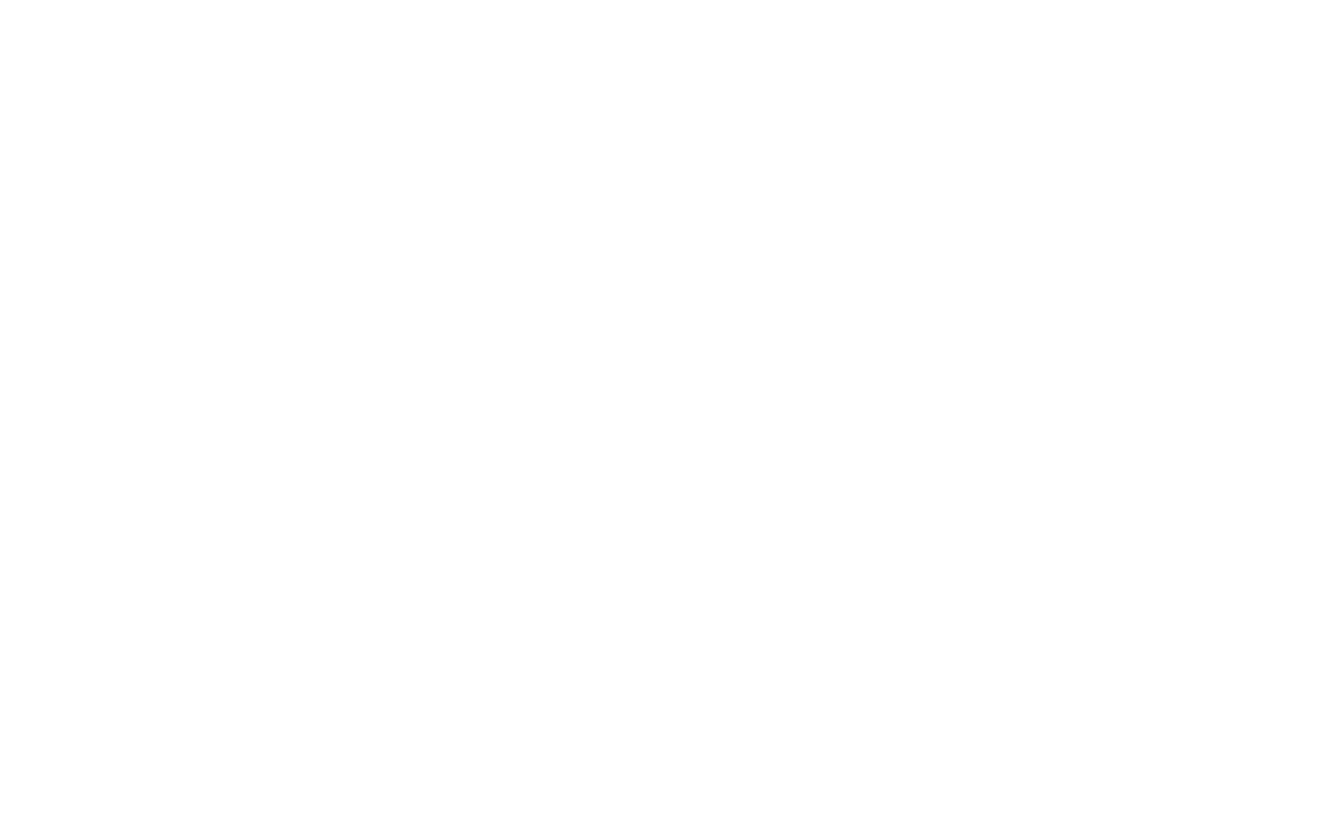 scroll, scrollTop: 0, scrollLeft: 0, axis: both 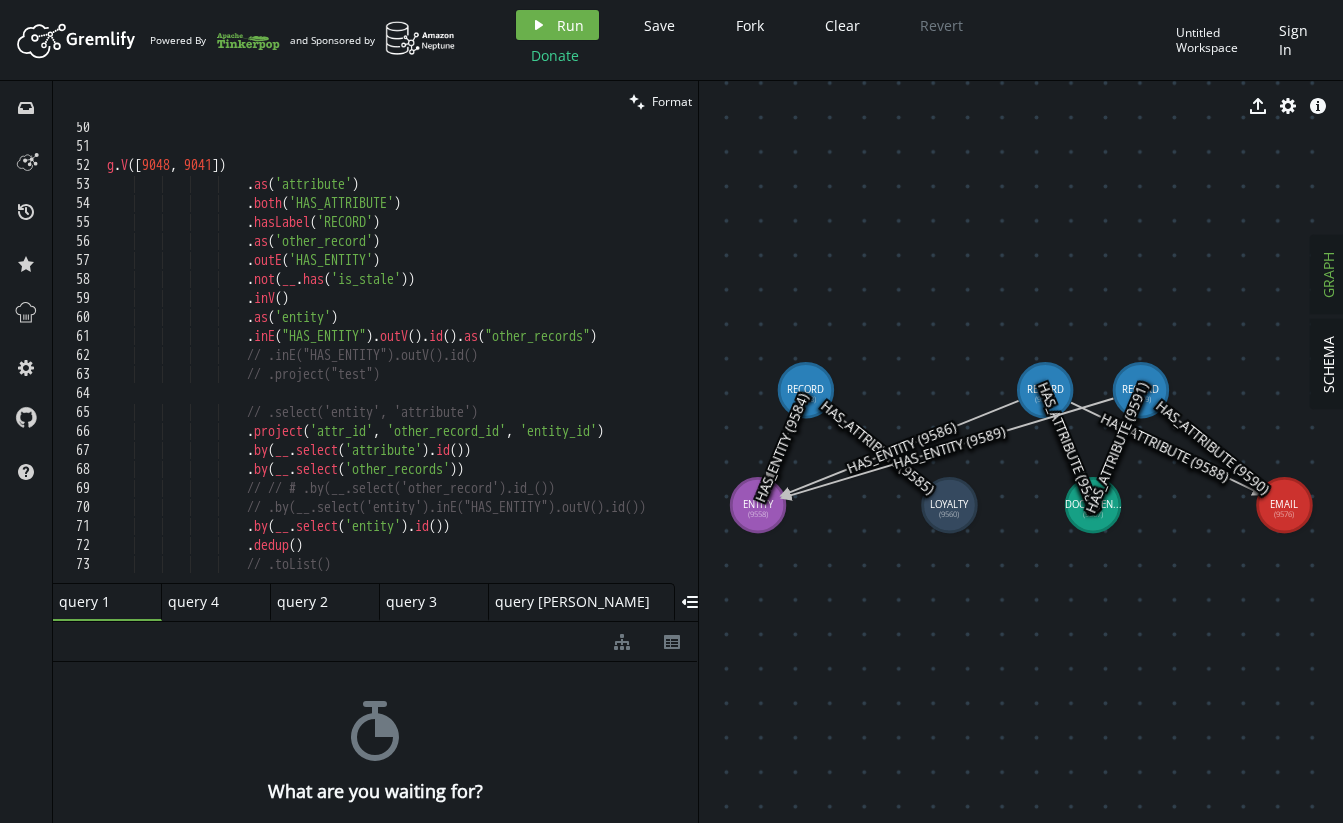 drag, startPoint x: 593, startPoint y: 451, endPoint x: 574, endPoint y: 621, distance: 171.05847 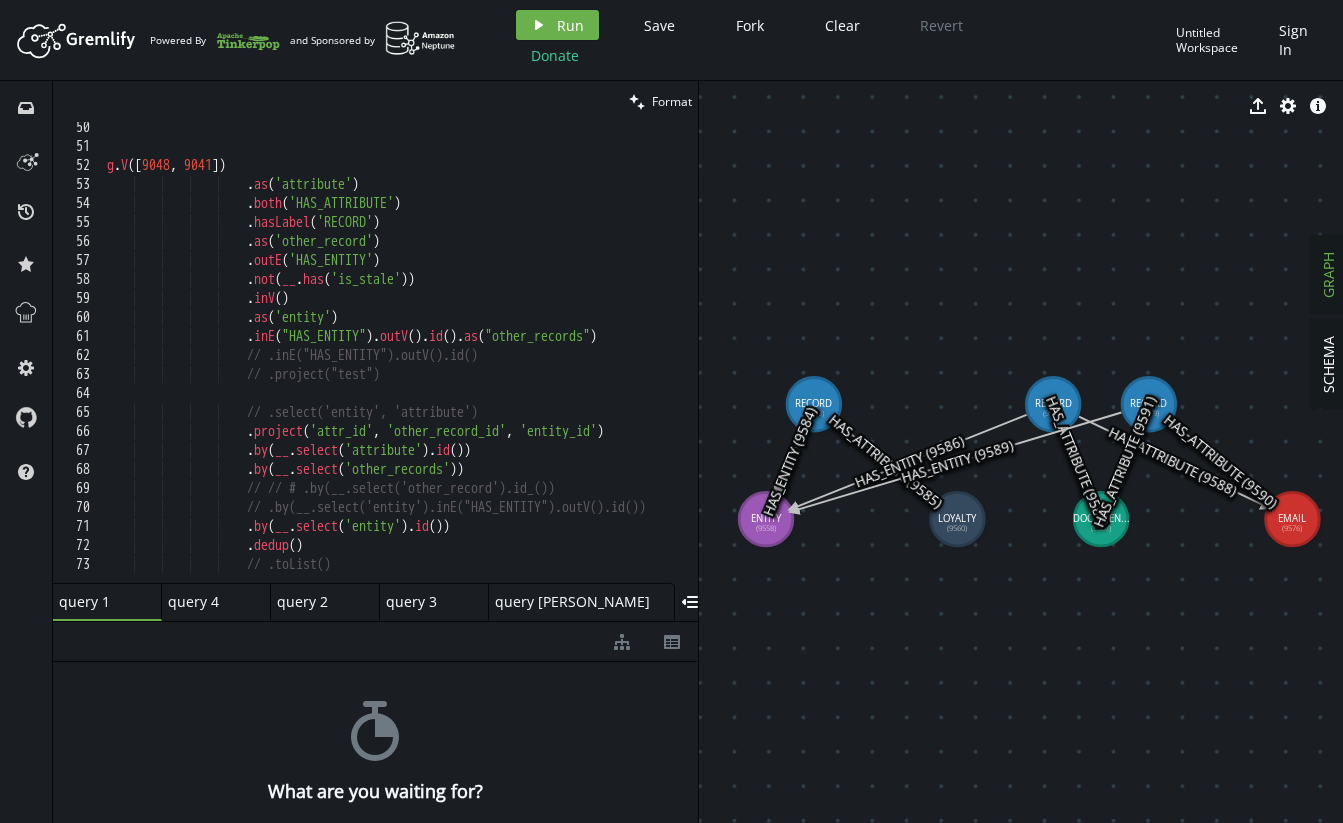 click 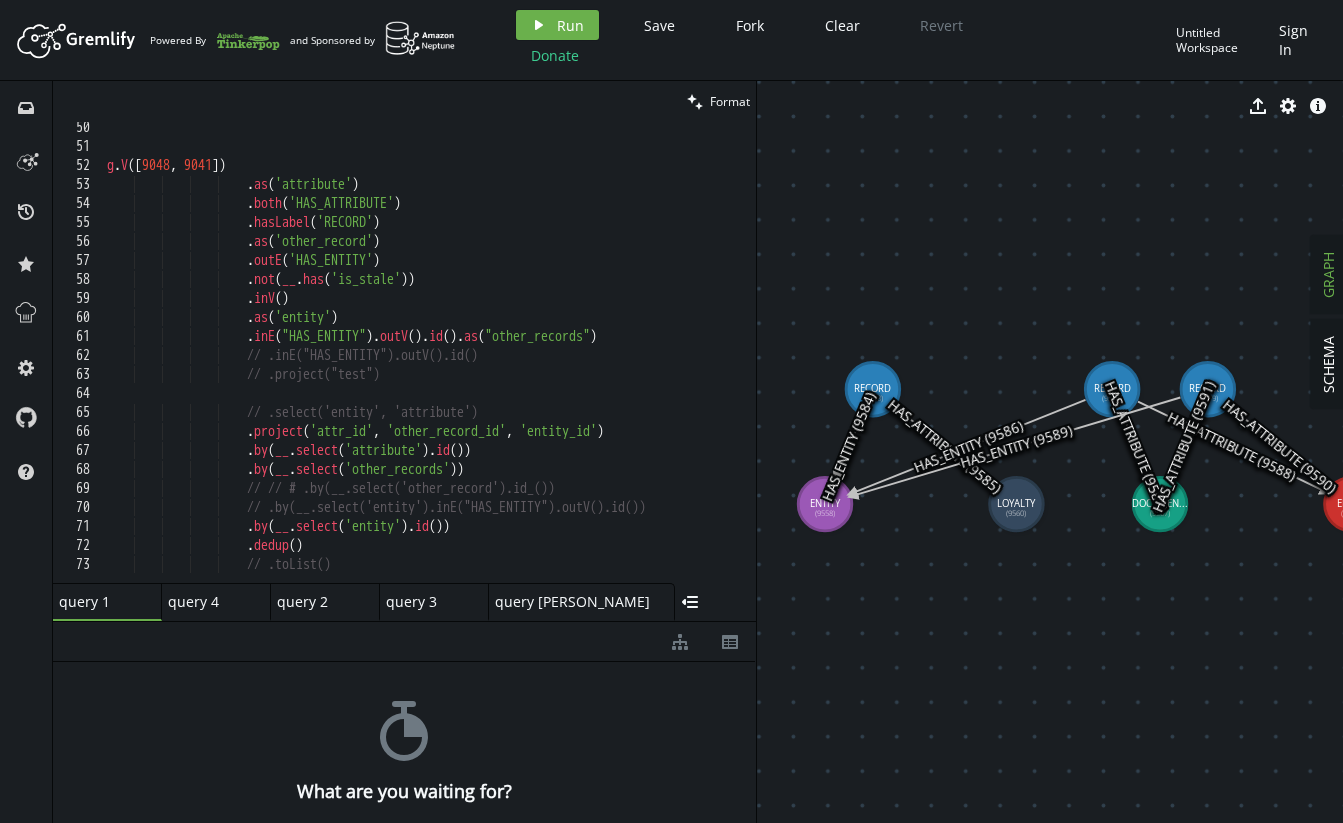 drag, startPoint x: 698, startPoint y: 272, endPoint x: 750, endPoint y: 278, distance: 52.34501 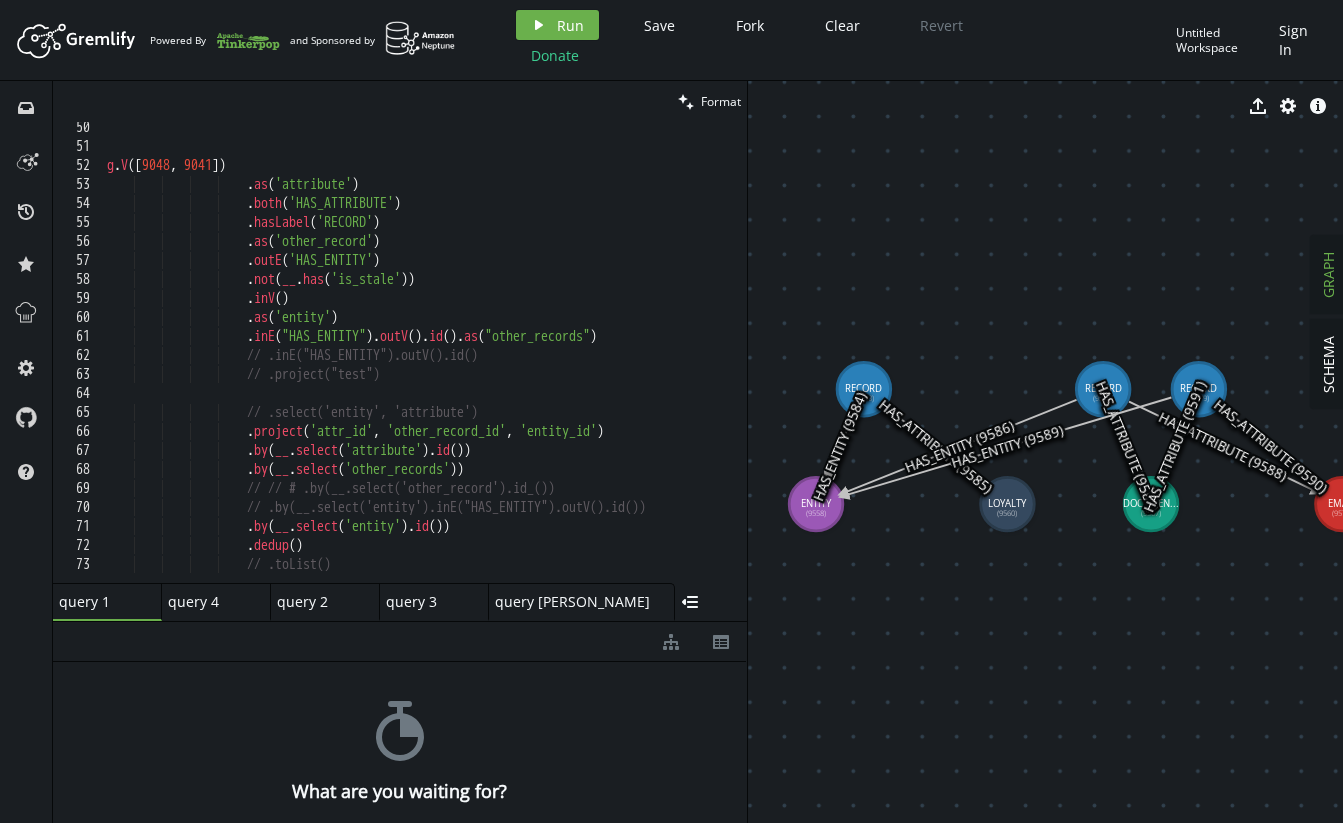 click on "g . V ([ 9048 ,   9041 ])                            . as ( 'attribute' )                          . both ( 'HAS_ATTRIBUTE' )                          . hasLabel ( 'RECORD' )                          . as ( 'other_record' )                          . outE ( 'HAS_ENTITY' )                          . not ( __ . has ( 'is_stale' ))                          . inV ( )                          . as ( 'entity' )                          . inE ( "HAS_ENTITY" ) . outV ( ) . id ( ) . as ( "other_records" )                          // .inE("HAS_ENTITY").outV().id()                          // .project("test")                          // .select('entity', 'attribute')                          . project ( 'attr_id' ,   'other_record_id' ,   'entity_id' )                          . by ( __ . select ( 'attribute' ) . id ( ))                          . by ( __ . select ( 'other_records' ))                          // // # .by(__.select('other_record').id_())                                                   . by ( __ . ( ) ." at bounding box center (611, 364) 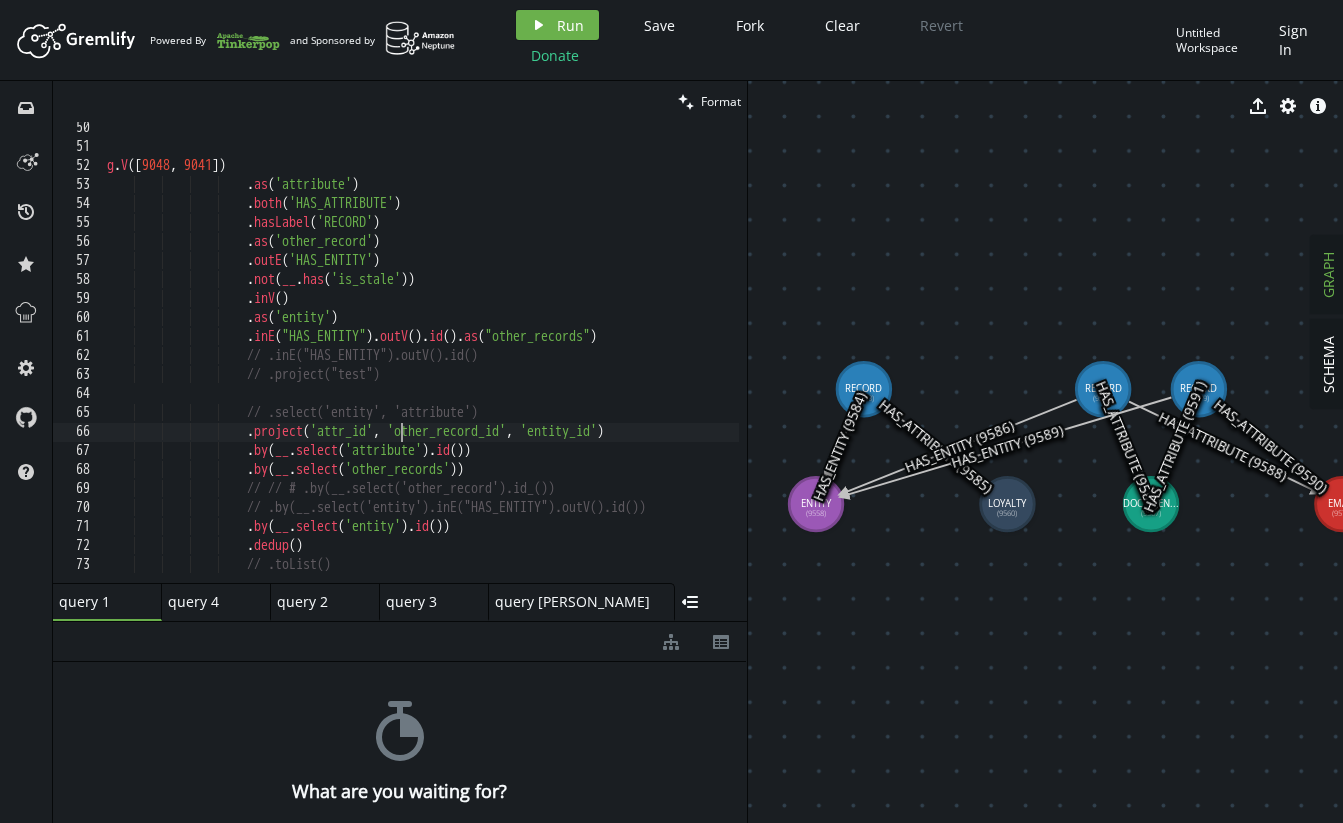 click on "g . V ([ 9048 ,   9041 ])                            . as ( 'attribute' )                          . both ( 'HAS_ATTRIBUTE' )                          . hasLabel ( 'RECORD' )                          . as ( 'other_record' )                          . outE ( 'HAS_ENTITY' )                          . not ( __ . has ( 'is_stale' ))                          . inV ( )                          . as ( 'entity' )                          . inE ( "HAS_ENTITY" ) . outV ( ) . id ( ) . as ( "other_records" )                          // .inE("HAS_ENTITY").outV().id()                          // .project("test")                          // .select('entity', 'attribute')                          . project ( 'attr_id' ,   'other_record_id' ,   'entity_id' )                          . by ( __ . select ( 'attribute' ) . id ( ))                          . by ( __ . select ( 'other_records' ))                          // // # .by(__.select('other_record').id_())                                                   . by ( __ . ( ) ." at bounding box center [611, 364] 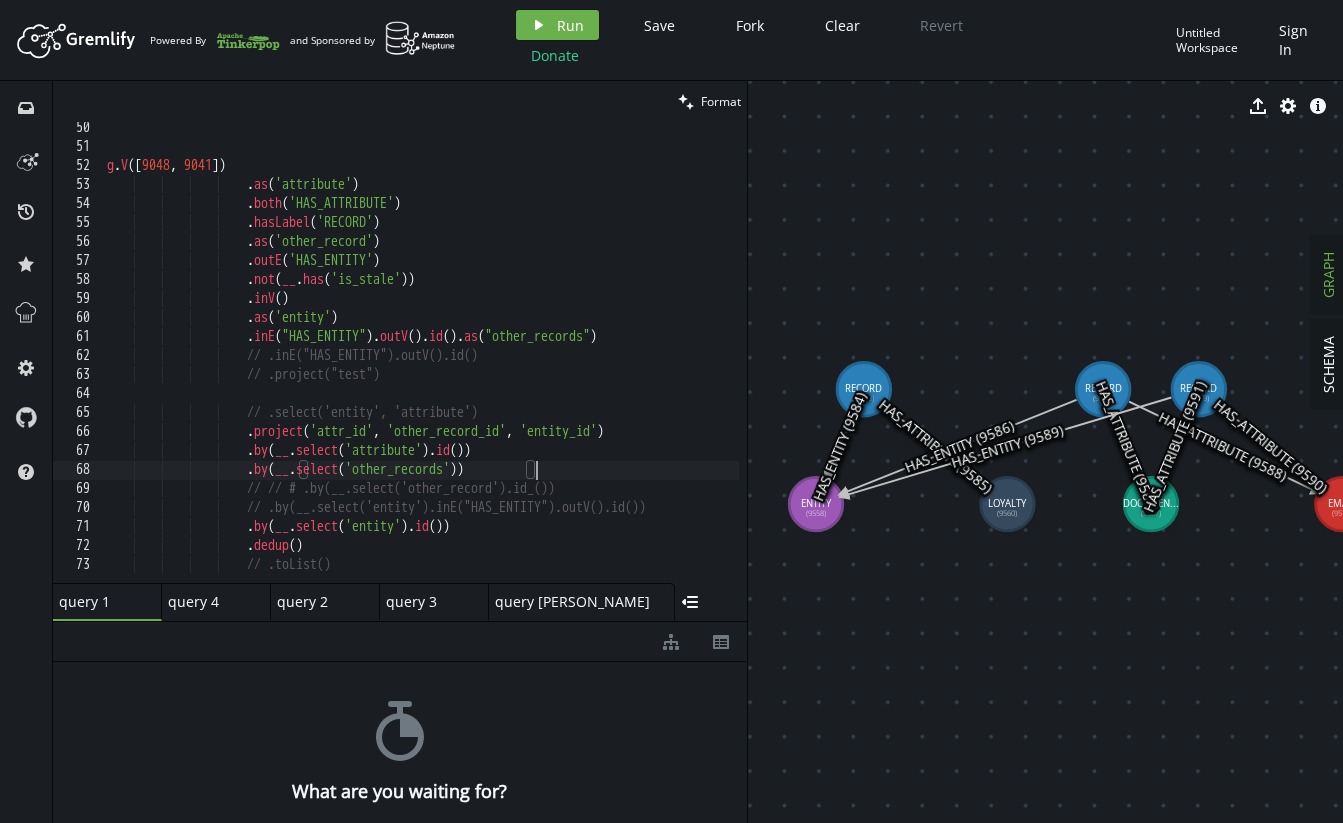 click on "g . V ([ 9048 ,   9041 ])                            . as ( 'attribute' )                          . both ( 'HAS_ATTRIBUTE' )                          . hasLabel ( 'RECORD' )                          . as ( 'other_record' )                          . outE ( 'HAS_ENTITY' )                          . not ( __ . has ( 'is_stale' ))                          . inV ( )                          . as ( 'entity' )                          . inE ( "HAS_ENTITY" ) . outV ( ) . id ( ) . as ( "other_records" )                          // .inE("HAS_ENTITY").outV().id()                          // .project("test")                          // .select('entity', 'attribute')                          . project ( 'attr_id' ,   'other_record_id' ,   'entity_id' )                          . by ( __ . select ( 'attribute' ) . id ( ))                          . by ( __ . select ( 'other_records' ))                          // // # .by(__.select('other_record').id_())                                                   . by ( __ . ( ) ." at bounding box center [611, 364] 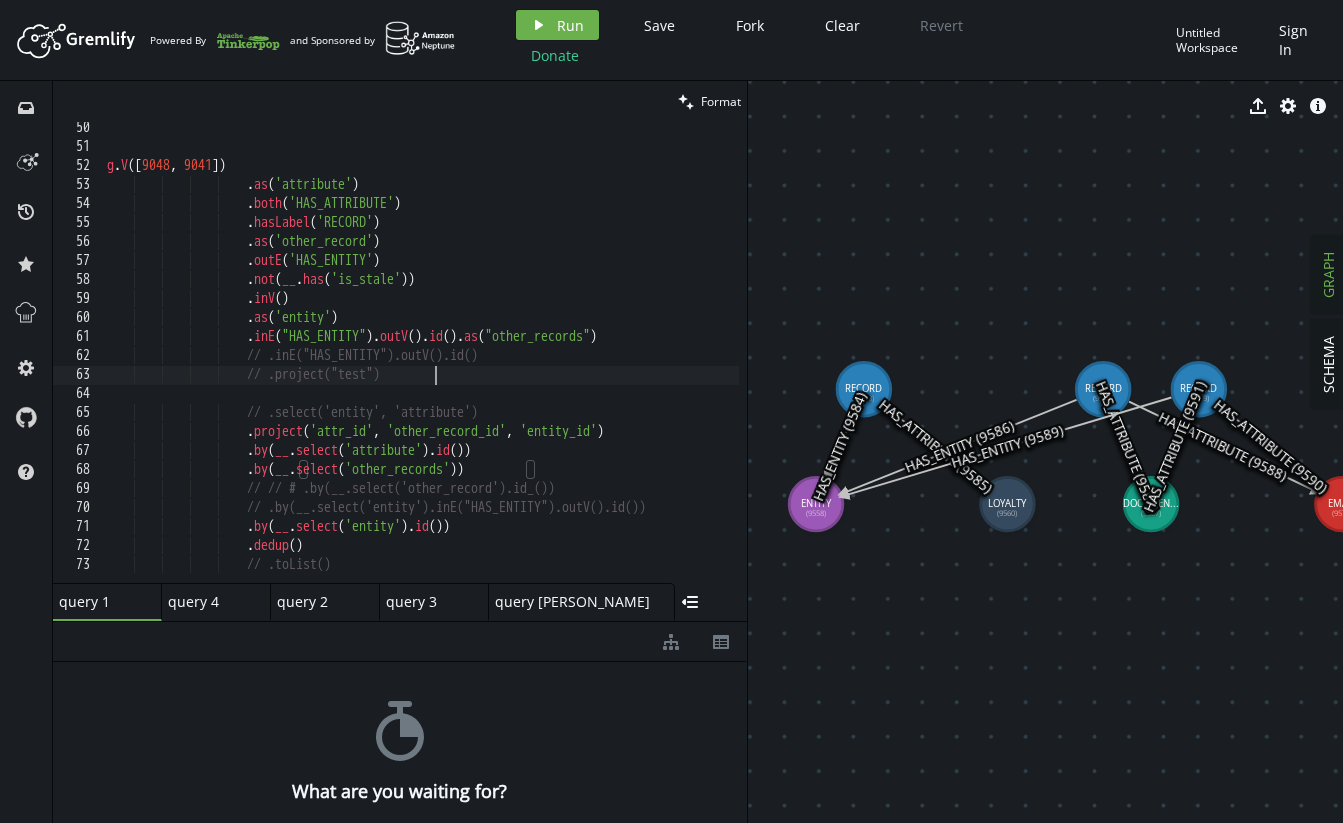 click on "g . V ([ 9048 ,   9041 ])                            . as ( 'attribute' )                          . both ( 'HAS_ATTRIBUTE' )                          . hasLabel ( 'RECORD' )                          . as ( 'other_record' )                          . outE ( 'HAS_ENTITY' )                          . not ( __ . has ( 'is_stale' ))                          . inV ( )                          . as ( 'entity' )                          . inE ( "HAS_ENTITY" ) . outV ( ) . id ( ) . as ( "other_records" )                          // .inE("HAS_ENTITY").outV().id()                          // .project("test")                          // .select('entity', 'attribute')                          . project ( 'attr_id' ,   'other_record_id' ,   'entity_id' )                          . by ( __ . select ( 'attribute' ) . id ( ))                          . by ( __ . select ( 'other_records' ))                          // // # .by(__.select('other_record').id_())                                                   . by ( __ . ( ) ." at bounding box center [611, 364] 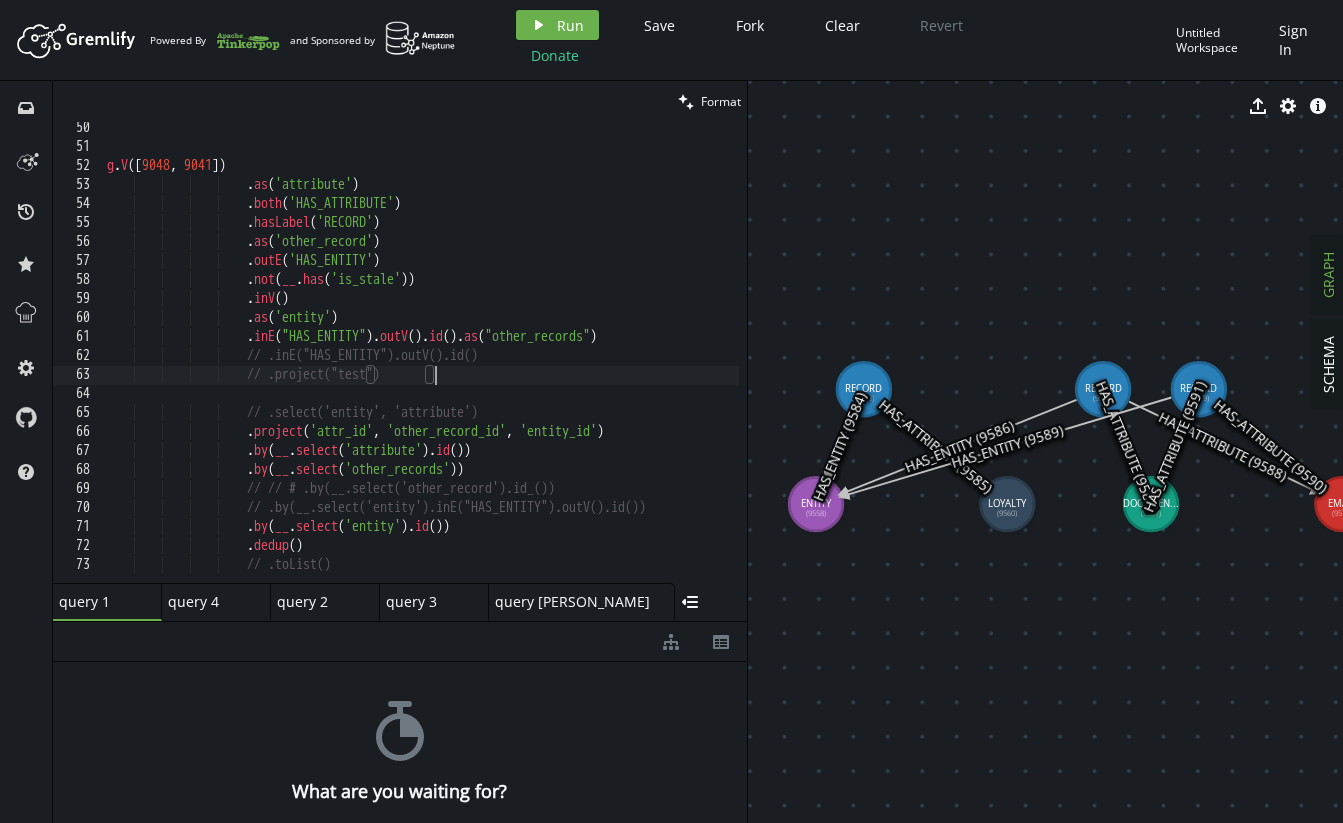 click on "g . V ([ 9048 ,   9041 ])                            . as ( 'attribute' )                          . both ( 'HAS_ATTRIBUTE' )                          . hasLabel ( 'RECORD' )                          . as ( 'other_record' )                          . outE ( 'HAS_ENTITY' )                          . not ( __ . has ( 'is_stale' ))                          . inV ( )                          . as ( 'entity' )                          . inE ( "HAS_ENTITY" ) . outV ( ) . id ( ) . as ( "other_records" )                          // .inE("HAS_ENTITY").outV().id()                          // .project("test")                          // .select('entity', 'attribute')                          . project ( 'attr_id' ,   'other_record_id' ,   'entity_id' )                          . by ( __ . select ( 'attribute' ) . id ( ))                          . by ( __ . select ( 'other_records' ))                          // // # .by(__.select('other_record').id_())                                                   . by ( __ . ( ) ." at bounding box center [611, 364] 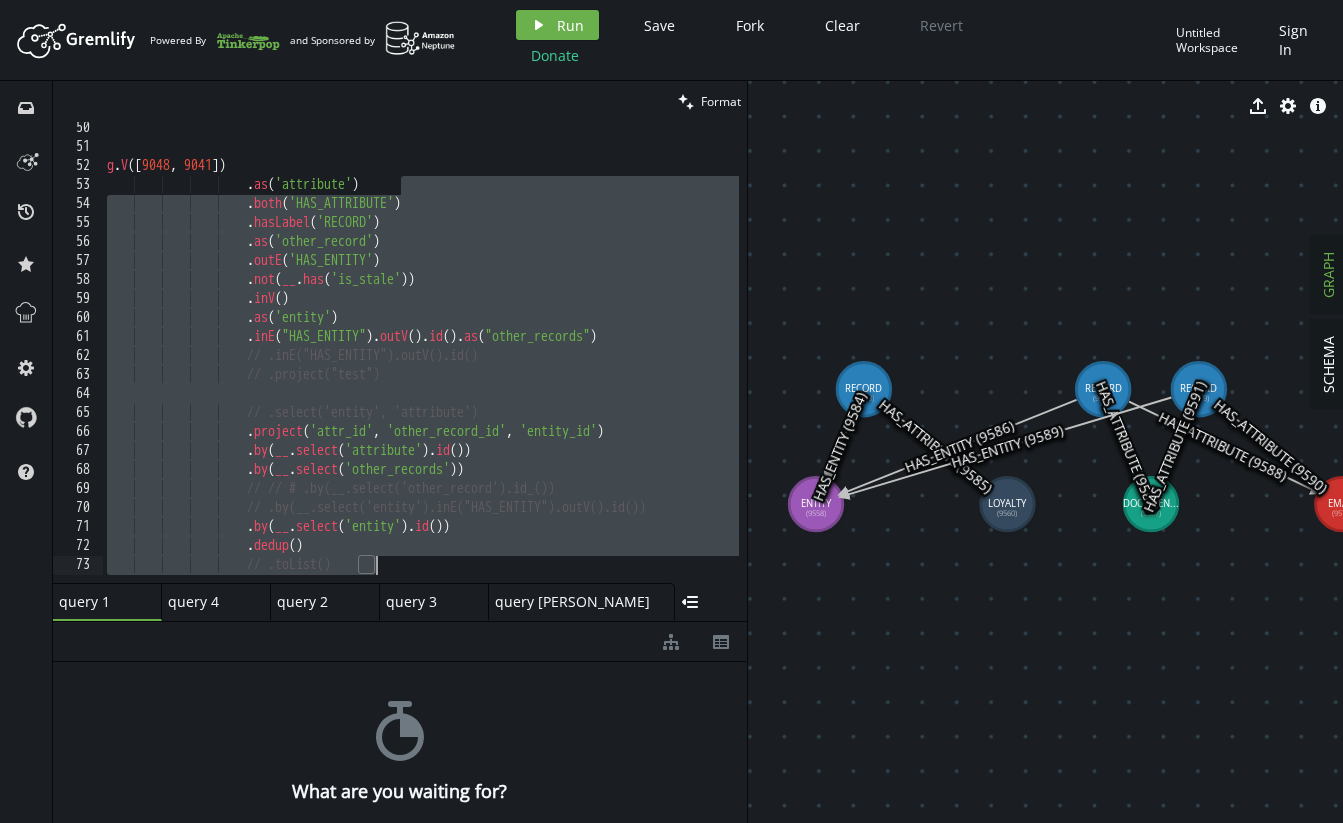 drag, startPoint x: 398, startPoint y: 188, endPoint x: 417, endPoint y: 565, distance: 377.4785 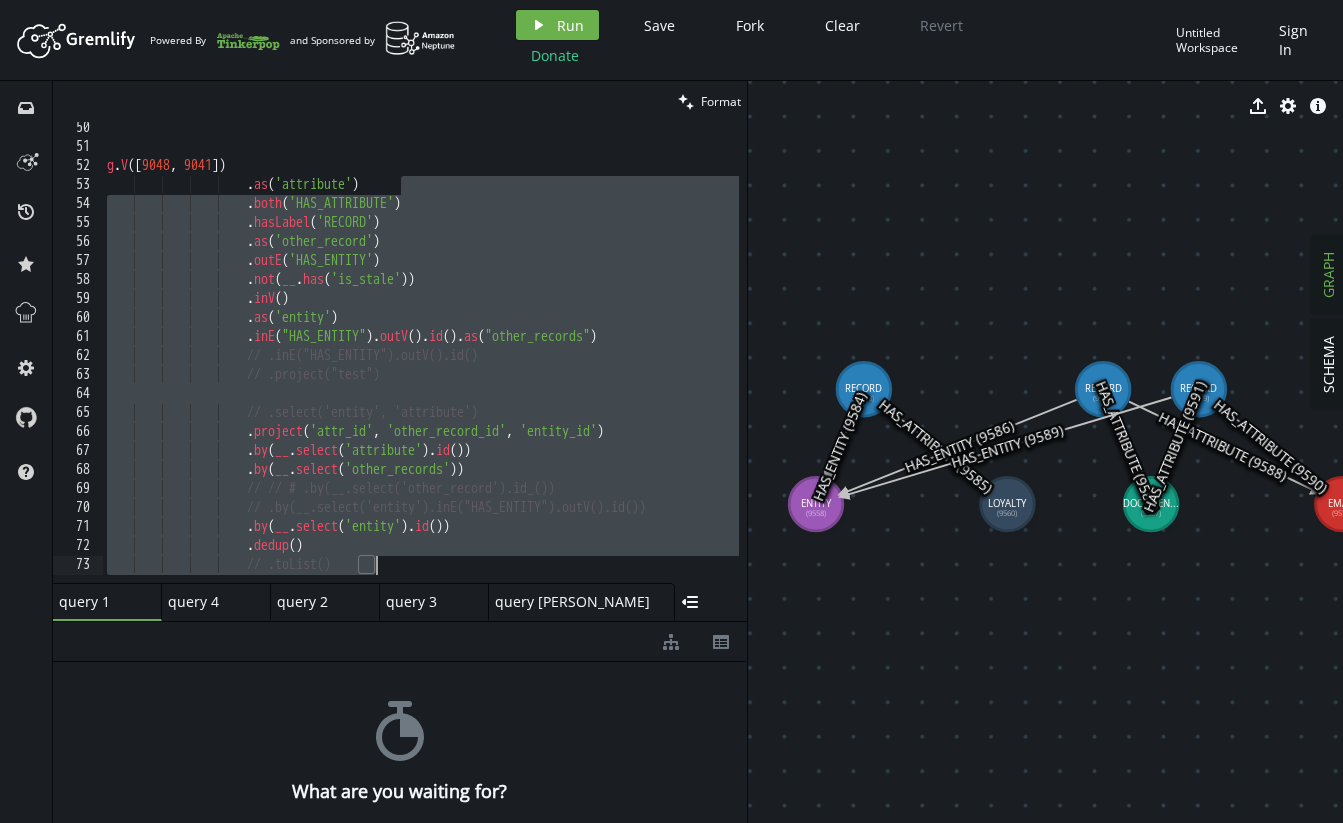 click on "g . V ([ 9048 ,   9041 ])                            . as ( 'attribute' )                          . both ( 'HAS_ATTRIBUTE' )                          . hasLabel ( 'RECORD' )                          . as ( 'other_record' )                          . outE ( 'HAS_ENTITY' )                          . not ( __ . has ( 'is_stale' ))                          . inV ( )                          . as ( 'entity' )                          . inE ( "HAS_ENTITY" ) . outV ( ) . id ( ) . as ( "other_records" )                          // .inE("HAS_ENTITY").outV().id()                          // .project("test")                          // .select('entity', 'attribute')                          . project ( 'attr_id' ,   'other_record_id' ,   'entity_id' )                          . by ( __ . select ( 'attribute' ) . id ( ))                          . by ( __ . select ( 'other_records' ))                          // // # .by(__.select('other_record').id_())                                                   . by ( __ . ( ) ." at bounding box center (611, 364) 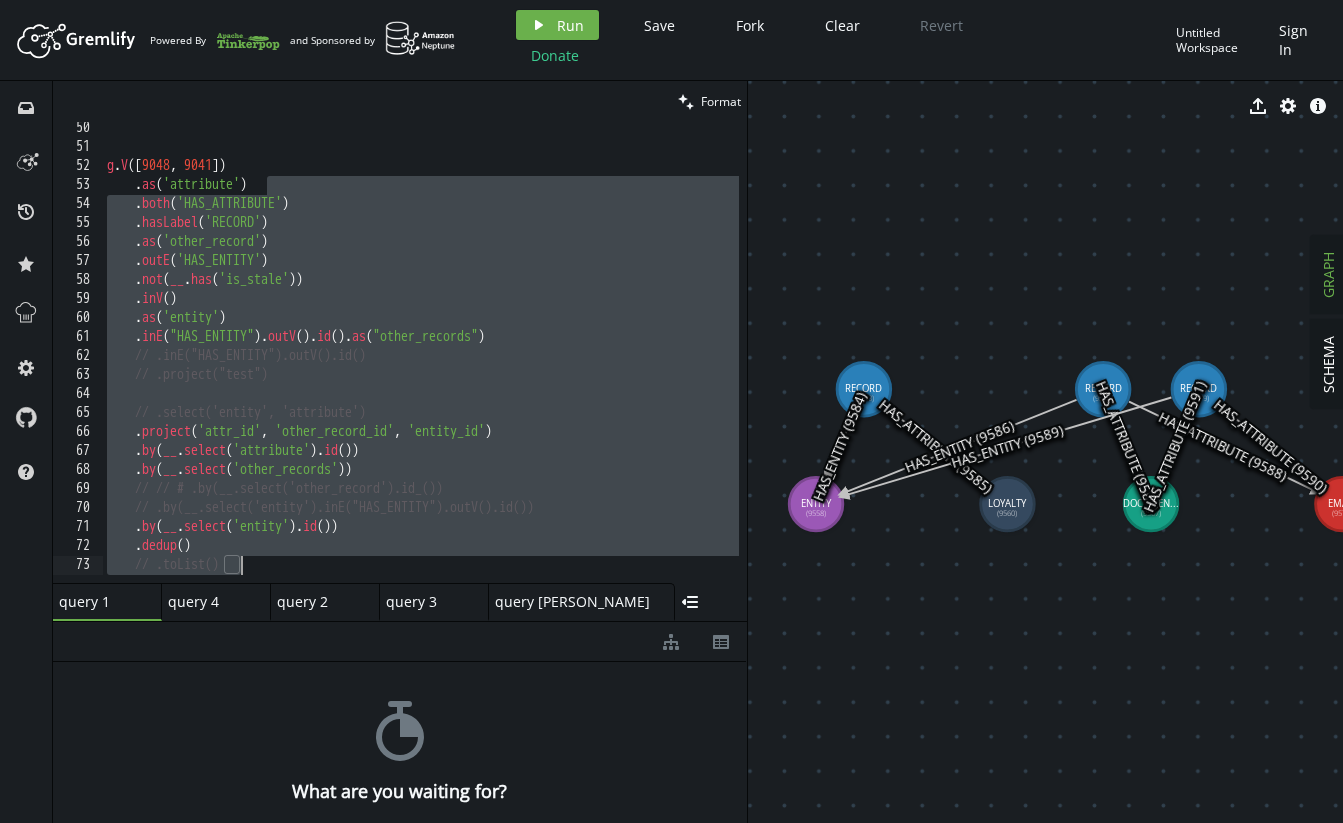 click on "g . V ([ 9048 ,   9041 ])        . as ( 'attribute' )      . both ( 'HAS_ATTRIBUTE' )      . hasLabel ( 'RECORD' )      . as ( 'other_record' )      . outE ( 'HAS_ENTITY' )      . not ( __ . has ( 'is_stale' ))      . inV ( )      . as ( 'entity' )      . inE ( "HAS_ENTITY" ) . outV ( ) . id ( ) . as ( "other_records" )      // .inE("HAS_ENTITY").outV().id()      // .project("test")      // .select('entity', 'attribute')      . project ( 'attr_id' ,   'other_record_id' ,   'entity_id' )      . by ( __ . select ( 'attribute' ) . id ( ))      . by ( __ . select ( 'other_records' ))      // // # .by(__.select('other_record').id_())      // .by(__.select('entity').inE("HAS_ENTITY").outV().id())      . by ( __ . select ( 'entity' ) . id ( ))      . dedup ( )      // .toList()" at bounding box center [611, 364] 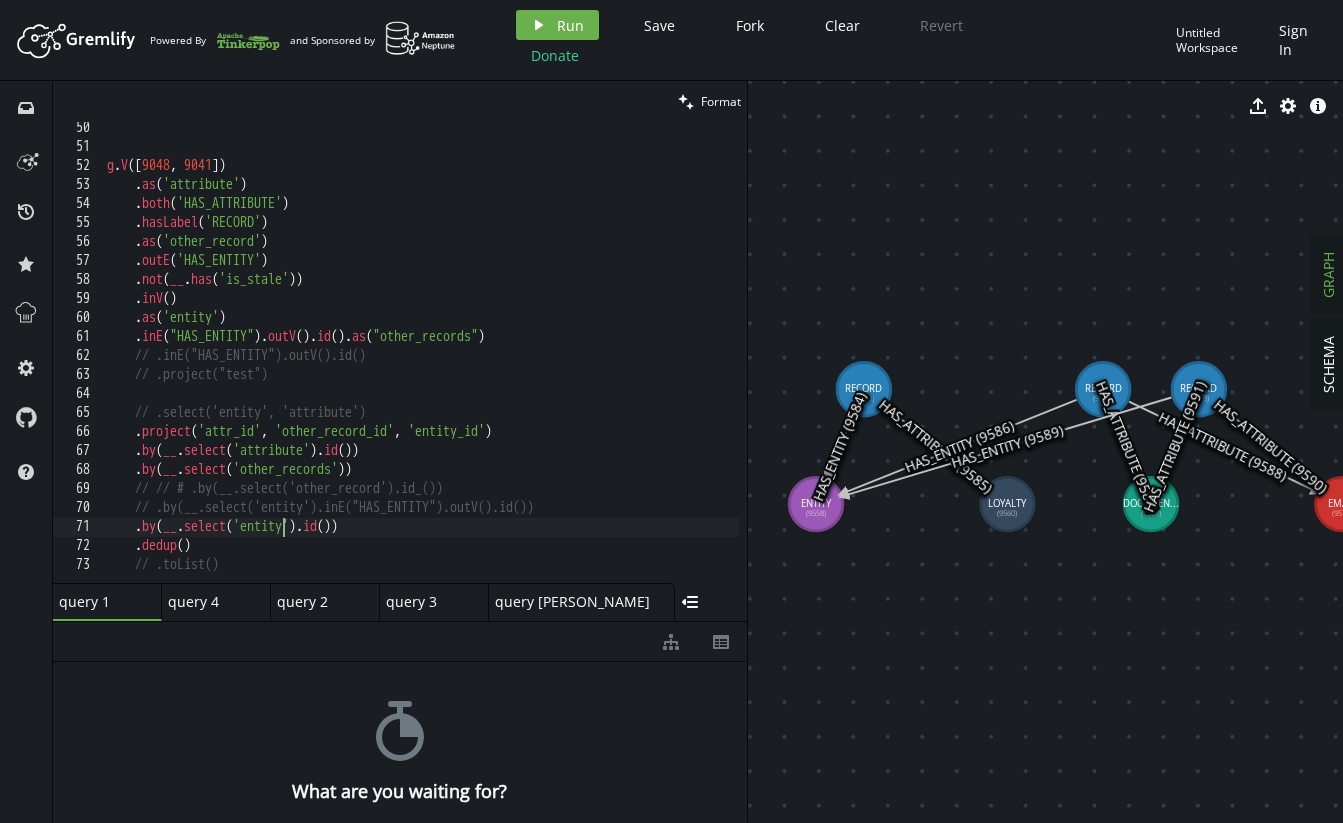 click on "g . V ([ 9048 ,   9041 ])        . as ( 'attribute' )      . both ( 'HAS_ATTRIBUTE' )      . hasLabel ( 'RECORD' )      . as ( 'other_record' )      . outE ( 'HAS_ENTITY' )      . not ( __ . has ( 'is_stale' ))      . inV ( )      . as ( 'entity' )      . inE ( "HAS_ENTITY" ) . outV ( ) . id ( ) . as ( "other_records" )      // .inE("HAS_ENTITY").outV().id()      // .project("test")      // .select('entity', 'attribute')      . project ( 'attr_id' ,   'other_record_id' ,   'entity_id' )      . by ( __ . select ( 'attribute' ) . id ( ))      . by ( __ . select ( 'other_records' ))      // // # .by(__.select('other_record').id_())      // .by(__.select('entity').inE("HAS_ENTITY").outV().id())      . by ( __ . select ( 'entity' ) . id ( ))      . dedup ( )      // .toList()" at bounding box center [611, 364] 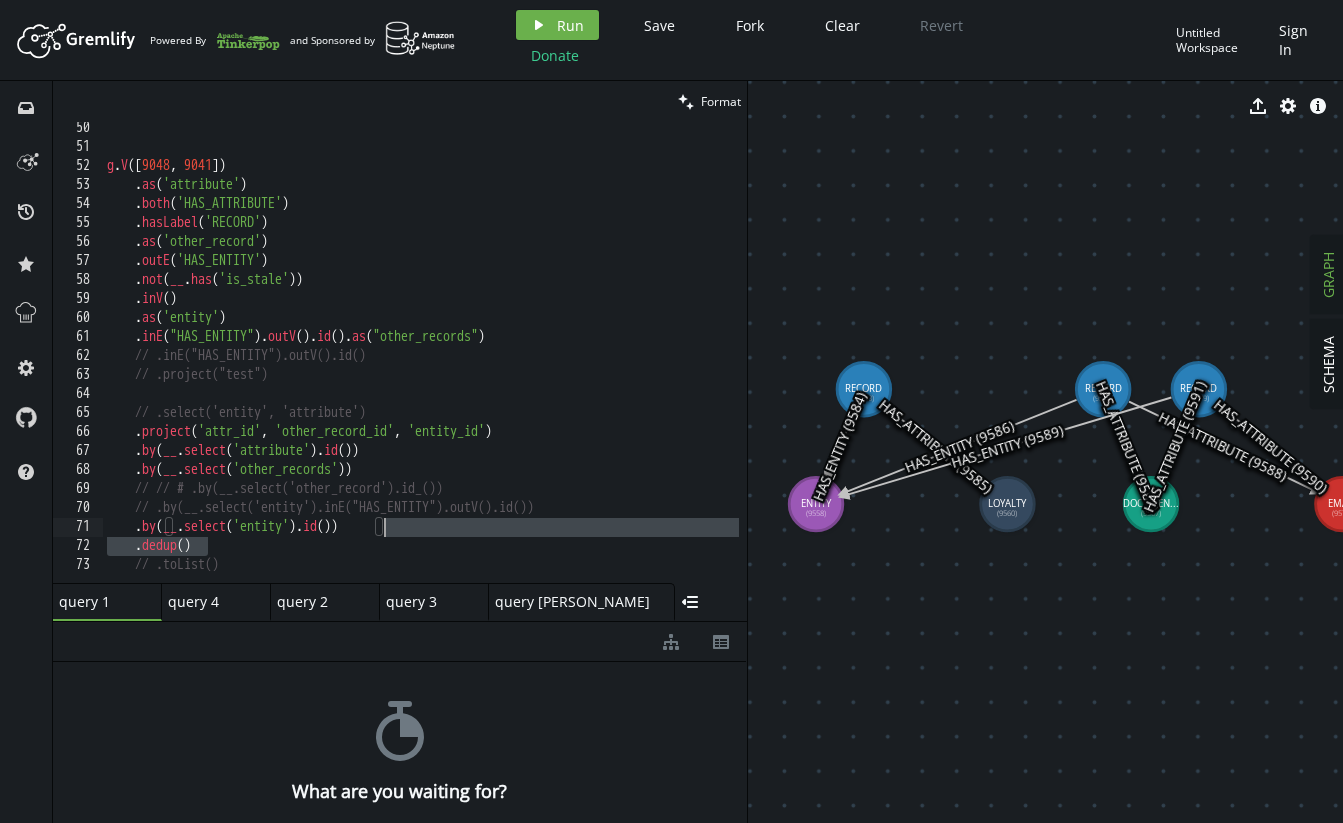 drag, startPoint x: 283, startPoint y: 546, endPoint x: 434, endPoint y: 527, distance: 152.19067 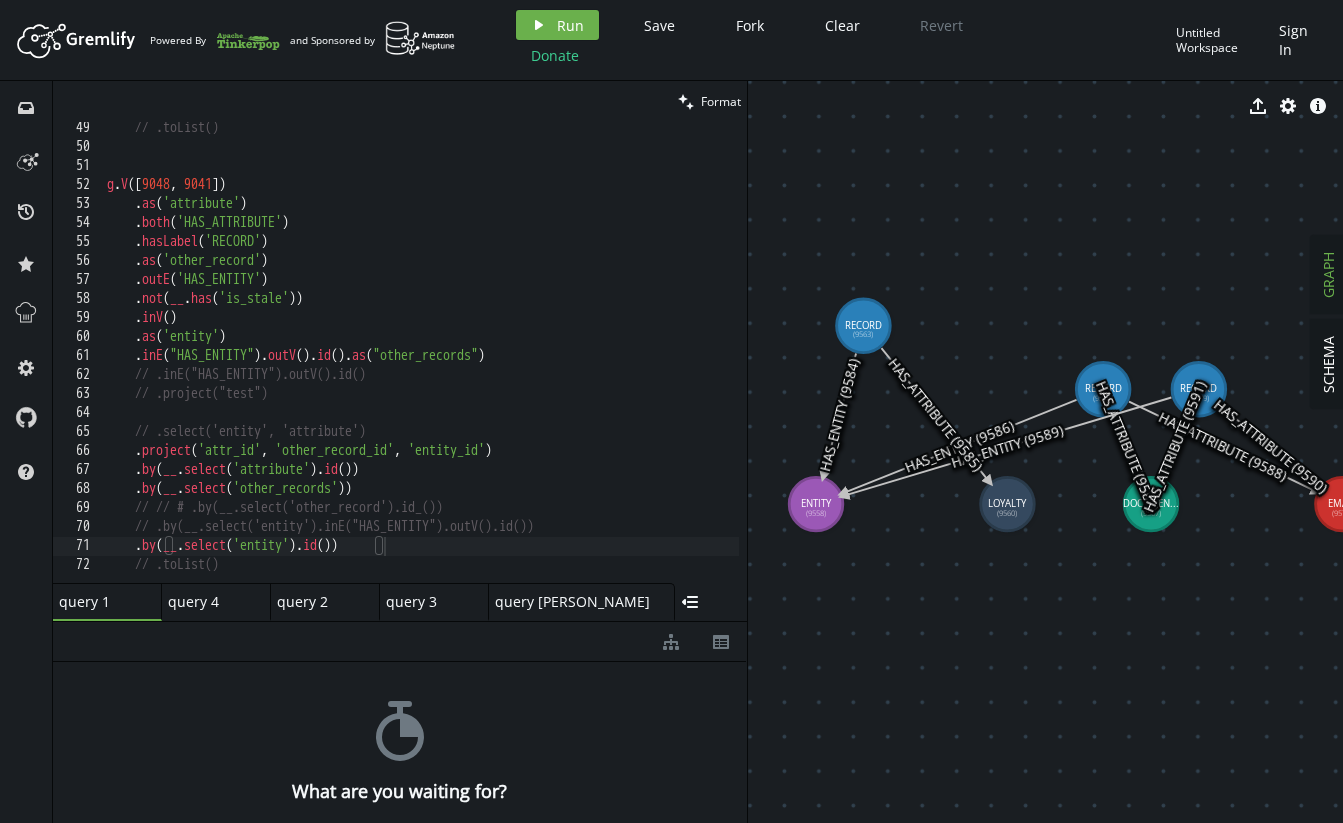 drag, startPoint x: 870, startPoint y: 388, endPoint x: 880, endPoint y: 327, distance: 61.81424 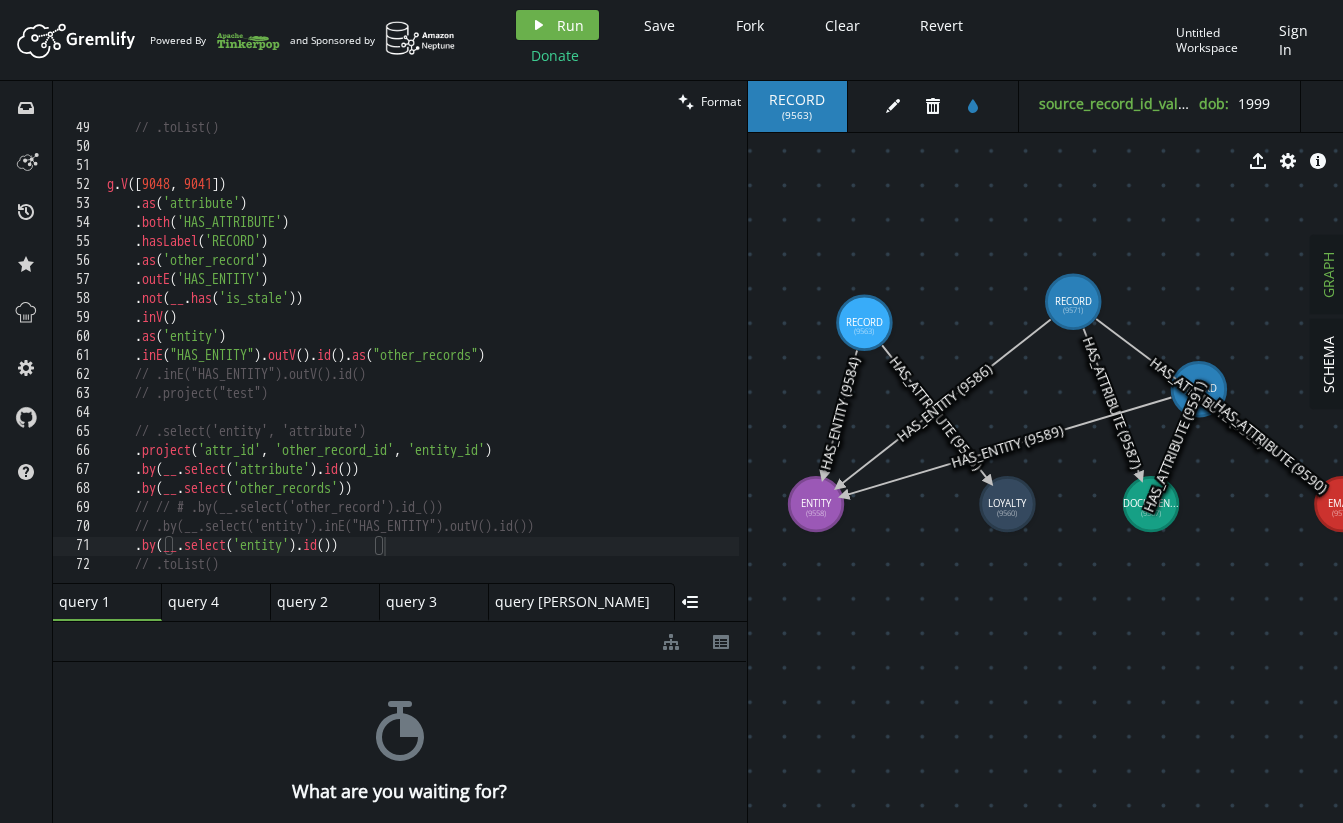 drag, startPoint x: 1095, startPoint y: 371, endPoint x: 1073, endPoint y: 302, distance: 72.42237 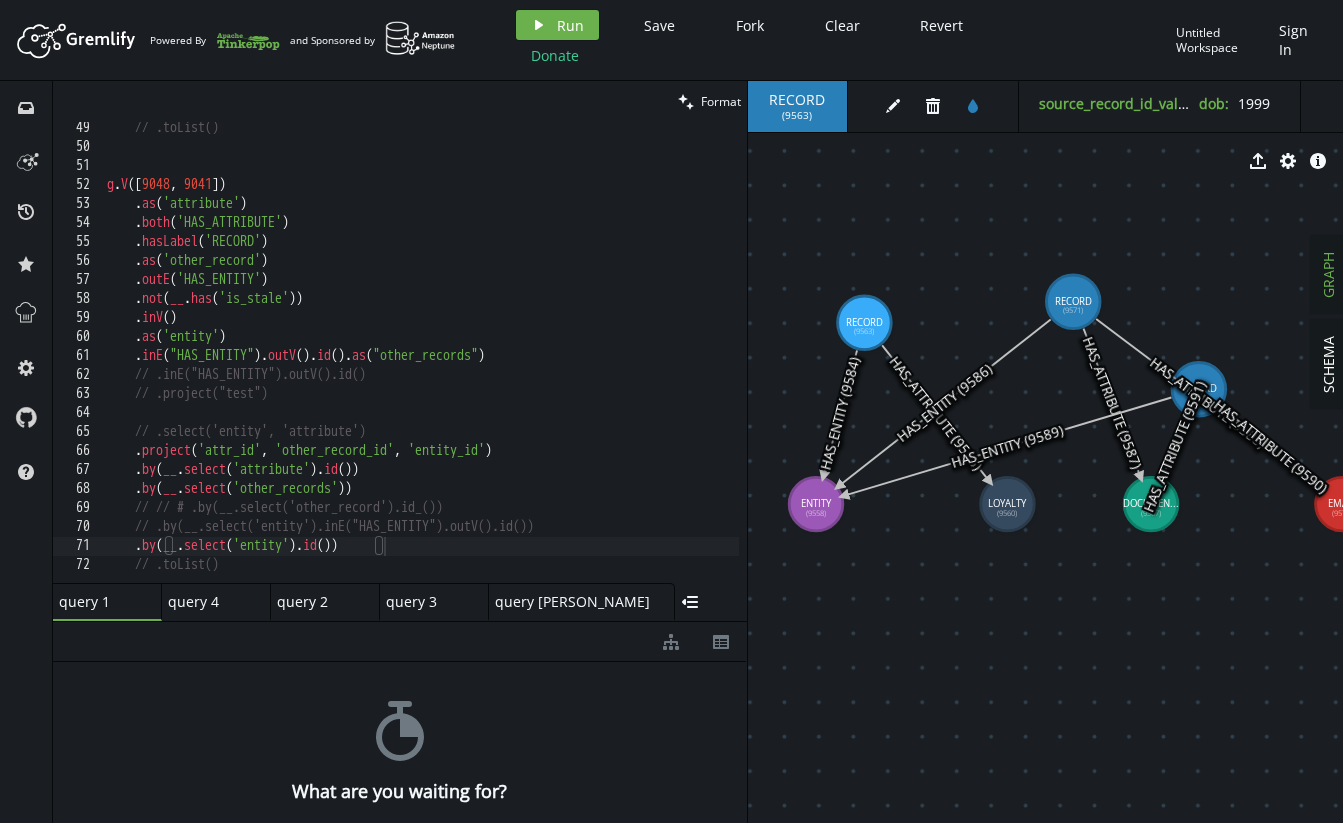 click on "// .toList() g . V ([ 9048 ,   9041 ])        . as ( 'attribute' )      . both ( 'HAS_ATTRIBUTE' )      . hasLabel ( 'RECORD' )      . as ( 'other_record' )      . outE ( 'HAS_ENTITY' )      . not ( __ . has ( 'is_stale' ))      . inV ( )      . as ( 'entity' )      . inE ( "HAS_ENTITY" ) . outV ( ) . id ( ) . as ( "other_records" )      // .inE("HAS_ENTITY").outV().id()      // .project("test")      // .select('entity', 'attribute')      . project ( 'attr_id' ,   'other_record_id' ,   'entity_id' )      . by ( __ . select ( 'attribute' ) . id ( ))      . by ( __ . select ( 'other_records' ))      // // # .by(__.select('other_record').id_())      // .by(__.select('entity').inE("HAS_ENTITY").outV().id())      . by ( __ . select ( 'entity' ) . id ( ))      // .toList()" at bounding box center (611, 364) 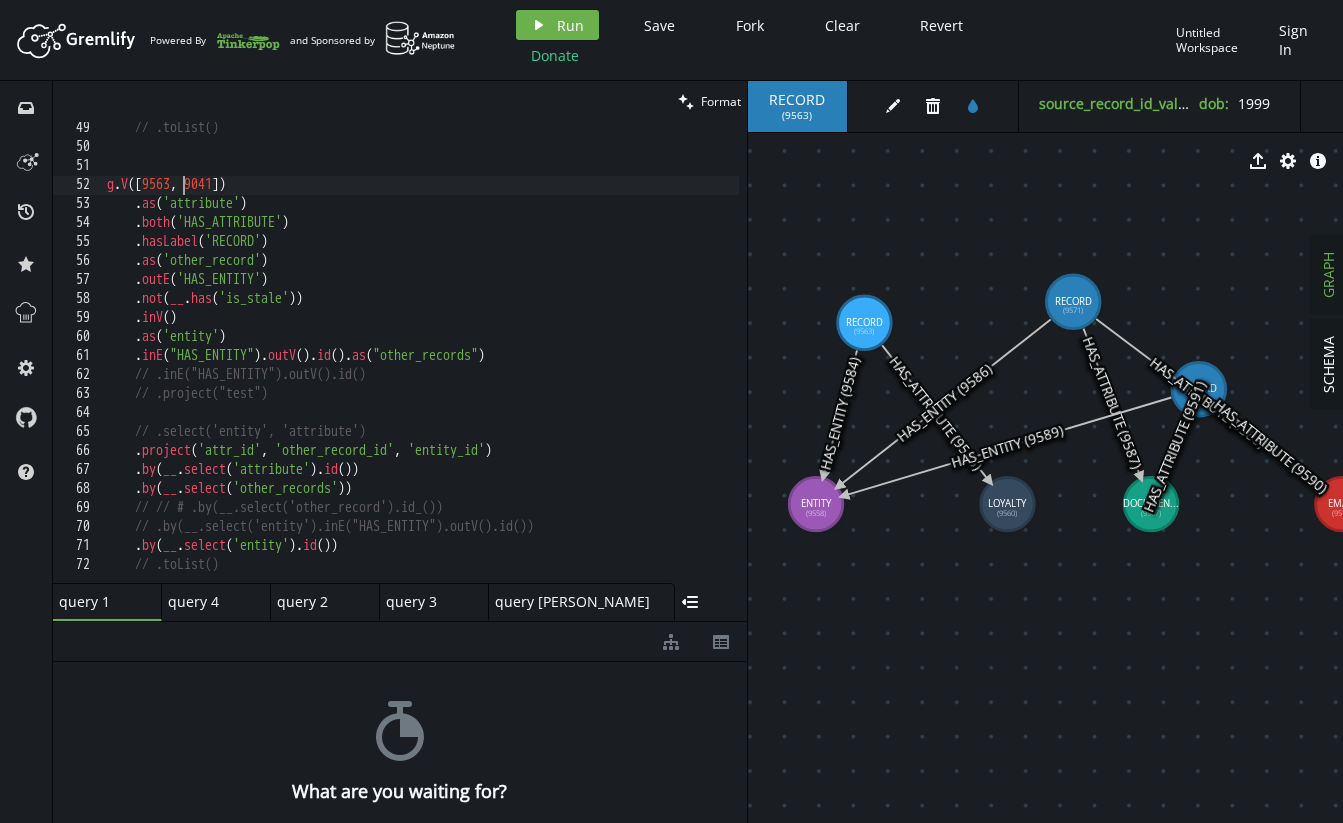 scroll, scrollTop: 0, scrollLeft: 75, axis: horizontal 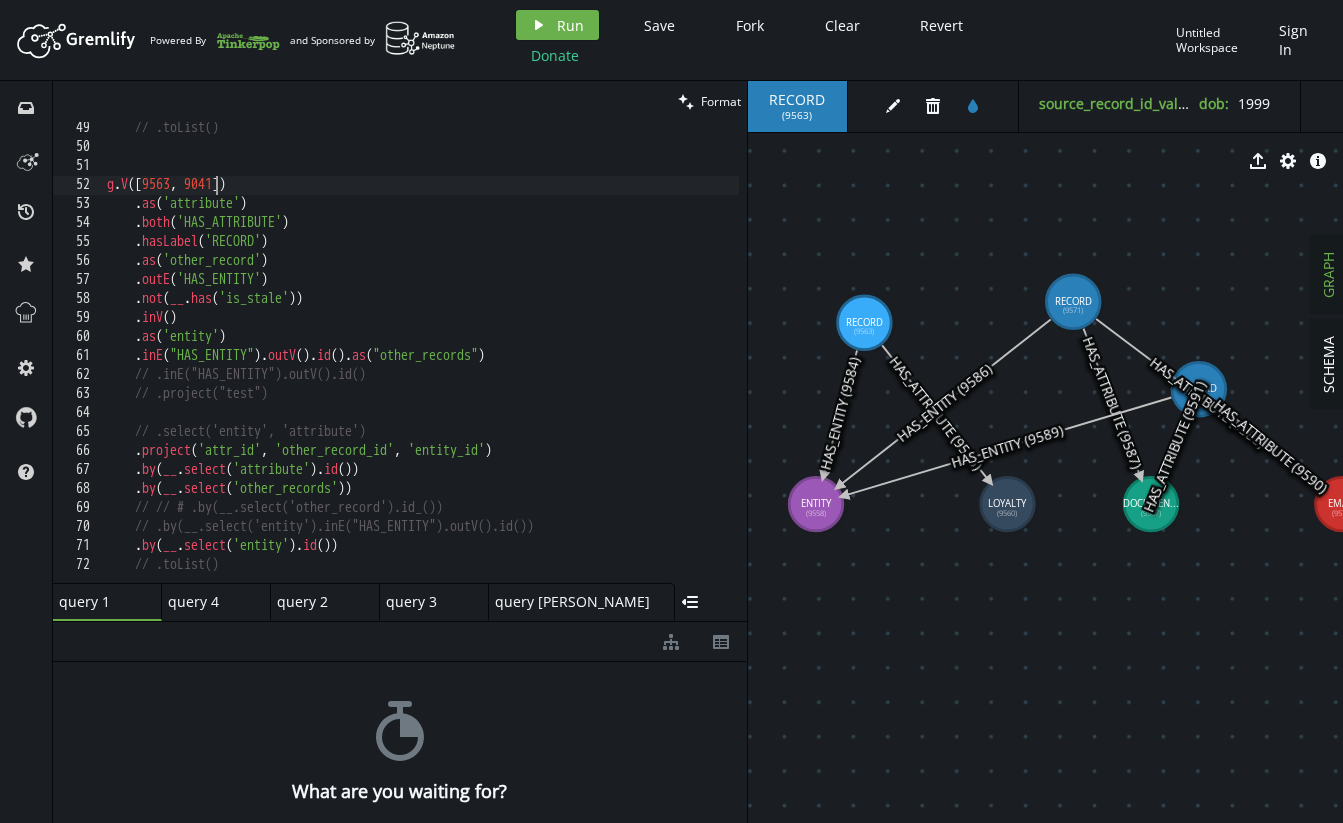 click on "// .toList() g . V ([ 9563 ,   9041 ])        . as ( 'attribute' )      . both ( 'HAS_ATTRIBUTE' )      . hasLabel ( 'RECORD' )      . as ( 'other_record' )      . outE ( 'HAS_ENTITY' )      . not ( __ . has ( 'is_stale' ))      . inV ( )      . as ( 'entity' )      . inE ( "HAS_ENTITY" ) . outV ( ) . id ( ) . as ( "other_records" )      // .inE("HAS_ENTITY").outV().id()      // .project("test")      // .select('entity', 'attribute')      . project ( 'attr_id' ,   'other_record_id' ,   'entity_id' )      . by ( __ . select ( 'attribute' ) . id ( ))      . by ( __ . select ( 'other_records' ))      // // # .by(__.select('other_record').id_())      // .by(__.select('entity').inE("HAS_ENTITY").outV().id())      . by ( __ . select ( 'entity' ) . id ( ))      // .toList()" at bounding box center [611, 364] 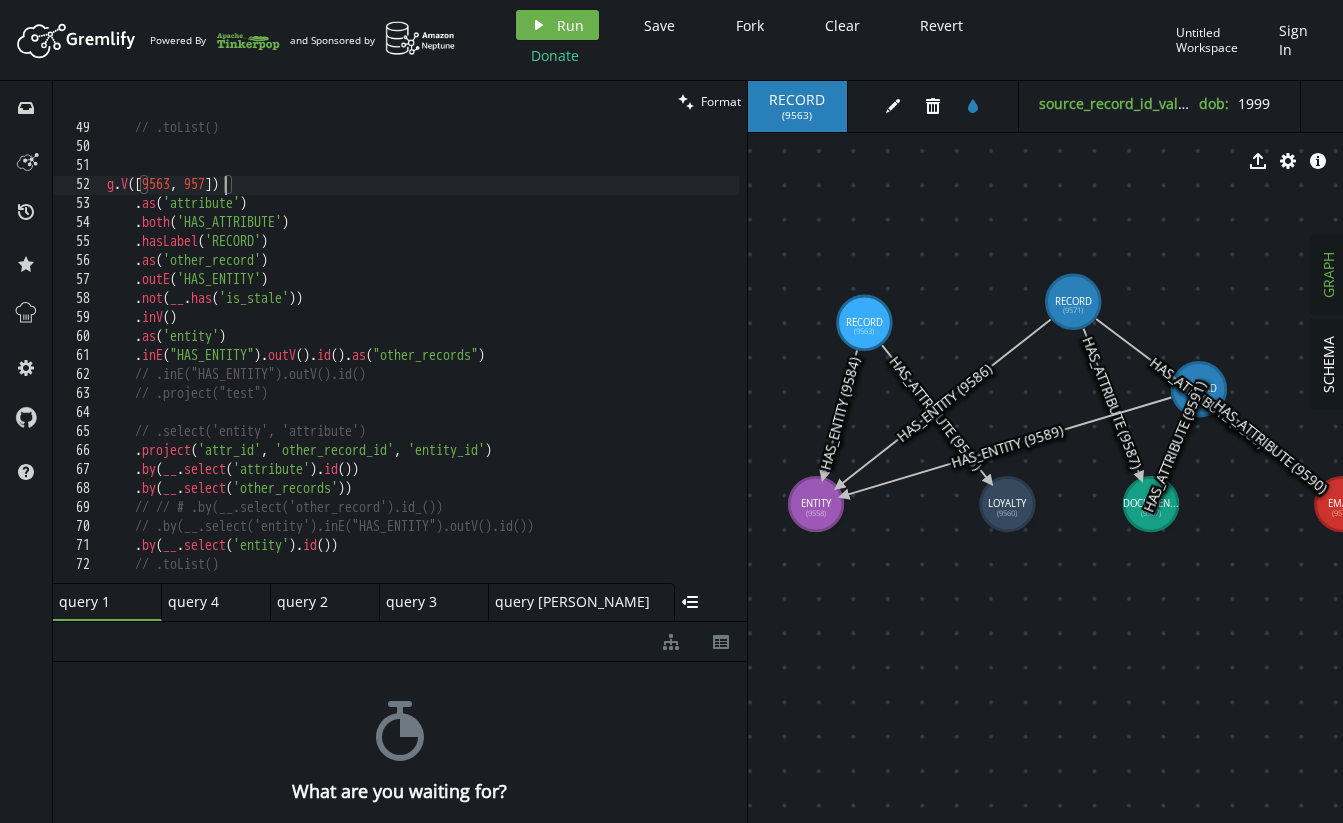 scroll, scrollTop: 0, scrollLeft: 125, axis: horizontal 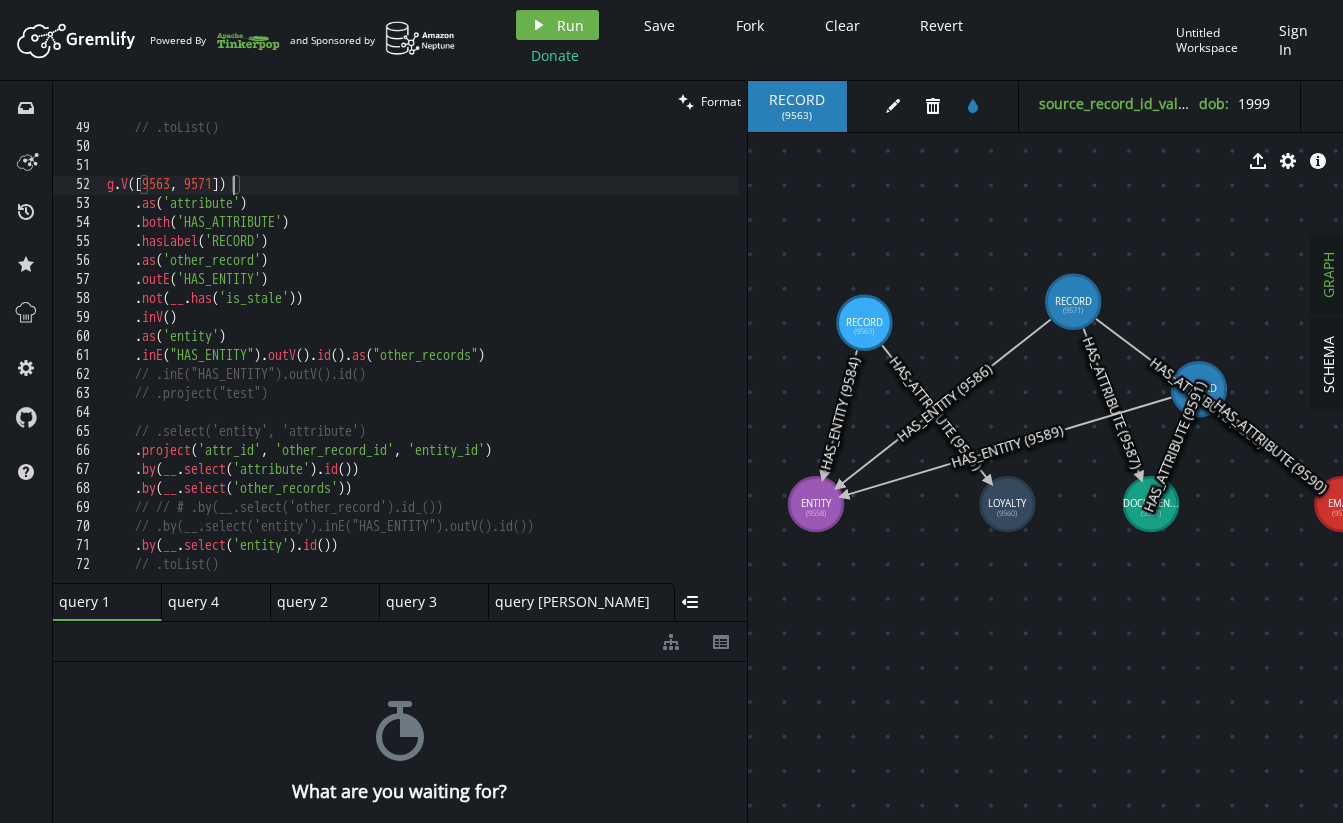 click on "// .toList() g . V ([ 9563 ,   9571 ])        . as ( 'attribute' )      . both ( 'HAS_ATTRIBUTE' )      . hasLabel ( 'RECORD' )      . as ( 'other_record' )      . outE ( 'HAS_ENTITY' )      . not ( __ . has ( 'is_stale' ))      . inV ( )      . as ( 'entity' )      . inE ( "HAS_ENTITY" ) . outV ( ) . id ( ) . as ( "other_records" )      // .inE("HAS_ENTITY").outV().id()      // .project("test")      // .select('entity', 'attribute')      . project ( 'attr_id' ,   'other_record_id' ,   'entity_id' )      . by ( __ . select ( 'attribute' ) . id ( ))      . by ( __ . select ( 'other_records' ))      // // # .by(__.select('other_record').id_())      // .by(__.select('entity').inE("HAS_ENTITY").outV().id())      . by ( __ . select ( 'entity' ) . id ( ))      // .toList()" at bounding box center [611, 364] 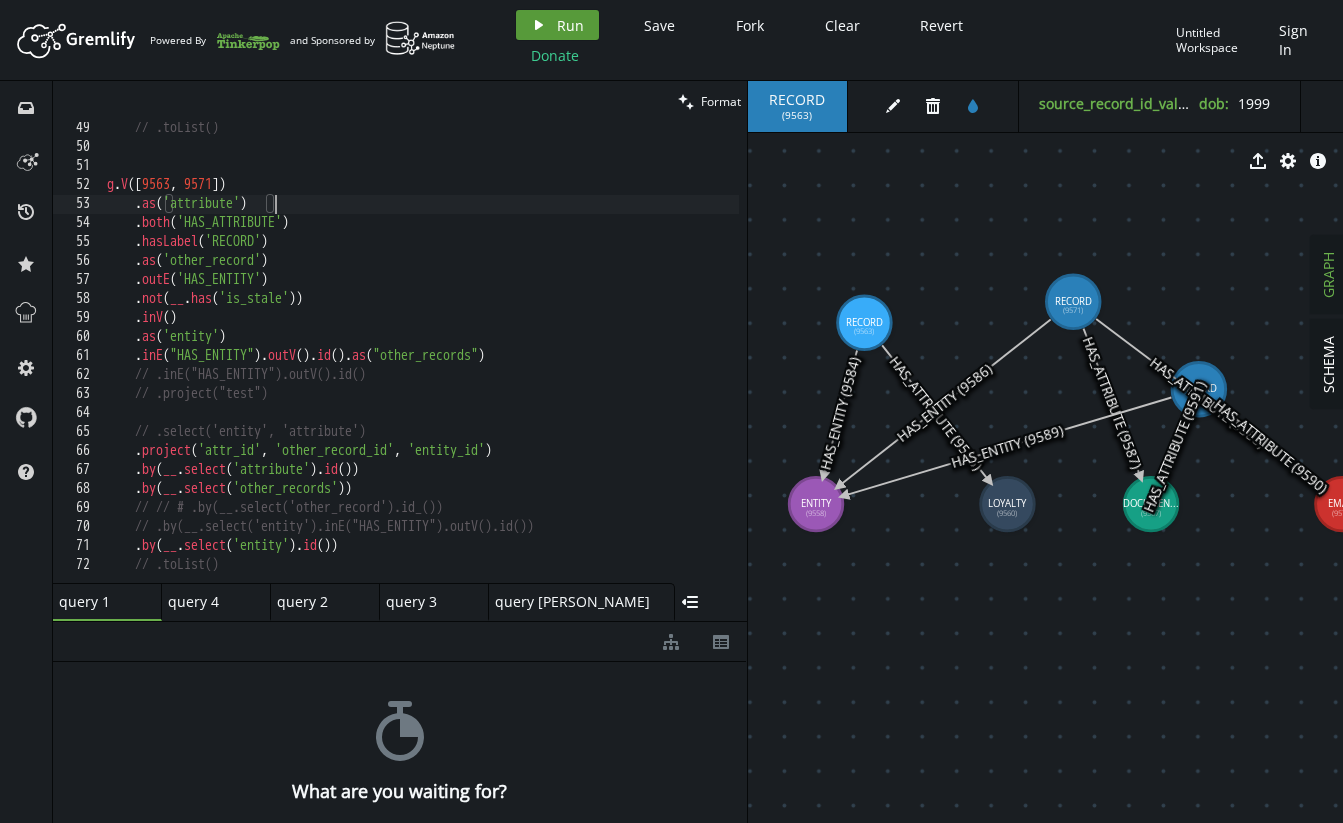 click on "Run" at bounding box center [570, 25] 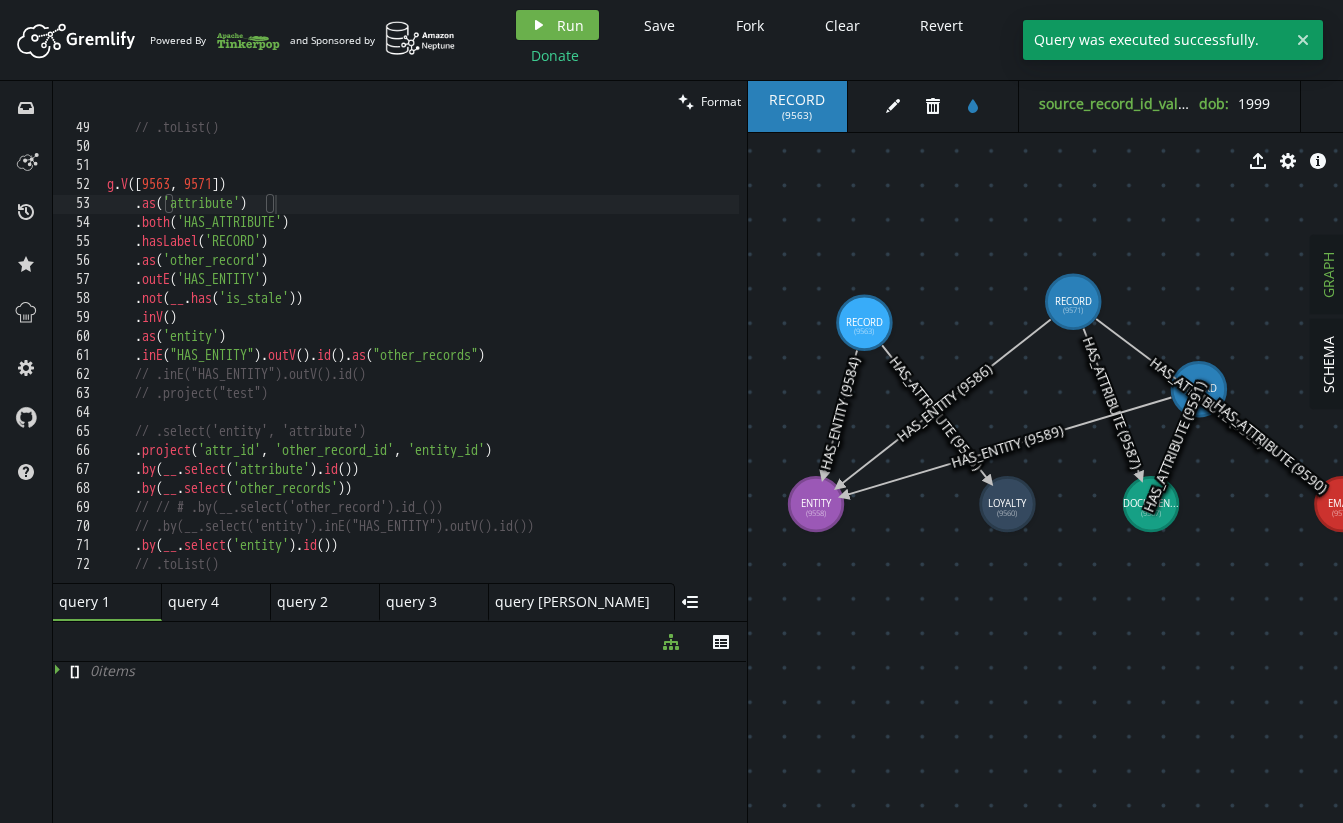 click on "// .toList() g . V ([ 9563 ,   9571 ])        . as ( 'attribute' )      . both ( 'HAS_ATTRIBUTE' )      . hasLabel ( 'RECORD' )      . as ( 'other_record' )      . outE ( 'HAS_ENTITY' )      . not ( __ . has ( 'is_stale' ))      . inV ( )      . as ( 'entity' )      . inE ( "HAS_ENTITY" ) . outV ( ) . id ( ) . as ( "other_records" )      // .inE("HAS_ENTITY").outV().id()      // .project("test")      // .select('entity', 'attribute')      . project ( 'attr_id' ,   'other_record_id' ,   'entity_id' )      . by ( __ . select ( 'attribute' ) . id ( ))      . by ( __ . select ( 'other_records' ))      // // # .by(__.select('other_record').id_())      // .by(__.select('entity').inE("HAS_ENTITY").outV().id())      . by ( __ . select ( 'entity' ) . id ( ))      // .toList()" at bounding box center [611, 364] 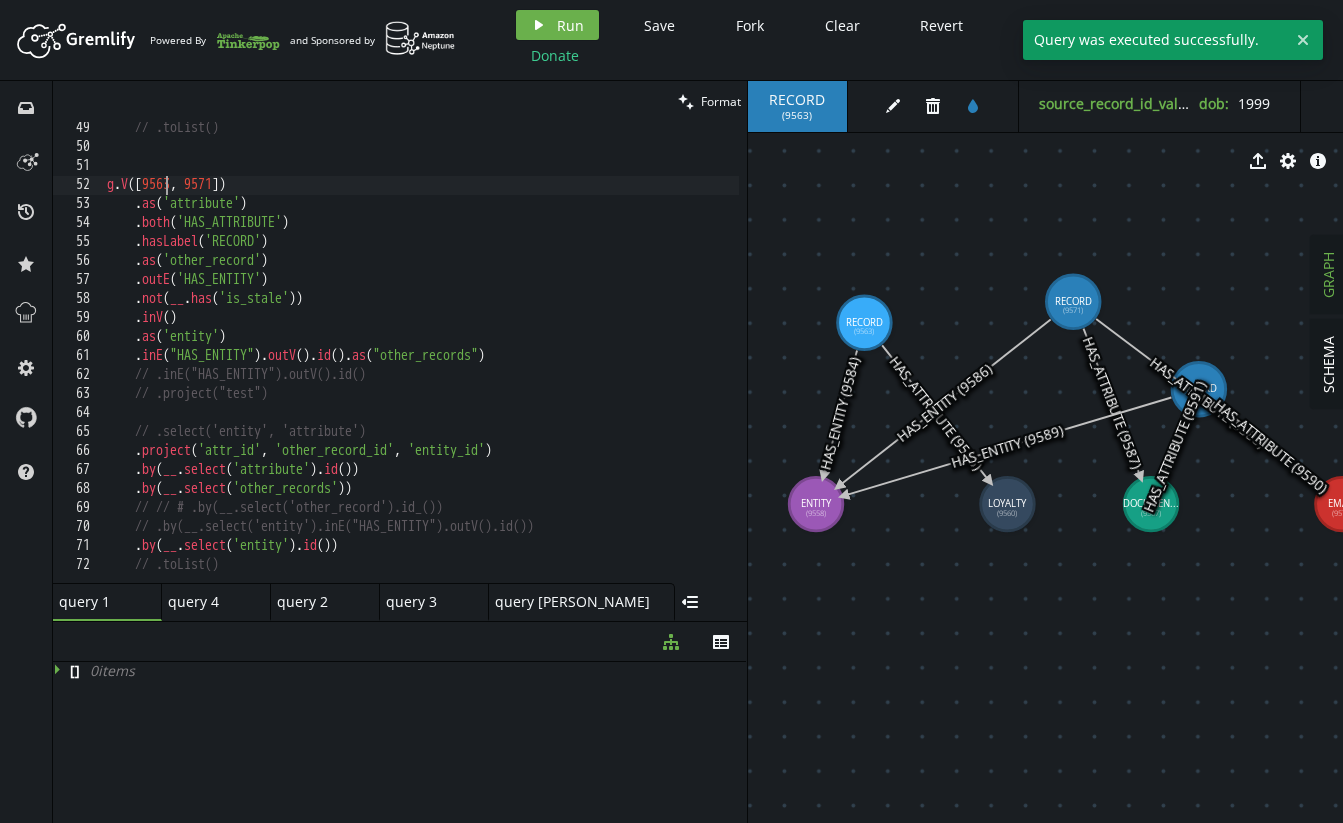click on "// .toList() g . V ([ 9563 ,   9571 ])        . as ( 'attribute' )      . both ( 'HAS_ATTRIBUTE' )      . hasLabel ( 'RECORD' )      . as ( 'other_record' )      . outE ( 'HAS_ENTITY' )      . not ( __ . has ( 'is_stale' ))      . inV ( )      . as ( 'entity' )      . inE ( "HAS_ENTITY" ) . outV ( ) . id ( ) . as ( "other_records" )      // .inE("HAS_ENTITY").outV().id()      // .project("test")      // .select('entity', 'attribute')      . project ( 'attr_id' ,   'other_record_id' ,   'entity_id' )      . by ( __ . select ( 'attribute' ) . id ( ))      . by ( __ . select ( 'other_records' ))      // // # .by(__.select('other_record').id_())      // .by(__.select('entity').inE("HAS_ENTITY").outV().id())      . by ( __ . select ( 'entity' ) . id ( ))      // .toList()" at bounding box center (611, 364) 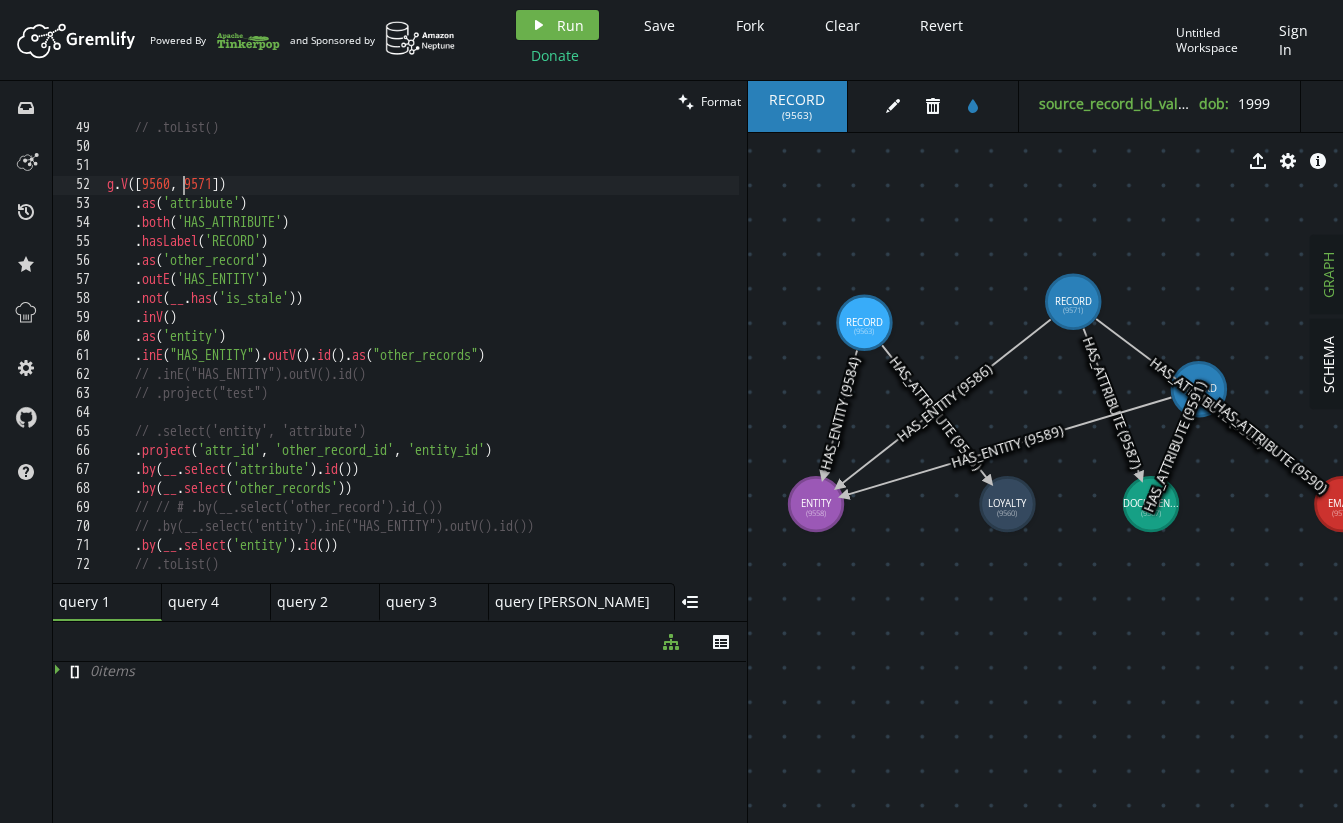 scroll, scrollTop: 0, scrollLeft: 75, axis: horizontal 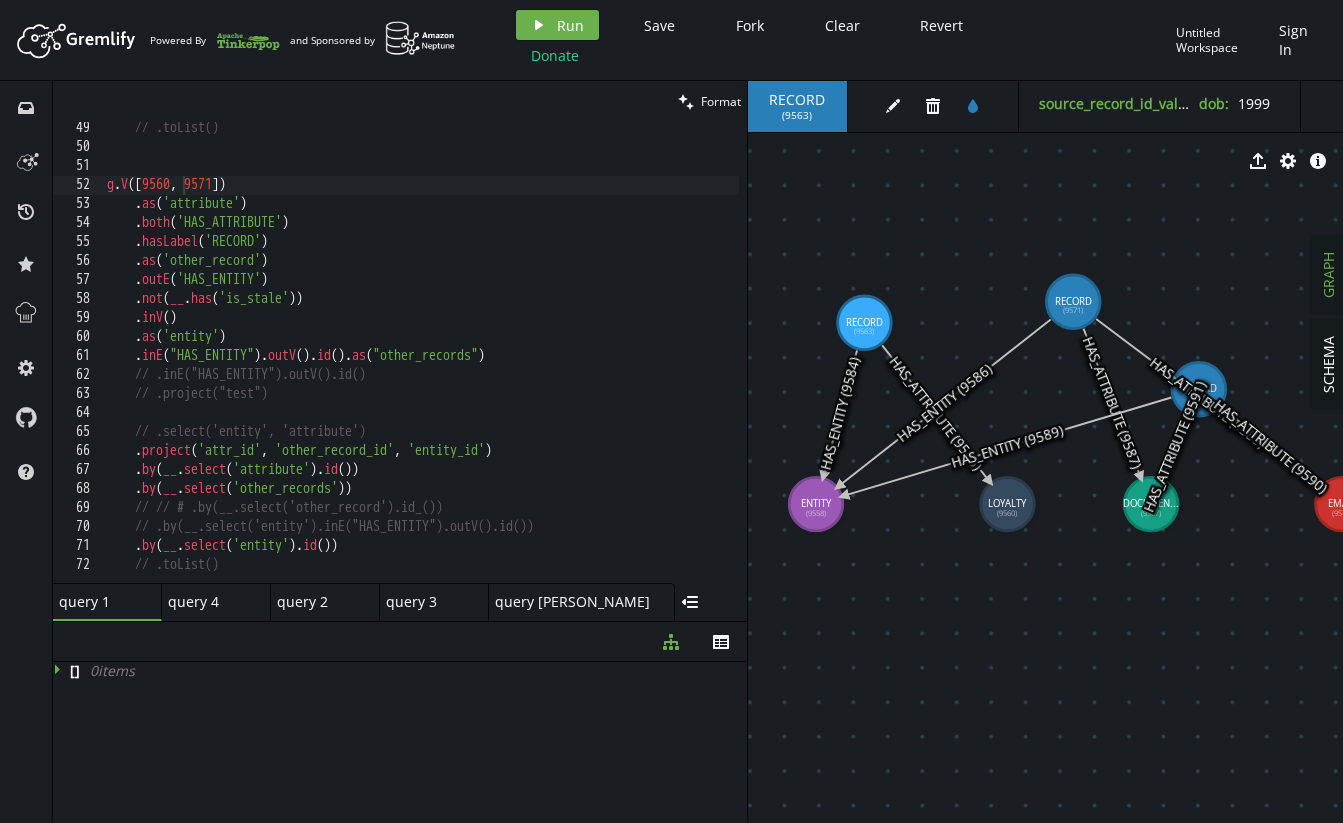 click 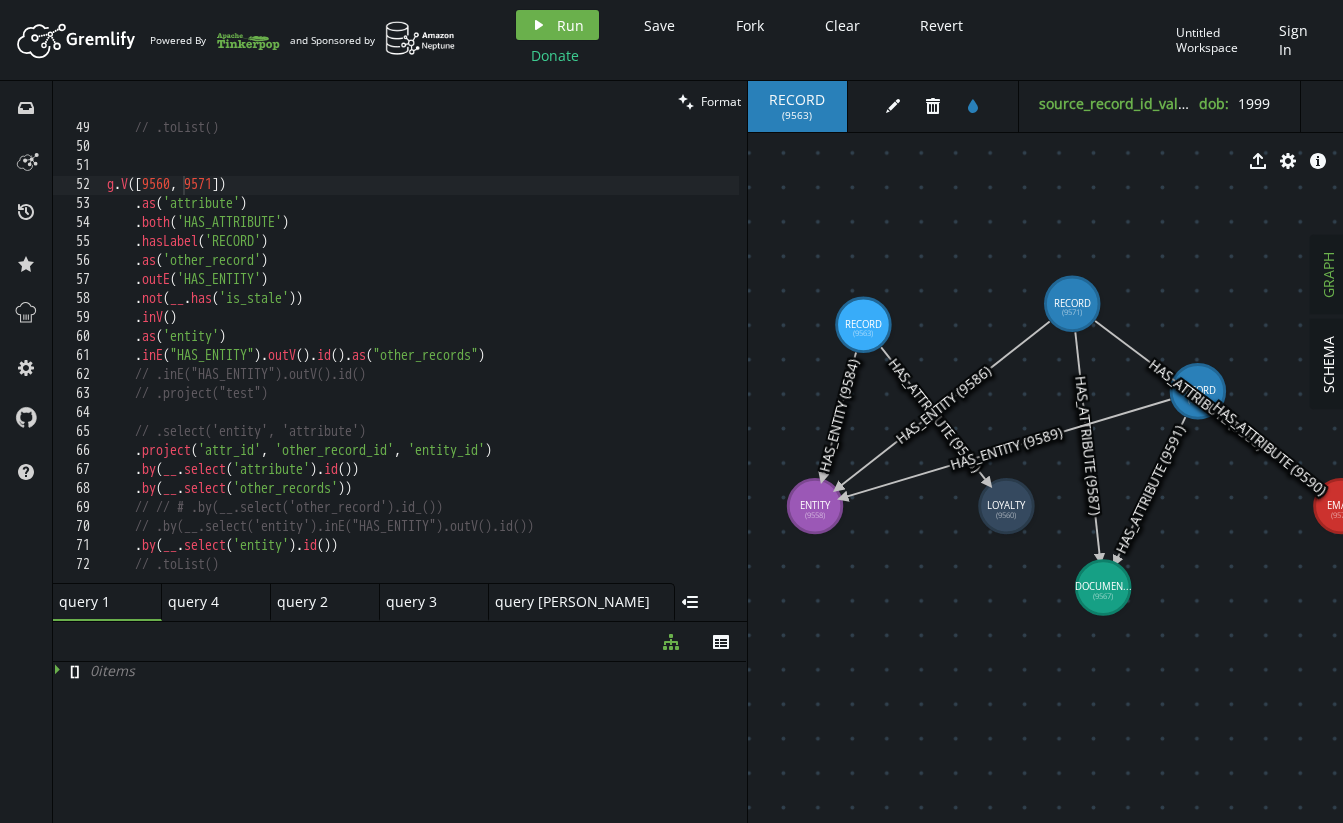 drag, startPoint x: 1154, startPoint y: 520, endPoint x: 1084, endPoint y: 608, distance: 112.44554 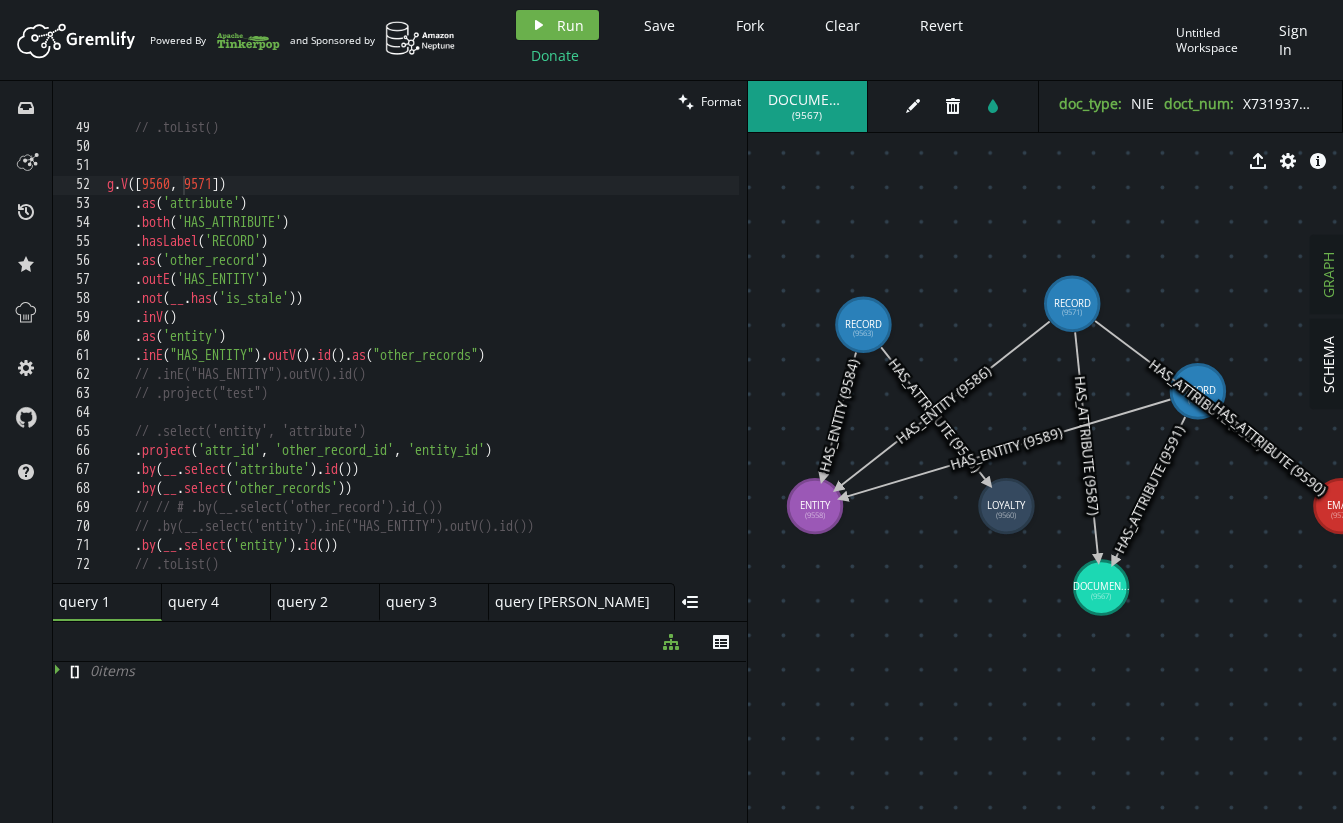 click on "// .toList() g . V ([ 9560 ,   9571 ])        . as ( 'attribute' )      . both ( 'HAS_ATTRIBUTE' )      . hasLabel ( 'RECORD' )      . as ( 'other_record' )      . outE ( 'HAS_ENTITY' )      . not ( __ . has ( 'is_stale' ))      . inV ( )      . as ( 'entity' )      . inE ( "HAS_ENTITY" ) . outV ( ) . id ( ) . as ( "other_records" )      // .inE("HAS_ENTITY").outV().id()      // .project("test")      // .select('entity', 'attribute')      . project ( 'attr_id' ,   'other_record_id' ,   'entity_id' )      . by ( __ . select ( 'attribute' ) . id ( ))      . by ( __ . select ( 'other_records' ))      // // # .by(__.select('other_record').id_())      // .by(__.select('entity').inE("HAS_ENTITY").outV().id())      . by ( __ . select ( 'entity' ) . id ( ))      // .toList()" at bounding box center (611, 364) 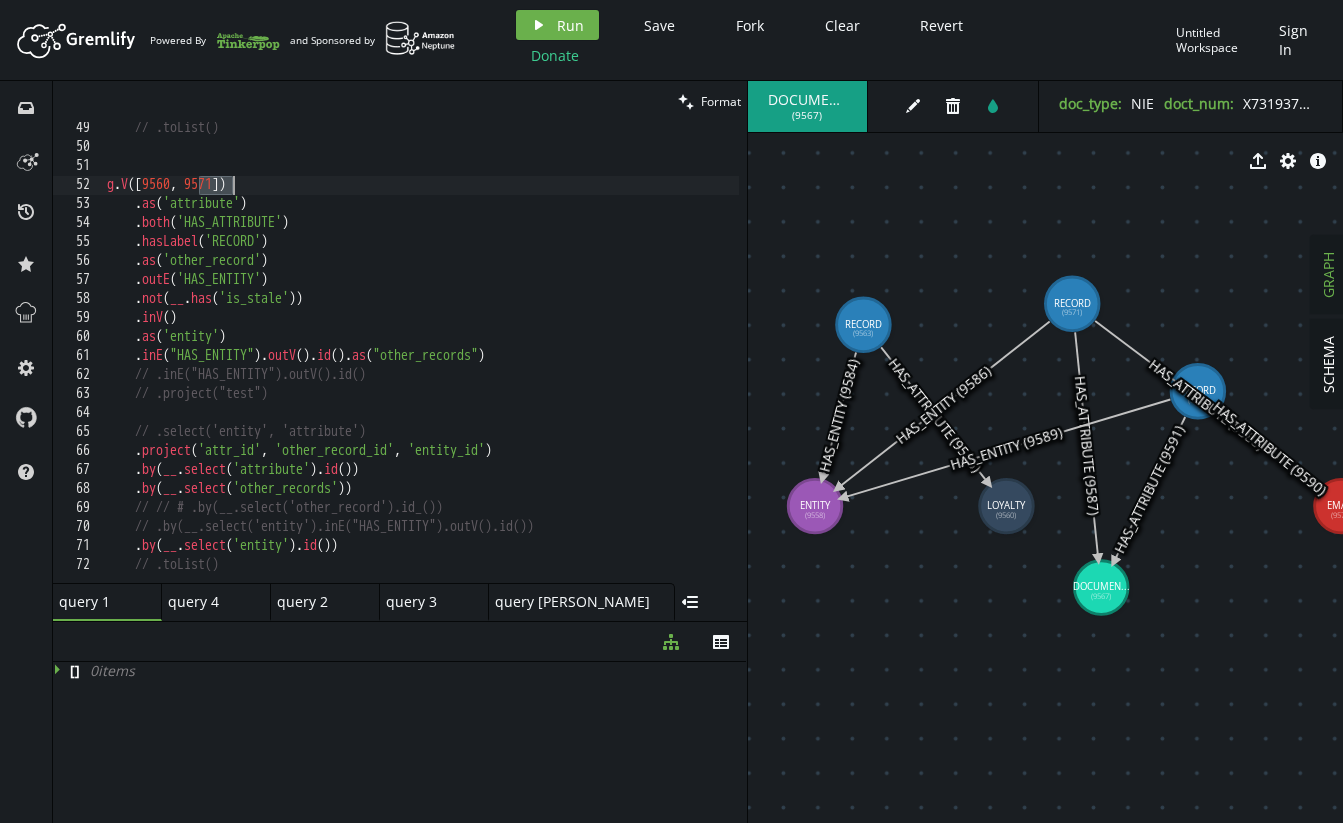 click on "// .toList() g . V ([ 9560 ,   9571 ])        . as ( 'attribute' )      . both ( 'HAS_ATTRIBUTE' )      . hasLabel ( 'RECORD' )      . as ( 'other_record' )      . outE ( 'HAS_ENTITY' )      . not ( __ . has ( 'is_stale' ))      . inV ( )      . as ( 'entity' )      . inE ( "HAS_ENTITY" ) . outV ( ) . id ( ) . as ( "other_records" )      // .inE("HAS_ENTITY").outV().id()      // .project("test")      // .select('entity', 'attribute')      . project ( 'attr_id' ,   'other_record_id' ,   'entity_id' )      . by ( __ . select ( 'attribute' ) . id ( ))      . by ( __ . select ( 'other_records' ))      // // # .by(__.select('other_record').id_())      // .by(__.select('entity').inE("HAS_ENTITY").outV().id())      . by ( __ . select ( 'entity' ) . id ( ))      // .toList()" at bounding box center [611, 364] 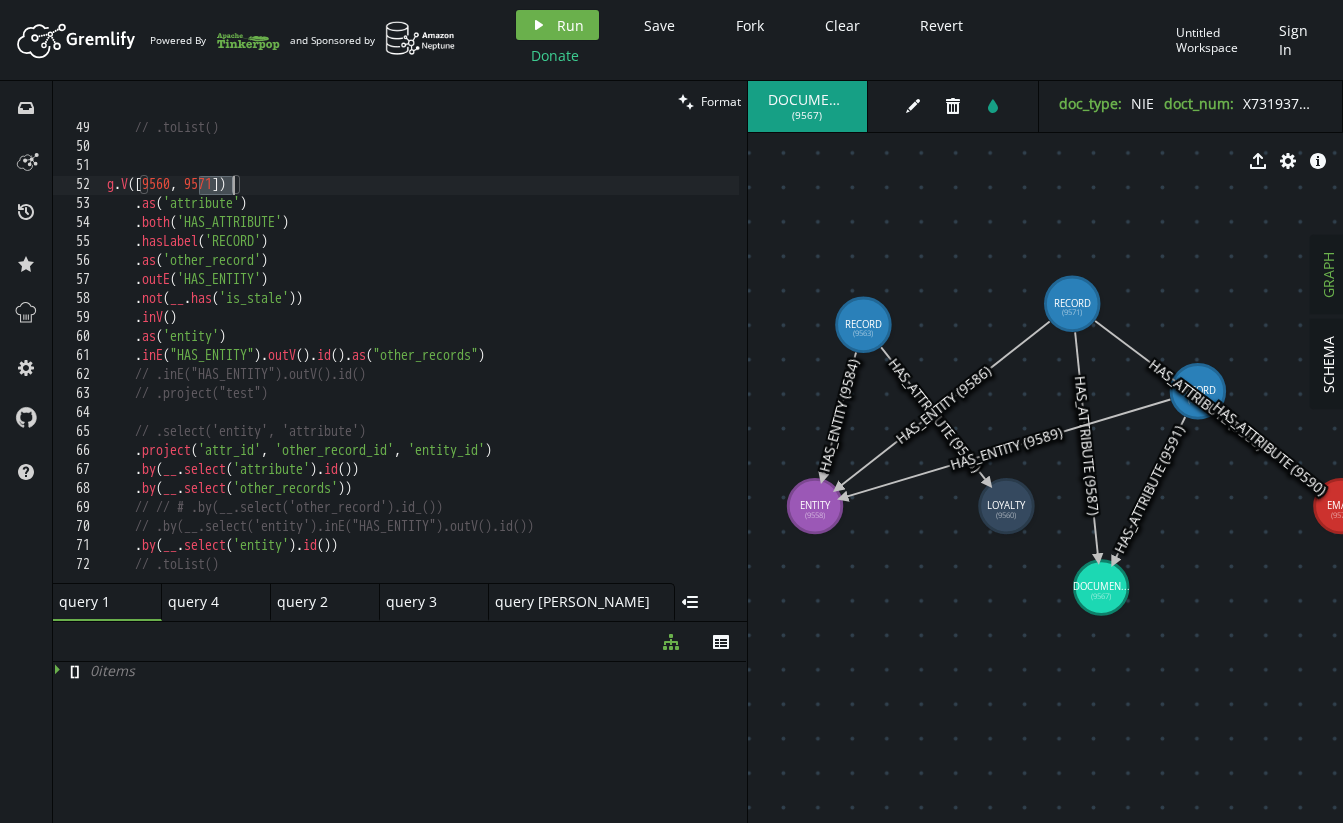 click on "// .toList() g . V ([ 9560 ,   9571 ])        . as ( 'attribute' )      . both ( 'HAS_ATTRIBUTE' )      . hasLabel ( 'RECORD' )      . as ( 'other_record' )      . outE ( 'HAS_ENTITY' )      . not ( __ . has ( 'is_stale' ))      . inV ( )      . as ( 'entity' )      . inE ( "HAS_ENTITY" ) . outV ( ) . id ( ) . as ( "other_records" )      // .inE("HAS_ENTITY").outV().id()      // .project("test")      // .select('entity', 'attribute')      . project ( 'attr_id' ,   'other_record_id' ,   'entity_id' )      . by ( __ . select ( 'attribute' ) . id ( ))      . by ( __ . select ( 'other_records' ))      // // # .by(__.select('other_record').id_())      // .by(__.select('entity').inE("HAS_ENTITY").outV().id())      . by ( __ . select ( 'entity' ) . id ( ))      // .toList()" at bounding box center (611, 364) 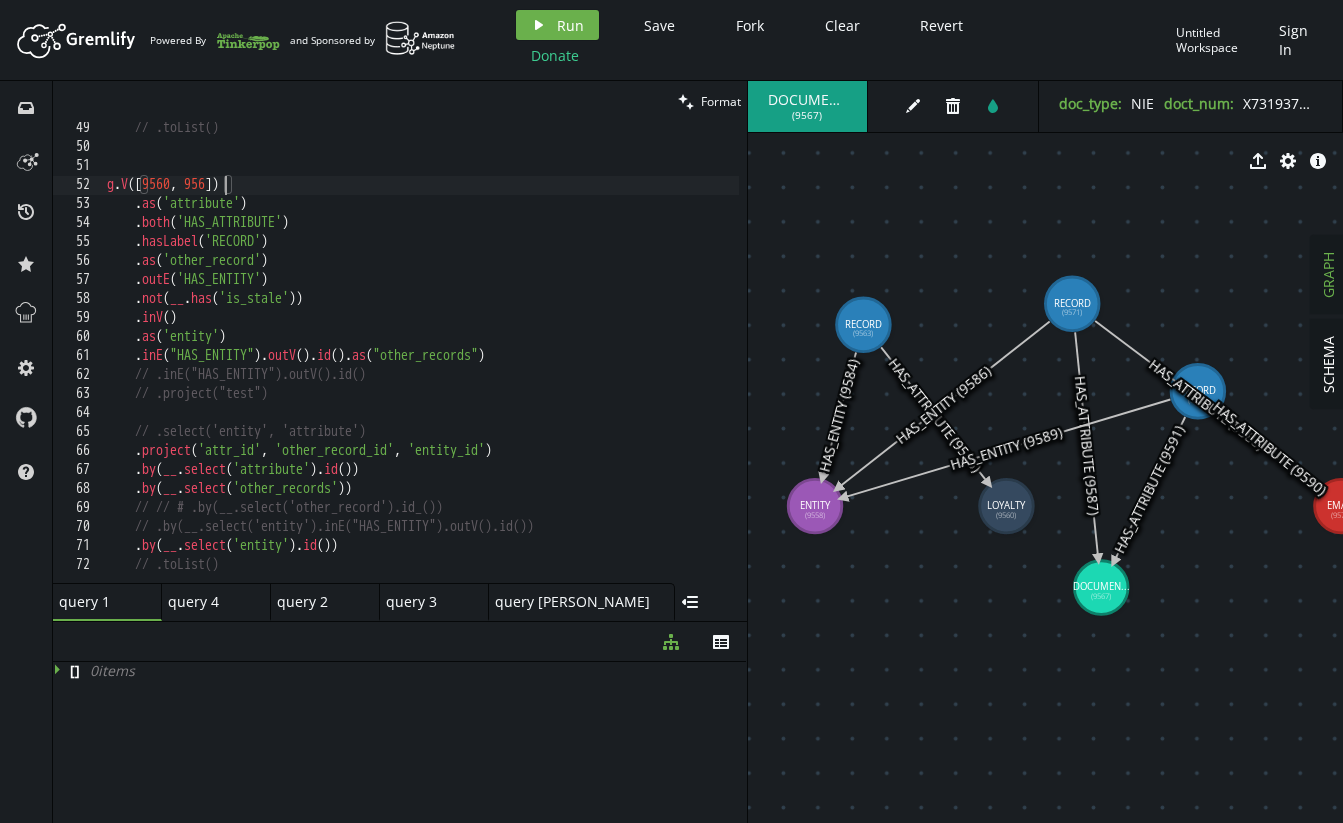 scroll, scrollTop: 0, scrollLeft: 125, axis: horizontal 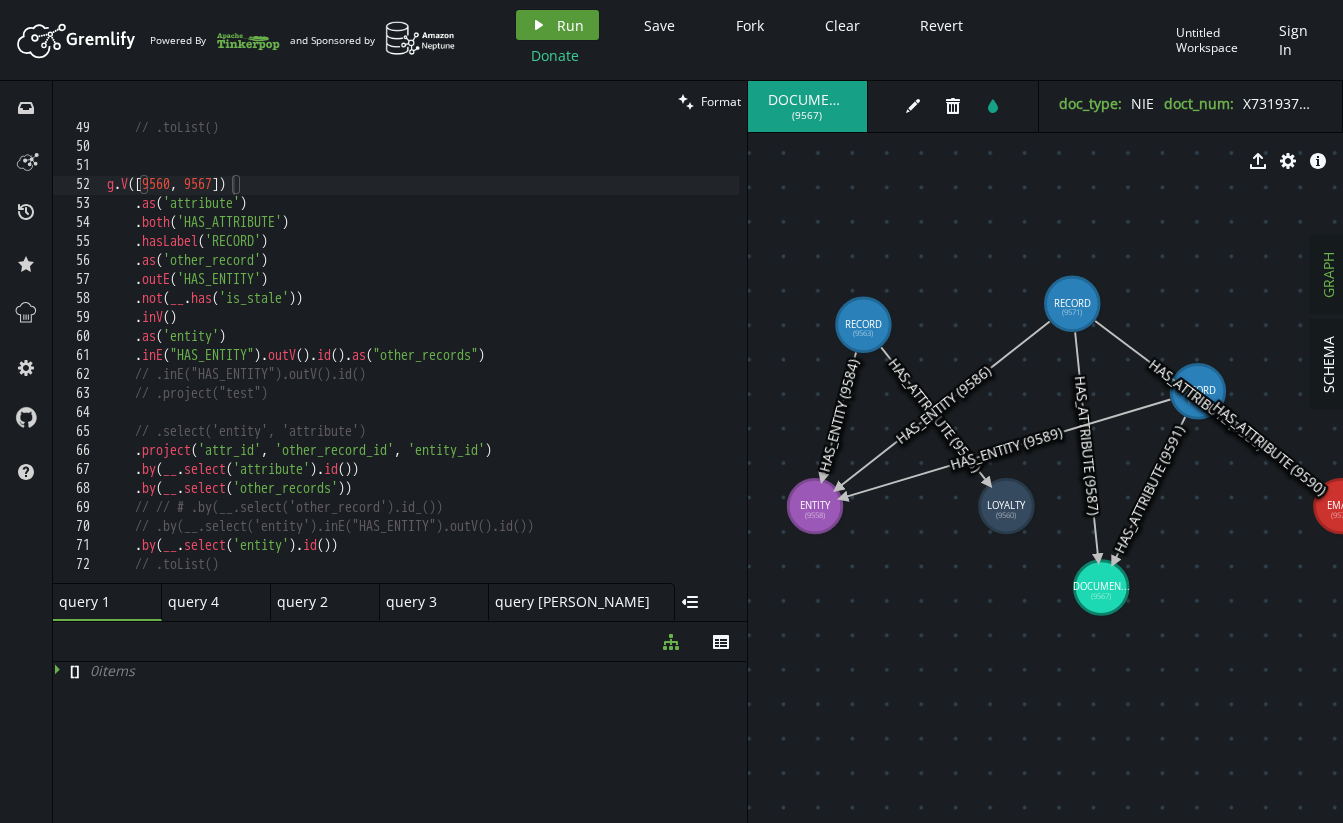 click on "play" 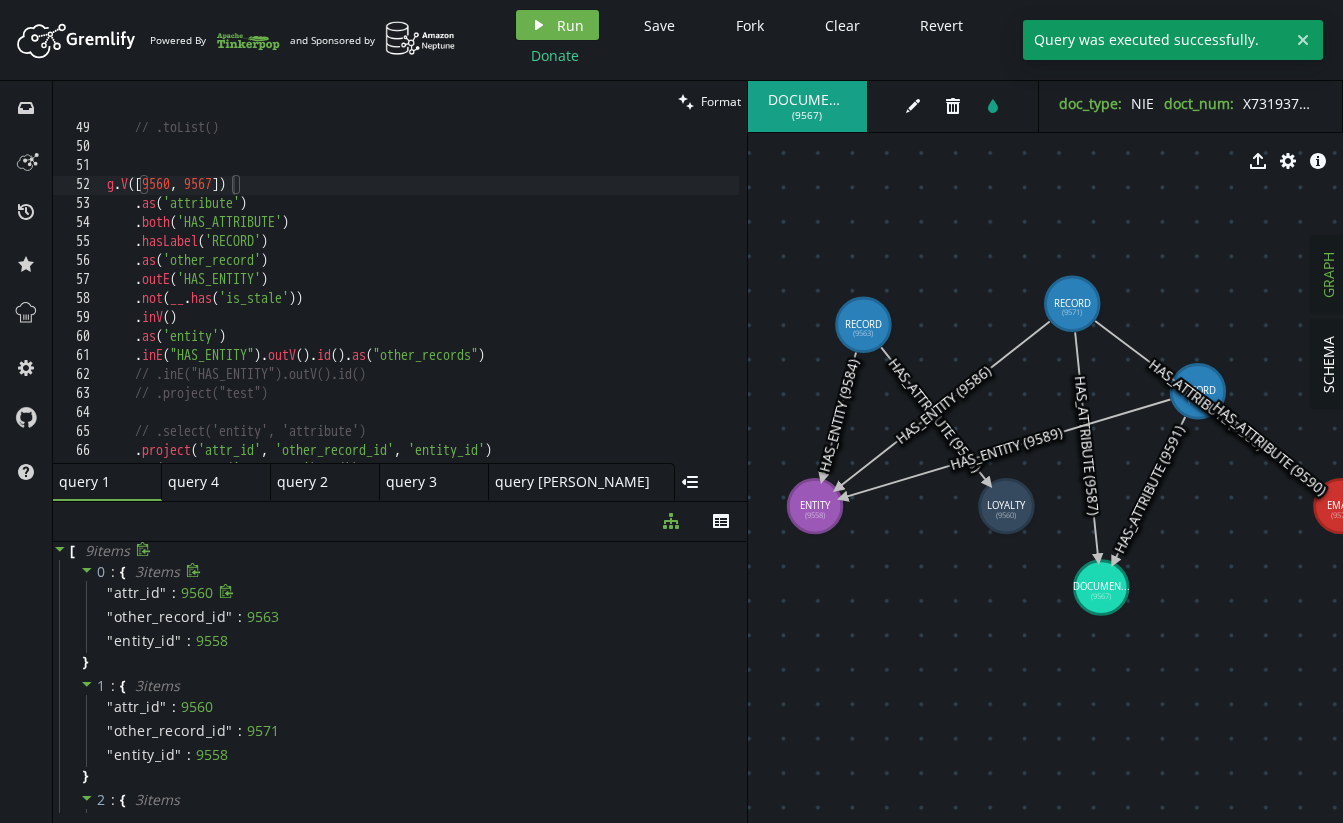 drag, startPoint x: 441, startPoint y: 622, endPoint x: 354, endPoint y: 581, distance: 96.17692 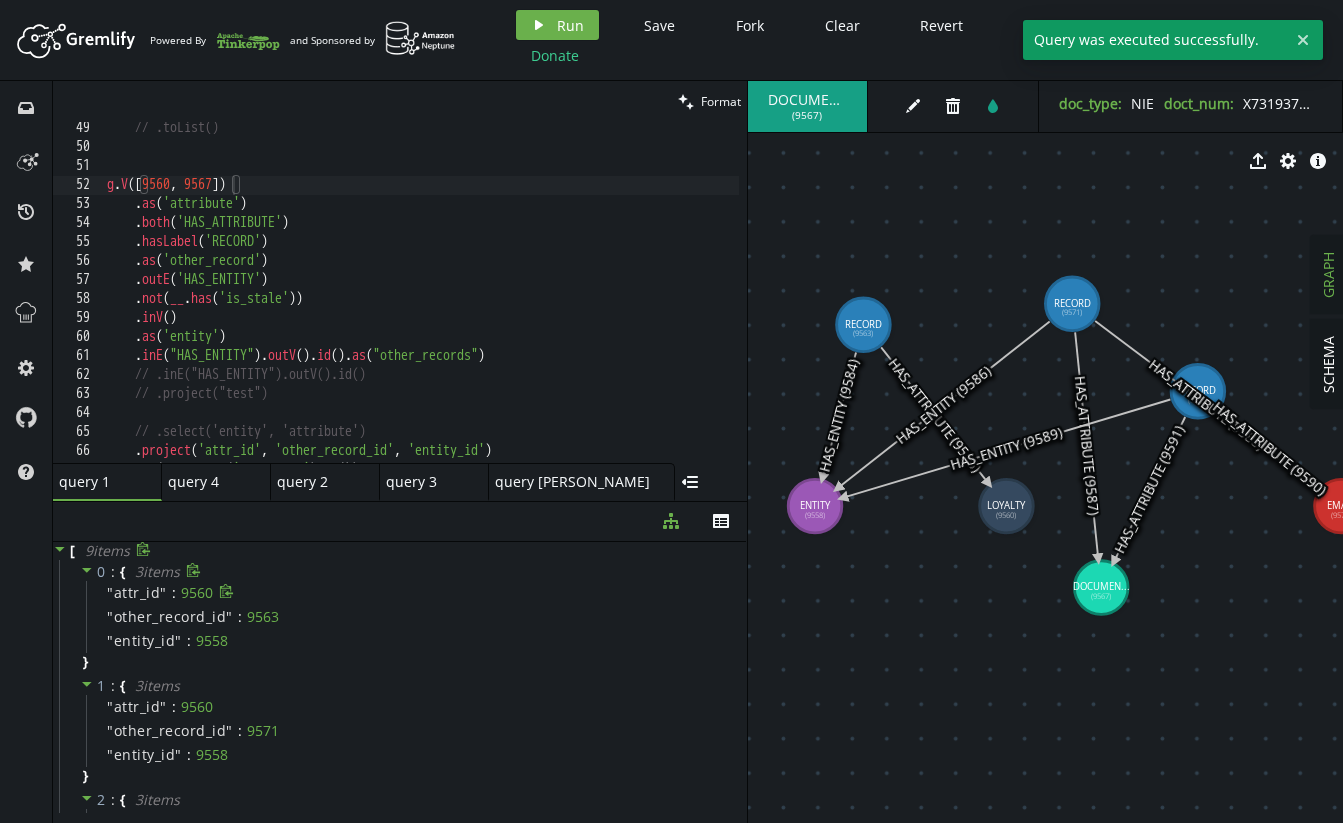 click on "clean Format g.V([9560, 9567]) 49 50 51 52 53 54 55 56 57 58 59 60 61 62 63 64 65 66 67 68 69 70 71 72      // .toList() g . V ([ 9560 ,   9567 ])        . as ( 'attribute' )      . both ( 'HAS_ATTRIBUTE' )      . hasLabel ( 'RECORD' )      . as ( 'other_record' )      . outE ( 'HAS_ENTITY' )      . not ( __ . has ( 'is_stale' ))      . inV ( )      . as ( 'entity' )      . inE ( "HAS_ENTITY" ) . outV ( ) . id ( ) . as ( "other_records" )      // .inE("HAS_ENTITY").outV().id()      // .project("test")      // .select('entity', 'attribute')      . project ( 'attr_id' ,   'other_record_id' ,   'entity_id' )      . by ( __ . select ( 'attribute' ) . id ( ))      . by ( __ . select ( 'other_records' ))      // // # .by(__.select('other_record').id_())      // .by(__.select('entity').inE("HAS_ENTITY").outV().id())      . by ( __ . select ( 'entity' ) . id ( ))      // .toList()         query 1 small-cross   query 4 small-cross   query 2 small-cross   query 3 small-cross   query [PERSON_NAME] small-cross menu-closed th" at bounding box center [400, 452] 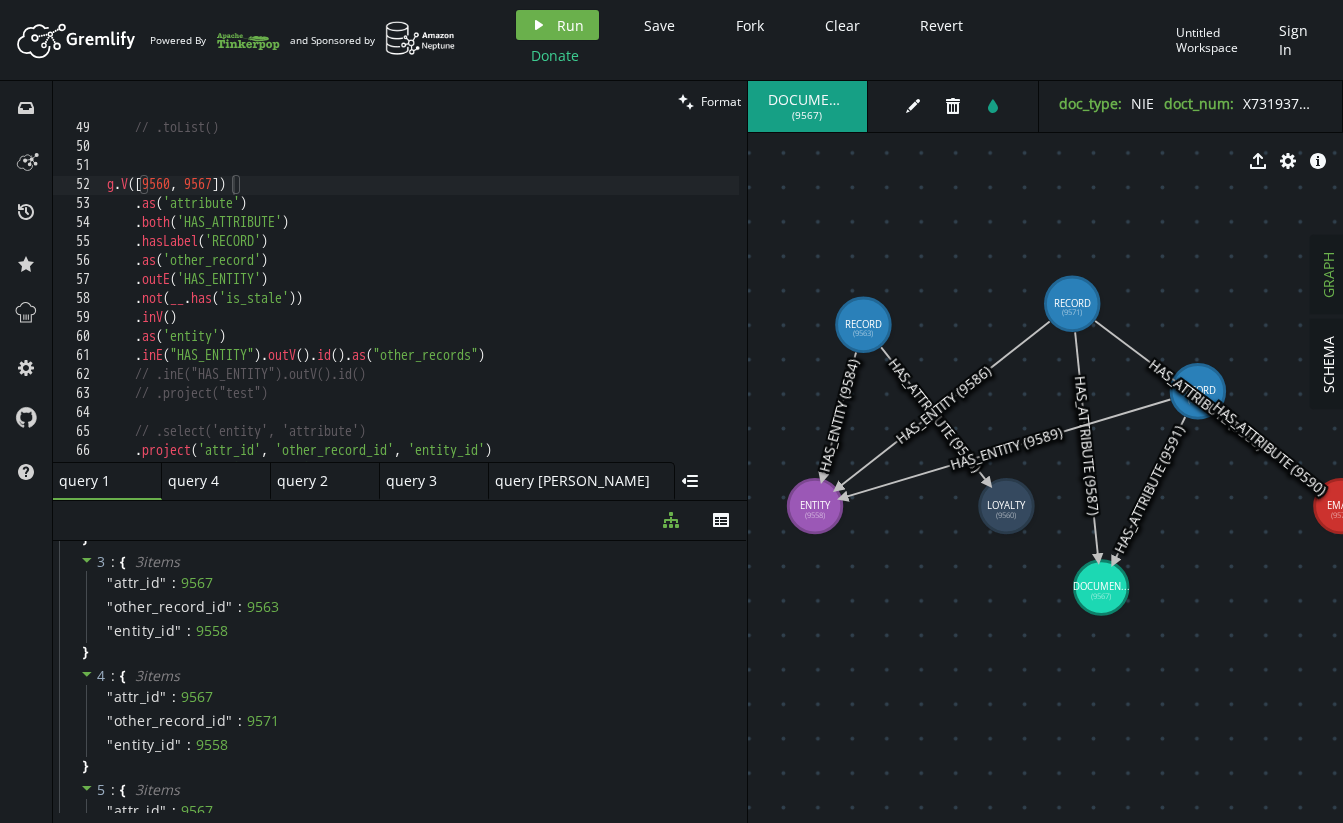 scroll, scrollTop: 16, scrollLeft: 0, axis: vertical 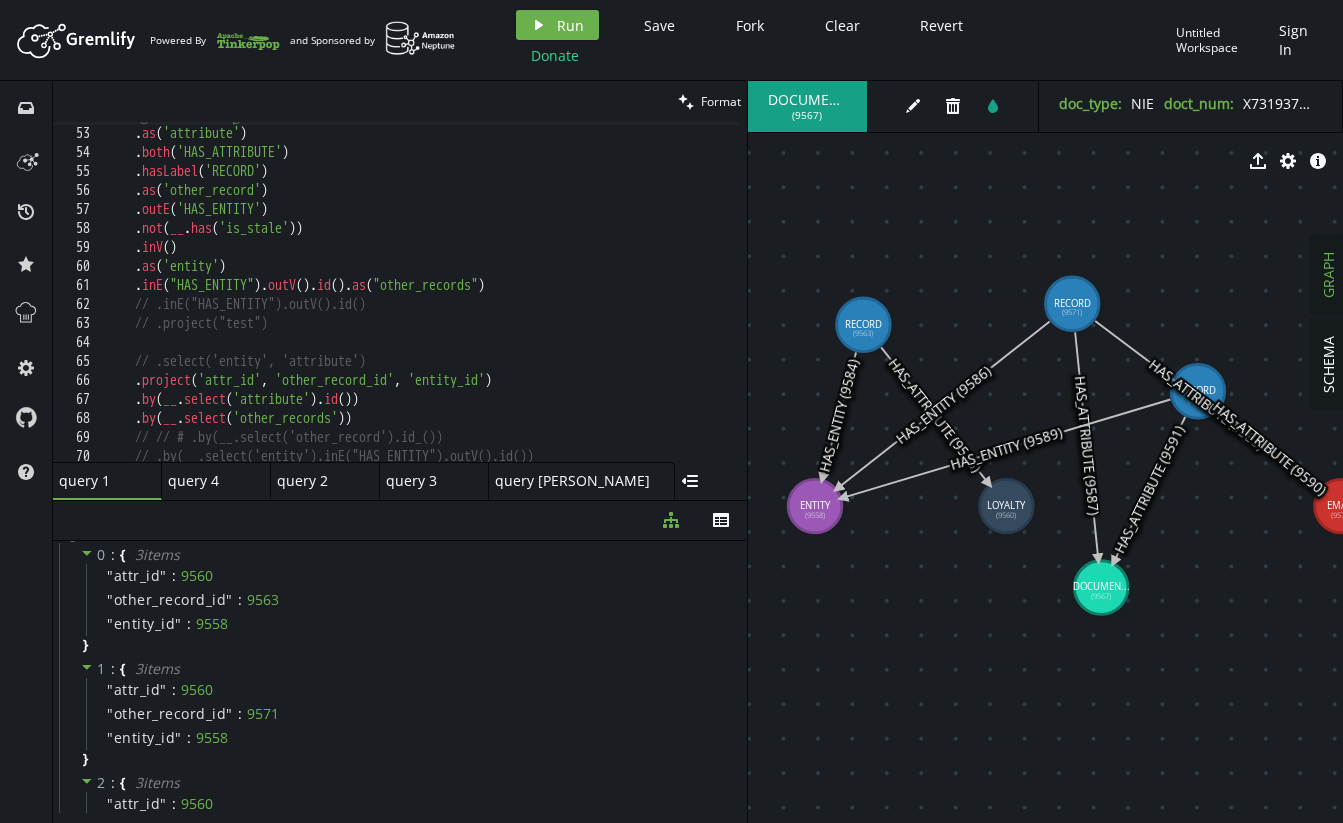 click on "g . V ([ 9560 ,   9567 ])        . as ( 'attribute' )      . both ( 'HAS_ATTRIBUTE' )      . hasLabel ( 'RECORD' )      . as ( 'other_record' )      . outE ( 'HAS_ENTITY' )      . not ( __ . has ( 'is_stale' ))      . inV ( )      . as ( 'entity' )      . inE ( "HAS_ENTITY" ) . outV ( ) . id ( ) . as ( "other_records" )      // .inE("HAS_ENTITY").outV().id()      // .project("test")      // .select('entity', 'attribute')      . project ( 'attr_id' ,   'other_record_id' ,   'entity_id' )      . by ( __ . select ( 'attribute' ) . id ( ))      . by ( __ . select ( 'other_records' ))      // // # .by(__.select('other_record').id_())      // .by(__.select('entity').inE("HAS_ENTITY").outV().id())" at bounding box center [611, 290] 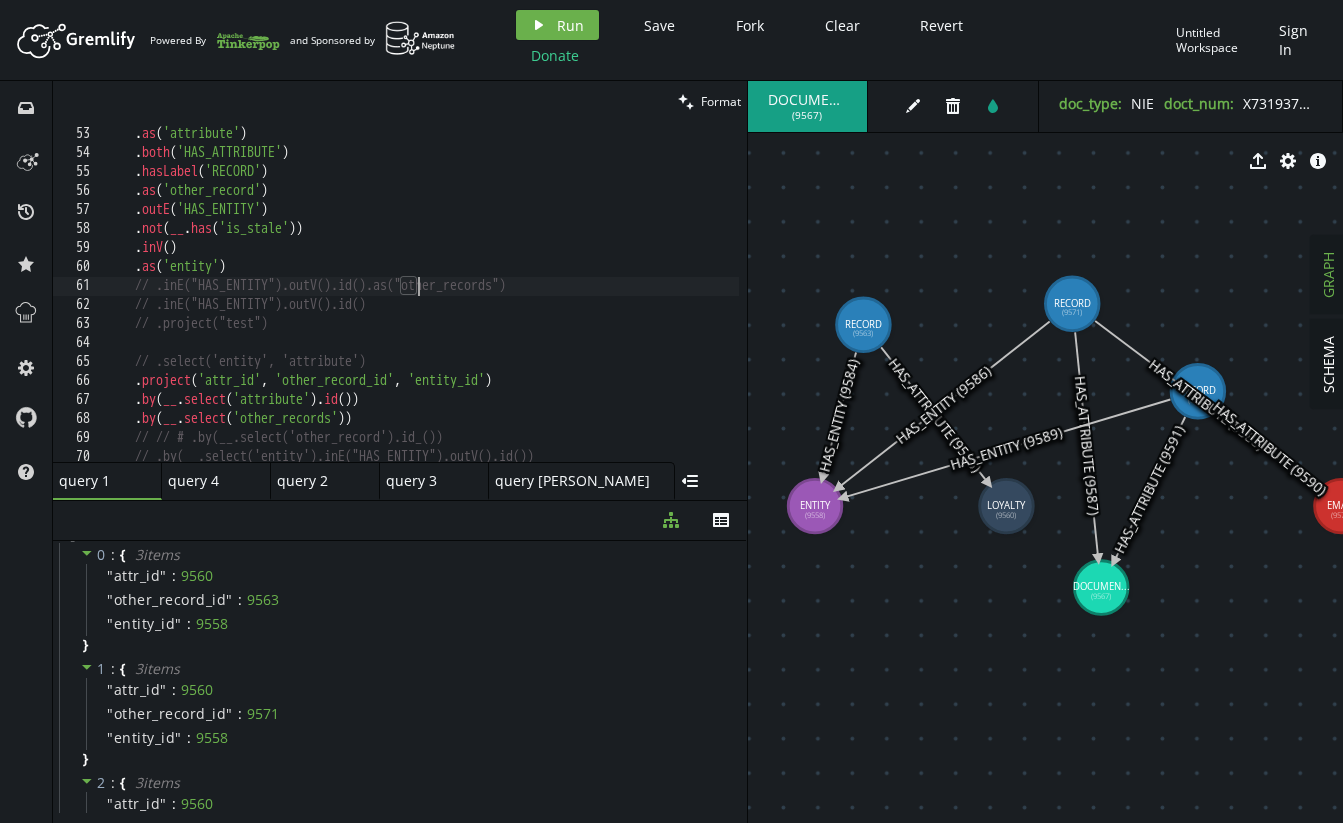click on "g . V ([ 9560 ,   9567 ])        . as ( 'attribute' )      . both ( 'HAS_ATTRIBUTE' )      . hasLabel ( 'RECORD' )      . as ( 'other_record' )      . outE ( 'HAS_ENTITY' )      . not ( __ . has ( 'is_stale' ))      . inV ( )      . as ( 'entity' )      // .inE("HAS_ENTITY").outV().id().as("other_records")      // .inE("HAS_ENTITY").outV().id()      // .project("test")      // .select('entity', 'attribute')      . project ( 'attr_id' ,   'other_record_id' ,   'entity_id' )      . by ( __ . select ( 'attribute' ) . id ( ))      . by ( __ . select ( 'other_records' ))      // // # .by(__.select('other_record').id_())      // .by(__.select('entity').inE("HAS_ENTITY").outV().id())" at bounding box center [611, 290] 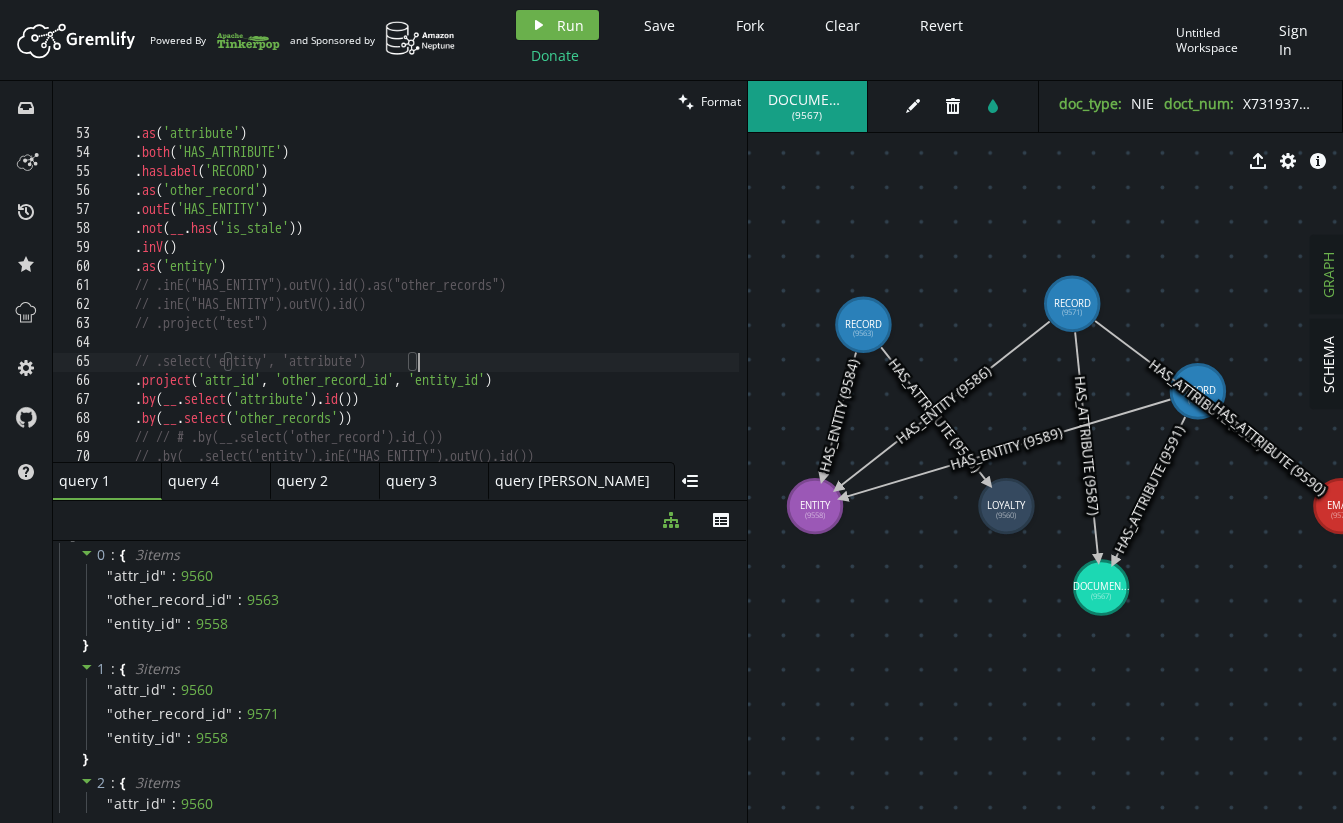 click on "g . V ([ 9560 ,   9567 ])        . as ( 'attribute' )      . both ( 'HAS_ATTRIBUTE' )      . hasLabel ( 'RECORD' )      . as ( 'other_record' )      . outE ( 'HAS_ENTITY' )      . not ( __ . has ( 'is_stale' ))      . inV ( )      . as ( 'entity' )      // .inE("HAS_ENTITY").outV().id().as("other_records")      // .inE("HAS_ENTITY").outV().id()      // .project("test")      // .select('entity', 'attribute')      . project ( 'attr_id' ,   'other_record_id' ,   'entity_id' )      . by ( __ . select ( 'attribute' ) . id ( ))      . by ( __ . select ( 'other_records' ))      // // # .by(__.select('other_record').id_())      // .by(__.select('entity').inE("HAS_ENTITY").outV().id())" at bounding box center [611, 290] 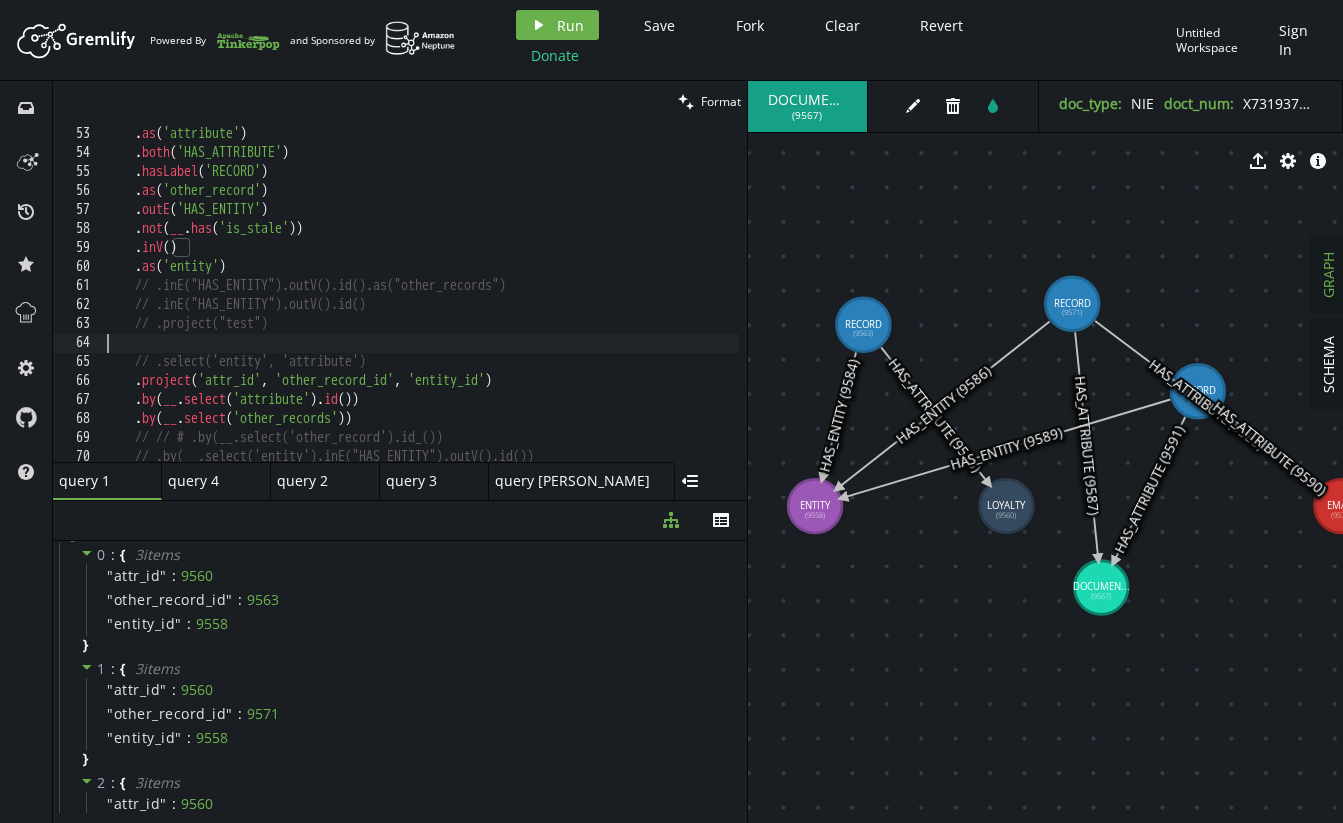 click on "g . V ([ 9560 ,   9567 ])        . as ( 'attribute' )      . both ( 'HAS_ATTRIBUTE' )      . hasLabel ( 'RECORD' )      . as ( 'other_record' )      . outE ( 'HAS_ENTITY' )      . not ( __ . has ( 'is_stale' ))      . inV ( )      . as ( 'entity' )      // .inE("HAS_ENTITY").outV().id().as("other_records")      // .inE("HAS_ENTITY").outV().id()      // .project("test")      // .select('entity', 'attribute')      . project ( 'attr_id' ,   'other_record_id' ,   'entity_id' )      . by ( __ . select ( 'attribute' ) . id ( ))      . by ( __ . select ( 'other_records' ))      // // # .by(__.select('other_record').id_())      // .by(__.select('entity').inE("HAS_ENTITY").outV().id())" at bounding box center [611, 290] 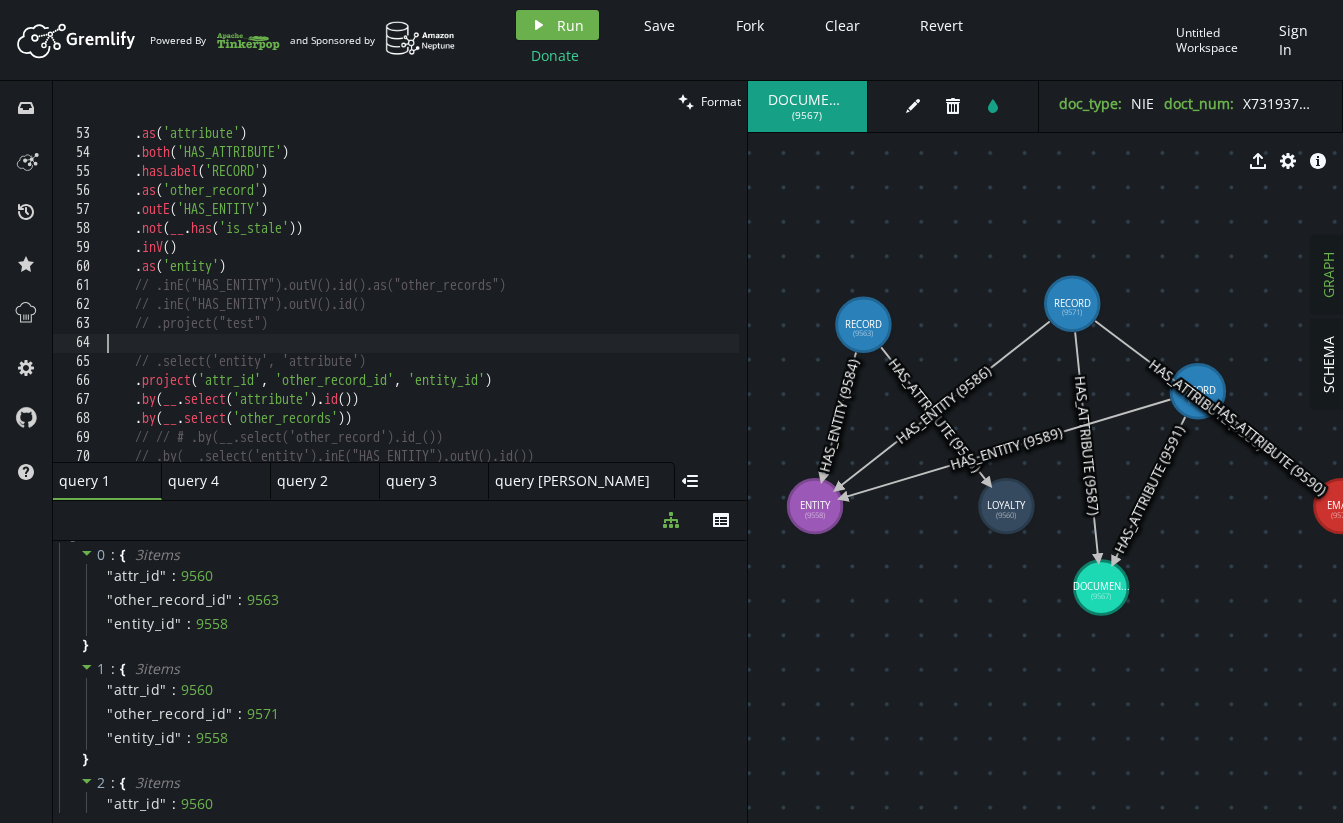 click on "g . V ([ 9560 ,   9567 ])        . as ( 'attribute' )      . both ( 'HAS_ATTRIBUTE' )      . hasLabel ( 'RECORD' )      . as ( 'other_record' )      . outE ( 'HAS_ENTITY' )      . not ( __ . has ( 'is_stale' ))      . inV ( )      . as ( 'entity' )      // .inE("HAS_ENTITY").outV().id().as("other_records")      // .inE("HAS_ENTITY").outV().id()      // .project("test")      // .select('entity', 'attribute')      . project ( 'attr_id' ,   'other_record_id' ,   'entity_id' )      . by ( __ . select ( 'attribute' ) . id ( ))      . by ( __ . select ( 'other_records' ))      // // # .by(__.select('other_record').id_())      // .by(__.select('entity').inE("HAS_ENTITY").outV().id())" at bounding box center [611, 290] 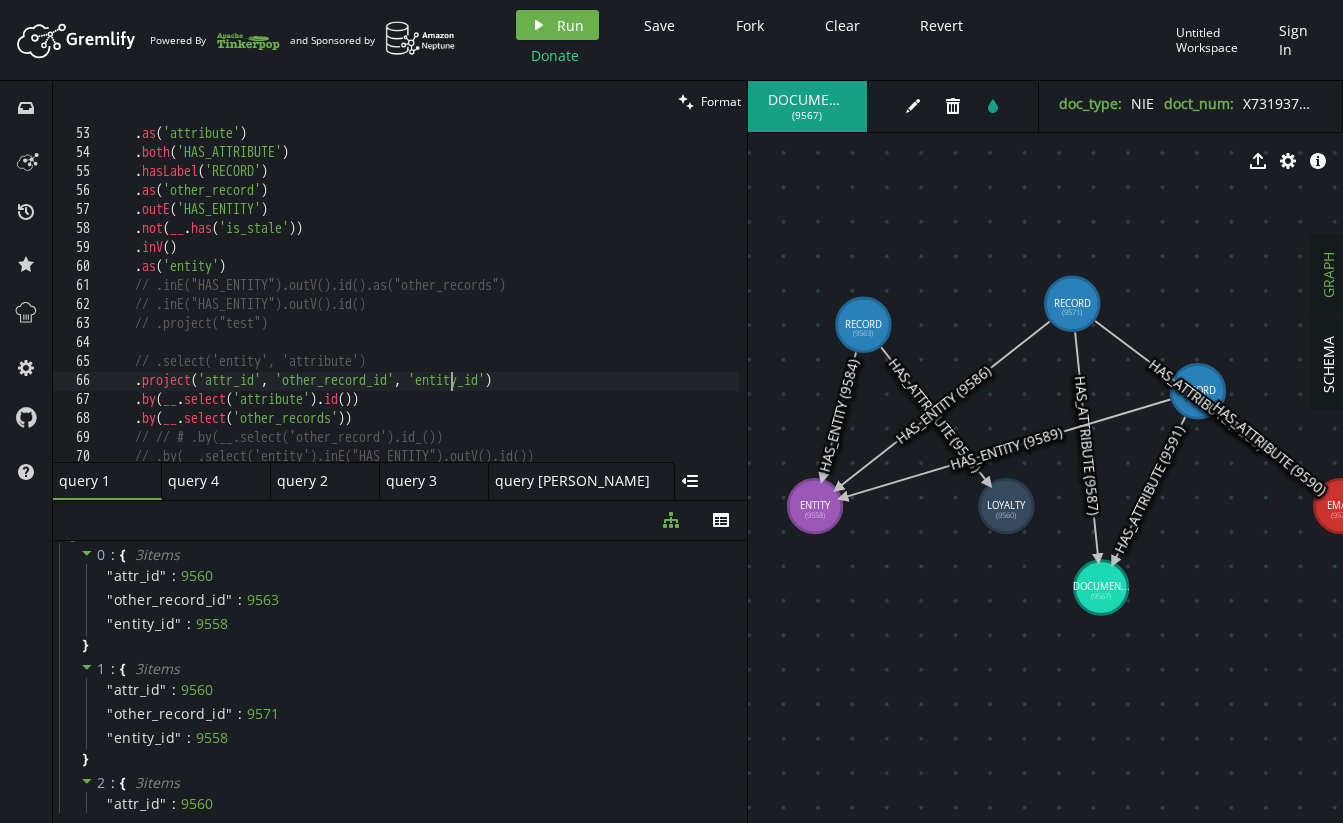click on "g . V ([ 9560 ,   9567 ])        . as ( 'attribute' )      . both ( 'HAS_ATTRIBUTE' )      . hasLabel ( 'RECORD' )      . as ( 'other_record' )      . outE ( 'HAS_ENTITY' )      . not ( __ . has ( 'is_stale' ))      . inV ( )      . as ( 'entity' )      // .inE("HAS_ENTITY").outV().id().as("other_records")      // .inE("HAS_ENTITY").outV().id()      // .project("test")      // .select('entity', 'attribute')      . project ( 'attr_id' ,   'other_record_id' ,   'entity_id' )      . by ( __ . select ( 'attribute' ) . id ( ))      . by ( __ . select ( 'other_records' ))      // // # .by(__.select('other_record').id_())      // .by(__.select('entity').inE("HAS_ENTITY").outV().id())" at bounding box center [611, 290] 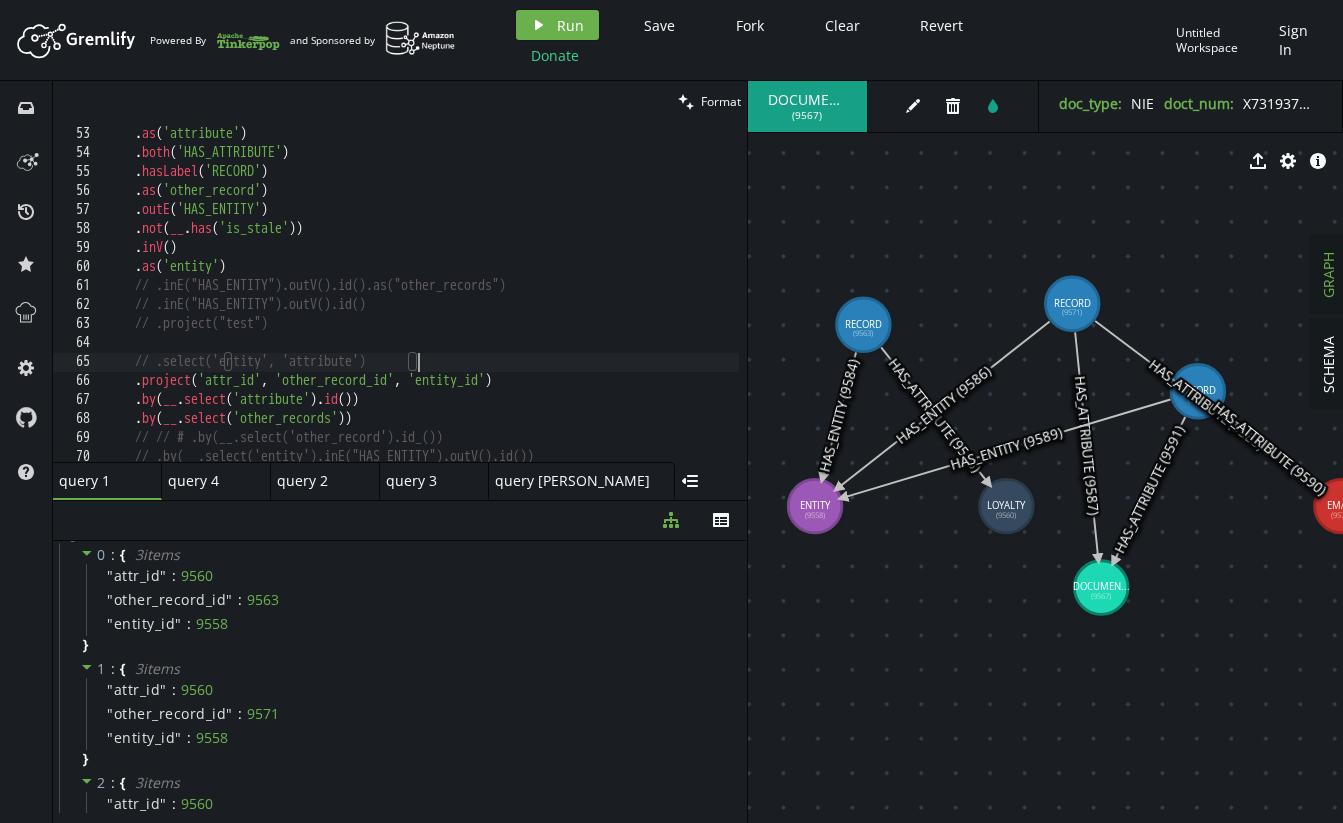 click on "g . V ([ 9560 ,   9567 ])        . as ( 'attribute' )      . both ( 'HAS_ATTRIBUTE' )      . hasLabel ( 'RECORD' )      . as ( 'other_record' )      . outE ( 'HAS_ENTITY' )      . not ( __ . has ( 'is_stale' ))      . inV ( )      . as ( 'entity' )      // .inE("HAS_ENTITY").outV().id().as("other_records")      // .inE("HAS_ENTITY").outV().id()      // .project("test")      // .select('entity', 'attribute')      . project ( 'attr_id' ,   'other_record_id' ,   'entity_id' )      . by ( __ . select ( 'attribute' ) . id ( ))      . by ( __ . select ( 'other_records' ))      // // # .by(__.select('other_record').id_())      // .by(__.select('entity').inE("HAS_ENTITY").outV().id())" at bounding box center [611, 290] 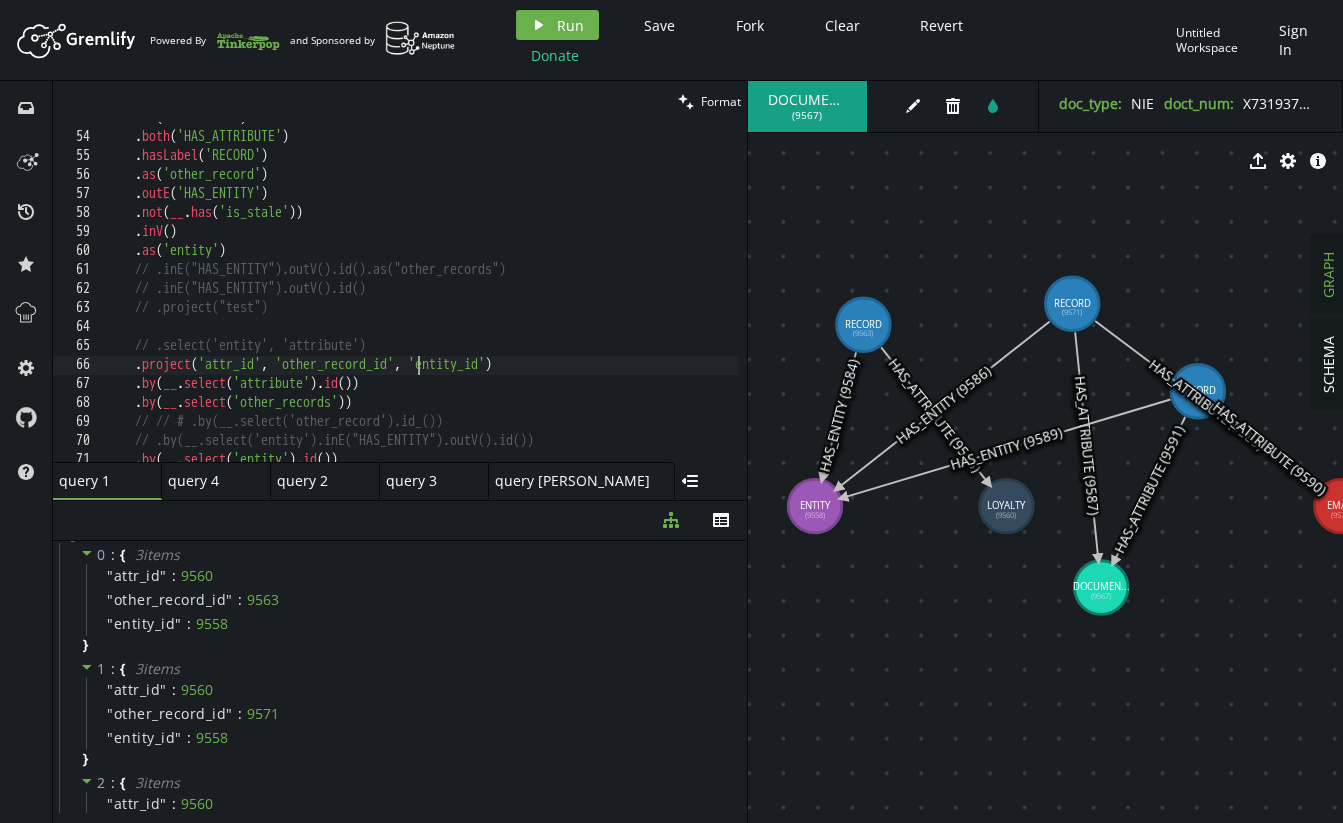 scroll, scrollTop: 1037, scrollLeft: 0, axis: vertical 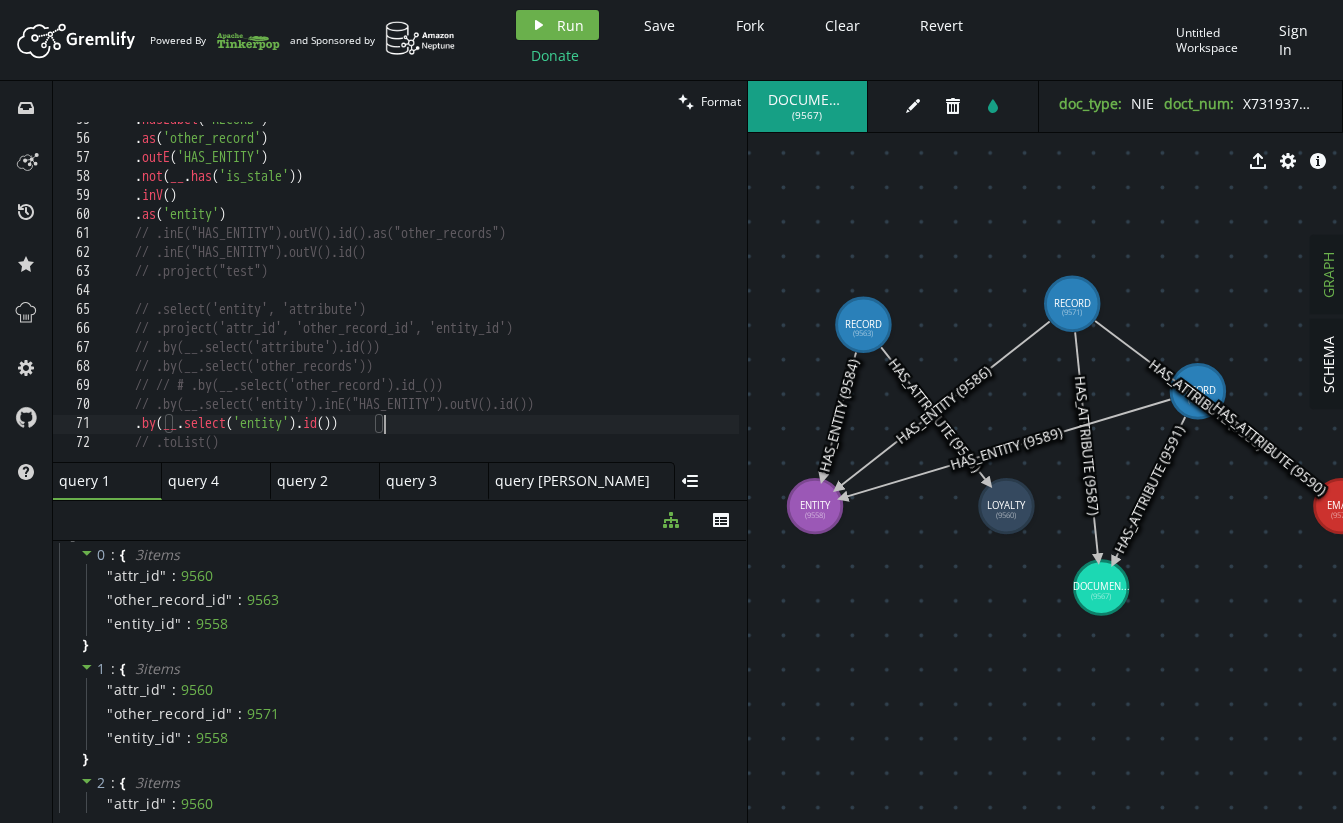 click on ". hasLabel ( 'RECORD' )      . as ( 'other_record' )      . outE ( 'HAS_ENTITY' )      . not ( __ . has ( 'is_stale' ))      . inV ( )      . as ( 'entity' )      // .inE("HAS_ENTITY").outV().id().as("other_records")      // .inE("HAS_ENTITY").outV().id()      // .project("test")      // .select('entity', 'attribute')      // .project('attr_id', 'other_record_id', 'entity_id')      // .by(__.select('attribute').id())      // .by(__.select('other_records'))      // // # .by(__.select('other_record').id_())      // .by(__.select('entity').inE("HAS_ENTITY").outV().id())      . by ( __ . select ( 'entity' ) . id ( ))      // .toList()" at bounding box center (611, 295) 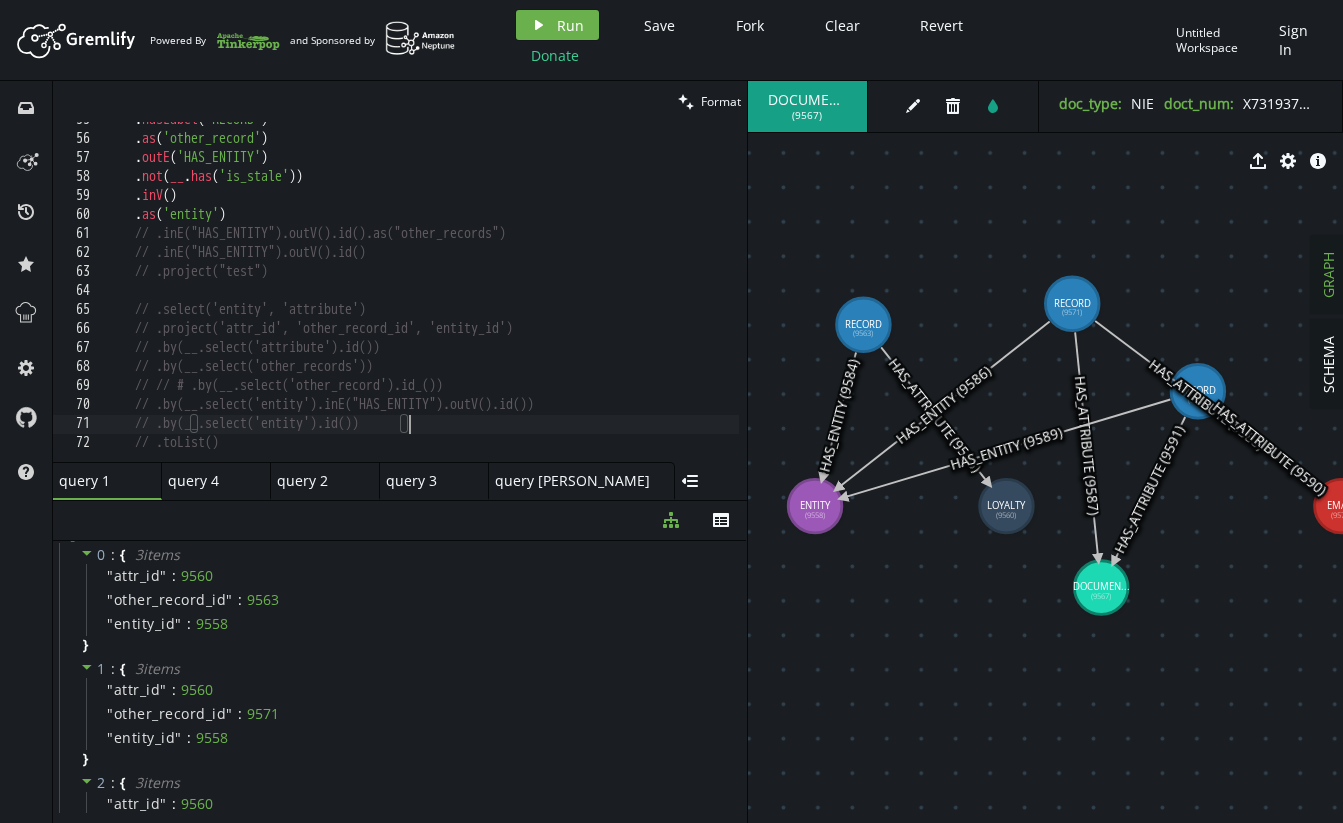 click on ". hasLabel ( 'RECORD' )      . as ( 'other_record' )      . outE ( 'HAS_ENTITY' )      . not ( __ . has ( 'is_stale' ))      . inV ( )      . as ( 'entity' )      // .inE("HAS_ENTITY").outV().id().as("other_records")      // .inE("HAS_ENTITY").outV().id()      // .project("test")      // .select('entity', 'attribute')      // .project('attr_id', 'other_record_id', 'entity_id')      // .by(__.select('attribute').id())      // .by(__.select('other_records'))      // // # .by(__.select('other_record').id_())      // .by(__.select('entity').inE("HAS_ENTITY").outV().id())      // .by(__.select('entity').id())      // .toList()" at bounding box center [611, 295] 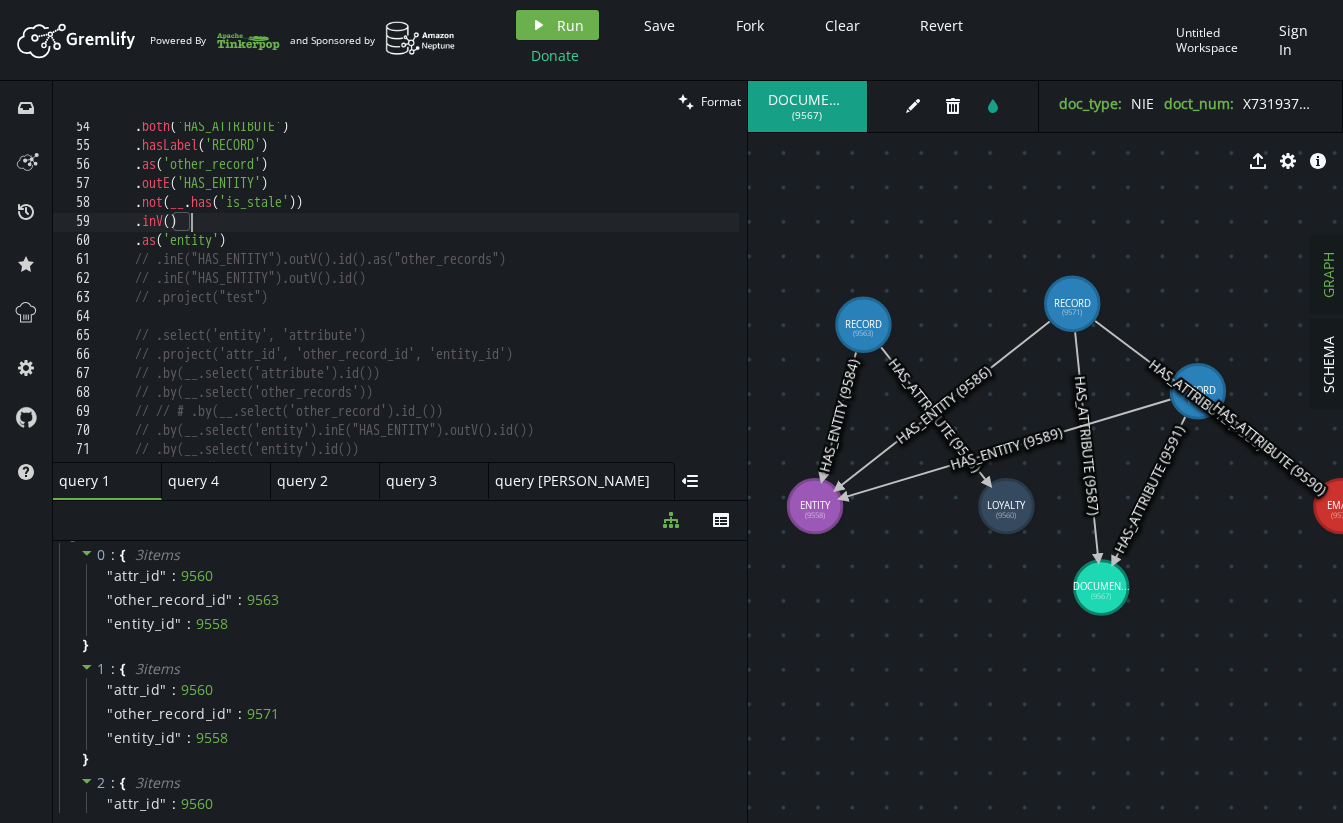 scroll, scrollTop: 924, scrollLeft: 0, axis: vertical 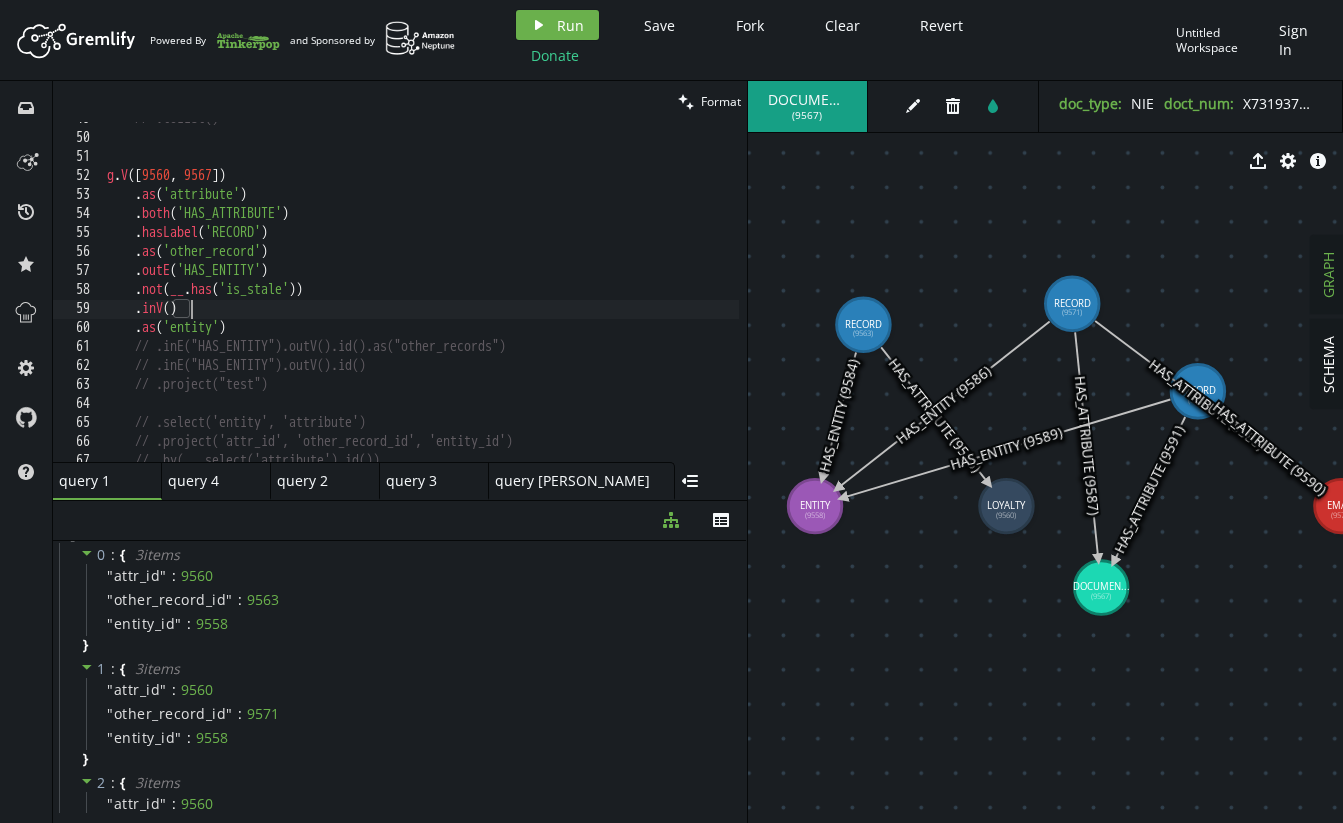 click on "// .toList() g . V ([ 9560 ,   9567 ])        . as ( 'attribute' )      . both ( 'HAS_ATTRIBUTE' )      . hasLabel ( 'RECORD' )      . as ( 'other_record' )      . outE ( 'HAS_ENTITY' )      . not ( __ . has ( 'is_stale' ))      . inV ( )      . as ( 'entity' )      // .inE("HAS_ENTITY").outV().id().as("other_records")      // .inE("HAS_ENTITY").outV().id()      // .project("test")      // .select('entity', 'attribute')      // .project('attr_id', 'other_record_id', 'entity_id')      // .by(__.select('attribute').id())" at bounding box center (611, 294) 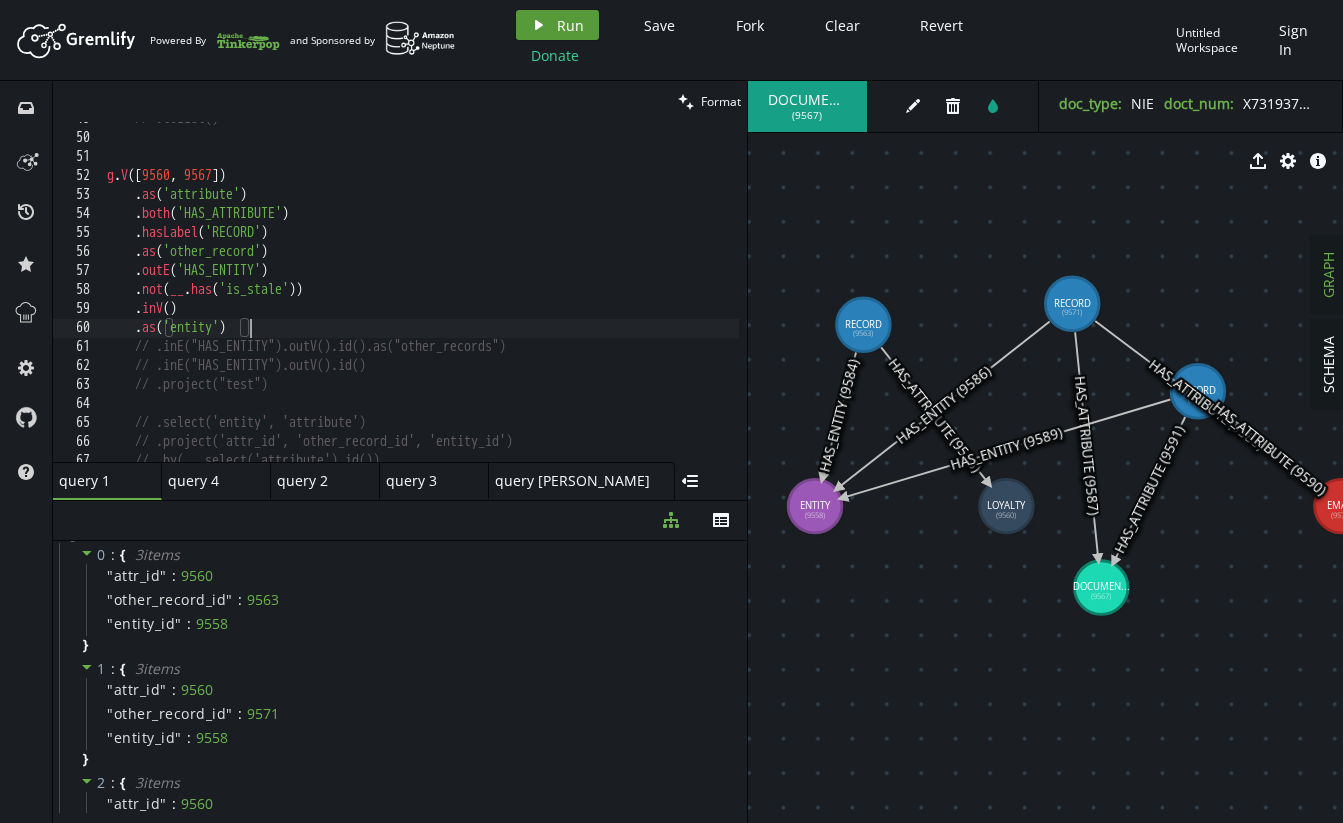 click on "Run" at bounding box center [570, 25] 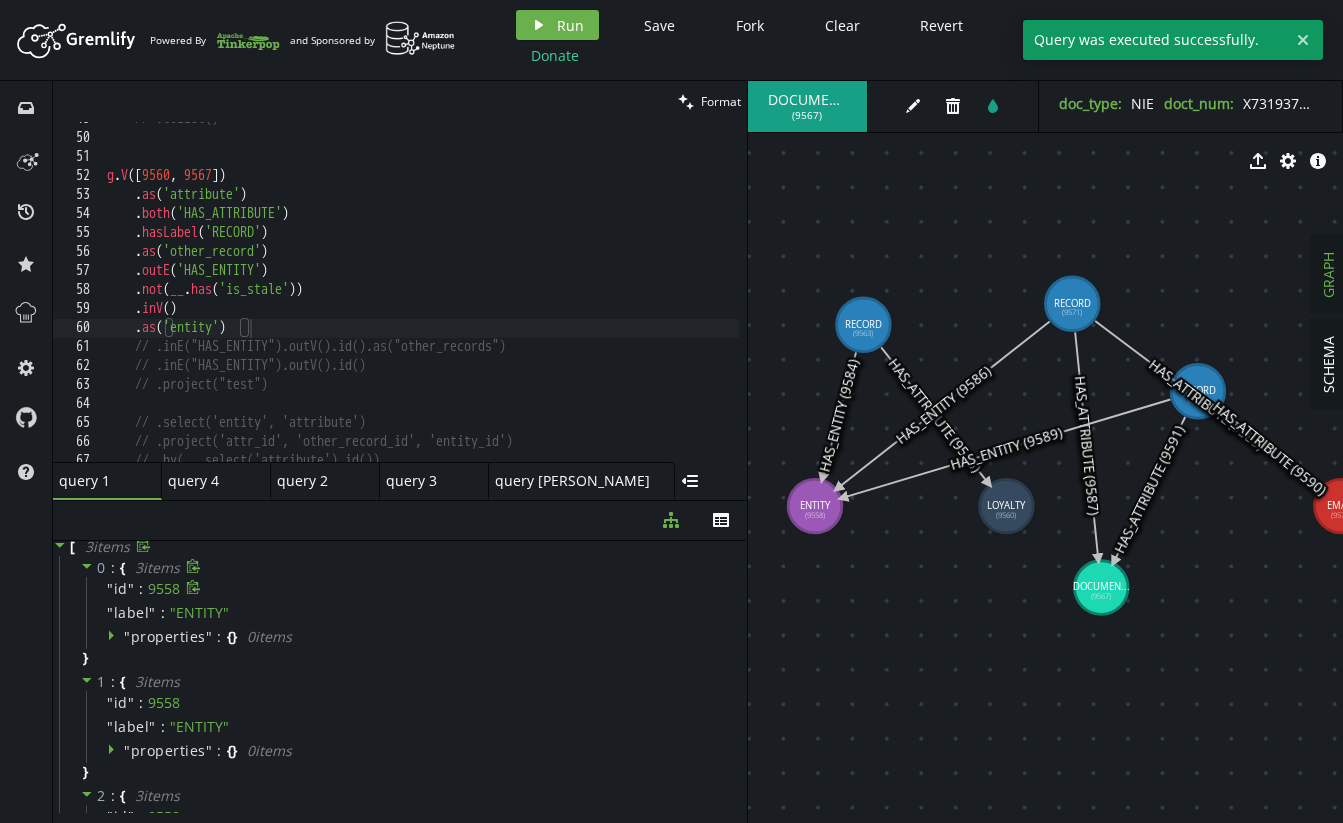 scroll, scrollTop: 0, scrollLeft: 0, axis: both 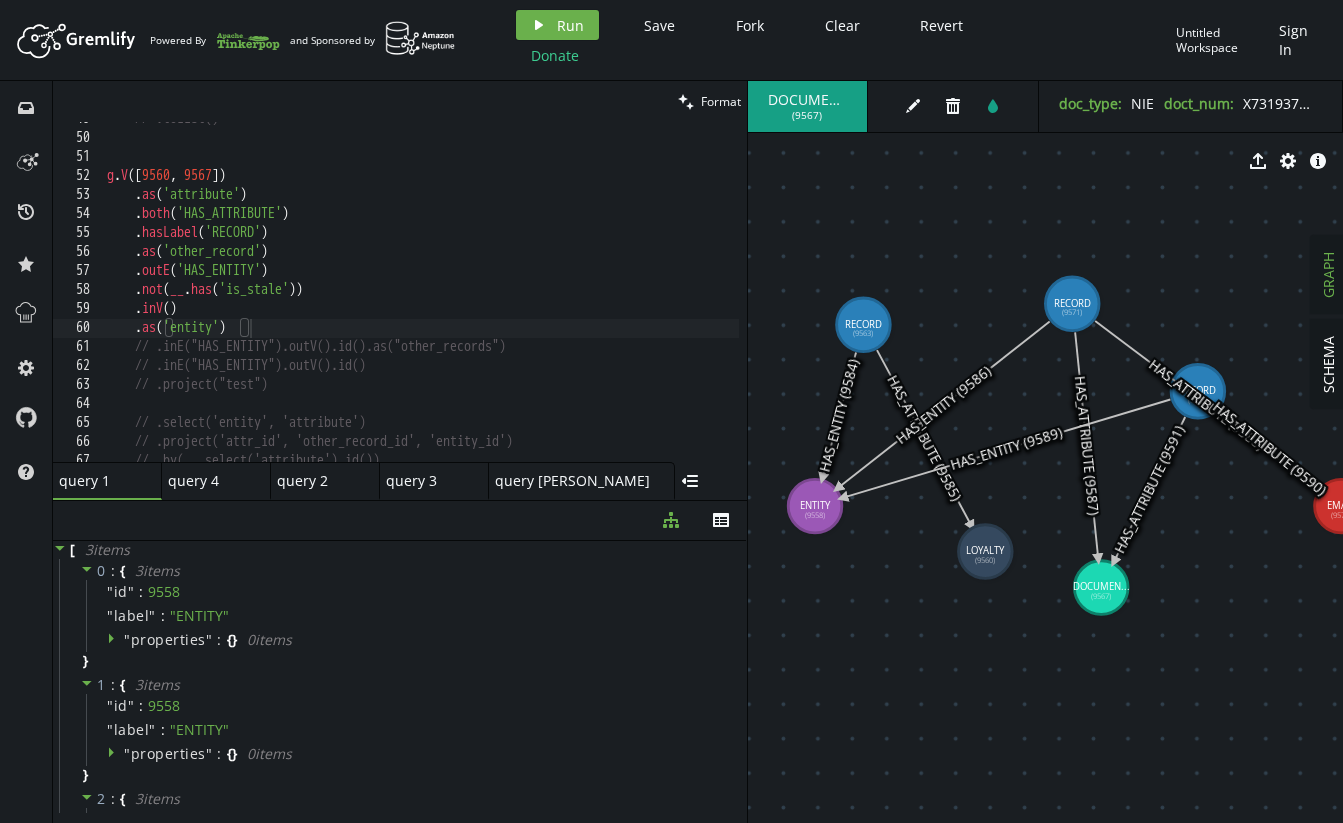 drag, startPoint x: 1014, startPoint y: 516, endPoint x: 967, endPoint y: 569, distance: 70.837845 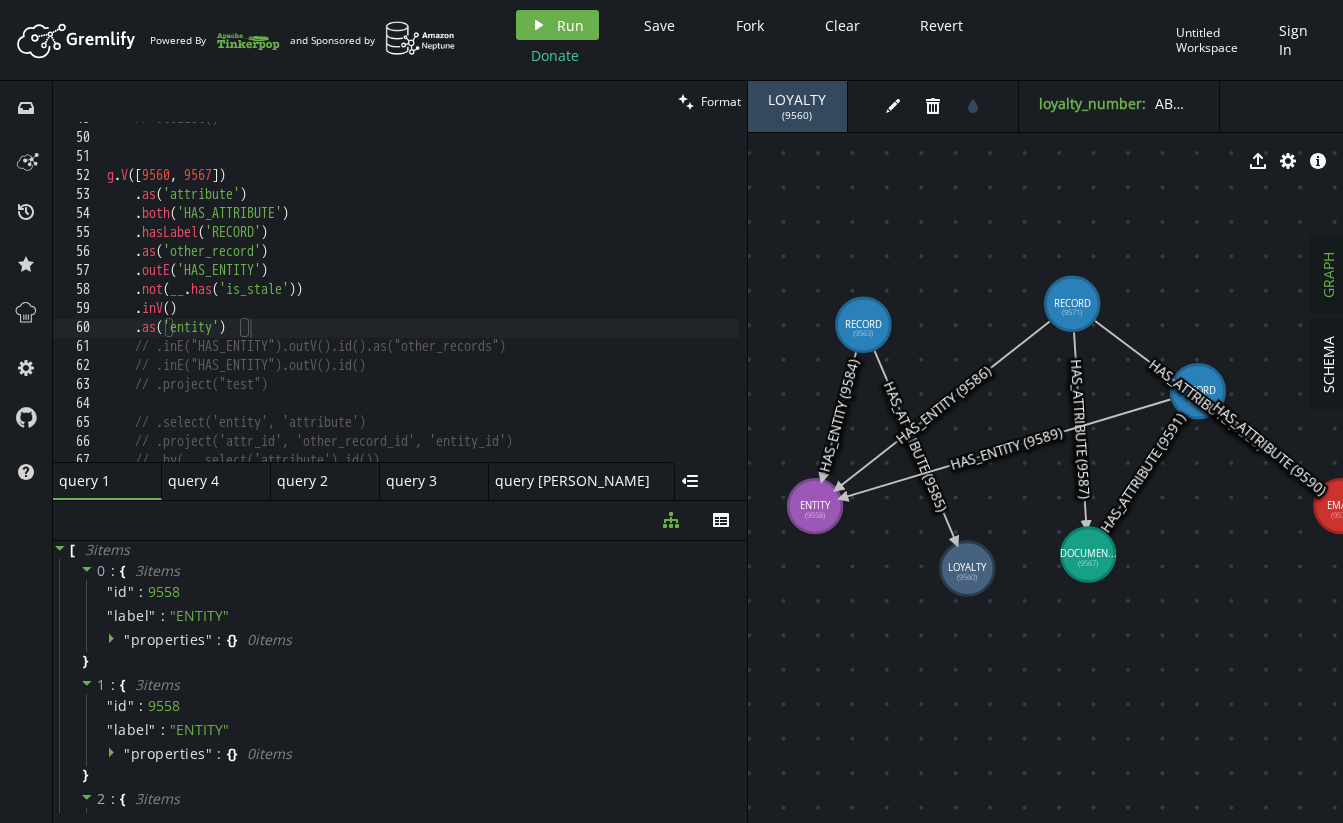 drag, startPoint x: 1118, startPoint y: 608, endPoint x: 1088, endPoint y: 555, distance: 60.90156 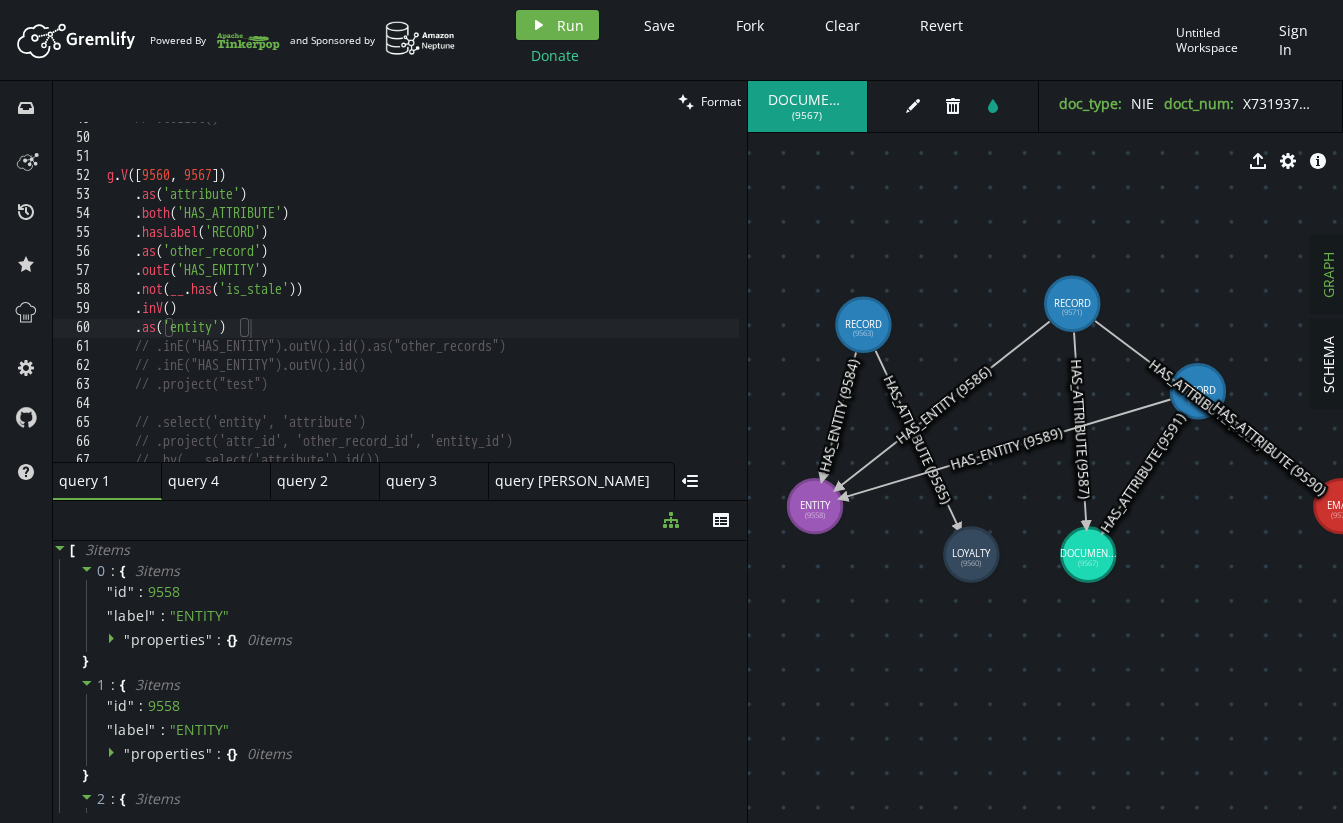 drag, startPoint x: 972, startPoint y: 569, endPoint x: 968, endPoint y: 549, distance: 20.396078 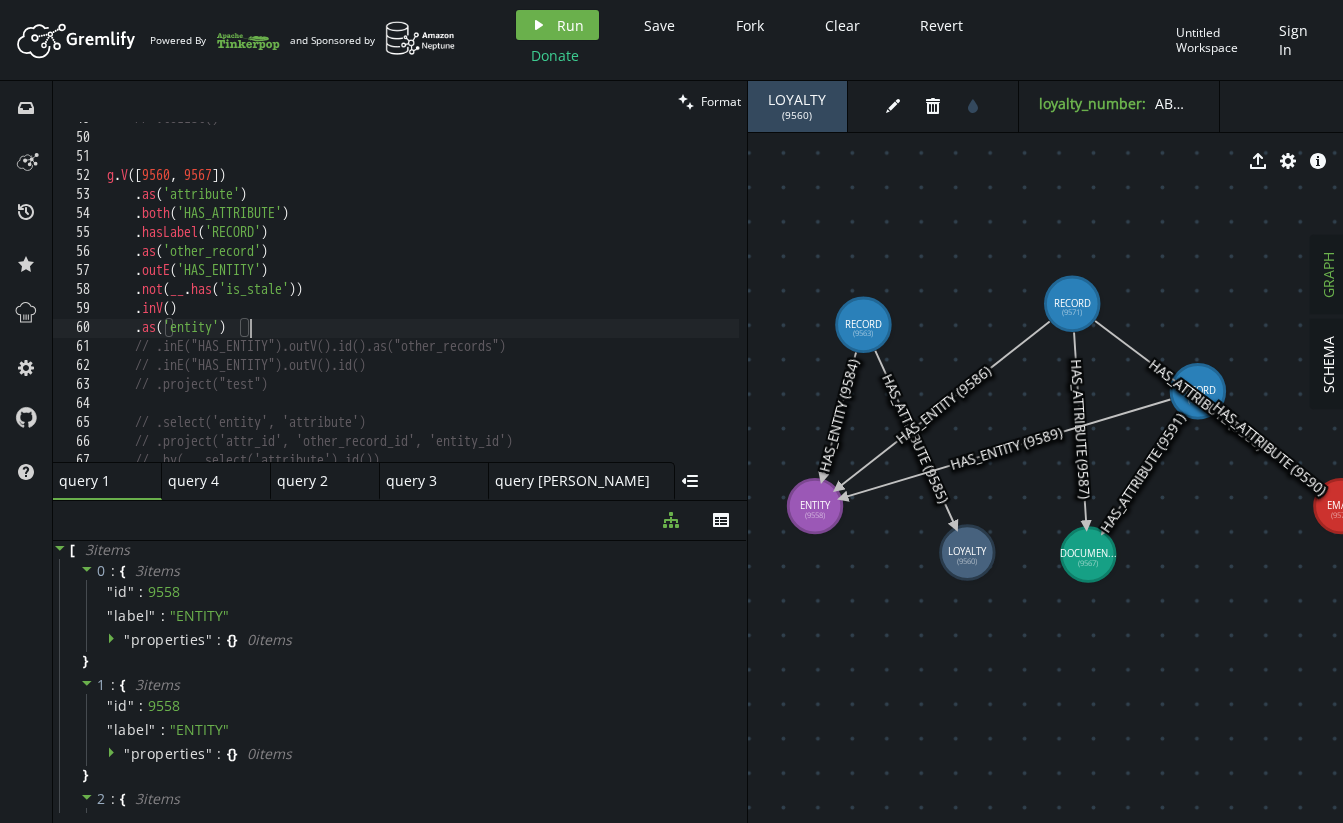 click on "// .toList() g . V ([ 9560 ,   9567 ])        . as ( 'attribute' )      . both ( 'HAS_ATTRIBUTE' )      . hasLabel ( 'RECORD' )      . as ( 'other_record' )      . outE ( 'HAS_ENTITY' )      . not ( __ . has ( 'is_stale' ))      . inV ( )      . as ( 'entity' )      // .inE("HAS_ENTITY").outV().id().as("other_records")      // .inE("HAS_ENTITY").outV().id()      // .project("test")      // .select('entity', 'attribute')      // .project('attr_id', 'other_record_id', 'entity_id')      // .by(__.select('attribute').id())" at bounding box center [611, 294] 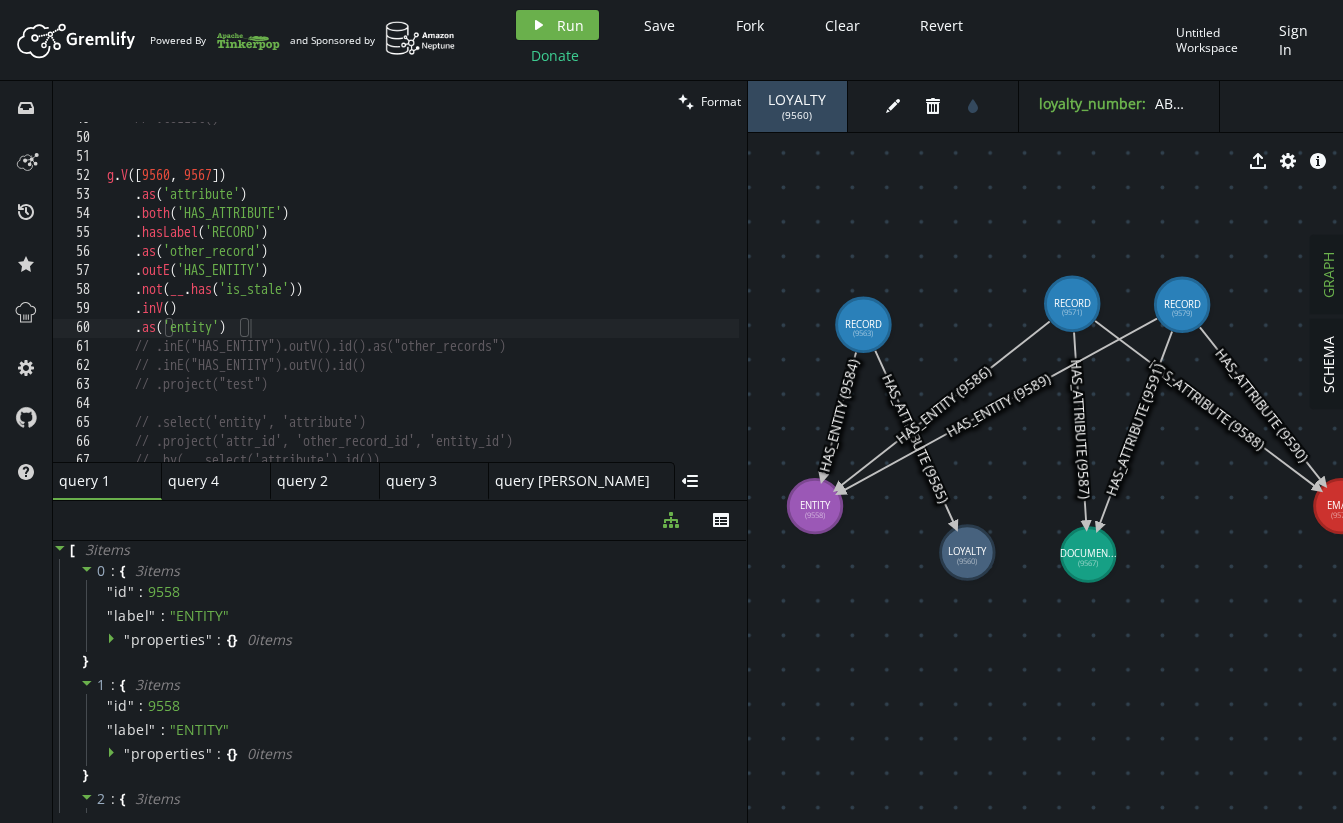 drag, startPoint x: 1200, startPoint y: 321, endPoint x: 1181, endPoint y: 306, distance: 24.207438 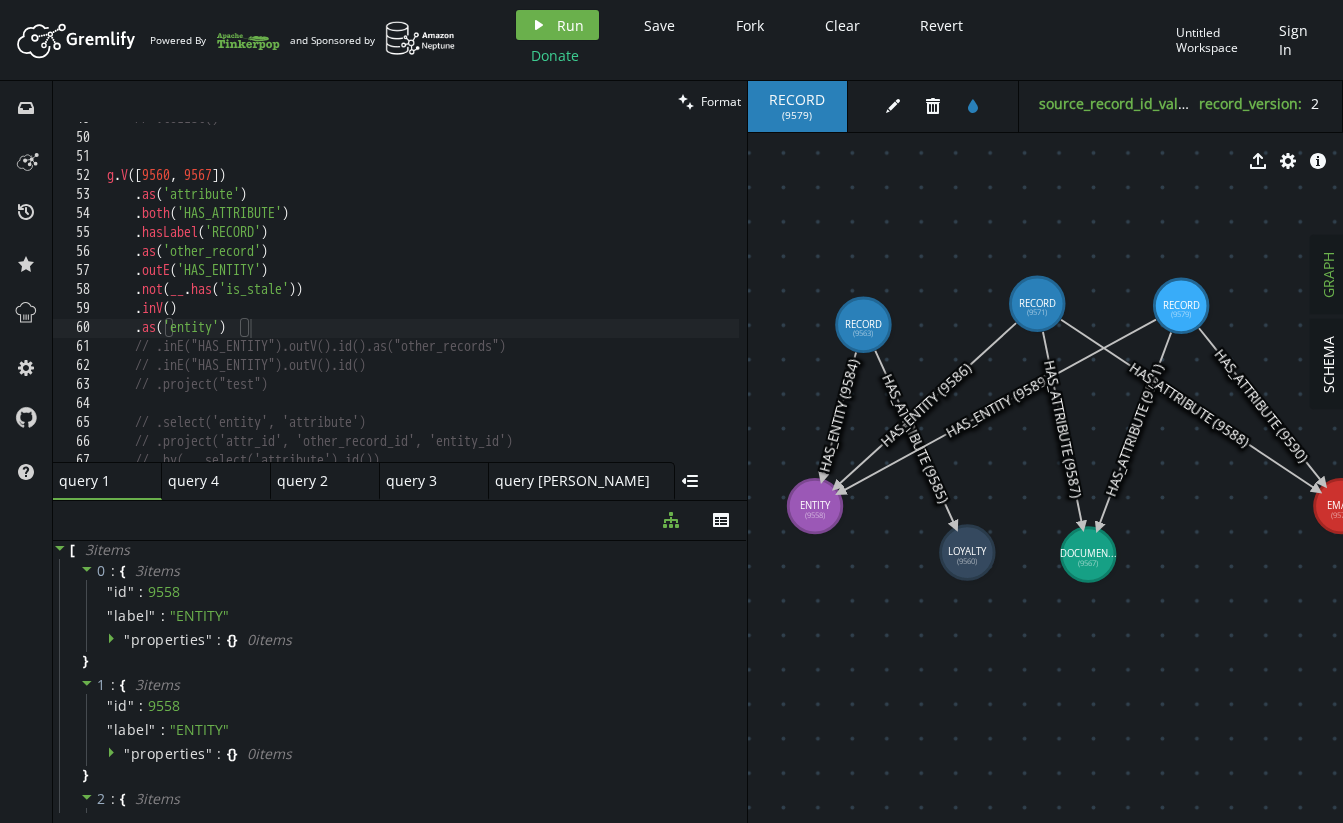 drag, startPoint x: 1081, startPoint y: 312, endPoint x: 1038, endPoint y: 295, distance: 46.238514 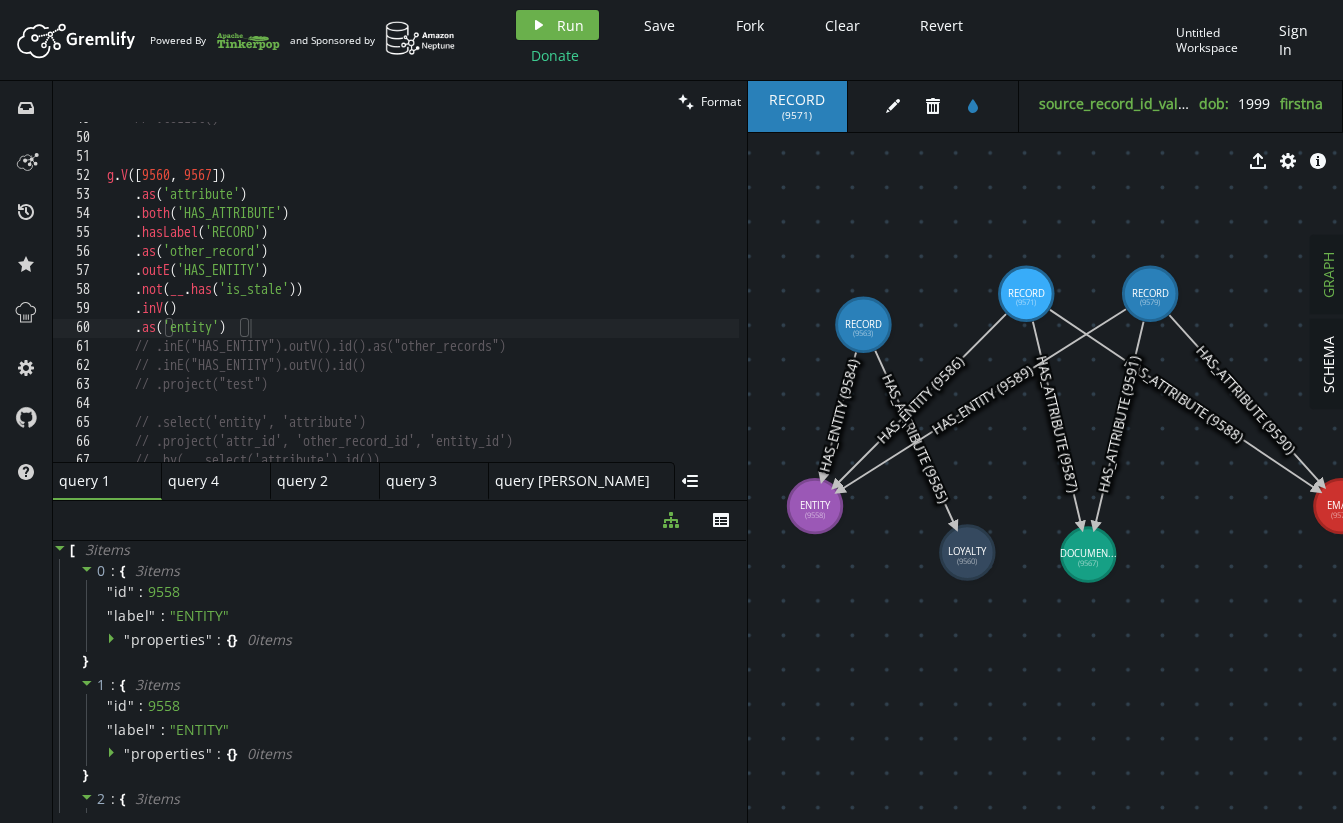 drag, startPoint x: 1167, startPoint y: 300, endPoint x: 1150, endPoint y: 294, distance: 18.027756 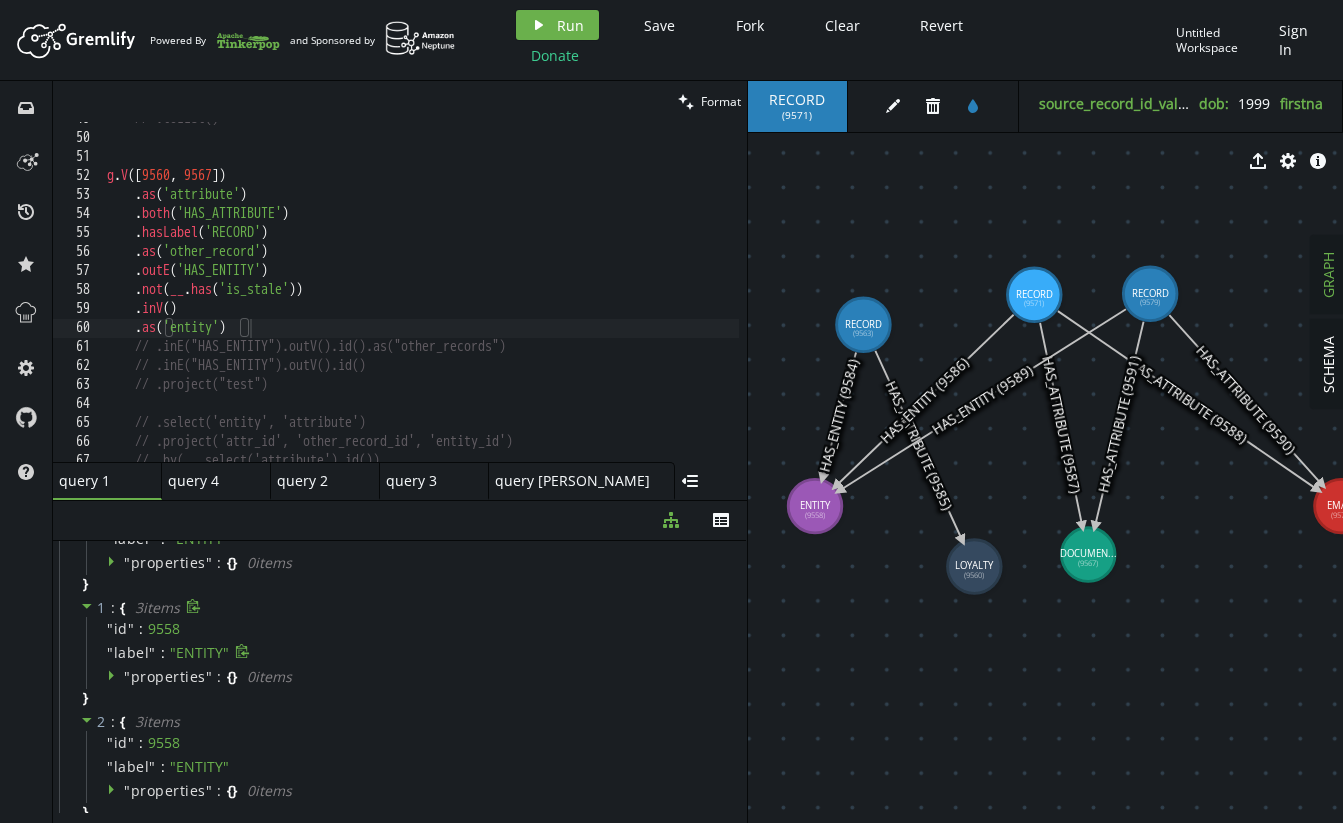 scroll, scrollTop: 0, scrollLeft: 0, axis: both 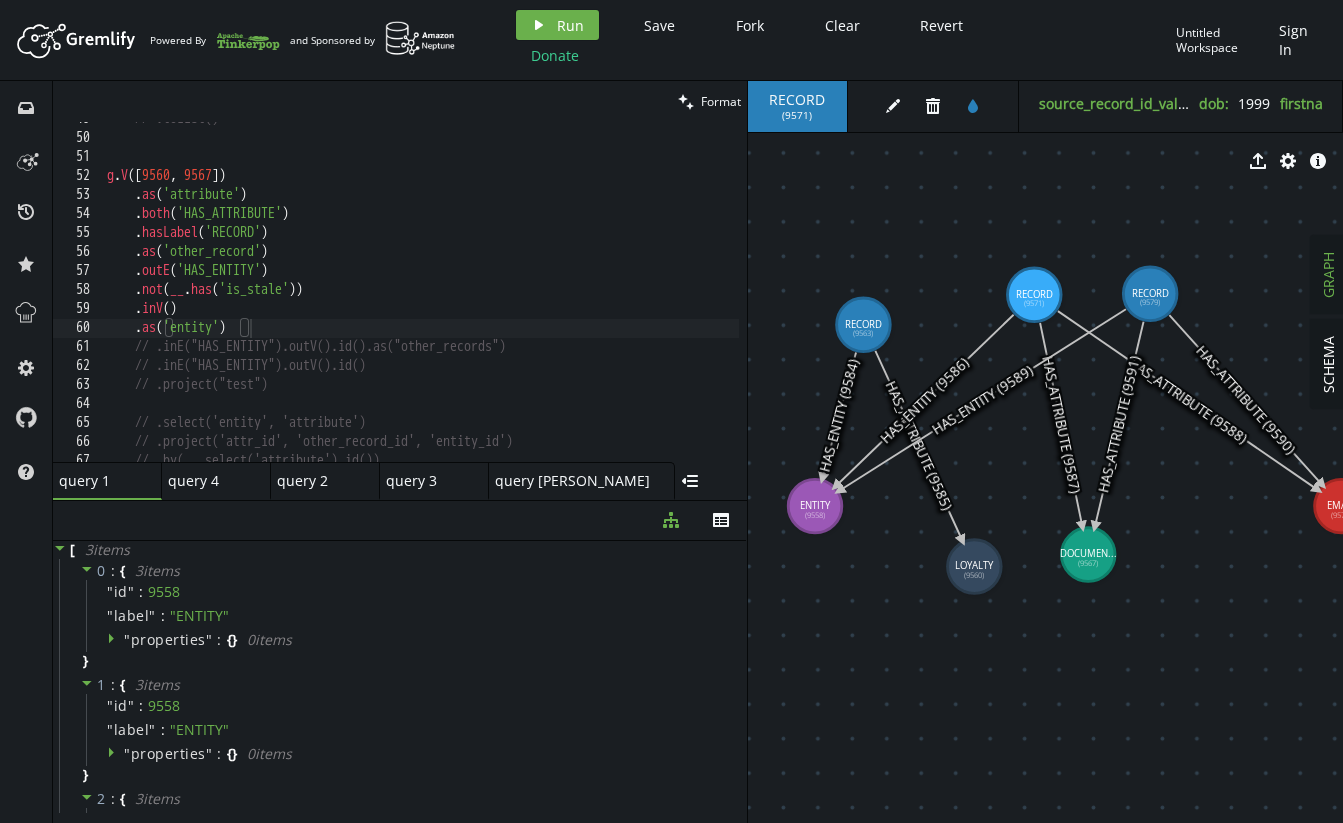 drag, startPoint x: 1093, startPoint y: 617, endPoint x: 890, endPoint y: 614, distance: 203.02217 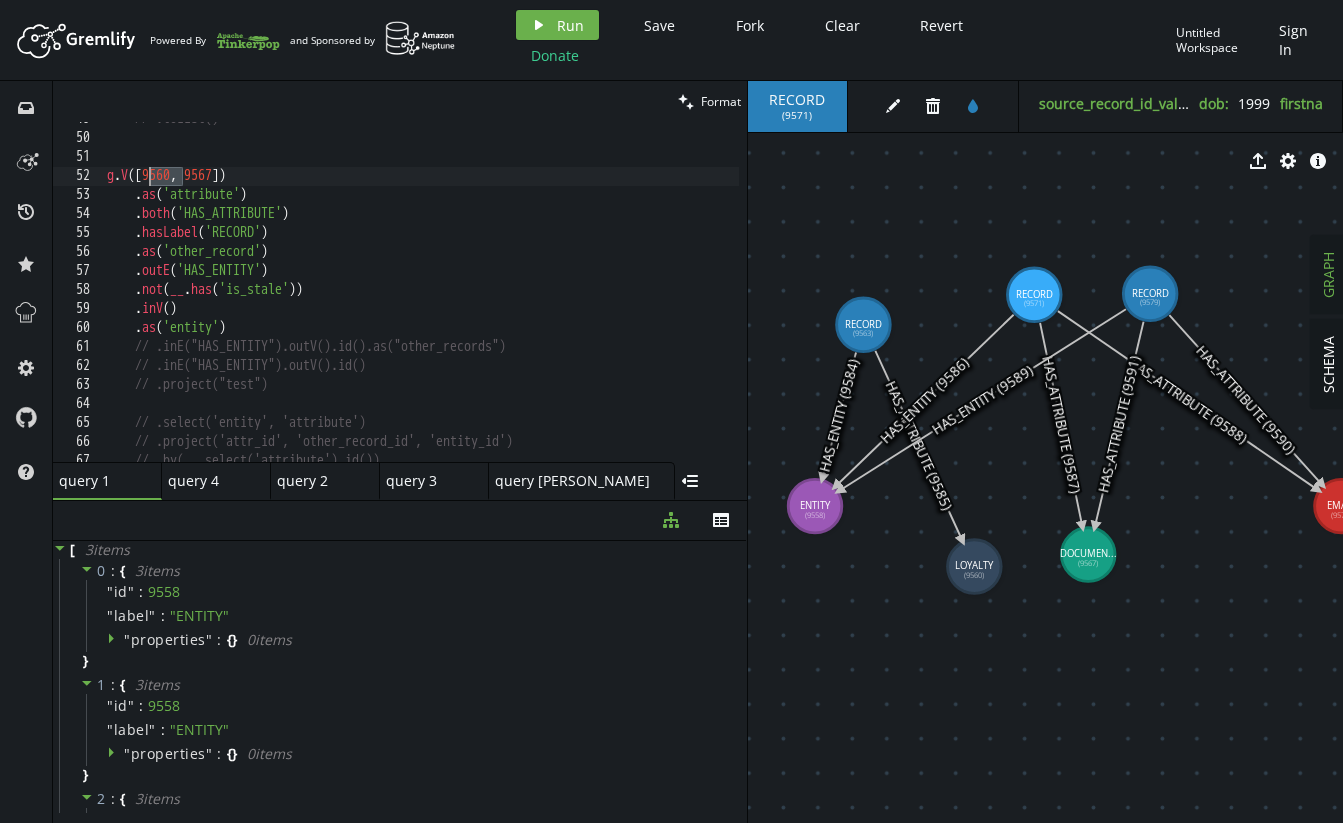 click on "// .toList() g . V ([ 9560 ,   9567 ])        . as ( 'attribute' )      . both ( 'HAS_ATTRIBUTE' )      . hasLabel ( 'RECORD' )      . as ( 'other_record' )      . outE ( 'HAS_ENTITY' )      . not ( __ . has ( 'is_stale' ))      . inV ( )      . as ( 'entity' )      // .inE("HAS_ENTITY").outV().id().as("other_records")      // .inE("HAS_ENTITY").outV().id()      // .project("test")      // .select('entity', 'attribute')      // .project('attr_id', 'other_record_id', 'entity_id')      // .by(__.select('attribute').id())" at bounding box center (611, 294) 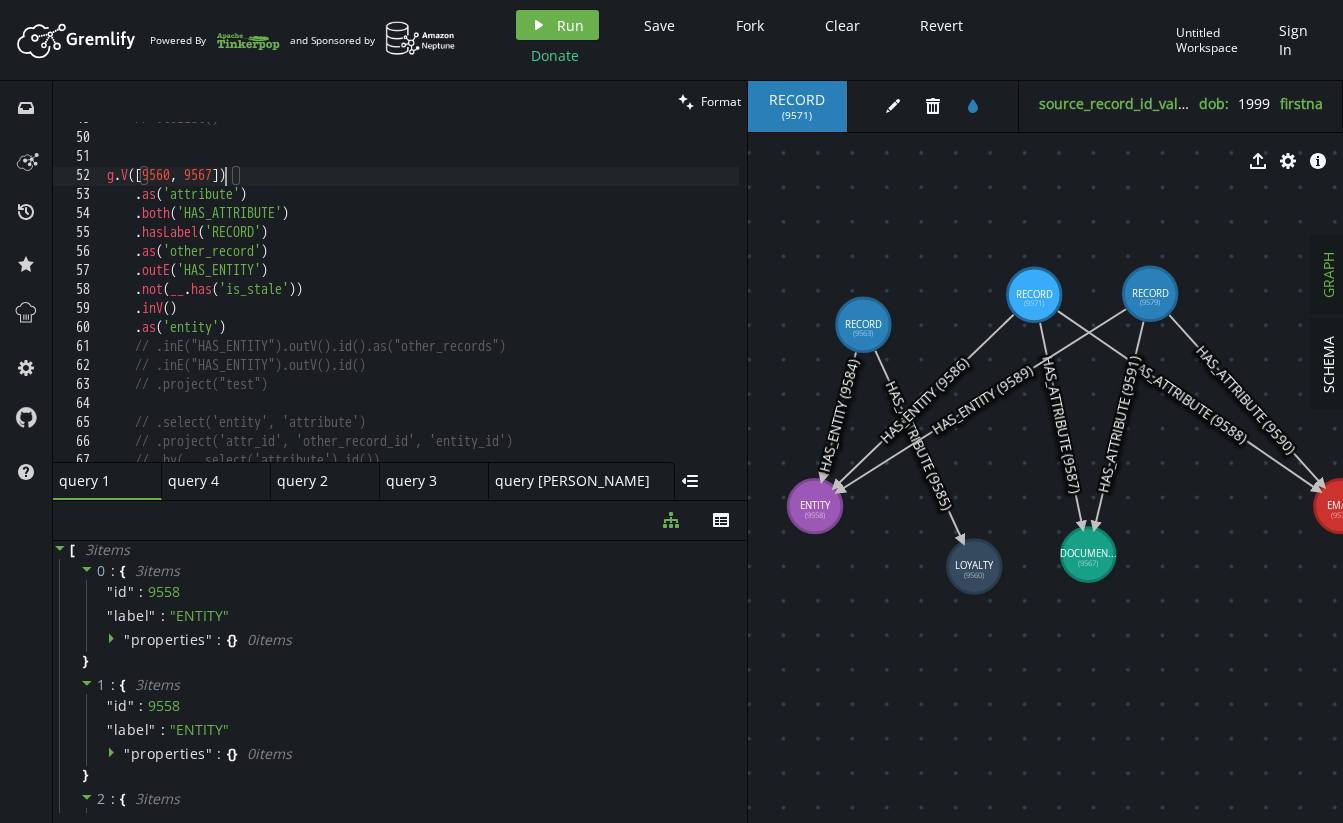 click on "// .toList() g . V ([ 9560 ,   9567 ])        . as ( 'attribute' )      . both ( 'HAS_ATTRIBUTE' )      . hasLabel ( 'RECORD' )      . as ( 'other_record' )      . outE ( 'HAS_ENTITY' )      . not ( __ . has ( 'is_stale' ))      . inV ( )      . as ( 'entity' )      // .inE("HAS_ENTITY").outV().id().as("other_records")      // .inE("HAS_ENTITY").outV().id()      // .project("test")      // .select('entity', 'attribute')      // .project('attr_id', 'other_record_id', 'entity_id')      // .by(__.select('attribute').id())" at bounding box center [611, 294] 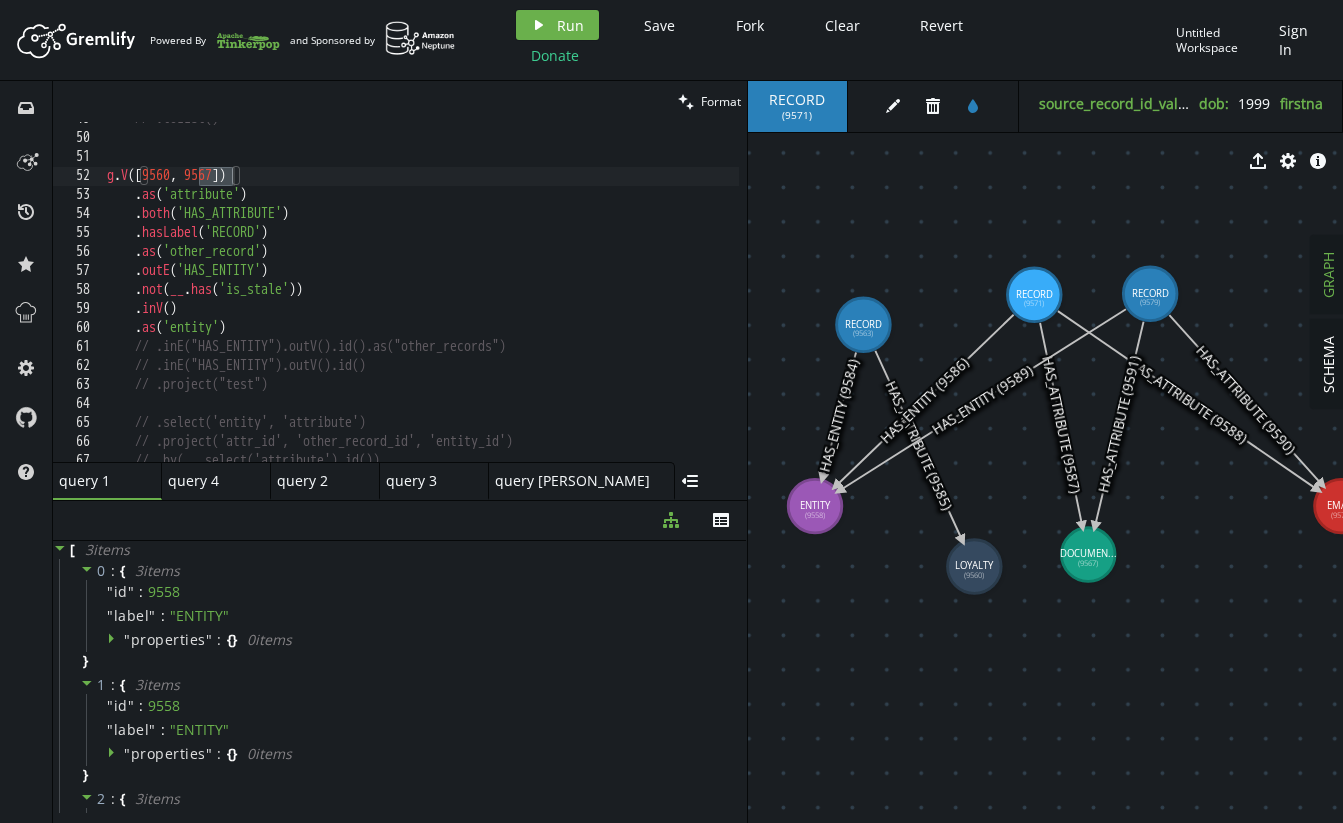 click 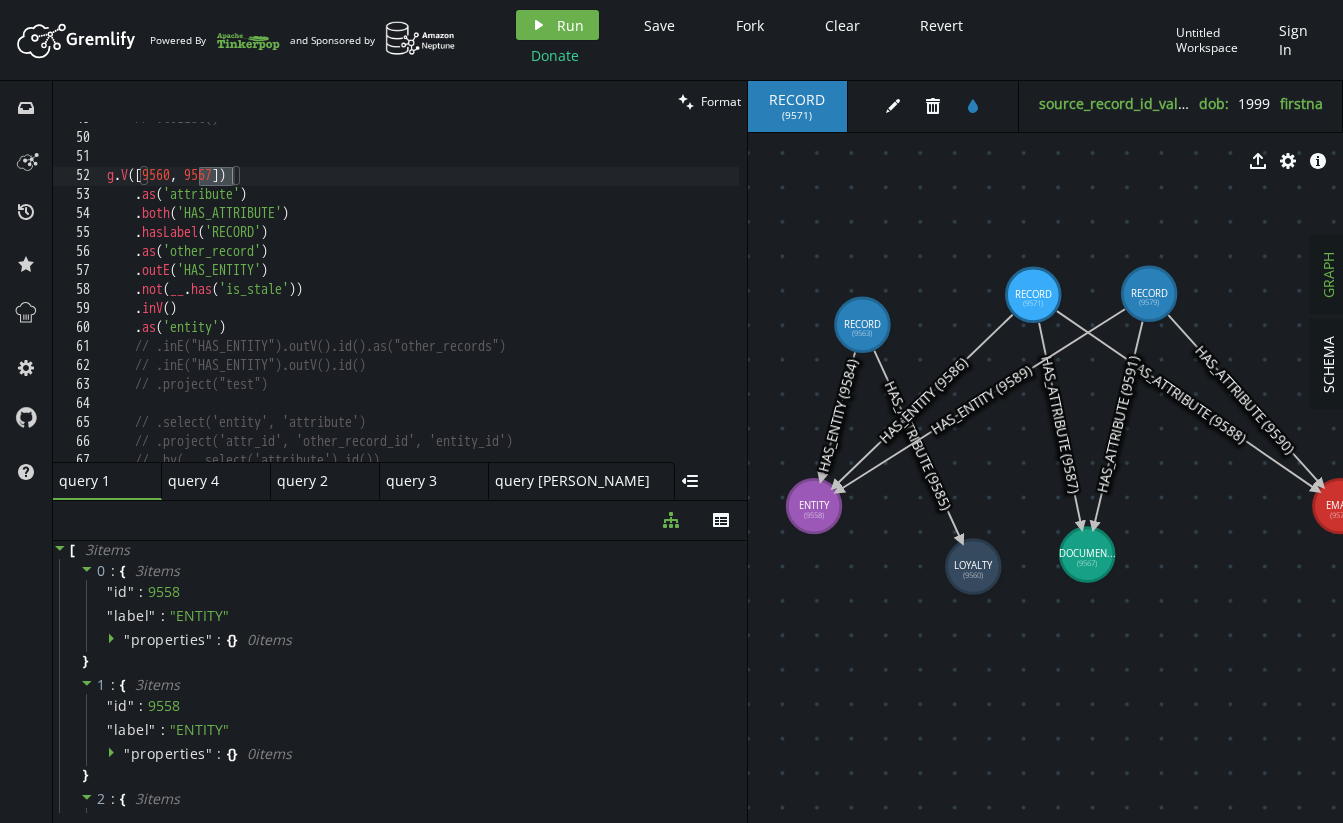 drag, startPoint x: 1110, startPoint y: 640, endPoint x: 1084, endPoint y: 639, distance: 26.019224 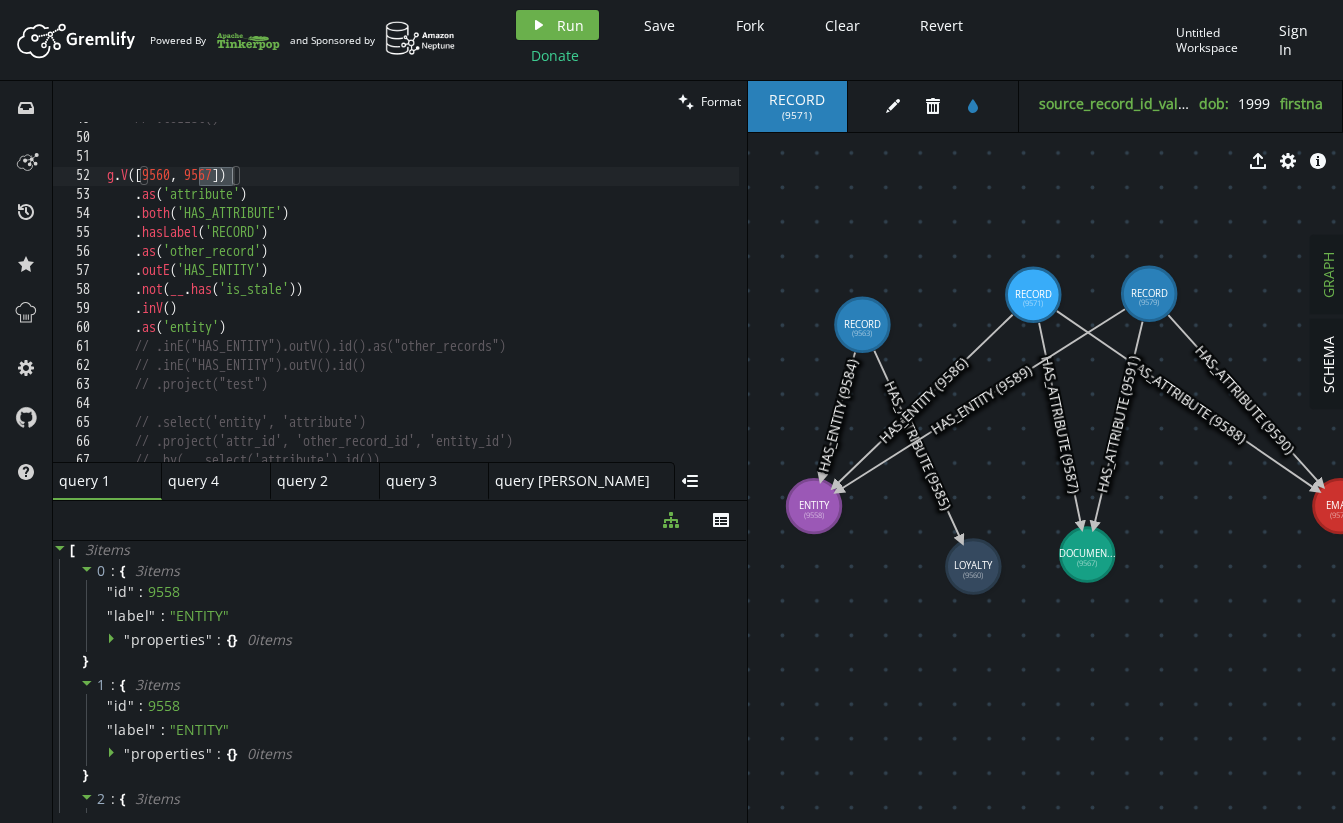 drag, startPoint x: 1131, startPoint y: 645, endPoint x: 1007, endPoint y: 643, distance: 124.01613 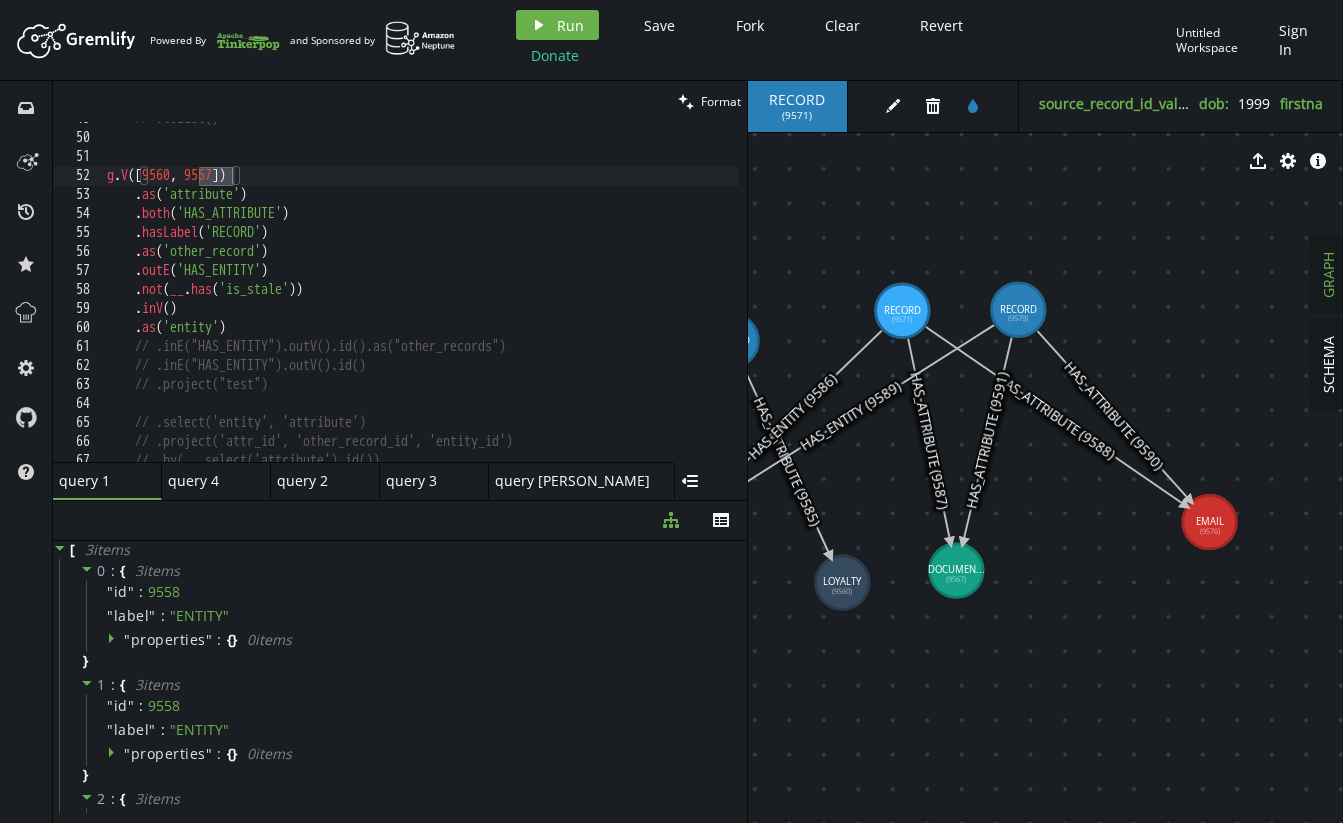 drag, startPoint x: 1017, startPoint y: 641, endPoint x: 1012, endPoint y: 650, distance: 10.29563 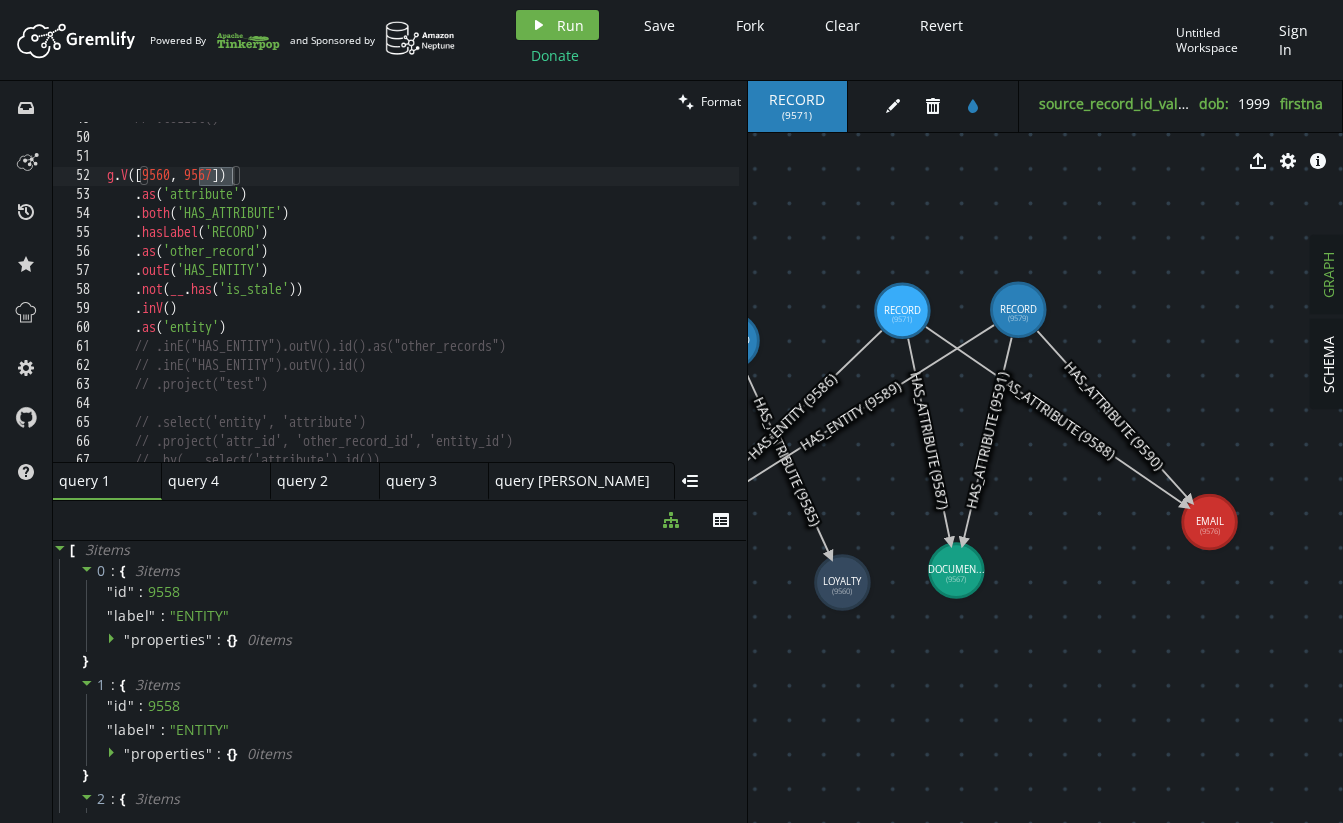 click 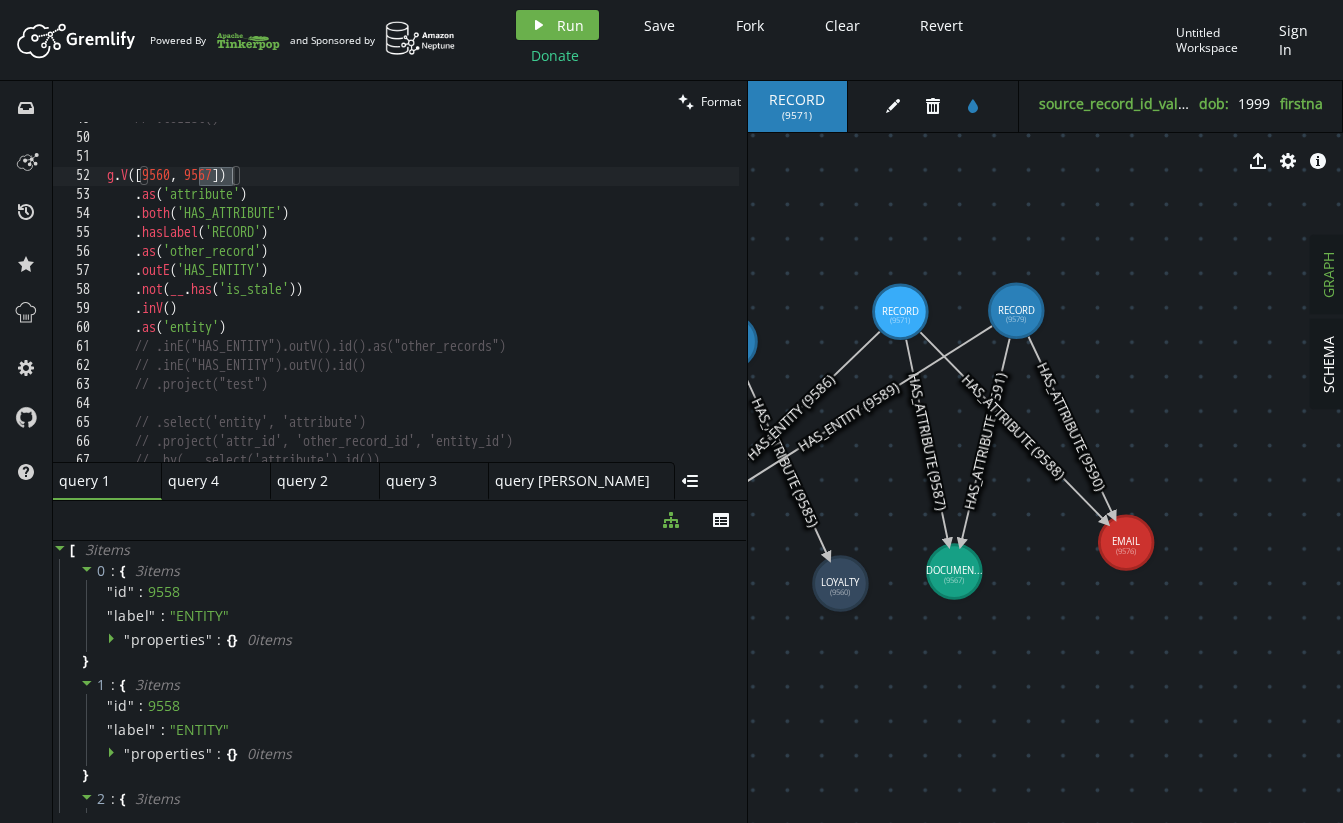 drag, startPoint x: 1214, startPoint y: 529, endPoint x: 1120, endPoint y: 549, distance: 96.10411 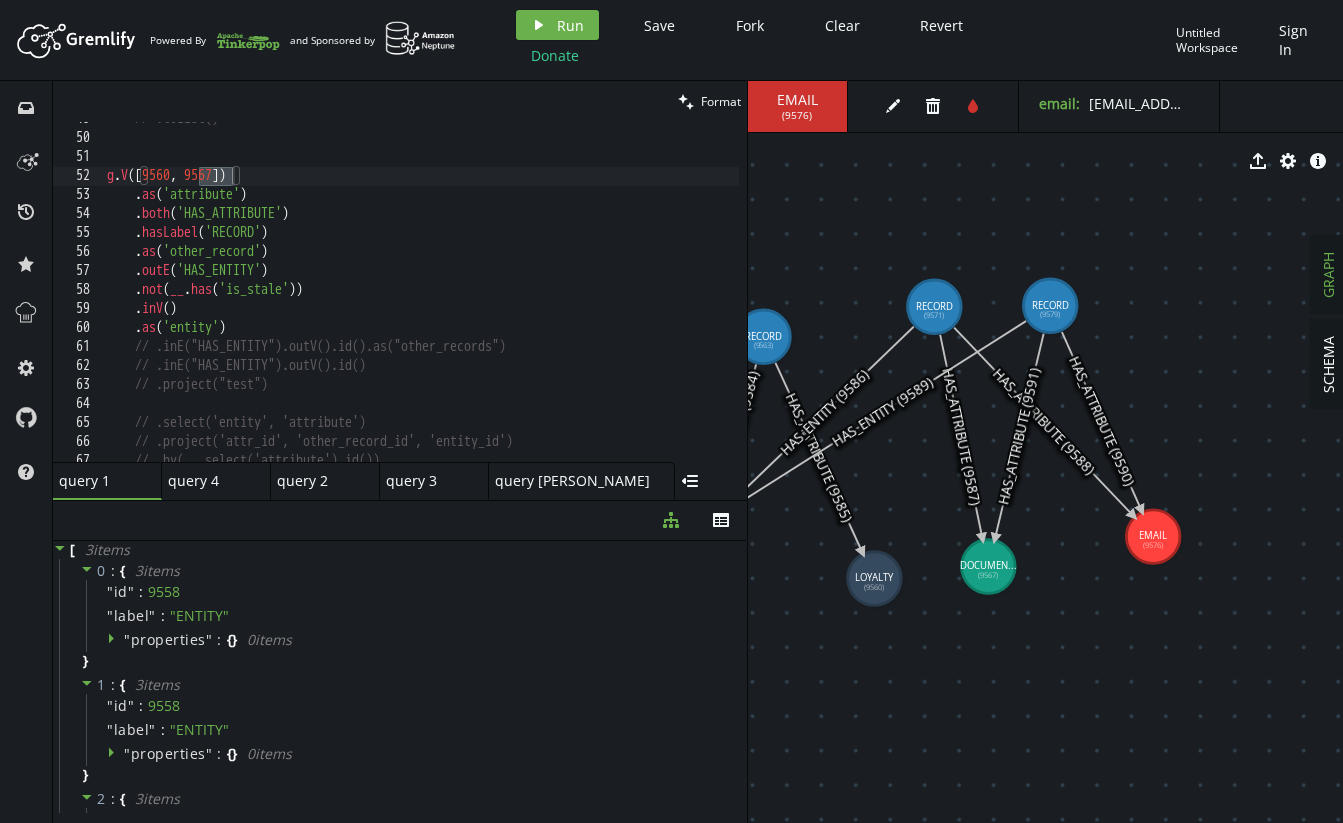 drag, startPoint x: 1017, startPoint y: 651, endPoint x: 1042, endPoint y: 648, distance: 25.179358 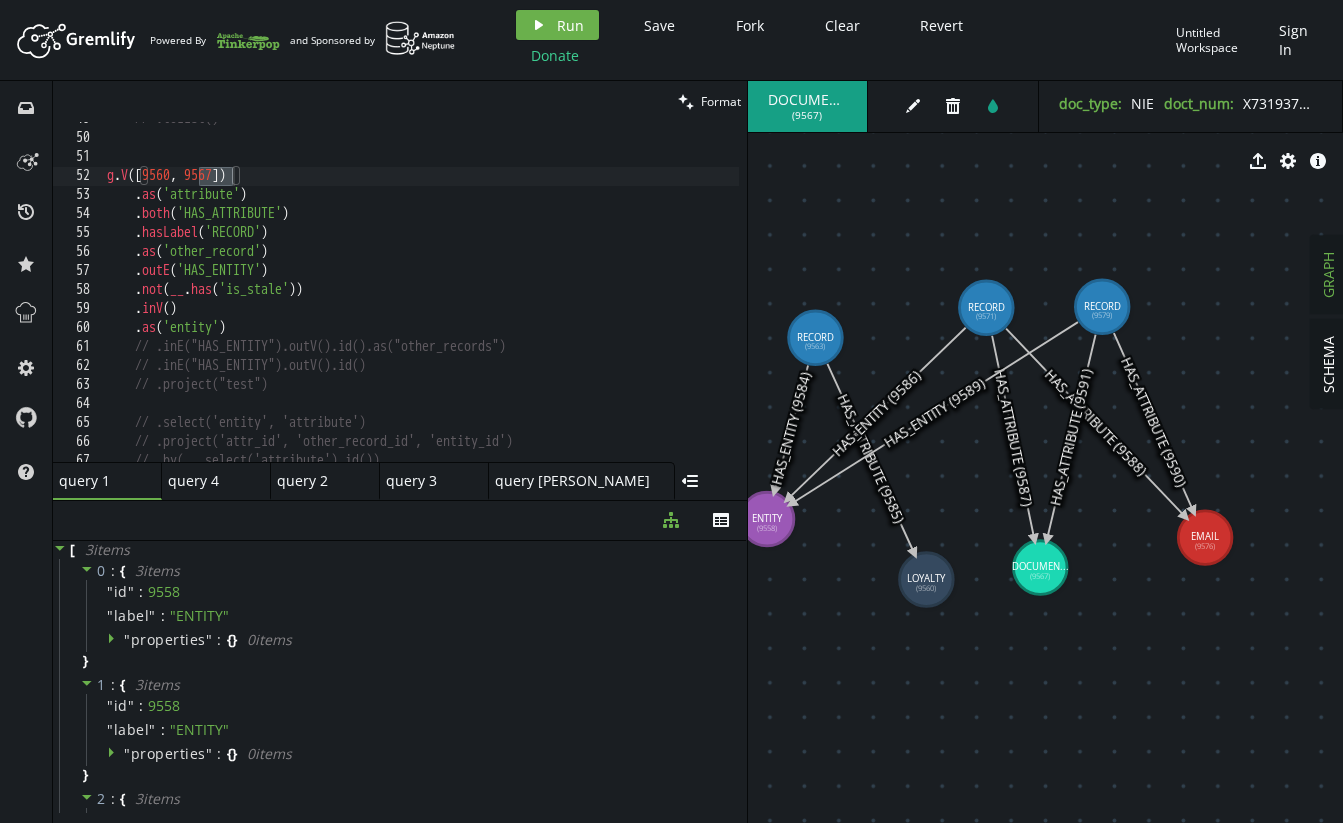 click 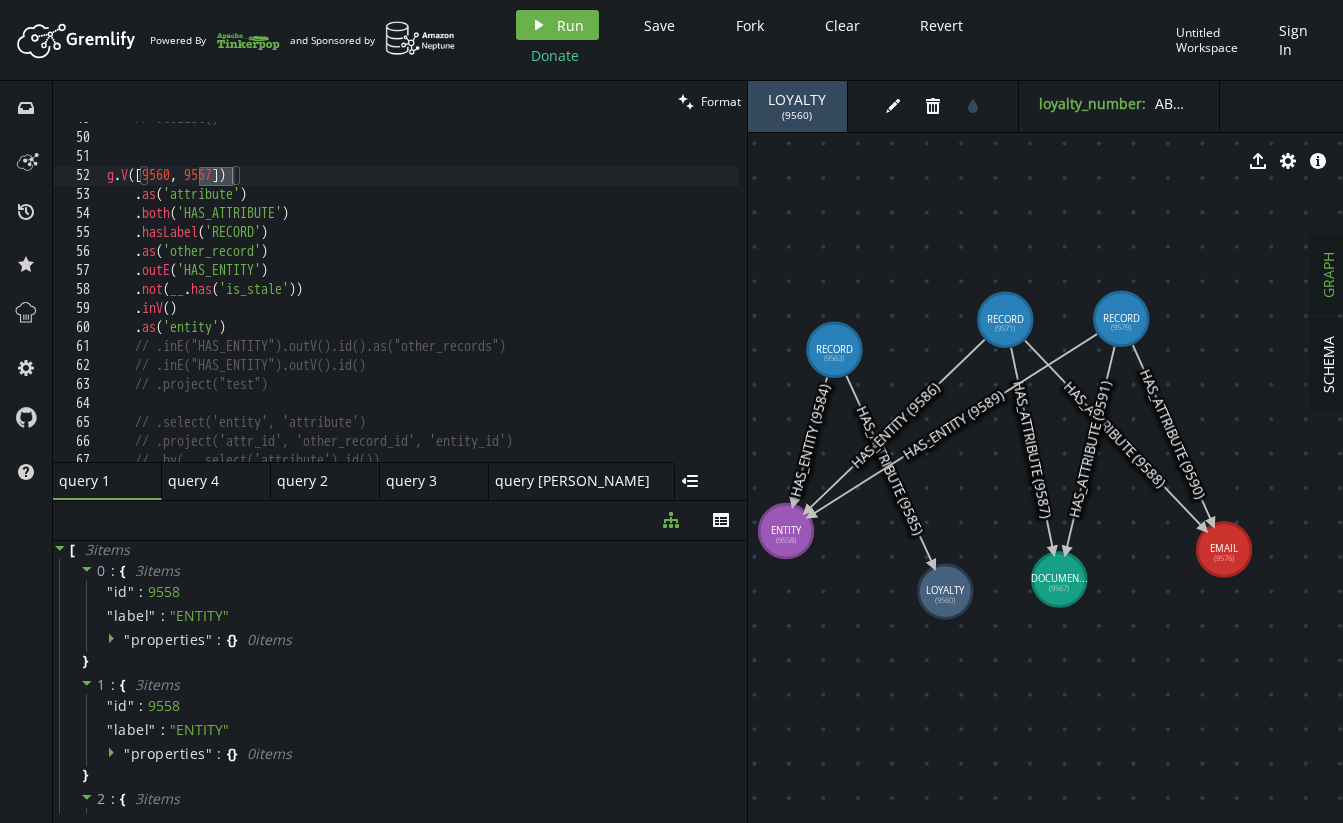 drag, startPoint x: 945, startPoint y: 651, endPoint x: 954, endPoint y: 656, distance: 10.29563 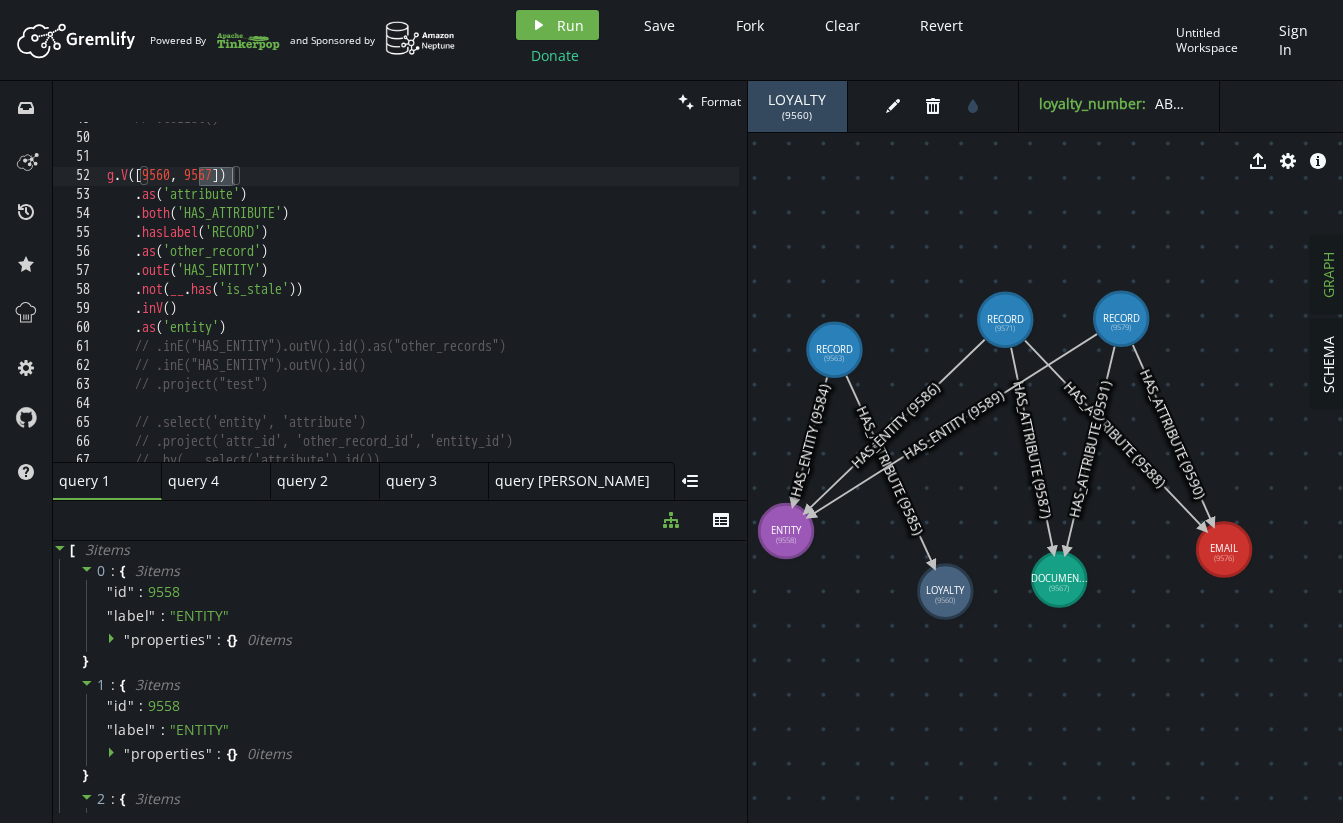 click 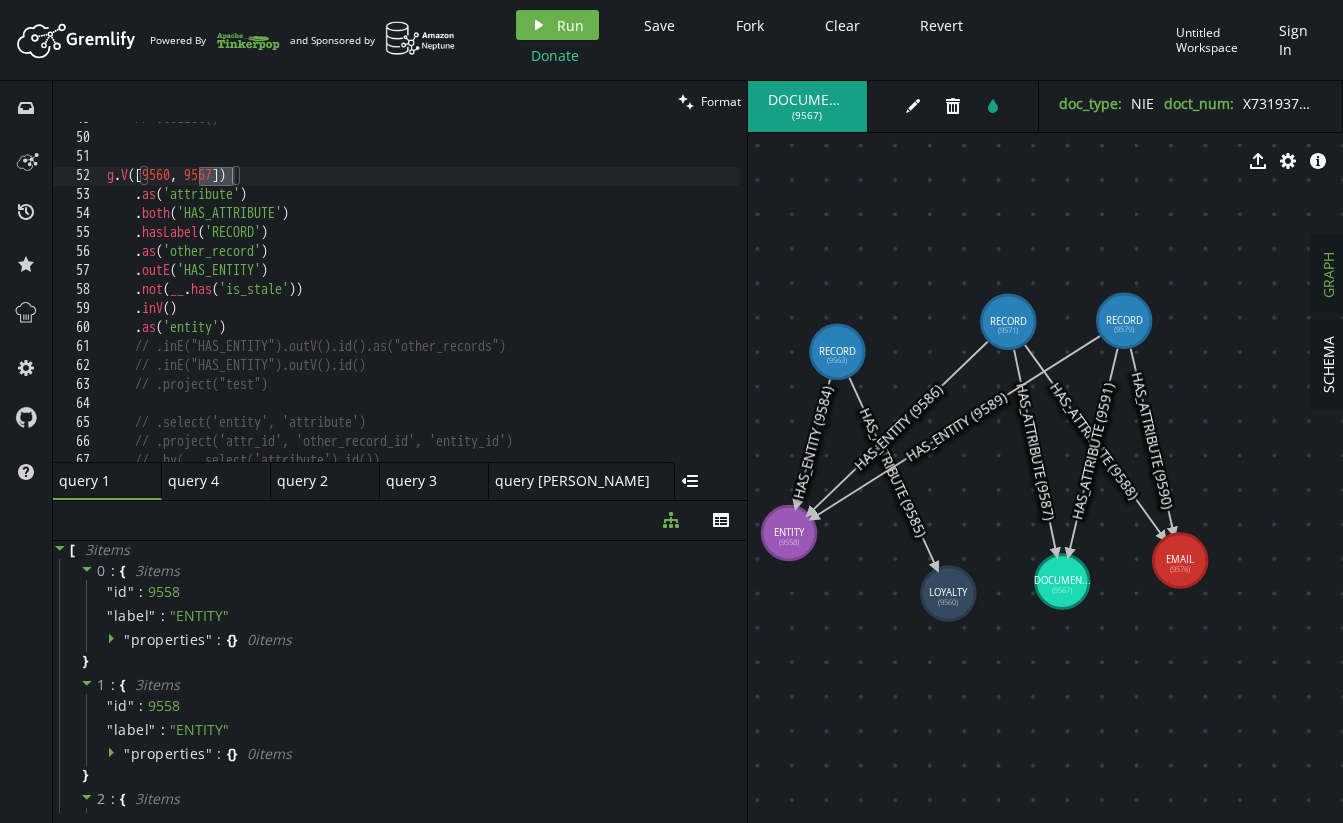 drag, startPoint x: 1218, startPoint y: 552, endPoint x: 1180, endPoint y: 561, distance: 39.051247 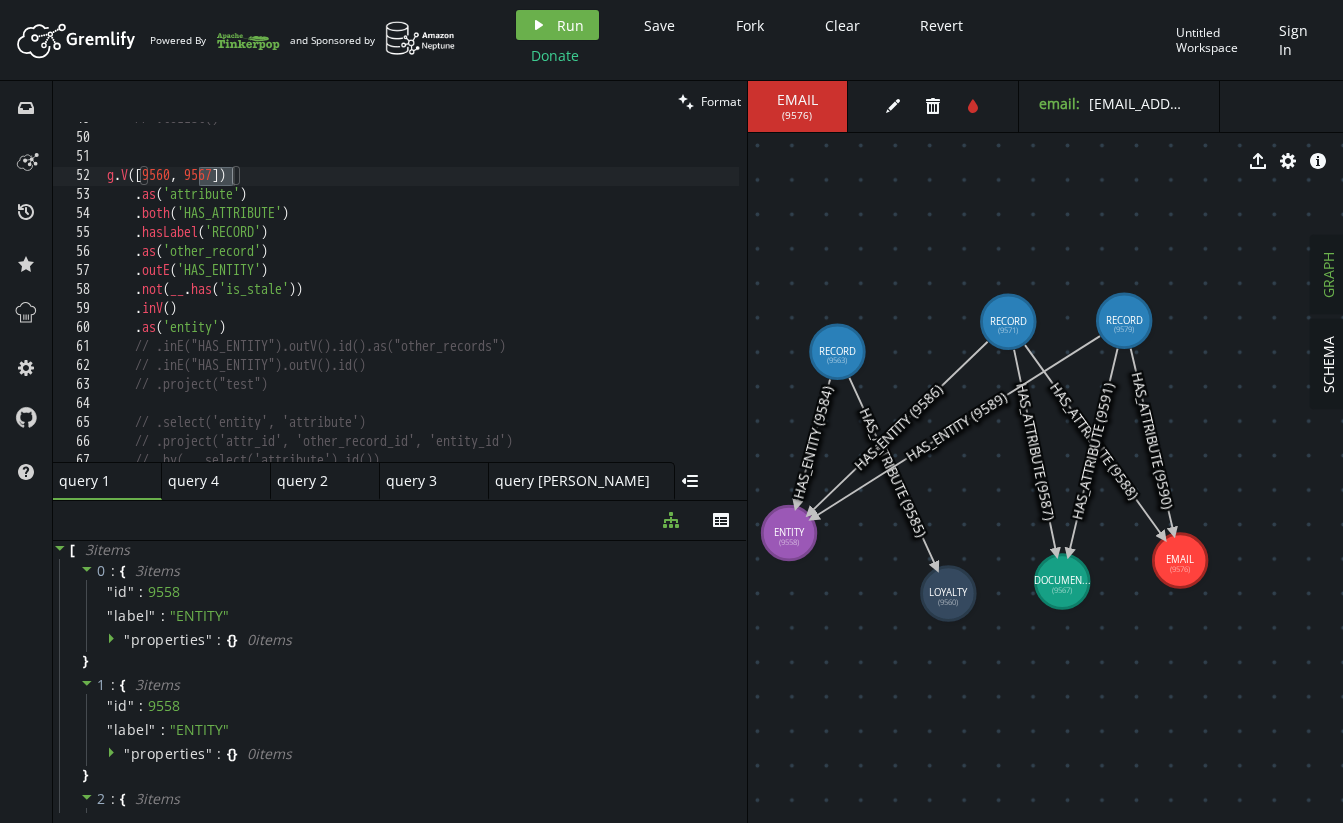 click 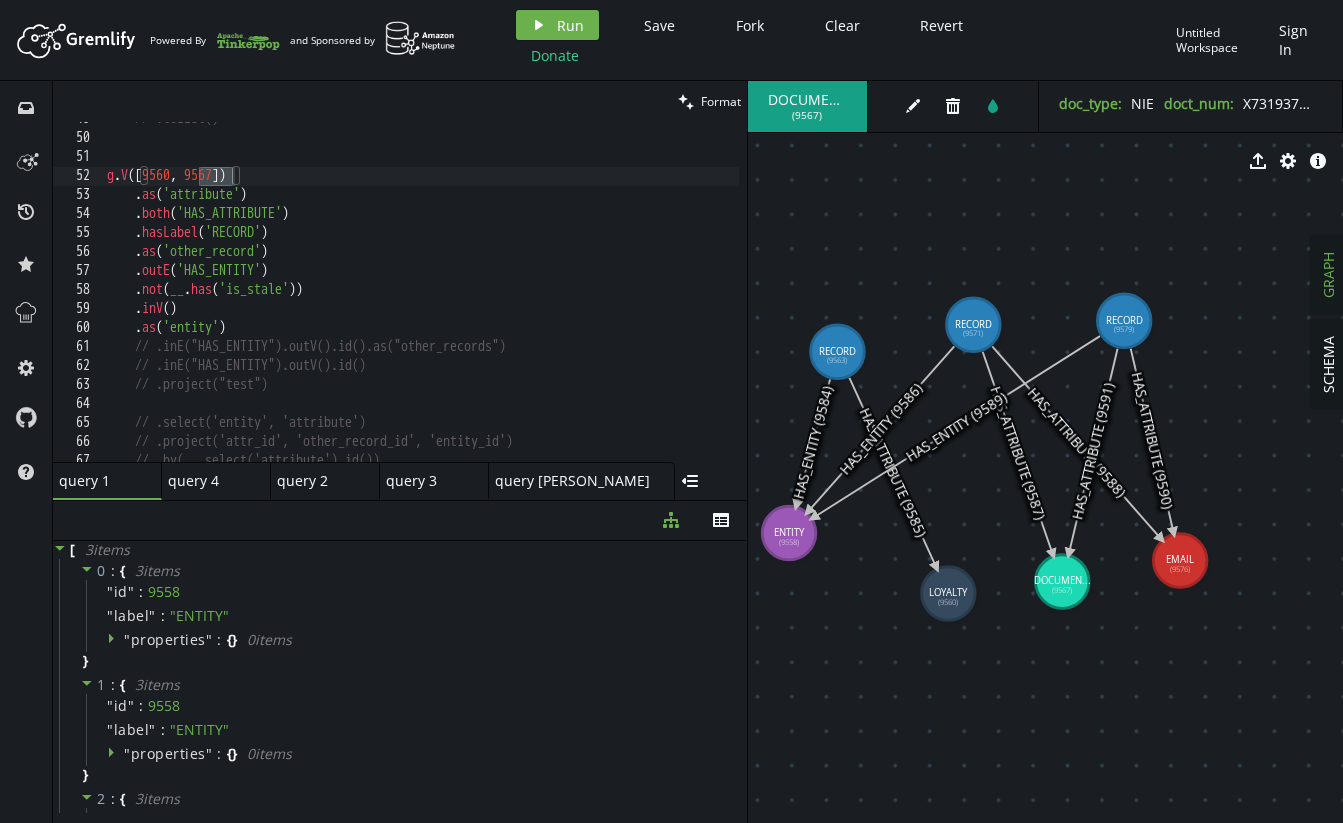 drag, startPoint x: 1005, startPoint y: 328, endPoint x: 973, endPoint y: 325, distance: 32.140316 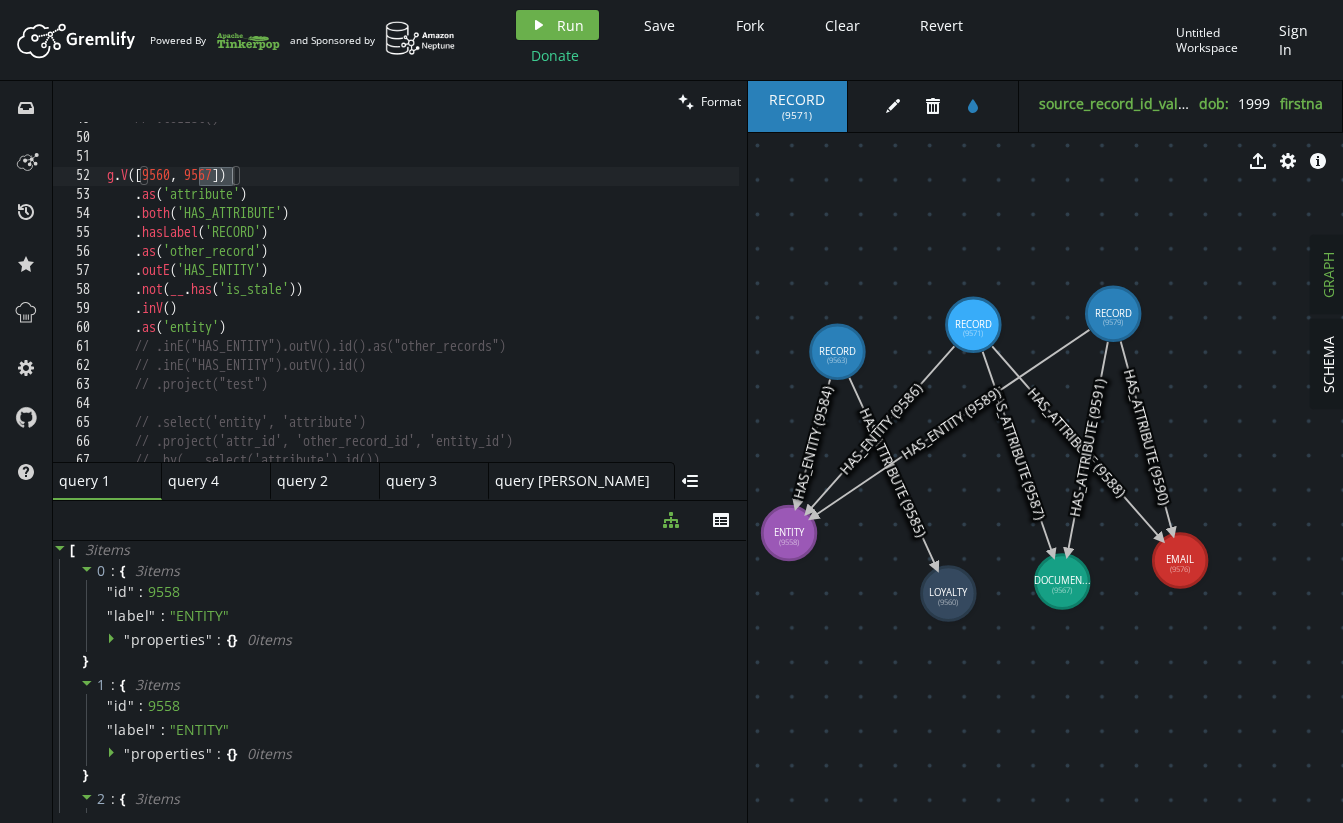 drag, startPoint x: 1122, startPoint y: 328, endPoint x: 1113, endPoint y: 314, distance: 16.643316 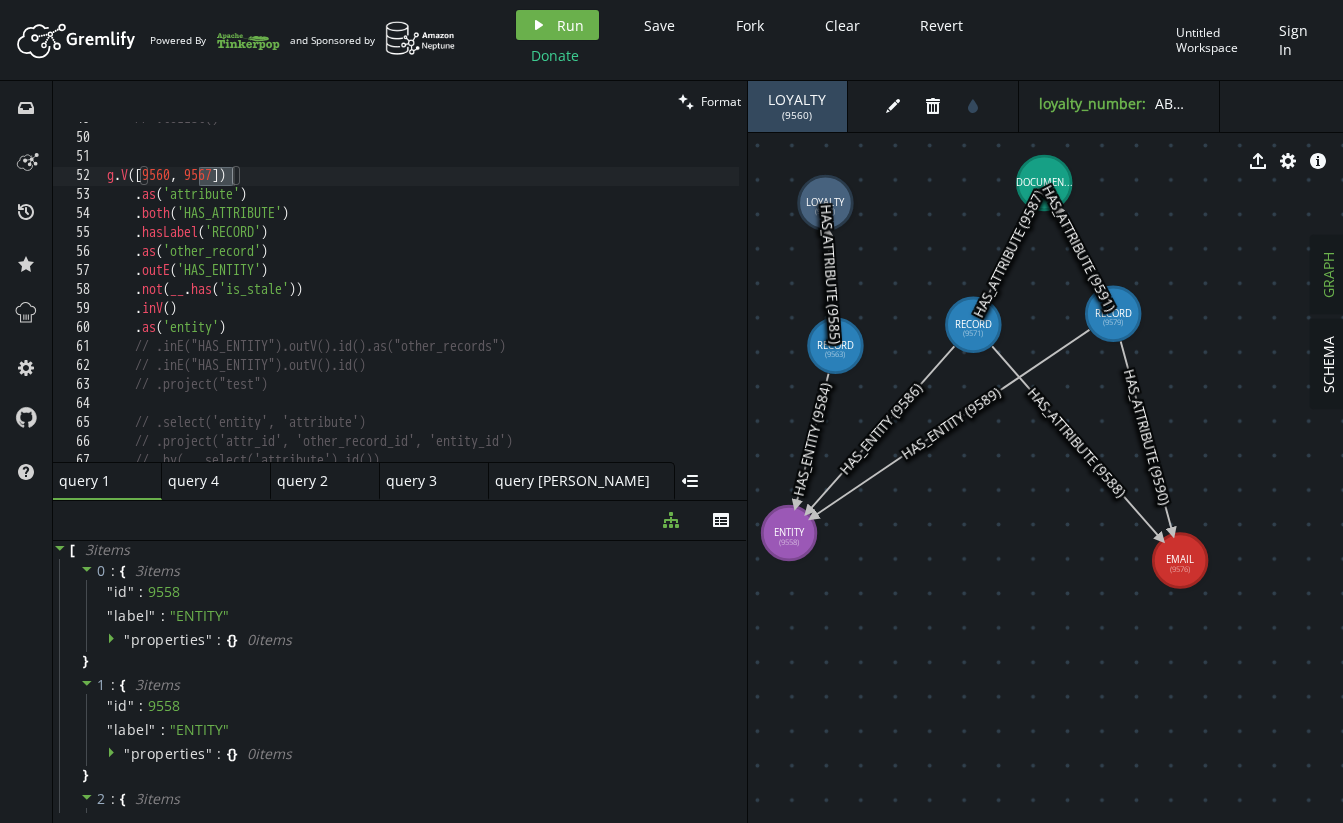 drag, startPoint x: 1063, startPoint y: 584, endPoint x: 1044, endPoint y: 183, distance: 401.44986 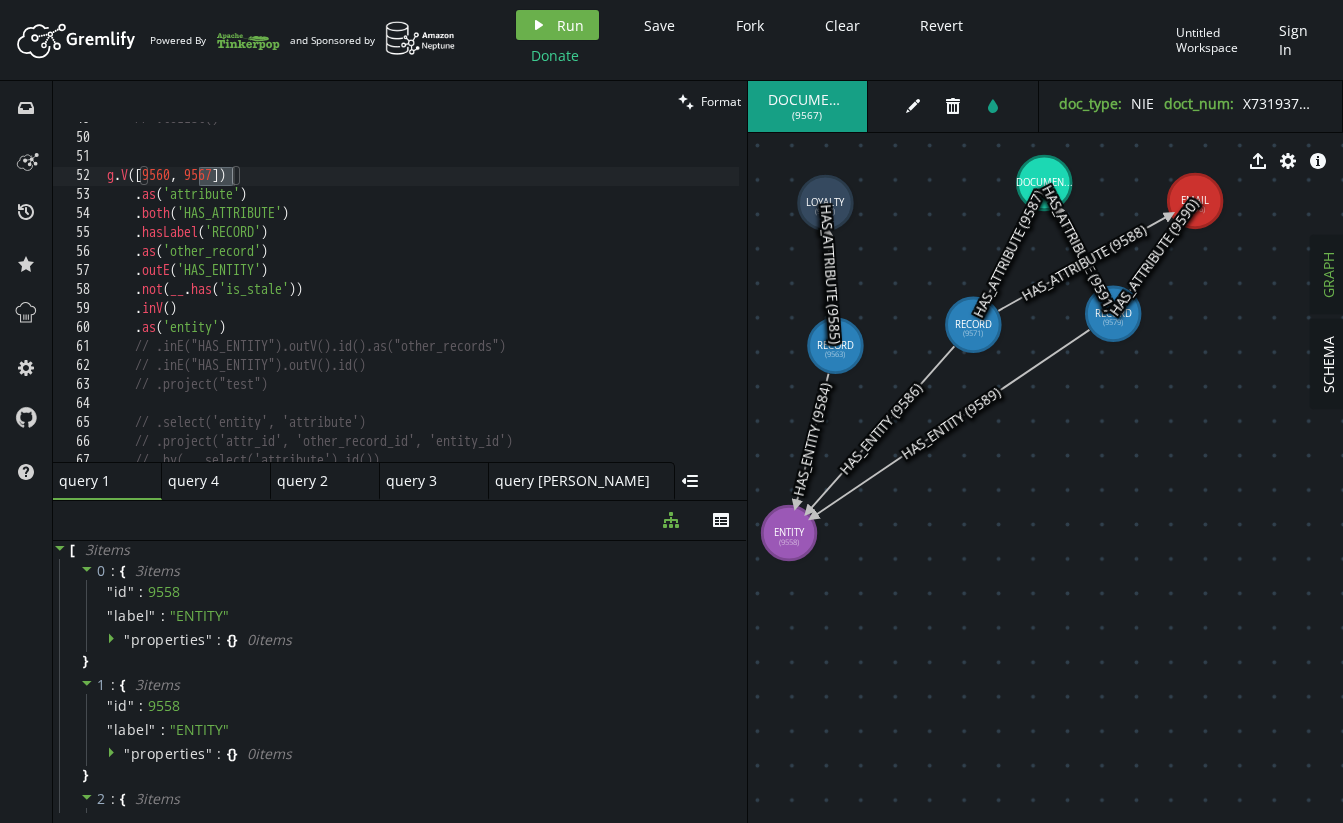 drag, startPoint x: 1182, startPoint y: 561, endPoint x: 1178, endPoint y: 185, distance: 376.02127 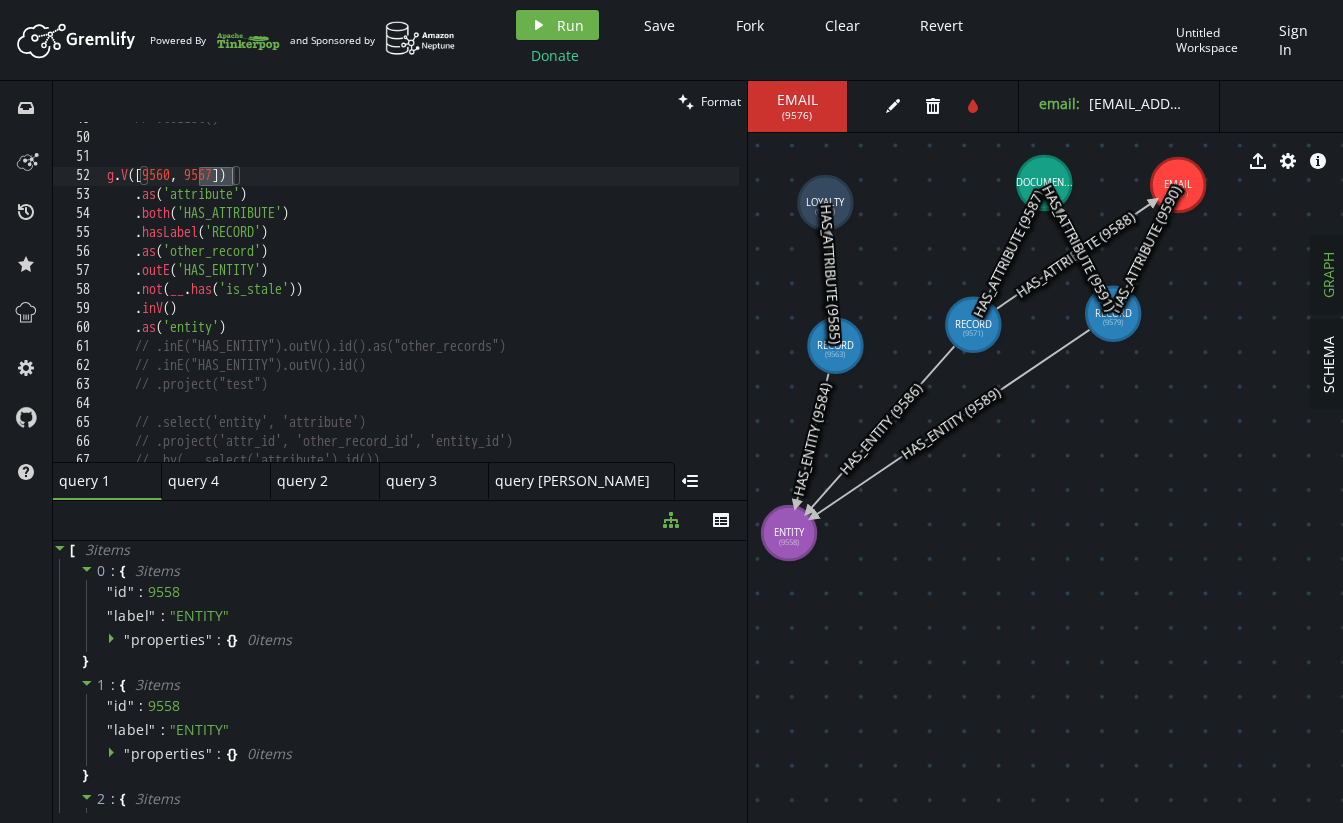 drag, startPoint x: 1020, startPoint y: 185, endPoint x: 958, endPoint y: 193, distance: 62.514 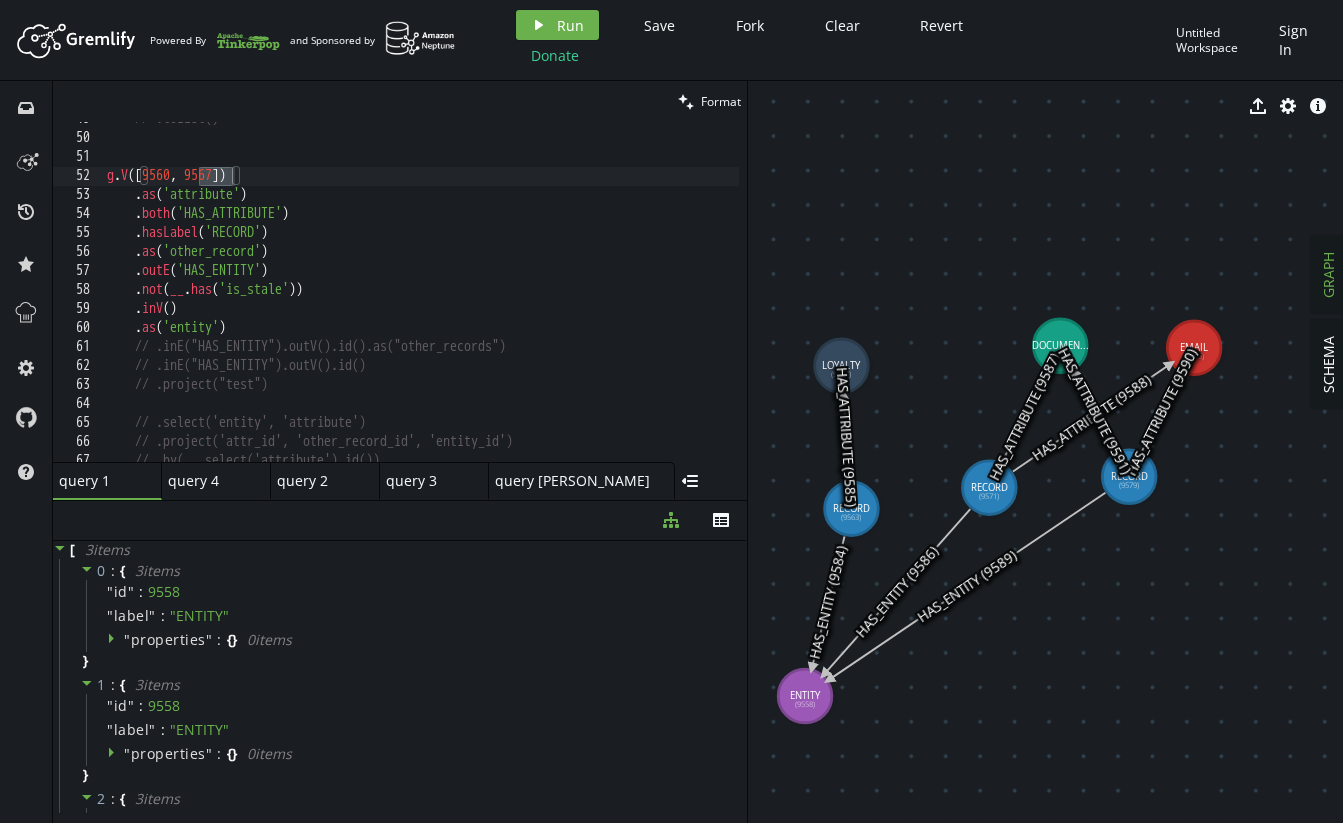 drag, startPoint x: 1080, startPoint y: 415, endPoint x: 1094, endPoint y: 352, distance: 64.53681 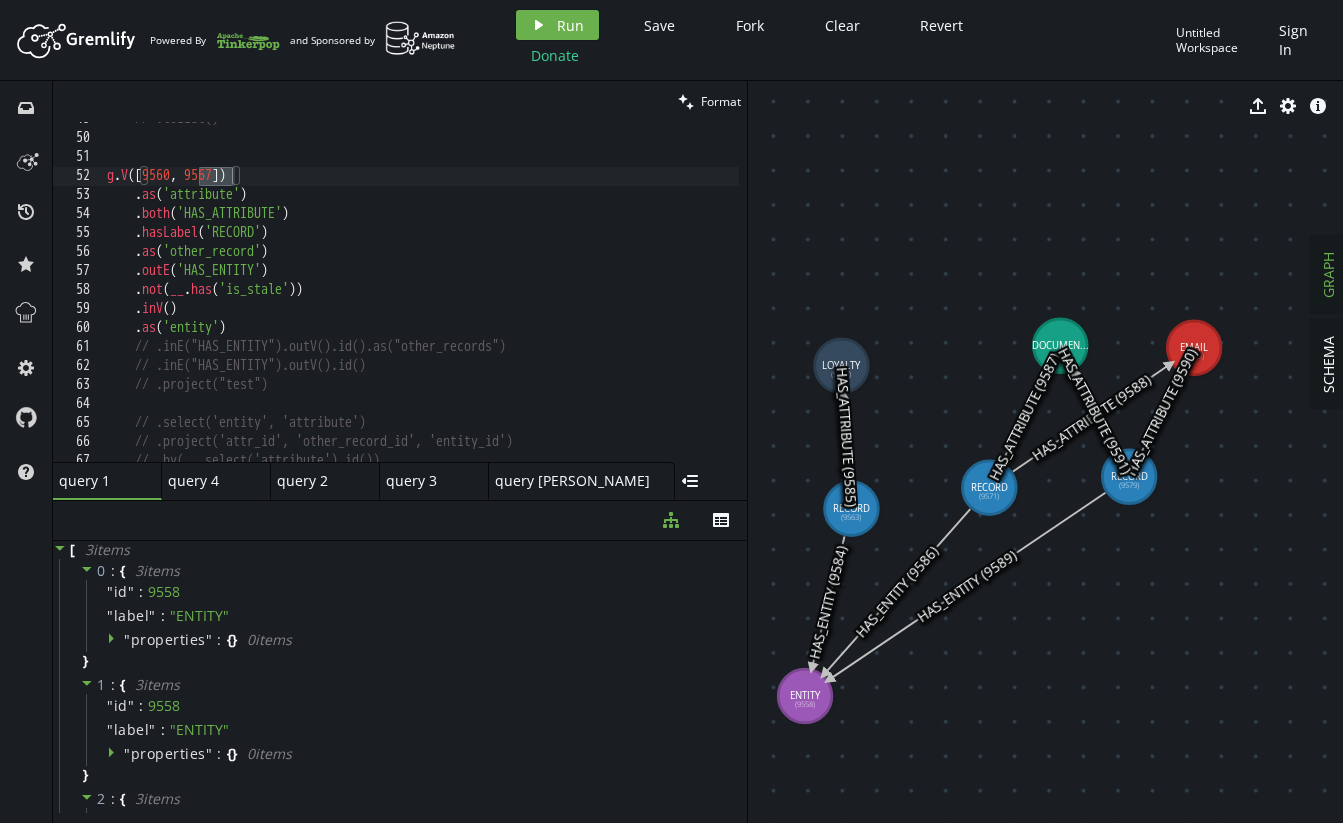 click 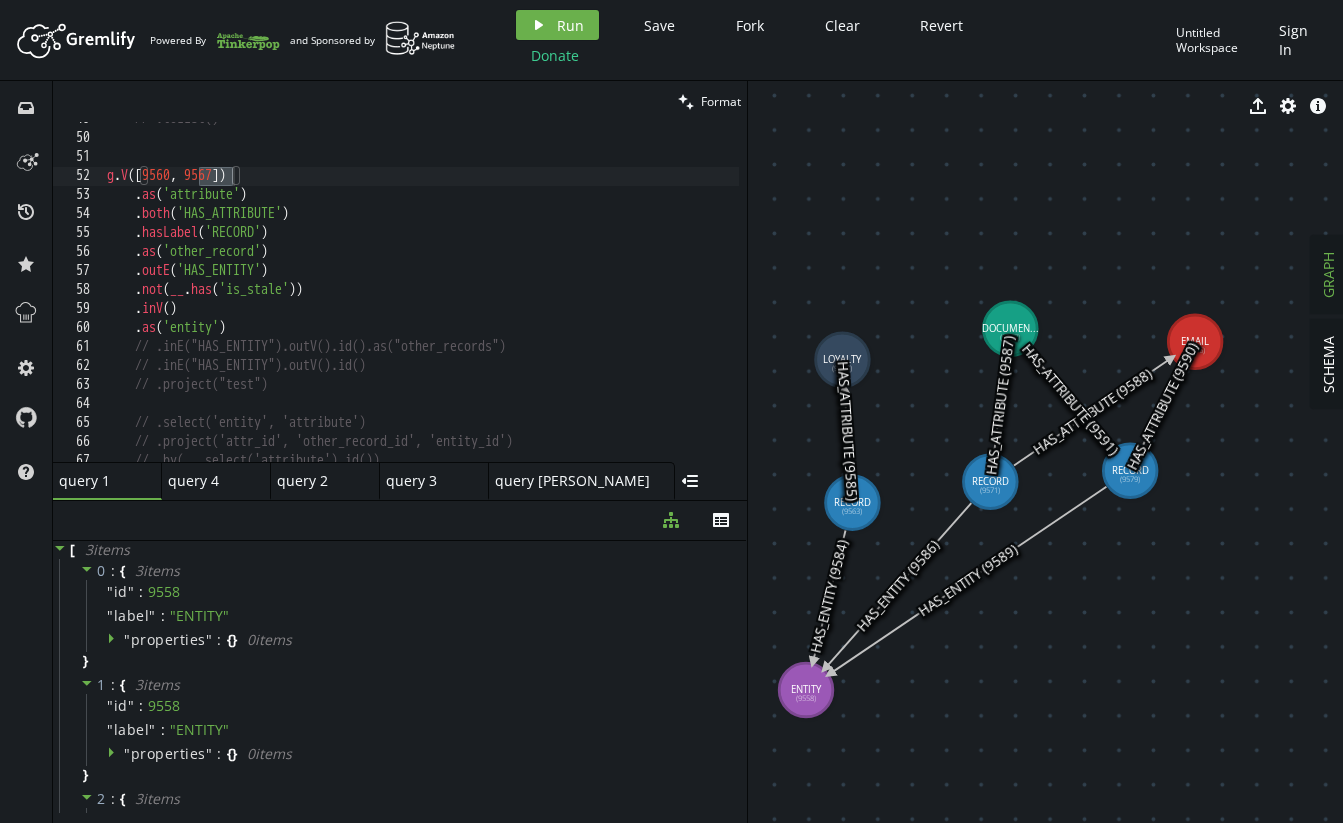 drag, startPoint x: 1064, startPoint y: 321, endPoint x: 986, endPoint y: 340, distance: 80.280754 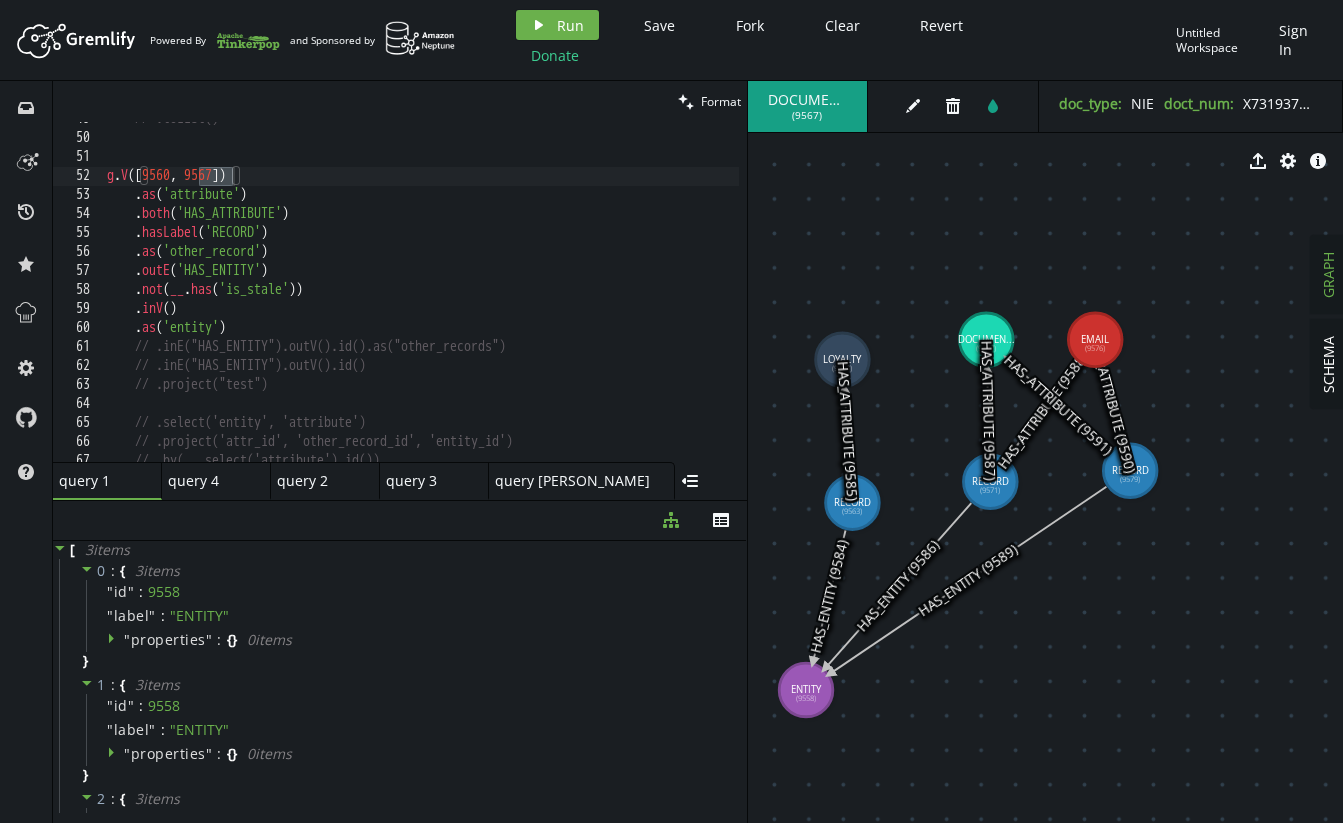 drag, startPoint x: 1193, startPoint y: 327, endPoint x: 1095, endPoint y: 340, distance: 98.85848 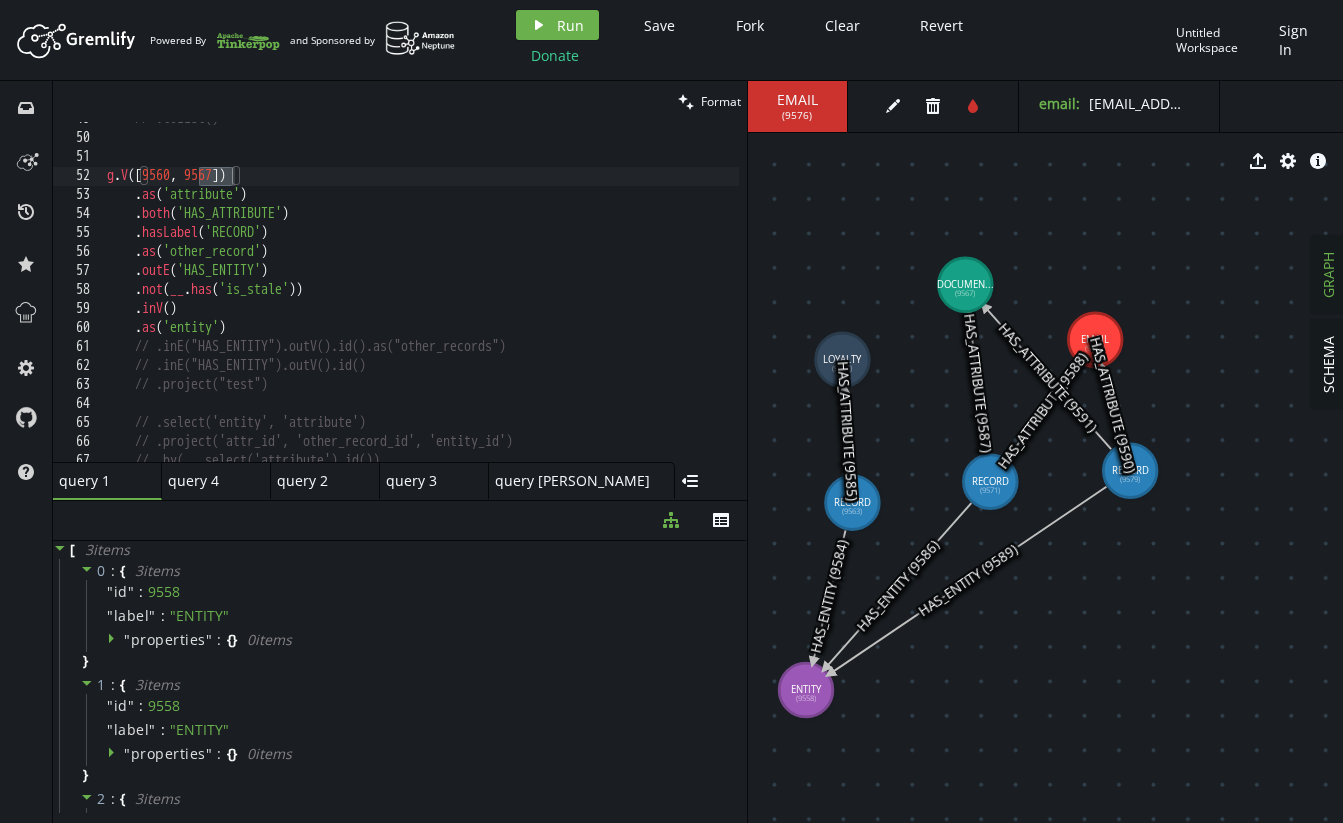 drag, startPoint x: 973, startPoint y: 359, endPoint x: 957, endPoint y: 267, distance: 93.38094 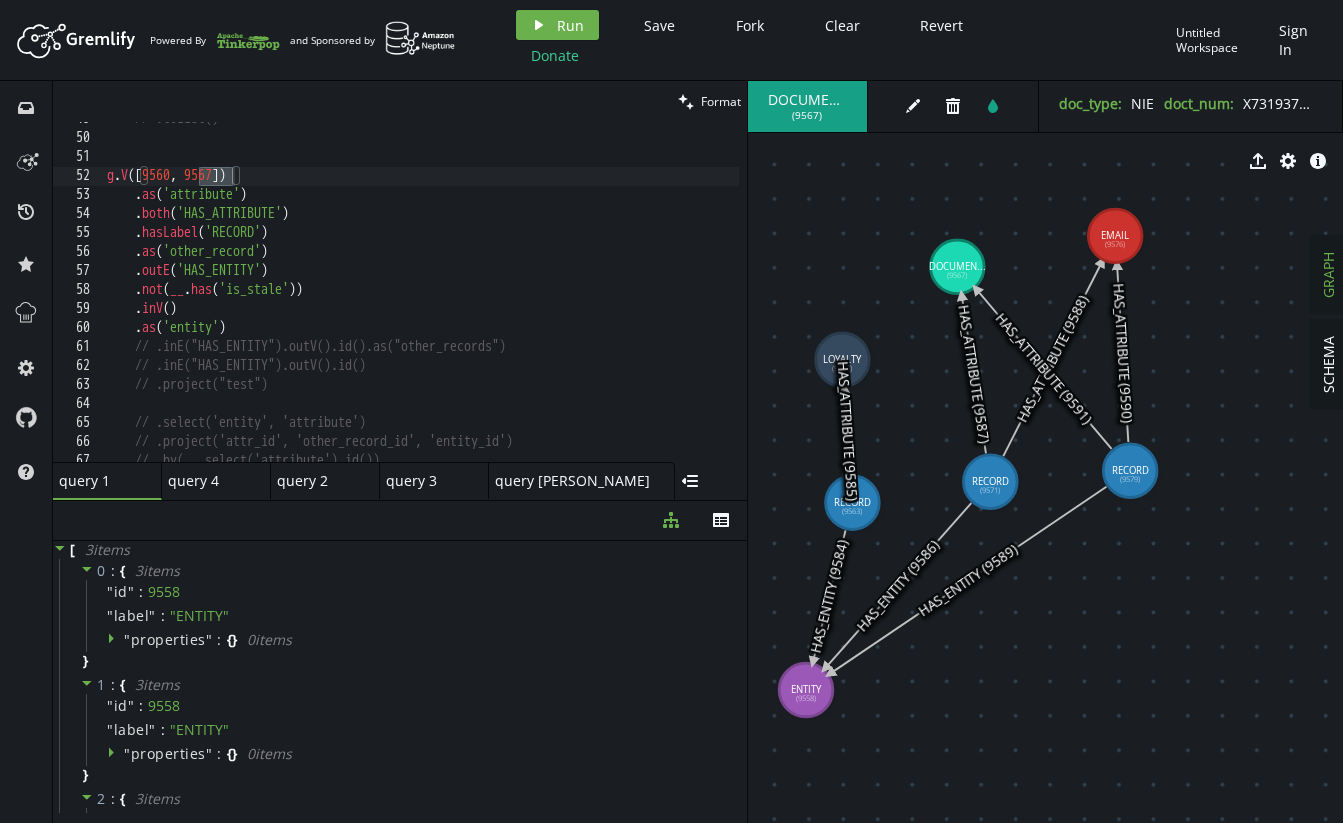 drag, startPoint x: 1099, startPoint y: 326, endPoint x: 1115, endPoint y: 236, distance: 91.411156 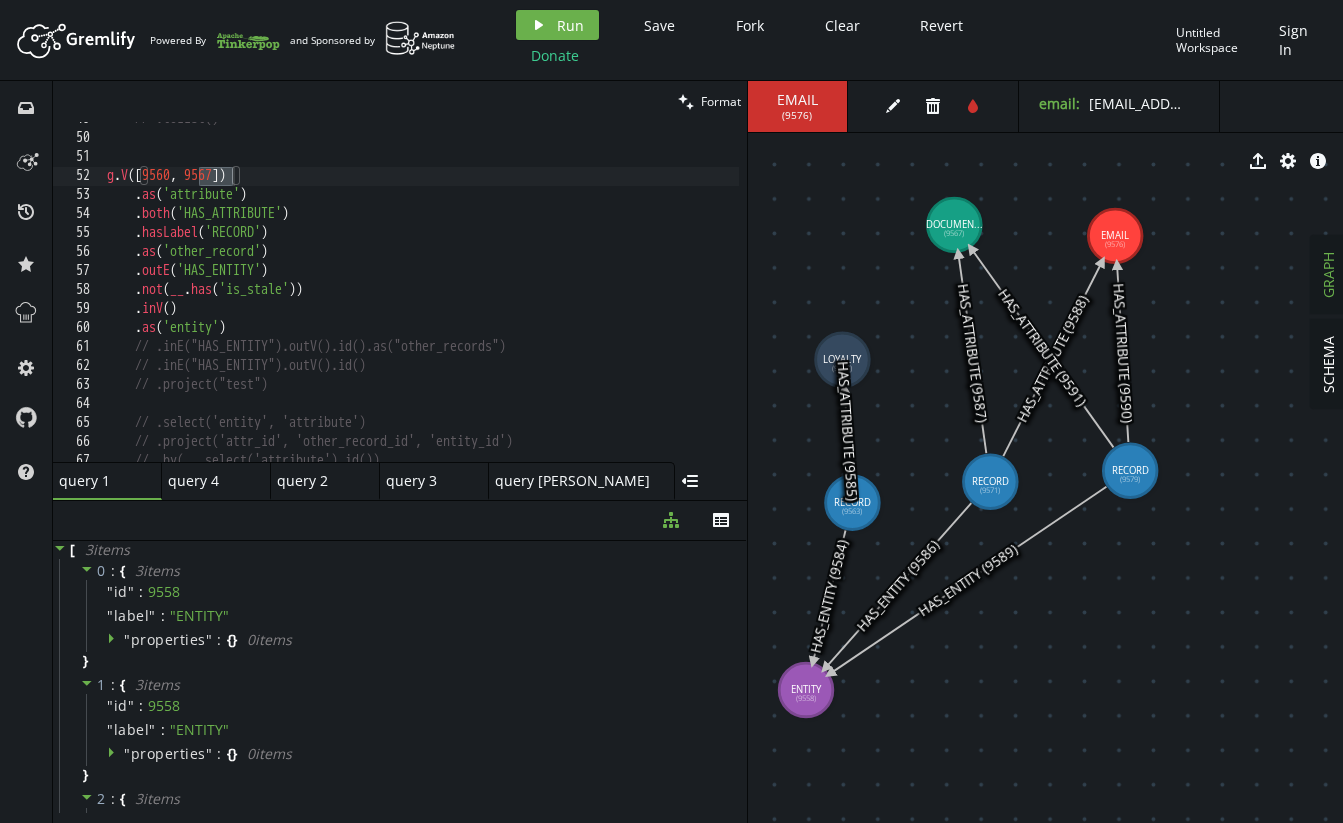 drag, startPoint x: 962, startPoint y: 267, endPoint x: 953, endPoint y: 219, distance: 48.83646 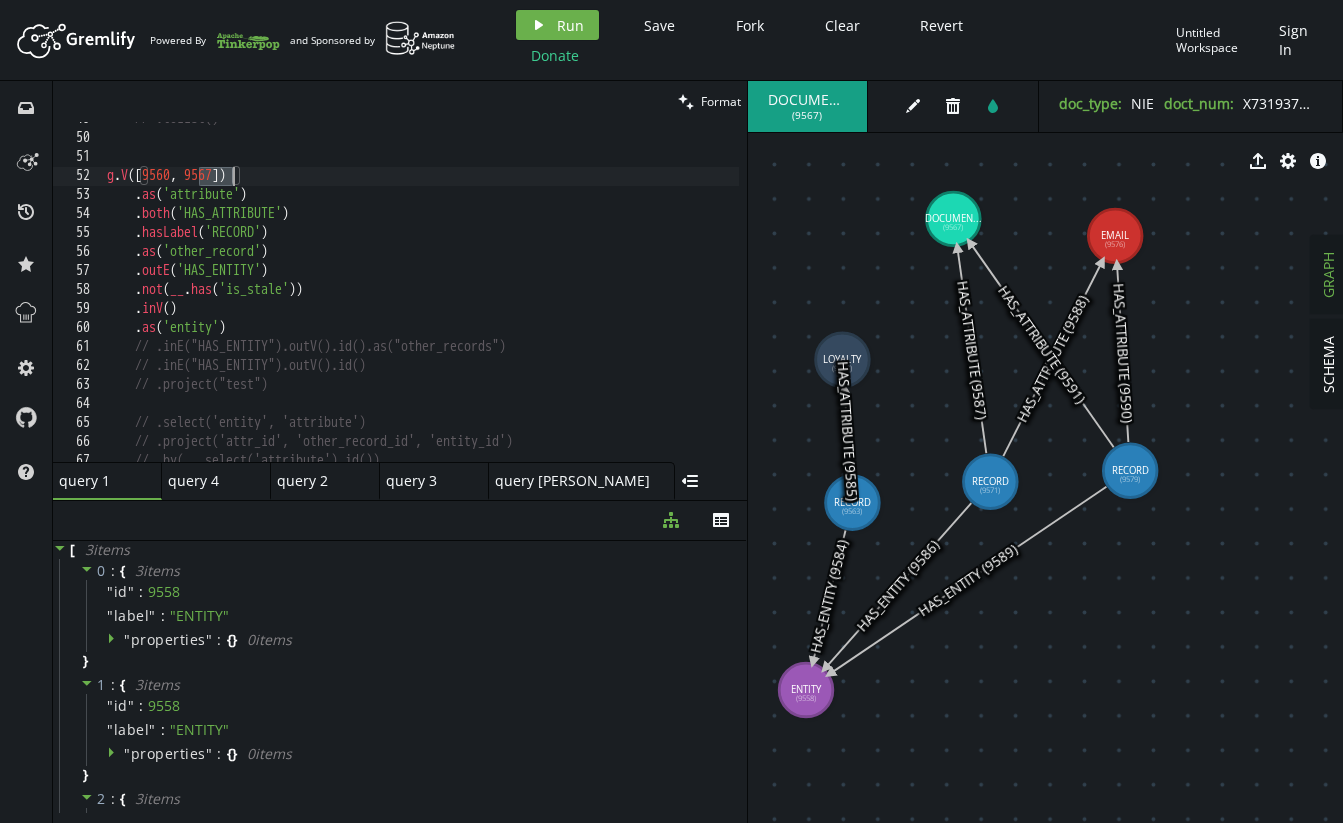 click on "// .toList() g . V ([ 9560 ,   9567 ])        . as ( 'attribute' )      . both ( 'HAS_ATTRIBUTE' )      . hasLabel ( 'RECORD' )      . as ( 'other_record' )      . outE ( 'HAS_ENTITY' )      . not ( __ . has ( 'is_stale' ))      . inV ( )      . as ( 'entity' )      // .inE("HAS_ENTITY").outV().id().as("other_records")      // .inE("HAS_ENTITY").outV().id()      // .project("test")      // .select('entity', 'attribute')      // .project('attr_id', 'other_record_id', 'entity_id')      // .by(__.select('attribute').id())" at bounding box center (611, 294) 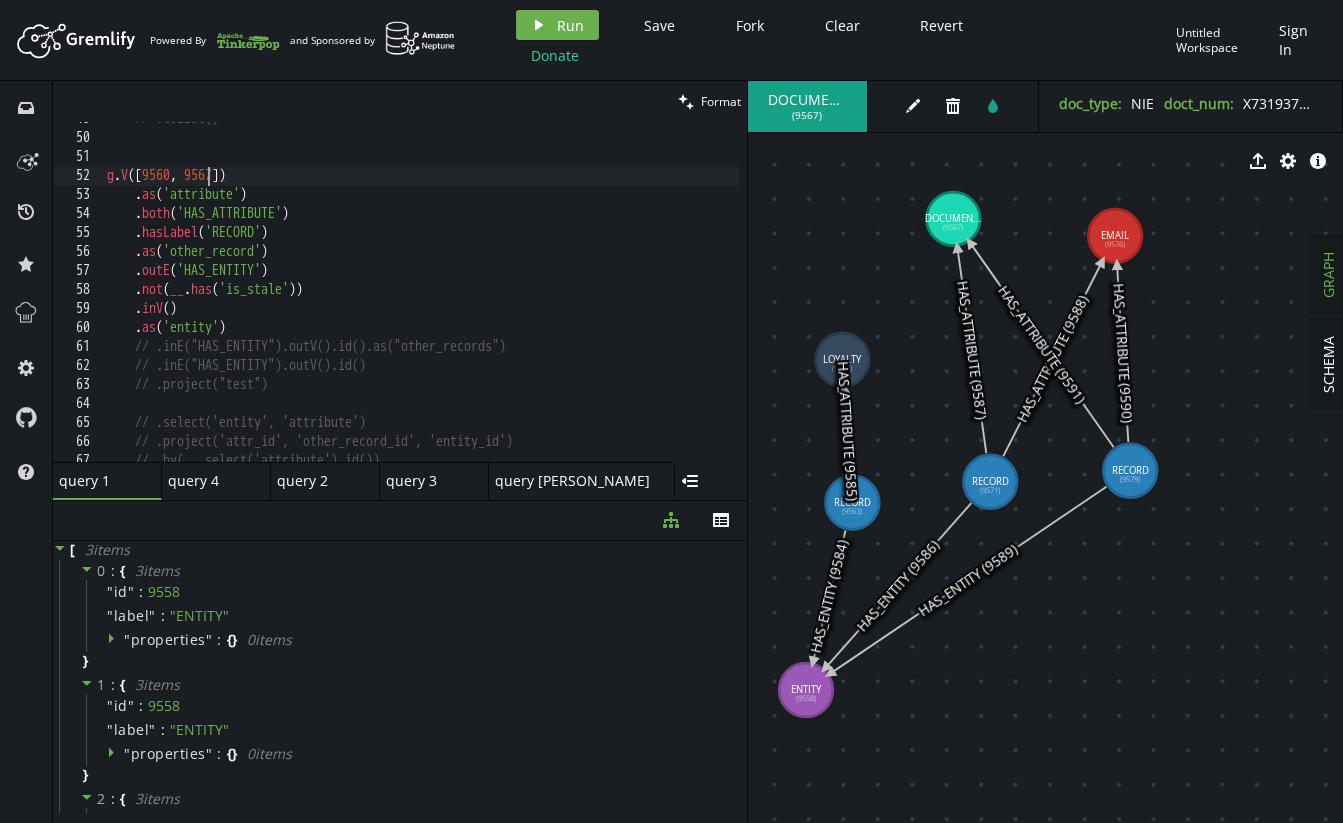 click on "// .toList() g . V ([ 9560 ,   9567 ])        . as ( 'attribute' )      . both ( 'HAS_ATTRIBUTE' )      . hasLabel ( 'RECORD' )      . as ( 'other_record' )      . outE ( 'HAS_ENTITY' )      . not ( __ . has ( 'is_stale' ))      . inV ( )      . as ( 'entity' )      // .inE("HAS_ENTITY").outV().id().as("other_records")      // .inE("HAS_ENTITY").outV().id()      // .project("test")      // .select('entity', 'attribute')      // .project('attr_id', 'other_record_id', 'entity_id')      // .by(__.select('attribute').id())" at bounding box center [611, 294] 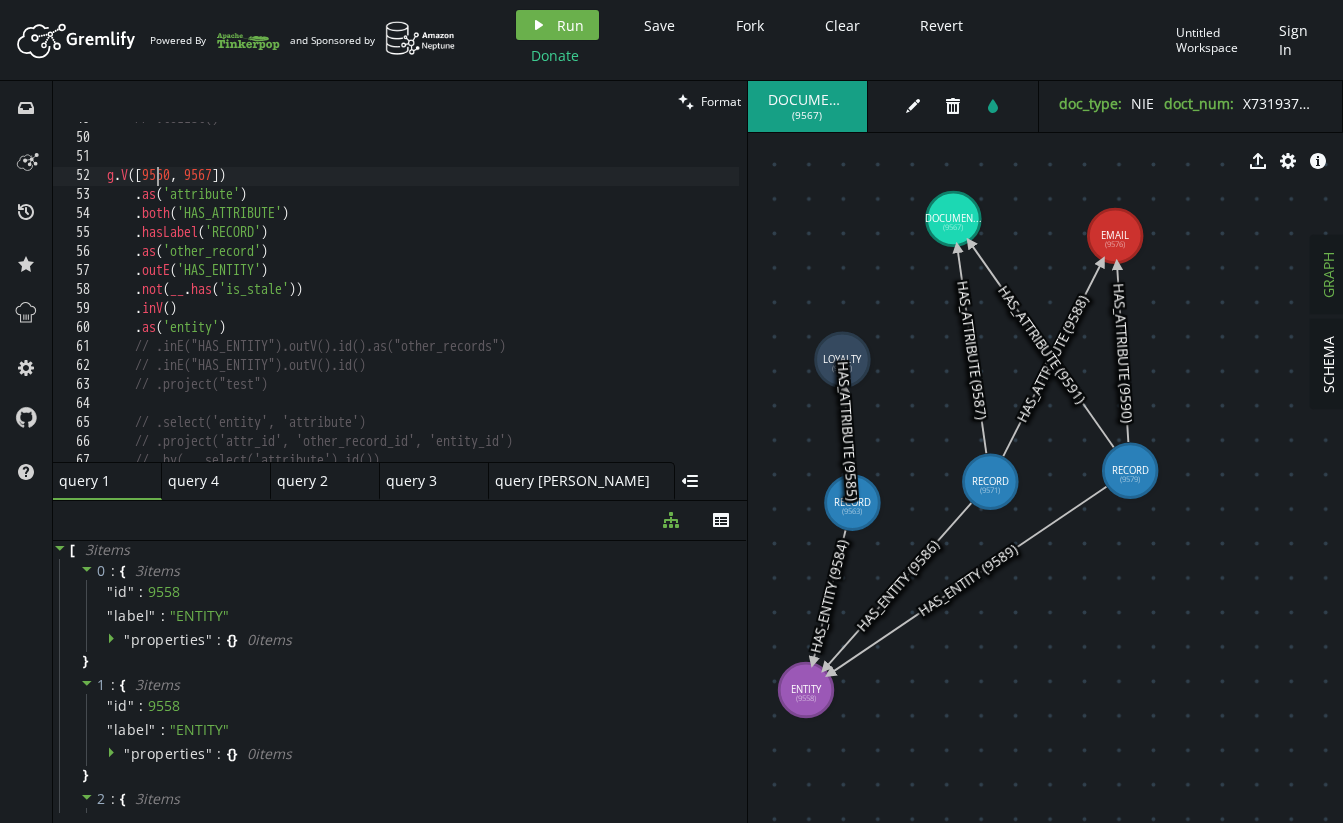 click on "// .toList() g . V ([ 9560 ,   9567 ])        . as ( 'attribute' )      . both ( 'HAS_ATTRIBUTE' )      . hasLabel ( 'RECORD' )      . as ( 'other_record' )      . outE ( 'HAS_ENTITY' )      . not ( __ . has ( 'is_stale' ))      . inV ( )      . as ( 'entity' )      // .inE("HAS_ENTITY").outV().id().as("other_records")      // .inE("HAS_ENTITY").outV().id()      // .project("test")      // .select('entity', 'attribute')      // .project('attr_id', 'other_record_id', 'entity_id')      // .by(__.select('attribute').id())" at bounding box center (611, 294) 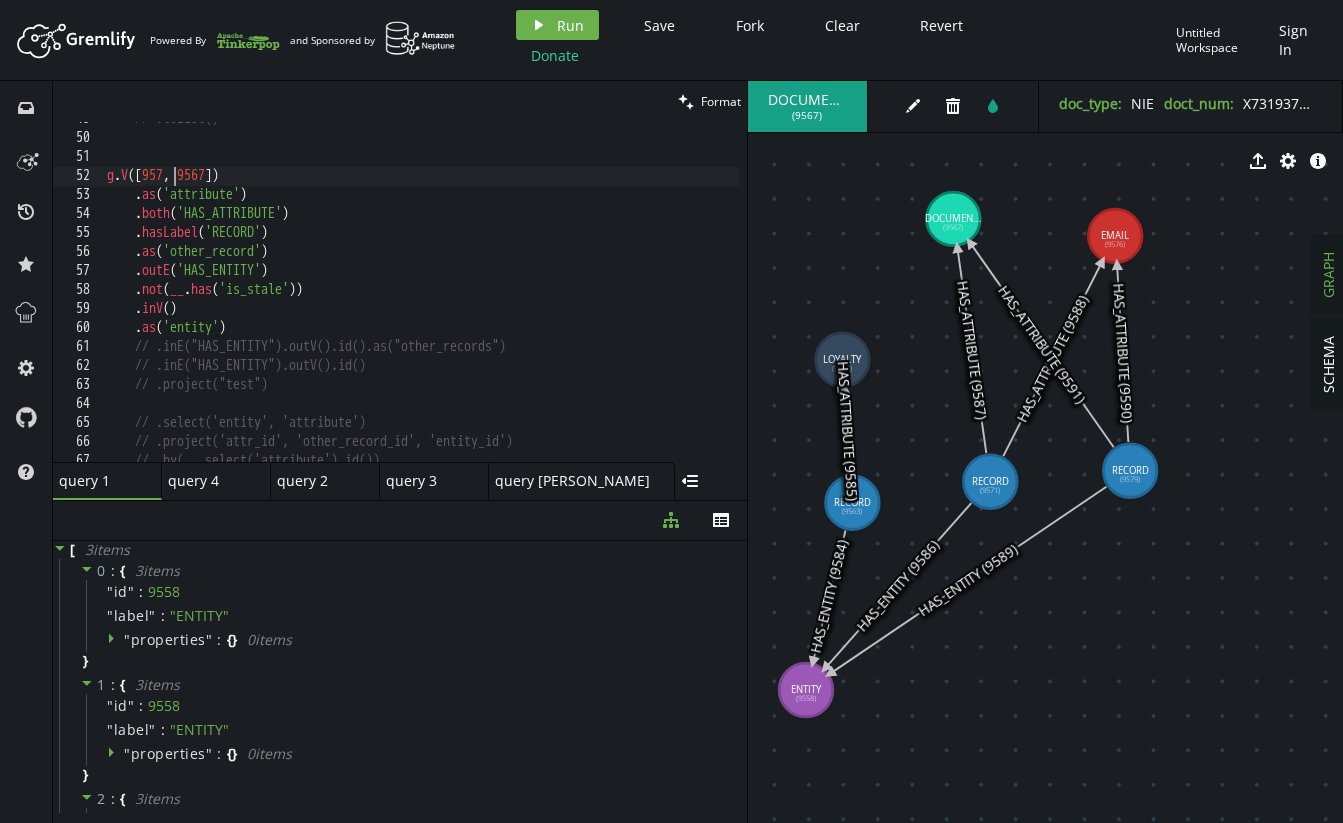 scroll, scrollTop: 0, scrollLeft: 75, axis: horizontal 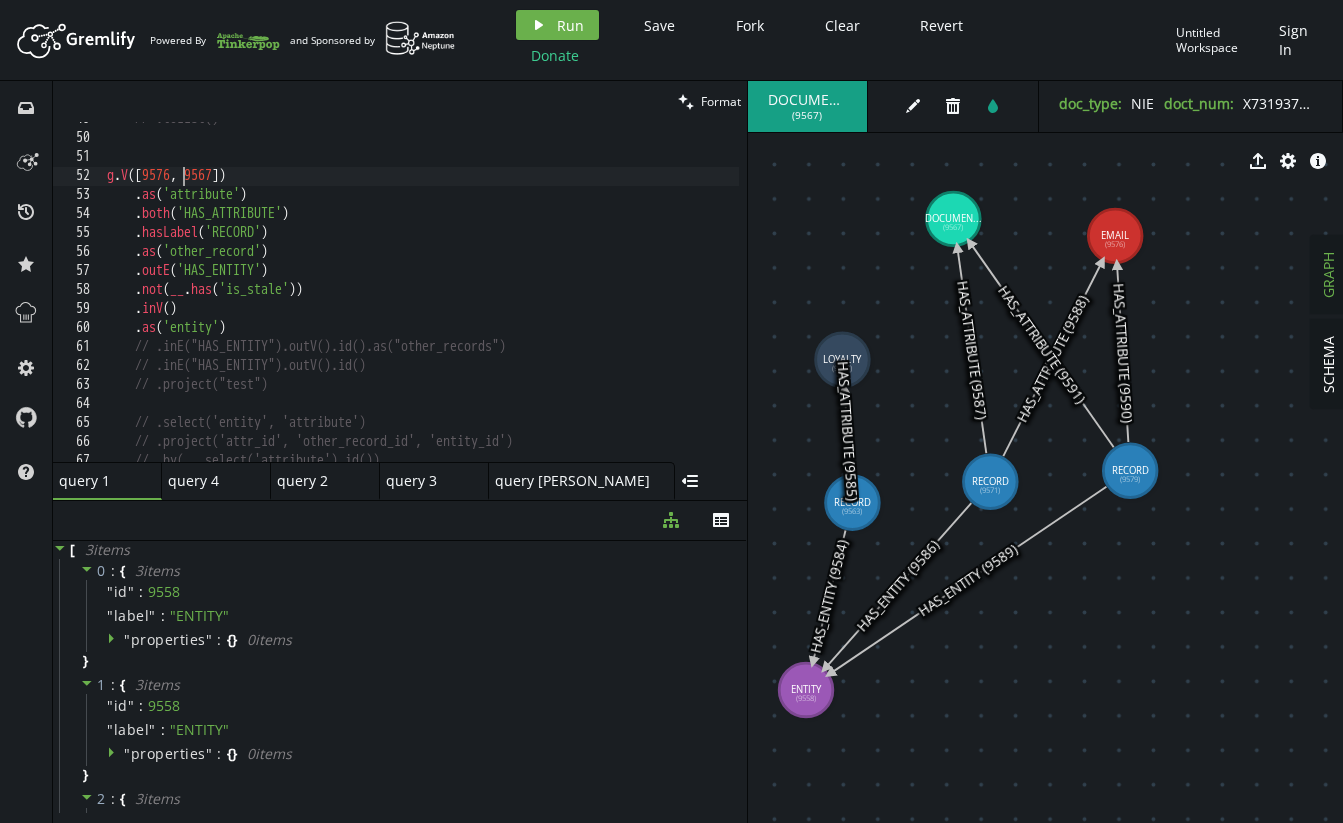 click on "// .toList() g . V ([ 9576 ,   9567 ])        . as ( 'attribute' )      . both ( 'HAS_ATTRIBUTE' )      . hasLabel ( 'RECORD' )      . as ( 'other_record' )      . outE ( 'HAS_ENTITY' )      . not ( __ . has ( 'is_stale' ))      . inV ( )      . as ( 'entity' )      // .inE("HAS_ENTITY").outV().id().as("other_records")      // .inE("HAS_ENTITY").outV().id()      // .project("test")      // .select('entity', 'attribute')      // .project('attr_id', 'other_record_id', 'entity_id')      // .by(__.select('attribute').id())" at bounding box center (611, 294) 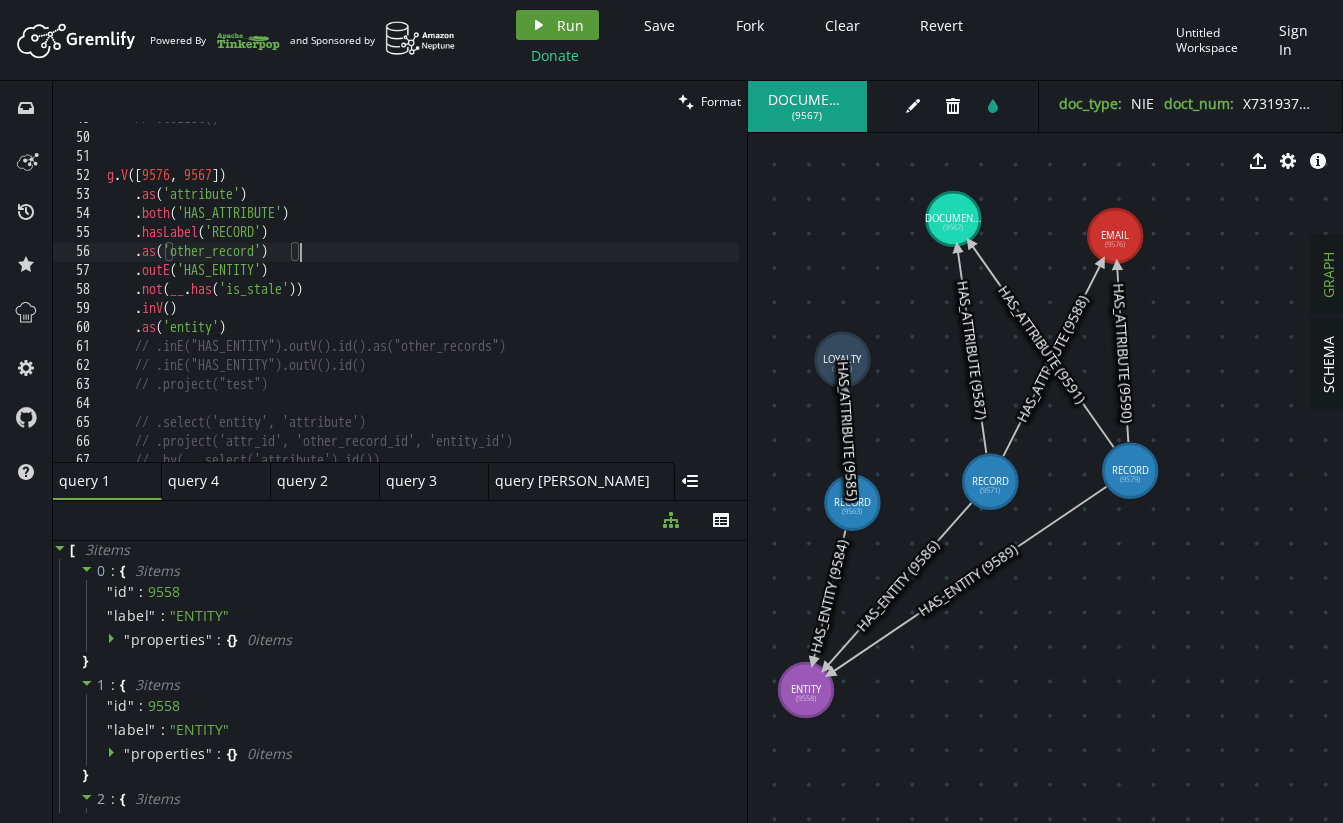 click on "play" 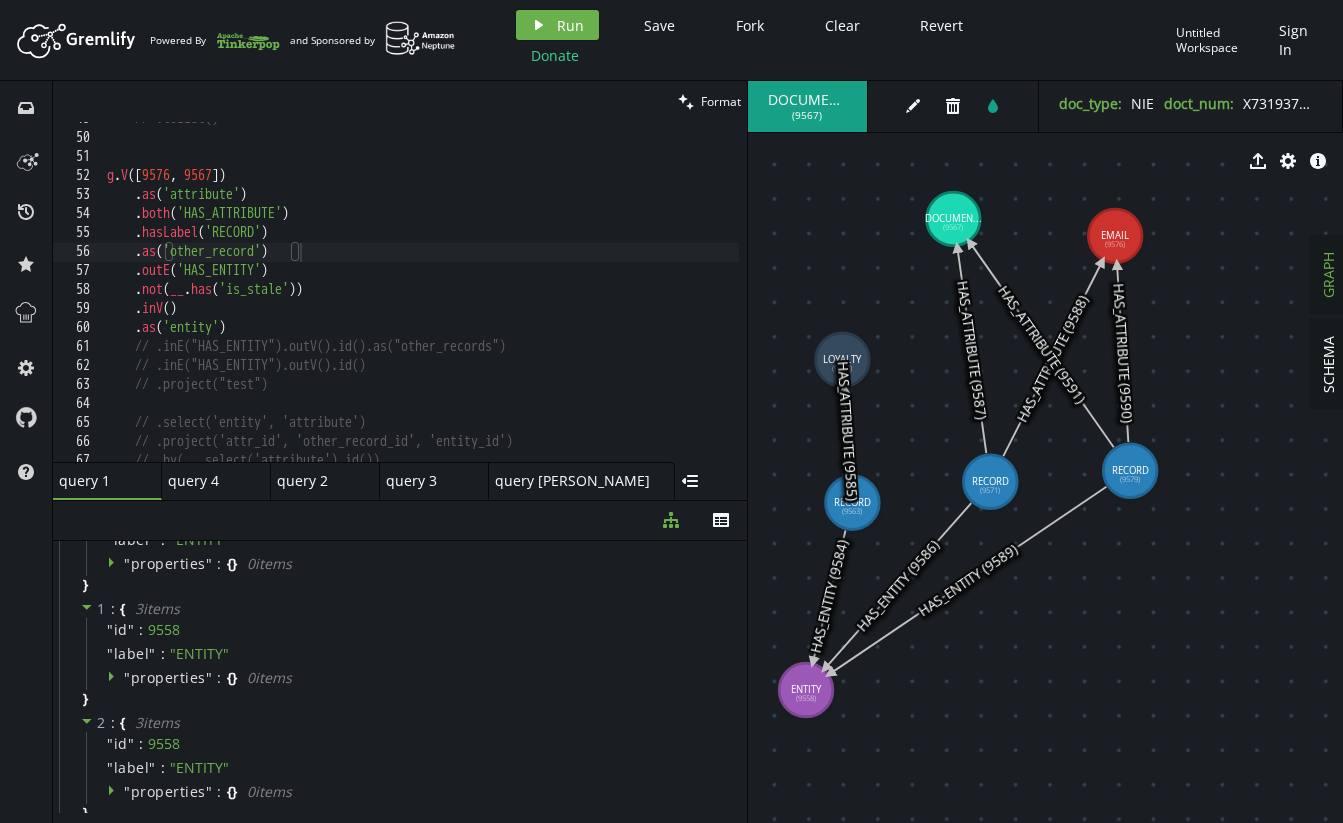 scroll, scrollTop: 0, scrollLeft: 0, axis: both 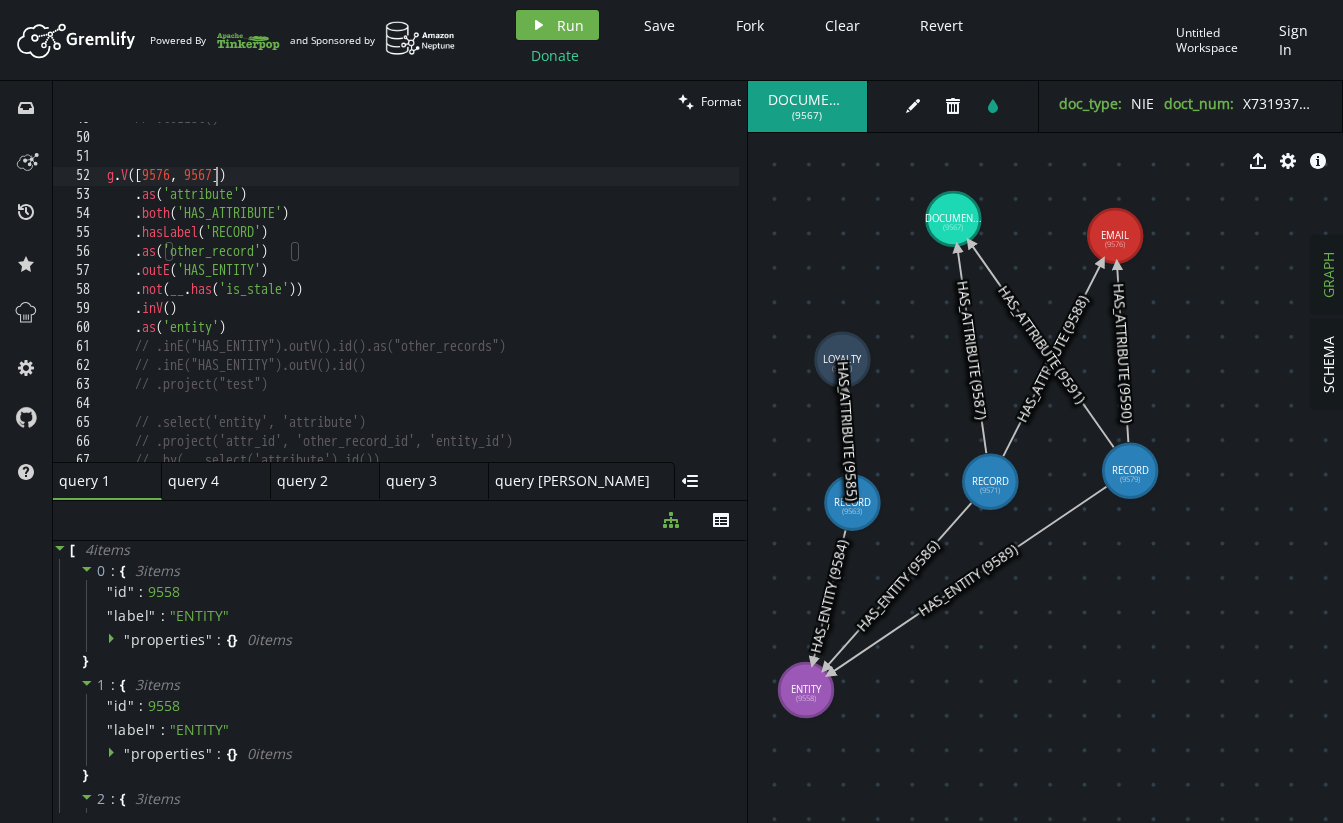 click on "// .toList() g . V ([ 9576 ,   9567 ])        . as ( 'attribute' )      . both ( 'HAS_ATTRIBUTE' )      . hasLabel ( 'RECORD' )      . as ( 'other_record' )      . outE ( 'HAS_ENTITY' )      . not ( __ . has ( 'is_stale' ))      . inV ( )      . as ( 'entity' )      // .inE("HAS_ENTITY").outV().id().as("other_records")      // .inE("HAS_ENTITY").outV().id()      // .project("test")      // .select('entity', 'attribute')      // .project('attr_id', 'other_record_id', 'entity_id')      // .by(__.select('attribute').id())" at bounding box center [611, 294] 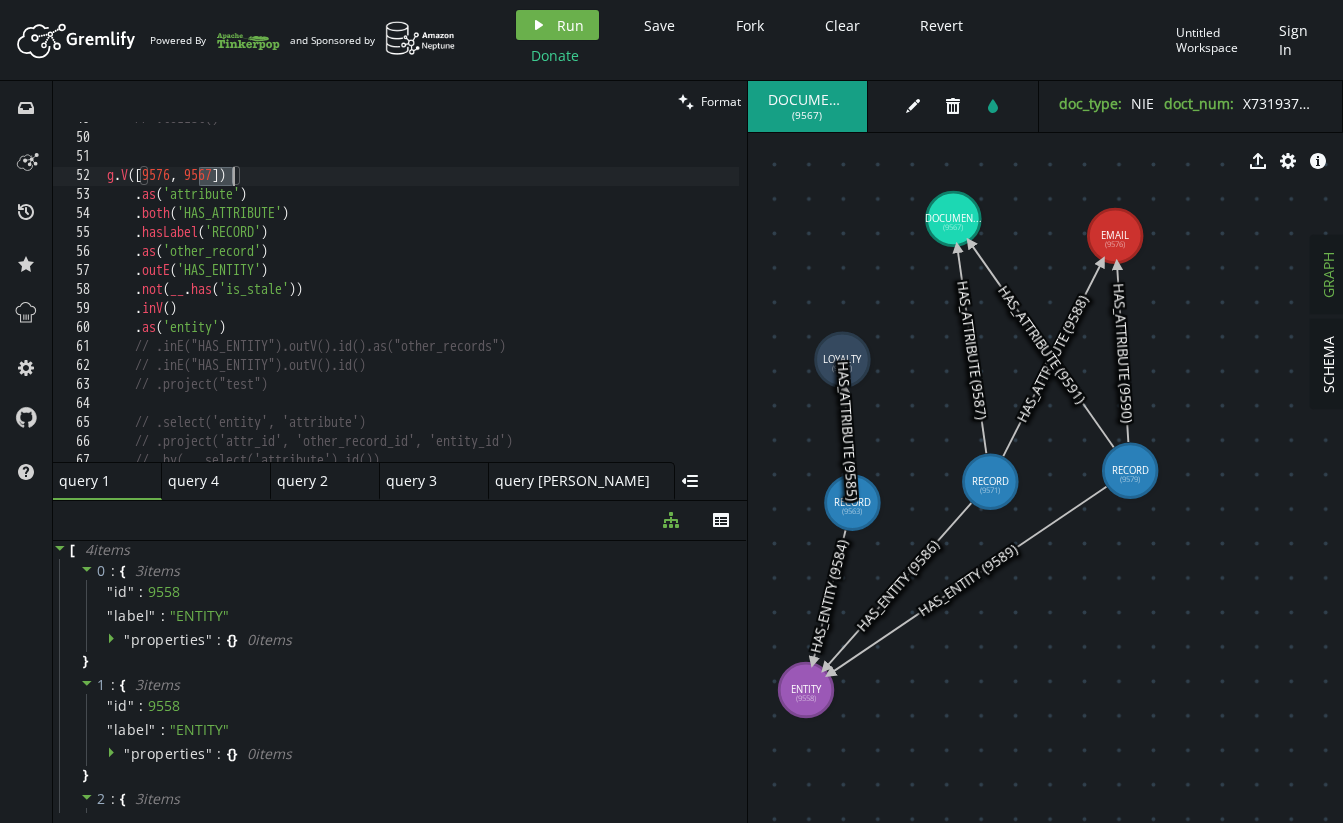 click on "// .toList() g . V ([ 9576 ,   9567 ])        . as ( 'attribute' )      . both ( 'HAS_ATTRIBUTE' )      . hasLabel ( 'RECORD' )      . as ( 'other_record' )      . outE ( 'HAS_ENTITY' )      . not ( __ . has ( 'is_stale' ))      . inV ( )      . as ( 'entity' )      // .inE("HAS_ENTITY").outV().id().as("other_records")      // .inE("HAS_ENTITY").outV().id()      // .project("test")      // .select('entity', 'attribute')      // .project('attr_id', 'other_record_id', 'entity_id')      // .by(__.select('attribute').id())" at bounding box center (611, 294) 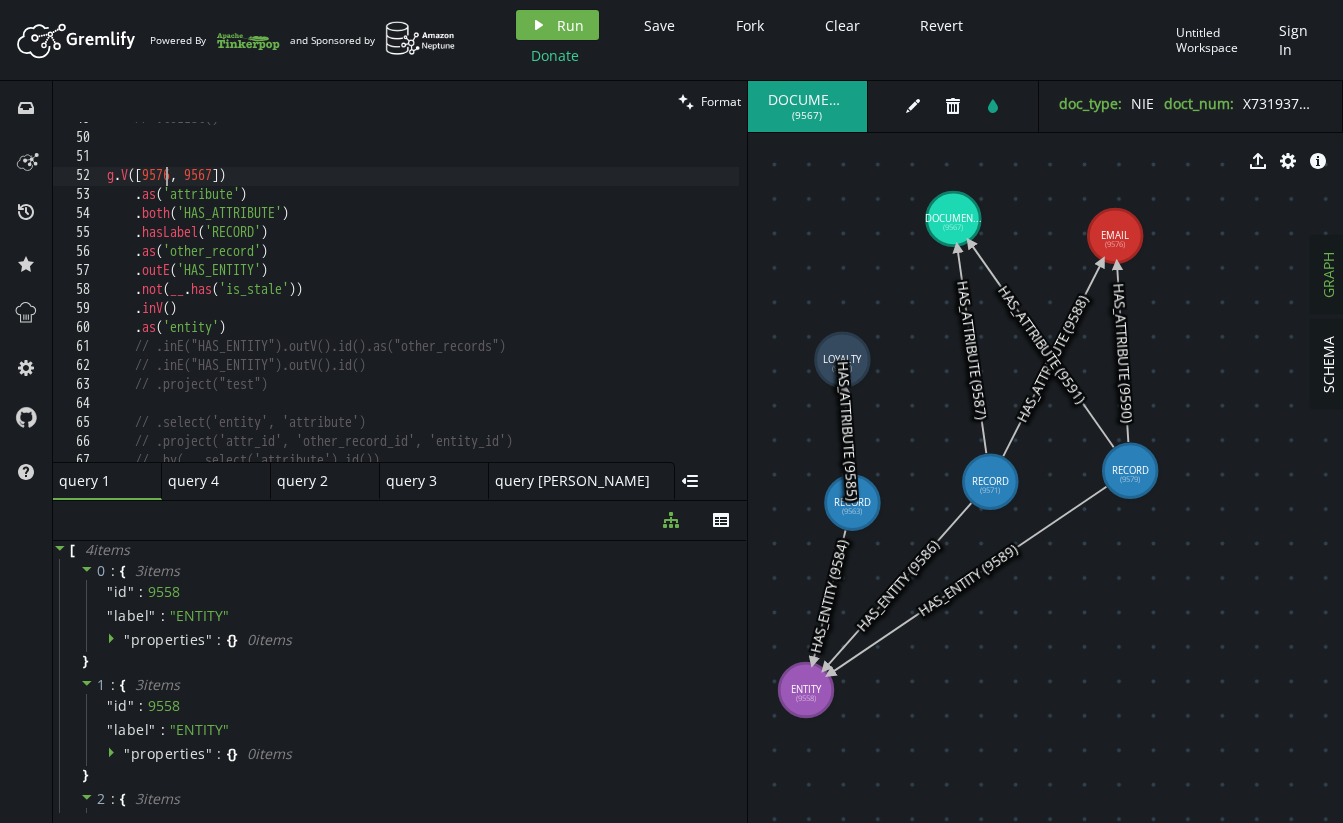 click on "// .toList() g . V ([ 9576 ,   9567 ])        . as ( 'attribute' )      . both ( 'HAS_ATTRIBUTE' )      . hasLabel ( 'RECORD' )      . as ( 'other_record' )      . outE ( 'HAS_ENTITY' )      . not ( __ . has ( 'is_stale' ))      . inV ( )      . as ( 'entity' )      // .inE("HAS_ENTITY").outV().id().as("other_records")      // .inE("HAS_ENTITY").outV().id()      // .project("test")      // .select('entity', 'attribute')      // .project('attr_id', 'other_record_id', 'entity_id')      // .by(__.select('attribute').id())" at bounding box center [611, 294] 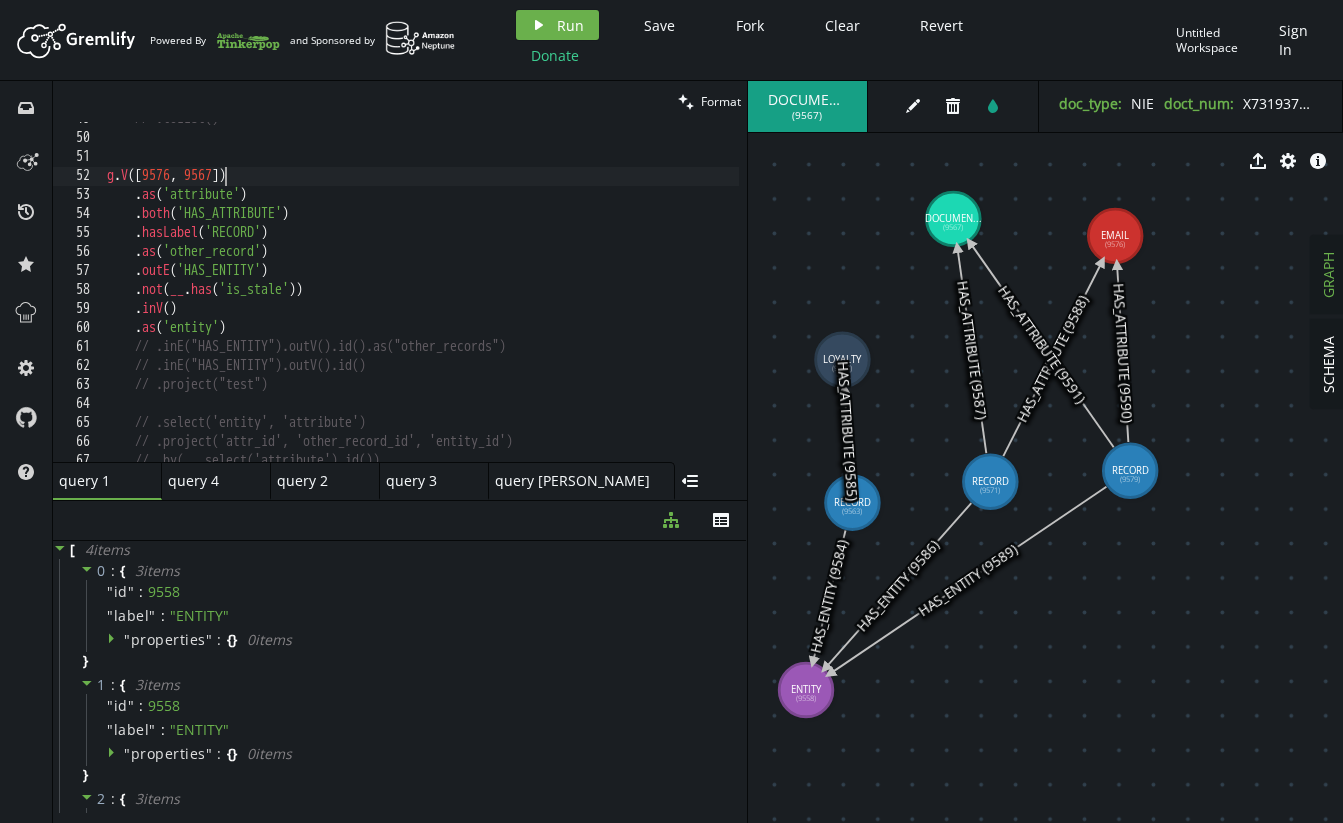 click on "// .toList() g . V ([ 9576 ,   9567 ])        . as ( 'attribute' )      . both ( 'HAS_ATTRIBUTE' )      . hasLabel ( 'RECORD' )      . as ( 'other_record' )      . outE ( 'HAS_ENTITY' )      . not ( __ . has ( 'is_stale' ))      . inV ( )      . as ( 'entity' )      // .inE("HAS_ENTITY").outV().id().as("other_records")      // .inE("HAS_ENTITY").outV().id()      // .project("test")      // .select('entity', 'attribute')      // .project('attr_id', 'other_record_id', 'entity_id')      // .by(__.select('attribute').id())" at bounding box center [611, 294] 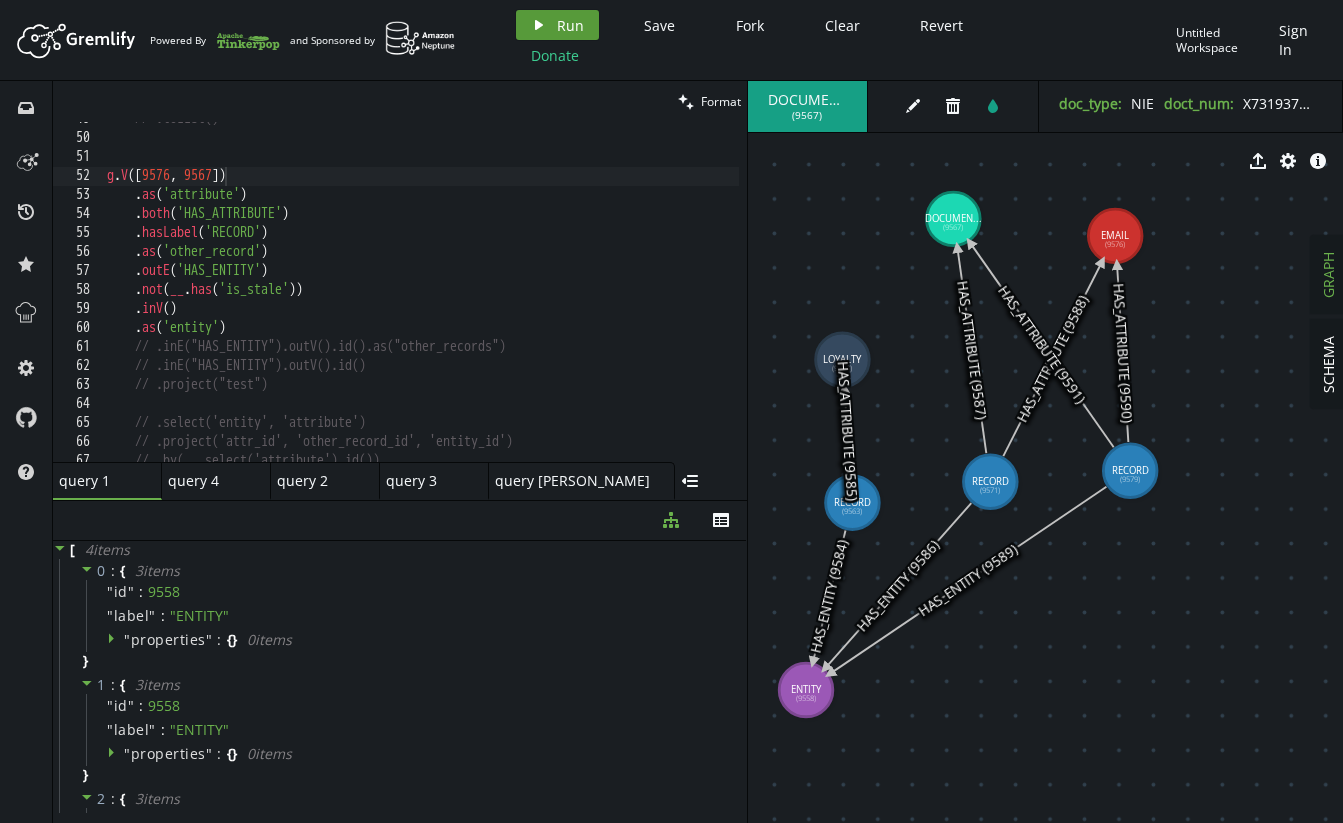 click on "Run" at bounding box center [570, 25] 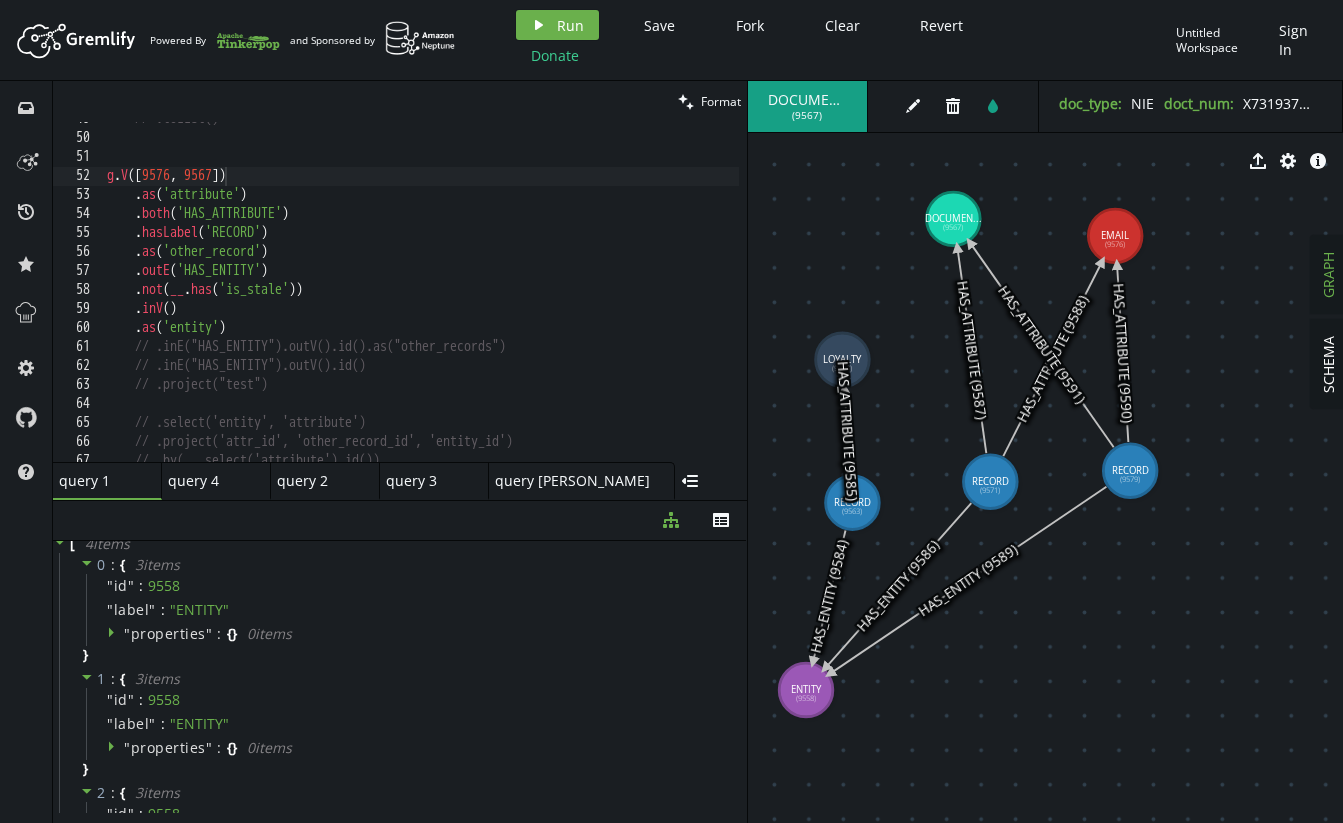scroll, scrollTop: 0, scrollLeft: 0, axis: both 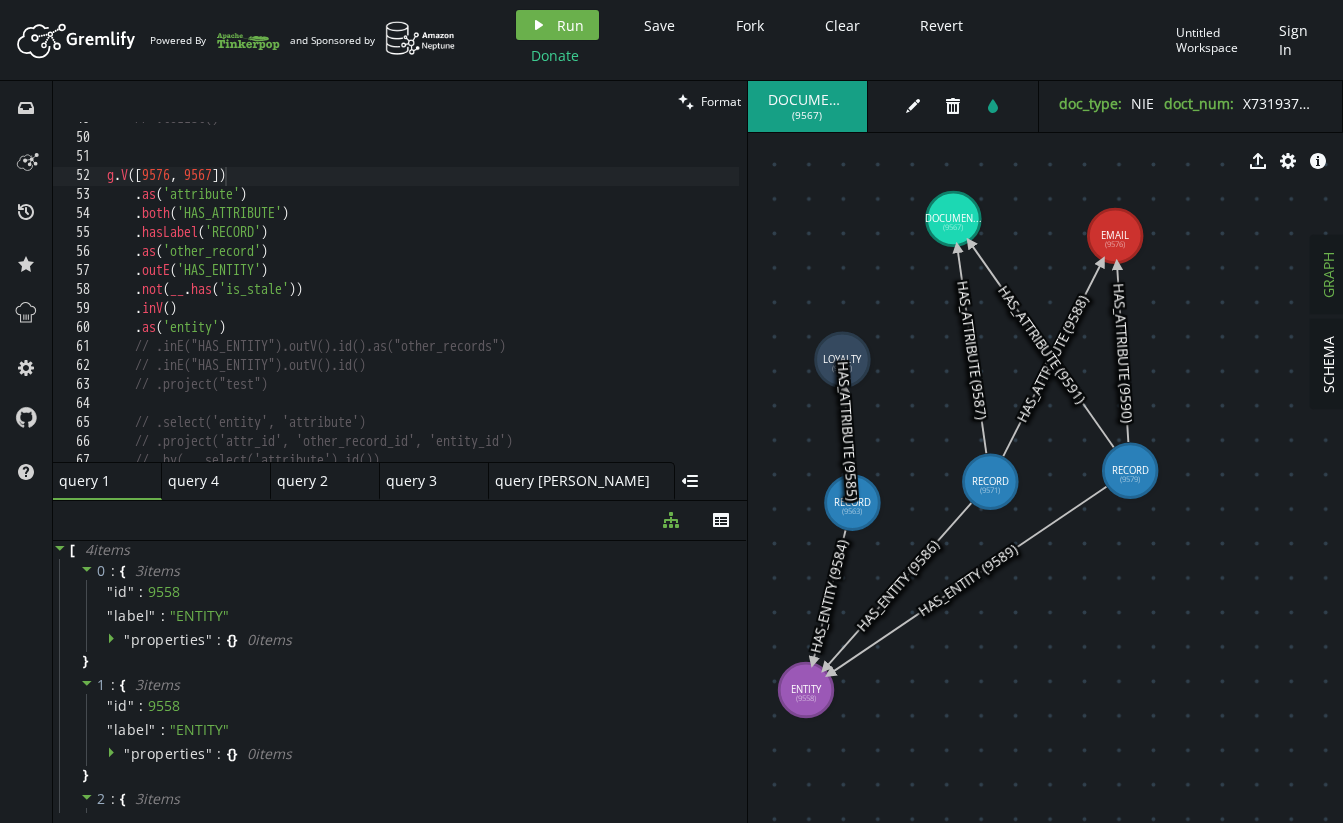 click on "// .toList() g . V ([ 9576 ,   9567 ])        . as ( 'attribute' )      . both ( 'HAS_ATTRIBUTE' )      . hasLabel ( 'RECORD' )      . as ( 'other_record' )      . outE ( 'HAS_ENTITY' )      . not ( __ . has ( 'is_stale' ))      . inV ( )      . as ( 'entity' )      // .inE("HAS_ENTITY").outV().id().as("other_records")      // .inE("HAS_ENTITY").outV().id()      // .project("test")      // .select('entity', 'attribute')      // .project('attr_id', 'other_record_id', 'entity_id')      // .by(__.select('attribute').id())" at bounding box center [611, 294] 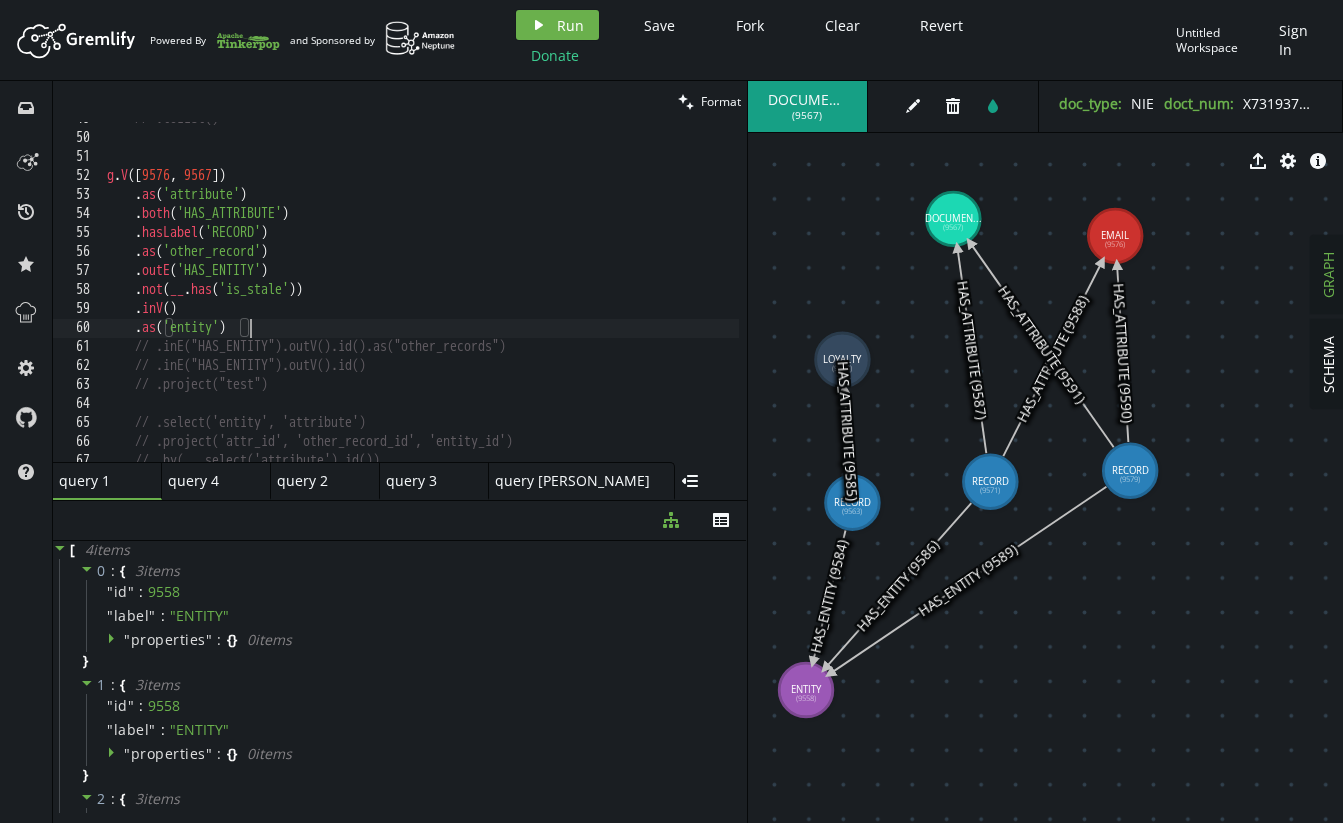 click on "// .toList() g . V ([ 9576 ,   9567 ])        . as ( 'attribute' )      . both ( 'HAS_ATTRIBUTE' )      . hasLabel ( 'RECORD' )      . as ( 'other_record' )      . outE ( 'HAS_ENTITY' )      . not ( __ . has ( 'is_stale' ))      . inV ( )      . as ( 'entity' )      // .inE("HAS_ENTITY").outV().id().as("other_records")      // .inE("HAS_ENTITY").outV().id()      // .project("test")      // .select('entity', 'attribute')      // .project('attr_id', 'other_record_id', 'entity_id')      // .by(__.select('attribute').id())" at bounding box center [611, 294] 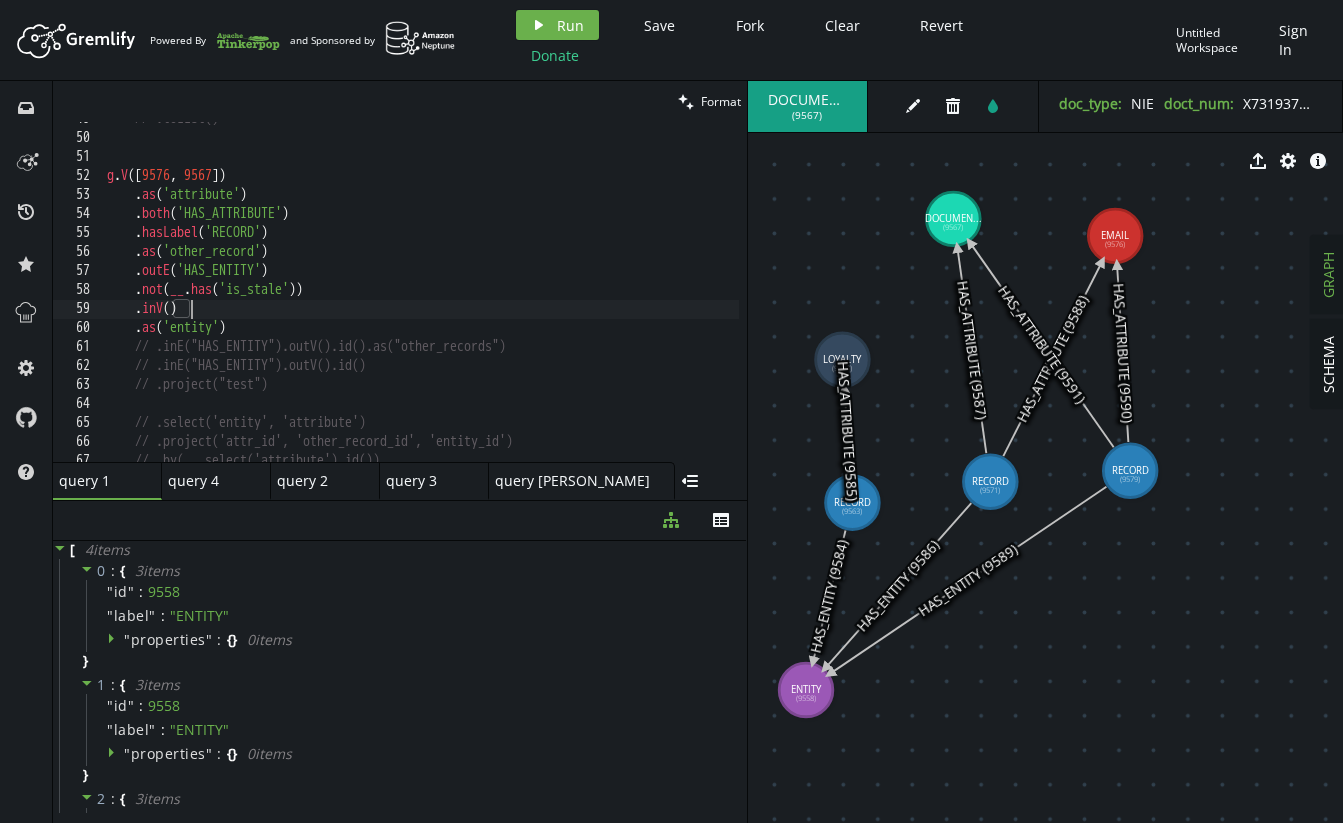 click on "// .toList() g . V ([ 9576 ,   9567 ])        . as ( 'attribute' )      . both ( 'HAS_ATTRIBUTE' )      . hasLabel ( 'RECORD' )      . as ( 'other_record' )      . outE ( 'HAS_ENTITY' )      . not ( __ . has ( 'is_stale' ))      . inV ( )      . as ( 'entity' )      // .inE("HAS_ENTITY").outV().id().as("other_records")      // .inE("HAS_ENTITY").outV().id()      // .project("test")      // .select('entity', 'attribute')      // .project('attr_id', 'other_record_id', 'entity_id')      // .by(__.select('attribute').id())" at bounding box center [611, 294] 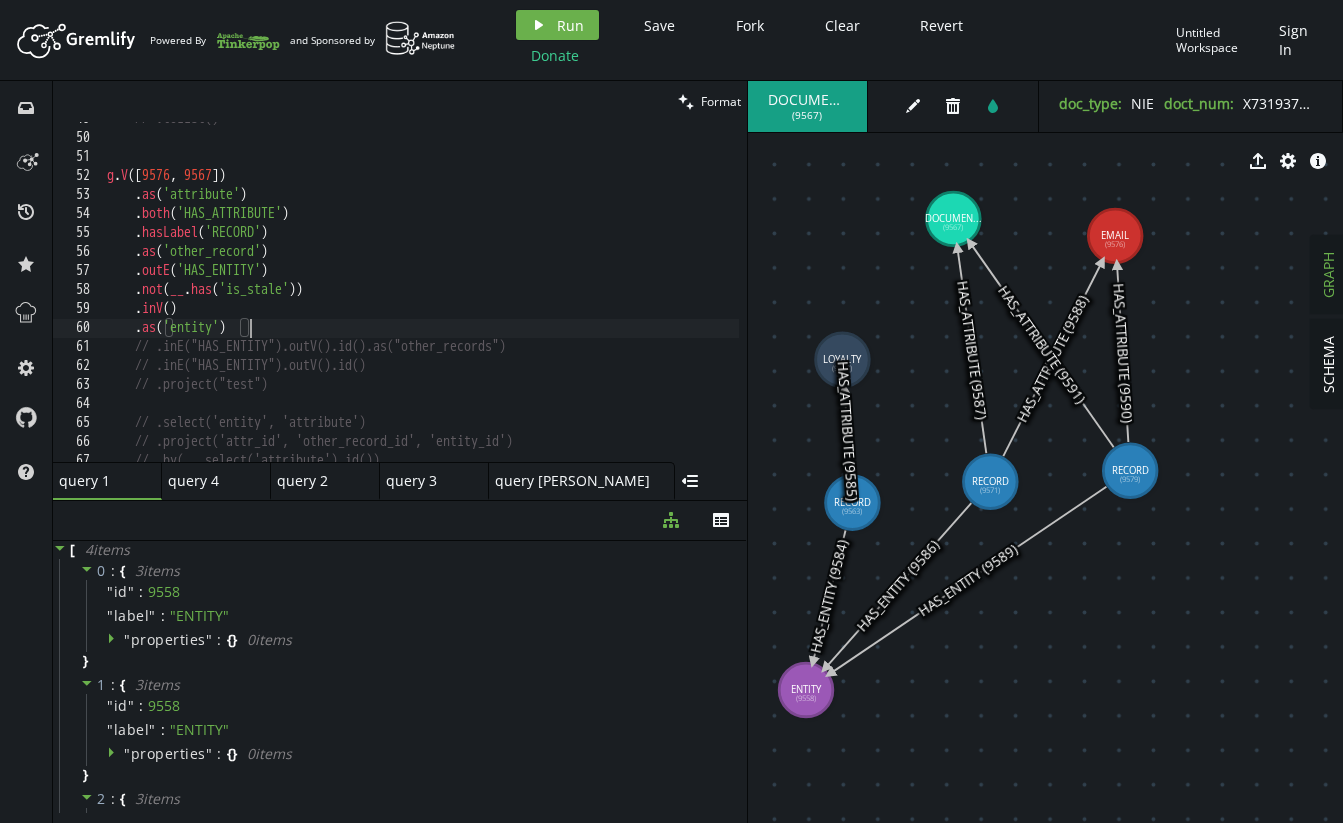 click on "// .toList() g . V ([ 9576 ,   9567 ])        . as ( 'attribute' )      . both ( 'HAS_ATTRIBUTE' )      . hasLabel ( 'RECORD' )      . as ( 'other_record' )      . outE ( 'HAS_ENTITY' )      . not ( __ . has ( 'is_stale' ))      . inV ( )      . as ( 'entity' )      // .inE("HAS_ENTITY").outV().id().as("other_records")      // .inE("HAS_ENTITY").outV().id()      // .project("test")      // .select('entity', 'attribute')      // .project('attr_id', 'other_record_id', 'entity_id')      // .by(__.select('attribute').id())" at bounding box center [611, 294] 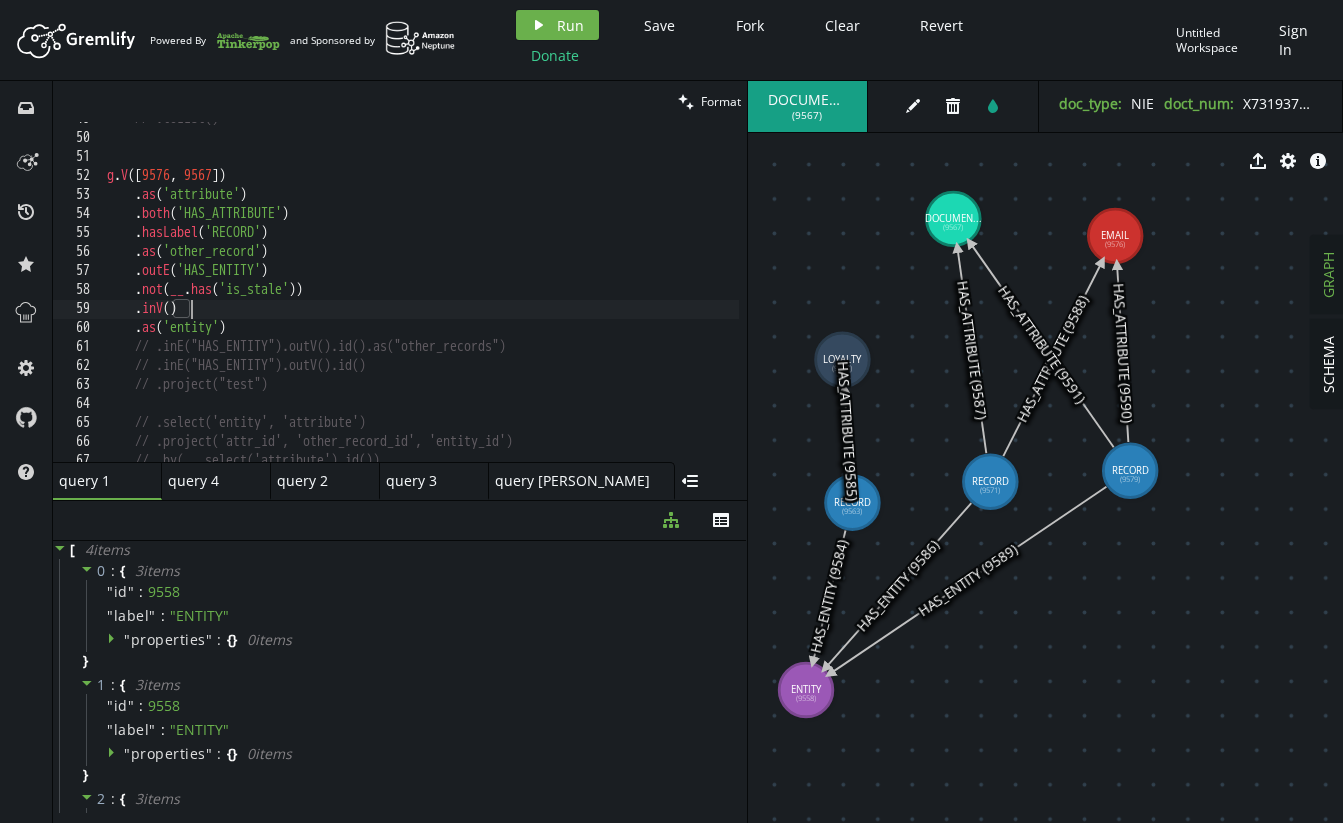 click on "// .toList() g . V ([ 9576 ,   9567 ])        . as ( 'attribute' )      . both ( 'HAS_ATTRIBUTE' )      . hasLabel ( 'RECORD' )      . as ( 'other_record' )      . outE ( 'HAS_ENTITY' )      . not ( __ . has ( 'is_stale' ))      . inV ( )      . as ( 'entity' )      // .inE("HAS_ENTITY").outV().id().as("other_records")      // .inE("HAS_ENTITY").outV().id()      // .project("test")      // .select('entity', 'attribute')      // .project('attr_id', 'other_record_id', 'entity_id')      // .by(__.select('attribute').id())" at bounding box center (611, 294) 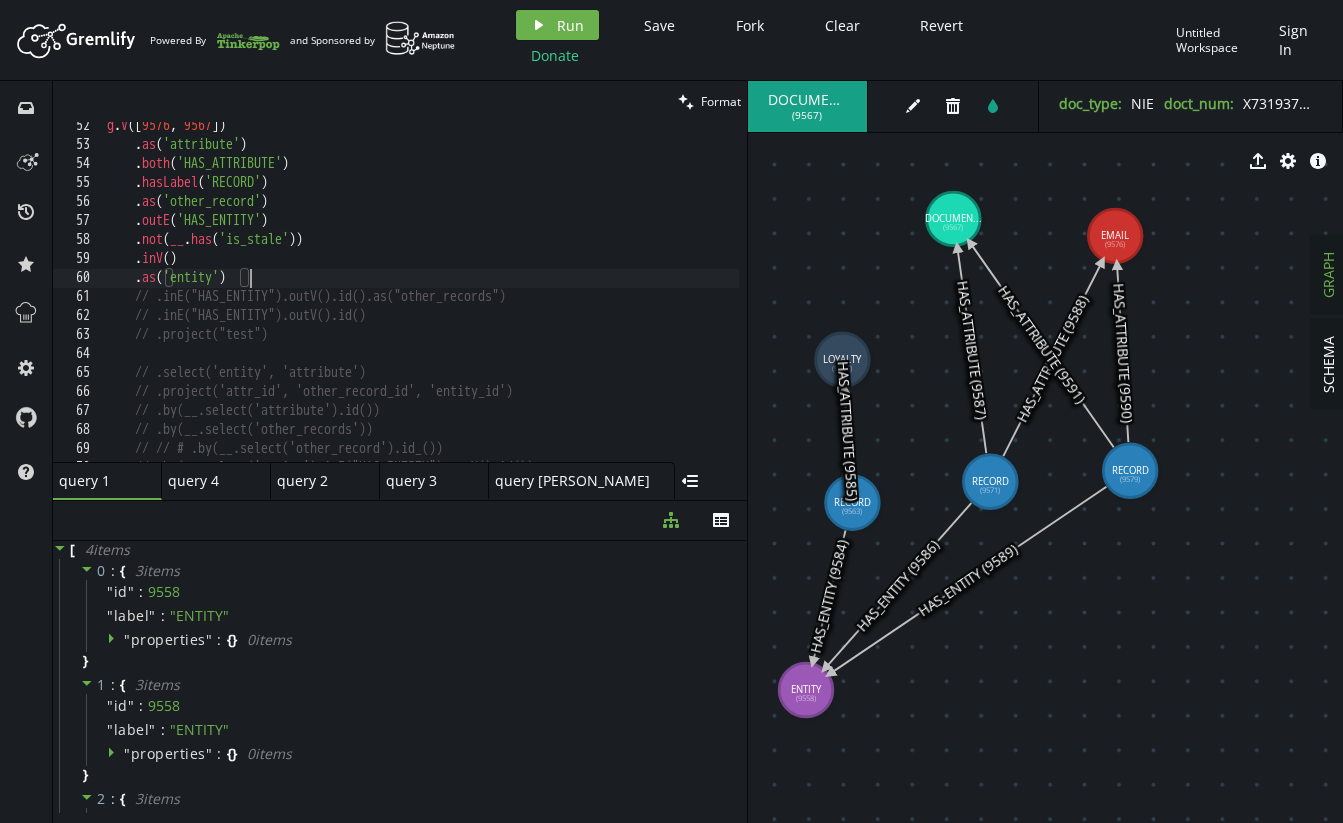 scroll, scrollTop: 996, scrollLeft: 0, axis: vertical 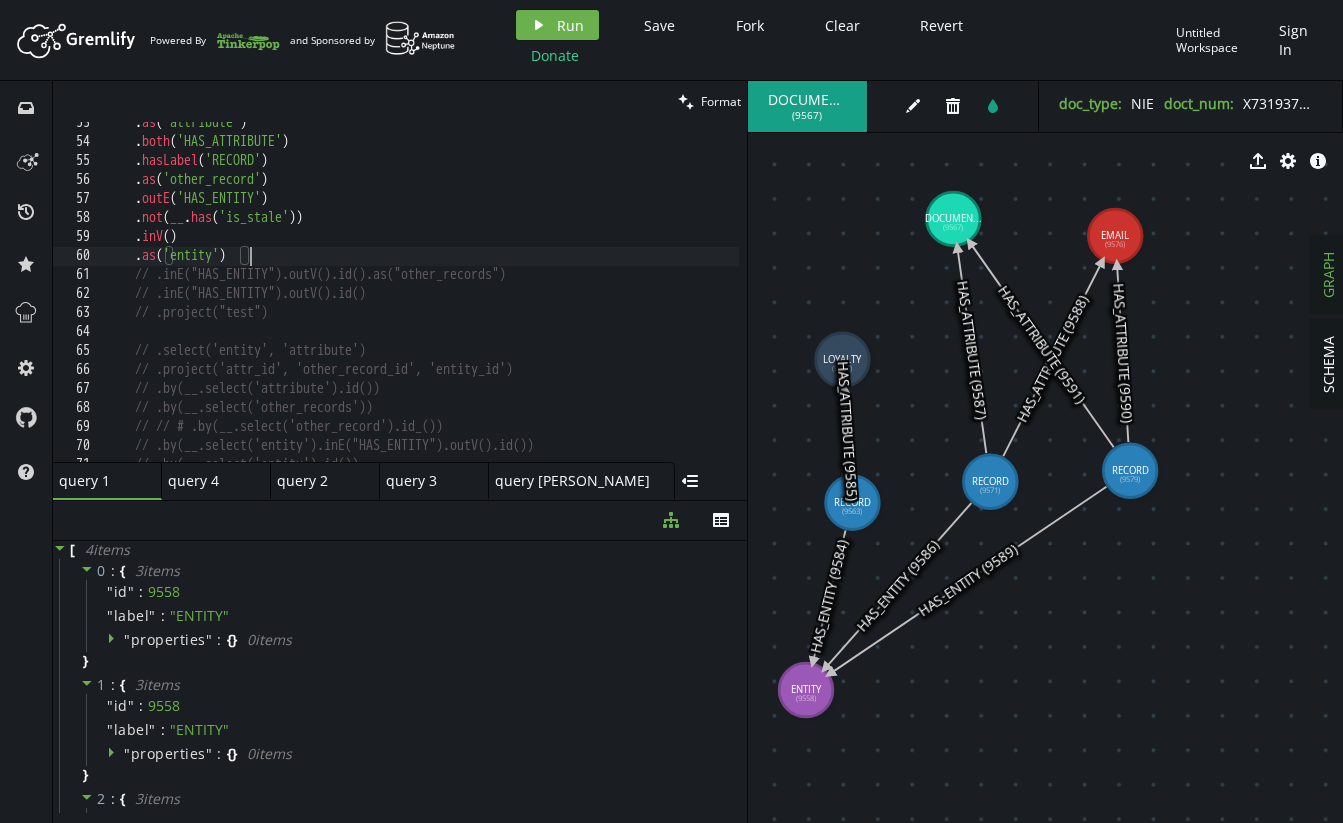 click on ". as ( 'attribute' )      . both ( 'HAS_ATTRIBUTE' )      . hasLabel ( 'RECORD' )      . as ( 'other_record' )      . outE ( 'HAS_ENTITY' )      . not ( __ . has ( 'is_stale' ))      . inV ( )      . as ( 'entity' )      // .inE("HAS_ENTITY").outV().id().as("other_records")      // .inE("HAS_ENTITY").outV().id()      // .project("test")      // .select('entity', 'attribute')      // .project('attr_id', 'other_record_id', 'entity_id')      // .by(__.select('attribute').id())      // .by(__.select('other_records'))      // // # .by(__.select('other_record').id_())      // .by(__.select('entity').inE("HAS_ENTITY").outV().id())      // .by(__.select('entity').id())" at bounding box center (611, 298) 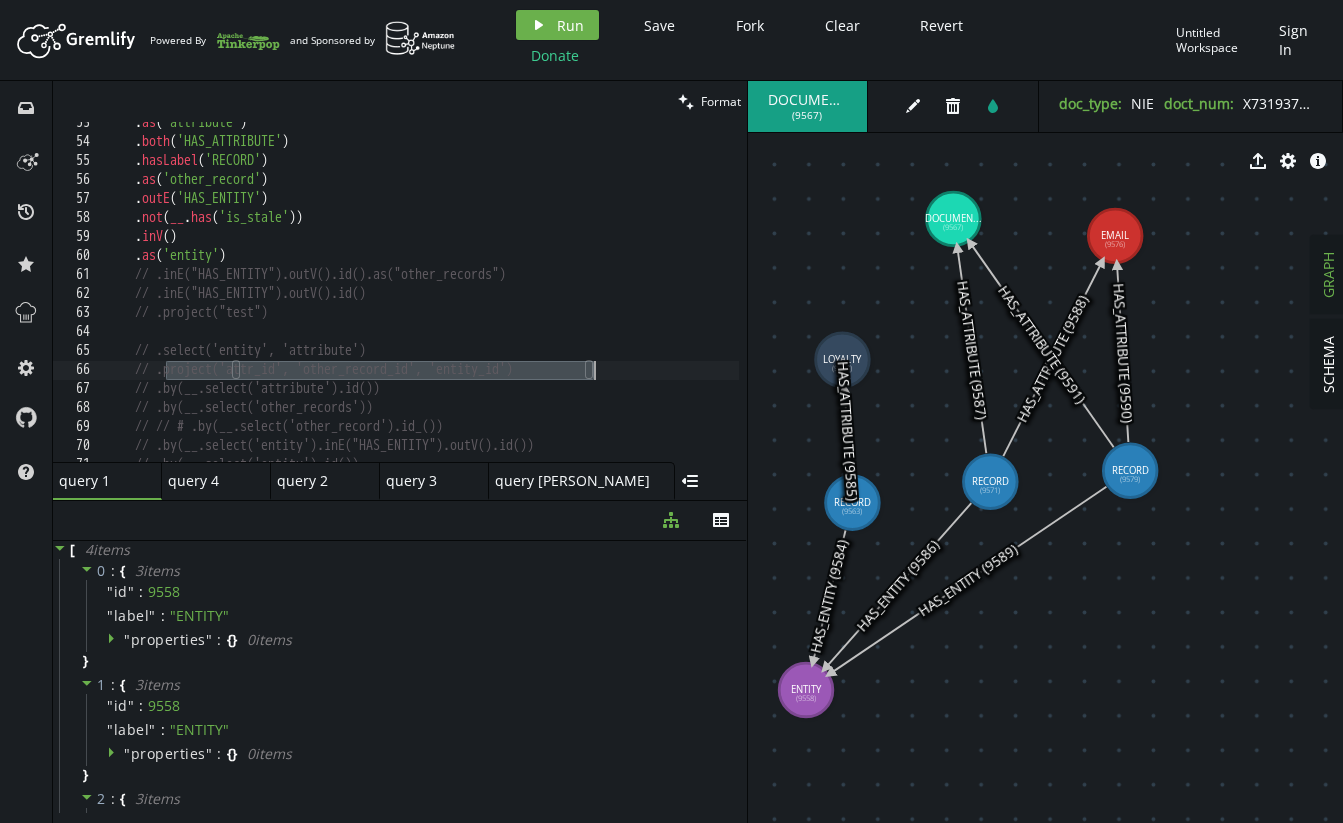drag, startPoint x: 167, startPoint y: 370, endPoint x: 611, endPoint y: 366, distance: 444.018 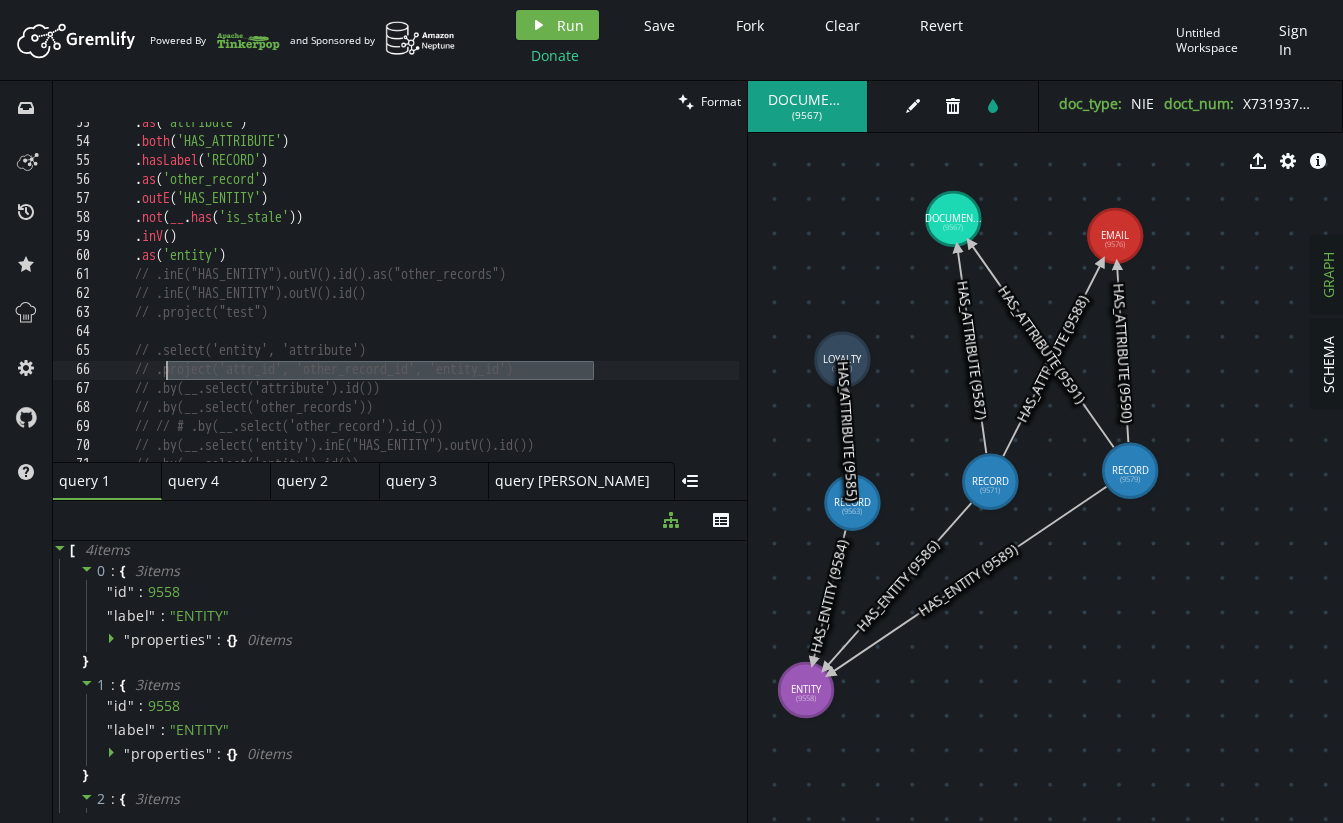 drag, startPoint x: 627, startPoint y: 371, endPoint x: 170, endPoint y: 375, distance: 457.01752 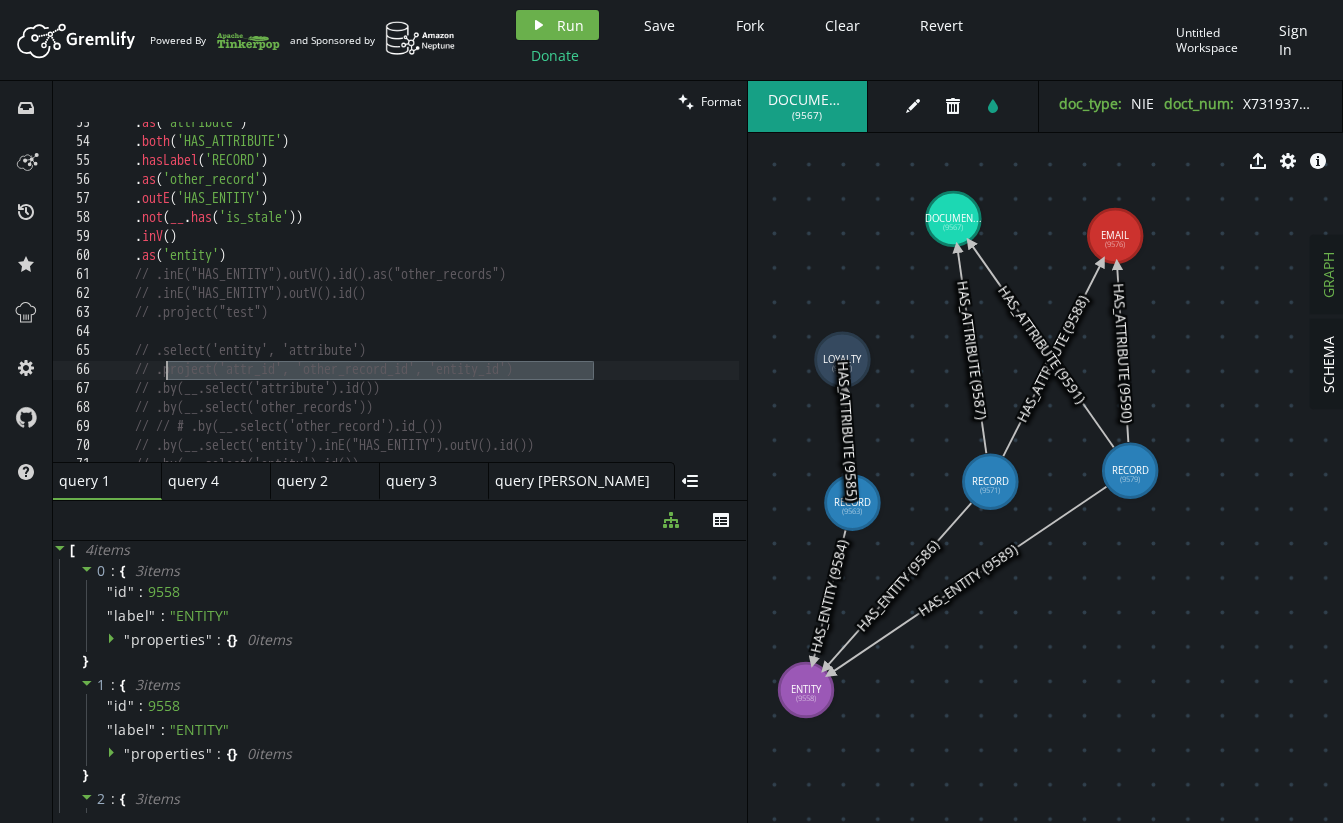click on ". as ( 'attribute' )      . both ( 'HAS_ATTRIBUTE' )      . hasLabel ( 'RECORD' )      . as ( 'other_record' )      . outE ( 'HAS_ENTITY' )      . not ( __ . has ( 'is_stale' ))      . inV ( )      . as ( 'entity' )      // .inE("HAS_ENTITY").outV().id().as("other_records")      // .inE("HAS_ENTITY").outV().id()      // .project("test")      // .select('entity', 'attribute')      // .project('attr_id', 'other_record_id', 'entity_id')      // .by(__.select('attribute').id())      // .by(__.select('other_records'))      // // # .by(__.select('other_record').id_())      // .by(__.select('entity').inE("HAS_ENTITY").outV().id())      // .by(__.select('entity').id())" at bounding box center [611, 298] 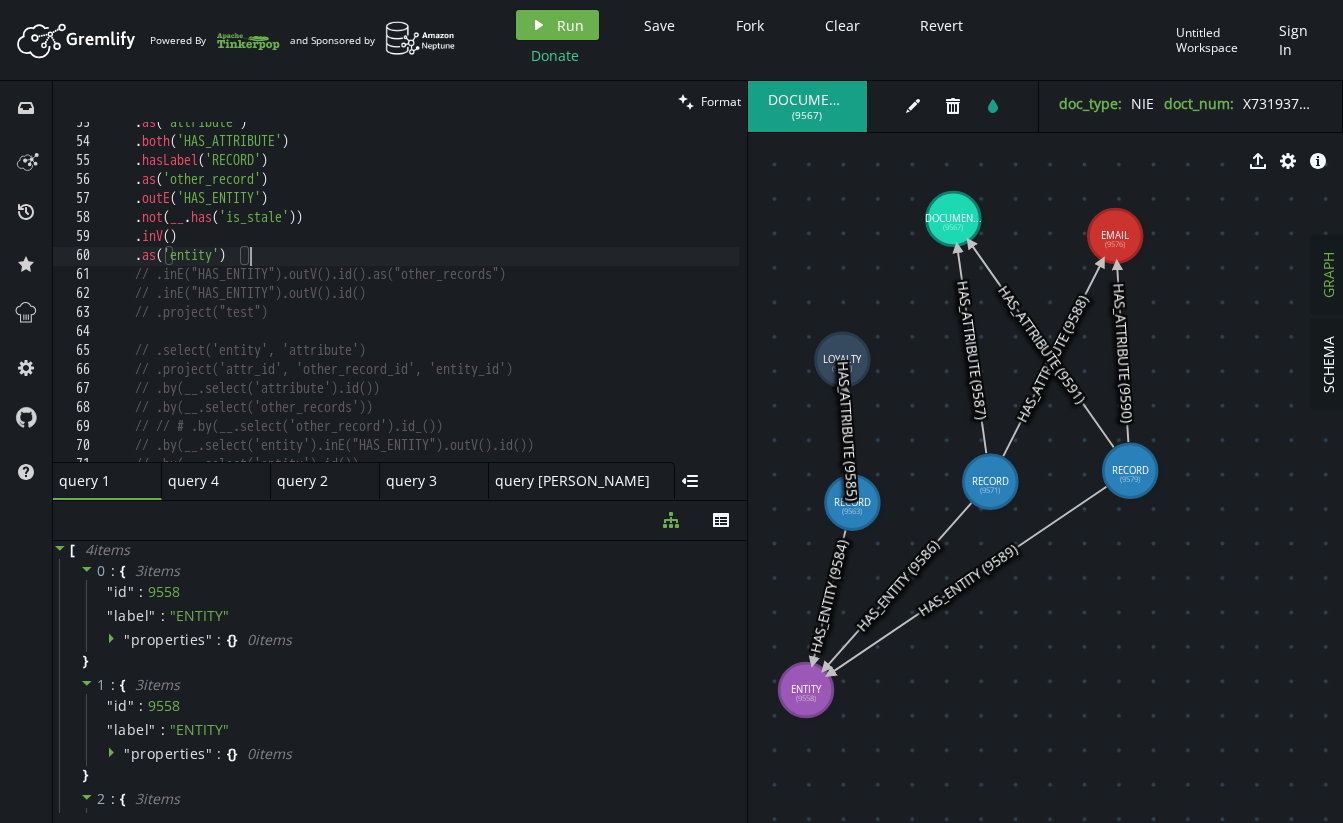 scroll, scrollTop: 0, scrollLeft: 32, axis: horizontal 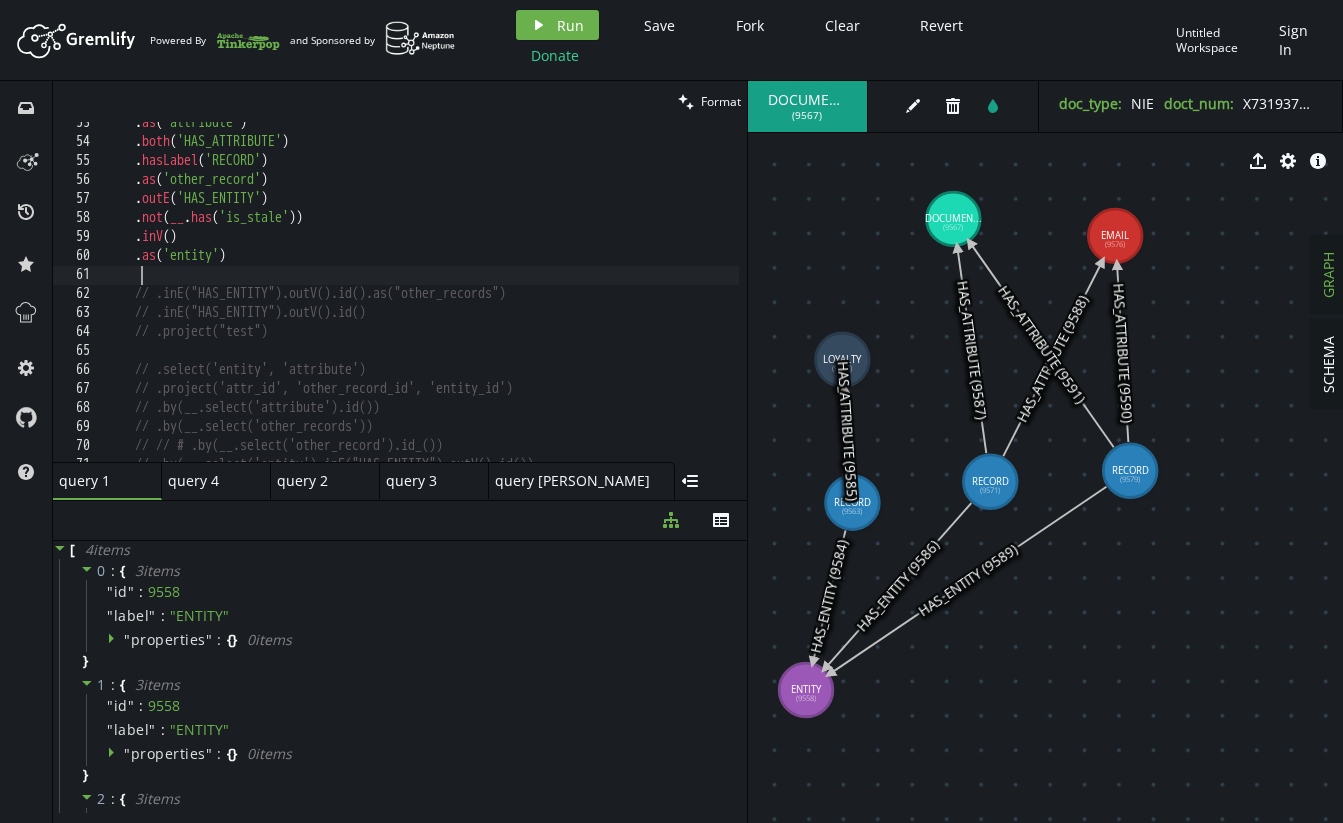 paste on ".project('attr_id', 'other_record_id', 'entity_id')" 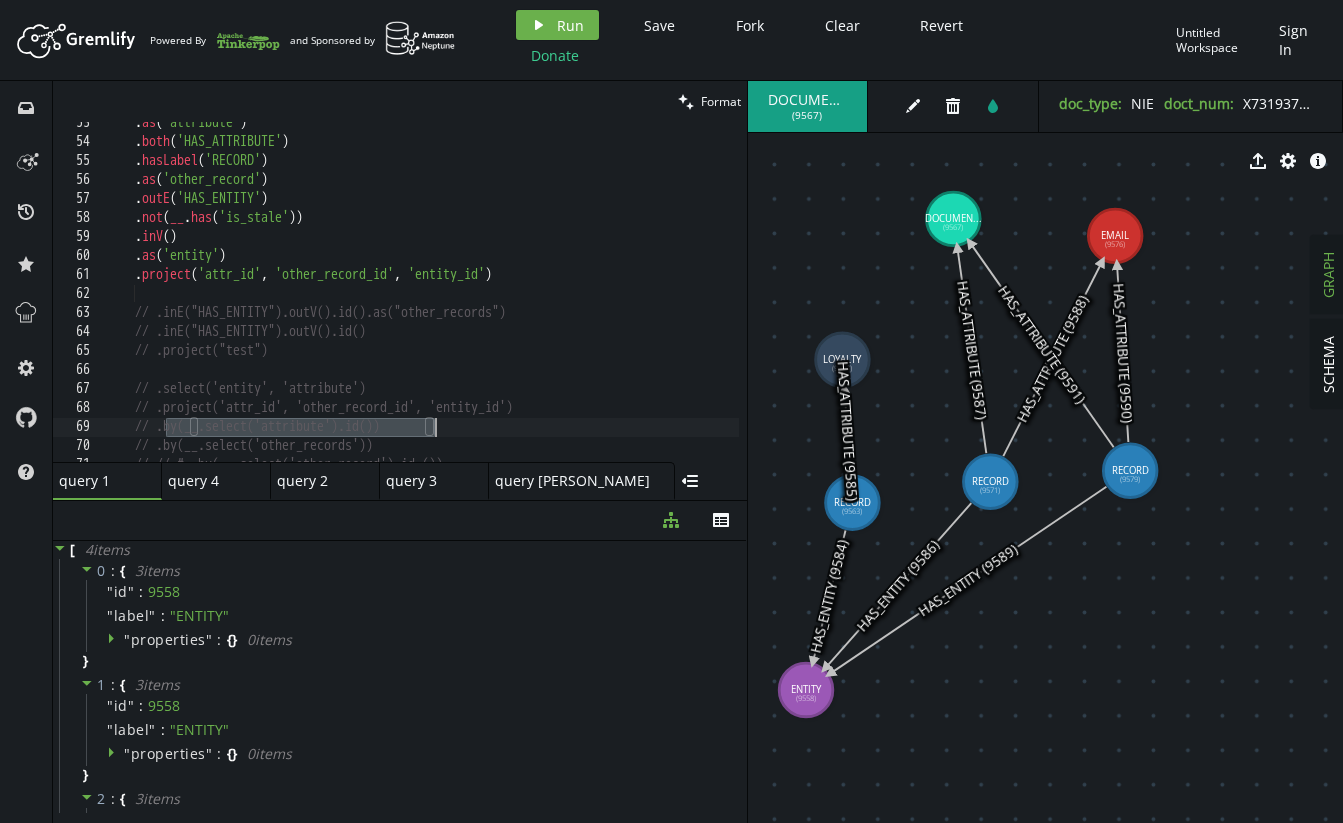 drag, startPoint x: 164, startPoint y: 426, endPoint x: 502, endPoint y: 432, distance: 338.05325 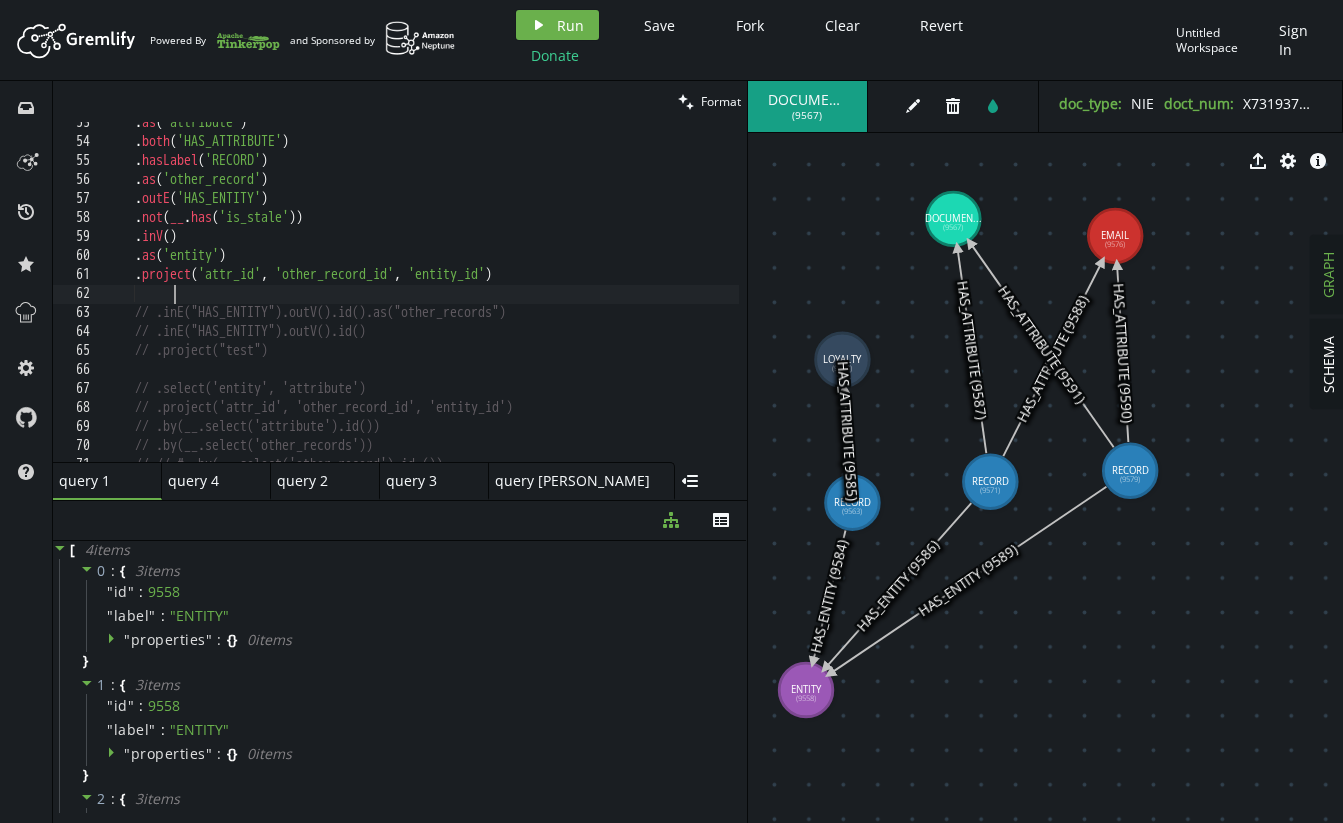 paste on ".by(__.select('attribute').id())" 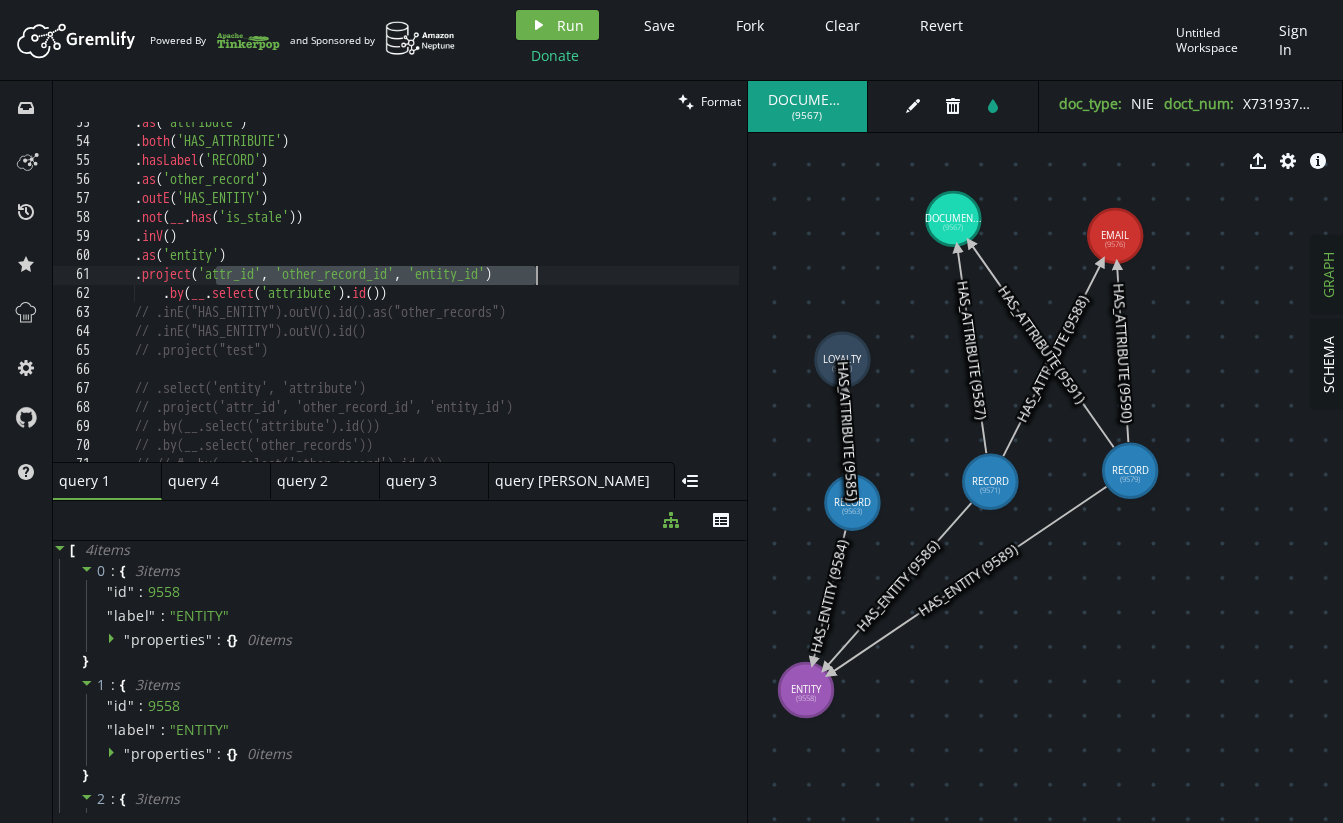 drag, startPoint x: 217, startPoint y: 271, endPoint x: 283, endPoint y: 208, distance: 91.24144 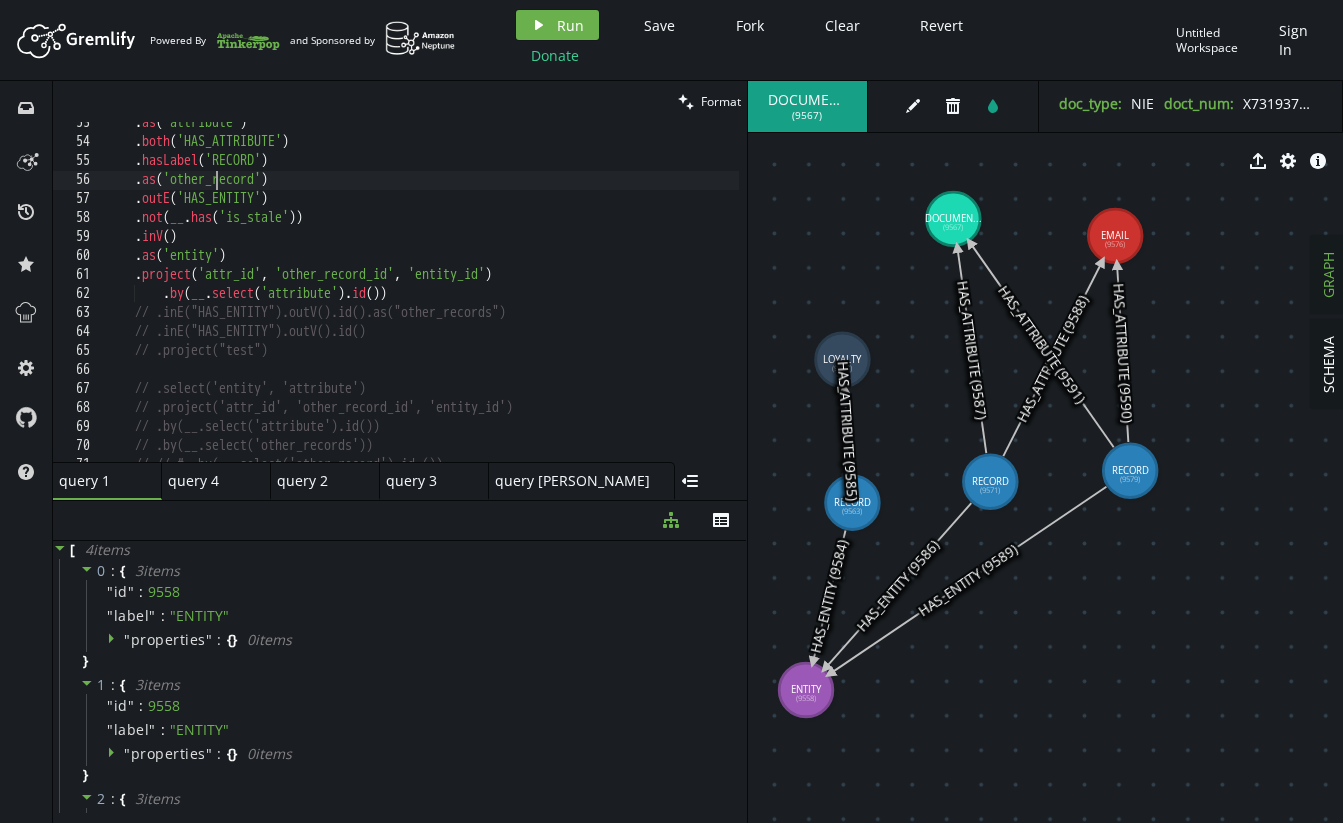 click on ". as ( 'attribute' )      . both ( 'HAS_ATTRIBUTE' )      . hasLabel ( 'RECORD' )      . as ( 'other_record' )      . outE ( 'HAS_ENTITY' )      . not ( __ . has ( 'is_stale' ))      . inV ( )      . as ( 'entity' )      . project ( 'attr_id' ,   'other_record_id' ,   'entity_id' )           . by ( __ . select ( 'attribute' ) . id ( ))      // .inE("HAS_ENTITY").outV().id().as("other_records")      // .inE("HAS_ENTITY").outV().id()      // .project("test")      // .select('entity', 'attribute')      // .project('attr_id', 'other_record_id', 'entity_id')      // .by(__.select('attribute').id())      // .by(__.select('other_records'))      // // # .by(__.select('other_record').id_())" at bounding box center (611, 298) 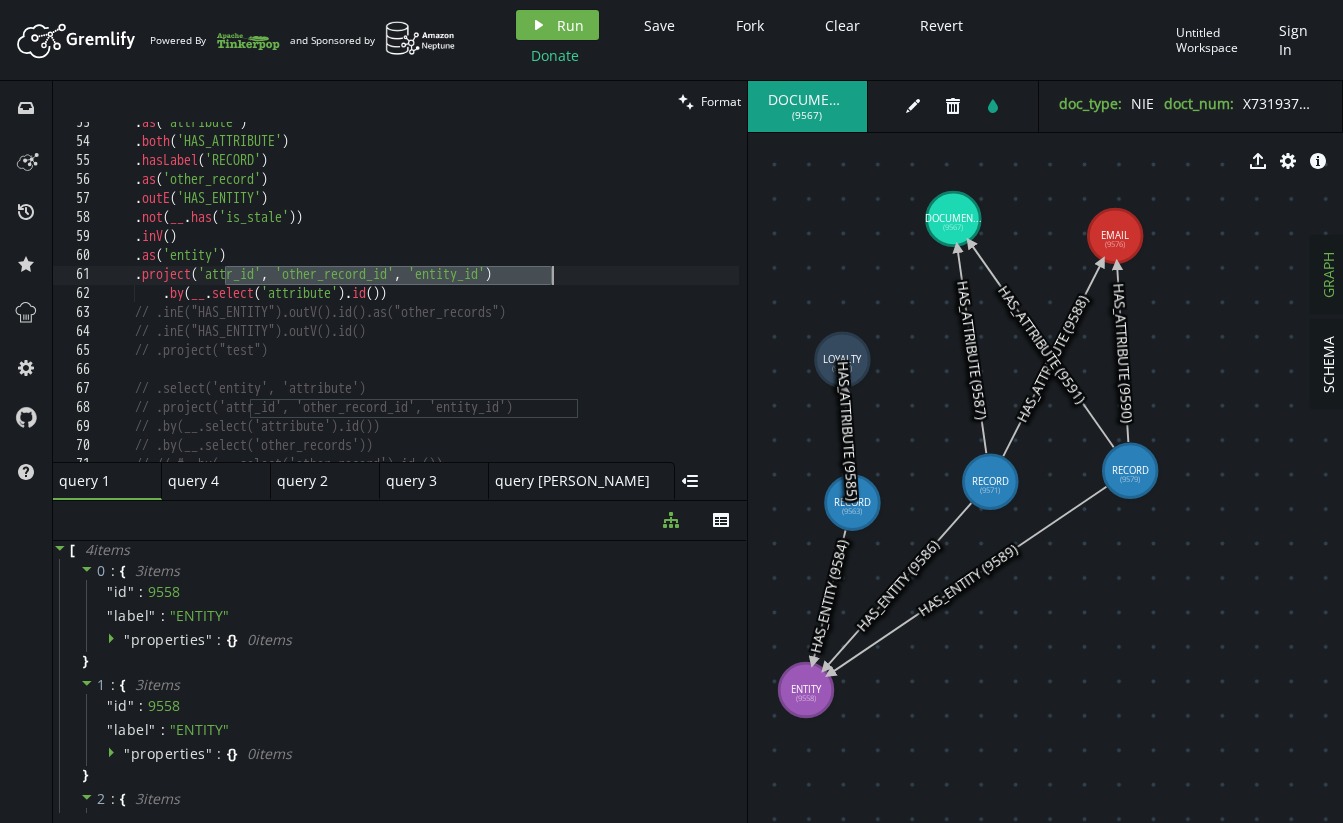 drag, startPoint x: 229, startPoint y: 276, endPoint x: 554, endPoint y: 282, distance: 325.0554 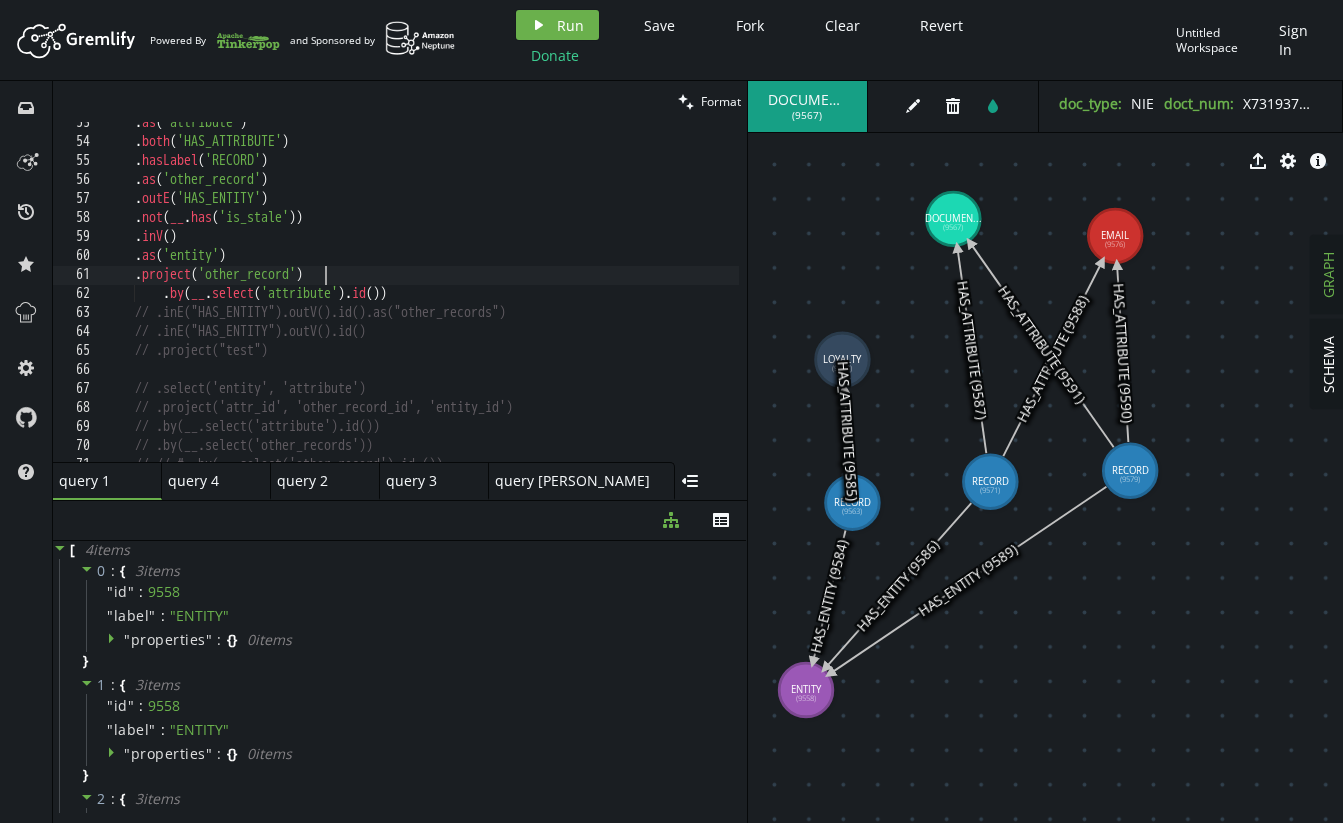 click on ". as ( 'attribute' )      . both ( 'HAS_ATTRIBUTE' )      . hasLabel ( 'RECORD' )      . as ( 'other_record' )      . outE ( 'HAS_ENTITY' )      . not ( __ . has ( 'is_stale' ))      . inV ( )      . as ( 'entity' )      . project ( 'other_record' )           . by ( __ . select ( 'attribute' ) . id ( ))      // .inE("HAS_ENTITY").outV().id().as("other_records")      // .inE("HAS_ENTITY").outV().id()      // .project("test")      // .select('entity', 'attribute')      // .project('attr_id', 'other_record_id', 'entity_id')      // .by(__.select('attribute').id())      // .by(__.select('other_records'))      // // # .by(__.select('other_record').id_())" at bounding box center (611, 298) 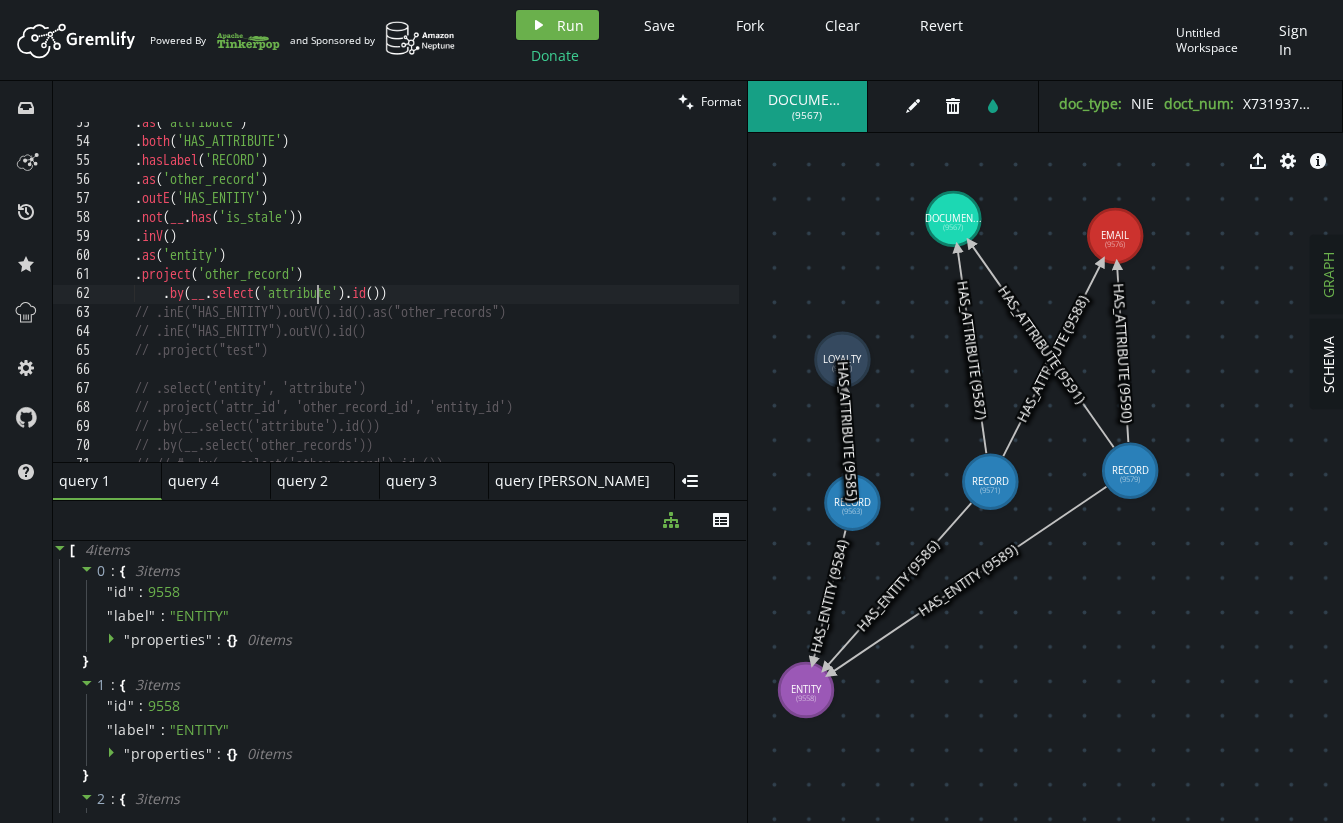 click on ". as ( 'attribute' )      . both ( 'HAS_ATTRIBUTE' )      . hasLabel ( 'RECORD' )      . as ( 'other_record' )      . outE ( 'HAS_ENTITY' )      . not ( __ . has ( 'is_stale' ))      . inV ( )      . as ( 'entity' )      . project ( 'other_record' )           . by ( __ . select ( 'attribute' ) . id ( ))      // .inE("HAS_ENTITY").outV().id().as("other_records")      // .inE("HAS_ENTITY").outV().id()      // .project("test")      // .select('entity', 'attribute')      // .project('attr_id', 'other_record_id', 'entity_id')      // .by(__.select('attribute').id())      // .by(__.select('other_records'))      // // # .by(__.select('other_record').id_())" at bounding box center [611, 298] 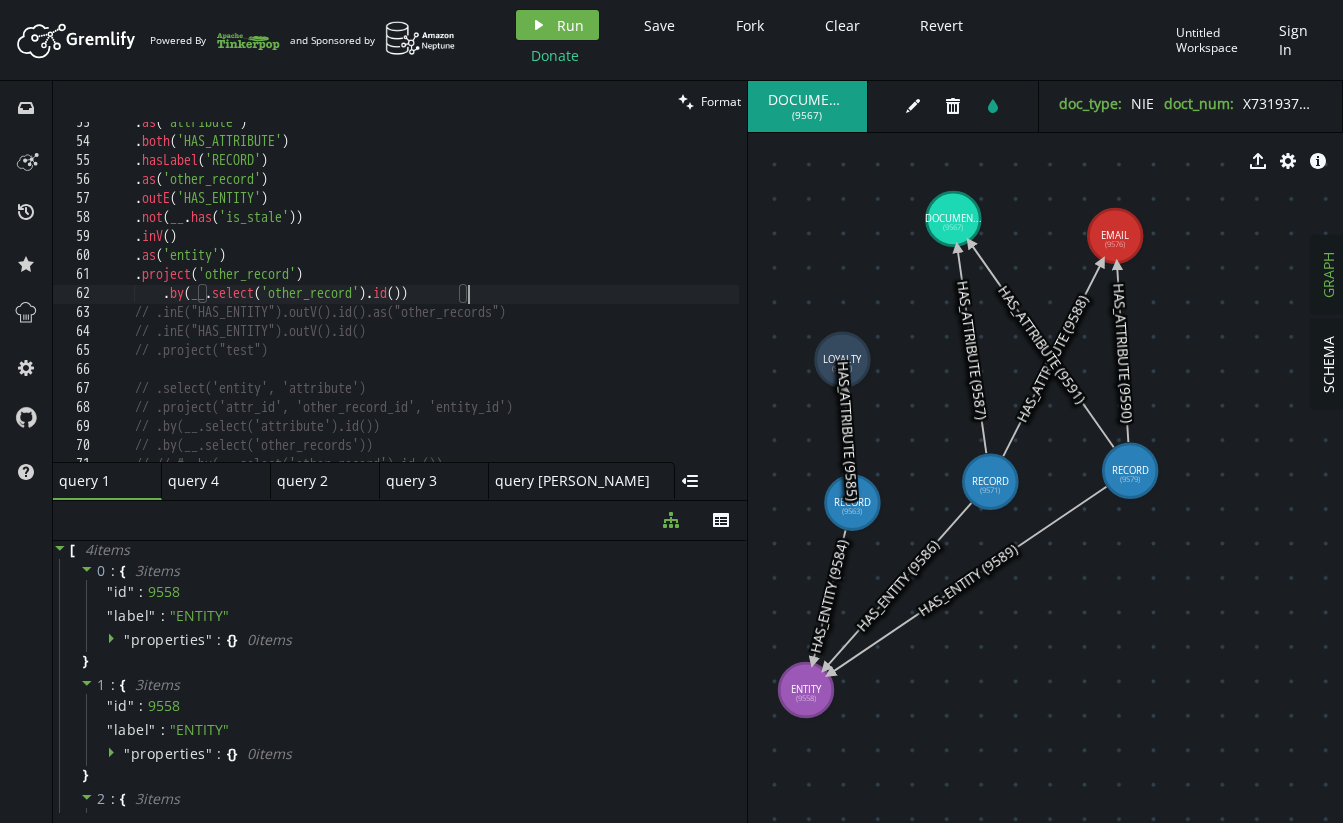click on ". as ( 'attribute' )      . both ( 'HAS_ATTRIBUTE' )      . hasLabel ( 'RECORD' )      . as ( 'other_record' )      . outE ( 'HAS_ENTITY' )      . not ( __ . has ( 'is_stale' ))      . inV ( )      . as ( 'entity' )      . project ( 'other_record' )           . by ( __ . select ( 'other_record' ) . id ( ))      // .inE("HAS_ENTITY").outV().id().as("other_records")      // .inE("HAS_ENTITY").outV().id()      // .project("test")      // .select('entity', 'attribute')      // .project('attr_id', 'other_record_id', 'entity_id')      // .by(__.select('attribute').id())      // .by(__.select('other_records'))      // // # .by(__.select('other_record').id_())" at bounding box center (611, 298) 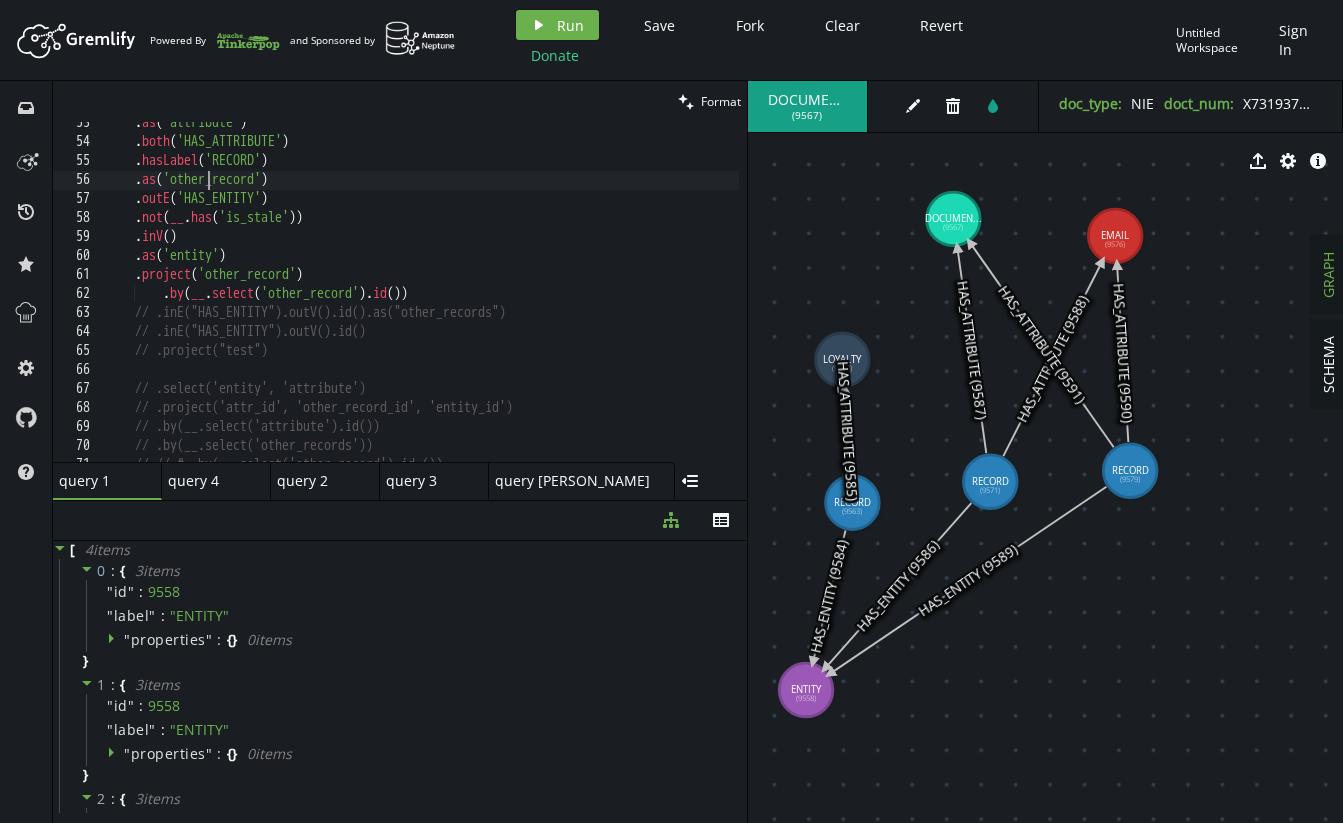 click on ". as ( 'attribute' )      . both ( 'HAS_ATTRIBUTE' )      . hasLabel ( 'RECORD' )      . as ( 'other_record' )      . outE ( 'HAS_ENTITY' )      . not ( __ . has ( 'is_stale' ))      . inV ( )      . as ( 'entity' )      . project ( 'other_record' )           . by ( __ . select ( 'other_record' ) . id ( ))      // .inE("HAS_ENTITY").outV().id().as("other_records")      // .inE("HAS_ENTITY").outV().id()      // .project("test")      // .select('entity', 'attribute')      // .project('attr_id', 'other_record_id', 'entity_id')      // .by(__.select('attribute').id())      // .by(__.select('other_records'))      // // # .by(__.select('other_record').id_())" at bounding box center [611, 298] 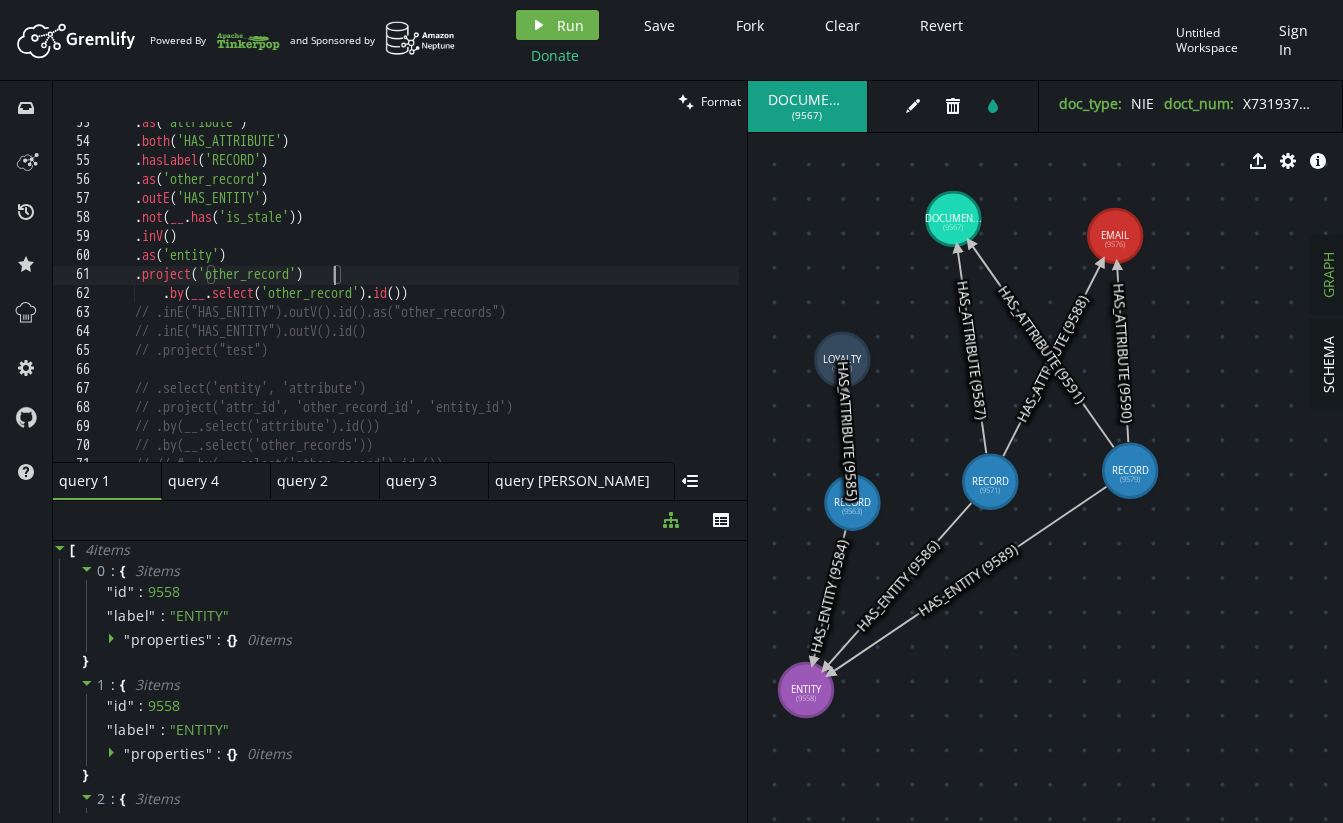 click on ". as ( 'attribute' )      . both ( 'HAS_ATTRIBUTE' )      . hasLabel ( 'RECORD' )      . as ( 'other_record' )      . outE ( 'HAS_ENTITY' )      . not ( __ . has ( 'is_stale' ))      . inV ( )      . as ( 'entity' )      . project ( 'other_record' )           . by ( __ . select ( 'other_record' ) . id ( ))      // .inE("HAS_ENTITY").outV().id().as("other_records")      // .inE("HAS_ENTITY").outV().id()      // .project("test")      // .select('entity', 'attribute')      // .project('attr_id', 'other_record_id', 'entity_id')      // .by(__.select('attribute').id())      // .by(__.select('other_records'))      // // # .by(__.select('other_record').id_())" at bounding box center (611, 298) 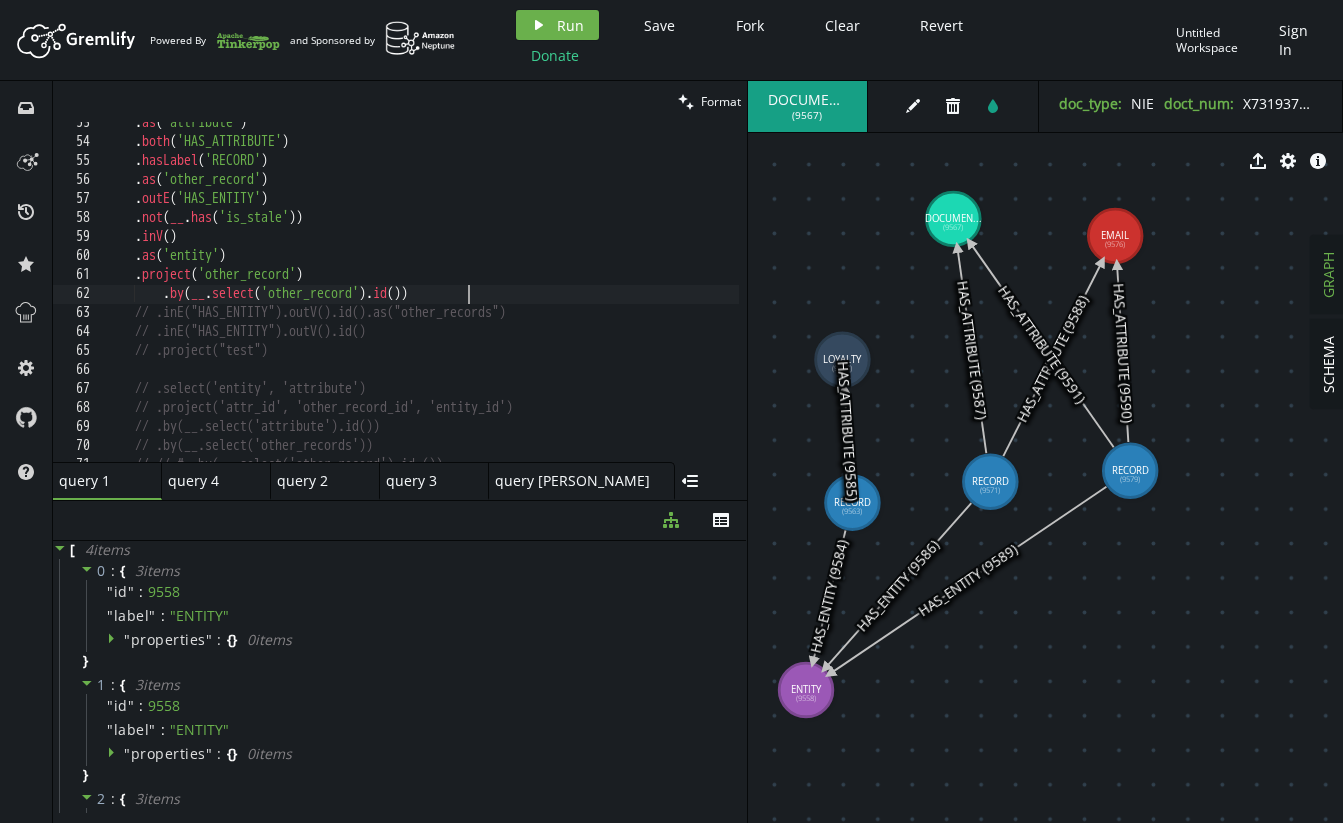 click on ". as ( 'attribute' )      . both ( 'HAS_ATTRIBUTE' )      . hasLabel ( 'RECORD' )      . as ( 'other_record' )      . outE ( 'HAS_ENTITY' )      . not ( __ . has ( 'is_stale' ))      . inV ( )      . as ( 'entity' )      . project ( 'other_record' )           . by ( __ . select ( 'other_record' ) . id ( ))      // .inE("HAS_ENTITY").outV().id().as("other_records")      // .inE("HAS_ENTITY").outV().id()      // .project("test")      // .select('entity', 'attribute')      // .project('attr_id', 'other_record_id', 'entity_id')      // .by(__.select('attribute').id())      // .by(__.select('other_records'))      // // # .by(__.select('other_record').id_())" at bounding box center [611, 298] 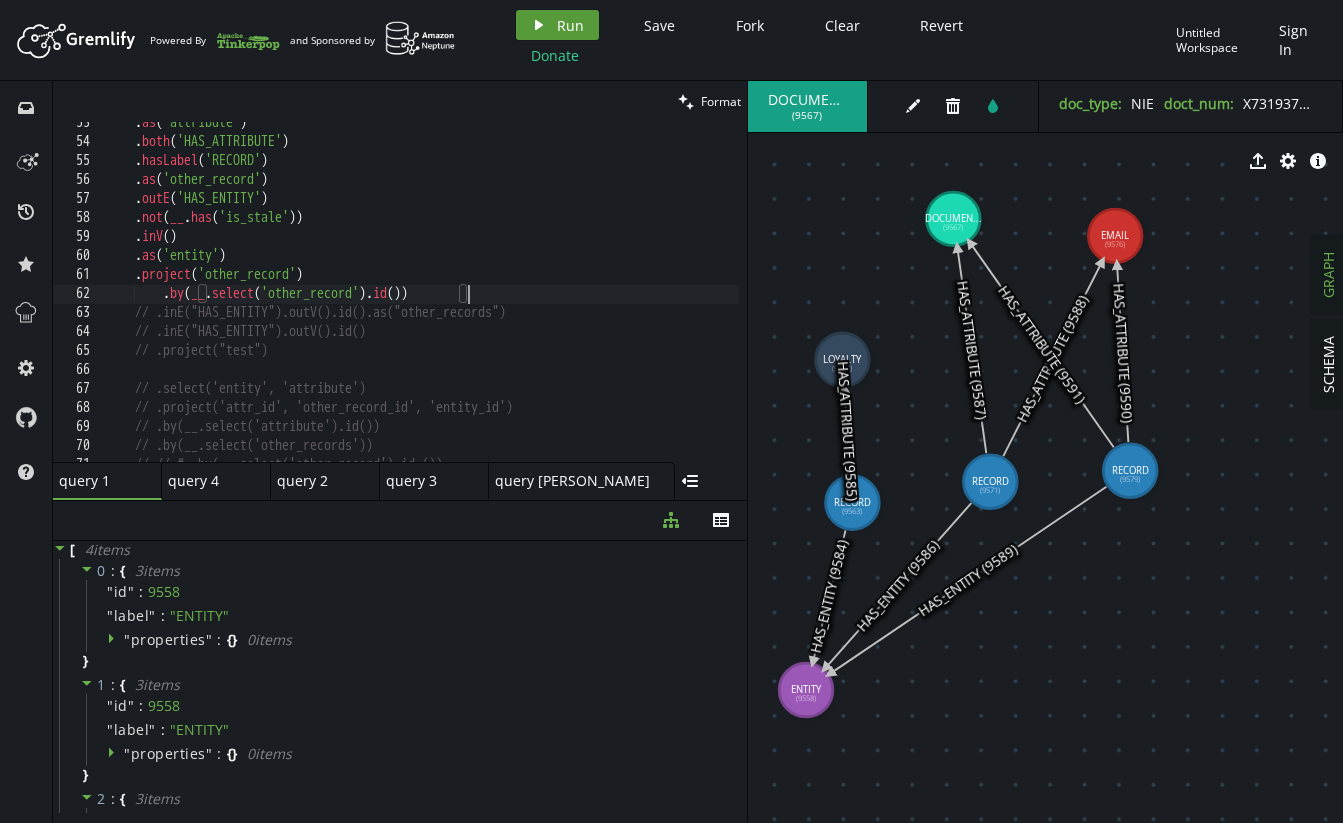 click on "Run" at bounding box center (570, 25) 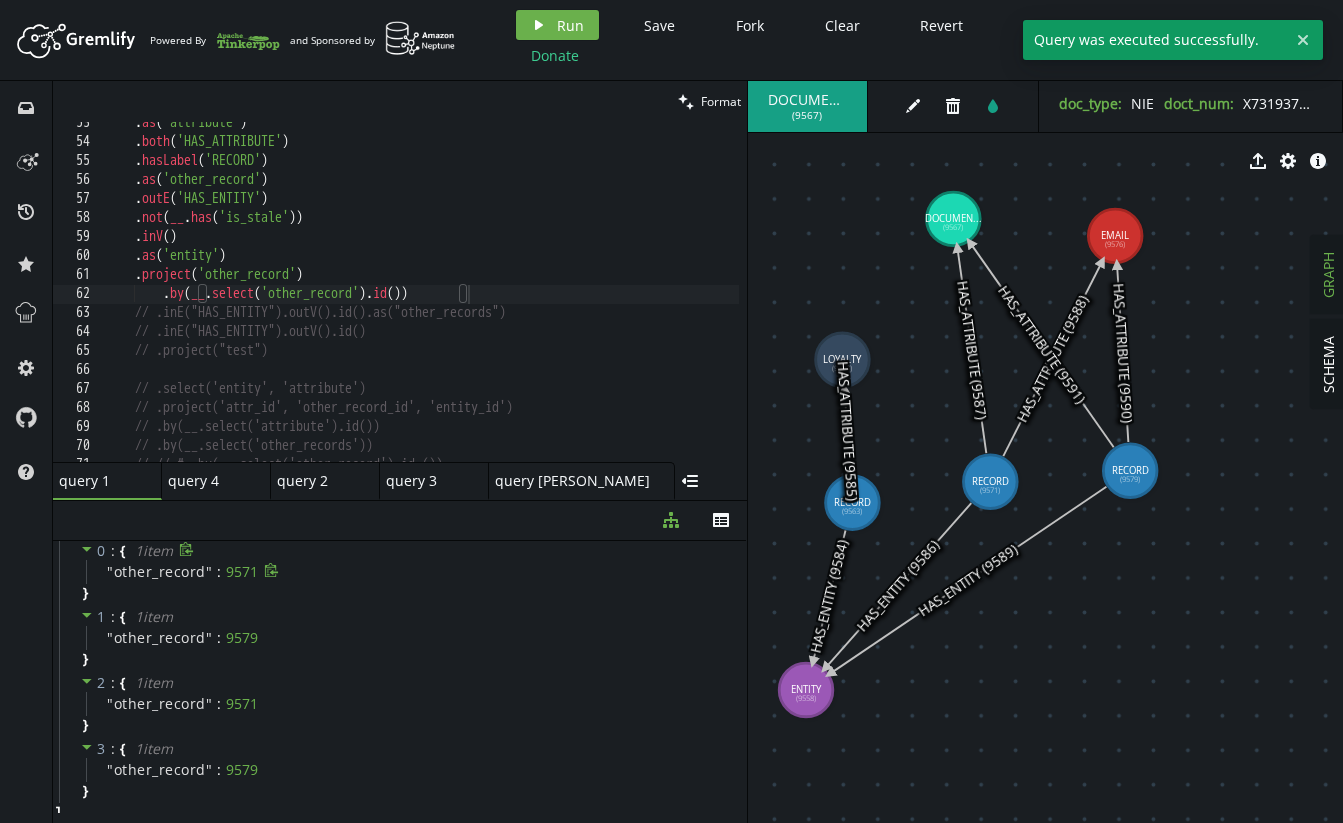 scroll, scrollTop: 0, scrollLeft: 0, axis: both 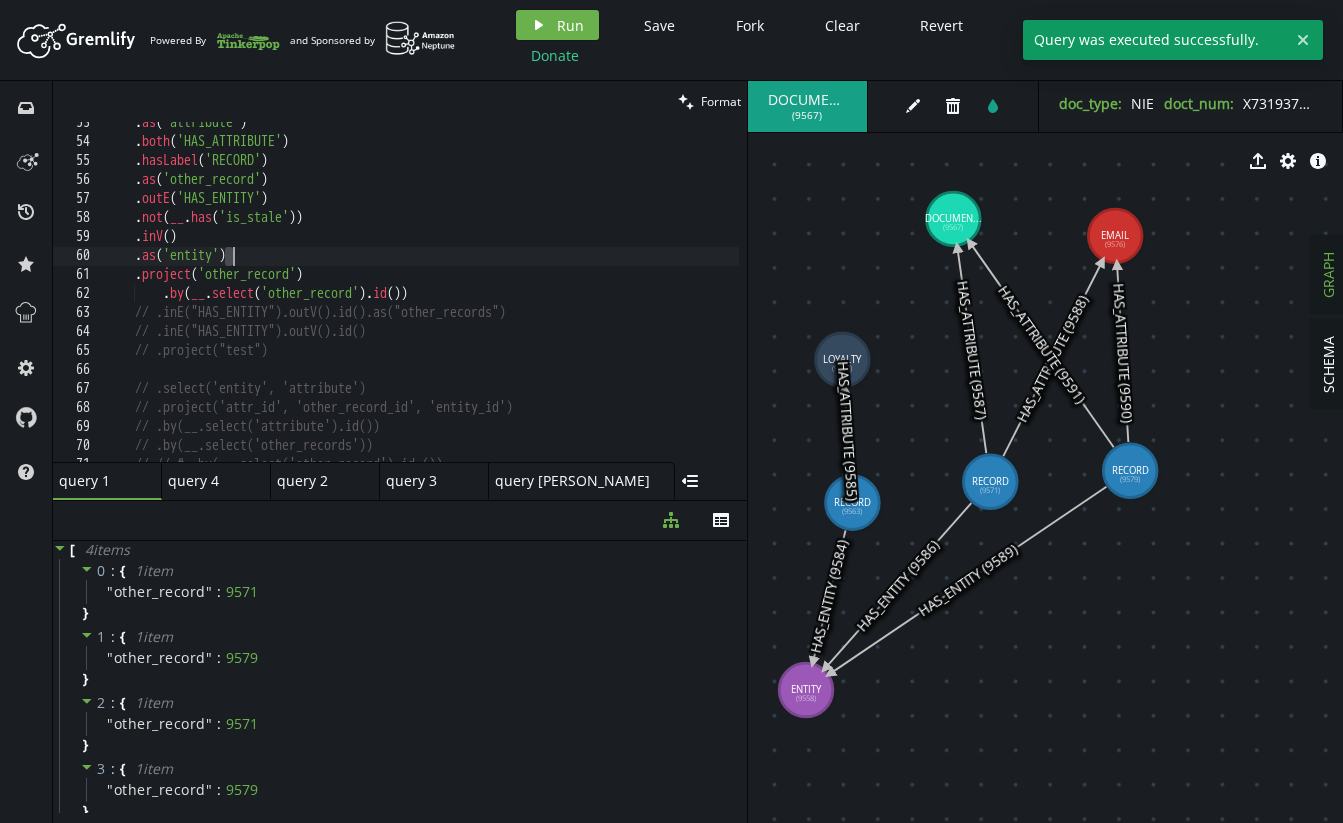 click on ". as ( 'attribute' )      . both ( 'HAS_ATTRIBUTE' )      . hasLabel ( 'RECORD' )      . as ( 'other_record' )      . outE ( 'HAS_ENTITY' )      . not ( __ . has ( 'is_stale' ))      . inV ( )      . as ( 'entity' )      . project ( 'other_record' )           . by ( __ . select ( 'other_record' ) . id ( ))      // .inE("HAS_ENTITY").outV().id().as("other_records")      // .inE("HAS_ENTITY").outV().id()      // .project("test")      // .select('entity', 'attribute')      // .project('attr_id', 'other_record_id', 'entity_id')      // .by(__.select('attribute').id())      // .by(__.select('other_records'))      // // # .by(__.select('other_record').id_())" at bounding box center (611, 298) 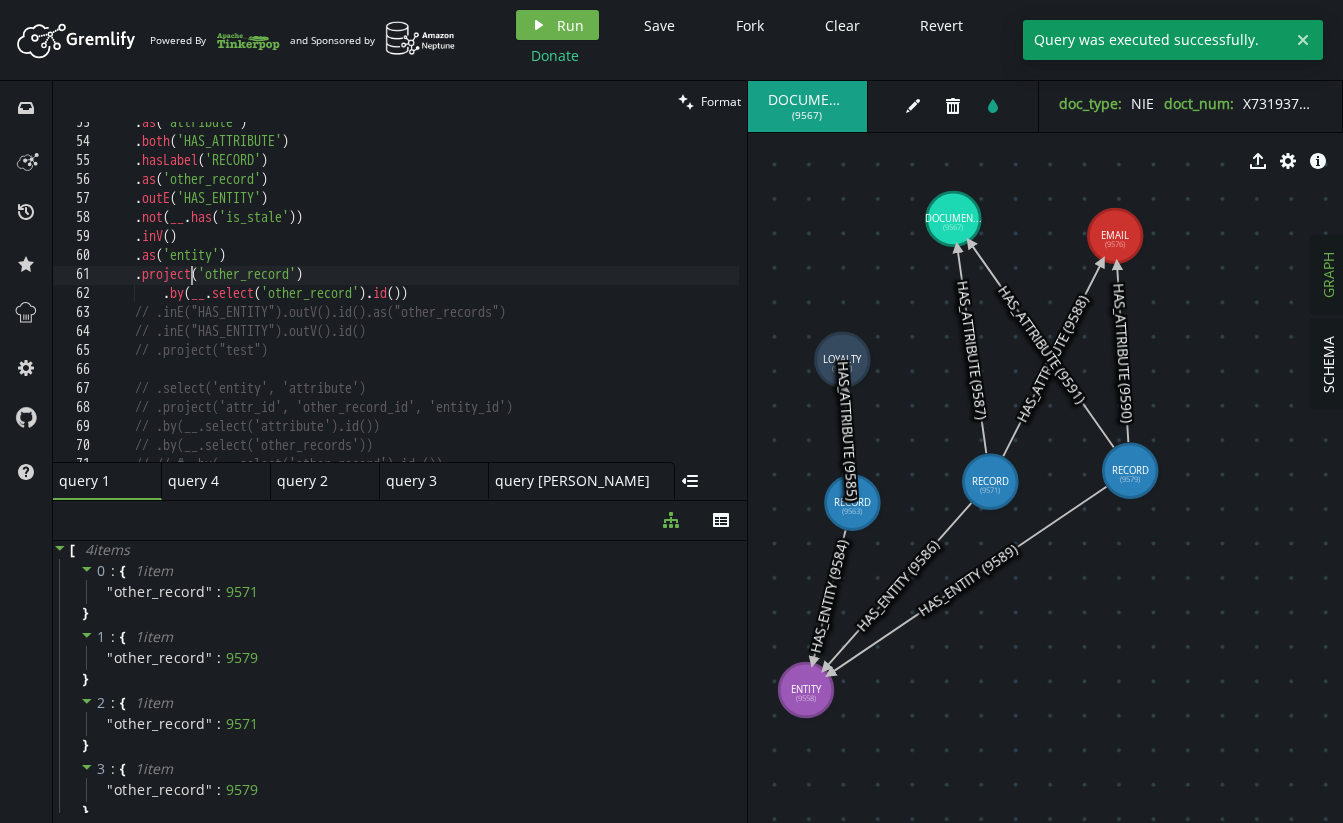 click on ". as ( 'attribute' )      . both ( 'HAS_ATTRIBUTE' )      . hasLabel ( 'RECORD' )      . as ( 'other_record' )      . outE ( 'HAS_ENTITY' )      . not ( __ . has ( 'is_stale' ))      . inV ( )      . as ( 'entity' )      . project ( 'other_record' )           . by ( __ . select ( 'other_record' ) . id ( ))      // .inE("HAS_ENTITY").outV().id().as("other_records")      // .inE("HAS_ENTITY").outV().id()      // .project("test")      // .select('entity', 'attribute')      // .project('attr_id', 'other_record_id', 'entity_id')      // .by(__.select('attribute').id())      // .by(__.select('other_records'))      // // # .by(__.select('other_record').id_())" at bounding box center [611, 298] 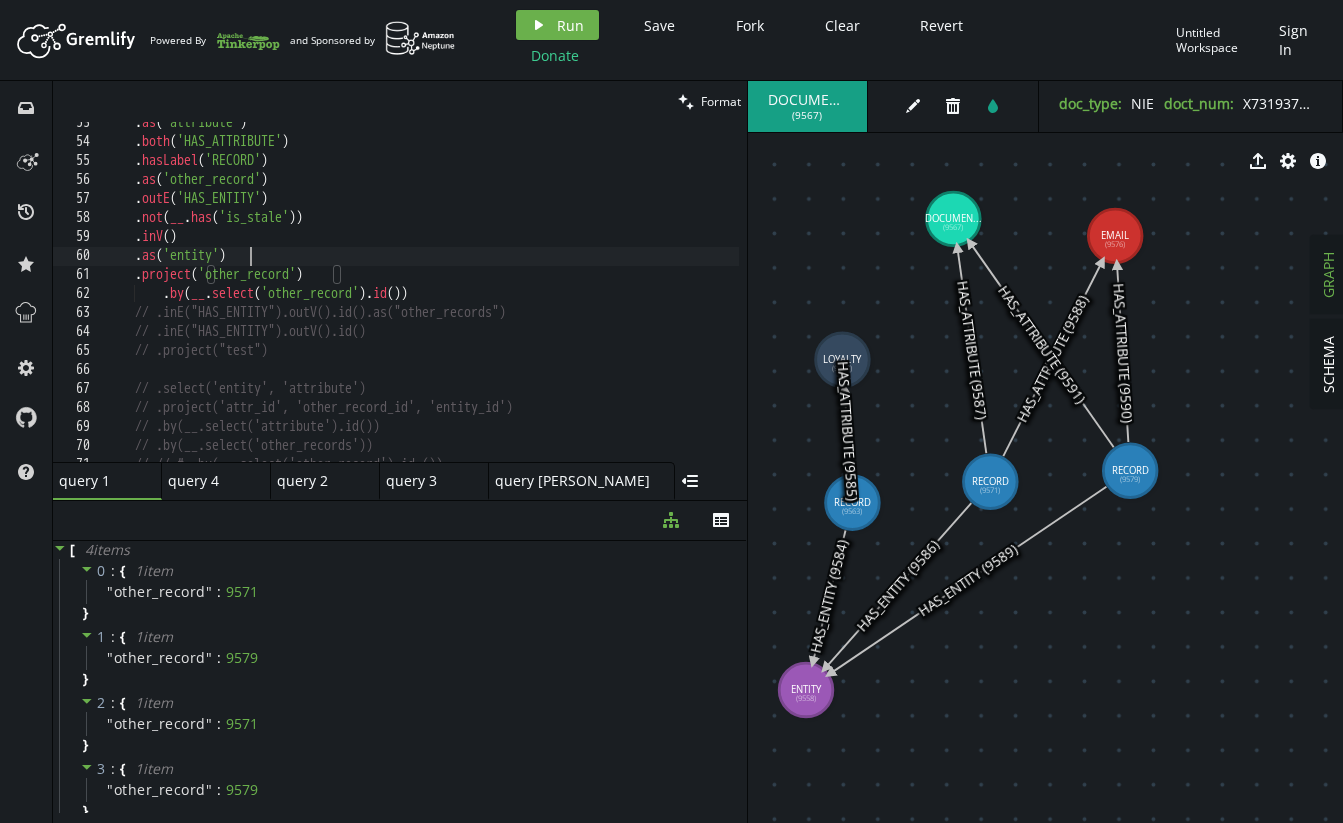 click on ". as ( 'attribute' )      . both ( 'HAS_ATTRIBUTE' )      . hasLabel ( 'RECORD' )      . as ( 'other_record' )      . outE ( 'HAS_ENTITY' )      . not ( __ . has ( 'is_stale' ))      . inV ( )      . as ( 'entity' )      . project ( 'other_record' )           . by ( __ . select ( 'other_record' ) . id ( ))      // .inE("HAS_ENTITY").outV().id().as("other_records")      // .inE("HAS_ENTITY").outV().id()      // .project("test")      // .select('entity', 'attribute')      // .project('attr_id', 'other_record_id', 'entity_id')      // .by(__.select('attribute').id())      // .by(__.select('other_records'))      // // # .by(__.select('other_record').id_())" at bounding box center (611, 298) 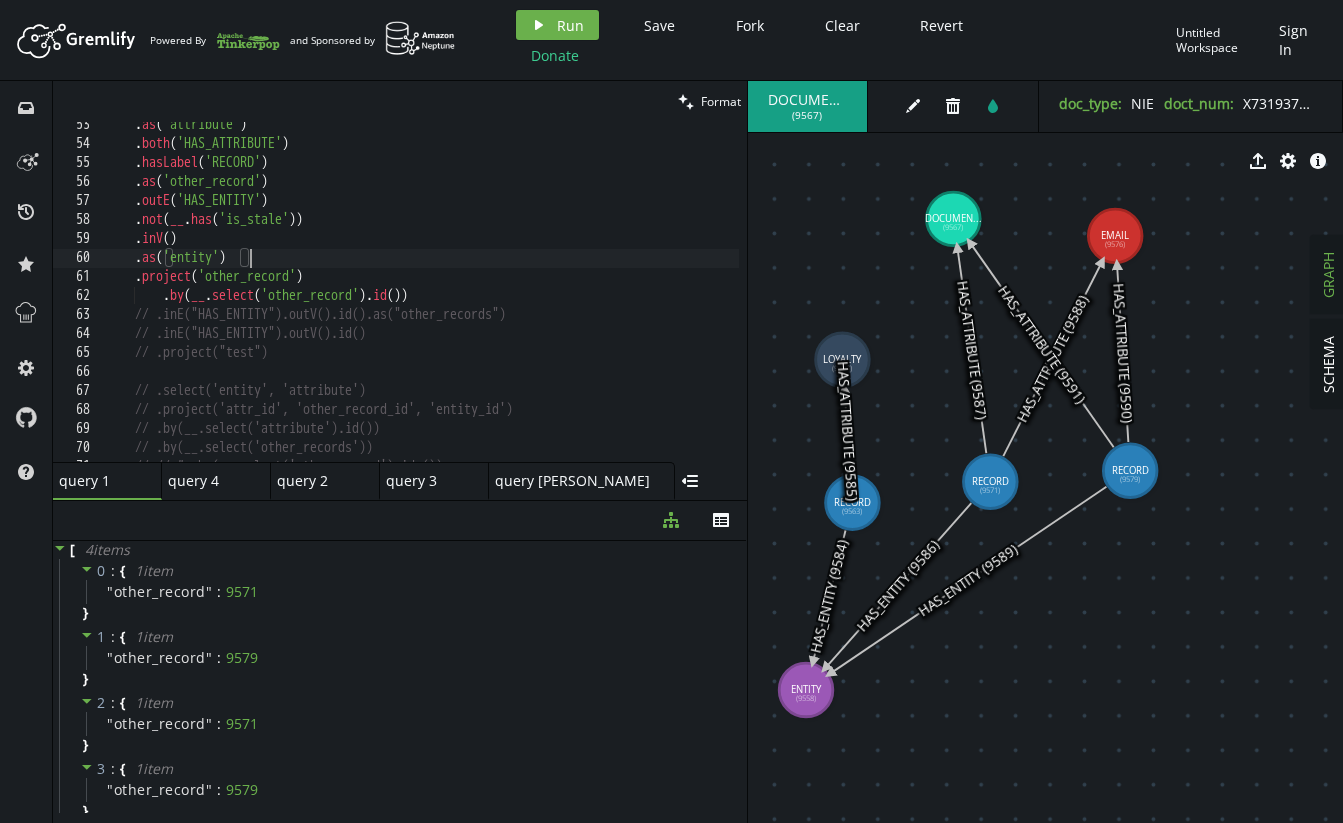 scroll, scrollTop: 993, scrollLeft: 0, axis: vertical 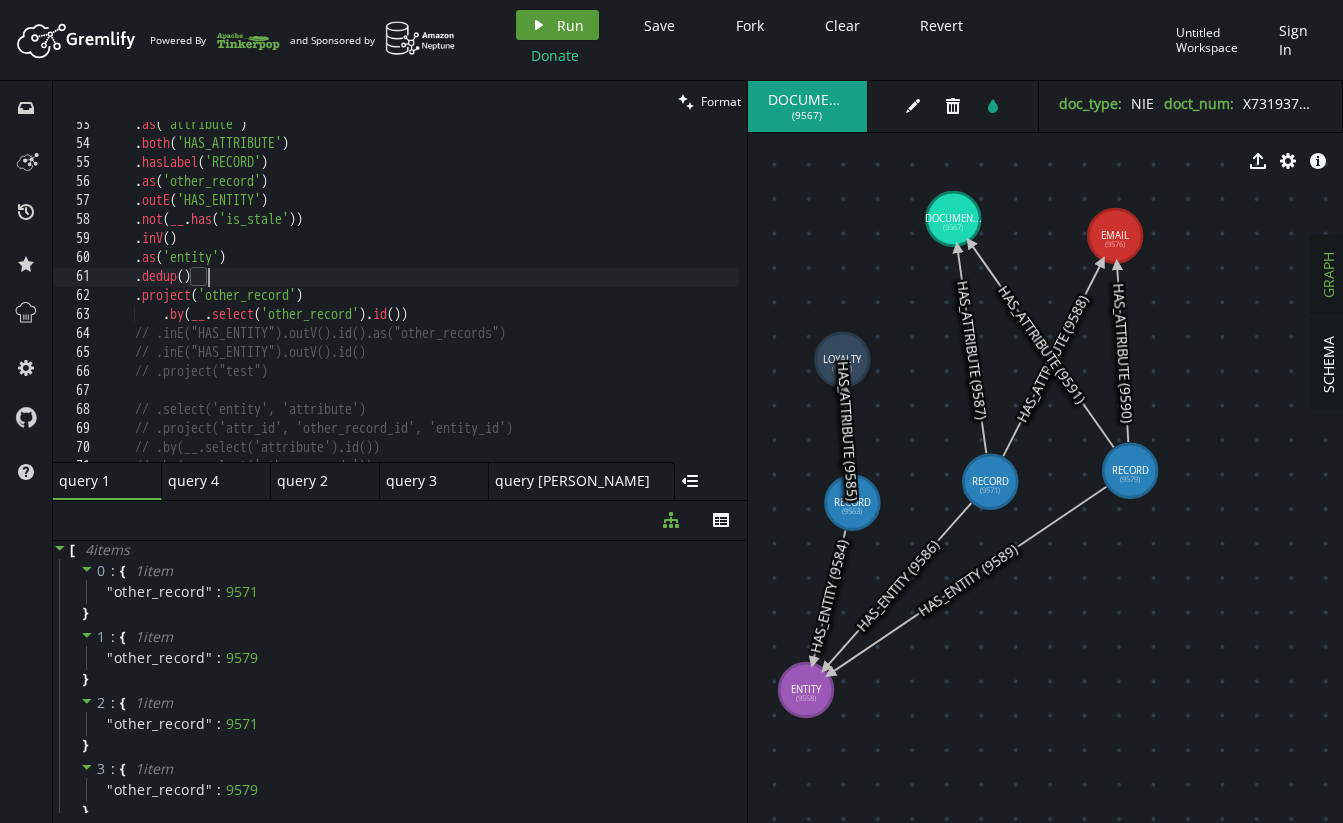 click on "Run" at bounding box center (570, 25) 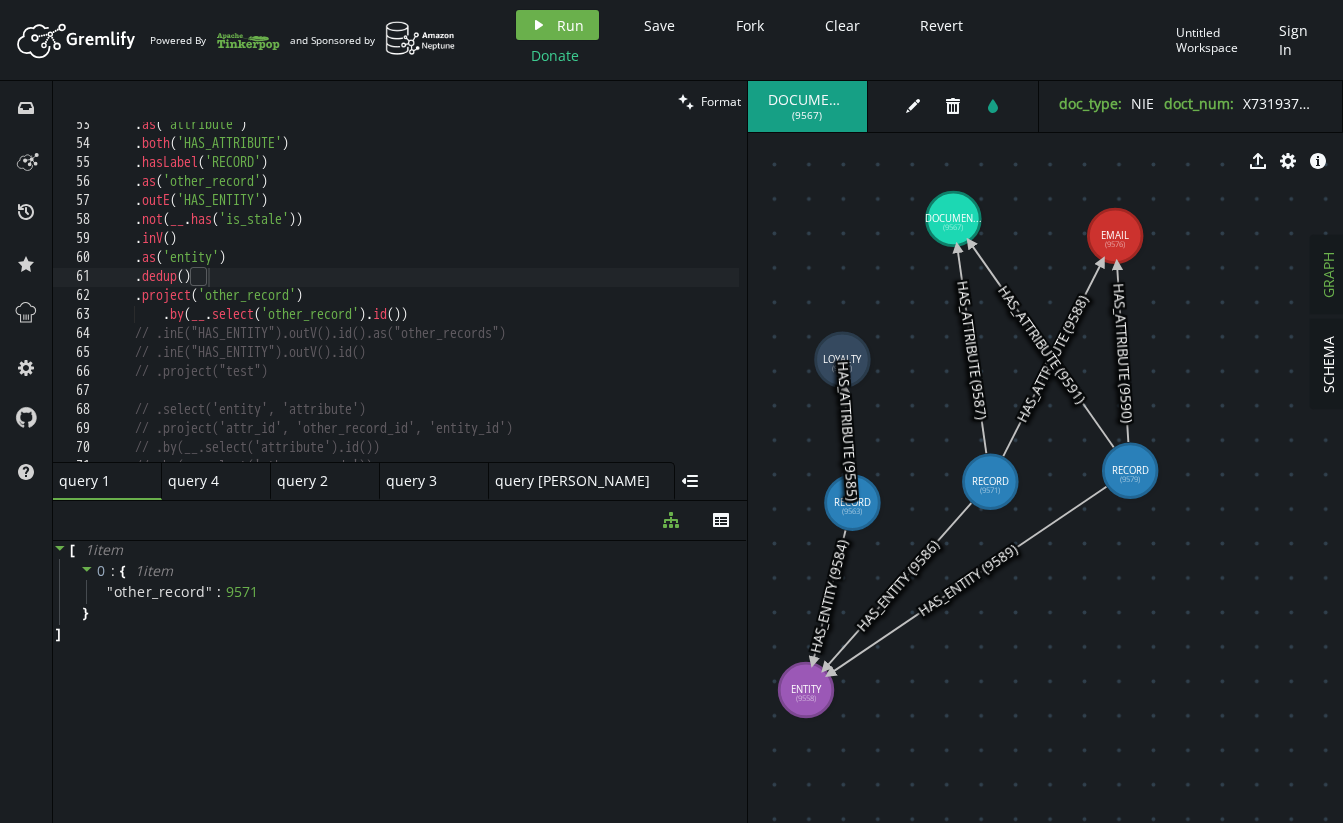click on ". as ( 'attribute' )      . both ( 'HAS_ATTRIBUTE' )      . hasLabel ( 'RECORD' )      . as ( 'other_record' )      . outE ( 'HAS_ENTITY' )      . not ( __ . has ( 'is_stale' ))      . inV ( )      . as ( 'entity' )      . dedup ( )      . project ( 'other_record' )           . by ( __ . select ( 'other_record' ) . id ( ))      // .inE("HAS_ENTITY").outV().id().as("other_records")      // .inE("HAS_ENTITY").outV().id()      // .project("test")      // .select('entity', 'attribute')      // .project('attr_id', 'other_record_id', 'entity_id')      // .by(__.select('attribute').id())      // .by(__.select('other_records'))" at bounding box center [611, 300] 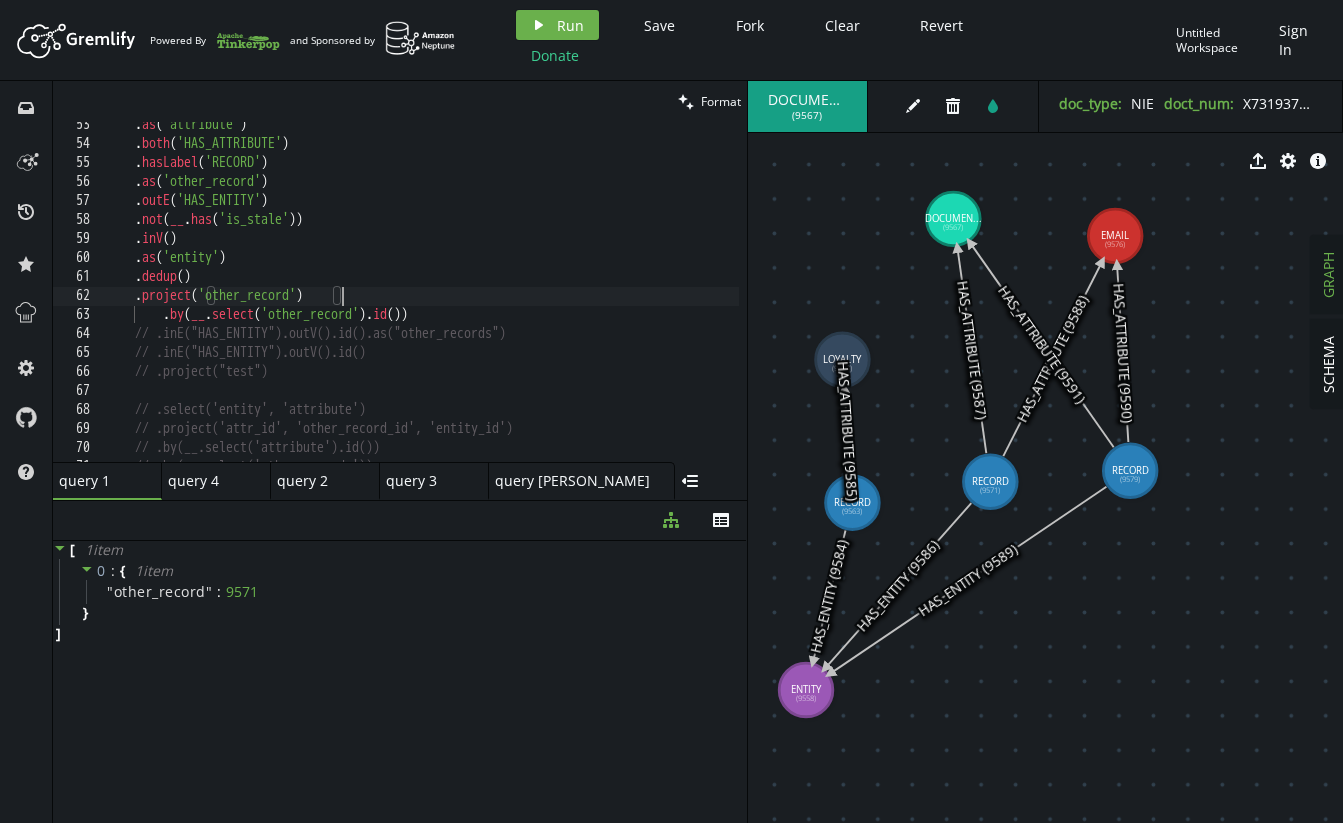 click on ". as ( 'attribute' )      . both ( 'HAS_ATTRIBUTE' )      . hasLabel ( 'RECORD' )      . as ( 'other_record' )      . outE ( 'HAS_ENTITY' )      . not ( __ . has ( 'is_stale' ))      . inV ( )      . as ( 'entity' )      . dedup ( )      . project ( 'other_record' )           . by ( __ . select ( 'other_record' ) . id ( ))      // .inE("HAS_ENTITY").outV().id().as("other_records")      // .inE("HAS_ENTITY").outV().id()      // .project("test")      // .select('entity', 'attribute')      // .project('attr_id', 'other_record_id', 'entity_id')      // .by(__.select('attribute').id())      // .by(__.select('other_records'))" at bounding box center (611, 300) 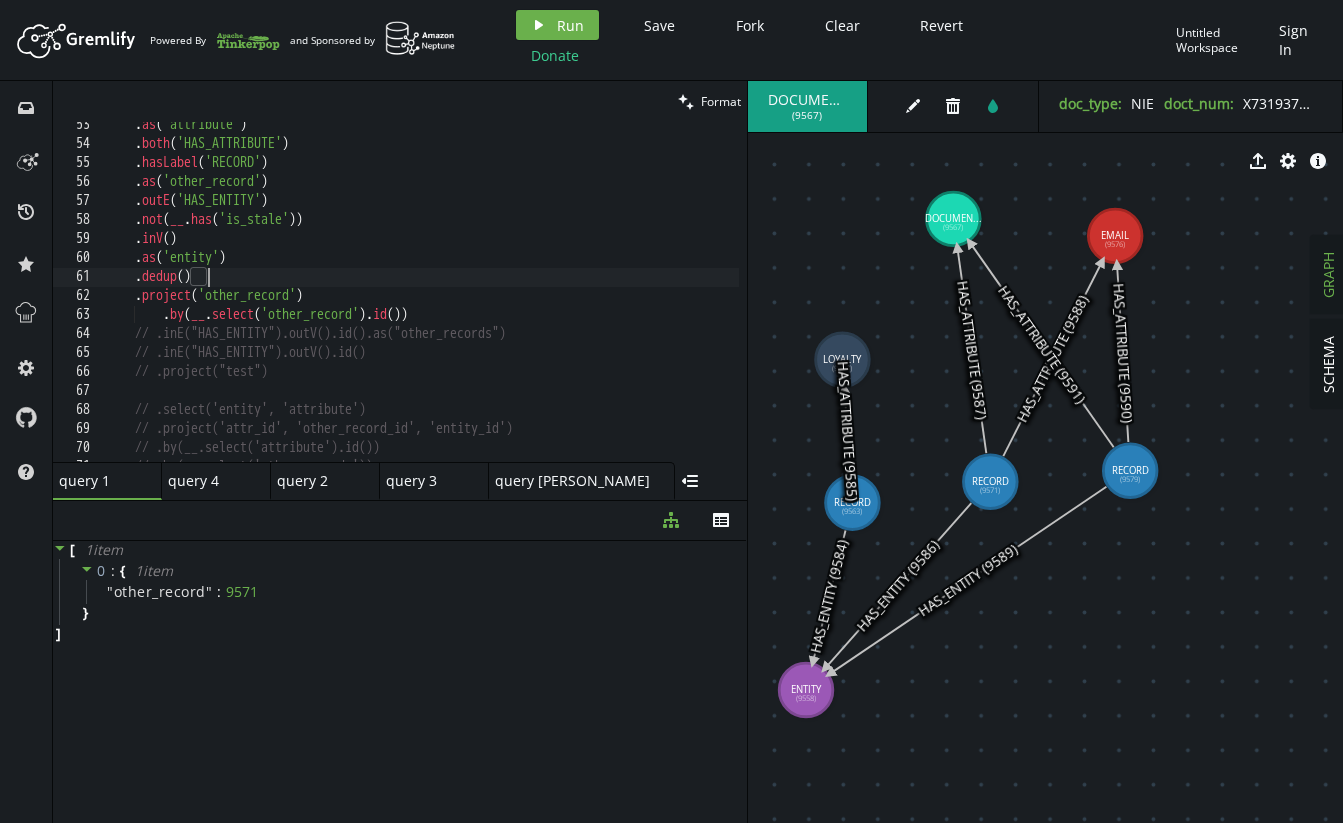 click on ". as ( 'attribute' )      . both ( 'HAS_ATTRIBUTE' )      . hasLabel ( 'RECORD' )      . as ( 'other_record' )      . outE ( 'HAS_ENTITY' )      . not ( __ . has ( 'is_stale' ))      . inV ( )      . as ( 'entity' )      . dedup ( )      . project ( 'other_record' )           . by ( __ . select ( 'other_record' ) . id ( ))      // .inE("HAS_ENTITY").outV().id().as("other_records")      // .inE("HAS_ENTITY").outV().id()      // .project("test")      // .select('entity', 'attribute')      // .project('attr_id', 'other_record_id', 'entity_id')      // .by(__.select('attribute').id())      // .by(__.select('other_records'))" at bounding box center [611, 300] 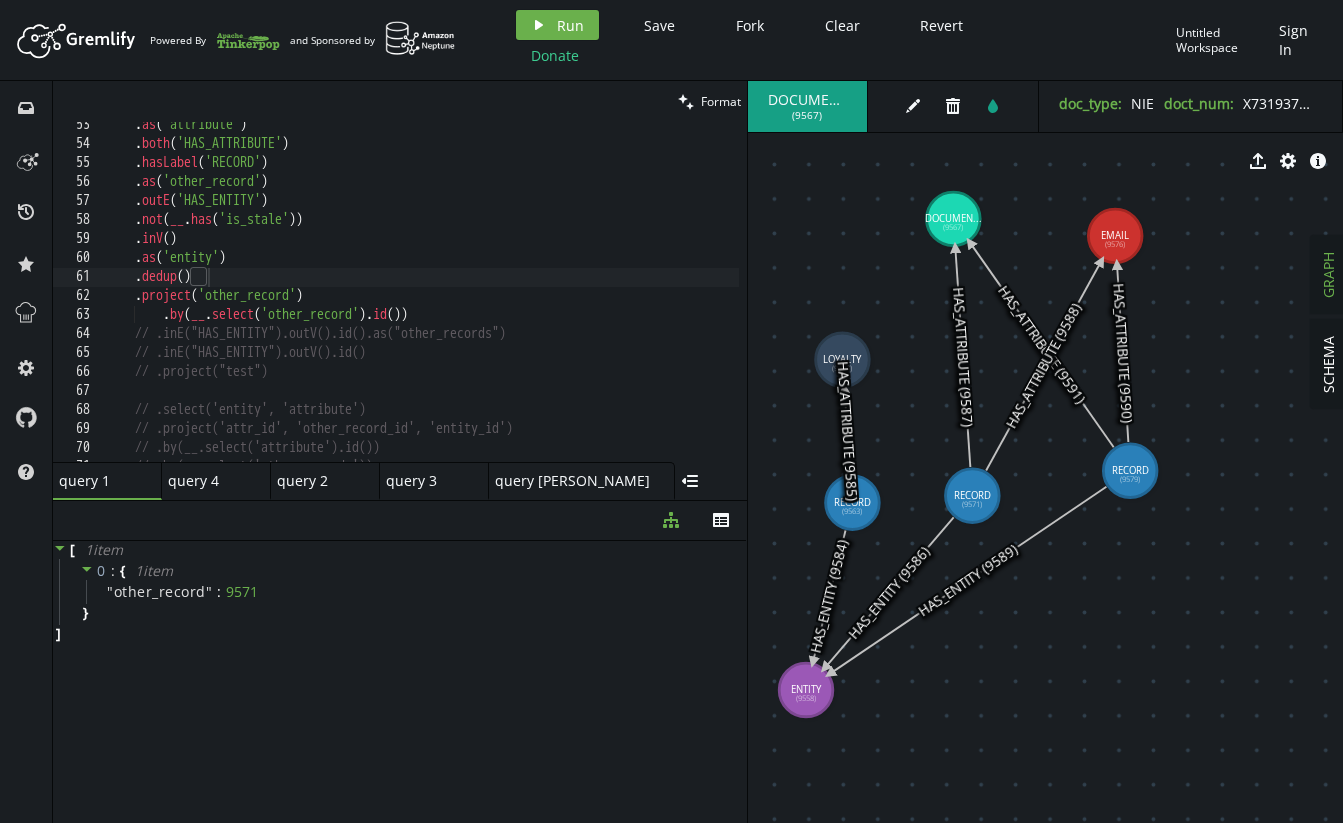 drag, startPoint x: 993, startPoint y: 482, endPoint x: 963, endPoint y: 495, distance: 32.695564 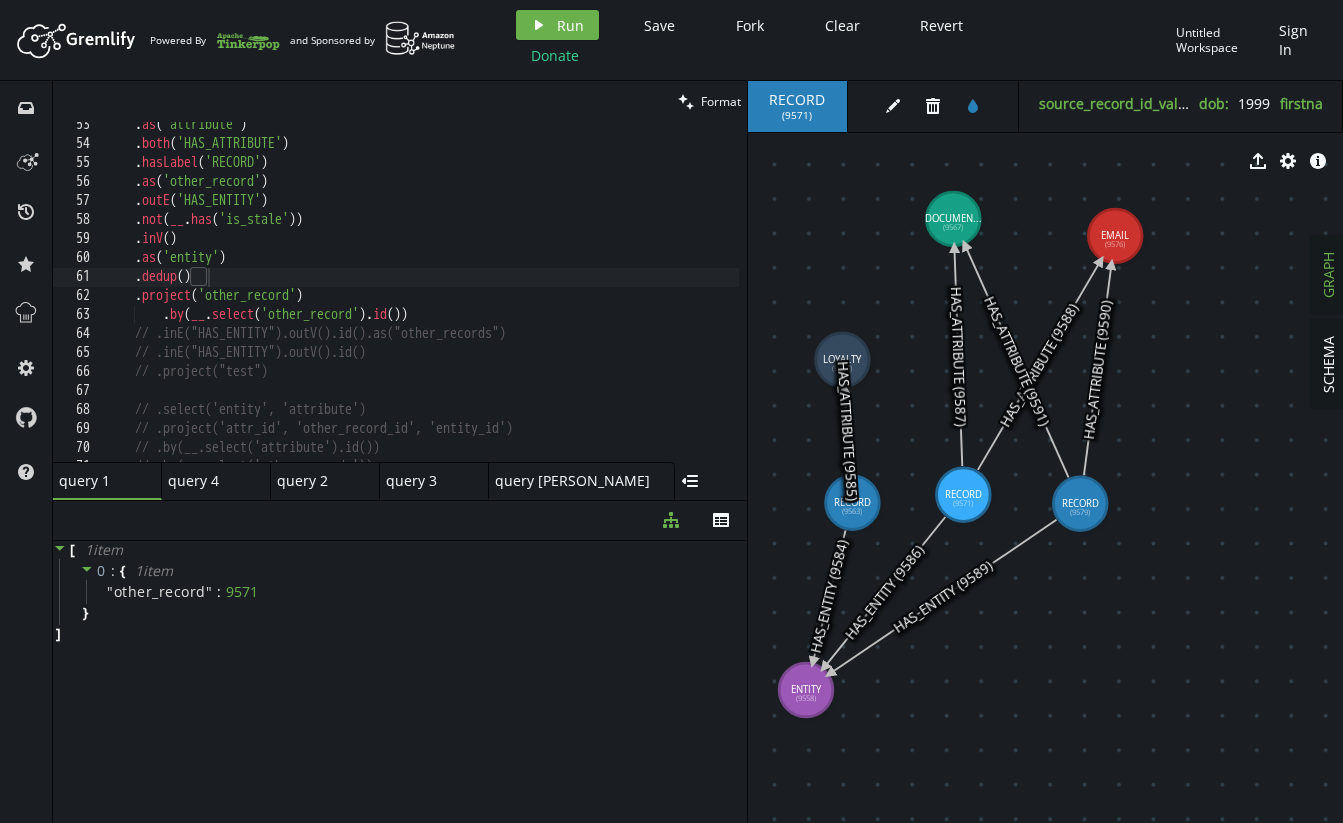 drag, startPoint x: 1128, startPoint y: 473, endPoint x: 1082, endPoint y: 504, distance: 55.470715 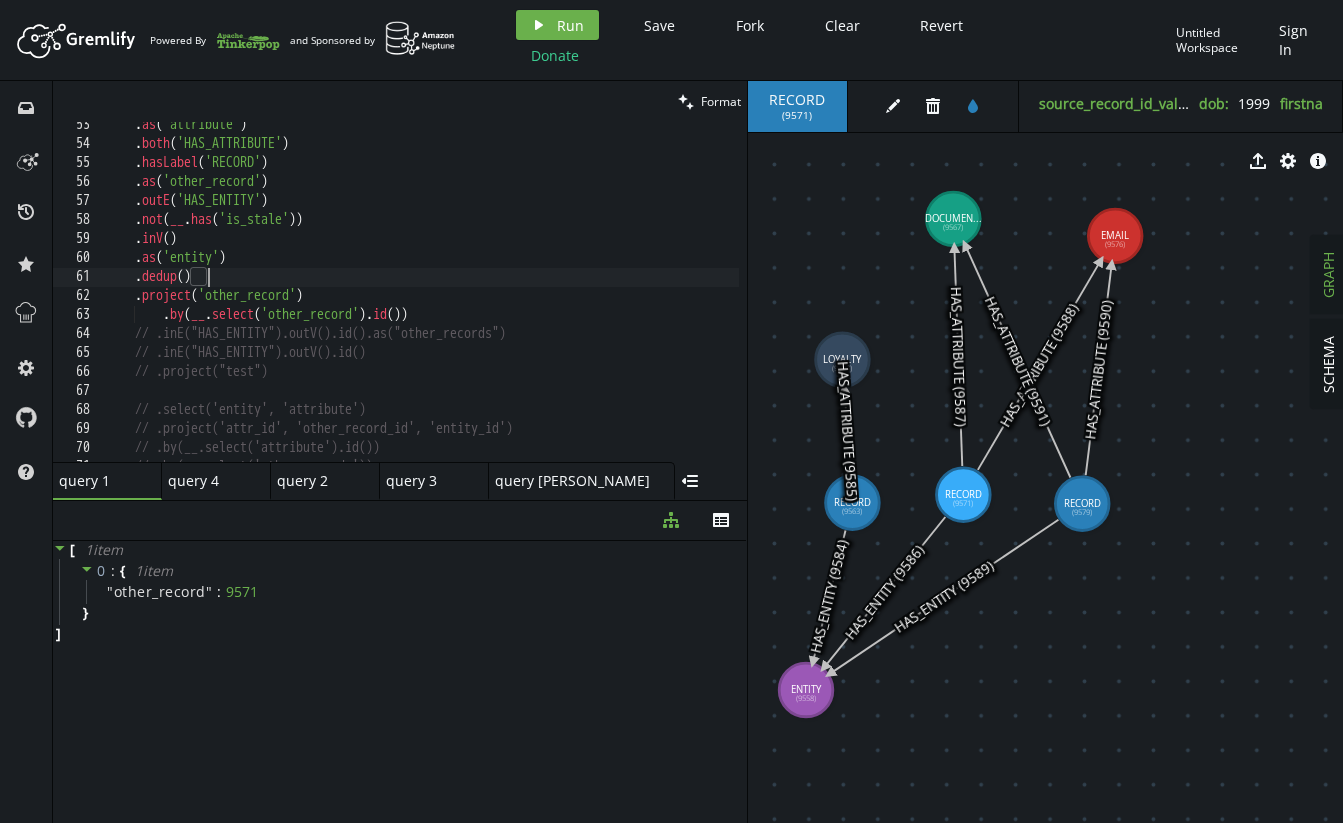 click on ". as ( 'attribute' )      . both ( 'HAS_ATTRIBUTE' )      . hasLabel ( 'RECORD' )      . as ( 'other_record' )      . outE ( 'HAS_ENTITY' )      . not ( __ . has ( 'is_stale' ))      . inV ( )      . as ( 'entity' )      . dedup ( )      . project ( 'other_record' )           . by ( __ . select ( 'other_record' ) . id ( ))      // .inE("HAS_ENTITY").outV().id().as("other_records")      // .inE("HAS_ENTITY").outV().id()      // .project("test")      // .select('entity', 'attribute')      // .project('attr_id', 'other_record_id', 'entity_id')      // .by(__.select('attribute').id())      // .by(__.select('other_records'))" at bounding box center [611, 300] 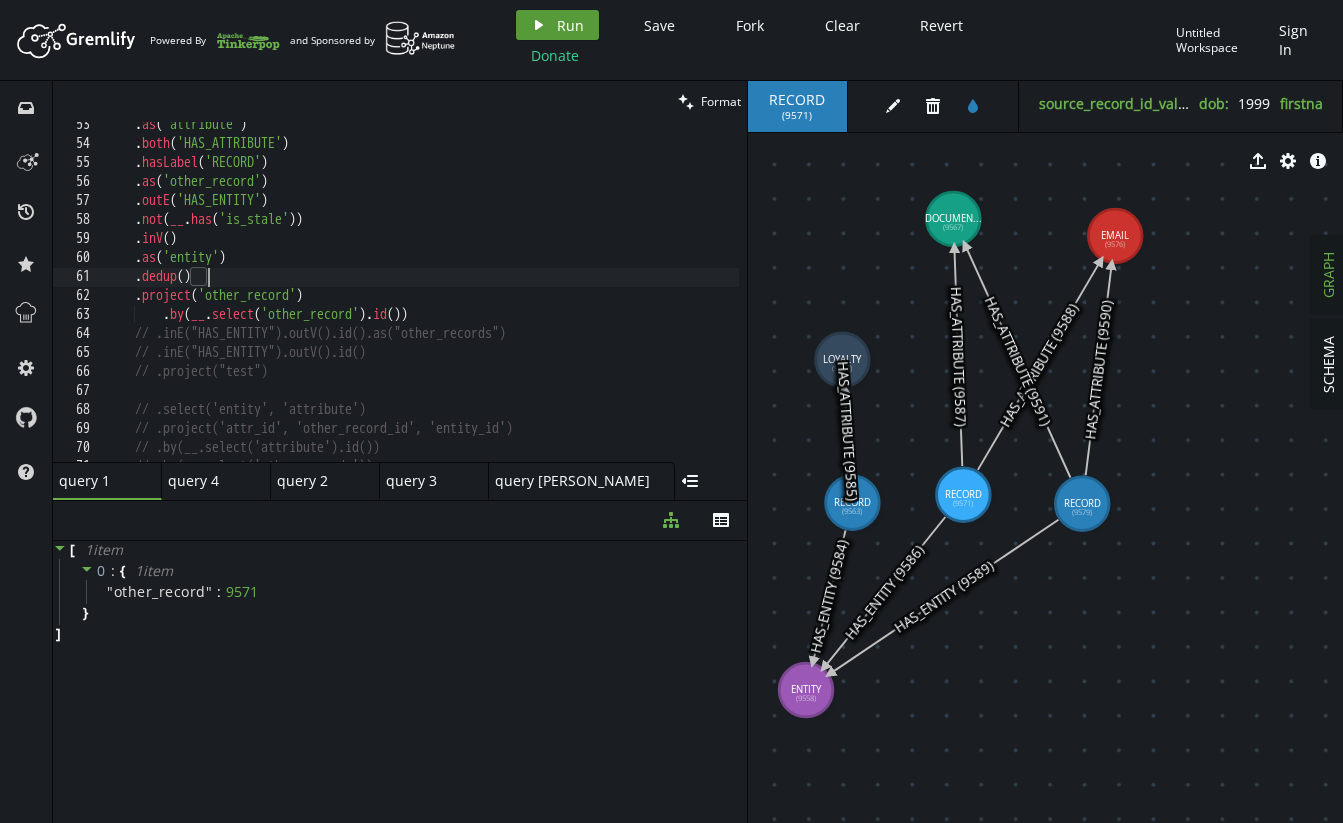 click on "play" 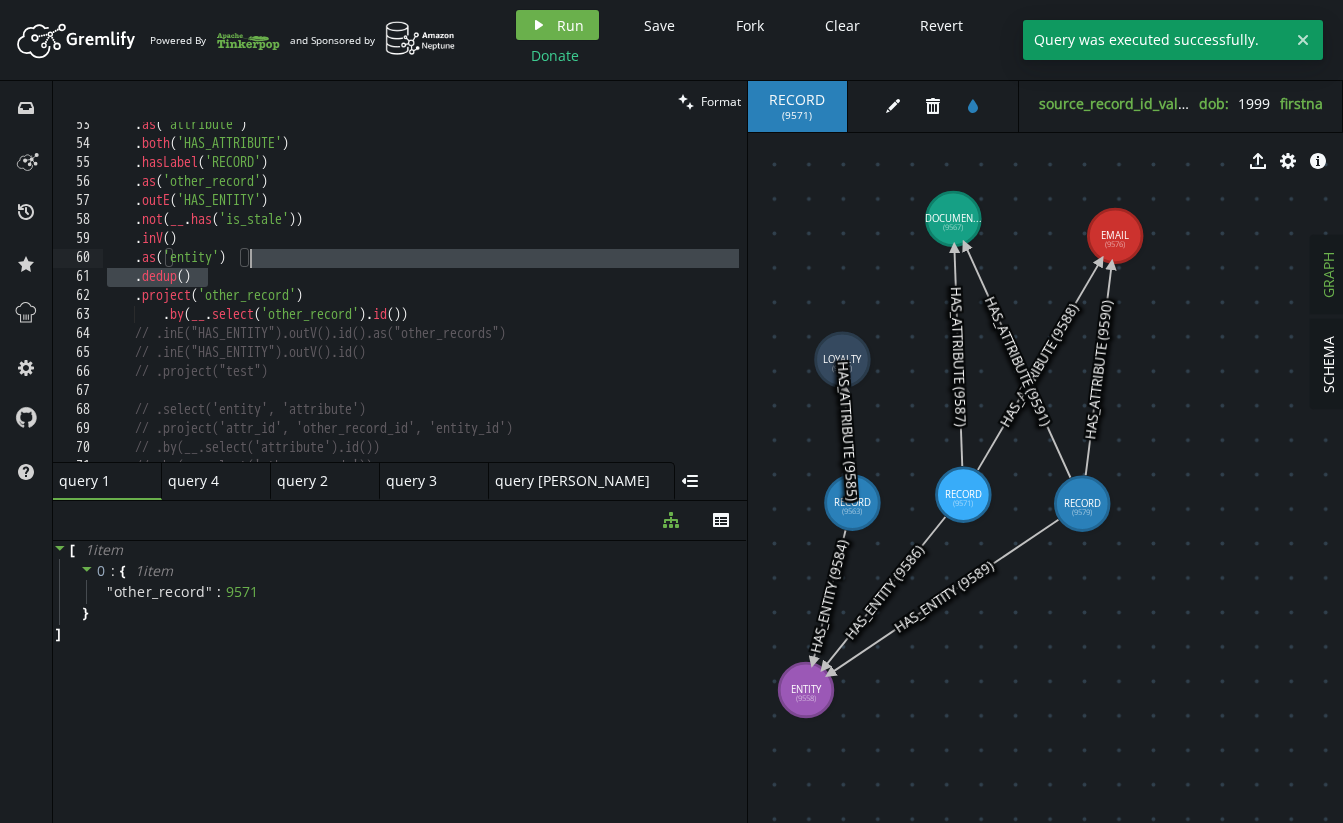 drag, startPoint x: 239, startPoint y: 281, endPoint x: 288, endPoint y: 260, distance: 53.310413 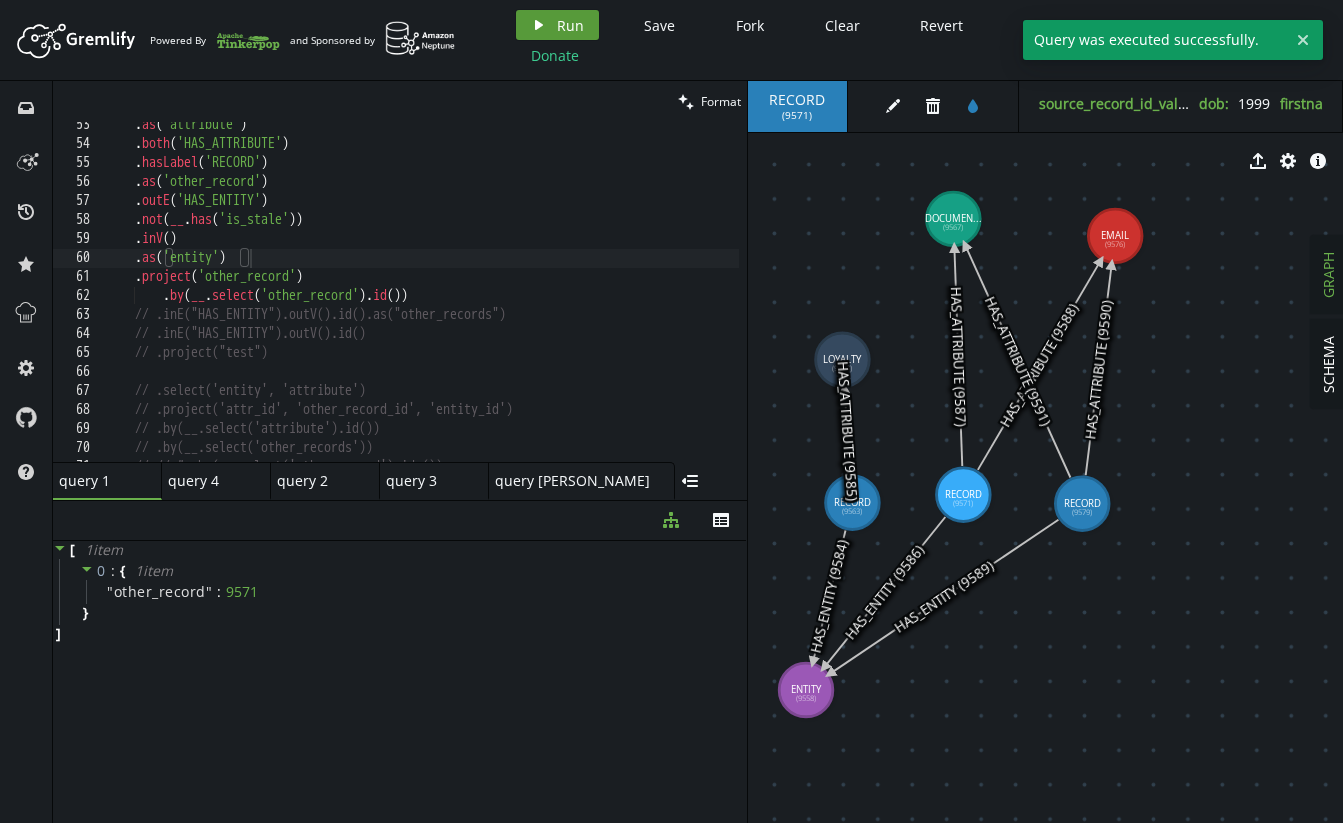 click on "play Run" at bounding box center [557, 25] 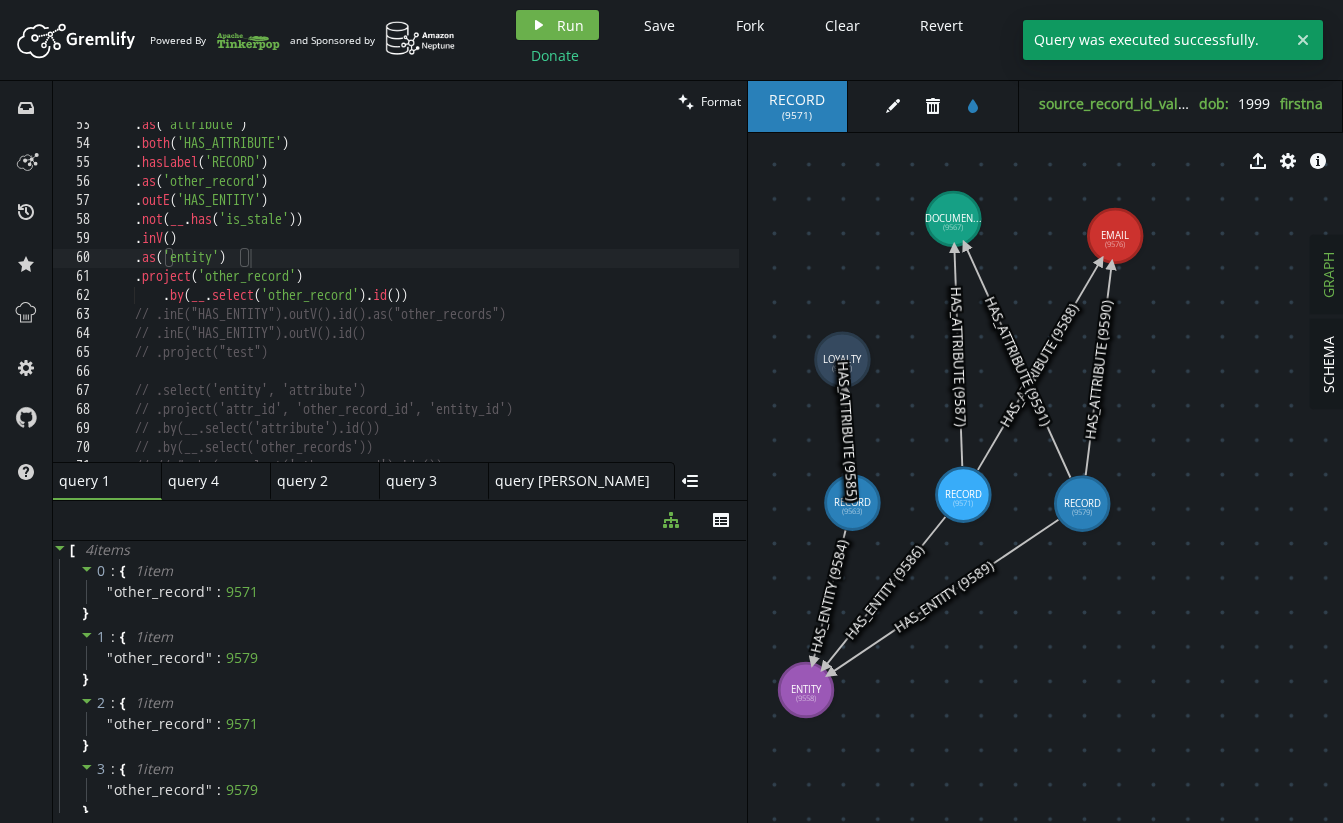 click on ". as ( 'attribute' )      . both ( 'HAS_ATTRIBUTE' )      . hasLabel ( 'RECORD' )      . as ( 'other_record' )      . outE ( 'HAS_ENTITY' )      . not ( __ . has ( 'is_stale' ))      . inV ( )      . as ( 'entity' )      . project ( 'other_record' )           . by ( __ . select ( 'other_record' ) . id ( ))      // .inE("HAS_ENTITY").outV().id().as("other_records")      // .inE("HAS_ENTITY").outV().id()      // .project("test")      // .select('entity', 'attribute')      // .project('attr_id', 'other_record_id', 'entity_id')      // .by(__.select('attribute').id())      // .by(__.select('other_records'))      // // # .by(__.select('other_record').id_())" at bounding box center [611, 300] 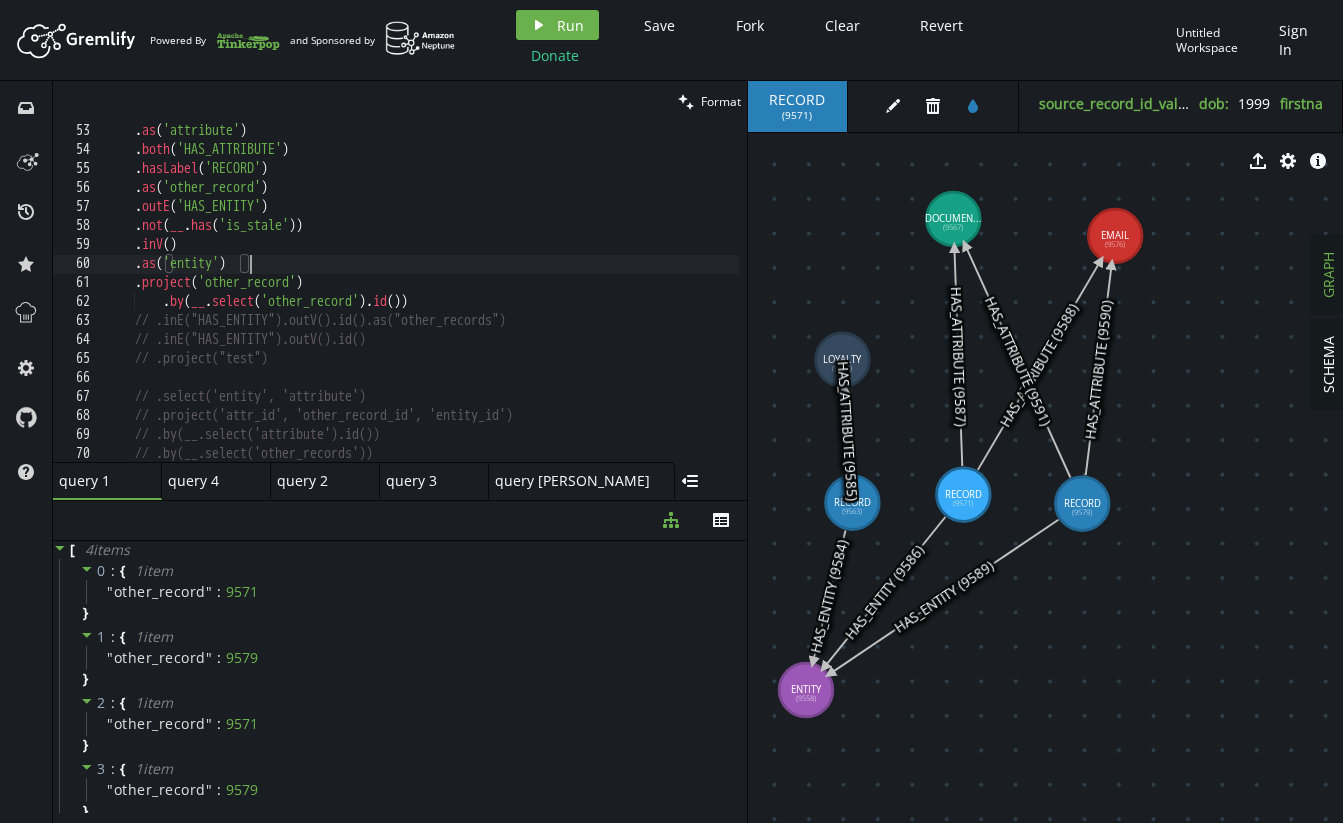 scroll, scrollTop: 950, scrollLeft: 0, axis: vertical 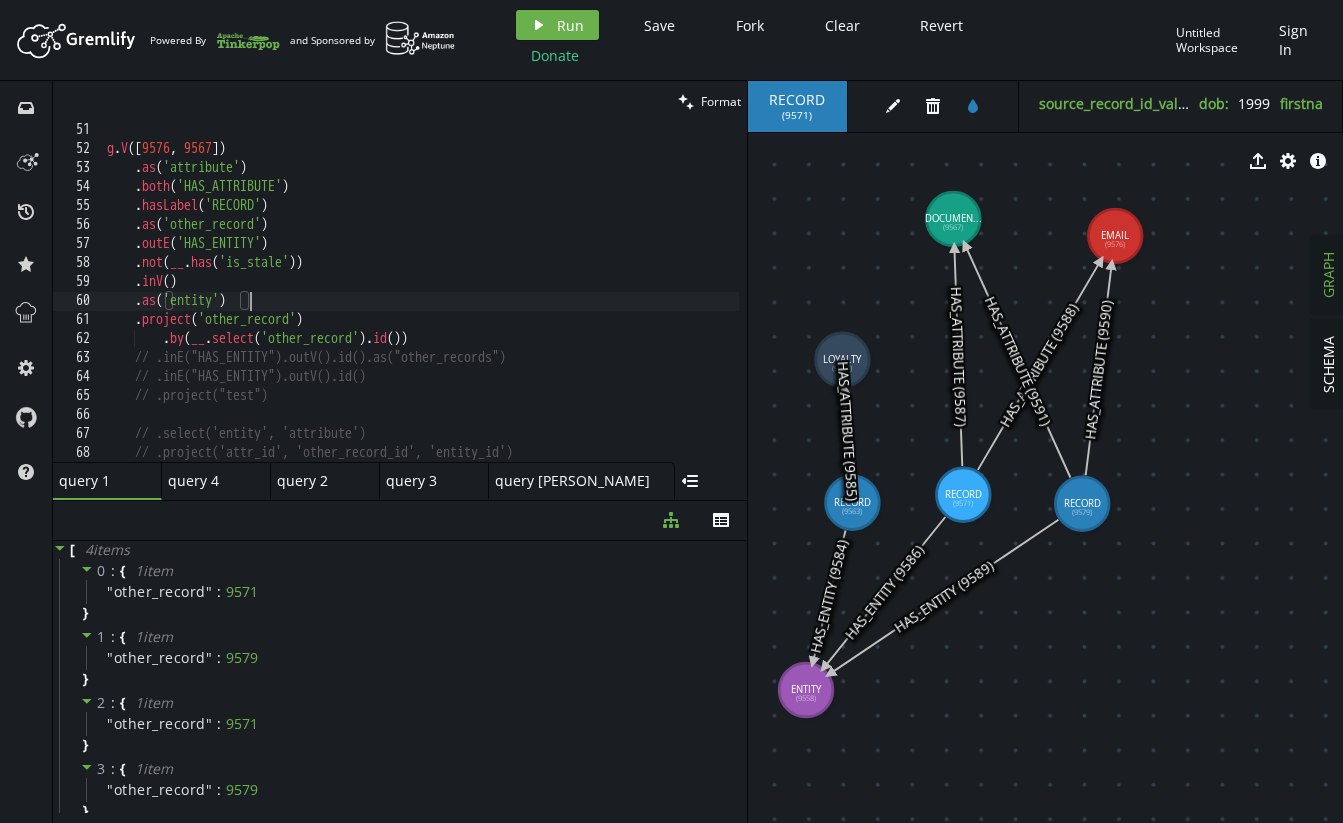 click on "g . V ([ 9576 ,   9567 ])        . as ( 'attribute' )      . both ( 'HAS_ATTRIBUTE' )      . hasLabel ( 'RECORD' )      . as ( 'other_record' )      . outE ( 'HAS_ENTITY' )      . not ( __ . has ( 'is_stale' ))      . inV ( )      . as ( 'entity' )      . project ( 'other_record' )           . by ( __ . select ( 'other_record' ) . id ( ))      // .inE("HAS_ENTITY").outV().id().as("other_records")      // .inE("HAS_ENTITY").outV().id()      // .project("test")      // .select('entity', 'attribute')      // .project('attr_id', 'other_record_id', 'entity_id')      // .by(__.select('attribute').id())" at bounding box center (611, 305) 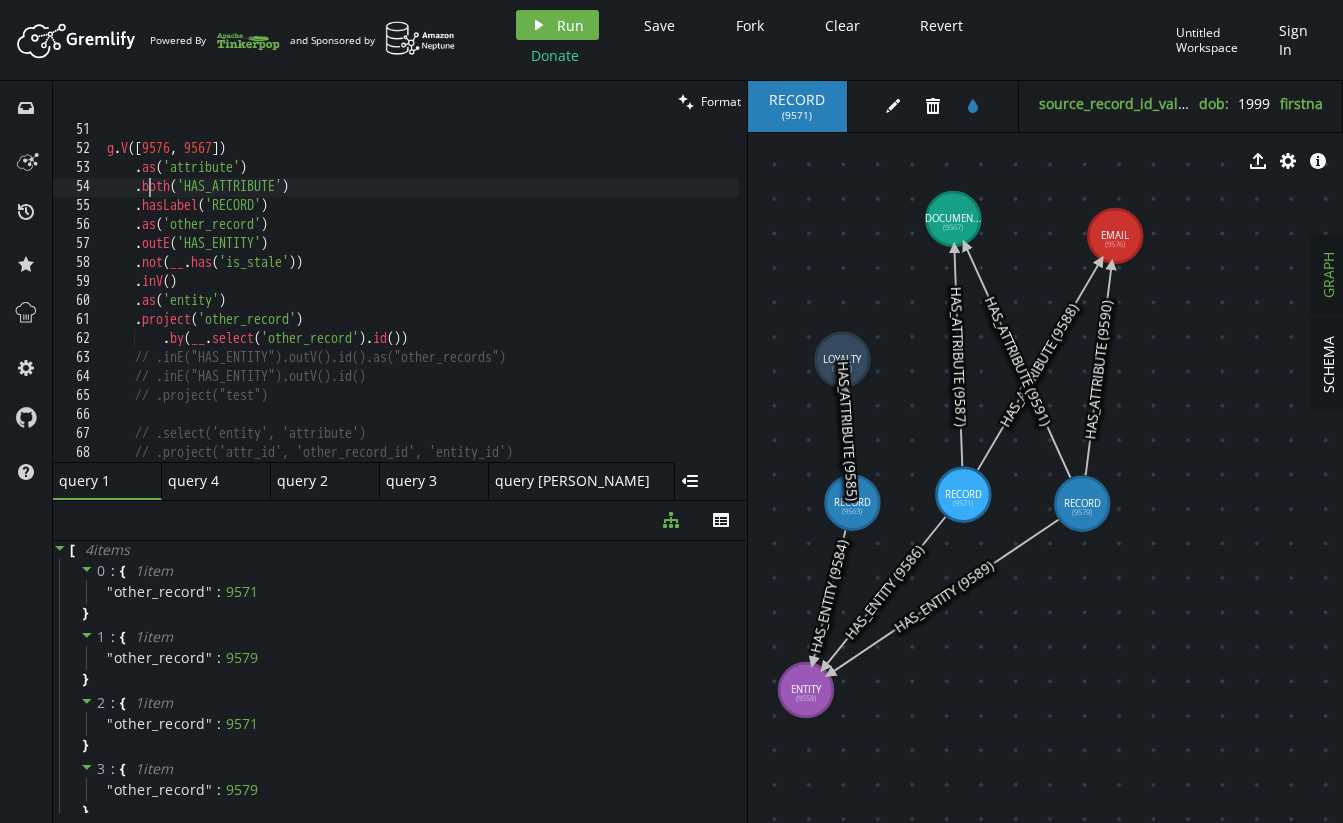 click on "g . V ([ 9576 ,   9567 ])        . as ( 'attribute' )      . both ( 'HAS_ATTRIBUTE' )      . hasLabel ( 'RECORD' )      . as ( 'other_record' )      . outE ( 'HAS_ENTITY' )      . not ( __ . has ( 'is_stale' ))      . inV ( )      . as ( 'entity' )      . project ( 'other_record' )           . by ( __ . select ( 'other_record' ) . id ( ))      // .inE("HAS_ENTITY").outV().id().as("other_records")      // .inE("HAS_ENTITY").outV().id()      // .project("test")      // .select('entity', 'attribute')      // .project('attr_id', 'other_record_id', 'entity_id')      // .by(__.select('attribute').id())" at bounding box center [611, 305] 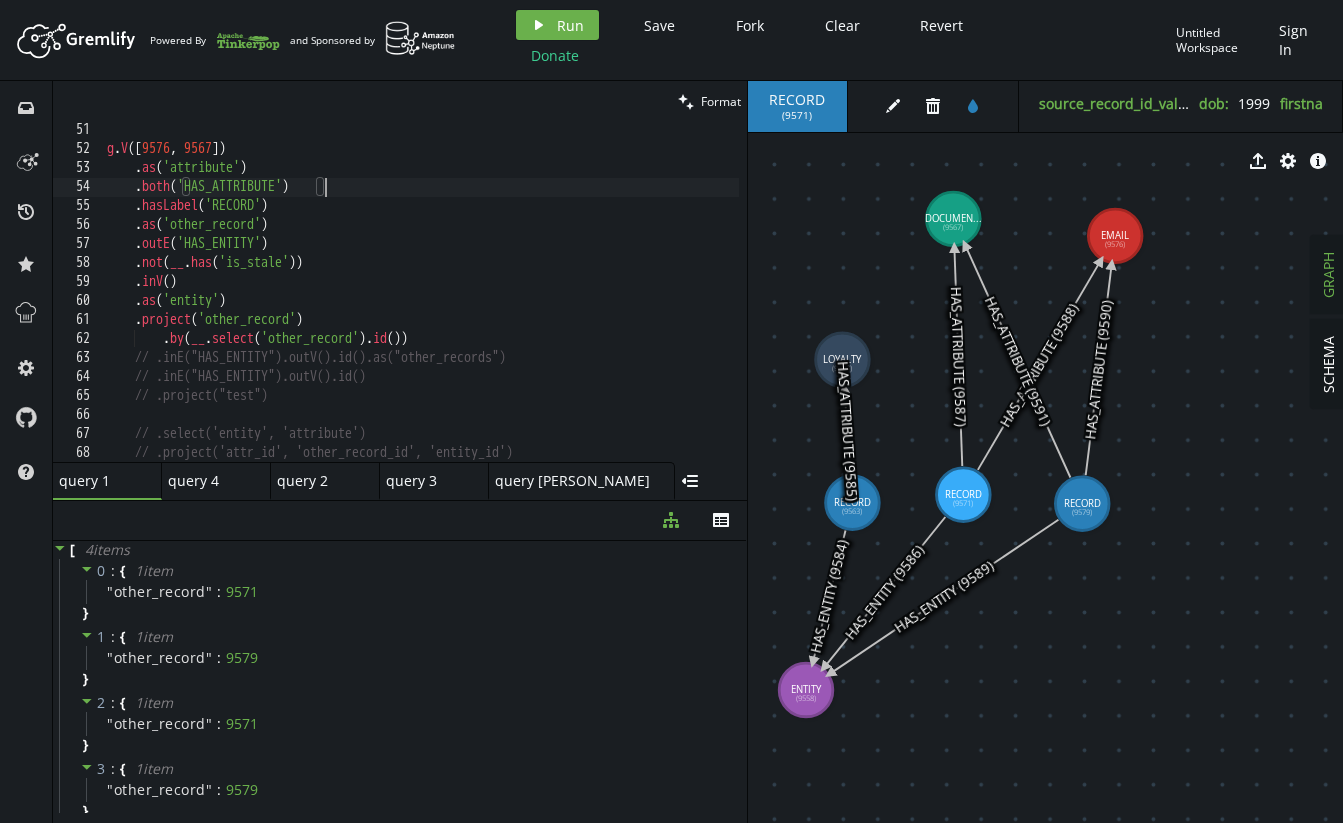 click on "g . V ([ 9576 ,   9567 ])        . as ( 'attribute' )      . both ( 'HAS_ATTRIBUTE' )      . hasLabel ( 'RECORD' )      . as ( 'other_record' )      . outE ( 'HAS_ENTITY' )      . not ( __ . has ( 'is_stale' ))      . inV ( )      . as ( 'entity' )      . project ( 'other_record' )           . by ( __ . select ( 'other_record' ) . id ( ))      // .inE("HAS_ENTITY").outV().id().as("other_records")      // .inE("HAS_ENTITY").outV().id()      // .project("test")      // .select('entity', 'attribute')      // .project('attr_id', 'other_record_id', 'entity_id')      // .by(__.select('attribute').id())" at bounding box center [611, 305] 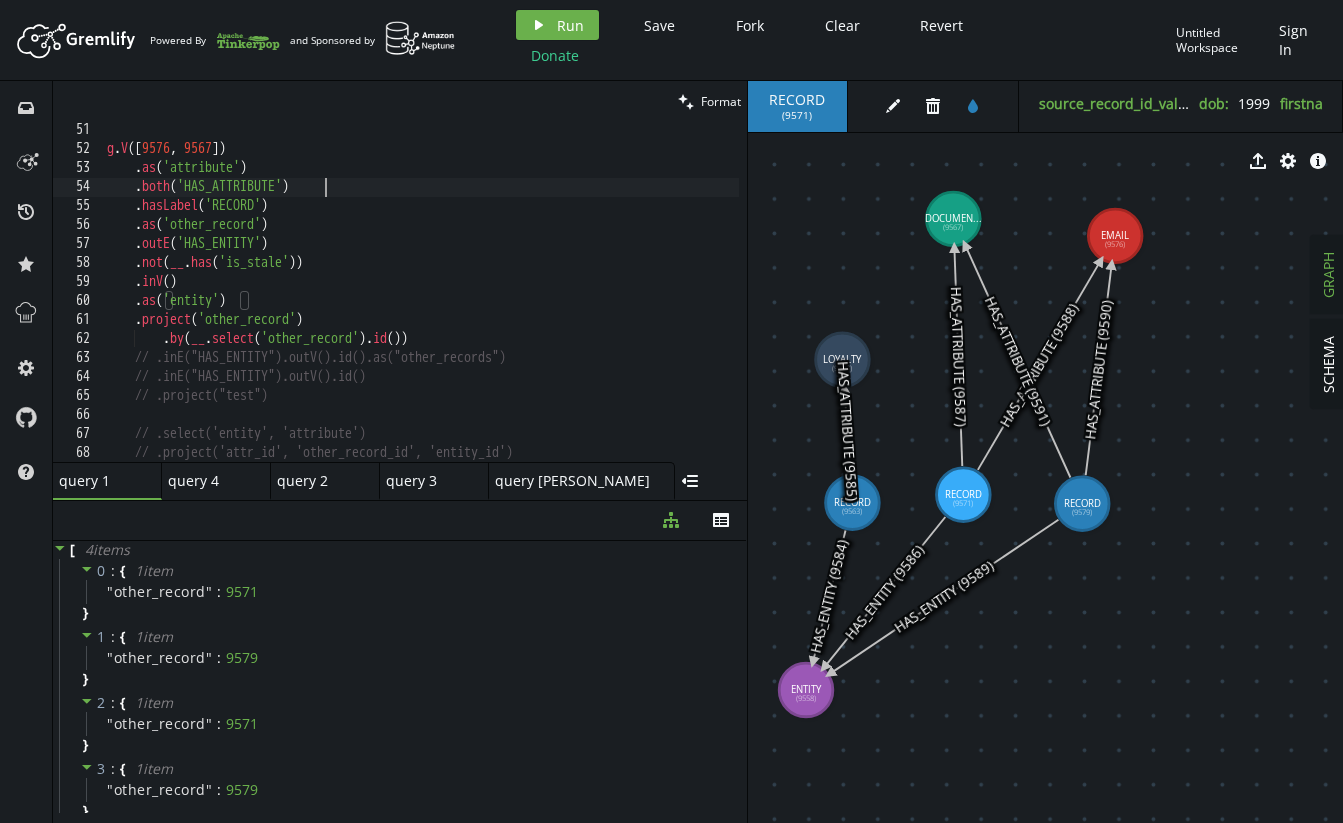 click on "g . V ([ 9576 ,   9567 ])        . as ( 'attribute' )      . both ( 'HAS_ATTRIBUTE' )      . hasLabel ( 'RECORD' )      . as ( 'other_record' )      . outE ( 'HAS_ENTITY' )      . not ( __ . has ( 'is_stale' ))      . inV ( )      . as ( 'entity' )      . project ( 'other_record' )           . by ( __ . select ( 'other_record' ) . id ( ))      // .inE("HAS_ENTITY").outV().id().as("other_records")      // .inE("HAS_ENTITY").outV().id()      // .project("test")      // .select('entity', 'attribute')      // .project('attr_id', 'other_record_id', 'entity_id')      // .by(__.select('attribute').id())" at bounding box center (611, 305) 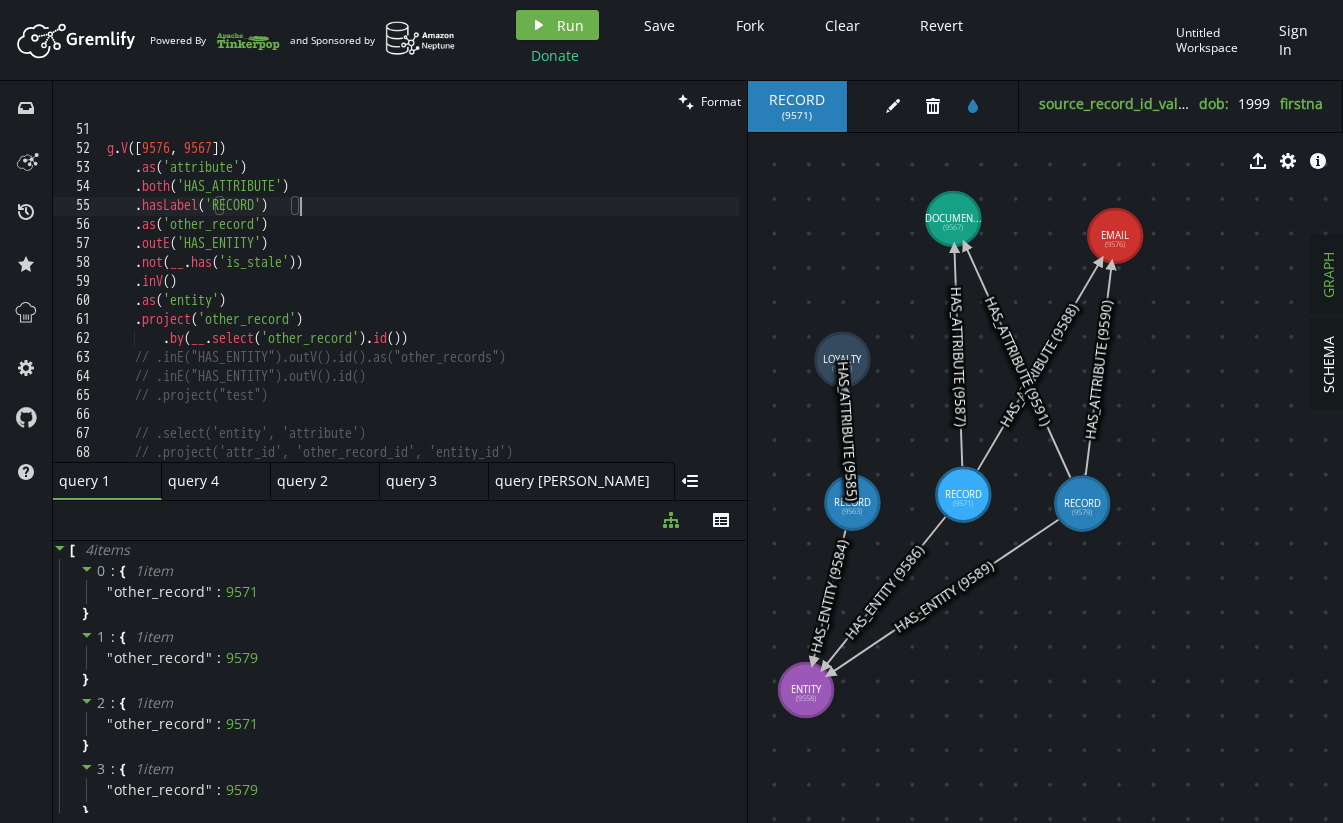 type on ".as('other_record')" 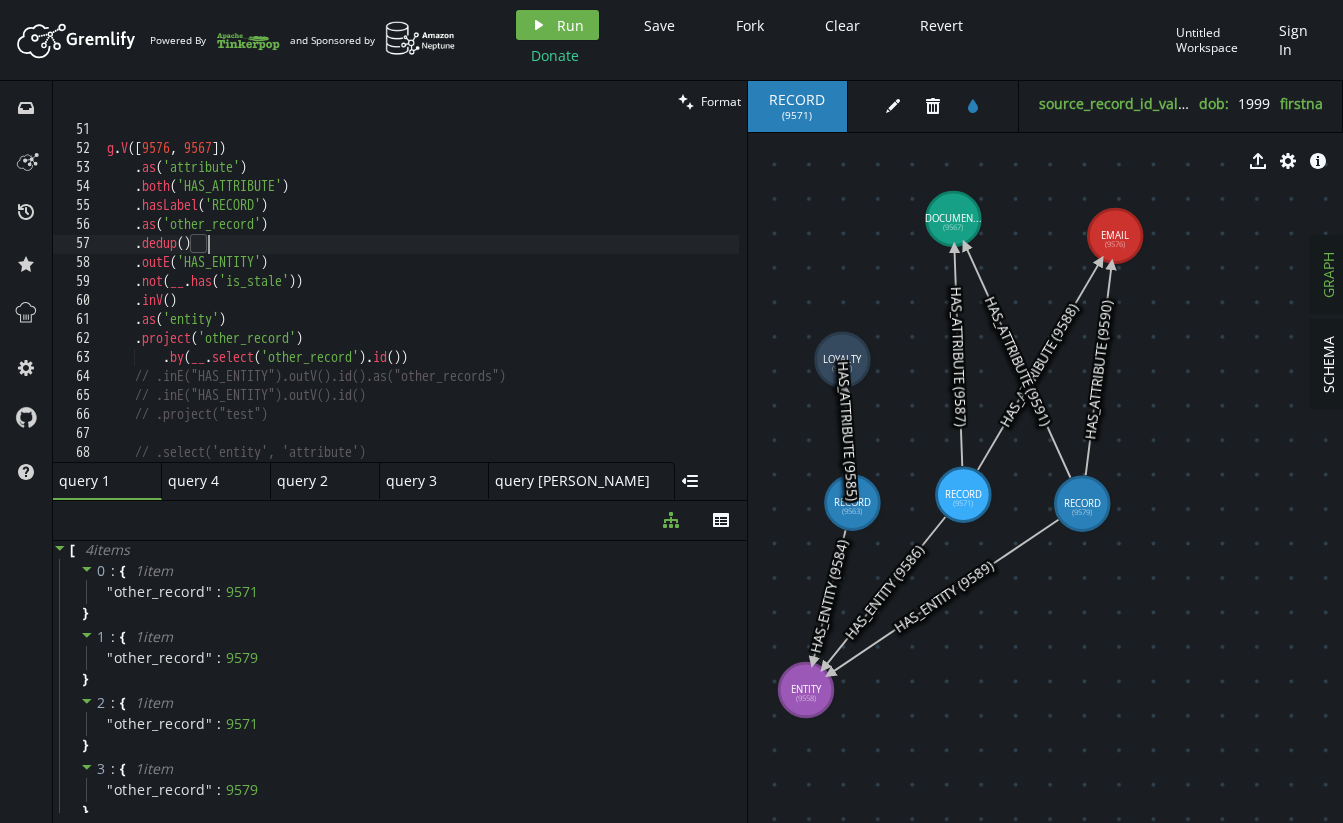 scroll, scrollTop: 0, scrollLeft: 99, axis: horizontal 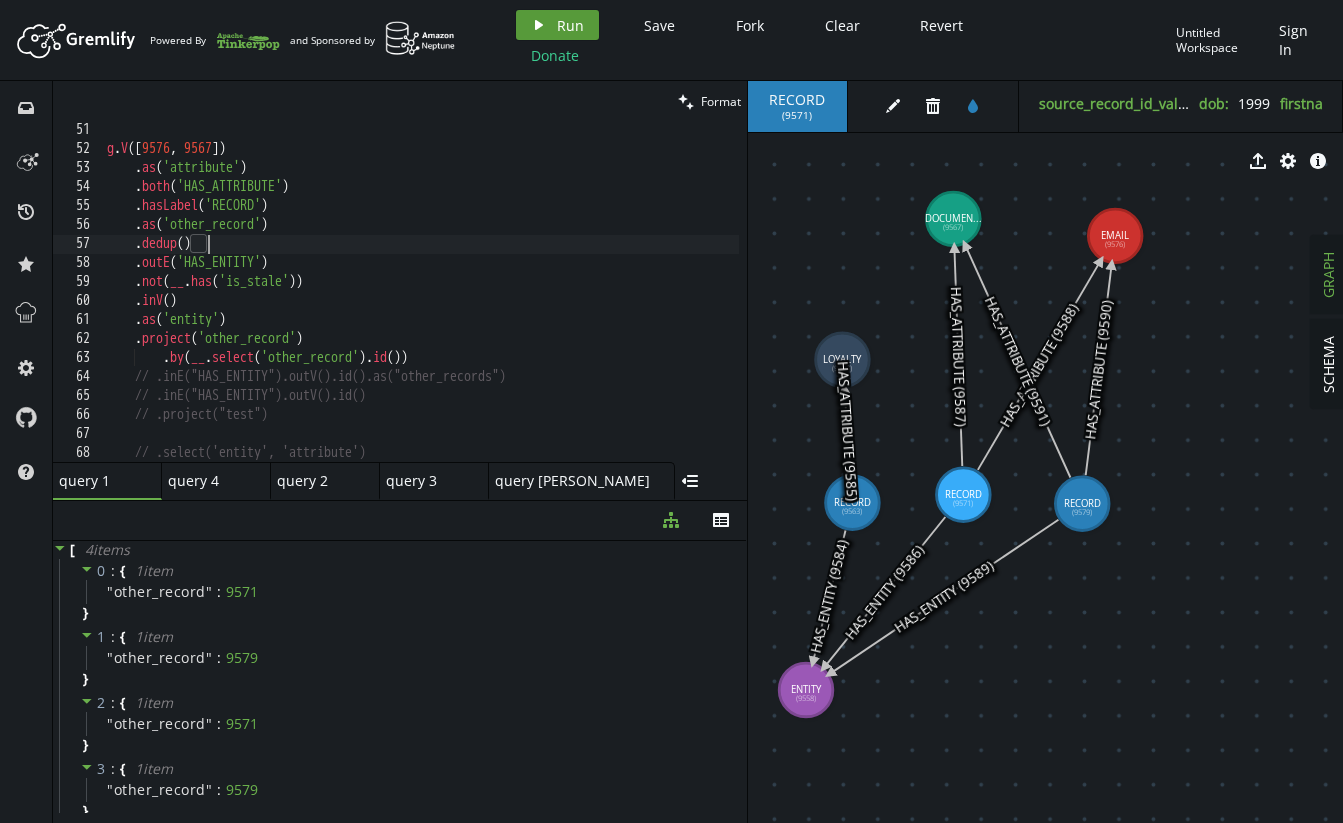 click on "Run" at bounding box center [570, 25] 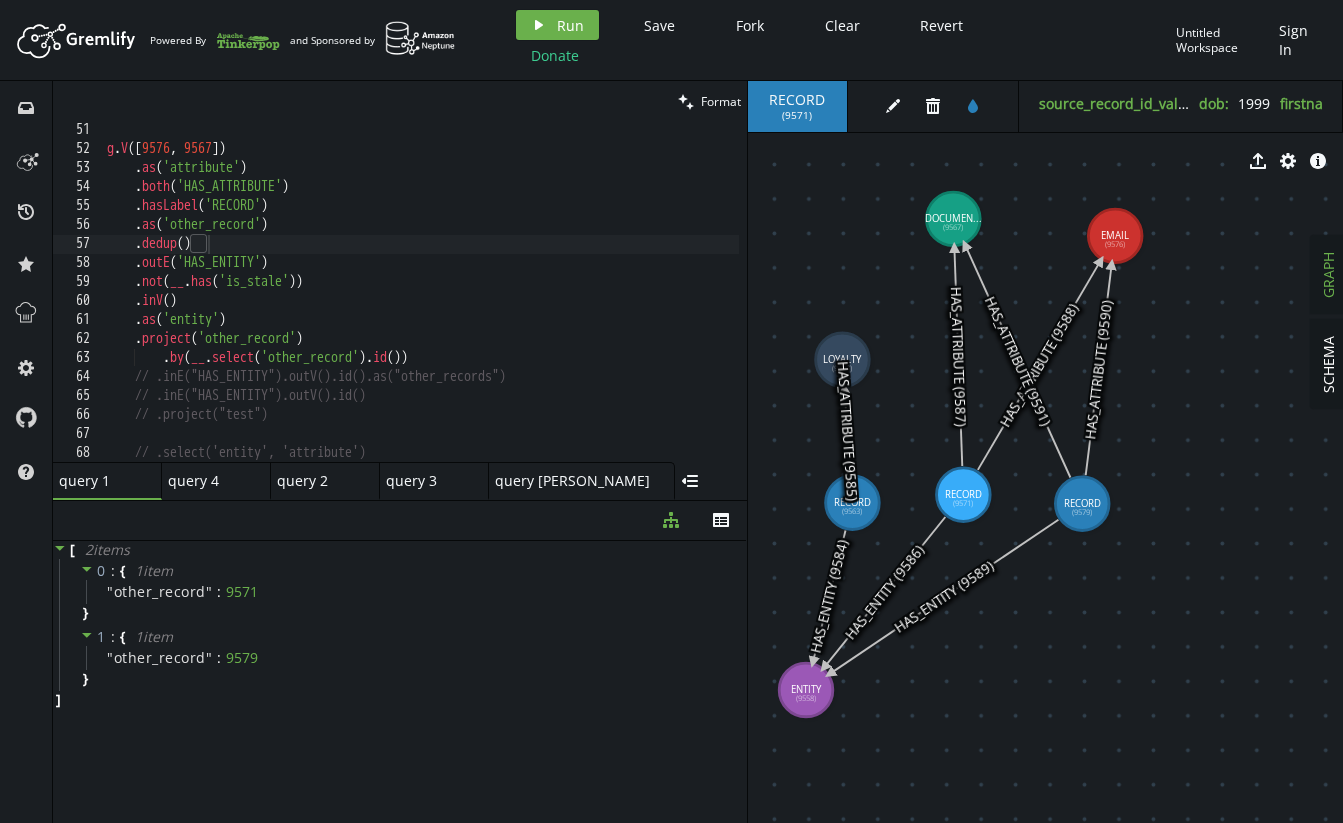 click on "g . V ([ 9576 ,   9567 ])        . as ( 'attribute' )      . both ( 'HAS_ATTRIBUTE' )      . hasLabel ( 'RECORD' )      . as ( 'other_record' )      . dedup ( )      . outE ( 'HAS_ENTITY' )      . not ( __ . has ( 'is_stale' ))      . inV ( )      . as ( 'entity' )      . project ( 'other_record' )           . by ( __ . select ( 'other_record' ) . id ( ))      // .inE("HAS_ENTITY").outV().id().as("other_records")      // .inE("HAS_ENTITY").outV().id()      // .project("test")      // .select('entity', 'attribute')      // .project('attr_id', 'other_record_id', 'entity_id')" at bounding box center (611, 305) 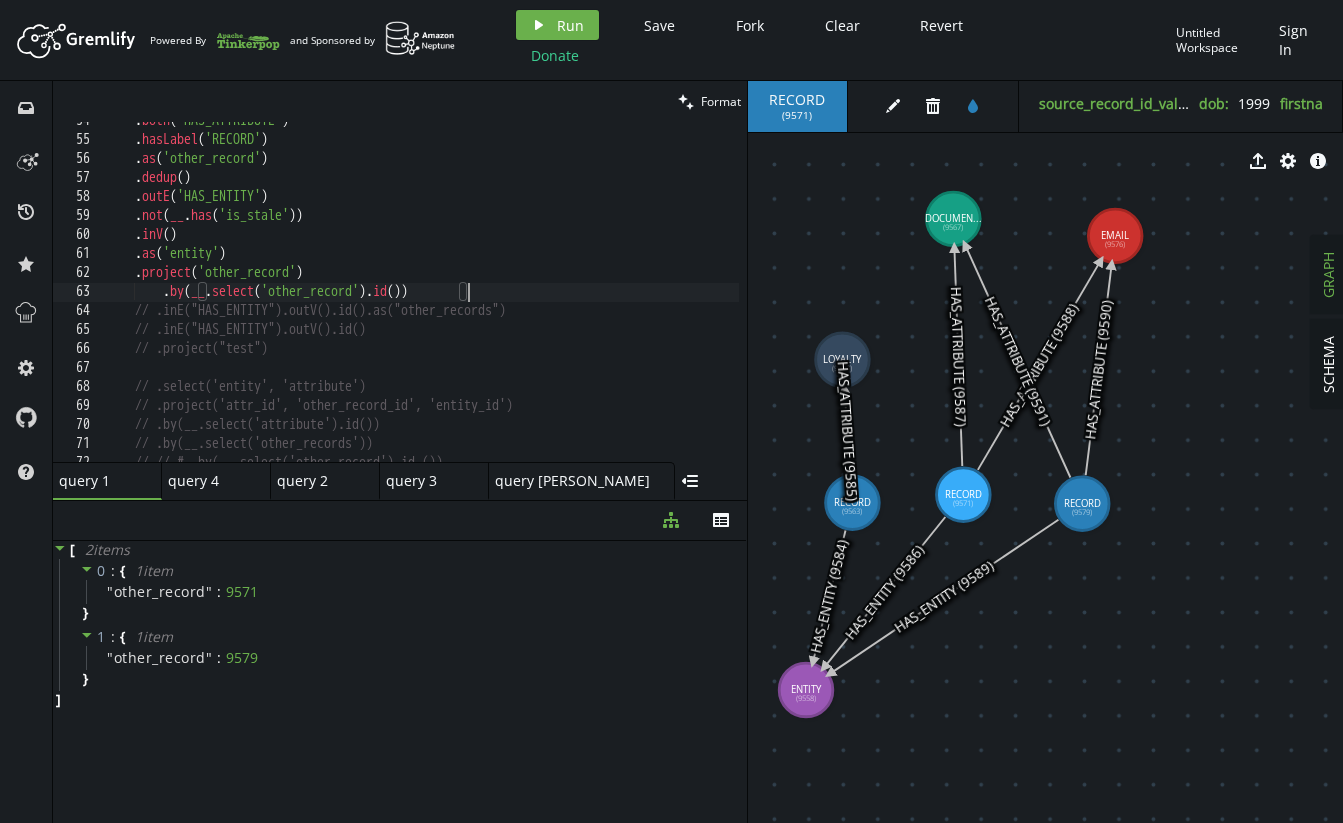 scroll, scrollTop: 983, scrollLeft: 0, axis: vertical 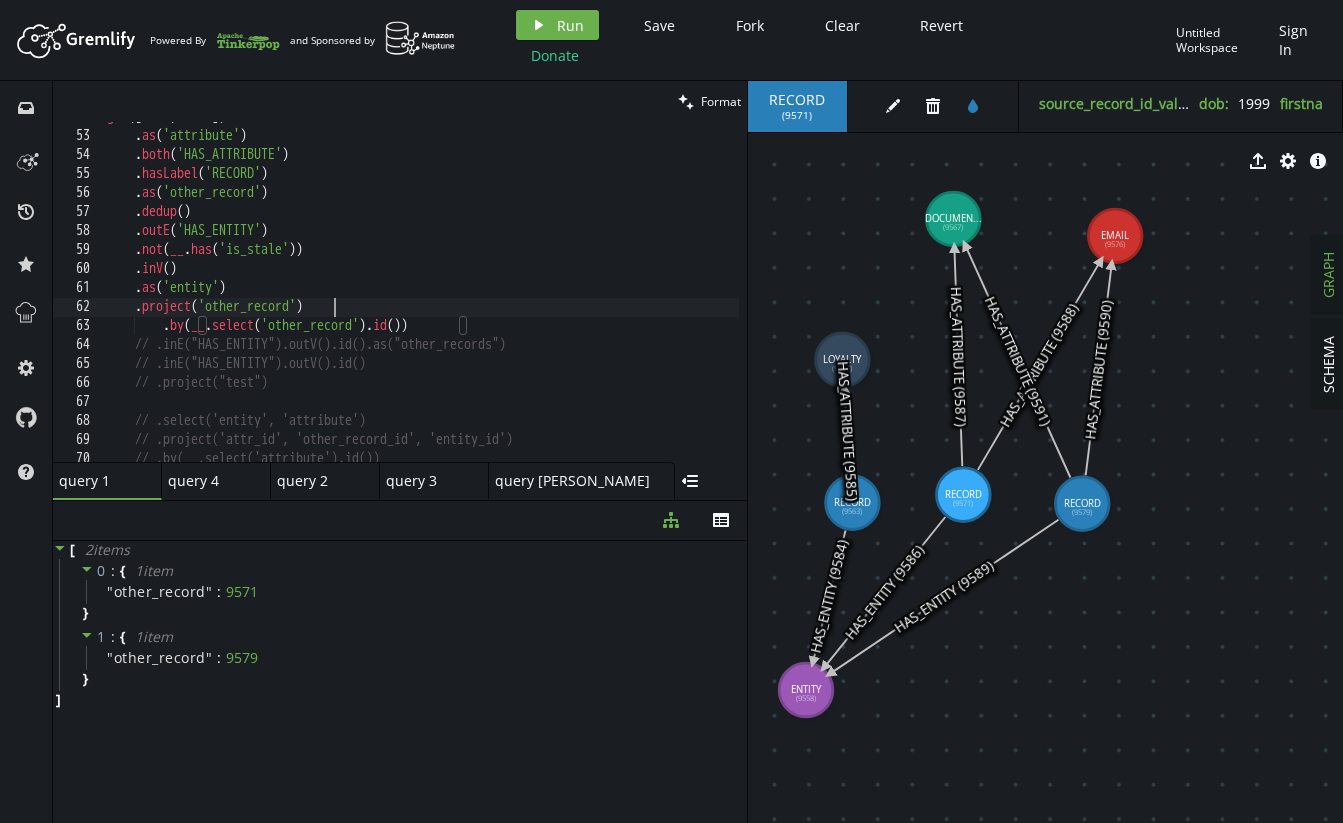 click on "g . V ([ 9576 ,   9567 ])        . as ( 'attribute' )      . both ( 'HAS_ATTRIBUTE' )      . hasLabel ( 'RECORD' )      . as ( 'other_record' )      . dedup ( )      . outE ( 'HAS_ENTITY' )      . not ( __ . has ( 'is_stale' ))      . inV ( )      . as ( 'entity' )      . project ( 'other_record' )           . by ( __ . select ( 'other_record' ) . id ( ))      // .inE("HAS_ENTITY").outV().id().as("other_records")      // .inE("HAS_ENTITY").outV().id()      // .project("test")      // .select('entity', 'attribute')      // .project('attr_id', 'other_record_id', 'entity_id')      // .by(__.select('attribute').id())" at bounding box center (611, 292) 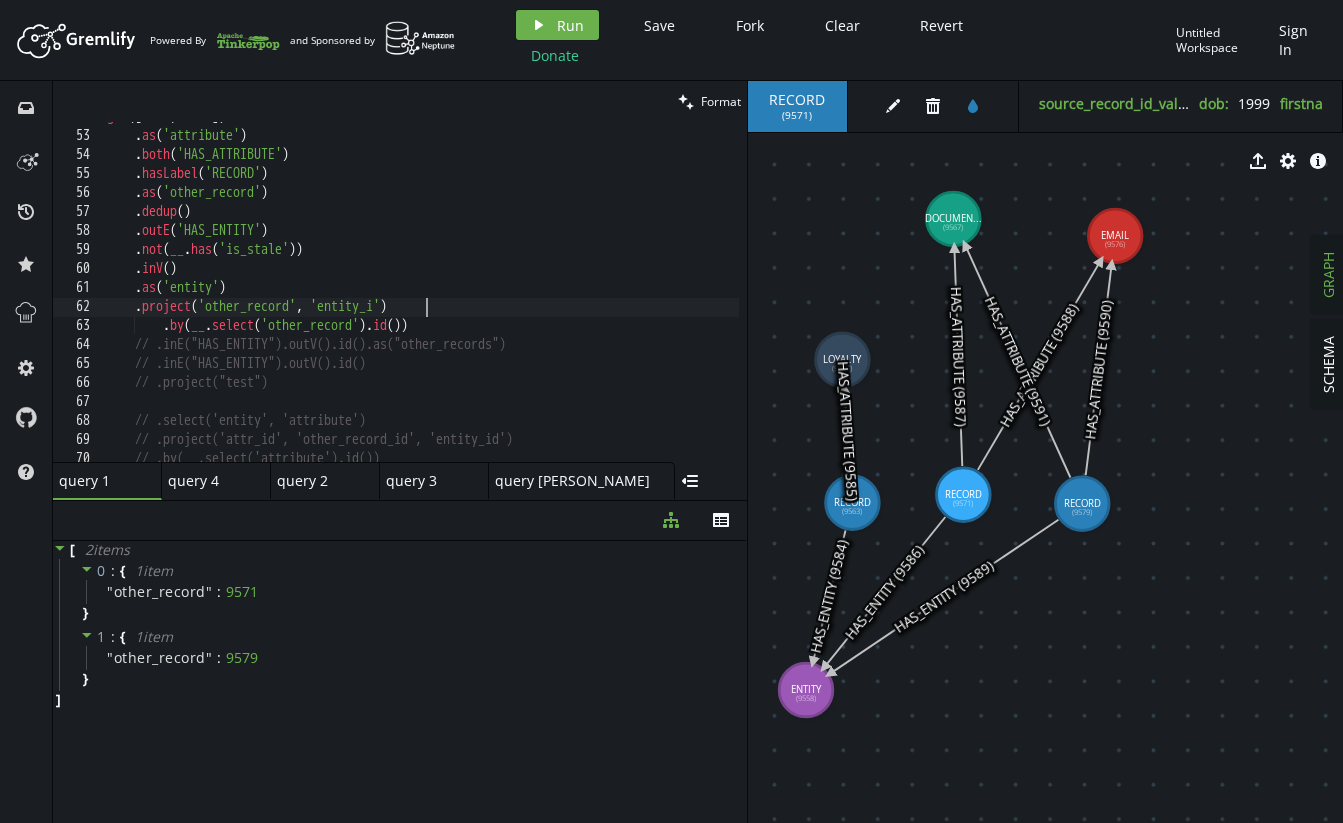 scroll, scrollTop: 0, scrollLeft: 327, axis: horizontal 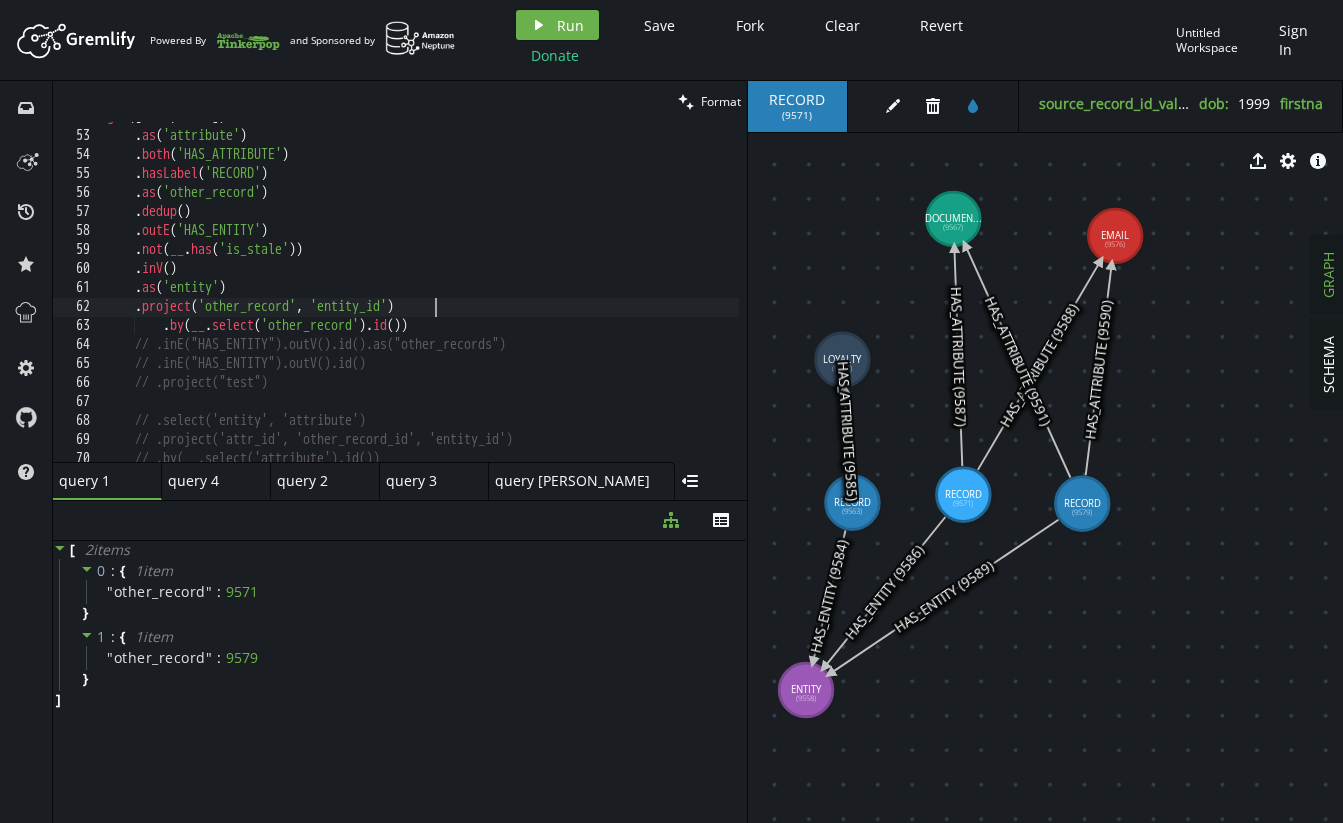click on "g . V ([ 9576 ,   9567 ])        . as ( 'attribute' )      . both ( 'HAS_ATTRIBUTE' )      . hasLabel ( 'RECORD' )      . as ( 'other_record' )      . dedup ( )      . outE ( 'HAS_ENTITY' )      . not ( __ . has ( 'is_stale' ))      . inV ( )      . as ( 'entity' )      . project ( 'other_record' ,   'entity_id' )           . by ( __ . select ( 'other_record' ) . id ( ))      // .inE("HAS_ENTITY").outV().id().as("other_records")      // .inE("HAS_ENTITY").outV().id()      // .project("test")      // .select('entity', 'attribute')      // .project('attr_id', 'other_record_id', 'entity_id')      // .by(__.select('attribute').id())" at bounding box center [611, 292] 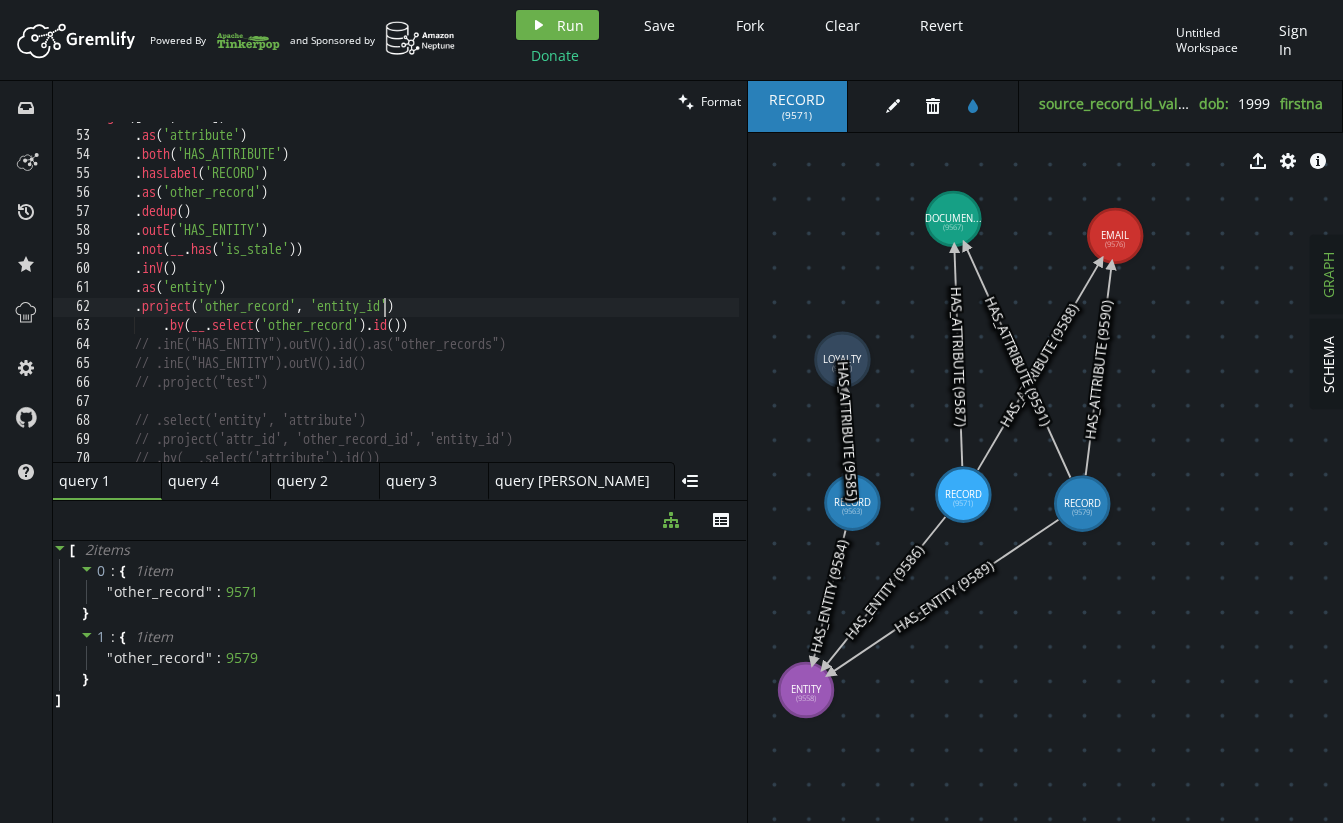 click on "g . V ([ 9576 ,   9567 ])        . as ( 'attribute' )      . both ( 'HAS_ATTRIBUTE' )      . hasLabel ( 'RECORD' )      . as ( 'other_record' )      . dedup ( )      . outE ( 'HAS_ENTITY' )      . not ( __ . has ( 'is_stale' ))      . inV ( )      . as ( 'entity' )      . project ( 'other_record' ,   'entity_id' )           . by ( __ . select ( 'other_record' ) . id ( ))      // .inE("HAS_ENTITY").outV().id().as("other_records")      // .inE("HAS_ENTITY").outV().id()      // .project("test")      // .select('entity', 'attribute')      // .project('attr_id', 'other_record_id', 'entity_id')      // .by(__.select('attribute').id())" at bounding box center [611, 292] 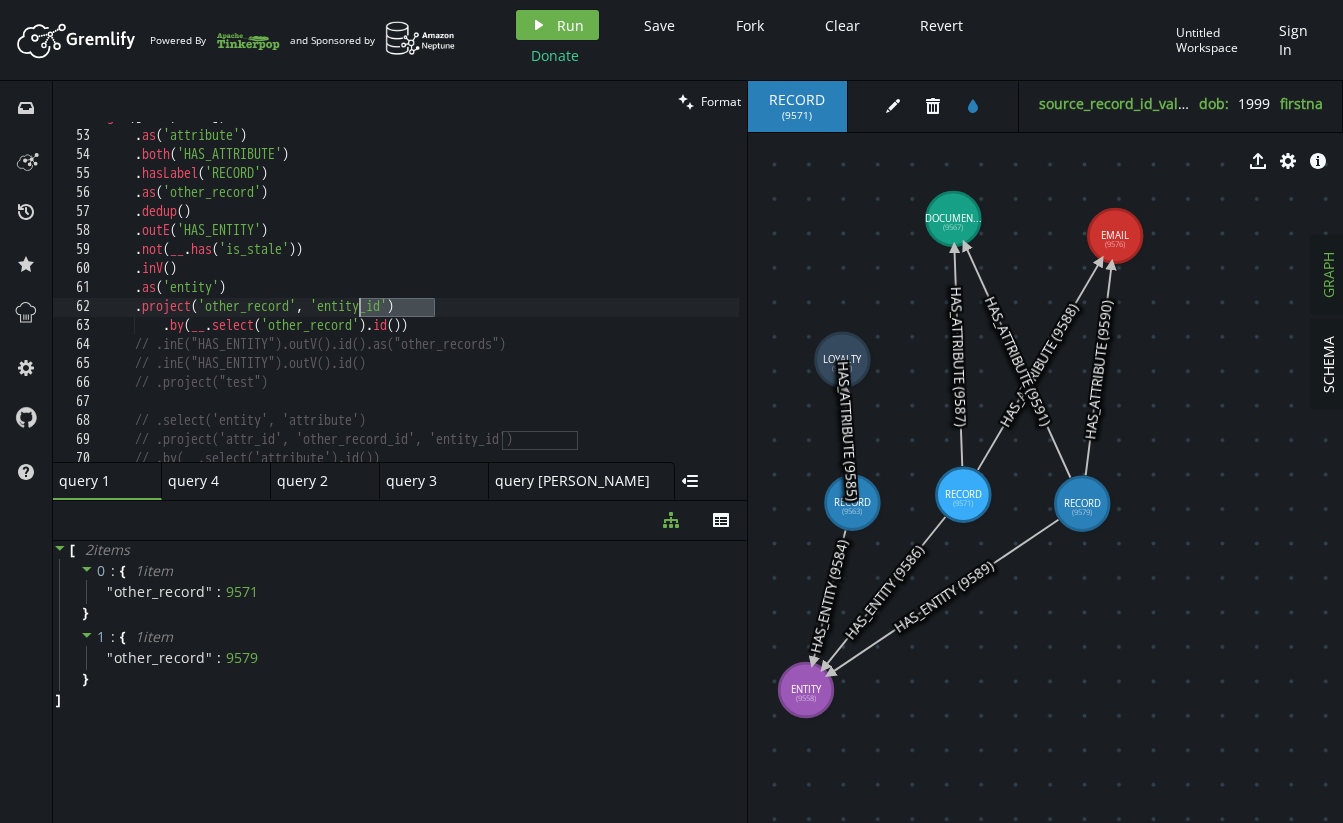 click on "g . V ([ 9576 ,   9567 ])        . as ( 'attribute' )      . both ( 'HAS_ATTRIBUTE' )      . hasLabel ( 'RECORD' )      . as ( 'other_record' )      . dedup ( )      . outE ( 'HAS_ENTITY' )      . not ( __ . has ( 'is_stale' ))      . inV ( )      . as ( 'entity' )      . project ( 'other_record' ,   'entity_id' )           . by ( __ . select ( 'other_record' ) . id ( ))      // .inE("HAS_ENTITY").outV().id().as("other_records")      // .inE("HAS_ENTITY").outV().id()      // .project("test")      // .select('entity', 'attribute')      // .project('attr_id', 'other_record_id', 'entity_id')      // .by(__.select('attribute').id())" at bounding box center [611, 292] 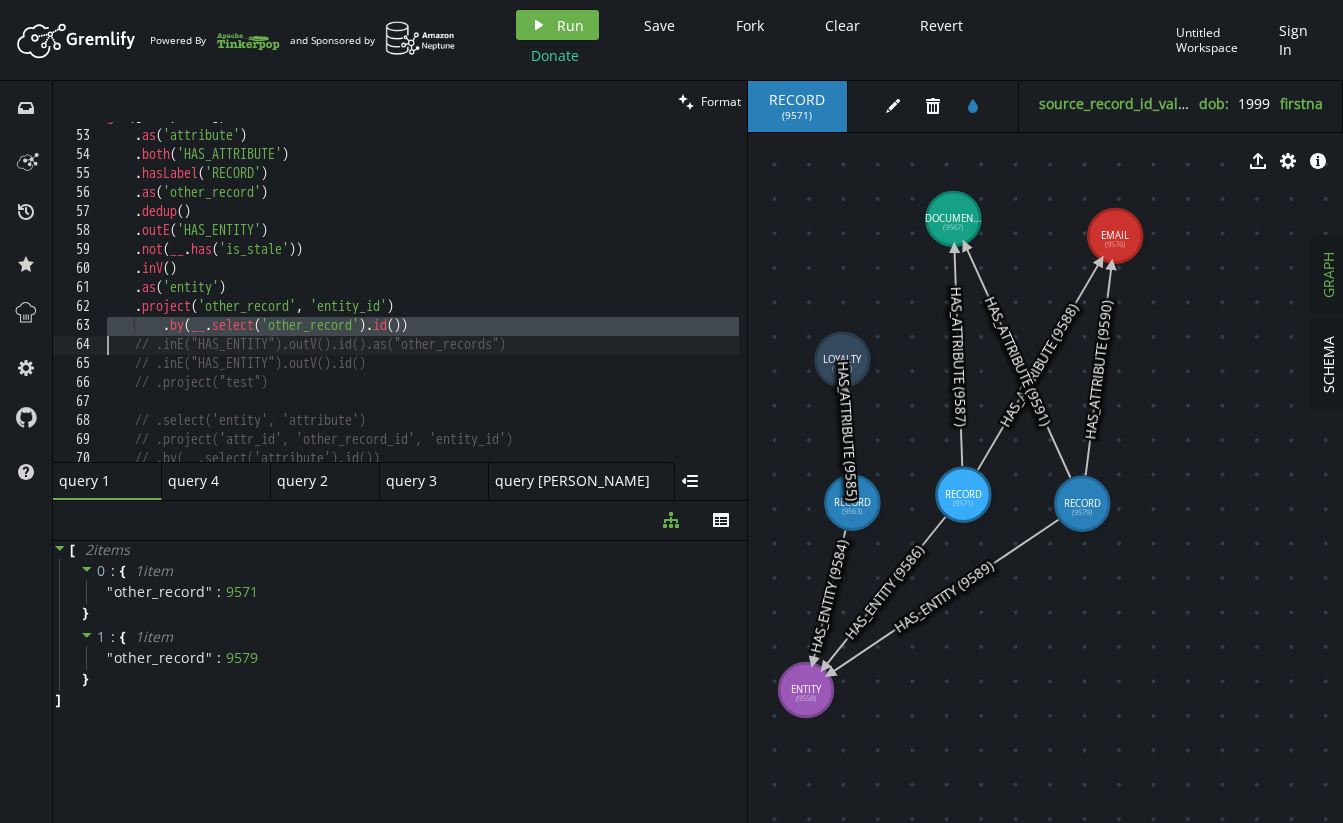 click on "g . V ([ 9576 ,   9567 ])        . as ( 'attribute' )      . both ( 'HAS_ATTRIBUTE' )      . hasLabel ( 'RECORD' )      . as ( 'other_record' )      . dedup ( )      . outE ( 'HAS_ENTITY' )      . not ( __ . has ( 'is_stale' ))      . inV ( )      . as ( 'entity' )      . project ( 'other_record' ,   'entity_id' )           . by ( __ . select ( 'other_record' ) . id ( ))      // .inE("HAS_ENTITY").outV().id().as("other_records")      // .inE("HAS_ENTITY").outV().id()      // .project("test")      // .select('entity', 'attribute')      // .project('attr_id', 'other_record_id', 'entity_id')      // .by(__.select('attribute').id())" at bounding box center (611, 292) 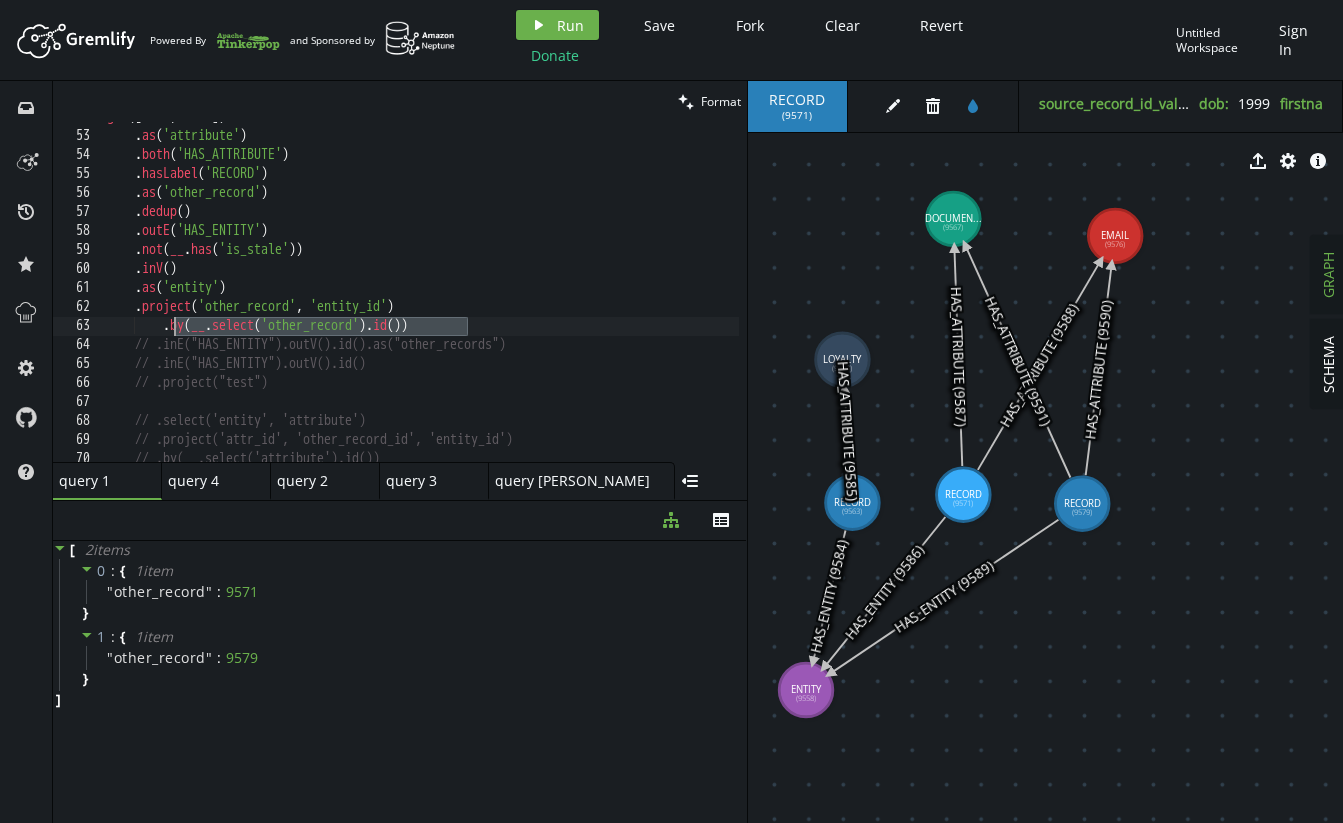 drag, startPoint x: 521, startPoint y: 324, endPoint x: 173, endPoint y: 327, distance: 348.01294 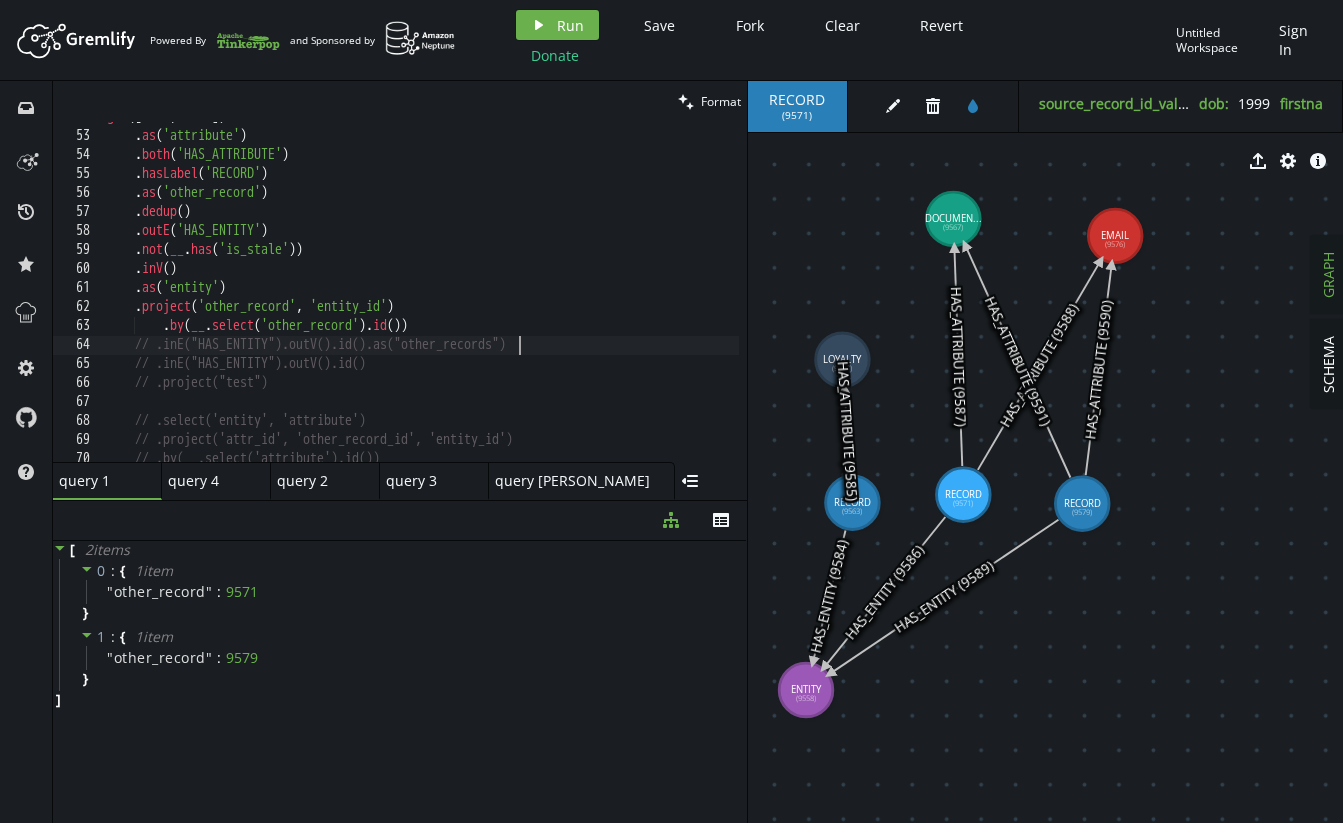 click on "g . V ([ 9576 ,   9567 ])        . as ( 'attribute' )      . both ( 'HAS_ATTRIBUTE' )      . hasLabel ( 'RECORD' )      . as ( 'other_record' )      . dedup ( )      . outE ( 'HAS_ENTITY' )      . not ( __ . has ( 'is_stale' ))      . inV ( )      . as ( 'entity' )      . project ( 'other_record' ,   'entity_id' )           . by ( __ . select ( 'other_record' ) . id ( ))      // .inE("HAS_ENTITY").outV().id().as("other_records")      // .inE("HAS_ENTITY").outV().id()      // .project("test")      // .select('entity', 'attribute')      // .project('attr_id', 'other_record_id', 'entity_id')      // .by(__.select('attribute').id())" at bounding box center (611, 292) 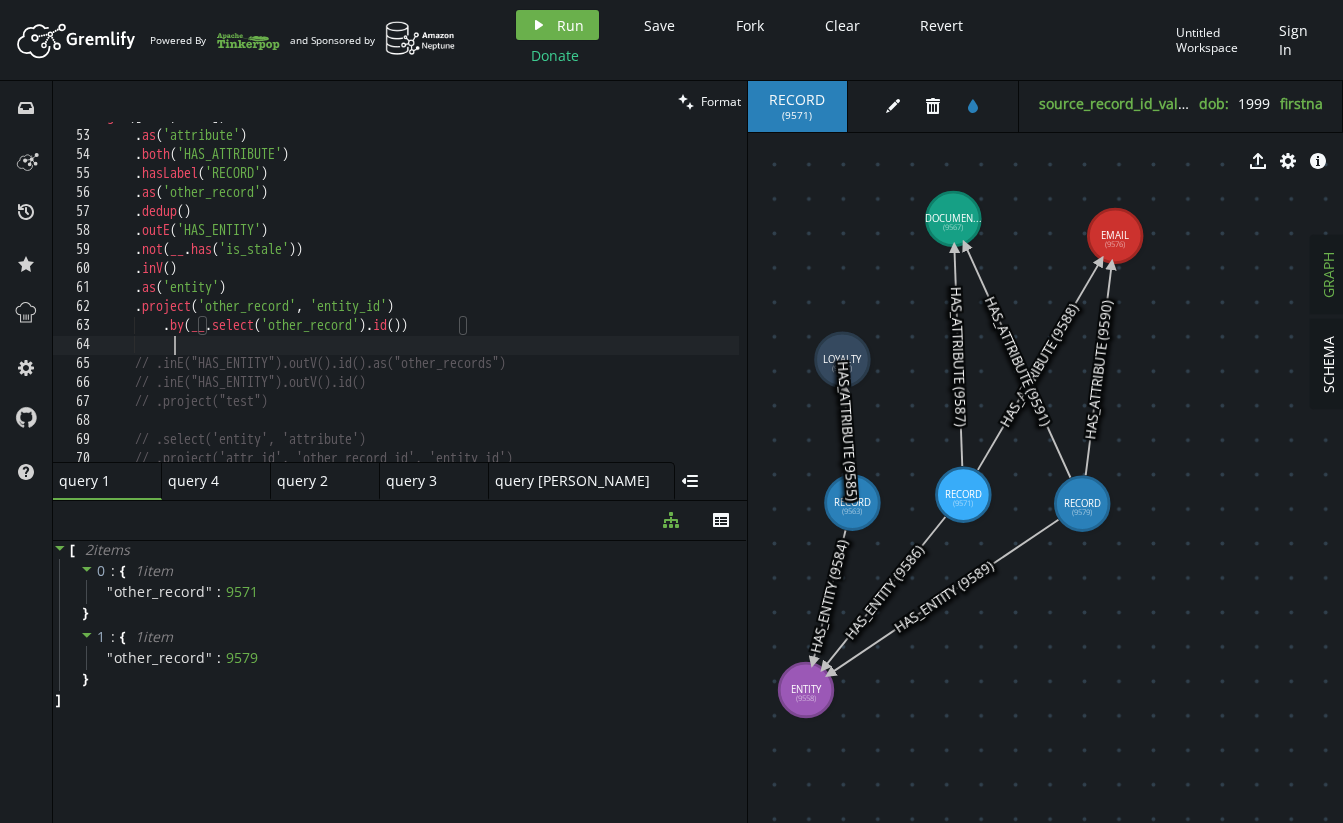 scroll, scrollTop: 0, scrollLeft: 66, axis: horizontal 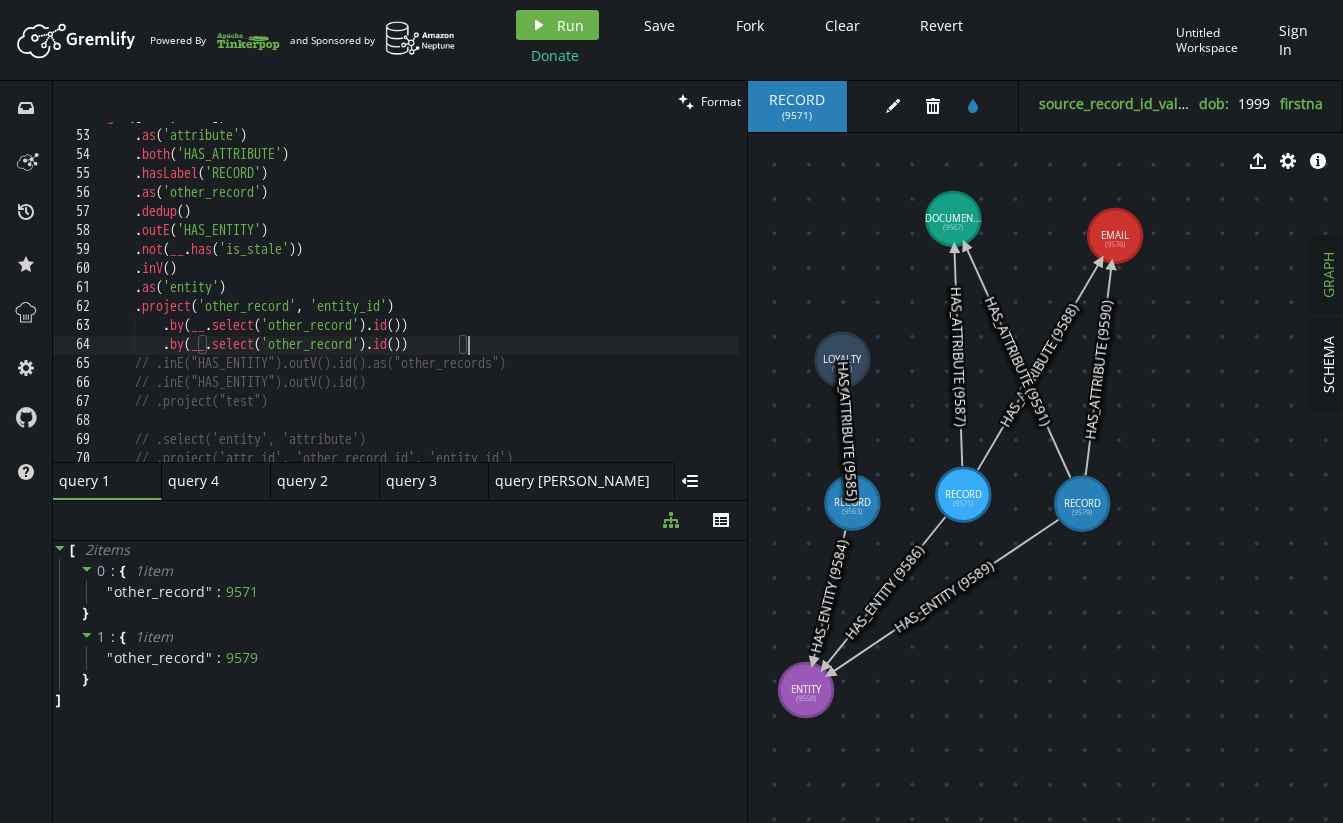 click on "g . V ([ 9576 ,   9567 ])        . as ( 'attribute' )      . both ( 'HAS_ATTRIBUTE' )      . hasLabel ( 'RECORD' )      . as ( 'other_record' )      . dedup ( )      . outE ( 'HAS_ENTITY' )      . not ( __ . has ( 'is_stale' ))      . inV ( )      . as ( 'entity' )      . project ( 'other_record' ,   'entity_id' )           . by ( __ . select ( 'other_record' ) . id ( ))           . by ( __ . select ( 'other_record' ) . id ( ))      // .inE("HAS_ENTITY").outV().id().as("other_records")      // .inE("HAS_ENTITY").outV().id()      // .project("test")      // .select('entity', 'attribute')      // .project('attr_id', 'other_record_id', 'entity_id')" at bounding box center (611, 292) 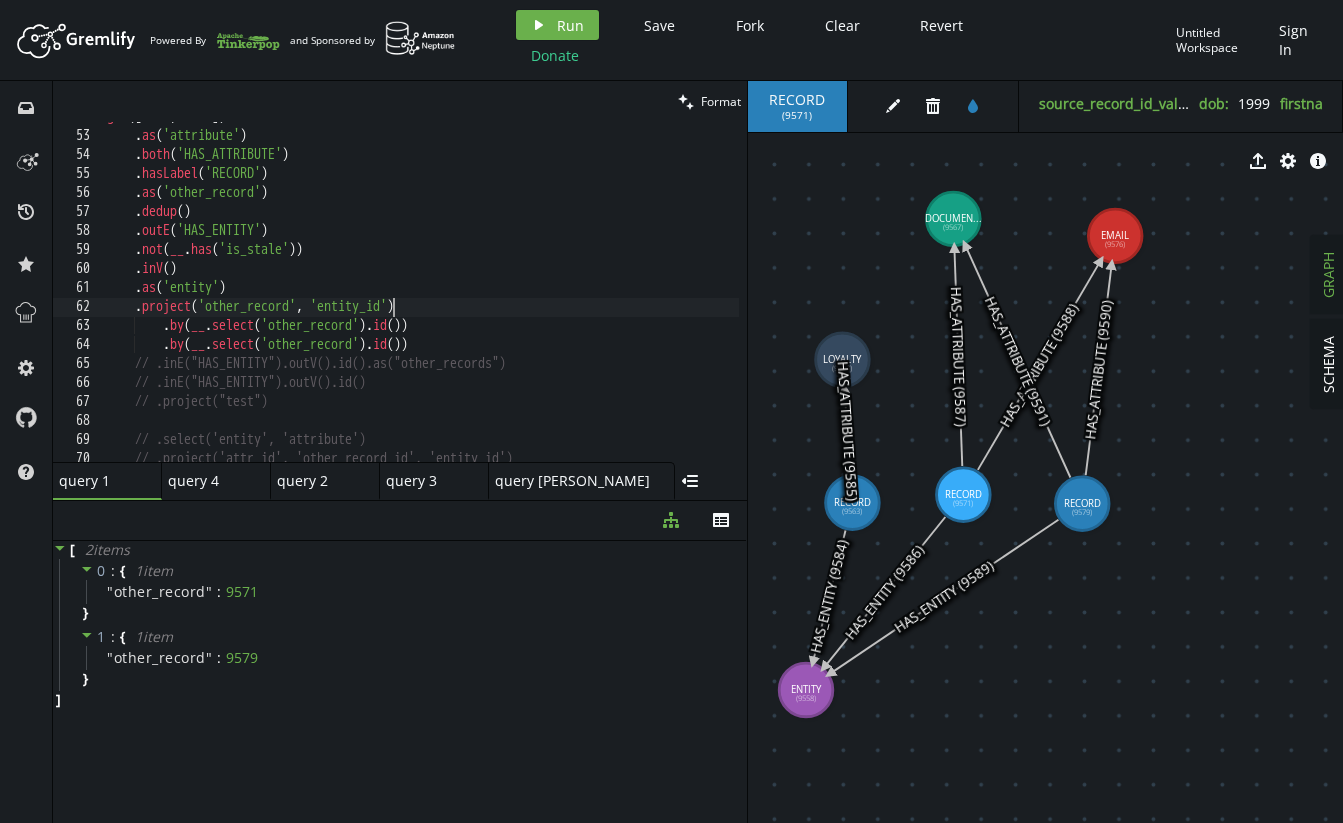 click on "g . V ([ 9576 ,   9567 ])        . as ( 'attribute' )      . both ( 'HAS_ATTRIBUTE' )      . hasLabel ( 'RECORD' )      . as ( 'other_record' )      . dedup ( )      . outE ( 'HAS_ENTITY' )      . not ( __ . has ( 'is_stale' ))      . inV ( )      . as ( 'entity' )      . project ( 'other_record' ,   'entity_id' )           . by ( __ . select ( 'other_record' ) . id ( ))           . by ( __ . select ( 'other_record' ) . id ( ))      // .inE("HAS_ENTITY").outV().id().as("other_records")      // .inE("HAS_ENTITY").outV().id()      // .project("test")      // .select('entity', 'attribute')      // .project('attr_id', 'other_record_id', 'entity_id')" at bounding box center (611, 292) 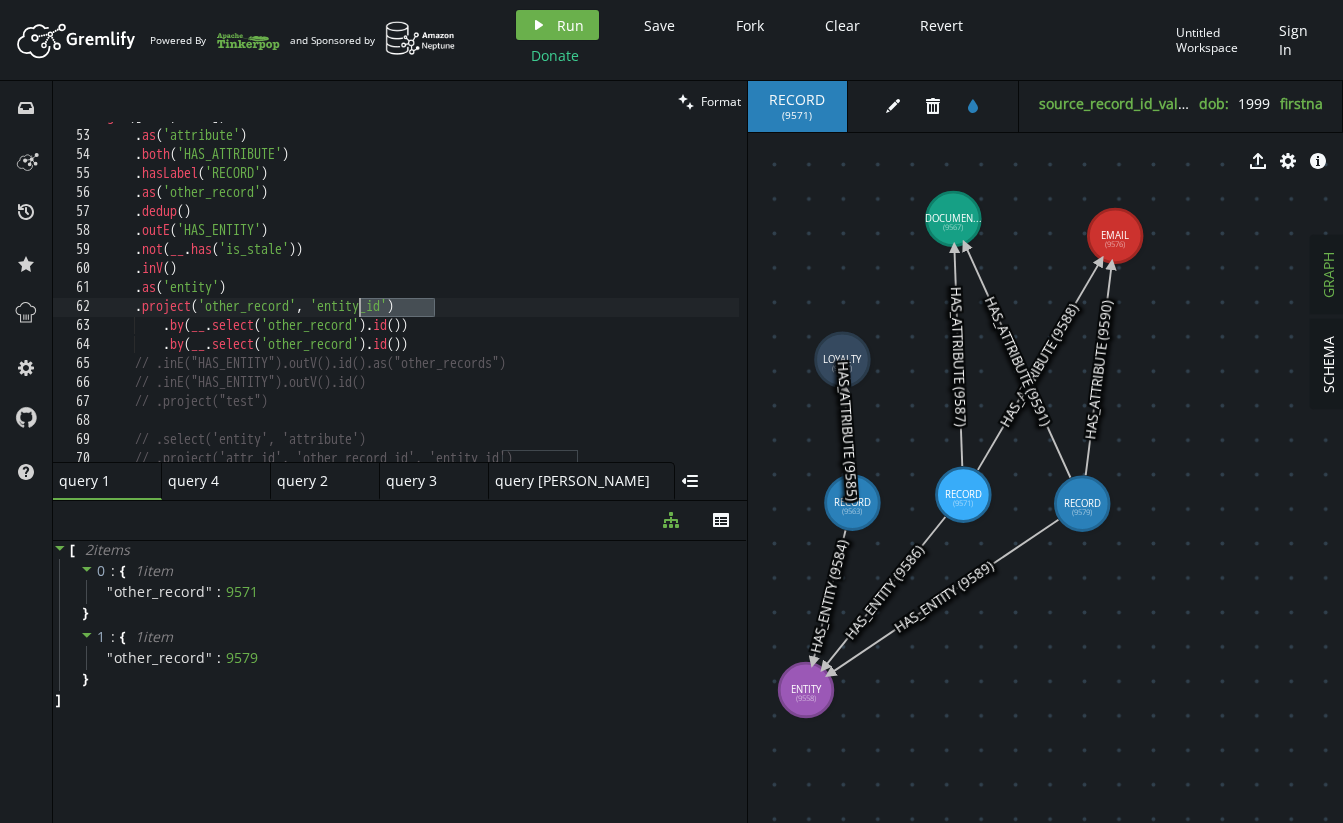 click on "g . V ([ 9576 ,   9567 ])        . as ( 'attribute' )      . both ( 'HAS_ATTRIBUTE' )      . hasLabel ( 'RECORD' )      . as ( 'other_record' )      . dedup ( )      . outE ( 'HAS_ENTITY' )      . not ( __ . has ( 'is_stale' ))      . inV ( )      . as ( 'entity' )      . project ( 'other_record' ,   'entity_id' )           . by ( __ . select ( 'other_record' ) . id ( ))           . by ( __ . select ( 'other_record' ) . id ( ))      // .inE("HAS_ENTITY").outV().id().as("other_records")      // .inE("HAS_ENTITY").outV().id()      // .project("test")      // .select('entity', 'attribute')      // .project('attr_id', 'other_record_id', 'entity_id')" at bounding box center (611, 292) 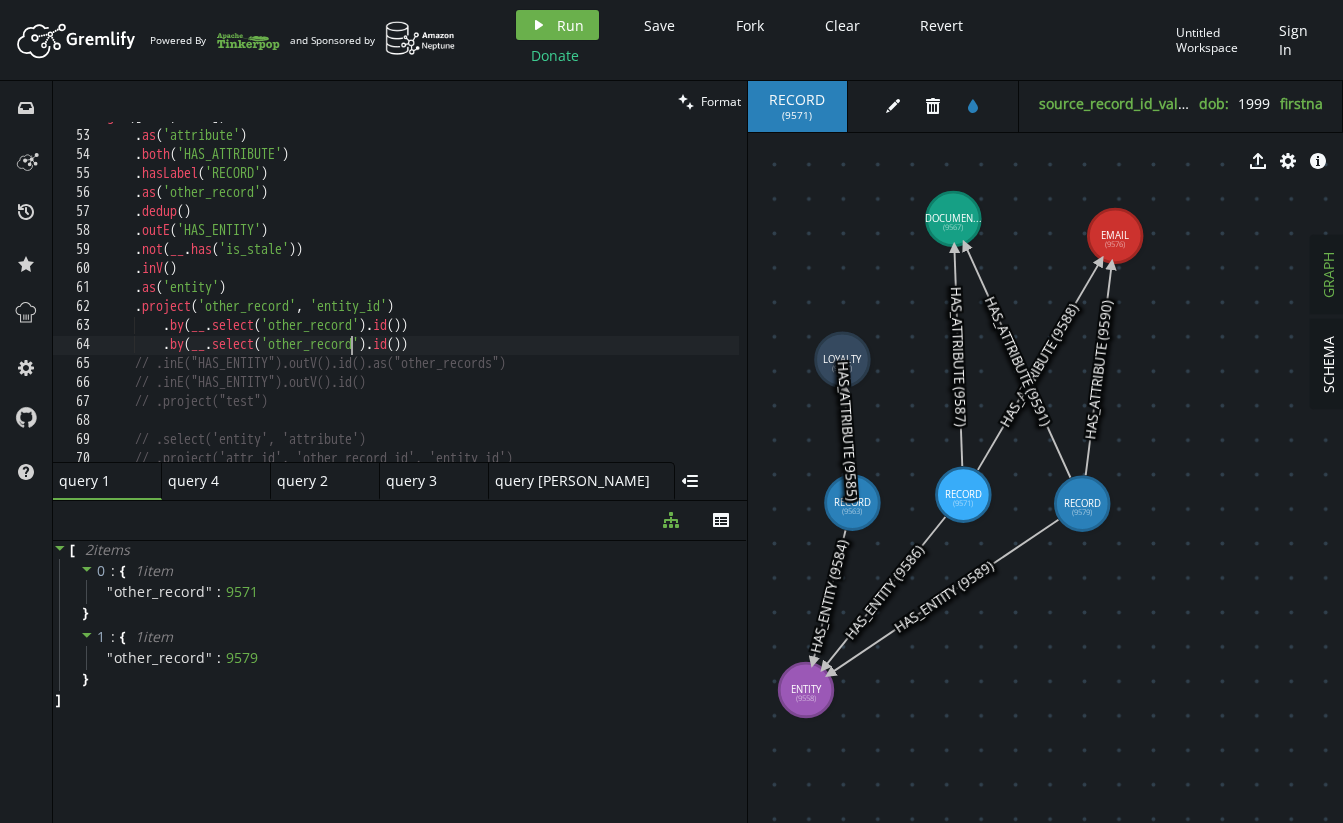 click on "g . V ([ 9576 ,   9567 ])        . as ( 'attribute' )      . both ( 'HAS_ATTRIBUTE' )      . hasLabel ( 'RECORD' )      . as ( 'other_record' )      . dedup ( )      . outE ( 'HAS_ENTITY' )      . not ( __ . has ( 'is_stale' ))      . inV ( )      . as ( 'entity' )      . project ( 'other_record' ,   'entity_id' )           . by ( __ . select ( 'other_record' ) . id ( ))           . by ( __ . select ( 'other_record' ) . id ( ))      // .inE("HAS_ENTITY").outV().id().as("other_records")      // .inE("HAS_ENTITY").outV().id()      // .project("test")      // .select('entity', 'attribute')      // .project('attr_id', 'other_record_id', 'entity_id')" at bounding box center [611, 292] 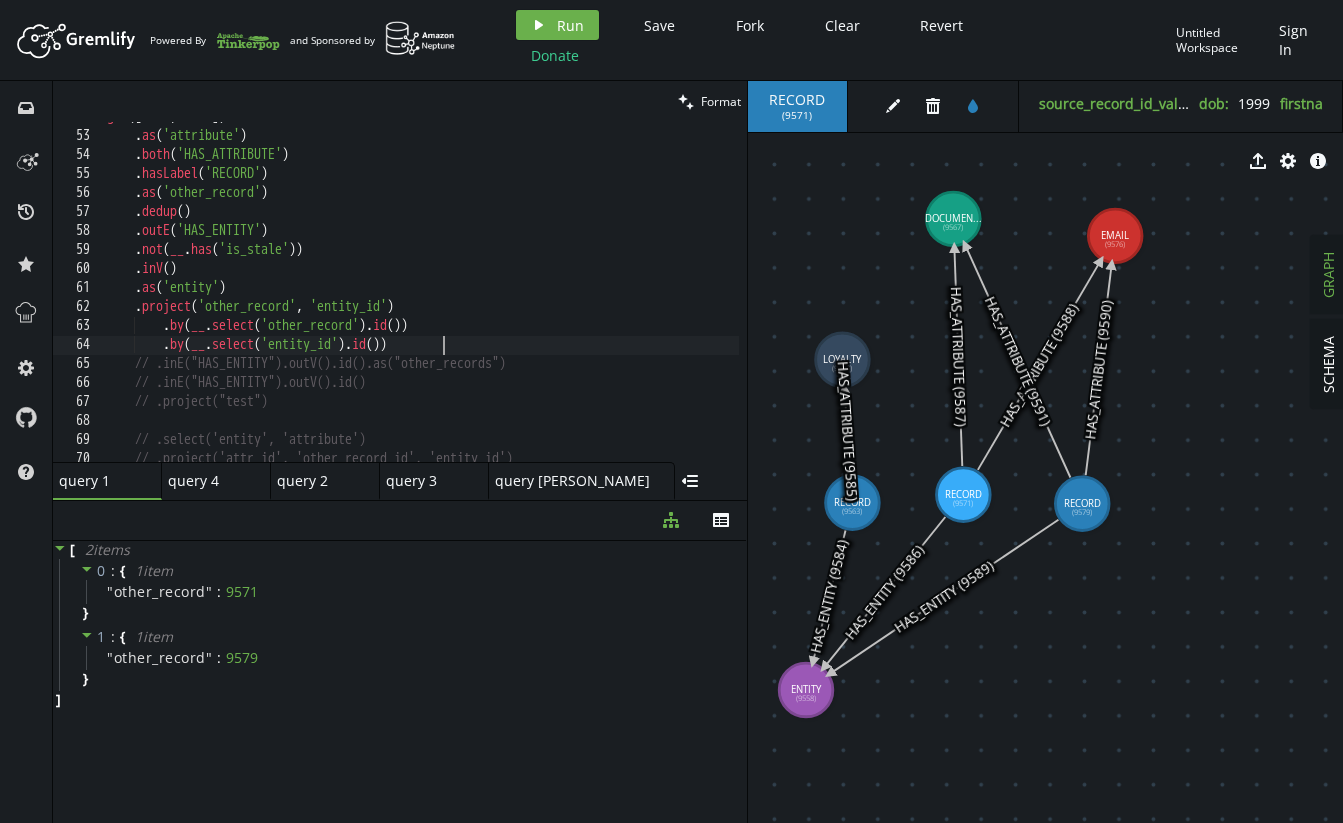 click on "g . V ([ 9576 ,   9567 ])        . as ( 'attribute' )      . both ( 'HAS_ATTRIBUTE' )      . hasLabel ( 'RECORD' )      . as ( 'other_record' )      . dedup ( )      . outE ( 'HAS_ENTITY' )      . not ( __ . has ( 'is_stale' ))      . inV ( )      . as ( 'entity' )      . project ( 'other_record' ,   'entity_id' )           . by ( __ . select ( 'other_record' ) . id ( ))           . by ( __ . select ( 'entity_id' ) . id ( ))      // .inE("HAS_ENTITY").outV().id().as("other_records")      // .inE("HAS_ENTITY").outV().id()      // .project("test")      // .select('entity', 'attribute')      // .project('attr_id', 'other_record_id', 'entity_id')" at bounding box center [611, 292] 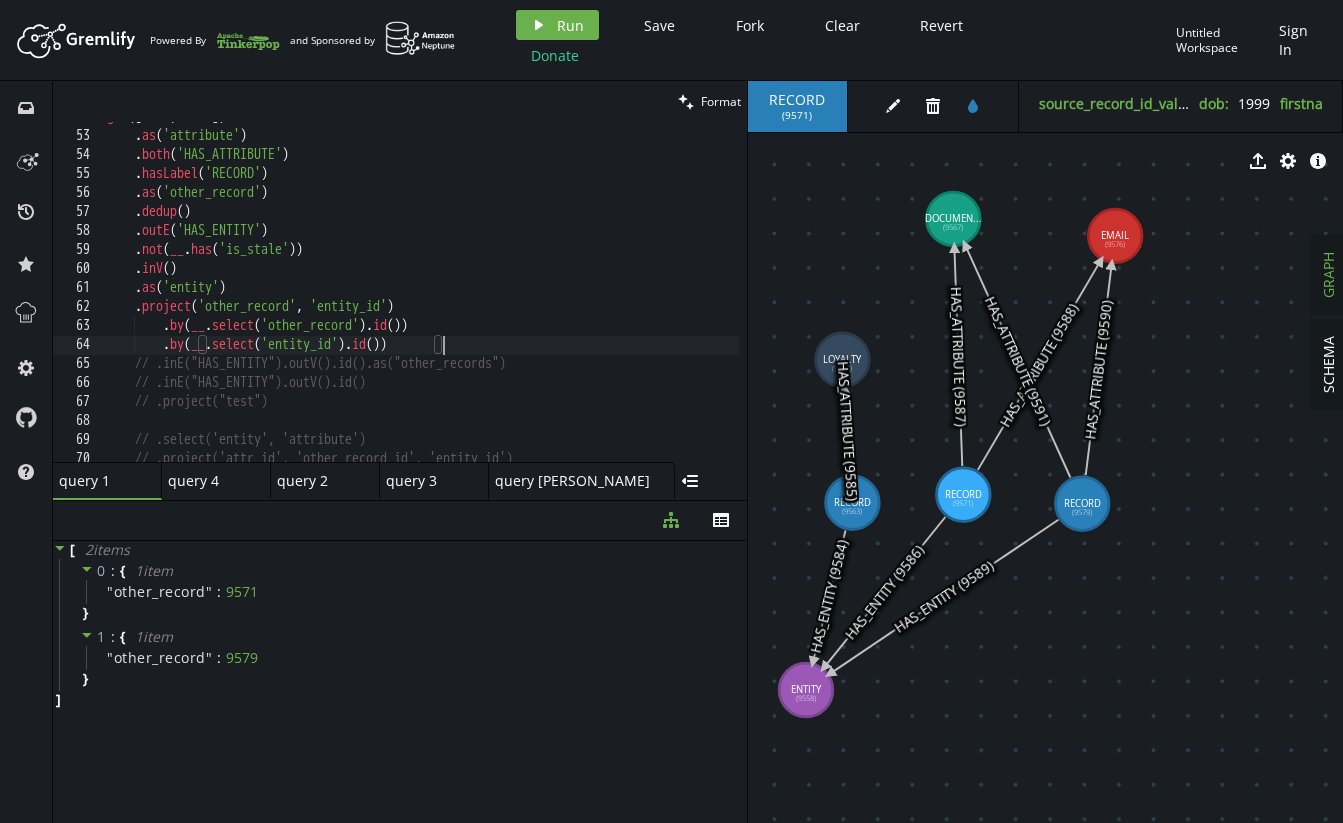 click on "g . V ([ 9576 ,   9567 ])        . as ( 'attribute' )      . both ( 'HAS_ATTRIBUTE' )      . hasLabel ( 'RECORD' )      . as ( 'other_record' )      . dedup ( )      . outE ( 'HAS_ENTITY' )      . not ( __ . has ( 'is_stale' ))      . inV ( )      . as ( 'entity' )      . project ( 'other_record' ,   'entity_id' )           . by ( __ . select ( 'other_record' ) . id ( ))           . by ( __ . select ( 'entity_id' ) . id ( ))      // .inE("HAS_ENTITY").outV().id().as("other_records")      // .inE("HAS_ENTITY").outV().id()      // .project("test")      // .select('entity', 'attribute')      // .project('attr_id', 'other_record_id', 'entity_id')" at bounding box center (611, 292) 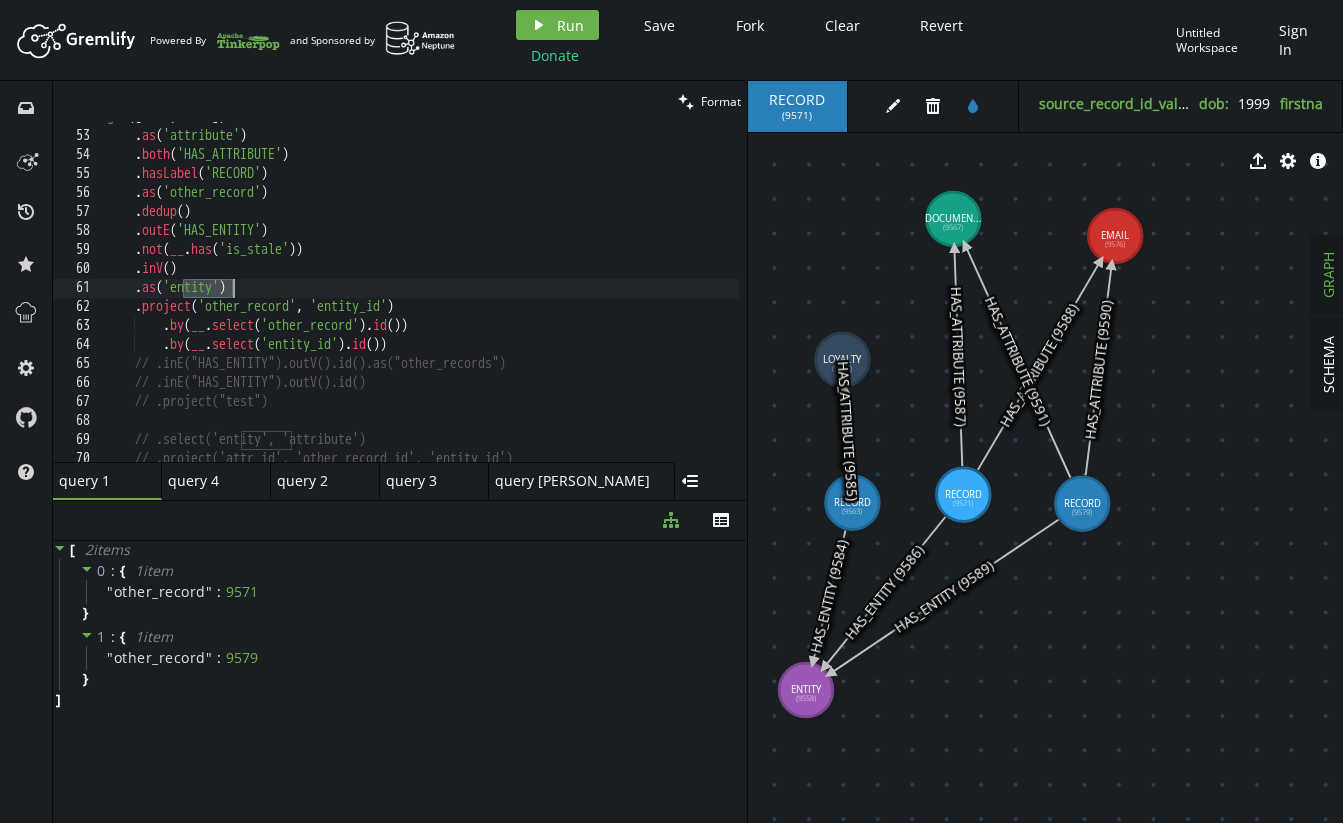 click on "g . V ([ 9576 ,   9567 ])        . as ( 'attribute' )      . both ( 'HAS_ATTRIBUTE' )      . hasLabel ( 'RECORD' )      . as ( 'other_record' )      . dedup ( )      . outE ( 'HAS_ENTITY' )      . not ( __ . has ( 'is_stale' ))      . inV ( )      . as ( 'entity' )      . project ( 'other_record' ,   'entity_id' )           . by ( __ . select ( 'other_record' ) . id ( ))           . by ( __ . select ( 'entity_id' ) . id ( ))      // .inE("HAS_ENTITY").outV().id().as("other_records")      // .inE("HAS_ENTITY").outV().id()      // .project("test")      // .select('entity', 'attribute')      // .project('attr_id', 'other_record_id', 'entity_id')" at bounding box center [611, 292] 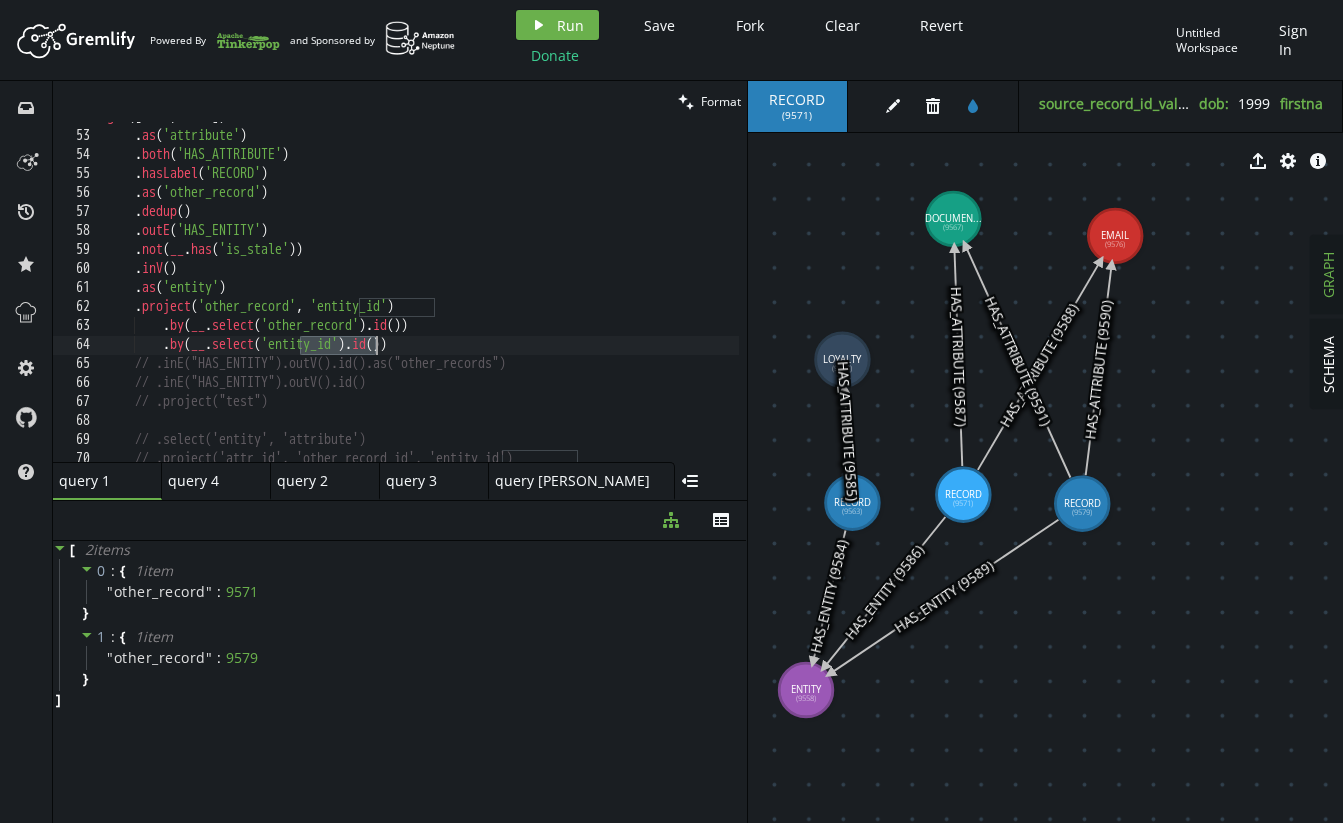 paste 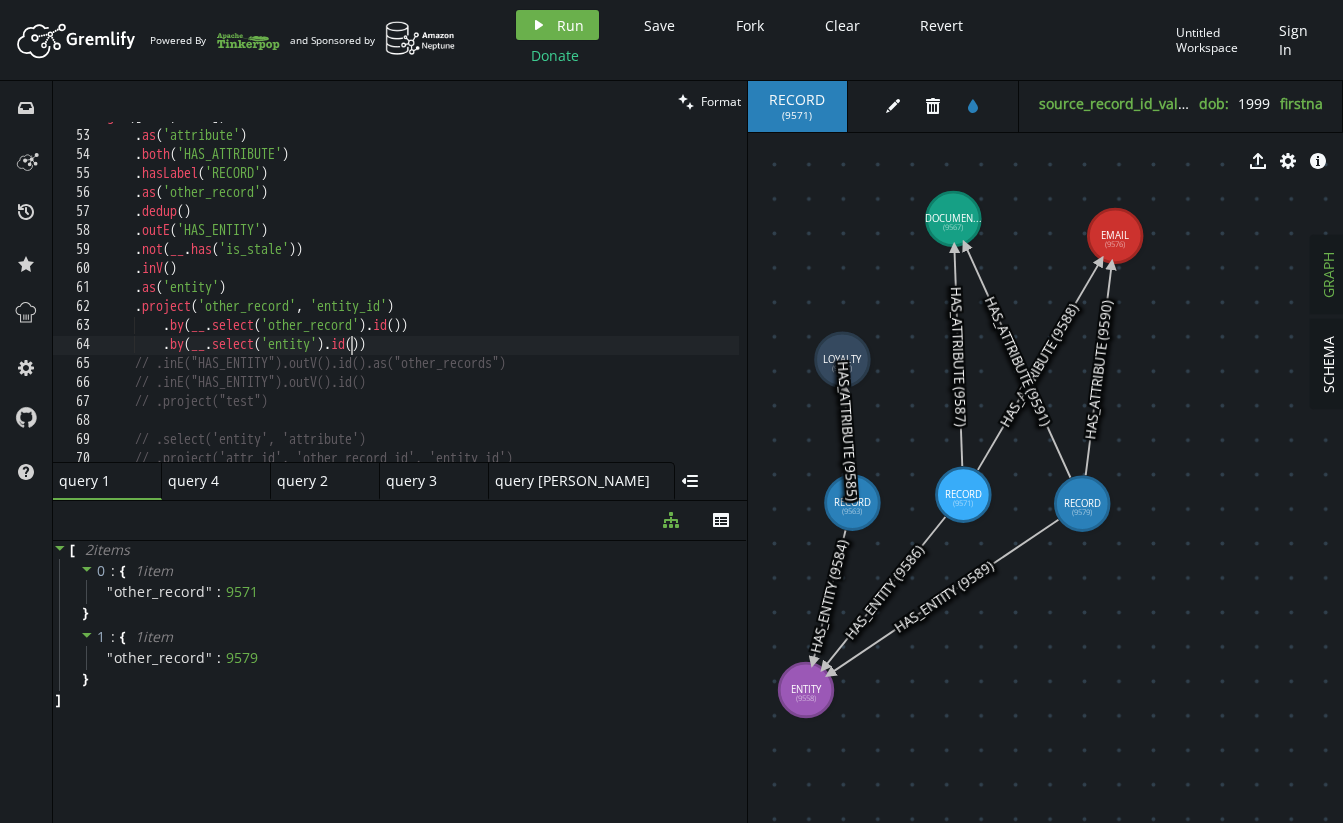 click on "g . V ([ 9576 ,   9567 ])        . as ( 'attribute' )      . both ( 'HAS_ATTRIBUTE' )      . hasLabel ( 'RECORD' )      . as ( 'other_record' )      . dedup ( )      . outE ( 'HAS_ENTITY' )      . not ( __ . has ( 'is_stale' ))      . inV ( )      . as ( 'entity' )      . project ( 'other_record' ,   'entity_id' )           . by ( __ . select ( 'other_record' ) . id ( ))           . by ( __ . select ( 'entity' ) . id ( ))      // .inE("HAS_ENTITY").outV().id().as("other_records")      // .inE("HAS_ENTITY").outV().id()      // .project("test")      // .select('entity', 'attribute')      // .project('attr_id', 'other_record_id', 'entity_id')" at bounding box center (611, 292) 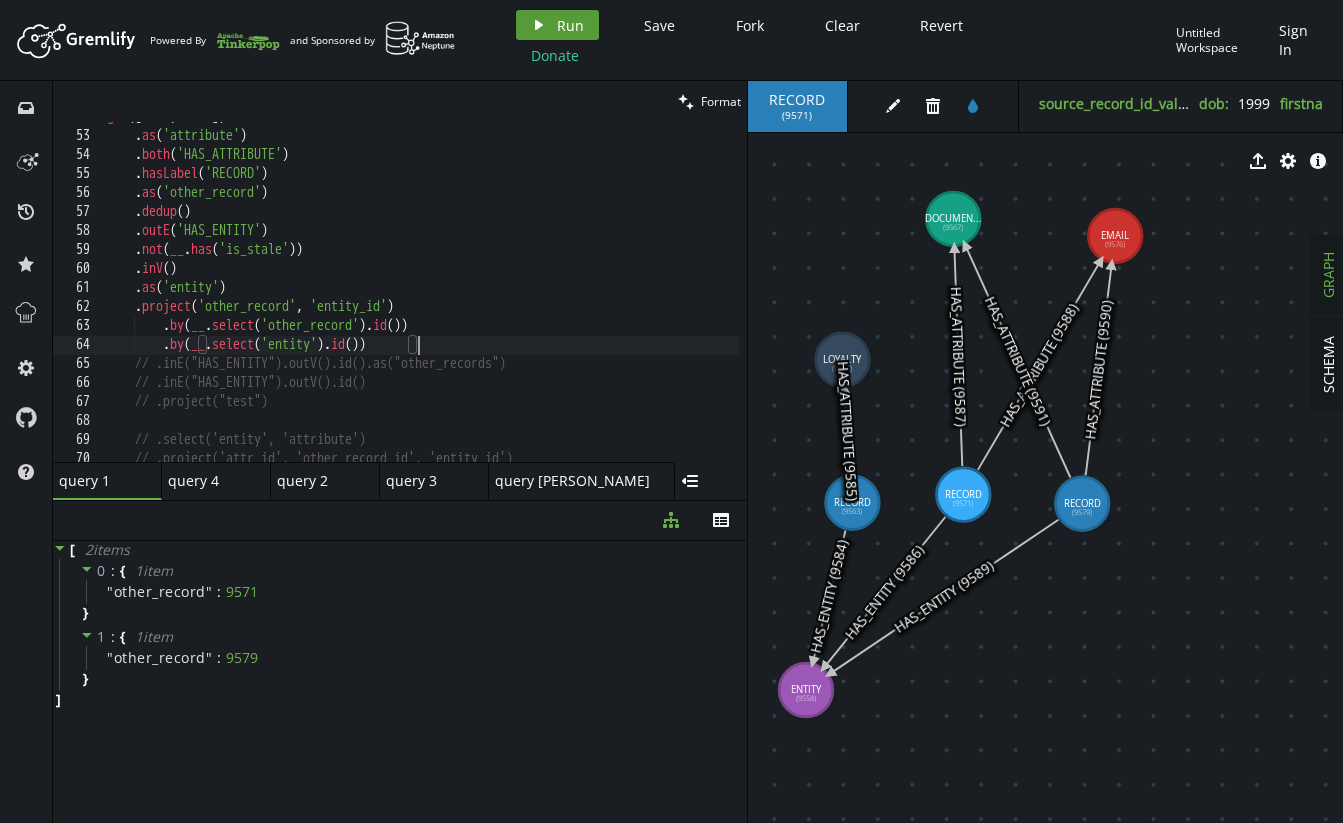 click on "play" 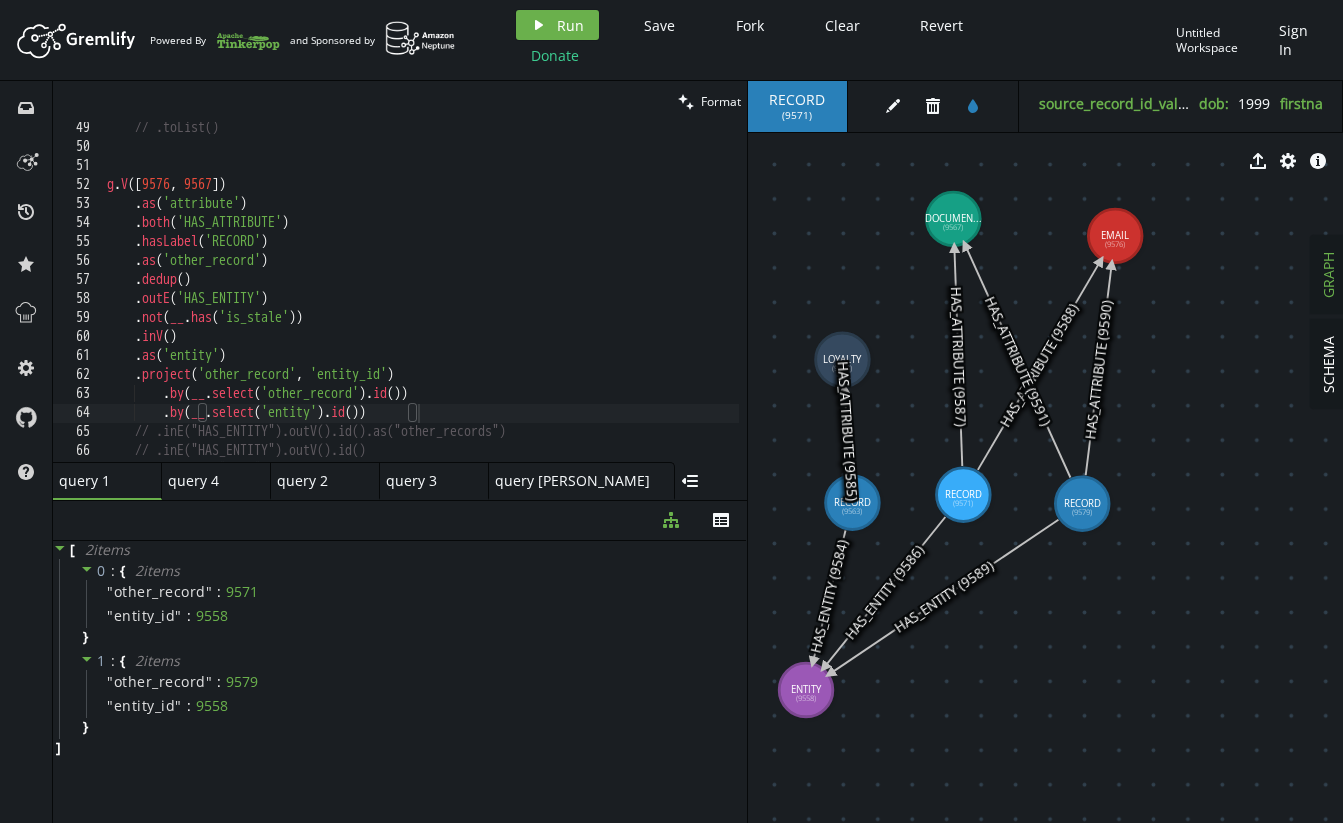 scroll, scrollTop: 917, scrollLeft: 0, axis: vertical 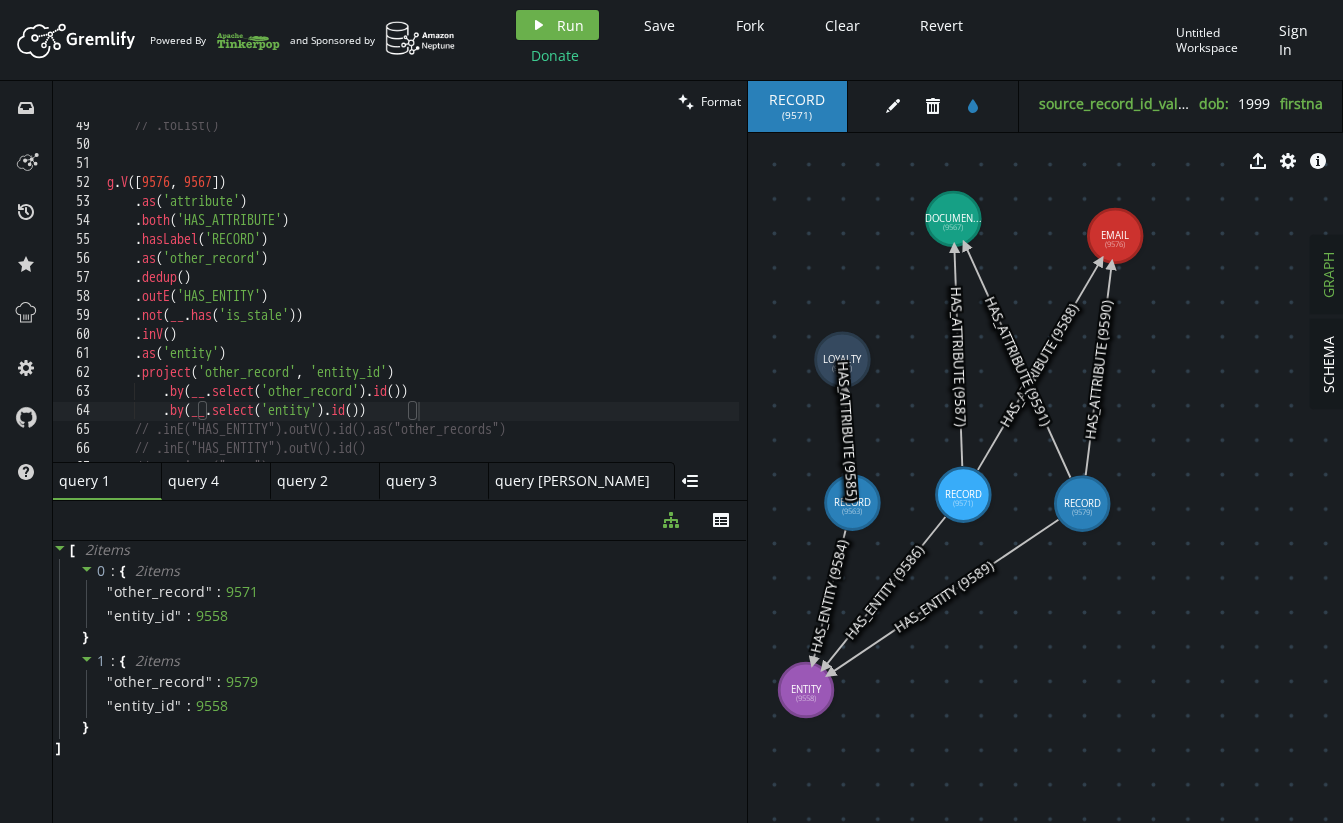 type on ".as('entity')" 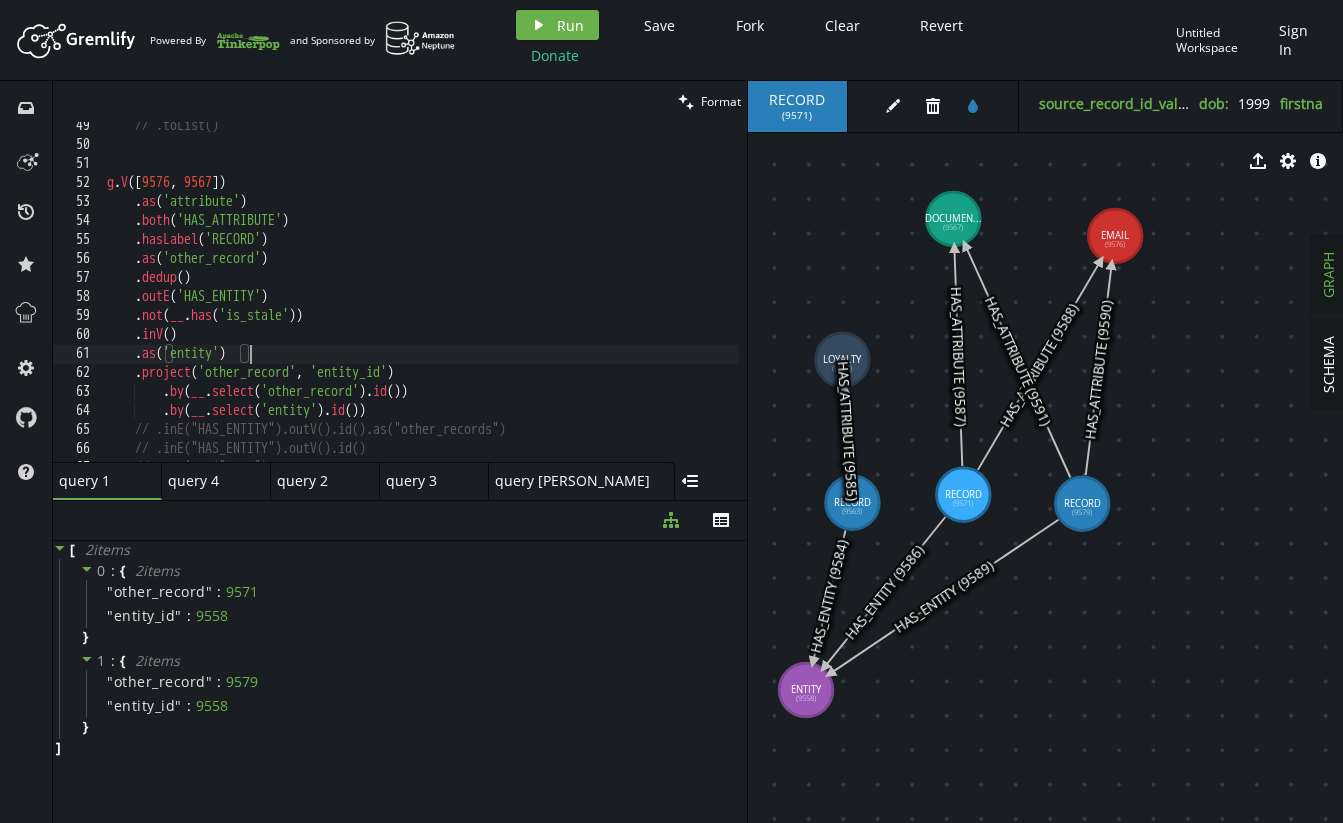 click on "// .toList() g . V ([ 9576 ,   9567 ])        . as ( 'attribute' )      . both ( 'HAS_ATTRIBUTE' )      . hasLabel ( 'RECORD' )      . as ( 'other_record' )      . dedup ( )      . outE ( 'HAS_ENTITY' )      . not ( __ . has ( 'is_stale' ))      . inV ( )      . as ( 'entity' )      . project ( 'other_record' ,   'entity_id' )           . by ( __ . select ( 'other_record' ) . id ( ))           . by ( __ . select ( 'entity' ) . id ( ))      // .inE("HAS_ENTITY").outV().id().as("other_records")      // .inE("HAS_ENTITY").outV().id()      // .project("test")" at bounding box center [611, 301] 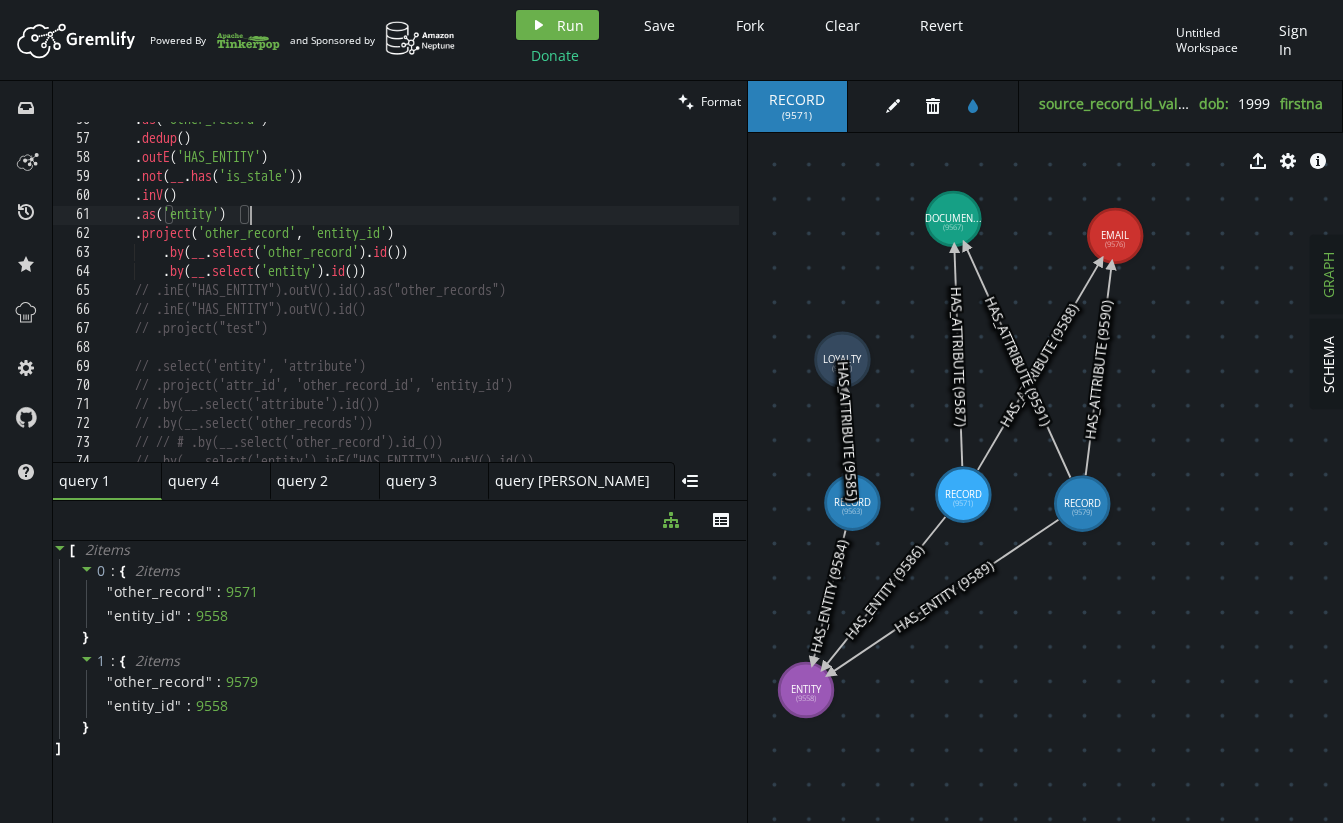 scroll, scrollTop: 1001, scrollLeft: 0, axis: vertical 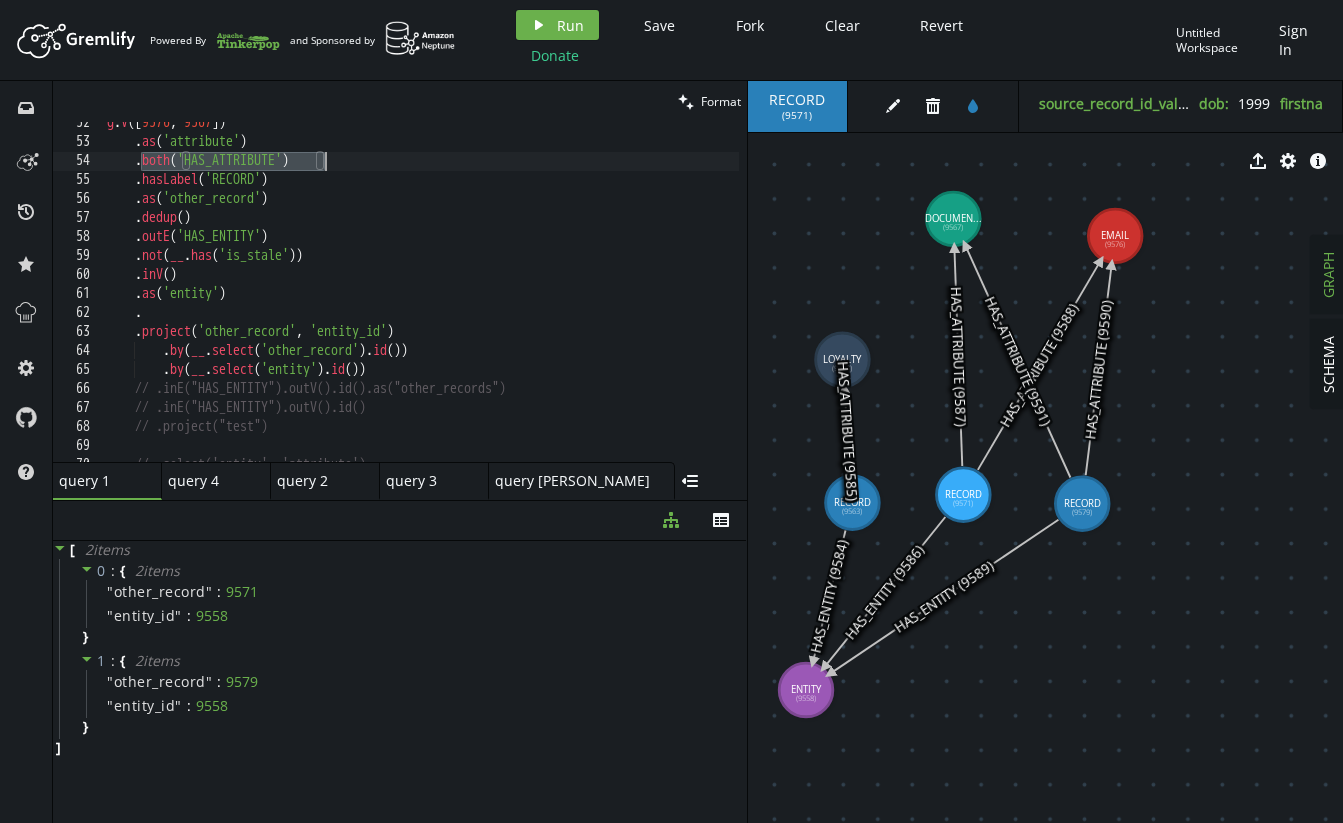drag, startPoint x: 140, startPoint y: 163, endPoint x: 385, endPoint y: 159, distance: 245.03265 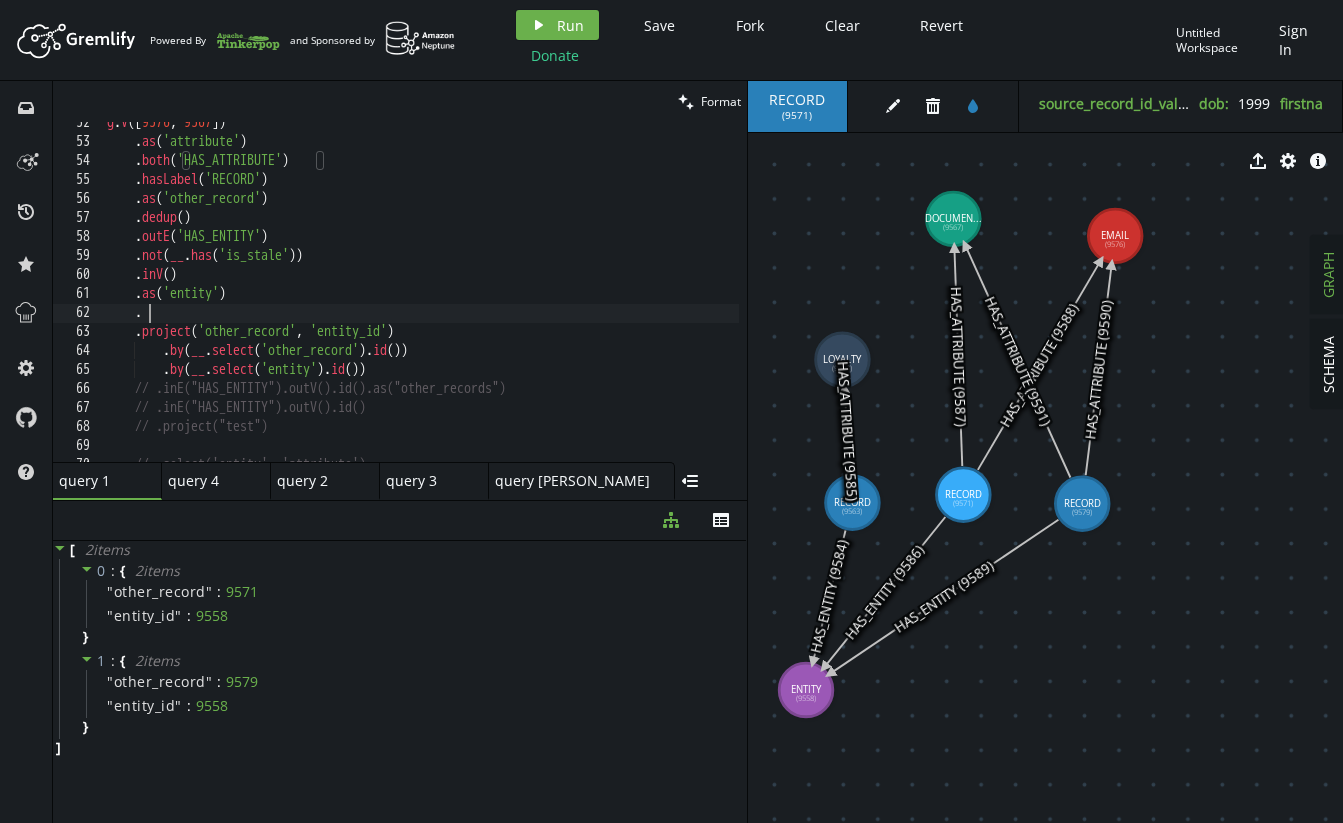 click on "g . V ([ 9576 ,   9567 ])        . as ( 'attribute' )      . both ( 'HAS_ATTRIBUTE' )      . hasLabel ( 'RECORD' )      . as ( 'other_record' )      . dedup ( )      . outE ( 'HAS_ENTITY' )      . not ( __ . has ( 'is_stale' ))      . inV ( )      . as ( 'entity' )      .      . project ( 'other_record' ,   'entity_id' )           . by ( __ . select ( 'other_record' ) . id ( ))           . by ( __ . select ( 'entity' ) . id ( ))      // .inE("HAS_ENTITY").outV().id().as("other_records")      // .inE("HAS_ENTITY").outV().id()      // .project("test")      // .select('entity', 'attribute')" at bounding box center [611, 298] 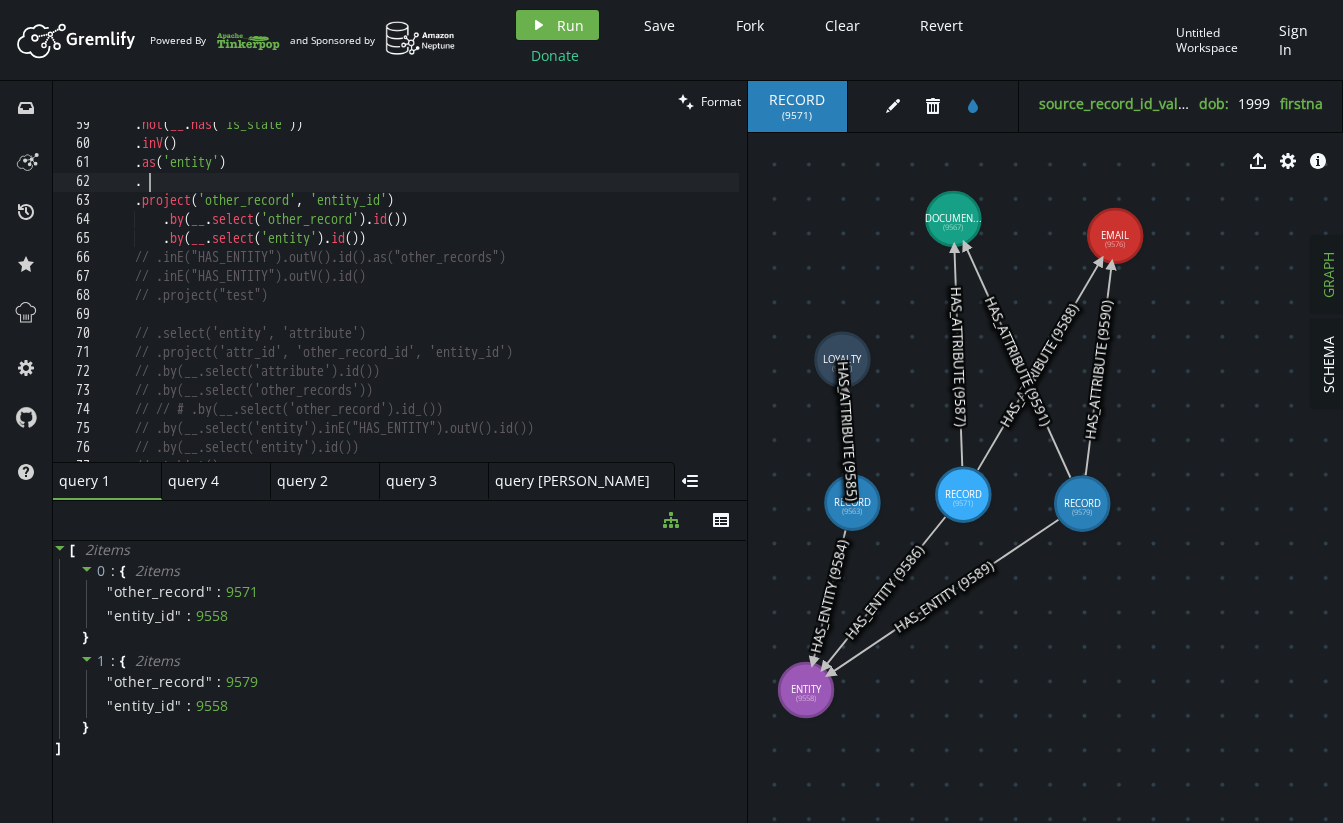scroll, scrollTop: 1132, scrollLeft: 0, axis: vertical 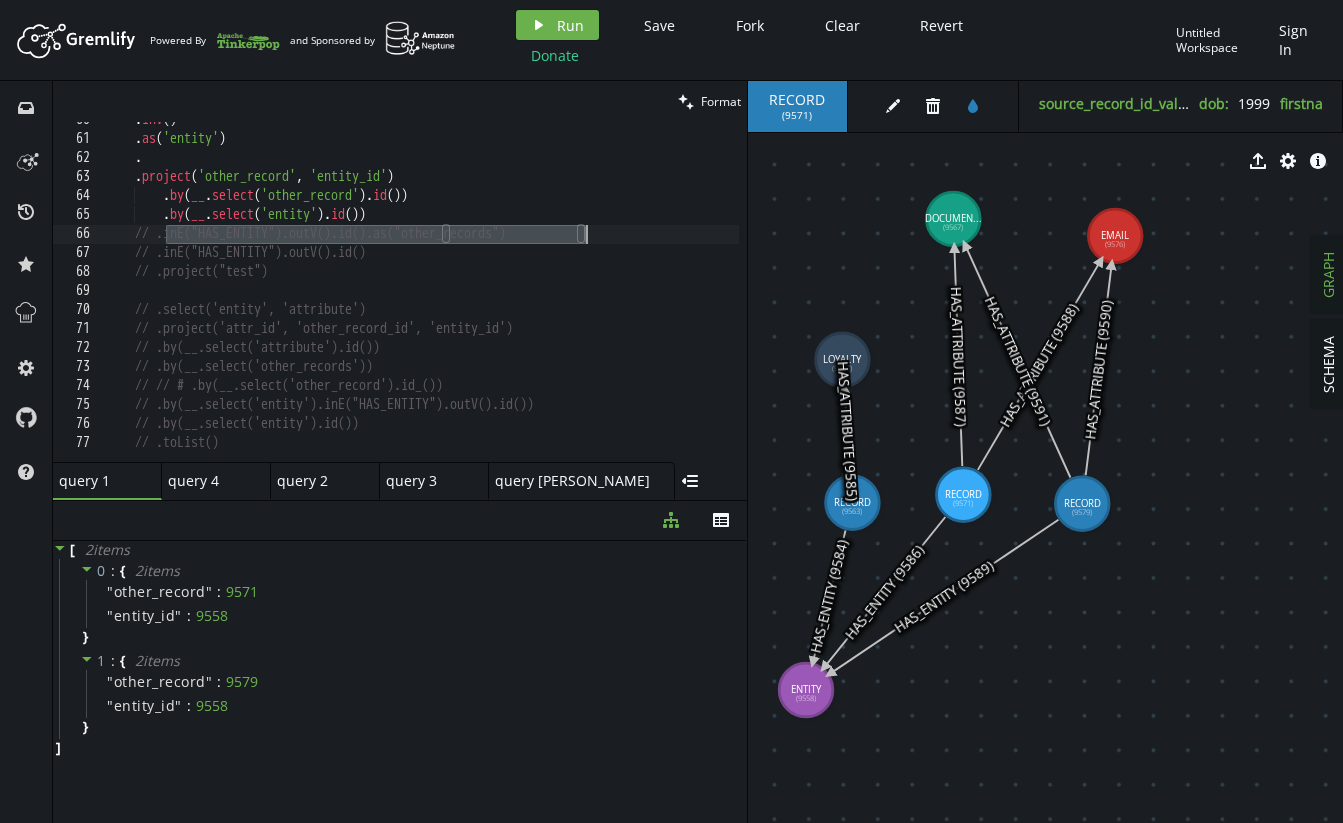 drag, startPoint x: 169, startPoint y: 234, endPoint x: 634, endPoint y: 228, distance: 465.0387 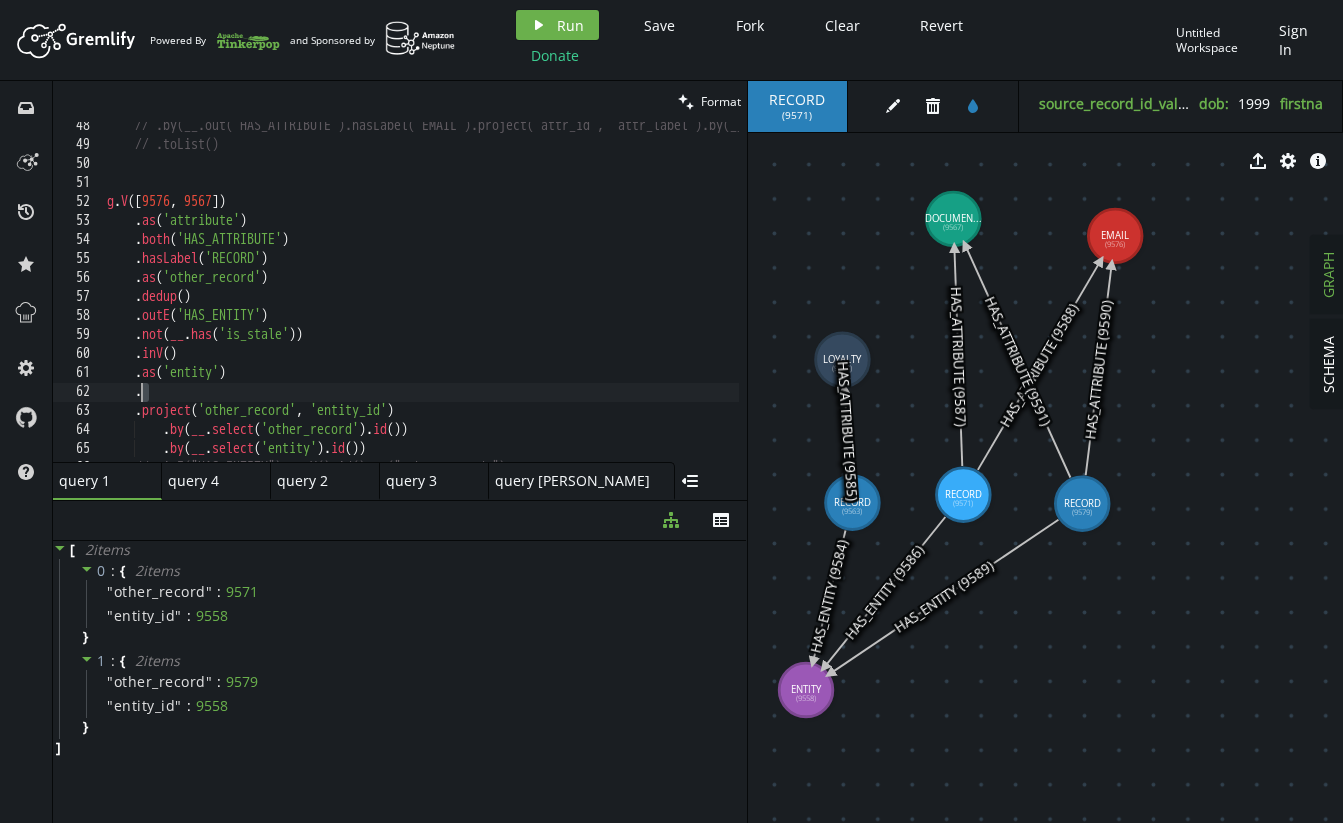 drag, startPoint x: 172, startPoint y: 395, endPoint x: 141, endPoint y: 390, distance: 31.400637 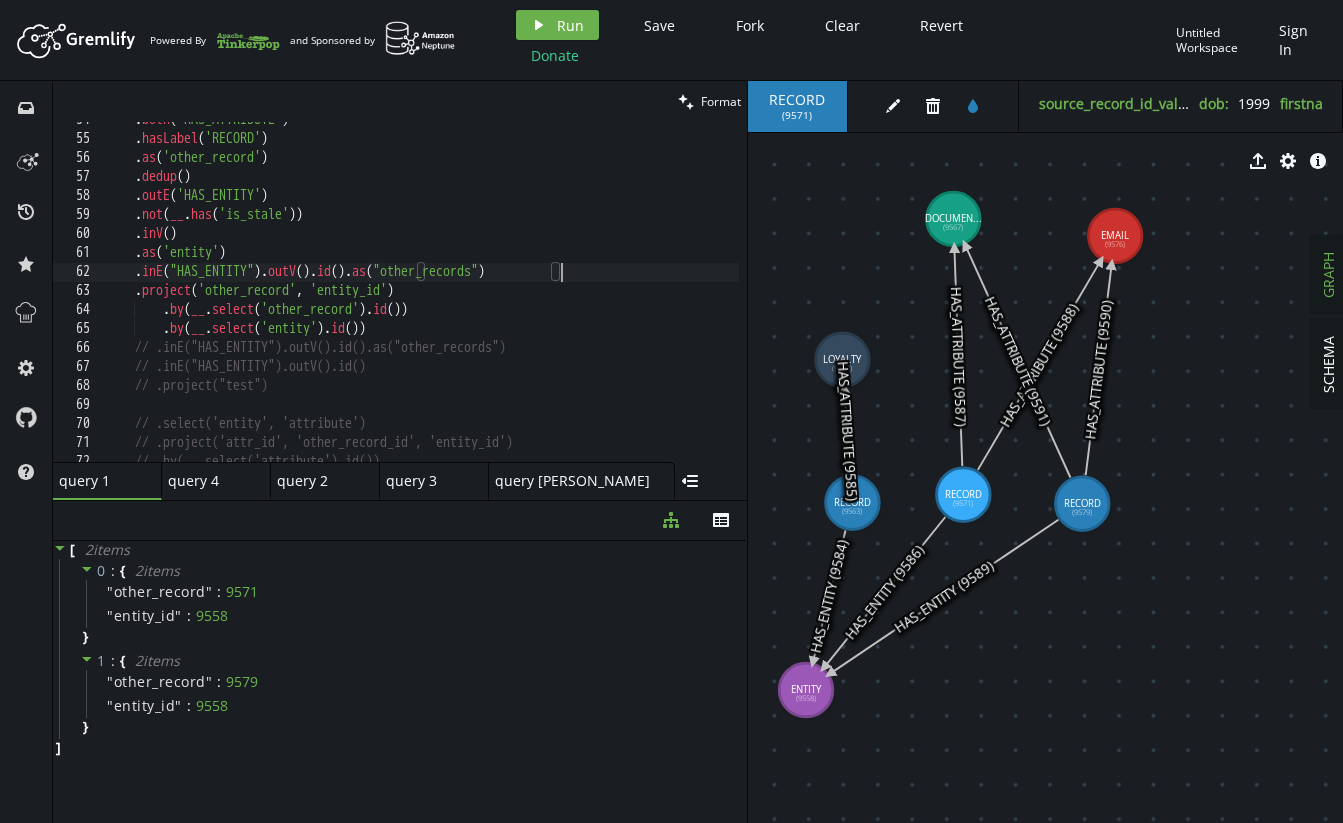 scroll, scrollTop: 1018, scrollLeft: 0, axis: vertical 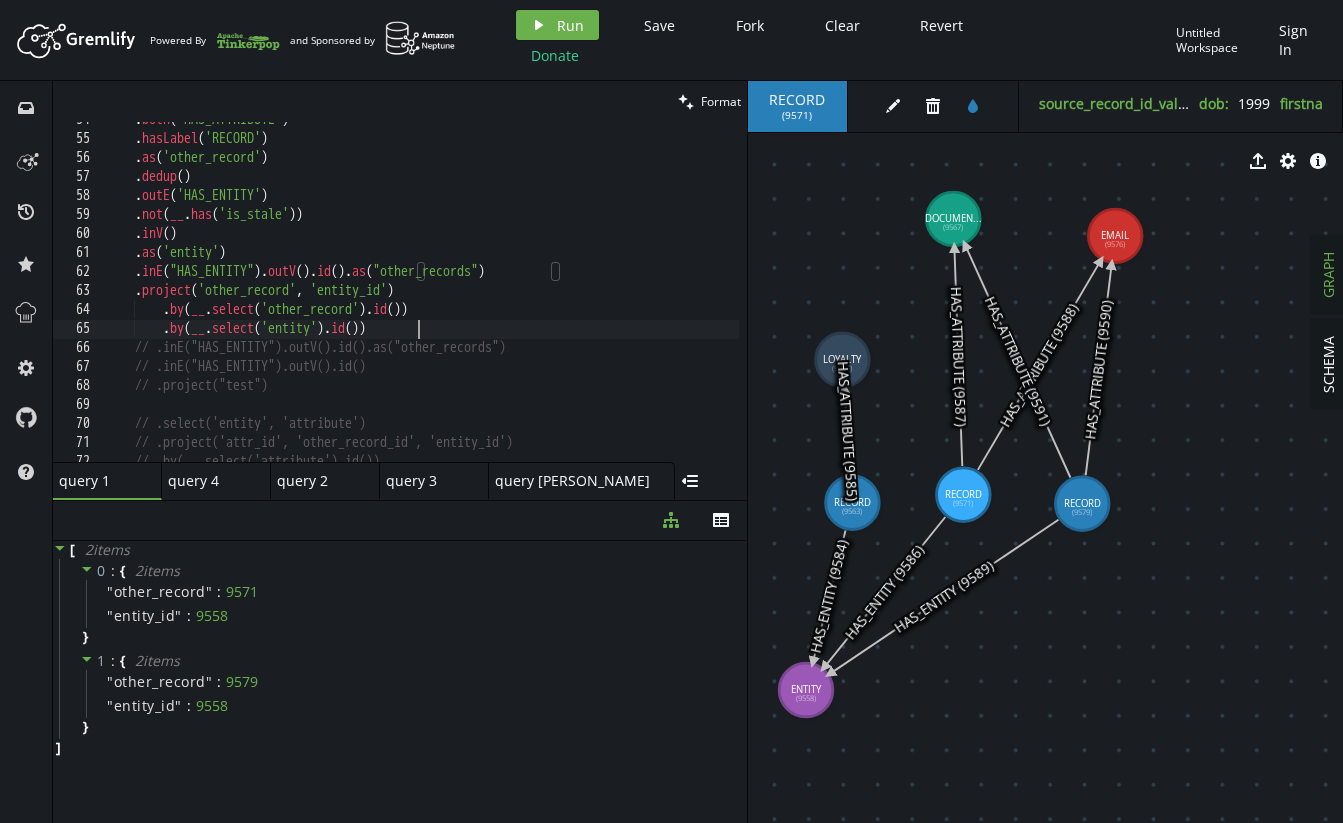 click on ". both ( 'HAS_ATTRIBUTE' )      . hasLabel ( 'RECORD' )      . as ( 'other_record' )      . dedup ( )      . outE ( 'HAS_ENTITY' )      . not ( __ . has ( 'is_stale' ))      . inV ( )      . as ( 'entity' )      . inE ( "HAS_ENTITY" ) . outV ( ) . id ( ) . as ( "other_records" )      . project ( 'other_record' ,   'entity_id' )           . by ( __ . select ( 'other_record' ) . id ( ))           . by ( __ . select ( 'entity' ) . id ( ))      // .inE("HAS_ENTITY").outV().id().as("other_records")      // .inE("HAS_ENTITY").outV().id()      // .project("test")      // .select('entity', 'attribute')      // .project('attr_id', 'other_record_id', 'entity_id')      // .by(__.select('attribute').id())" at bounding box center [611, 295] 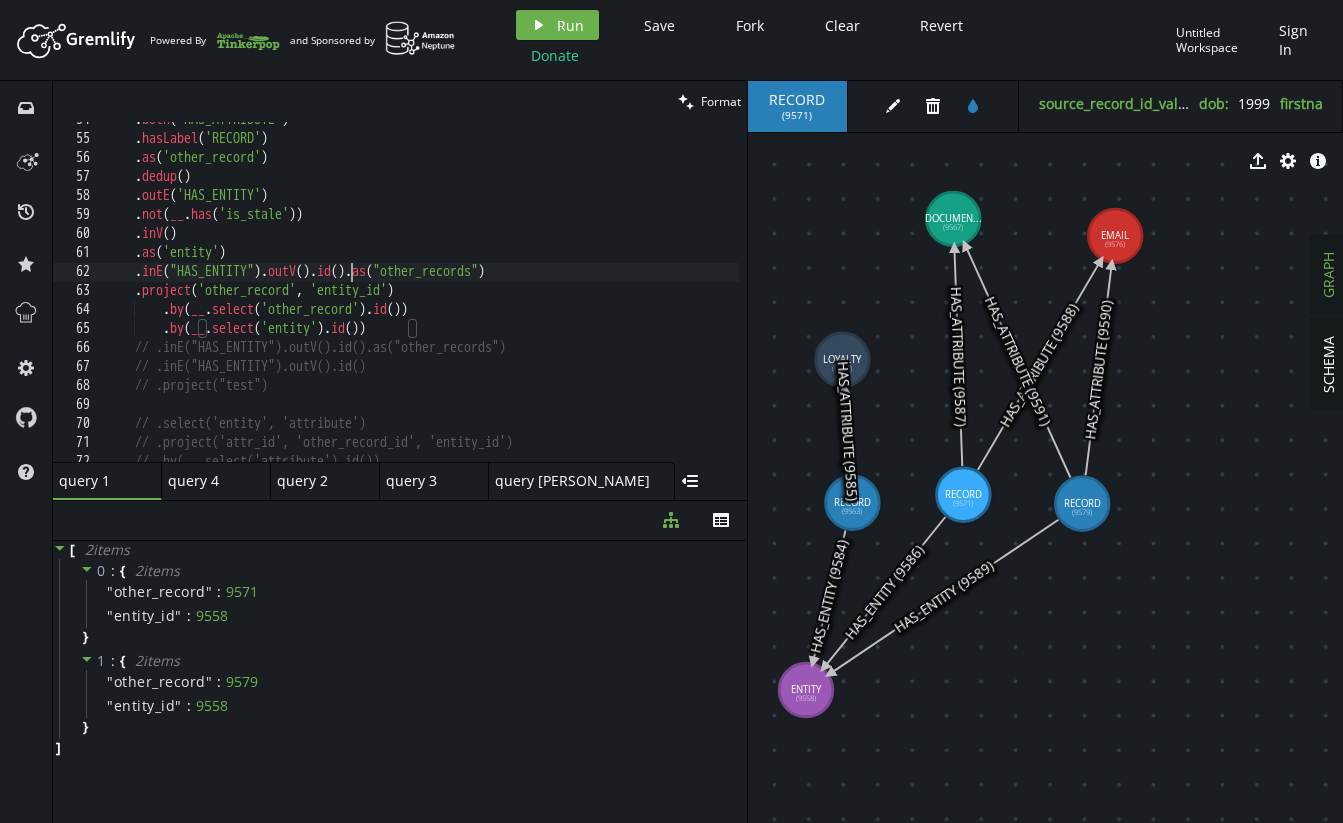 click on ". both ( 'HAS_ATTRIBUTE' )      . hasLabel ( 'RECORD' )      . as ( 'other_record' )      . dedup ( )      . outE ( 'HAS_ENTITY' )      . not ( __ . has ( 'is_stale' ))      . inV ( )      . as ( 'entity' )      . inE ( "HAS_ENTITY" ) . outV ( ) . id ( ) . as ( "other_records" )      . project ( 'other_record' ,   'entity_id' )           . by ( __ . select ( 'other_record' ) . id ( ))           . by ( __ . select ( 'entity' ) . id ( ))      // .inE("HAS_ENTITY").outV().id().as("other_records")      // .inE("HAS_ENTITY").outV().id()      // .project("test")      // .select('entity', 'attribute')      // .project('attr_id', 'other_record_id', 'entity_id')      // .by(__.select('attribute').id())" at bounding box center [611, 295] 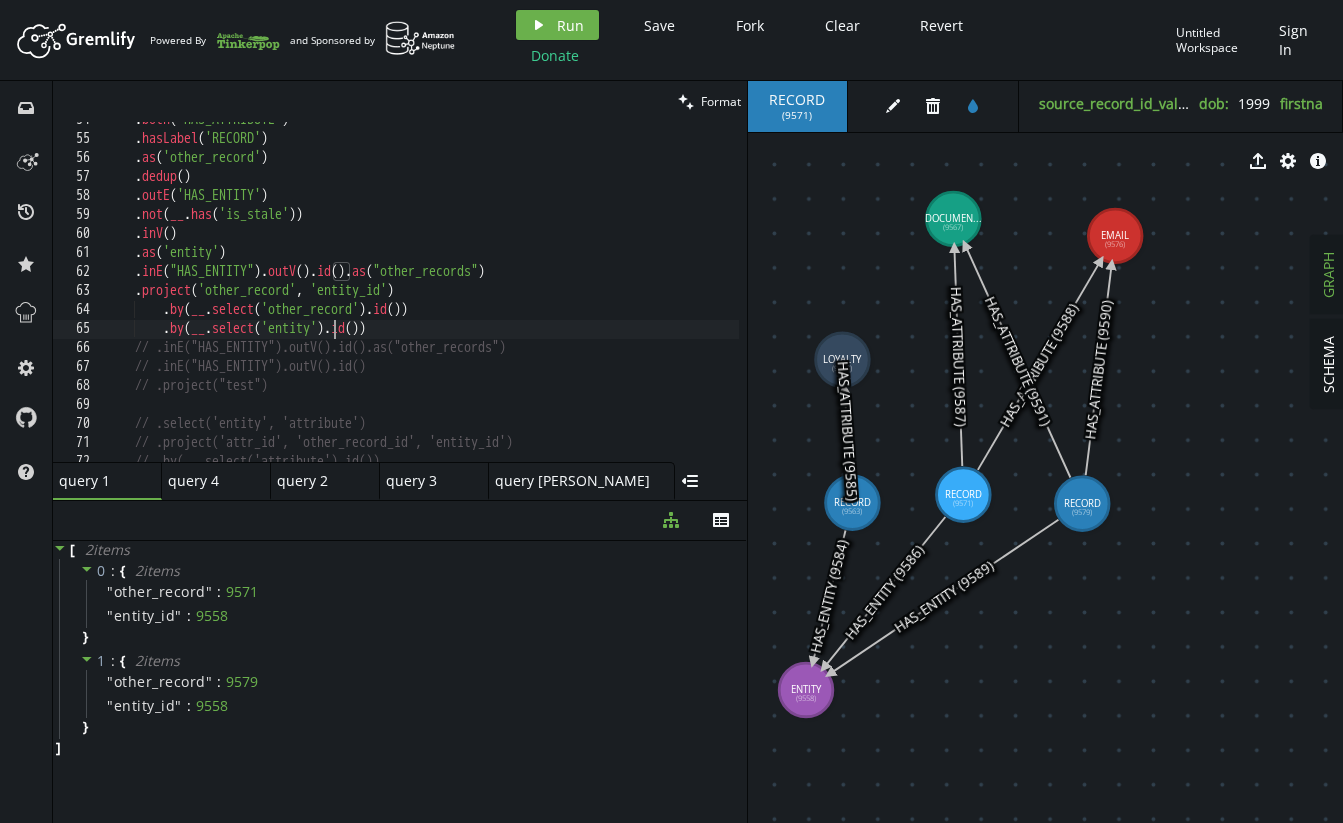 click on ". both ( 'HAS_ATTRIBUTE' )      . hasLabel ( 'RECORD' )      . as ( 'other_record' )      . dedup ( )      . outE ( 'HAS_ENTITY' )      . not ( __ . has ( 'is_stale' ))      . inV ( )      . as ( 'entity' )      . inE ( "HAS_ENTITY" ) . outV ( ) . id ( ) . as ( "other_records" )      . project ( 'other_record' ,   'entity_id' )           . by ( __ . select ( 'other_record' ) . id ( ))           . by ( __ . select ( 'entity' ) . id ( ))      // .inE("HAS_ENTITY").outV().id().as("other_records")      // .inE("HAS_ENTITY").outV().id()      // .project("test")      // .select('entity', 'attribute')      // .project('attr_id', 'other_record_id', 'entity_id')      // .by(__.select('attribute').id())" at bounding box center [611, 295] 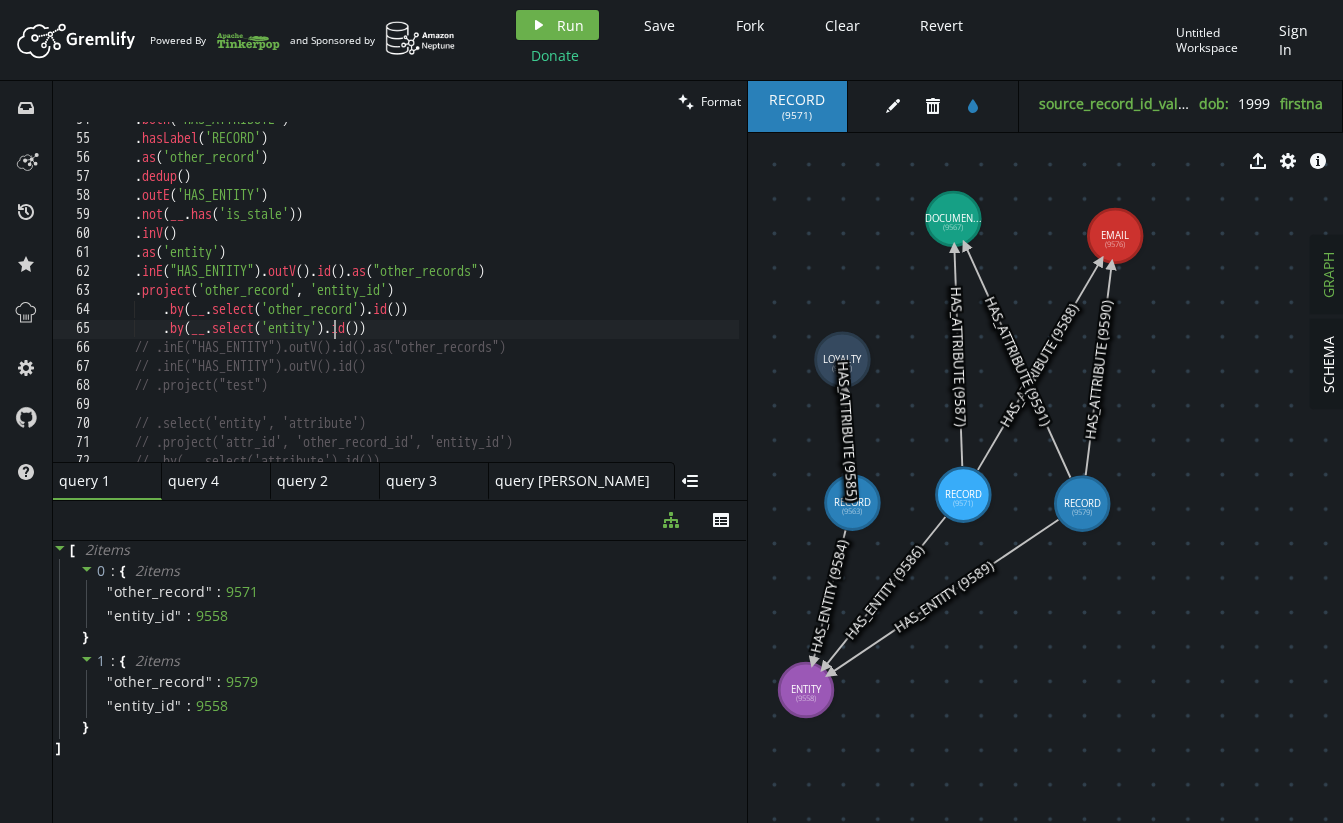 click on ". both ( 'HAS_ATTRIBUTE' )      . hasLabel ( 'RECORD' )      . as ( 'other_record' )      . dedup ( )      . outE ( 'HAS_ENTITY' )      . not ( __ . has ( 'is_stale' ))      . inV ( )      . as ( 'entity' )      . inE ( "HAS_ENTITY" ) . outV ( ) . id ( ) . as ( "other_records" )      . project ( 'other_record' ,   'entity_id' )           . by ( __ . select ( 'other_record' ) . id ( ))           . by ( __ . select ( 'entity' ) . id ( ))      // .inE("HAS_ENTITY").outV().id().as("other_records")      // .inE("HAS_ENTITY").outV().id()      // .project("test")      // .select('entity', 'attribute')      // .project('attr_id', 'other_record_id', 'entity_id')      // .by(__.select('attribute').id())" at bounding box center (611, 295) 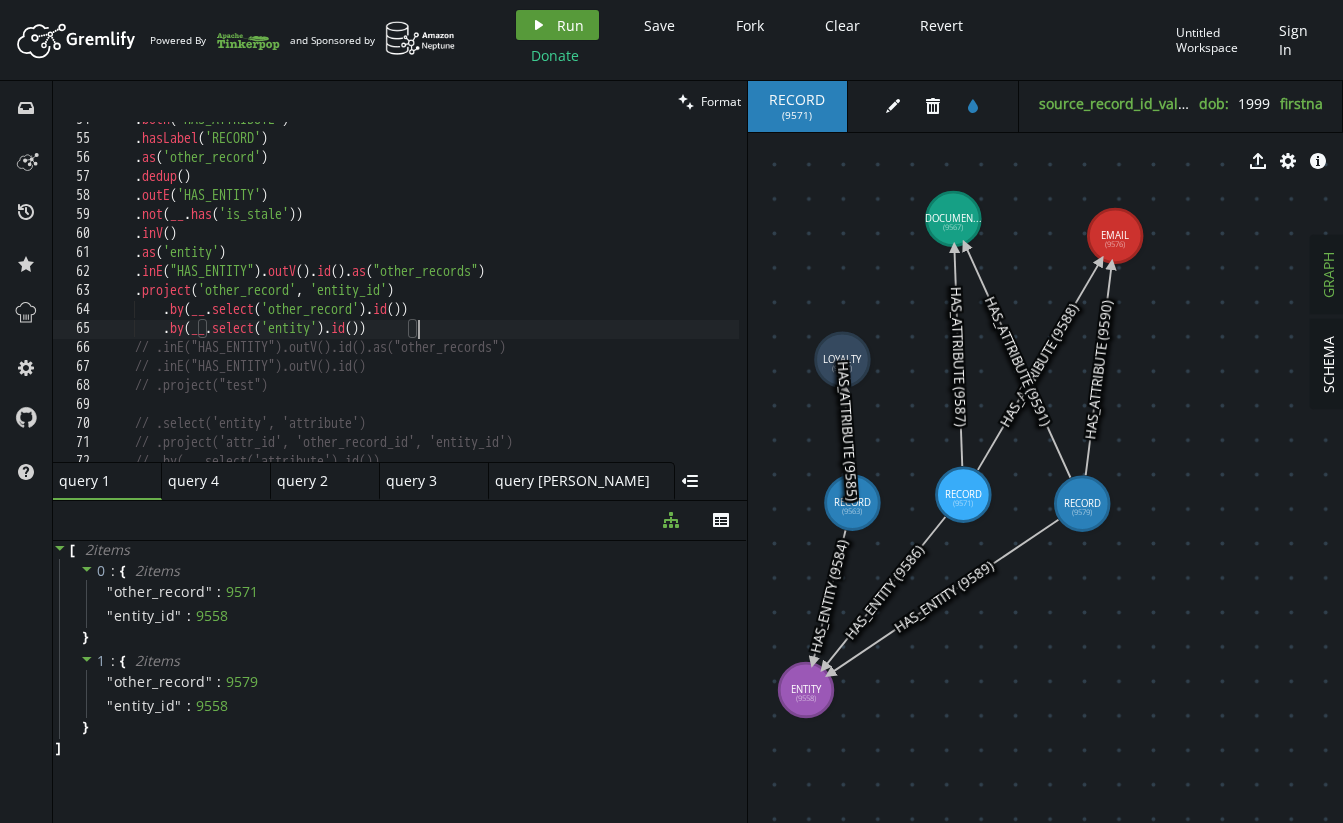click on "Run" at bounding box center (570, 25) 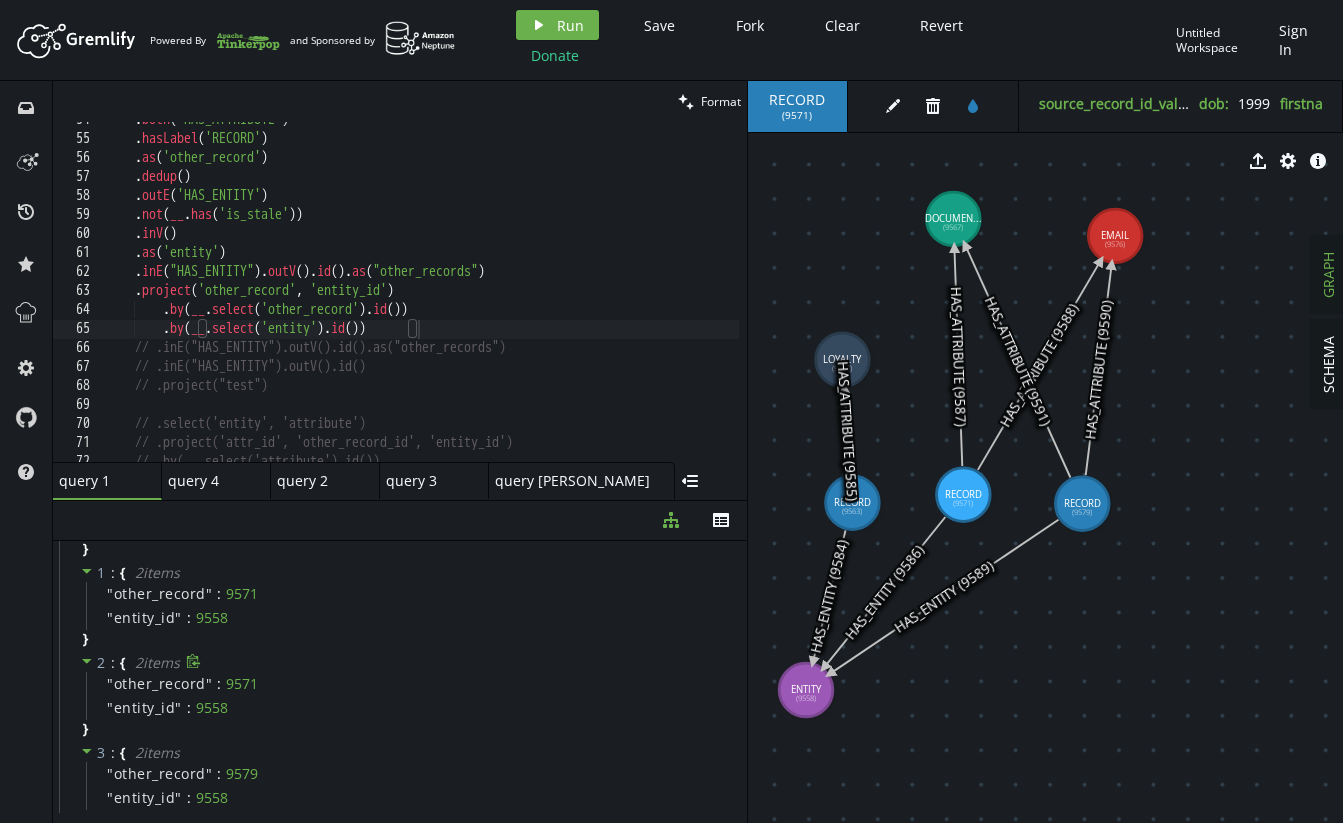 scroll, scrollTop: 79, scrollLeft: 0, axis: vertical 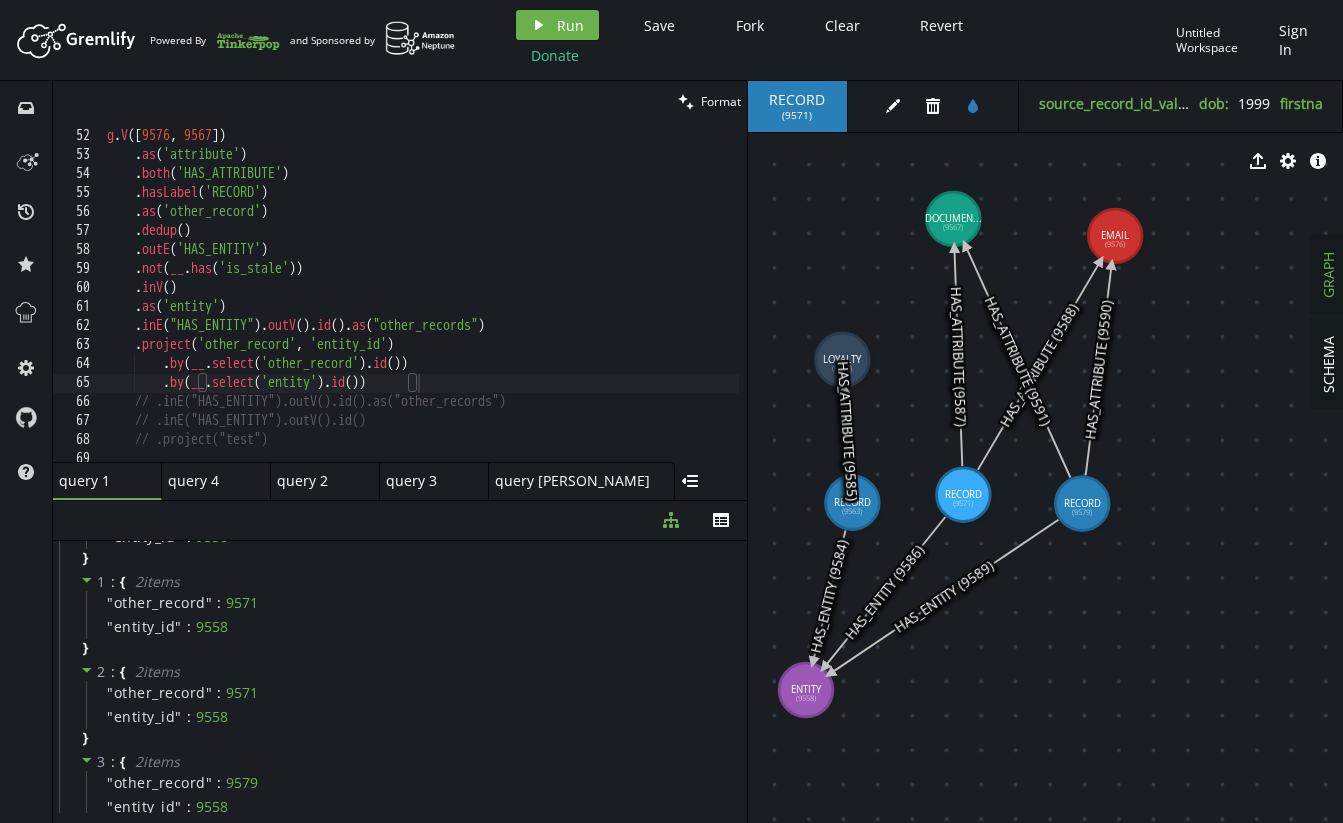 click on "g . V ([ 9576 ,   9567 ])        . as ( 'attribute' )      . both ( 'HAS_ATTRIBUTE' )      . hasLabel ( 'RECORD' )      . as ( 'other_record' )      . dedup ( )      . outE ( 'HAS_ENTITY' )      . not ( __ . has ( 'is_stale' ))      . inV ( )      . as ( 'entity' )      . inE ( "HAS_ENTITY" ) . outV ( ) . id ( ) . as ( "other_records" )      . project ( 'other_record' ,   'entity_id' )           . by ( __ . select ( 'other_record' ) . id ( ))           . by ( __ . select ( 'entity' ) . id ( ))      // .inE("HAS_ENTITY").outV().id().as("other_records")      // .inE("HAS_ENTITY").outV().id()      // .project("test")" at bounding box center (611, 292) 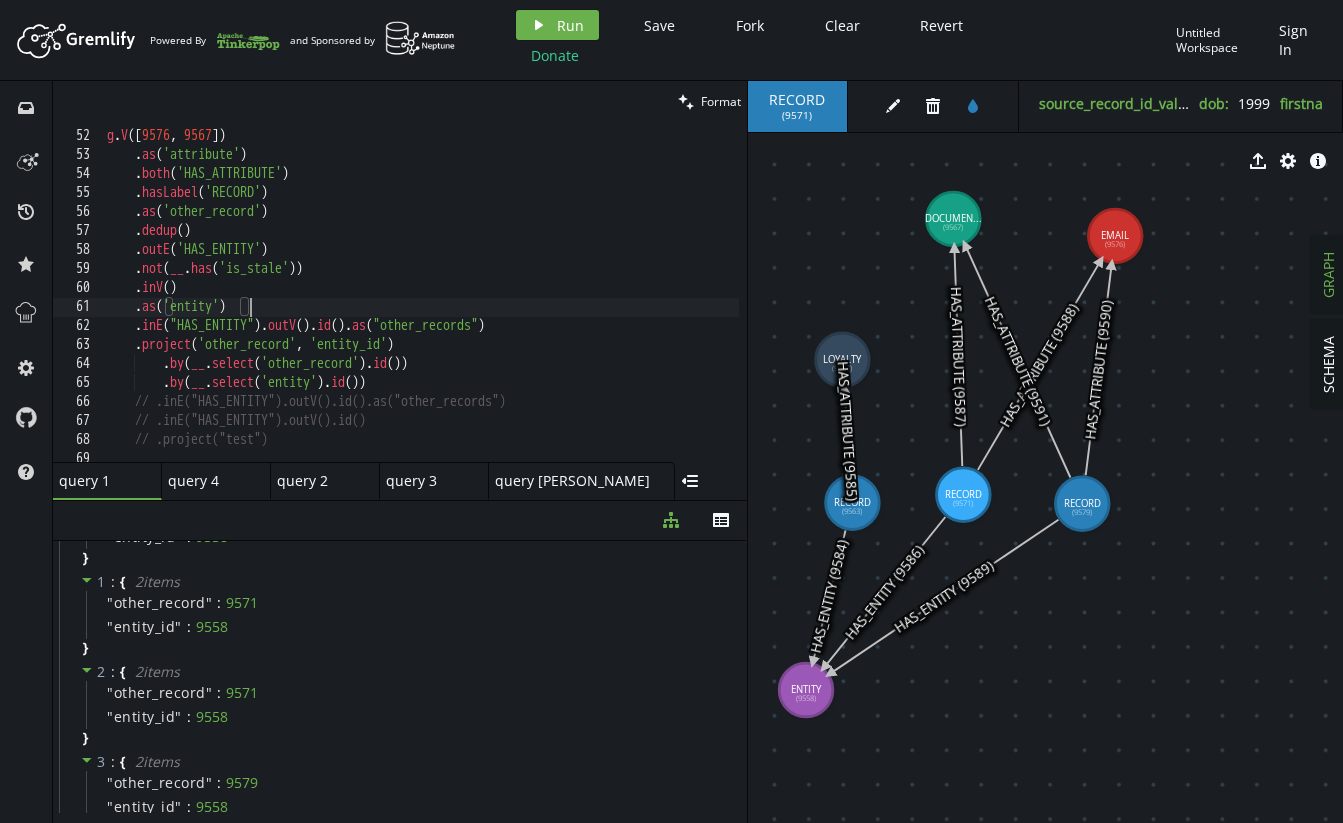 click on "g . V ([ 9576 ,   9567 ])        . as ( 'attribute' )      . both ( 'HAS_ATTRIBUTE' )      . hasLabel ( 'RECORD' )      . as ( 'other_record' )      . dedup ( )      . outE ( 'HAS_ENTITY' )      . not ( __ . has ( 'is_stale' ))      . inV ( )      . as ( 'entity' )      . inE ( "HAS_ENTITY" ) . outV ( ) . id ( ) . as ( "other_records" )      . project ( 'other_record' ,   'entity_id' )           . by ( __ . select ( 'other_record' ) . id ( ))           . by ( __ . select ( 'entity' ) . id ( ))      // .inE("HAS_ENTITY").outV().id().as("other_records")      // .inE("HAS_ENTITY").outV().id()      // .project("test")" at bounding box center [611, 292] 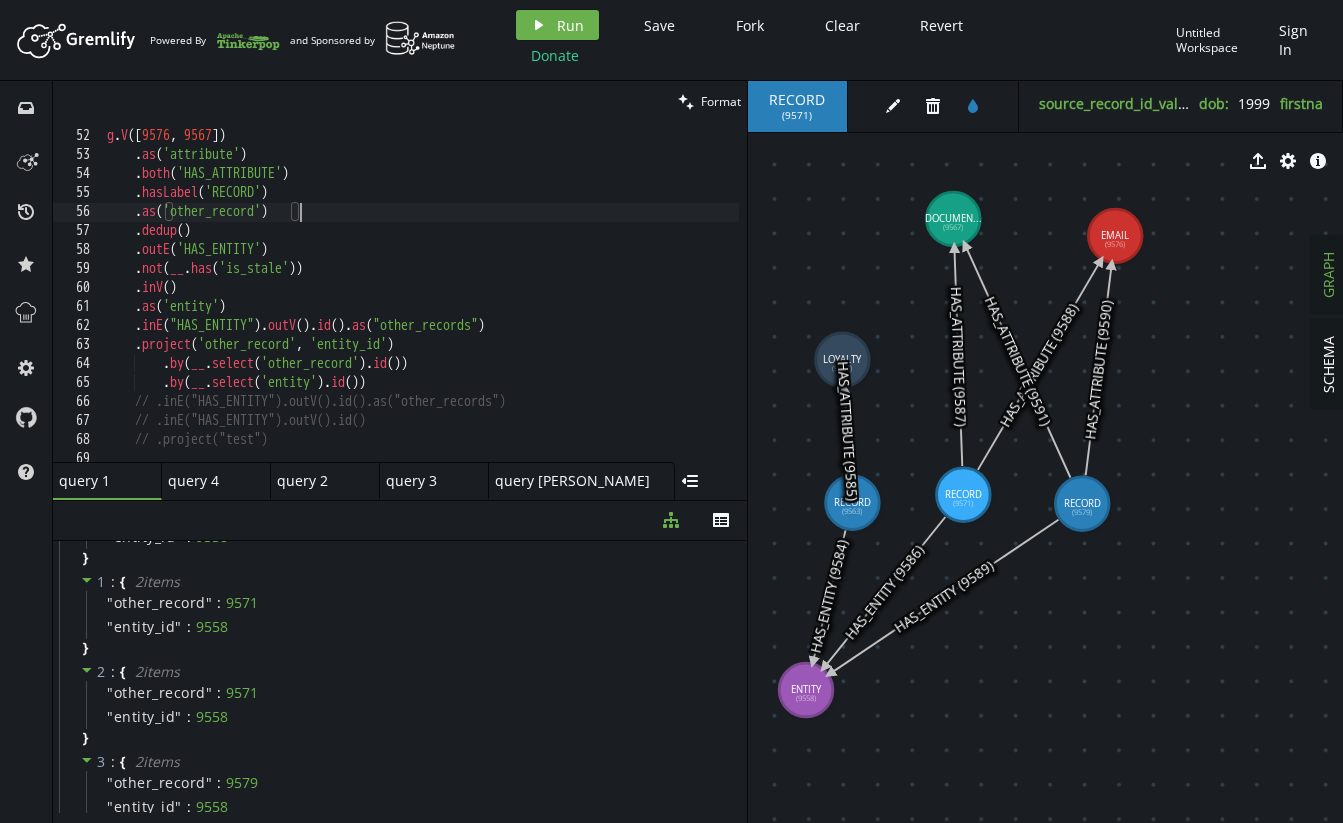 click on "g . V ([ 9576 ,   9567 ])        . as ( 'attribute' )      . both ( 'HAS_ATTRIBUTE' )      . hasLabel ( 'RECORD' )      . as ( 'other_record' )      . dedup ( )      . outE ( 'HAS_ENTITY' )      . not ( __ . has ( 'is_stale' ))      . inV ( )      . as ( 'entity' )      . inE ( "HAS_ENTITY" ) . outV ( ) . id ( ) . as ( "other_records" )      . project ( 'other_record' ,   'entity_id' )           . by ( __ . select ( 'other_record' ) . id ( ))           . by ( __ . select ( 'entity' ) . id ( ))      // .inE("HAS_ENTITY").outV().id().as("other_records")      // .inE("HAS_ENTITY").outV().id()      // .project("test")" at bounding box center (611, 292) 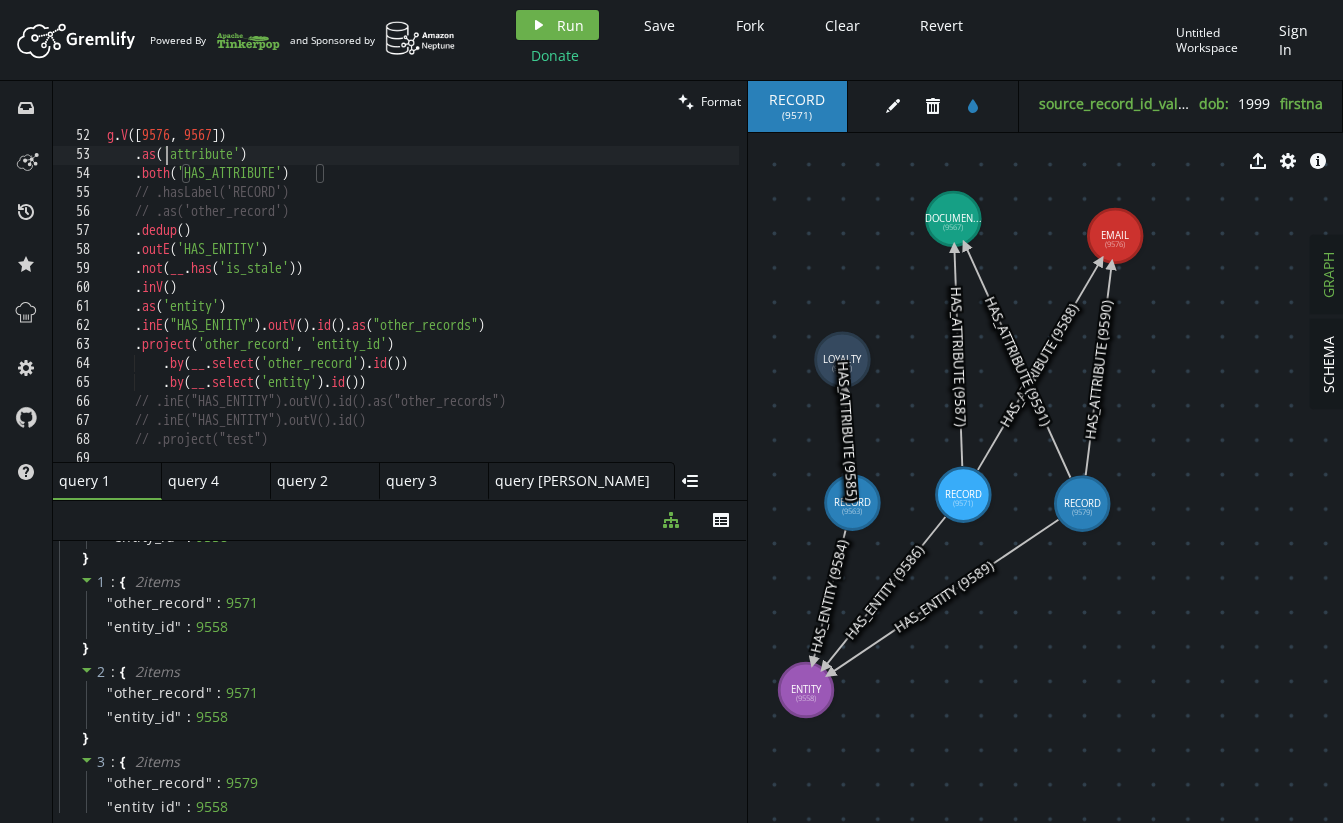 click on "g . V ([ 9576 ,   9567 ])        . as ( 'attribute' )      . both ( 'HAS_ATTRIBUTE' )      // .hasLabel('RECORD')      // .as('other_record')      . dedup ( )      . outE ( 'HAS_ENTITY' )      . not ( __ . has ( 'is_stale' ))      . inV ( )      . as ( 'entity' )      . inE ( "HAS_ENTITY" ) . outV ( ) . id ( ) . as ( "other_records" )      . project ( 'other_record' ,   'entity_id' )           . by ( __ . select ( 'other_record' ) . id ( ))           . by ( __ . select ( 'entity' ) . id ( ))      // .inE("HAS_ENTITY").outV().id().as("other_records")      // .inE("HAS_ENTITY").outV().id()      // .project("test")" at bounding box center (611, 292) 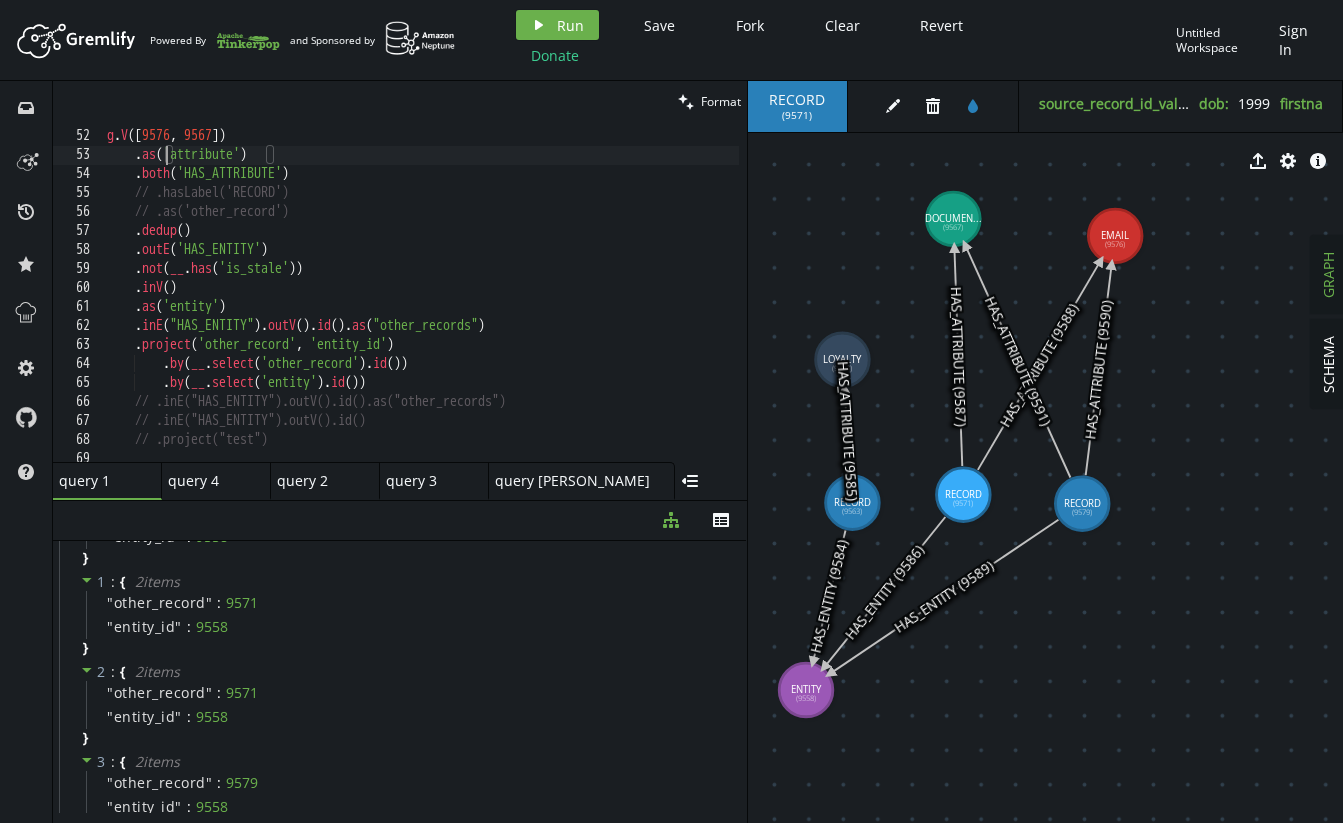 click on "g . V ([ 9576 ,   9567 ])        . as ( 'attribute' )      . both ( 'HAS_ATTRIBUTE' )      // .hasLabel('RECORD')      // .as('other_record')      . dedup ( )      . outE ( 'HAS_ENTITY' )      . not ( __ . has ( 'is_stale' ))      . inV ( )      . as ( 'entity' )      . inE ( "HAS_ENTITY" ) . outV ( ) . id ( ) . as ( "other_records" )      . project ( 'other_record' ,   'entity_id' )           . by ( __ . select ( 'other_record' ) . id ( ))           . by ( __ . select ( 'entity' ) . id ( ))      // .inE("HAS_ENTITY").outV().id().as("other_records")      // .inE("HAS_ENTITY").outV().id()      // .project("test")" at bounding box center [611, 292] 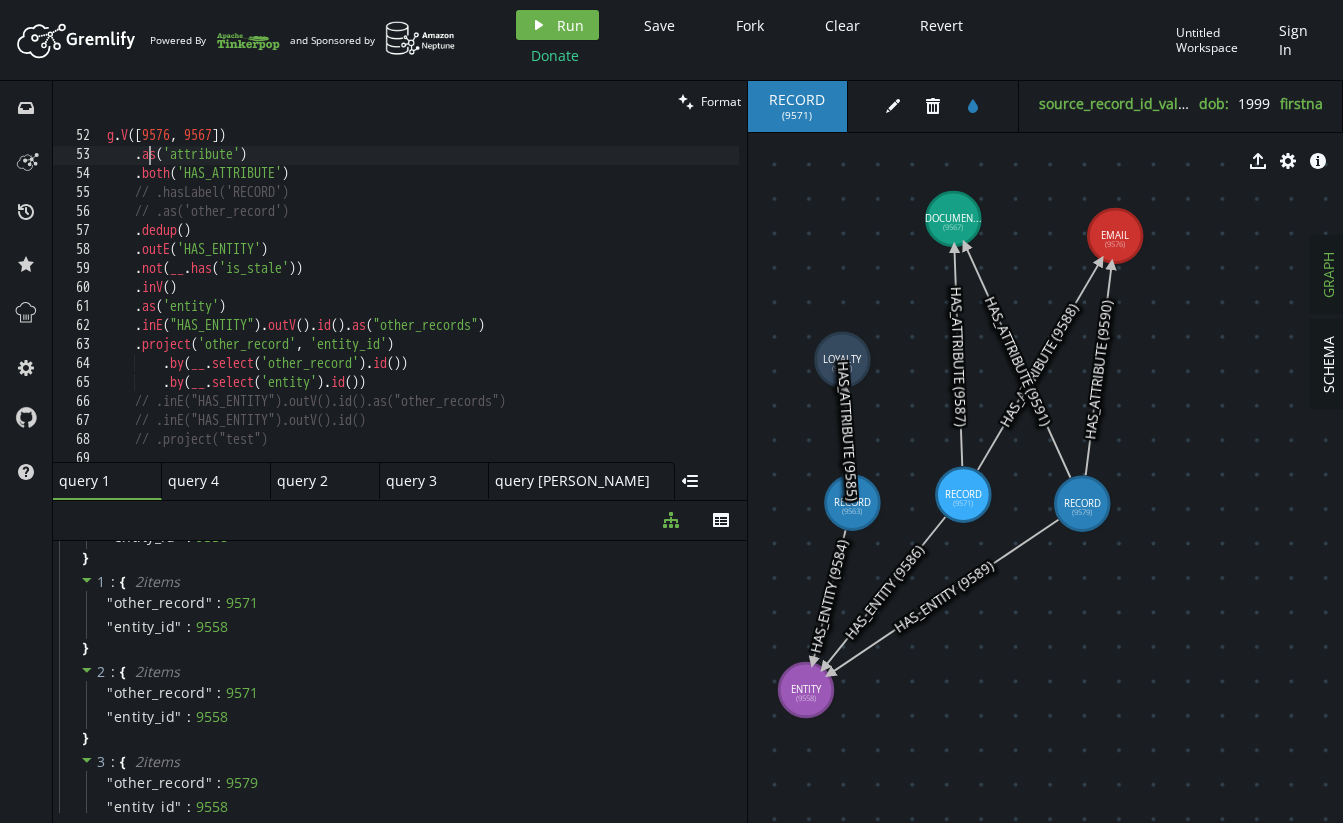 click on "g . V ([ 9576 ,   9567 ])        . as ( 'attribute' )      . both ( 'HAS_ATTRIBUTE' )      // .hasLabel('RECORD')      // .as('other_record')      . dedup ( )      . outE ( 'HAS_ENTITY' )      . not ( __ . has ( 'is_stale' ))      . inV ( )      . as ( 'entity' )      . inE ( "HAS_ENTITY" ) . outV ( ) . id ( ) . as ( "other_records" )      . project ( 'other_record' ,   'entity_id' )           . by ( __ . select ( 'other_record' ) . id ( ))           . by ( __ . select ( 'entity' ) . id ( ))      // .inE("HAS_ENTITY").outV().id().as("other_records")      // .inE("HAS_ENTITY").outV().id()      // .project("test")" at bounding box center (611, 292) 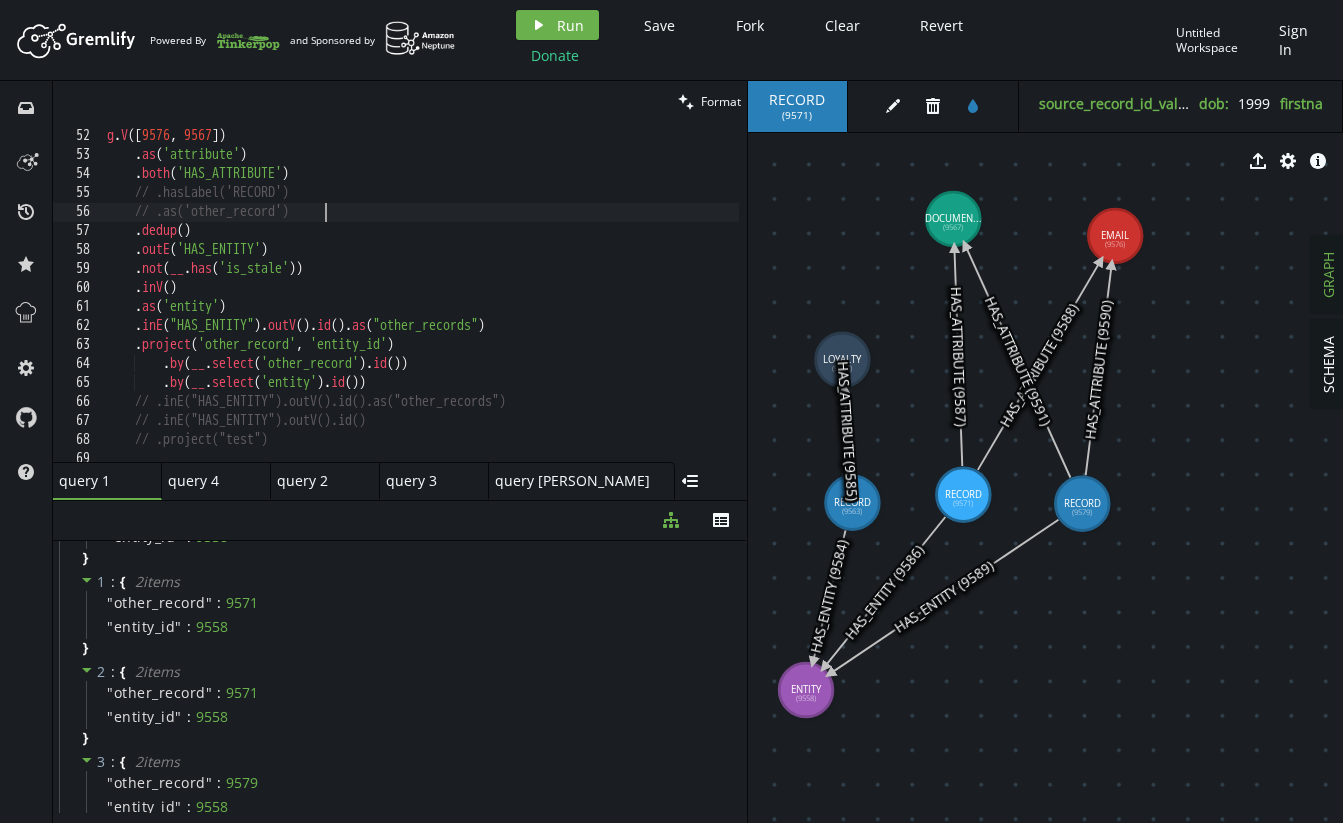 click on "g . V ([ 9576 ,   9567 ])        . as ( 'attribute' )      . both ( 'HAS_ATTRIBUTE' )      // .hasLabel('RECORD')      // .as('other_record')      . dedup ( )      . outE ( 'HAS_ENTITY' )      . not ( __ . has ( 'is_stale' ))      . inV ( )      . as ( 'entity' )      . inE ( "HAS_ENTITY" ) . outV ( ) . id ( ) . as ( "other_records" )      . project ( 'other_record' ,   'entity_id' )           . by ( __ . select ( 'other_record' ) . id ( ))           . by ( __ . select ( 'entity' ) . id ( ))      // .inE("HAS_ENTITY").outV().id().as("other_records")      // .inE("HAS_ENTITY").outV().id()      // .project("test")" at bounding box center [611, 292] 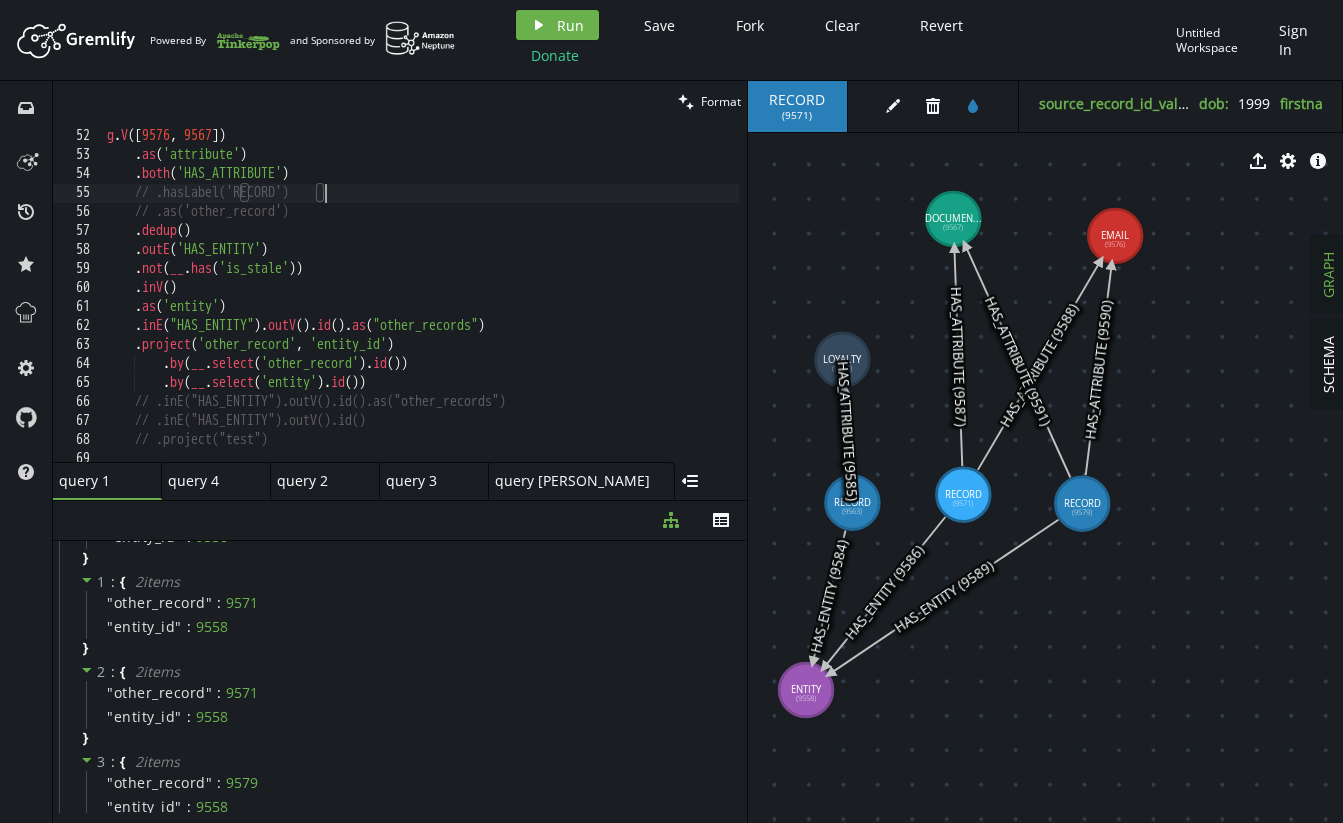 click on "g . V ([ 9576 ,   9567 ])        . as ( 'attribute' )      . both ( 'HAS_ATTRIBUTE' )      // .hasLabel('RECORD')      // .as('other_record')      . dedup ( )      . outE ( 'HAS_ENTITY' )      . not ( __ . has ( 'is_stale' ))      . inV ( )      . as ( 'entity' )      . inE ( "HAS_ENTITY" ) . outV ( ) . id ( ) . as ( "other_records" )      . project ( 'other_record' ,   'entity_id' )           . by ( __ . select ( 'other_record' ) . id ( ))           . by ( __ . select ( 'entity' ) . id ( ))      // .inE("HAS_ENTITY").outV().id().as("other_records")      // .inE("HAS_ENTITY").outV().id()      // .project("test")" at bounding box center [611, 292] 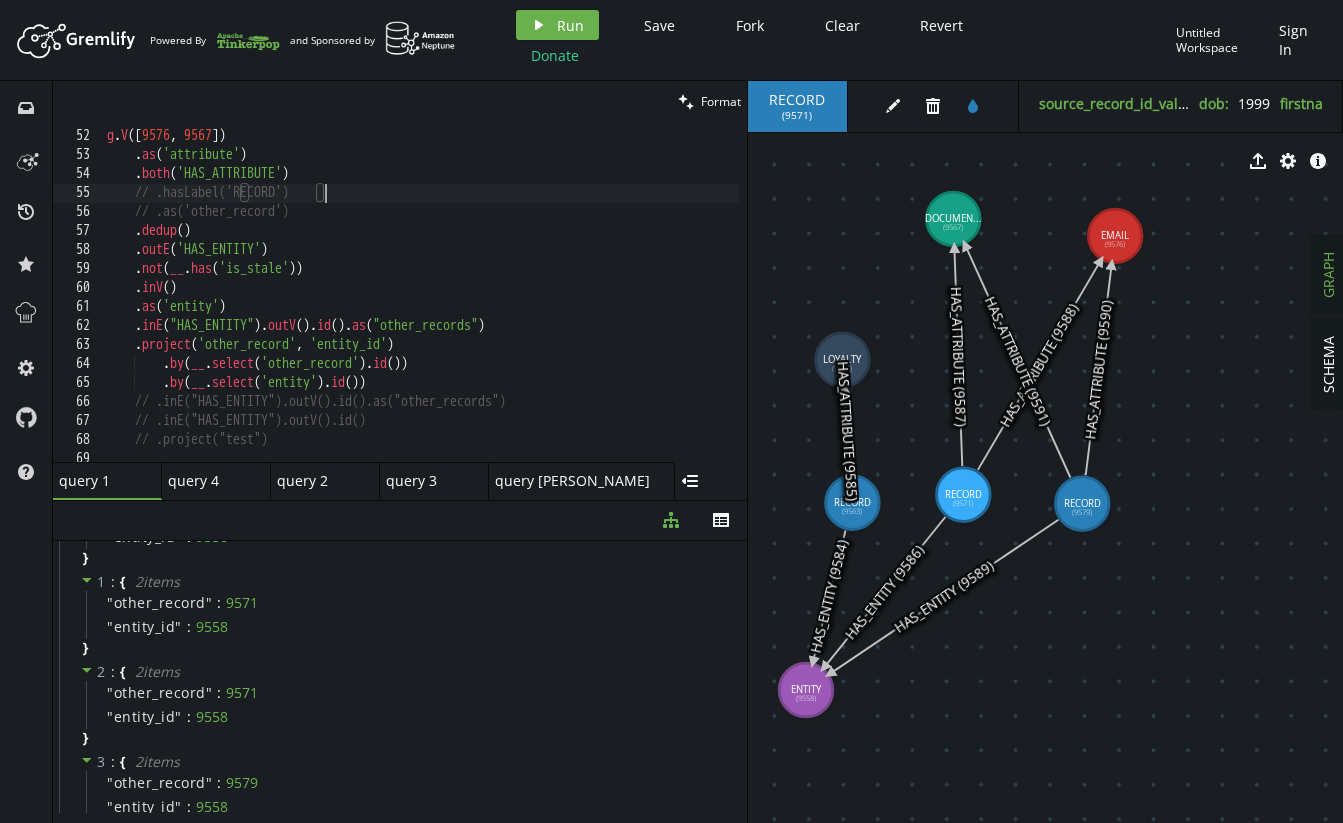 click on "g . V ([ 9576 ,   9567 ])        . as ( 'attribute' )      . both ( 'HAS_ATTRIBUTE' )      // .hasLabel('RECORD')      // .as('other_record')      . dedup ( )      . outE ( 'HAS_ENTITY' )      . not ( __ . has ( 'is_stale' ))      . inV ( )      . as ( 'entity' )      . inE ( "HAS_ENTITY" ) . outV ( ) . id ( ) . as ( "other_records" )      . project ( 'other_record' ,   'entity_id' )           . by ( __ . select ( 'other_record' ) . id ( ))           . by ( __ . select ( 'entity' ) . id ( ))      // .inE("HAS_ENTITY").outV().id().as("other_records")      // .inE("HAS_ENTITY").outV().id()      // .project("test")" at bounding box center [611, 292] 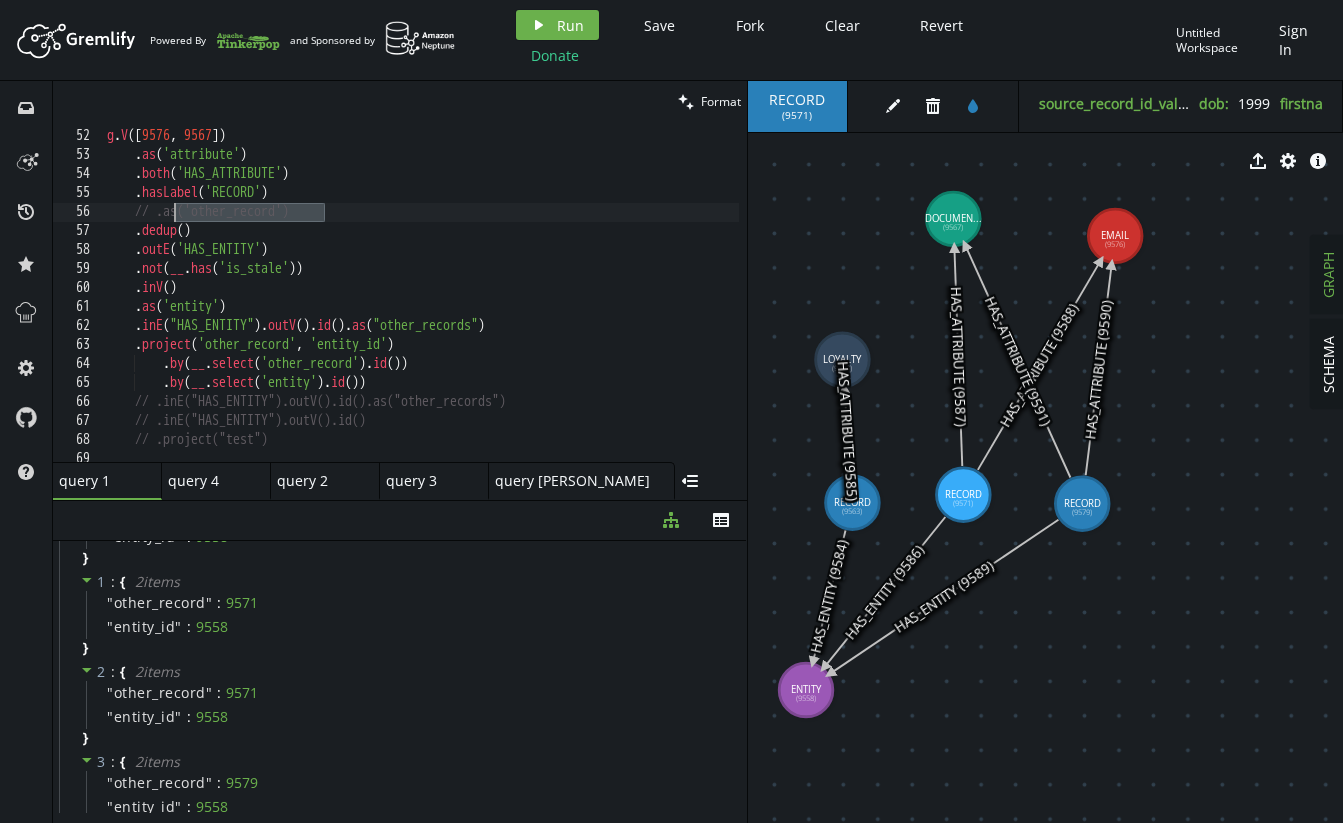 drag, startPoint x: 347, startPoint y: 211, endPoint x: 195, endPoint y: 216, distance: 152.08221 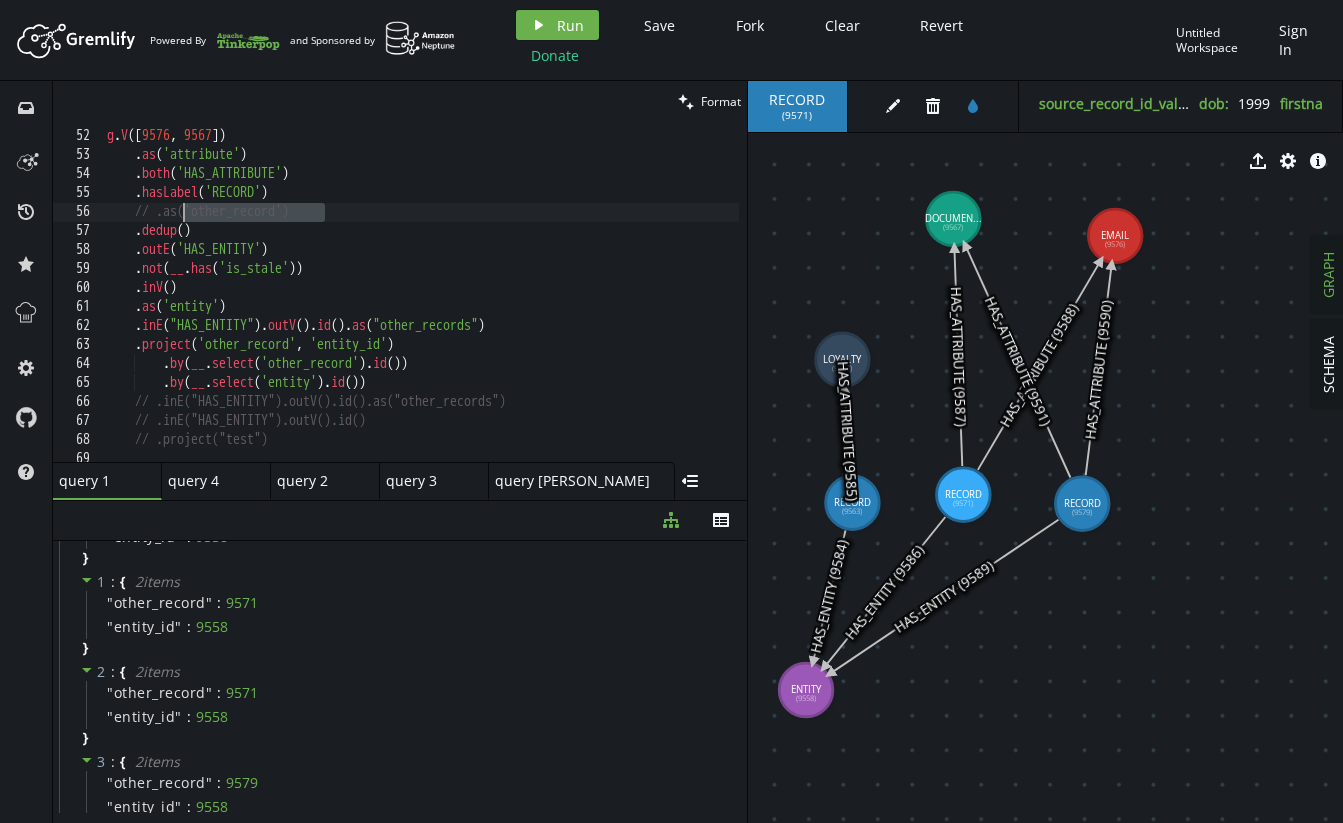 click on "g . V ([ 9576 ,   9567 ])        . as ( 'attribute' )      . both ( 'HAS_ATTRIBUTE' )      . hasLabel ( 'RECORD' )      // .as('other_record')      . dedup ( )      . outE ( 'HAS_ENTITY' )      . not ( __ . has ( 'is_stale' ))      . inV ( )      . as ( 'entity' )      . inE ( "HAS_ENTITY" ) . outV ( ) . id ( ) . as ( "other_records" )      . project ( 'other_record' ,   'entity_id' )           . by ( __ . select ( 'other_record' ) . id ( ))           . by ( __ . select ( 'entity' ) . id ( ))      // .inE("HAS_ENTITY").outV().id().as("other_records")      // .inE("HAS_ENTITY").outV().id()      // .project("test")" at bounding box center [611, 292] 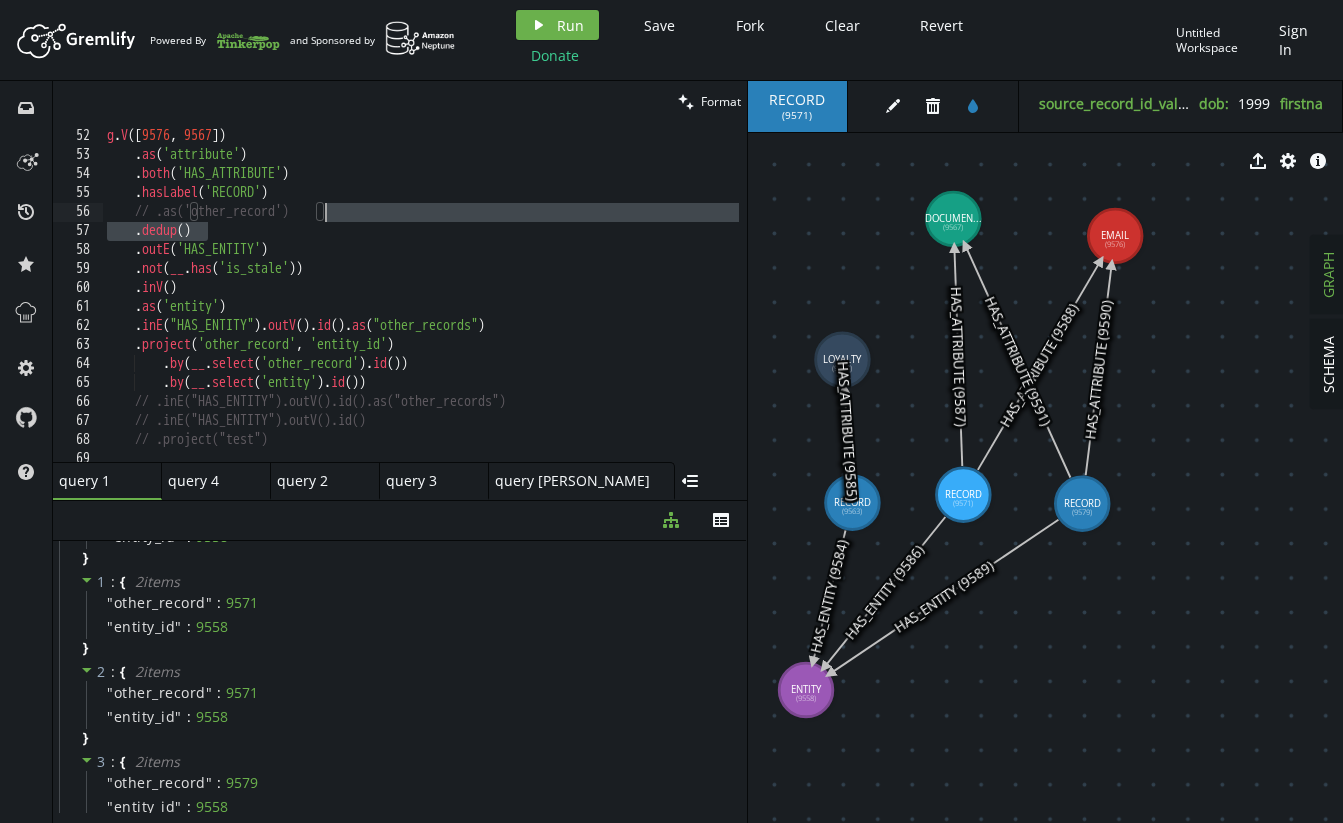 drag, startPoint x: 195, startPoint y: 236, endPoint x: 397, endPoint y: 218, distance: 202.8004 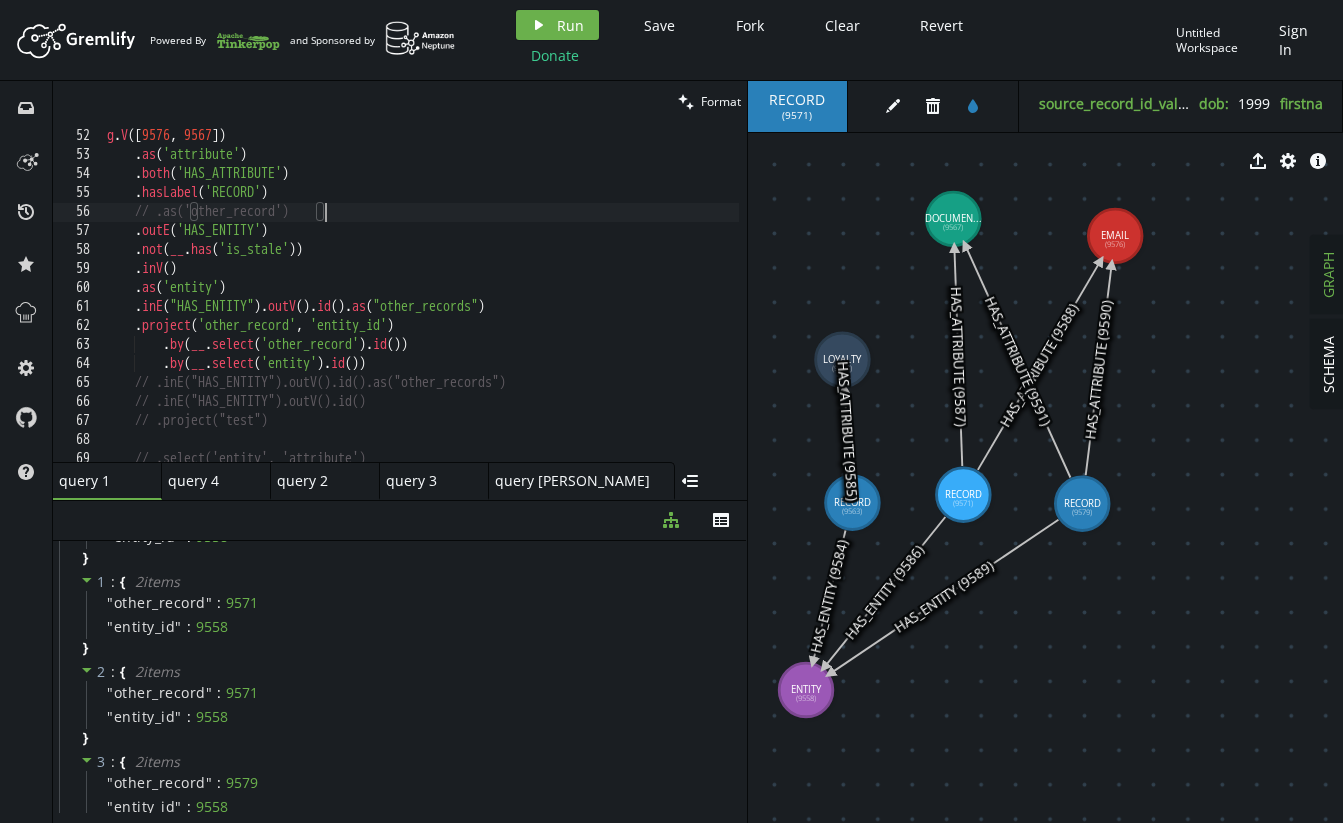 click on "g . V ([ 9576 ,   9567 ])        . as ( 'attribute' )      . both ( 'HAS_ATTRIBUTE' )      . hasLabel ( 'RECORD' )      // .as('other_record')      . outE ( 'HAS_ENTITY' )      . not ( __ . has ( 'is_stale' ))      . inV ( )      . as ( 'entity' )      . inE ( "HAS_ENTITY" ) . outV ( ) . id ( ) . as ( "other_records" )      . project ( 'other_record' ,   'entity_id' )           . by ( __ . select ( 'other_record' ) . id ( ))           . by ( __ . select ( 'entity' ) . id ( ))      // .inE("HAS_ENTITY").outV().id().as("other_records")      // .inE("HAS_ENTITY").outV().id()      // .project("test")      // .select('entity', 'attribute')" at bounding box center (611, 292) 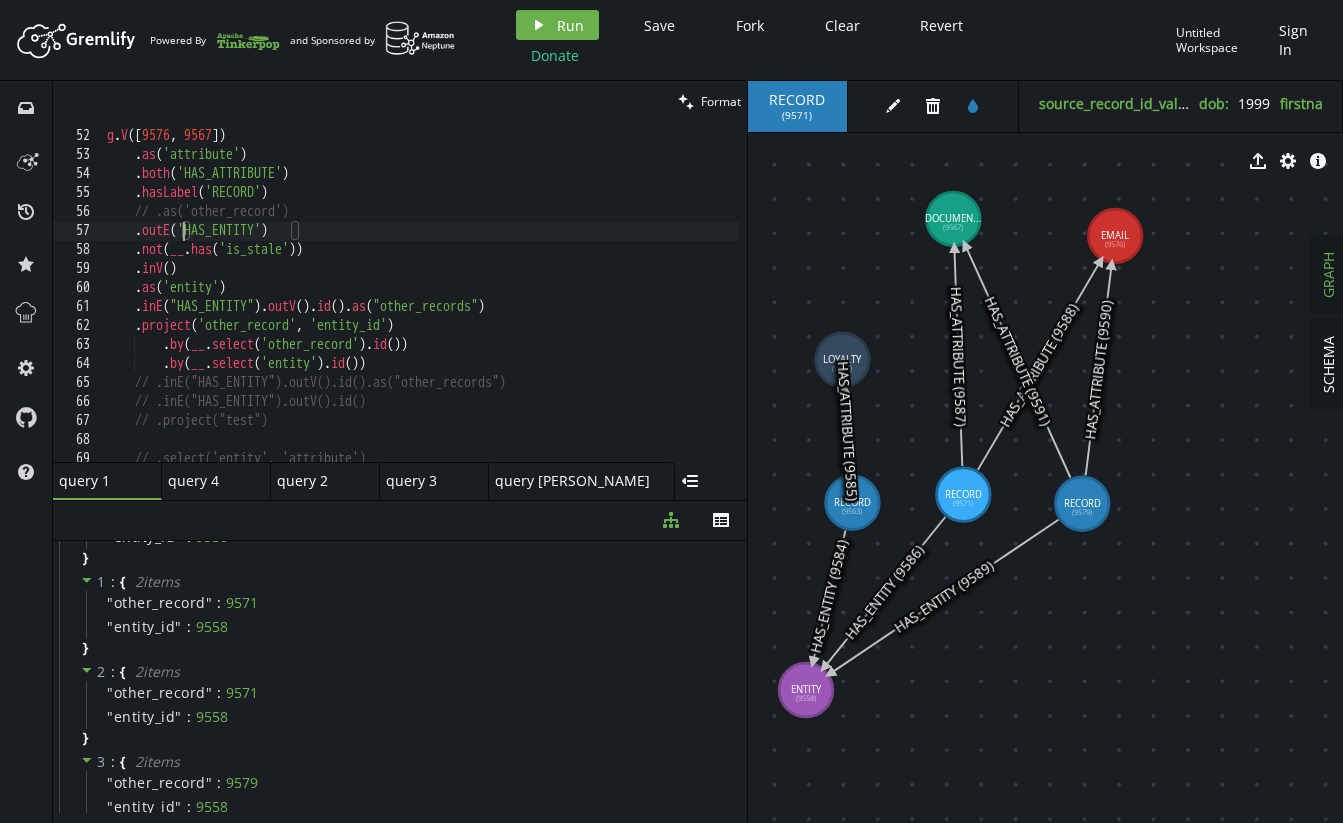 click on "g . V ([ 9576 ,   9567 ])        . as ( 'attribute' )      . both ( 'HAS_ATTRIBUTE' )      . hasLabel ( 'RECORD' )      // .as('other_record')      . outE ( 'HAS_ENTITY' )      . not ( __ . has ( 'is_stale' ))      . inV ( )      . as ( 'entity' )      . inE ( "HAS_ENTITY" ) . outV ( ) . id ( ) . as ( "other_records" )      . project ( 'other_record' ,   'entity_id' )           . by ( __ . select ( 'other_record' ) . id ( ))           . by ( __ . select ( 'entity' ) . id ( ))      // .inE("HAS_ENTITY").outV().id().as("other_records")      // .inE("HAS_ENTITY").outV().id()      // .project("test")      // .select('entity', 'attribute')" at bounding box center [611, 292] 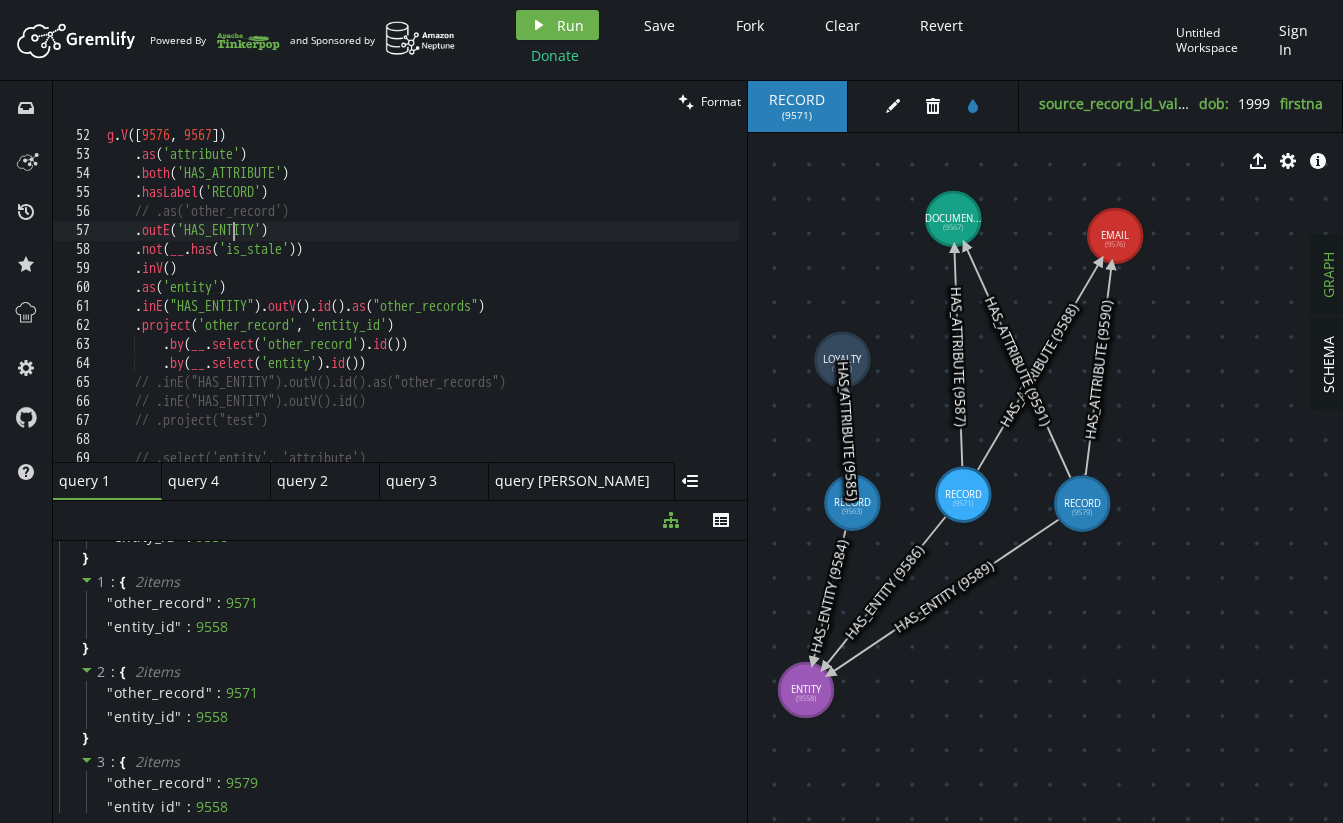 click on "g . V ([ 9576 ,   9567 ])        . as ( 'attribute' )      . both ( 'HAS_ATTRIBUTE' )      . hasLabel ( 'RECORD' )      // .as('other_record')      . outE ( 'HAS_ENTITY' )      . not ( __ . has ( 'is_stale' ))      . inV ( )      . as ( 'entity' )      . inE ( "HAS_ENTITY" ) . outV ( ) . id ( ) . as ( "other_records" )      . project ( 'other_record' ,   'entity_id' )           . by ( __ . select ( 'other_record' ) . id ( ))           . by ( __ . select ( 'entity' ) . id ( ))      // .inE("HAS_ENTITY").outV().id().as("other_records")      // .inE("HAS_ENTITY").outV().id()      // .project("test")      // .select('entity', 'attribute')" at bounding box center [611, 292] 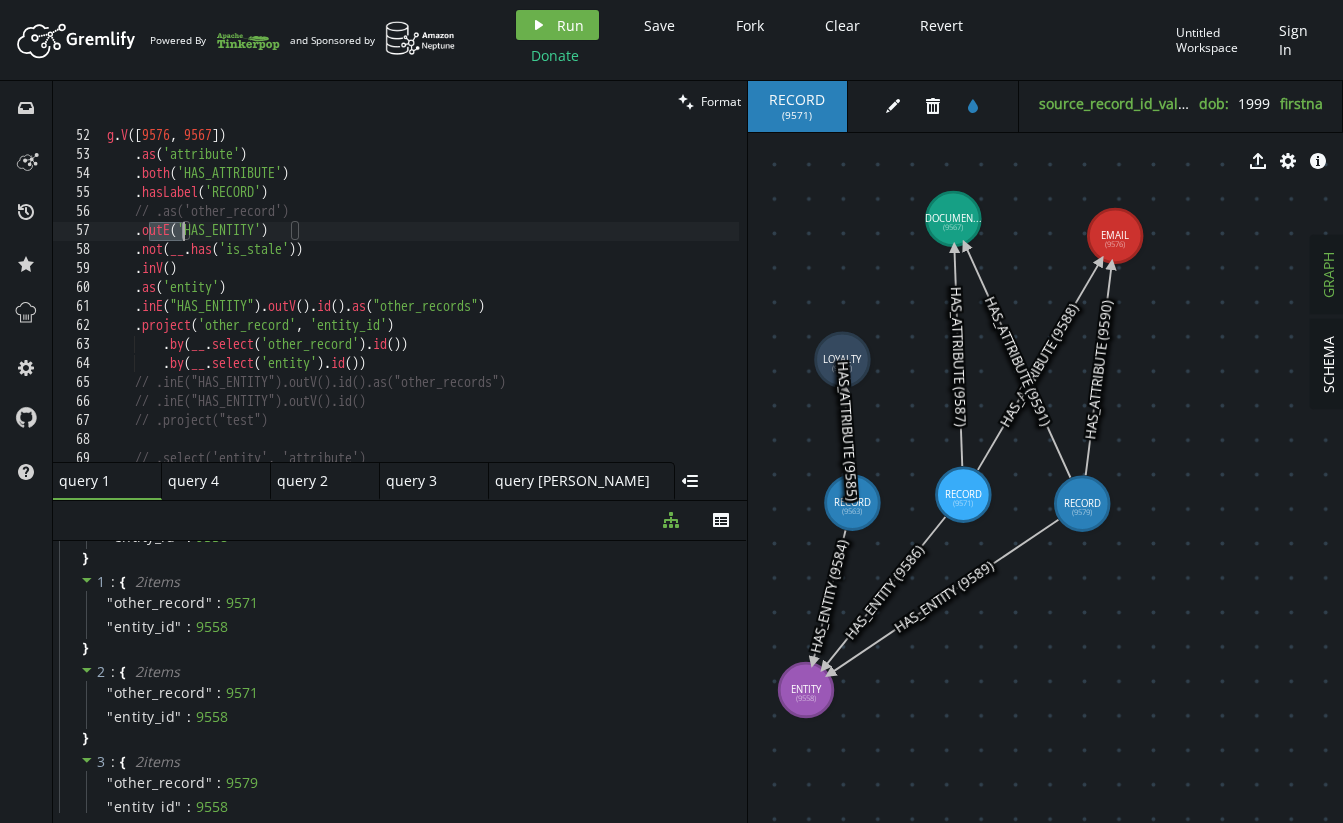 click on "g . V ([ 9576 ,   9567 ])        . as ( 'attribute' )      . both ( 'HAS_ATTRIBUTE' )      . hasLabel ( 'RECORD' )      // .as('other_record')      . outE ( 'HAS_ENTITY' )      . not ( __ . has ( 'is_stale' ))      . inV ( )      . as ( 'entity' )      . inE ( "HAS_ENTITY" ) . outV ( ) . id ( ) . as ( "other_records" )      . project ( 'other_record' ,   'entity_id' )           . by ( __ . select ( 'other_record' ) . id ( ))           . by ( __ . select ( 'entity' ) . id ( ))      // .inE("HAS_ENTITY").outV().id().as("other_records")      // .inE("HAS_ENTITY").outV().id()      // .project("test")      // .select('entity', 'attribute')" at bounding box center (611, 292) 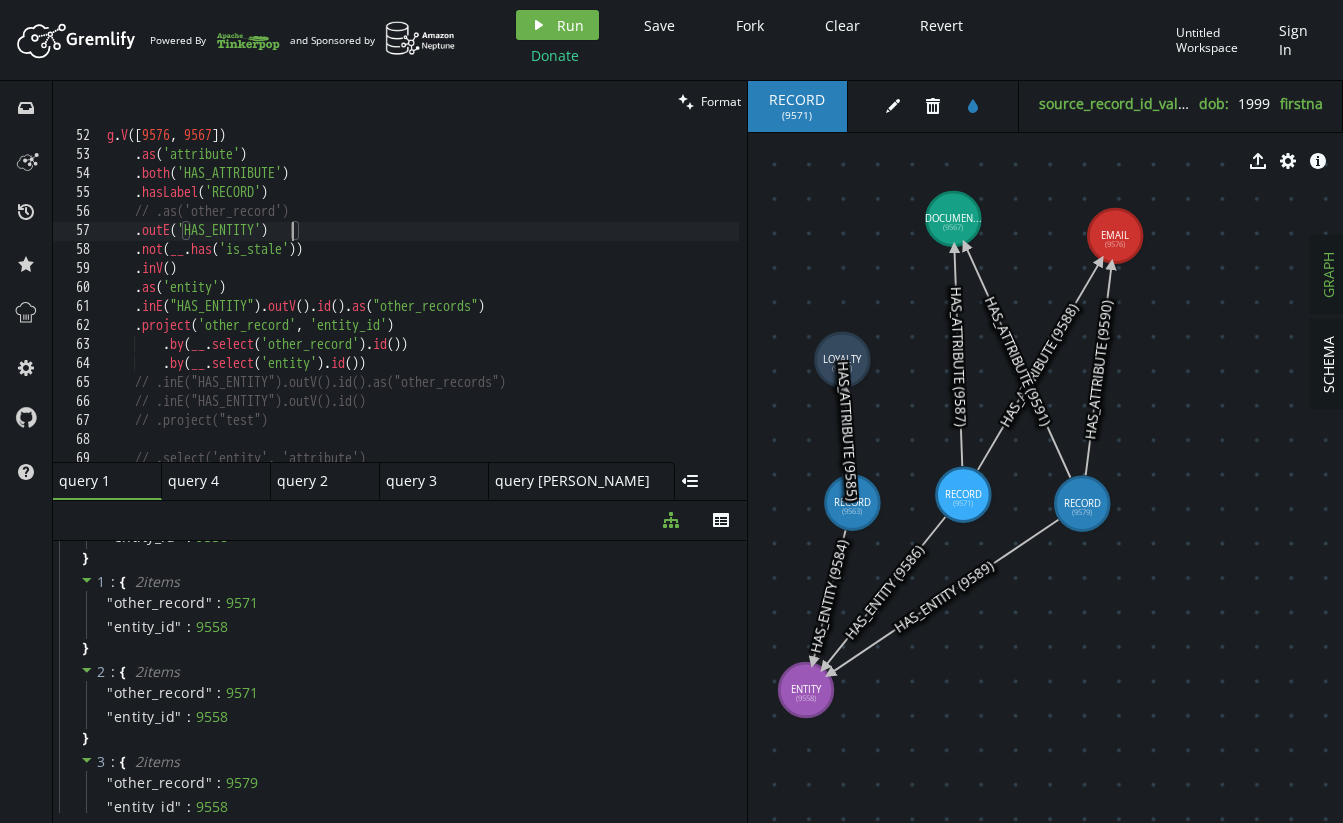 click on "g . V ([ 9576 ,   9567 ])        . as ( 'attribute' )      . both ( 'HAS_ATTRIBUTE' )      . hasLabel ( 'RECORD' )      // .as('other_record')      . outE ( 'HAS_ENTITY' )      . not ( __ . has ( 'is_stale' ))      . inV ( )      . as ( 'entity' )      . inE ( "HAS_ENTITY" ) . outV ( ) . id ( ) . as ( "other_records" )      . project ( 'other_record' ,   'entity_id' )           . by ( __ . select ( 'other_record' ) . id ( ))           . by ( __ . select ( 'entity' ) . id ( ))      // .inE("HAS_ENTITY").outV().id().as("other_records")      // .inE("HAS_ENTITY").outV().id()      // .project("test")      // .select('entity', 'attribute')" at bounding box center (611, 292) 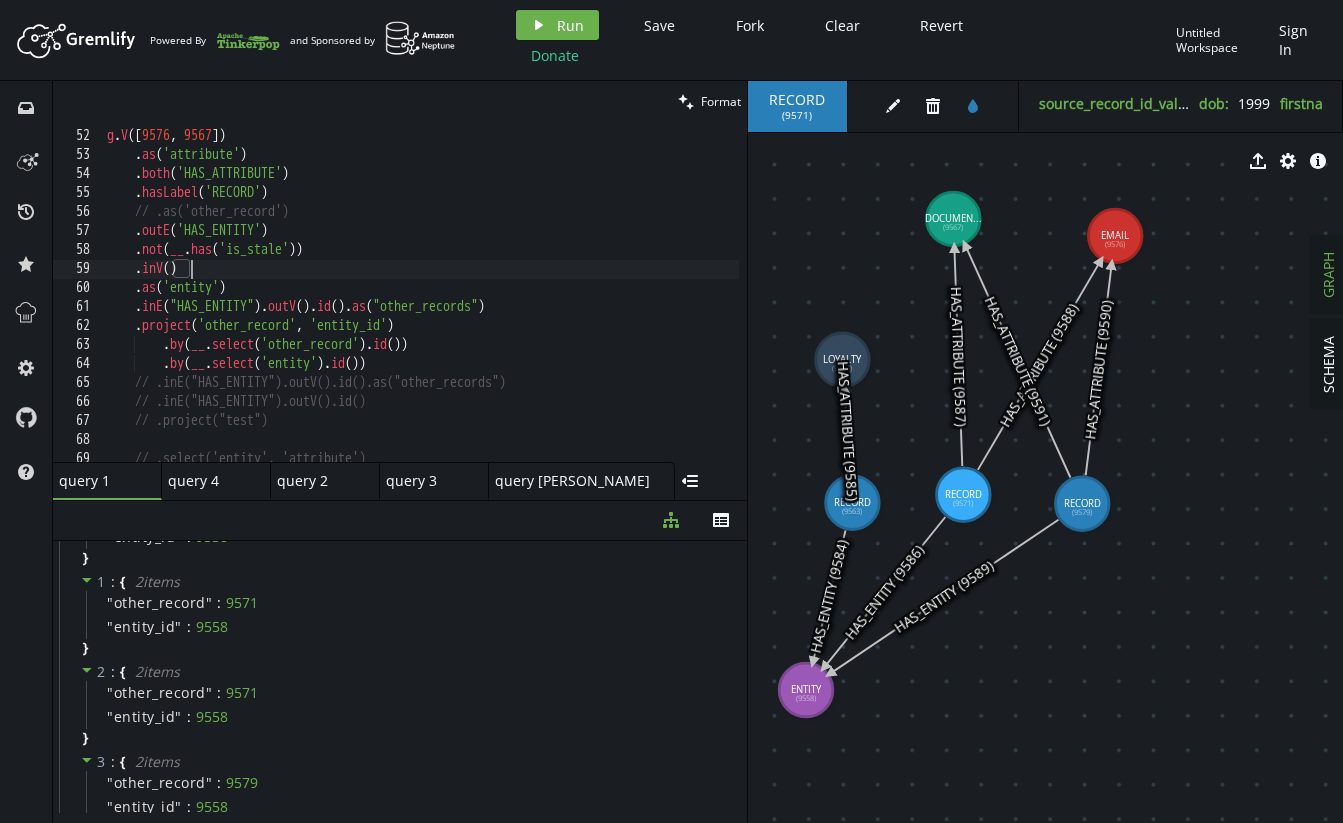 click on "g . V ([ 9576 ,   9567 ])        . as ( 'attribute' )      . both ( 'HAS_ATTRIBUTE' )      . hasLabel ( 'RECORD' )      // .as('other_record')      . outE ( 'HAS_ENTITY' )      . not ( __ . has ( 'is_stale' ))      . inV ( )      . as ( 'entity' )      . inE ( "HAS_ENTITY" ) . outV ( ) . id ( ) . as ( "other_records" )      . project ( 'other_record' ,   'entity_id' )           . by ( __ . select ( 'other_record' ) . id ( ))           . by ( __ . select ( 'entity' ) . id ( ))      // .inE("HAS_ENTITY").outV().id().as("other_records")      // .inE("HAS_ENTITY").outV().id()      // .project("test")      // .select('entity', 'attribute')" at bounding box center (611, 292) 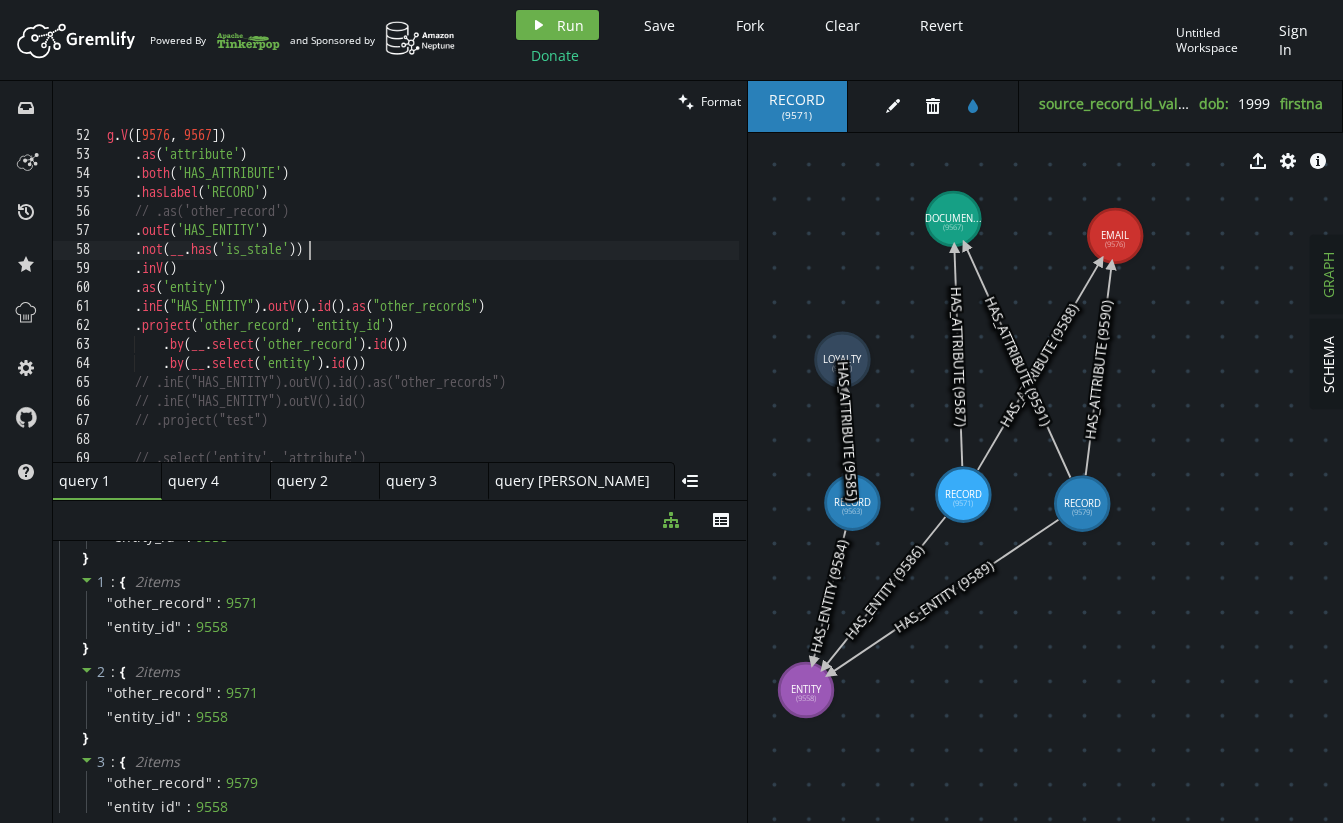 click on "g . V ([ 9576 ,   9567 ])        . as ( 'attribute' )      . both ( 'HAS_ATTRIBUTE' )      . hasLabel ( 'RECORD' )      // .as('other_record')      . outE ( 'HAS_ENTITY' )      . not ( __ . has ( 'is_stale' ))      . inV ( )      . as ( 'entity' )      . inE ( "HAS_ENTITY" ) . outV ( ) . id ( ) . as ( "other_records" )      . project ( 'other_record' ,   'entity_id' )           . by ( __ . select ( 'other_record' ) . id ( ))           . by ( __ . select ( 'entity' ) . id ( ))      // .inE("HAS_ENTITY").outV().id().as("other_records")      // .inE("HAS_ENTITY").outV().id()      // .project("test")      // .select('entity', 'attribute')" at bounding box center [611, 292] 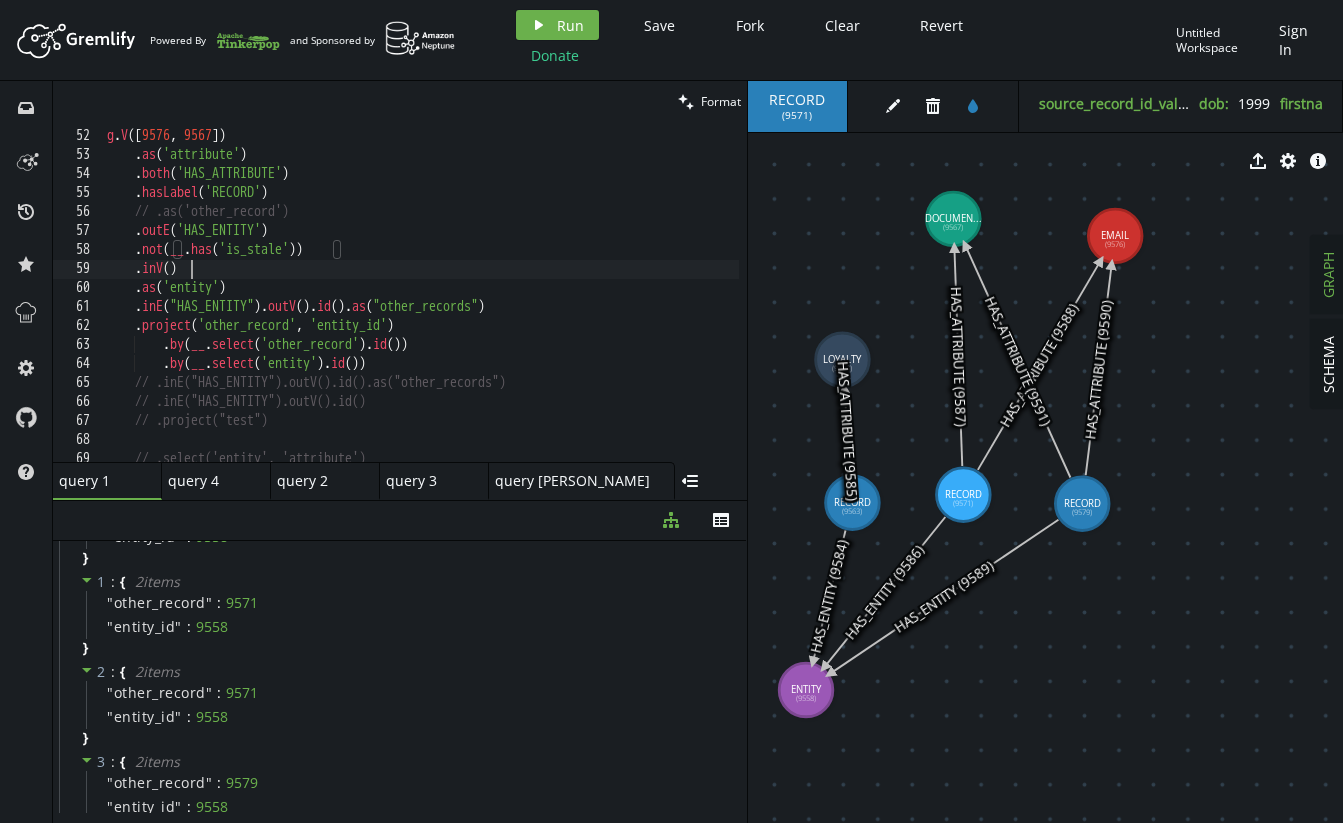 click on "g . V ([ 9576 ,   9567 ])        . as ( 'attribute' )      . both ( 'HAS_ATTRIBUTE' )      . hasLabel ( 'RECORD' )      // .as('other_record')      . outE ( 'HAS_ENTITY' )      . not ( __ . has ( 'is_stale' ))      . inV ( )      . as ( 'entity' )      . inE ( "HAS_ENTITY" ) . outV ( ) . id ( ) . as ( "other_records" )      . project ( 'other_record' ,   'entity_id' )           . by ( __ . select ( 'other_record' ) . id ( ))           . by ( __ . select ( 'entity' ) . id ( ))      // .inE("HAS_ENTITY").outV().id().as("other_records")      // .inE("HAS_ENTITY").outV().id()      // .project("test")      // .select('entity', 'attribute')" at bounding box center (611, 292) 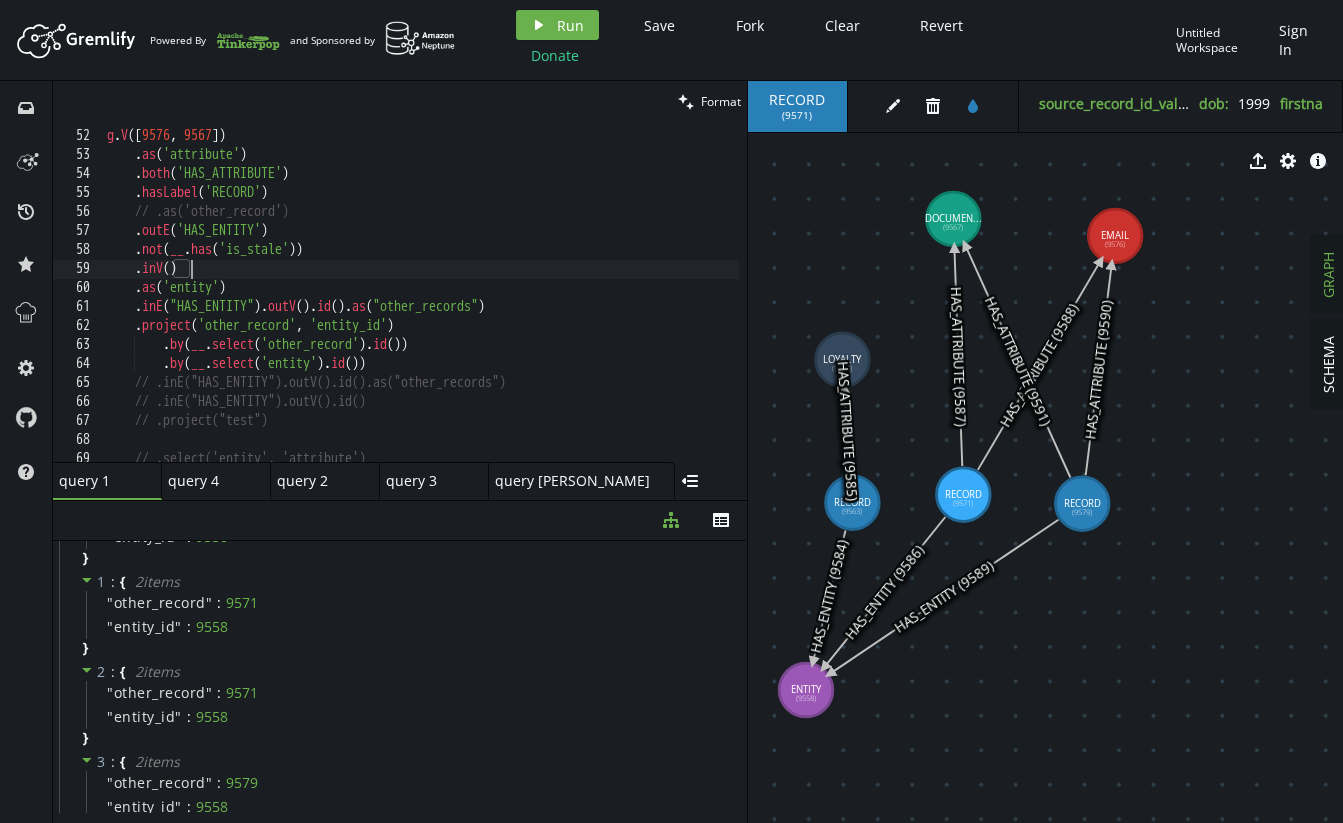 click on "g . V ([ 9576 ,   9567 ])        . as ( 'attribute' )      . both ( 'HAS_ATTRIBUTE' )      . hasLabel ( 'RECORD' )      // .as('other_record')      . outE ( 'HAS_ENTITY' )      . not ( __ . has ( 'is_stale' ))      . inV ( )      . as ( 'entity' )      . inE ( "HAS_ENTITY" ) . outV ( ) . id ( ) . as ( "other_records" )      . project ( 'other_record' ,   'entity_id' )           . by ( __ . select ( 'other_record' ) . id ( ))           . by ( __ . select ( 'entity' ) . id ( ))      // .inE("HAS_ENTITY").outV().id().as("other_records")      // .inE("HAS_ENTITY").outV().id()      // .project("test")      // .select('entity', 'attribute')" at bounding box center (611, 292) 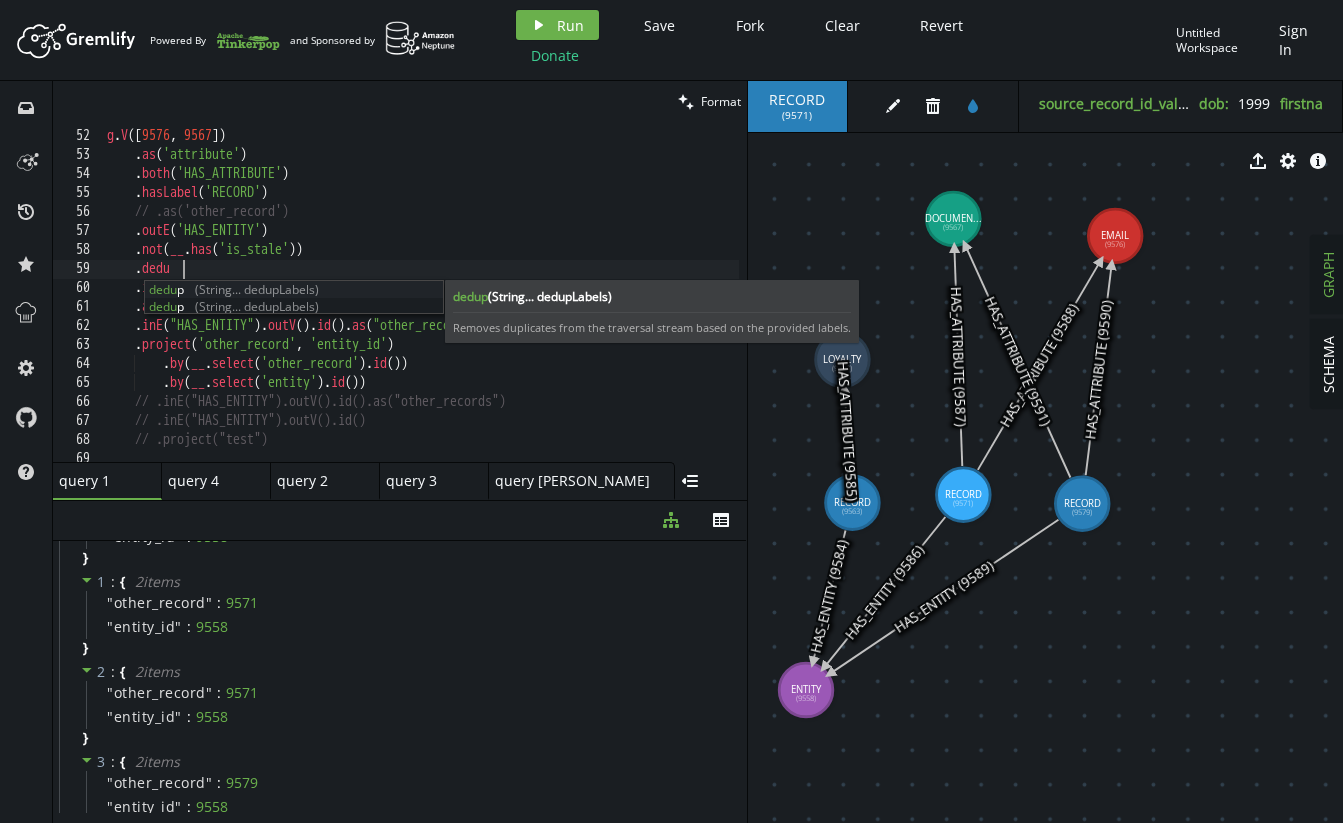 scroll, scrollTop: 0, scrollLeft: 66, axis: horizontal 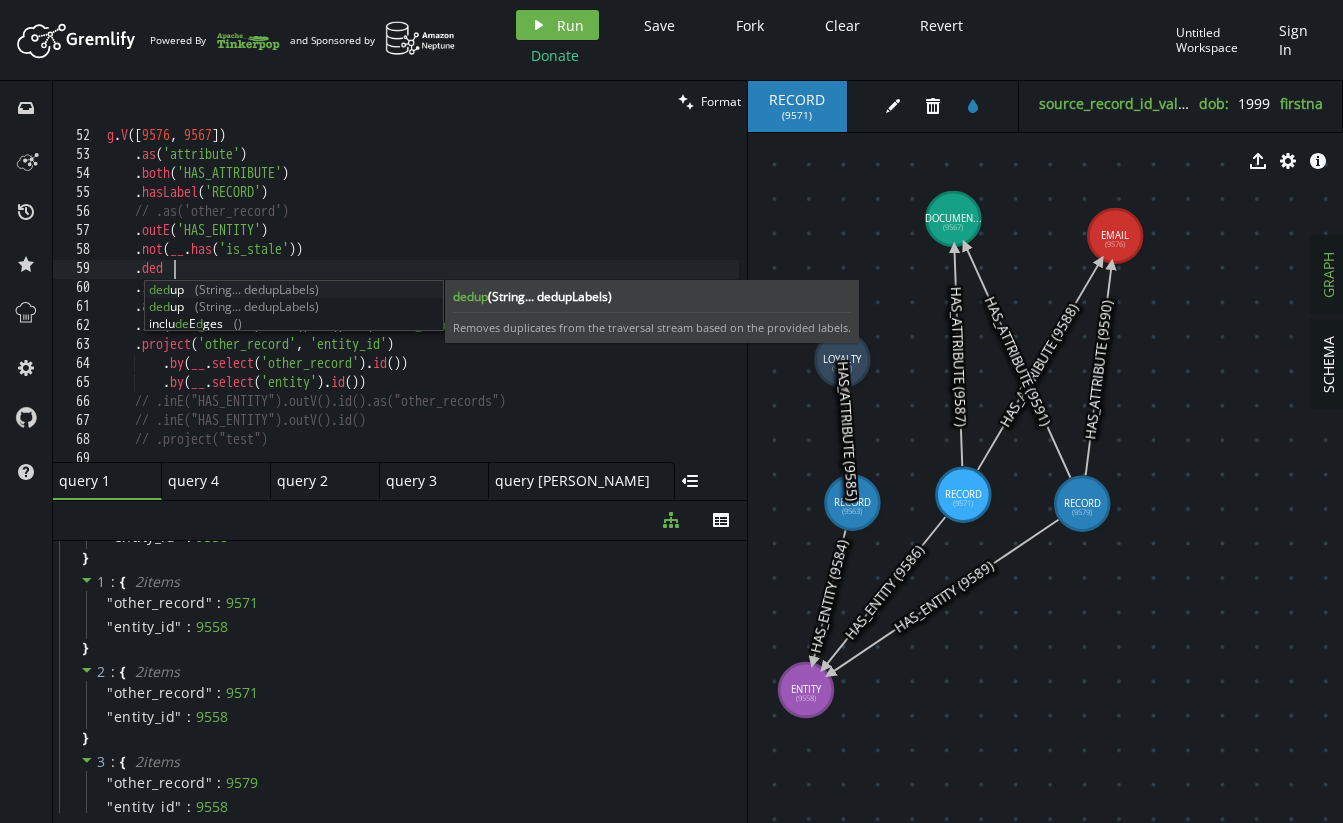 click on "g . V ([ 9576 ,   9567 ])        . as ( 'attribute' )      . both ( 'HAS_ATTRIBUTE' )      . hasLabel ( 'RECORD' )      // .as('other_record')      . outE ( 'HAS_ENTITY' )      . not ( __ . has ( 'is_stale' ))      . ded      . inV ( )      . as ( 'entity' )      . inE ( "HAS_ENTITY" ) . outV ( ) . id ( ) . as ( "other_records" )      . project ( 'other_record' ,   'entity_id' )           . by ( __ . select ( 'other_record' ) . id ( ))           . by ( __ . select ( 'entity' ) . id ( ))      // .inE("HAS_ENTITY").outV().id().as("other_records")      // .inE("HAS_ENTITY").outV().id()      // .project("test")" at bounding box center (611, 292) 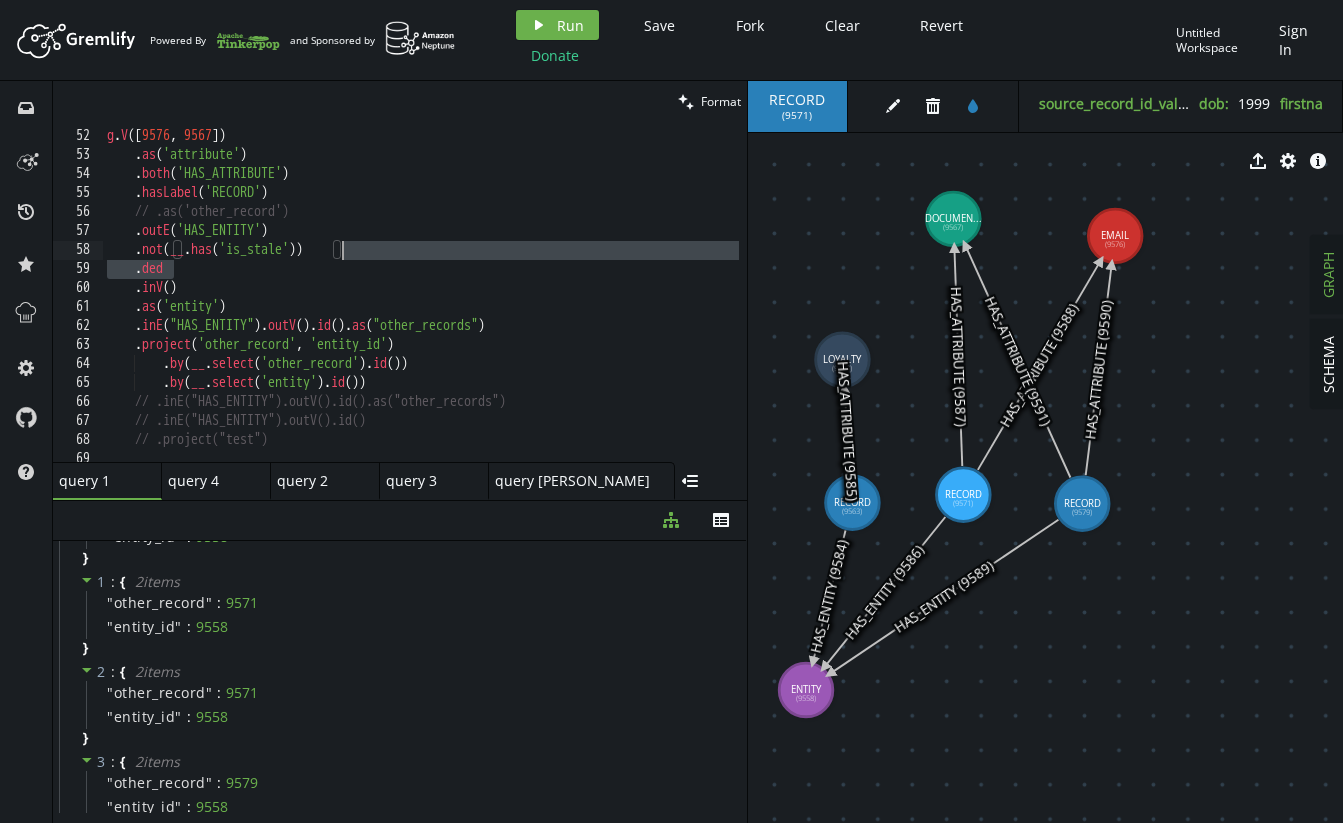 drag, startPoint x: 367, startPoint y: 263, endPoint x: 376, endPoint y: 251, distance: 15 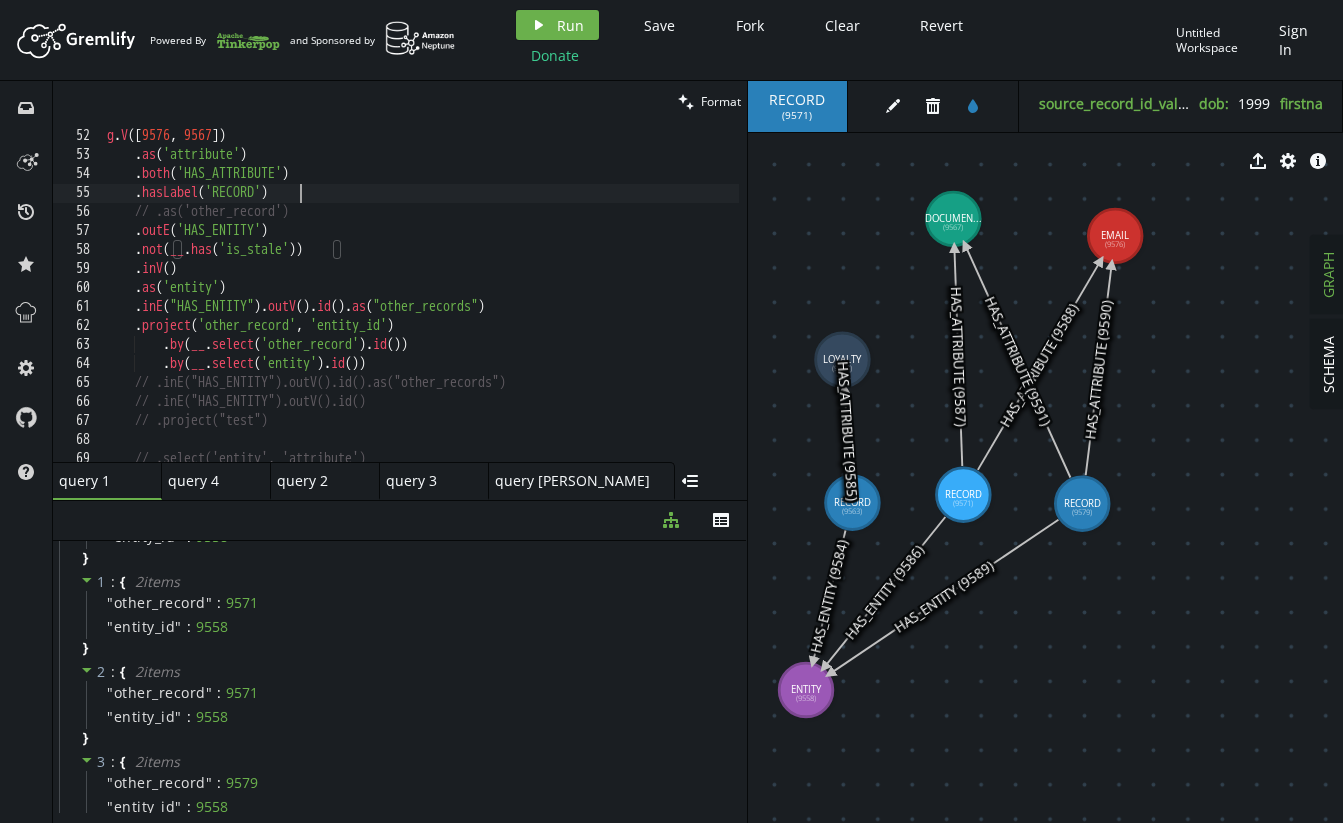 click on "g . V ([ 9576 ,   9567 ])        . as ( 'attribute' )      . both ( 'HAS_ATTRIBUTE' )      . hasLabel ( 'RECORD' )      // .as('other_record')      . outE ( 'HAS_ENTITY' )      . not ( __ . has ( 'is_stale' ))      . inV ( )      . as ( 'entity' )      . inE ( "HAS_ENTITY" ) . outV ( ) . id ( ) . as ( "other_records" )      . project ( 'other_record' ,   'entity_id' )           . by ( __ . select ( 'other_record' ) . id ( ))           . by ( __ . select ( 'entity' ) . id ( ))      // .inE("HAS_ENTITY").outV().id().as("other_records")      // .inE("HAS_ENTITY").outV().id()      // .project("test")      // .select('entity', 'attribute')" at bounding box center [611, 292] 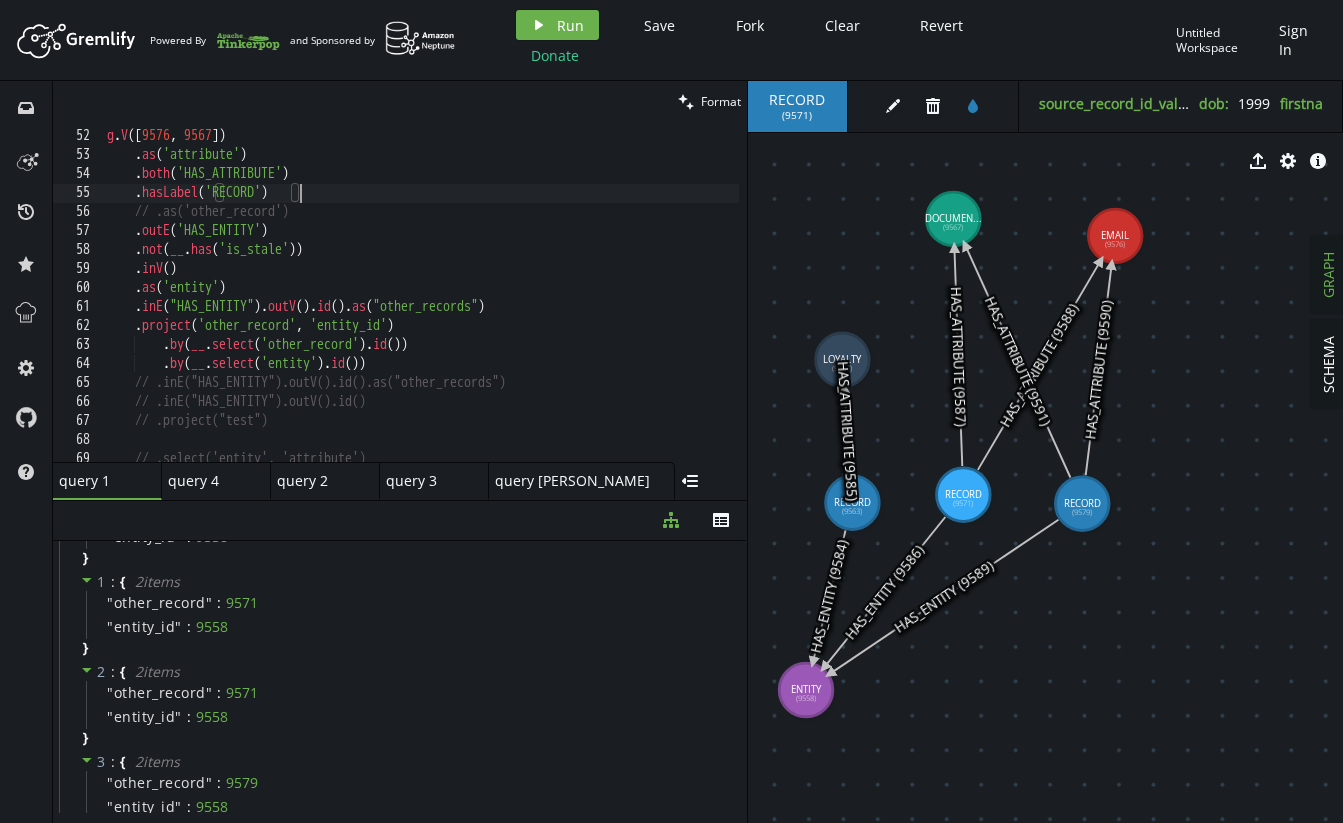 click on "g . V ([ 9576 ,   9567 ])        . as ( 'attribute' )      . both ( 'HAS_ATTRIBUTE' )      . hasLabel ( 'RECORD' )      // .as('other_record')      . outE ( 'HAS_ENTITY' )      . not ( __ . has ( 'is_stale' ))      . inV ( )      . as ( 'entity' )      . inE ( "HAS_ENTITY" ) . outV ( ) . id ( ) . as ( "other_records" )      . project ( 'other_record' ,   'entity_id' )           . by ( __ . select ( 'other_record' ) . id ( ))           . by ( __ . select ( 'entity' ) . id ( ))      // .inE("HAS_ENTITY").outV().id().as("other_records")      // .inE("HAS_ENTITY").outV().id()      // .project("test")      // .select('entity', 'attribute')" at bounding box center (611, 292) 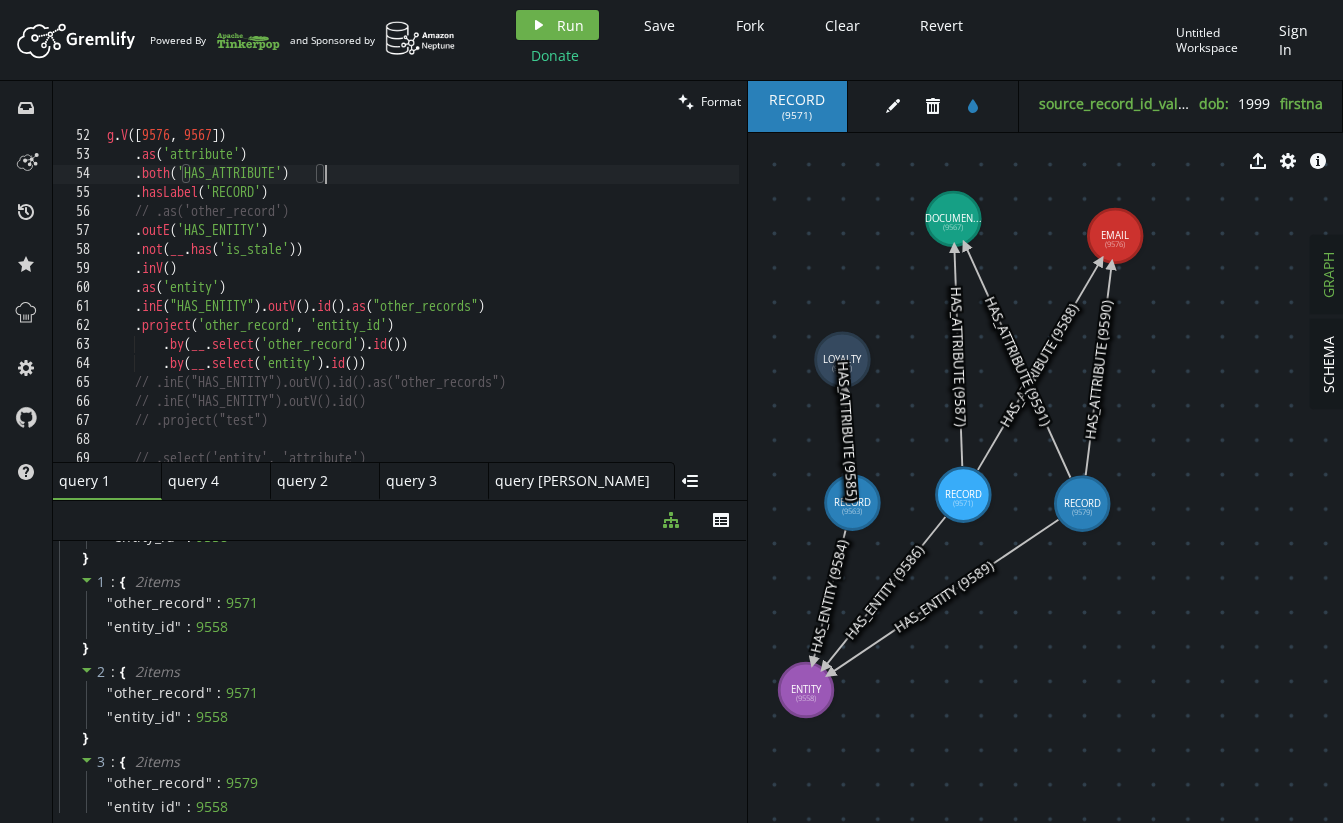 click on "g . V ([ 9576 ,   9567 ])        . as ( 'attribute' )      . both ( 'HAS_ATTRIBUTE' )      . hasLabel ( 'RECORD' )      // .as('other_record')      . outE ( 'HAS_ENTITY' )      . not ( __ . has ( 'is_stale' ))      . inV ( )      . as ( 'entity' )      . inE ( "HAS_ENTITY" ) . outV ( ) . id ( ) . as ( "other_records" )      . project ( 'other_record' ,   'entity_id' )           . by ( __ . select ( 'other_record' ) . id ( ))           . by ( __ . select ( 'entity' ) . id ( ))      // .inE("HAS_ENTITY").outV().id().as("other_records")      // .inE("HAS_ENTITY").outV().id()      // .project("test")      // .select('entity', 'attribute')" at bounding box center (611, 292) 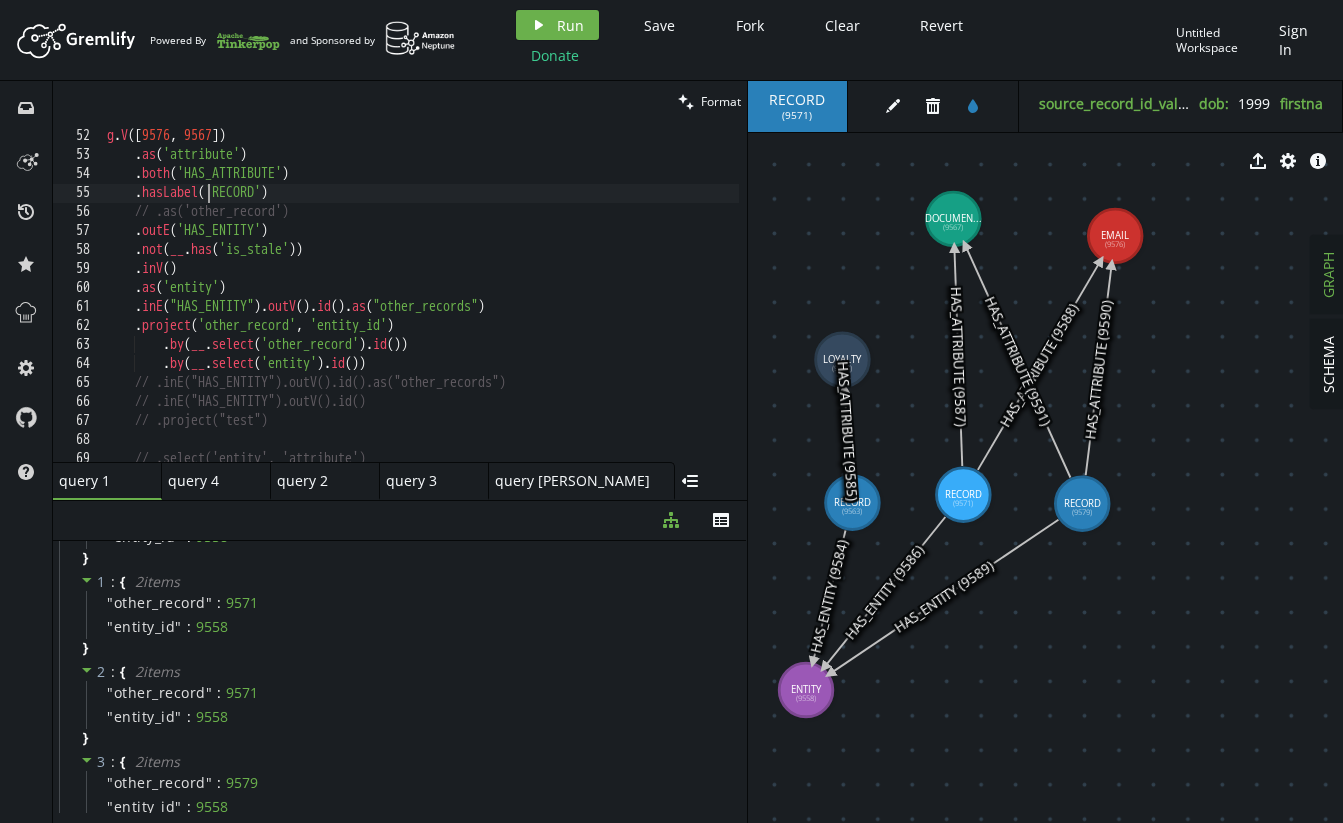 click on "g . V ([ 9576 ,   9567 ])        . as ( 'attribute' )      . both ( 'HAS_ATTRIBUTE' )      . hasLabel ( 'RECORD' )      // .as('other_record')      . outE ( 'HAS_ENTITY' )      . not ( __ . has ( 'is_stale' ))      . inV ( )      . as ( 'entity' )      . inE ( "HAS_ENTITY" ) . outV ( ) . id ( ) . as ( "other_records" )      . project ( 'other_record' ,   'entity_id' )           . by ( __ . select ( 'other_record' ) . id ( ))           . by ( __ . select ( 'entity' ) . id ( ))      // .inE("HAS_ENTITY").outV().id().as("other_records")      // .inE("HAS_ENTITY").outV().id()      // .project("test")      // .select('entity', 'attribute')" at bounding box center [611, 292] 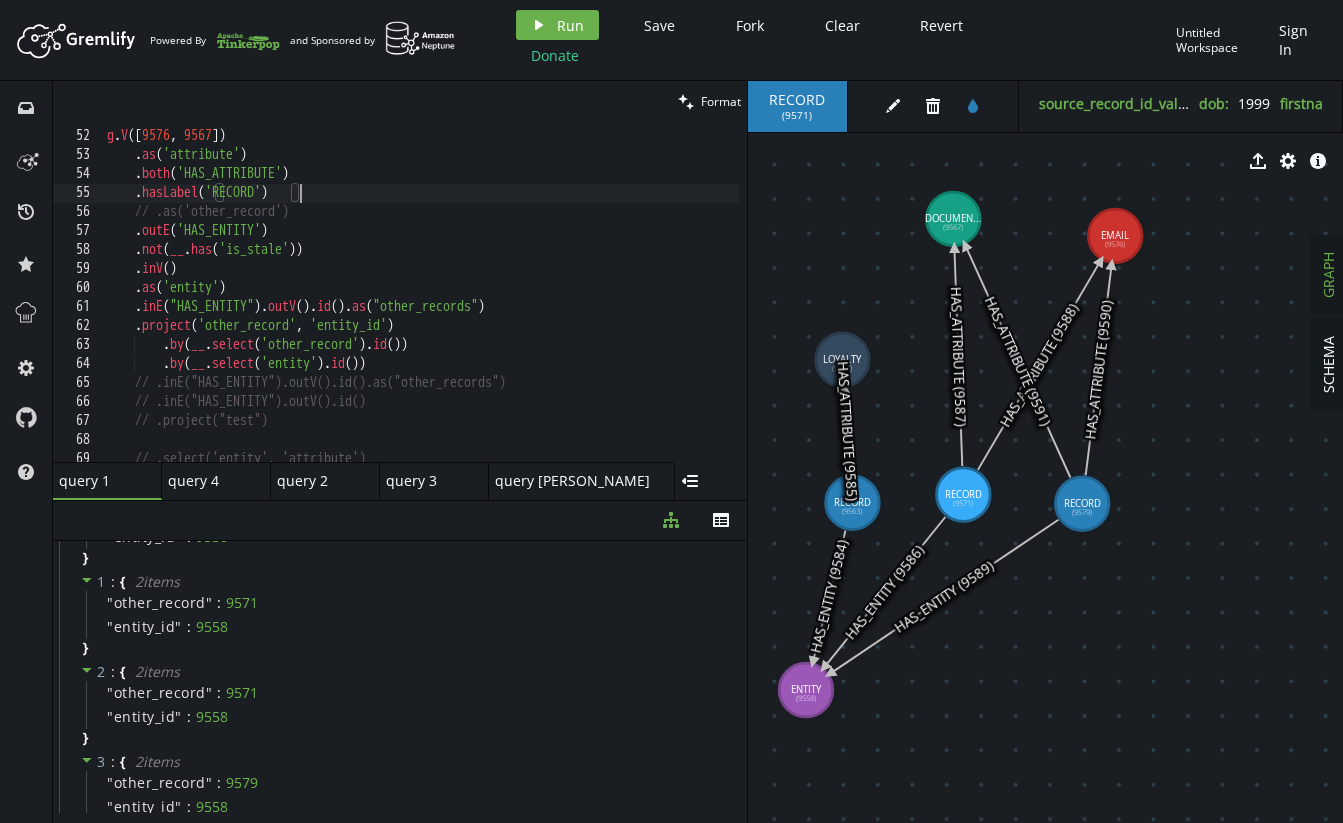 click on "g . V ([ 9576 ,   9567 ])        . as ( 'attribute' )      . both ( 'HAS_ATTRIBUTE' )      . hasLabel ( 'RECORD' )      // .as('other_record')      . outE ( 'HAS_ENTITY' )      . not ( __ . has ( 'is_stale' ))      . inV ( )      . as ( 'entity' )      . inE ( "HAS_ENTITY" ) . outV ( ) . id ( ) . as ( "other_records" )      . project ( 'other_record' ,   'entity_id' )           . by ( __ . select ( 'other_record' ) . id ( ))           . by ( __ . select ( 'entity' ) . id ( ))      // .inE("HAS_ENTITY").outV().id().as("other_records")      // .inE("HAS_ENTITY").outV().id()      // .project("test")      // .select('entity', 'attribute')" at bounding box center (611, 292) 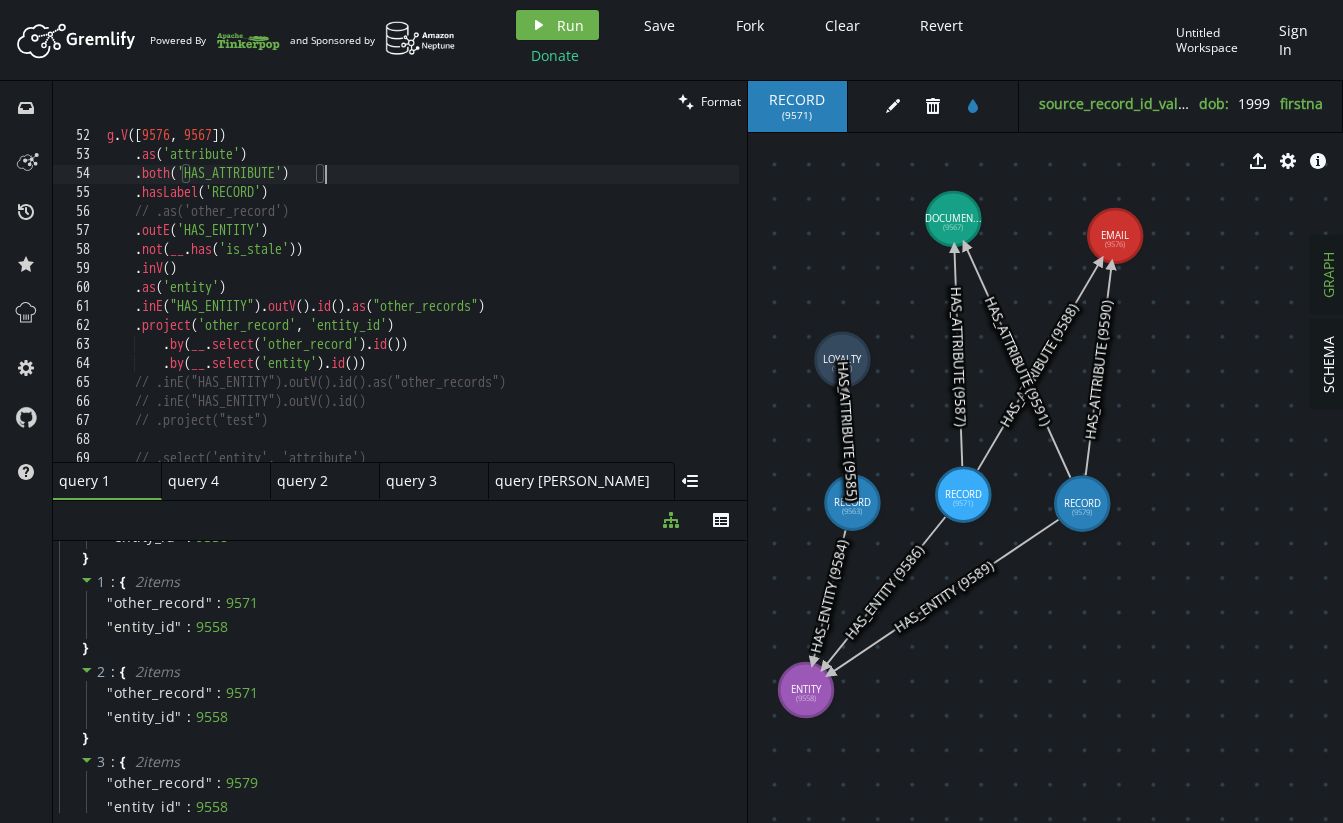 click on "g . V ([ 9576 ,   9567 ])        . as ( 'attribute' )      . both ( 'HAS_ATTRIBUTE' )      . hasLabel ( 'RECORD' )      // .as('other_record')      . outE ( 'HAS_ENTITY' )      . not ( __ . has ( 'is_stale' ))      . inV ( )      . as ( 'entity' )      . inE ( "HAS_ENTITY" ) . outV ( ) . id ( ) . as ( "other_records" )      . project ( 'other_record' ,   'entity_id' )           . by ( __ . select ( 'other_record' ) . id ( ))           . by ( __ . select ( 'entity' ) . id ( ))      // .inE("HAS_ENTITY").outV().id().as("other_records")      // .inE("HAS_ENTITY").outV().id()      // .project("test")      // .select('entity', 'attribute')" at bounding box center (611, 292) 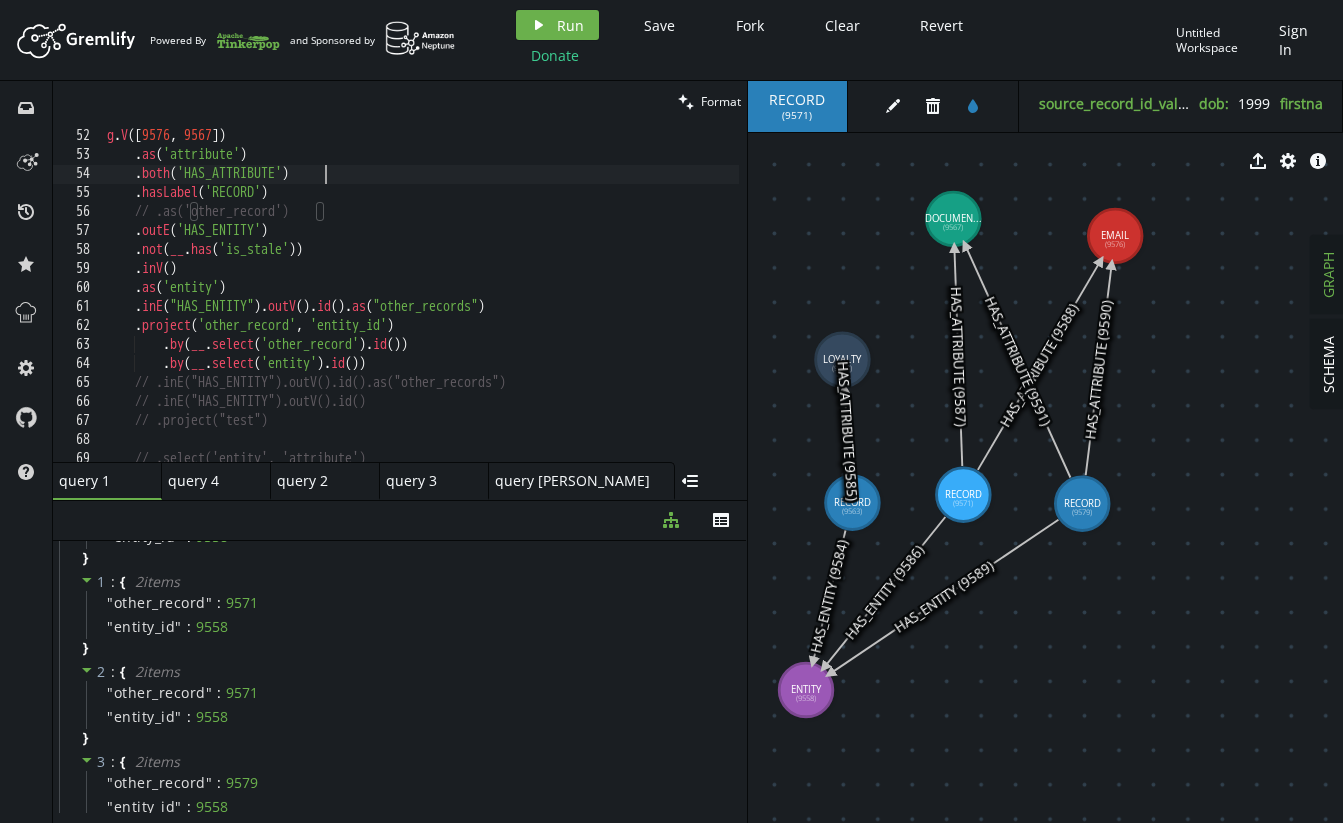 click on "g . V ([ 9576 ,   9567 ])        . as ( 'attribute' )      . both ( 'HAS_ATTRIBUTE' )      . hasLabel ( 'RECORD' )      // .as('other_record')      . outE ( 'HAS_ENTITY' )      . not ( __ . has ( 'is_stale' ))      . inV ( )      . as ( 'entity' )      . inE ( "HAS_ENTITY" ) . outV ( ) . id ( ) . as ( "other_records" )      . project ( 'other_record' ,   'entity_id' )           . by ( __ . select ( 'other_record' ) . id ( ))           . by ( __ . select ( 'entity' ) . id ( ))      // .inE("HAS_ENTITY").outV().id().as("other_records")      // .inE("HAS_ENTITY").outV().id()      // .project("test")      // .select('entity', 'attribute')" at bounding box center [611, 292] 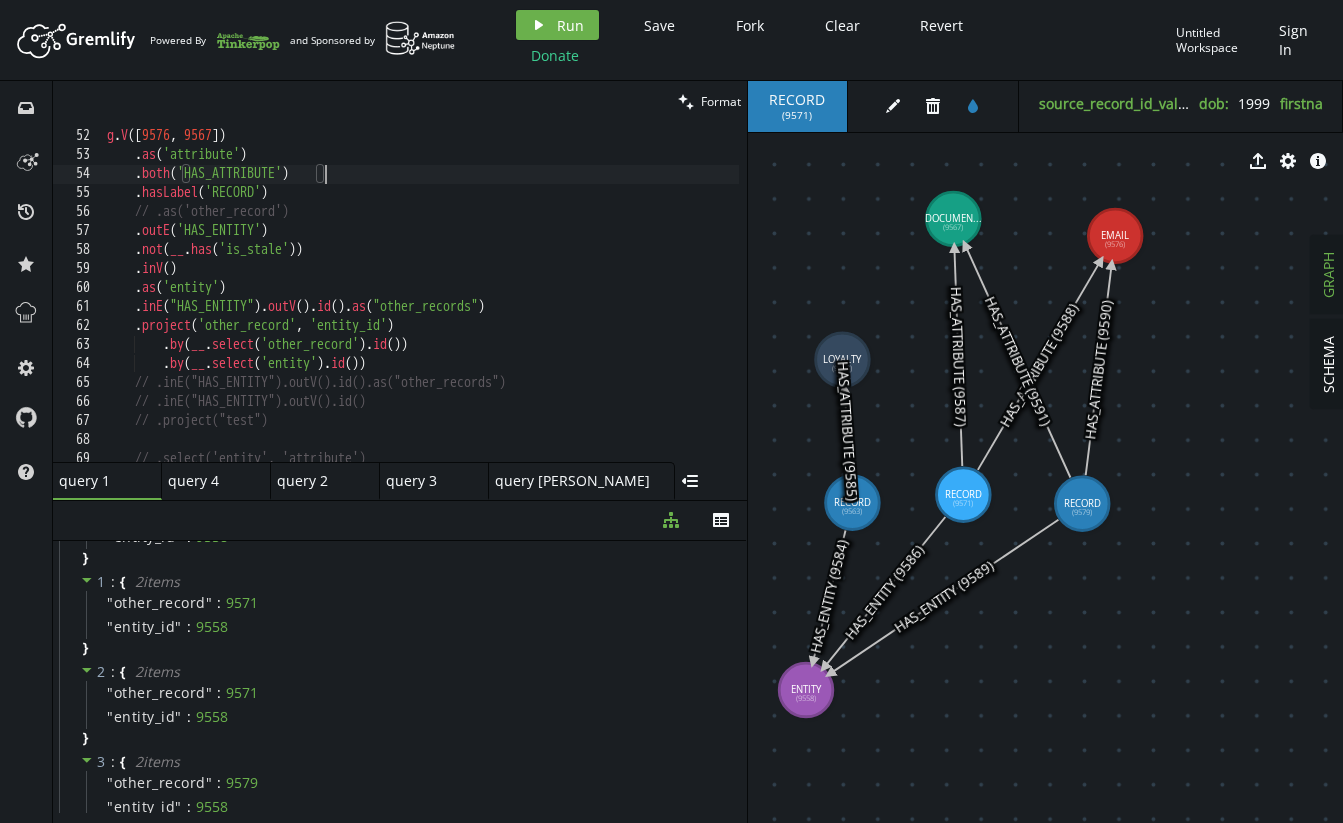 click on "g . V ([ 9576 ,   9567 ])        . as ( 'attribute' )      . both ( 'HAS_ATTRIBUTE' )      . hasLabel ( 'RECORD' )      // .as('other_record')      . outE ( 'HAS_ENTITY' )      . not ( __ . has ( 'is_stale' ))      . inV ( )      . as ( 'entity' )      . inE ( "HAS_ENTITY" ) . outV ( ) . id ( ) . as ( "other_records" )      . project ( 'other_record' ,   'entity_id' )           . by ( __ . select ( 'other_record' ) . id ( ))           . by ( __ . select ( 'entity' ) . id ( ))      // .inE("HAS_ENTITY").outV().id().as("other_records")      // .inE("HAS_ENTITY").outV().id()      // .project("test")      // .select('entity', 'attribute')" at bounding box center (611, 292) 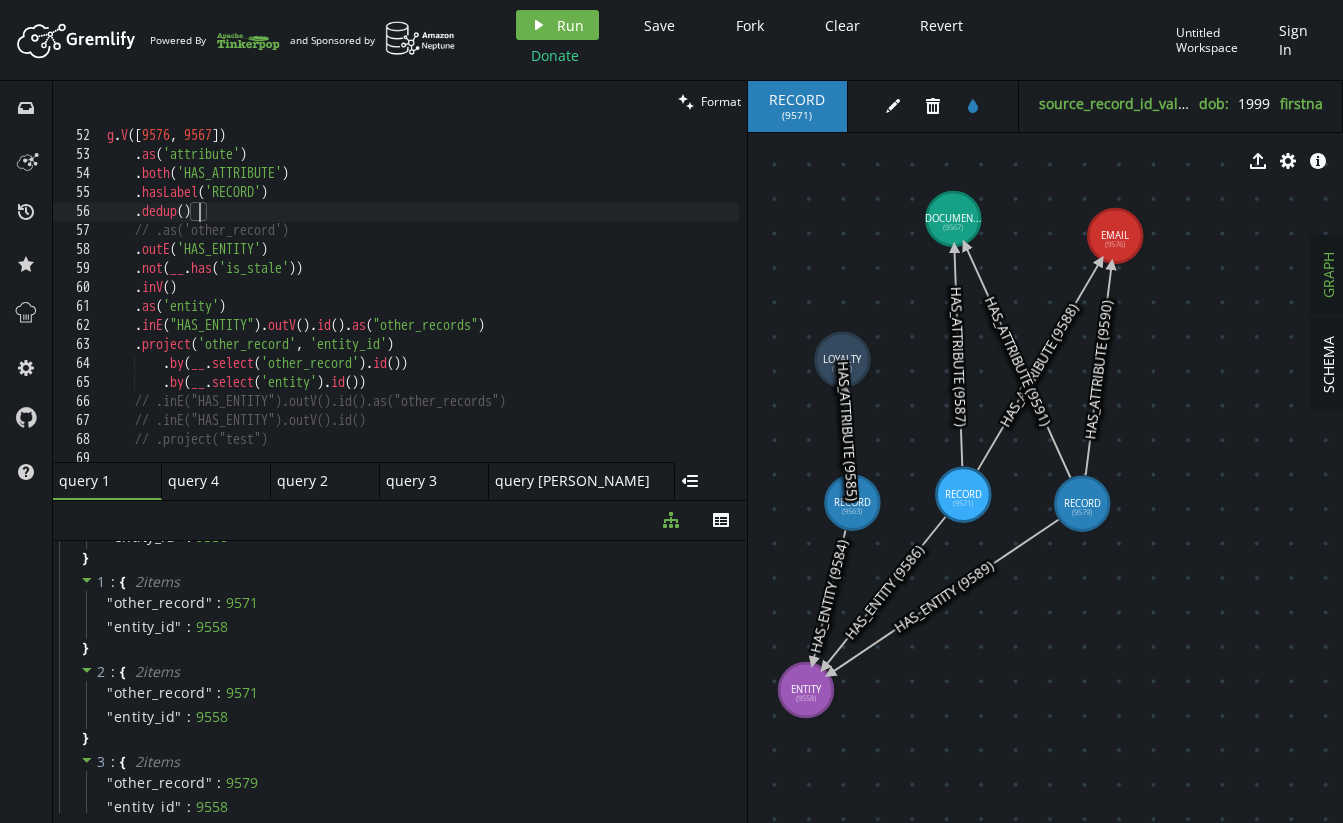 scroll, scrollTop: 0, scrollLeft: 99, axis: horizontal 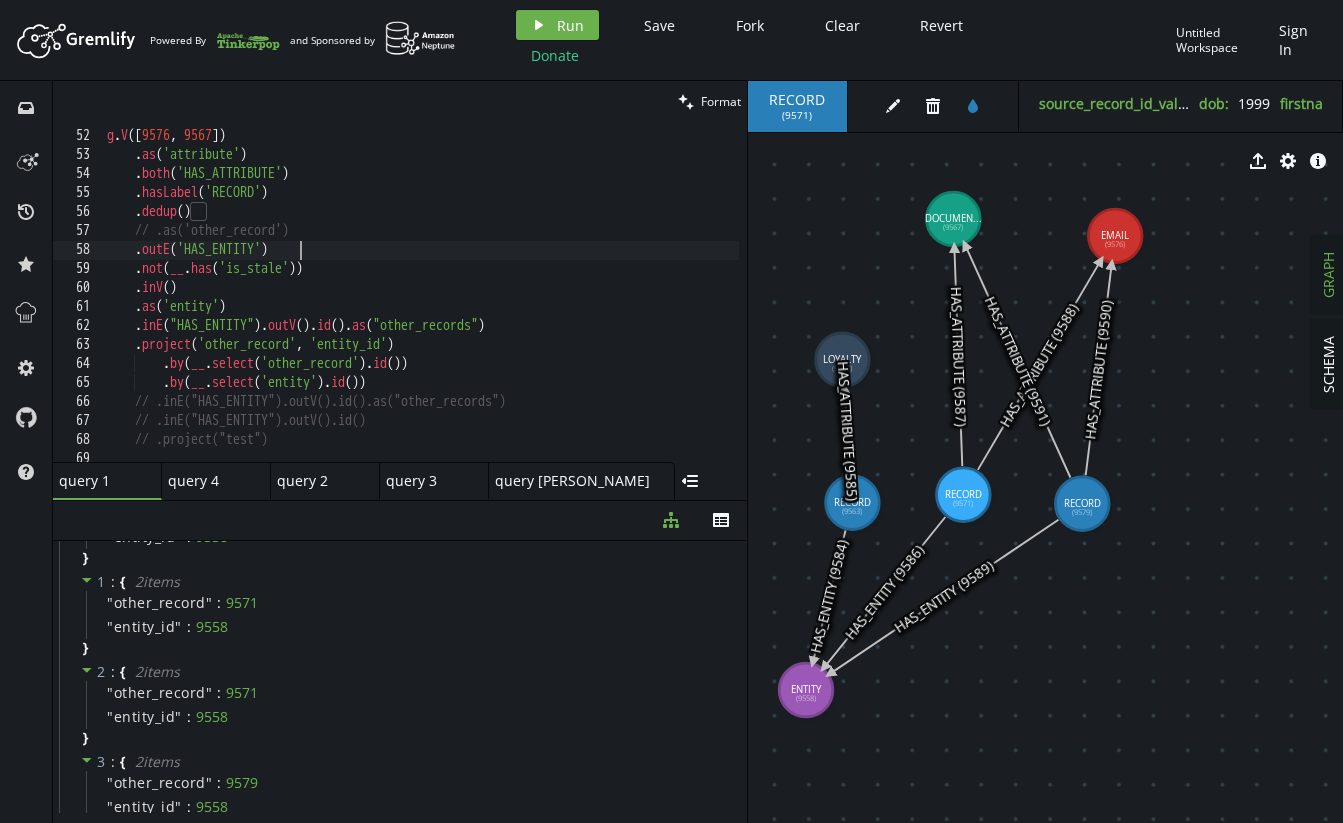 click on "g . V ([ 9576 ,   9567 ])        . as ( 'attribute' )      . both ( 'HAS_ATTRIBUTE' )      . hasLabel ( 'RECORD' )      . dedup ( )      // .as('other_record')      . outE ( 'HAS_ENTITY' )      . not ( __ . has ( 'is_stale' ))      . inV ( )      . as ( 'entity' )      . inE ( "HAS_ENTITY" ) . outV ( ) . id ( ) . as ( "other_records" )      . project ( 'other_record' ,   'entity_id' )           . by ( __ . select ( 'other_record' ) . id ( ))           . by ( __ . select ( 'entity' ) . id ( ))      // .inE("HAS_ENTITY").outV().id().as("other_records")      // .inE("HAS_ENTITY").outV().id()      // .project("test")" at bounding box center [611, 292] 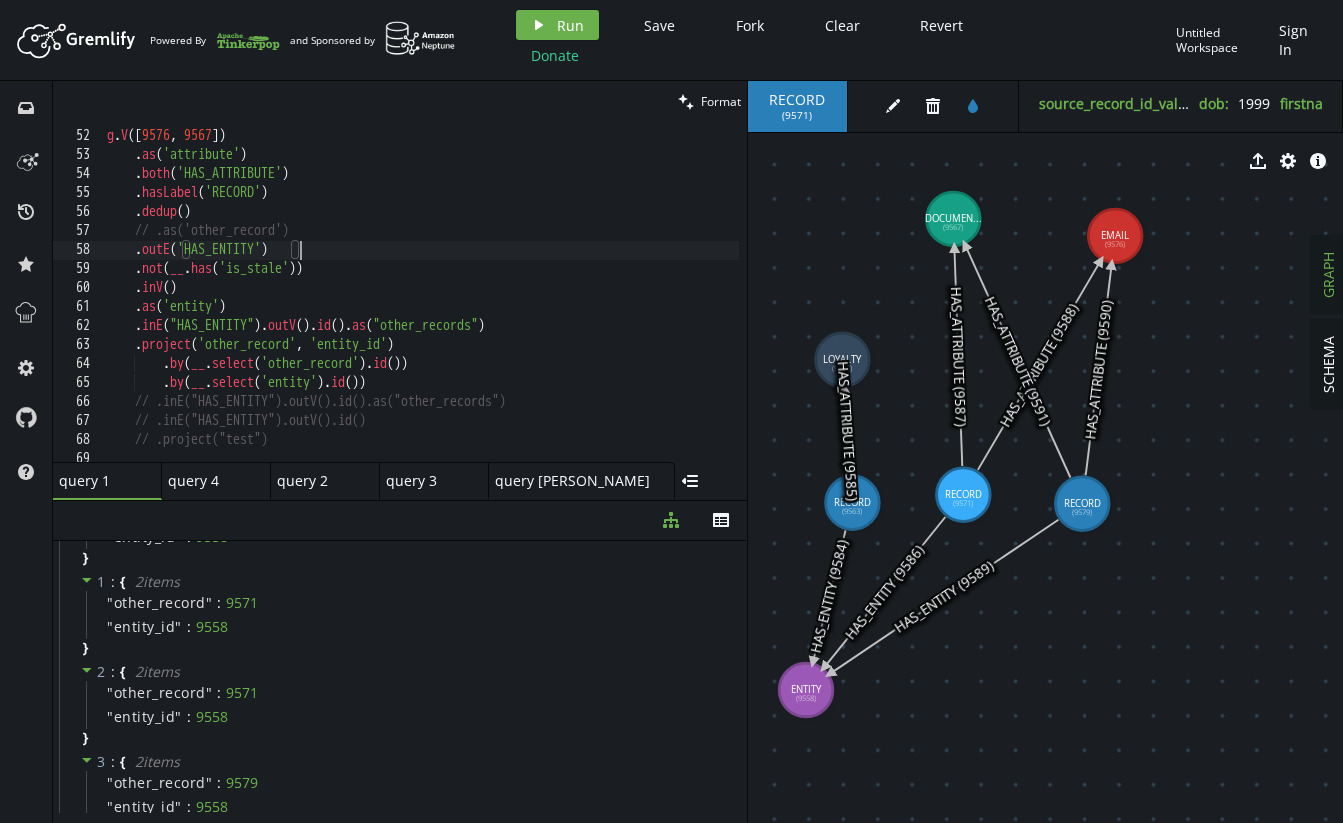 click on "g . V ([ 9576 ,   9567 ])        . as ( 'attribute' )      . both ( 'HAS_ATTRIBUTE' )      . hasLabel ( 'RECORD' )      . dedup ( )      // .as('other_record')      . outE ( 'HAS_ENTITY' )      . not ( __ . has ( 'is_stale' ))      . inV ( )      . as ( 'entity' )      . inE ( "HAS_ENTITY" ) . outV ( ) . id ( ) . as ( "other_records" )      . project ( 'other_record' ,   'entity_id' )           . by ( __ . select ( 'other_record' ) . id ( ))           . by ( __ . select ( 'entity' ) . id ( ))      // .inE("HAS_ENTITY").outV().id().as("other_records")      // .inE("HAS_ENTITY").outV().id()      // .project("test")" at bounding box center [611, 292] 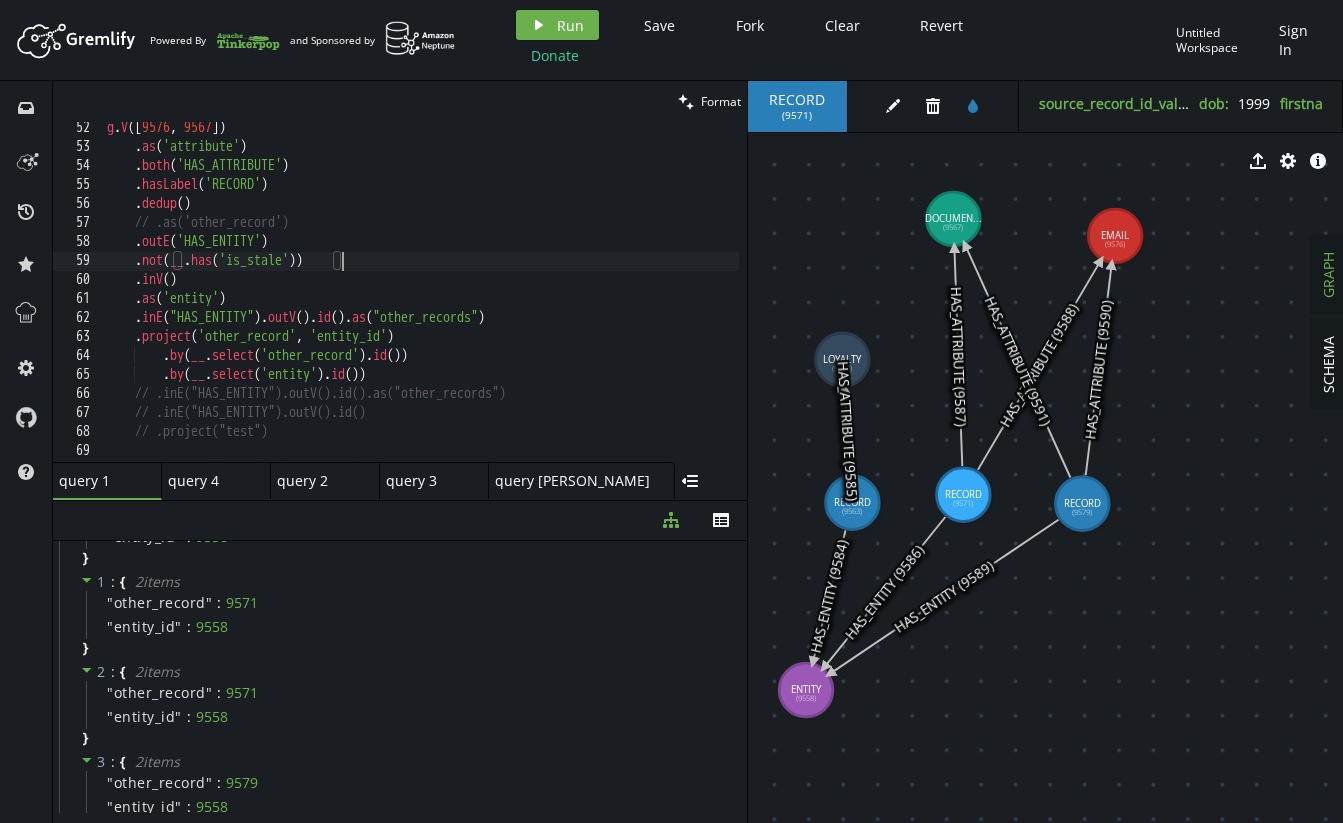 scroll, scrollTop: 971, scrollLeft: 0, axis: vertical 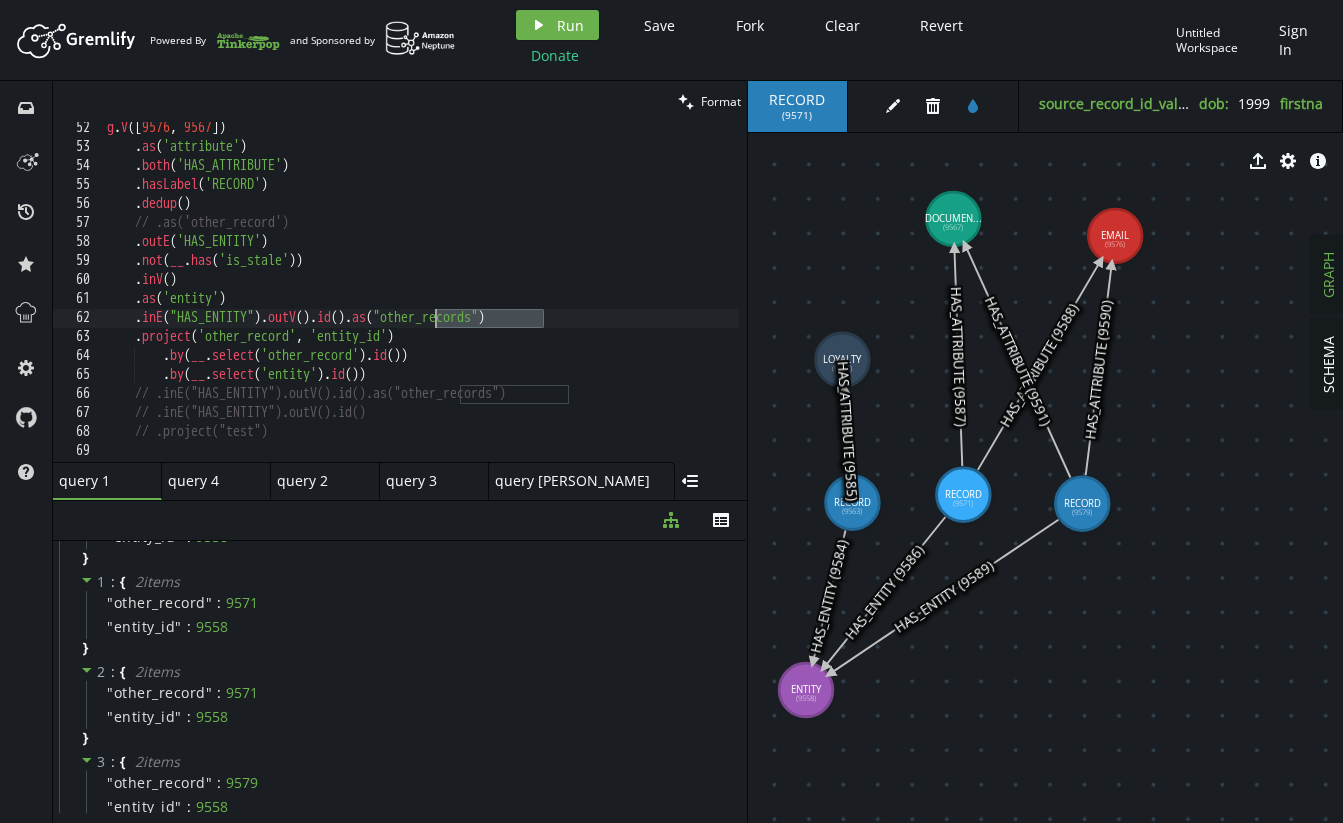 click on "g . V ([ 9576 ,   9567 ])        . as ( 'attribute' )      . both ( 'HAS_ATTRIBUTE' )      . hasLabel ( 'RECORD' )      . dedup ( )      // .as('other_record')      . outE ( 'HAS_ENTITY' )      . not ( __ . has ( 'is_stale' ))      . inV ( )      . as ( 'entity' )      . inE ( "HAS_ENTITY" ) . outV ( ) . id ( ) . as ( "other_records" )      . project ( 'other_record' ,   'entity_id' )           . by ( __ . select ( 'other_record' ) . id ( ))           . by ( __ . select ( 'entity' ) . id ( ))      // .inE("HAS_ENTITY").outV().id().as("other_records")      // .inE("HAS_ENTITY").outV().id()      // .project("test")      // .select('entity', 'attribute')" at bounding box center (611, 303) 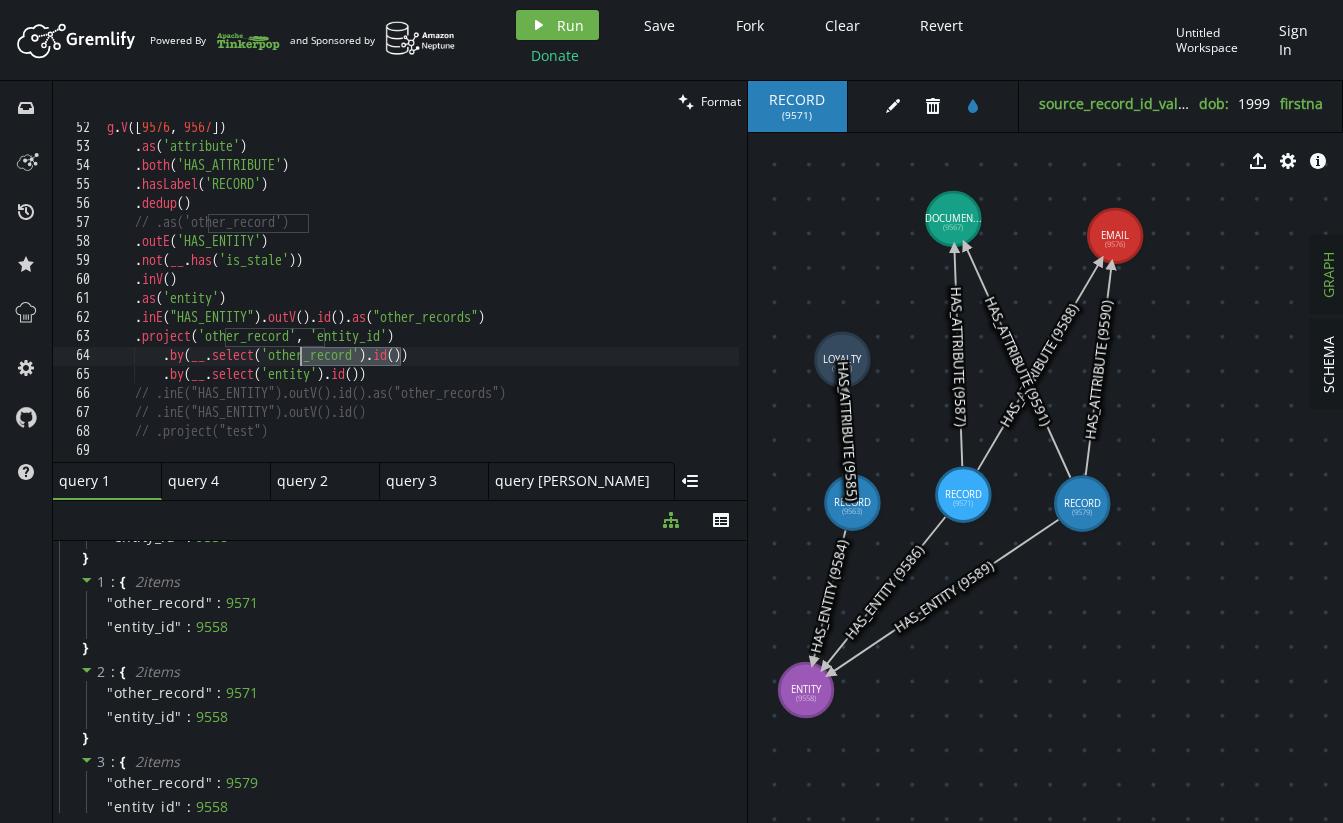 click on "g . V ([ 9576 ,   9567 ])        . as ( 'attribute' )      . both ( 'HAS_ATTRIBUTE' )      . hasLabel ( 'RECORD' )      . dedup ( )      // .as('other_record')      . outE ( 'HAS_ENTITY' )      . not ( __ . has ( 'is_stale' ))      . inV ( )      . as ( 'entity' )      . inE ( "HAS_ENTITY" ) . outV ( ) . id ( ) . as ( "other_records" )      . project ( 'other_record' ,   'entity_id' )           . by ( __ . select ( 'other_record' ) . id ( ))           . by ( __ . select ( 'entity' ) . id ( ))      // .inE("HAS_ENTITY").outV().id().as("other_records")      // .inE("HAS_ENTITY").outV().id()      // .project("test")      // .select('entity', 'attribute')" at bounding box center (611, 303) 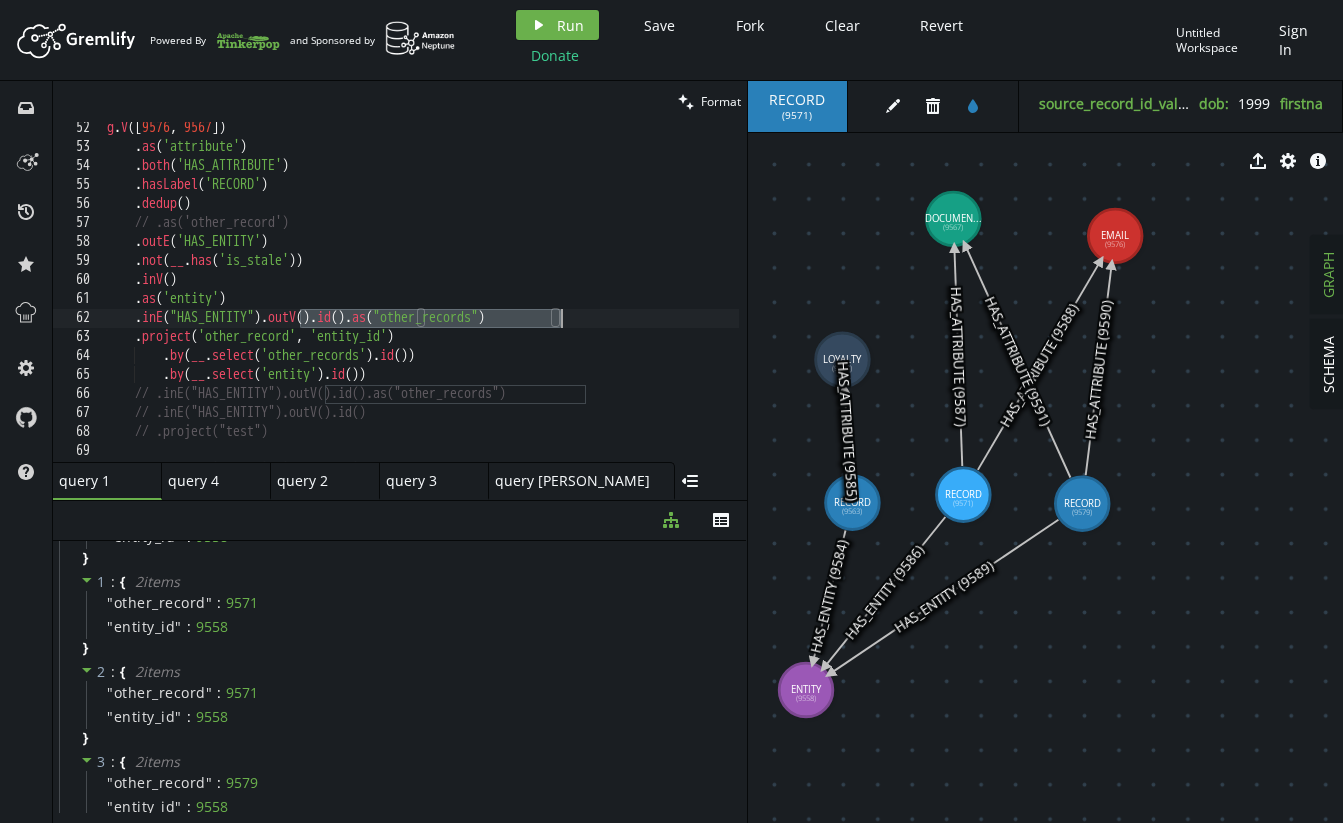 drag, startPoint x: 301, startPoint y: 319, endPoint x: 623, endPoint y: 328, distance: 322.12576 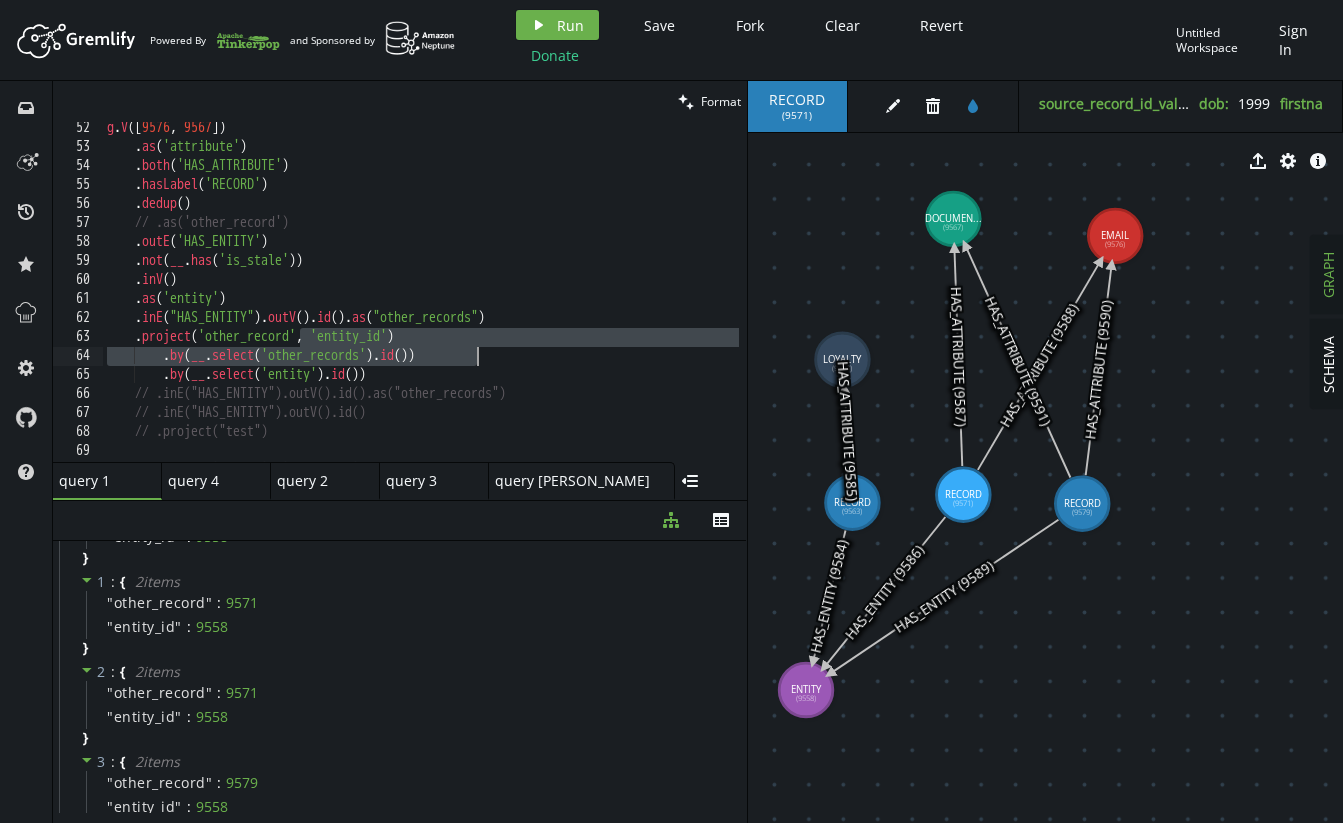 drag, startPoint x: 407, startPoint y: 350, endPoint x: 503, endPoint y: 366, distance: 97.3242 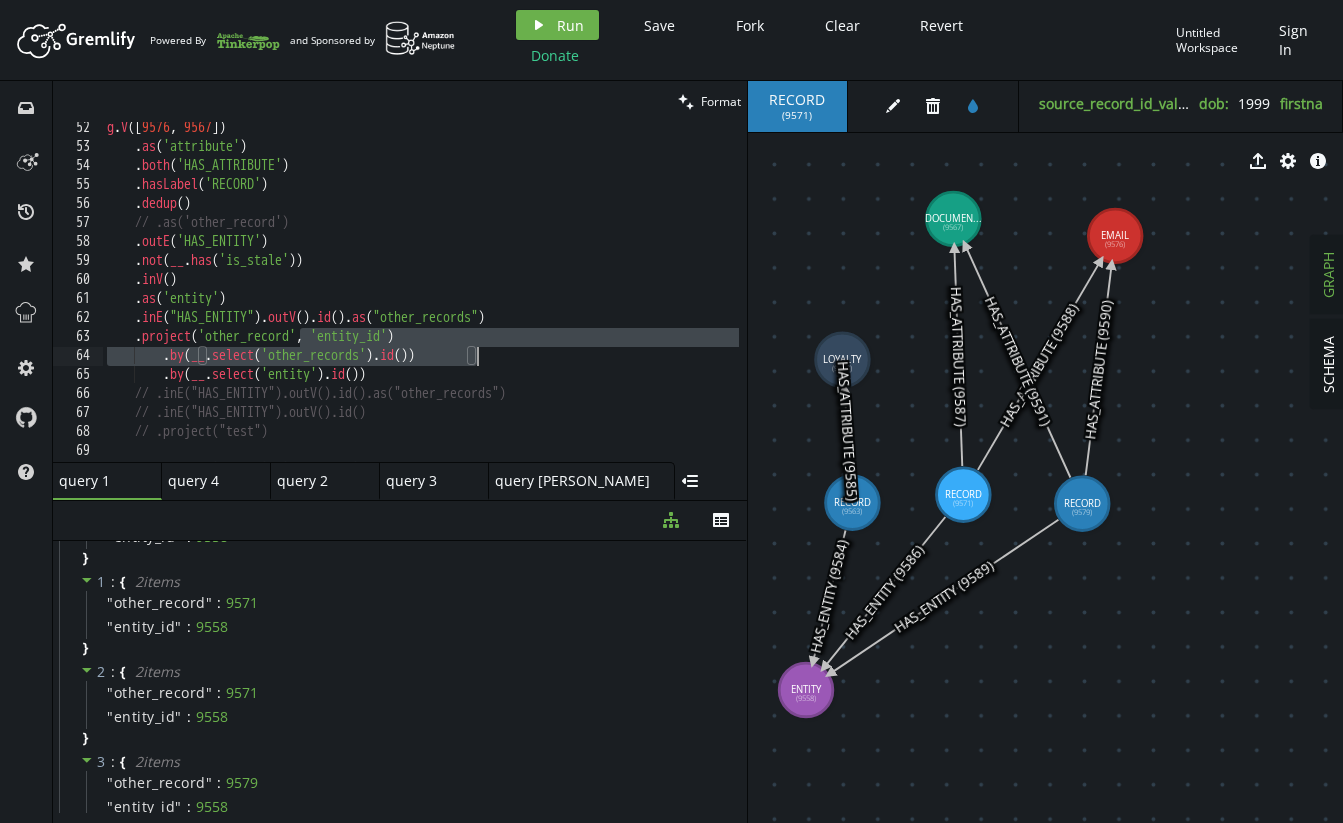 click on "g . V ([ 9576 ,   9567 ])        . as ( 'attribute' )      . both ( 'HAS_ATTRIBUTE' )      . hasLabel ( 'RECORD' )      . dedup ( )      // .as('other_record')      . outE ( 'HAS_ENTITY' )      . not ( __ . has ( 'is_stale' ))      . inV ( )      . as ( 'entity' )      . inE ( "HAS_ENTITY" ) . outV ( ) . id ( ) . as ( "other_records" )      . project ( 'other_record' ,   'entity_id' )           . by ( __ . select ( 'other_records' ) . id ( ))           . by ( __ . select ( 'entity' ) . id ( ))      // .inE("HAS_ENTITY").outV().id().as("other_records")      // .inE("HAS_ENTITY").outV().id()      // .project("test")      // .select('entity', 'attribute')" at bounding box center (611, 303) 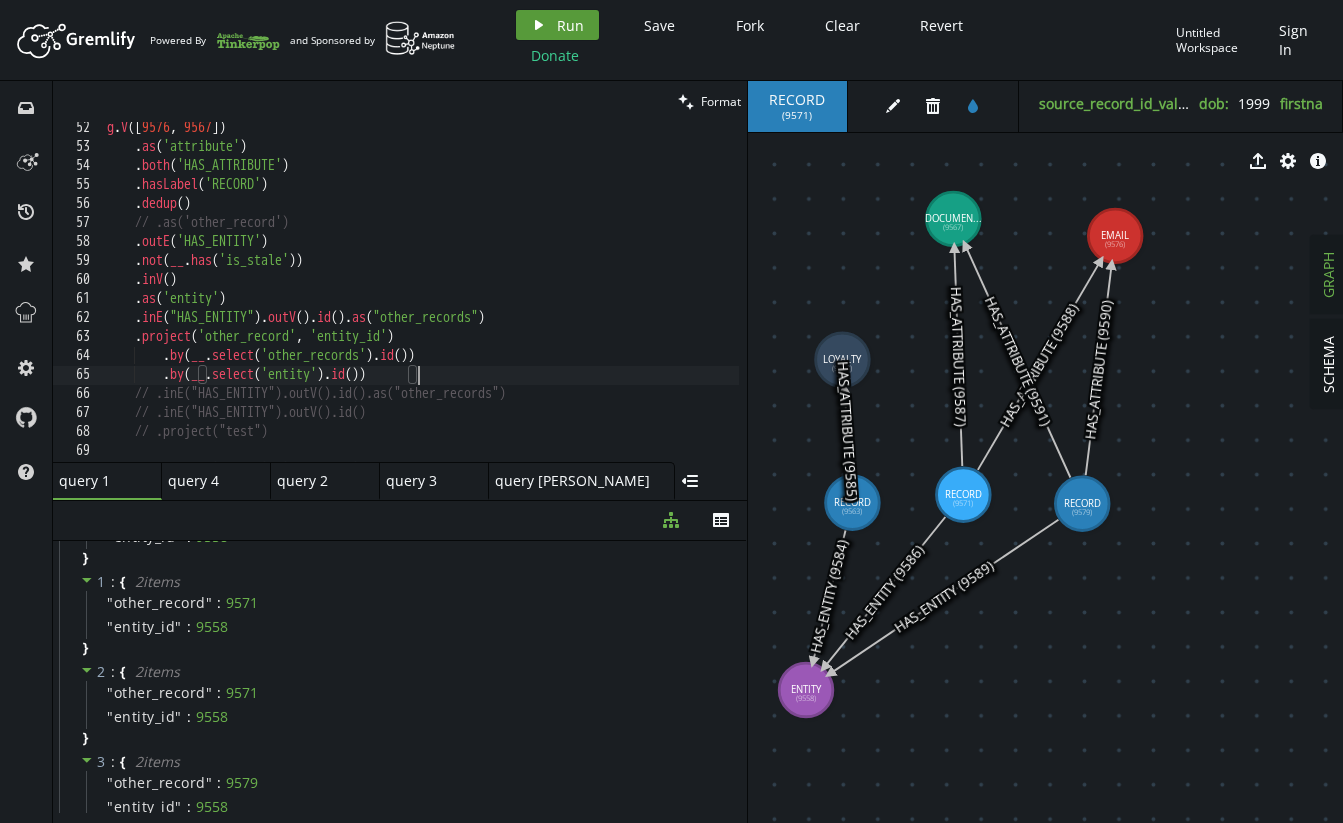 click on "play Run" at bounding box center [557, 25] 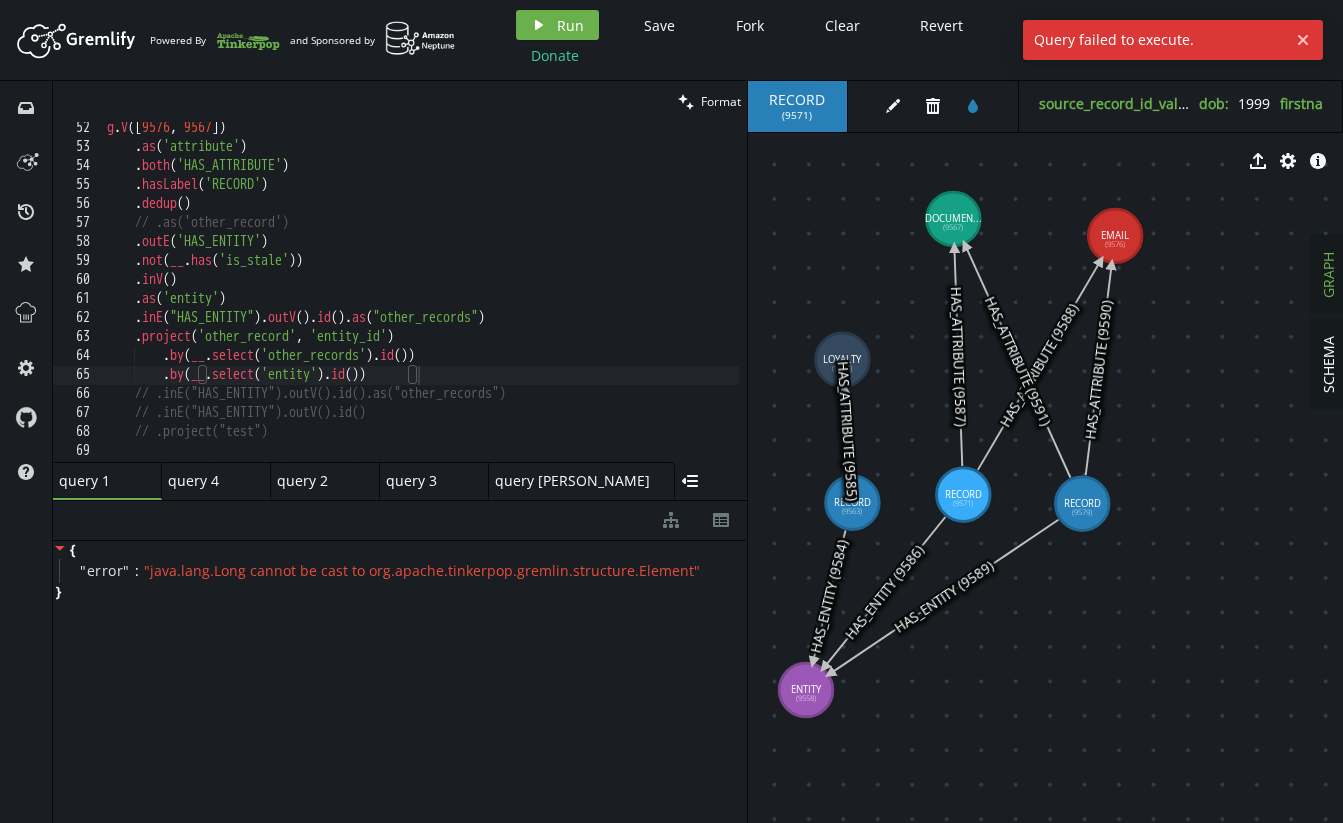 scroll, scrollTop: 0, scrollLeft: 0, axis: both 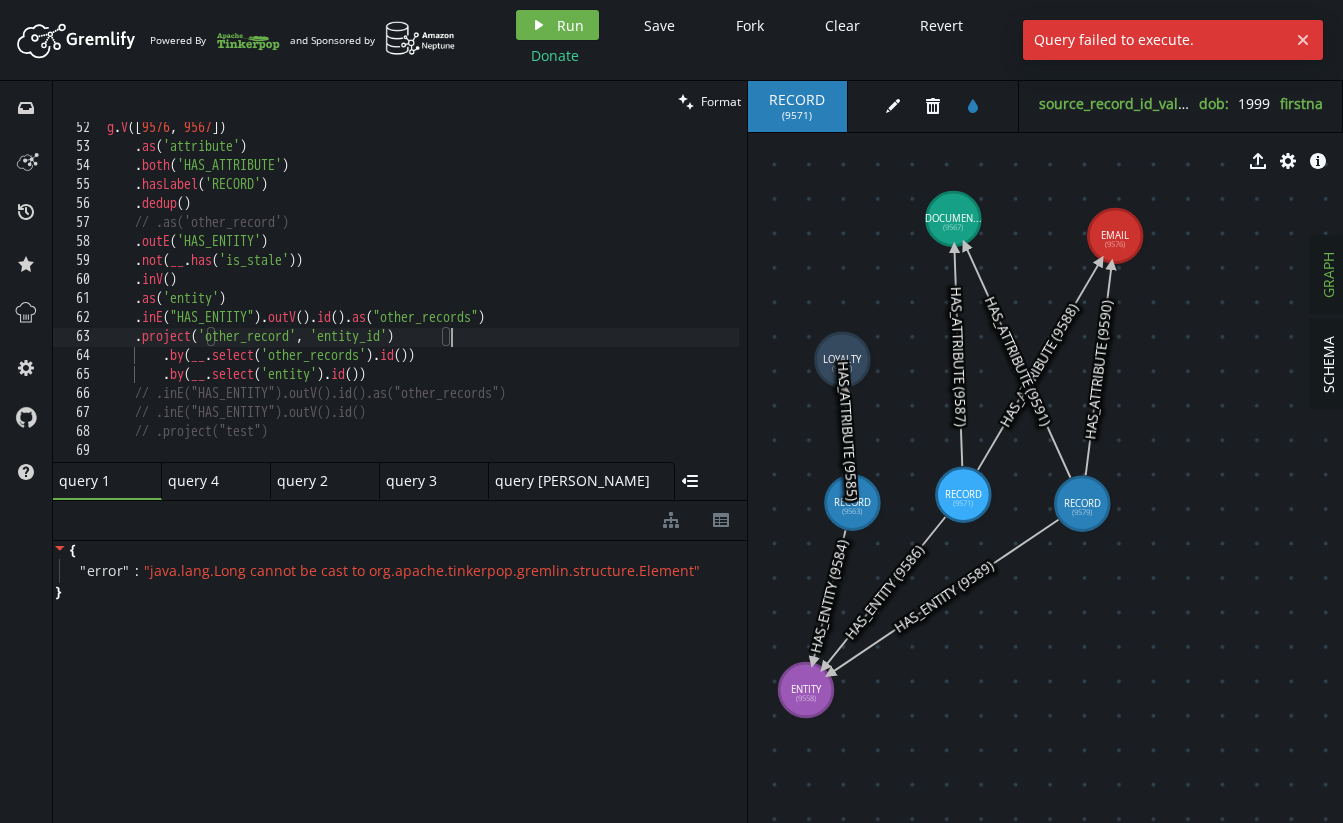 click on "g . V ([ 9576 ,   9567 ])        . as ( 'attribute' )      . both ( 'HAS_ATTRIBUTE' )      . hasLabel ( 'RECORD' )      . dedup ( )      // .as('other_record')      . outE ( 'HAS_ENTITY' )      . not ( __ . has ( 'is_stale' ))      . inV ( )      . as ( 'entity' )      . inE ( "HAS_ENTITY" ) . outV ( ) . id ( ) . as ( "other_records" )      . project ( 'other_record' ,   'entity_id' )           . by ( __ . select ( 'other_records' ) . id ( ))           . by ( __ . select ( 'entity' ) . id ( ))      // .inE("HAS_ENTITY").outV().id().as("other_records")      // .inE("HAS_ENTITY").outV().id()      // .project("test")      // .select('entity', 'attribute')" at bounding box center [611, 303] 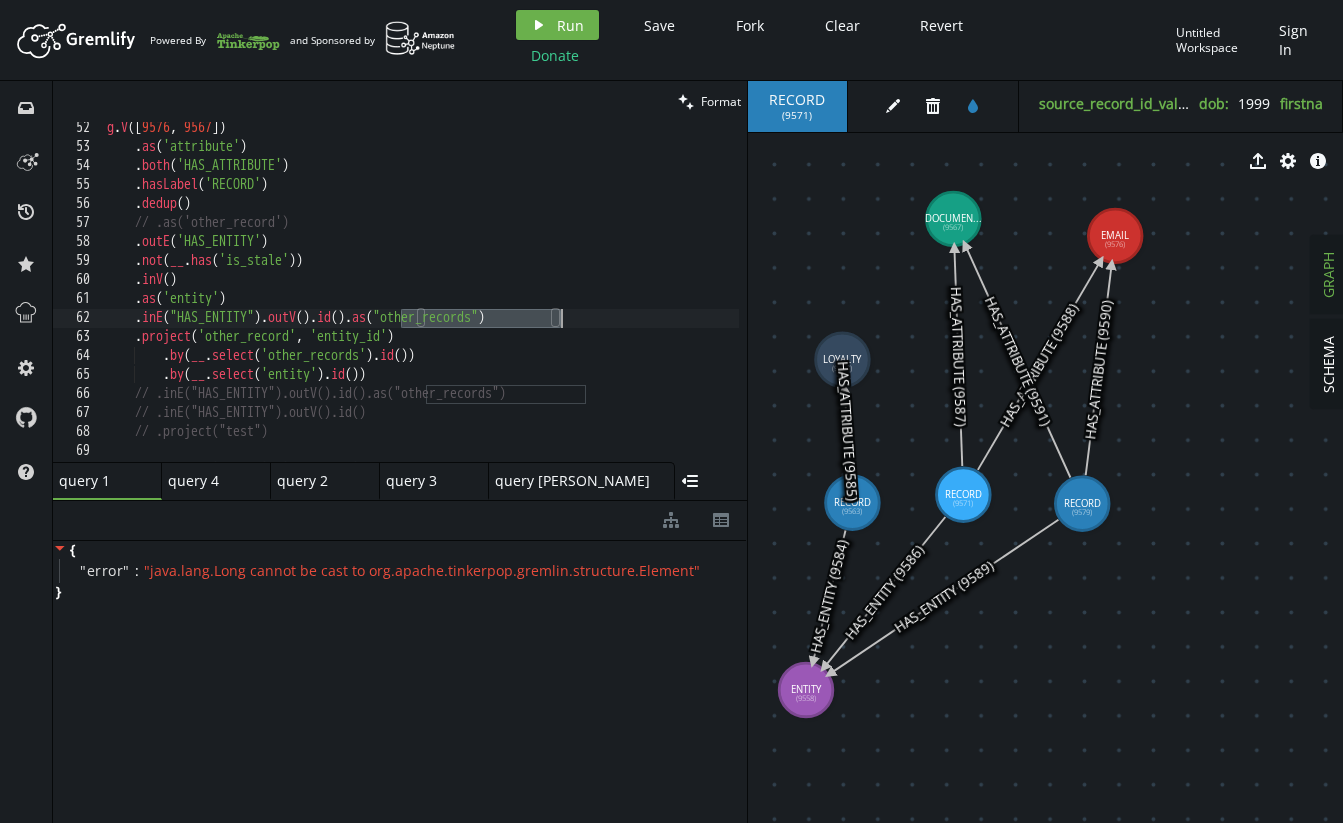 drag, startPoint x: 400, startPoint y: 322, endPoint x: 673, endPoint y: 317, distance: 273.04578 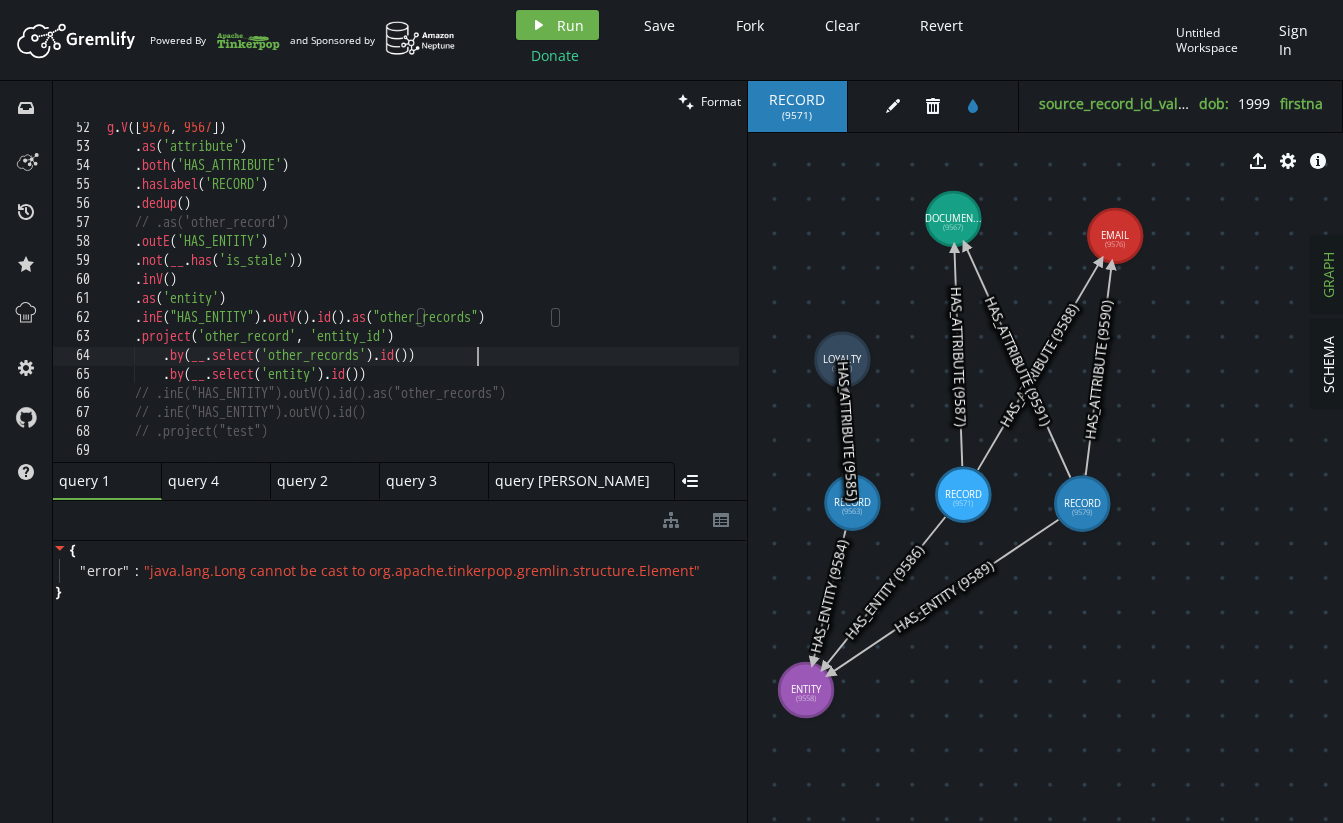 click on "g . V ([ 9576 ,   9567 ])        . as ( 'attribute' )      . both ( 'HAS_ATTRIBUTE' )      . hasLabel ( 'RECORD' )      . dedup ( )      // .as('other_record')      . outE ( 'HAS_ENTITY' )      . not ( __ . has ( 'is_stale' ))      . inV ( )      . as ( 'entity' )      . inE ( "HAS_ENTITY" ) . outV ( ) . id ( ) . as ( "other_records" )      . project ( 'other_record' ,   'entity_id' )           . by ( __ . select ( 'other_records' ) . id ( ))           . by ( __ . select ( 'entity' ) . id ( ))      // .inE("HAS_ENTITY").outV().id().as("other_records")      // .inE("HAS_ENTITY").outV().id()      // .project("test")      // .select('entity', 'attribute')" at bounding box center [611, 303] 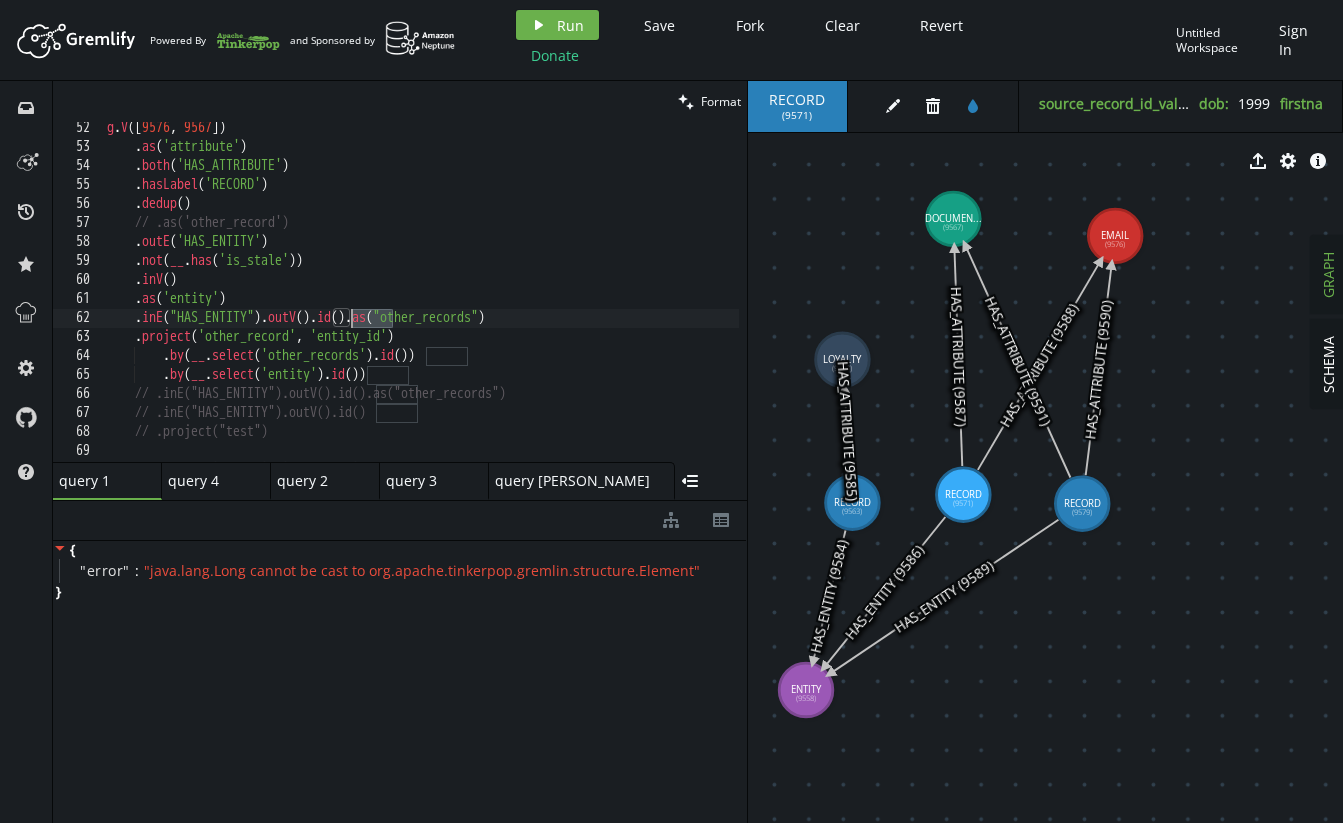 drag, startPoint x: 396, startPoint y: 318, endPoint x: 351, endPoint y: 323, distance: 45.276924 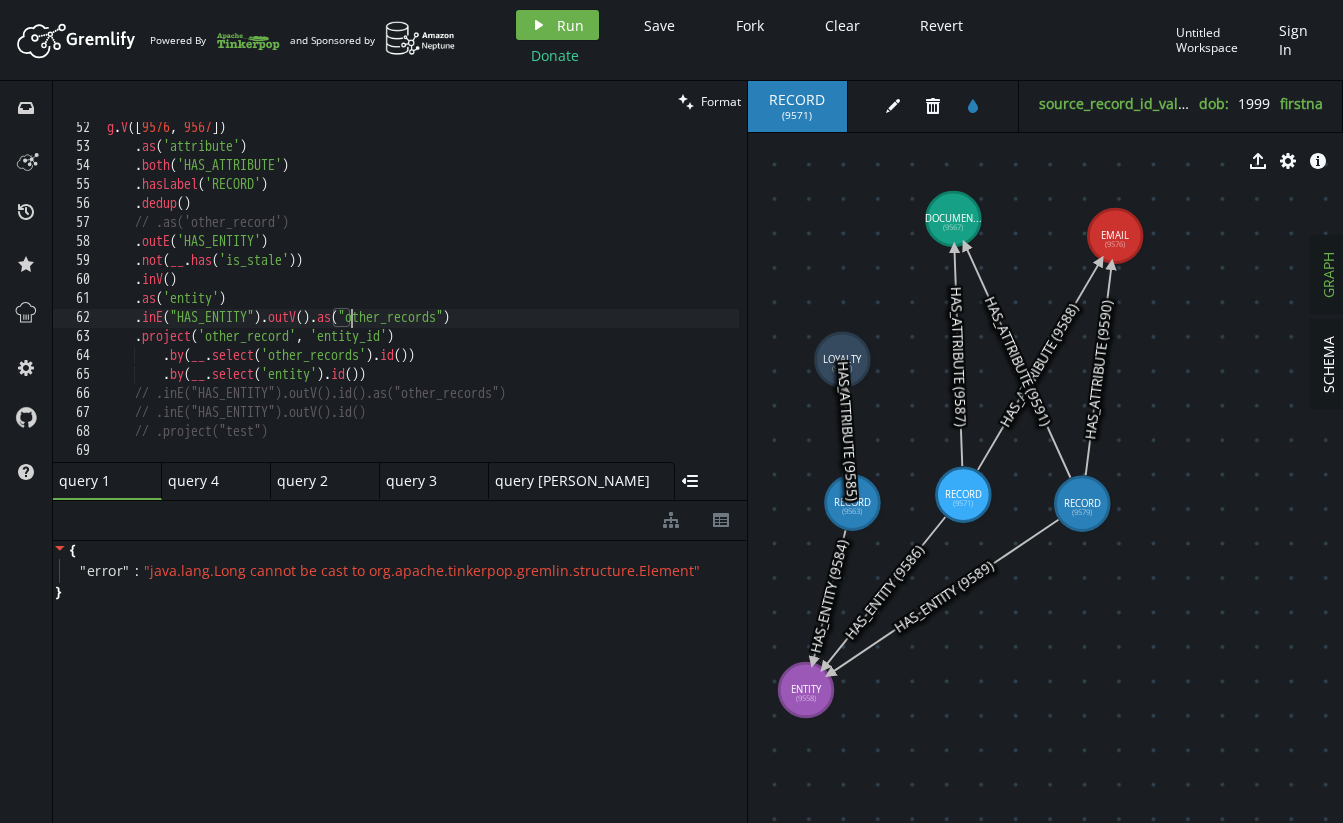 click on "g . V ([ 9576 ,   9567 ])        . as ( 'attribute' )      . both ( 'HAS_ATTRIBUTE' )      . hasLabel ( 'RECORD' )      . dedup ( )      // .as('other_record')      . outE ( 'HAS_ENTITY' )      . not ( __ . has ( 'is_stale' ))      . inV ( )      . as ( 'entity' )      . inE ( "HAS_ENTITY" ) . outV ( ) . as ( "other_records" )      . project ( 'other_record' ,   'entity_id' )           . by ( __ . select ( 'other_records' ) . id ( ))           . by ( __ . select ( 'entity' ) . id ( ))      // .inE("HAS_ENTITY").outV().id().as("other_records")      // .inE("HAS_ENTITY").outV().id()      // .project("test")      // .select('entity', 'attribute')" at bounding box center [611, 303] 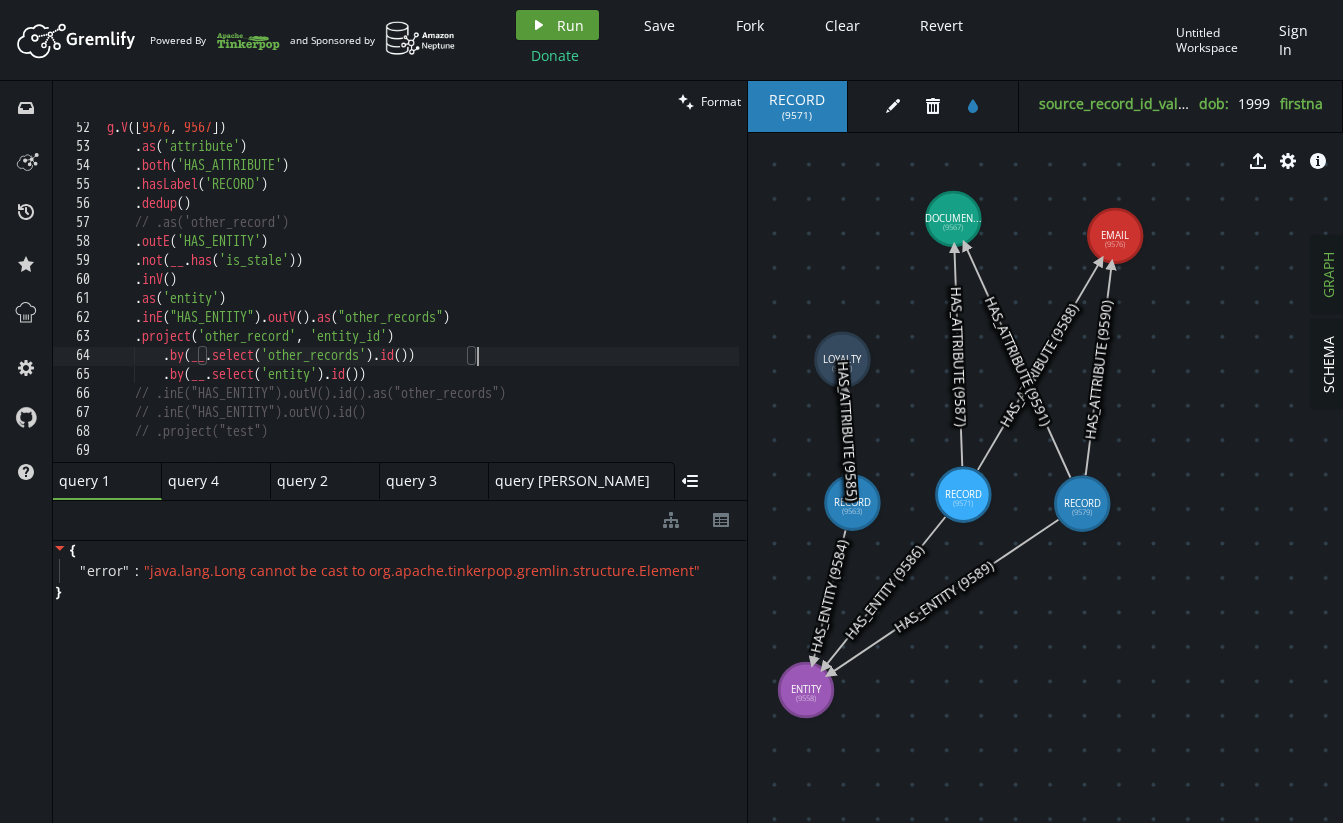click on "Run" at bounding box center (570, 25) 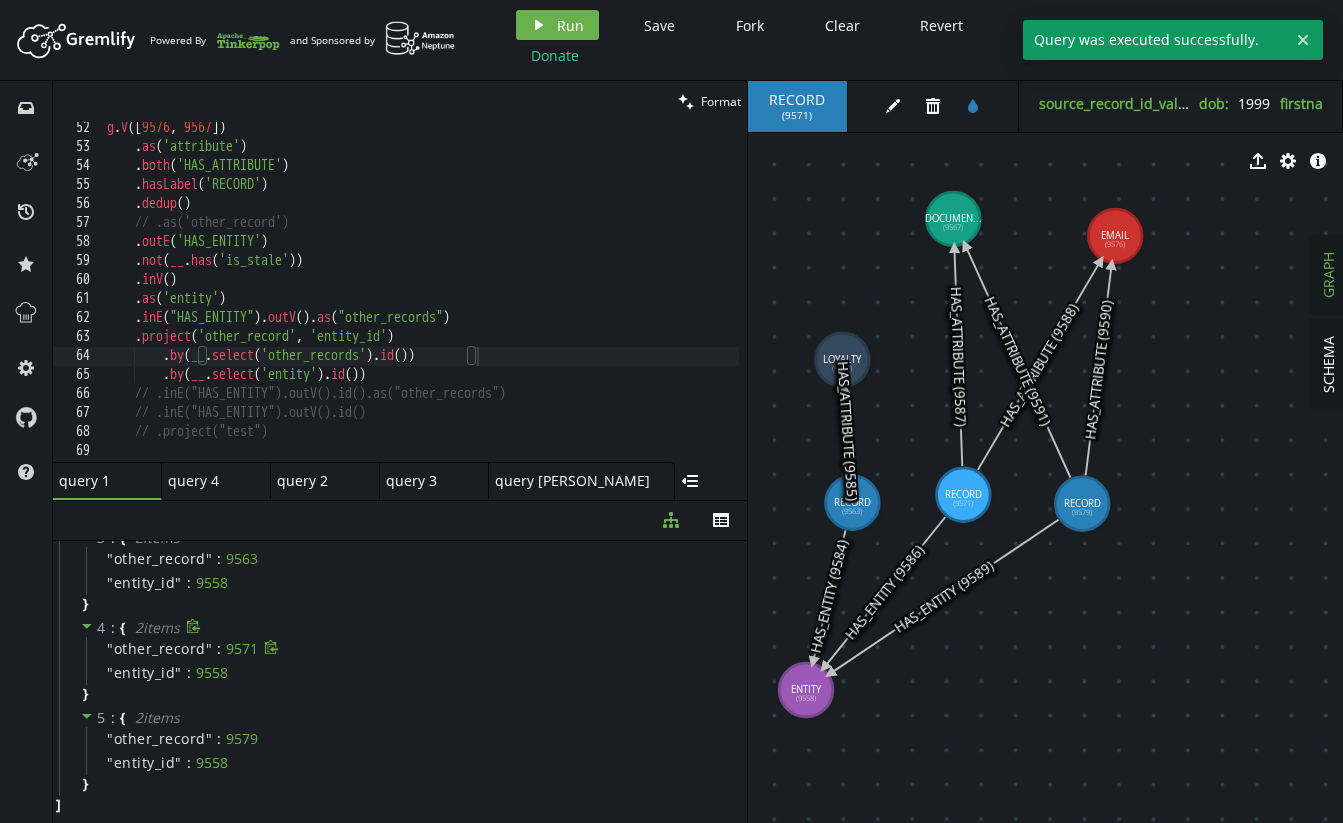 scroll, scrollTop: 0, scrollLeft: 0, axis: both 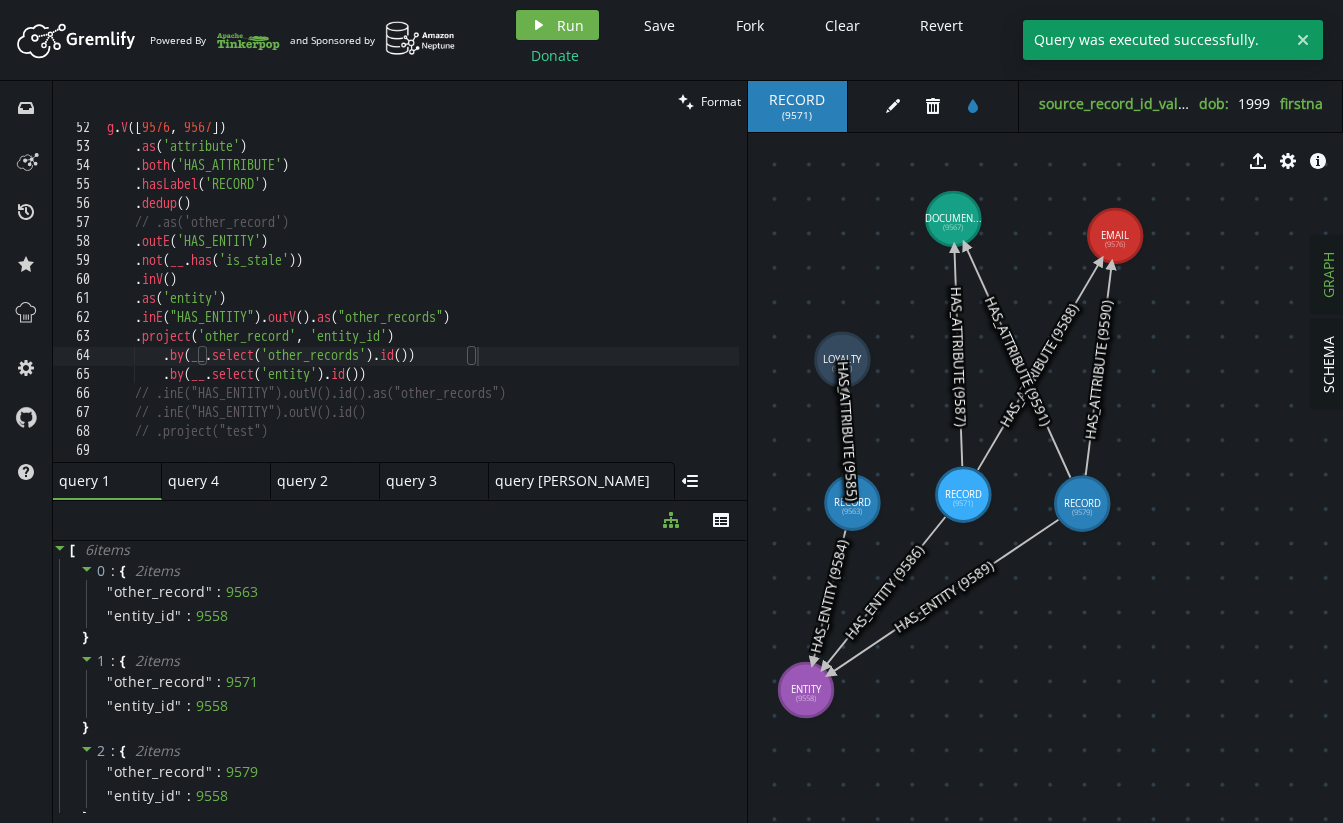 click on "g . V ([ 9576 ,   9567 ])        . as ( 'attribute' )      . both ( 'HAS_ATTRIBUTE' )      . hasLabel ( 'RECORD' )      . dedup ( )      // .as('other_record')      . outE ( 'HAS_ENTITY' )      . not ( __ . has ( 'is_stale' ))      . inV ( )      . as ( 'entity' )      . inE ( "HAS_ENTITY" ) . outV ( ) . as ( "other_records" )      . project ( 'other_record' ,   'entity_id' )           . by ( __ . select ( 'other_records' ) . id ( ))           . by ( __ . select ( 'entity' ) . id ( ))      // .inE("HAS_ENTITY").outV().id().as("other_records")      // .inE("HAS_ENTITY").outV().id()      // .project("test")      // .select('entity', 'attribute')" at bounding box center (611, 303) 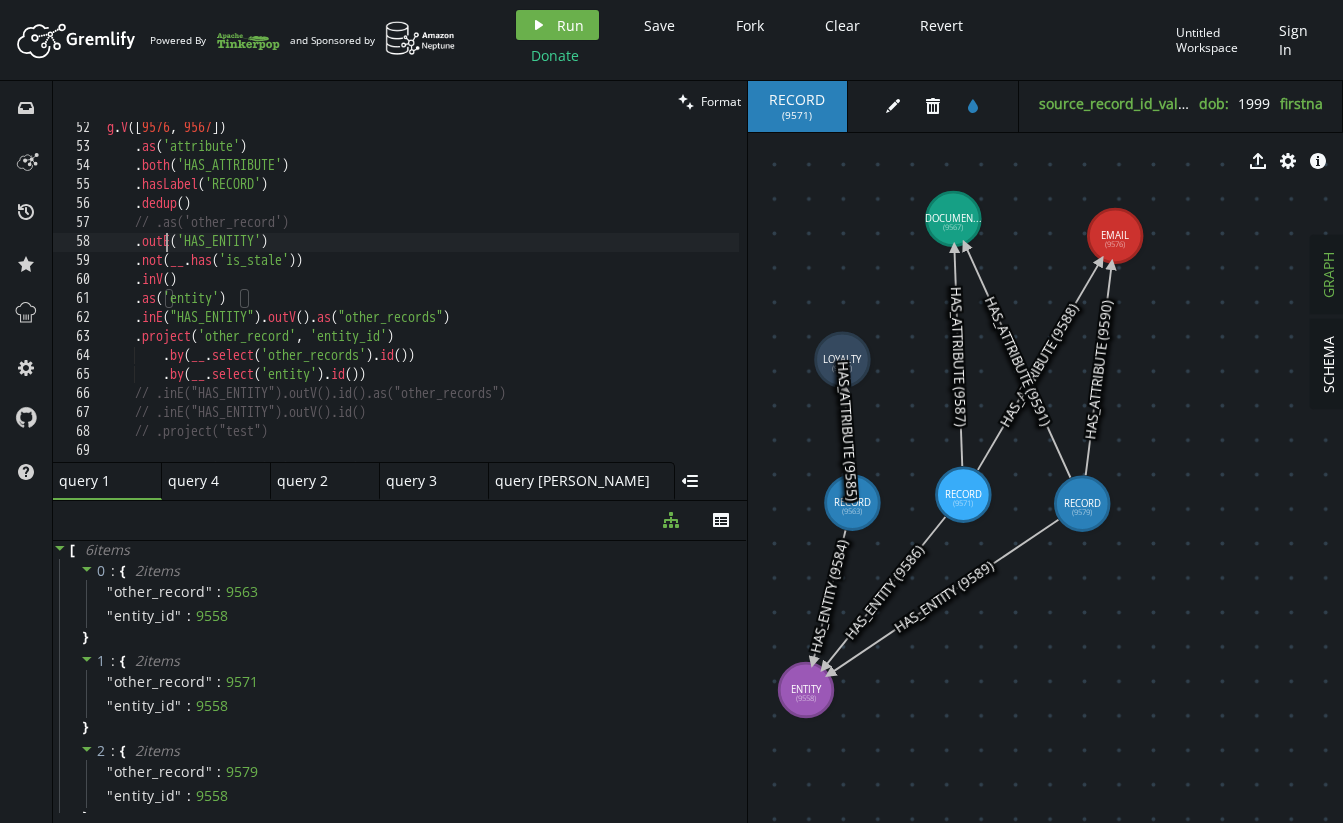 click on "g . V ([ 9576 ,   9567 ])        . as ( 'attribute' )      . both ( 'HAS_ATTRIBUTE' )      . hasLabel ( 'RECORD' )      . dedup ( )      // .as('other_record')      . outE ( 'HAS_ENTITY' )      . not ( __ . has ( 'is_stale' ))      . inV ( )      . as ( 'entity' )      . inE ( "HAS_ENTITY" ) . outV ( ) . as ( "other_records" )      . project ( 'other_record' ,   'entity_id' )           . by ( __ . select ( 'other_records' ) . id ( ))           . by ( __ . select ( 'entity' ) . id ( ))      // .inE("HAS_ENTITY").outV().id().as("other_records")      // .inE("HAS_ENTITY").outV().id()      // .project("test")      // .select('entity', 'attribute')" at bounding box center (611, 303) 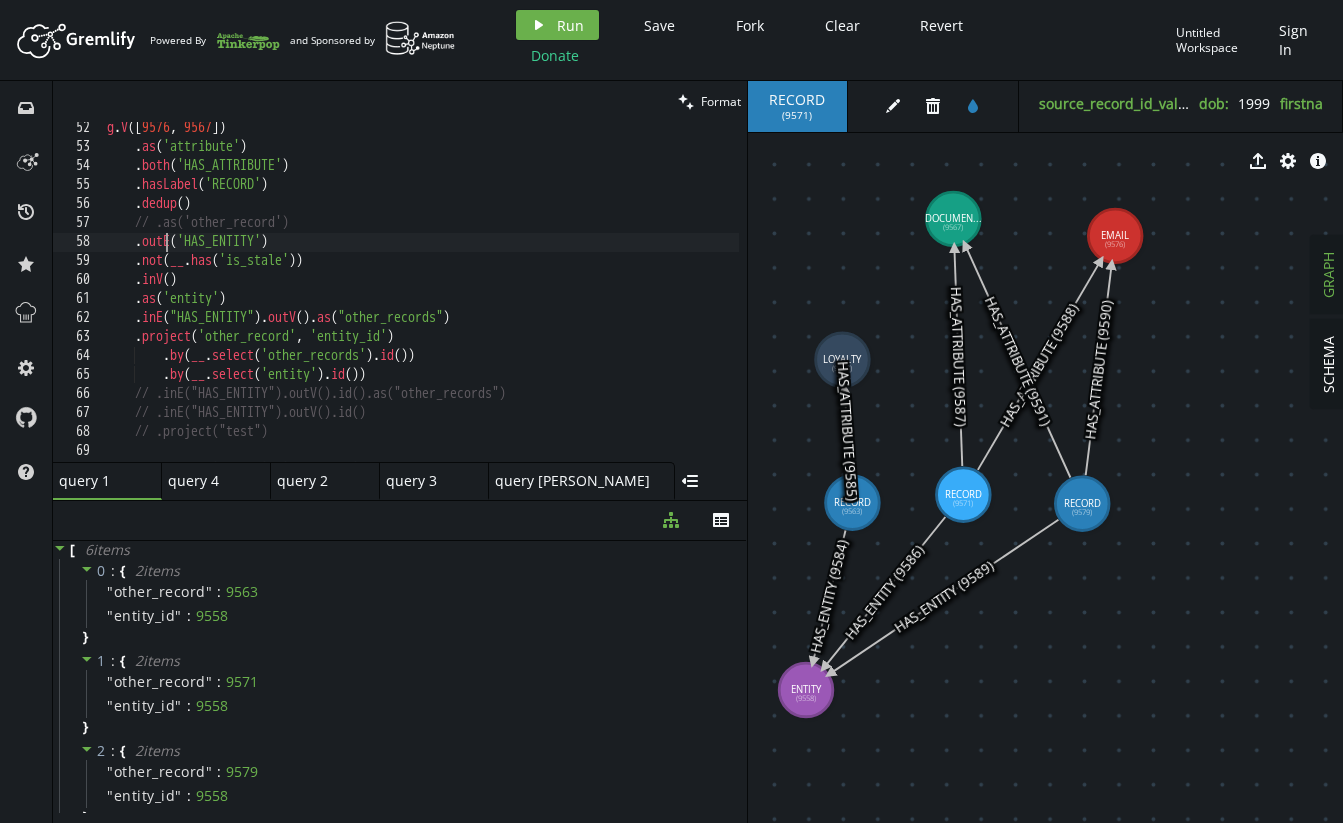 click on "g . V ([ 9576 ,   9567 ])        . as ( 'attribute' )      . both ( 'HAS_ATTRIBUTE' )      . hasLabel ( 'RECORD' )      . dedup ( )      // .as('other_record')      . outE ( 'HAS_ENTITY' )      . not ( __ . has ( 'is_stale' ))      . inV ( )      . as ( 'entity' )      . inE ( "HAS_ENTITY" ) . outV ( ) . as ( "other_records" )      . project ( 'other_record' ,   'entity_id' )           . by ( __ . select ( 'other_records' ) . id ( ))           . by ( __ . select ( 'entity' ) . id ( ))      // .inE("HAS_ENTITY").outV().id().as("other_records")      // .inE("HAS_ENTITY").outV().id()      // .project("test")      // .select('entity', 'attribute')" at bounding box center (611, 303) 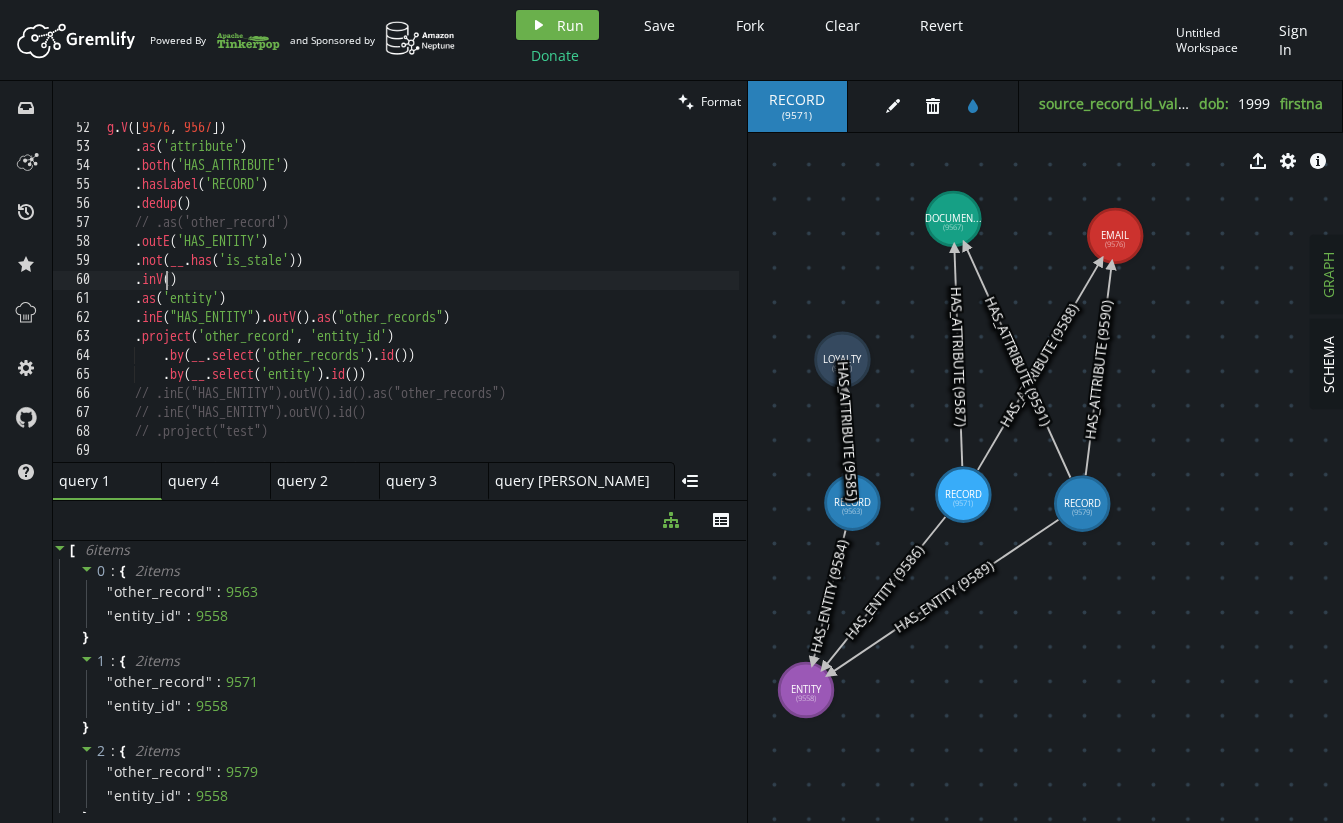 scroll, scrollTop: 0, scrollLeft: 83, axis: horizontal 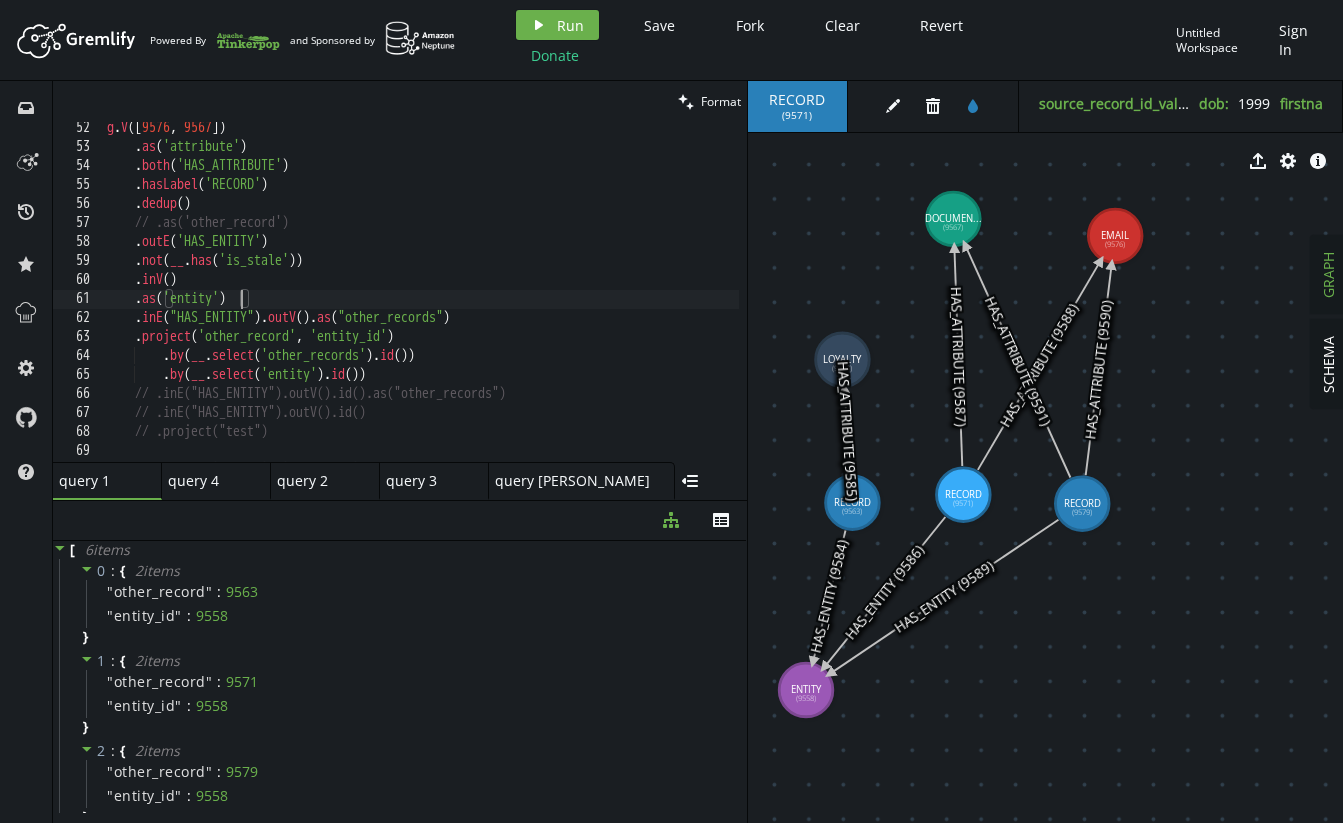 click on "g . V ([ 9576 ,   9567 ])        . as ( 'attribute' )      . both ( 'HAS_ATTRIBUTE' )      . hasLabel ( 'RECORD' )      . dedup ( )      // .as('other_record')      . outE ( 'HAS_ENTITY' )      . not ( __ . has ( 'is_stale' ))      . inV ( )      . as ( 'entity' )      . inE ( "HAS_ENTITY" ) . outV ( ) . as ( "other_records" )      . project ( 'other_record' ,   'entity_id' )           . by ( __ . select ( 'other_records' ) . id ( ))           . by ( __ . select ( 'entity' ) . id ( ))      // .inE("HAS_ENTITY").outV().id().as("other_records")      // .inE("HAS_ENTITY").outV().id()      // .project("test")      // .select('entity', 'attribute')" at bounding box center [611, 303] 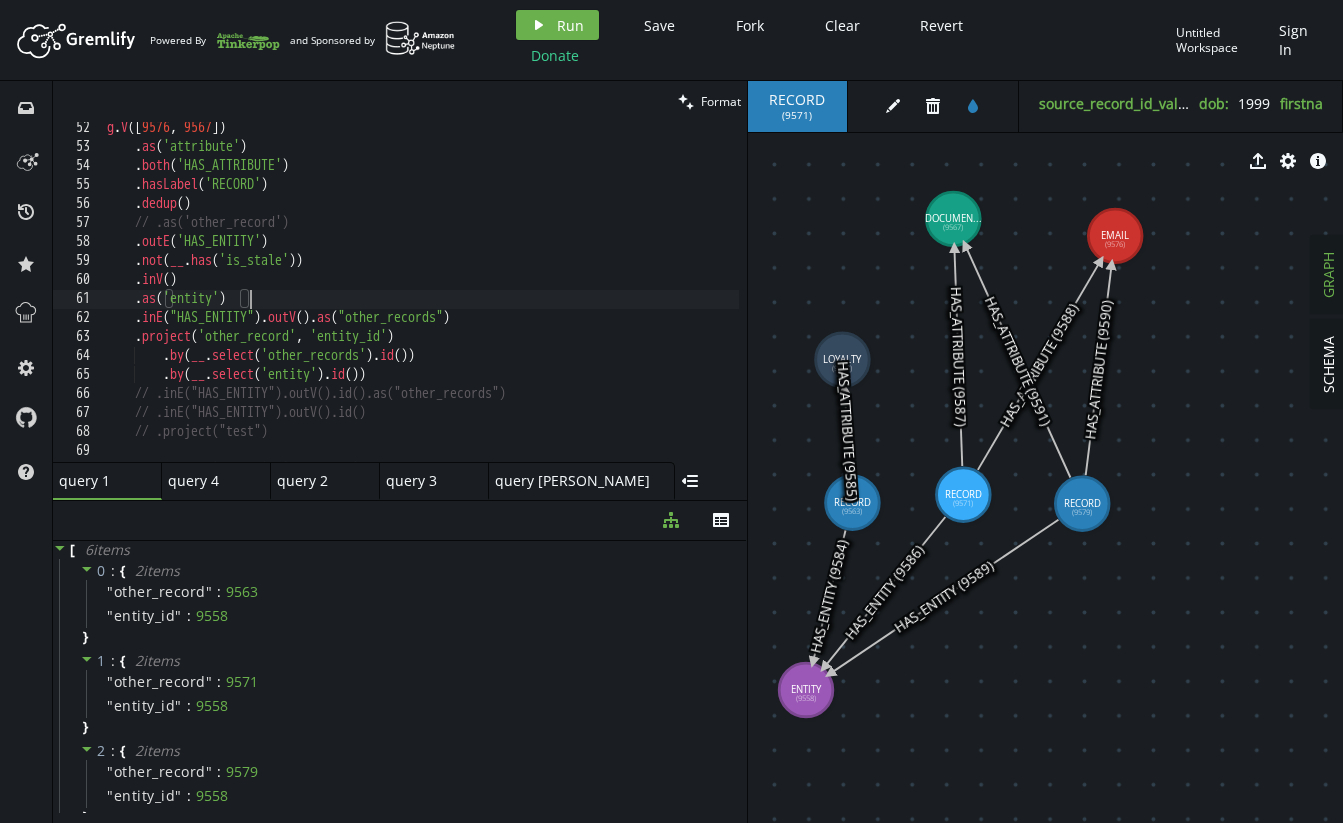 click on "g . V ([ 9576 ,   9567 ])        . as ( 'attribute' )      . both ( 'HAS_ATTRIBUTE' )      . hasLabel ( 'RECORD' )      . dedup ( )      // .as('other_record')      . outE ( 'HAS_ENTITY' )      . not ( __ . has ( 'is_stale' ))      . inV ( )      . as ( 'entity' )      . inE ( "HAS_ENTITY" ) . outV ( ) . as ( "other_records" )      . project ( 'other_record' ,   'entity_id' )           . by ( __ . select ( 'other_records' ) . id ( ))           . by ( __ . select ( 'entity' ) . id ( ))      // .inE("HAS_ENTITY").outV().id().as("other_records")      // .inE("HAS_ENTITY").outV().id()      // .project("test")      // .select('entity', 'attribute')" at bounding box center [611, 303] 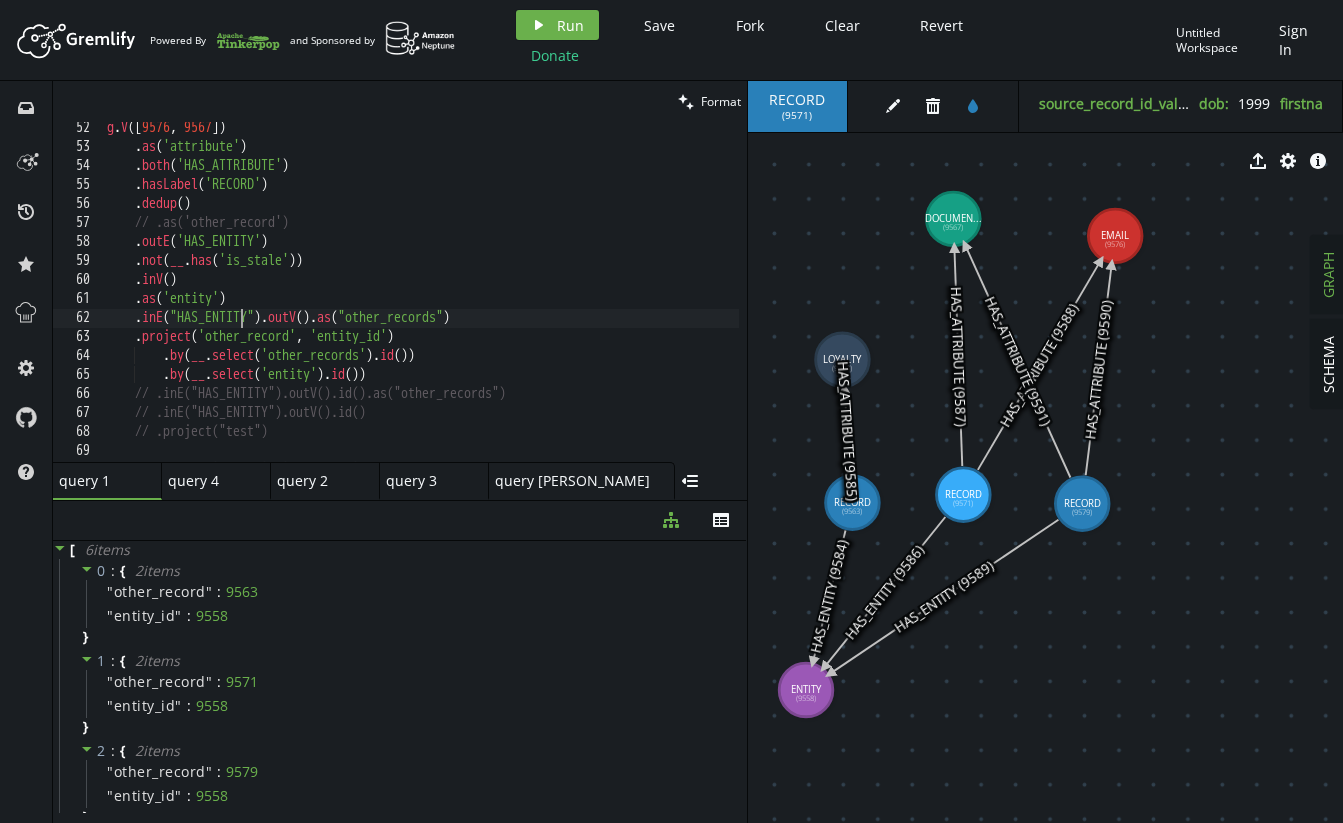 click on "g . V ([ 9576 ,   9567 ])        . as ( 'attribute' )      . both ( 'HAS_ATTRIBUTE' )      . hasLabel ( 'RECORD' )      . dedup ( )      // .as('other_record')      . outE ( 'HAS_ENTITY' )      . not ( __ . has ( 'is_stale' ))      . inV ( )      . as ( 'entity' )      . inE ( "HAS_ENTITY" ) . outV ( ) . as ( "other_records" )      . project ( 'other_record' ,   'entity_id' )           . by ( __ . select ( 'other_records' ) . id ( ))           . by ( __ . select ( 'entity' ) . id ( ))      // .inE("HAS_ENTITY").outV().id().as("other_records")      // .inE("HAS_ENTITY").outV().id()      // .project("test")      // .select('entity', 'attribute')" at bounding box center (611, 303) 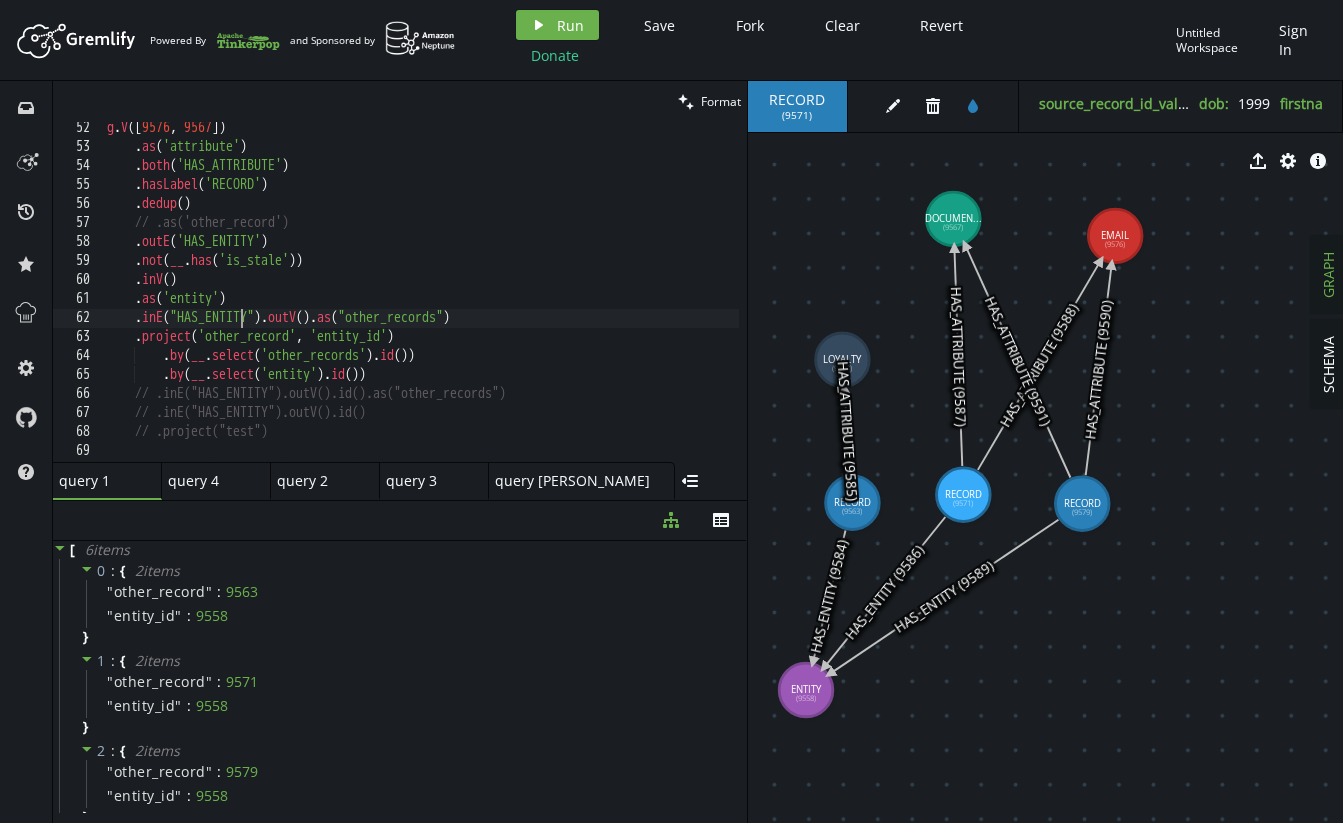 click on "g . V ([ 9576 ,   9567 ])        . as ( 'attribute' )      . both ( 'HAS_ATTRIBUTE' )      . hasLabel ( 'RECORD' )      . dedup ( )      // .as('other_record')      . outE ( 'HAS_ENTITY' )      . not ( __ . has ( 'is_stale' ))      . inV ( )      . as ( 'entity' )      . inE ( "HAS_ENTITY" ) . outV ( ) . as ( "other_records" )      . project ( 'other_record' ,   'entity_id' )           . by ( __ . select ( 'other_records' ) . id ( ))           . by ( __ . select ( 'entity' ) . id ( ))      // .inE("HAS_ENTITY").outV().id().as("other_records")      // .inE("HAS_ENTITY").outV().id()      // .project("test")      // .select('entity', 'attribute')" at bounding box center (611, 303) 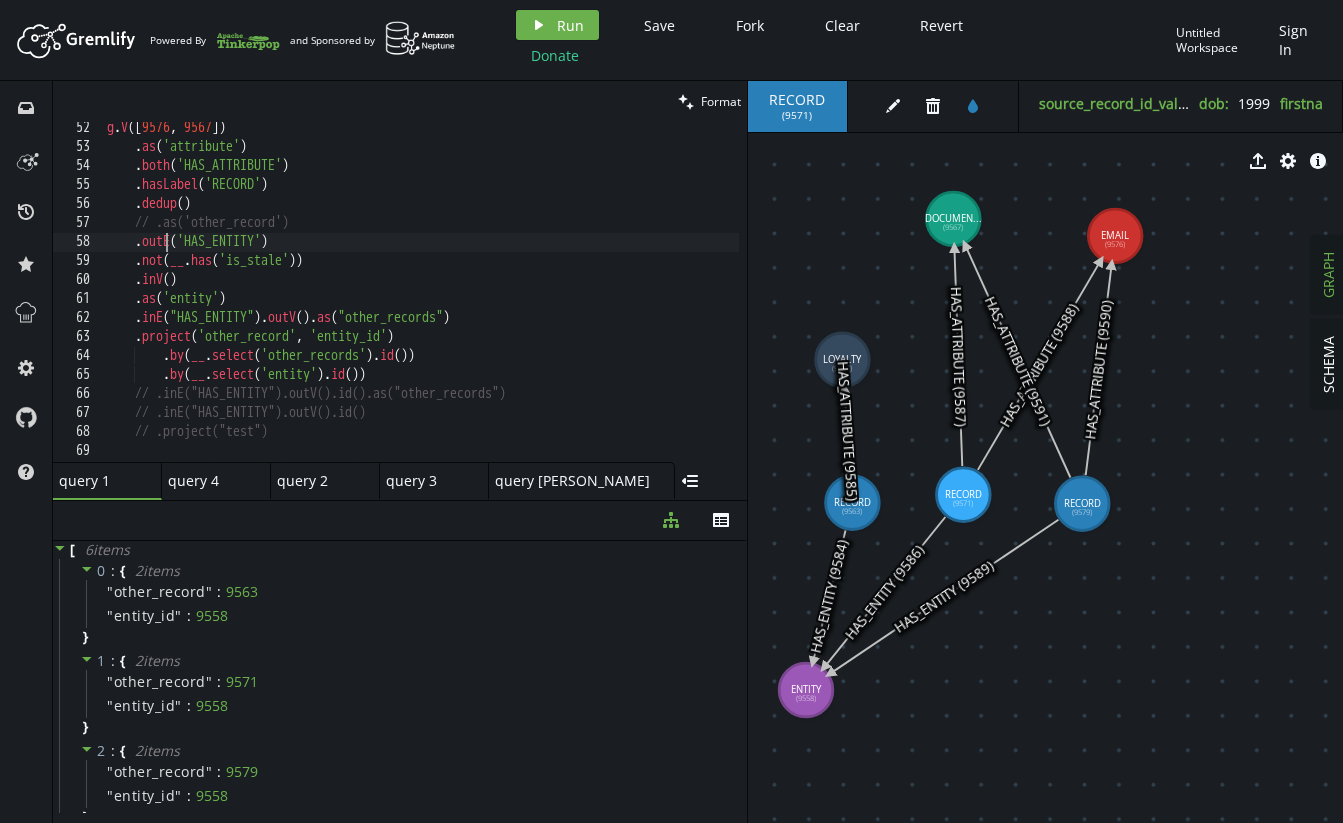click on "g . V ([ 9576 ,   9567 ])        . as ( 'attribute' )      . both ( 'HAS_ATTRIBUTE' )      . hasLabel ( 'RECORD' )      . dedup ( )      // .as('other_record')      . outE ( 'HAS_ENTITY' )      . not ( __ . has ( 'is_stale' ))      . inV ( )      . as ( 'entity' )      . inE ( "HAS_ENTITY" ) . outV ( ) . as ( "other_records" )      . project ( 'other_record' ,   'entity_id' )           . by ( __ . select ( 'other_records' ) . id ( ))           . by ( __ . select ( 'entity' ) . id ( ))      // .inE("HAS_ENTITY").outV().id().as("other_records")      // .inE("HAS_ENTITY").outV().id()      // .project("test")      // .select('entity', 'attribute')" at bounding box center (611, 303) 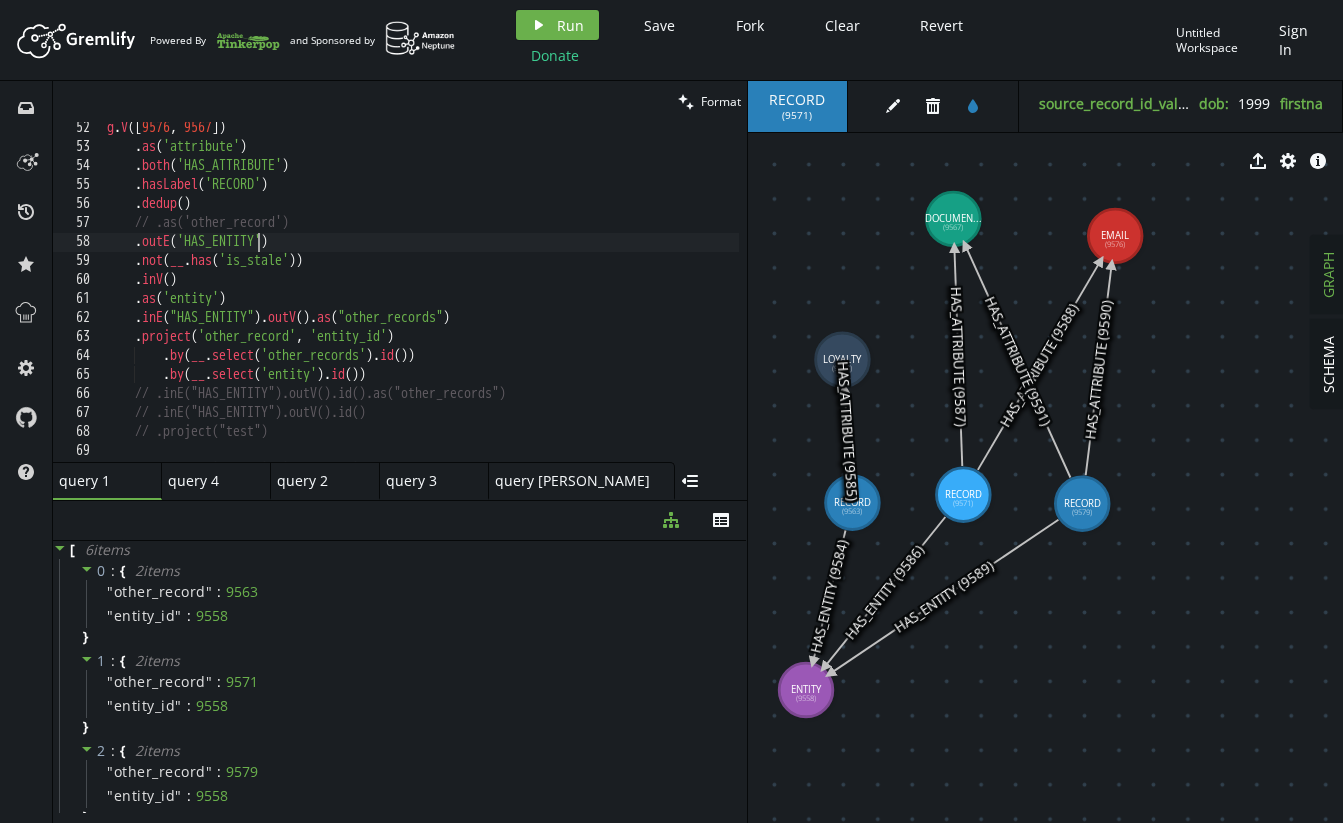 click on "g . V ([ 9576 ,   9567 ])        . as ( 'attribute' )      . both ( 'HAS_ATTRIBUTE' )      . hasLabel ( 'RECORD' )      . dedup ( )      // .as('other_record')      . outE ( 'HAS_ENTITY' )      . not ( __ . has ( 'is_stale' ))      . inV ( )      . as ( 'entity' )      . inE ( "HAS_ENTITY" ) . outV ( ) . as ( "other_records" )      . project ( 'other_record' ,   'entity_id' )           . by ( __ . select ( 'other_records' ) . id ( ))           . by ( __ . select ( 'entity' ) . id ( ))      // .inE("HAS_ENTITY").outV().id().as("other_records")      // .inE("HAS_ENTITY").outV().id()      // .project("test")      // .select('entity', 'attribute')" at bounding box center (611, 303) 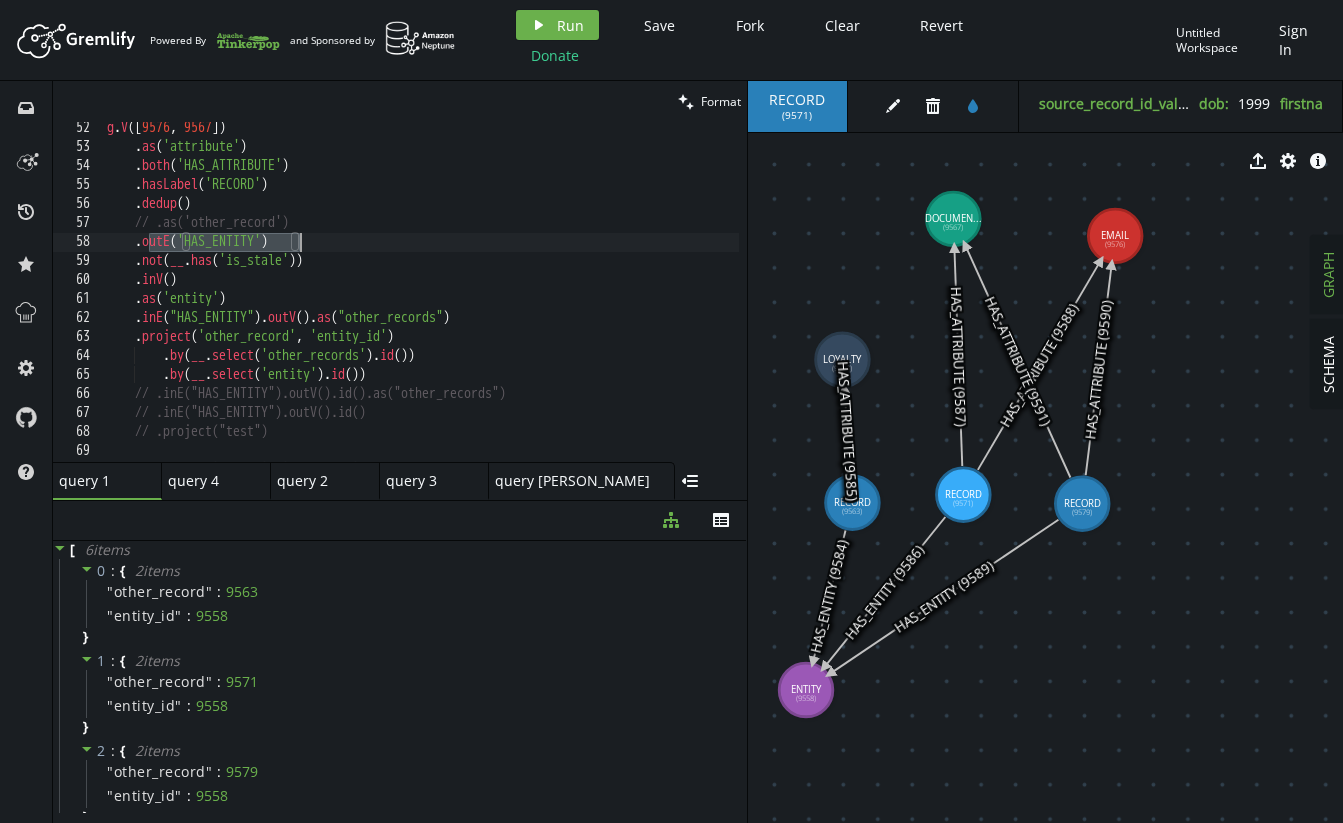 drag, startPoint x: 148, startPoint y: 239, endPoint x: 343, endPoint y: 241, distance: 195.01025 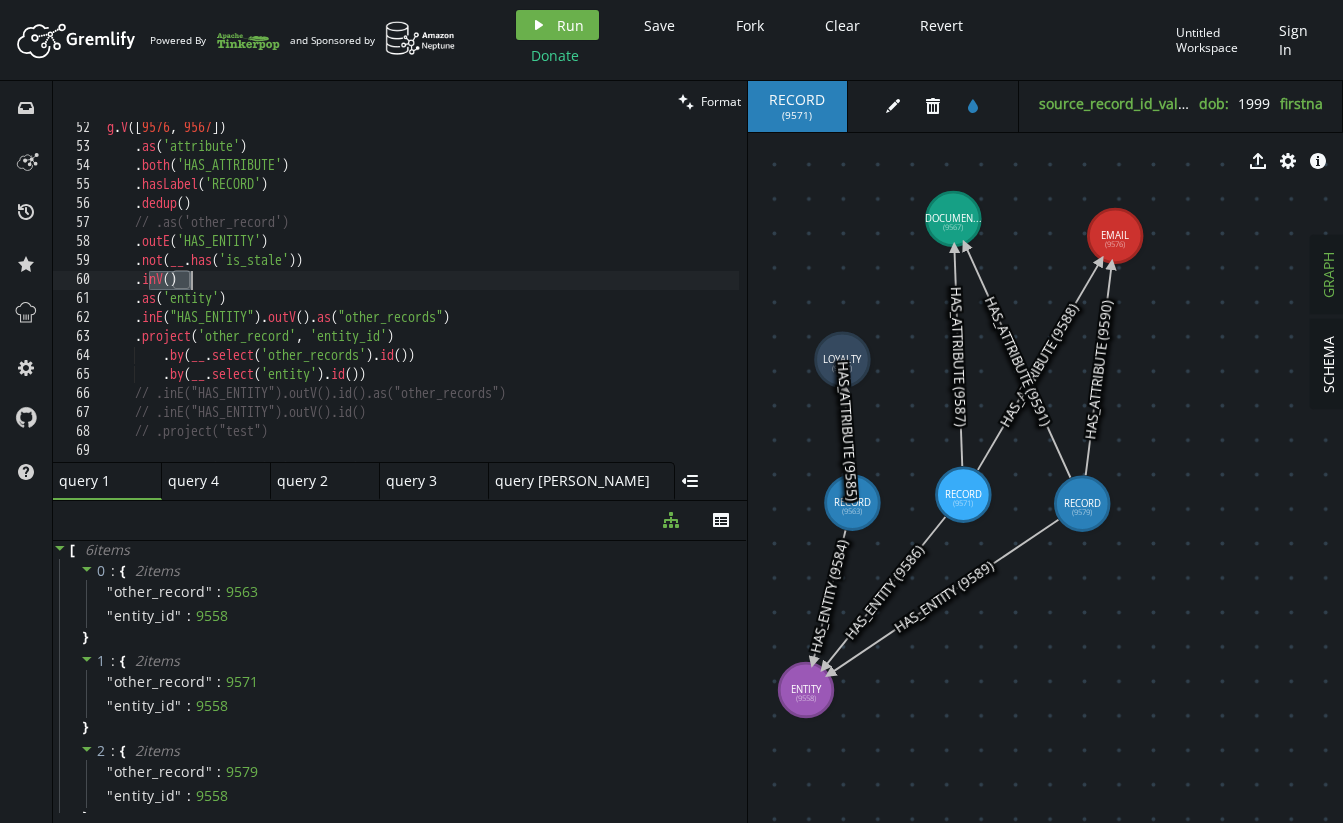 drag, startPoint x: 151, startPoint y: 281, endPoint x: 230, endPoint y: 279, distance: 79.025314 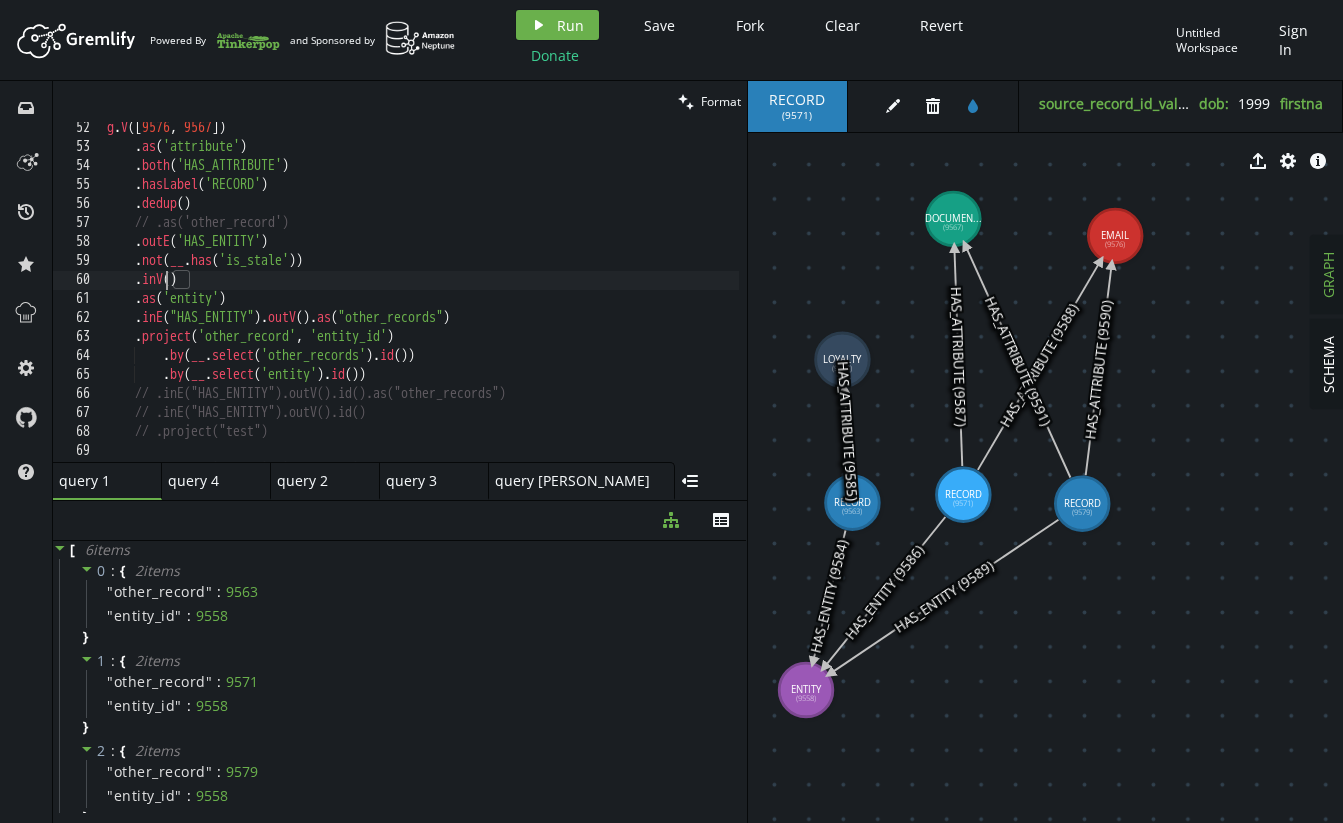 click on "g . V ([ 9576 ,   9567 ])        . as ( 'attribute' )      . both ( 'HAS_ATTRIBUTE' )      . hasLabel ( 'RECORD' )      . dedup ( )      // .as('other_record')      . outE ( 'HAS_ENTITY' )      . not ( __ . has ( 'is_stale' ))      . inV ( )      . as ( 'entity' )      . inE ( "HAS_ENTITY" ) . outV ( ) . as ( "other_records" )      . project ( 'other_record' ,   'entity_id' )           . by ( __ . select ( 'other_records' ) . id ( ))           . by ( __ . select ( 'entity' ) . id ( ))      // .inE("HAS_ENTITY").outV().id().as("other_records")      // .inE("HAS_ENTITY").outV().id()      // .project("test")      // .select('entity', 'attribute')" at bounding box center [611, 303] 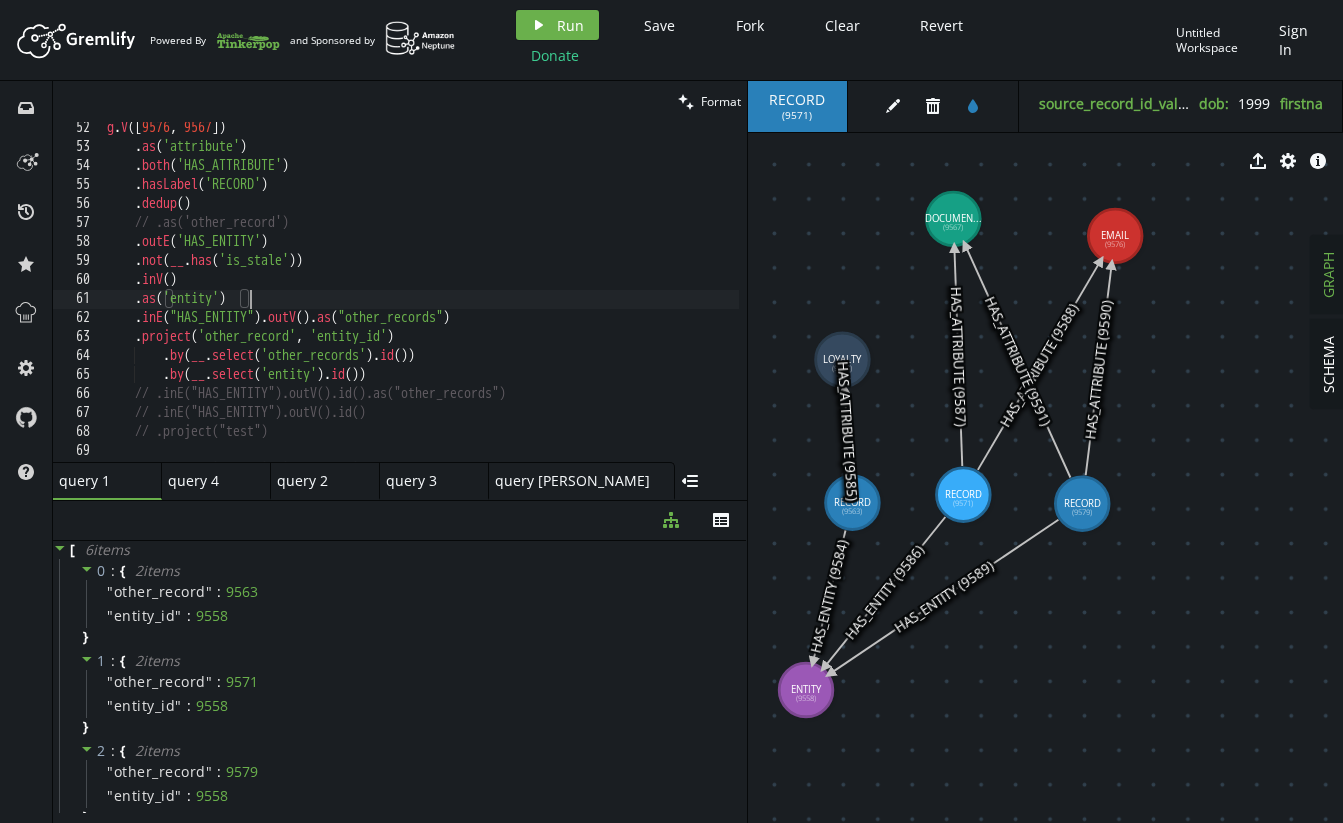 click on "g . V ([ 9576 ,   9567 ])        . as ( 'attribute' )      . both ( 'HAS_ATTRIBUTE' )      . hasLabel ( 'RECORD' )      . dedup ( )      // .as('other_record')      . outE ( 'HAS_ENTITY' )      . not ( __ . has ( 'is_stale' ))      . inV ( )      . as ( 'entity' )      . inE ( "HAS_ENTITY" ) . outV ( ) . as ( "other_records" )      . project ( 'other_record' ,   'entity_id' )           . by ( __ . select ( 'other_records' ) . id ( ))           . by ( __ . select ( 'entity' ) . id ( ))      // .inE("HAS_ENTITY").outV().id().as("other_records")      // .inE("HAS_ENTITY").outV().id()      // .project("test")      // .select('entity', 'attribute')" at bounding box center (611, 303) 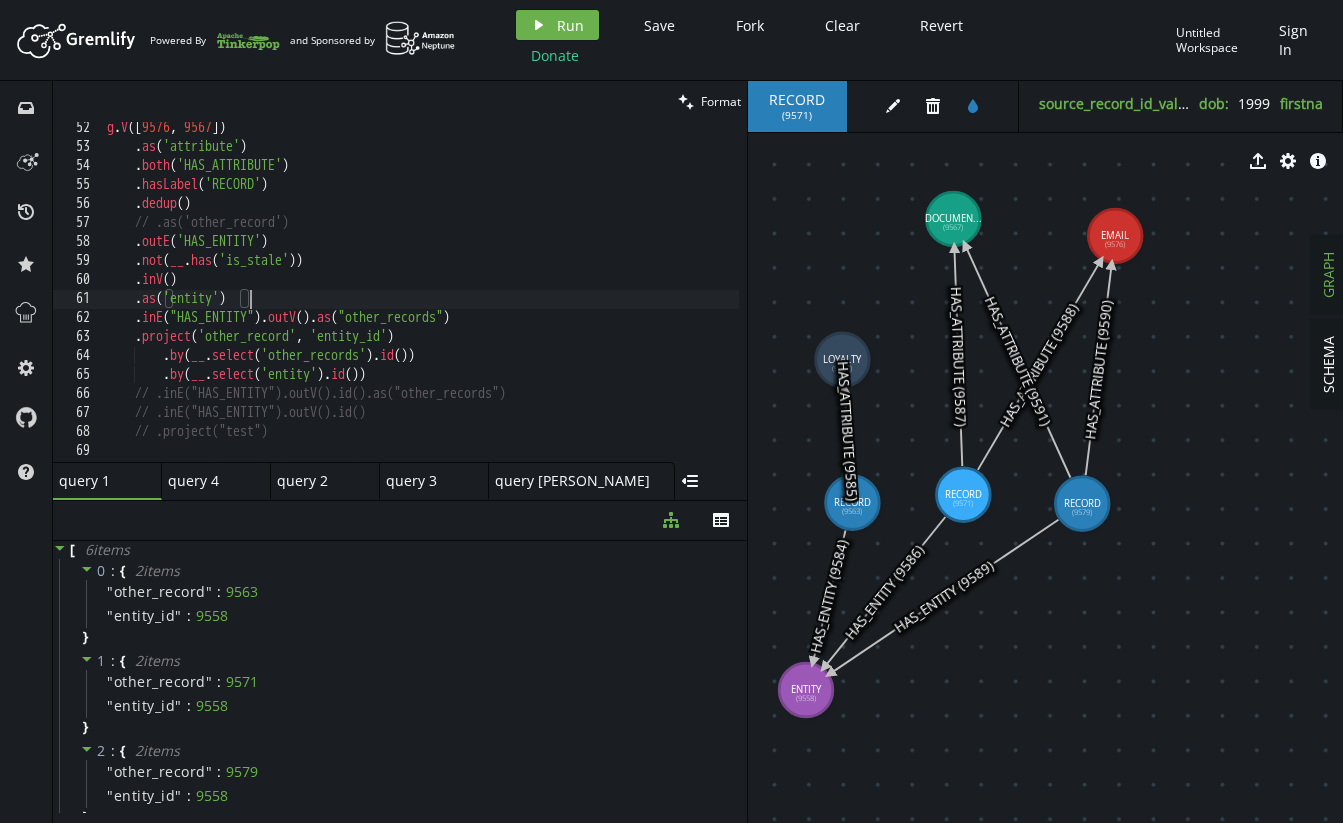 click on "g . V ([ 9576 ,   9567 ])        . as ( 'attribute' )      . both ( 'HAS_ATTRIBUTE' )      . hasLabel ( 'RECORD' )      . dedup ( )      // .as('other_record')      . outE ( 'HAS_ENTITY' )      . not ( __ . has ( 'is_stale' ))      . inV ( )      . as ( 'entity' )      . inE ( "HAS_ENTITY" ) . outV ( ) . as ( "other_records" )      . project ( 'other_record' ,   'entity_id' )           . by ( __ . select ( 'other_records' ) . id ( ))           . by ( __ . select ( 'entity' ) . id ( ))      // .inE("HAS_ENTITY").outV().id().as("other_records")      // .inE("HAS_ENTITY").outV().id()      // .project("test")      // .select('entity', 'attribute')" at bounding box center [611, 303] 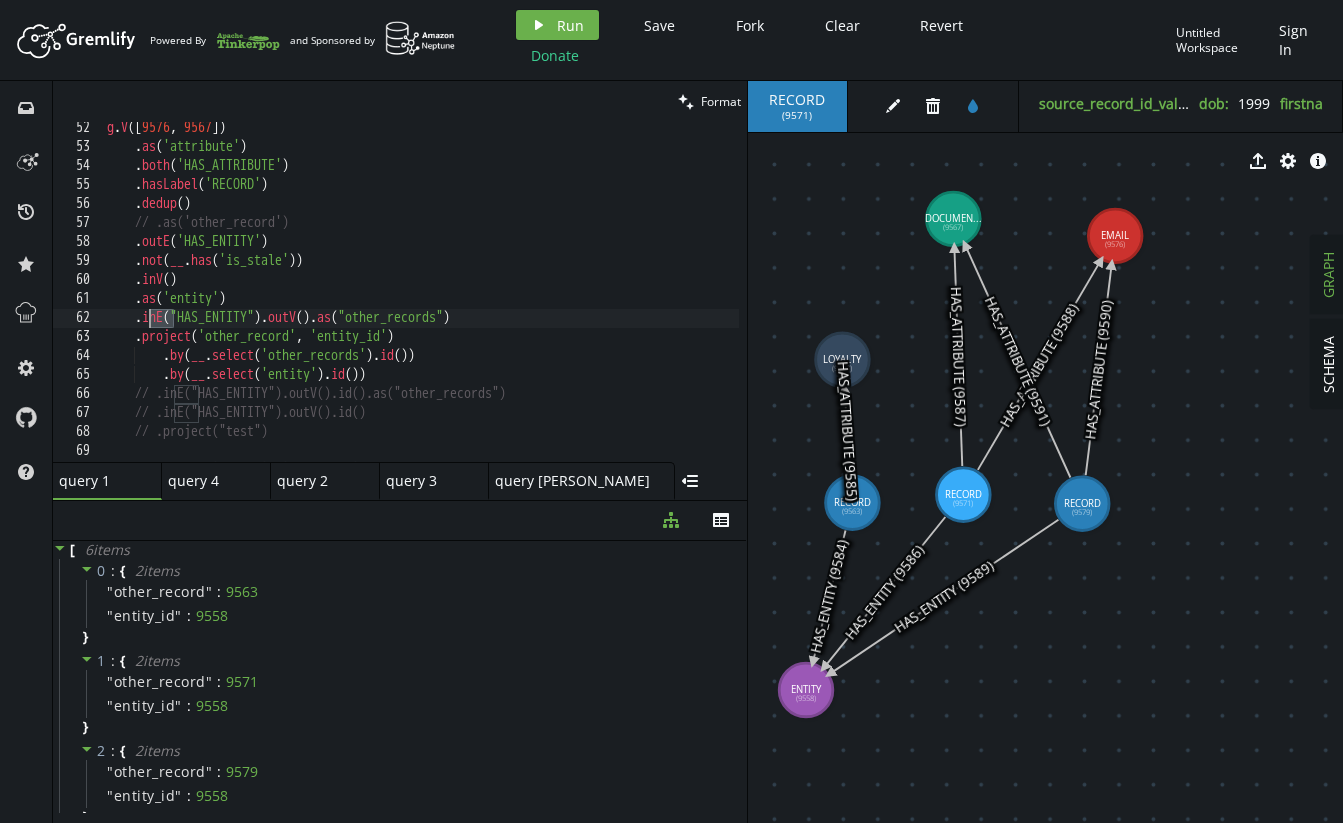 click on "g . V ([ 9576 ,   9567 ])        . as ( 'attribute' )      . both ( 'HAS_ATTRIBUTE' )      . hasLabel ( 'RECORD' )      . dedup ( )      // .as('other_record')      . outE ( 'HAS_ENTITY' )      . not ( __ . has ( 'is_stale' ))      . inV ( )      . as ( 'entity' )      . inE ( "HAS_ENTITY" ) . outV ( ) . as ( "other_records" )      . project ( 'other_record' ,   'entity_id' )           . by ( __ . select ( 'other_records' ) . id ( ))           . by ( __ . select ( 'entity' ) . id ( ))      // .inE("HAS_ENTITY").outV().id().as("other_records")      // .inE("HAS_ENTITY").outV().id()      // .project("test")      // .select('entity', 'attribute')" at bounding box center (611, 303) 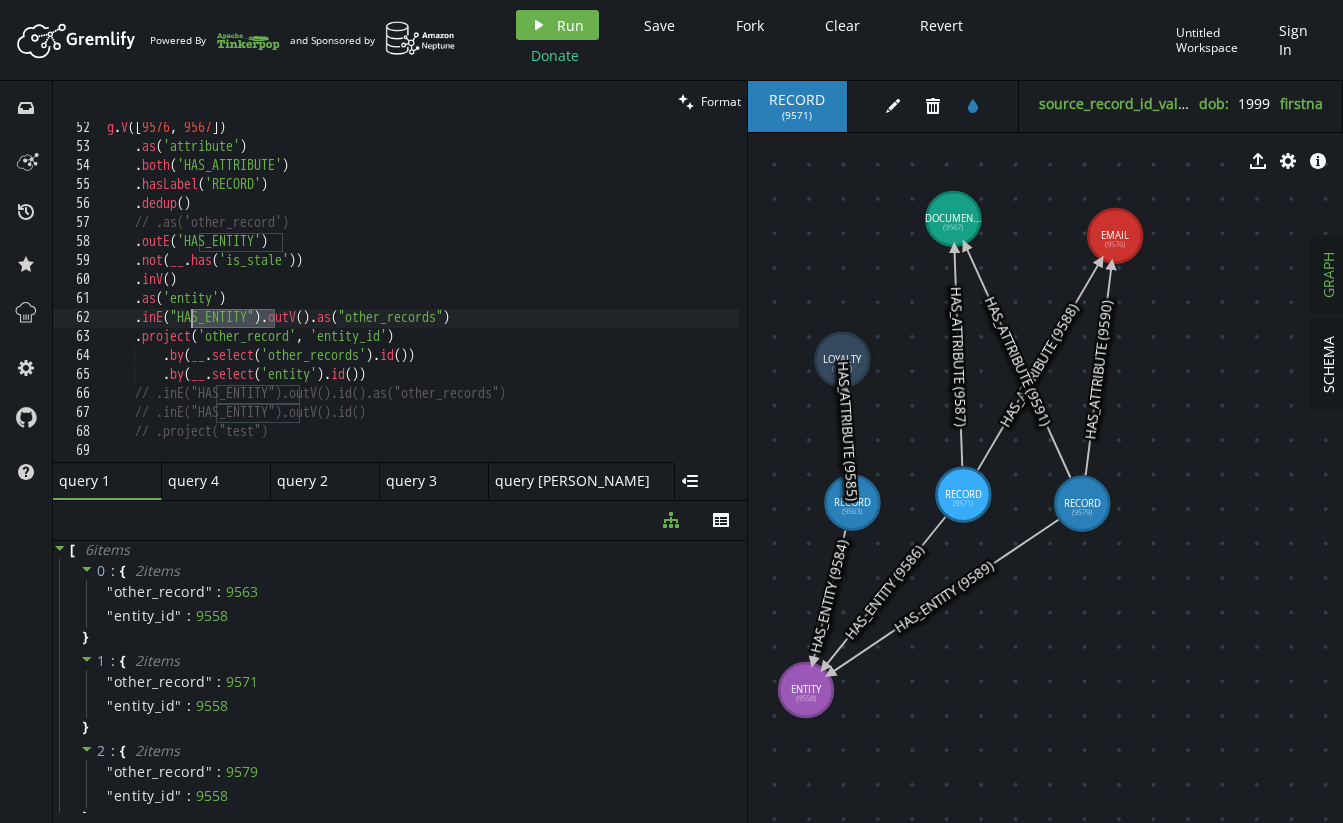 click on "g . V ([ 9576 ,   9567 ])        . as ( 'attribute' )      . both ( 'HAS_ATTRIBUTE' )      . hasLabel ( 'RECORD' )      . dedup ( )      // .as('other_record')      . outE ( 'HAS_ENTITY' )      . not ( __ . has ( 'is_stale' ))      . inV ( )      . as ( 'entity' )      . inE ( "HAS_ENTITY" ) . outV ( ) . as ( "other_records" )      . project ( 'other_record' ,   'entity_id' )           . by ( __ . select ( 'other_records' ) . id ( ))           . by ( __ . select ( 'entity' ) . id ( ))      // .inE("HAS_ENTITY").outV().id().as("other_records")      // .inE("HAS_ENTITY").outV().id()      // .project("test")      // .select('entity', 'attribute')" at bounding box center (611, 303) 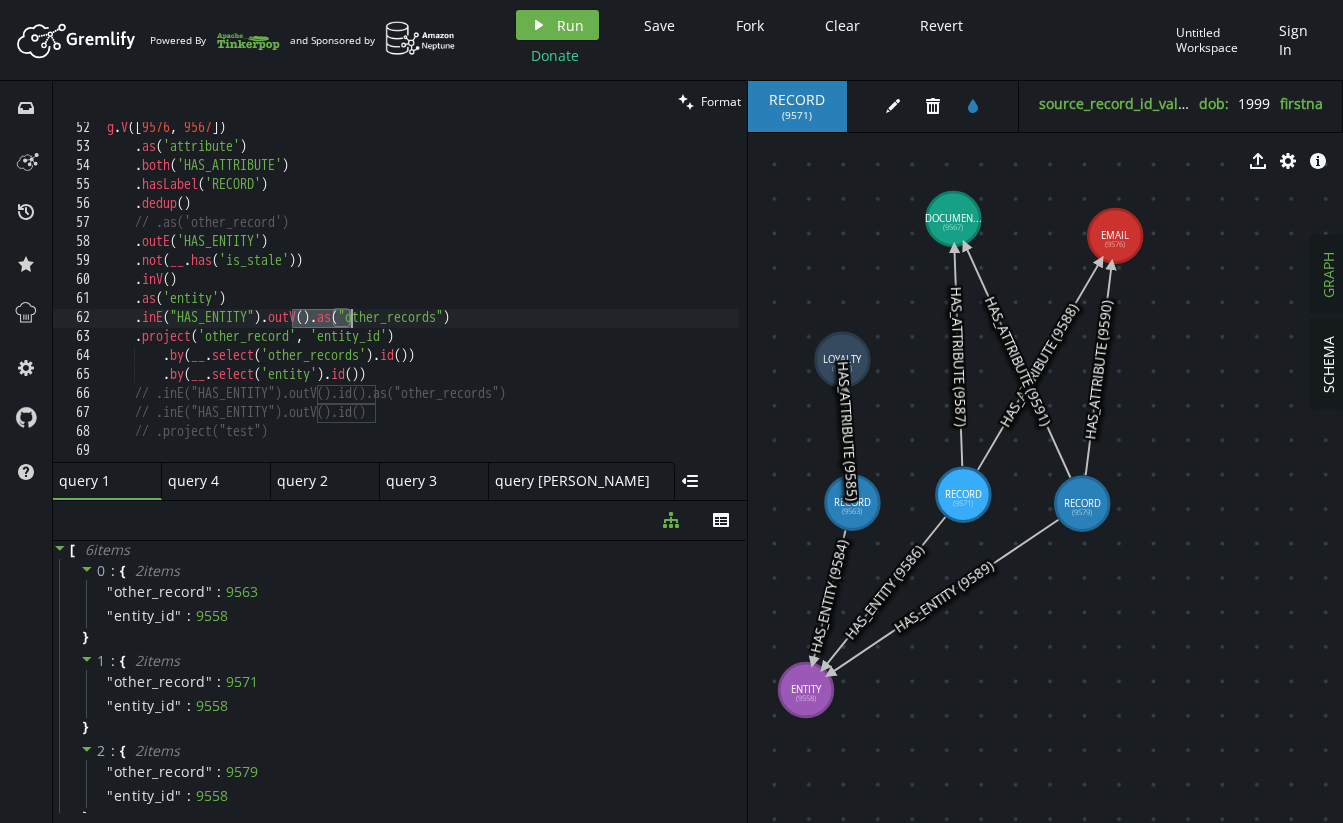 drag, startPoint x: 290, startPoint y: 319, endPoint x: 351, endPoint y: 315, distance: 61.13101 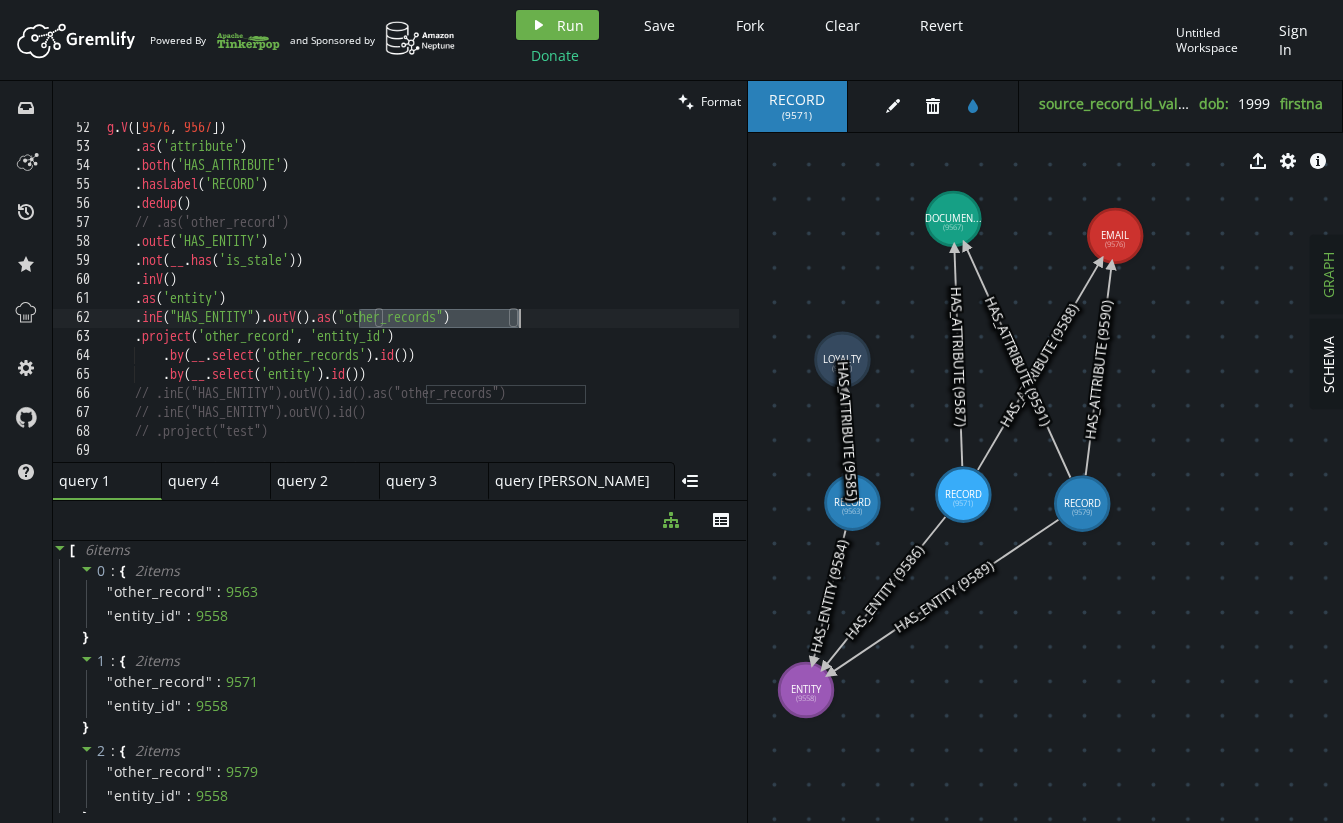 drag, startPoint x: 355, startPoint y: 315, endPoint x: 564, endPoint y: 314, distance: 209.0024 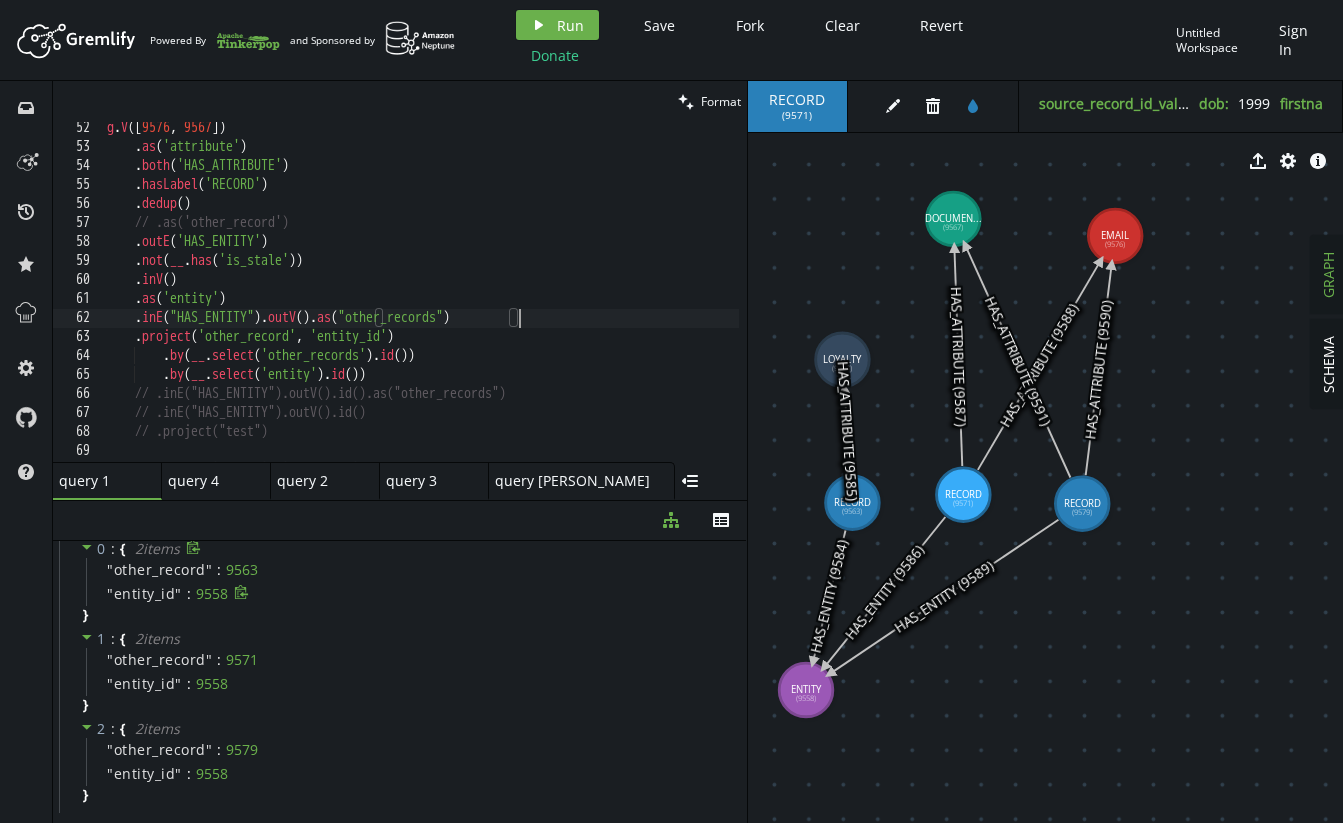 scroll, scrollTop: 0, scrollLeft: 0, axis: both 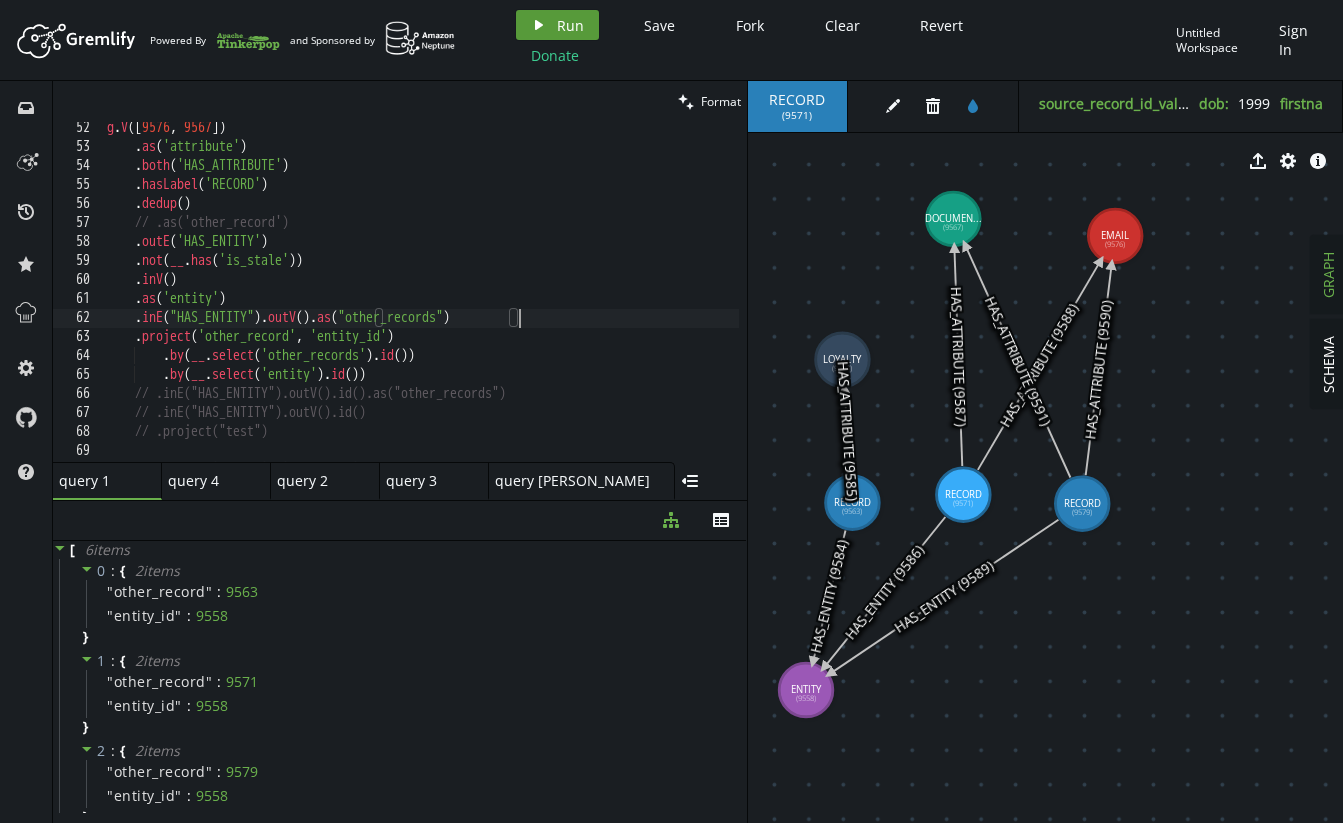 click on "Run" at bounding box center [570, 25] 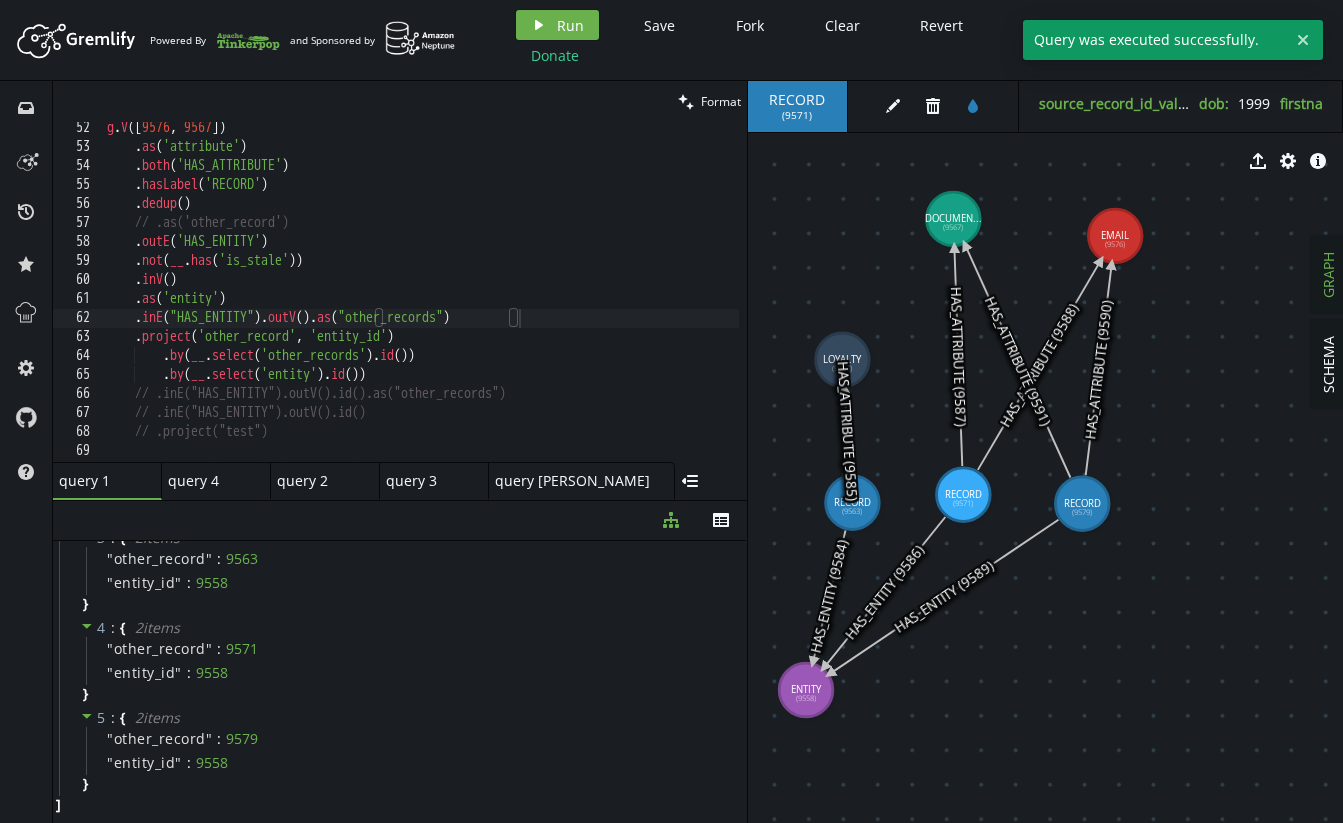 scroll, scrollTop: 0, scrollLeft: 0, axis: both 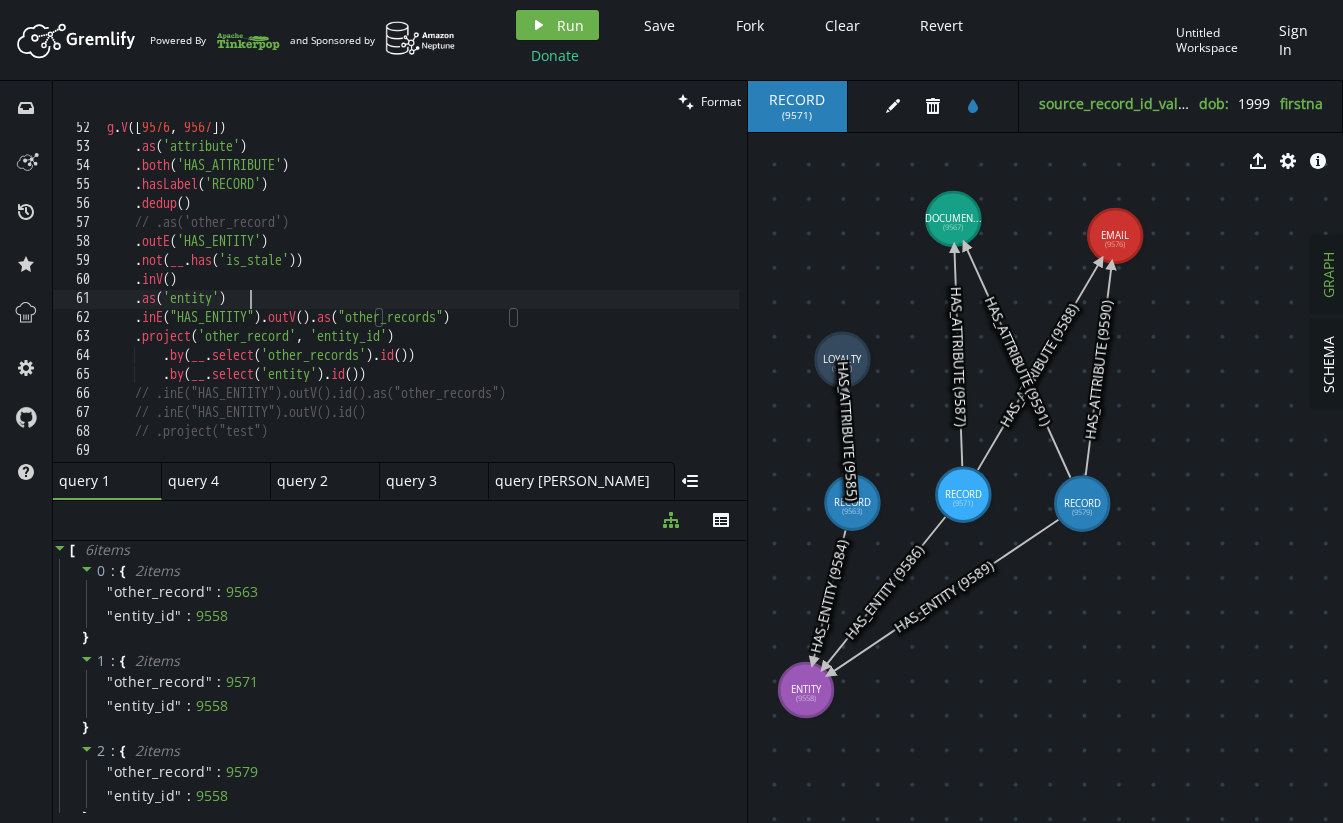 click on "g . V ([ 9576 ,   9567 ])        . as ( 'attribute' )      . both ( 'HAS_ATTRIBUTE' )      . hasLabel ( 'RECORD' )      . dedup ( )      // .as('other_record')      . outE ( 'HAS_ENTITY' )      . not ( __ . has ( 'is_stale' ))      . inV ( )      . as ( 'entity' )      . inE ( "HAS_ENTITY" ) . outV ( ) . as ( "other_records" )      . project ( 'other_record' ,   'entity_id' )           . by ( __ . select ( 'other_records' ) . id ( ))           . by ( __ . select ( 'entity' ) . id ( ))      // .inE("HAS_ENTITY").outV().id().as("other_records")      // .inE("HAS_ENTITY").outV().id()      // .project("test")      // .select('entity', 'attribute')" at bounding box center (611, 303) 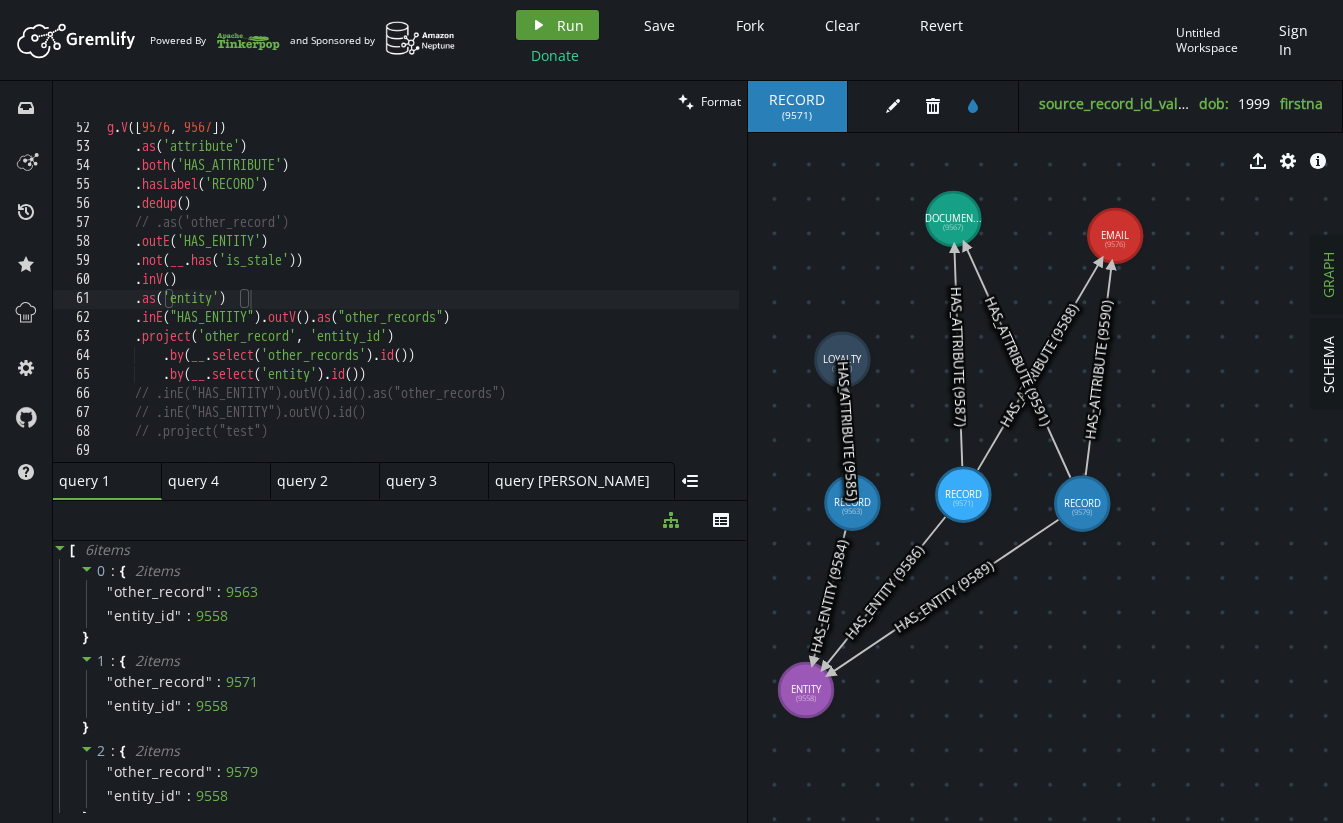 click on "Run" at bounding box center [570, 25] 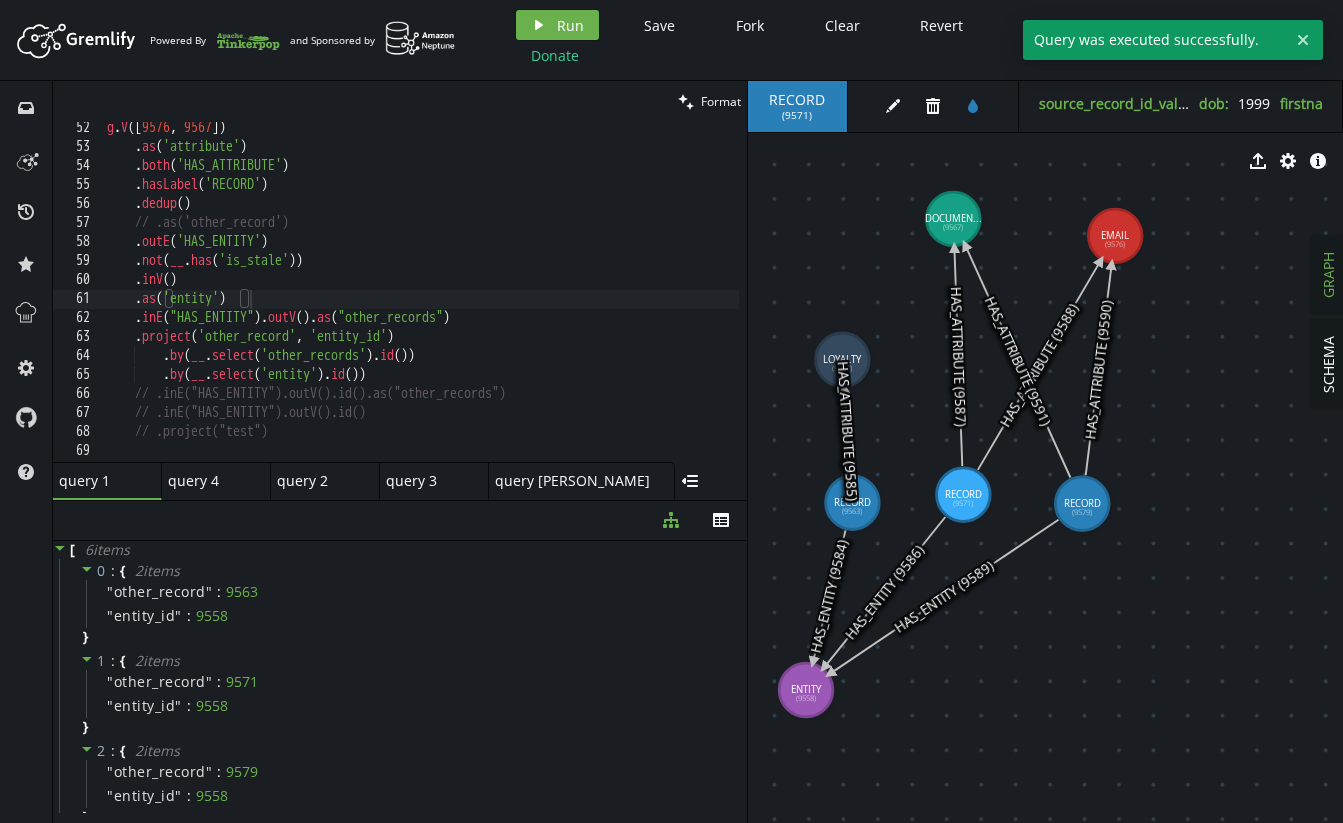 click on "g . V ([ 9576 ,   9567 ])        . as ( 'attribute' )      . both ( 'HAS_ATTRIBUTE' )      . hasLabel ( 'RECORD' )      . dedup ( )      // .as('other_record')      . outE ( 'HAS_ENTITY' )      . not ( __ . has ( 'is_stale' ))      . inV ( )      . as ( 'entity' )      . inE ( "HAS_ENTITY" ) . outV ( ) . as ( "other_records" )      . project ( 'other_record' ,   'entity_id' )           . by ( __ . select ( 'other_records' ) . id ( ))           . by ( __ . select ( 'entity' ) . id ( ))      // .inE("HAS_ENTITY").outV().id().as("other_records")      // .inE("HAS_ENTITY").outV().id()      // .project("test")      // .select('entity', 'attribute')" at bounding box center [611, 303] 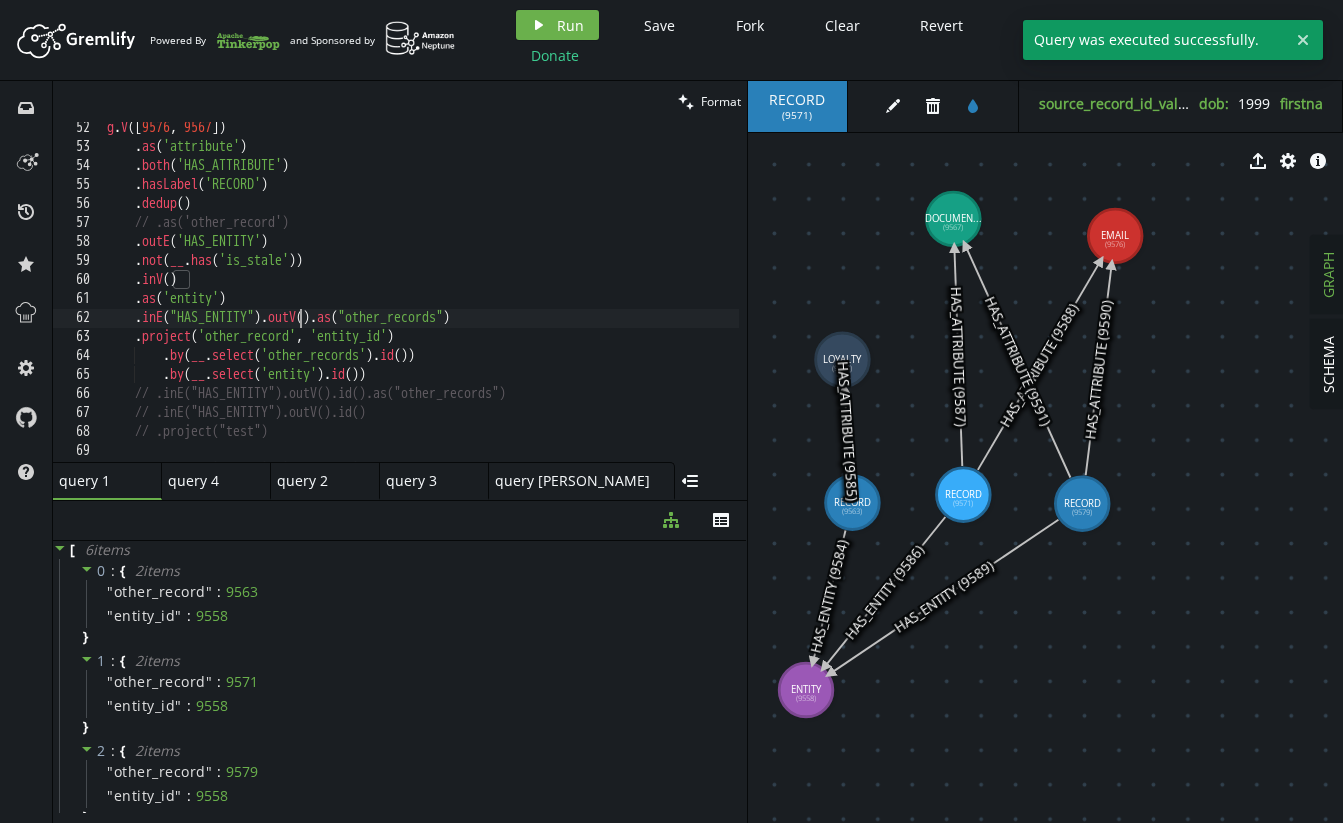 click on "g . V ([ 9576 ,   9567 ])        . as ( 'attribute' )      . both ( 'HAS_ATTRIBUTE' )      . hasLabel ( 'RECORD' )      . dedup ( )      // .as('other_record')      . outE ( 'HAS_ENTITY' )      . not ( __ . has ( 'is_stale' ))      . inV ( )      . as ( 'entity' )      . inE ( "HAS_ENTITY" ) . outV ( ) . as ( "other_records" )      . project ( 'other_record' ,   'entity_id' )           . by ( __ . select ( 'other_records' ) . id ( ))           . by ( __ . select ( 'entity' ) . id ( ))      // .inE("HAS_ENTITY").outV().id().as("other_records")      // .inE("HAS_ENTITY").outV().id()      // .project("test")      // .select('entity', 'attribute')" at bounding box center [611, 303] 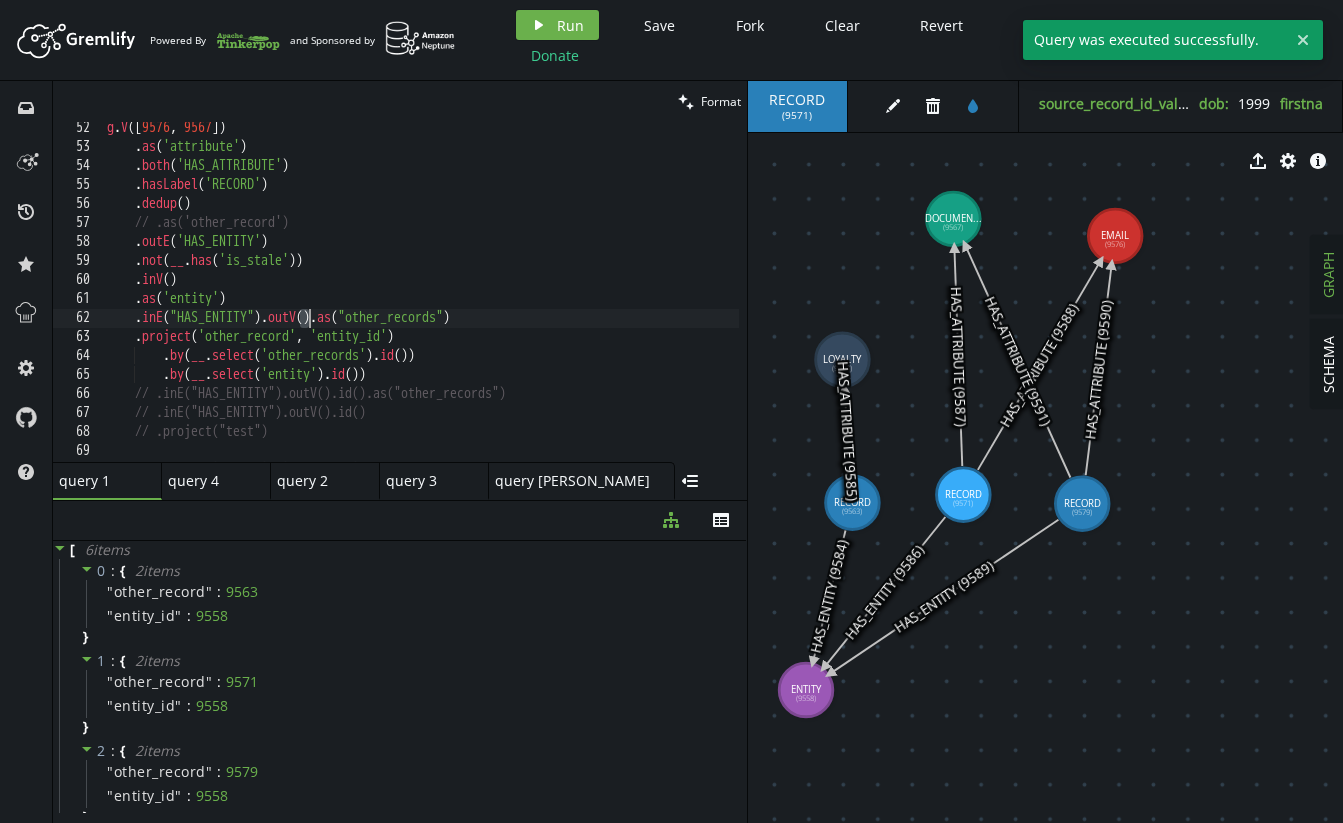 click on "g . V ([ 9576 ,   9567 ])        . as ( 'attribute' )      . both ( 'HAS_ATTRIBUTE' )      . hasLabel ( 'RECORD' )      . dedup ( )      // .as('other_record')      . outE ( 'HAS_ENTITY' )      . not ( __ . has ( 'is_stale' ))      . inV ( )      . as ( 'entity' )      . inE ( "HAS_ENTITY" ) . outV ( ) . as ( "other_records" )      . project ( 'other_record' ,   'entity_id' )           . by ( __ . select ( 'other_records' ) . id ( ))           . by ( __ . select ( 'entity' ) . id ( ))      // .inE("HAS_ENTITY").outV().id().as("other_records")      // .inE("HAS_ENTITY").outV().id()      // .project("test")      // .select('entity', 'attribute')" at bounding box center (611, 303) 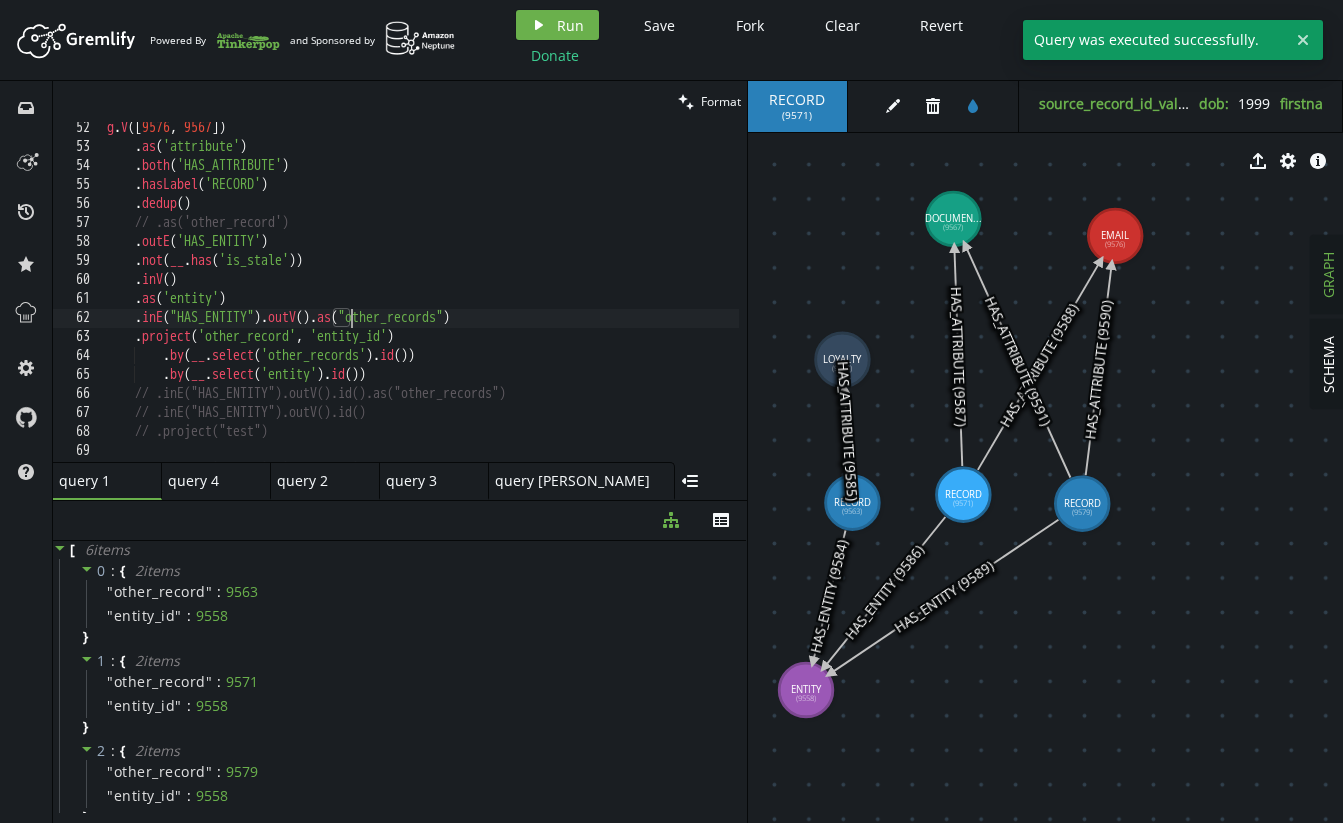 click on "g . V ([ 9576 ,   9567 ])        . as ( 'attribute' )      . both ( 'HAS_ATTRIBUTE' )      . hasLabel ( 'RECORD' )      . dedup ( )      // .as('other_record')      . outE ( 'HAS_ENTITY' )      . not ( __ . has ( 'is_stale' ))      . inV ( )      . as ( 'entity' )      . inE ( "HAS_ENTITY" ) . outV ( ) . as ( "other_records" )      . project ( 'other_record' ,   'entity_id' )           . by ( __ . select ( 'other_records' ) . id ( ))           . by ( __ . select ( 'entity' ) . id ( ))      // .inE("HAS_ENTITY").outV().id().as("other_records")      // .inE("HAS_ENTITY").outV().id()      // .project("test")      // .select('entity', 'attribute')" at bounding box center [611, 303] 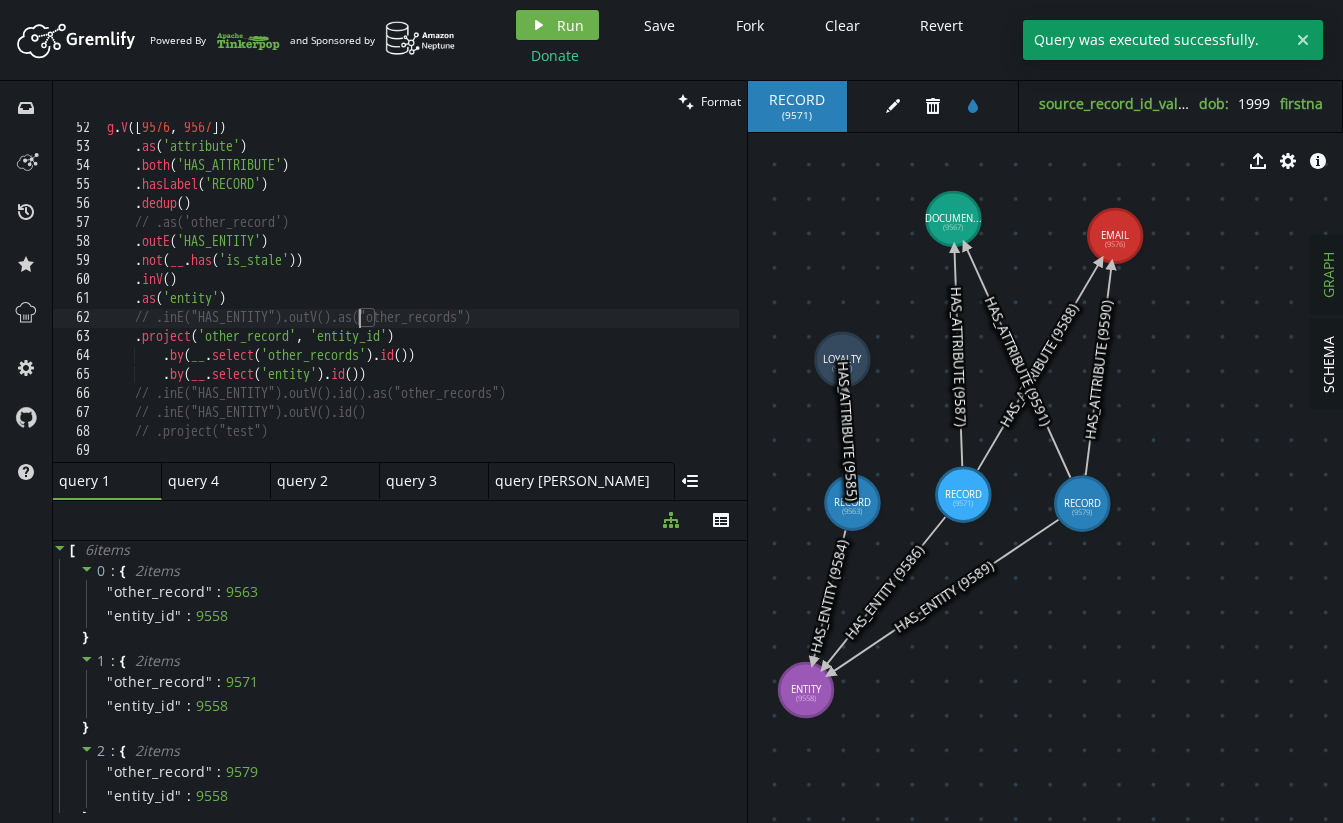 click on "g . V ([ 9576 ,   9567 ])        . as ( 'attribute' )      . both ( 'HAS_ATTRIBUTE' )      . hasLabel ( 'RECORD' )      . dedup ( )      // .as('other_record')      . outE ( 'HAS_ENTITY' )      . not ( __ . has ( 'is_stale' ))      . inV ( )      . as ( 'entity' )      // .inE("HAS_ENTITY").outV().as("other_records")      . project ( 'other_record' ,   'entity_id' )           . by ( __ . select ( 'other_records' ) . id ( ))           . by ( __ . select ( 'entity' ) . id ( ))      // .inE("HAS_ENTITY").outV().id().as("other_records")      // .inE("HAS_ENTITY").outV().id()      // .project("test")      // .select('entity', 'attribute')" at bounding box center [611, 303] 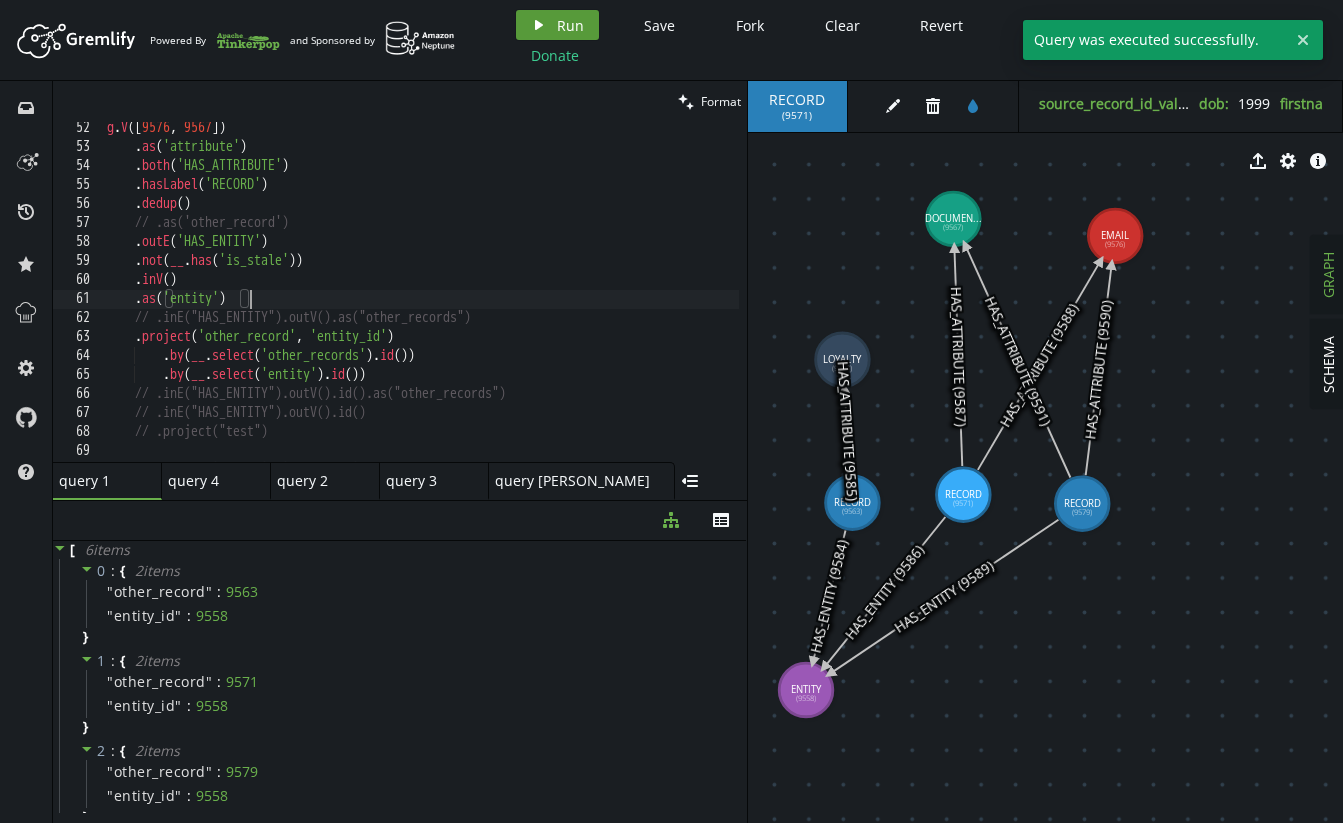 click on "Run" at bounding box center (570, 25) 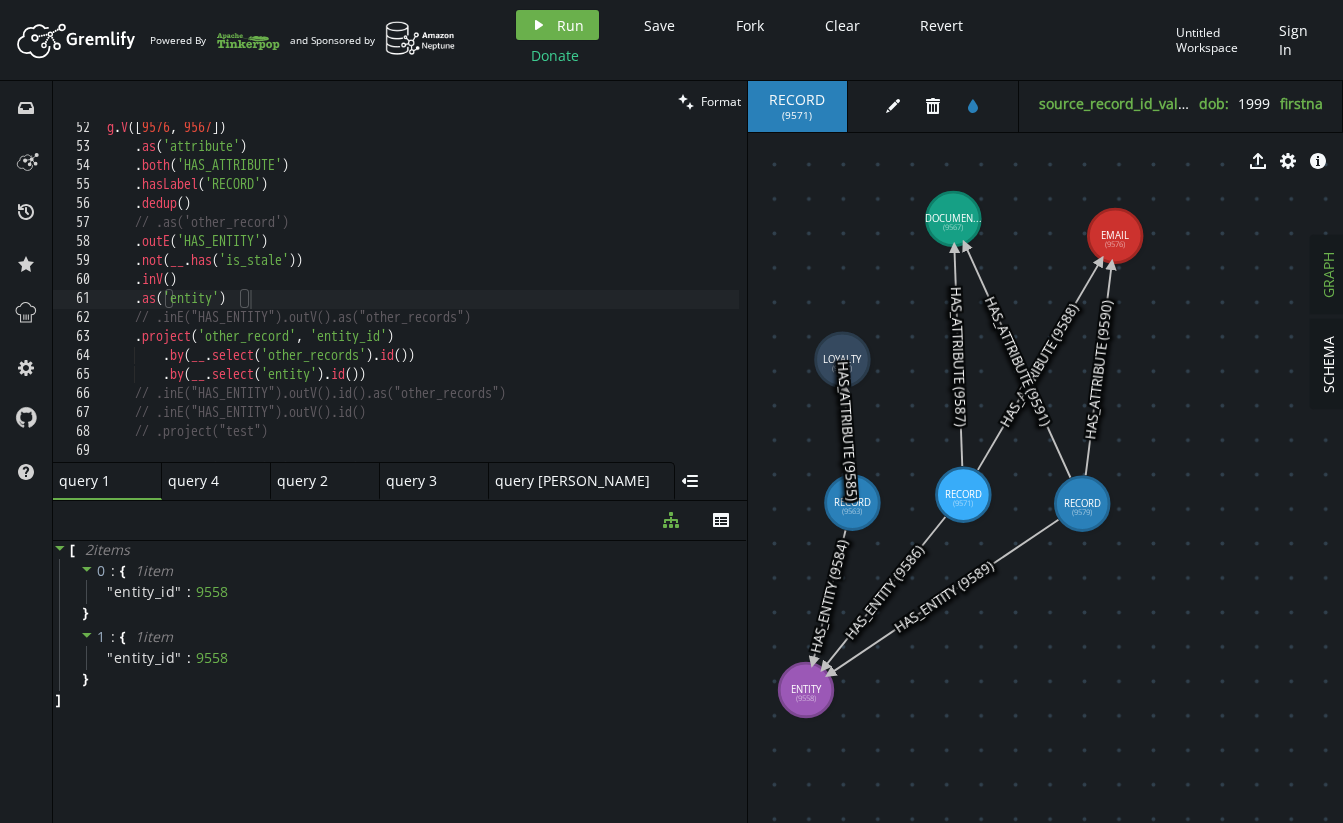 click on "g . V ([ 9576 ,   9567 ])        . as ( 'attribute' )      . both ( 'HAS_ATTRIBUTE' )      . hasLabel ( 'RECORD' )      . dedup ( )      // .as('other_record')      . outE ( 'HAS_ENTITY' )      . not ( __ . has ( 'is_stale' ))      . inV ( )      . as ( 'entity' )      // .inE("HAS_ENTITY").outV().as("other_records")      . project ( 'other_record' ,   'entity_id' )           . by ( __ . select ( 'other_records' ) . id ( ))           . by ( __ . select ( 'entity' ) . id ( ))      // .inE("HAS_ENTITY").outV().id().as("other_records")      // .inE("HAS_ENTITY").outV().id()      // .project("test")      // .select('entity', 'attribute')" at bounding box center [611, 303] 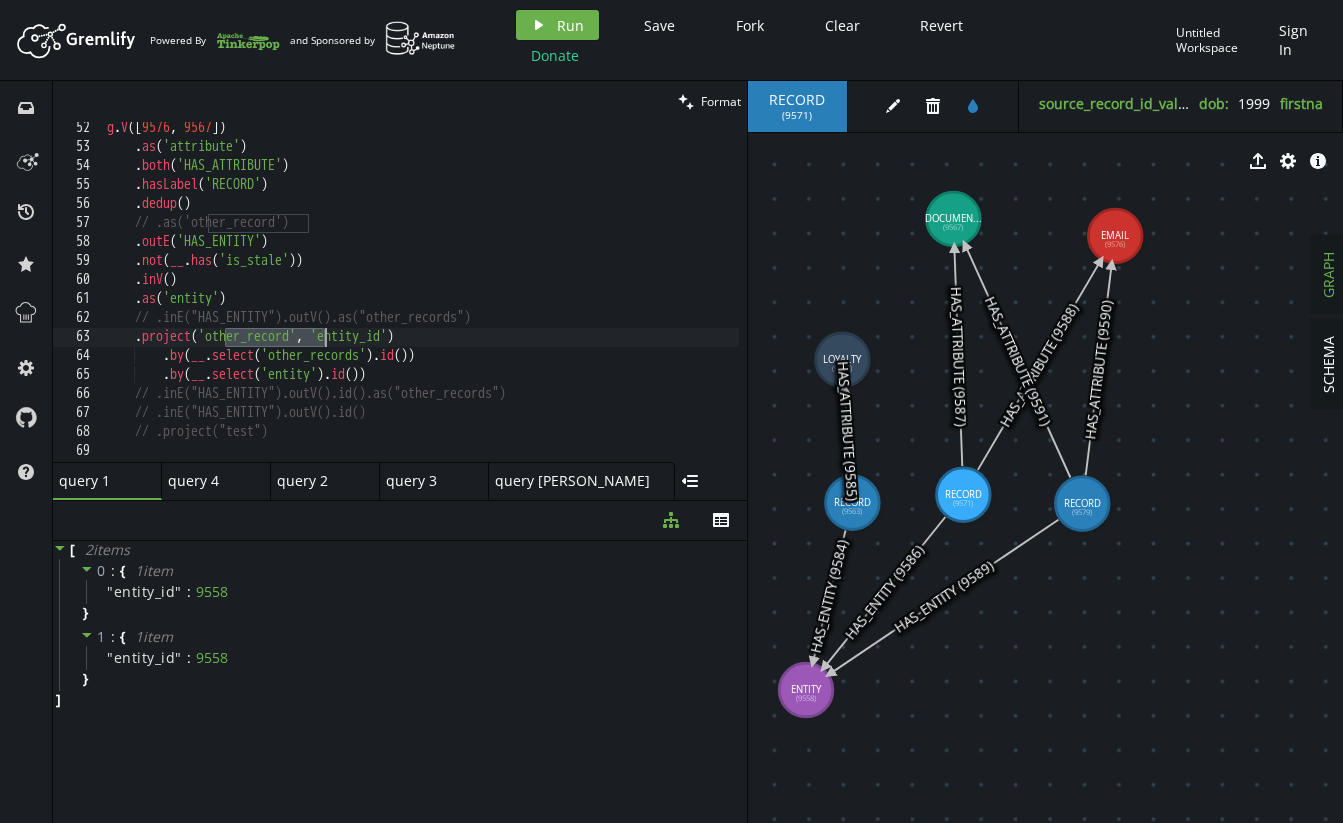 click on "g . V ([ 9576 ,   9567 ])        . as ( 'attribute' )      . both ( 'HAS_ATTRIBUTE' )      . hasLabel ( 'RECORD' )      . dedup ( )      // .as('other_record')      . outE ( 'HAS_ENTITY' )      . not ( __ . has ( 'is_stale' ))      . inV ( )      . as ( 'entity' )      // .inE("HAS_ENTITY").outV().as("other_records")      . project ( 'other_record' ,   'entity_id' )           . by ( __ . select ( 'other_records' ) . id ( ))           . by ( __ . select ( 'entity' ) . id ( ))      // .inE("HAS_ENTITY").outV().id().as("other_records")      // .inE("HAS_ENTITY").outV().id()      // .project("test")      // .select('entity', 'attribute')" at bounding box center [611, 303] 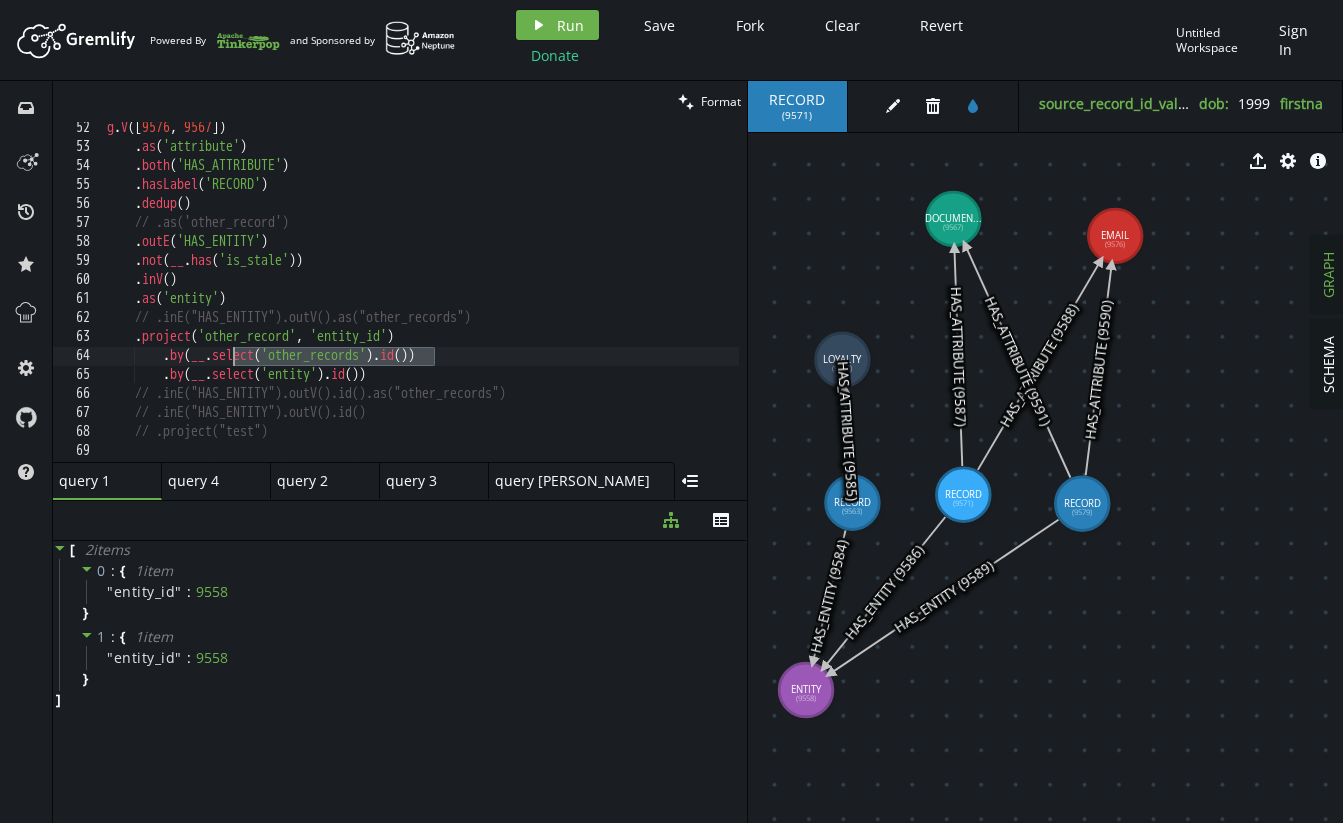 drag, startPoint x: 433, startPoint y: 358, endPoint x: 235, endPoint y: 360, distance: 198.0101 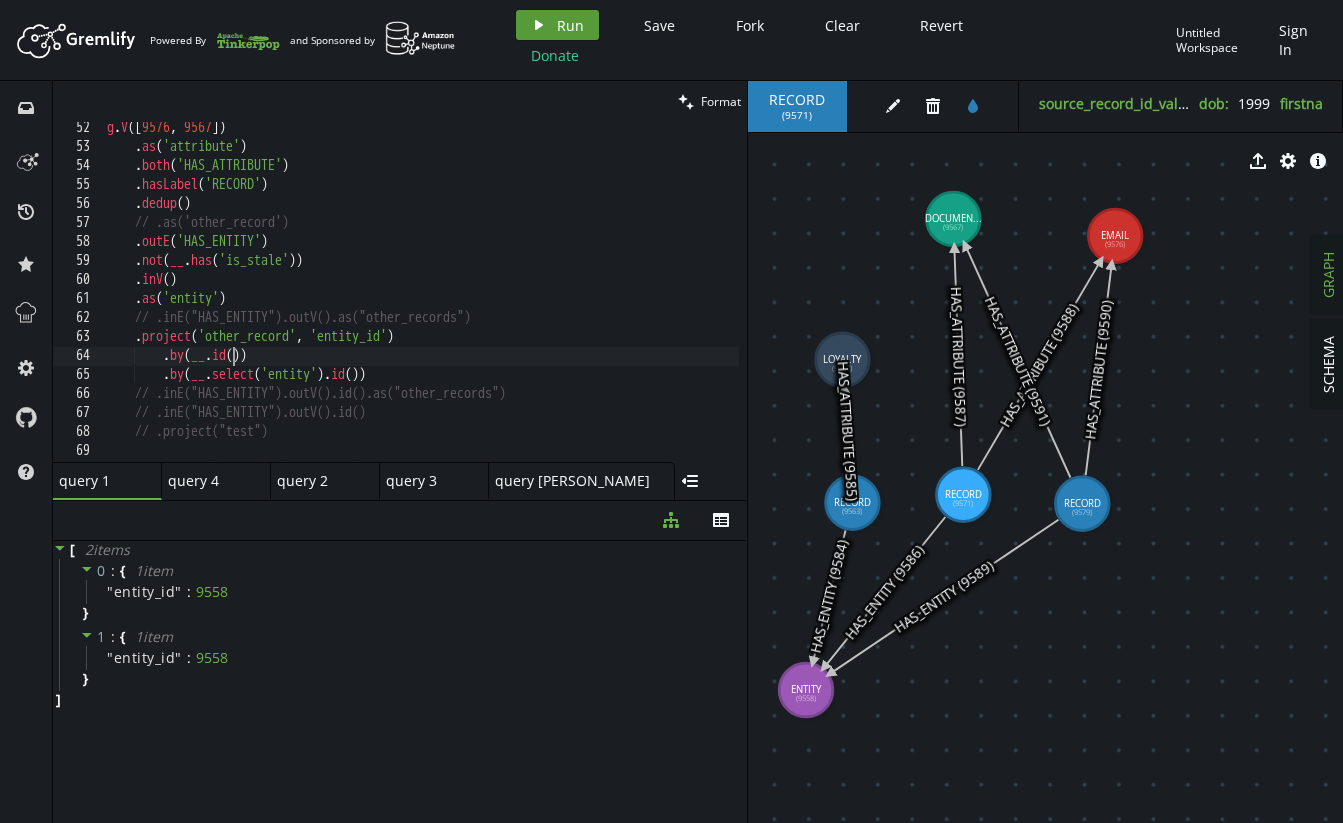 click on "Run" at bounding box center (570, 25) 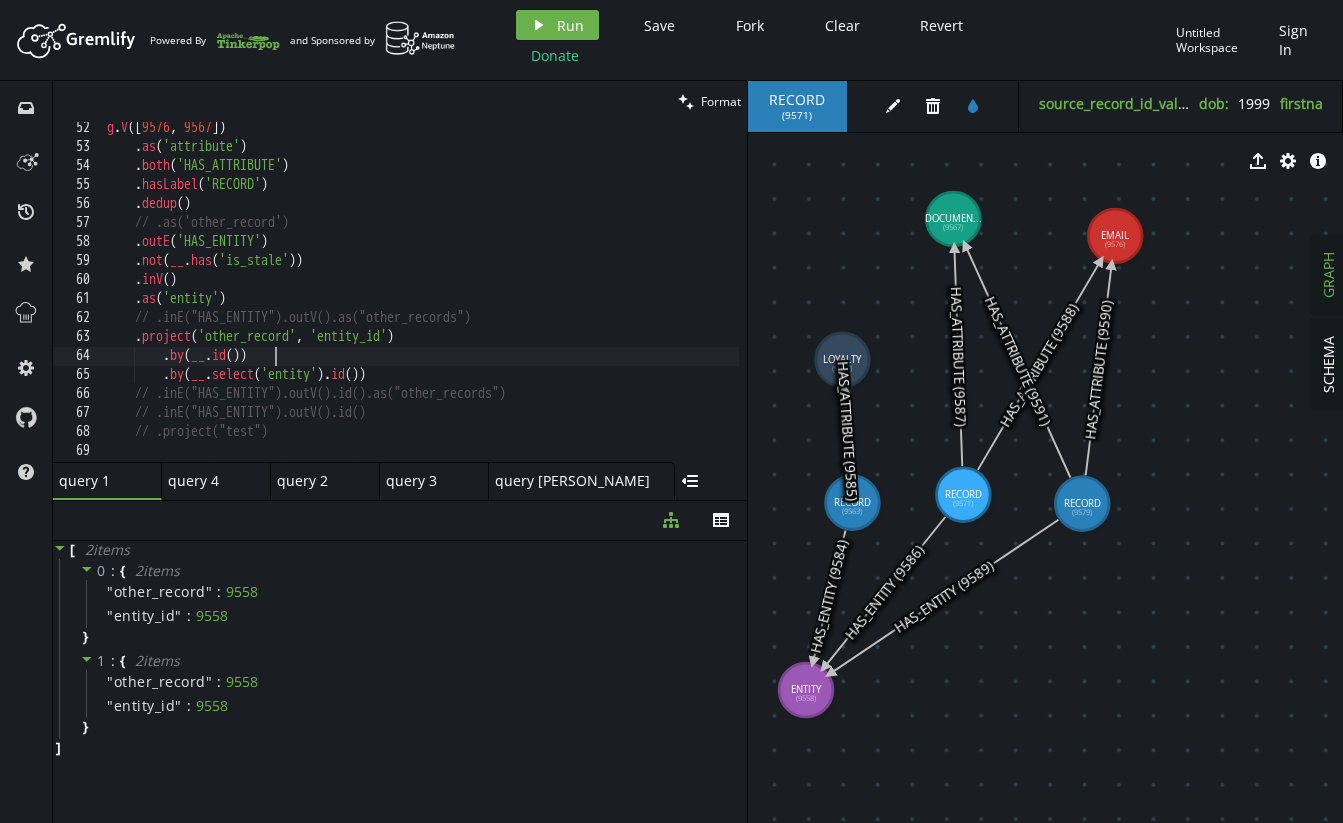 click on "g . V ([ 9576 ,   9567 ])        . as ( 'attribute' )      . both ( 'HAS_ATTRIBUTE' )      . hasLabel ( 'RECORD' )      . dedup ( )      // .as('other_record')      . outE ( 'HAS_ENTITY' )      . not ( __ . has ( 'is_stale' ))      . inV ( )      . as ( 'entity' )      // .inE("HAS_ENTITY").outV().as("other_records")      . project ( 'other_record' ,   'entity_id' )           . by ( __ . id ( ))           . by ( __ . select ( 'entity' ) . id ( ))      // .inE("HAS_ENTITY").outV().id().as("other_records")      // .inE("HAS_ENTITY").outV().id()      // .project("test")      // .select('entity', 'attribute')" at bounding box center [611, 303] 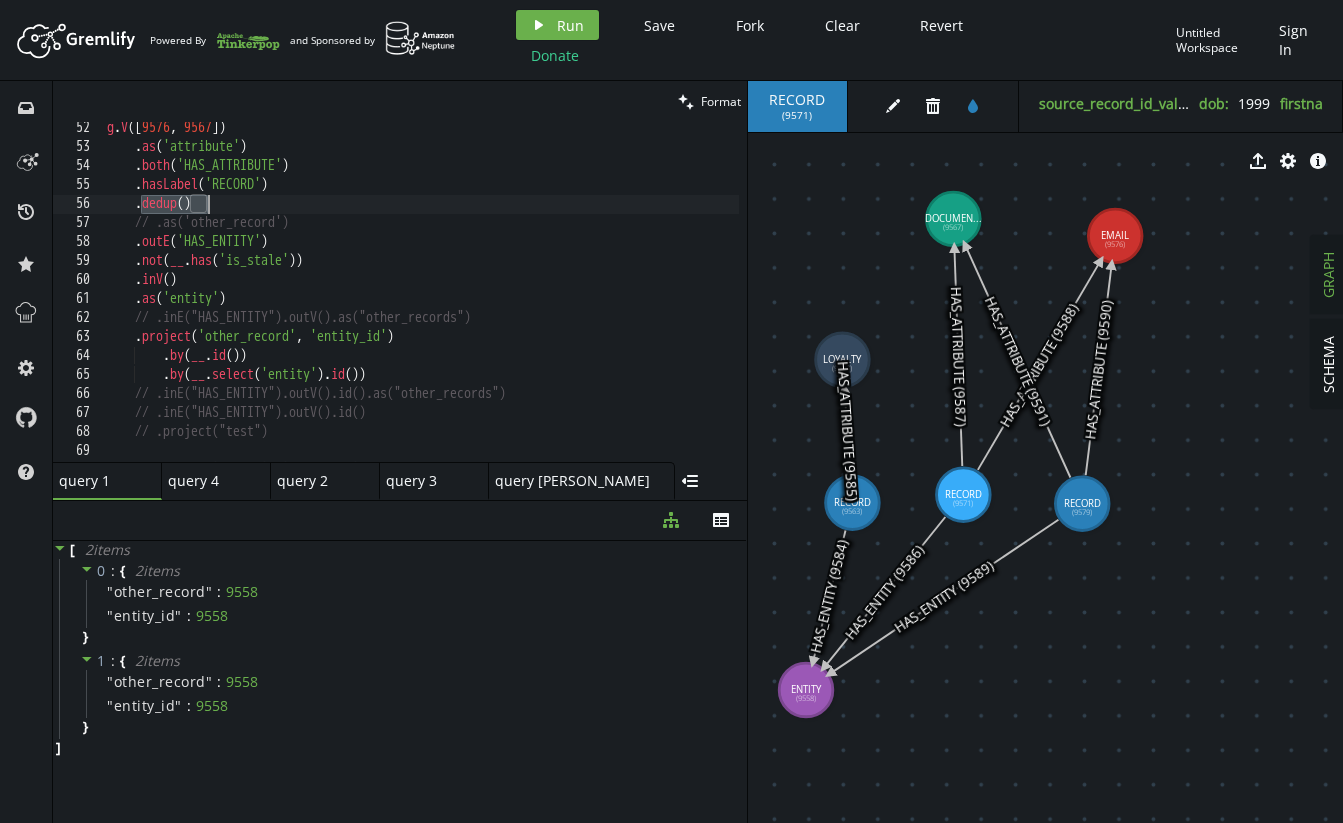 drag, startPoint x: 140, startPoint y: 207, endPoint x: 246, endPoint y: 198, distance: 106.381386 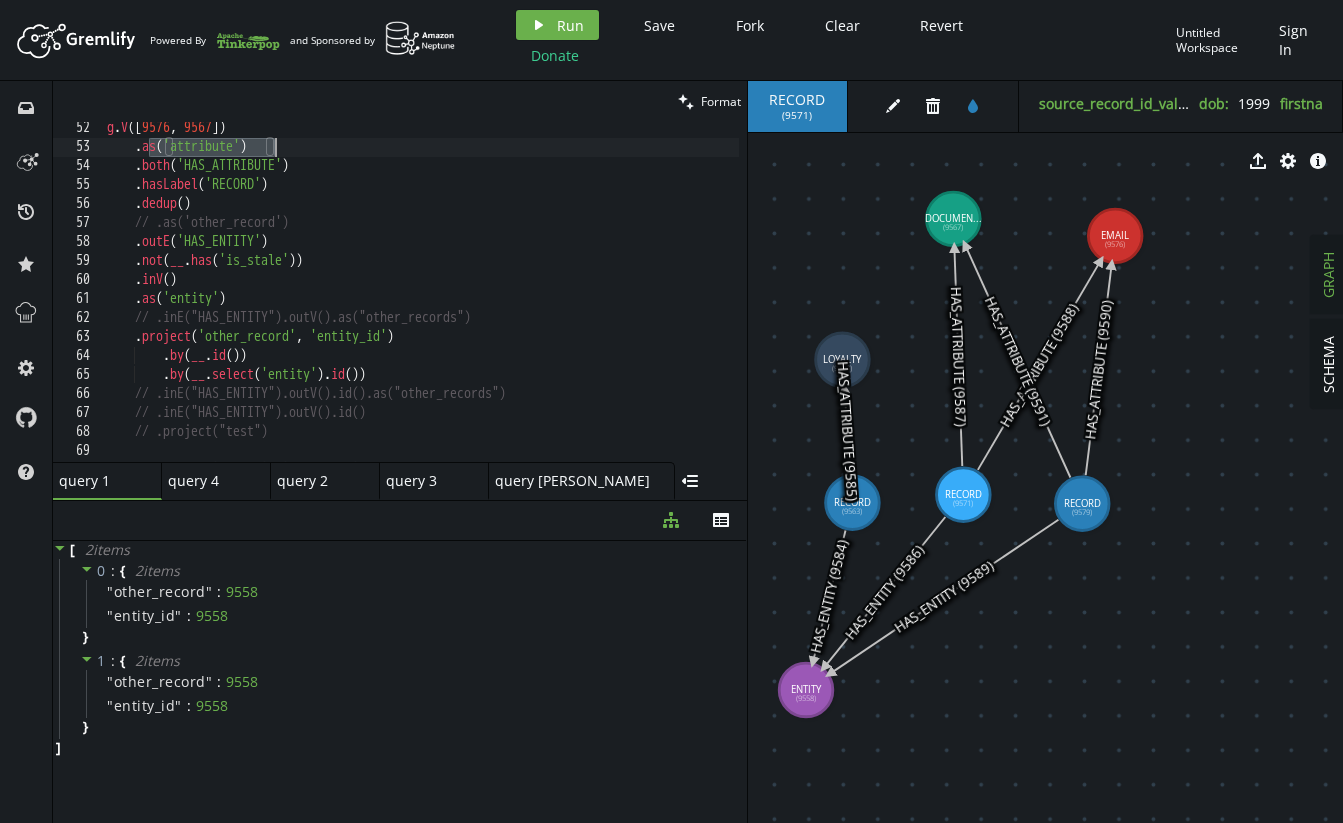 drag, startPoint x: 145, startPoint y: 152, endPoint x: 310, endPoint y: 153, distance: 165.00304 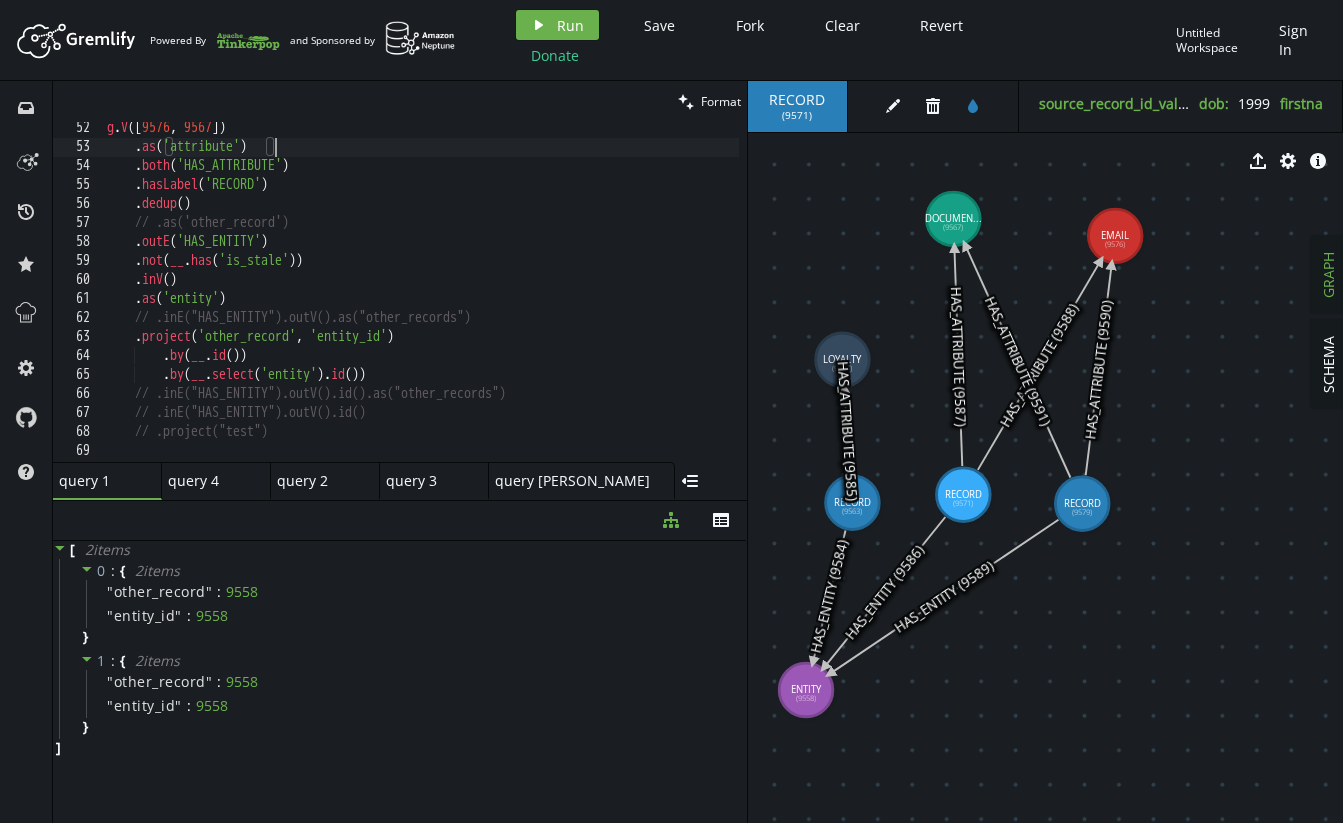 click on "g . V ([ 9576 ,   9567 ])        . as ( 'attribute' )      . both ( 'HAS_ATTRIBUTE' )      . hasLabel ( 'RECORD' )      . dedup ( )      // .as('other_record')      . outE ( 'HAS_ENTITY' )      . not ( __ . has ( 'is_stale' ))      . inV ( )      . as ( 'entity' )      // .inE("HAS_ENTITY").outV().as("other_records")      . project ( 'other_record' ,   'entity_id' )           . by ( __ . id ( ))           . by ( __ . select ( 'entity' ) . id ( ))      // .inE("HAS_ENTITY").outV().id().as("other_records")      // .inE("HAS_ENTITY").outV().id()      // .project("test")      // .select('entity', 'attribute')" at bounding box center (611, 303) 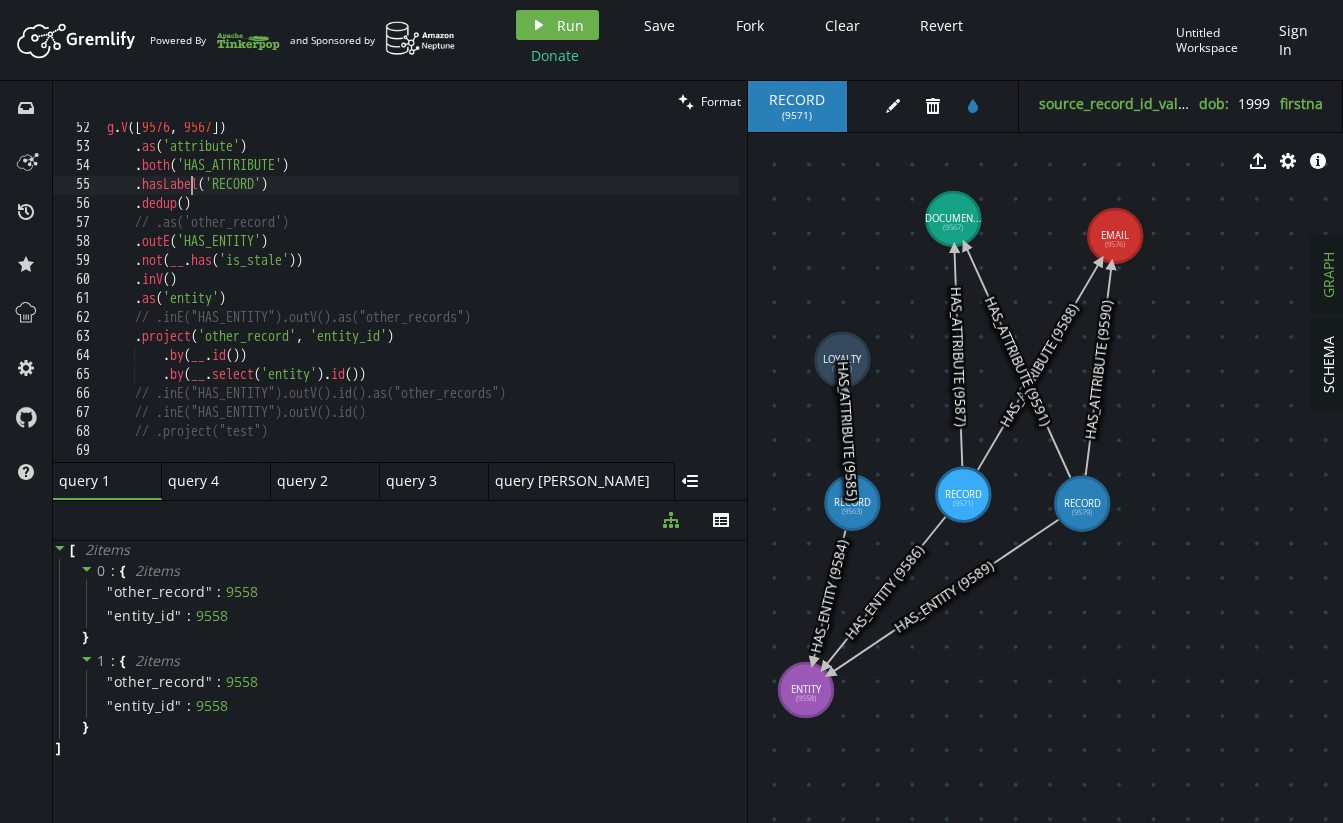 click on "g . V ([ 9576 ,   9567 ])        . as ( 'attribute' )      . both ( 'HAS_ATTRIBUTE' )      . hasLabel ( 'RECORD' )      . dedup ( )      // .as('other_record')      . outE ( 'HAS_ENTITY' )      . not ( __ . has ( 'is_stale' ))      . inV ( )      . as ( 'entity' )      // .inE("HAS_ENTITY").outV().as("other_records")      . project ( 'other_record' ,   'entity_id' )           . by ( __ . id ( ))           . by ( __ . select ( 'entity' ) . id ( ))      // .inE("HAS_ENTITY").outV().id().as("other_records")      // .inE("HAS_ENTITY").outV().id()      // .project("test")      // .select('entity', 'attribute')" at bounding box center [611, 303] 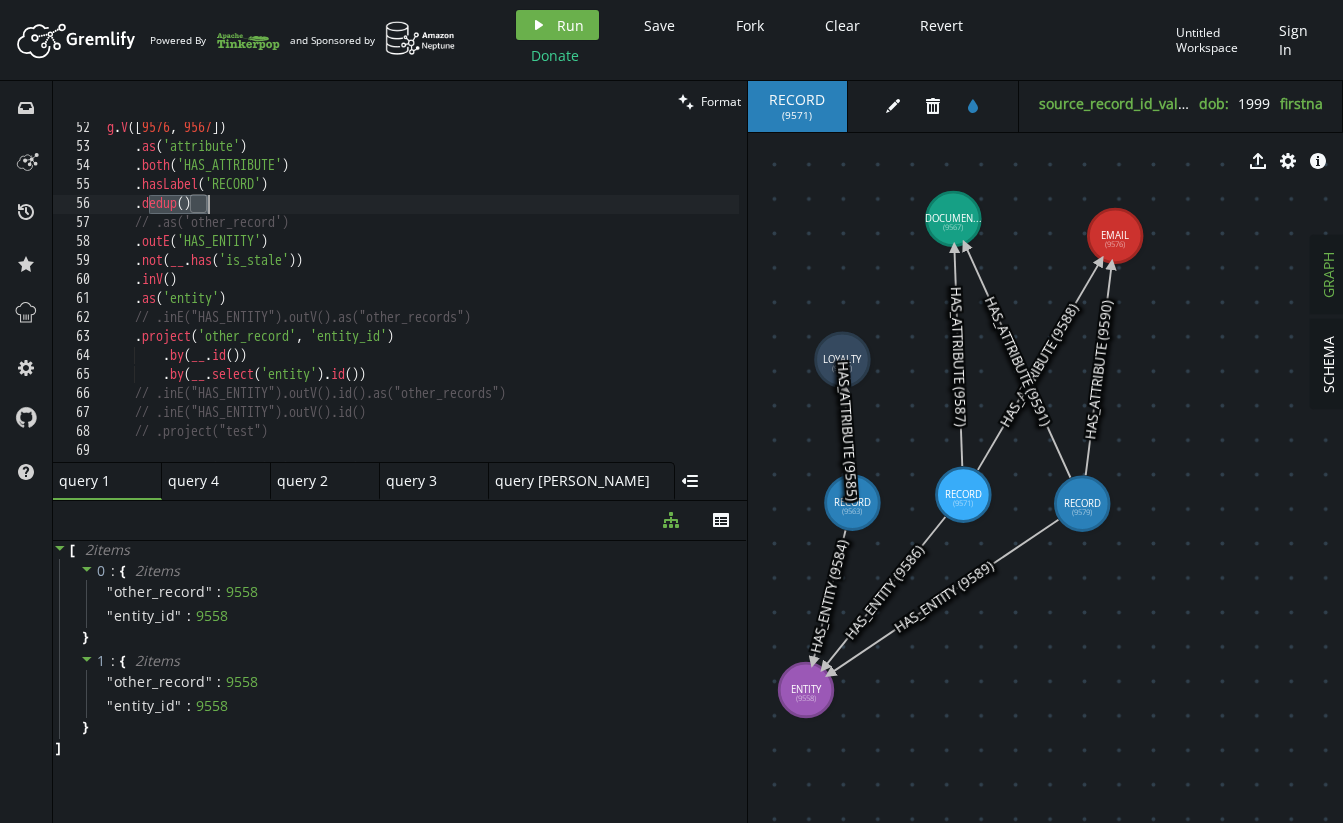 drag, startPoint x: 150, startPoint y: 205, endPoint x: 247, endPoint y: 201, distance: 97.082436 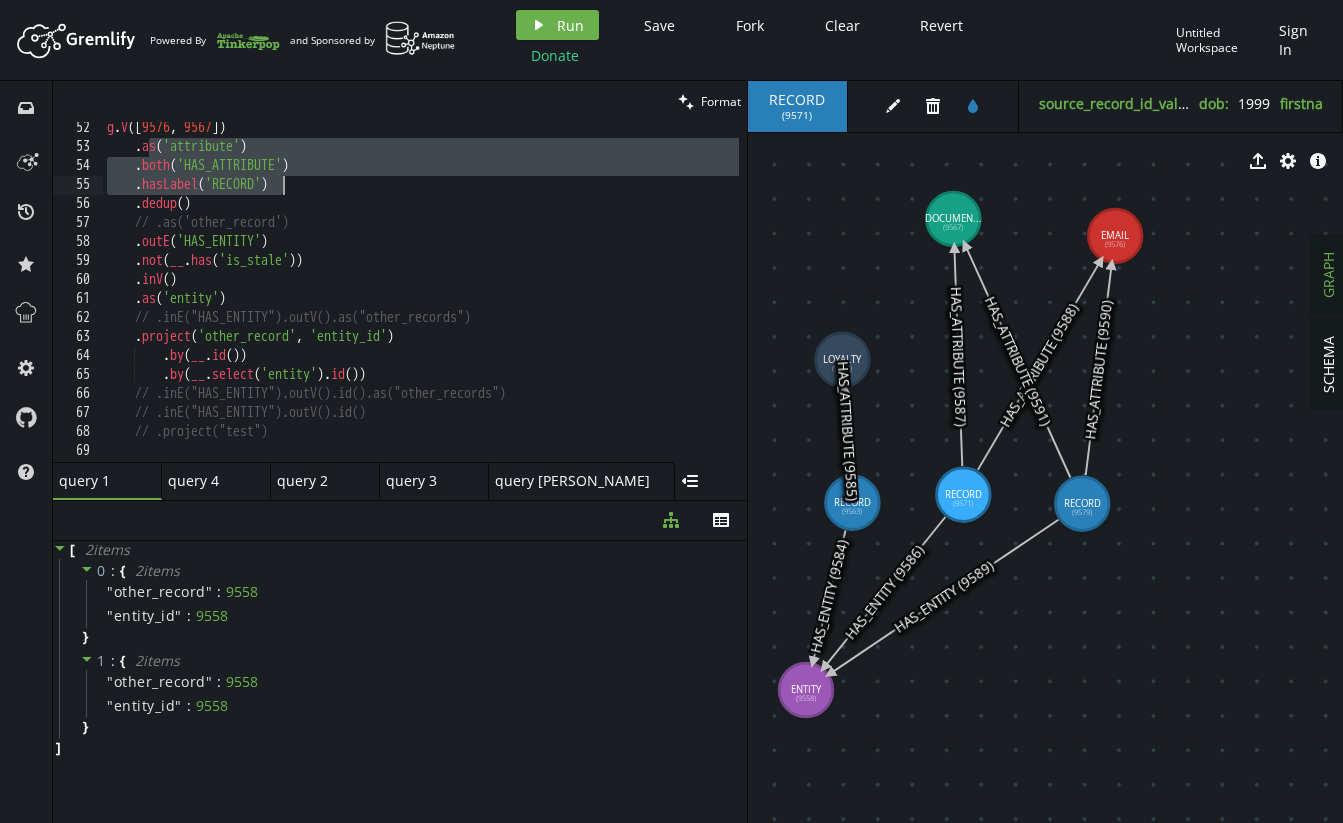 drag, startPoint x: 145, startPoint y: 148, endPoint x: 334, endPoint y: 188, distance: 193.18643 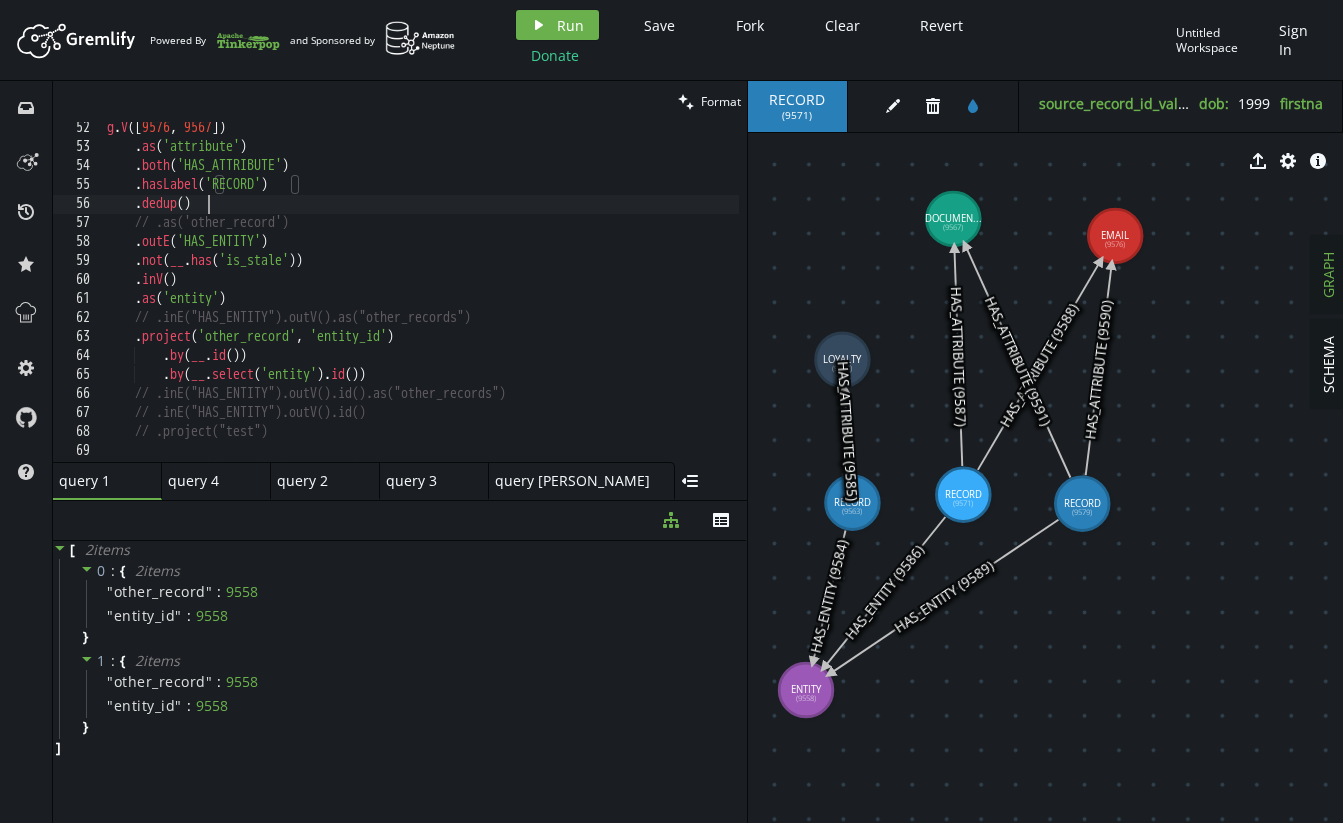 click on "g . V ([ 9576 ,   9567 ])        . as ( 'attribute' )      . both ( 'HAS_ATTRIBUTE' )      . hasLabel ( 'RECORD' )      . dedup ( )      // .as('other_record')      . outE ( 'HAS_ENTITY' )      . not ( __ . has ( 'is_stale' ))      . inV ( )      . as ( 'entity' )      // .inE("HAS_ENTITY").outV().as("other_records")      . project ( 'other_record' ,   'entity_id' )           . by ( __ . id ( ))           . by ( __ . select ( 'entity' ) . id ( ))      // .inE("HAS_ENTITY").outV().id().as("other_records")      // .inE("HAS_ENTITY").outV().id()      // .project("test")      // .select('entity', 'attribute')" at bounding box center (611, 303) 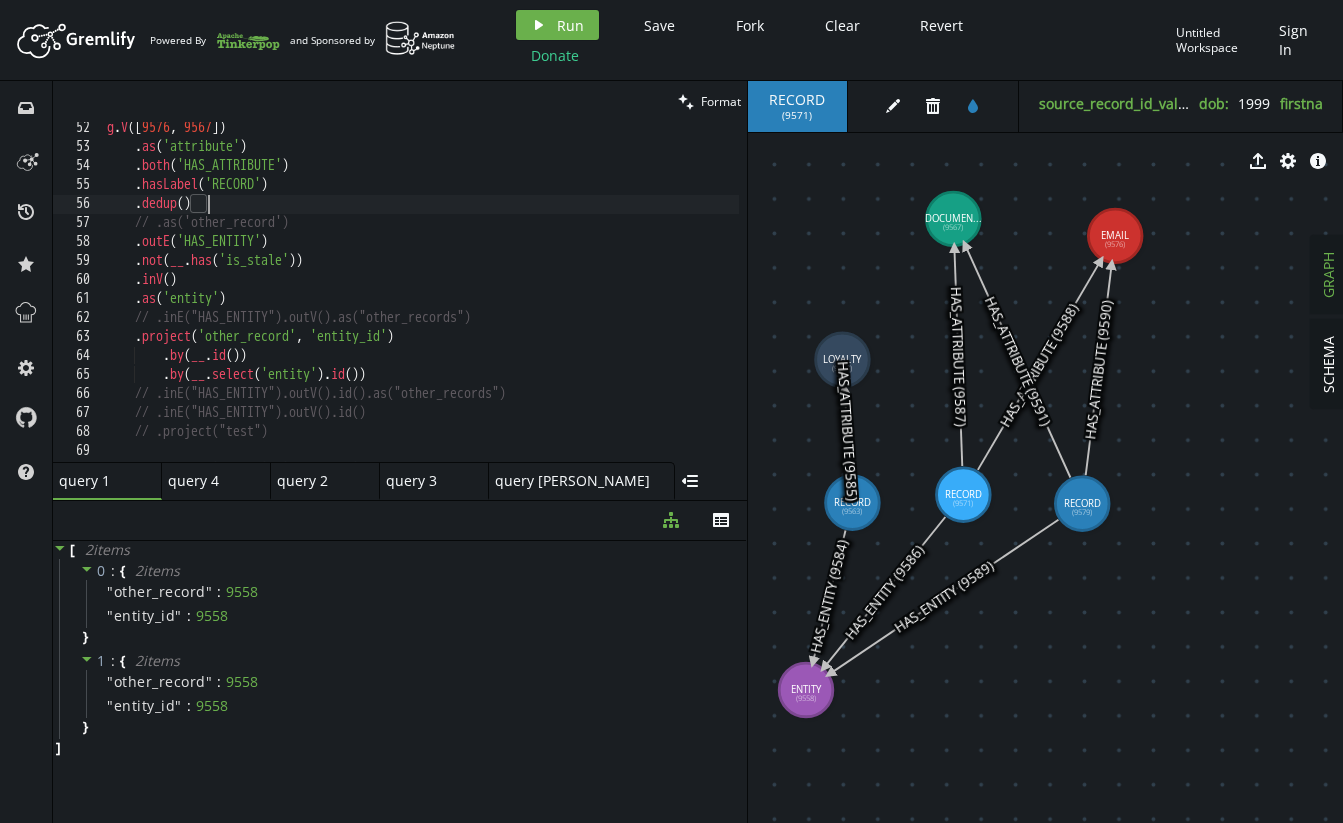 click on "g . V ([ 9576 ,   9567 ])        . as ( 'attribute' )      . both ( 'HAS_ATTRIBUTE' )      . hasLabel ( 'RECORD' )      . dedup ( )      // .as('other_record')      . outE ( 'HAS_ENTITY' )      . not ( __ . has ( 'is_stale' ))      . inV ( )      . as ( 'entity' )      // .inE("HAS_ENTITY").outV().as("other_records")      . project ( 'other_record' ,   'entity_id' )           . by ( __ . id ( ))           . by ( __ . select ( 'entity' ) . id ( ))      // .inE("HAS_ENTITY").outV().id().as("other_records")      // .inE("HAS_ENTITY").outV().id()      // .project("test")      // .select('entity', 'attribute')" at bounding box center (611, 303) 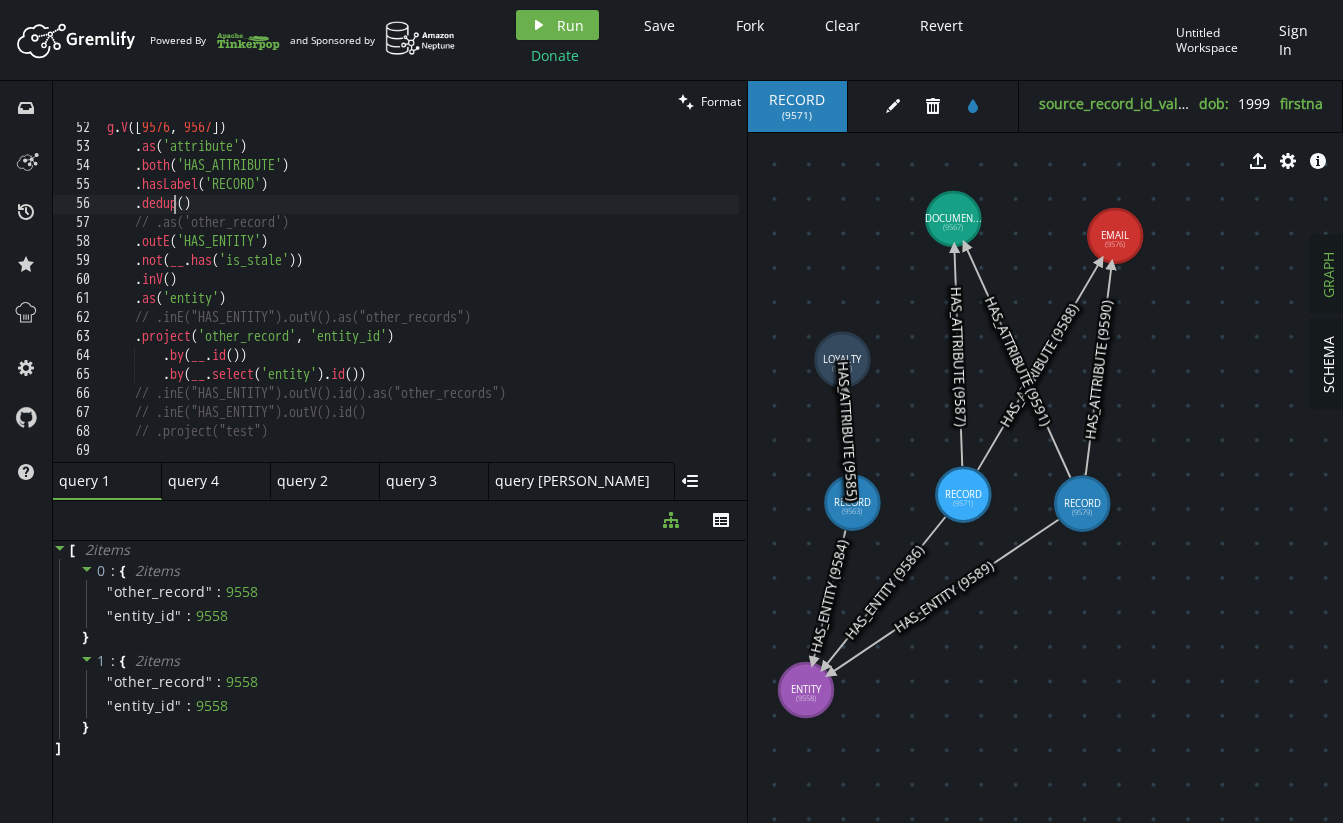 click on "g . V ([ 9576 ,   9567 ])        . as ( 'attribute' )      . both ( 'HAS_ATTRIBUTE' )      . hasLabel ( 'RECORD' )      . dedup ( )      // .as('other_record')      . outE ( 'HAS_ENTITY' )      . not ( __ . has ( 'is_stale' ))      . inV ( )      . as ( 'entity' )      // .inE("HAS_ENTITY").outV().as("other_records")      . project ( 'other_record' ,   'entity_id' )           . by ( __ . id ( ))           . by ( __ . select ( 'entity' ) . id ( ))      // .inE("HAS_ENTITY").outV().id().as("other_records")      // .inE("HAS_ENTITY").outV().id()      // .project("test")      // .select('entity', 'attribute')" at bounding box center [611, 303] 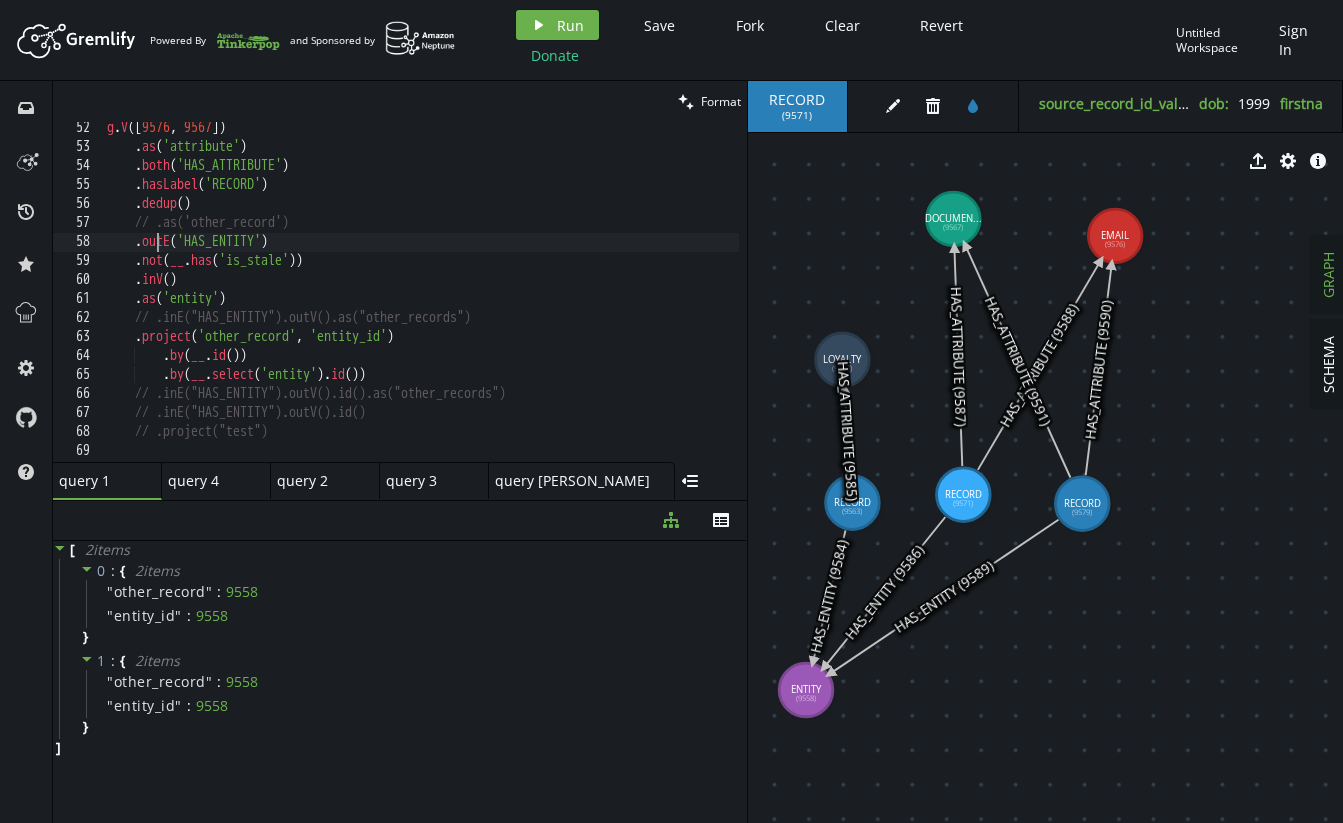 click on "g . V ([ 9576 ,   9567 ])        . as ( 'attribute' )      . both ( 'HAS_ATTRIBUTE' )      . hasLabel ( 'RECORD' )      . dedup ( )      // .as('other_record')      . outE ( 'HAS_ENTITY' )      . not ( __ . has ( 'is_stale' ))      . inV ( )      . as ( 'entity' )      // .inE("HAS_ENTITY").outV().as("other_records")      . project ( 'other_record' ,   'entity_id' )           . by ( __ . id ( ))           . by ( __ . select ( 'entity' ) . id ( ))      // .inE("HAS_ENTITY").outV().id().as("other_records")      // .inE("HAS_ENTITY").outV().id()      // .project("test")      // .select('entity', 'attribute')" at bounding box center (611, 303) 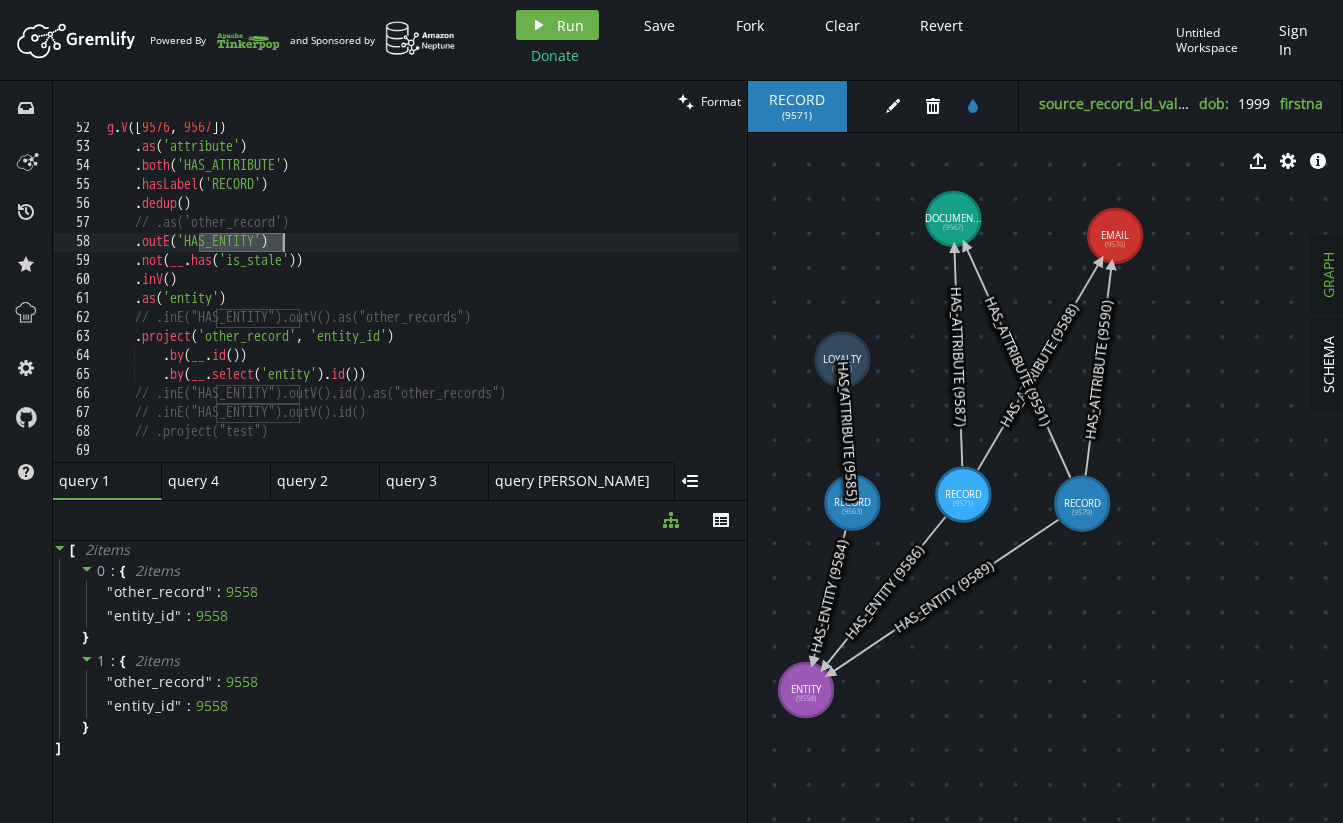 drag, startPoint x: 200, startPoint y: 248, endPoint x: 283, endPoint y: 244, distance: 83.09633 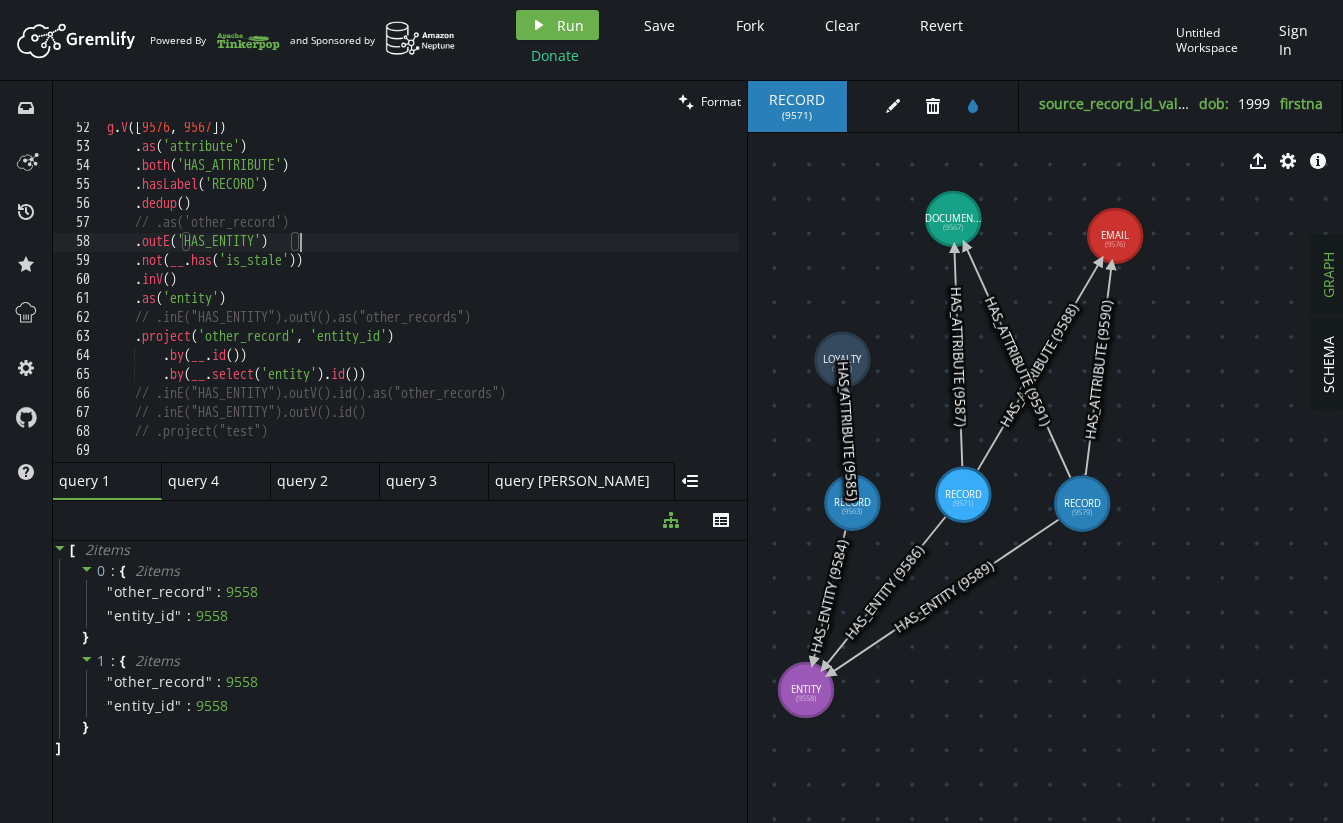 click on "g . V ([ 9576 ,   9567 ])        . as ( 'attribute' )      . both ( 'HAS_ATTRIBUTE' )      . hasLabel ( 'RECORD' )      . dedup ( )      // .as('other_record')      . outE ( 'HAS_ENTITY' )      . not ( __ . has ( 'is_stale' ))      . inV ( )      . as ( 'entity' )      // .inE("HAS_ENTITY").outV().as("other_records")      . project ( 'other_record' ,   'entity_id' )           . by ( __ . id ( ))           . by ( __ . select ( 'entity' ) . id ( ))      // .inE("HAS_ENTITY").outV().id().as("other_records")      // .inE("HAS_ENTITY").outV().id()      // .project("test")      // .select('entity', 'attribute')" at bounding box center [611, 303] 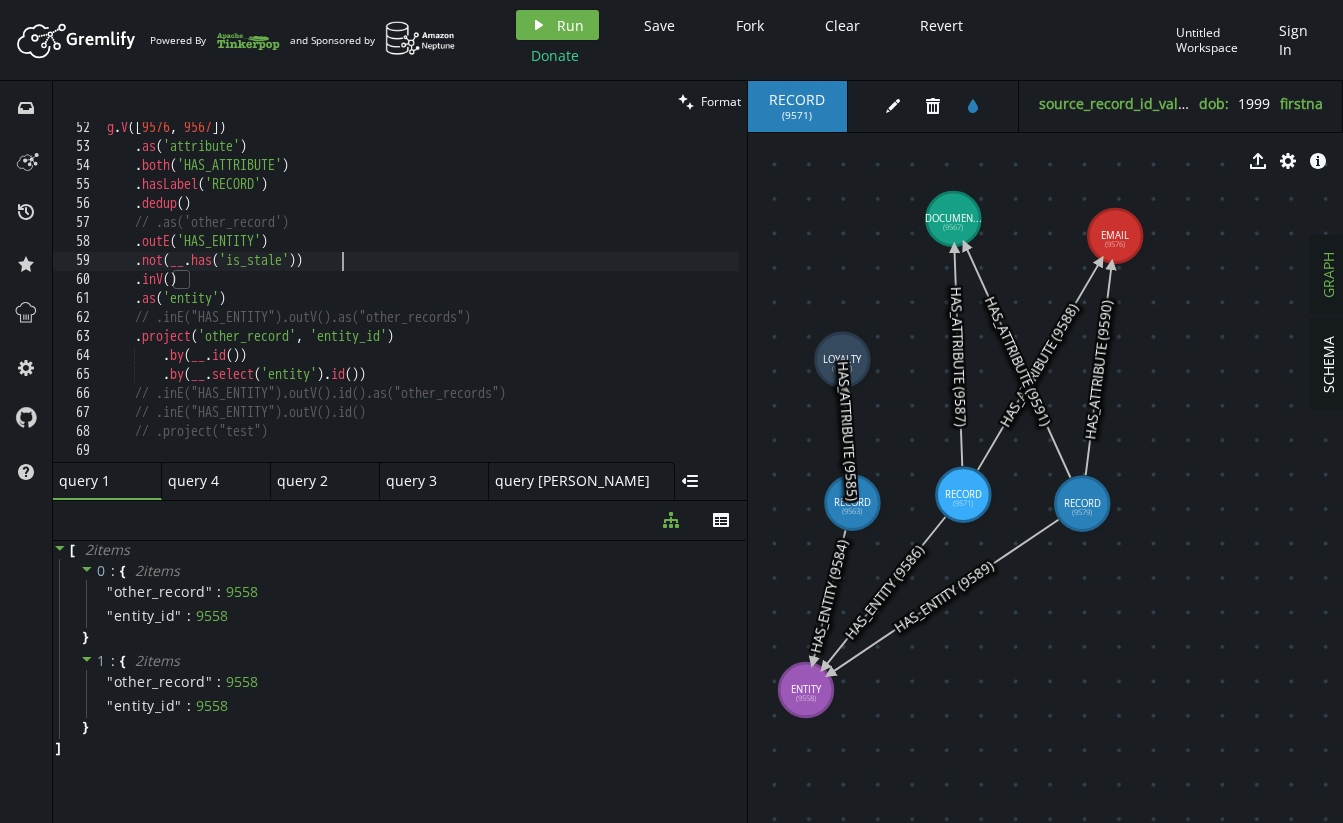 drag, startPoint x: 477, startPoint y: 263, endPoint x: 426, endPoint y: 267, distance: 51.156624 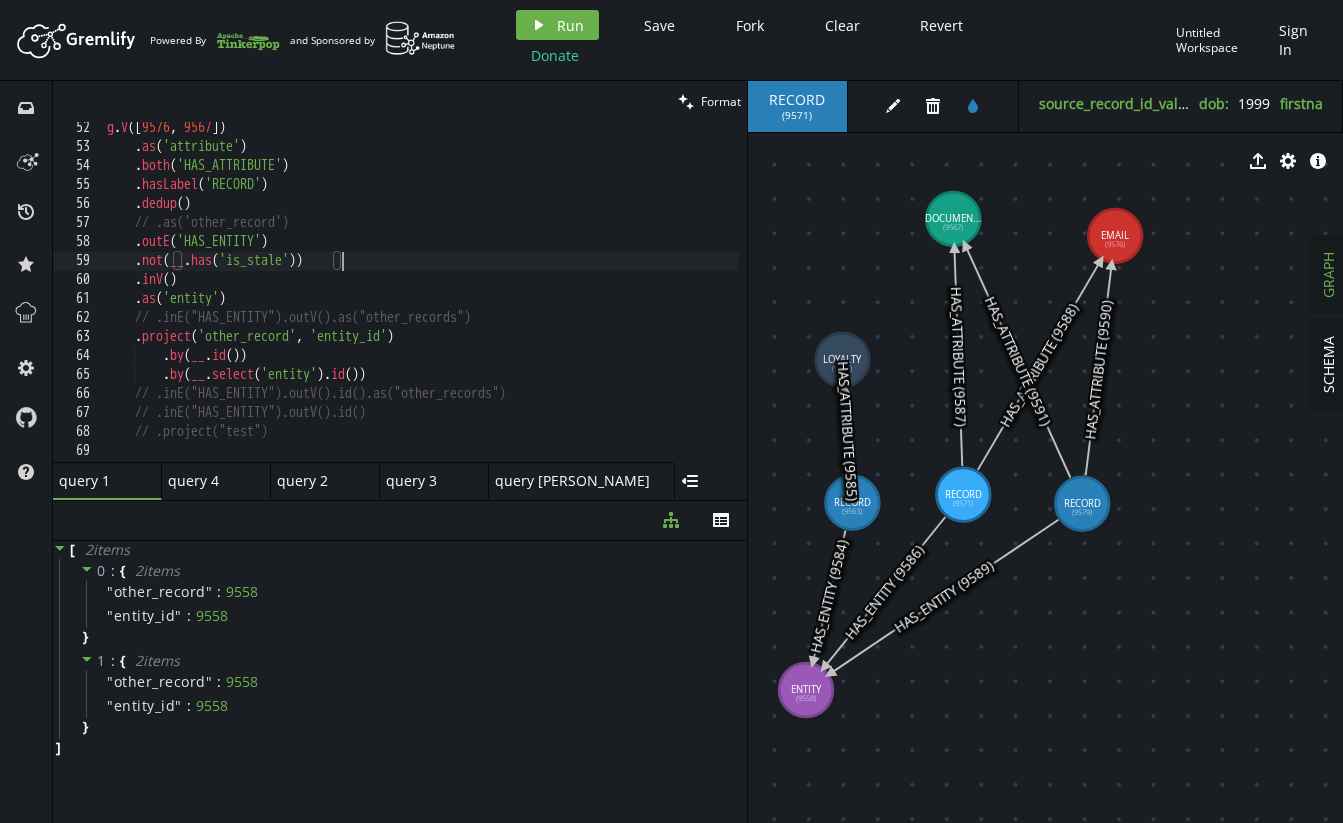 click on "g . V ([ 9576 ,   9567 ])        . as ( 'attribute' )      . both ( 'HAS_ATTRIBUTE' )      . hasLabel ( 'RECORD' )      . dedup ( )      // .as('other_record')      . outE ( 'HAS_ENTITY' )      . not ( __ . has ( 'is_stale' ))      . inV ( )      . as ( 'entity' )      // .inE("HAS_ENTITY").outV().as("other_records")      . project ( 'other_record' ,   'entity_id' )           . by ( __ . id ( ))           . by ( __ . select ( 'entity' ) . id ( ))      // .inE("HAS_ENTITY").outV().id().as("other_records")      // .inE("HAS_ENTITY").outV().id()      // .project("test")      // .select('entity', 'attribute')" at bounding box center (611, 303) 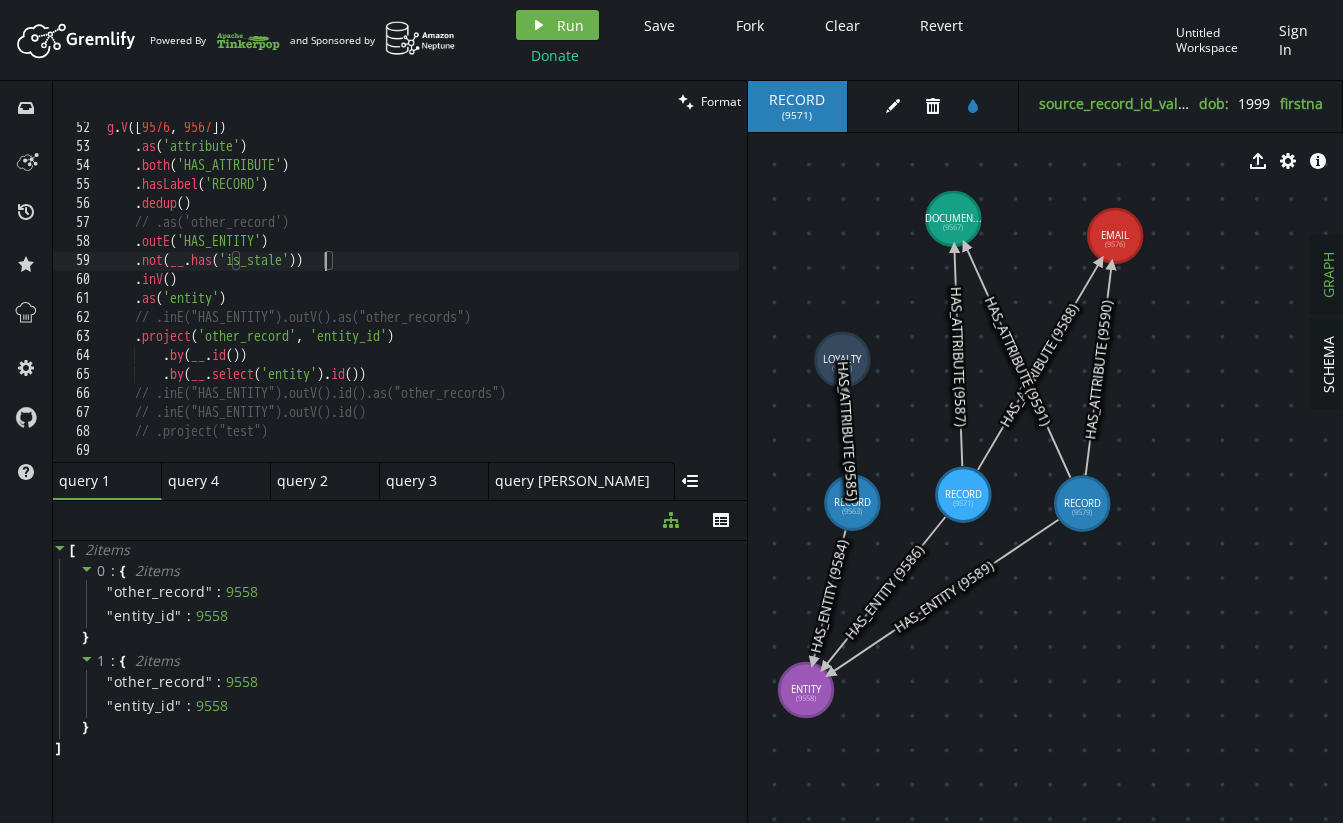click on "g . V ([ 9576 ,   9567 ])        . as ( 'attribute' )      . both ( 'HAS_ATTRIBUTE' )      . hasLabel ( 'RECORD' )      . dedup ( )      // .as('other_record')      . outE ( 'HAS_ENTITY' )      . not ( __ . has ( 'is_stale' ))      . inV ( )      . as ( 'entity' )      // .inE("HAS_ENTITY").outV().as("other_records")      . project ( 'other_record' ,   'entity_id' )           . by ( __ . id ( ))           . by ( __ . select ( 'entity' ) . id ( ))      // .inE("HAS_ENTITY").outV().id().as("other_records")      // .inE("HAS_ENTITY").outV().id()      // .project("test")      // .select('entity', 'attribute')" at bounding box center [611, 303] 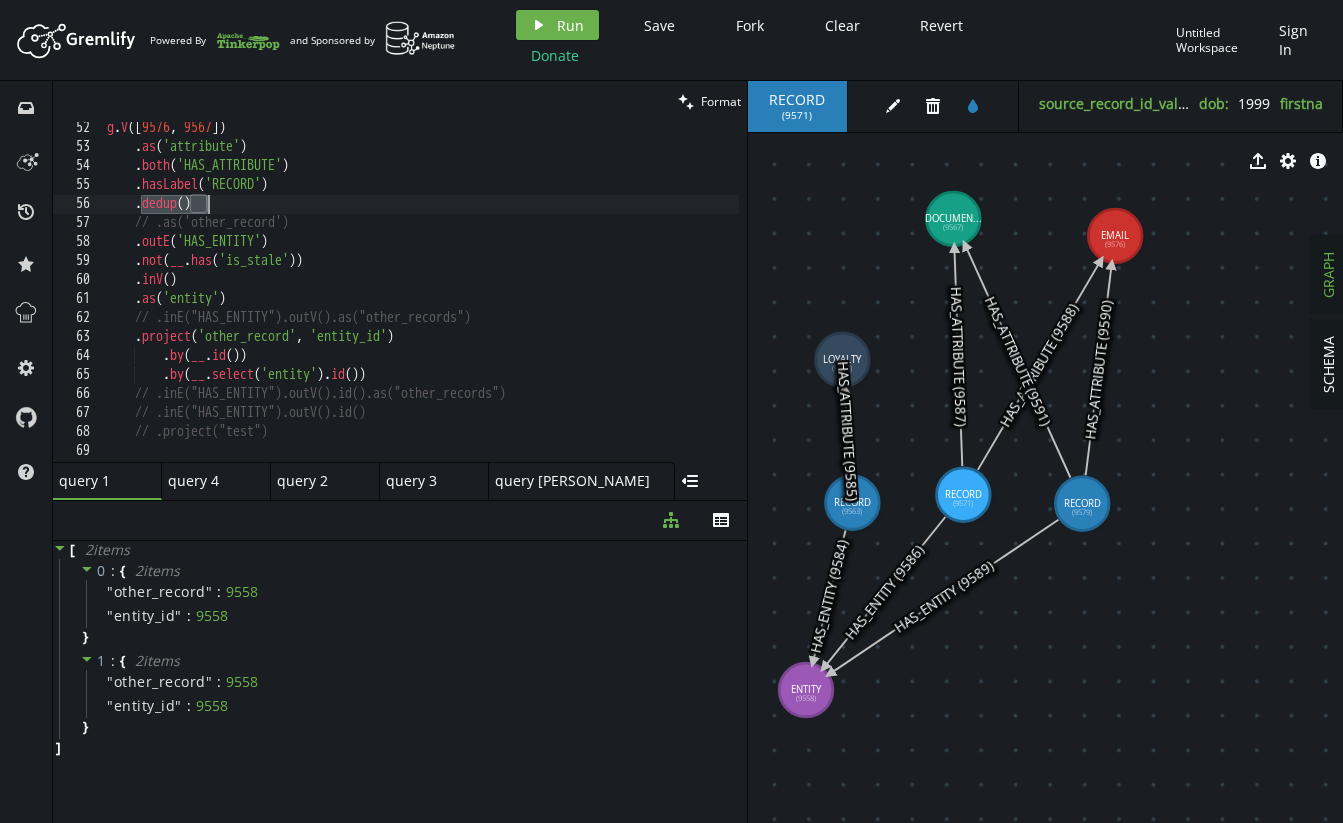 drag, startPoint x: 137, startPoint y: 202, endPoint x: 220, endPoint y: 206, distance: 83.09633 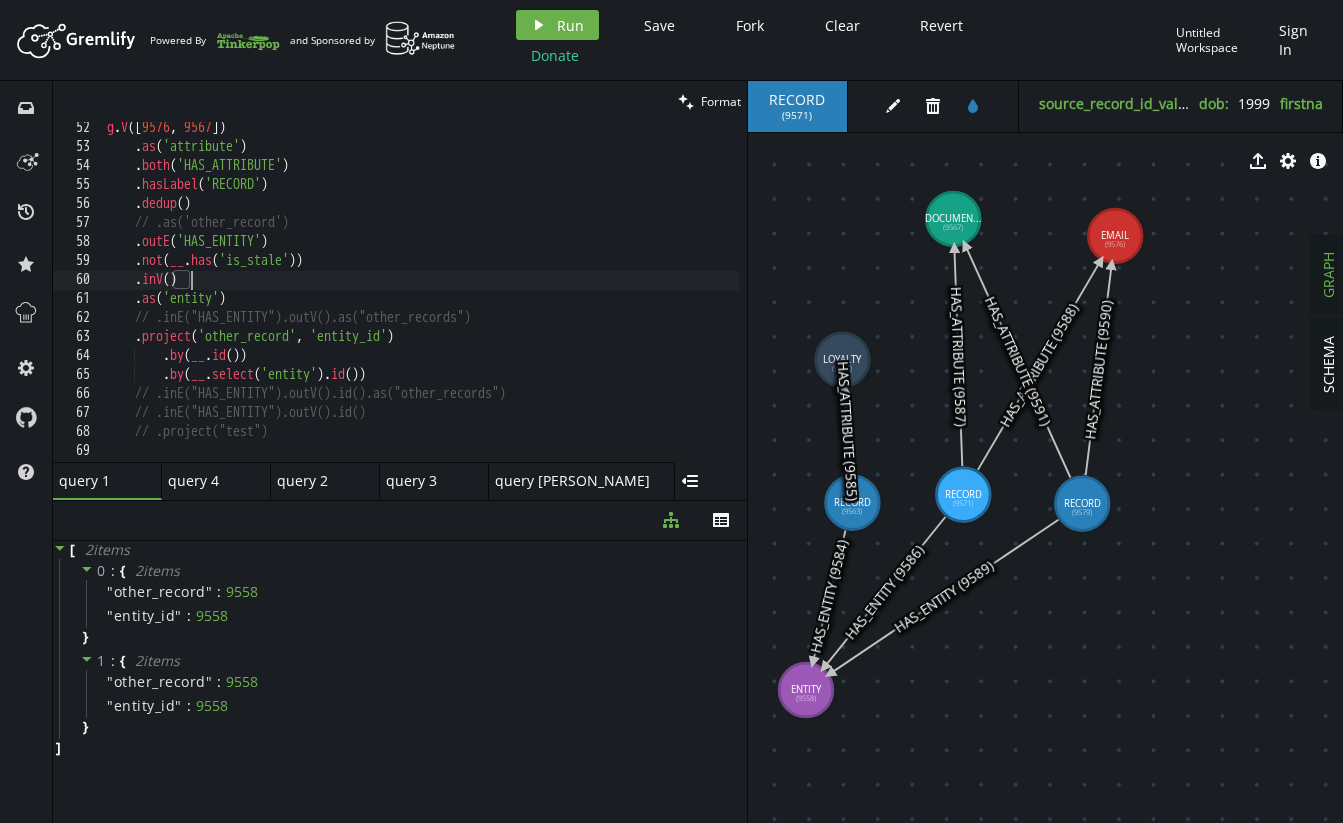 click on "g . V ([ 9576 ,   9567 ])        . as ( 'attribute' )      . both ( 'HAS_ATTRIBUTE' )      . hasLabel ( 'RECORD' )      . dedup ( )      // .as('other_record')      . outE ( 'HAS_ENTITY' )      . not ( __ . has ( 'is_stale' ))      . inV ( )      . as ( 'entity' )      // .inE("HAS_ENTITY").outV().as("other_records")      . project ( 'other_record' ,   'entity_id' )           . by ( __ . id ( ))           . by ( __ . select ( 'entity' ) . id ( ))      // .inE("HAS_ENTITY").outV().id().as("other_records")      // .inE("HAS_ENTITY").outV().id()      // .project("test")      // .select('entity', 'attribute')" at bounding box center (611, 303) 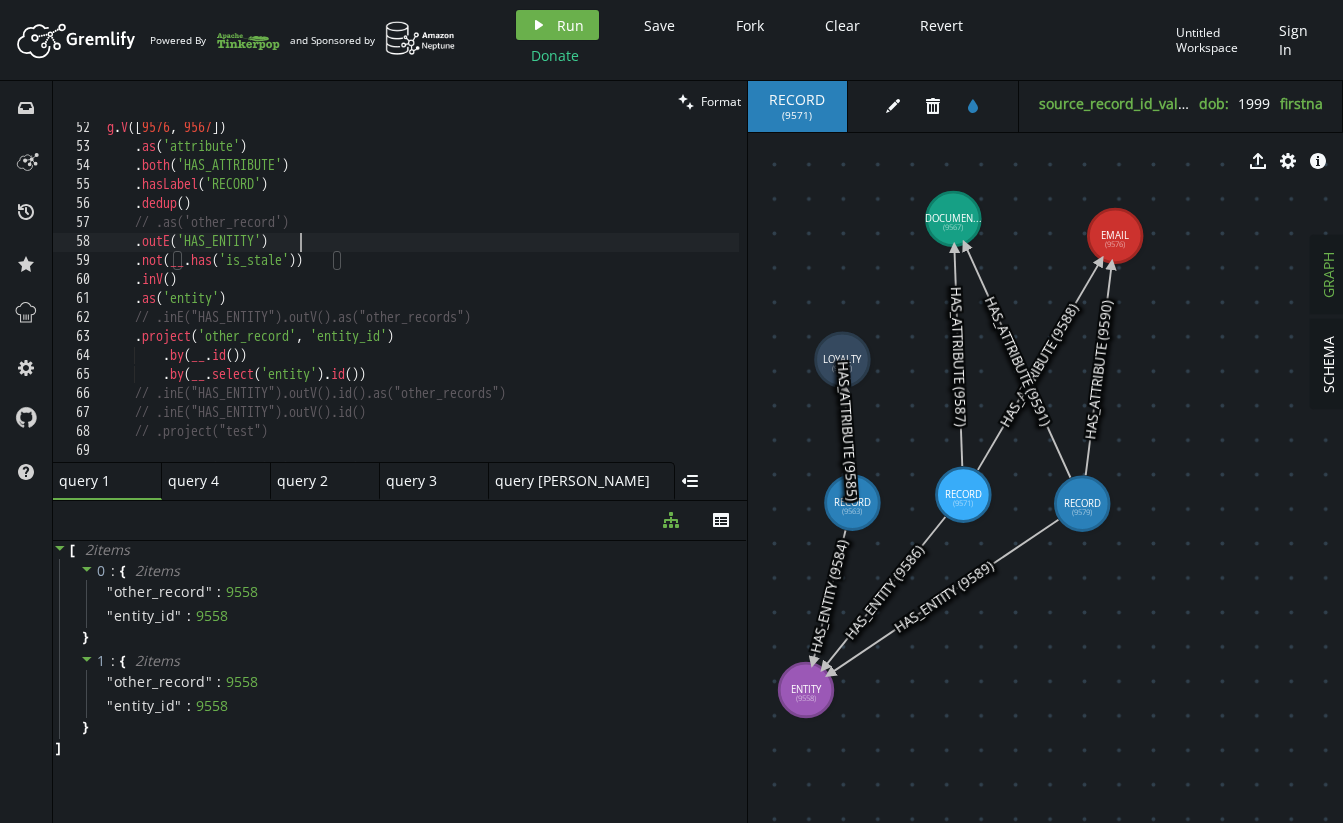 click on "g . V ([ 9576 ,   9567 ])        . as ( 'attribute' )      . both ( 'HAS_ATTRIBUTE' )      . hasLabel ( 'RECORD' )      . dedup ( )      // .as('other_record')      . outE ( 'HAS_ENTITY' )      . not ( __ . has ( 'is_stale' ))      . inV ( )      . as ( 'entity' )      // .inE("HAS_ENTITY").outV().as("other_records")      . project ( 'other_record' ,   'entity_id' )           . by ( __ . id ( ))           . by ( __ . select ( 'entity' ) . id ( ))      // .inE("HAS_ENTITY").outV().id().as("other_records")      // .inE("HAS_ENTITY").outV().id()      // .project("test")      // .select('entity', 'attribute')" at bounding box center [611, 303] 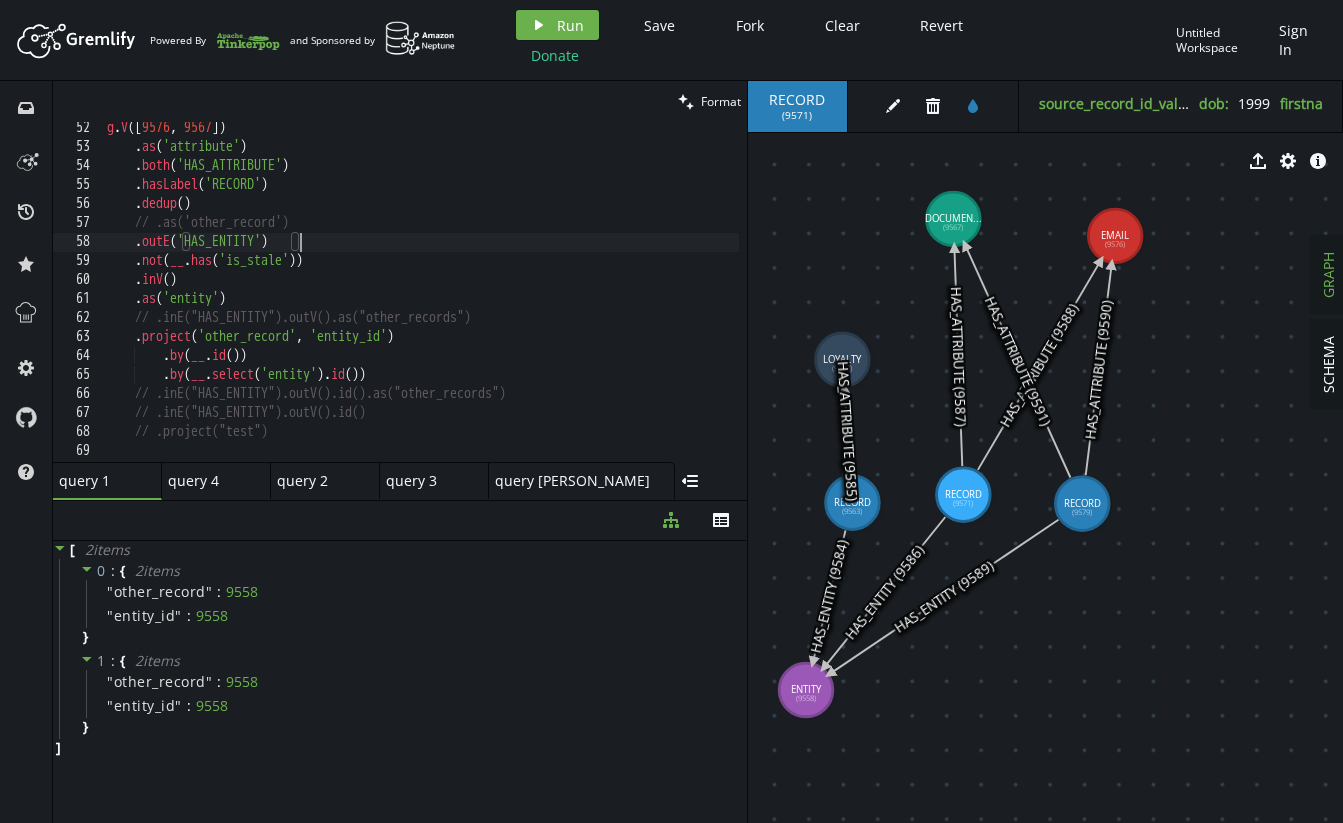 click on "g . V ([ 9576 ,   9567 ])        . as ( 'attribute' )      . both ( 'HAS_ATTRIBUTE' )      . hasLabel ( 'RECORD' )      . dedup ( )      // .as('other_record')      . outE ( 'HAS_ENTITY' )      . not ( __ . has ( 'is_stale' ))      . inV ( )      . as ( 'entity' )      // .inE("HAS_ENTITY").outV().as("other_records")      . project ( 'other_record' ,   'entity_id' )           . by ( __ . id ( ))           . by ( __ . select ( 'entity' ) . id ( ))      // .inE("HAS_ENTITY").outV().id().as("other_records")      // .inE("HAS_ENTITY").outV().id()      // .project("test")      // .select('entity', 'attribute')" at bounding box center (611, 303) 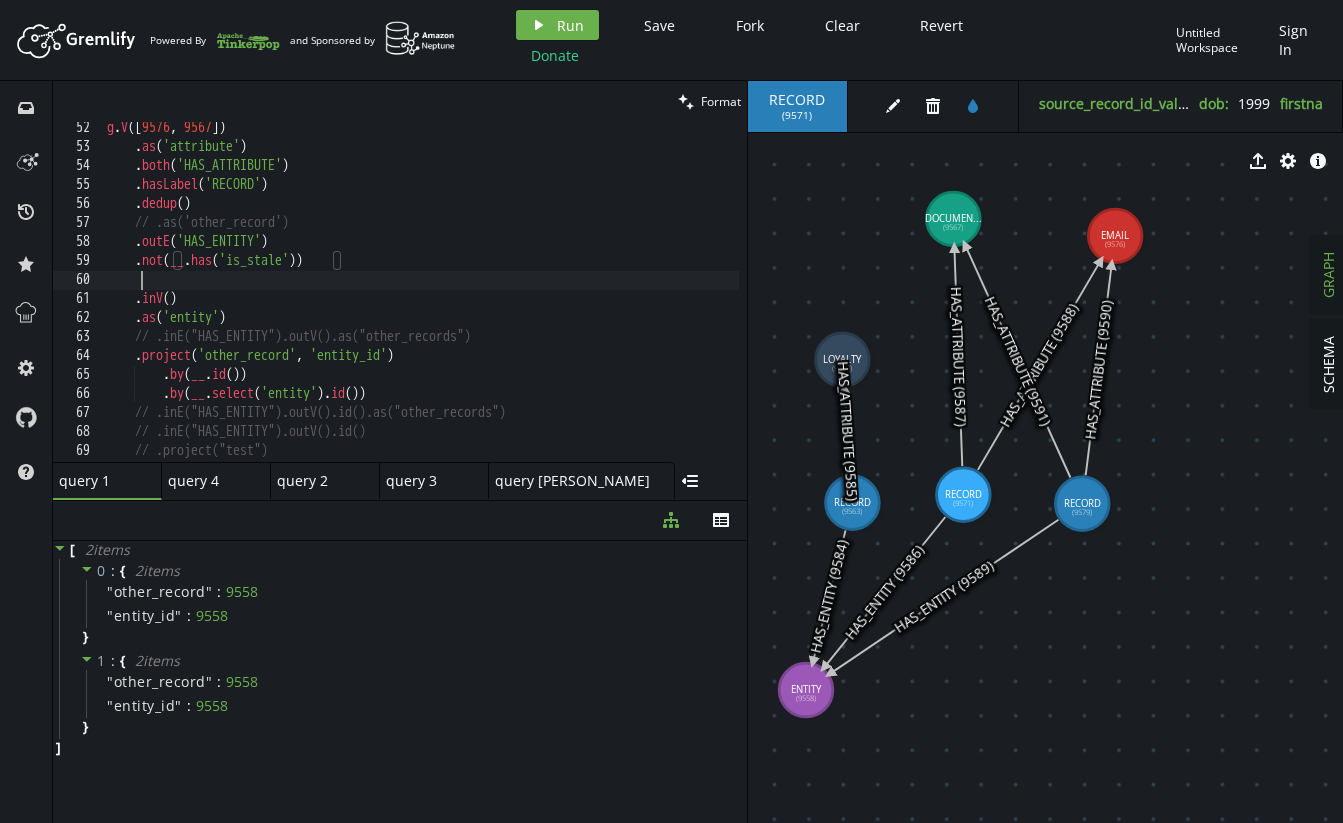scroll, scrollTop: 0, scrollLeft: 32, axis: horizontal 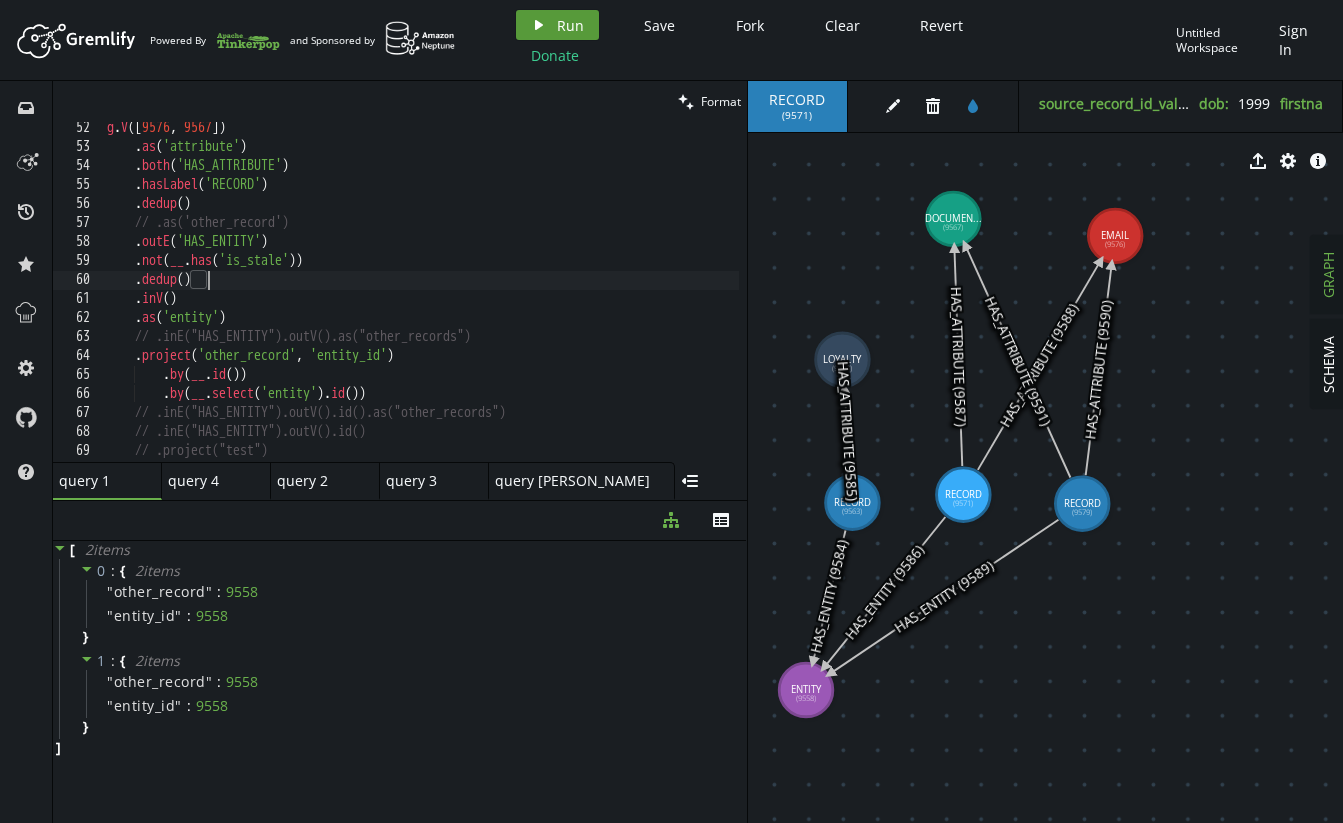 type on ".dedup()" 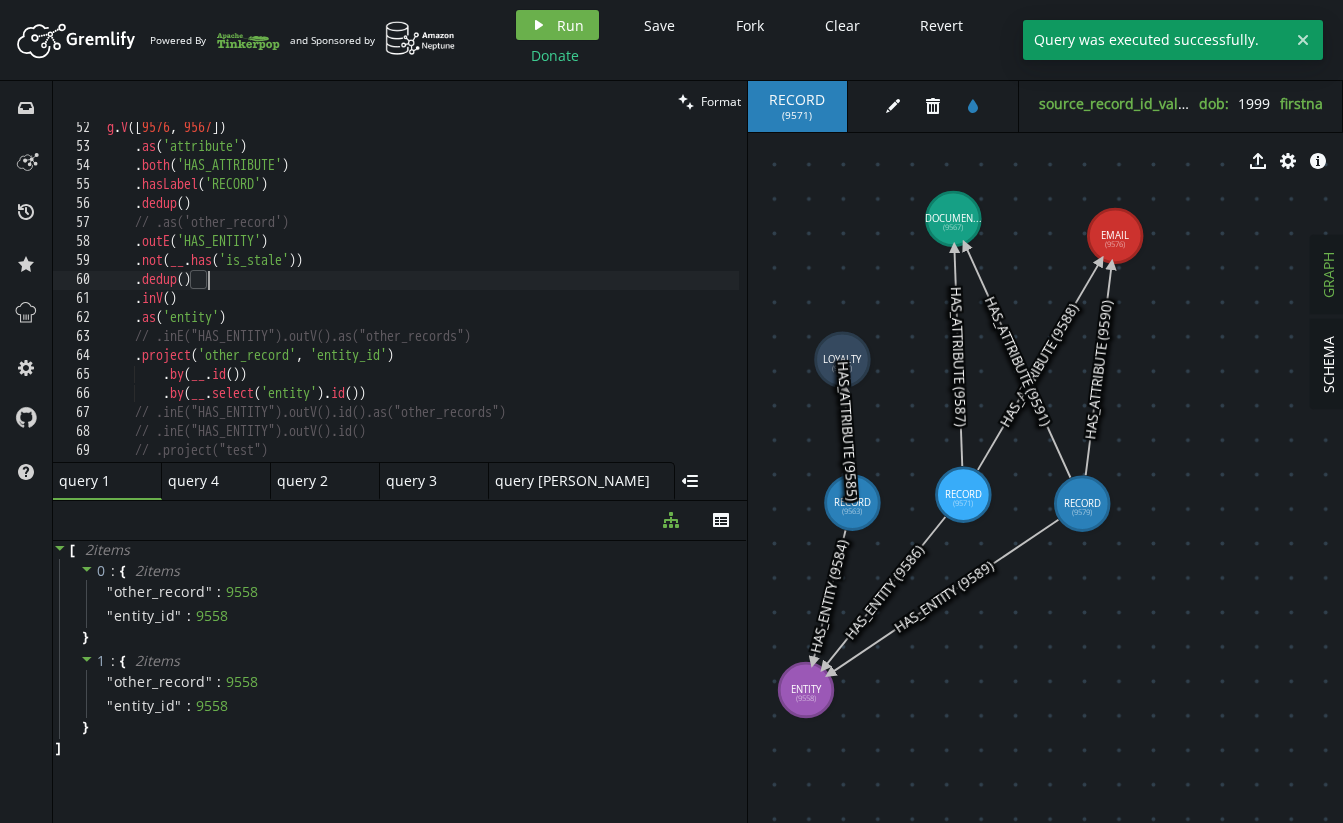 click on "g . V ([ 9576 ,   9567 ])        . as ( 'attribute' )      . both ( 'HAS_ATTRIBUTE' )      . hasLabel ( 'RECORD' )      . dedup ( )      // .as('other_record')      . outE ( 'HAS_ENTITY' )      . not ( __ . has ( 'is_stale' ))      . dedup ( )      . inV ( )      . as ( 'entity' )      // .inE("HAS_ENTITY").outV().as("other_records")      . project ( 'other_record' ,   'entity_id' )           . by ( __ . id ( ))           . by ( __ . select ( 'entity' ) . id ( ))      // .inE("HAS_ENTITY").outV().id().as("other_records")      // .inE("HAS_ENTITY").outV().id()      // .project("test")" at bounding box center [611, 303] 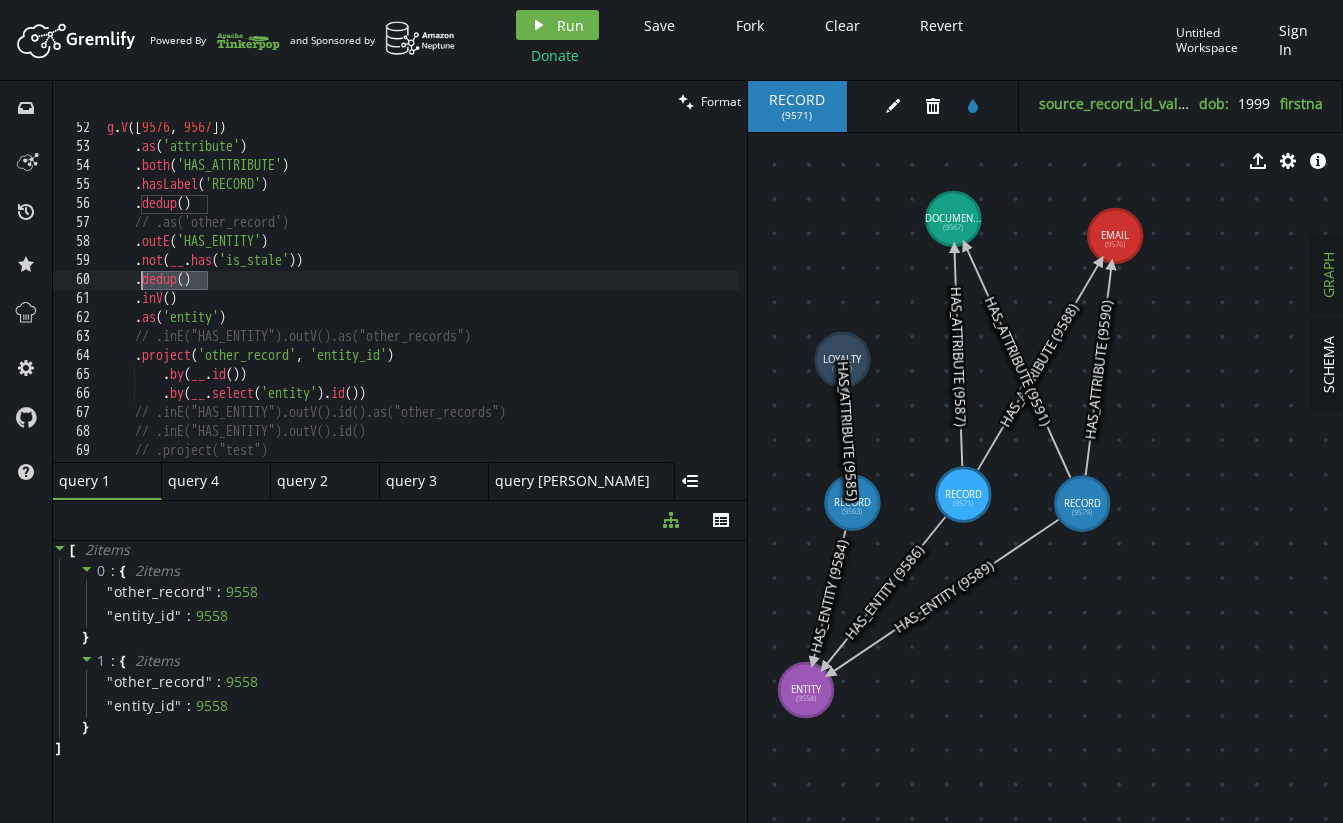 drag, startPoint x: 250, startPoint y: 287, endPoint x: 140, endPoint y: 285, distance: 110.01818 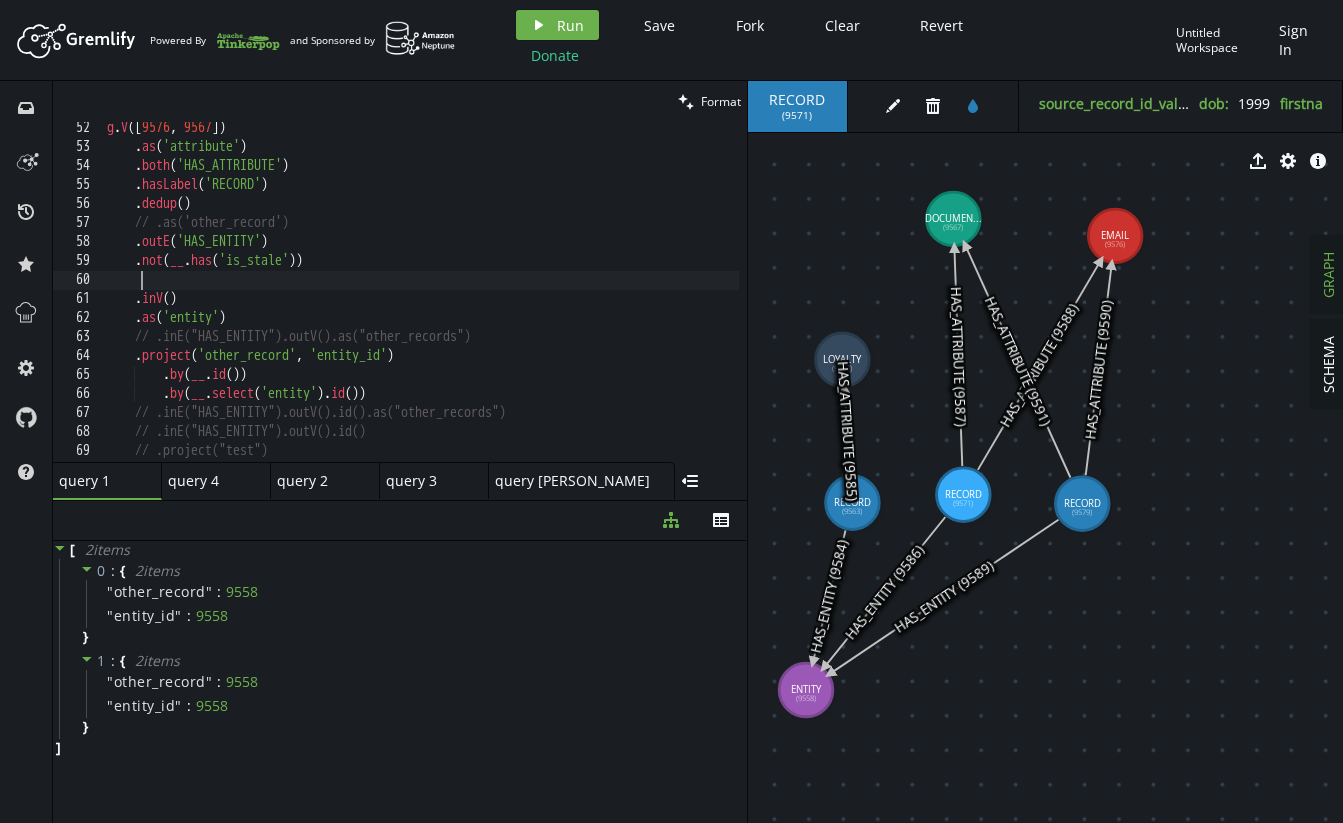 click on "g . V ([ 9576 ,   9567 ])        . as ( 'attribute' )      . both ( 'HAS_ATTRIBUTE' )      . hasLabel ( 'RECORD' )      . dedup ( )      // .as('other_record')      . outE ( 'HAS_ENTITY' )      . not ( __ . has ( 'is_stale' ))           . inV ( )      . as ( 'entity' )      // .inE("HAS_ENTITY").outV().as("other_records")      . project ( 'other_record' ,   'entity_id' )           . by ( __ . id ( ))           . by ( __ . select ( 'entity' ) . id ( ))      // .inE("HAS_ENTITY").outV().id().as("other_records")      // .inE("HAS_ENTITY").outV().id()      // .project("test")" at bounding box center (611, 303) 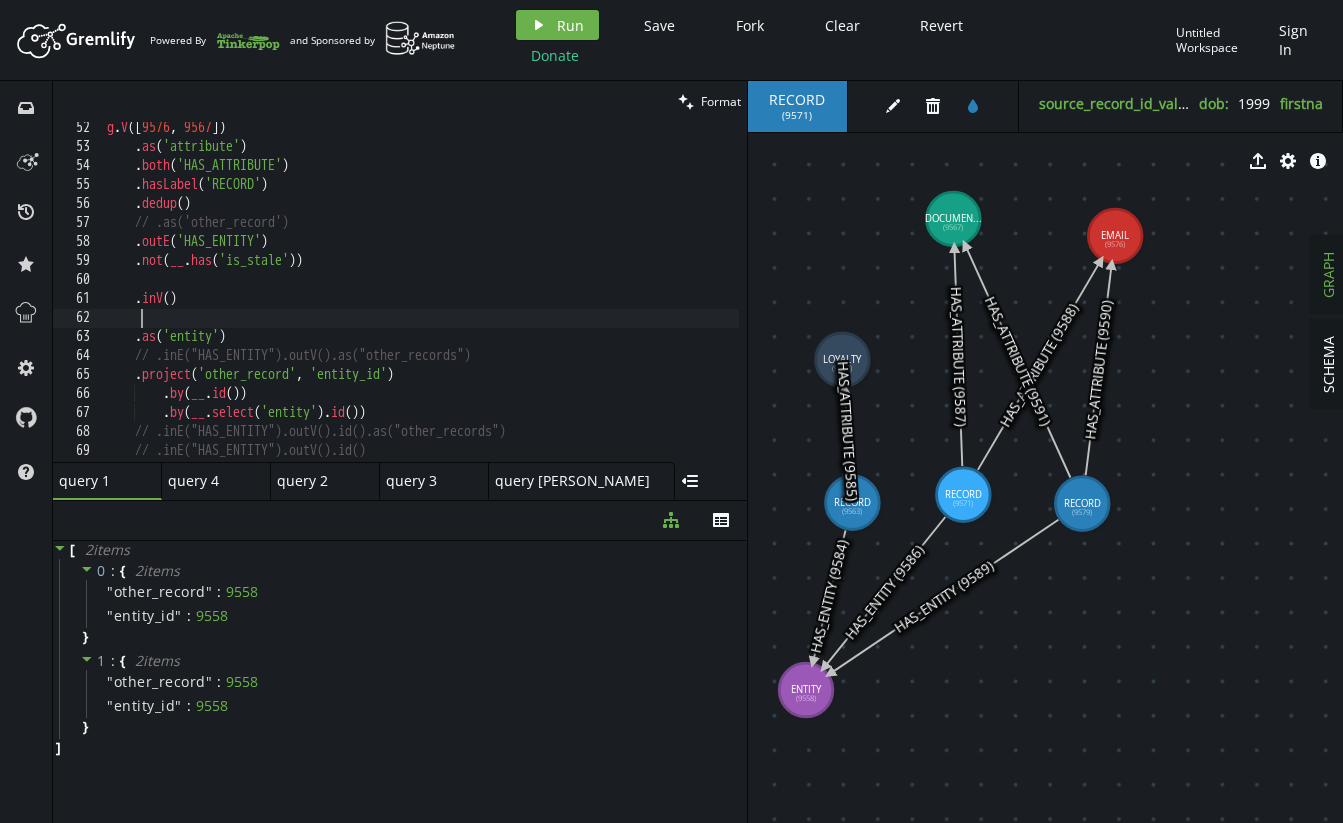 paste on ".dedup()" 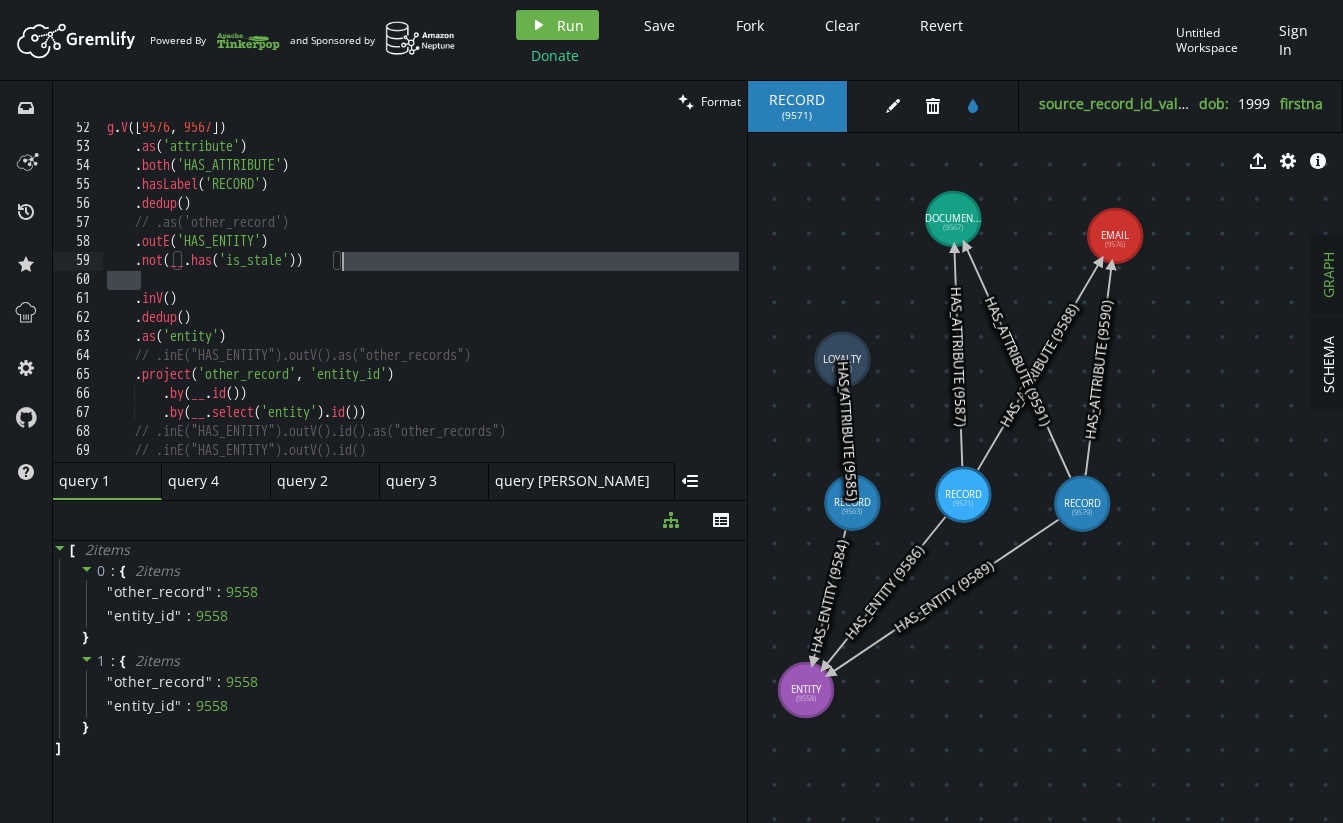 drag, startPoint x: 302, startPoint y: 278, endPoint x: 413, endPoint y: 262, distance: 112.147224 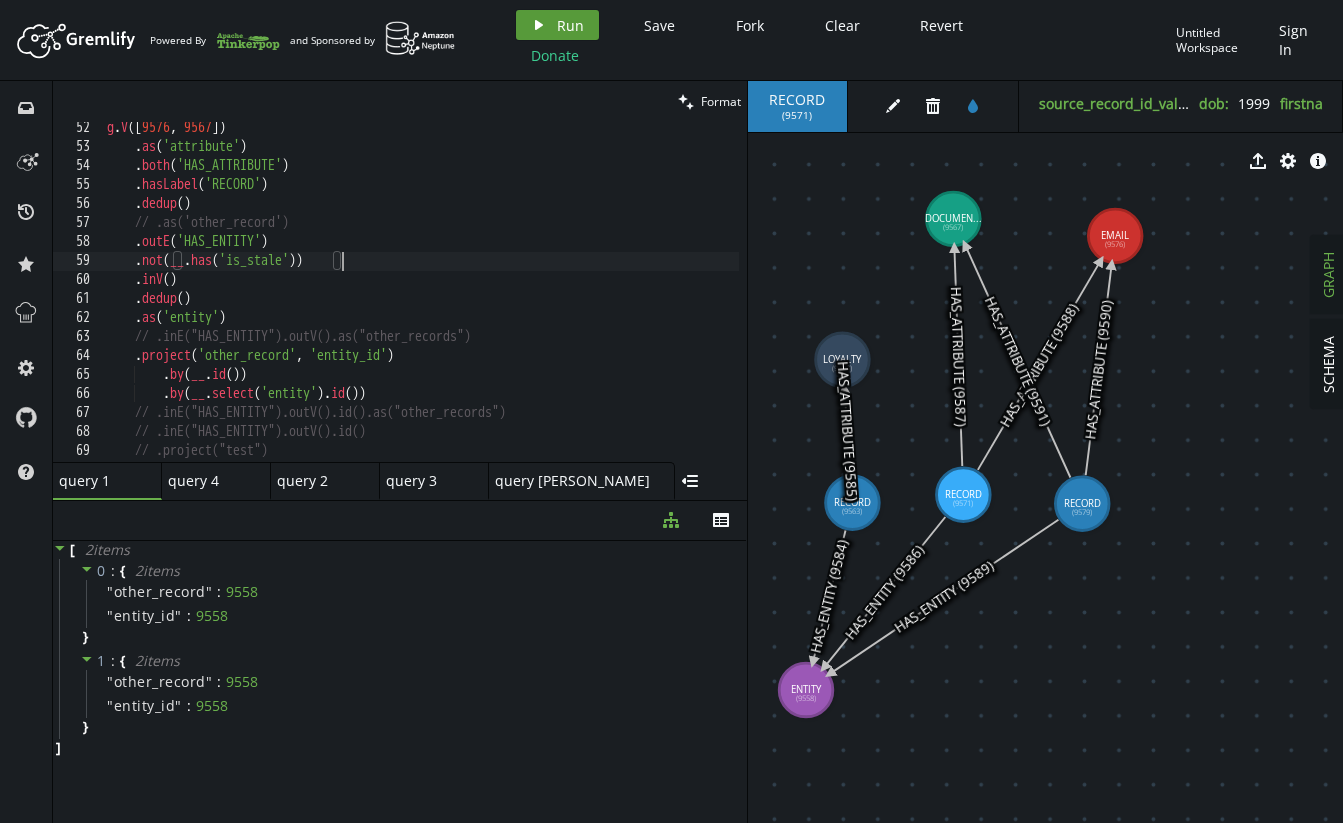 click on "Run" at bounding box center [570, 25] 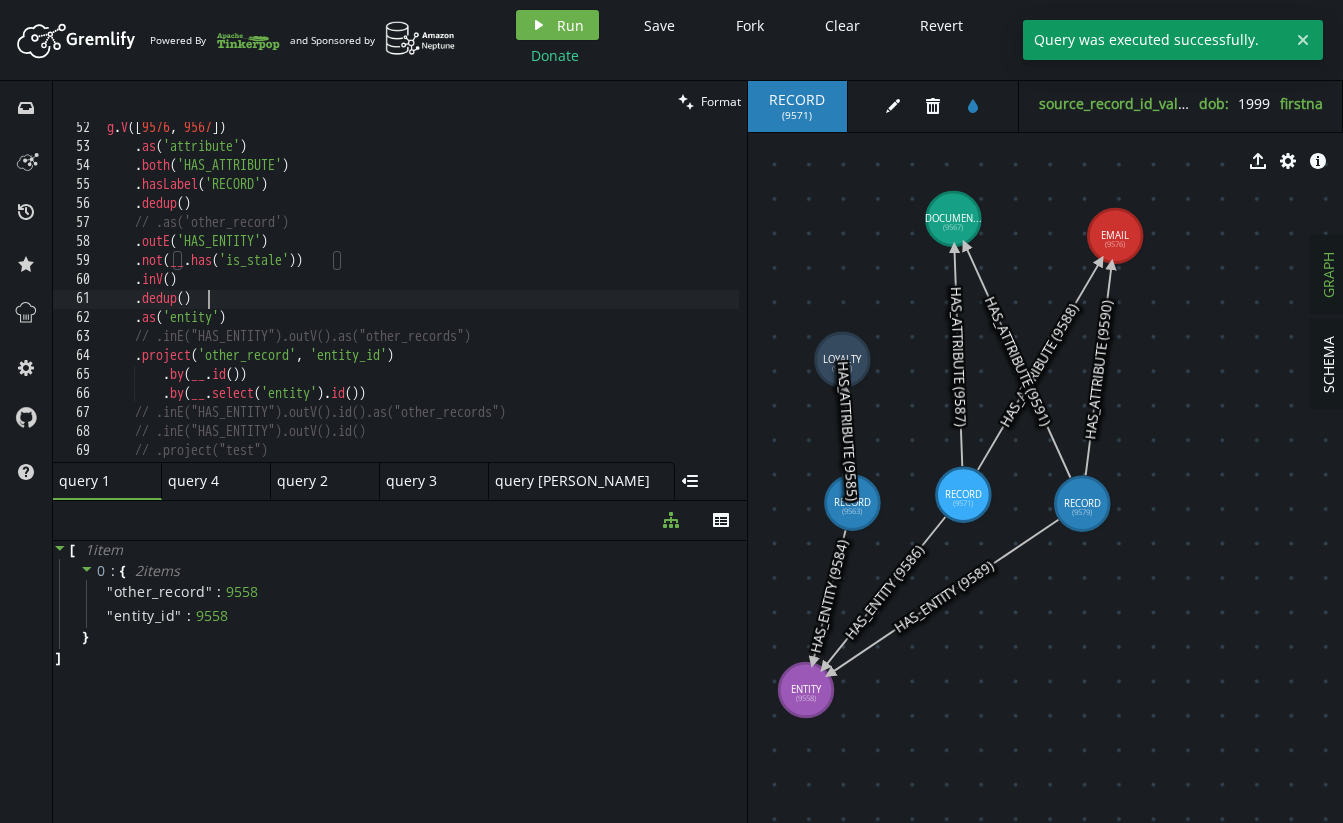 click on "g . V ([ 9576 ,   9567 ])        . as ( 'attribute' )      . both ( 'HAS_ATTRIBUTE' )      . hasLabel ( 'RECORD' )      . dedup ( )      // .as('other_record')      . outE ( 'HAS_ENTITY' )      . not ( __ . has ( 'is_stale' ))      . inV ( )      . dedup ( )      . as ( 'entity' )      // .inE("HAS_ENTITY").outV().as("other_records")      . project ( 'other_record' ,   'entity_id' )           . by ( __ . id ( ))           . by ( __ . select ( 'entity' ) . id ( ))      // .inE("HAS_ENTITY").outV().id().as("other_records")      // .inE("HAS_ENTITY").outV().id()      // .project("test")" at bounding box center (611, 303) 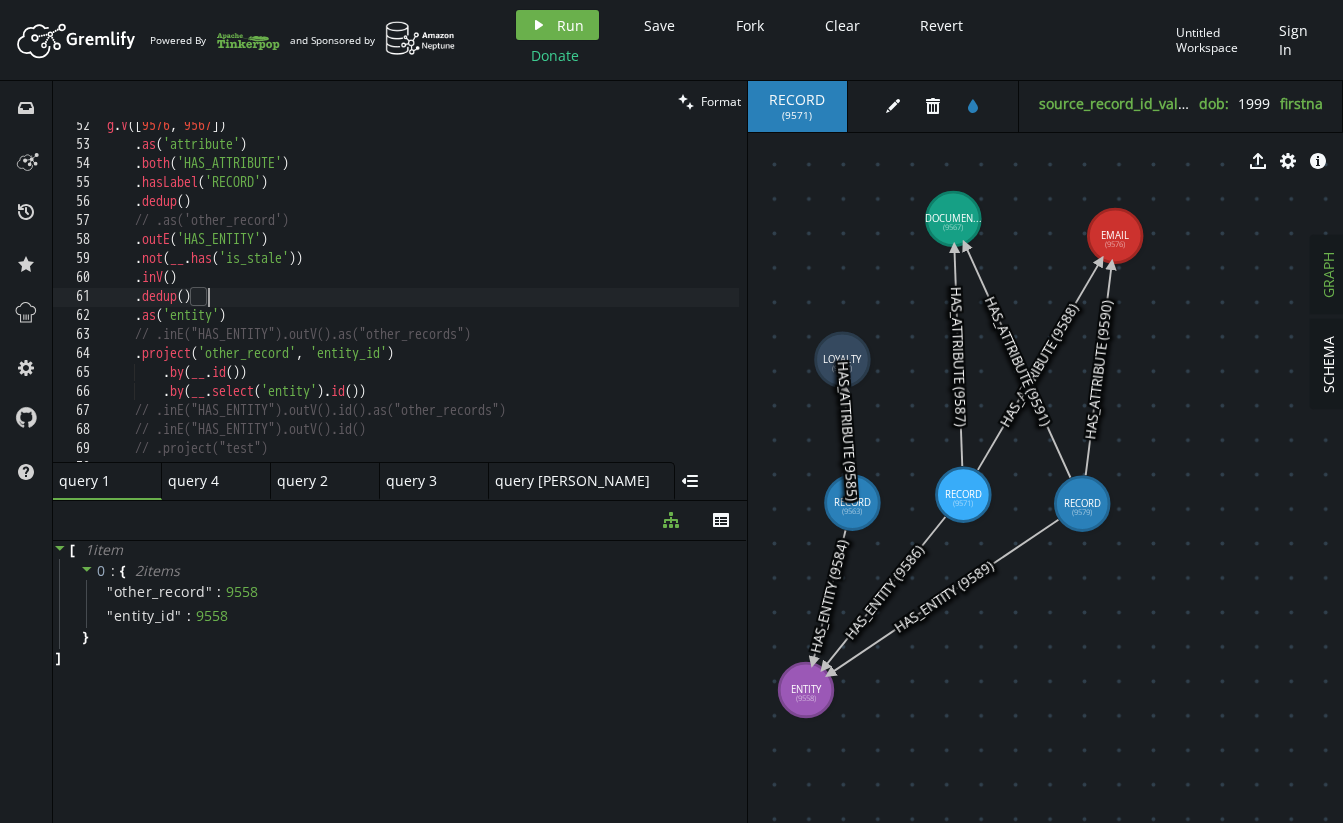 scroll, scrollTop: 976, scrollLeft: 0, axis: vertical 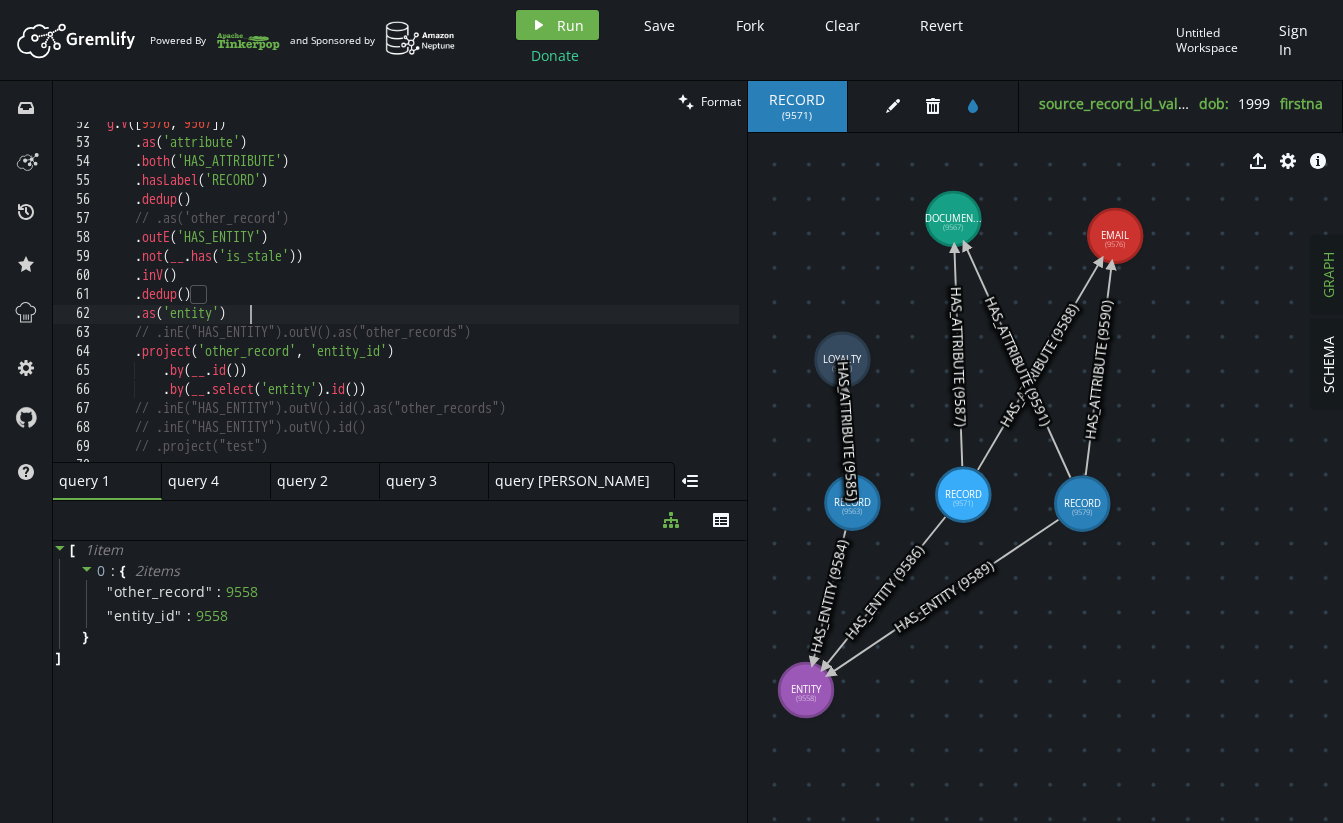 click on "g . V ([ 9576 ,   9567 ])        . as ( 'attribute' )      . both ( 'HAS_ATTRIBUTE' )      . hasLabel ( 'RECORD' )      . dedup ( )      // .as('other_record')      . outE ( 'HAS_ENTITY' )      . not ( __ . has ( 'is_stale' ))      . inV ( )      . dedup ( )      . as ( 'entity' )      // .inE("HAS_ENTITY").outV().as("other_records")      . project ( 'other_record' ,   'entity_id' )           . by ( __ . id ( ))           . by ( __ . select ( 'entity' ) . id ( ))      // .inE("HAS_ENTITY").outV().id().as("other_records")      // .inE("HAS_ENTITY").outV().id()      // .project("test")" at bounding box center [611, 299] 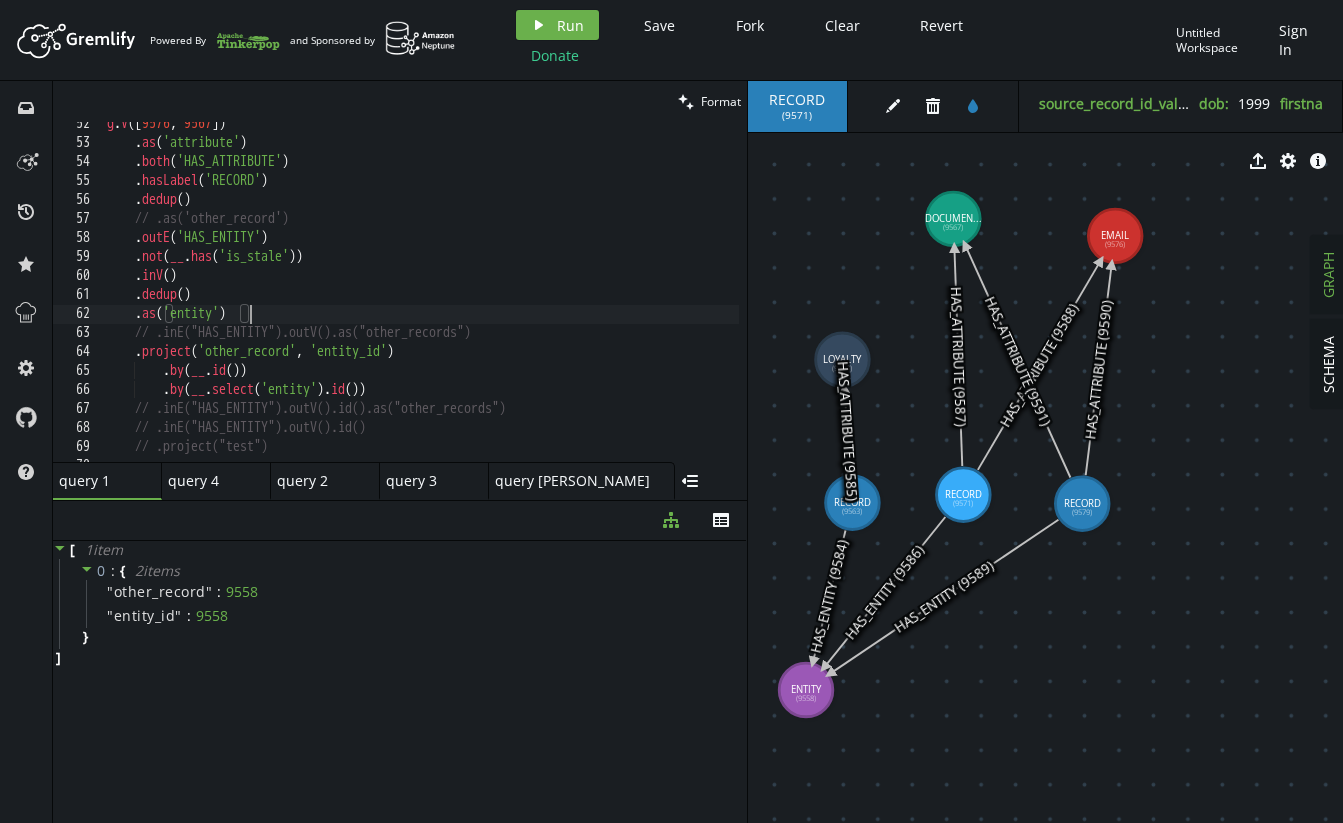 click on "g . V ([ 9576 ,   9567 ])        . as ( 'attribute' )      . both ( 'HAS_ATTRIBUTE' )      . hasLabel ( 'RECORD' )      . dedup ( )      // .as('other_record')      . outE ( 'HAS_ENTITY' )      . not ( __ . has ( 'is_stale' ))      . inV ( )      . dedup ( )      . as ( 'entity' )      // .inE("HAS_ENTITY").outV().as("other_records")      . project ( 'other_record' ,   'entity_id' )           . by ( __ . id ( ))           . by ( __ . select ( 'entity' ) . id ( ))      // .inE("HAS_ENTITY").outV().id().as("other_records")      // .inE("HAS_ENTITY").outV().id()      // .project("test")" at bounding box center [611, 299] 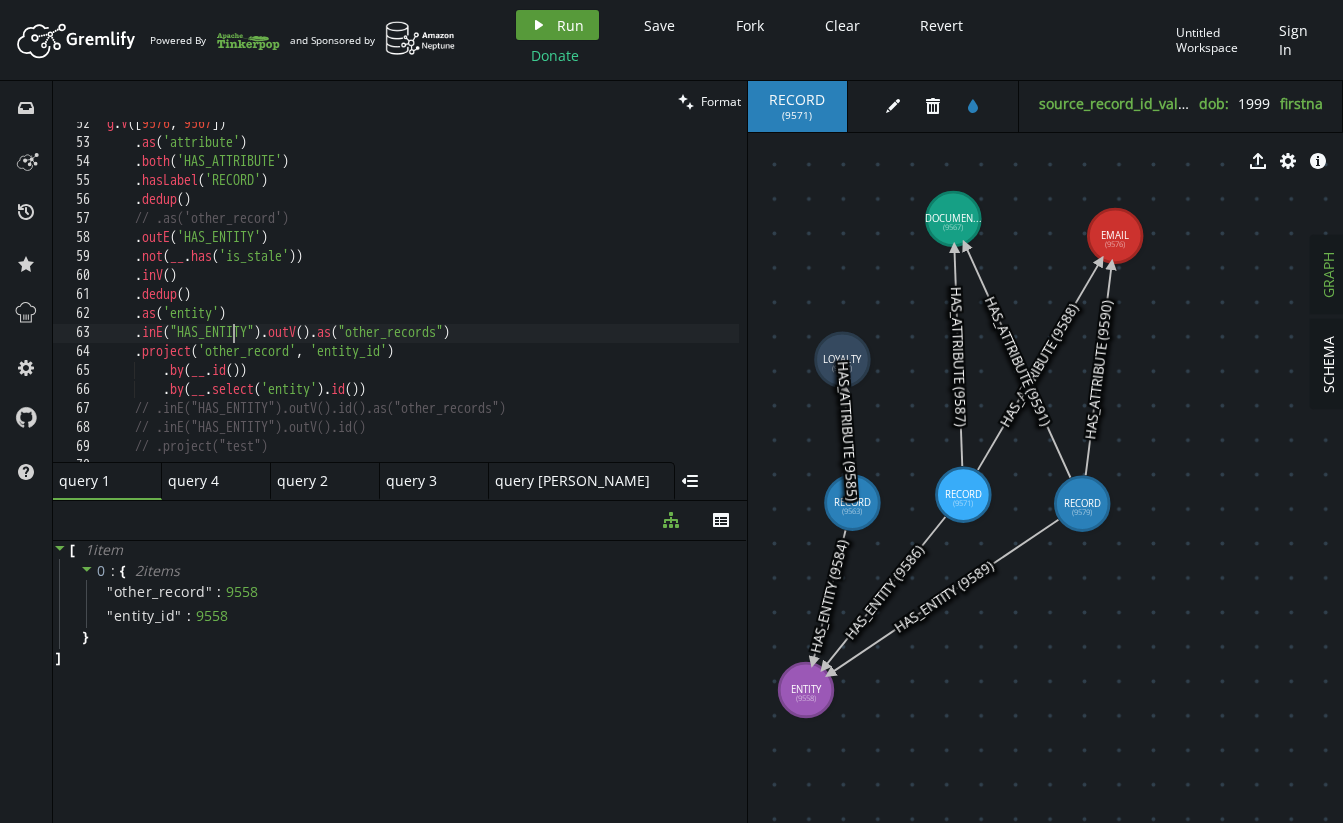 click on "play Run" at bounding box center [557, 25] 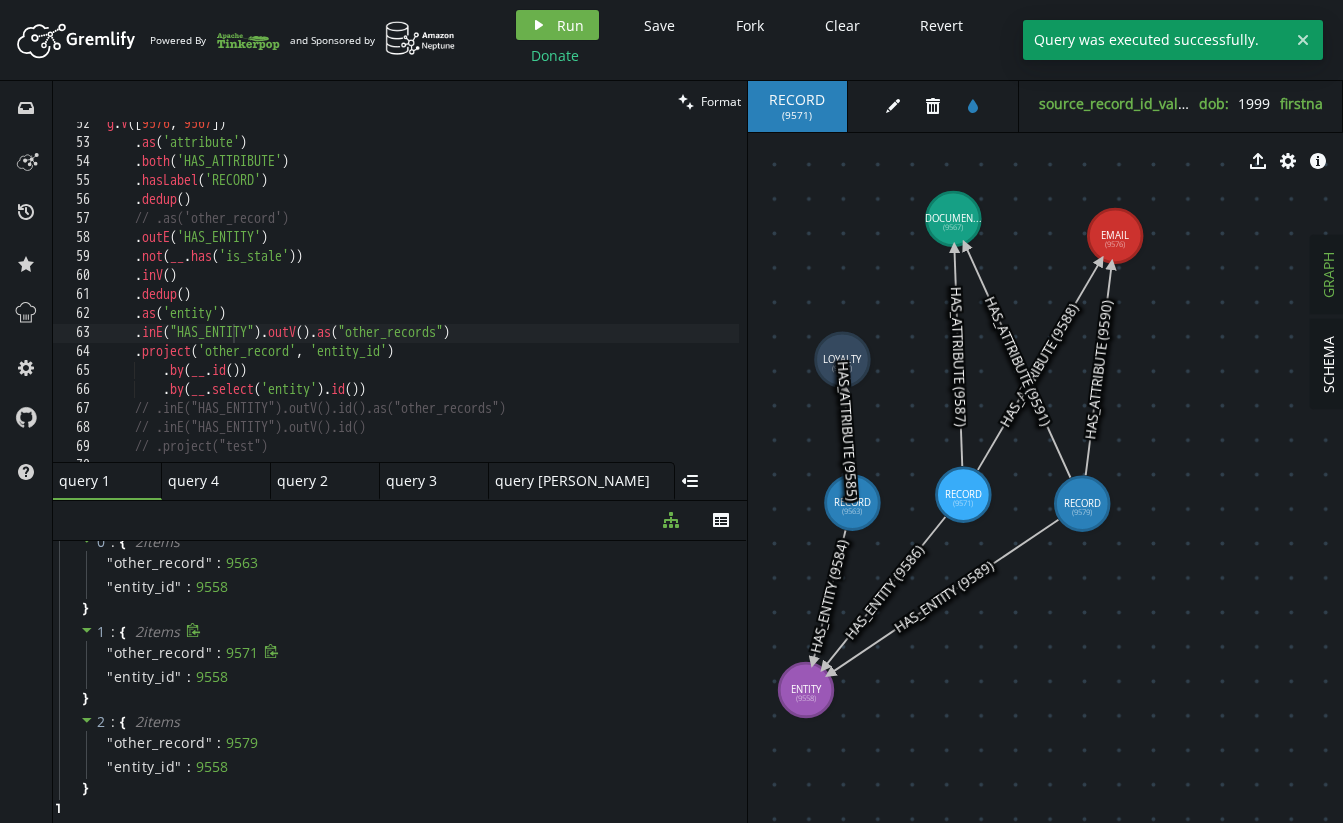 scroll, scrollTop: 34, scrollLeft: 0, axis: vertical 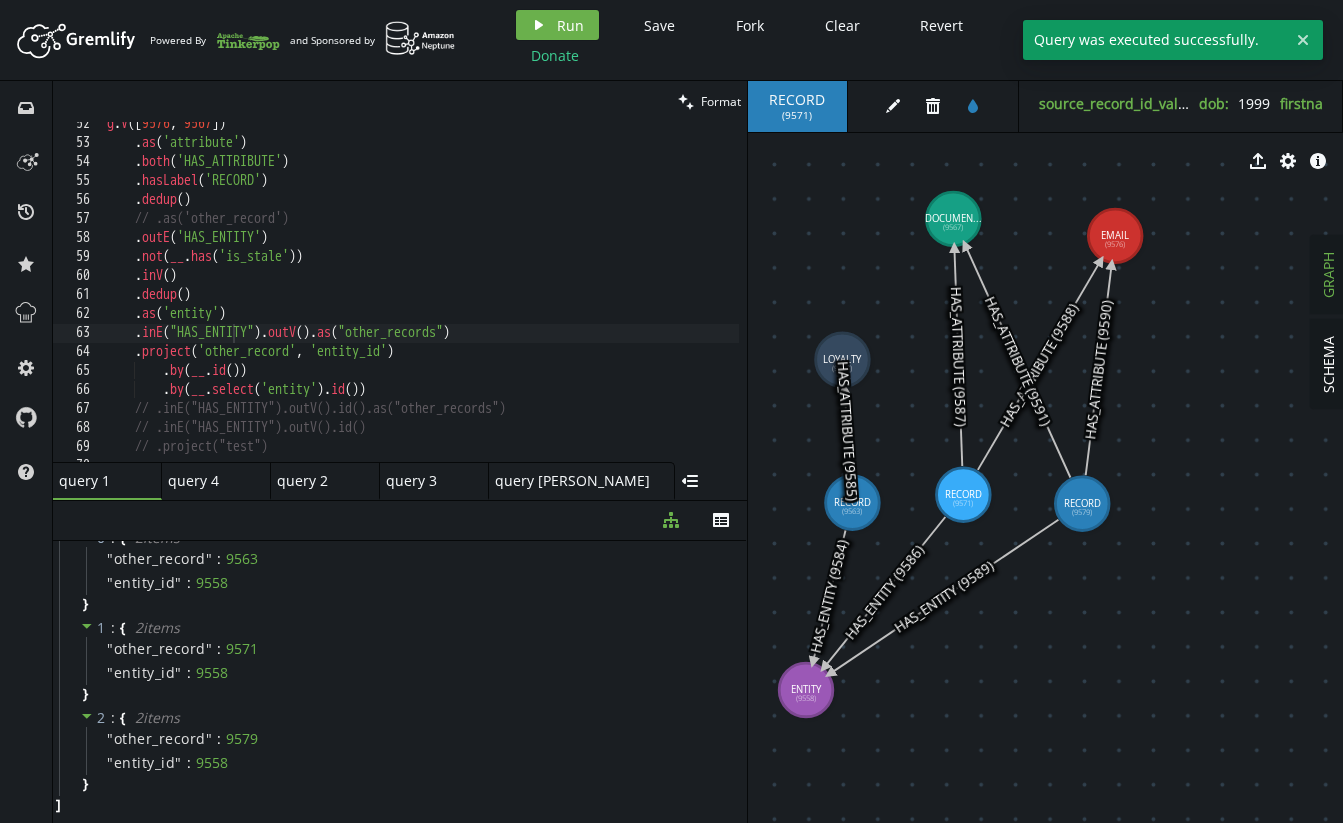 click on "g . V ([ 9576 ,   9567 ])        . as ( 'attribute' )      . both ( 'HAS_ATTRIBUTE' )      . hasLabel ( 'RECORD' )      . dedup ( )      // .as('other_record')      . outE ( 'HAS_ENTITY' )      . not ( __ . has ( 'is_stale' ))      . inV ( )      . dedup ( )      . as ( 'entity' )      . inE ( "HAS_ENTITY" ) . outV ( ) . as ( "other_records" )      . project ( 'other_record' ,   'entity_id' )           . by ( __ . id ( ))           . by ( __ . select ( 'entity' ) . id ( ))      // .inE("HAS_ENTITY").outV().id().as("other_records")      // .inE("HAS_ENTITY").outV().id()      // .project("test")" at bounding box center (611, 299) 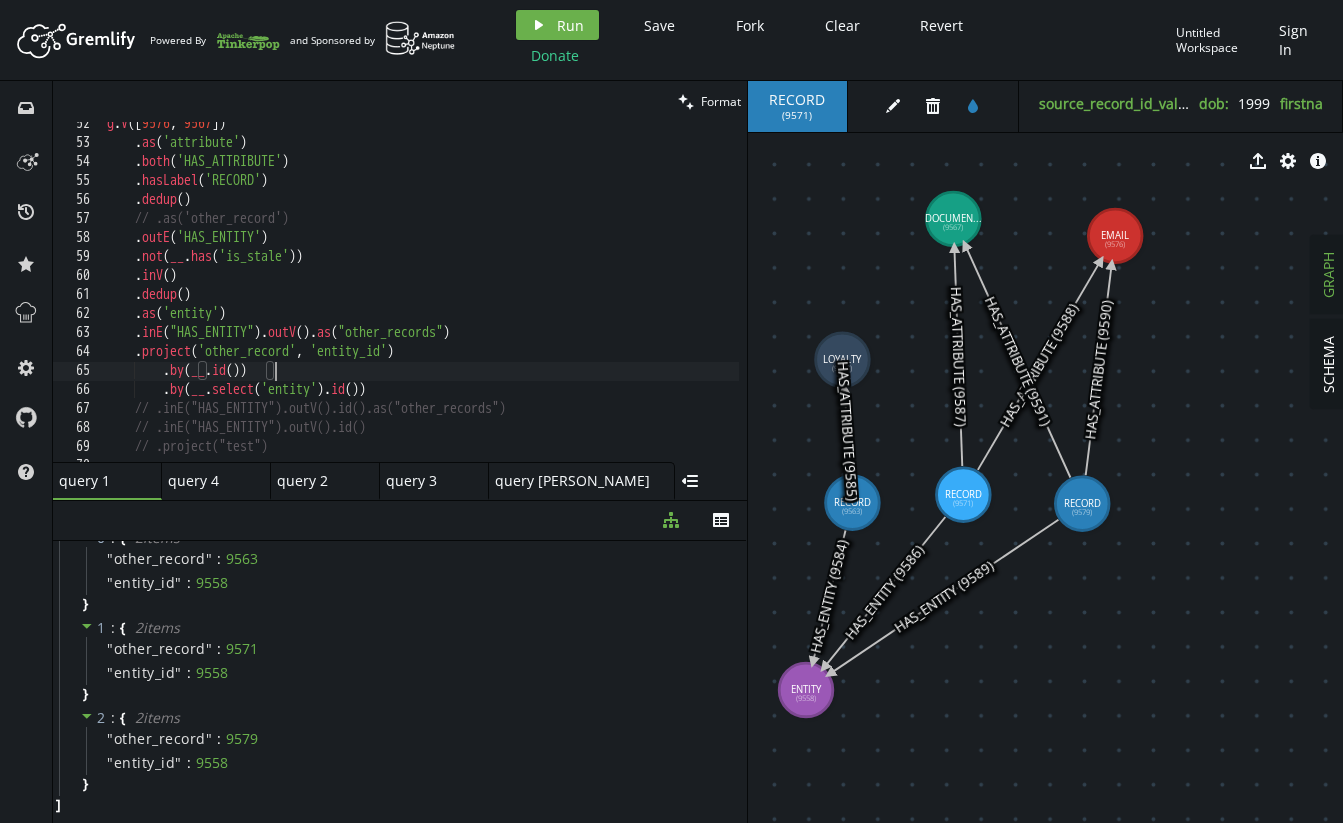scroll, scrollTop: 30, scrollLeft: 0, axis: vertical 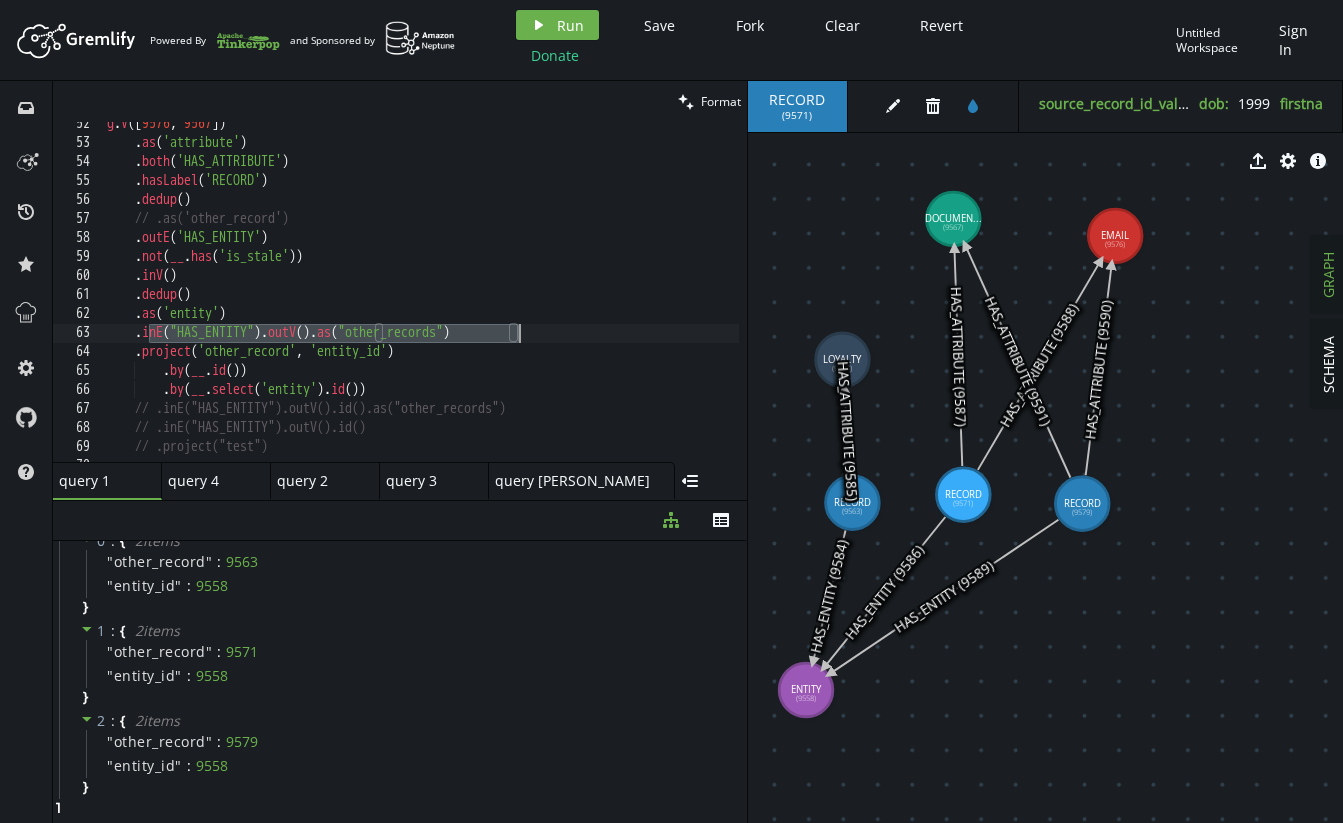 drag, startPoint x: 159, startPoint y: 332, endPoint x: 589, endPoint y: 327, distance: 430.02908 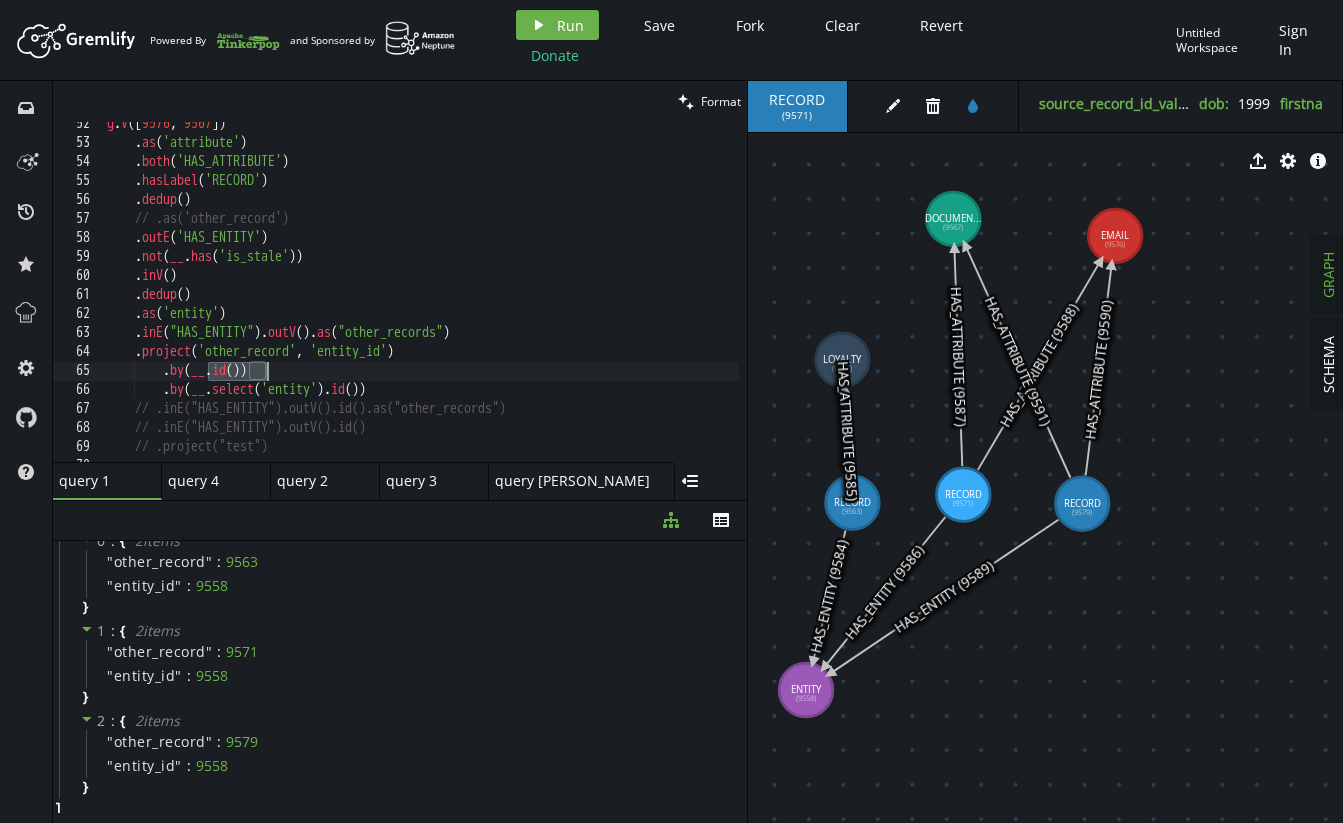 drag, startPoint x: 204, startPoint y: 368, endPoint x: 267, endPoint y: 373, distance: 63.1981 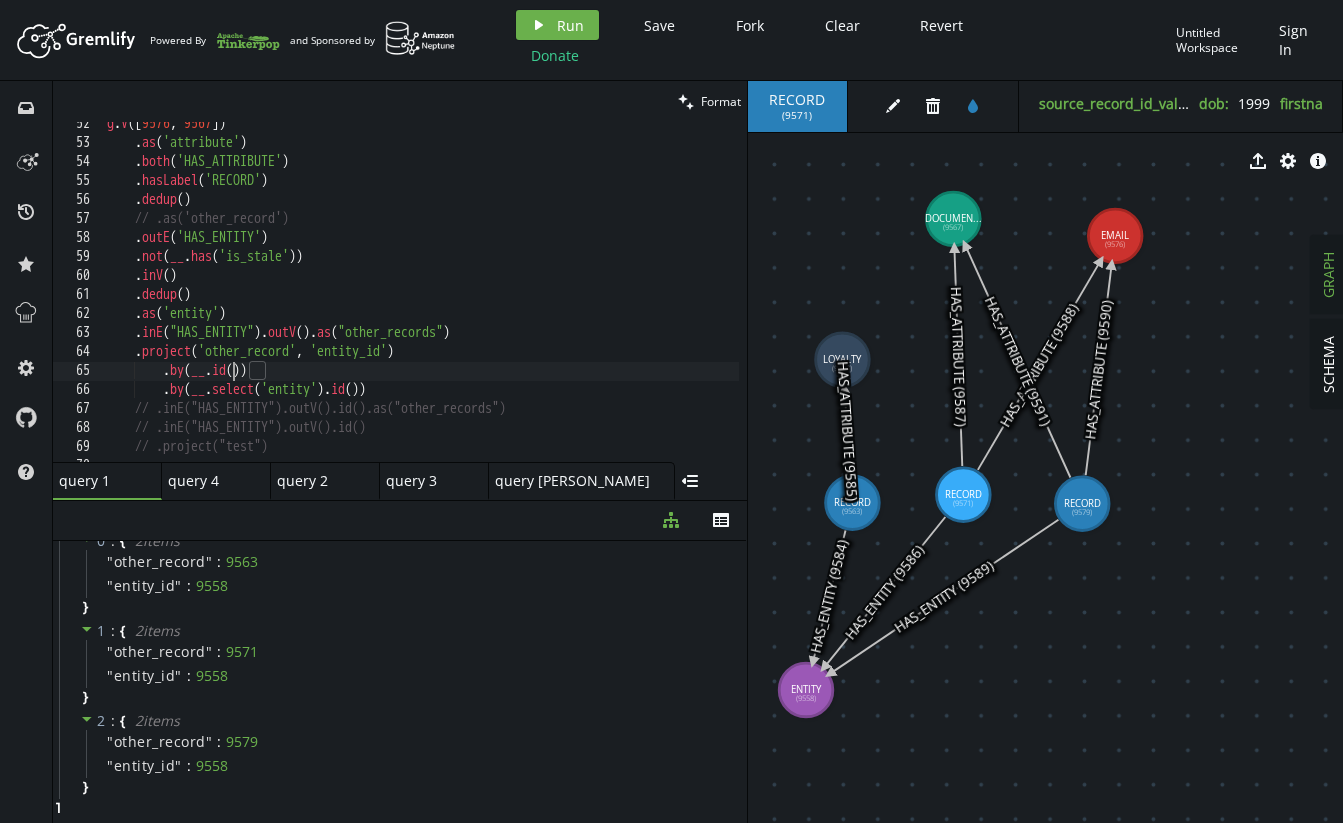 click on "g . V ([ 9576 ,   9567 ])        . as ( 'attribute' )      . both ( 'HAS_ATTRIBUTE' )      . hasLabel ( 'RECORD' )      . dedup ( )      // .as('other_record')      . outE ( 'HAS_ENTITY' )      . not ( __ . has ( 'is_stale' ))      . inV ( )      . dedup ( )      . as ( 'entity' )      . inE ( "HAS_ENTITY" ) . outV ( ) . as ( "other_records" )      . project ( 'other_record' ,   'entity_id' )           . by ( __ . id ( ))           . by ( __ . select ( 'entity' ) . id ( ))      // .inE("HAS_ENTITY").outV().id().as("other_records")      // .inE("HAS_ENTITY").outV().id()      // .project("test")" at bounding box center [611, 299] 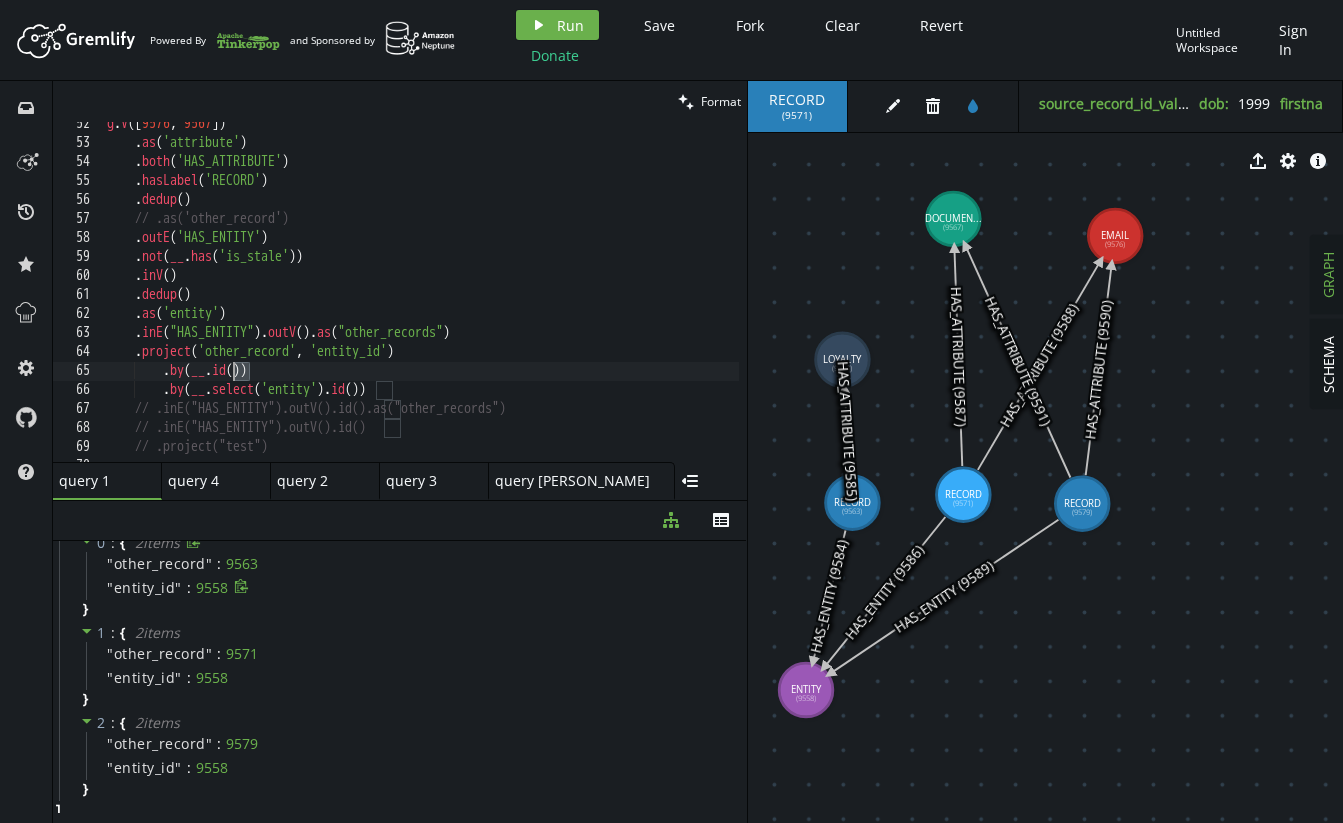 scroll, scrollTop: 34, scrollLeft: 0, axis: vertical 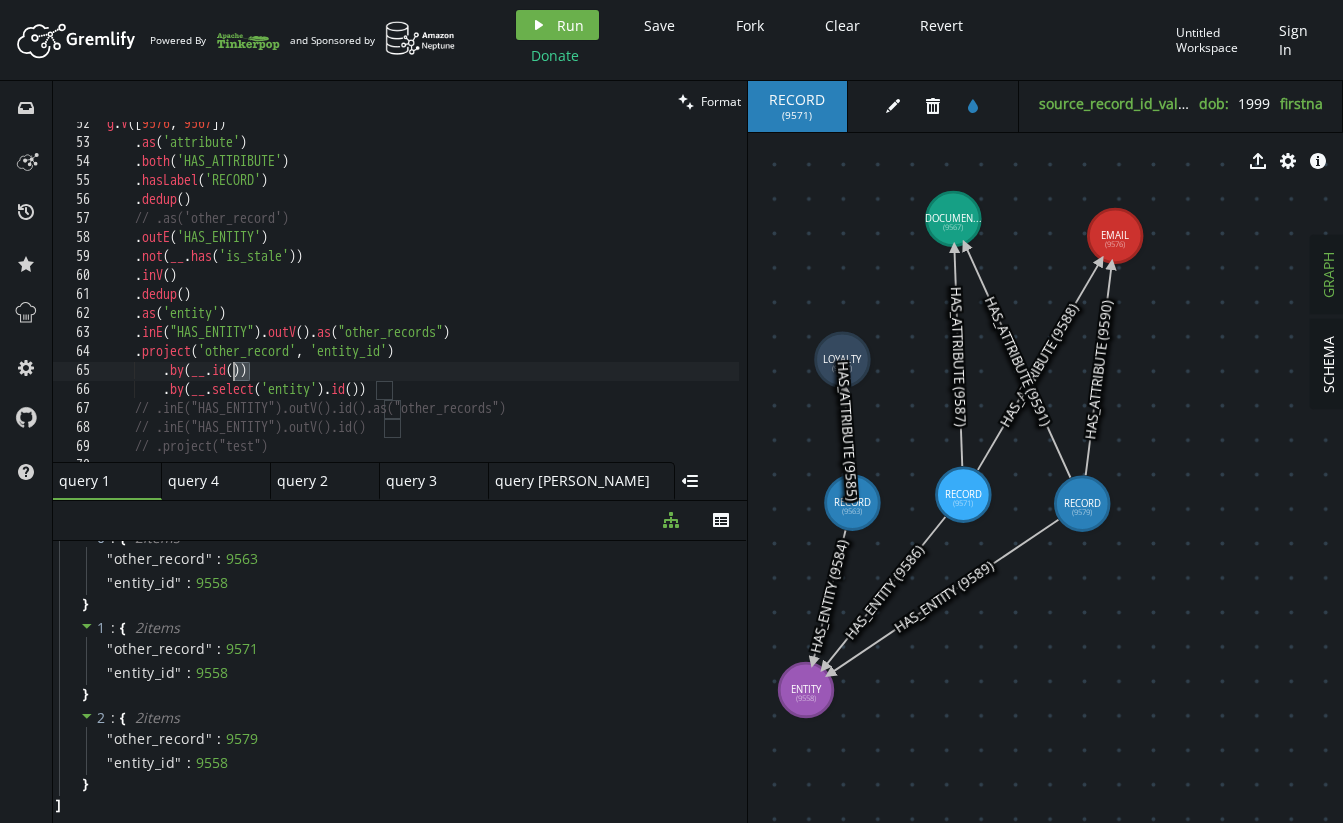 click on "g . V ([ 9576 ,   9567 ])        . as ( 'attribute' )      . both ( 'HAS_ATTRIBUTE' )      . hasLabel ( 'RECORD' )      . dedup ( )      // .as('other_record')      . outE ( 'HAS_ENTITY' )      . not ( __ . has ( 'is_stale' ))      . inV ( )      . dedup ( )      . as ( 'entity' )      . inE ( "HAS_ENTITY" ) . outV ( ) . as ( "other_records" )      . project ( 'other_record' ,   'entity_id' )           . by ( __ . id ( ))           . by ( __ . select ( 'entity' ) . id ( ))      // .inE("HAS_ENTITY").outV().id().as("other_records")      // .inE("HAS_ENTITY").outV().id()      // .project("test")" at bounding box center [611, 299] 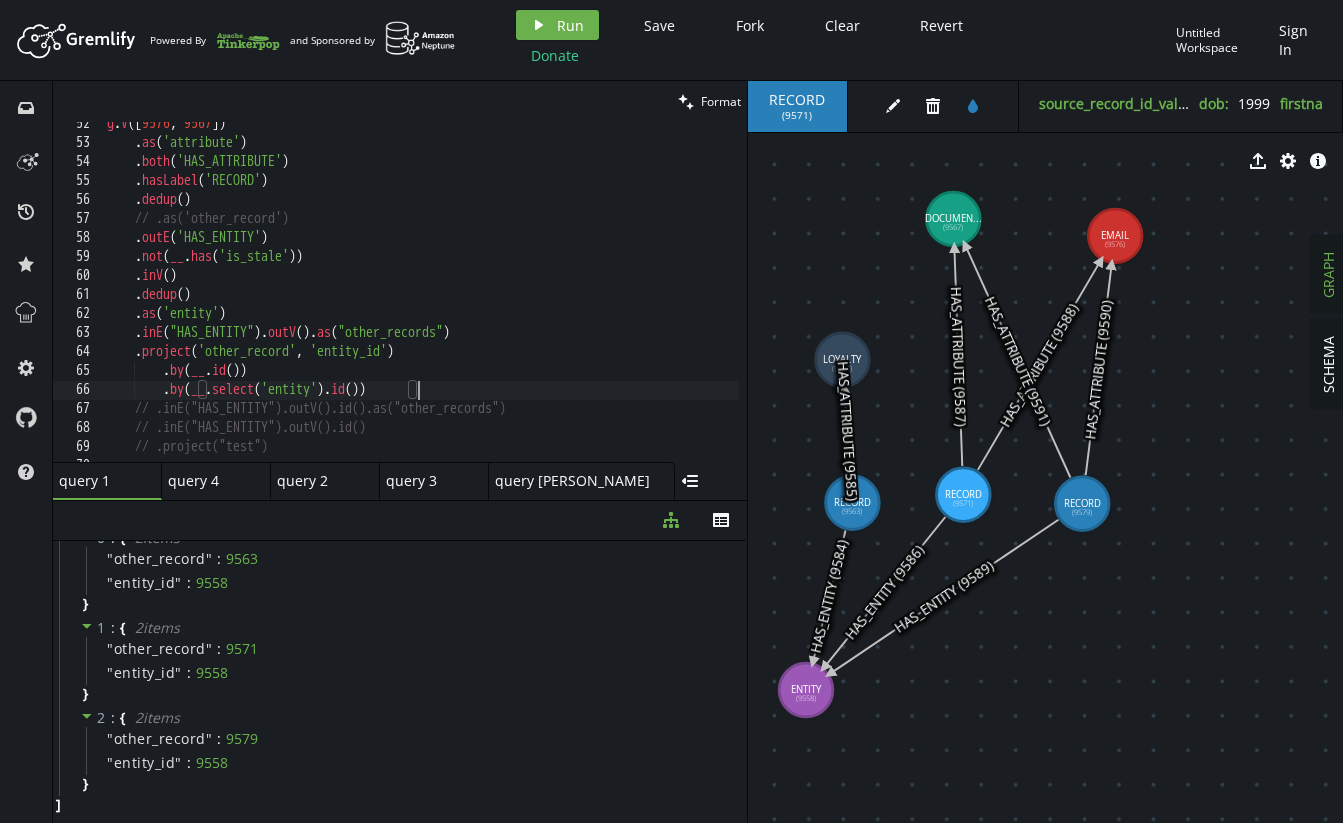 click on "g . V ([ 9576 ,   9567 ])        . as ( 'attribute' )      . both ( 'HAS_ATTRIBUTE' )      . hasLabel ( 'RECORD' )      . dedup ( )      // .as('other_record')      . outE ( 'HAS_ENTITY' )      . not ( __ . has ( 'is_stale' ))      . inV ( )      . dedup ( )      . as ( 'entity' )      . inE ( "HAS_ENTITY" ) . outV ( ) . as ( "other_records" )      . project ( 'other_record' ,   'entity_id' )           . by ( __ . id ( ))           . by ( __ . select ( 'entity' ) . id ( ))      // .inE("HAS_ENTITY").outV().id().as("other_records")      // .inE("HAS_ENTITY").outV().id()      // .project("test")" at bounding box center [611, 299] 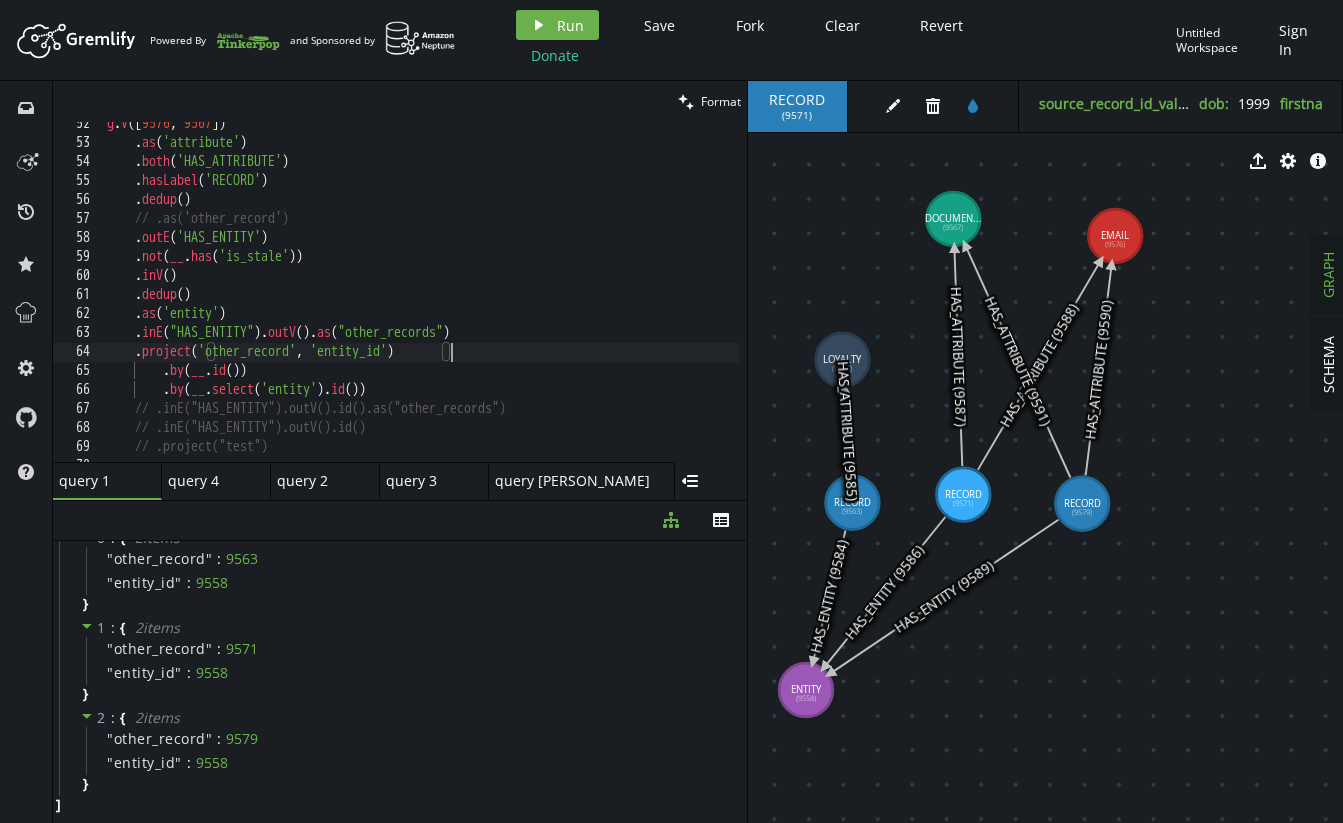 click on "g . V ([ 9576 ,   9567 ])        . as ( 'attribute' )      . both ( 'HAS_ATTRIBUTE' )      . hasLabel ( 'RECORD' )      . dedup ( )      // .as('other_record')      . outE ( 'HAS_ENTITY' )      . not ( __ . has ( 'is_stale' ))      . inV ( )      . dedup ( )      . as ( 'entity' )      . inE ( "HAS_ENTITY" ) . outV ( ) . as ( "other_records" )      . project ( 'other_record' ,   'entity_id' )           . by ( __ . id ( ))           . by ( __ . select ( 'entity' ) . id ( ))      // .inE("HAS_ENTITY").outV().id().as("other_records")      // .inE("HAS_ENTITY").outV().id()      // .project("test")" at bounding box center [611, 299] 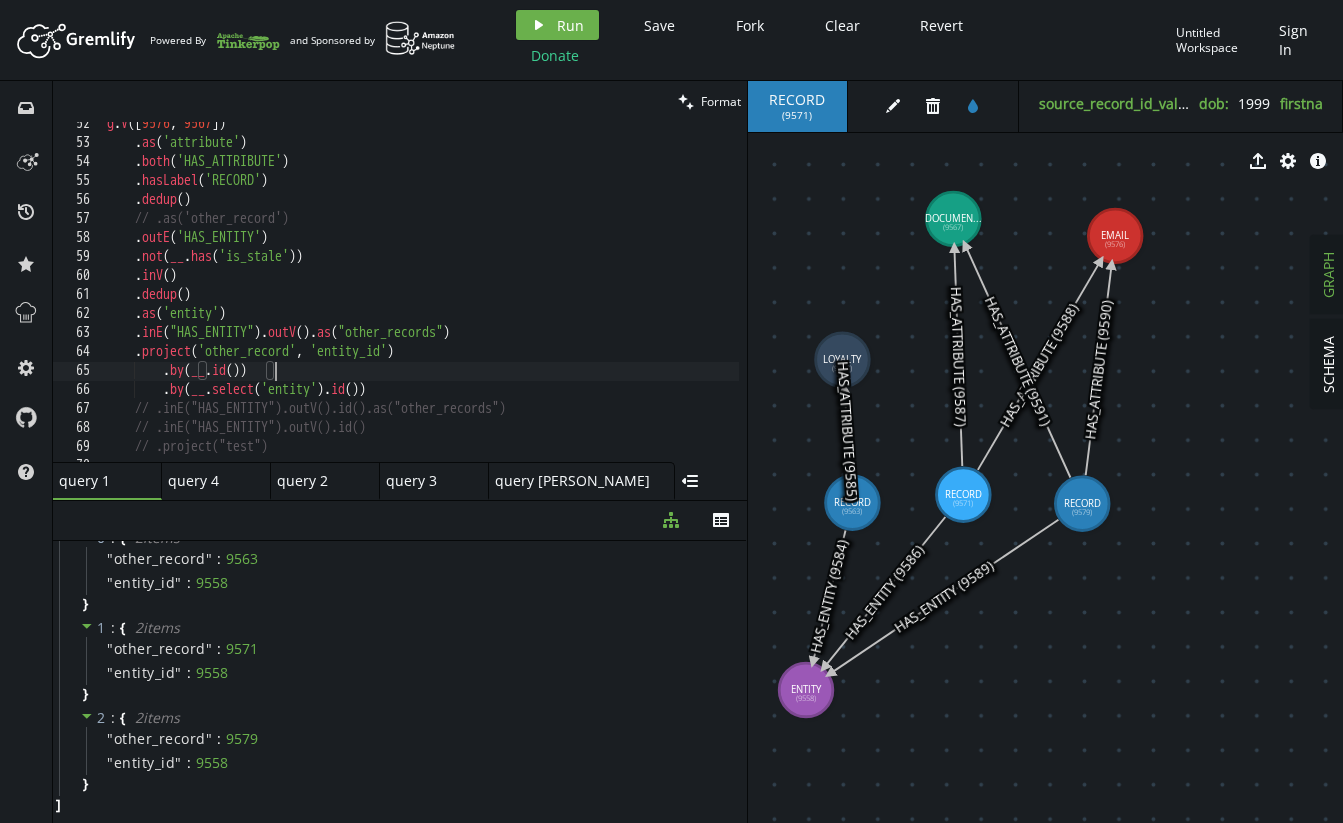 click on "g . V ([ 9576 ,   9567 ])        . as ( 'attribute' )      . both ( 'HAS_ATTRIBUTE' )      . hasLabel ( 'RECORD' )      . dedup ( )      // .as('other_record')      . outE ( 'HAS_ENTITY' )      . not ( __ . has ( 'is_stale' ))      . inV ( )      . dedup ( )      . as ( 'entity' )      . inE ( "HAS_ENTITY" ) . outV ( ) . as ( "other_records" )      . project ( 'other_record' ,   'entity_id' )           . by ( __ . id ( ))           . by ( __ . select ( 'entity' ) . id ( ))      // .inE("HAS_ENTITY").outV().id().as("other_records")      // .inE("HAS_ENTITY").outV().id()      // .project("test")" at bounding box center (611, 299) 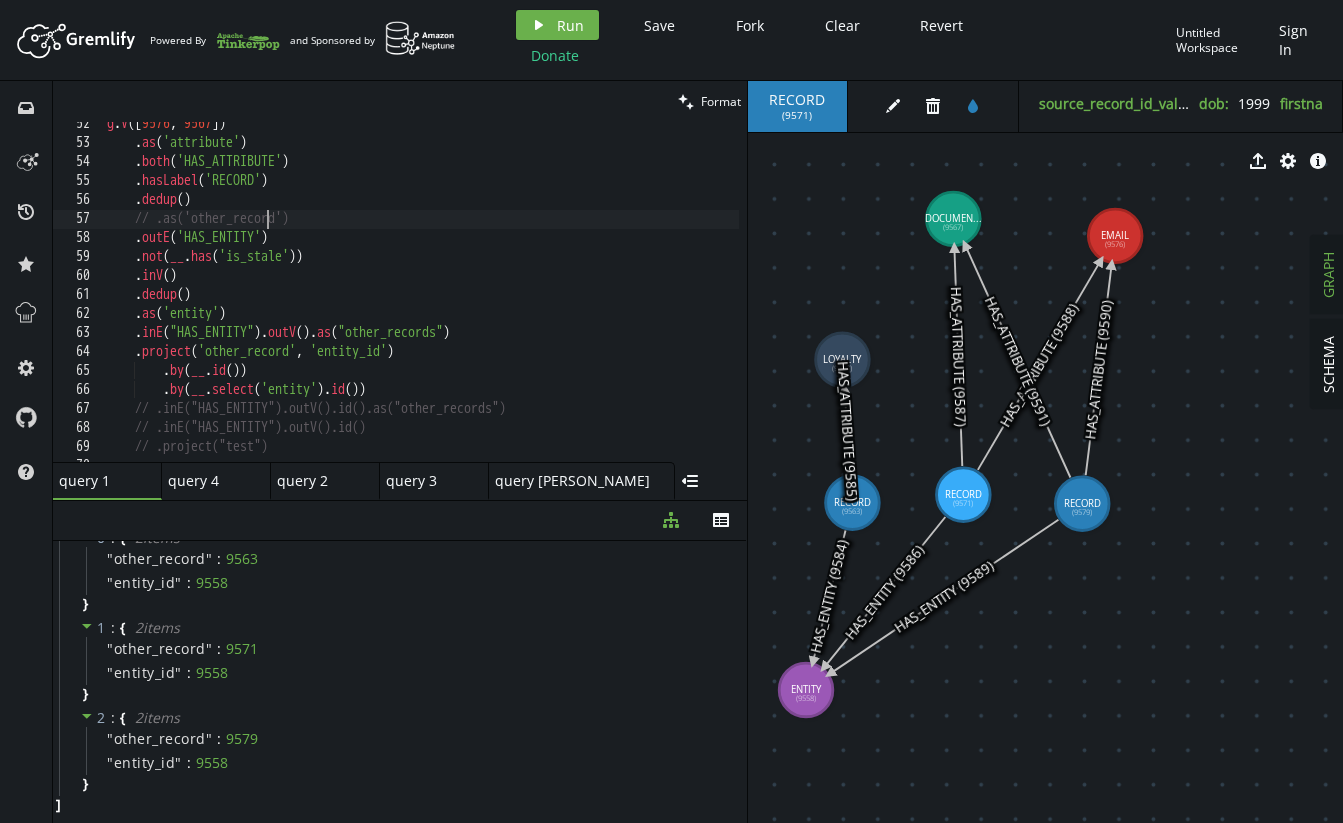 click on "g . V ([ 9576 ,   9567 ])        . as ( 'attribute' )      . both ( 'HAS_ATTRIBUTE' )      . hasLabel ( 'RECORD' )      . dedup ( )      // .as('other_record')      . outE ( 'HAS_ENTITY' )      . not ( __ . has ( 'is_stale' ))      . inV ( )      . dedup ( )      . as ( 'entity' )      . inE ( "HAS_ENTITY" ) . outV ( ) . as ( "other_records" )      . project ( 'other_record' ,   'entity_id' )           . by ( __ . id ( ))           . by ( __ . select ( 'entity' ) . id ( ))      // .inE("HAS_ENTITY").outV().id().as("other_records")      // .inE("HAS_ENTITY").outV().id()      // .project("test")" at bounding box center (611, 299) 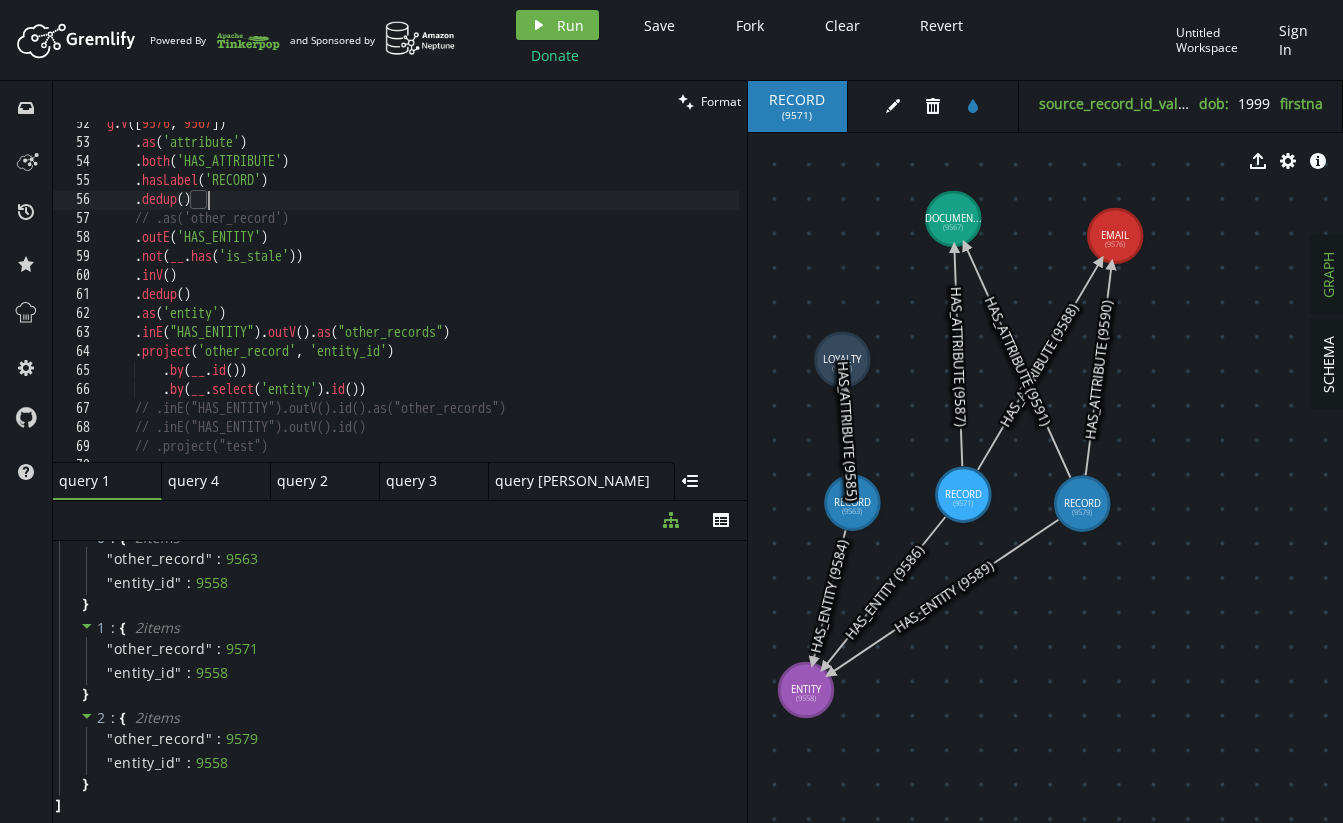 click on "g . V ([ 9576 ,   9567 ])        . as ( 'attribute' )      . both ( 'HAS_ATTRIBUTE' )      . hasLabel ( 'RECORD' )      . dedup ( )      // .as('other_record')      . outE ( 'HAS_ENTITY' )      . not ( __ . has ( 'is_stale' ))      . inV ( )      . dedup ( )      . as ( 'entity' )      . inE ( "HAS_ENTITY" ) . outV ( ) . as ( "other_records" )      . project ( 'other_record' ,   'entity_id' )           . by ( __ . id ( ))           . by ( __ . select ( 'entity' ) . id ( ))      // .inE("HAS_ENTITY").outV().id().as("other_records")      // .inE("HAS_ENTITY").outV().id()      // .project("test")" at bounding box center [611, 299] 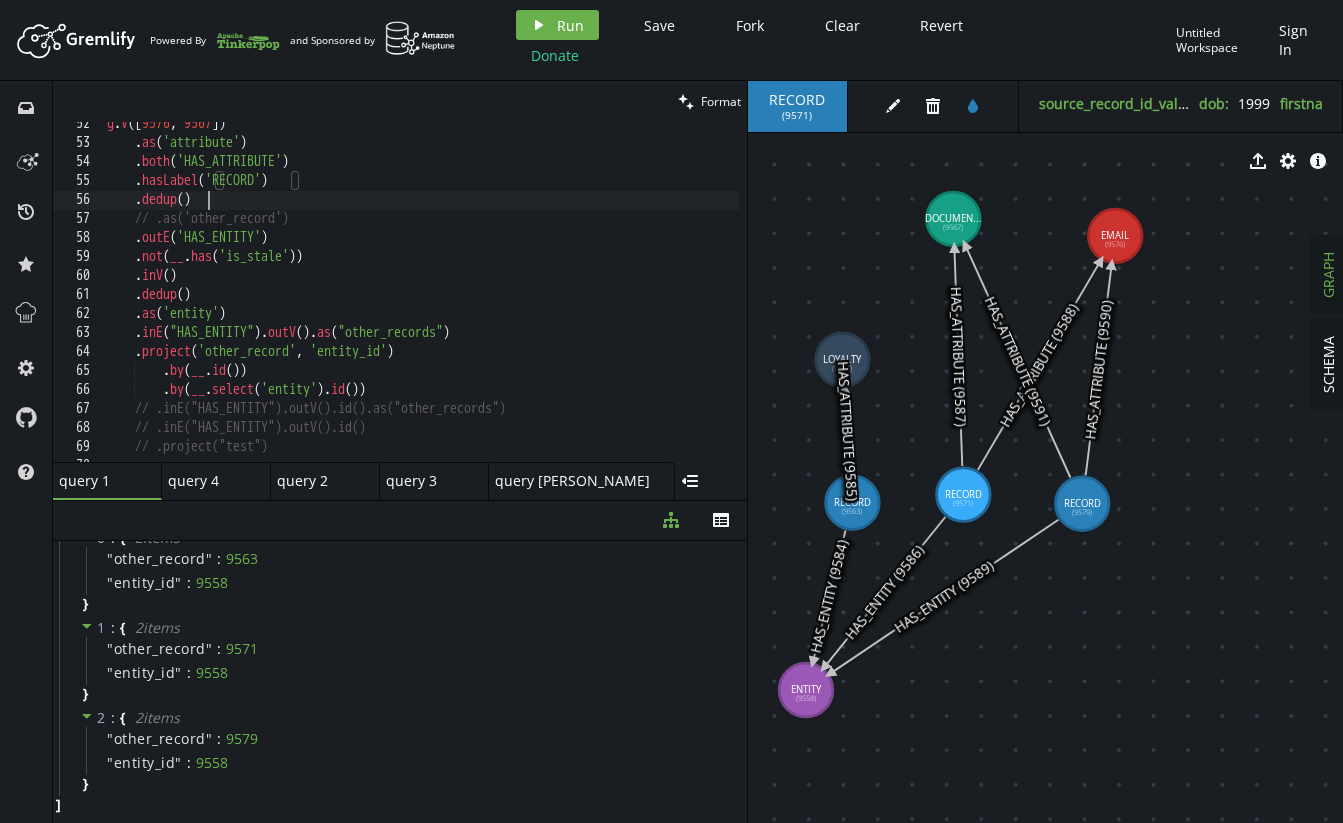 drag, startPoint x: 222, startPoint y: 201, endPoint x: 267, endPoint y: 203, distance: 45.044422 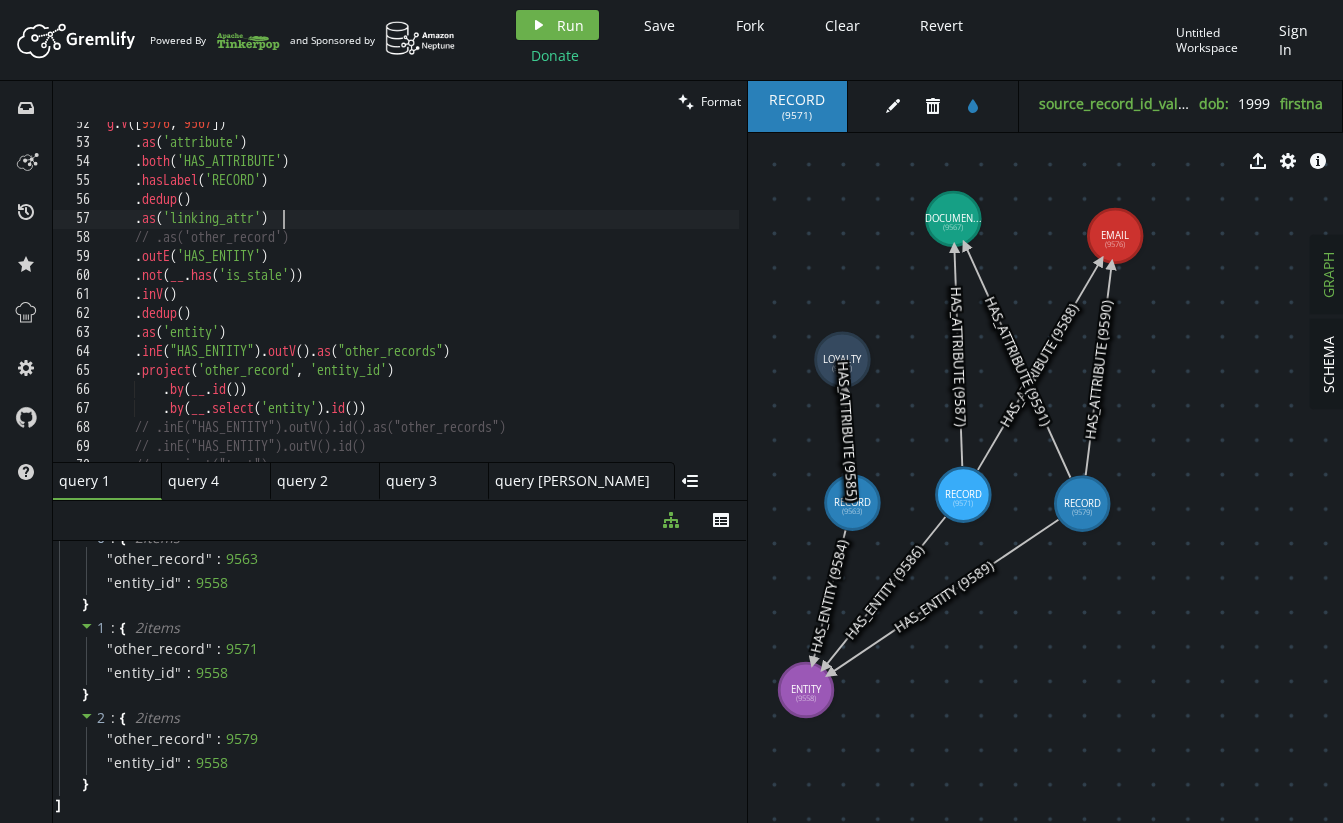 scroll, scrollTop: 0, scrollLeft: 175, axis: horizontal 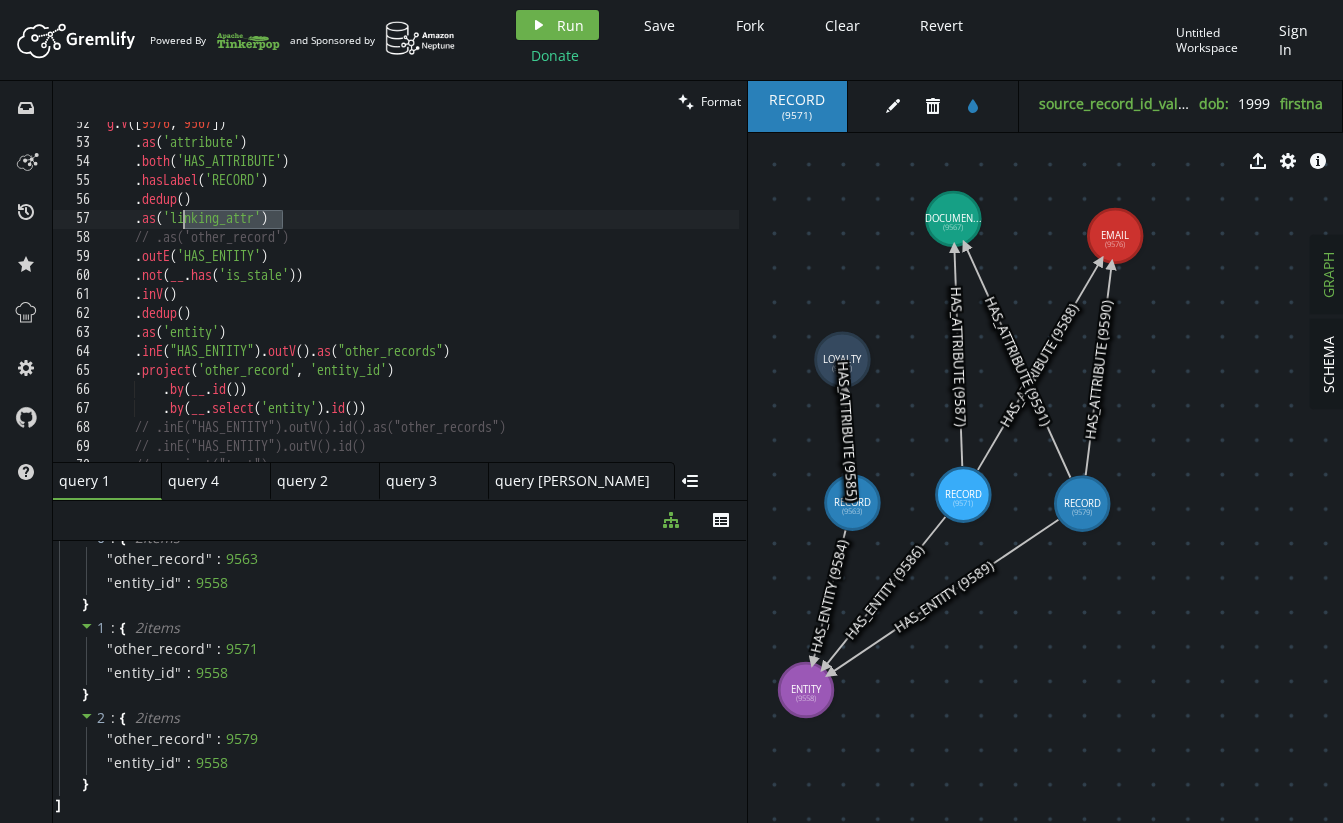 click on "g . V ([ 9576 ,   9567 ])        . as ( 'attribute' )      . both ( 'HAS_ATTRIBUTE' )      . hasLabel ( 'RECORD' )      . dedup ( )      . as ( 'linking_attr' )      // .as('other_record')      . outE ( 'HAS_ENTITY' )      . not ( __ . has ( 'is_stale' ))      . inV ( )      . dedup ( )      . as ( 'entity' )      . inE ( "HAS_ENTITY" ) . outV ( ) . as ( "other_records" )      . project ( 'other_record' ,   'entity_id' )           . by ( __ . id ( ))           . by ( __ . select ( 'entity' ) . id ( ))      // .inE("HAS_ENTITY").outV().id().as("other_records")      // .inE("HAS_ENTITY").outV().id()      // .project("test")" at bounding box center [611, 299] 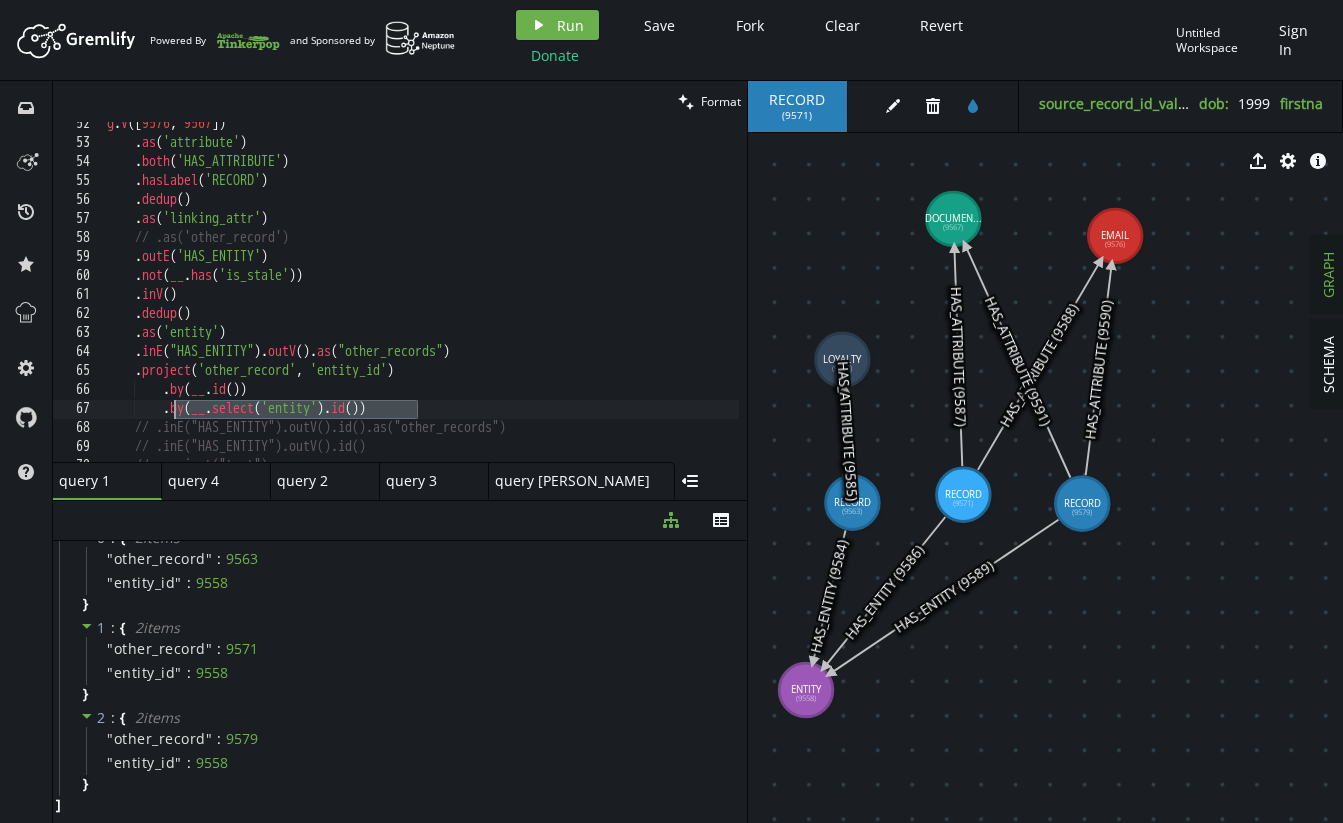 drag, startPoint x: 476, startPoint y: 407, endPoint x: 172, endPoint y: 407, distance: 304 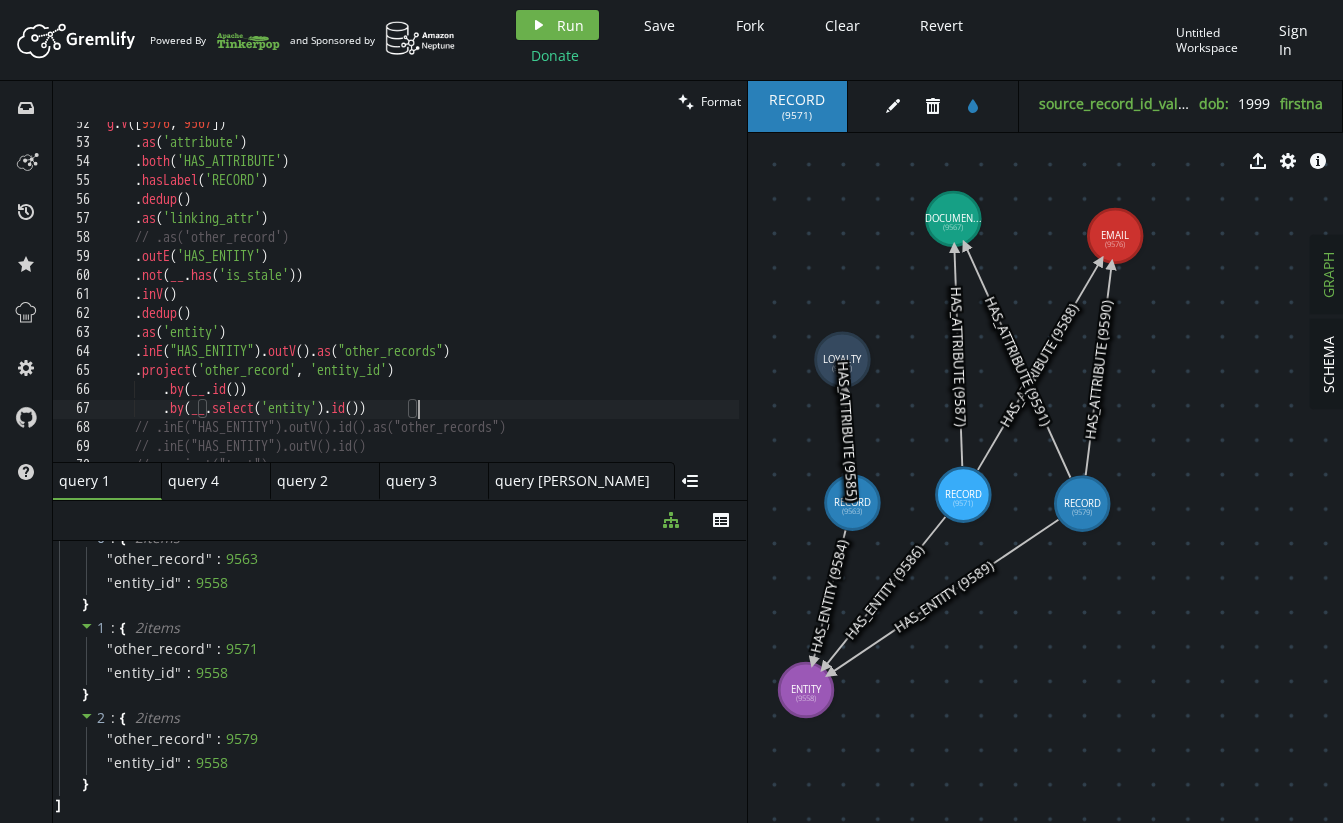 scroll, scrollTop: 0, scrollLeft: 66, axis: horizontal 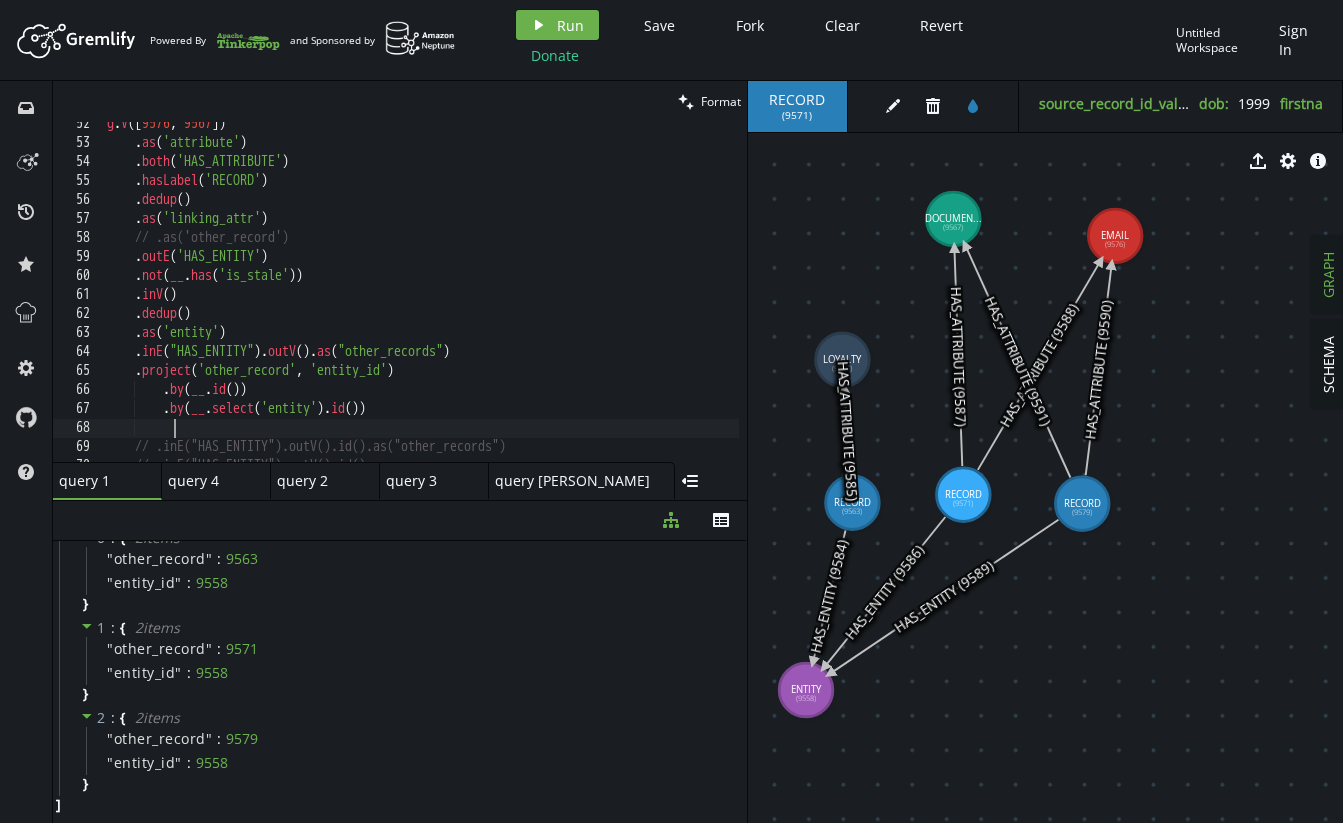 paste on ".by(__.select('entity').id())" 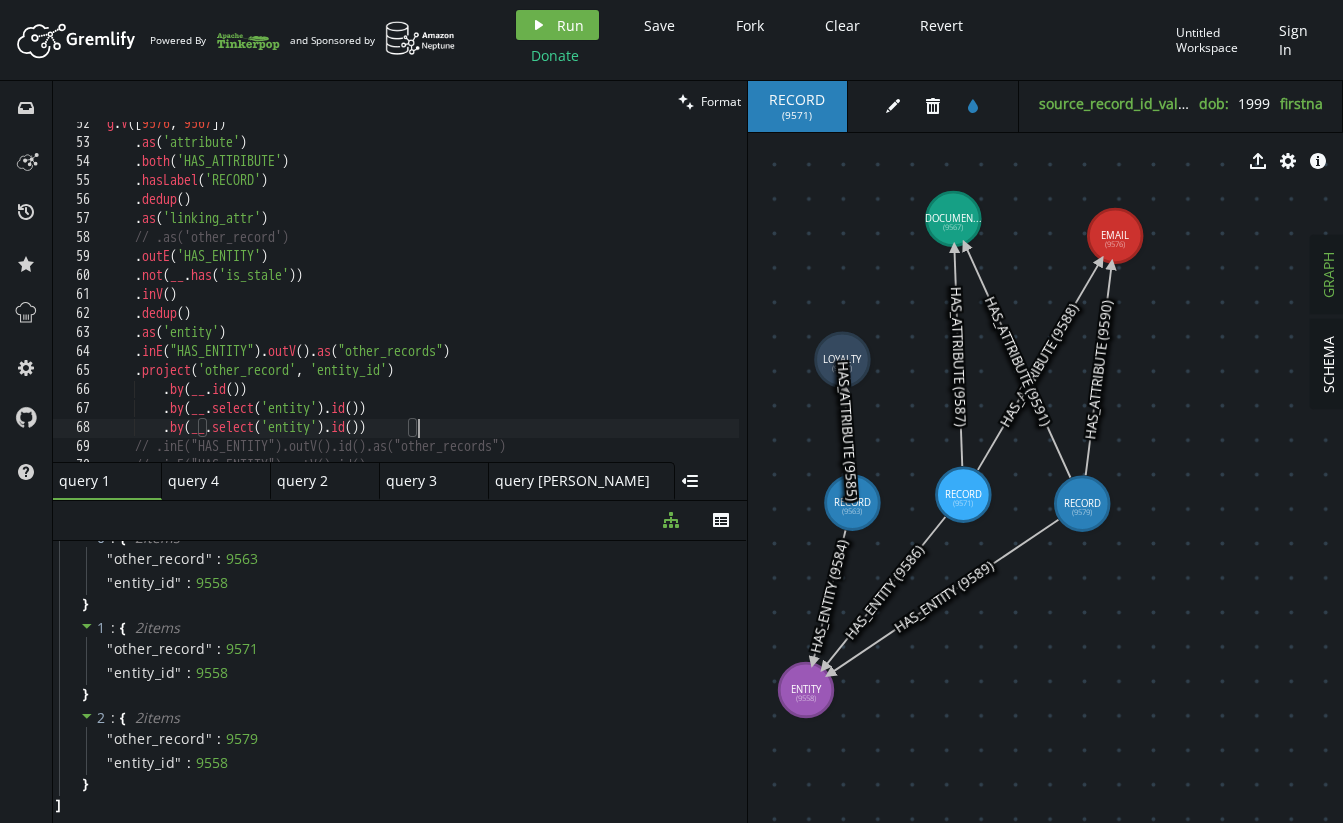 click on "g . V ([ 9576 ,   9567 ])        . as ( 'attribute' )      . both ( 'HAS_ATTRIBUTE' )      . hasLabel ( 'RECORD' )      . dedup ( )      . as ( 'linking_attr' )      // .as('other_record')      . outE ( 'HAS_ENTITY' )      . not ( __ . has ( 'is_stale' ))      . inV ( )      . dedup ( )      . as ( 'entity' )      . inE ( "HAS_ENTITY" ) . outV ( ) . as ( "other_records" )      . project ( 'other_record' ,   'entity_id' )           . by ( __ . id ( ))           . by ( __ . select ( 'entity' ) . id ( ))           . by ( __ . select ( 'entity' ) . id ( ))      // .inE("HAS_ENTITY").outV().id().as("other_records")      // .inE("HAS_ENTITY").outV().id()" at bounding box center [611, 299] 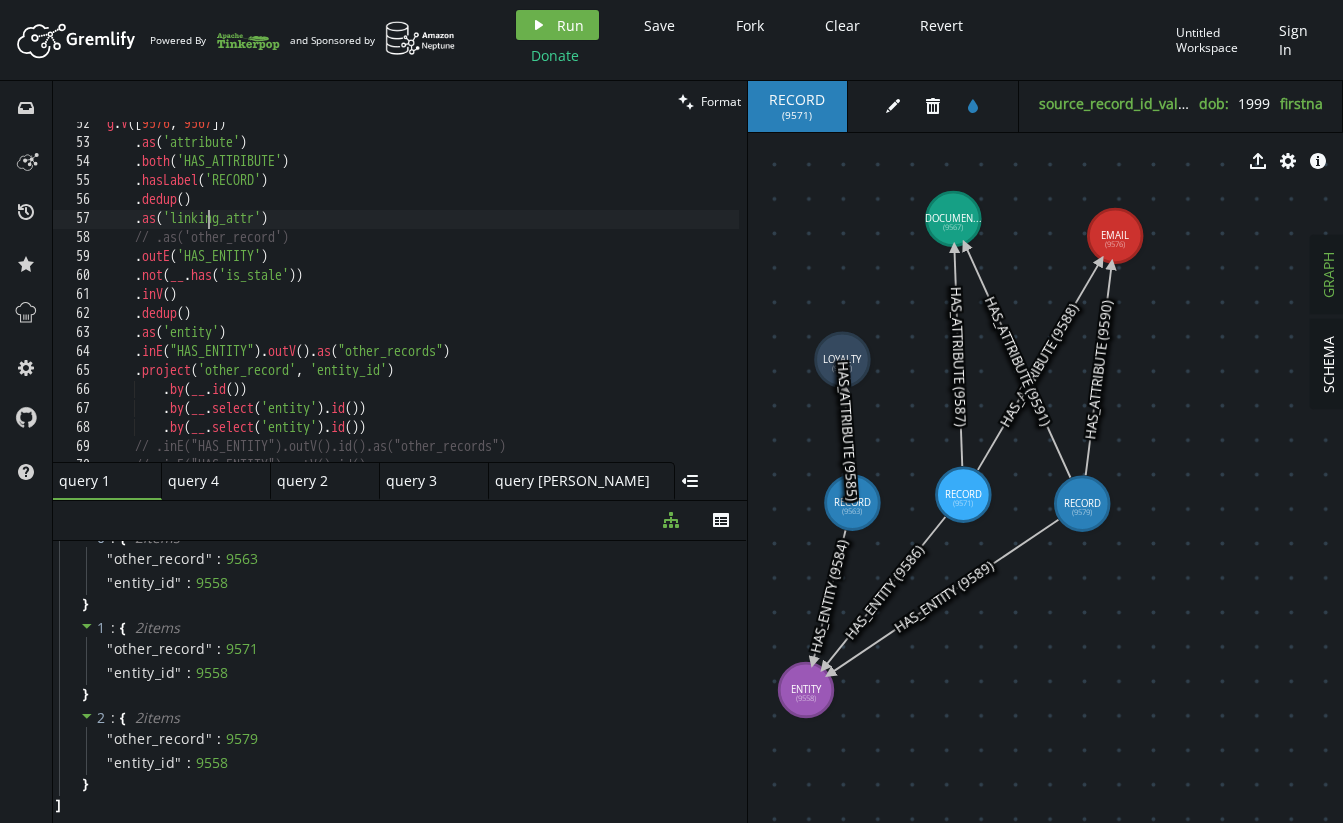 click on "g . V ([ 9576 ,   9567 ])        . as ( 'attribute' )      . both ( 'HAS_ATTRIBUTE' )      . hasLabel ( 'RECORD' )      . dedup ( )      . as ( 'linking_attr' )      // .as('other_record')      . outE ( 'HAS_ENTITY' )      . not ( __ . has ( 'is_stale' ))      . inV ( )      . dedup ( )      . as ( 'entity' )      . inE ( "HAS_ENTITY" ) . outV ( ) . as ( "other_records" )      . project ( 'other_record' ,   'entity_id' )           . by ( __ . id ( ))           . by ( __ . select ( 'entity' ) . id ( ))           . by ( __ . select ( 'entity' ) . id ( ))      // .inE("HAS_ENTITY").outV().id().as("other_records")      // .inE("HAS_ENTITY").outV().id()" at bounding box center (611, 299) 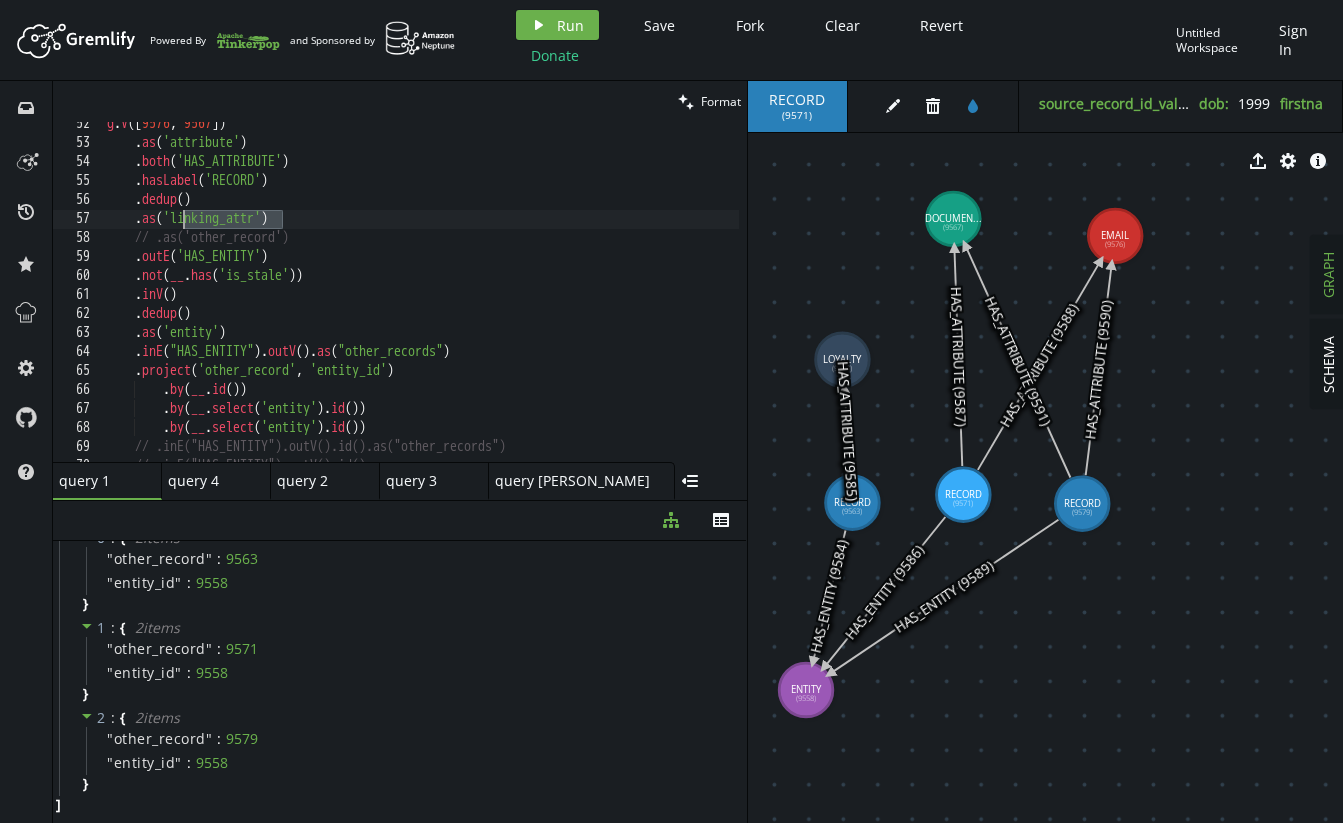 scroll, scrollTop: 979, scrollLeft: 0, axis: vertical 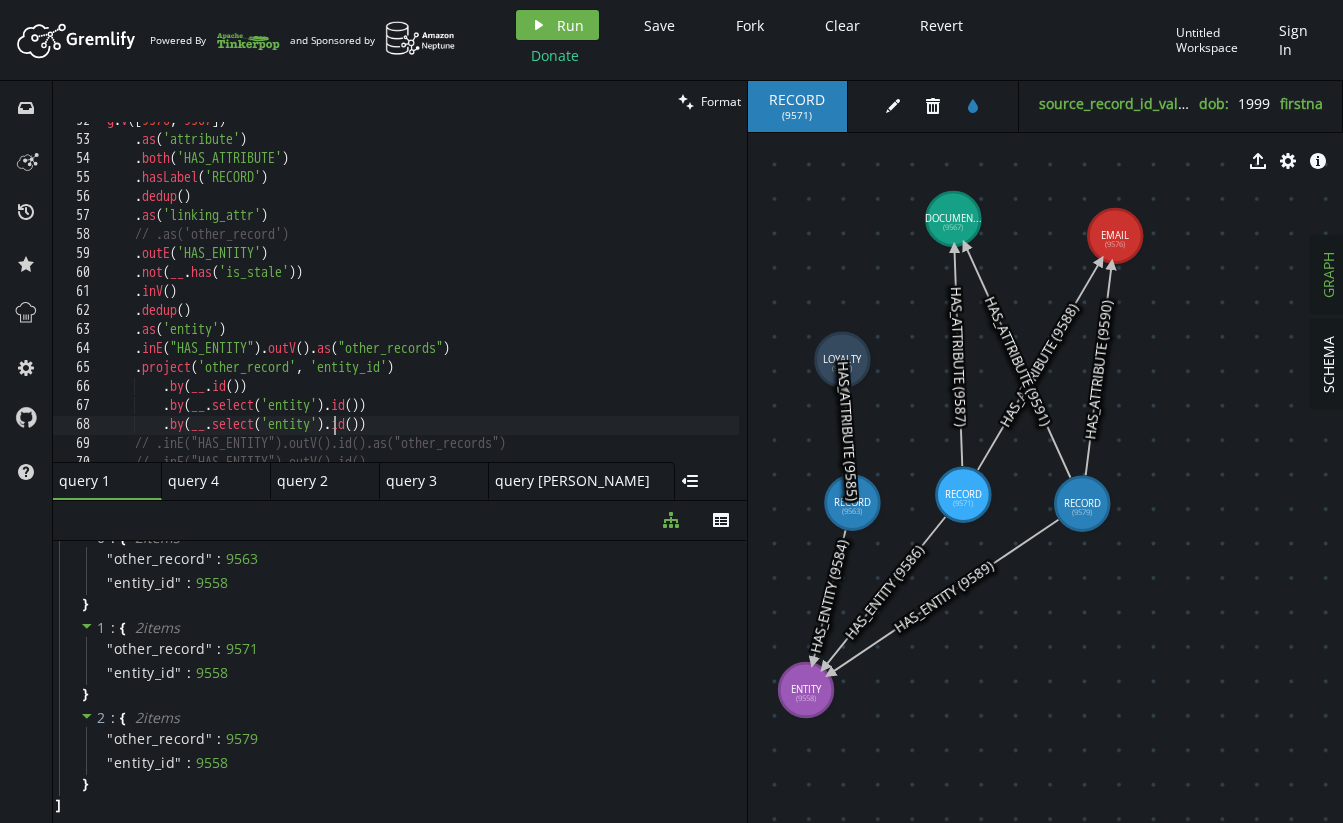 click on "g . V ([ 9576 ,   9567 ])        . as ( 'attribute' )      . both ( 'HAS_ATTRIBUTE' )      . hasLabel ( 'RECORD' )      . dedup ( )      . as ( 'linking_attr' )      // .as('other_record')      . outE ( 'HAS_ENTITY' )      . not ( __ . has ( 'is_stale' ))      . inV ( )      . dedup ( )      . as ( 'entity' )      . inE ( "HAS_ENTITY" ) . outV ( ) . as ( "other_records" )      . project ( 'other_record' ,   'entity_id' )           . by ( __ . id ( ))           . by ( __ . select ( 'entity' ) . id ( ))           . by ( __ . select ( 'entity' ) . id ( ))      // .inE("HAS_ENTITY").outV().id().as("other_records")      // .inE("HAS_ENTITY").outV().id()" at bounding box center (611, 296) 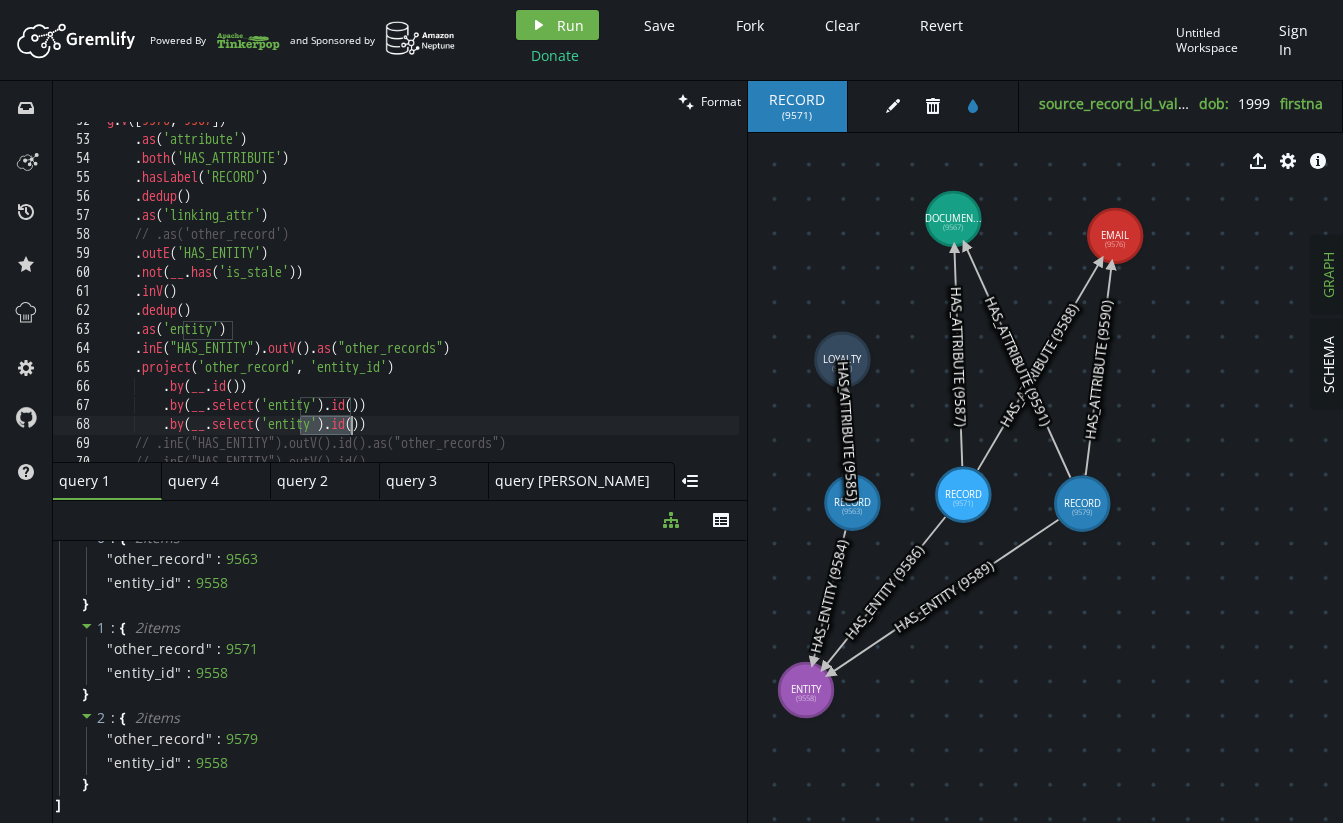 paste on "linking_attr" 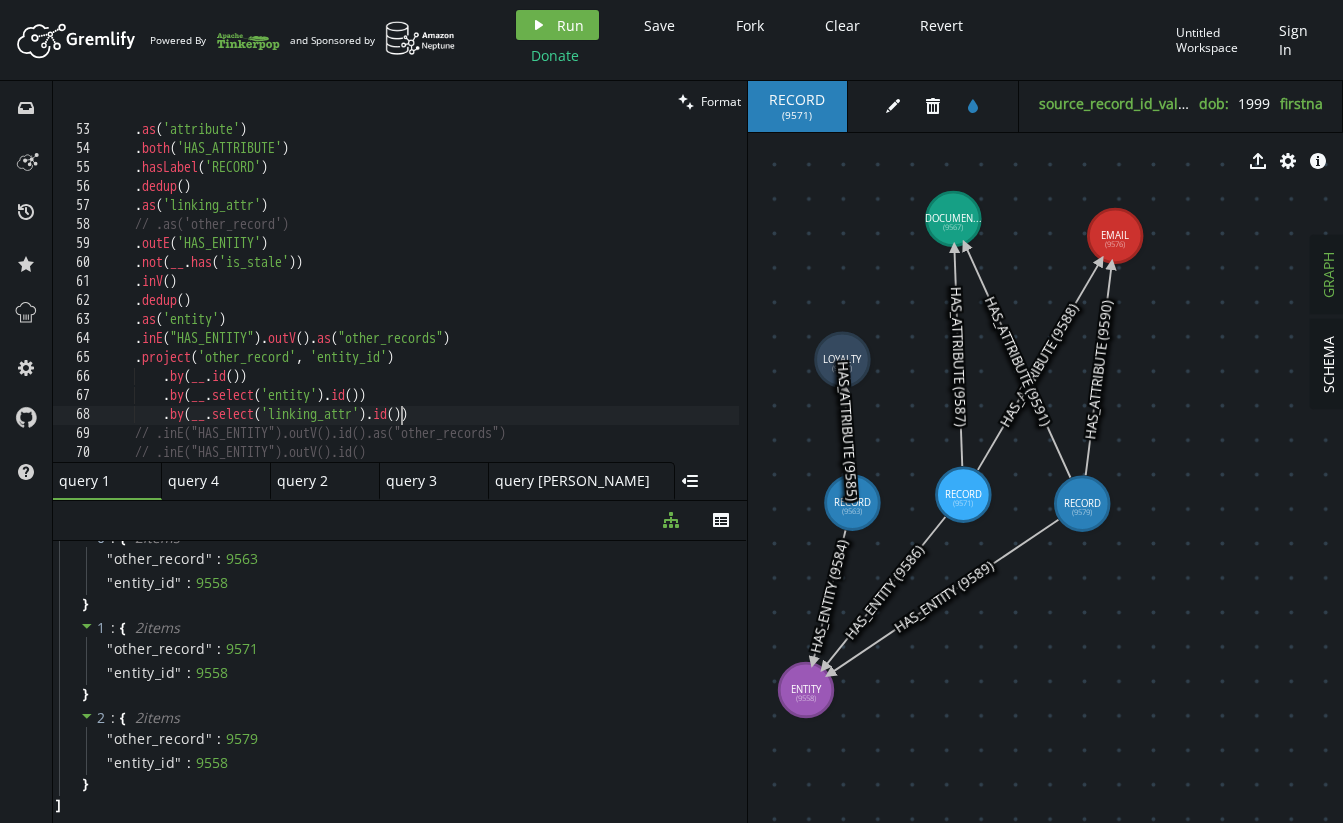 scroll, scrollTop: 1012, scrollLeft: 0, axis: vertical 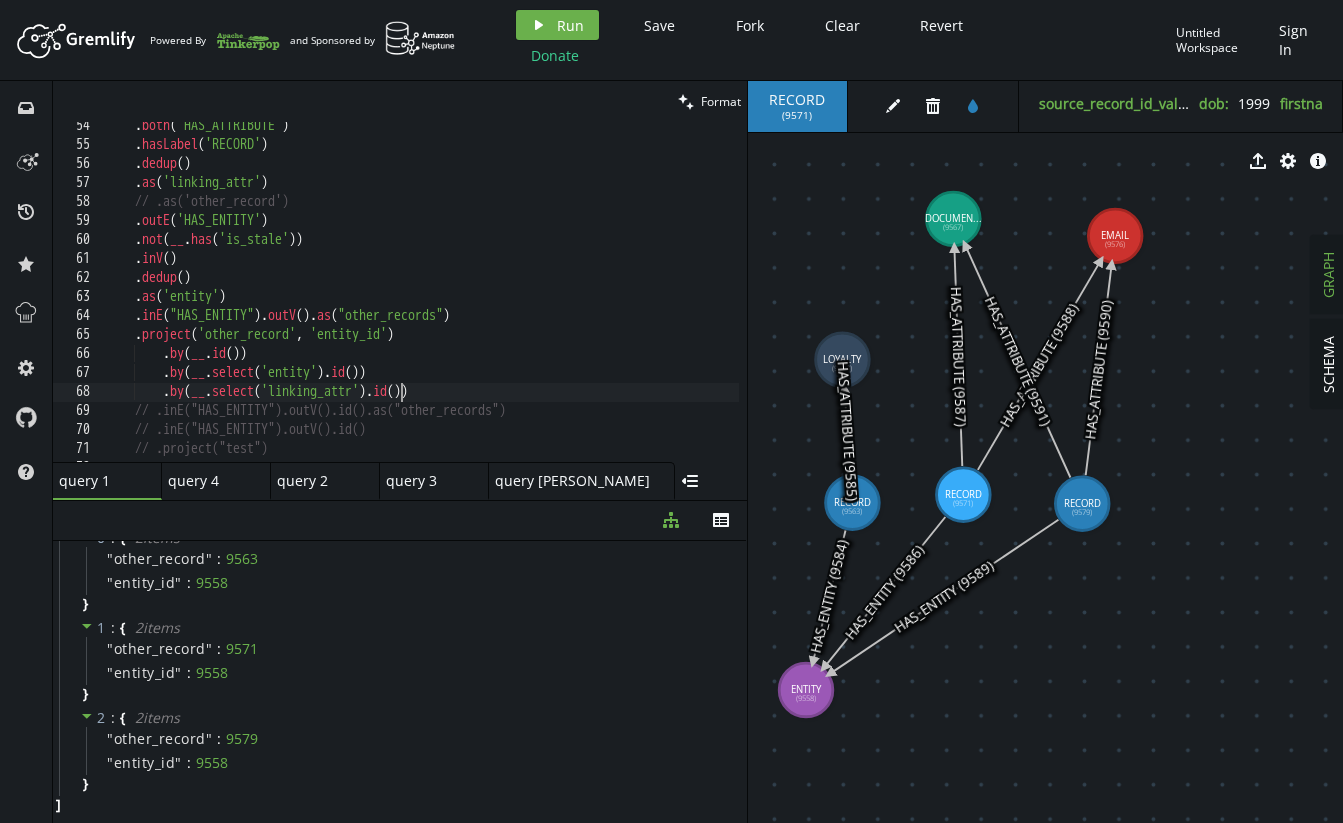 click on ". both ( 'HAS_ATTRIBUTE' )      . hasLabel ( 'RECORD' )      . dedup ( )      . as ( 'linking_attr' )      // .as('other_record')      . outE ( 'HAS_ENTITY' )      . not ( __ . has ( 'is_stale' ))      . inV ( )      . dedup ( )      . as ( 'entity' )      . inE ( "HAS_ENTITY" ) . outV ( ) . as ( "other_records" )      . project ( 'other_record' ,   'entity_id' )           . by ( __ . id ( ))           . by ( __ . select ( 'entity' ) . id ( ))           . by ( __ . select ( 'linking_attr' ) . id ( ))      // .inE("HAS_ENTITY").outV().id().as("other_records")      // .inE("HAS_ENTITY").outV().id()      // .project("test")" at bounding box center [611, 301] 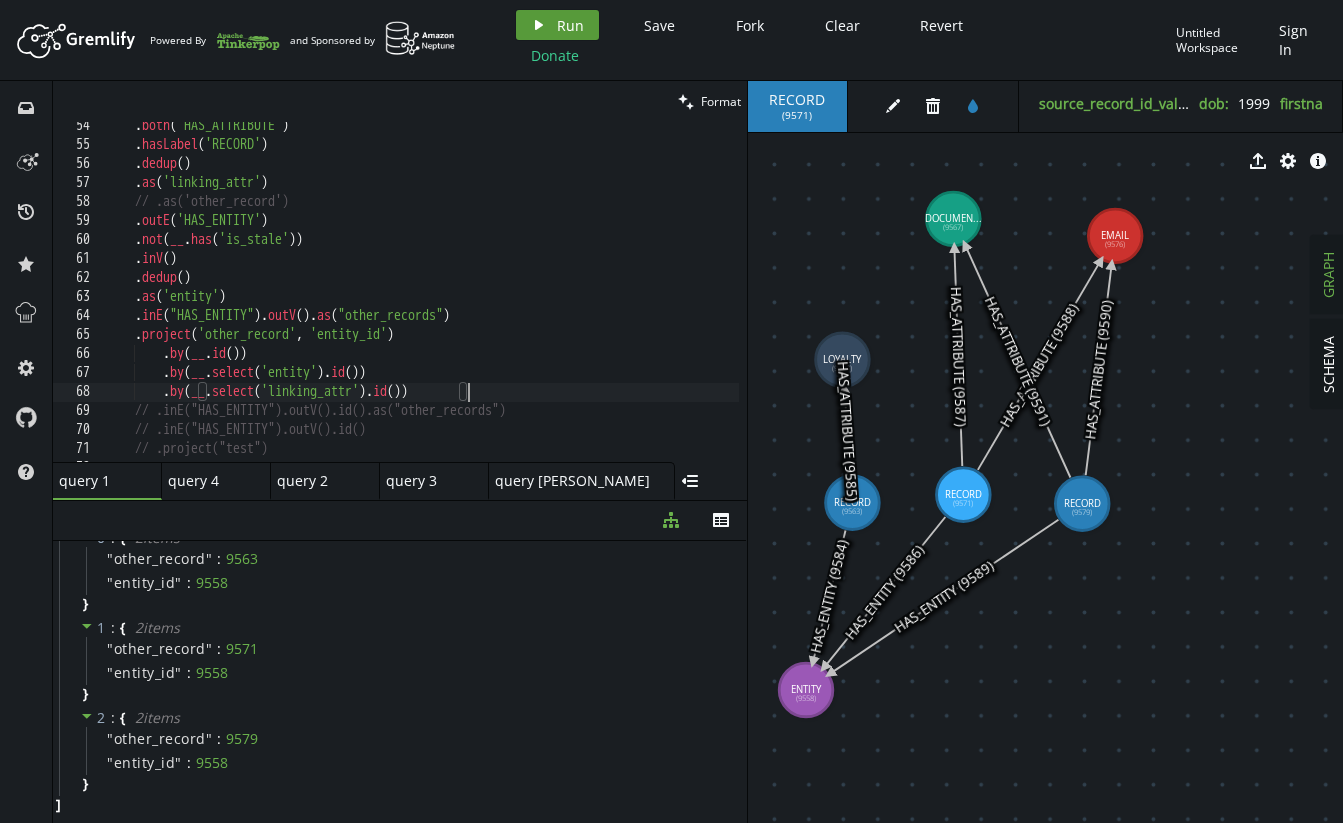 click on "Run" at bounding box center (570, 25) 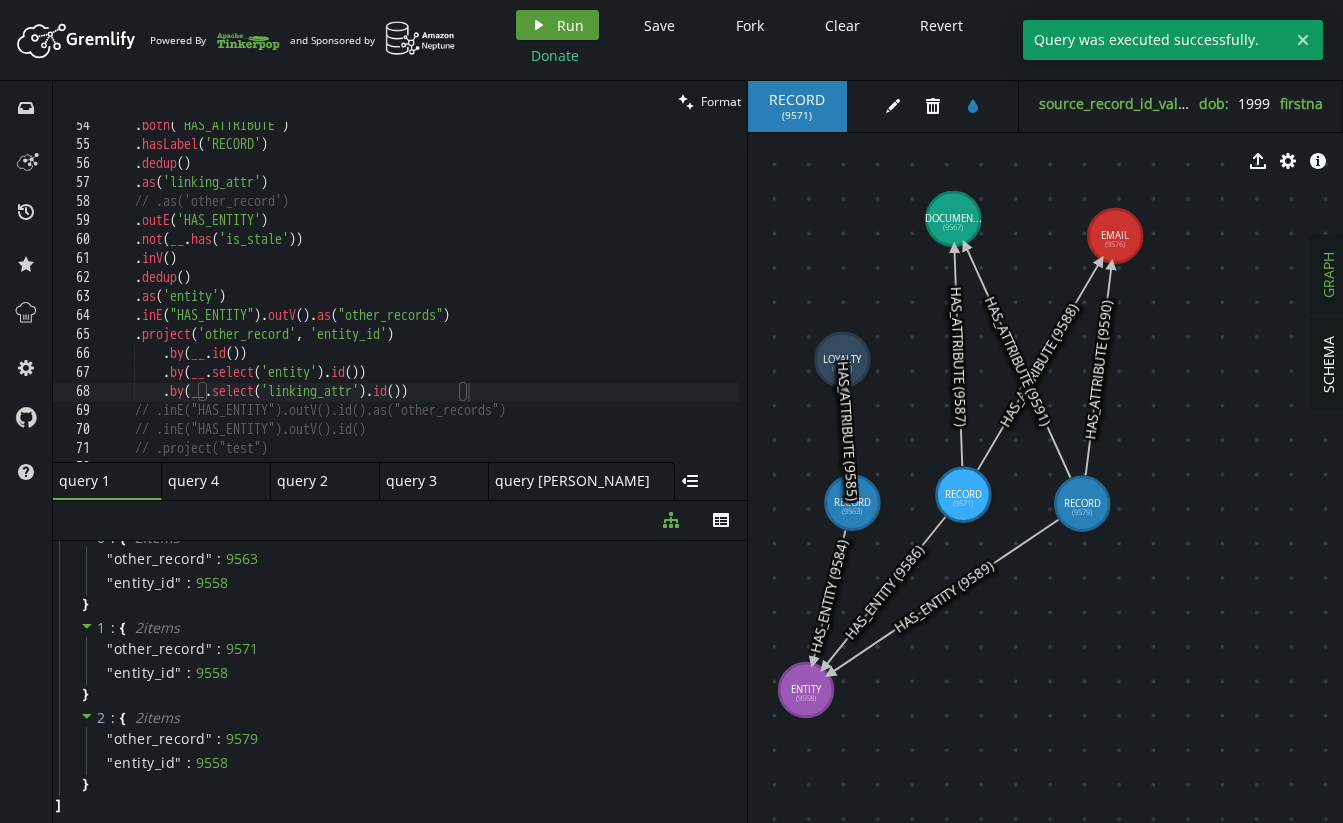 click on "Run" at bounding box center [570, 25] 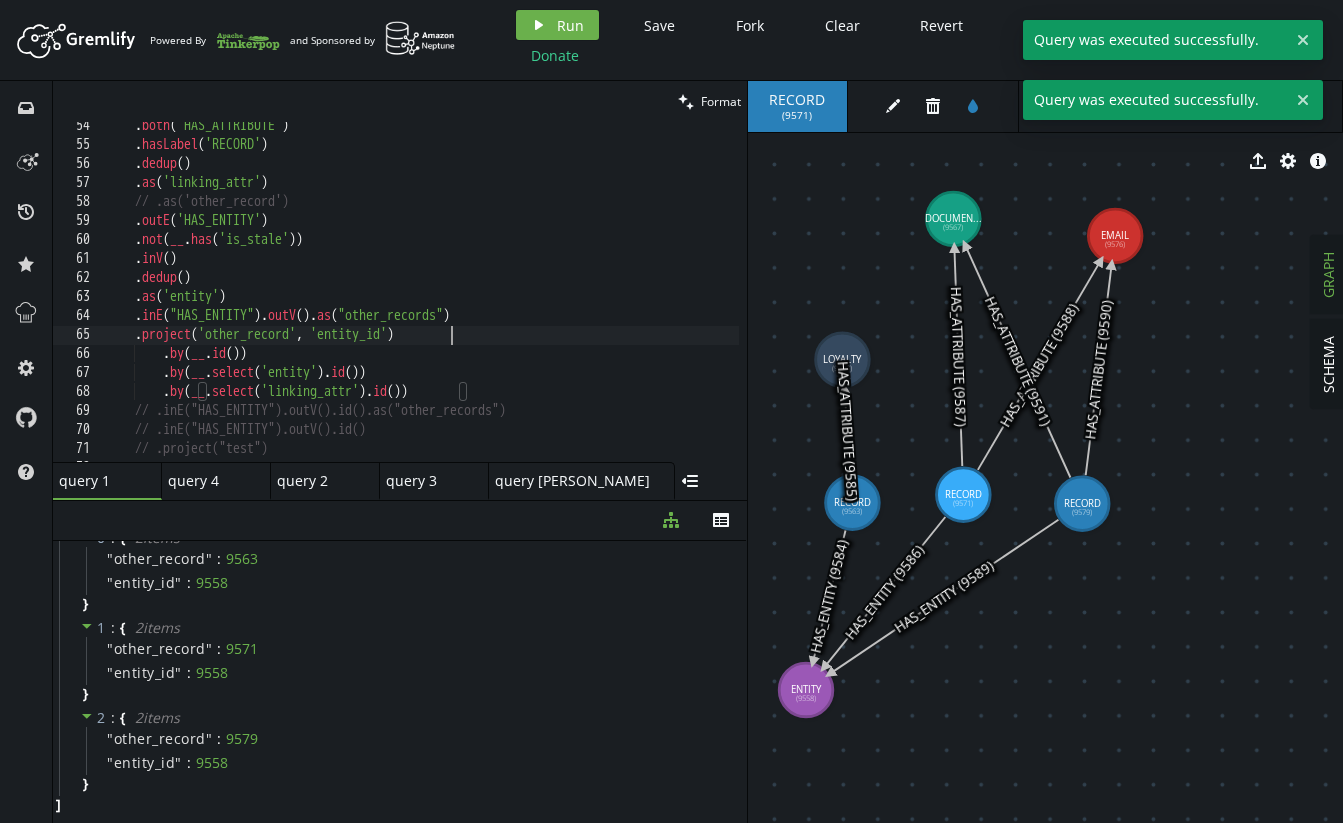 click on ". both ( 'HAS_ATTRIBUTE' )      . hasLabel ( 'RECORD' )      . dedup ( )      . as ( 'linking_attr' )      // .as('other_record')      . outE ( 'HAS_ENTITY' )      . not ( __ . has ( 'is_stale' ))      . inV ( )      . dedup ( )      . as ( 'entity' )      . inE ( "HAS_ENTITY" ) . outV ( ) . as ( "other_records" )      . project ( 'other_record' ,   'entity_id' )           . by ( __ . id ( ))           . by ( __ . select ( 'entity' ) . id ( ))           . by ( __ . select ( 'linking_attr' ) . id ( ))      // .inE("HAS_ENTITY").outV().id().as("other_records")      // .inE("HAS_ENTITY").outV().id()      // .project("test")" at bounding box center (611, 301) 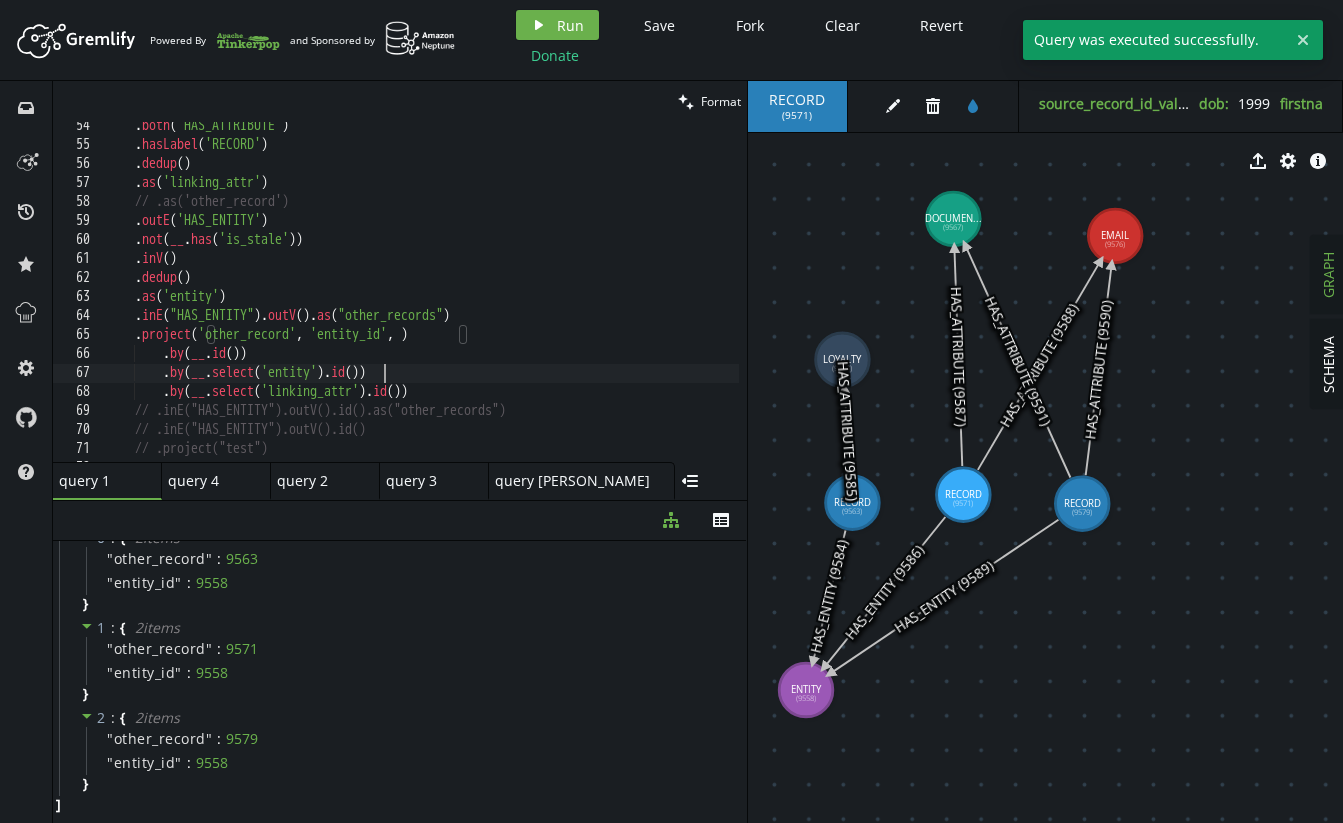 click on ". both ( 'HAS_ATTRIBUTE' )      . hasLabel ( 'RECORD' )      . dedup ( )      . as ( 'linking_attr' )      // .as('other_record')      . outE ( 'HAS_ENTITY' )      . not ( __ . has ( 'is_stale' ))      . inV ( )      . dedup ( )      . as ( 'entity' )      . inE ( "HAS_ENTITY" ) . outV ( ) . as ( "other_records" )      . project ( 'other_record' ,   'entity_id' ,   )           . by ( __ . id ( ))           . by ( __ . select ( 'entity' ) . id ( ))           . by ( __ . select ( 'linking_attr' ) . id ( ))      // .inE("HAS_ENTITY").outV().id().as("other_records")      // .inE("HAS_ENTITY").outV().id()      // .project("test")" at bounding box center [611, 301] 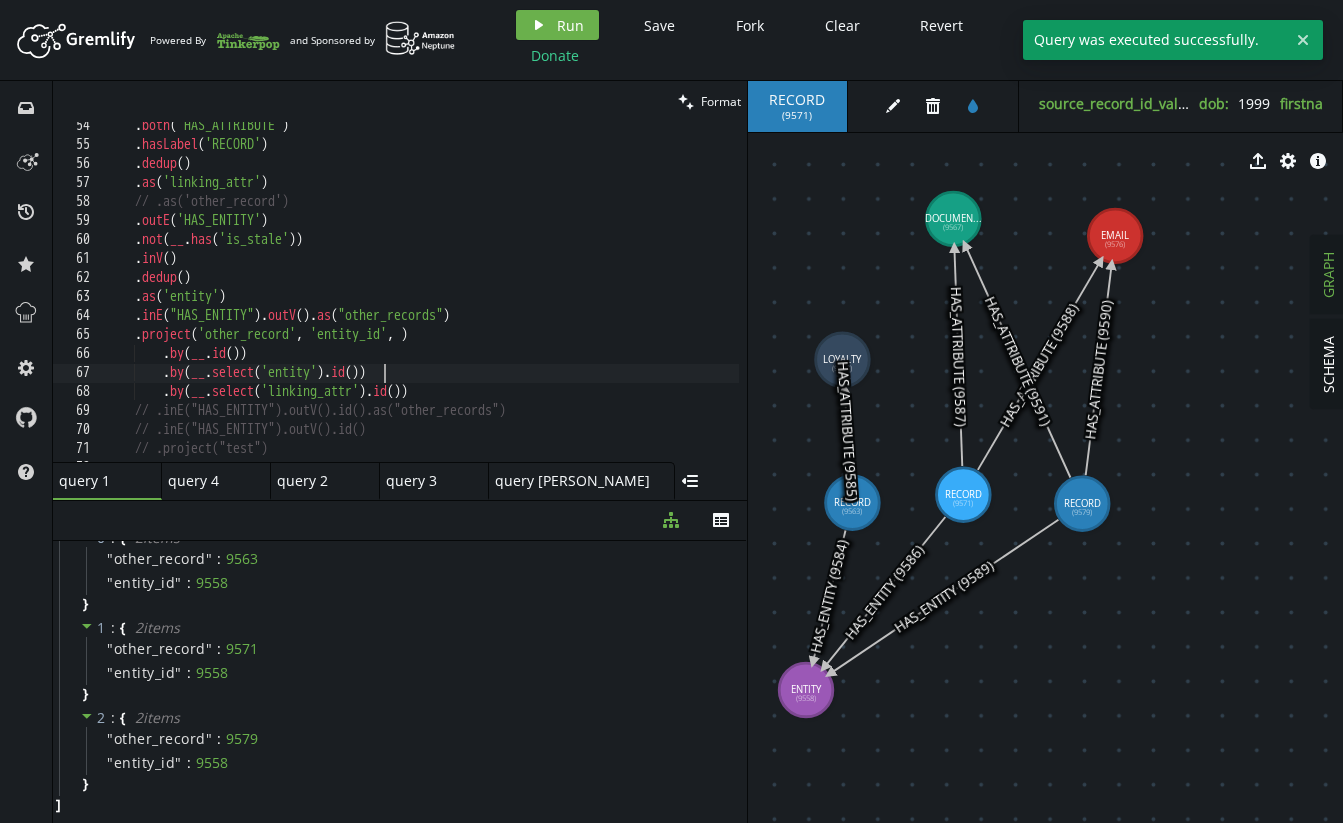 click on ". both ( 'HAS_ATTRIBUTE' )      . hasLabel ( 'RECORD' )      . dedup ( )      . as ( 'linking_attr' )      // .as('other_record')      . outE ( 'HAS_ENTITY' )      . not ( __ . has ( 'is_stale' ))      . inV ( )      . dedup ( )      . as ( 'entity' )      . inE ( "HAS_ENTITY" ) . outV ( ) . as ( "other_records" )      . project ( 'other_record' ,   'entity_id' ,   )           . by ( __ . id ( ))           . by ( __ . select ( 'entity' ) . id ( ))           . by ( __ . select ( 'linking_attr' ) . id ( ))      // .inE("HAS_ENTITY").outV().id().as("other_records")      // .inE("HAS_ENTITY").outV().id()      // .project("test")" at bounding box center [611, 301] 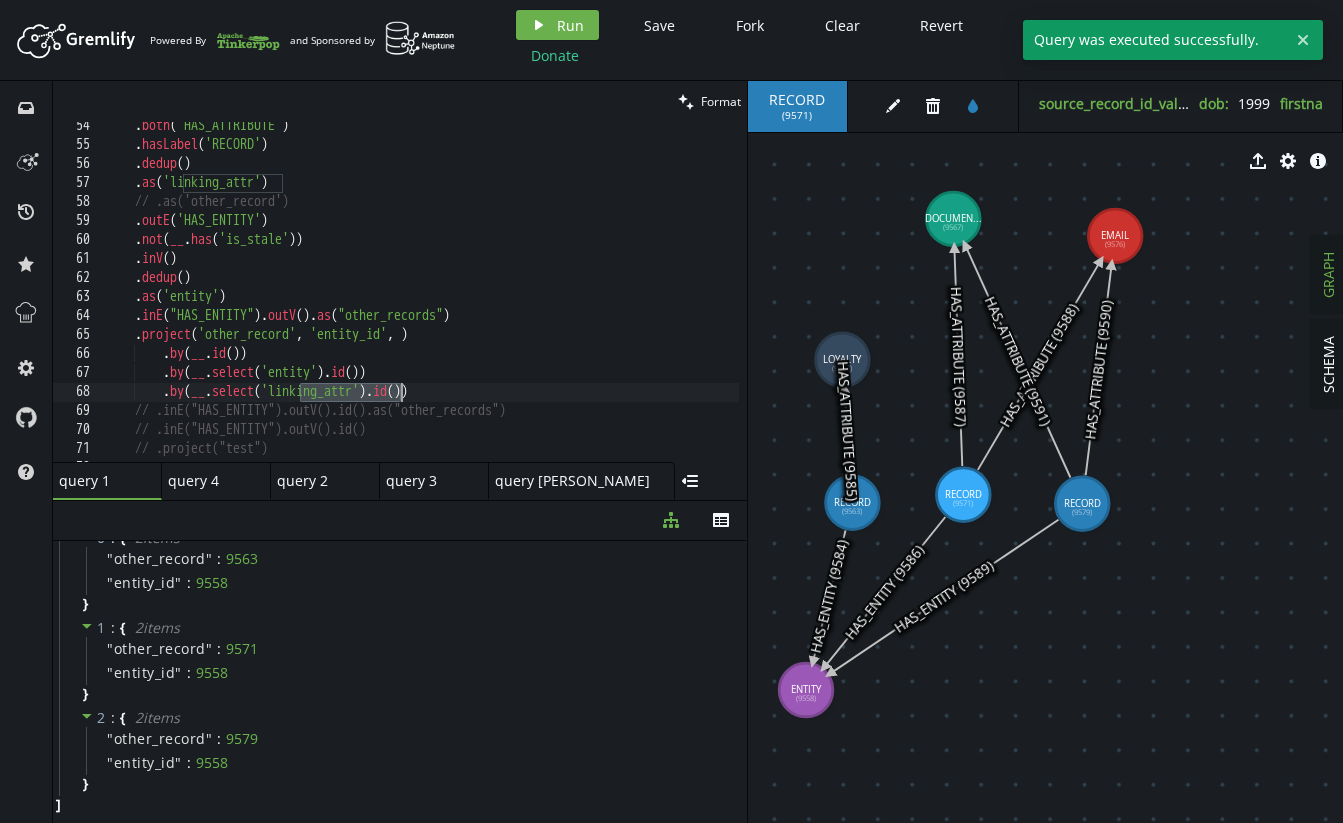 click on ". both ( 'HAS_ATTRIBUTE' )      . hasLabel ( 'RECORD' )      . dedup ( )      . as ( 'linking_attr' )      // .as('other_record')      . outE ( 'HAS_ENTITY' )      . not ( __ . has ( 'is_stale' ))      . inV ( )      . dedup ( )      . as ( 'entity' )      . inE ( "HAS_ENTITY" ) . outV ( ) . as ( "other_records" )      . project ( 'other_record' ,   'entity_id' ,   )           . by ( __ . id ( ))           . by ( __ . select ( 'entity' ) . id ( ))           . by ( __ . select ( 'linking_attr' ) . id ( ))      // .inE("HAS_ENTITY").outV().id().as("other_records")      // .inE("HAS_ENTITY").outV().id()      // .project("test")" at bounding box center [611, 301] 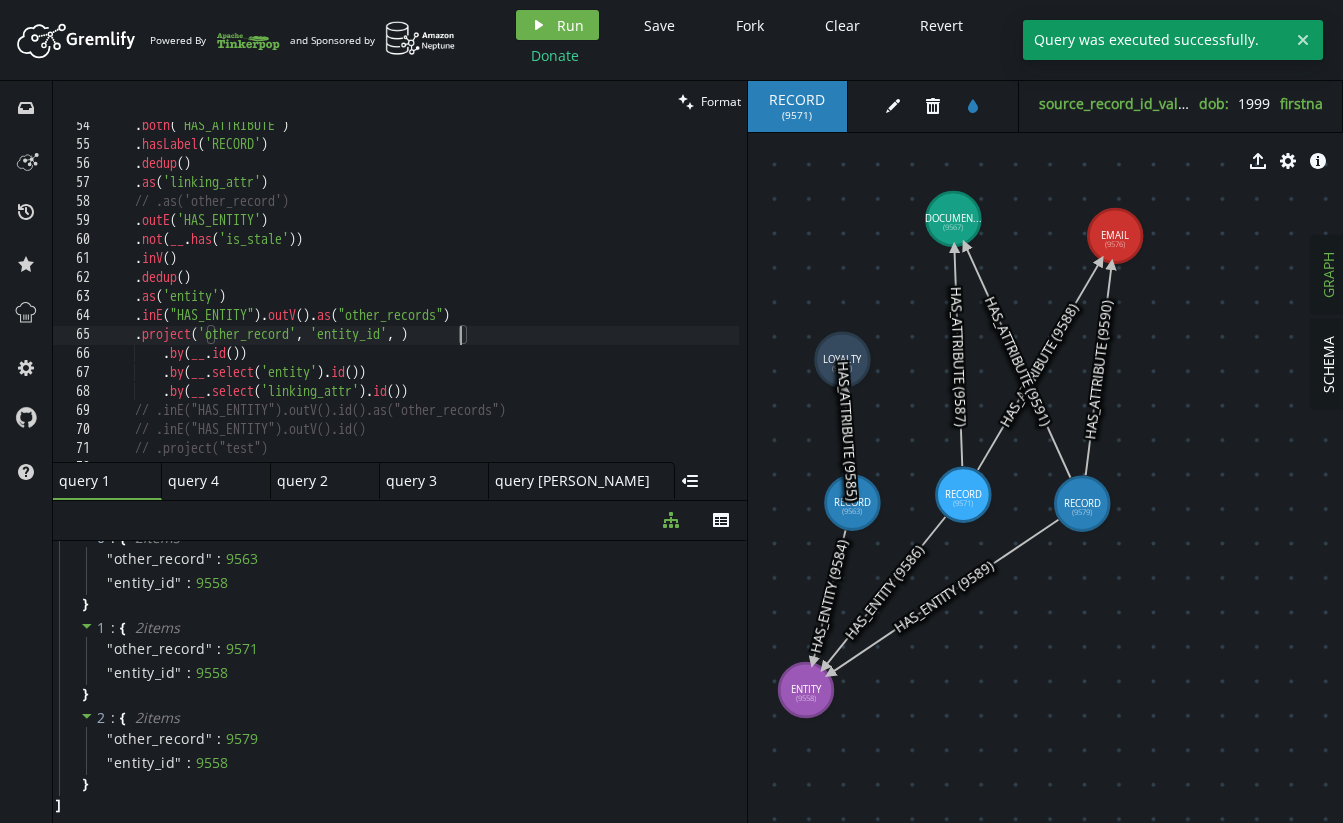 paste on "linking_attr'" 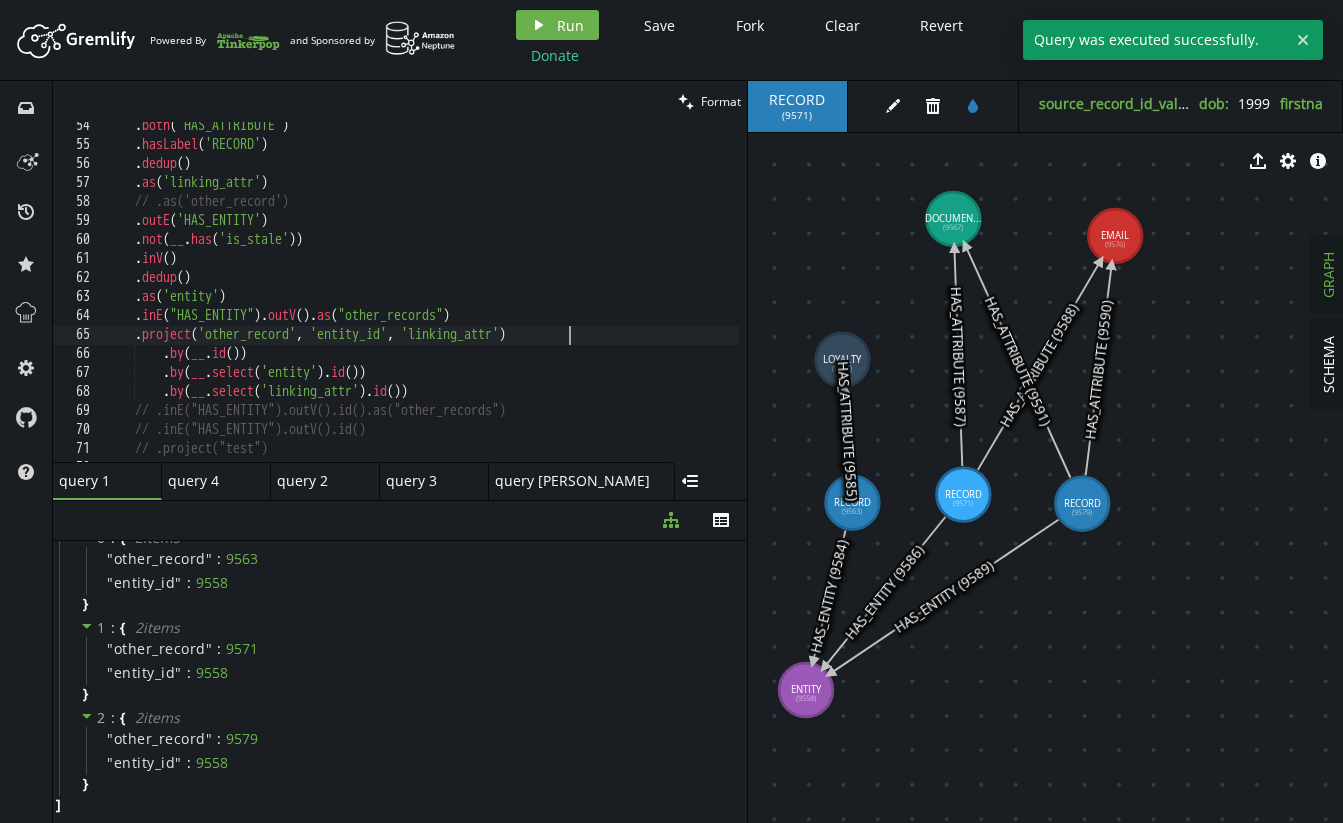 scroll, scrollTop: 0, scrollLeft: 470, axis: horizontal 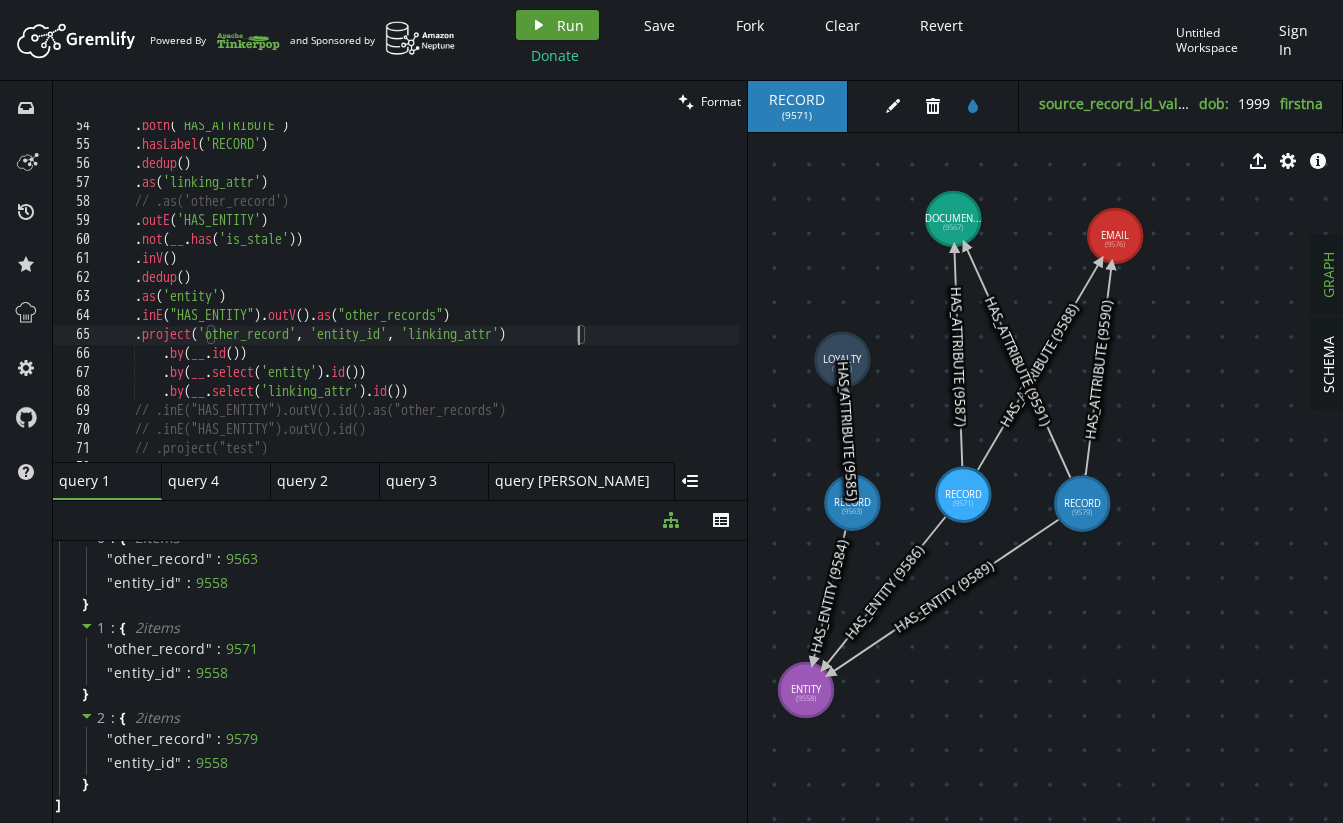 click on "Run" at bounding box center [570, 25] 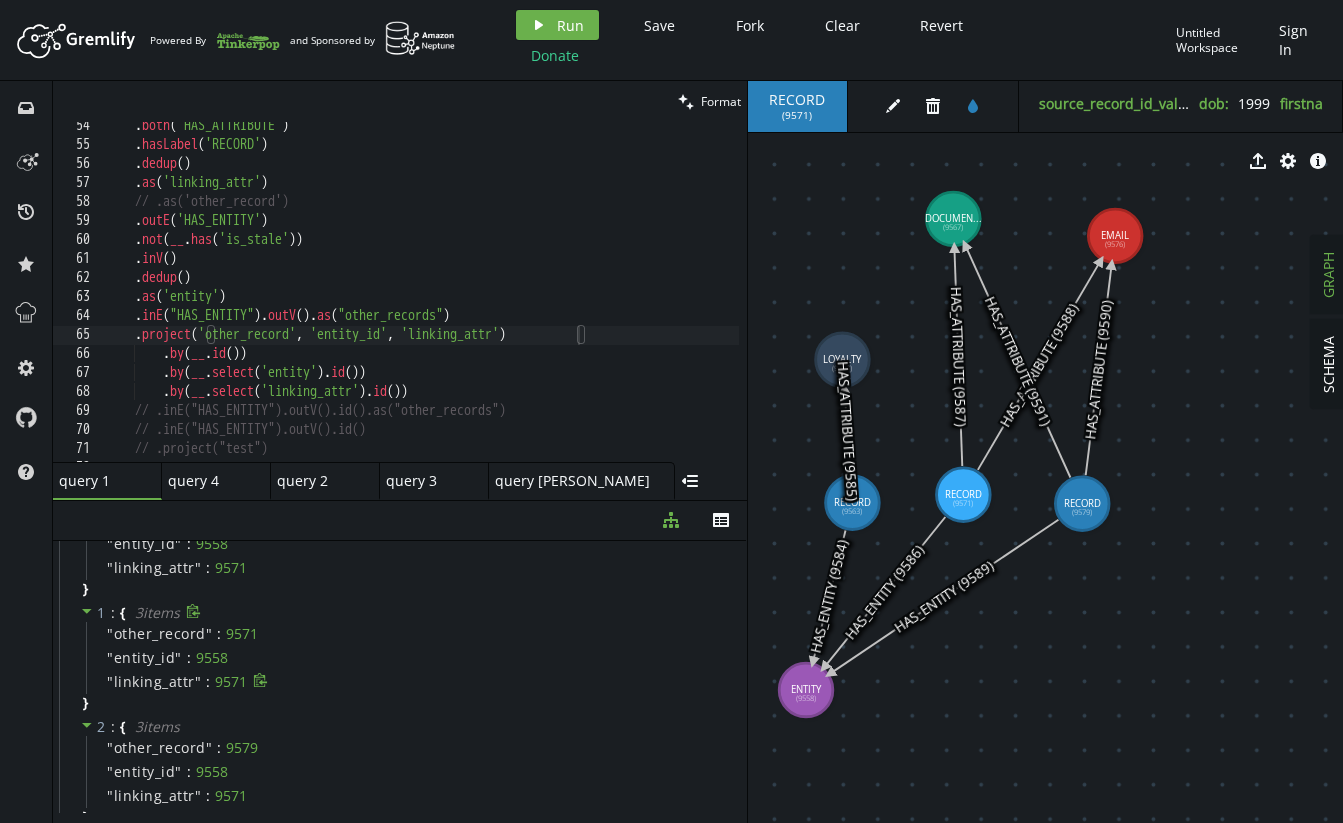 scroll, scrollTop: 74, scrollLeft: 0, axis: vertical 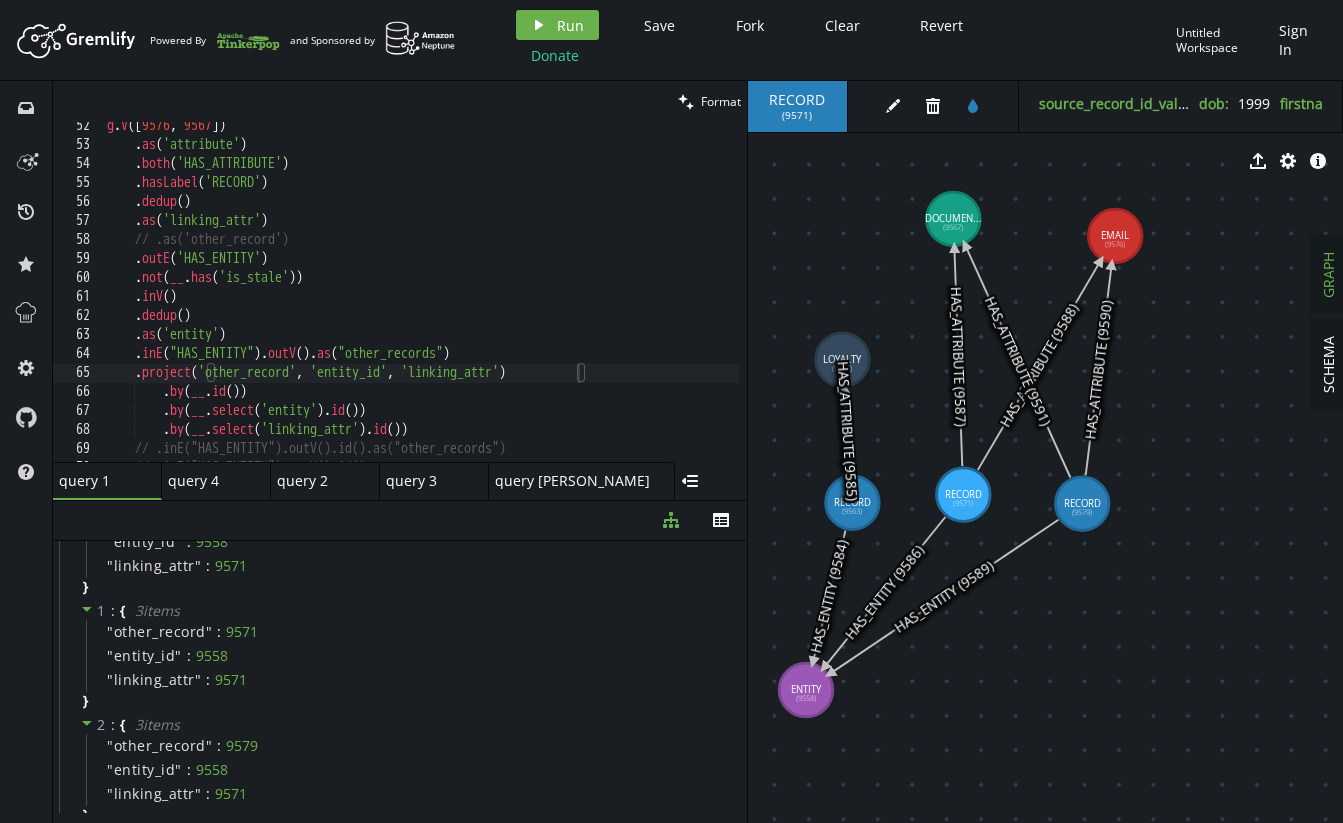 type on ".as('linking_attr')" 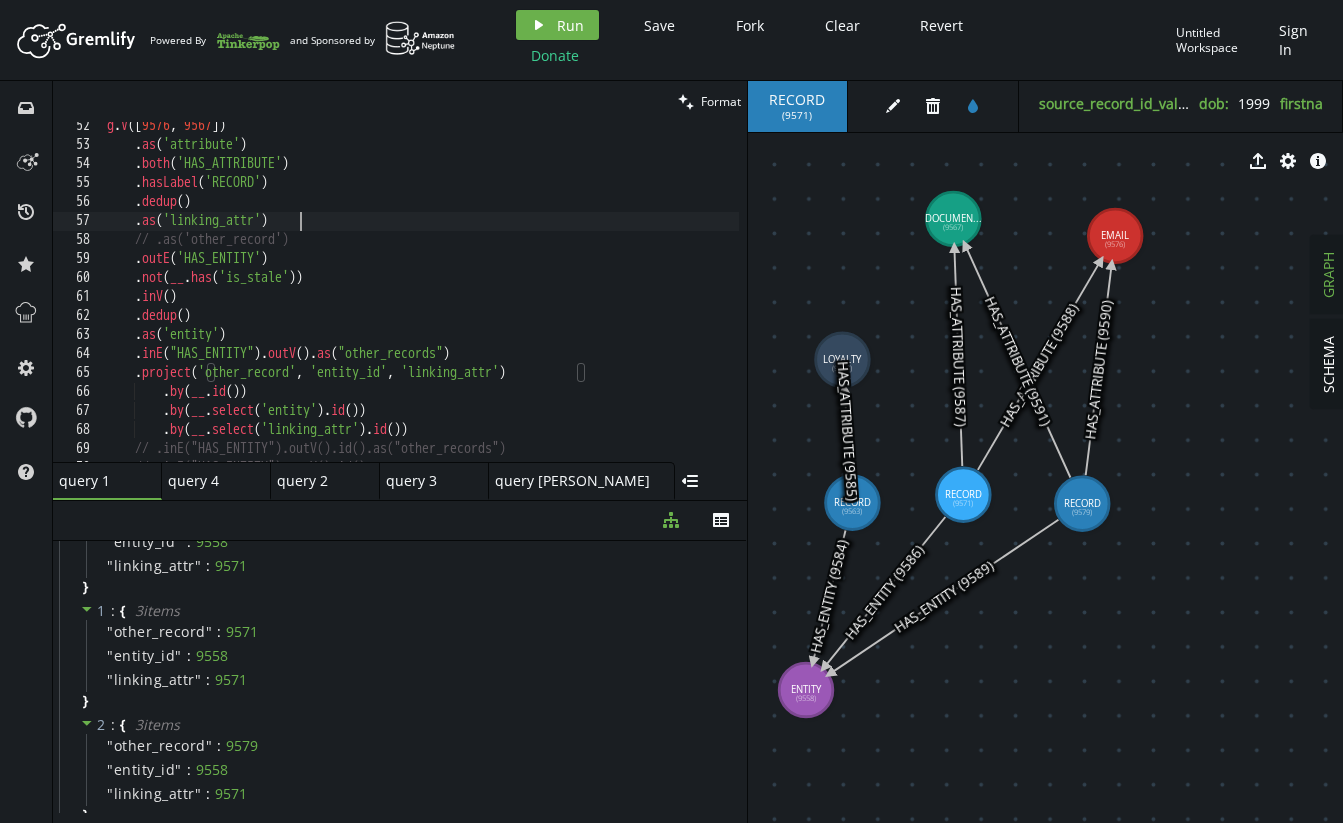 scroll, scrollTop: 0, scrollLeft: 192, axis: horizontal 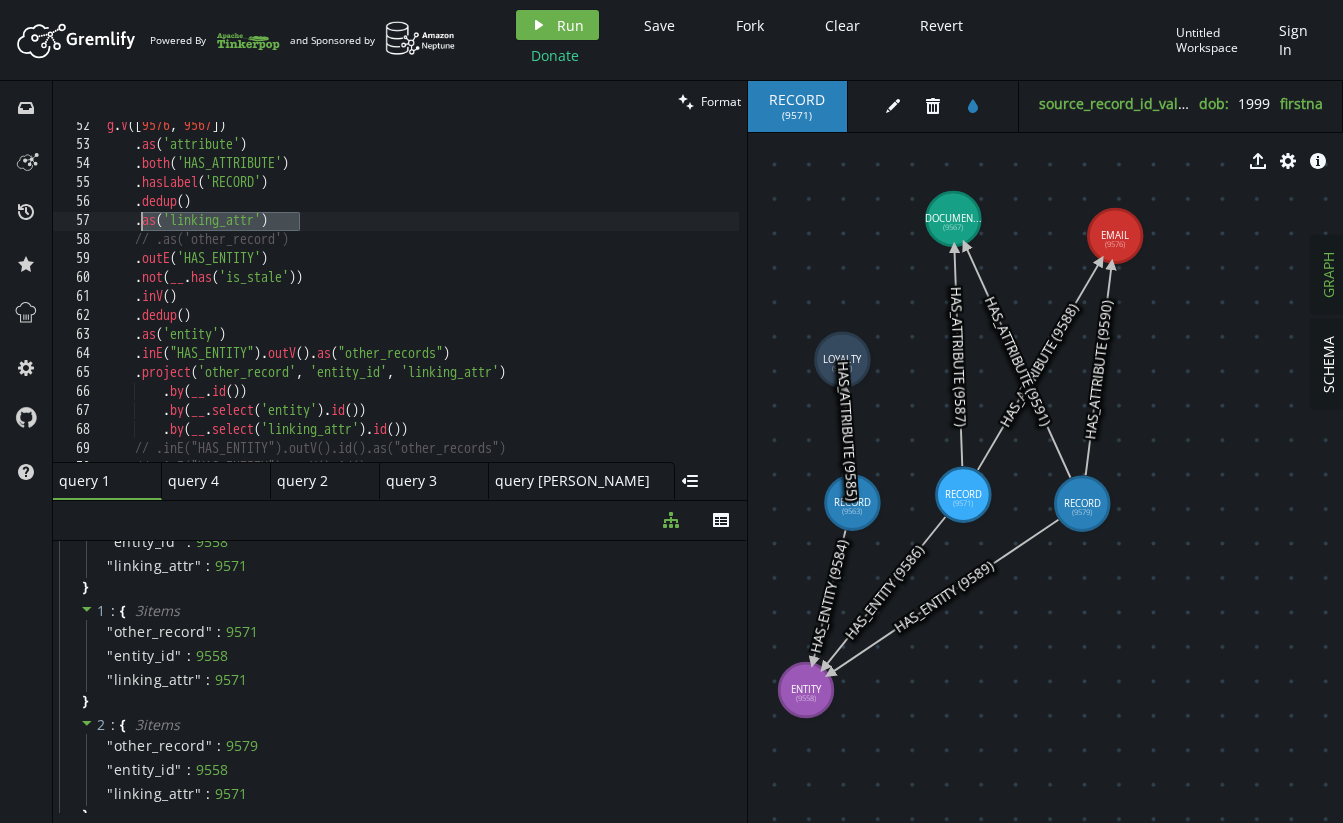 drag, startPoint x: 324, startPoint y: 220, endPoint x: 142, endPoint y: 225, distance: 182.06866 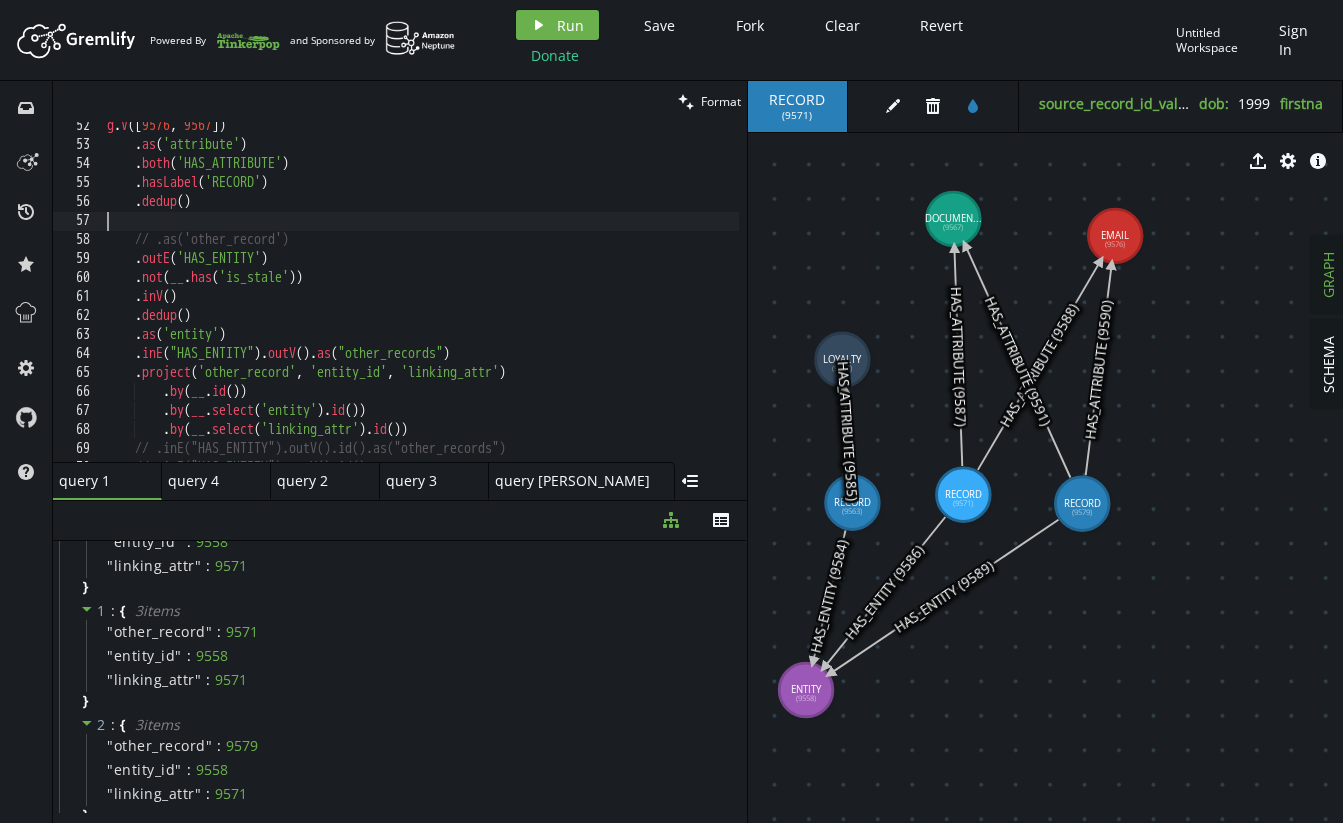 scroll, scrollTop: 0, scrollLeft: 0, axis: both 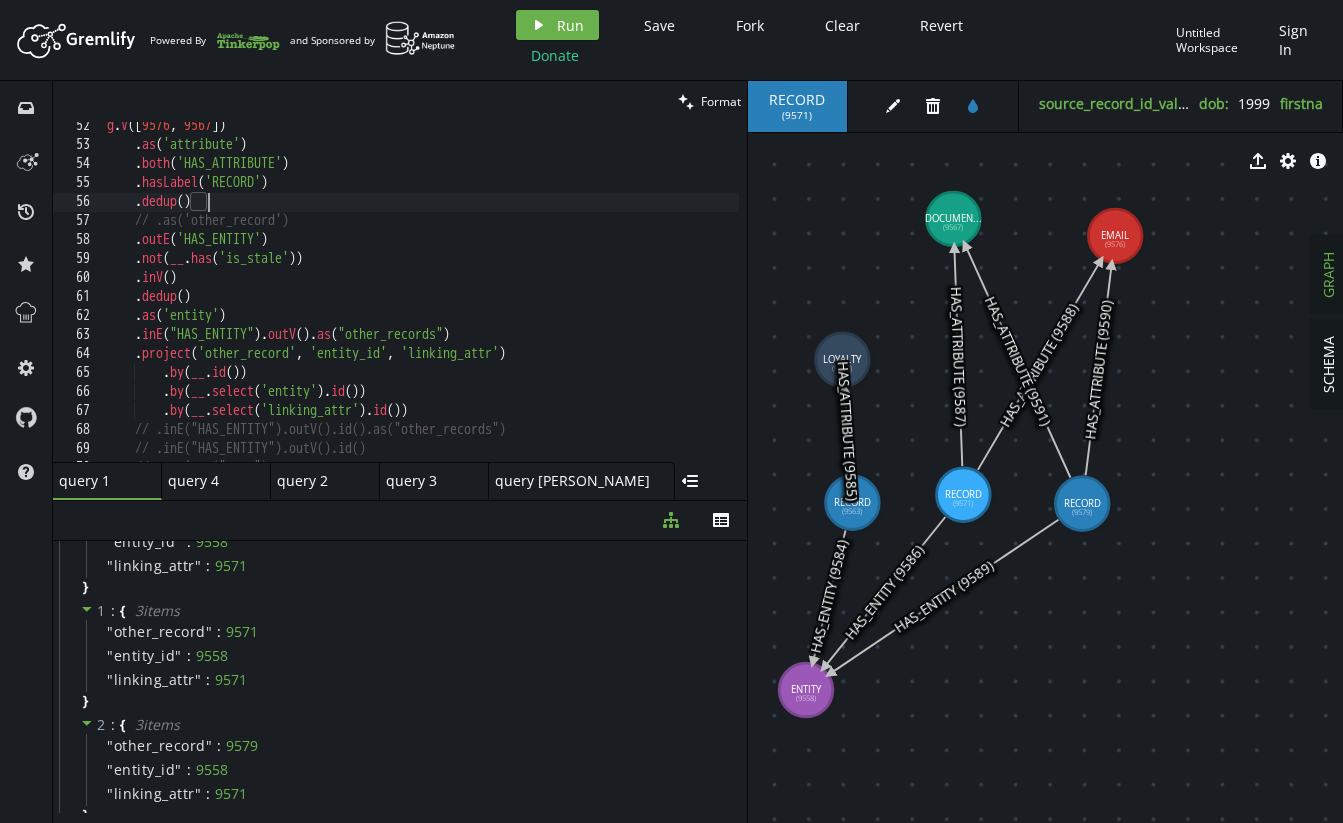 click on "g . V ([ 9576 ,   9567 ])        . as ( 'attribute' )      . both ( 'HAS_ATTRIBUTE' )      . hasLabel ( 'RECORD' )      . dedup ( )      // .as('other_record')      . outE ( 'HAS_ENTITY' )      . not ( __ . has ( 'is_stale' ))      . inV ( )      . dedup ( )      . as ( 'entity' )      . inE ( "HAS_ENTITY" ) . outV ( ) . as ( "other_records" )      . project ( 'other_record' ,   'entity_id' ,   'linking_attr' )           . by ( __ . id ( ))           . by ( __ . select ( 'entity' ) . id ( ))           . by ( __ . select ( 'linking_attr' ) . id ( ))      // .inE("HAS_ENTITY").outV().id().as("other_records")      // .inE("HAS_ENTITY").outV().id()      // .project("test")" at bounding box center (611, 301) 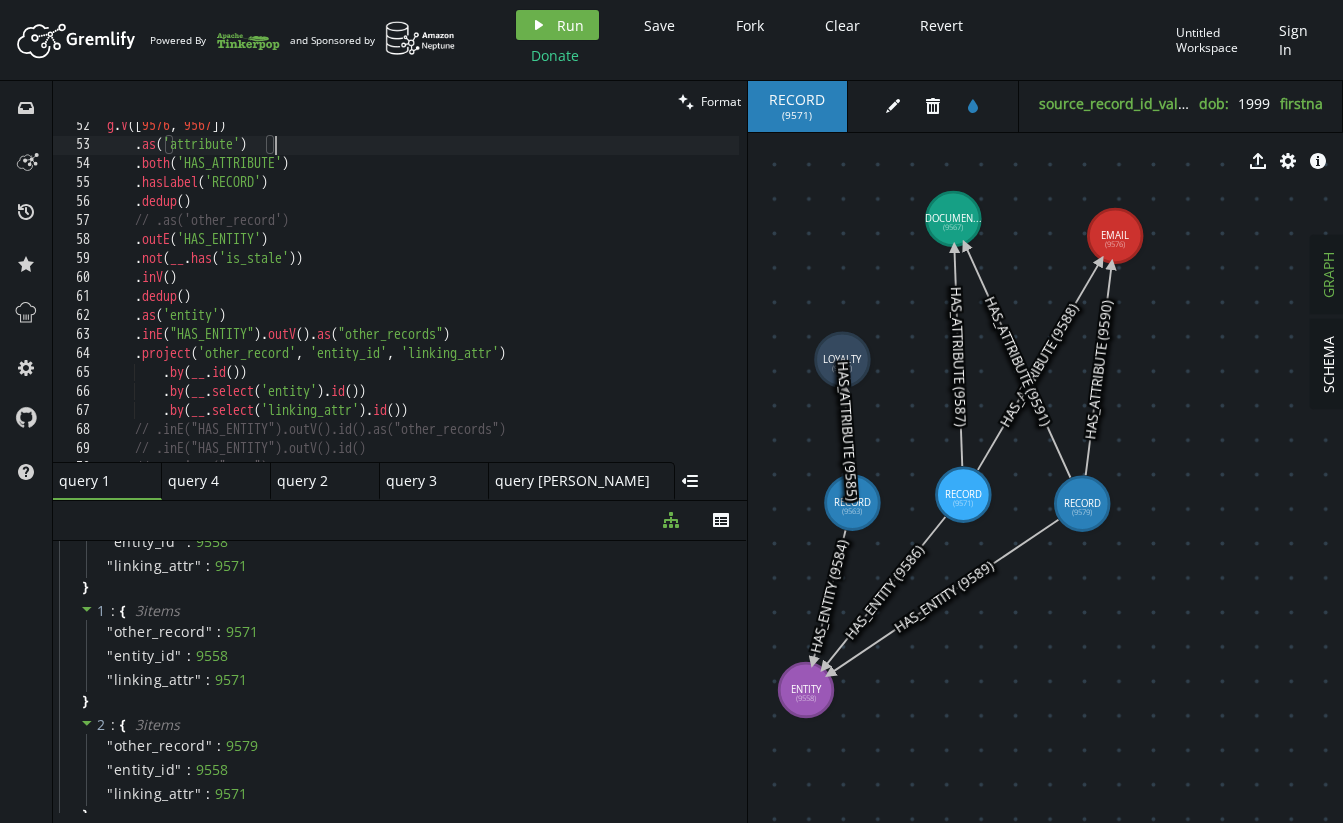 click on "g . V ([ 9576 ,   9567 ])        . as ( 'attribute' )      . both ( 'HAS_ATTRIBUTE' )      . hasLabel ( 'RECORD' )      . dedup ( )      // .as('other_record')      . outE ( 'HAS_ENTITY' )      . not ( __ . has ( 'is_stale' ))      . inV ( )      . dedup ( )      . as ( 'entity' )      . inE ( "HAS_ENTITY" ) . outV ( ) . as ( "other_records" )      . project ( 'other_record' ,   'entity_id' ,   'linking_attr' )           . by ( __ . id ( ))           . by ( __ . select ( 'entity' ) . id ( ))           . by ( __ . select ( 'linking_attr' ) . id ( ))      // .inE("HAS_ENTITY").outV().id().as("other_records")      // .inE("HAS_ENTITY").outV().id()      // .project("test")" at bounding box center [611, 301] 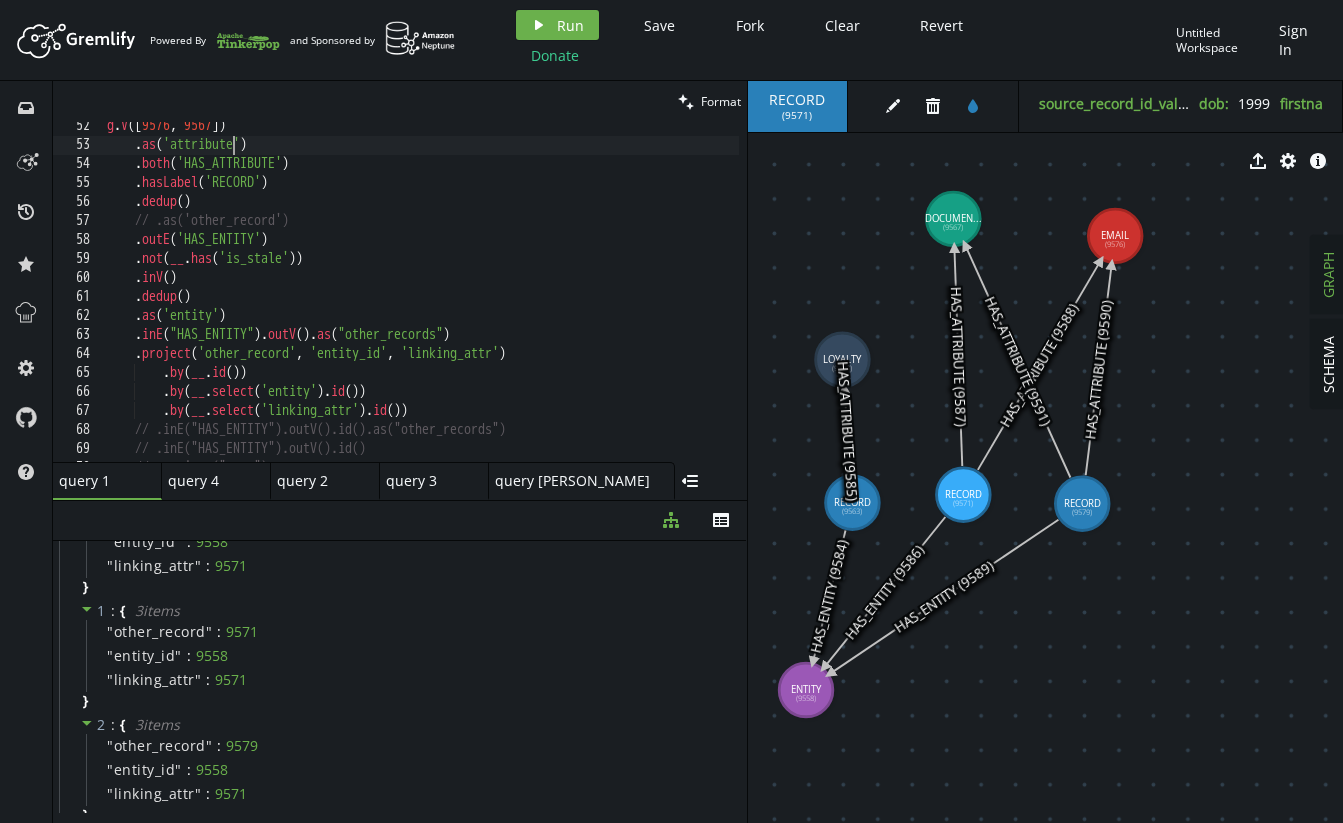 click on "g . V ([ 9576 ,   9567 ])        . as ( 'attribute' )      . both ( 'HAS_ATTRIBUTE' )      . hasLabel ( 'RECORD' )      . dedup ( )      // .as('other_record')      . outE ( 'HAS_ENTITY' )      . not ( __ . has ( 'is_stale' ))      . inV ( )      . dedup ( )      . as ( 'entity' )      . inE ( "HAS_ENTITY" ) . outV ( ) . as ( "other_records" )      . project ( 'other_record' ,   'entity_id' ,   'linking_attr' )           . by ( __ . id ( ))           . by ( __ . select ( 'entity' ) . id ( ))           . by ( __ . select ( 'linking_attr' ) . id ( ))      // .inE("HAS_ENTITY").outV().id().as("other_records")      // .inE("HAS_ENTITY").outV().id()      // .project("test")" at bounding box center (611, 301) 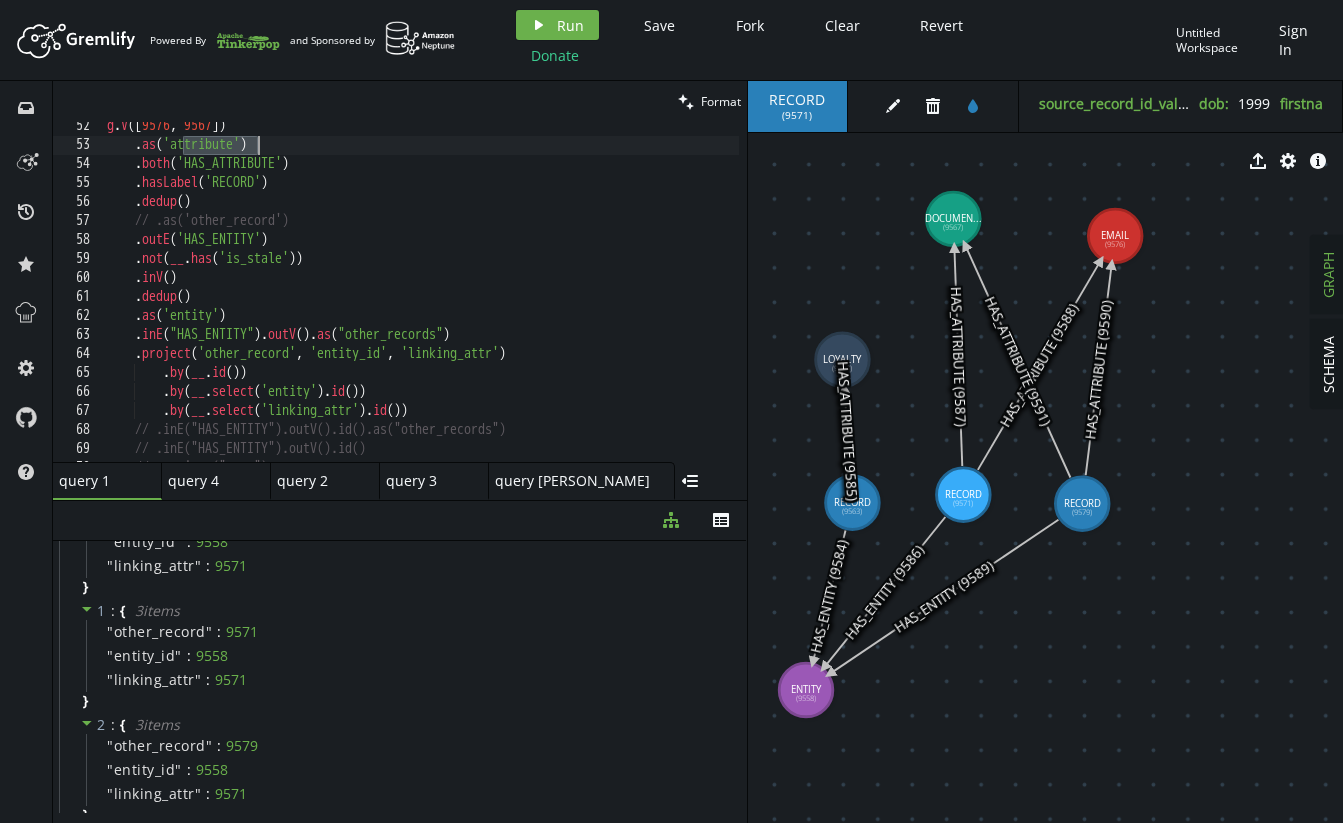 click on "g . V ([ 9576 ,   9567 ])        . as ( 'attribute' )      . both ( 'HAS_ATTRIBUTE' )      . hasLabel ( 'RECORD' )      . dedup ( )      // .as('other_record')      . outE ( 'HAS_ENTITY' )      . not ( __ . has ( 'is_stale' ))      . inV ( )      . dedup ( )      . as ( 'entity' )      . inE ( "HAS_ENTITY" ) . outV ( ) . as ( "other_records" )      . project ( 'other_record' ,   'entity_id' ,   'linking_attr' )           . by ( __ . id ( ))           . by ( __ . select ( 'entity' ) . id ( ))           . by ( __ . select ( 'linking_attr' ) . id ( ))      // .inE("HAS_ENTITY").outV().id().as("other_records")      // .inE("HAS_ENTITY").outV().id()      // .project("test")" at bounding box center [611, 301] 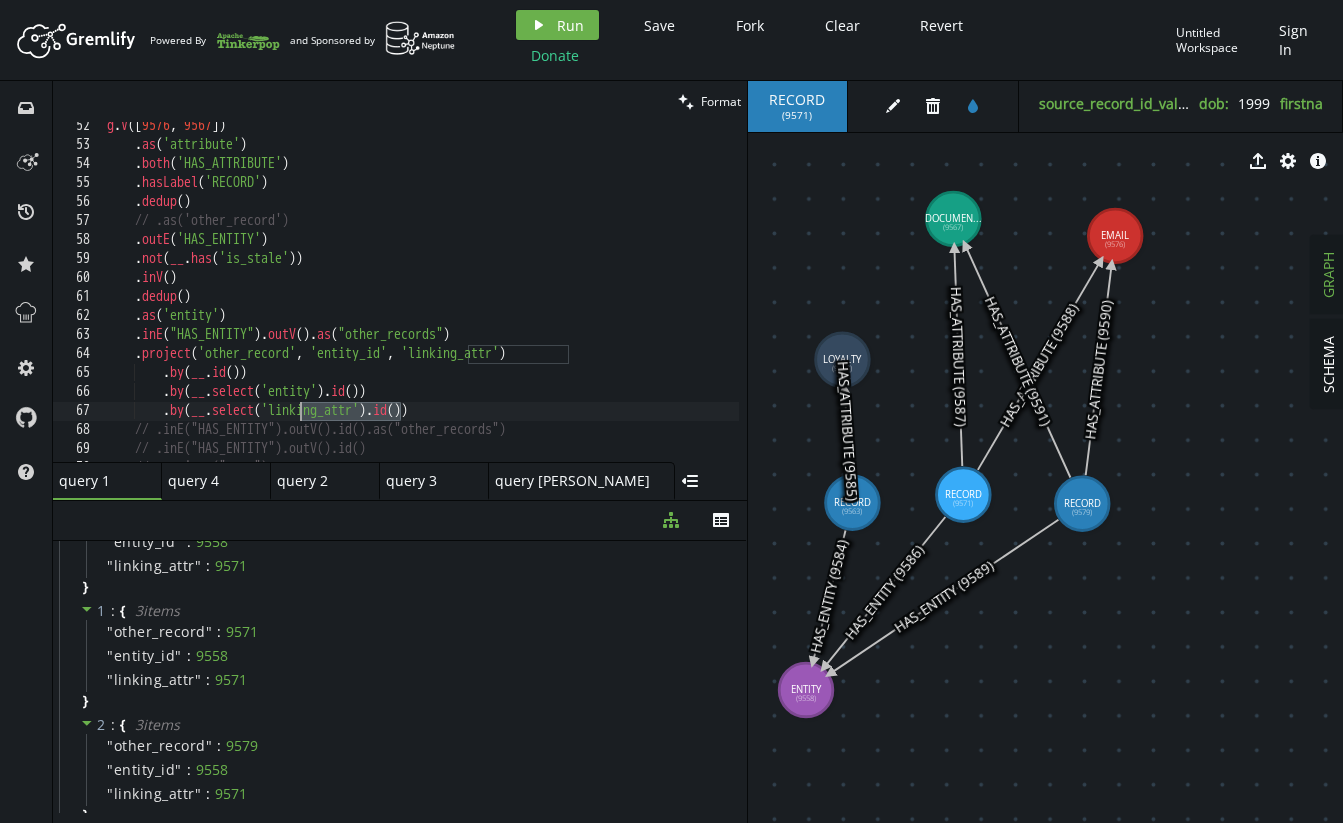 paste on "attribute" 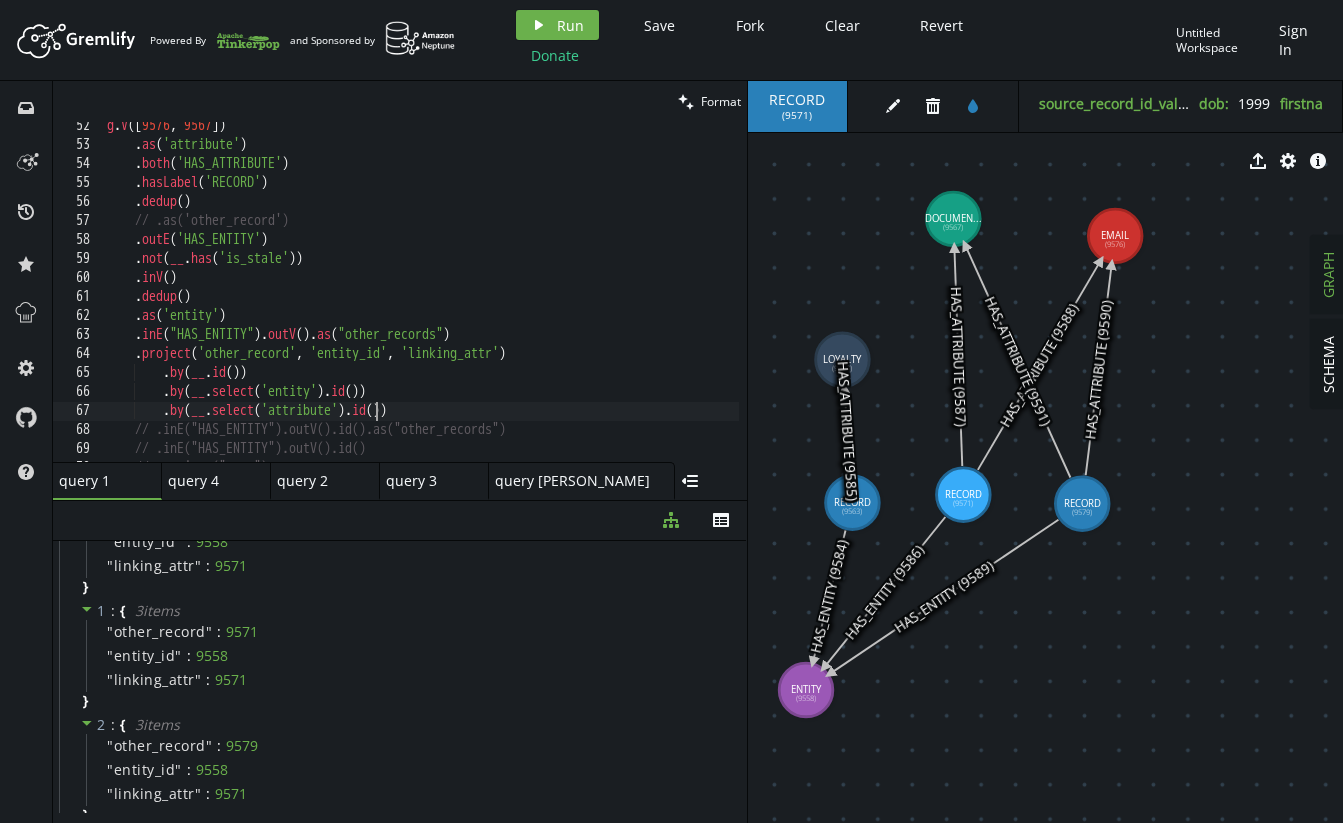 click on "g . V ([ 9576 ,   9567 ])        . as ( 'attribute' )      . both ( 'HAS_ATTRIBUTE' )      . hasLabel ( 'RECORD' )      . dedup ( )      // .as('other_record')      . outE ( 'HAS_ENTITY' )      . not ( __ . has ( 'is_stale' ))      . inV ( )      . dedup ( )      . as ( 'entity' )      . inE ( "HAS_ENTITY" ) . outV ( ) . as ( "other_records" )      . project ( 'other_record' ,   'entity_id' ,   'linking_attr' )           . by ( __ . id ( ))           . by ( __ . select ( 'entity' ) . id ( ))           . by ( __ . select ( 'attribute' ) . id ( ))      // .inE("HAS_ENTITY").outV().id().as("other_records")      // .inE("HAS_ENTITY").outV().id()      // .project("test")" at bounding box center [611, 301] 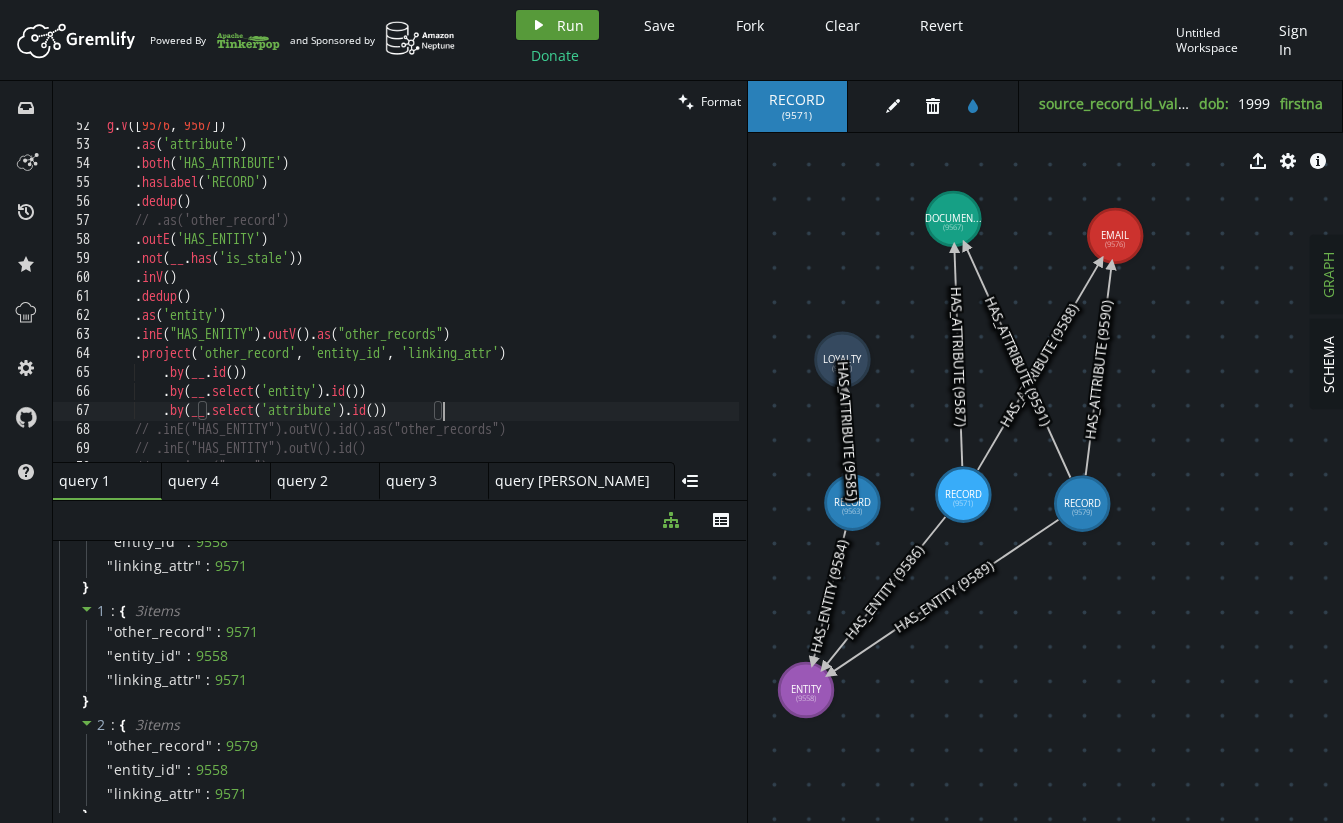 click on "Run" at bounding box center (570, 25) 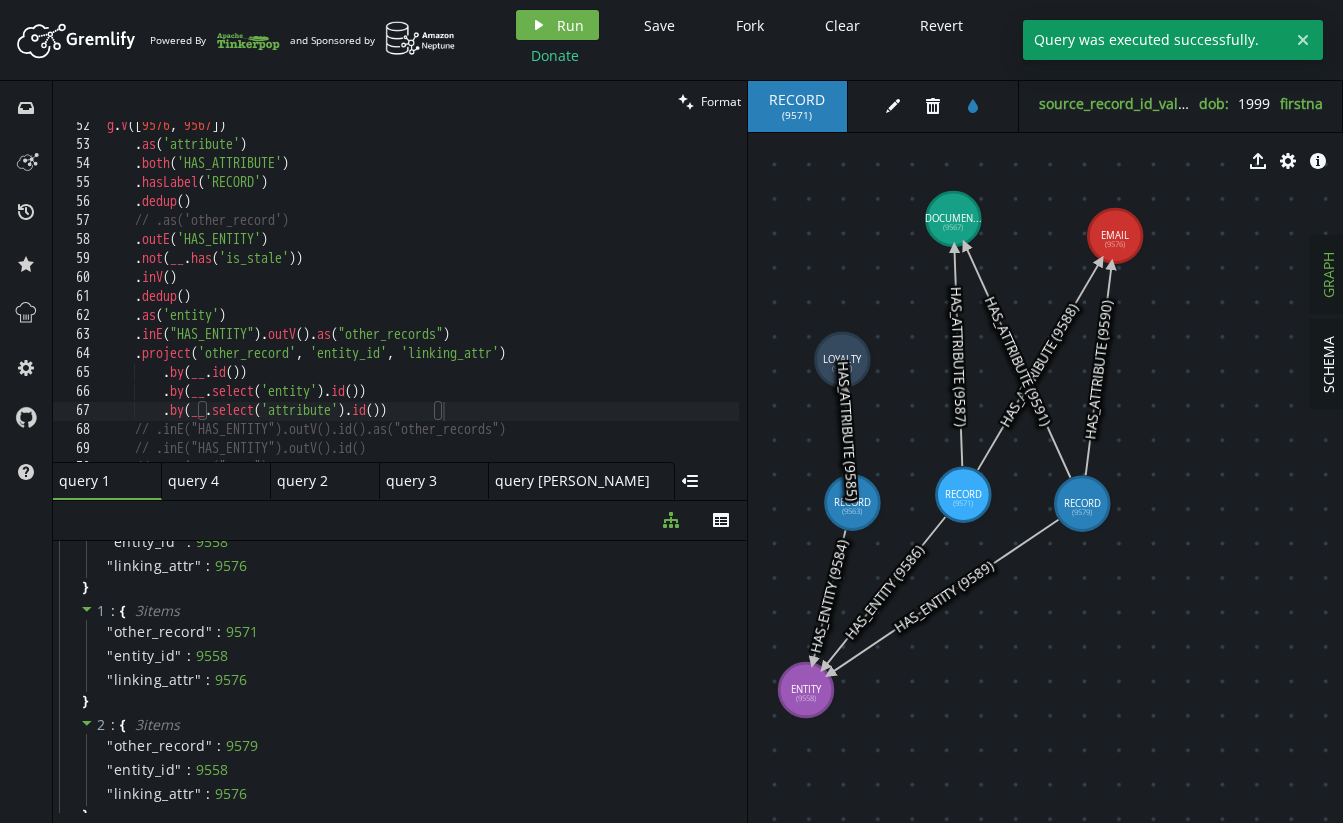 click on "g . V ([ 9576 ,   9567 ])        . as ( 'attribute' )      . both ( 'HAS_ATTRIBUTE' )      . hasLabel ( 'RECORD' )      . dedup ( )      // .as('other_record')      . outE ( 'HAS_ENTITY' )      . not ( __ . has ( 'is_stale' ))      . inV ( )      . dedup ( )      . as ( 'entity' )      . inE ( "HAS_ENTITY" ) . outV ( ) . as ( "other_records" )      . project ( 'other_record' ,   'entity_id' ,   'linking_attr' )           . by ( __ . id ( ))           . by ( __ . select ( 'entity' ) . id ( ))           . by ( __ . select ( 'attribute' ) . id ( ))      // .inE("HAS_ENTITY").outV().id().as("other_records")      // .inE("HAS_ENTITY").outV().id()      // .project("test")" at bounding box center (611, 301) 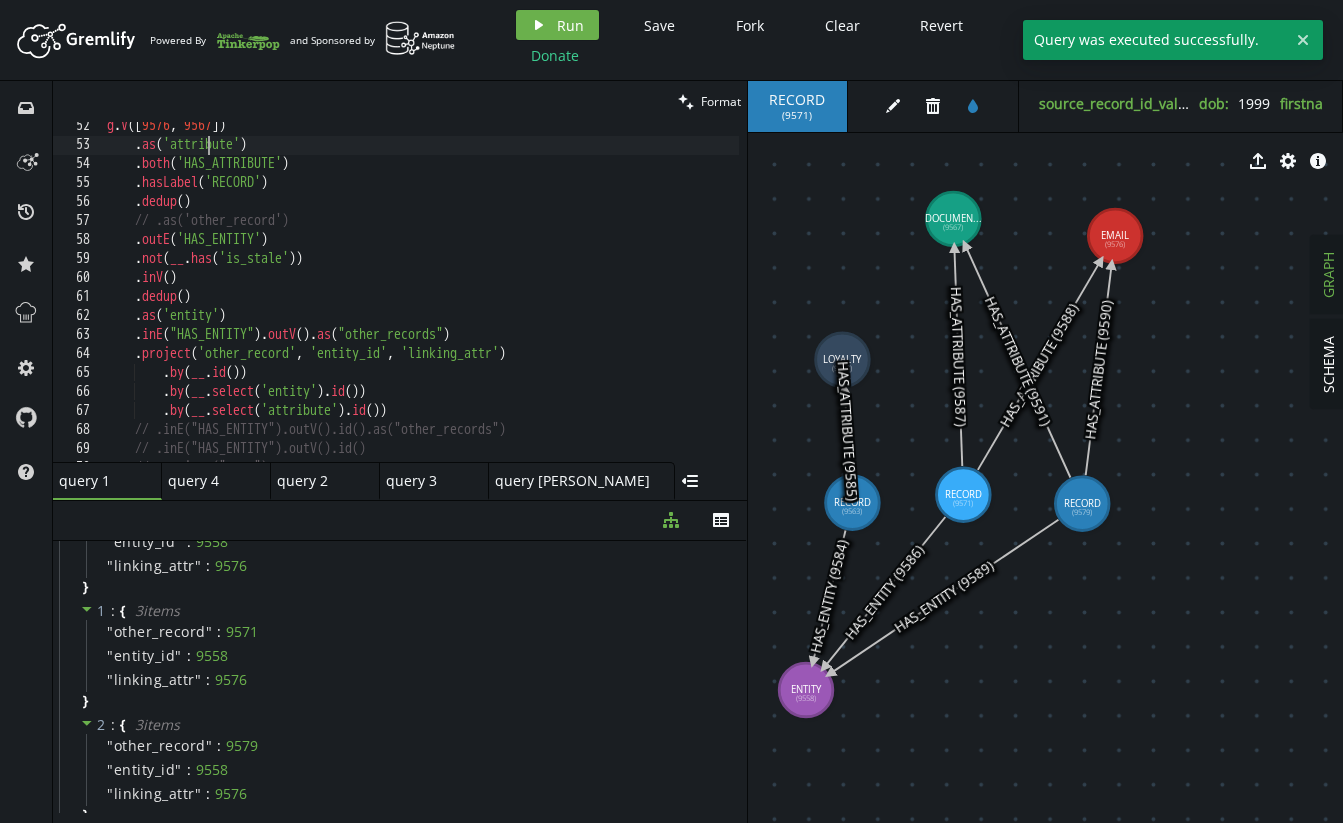 click on "g . V ([ 9576 ,   9567 ])        . as ( 'attribute' )      . both ( 'HAS_ATTRIBUTE' )      . hasLabel ( 'RECORD' )      . dedup ( )      // .as('other_record')      . outE ( 'HAS_ENTITY' )      . not ( __ . has ( 'is_stale' ))      . inV ( )      . dedup ( )      . as ( 'entity' )      . inE ( "HAS_ENTITY" ) . outV ( ) . as ( "other_records" )      . project ( 'other_record' ,   'entity_id' ,   'linking_attr' )           . by ( __ . id ( ))           . by ( __ . select ( 'entity' ) . id ( ))           . by ( __ . select ( 'attribute' ) . id ( ))      // .inE("HAS_ENTITY").outV().id().as("other_records")      // .inE("HAS_ENTITY").outV().id()      // .project("test")" at bounding box center [611, 301] 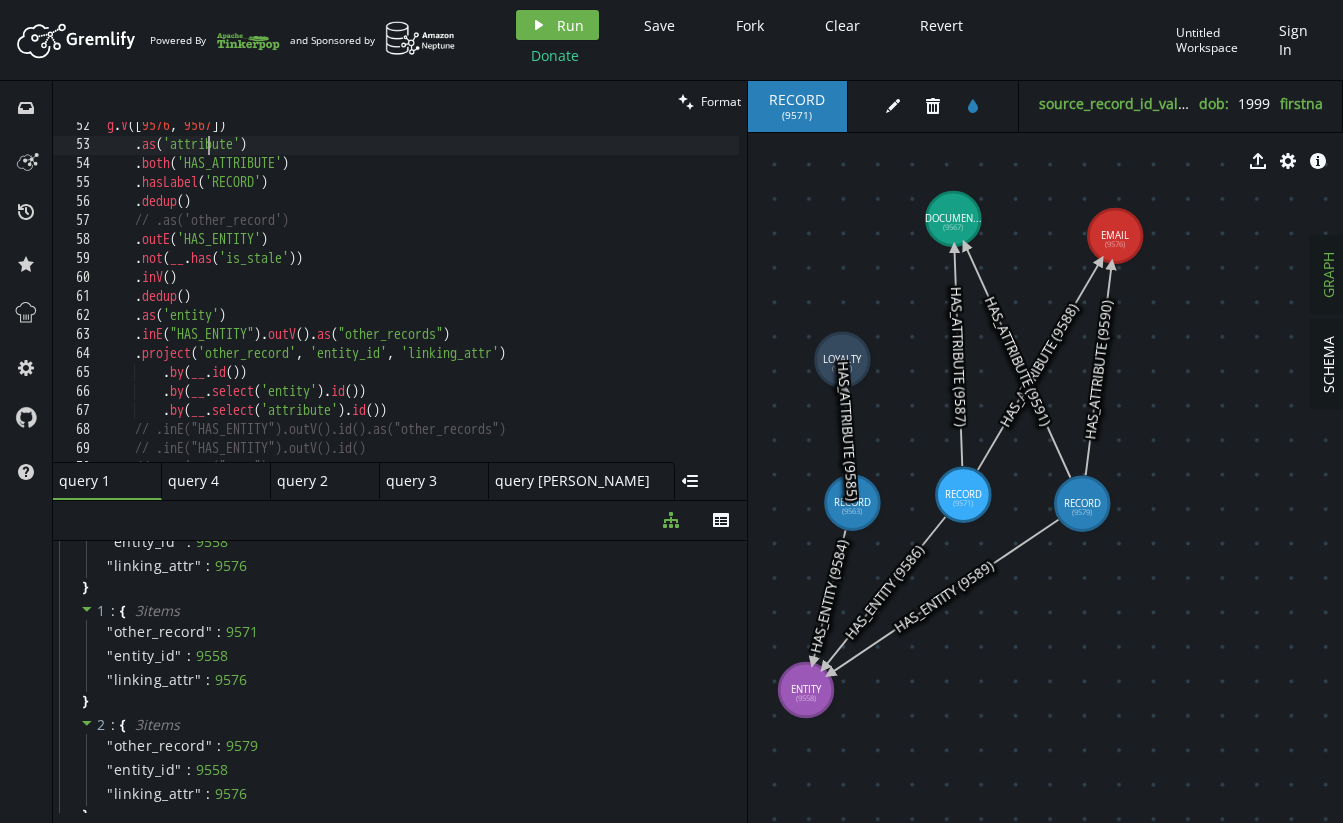 click on "g . V ([ 9576 ,   9567 ])        . as ( 'attribute' )      . both ( 'HAS_ATTRIBUTE' )      . hasLabel ( 'RECORD' )      . dedup ( )      // .as('other_record')      . outE ( 'HAS_ENTITY' )      . not ( __ . has ( 'is_stale' ))      . inV ( )      . dedup ( )      . as ( 'entity' )      . inE ( "HAS_ENTITY" ) . outV ( ) . as ( "other_records" )      . project ( 'other_record' ,   'entity_id' ,   'linking_attr' )           . by ( __ . id ( ))           . by ( __ . select ( 'entity' ) . id ( ))           . by ( __ . select ( 'attribute' ) . id ( ))      // .inE("HAS_ENTITY").outV().id().as("other_records")      // .inE("HAS_ENTITY").outV().id()      // .project("test")" at bounding box center [611, 301] 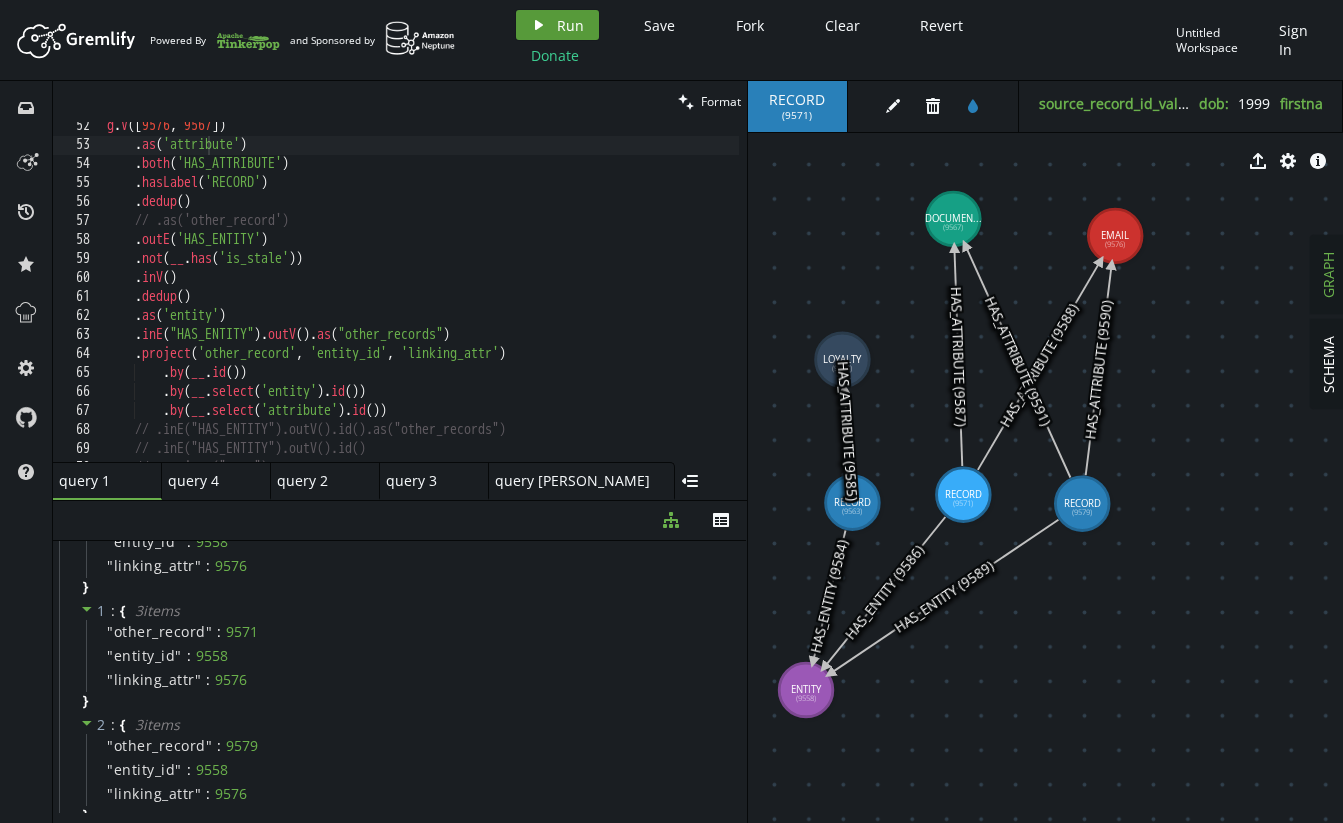 click on "play" 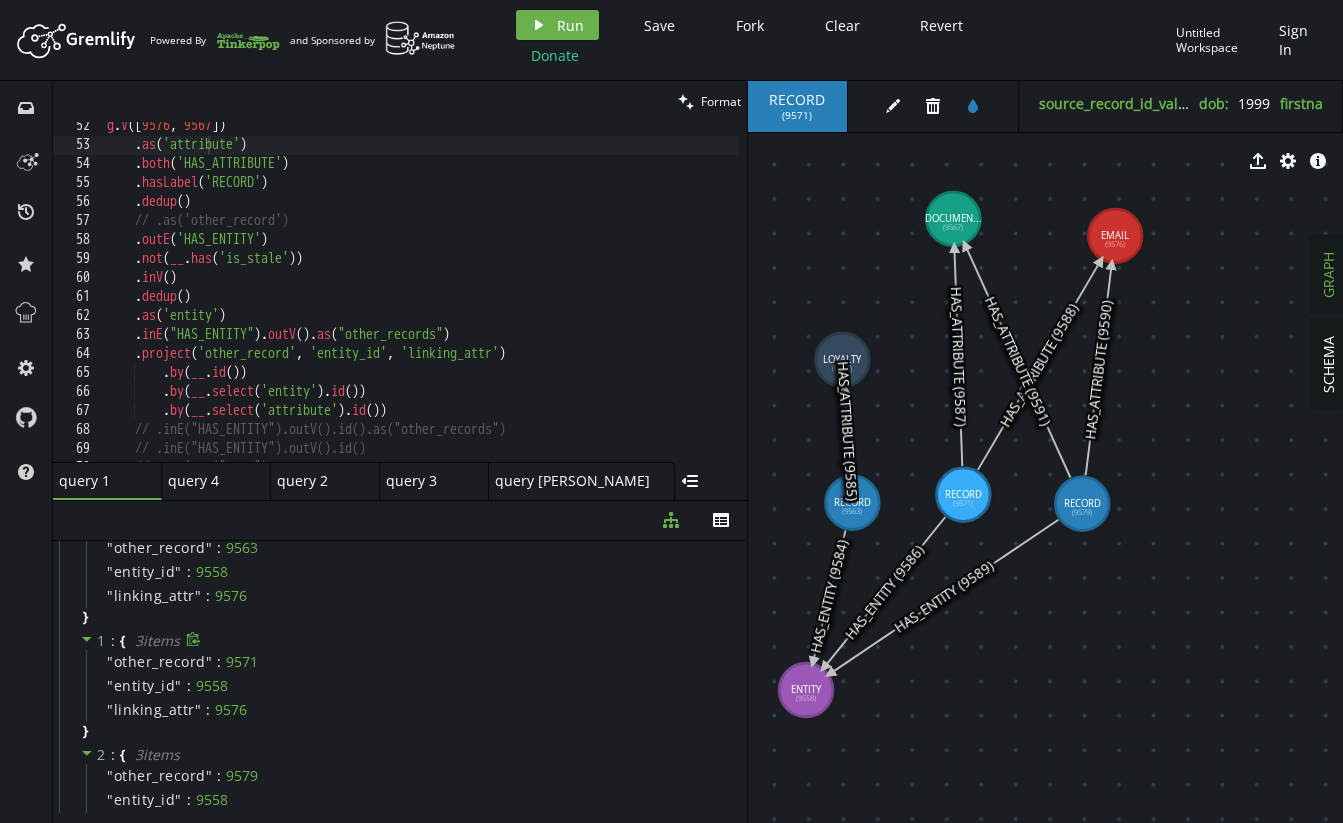 scroll, scrollTop: 40, scrollLeft: 0, axis: vertical 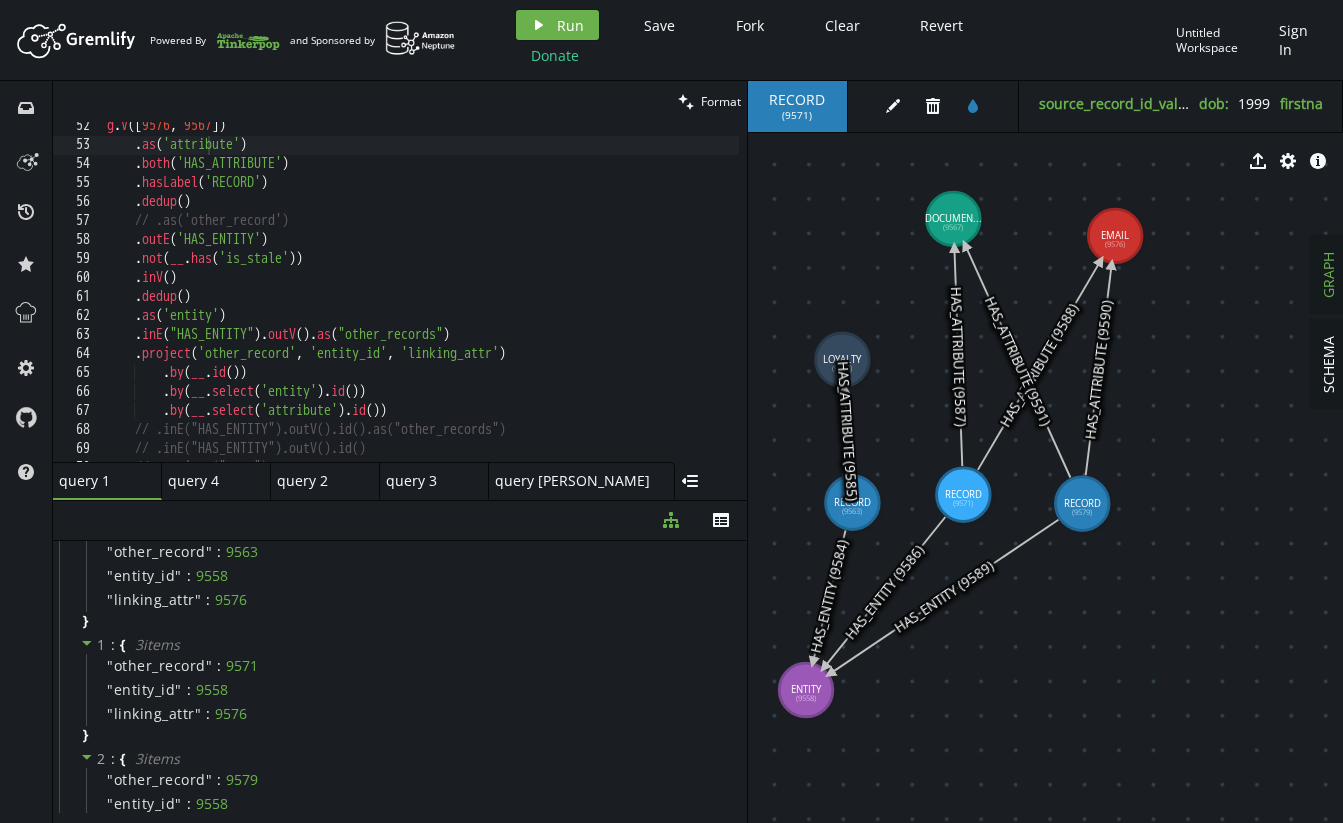 click on "g . V ([ 9576 ,   9567 ])        . as ( 'attribute' )      . both ( 'HAS_ATTRIBUTE' )      . hasLabel ( 'RECORD' )      . dedup ( )      // .as('other_record')      . outE ( 'HAS_ENTITY' )      . not ( __ . has ( 'is_stale' ))      . inV ( )      . dedup ( )      . as ( 'entity' )      . inE ( "HAS_ENTITY" ) . outV ( ) . as ( "other_records" )      . project ( 'other_record' ,   'entity_id' ,   'linking_attr' )           . by ( __ . id ( ))           . by ( __ . select ( 'entity' ) . id ( ))           . by ( __ . select ( 'attribute' ) . id ( ))      // .inE("HAS_ENTITY").outV().id().as("other_records")      // .inE("HAS_ENTITY").outV().id()      // .project("test")" at bounding box center (611, 301) 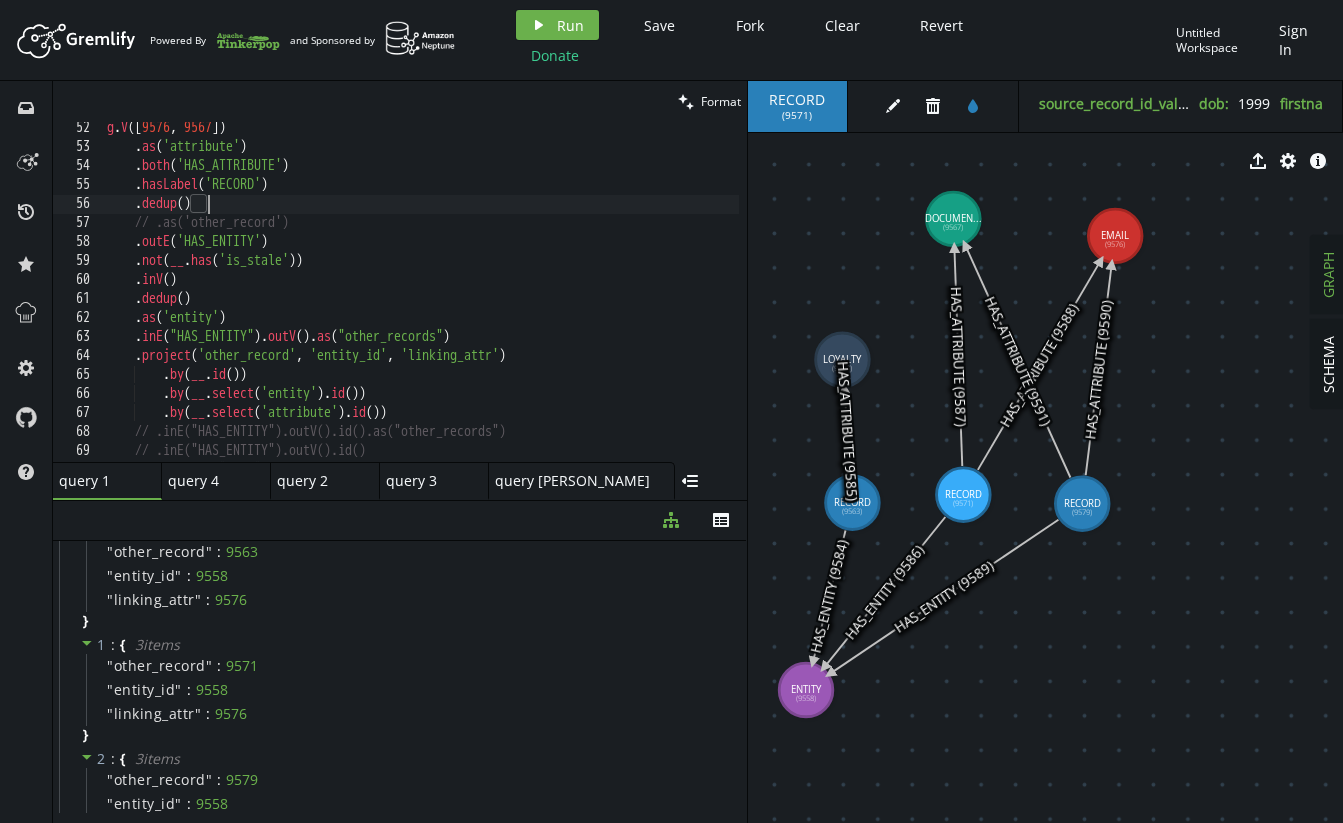 scroll, scrollTop: 969, scrollLeft: 0, axis: vertical 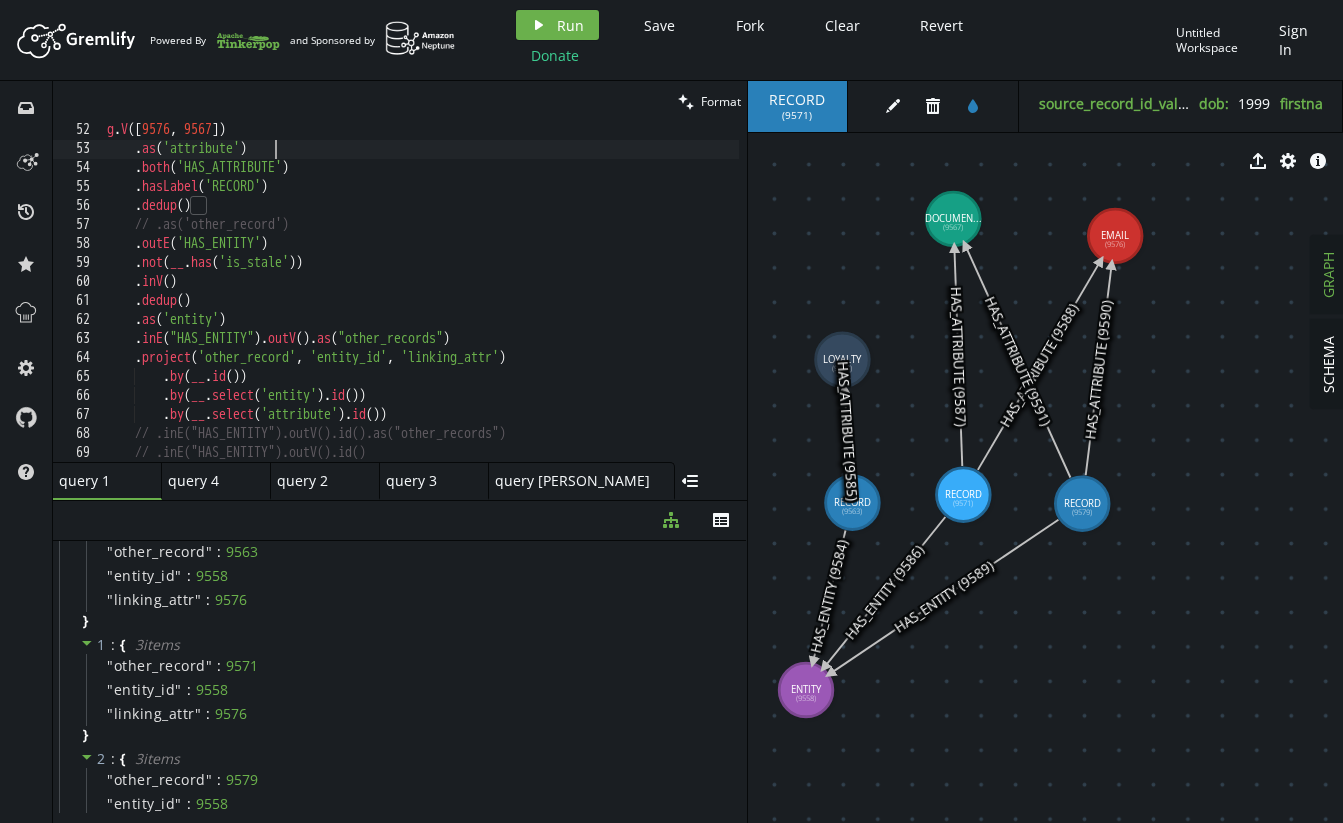 click on "g . V ([ 9576 ,   9567 ])        . as ( 'attribute' )      . both ( 'HAS_ATTRIBUTE' )      . hasLabel ( 'RECORD' )      . dedup ( )      // .as('other_record')      . outE ( 'HAS_ENTITY' )      . not ( __ . has ( 'is_stale' ))      . inV ( )      . dedup ( )      . as ( 'entity' )      . inE ( "HAS_ENTITY" ) . outV ( ) . as ( "other_records" )      . project ( 'other_record' ,   'entity_id' ,   'linking_attr' )           . by ( __ . id ( ))           . by ( __ . select ( 'entity' ) . id ( ))           . by ( __ . select ( 'attribute' ) . id ( ))      // .inE("HAS_ENTITY").outV().id().as("other_records")      // .inE("HAS_ENTITY").outV().id()      // .project("test")" at bounding box center [611, 305] 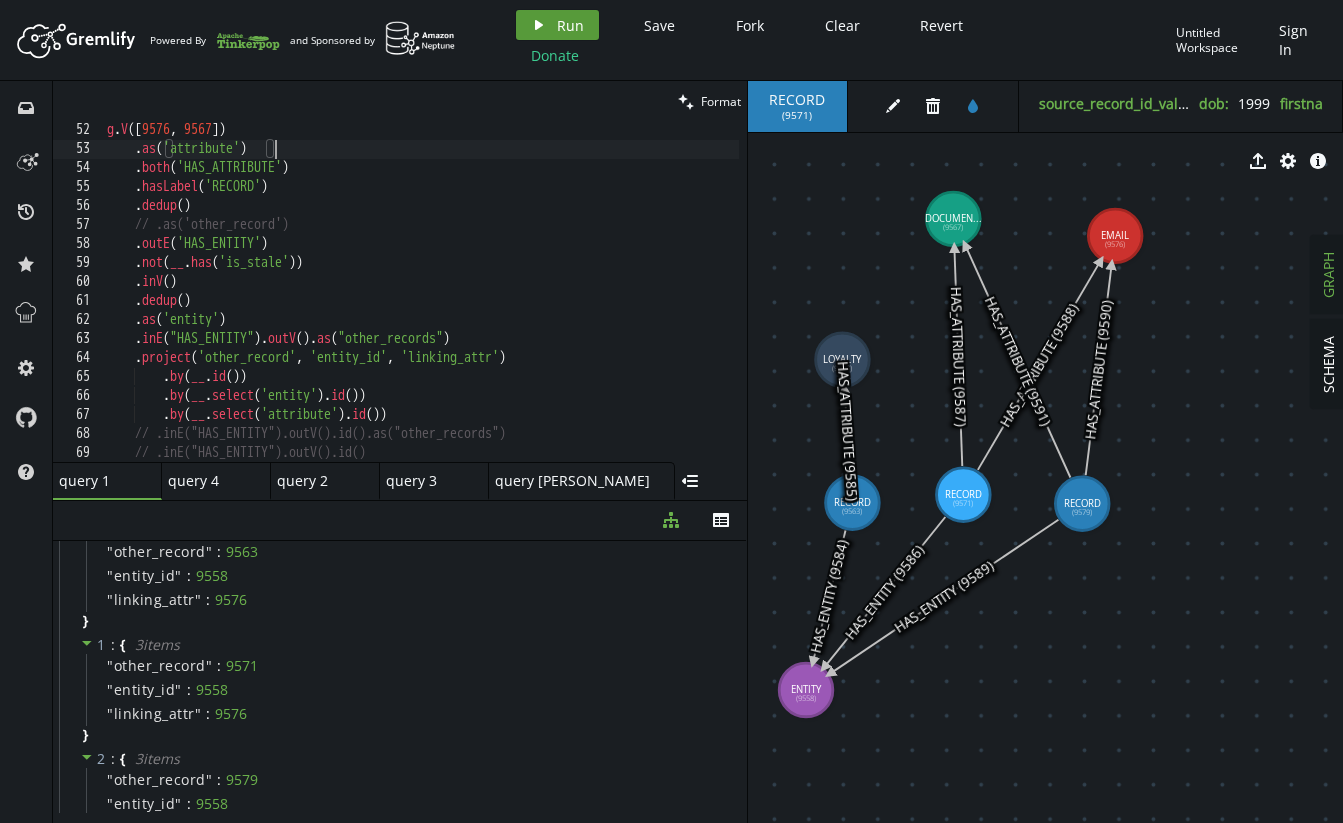click on "Run" at bounding box center (570, 25) 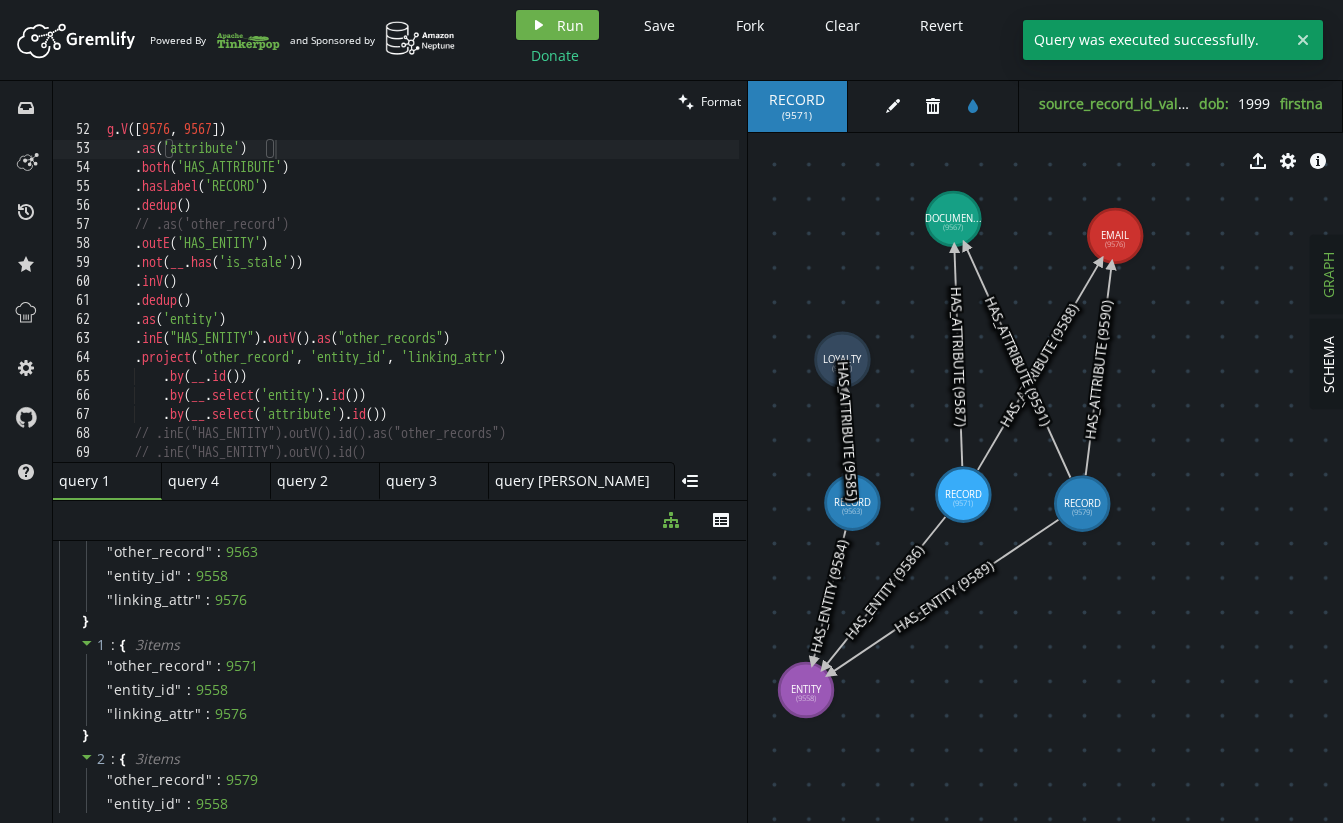 click on "g . V ([ 9576 ,   9567 ])        . as ( 'attribute' )      . both ( 'HAS_ATTRIBUTE' )      . hasLabel ( 'RECORD' )      . dedup ( )      // .as('other_record')      . outE ( 'HAS_ENTITY' )      . not ( __ . has ( 'is_stale' ))      . inV ( )      . dedup ( )      . as ( 'entity' )      . inE ( "HAS_ENTITY" ) . outV ( ) . as ( "other_records" )      . project ( 'other_record' ,   'entity_id' ,   'linking_attr' )           . by ( __ . id ( ))           . by ( __ . select ( 'entity' ) . id ( ))           . by ( __ . select ( 'attribute' ) . id ( ))      // .inE("HAS_ENTITY").outV().id().as("other_records")      // .inE("HAS_ENTITY").outV().id()      // .project("test")" at bounding box center (611, 305) 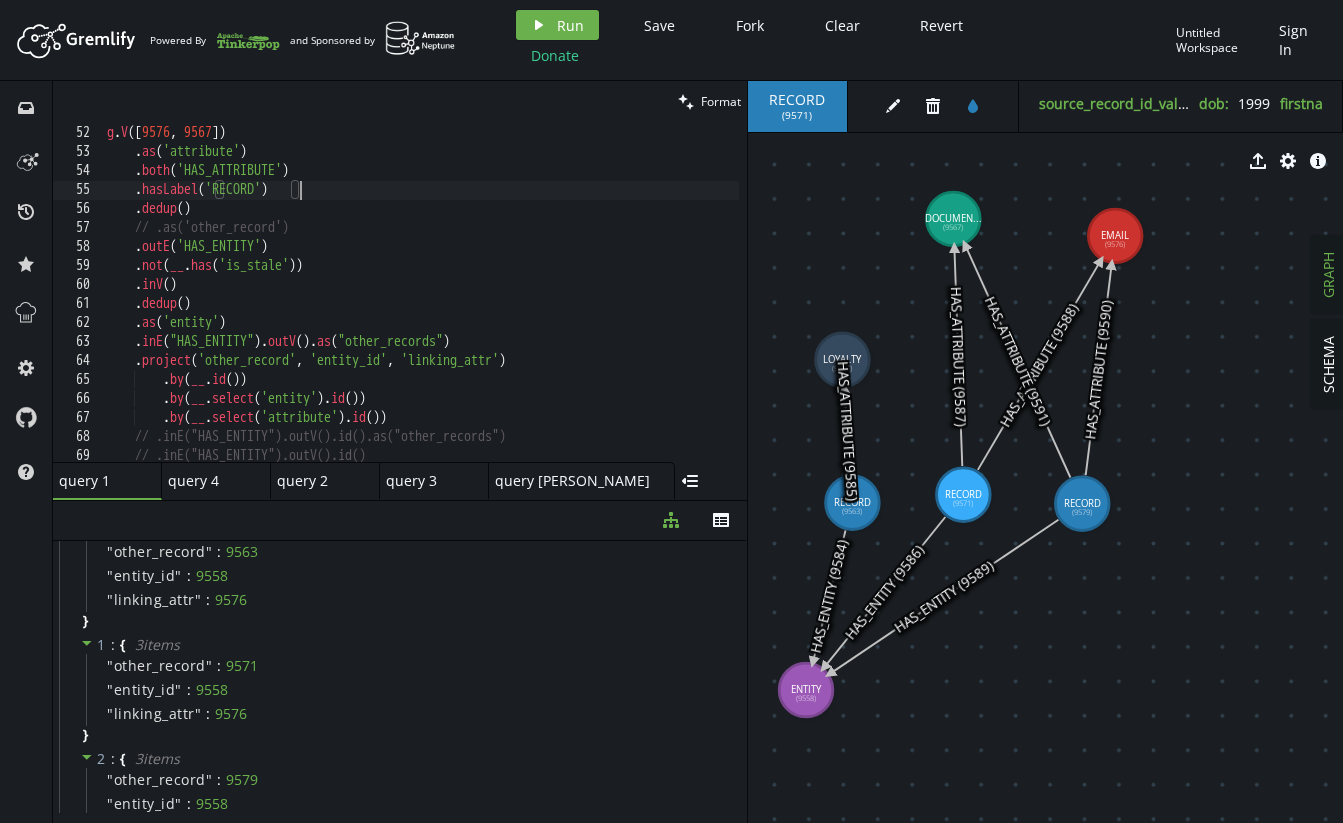 scroll, scrollTop: 969, scrollLeft: 0, axis: vertical 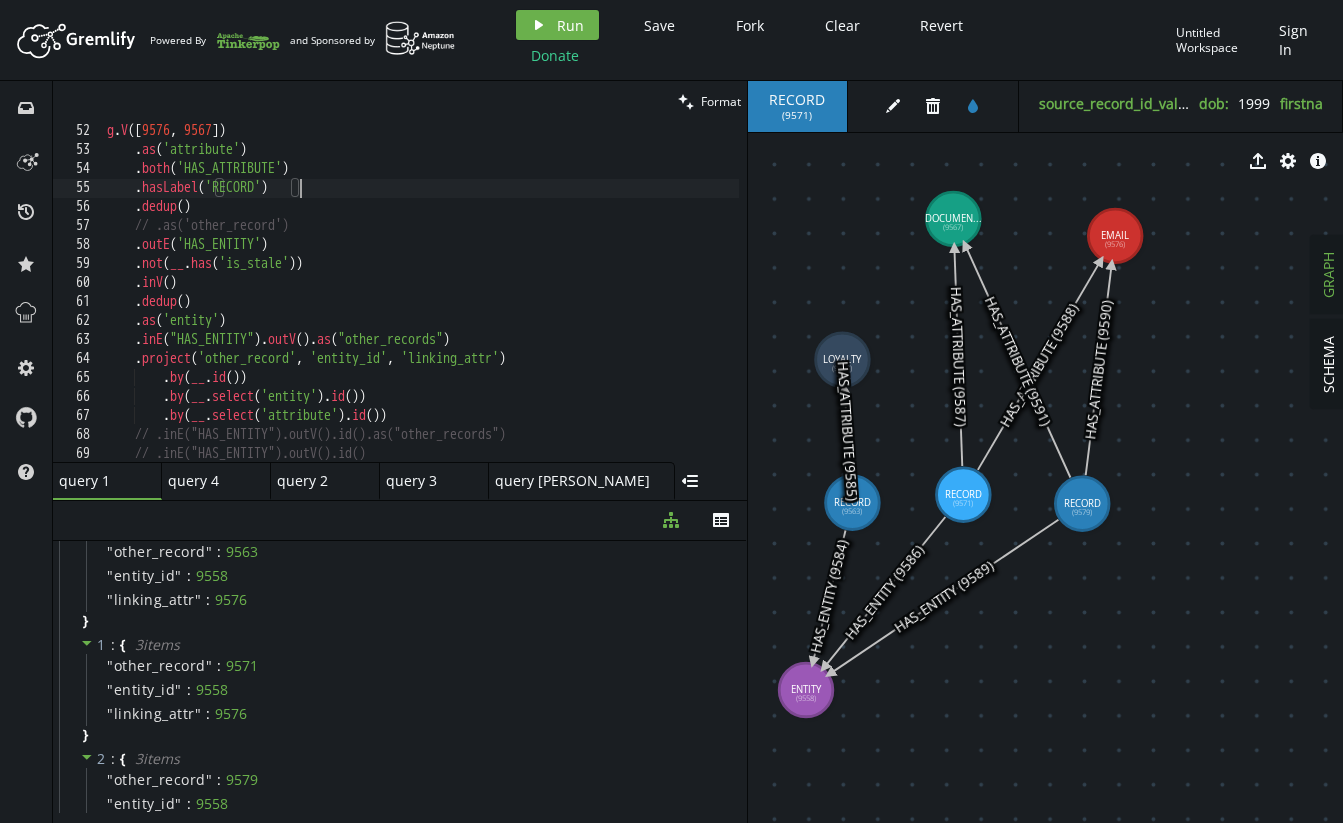 click on "g . V ([ 9576 ,   9567 ])        . as ( 'attribute' )      . both ( 'HAS_ATTRIBUTE' )      . hasLabel ( 'RECORD' )      . dedup ( )      // .as('other_record')      . outE ( 'HAS_ENTITY' )      . not ( __ . has ( 'is_stale' ))      . inV ( )      . dedup ( )      . as ( 'entity' )      . inE ( "HAS_ENTITY" ) . outV ( ) . as ( "other_records" )      . project ( 'other_record' ,   'entity_id' ,   'linking_attr' )           . by ( __ . id ( ))           . by ( __ . select ( 'entity' ) . id ( ))           . by ( __ . select ( 'attribute' ) . id ( ))      // .inE("HAS_ENTITY").outV().id().as("other_records")      // .inE("HAS_ENTITY").outV().id()      // .project("test")" at bounding box center (611, 306) 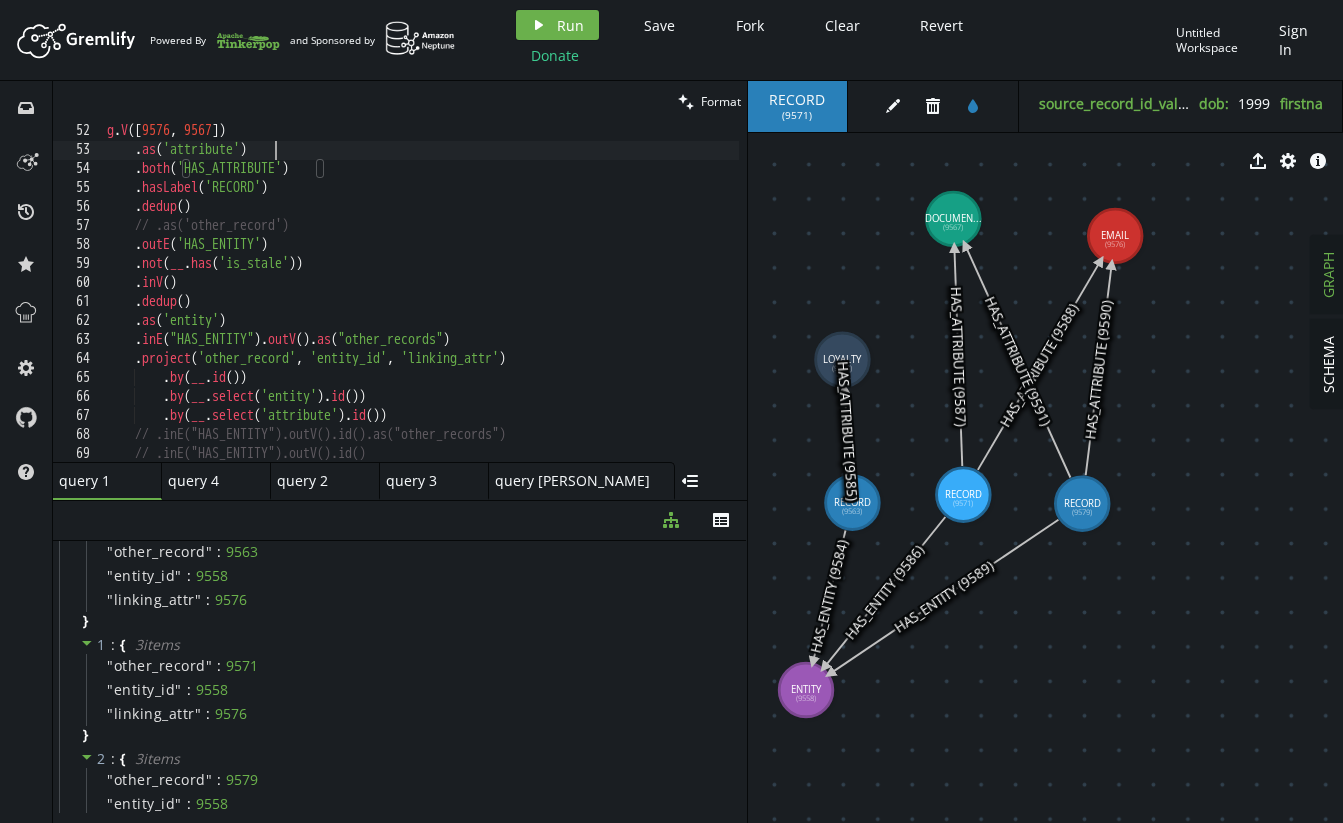 click on "g . V ([ 9576 ,   9567 ])        . as ( 'attribute' )      . both ( 'HAS_ATTRIBUTE' )      . hasLabel ( 'RECORD' )      . dedup ( )      // .as('other_record')      . outE ( 'HAS_ENTITY' )      . not ( __ . has ( 'is_stale' ))      . inV ( )      . dedup ( )      . as ( 'entity' )      . inE ( "HAS_ENTITY" ) . outV ( ) . as ( "other_records" )      . project ( 'other_record' ,   'entity_id' ,   'linking_attr' )           . by ( __ . id ( ))           . by ( __ . select ( 'entity' ) . id ( ))           . by ( __ . select ( 'attribute' ) . id ( ))      // .inE("HAS_ENTITY").outV().id().as("other_records")      // .inE("HAS_ENTITY").outV().id()      // .project("test")" at bounding box center (611, 306) 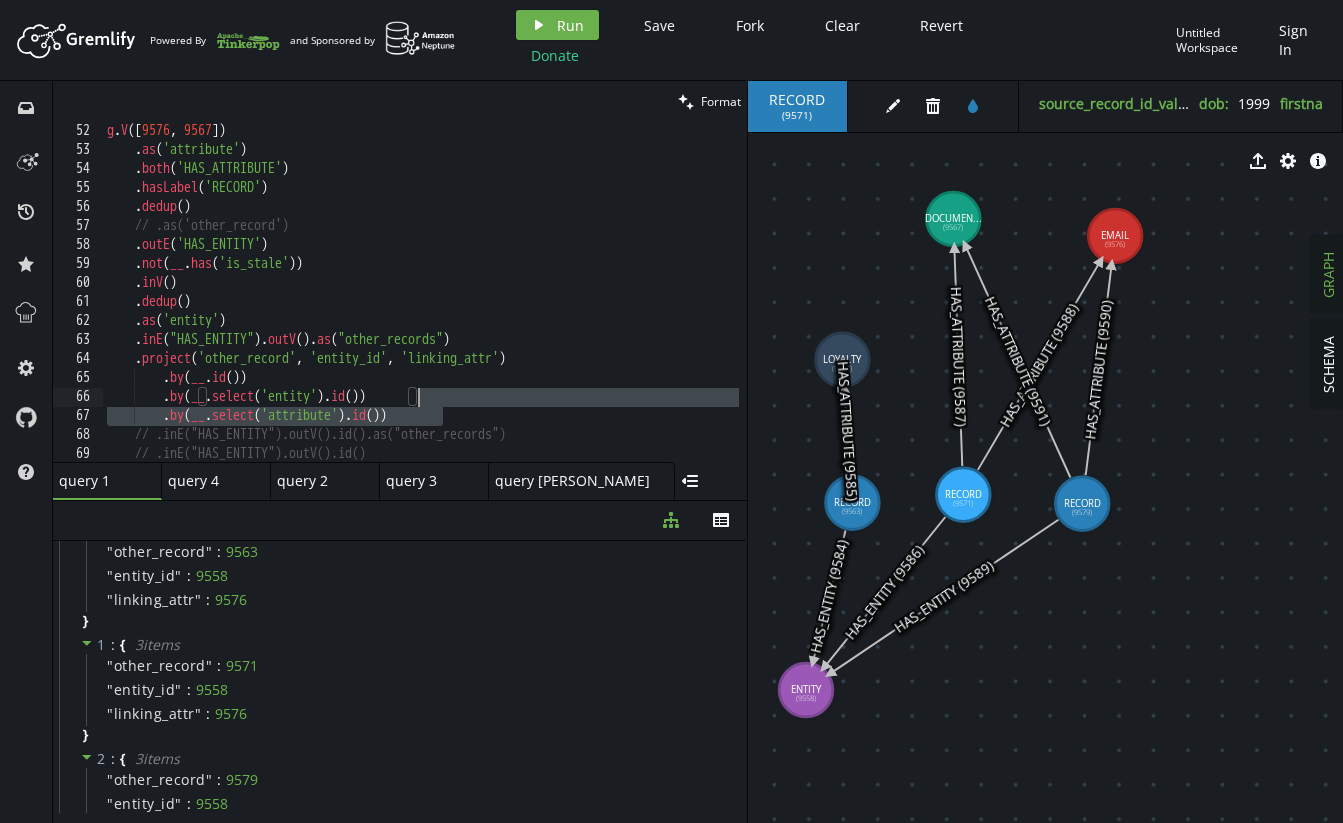 drag, startPoint x: 467, startPoint y: 414, endPoint x: 455, endPoint y: 396, distance: 21.633308 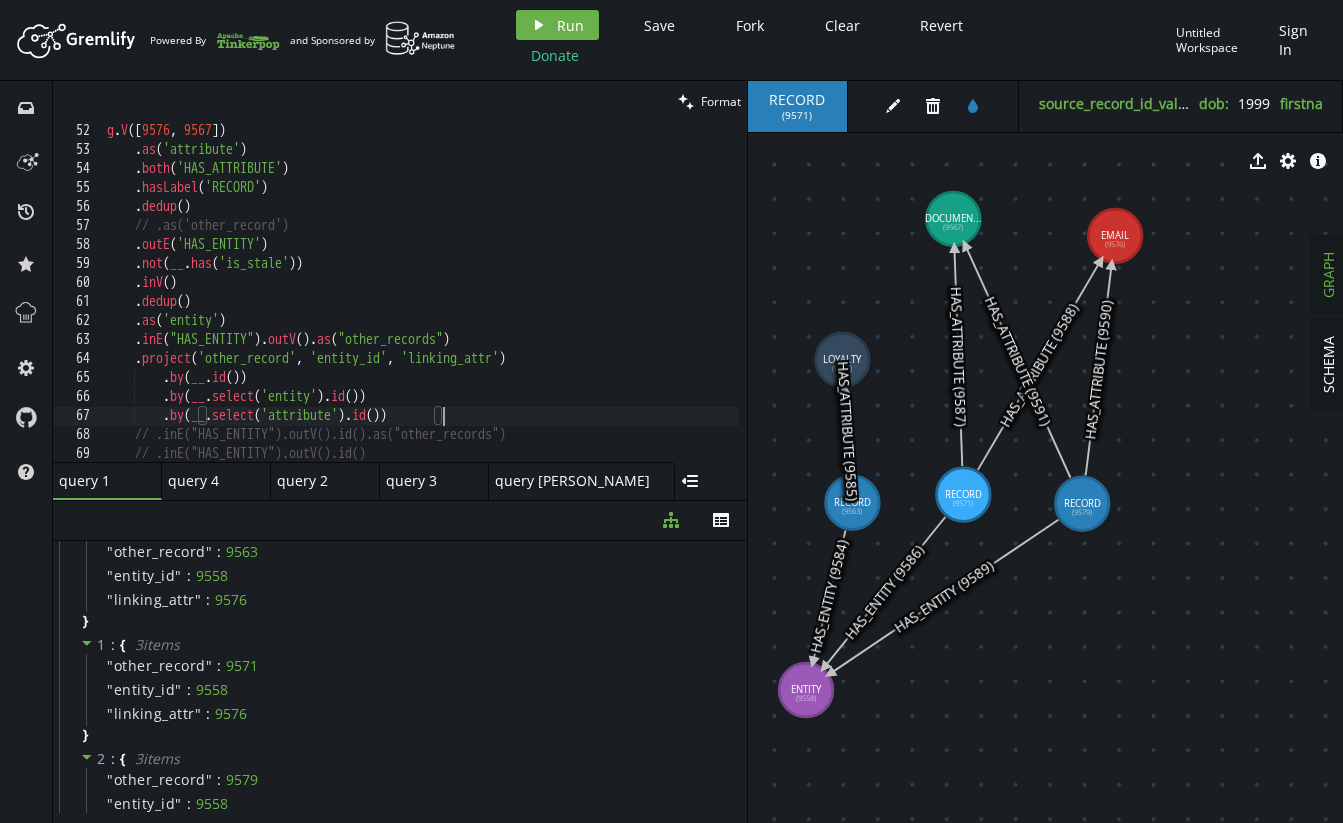scroll, scrollTop: 971, scrollLeft: 0, axis: vertical 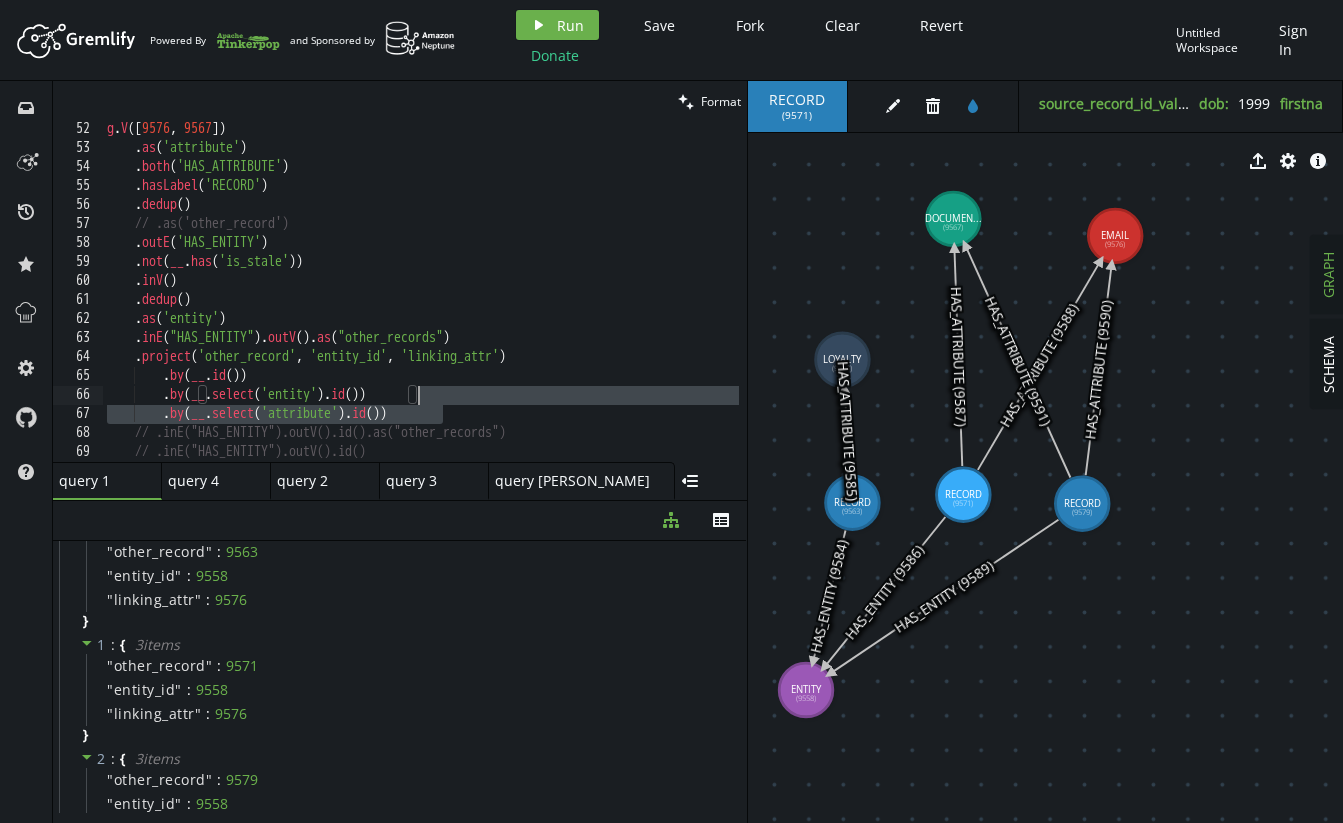 drag, startPoint x: 469, startPoint y: 409, endPoint x: 466, endPoint y: 393, distance: 16.27882 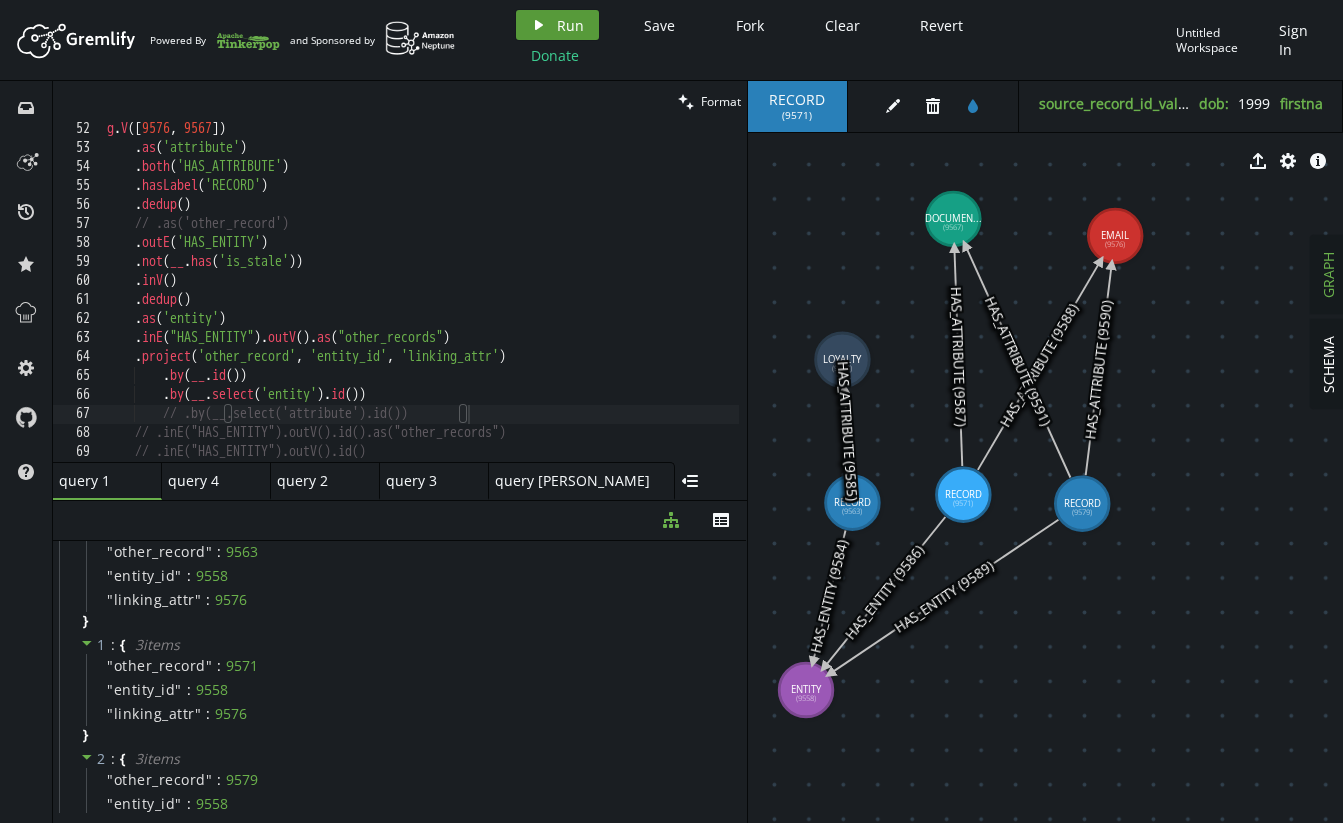 click on "Run" at bounding box center [570, 25] 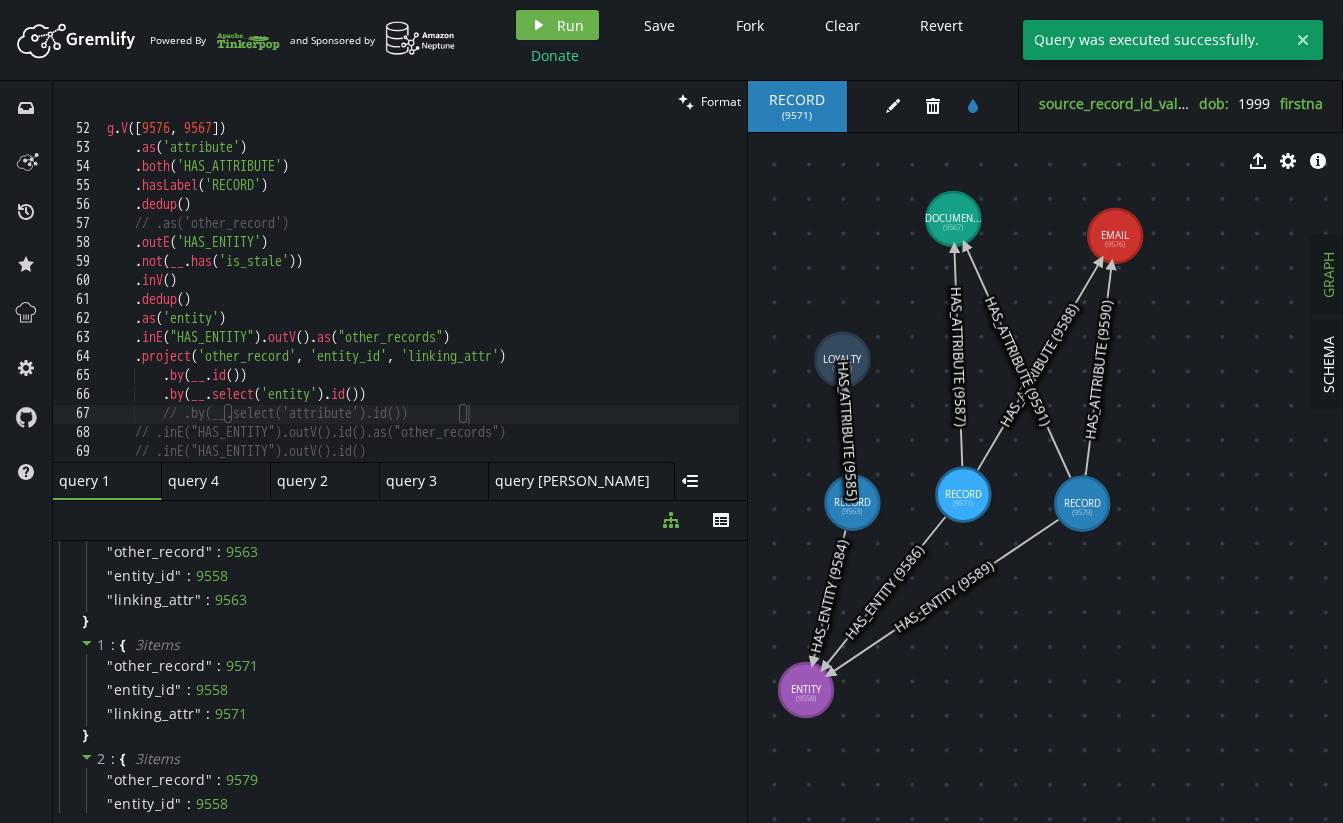 click on "g . V ([ 9576 ,   9567 ])        . as ( 'attribute' )      . both ( 'HAS_ATTRIBUTE' )      . hasLabel ( 'RECORD' )      . dedup ( )      // .as('other_record')      . outE ( 'HAS_ENTITY' )      . not ( __ . has ( 'is_stale' ))      . inV ( )      . dedup ( )      . as ( 'entity' )      . inE ( "HAS_ENTITY" ) . outV ( ) . as ( "other_records" )      . project ( 'other_record' ,   'entity_id' ,   'linking_attr' )           . by ( __ . id ( ))           . by ( __ . select ( 'entity' ) . id ( ))           // .by(__.select('attribute').id())      // .inE("HAS_ENTITY").outV().id().as("other_records")      // .inE("HAS_ENTITY").outV().id()      // .project("test")" at bounding box center (611, 304) 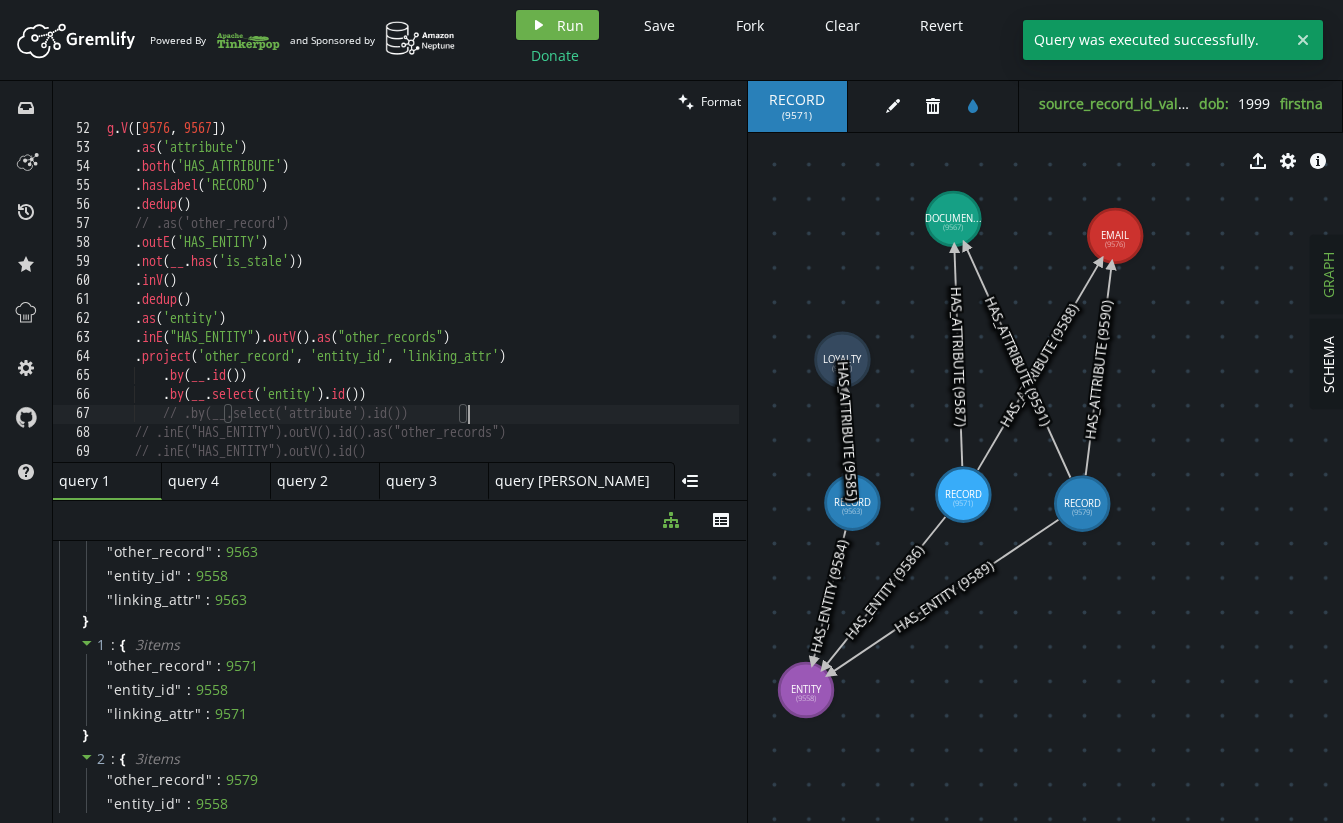 click on "g . V ([ 9576 ,   9567 ])        . as ( 'attribute' )      . both ( 'HAS_ATTRIBUTE' )      . hasLabel ( 'RECORD' )      . dedup ( )      // .as('other_record')      . outE ( 'HAS_ENTITY' )      . not ( __ . has ( 'is_stale' ))      . inV ( )      . dedup ( )      . as ( 'entity' )      . inE ( "HAS_ENTITY" ) . outV ( ) . as ( "other_records" )      . project ( 'other_record' ,   'entity_id' ,   'linking_attr' )           . by ( __ . id ( ))           . by ( __ . select ( 'entity' ) . id ( ))           // .by(__.select('attribute').id())      // .inE("HAS_ENTITY").outV().id().as("other_records")      // .inE("HAS_ENTITY").outV().id()      // .project("test")" at bounding box center [611, 304] 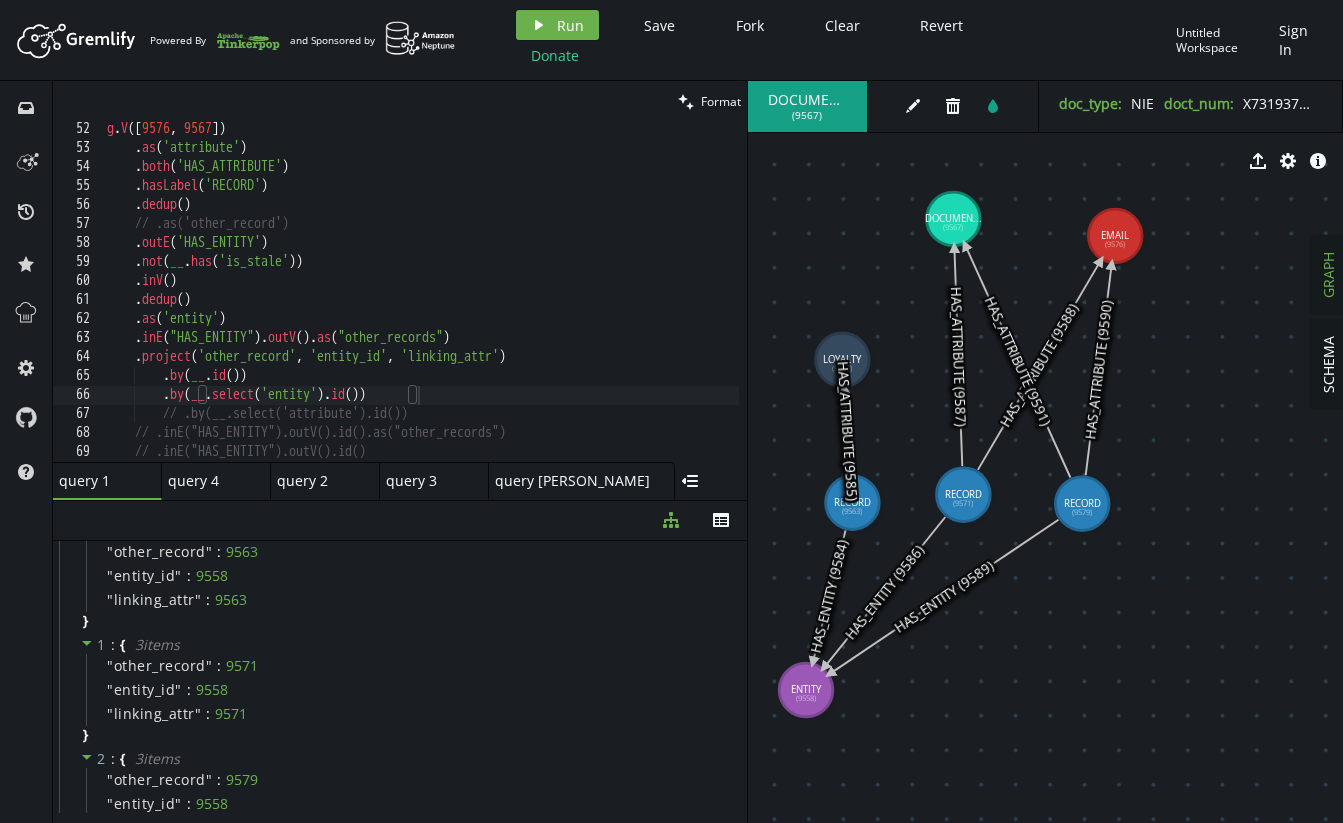 scroll, scrollTop: 969, scrollLeft: 0, axis: vertical 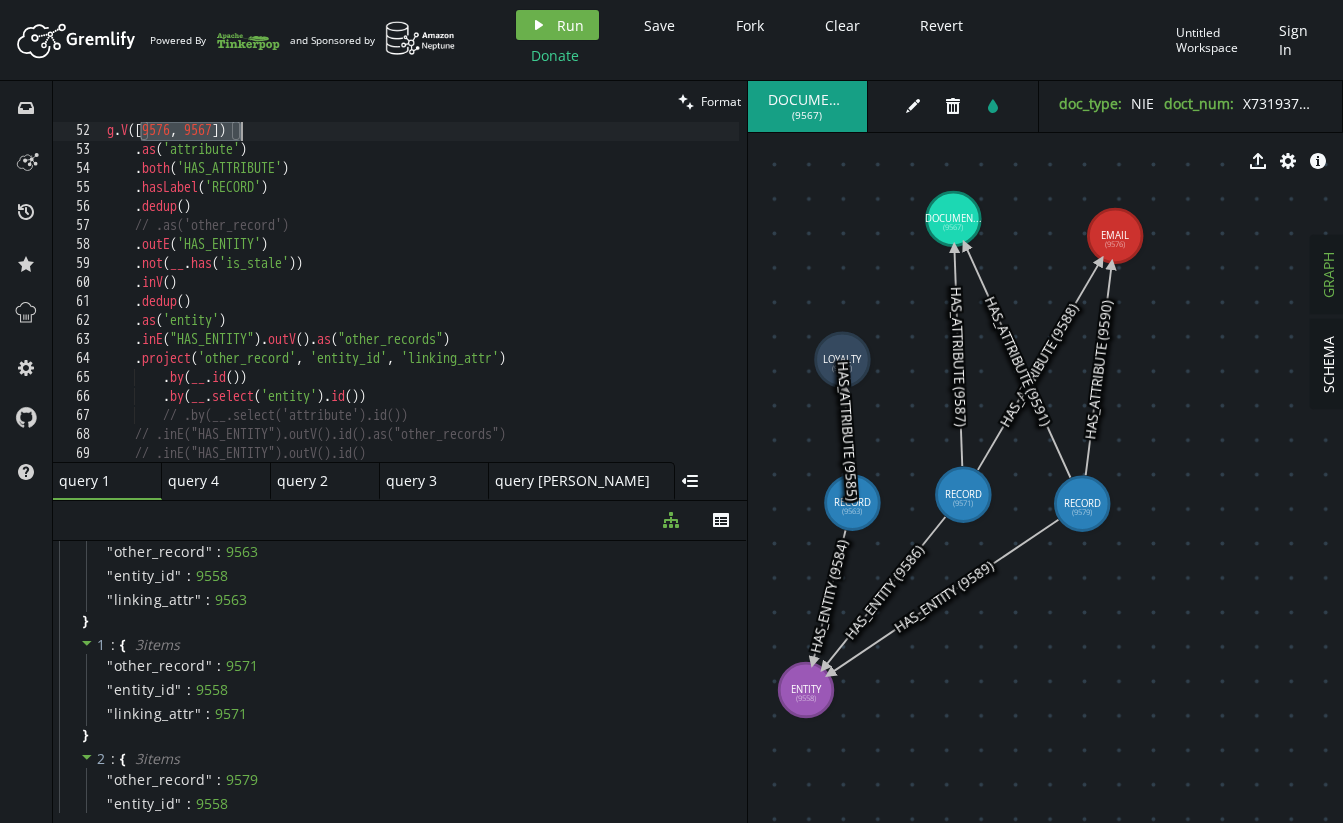 drag, startPoint x: 141, startPoint y: 131, endPoint x: 242, endPoint y: 132, distance: 101.00495 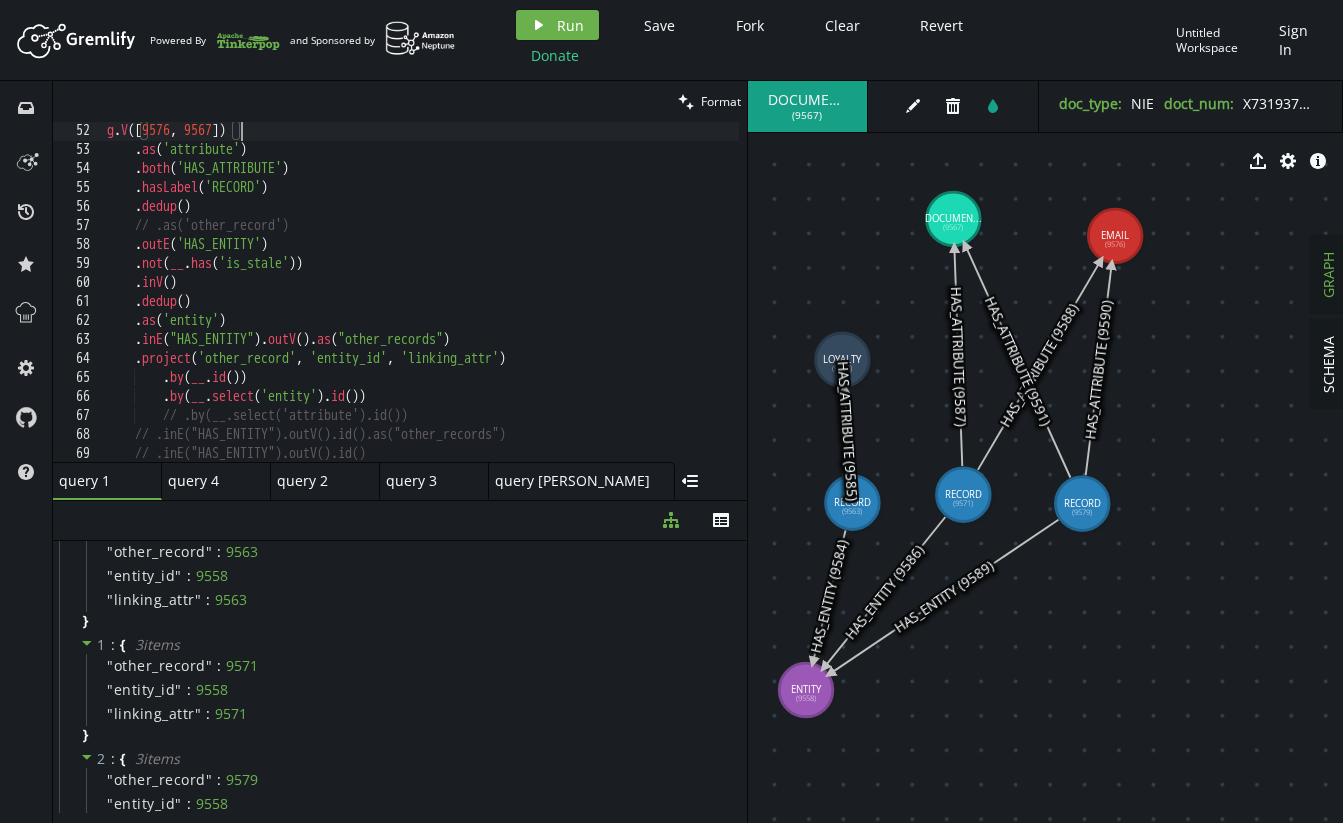 click on "g . V ([ 9576 ,   9567 ])        . as ( 'attribute' )      . both ( 'HAS_ATTRIBUTE' )      . hasLabel ( 'RECORD' )      . dedup ( )      // .as('other_record')      . outE ( 'HAS_ENTITY' )      . not ( __ . has ( 'is_stale' ))      . inV ( )      . dedup ( )      . as ( 'entity' )      . inE ( "HAS_ENTITY" ) . outV ( ) . as ( "other_records" )      . project ( 'other_record' ,   'entity_id' ,   'linking_attr' )           . by ( __ . id ( ))           . by ( __ . select ( 'entity' ) . id ( ))           // .by(__.select('attribute').id())      // .inE("HAS_ENTITY").outV().id().as("other_records")      // .inE("HAS_ENTITY").outV().id()      // .project("test")" at bounding box center (611, 306) 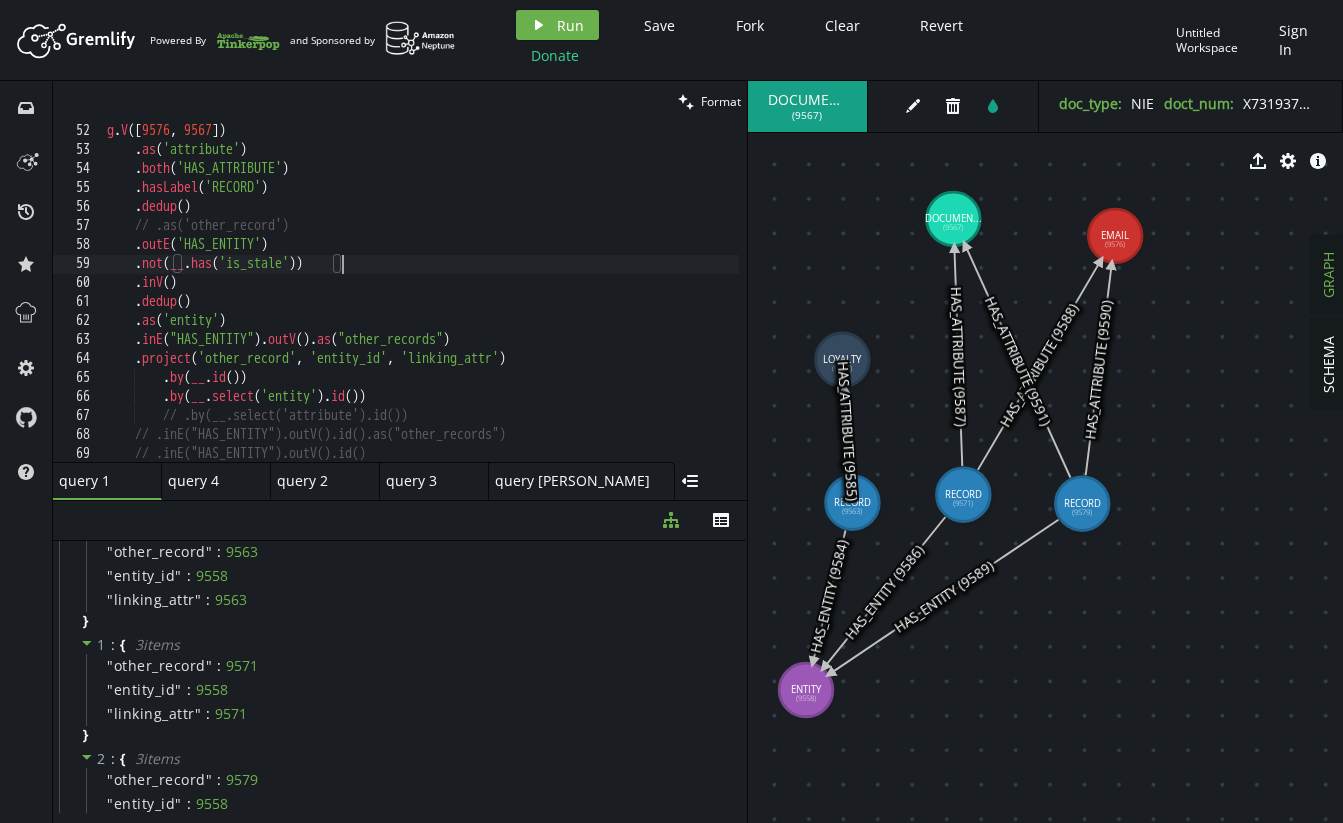 click on "g . V ([ 9576 ,   9567 ])        . as ( 'attribute' )      . both ( 'HAS_ATTRIBUTE' )      . hasLabel ( 'RECORD' )      . dedup ( )      // .as('other_record')      . outE ( 'HAS_ENTITY' )      . not ( __ . has ( 'is_stale' ))      . inV ( )      . dedup ( )      . as ( 'entity' )      . inE ( "HAS_ENTITY" ) . outV ( ) . as ( "other_records" )      . project ( 'other_record' ,   'entity_id' ,   'linking_attr' )           . by ( __ . id ( ))           . by ( __ . select ( 'entity' ) . id ( ))           // .by(__.select('attribute').id())      // .inE("HAS_ENTITY").outV().id().as("other_records")      // .inE("HAS_ENTITY").outV().id()      // .project("test")" at bounding box center [611, 306] 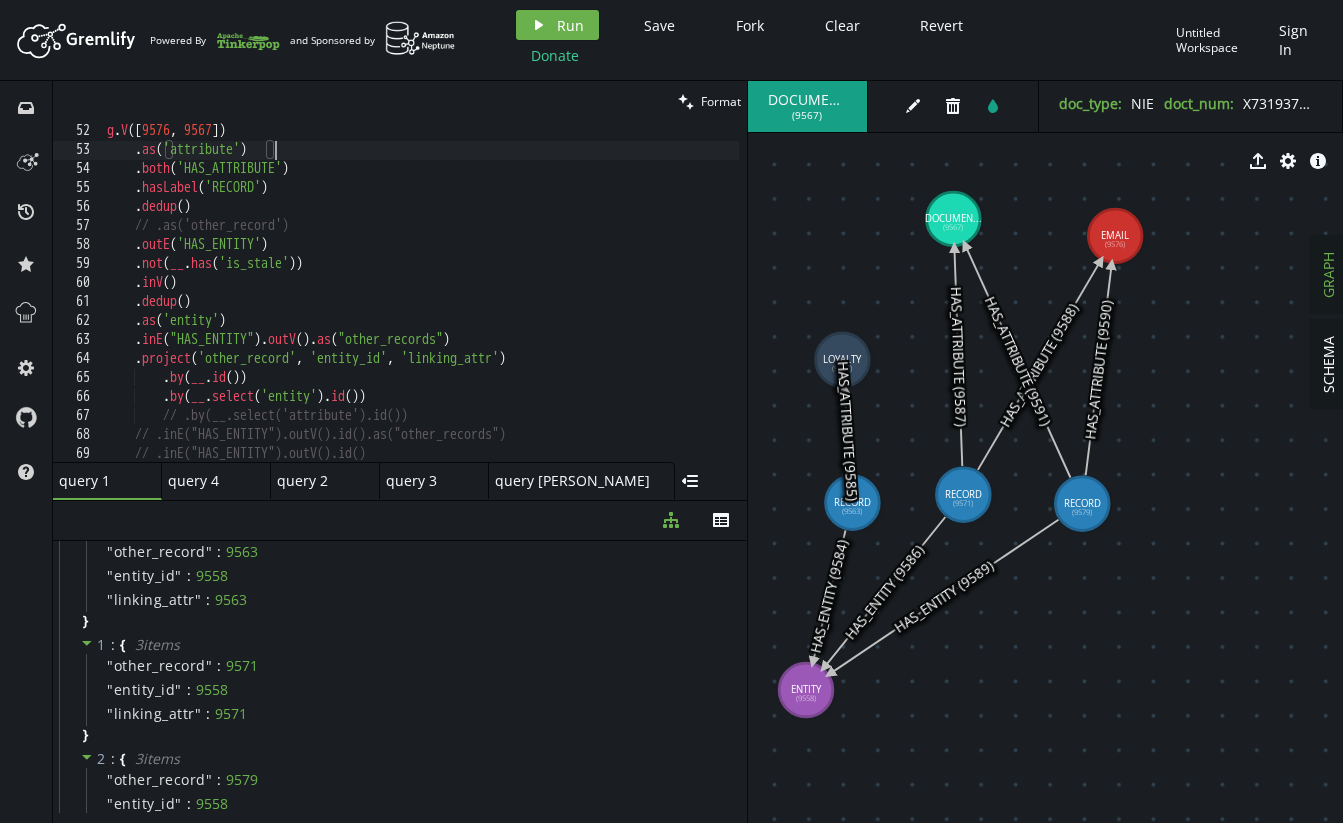 click on "g . V ([ 9576 ,   9567 ])        . as ( 'attribute' )      . both ( 'HAS_ATTRIBUTE' )      . hasLabel ( 'RECORD' )      . dedup ( )      // .as('other_record')      . outE ( 'HAS_ENTITY' )      . not ( __ . has ( 'is_stale' ))      . inV ( )      . dedup ( )      . as ( 'entity' )      . inE ( "HAS_ENTITY" ) . outV ( ) . as ( "other_records" )      . project ( 'other_record' ,   'entity_id' ,   'linking_attr' )           . by ( __ . id ( ))           . by ( __ . select ( 'entity' ) . id ( ))           // .by(__.select('attribute').id())      // .inE("HAS_ENTITY").outV().id().as("other_records")      // .inE("HAS_ENTITY").outV().id()      // .project("test")" at bounding box center (611, 306) 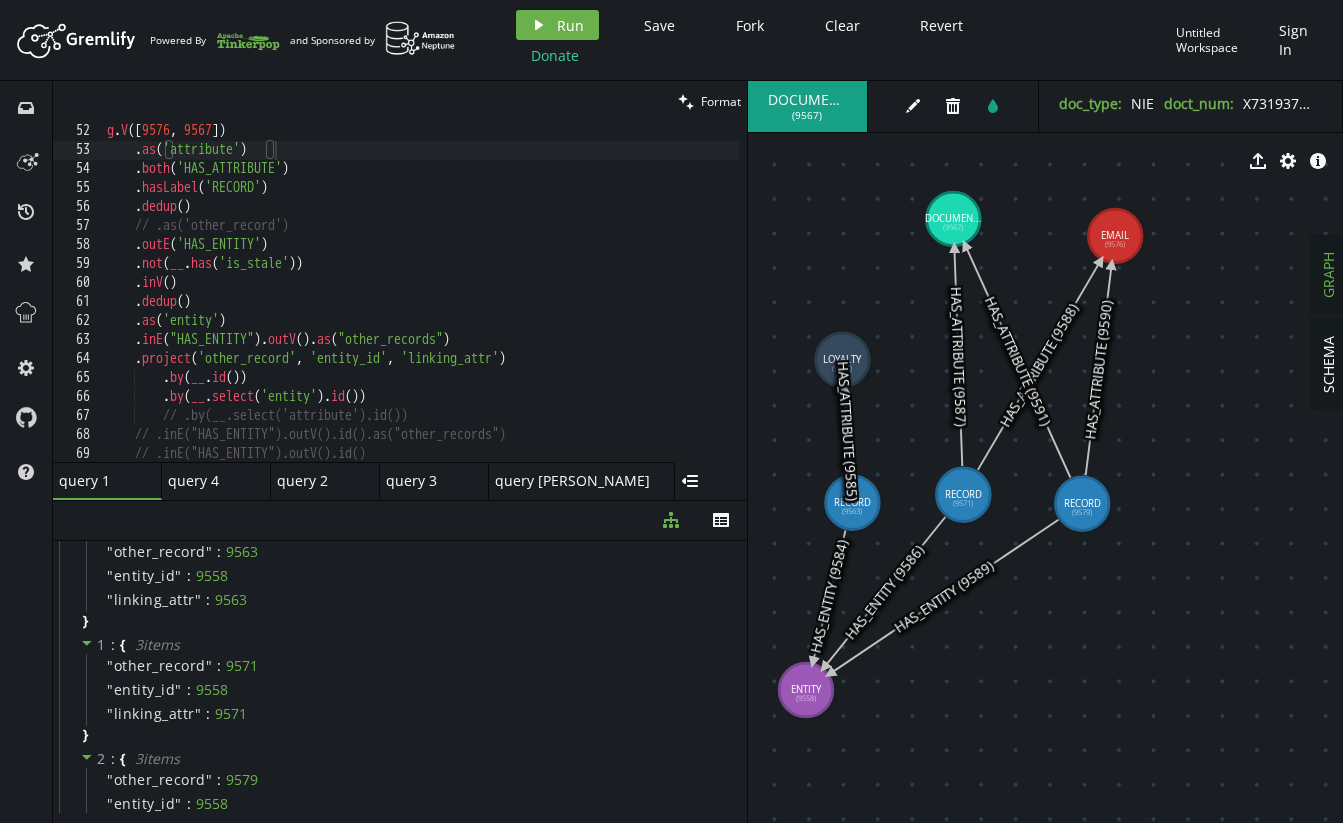 click on "g . V ([ 9576 ,   9567 ])        . as ( 'attribute' )      . both ( 'HAS_ATTRIBUTE' )      . hasLabel ( 'RECORD' )      . dedup ( )      // .as('other_record')      . outE ( 'HAS_ENTITY' )      . not ( __ . has ( 'is_stale' ))      . inV ( )      . dedup ( )      . as ( 'entity' )      . inE ( "HAS_ENTITY" ) . outV ( ) . as ( "other_records" )      . project ( 'other_record' ,   'entity_id' ,   'linking_attr' )           . by ( __ . id ( ))           . by ( __ . select ( 'entity' ) . id ( ))           // .by(__.select('attribute').id())      // .inE("HAS_ENTITY").outV().id().as("other_records")      // .inE("HAS_ENTITY").outV().id()      // .project("test")" at bounding box center (611, 306) 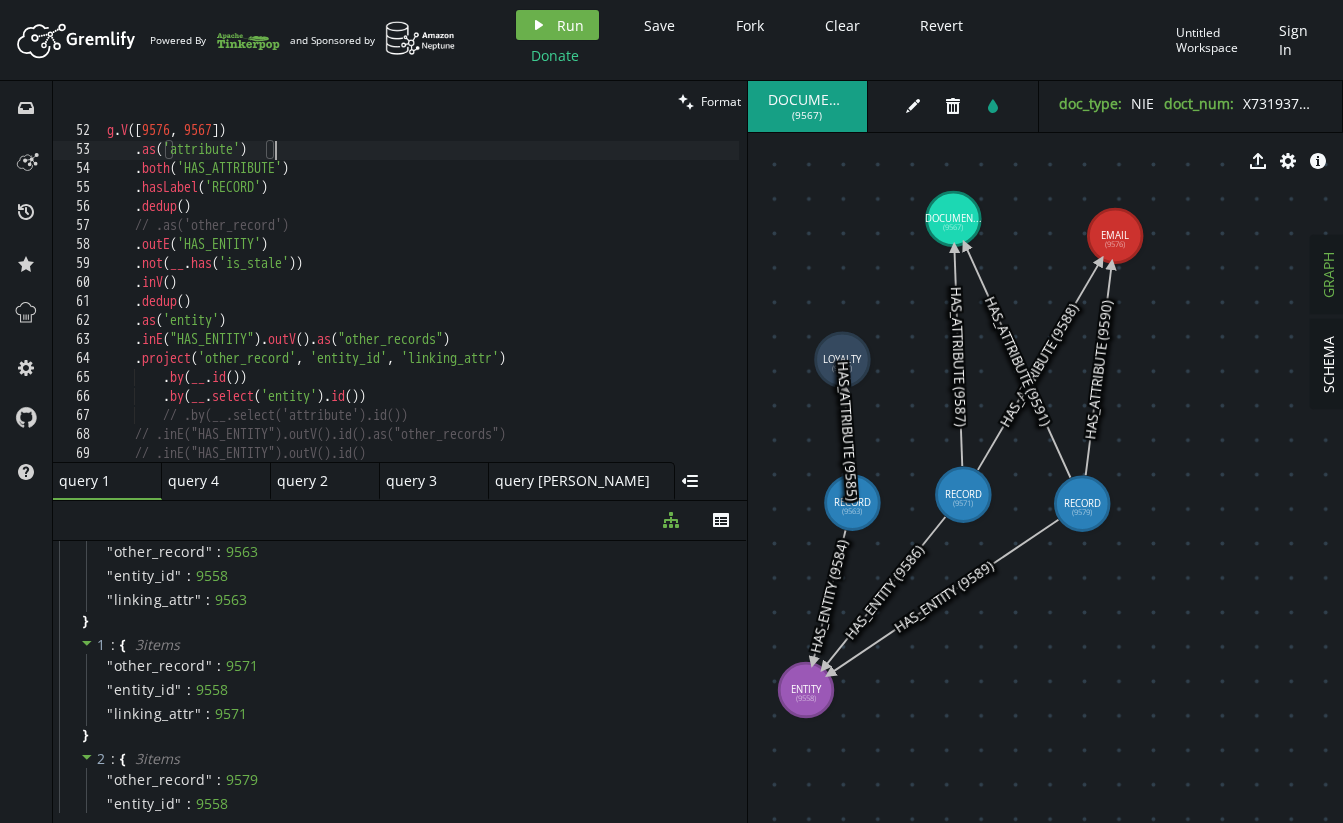 click on "g . V ([ 9576 ,   9567 ])        . as ( 'attribute' )      . both ( 'HAS_ATTRIBUTE' )      . hasLabel ( 'RECORD' )      . dedup ( )      // .as('other_record')      . outE ( 'HAS_ENTITY' )      . not ( __ . has ( 'is_stale' ))      . inV ( )      . dedup ( )      . as ( 'entity' )      . inE ( "HAS_ENTITY" ) . outV ( ) . as ( "other_records" )      . project ( 'other_record' ,   'entity_id' ,   'linking_attr' )           . by ( __ . id ( ))           . by ( __ . select ( 'entity' ) . id ( ))           // .by(__.select('attribute').id())      // .inE("HAS_ENTITY").outV().id().as("other_records")      // .inE("HAS_ENTITY").outV().id()      // .project("test")" at bounding box center (611, 306) 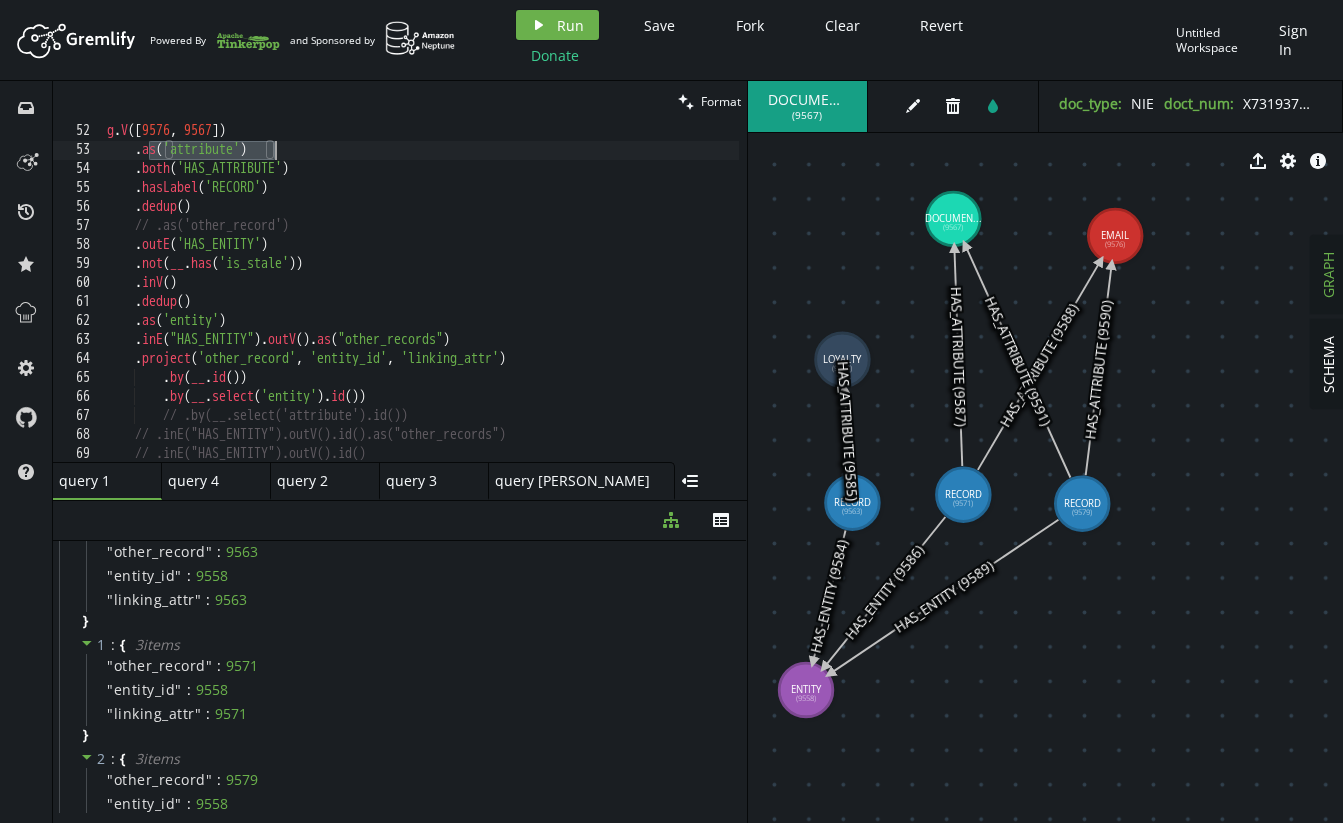 drag, startPoint x: 146, startPoint y: 150, endPoint x: 347, endPoint y: 146, distance: 201.0398 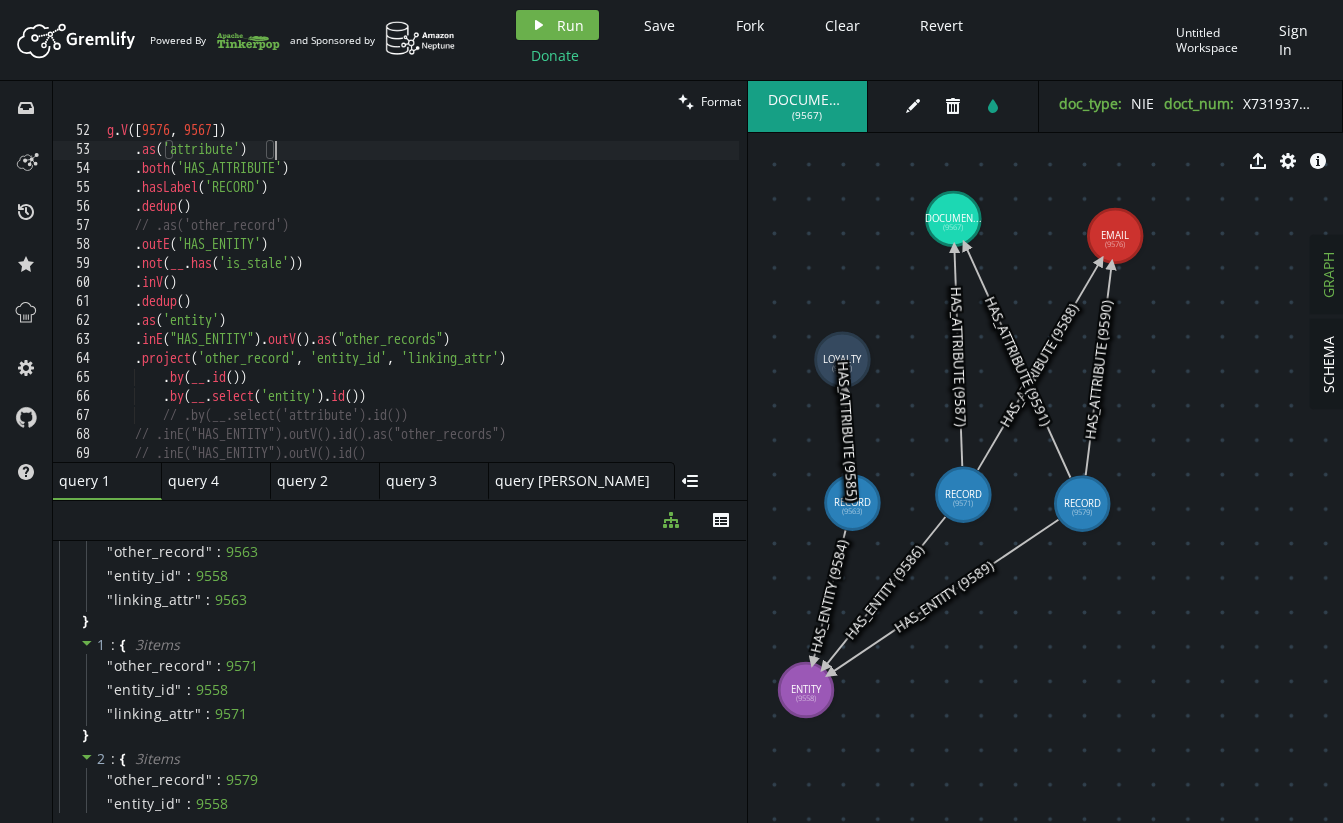 click on "g . V ([ 9576 ,   9567 ])        . as ( 'attribute' )      . both ( 'HAS_ATTRIBUTE' )      . hasLabel ( 'RECORD' )      . dedup ( )      // .as('other_record')      . outE ( 'HAS_ENTITY' )      . not ( __ . has ( 'is_stale' ))      . inV ( )      . dedup ( )      . as ( 'entity' )      . inE ( "HAS_ENTITY" ) . outV ( ) . as ( "other_records" )      . project ( 'other_record' ,   'entity_id' ,   'linking_attr' )           . by ( __ . id ( ))           . by ( __ . select ( 'entity' ) . id ( ))           // .by(__.select('attribute').id())      // .inE("HAS_ENTITY").outV().id().as("other_records")      // .inE("HAS_ENTITY").outV().id()      // .project("test")" at bounding box center (611, 306) 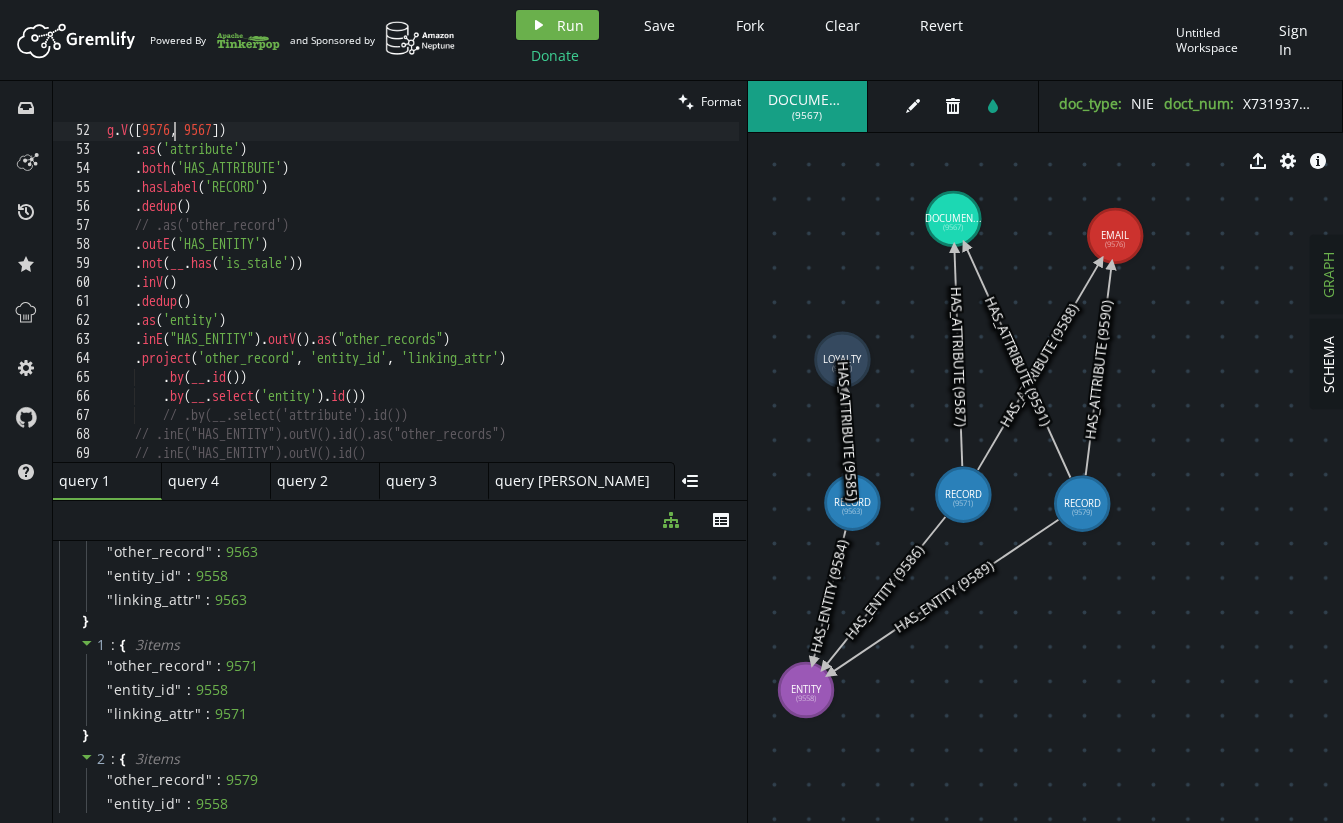 click on "g . V ([ 9576 ,   9567 ])        . as ( 'attribute' )      . both ( 'HAS_ATTRIBUTE' )      . hasLabel ( 'RECORD' )      . dedup ( )      // .as('other_record')      . outE ( 'HAS_ENTITY' )      . not ( __ . has ( 'is_stale' ))      . inV ( )      . dedup ( )      . as ( 'entity' )      . inE ( "HAS_ENTITY" ) . outV ( ) . as ( "other_records" )      . project ( 'other_record' ,   'entity_id' ,   'linking_attr' )           . by ( __ . id ( ))           . by ( __ . select ( 'entity' ) . id ( ))           // .by(__.select('attribute').id())      // .inE("HAS_ENTITY").outV().id().as("other_records")      // .inE("HAS_ENTITY").outV().id()      // .project("test")" at bounding box center (611, 306) 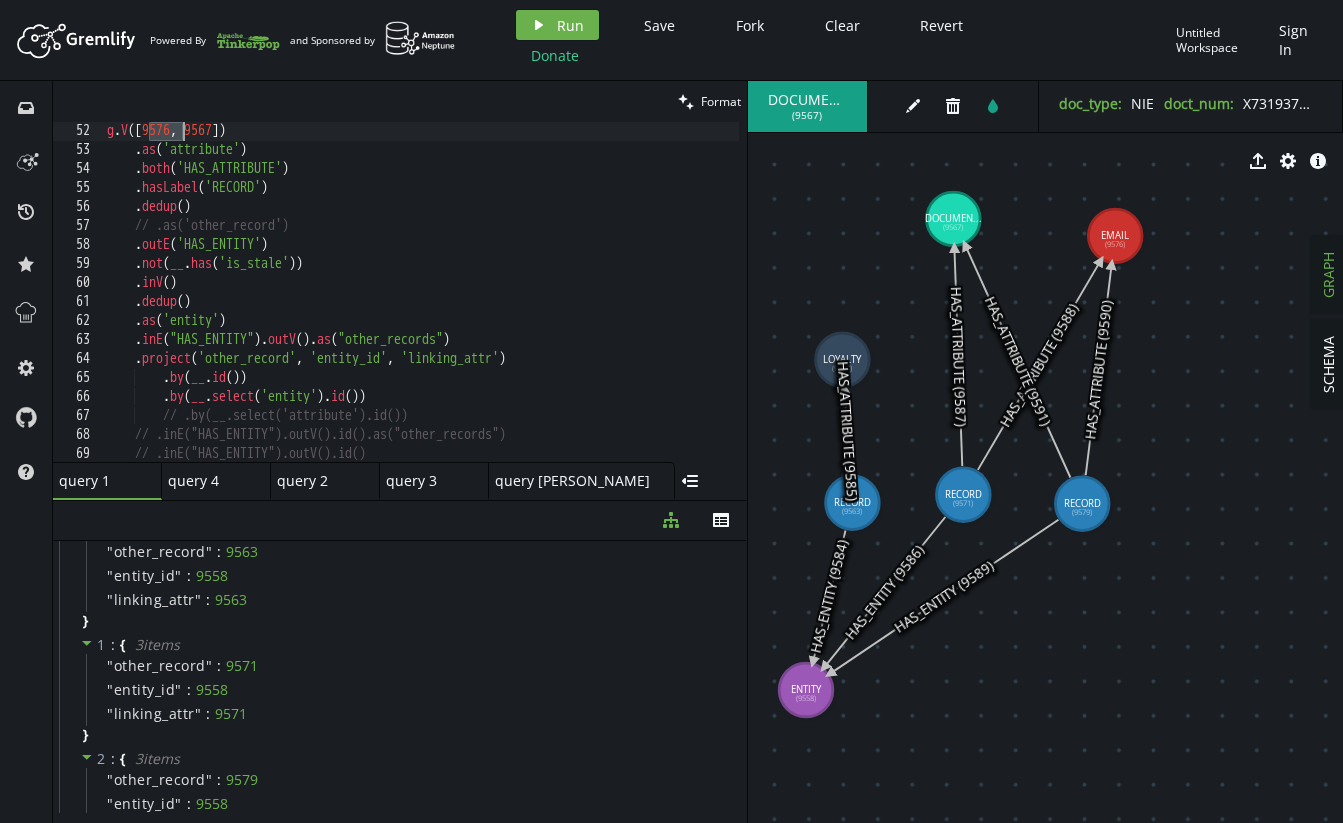 click on "g . V ([ 9576 ,   9567 ])        . as ( 'attribute' )      . both ( 'HAS_ATTRIBUTE' )      . hasLabel ( 'RECORD' )      . dedup ( )      // .as('other_record')      . outE ( 'HAS_ENTITY' )      . not ( __ . has ( 'is_stale' ))      . inV ( )      . dedup ( )      . as ( 'entity' )      . inE ( "HAS_ENTITY" ) . outV ( ) . as ( "other_records" )      . project ( 'other_record' ,   'entity_id' ,   'linking_attr' )           . by ( __ . id ( ))           . by ( __ . select ( 'entity' ) . id ( ))           // .by(__.select('attribute').id())      // .inE("HAS_ENTITY").outV().id().as("other_records")      // .inE("HAS_ENTITY").outV().id()      // .project("test")" at bounding box center [611, 306] 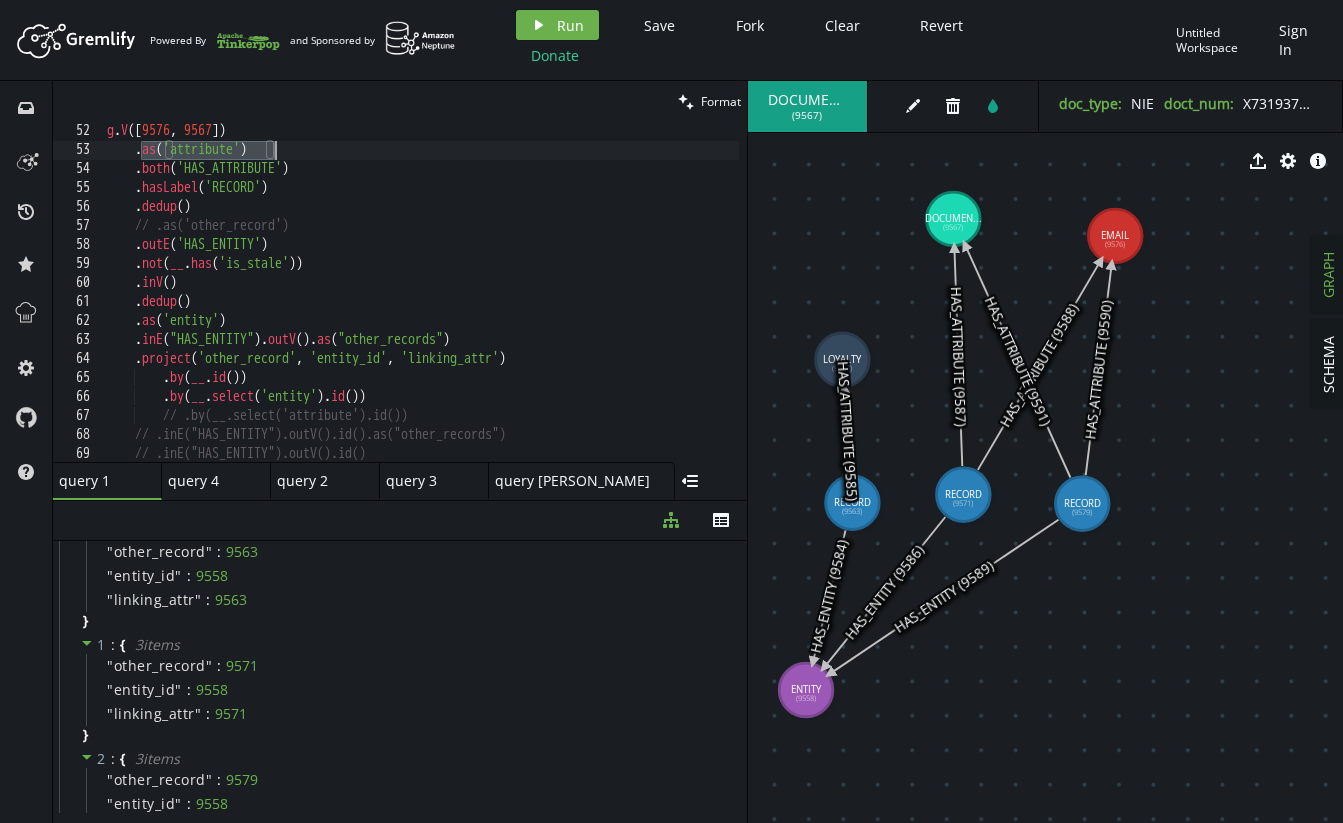 drag, startPoint x: 139, startPoint y: 153, endPoint x: 324, endPoint y: 147, distance: 185.09727 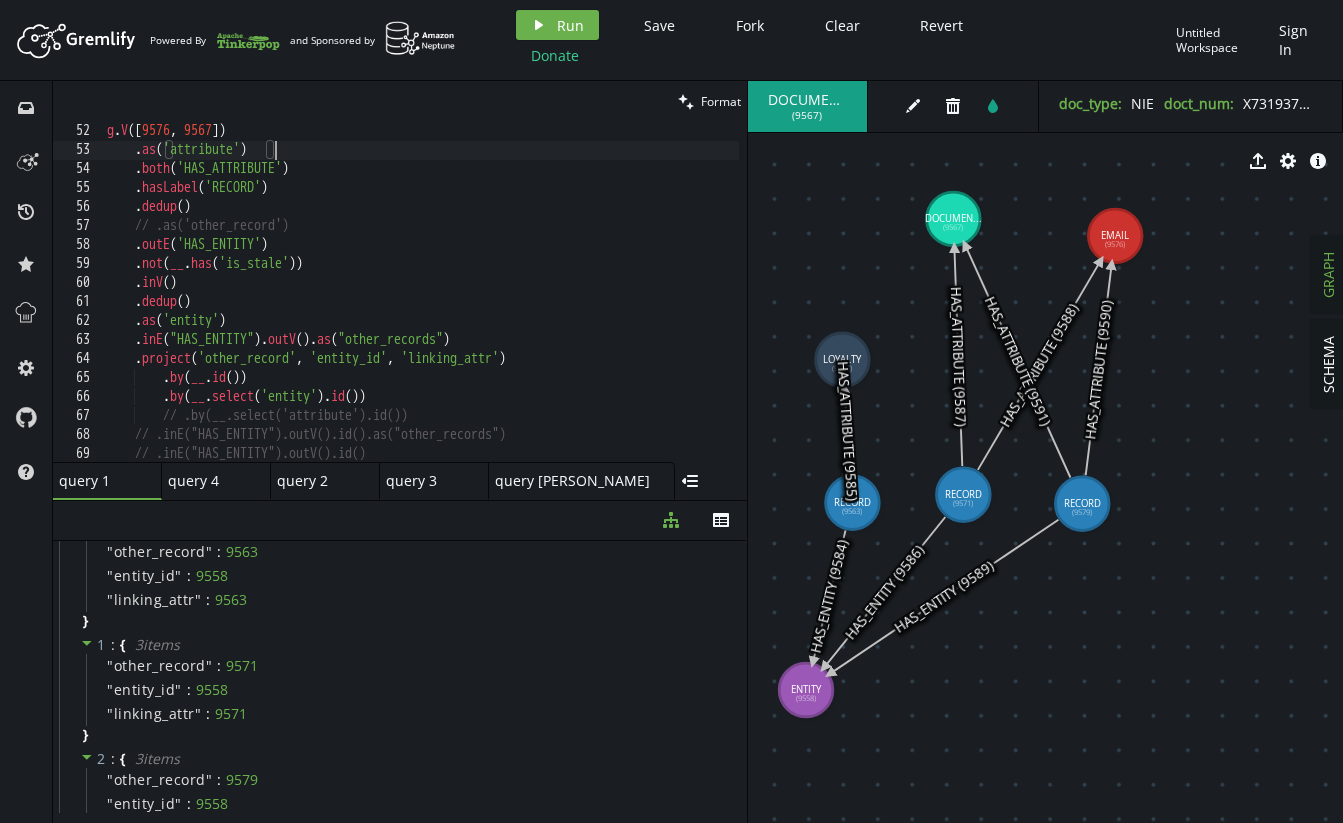 click on "g . V ([ 9576 ,   9567 ])        . as ( 'attribute' )      . both ( 'HAS_ATTRIBUTE' )      . hasLabel ( 'RECORD' )      . dedup ( )      // .as('other_record')      . outE ( 'HAS_ENTITY' )      . not ( __ . has ( 'is_stale' ))      . inV ( )      . dedup ( )      . as ( 'entity' )      . inE ( "HAS_ENTITY" ) . outV ( ) . as ( "other_records" )      . project ( 'other_record' ,   'entity_id' ,   'linking_attr' )           . by ( __ . id ( ))           . by ( __ . select ( 'entity' ) . id ( ))           // .by(__.select('attribute').id())      // .inE("HAS_ENTITY").outV().id().as("other_records")      // .inE("HAS_ENTITY").outV().id()      // .project("test")" at bounding box center (611, 306) 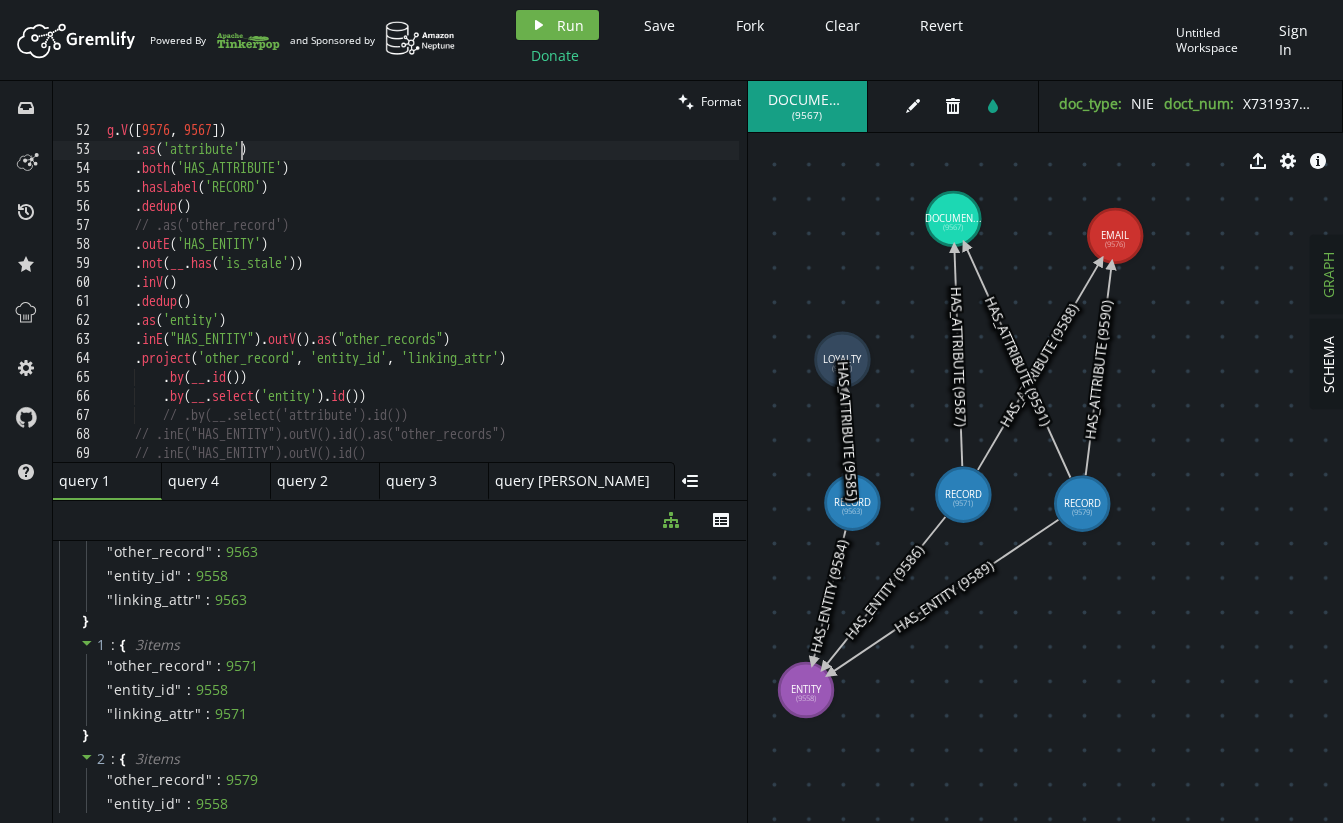 click on "g . V ([ 9576 ,   9567 ])        . as ( 'attribute' )      . both ( 'HAS_ATTRIBUTE' )      . hasLabel ( 'RECORD' )      . dedup ( )      // .as('other_record')      . outE ( 'HAS_ENTITY' )      . not ( __ . has ( 'is_stale' ))      . inV ( )      . dedup ( )      . as ( 'entity' )      . inE ( "HAS_ENTITY" ) . outV ( ) . as ( "other_records" )      . project ( 'other_record' ,   'entity_id' ,   'linking_attr' )           . by ( __ . id ( ))           . by ( __ . select ( 'entity' ) . id ( ))           // .by(__.select('attribute').id())      // .inE("HAS_ENTITY").outV().id().as("other_records")      // .inE("HAS_ENTITY").outV().id()      // .project("test")" at bounding box center (611, 306) 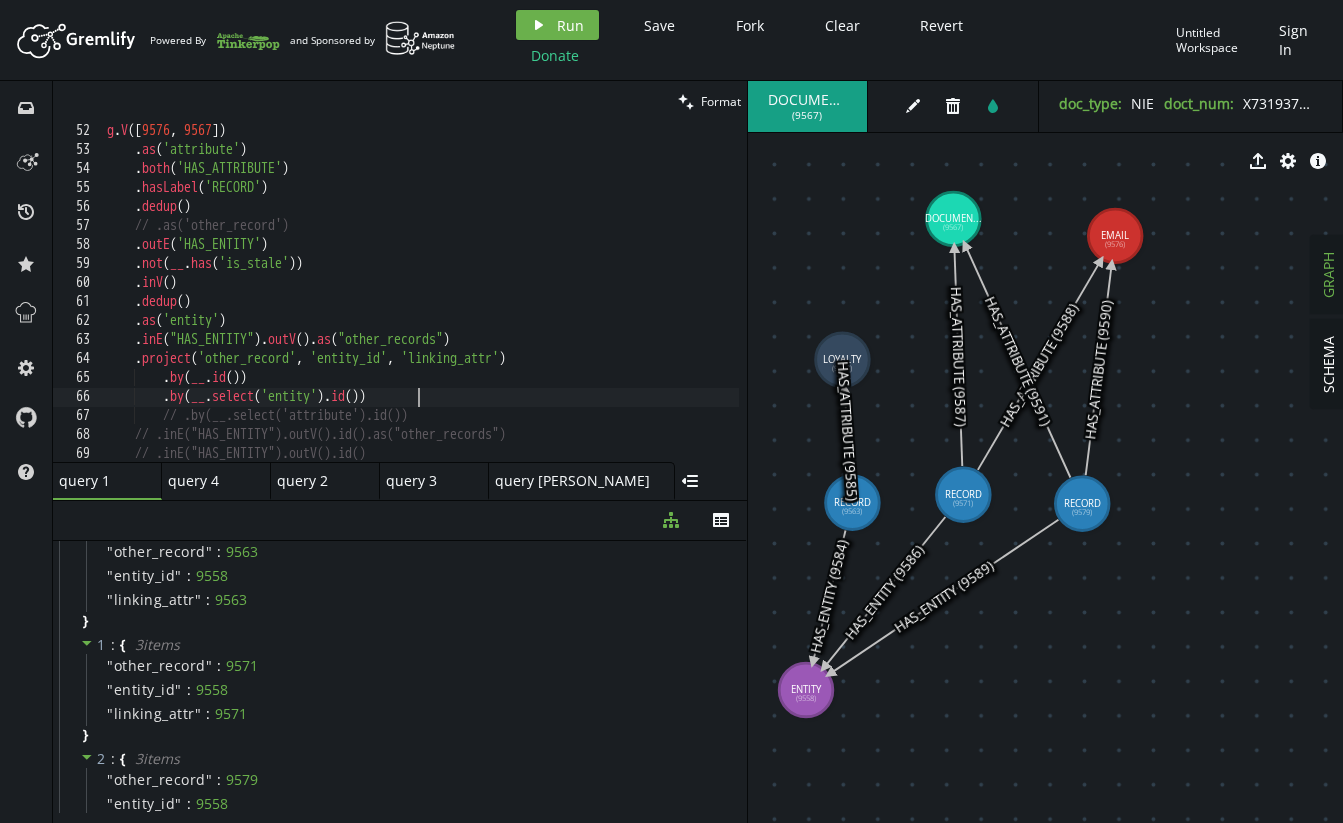 click on "g . V ([ 9576 ,   9567 ])        . as ( 'attribute' )      . both ( 'HAS_ATTRIBUTE' )      . hasLabel ( 'RECORD' )      . dedup ( )      // .as('other_record')      . outE ( 'HAS_ENTITY' )      . not ( __ . has ( 'is_stale' ))      . inV ( )      . dedup ( )      . as ( 'entity' )      . inE ( "HAS_ENTITY" ) . outV ( ) . as ( "other_records" )      . project ( 'other_record' ,   'entity_id' ,   'linking_attr' )           . by ( __ . id ( ))           . by ( __ . select ( 'entity' ) . id ( ))           // .by(__.select('attribute').id())      // .inE("HAS_ENTITY").outV().id().as("other_records")      // .inE("HAS_ENTITY").outV().id()      // .project("test")" at bounding box center [611, 306] 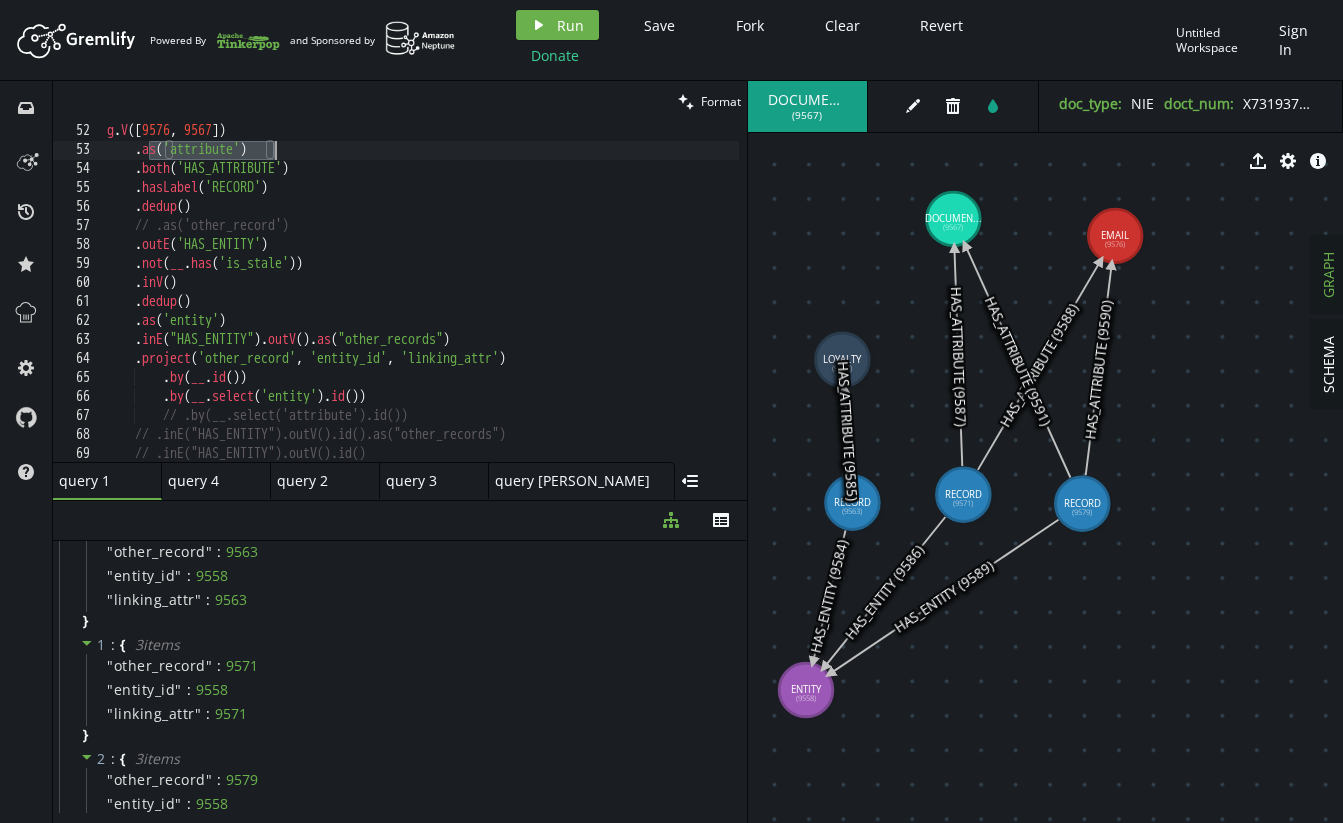drag, startPoint x: 174, startPoint y: 151, endPoint x: 319, endPoint y: 144, distance: 145.16887 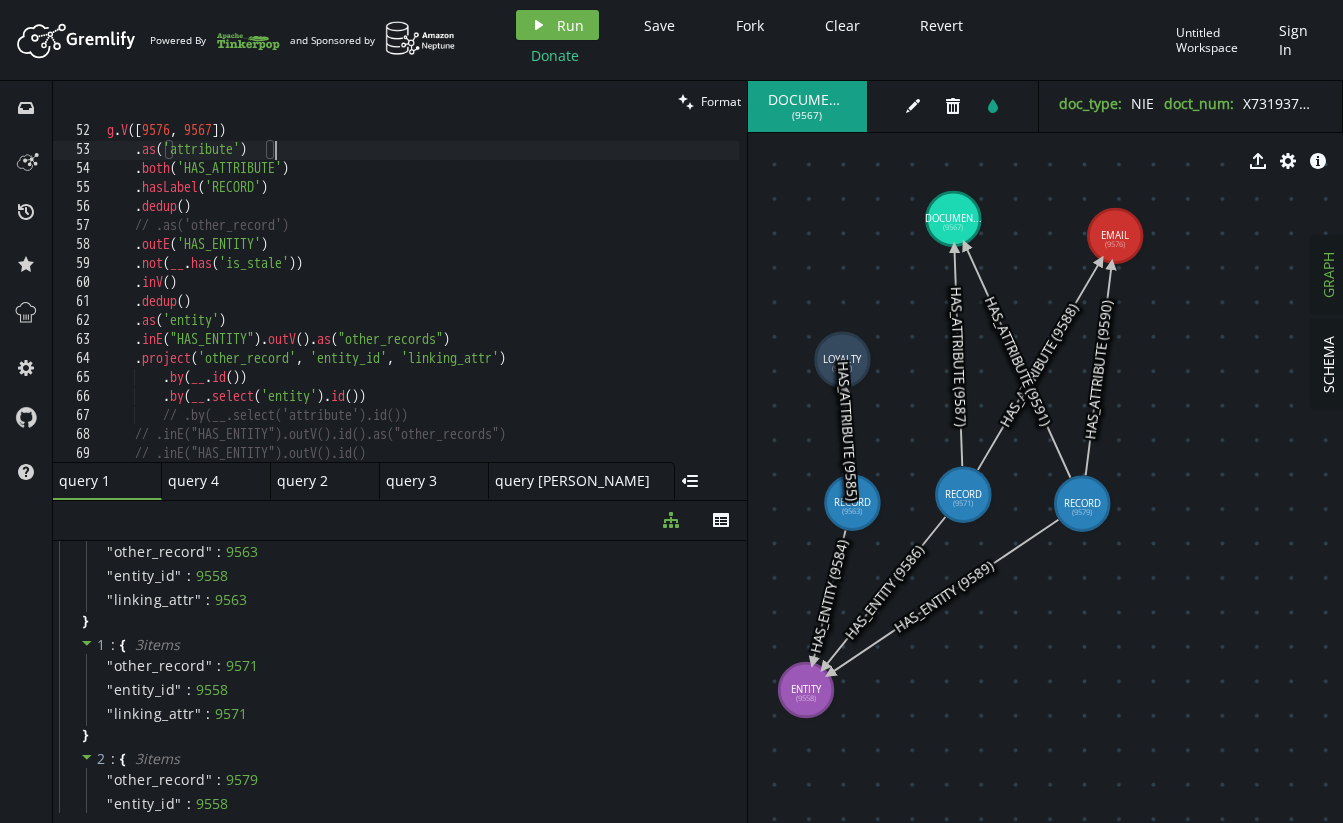 click on "g . V ([ 9576 ,   9567 ])        . as ( 'attribute' )      . both ( 'HAS_ATTRIBUTE' )      . hasLabel ( 'RECORD' )      . dedup ( )      // .as('other_record')      . outE ( 'HAS_ENTITY' )      . not ( __ . has ( 'is_stale' ))      . inV ( )      . dedup ( )      . as ( 'entity' )      . inE ( "HAS_ENTITY" ) . outV ( ) . as ( "other_records" )      . project ( 'other_record' ,   'entity_id' ,   'linking_attr' )           . by ( __ . id ( ))           . by ( __ . select ( 'entity' ) . id ( ))           // .by(__.select('attribute').id())      // .inE("HAS_ENTITY").outV().id().as("other_records")      // .inE("HAS_ENTITY").outV().id()      // .project("test")" at bounding box center (611, 306) 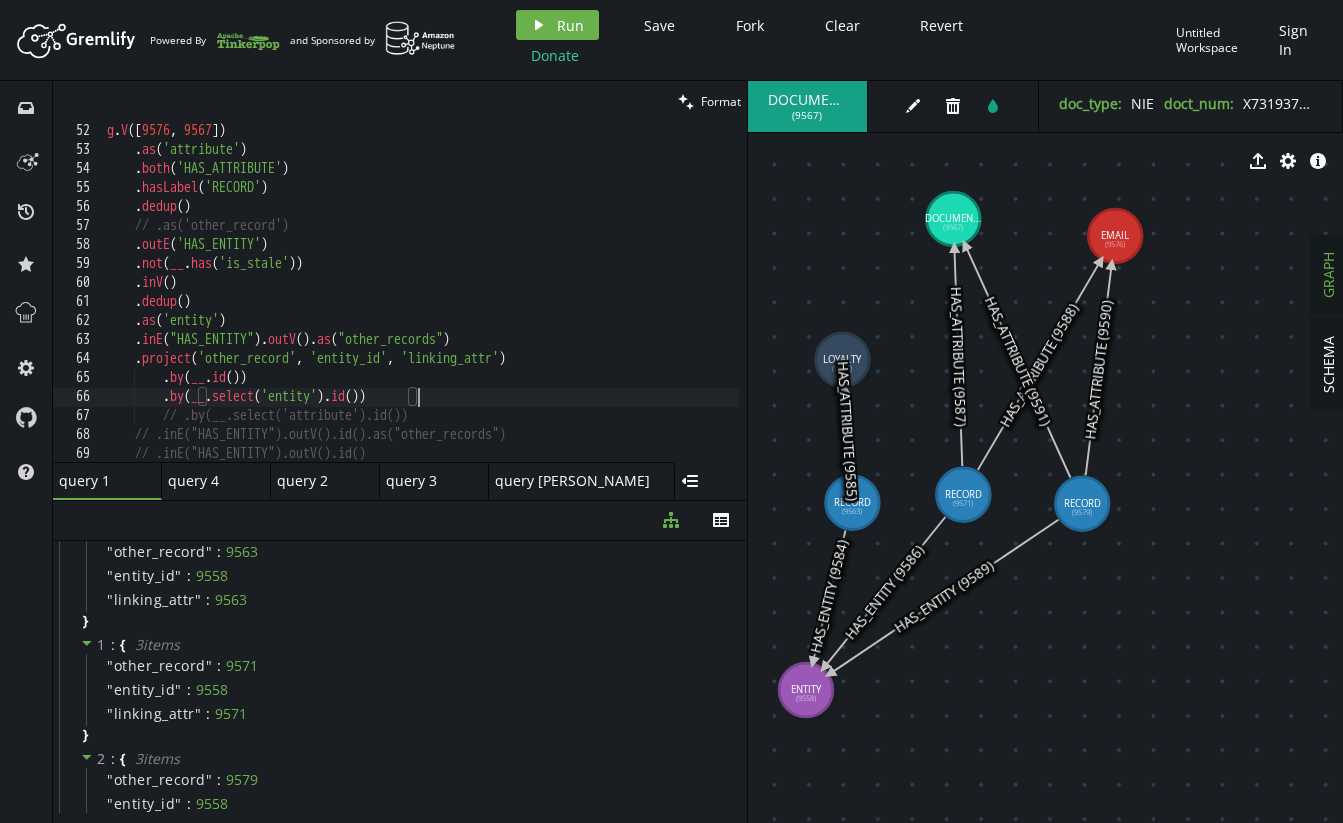 click on "g . V ([ 9576 ,   9567 ])        . as ( 'attribute' )      . both ( 'HAS_ATTRIBUTE' )      . hasLabel ( 'RECORD' )      . dedup ( )      // .as('other_record')      . outE ( 'HAS_ENTITY' )      . not ( __ . has ( 'is_stale' ))      . inV ( )      . dedup ( )      . as ( 'entity' )      . inE ( "HAS_ENTITY" ) . outV ( ) . as ( "other_records" )      . project ( 'other_record' ,   'entity_id' ,   'linking_attr' )           . by ( __ . id ( ))           . by ( __ . select ( 'entity' ) . id ( ))           // .by(__.select('attribute').id())      // .inE("HAS_ENTITY").outV().id().as("other_records")      // .inE("HAS_ENTITY").outV().id()      // .project("test")" at bounding box center [611, 306] 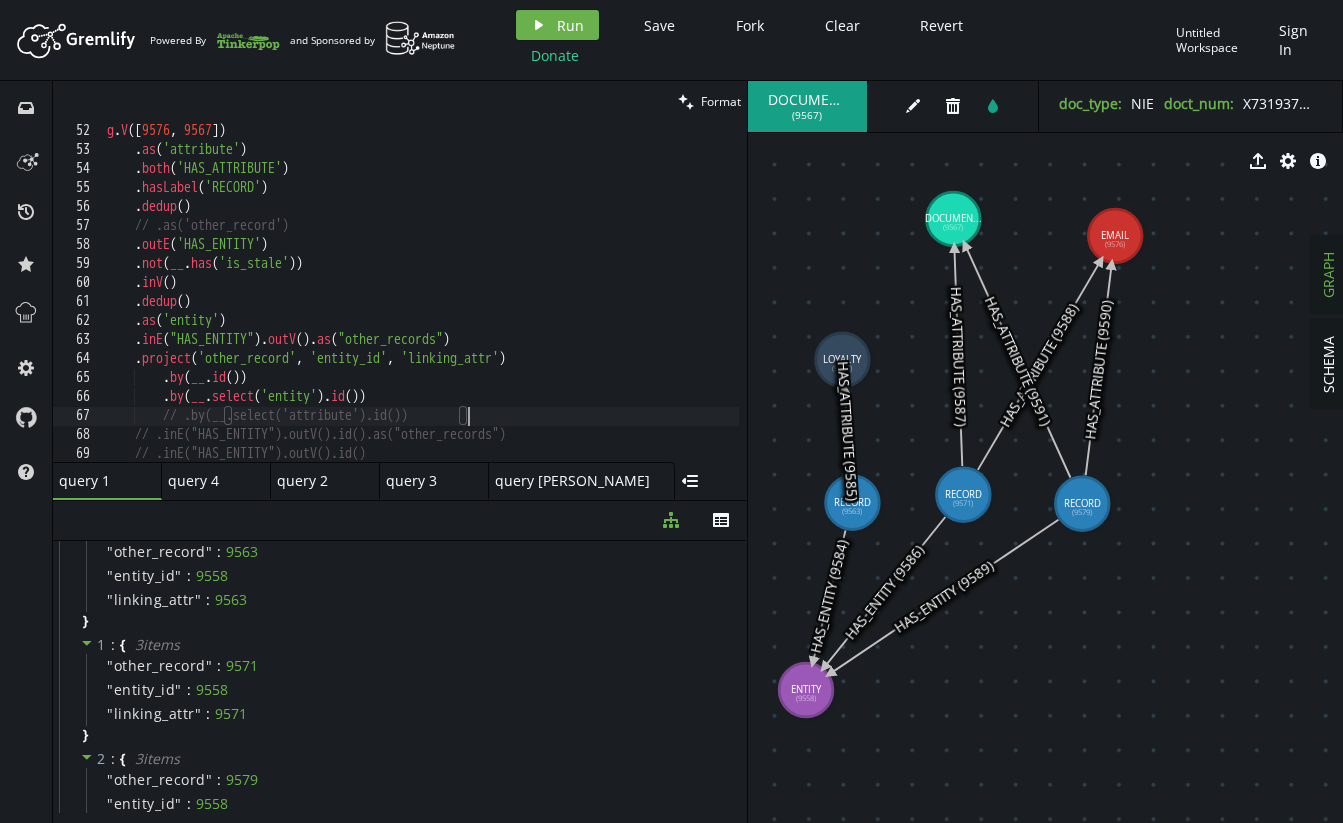click on "g . V ([ 9576 ,   9567 ])        . as ( 'attribute' )      . both ( 'HAS_ATTRIBUTE' )      . hasLabel ( 'RECORD' )      . dedup ( )      // .as('other_record')      . outE ( 'HAS_ENTITY' )      . not ( __ . has ( 'is_stale' ))      . inV ( )      . dedup ( )      . as ( 'entity' )      . inE ( "HAS_ENTITY" ) . outV ( ) . as ( "other_records" )      . project ( 'other_record' ,   'entity_id' ,   'linking_attr' )           . by ( __ . id ( ))           . by ( __ . select ( 'entity' ) . id ( ))           // .by(__.select('attribute').id())      // .inE("HAS_ENTITY").outV().id().as("other_records")      // .inE("HAS_ENTITY").outV().id()      // .project("test")" at bounding box center [611, 306] 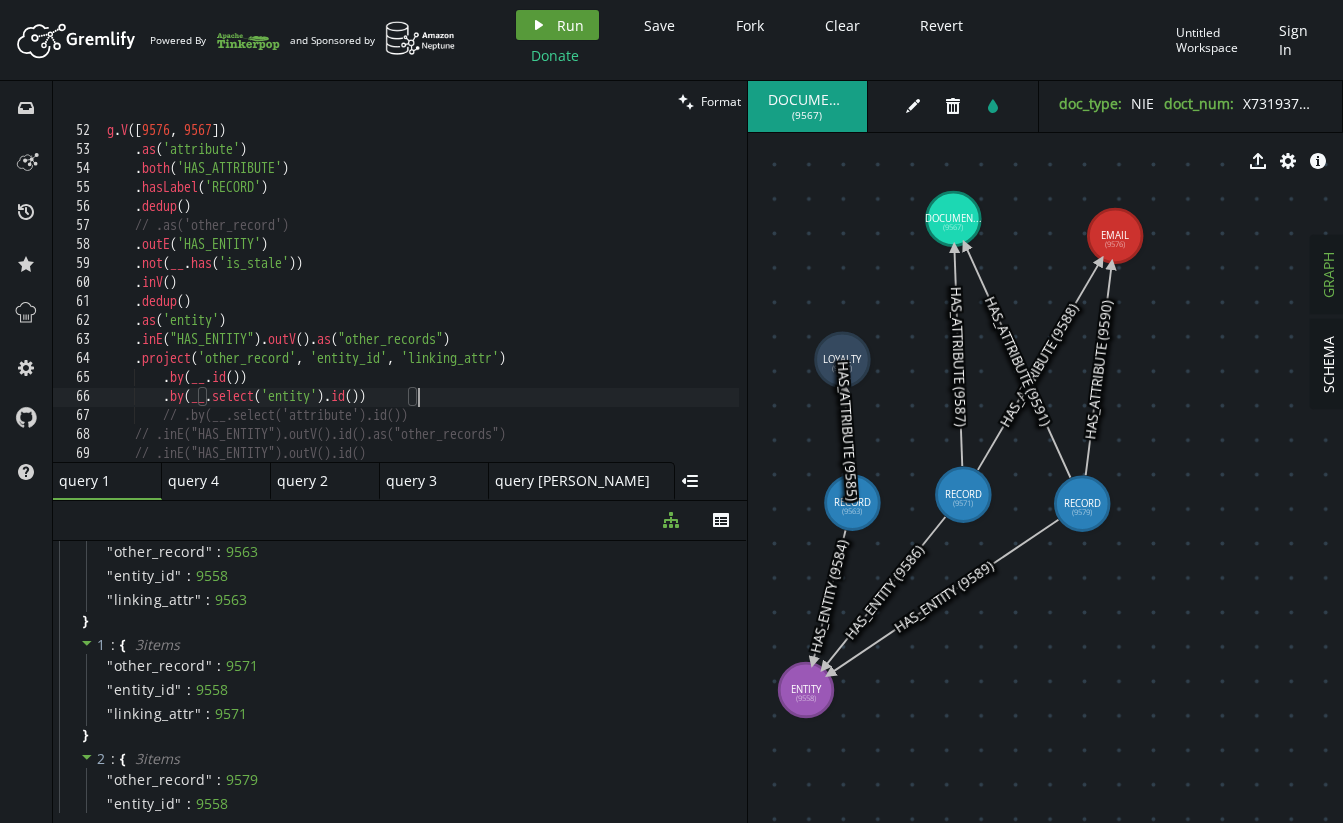 click on "play Run" at bounding box center [557, 25] 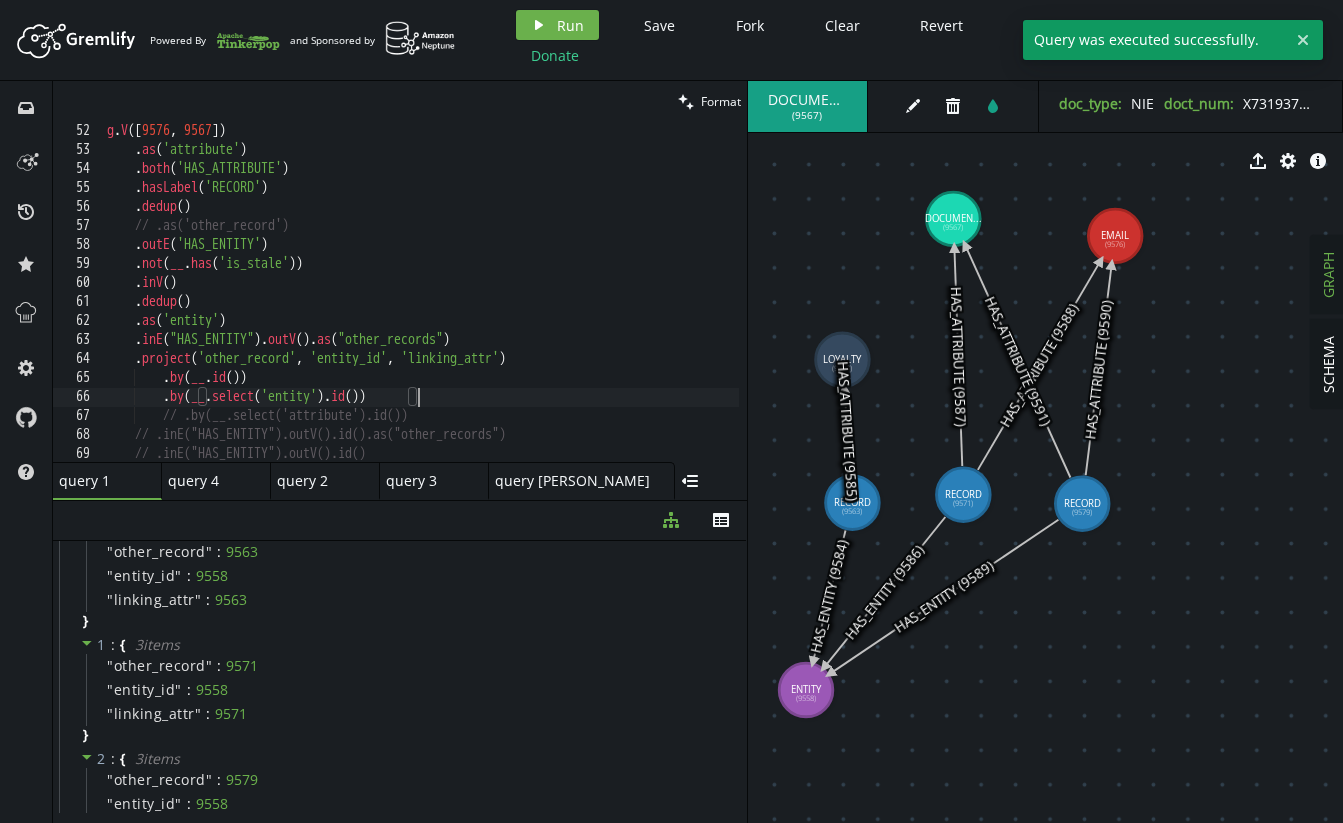 click on "g . V ([ 9576 ,   9567 ])        . as ( 'attribute' )      . both ( 'HAS_ATTRIBUTE' )      . hasLabel ( 'RECORD' )      . dedup ( )      // .as('other_record')      . outE ( 'HAS_ENTITY' )      . not ( __ . has ( 'is_stale' ))      . inV ( )      . dedup ( )      . as ( 'entity' )      . inE ( "HAS_ENTITY" ) . outV ( ) . as ( "other_records" )      . project ( 'other_record' ,   'entity_id' ,   'linking_attr' )           . by ( __ . id ( ))           . by ( __ . select ( 'entity' ) . id ( ))           // .by(__.select('attribute').id())      // .inE("HAS_ENTITY").outV().id().as("other_records")      // .inE("HAS_ENTITY").outV().id()      // .project("test")" at bounding box center [611, 306] 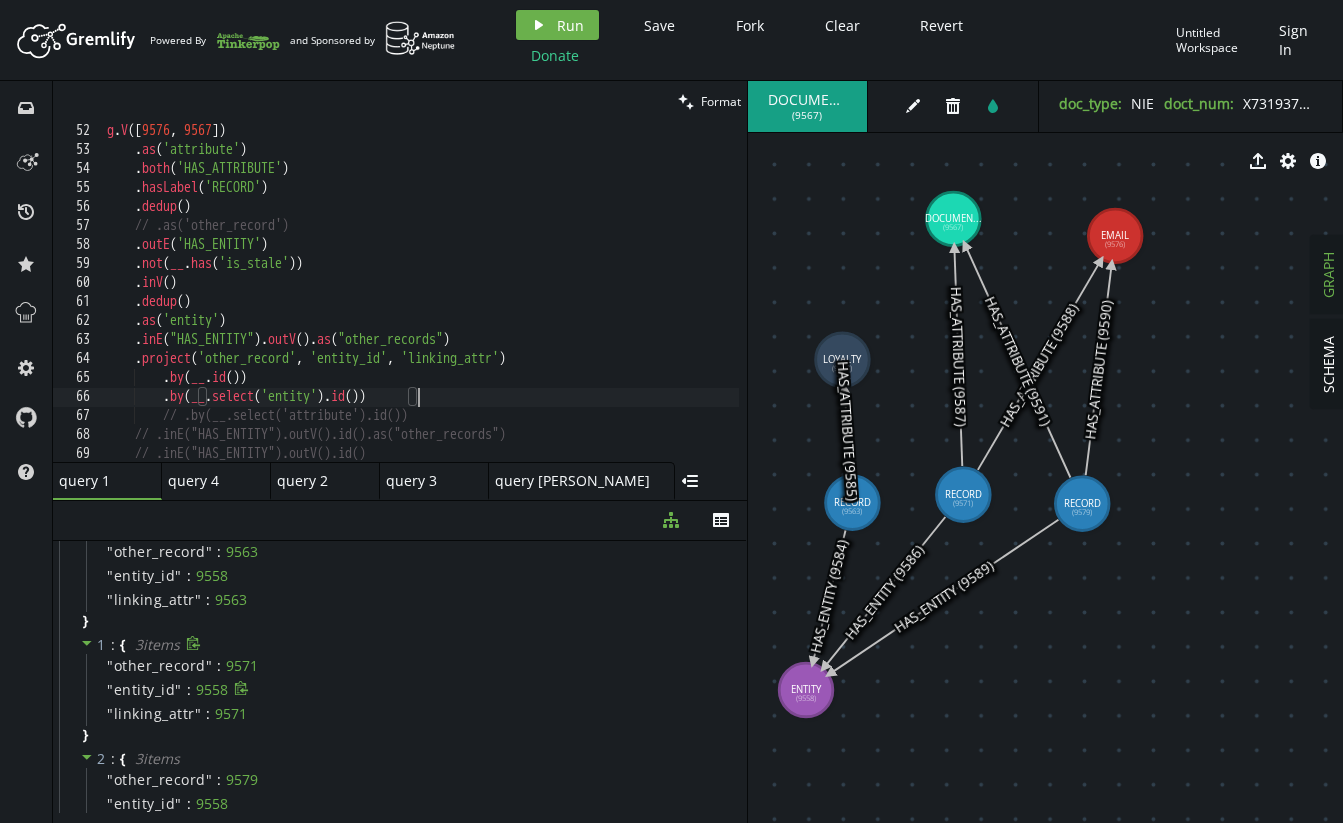 scroll, scrollTop: 36, scrollLeft: 0, axis: vertical 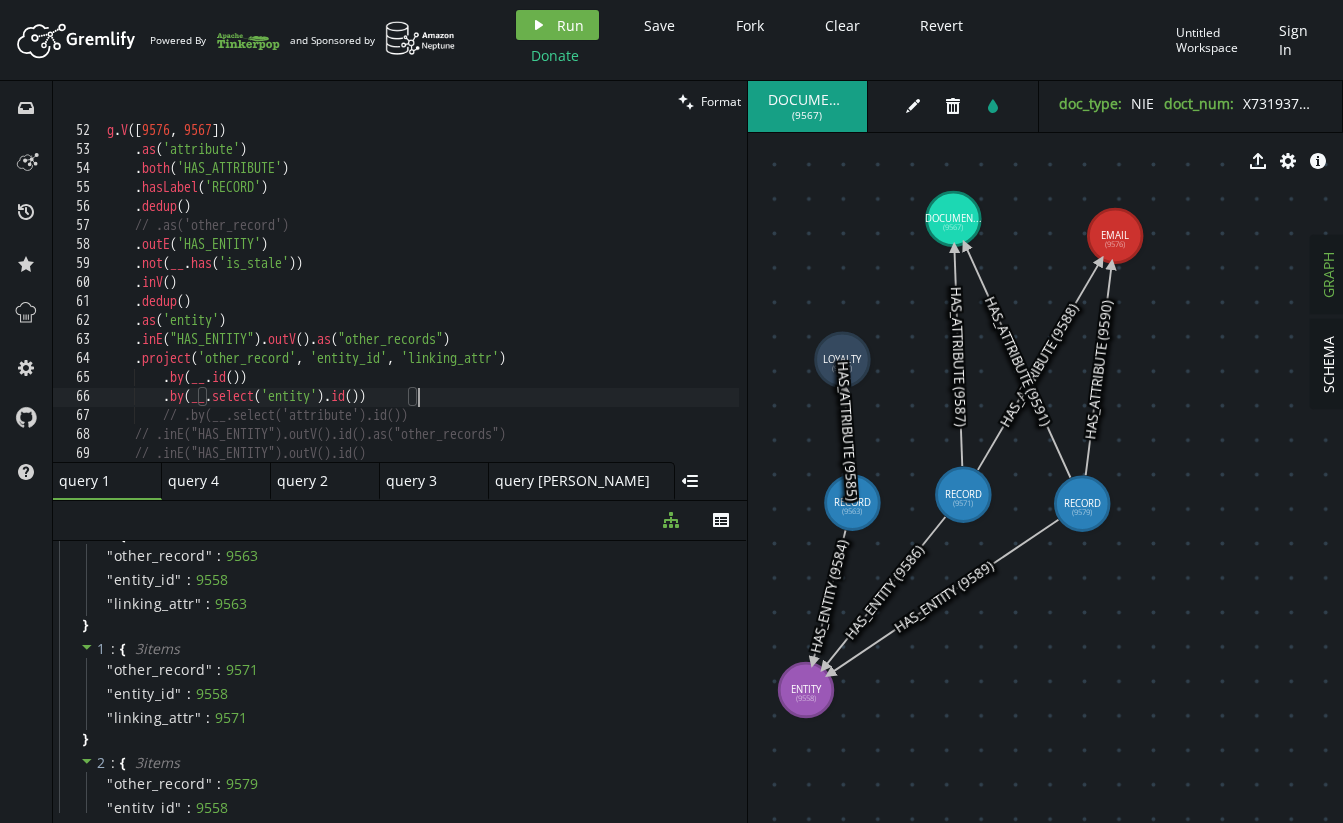 click on "g . V ([ 9576 ,   9567 ])        . as ( 'attribute' )      . both ( 'HAS_ATTRIBUTE' )      . hasLabel ( 'RECORD' )      . dedup ( )      // .as('other_record')      . outE ( 'HAS_ENTITY' )      . not ( __ . has ( 'is_stale' ))      . inV ( )      . dedup ( )      . as ( 'entity' )      . inE ( "HAS_ENTITY" ) . outV ( ) . as ( "other_records" )      . project ( 'other_record' ,   'entity_id' ,   'linking_attr' )           . by ( __ . id ( ))           . by ( __ . select ( 'entity' ) . id ( ))           // .by(__.select('attribute').id())      // .inE("HAS_ENTITY").outV().id().as("other_records")      // .inE("HAS_ENTITY").outV().id()      // .project("test")" at bounding box center [611, 306] 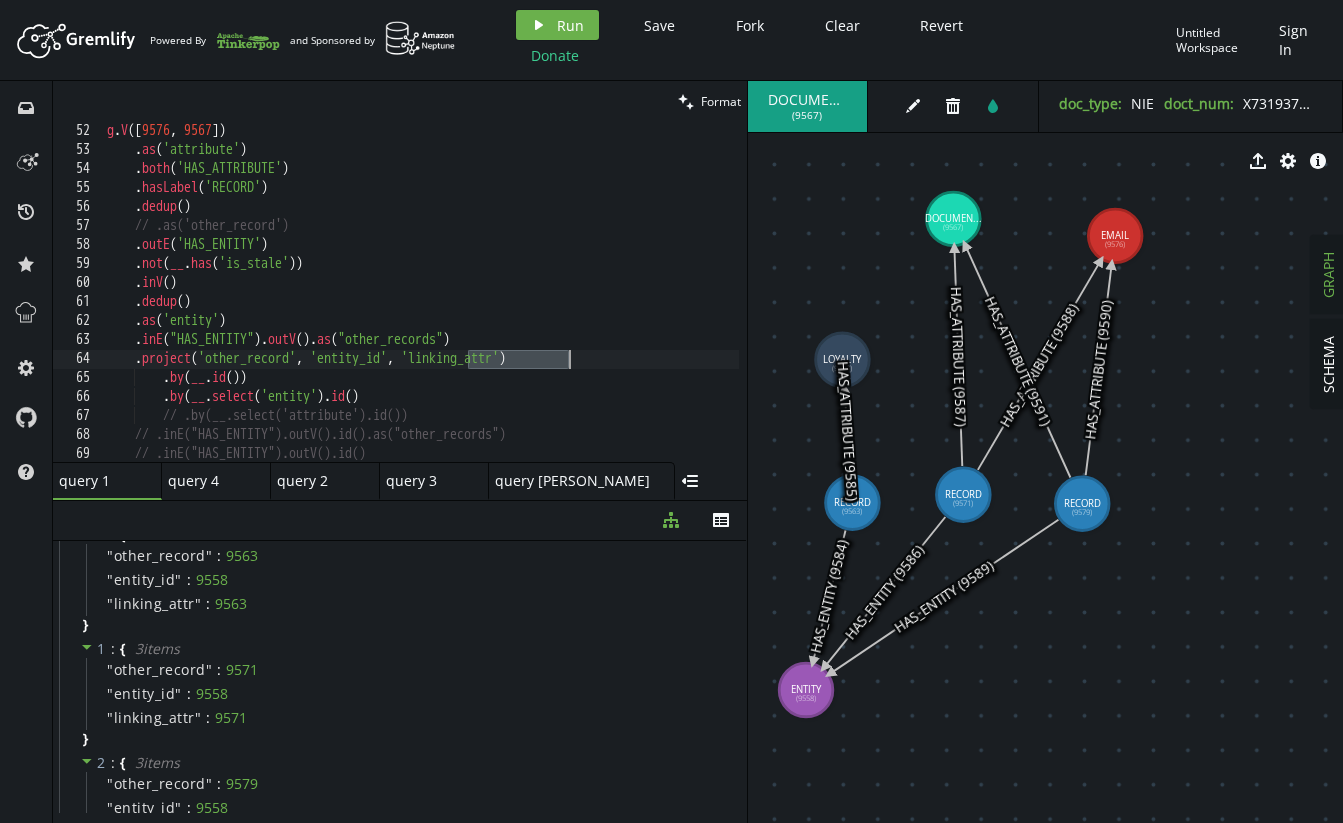 click on "g . V ([ 9576 ,   9567 ])        . as ( 'attribute' )      . both ( 'HAS_ATTRIBUTE' )      . hasLabel ( 'RECORD' )      . dedup ( )      // .as('other_record')      . outE ( 'HAS_ENTITY' )      . not ( __ . has ( 'is_stale' ))      . inV ( )      . dedup ( )      . as ( 'entity' )      . inE ( "HAS_ENTITY" ) . outV ( ) . as ( "other_records" )      . project ( 'other_record' ,   'entity_id' ,   'linking_attr' )           . by ( __ . id ( ))           . by ( __ . select ( 'entity' ) . id ( )           // .by(__.select('attribute').id())      // .inE("HAS_ENTITY").outV().id().as("other_records")      // .inE("HAS_ENTITY").outV().id()      // .project("test")" at bounding box center [611, 306] 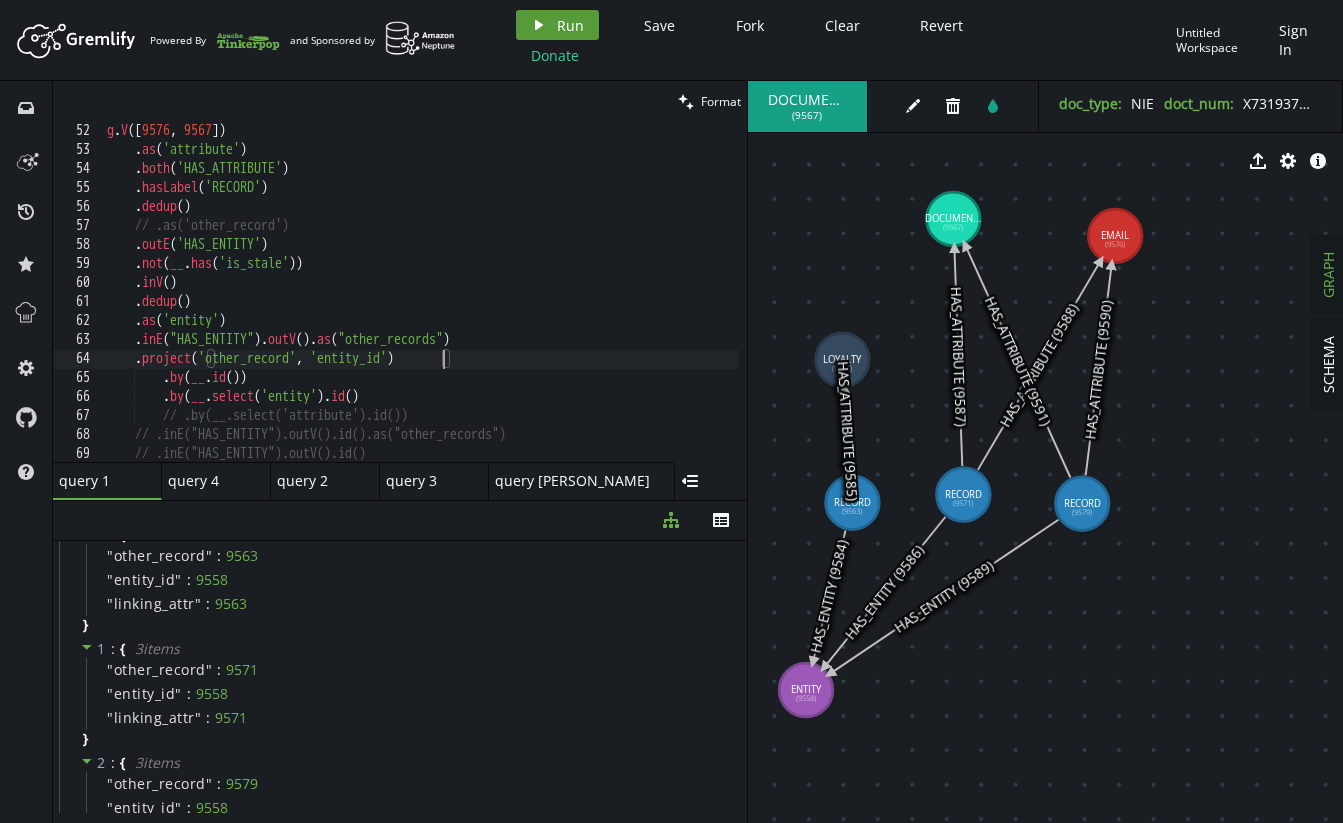 click on "play Run" at bounding box center [557, 25] 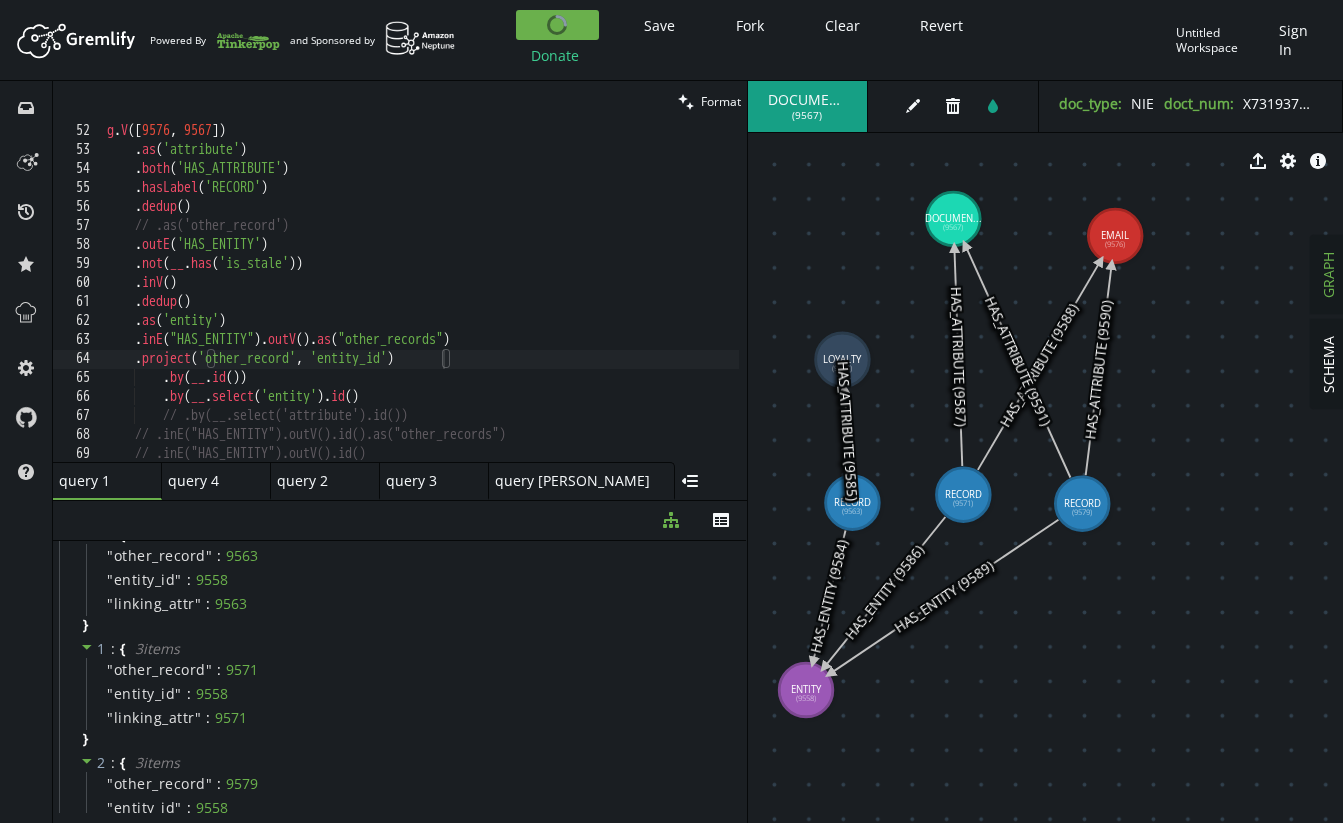 scroll, scrollTop: 0, scrollLeft: 0, axis: both 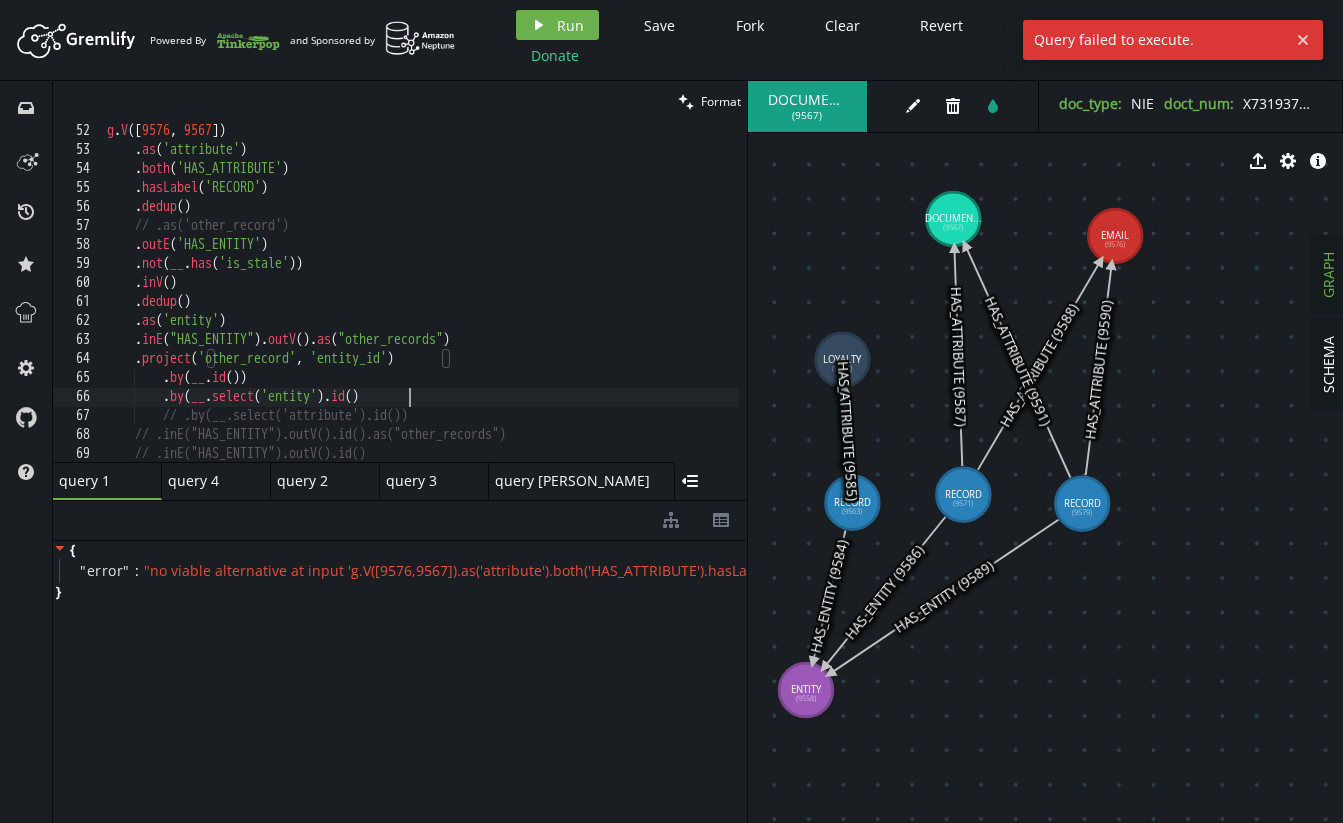click on "g . V ([ 9576 ,   9567 ])        . as ( 'attribute' )      . both ( 'HAS_ATTRIBUTE' )      . hasLabel ( 'RECORD' )      . dedup ( )      // .as('other_record')      . outE ( 'HAS_ENTITY' )      . not ( __ . has ( 'is_stale' ))      . inV ( )      . dedup ( )      . as ( 'entity' )      . inE ( "HAS_ENTITY" ) . outV ( ) . as ( "other_records" )      . project ( 'other_record' ,   'entity_id' )           . by ( __ . id ( ))           . by ( __ . select ( 'entity' ) . id ( )           // .by(__.select('attribute').id())      // .inE("HAS_ENTITY").outV().id().as("other_records")      // .inE("HAS_ENTITY").outV().id()      // .project("test")" at bounding box center [611, 306] 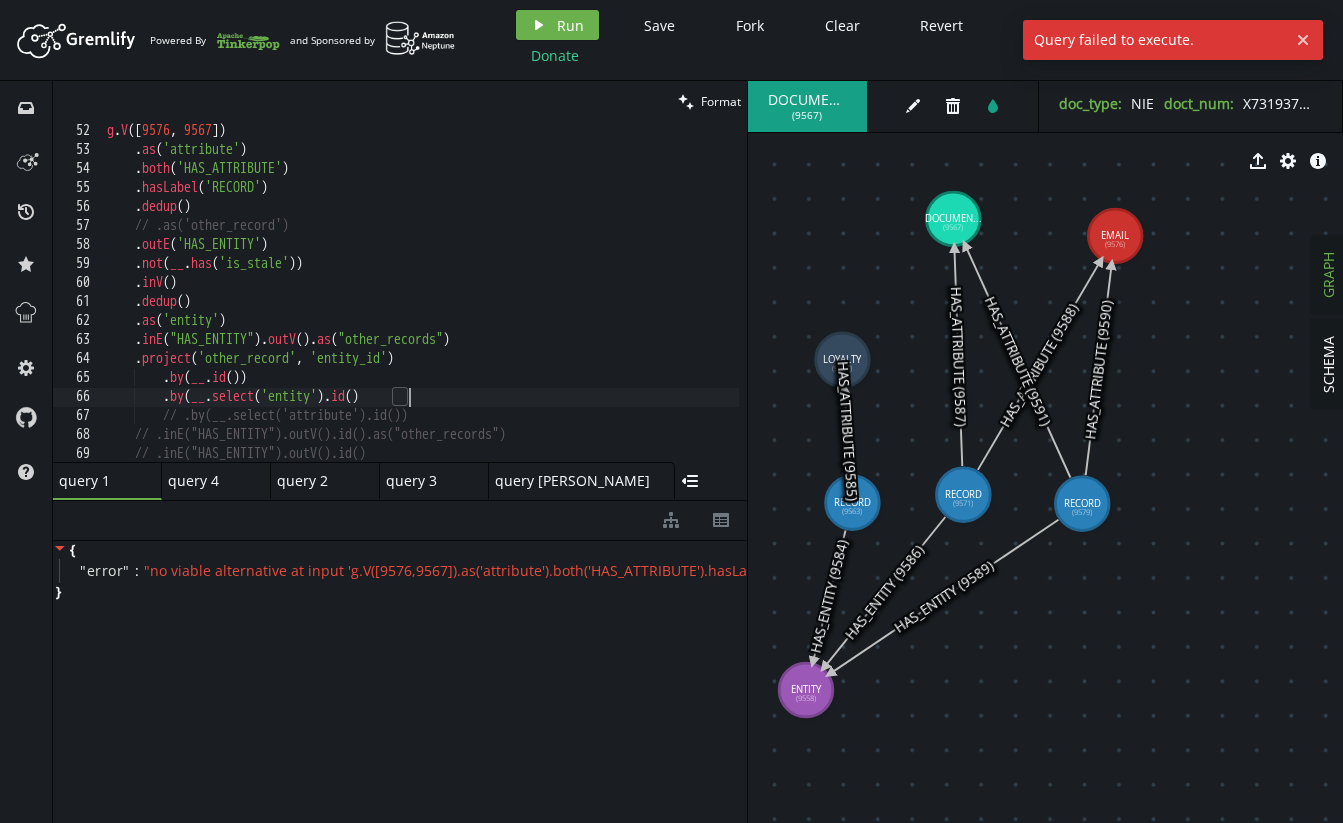 click on "g . V ([ 9576 ,   9567 ])        . as ( 'attribute' )      . both ( 'HAS_ATTRIBUTE' )      . hasLabel ( 'RECORD' )      . dedup ( )      // .as('other_record')      . outE ( 'HAS_ENTITY' )      . not ( __ . has ( 'is_stale' ))      . inV ( )      . dedup ( )      . as ( 'entity' )      . inE ( "HAS_ENTITY" ) . outV ( ) . as ( "other_records" )      . project ( 'other_record' ,   'entity_id' )           . by ( __ . id ( ))           . by ( __ . select ( 'entity' ) . id ( )           // .by(__.select('attribute').id())      // .inE("HAS_ENTITY").outV().id().as("other_records")      // .inE("HAS_ENTITY").outV().id()      // .project("test")" at bounding box center [611, 306] 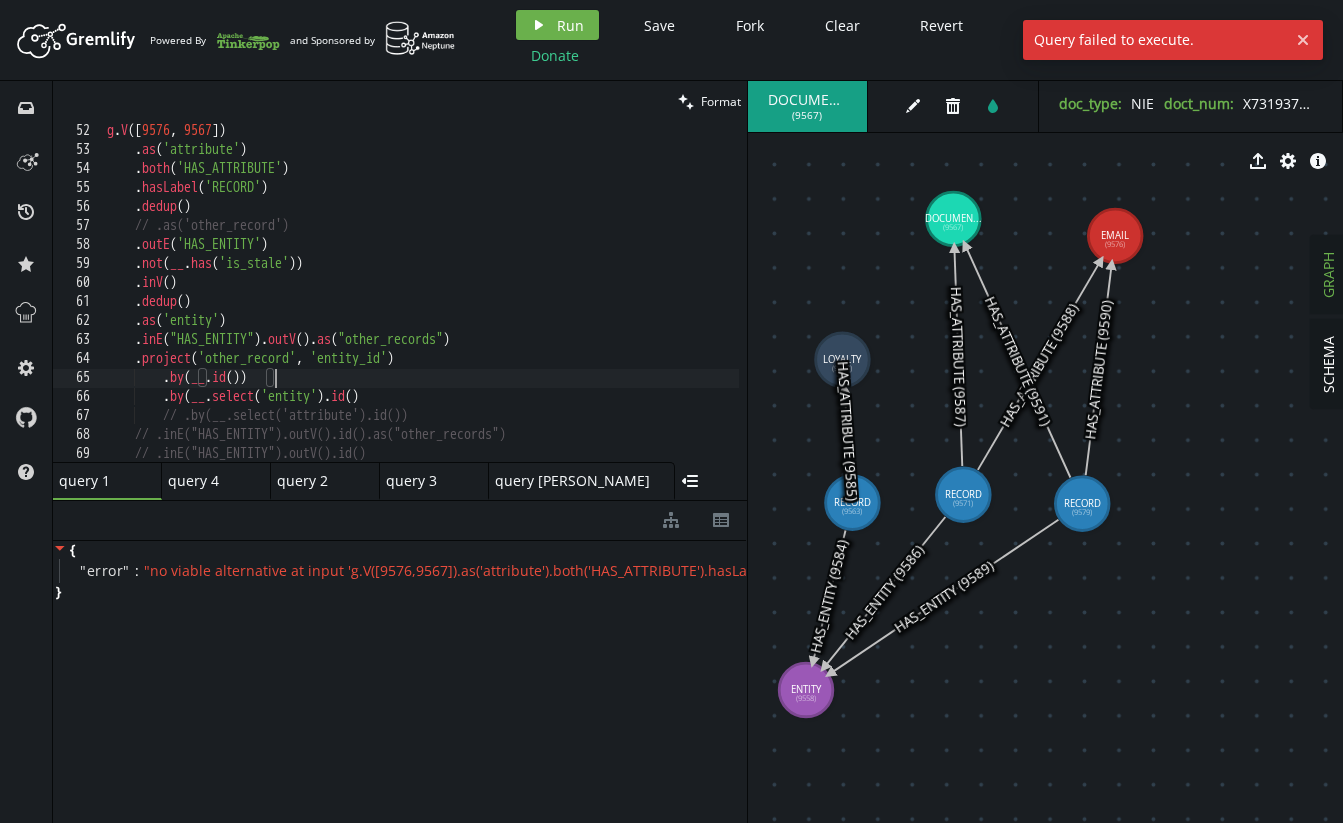 click on "g . V ([ 9576 ,   9567 ])        . as ( 'attribute' )      . both ( 'HAS_ATTRIBUTE' )      . hasLabel ( 'RECORD' )      . dedup ( )      // .as('other_record')      . outE ( 'HAS_ENTITY' )      . not ( __ . has ( 'is_stale' ))      . inV ( )      . dedup ( )      . as ( 'entity' )      . inE ( "HAS_ENTITY" ) . outV ( ) . as ( "other_records" )      . project ( 'other_record' ,   'entity_id' )           . by ( __ . id ( ))           . by ( __ . select ( 'entity' ) . id ( )           // .by(__.select('attribute').id())      // .inE("HAS_ENTITY").outV().id().as("other_records")      // .inE("HAS_ENTITY").outV().id()      // .project("test")" at bounding box center [611, 306] 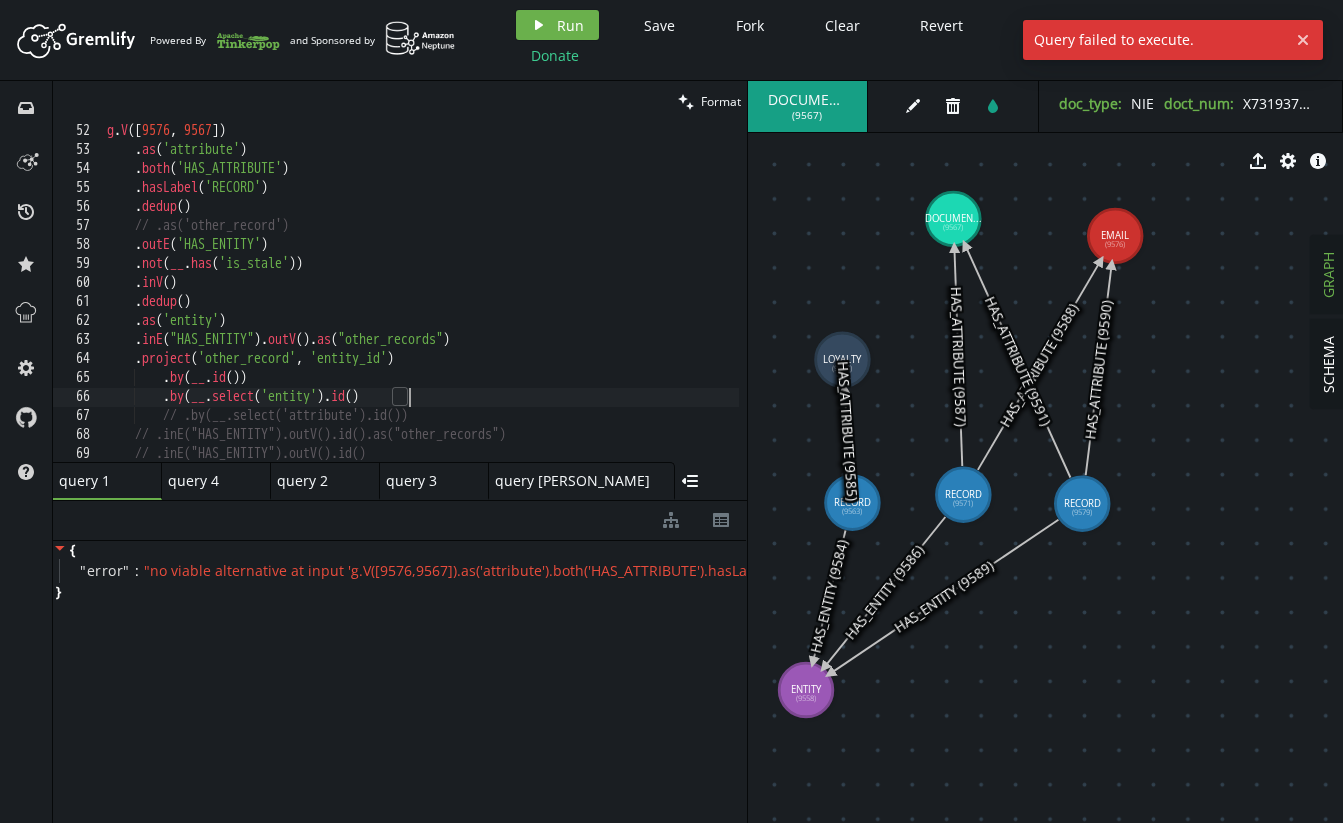 click on "g . V ([ 9576 ,   9567 ])        . as ( 'attribute' )      . both ( 'HAS_ATTRIBUTE' )      . hasLabel ( 'RECORD' )      . dedup ( )      // .as('other_record')      . outE ( 'HAS_ENTITY' )      . not ( __ . has ( 'is_stale' ))      . inV ( )      . dedup ( )      . as ( 'entity' )      . inE ( "HAS_ENTITY" ) . outV ( ) . as ( "other_records" )      . project ( 'other_record' ,   'entity_id' )           . by ( __ . id ( ))           . by ( __ . select ( 'entity' ) . id ( )           // .by(__.select('attribute').id())      // .inE("HAS_ENTITY").outV().id().as("other_records")      // .inE("HAS_ENTITY").outV().id()      // .project("test")" at bounding box center [611, 306] 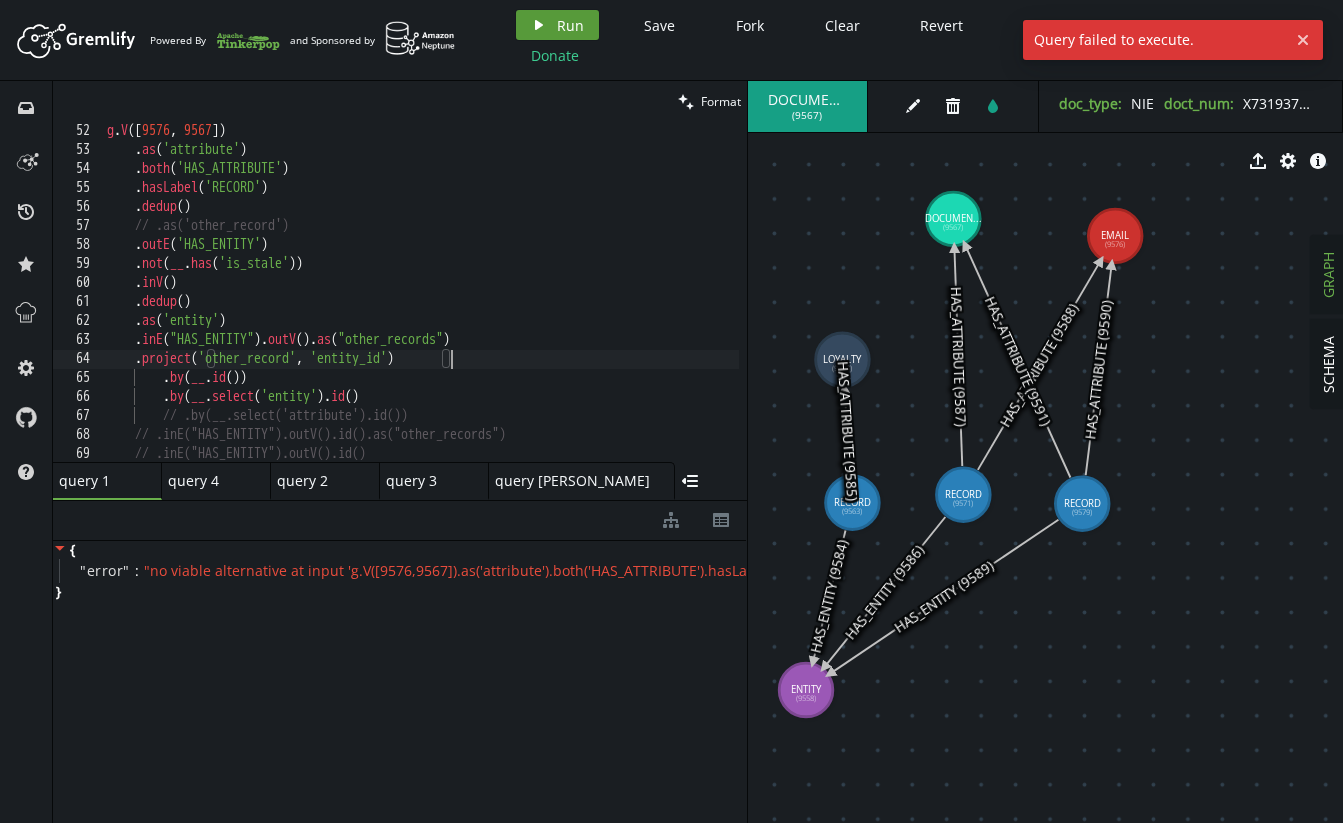 click on "play" 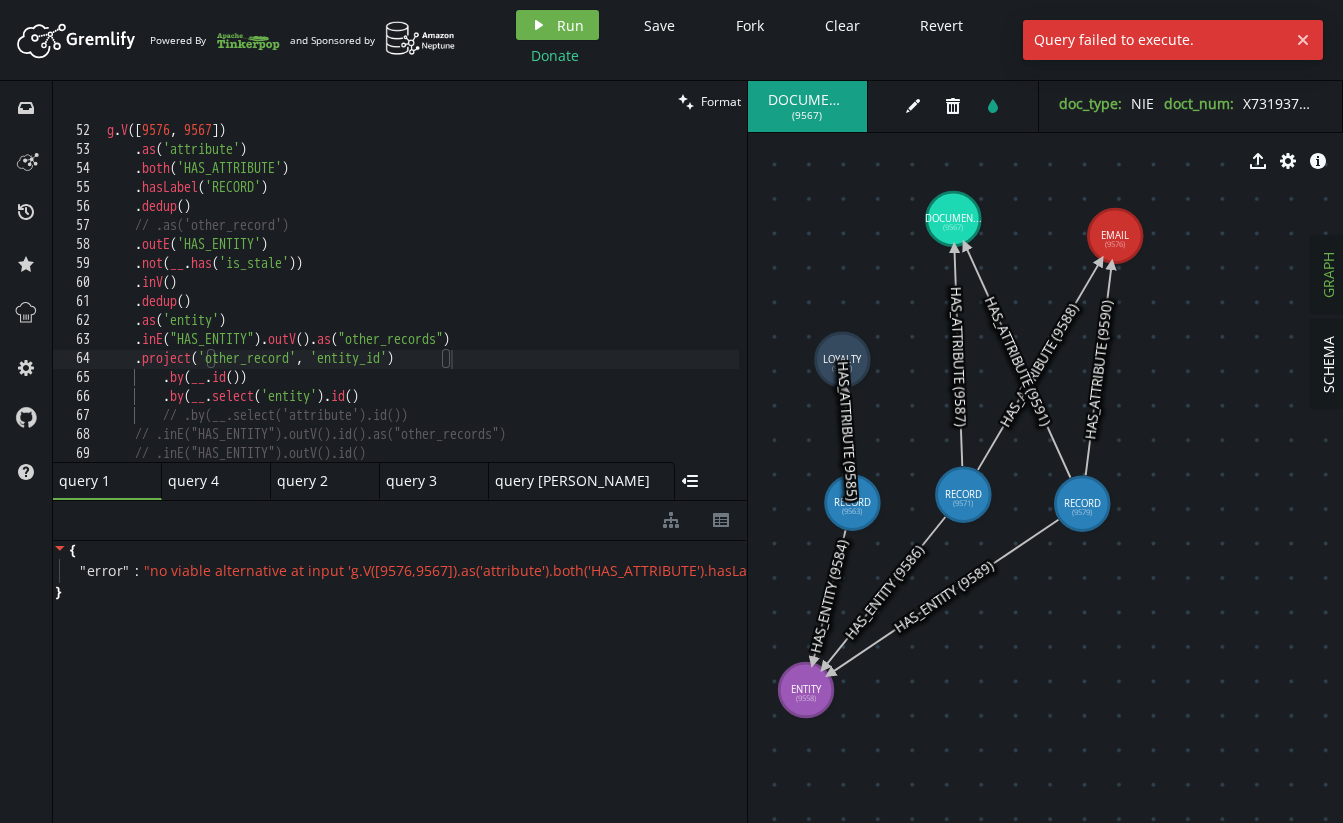 click on "g . V ([ 9576 ,   9567 ])        . as ( 'attribute' )      . both ( 'HAS_ATTRIBUTE' )      . hasLabel ( 'RECORD' )      . dedup ( )      // .as('other_record')      . outE ( 'HAS_ENTITY' )      . not ( __ . has ( 'is_stale' ))      . inV ( )      . dedup ( )      . as ( 'entity' )      . inE ( "HAS_ENTITY" ) . outV ( ) . as ( "other_records" )      . project ( 'other_record' ,   'entity_id' )           . by ( __ . id ( ))           . by ( __ . select ( 'entity' ) . id ( )           // .by(__.select('attribute').id())      // .inE("HAS_ENTITY").outV().id().as("other_records")      // .inE("HAS_ENTITY").outV().id()      // .project("test")" at bounding box center [611, 306] 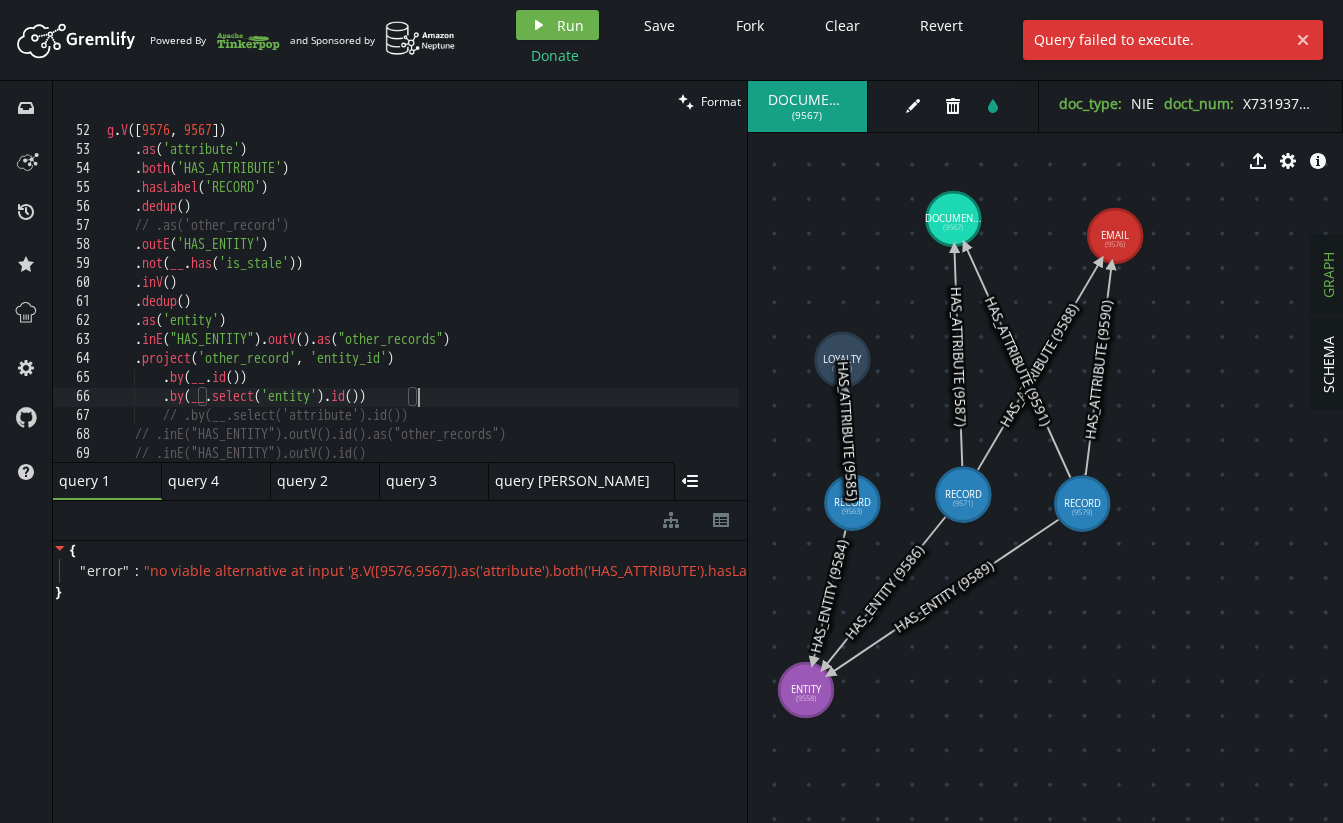 scroll, scrollTop: 0, scrollLeft: 309, axis: horizontal 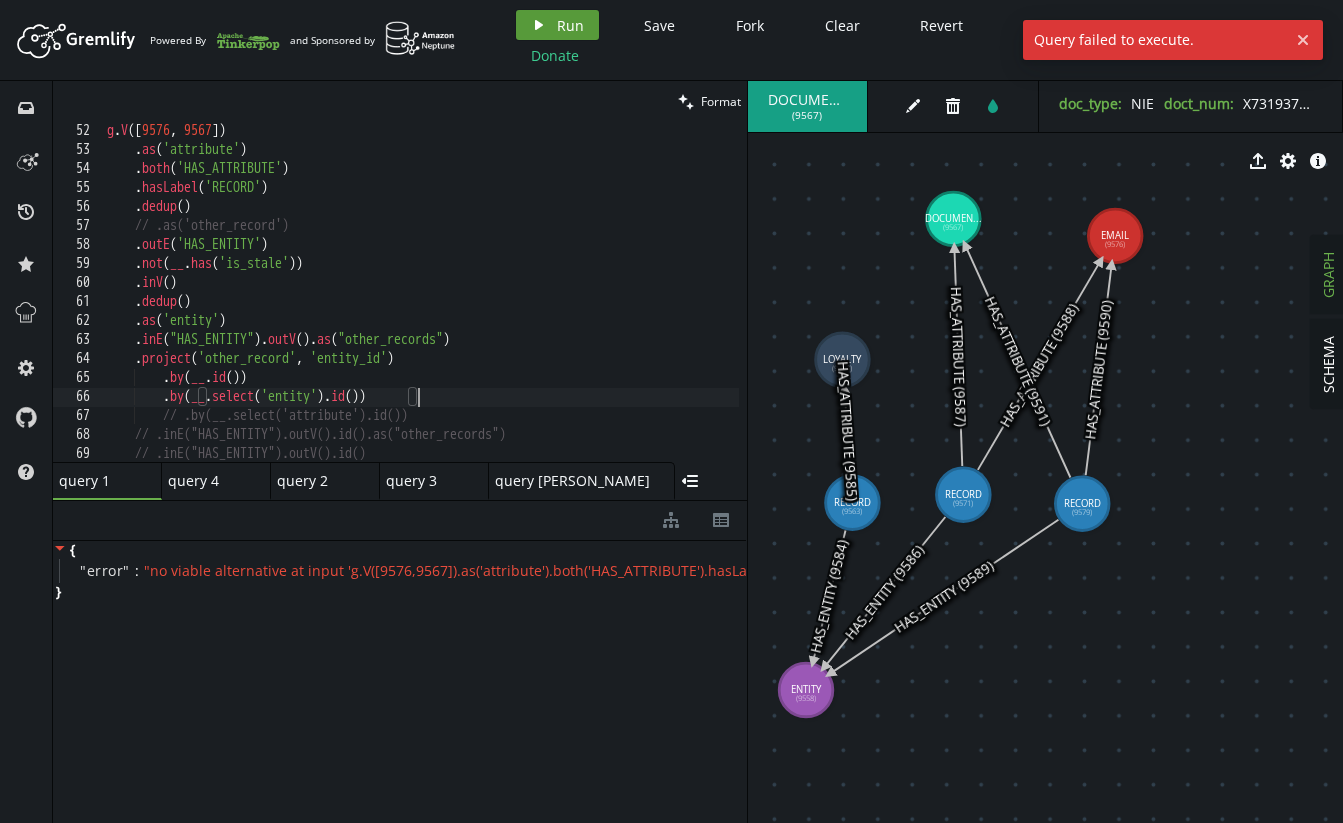 click on "play Run" at bounding box center [557, 25] 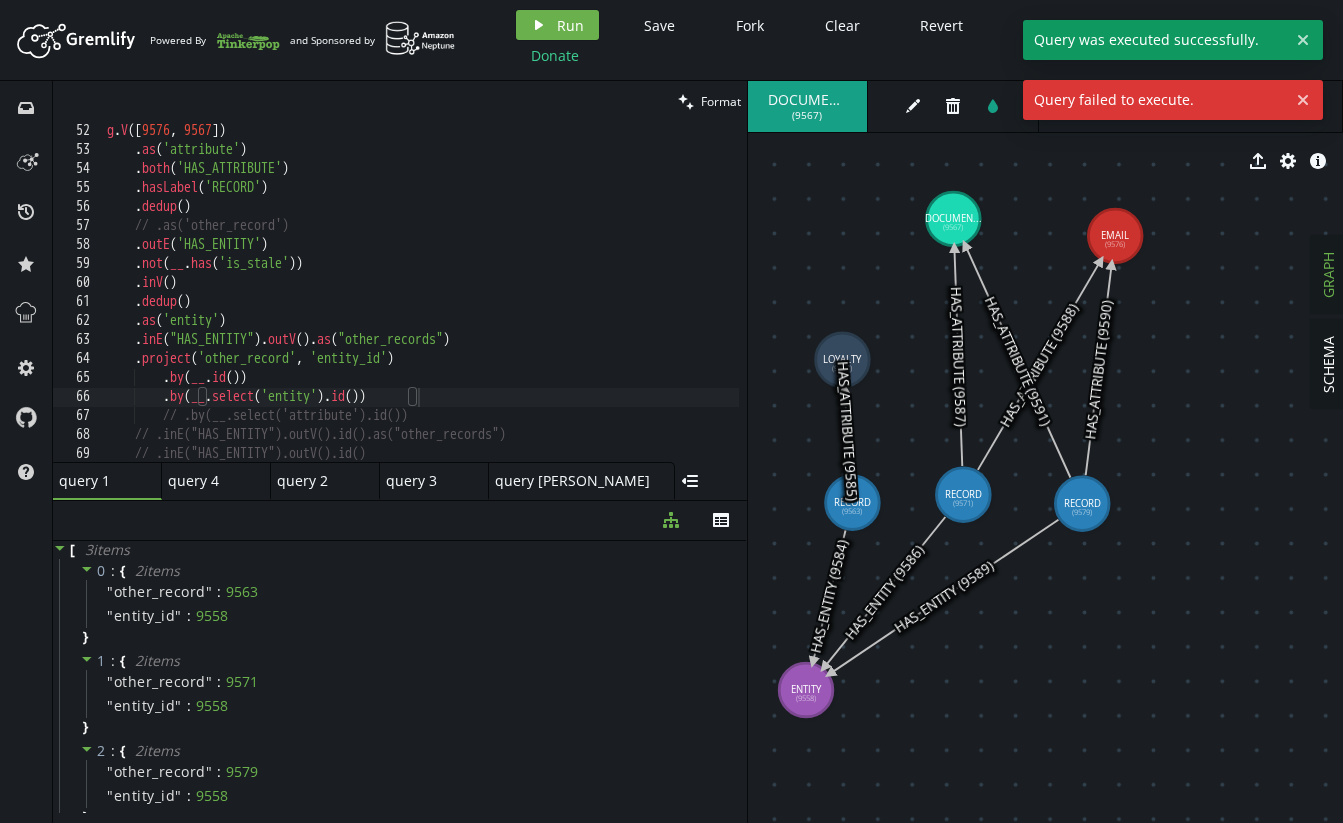 scroll, scrollTop: 0, scrollLeft: 100, axis: horizontal 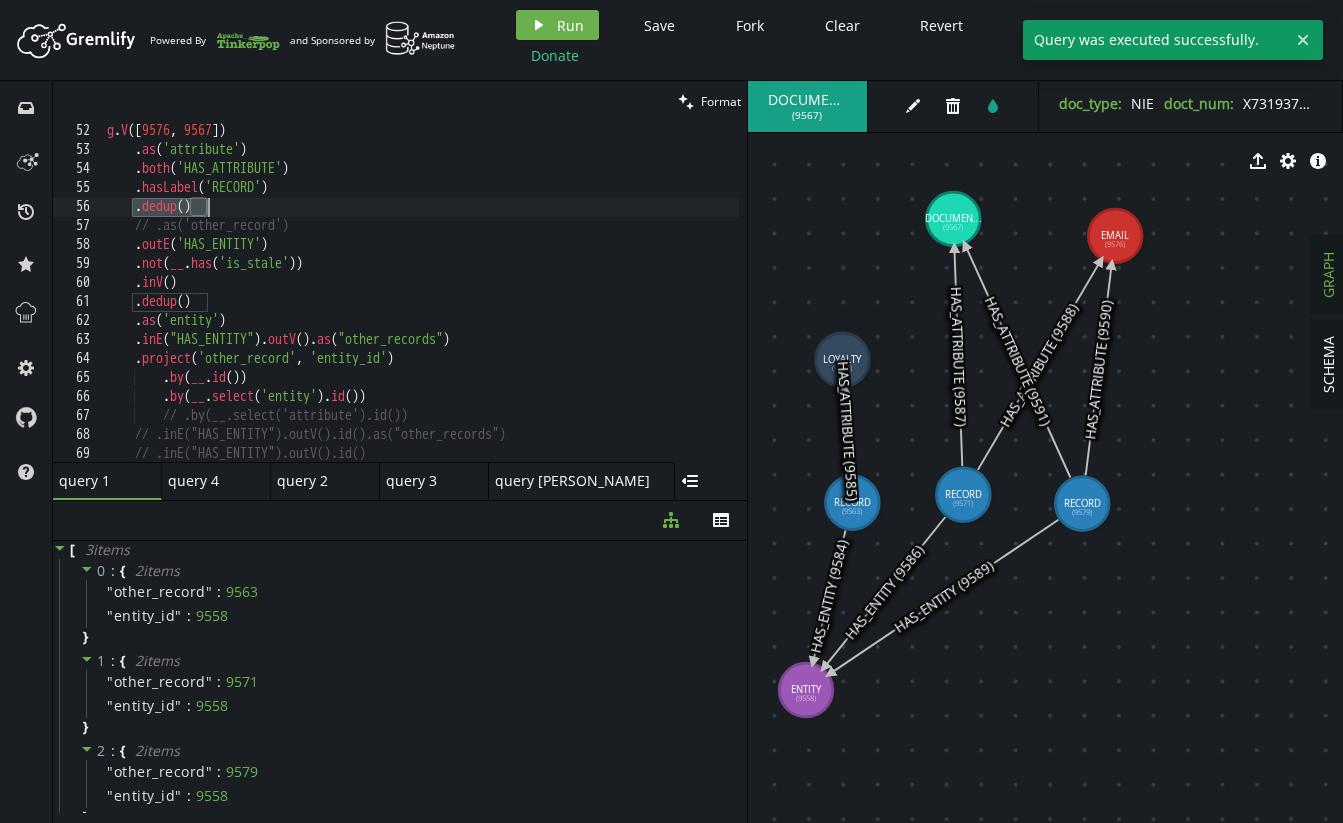 drag, startPoint x: 135, startPoint y: 211, endPoint x: 265, endPoint y: 206, distance: 130.09612 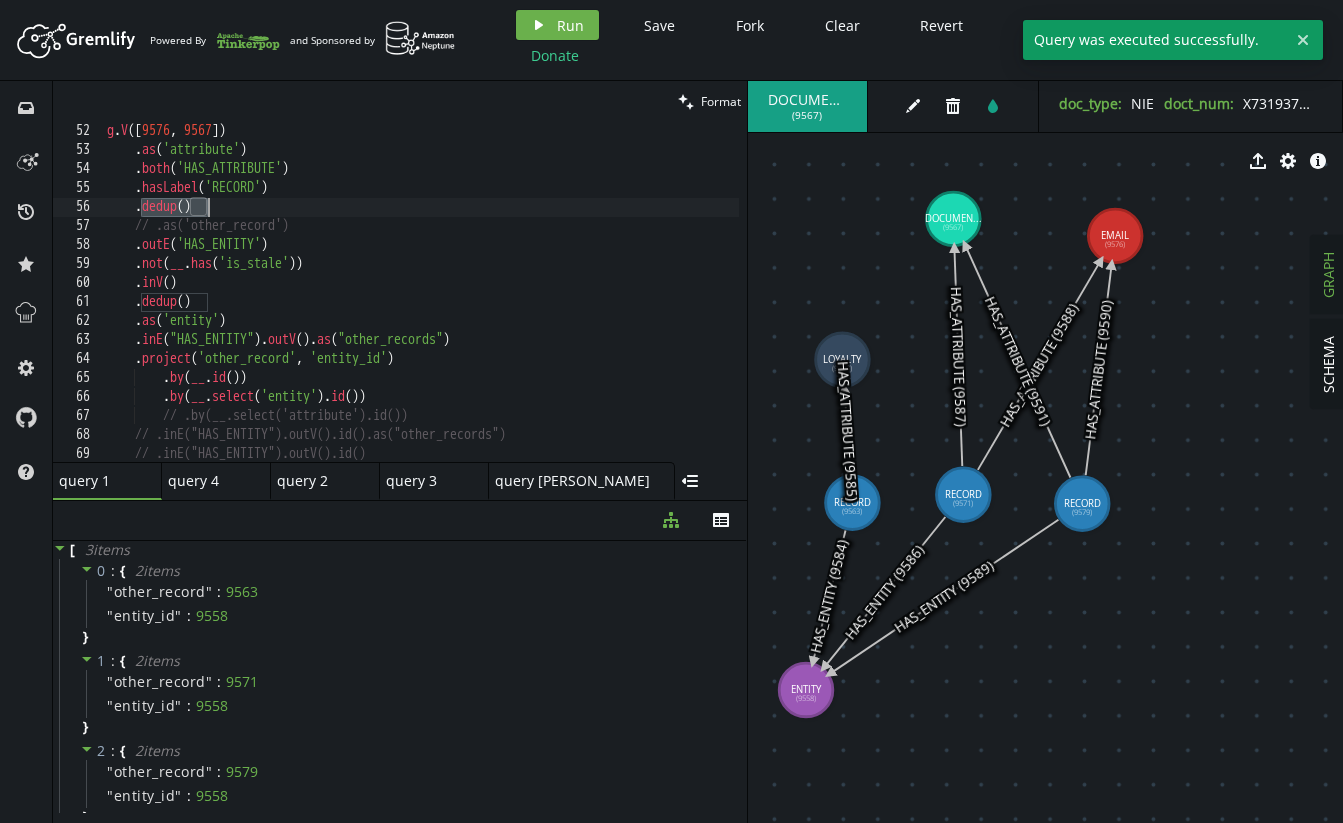 drag, startPoint x: 141, startPoint y: 207, endPoint x: 270, endPoint y: 216, distance: 129.31357 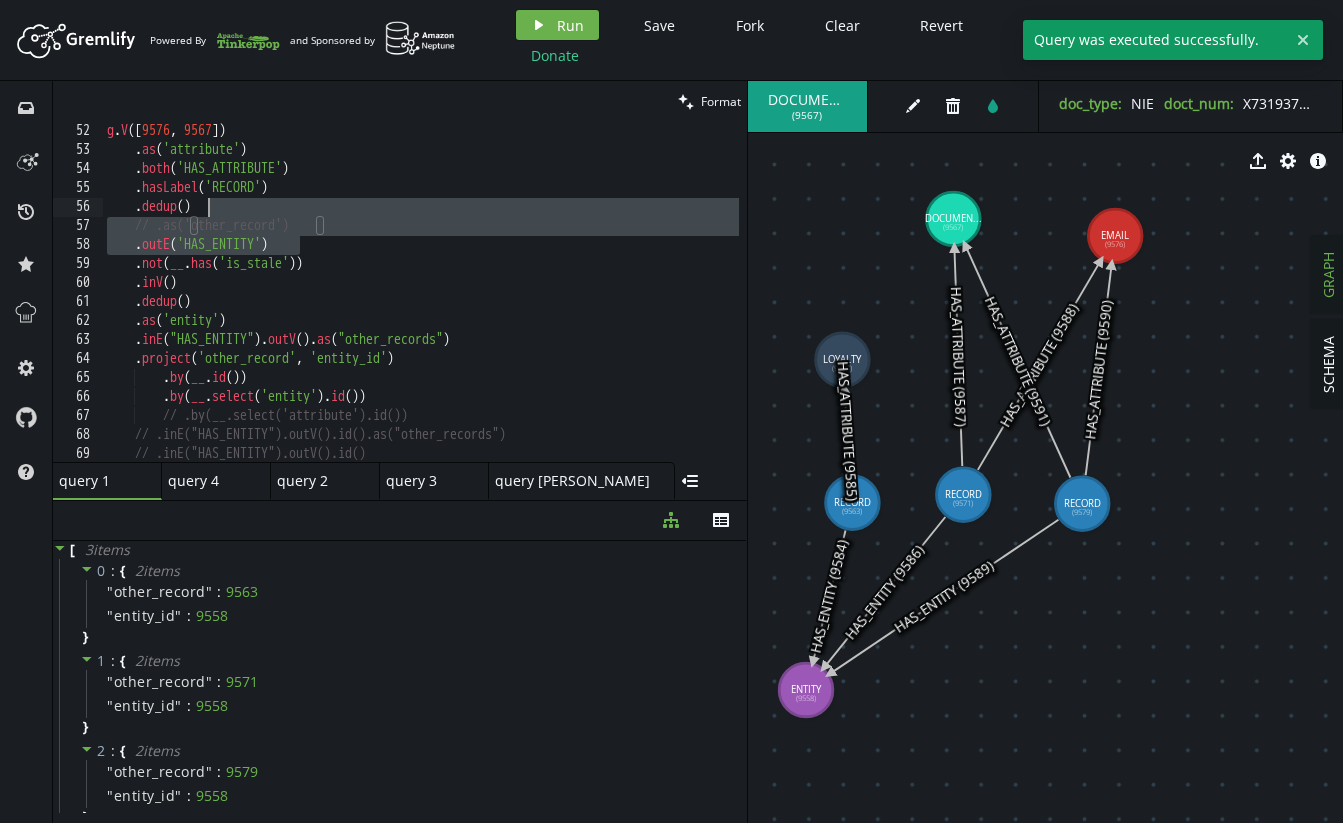 drag, startPoint x: 344, startPoint y: 236, endPoint x: 349, endPoint y: 208, distance: 28.442924 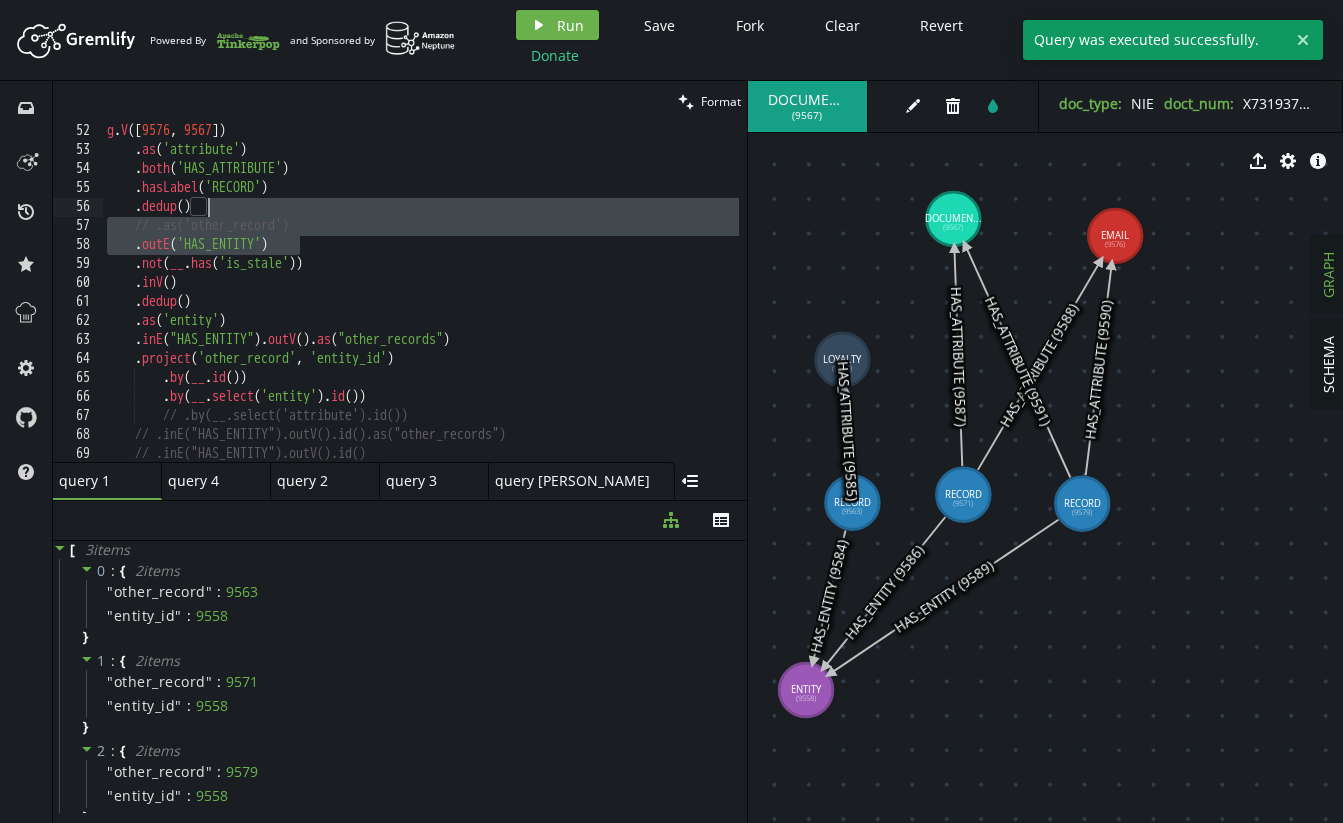 click on "g . V ([ 9576 ,   9567 ])        . as ( 'attribute' )      . both ( 'HAS_ATTRIBUTE' )      . hasLabel ( 'RECORD' )      . dedup ( )      // .as('other_record')      . outE ( 'HAS_ENTITY' )      . not ( __ . has ( 'is_stale' ))      . inV ( )      . dedup ( )      . as ( 'entity' )      . inE ( "HAS_ENTITY" ) . outV ( ) . as ( "other_records" )      . project ( 'other_record' ,   'entity_id' )           . by ( __ . id ( ))           . by ( __ . select ( 'entity' ) . id ( ))           // .by(__.select('attribute').id())      // .inE("HAS_ENTITY").outV().id().as("other_records")      // .inE("HAS_ENTITY").outV().id()      // .project("test")" at bounding box center (611, 306) 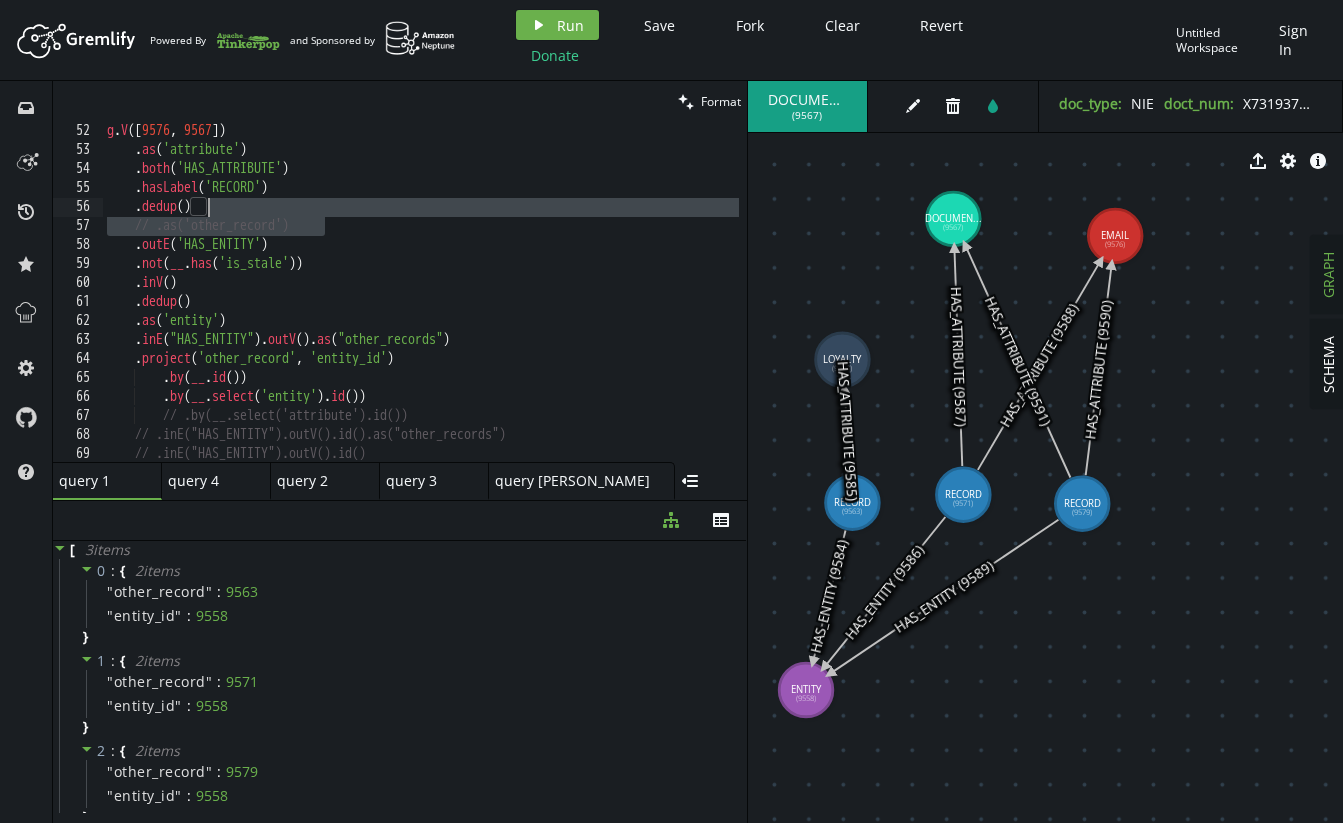 drag, startPoint x: 352, startPoint y: 227, endPoint x: 353, endPoint y: 212, distance: 15.033297 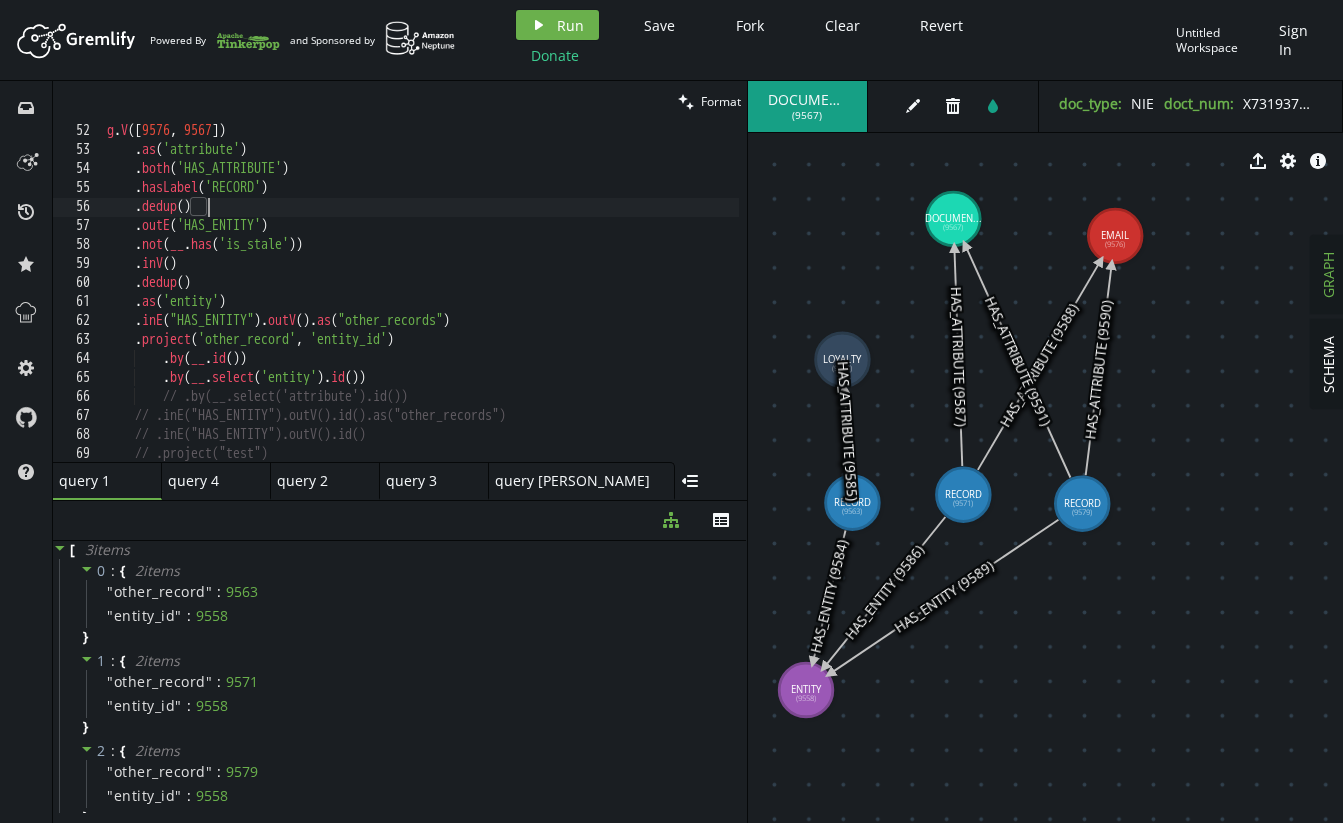 click on "g . V ([ 9576 ,   9567 ])        . as ( 'attribute' )      . both ( 'HAS_ATTRIBUTE' )      . hasLabel ( 'RECORD' )      . dedup ( )      . outE ( 'HAS_ENTITY' )      . not ( __ . has ( 'is_stale' ))      . inV ( )      . dedup ( )      . as ( 'entity' )      . inE ( "HAS_ENTITY" ) . outV ( ) . as ( "other_records" )      . project ( 'other_record' ,   'entity_id' )           . by ( __ . id ( ))           . by ( __ . select ( 'entity' ) . id ( ))           // .by(__.select('attribute').id())      // .inE("HAS_ENTITY").outV().id().as("other_records")      // .inE("HAS_ENTITY").outV().id()      // .project("test")" at bounding box center (611, 306) 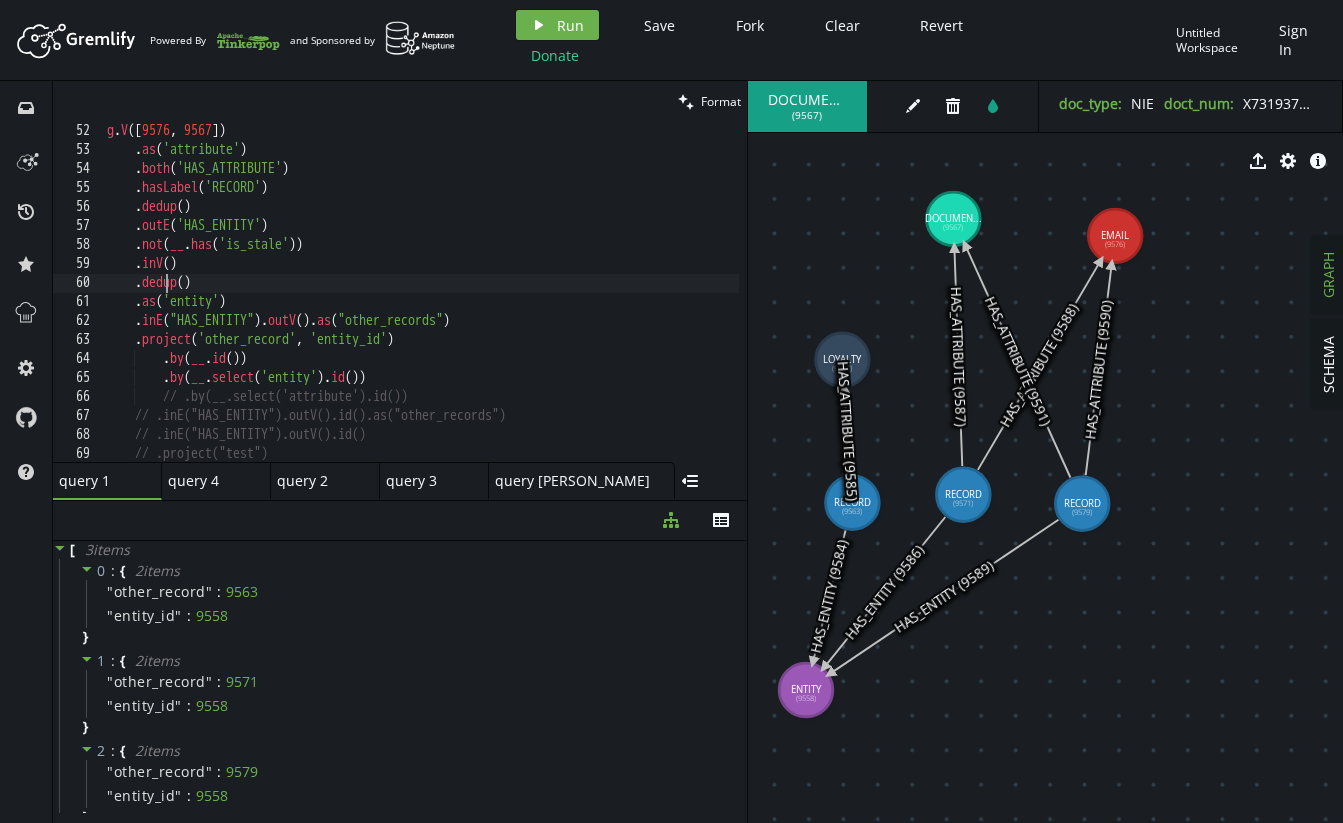 click on "g . V ([ 9576 ,   9567 ])        . as ( 'attribute' )      . both ( 'HAS_ATTRIBUTE' )      . hasLabel ( 'RECORD' )      . dedup ( )      . outE ( 'HAS_ENTITY' )      . not ( __ . has ( 'is_stale' ))      . inV ( )      . dedup ( )      . as ( 'entity' )      . inE ( "HAS_ENTITY" ) . outV ( ) . as ( "other_records" )      . project ( 'other_record' ,   'entity_id' )           . by ( __ . id ( ))           . by ( __ . select ( 'entity' ) . id ( ))           // .by(__.select('attribute').id())      // .inE("HAS_ENTITY").outV().id().as("other_records")      // .inE("HAS_ENTITY").outV().id()      // .project("test")" at bounding box center (611, 306) 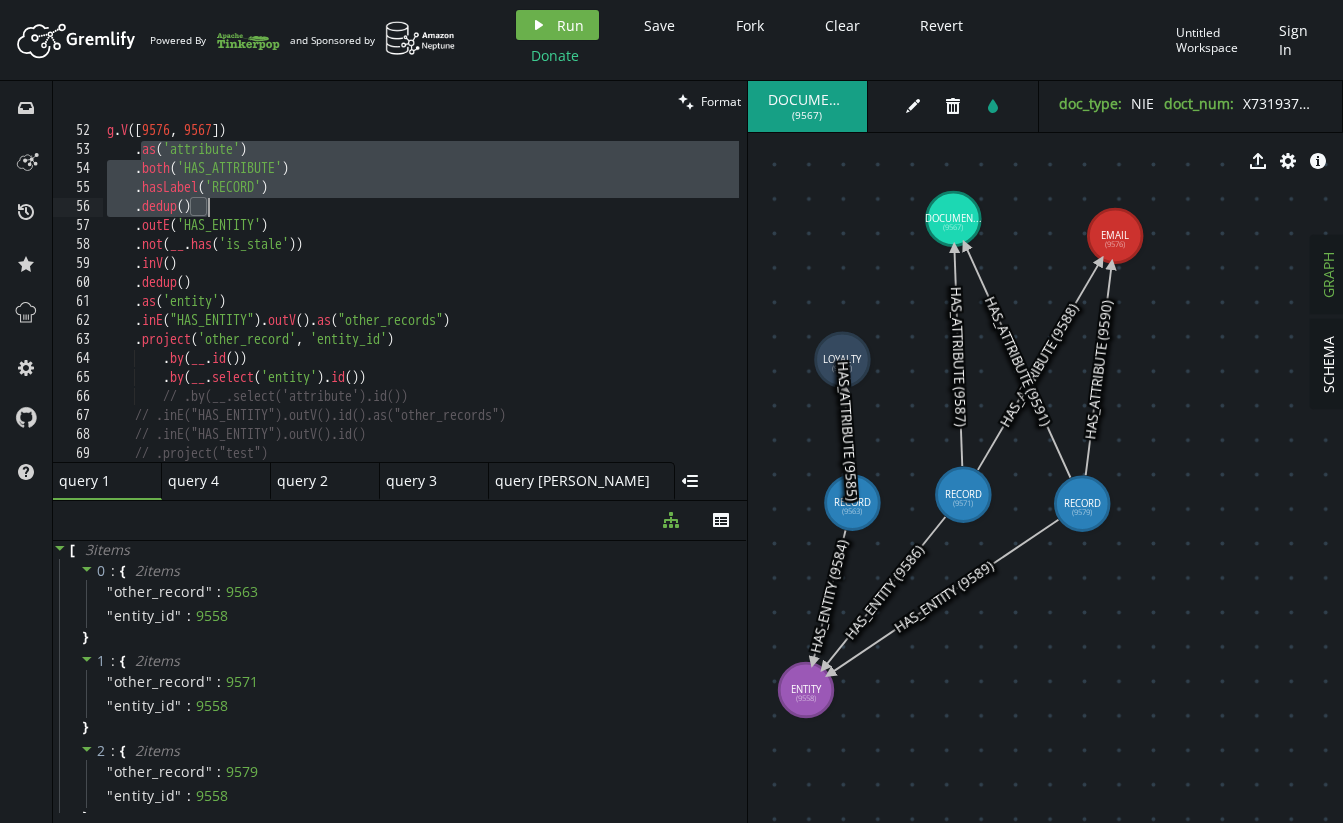 drag, startPoint x: 141, startPoint y: 154, endPoint x: 294, endPoint y: 204, distance: 160.96272 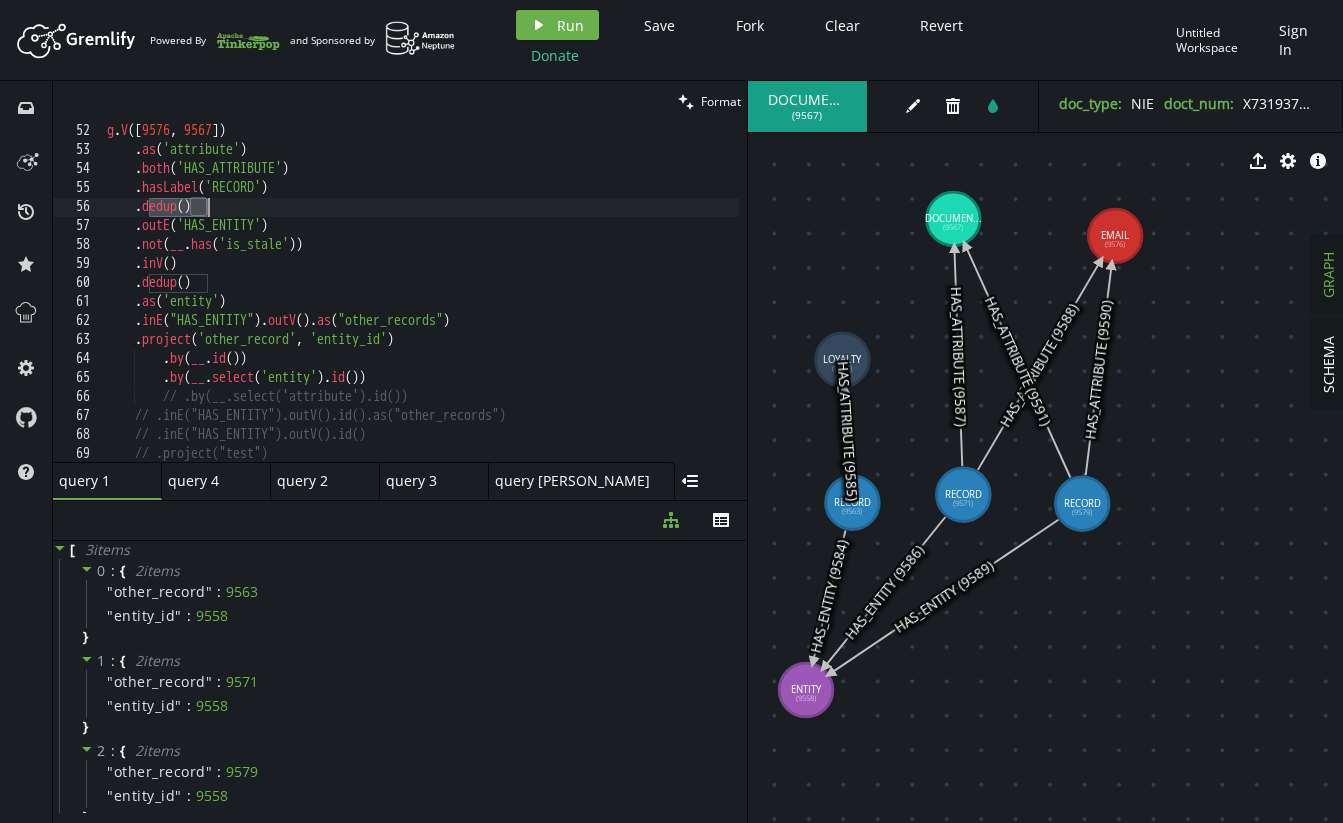 drag, startPoint x: 147, startPoint y: 209, endPoint x: 249, endPoint y: 207, distance: 102.01961 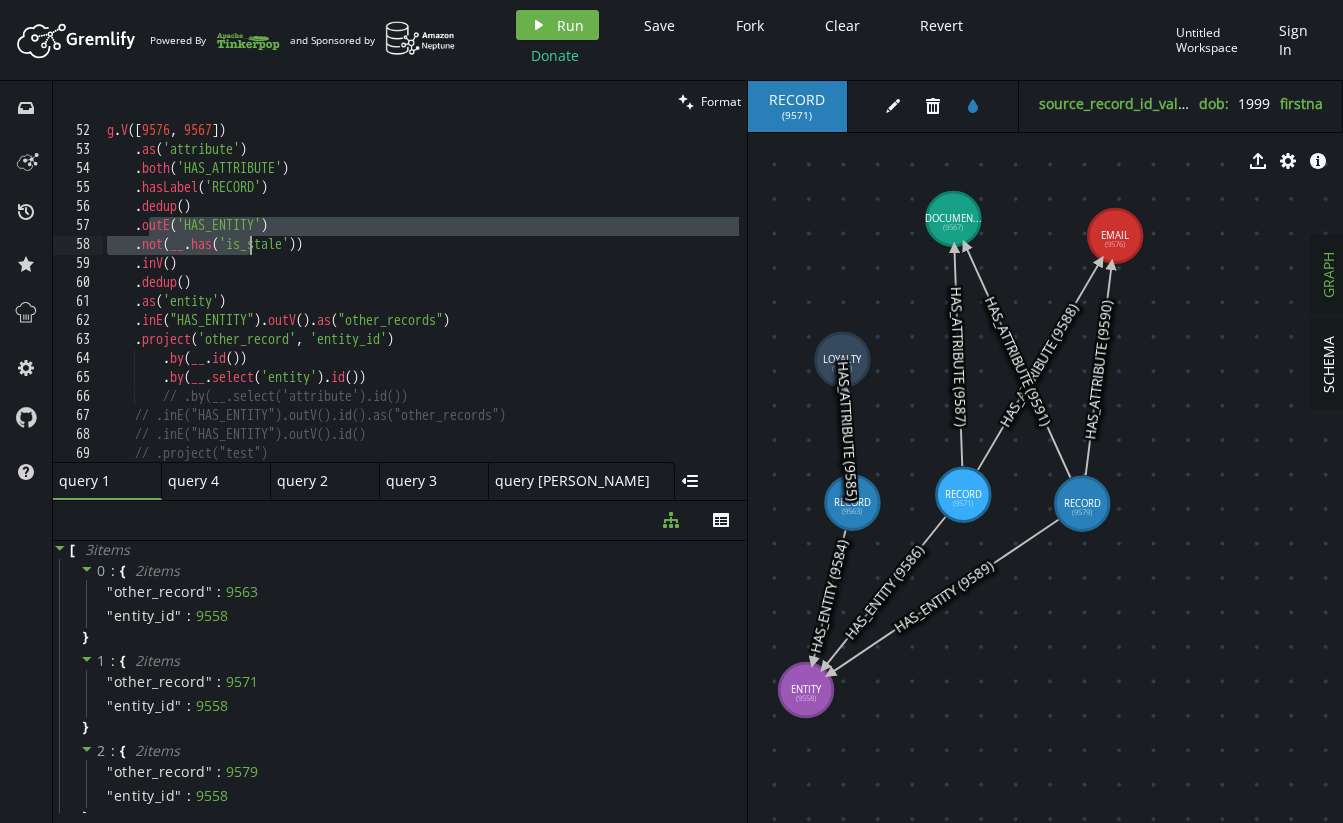 drag, startPoint x: 146, startPoint y: 230, endPoint x: 222, endPoint y: 226, distance: 76.105194 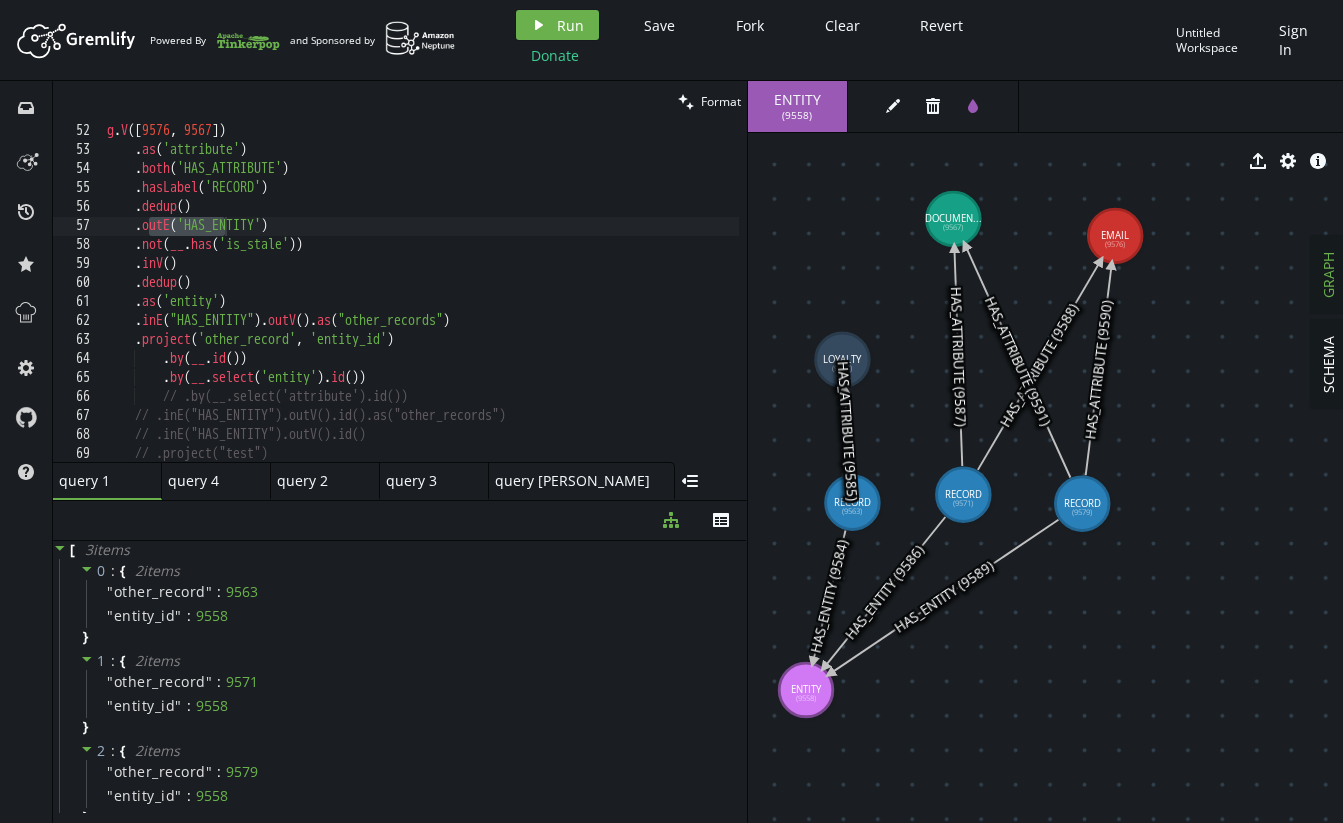scroll, scrollTop: 0, scrollLeft: 83, axis: horizontal 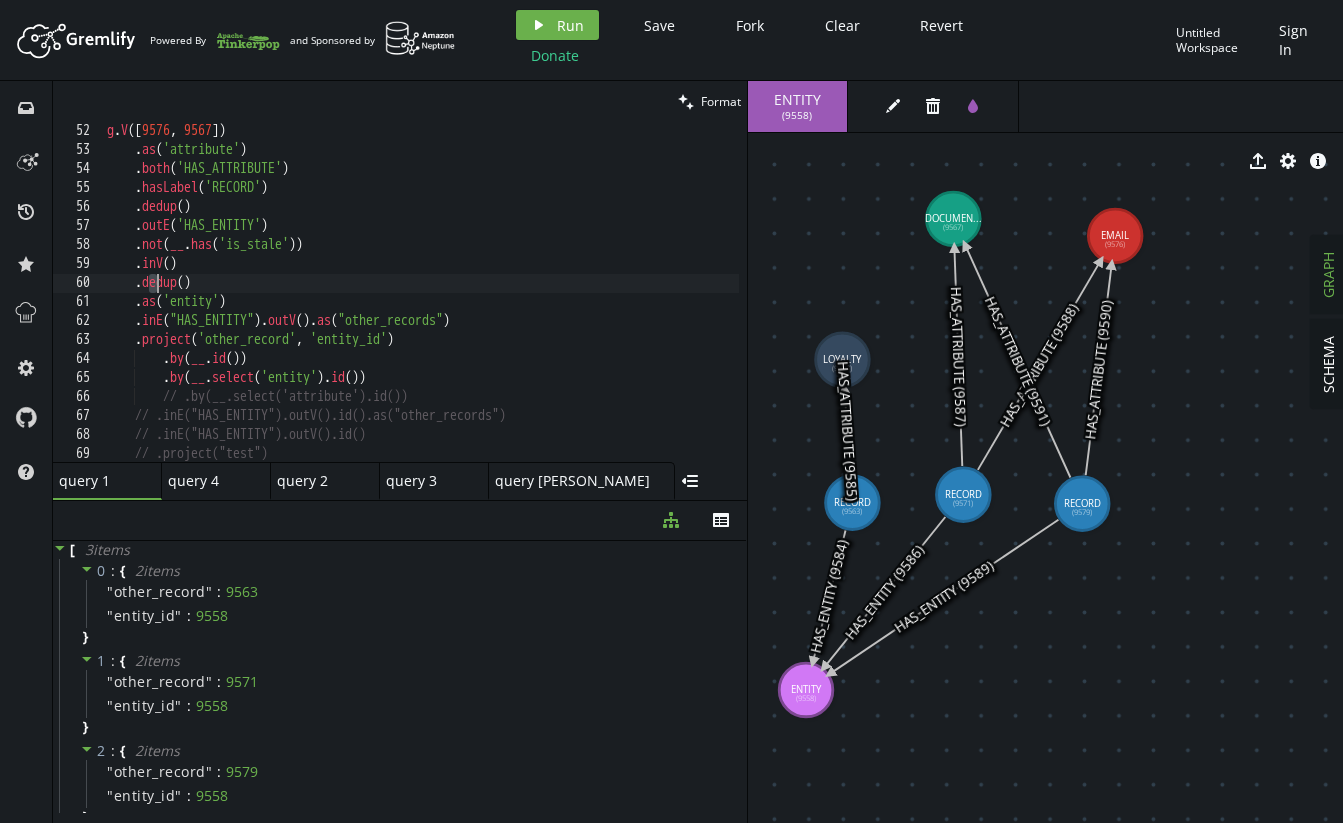 drag, startPoint x: 150, startPoint y: 285, endPoint x: 225, endPoint y: 287, distance: 75.026665 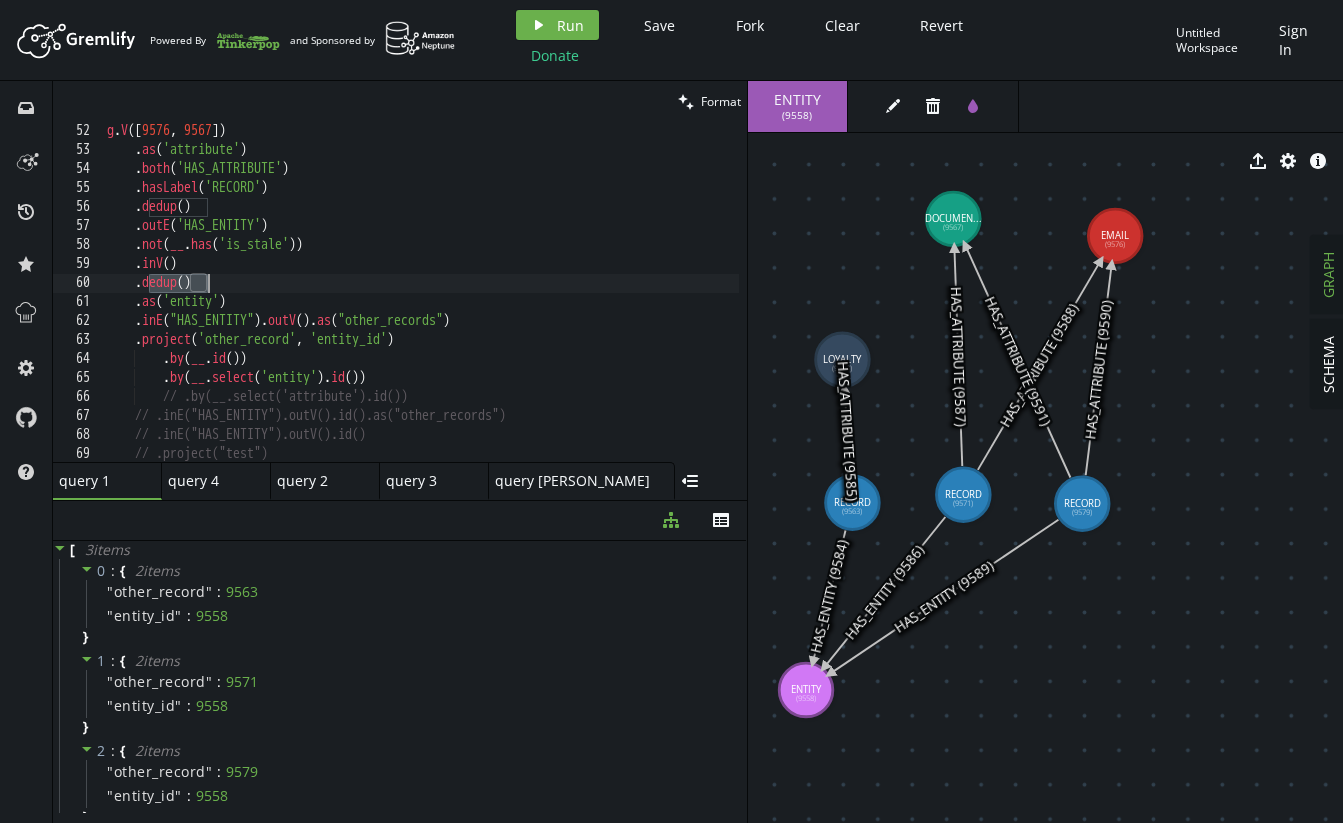click on "g . V ([ 9576 ,   9567 ])        . as ( 'attribute' )      . both ( 'HAS_ATTRIBUTE' )      . hasLabel ( 'RECORD' )      . dedup ( )      . outE ( 'HAS_ENTITY' )      . not ( __ . has ( 'is_stale' ))      . inV ( )      . dedup ( )      . as ( 'entity' )      . inE ( "HAS_ENTITY" ) . outV ( ) . as ( "other_records" )      . project ( 'other_record' ,   'entity_id' )           . by ( __ . id ( ))           . by ( __ . select ( 'entity' ) . id ( ))           // .by(__.select('attribute').id())      // .inE("HAS_ENTITY").outV().id().as("other_records")      // .inE("HAS_ENTITY").outV().id()      // .project("test")" at bounding box center (611, 306) 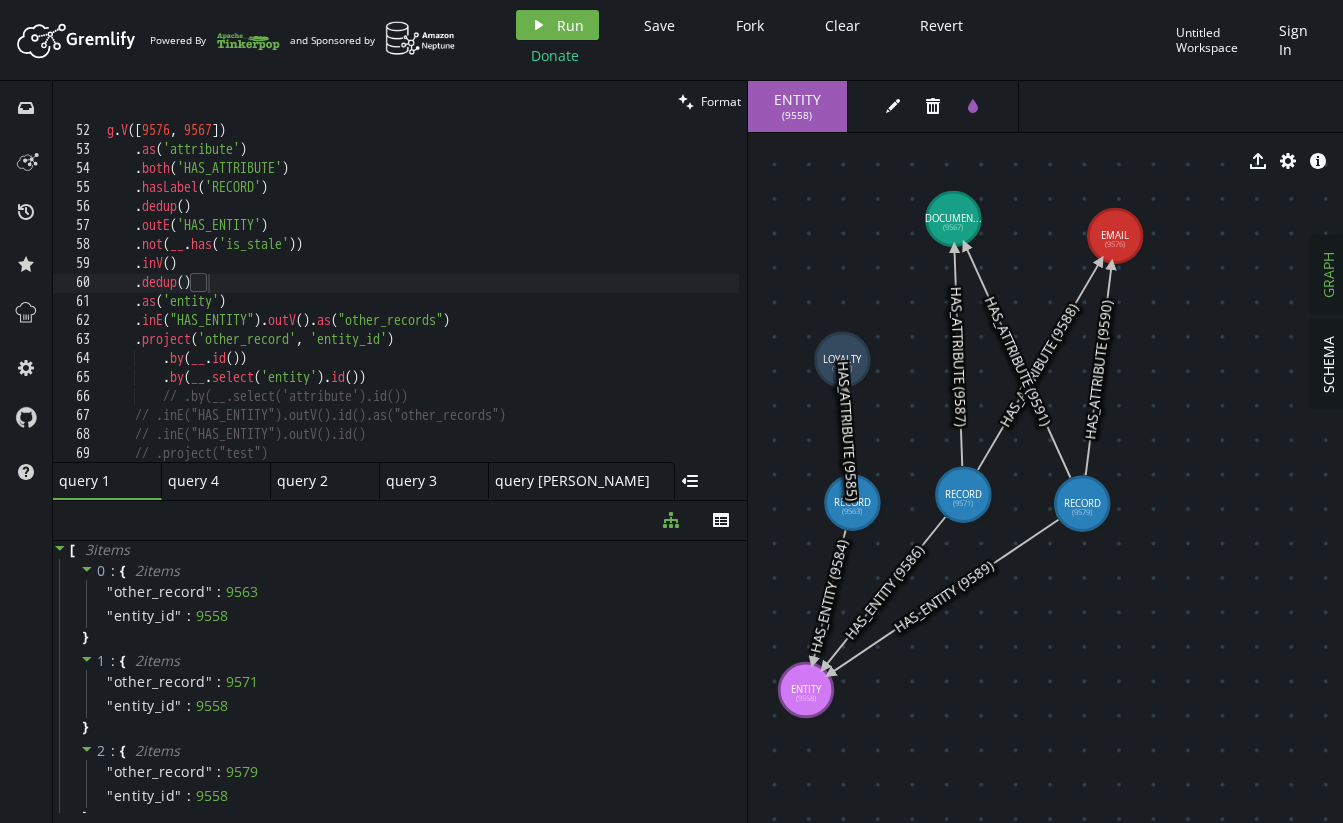 click on "g . V ([ 9576 ,   9567 ])        . as ( 'attribute' )      . both ( 'HAS_ATTRIBUTE' )      . hasLabel ( 'RECORD' )      . dedup ( )      . outE ( 'HAS_ENTITY' )      . not ( __ . has ( 'is_stale' ))      . inV ( )      . dedup ( )      . as ( 'entity' )      . inE ( "HAS_ENTITY" ) . outV ( ) . as ( "other_records" )      . project ( 'other_record' ,   'entity_id' )           . by ( __ . id ( ))           . by ( __ . select ( 'entity' ) . id ( ))           // .by(__.select('attribute').id())      // .inE("HAS_ENTITY").outV().id().as("other_records")      // .inE("HAS_ENTITY").outV().id()      // .project("test")" at bounding box center (611, 306) 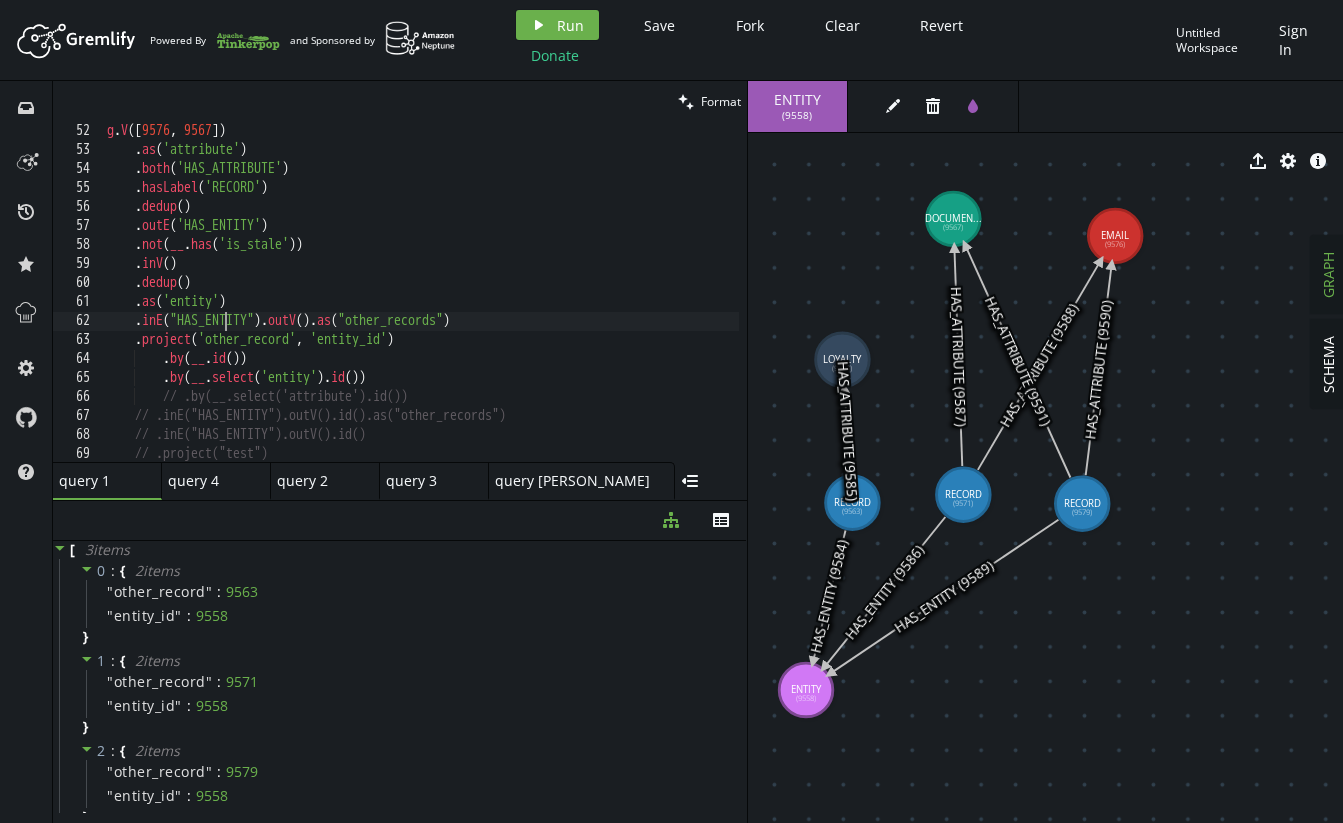 click on "g . V ([ 9576 ,   9567 ])        . as ( 'attribute' )      . both ( 'HAS_ATTRIBUTE' )      . hasLabel ( 'RECORD' )      . dedup ( )      . outE ( 'HAS_ENTITY' )      . not ( __ . has ( 'is_stale' ))      . inV ( )      . dedup ( )      . as ( 'entity' )      . inE ( "HAS_ENTITY" ) . outV ( ) . as ( "other_records" )      . project ( 'other_record' ,   'entity_id' )           . by ( __ . id ( ))           . by ( __ . select ( 'entity' ) . id ( ))           // .by(__.select('attribute').id())      // .inE("HAS_ENTITY").outV().id().as("other_records")      // .inE("HAS_ENTITY").outV().id()      // .project("test")" at bounding box center (611, 306) 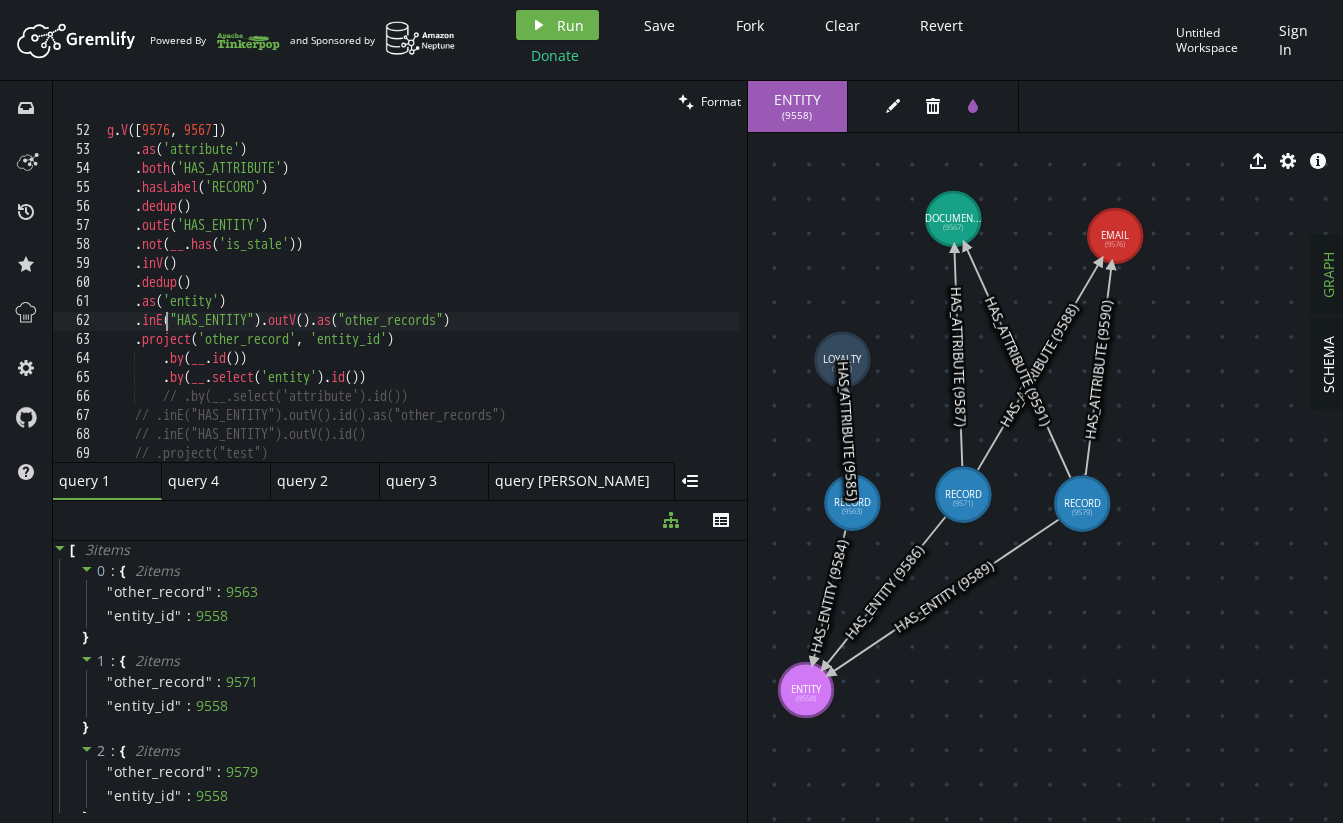 drag, startPoint x: 167, startPoint y: 319, endPoint x: 370, endPoint y: 325, distance: 203.08865 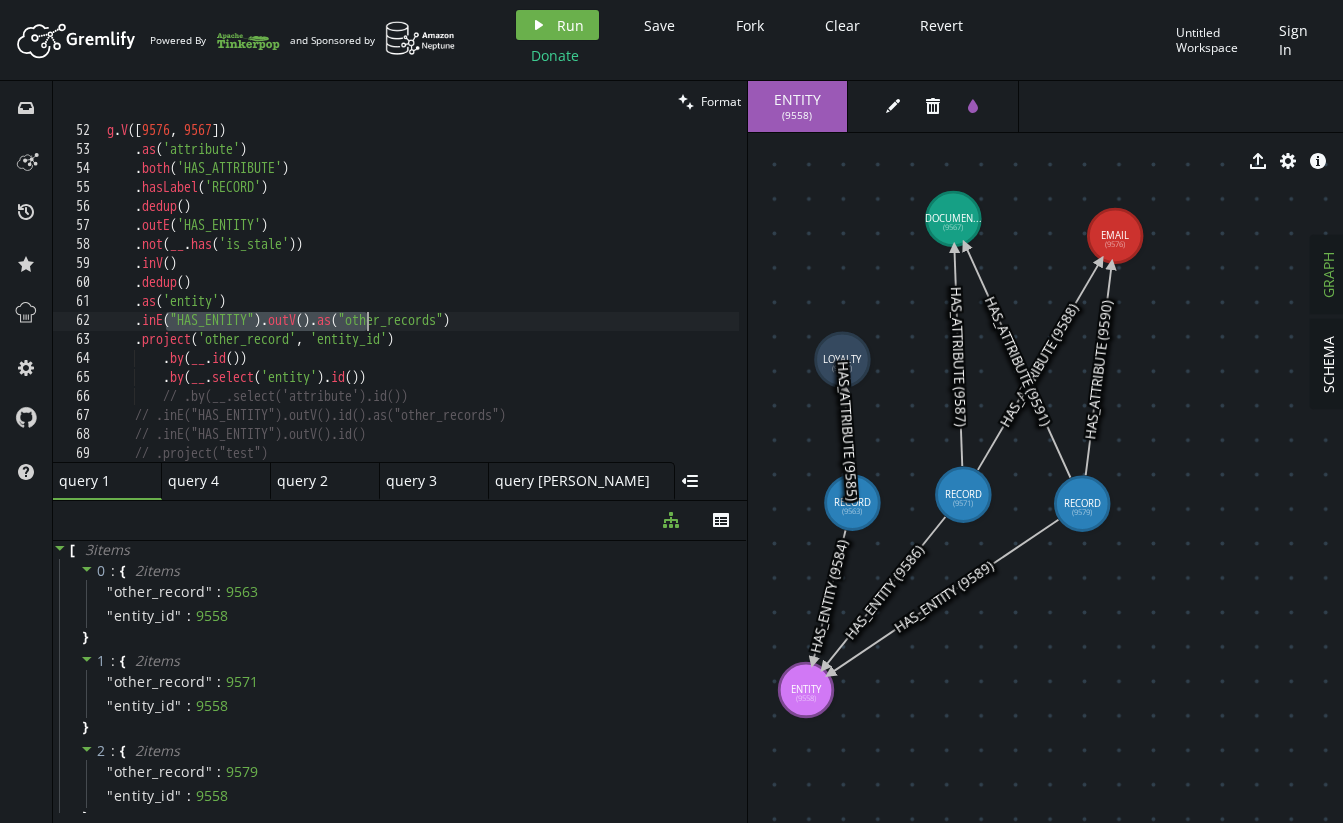 click on "g . V ([ 9576 ,   9567 ])        . as ( 'attribute' )      . both ( 'HAS_ATTRIBUTE' )      . hasLabel ( 'RECORD' )      . dedup ( )      . outE ( 'HAS_ENTITY' )      . not ( __ . has ( 'is_stale' ))      . inV ( )      . dedup ( )      . as ( 'entity' )      . inE ( "HAS_ENTITY" ) . outV ( ) . as ( "other_records" )      . project ( 'other_record' ,   'entity_id' )           . by ( __ . id ( ))           . by ( __ . select ( 'entity' ) . id ( ))           // .by(__.select('attribute').id())      // .inE("HAS_ENTITY").outV().id().as("other_records")      // .inE("HAS_ENTITY").outV().id()      // .project("test")" at bounding box center [611, 306] 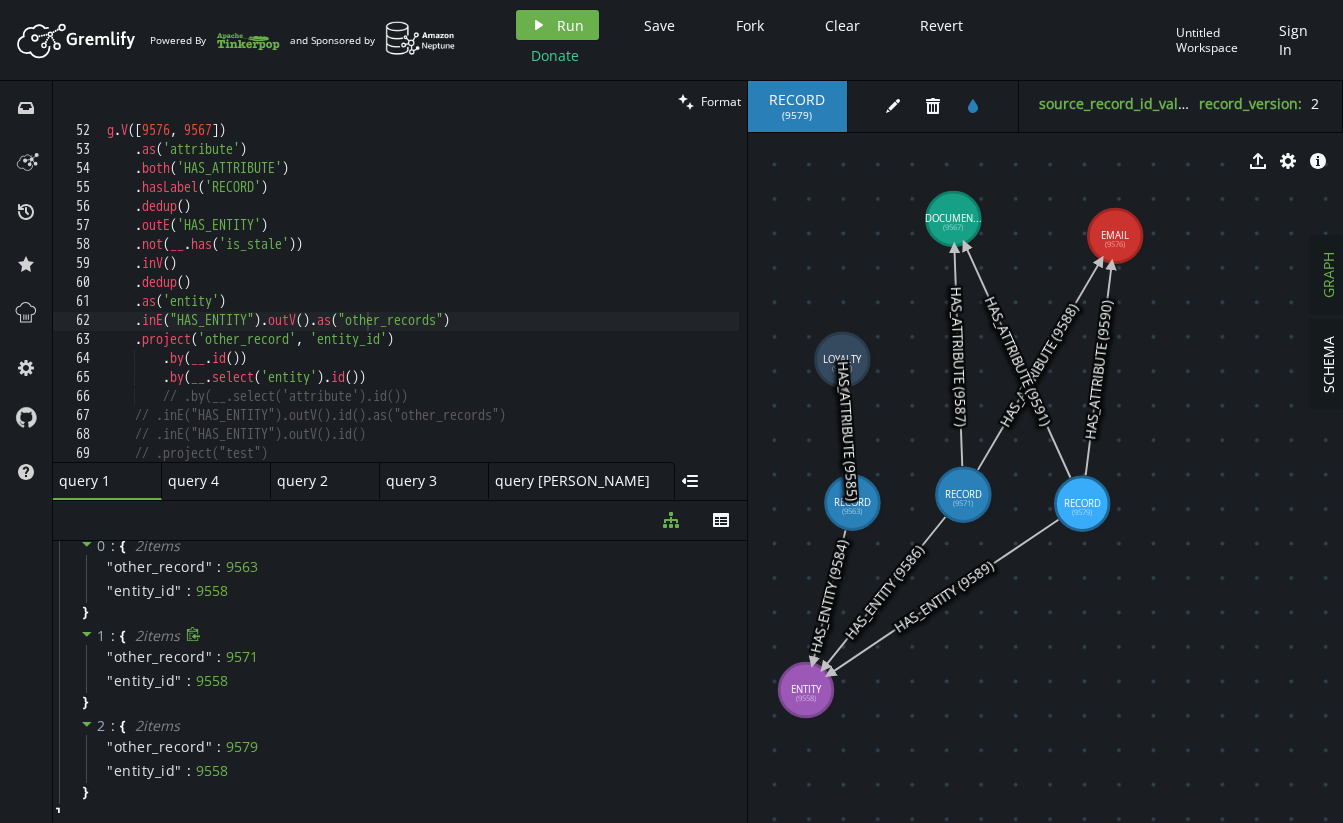 scroll, scrollTop: 0, scrollLeft: 0, axis: both 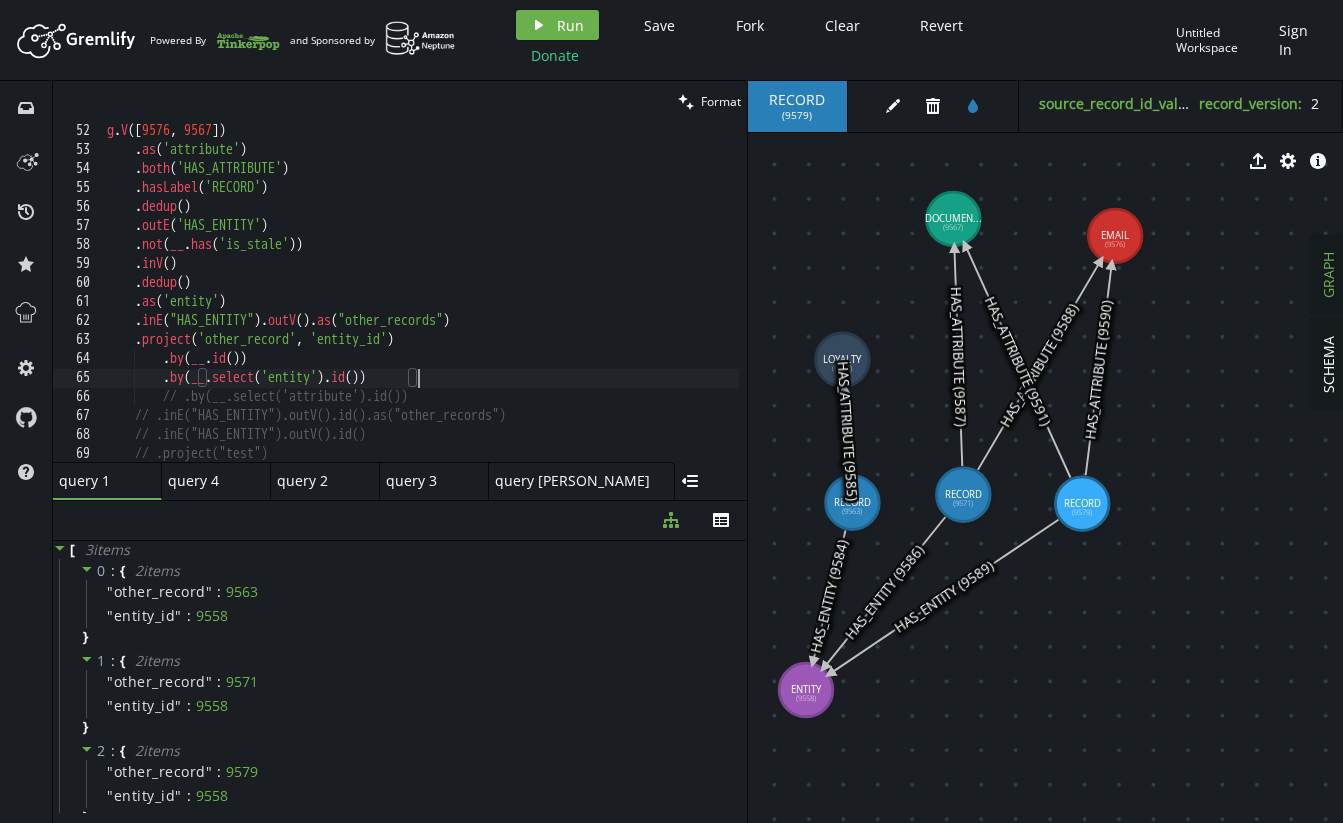 click on "g . V ([ 9576 ,   9567 ])        . as ( 'attribute' )      . both ( 'HAS_ATTRIBUTE' )      . hasLabel ( 'RECORD' )      . dedup ( )      . outE ( 'HAS_ENTITY' )      . not ( __ . has ( 'is_stale' ))      . inV ( )      . dedup ( )      . as ( 'entity' )      . inE ( "HAS_ENTITY" ) . outV ( ) . as ( "other_records" )      . project ( 'other_record' ,   'entity_id' )           . by ( __ . id ( ))           . by ( __ . select ( 'entity' ) . id ( ))           // .by(__.select('attribute').id())      // .inE("HAS_ENTITY").outV().id().as("other_records")      // .inE("HAS_ENTITY").outV().id()      // .project("test")" at bounding box center [611, 306] 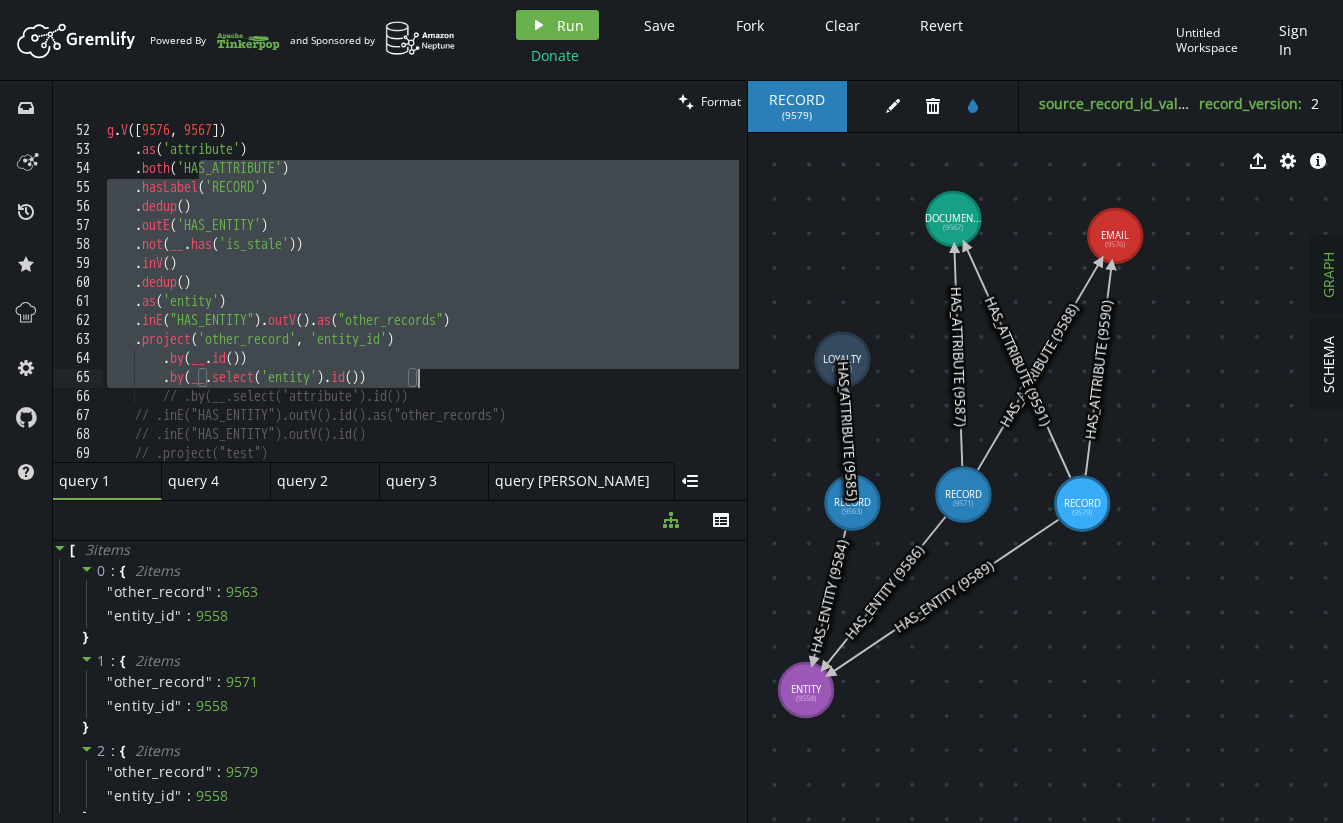 drag, startPoint x: 197, startPoint y: 167, endPoint x: 474, endPoint y: 371, distance: 344.0131 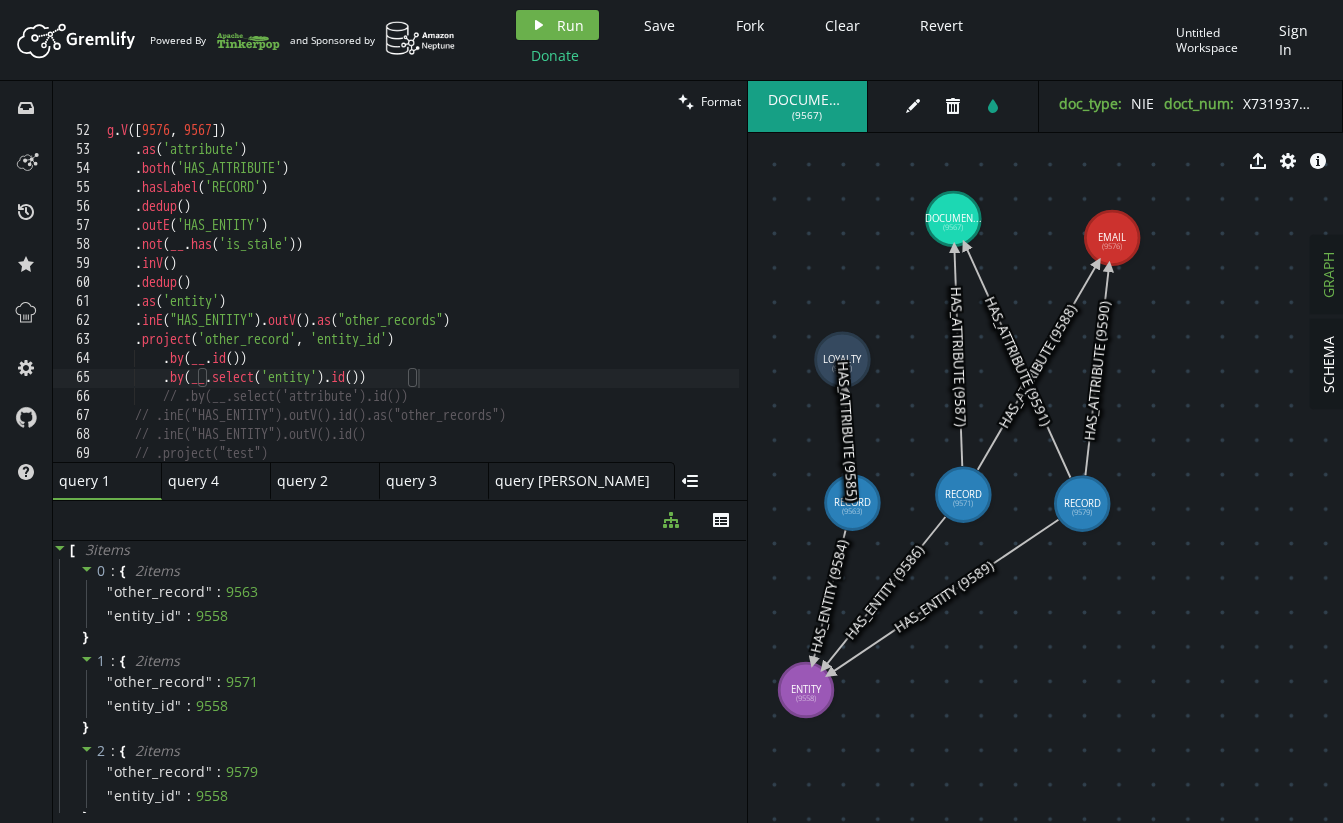 click on "g . V ([ 9576 ,   9567 ])        . as ( 'attribute' )      . both ( 'HAS_ATTRIBUTE' )      . hasLabel ( 'RECORD' )      . dedup ( )      . outE ( 'HAS_ENTITY' )      . not ( __ . has ( 'is_stale' ))      . inV ( )      . dedup ( )      . as ( 'entity' )      . inE ( "HAS_ENTITY" ) . outV ( ) . as ( "other_records" )      . project ( 'other_record' ,   'entity_id' )           . by ( __ . id ( ))           . by ( __ . select ( 'entity' ) . id ( ))           // .by(__.select('attribute').id())      // .inE("HAS_ENTITY").outV().id().as("other_records")      // .inE("HAS_ENTITY").outV().id()      // .project("test")" at bounding box center [611, 306] 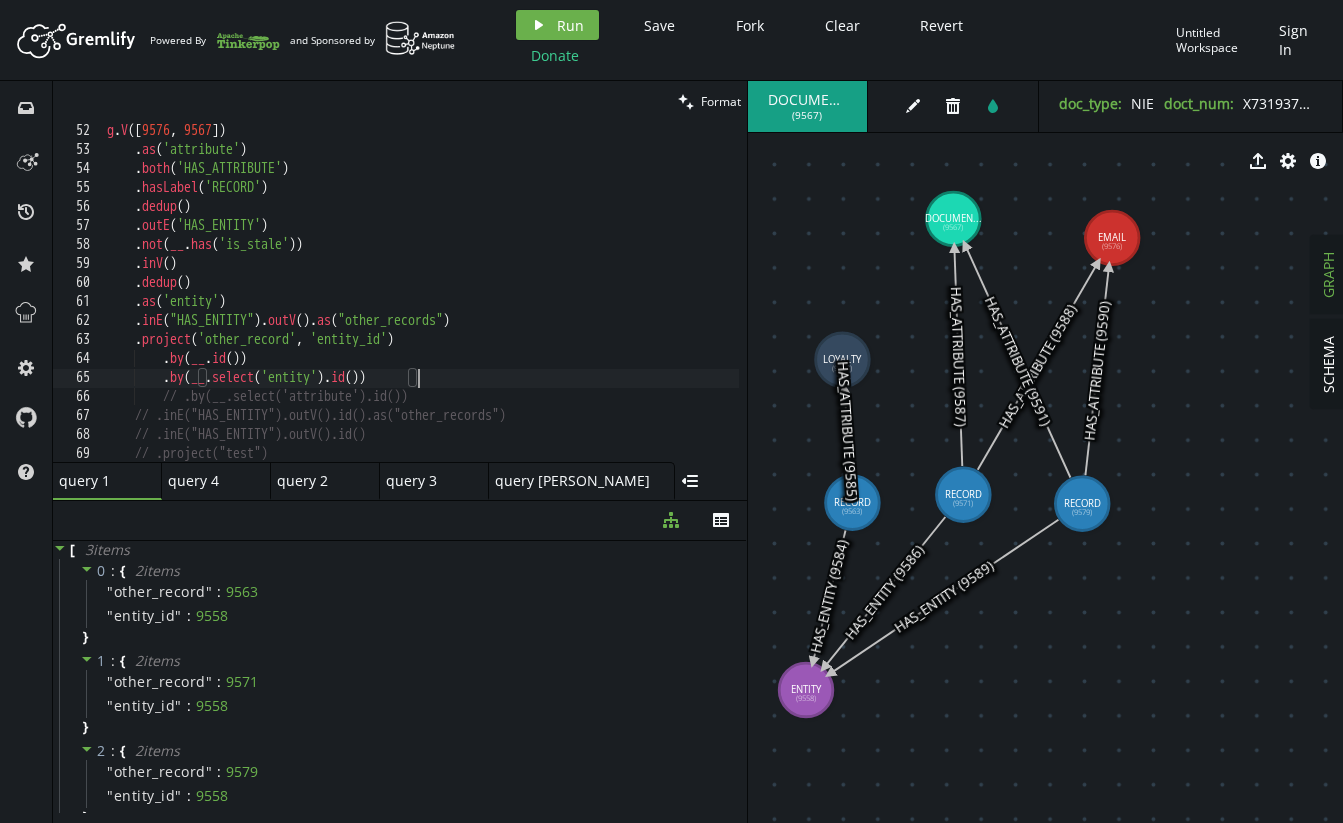 click on "g . V ([ 9576 ,   9567 ])        . as ( 'attribute' )      . both ( 'HAS_ATTRIBUTE' )      . hasLabel ( 'RECORD' )      . dedup ( )      . outE ( 'HAS_ENTITY' )      . not ( __ . has ( 'is_stale' ))      . inV ( )      . dedup ( )      . as ( 'entity' )      . inE ( "HAS_ENTITY" ) . outV ( ) . as ( "other_records" )      . project ( 'other_record' ,   'entity_id' )           . by ( __ . id ( ))           . by ( __ . select ( 'entity' ) . id ( ))           // .by(__.select('attribute').id())      // .inE("HAS_ENTITY").outV().id().as("other_records")      // .inE("HAS_ENTITY").outV().id()      // .project("test")" at bounding box center (611, 306) 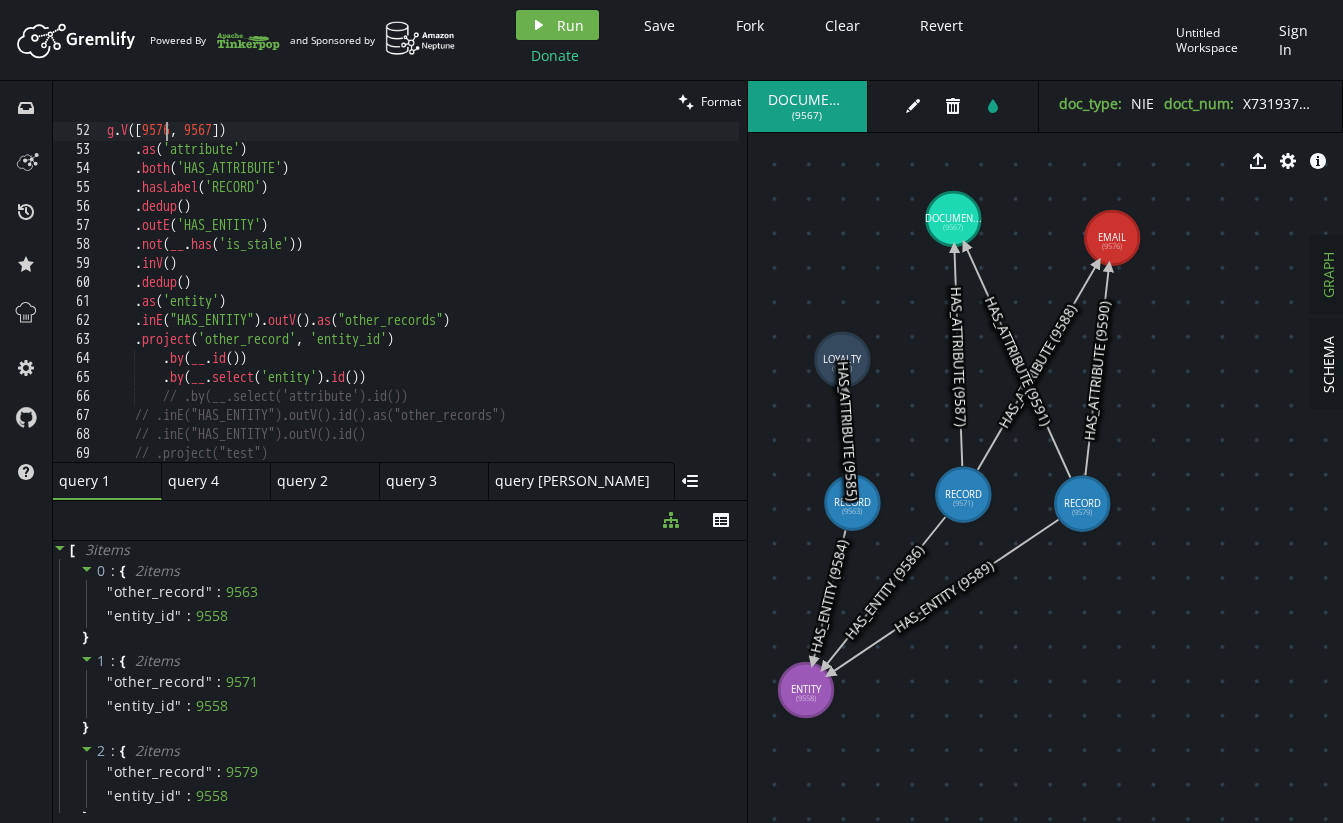 click on "g . V ([ 9576 ,   9567 ])        . as ( 'attribute' )      . both ( 'HAS_ATTRIBUTE' )      . hasLabel ( 'RECORD' )      . dedup ( )      . outE ( 'HAS_ENTITY' )      . not ( __ . has ( 'is_stale' ))      . inV ( )      . dedup ( )      . as ( 'entity' )      . inE ( "HAS_ENTITY" ) . outV ( ) . as ( "other_records" )      . project ( 'other_record' ,   'entity_id' )           . by ( __ . id ( ))           . by ( __ . select ( 'entity' ) . id ( ))           // .by(__.select('attribute').id())      // .inE("HAS_ENTITY").outV().id().as("other_records")      // .inE("HAS_ENTITY").outV().id()      // .project("test")" at bounding box center [611, 306] 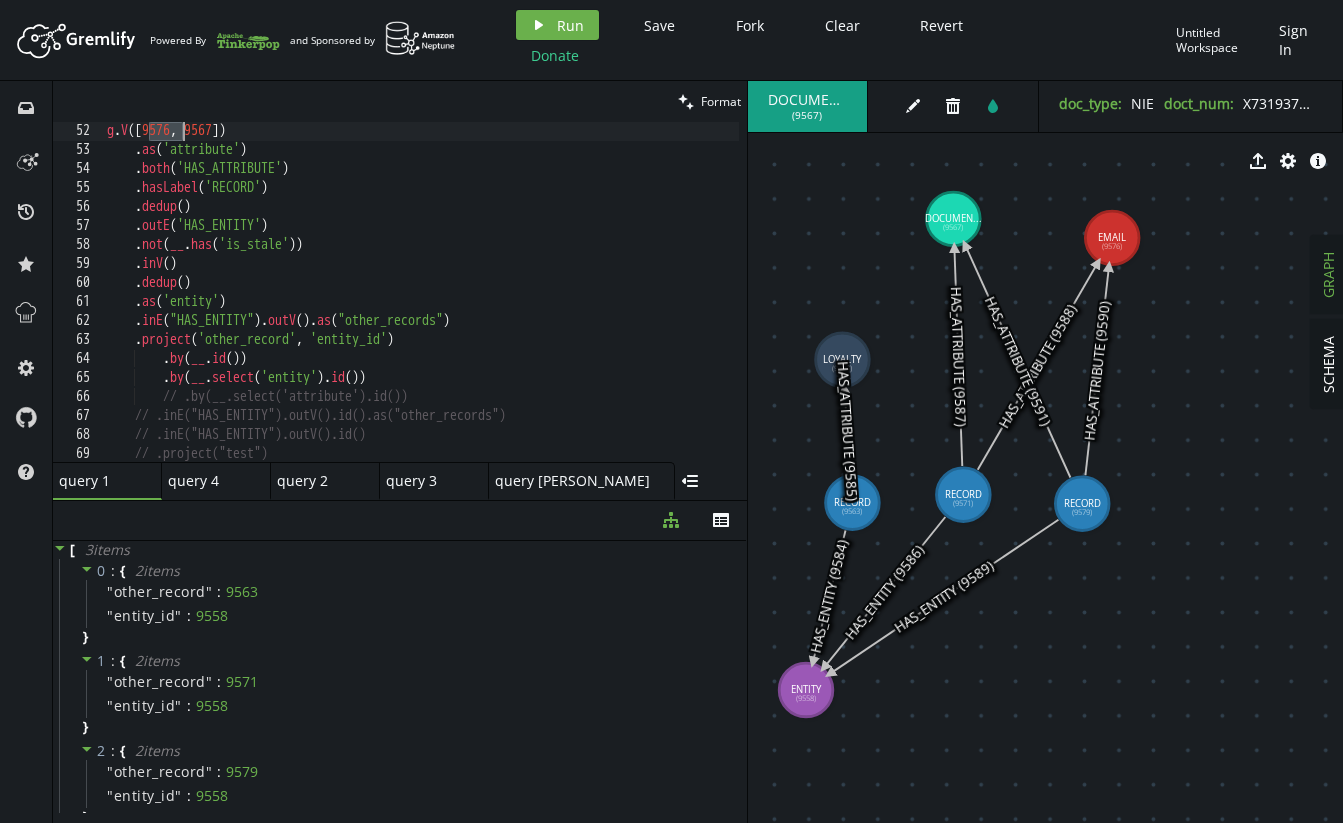 click on "g . V ([ 9576 ,   9567 ])        . as ( 'attribute' )      . both ( 'HAS_ATTRIBUTE' )      . hasLabel ( 'RECORD' )      . dedup ( )      . outE ( 'HAS_ENTITY' )      . not ( __ . has ( 'is_stale' ))      . inV ( )      . dedup ( )      . as ( 'entity' )      . inE ( "HAS_ENTITY" ) . outV ( ) . as ( "other_records" )      . project ( 'other_record' ,   'entity_id' )           . by ( __ . id ( ))           . by ( __ . select ( 'entity' ) . id ( ))           // .by(__.select('attribute').id())      // .inE("HAS_ENTITY").outV().id().as("other_records")      // .inE("HAS_ENTITY").outV().id()      // .project("test")" at bounding box center [611, 306] 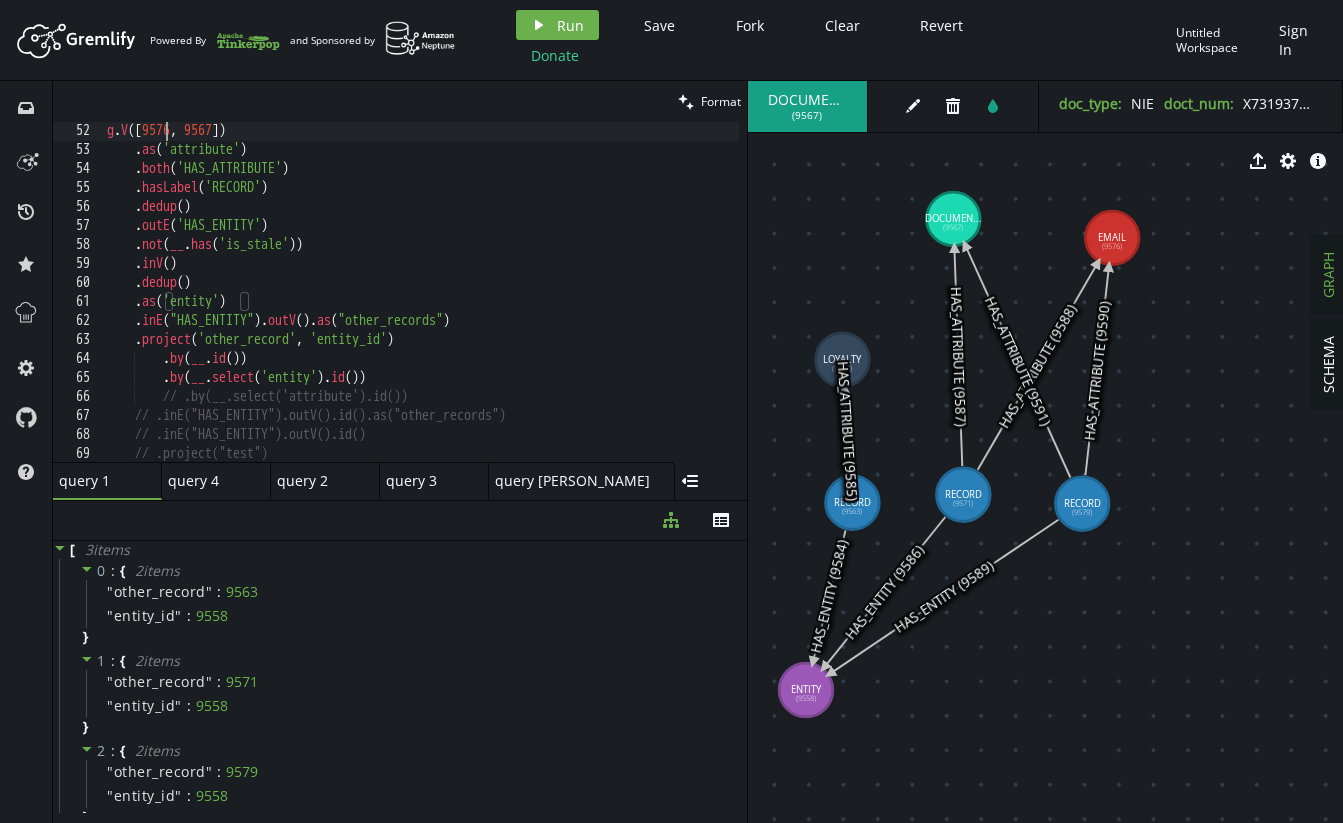 click on "g . V ([ 9576 ,   9567 ])        . as ( 'attribute' )      . both ( 'HAS_ATTRIBUTE' )      . hasLabel ( 'RECORD' )      . dedup ( )      . outE ( 'HAS_ENTITY' )      . not ( __ . has ( 'is_stale' ))      . inV ( )      . dedup ( )      . as ( 'entity' )      . inE ( "HAS_ENTITY" ) . outV ( ) . as ( "other_records" )      . project ( 'other_record' ,   'entity_id' )           . by ( __ . id ( ))           . by ( __ . select ( 'entity' ) . id ( ))           // .by(__.select('attribute').id())      // .inE("HAS_ENTITY").outV().id().as("other_records")      // .inE("HAS_ENTITY").outV().id()      // .project("test")" at bounding box center [611, 306] 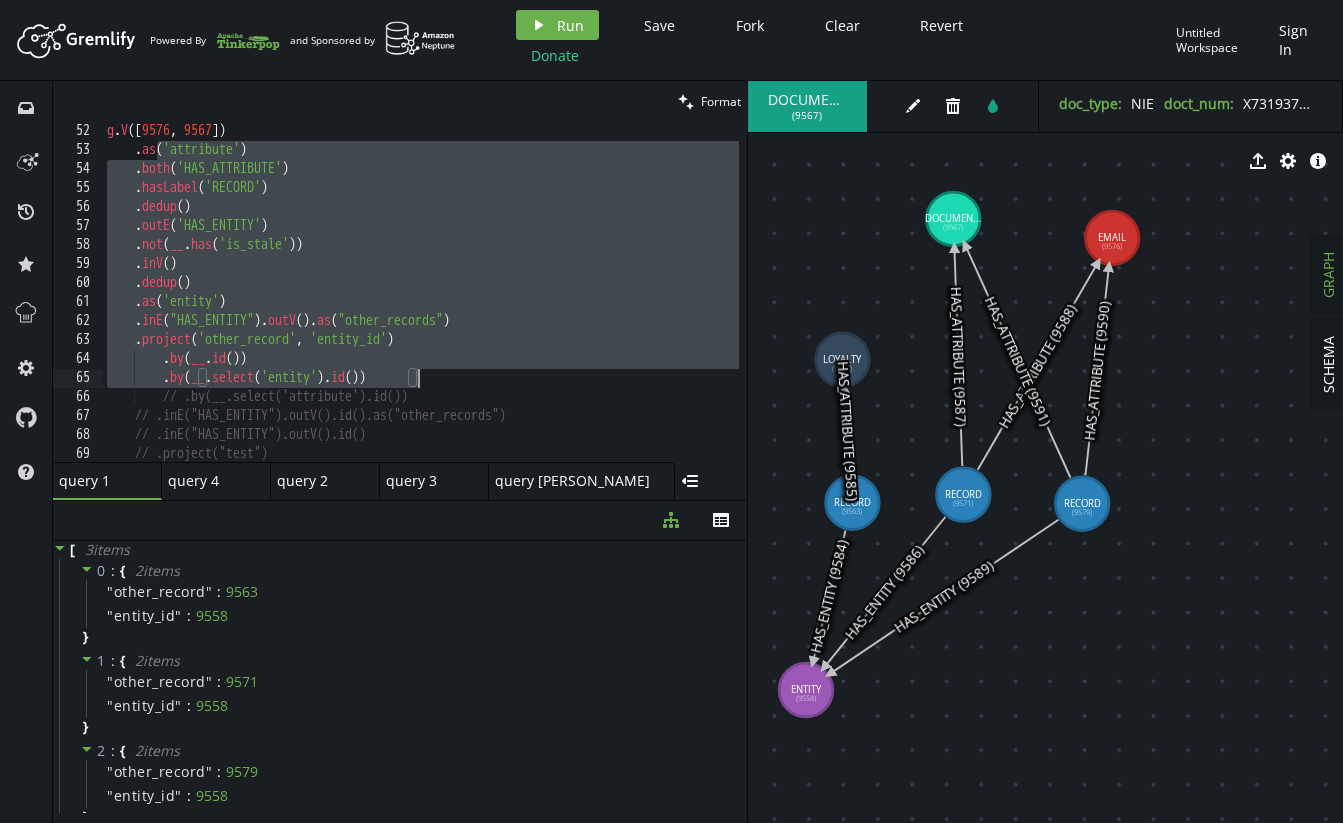 drag, startPoint x: 182, startPoint y: 165, endPoint x: 457, endPoint y: 374, distance: 345.407 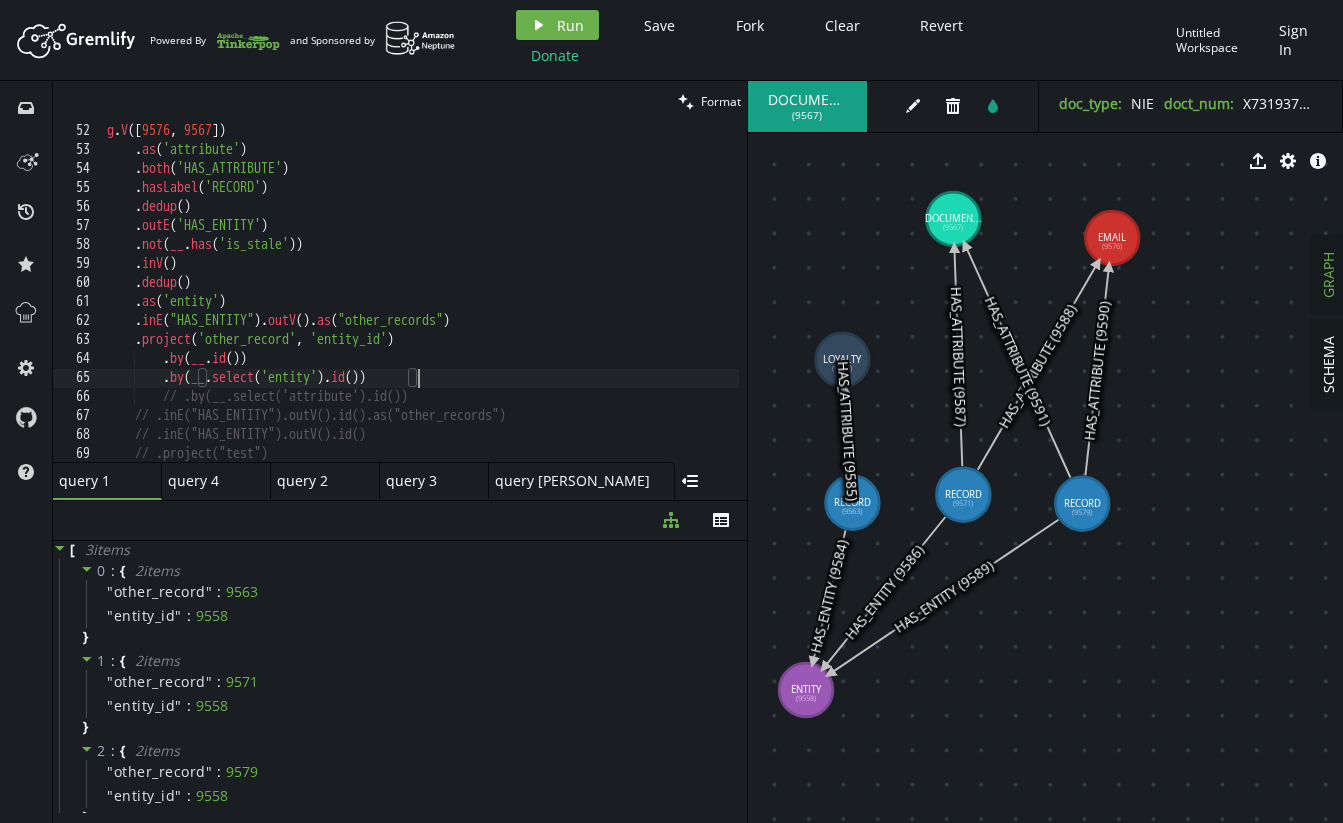 click on "g . V ([ 9576 ,   9567 ])        . as ( 'attribute' )      . both ( 'HAS_ATTRIBUTE' )      . hasLabel ( 'RECORD' )      . dedup ( )      . outE ( 'HAS_ENTITY' )      . not ( __ . has ( 'is_stale' ))      . inV ( )      . dedup ( )      . as ( 'entity' )      . inE ( "HAS_ENTITY" ) . outV ( ) . as ( "other_records" )      . project ( 'other_record' ,   'entity_id' )           . by ( __ . id ( ))           . by ( __ . select ( 'entity' ) . id ( ))           // .by(__.select('attribute').id())      // .inE("HAS_ENTITY").outV().id().as("other_records")      // .inE("HAS_ENTITY").outV().id()      // .project("test")" at bounding box center [611, 306] 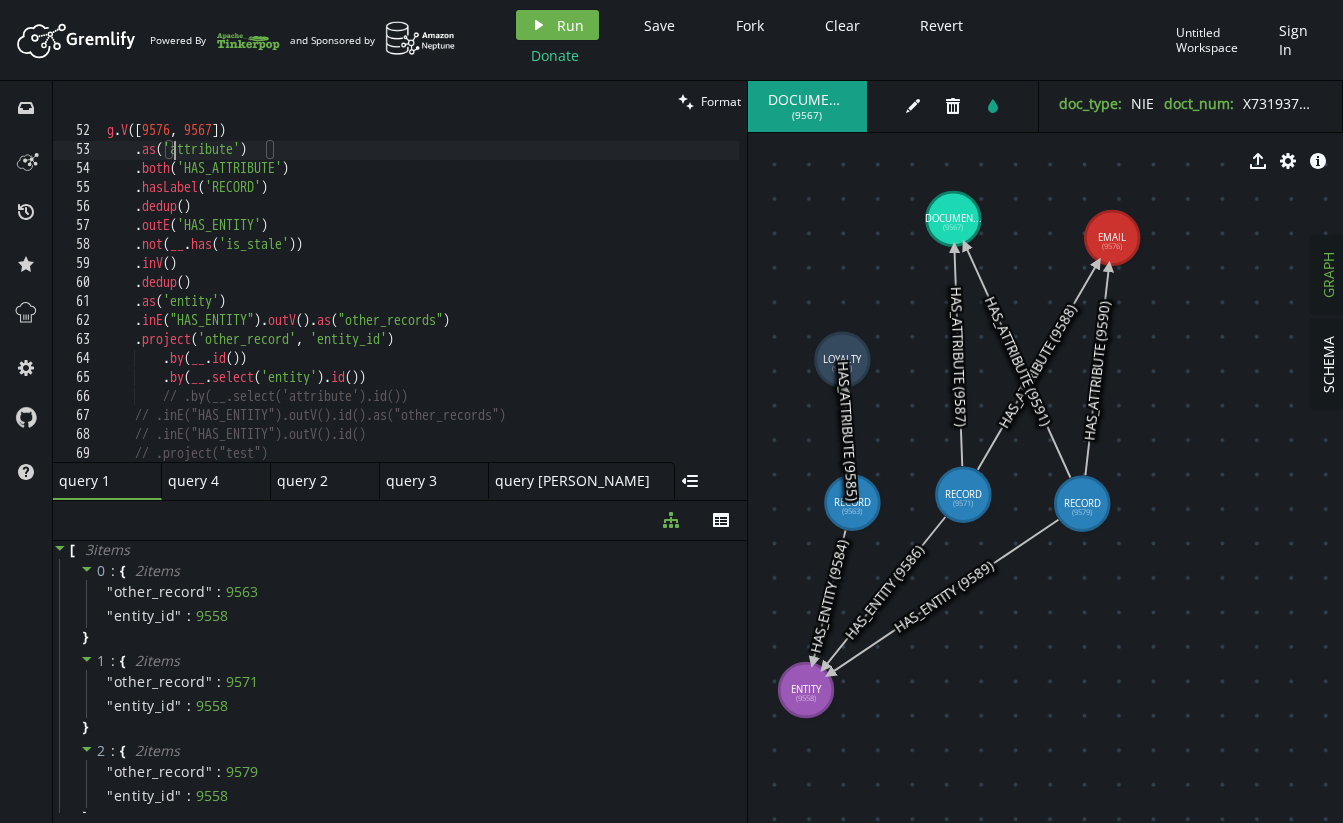 click on "g . V ([ 9576 ,   9567 ])        . as ( 'attribute' )      . both ( 'HAS_ATTRIBUTE' )      . hasLabel ( 'RECORD' )      . dedup ( )      . outE ( 'HAS_ENTITY' )      . not ( __ . has ( 'is_stale' ))      . inV ( )      . dedup ( )      . as ( 'entity' )      . inE ( "HAS_ENTITY" ) . outV ( ) . as ( "other_records" )      . project ( 'other_record' ,   'entity_id' )           . by ( __ . id ( ))           . by ( __ . select ( 'entity' ) . id ( ))           // .by(__.select('attribute').id())      // .inE("HAS_ENTITY").outV().id().as("other_records")      // .inE("HAS_ENTITY").outV().id()      // .project("test")" at bounding box center (611, 306) 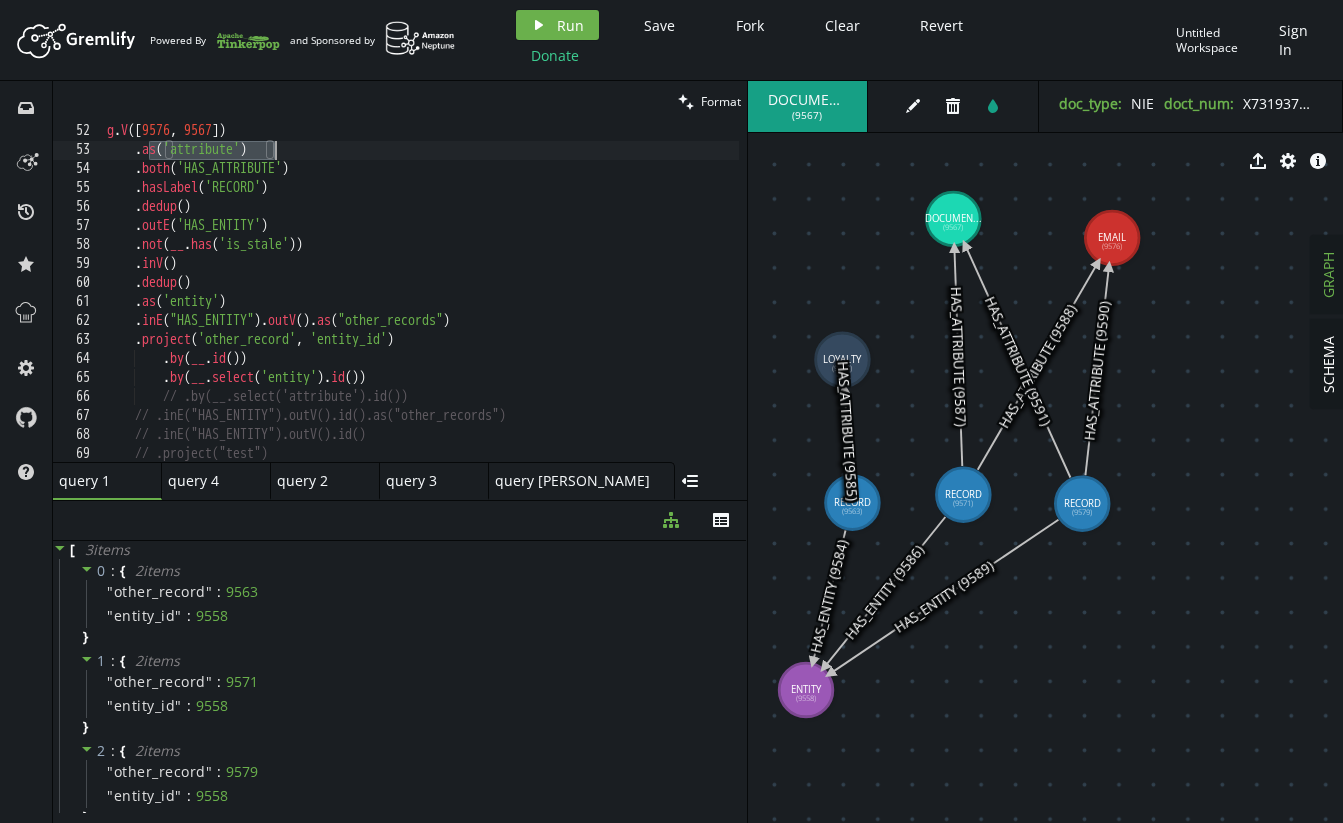 drag, startPoint x: 146, startPoint y: 152, endPoint x: 318, endPoint y: 152, distance: 172 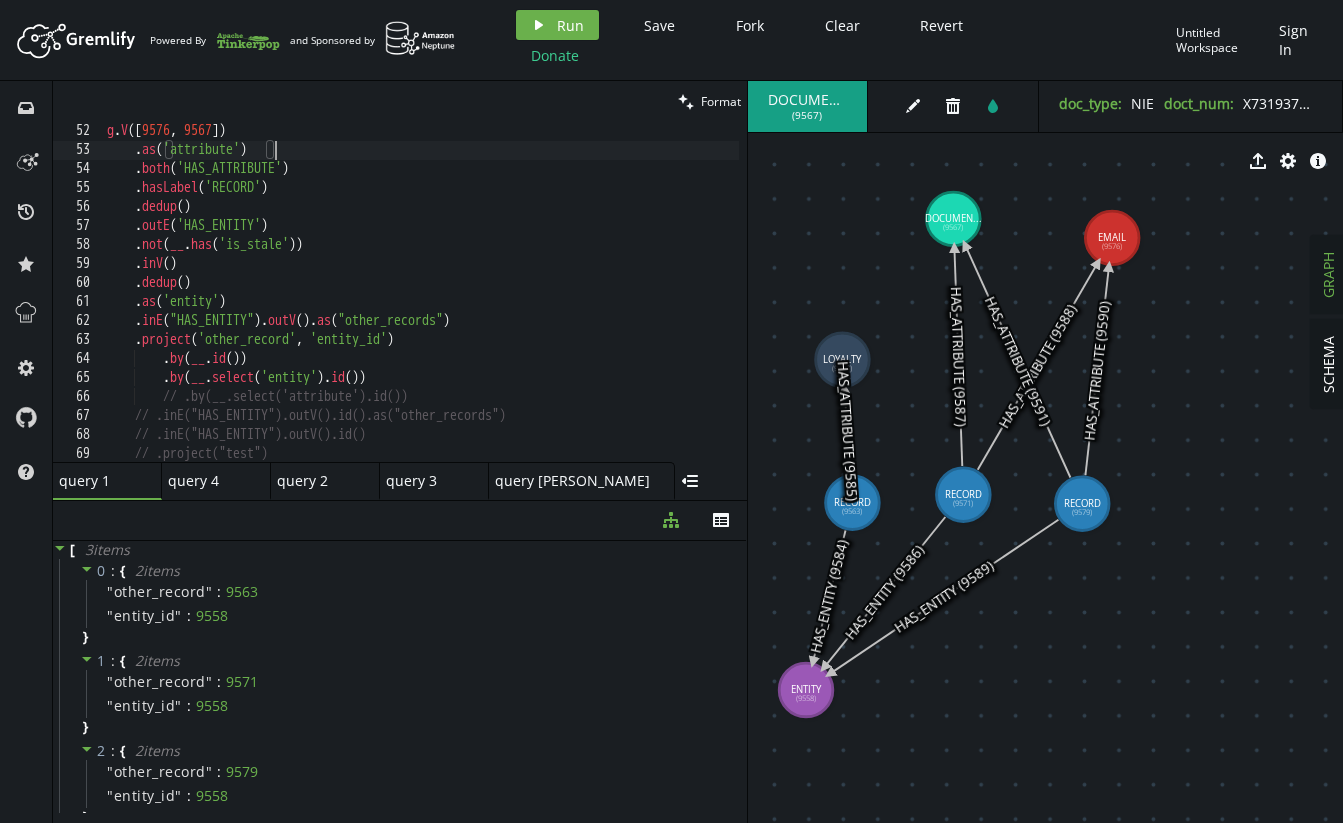click on "g . V ([ 9576 ,   9567 ])        . as ( 'attribute' )      . both ( 'HAS_ATTRIBUTE' )      . hasLabel ( 'RECORD' )      . dedup ( )      . outE ( 'HAS_ENTITY' )      . not ( __ . has ( 'is_stale' ))      . inV ( )      . dedup ( )      . as ( 'entity' )      . inE ( "HAS_ENTITY" ) . outV ( ) . as ( "other_records" )      . project ( 'other_record' ,   'entity_id' )           . by ( __ . id ( ))           . by ( __ . select ( 'entity' ) . id ( ))           // .by(__.select('attribute').id())      // .inE("HAS_ENTITY").outV().id().as("other_records")      // .inE("HAS_ENTITY").outV().id()      // .project("test")" at bounding box center [611, 306] 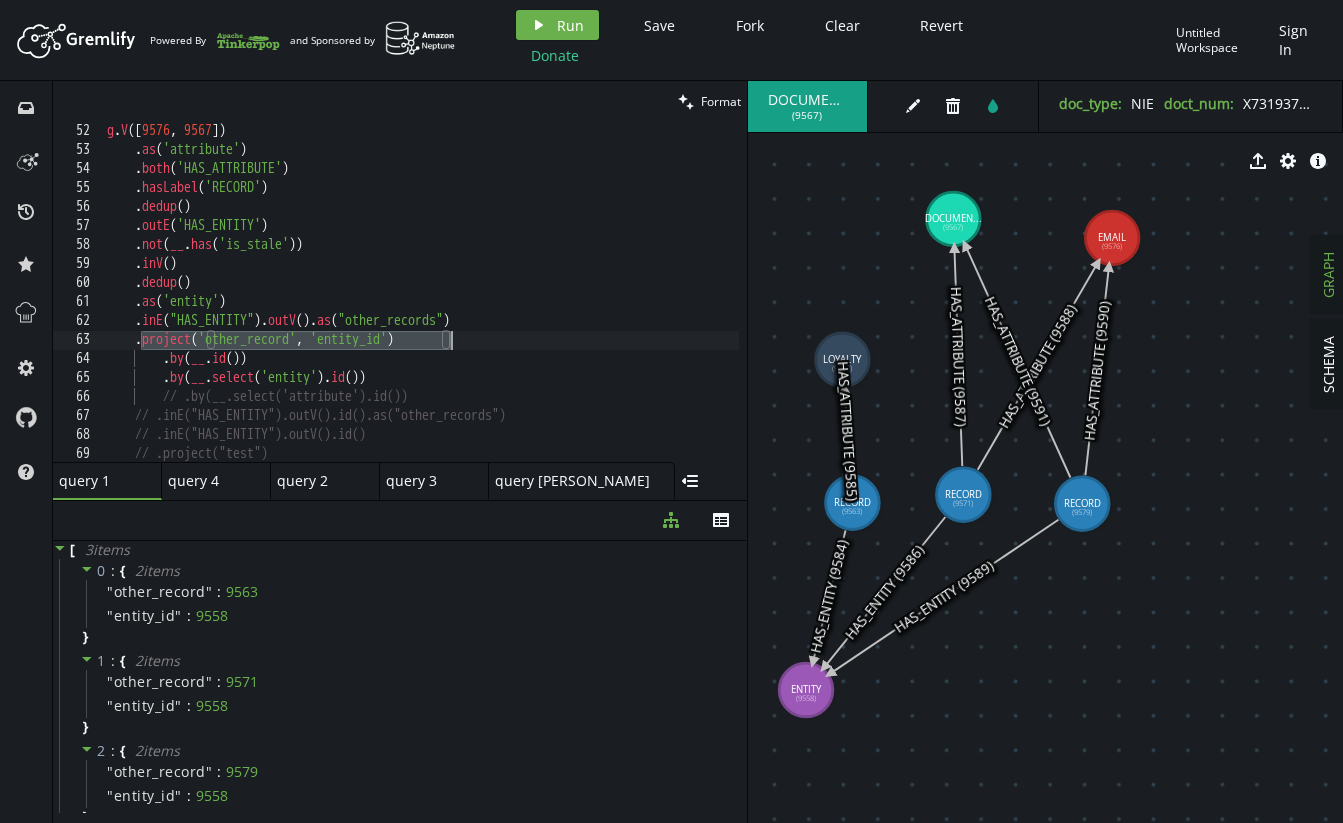 drag, startPoint x: 172, startPoint y: 336, endPoint x: 521, endPoint y: 339, distance: 349.0129 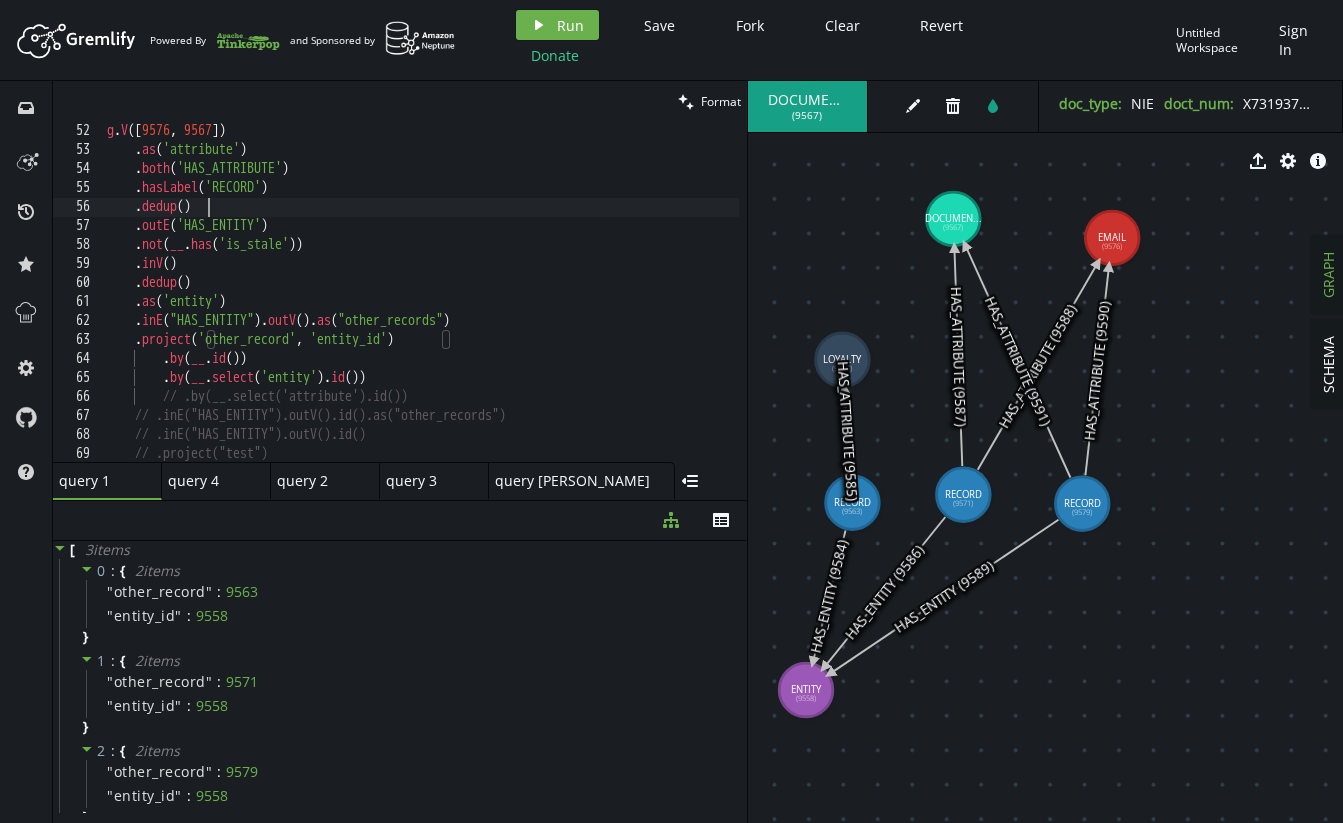 click on "g . V ([ 9576 ,   9567 ])        . as ( 'attribute' )      . both ( 'HAS_ATTRIBUTE' )      . hasLabel ( 'RECORD' )      . dedup ( )      . outE ( 'HAS_ENTITY' )      . not ( __ . has ( 'is_stale' ))      . inV ( )      . dedup ( )      . as ( 'entity' )      . inE ( "HAS_ENTITY" ) . outV ( ) . as ( "other_records" )      . project ( 'other_record' ,   'entity_id' )           . by ( __ . id ( ))           . by ( __ . select ( 'entity' ) . id ( ))           // .by(__.select('attribute').id())      // .inE("HAS_ENTITY").outV().id().as("other_records")      // .inE("HAS_ENTITY").outV().id()      // .project("test")" at bounding box center (611, 306) 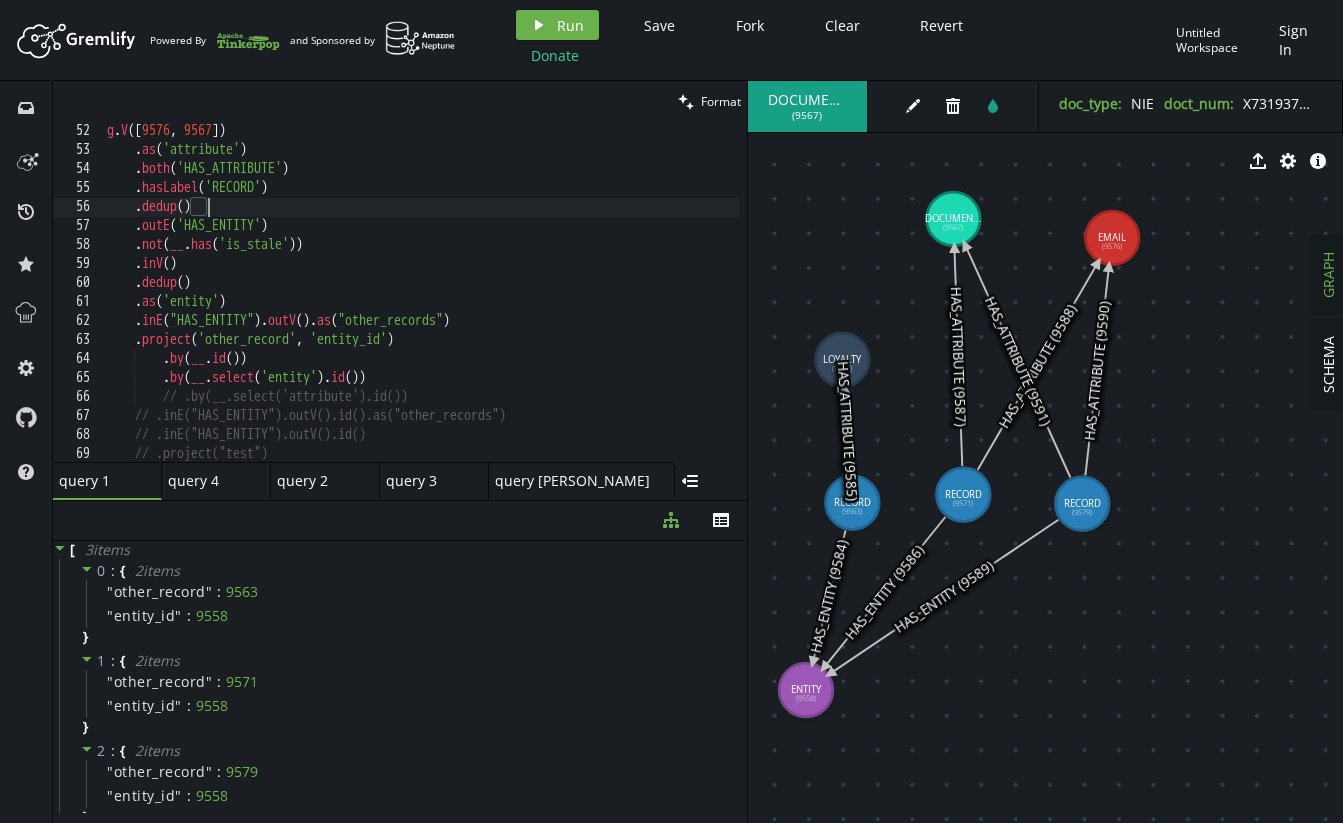 scroll, scrollTop: 0, scrollLeft: 32, axis: horizontal 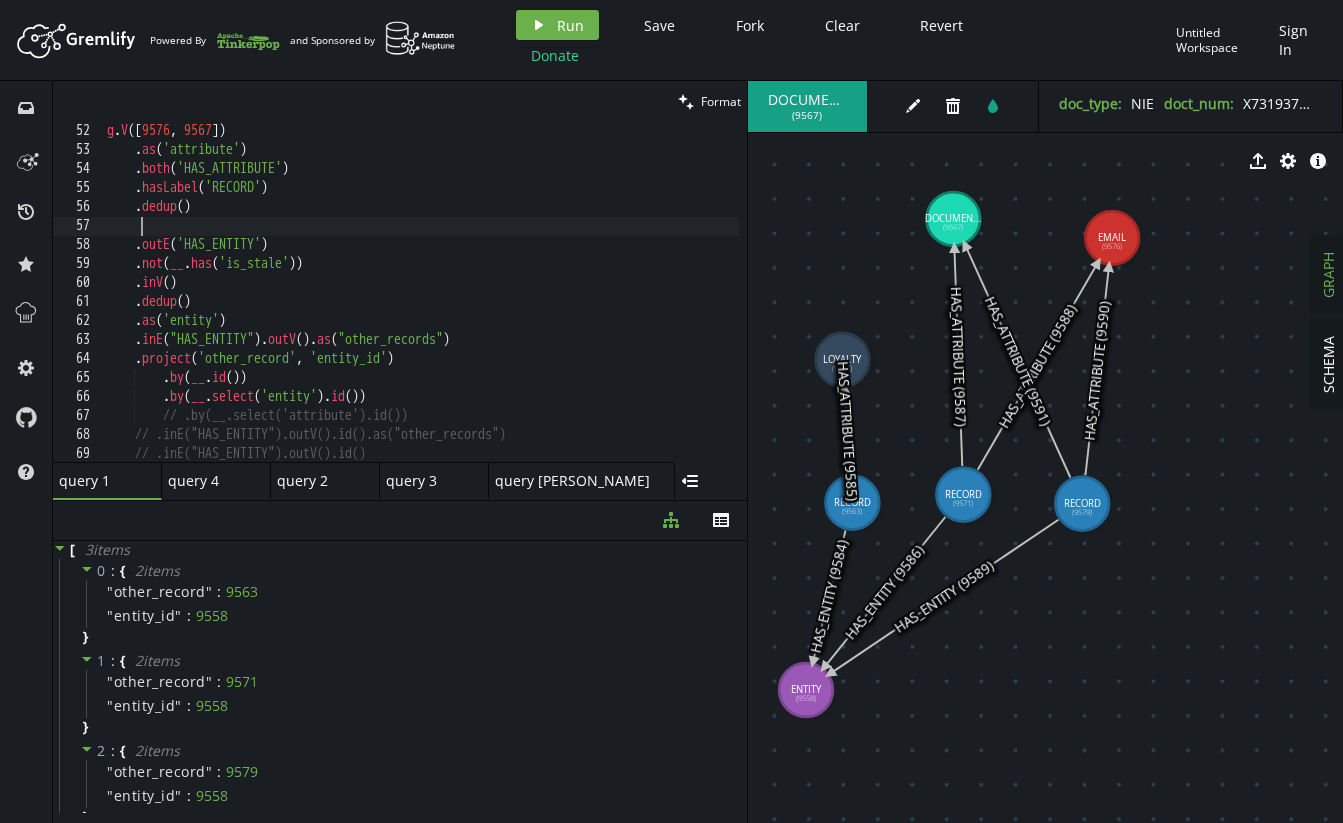 paste on ".project('other_record', 'entity_id')" 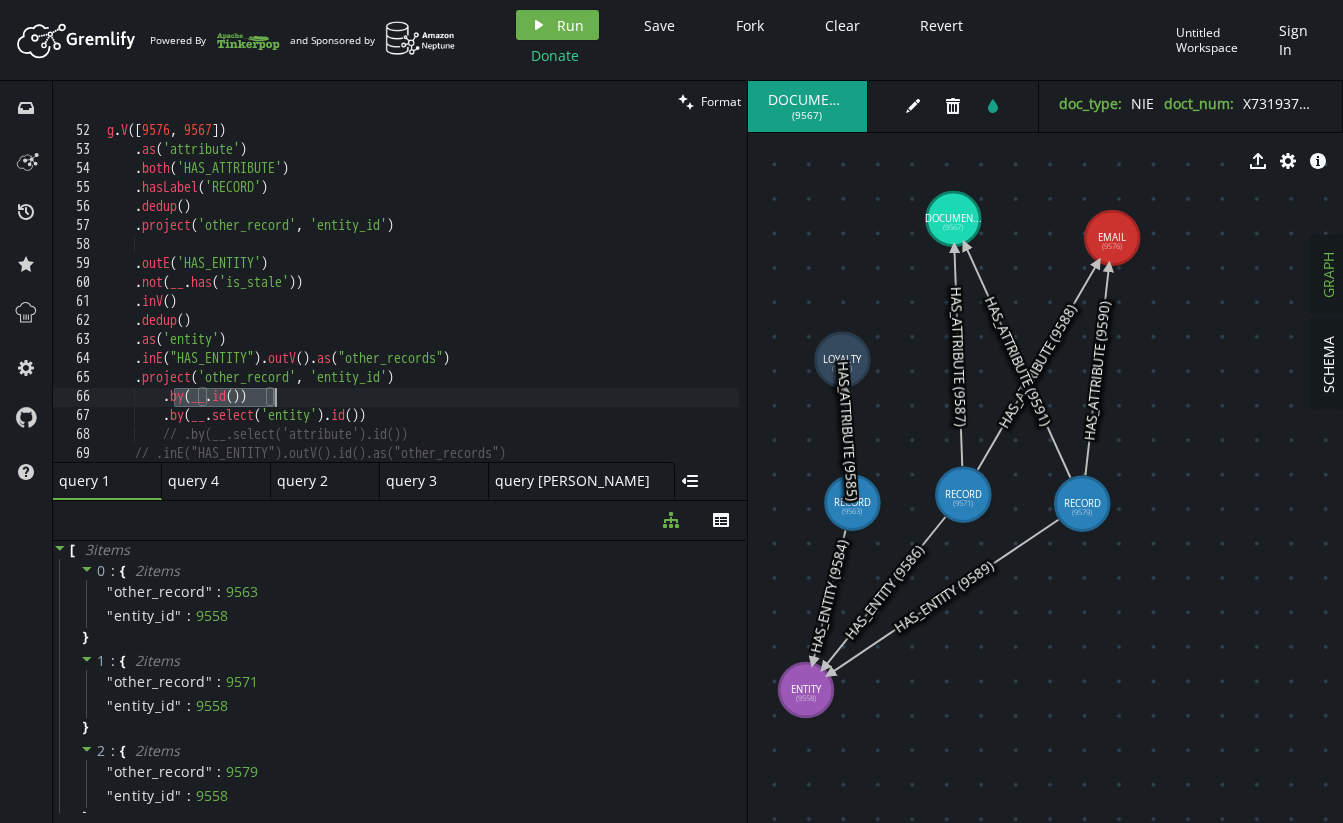 drag, startPoint x: 177, startPoint y: 400, endPoint x: 352, endPoint y: 396, distance: 175.04572 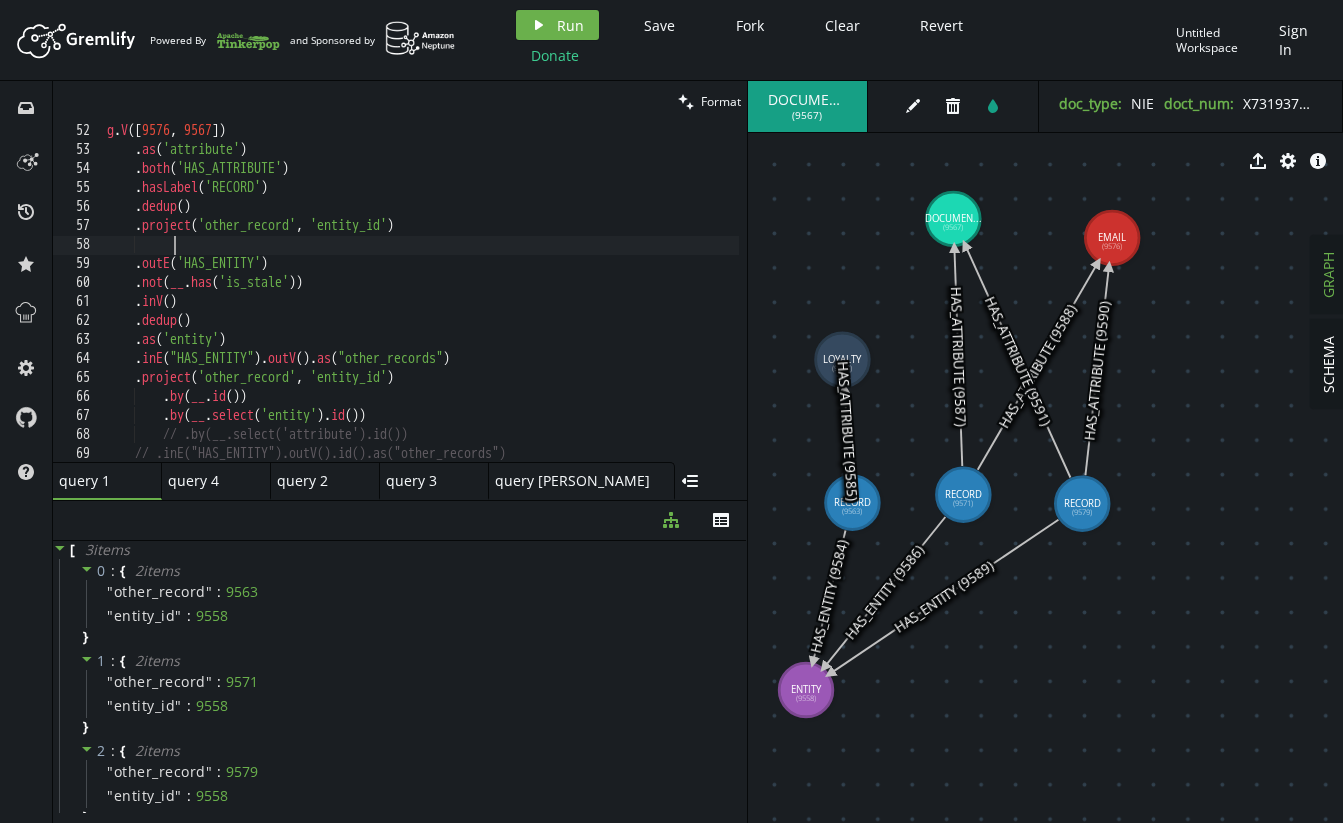 paste on ".by(__.id())" 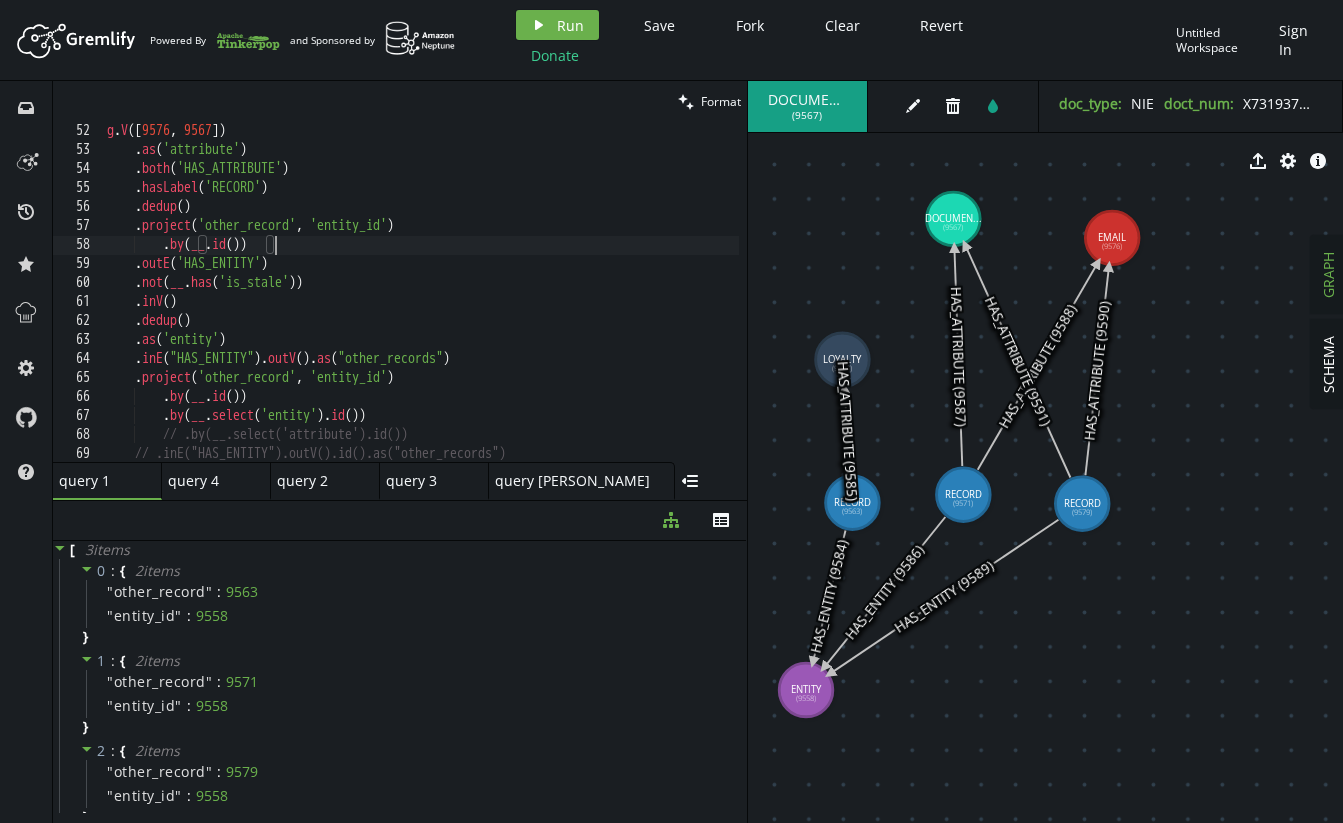 click on "g . V ([ 9576 ,   9567 ])        . as ( 'attribute' )      . both ( 'HAS_ATTRIBUTE' )      . hasLabel ( 'RECORD' )      . dedup ( )      . project ( 'other_record' ,   'entity_id' )           . by ( __ . id ( ))      . outE ( 'HAS_ENTITY' )      . not ( __ . has ( 'is_stale' ))      . inV ( )      . dedup ( )      . as ( 'entity' )      . inE ( "HAS_ENTITY" ) . outV ( ) . as ( "other_records" )      . project ( 'other_record' ,   'entity_id' )           . by ( __ . id ( ))           . by ( __ . select ( 'entity' ) . id ( ))           // .by(__.select('attribute').id())      // .inE("HAS_ENTITY").outV().id().as("other_records")      // .inE("HAS_ENTITY").outV().id()" at bounding box center [611, 306] 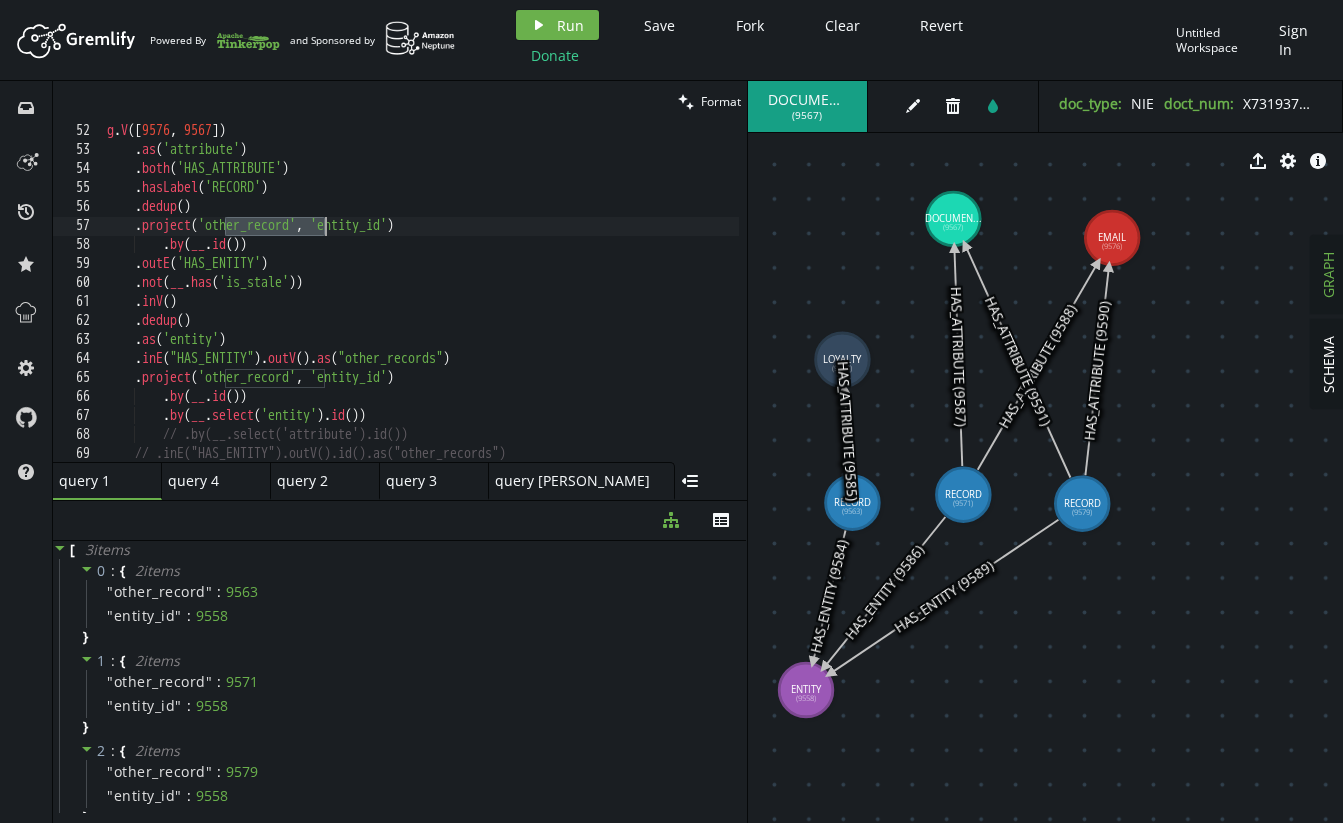 click on "g . V ([ 9576 ,   9567 ])        . as ( 'attribute' )      . both ( 'HAS_ATTRIBUTE' )      . hasLabel ( 'RECORD' )      . dedup ( )      . project ( 'other_record' ,   'entity_id' )           . by ( __ . id ( ))      . outE ( 'HAS_ENTITY' )      . not ( __ . has ( 'is_stale' ))      . inV ( )      . dedup ( )      . as ( 'entity' )      . inE ( "HAS_ENTITY" ) . outV ( ) . as ( "other_records" )      . project ( 'other_record' ,   'entity_id' )           . by ( __ . id ( ))           . by ( __ . select ( 'entity' ) . id ( ))           // .by(__.select('attribute').id())      // .inE("HAS_ENTITY").outV().id().as("other_records")      // .inE("HAS_ENTITY").outV().id()" at bounding box center (611, 306) 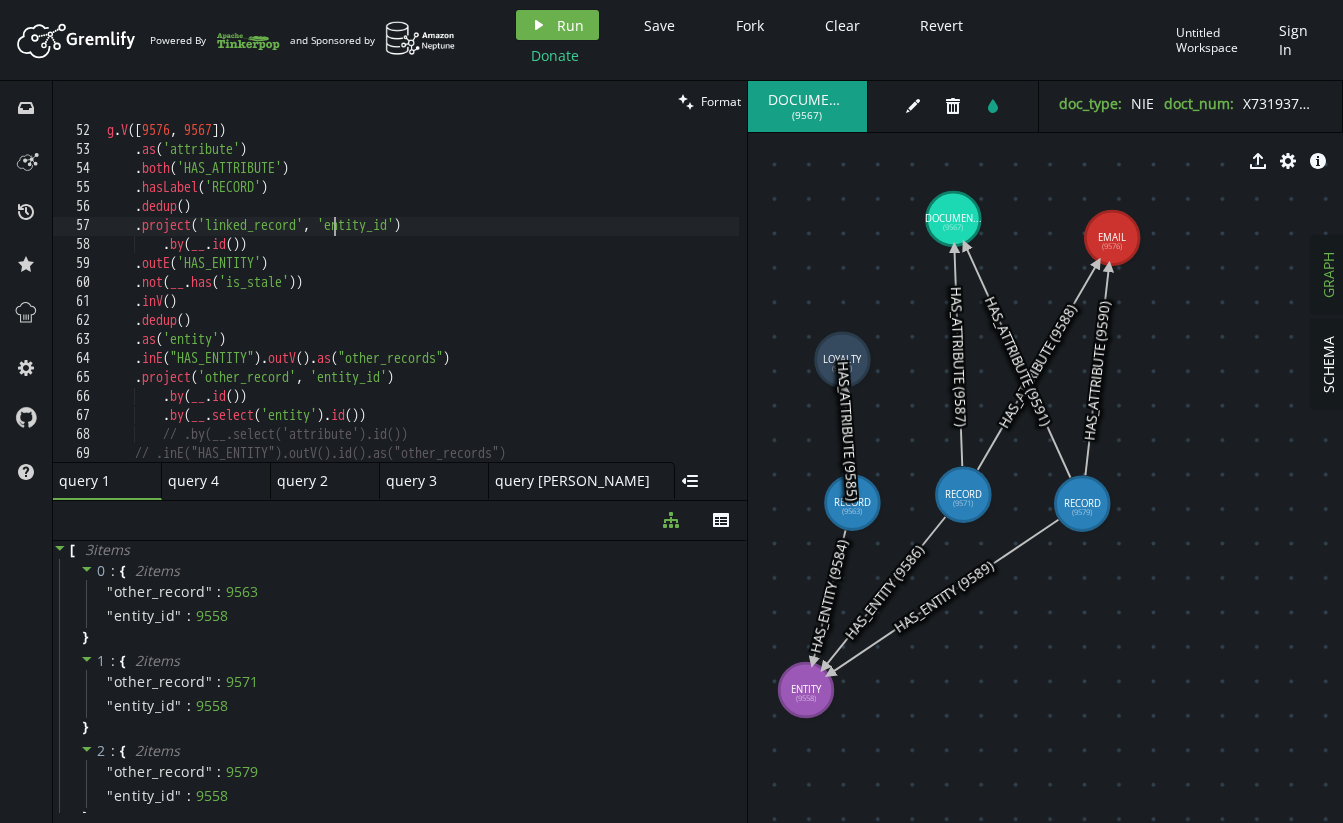 scroll, scrollTop: 0, scrollLeft: 234, axis: horizontal 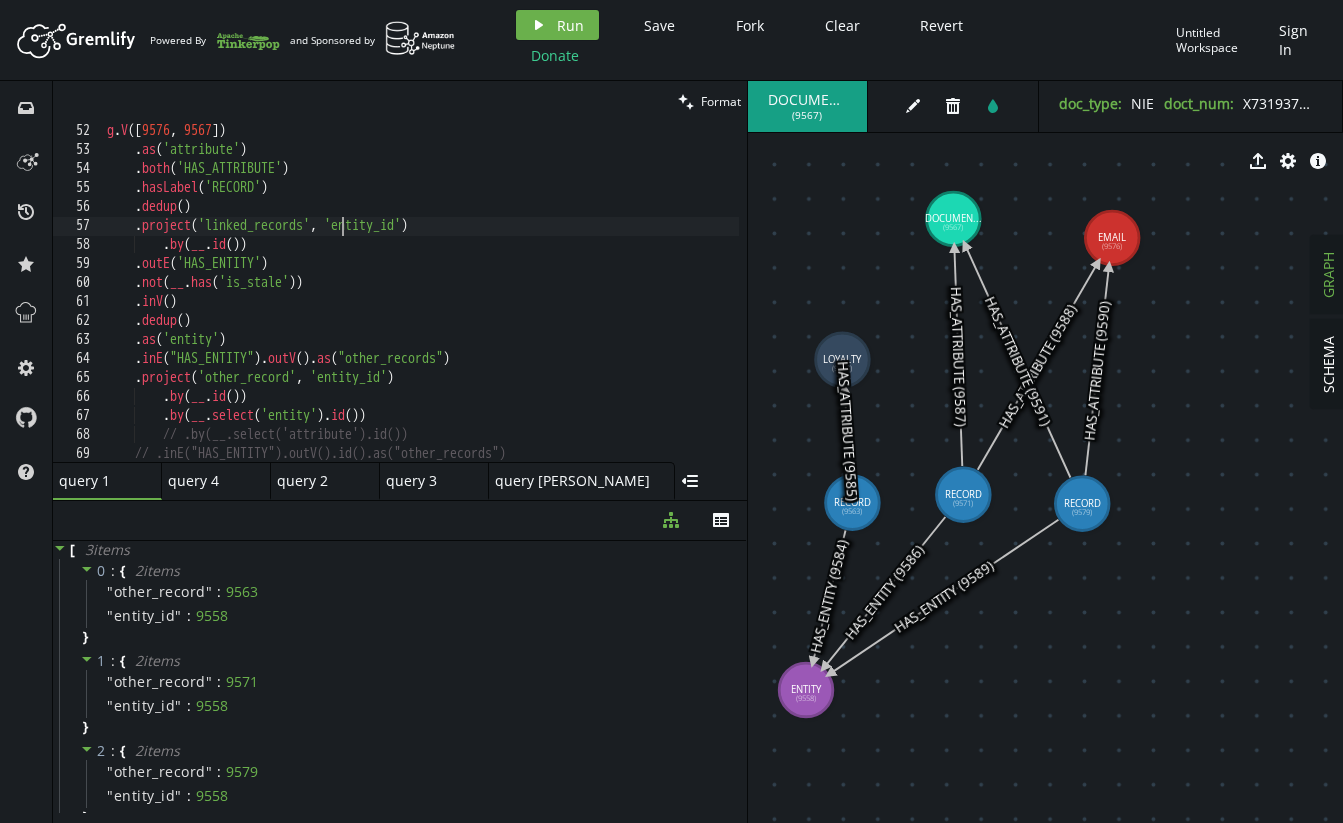 click on "g . V ([ 9576 ,   9567 ])        . as ( 'attribute' )      . both ( 'HAS_ATTRIBUTE' )      . hasLabel ( 'RECORD' )      . dedup ( )      . project ( 'linked_records' ,   'entity_id' )           . by ( __ . id ( ))      . outE ( 'HAS_ENTITY' )      . not ( __ . has ( 'is_stale' ))      . inV ( )      . dedup ( )      . as ( 'entity' )      . inE ( "HAS_ENTITY" ) . outV ( ) . as ( "other_records" )      . project ( 'other_record' ,   'entity_id' )           . by ( __ . id ( ))           . by ( __ . select ( 'entity' ) . id ( ))           // .by(__.select('attribute').id())      // .inE("HAS_ENTITY").outV().id().as("other_records")      // .inE("HAS_ENTITY").outV().id()" at bounding box center [611, 306] 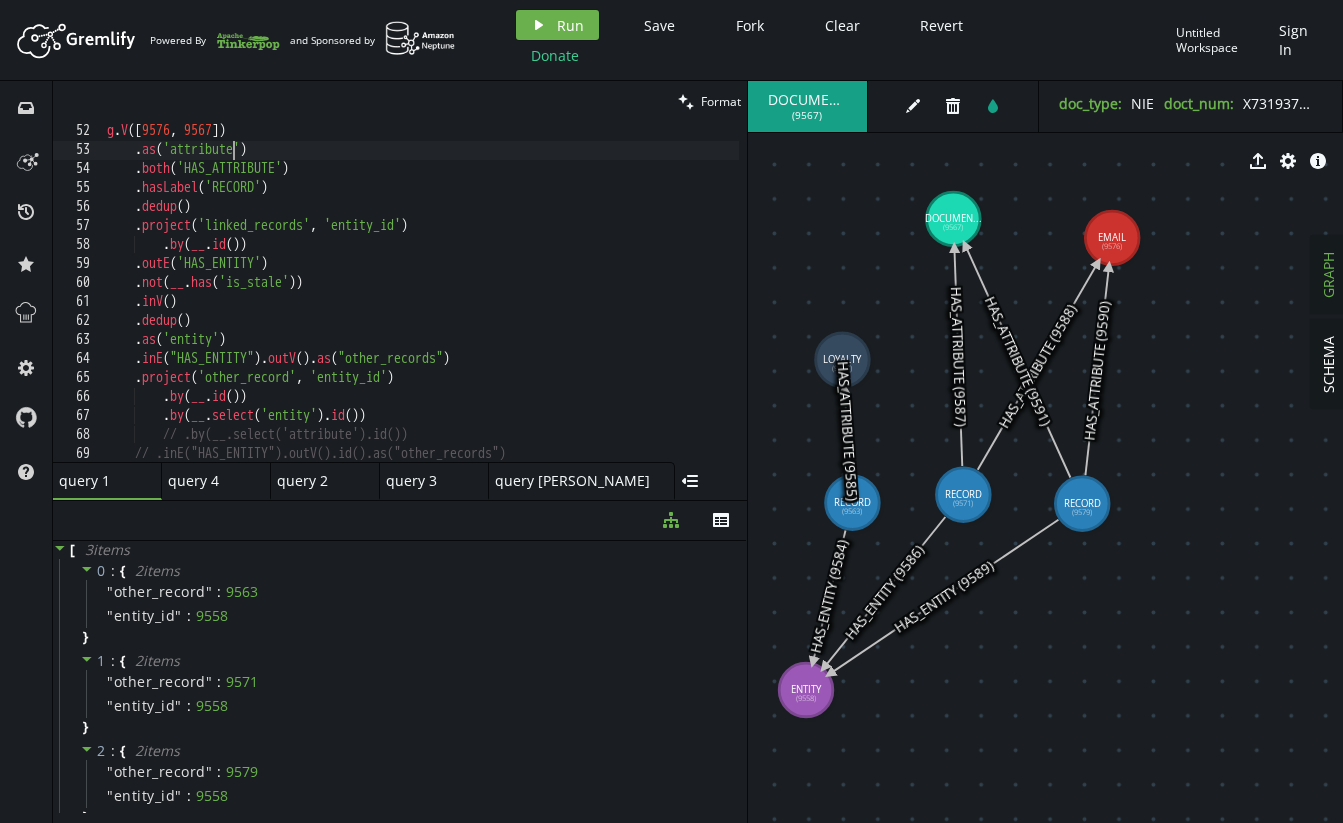 scroll, scrollTop: 0, scrollLeft: 167, axis: horizontal 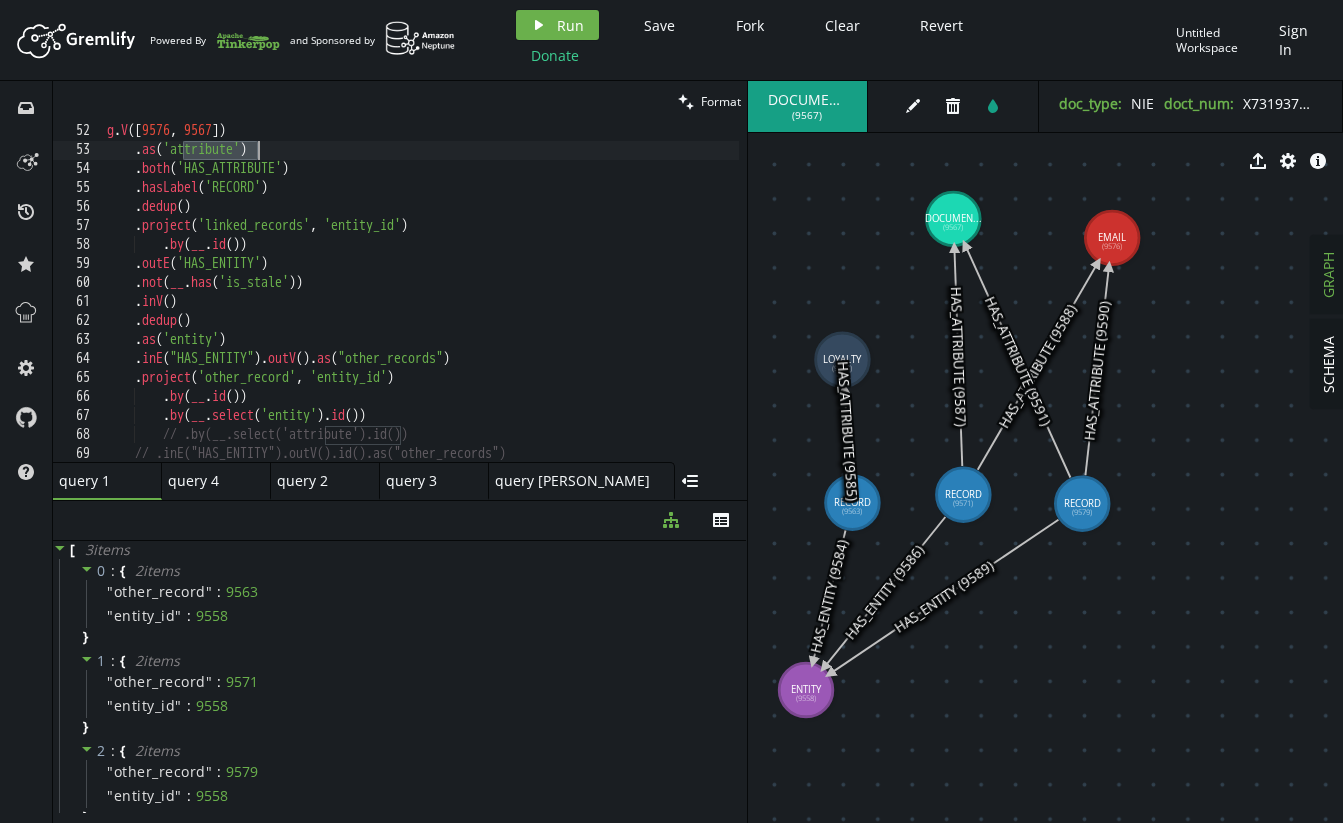 click on "g . V ([ 9576 ,   9567 ])        . as ( 'attribute' )      . both ( 'HAS_ATTRIBUTE' )      . hasLabel ( 'RECORD' )      . dedup ( )      . project ( 'linked_records' ,   'entity_id' )           . by ( __ . id ( ))      . outE ( 'HAS_ENTITY' )      . not ( __ . has ( 'is_stale' ))      . inV ( )      . dedup ( )      . as ( 'entity' )      . inE ( "HAS_ENTITY" ) . outV ( ) . as ( "other_records" )      . project ( 'other_record' ,   'entity_id' )           . by ( __ . id ( ))           . by ( __ . select ( 'entity' ) . id ( ))           // .by(__.select('attribute').id())      // .inE("HAS_ENTITY").outV().id().as("other_records")      // .inE("HAS_ENTITY").outV().id()" at bounding box center (611, 306) 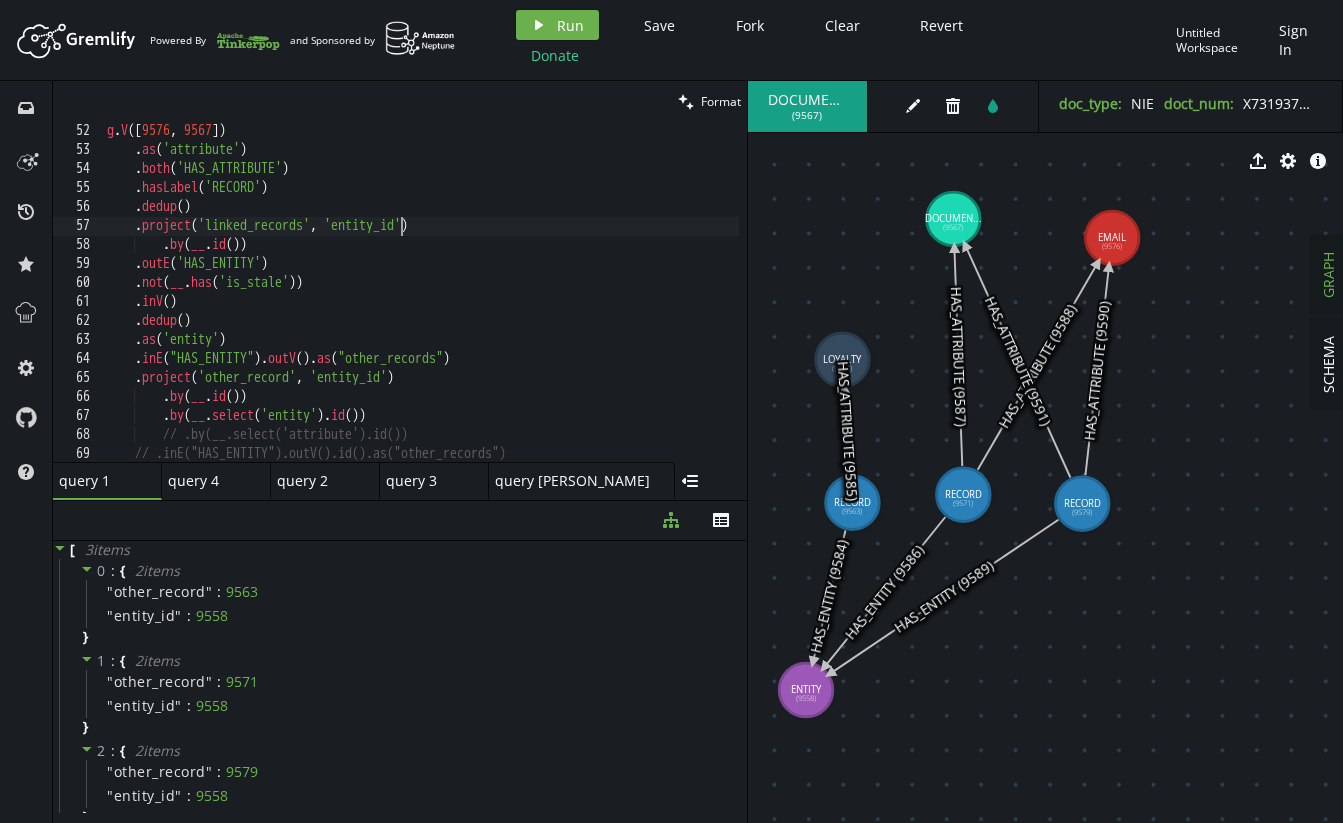 click on "g . V ([ 9576 ,   9567 ])        . as ( 'attribute' )      . both ( 'HAS_ATTRIBUTE' )      . hasLabel ( 'RECORD' )      . dedup ( )      . project ( 'linked_records' ,   'entity_id' )           . by ( __ . id ( ))      . outE ( 'HAS_ENTITY' )      . not ( __ . has ( 'is_stale' ))      . inV ( )      . dedup ( )      . as ( 'entity' )      . inE ( "HAS_ENTITY" ) . outV ( ) . as ( "other_records" )      . project ( 'other_record' ,   'entity_id' )           . by ( __ . id ( ))           . by ( __ . select ( 'entity' ) . id ( ))           // .by(__.select('attribute').id())      // .inE("HAS_ENTITY").outV().id().as("other_records")      // .inE("HAS_ENTITY").outV().id()" at bounding box center [611, 306] 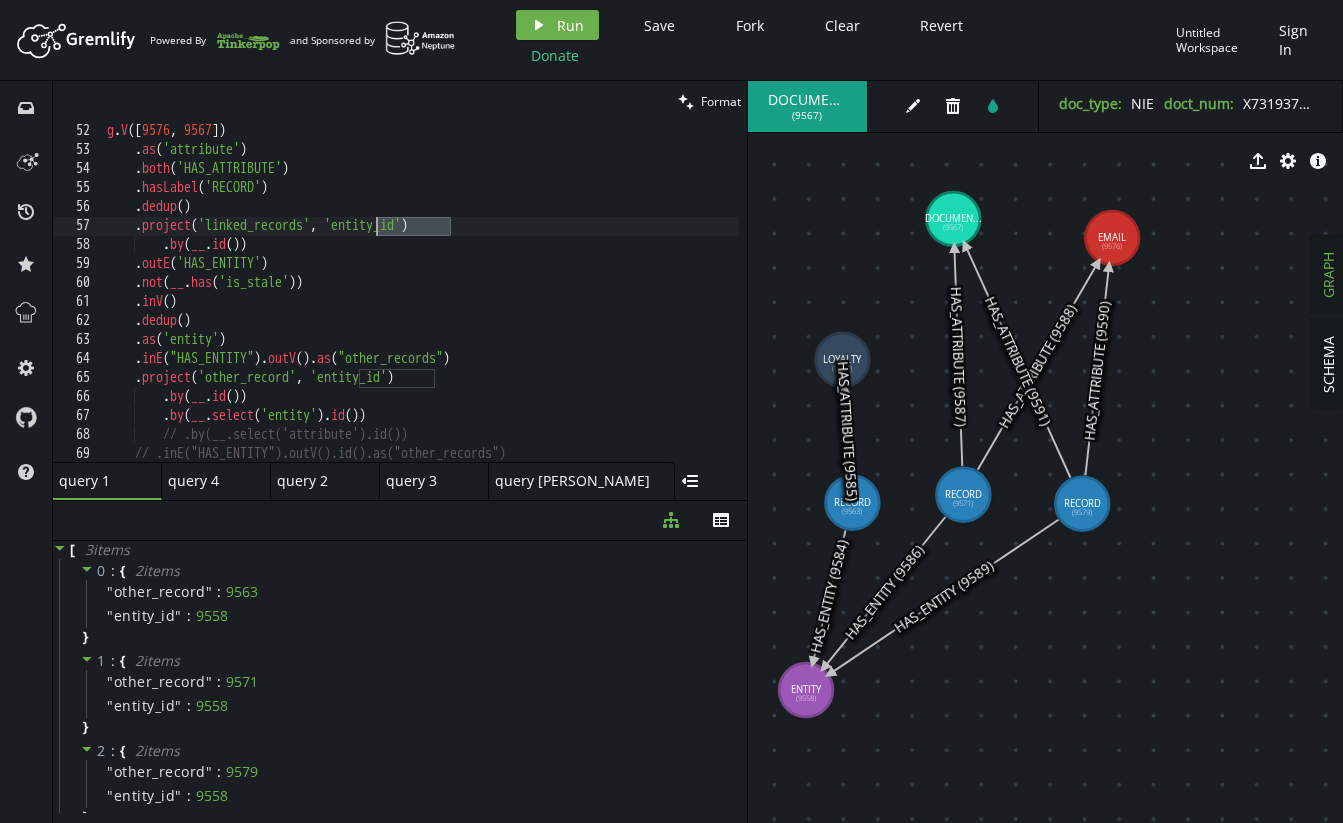 paste on "attribute" 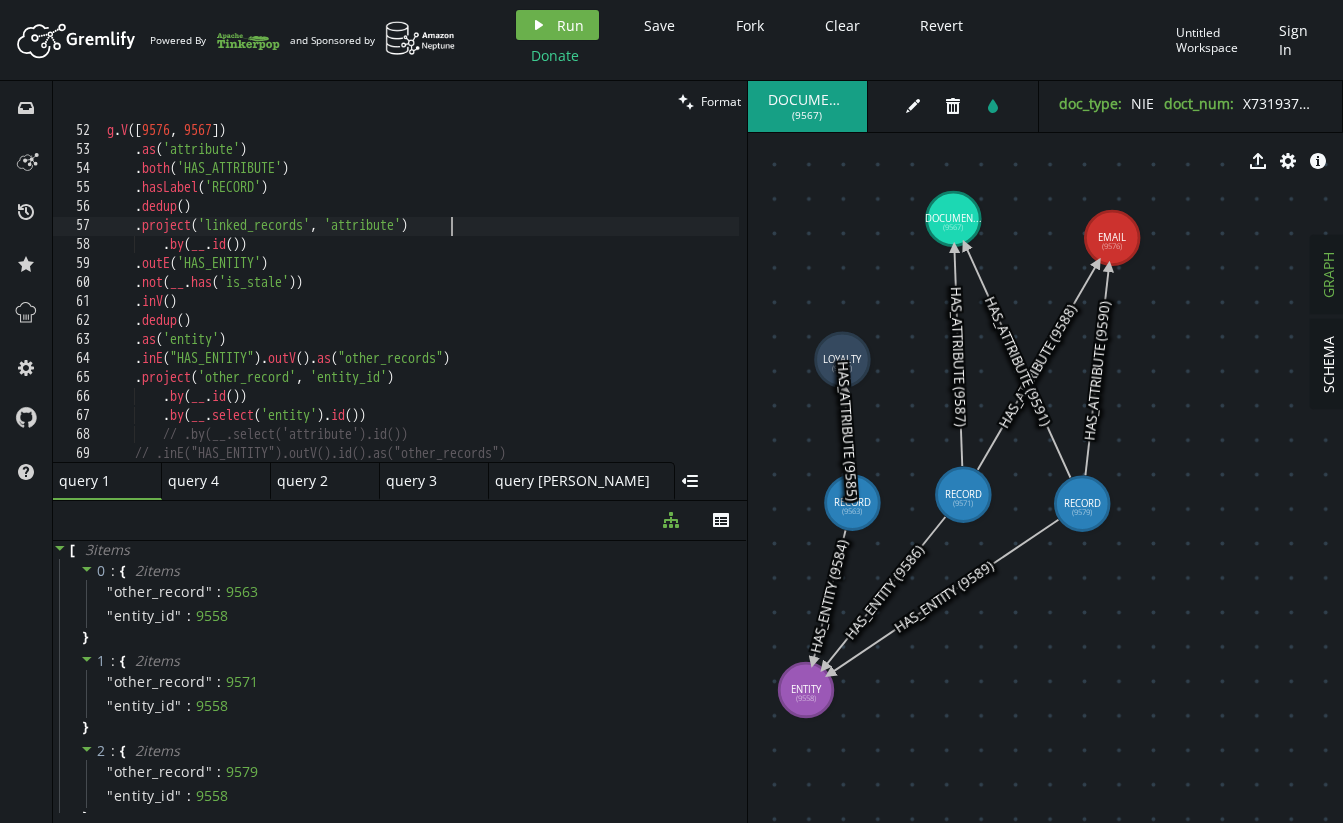 click on "g . V ([ 9576 ,   9567 ])        . as ( 'attribute' )      . both ( 'HAS_ATTRIBUTE' )      . hasLabel ( 'RECORD' )      . dedup ( )      . project ( 'linked_records' ,   'attribute' )           . by ( __ . id ( ))      . outE ( 'HAS_ENTITY' )      . not ( __ . has ( 'is_stale' ))      . inV ( )      . dedup ( )      . as ( 'entity' )      . inE ( "HAS_ENTITY" ) . outV ( ) . as ( "other_records" )      . project ( 'other_record' ,   'entity_id' )           . by ( __ . id ( ))           . by ( __ . select ( 'entity' ) . id ( ))           // .by(__.select('attribute').id())      // .inE("HAS_ENTITY").outV().id().as("other_records")      // .inE("HAS_ENTITY").outV().id()" at bounding box center (611, 306) 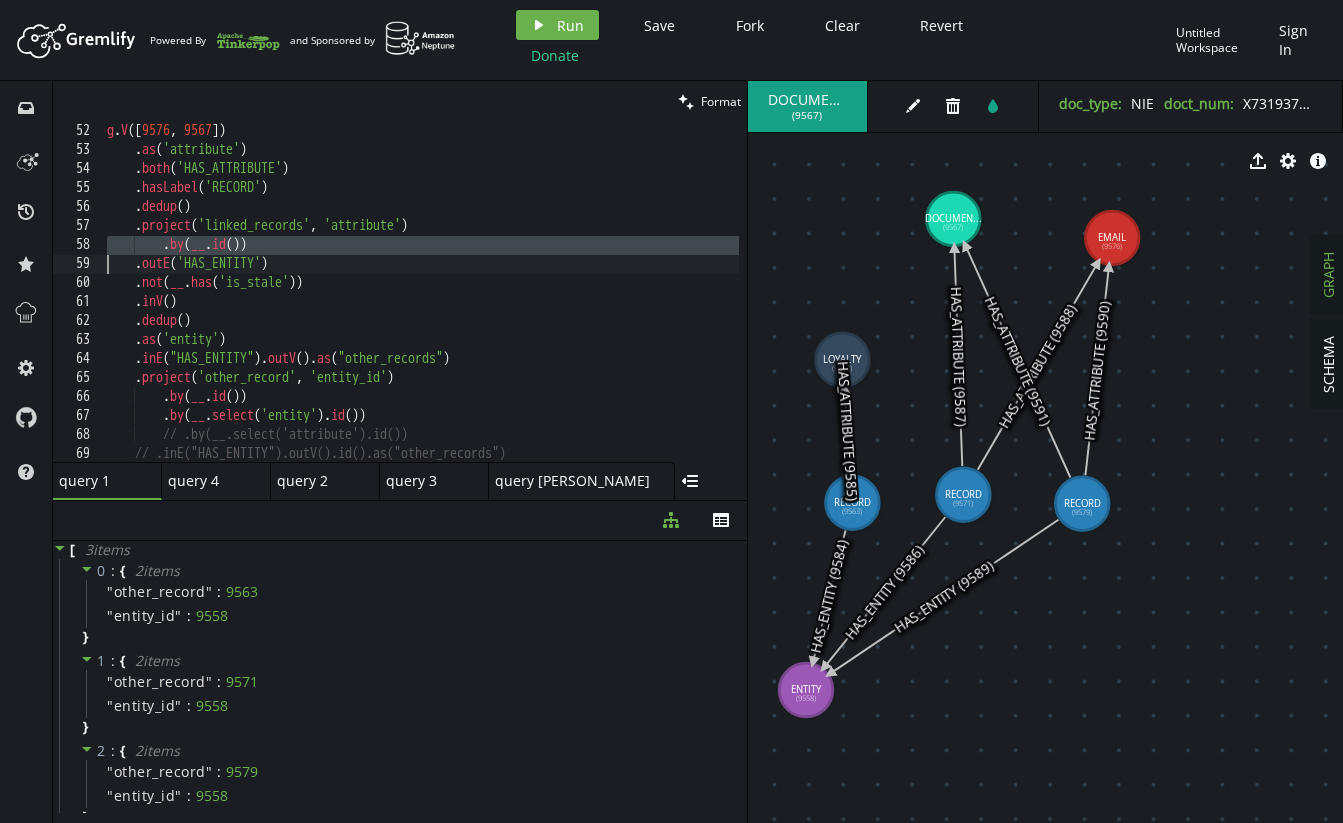 click on "g . V ([ 9576 ,   9567 ])        . as ( 'attribute' )      . both ( 'HAS_ATTRIBUTE' )      . hasLabel ( 'RECORD' )      . dedup ( )      . project ( 'linked_records' ,   'attribute' )           . by ( __ . id ( ))      . outE ( 'HAS_ENTITY' )      . not ( __ . has ( 'is_stale' ))      . inV ( )      . dedup ( )      . as ( 'entity' )      . inE ( "HAS_ENTITY" ) . outV ( ) . as ( "other_records" )      . project ( 'other_record' ,   'entity_id' )           . by ( __ . id ( ))           . by ( __ . select ( 'entity' ) . id ( ))           // .by(__.select('attribute').id())      // .inE("HAS_ENTITY").outV().id().as("other_records")      // .inE("HAS_ENTITY").outV().id()" at bounding box center (611, 306) 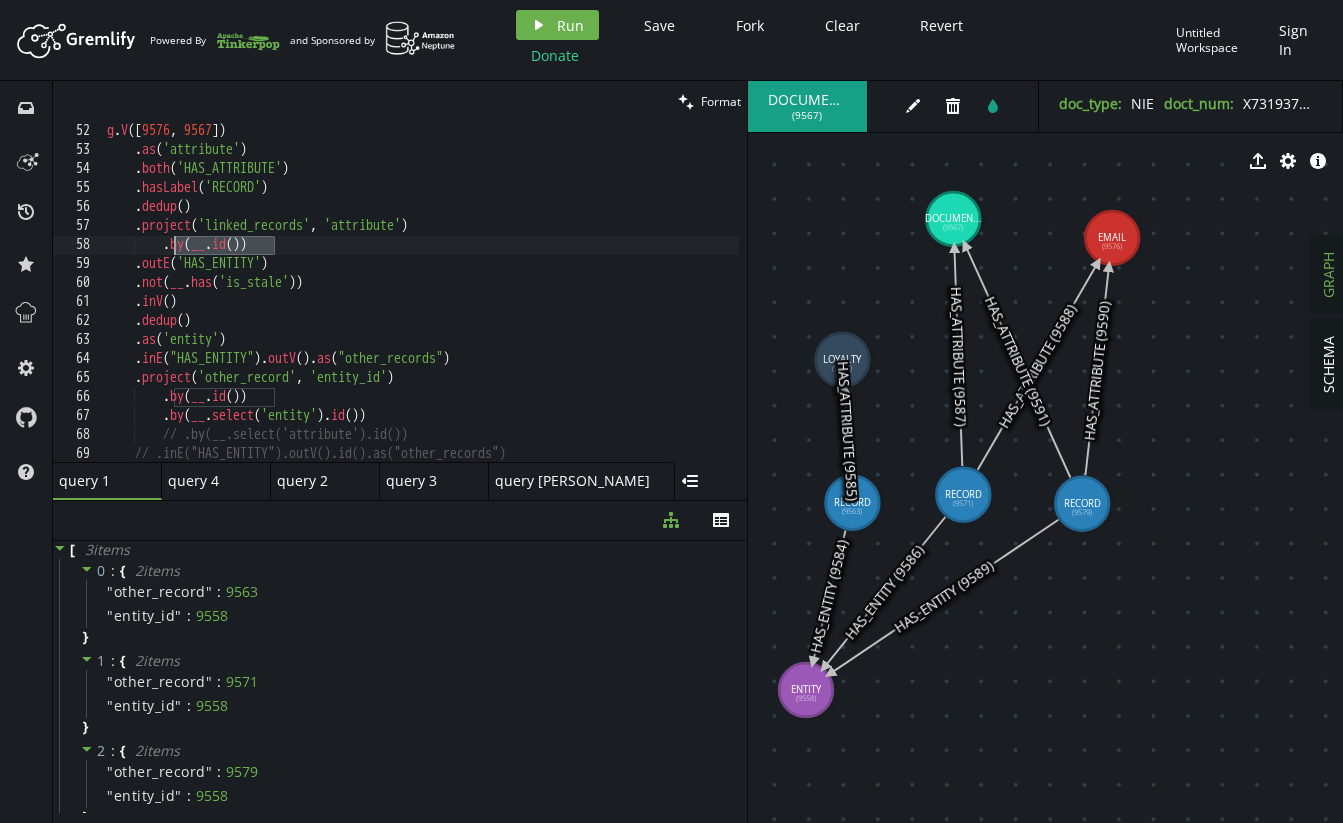 drag, startPoint x: 336, startPoint y: 245, endPoint x: 172, endPoint y: 248, distance: 164.02744 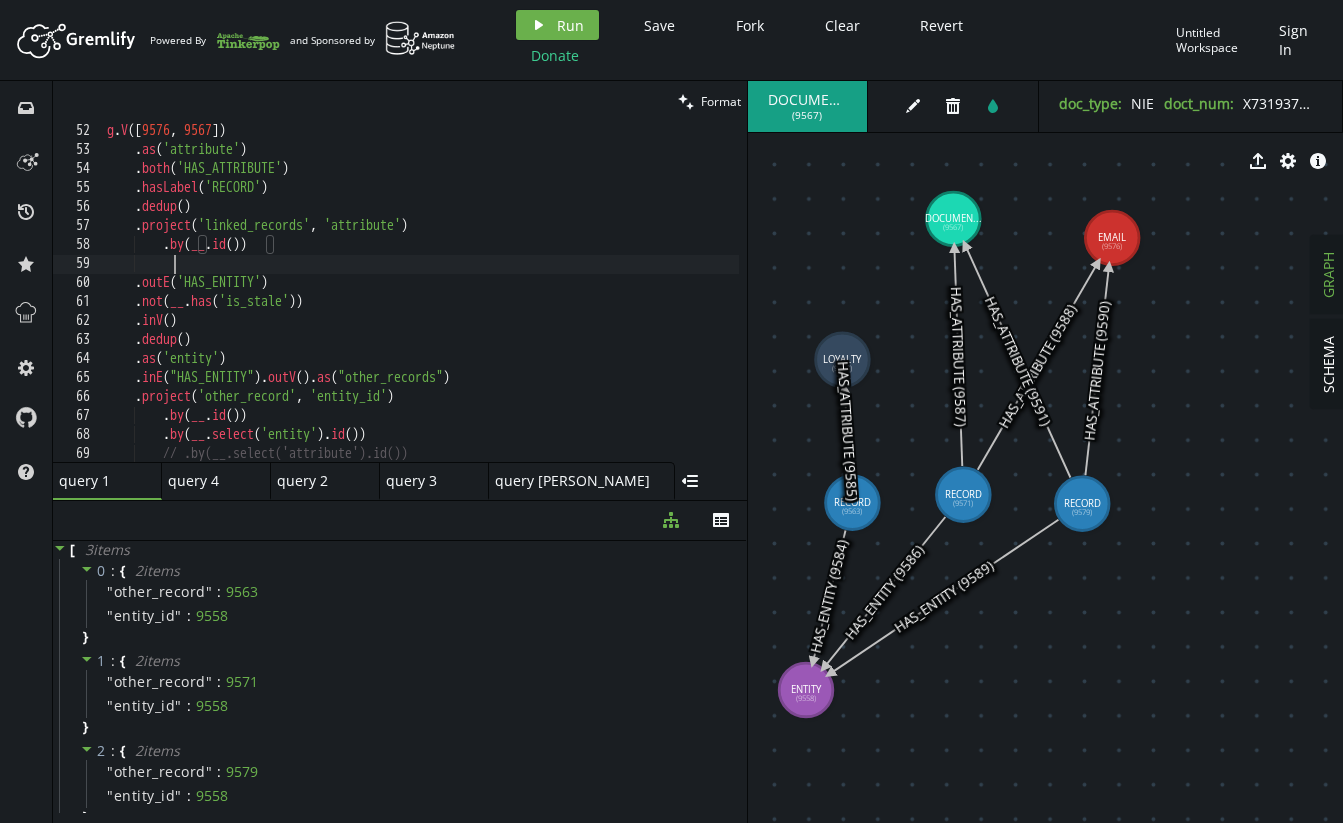 scroll, scrollTop: 0, scrollLeft: 66, axis: horizontal 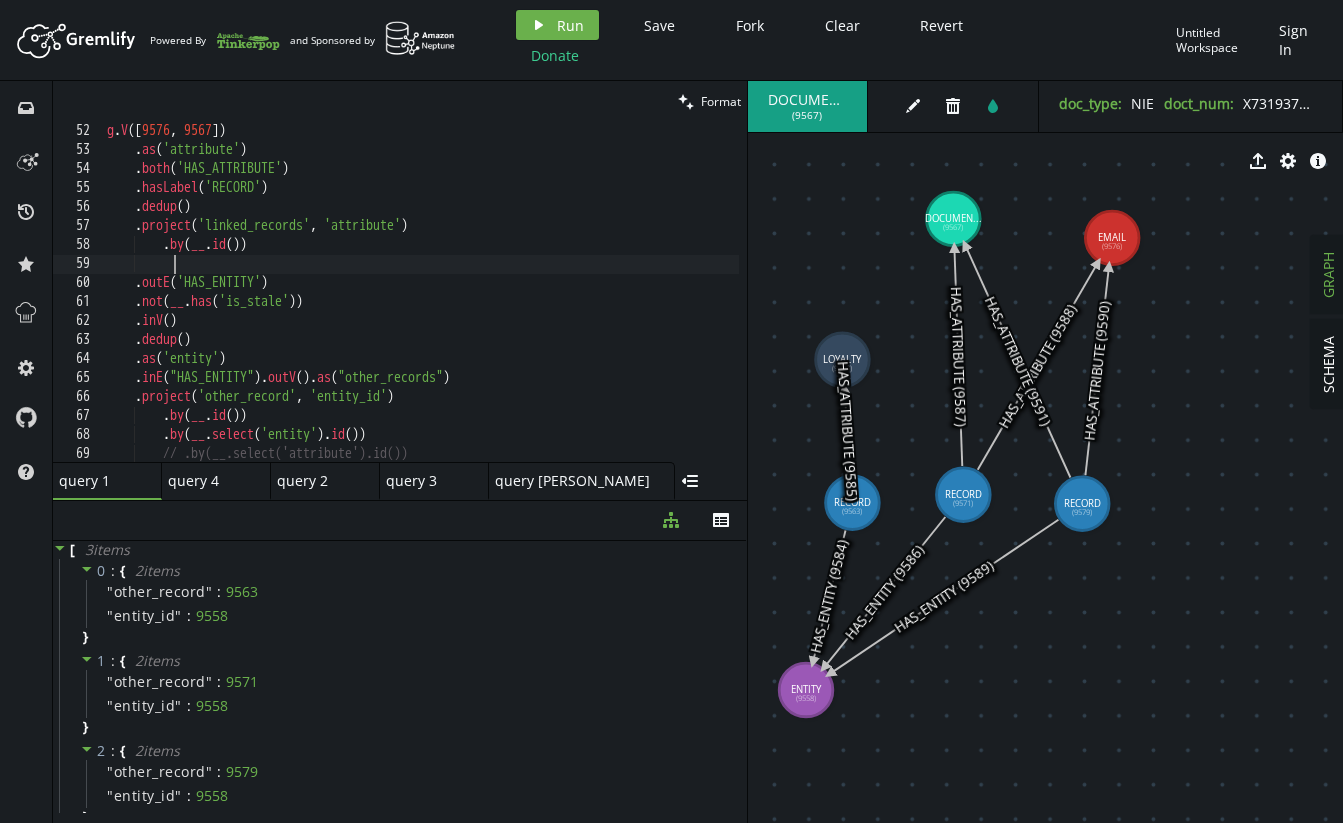 paste on ".by(__.id())" 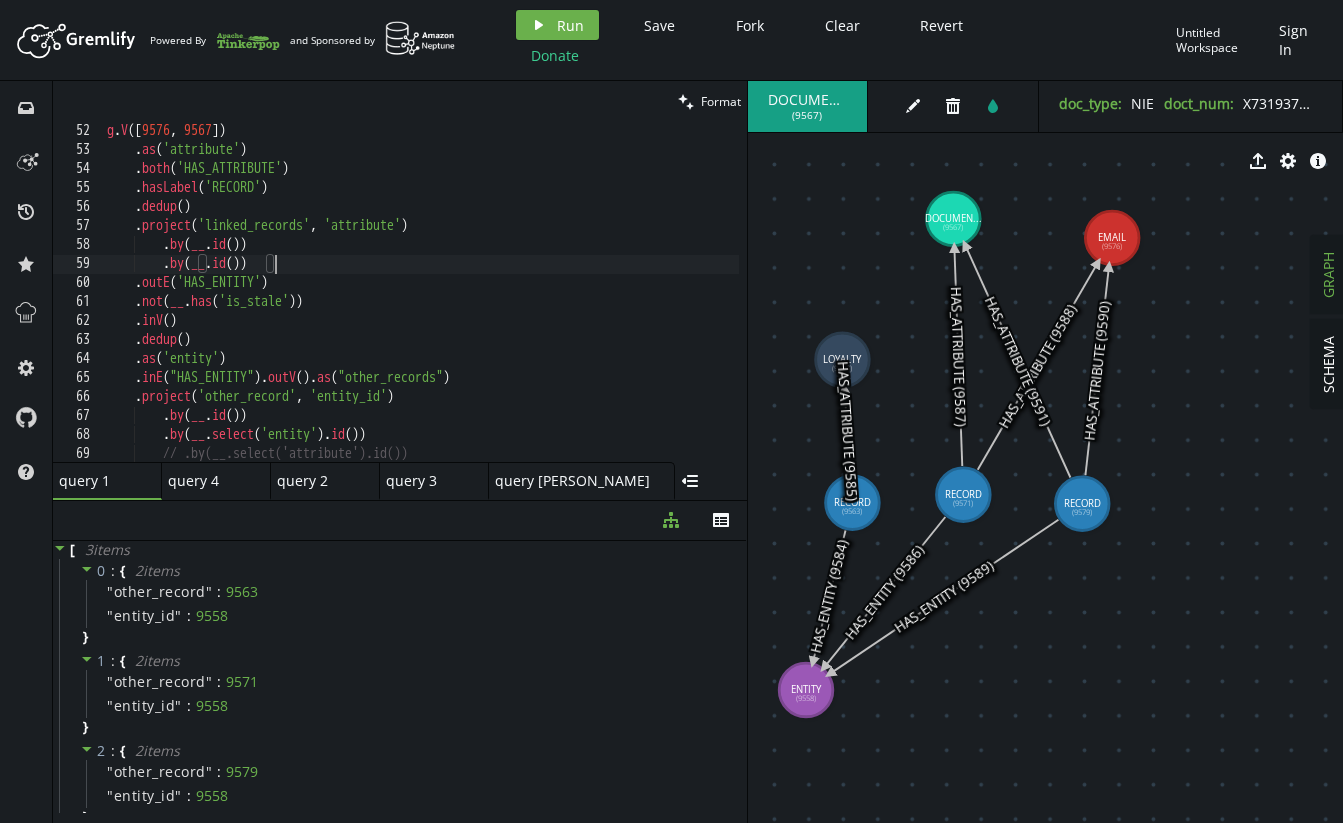 click on "g . V ([ 9576 ,   9567 ])        . as ( 'attribute' )      . both ( 'HAS_ATTRIBUTE' )      . hasLabel ( 'RECORD' )      . dedup ( )      . project ( 'linked_records' ,   'attribute' )           . by ( __ . id ( ))           . by ( __ . id ( ))      . outE ( 'HAS_ENTITY' )      . not ( __ . has ( 'is_stale' ))      . inV ( )      . dedup ( )      . as ( 'entity' )      . inE ( "HAS_ENTITY" ) . outV ( ) . as ( "other_records" )      . project ( 'other_record' ,   'entity_id' )           . by ( __ . id ( ))           . by ( __ . select ( 'entity' ) . id ( ))           // .by(__.select('attribute').id())      // .inE("HAS_ENTITY").outV().id().as("other_records")" at bounding box center (611, 306) 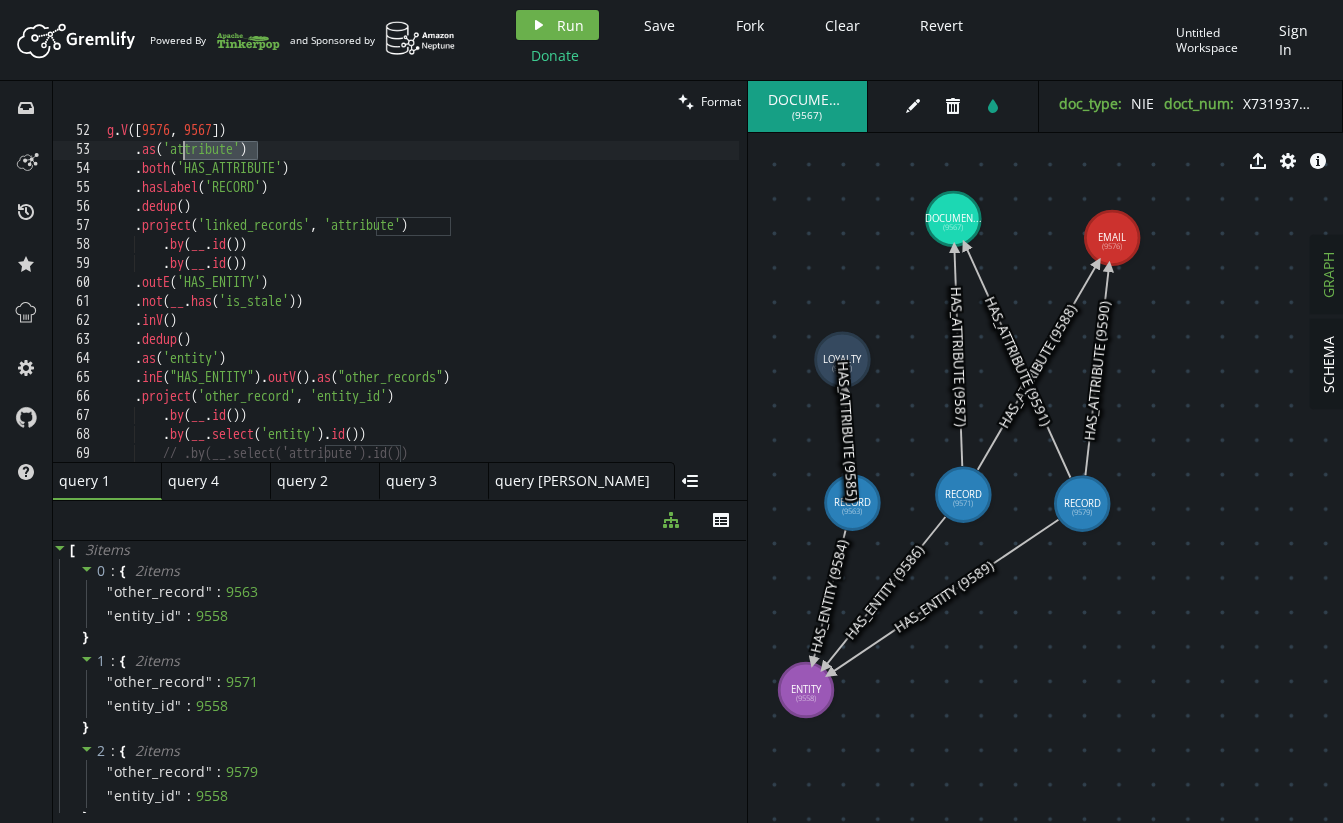 click on "g . V ([ 9576 ,   9567 ])        . as ( 'attribute' )      . both ( 'HAS_ATTRIBUTE' )      . hasLabel ( 'RECORD' )      . dedup ( )      . project ( 'linked_records' ,   'attribute' )           . by ( __ . id ( ))           . by ( __ . id ( ))      . outE ( 'HAS_ENTITY' )      . not ( __ . has ( 'is_stale' ))      . inV ( )      . dedup ( )      . as ( 'entity' )      . inE ( "HAS_ENTITY" ) . outV ( ) . as ( "other_records" )      . project ( 'other_record' ,   'entity_id' )           . by ( __ . id ( ))           . by ( __ . select ( 'entity' ) . id ( ))           // .by(__.select('attribute').id())      // .inE("HAS_ENTITY").outV().id().as("other_records")" at bounding box center (611, 306) 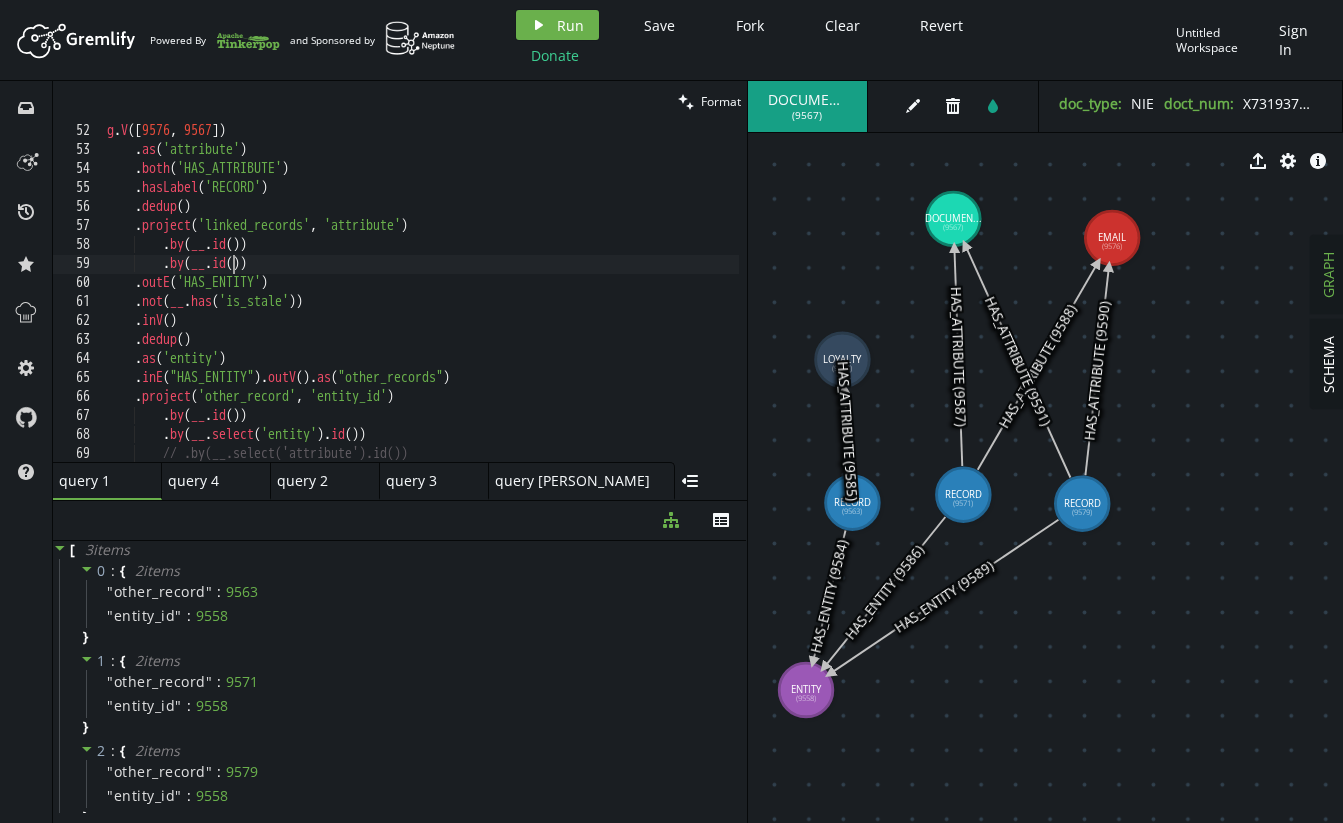 click on "g . V ([ 9576 ,   9567 ])        . as ( 'attribute' )      . both ( 'HAS_ATTRIBUTE' )      . hasLabel ( 'RECORD' )      . dedup ( )      . project ( 'linked_records' ,   'attribute' )           . by ( __ . id ( ))           . by ( __ . id ( ))      . outE ( 'HAS_ENTITY' )      . not ( __ . has ( 'is_stale' ))      . inV ( )      . dedup ( )      . as ( 'entity' )      . inE ( "HAS_ENTITY" ) . outV ( ) . as ( "other_records" )      . project ( 'other_record' ,   'entity_id' )           . by ( __ . id ( ))           . by ( __ . select ( 'entity' ) . id ( ))           // .by(__.select('attribute').id())      // .inE("HAS_ENTITY").outV().id().as("other_records")" at bounding box center [611, 306] 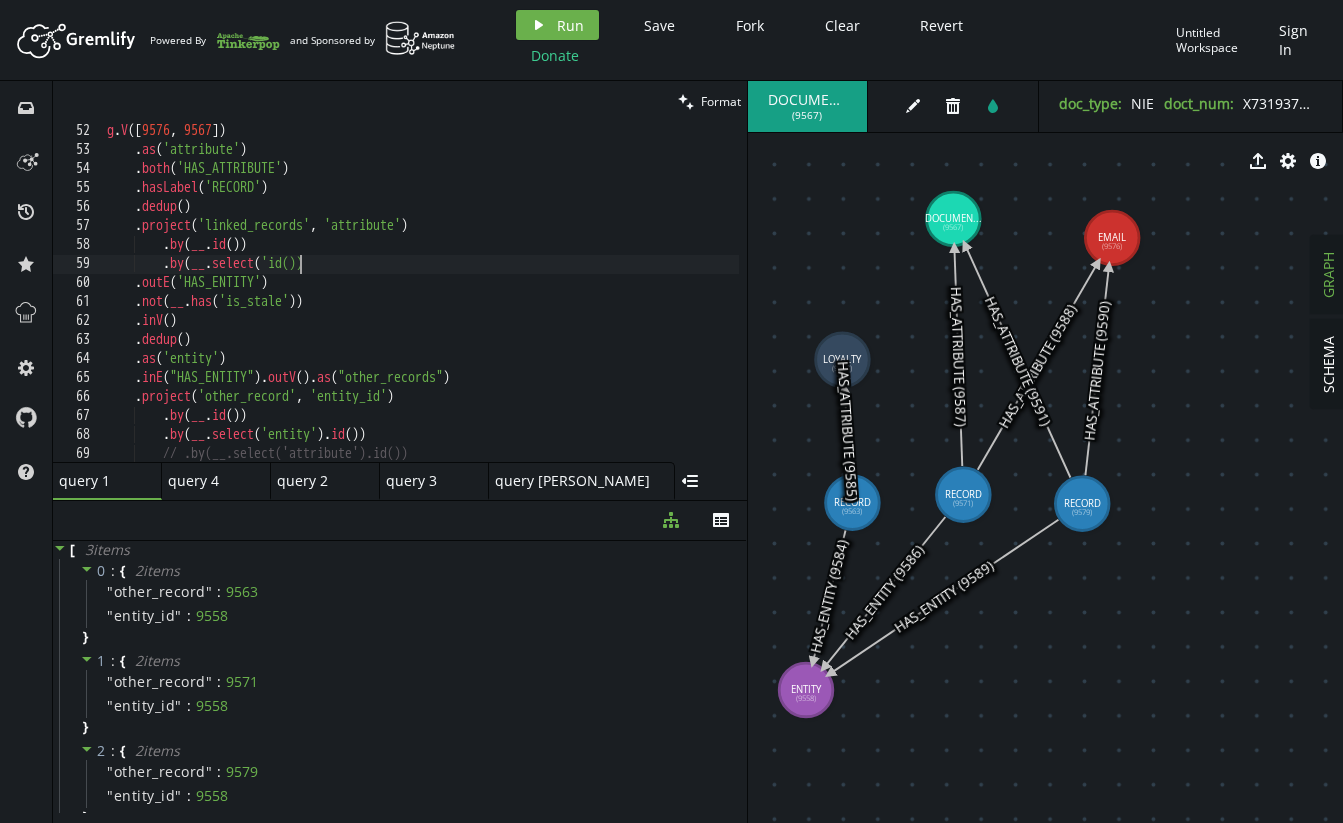 paste on "attribute" 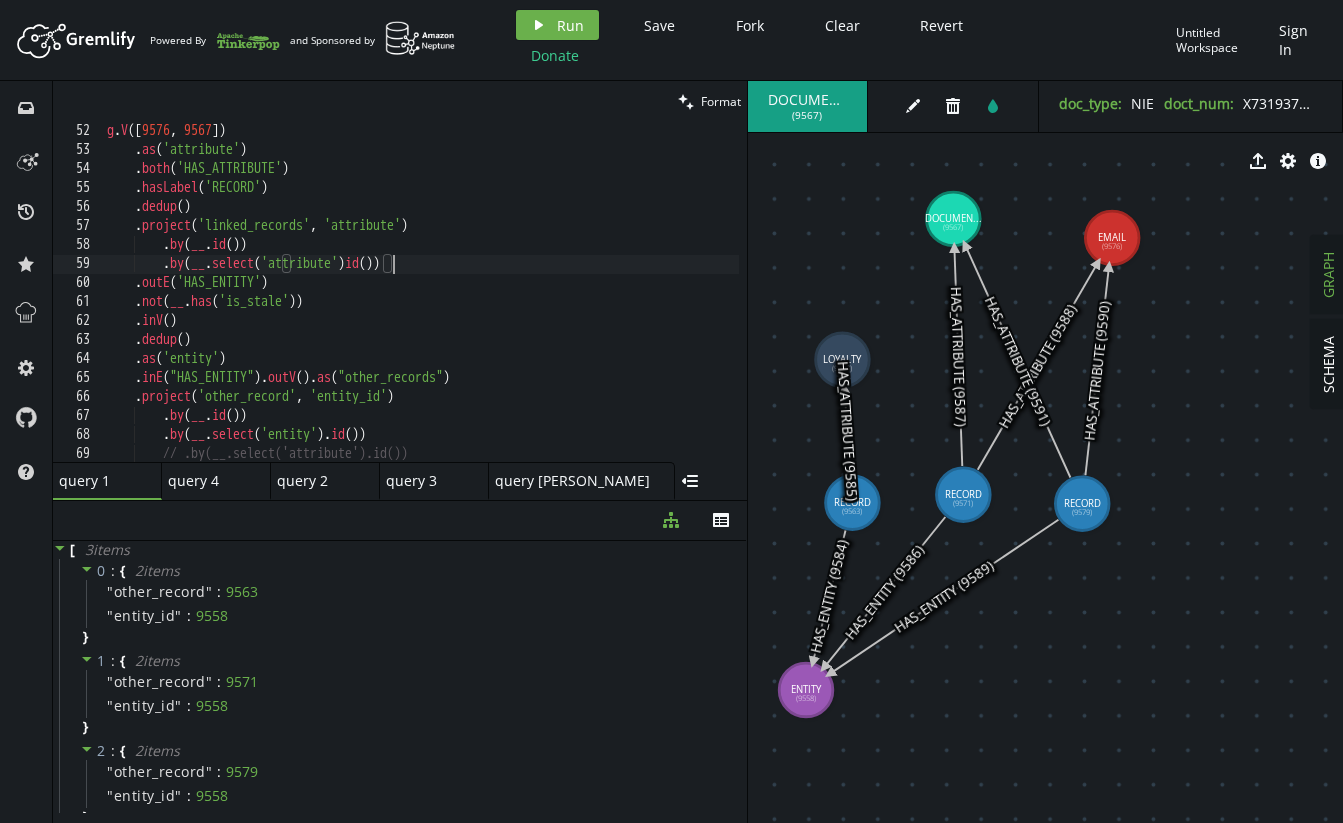 scroll, scrollTop: 0, scrollLeft: 293, axis: horizontal 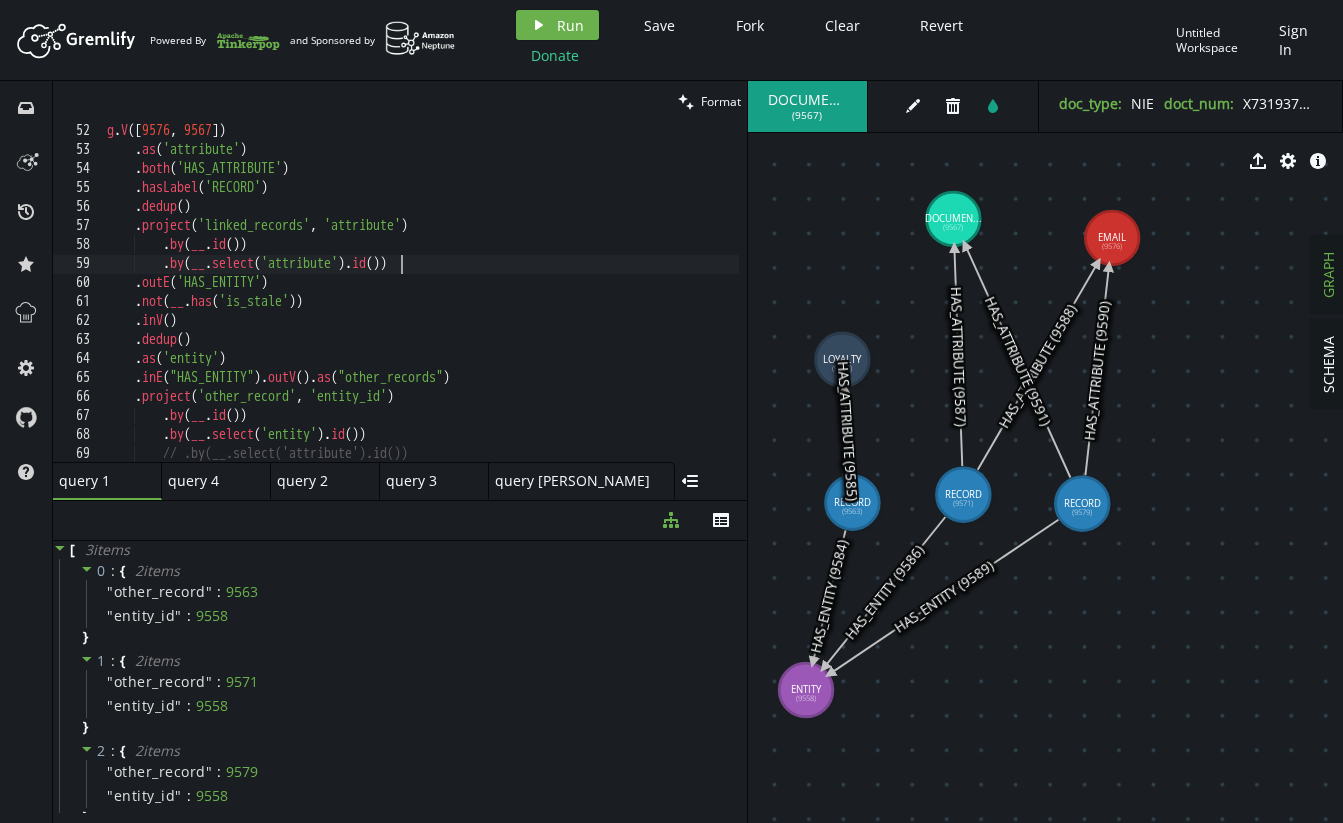 click on "g . V ([ 9576 ,   9567 ])        . as ( 'attribute' )      . both ( 'HAS_ATTRIBUTE' )      . hasLabel ( 'RECORD' )      . dedup ( )      . project ( 'linked_records' ,   'attribute' )           . by ( __ . id ( ))           . by ( __ . select ( 'attribute' ) . id ( ))      . outE ( 'HAS_ENTITY' )      . not ( __ . has ( 'is_stale' ))      . inV ( )      . dedup ( )      . as ( 'entity' )      . inE ( "HAS_ENTITY" ) . outV ( ) . as ( "other_records" )      . project ( 'other_record' ,   'entity_id' )           . by ( __ . id ( ))           . by ( __ . select ( 'entity' ) . id ( ))           // .by(__.select('attribute').id())      // .inE("HAS_ENTITY").outV().id().as("other_records")" at bounding box center [611, 306] 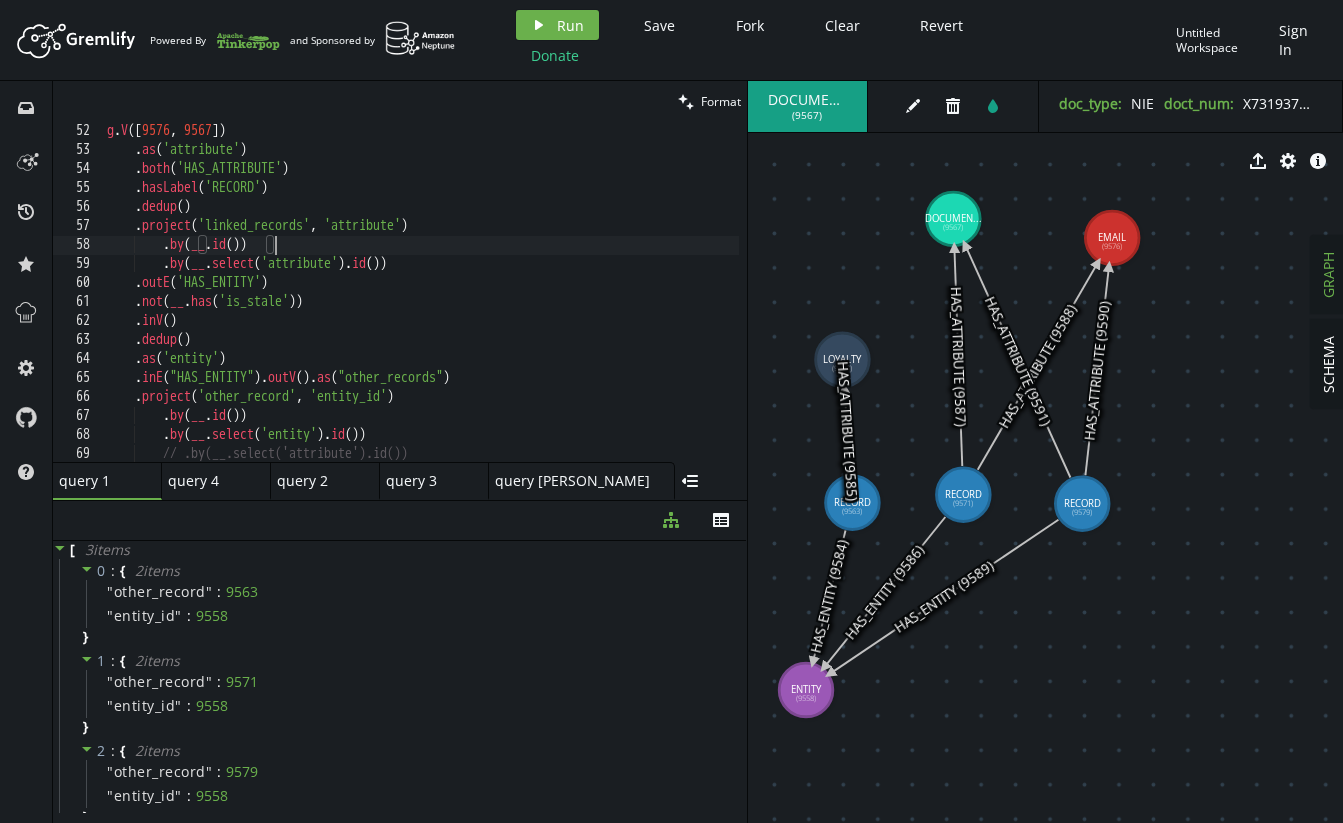 scroll, scrollTop: 0, scrollLeft: 167, axis: horizontal 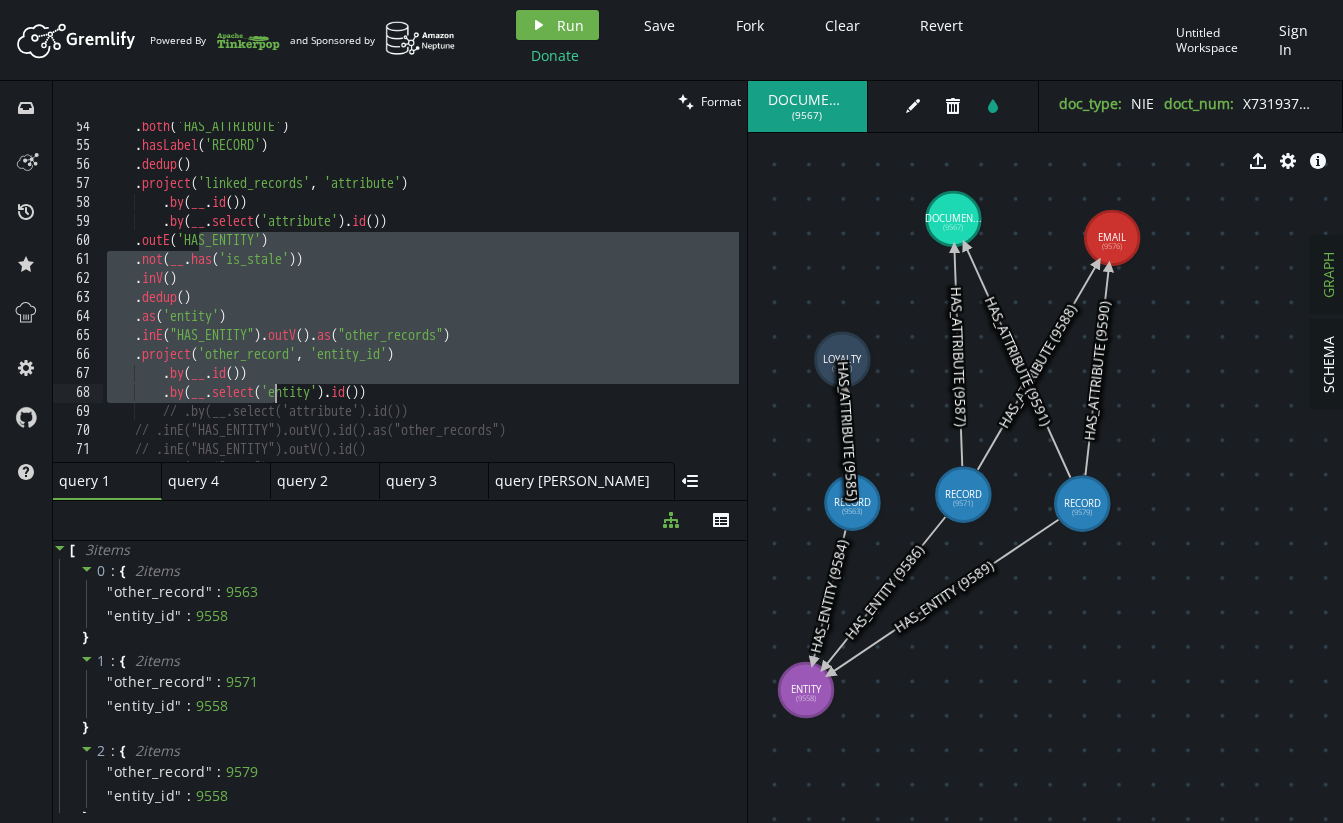 drag, startPoint x: 202, startPoint y: 241, endPoint x: 272, endPoint y: 388, distance: 162.81584 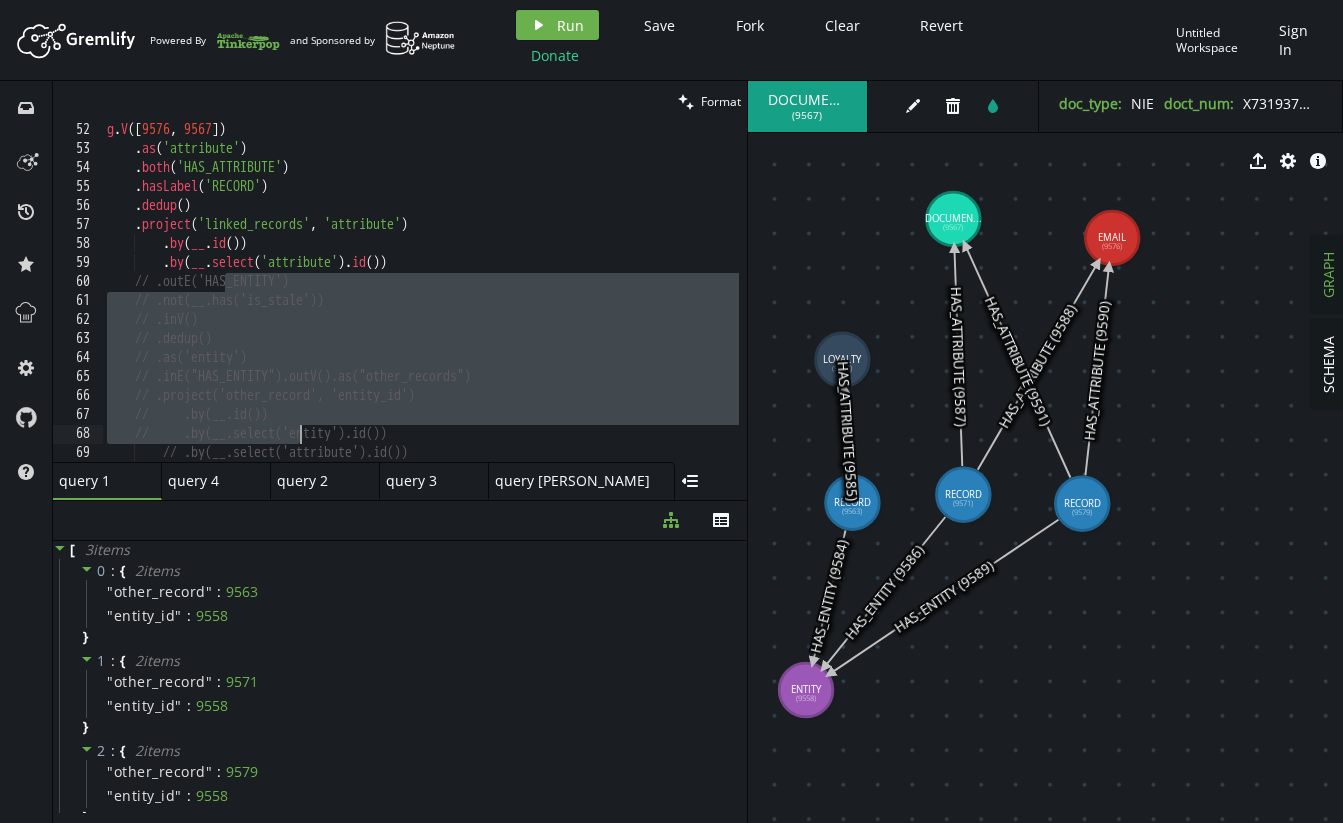scroll, scrollTop: 921, scrollLeft: 0, axis: vertical 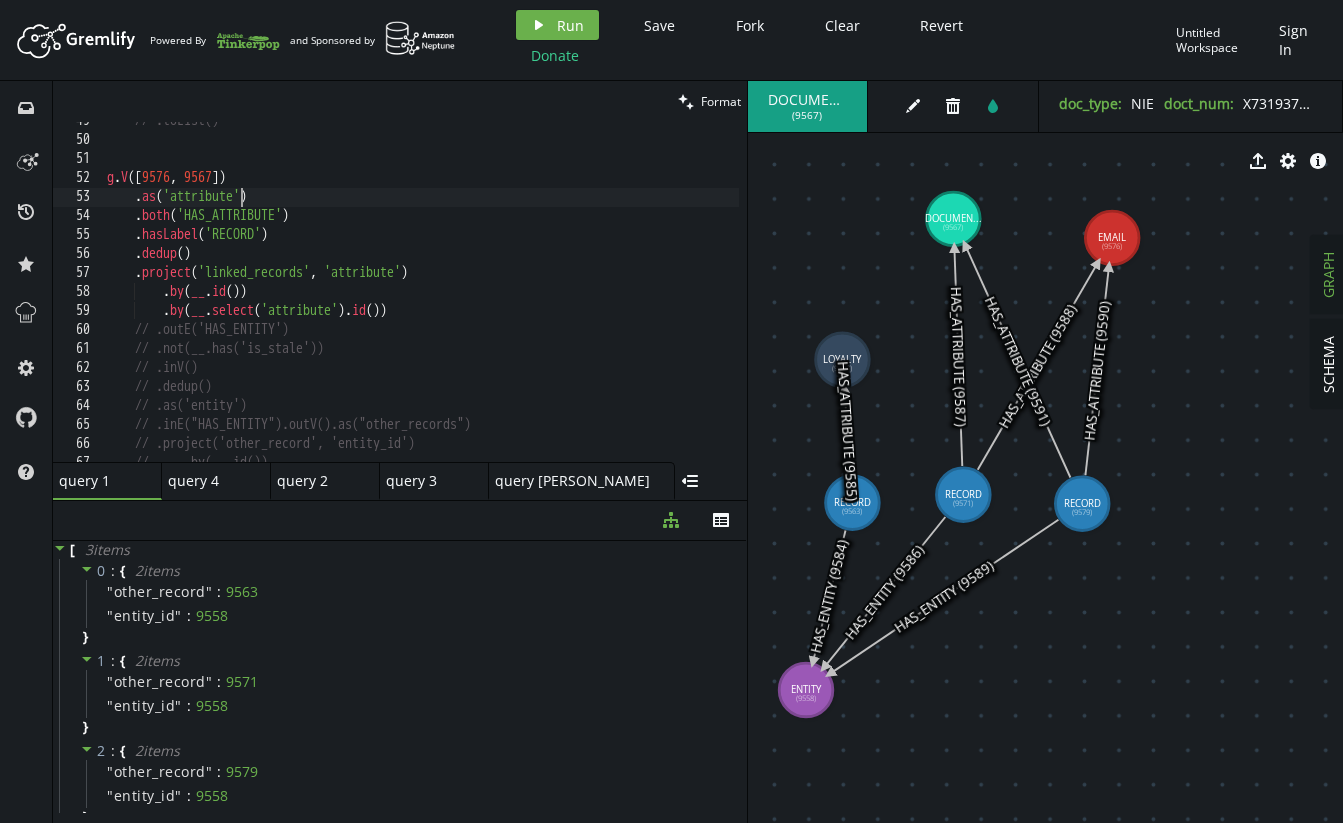 click on "// .toList() g . V ([ 9576 ,   9567 ])        . as ( 'attribute' )      . both ( 'HAS_ATTRIBUTE' )      . hasLabel ( 'RECORD' )      . dedup ( )      . project ( 'linked_records' ,   'attribute' )           . by ( __ . id ( ))           . by ( __ . select ( 'attribute' ) . id ( ))      // .outE('HAS_ENTITY')      // .not(__.has('is_stale'))      // .inV()      // .dedup()      // .as('entity')      // .inE("HAS_ENTITY").outV().as("other_records")      // .project('other_record', 'entity_id')      //     .by(__.id())" at bounding box center [611, 296] 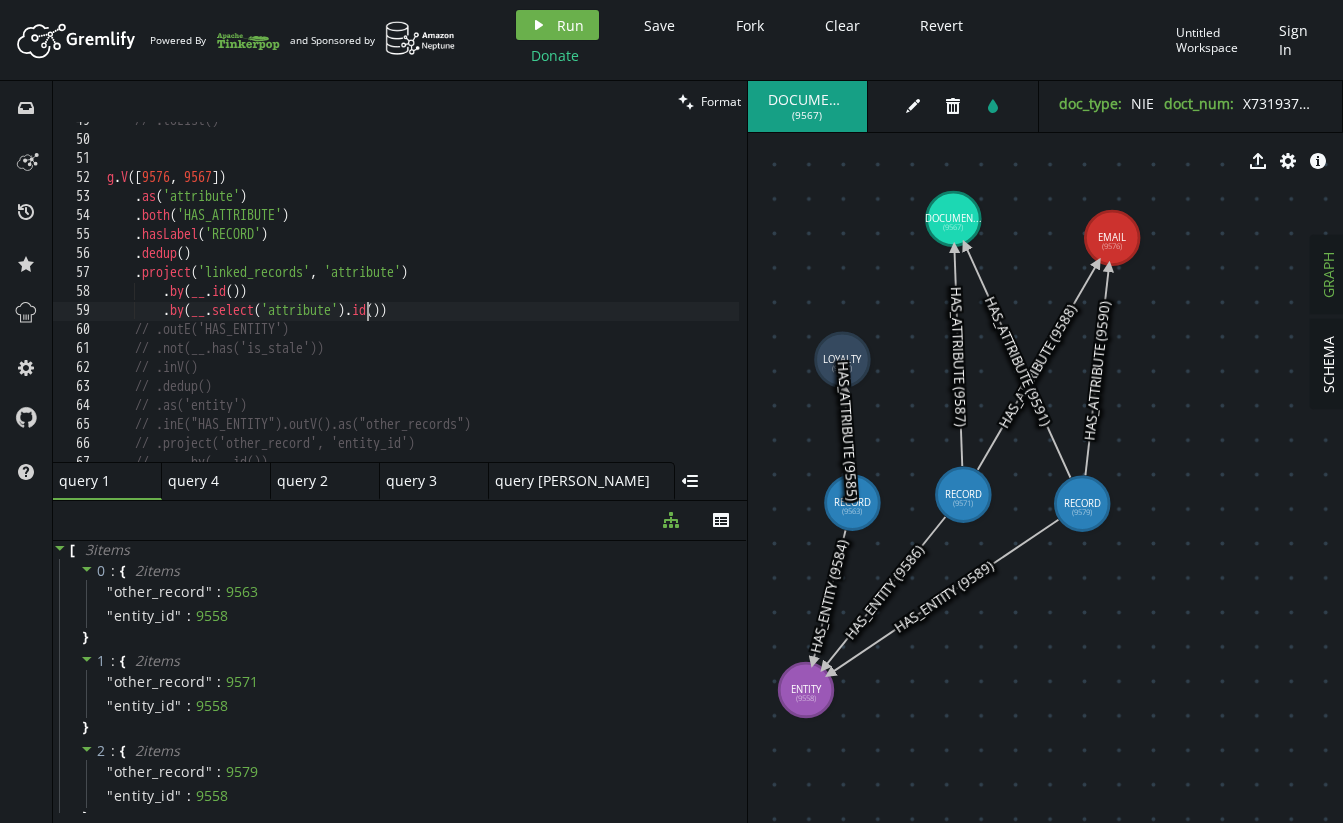 click on "// .toList() g . V ([ 9576 ,   9567 ])        . as ( 'attribute' )      . both ( 'HAS_ATTRIBUTE' )      . hasLabel ( 'RECORD' )      . dedup ( )      . project ( 'linked_records' ,   'attribute' )           . by ( __ . id ( ))           . by ( __ . select ( 'attribute' ) . id ( ))      // .outE('HAS_ENTITY')      // .not(__.has('is_stale'))      // .inV()      // .dedup()      // .as('entity')      // .inE("HAS_ENTITY").outV().as("other_records")      // .project('other_record', 'entity_id')      //     .by(__.id())" at bounding box center [611, 296] 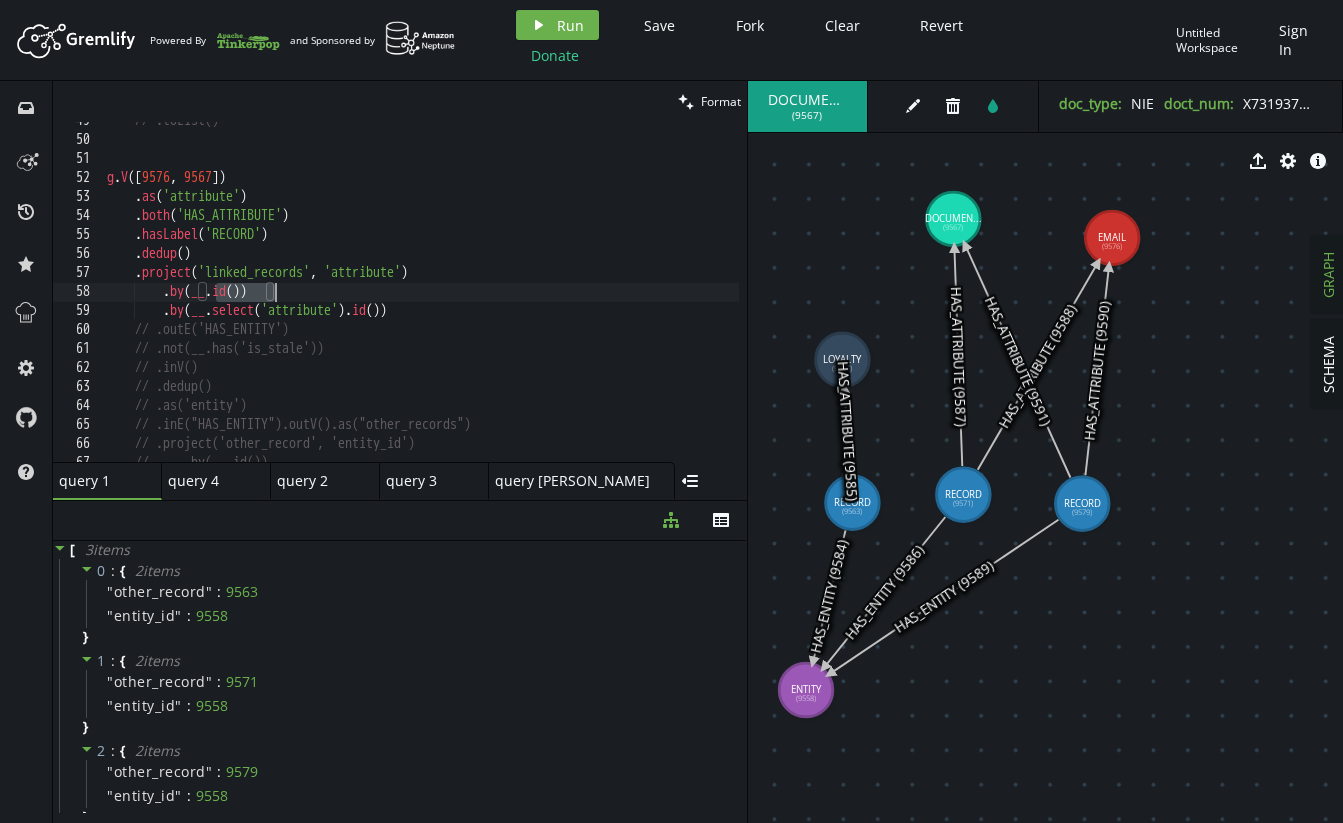 drag, startPoint x: 216, startPoint y: 297, endPoint x: 363, endPoint y: 297, distance: 147 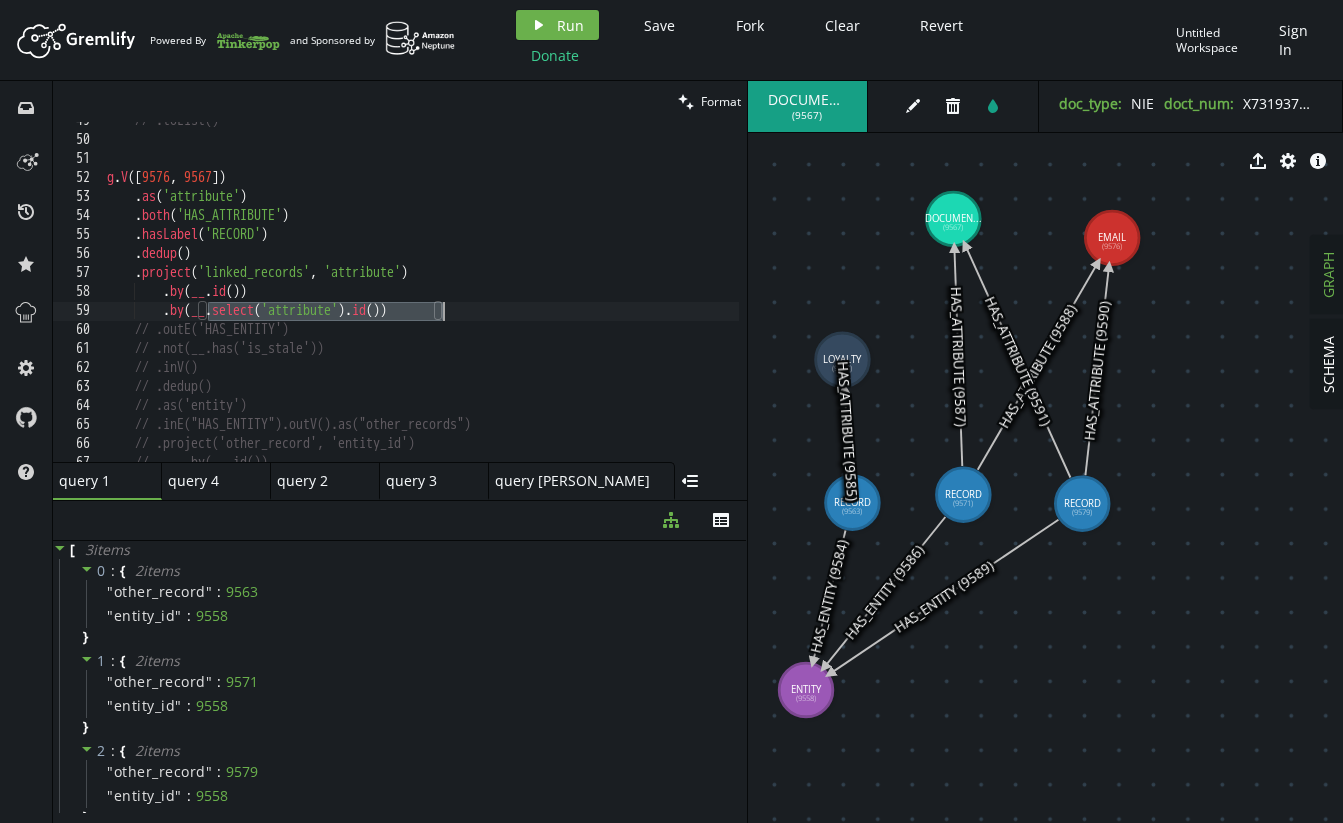 drag, startPoint x: 265, startPoint y: 315, endPoint x: 484, endPoint y: 312, distance: 219.02055 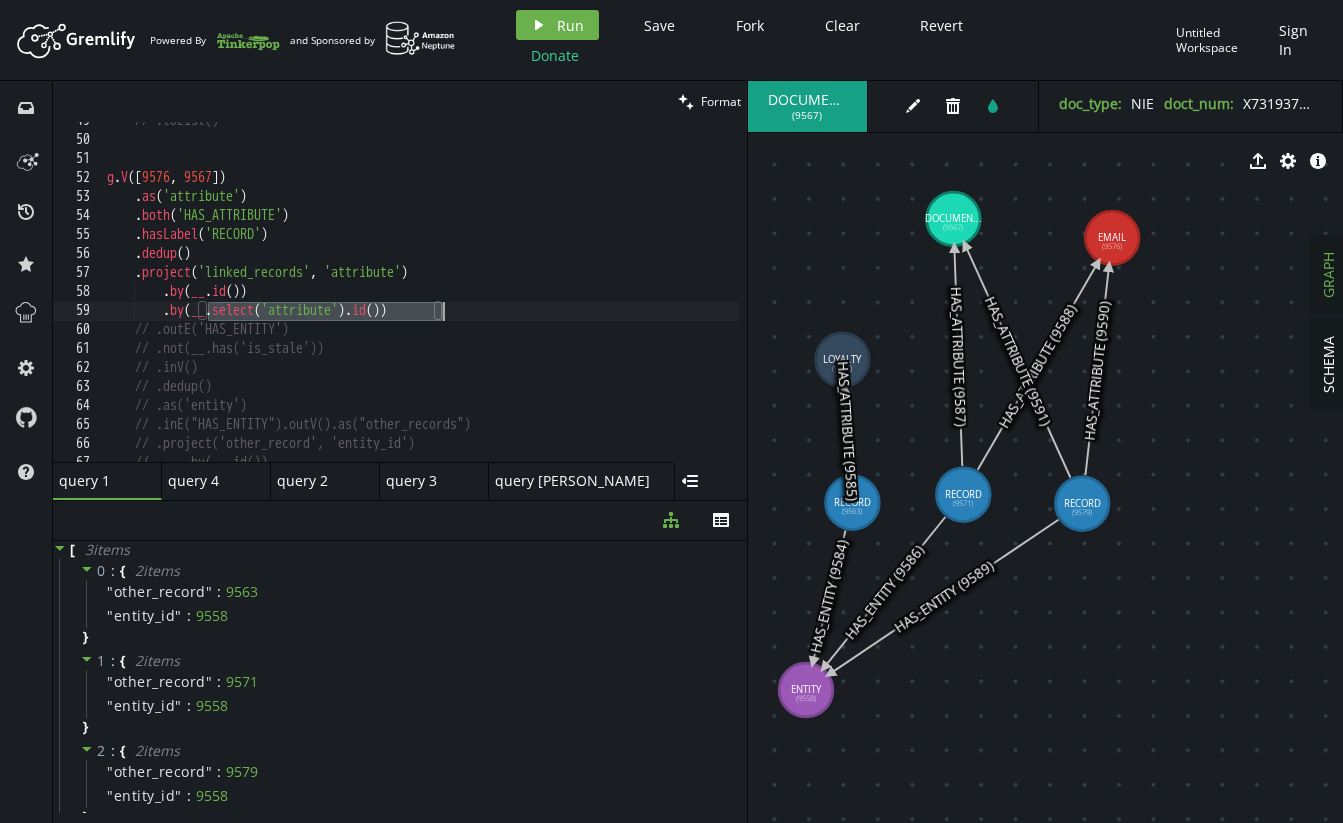click on "// .toList() g . V ([ 9576 ,   9567 ])        . as ( 'attribute' )      . both ( 'HAS_ATTRIBUTE' )      . hasLabel ( 'RECORD' )      . dedup ( )      . project ( 'linked_records' ,   'attribute' )           . by ( __ . id ( ))           . by ( __ . select ( 'attribute' ) . id ( ))      // .outE('HAS_ENTITY')      // .not(__.has('is_stale'))      // .inV()      // .dedup()      // .as('entity')      // .inE("HAS_ENTITY").outV().as("other_records")      // .project('other_record', 'entity_id')      //     .by(__.id())" at bounding box center [611, 296] 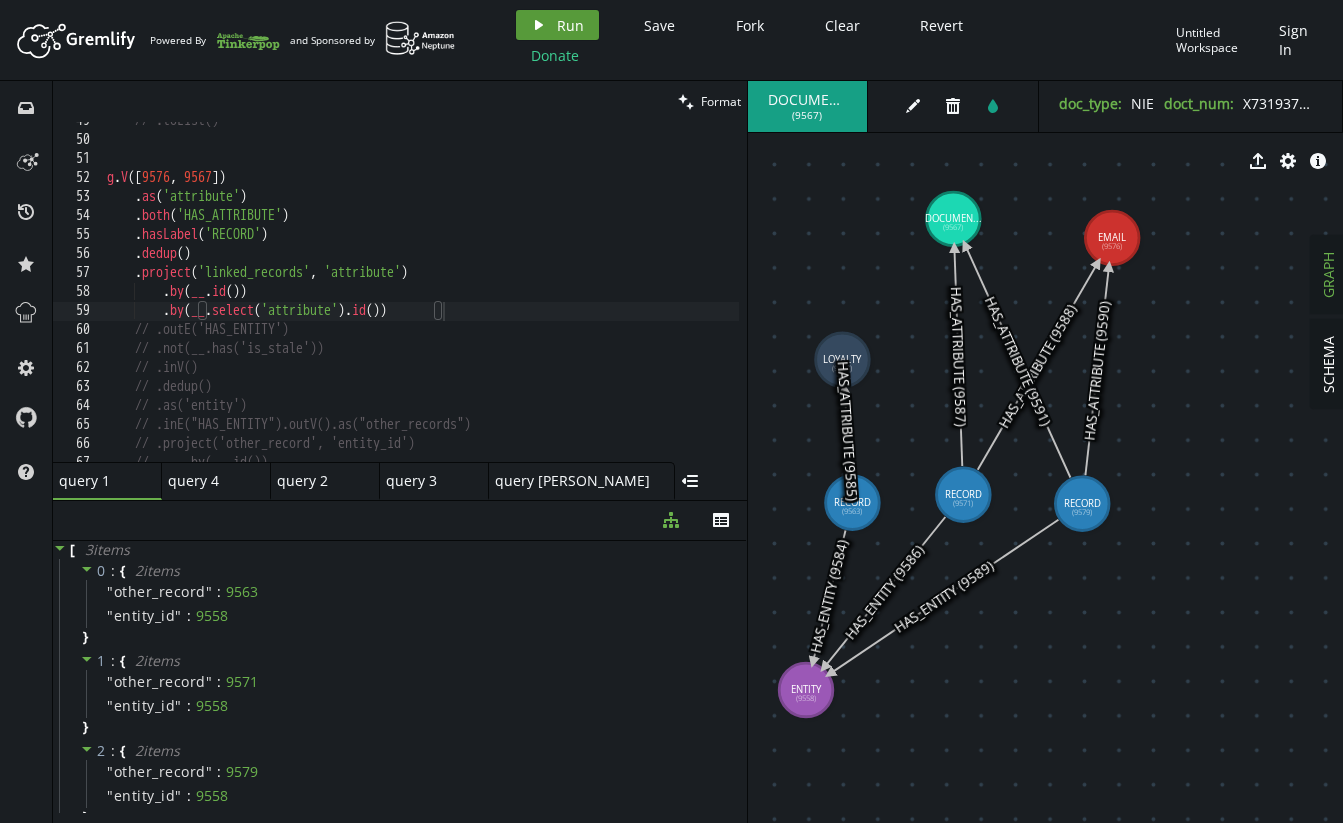click on "play Run" at bounding box center [557, 25] 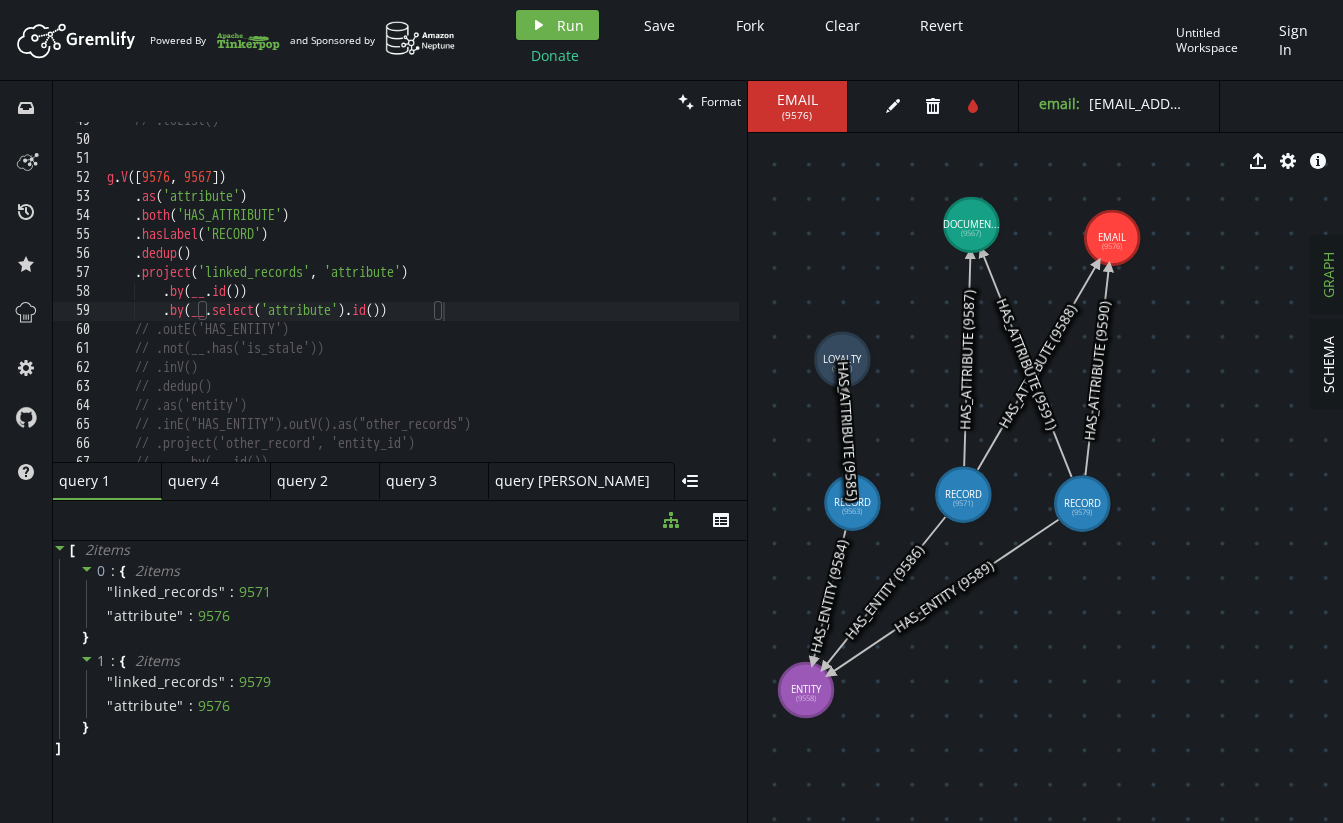 drag, startPoint x: 948, startPoint y: 221, endPoint x: 971, endPoint y: 225, distance: 23.345236 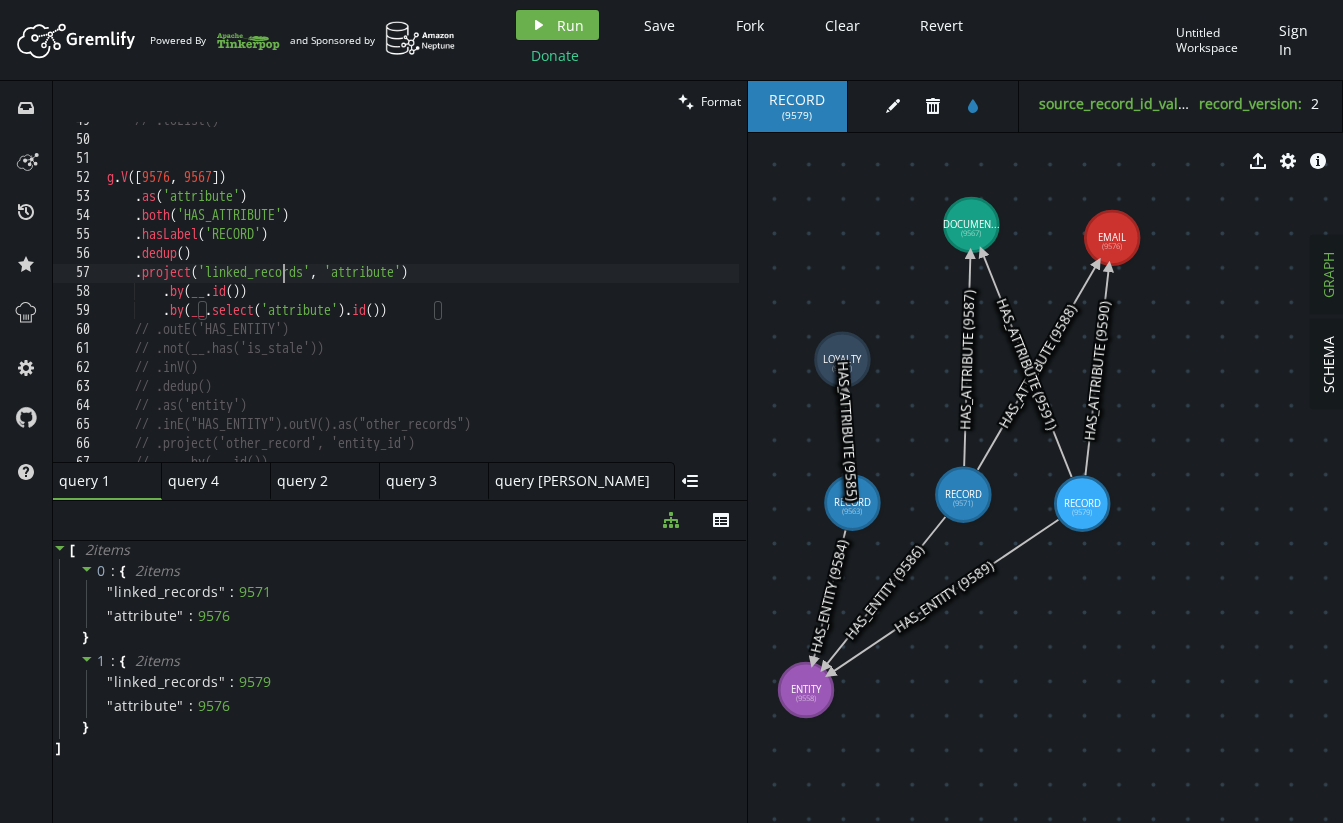drag, startPoint x: 286, startPoint y: 271, endPoint x: 258, endPoint y: 263, distance: 29.12044 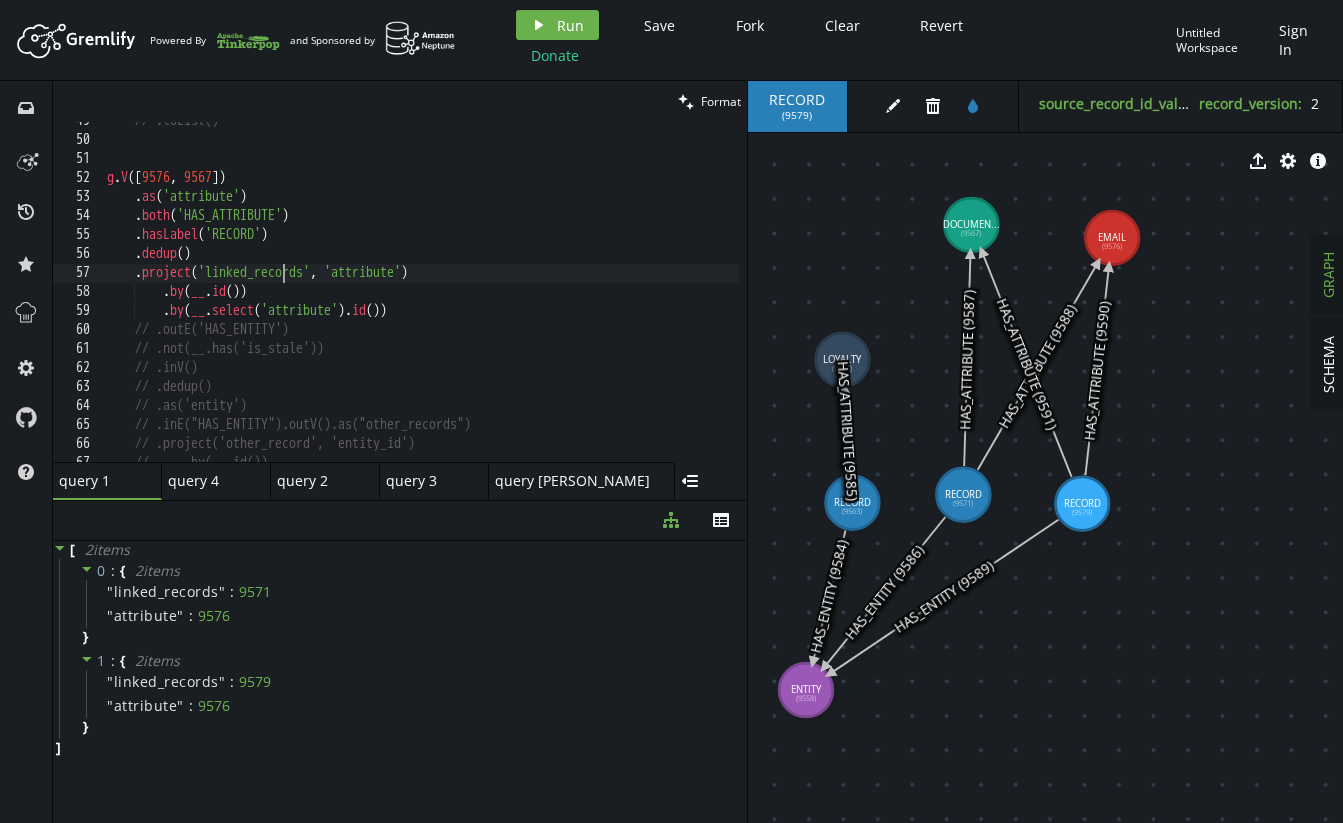 click on "// .toList() g . V ([ 9576 ,   9567 ])        . as ( 'attribute' )      . both ( 'HAS_ATTRIBUTE' )      . hasLabel ( 'RECORD' )      . dedup ( )      . project ( 'linked_records' ,   'attribute' )           . by ( __ . id ( ))           . by ( __ . select ( 'attribute' ) . id ( ))      // .outE('HAS_ENTITY')      // .not(__.has('is_stale'))      // .inV()      // .dedup()      // .as('entity')      // .inE("HAS_ENTITY").outV().as("other_records")      // .project('other_record', 'entity_id')      //     .by(__.id())" at bounding box center (611, 296) 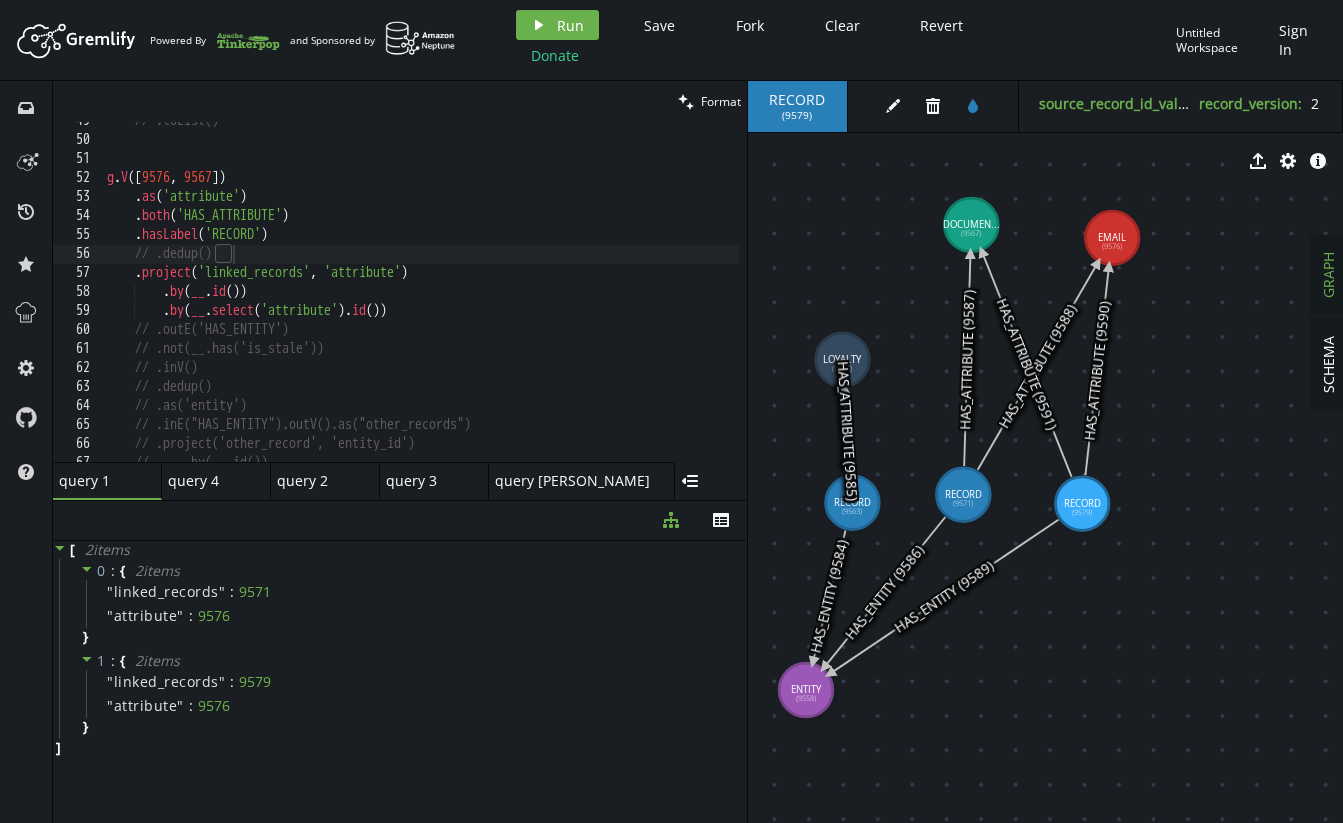 drag, startPoint x: 264, startPoint y: 231, endPoint x: 269, endPoint y: 250, distance: 19.646883 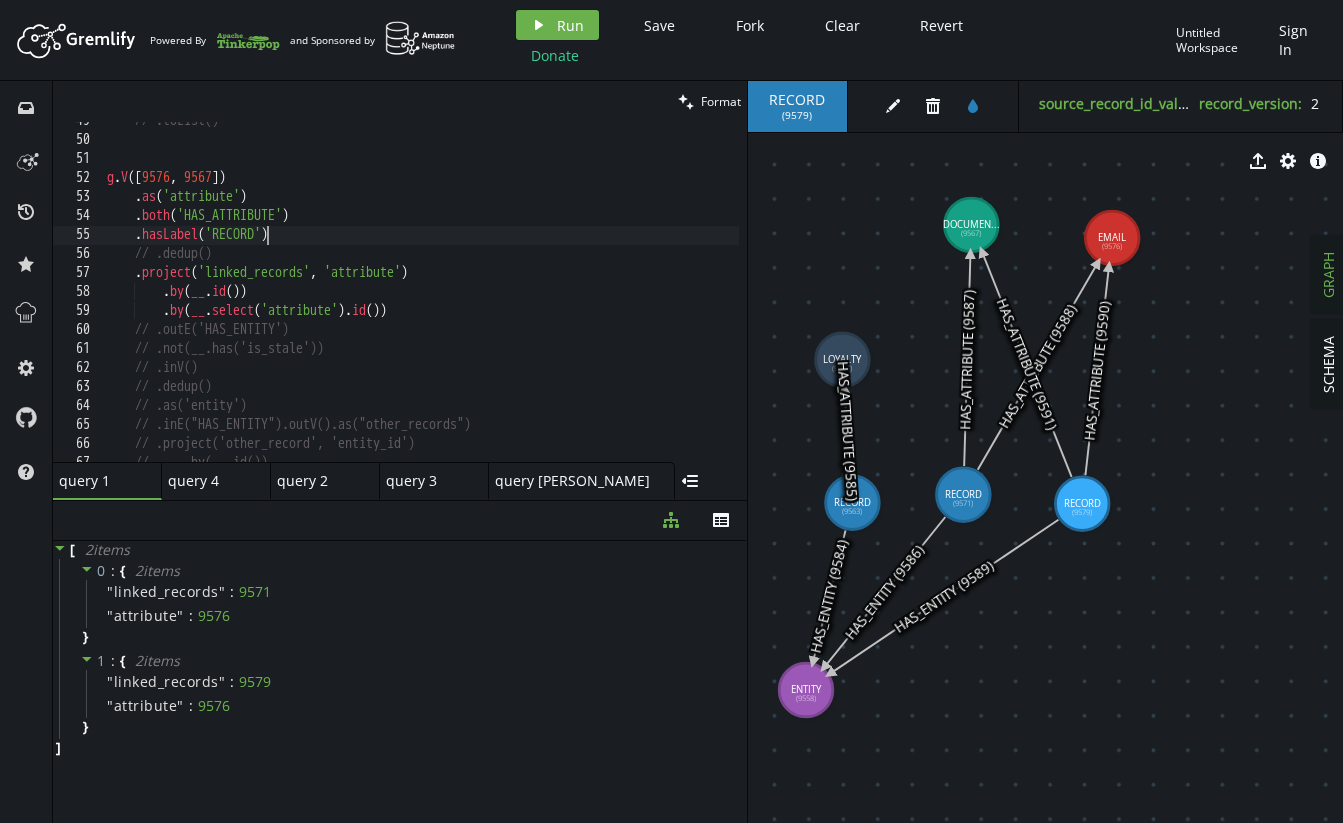 click on "// .toList() g . V ([ 9576 ,   9567 ])        . as ( 'attribute' )      . both ( 'HAS_ATTRIBUTE' )      . hasLabel ( 'RECORD' )      // .dedup()      . project ( 'linked_records' ,   'attribute' )           . by ( __ . id ( ))           . by ( __ . select ( 'attribute' ) . id ( ))      // .outE('HAS_ENTITY')      // .not(__.has('is_stale'))      // .inV()      // .dedup()      // .as('entity')      // .inE("HAS_ENTITY").outV().as("other_records")      // .project('other_record', 'entity_id')      //     .by(__.id())" at bounding box center (611, 296) 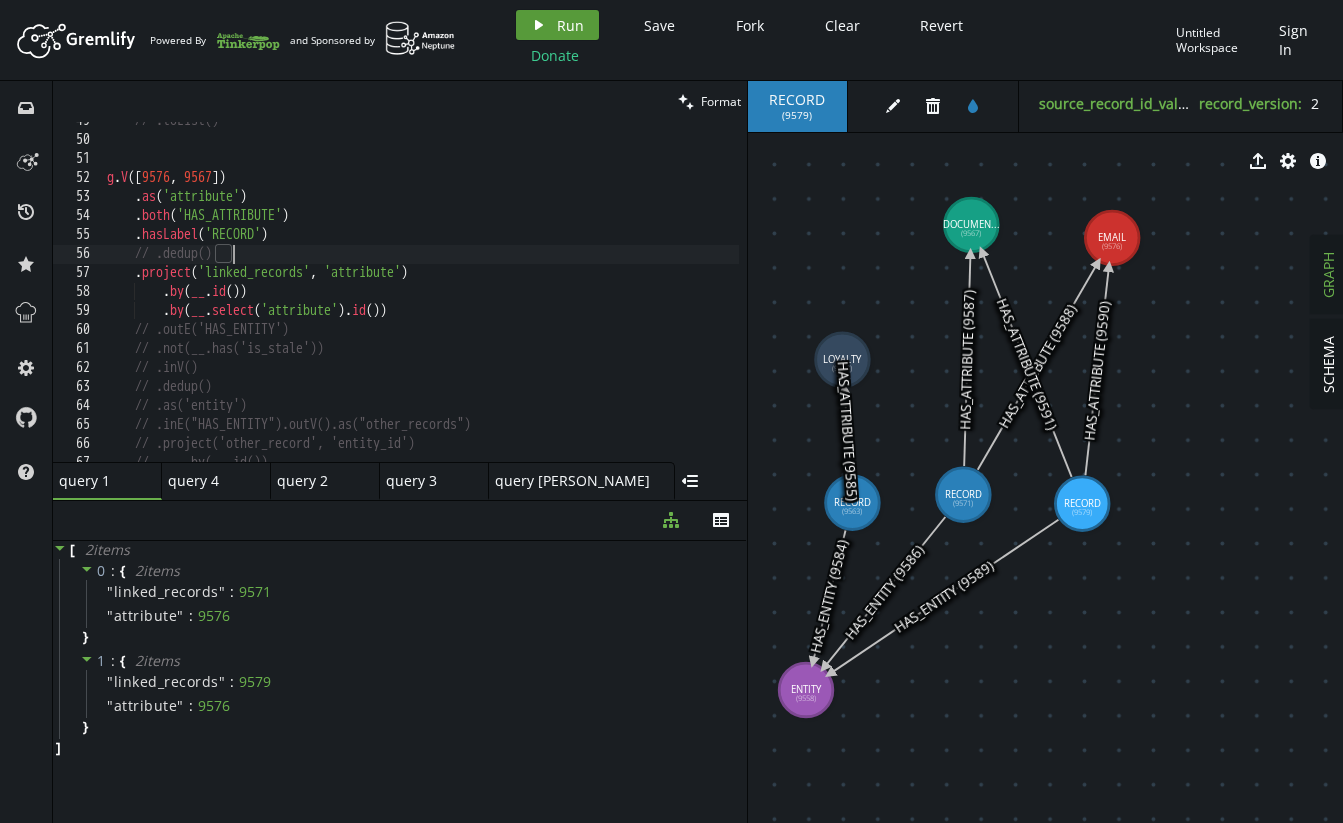 click on "Run" at bounding box center (570, 25) 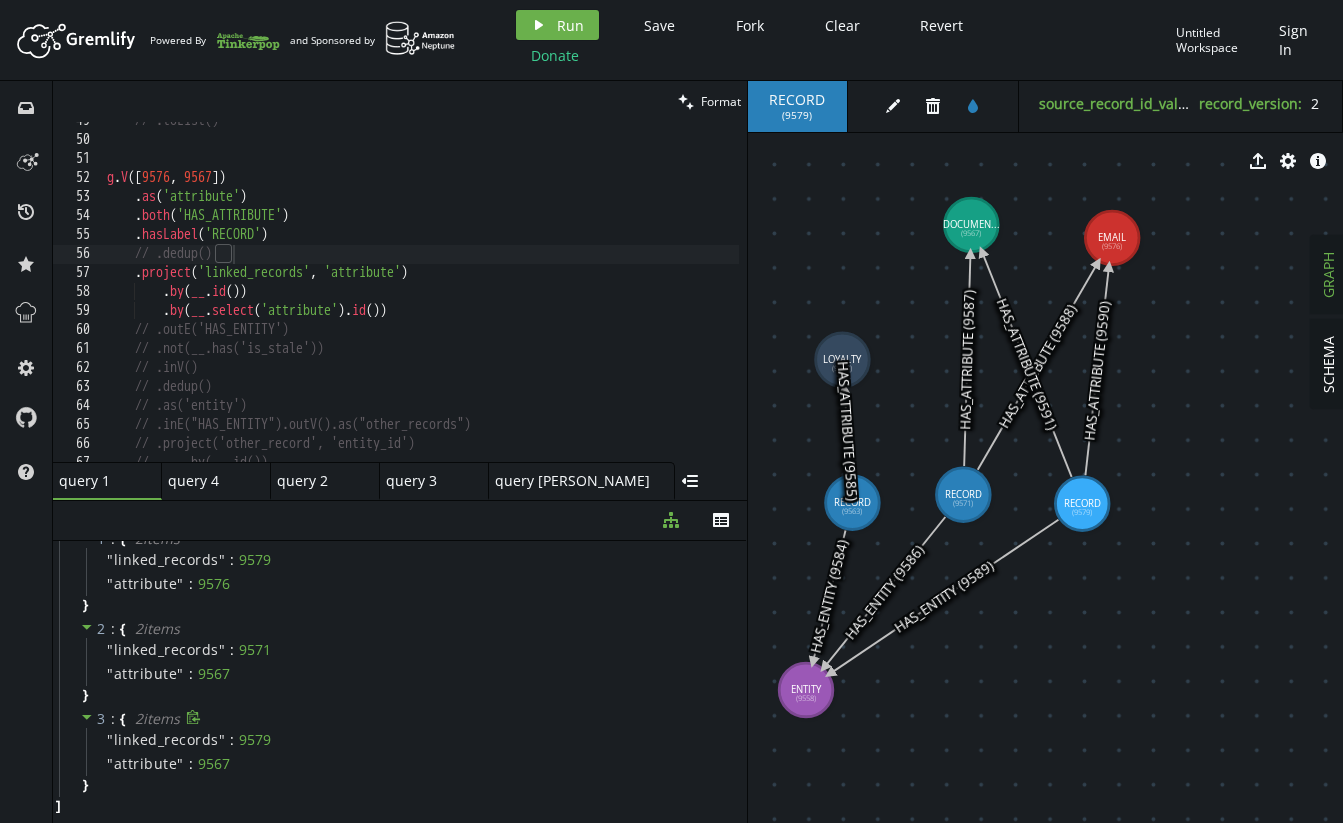scroll, scrollTop: 124, scrollLeft: 0, axis: vertical 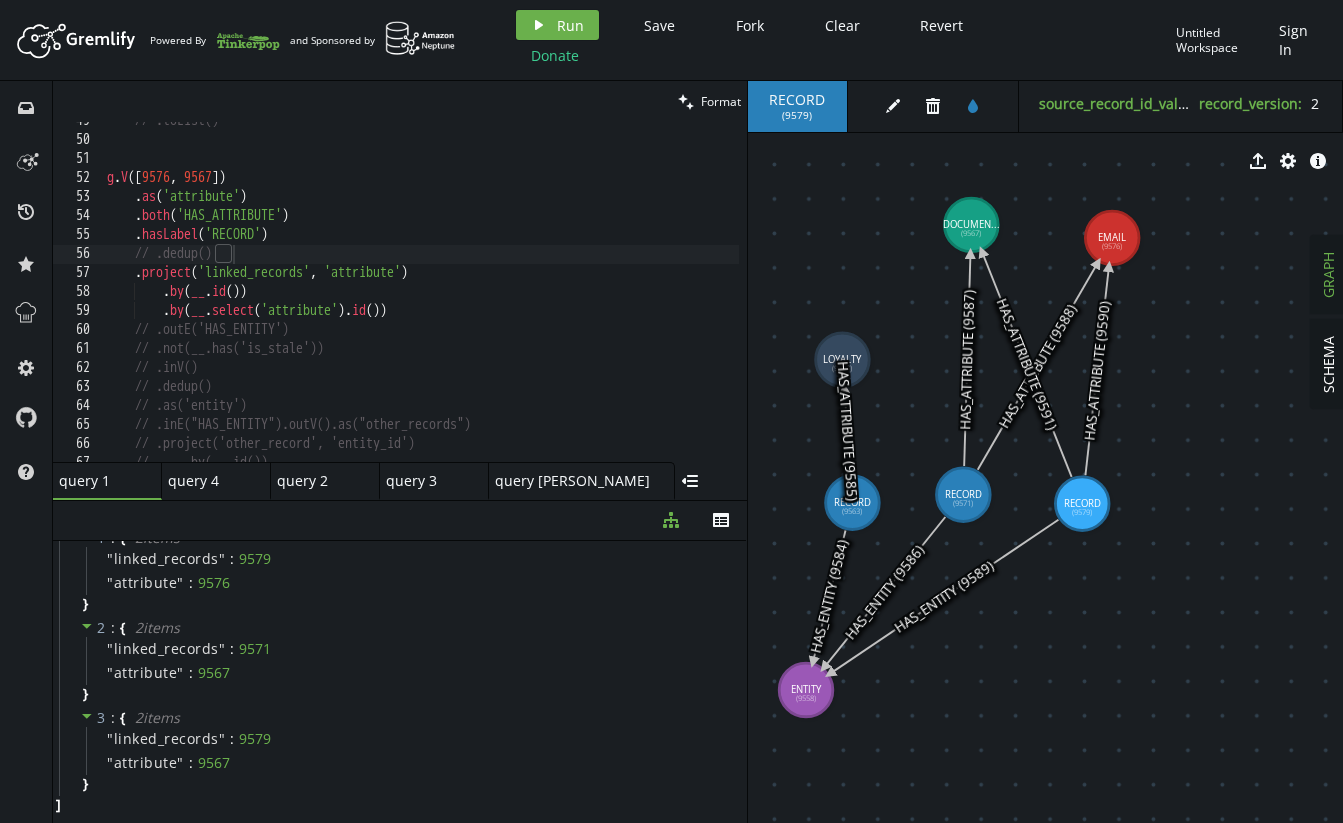 click on "// .toList() g . V ([ 9576 ,   9567 ])        . as ( 'attribute' )      . both ( 'HAS_ATTRIBUTE' )      . hasLabel ( 'RECORD' )      // .dedup()      . project ( 'linked_records' ,   'attribute' )           . by ( __ . id ( ))           . by ( __ . select ( 'attribute' ) . id ( ))      // .outE('HAS_ENTITY')      // .not(__.has('is_stale'))      // .inV()      // .dedup()      // .as('entity')      // .inE("HAS_ENTITY").outV().as("other_records")      // .project('other_record', 'entity_id')      //     .by(__.id())" at bounding box center [611, 296] 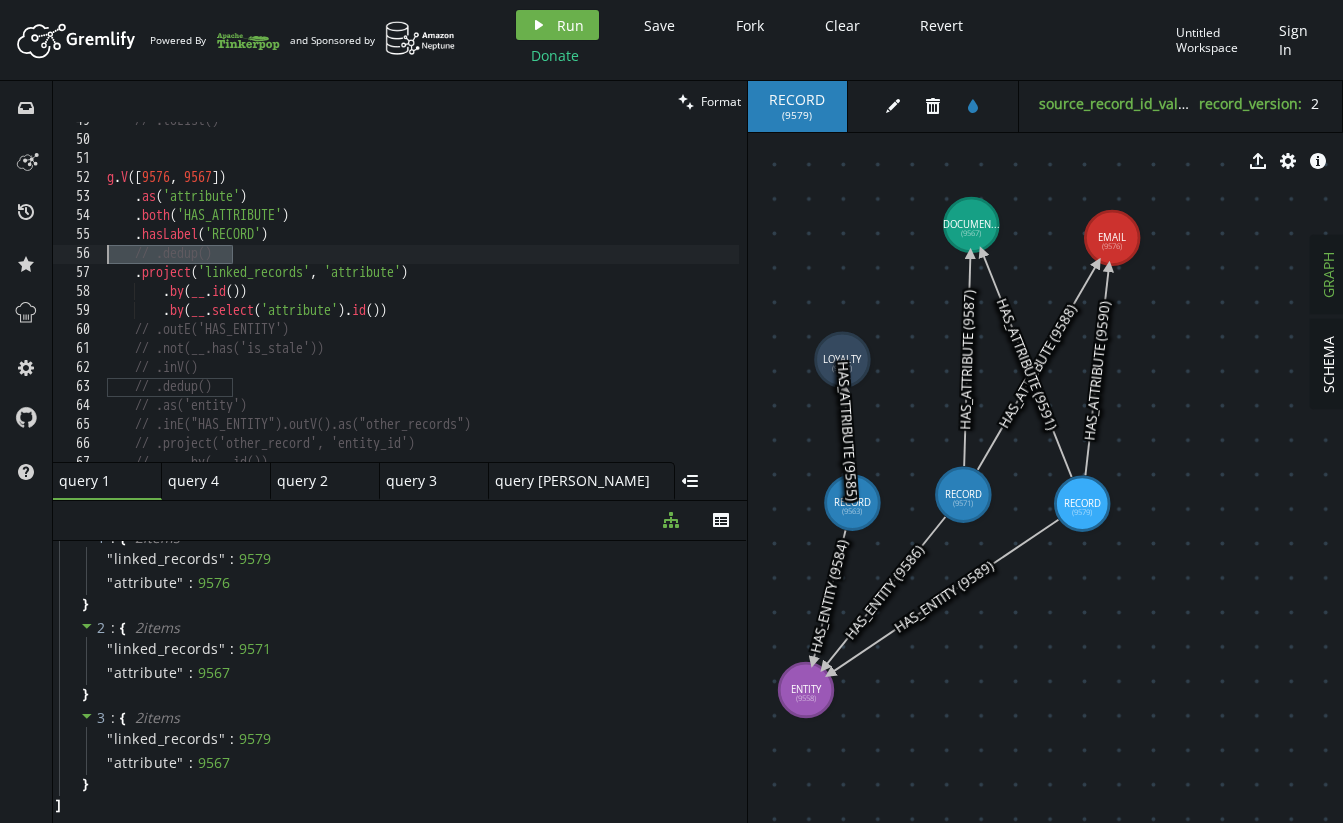 drag, startPoint x: 285, startPoint y: 257, endPoint x: 87, endPoint y: 251, distance: 198.09088 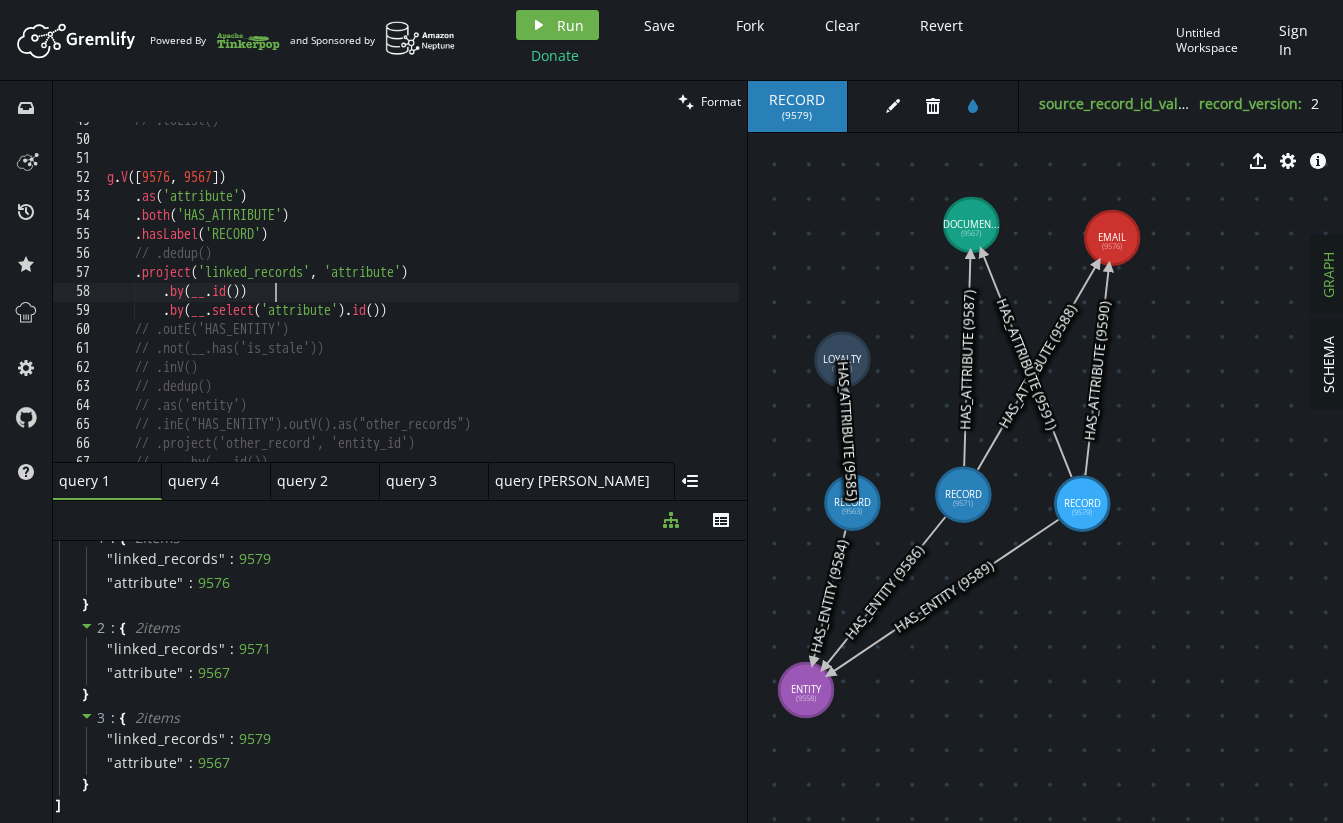 click on "// .toList() g . V ([ 9576 ,   9567 ])        . as ( 'attribute' )      . both ( 'HAS_ATTRIBUTE' )      . hasLabel ( 'RECORD' )      // .dedup()      . project ( 'linked_records' ,   'attribute' )           . by ( __ . id ( ))           . by ( __ . select ( 'attribute' ) . id ( ))      // .outE('HAS_ENTITY')      // .not(__.has('is_stale'))      // .inV()      // .dedup()      // .as('entity')      // .inE("HAS_ENTITY").outV().as("other_records")      // .project('other_record', 'entity_id')      //     .by(__.id())" at bounding box center [611, 296] 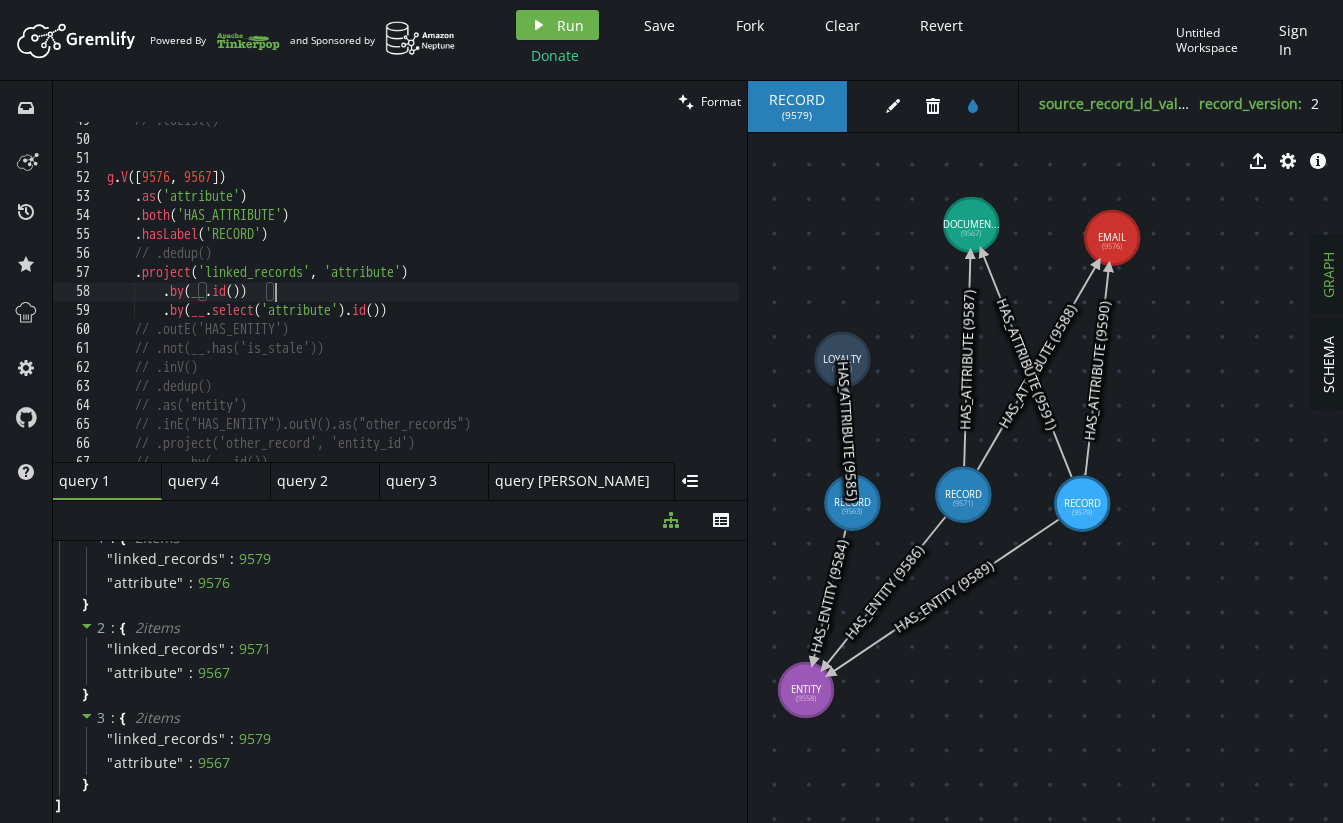 click on "// .toList() g . V ([ 9576 ,   9567 ])        . as ( 'attribute' )      . both ( 'HAS_ATTRIBUTE' )      . hasLabel ( 'RECORD' )      // .dedup()      . project ( 'linked_records' ,   'attribute' )           . by ( __ . id ( ))           . by ( __ . select ( 'attribute' ) . id ( ))      // .outE('HAS_ENTITY')      // .not(__.has('is_stale'))      // .inV()      // .dedup()      // .as('entity')      // .inE("HAS_ENTITY").outV().as("other_records")      // .project('other_record', 'entity_id')      //     .by(__.id())" at bounding box center [611, 296] 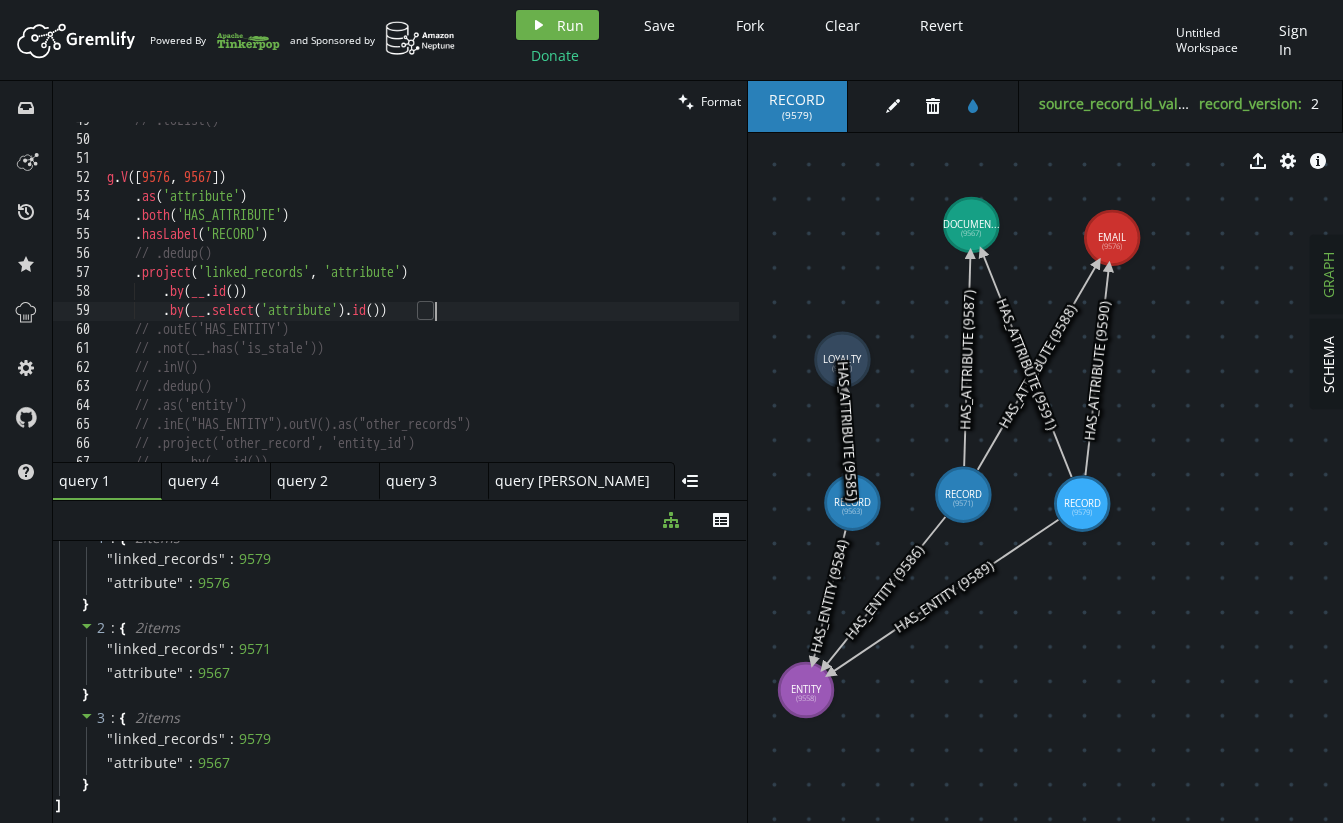 click on "// .toList() g . V ([ 9576 ,   9567 ])        . as ( 'attribute' )      . both ( 'HAS_ATTRIBUTE' )      . hasLabel ( 'RECORD' )      // .dedup()      . project ( 'linked_records' ,   'attribute' )           . by ( __ . id ( ))           . by ( __ . select ( 'attribute' ) . id ( ))      // .outE('HAS_ENTITY')      // .not(__.has('is_stale'))      // .inV()      // .dedup()      // .as('entity')      // .inE("HAS_ENTITY").outV().as("other_records")      // .project('other_record', 'entity_id')      //     .by(__.id())" at bounding box center [611, 296] 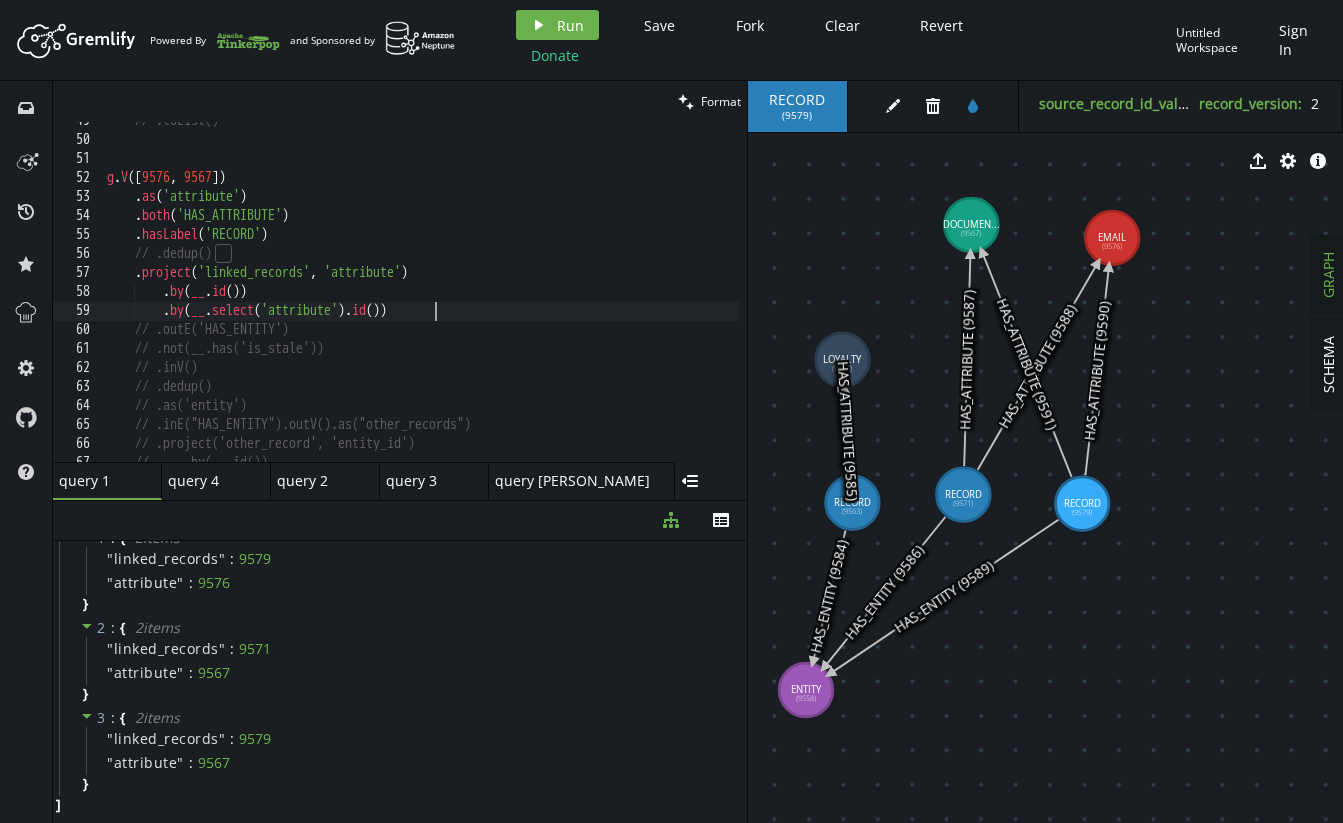 click on "// .toList() g . V ([ 9576 ,   9567 ])        . as ( 'attribute' )      . both ( 'HAS_ATTRIBUTE' )      . hasLabel ( 'RECORD' )      // .dedup()      . project ( 'linked_records' ,   'attribute' )           . by ( __ . id ( ))           . by ( __ . select ( 'attribute' ) . id ( ))      // .outE('HAS_ENTITY')      // .not(__.has('is_stale'))      // .inV()      // .dedup()      // .as('entity')      // .inE("HAS_ENTITY").outV().as("other_records")      // .project('other_record', 'entity_id')      //     .by(__.id())" at bounding box center [611, 296] 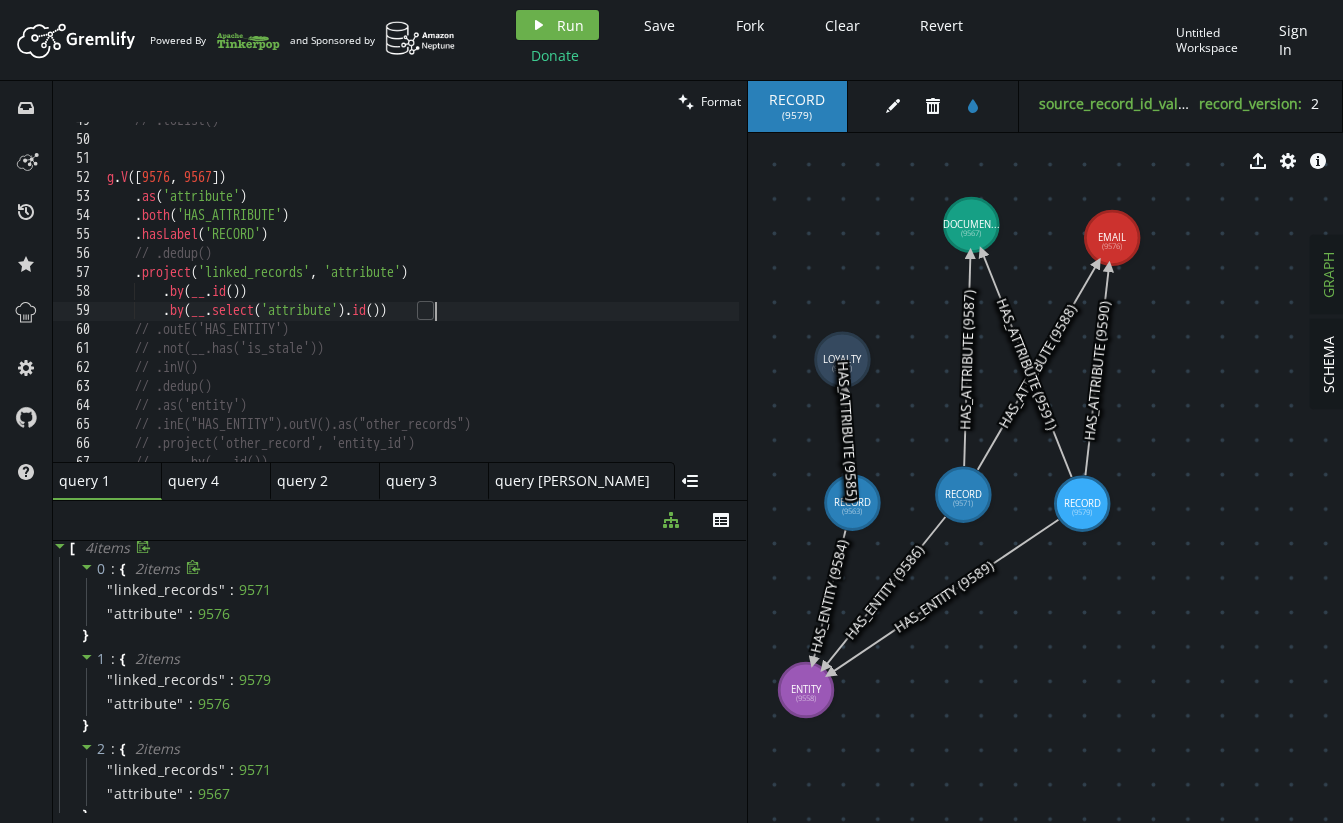 scroll, scrollTop: 0, scrollLeft: 0, axis: both 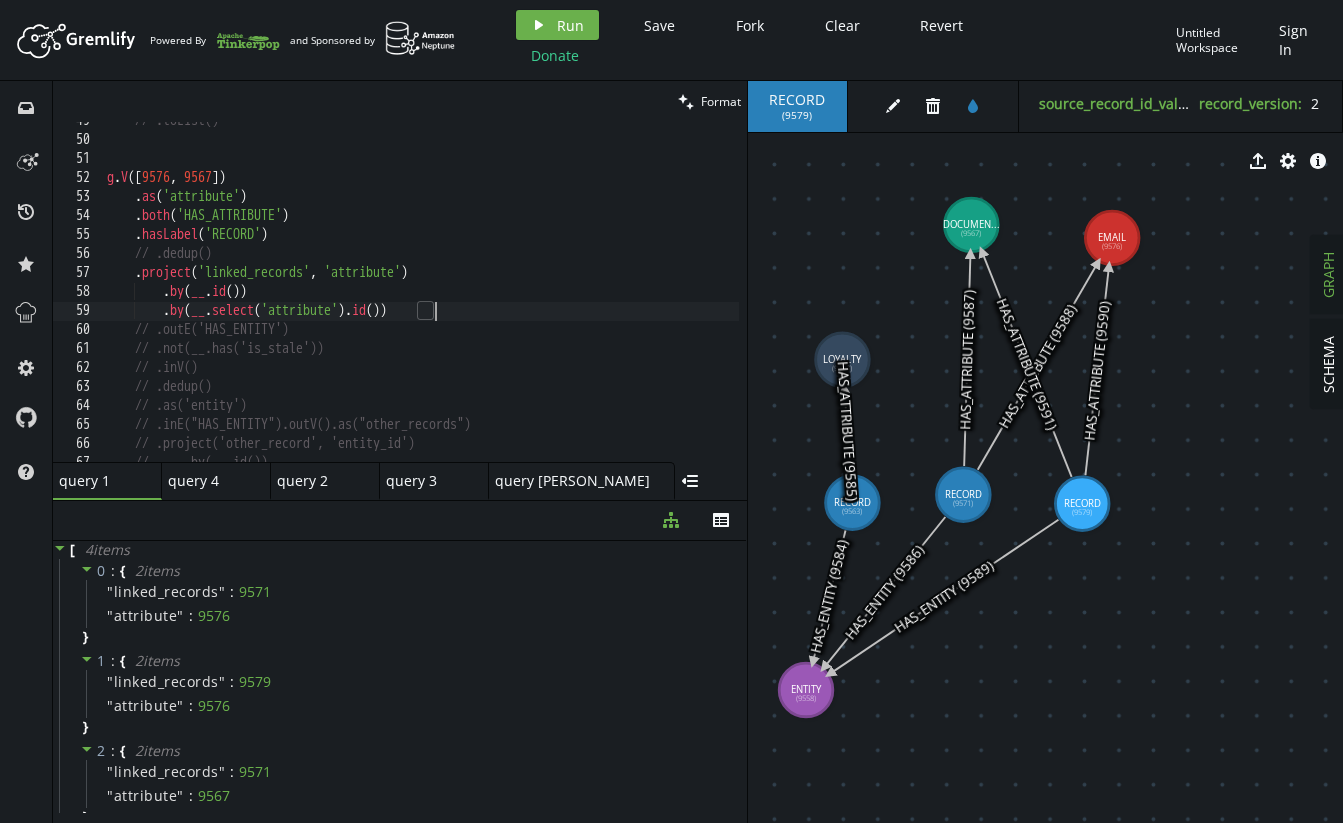click on "// .toList() g . V ([ 9576 ,   9567 ])        . as ( 'attribute' )      . both ( 'HAS_ATTRIBUTE' )      . hasLabel ( 'RECORD' )      // .dedup()      . project ( 'linked_records' ,   'attribute' )           . by ( __ . id ( ))           . by ( __ . select ( 'attribute' ) . id ( ))      // .outE('HAS_ENTITY')      // .not(__.has('is_stale'))      // .inV()      // .dedup()      // .as('entity')      // .inE("HAS_ENTITY").outV().as("other_records")      // .project('other_record', 'entity_id')      //     .by(__.id())" at bounding box center [611, 296] 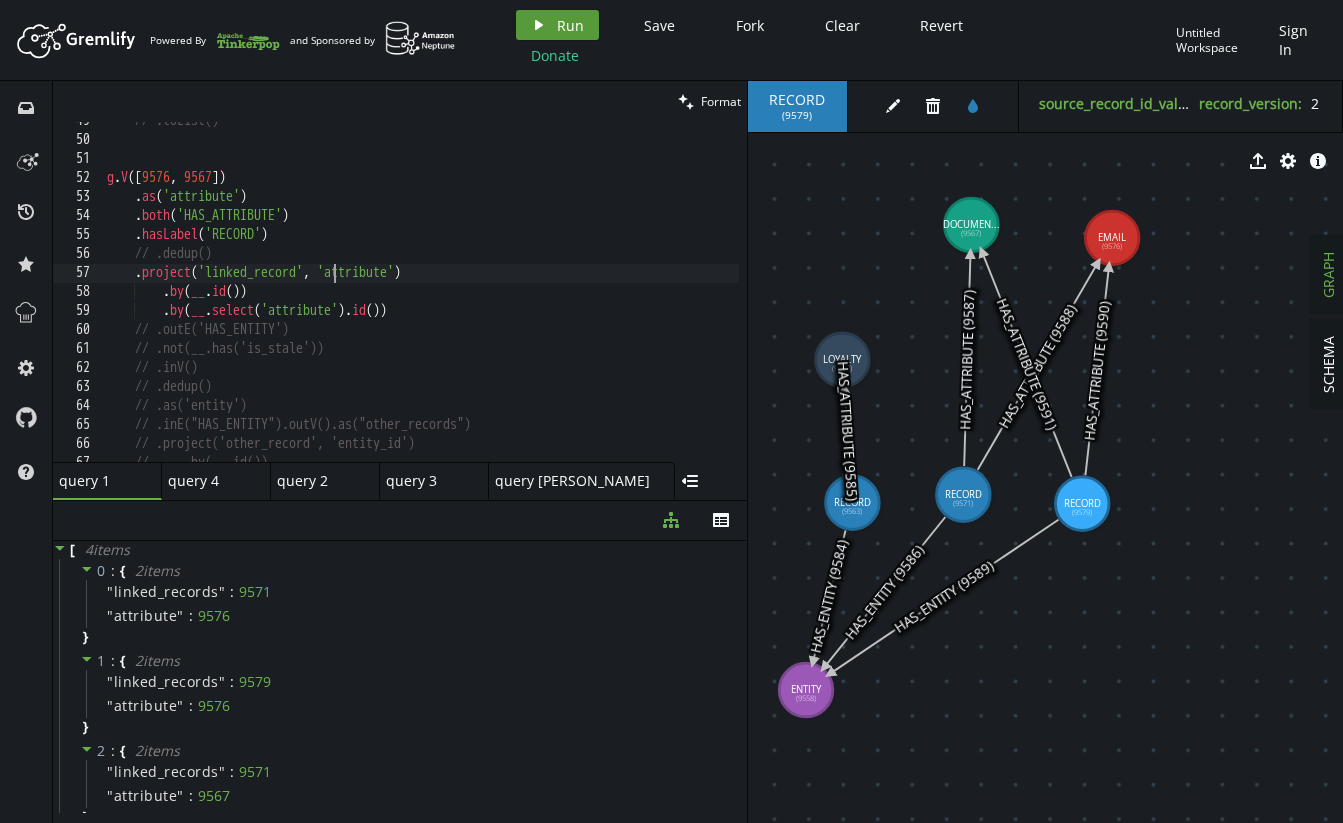 click on "Run" at bounding box center (570, 25) 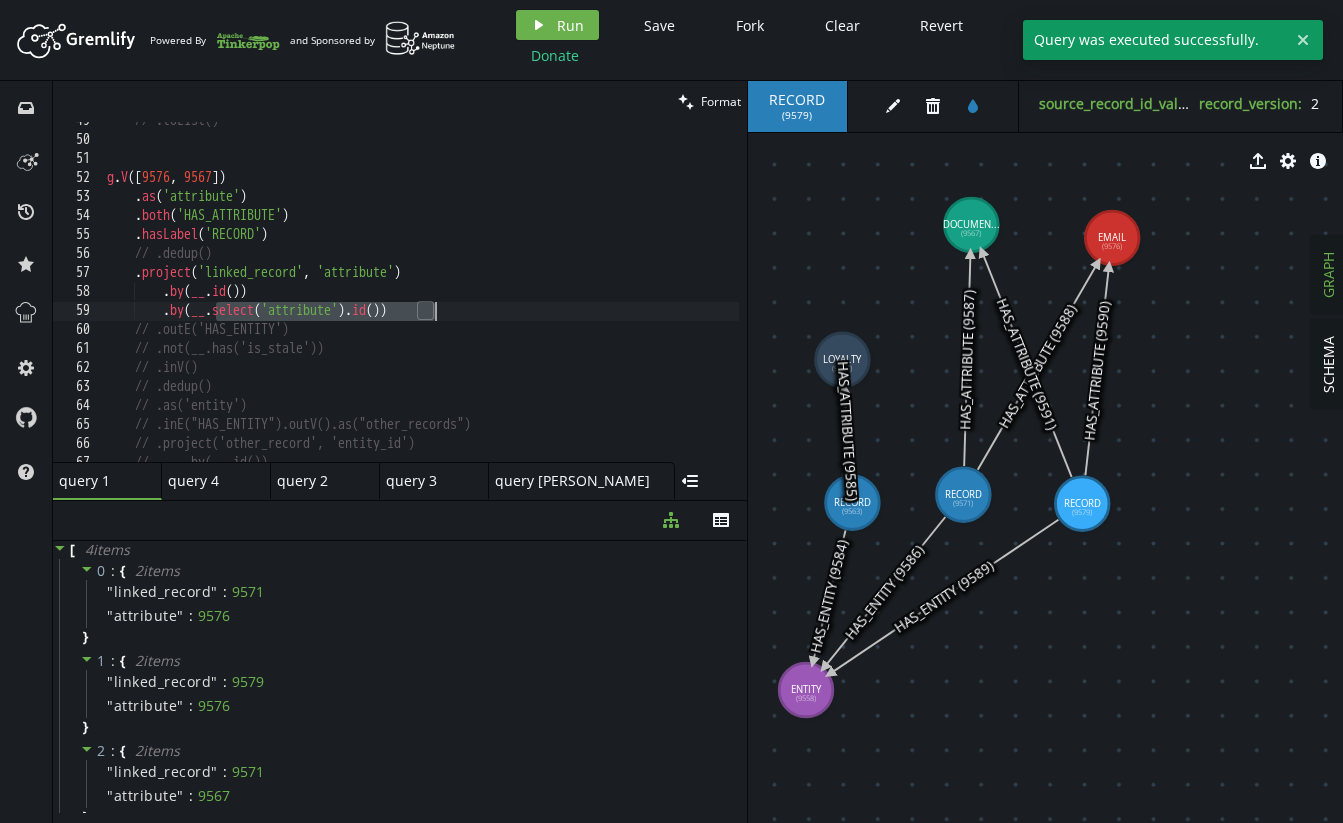 drag, startPoint x: 217, startPoint y: 311, endPoint x: 431, endPoint y: 313, distance: 214.00934 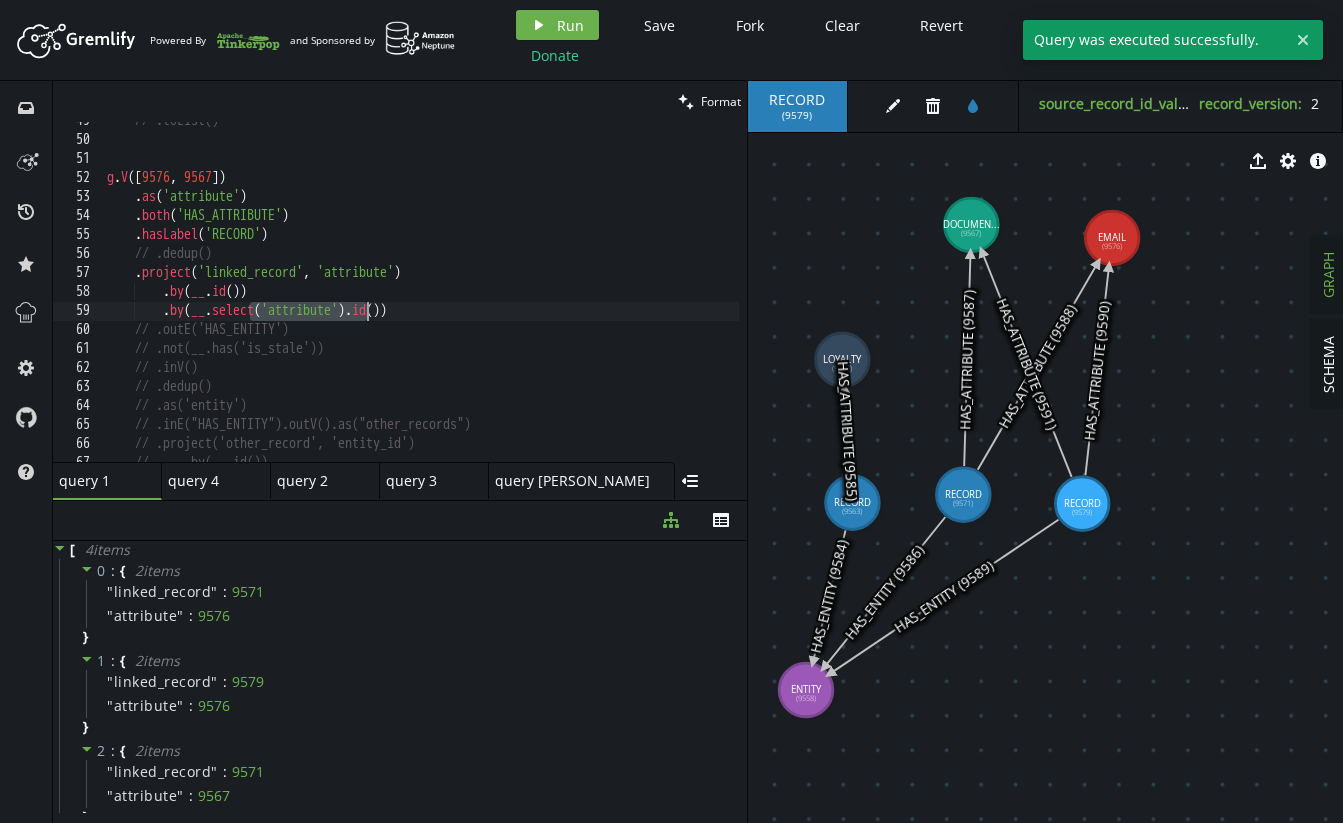 drag, startPoint x: 252, startPoint y: 315, endPoint x: 365, endPoint y: 310, distance: 113.110565 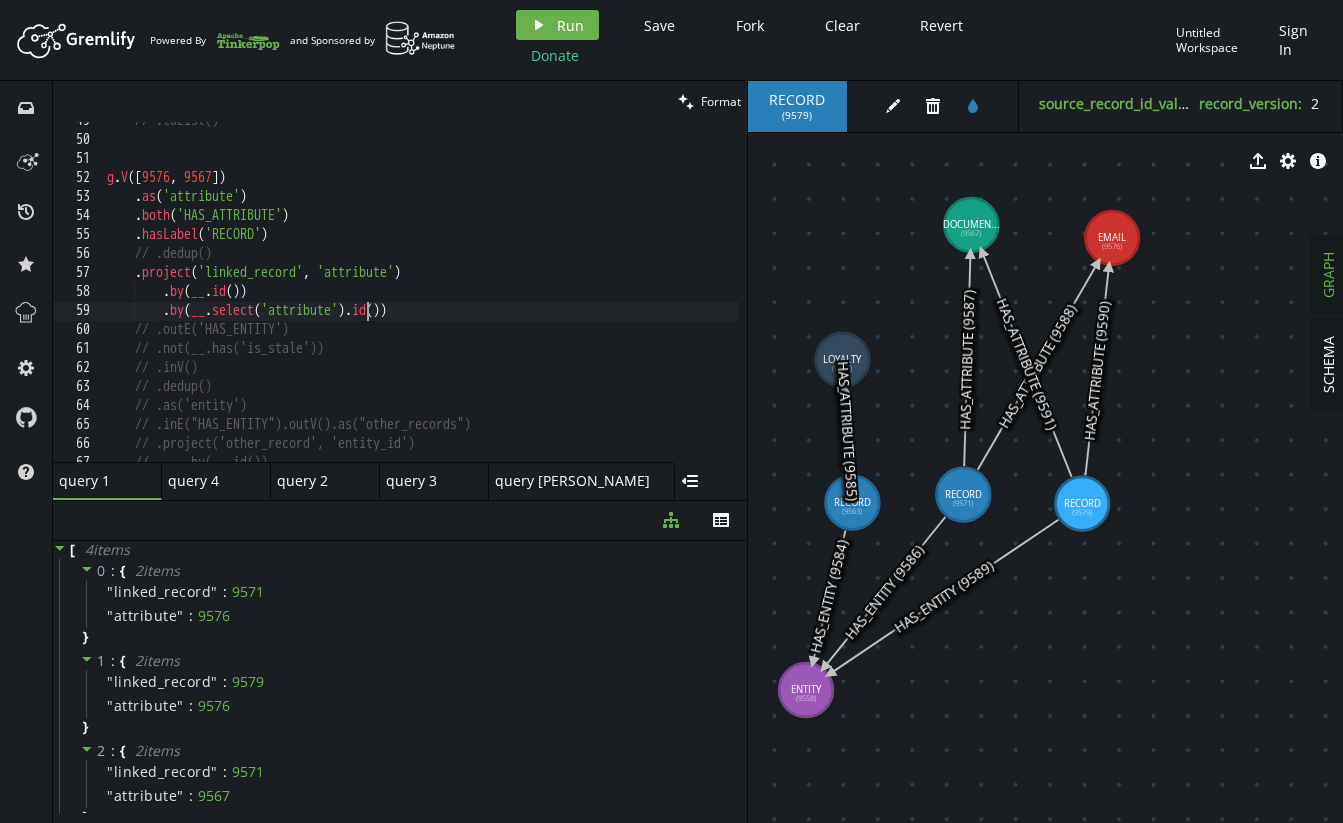 click on "// .toList() g . V ([ 9576 ,   9567 ])        . as ( 'attribute' )      . both ( 'HAS_ATTRIBUTE' )      . hasLabel ( 'RECORD' )      // .dedup()      . project ( 'linked_record' ,   'attribute' )           . by ( __ . id ( ))           . by ( __ . select ( 'attribute' ) . id ( ))      // .outE('HAS_ENTITY')      // .not(__.has('is_stale'))      // .inV()      // .dedup()      // .as('entity')      // .inE("HAS_ENTITY").outV().as("other_records")      // .project('other_record', 'entity_id')      //     .by(__.id())" at bounding box center [611, 296] 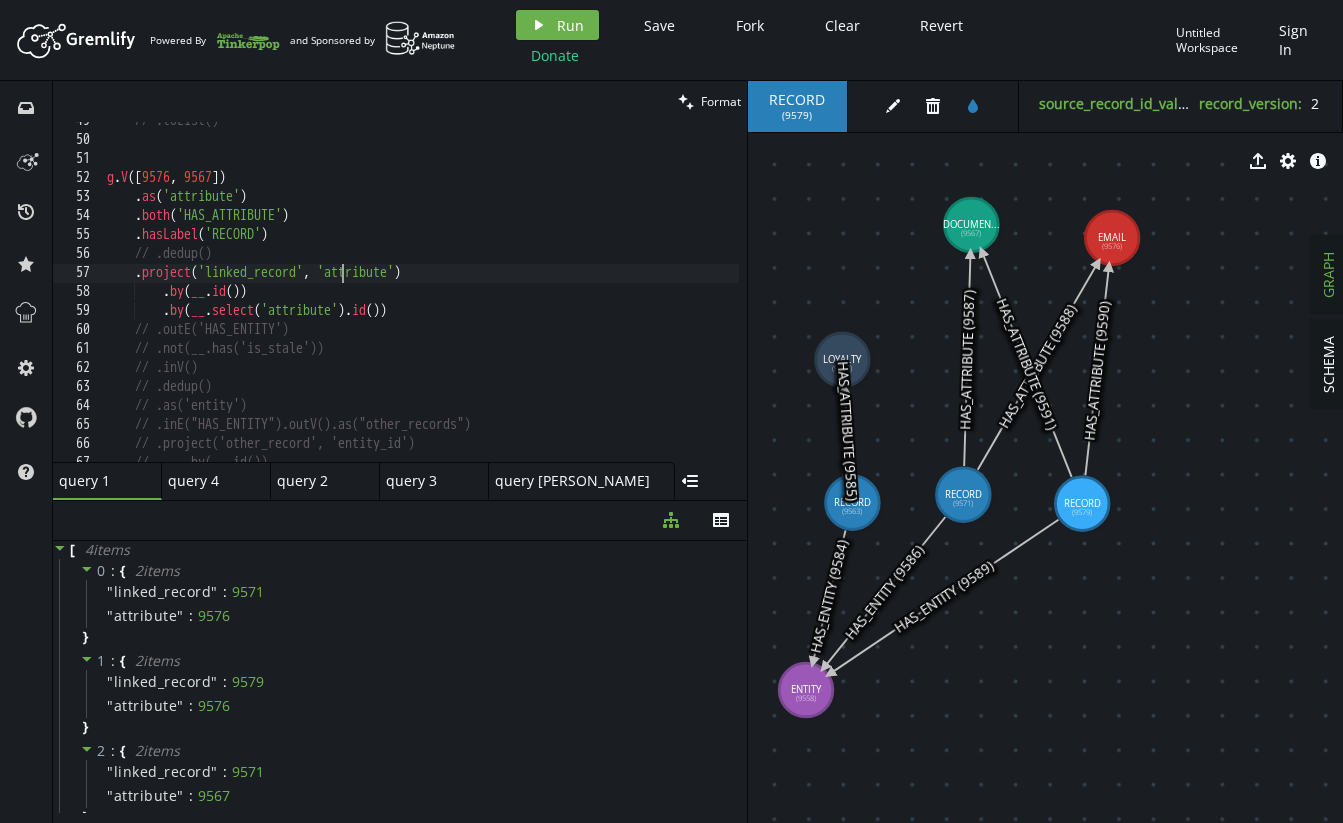 click on "// .toList() g . V ([ 9576 ,   9567 ])        . as ( 'attribute' )      . both ( 'HAS_ATTRIBUTE' )      . hasLabel ( 'RECORD' )      // .dedup()      . project ( 'linked_record' ,   'attribute' )           . by ( __ . id ( ))           . by ( __ . select ( 'attribute' ) . id ( ))      // .outE('HAS_ENTITY')      // .not(__.has('is_stale'))      // .inV()      // .dedup()      // .as('entity')      // .inE("HAS_ENTITY").outV().as("other_records")      // .project('other_record', 'entity_id')      //     .by(__.id())" at bounding box center (611, 296) 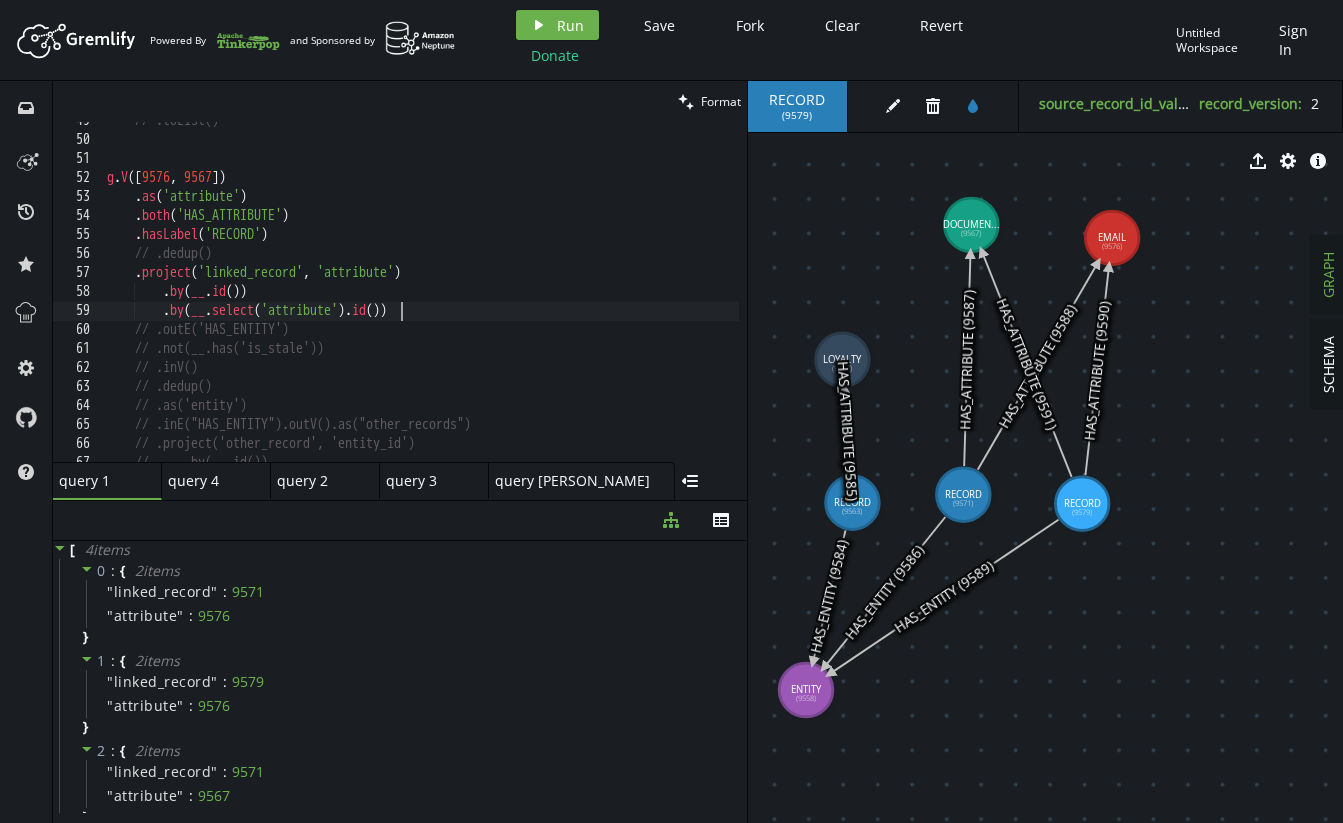 click on "// .toList() g . V ([ 9576 ,   9567 ])        . as ( 'attribute' )      . both ( 'HAS_ATTRIBUTE' )      . hasLabel ( 'RECORD' )      // .dedup()      . project ( 'linked_record' ,   'attribute' )           . by ( __ . id ( ))           . by ( __ . select ( 'attribute' ) . id ( ))      // .outE('HAS_ENTITY')      // .not(__.has('is_stale'))      // .inV()      // .dedup()      // .as('entity')      // .inE("HAS_ENTITY").outV().as("other_records")      // .project('other_record', 'entity_id')      //     .by(__.id())" at bounding box center (611, 296) 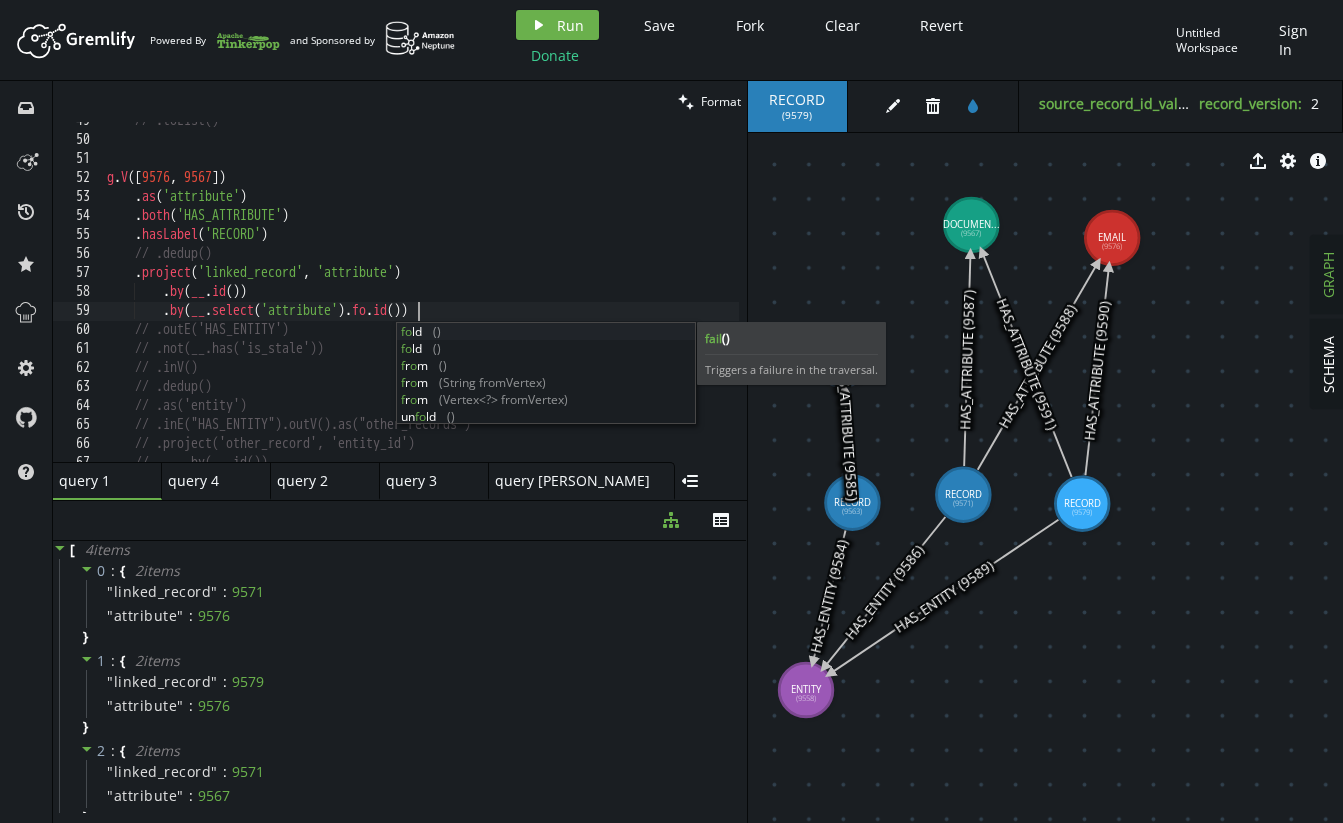 scroll, scrollTop: 0, scrollLeft: 327, axis: horizontal 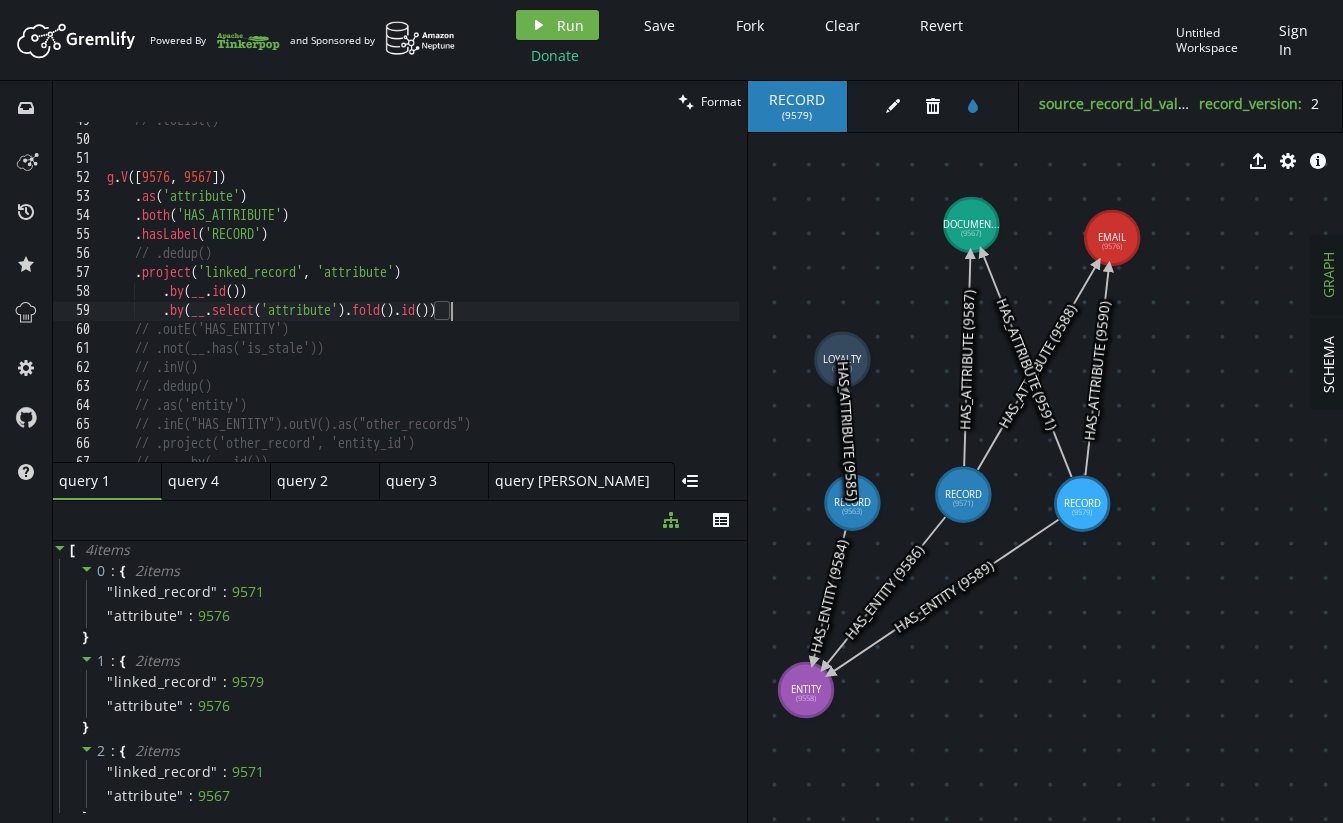 click on "// .toList() g . V ([ 9576 ,   9567 ])        . as ( 'attribute' )      . both ( 'HAS_ATTRIBUTE' )      . hasLabel ( 'RECORD' )      // .dedup()      . project ( 'linked_record' ,   'attribute' )           . by ( __ . id ( ))           . by ( __ . select ( 'attribute' ) . fold ( ) . id ( ))      // .outE('HAS_ENTITY')      // .not(__.has('is_stale'))      // .inV()      // .dedup()      // .as('entity')      // .inE("HAS_ENTITY").outV().as("other_records")      // .project('other_record', 'entity_id')      //     .by(__.id())" at bounding box center (611, 296) 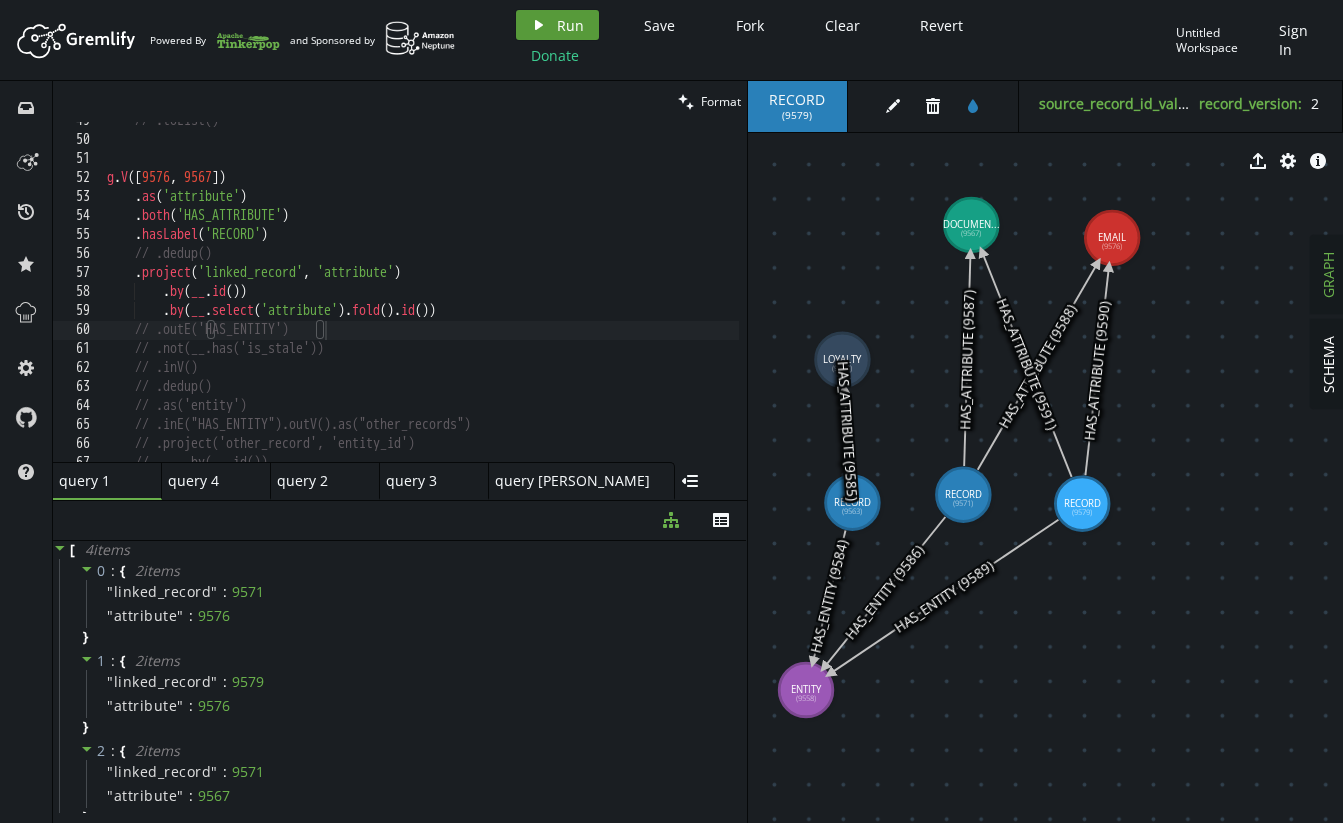click on "play Run" at bounding box center (557, 25) 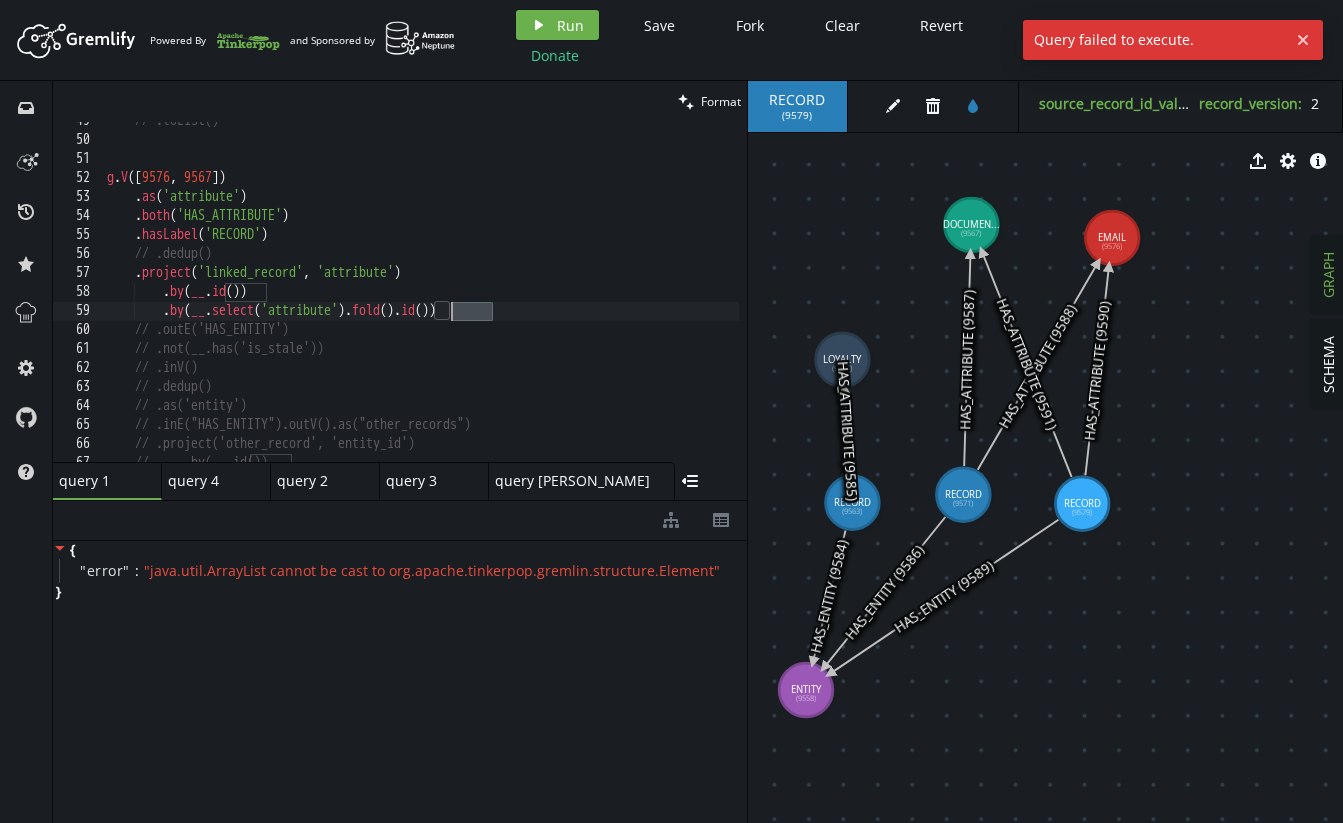 drag, startPoint x: 491, startPoint y: 311, endPoint x: 455, endPoint y: 308, distance: 36.124783 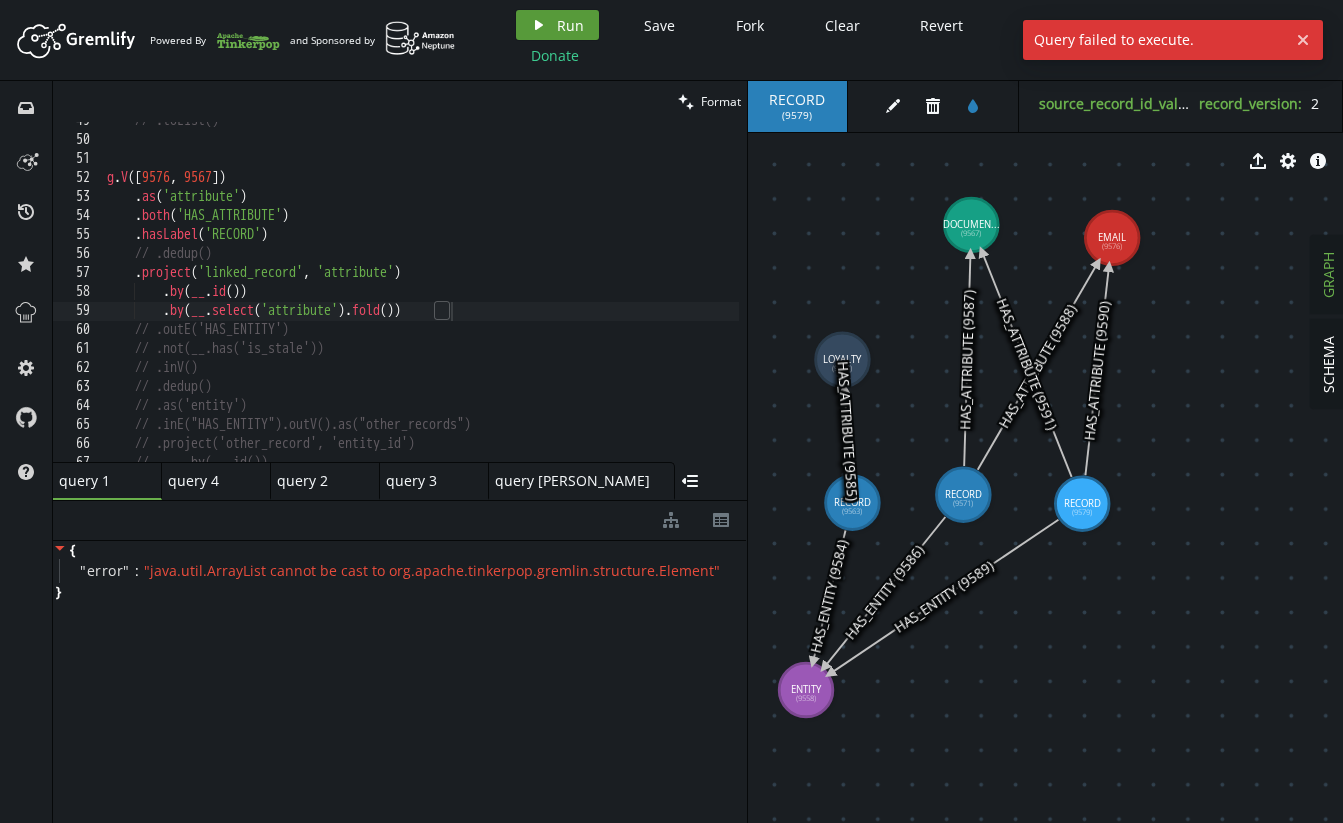click on "Run" at bounding box center [570, 25] 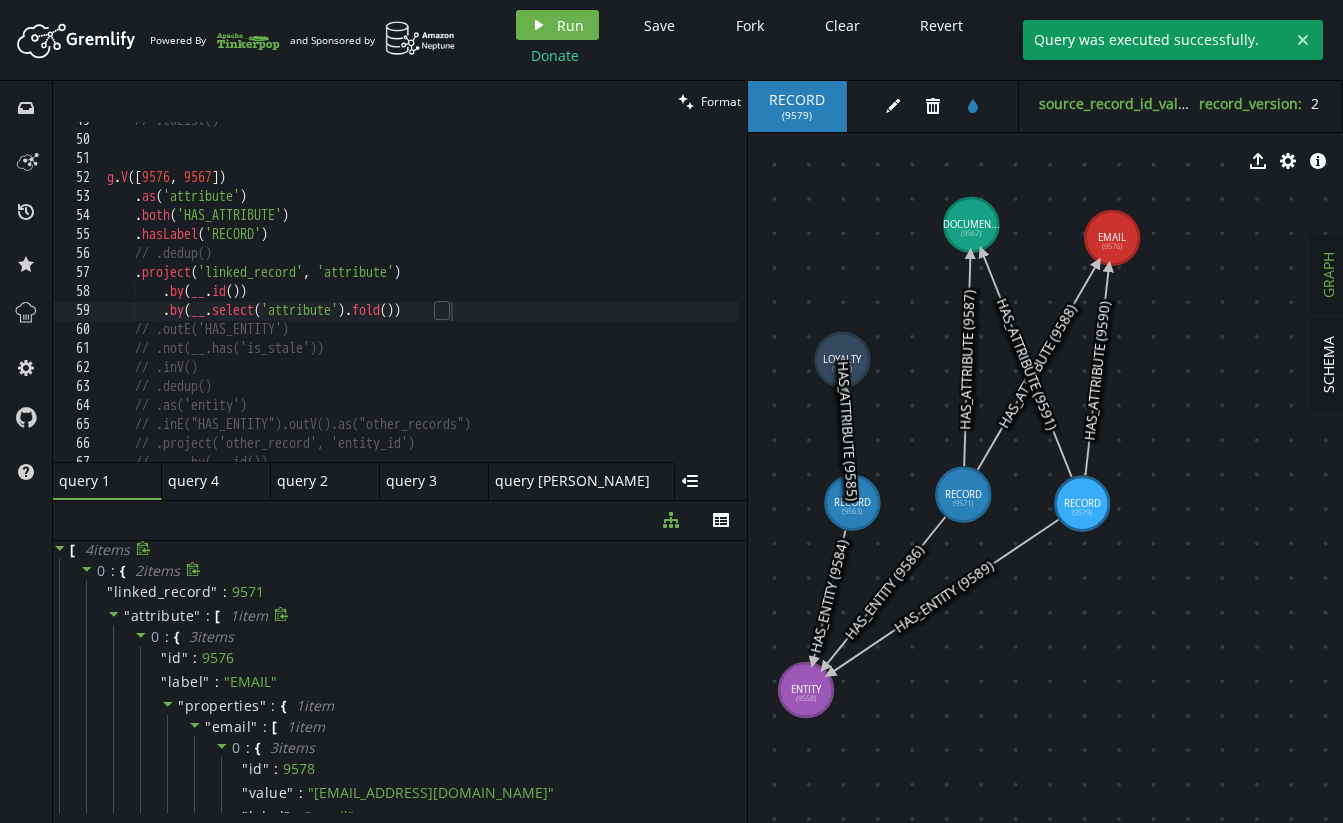 click 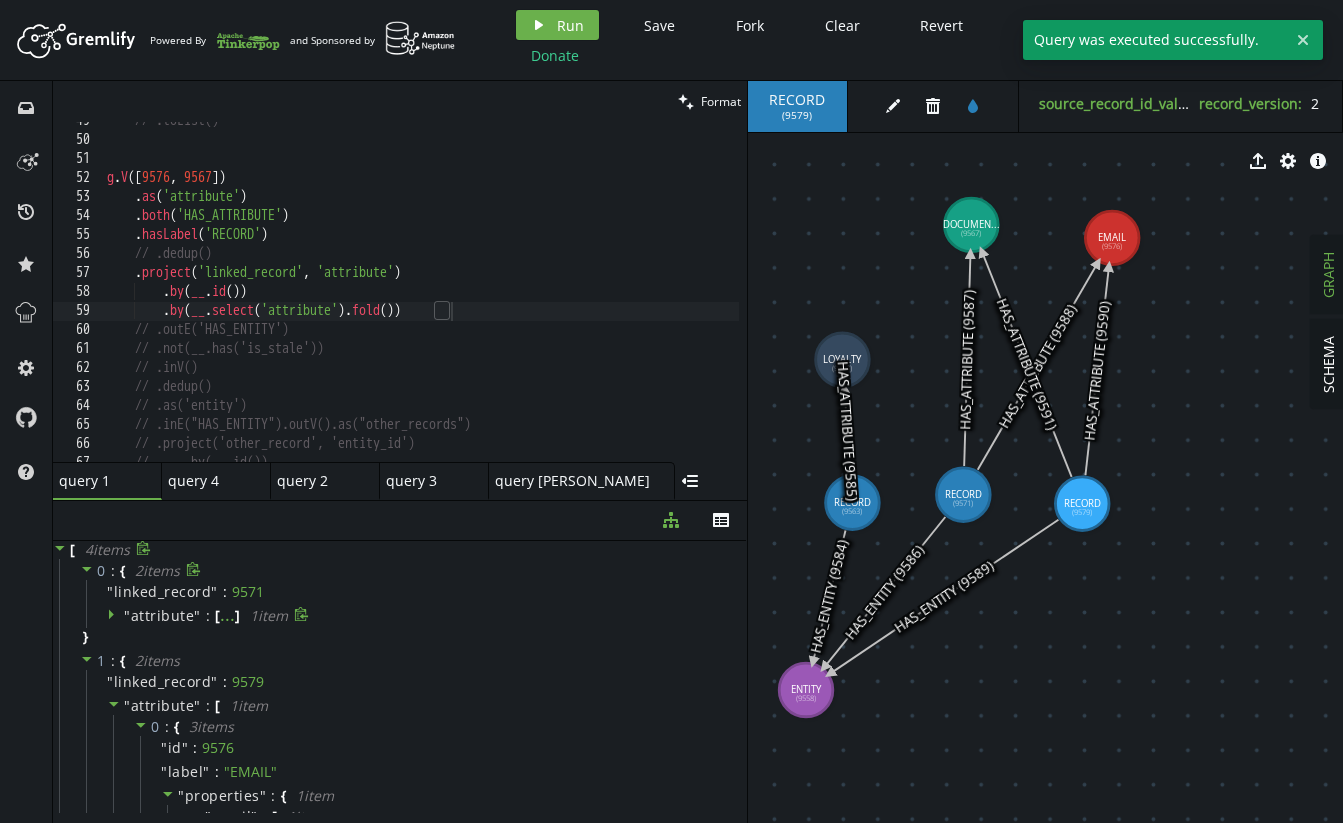 click 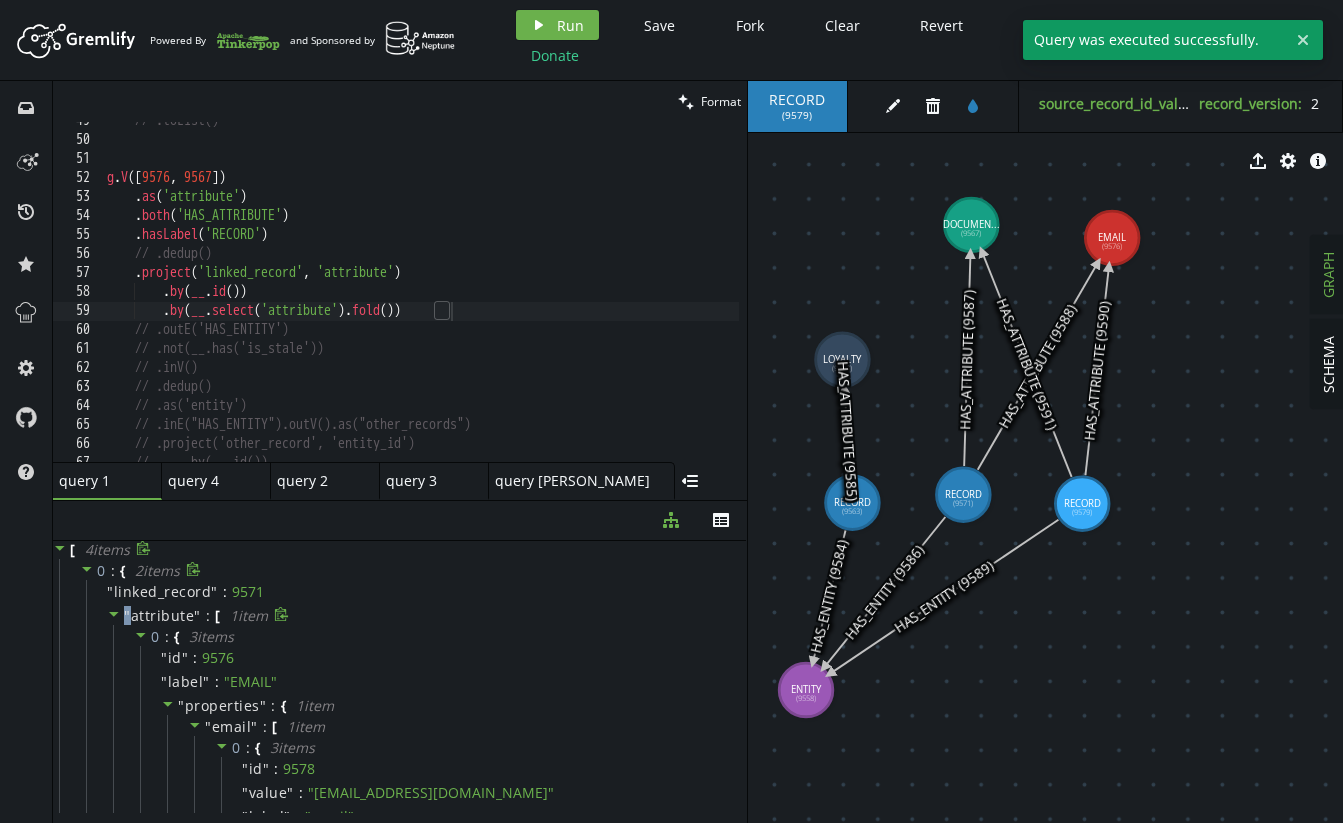 click 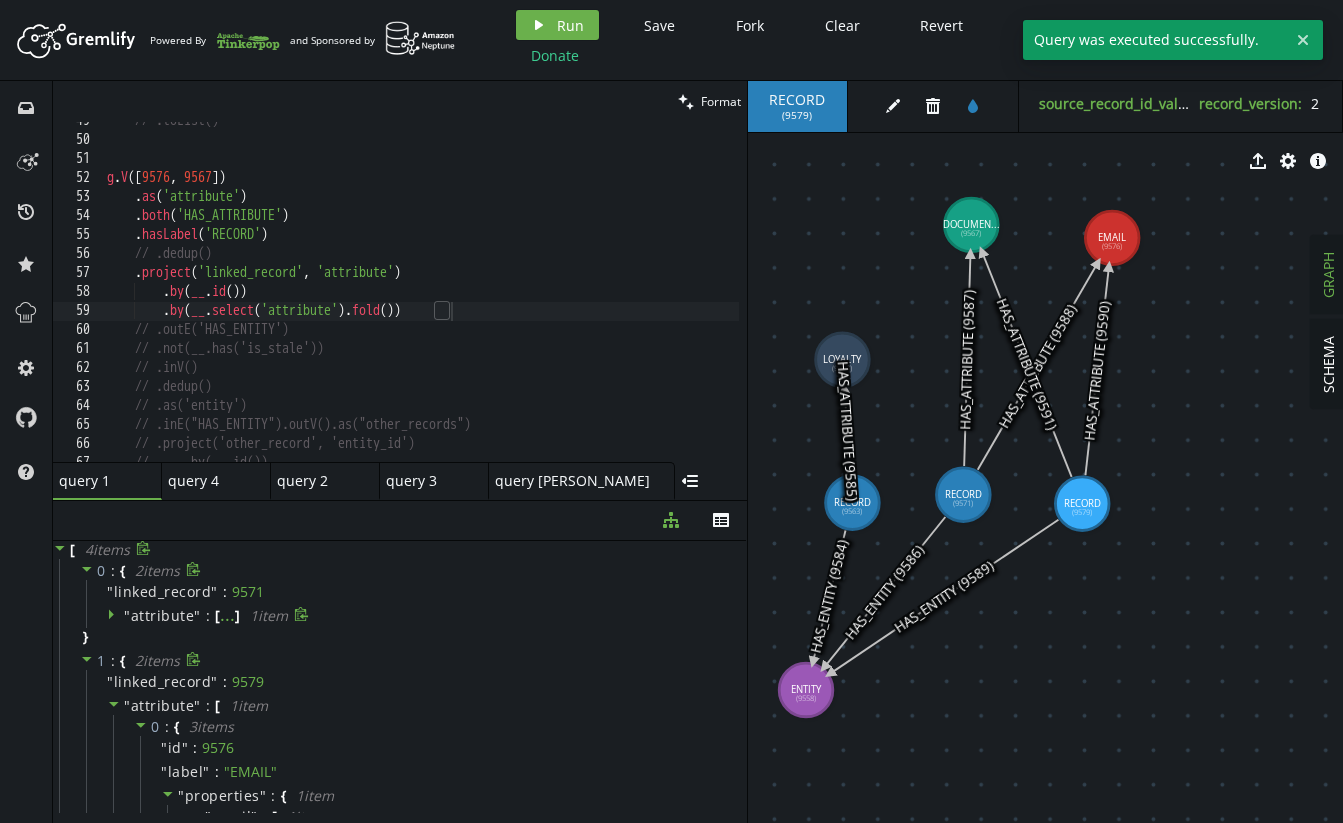 click 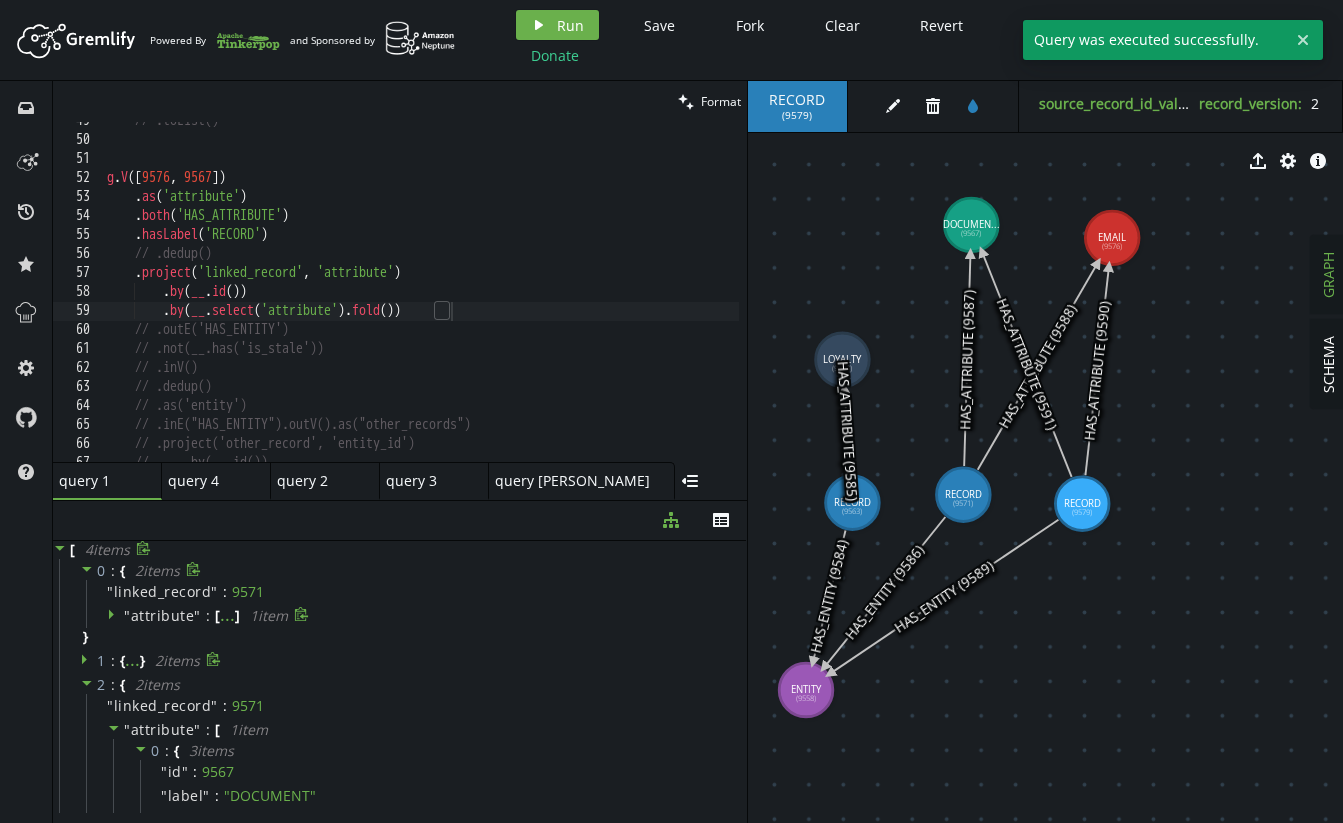 click 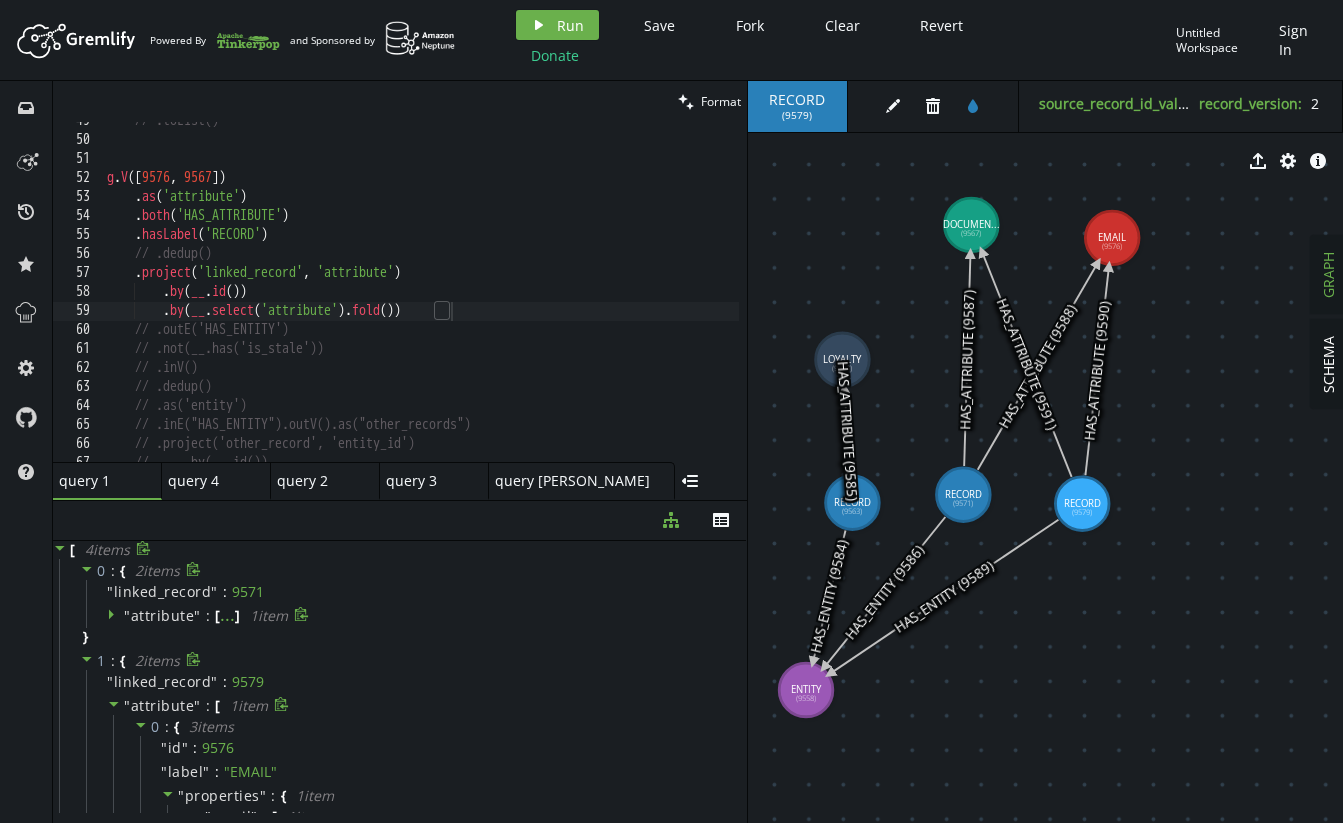 click 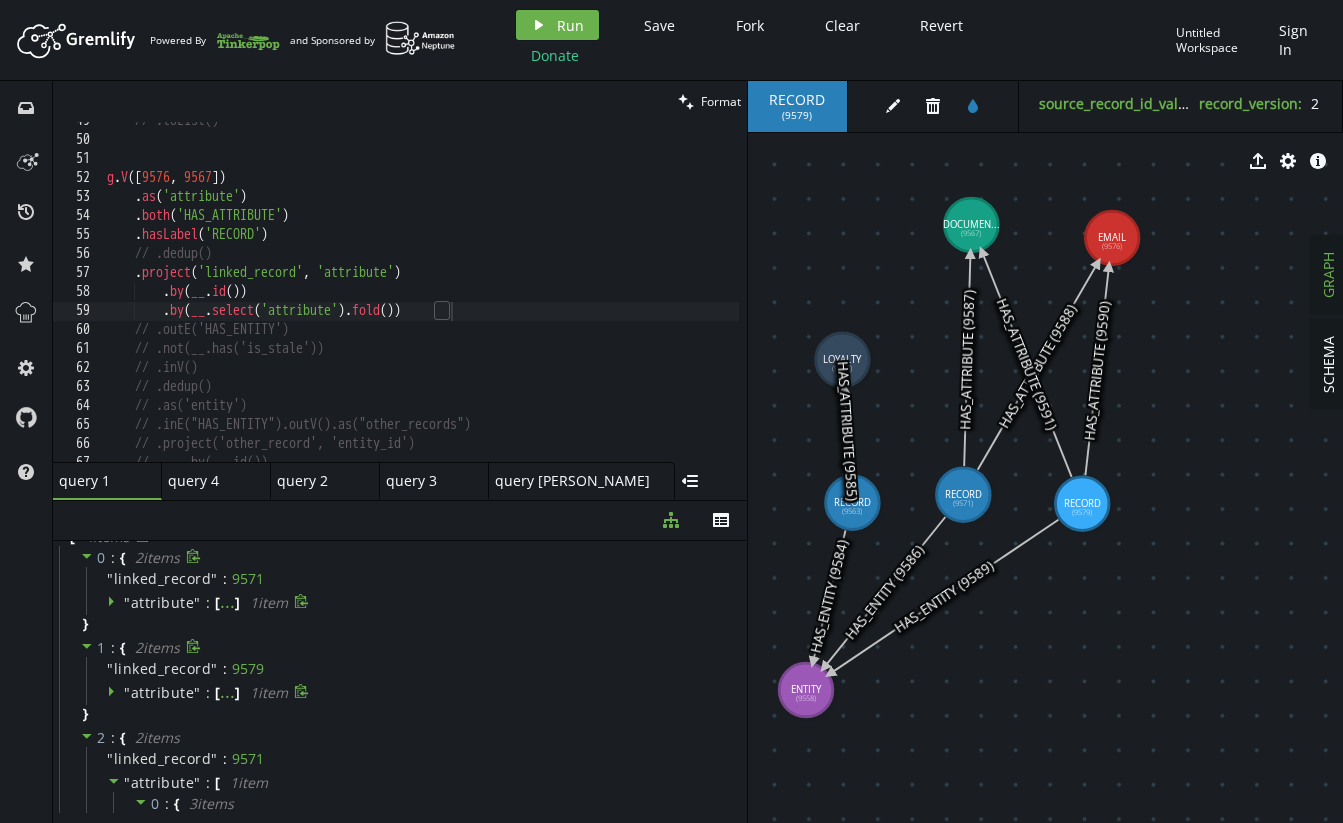 scroll, scrollTop: 9, scrollLeft: 0, axis: vertical 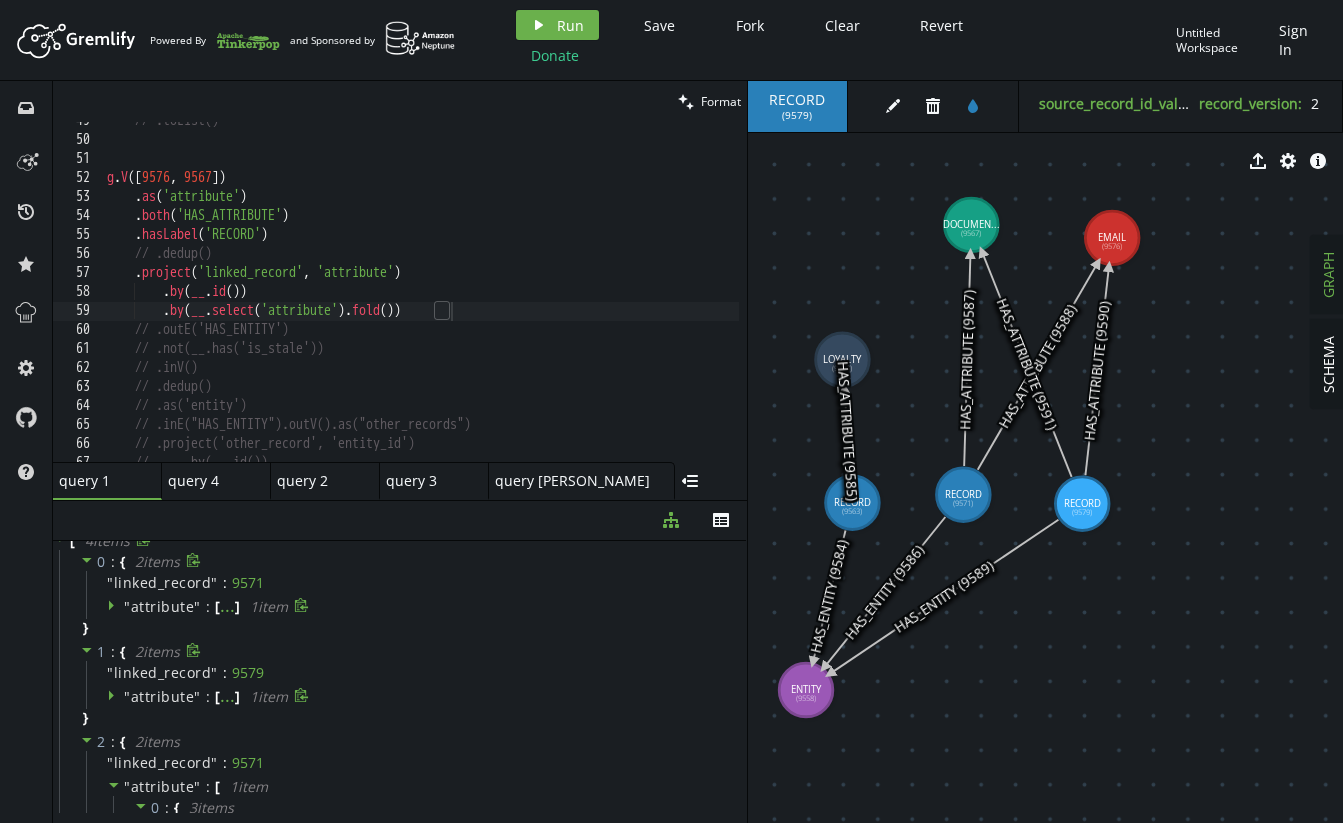 click on "" attribute " : [ ... ] 1  item" at bounding box center [414, 607] 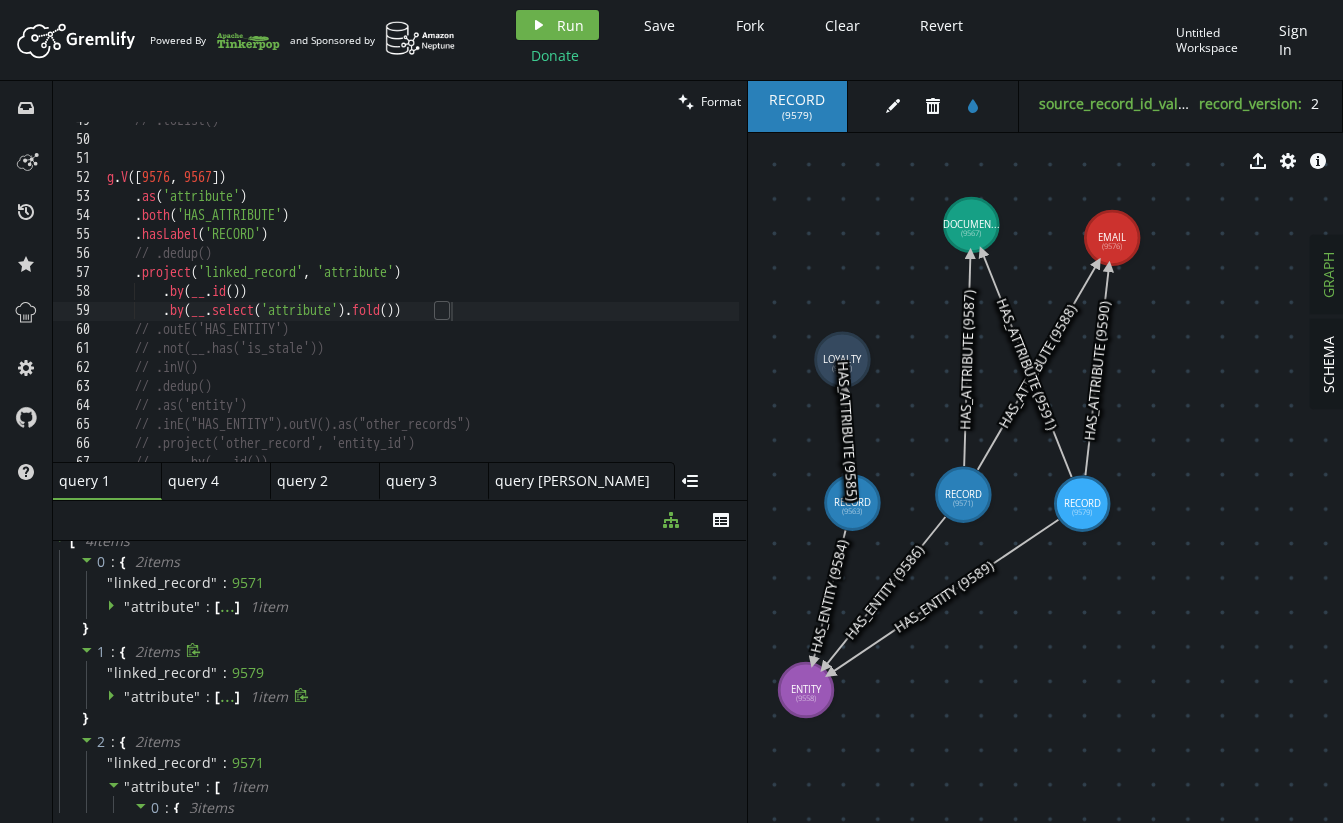 click 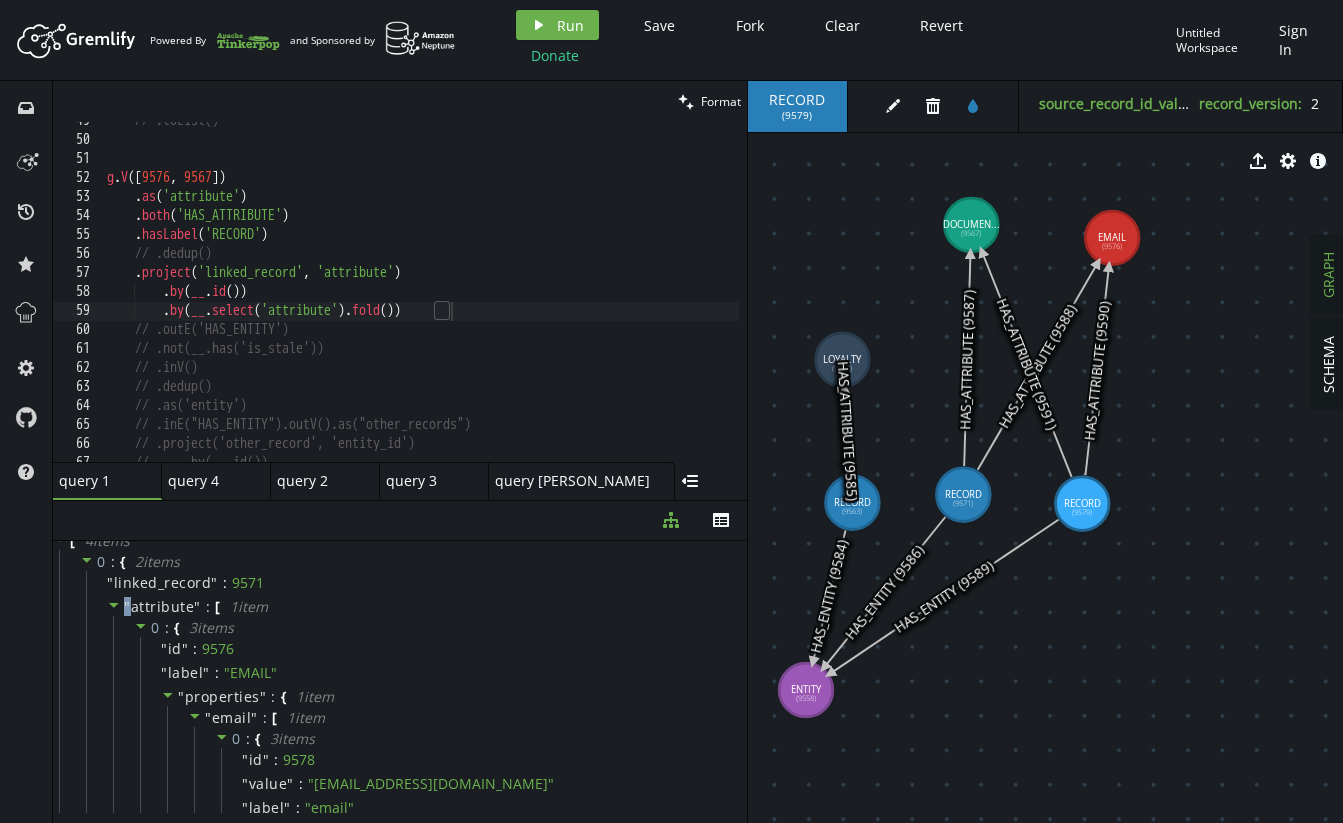 click 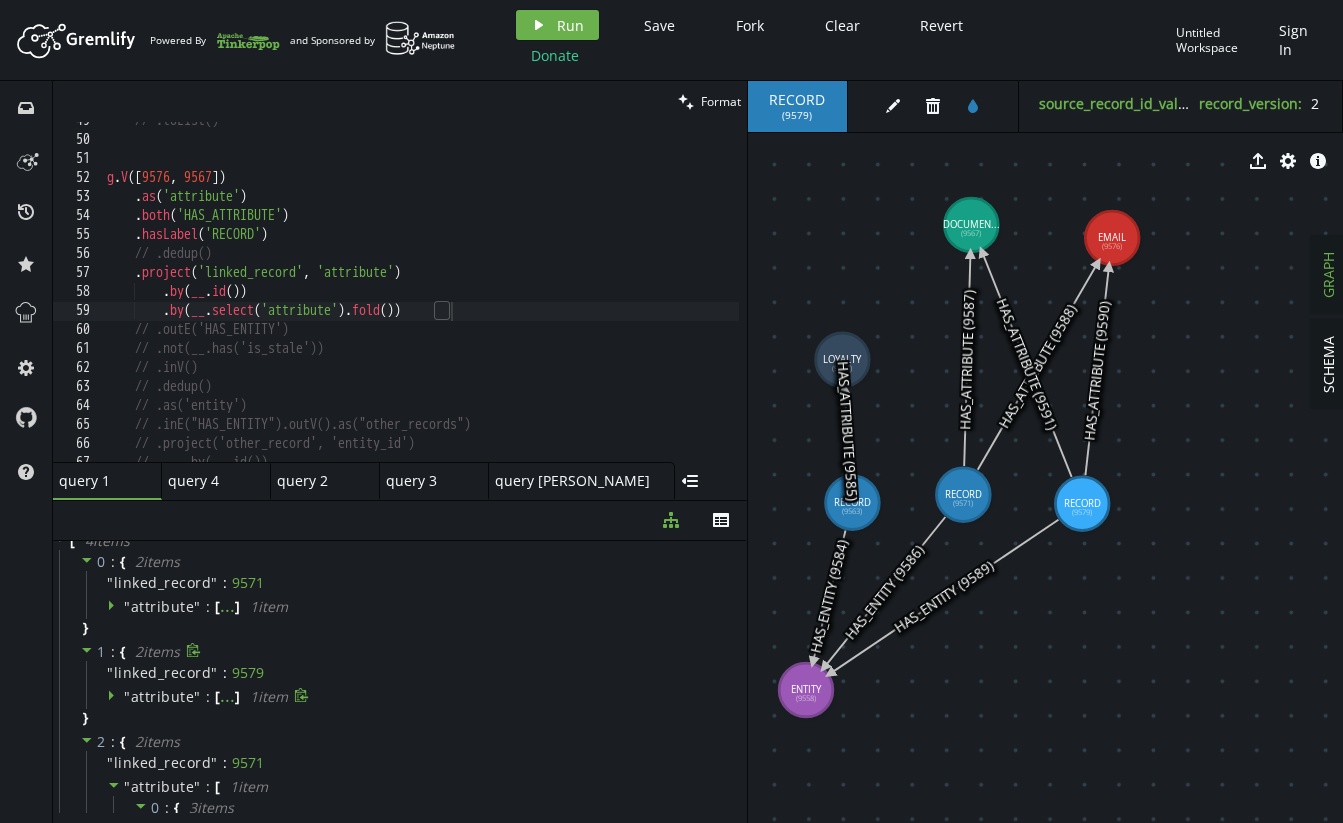 click 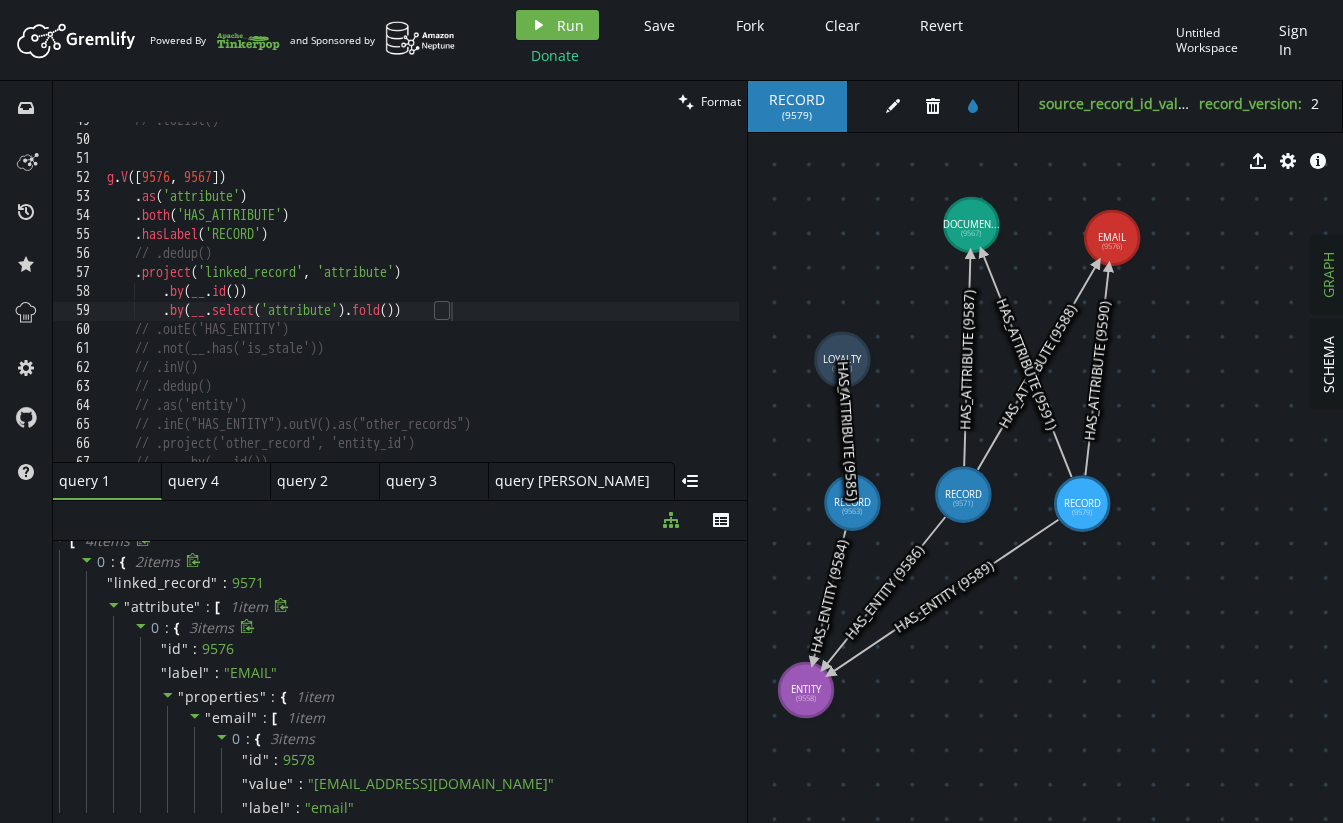 click 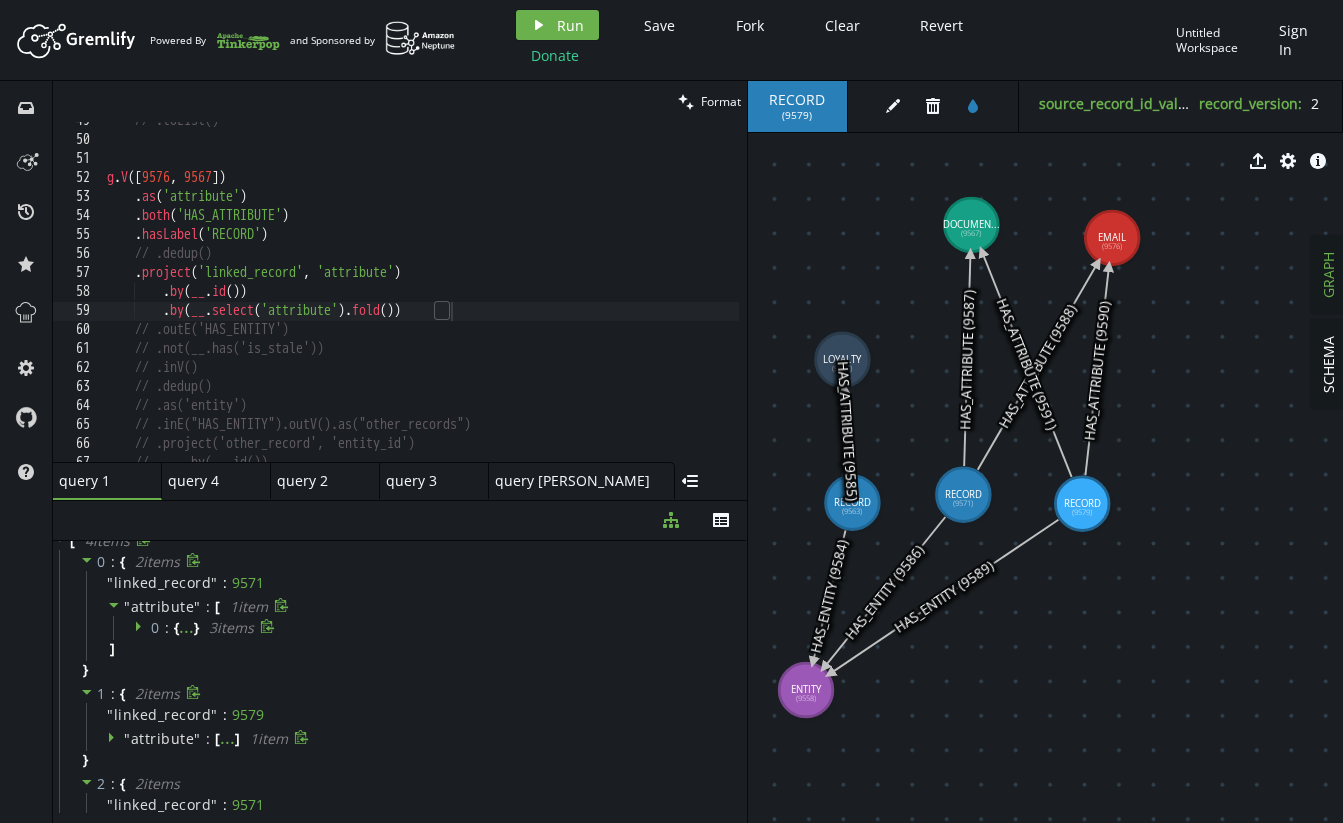 click 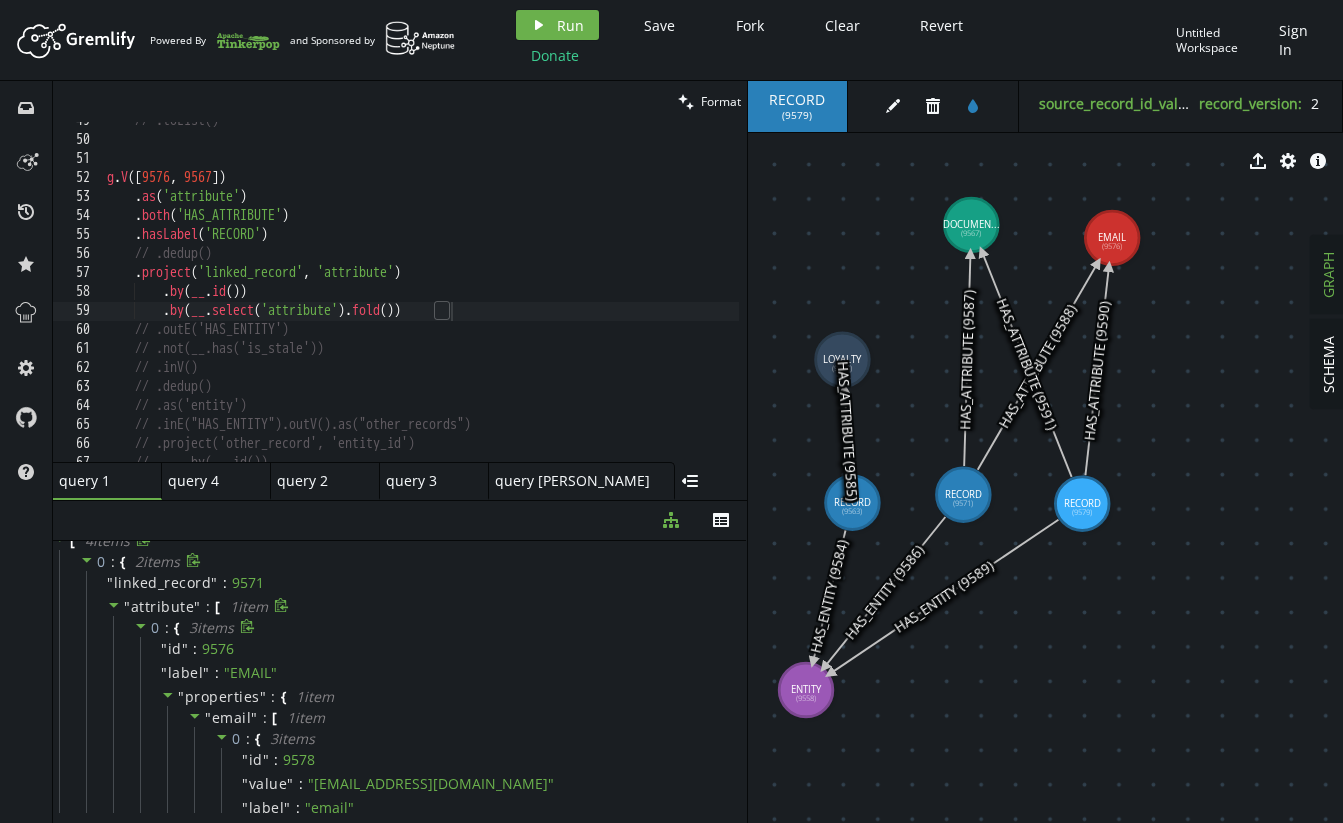 scroll, scrollTop: 13, scrollLeft: 0, axis: vertical 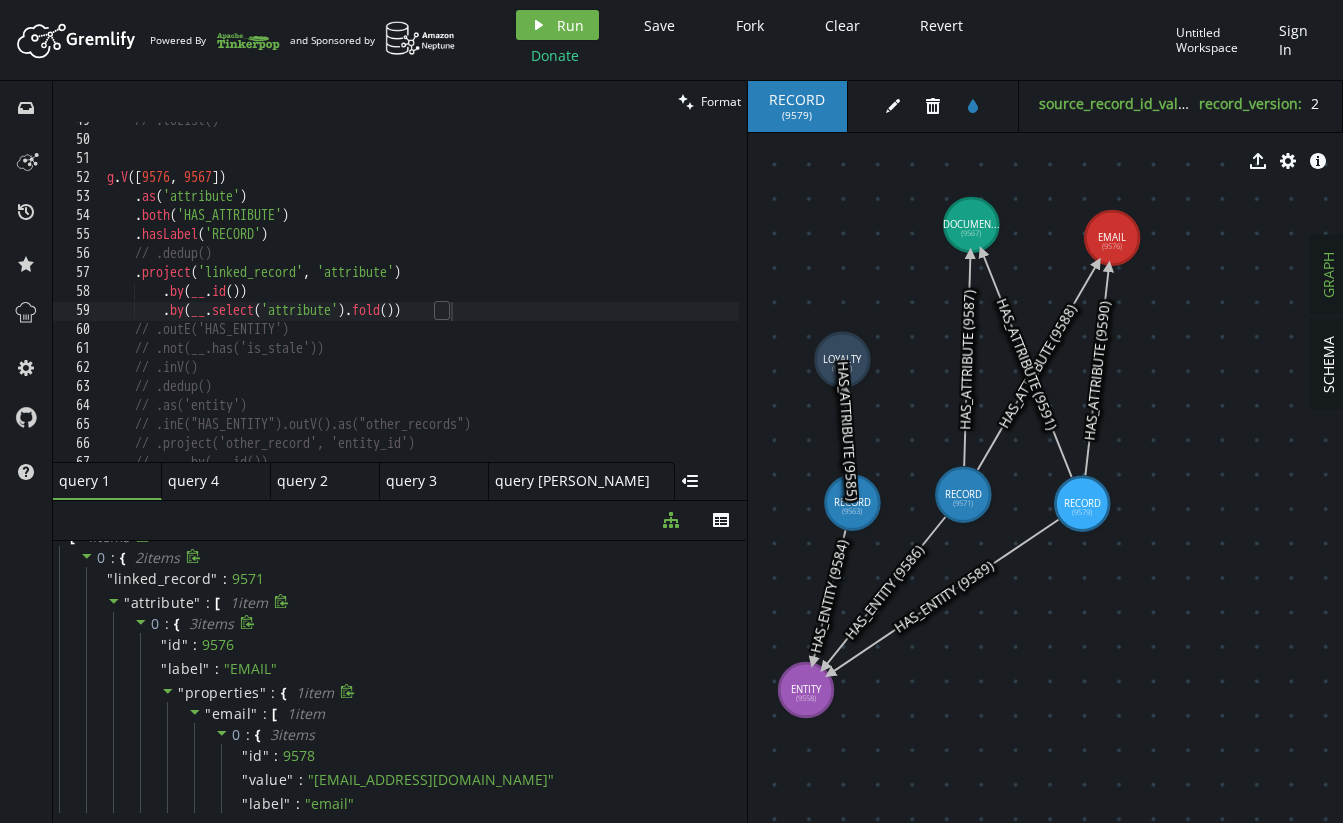 click 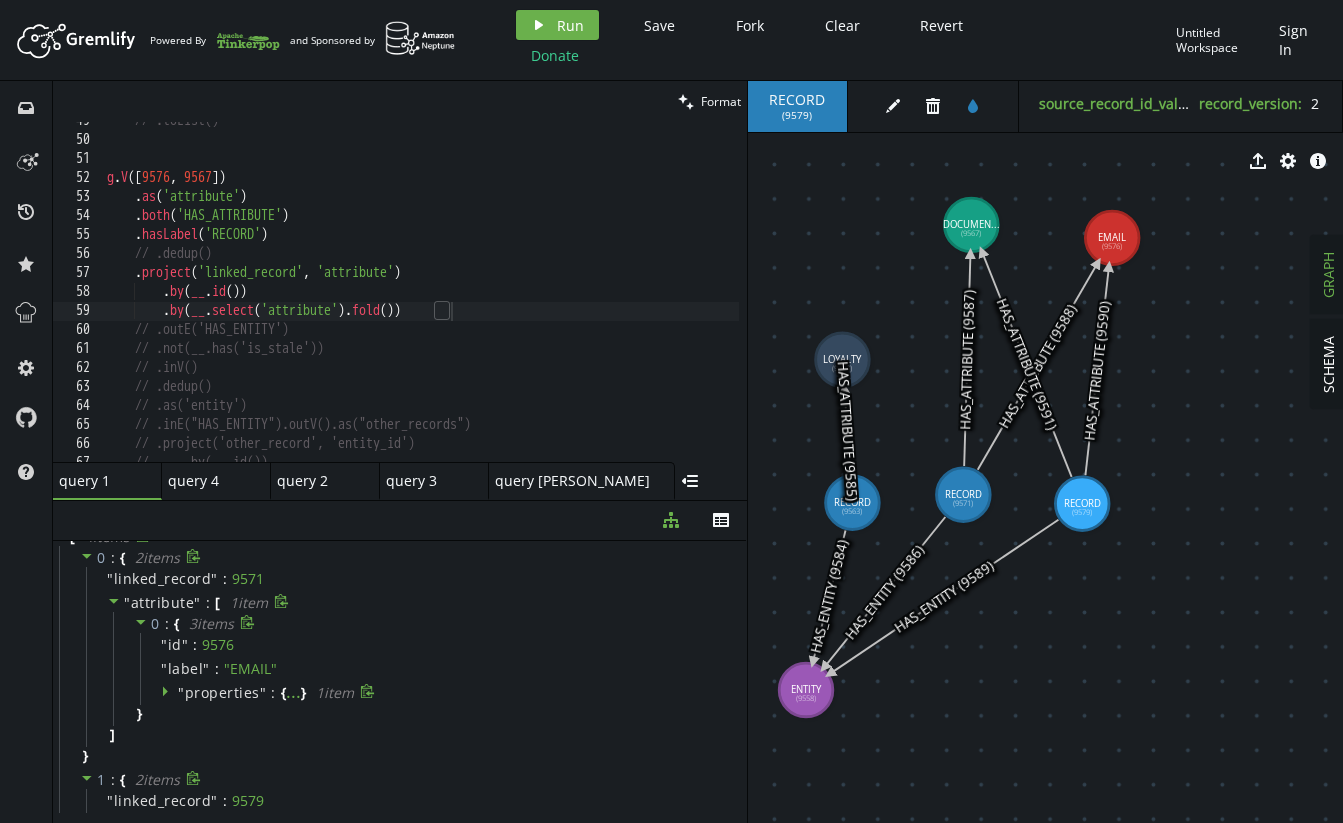 click on "// .toList() g . V ([ 9576 ,   9567 ])        . as ( 'attribute' )      . both ( 'HAS_ATTRIBUTE' )      . hasLabel ( 'RECORD' )      // .dedup()      . project ( 'linked_record' ,   'attribute' )           . by ( __ . id ( ))           . by ( __ . select ( 'attribute' ) . fold ( ))      // .outE('HAS_ENTITY')      // .not(__.has('is_stale'))      // .inV()      // .dedup()      // .as('entity')      // .inE("HAS_ENTITY").outV().as("other_records")      // .project('other_record', 'entity_id')      //     .by(__.id())" at bounding box center (611, 296) 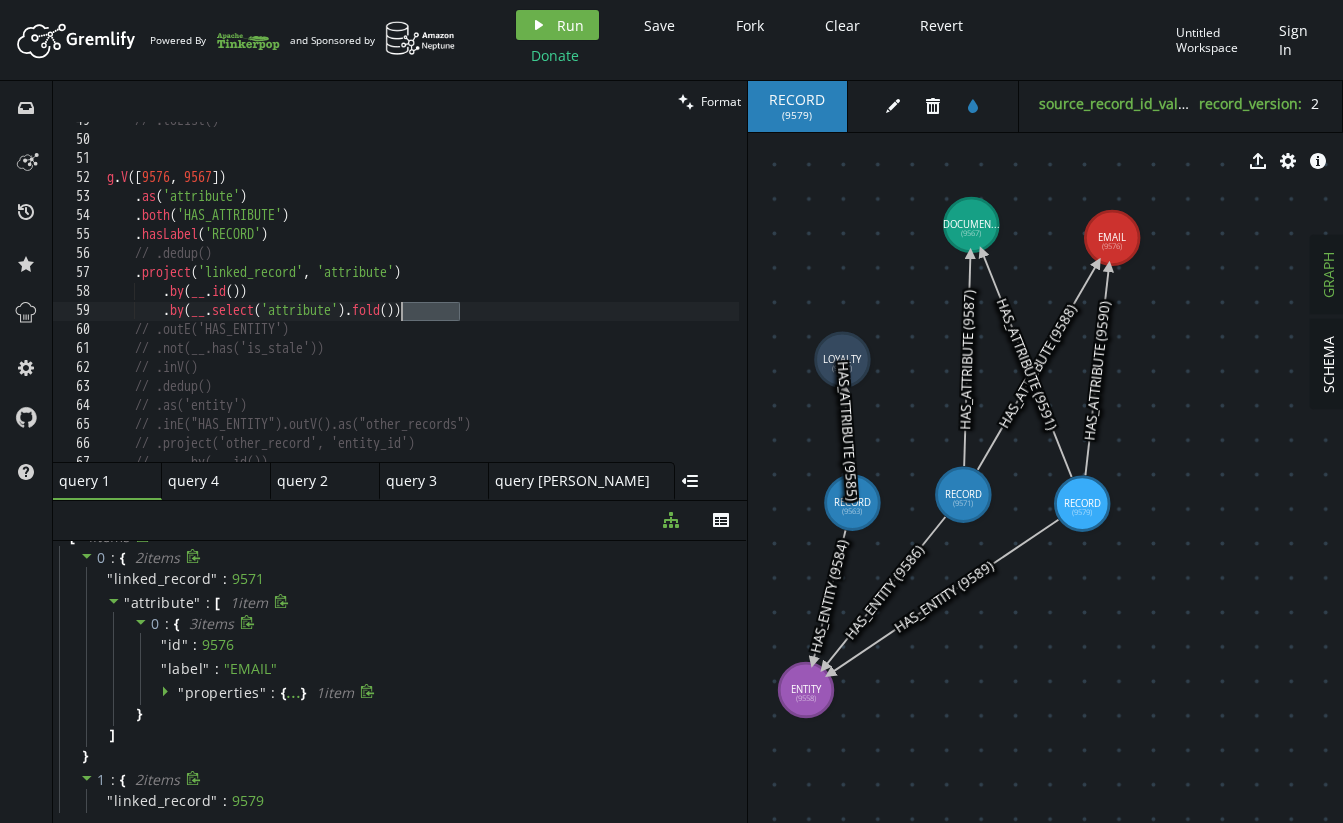 drag, startPoint x: 457, startPoint y: 317, endPoint x: 397, endPoint y: 311, distance: 60.299255 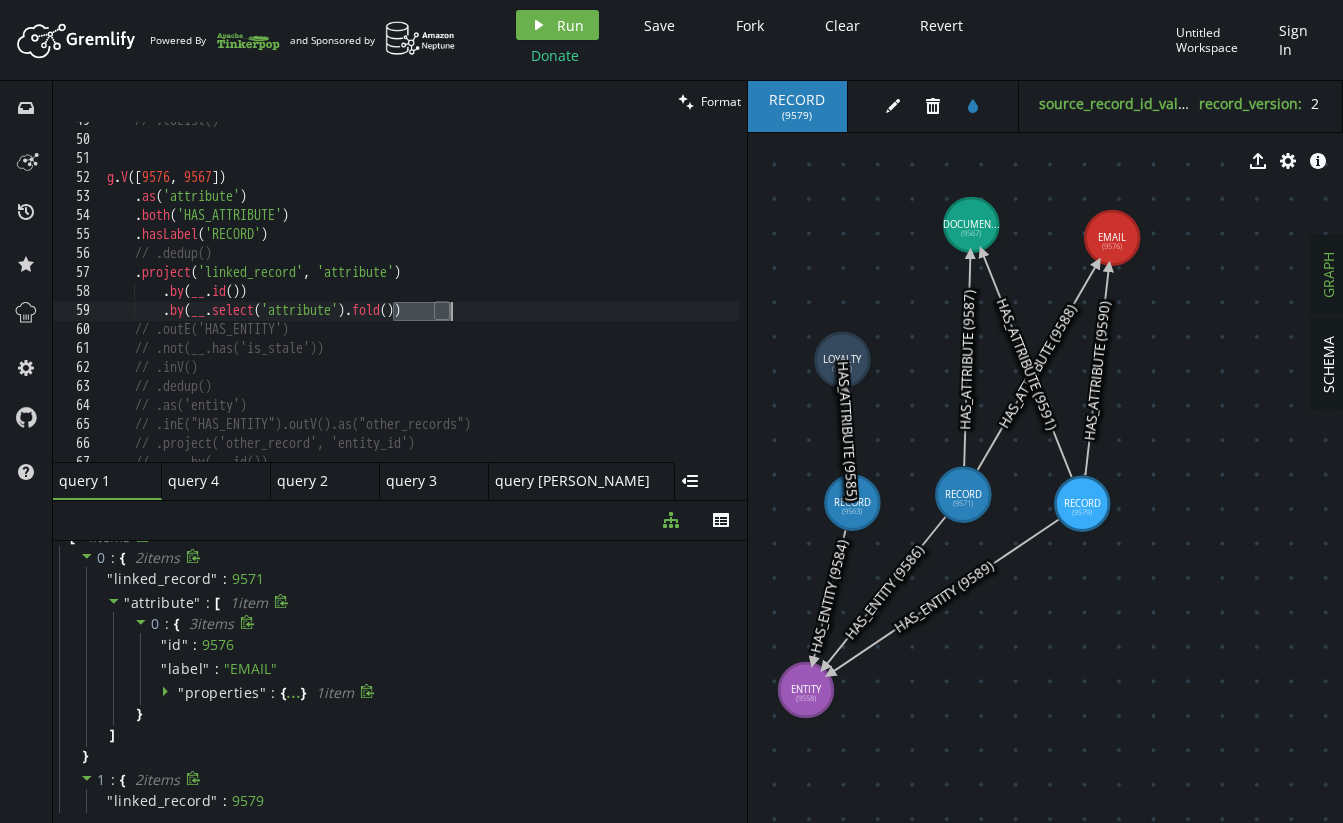 drag, startPoint x: 394, startPoint y: 314, endPoint x: 449, endPoint y: 313, distance: 55.00909 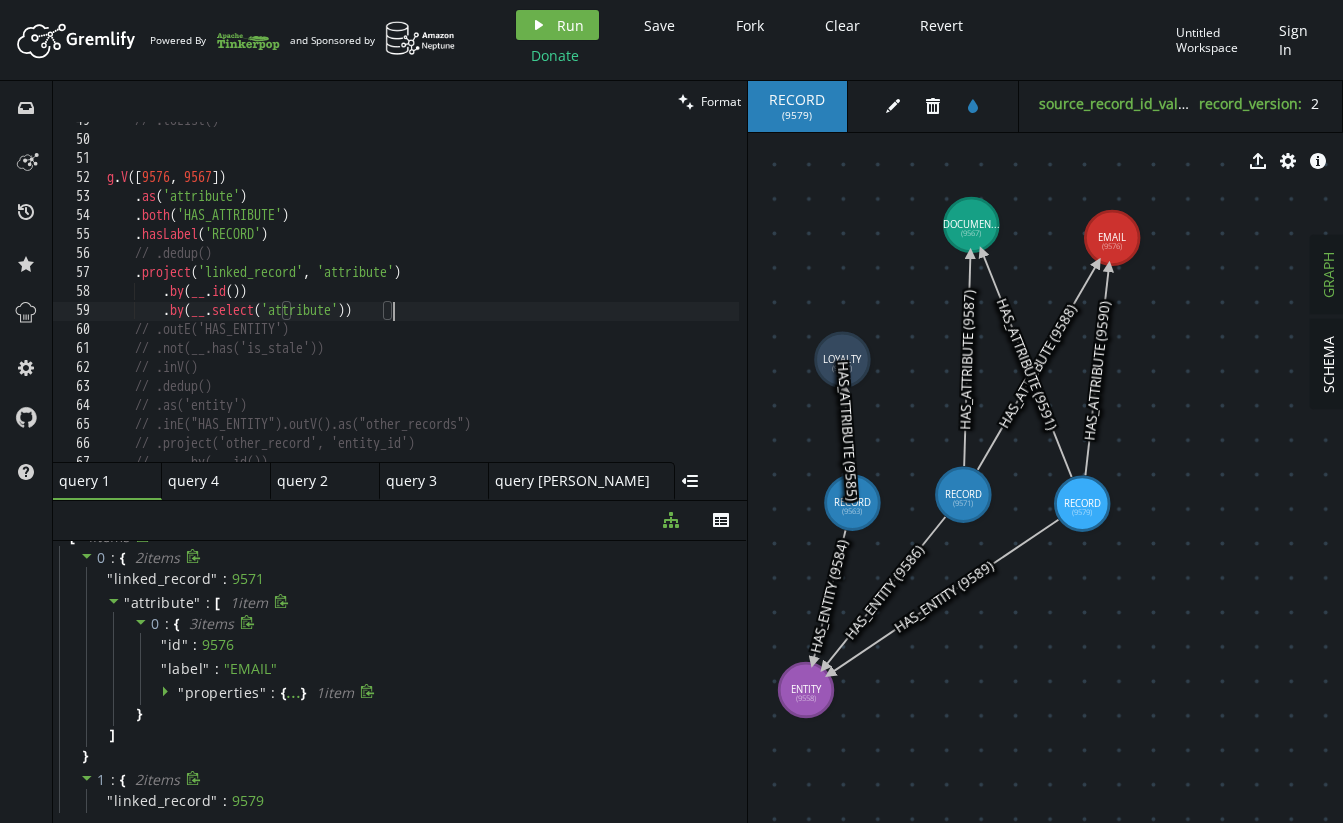 click on "// .toList() g . V ([ 9576 ,   9567 ])        . as ( 'attribute' )      . both ( 'HAS_ATTRIBUTE' )      . hasLabel ( 'RECORD' )      // .dedup()      . project ( 'linked_record' ,   'attribute' )           . by ( __ . id ( ))           . by ( __ . select ( 'attribute' ))      // .outE('HAS_ENTITY')      // .not(__.has('is_stale'))      // .inV()      // .dedup()      // .as('entity')      // .inE("HAS_ENTITY").outV().as("other_records")      // .project('other_record', 'entity_id')      //     .by(__.id())" at bounding box center [611, 296] 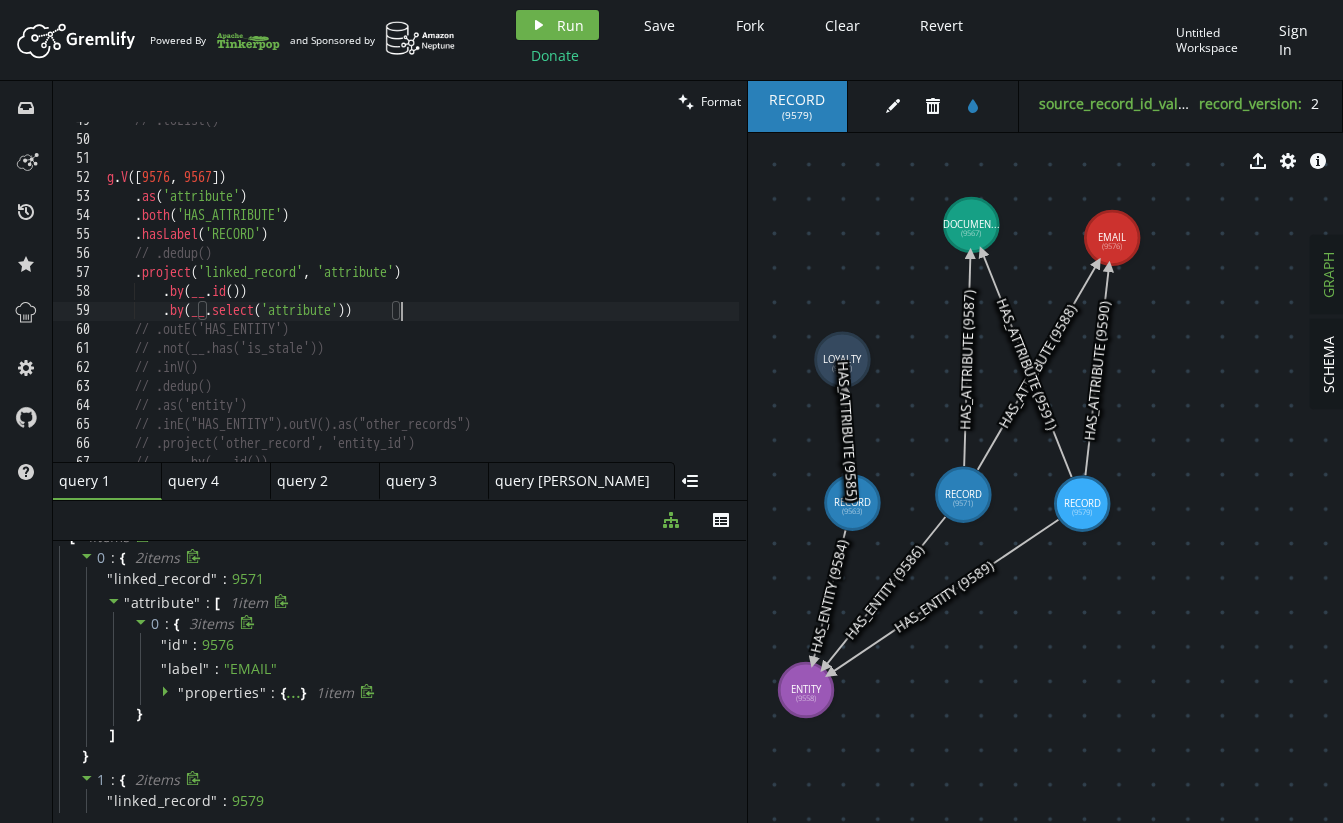 click on "// .toList() g . V ([ 9576 ,   9567 ])        . as ( 'attribute' )      . both ( 'HAS_ATTRIBUTE' )      . hasLabel ( 'RECORD' )      // .dedup()      . project ( 'linked_record' ,   'attribute' )           . by ( __ . id ( ))           . by ( __ . select ( 'attribute' ))      // .outE('HAS_ENTITY')      // .not(__.has('is_stale'))      // .inV()      // .dedup()      // .as('entity')      // .inE("HAS_ENTITY").outV().as("other_records")      // .project('other_record', 'entity_id')      //     .by(__.id())" at bounding box center (611, 296) 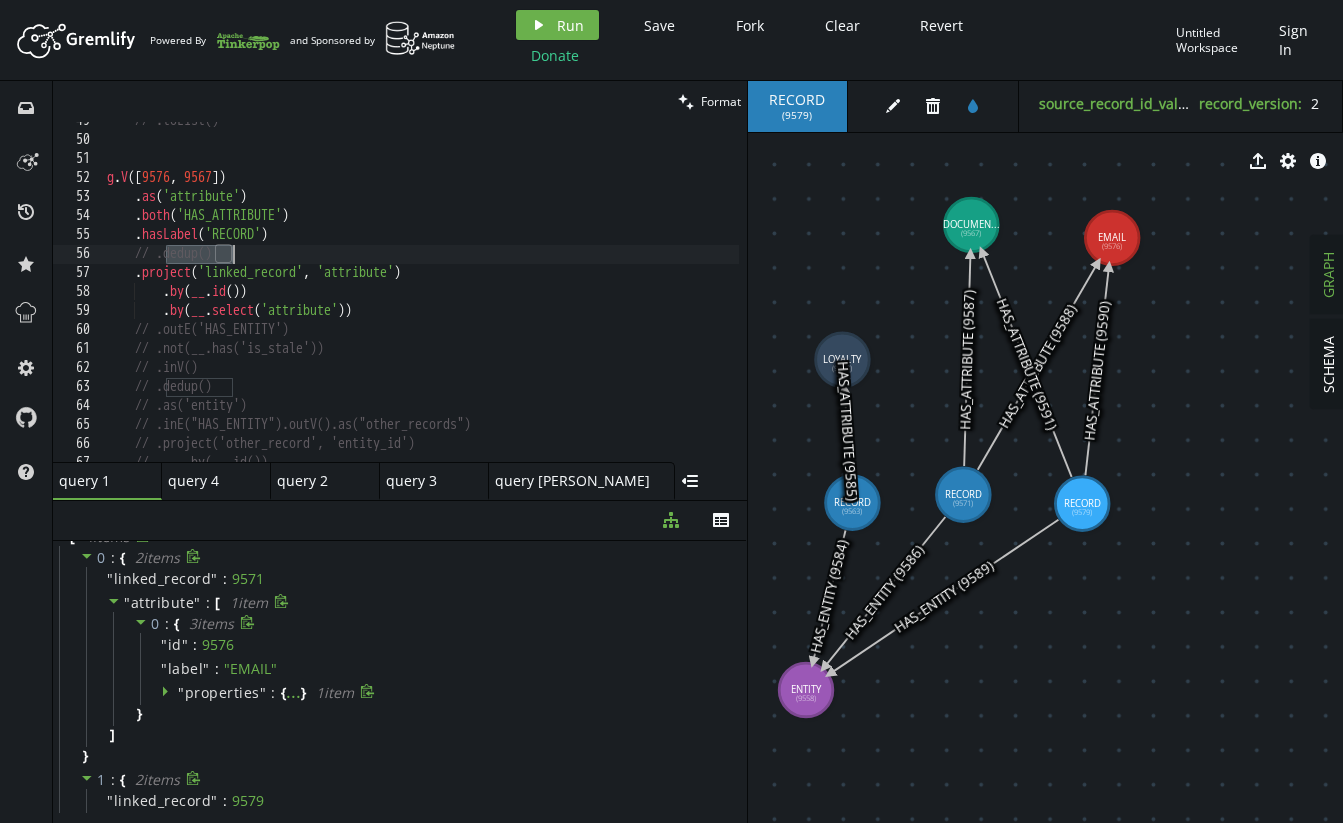 drag, startPoint x: 171, startPoint y: 255, endPoint x: 289, endPoint y: 253, distance: 118.016945 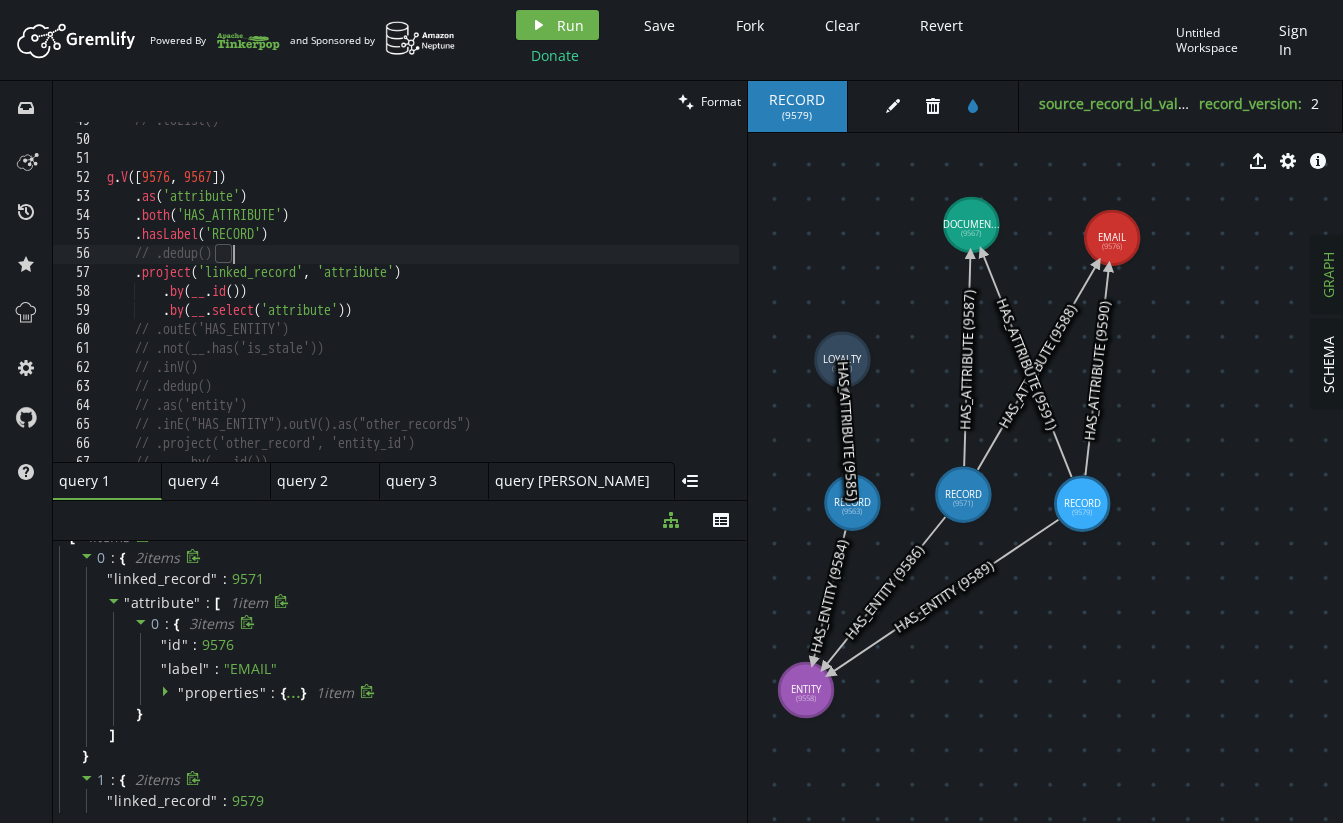 click on "// .toList() g . V ([ 9576 ,   9567 ])        . as ( 'attribute' )      . both ( 'HAS_ATTRIBUTE' )      . hasLabel ( 'RECORD' )      // .dedup()      . project ( 'linked_record' ,   'attribute' )           . by ( __ . id ( ))           . by ( __ . select ( 'attribute' ))      // .outE('HAS_ENTITY')      // .not(__.has('is_stale'))      // .inV()      // .dedup()      // .as('entity')      // .inE("HAS_ENTITY").outV().as("other_records")      // .project('other_record', 'entity_id')      //     .by(__.id())" at bounding box center [611, 296] 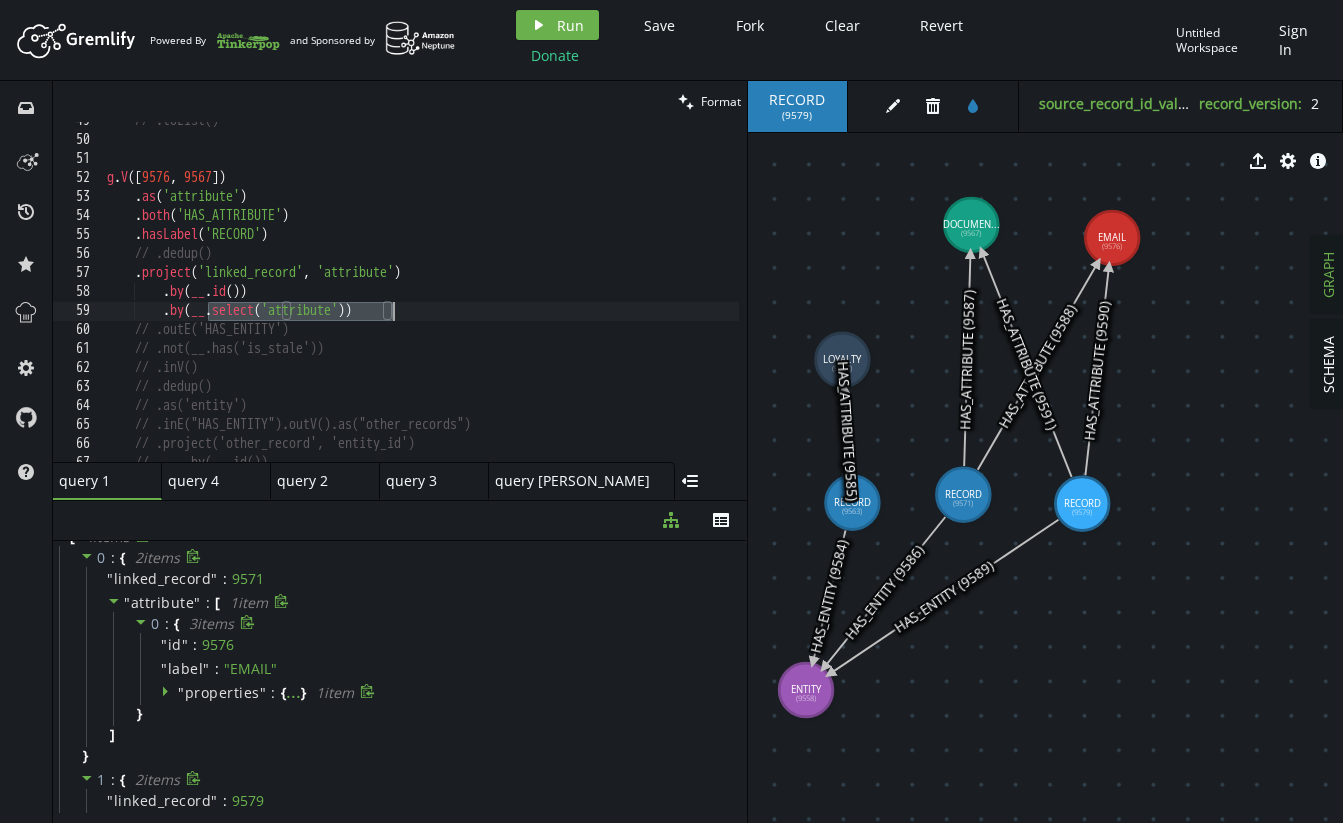 drag, startPoint x: 210, startPoint y: 314, endPoint x: 393, endPoint y: 316, distance: 183.01093 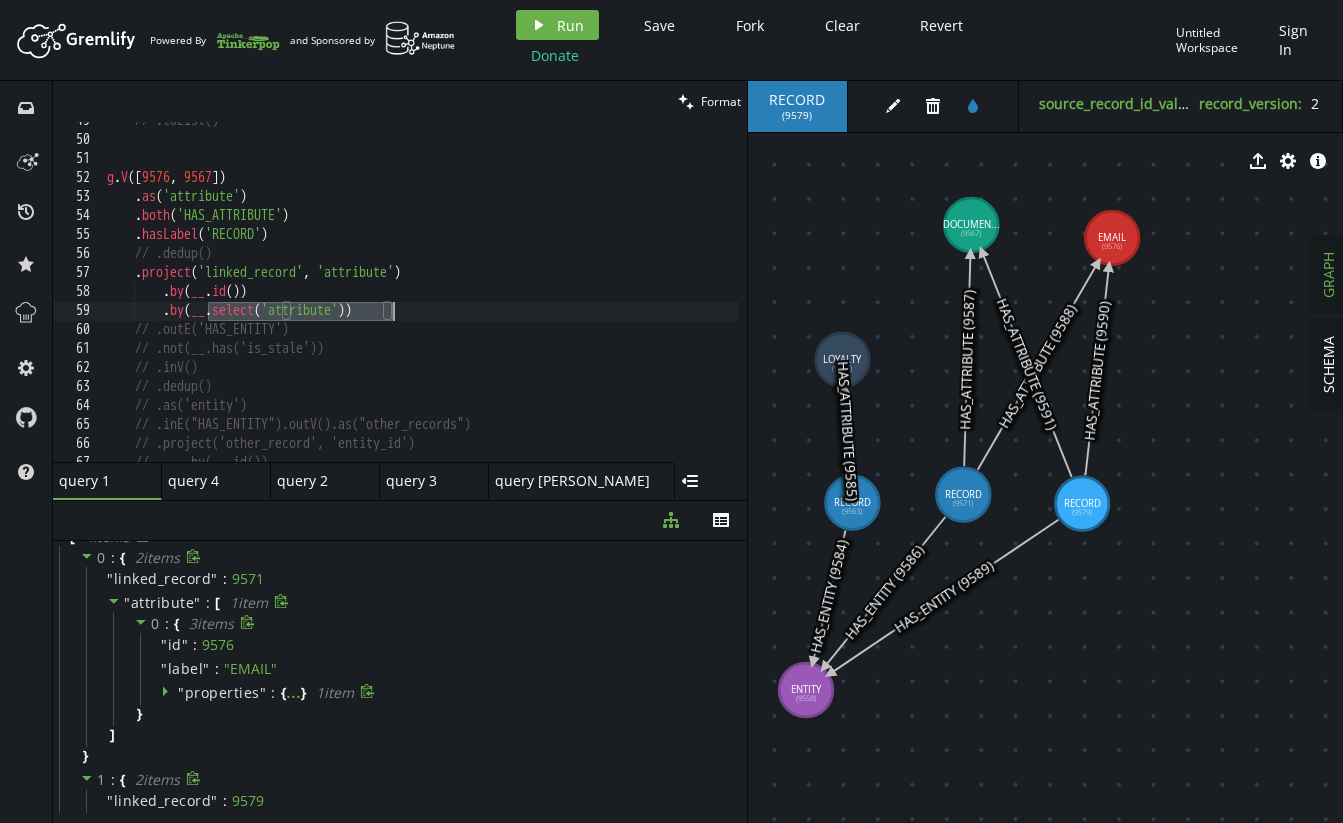 drag, startPoint x: 208, startPoint y: 312, endPoint x: 393, endPoint y: 311, distance: 185.0027 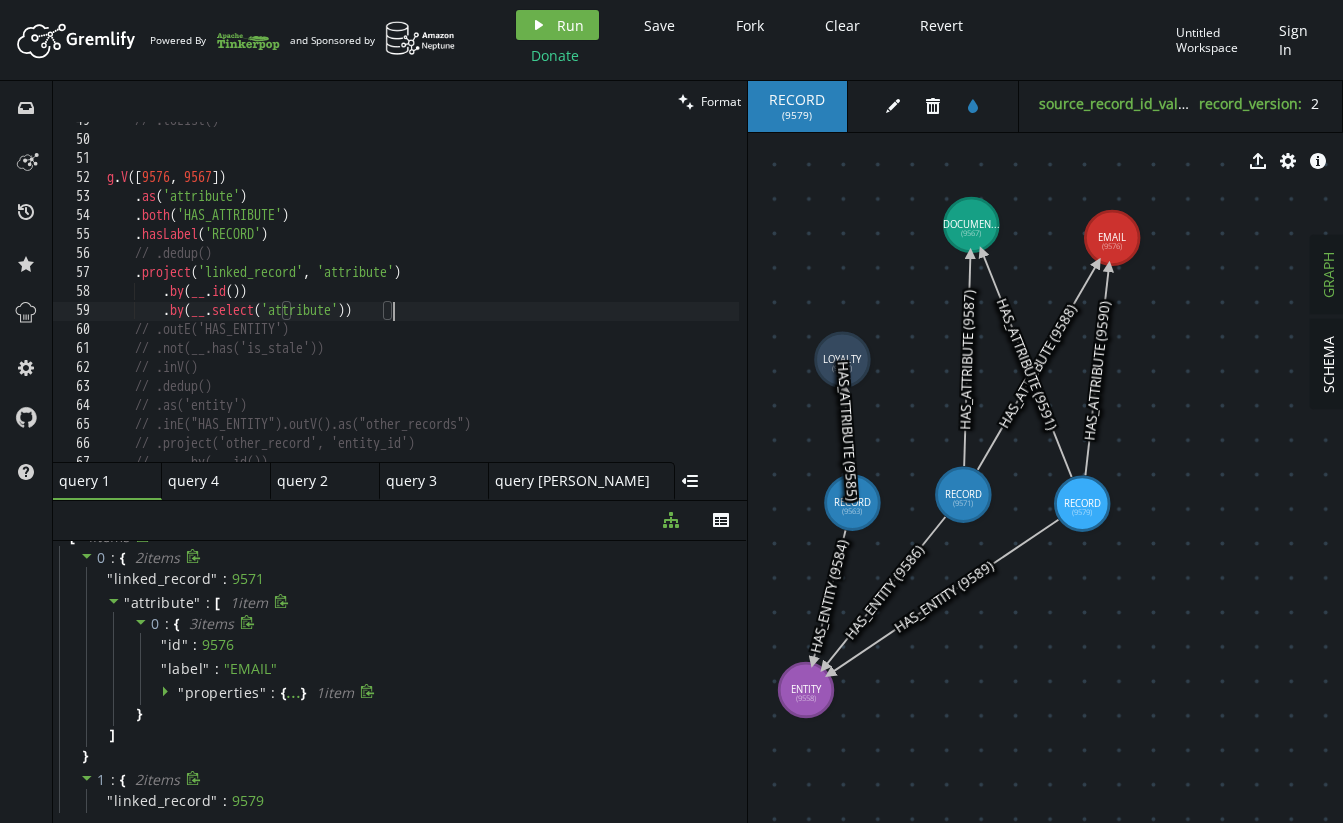 click on "// .toList() g . V ([ 9576 ,   9567 ])        . as ( 'attribute' )      . both ( 'HAS_ATTRIBUTE' )      . hasLabel ( 'RECORD' )      // .dedup()      . project ( 'linked_record' ,   'attribute' )           . by ( __ . id ( ))           . by ( __ . select ( 'attribute' ))      // .outE('HAS_ENTITY')      // .not(__.has('is_stale'))      // .inV()      // .dedup()      // .as('entity')      // .inE("HAS_ENTITY").outV().as("other_records")      // .project('other_record', 'entity_id')      //     .by(__.id())" at bounding box center (611, 296) 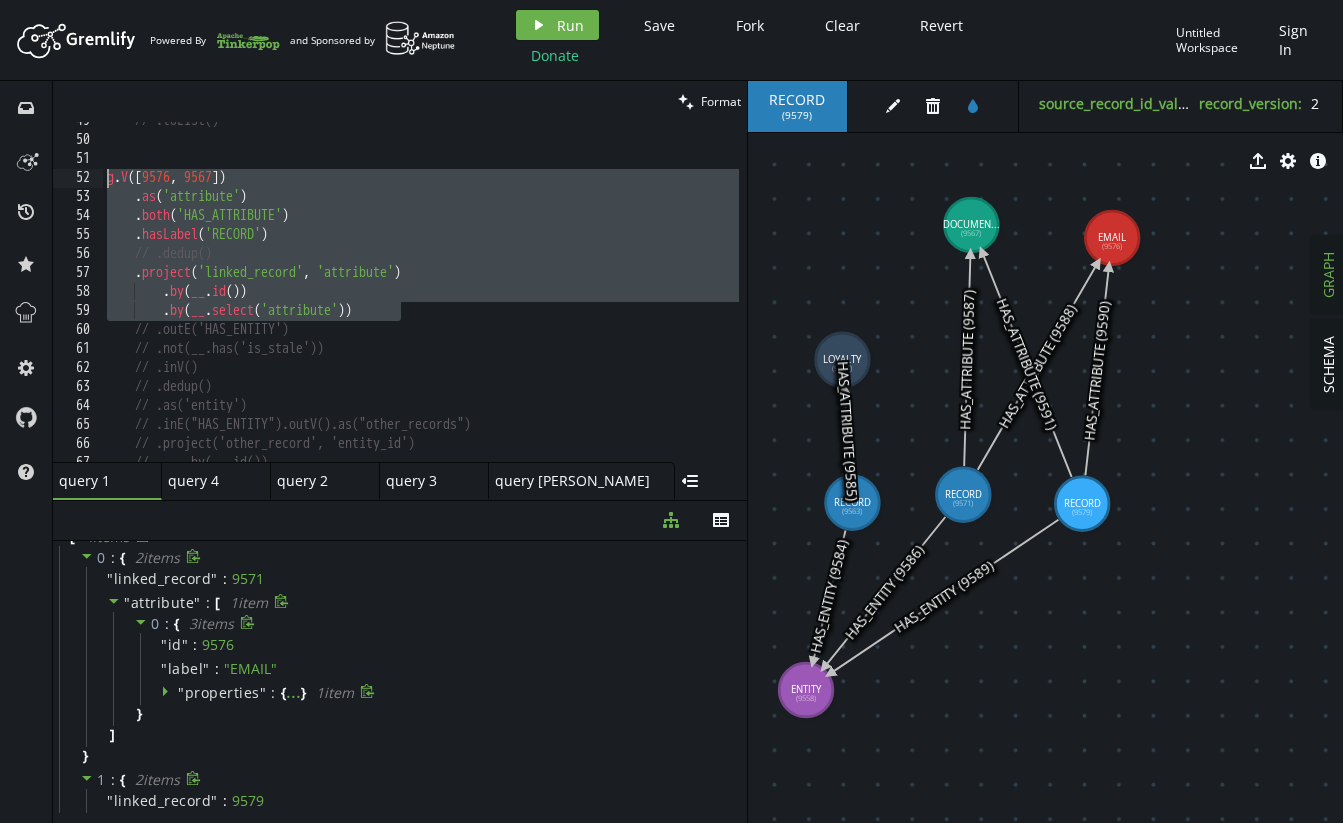 drag, startPoint x: 432, startPoint y: 306, endPoint x: 79, endPoint y: 171, distance: 377.93387 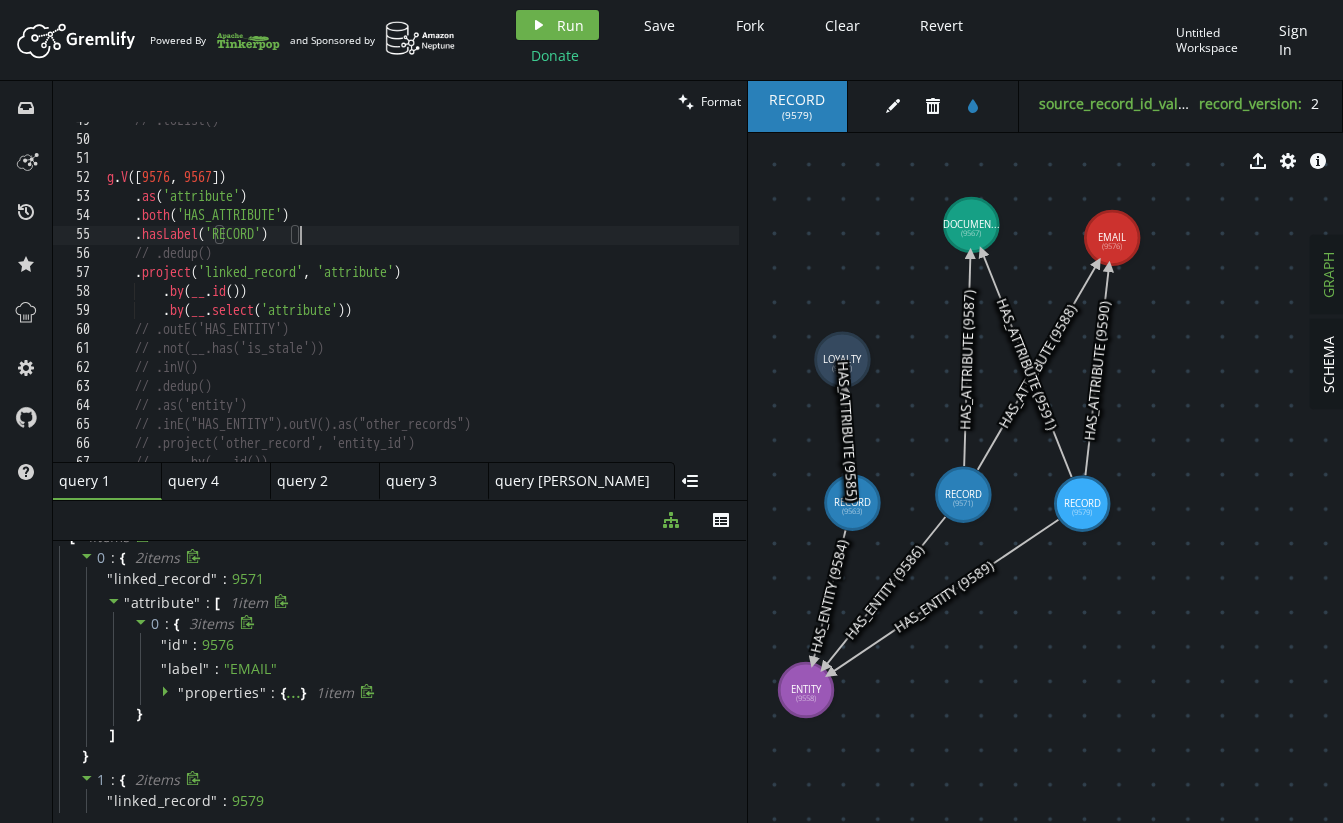 click on "// .toList() g . V ([ 9576 ,   9567 ])        . as ( 'attribute' )      . both ( 'HAS_ATTRIBUTE' )      . hasLabel ( 'RECORD' )      // .dedup()      . project ( 'linked_record' ,   'attribute' )           . by ( __ . id ( ))           . by ( __ . select ( 'attribute' ))      // .outE('HAS_ENTITY')      // .not(__.has('is_stale'))      // .inV()      // .dedup()      // .as('entity')      // .inE("HAS_ENTITY").outV().as("other_records")      // .project('other_record', 'entity_id')      //     .by(__.id())" at bounding box center (611, 296) 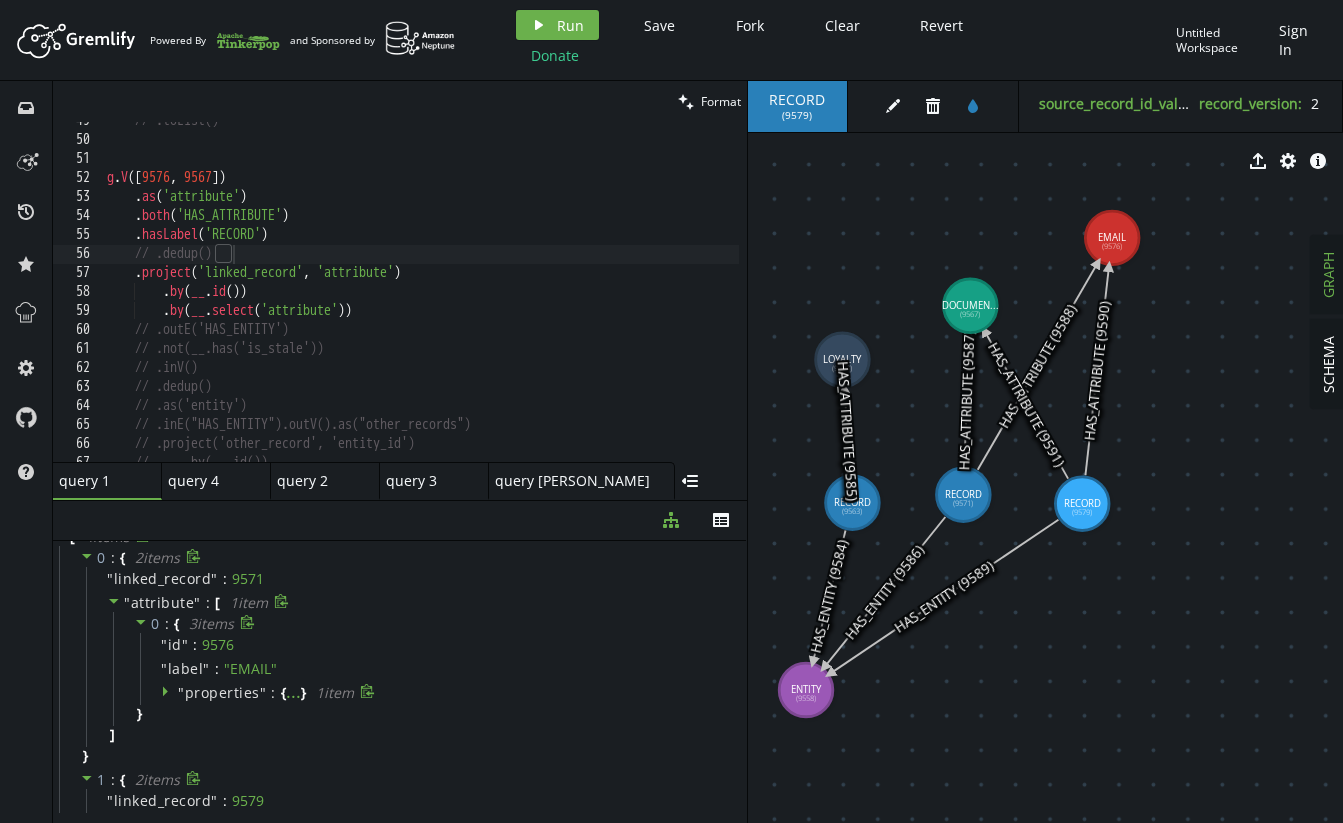 drag, startPoint x: 981, startPoint y: 220, endPoint x: 964, endPoint y: 288, distance: 70.0928 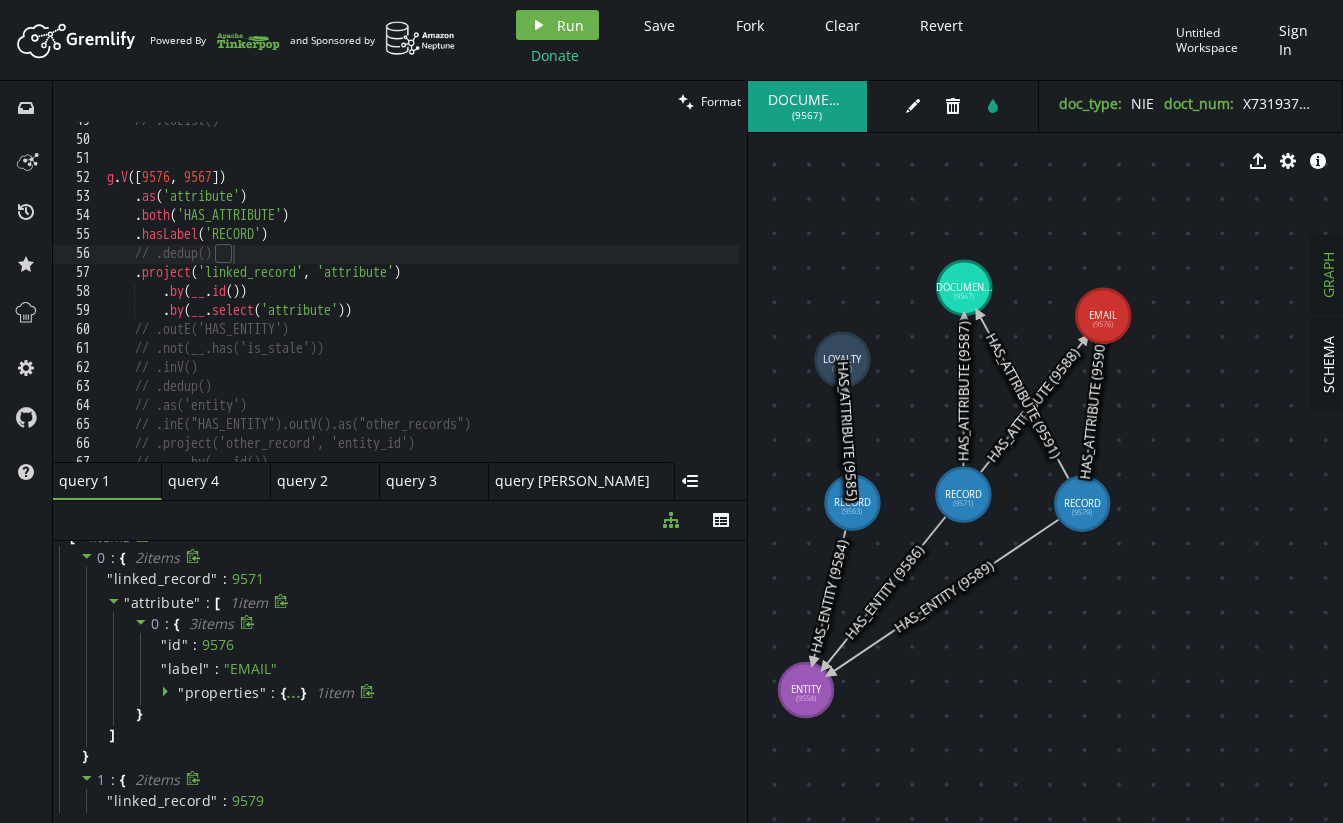 drag, startPoint x: 1116, startPoint y: 261, endPoint x: 1102, endPoint y: 307, distance: 48.08326 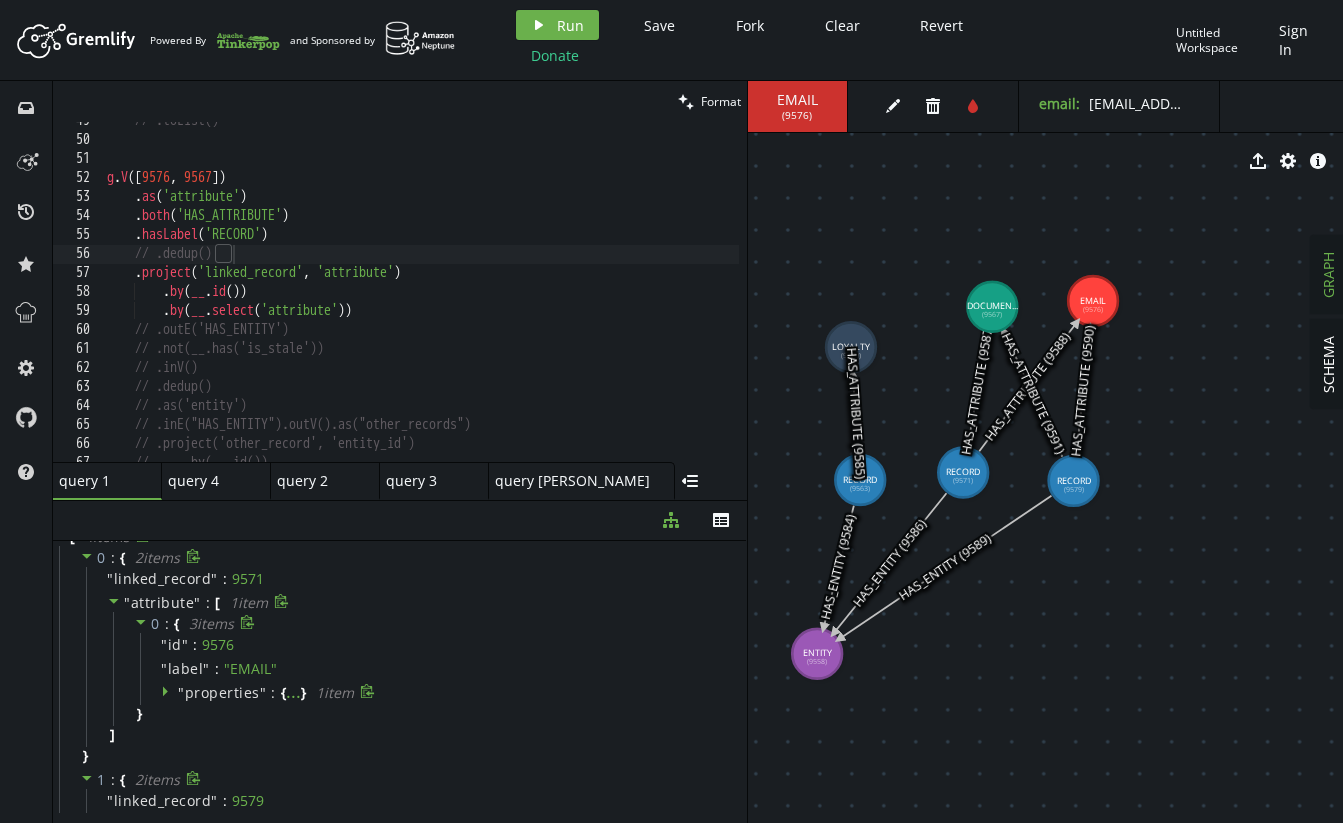 drag, startPoint x: 969, startPoint y: 280, endPoint x: 990, endPoint y: 306, distance: 33.42155 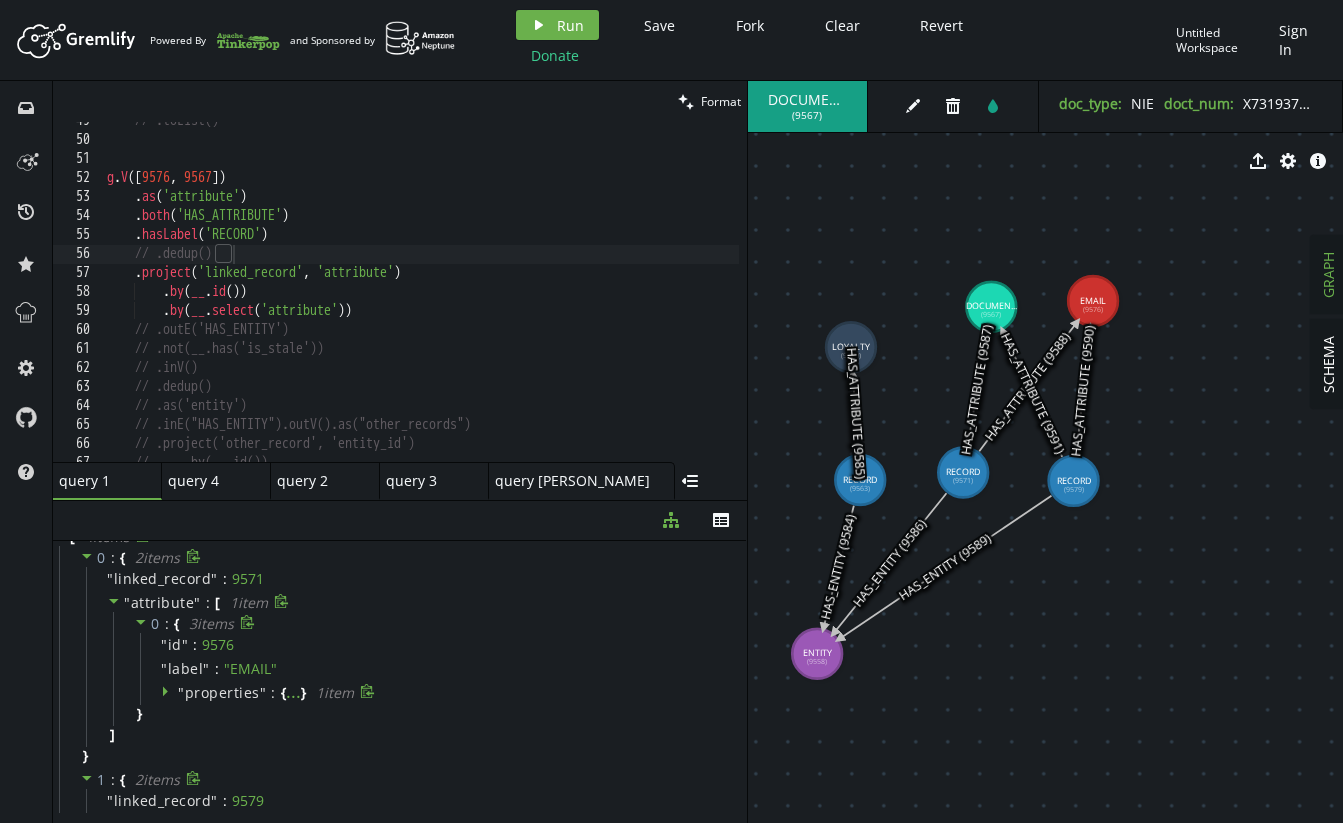 drag, startPoint x: 1092, startPoint y: 300, endPoint x: 1094, endPoint y: 326, distance: 26.076809 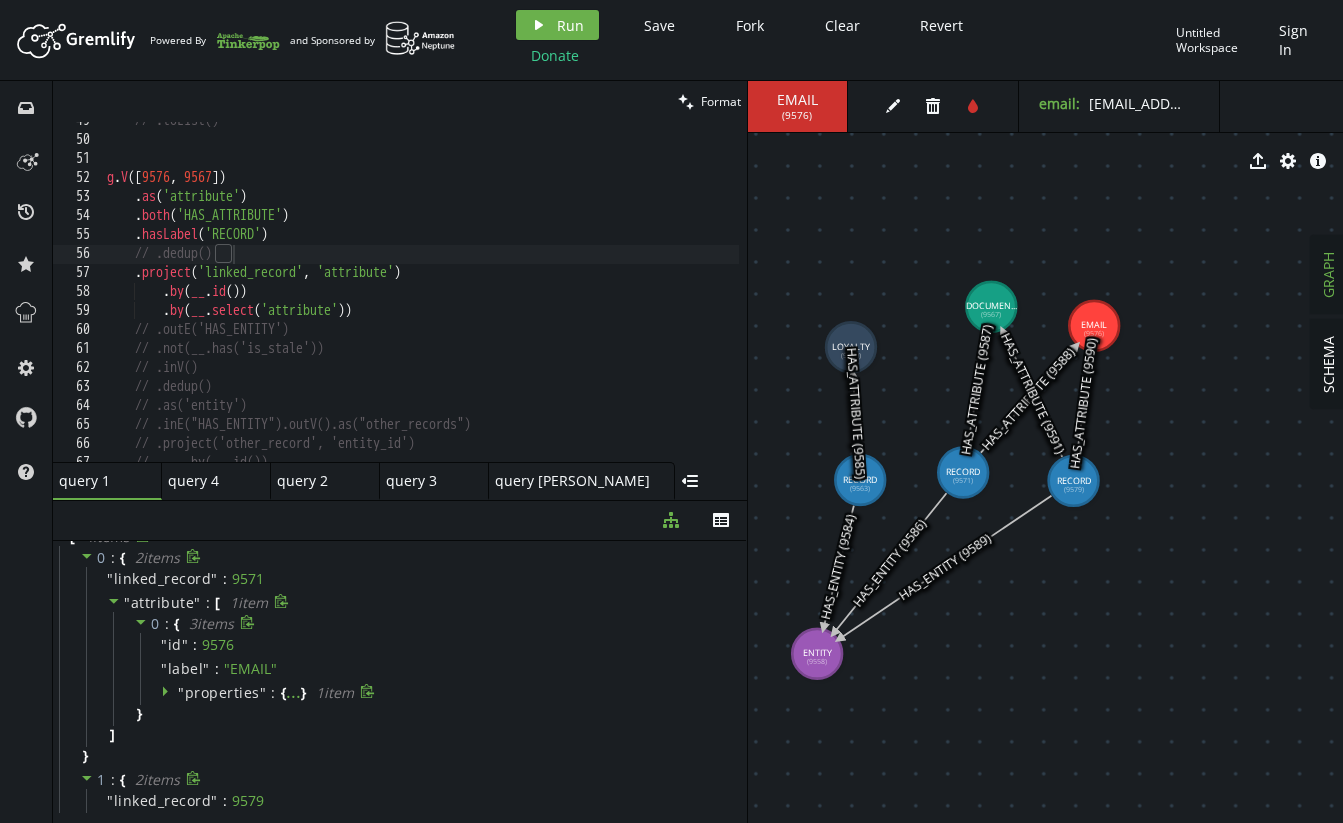 click on "// .toList() g . V ([ 9576 ,   9567 ])        . as ( 'attribute' )      . both ( 'HAS_ATTRIBUTE' )      . hasLabel ( 'RECORD' )      // .dedup()      . project ( 'linked_record' ,   'attribute' )           . by ( __ . id ( ))           . by ( __ . select ( 'attribute' ))      // .outE('HAS_ENTITY')      // .not(__.has('is_stale'))      // .inV()      // .dedup()      // .as('entity')      // .inE("HAS_ENTITY").outV().as("other_records")      // .project('other_record', 'entity_id')      //     .by(__.id())" at bounding box center [611, 296] 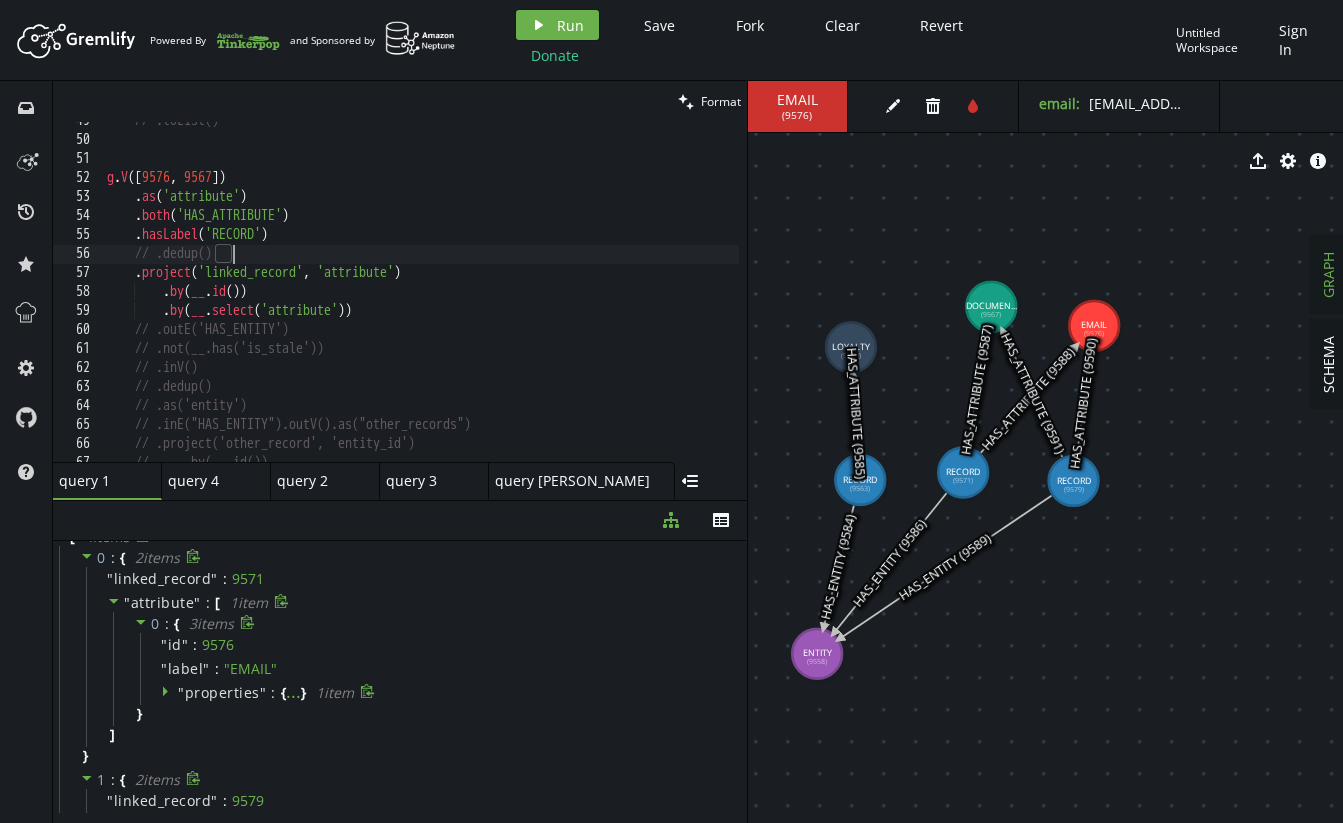 click on "// .toList() g . V ([ 9576 ,   9567 ])        . as ( 'attribute' )      . both ( 'HAS_ATTRIBUTE' )      . hasLabel ( 'RECORD' )      // .dedup()      . project ( 'linked_record' ,   'attribute' )           . by ( __ . id ( ))           . by ( __ . select ( 'attribute' ))      // .outE('HAS_ENTITY')      // .not(__.has('is_stale'))      // .inV()      // .dedup()      // .as('entity')      // .inE("HAS_ENTITY").outV().as("other_records")      // .project('other_record', 'entity_id')      //     .by(__.id())" at bounding box center (611, 296) 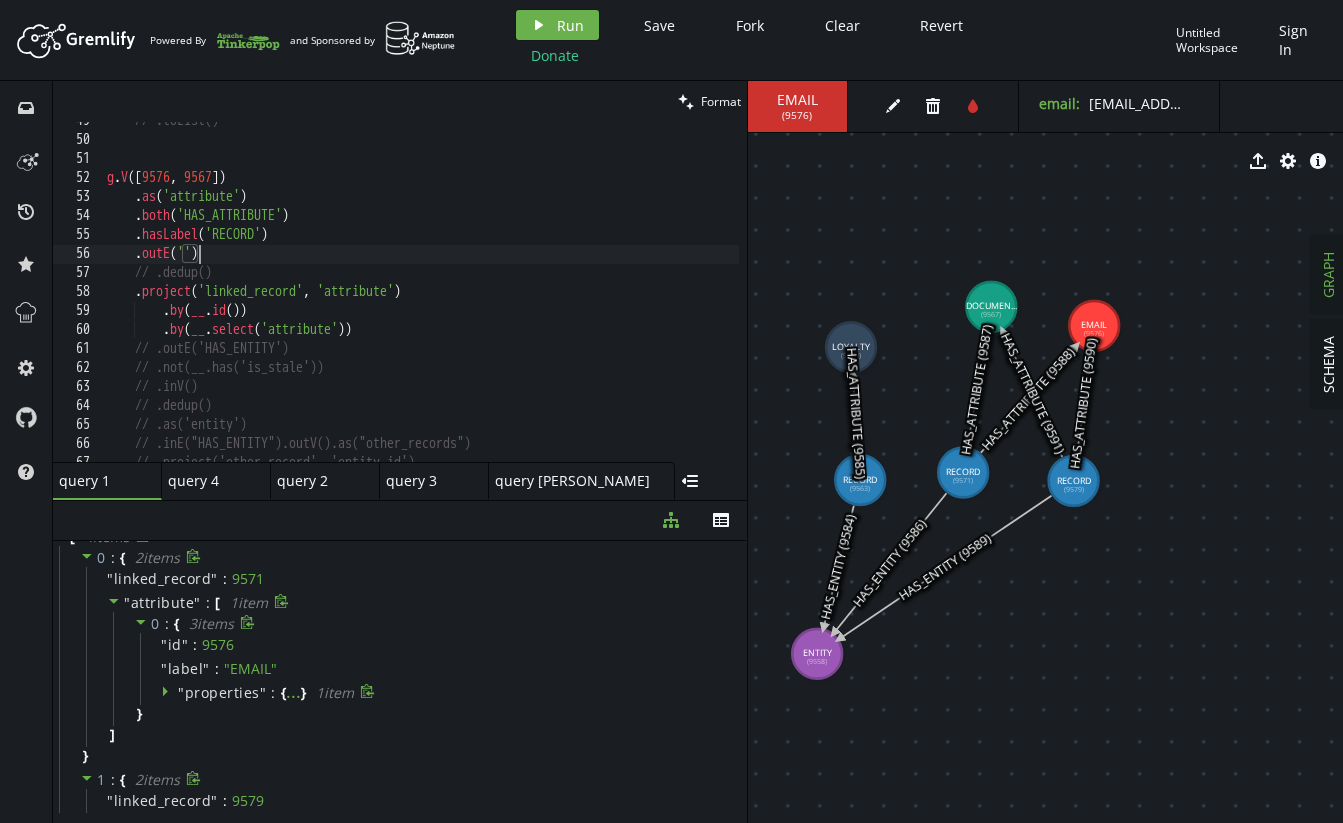 scroll, scrollTop: 0, scrollLeft: 91, axis: horizontal 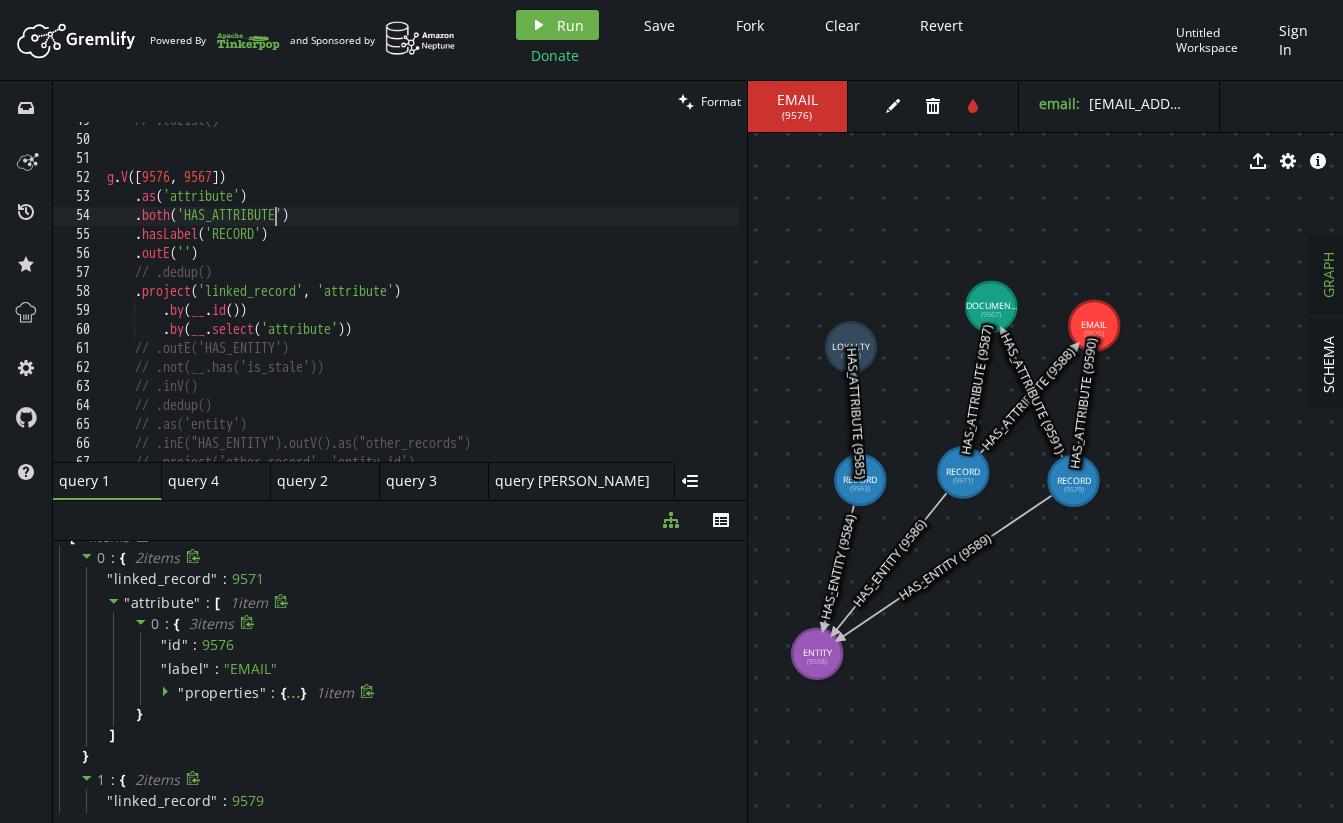 click on "// .toList() g . V ([ 9576 ,   9567 ])        . as ( 'attribute' )      . both ( 'HAS_ATTRIBUTE' )      . hasLabel ( 'RECORD' )      . outE ( '' )      // .dedup()      . project ( 'linked_record' ,   'attribute' )           . by ( __ . id ( ))           . by ( __ . select ( 'attribute' ))      // .outE('HAS_ENTITY')      // .not(__.has('is_stale'))      // .inV()      // .dedup()      // .as('entity')      // .inE("HAS_ENTITY").outV().as("other_records")      // .project('other_record', 'entity_id')" at bounding box center (611, 296) 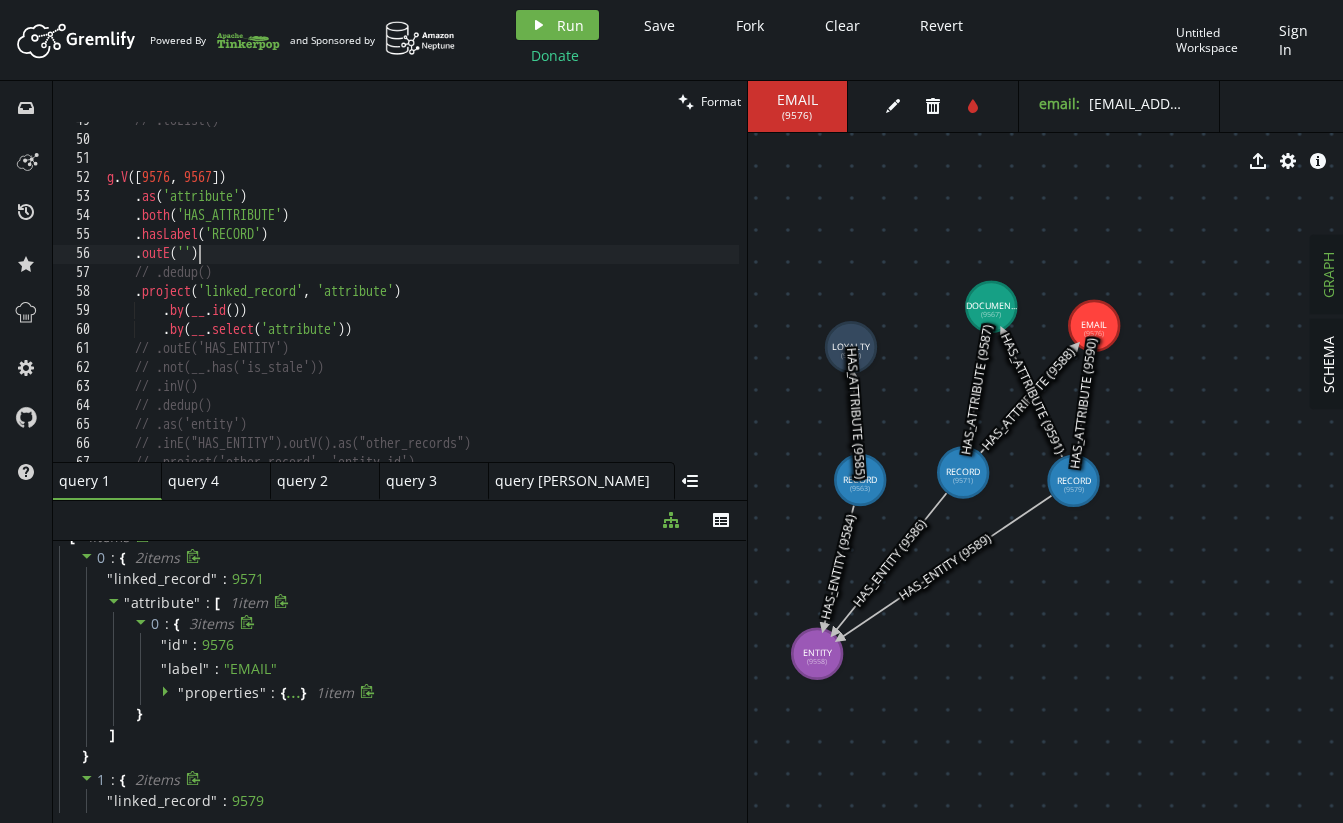 click on "// .toList() g . V ([ 9576 ,   9567 ])        . as ( 'attribute' )      . both ( 'HAS_ATTRIBUTE' )      . hasLabel ( 'RECORD' )      . outE ( '' )      // .dedup()      . project ( 'linked_record' ,   'attribute' )           . by ( __ . id ( ))           . by ( __ . select ( 'attribute' ))      // .outE('HAS_ENTITY')      // .not(__.has('is_stale'))      // .inV()      // .dedup()      // .as('entity')      // .inE("HAS_ENTITY").outV().as("other_records")      // .project('other_record', 'entity_id')" at bounding box center [611, 296] 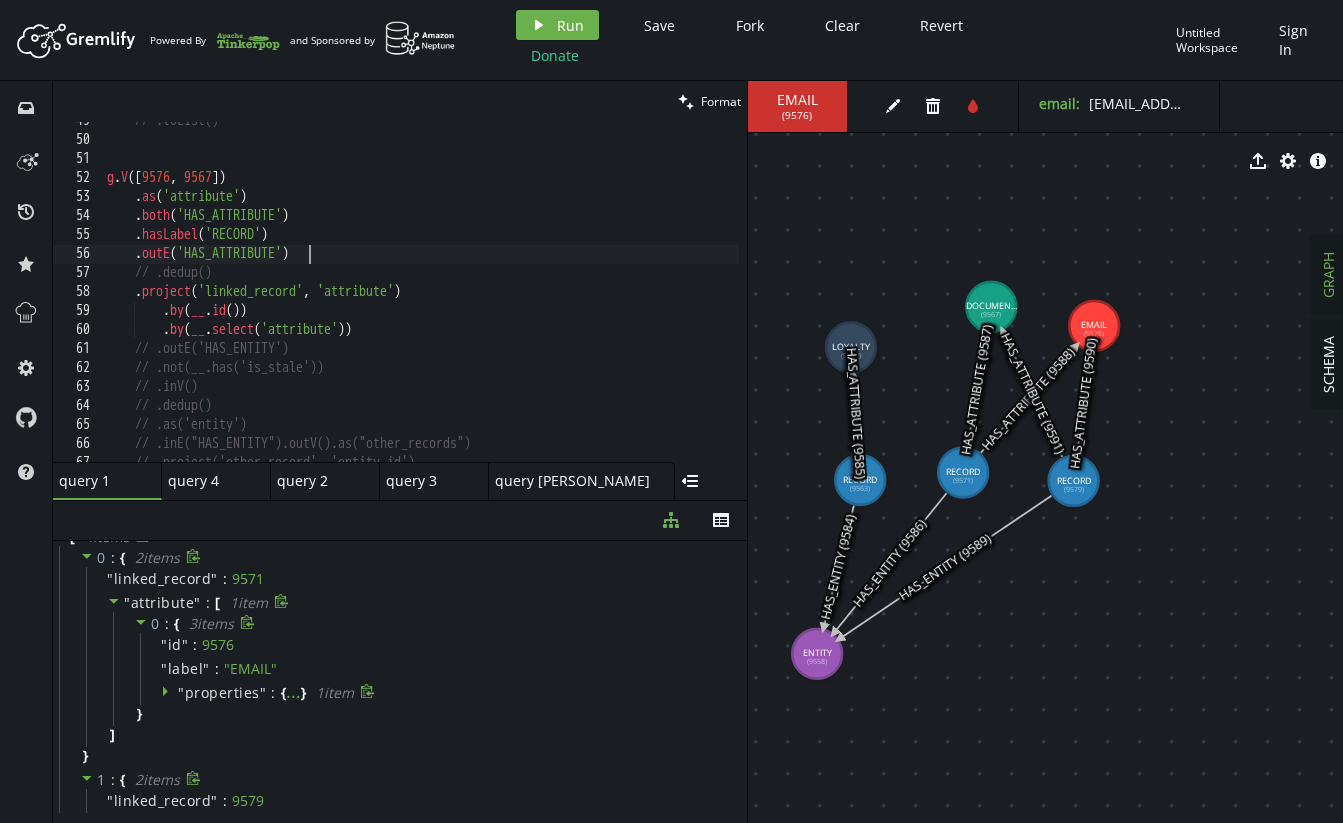 click on "// .toList() g . V ([ 9576 ,   9567 ])        . as ( 'attribute' )      . both ( 'HAS_ATTRIBUTE' )      . hasLabel ( 'RECORD' )      . outE ( 'HAS_ATTRIBUTE' )      // .dedup()      . project ( 'linked_record' ,   'attribute' )           . by ( __ . id ( ))           . by ( __ . select ( 'attribute' ))      // .outE('HAS_ENTITY')      // .not(__.has('is_stale'))      // .inV()      // .dedup()      // .as('entity')      // .inE("HAS_ENTITY").outV().as("other_records")      // .project('other_record', 'entity_id')" at bounding box center [611, 296] 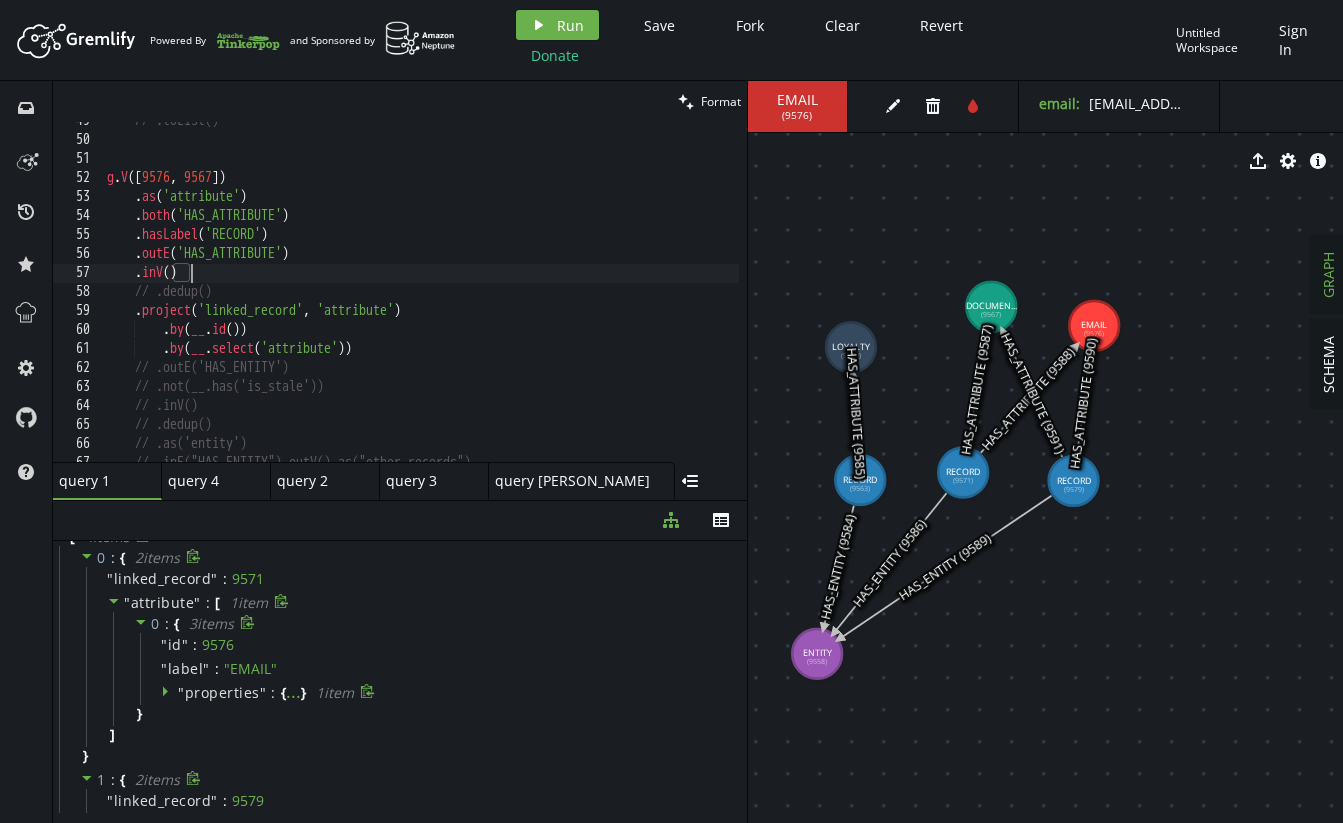 scroll, scrollTop: 0, scrollLeft: 83, axis: horizontal 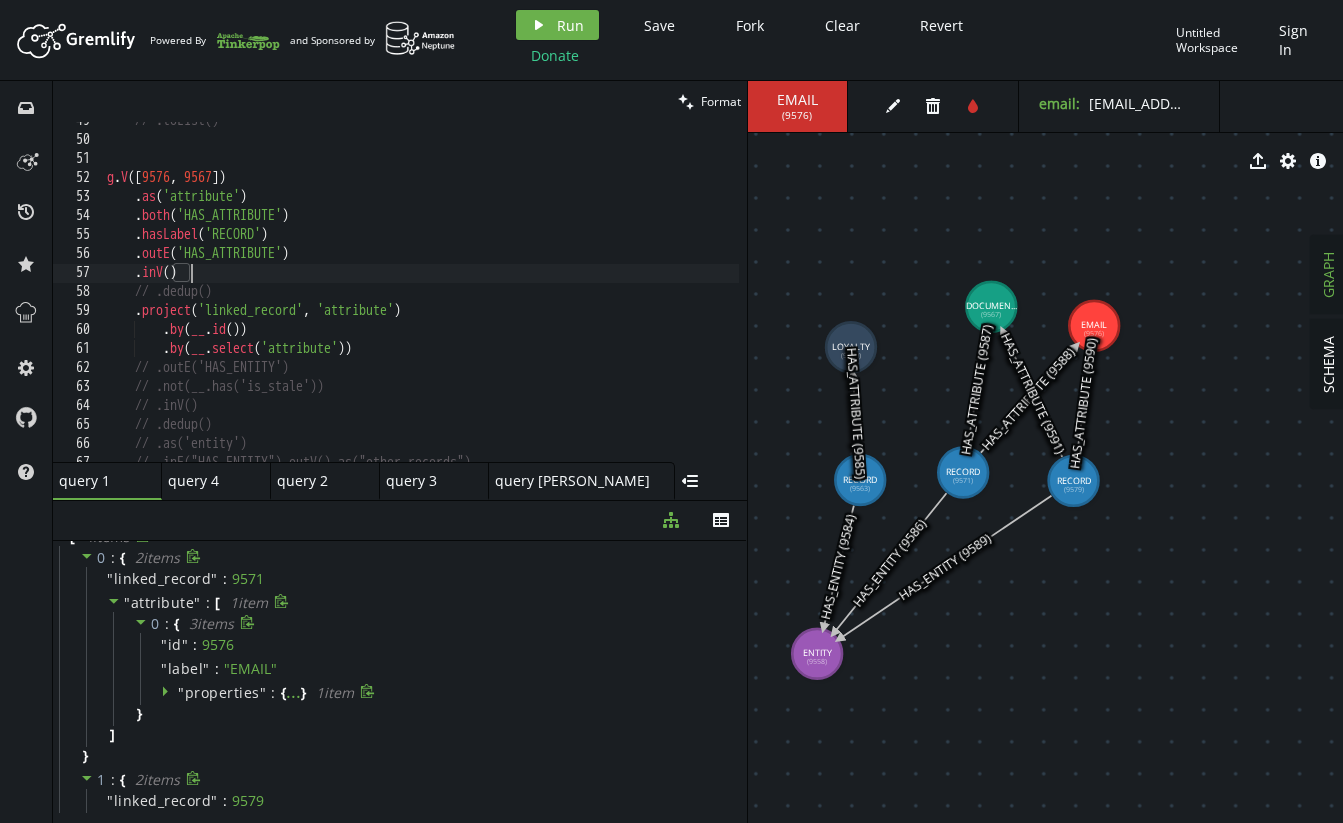 click on "// .toList() g . V ([ 9576 ,   9567 ])        . as ( 'attribute' )      . both ( 'HAS_ATTRIBUTE' )      . hasLabel ( 'RECORD' )      . outE ( 'HAS_ATTRIBUTE' )      . inV ( )      // .dedup()      . project ( 'linked_record' ,   'attribute' )           . by ( __ . id ( ))           . by ( __ . select ( 'attribute' ))      // .outE('HAS_ENTITY')      // .not(__.has('is_stale'))      // .inV()      // .dedup()      // .as('entity')      // .inE("HAS_ENTITY").outV().as("other_records")" at bounding box center [611, 296] 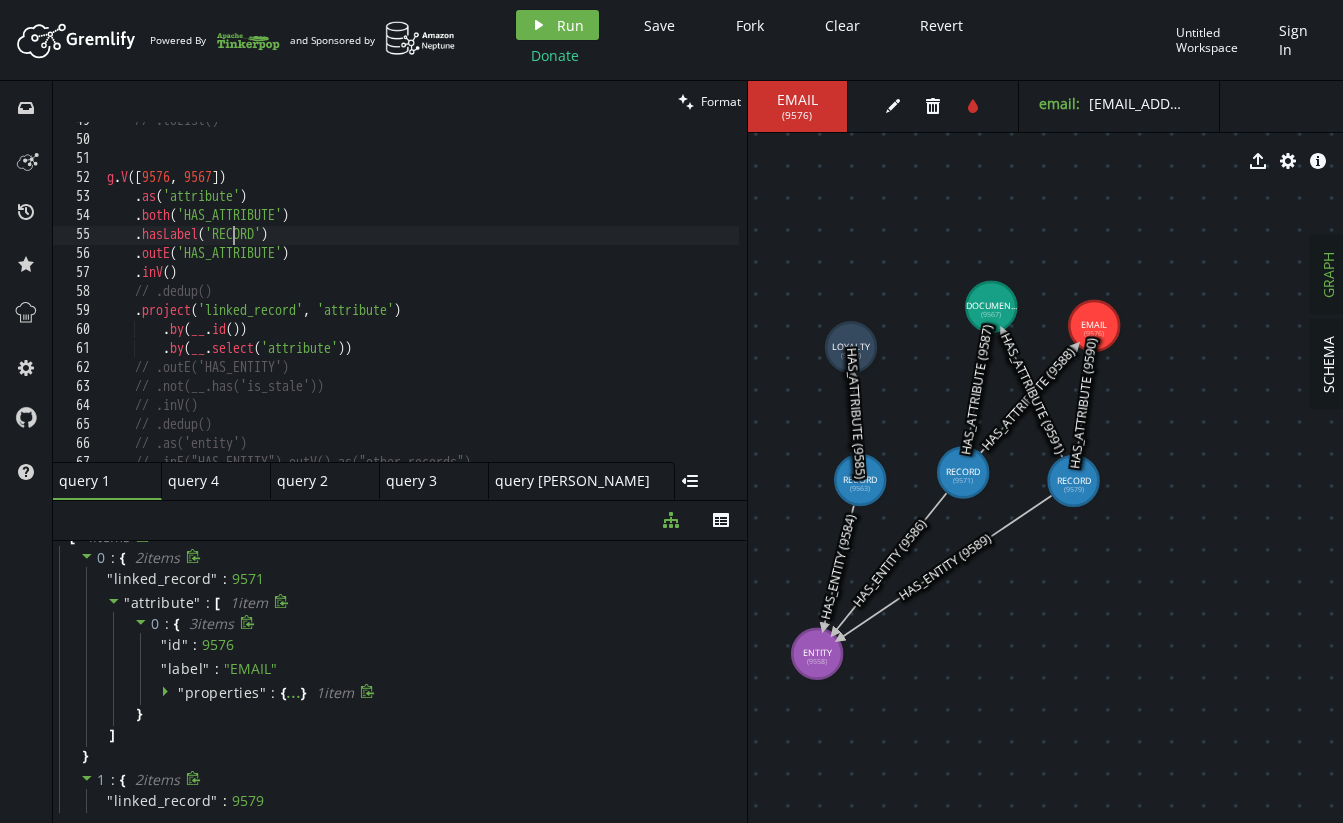 click on "// .toList() g . V ([ 9576 ,   9567 ])        . as ( 'attribute' )      . both ( 'HAS_ATTRIBUTE' )      . hasLabel ( 'RECORD' )      . outE ( 'HAS_ATTRIBUTE' )      . inV ( )      // .dedup()      . project ( 'linked_record' ,   'attribute' )           . by ( __ . id ( ))           . by ( __ . select ( 'attribute' ))      // .outE('HAS_ENTITY')      // .not(__.has('is_stale'))      // .inV()      // .dedup()      // .as('entity')      // .inE("HAS_ENTITY").outV().as("other_records")" at bounding box center [611, 296] 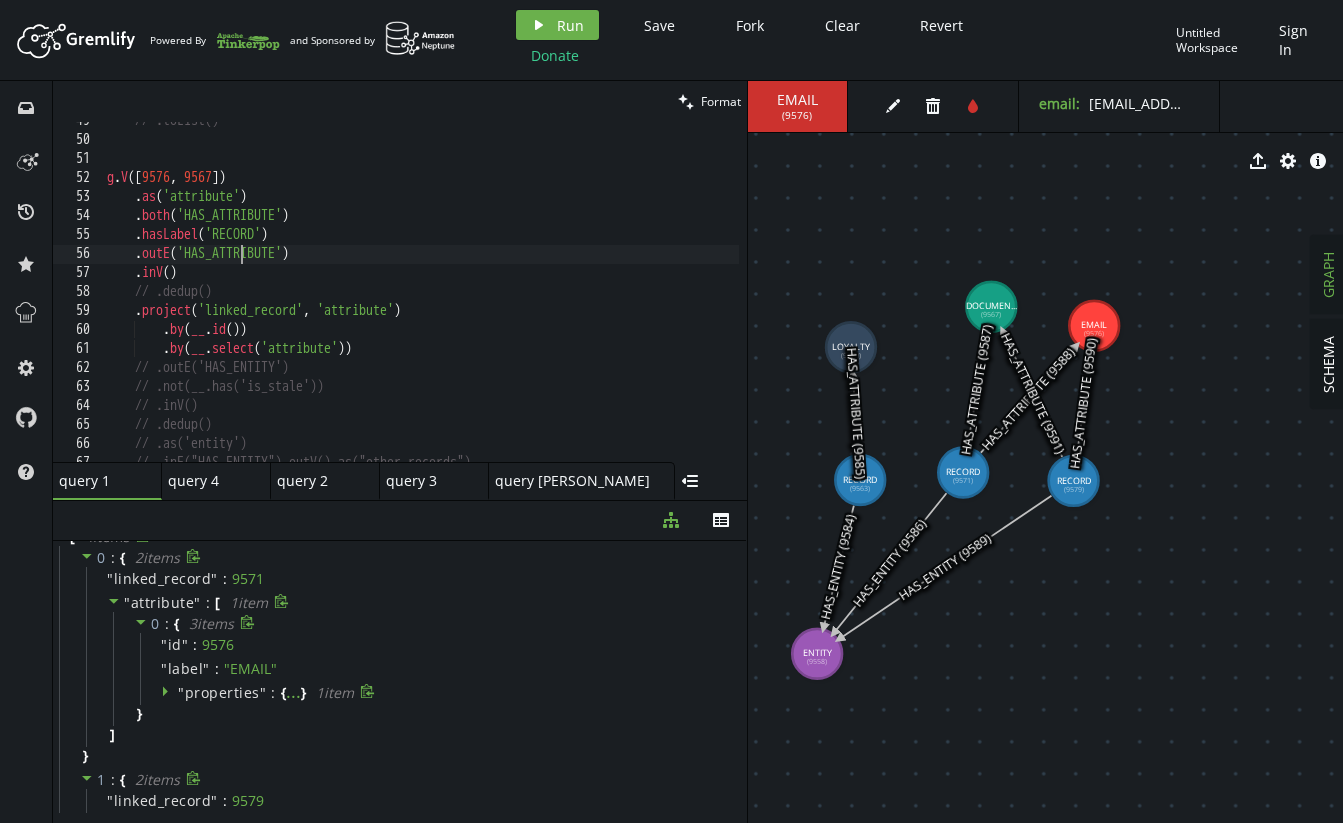 click on "// .toList() g . V ([ 9576 ,   9567 ])        . as ( 'attribute' )      . both ( 'HAS_ATTRIBUTE' )      . hasLabel ( 'RECORD' )      . outE ( 'HAS_ATTRIBUTE' )      . inV ( )      // .dedup()      . project ( 'linked_record' ,   'attribute' )           . by ( __ . id ( ))           . by ( __ . select ( 'attribute' ))      // .outE('HAS_ENTITY')      // .not(__.has('is_stale'))      // .inV()      // .dedup()      // .as('entity')      // .inE("HAS_ENTITY").outV().as("other_records")" at bounding box center (611, 296) 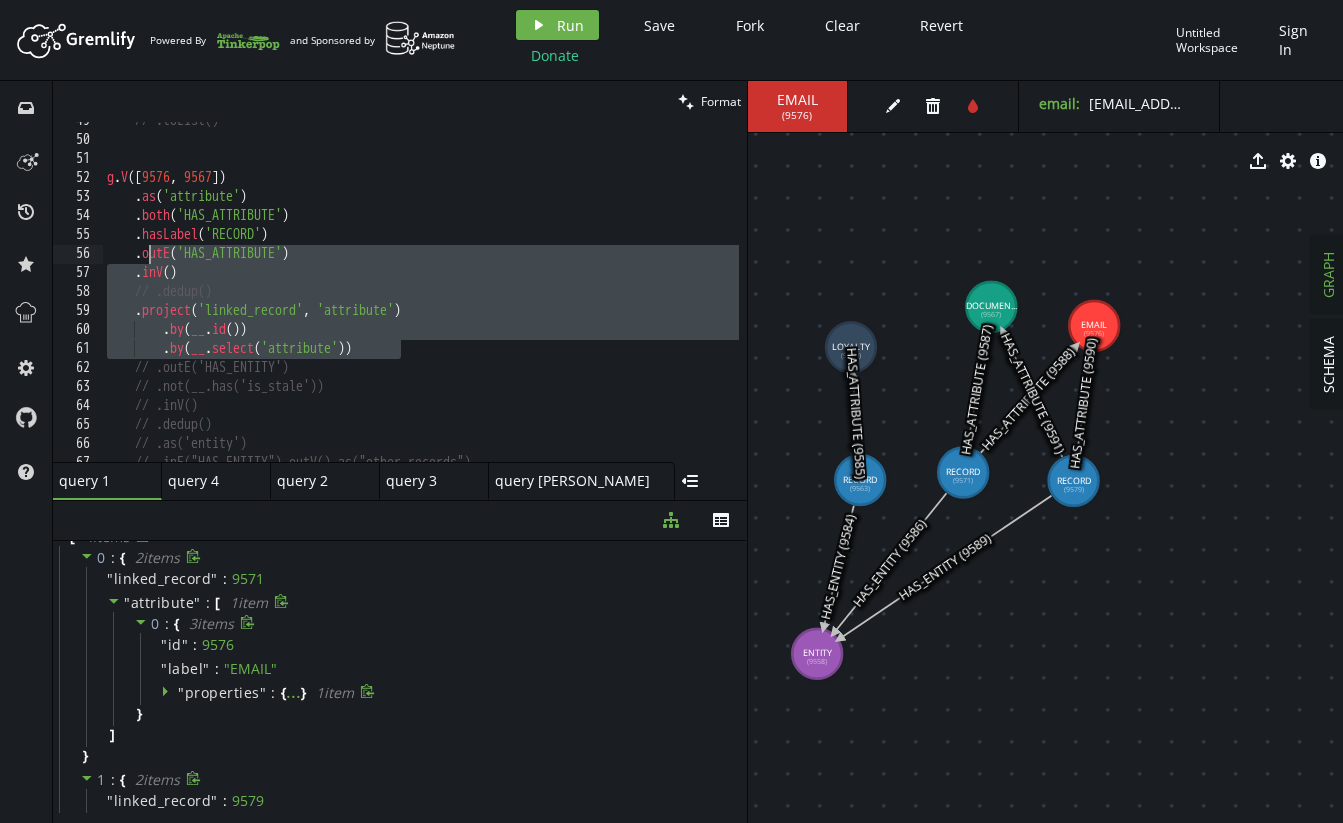 drag, startPoint x: 354, startPoint y: 341, endPoint x: 146, endPoint y: 251, distance: 226.63628 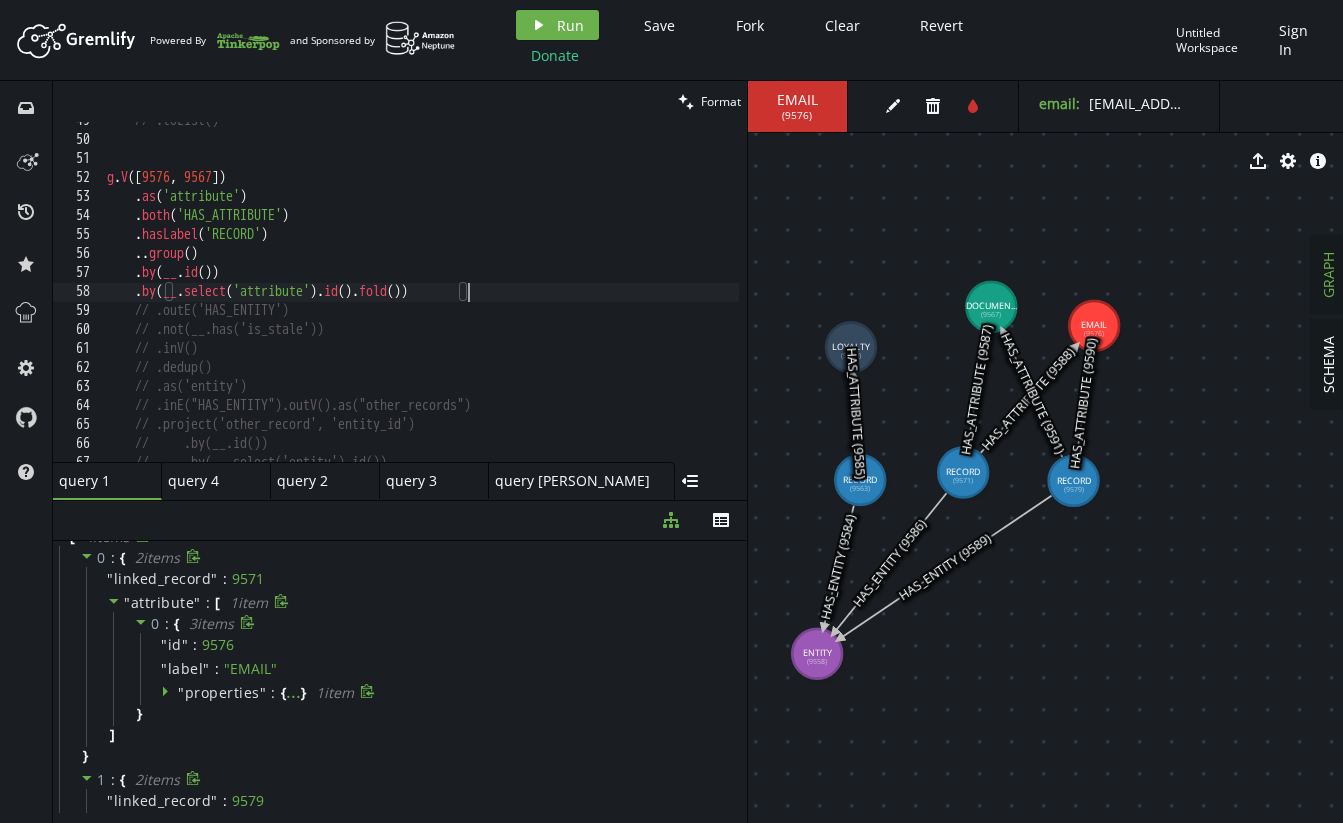 click on "// .toList() g . V ([ 9576 ,   9567 ])        . as ( 'attribute' )      . both ( 'HAS_ATTRIBUTE' )      . hasLabel ( 'RECORD' )      .. group ( )      . by ( __ . id ( ))      . by ( __ . select ( 'attribute' ) . id ( ) . fold ( ))      // .outE('HAS_ENTITY')      // .not(__.has('is_stale'))      // .inV()      // .dedup()      // .as('entity')      // .inE("HAS_ENTITY").outV().as("other_records")      // .project('other_record', 'entity_id')      //     .by(__.id())      //     .by(__.select('entity').id())" at bounding box center [611, 296] 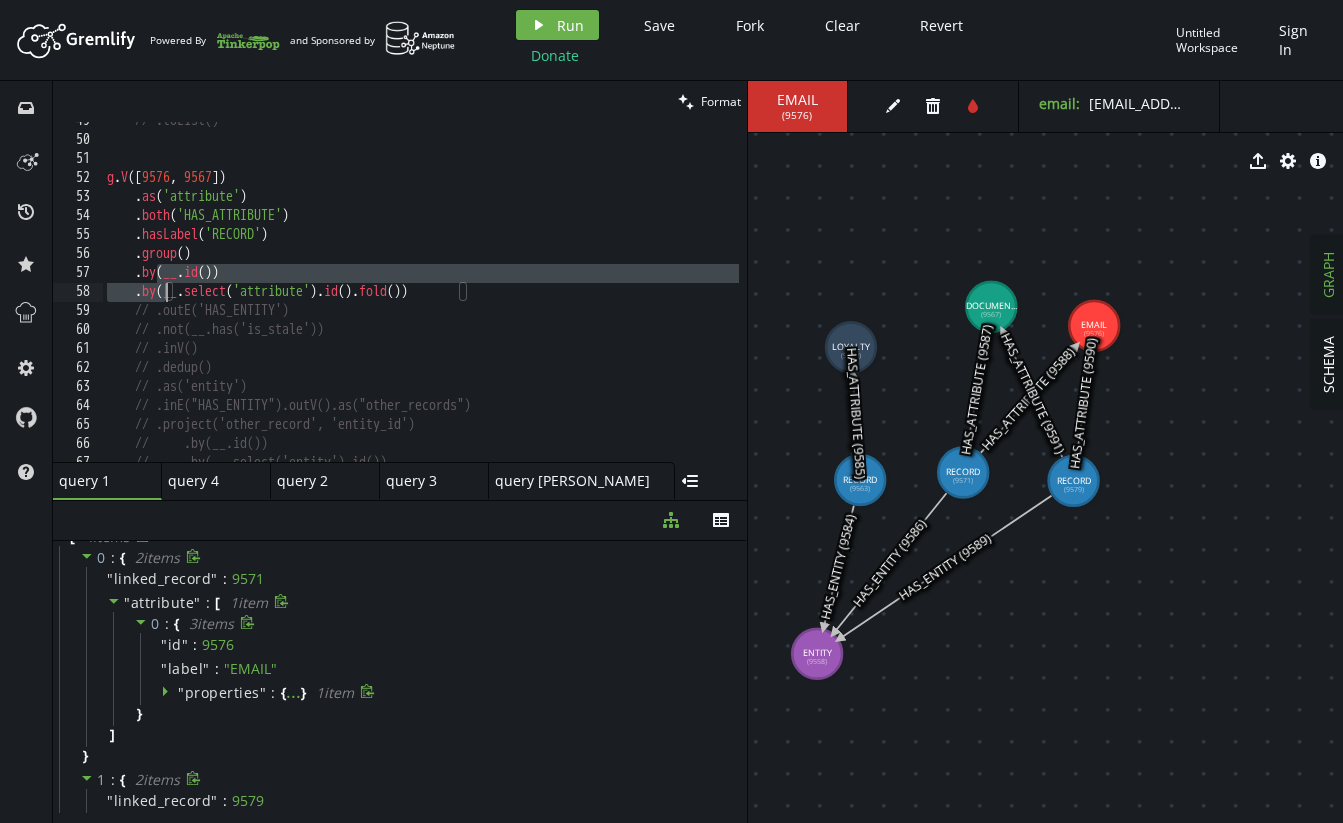 drag, startPoint x: 156, startPoint y: 275, endPoint x: 168, endPoint y: 292, distance: 20.808653 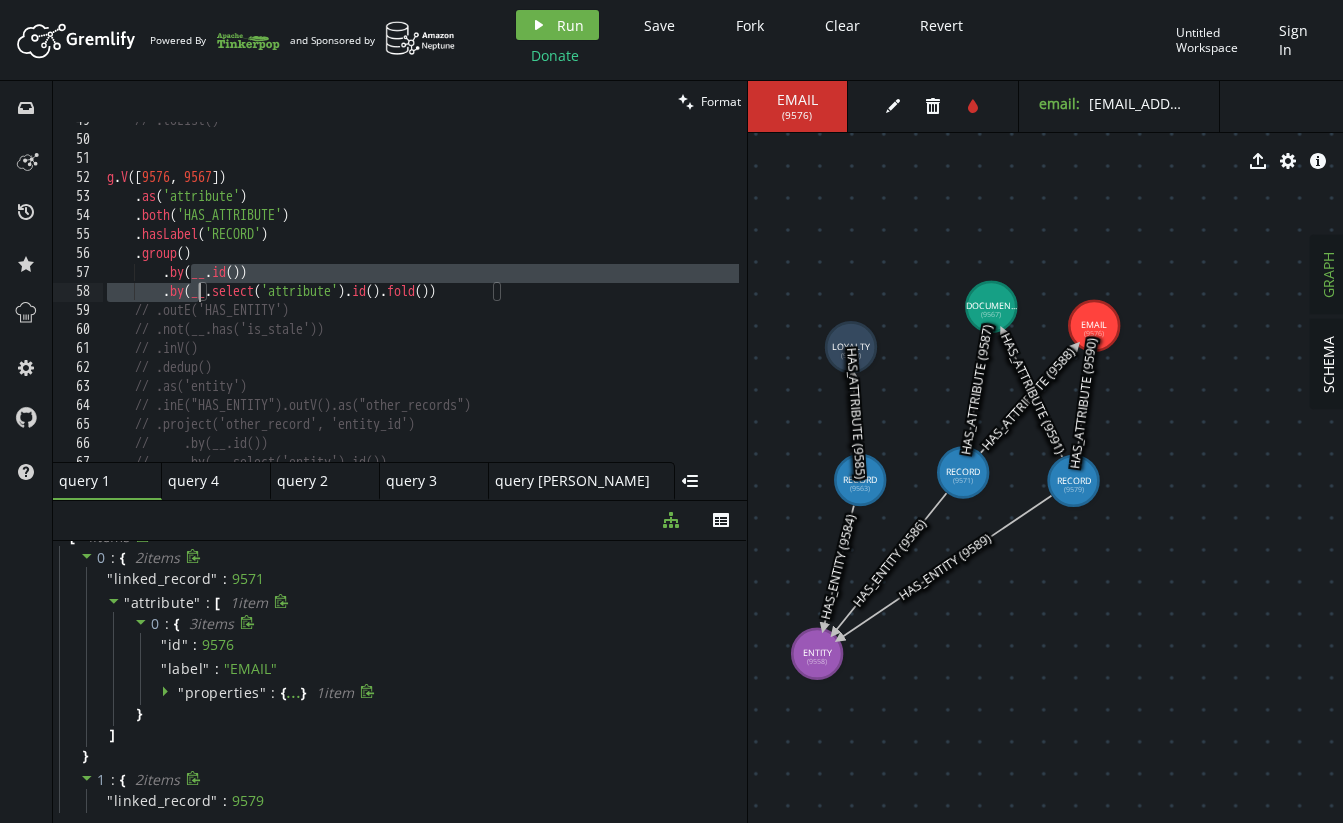 click on "// .toList() g . V ([ 9576 ,   9567 ])        . as ( 'attribute' )      . both ( 'HAS_ATTRIBUTE' )      . hasLabel ( 'RECORD' )      . group ( )           . by ( __ . id ( ))           . by ( __ . select ( 'attribute' ) . id ( ) . fold ( ))      // .outE('HAS_ENTITY')      // .not(__.has('is_stale'))      // .inV()      // .dedup()      // .as('entity')      // .inE("HAS_ENTITY").outV().as("other_records")      // .project('other_record', 'entity_id')      //     .by(__.id())      //     .by(__.select('entity').id())" at bounding box center [611, 296] 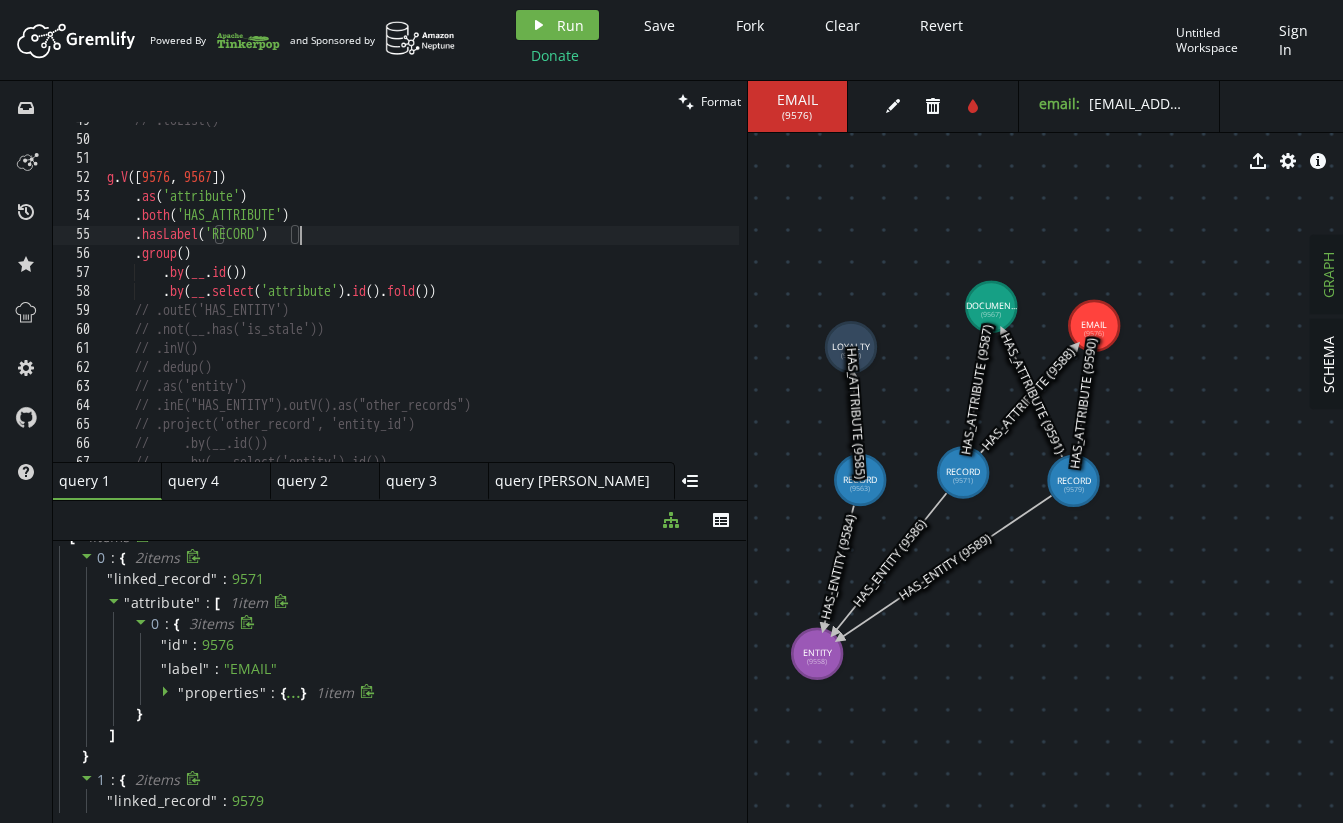 click on "// .toList() g . V ([ 9576 ,   9567 ])        . as ( 'attribute' )      . both ( 'HAS_ATTRIBUTE' )      . hasLabel ( 'RECORD' )      . group ( )           . by ( __ . id ( ))           . by ( __ . select ( 'attribute' ) . id ( ) . fold ( ))      // .outE('HAS_ENTITY')      // .not(__.has('is_stale'))      // .inV()      // .dedup()      // .as('entity')      // .inE("HAS_ENTITY").outV().as("other_records")      // .project('other_record', 'entity_id')      //     .by(__.id())      //     .by(__.select('entity').id())" at bounding box center [611, 296] 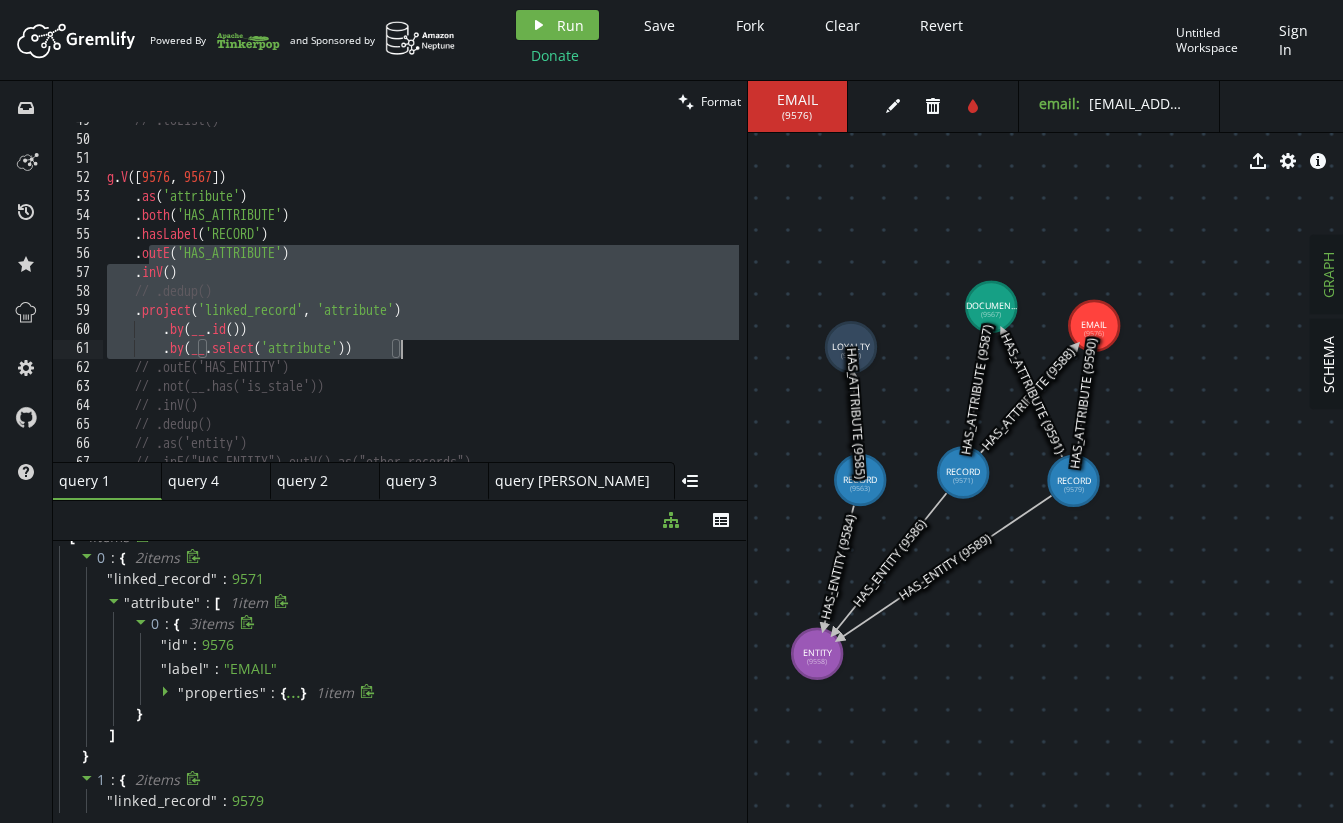 click on "// .toList() g . V ([ 9576 ,   9567 ])        . as ( 'attribute' )      . both ( 'HAS_ATTRIBUTE' )      . hasLabel ( 'RECORD' )      . outE ( 'HAS_ATTRIBUTE' )      . inV ( )      // .dedup()      . project ( 'linked_record' ,   'attribute' )           . by ( __ . id ( ))           . by ( __ . select ( 'attribute' ))      // .outE('HAS_ENTITY')      // .not(__.has('is_stale'))      // .inV()      // .dedup()      // .as('entity')      // .inE("HAS_ENTITY").outV().as("other_records")" at bounding box center [611, 296] 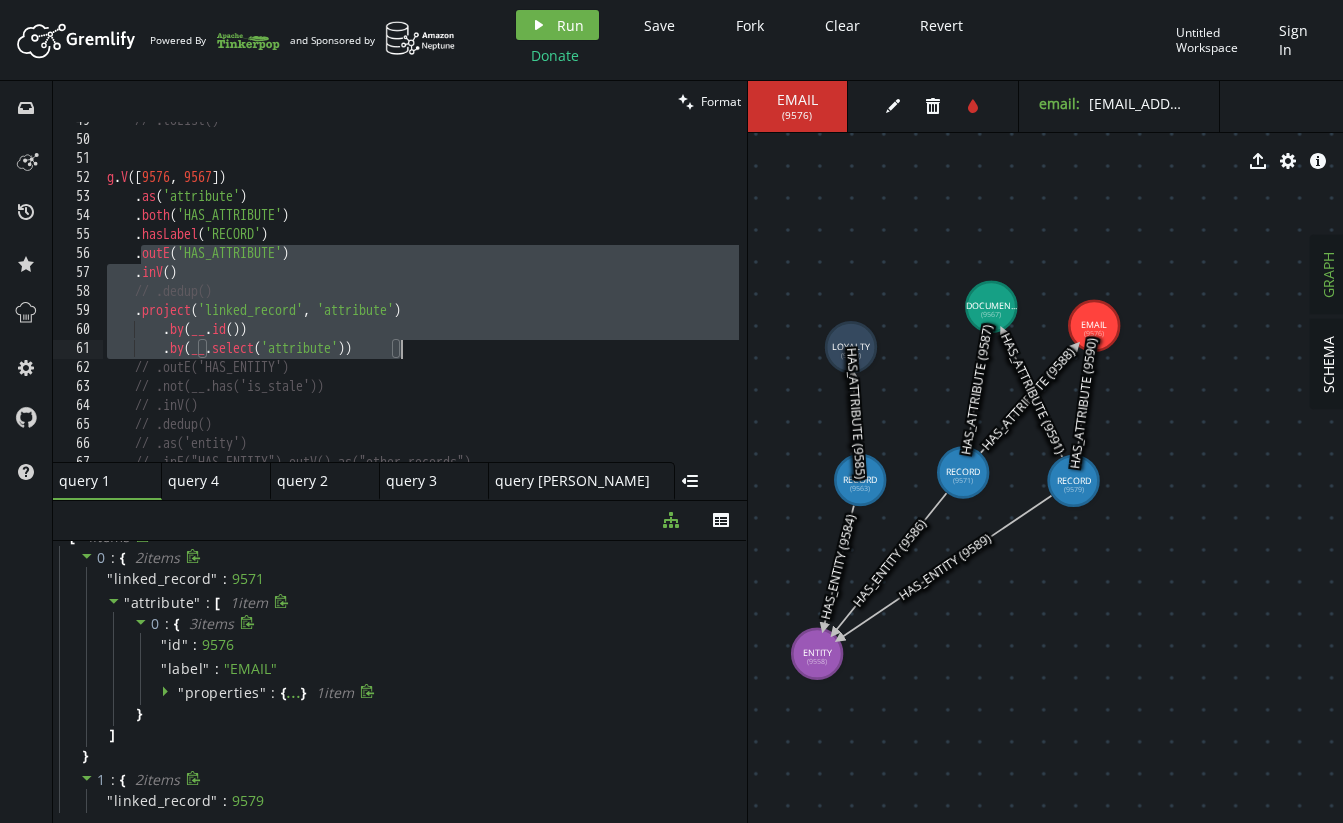 drag, startPoint x: 146, startPoint y: 253, endPoint x: 419, endPoint y: 357, distance: 292.13867 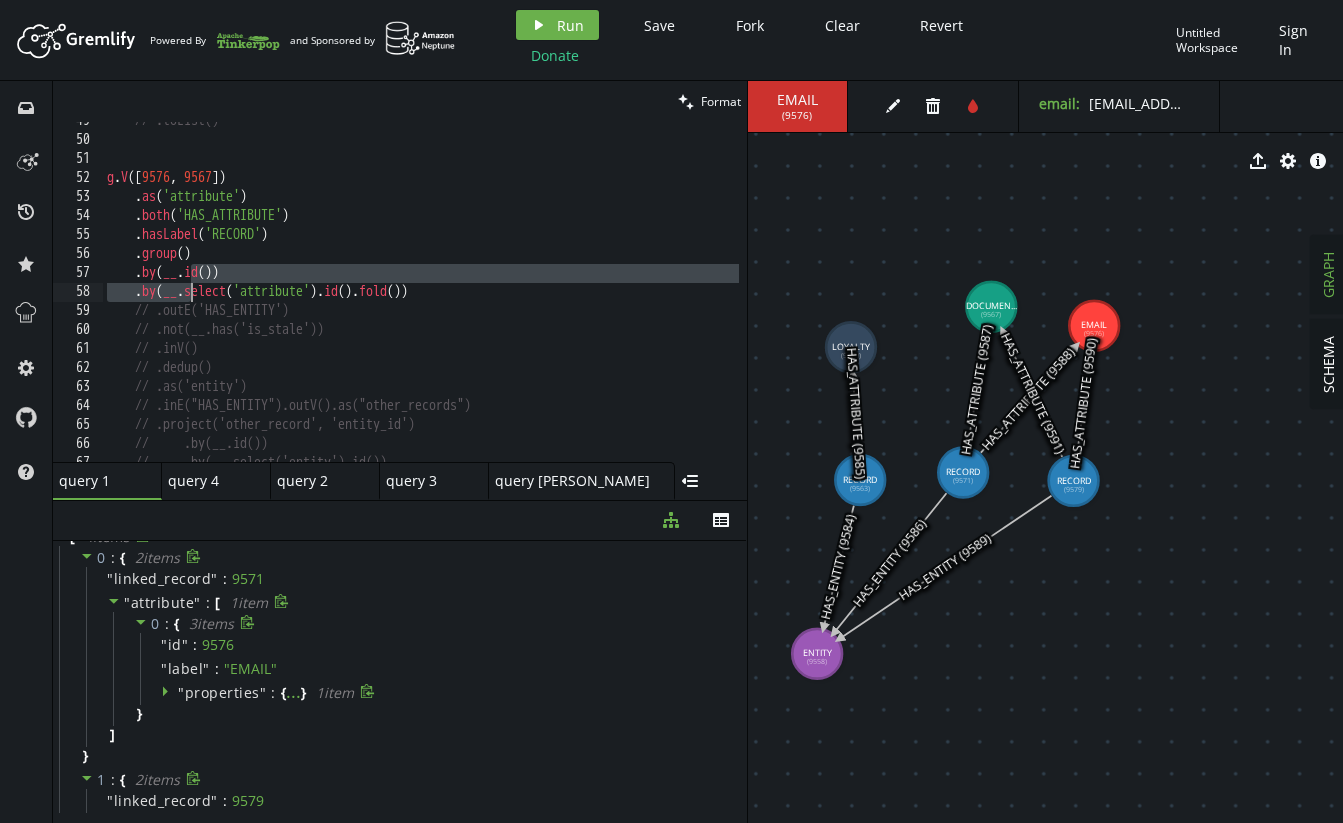 drag, startPoint x: 187, startPoint y: 276, endPoint x: 192, endPoint y: 293, distance: 17.720045 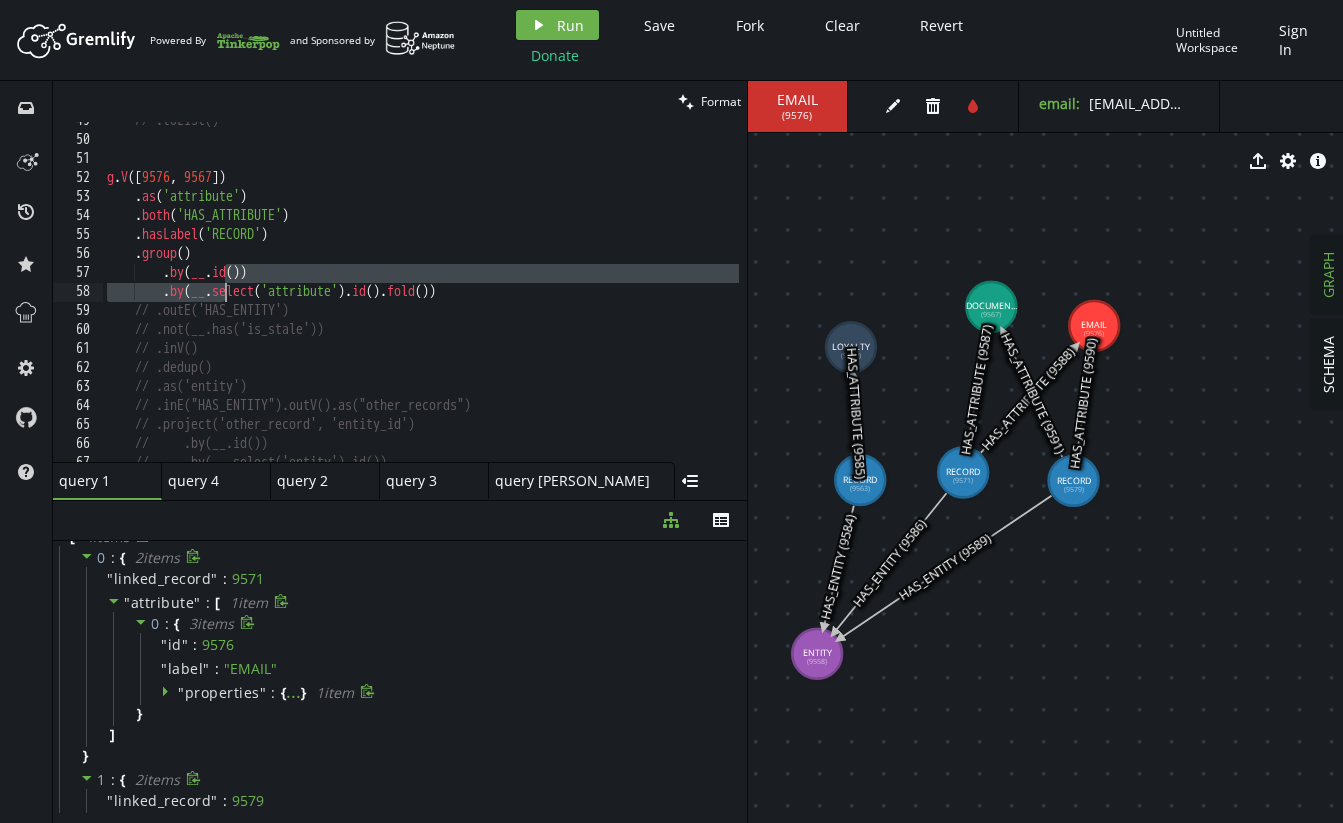 click on "// .toList() g . V ([ 9576 ,   9567 ])        . as ( 'attribute' )      . both ( 'HAS_ATTRIBUTE' )      . hasLabel ( 'RECORD' )      . group ( )           . by ( __ . id ( ))           . by ( __ . select ( 'attribute' ) . id ( ) . fold ( ))      // .outE('HAS_ENTITY')      // .not(__.has('is_stale'))      // .inV()      // .dedup()      // .as('entity')      // .inE("HAS_ENTITY").outV().as("other_records")      // .project('other_record', 'entity_id')      //     .by(__.id())      //     .by(__.select('entity').id())" at bounding box center (611, 296) 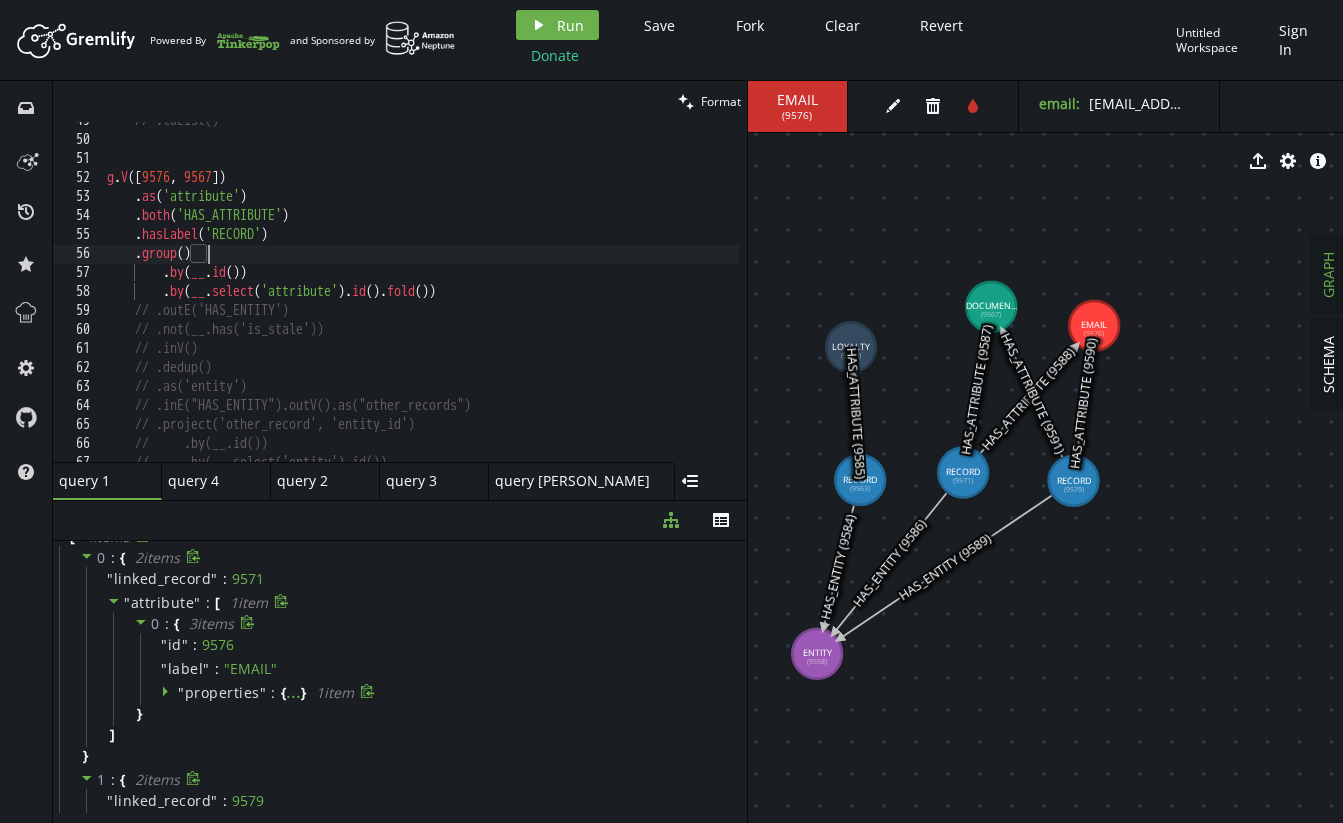 click on "// .toList() g . V ([ 9576 ,   9567 ])        . as ( 'attribute' )      . both ( 'HAS_ATTRIBUTE' )      . hasLabel ( 'RECORD' )      . group ( )           . by ( __ . id ( ))           . by ( __ . select ( 'attribute' ) . id ( ) . fold ( ))      // .outE('HAS_ENTITY')      // .not(__.has('is_stale'))      // .inV()      // .dedup()      // .as('entity')      // .inE("HAS_ENTITY").outV().as("other_records")      // .project('other_record', 'entity_id')      //     .by(__.id())      //     .by(__.select('entity').id())" at bounding box center (611, 296) 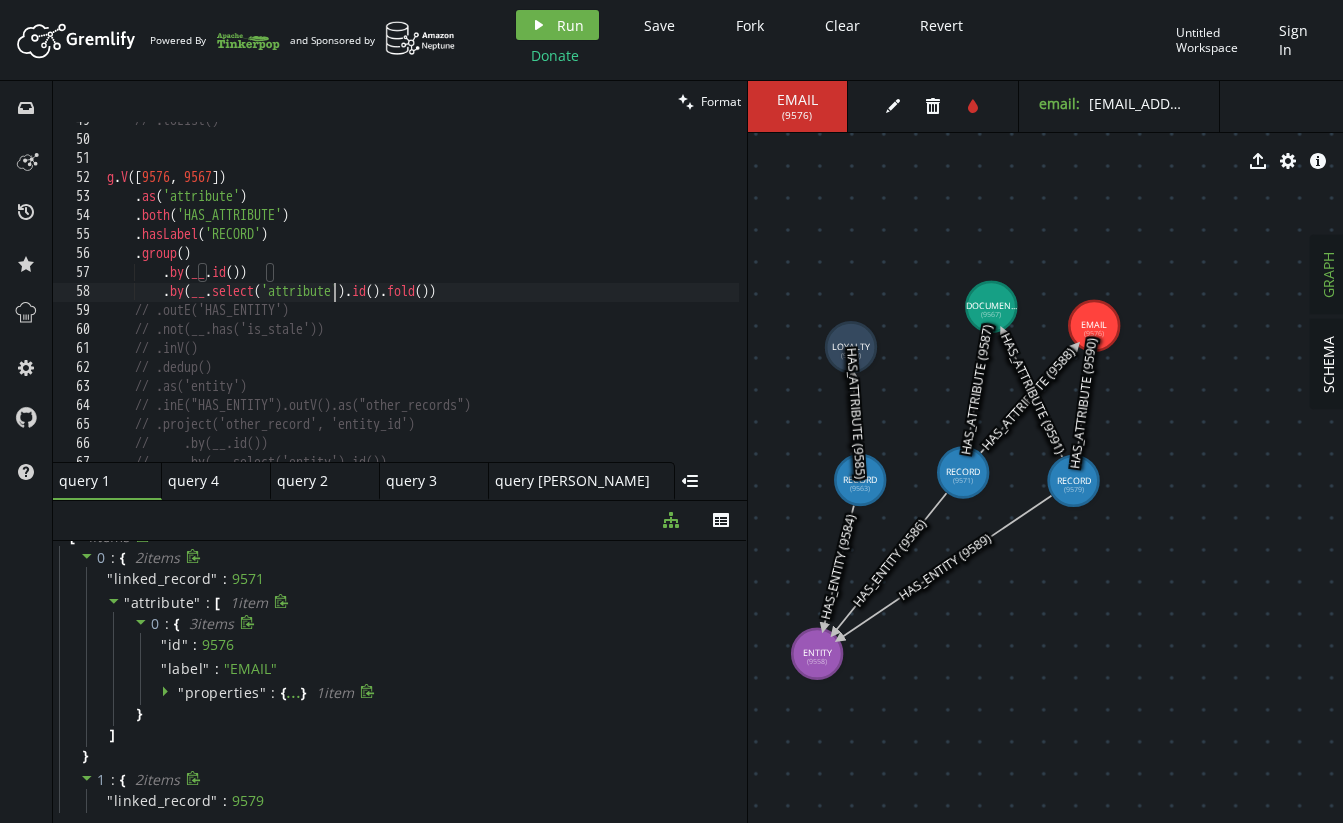 click on "// .toList() g . V ([ 9576 ,   9567 ])        . as ( 'attribute' )      . both ( 'HAS_ATTRIBUTE' )      . hasLabel ( 'RECORD' )      . group ( )           . by ( __ . id ( ))           . by ( __ . select ( 'attribute' ) . id ( ) . fold ( ))      // .outE('HAS_ENTITY')      // .not(__.has('is_stale'))      // .inV()      // .dedup()      // .as('entity')      // .inE("HAS_ENTITY").outV().as("other_records")      // .project('other_record', 'entity_id')      //     .by(__.id())      //     .by(__.select('entity').id())" at bounding box center (611, 296) 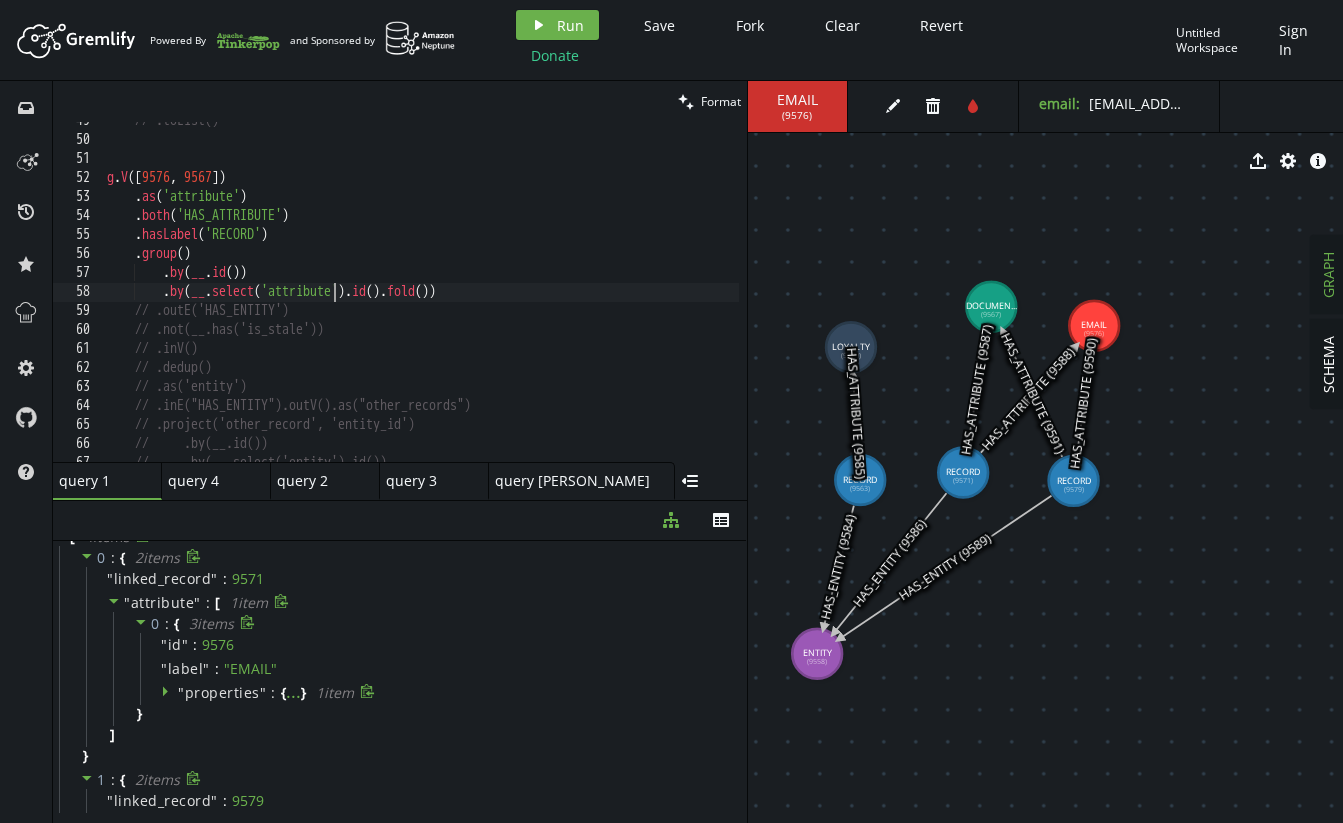 click on "// .toList() g . V ([ 9576 ,   9567 ])        . as ( 'attribute' )      . both ( 'HAS_ATTRIBUTE' )      . hasLabel ( 'RECORD' )      . group ( )           . by ( __ . id ( ))           . by ( __ . select ( 'attribute' ) . id ( ) . fold ( ))      // .outE('HAS_ENTITY')      // .not(__.has('is_stale'))      // .inV()      // .dedup()      // .as('entity')      // .inE("HAS_ENTITY").outV().as("other_records")      // .project('other_record', 'entity_id')      //     .by(__.id())      //     .by(__.select('entity').id())" at bounding box center [611, 296] 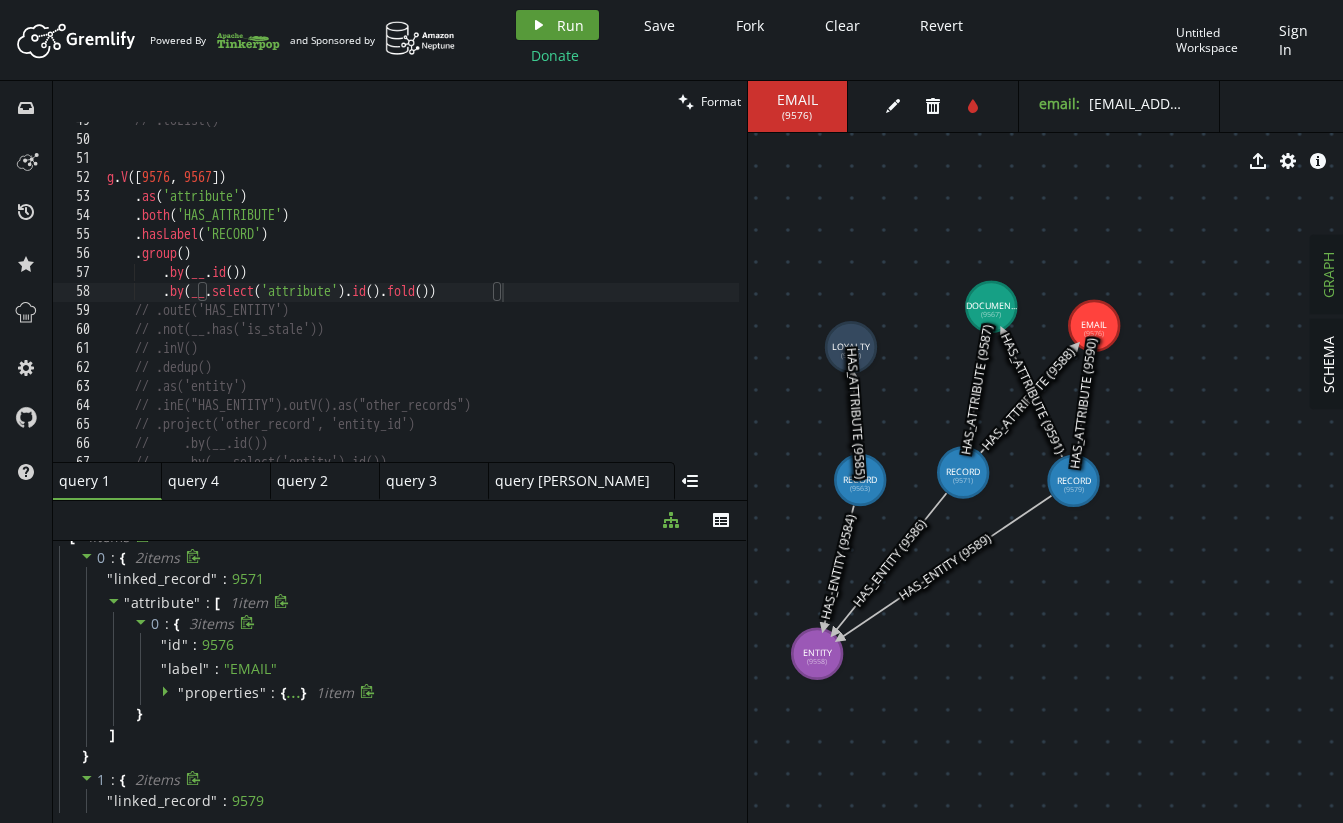 click on "Run" at bounding box center [570, 25] 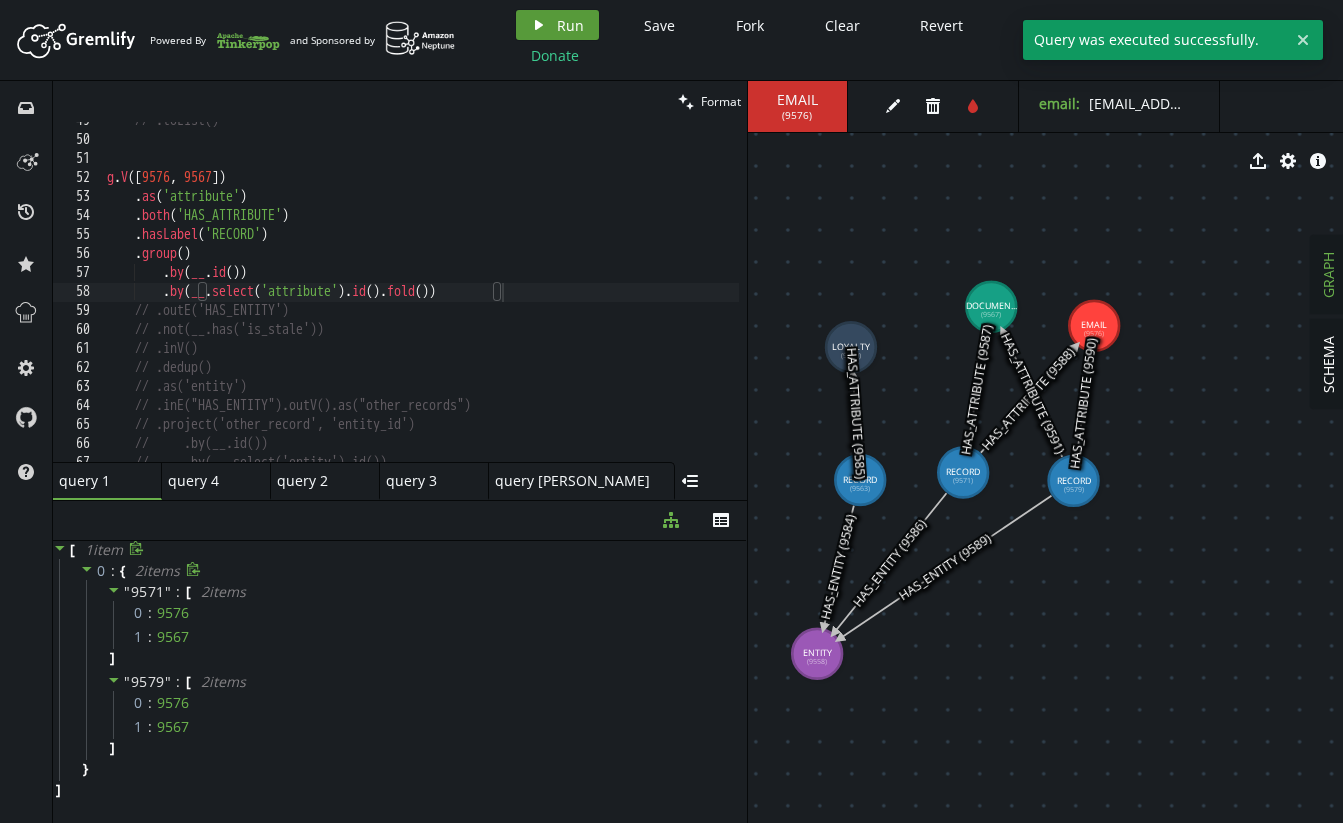 scroll, scrollTop: 0, scrollLeft: 0, axis: both 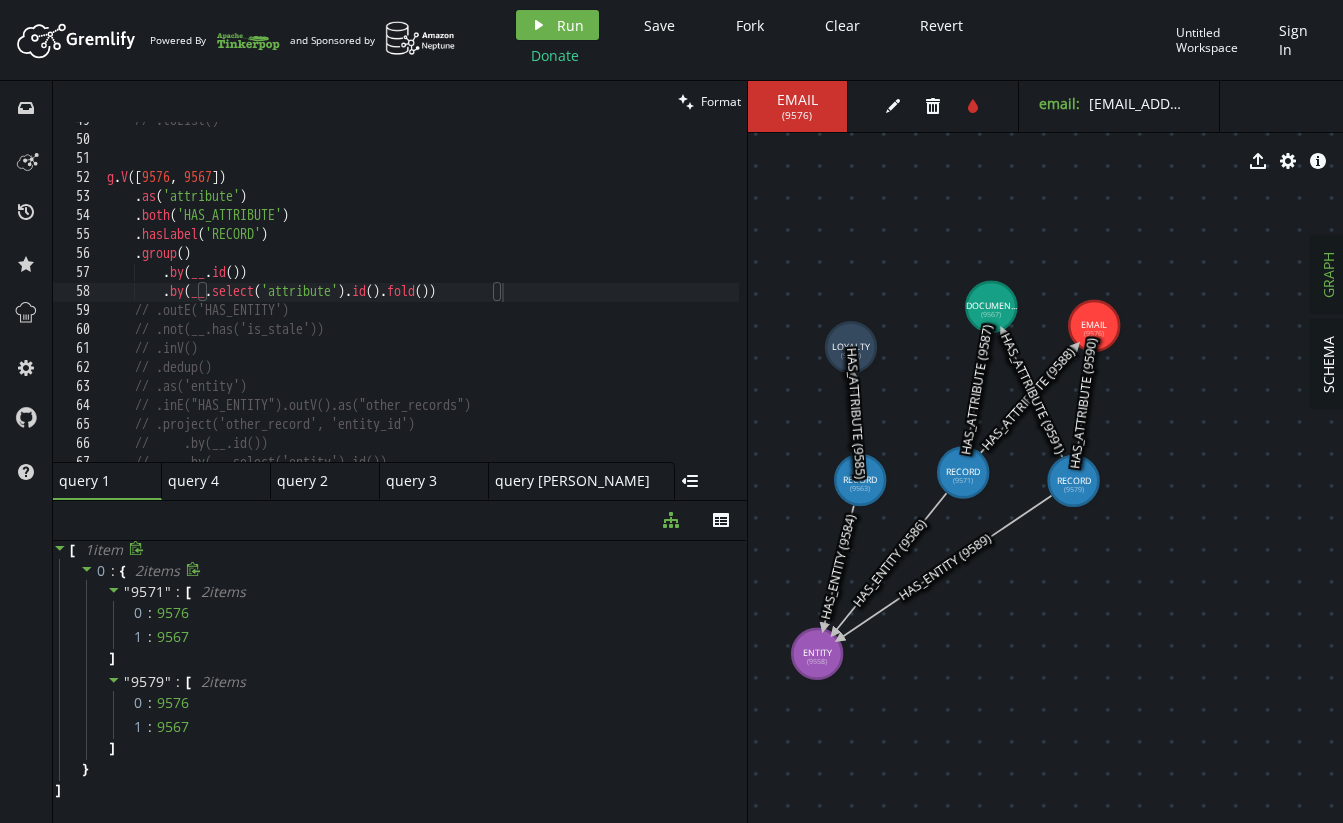 click on "// .toList() g . V ([ 9576 ,   9567 ])        . as ( 'attribute' )      . both ( 'HAS_ATTRIBUTE' )      . hasLabel ( 'RECORD' )      . group ( )           . by ( __ . id ( ))           . by ( __ . select ( 'attribute' ) . id ( ) . fold ( ))      // .outE('HAS_ENTITY')      // .not(__.has('is_stale'))      // .inV()      // .dedup()      // .as('entity')      // .inE("HAS_ENTITY").outV().as("other_records")      // .project('other_record', 'entity_id')      //     .by(__.id())      //     .by(__.select('entity').id())" at bounding box center (611, 296) 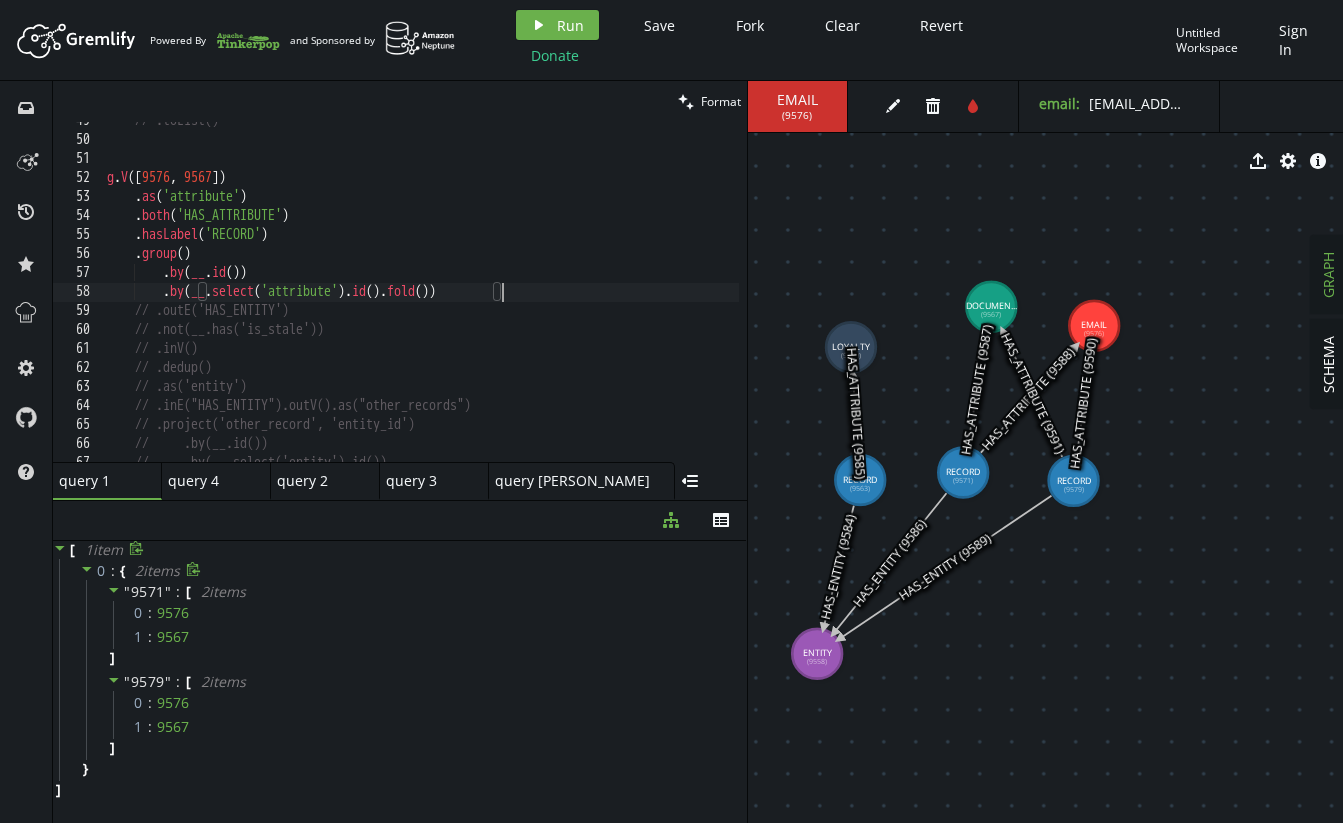 click on "// .toList() g . V ([ 9576 ,   9567 ])        . as ( 'attribute' )      . both ( 'HAS_ATTRIBUTE' )      . hasLabel ( 'RECORD' )      . group ( )           . by ( __ . id ( ))           . by ( __ . select ( 'attribute' ) . id ( ) . fold ( ))      // .outE('HAS_ENTITY')      // .not(__.has('is_stale'))      // .inV()      // .dedup()      // .as('entity')      // .inE("HAS_ENTITY").outV().as("other_records")      // .project('other_record', 'entity_id')      //     .by(__.id())      //     .by(__.select('entity').id())" at bounding box center (611, 296) 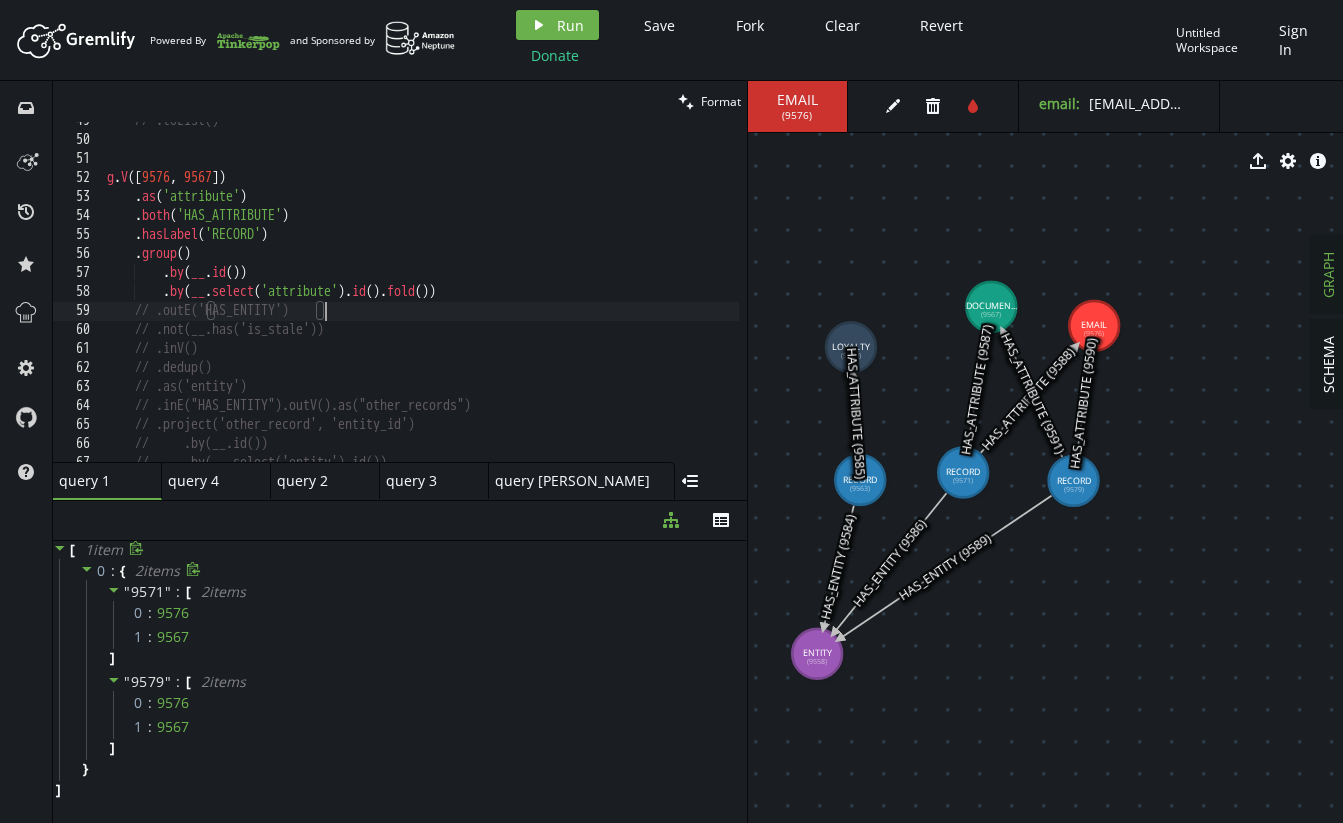 click on "// .toList() g . V ([ 9576 ,   9567 ])        . as ( 'attribute' )      . both ( 'HAS_ATTRIBUTE' )      . hasLabel ( 'RECORD' )      . group ( )           . by ( __ . id ( ))           . by ( __ . select ( 'attribute' ) . id ( ) . fold ( ))      // .outE('HAS_ENTITY')      // .not(__.has('is_stale'))      // .inV()      // .dedup()      // .as('entity')      // .inE("HAS_ENTITY").outV().as("other_records")      // .project('other_record', 'entity_id')      //     .by(__.id())      //     .by(__.select('entity').id())" at bounding box center (611, 296) 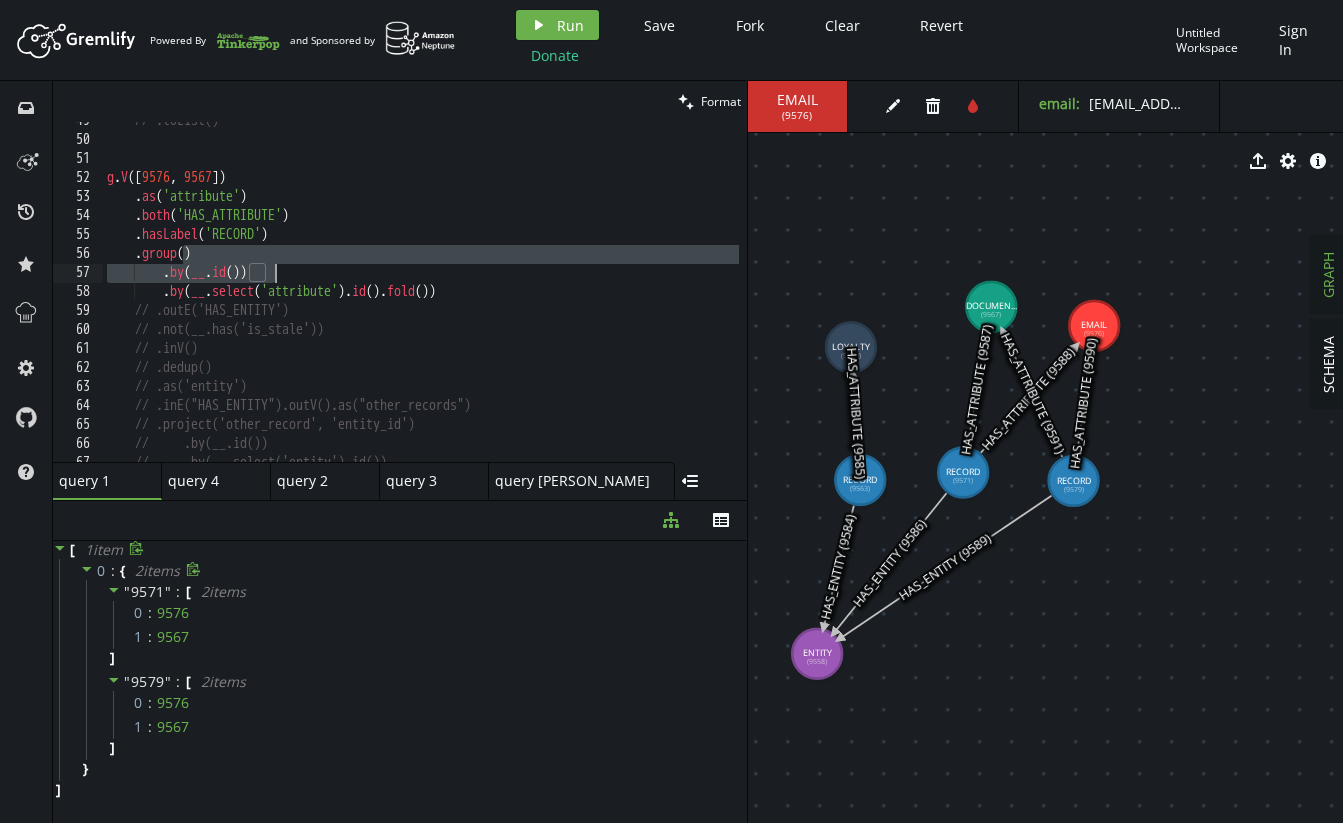 drag, startPoint x: 190, startPoint y: 251, endPoint x: 279, endPoint y: 284, distance: 94.92102 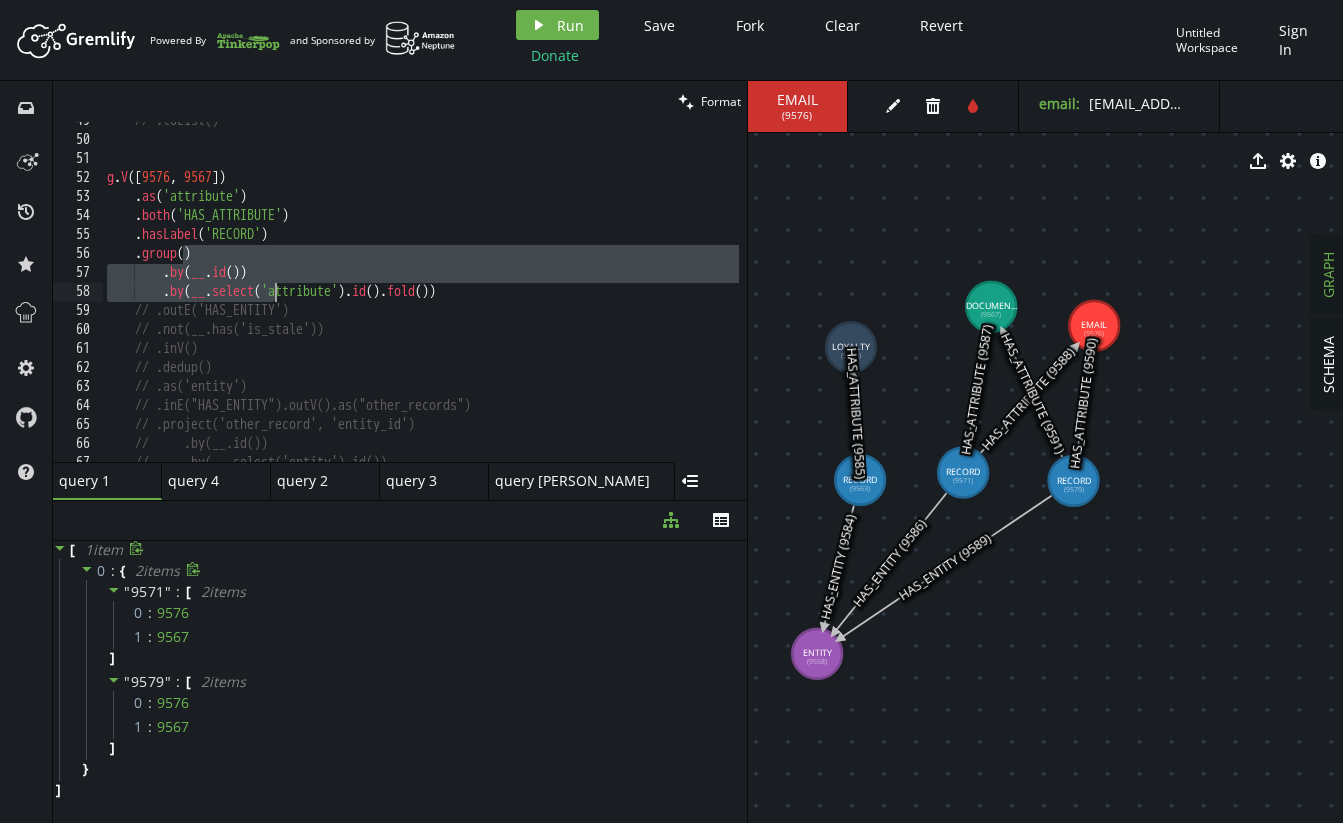 click on "// .toList() g . V ([ 9576 ,   9567 ])        . as ( 'attribute' )      . both ( 'HAS_ATTRIBUTE' )      . hasLabel ( 'RECORD' )      . group ( )           . by ( __ . id ( ))           . by ( __ . select ( 'attribute' ) . id ( ) . fold ( ))      // .outE('HAS_ENTITY')      // .not(__.has('is_stale'))      // .inV()      // .dedup()      // .as('entity')      // .inE("HAS_ENTITY").outV().as("other_records")      // .project('other_record', 'entity_id')      //     .by(__.id())      //     .by(__.select('entity').id())" at bounding box center (611, 296) 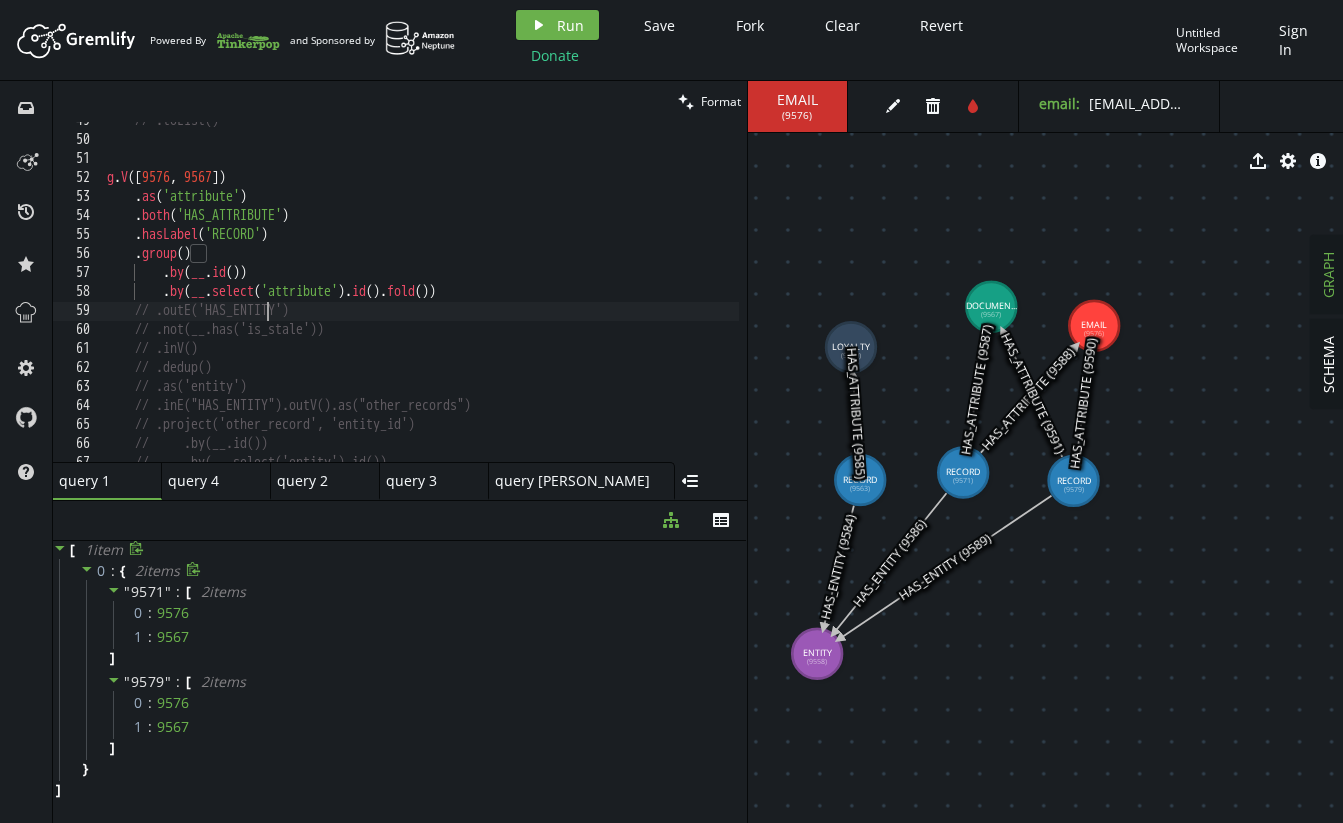 click on "// .toList() g . V ([ 9576 ,   9567 ])        . as ( 'attribute' )      . both ( 'HAS_ATTRIBUTE' )      . hasLabel ( 'RECORD' )      . group ( )           . by ( __ . id ( ))           . by ( __ . select ( 'attribute' ) . id ( ) . fold ( ))      // .outE('HAS_ENTITY')      // .not(__.has('is_stale'))      // .inV()      // .dedup()      // .as('entity')      // .inE("HAS_ENTITY").outV().as("other_records")      // .project('other_record', 'entity_id')      //     .by(__.id())      //     .by(__.select('entity').id())" at bounding box center (611, 296) 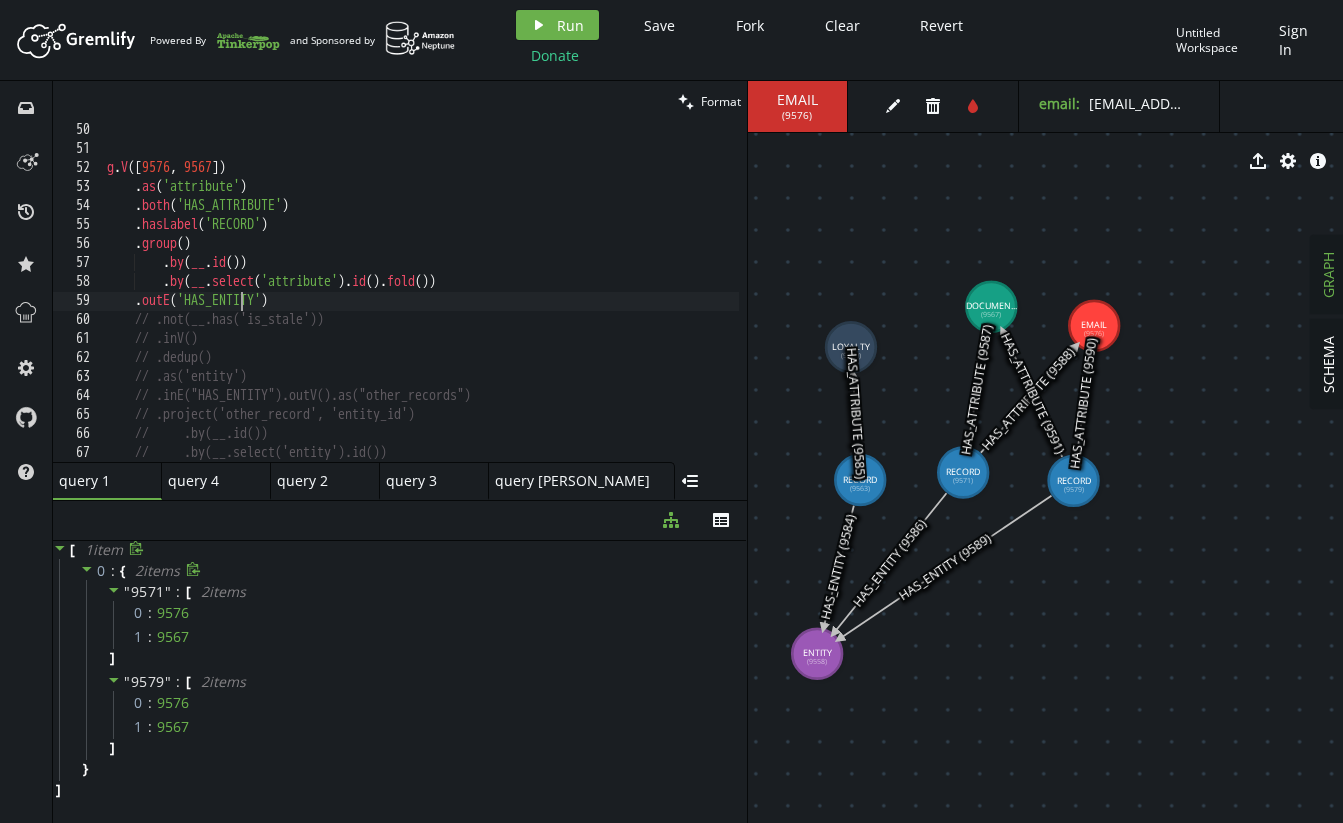 scroll, scrollTop: 932, scrollLeft: 0, axis: vertical 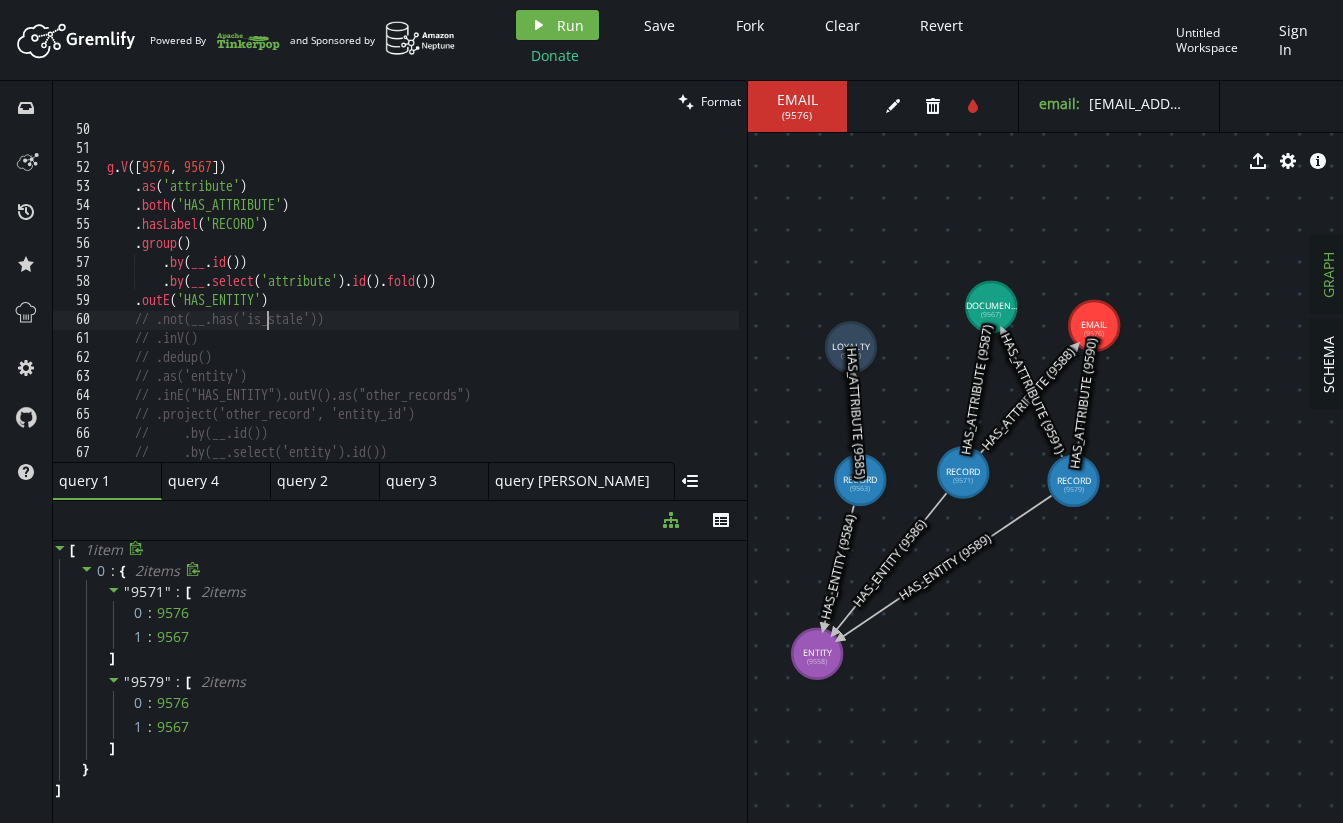click on "g . V ([ 9576 ,   9567 ])        . as ( 'attribute' )      . both ( 'HAS_ATTRIBUTE' )      . hasLabel ( 'RECORD' )      . group ( )           . by ( __ . id ( ))           . by ( __ . select ( 'attribute' ) . id ( ) . fold ( ))      . outE ( 'HAS_ENTITY' )      // .not(__.has('is_stale'))      // .inV()      // .dedup()      // .as('entity')      // .inE("HAS_ENTITY").outV().as("other_records")      // .project('other_record', 'entity_id')      //     .by(__.id())      //     .by(__.select('entity').id())           // .by(__.select('attribute').id())" at bounding box center [611, 305] 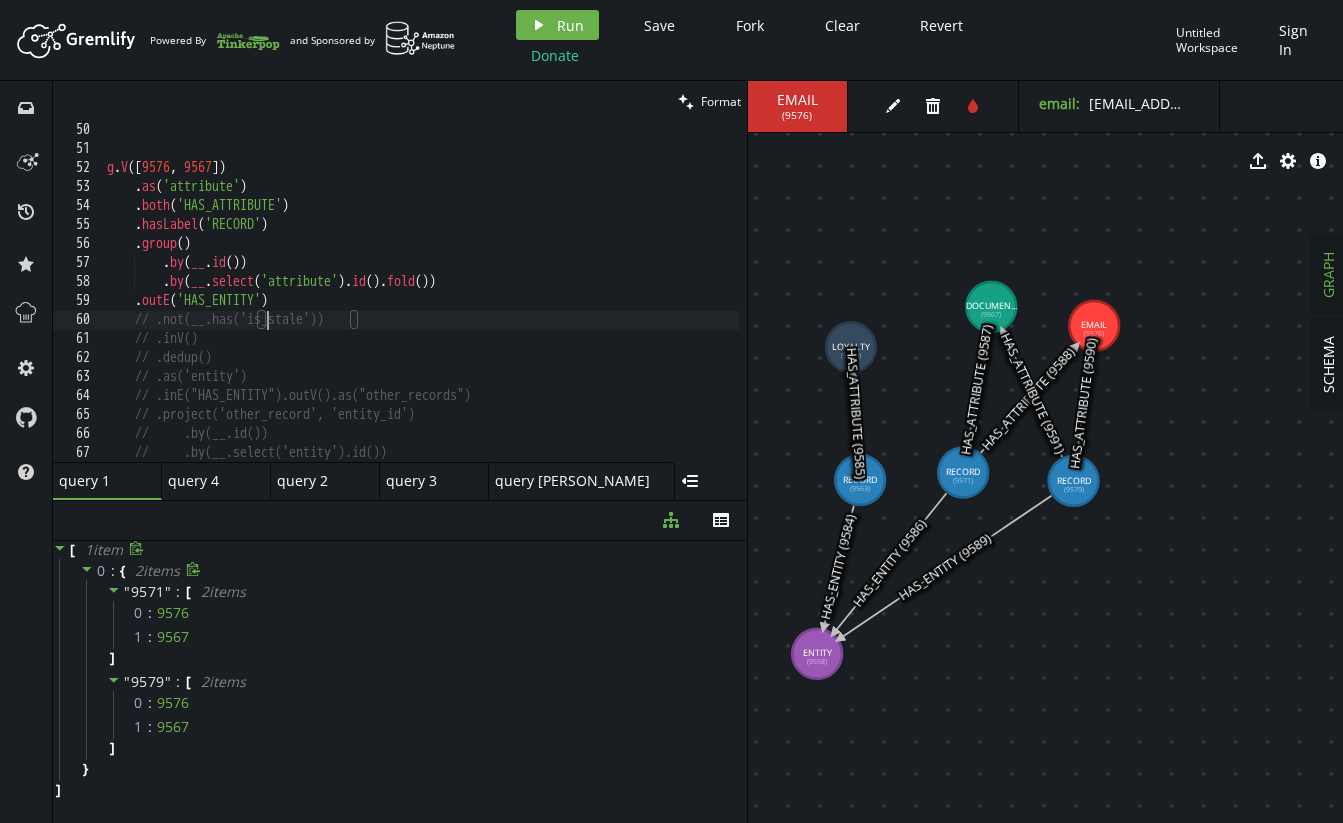 click on "g . V ([ 9576 ,   9567 ])        . as ( 'attribute' )      . both ( 'HAS_ATTRIBUTE' )      . hasLabel ( 'RECORD' )      . group ( )           . by ( __ . id ( ))           . by ( __ . select ( 'attribute' ) . id ( ) . fold ( ))      . outE ( 'HAS_ENTITY' )      // .not(__.has('is_stale'))      // .inV()      // .dedup()      // .as('entity')      // .inE("HAS_ENTITY").outV().as("other_records")      // .project('other_record', 'entity_id')      //     .by(__.id())      //     .by(__.select('entity').id())           // .by(__.select('attribute').id())" at bounding box center (611, 305) 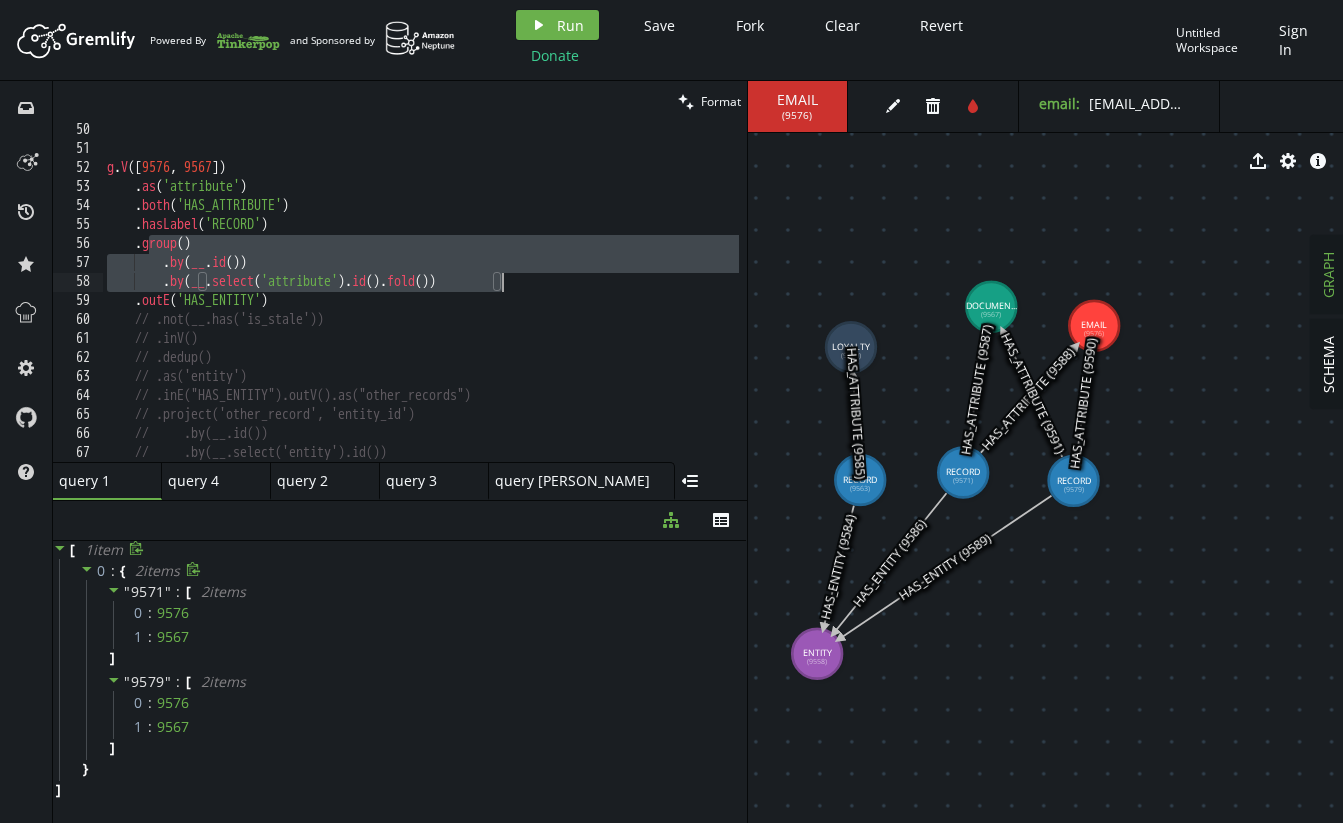 drag, startPoint x: 151, startPoint y: 245, endPoint x: 568, endPoint y: 285, distance: 418.91406 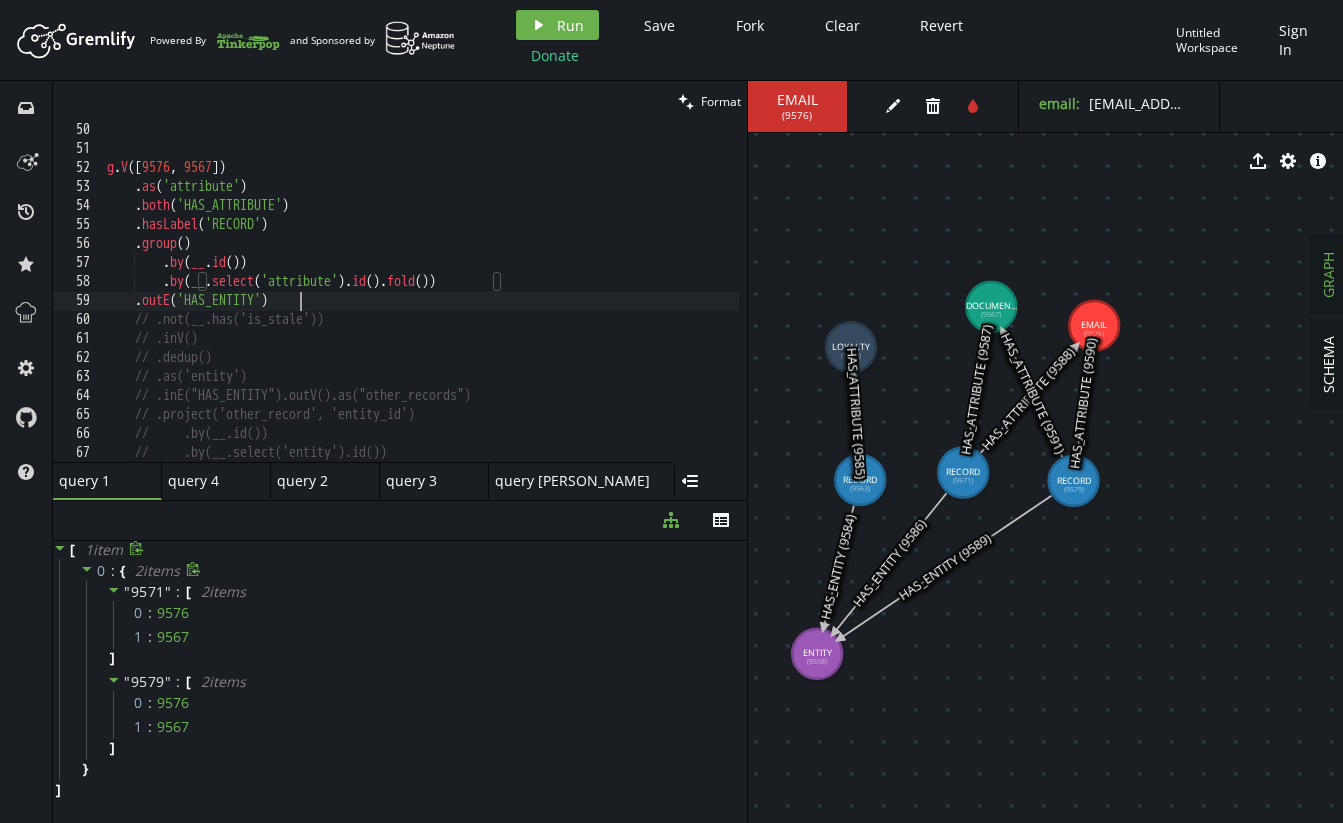 click on "g . V ([ 9576 ,   9567 ])        . as ( 'attribute' )      . both ( 'HAS_ATTRIBUTE' )      . hasLabel ( 'RECORD' )      . group ( )           . by ( __ . id ( ))           . by ( __ . select ( 'attribute' ) . id ( ) . fold ( ))      . outE ( 'HAS_ENTITY' )      // .not(__.has('is_stale'))      // .inV()      // .dedup()      // .as('entity')      // .inE("HAS_ENTITY").outV().as("other_records")      // .project('other_record', 'entity_id')      //     .by(__.id())      //     .by(__.select('entity').id())           // .by(__.select('attribute').id())" at bounding box center [611, 305] 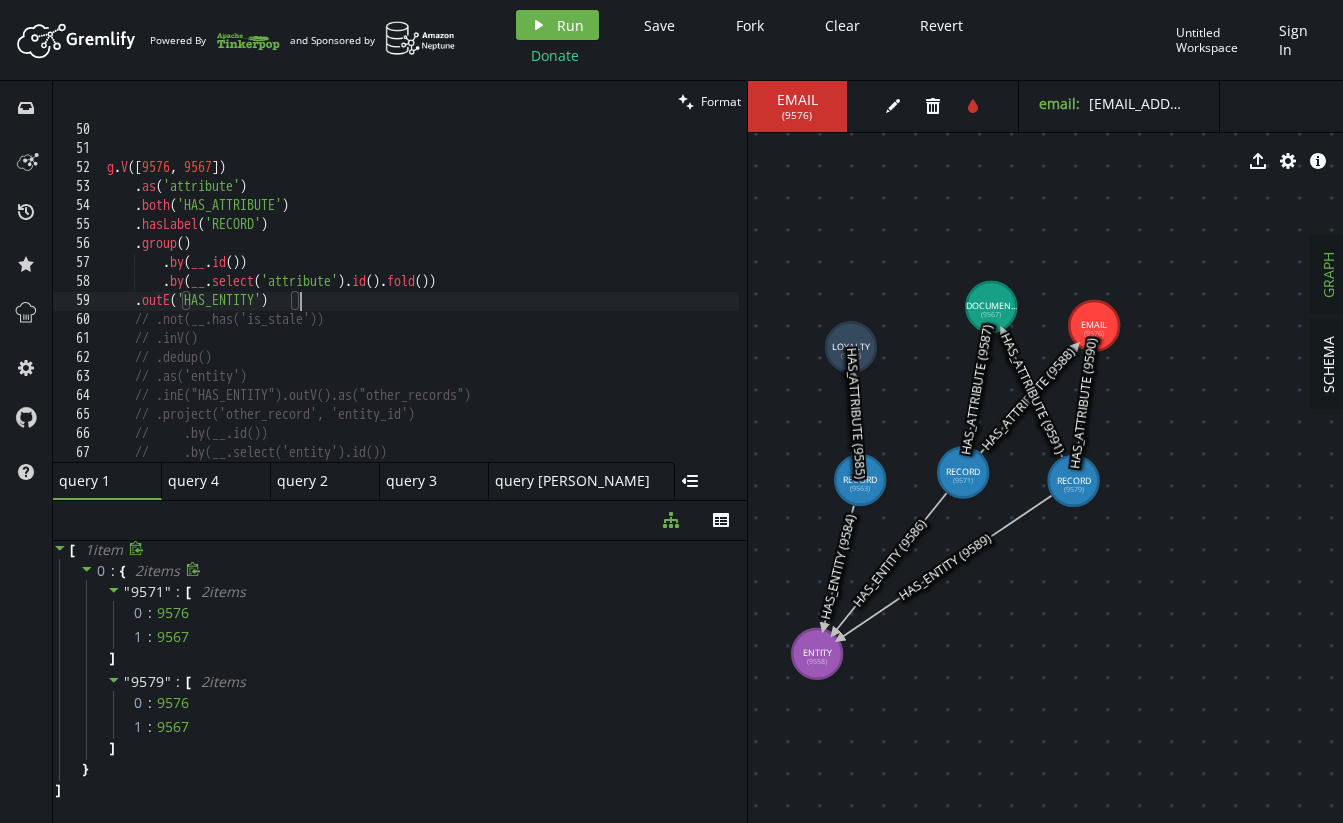 click on "g . V ([ 9576 ,   9567 ])        . as ( 'attribute' )      . both ( 'HAS_ATTRIBUTE' )      . hasLabel ( 'RECORD' )      . group ( )           . by ( __ . id ( ))           . by ( __ . select ( 'attribute' ) . id ( ) . fold ( ))      . outE ( 'HAS_ENTITY' )      // .not(__.has('is_stale'))      // .inV()      // .dedup()      // .as('entity')      // .inE("HAS_ENTITY").outV().as("other_records")      // .project('other_record', 'entity_id')      //     .by(__.id())      //     .by(__.select('entity').id())           // .by(__.select('attribute').id())" at bounding box center (611, 305) 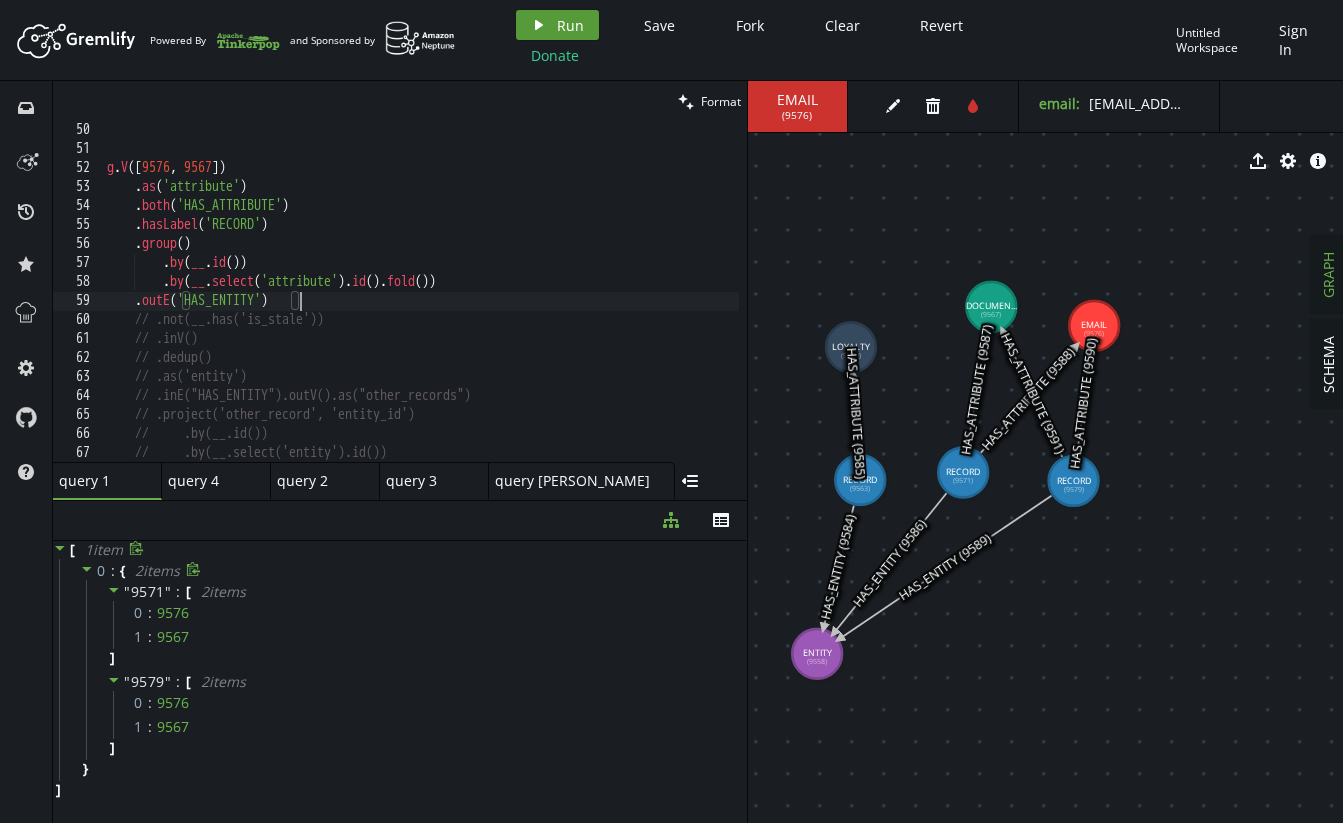 click on "Run" at bounding box center (570, 25) 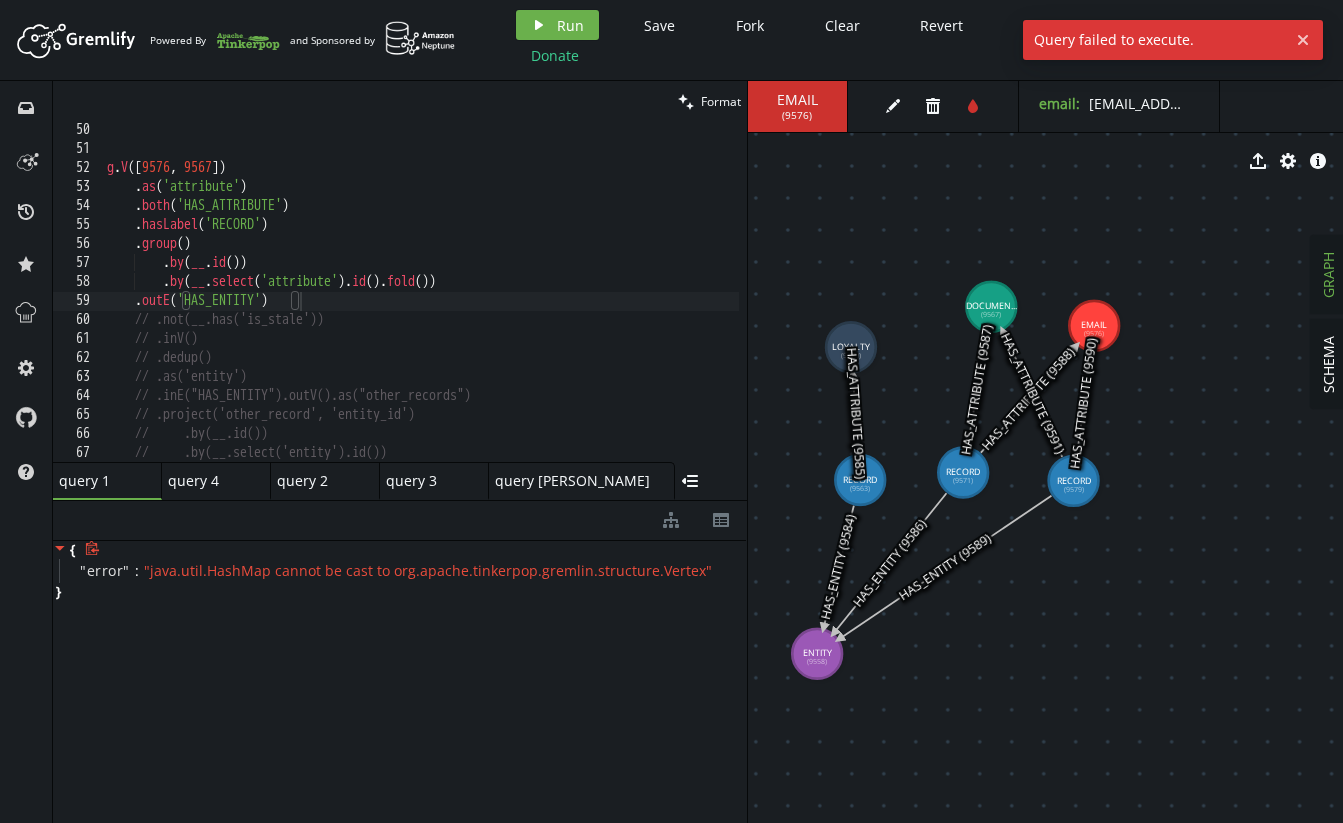 click on "g . V ([ 9576 ,   9567 ])        . as ( 'attribute' )      . both ( 'HAS_ATTRIBUTE' )      . hasLabel ( 'RECORD' )      . group ( )           . by ( __ . id ( ))           . by ( __ . select ( 'attribute' ) . id ( ) . fold ( ))      . outE ( 'HAS_ENTITY' )      // .not(__.has('is_stale'))      // .inV()      // .dedup()      // .as('entity')      // .inE("HAS_ENTITY").outV().as("other_records")      // .project('other_record', 'entity_id')      //     .by(__.id())      //     .by(__.select('entity').id())           // .by(__.select('attribute').id())" at bounding box center (611, 305) 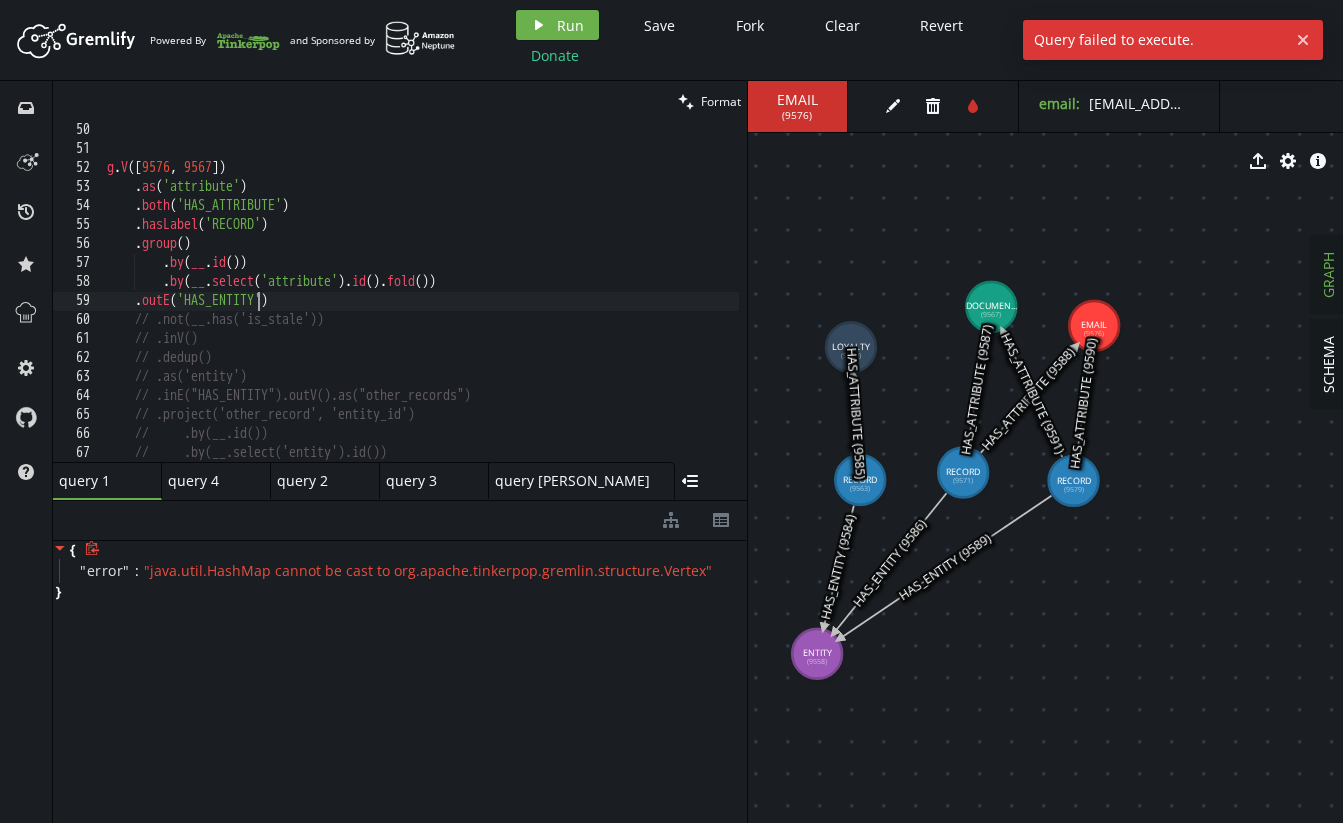 click on "g . V ([ 9576 ,   9567 ])        . as ( 'attribute' )      . both ( 'HAS_ATTRIBUTE' )      . hasLabel ( 'RECORD' )      . group ( )           . by ( __ . id ( ))           . by ( __ . select ( 'attribute' ) . id ( ) . fold ( ))      . outE ( 'HAS_ENTITY' )      // .not(__.has('is_stale'))      // .inV()      // .dedup()      // .as('entity')      // .inE("HAS_ENTITY").outV().as("other_records")      // .project('other_record', 'entity_id')      //     .by(__.id())      //     .by(__.select('entity').id())           // .by(__.select('attribute').id())" at bounding box center [611, 305] 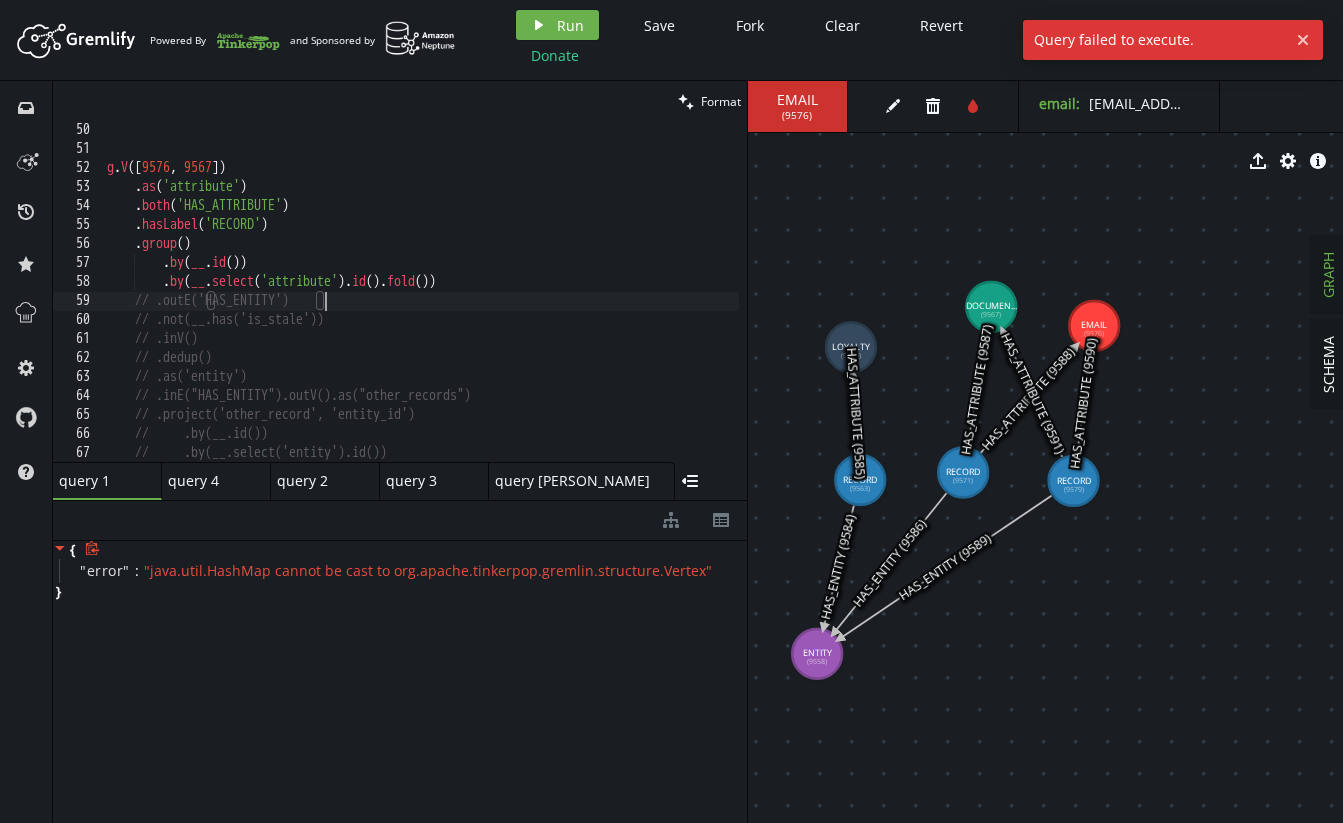 click on "g . V ([ 9576 ,   9567 ])        . as ( 'attribute' )      . both ( 'HAS_ATTRIBUTE' )      . hasLabel ( 'RECORD' )      . group ( )           . by ( __ . id ( ))           . by ( __ . select ( 'attribute' ) . id ( ) . fold ( ))      // .outE('HAS_ENTITY')      // .not(__.has('is_stale'))      // .inV()      // .dedup()      // .as('entity')      // .inE("HAS_ENTITY").outV().as("other_records")      // .project('other_record', 'entity_id')      //     .by(__.id())      //     .by(__.select('entity').id())           // .by(__.select('attribute').id())" at bounding box center [611, 305] 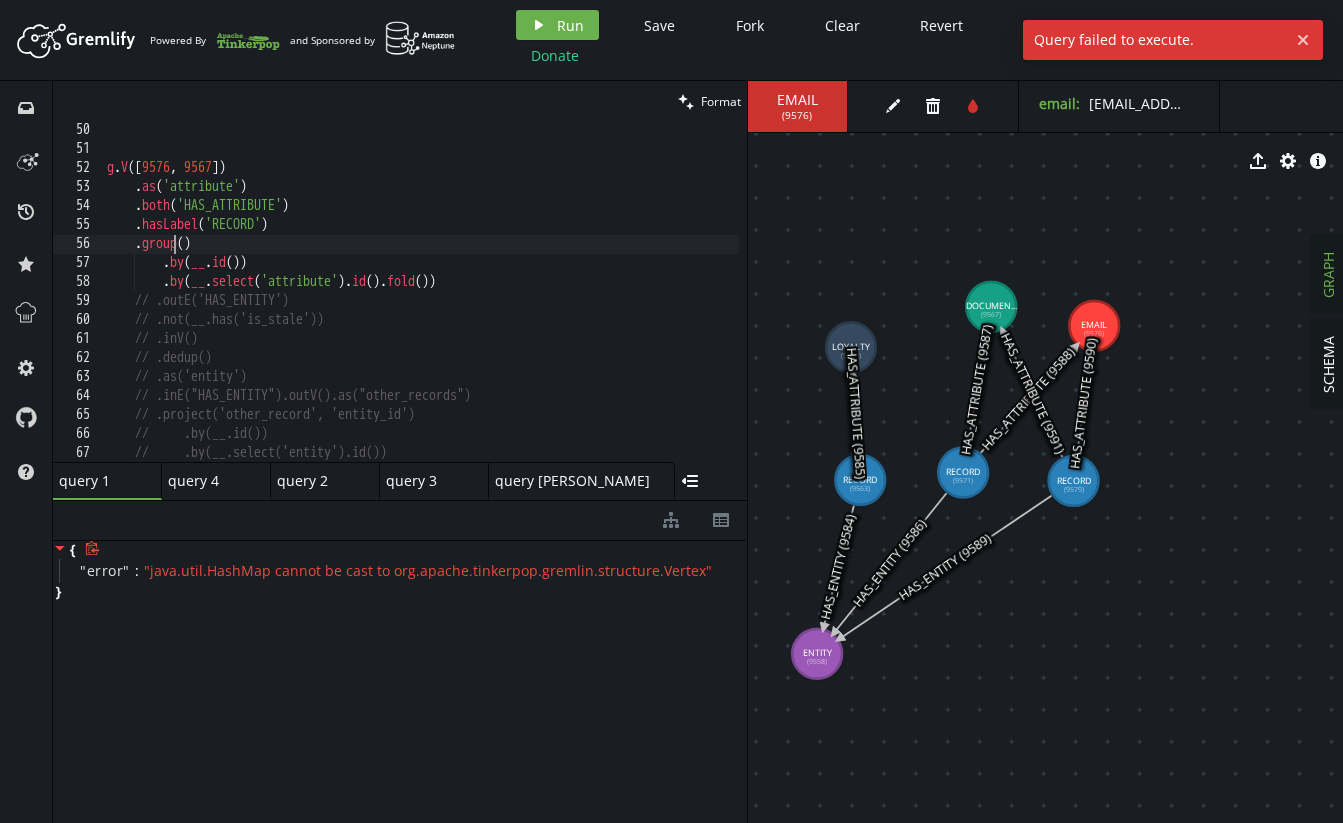 click on "g . V ([ 9576 ,   9567 ])        . as ( 'attribute' )      . both ( 'HAS_ATTRIBUTE' )      . hasLabel ( 'RECORD' )      . group ( )           . by ( __ . id ( ))           . by ( __ . select ( 'attribute' ) . id ( ) . fold ( ))      // .outE('HAS_ENTITY')      // .not(__.has('is_stale'))      // .inV()      // .dedup()      // .as('entity')      // .inE("HAS_ENTITY").outV().as("other_records")      // .project('other_record', 'entity_id')      //     .by(__.id())      //     .by(__.select('entity').id())           // .by(__.select('attribute').id())" at bounding box center [611, 305] 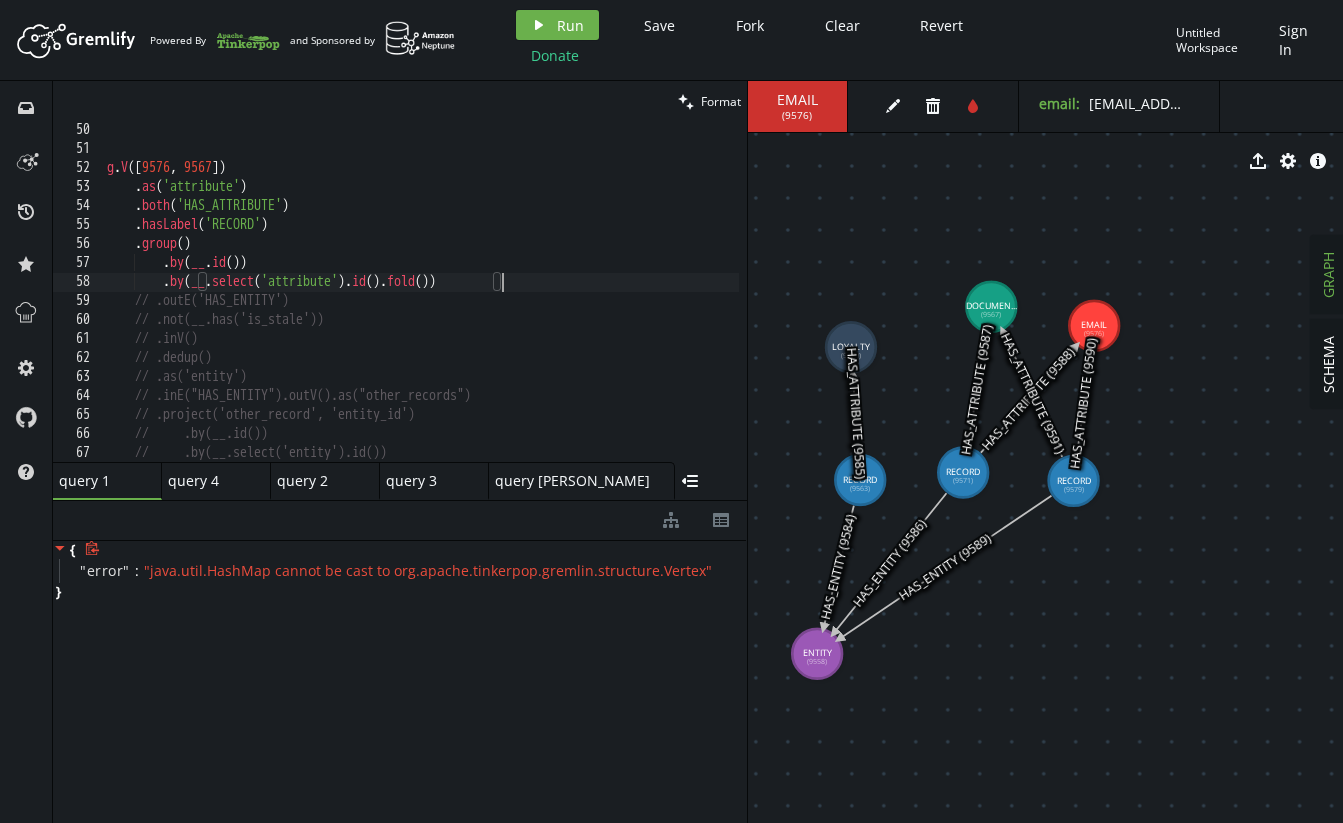 click on "g . V ([ 9576 ,   9567 ])        . as ( 'attribute' )      . both ( 'HAS_ATTRIBUTE' )      . hasLabel ( 'RECORD' )      . group ( )           . by ( __ . id ( ))           . by ( __ . select ( 'attribute' ) . id ( ) . fold ( ))      // .outE('HAS_ENTITY')      // .not(__.has('is_stale'))      // .inV()      // .dedup()      // .as('entity')      // .inE("HAS_ENTITY").outV().as("other_records")      // .project('other_record', 'entity_id')      //     .by(__.id())      //     .by(__.select('entity').id())           // .by(__.select('attribute').id())" at bounding box center [611, 305] 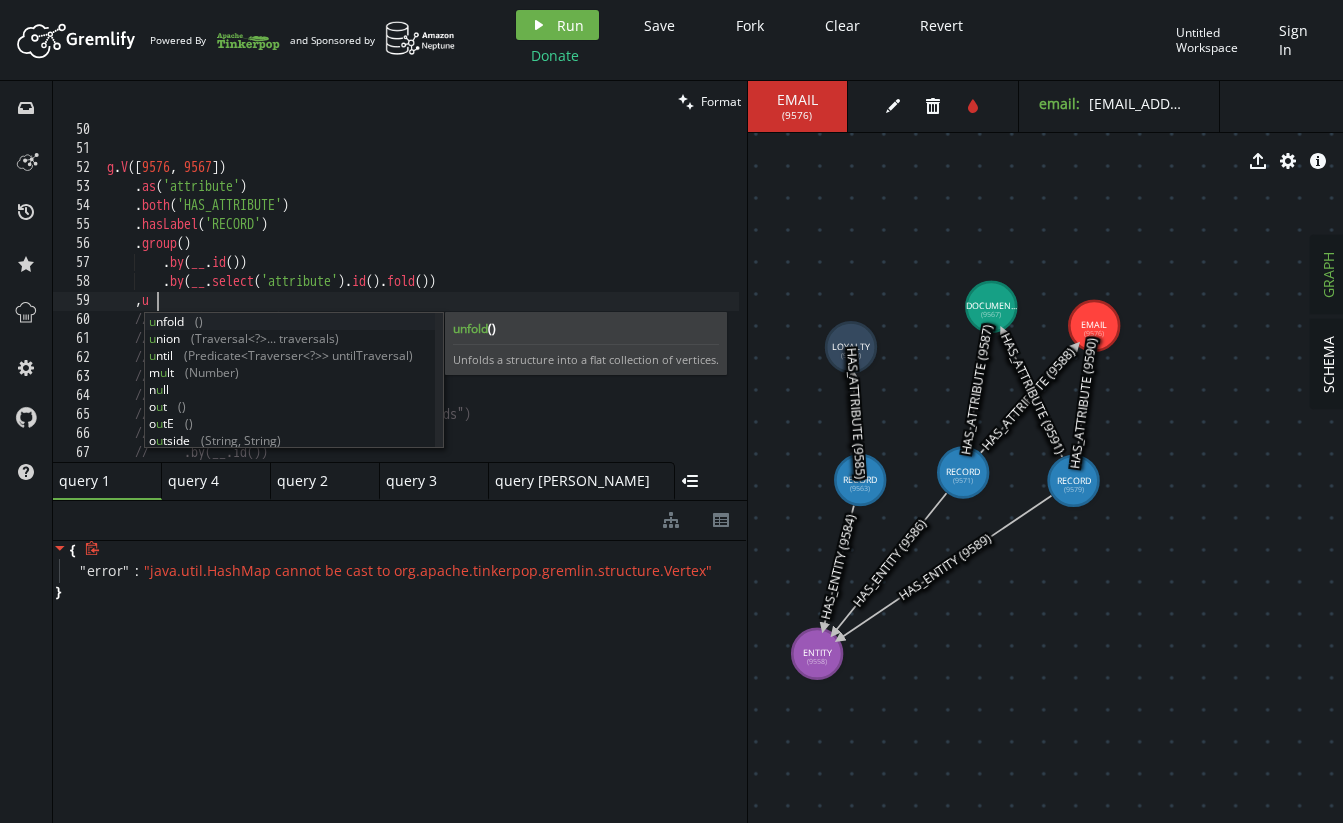 type on "," 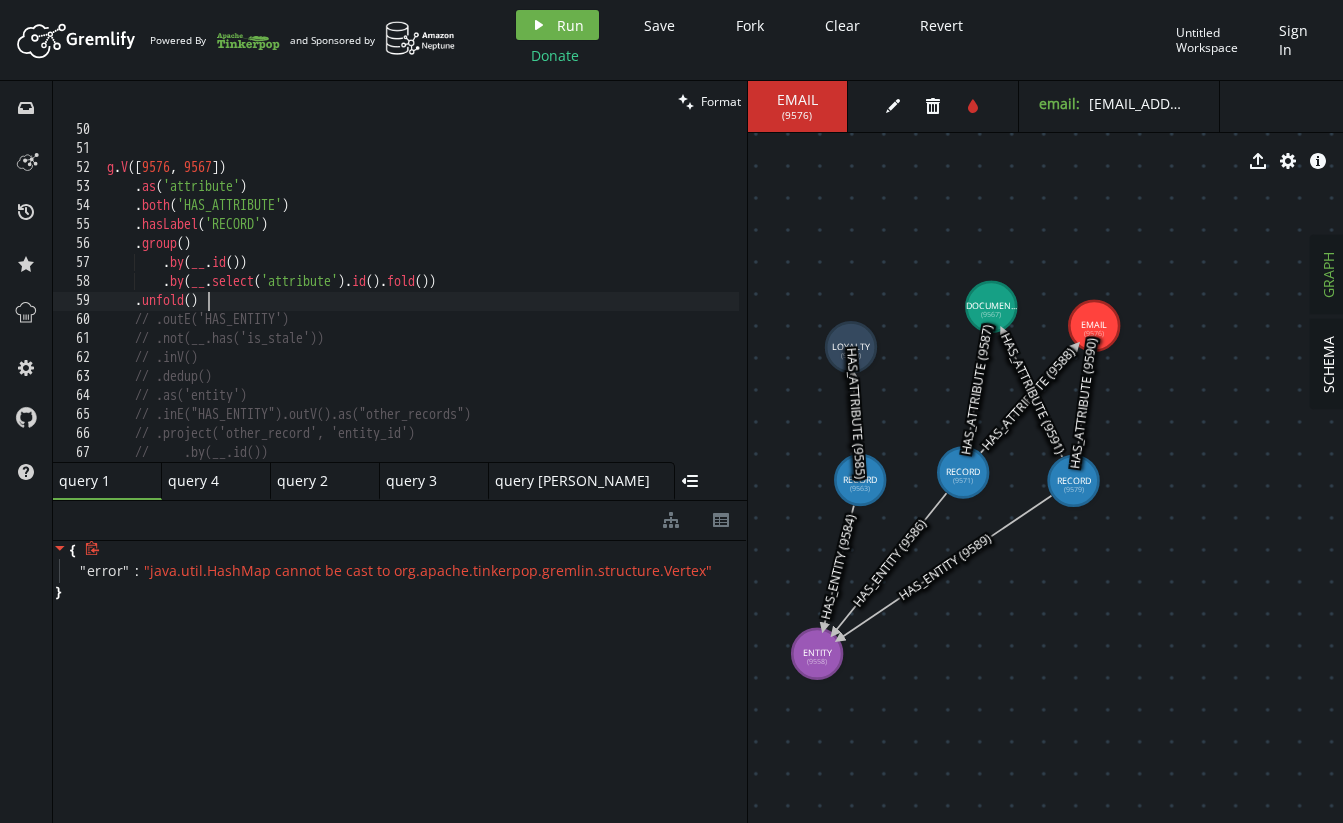 scroll, scrollTop: 0, scrollLeft: 108, axis: horizontal 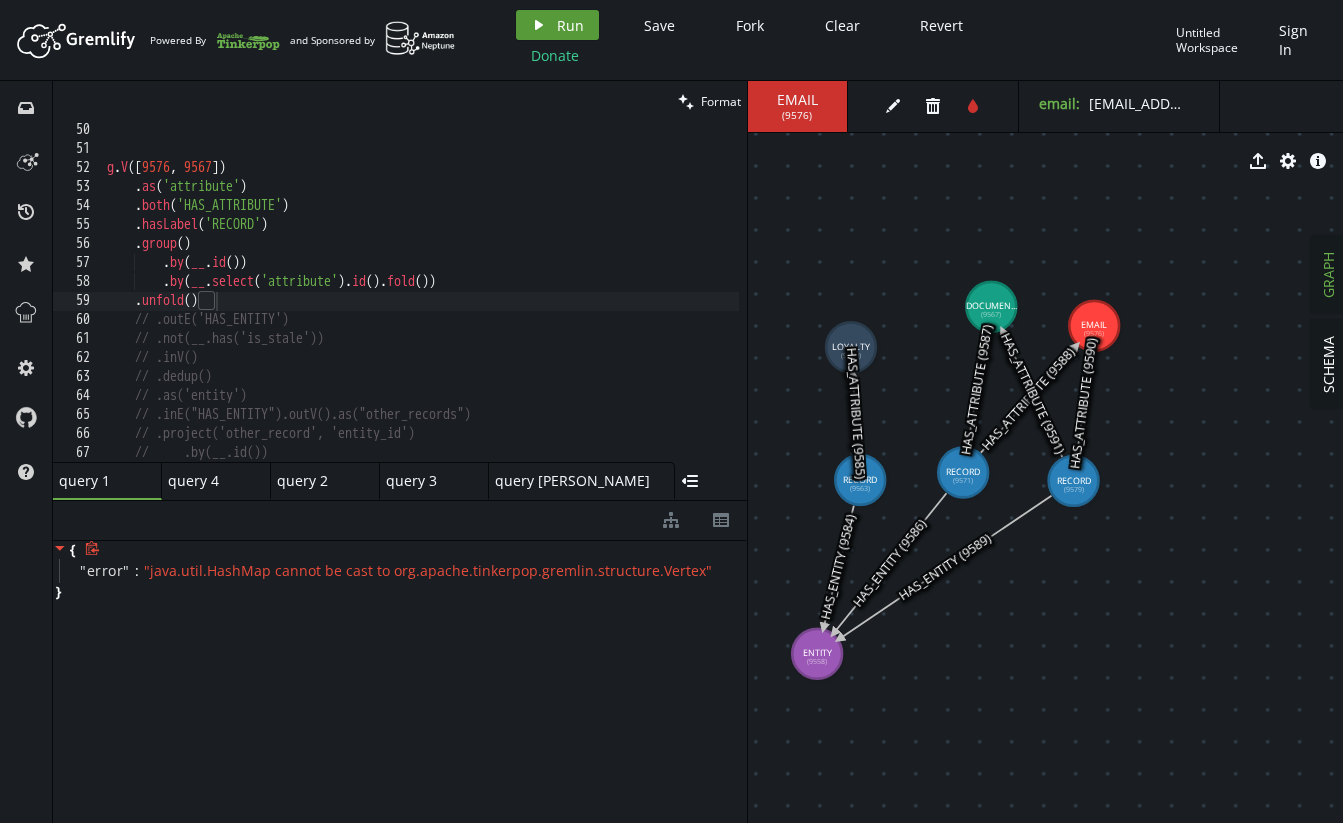 click 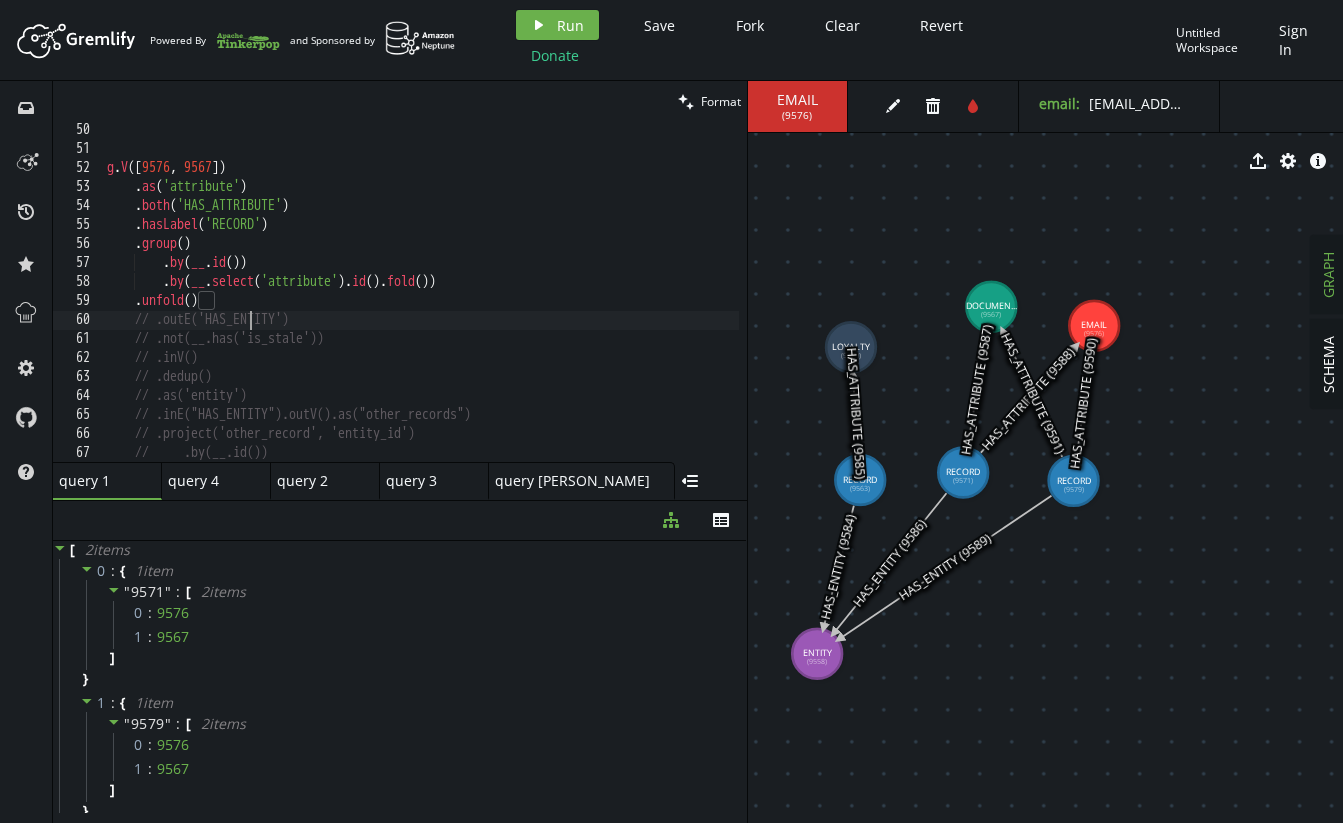click on "g . V ([ 9576 ,   9567 ])        . as ( 'attribute' )      . both ( 'HAS_ATTRIBUTE' )      . hasLabel ( 'RECORD' )      . group ( )           . by ( __ . id ( ))           . by ( __ . select ( 'attribute' ) . id ( ) . fold ( ))      . unfold ( )      // .outE('HAS_ENTITY')      // .not(__.has('is_stale'))      // .inV()      // .dedup()      // .as('entity')      // .inE("HAS_ENTITY").outV().as("other_records")      // .project('other_record', 'entity_id')      //     .by(__.id())      //     .by(__.select('entity').id())" at bounding box center (611, 305) 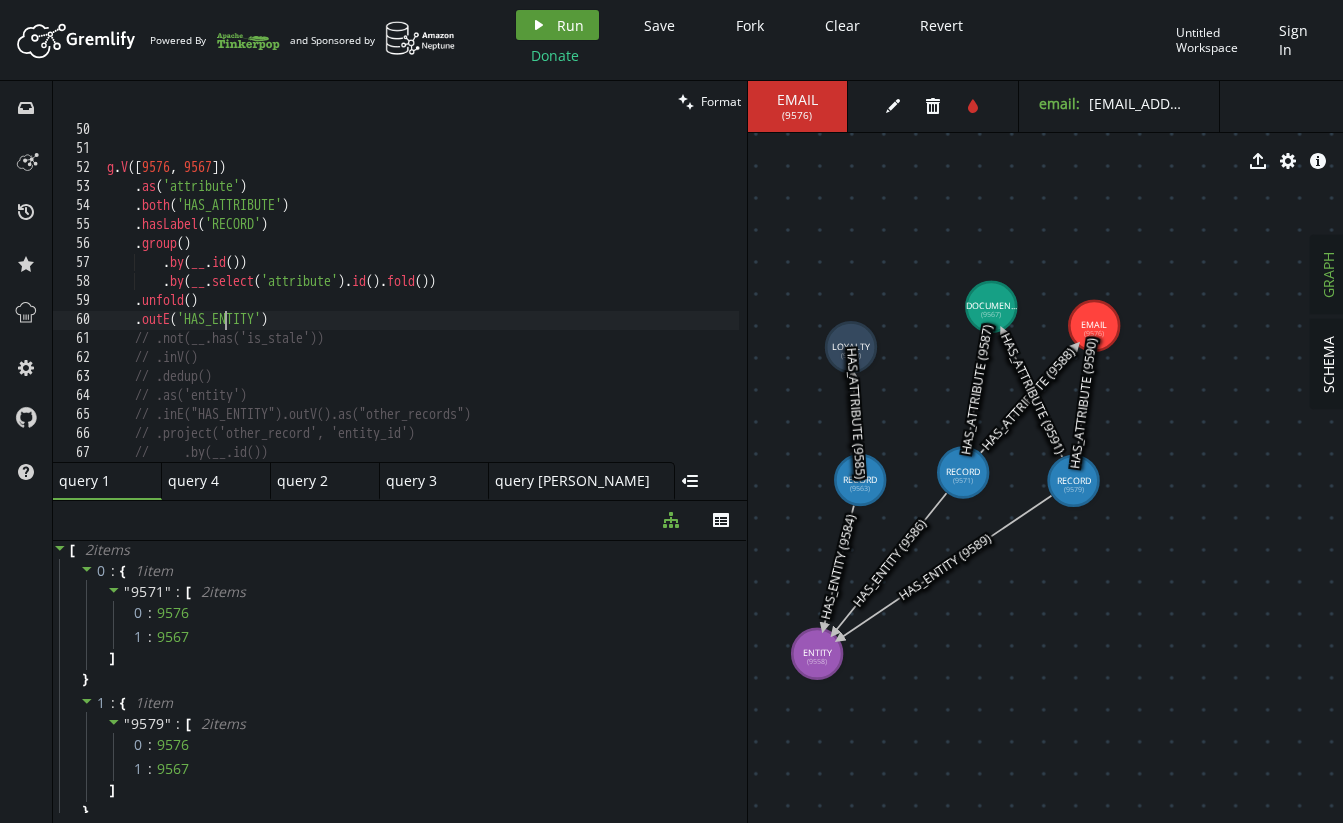click on "play Run" at bounding box center (557, 25) 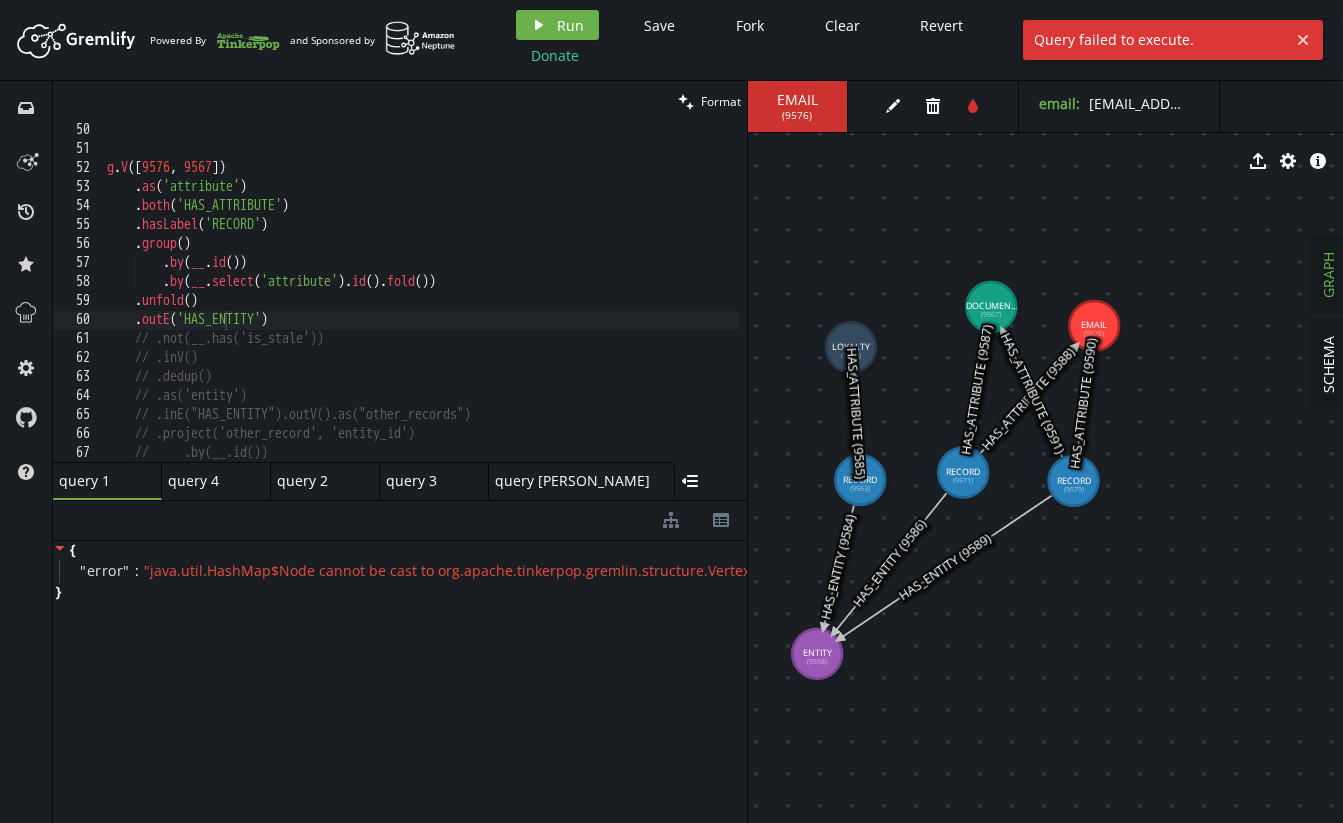 click on "g . V ([ 9576 ,   9567 ])        . as ( 'attribute' )      . both ( 'HAS_ATTRIBUTE' )      . hasLabel ( 'RECORD' )      . group ( )           . by ( __ . id ( ))           . by ( __ . select ( 'attribute' ) . id ( ) . fold ( ))      . unfold ( )      . outE ( 'HAS_ENTITY' )      // .not(__.has('is_stale'))      // .inV()      // .dedup()      // .as('entity')      // .inE("HAS_ENTITY").outV().as("other_records")      // .project('other_record', 'entity_id')      //     .by(__.id())      //     .by(__.select('entity').id())" at bounding box center [611, 305] 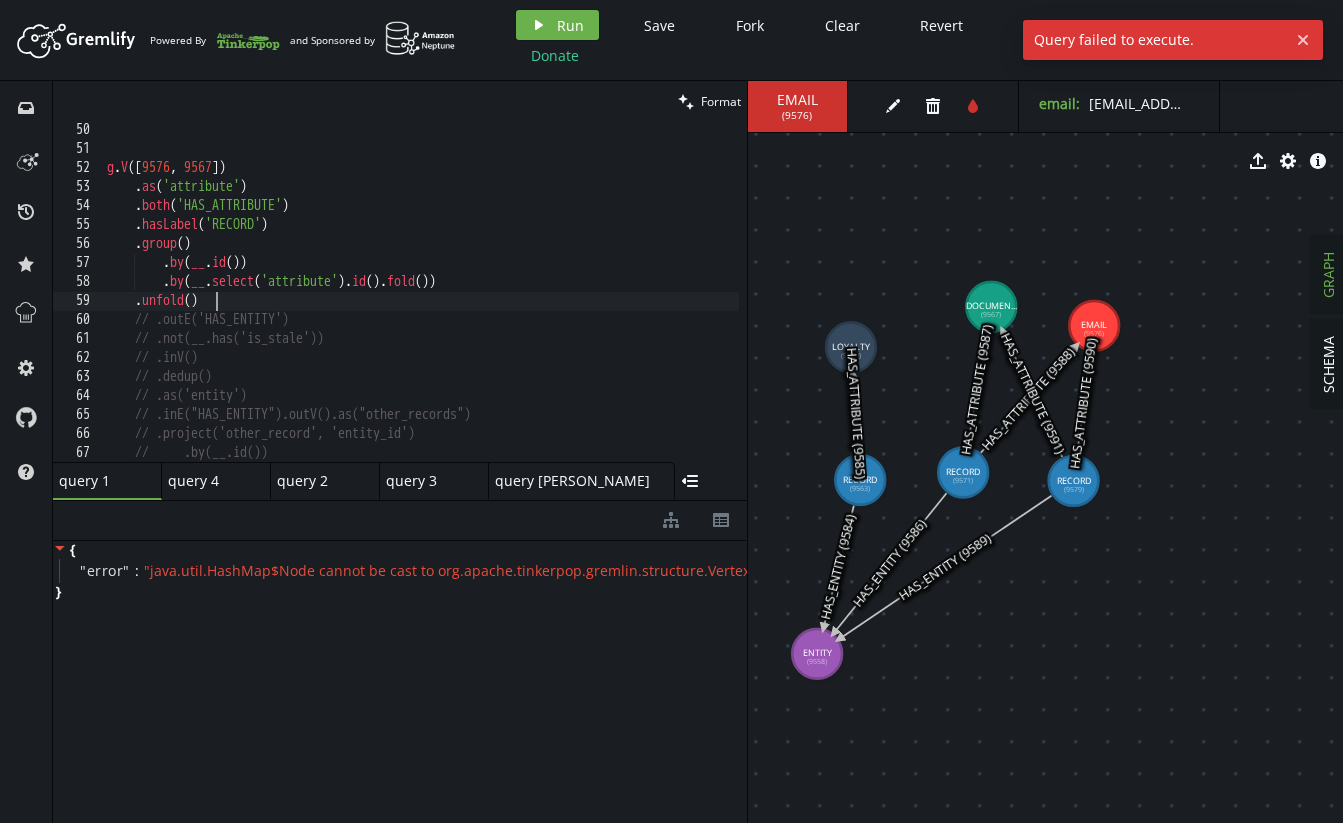 click on "g . V ([ 9576 ,   9567 ])        . as ( 'attribute' )      . both ( 'HAS_ATTRIBUTE' )      . hasLabel ( 'RECORD' )      . group ( )           . by ( __ . id ( ))           . by ( __ . select ( 'attribute' ) . id ( ) . fold ( ))      . unfold ( )      // .outE('HAS_ENTITY')      // .not(__.has('is_stale'))      // .inV()      // .dedup()      // .as('entity')      // .inE("HAS_ENTITY").outV().as("other_records")      // .project('other_record', 'entity_id')      //     .by(__.id())      //     .by(__.select('entity').id())" at bounding box center [611, 305] 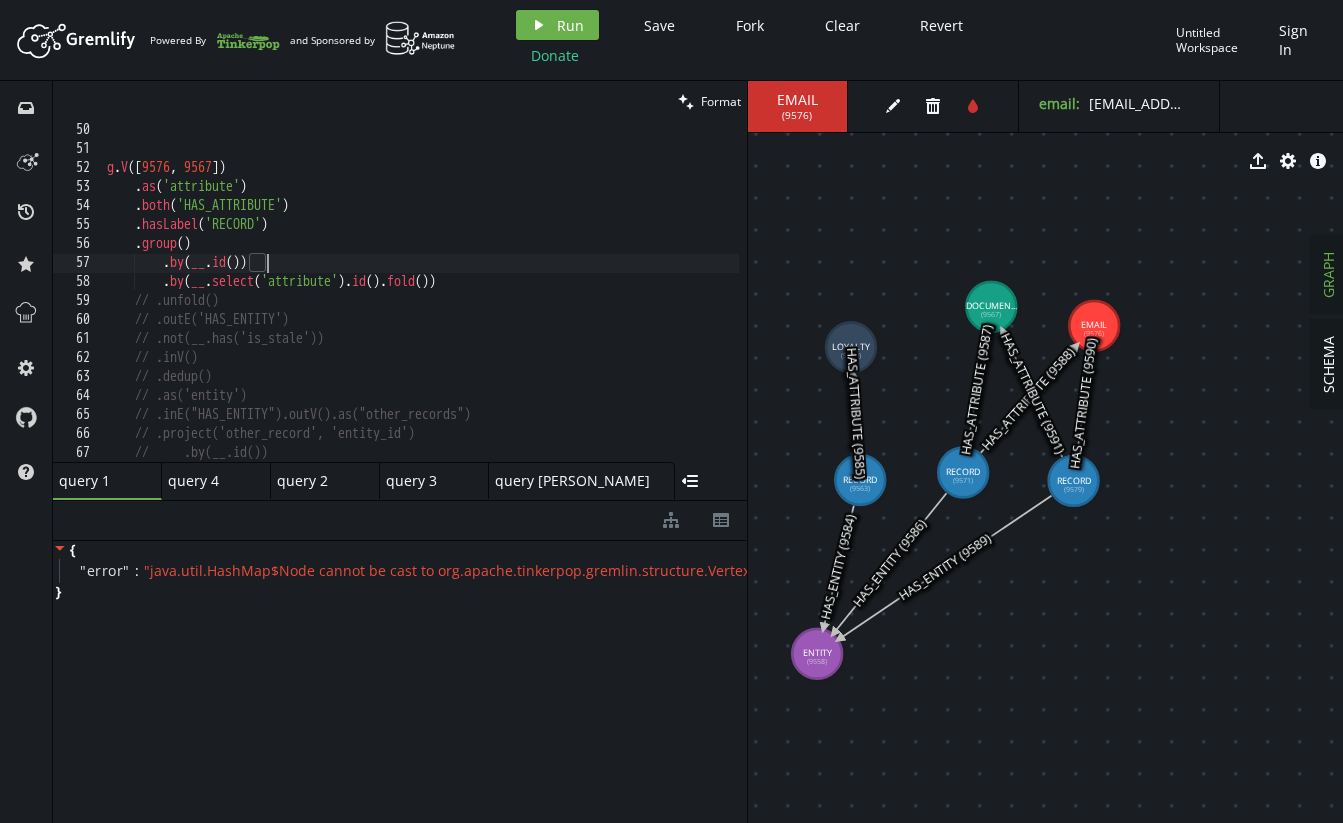 click on "g . V ([ 9576 ,   9567 ])        . as ( 'attribute' )      . both ( 'HAS_ATTRIBUTE' )      . hasLabel ( 'RECORD' )      . group ( )           . by ( __ . id ( ))           . by ( __ . select ( 'attribute' ) . id ( ) . fold ( ))      // .unfold()      // .outE('HAS_ENTITY')      // .not(__.has('is_stale'))      // .inV()      // .dedup()      // .as('entity')      // .inE("HAS_ENTITY").outV().as("other_records")      // .project('other_record', 'entity_id')      //     .by(__.id())      //     .by(__.select('entity').id())" at bounding box center (611, 305) 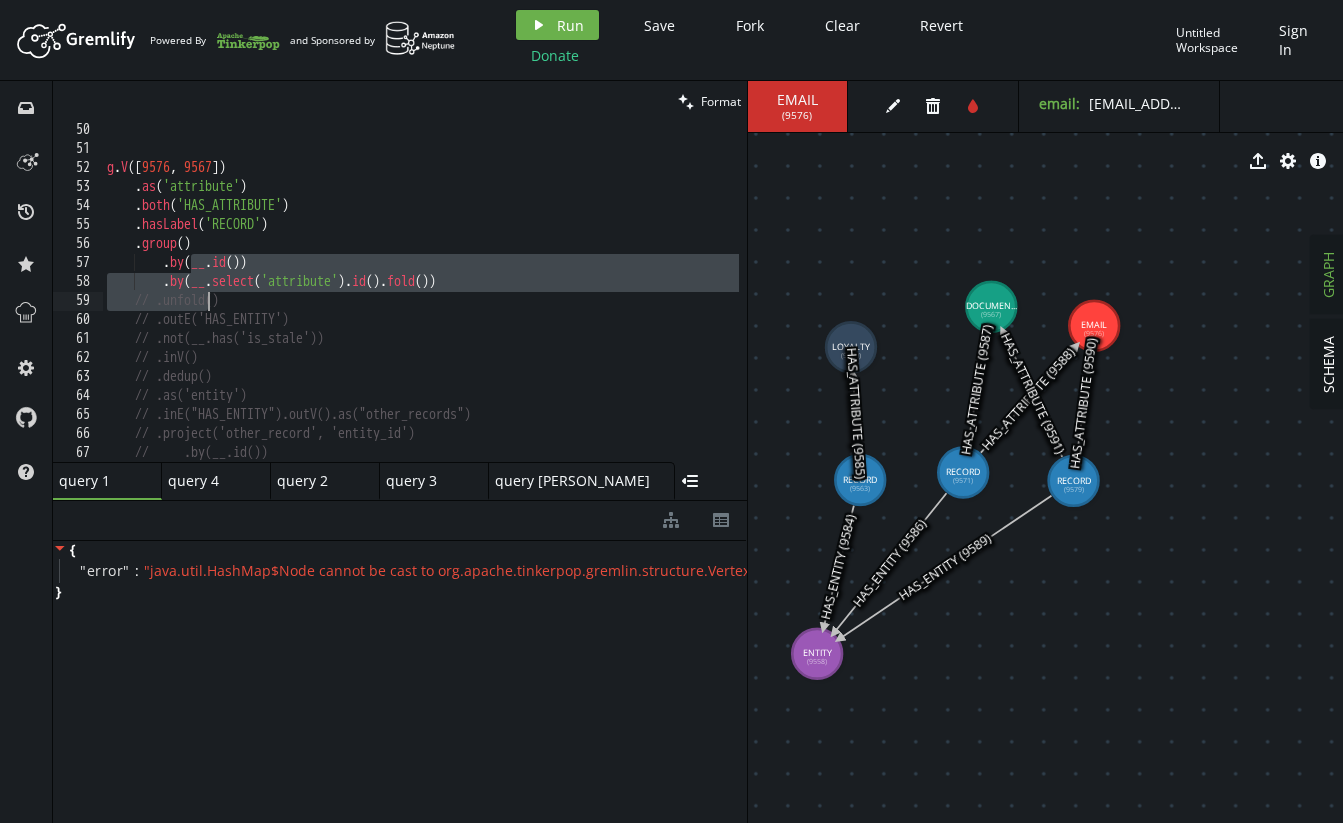 drag, startPoint x: 203, startPoint y: 268, endPoint x: 212, endPoint y: 292, distance: 25.632011 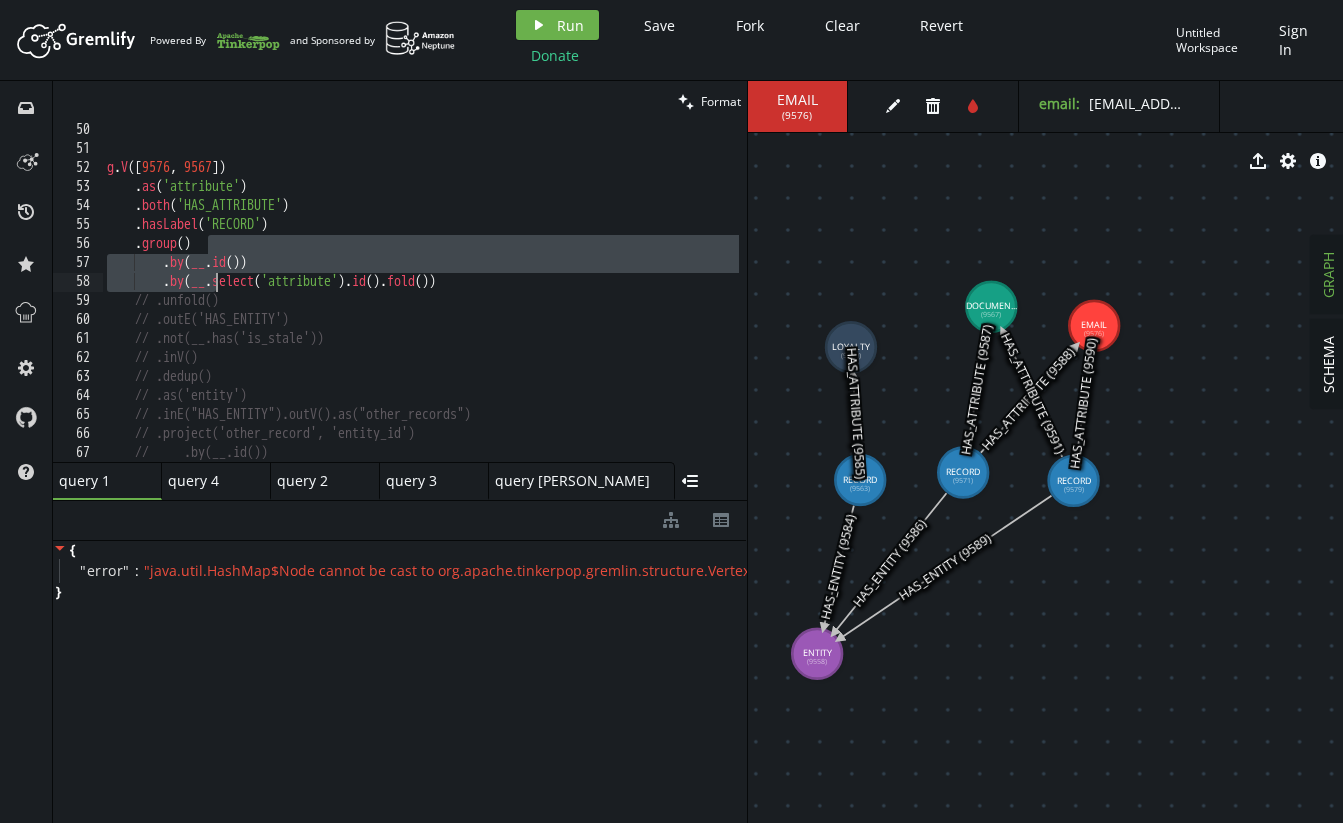 drag, startPoint x: 210, startPoint y: 242, endPoint x: 217, endPoint y: 274, distance: 32.75668 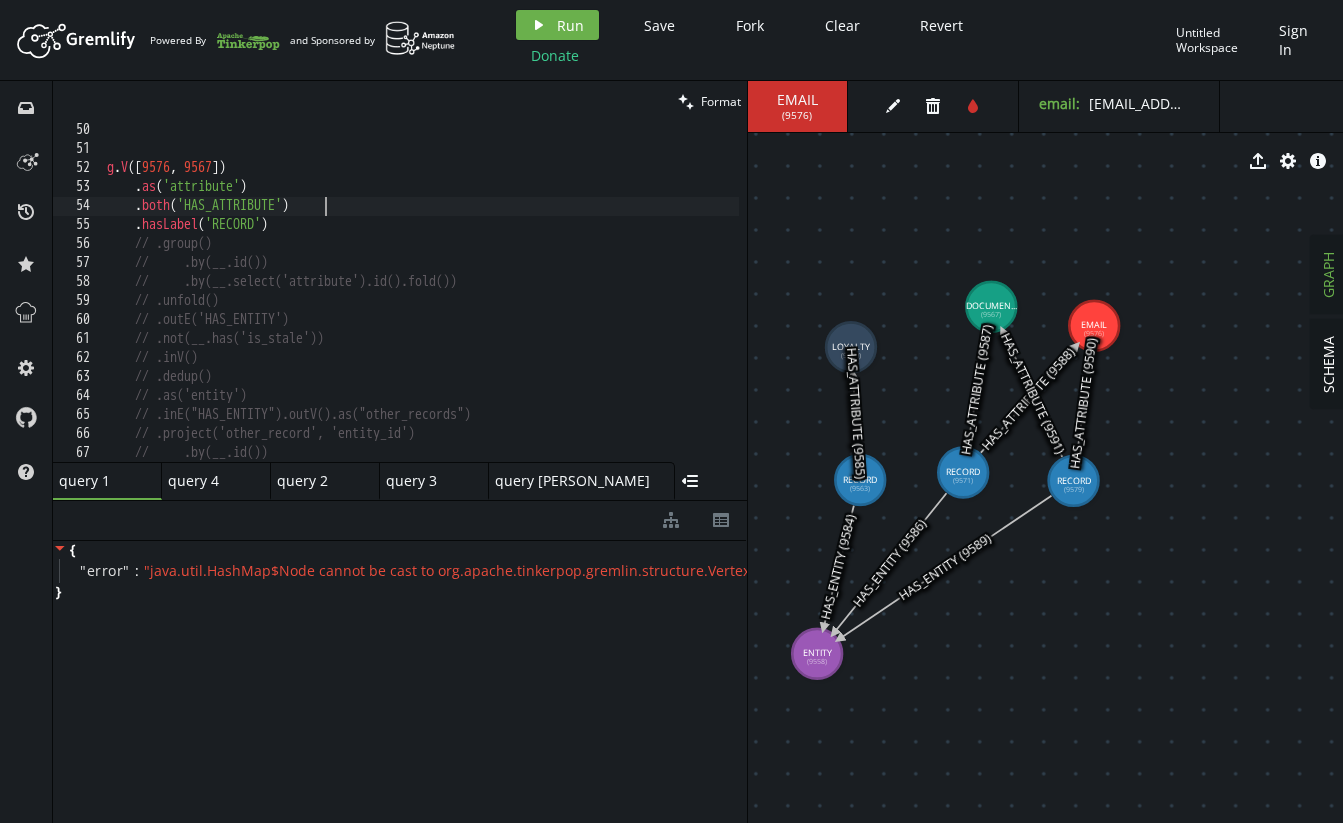 click on "g . V ([ 9576 ,   9567 ])        . as ( 'attribute' )      . both ( 'HAS_ATTRIBUTE' )      . hasLabel ( 'RECORD' )      // .group()      //     .by(__.id())      //     .by(__.select('attribute').id().fold())      // .unfold()      // .outE('HAS_ENTITY')      // .not(__.has('is_stale'))      // .inV()      // .dedup()      // .as('entity')      // .inE("HAS_ENTITY").outV().as("other_records")      // .project('other_record', 'entity_id')      //     .by(__.id())      //     .by(__.select('entity').id())" at bounding box center [611, 305] 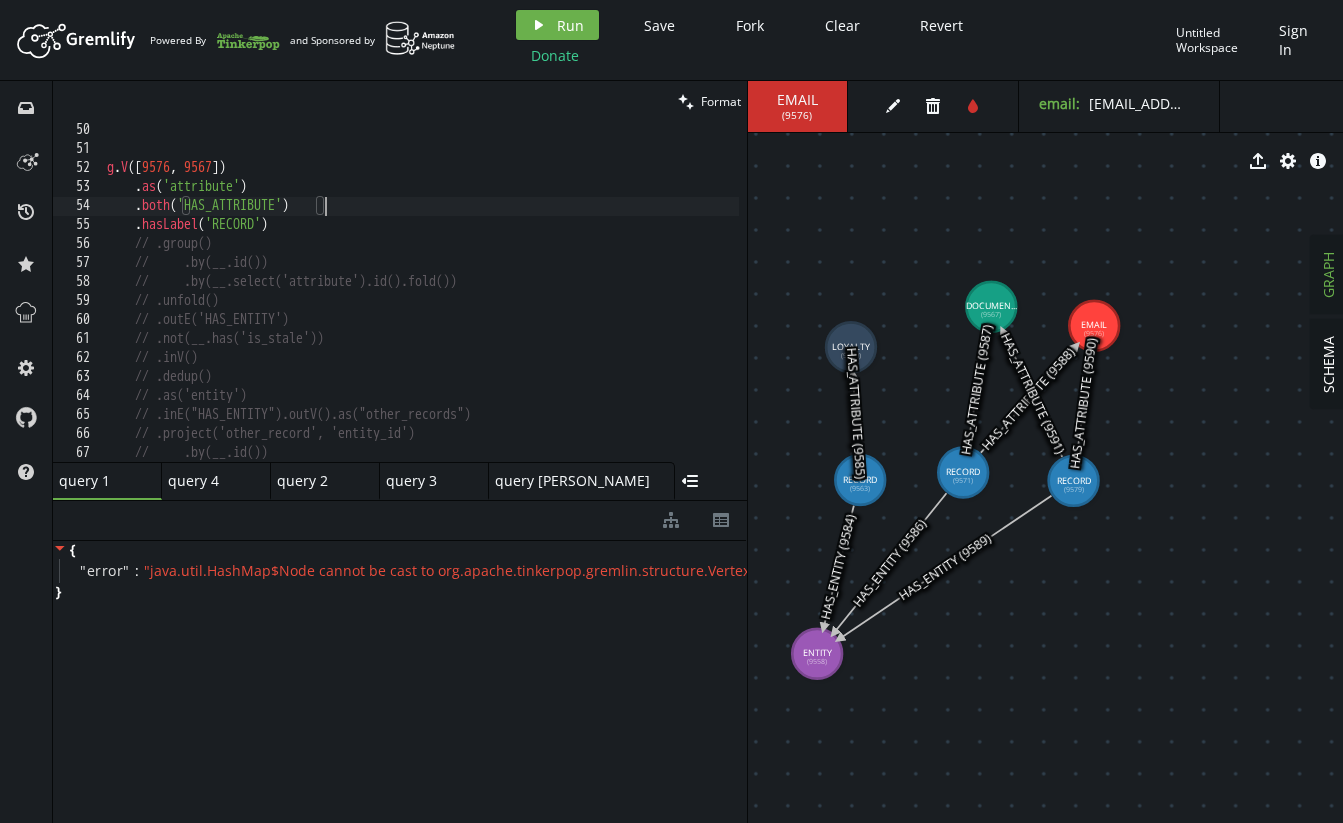 click on "g . V ([ 9576 ,   9567 ])        . as ( 'attribute' )      . both ( 'HAS_ATTRIBUTE' )      . hasLabel ( 'RECORD' )      // .group()      //     .by(__.id())      //     .by(__.select('attribute').id().fold())      // .unfold()      // .outE('HAS_ENTITY')      // .not(__.has('is_stale'))      // .inV()      // .dedup()      // .as('entity')      // .inE("HAS_ENTITY").outV().as("other_records")      // .project('other_record', 'entity_id')      //     .by(__.id())      //     .by(__.select('entity').id())" at bounding box center (611, 305) 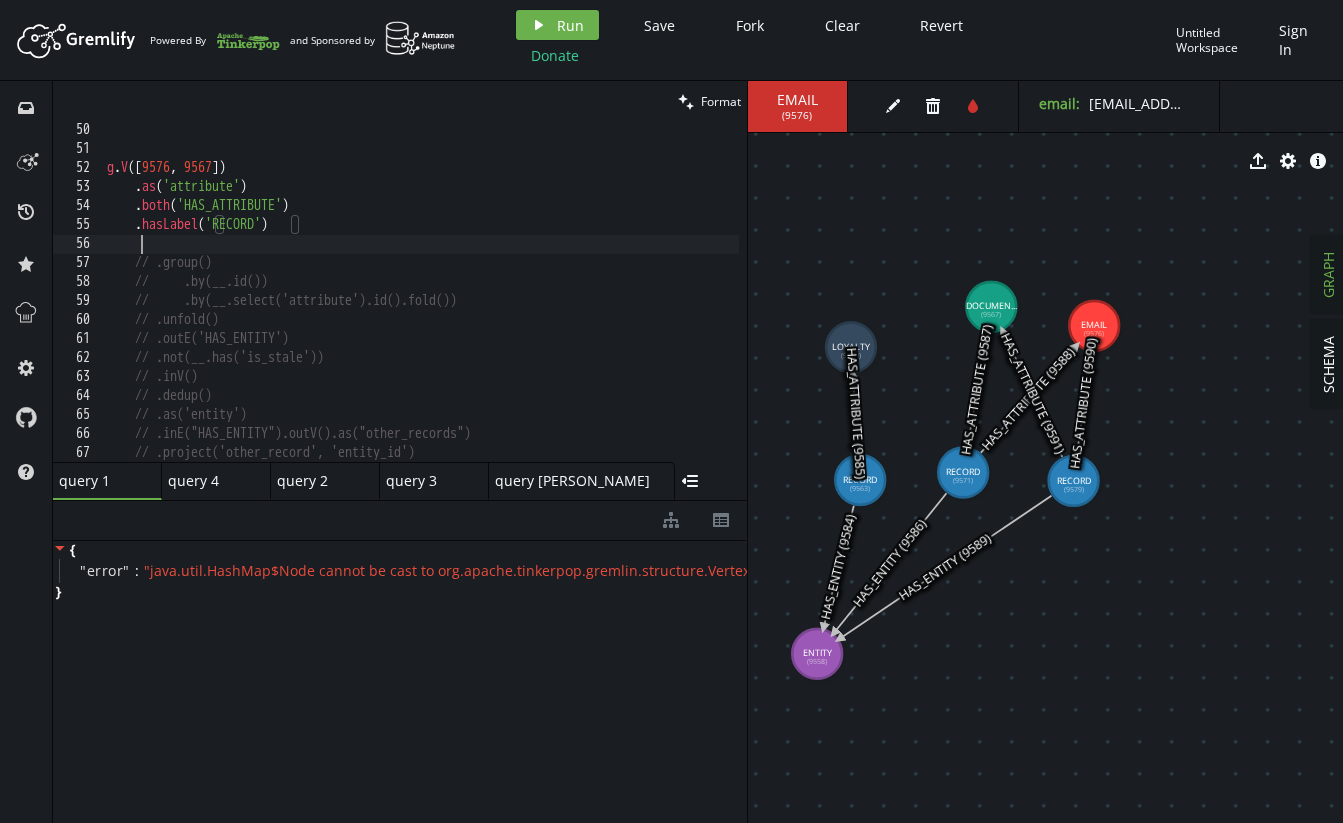 scroll, scrollTop: 0, scrollLeft: 32, axis: horizontal 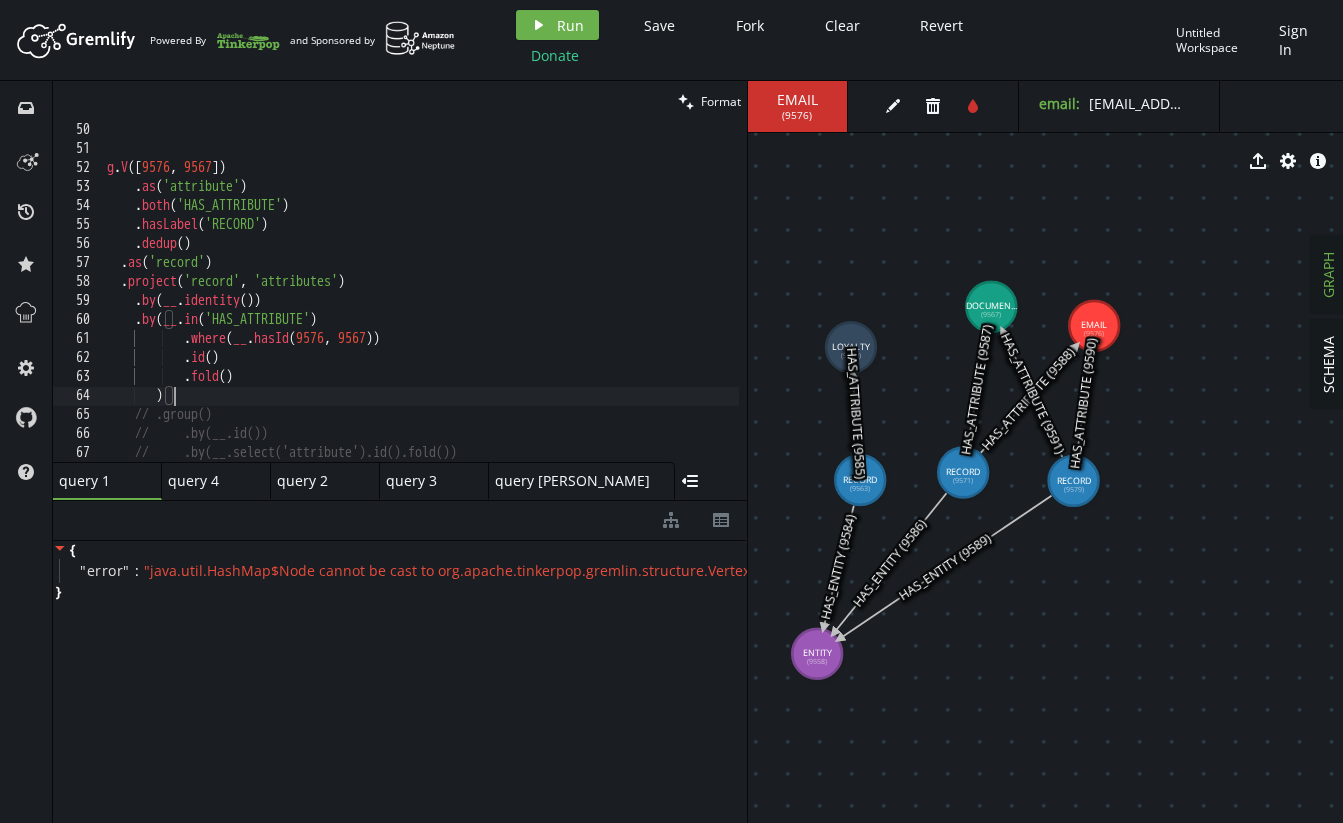 click on "g . V ([ 9576 ,   9567 ])        . as ( 'attribute' )      . both ( 'HAS_ATTRIBUTE' )      . hasLabel ( 'RECORD' )      . dedup ( )    . as ( 'record' )    . project ( 'record' ,   'attributes' )      . by ( __ . identity ( ))      . by ( __ . in ( 'HAS_ATTRIBUTE' )               . where ( __ . hasId ( 9576 ,   9567 ))               . id ( )               . fold ( )          )      // .group()      //     .by(__.id())      //     .by(__.select('attribute').id().fold())      // .unfold()" at bounding box center (611, 305) 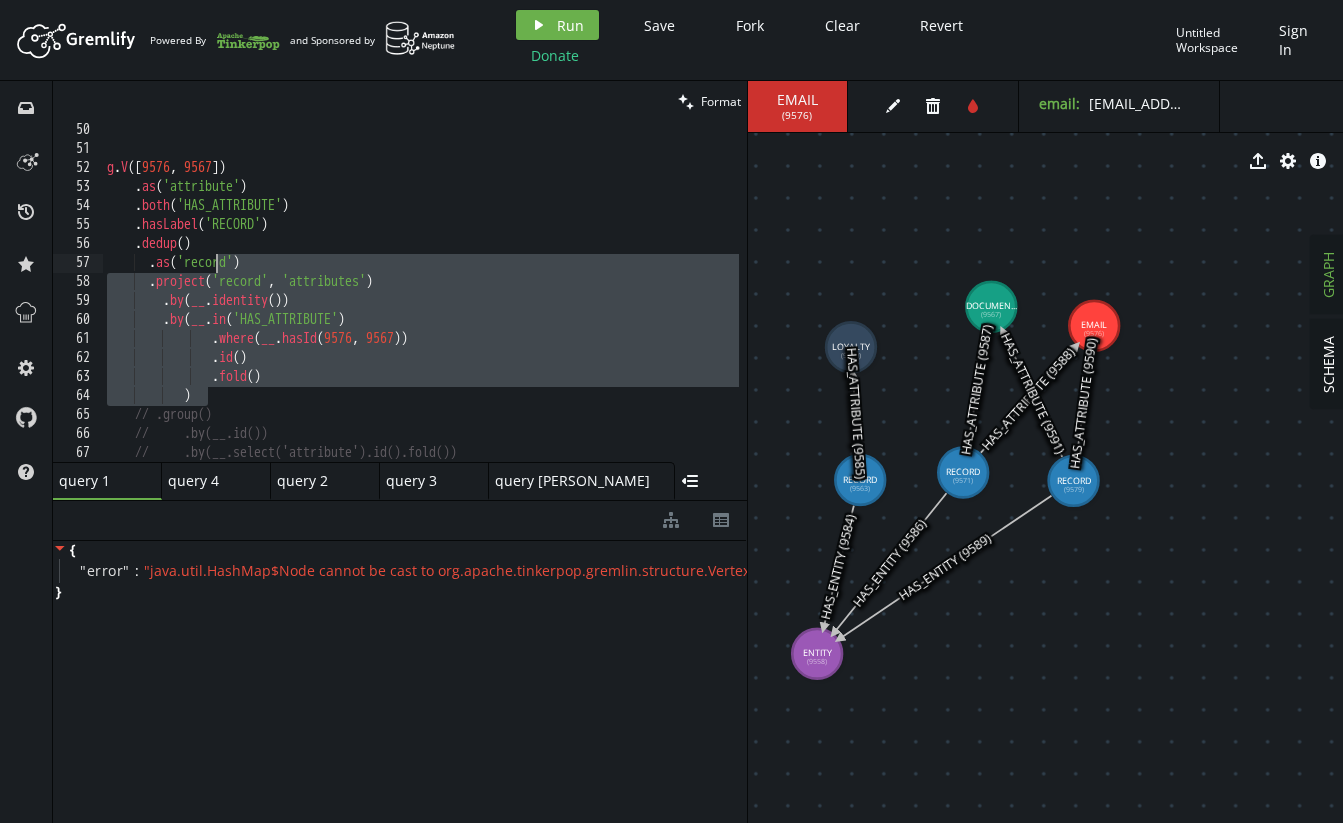 click on "g . V ([ 9576 ,   9567 ])        . as ( 'attribute' )      . both ( 'HAS_ATTRIBUTE' )      . hasLabel ( 'RECORD' )      . dedup ( )         . as ( 'record' )         . project ( 'record' ,   'attributes' )           . by ( __ . identity ( ))           . by ( __ . in ( 'HAS_ATTRIBUTE' )                    . where ( __ . hasId ( 9576 ,   9567 ))                    . id ( )                    . fold ( )               )      // .group()      //     .by(__.id())      //     .by(__.select('attribute').id().fold())      // .unfold()" at bounding box center (611, 305) 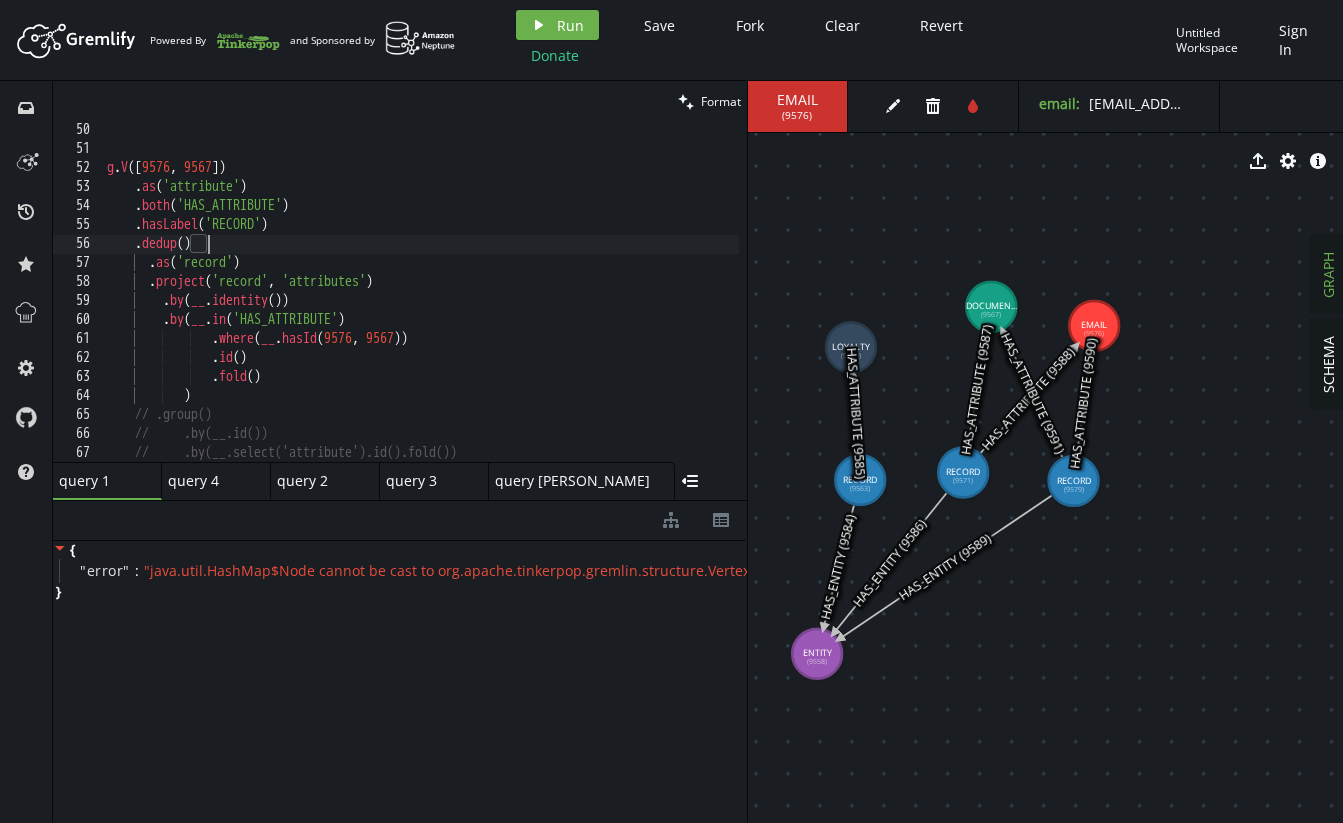 click on "g . V ([ 9576 ,   9567 ])        . as ( 'attribute' )      . both ( 'HAS_ATTRIBUTE' )      . hasLabel ( 'RECORD' )      . dedup ( )         . as ( 'record' )         . project ( 'record' ,   'attributes' )           . by ( __ . identity ( ))           . by ( __ . in ( 'HAS_ATTRIBUTE' )                    . where ( __ . hasId ( 9576 ,   9567 ))                    . id ( )                    . fold ( )               )      // .group()      //     .by(__.id())      //     .by(__.select('attribute').id().fold())      // .unfold()" at bounding box center (611, 305) 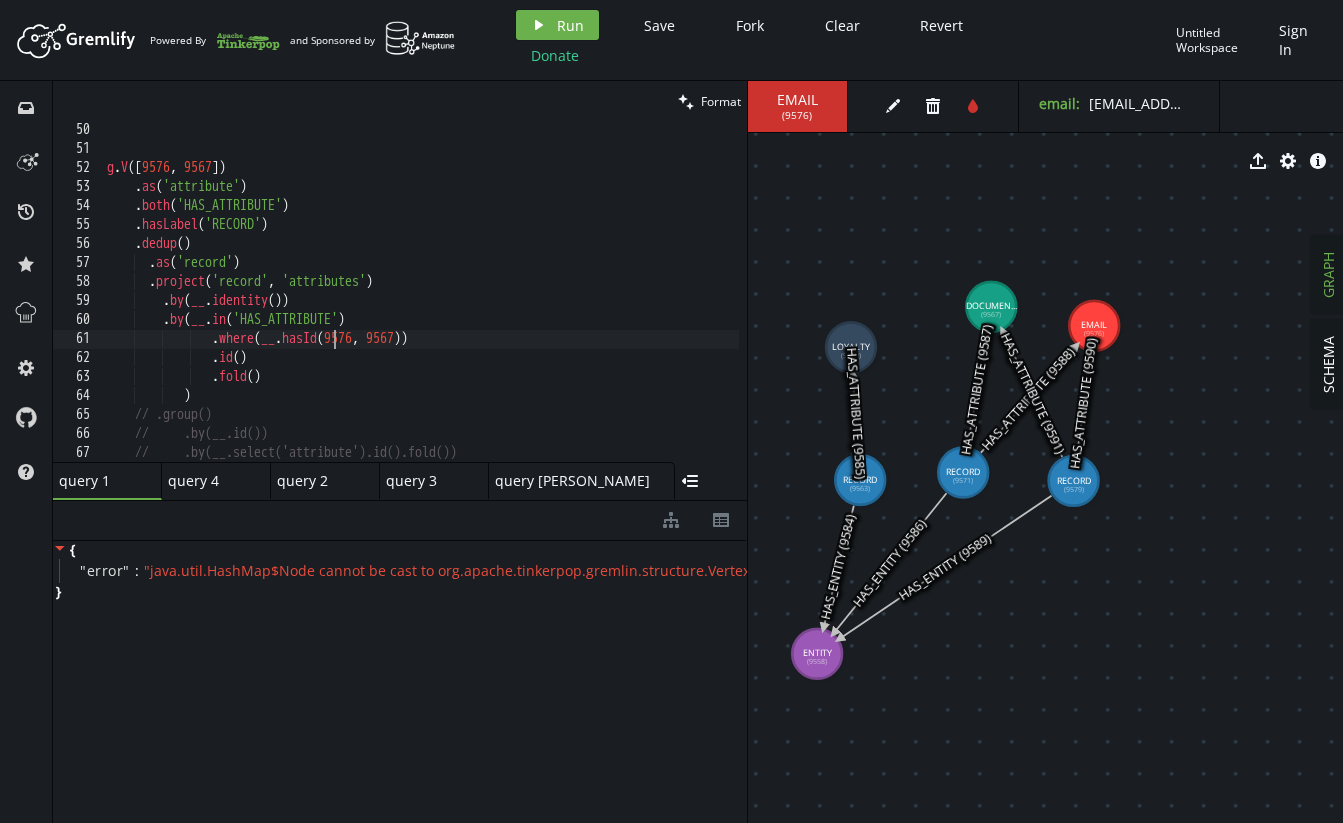 click on "g . V ([ 9576 ,   9567 ])        . as ( 'attribute' )      . both ( 'HAS_ATTRIBUTE' )      . hasLabel ( 'RECORD' )      . dedup ( )         . as ( 'record' )         . project ( 'record' ,   'attributes' )           . by ( __ . identity ( ))           . by ( __ . in ( 'HAS_ATTRIBUTE' )                    . where ( __ . hasId ( 9576 ,   9567 ))                    . id ( )                    . fold ( )               )      // .group()      //     .by(__.id())      //     .by(__.select('attribute').id().fold())      // .unfold()" at bounding box center (611, 305) 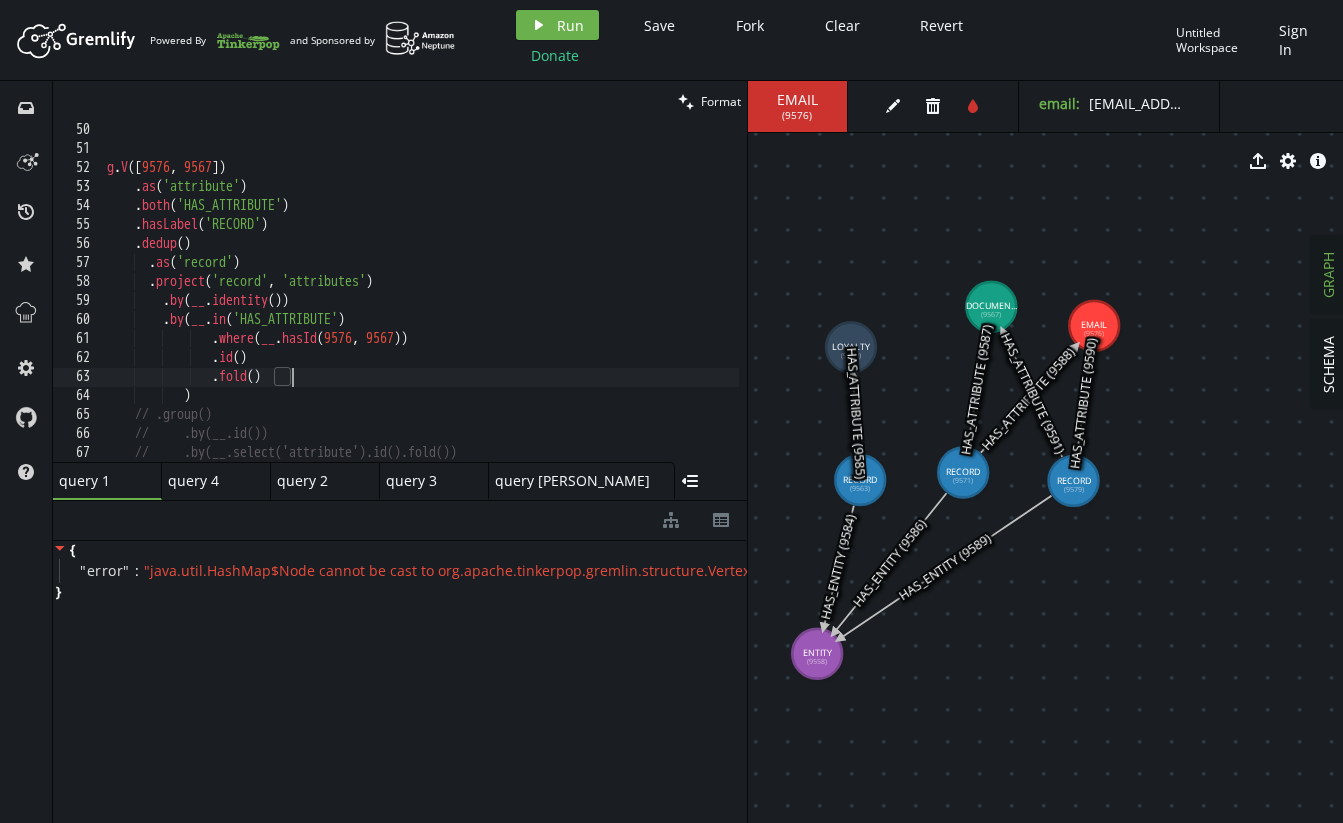 click on "g . V ([ 9576 ,   9567 ])        . as ( 'attribute' )      . both ( 'HAS_ATTRIBUTE' )      . hasLabel ( 'RECORD' )      . dedup ( )         . as ( 'record' )         . project ( 'record' ,   'attributes' )           . by ( __ . identity ( ))           . by ( __ . in ( 'HAS_ATTRIBUTE' )                    . where ( __ . hasId ( 9576 ,   9567 ))                    . id ( )                    . fold ( )               )      // .group()      //     .by(__.id())      //     .by(__.select('attribute').id().fold())      // .unfold()" at bounding box center (611, 305) 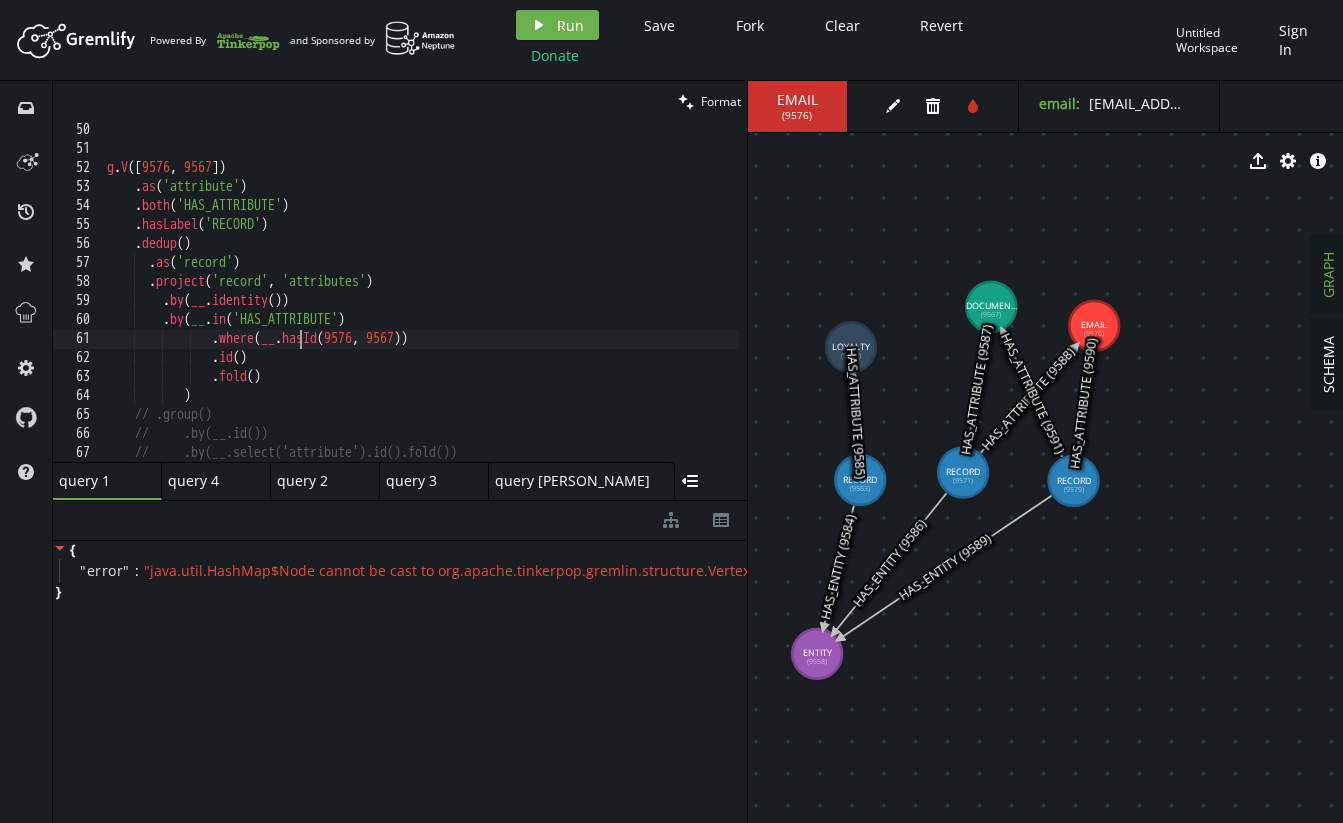 click on "g . V ([ 9576 ,   9567 ])        . as ( 'attribute' )      . both ( 'HAS_ATTRIBUTE' )      . hasLabel ( 'RECORD' )      . dedup ( )         . as ( 'record' )         . project ( 'record' ,   'attributes' )           . by ( __ . identity ( ))           . by ( __ . in ( 'HAS_ATTRIBUTE' )                    . where ( __ . hasId ( 9576 ,   9567 ))                    . id ( )                    . fold ( )               )      // .group()      //     .by(__.id())      //     .by(__.select('attribute').id().fold())      // .unfold()" at bounding box center (611, 305) 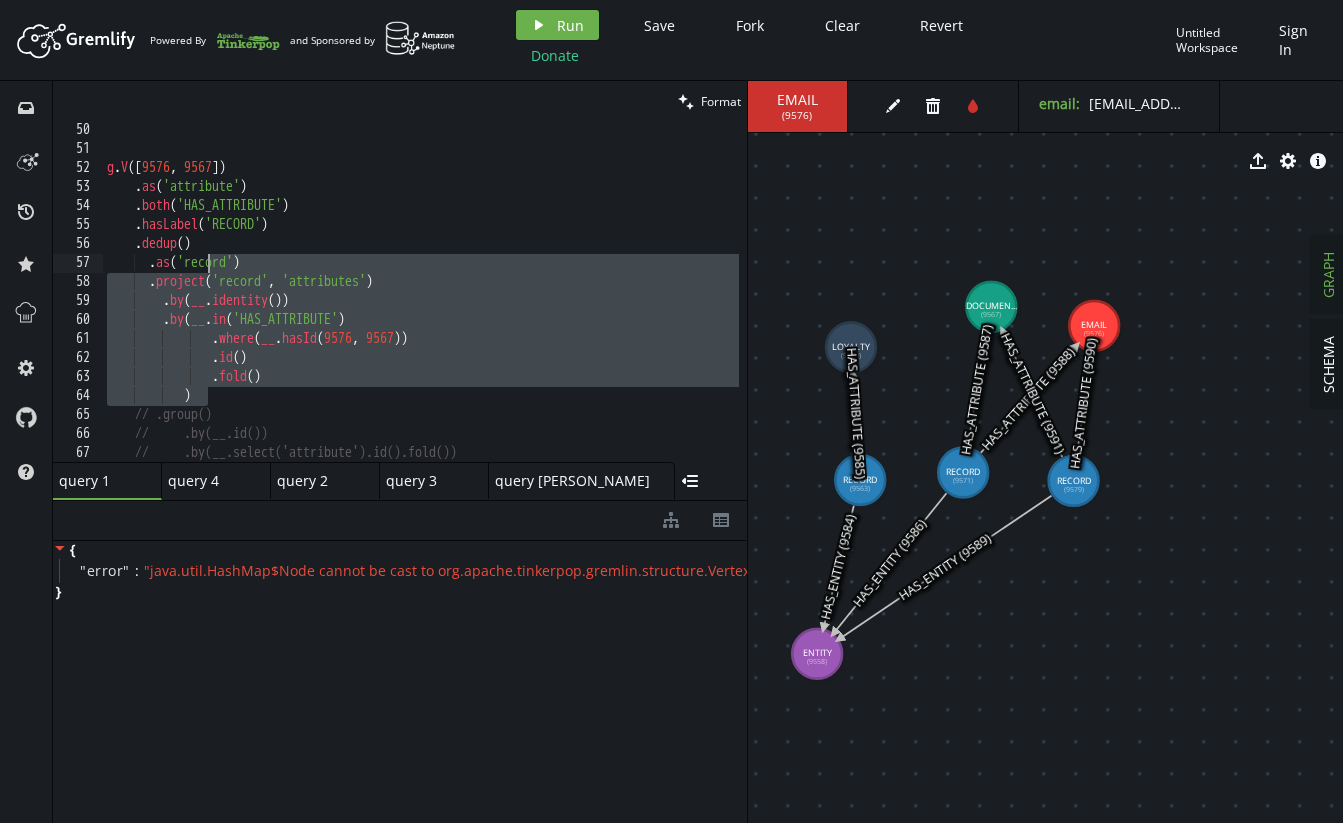 drag, startPoint x: 246, startPoint y: 394, endPoint x: 208, endPoint y: 266, distance: 133.52153 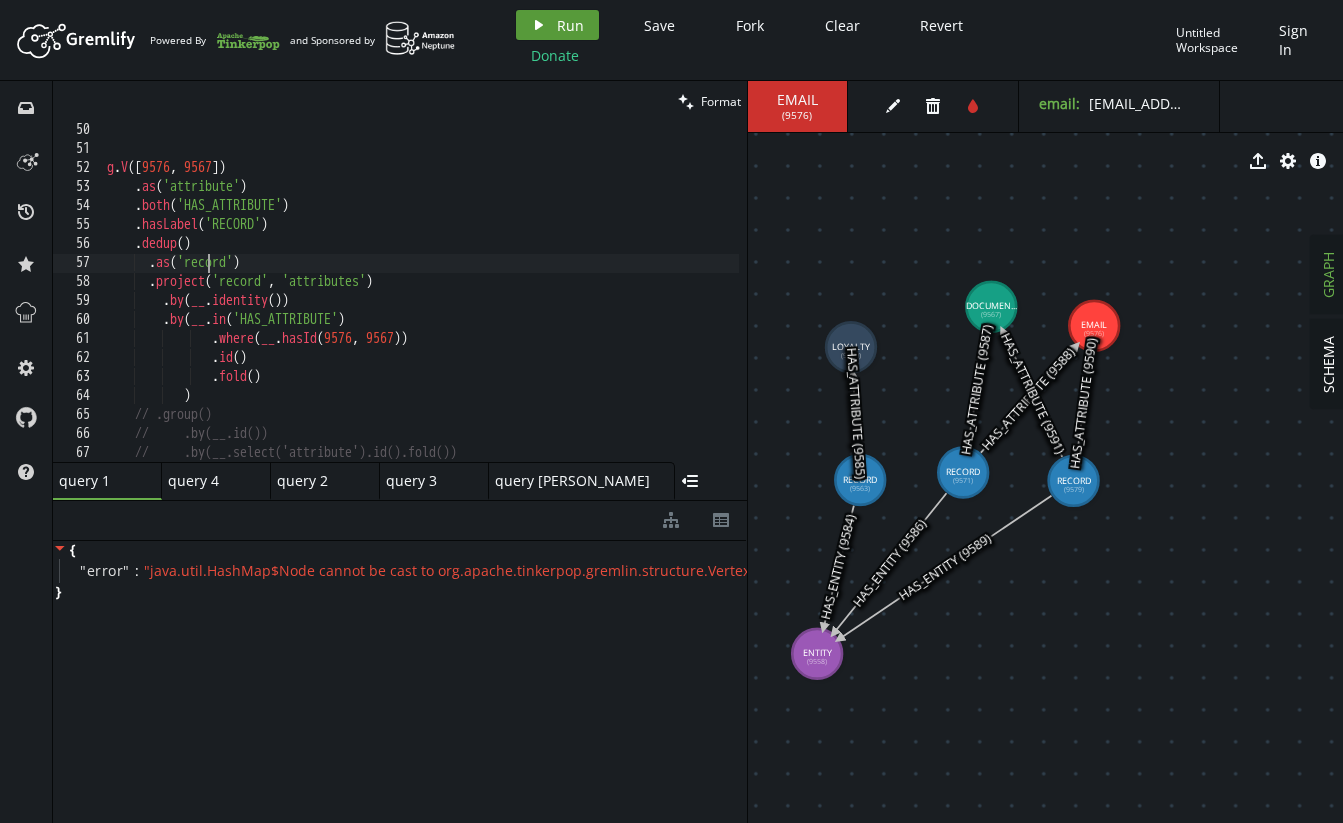 click on "play Run" at bounding box center [557, 25] 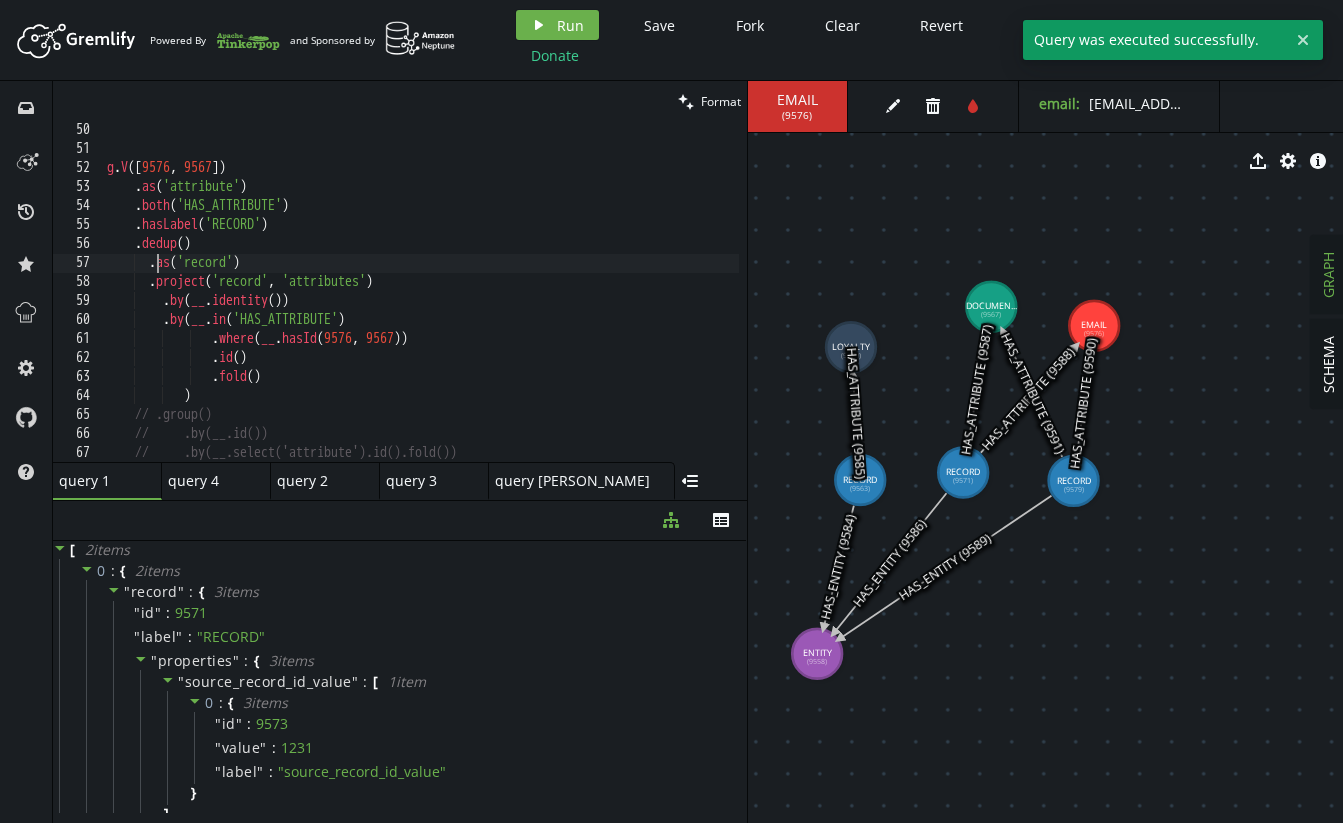 click on "g . V ([ 9576 ,   9567 ])        . as ( 'attribute' )      . both ( 'HAS_ATTRIBUTE' )      . hasLabel ( 'RECORD' )      . dedup ( )         . as ( 'record' )         . project ( 'record' ,   'attributes' )           . by ( __ . identity ( ))           . by ( __ . in ( 'HAS_ATTRIBUTE' )                    . where ( __ . hasId ( 9576 ,   9567 ))                    . id ( )                    . fold ( )               )      // .group()      //     .by(__.id())      //     .by(__.select('attribute').id().fold())      // .unfold()" at bounding box center [611, 305] 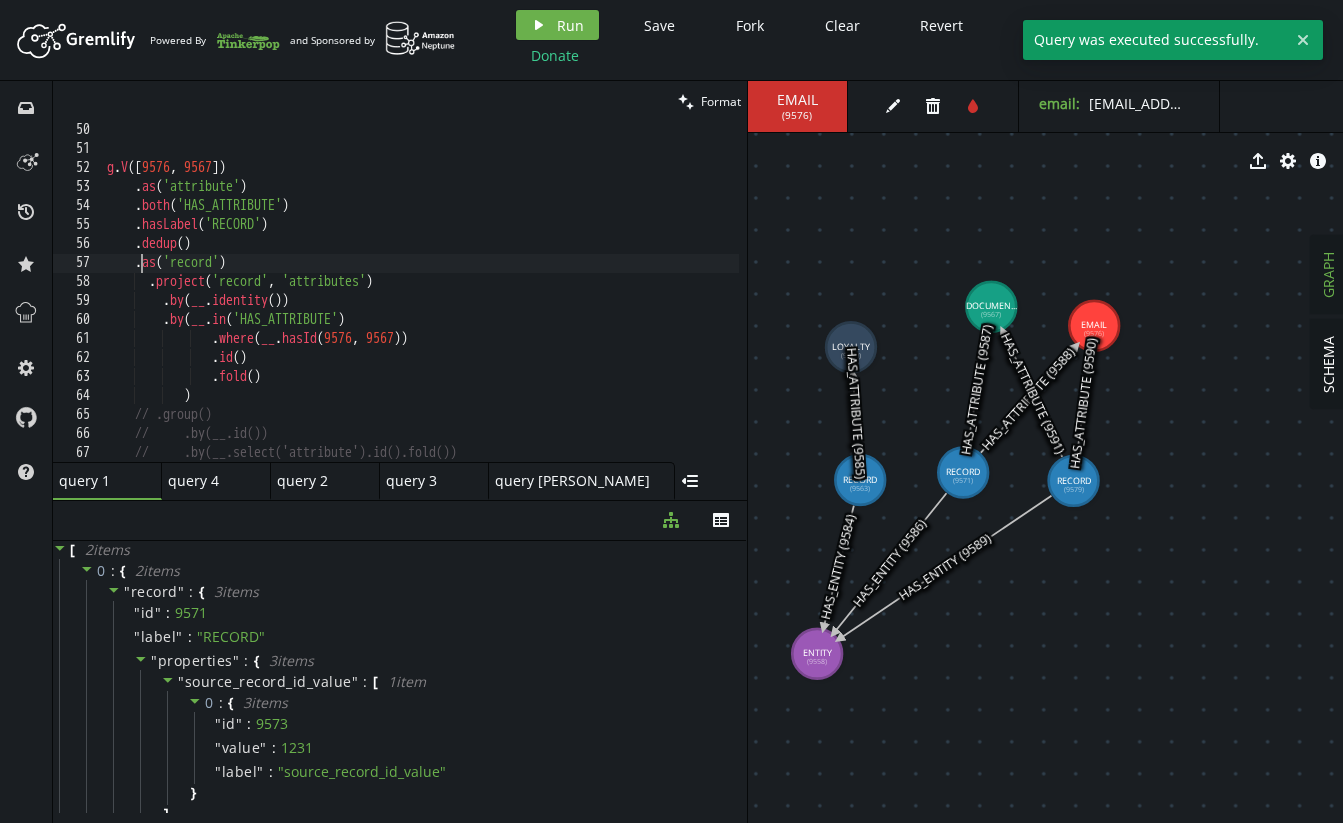 click on "g . V ([ 9576 ,   9567 ])        . as ( 'attribute' )      . both ( 'HAS_ATTRIBUTE' )      . hasLabel ( 'RECORD' )      . dedup ( )      . as ( 'record' )         . project ( 'record' ,   'attributes' )           . by ( __ . identity ( ))           . by ( __ . in ( 'HAS_ATTRIBUTE' )                    . where ( __ . hasId ( 9576 ,   9567 ))                    . id ( )                    . fold ( )               )      // .group()      //     .by(__.id())      //     .by(__.select('attribute').id().fold())      // .unfold()" at bounding box center (611, 305) 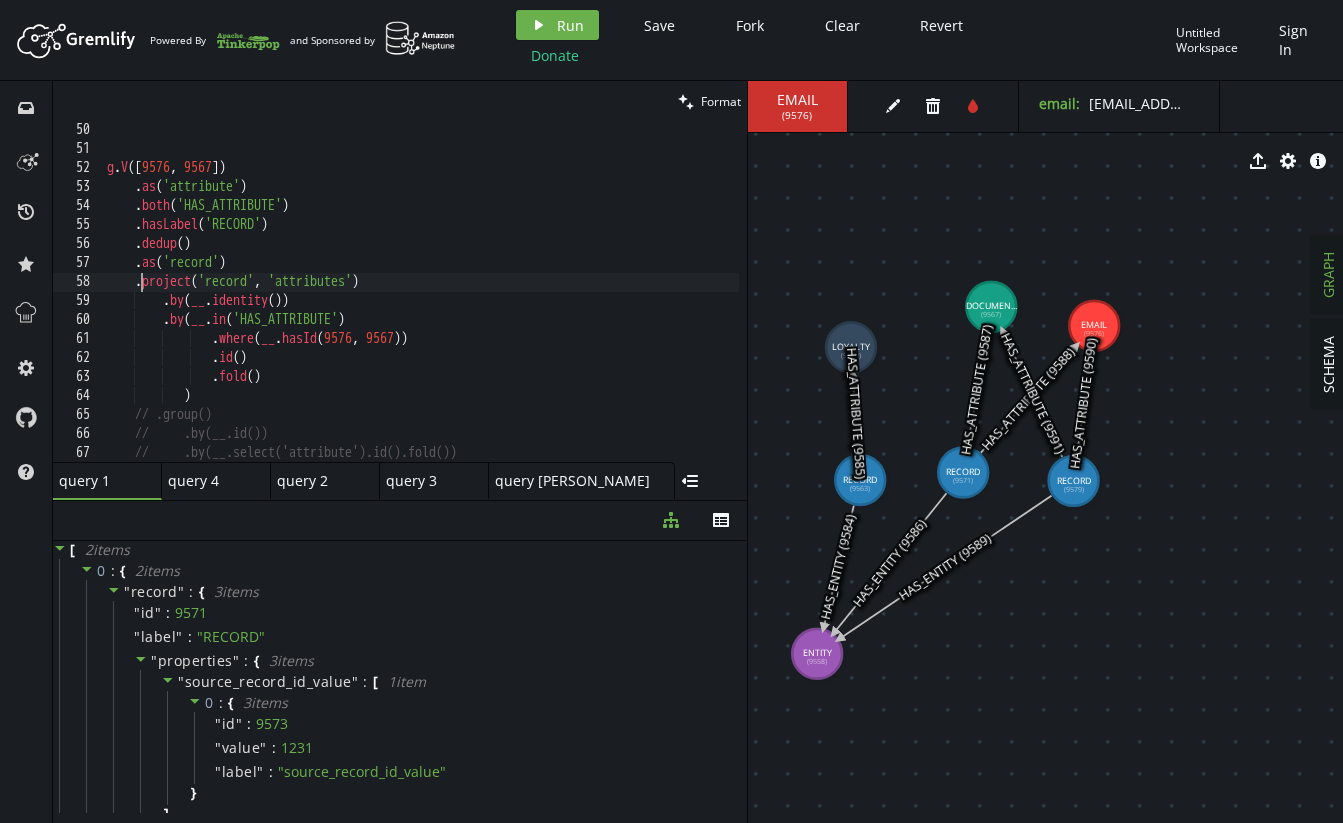 click on "g . V ([ 9576 ,   9567 ])        . as ( 'attribute' )      . both ( 'HAS_ATTRIBUTE' )      . hasLabel ( 'RECORD' )      . dedup ( )      . as ( 'record' )      . project ( 'record' ,   'attributes' )           . by ( __ . identity ( ))           . by ( __ . in ( 'HAS_ATTRIBUTE' )                    . where ( __ . hasId ( 9576 ,   9567 ))                    . id ( )                    . fold ( )               )      // .group()      //     .by(__.id())      //     .by(__.select('attribute').id().fold())      // .unfold()" at bounding box center (611, 305) 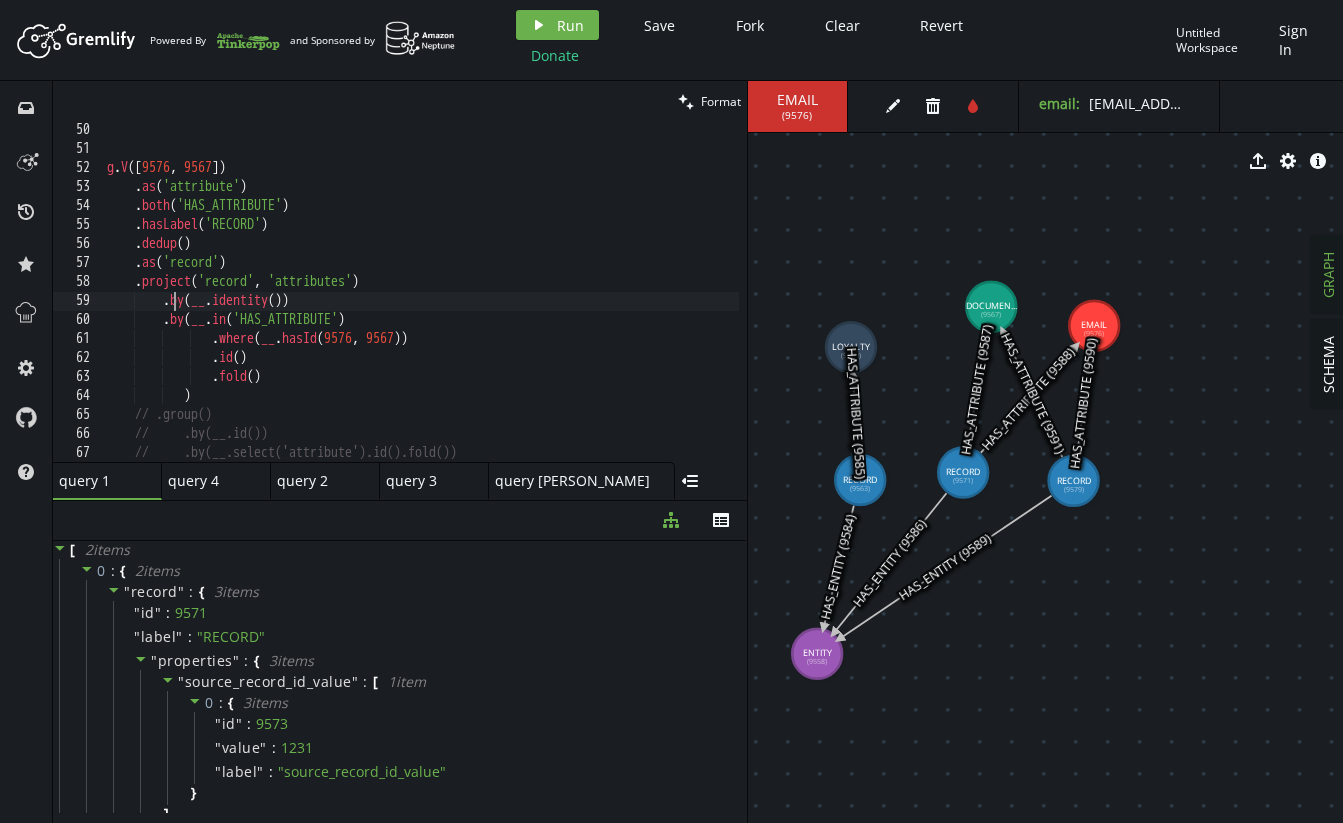 click on "g . V ([ 9576 ,   9567 ])        . as ( 'attribute' )      . both ( 'HAS_ATTRIBUTE' )      . hasLabel ( 'RECORD' )      . dedup ( )      . as ( 'record' )      . project ( 'record' ,   'attributes' )           . by ( __ . identity ( ))           . by ( __ . in ( 'HAS_ATTRIBUTE' )                    . where ( __ . hasId ( 9576 ,   9567 ))                    . id ( )                    . fold ( )               )      // .group()      //     .by(__.id())      //     .by(__.select('attribute').id().fold())      // .unfold()" at bounding box center (611, 305) 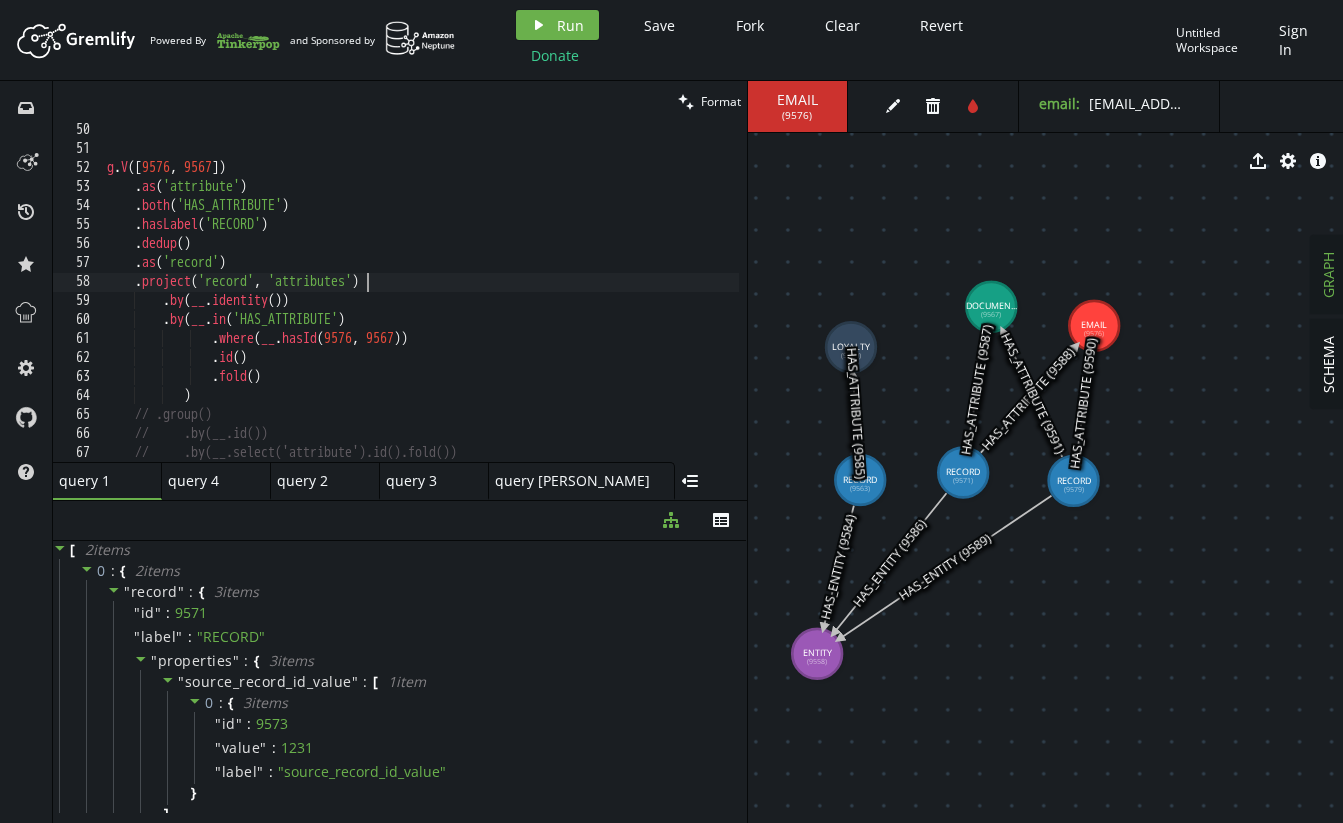 click on "g . V ([ 9576 ,   9567 ])        . as ( 'attribute' )      . both ( 'HAS_ATTRIBUTE' )      . hasLabel ( 'RECORD' )      . dedup ( )      . as ( 'record' )      . project ( 'record' ,   'attributes' )           . by ( __ . identity ( ))           . by ( __ . in ( 'HAS_ATTRIBUTE' )                    . where ( __ . hasId ( 9576 ,   9567 ))                    . id ( )                    . fold ( )               )      // .group()      //     .by(__.id())      //     .by(__.select('attribute').id().fold())      // .unfold()" at bounding box center (611, 305) 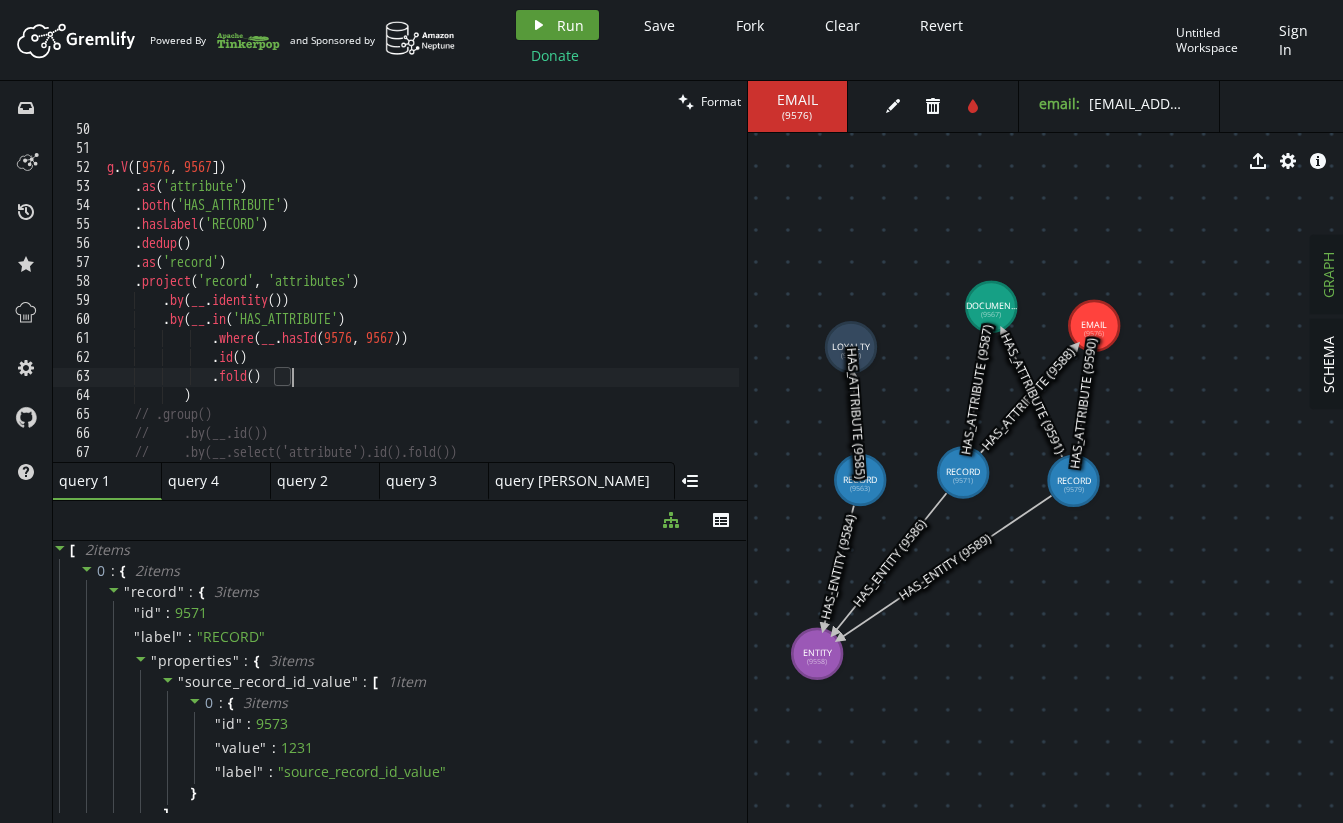 click on "play Run" at bounding box center [557, 25] 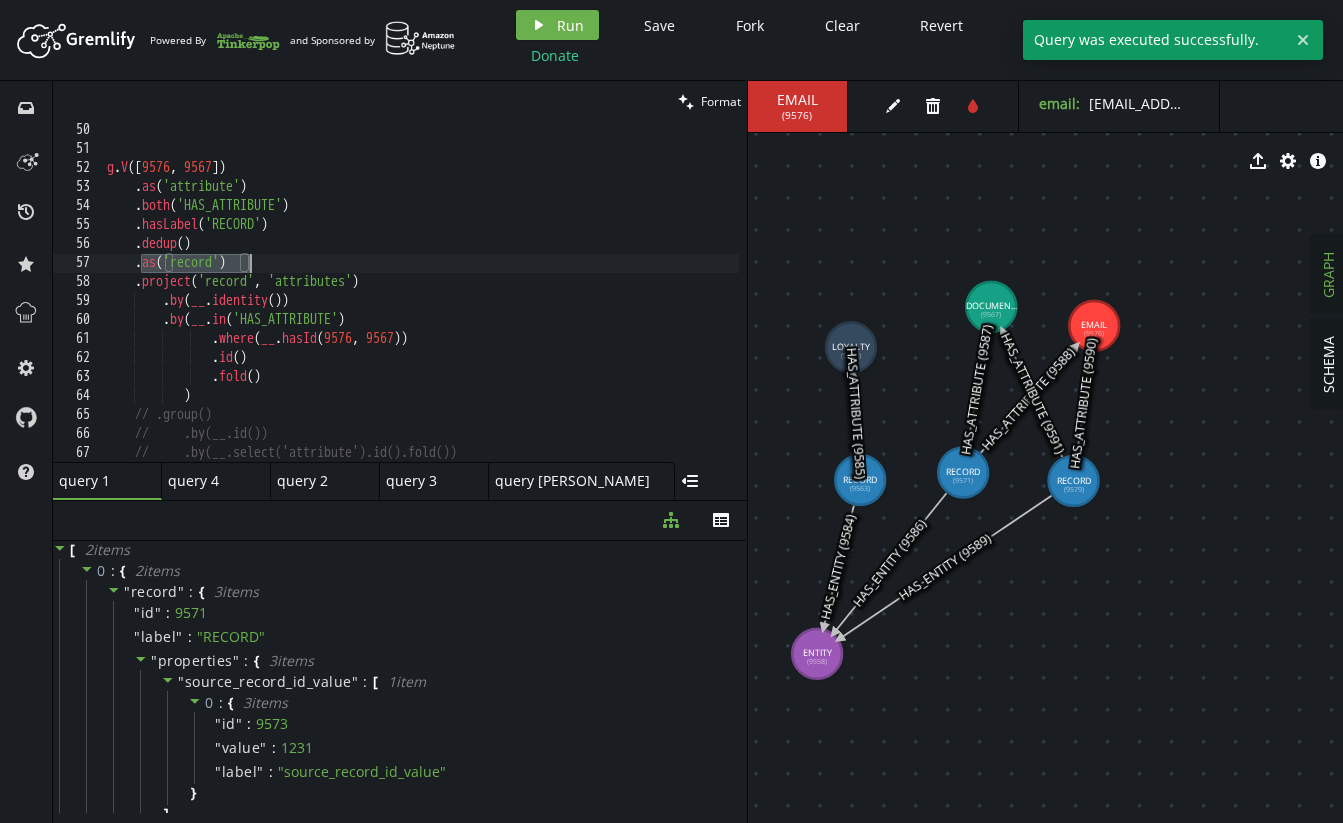 drag, startPoint x: 140, startPoint y: 267, endPoint x: 284, endPoint y: 264, distance: 144.03125 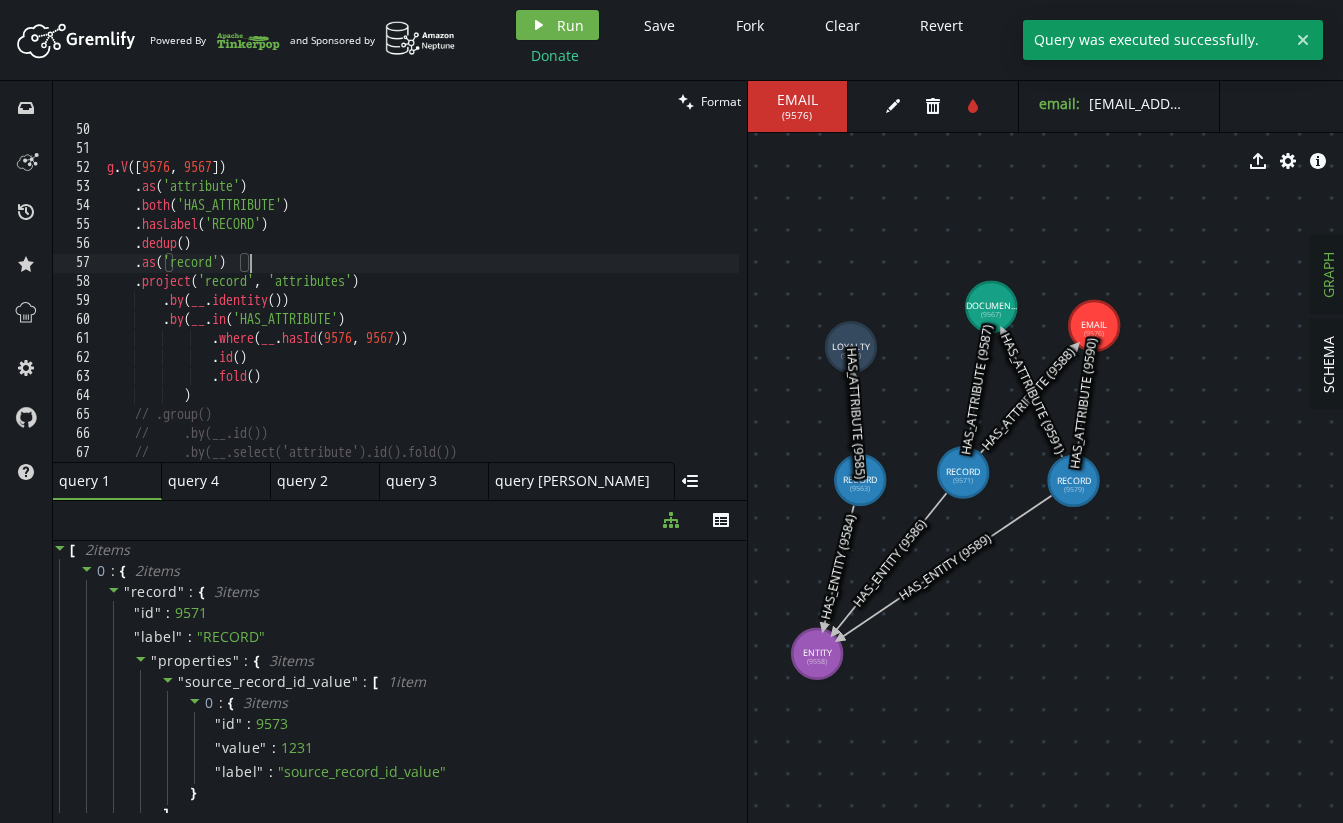 click on "g . V ([ 9576 ,   9567 ])        . as ( 'attribute' )      . both ( 'HAS_ATTRIBUTE' )      . hasLabel ( 'RECORD' )      . dedup ( )      . as ( 'record' )      . project ( 'record' ,   'attributes' )           . by ( __ . identity ( ))           . by ( __ . in ( 'HAS_ATTRIBUTE' )                    . where ( __ . hasId ( 9576 ,   9567 ))                    . id ( )                    . fold ( )               )      // .group()      //     .by(__.id())      //     .by(__.select('attribute').id().fold())      // .unfold()" at bounding box center (611, 305) 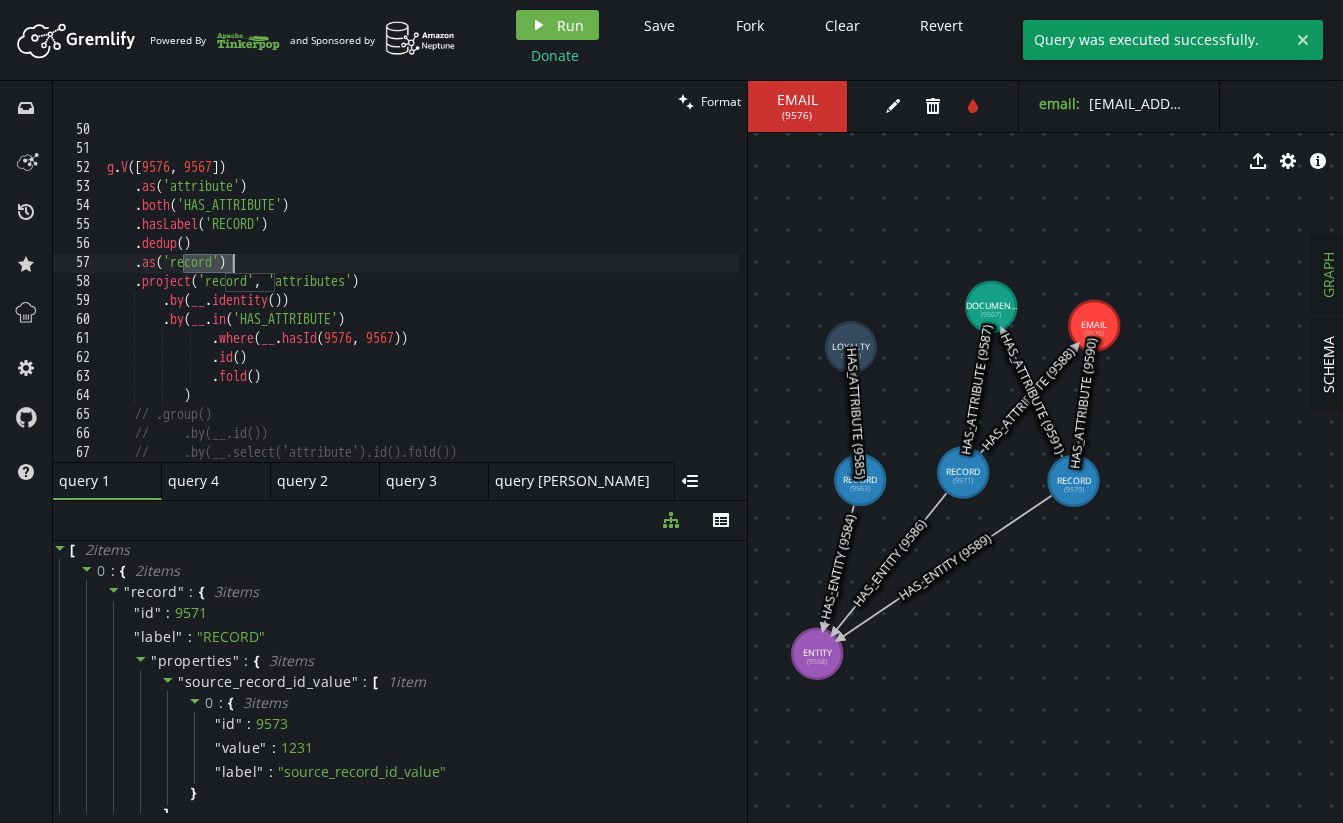 click on "g . V ([ 9576 ,   9567 ])        . as ( 'attribute' )      . both ( 'HAS_ATTRIBUTE' )      . hasLabel ( 'RECORD' )      . dedup ( )      . as ( 'record' )      . project ( 'record' ,   'attributes' )           . by ( __ . identity ( ))           . by ( __ . in ( 'HAS_ATTRIBUTE' )                    . where ( __ . hasId ( 9576 ,   9567 ))                    . id ( )                    . fold ( )               )      // .group()      //     .by(__.id())      //     .by(__.select('attribute').id().fold())      // .unfold()" at bounding box center (611, 305) 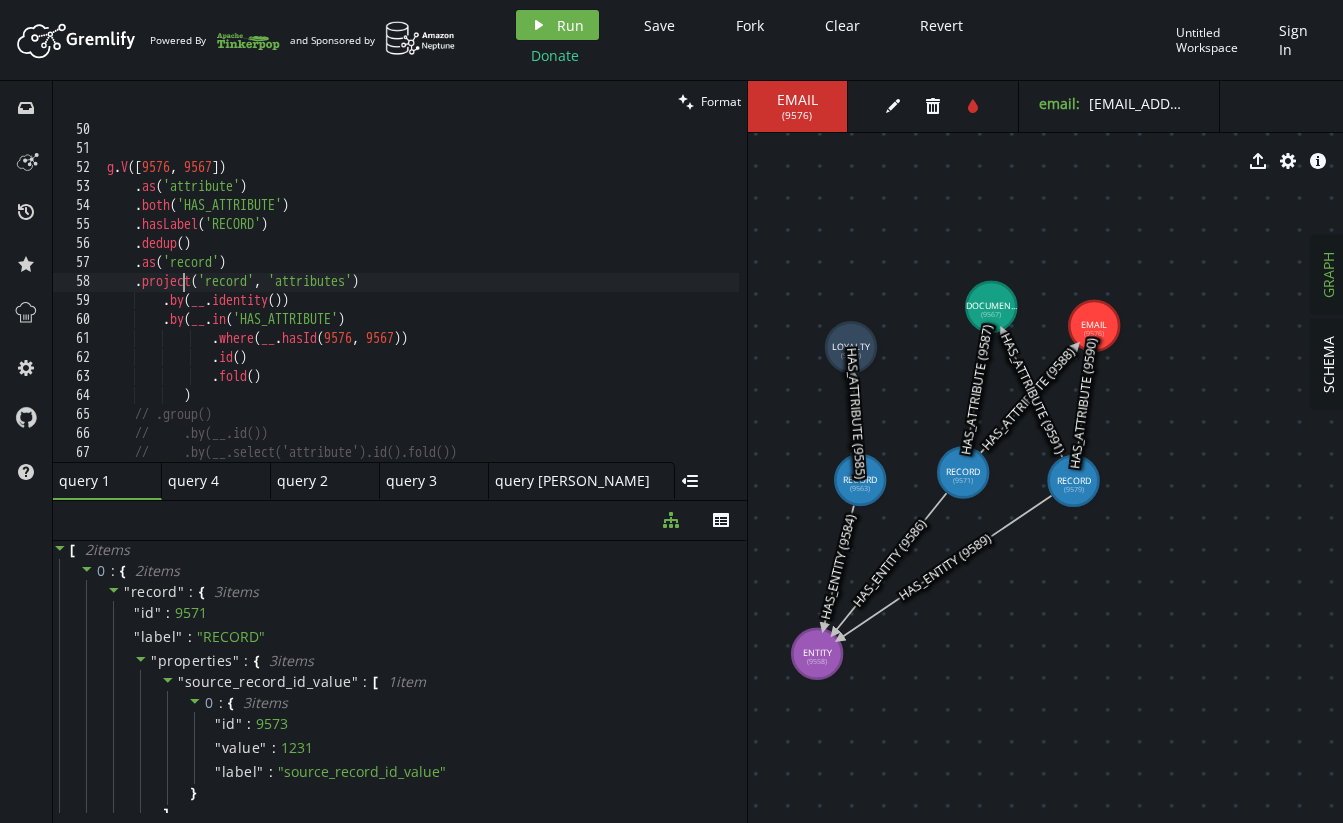 click on "g . V ([ 9576 ,   9567 ])        . as ( 'attribute' )      . both ( 'HAS_ATTRIBUTE' )      . hasLabel ( 'RECORD' )      . dedup ( )      . as ( 'record' )      . project ( 'record' ,   'attributes' )           . by ( __ . identity ( ))           . by ( __ . in ( 'HAS_ATTRIBUTE' )                    . where ( __ . hasId ( 9576 ,   9567 ))                    . id ( )                    . fold ( )               )      // .group()      //     .by(__.id())      //     .by(__.select('attribute').id().fold())      // .unfold()" at bounding box center [611, 305] 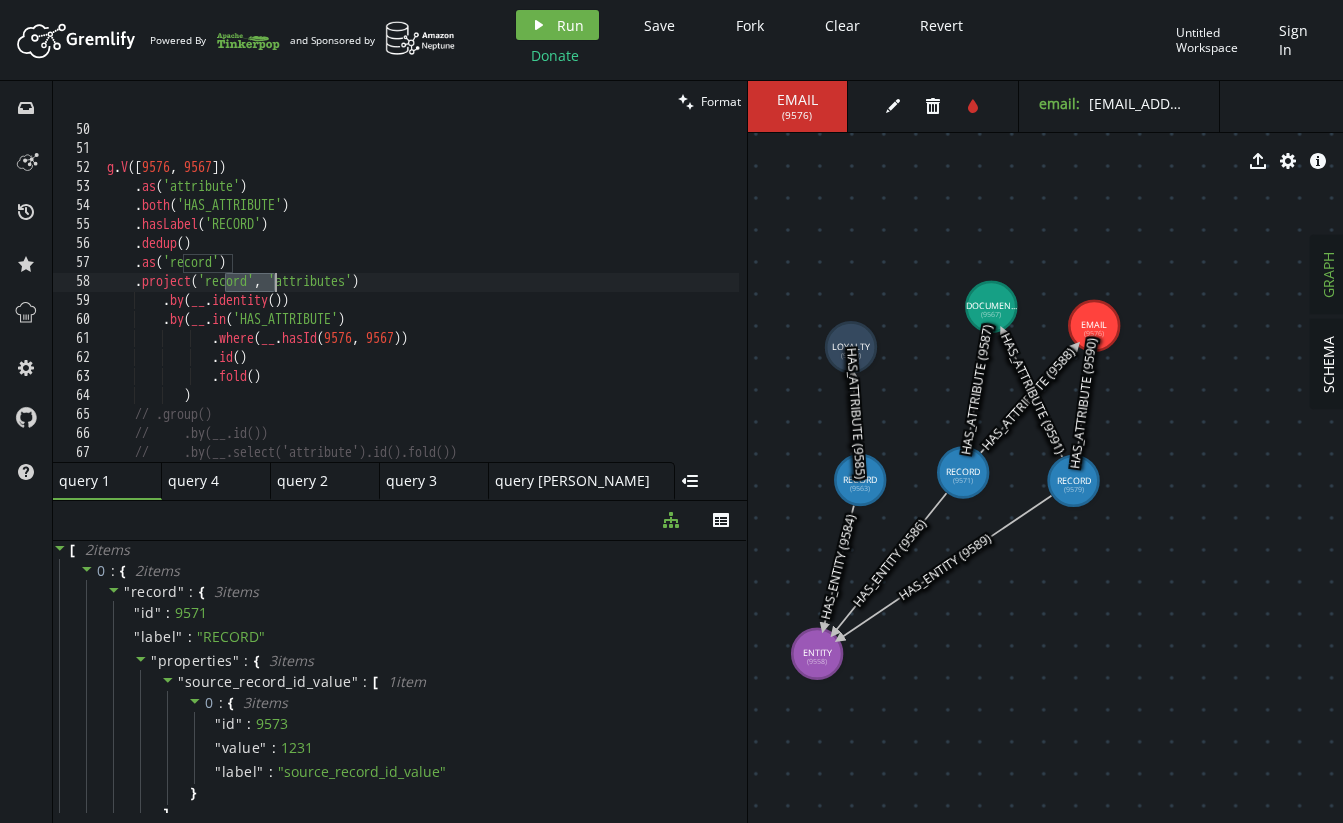 click on "g . V ([ 9576 ,   9567 ])        . as ( 'attribute' )      . both ( 'HAS_ATTRIBUTE' )      . hasLabel ( 'RECORD' )      . dedup ( )      . as ( 'record' )      . project ( 'record' ,   'attributes' )           . by ( __ . identity ( ))           . by ( __ . in ( 'HAS_ATTRIBUTE' )                    . where ( __ . hasId ( 9576 ,   9567 ))                    . id ( )                    . fold ( )               )      // .group()      //     .by(__.id())      //     .by(__.select('attribute').id().fold())      // .unfold()" at bounding box center [611, 305] 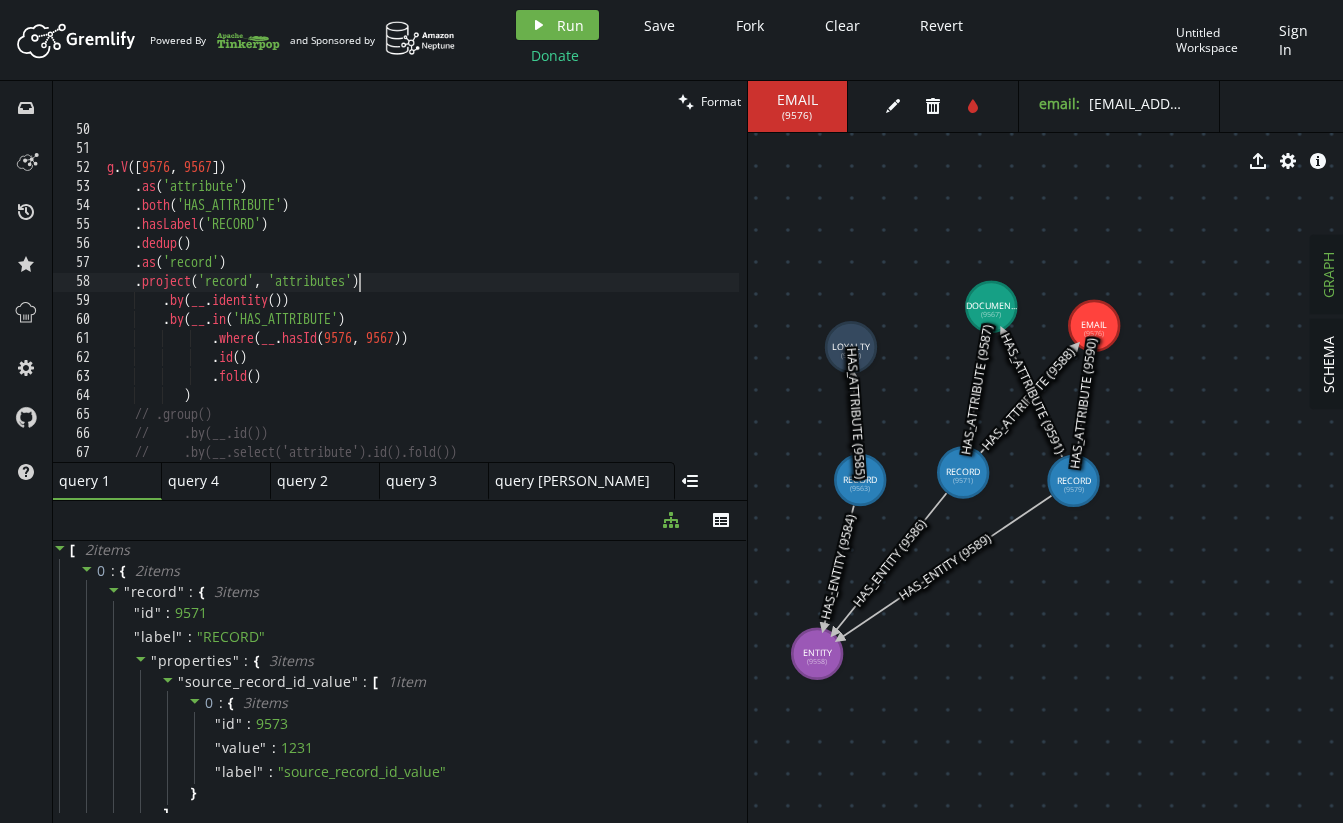 click on "g . V ([ 9576 ,   9567 ])        . as ( 'attribute' )      . both ( 'HAS_ATTRIBUTE' )      . hasLabel ( 'RECORD' )      . dedup ( )      . as ( 'record' )      . project ( 'record' ,   'attributes' )           . by ( __ . identity ( ))           . by ( __ . in ( 'HAS_ATTRIBUTE' )                    . where ( __ . hasId ( 9576 ,   9567 ))                    . id ( )                    . fold ( )               )      // .group()      //     .by(__.id())      //     .by(__.select('attribute').id().fold())      // .unfold()" at bounding box center (611, 305) 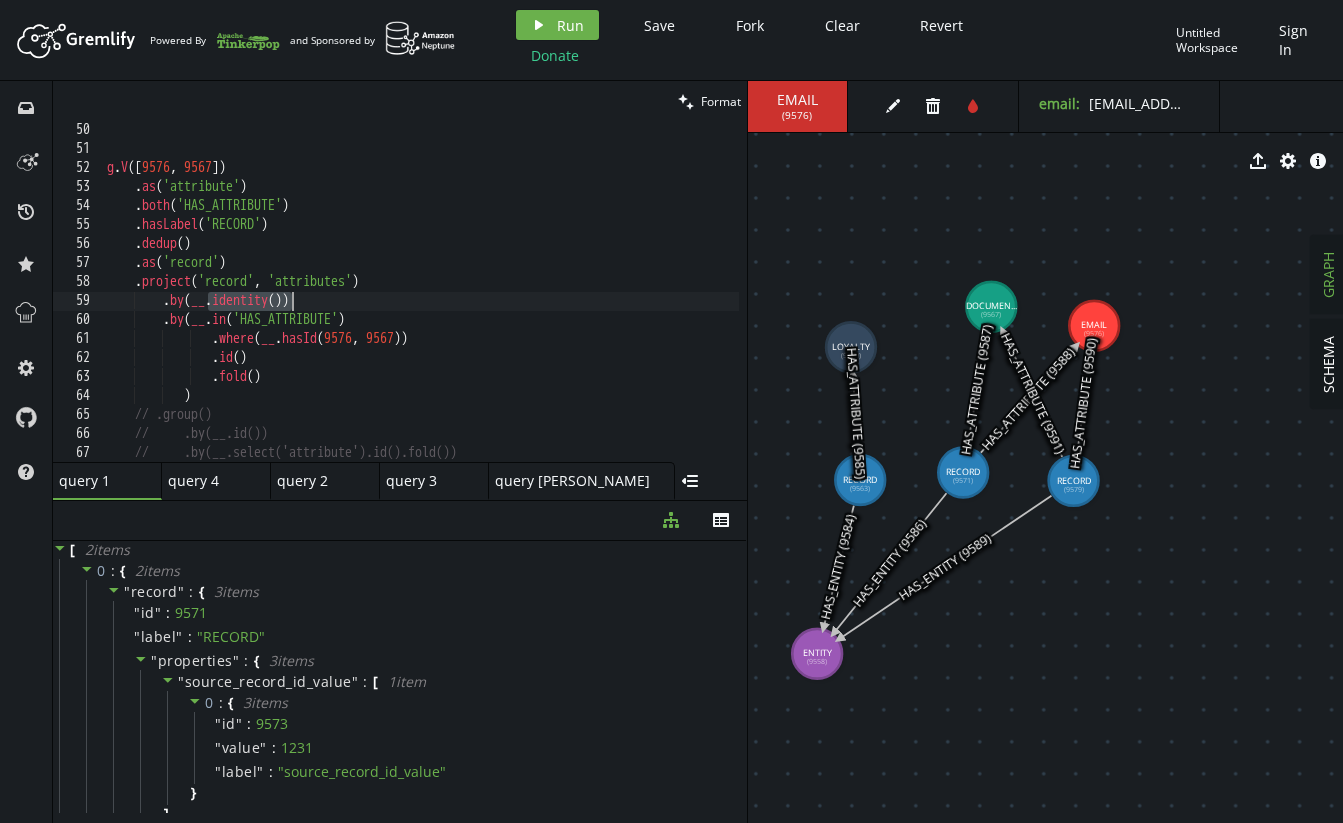 drag, startPoint x: 208, startPoint y: 301, endPoint x: 322, endPoint y: 295, distance: 114.15778 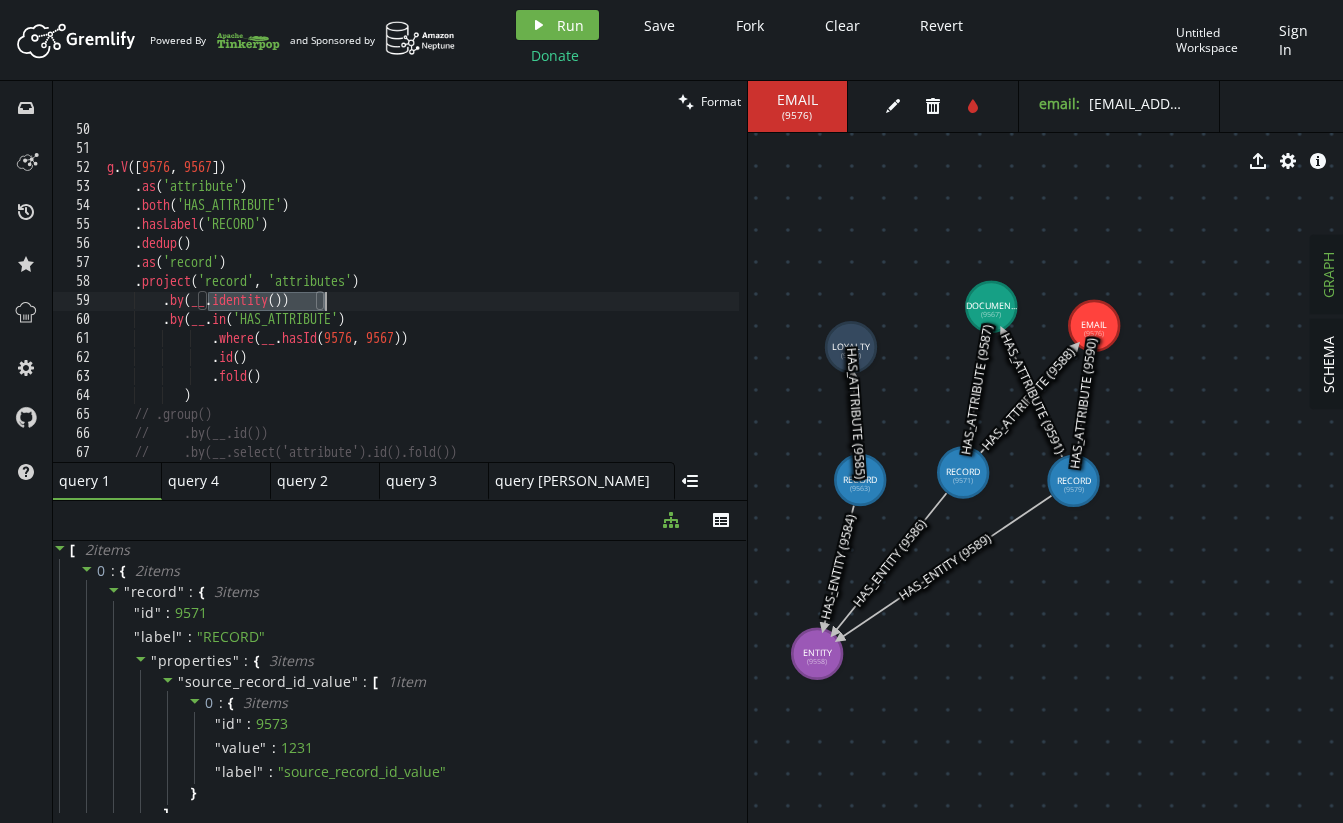 click on "g . V ([ 9576 ,   9567 ])        . as ( 'attribute' )      . both ( 'HAS_ATTRIBUTE' )      . hasLabel ( 'RECORD' )      . dedup ( )      . as ( 'record' )      . project ( 'record' ,   'attributes' )           . by ( __ . identity ( ))           . by ( __ . in ( 'HAS_ATTRIBUTE' )                    . where ( __ . hasId ( 9576 ,   9567 ))                    . id ( )                    . fold ( )               )      // .group()      //     .by(__.id())      //     .by(__.select('attribute').id().fold())      // .unfold()" at bounding box center [611, 305] 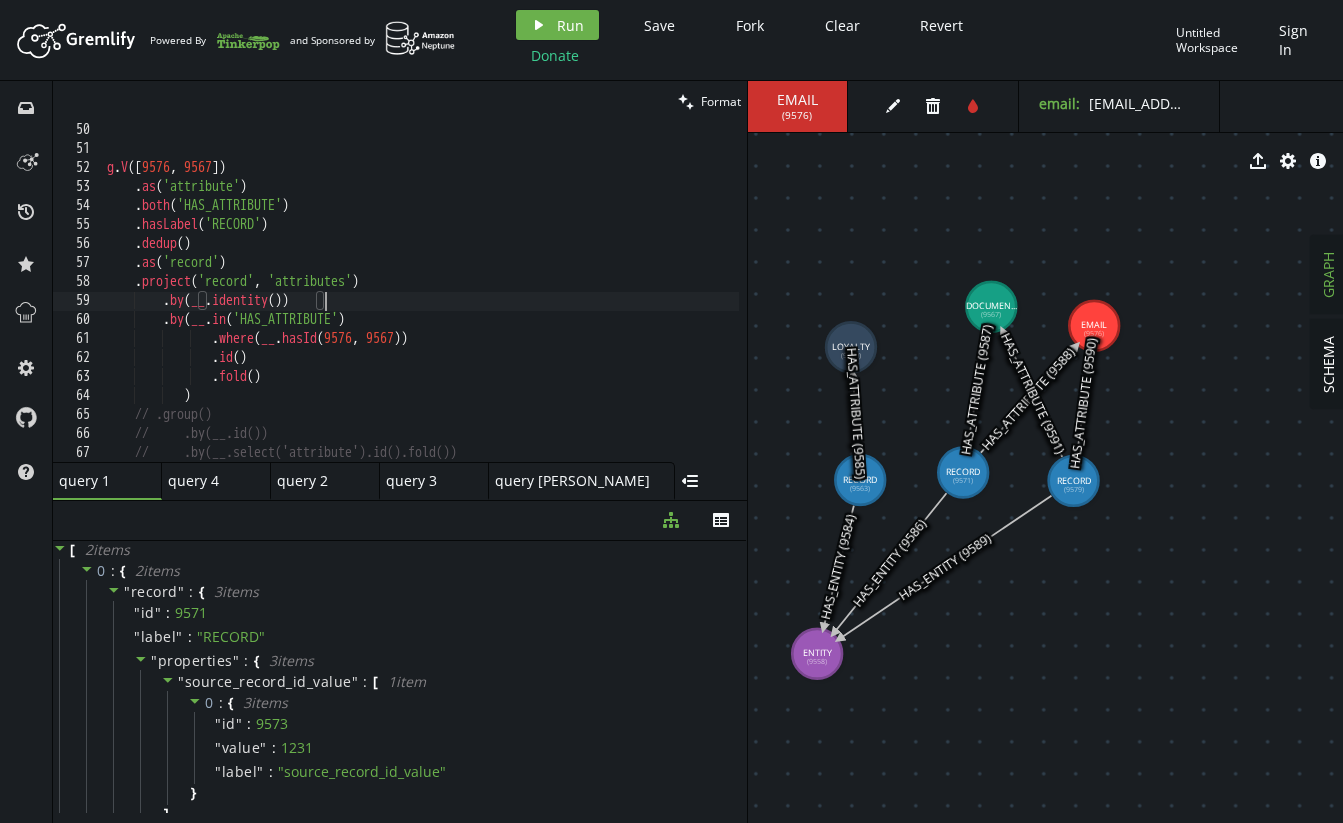 click on "g . V ([ 9576 ,   9567 ])        . as ( 'attribute' )      . both ( 'HAS_ATTRIBUTE' )      . hasLabel ( 'RECORD' )      . dedup ( )      . as ( 'record' )      . project ( 'record' ,   'attributes' )           . by ( __ . identity ( ))           . by ( __ . in ( 'HAS_ATTRIBUTE' )                    . where ( __ . hasId ( 9576 ,   9567 ))                    . id ( )                    . fold ( )               )      // .group()      //     .by(__.id())      //     .by(__.select('attribute').id().fold())      // .unfold()" at bounding box center (611, 305) 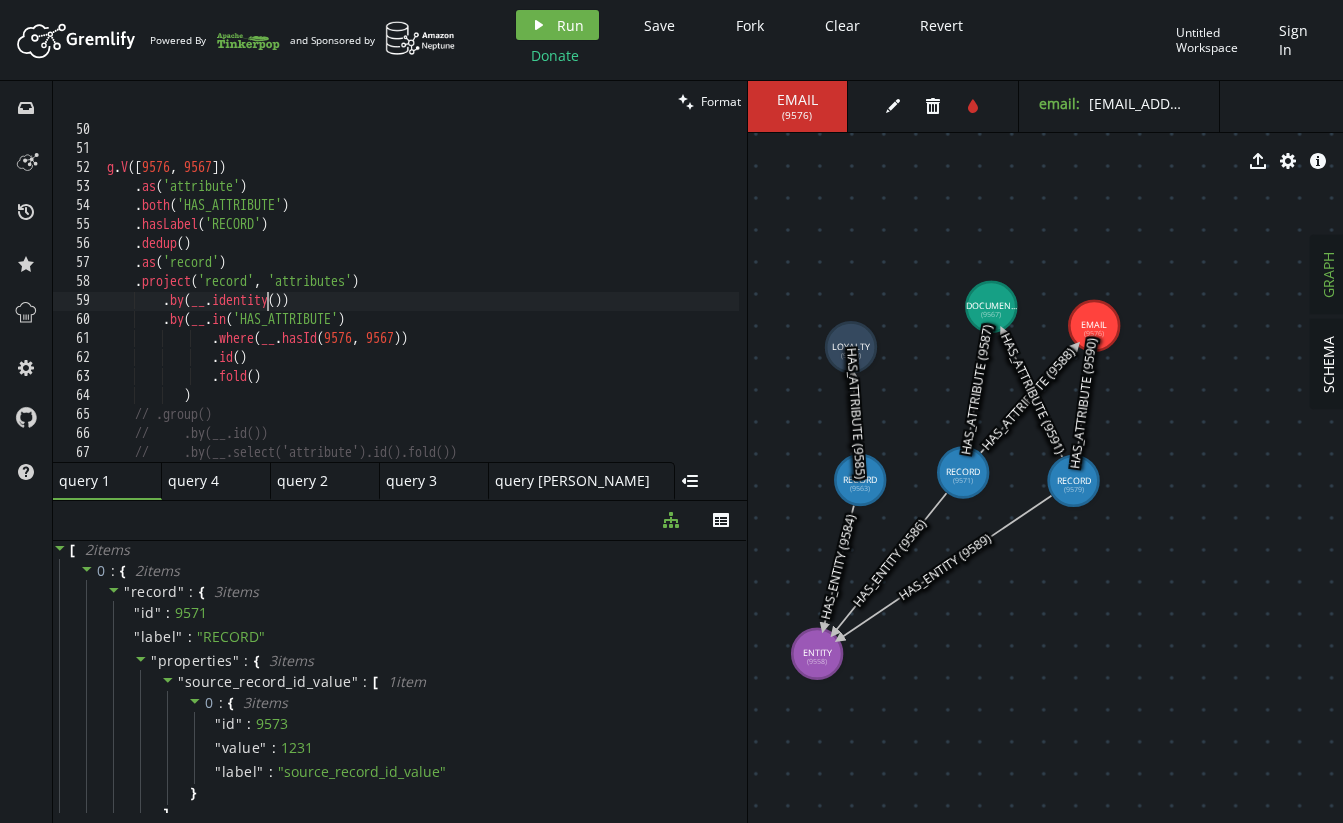 click on "g . V ([ 9576 ,   9567 ])        . as ( 'attribute' )      . both ( 'HAS_ATTRIBUTE' )      . hasLabel ( 'RECORD' )      . dedup ( )      . as ( 'record' )      . project ( 'record' ,   'attributes' )           . by ( __ . identity ( ))           . by ( __ . in ( 'HAS_ATTRIBUTE' )                    . where ( __ . hasId ( 9576 ,   9567 ))                    . id ( )                    . fold ( )               )      // .group()      //     .by(__.id())      //     .by(__.select('attribute').id().fold())      // .unfold()" at bounding box center [611, 305] 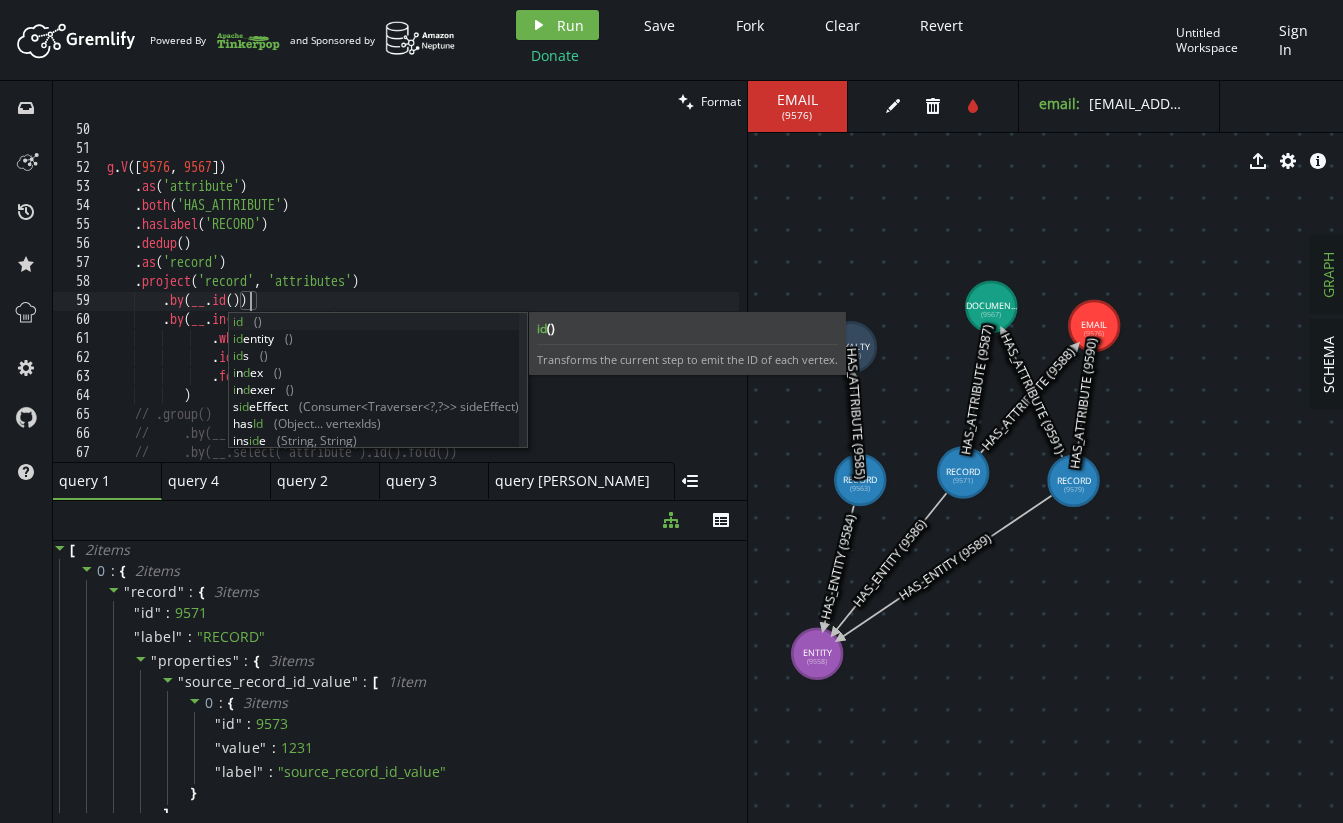 scroll, scrollTop: 0, scrollLeft: 142, axis: horizontal 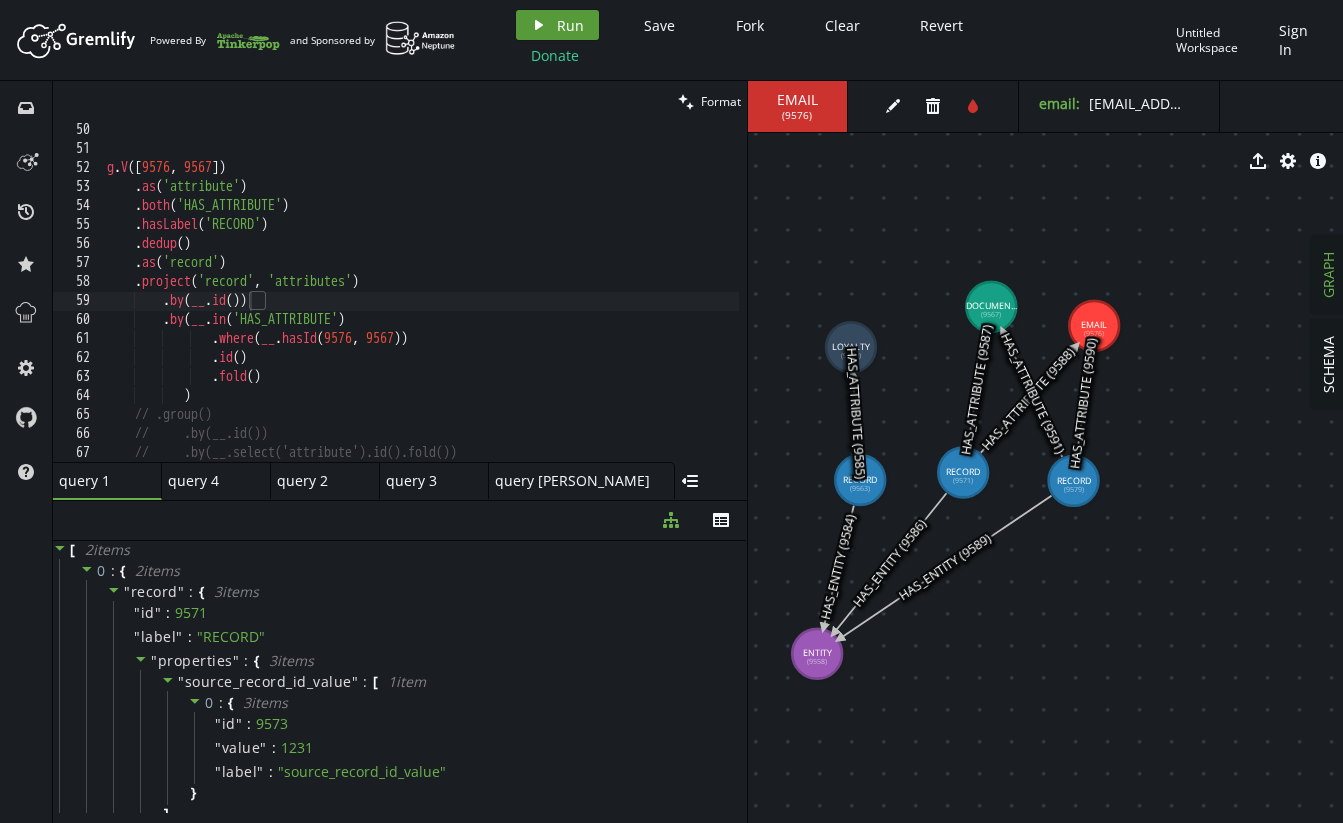 click on "play Run" at bounding box center [557, 25] 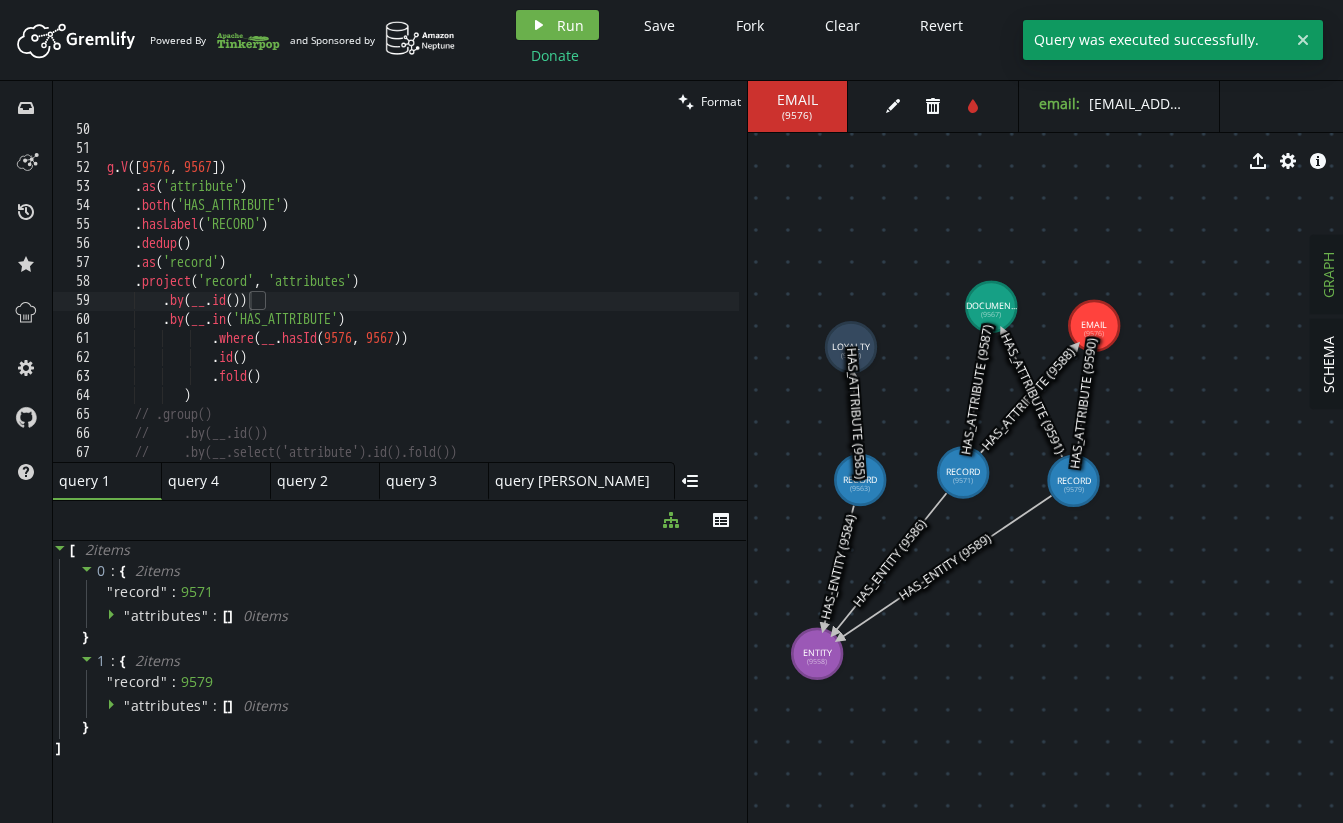 click on "g . V ([ 9576 ,   9567 ])        . as ( 'attribute' )      . both ( 'HAS_ATTRIBUTE' )      . hasLabel ( 'RECORD' )      . dedup ( )      . as ( 'record' )      . project ( 'record' ,   'attributes' )           . by ( __ . id ( ))           . by ( __ . in ( 'HAS_ATTRIBUTE' )                    . where ( __ . hasId ( 9576 ,   9567 ))                    . id ( )                    . fold ( )               )      // .group()      //     .by(__.id())      //     .by(__.select('attribute').id().fold())      // .unfold()" at bounding box center (611, 305) 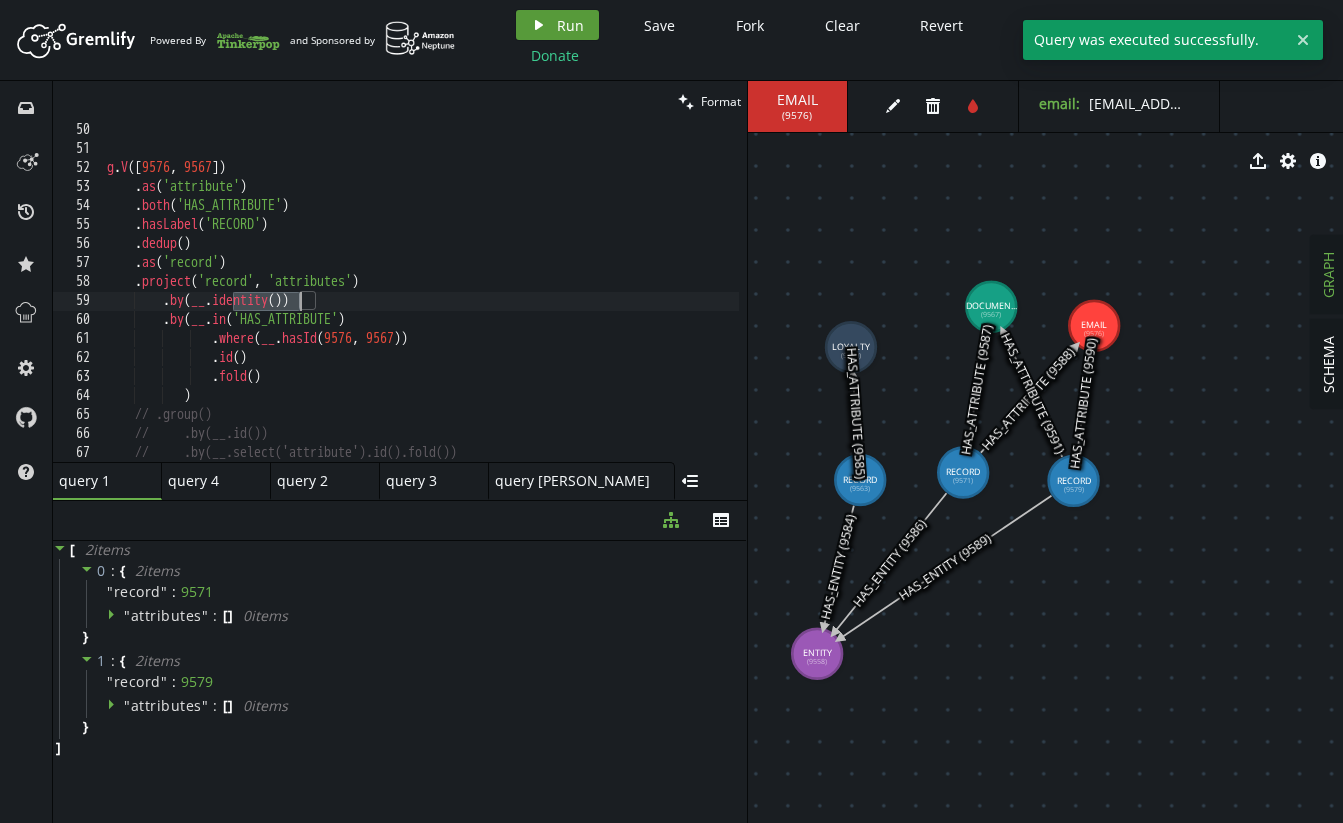 click on "play Run" at bounding box center (557, 25) 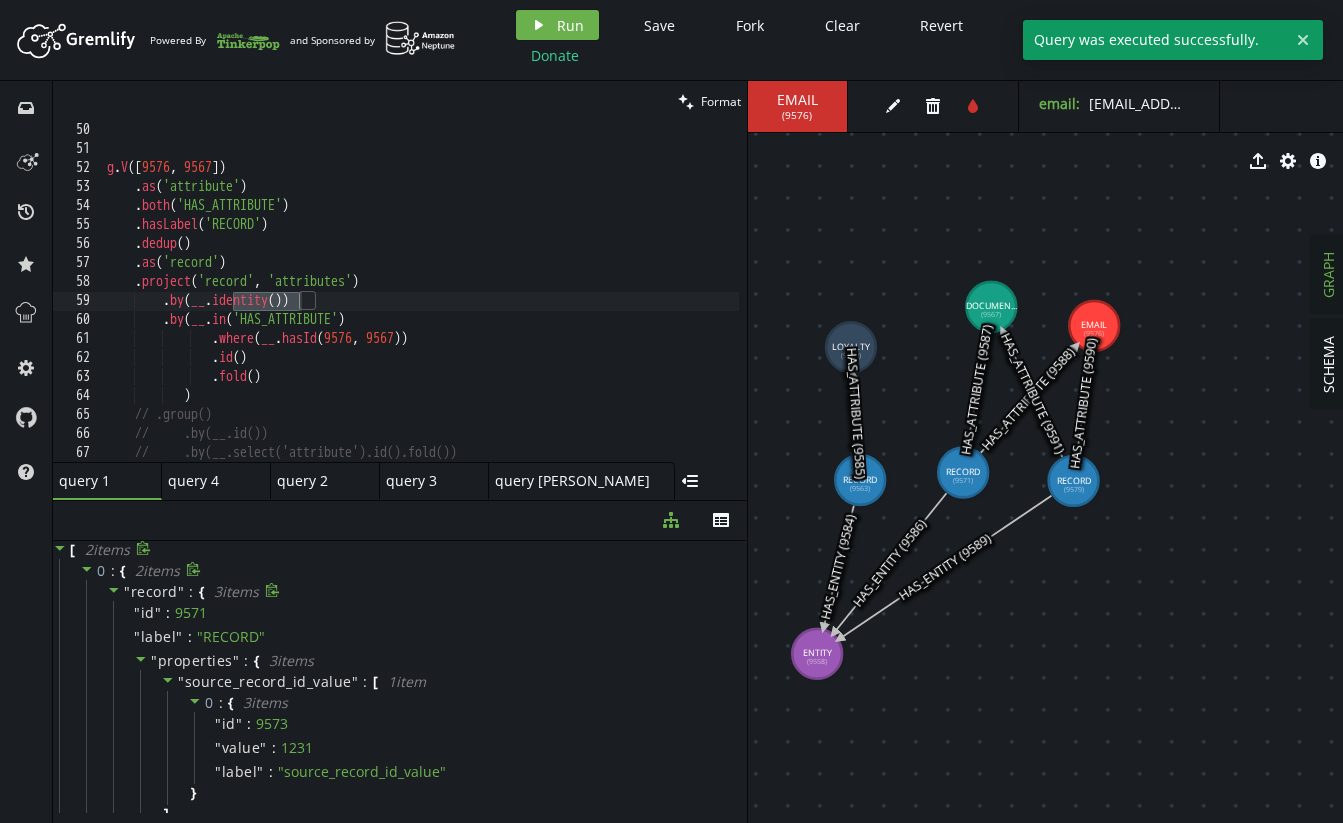 click 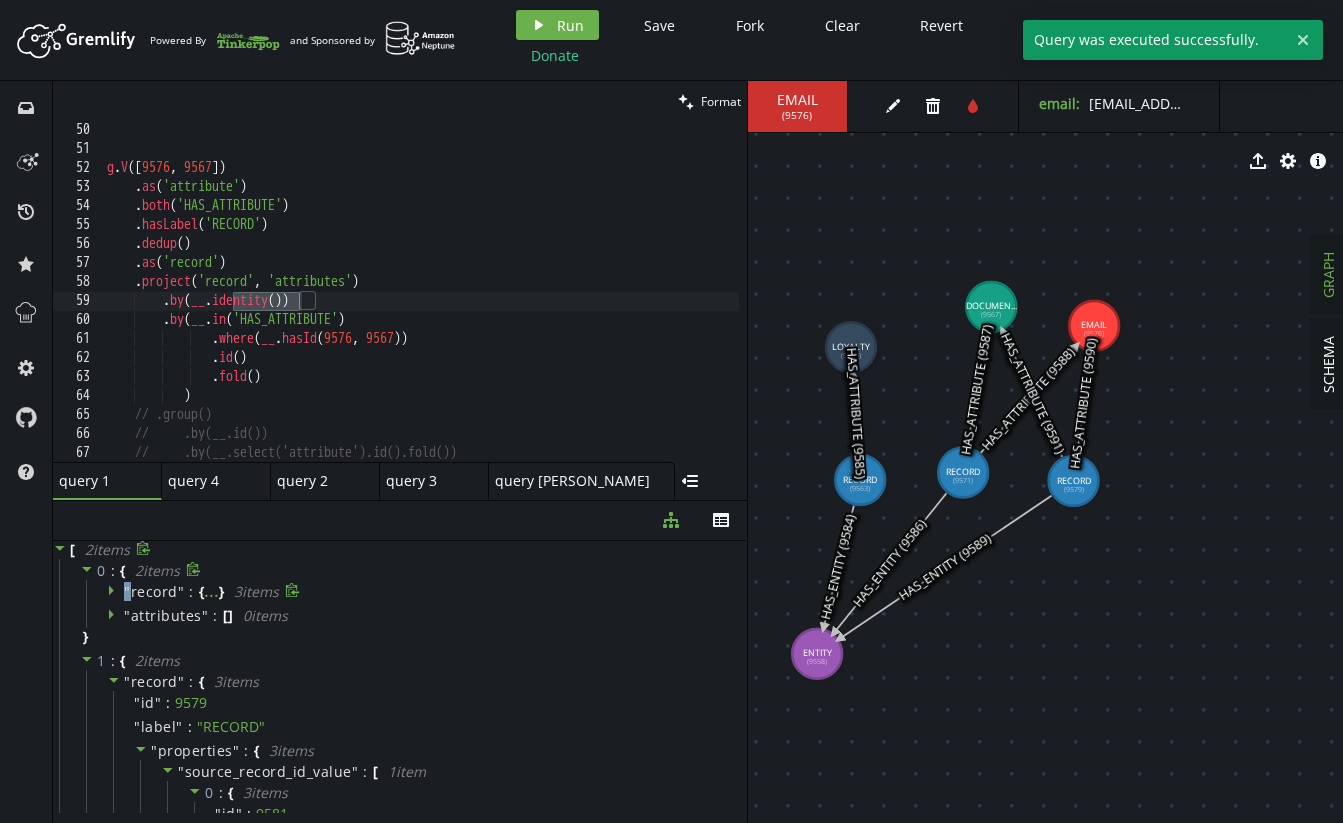 click 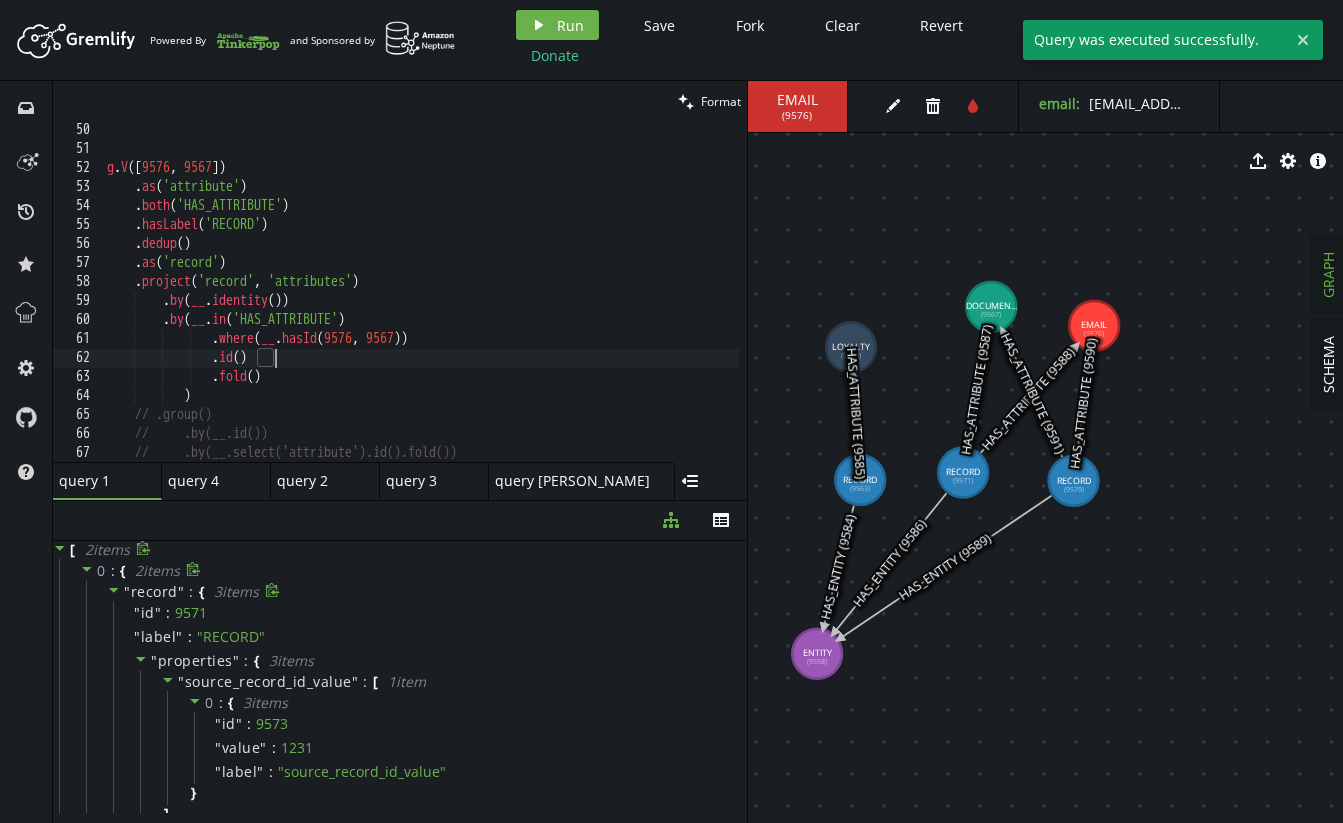 click on "g . V ([ 9576 ,   9567 ])        . as ( 'attribute' )      . both ( 'HAS_ATTRIBUTE' )      . hasLabel ( 'RECORD' )      . dedup ( )      . as ( 'record' )      . project ( 'record' ,   'attributes' )           . by ( __ . identity ( ))           . by ( __ . in ( 'HAS_ATTRIBUTE' )                    . where ( __ . hasId ( 9576 ,   9567 ))                    . id ( )                    . fold ( )               )      // .group()      //     .by(__.id())      //     .by(__.select('attribute').id().fold())      // .unfold()" at bounding box center [611, 305] 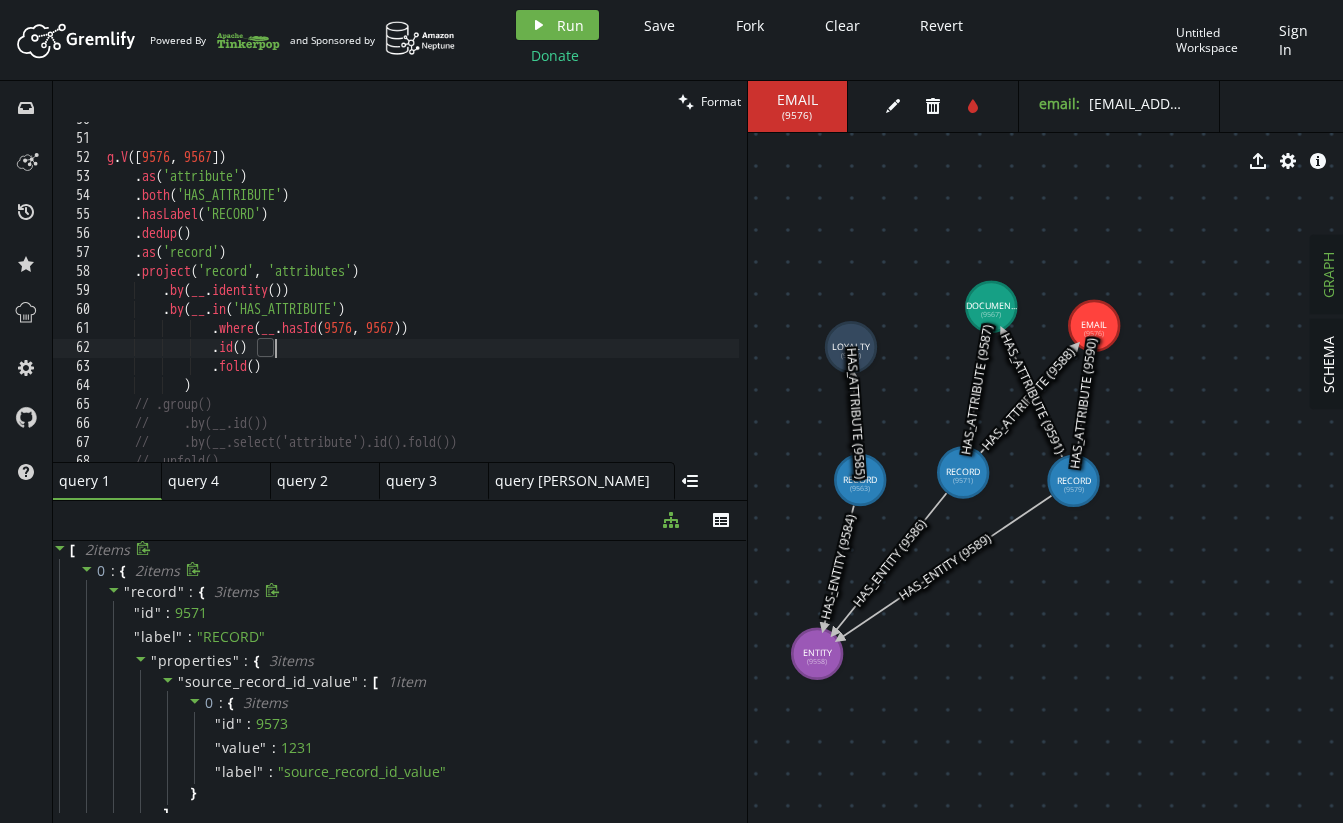 scroll, scrollTop: 944, scrollLeft: 0, axis: vertical 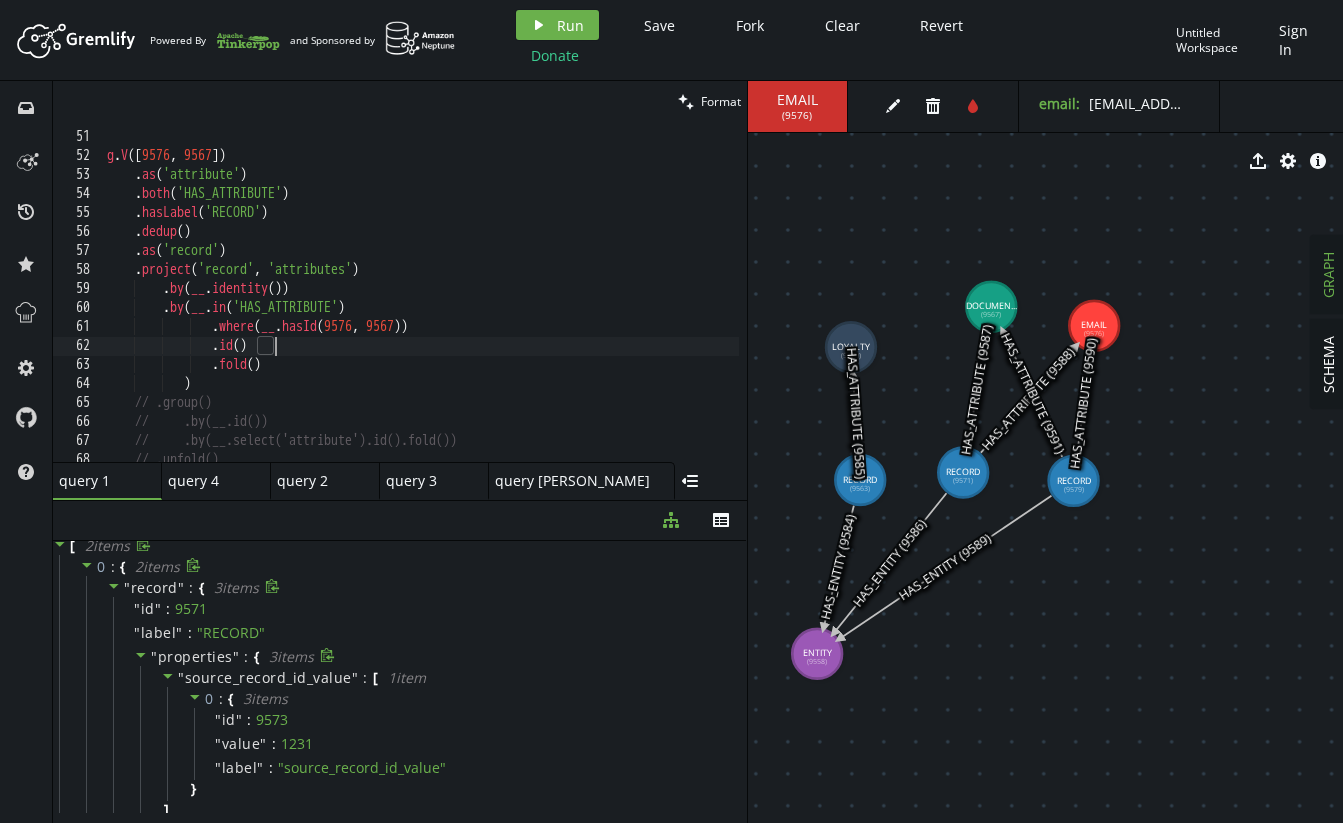 click 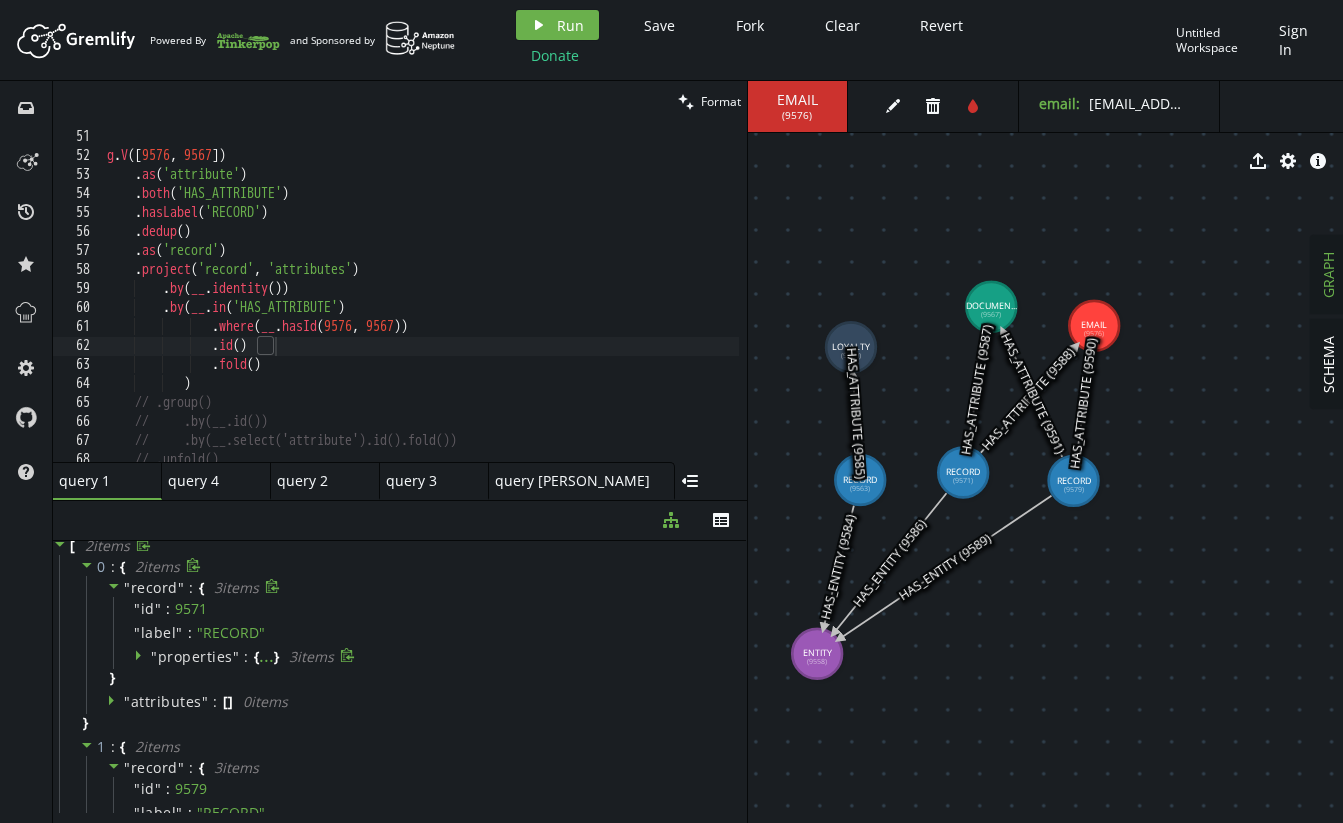 click 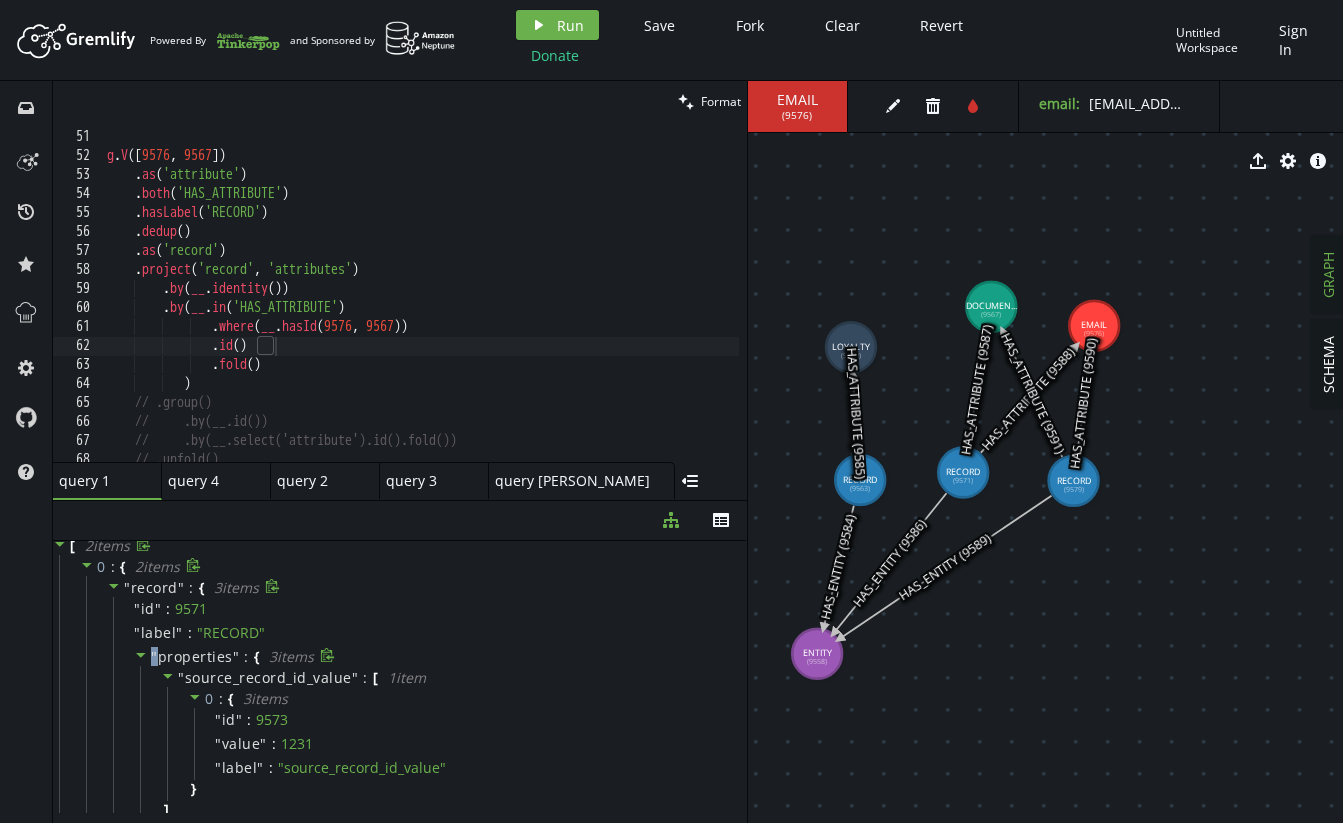 click 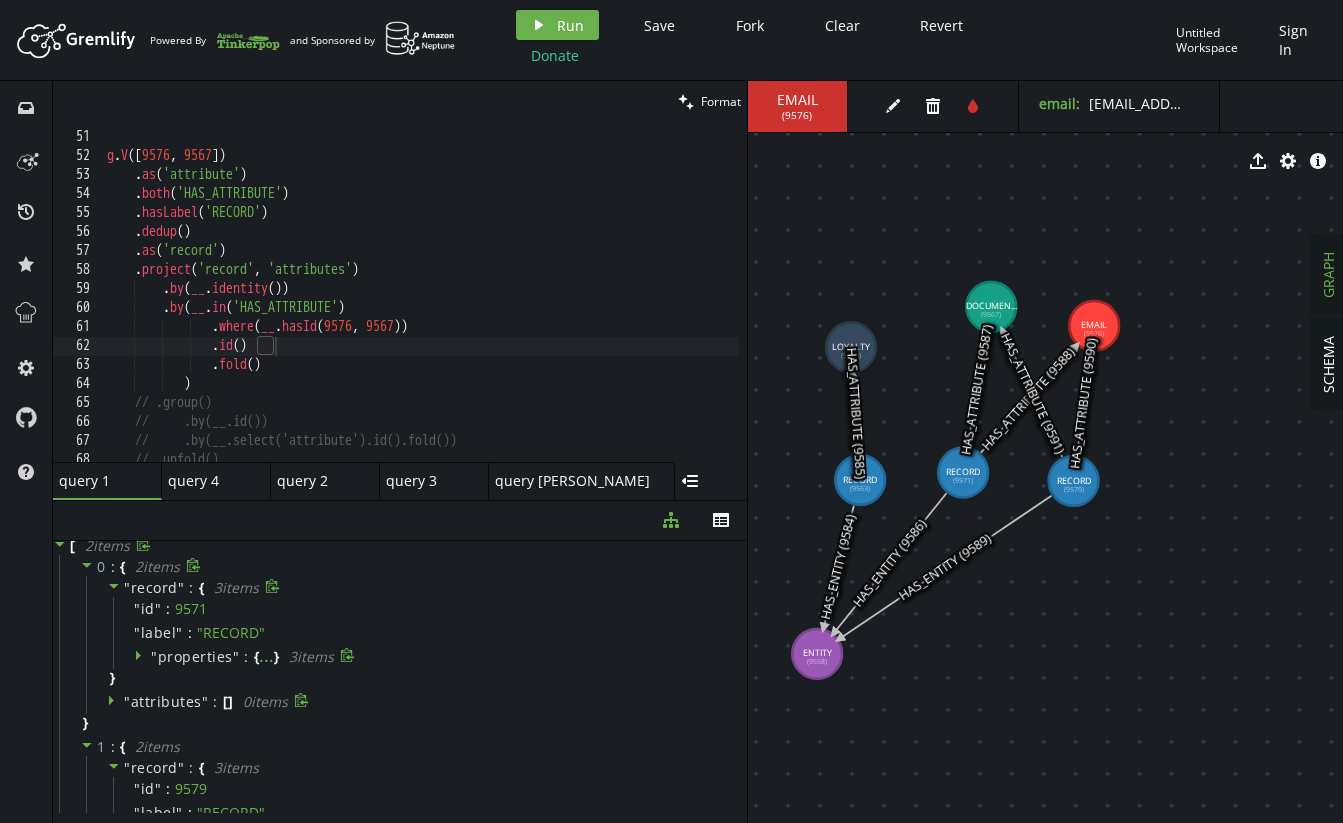 click 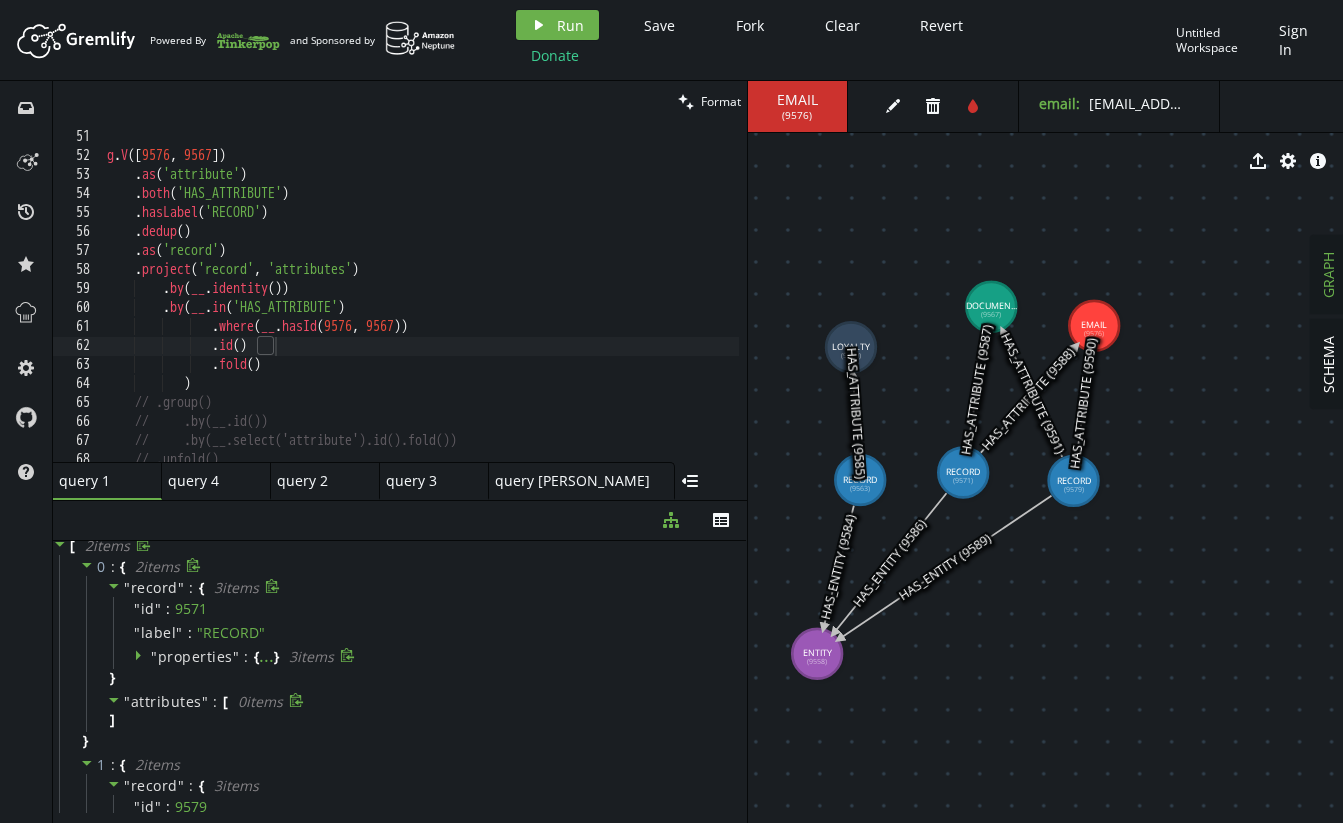 click 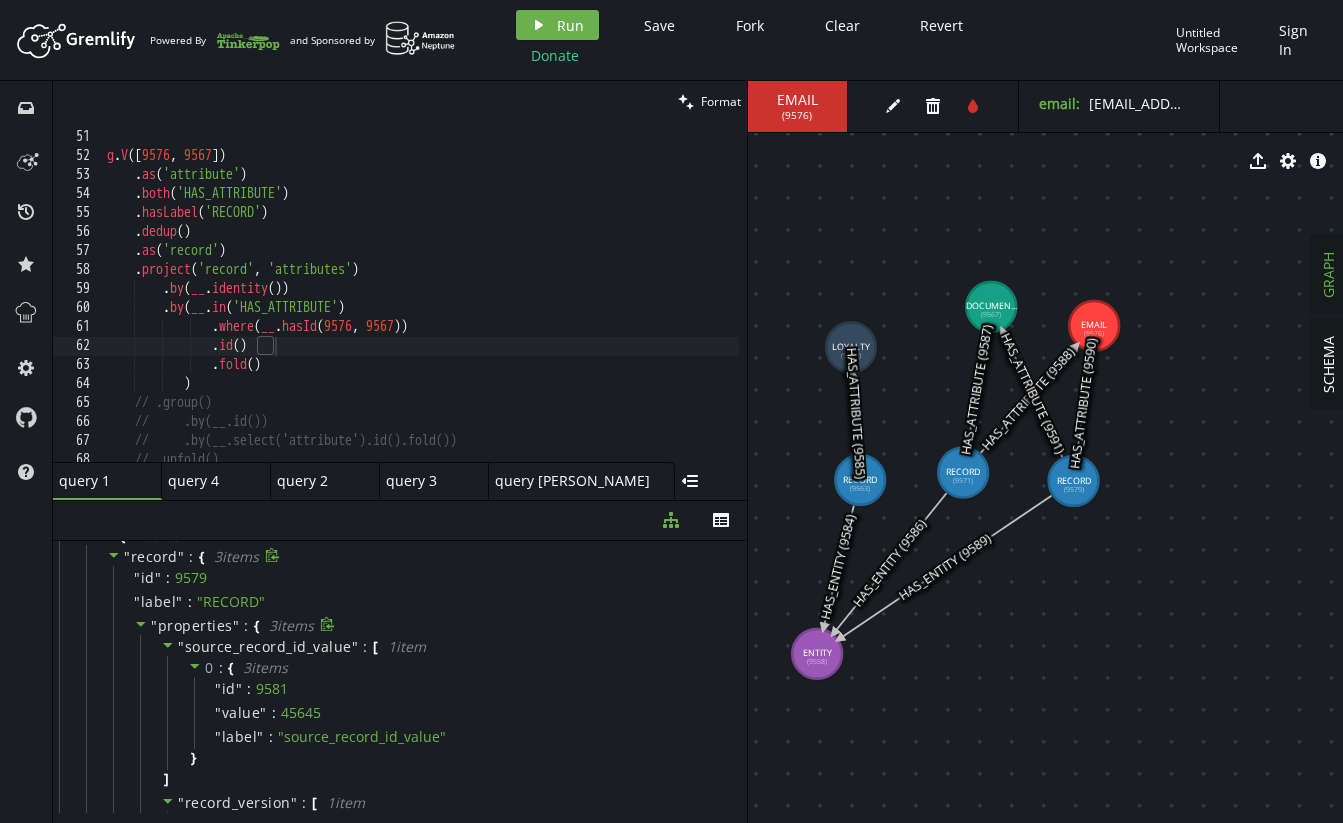 click 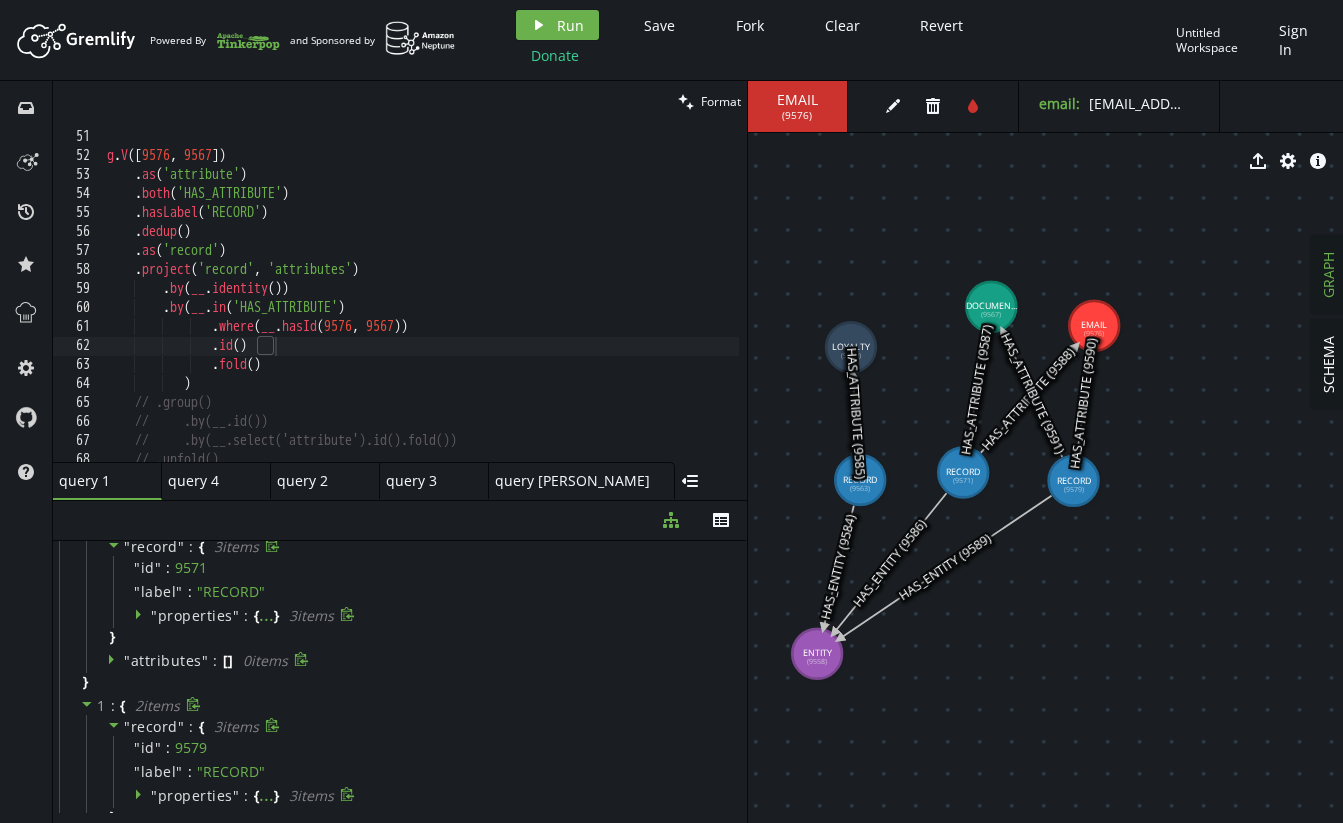 scroll, scrollTop: 0, scrollLeft: 0, axis: both 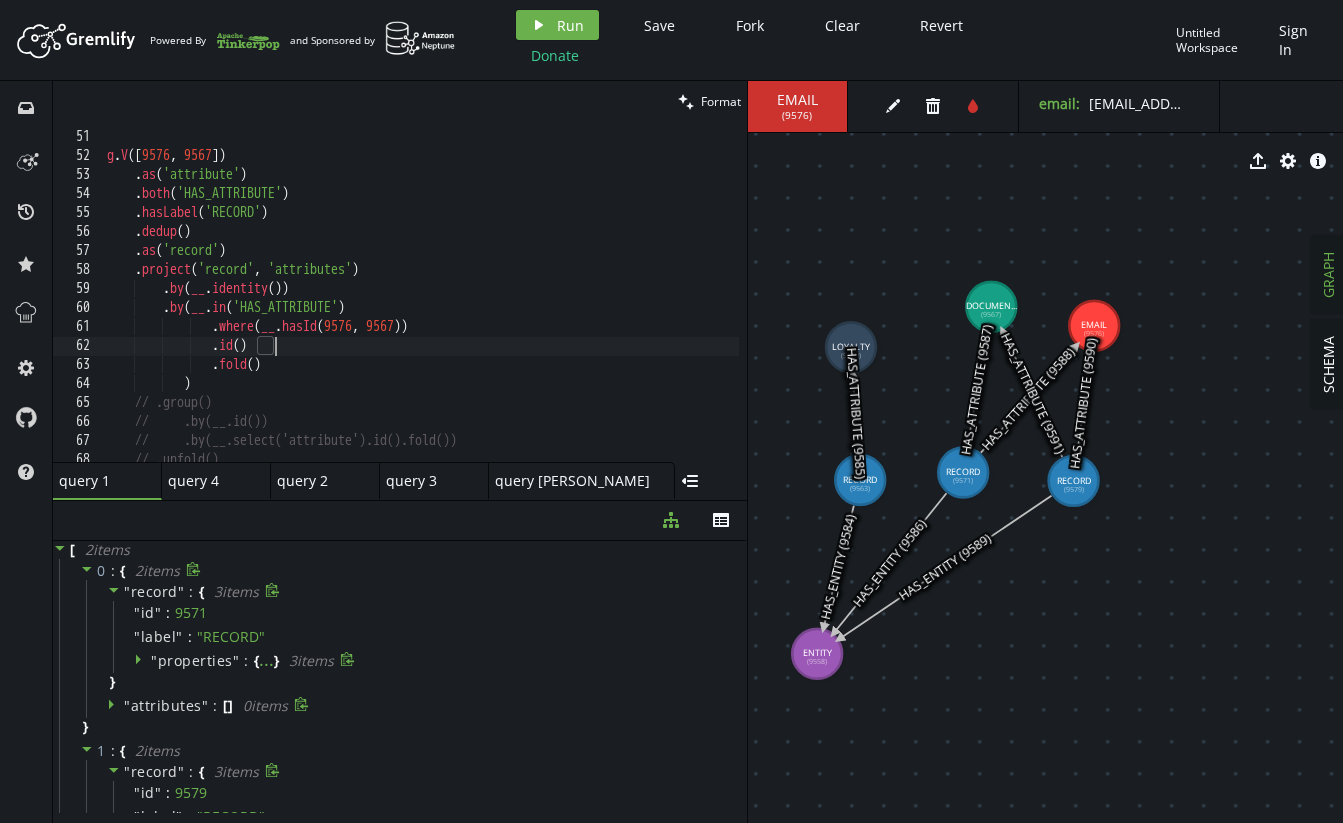 click on "g . V ([ 9576 ,   9567 ])        . as ( 'attribute' )      . both ( 'HAS_ATTRIBUTE' )      . hasLabel ( 'RECORD' )      . dedup ( )      . as ( 'record' )      . project ( 'record' ,   'attributes' )           . by ( __ . identity ( ))           . by ( __ . in ( 'HAS_ATTRIBUTE' )                    . where ( __ . hasId ( 9576 ,   9567 ))                    . id ( )                    . fold ( )               )      // .group()      //     .by(__.id())      //     .by(__.select('attribute').id().fold())      // .unfold()" at bounding box center (611, 293) 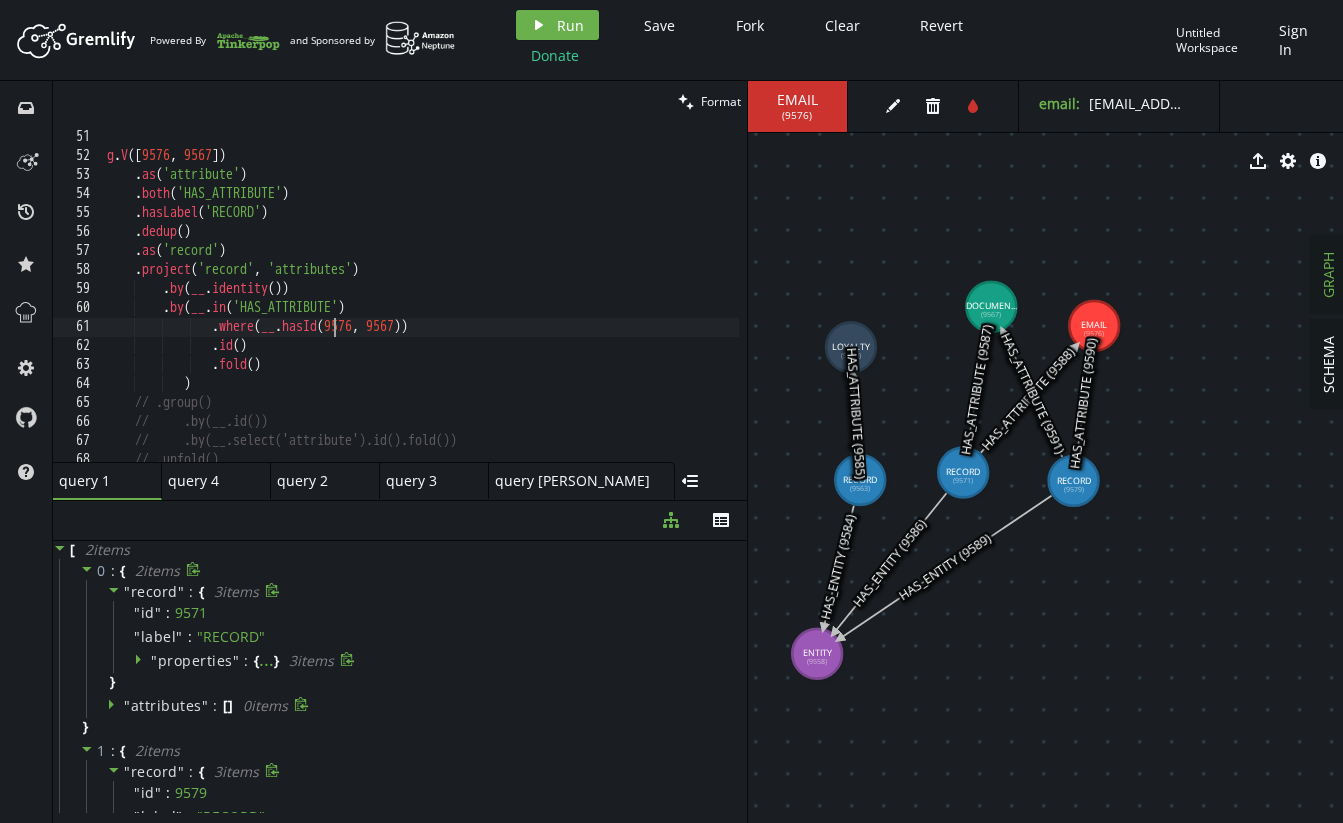 click on "g . V ([ 9576 ,   9567 ])        . as ( 'attribute' )      . both ( 'HAS_ATTRIBUTE' )      . hasLabel ( 'RECORD' )      . dedup ( )      . as ( 'record' )      . project ( 'record' ,   'attributes' )           . by ( __ . identity ( ))           . by ( __ . in ( 'HAS_ATTRIBUTE' )                    . where ( __ . hasId ( 9576 ,   9567 ))                    . id ( )                    . fold ( )               )      // .group()      //     .by(__.id())      //     .by(__.select('attribute').id().fold())      // .unfold()" at bounding box center (611, 293) 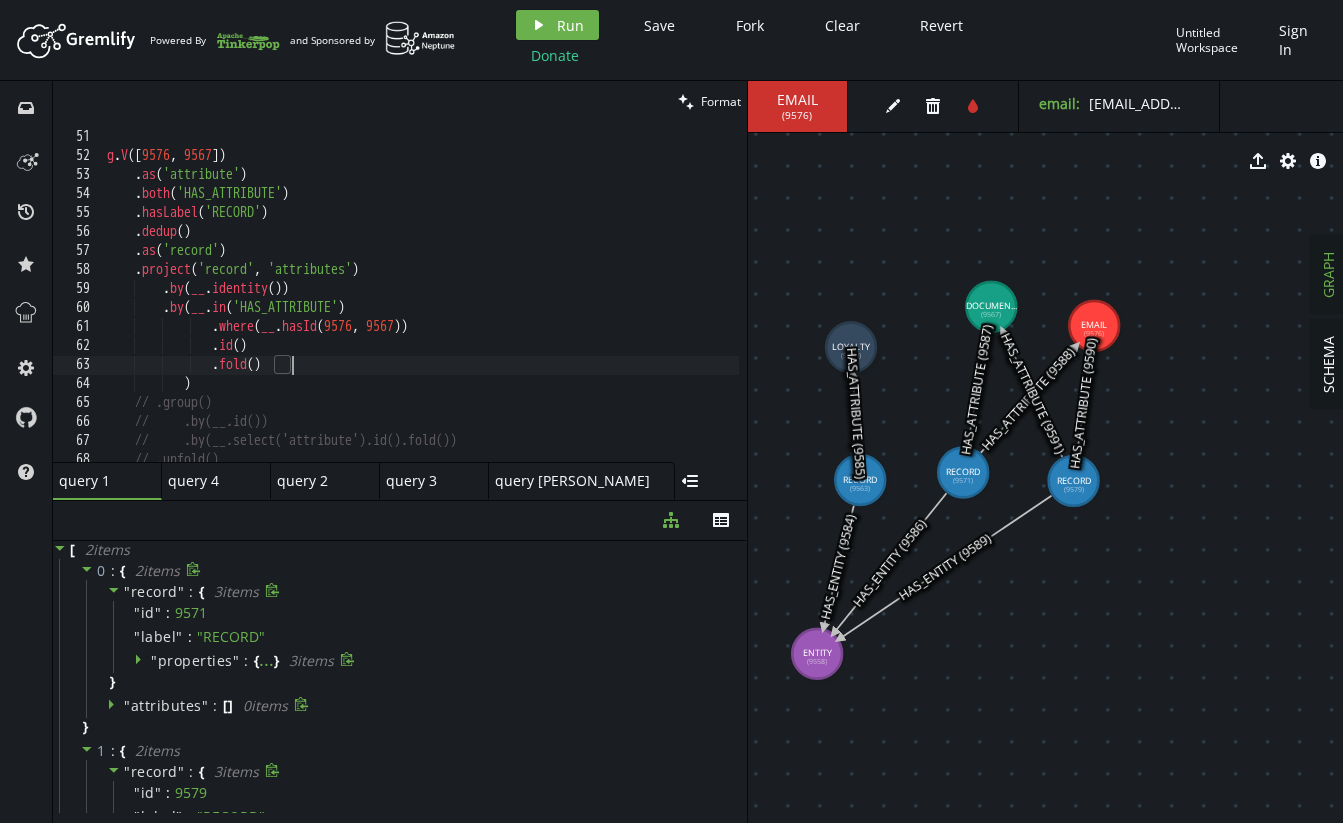 click on "g . V ([ 9576 ,   9567 ])        . as ( 'attribute' )      . both ( 'HAS_ATTRIBUTE' )      . hasLabel ( 'RECORD' )      . dedup ( )      . as ( 'record' )      . project ( 'record' ,   'attributes' )           . by ( __ . identity ( ))           . by ( __ . in ( 'HAS_ATTRIBUTE' )                    . where ( __ . hasId ( 9576 ,   9567 ))                    . id ( )                    . fold ( )               )      // .group()      //     .by(__.id())      //     .by(__.select('attribute').id().fold())      // .unfold()" at bounding box center (611, 293) 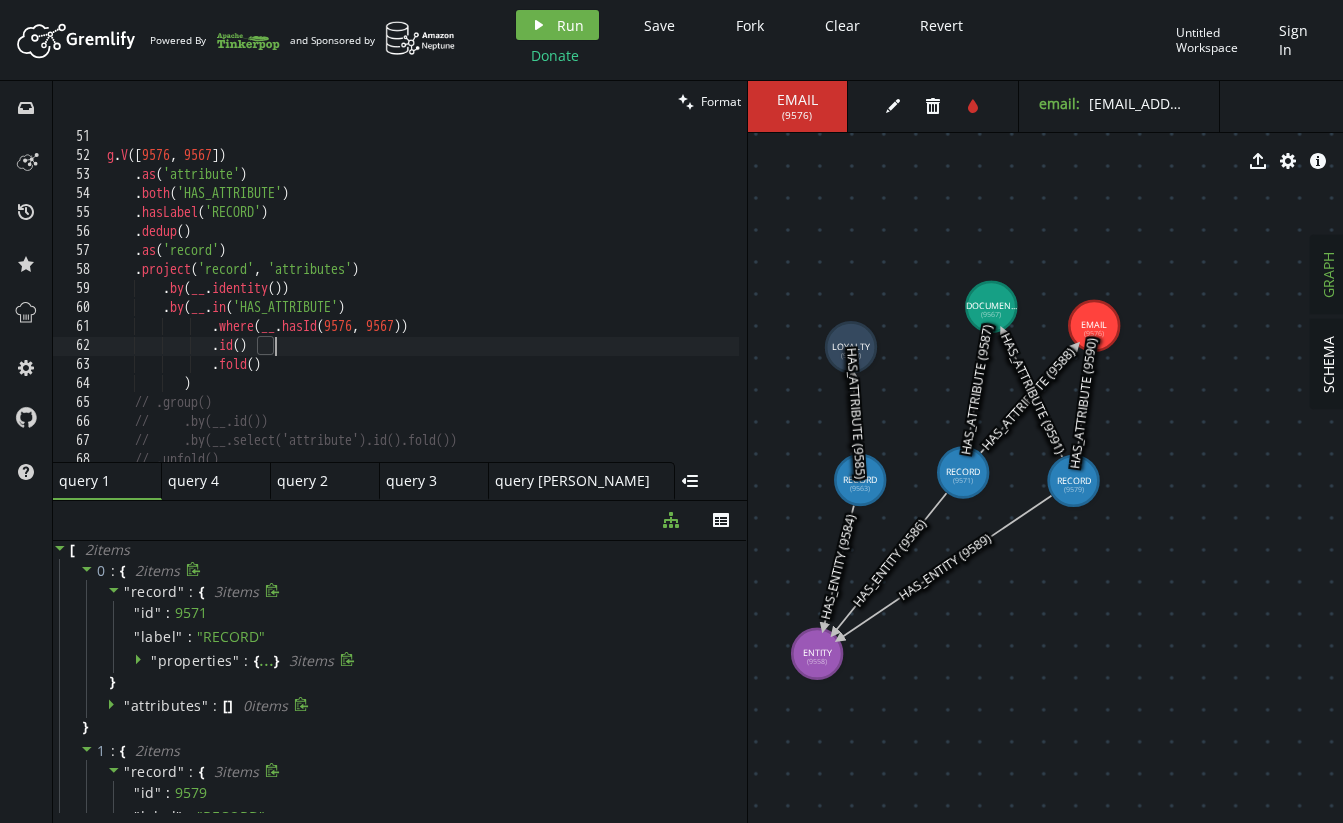 click on "g . V ([ 9576 ,   9567 ])        . as ( 'attribute' )      . both ( 'HAS_ATTRIBUTE' )      . hasLabel ( 'RECORD' )      . dedup ( )      . as ( 'record' )      . project ( 'record' ,   'attributes' )           . by ( __ . identity ( ))           . by ( __ . in ( 'HAS_ATTRIBUTE' )                    . where ( __ . hasId ( 9576 ,   9567 ))                    . id ( )                    . fold ( )               )      // .group()      //     .by(__.id())      //     .by(__.select('attribute').id().fold())      // .unfold()" at bounding box center (611, 293) 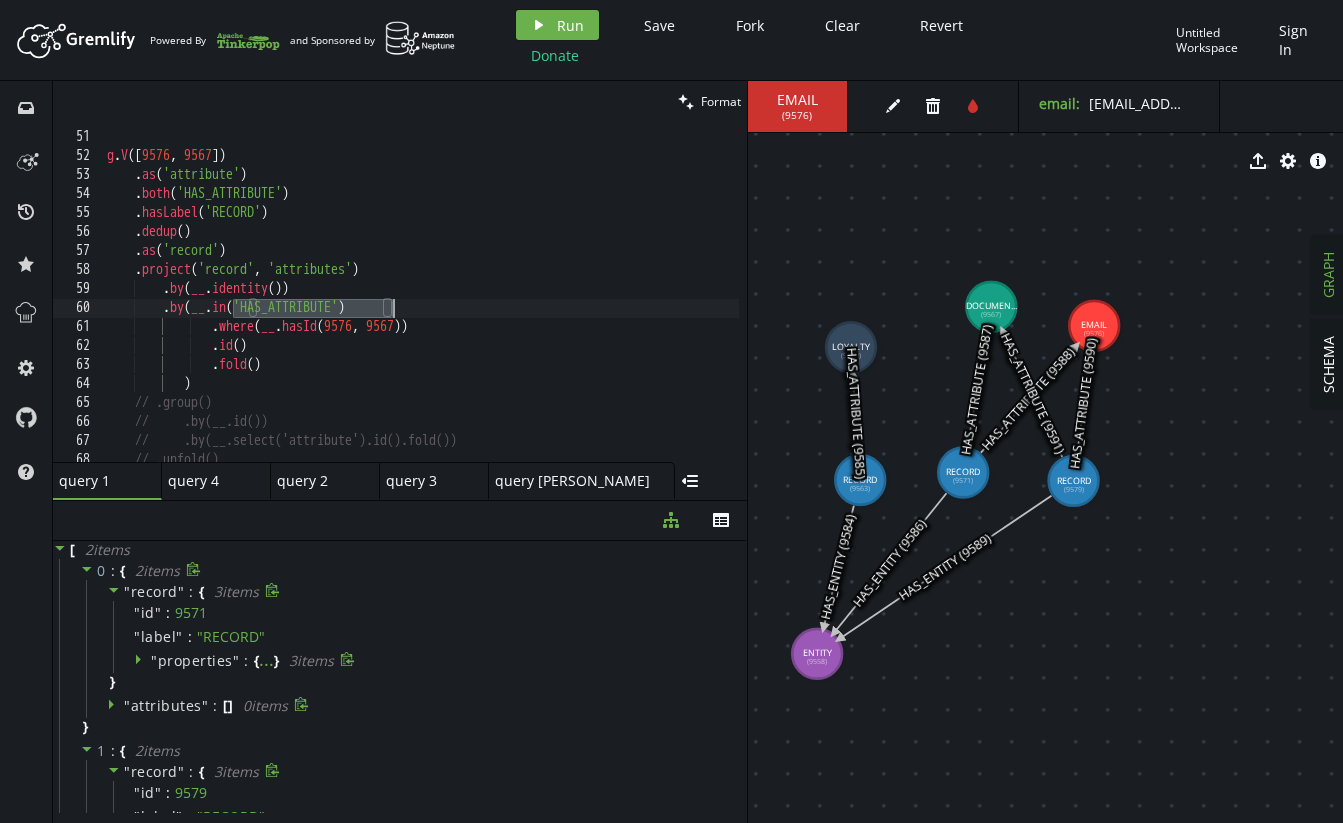 drag, startPoint x: 230, startPoint y: 308, endPoint x: 431, endPoint y: 304, distance: 201.0398 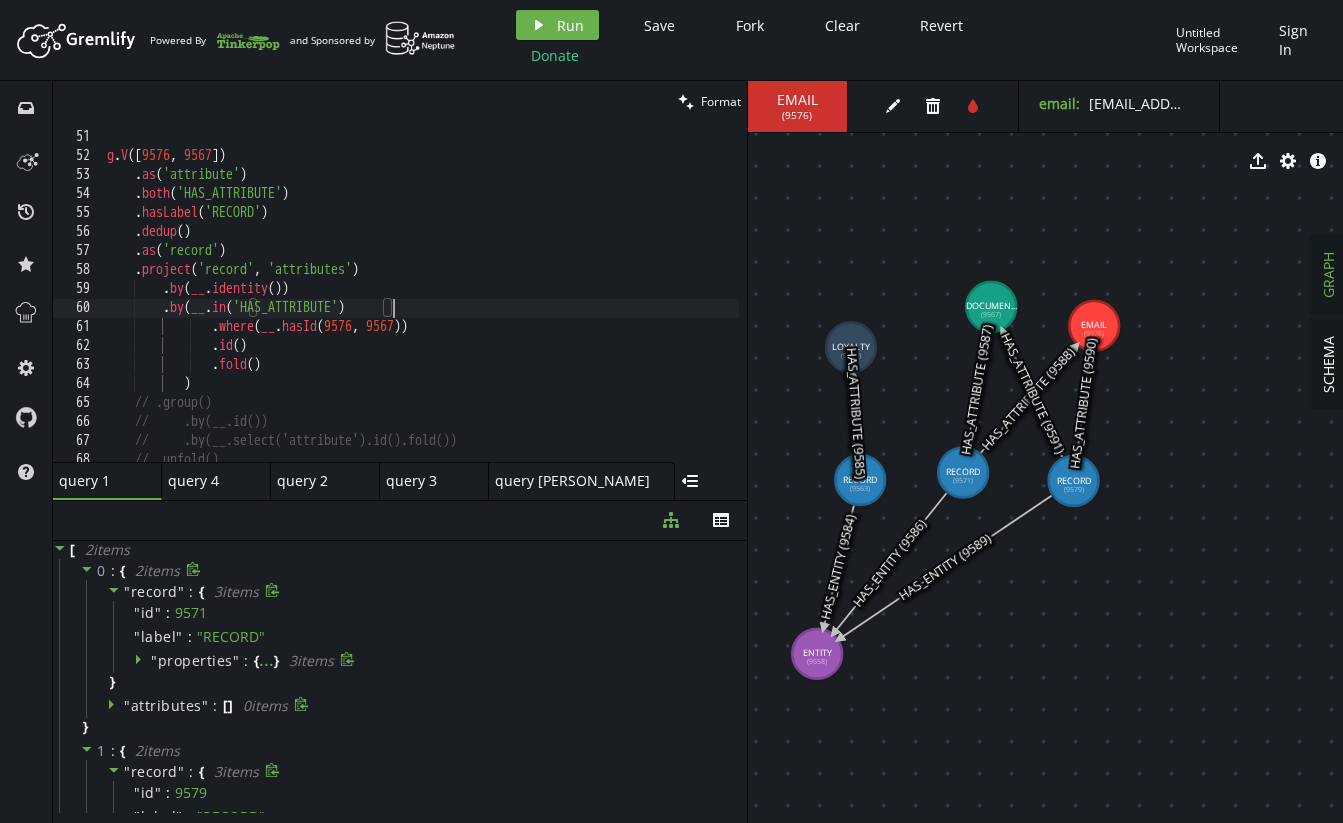 click on "g . V ([ 9576 ,   9567 ])        . as ( 'attribute' )      . both ( 'HAS_ATTRIBUTE' )      . hasLabel ( 'RECORD' )      . dedup ( )      . as ( 'record' )      . project ( 'record' ,   'attributes' )           . by ( __ . identity ( ))           . by ( __ . in ( 'HAS_ATTRIBUTE' )                    . where ( __ . hasId ( 9576 ,   9567 ))                    . id ( )                    . fold ( )               )      // .group()      //     .by(__.id())      //     .by(__.select('attribute').id().fold())      // .unfold()" at bounding box center [611, 293] 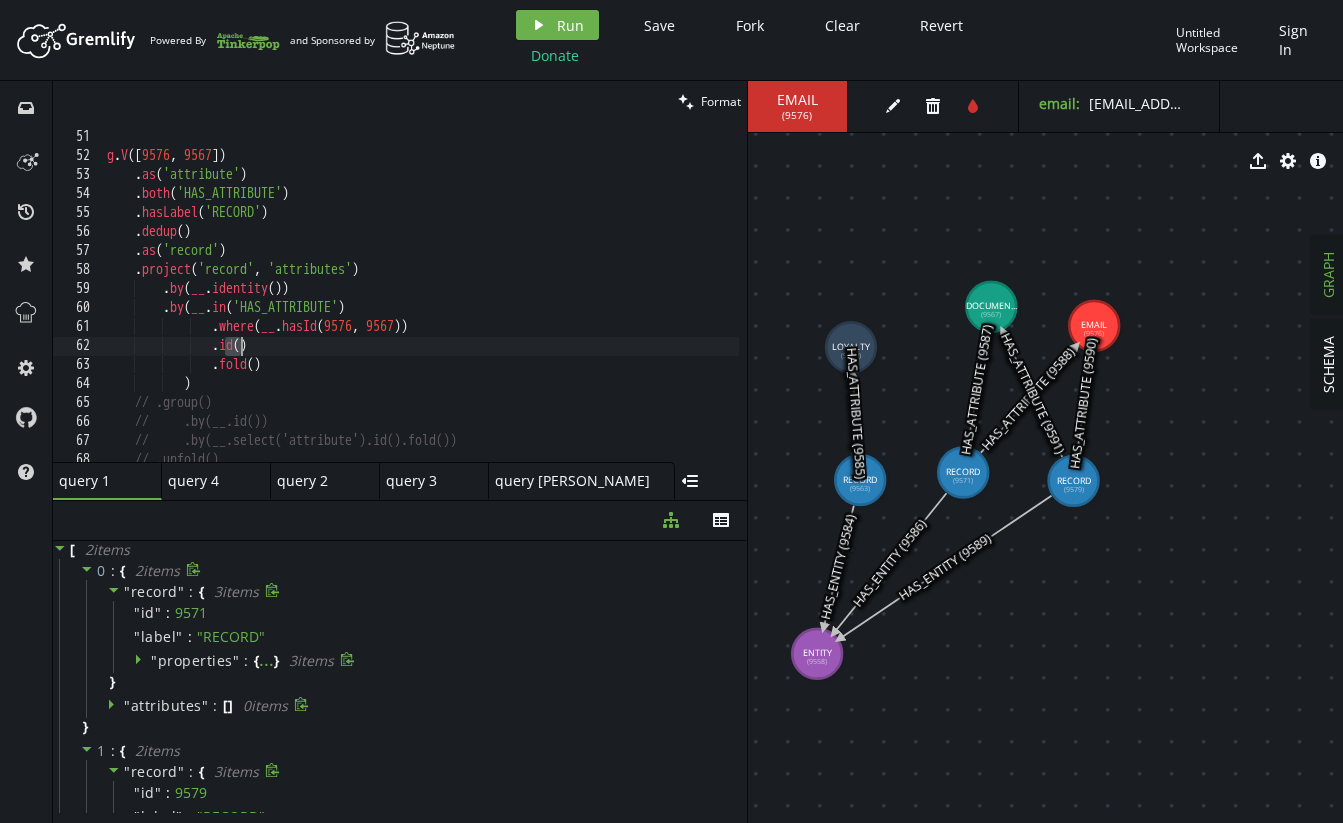 drag, startPoint x: 227, startPoint y: 344, endPoint x: 296, endPoint y: 345, distance: 69.00725 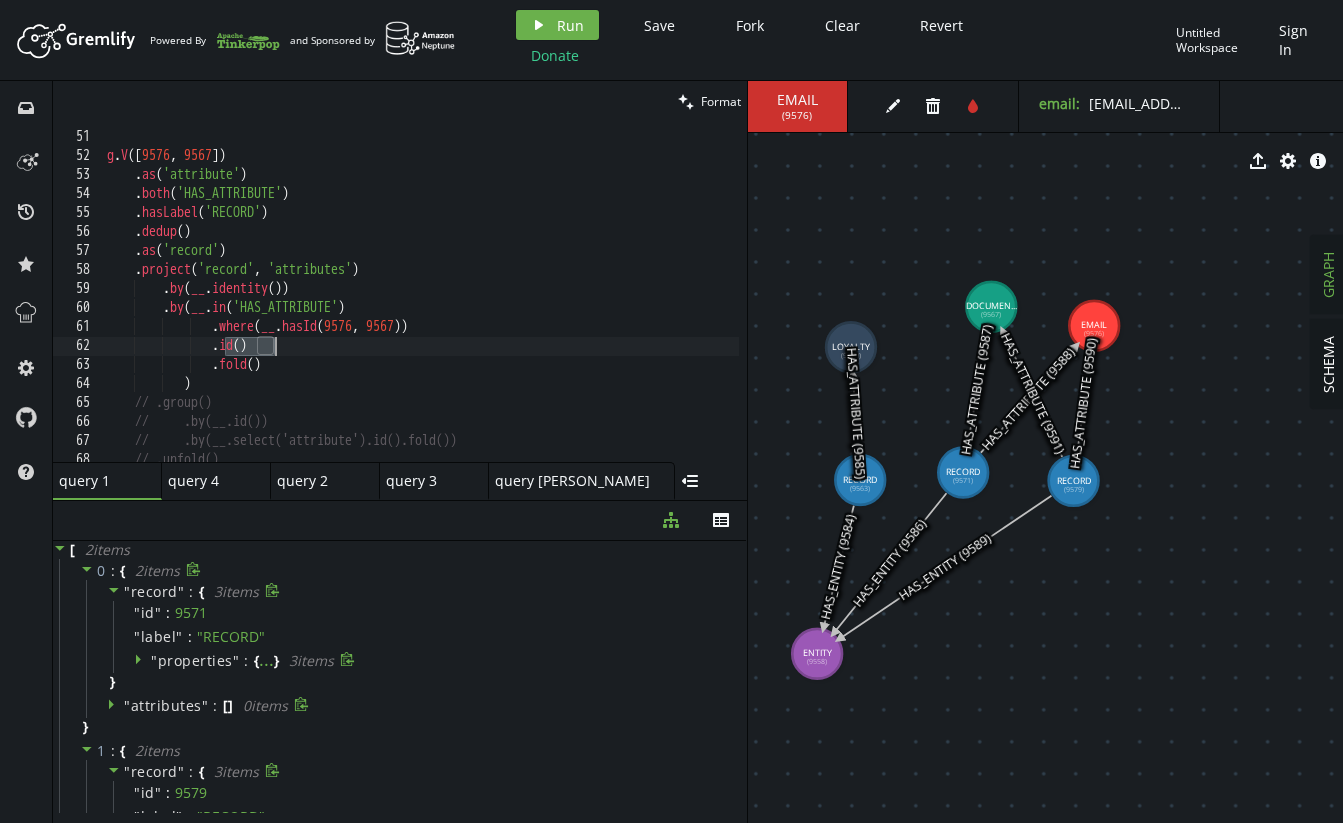 click on "g . V ([ 9576 ,   9567 ])        . as ( 'attribute' )      . both ( 'HAS_ATTRIBUTE' )      . hasLabel ( 'RECORD' )      . dedup ( )      . as ( 'record' )      . project ( 'record' ,   'attributes' )           . by ( __ . identity ( ))           . by ( __ . in ( 'HAS_ATTRIBUTE' )                    . where ( __ . hasId ( 9576 ,   9567 ))                    . id ( )                    . fold ( )               )      // .group()      //     .by(__.id())      //     .by(__.select('attribute').id().fold())      // .unfold()" at bounding box center (611, 293) 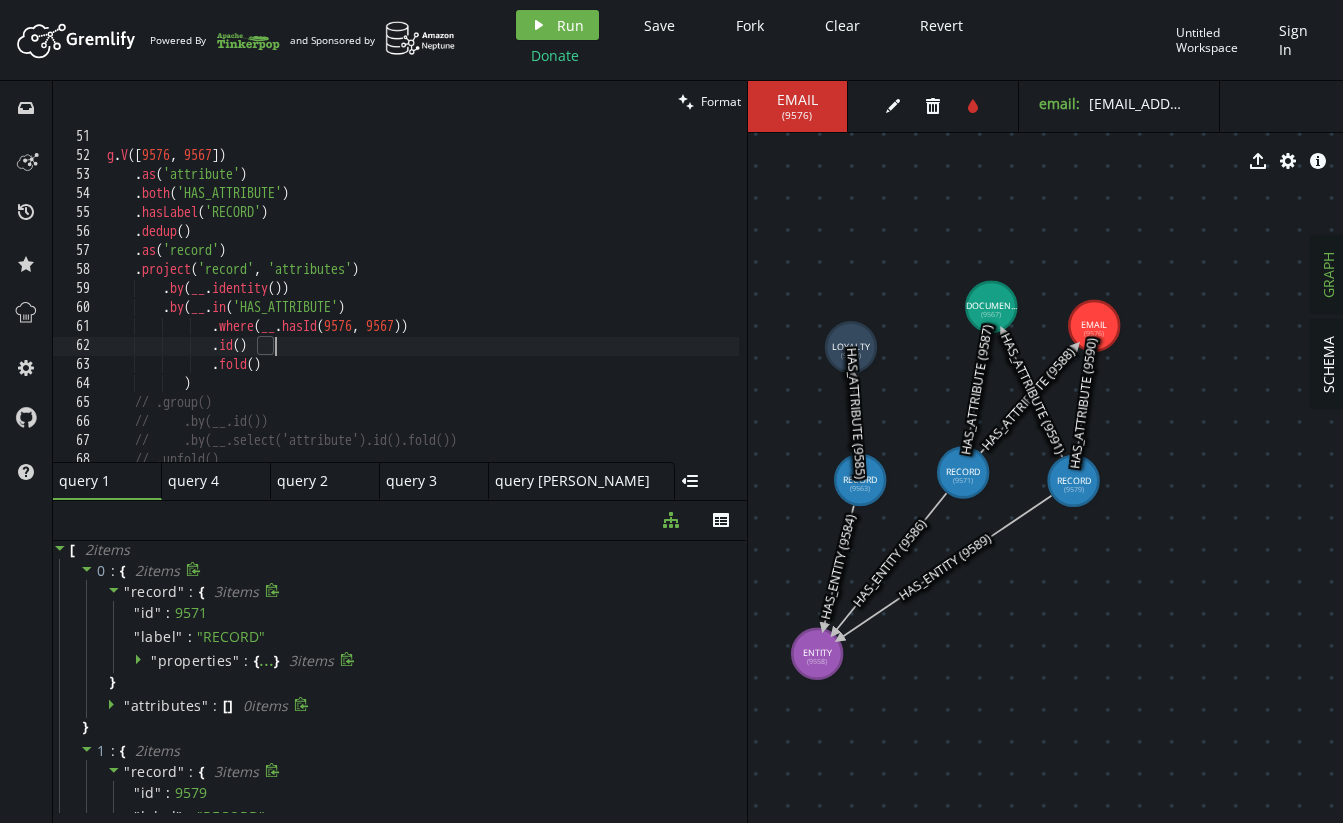 click on "g . V ([ 9576 ,   9567 ])        . as ( 'attribute' )      . both ( 'HAS_ATTRIBUTE' )      . hasLabel ( 'RECORD' )      . dedup ( )      . as ( 'record' )      . project ( 'record' ,   'attributes' )           . by ( __ . identity ( ))           . by ( __ . in ( 'HAS_ATTRIBUTE' )                    . where ( __ . hasId ( 9576 ,   9567 ))                    . id ( )                    . fold ( )               )      // .group()      //     .by(__.id())      //     .by(__.select('attribute').id().fold())      // .unfold()" at bounding box center (611, 293) 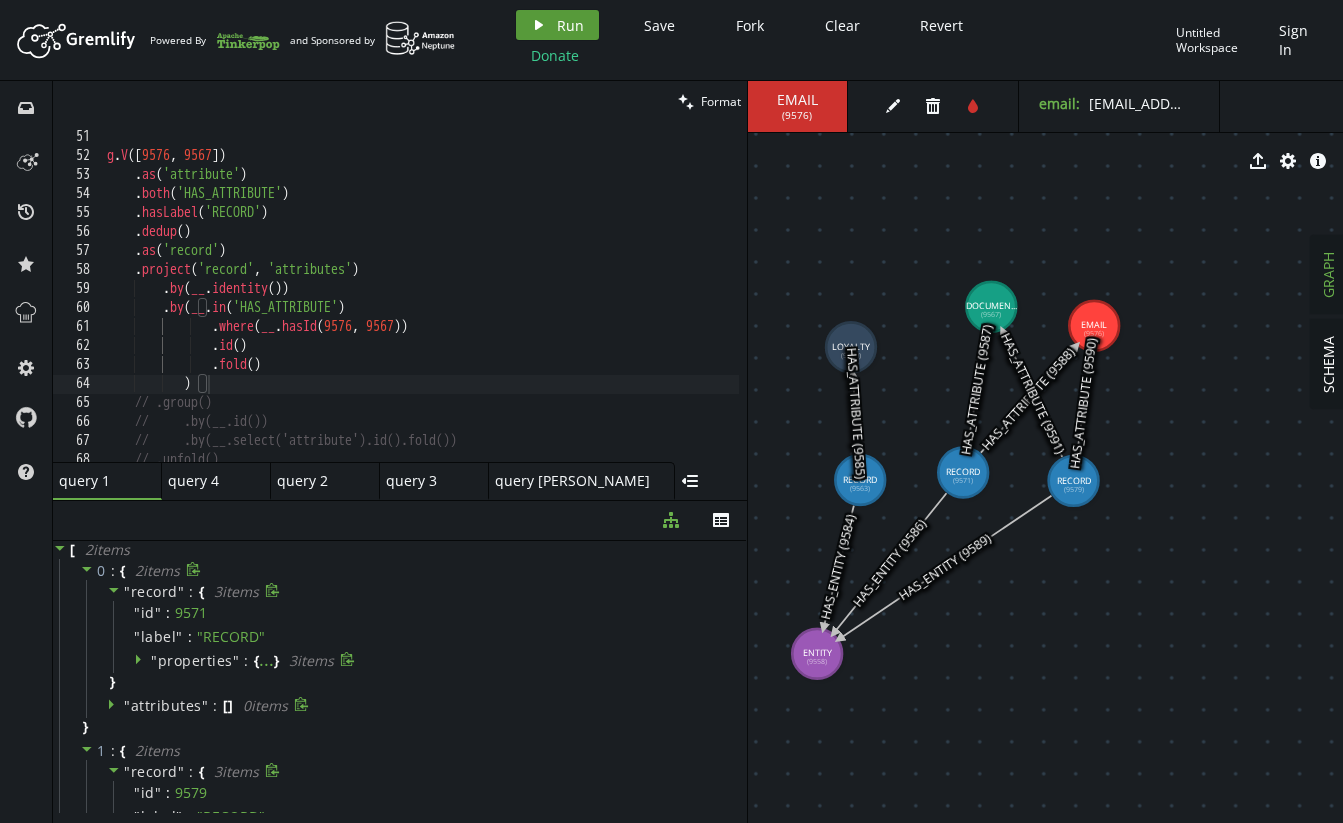 click on "play Run" at bounding box center (557, 25) 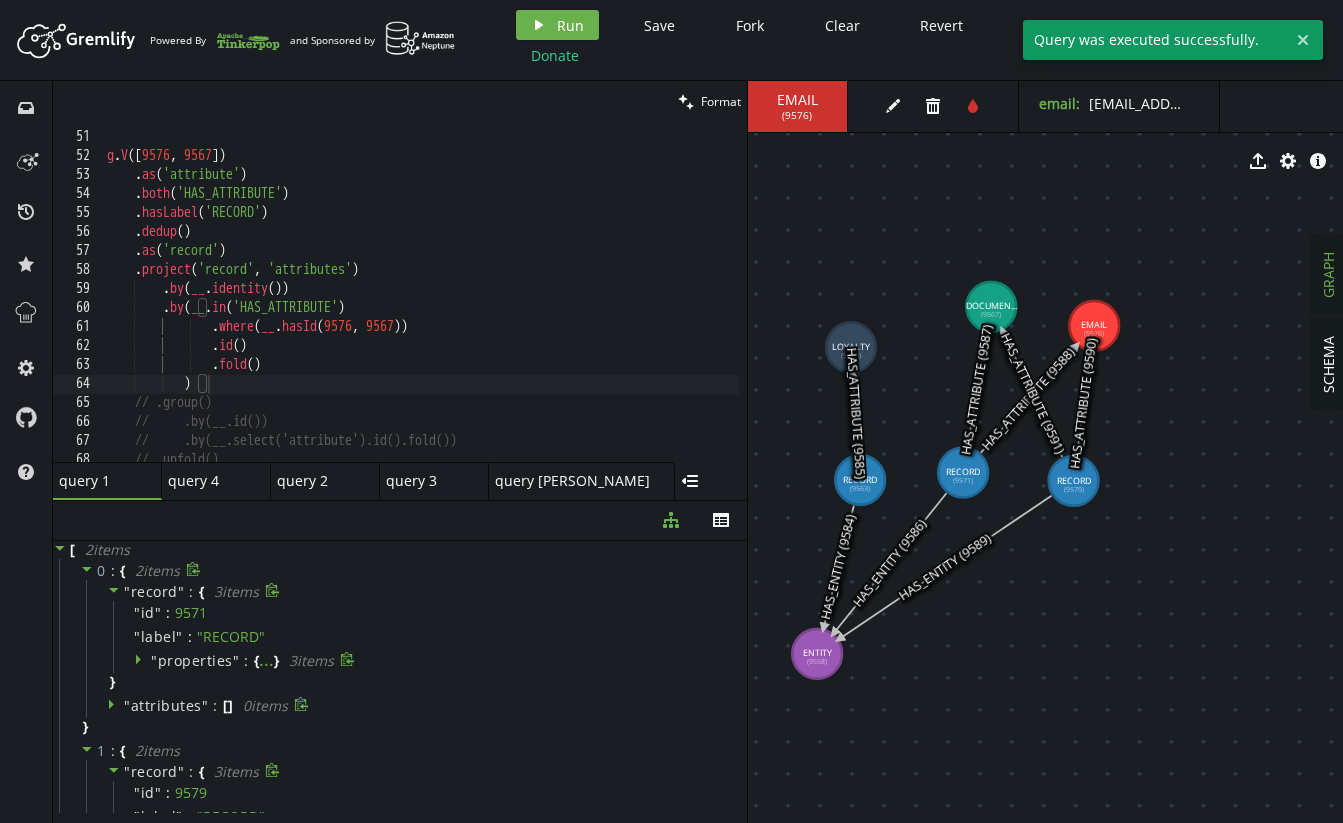 click on "g . V ([ 9576 ,   9567 ])        . as ( 'attribute' )      . both ( 'HAS_ATTRIBUTE' )      . hasLabel ( 'RECORD' )      . dedup ( )      . as ( 'record' )      . project ( 'record' ,   'attributes' )           . by ( __ . identity ( ))           . by ( __ . in ( 'HAS_ATTRIBUTE' )                    . where ( __ . hasId ( 9576 ,   9567 ))                    . id ( )                    . fold ( )               )      // .group()      //     .by(__.id())      //     .by(__.select('attribute').id().fold())      // .unfold()" at bounding box center (611, 293) 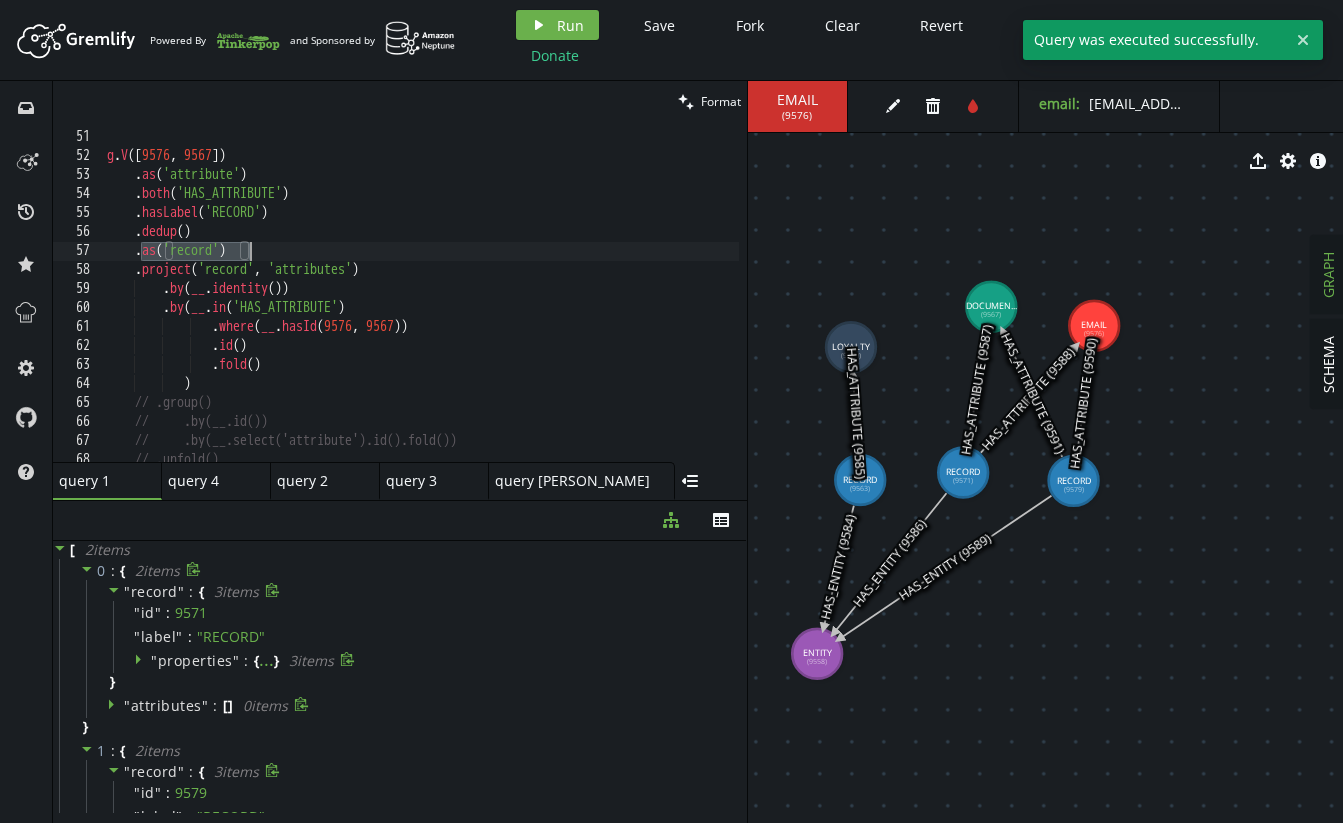 drag, startPoint x: 143, startPoint y: 256, endPoint x: 329, endPoint y: 260, distance: 186.043 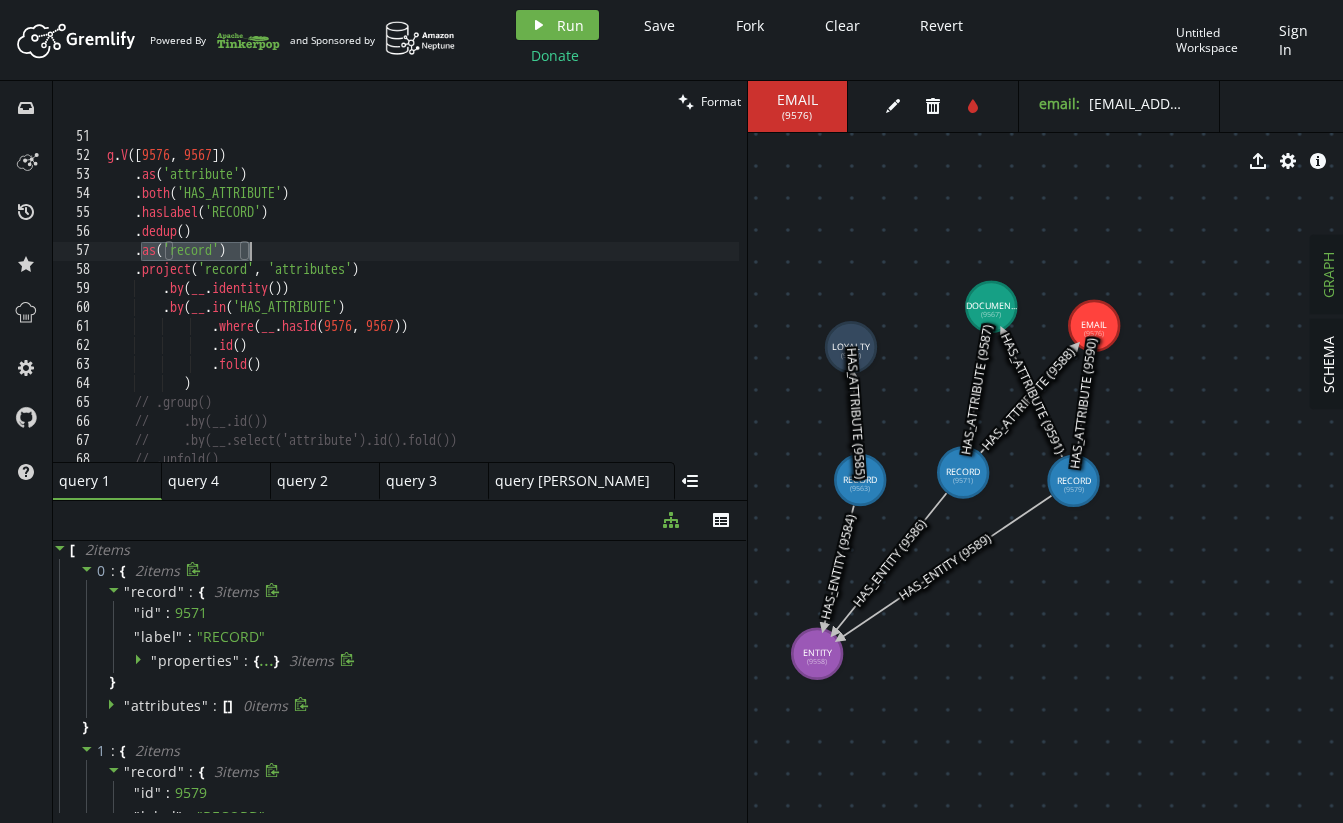 click on "g . V ([ 9576 ,   9567 ])        . as ( 'attribute' )      . both ( 'HAS_ATTRIBUTE' )      . hasLabel ( 'RECORD' )      . dedup ( )      . as ( 'record' )      . project ( 'record' ,   'attributes' )           . by ( __ . identity ( ))           . by ( __ . in ( 'HAS_ATTRIBUTE' )                    . where ( __ . hasId ( 9576 ,   9567 ))                    . id ( )                    . fold ( )               )      // .group()      //     .by(__.id())      //     .by(__.select('attribute').id().fold())      // .unfold()" at bounding box center (611, 293) 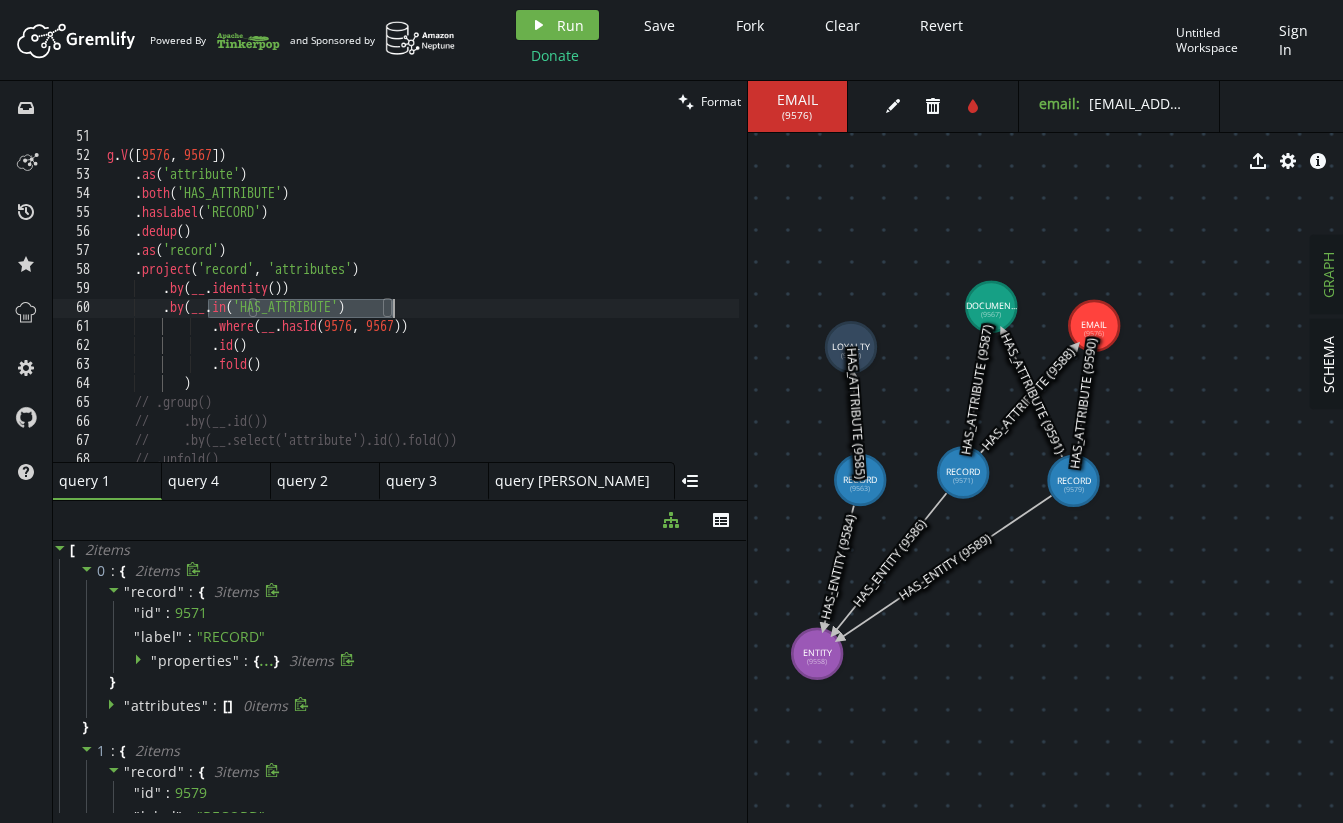 drag, startPoint x: 205, startPoint y: 306, endPoint x: 431, endPoint y: 311, distance: 226.0553 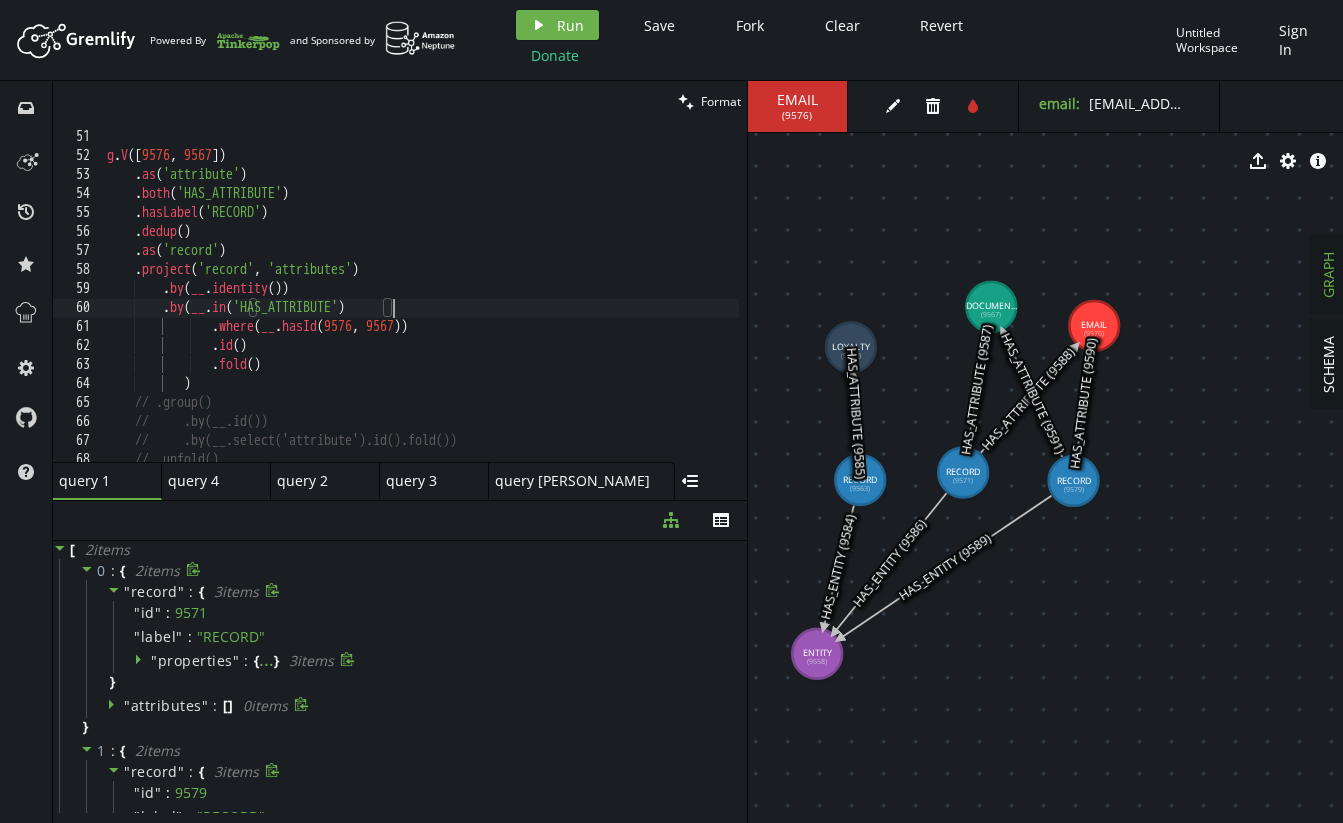 click on "g . V ([ 9576 ,   9567 ])        . as ( 'attribute' )      . both ( 'HAS_ATTRIBUTE' )      . hasLabel ( 'RECORD' )      . dedup ( )      . as ( 'record' )      . project ( 'record' ,   'attributes' )           . by ( __ . identity ( ))           . by ( __ . in ( 'HAS_ATTRIBUTE' )                    . where ( __ . hasId ( 9576 ,   9567 ))                    . id ( )                    . fold ( )               )      // .group()      //     .by(__.id())      //     .by(__.select('attribute').id().fold())      // .unfold()" at bounding box center [611, 293] 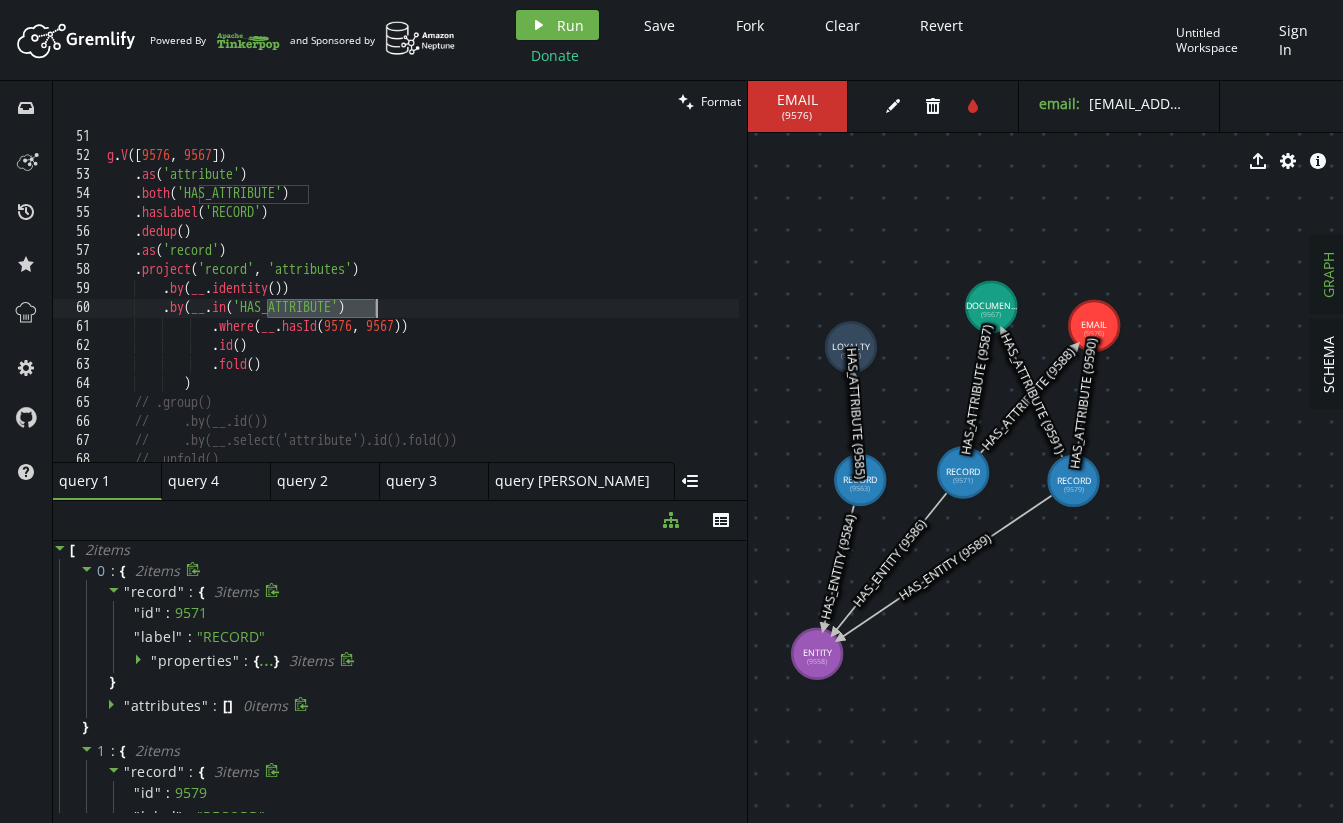 click on "g . V ([ 9576 ,   9567 ])        . as ( 'attribute' )      . both ( 'HAS_ATTRIBUTE' )      . hasLabel ( 'RECORD' )      . dedup ( )      . as ( 'record' )      . project ( 'record' ,   'attributes' )           . by ( __ . identity ( ))           . by ( __ . in ( 'HAS_ATTRIBUTE' )                    . where ( __ . hasId ( 9576 ,   9567 ))                    . id ( )                    . fold ( )               )      // .group()      //     .by(__.id())      //     .by(__.select('attribute').id().fold())      // .unfold()" at bounding box center [611, 293] 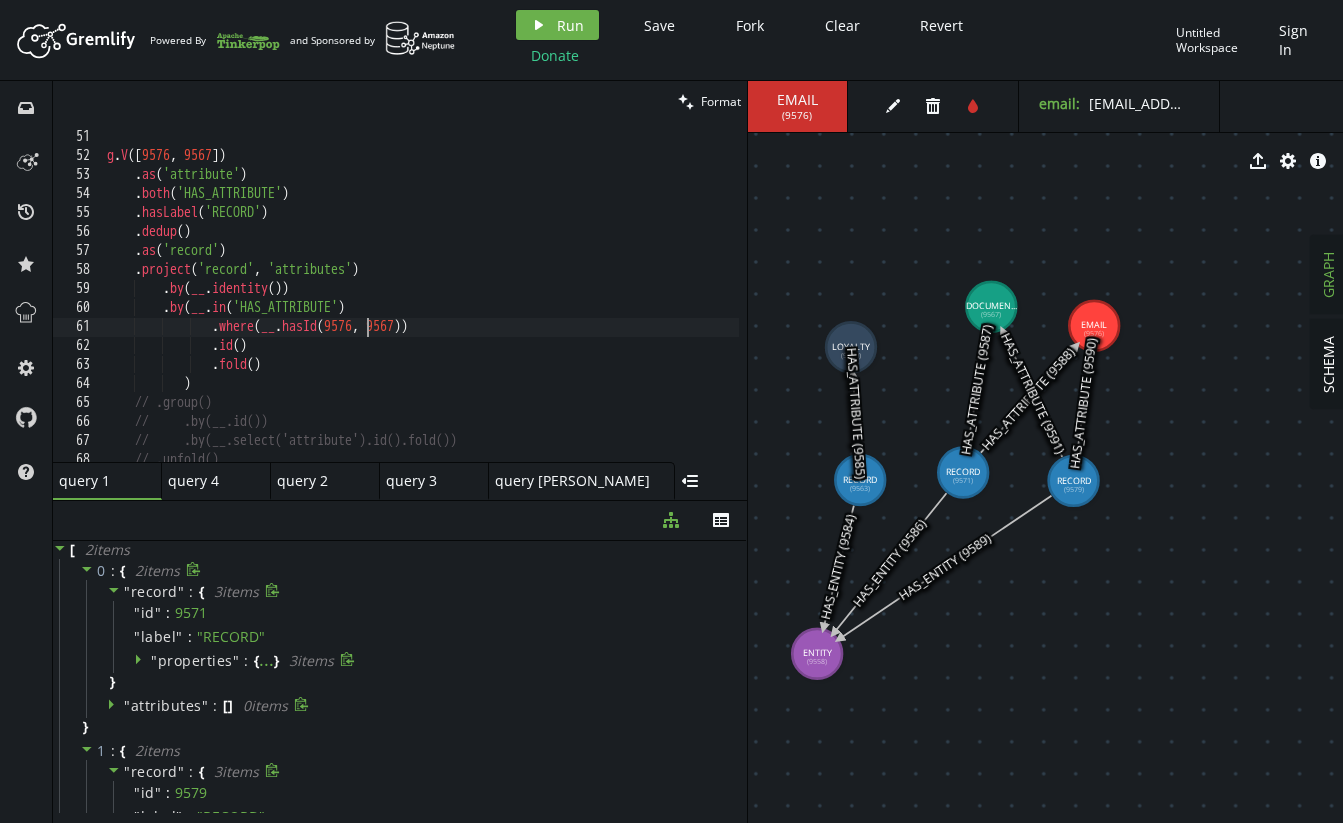 click on "g . V ([ 9576 ,   9567 ])        . as ( 'attribute' )      . both ( 'HAS_ATTRIBUTE' )      . hasLabel ( 'RECORD' )      . dedup ( )      . as ( 'record' )      . project ( 'record' ,   'attributes' )           . by ( __ . identity ( ))           . by ( __ . in ( 'HAS_ATTRIBUTE' )                    . where ( __ . hasId ( 9576 ,   9567 ))                    . id ( )                    . fold ( )               )      // .group()      //     .by(__.id())      //     .by(__.select('attribute').id().fold())      // .unfold()" at bounding box center [611, 293] 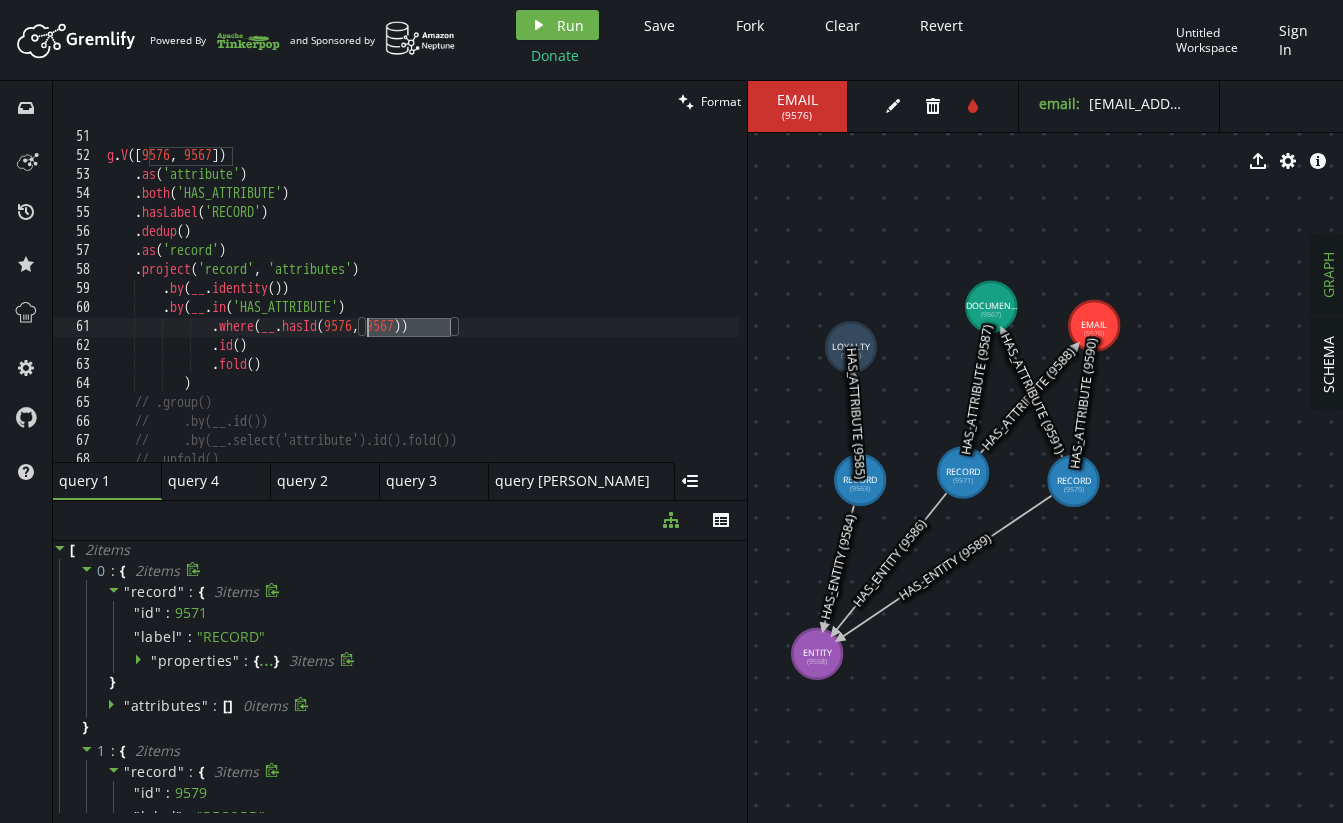 click on "g . V ([ 9576 ,   9567 ])        . as ( 'attribute' )      . both ( 'HAS_ATTRIBUTE' )      . hasLabel ( 'RECORD' )      . dedup ( )      . as ( 'record' )      . project ( 'record' ,   'attributes' )           . by ( __ . identity ( ))           . by ( __ . in ( 'HAS_ATTRIBUTE' )                    . where ( __ . hasId ( 9576 ,   9567 ))                    . id ( )                    . fold ( )               )      // .group()      //     .by(__.id())      //     .by(__.select('attribute').id().fold())      // .unfold()" at bounding box center [611, 293] 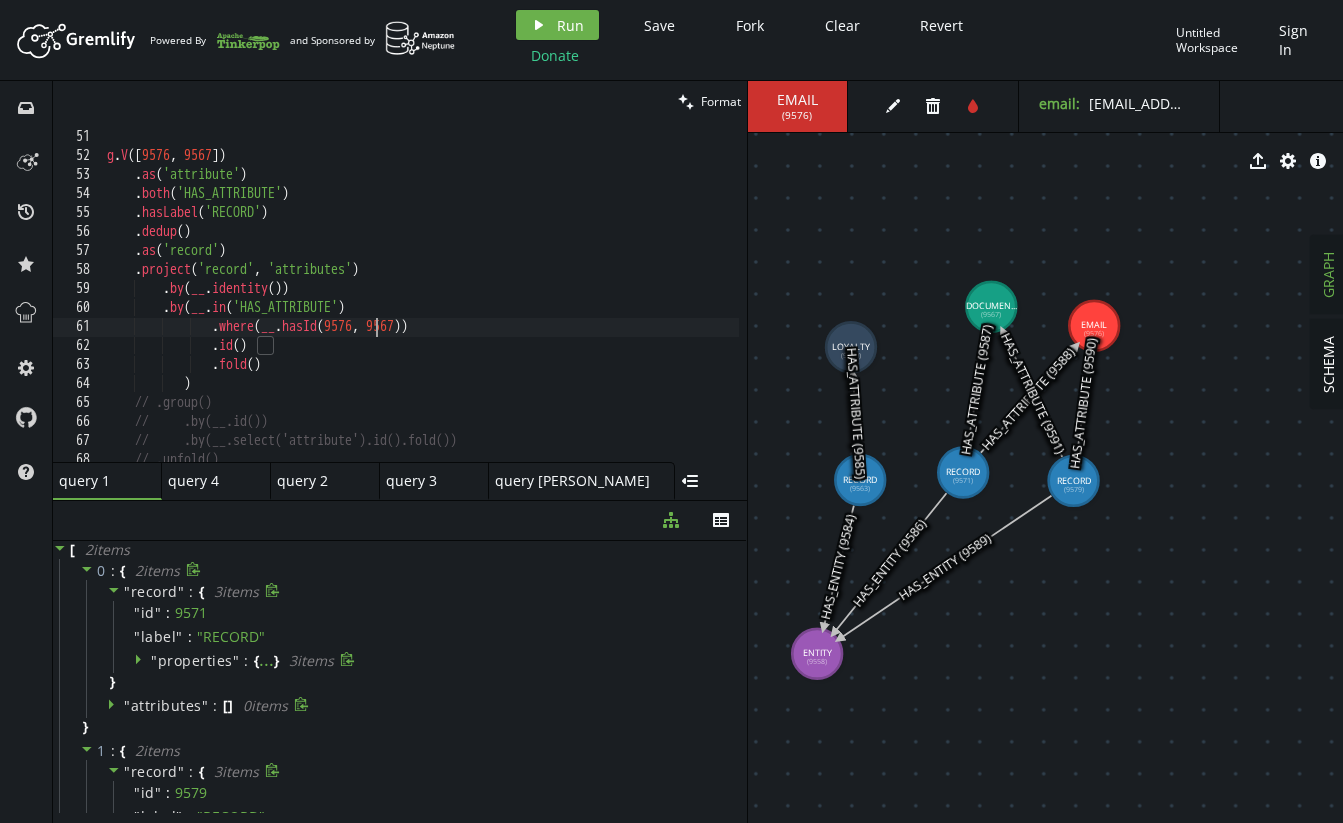 click on "g . V ([ 9576 ,   9567 ])        . as ( 'attribute' )      . both ( 'HAS_ATTRIBUTE' )      . hasLabel ( 'RECORD' )      . dedup ( )      . as ( 'record' )      . project ( 'record' ,   'attributes' )           . by ( __ . identity ( ))           . by ( __ . in ( 'HAS_ATTRIBUTE' )                    . where ( __ . hasId ( 9576 ,   9567 ))                    . id ( )                    . fold ( )               )      // .group()      //     .by(__.id())      //     .by(__.select('attribute').id().fold())      // .unfold()" at bounding box center (611, 293) 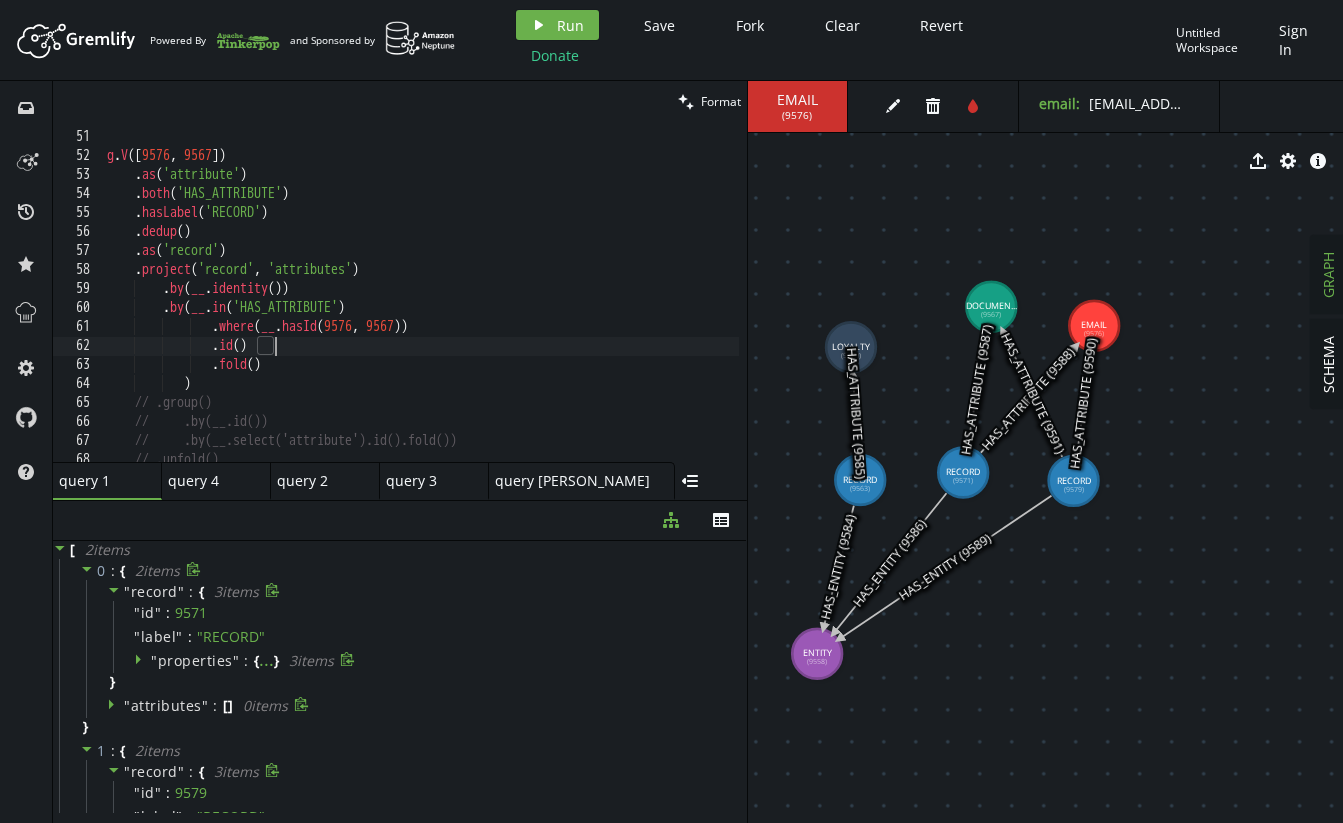 click on "g . V ([ 9576 ,   9567 ])        . as ( 'attribute' )      . both ( 'HAS_ATTRIBUTE' )      . hasLabel ( 'RECORD' )      . dedup ( )      . as ( 'record' )      . project ( 'record' ,   'attributes' )           . by ( __ . identity ( ))           . by ( __ . in ( 'HAS_ATTRIBUTE' )                    . where ( __ . hasId ( 9576 ,   9567 ))                    . id ( )                    . fold ( )               )      // .group()      //     .by(__.id())      //     .by(__.select('attribute').id().fold())      // .unfold()" at bounding box center [611, 293] 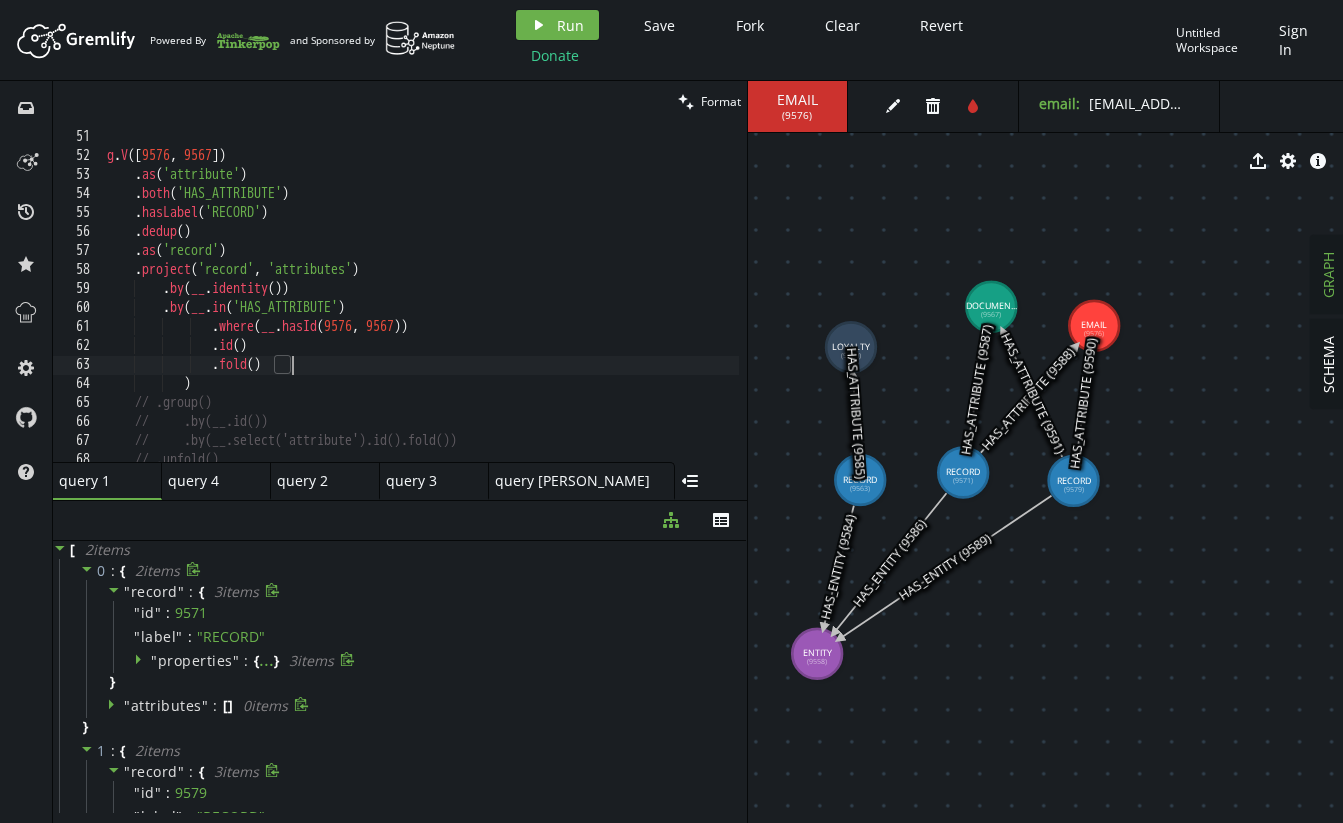 click on "g . V ([ 9576 ,   9567 ])        . as ( 'attribute' )      . both ( 'HAS_ATTRIBUTE' )      . hasLabel ( 'RECORD' )      . dedup ( )      . as ( 'record' )      . project ( 'record' ,   'attributes' )           . by ( __ . identity ( ))           . by ( __ . in ( 'HAS_ATTRIBUTE' )                    . where ( __ . hasId ( 9576 ,   9567 ))                    . id ( )                    . fold ( )               )      // .group()      //     .by(__.id())      //     .by(__.select('attribute').id().fold())      // .unfold()" at bounding box center [611, 293] 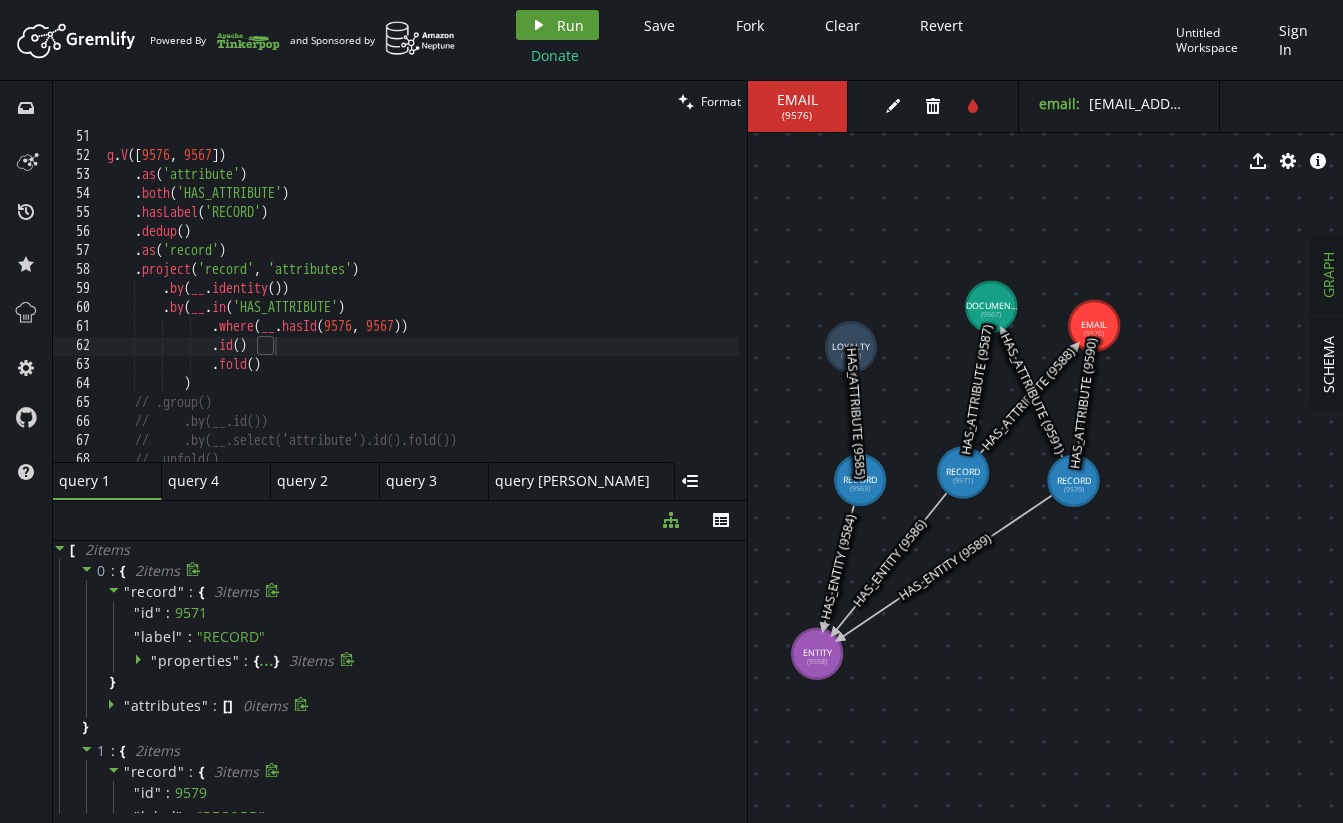 click on "play Run" at bounding box center [557, 25] 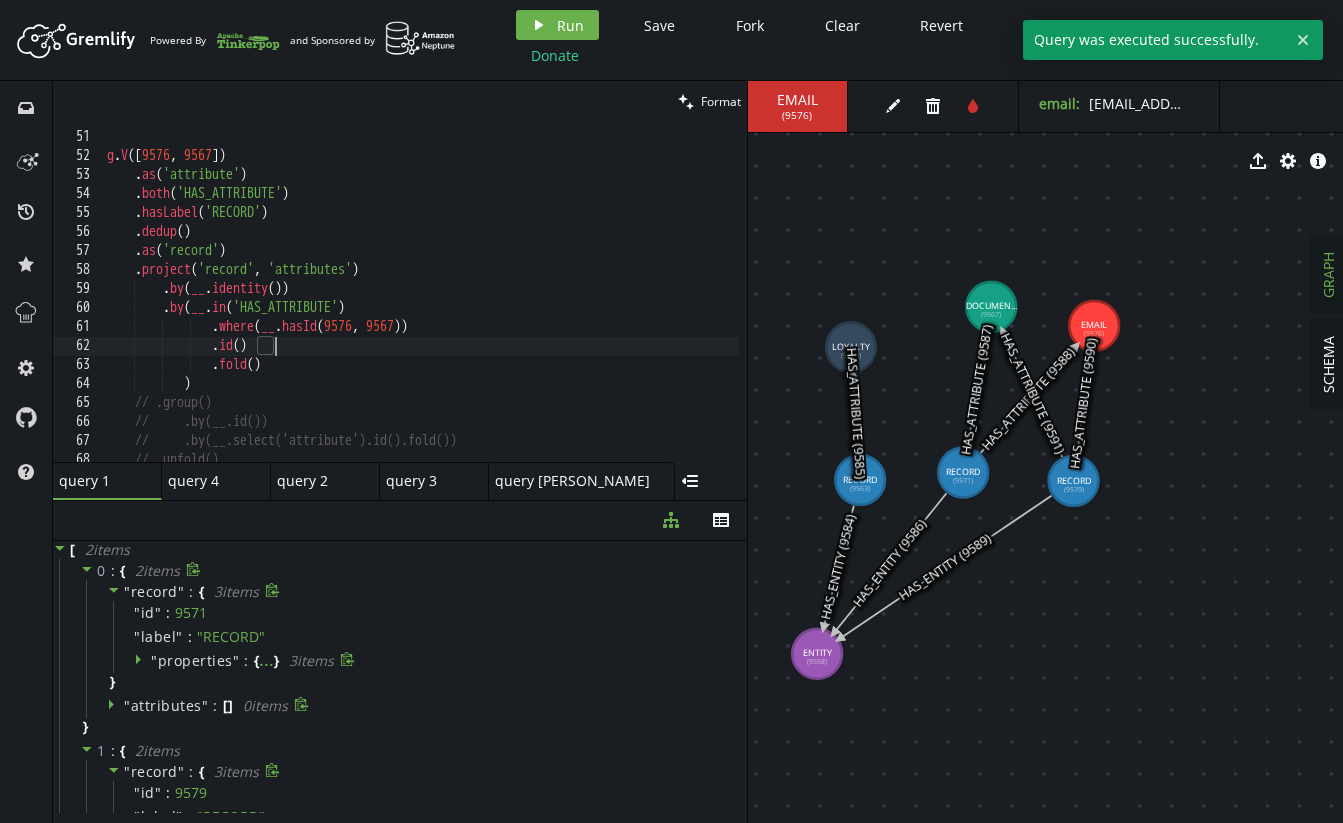 click on "g . V ([ 9576 ,   9567 ])        . as ( 'attribute' )      . both ( 'HAS_ATTRIBUTE' )      . hasLabel ( 'RECORD' )      . dedup ( )      . as ( 'record' )      . project ( 'record' ,   'attributes' )           . by ( __ . identity ( ))           . by ( __ . in ( 'HAS_ATTRIBUTE' )                    . where ( __ . hasId ( 9576 ,   9567 ))                    . id ( )                    . fold ( )               )      // .group()      //     .by(__.id())      //     .by(__.select('attribute').id().fold())      // .unfold()" at bounding box center [611, 293] 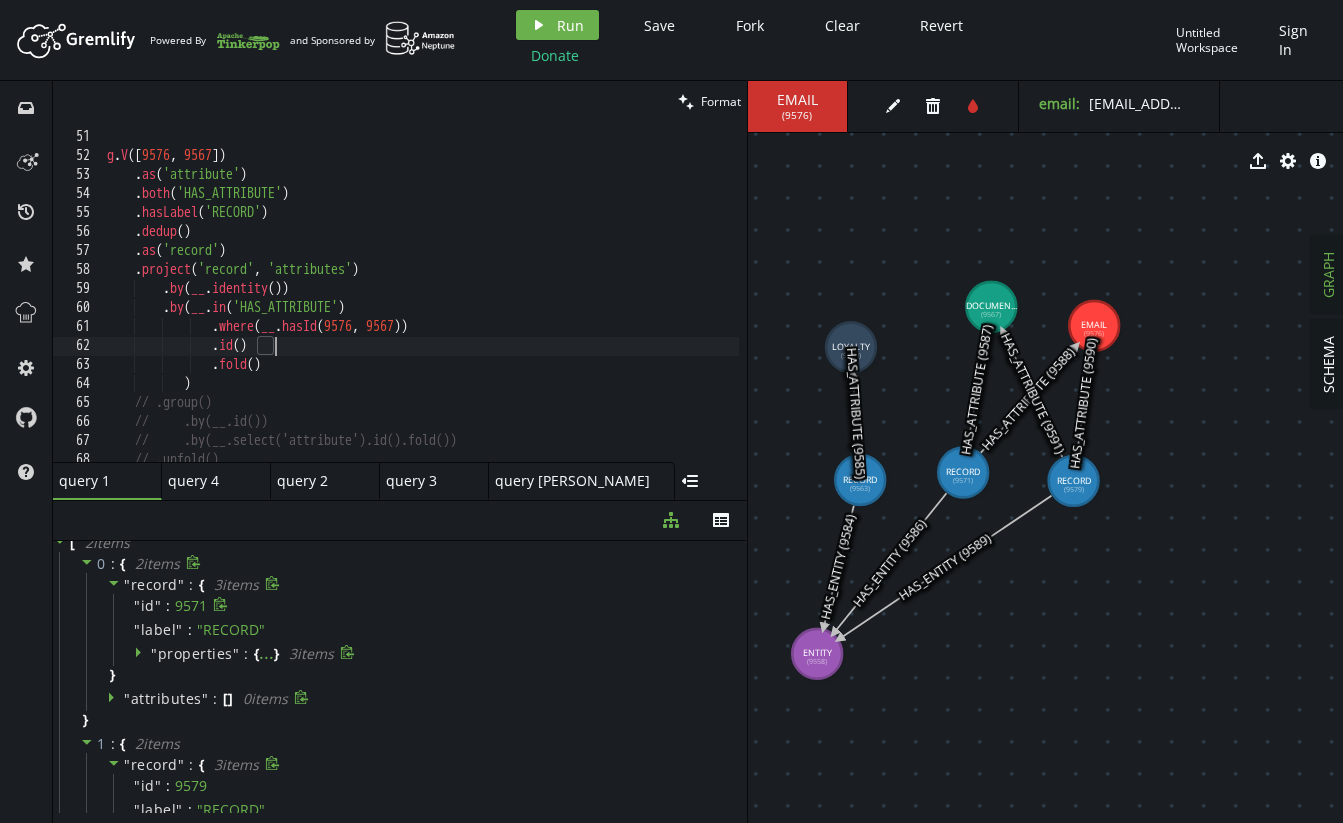 scroll, scrollTop: 0, scrollLeft: 0, axis: both 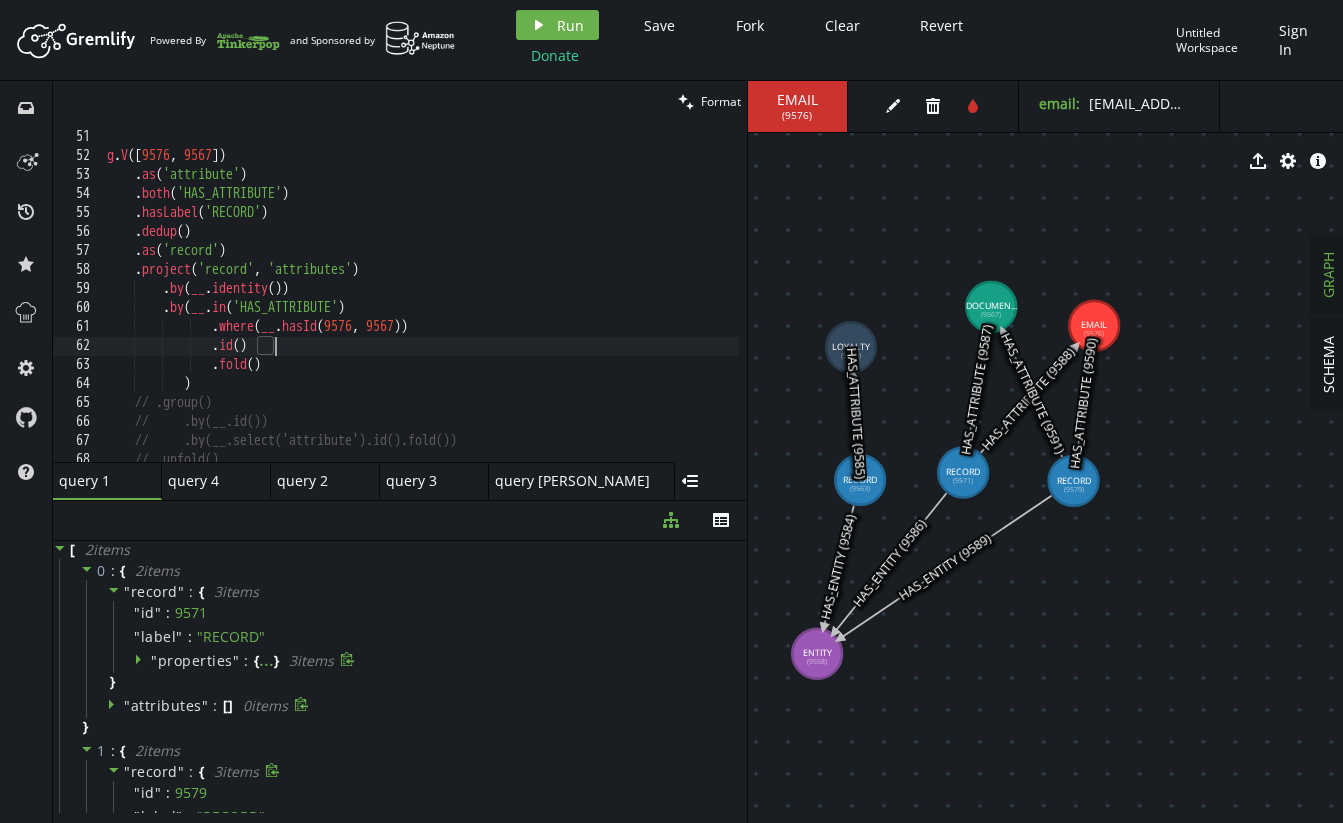 click on "g . V ([ 9576 ,   9567 ])        . as ( 'attribute' )      . both ( 'HAS_ATTRIBUTE' )      . hasLabel ( 'RECORD' )      . dedup ( )      . as ( 'record' )      . project ( 'record' ,   'attributes' )           . by ( __ . identity ( ))           . by ( __ . in ( 'HAS_ATTRIBUTE' )                    . where ( __ . hasId ( 9576 ,   9567 ))                    . id ( )                    . fold ( )               )      // .group()      //     .by(__.id())      //     .by(__.select('attribute').id().fold())      // .unfold()" at bounding box center [611, 293] 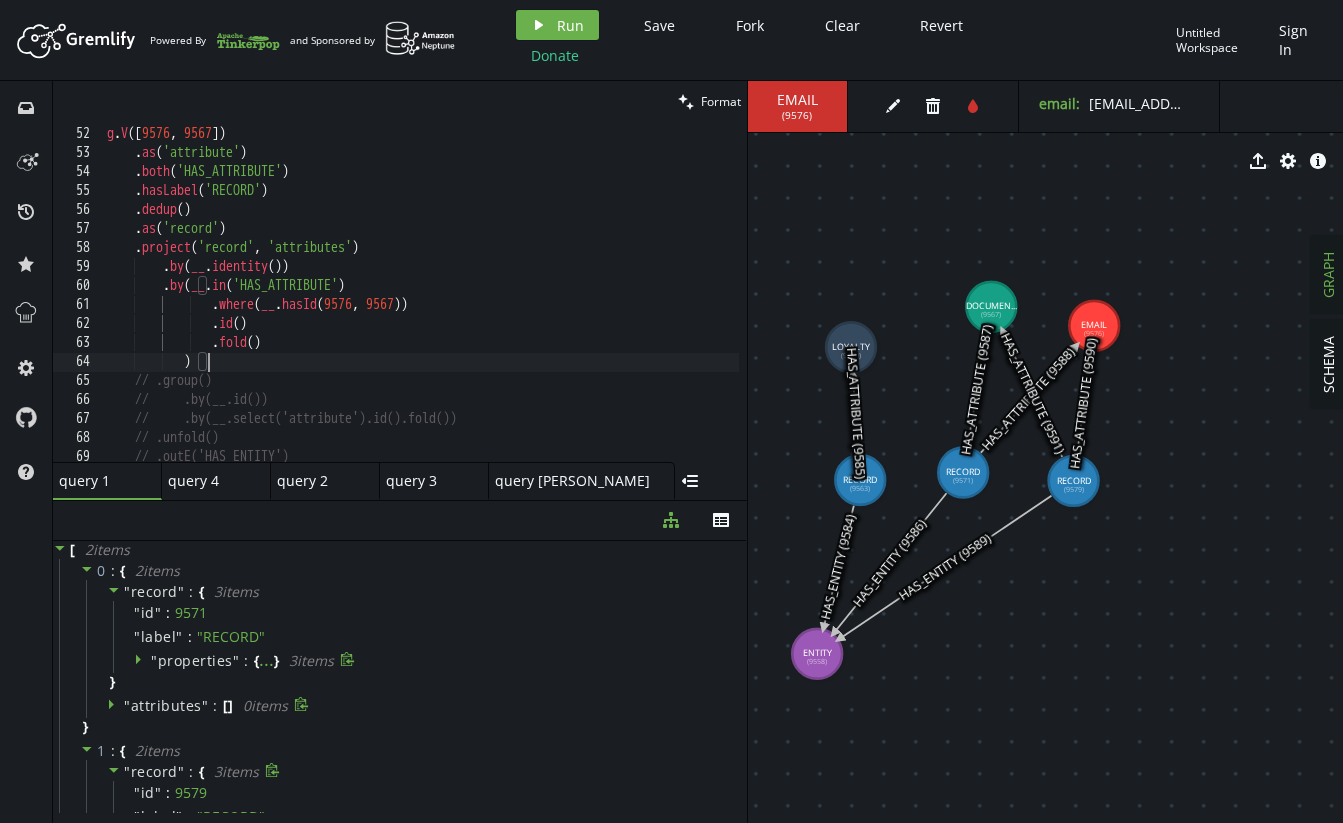 scroll, scrollTop: 964, scrollLeft: 0, axis: vertical 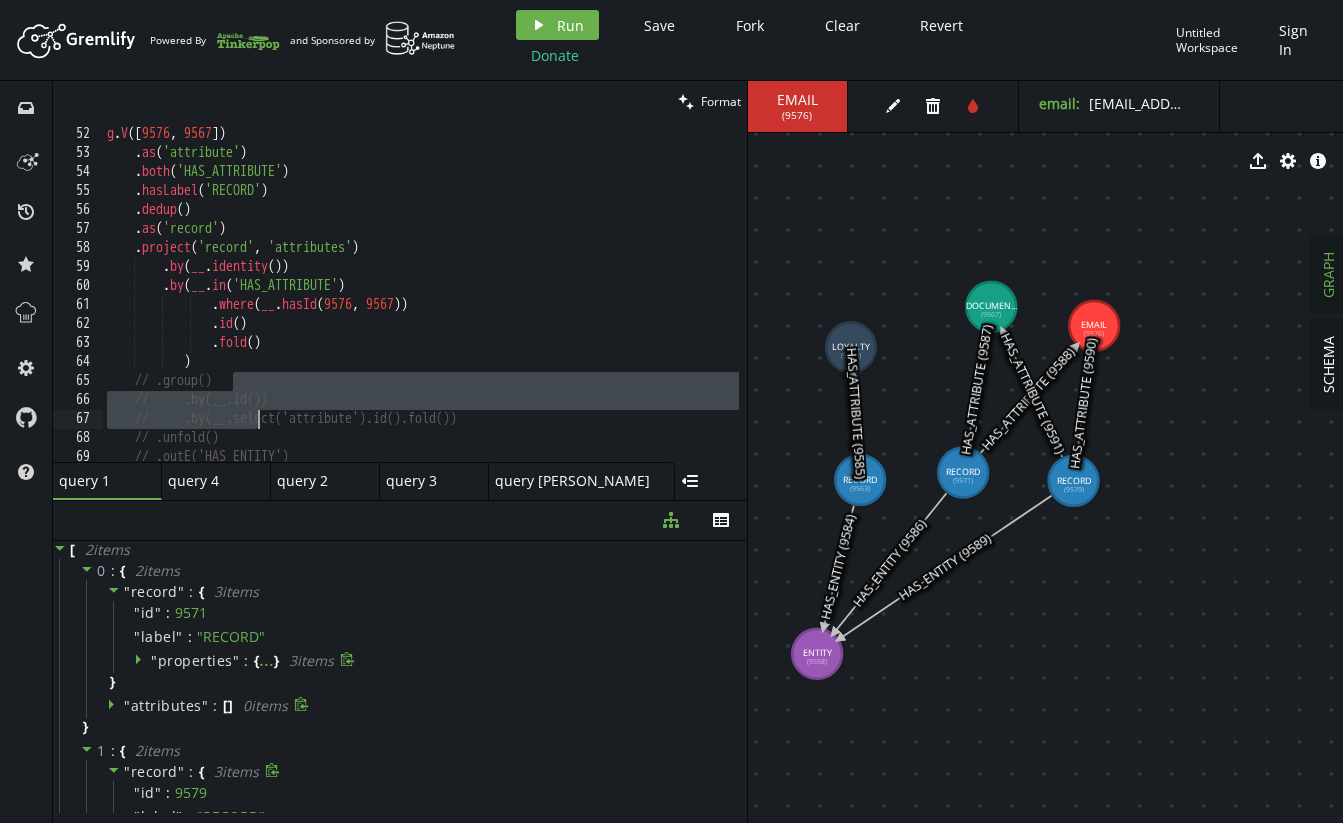 drag, startPoint x: 258, startPoint y: 381, endPoint x: 261, endPoint y: 413, distance: 32.140316 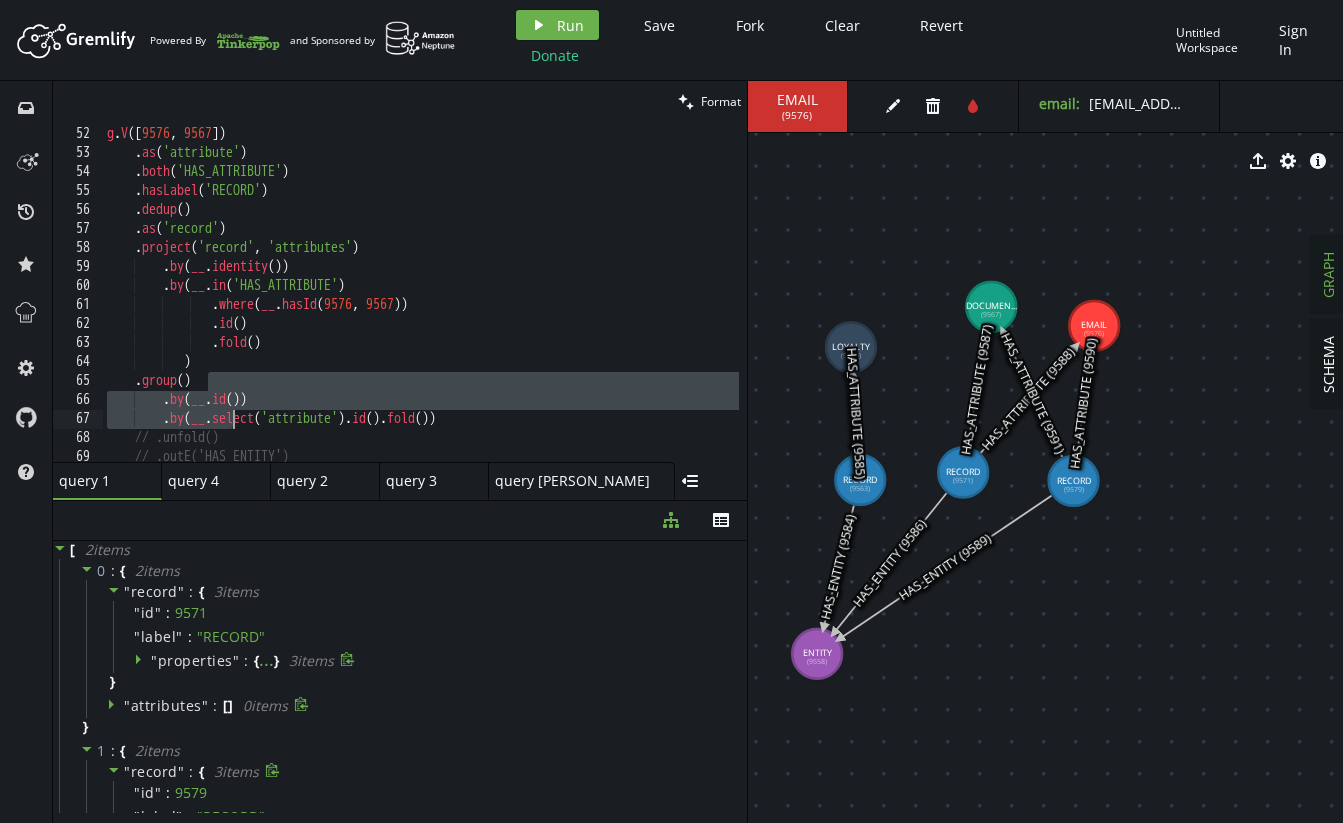 click on "g . V ([ 9576 ,   9567 ])        . as ( 'attribute' )      . both ( 'HAS_ATTRIBUTE' )      . hasLabel ( 'RECORD' )      . dedup ( )      . as ( 'record' )      . project ( 'record' ,   'attributes' )           . by ( __ . identity ( ))           . by ( __ . in ( 'HAS_ATTRIBUTE' )                    . where ( __ . hasId ( 9576 ,   9567 ))                    . id ( )                    . fold ( )               )      . group ( )           . by ( __ . id ( ))           . by ( __ . select ( 'attribute' ) . id ( ) . fold ( ))      // .unfold()      // .outE('HAS_ENTITY')" at bounding box center (611, 290) 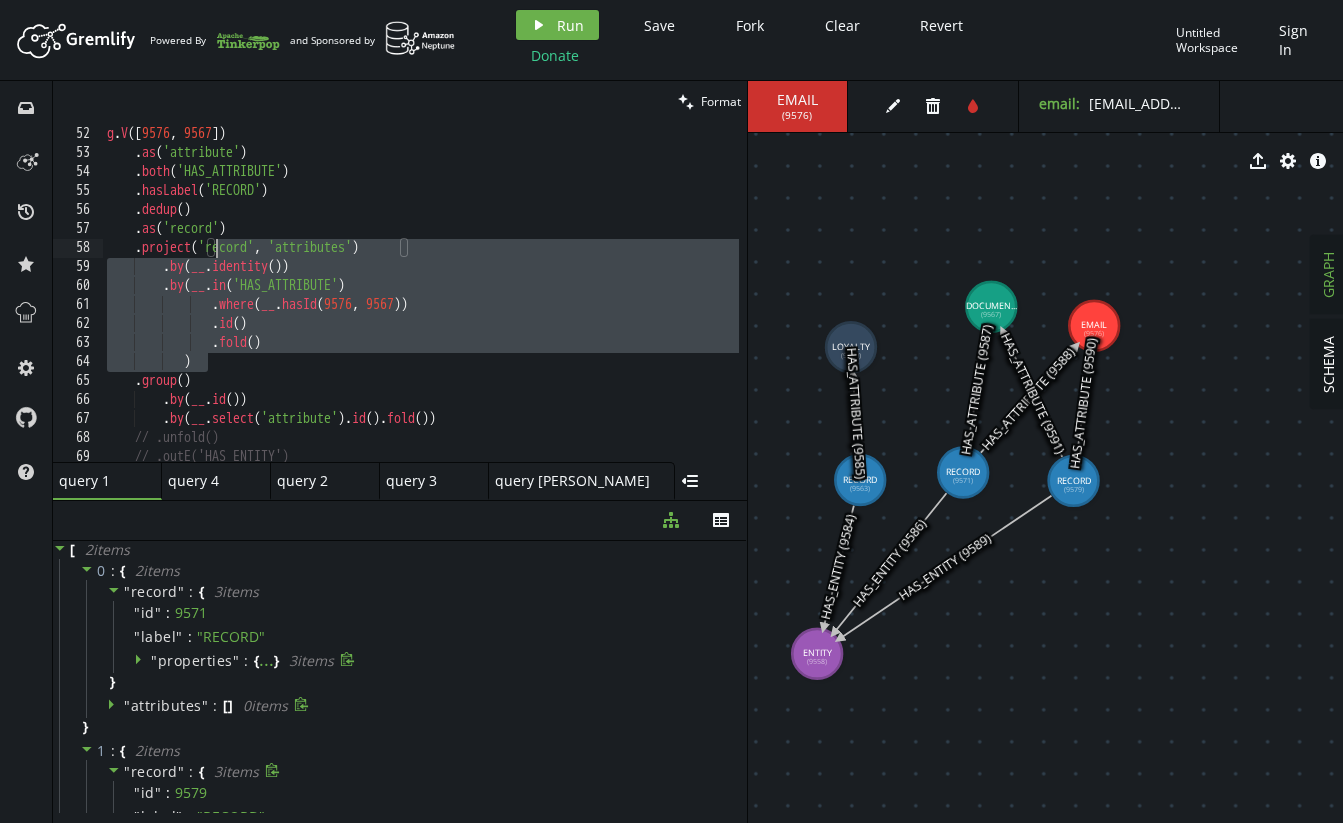 drag, startPoint x: 247, startPoint y: 361, endPoint x: 220, endPoint y: 250, distance: 114.236595 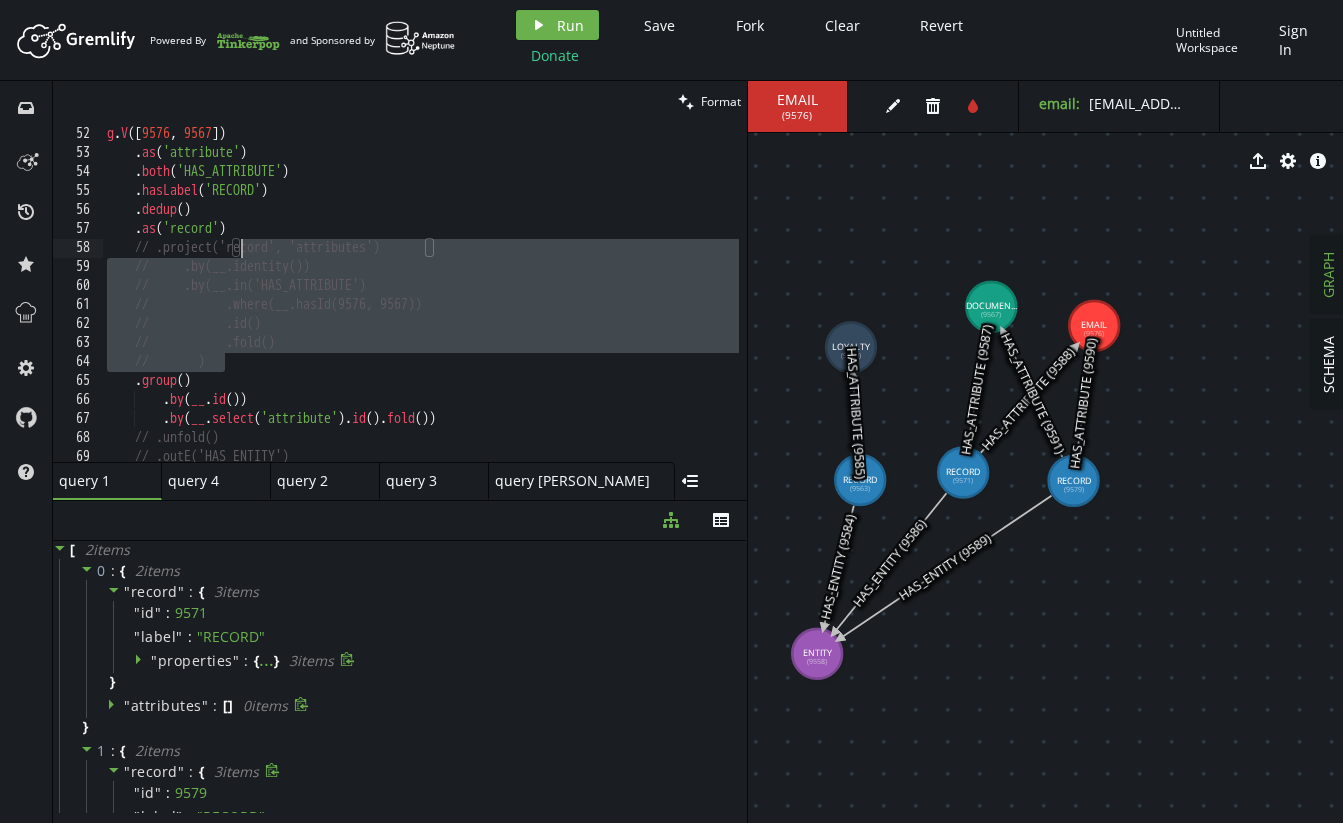 click on "g . V ([ 9576 ,   9567 ])        . as ( 'attribute' )      . both ( 'HAS_ATTRIBUTE' )      . hasLabel ( 'RECORD' )      . dedup ( )      . as ( 'record' )      // .project('record', 'attributes')      //     .by(__.identity())      //     .by(__.in('HAS_ATTRIBUTE')      //           .where(__.hasId(9576, 9567))      //           .id()      //           .fold()      //       )      . group ( )           . by ( __ . id ( ))           . by ( __ . select ( 'attribute' ) . id ( ) . fold ( ))      // .unfold()      // .outE('HAS_ENTITY')" at bounding box center [611, 290] 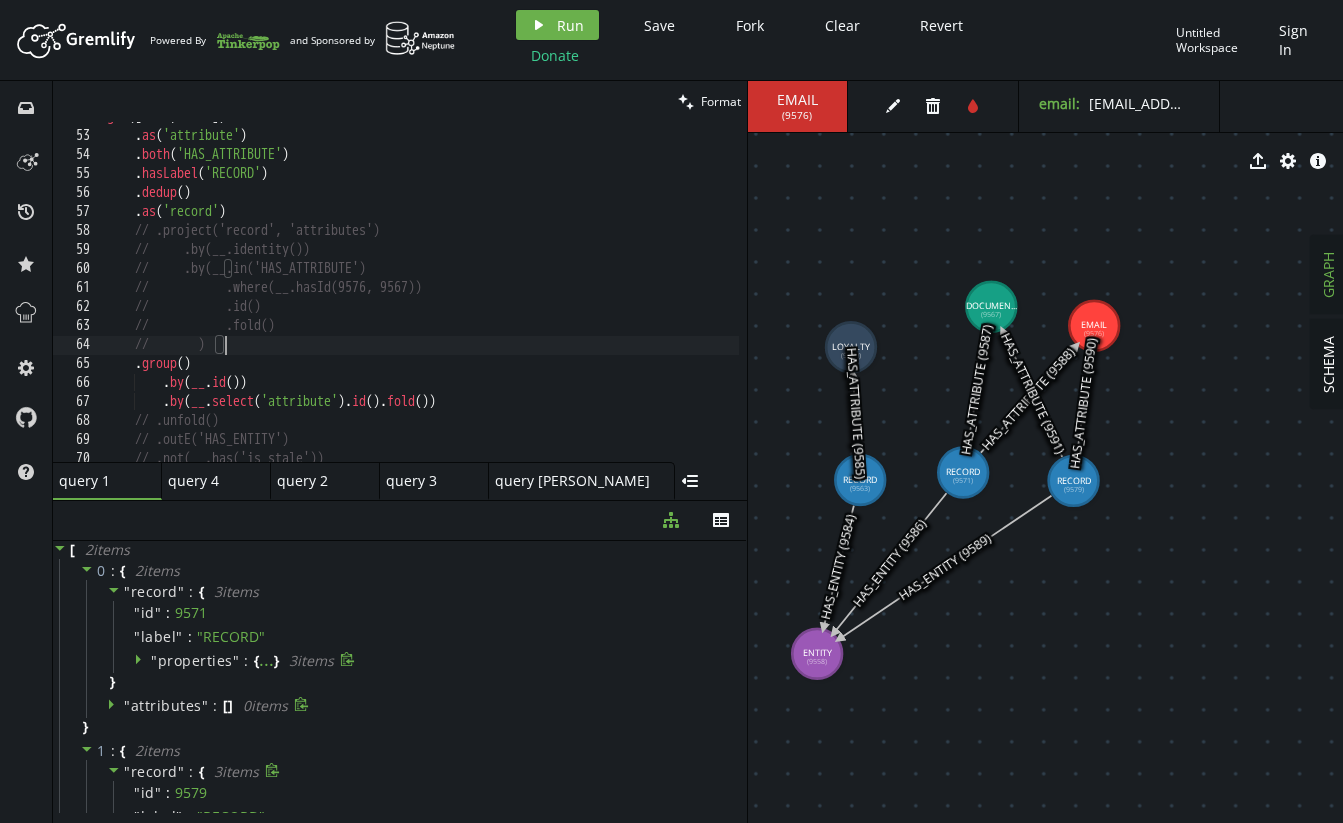 scroll, scrollTop: 983, scrollLeft: 0, axis: vertical 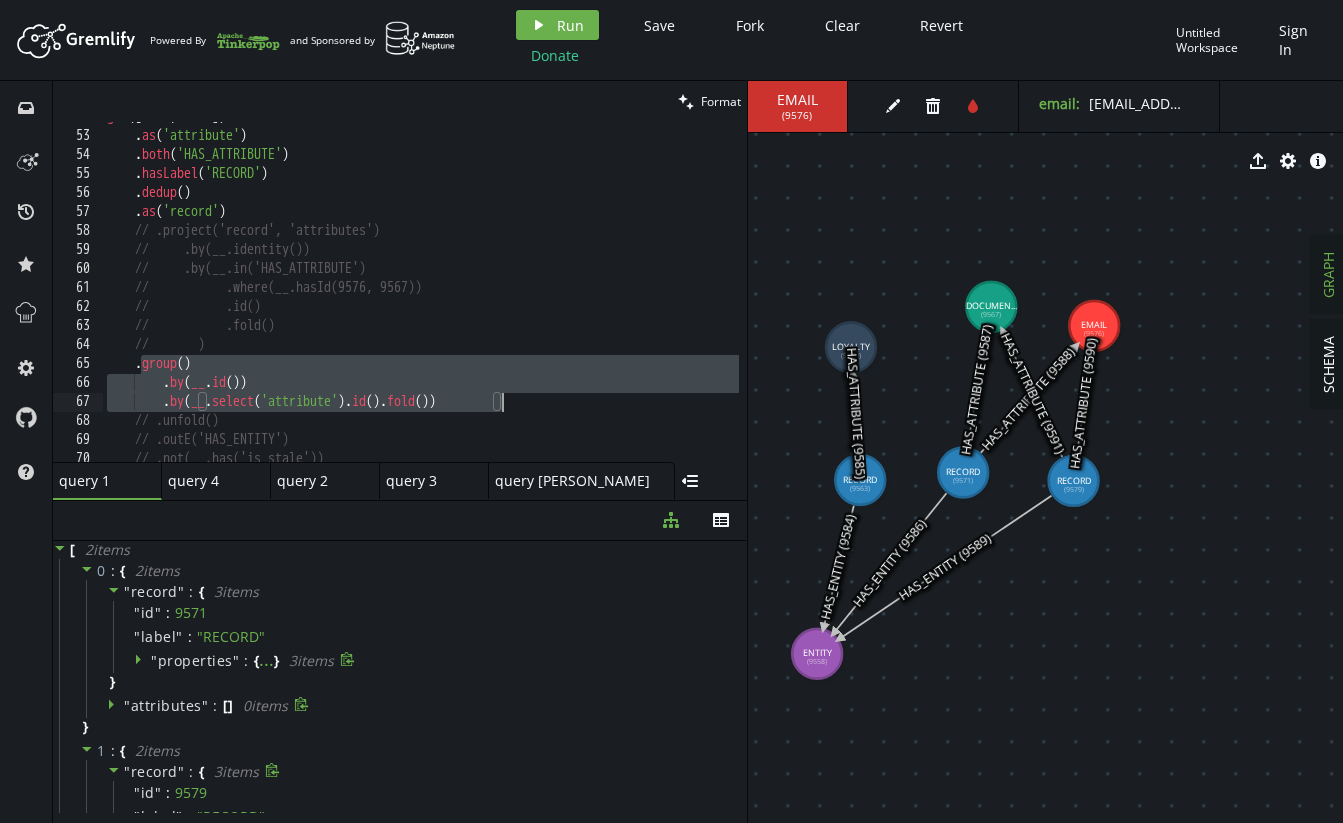 drag, startPoint x: 143, startPoint y: 367, endPoint x: 523, endPoint y: 403, distance: 381.70145 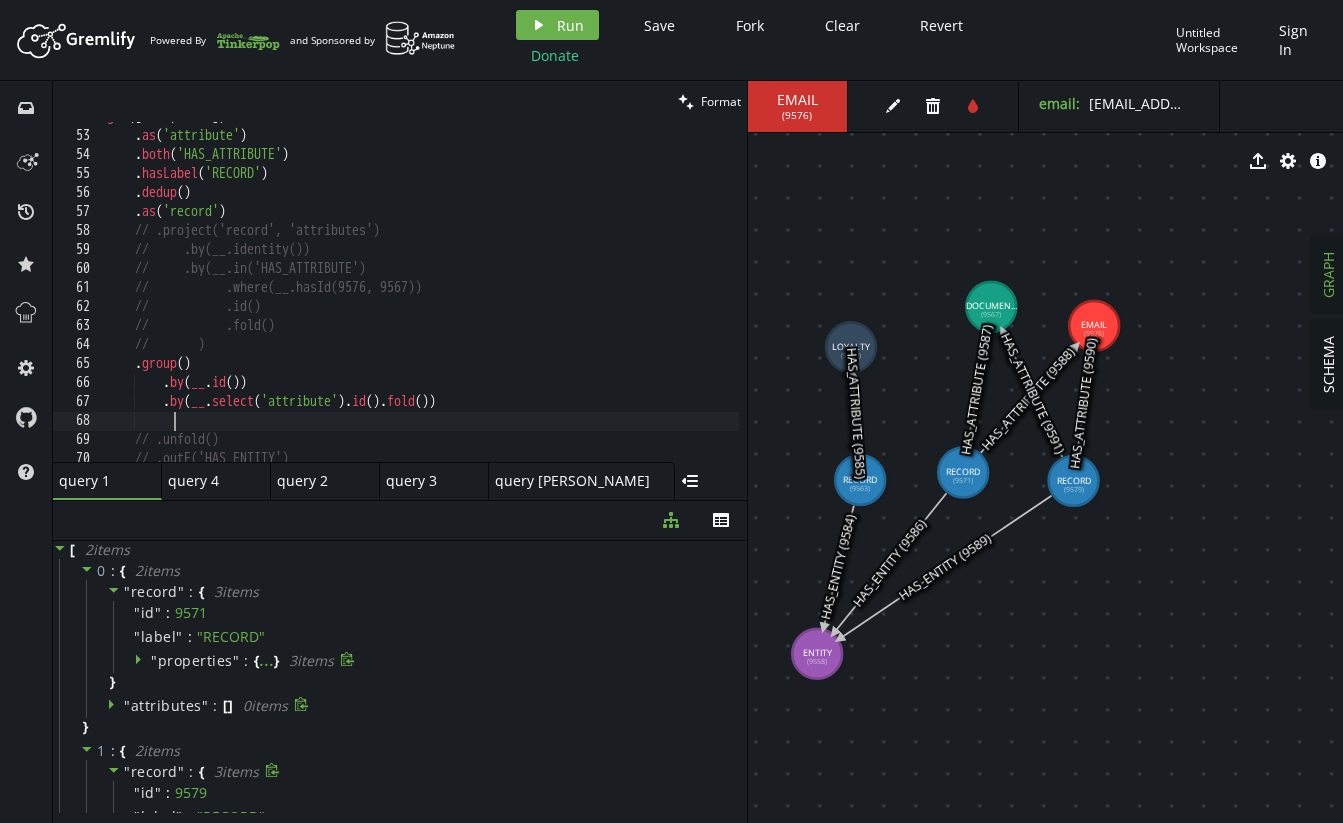 scroll, scrollTop: 0, scrollLeft: 32, axis: horizontal 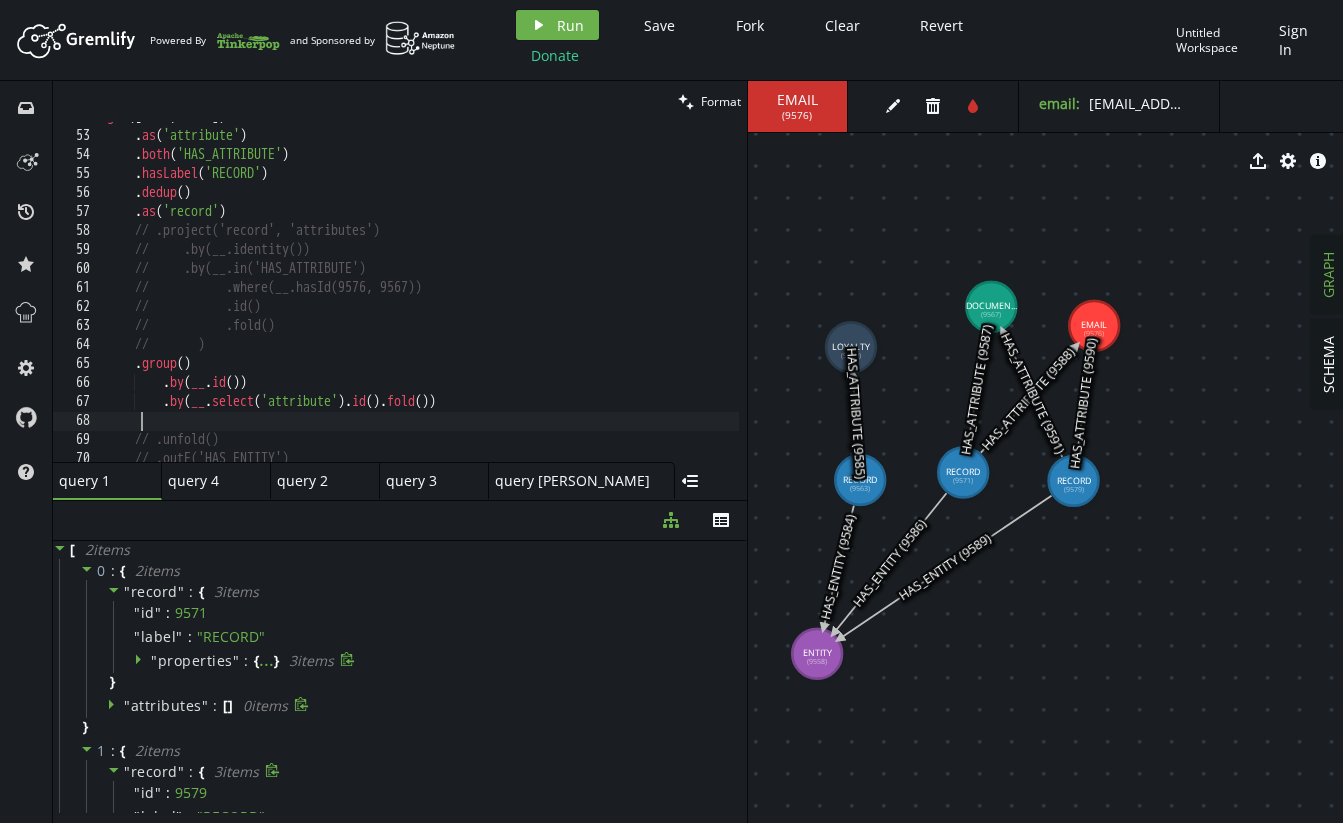 click on "g . V ([ 9576 ,   9567 ])        . as ( 'attribute' )      . both ( 'HAS_ATTRIBUTE' )      . hasLabel ( 'RECORD' )      . dedup ( )      . as ( 'record' )      // .project('record', 'attributes')      //     .by(__.identity())      //     .by(__.in('HAS_ATTRIBUTE')      //           .where(__.hasId(9576, 9567))      //           .id()      //           .fold()      //       )      . group ( )           . by ( __ . id ( ))           . by ( __ . select ( 'attribute' ) . id ( ) . fold ( ))           // .unfold()      // .outE('HAS_ENTITY')" at bounding box center (611, 292) 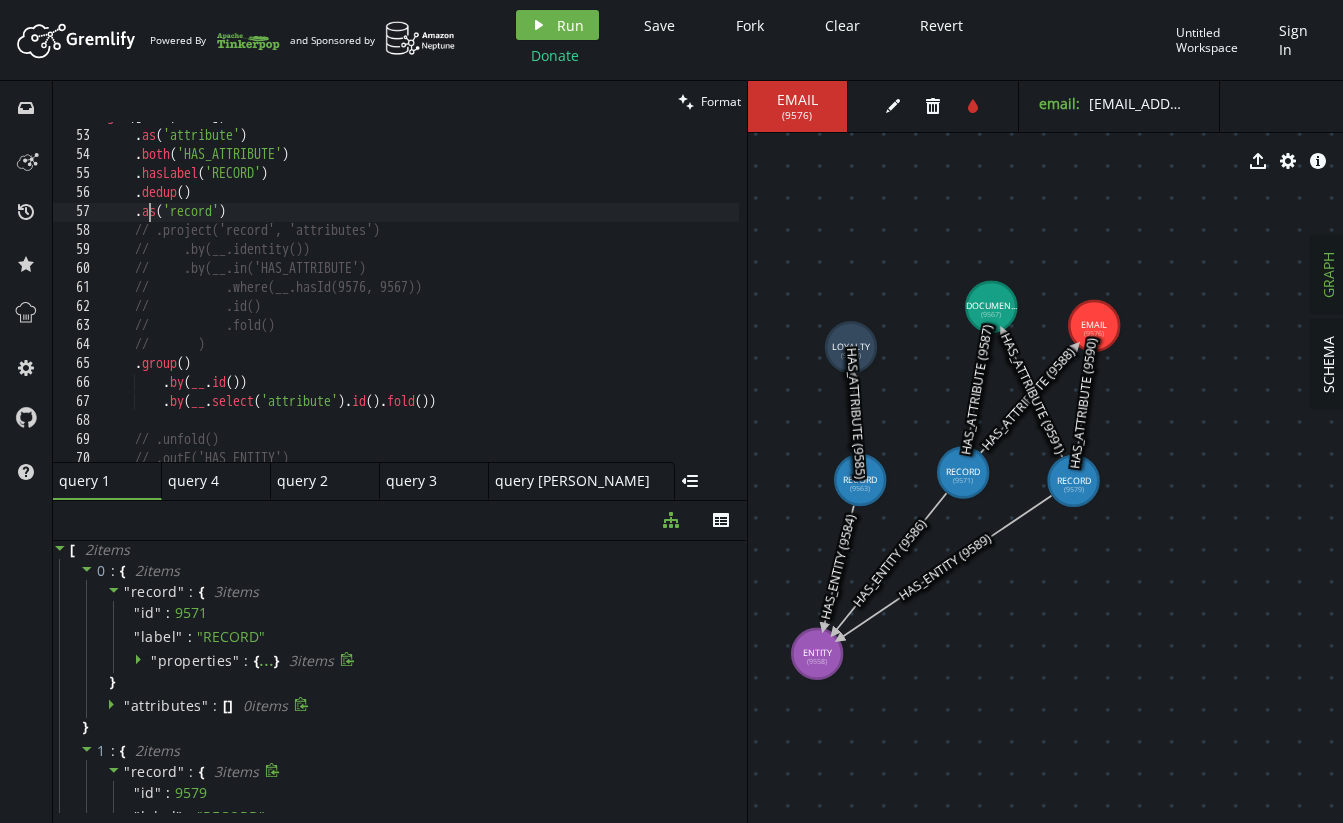 drag, startPoint x: 148, startPoint y: 210, endPoint x: 245, endPoint y: 209, distance: 97.00516 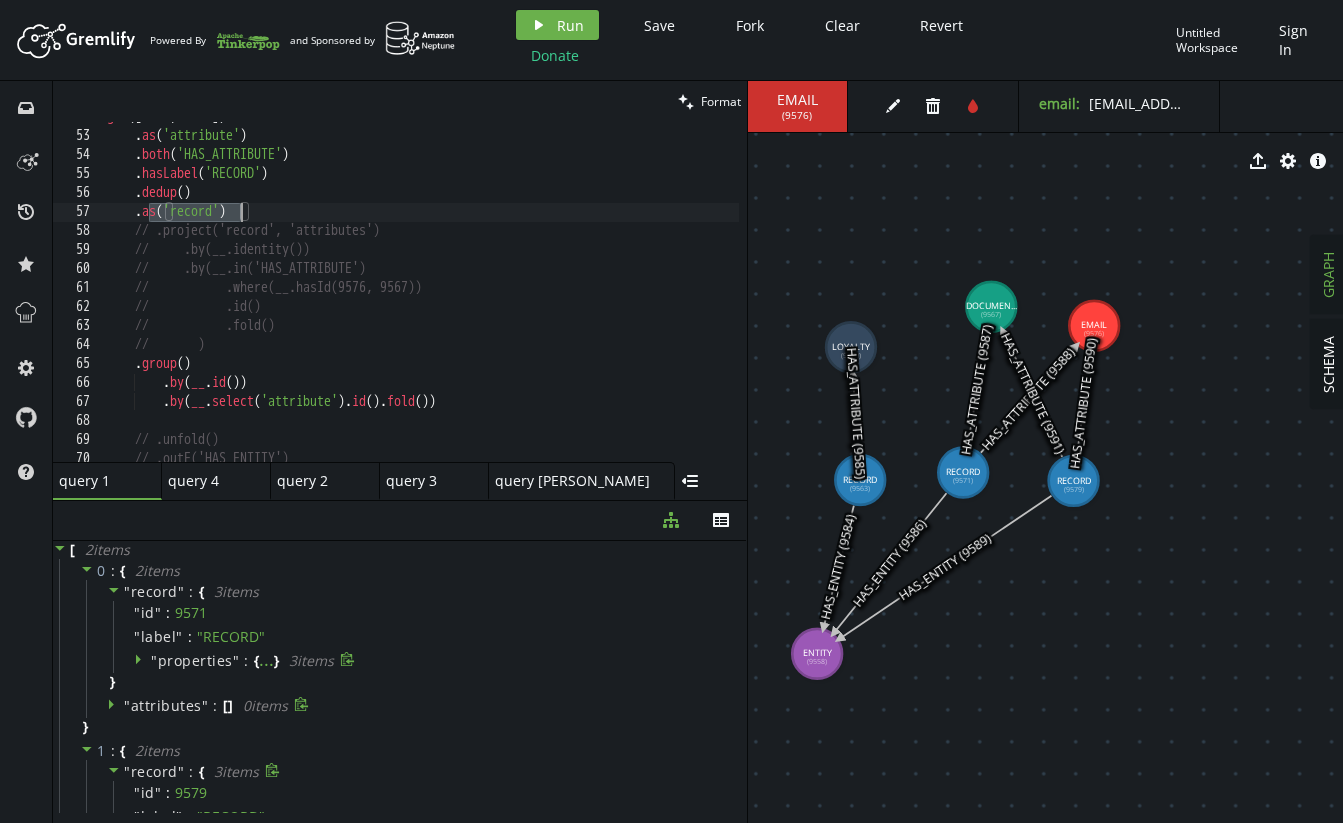 click on "g . V ([ 9576 ,   9567 ])        . as ( 'attribute' )      . both ( 'HAS_ATTRIBUTE' )      . hasLabel ( 'RECORD' )      . dedup ( )      . as ( 'record' )      // .project('record', 'attributes')      //     .by(__.identity())      //     .by(__.in('HAS_ATTRIBUTE')      //           .where(__.hasId(9576, 9567))      //           .id()      //           .fold()      //       )      . group ( )           . by ( __ . id ( ))           . by ( __ . select ( 'attribute' ) . id ( ) . fold ( ))           // .unfold()      // .outE('HAS_ENTITY')" at bounding box center [611, 292] 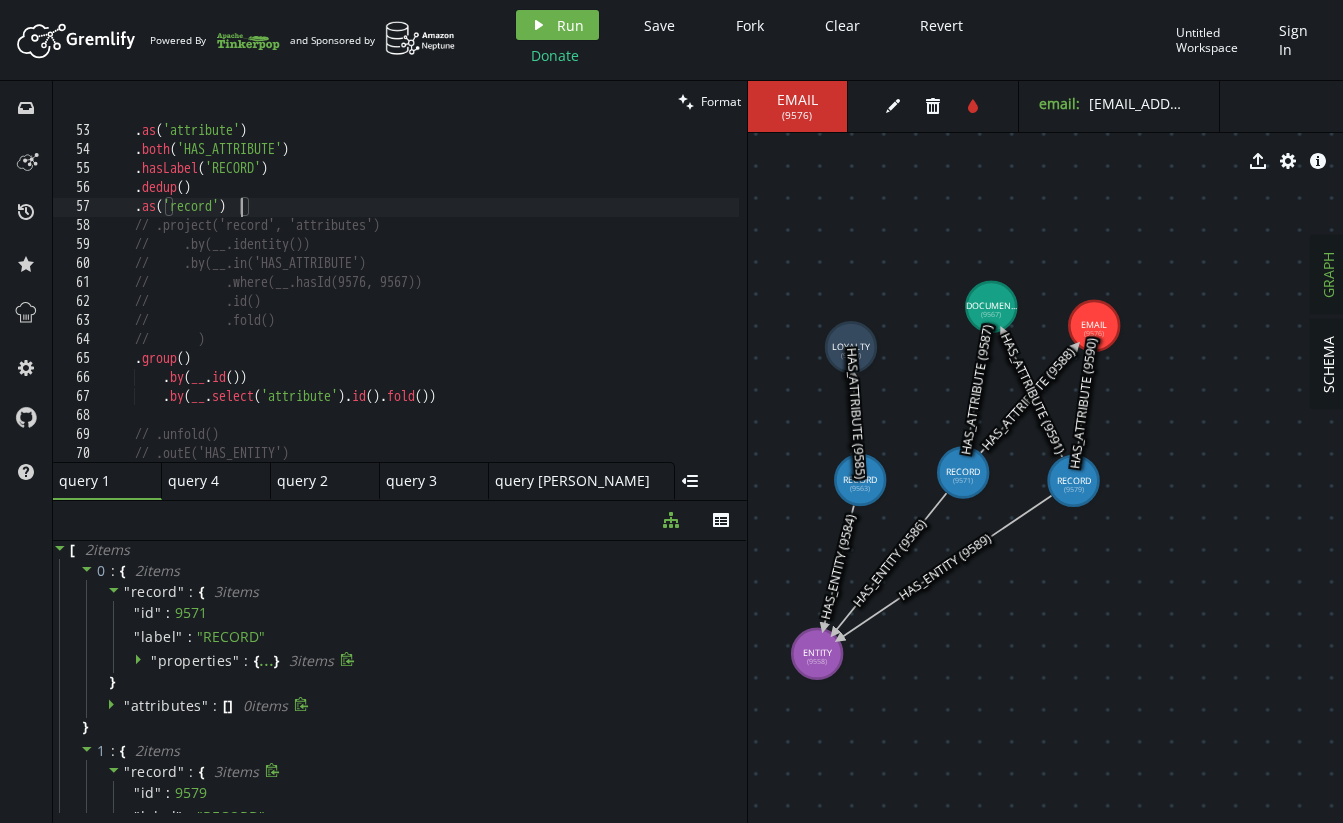 scroll, scrollTop: 988, scrollLeft: 0, axis: vertical 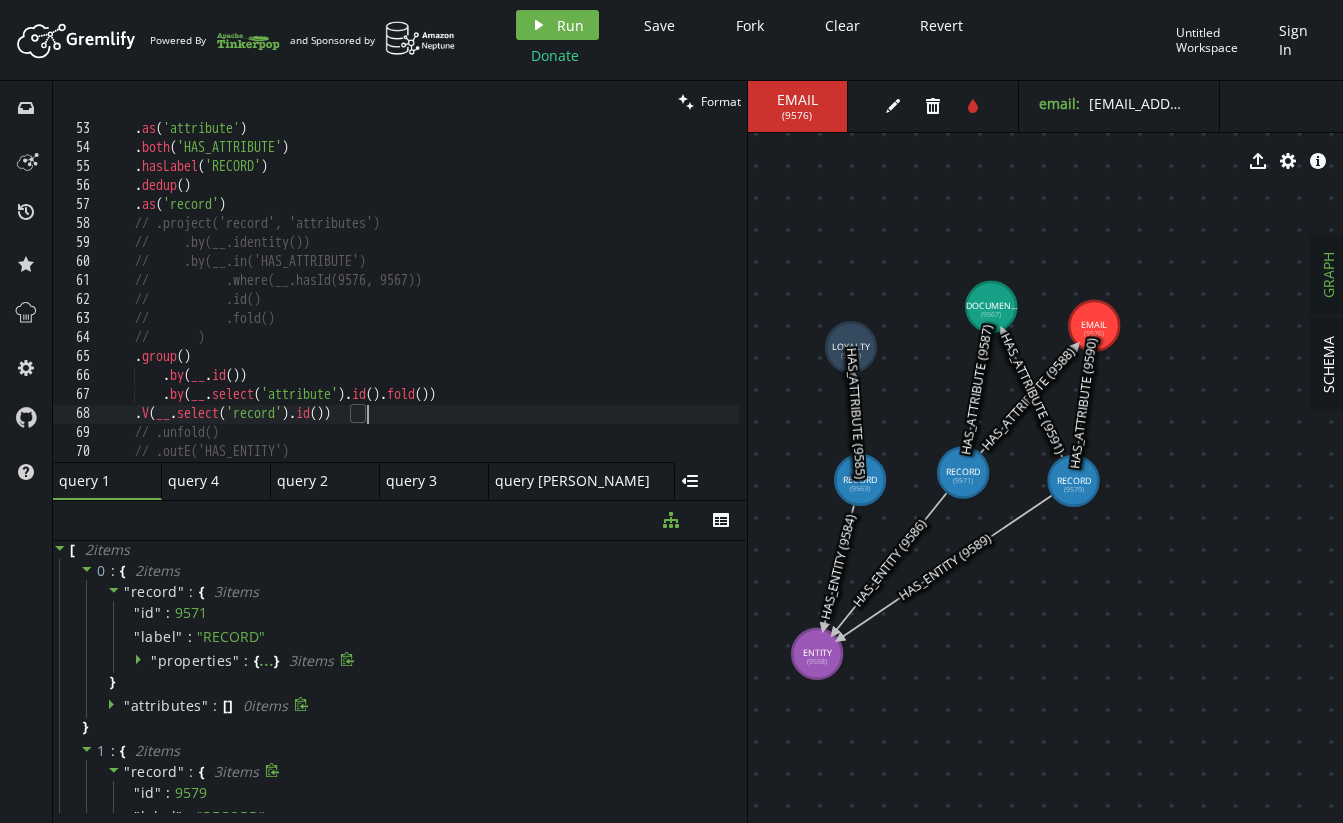 click on ". as ( 'attribute' )      . both ( 'HAS_ATTRIBUTE' )      . hasLabel ( 'RECORD' )      . dedup ( )      . as ( 'record' )      // .project('record', 'attributes')      //     .by(__.identity())      //     .by(__.in('HAS_ATTRIBUTE')      //           .where(__.hasId(9576, 9567))      //           .id()      //           .fold()      //       )      . group ( )           . by ( __ . id ( ))           . by ( __ . select ( 'attribute' ) . id ( ) . fold ( ))      . V ( __ . select ( 'record' ) . id ( ))      // .unfold()      // .outE('HAS_ENTITY')      // .not(__.has('is_stale'))" at bounding box center (611, 304) 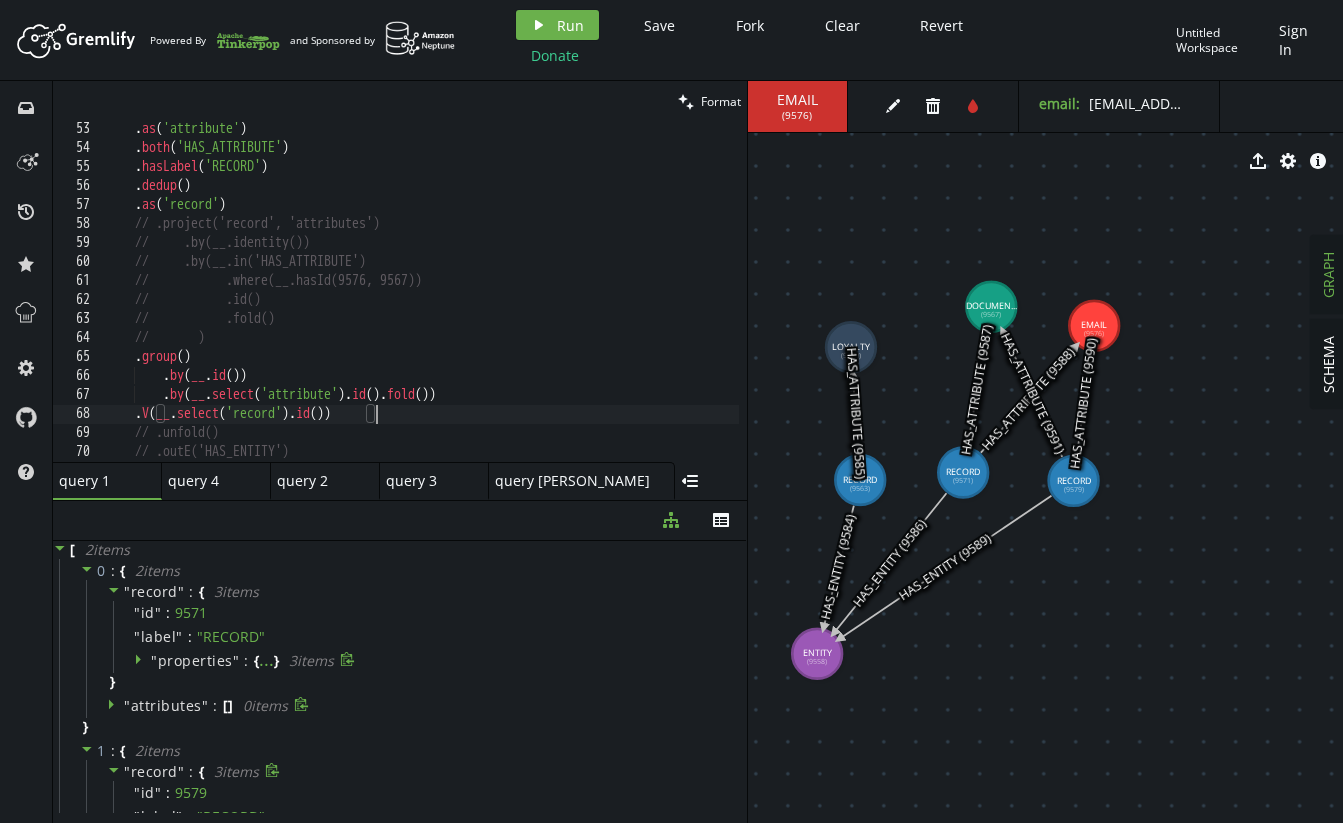 click on ". as ( 'attribute' )      . both ( 'HAS_ATTRIBUTE' )      . hasLabel ( 'RECORD' )      . dedup ( )      . as ( 'record' )      // .project('record', 'attributes')      //     .by(__.identity())      //     .by(__.in('HAS_ATTRIBUTE')      //           .where(__.hasId(9576, 9567))      //           .id()      //           .fold()      //       )      . group ( )           . by ( __ . id ( ))           . by ( __ . select ( 'attribute' ) . id ( ) . fold ( ))      . V ( __ . select ( 'record' ) . id ( ))      // .unfold()      // .outE('HAS_ENTITY')      // .not(__.has('is_stale'))" at bounding box center [611, 304] 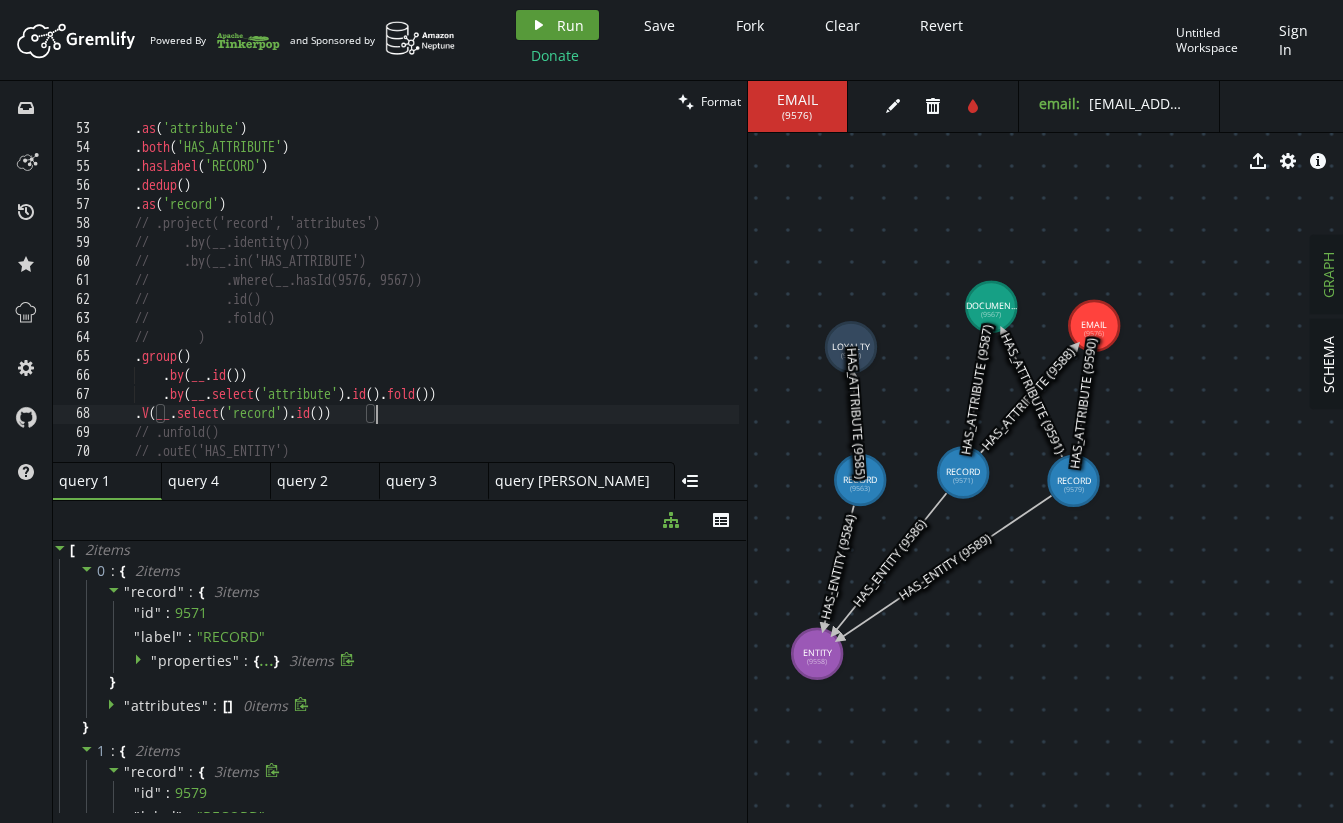 click on "Run" at bounding box center [570, 25] 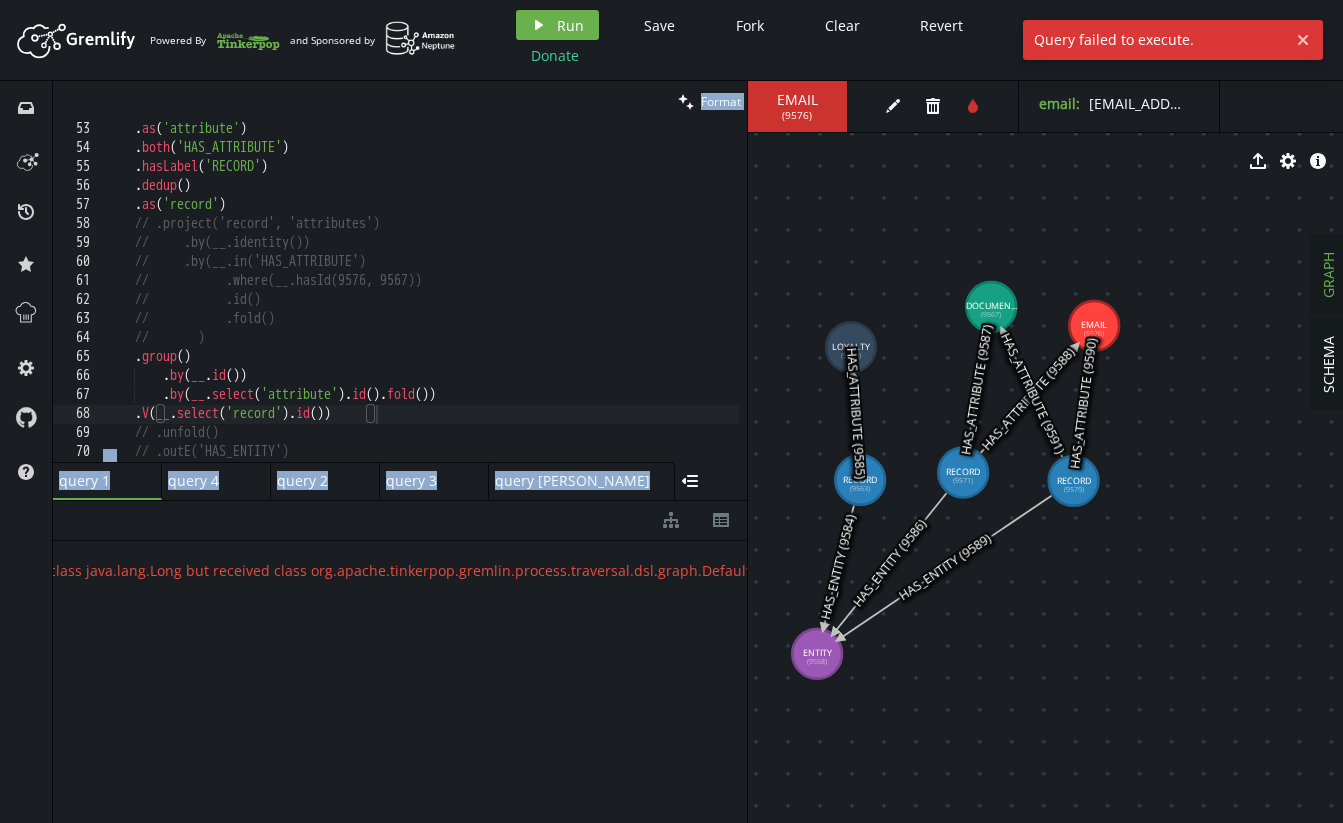scroll, scrollTop: 0, scrollLeft: 0, axis: both 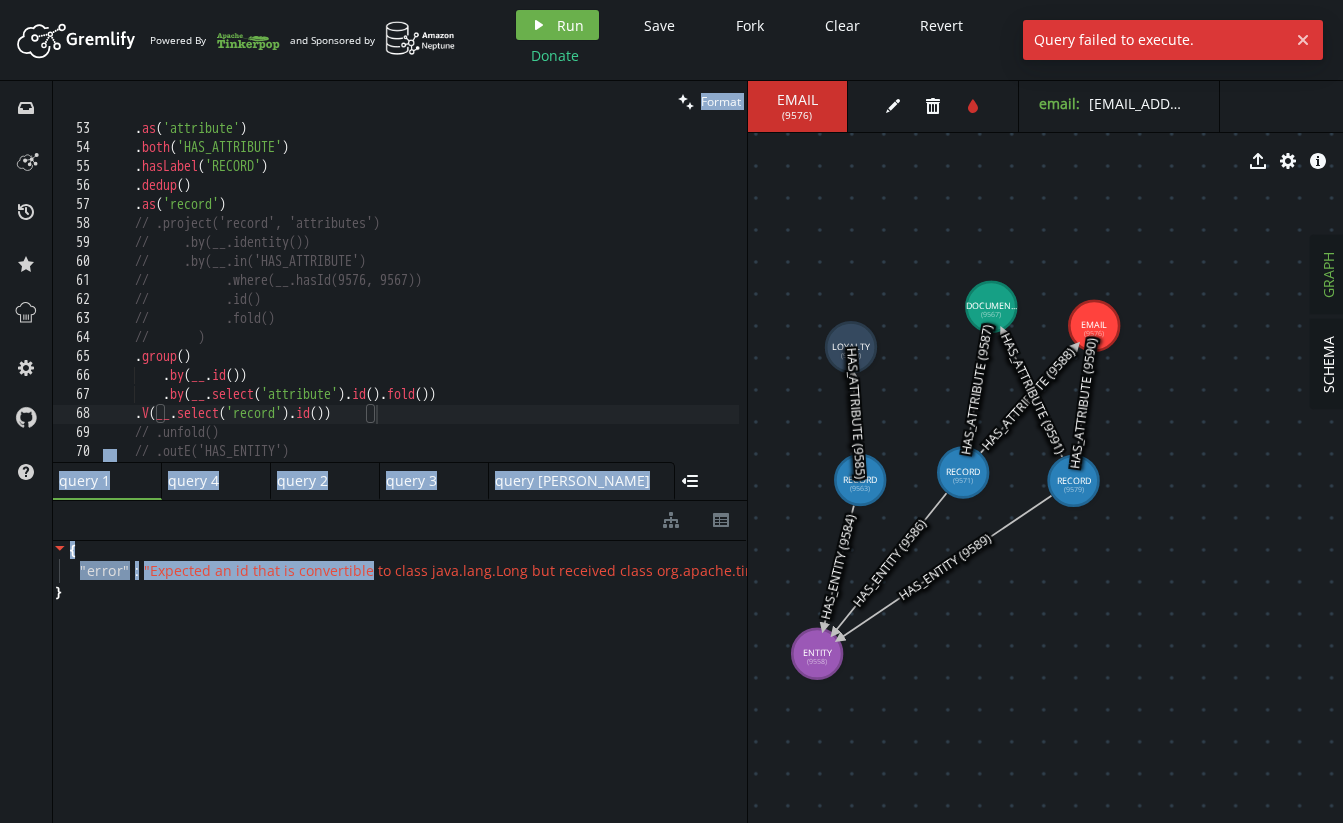 drag, startPoint x: 363, startPoint y: 572, endPoint x: 184, endPoint y: 632, distance: 188.78824 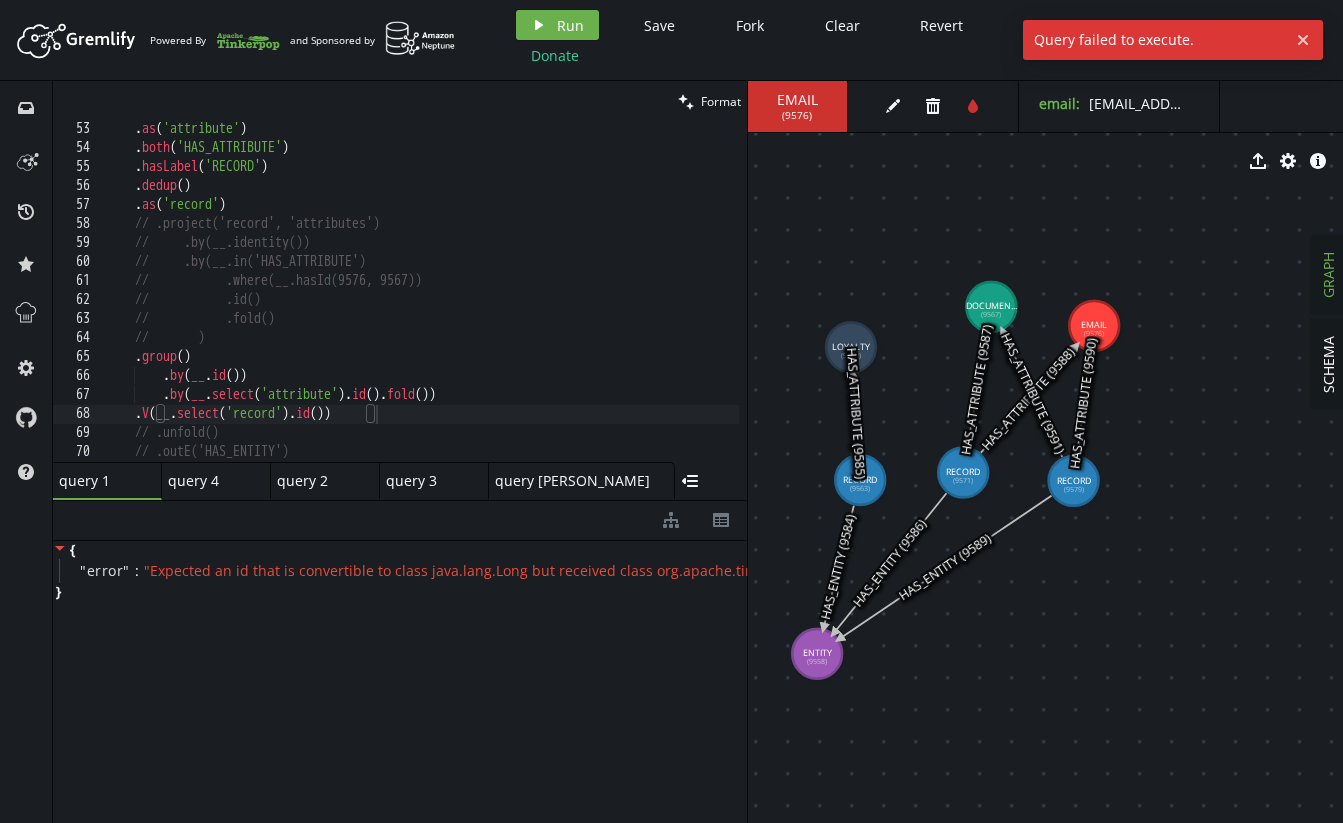 click on "{ " error " : " Expected an id that is convertible to class java.lang.Long but received class org.apache.tinkerpop.gremlin.process.traversal.dsl.graph.DefaultGraphTraversal - [[SelectOneStep(last,record,null), IdStep]] " }" at bounding box center (400, 677) 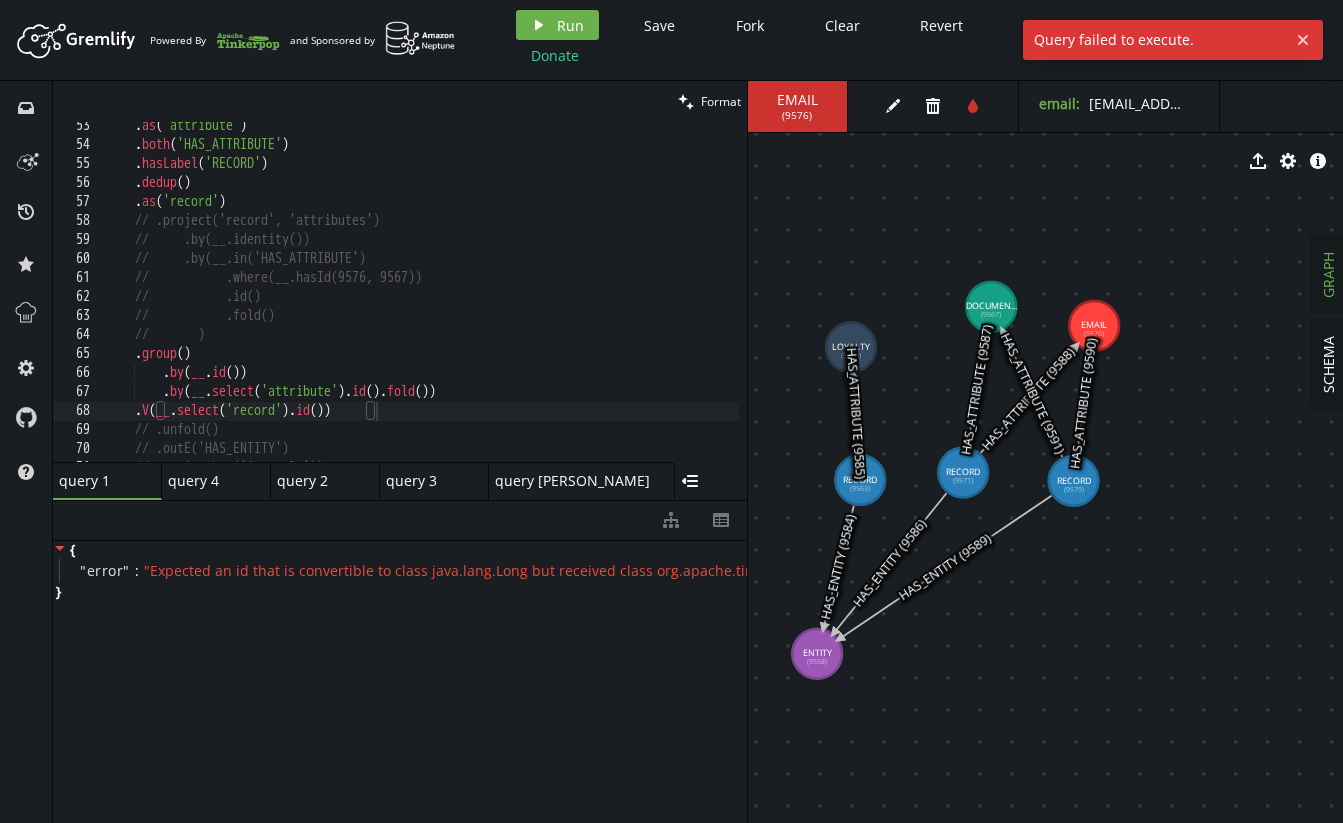 scroll, scrollTop: 992, scrollLeft: 0, axis: vertical 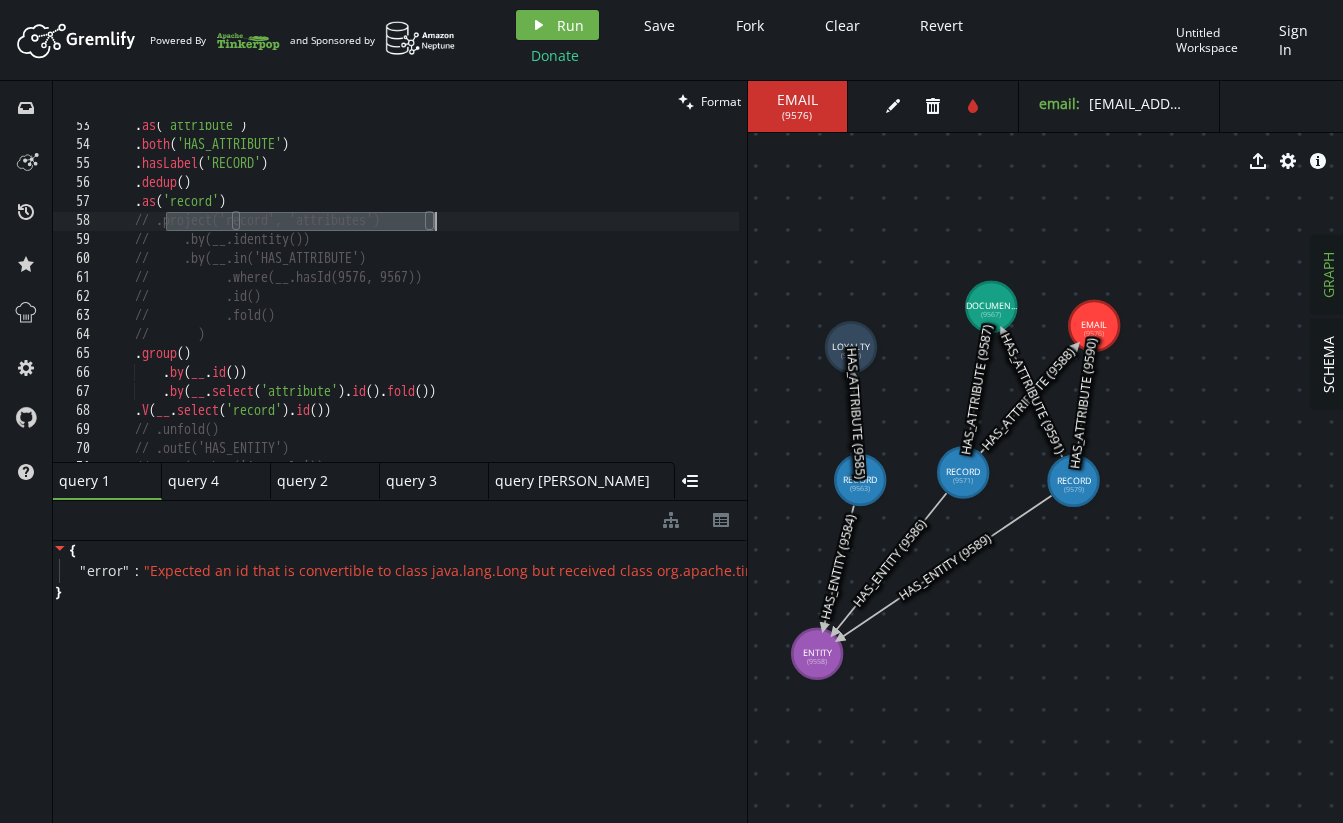 drag, startPoint x: 164, startPoint y: 227, endPoint x: 462, endPoint y: 218, distance: 298.13586 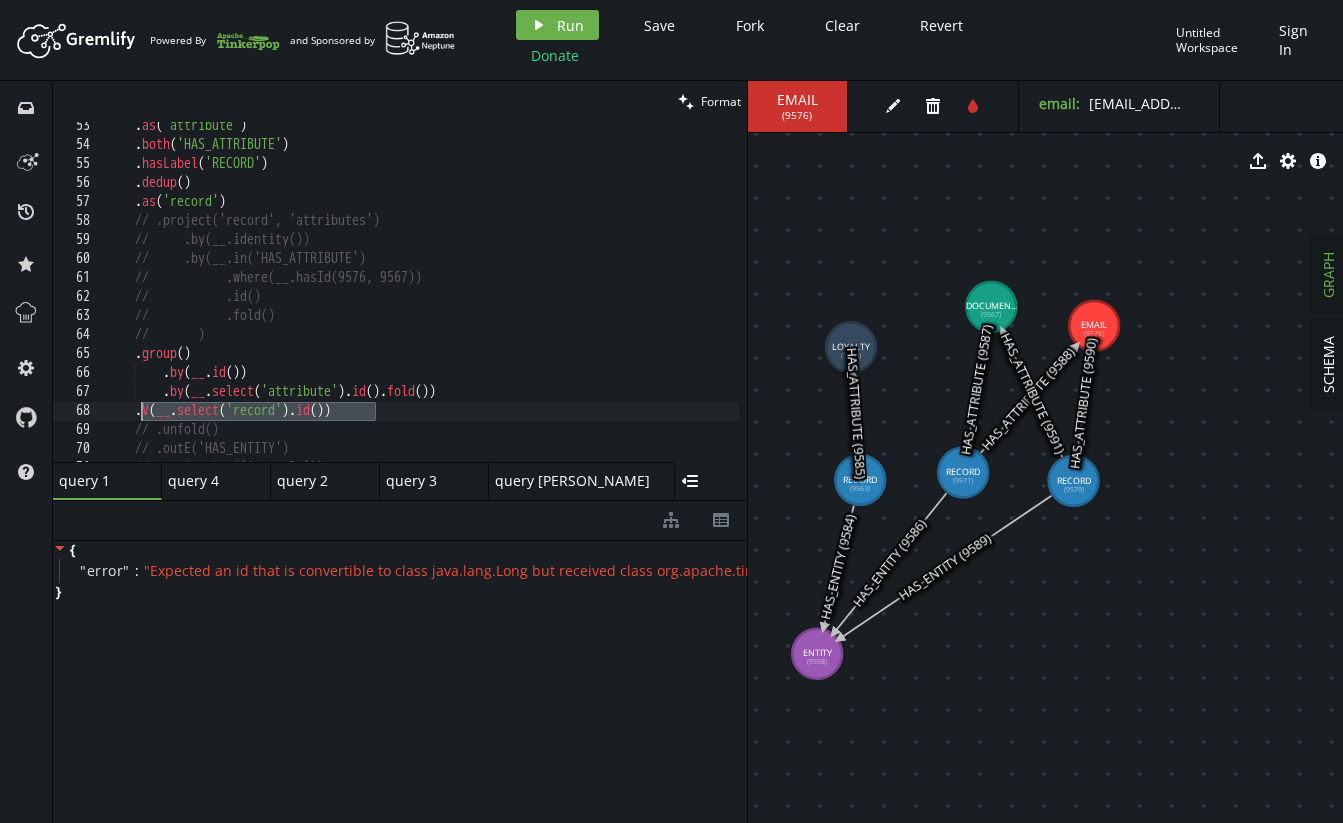 drag, startPoint x: 415, startPoint y: 414, endPoint x: 138, endPoint y: 406, distance: 277.1155 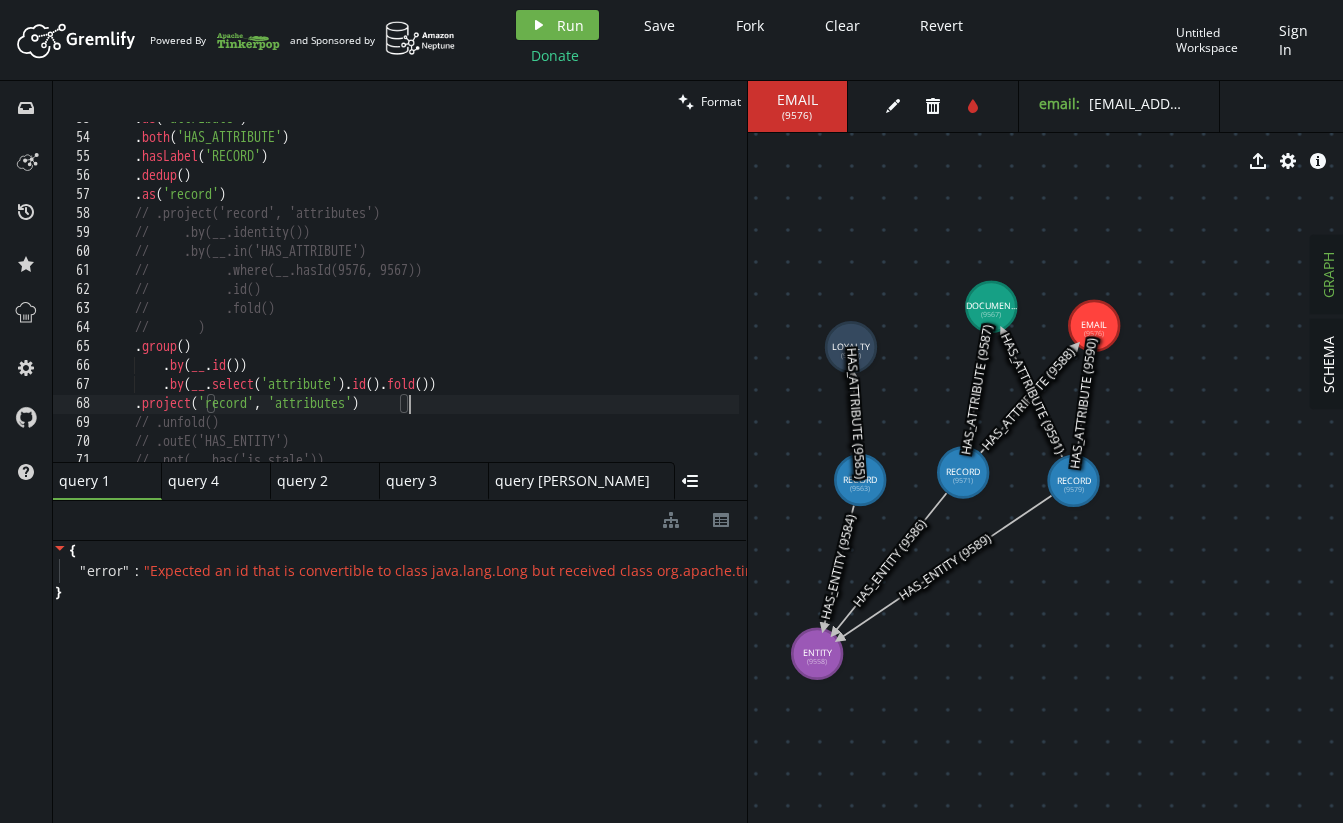 scroll, scrollTop: 1014, scrollLeft: 0, axis: vertical 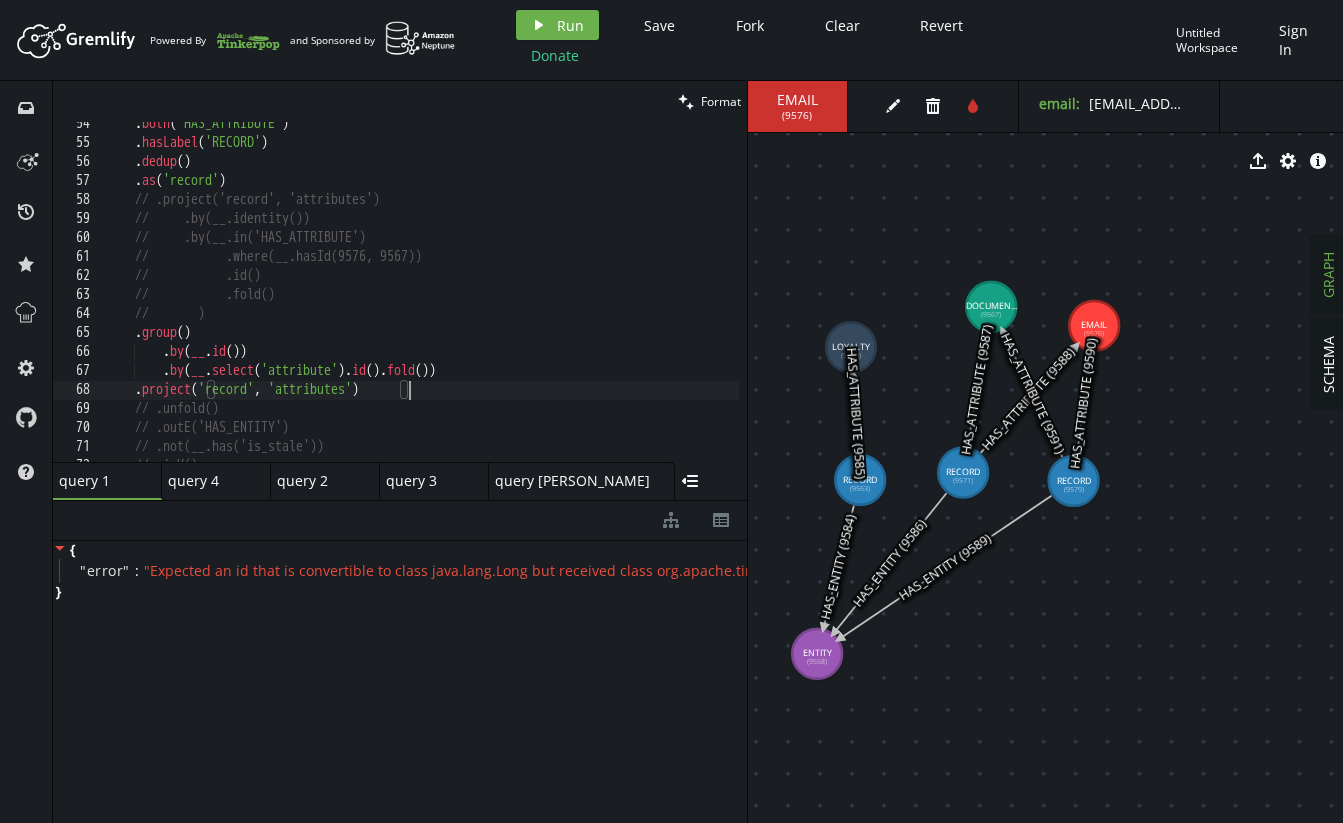click on ". both ( 'HAS_ATTRIBUTE' )      . hasLabel ( 'RECORD' )      . dedup ( )      . as ( 'record' )      // .project('record', 'attributes')      //     .by(__.identity())      //     .by(__.in('HAS_ATTRIBUTE')      //           .where(__.hasId(9576, 9567))      //           .id()      //           .fold()      //       )      . group ( )           . by ( __ . id ( ))           . by ( __ . select ( 'attribute' ) . id ( ) . fold ( ))      . project ( 'record' ,   'attributes' )      // .unfold()      // .outE('HAS_ENTITY')      // .not(__.has('is_stale'))      // .inV()" at bounding box center [611, 299] 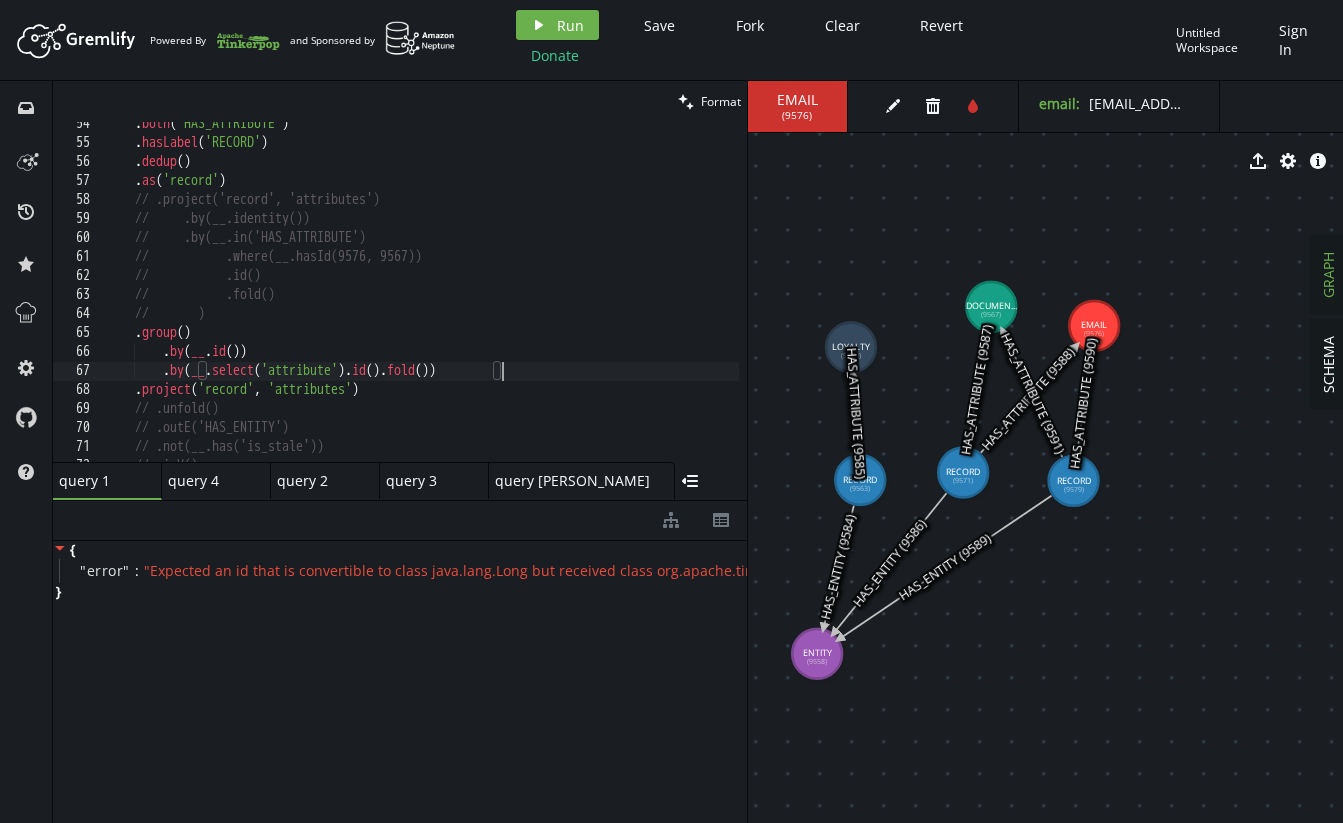 click on ". both ( 'HAS_ATTRIBUTE' )      . hasLabel ( 'RECORD' )      . dedup ( )      . as ( 'record' )      // .project('record', 'attributes')      //     .by(__.identity())      //     .by(__.in('HAS_ATTRIBUTE')      //           .where(__.hasId(9576, 9567))      //           .id()      //           .fold()      //       )      . group ( )           . by ( __ . id ( ))           . by ( __ . select ( 'attribute' ) . id ( ) . fold ( ))      . project ( 'record' ,   'attributes' )      // .unfold()      // .outE('HAS_ENTITY')      // .not(__.has('is_stale'))      // .inV()" at bounding box center [611, 299] 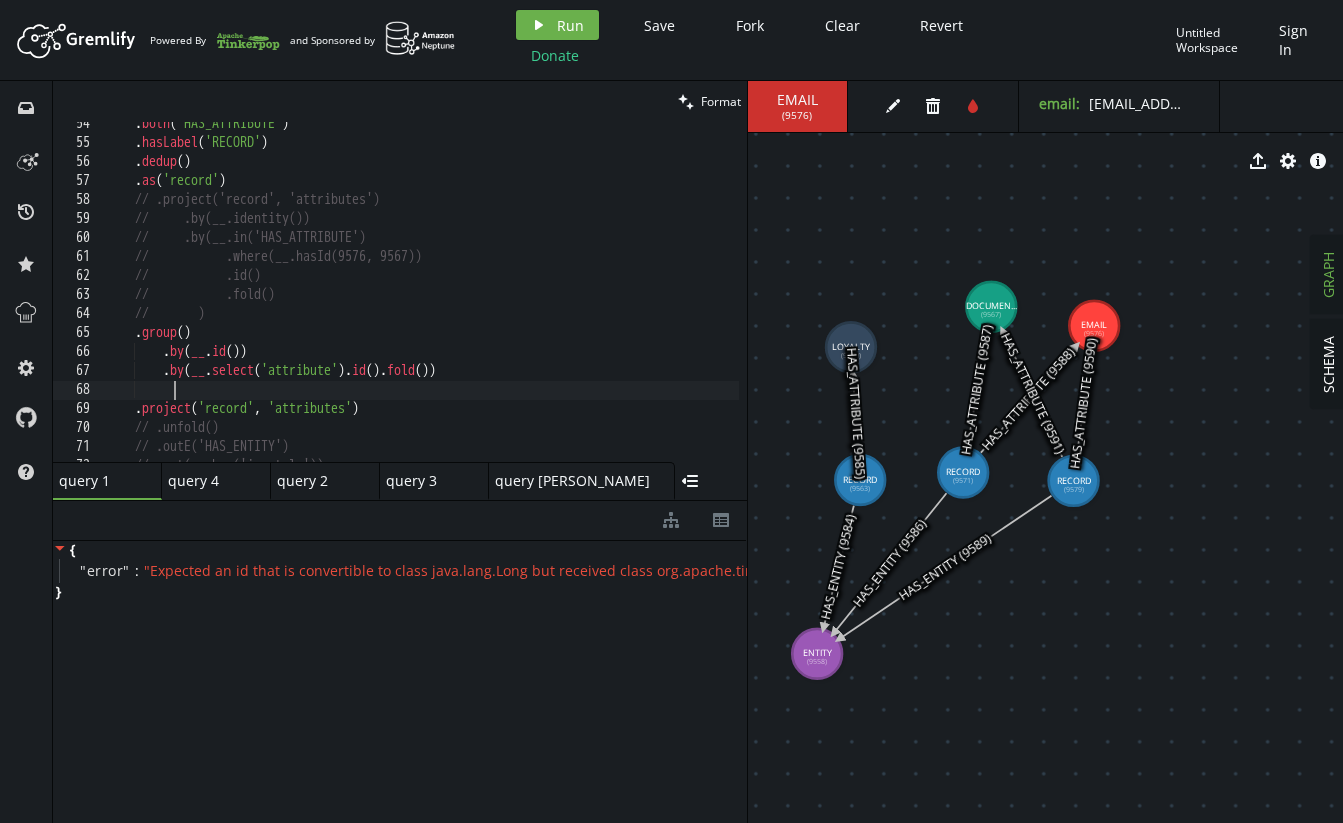 scroll, scrollTop: 0, scrollLeft: 32, axis: horizontal 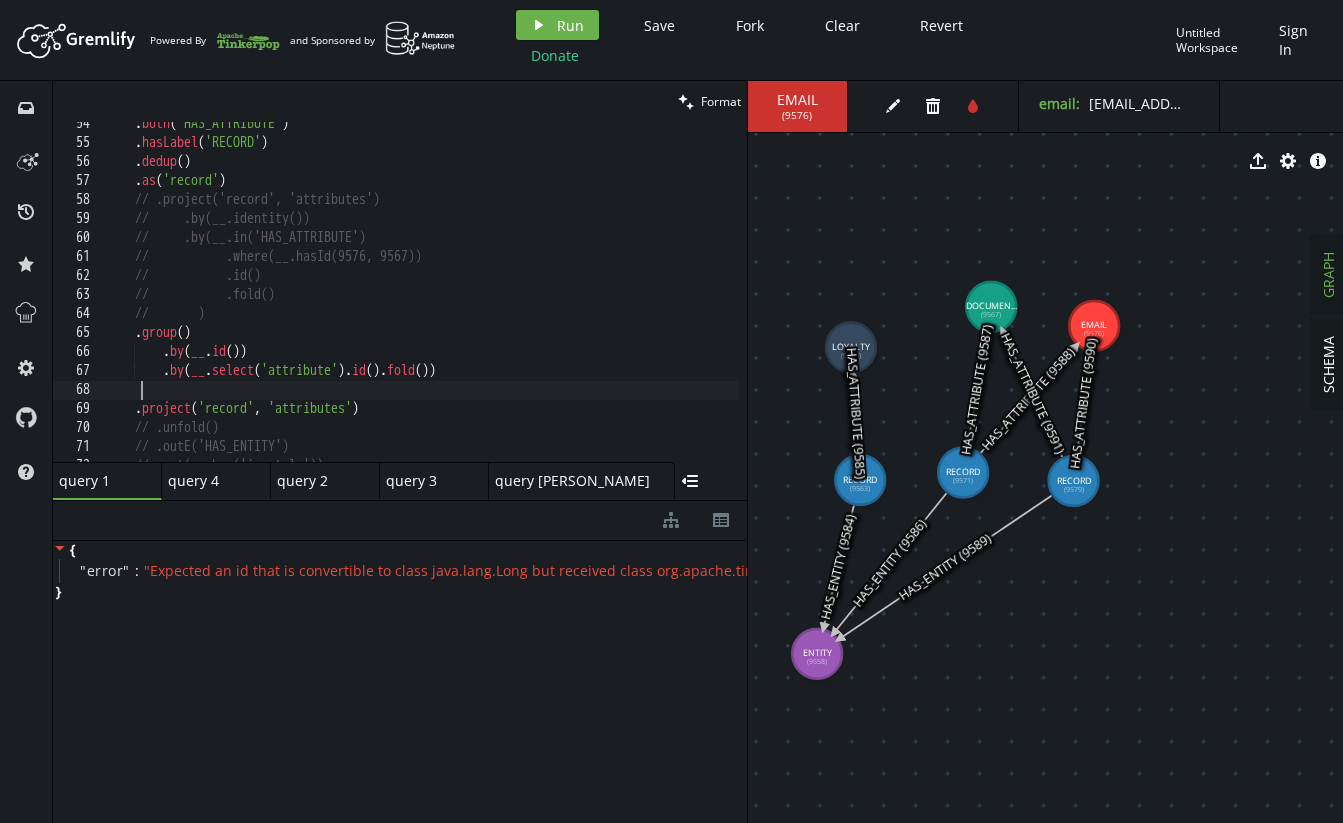 click on ". both ( 'HAS_ATTRIBUTE' )      . hasLabel ( 'RECORD' )      . dedup ( )      . as ( 'record' )      // .project('record', 'attributes')      //     .by(__.identity())      //     .by(__.in('HAS_ATTRIBUTE')      //           .where(__.hasId(9576, 9567))      //           .id()      //           .fold()      //       )      . group ( )           . by ( __ . id ( ))           . by ( __ . select ( 'attribute' ) . id ( ) . fold ( ))           . project ( 'record' ,   'attributes' )      // .unfold()      // .outE('HAS_ENTITY')      // .not(__.has('is_stale'))" at bounding box center [611, 299] 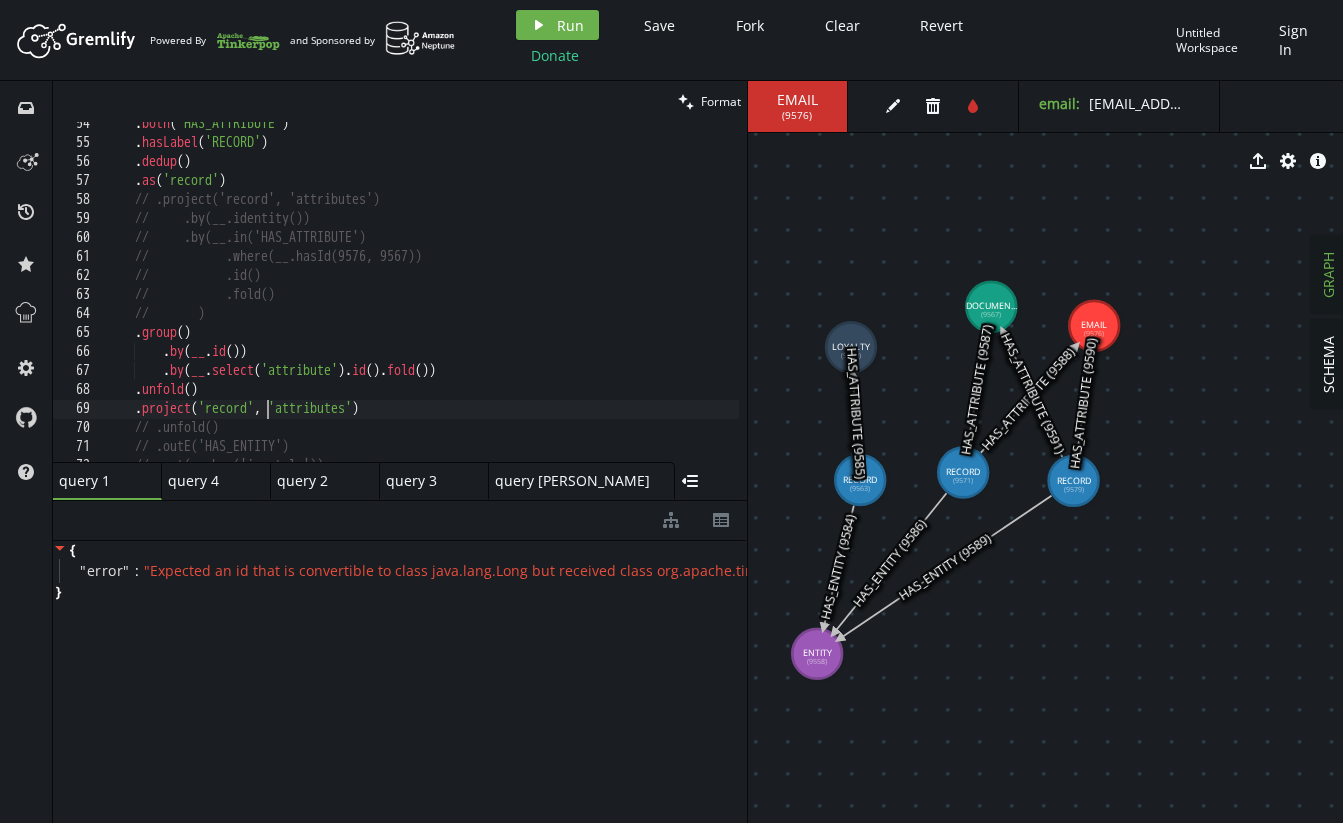 click on ". both ( 'HAS_ATTRIBUTE' )      . hasLabel ( 'RECORD' )      . dedup ( )      . as ( 'record' )      // .project('record', 'attributes')      //     .by(__.identity())      //     .by(__.in('HAS_ATTRIBUTE')      //           .where(__.hasId(9576, 9567))      //           .id()      //           .fold()      //       )      . group ( )           . by ( __ . id ( ))           . by ( __ . select ( 'attribute' ) . id ( ) . fold ( ))      . unfold ( )      . project ( 'record' ,   'attributes' )      // .unfold()      // .outE('HAS_ENTITY')      // .not(__.has('is_stale'))" at bounding box center (611, 299) 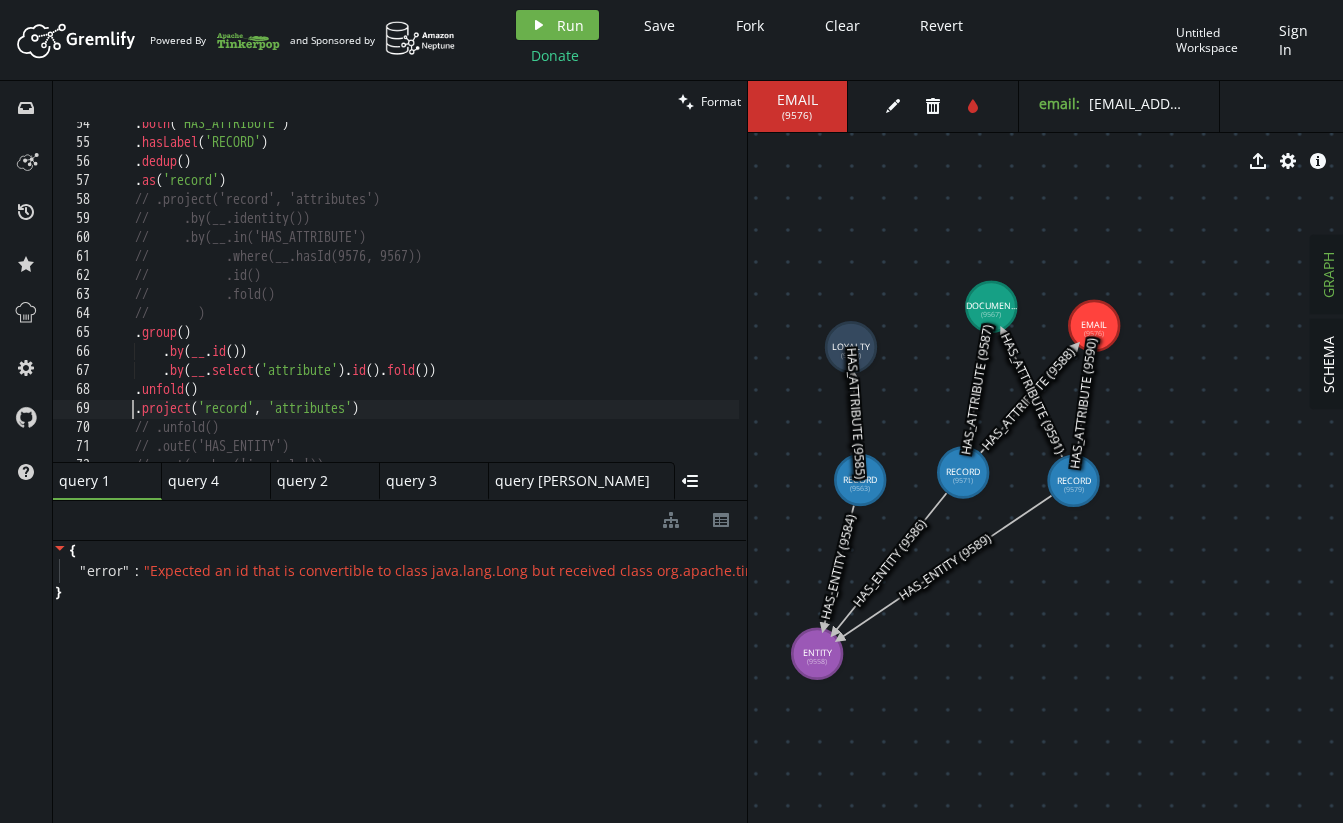 click on ". both ( 'HAS_ATTRIBUTE' )      . hasLabel ( 'RECORD' )      . dedup ( )      . as ( 'record' )      // .project('record', 'attributes')      //     .by(__.identity())      //     .by(__.in('HAS_ATTRIBUTE')      //           .where(__.hasId(9576, 9567))      //           .id()      //           .fold()      //       )      . group ( )           . by ( __ . id ( ))           . by ( __ . select ( 'attribute' ) . id ( ) . fold ( ))      . unfold ( )      . project ( 'record' ,   'attributes' )      // .unfold()      // .outE('HAS_ENTITY')      // .not(__.has('is_stale'))" at bounding box center [611, 299] 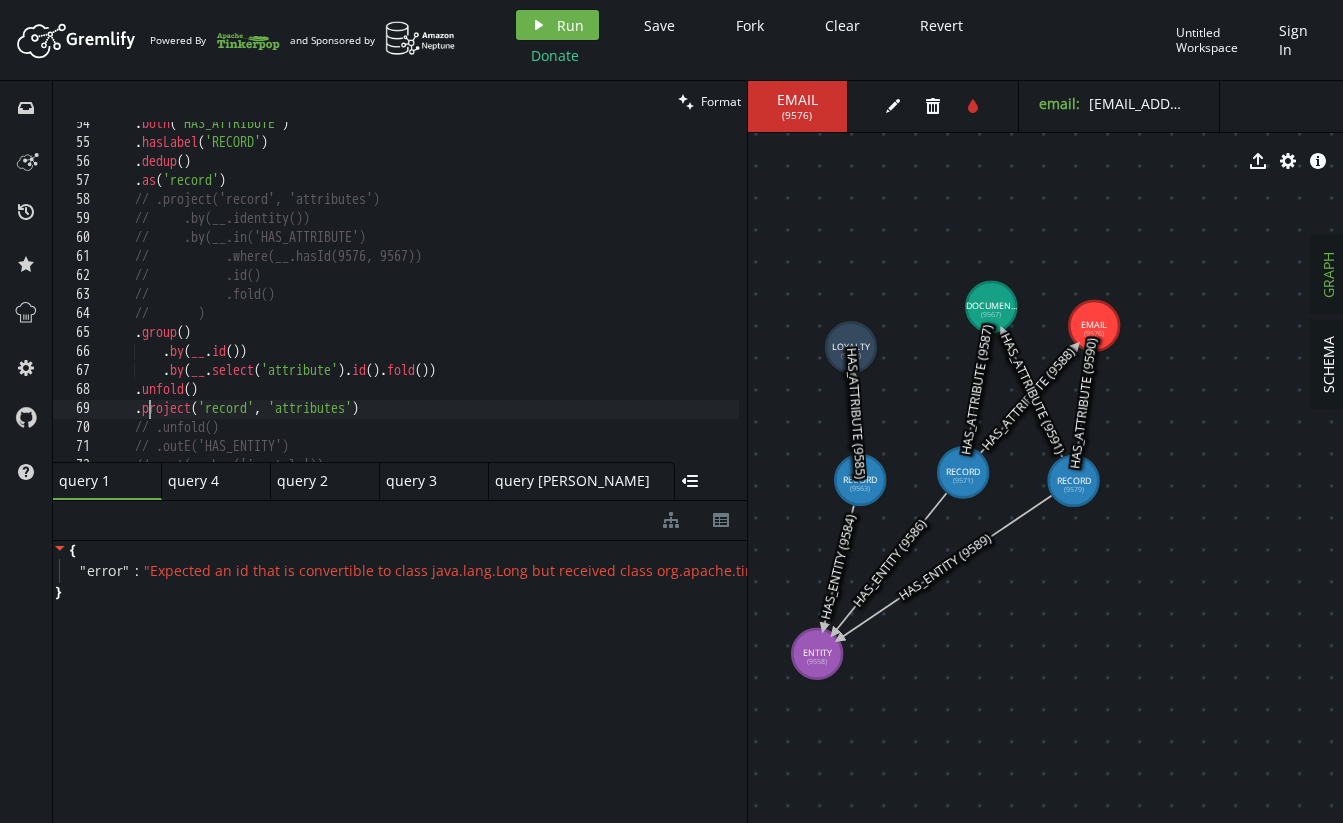 click on ". both ( 'HAS_ATTRIBUTE' )      . hasLabel ( 'RECORD' )      . dedup ( )      . as ( 'record' )      // .project('record', 'attributes')      //     .by(__.identity())      //     .by(__.in('HAS_ATTRIBUTE')      //           .where(__.hasId(9576, 9567))      //           .id()      //           .fold()      //       )      . group ( )           . by ( __ . id ( ))           . by ( __ . select ( 'attribute' ) . id ( ) . fold ( ))      . unfold ( )      . project ( 'record' ,   'attributes' )      // .unfold()      // .outE('HAS_ENTITY')      // .not(__.has('is_stale'))" at bounding box center (611, 299) 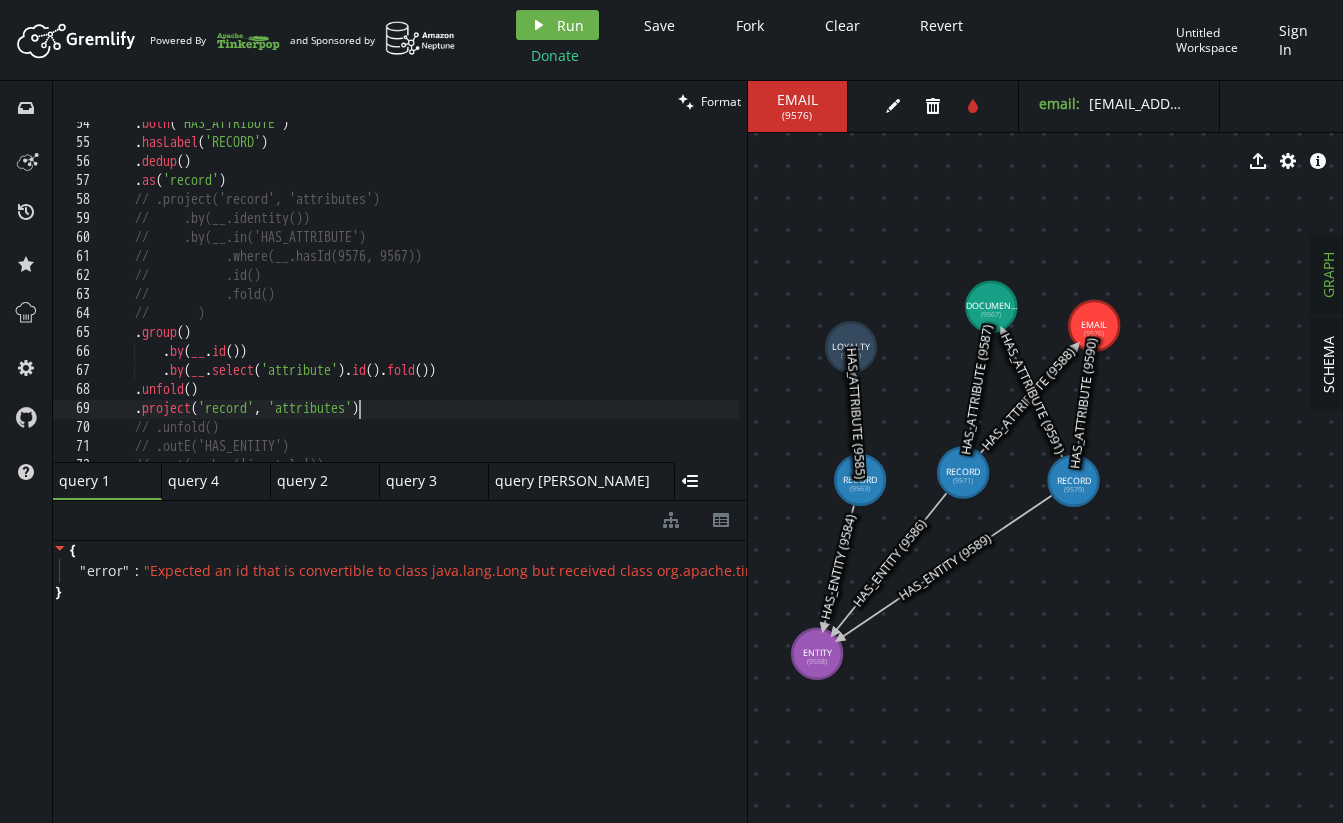 click on ". both ( 'HAS_ATTRIBUTE' )      . hasLabel ( 'RECORD' )      . dedup ( )      . as ( 'record' )      // .project('record', 'attributes')      //     .by(__.identity())      //     .by(__.in('HAS_ATTRIBUTE')      //           .where(__.hasId(9576, 9567))      //           .id()      //           .fold()      //       )      . group ( )           . by ( __ . id ( ))           . by ( __ . select ( 'attribute' ) . id ( ) . fold ( ))      . unfold ( )      . project ( 'record' ,   'attributes' )      // .unfold()      // .outE('HAS_ENTITY')      // .not(__.has('is_stale'))" at bounding box center [611, 299] 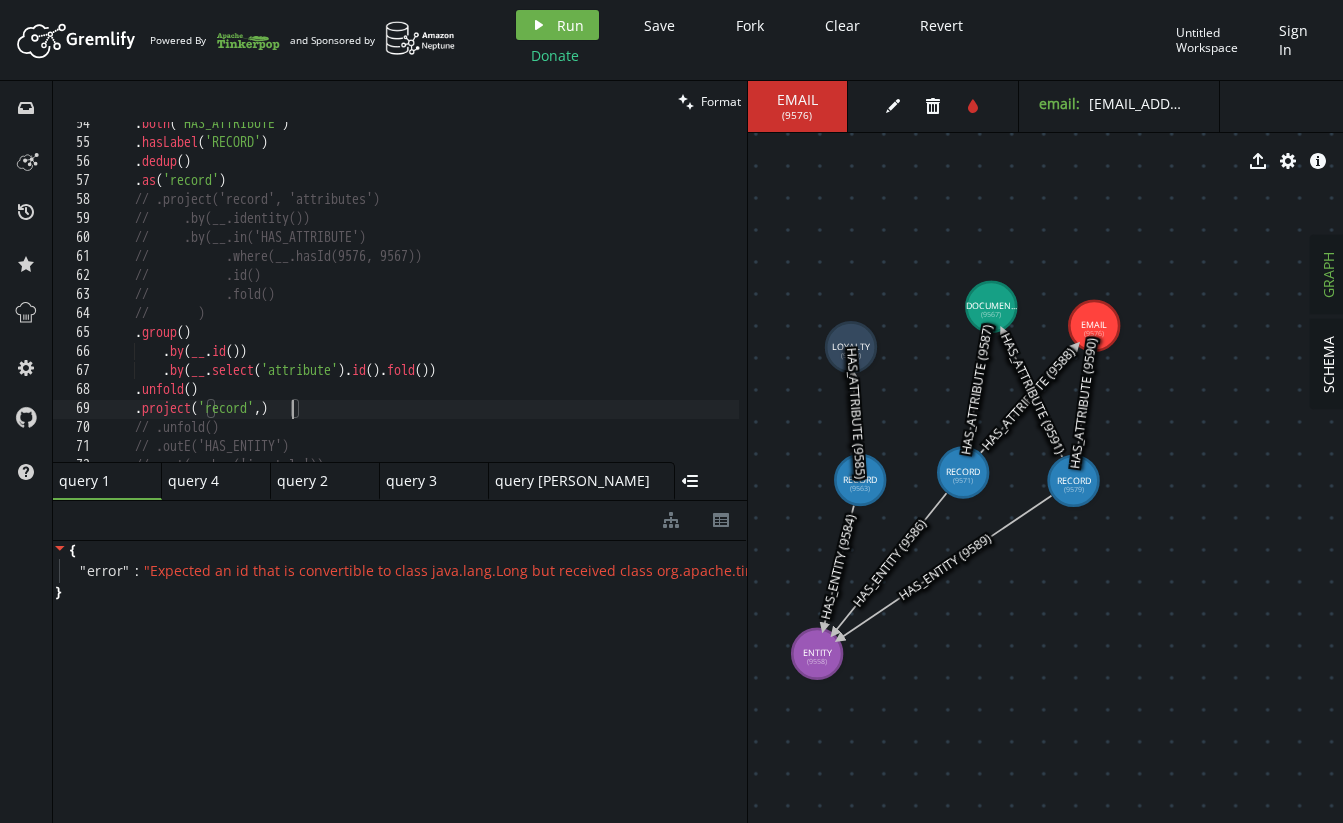 type on ".project('record')" 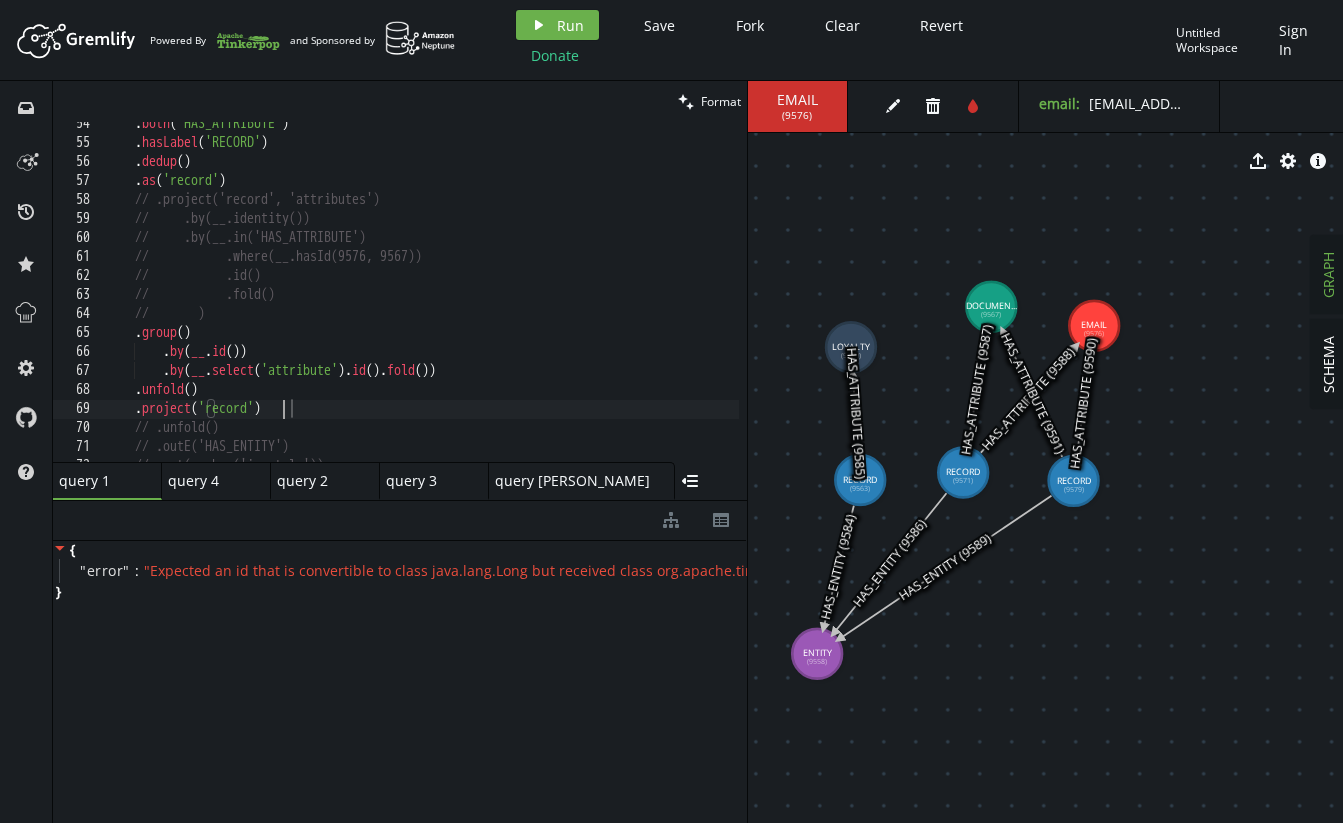 click on ". both ( 'HAS_ATTRIBUTE' )      . hasLabel ( 'RECORD' )      . dedup ( )      . as ( 'record' )      // .project('record', 'attributes')      //     .by(__.identity())      //     .by(__.in('HAS_ATTRIBUTE')      //           .where(__.hasId(9576, 9567))      //           .id()      //           .fold()      //       )      . group ( )           . by ( __ . id ( ))           . by ( __ . select ( 'attribute' ) . id ( ) . fold ( ))      . unfold ( )      . project ( 'record' )      // .unfold()      // .outE('HAS_ENTITY')      // .not(__.has('is_stale'))" at bounding box center (611, 299) 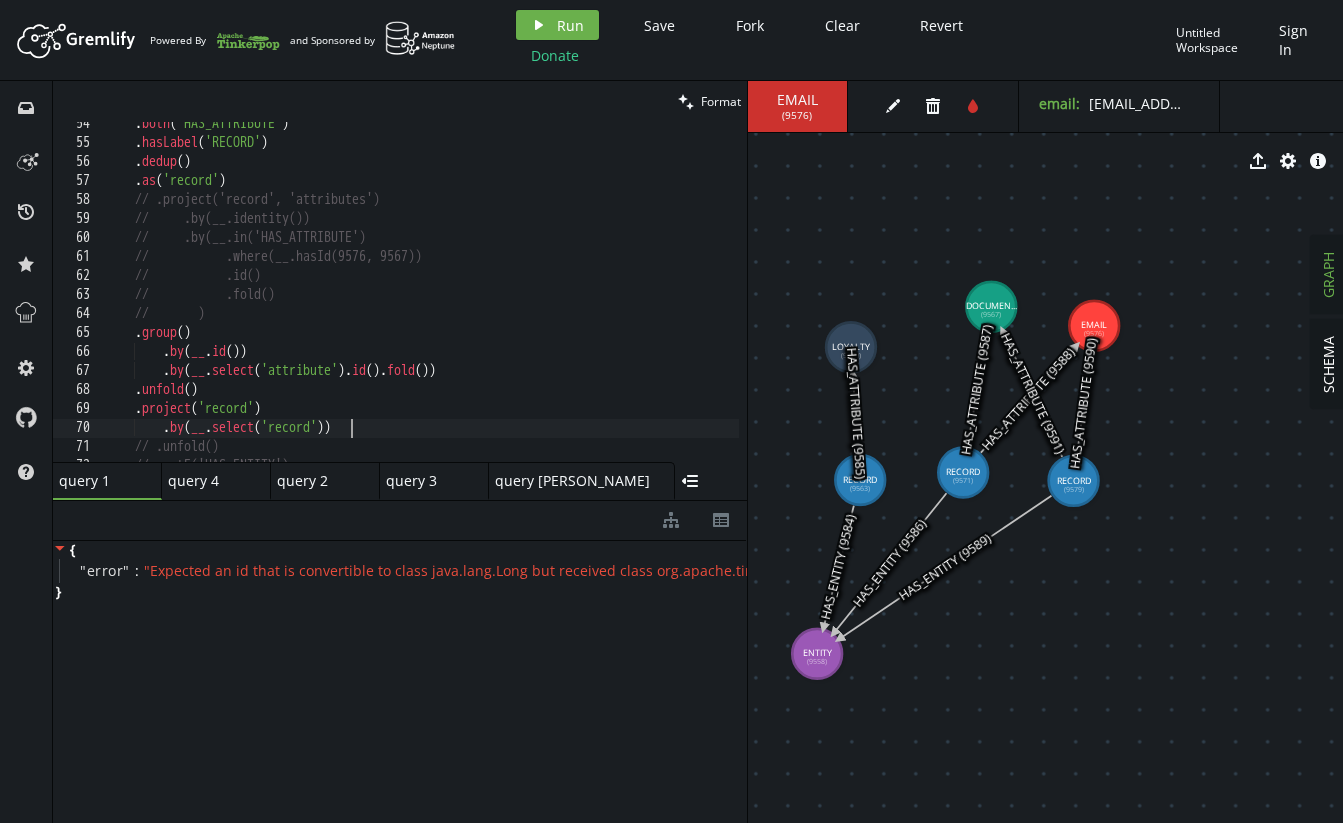 scroll, scrollTop: 0, scrollLeft: 243, axis: horizontal 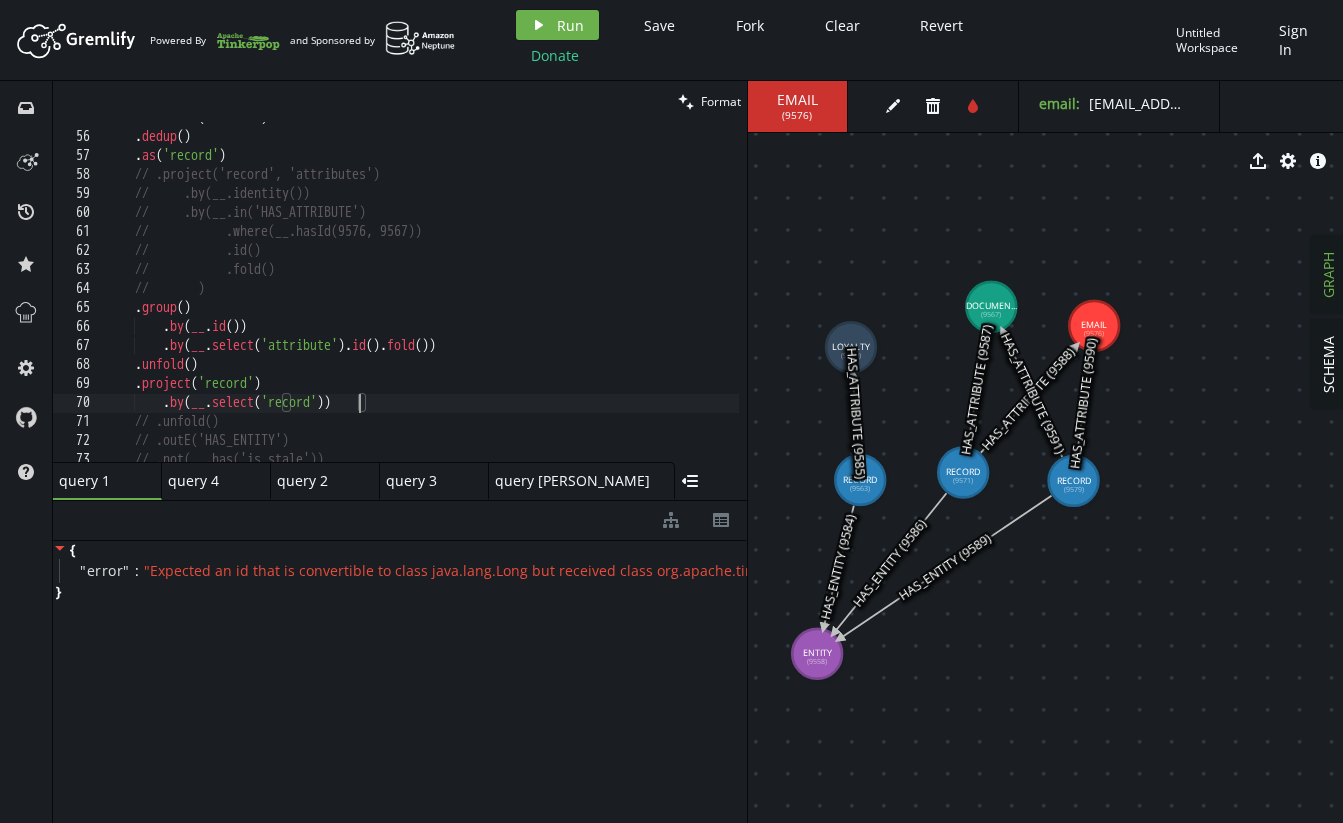 click on ". hasLabel ( 'RECORD' )      . dedup ( )      . as ( 'record' )      // .project('record', 'attributes')      //     .by(__.identity())      //     .by(__.in('HAS_ATTRIBUTE')      //           .where(__.hasId(9576, 9567))      //           .id()      //           .fold()      //       )      . group ( )           . by ( __ . id ( ))           . by ( __ . select ( 'attribute' ) . id ( ) . fold ( ))      . unfold ( )      . project ( 'record' )           . by ( __ . select ( 'record' ))      // .unfold()      // .outE('HAS_ENTITY')      // .not(__.has('is_stale'))" at bounding box center [611, 293] 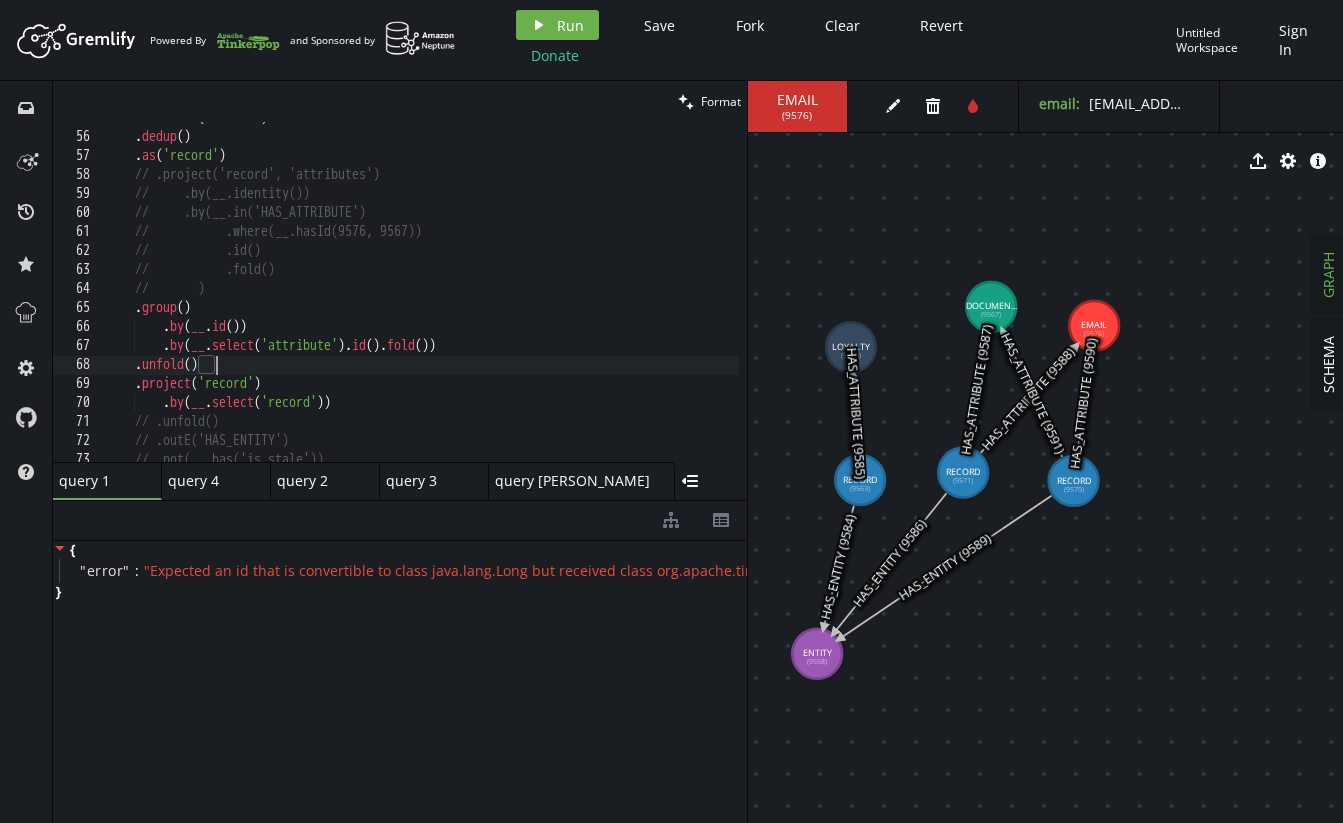 scroll, scrollTop: 0, scrollLeft: 108, axis: horizontal 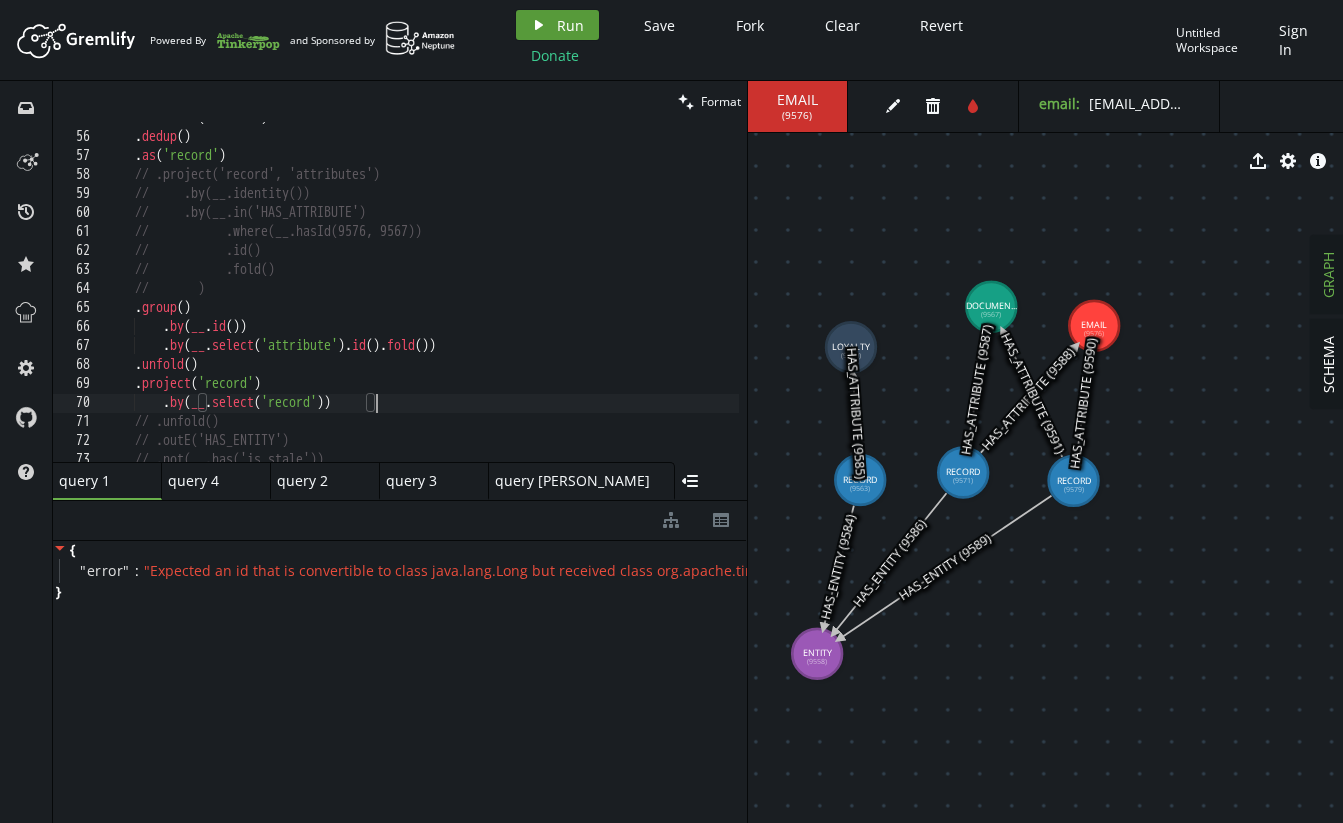 click on "play Run" at bounding box center (557, 25) 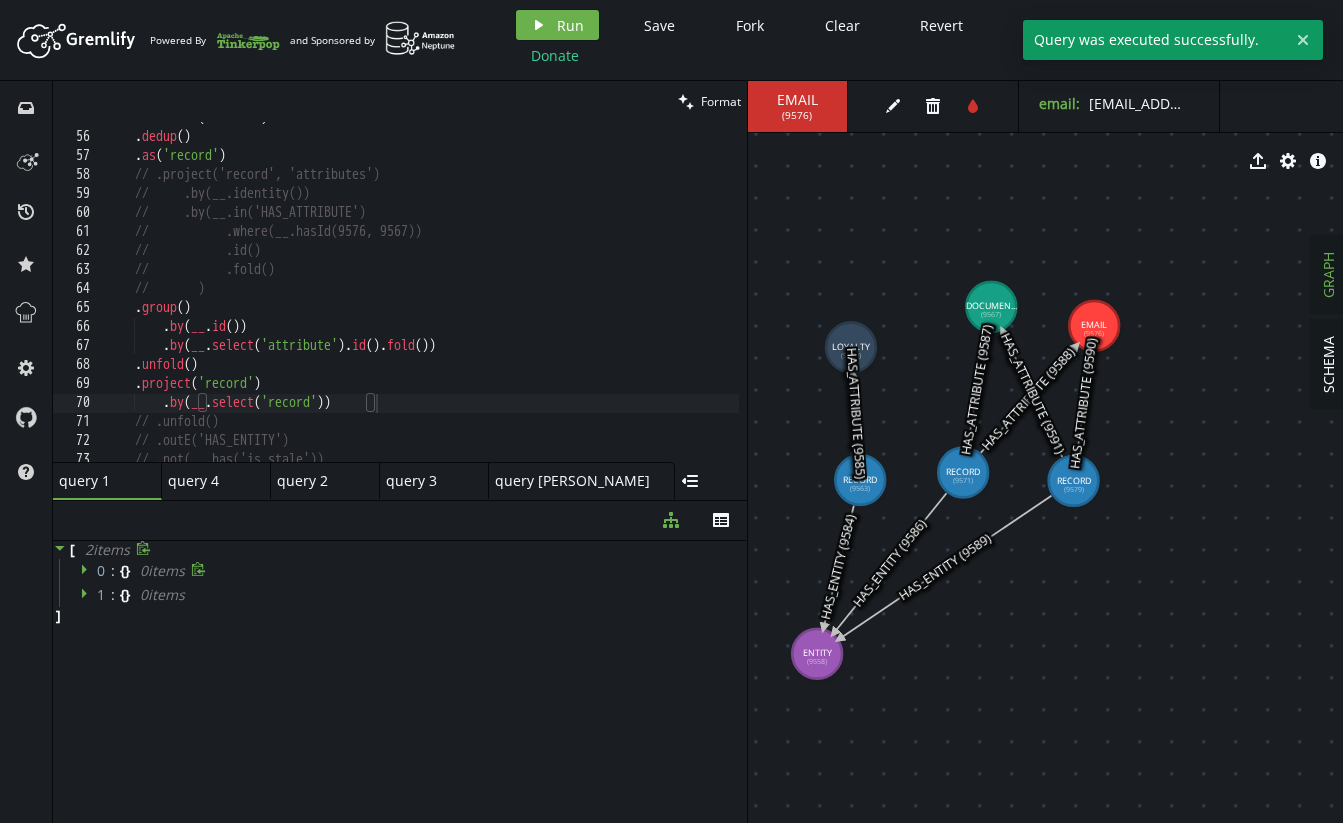 click 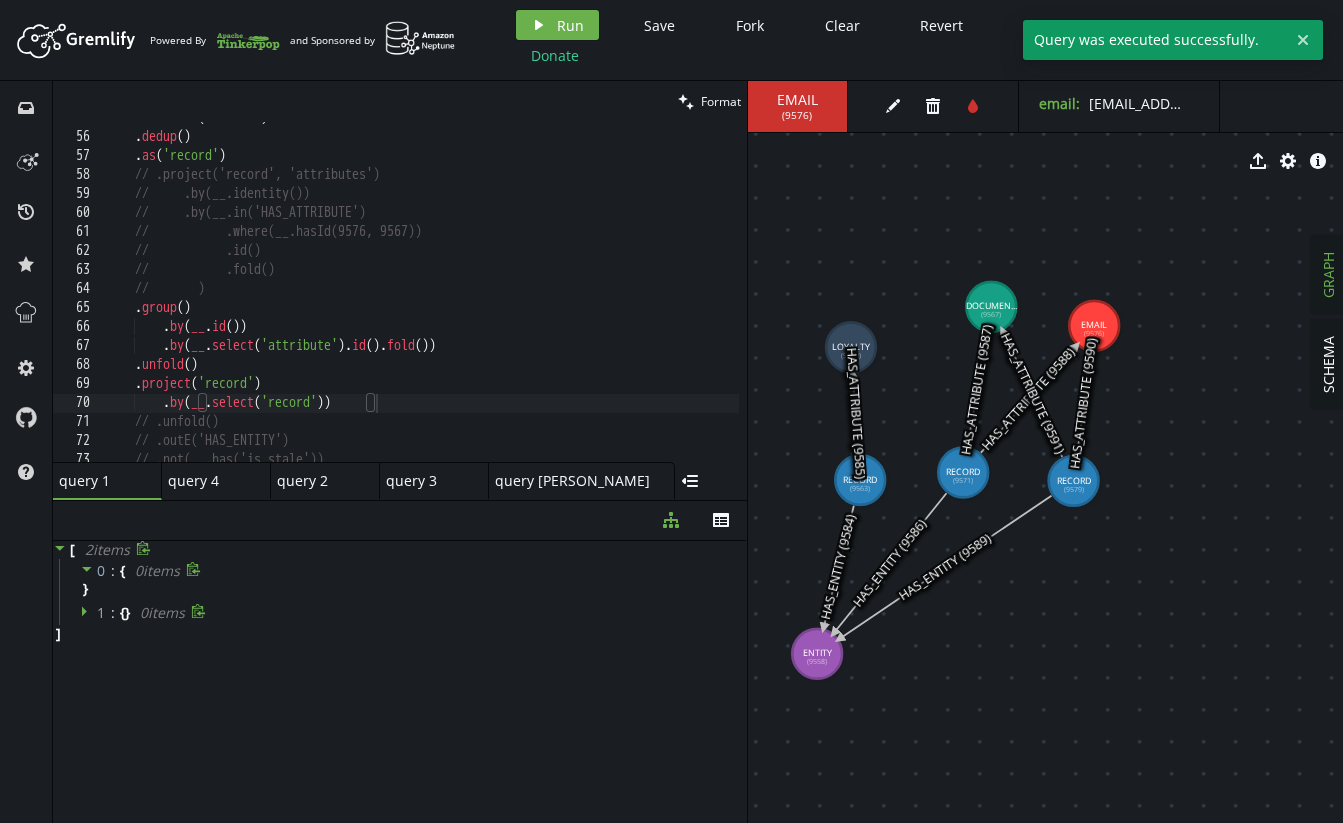 click 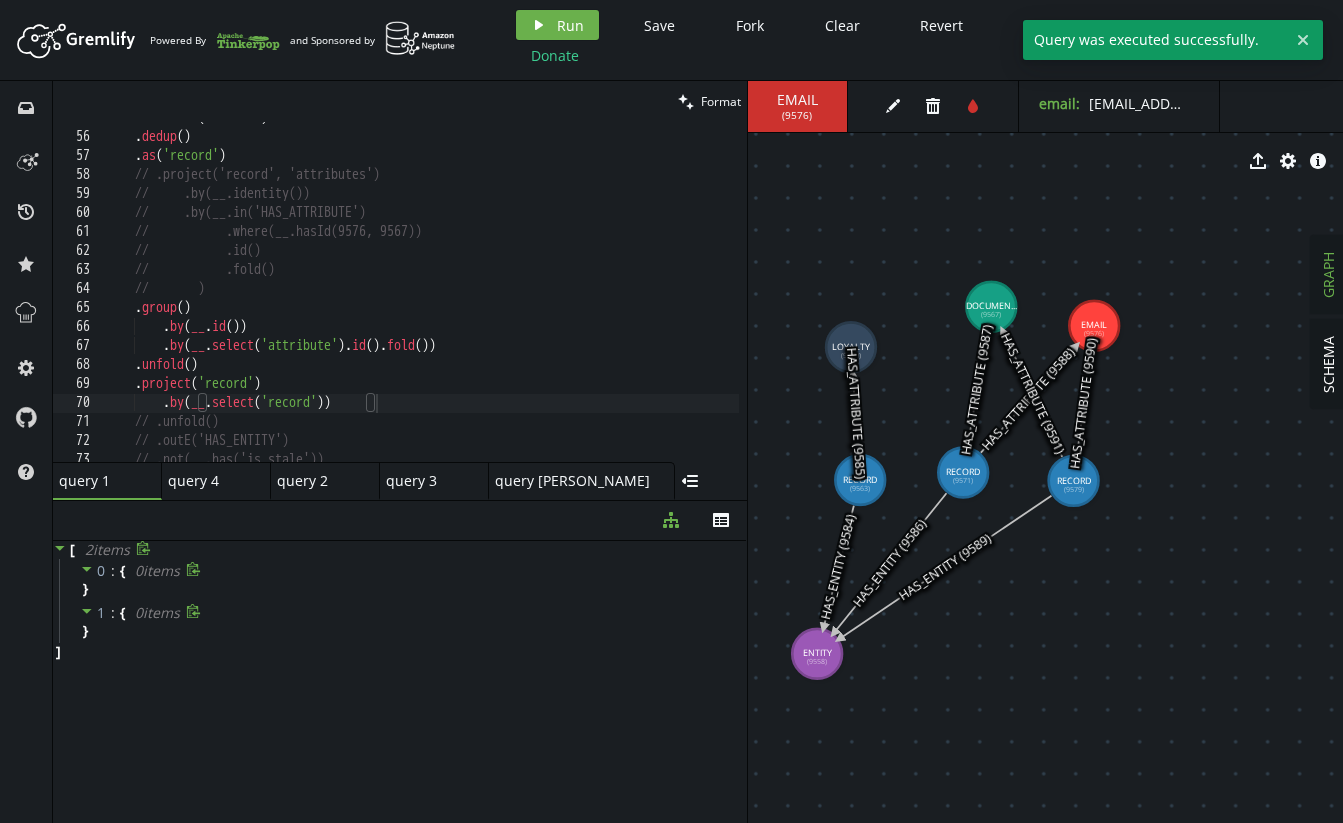 click on ". hasLabel ( 'RECORD' )      . dedup ( )      . as ( 'record' )      // .project('record', 'attributes')      //     .by(__.identity())      //     .by(__.in('HAS_ATTRIBUTE')      //           .where(__.hasId(9576, 9567))      //           .id()      //           .fold()      //       )      . group ( )           . by ( __ . id ( ))           . by ( __ . select ( 'attribute' ) . id ( ) . fold ( ))      . unfold ( )      . project ( 'record' )           . by ( __ . select ( 'record' ))      // .unfold()      // .outE('HAS_ENTITY')      // .not(__.has('is_stale'))" at bounding box center (611, 293) 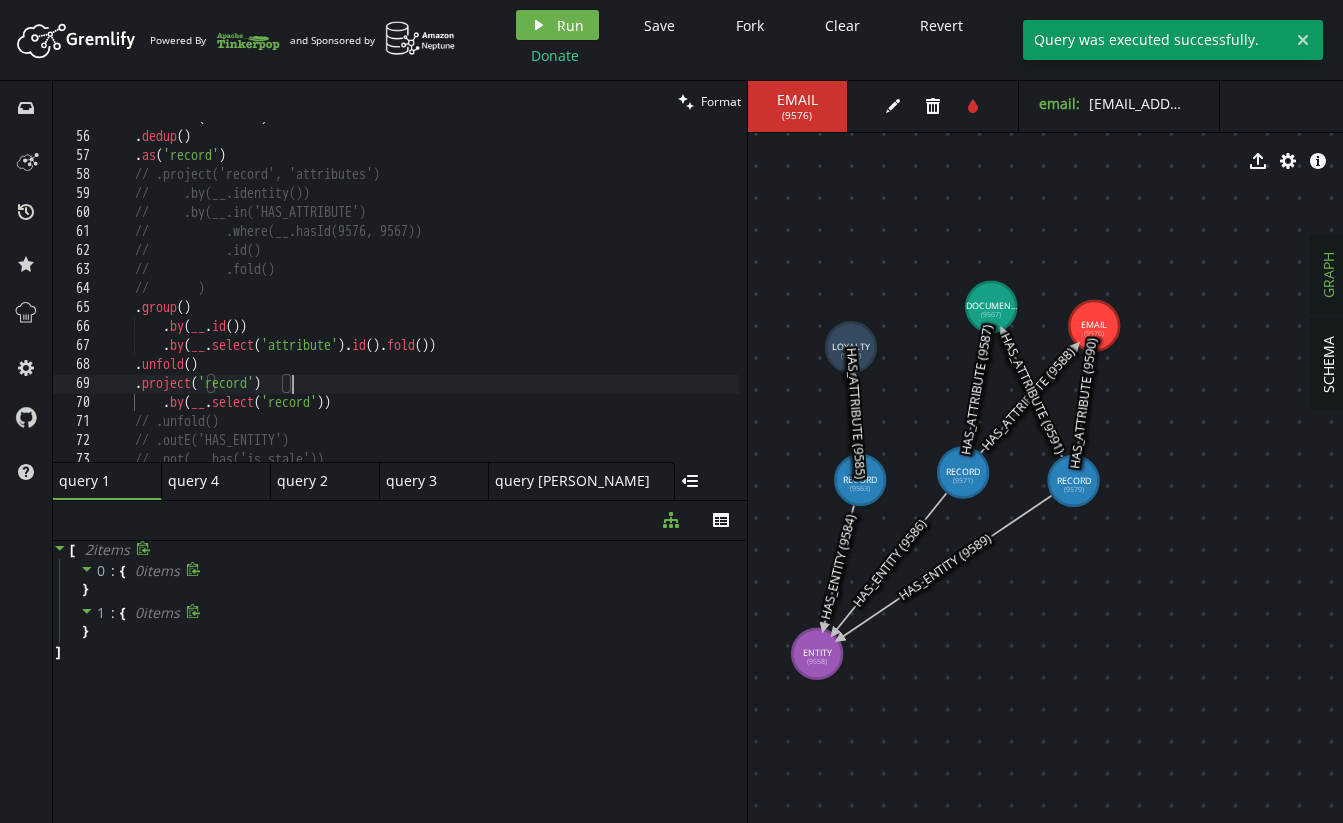 click on ". hasLabel ( 'RECORD' )      . dedup ( )      . as ( 'record' )      // .project('record', 'attributes')      //     .by(__.identity())      //     .by(__.in('HAS_ATTRIBUTE')      //           .where(__.hasId(9576, 9567))      //           .id()      //           .fold()      //       )      . group ( )           . by ( __ . id ( ))           . by ( __ . select ( 'attribute' ) . id ( ) . fold ( ))      . unfold ( )      . project ( 'record' )           . by ( __ . select ( 'record' ))      // .unfold()      // .outE('HAS_ENTITY')      // .not(__.has('is_stale'))" at bounding box center [611, 293] 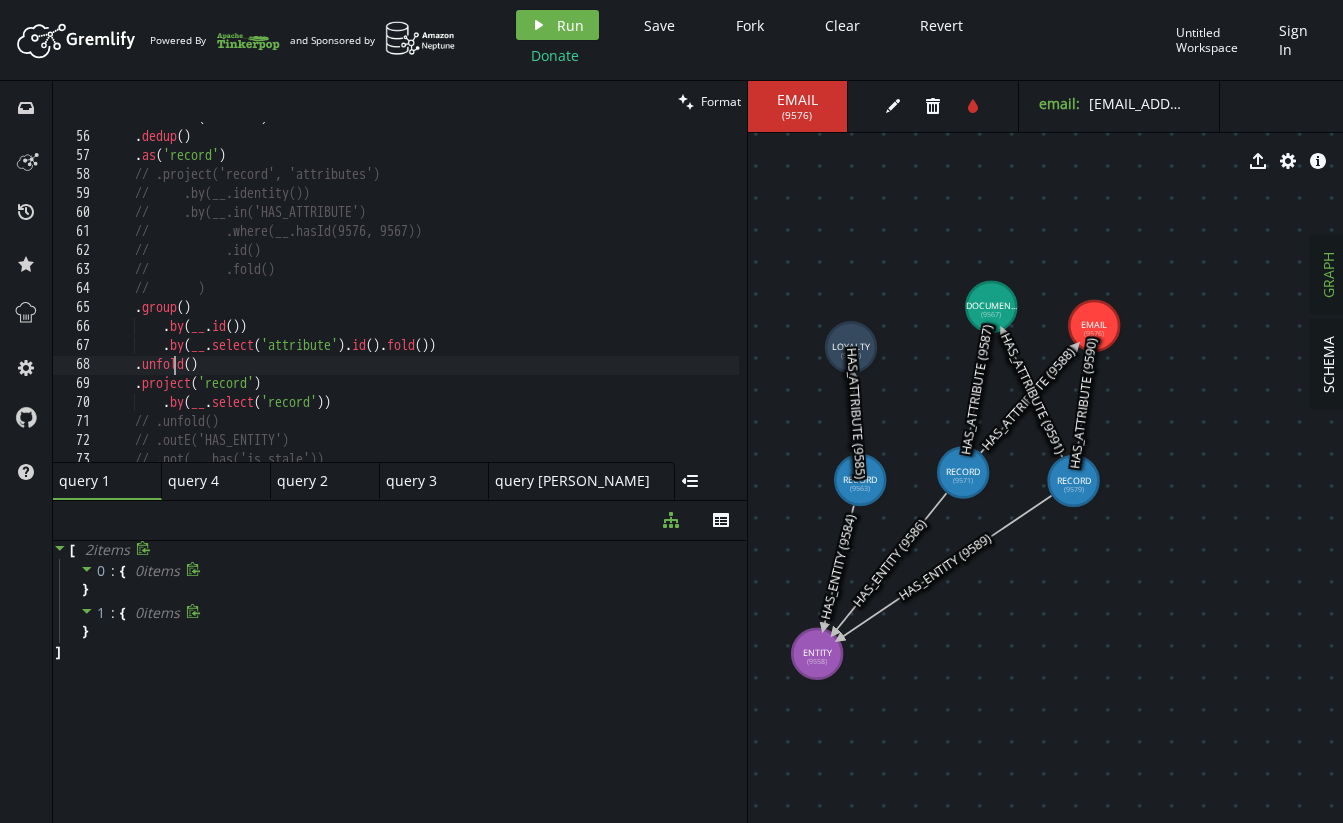 click on ". hasLabel ( 'RECORD' )      . dedup ( )      . as ( 'record' )      // .project('record', 'attributes')      //     .by(__.identity())      //     .by(__.in('HAS_ATTRIBUTE')      //           .where(__.hasId(9576, 9567))      //           .id()      //           .fold()      //       )      . group ( )           . by ( __ . id ( ))           . by ( __ . select ( 'attribute' ) . id ( ) . fold ( ))      . unfold ( )      . project ( 'record' )           . by ( __ . select ( 'record' ))      // .unfold()      // .outE('HAS_ENTITY')      // .not(__.has('is_stale'))" at bounding box center (611, 293) 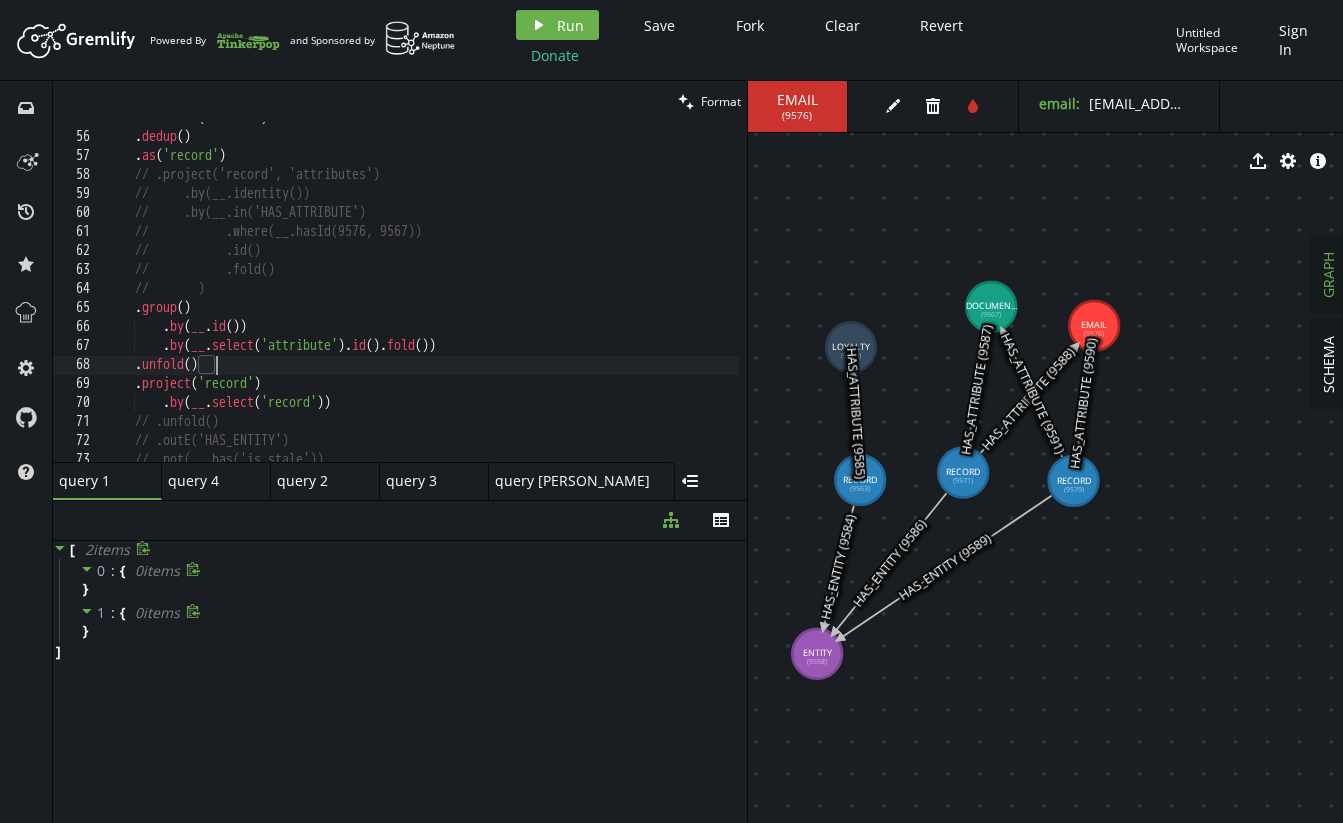 click on ". hasLabel ( 'RECORD' )      . dedup ( )      . as ( 'record' )      // .project('record', 'attributes')      //     .by(__.identity())      //     .by(__.in('HAS_ATTRIBUTE')      //           .where(__.hasId(9576, 9567))      //           .id()      //           .fold()      //       )      . group ( )           . by ( __ . id ( ))           . by ( __ . select ( 'attribute' ) . id ( ) . fold ( ))      . unfold ( )      . project ( 'record' )           . by ( __ . select ( 'record' ))      // .unfold()      // .outE('HAS_ENTITY')      // .not(__.has('is_stale'))" at bounding box center (611, 293) 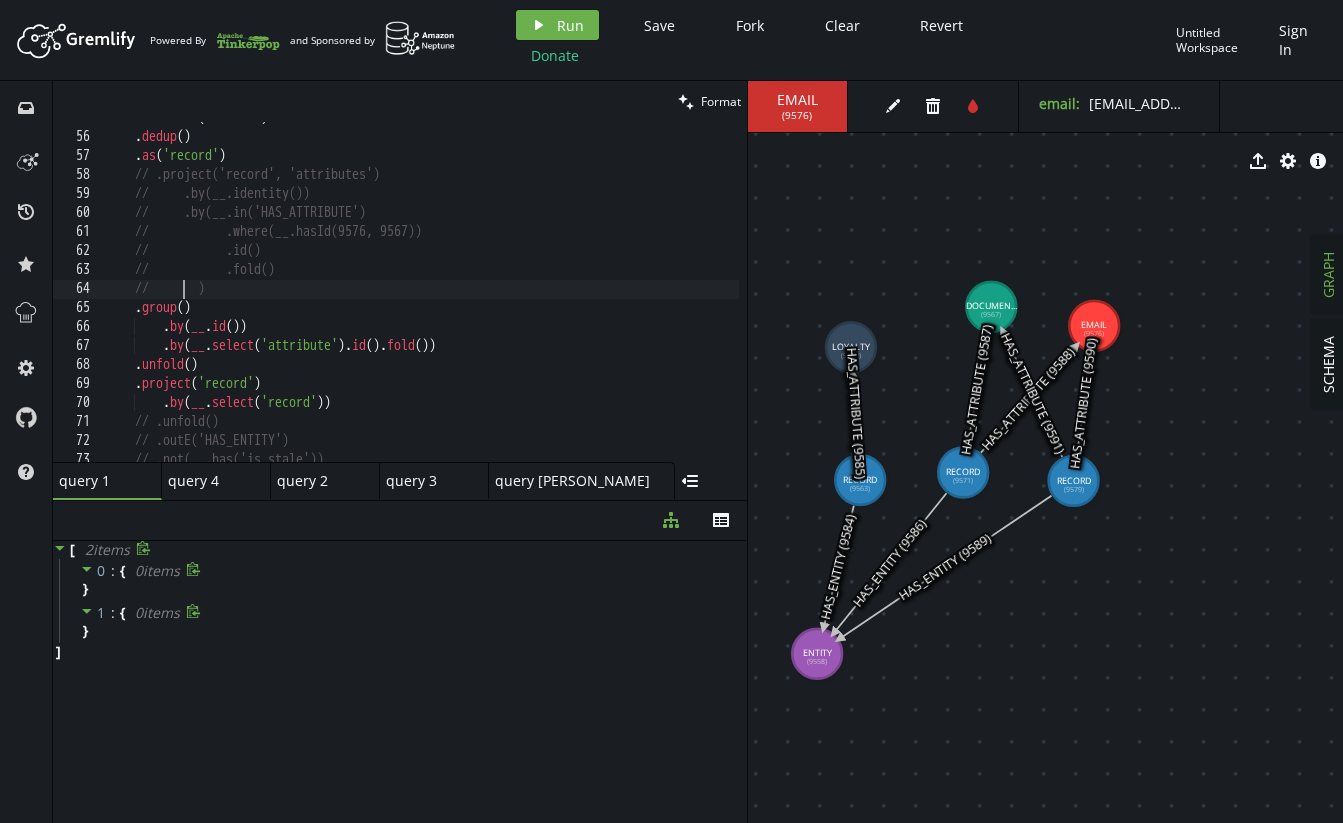 click on ". hasLabel ( 'RECORD' )      . dedup ( )      . as ( 'record' )      // .project('record', 'attributes')      //     .by(__.identity())      //     .by(__.in('HAS_ATTRIBUTE')      //           .where(__.hasId(9576, 9567))      //           .id()      //           .fold()      //       )      . group ( )           . by ( __ . id ( ))           . by ( __ . select ( 'attribute' ) . id ( ) . fold ( ))      . unfold ( )      . project ( 'record' )           . by ( __ . select ( 'record' ))      // .unfold()      // .outE('HAS_ENTITY')      // .not(__.has('is_stale'))" at bounding box center (611, 293) 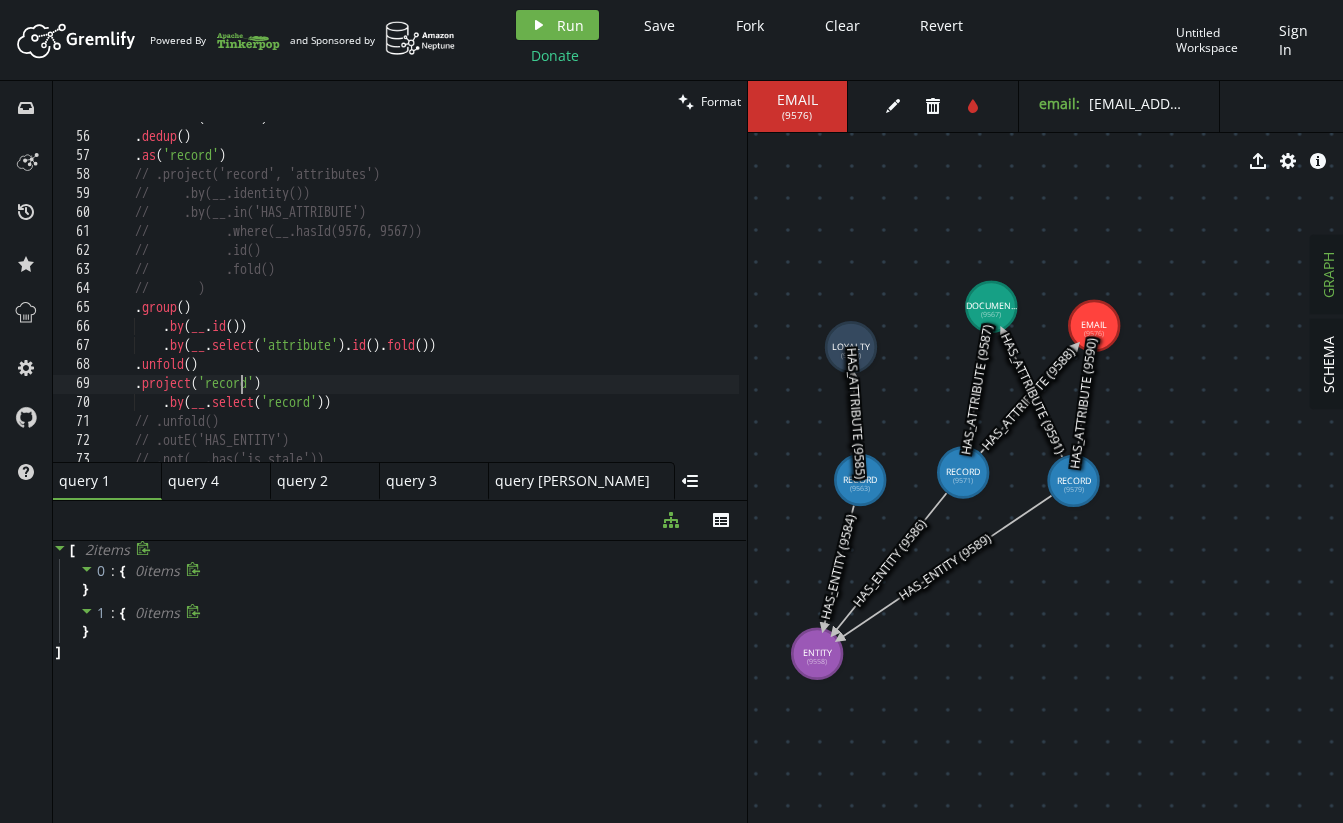 click on ". hasLabel ( 'RECORD' )      . dedup ( )      . as ( 'record' )      // .project('record', 'attributes')      //     .by(__.identity())      //     .by(__.in('HAS_ATTRIBUTE')      //           .where(__.hasId(9576, 9567))      //           .id()      //           .fold()      //       )      . group ( )           . by ( __ . id ( ))           . by ( __ . select ( 'attribute' ) . id ( ) . fold ( ))      . unfold ( )      . project ( 'record' )           . by ( __ . select ( 'record' ))      // .unfold()      // .outE('HAS_ENTITY')      // .not(__.has('is_stale'))" at bounding box center [611, 293] 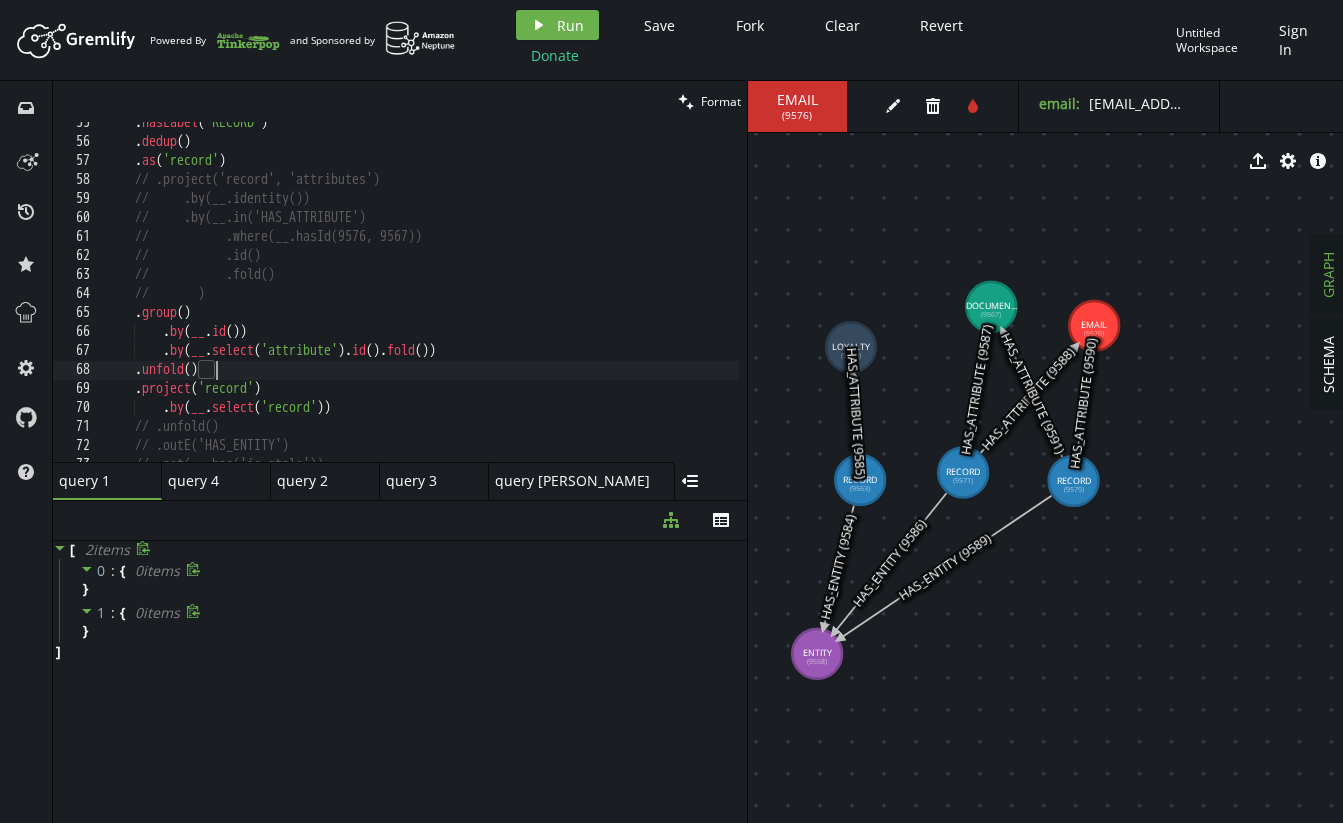 scroll, scrollTop: 1034, scrollLeft: 0, axis: vertical 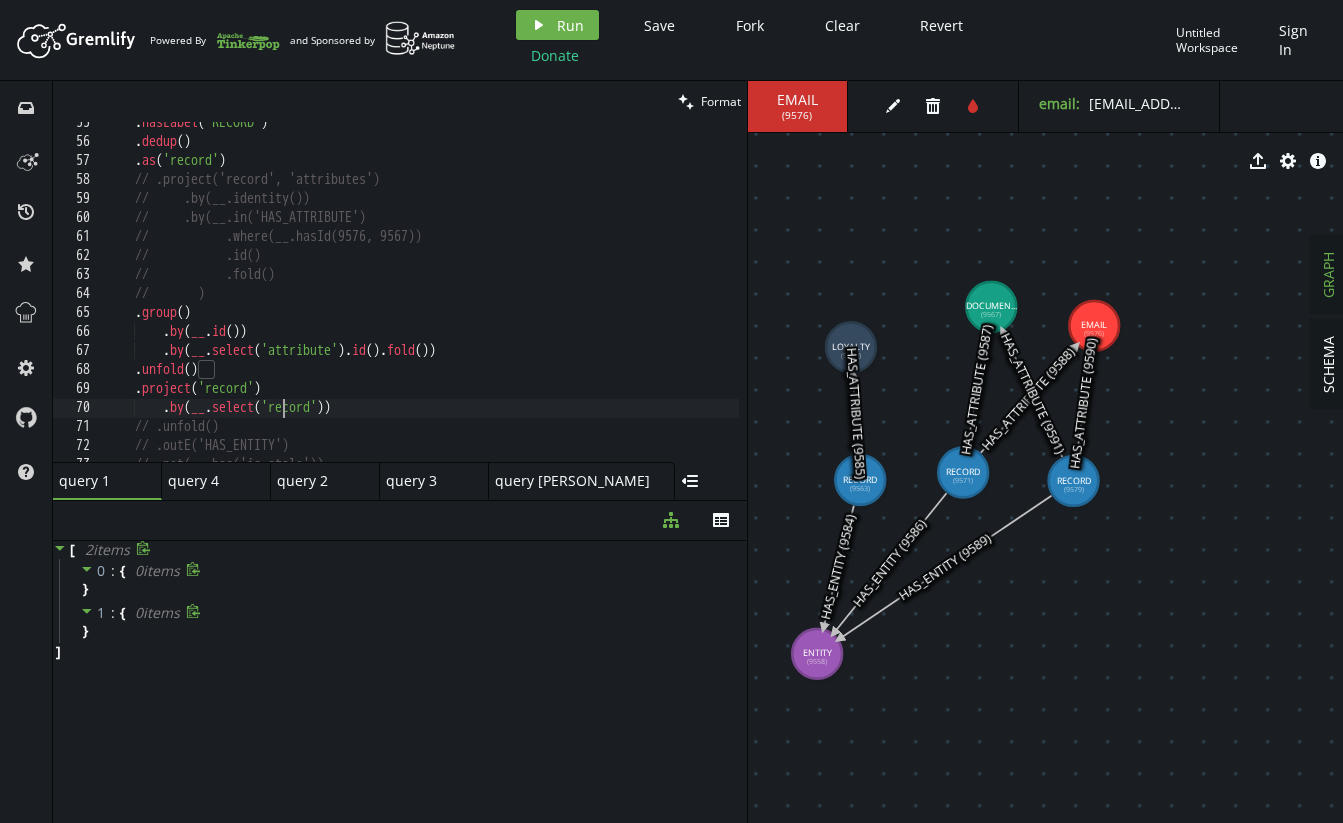 click on ". hasLabel ( 'RECORD' )      . dedup ( )      . as ( 'record' )      // .project('record', 'attributes')      //     .by(__.identity())      //     .by(__.in('HAS_ATTRIBUTE')      //           .where(__.hasId(9576, 9567))      //           .id()      //           .fold()      //       )      . group ( )           . by ( __ . id ( ))           . by ( __ . select ( 'attribute' ) . id ( ) . fold ( ))      . unfold ( )      . project ( 'record' )           . by ( __ . select ( 'record' ))      // .unfold()      // .outE('HAS_ENTITY')      // .not(__.has('is_stale'))" at bounding box center (611, 298) 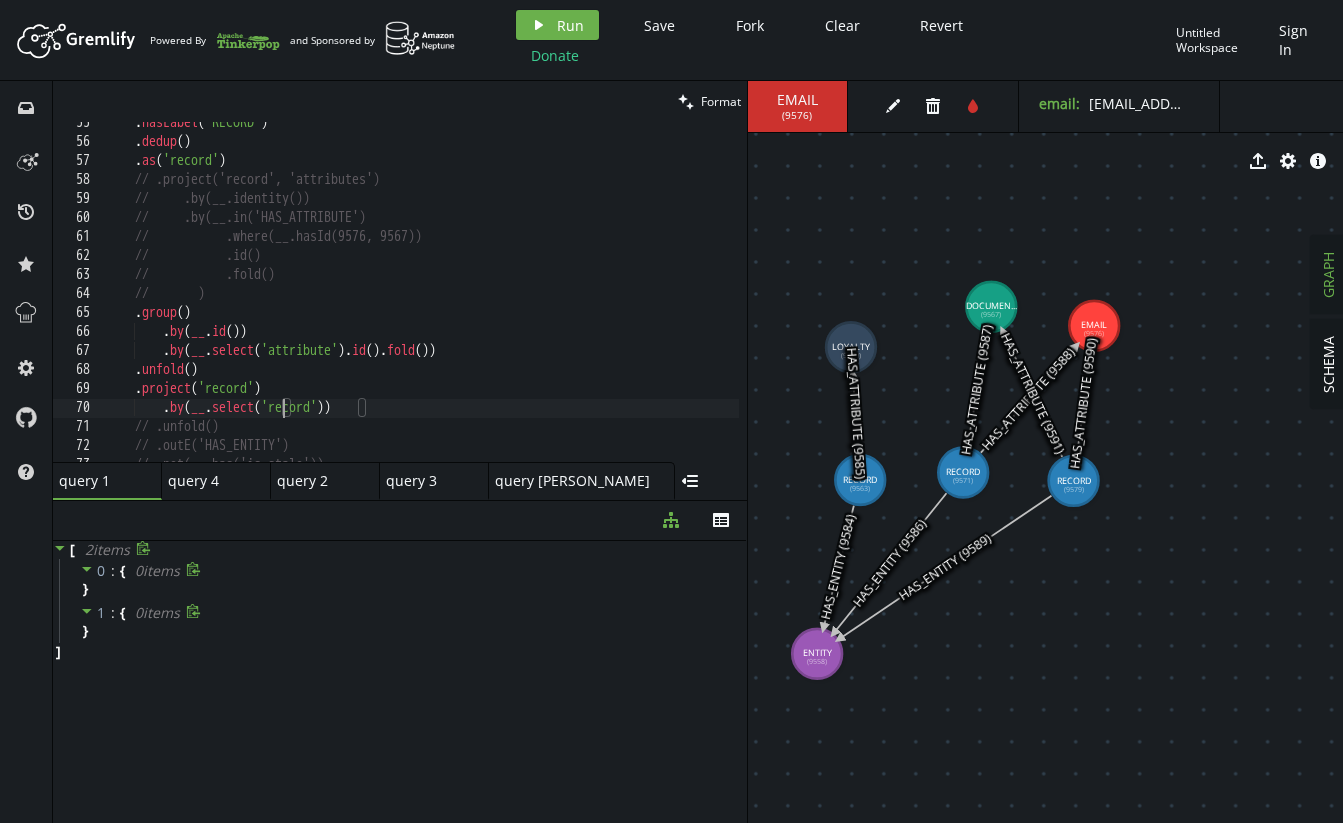 click on ". hasLabel ( 'RECORD' )      . dedup ( )      . as ( 'record' )      // .project('record', 'attributes')      //     .by(__.identity())      //     .by(__.in('HAS_ATTRIBUTE')      //           .where(__.hasId(9576, 9567))      //           .id()      //           .fold()      //       )      . group ( )           . by ( __ . id ( ))           . by ( __ . select ( 'attribute' ) . id ( ) . fold ( ))      . unfold ( )      . project ( 'record' )           . by ( __ . select ( 'record' ))      // .unfold()      // .outE('HAS_ENTITY')      // .not(__.has('is_stale'))" at bounding box center (611, 298) 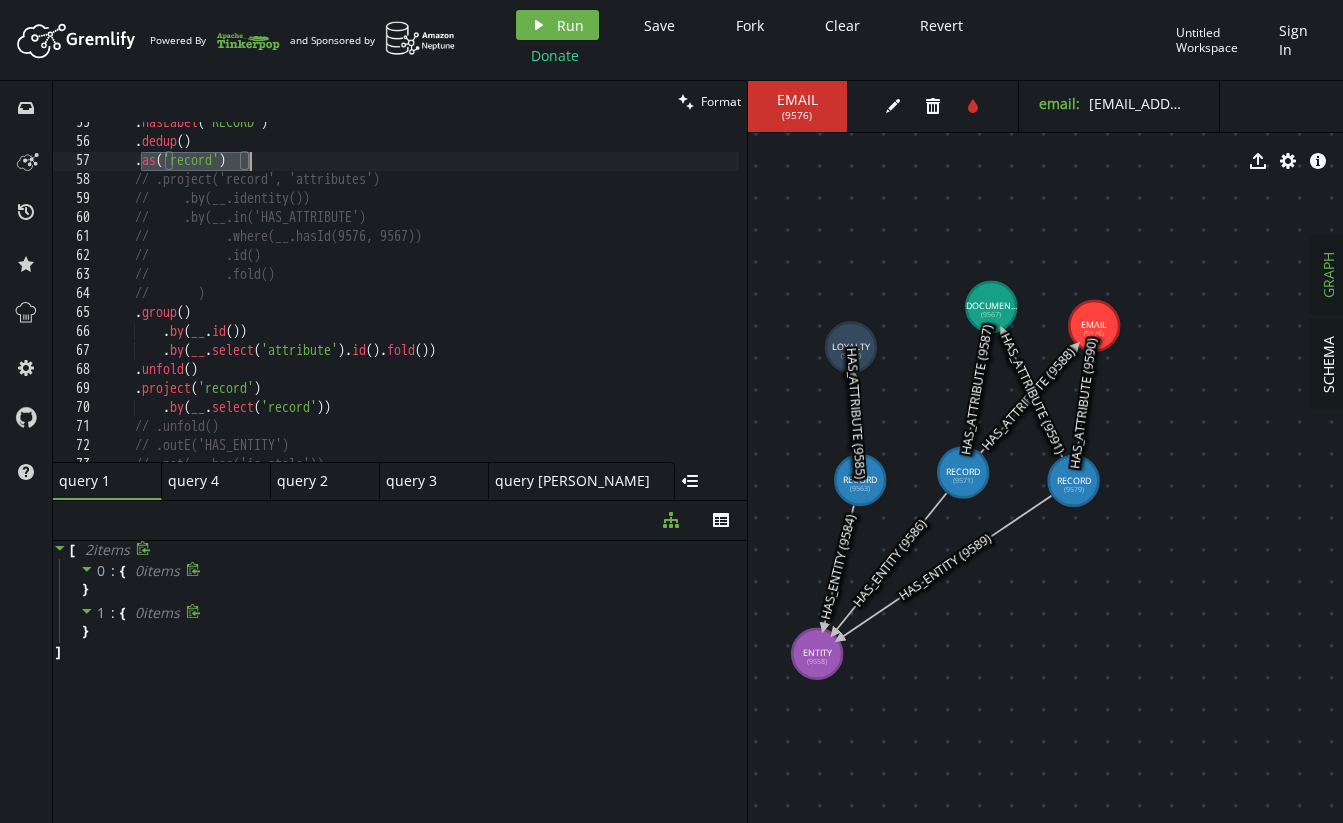 drag, startPoint x: 147, startPoint y: 156, endPoint x: 291, endPoint y: 162, distance: 144.12494 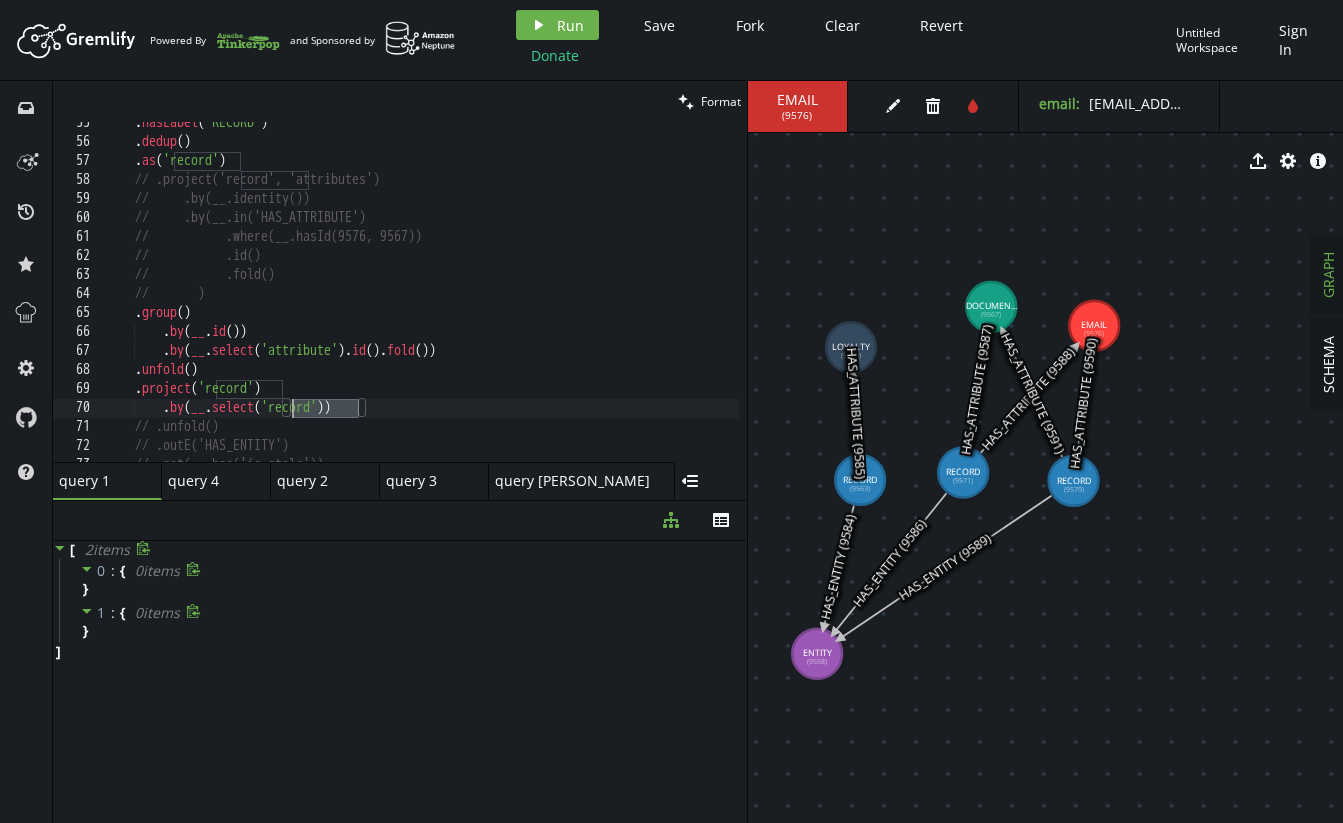 drag, startPoint x: 357, startPoint y: 407, endPoint x: 291, endPoint y: 405, distance: 66.0303 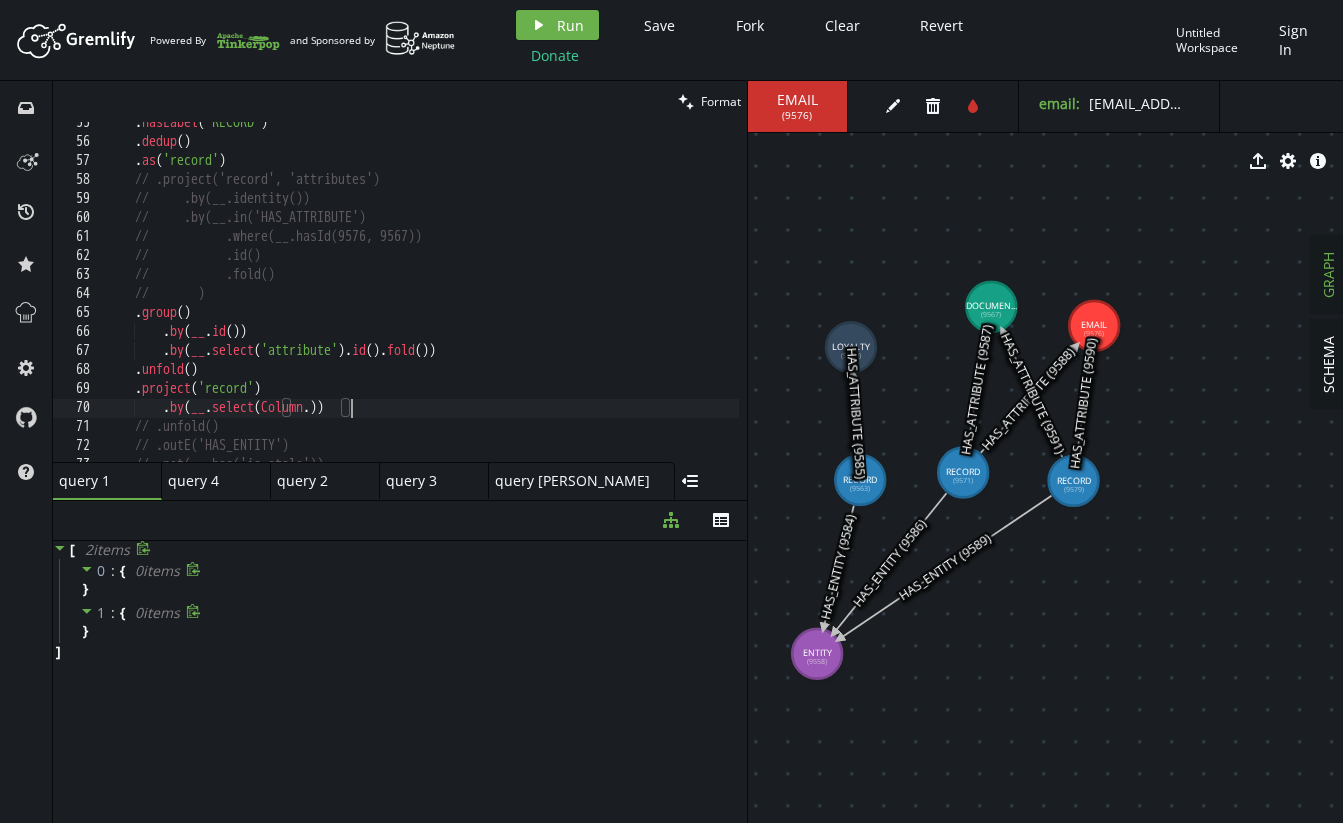 scroll, scrollTop: 0, scrollLeft: 243, axis: horizontal 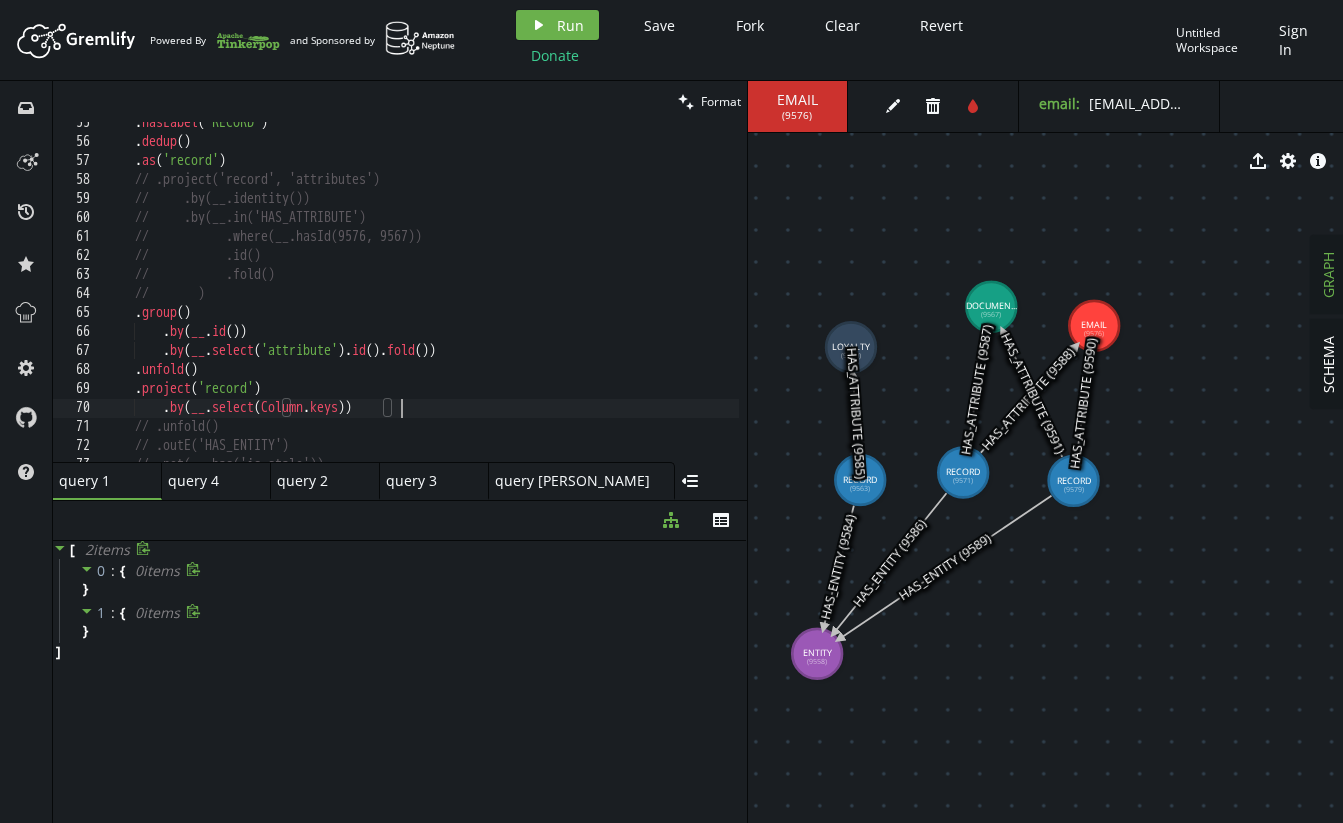 click on ". hasLabel ( 'RECORD' )      . dedup ( )      . as ( 'record' )      // .project('record', 'attributes')      //     .by(__.identity())      //     .by(__.in('HAS_ATTRIBUTE')      //           .where(__.hasId(9576, 9567))      //           .id()      //           .fold()      //       )      . group ( )           . by ( __ . id ( ))           . by ( __ . select ( 'attribute' ) . id ( ) . fold ( ))      . unfold ( )      . project ( 'record' )           . by ( __ . select ( Column . keys ))      // .unfold()      // .outE('HAS_ENTITY')      // .not(__.has('is_stale'))" at bounding box center (611, 298) 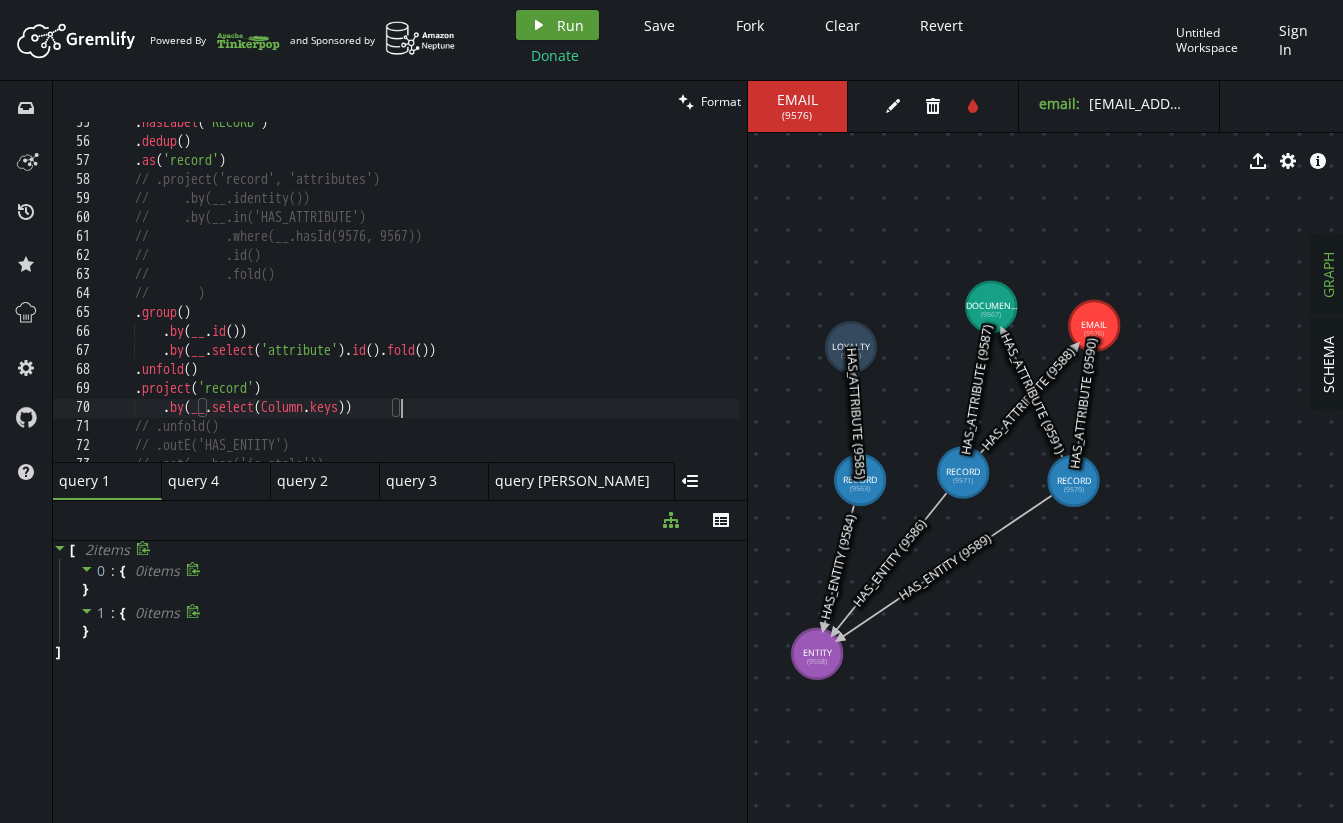 click on "Run" at bounding box center (570, 25) 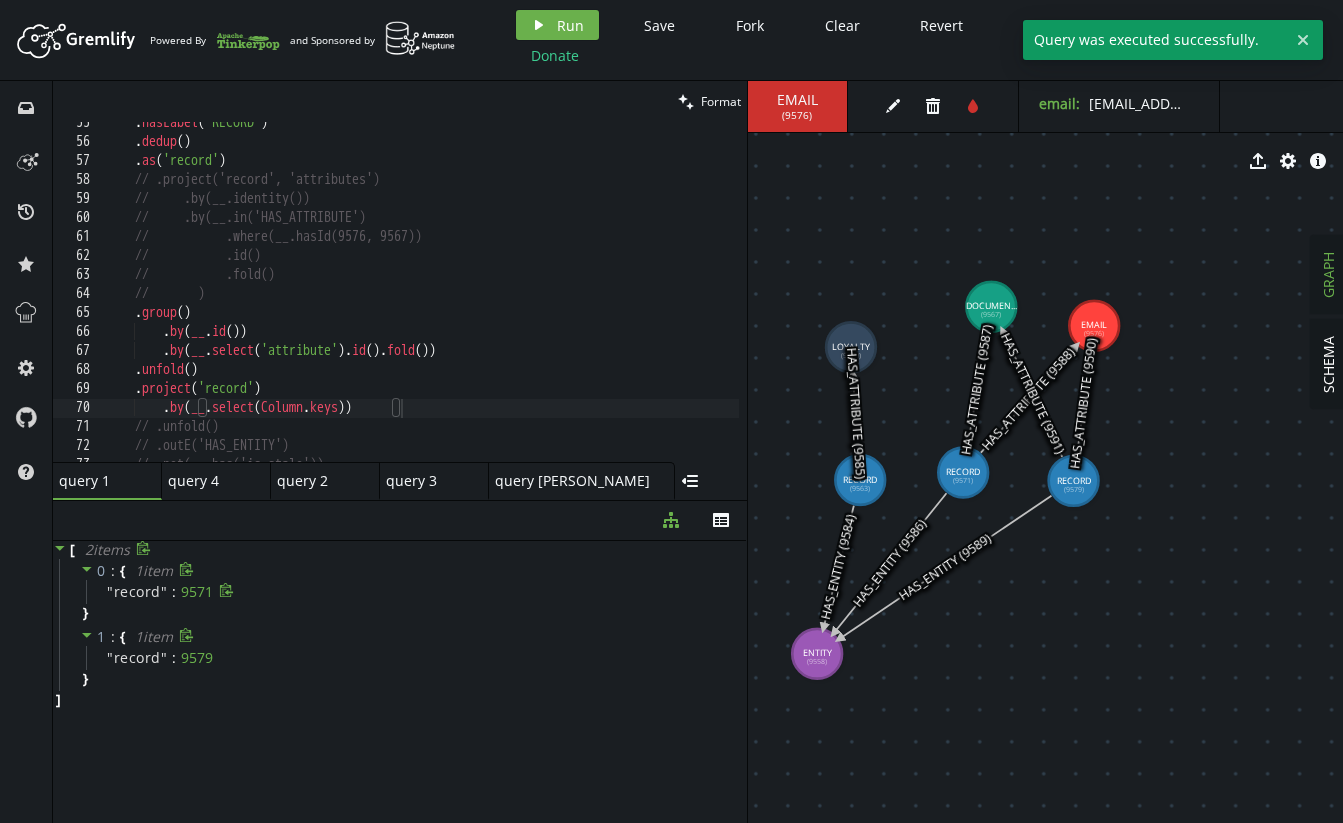 click on "9571" at bounding box center (197, 592) 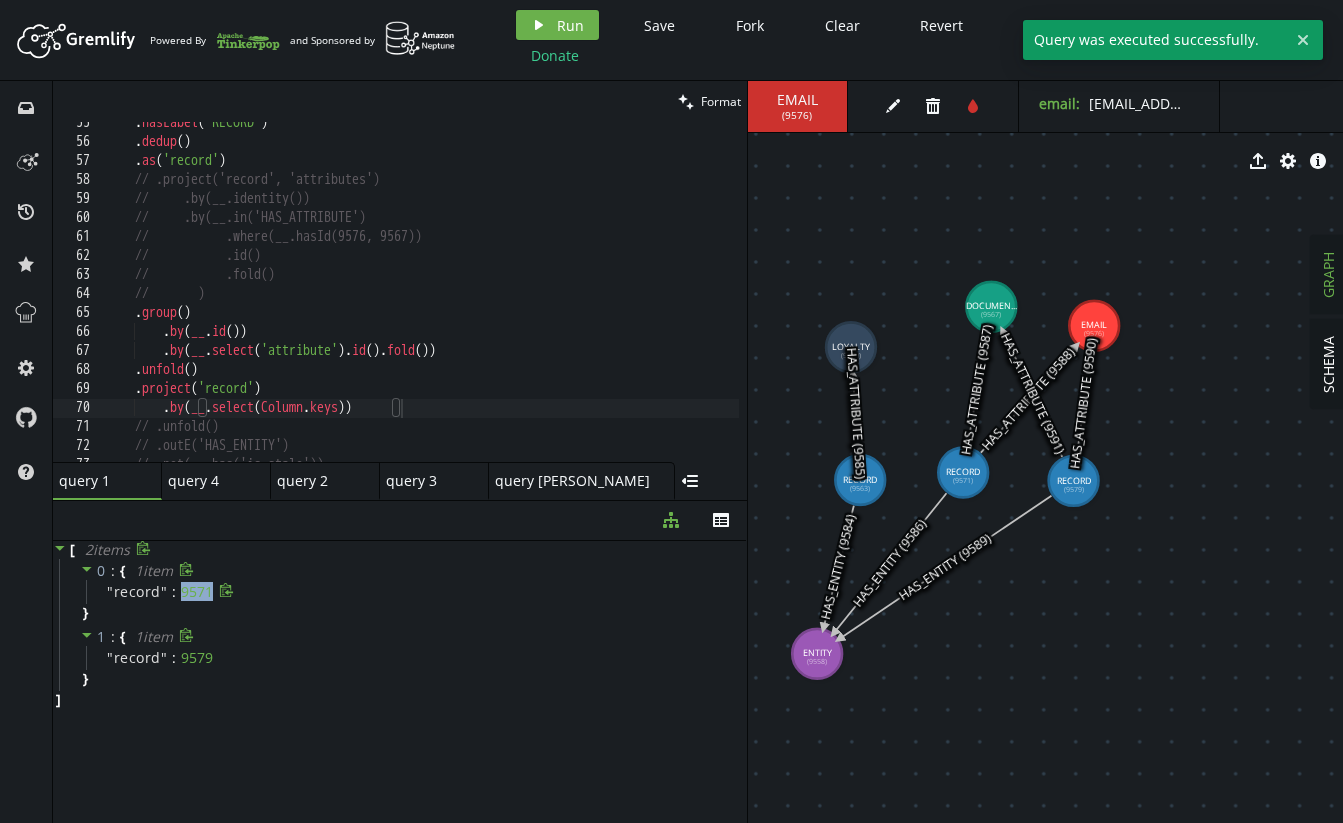 click on "9571" at bounding box center [197, 592] 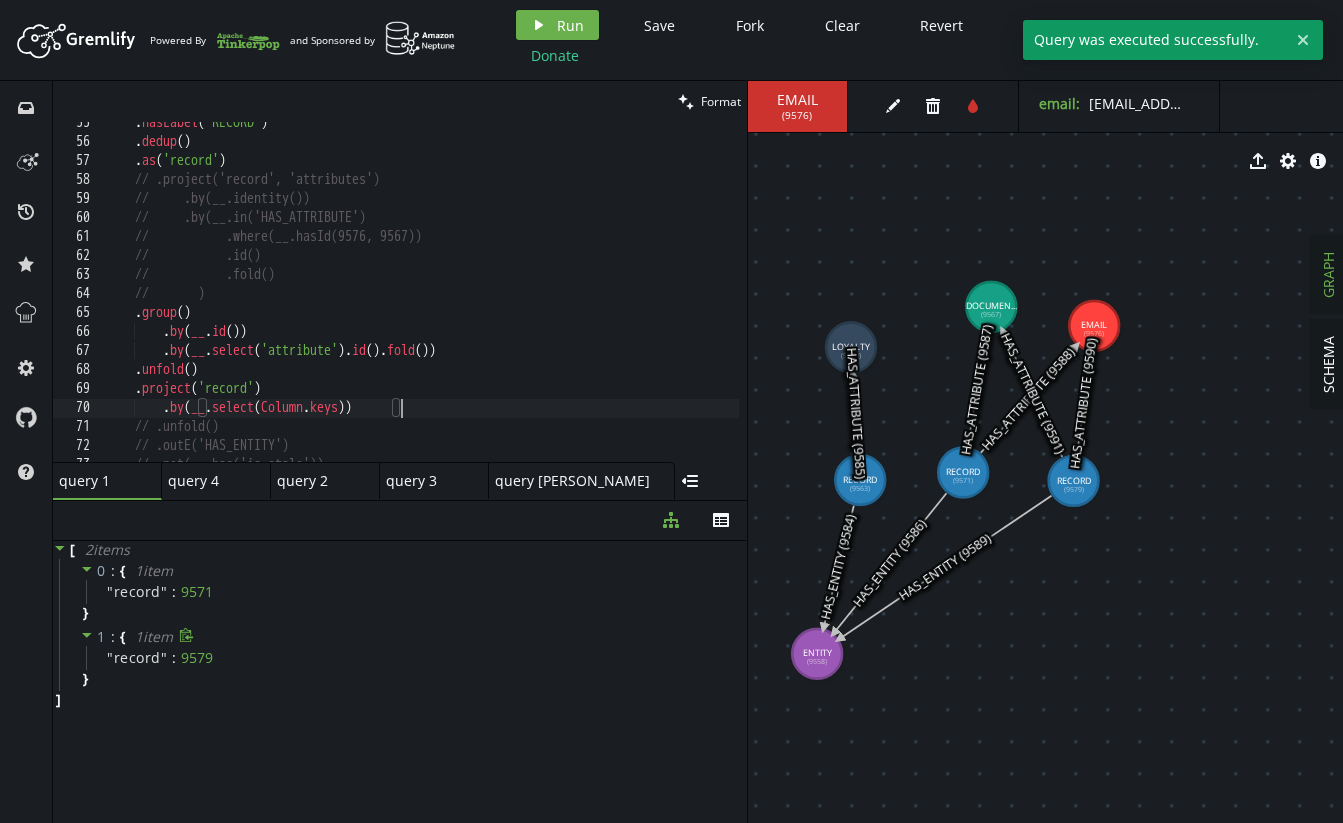 click on ". hasLabel ( 'RECORD' )      . dedup ( )      . as ( 'record' )      // .project('record', 'attributes')      //     .by(__.identity())      //     .by(__.in('HAS_ATTRIBUTE')      //           .where(__.hasId(9576, 9567))      //           .id()      //           .fold()      //       )      . group ( )           . by ( __ . id ( ))           . by ( __ . select ( 'attribute' ) . id ( ) . fold ( ))      . unfold ( )      . project ( 'record' )           . by ( __ . select ( Column . keys ))      // .unfold()      // .outE('HAS_ENTITY')      // .not(__.has('is_stale'))" at bounding box center [611, 298] 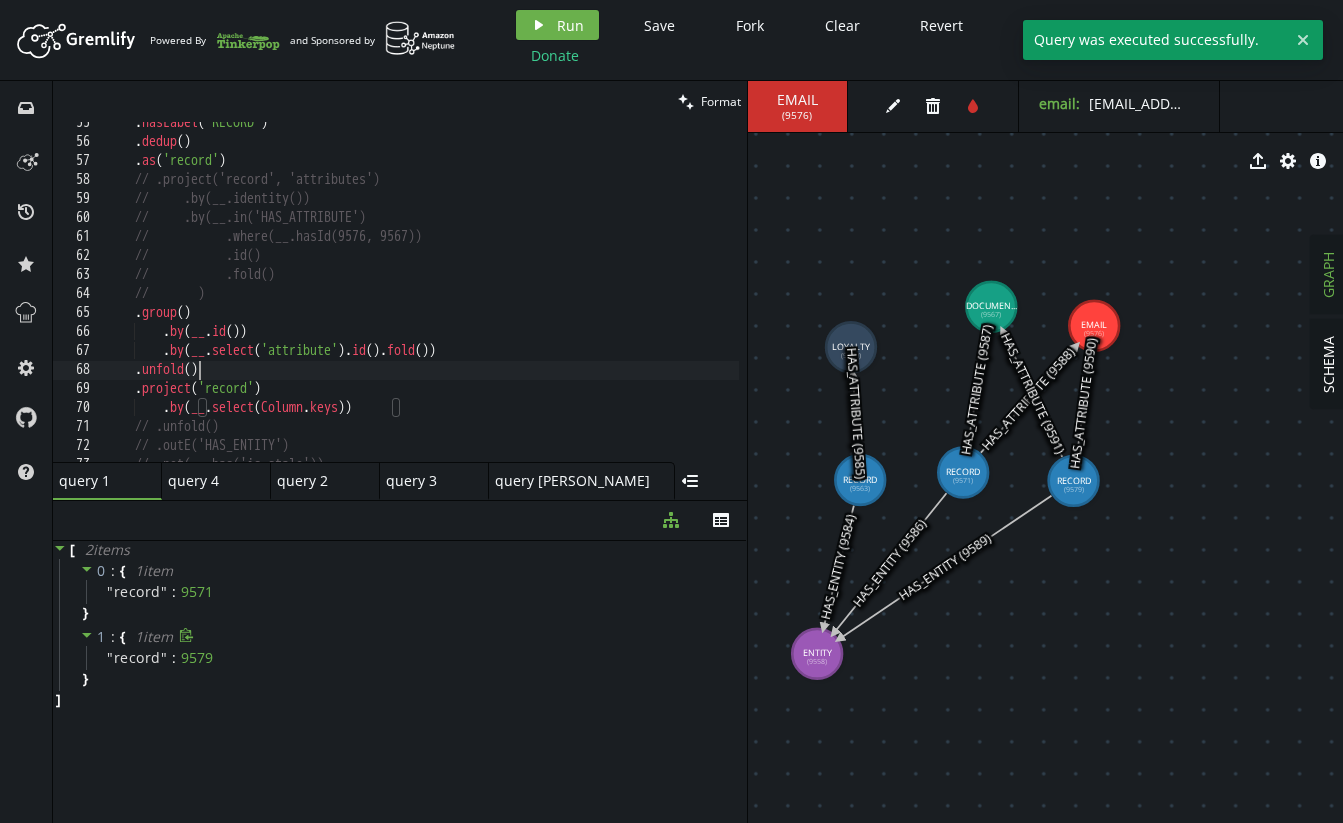 click on ". hasLabel ( 'RECORD' )      . dedup ( )      . as ( 'record' )      // .project('record', 'attributes')      //     .by(__.identity())      //     .by(__.in('HAS_ATTRIBUTE')      //           .where(__.hasId(9576, 9567))      //           .id()      //           .fold()      //       )      . group ( )           . by ( __ . id ( ))           . by ( __ . select ( 'attribute' ) . id ( ) . fold ( ))      . unfold ( )      . project ( 'record' )           . by ( __ . select ( Column . keys ))      // .unfold()      // .outE('HAS_ENTITY')      // .not(__.has('is_stale'))" at bounding box center [611, 298] 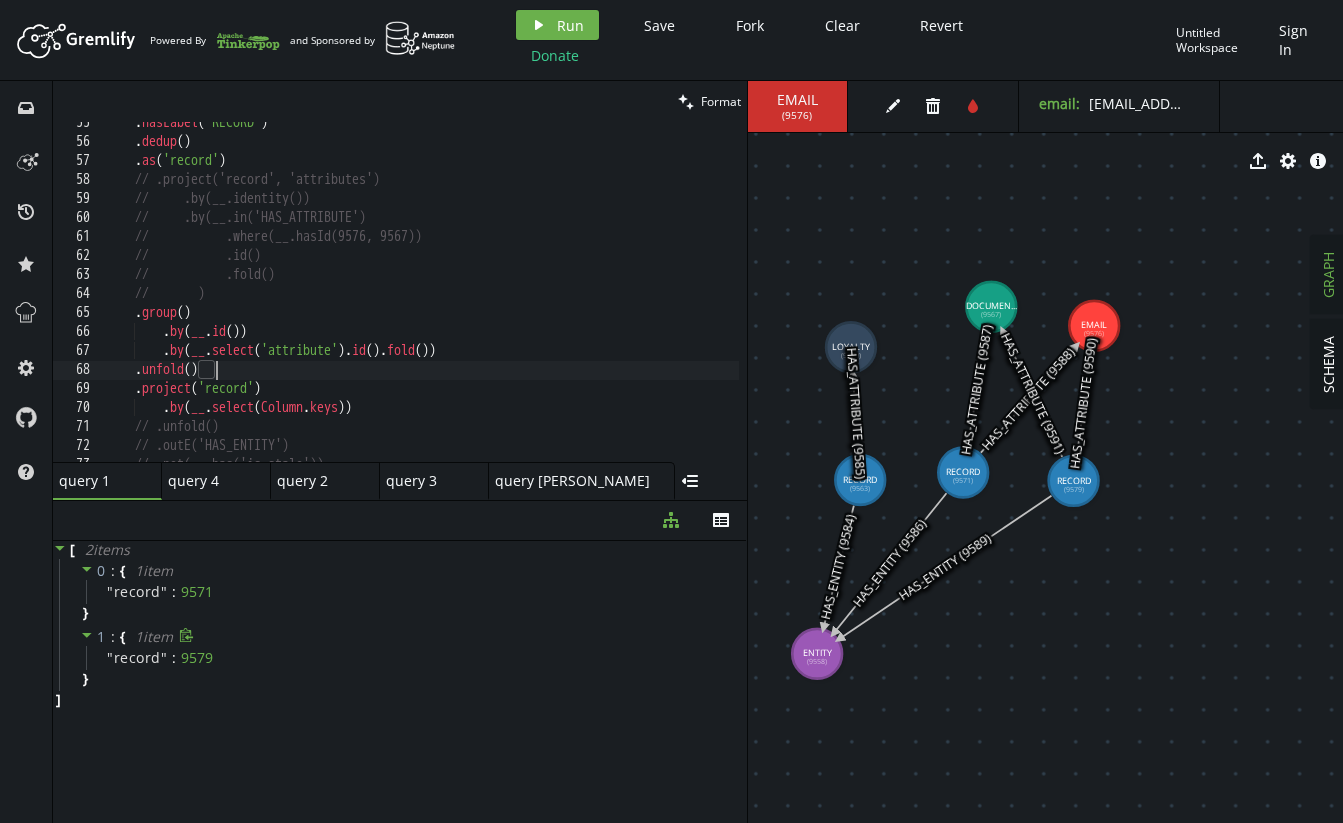 click on ". hasLabel ( 'RECORD' )      . dedup ( )      . as ( 'record' )      // .project('record', 'attributes')      //     .by(__.identity())      //     .by(__.in('HAS_ATTRIBUTE')      //           .where(__.hasId(9576, 9567))      //           .id()      //           .fold()      //       )      . group ( )           . by ( __ . id ( ))           . by ( __ . select ( 'attribute' ) . id ( ) . fold ( ))      . unfold ( )      . project ( 'record' )           . by ( __ . select ( Column . keys ))      // .unfold()      // .outE('HAS_ENTITY')      // .not(__.has('is_stale'))" at bounding box center (611, 298) 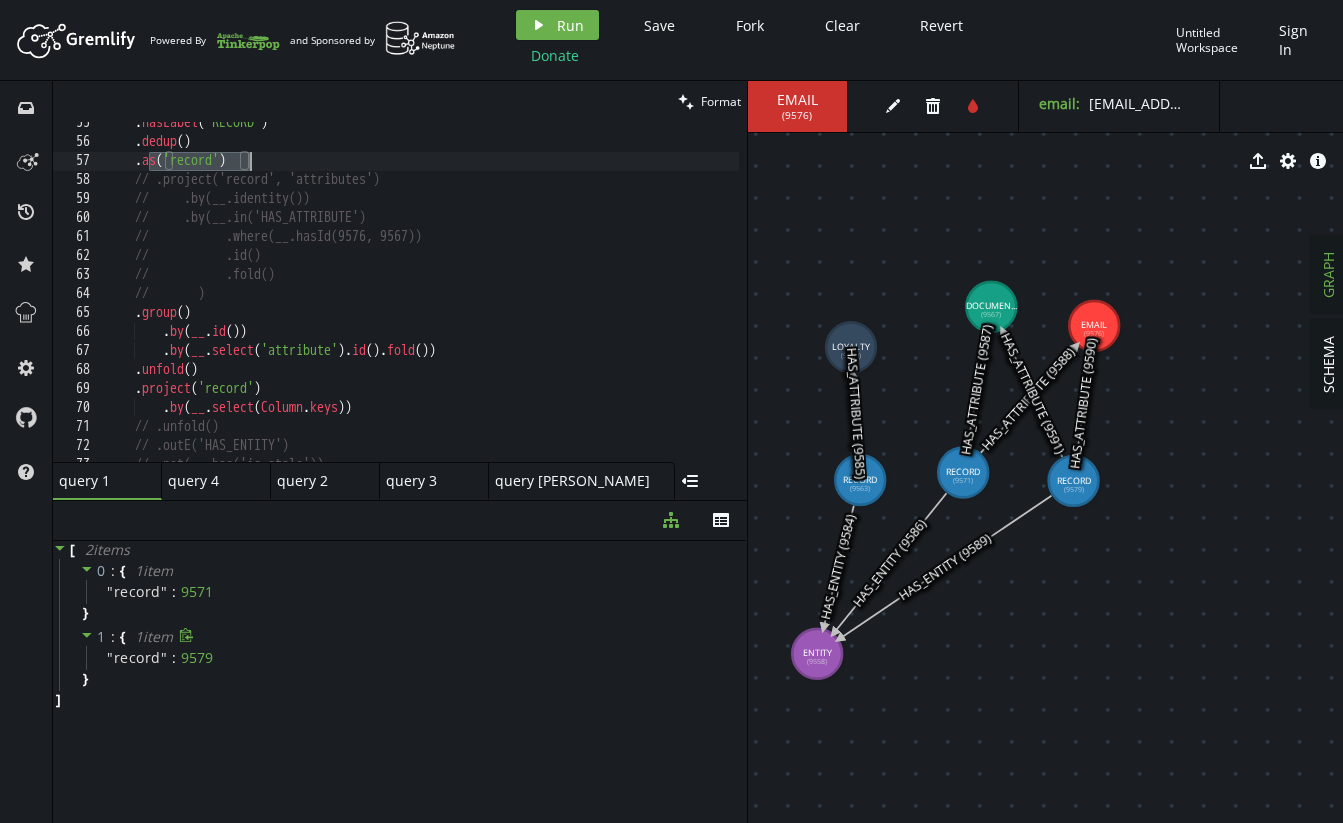 drag, startPoint x: 145, startPoint y: 162, endPoint x: 266, endPoint y: 159, distance: 121.037186 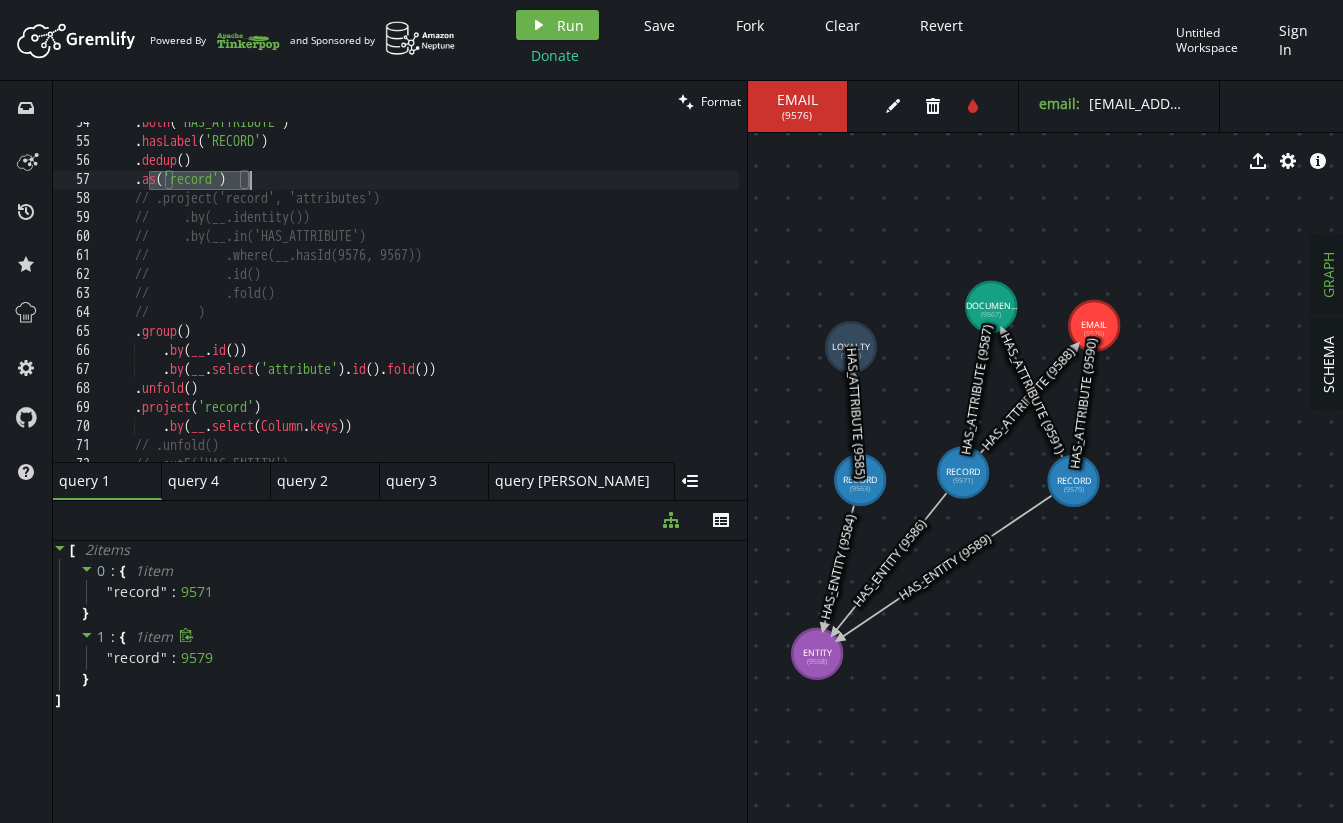 scroll, scrollTop: 1015, scrollLeft: 0, axis: vertical 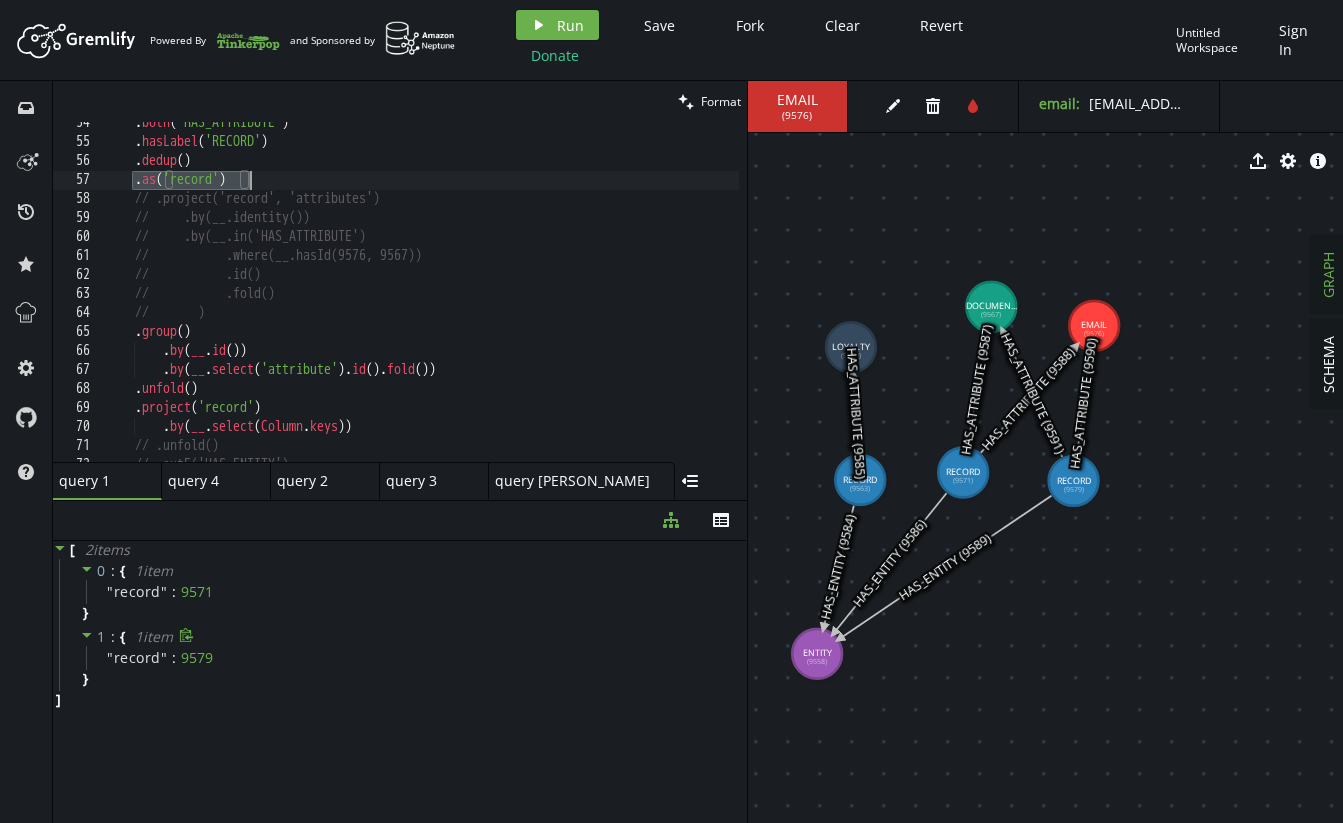 drag, startPoint x: 135, startPoint y: 188, endPoint x: 267, endPoint y: 178, distance: 132.37825 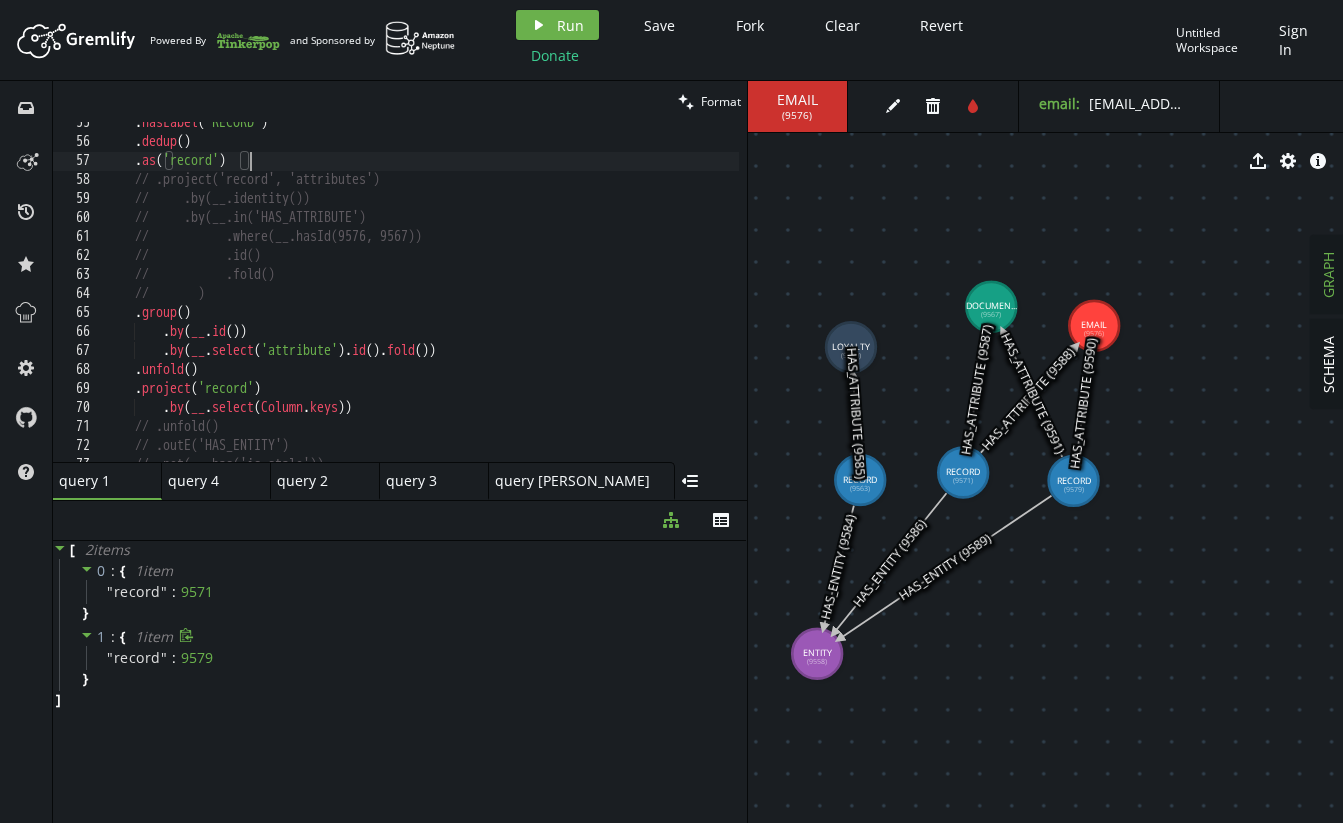 scroll, scrollTop: 1034, scrollLeft: 0, axis: vertical 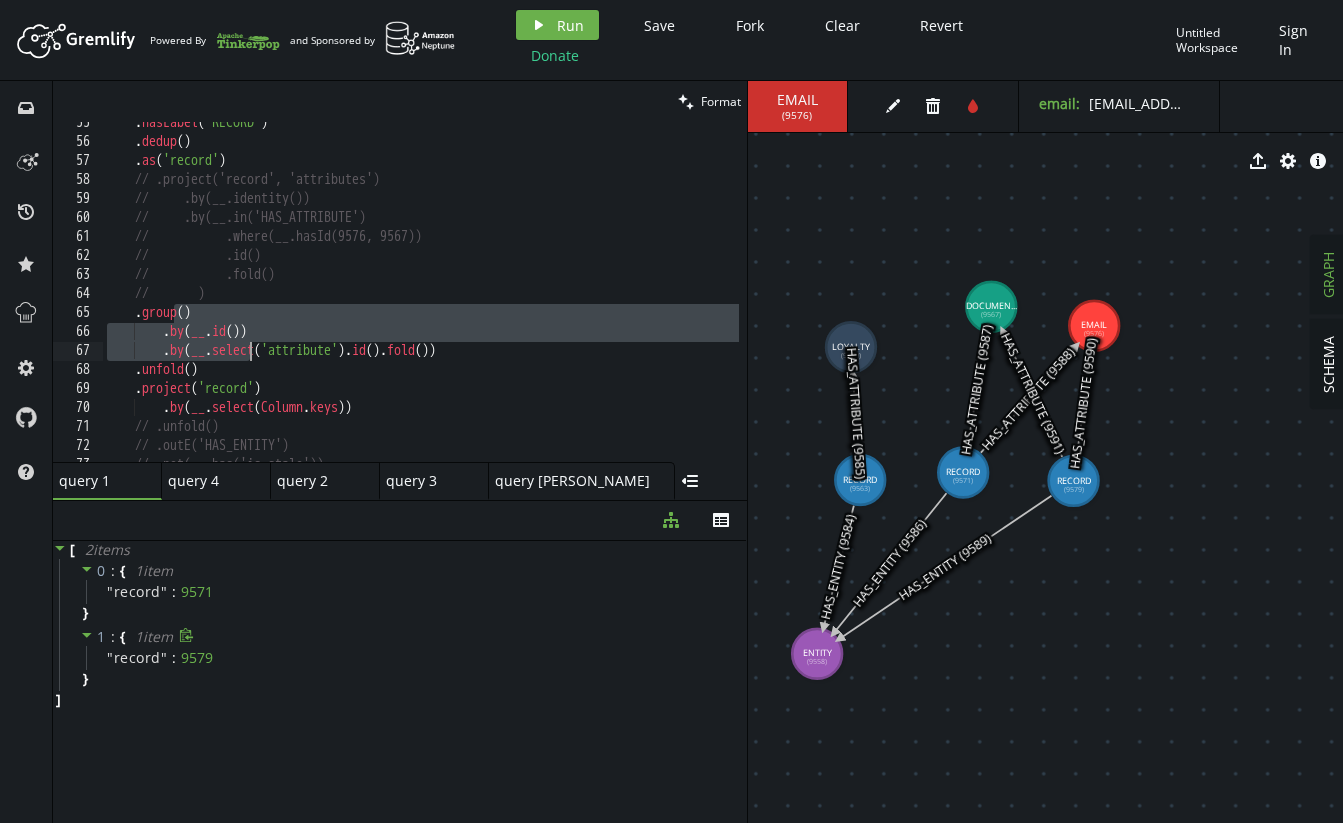 drag, startPoint x: 174, startPoint y: 318, endPoint x: 252, endPoint y: 352, distance: 85.08819 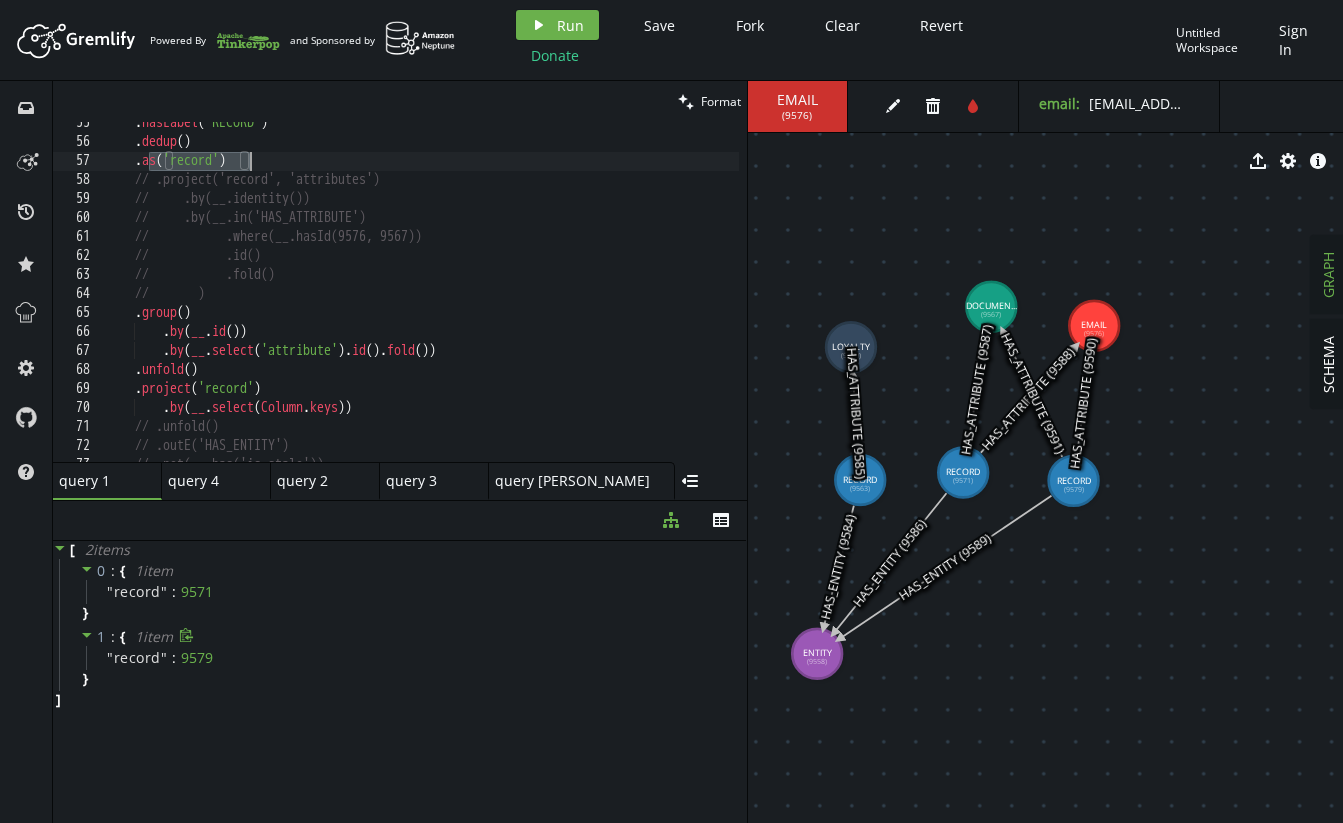 drag, startPoint x: 166, startPoint y: 166, endPoint x: 270, endPoint y: 156, distance: 104.47966 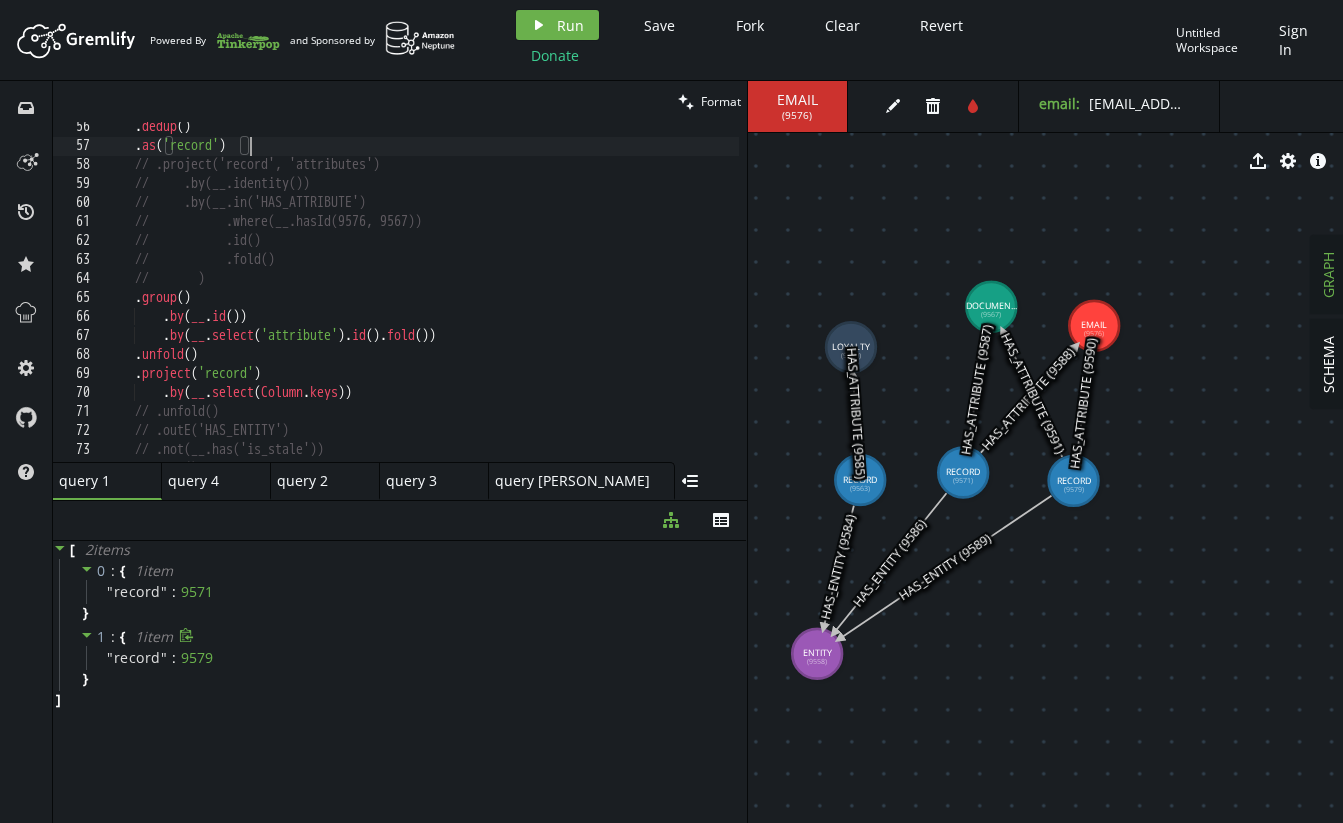 scroll, scrollTop: 1046, scrollLeft: 0, axis: vertical 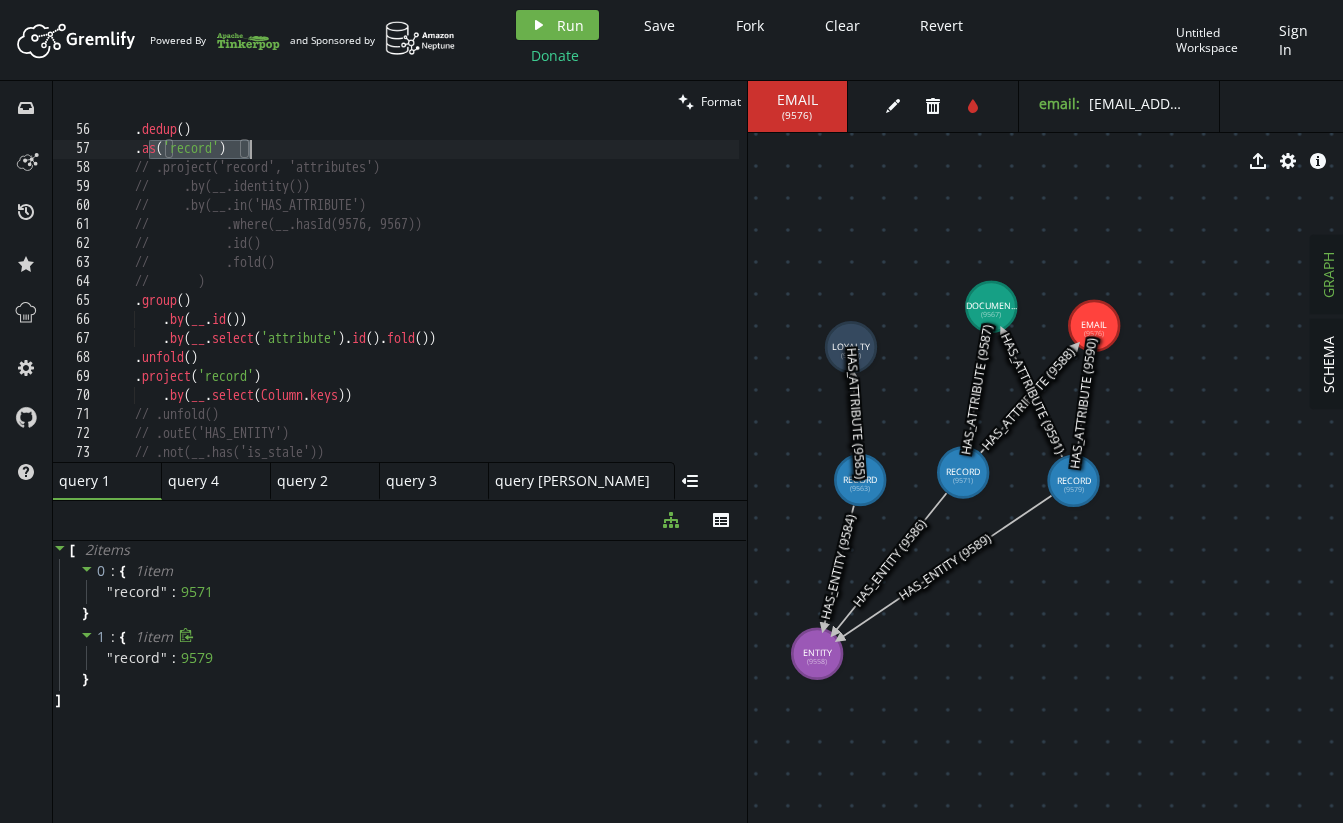 drag, startPoint x: 154, startPoint y: 146, endPoint x: 304, endPoint y: 146, distance: 150 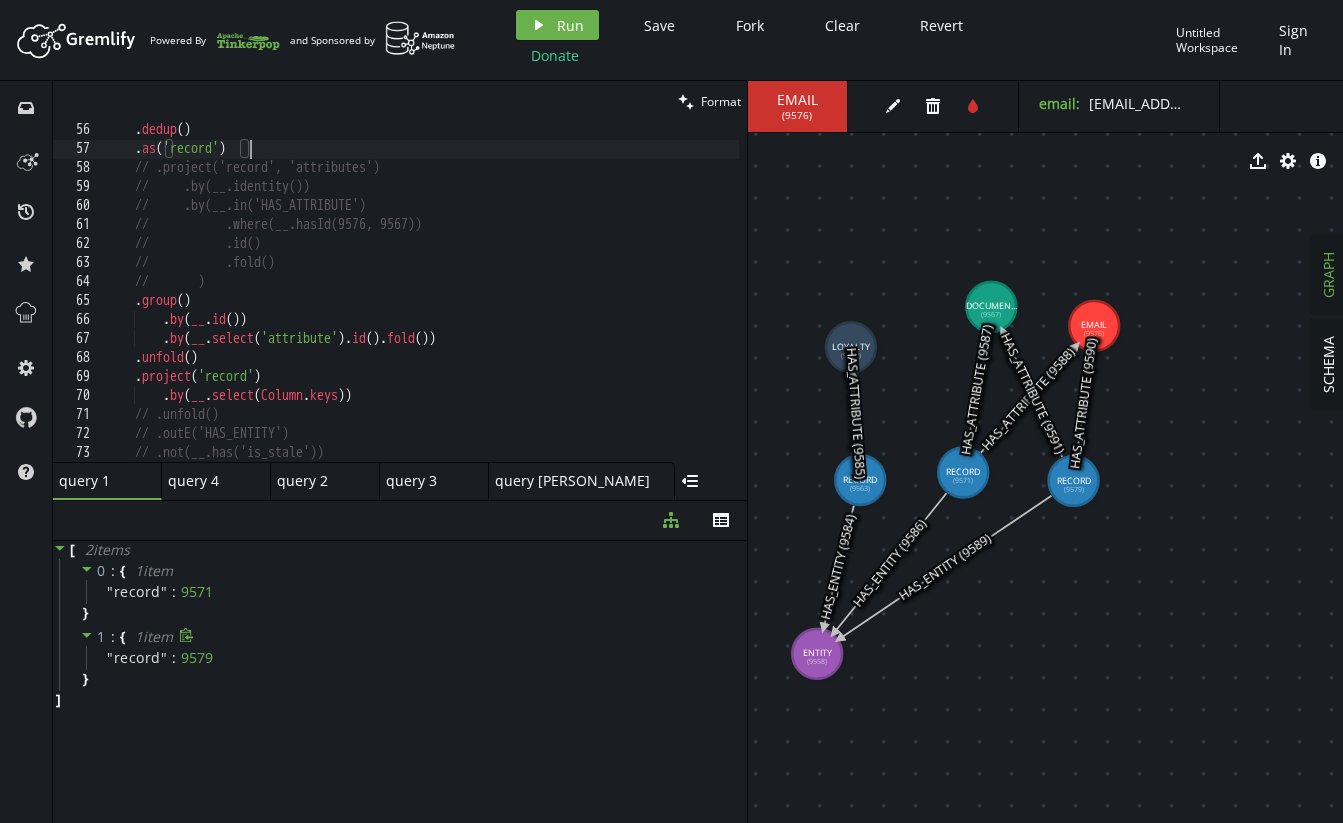 click on ". dedup ( )      . as ( 'record' )      // .project('record', 'attributes')      //     .by(__.identity())      //     .by(__.in('HAS_ATTRIBUTE')      //           .where(__.hasId(9576, 9567))      //           .id()      //           .fold()      //       )      . group ( )           . by ( __ . id ( ))           . by ( __ . select ( 'attribute' ) . id ( ) . fold ( ))      . unfold ( )      . project ( 'record' )           . by ( __ . select ( Column . keys ))      // .unfold()      // .outE('HAS_ENTITY')      // .not(__.has('is_stale'))      // .inV()" at bounding box center [611, 305] 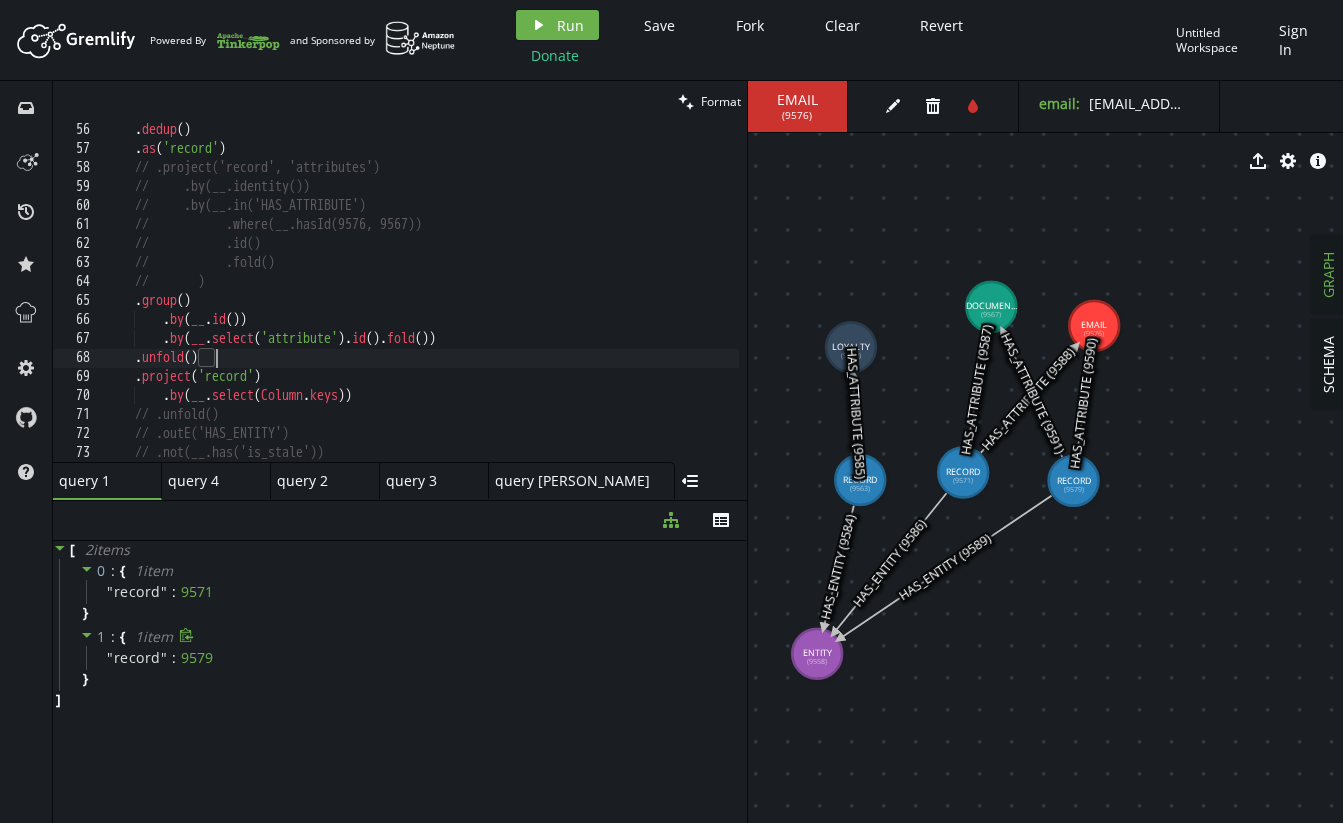 click on ". dedup ( )      . as ( 'record' )      // .project('record', 'attributes')      //     .by(__.identity())      //     .by(__.in('HAS_ATTRIBUTE')      //           .where(__.hasId(9576, 9567))      //           .id()      //           .fold()      //       )      . group ( )           . by ( __ . id ( ))           . by ( __ . select ( 'attribute' ) . id ( ) . fold ( ))      . unfold ( )      . project ( 'record' )           . by ( __ . select ( Column . keys ))      // .unfold()      // .outE('HAS_ENTITY')      // .not(__.has('is_stale'))      // .inV()" at bounding box center (611, 305) 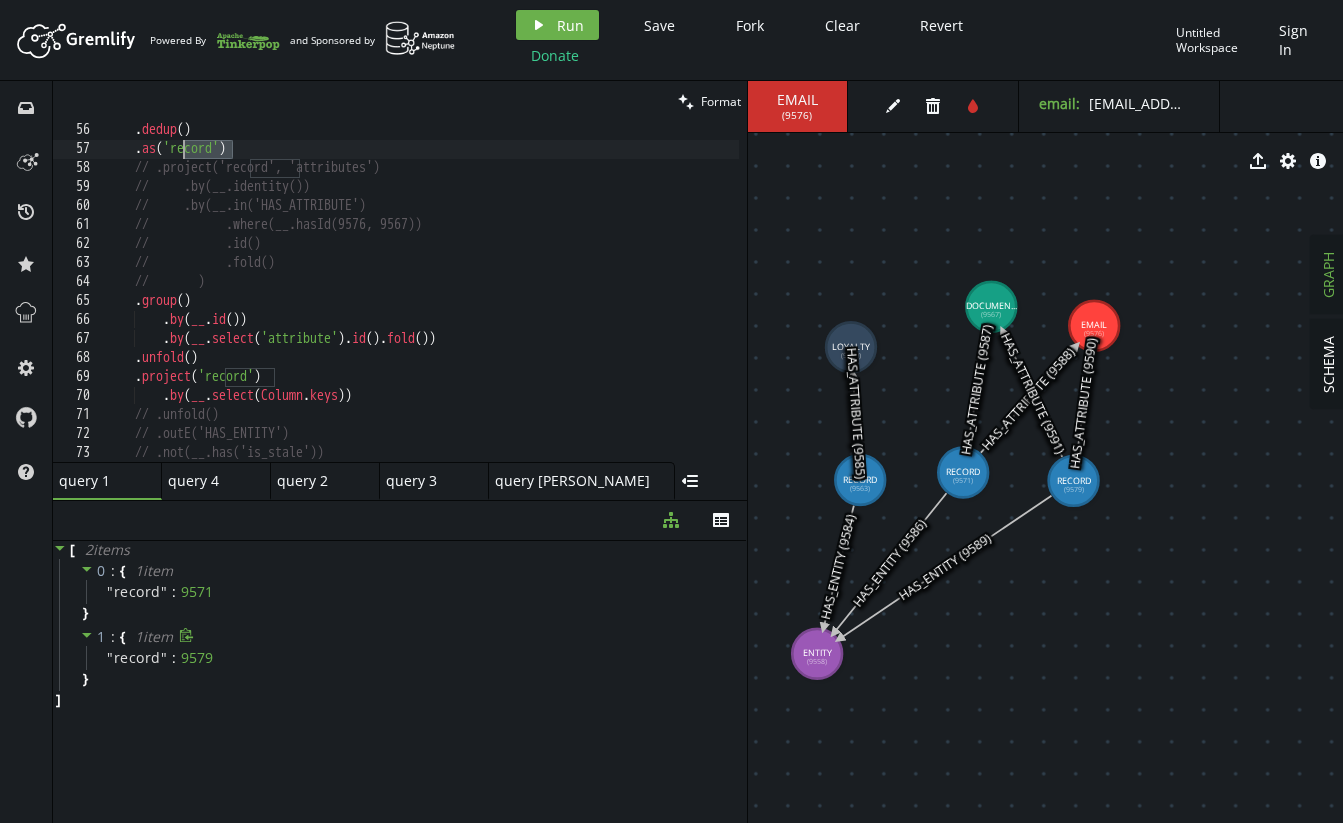 click on ". dedup ( )      . as ( 'record' )      // .project('record', 'attributes')      //     .by(__.identity())      //     .by(__.in('HAS_ATTRIBUTE')      //           .where(__.hasId(9576, 9567))      //           .id()      //           .fold()      //       )      . group ( )           . by ( __ . id ( ))           . by ( __ . select ( 'attribute' ) . id ( ) . fold ( ))      . unfold ( )      . project ( 'record' )           . by ( __ . select ( Column . keys ))      // .unfold()      // .outE('HAS_ENTITY')      // .not(__.has('is_stale'))      // .inV()" at bounding box center (611, 305) 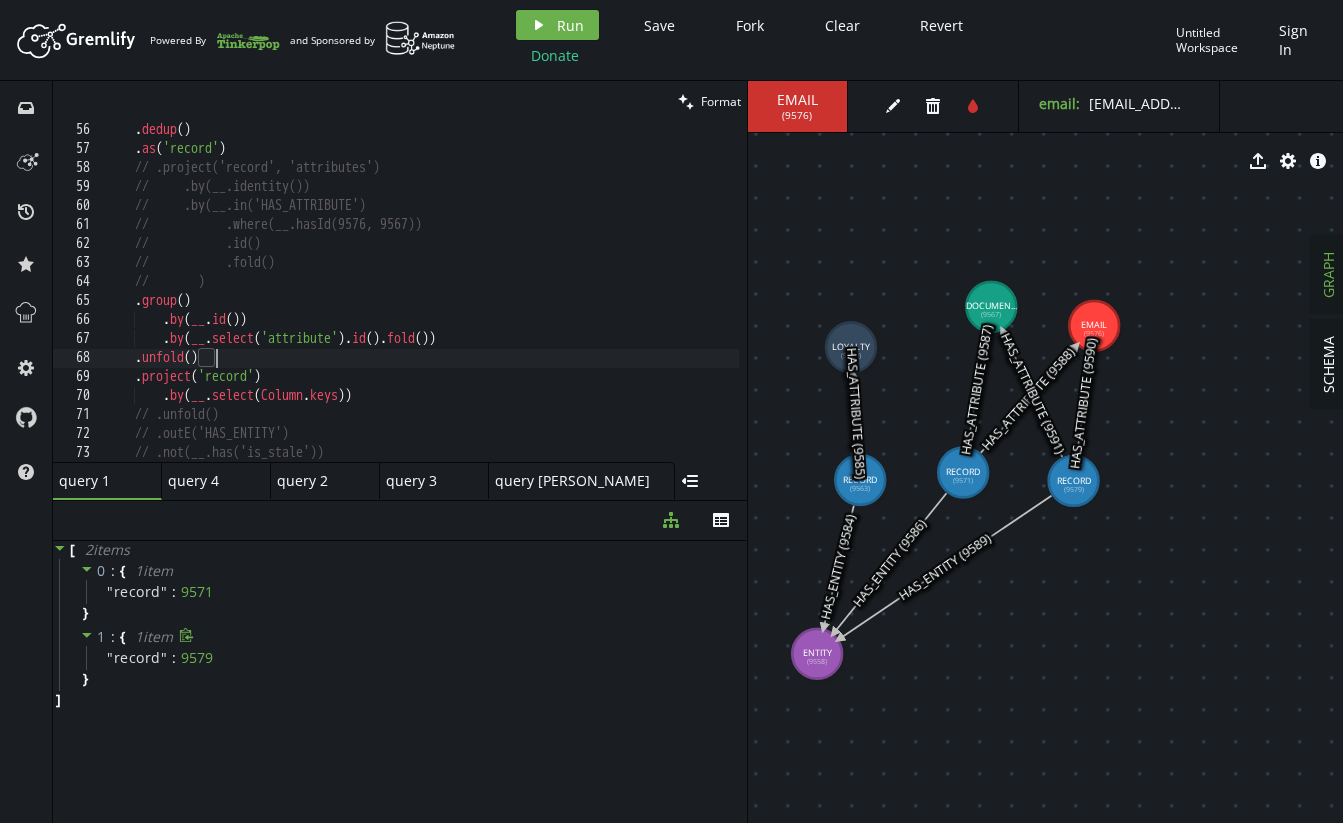 click on ". dedup ( )      . as ( 'record' )      // .project('record', 'attributes')      //     .by(__.identity())      //     .by(__.in('HAS_ATTRIBUTE')      //           .where(__.hasId(9576, 9567))      //           .id()      //           .fold()      //       )      . group ( )           . by ( __ . id ( ))           . by ( __ . select ( 'attribute' ) . id ( ) . fold ( ))      . unfold ( )      . project ( 'record' )           . by ( __ . select ( Column . keys ))      // .unfold()      // .outE('HAS_ENTITY')      // .not(__.has('is_stale'))      // .inV()" at bounding box center (611, 305) 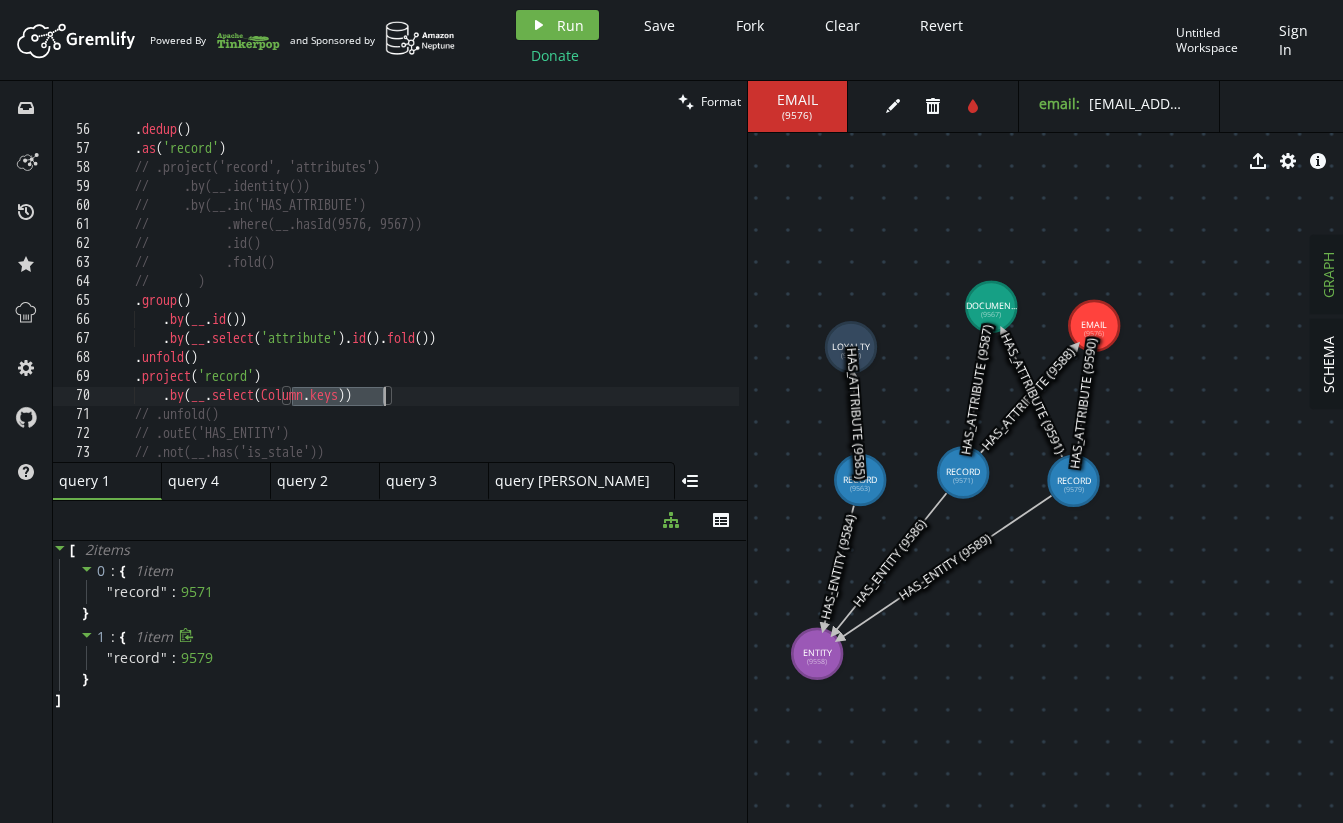 drag, startPoint x: 293, startPoint y: 399, endPoint x: 386, endPoint y: 402, distance: 93.04838 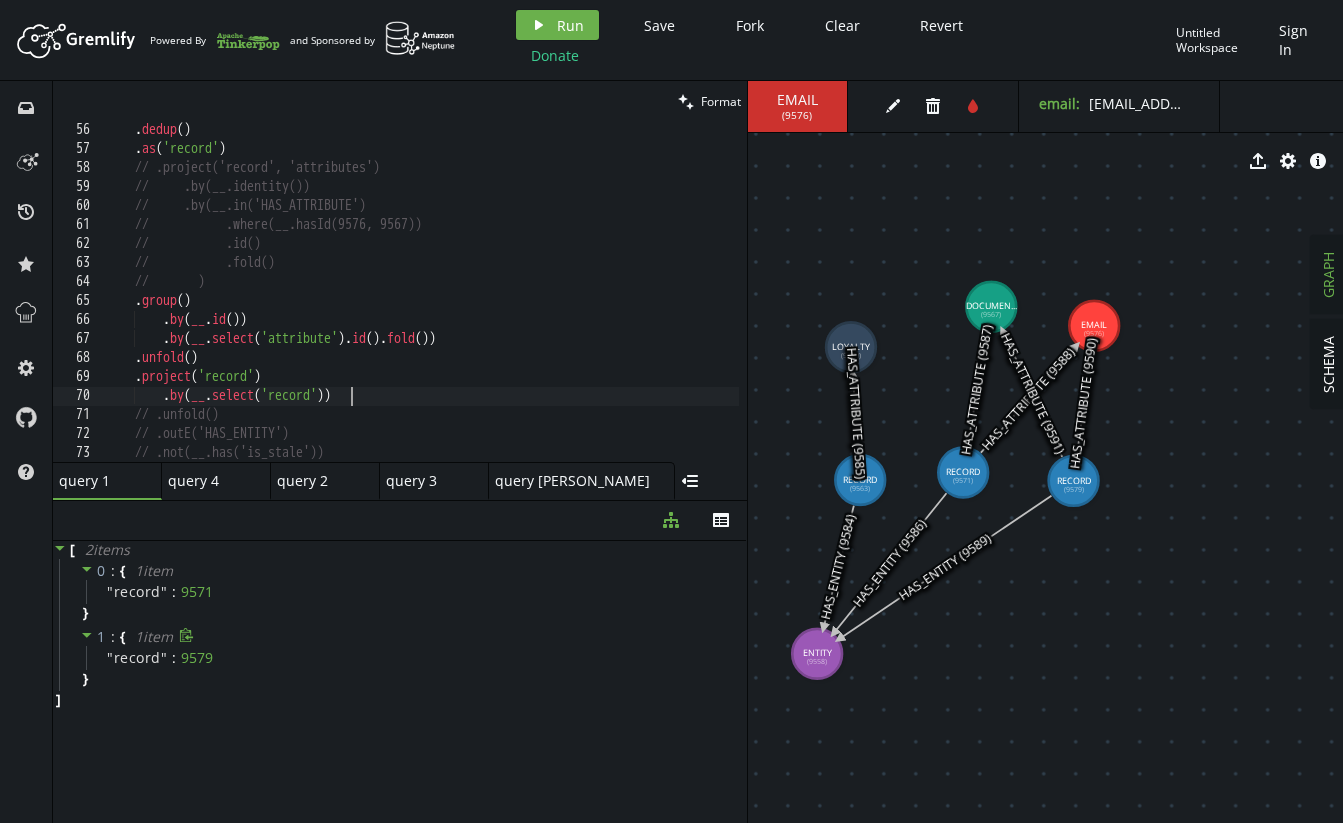 click on ". dedup ( )      . as ( 'record' )      // .project('record', 'attributes')      //     .by(__.identity())      //     .by(__.in('HAS_ATTRIBUTE')      //           .where(__.hasId(9576, 9567))      //           .id()      //           .fold()      //       )      . group ( )           . by ( __ . id ( ))           . by ( __ . select ( 'attribute' ) . id ( ) . fold ( ))      . unfold ( )      . project ( 'record' )           . by ( __ . select ( 'record' ))      // .unfold()      // .outE('HAS_ENTITY')      // .not(__.has('is_stale'))      // .inV()" at bounding box center [611, 305] 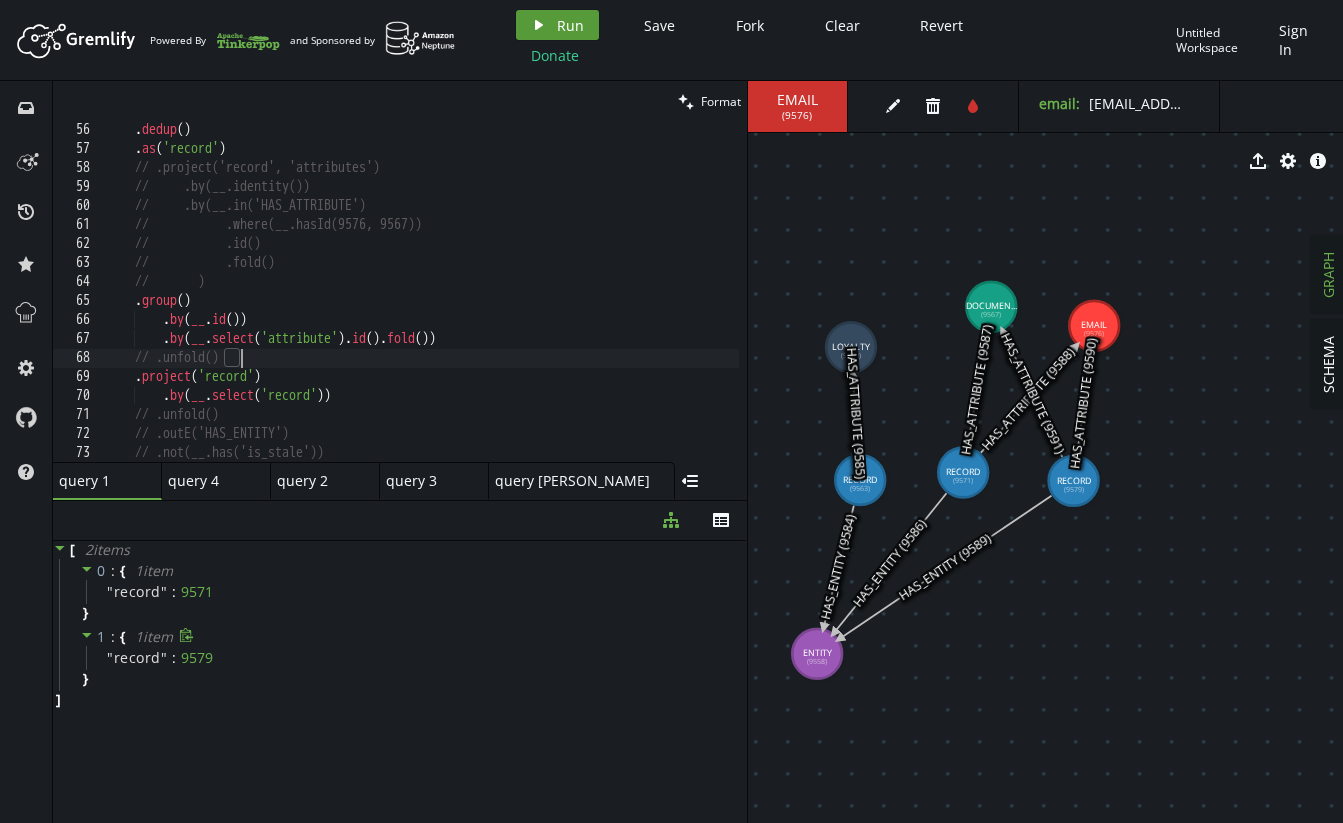 click on "play" 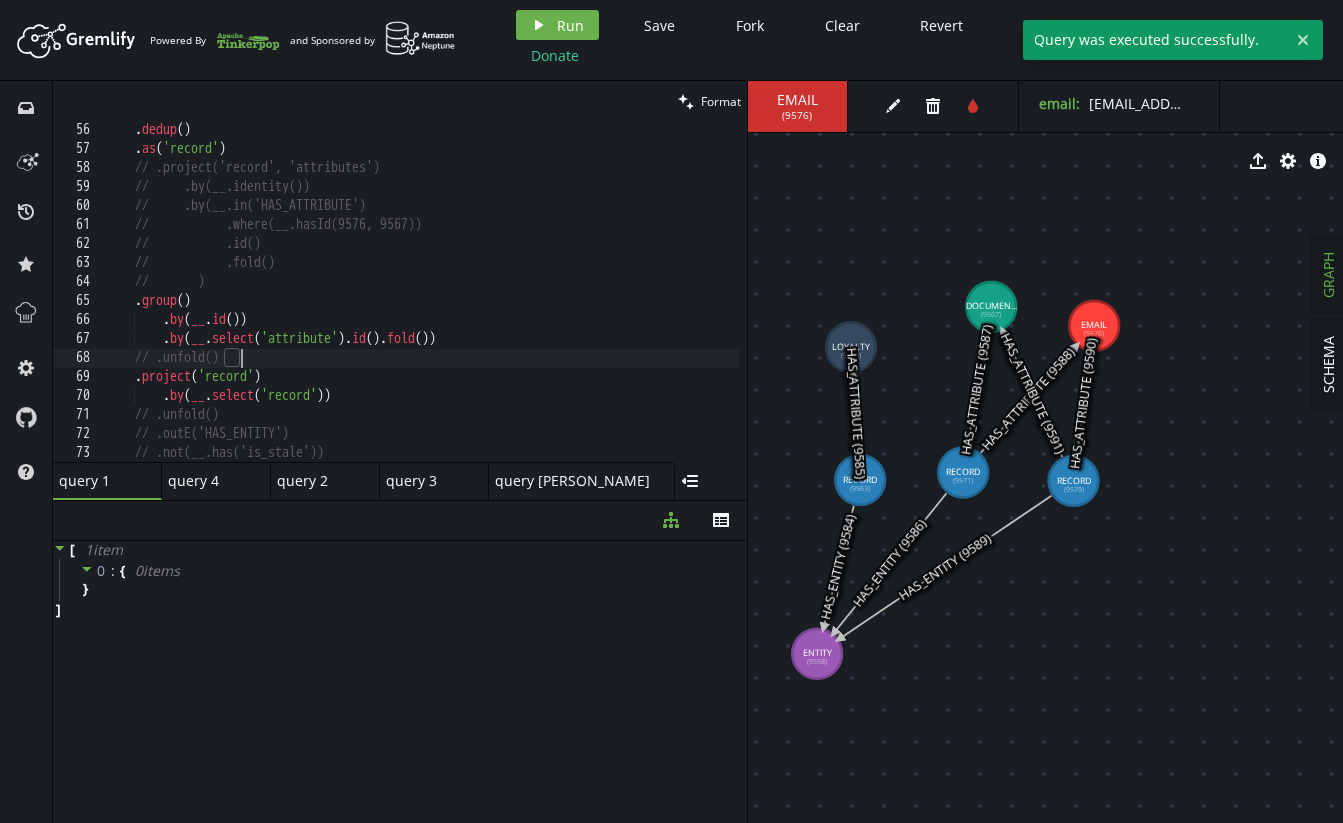 click on ". dedup ( )      . as ( 'record' )      // .project('record', 'attributes')      //     .by(__.identity())      //     .by(__.in('HAS_ATTRIBUTE')      //           .where(__.hasId(9576, 9567))      //           .id()      //           .fold()      //       )      . group ( )           . by ( __ . id ( ))           . by ( __ . select ( 'attribute' ) . id ( ) . fold ( ))      // .unfold()      . project ( 'record' )           . by ( __ . select ( 'record' ))      // .unfold()      // .outE('HAS_ENTITY')      // .not(__.has('is_stale'))      // .inV()" at bounding box center [611, 305] 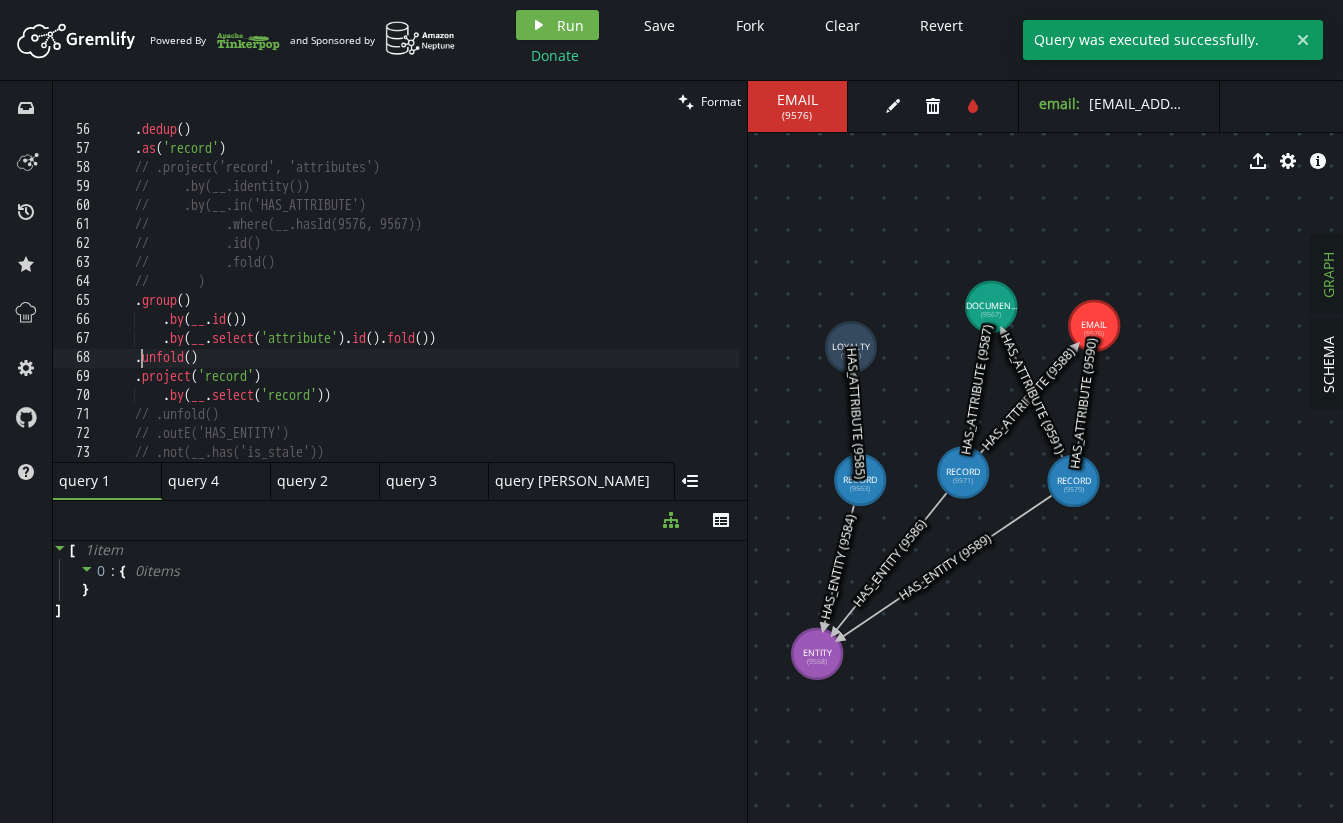click on ". dedup ( )      . as ( 'record' )      // .project('record', 'attributes')      //     .by(__.identity())      //     .by(__.in('HAS_ATTRIBUTE')      //           .where(__.hasId(9576, 9567))      //           .id()      //           .fold()      //       )      . group ( )           . by ( __ . id ( ))           . by ( __ . select ( 'attribute' ) . id ( ) . fold ( ))      . unfold ( )      . project ( 'record' )           . by ( __ . select ( 'record' ))      // .unfold()      // .outE('HAS_ENTITY')      // .not(__.has('is_stale'))      // .inV()" at bounding box center [611, 305] 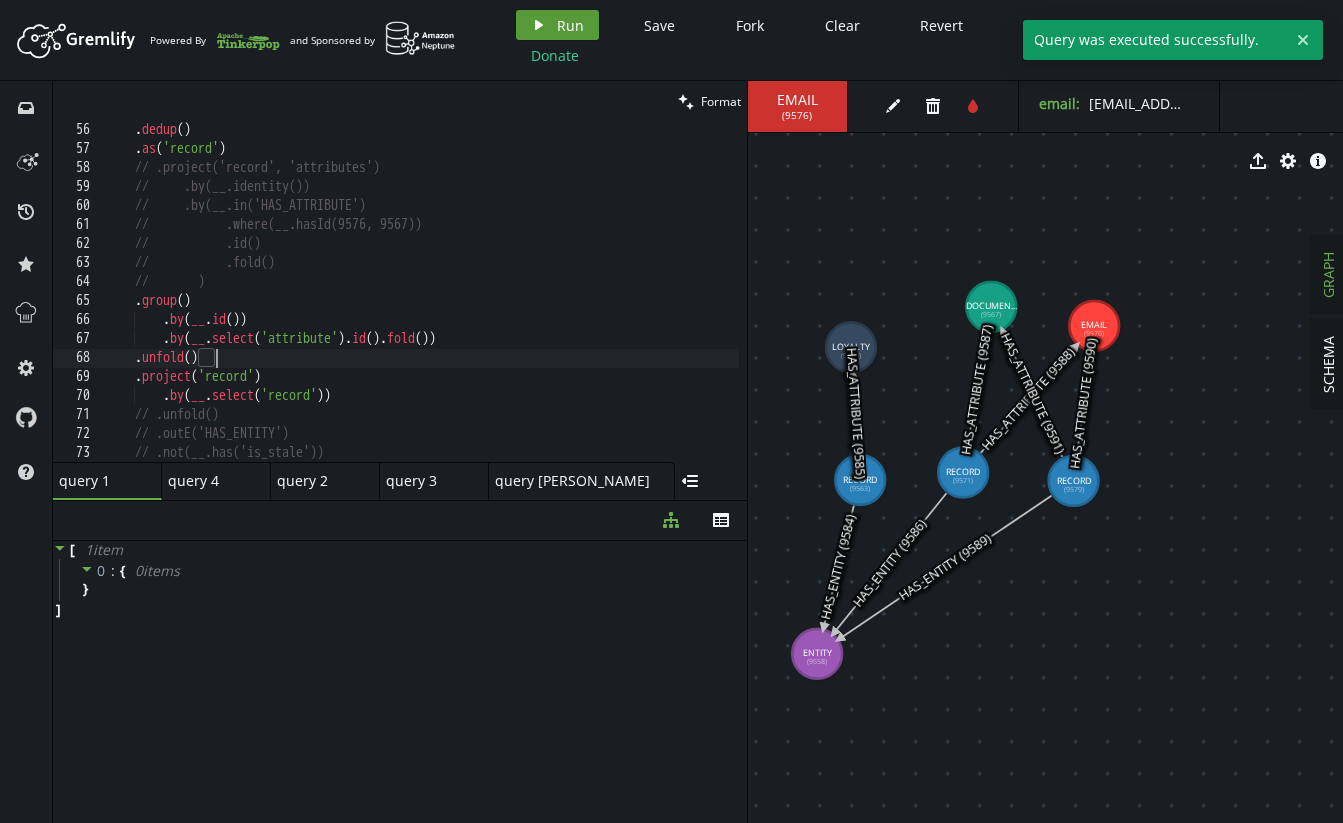 click on "play" 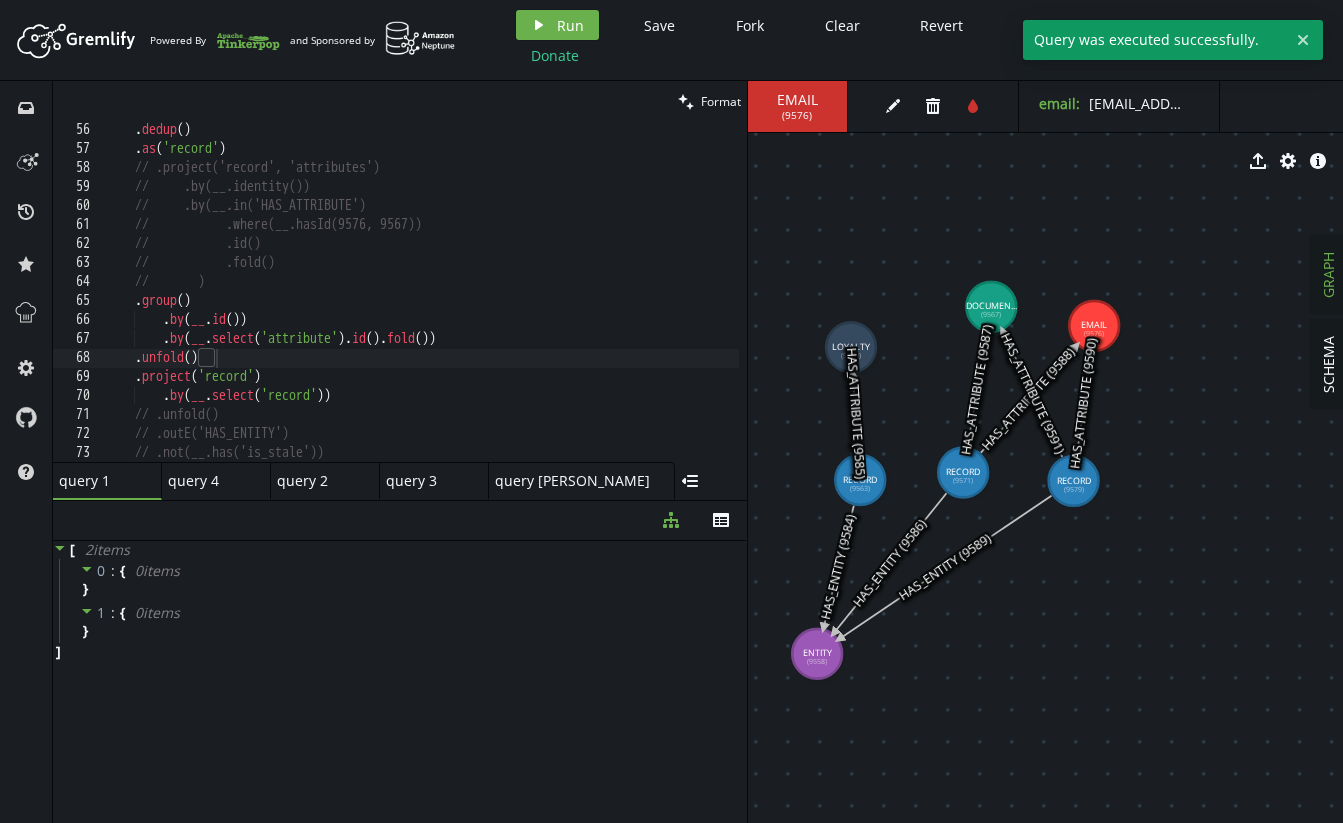 click on ". dedup ( )      . as ( 'record' )      // .project('record', 'attributes')      //     .by(__.identity())      //     .by(__.in('HAS_ATTRIBUTE')      //           .where(__.hasId(9576, 9567))      //           .id()      //           .fold()      //       )      . group ( )           . by ( __ . id ( ))           . by ( __ . select ( 'attribute' ) . id ( ) . fold ( ))      . unfold ( )      . project ( 'record' )           . by ( __ . select ( 'record' ))      // .unfold()      // .outE('HAS_ENTITY')      // .not(__.has('is_stale'))      // .inV()" at bounding box center [611, 305] 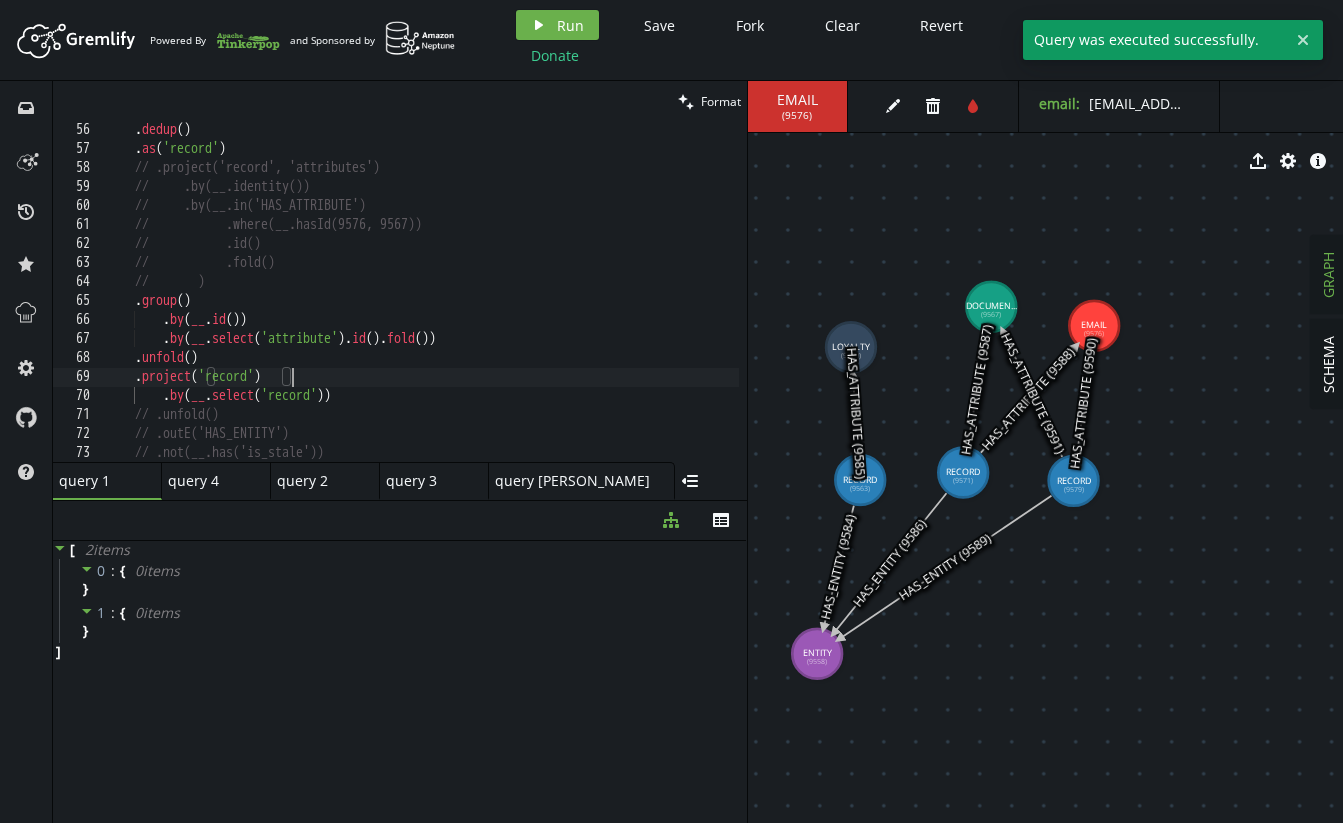 click on ". dedup ( )      . as ( 'record' )      // .project('record', 'attributes')      //     .by(__.identity())      //     .by(__.in('HAS_ATTRIBUTE')      //           .where(__.hasId(9576, 9567))      //           .id()      //           .fold()      //       )      . group ( )           . by ( __ . id ( ))           . by ( __ . select ( 'attribute' ) . id ( ) . fold ( ))      . unfold ( )      . project ( 'record' )           . by ( __ . select ( 'record' ))      // .unfold()      // .outE('HAS_ENTITY')      // .not(__.has('is_stale'))      // .inV()" at bounding box center (611, 305) 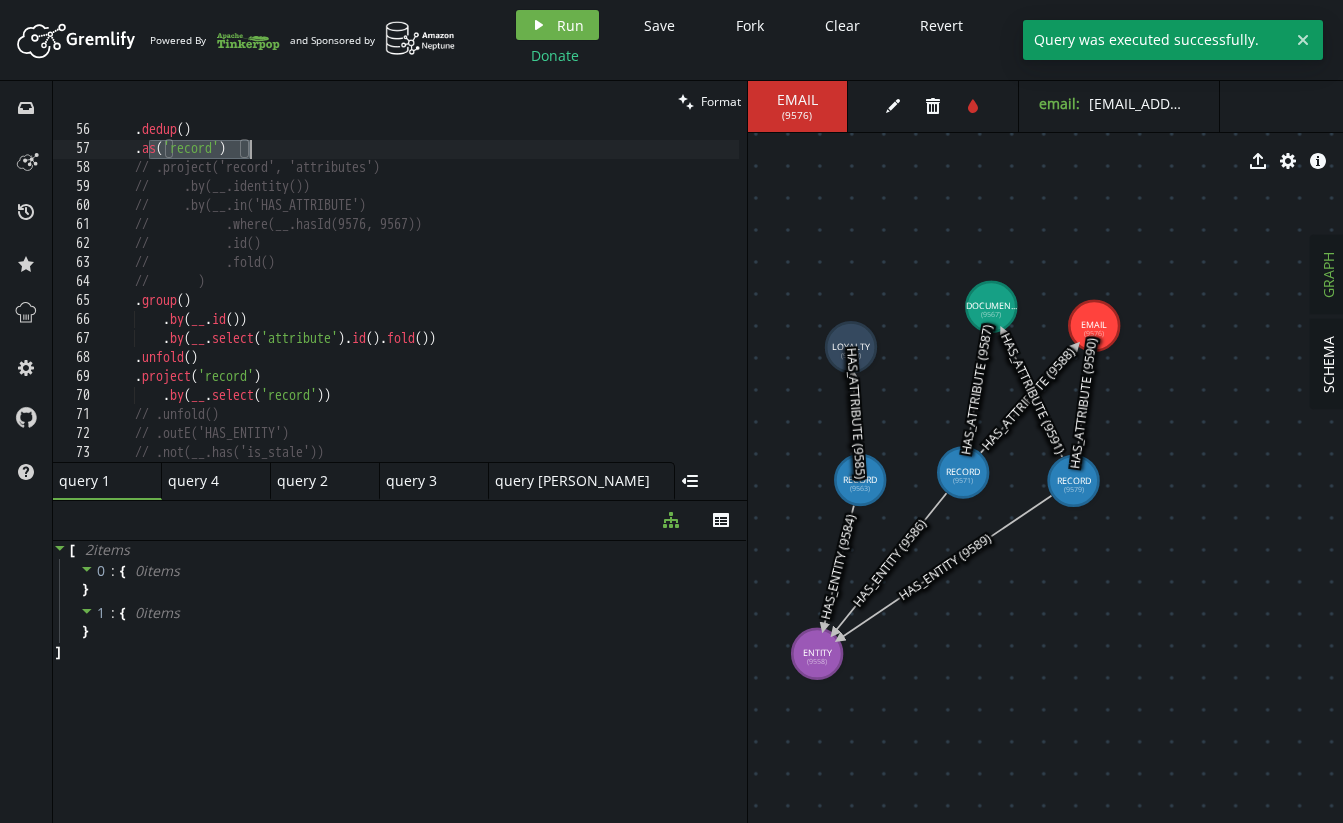 drag, startPoint x: 189, startPoint y: 147, endPoint x: 294, endPoint y: 146, distance: 105.00476 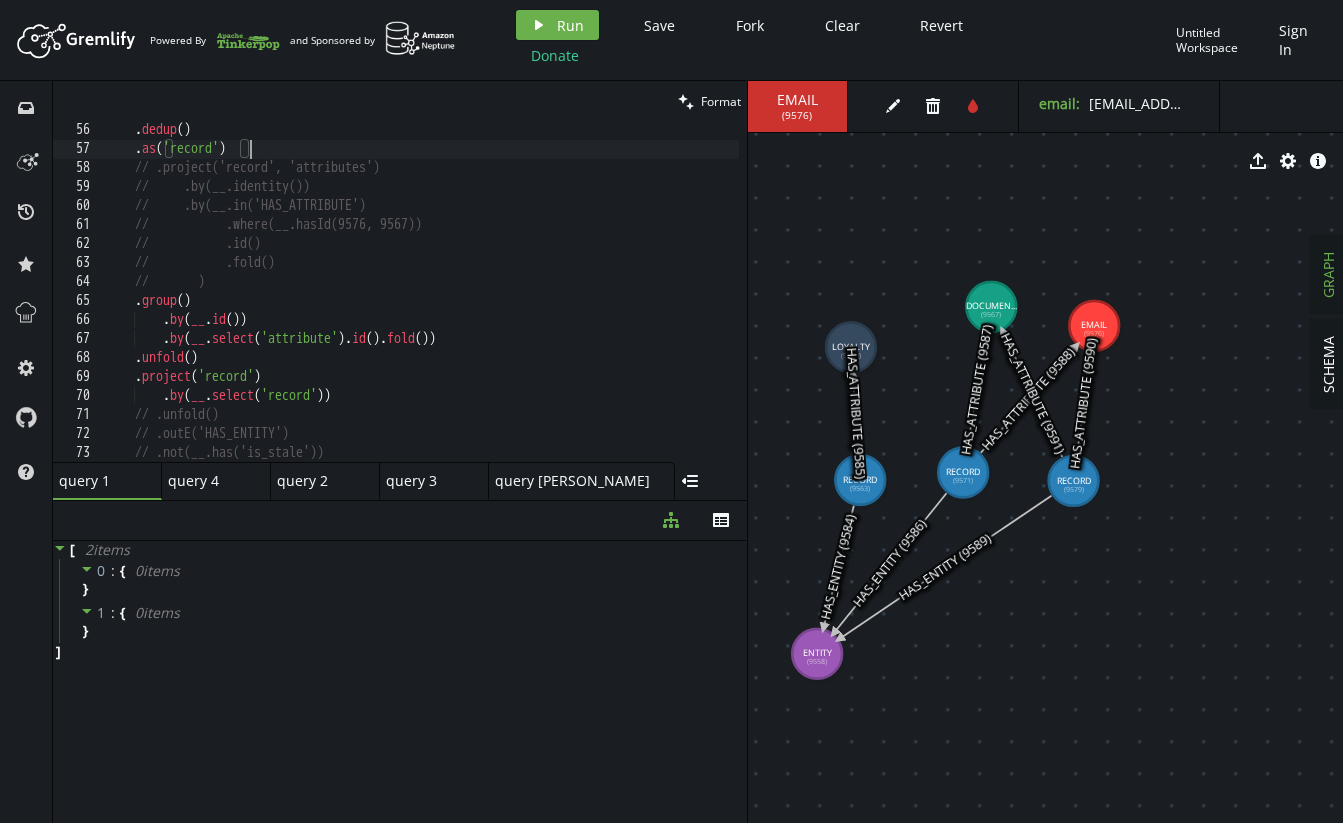 click on ". dedup ( )      . as ( 'record' )      // .project('record', 'attributes')      //     .by(__.identity())      //     .by(__.in('HAS_ATTRIBUTE')      //           .where(__.hasId(9576, 9567))      //           .id()      //           .fold()      //       )      . group ( )           . by ( __ . id ( ))           . by ( __ . select ( 'attribute' ) . id ( ) . fold ( ))      . unfold ( )      . project ( 'record' )           . by ( __ . select ( 'record' ))      // .unfold()      // .outE('HAS_ENTITY')      // .not(__.has('is_stale'))      // .inV()" at bounding box center [611, 305] 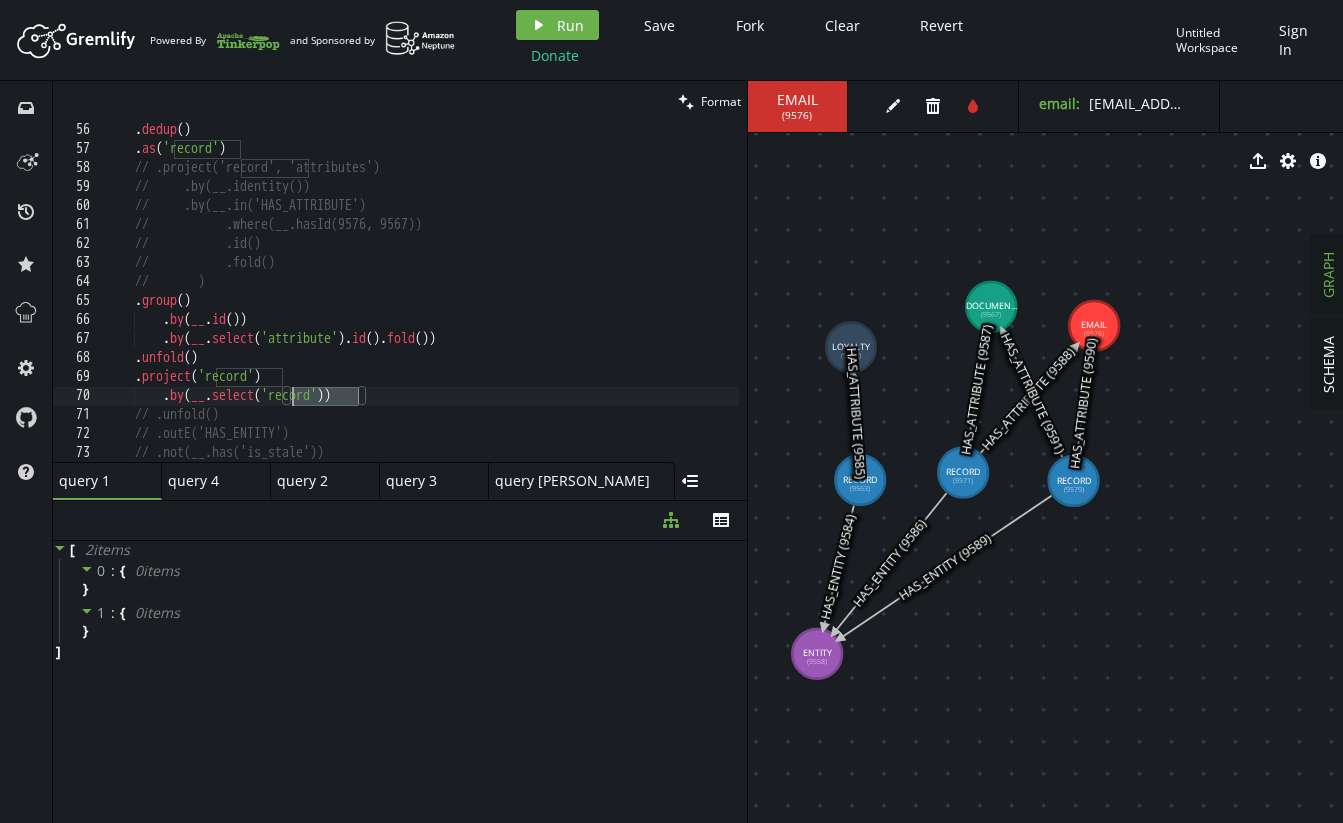 drag, startPoint x: 356, startPoint y: 400, endPoint x: 292, endPoint y: 400, distance: 64 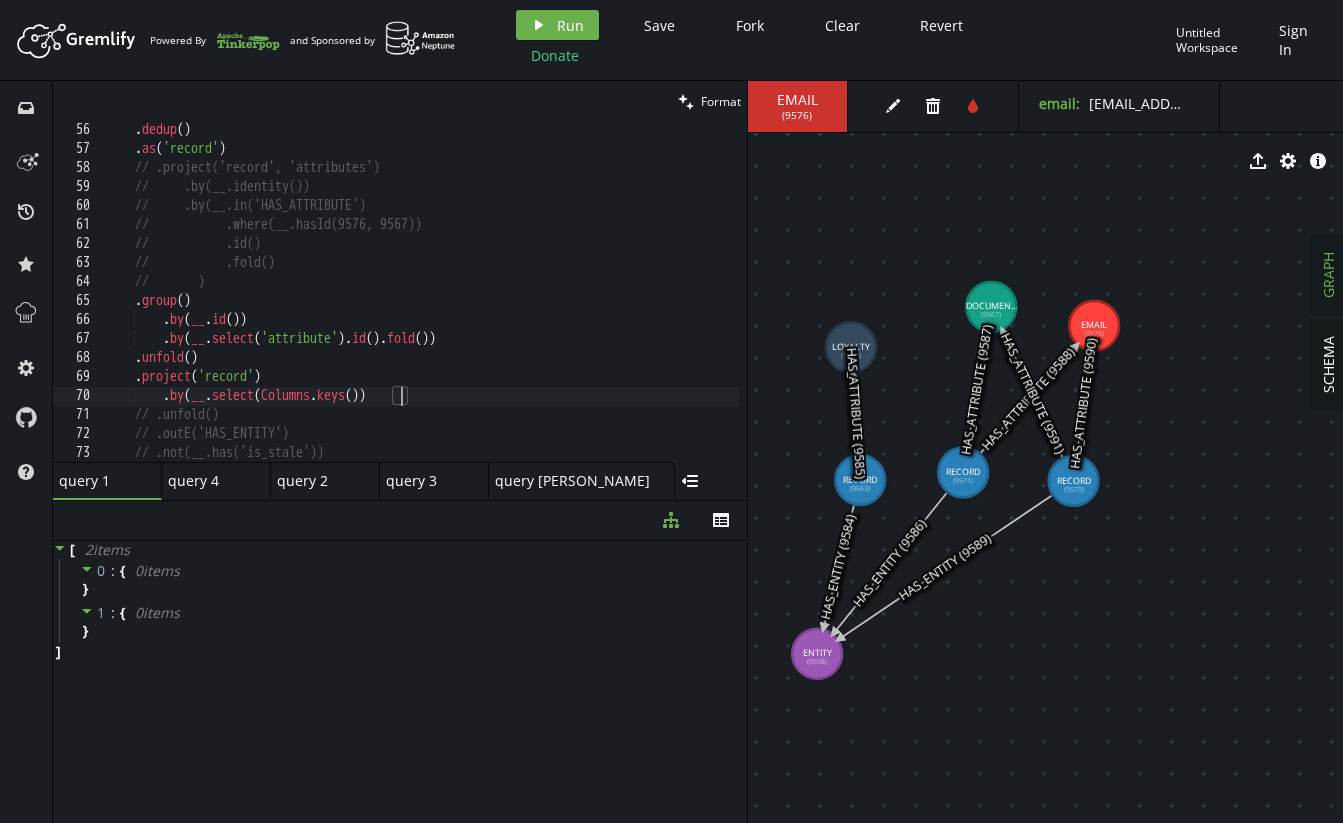 scroll, scrollTop: 0, scrollLeft: 293, axis: horizontal 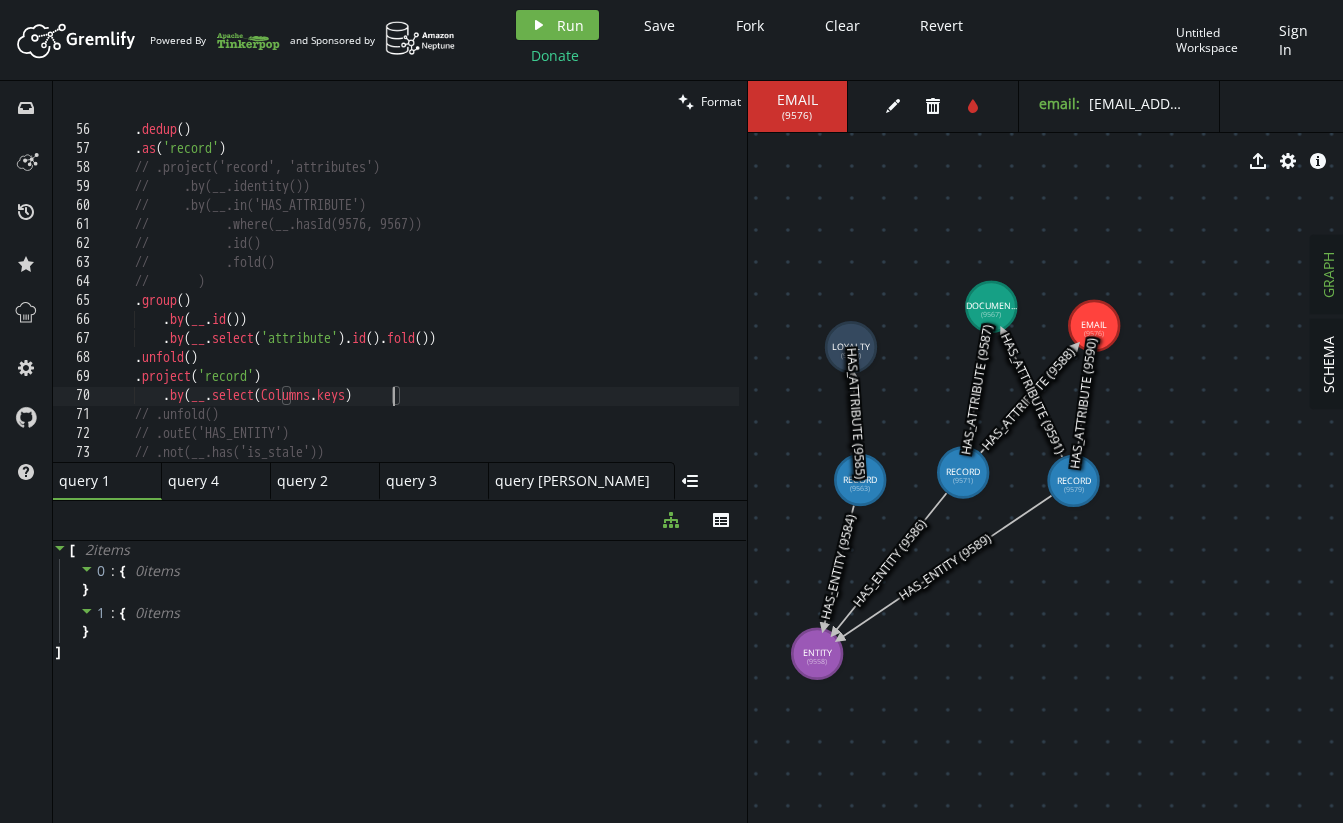 click on ". dedup ( )      . as ( 'record' )      // .project('record', 'attributes')      //     .by(__.identity())      //     .by(__.in('HAS_ATTRIBUTE')      //           .where(__.hasId(9576, 9567))      //           .id()      //           .fold()      //       )      . group ( )           . by ( __ . id ( ))           . by ( __ . select ( 'attribute' ) . id ( ) . fold ( ))      . unfold ( )      . project ( 'record' )           . by ( __ . select ( Columns . keys )      // .unfold()      // .outE('HAS_ENTITY')      // .not(__.has('is_stale'))      // .inV()" at bounding box center [611, 305] 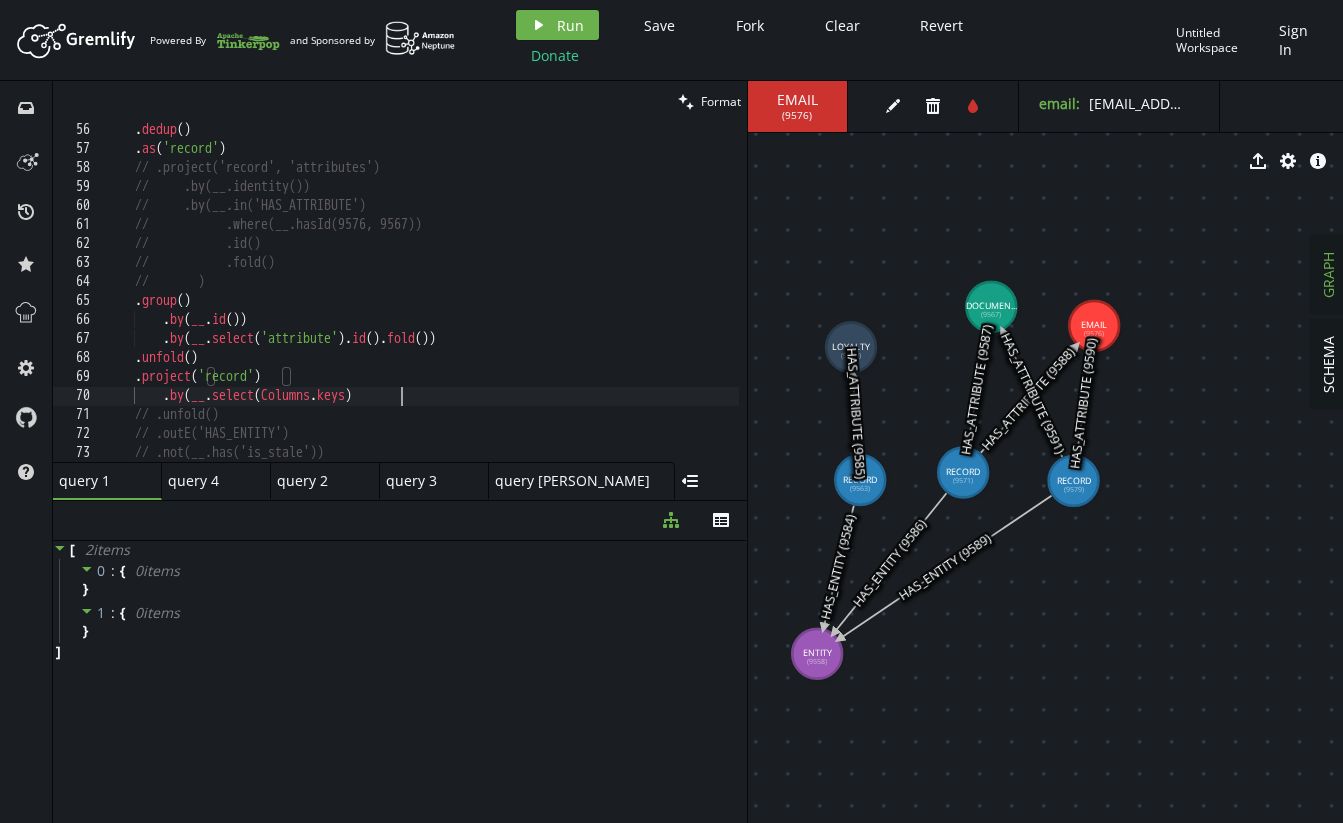 click on ". dedup ( )      . as ( 'record' )      // .project('record', 'attributes')      //     .by(__.identity())      //     .by(__.in('HAS_ATTRIBUTE')      //           .where(__.hasId(9576, 9567))      //           .id()      //           .fold()      //       )      . group ( )           . by ( __ . id ( ))           . by ( __ . select ( 'attribute' ) . id ( ) . fold ( ))      . unfold ( )      . project ( 'record' )           . by ( __ . select ( Columns . keys )      // .unfold()      // .outE('HAS_ENTITY')      // .not(__.has('is_stale'))      // .inV()" at bounding box center [611, 305] 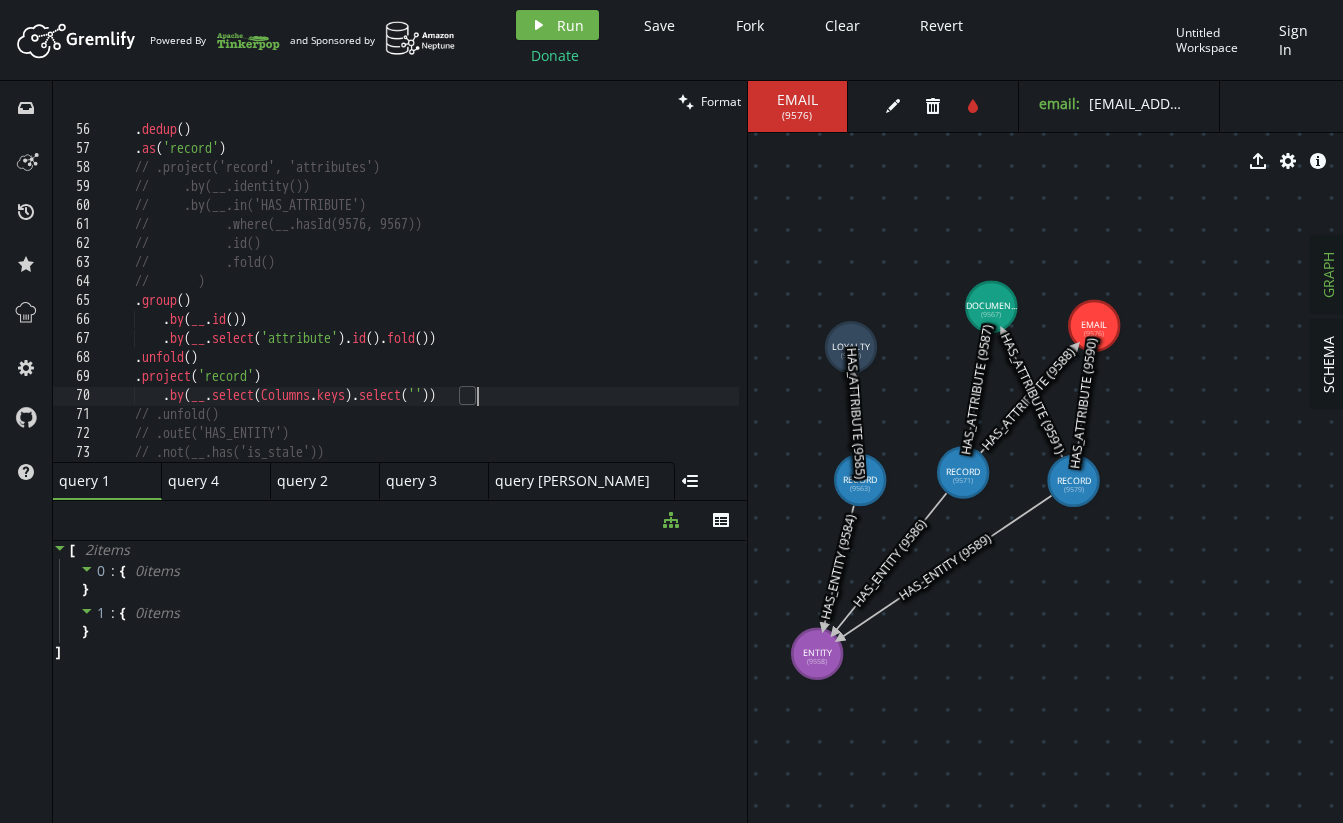scroll, scrollTop: 0, scrollLeft: 369, axis: horizontal 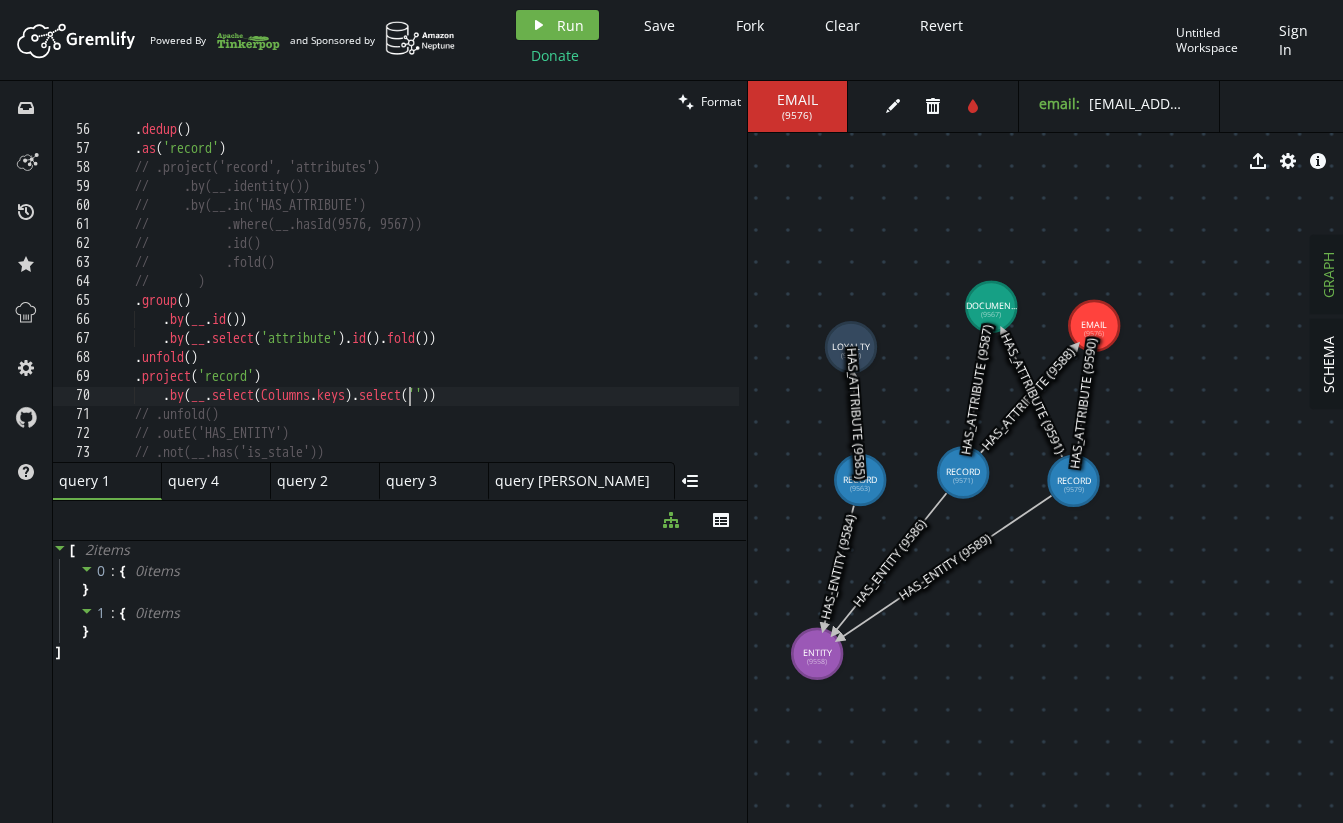 click on ". dedup ( )      . as ( 'record' )      // .project('record', 'attributes')      //     .by(__.identity())      //     .by(__.in('HAS_ATTRIBUTE')      //           .where(__.hasId(9576, 9567))      //           .id()      //           .fold()      //       )      . group ( )           . by ( __ . id ( ))           . by ( __ . select ( 'attribute' ) . id ( ) . fold ( ))      . unfold ( )      . project ( 'record' )           . by ( __ . select ( Columns . keys ) . select ( '' ))      // .unfold()      // .outE('HAS_ENTITY')      // .not(__.has('is_stale'))      // .inV()" at bounding box center [611, 305] 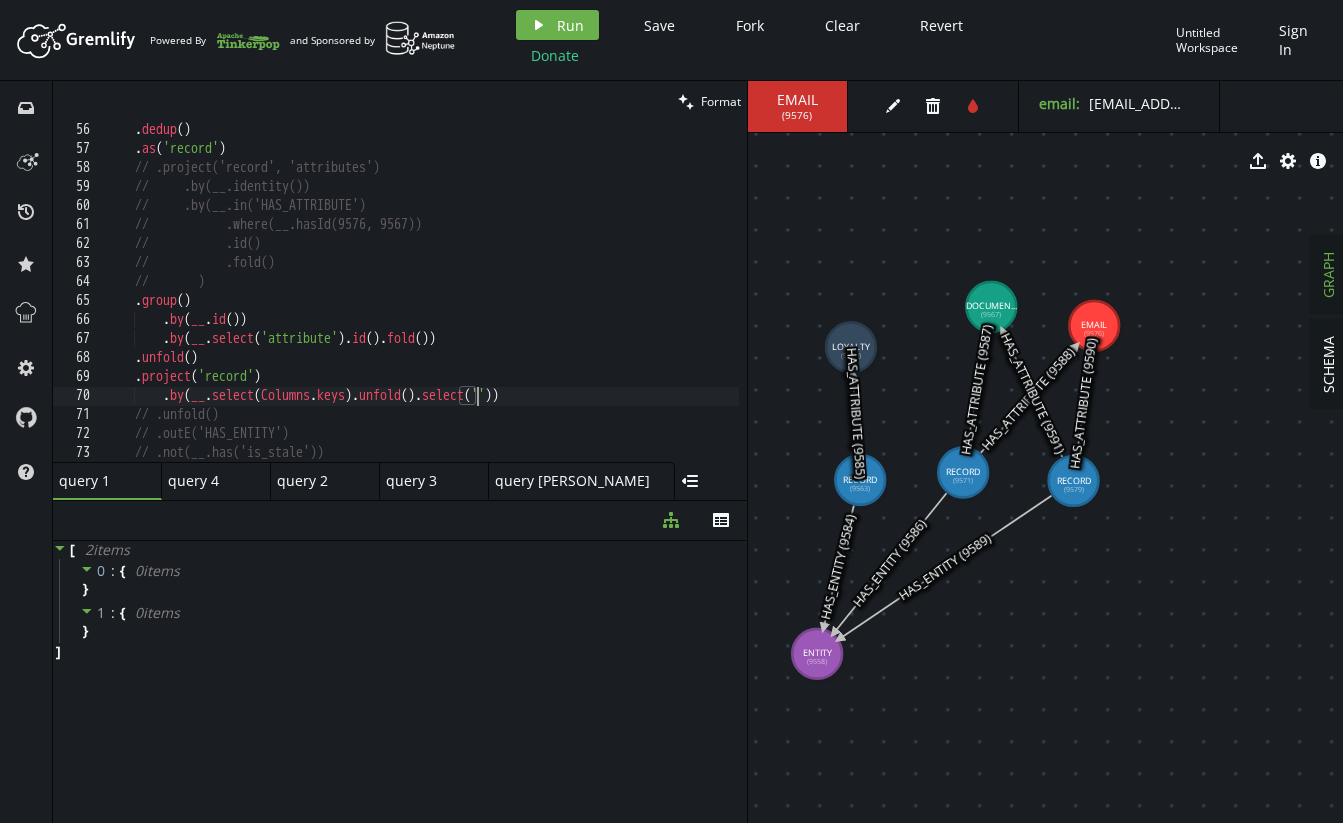 scroll, scrollTop: 0, scrollLeft: 369, axis: horizontal 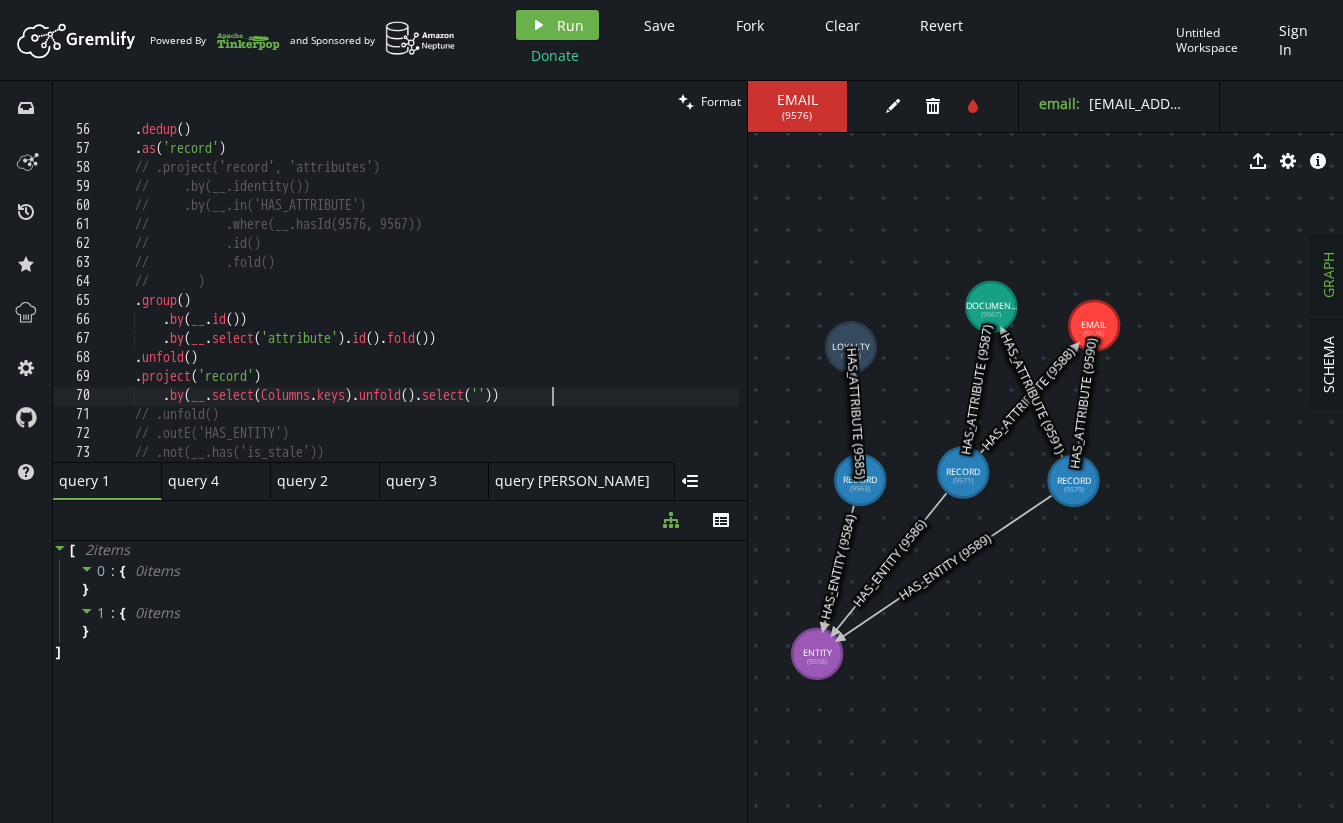click on ". dedup ( )      . as ( 'record' )      // .project('record', 'attributes')      //     .by(__.identity())      //     .by(__.in('HAS_ATTRIBUTE')      //           .where(__.hasId(9576, 9567))      //           .id()      //           .fold()      //       )      . group ( )           . by ( __ . id ( ))           . by ( __ . select ( 'attribute' ) . id ( ) . fold ( ))      . unfold ( )      . project ( 'record' )           . by ( __ . select ( Columns . keys ) . unfold ( ) . select ( '' ))      // .unfold()      // .outE('HAS_ENTITY')      // .not(__.has('is_stale'))      // .inV()" at bounding box center [611, 305] 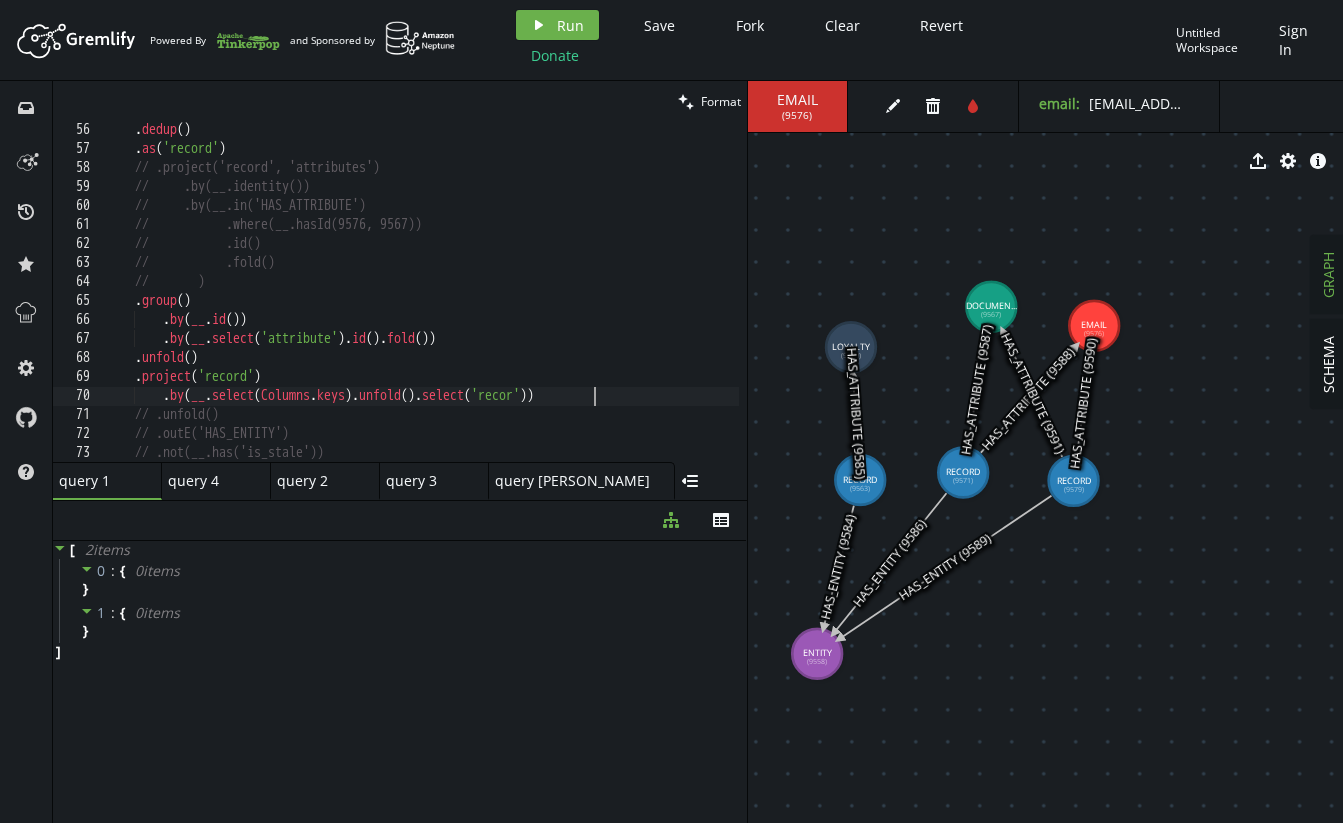 scroll, scrollTop: 0, scrollLeft: 495, axis: horizontal 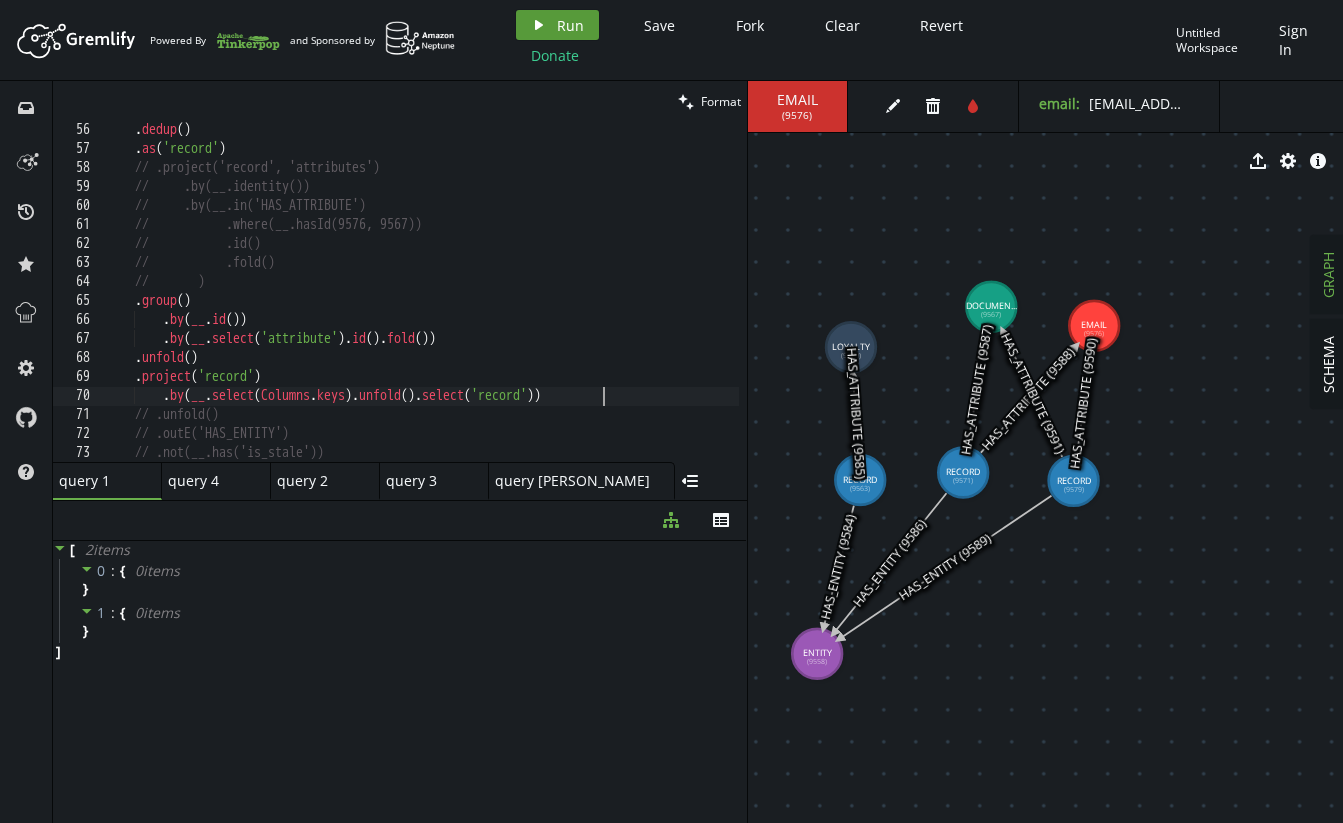 click on "play Run" at bounding box center (557, 25) 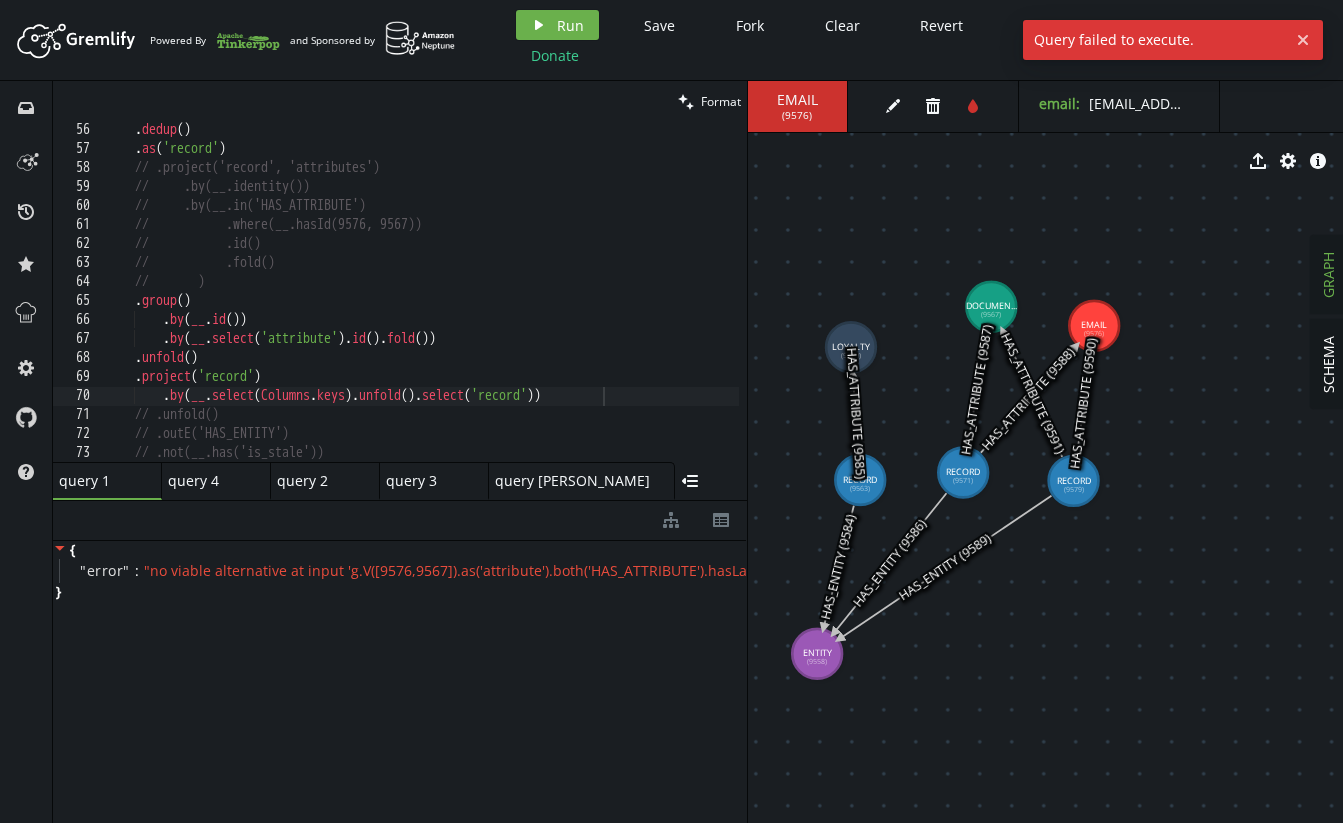 click on ". dedup ( )      . as ( 'record' )      // .project('record', 'attributes')      //     .by(__.identity())      //     .by(__.in('HAS_ATTRIBUTE')      //           .where(__.hasId(9576, 9567))      //           .id()      //           .fold()      //       )      . group ( )           . by ( __ . id ( ))           . by ( __ . select ( 'attribute' ) . id ( ) . fold ( ))      . unfold ( )      . project ( 'record' )           . by ( __ . select ( Columns . keys ) . unfold ( ) . select ( 'record' ))      // .unfold()      // .outE('HAS_ENTITY')      // .not(__.has('is_stale'))      // .inV()" at bounding box center (611, 305) 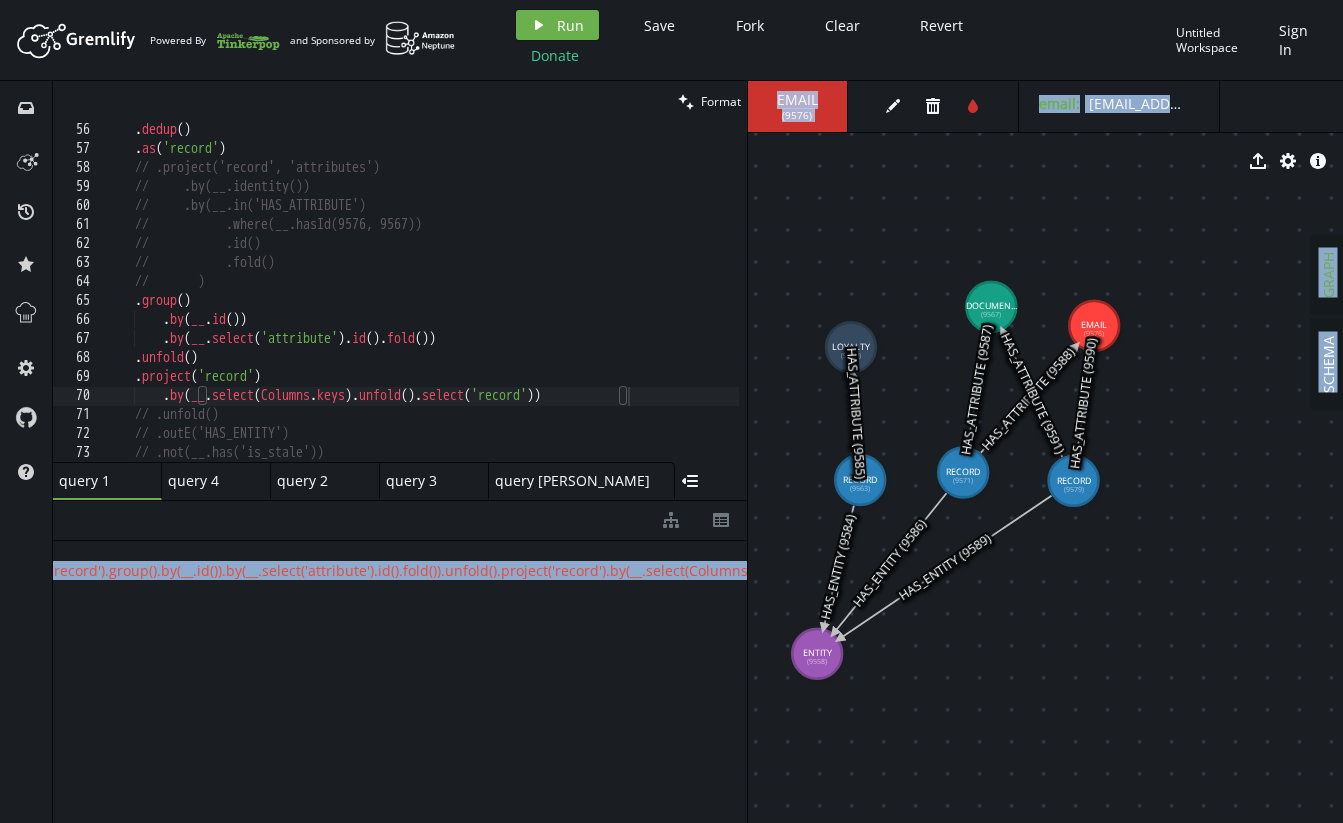 scroll, scrollTop: 0, scrollLeft: 848, axis: horizontal 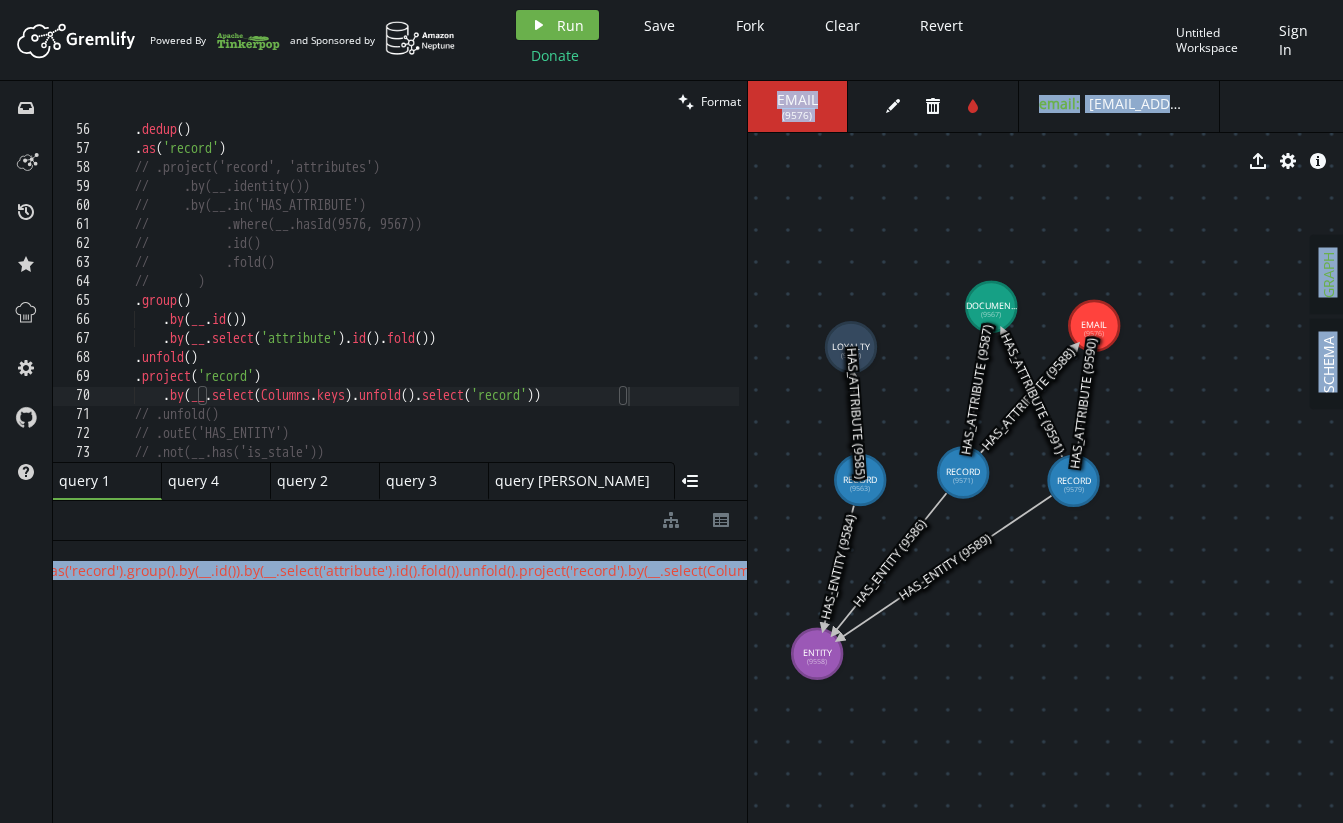 drag, startPoint x: 509, startPoint y: 566, endPoint x: 762, endPoint y: 569, distance: 253.01779 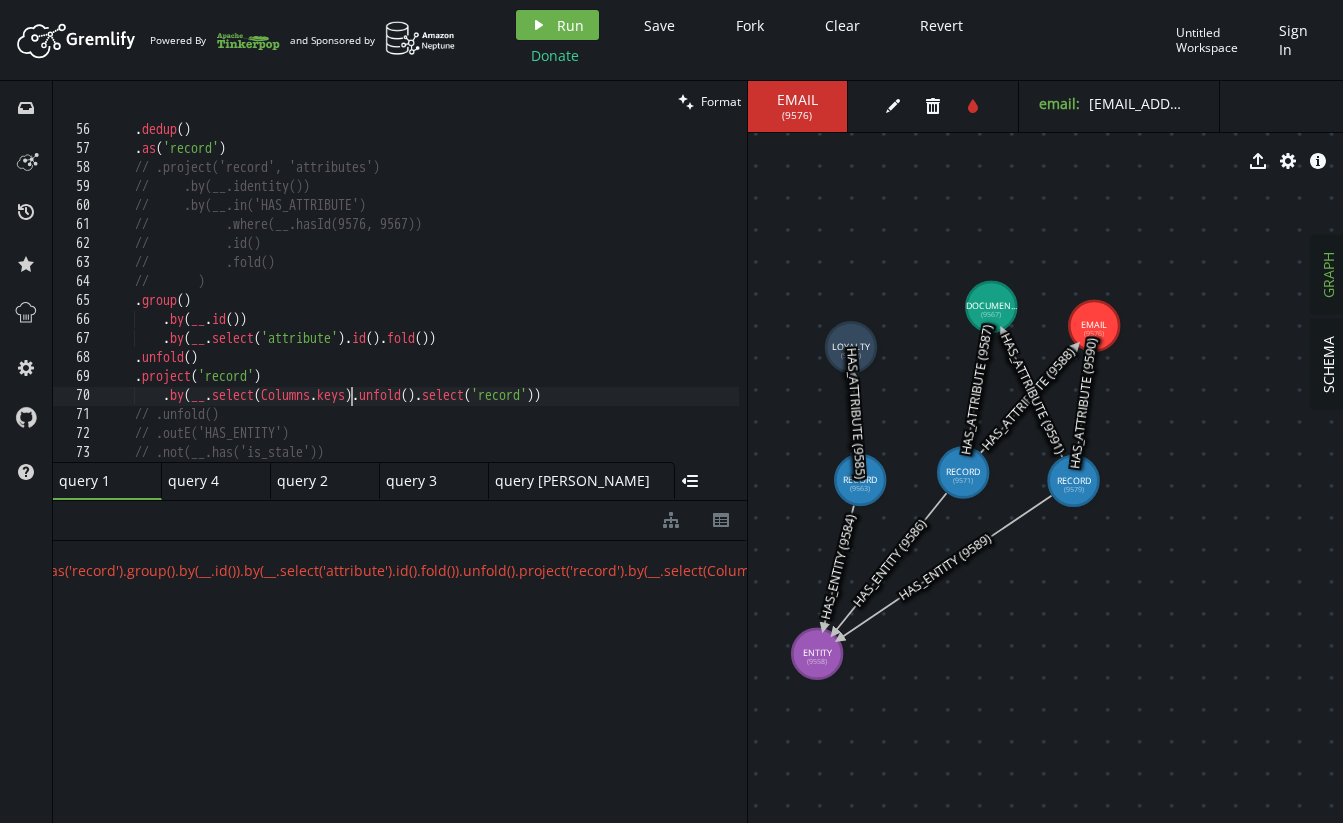 click on ". dedup ( )      . as ( 'record' )      // .project('record', 'attributes')      //     .by(__.identity())      //     .by(__.in('HAS_ATTRIBUTE')      //           .where(__.hasId(9576, 9567))      //           .id()      //           .fold()      //       )      . group ( )           . by ( __ . id ( ))           . by ( __ . select ( 'attribute' ) . id ( ) . fold ( ))      . unfold ( )      . project ( 'record' )           . by ( __ . select ( Columns . keys ) . unfold ( ) . select ( 'record' ))      // .unfold()      // .outE('HAS_ENTITY')      // .not(__.has('is_stale'))      // .inV()" at bounding box center [611, 305] 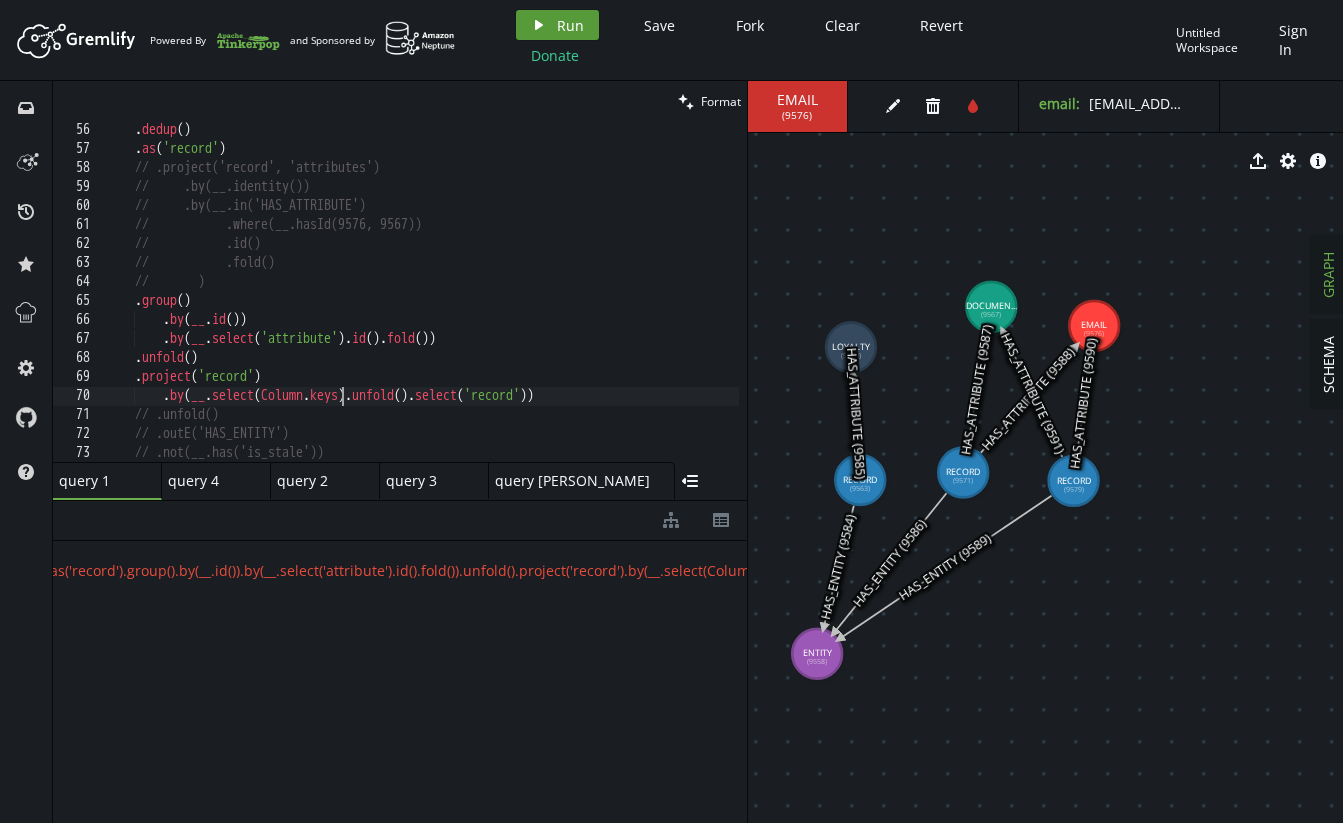 click on "Run" at bounding box center [570, 25] 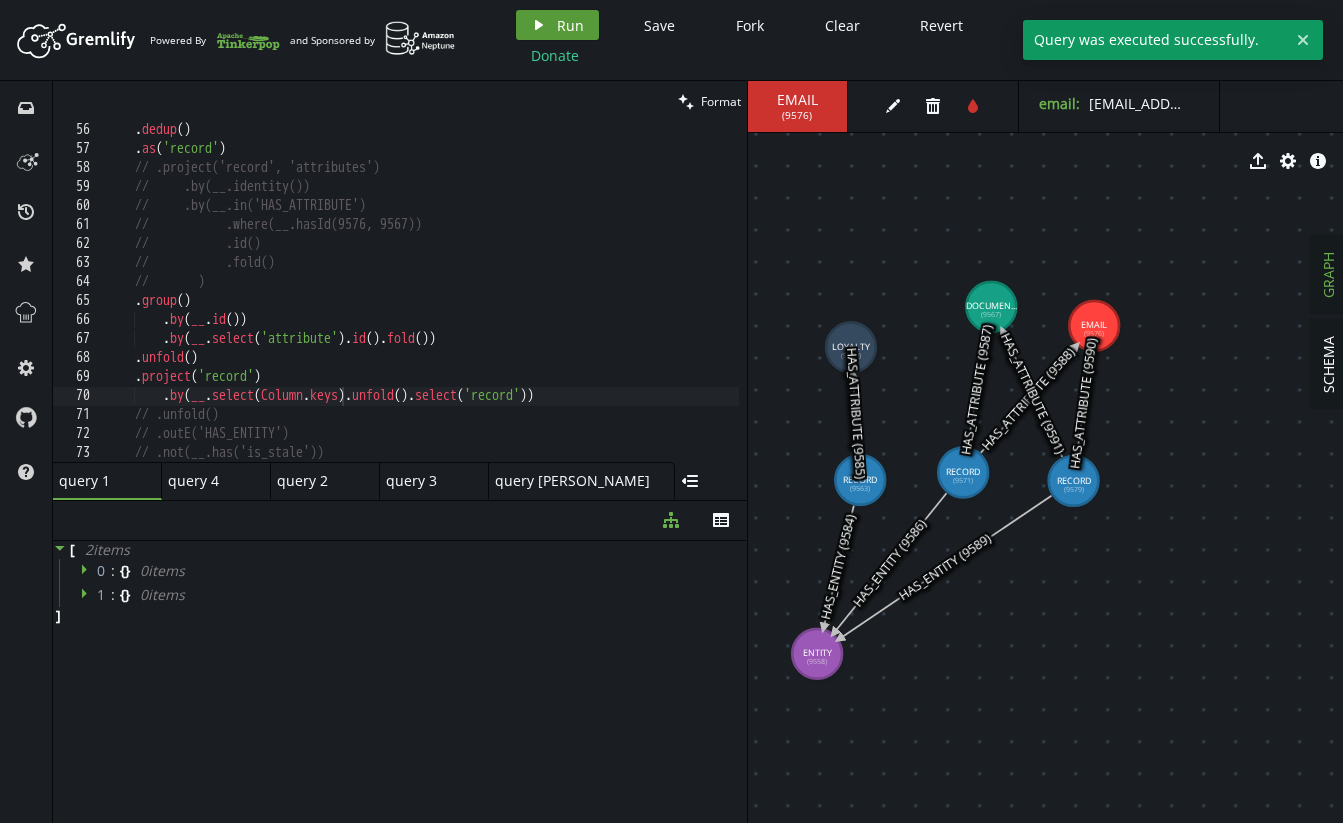 scroll, scrollTop: 0, scrollLeft: 0, axis: both 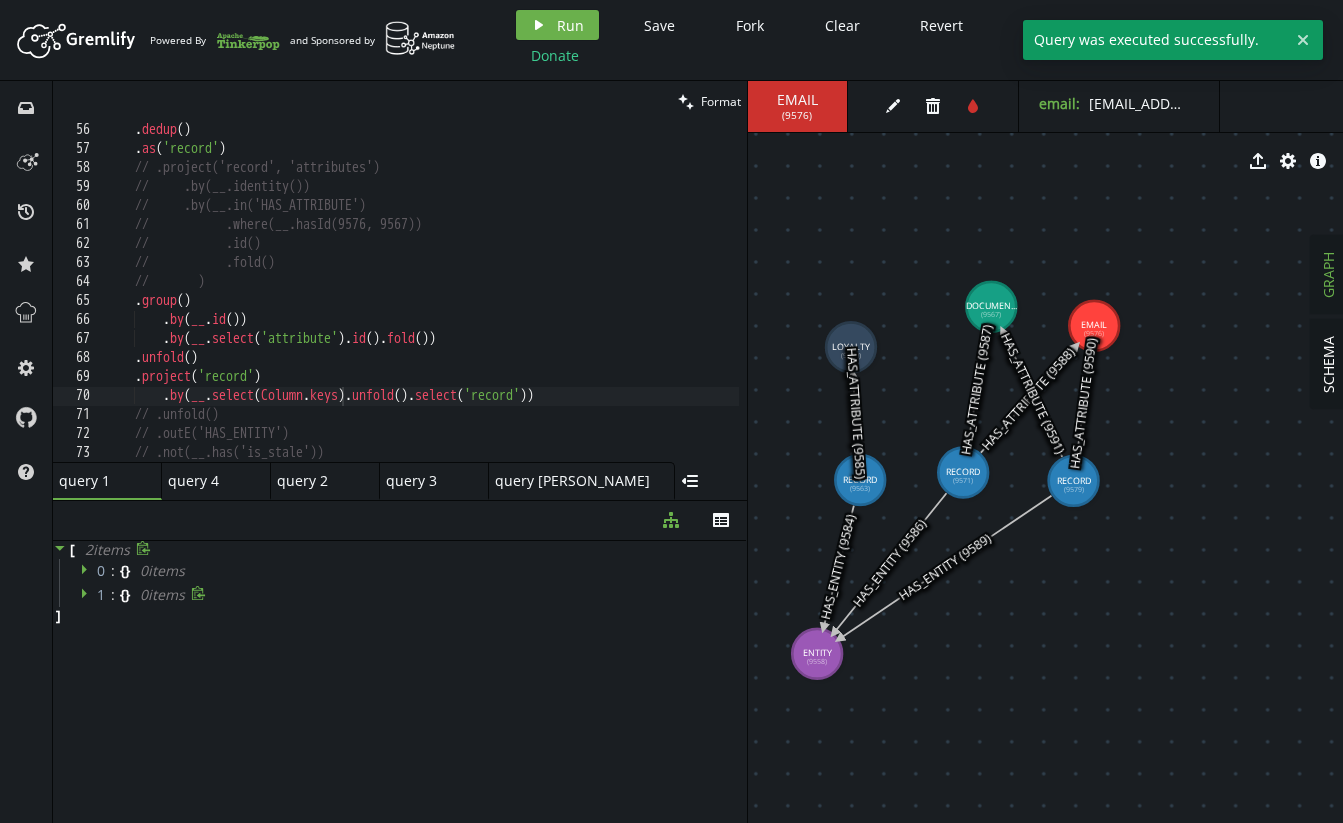 click 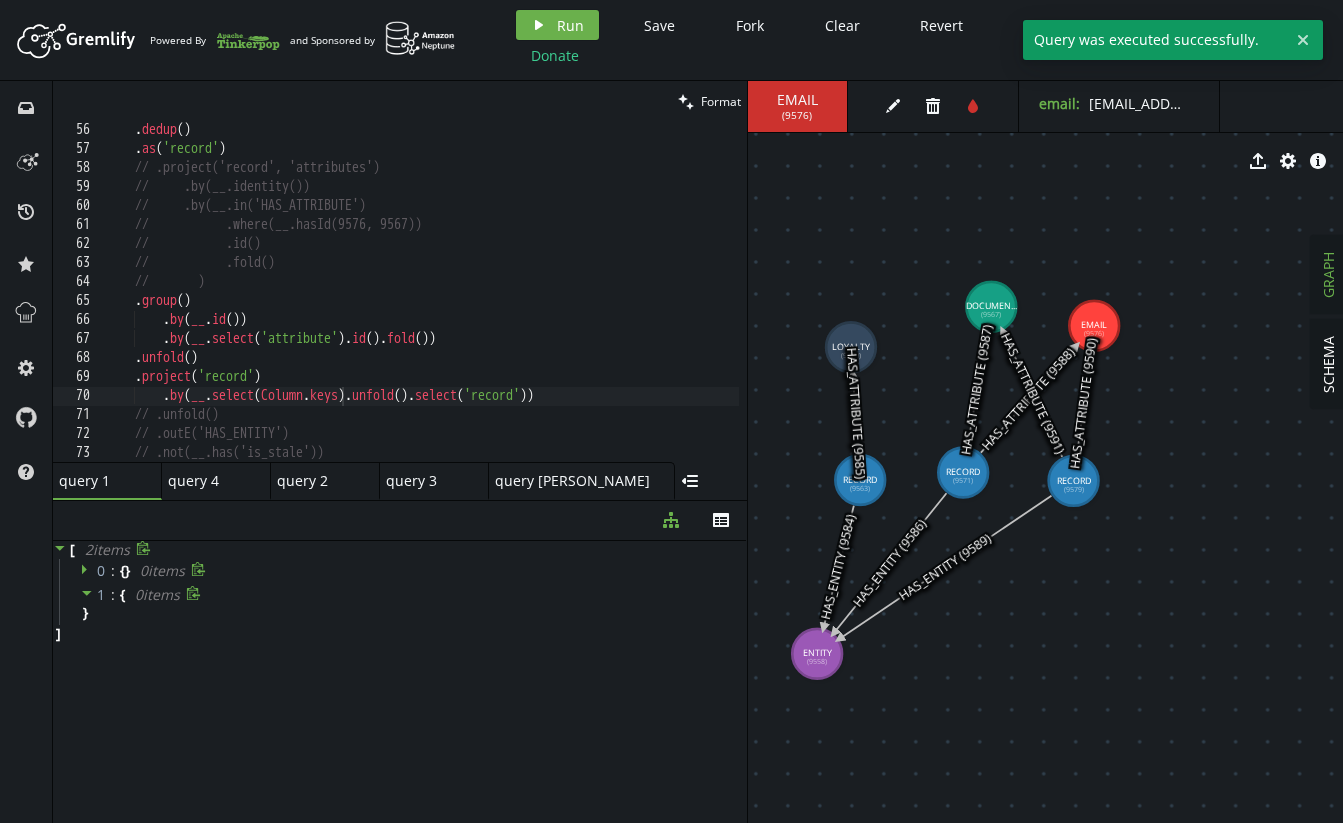click 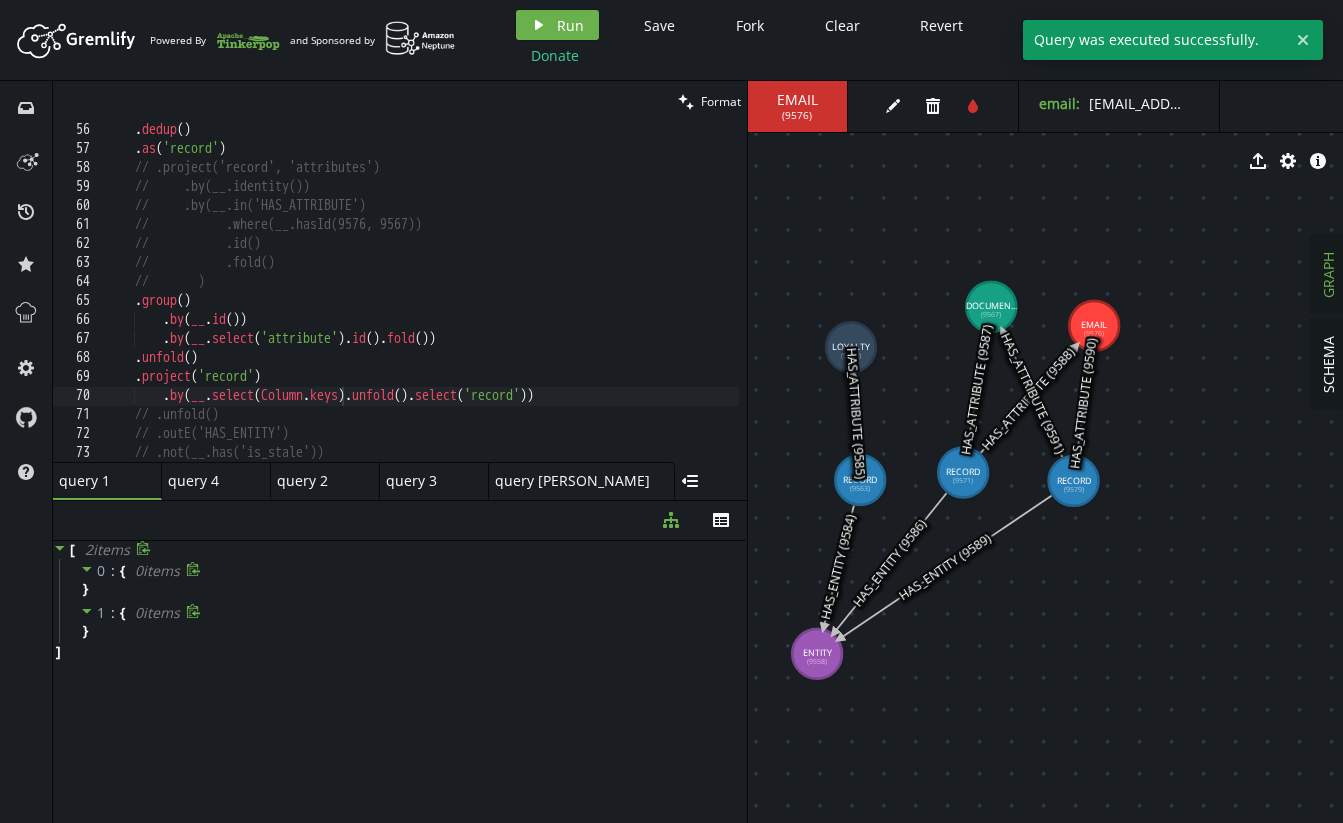 click on ". dedup ( )      . as ( 'record' )      // .project('record', 'attributes')      //     .by(__.identity())      //     .by(__.in('HAS_ATTRIBUTE')      //           .where(__.hasId(9576, 9567))      //           .id()      //           .fold()      //       )      . group ( )           . by ( __ . id ( ))           . by ( __ . select ( 'attribute' ) . id ( ) . fold ( ))      . unfold ( )      . project ( 'record' )           . by ( __ . select ( Column . keys ) . unfold ( ) . select ( 'record' ))      // .unfold()      // .outE('HAS_ENTITY')      // .not(__.has('is_stale'))      // .inV()" at bounding box center [611, 305] 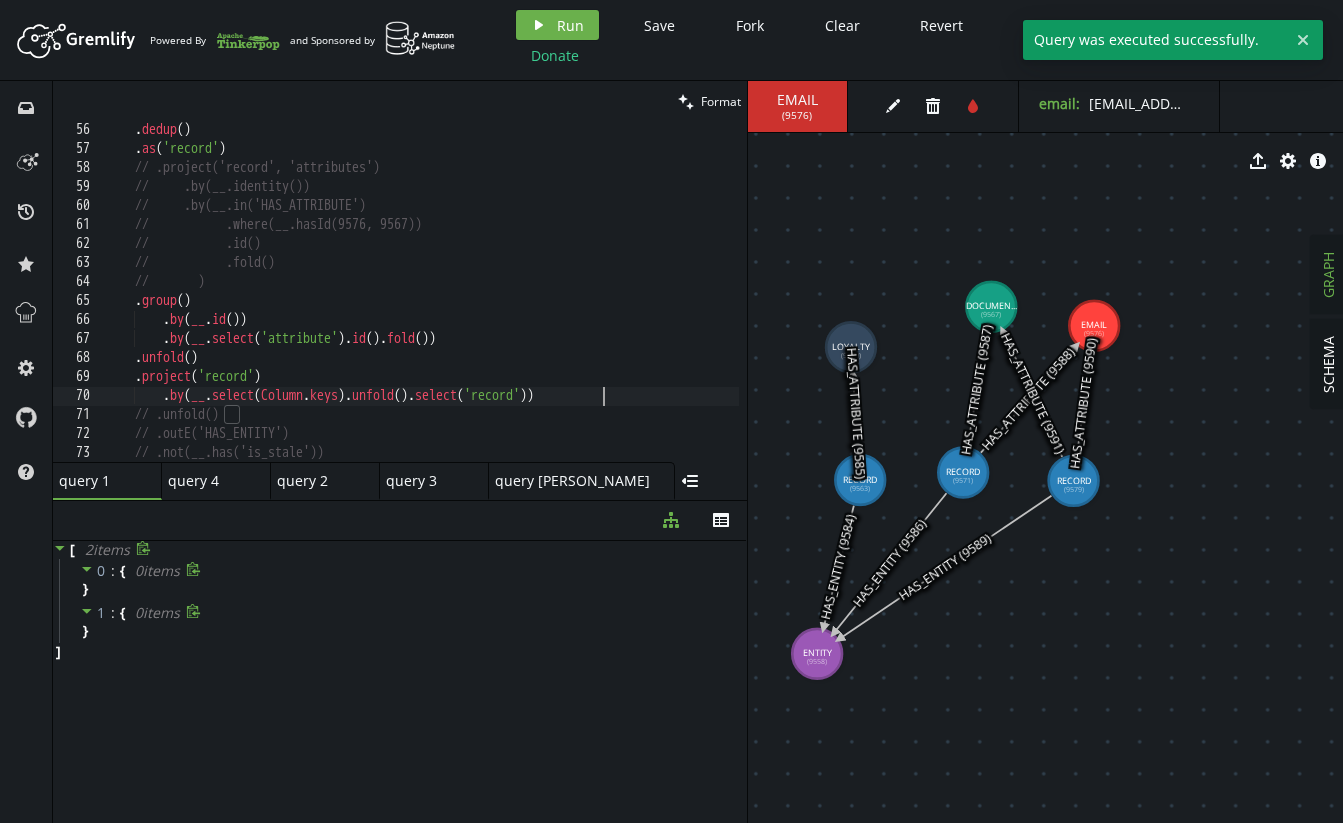 click on ". dedup ( )      . as ( 'record' )      // .project('record', 'attributes')      //     .by(__.identity())      //     .by(__.in('HAS_ATTRIBUTE')      //           .where(__.hasId(9576, 9567))      //           .id()      //           .fold()      //       )      . group ( )           . by ( __ . id ( ))           . by ( __ . select ( 'attribute' ) . id ( ) . fold ( ))      . unfold ( )      . project ( 'record' )           . by ( __ . select ( Column . keys ) . unfold ( ) . select ( 'record' ))      // .unfold()      // .outE('HAS_ENTITY')      // .not(__.has('is_stale'))      // .inV()" at bounding box center (611, 305) 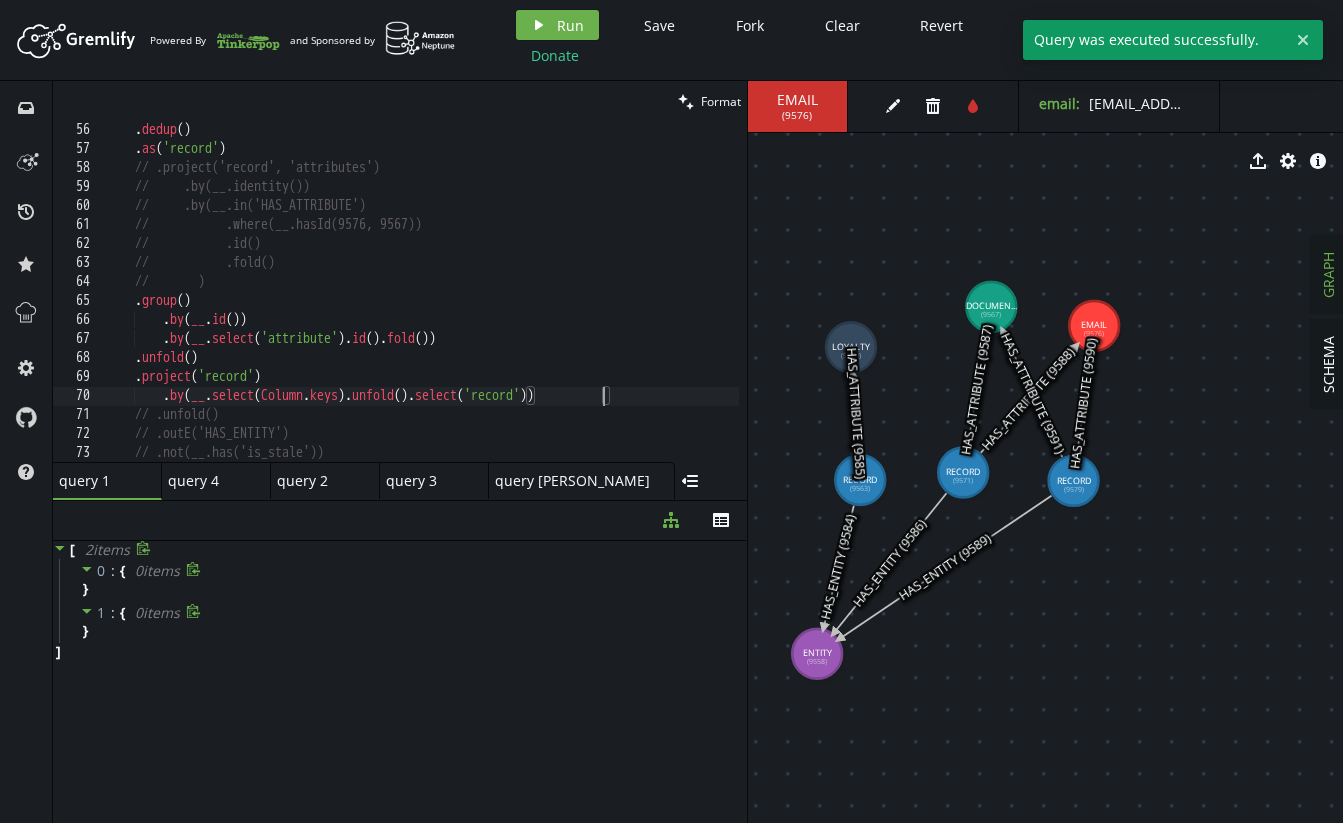 click on ". dedup ( )      . as ( 'record' )      // .project('record', 'attributes')      //     .by(__.identity())      //     .by(__.in('HAS_ATTRIBUTE')      //           .where(__.hasId(9576, 9567))      //           .id()      //           .fold()      //       )      . group ( )           . by ( __ . id ( ))           . by ( __ . select ( 'attribute' ) . id ( ) . fold ( ))      . unfold ( )      . project ( 'record' )           . by ( __ . select ( Column . keys ) . unfold ( ) . select ( 'record' ))      // .unfold()      // .outE('HAS_ENTITY')      // .not(__.has('is_stale'))      // .inV()" at bounding box center [611, 305] 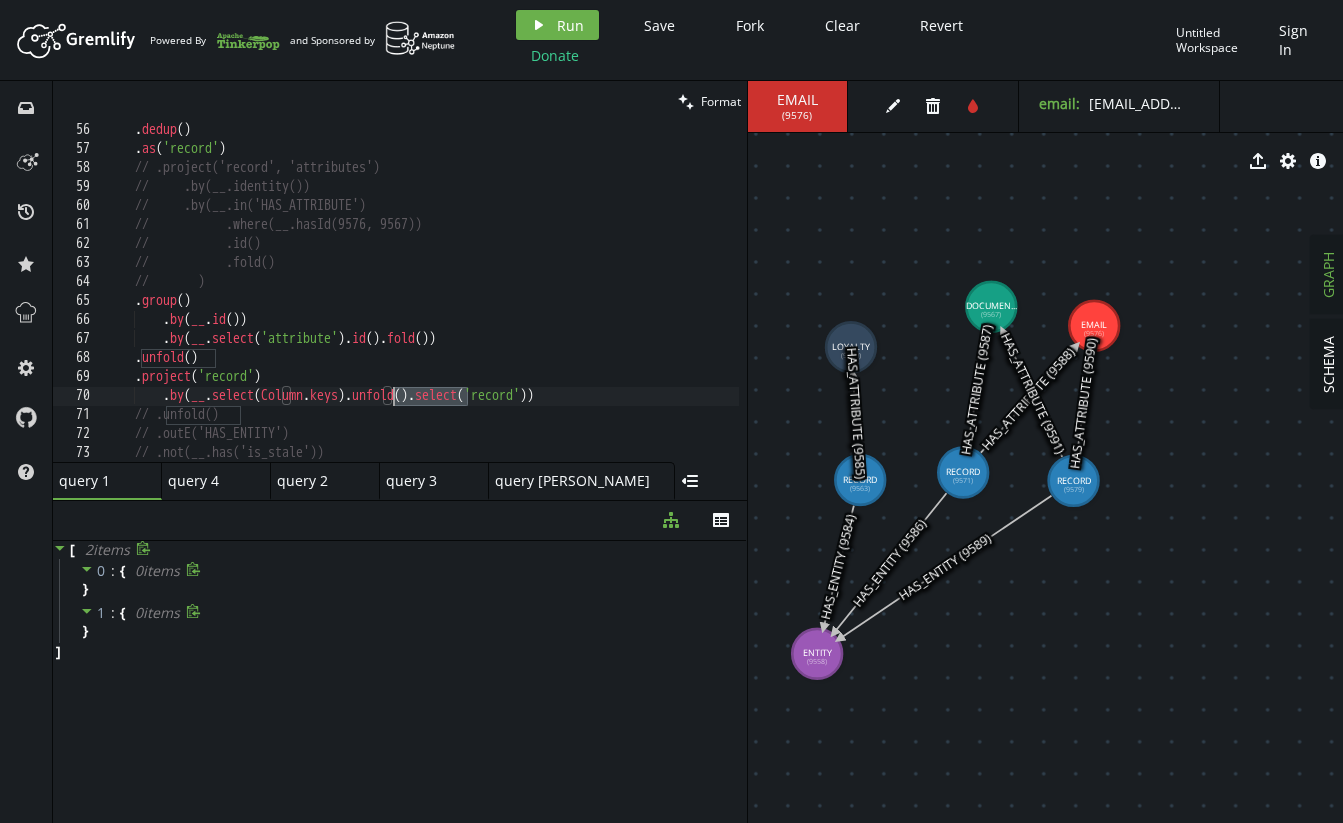 drag, startPoint x: 472, startPoint y: 394, endPoint x: 403, endPoint y: 391, distance: 69.065186 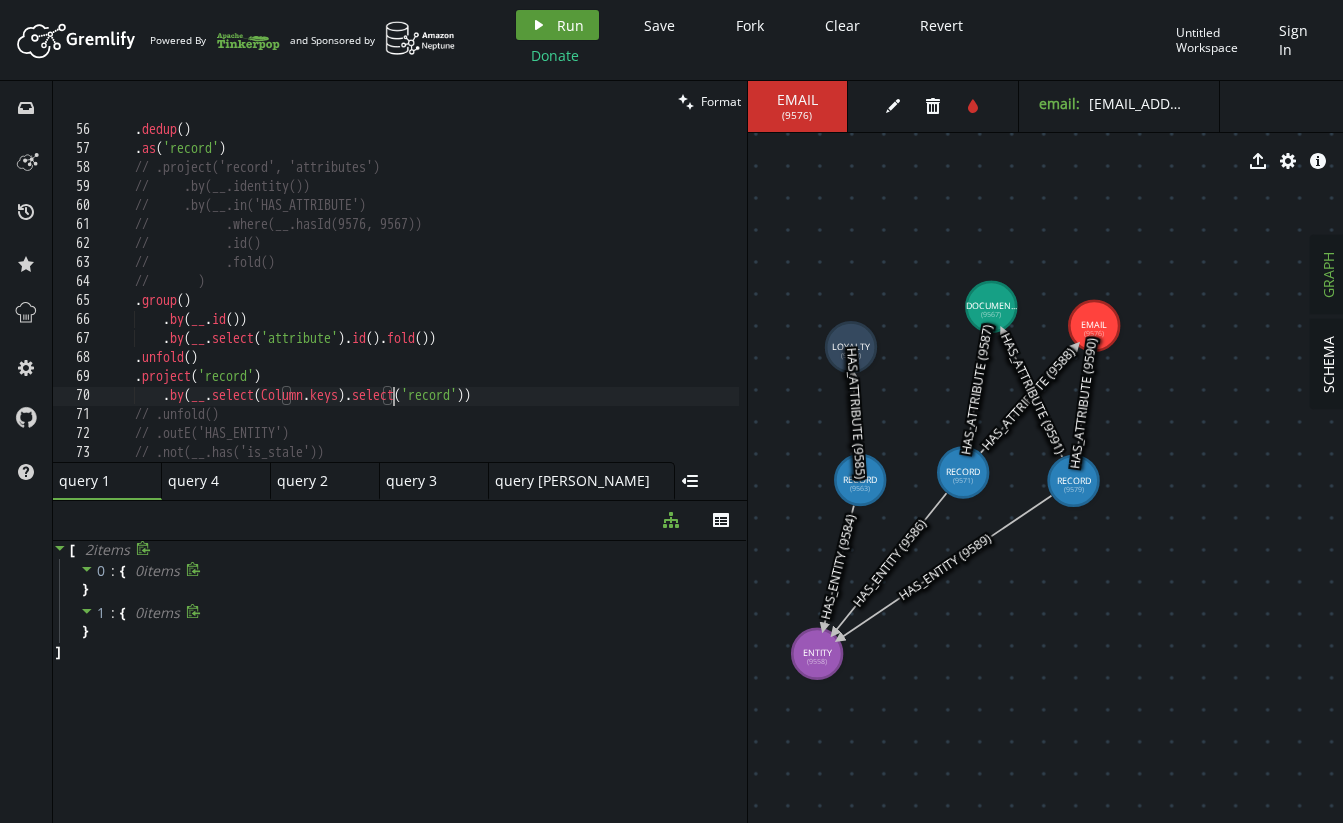 click on "play" 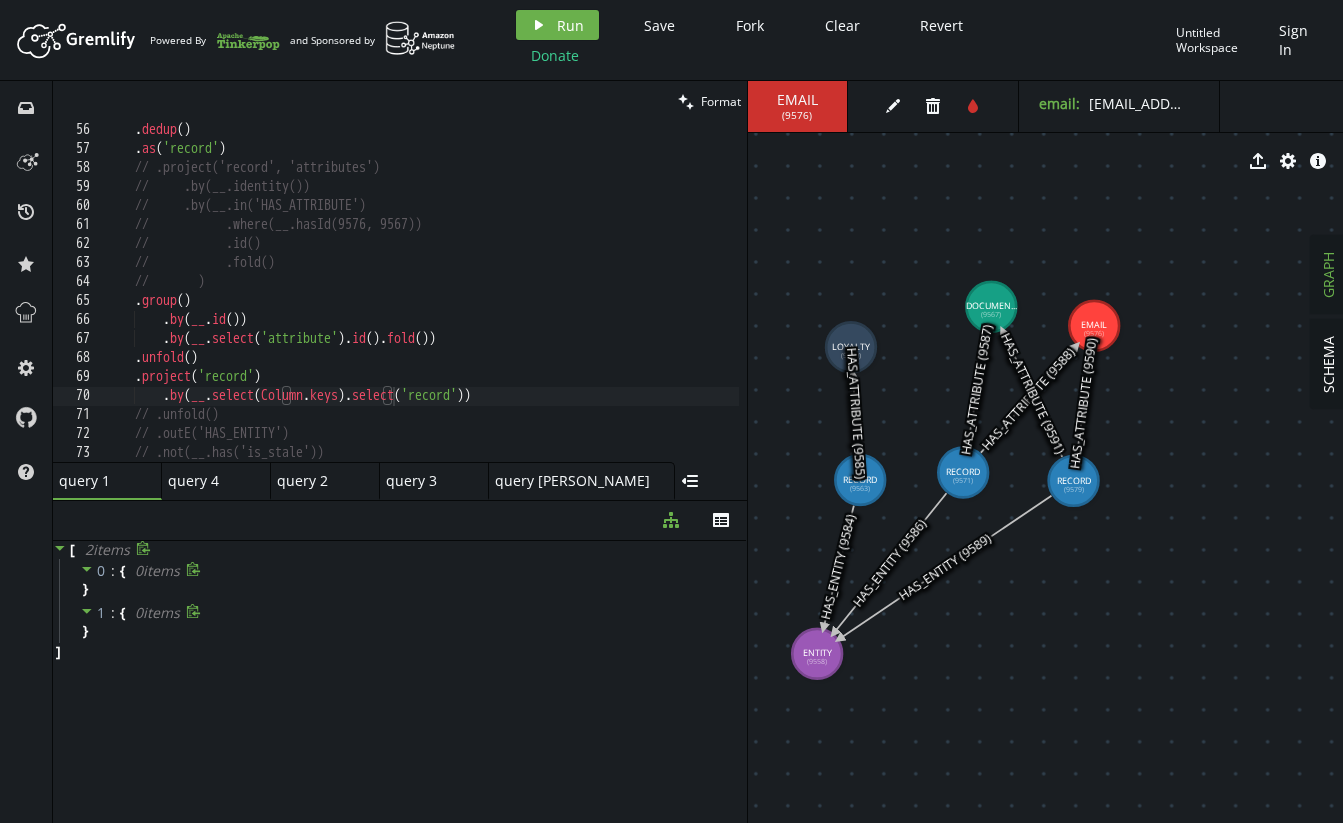 click on ". dedup ( )      . as ( 'record' )      // .project('record', 'attributes')      //     .by(__.identity())      //     .by(__.in('HAS_ATTRIBUTE')      //           .where(__.hasId(9576, 9567))      //           .id()      //           .fold()      //       )      . group ( )           . by ( __ . id ( ))           . by ( __ . select ( 'attribute' ) . id ( ) . fold ( ))      . unfold ( )      . project ( 'record' )           . by ( __ . select ( Column . keys ) . select ( 'record' ))      // .unfold()      // .outE('HAS_ENTITY')      // .not(__.has('is_stale'))      // .inV()" at bounding box center [611, 305] 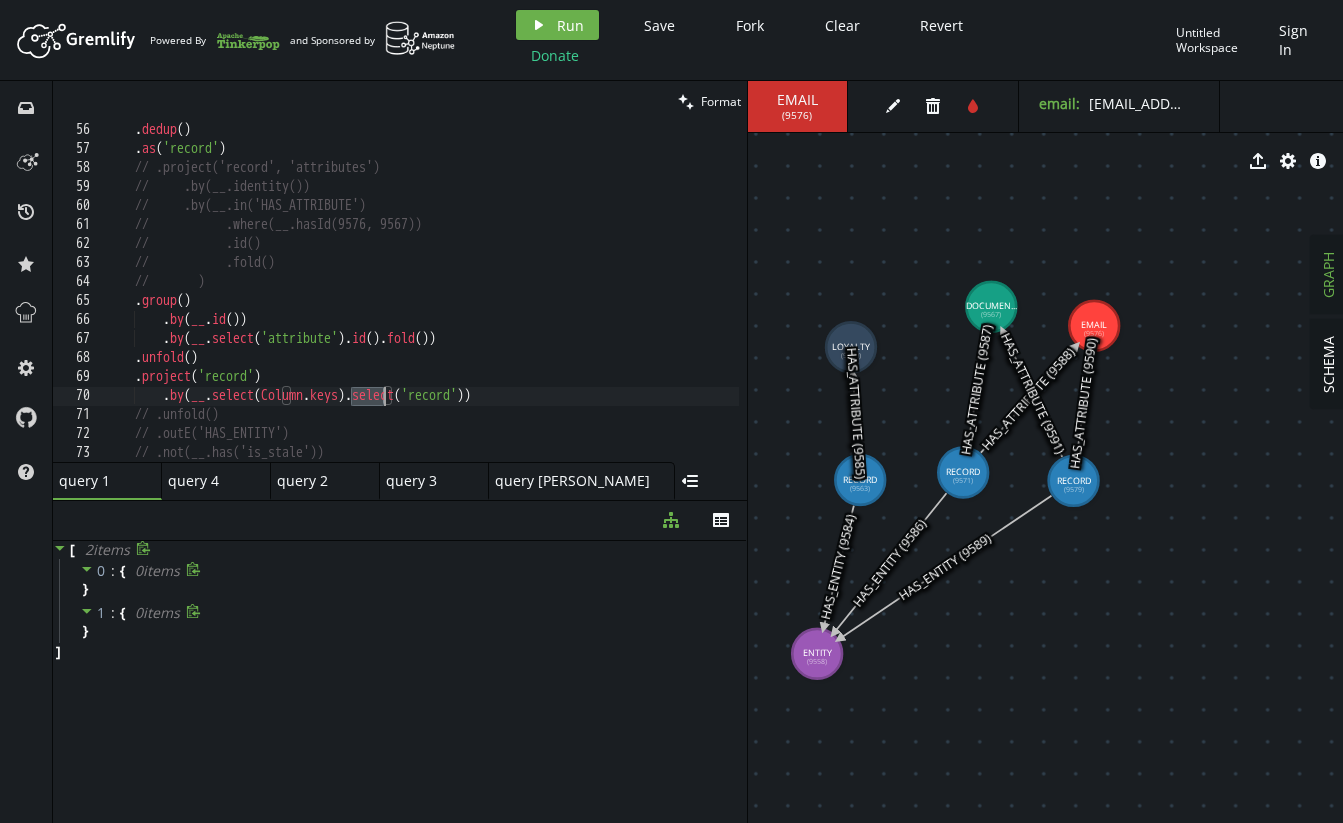 click on ". dedup ( )      . as ( 'record' )      // .project('record', 'attributes')      //     .by(__.identity())      //     .by(__.in('HAS_ATTRIBUTE')      //           .where(__.hasId(9576, 9567))      //           .id()      //           .fold()      //       )      . group ( )           . by ( __ . id ( ))           . by ( __ . select ( 'attribute' ) . id ( ) . fold ( ))      . unfold ( )      . project ( 'record' )           . by ( __ . select ( Column . keys ) . select ( 'record' ))      // .unfold()      // .outE('HAS_ENTITY')      // .not(__.has('is_stale'))      // .inV()" at bounding box center (611, 305) 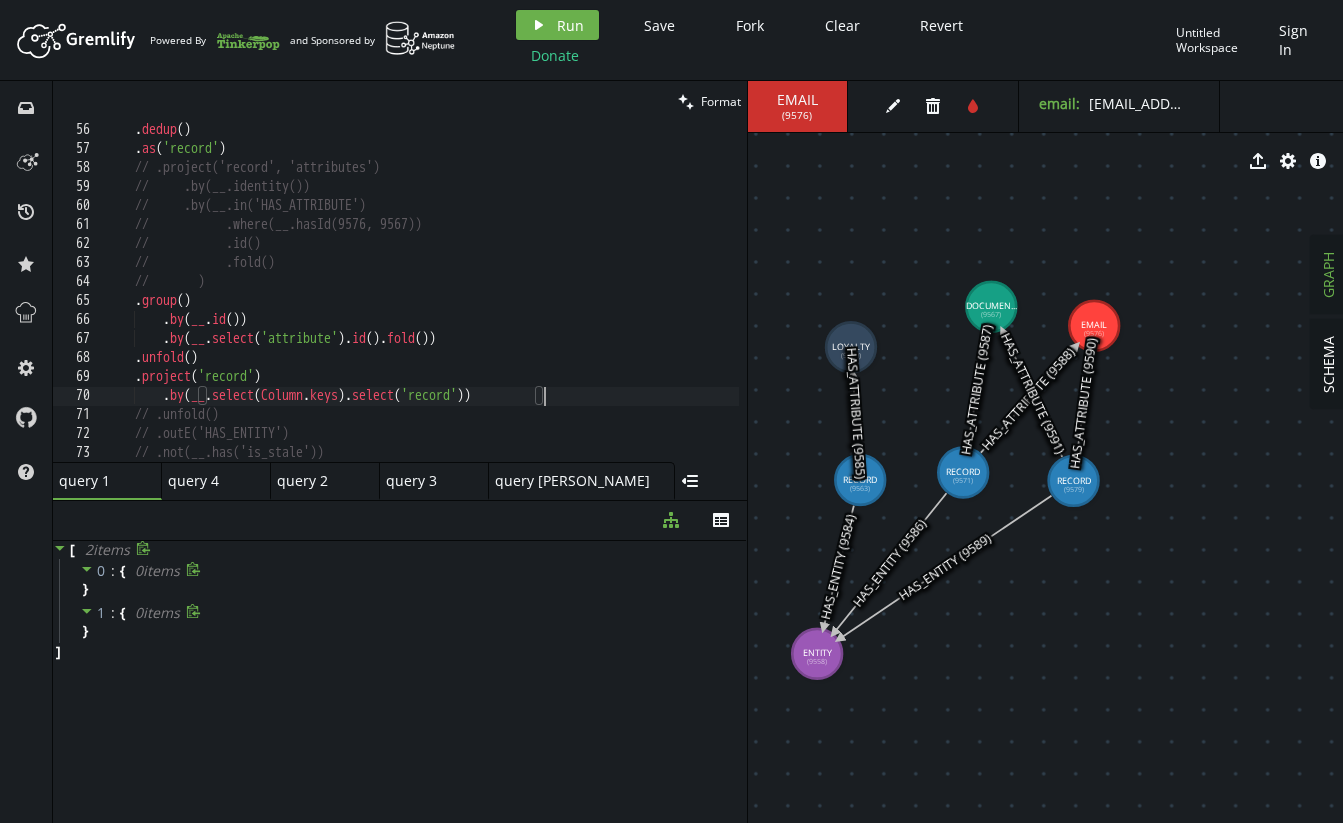 click on ". dedup ( )      . as ( 'record' )      // .project('record', 'attributes')      //     .by(__.identity())      //     .by(__.in('HAS_ATTRIBUTE')      //           .where(__.hasId(9576, 9567))      //           .id()      //           .fold()      //       )      . group ( )           . by ( __ . id ( ))           . by ( __ . select ( 'attribute' ) . id ( ) . fold ( ))      . unfold ( )      . project ( 'record' )           . by ( __ . select ( Column . keys ) . select ( 'record' ))      // .unfold()      // .outE('HAS_ENTITY')      // .not(__.has('is_stale'))      // .inV()" at bounding box center (611, 305) 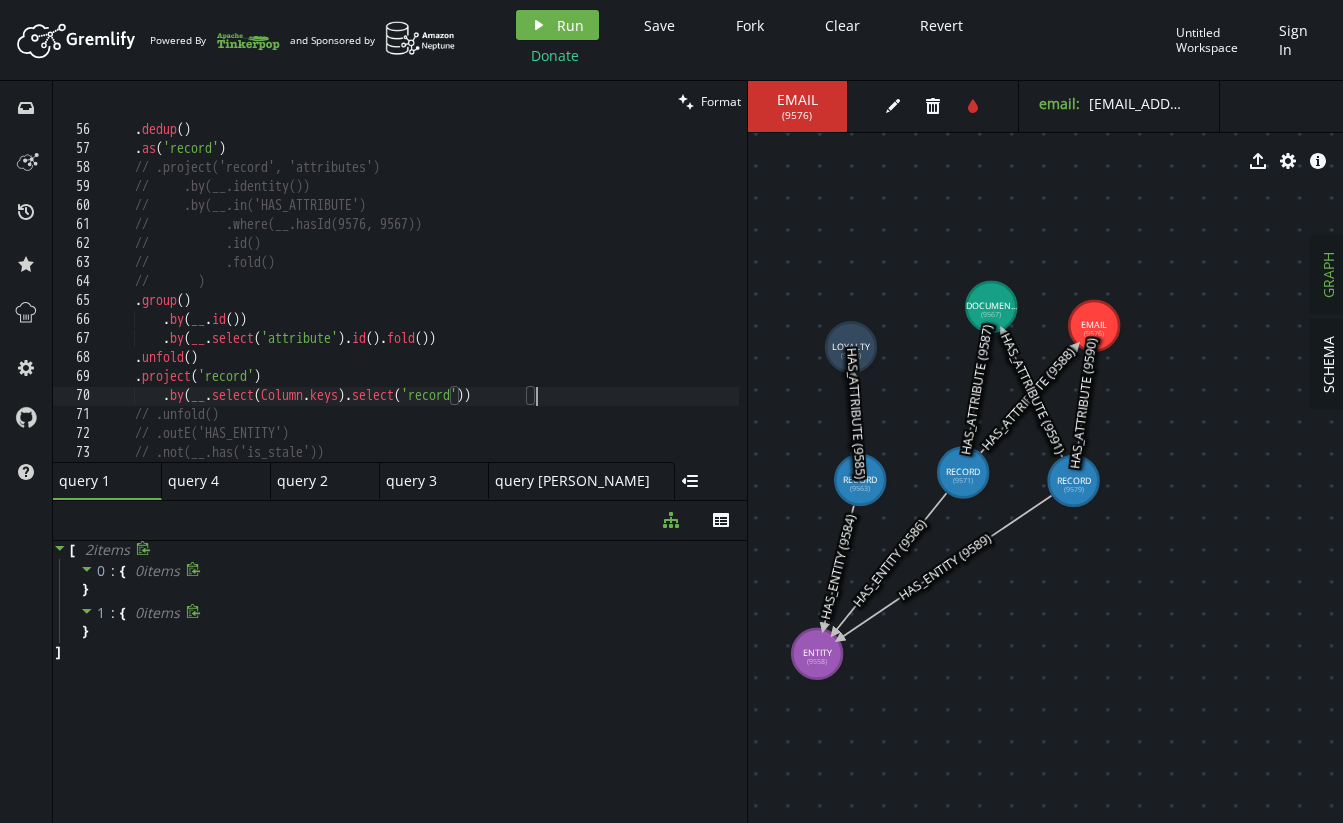 click on ". dedup ( )      . as ( 'record' )      // .project('record', 'attributes')      //     .by(__.identity())      //     .by(__.in('HAS_ATTRIBUTE')      //           .where(__.hasId(9576, 9567))      //           .id()      //           .fold()      //       )      . group ( )           . by ( __ . id ( ))           . by ( __ . select ( 'attribute' ) . id ( ) . fold ( ))      . unfold ( )      . project ( 'record' )           . by ( __ . select ( Column . keys ) . select ( 'record' ))      // .unfold()      // .outE('HAS_ENTITY')      // .not(__.has('is_stale'))      // .inV()" at bounding box center (611, 305) 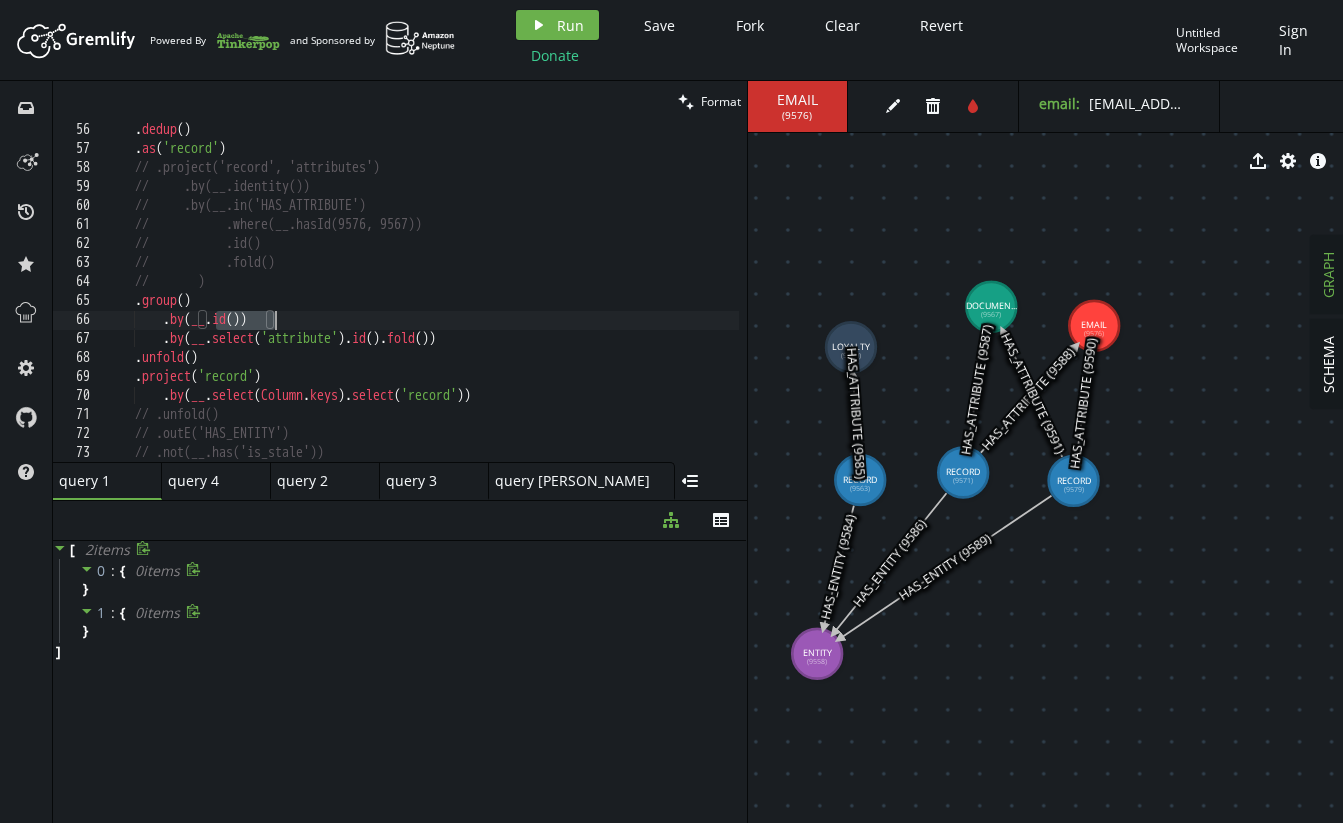 drag, startPoint x: 218, startPoint y: 318, endPoint x: 271, endPoint y: 322, distance: 53.15073 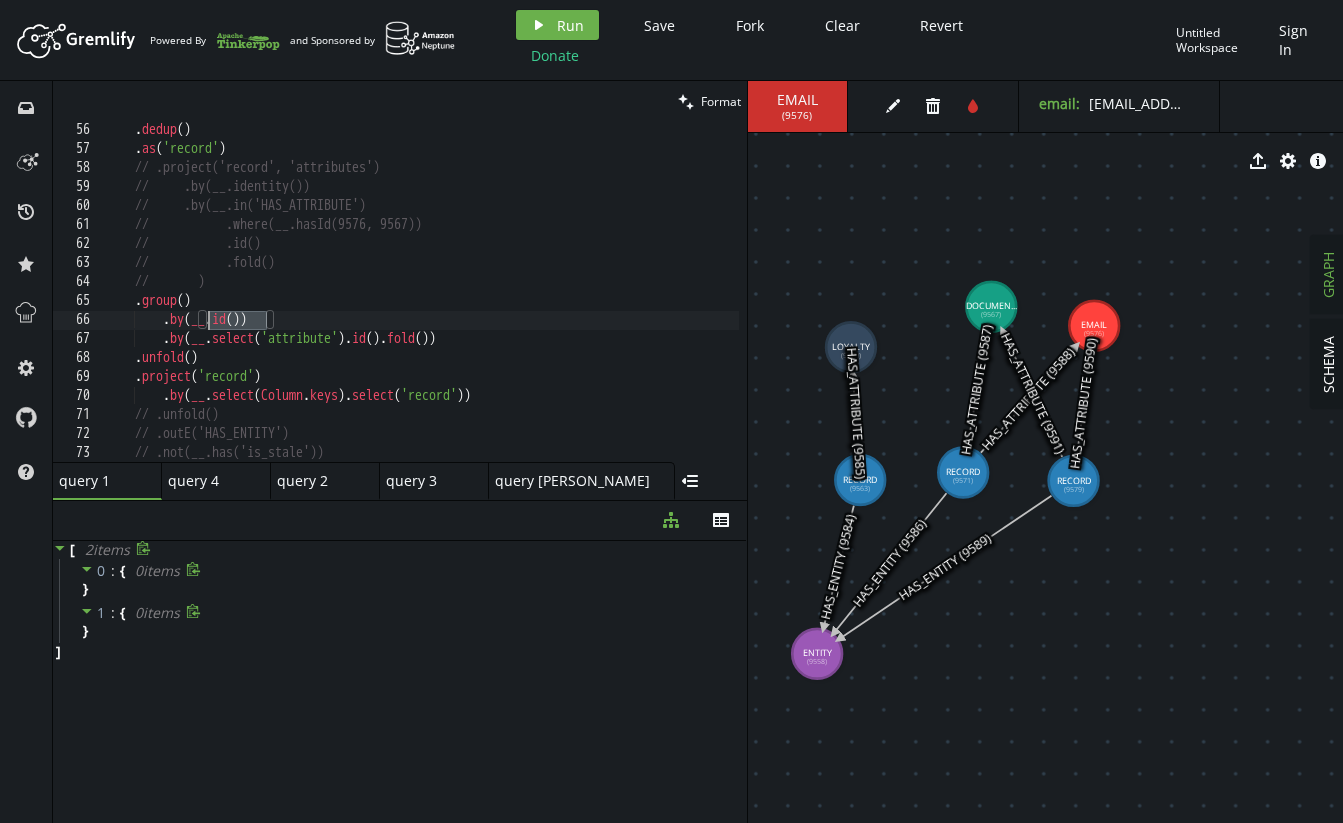 drag, startPoint x: 269, startPoint y: 327, endPoint x: 208, endPoint y: 320, distance: 61.400326 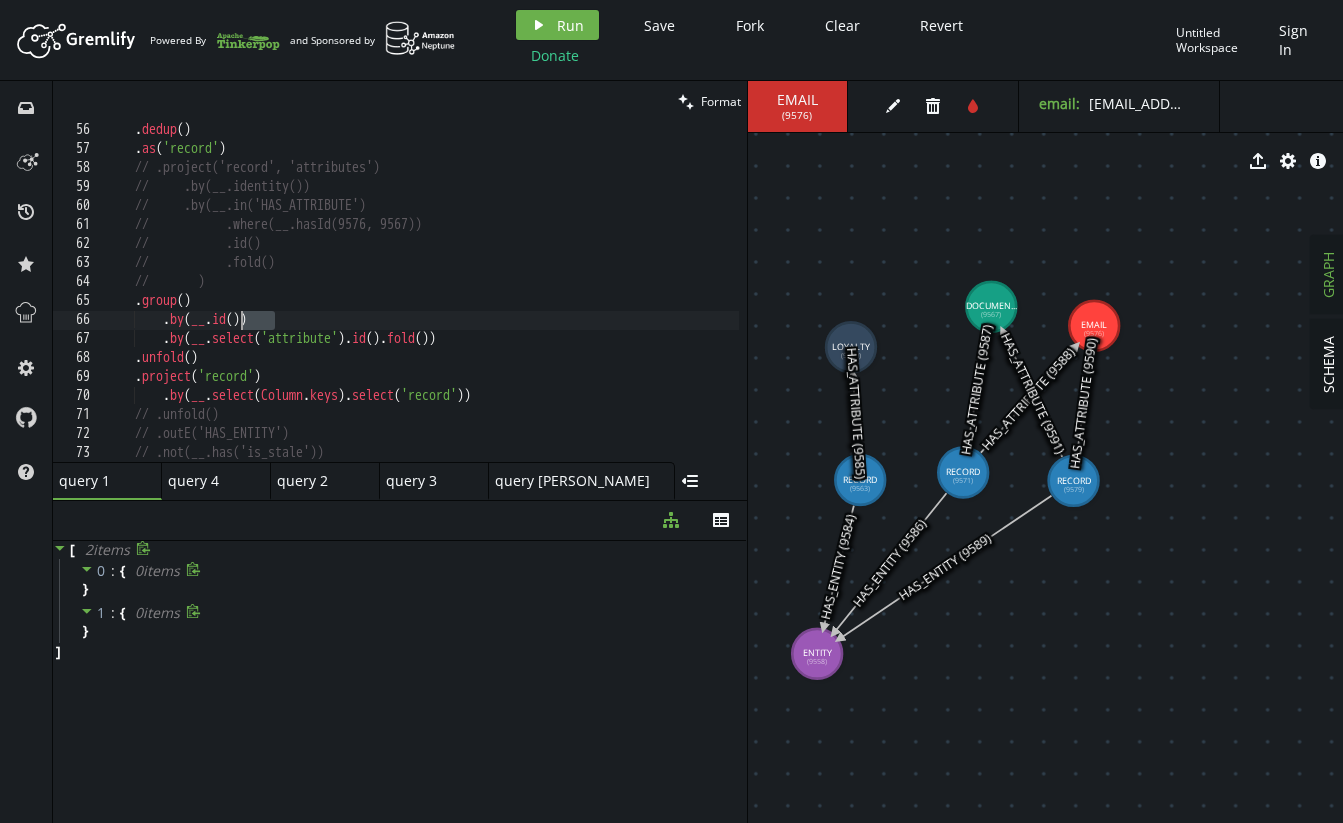 drag, startPoint x: 273, startPoint y: 325, endPoint x: 237, endPoint y: 316, distance: 37.107952 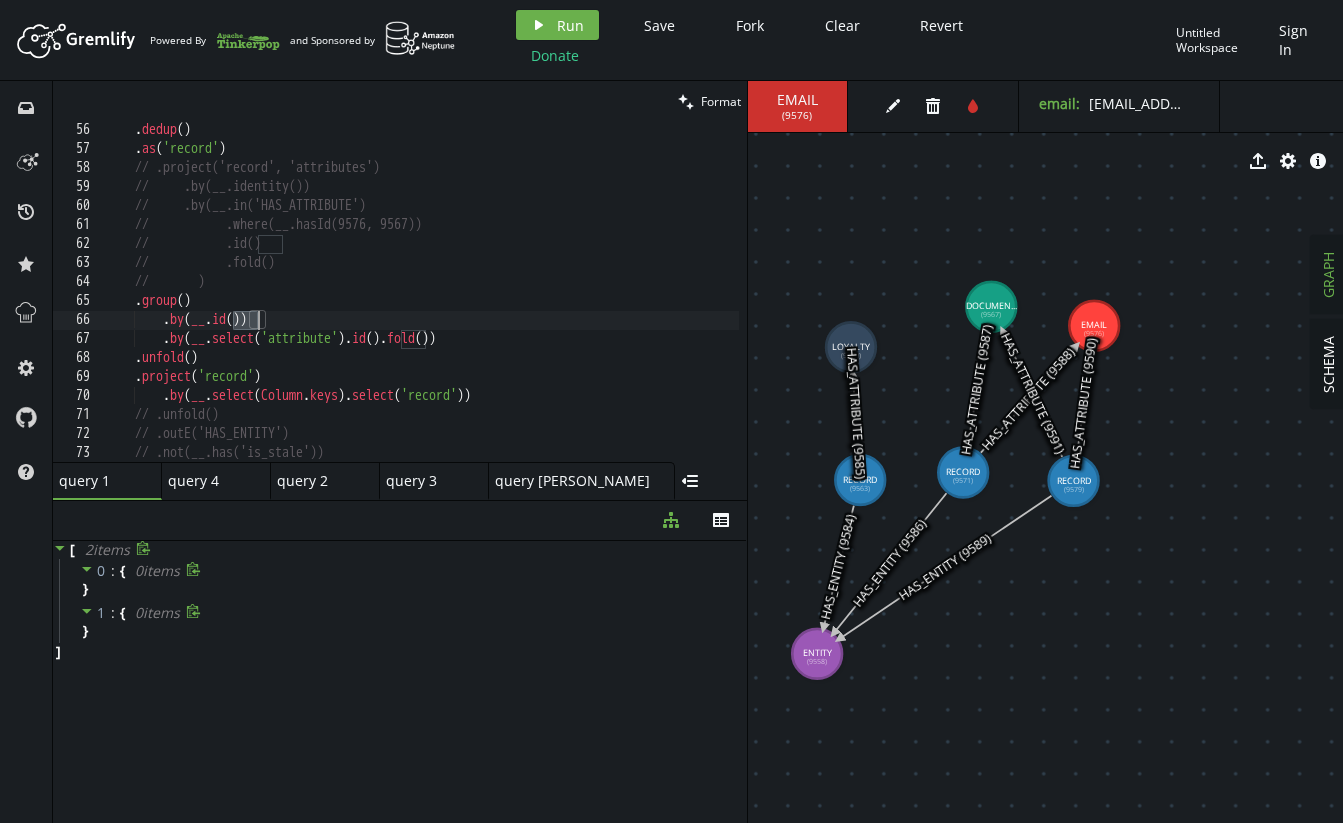 drag, startPoint x: 231, startPoint y: 315, endPoint x: 262, endPoint y: 319, distance: 31.257 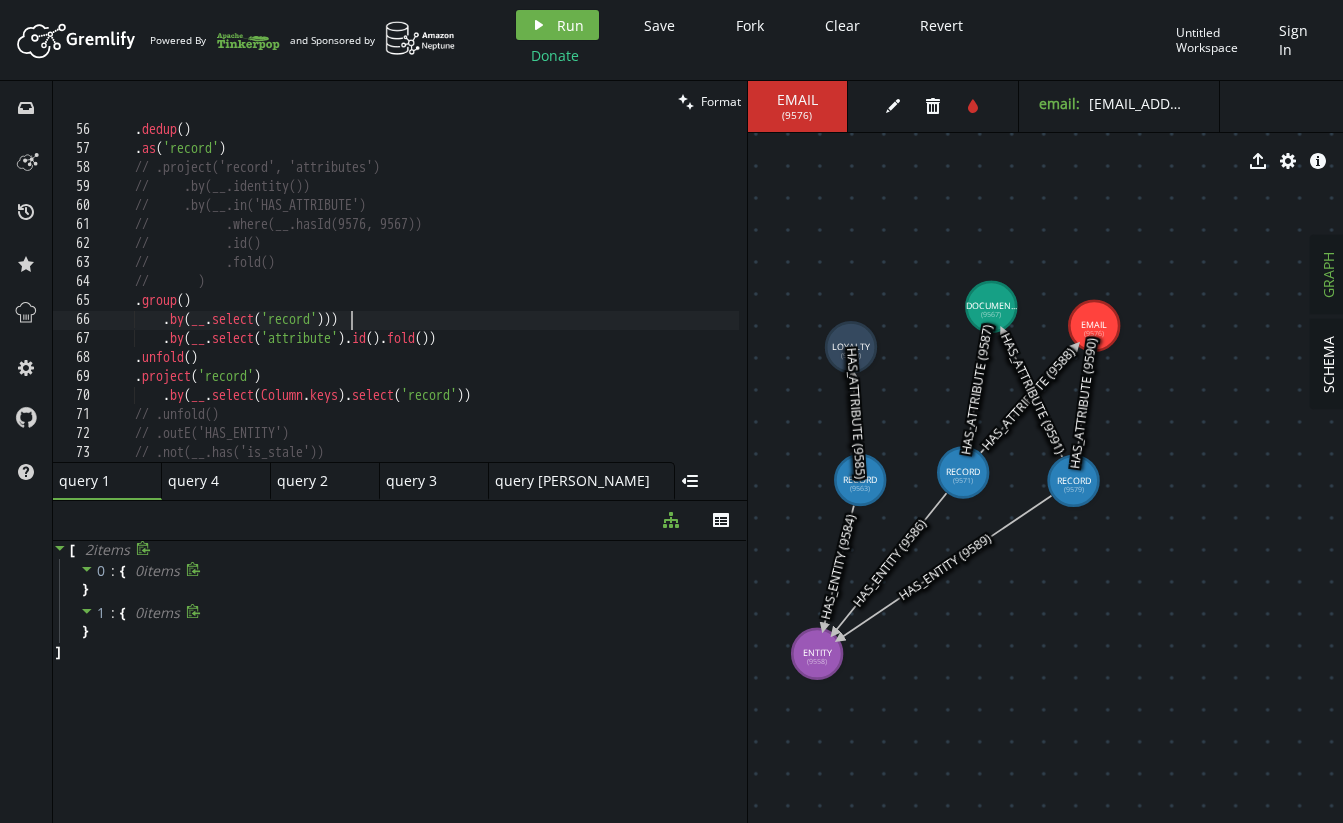 scroll, scrollTop: 0, scrollLeft: 243, axis: horizontal 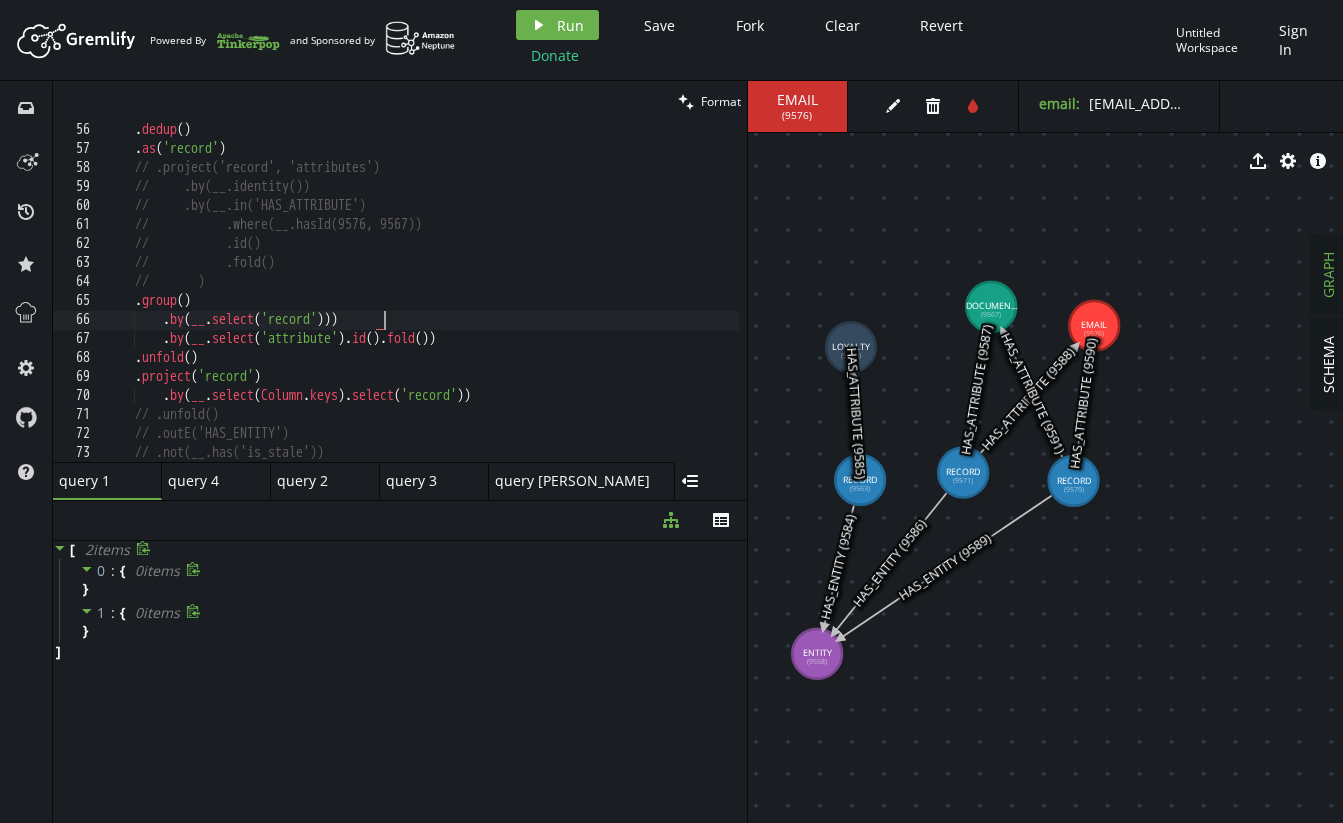 click on ". dedup ( )      . as ( 'record' )      // .project('record', 'attributes')      //     .by(__.identity())      //     .by(__.in('HAS_ATTRIBUTE')      //           .where(__.hasId(9576, 9567))      //           .id()      //           .fold()      //       )      . group ( )           . by ( __ . select ( 'record' )))           . by ( __ . select ( 'attribute' ) . id ( ) . fold ( ))      . unfold ( )      . project ( 'record' )           . by ( __ . select ( Column . keys ) . select ( 'record' ))      // .unfold()      // .outE('HAS_ENTITY')      // .not(__.has('is_stale'))      // .inV()" at bounding box center [611, 305] 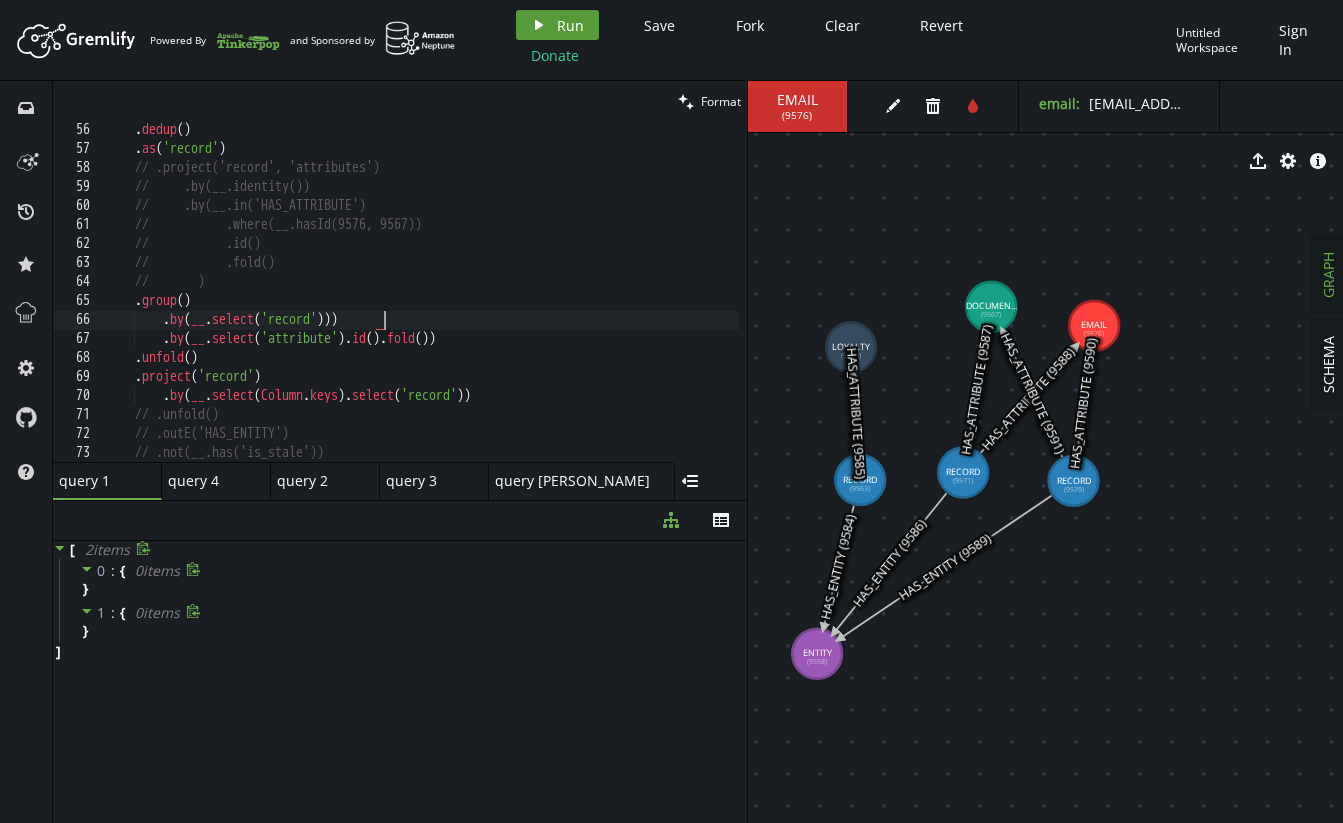 click on "Run" at bounding box center (570, 25) 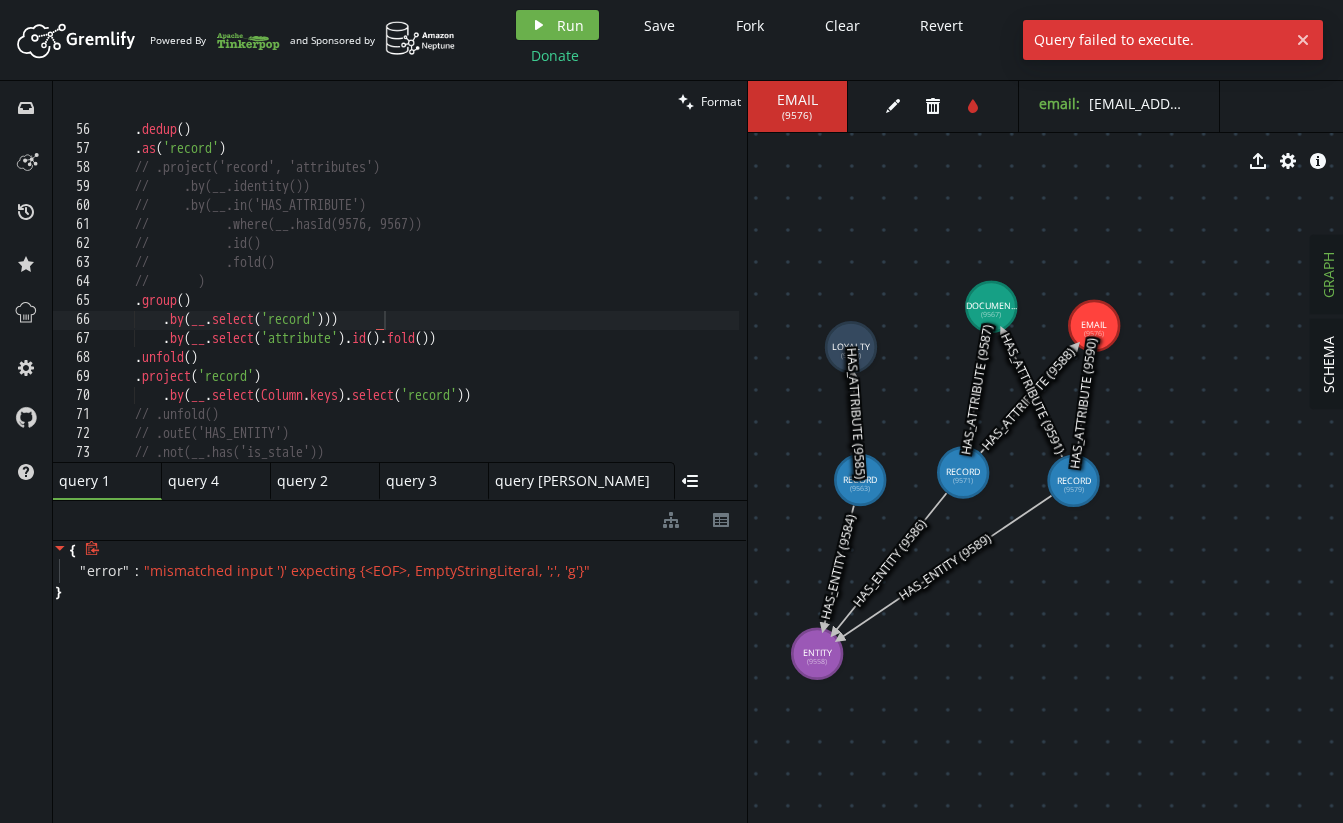 click on ". dedup ( )      . as ( 'record' )      // .project('record', 'attributes')      //     .by(__.identity())      //     .by(__.in('HAS_ATTRIBUTE')      //           .where(__.hasId(9576, 9567))      //           .id()      //           .fold()      //       )      . group ( )           . by ( __ . select ( 'record' )))           . by ( __ . select ( 'attribute' ) . id ( ) . fold ( ))      . unfold ( )      . project ( 'record' )           . by ( __ . select ( Column . keys ) . select ( 'record' ))      // .unfold()      // .outE('HAS_ENTITY')      // .not(__.has('is_stale'))      // .inV()" at bounding box center (611, 305) 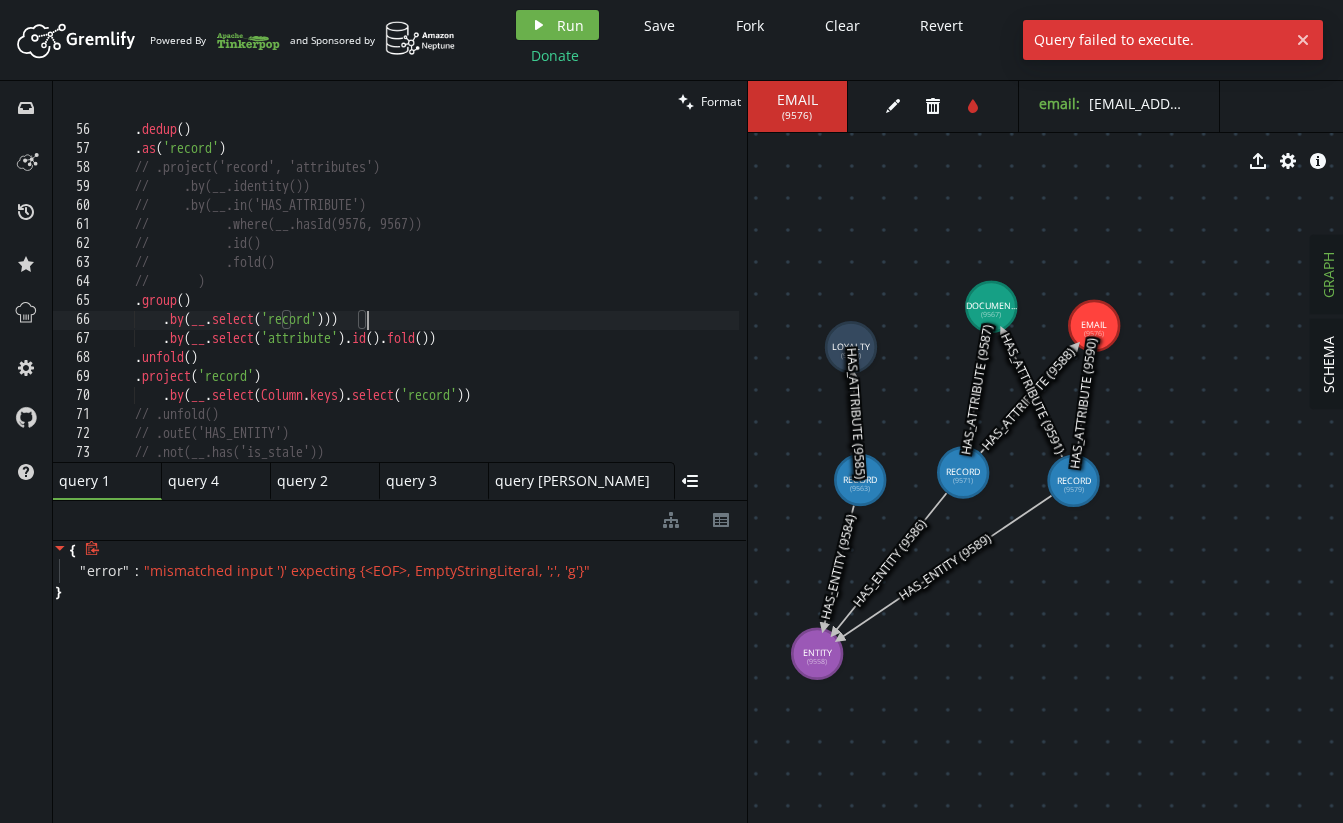 click on ". dedup ( )      . as ( 'record' )      // .project('record', 'attributes')      //     .by(__.identity())      //     .by(__.in('HAS_ATTRIBUTE')      //           .where(__.hasId(9576, 9567))      //           .id()      //           .fold()      //       )      . group ( )           . by ( __ . select ( 'record' )))           . by ( __ . select ( 'attribute' ) . id ( ) . fold ( ))      . unfold ( )      . project ( 'record' )           . by ( __ . select ( Column . keys ) . select ( 'record' ))      // .unfold()      // .outE('HAS_ENTITY')      // .not(__.has('is_stale'))      // .inV()" at bounding box center (611, 305) 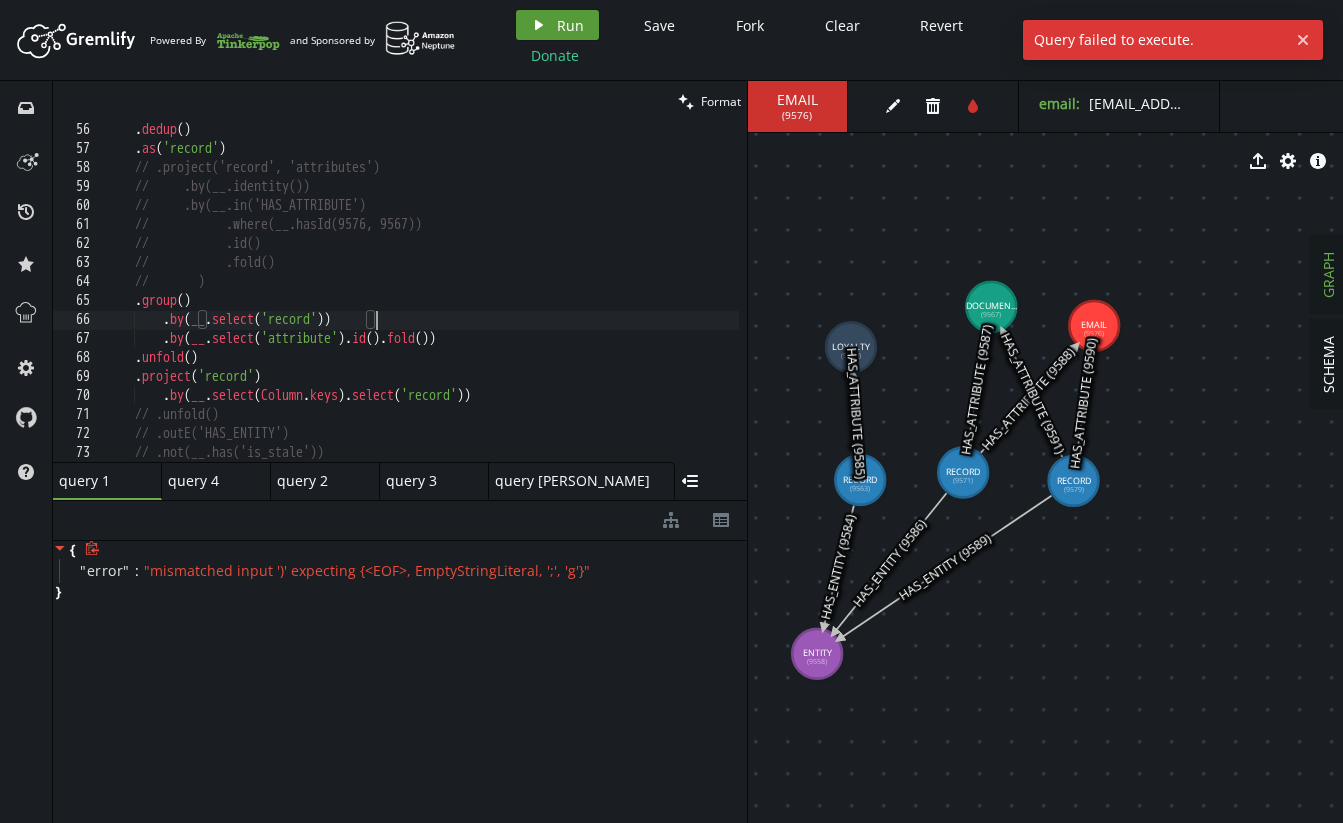 click on "Run" at bounding box center [570, 25] 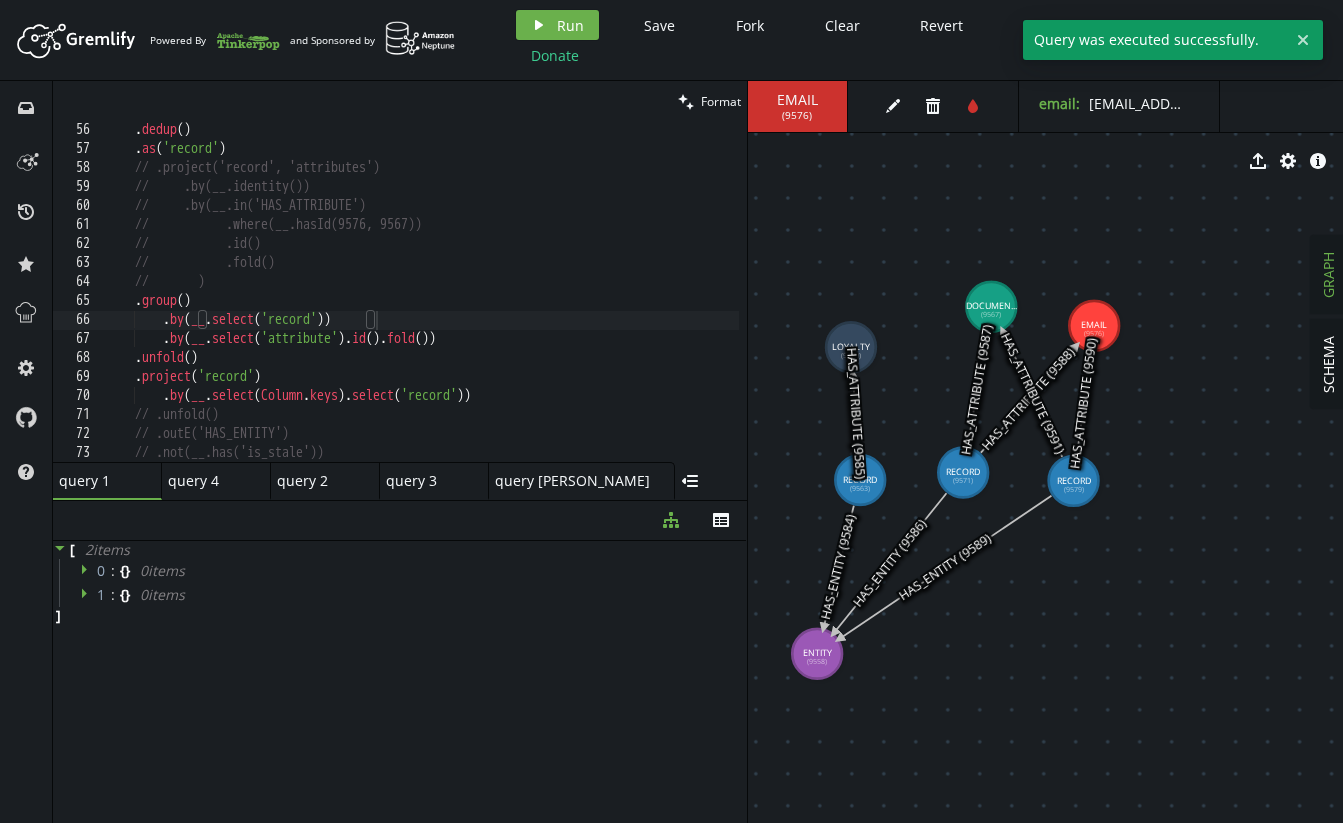 scroll, scrollTop: 0, scrollLeft: 108, axis: horizontal 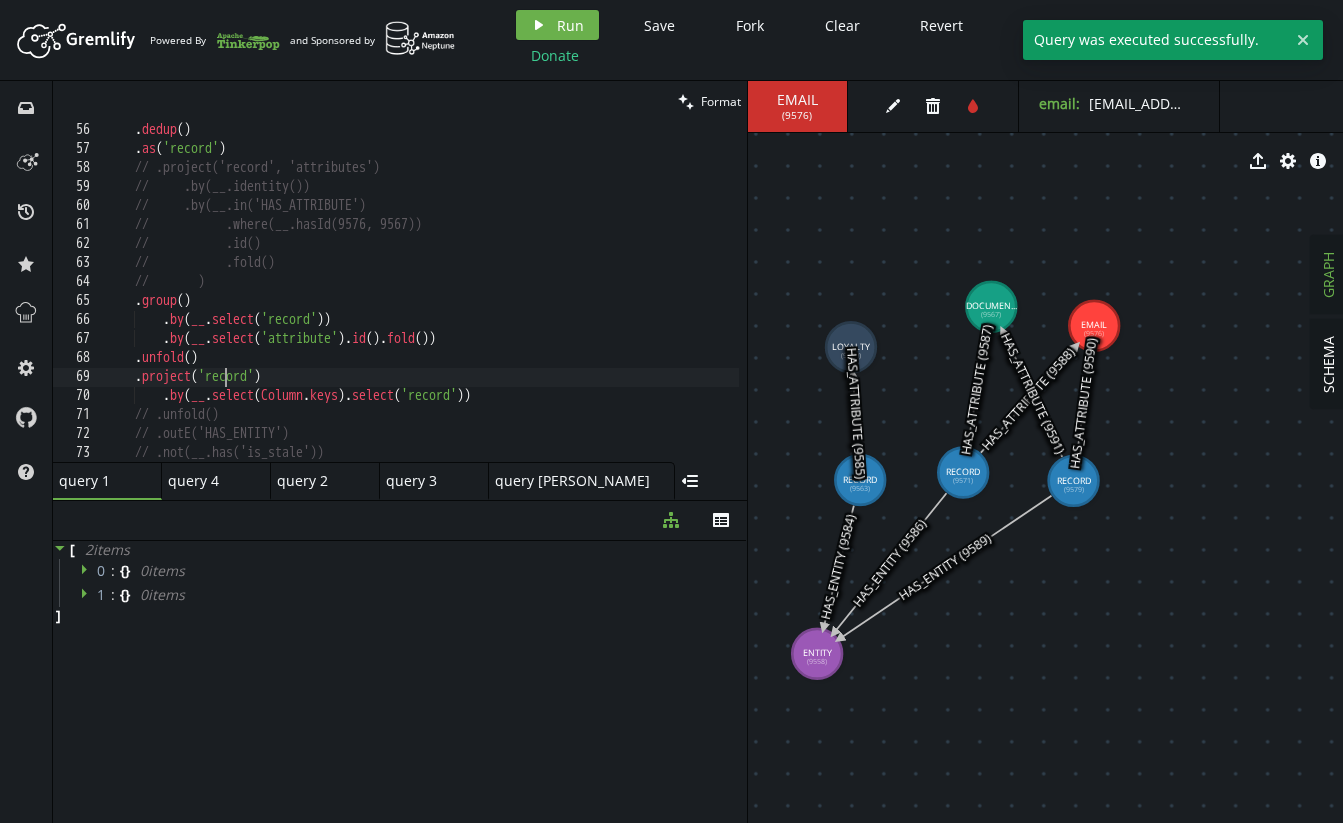 click on ". dedup ( )      . as ( 'record' )      // .project('record', 'attributes')      //     .by(__.identity())      //     .by(__.in('HAS_ATTRIBUTE')      //           .where(__.hasId(9576, 9567))      //           .id()      //           .fold()      //       )      . group ( )           . by ( __ . select ( 'record' ))           . by ( __ . select ( 'attribute' ) . id ( ) . fold ( ))      . unfold ( )      . project ( 'record' )           . by ( __ . select ( Column . keys ) . select ( 'record' ))      // .unfold()      // .outE('HAS_ENTITY')      // .not(__.has('is_stale'))      // .inV()" at bounding box center (611, 305) 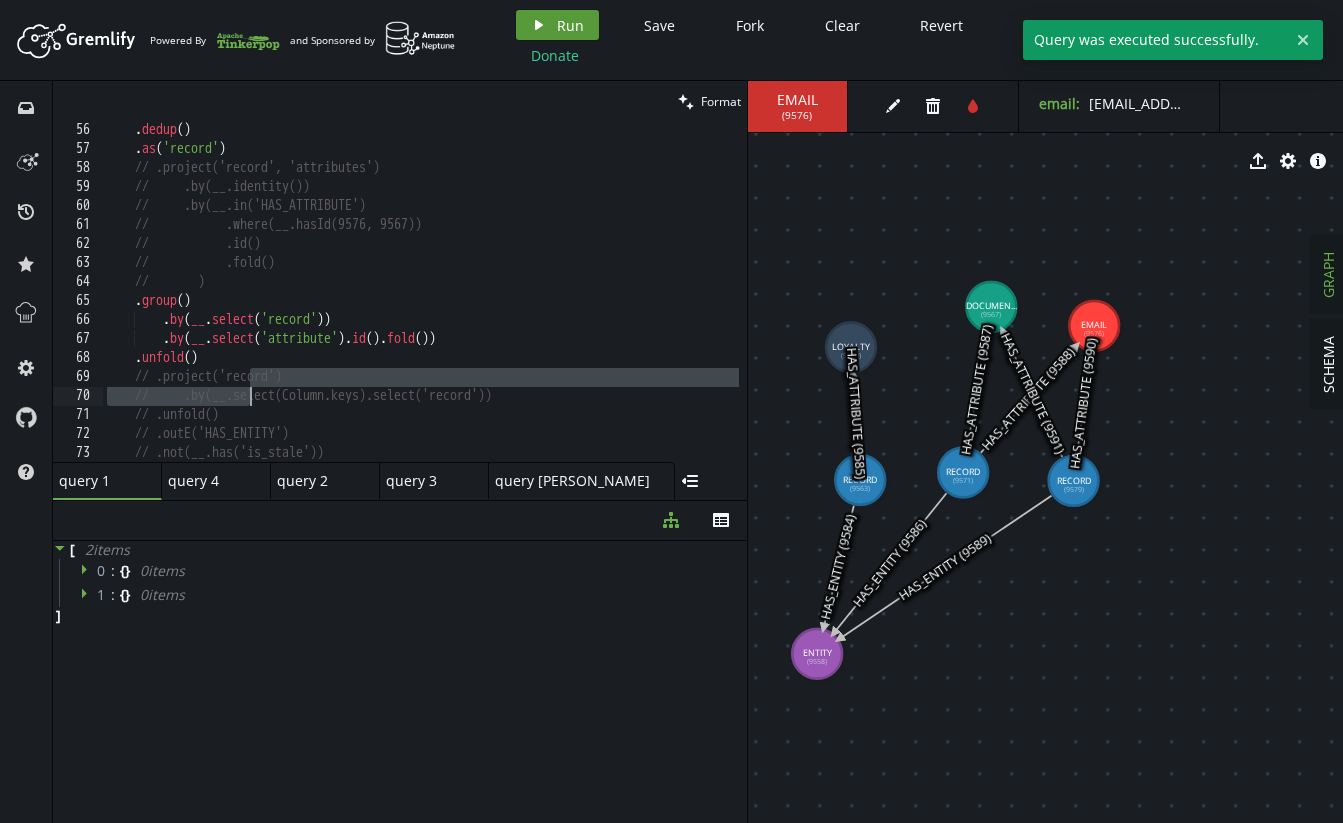 click on "Run" at bounding box center (570, 25) 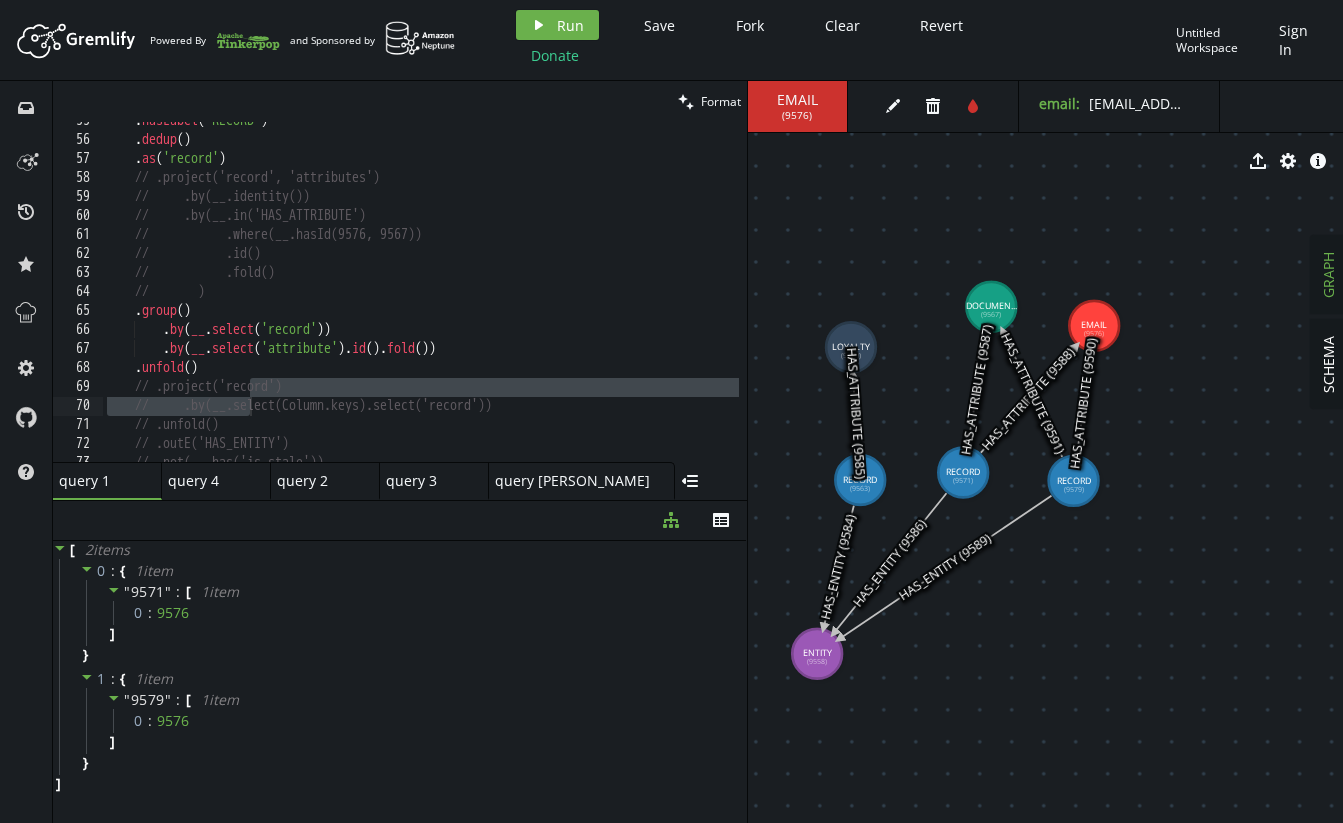 scroll, scrollTop: 1097, scrollLeft: 0, axis: vertical 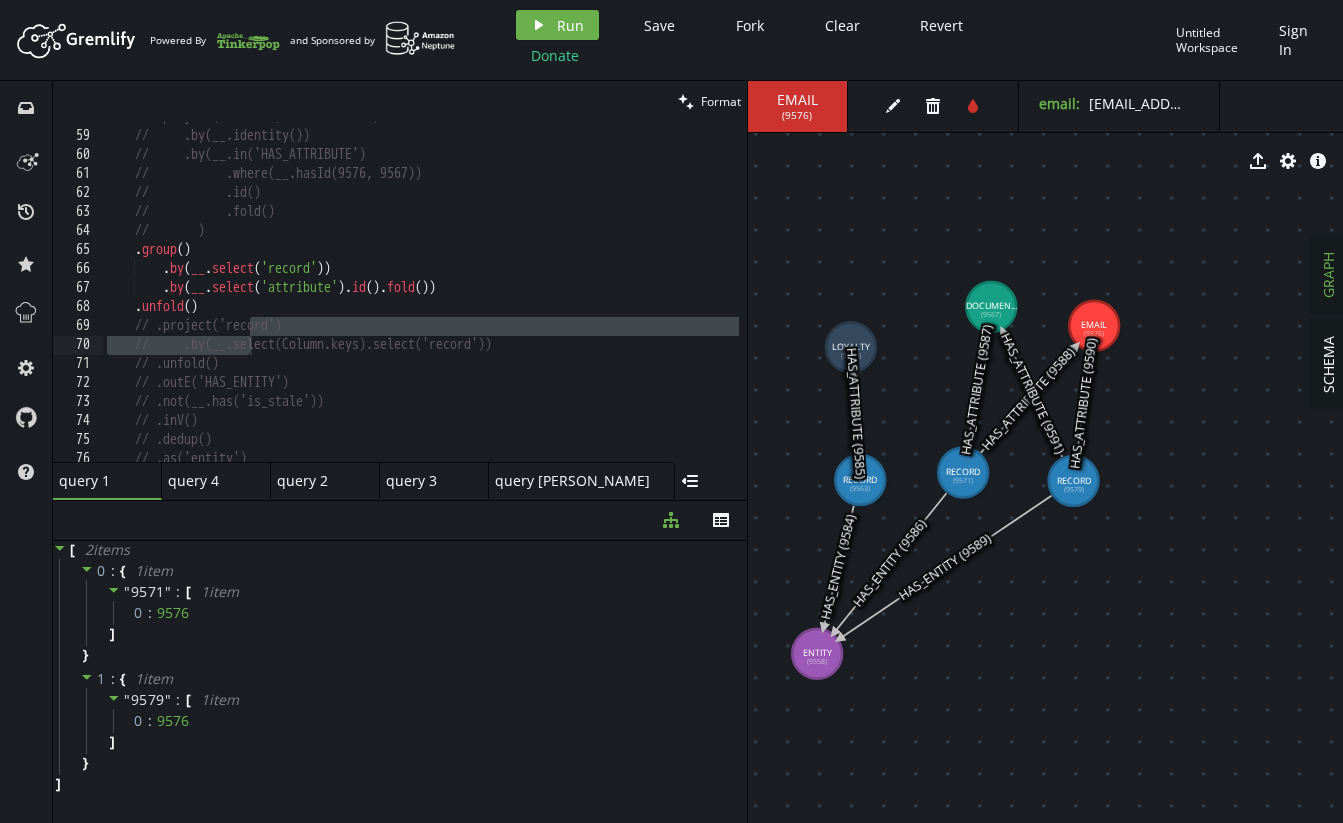 click on "// .project('record', 'attributes')      //     .by(__.identity())      //     .by(__.in('HAS_ATTRIBUTE')      //           .where(__.hasId(9576, 9567))      //           .id()      //           .fold()      //       )      . group ( )           . by ( __ . select ( 'record' ))           . by ( __ . select ( 'attribute' ) . id ( ) . fold ( ))      . unfold ( )      // .project('record')      //     .by(__.select(Column.keys).select('record'))      // .unfold()      // .outE('HAS_ENTITY')      // .not(__.has('is_stale'))      // .inV()      // .dedup()      // .as('entity')" at bounding box center [611, 292] 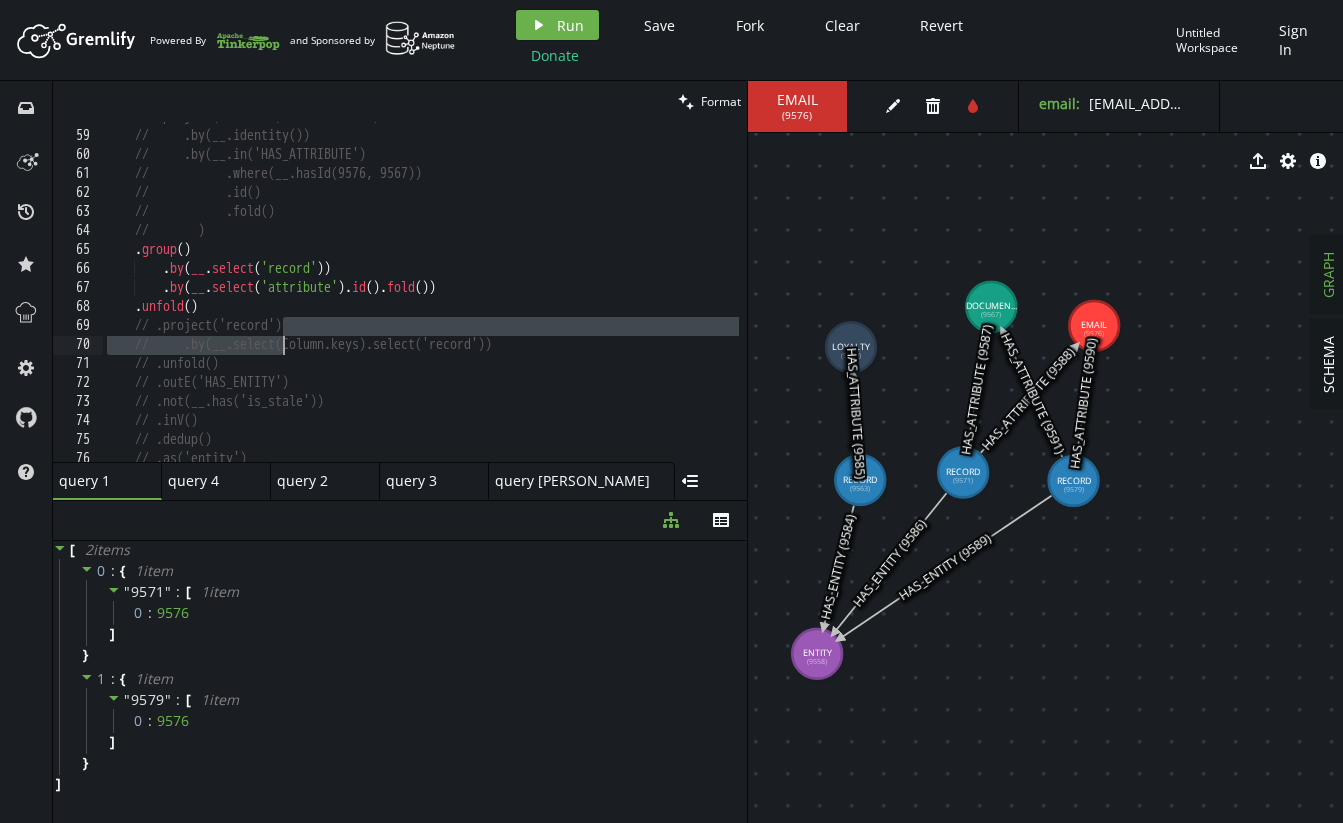 drag, startPoint x: 284, startPoint y: 330, endPoint x: 286, endPoint y: 345, distance: 15.132746 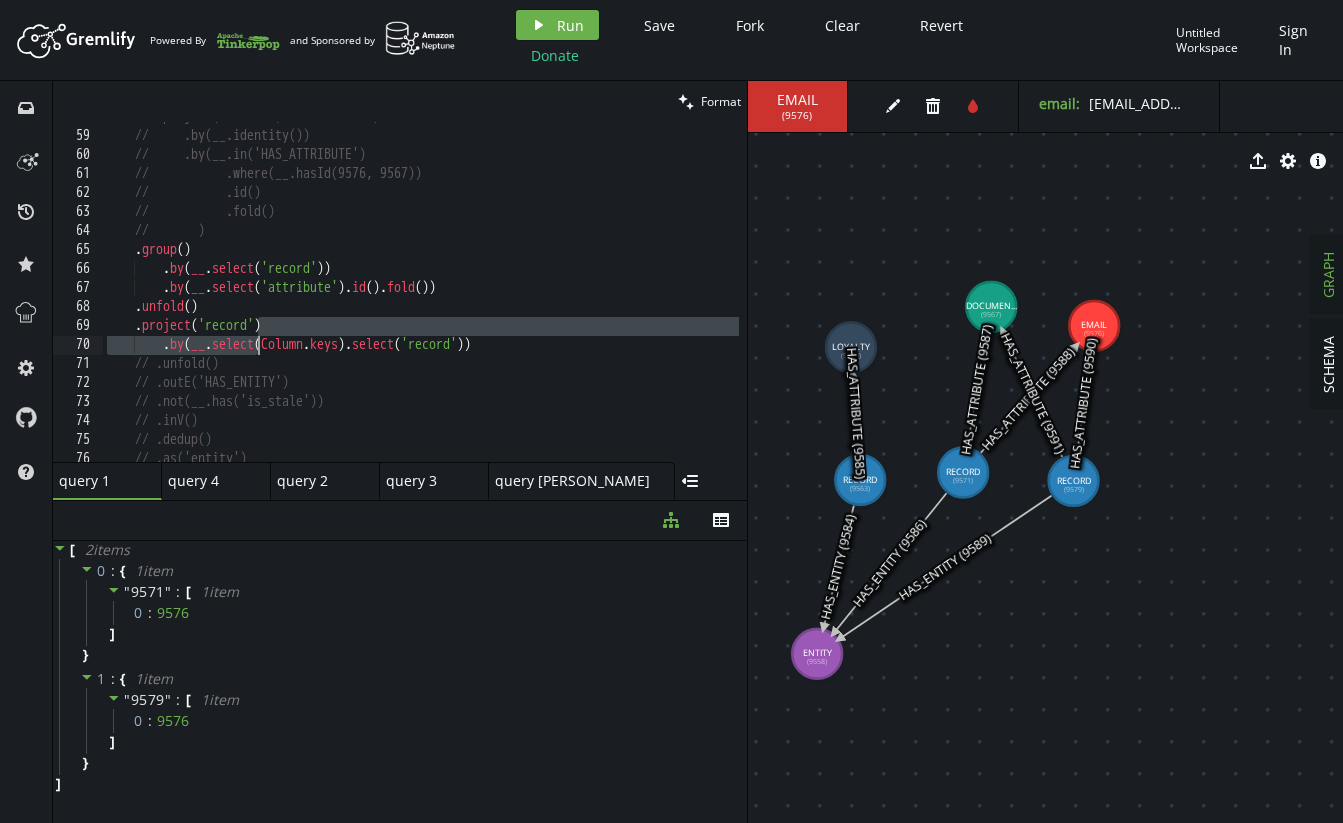 click on "// .project('record', 'attributes')      //     .by(__.identity())      //     .by(__.in('HAS_ATTRIBUTE')      //           .where(__.hasId(9576, 9567))      //           .id()      //           .fold()      //       )      . group ( )           . by ( __ . select ( 'record' ))           . by ( __ . select ( 'attribute' ) . id ( ) . fold ( ))      . unfold ( )      . project ( 'record' )           . by ( __ . select ( Column . keys ) . select ( 'record' ))      // .unfold()      // .outE('HAS_ENTITY')      // .not(__.has('is_stale'))      // .inV()      // .dedup()      // .as('entity')" at bounding box center [611, 292] 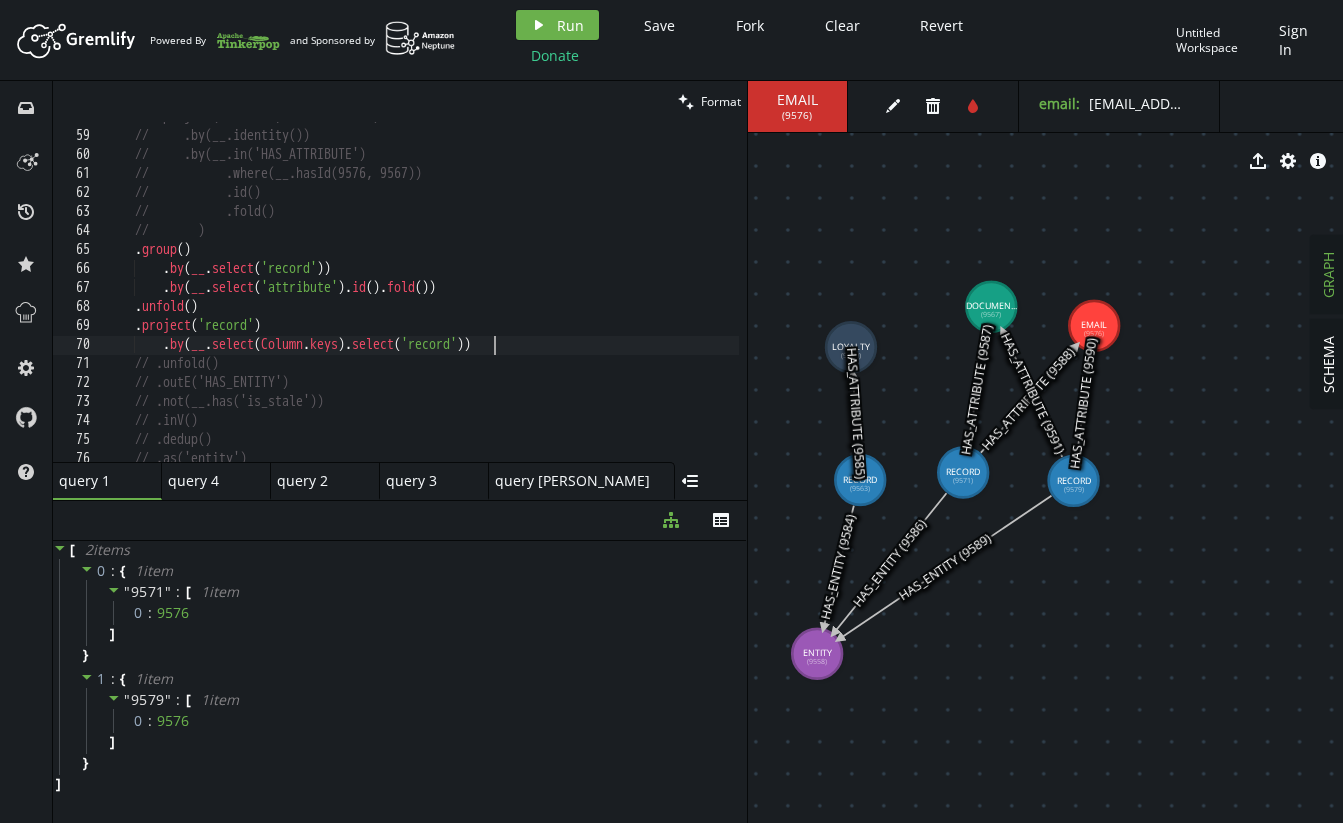 click on "// .project('record', 'attributes')      //     .by(__.identity())      //     .by(__.in('HAS_ATTRIBUTE')      //           .where(__.hasId(9576, 9567))      //           .id()      //           .fold()      //       )      . group ( )           . by ( __ . select ( 'record' ))           . by ( __ . select ( 'attribute' ) . id ( ) . fold ( ))      . unfold ( )      . project ( 'record' )           . by ( __ . select ( Column . keys ) . select ( 'record' ))      // .unfold()      // .outE('HAS_ENTITY')      // .not(__.has('is_stale'))      // .inV()      // .dedup()      // .as('entity')" at bounding box center [611, 292] 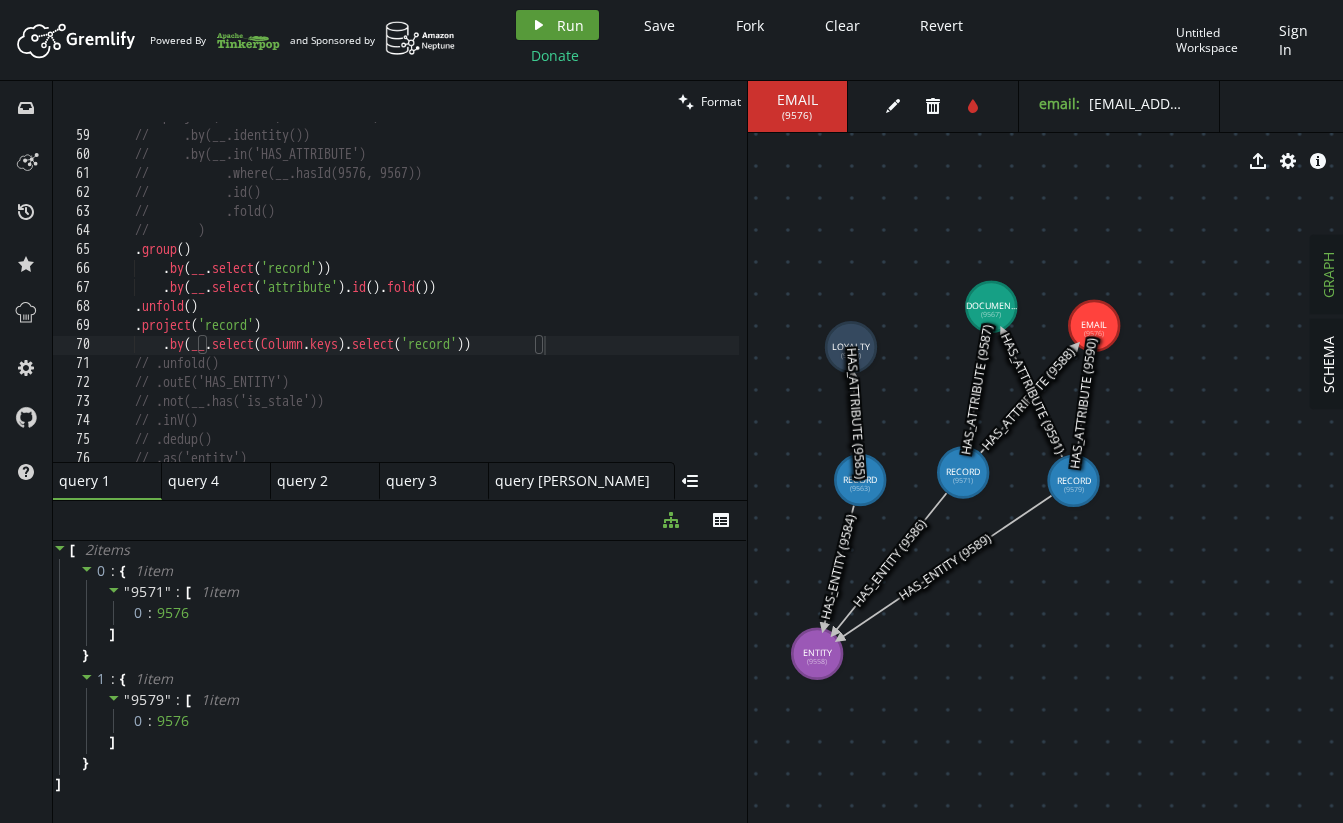 click on "Run" at bounding box center [570, 25] 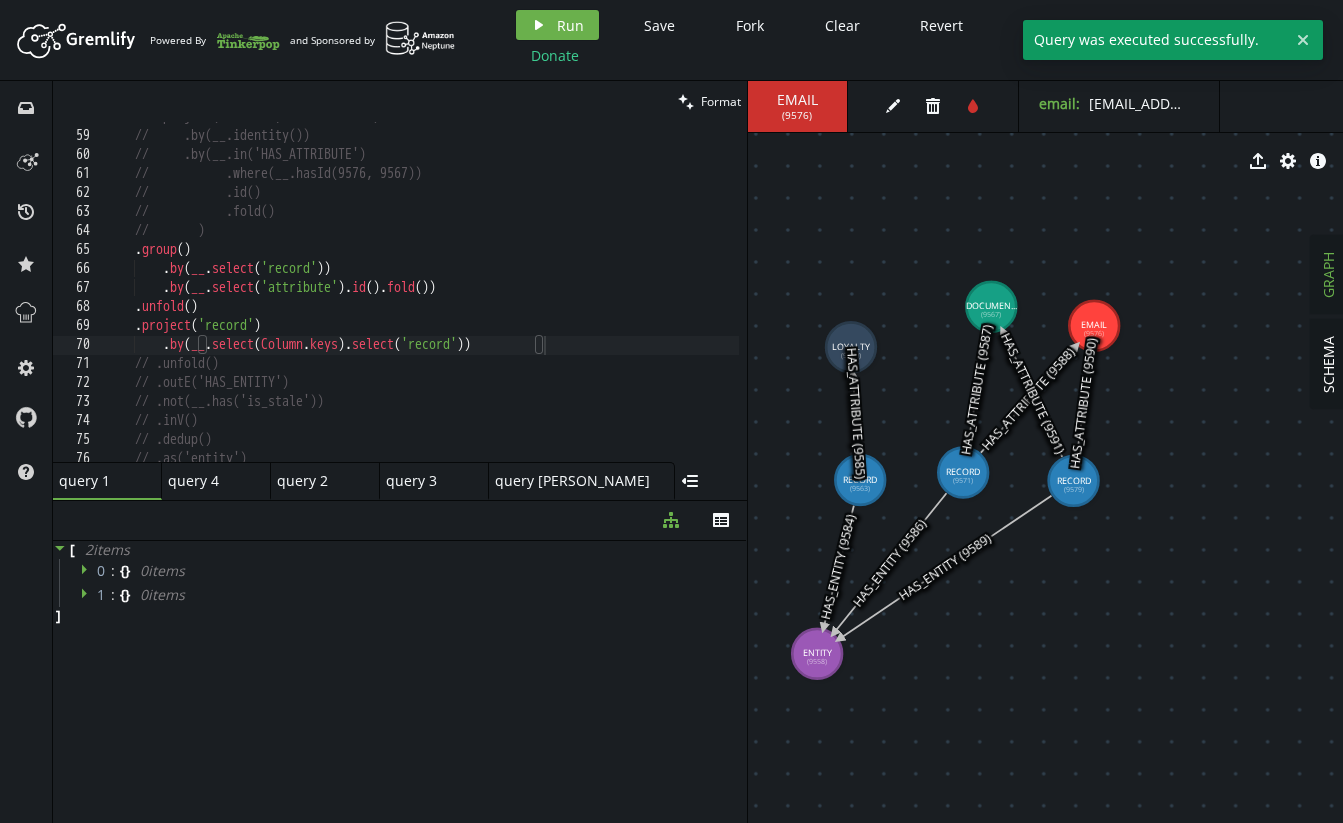 click on "// .project('record', 'attributes')      //     .by(__.identity())      //     .by(__.in('HAS_ATTRIBUTE')      //           .where(__.hasId(9576, 9567))      //           .id()      //           .fold()      //       )      . group ( )           . by ( __ . select ( 'record' ))           . by ( __ . select ( 'attribute' ) . id ( ) . fold ( ))      . unfold ( )      . project ( 'record' )           . by ( __ . select ( Column . keys ) . select ( 'record' ))      // .unfold()      // .outE('HAS_ENTITY')      // .not(__.has('is_stale'))      // .inV()      // .dedup()      // .as('entity')" at bounding box center (611, 292) 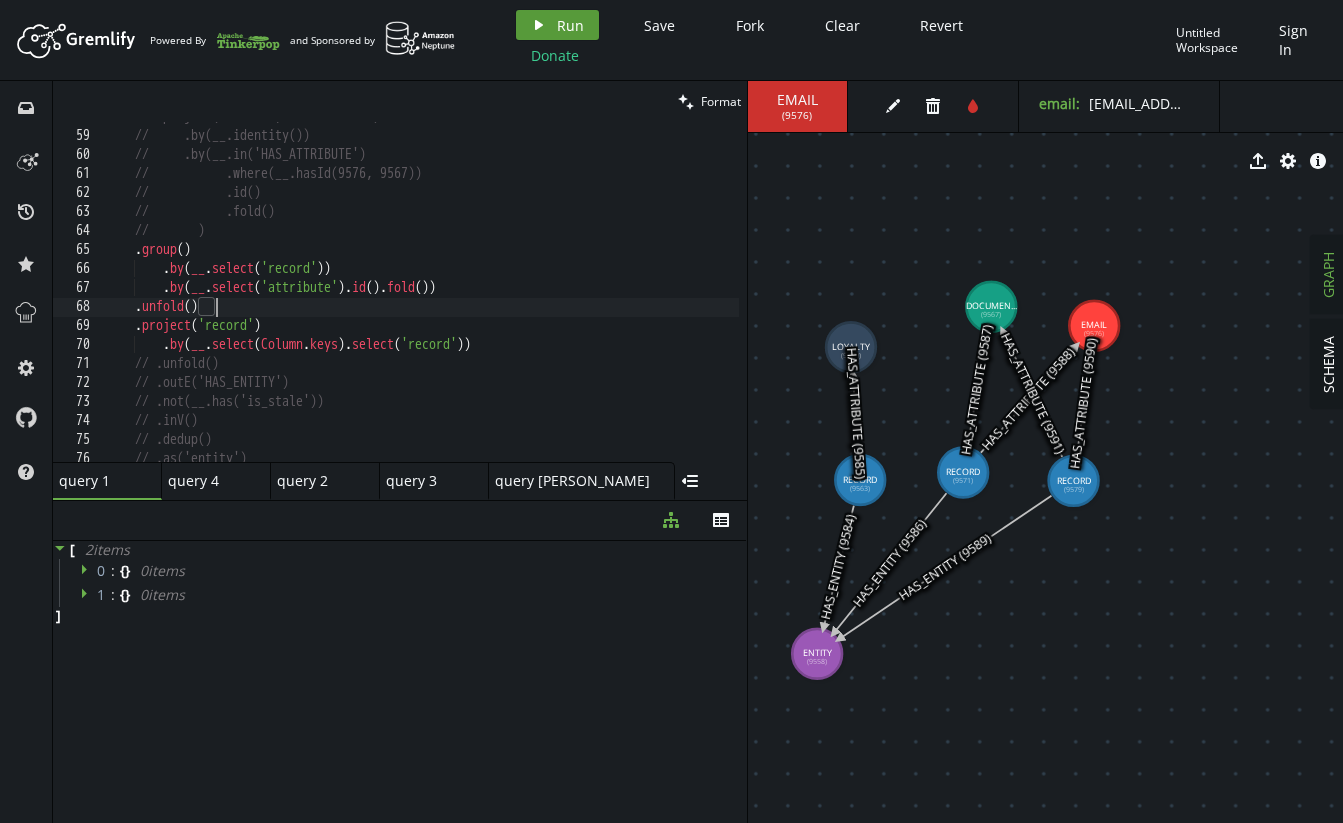 click on "play Run" at bounding box center (557, 25) 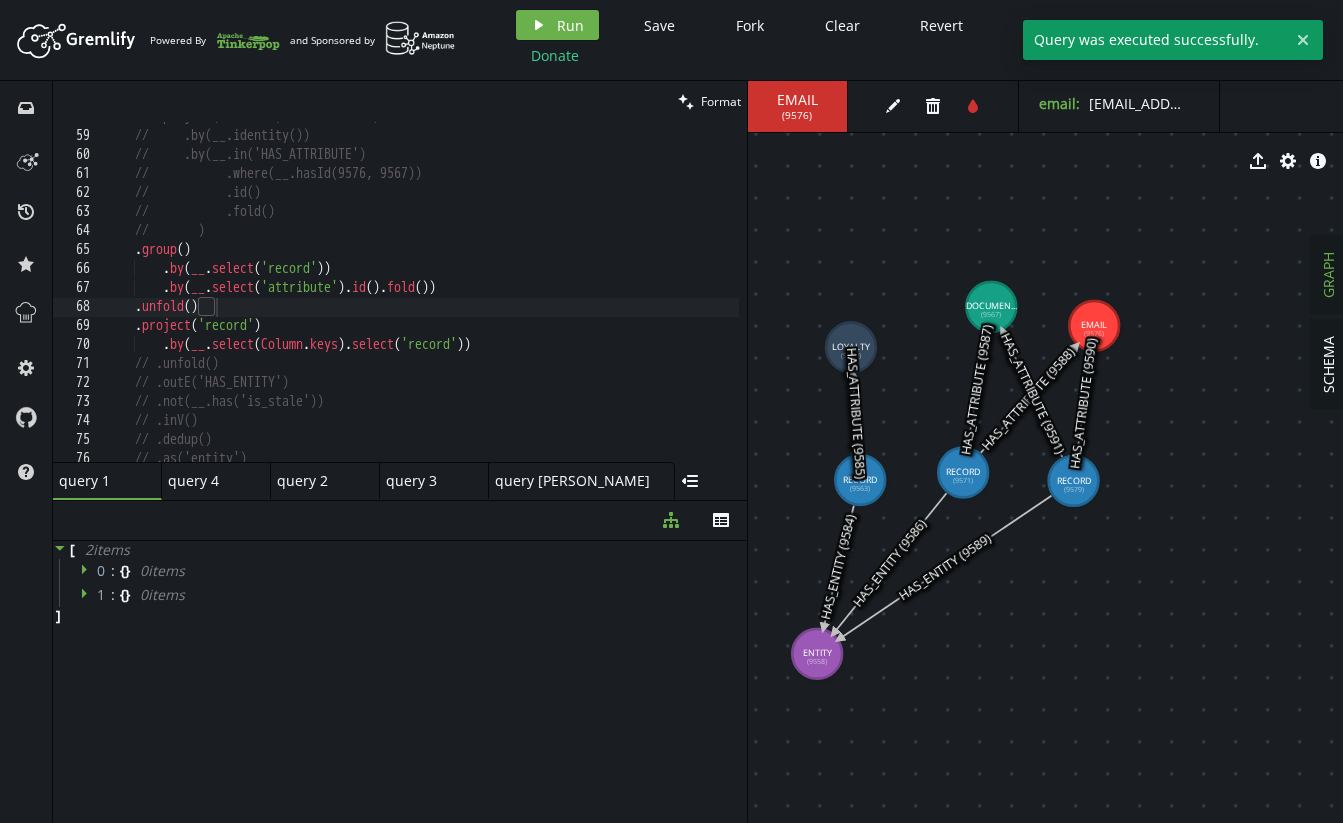 click on "// .project('record', 'attributes')      //     .by(__.identity())      //     .by(__.in('HAS_ATTRIBUTE')      //           .where(__.hasId(9576, 9567))      //           .id()      //           .fold()      //       )      . group ( )           . by ( __ . select ( 'record' ))           . by ( __ . select ( 'attribute' ) . id ( ) . fold ( ))      . unfold ( )      . project ( 'record' )           . by ( __ . select ( Column . keys ) . select ( 'record' ))      // .unfold()      // .outE('HAS_ENTITY')      // .not(__.has('is_stale'))      // .inV()      // .dedup()      // .as('entity')" at bounding box center [611, 292] 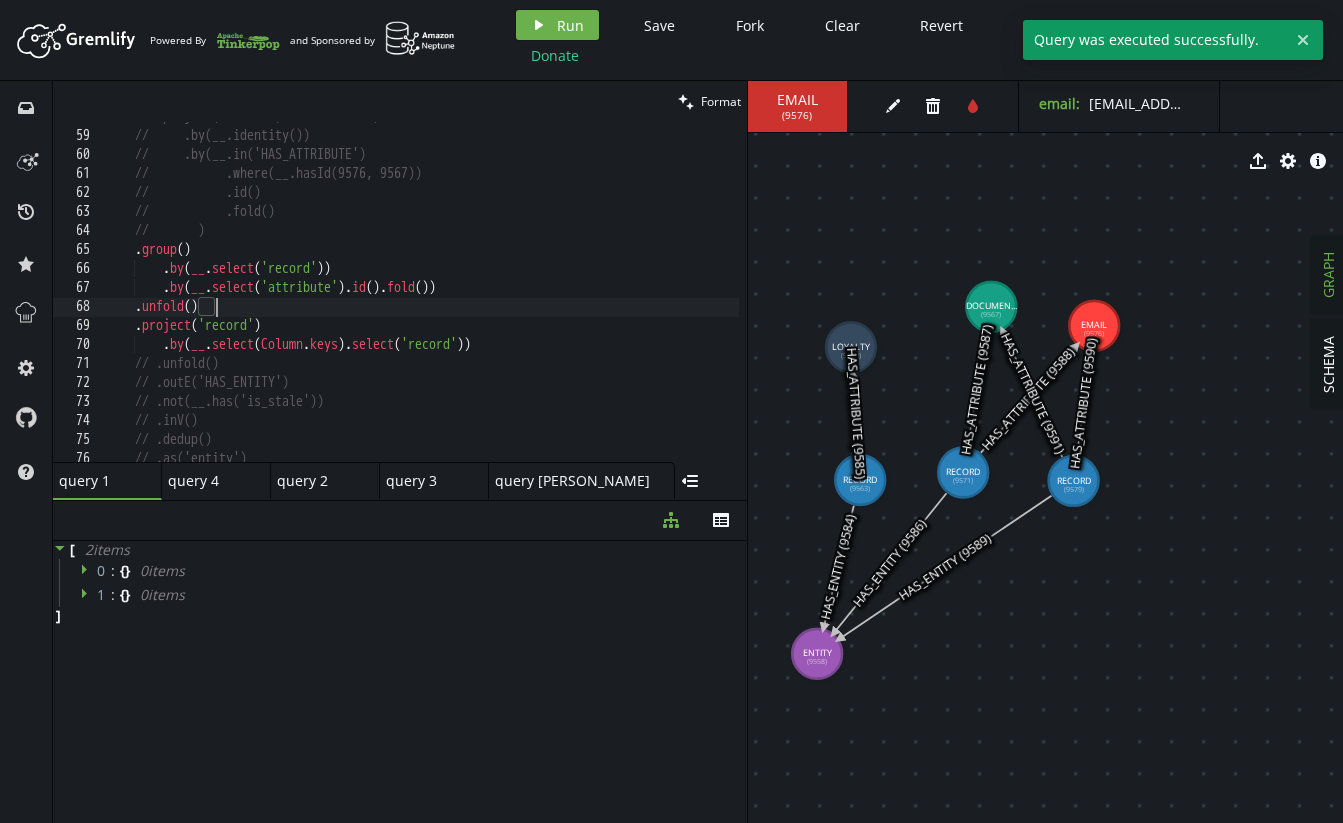 click on "// .project('record', 'attributes')      //     .by(__.identity())      //     .by(__.in('HAS_ATTRIBUTE')      //           .where(__.hasId(9576, 9567))      //           .id()      //           .fold()      //       )      . group ( )           . by ( __ . select ( 'record' ))           . by ( __ . select ( 'attribute' ) . id ( ) . fold ( ))      . unfold ( )      . project ( 'record' )           . by ( __ . select ( Column . keys ) . select ( 'record' ))      // .unfold()      // .outE('HAS_ENTITY')      // .not(__.has('is_stale'))      // .inV()      // .dedup()      // .as('entity')" at bounding box center [611, 292] 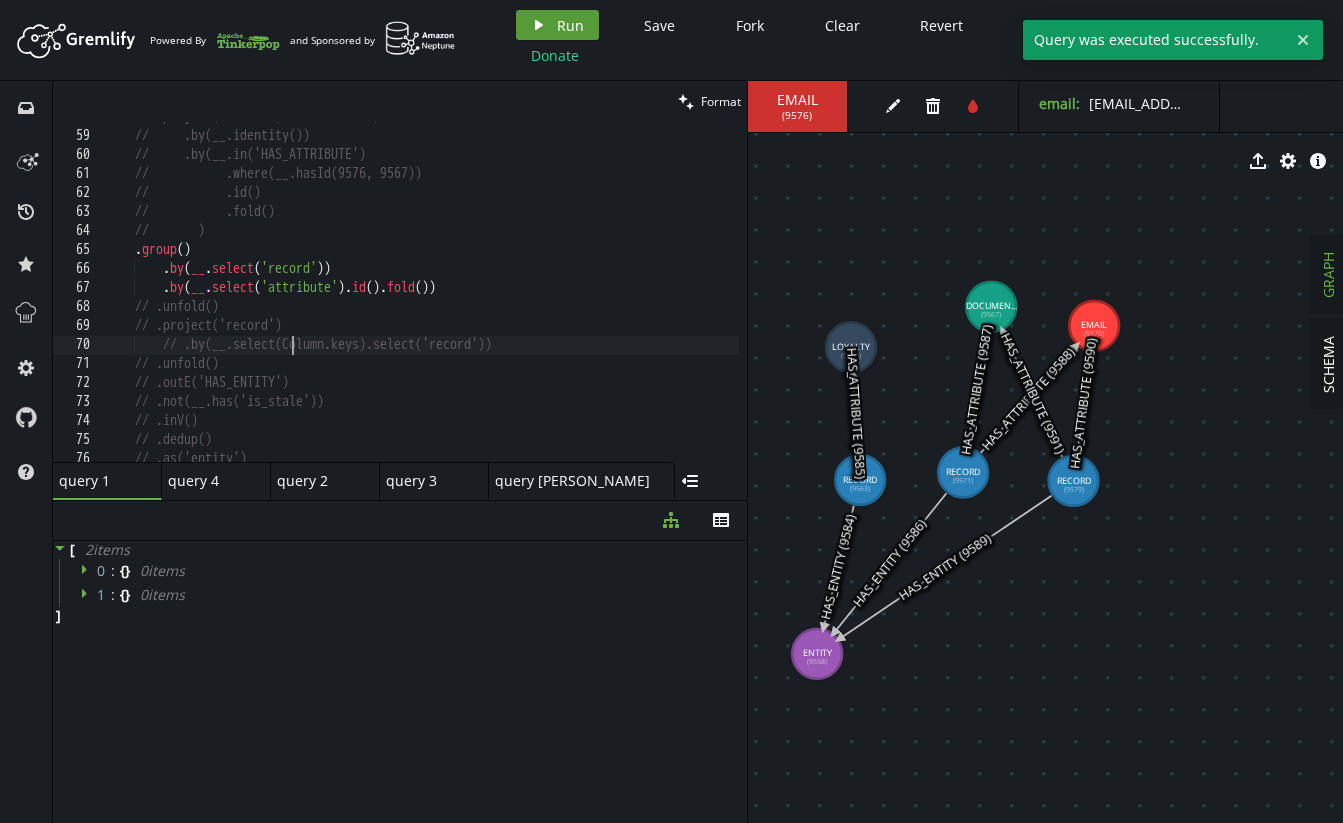 click 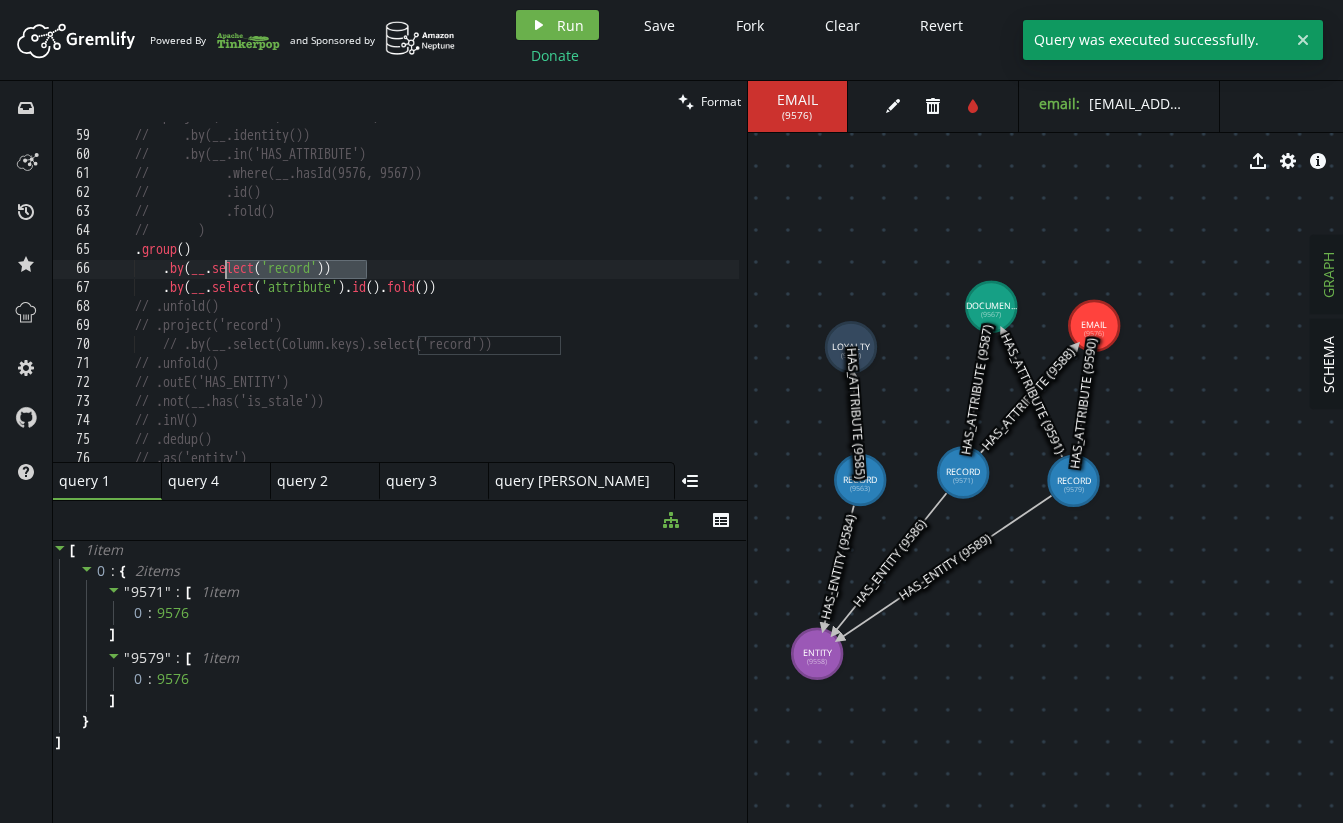 drag, startPoint x: 364, startPoint y: 264, endPoint x: 227, endPoint y: 268, distance: 137.05838 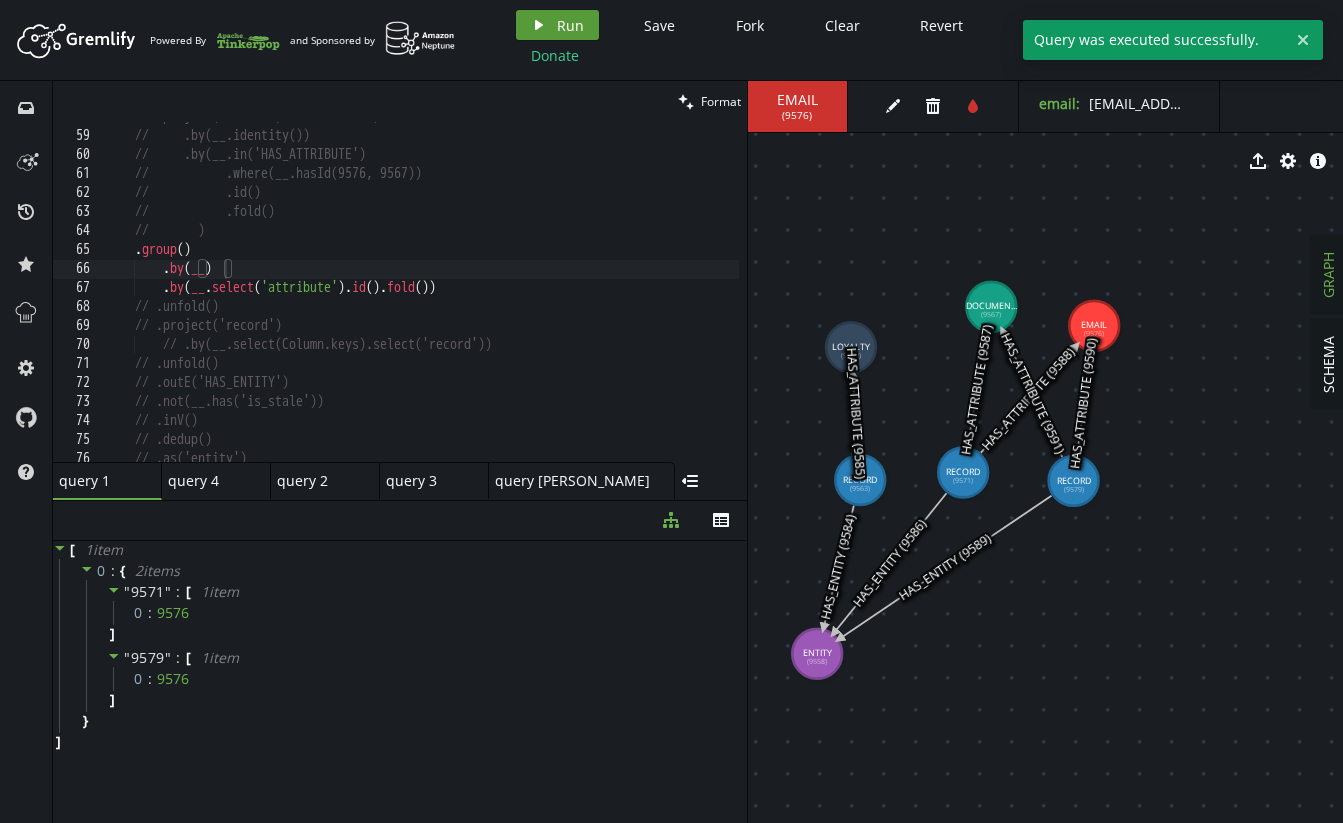 click on "Run" at bounding box center [570, 25] 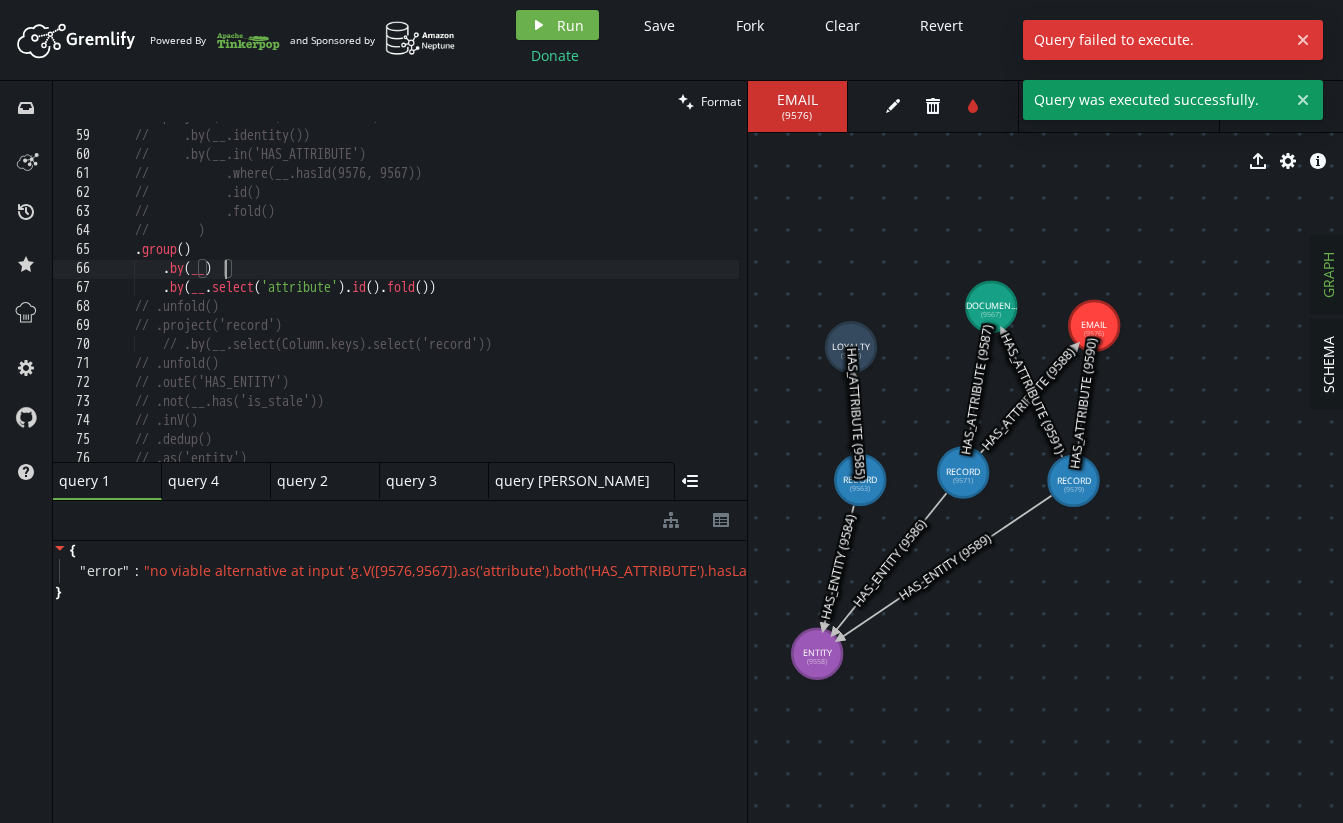 click on "// .project('record', 'attributes')      //     .by(__.identity())      //     .by(__.in('HAS_ATTRIBUTE')      //           .where(__.hasId(9576, 9567))      //           .id()      //           .fold()      //       )      . group ( )           . by ( __ )           . by ( __ . select ( 'attribute' ) . id ( ) . fold ( ))      // .unfold()      // .project('record')           // .by(__.select(Column.keys).select('record'))      // .unfold()      // .outE('HAS_ENTITY')      // .not(__.has('is_stale'))      // .inV()      // .dedup()      // .as('entity')" at bounding box center [611, 292] 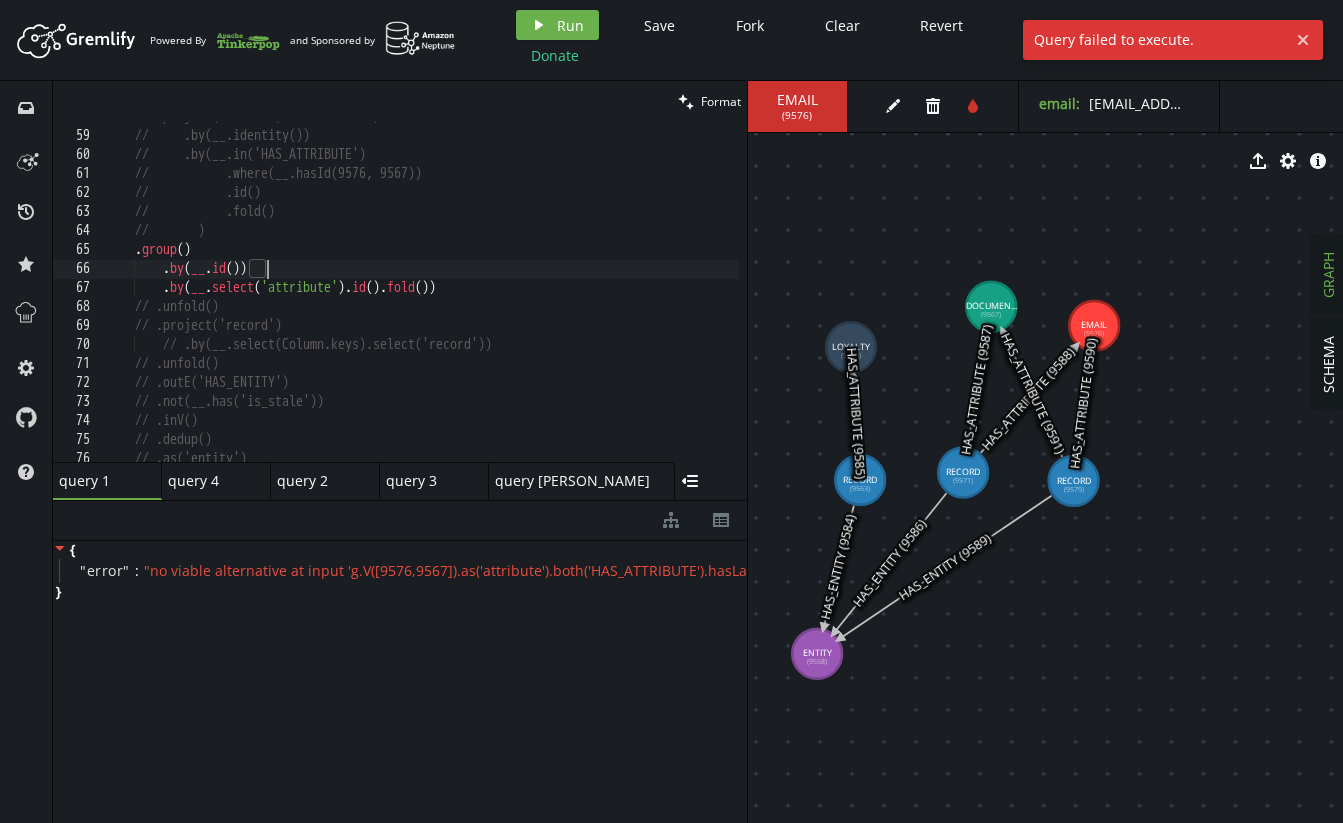 scroll, scrollTop: 0, scrollLeft: 159, axis: horizontal 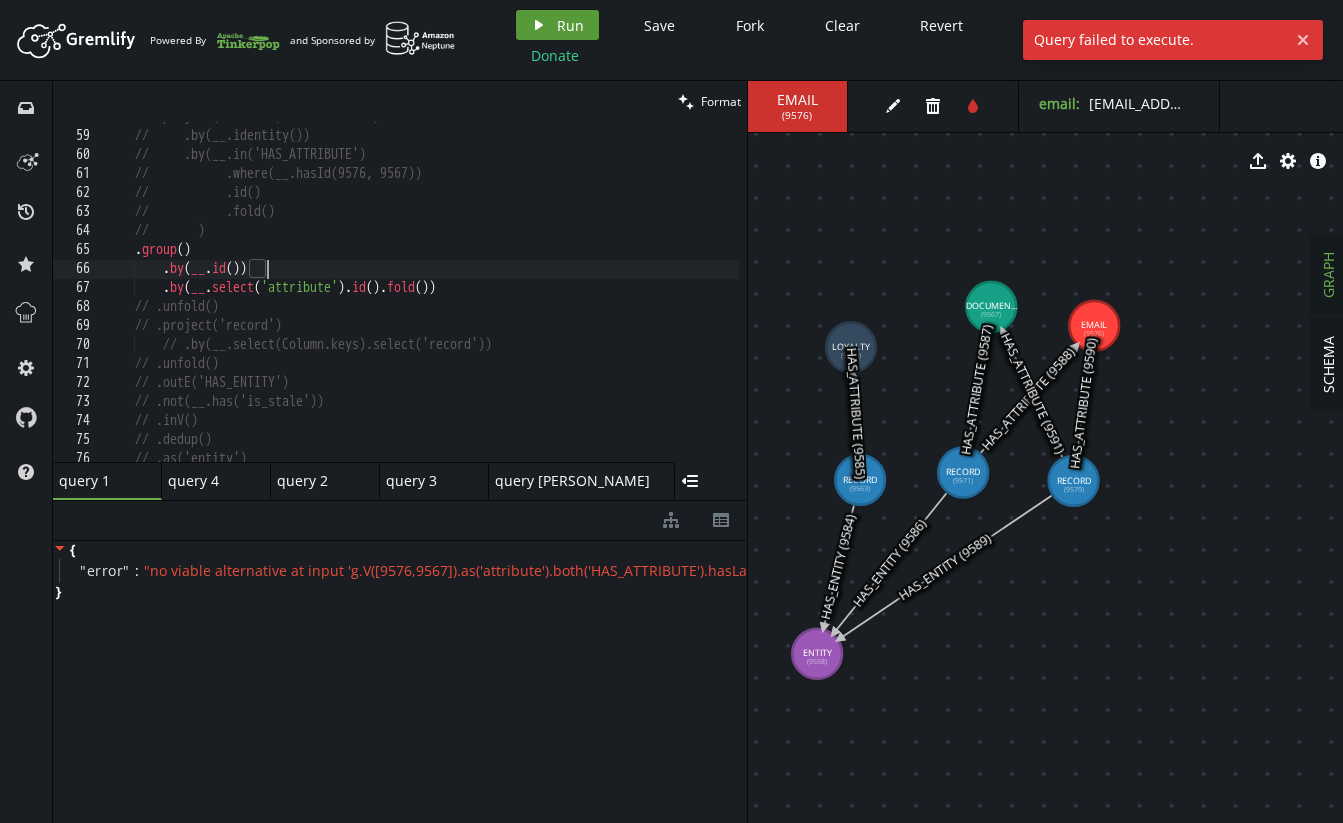 click 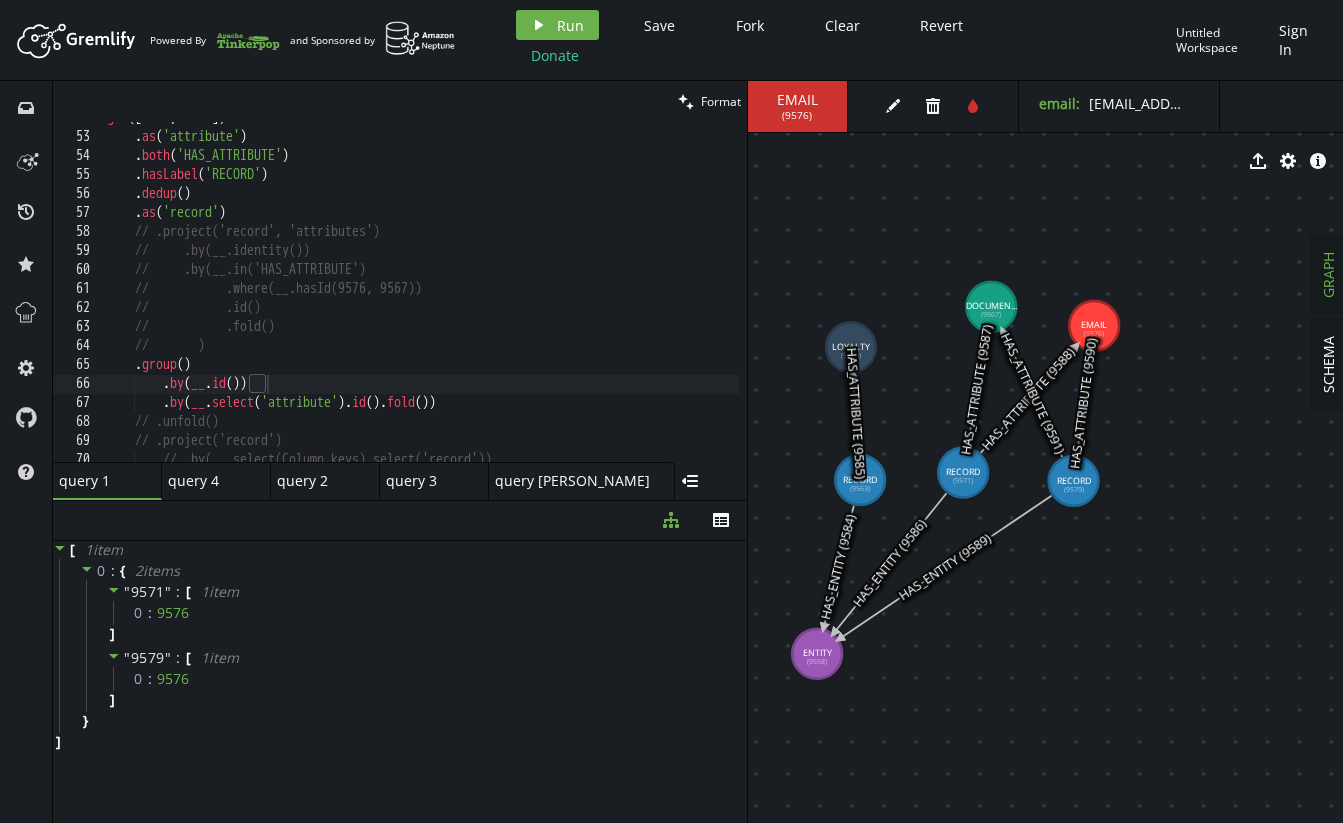 scroll, scrollTop: 981, scrollLeft: 0, axis: vertical 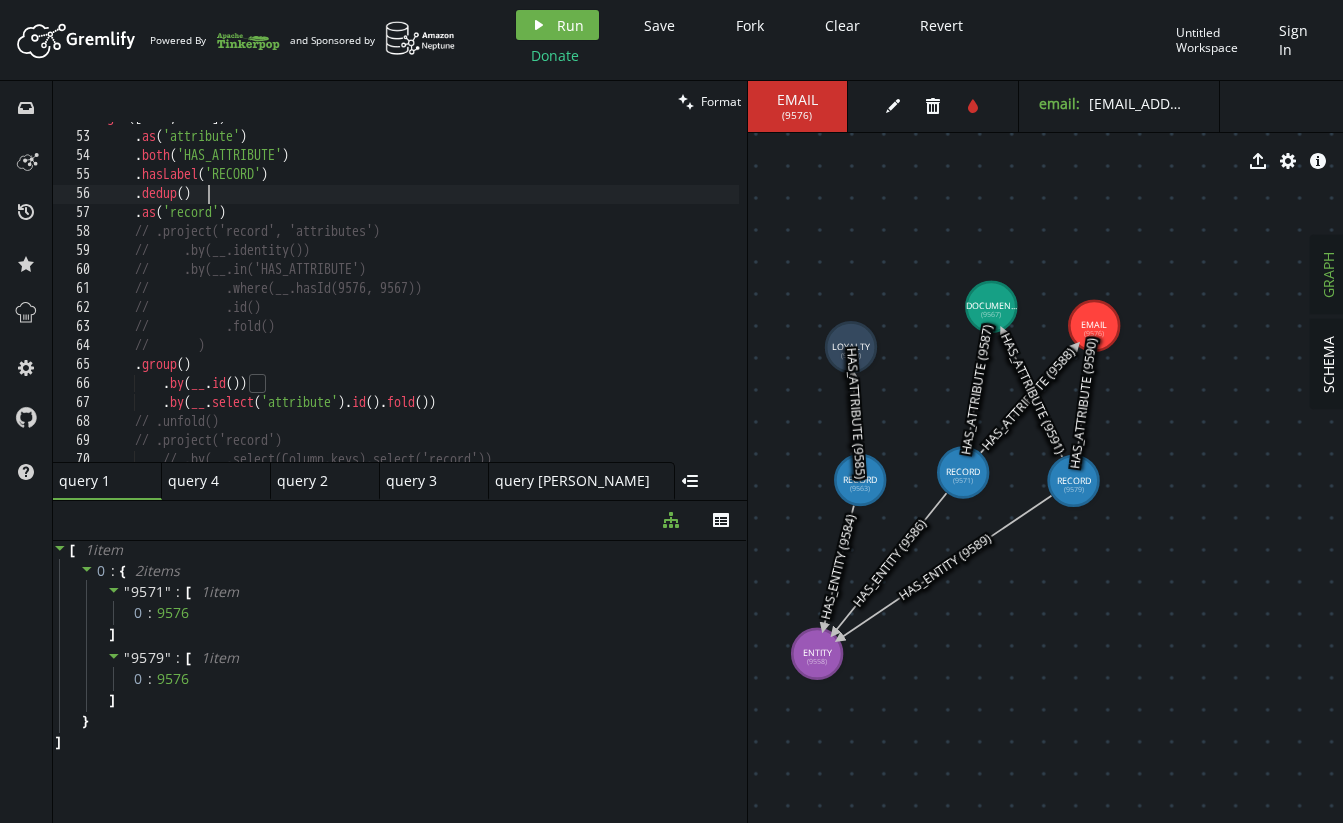 click on "g . V ([ 9576 ,   9567 ])        . as ( 'attribute' )      . both ( 'HAS_ATTRIBUTE' )      . hasLabel ( 'RECORD' )      . dedup ( )      . as ( 'record' )      // .project('record', 'attributes')      //     .by(__.identity())      //     .by(__.in('HAS_ATTRIBUTE')      //           .where(__.hasId(9576, 9567))      //           .id()      //           .fold()      //       )      . group ( )           . by ( __ . id ( ))           . by ( __ . select ( 'attribute' ) . id ( ) . fold ( ))      // .unfold()      // .project('record')           // .by(__.select(Column.keys).select('record'))" at bounding box center (611, 293) 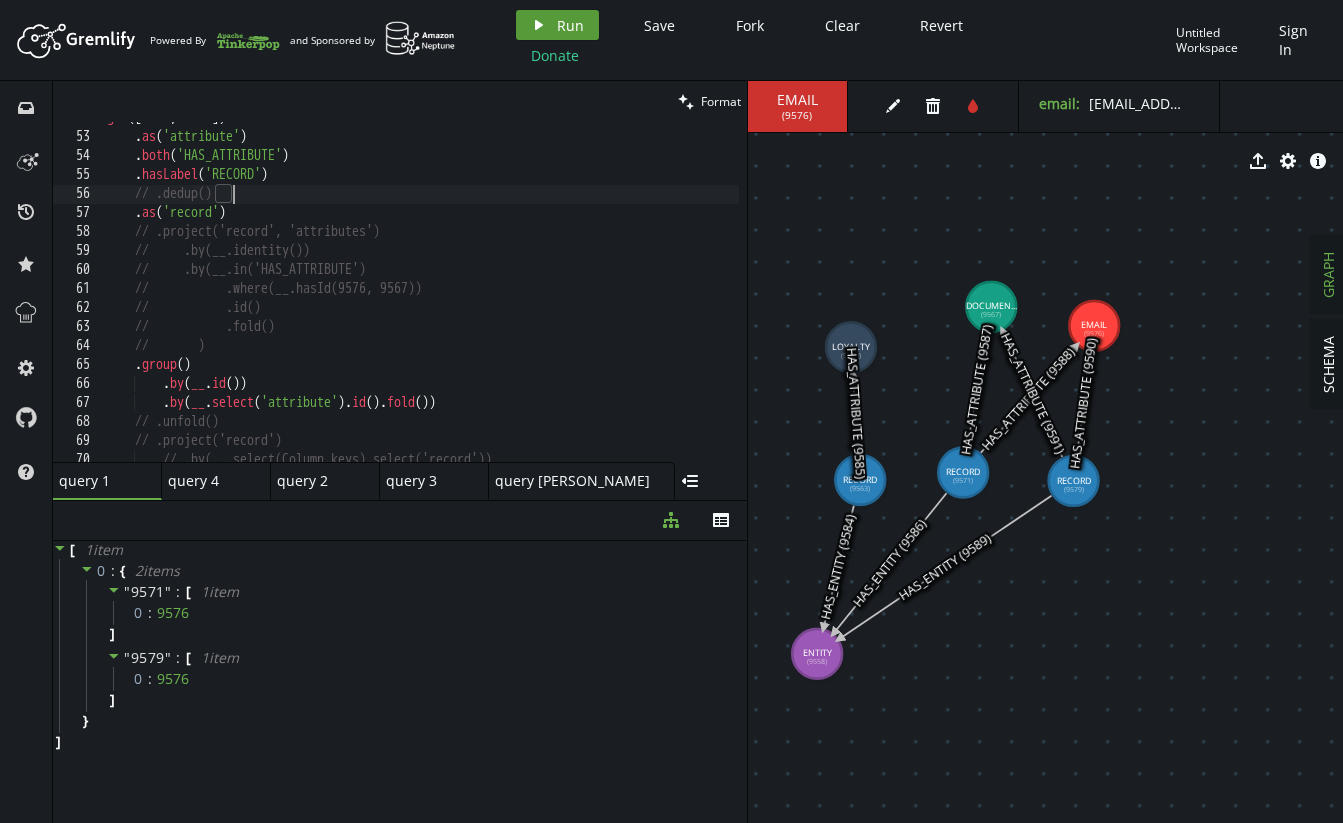 click on "play" 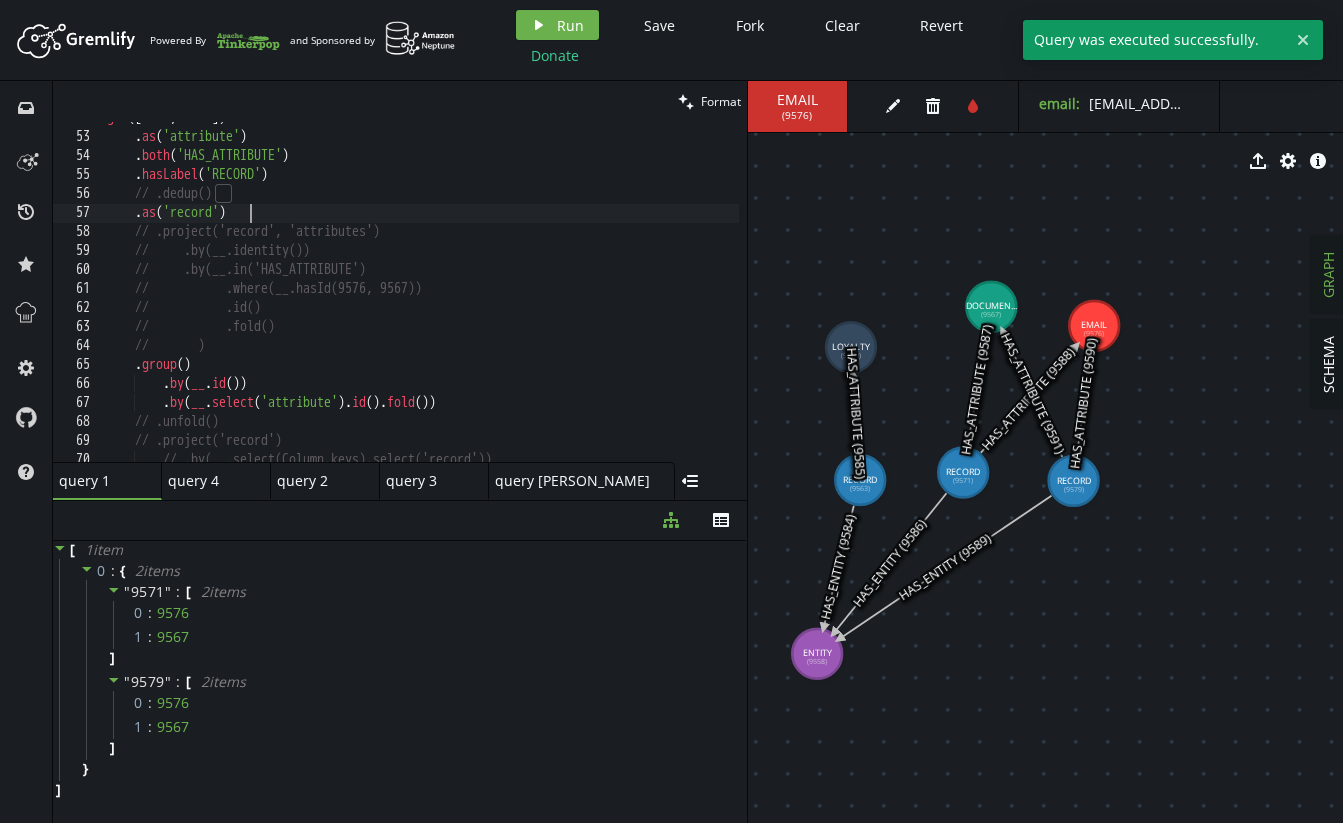 click on "g . V ([ 9576 ,   9567 ])        . as ( 'attribute' )      . both ( 'HAS_ATTRIBUTE' )      . hasLabel ( 'RECORD' )      // .dedup()      . as ( 'record' )      // .project('record', 'attributes')      //     .by(__.identity())      //     .by(__.in('HAS_ATTRIBUTE')      //           .where(__.hasId(9576, 9567))      //           .id()      //           .fold()      //       )      . group ( )           . by ( __ . id ( ))           . by ( __ . select ( 'attribute' ) . id ( ) . fold ( ))      // .unfold()      // .project('record')           // .by(__.select(Column.keys).select('record'))" at bounding box center [611, 293] 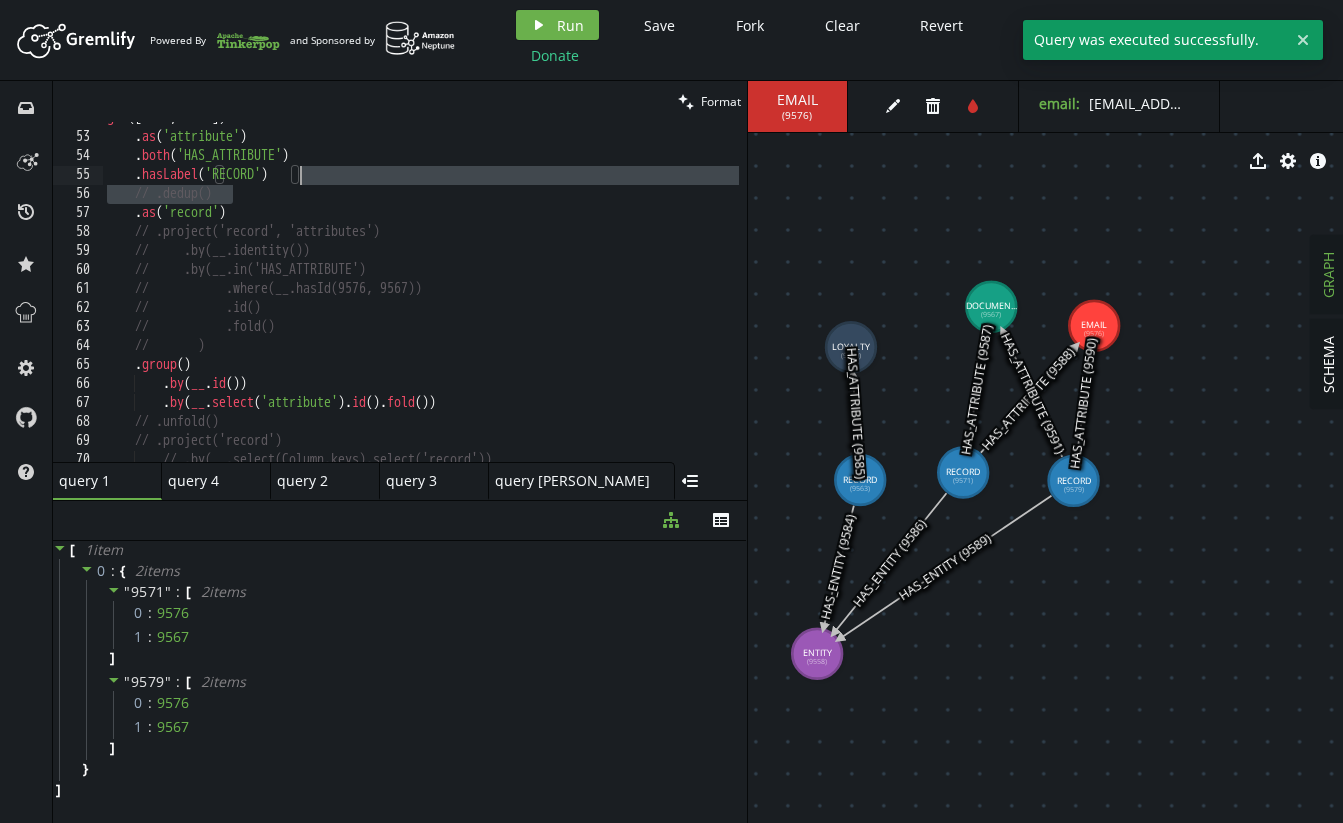 drag, startPoint x: 311, startPoint y: 194, endPoint x: 347, endPoint y: 182, distance: 37.94733 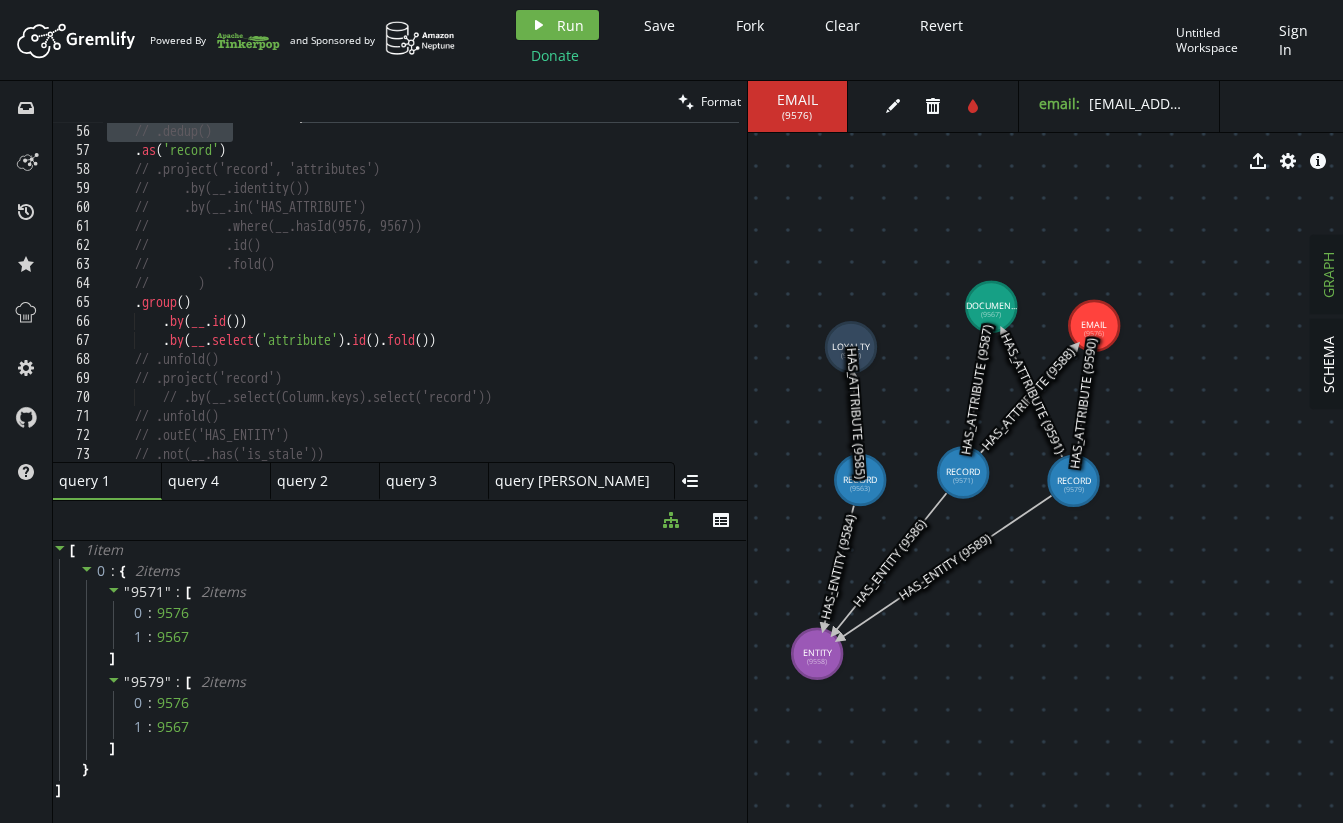 scroll, scrollTop: 1044, scrollLeft: 0, axis: vertical 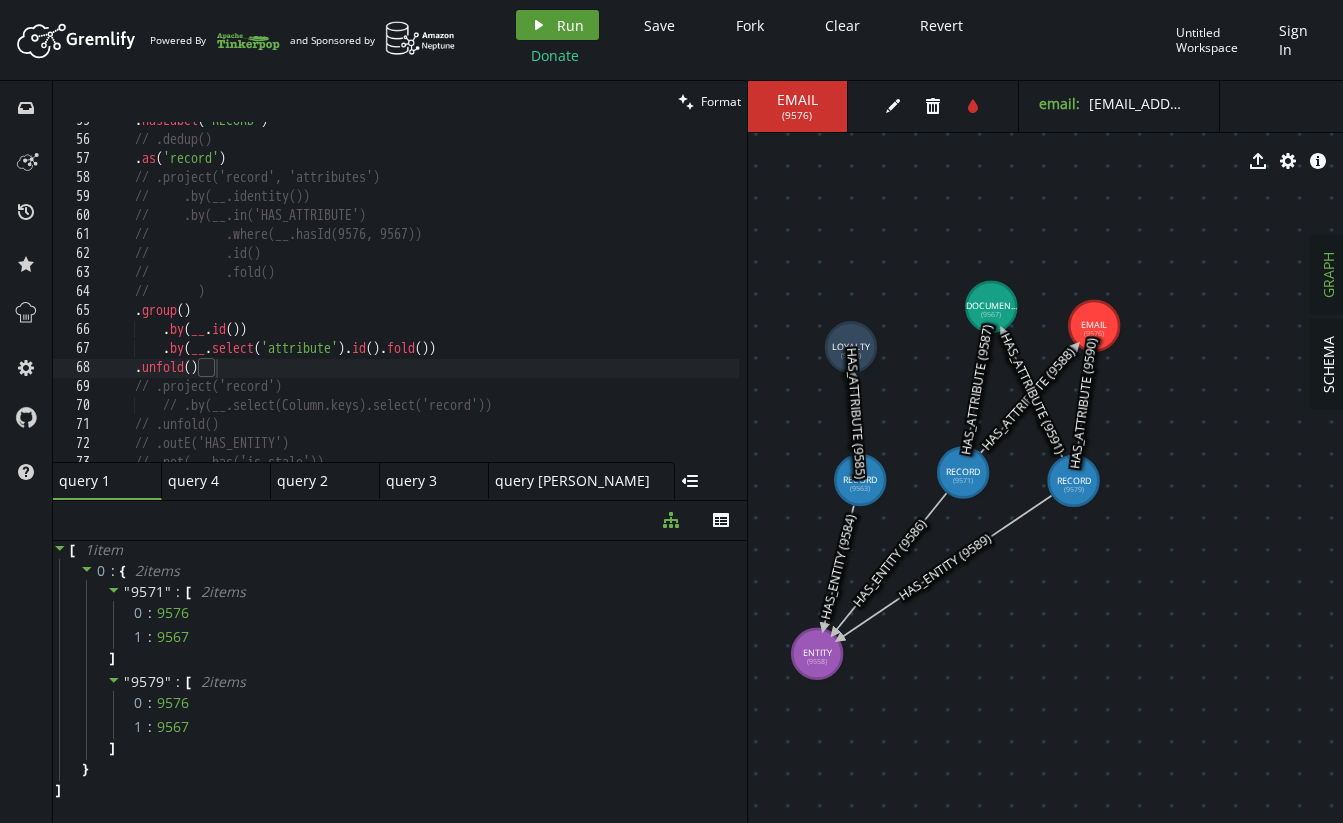 click on "Run" at bounding box center [570, 25] 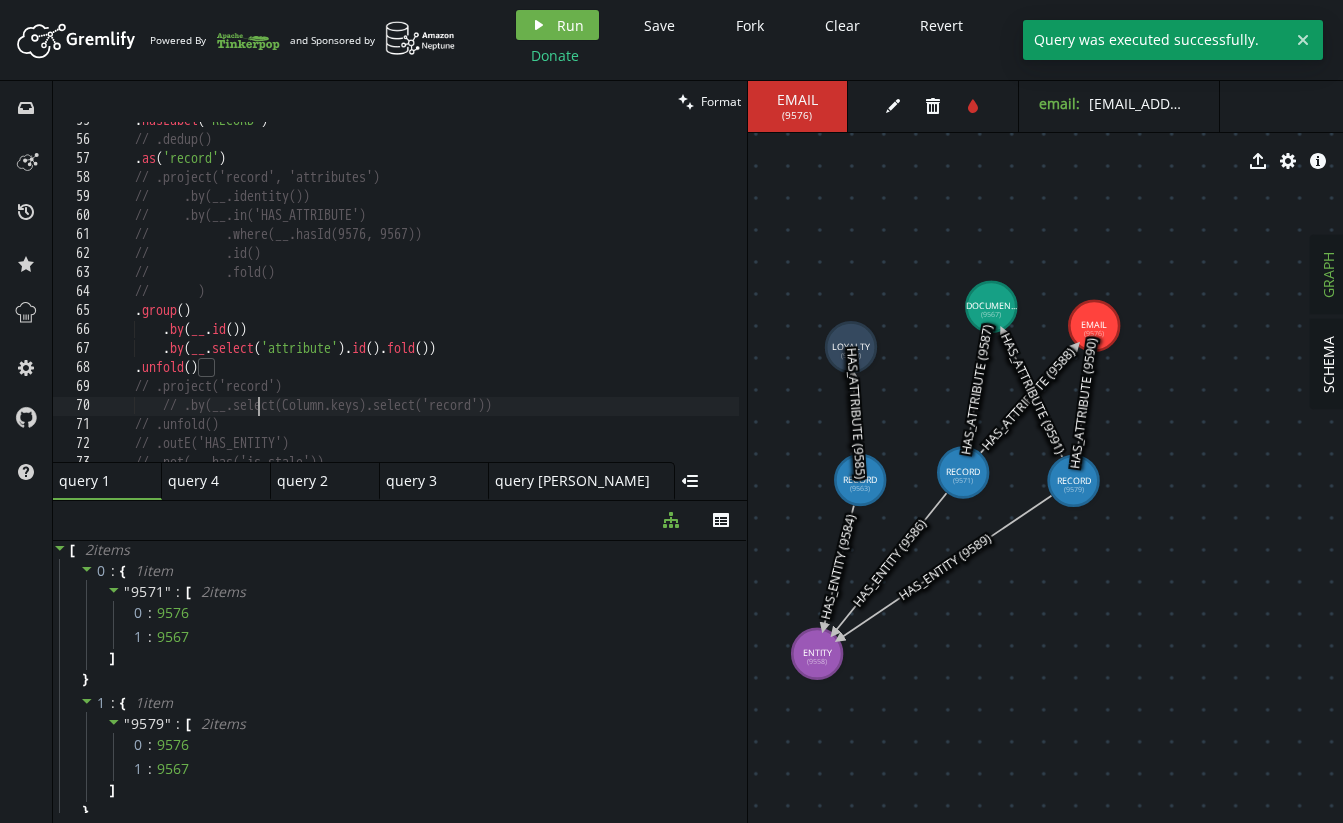 click on ". hasLabel ( 'RECORD' )      // .dedup()      . as ( 'record' )      // .project('record', 'attributes')      //     .by(__.identity())      //     .by(__.in('HAS_ATTRIBUTE')      //           .where(__.hasId(9576, 9567))      //           .id()      //           .fold()      //       )      . group ( )           . by ( __ . id ( ))           . by ( __ . select ( 'attribute' ) . id ( ) . fold ( ))      . unfold ( )      // .project('record')           // .by(__.select(Column.keys).select('record'))      // .unfold()      // .outE('HAS_ENTITY')      // .not(__.has('is_stale'))" at bounding box center (611, 296) 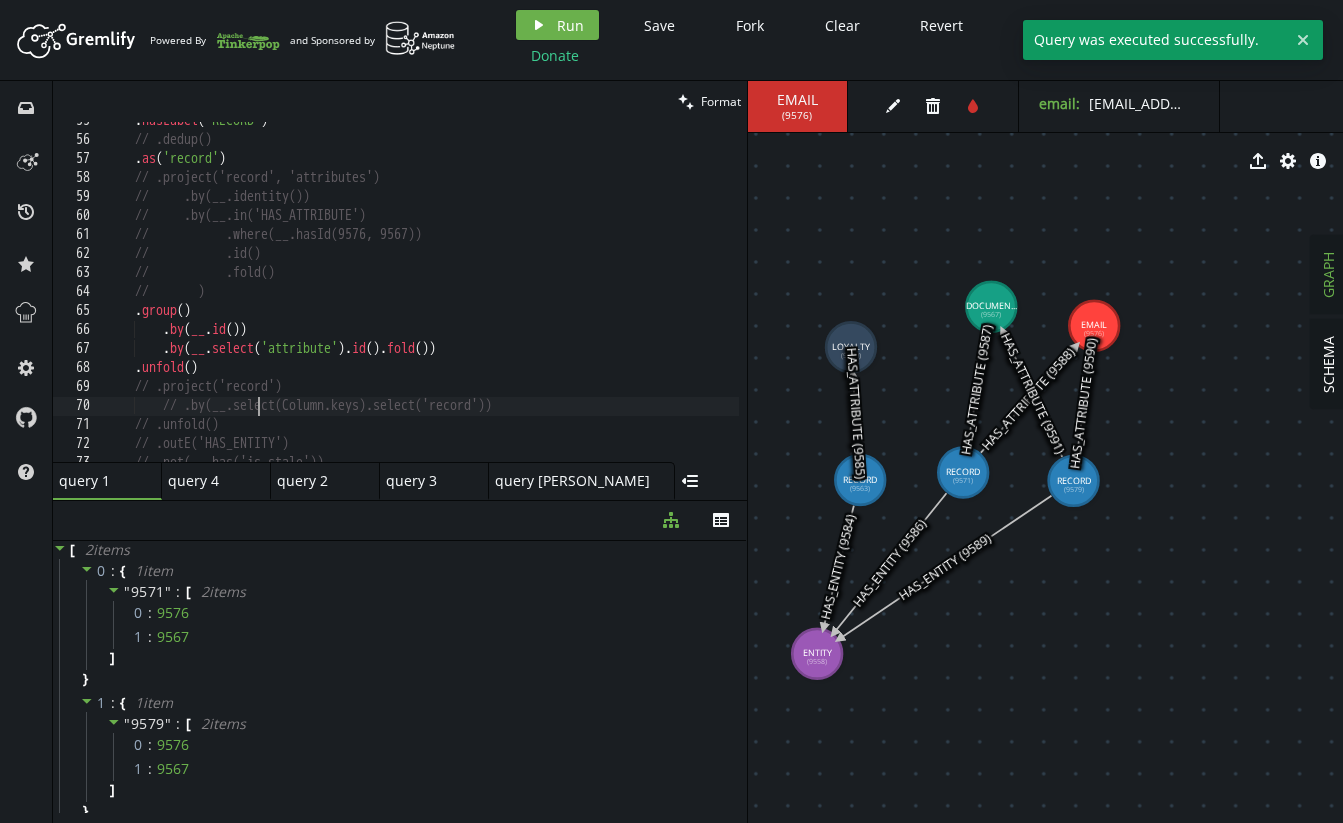 click on ". hasLabel ( 'RECORD' )      // .dedup()      . as ( 'record' )      // .project('record', 'attributes')      //     .by(__.identity())      //     .by(__.in('HAS_ATTRIBUTE')      //           .where(__.hasId(9576, 9567))      //           .id()      //           .fold()      //       )      . group ( )           . by ( __ . id ( ))           . by ( __ . select ( 'attribute' ) . id ( ) . fold ( ))      . unfold ( )      // .project('record')           // .by(__.select(Column.keys).select('record'))      // .unfold()      // .outE('HAS_ENTITY')      // .not(__.has('is_stale'))" at bounding box center (611, 296) 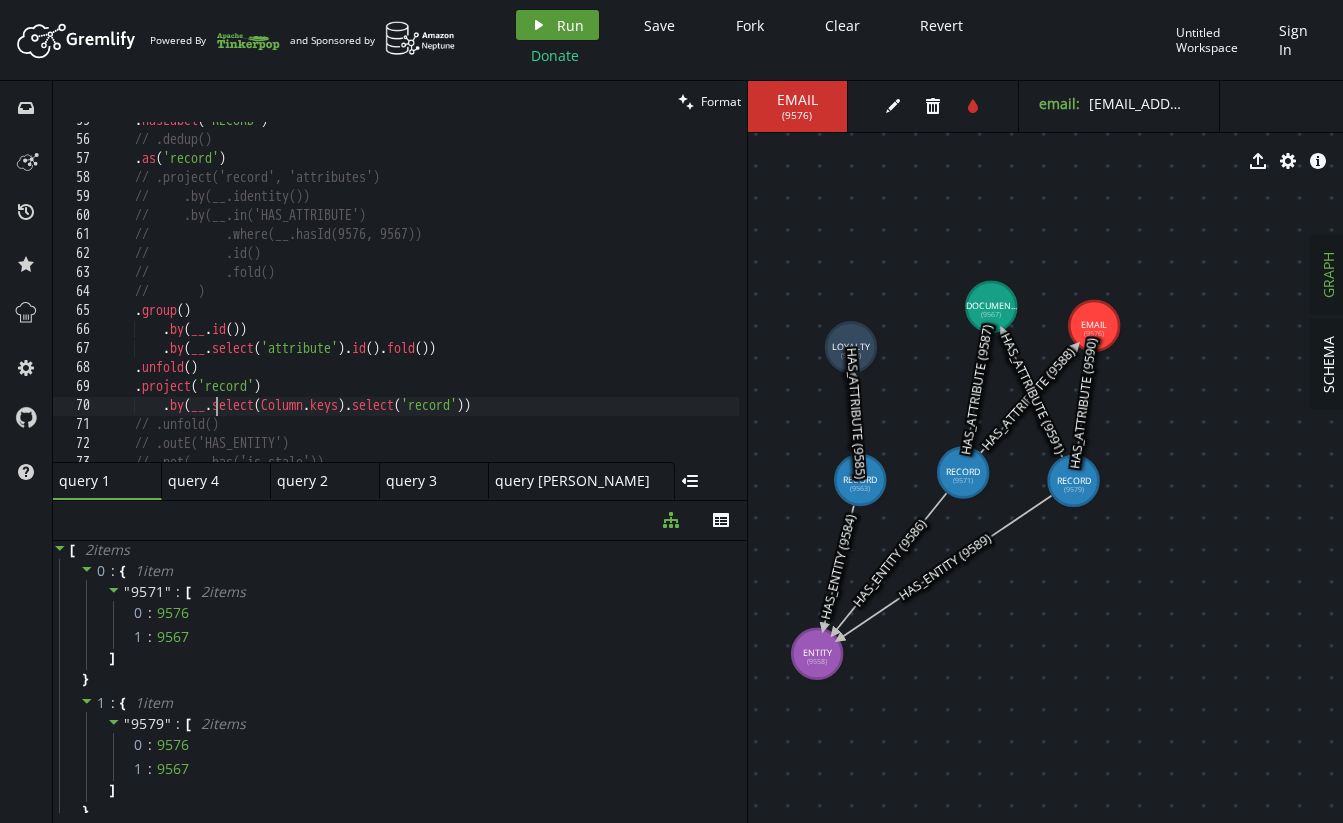 click on "play" 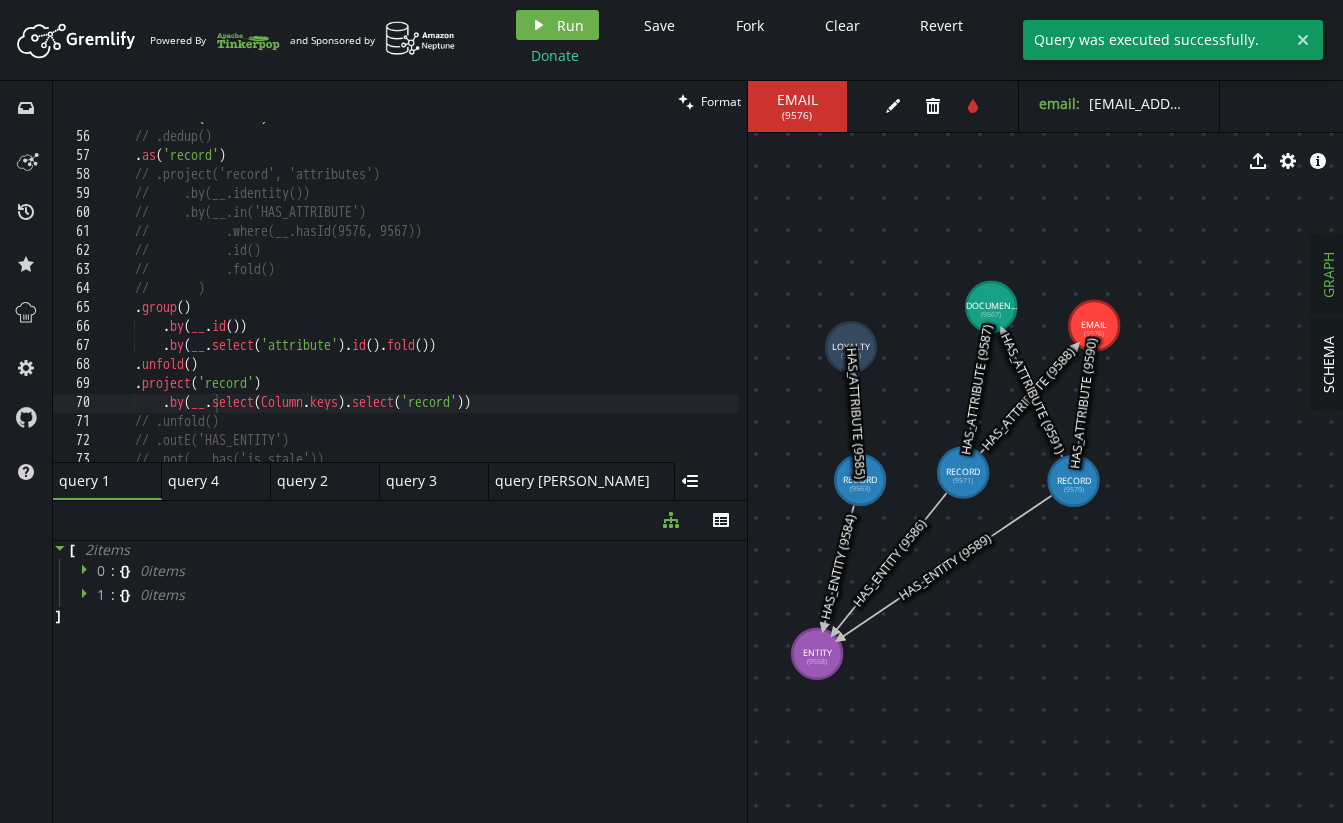 scroll, scrollTop: 1074, scrollLeft: 0, axis: vertical 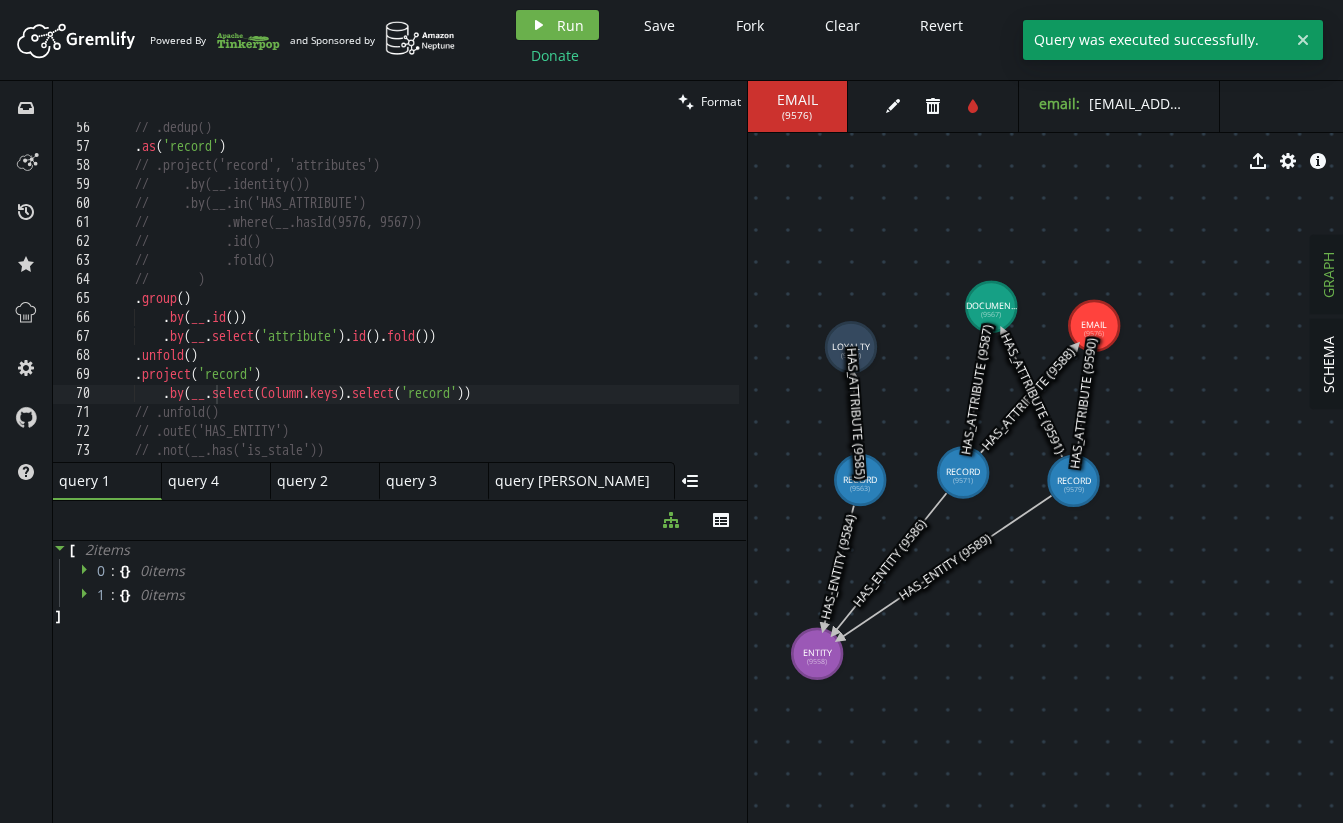 click on "// .dedup()      . as ( 'record' )      // .project('record', 'attributes')      //     .by(__.identity())      //     .by(__.in('HAS_ATTRIBUTE')      //           .where(__.hasId(9576, 9567))      //           .id()      //           .fold()      //       )      . group ( )           . by ( __ . id ( ))           . by ( __ . select ( 'attribute' ) . id ( ) . fold ( ))      . unfold ( )      . project ( 'record' )           . by ( __ . select ( Column . keys ) . select ( 'record' ))      // .unfold()      // .outE('HAS_ENTITY')      // .not(__.has('is_stale'))      // .inV()" at bounding box center (611, 303) 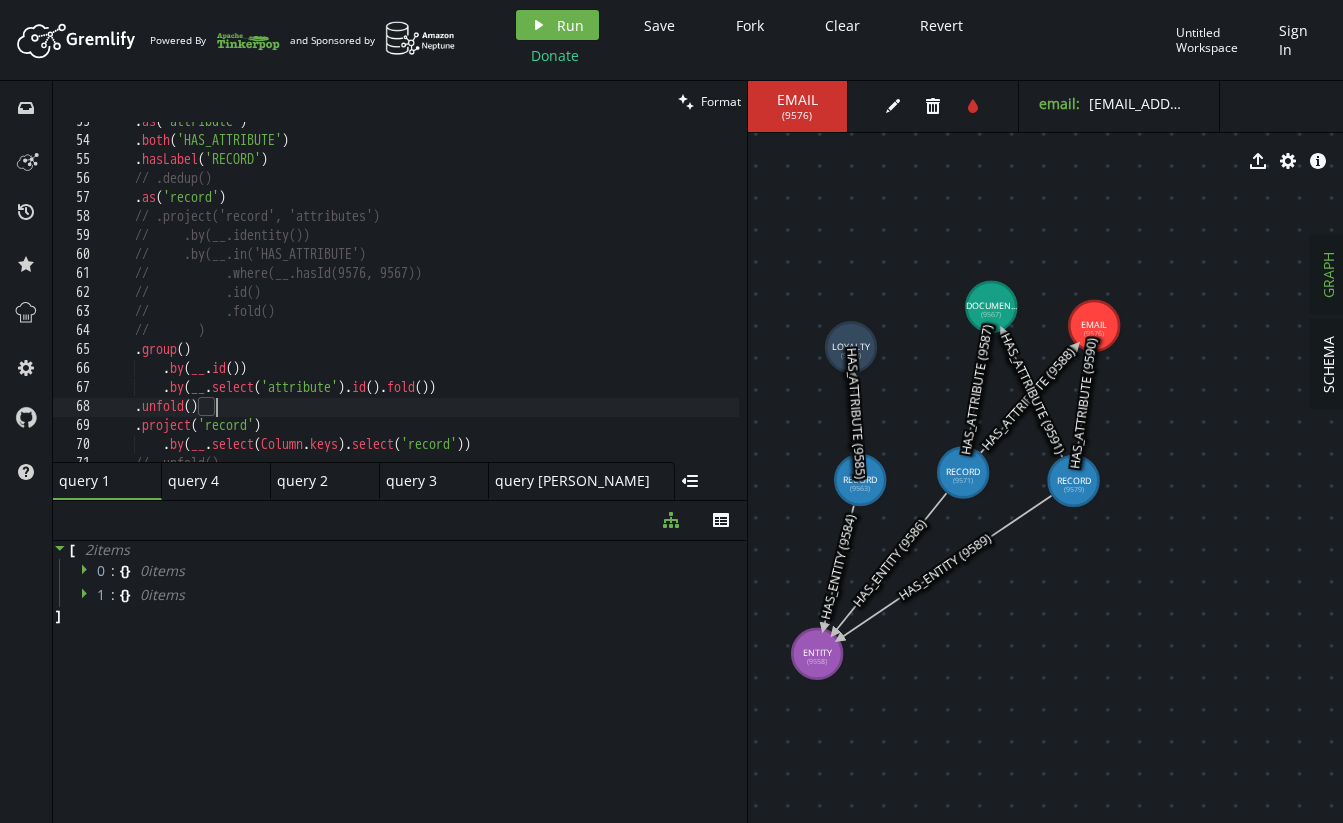 scroll, scrollTop: 996, scrollLeft: 0, axis: vertical 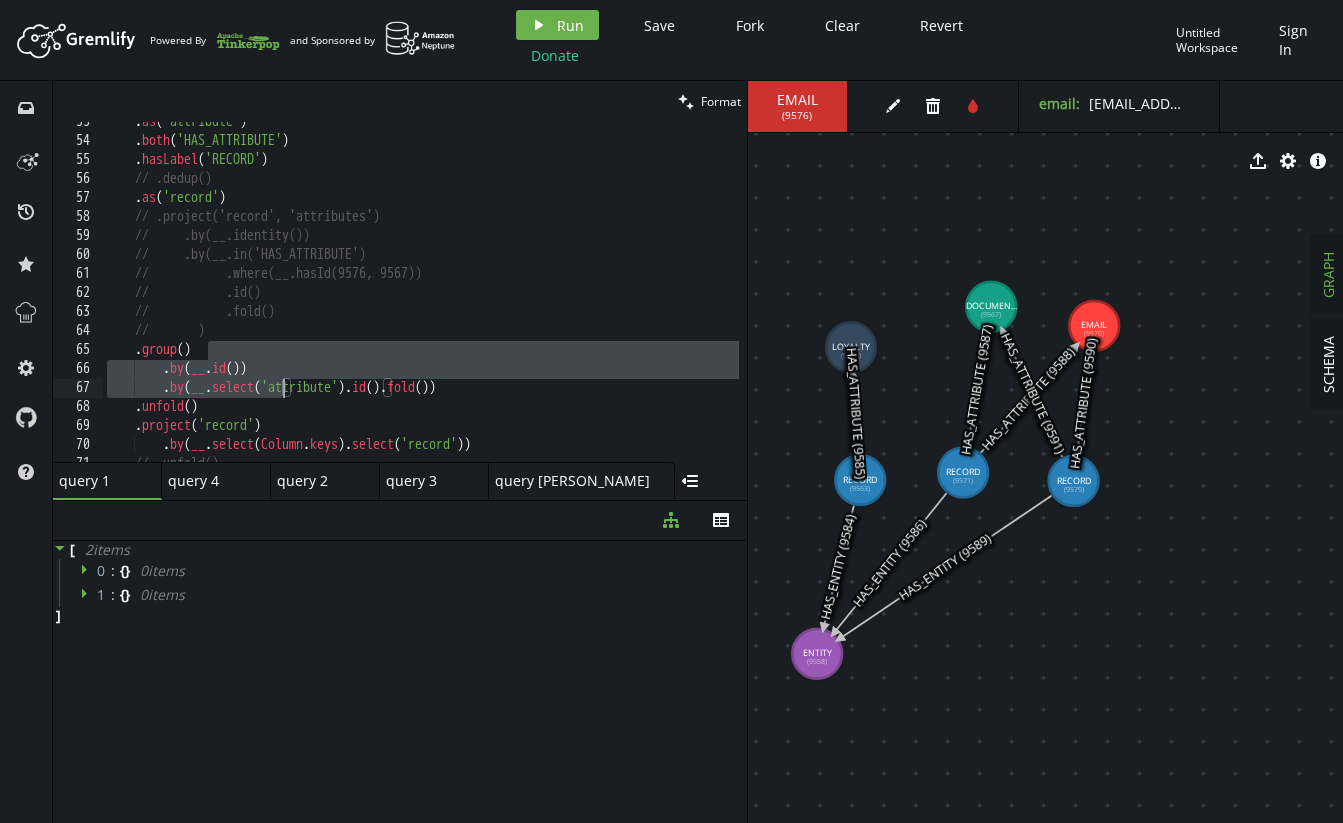 drag, startPoint x: 269, startPoint y: 351, endPoint x: 285, endPoint y: 390, distance: 42.154476 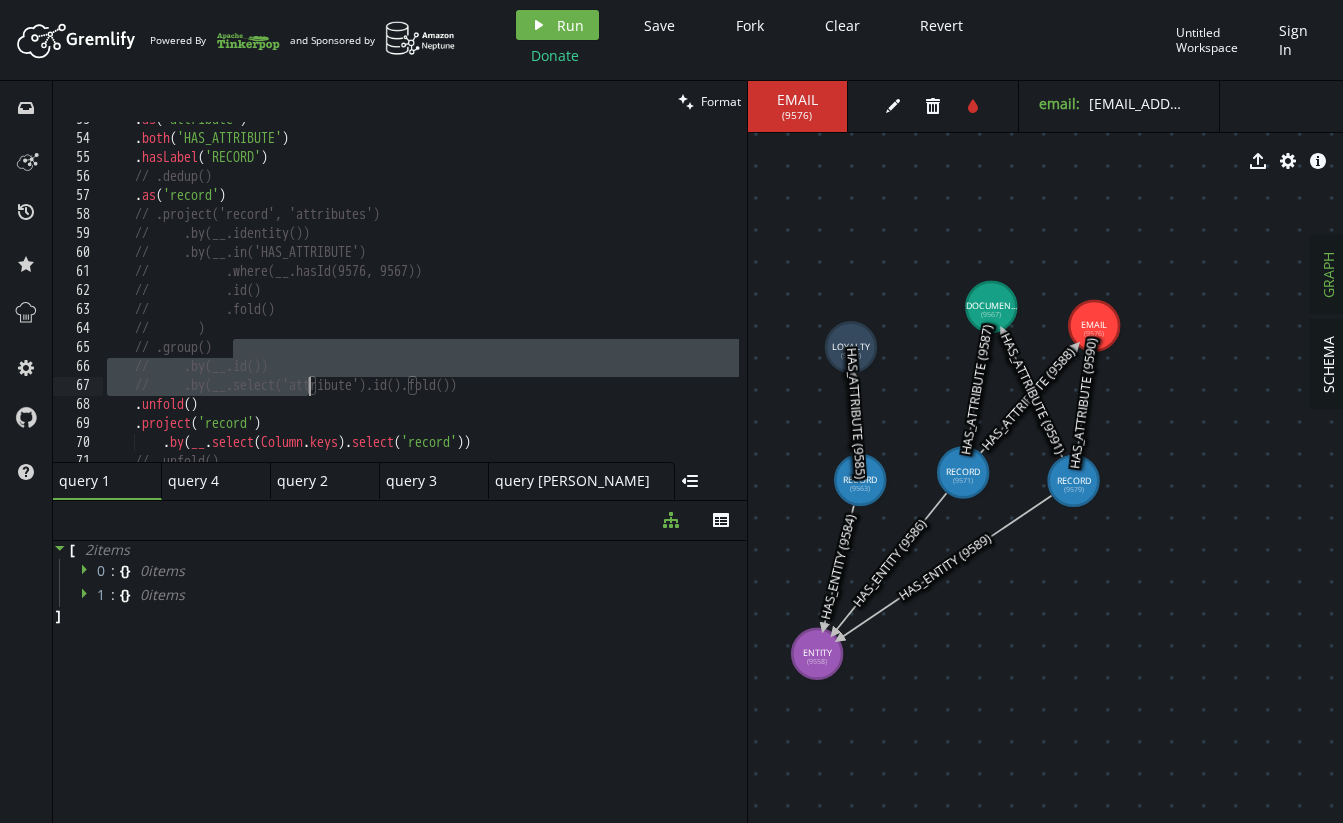 scroll, scrollTop: 1033, scrollLeft: 0, axis: vertical 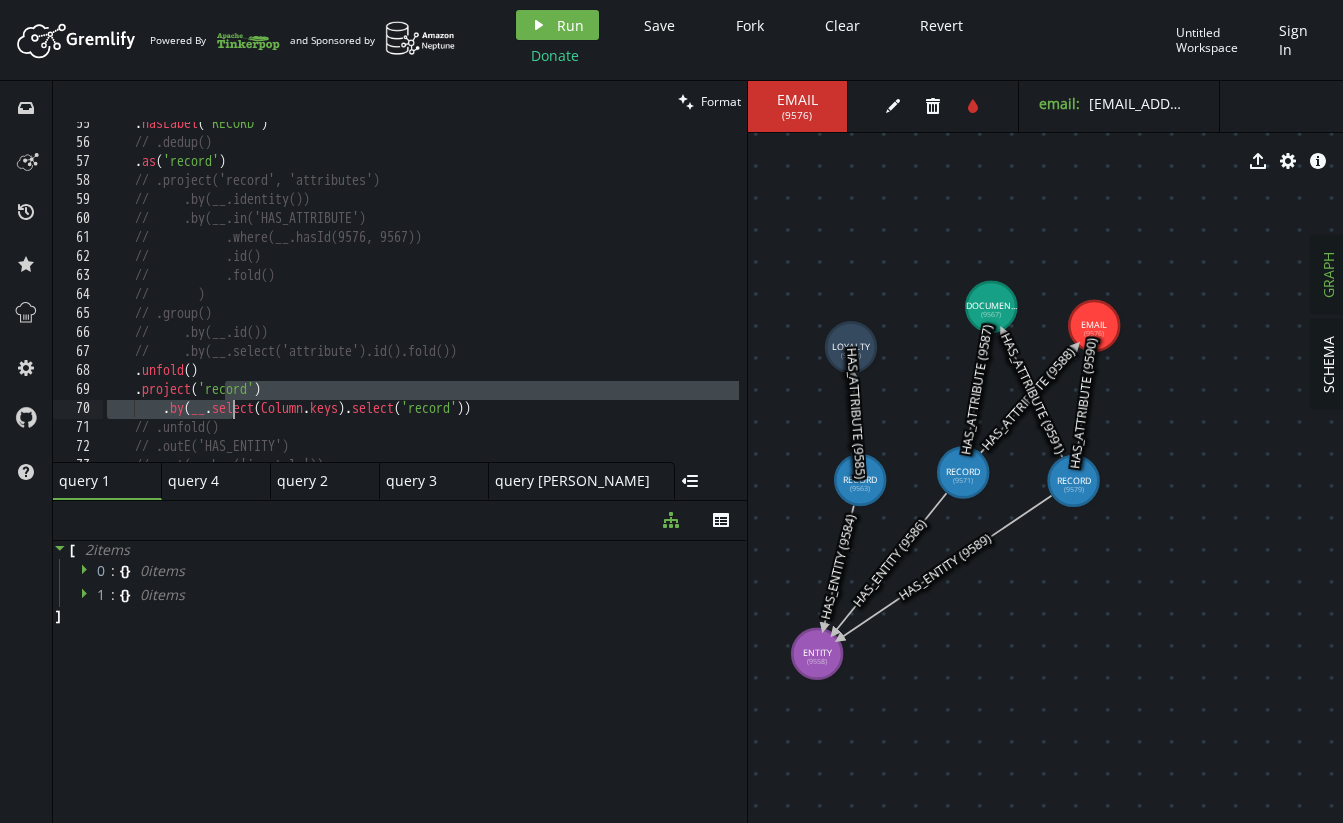 drag, startPoint x: 223, startPoint y: 383, endPoint x: 233, endPoint y: 401, distance: 20.59126 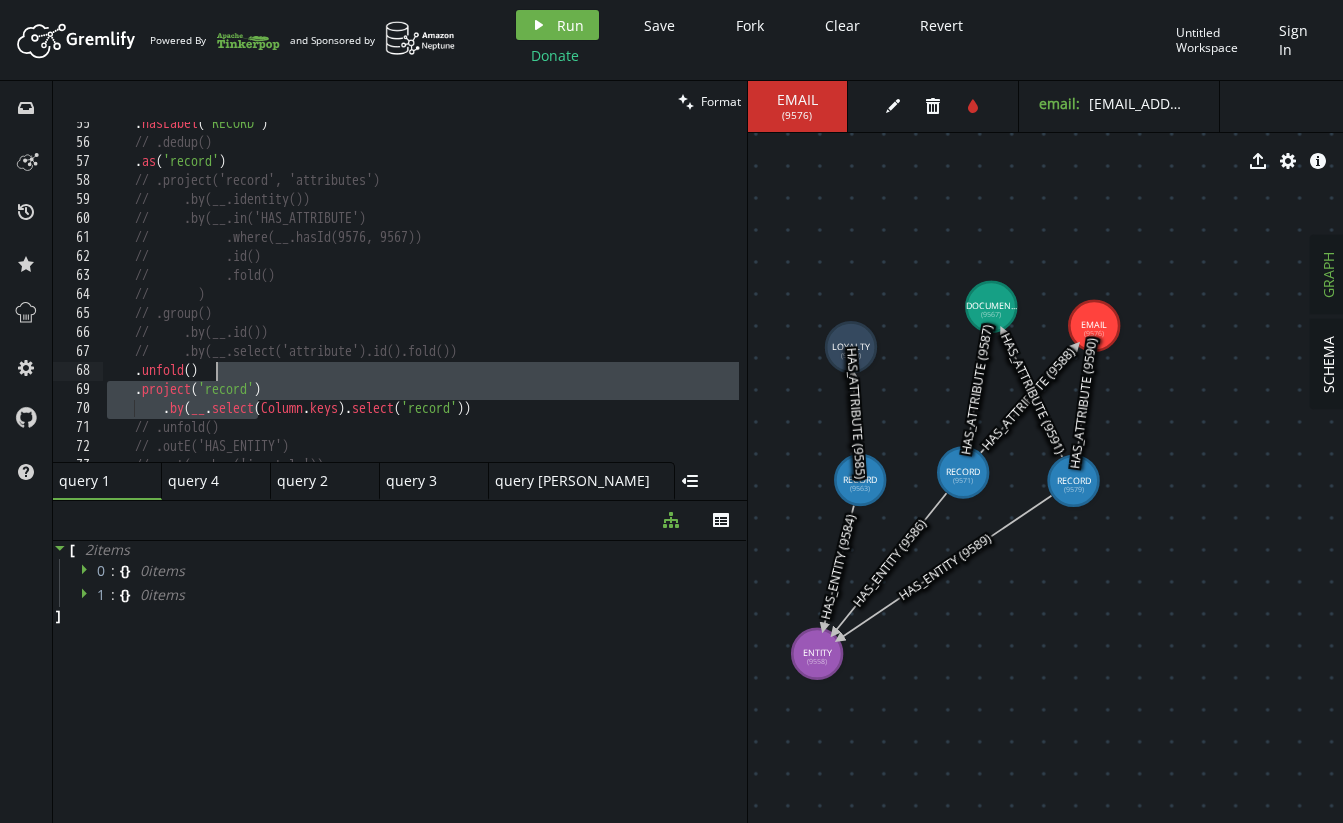 drag, startPoint x: 258, startPoint y: 413, endPoint x: 238, endPoint y: 375, distance: 42.941822 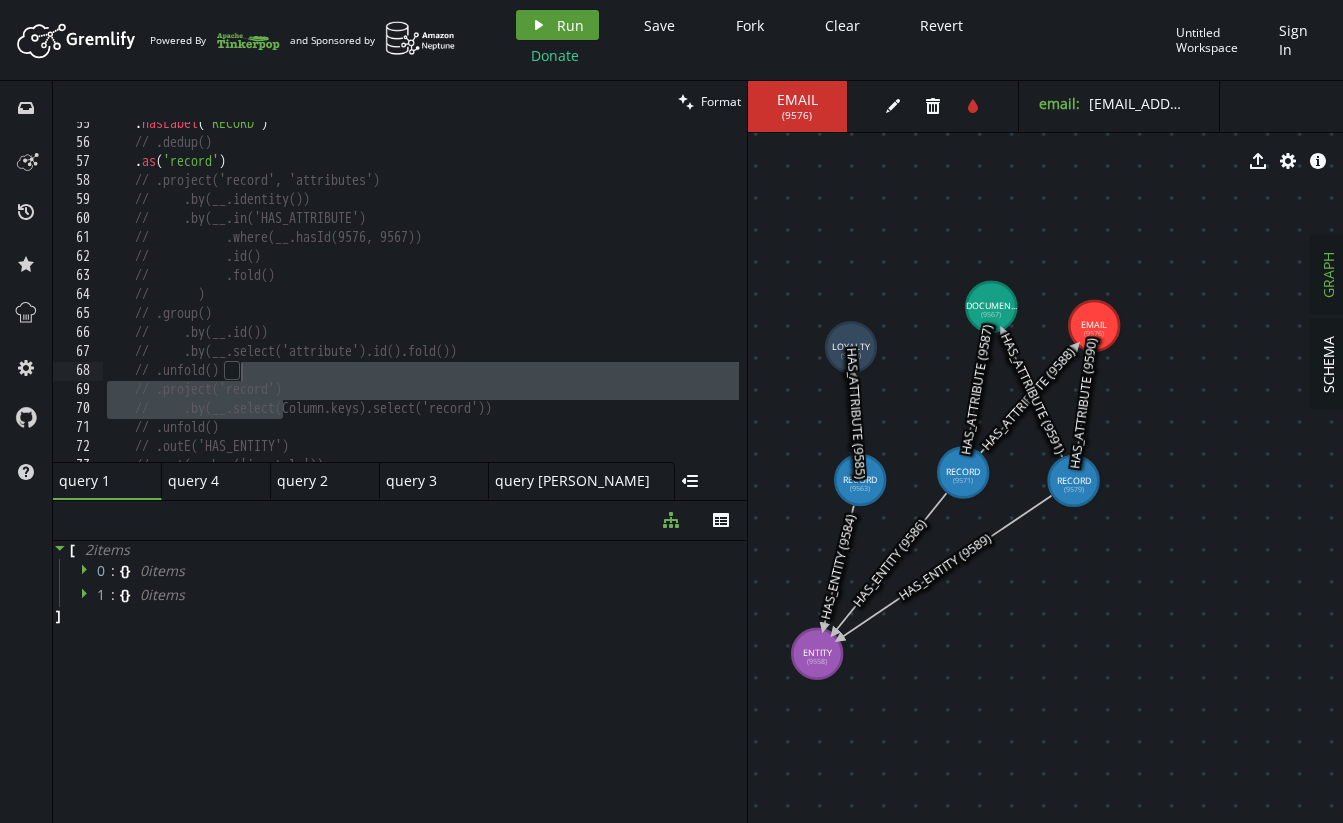 click on "play" 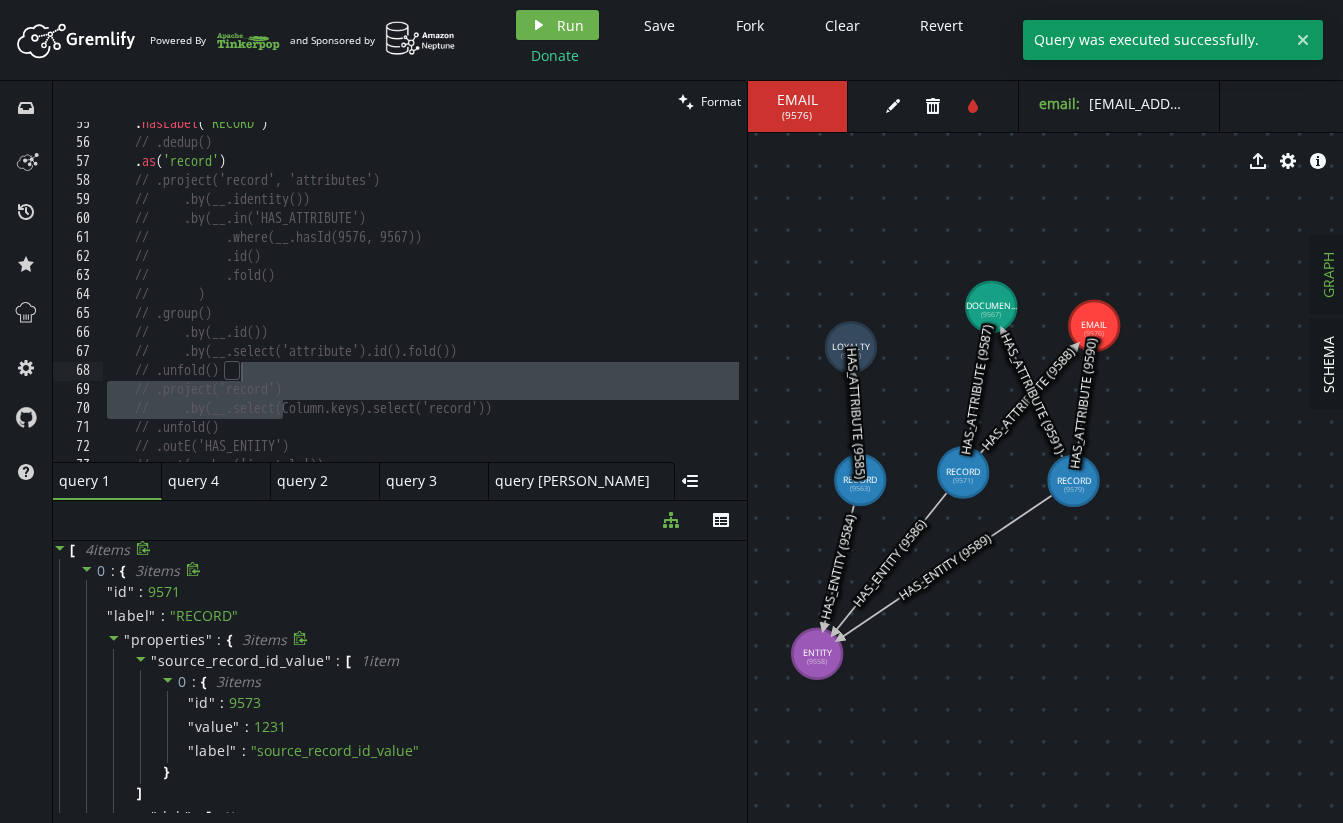 click 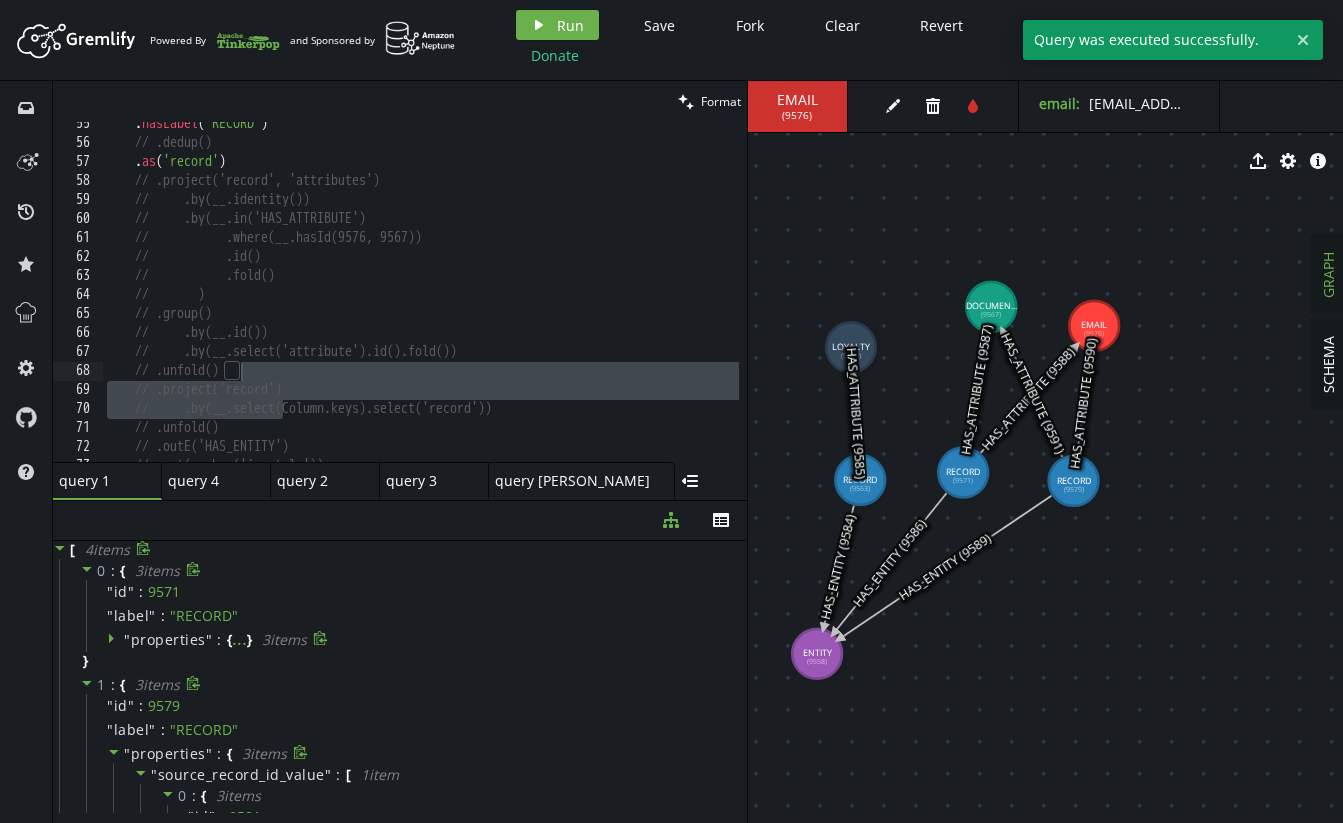 click 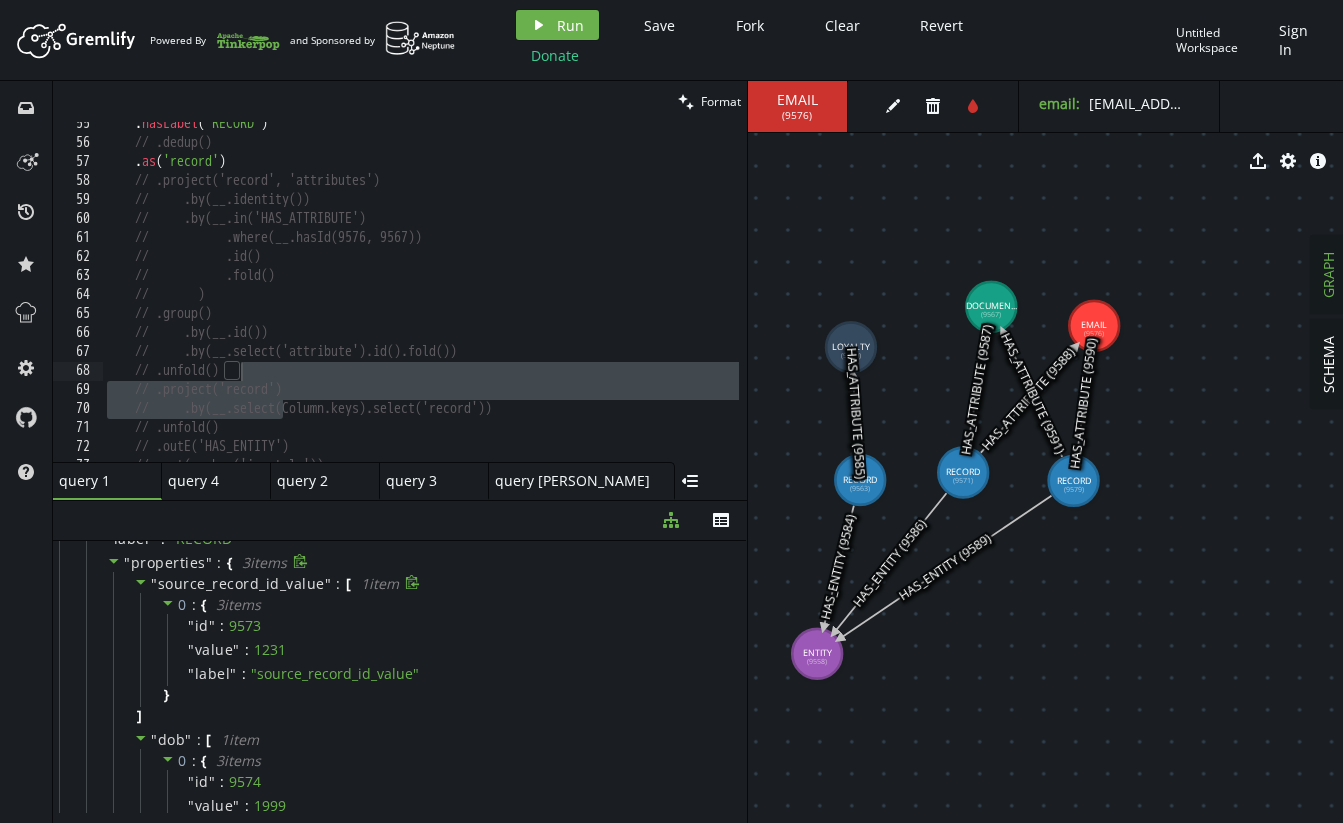 scroll, scrollTop: 286, scrollLeft: 0, axis: vertical 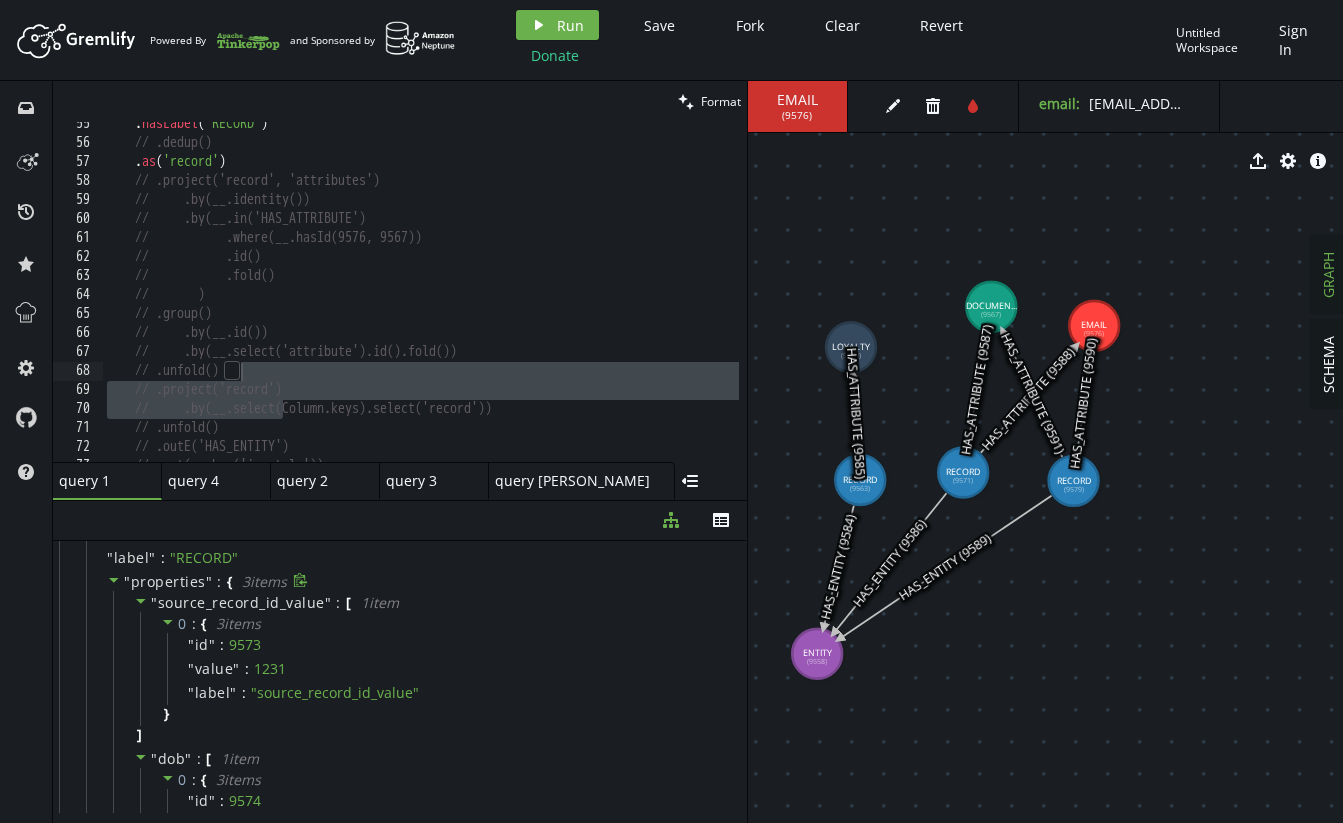 click 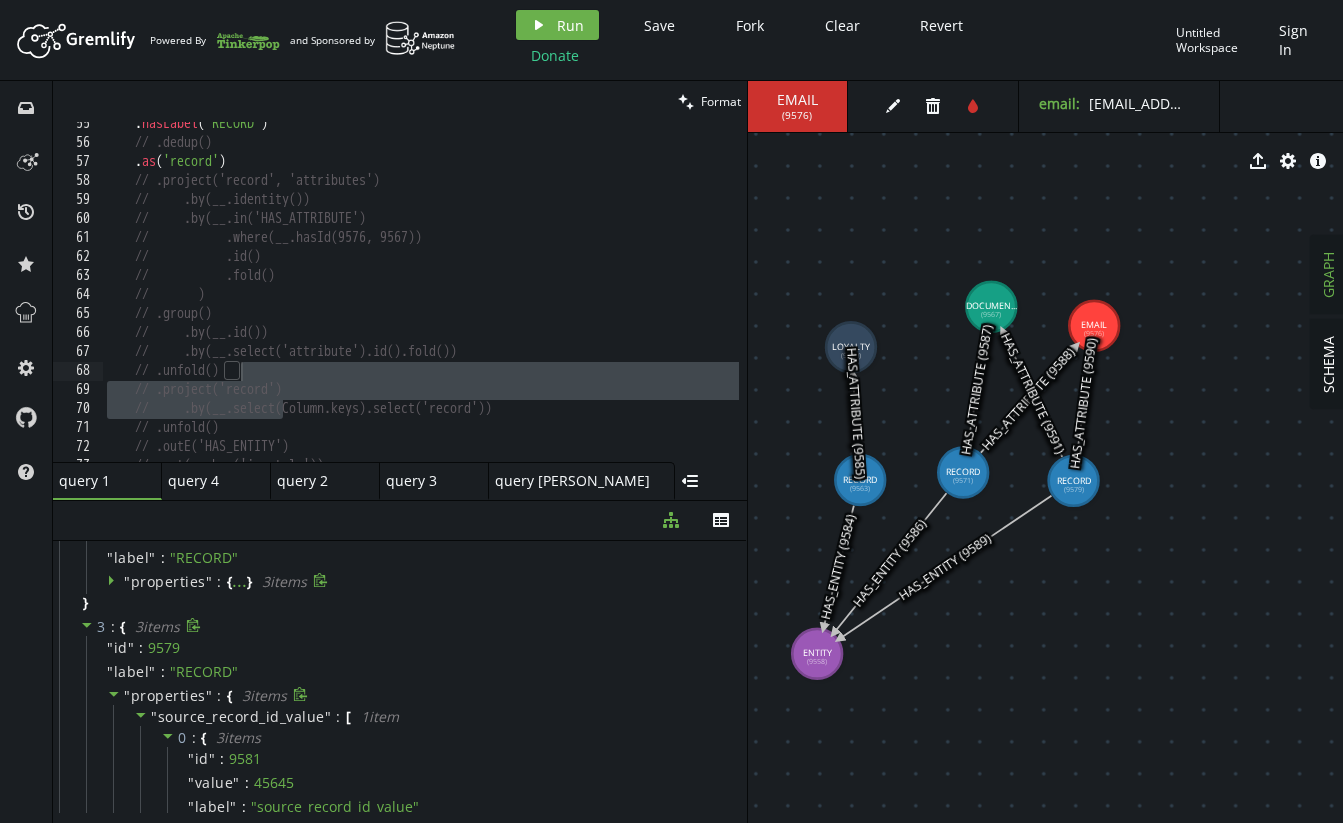 click 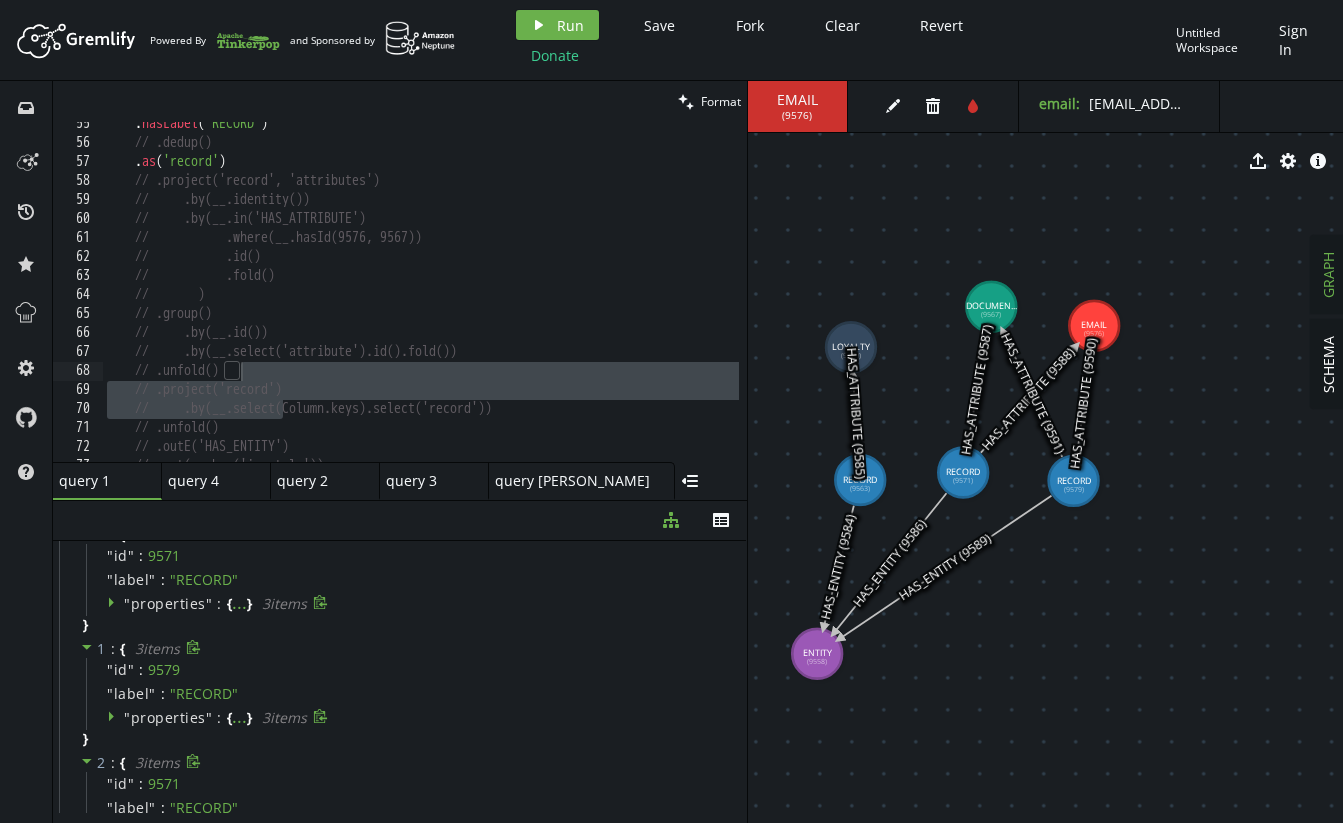 scroll, scrollTop: 0, scrollLeft: 0, axis: both 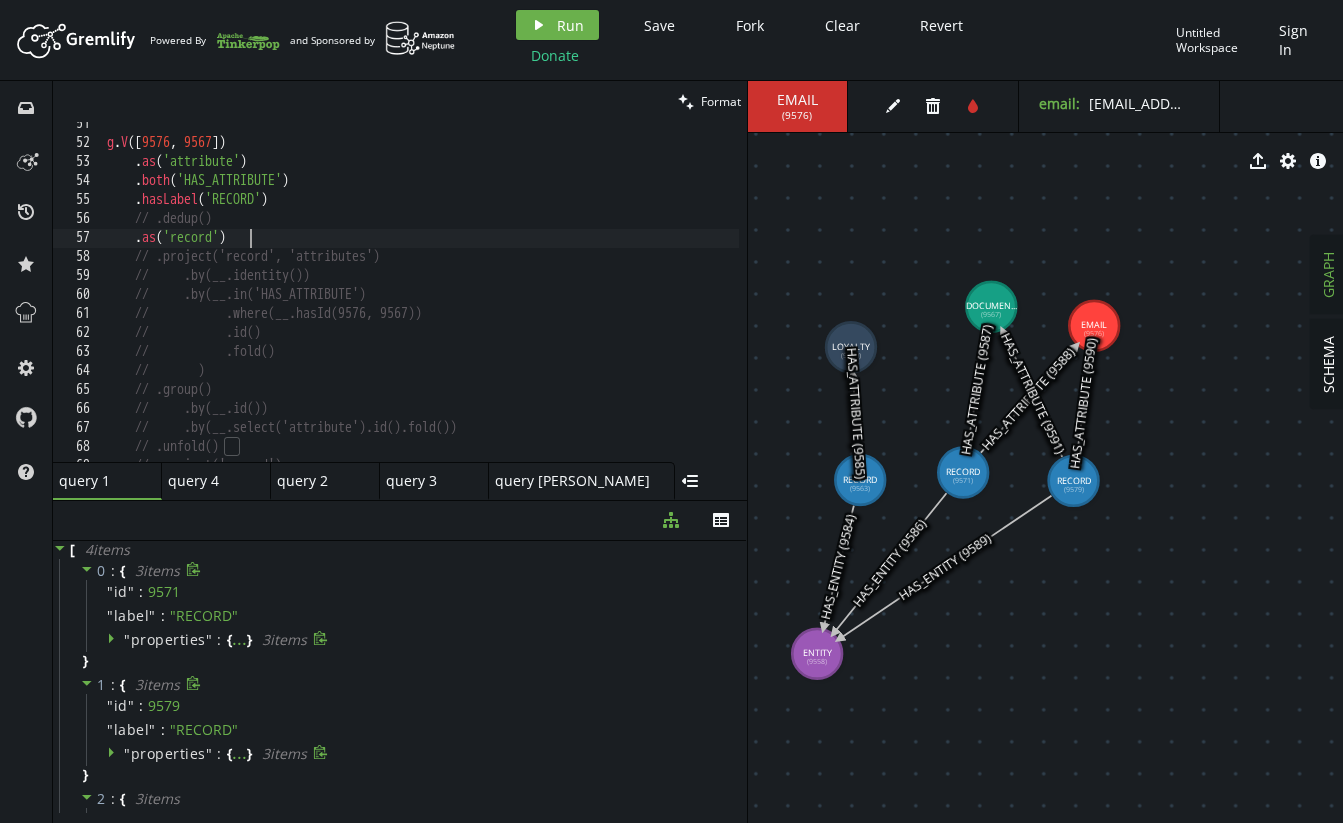 click on "g . V ([ 9576 ,   9567 ])        . as ( 'attribute' )      . both ( 'HAS_ATTRIBUTE' )      . hasLabel ( 'RECORD' )      // .dedup()      . as ( 'record' )      // .project('record', 'attributes')      //     .by(__.identity())      //     .by(__.in('HAS_ATTRIBUTE')      //           .where(__.hasId(9576, 9567))      //           .id()      //           .fold()      //       )      // .group()      //     .by(__.id())      //     .by(__.select('attribute').id().fold())      // .unfold()      // .project('record')" at bounding box center [611, 299] 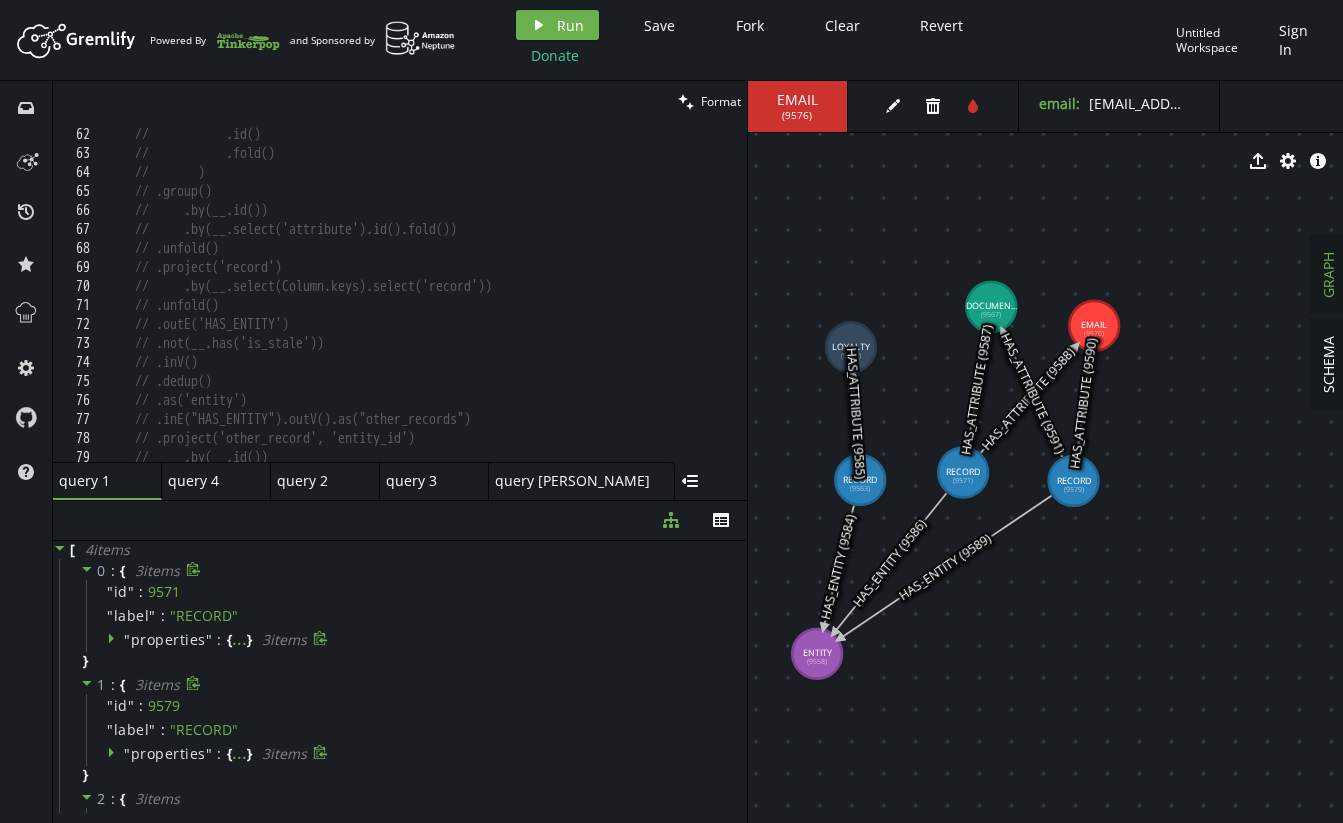 scroll, scrollTop: 929, scrollLeft: 0, axis: vertical 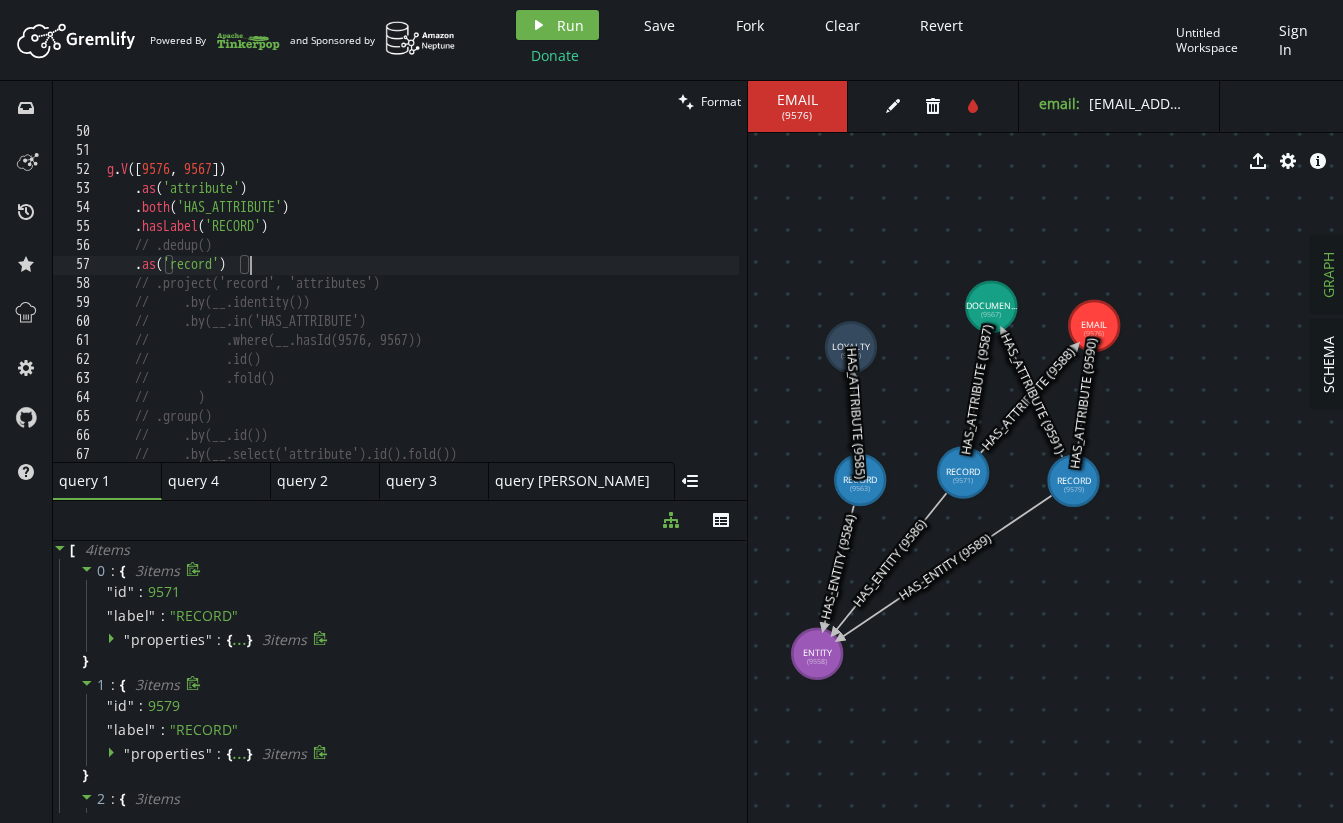click on "// .toList() g . V ([ 9576 ,   9567 ])        . as ( 'attribute' )      . both ( 'HAS_ATTRIBUTE' )      . hasLabel ( 'RECORD' )      // .dedup()      . as ( 'record' )      // .project('record', 'attributes')      //     .by(__.identity())      //     .by(__.in('HAS_ATTRIBUTE')      //           .where(__.hasId(9576, 9567))      //           .id()      //           .fold()      //       )      // .group()      //     .by(__.id())      //     .by(__.select('attribute').id().fold())" at bounding box center (611, 288) 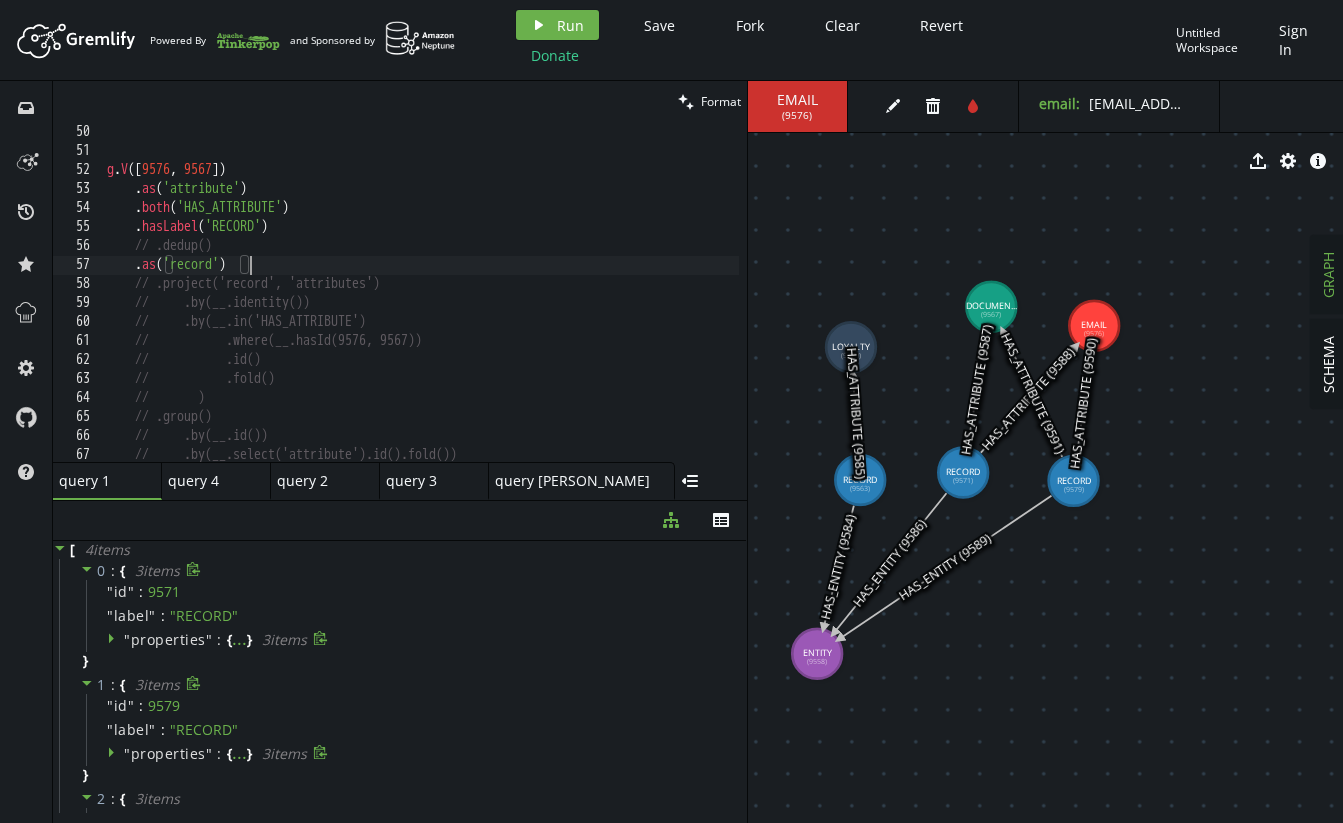 click on "// .toList() g . V ([ 9576 ,   9567 ])        . as ( 'attribute' )      . both ( 'HAS_ATTRIBUTE' )      . hasLabel ( 'RECORD' )      // .dedup()      . as ( 'record' )      // .project('record', 'attributes')      //     .by(__.identity())      //     .by(__.in('HAS_ATTRIBUTE')      //           .where(__.hasId(9576, 9567))      //           .id()      //           .fold()      //       )      // .group()      //     .by(__.id())      //     .by(__.select('attribute').id().fold())" at bounding box center (611, 288) 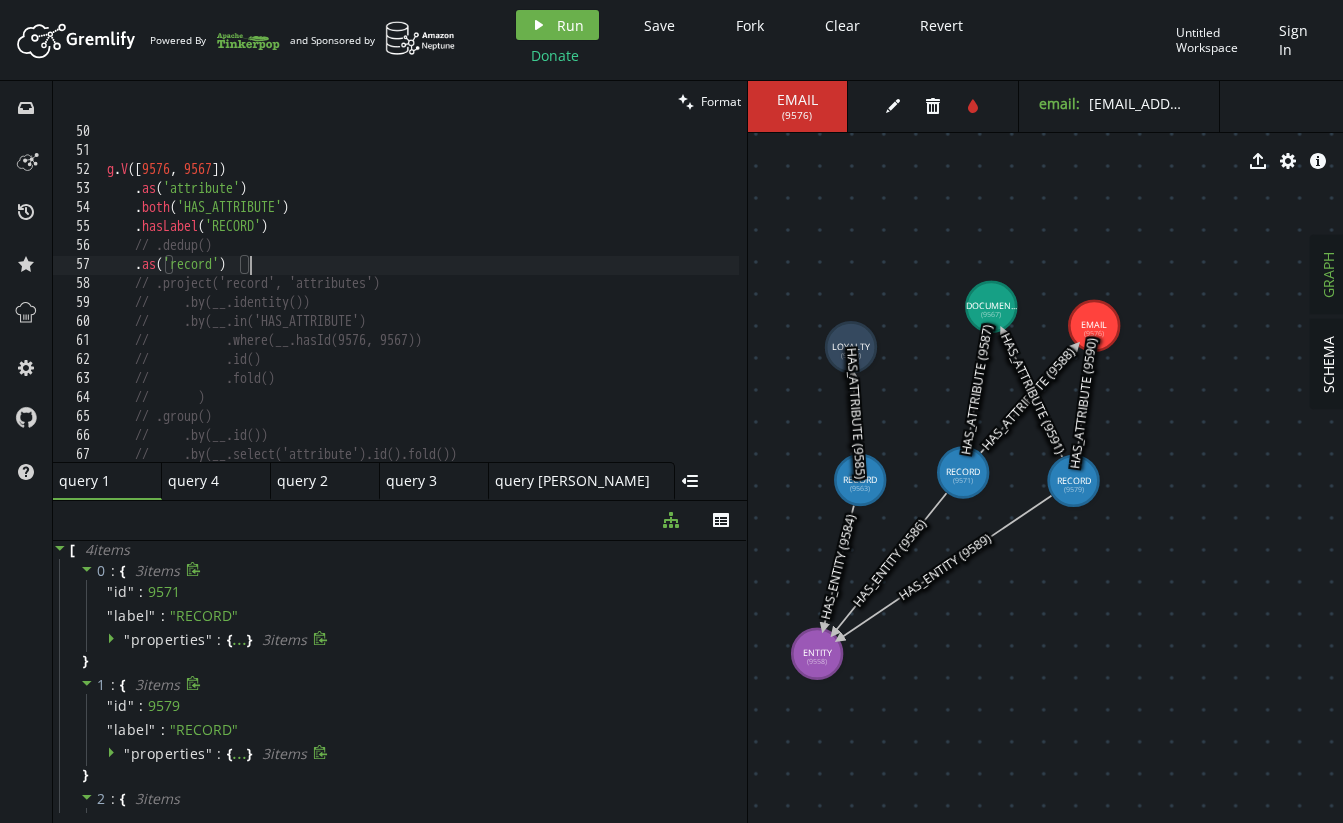 scroll, scrollTop: 0, scrollLeft: 32, axis: horizontal 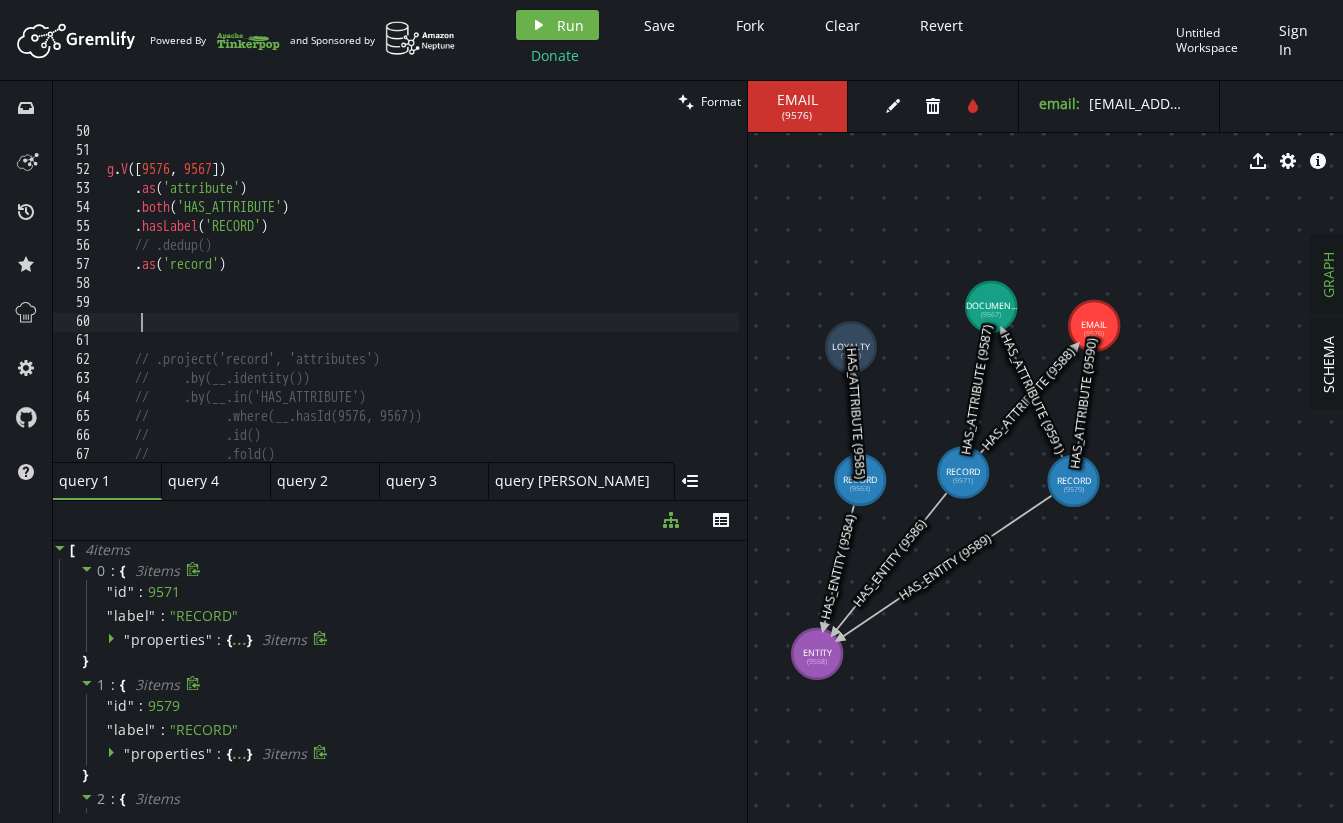 paste on ".by(__.select(Column.keys).inE("HAS_ENTITY").outV().id().as("other_records").fold())" 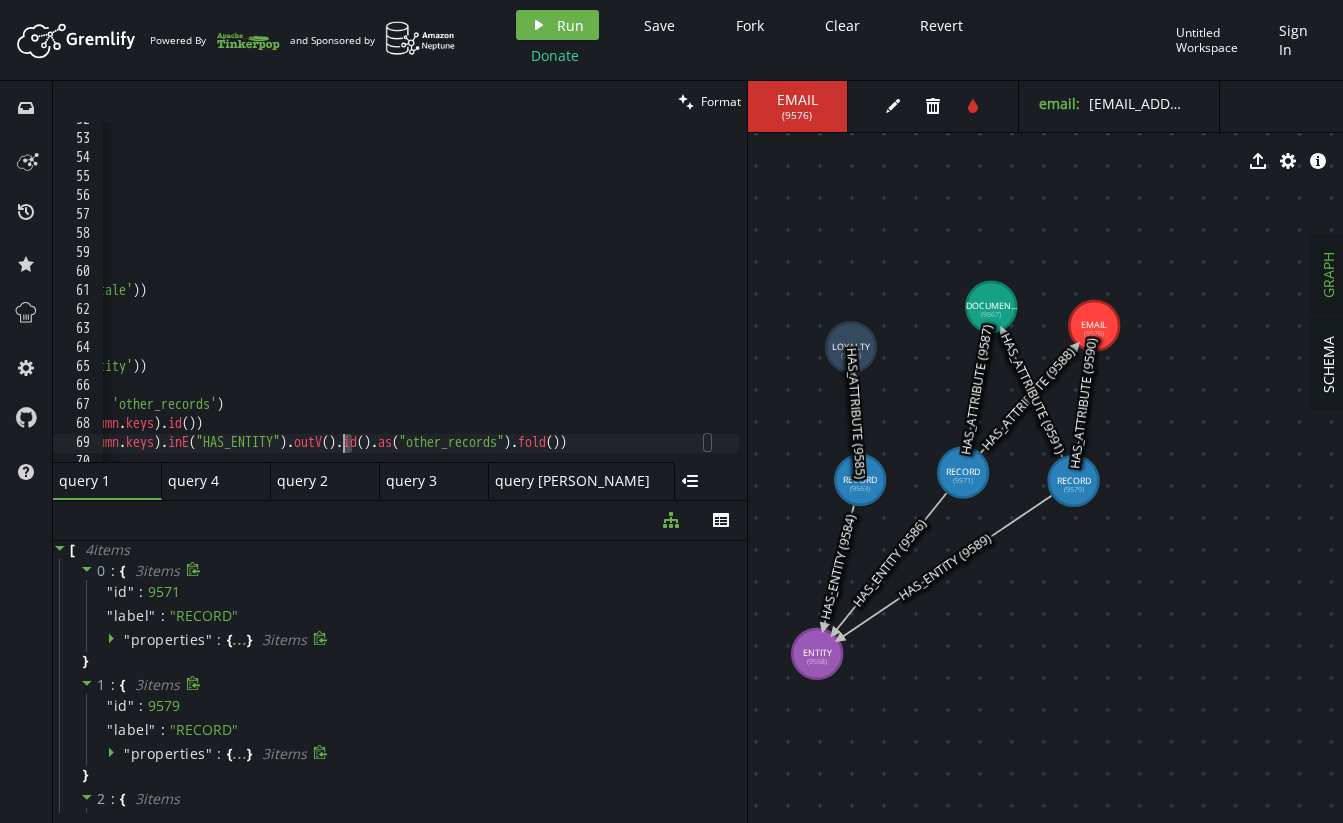 scroll, scrollTop: 0, scrollLeft: 0, axis: both 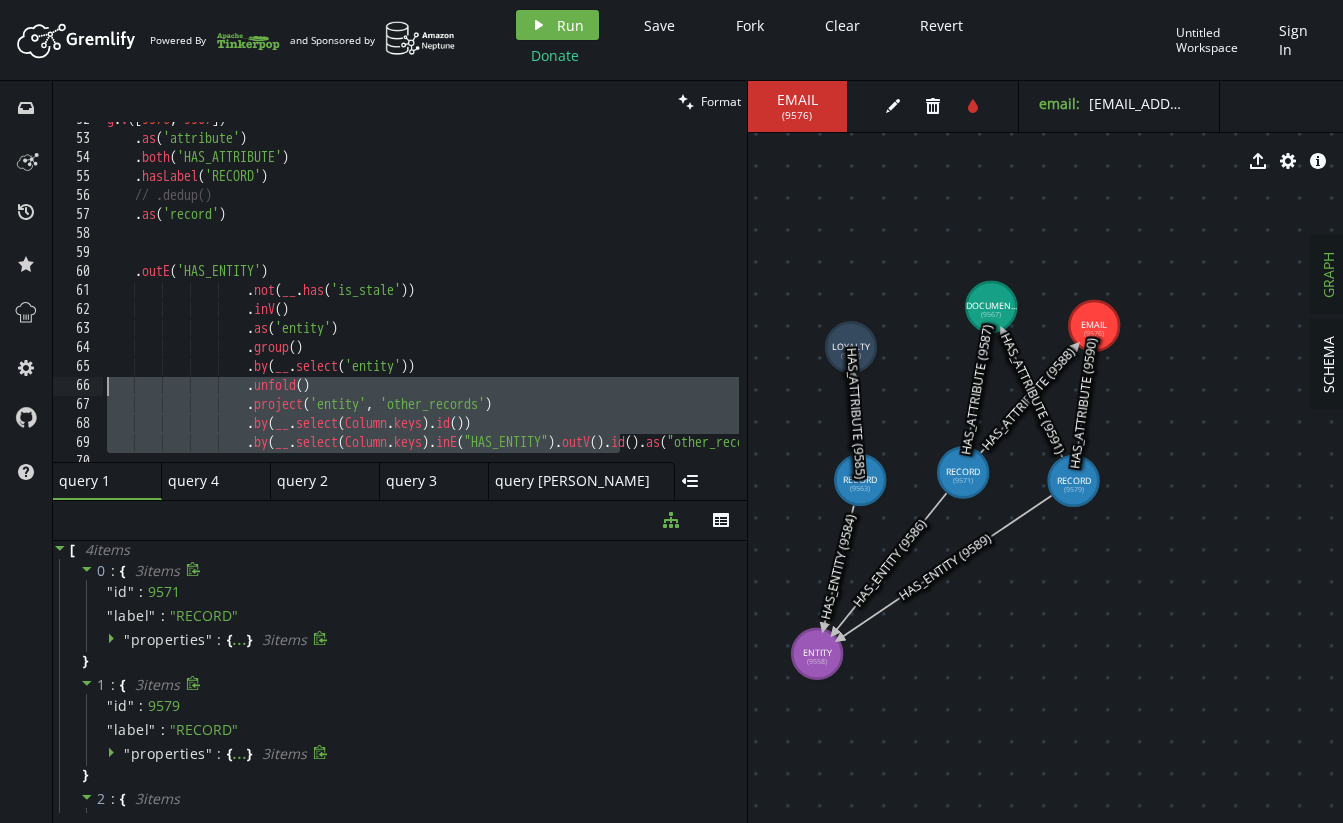drag, startPoint x: 341, startPoint y: 438, endPoint x: -60, endPoint y: 390, distance: 403.8626 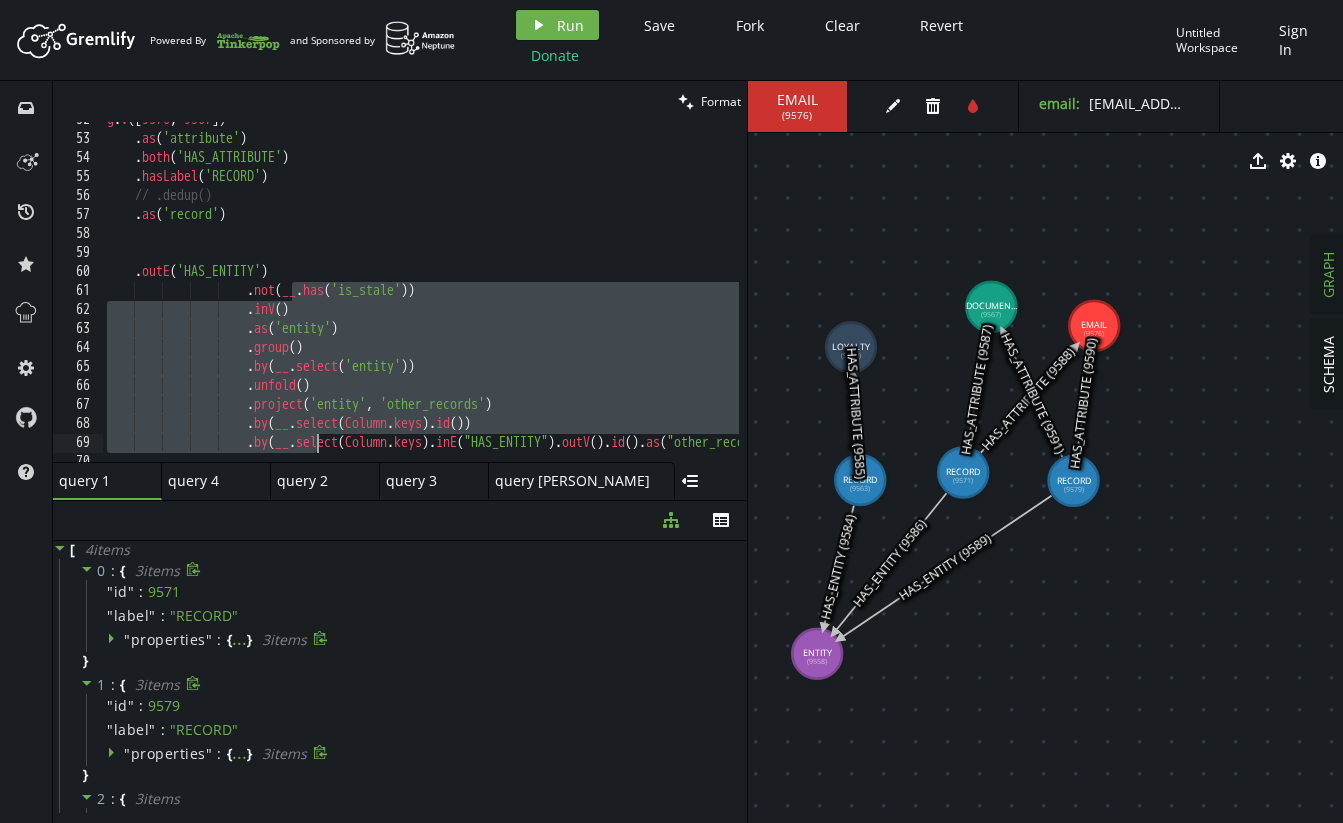 drag, startPoint x: 292, startPoint y: 296, endPoint x: 312, endPoint y: 448, distance: 153.31015 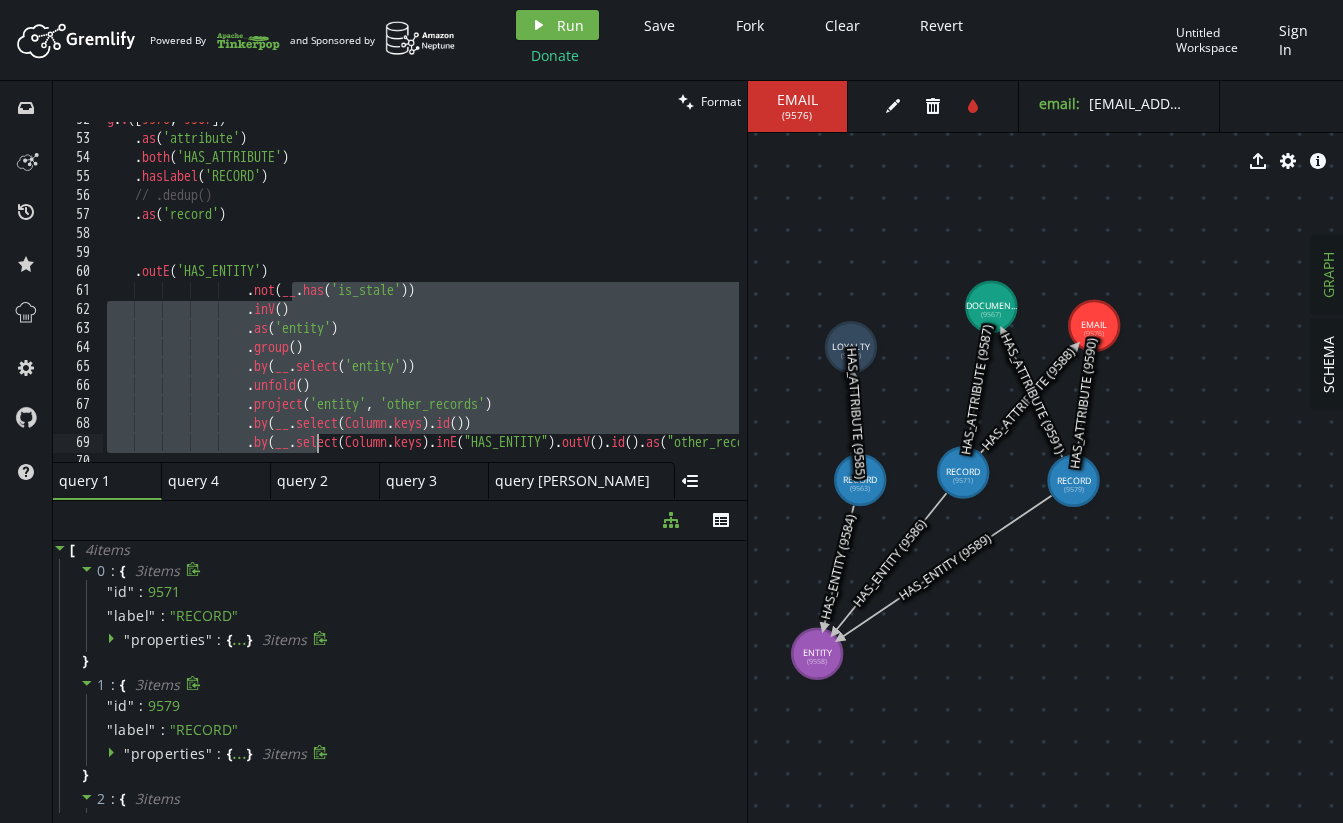 click on ".not(__.has('is_stale')) 52 53 54 55 56 57 58 59 60 61 62 63 64 65 66 67 68 69 70 71 g . V ([ 9576 ,   9567 ])        . as ( 'attribute' )      . both ( 'HAS_ATTRIBUTE' )      . hasLabel ( 'RECORD' )      // .dedup()      . as ( 'record' )                . outE ( 'HAS_ENTITY' )                          . not ( __ . has ( 'is_stale' ))                          . inV ( )                          . as ( 'entity' )                          . group ( )                          . by ( __ . select ( 'entity' ))                          . unfold ( )                          . project ( 'entity' ,   'other_records' )                          . by ( __ . select ( Column . keys ) . id ( ))                          . by ( __ . select ( Column . keys ) . inE ( "HAS_ENTITY" ) . outV ( ) . id ( ) . as ( "other_records" ) . fold ( ))" at bounding box center [400, 292] 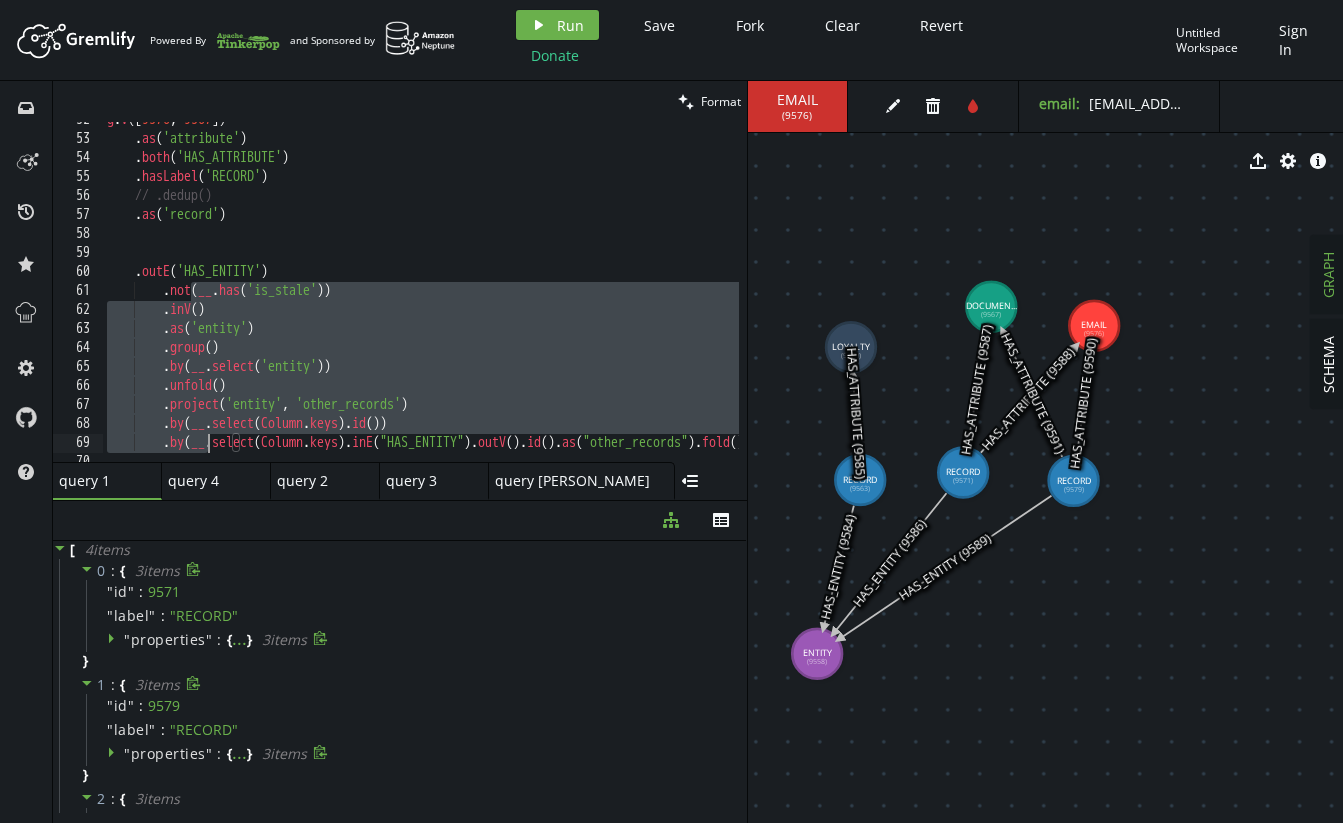 type on ".by(__.select(Column.keys).id())
.by(__.select(Column.keys).inE("HAS_ENTITY").outV().id().as("other_records").fold())" 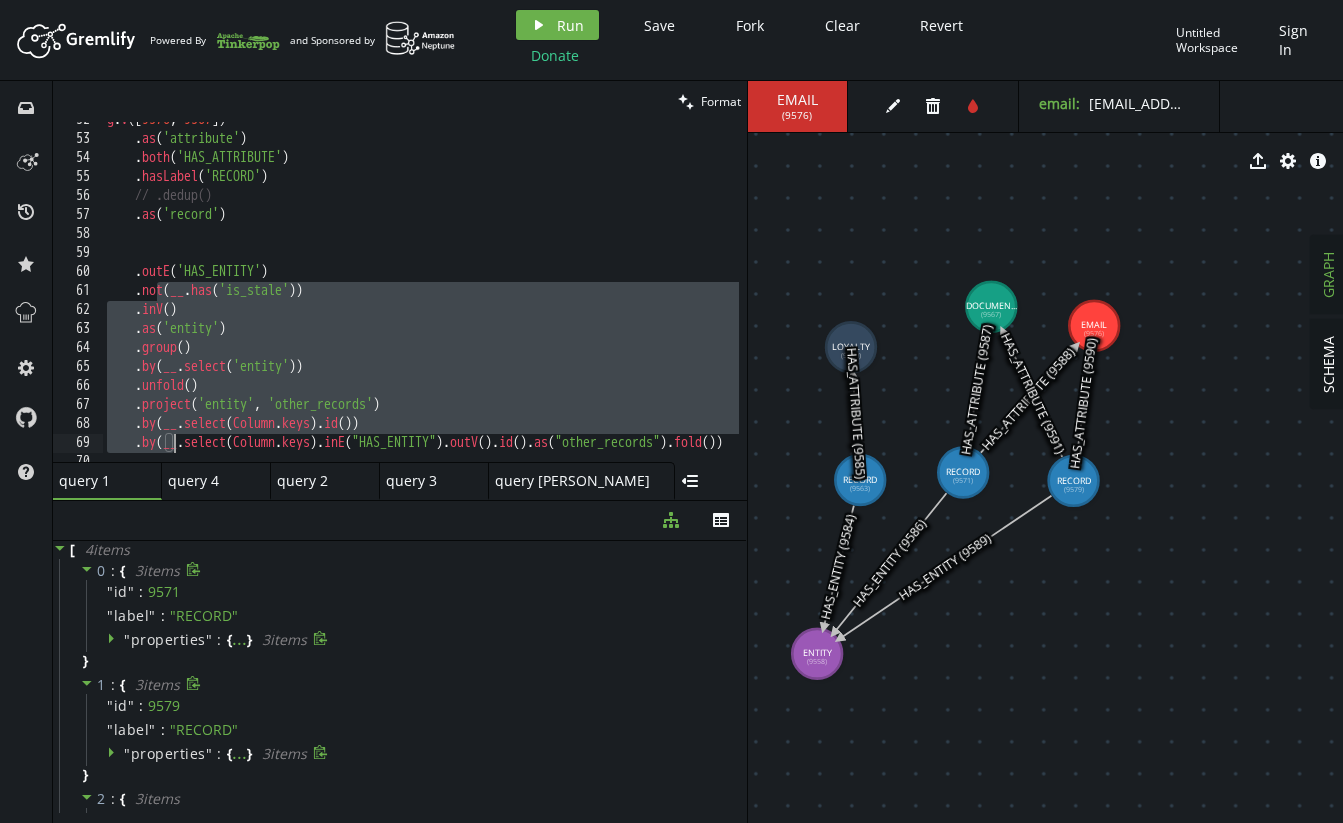 click on "g . V ([ 9576 ,   9567 ])        . as ( 'attribute' )      . both ( 'HAS_ATTRIBUTE' )      . hasLabel ( 'RECORD' )      // .dedup()      . as ( 'record' )                . outE ( 'HAS_ENTITY' )      . not ( __ . has ( 'is_stale' ))      . inV ( )      . as ( 'entity' )      . group ( )      . by ( __ . select ( 'entity' ))      . unfold ( )      . project ( 'entity' ,   'other_records' )      . by ( __ . select ( Column . keys ) . id ( ))      . by ( __ . select ( Column . keys ) . inE ( "HAS_ENTITY" ) . outV ( ) . id ( ) . as ( "other_records" ) . fold ( ))" at bounding box center (611, 295) 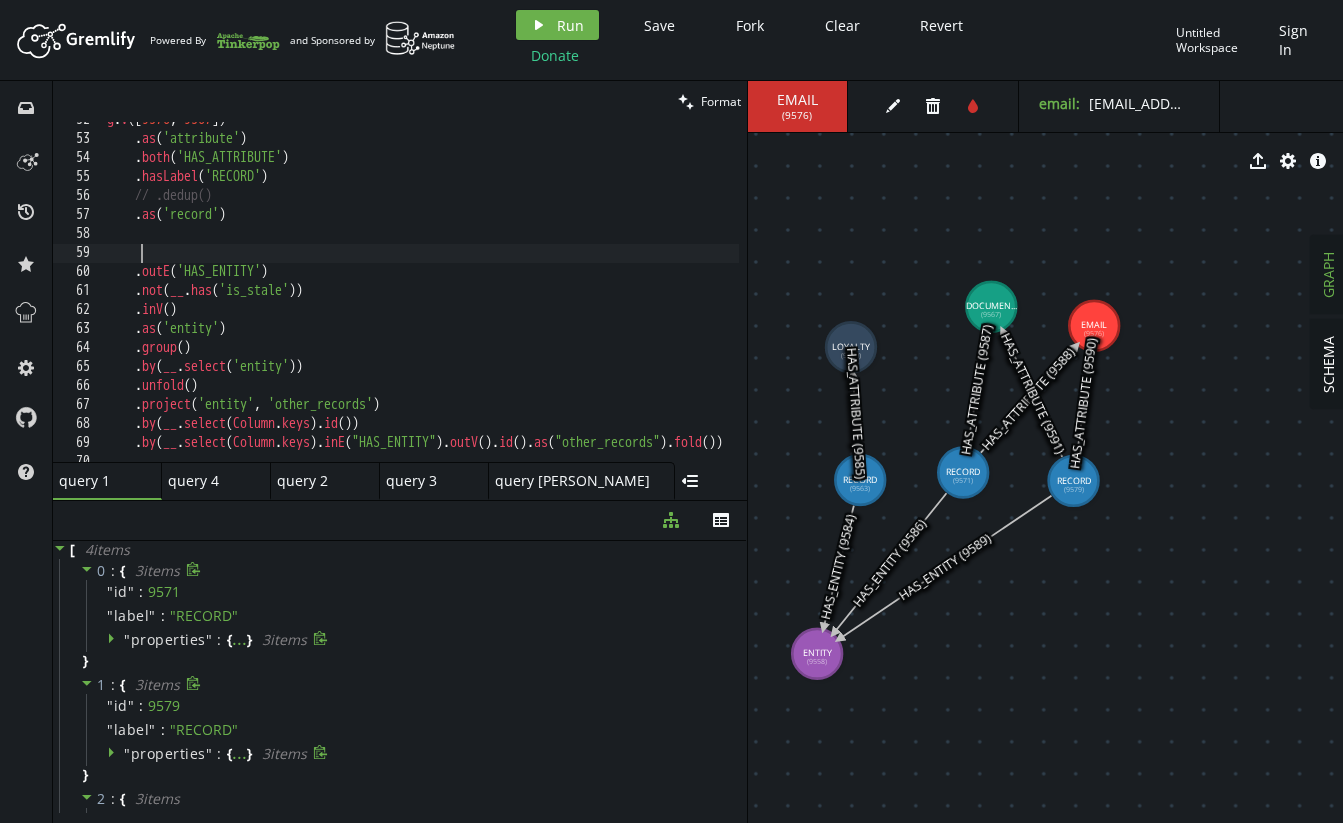 scroll, scrollTop: 0, scrollLeft: 0, axis: both 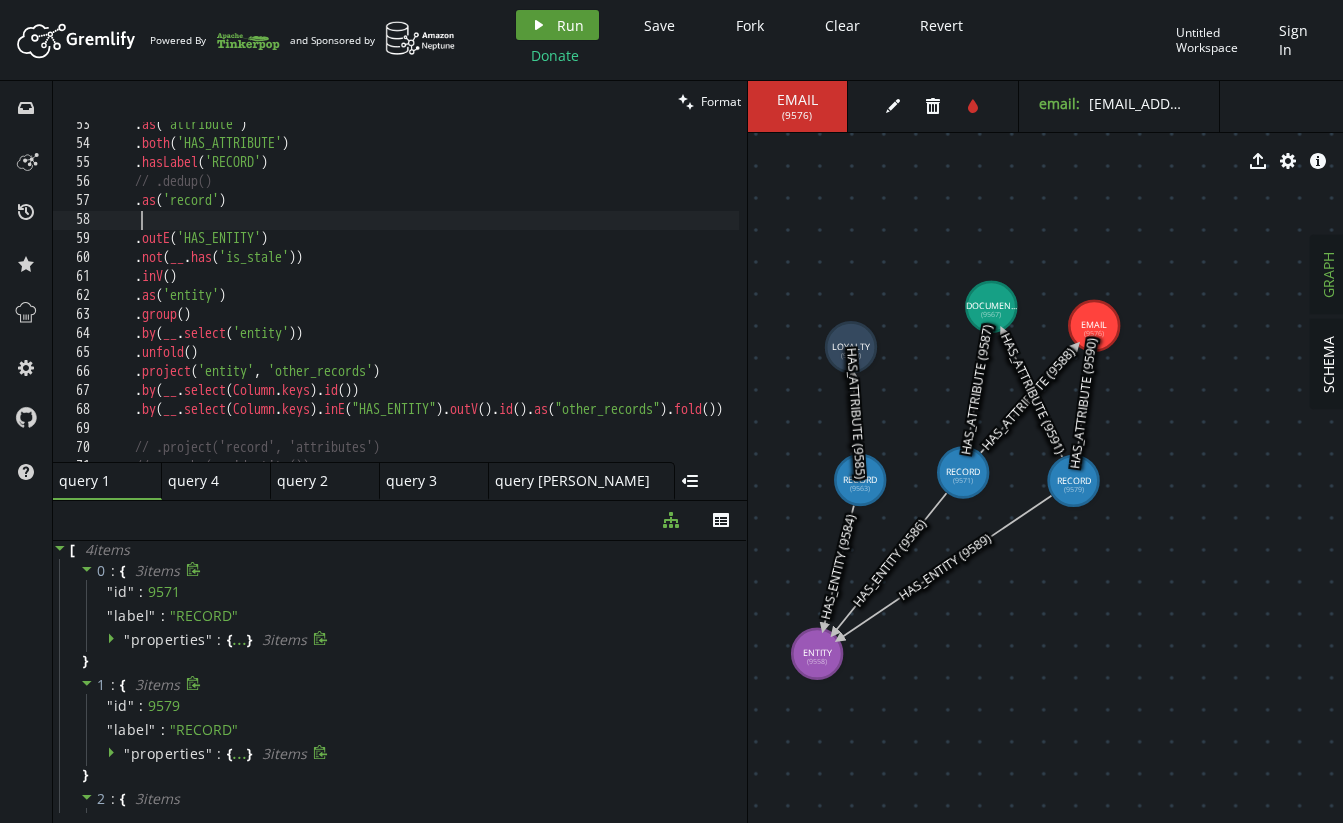 click on "Run" at bounding box center (570, 25) 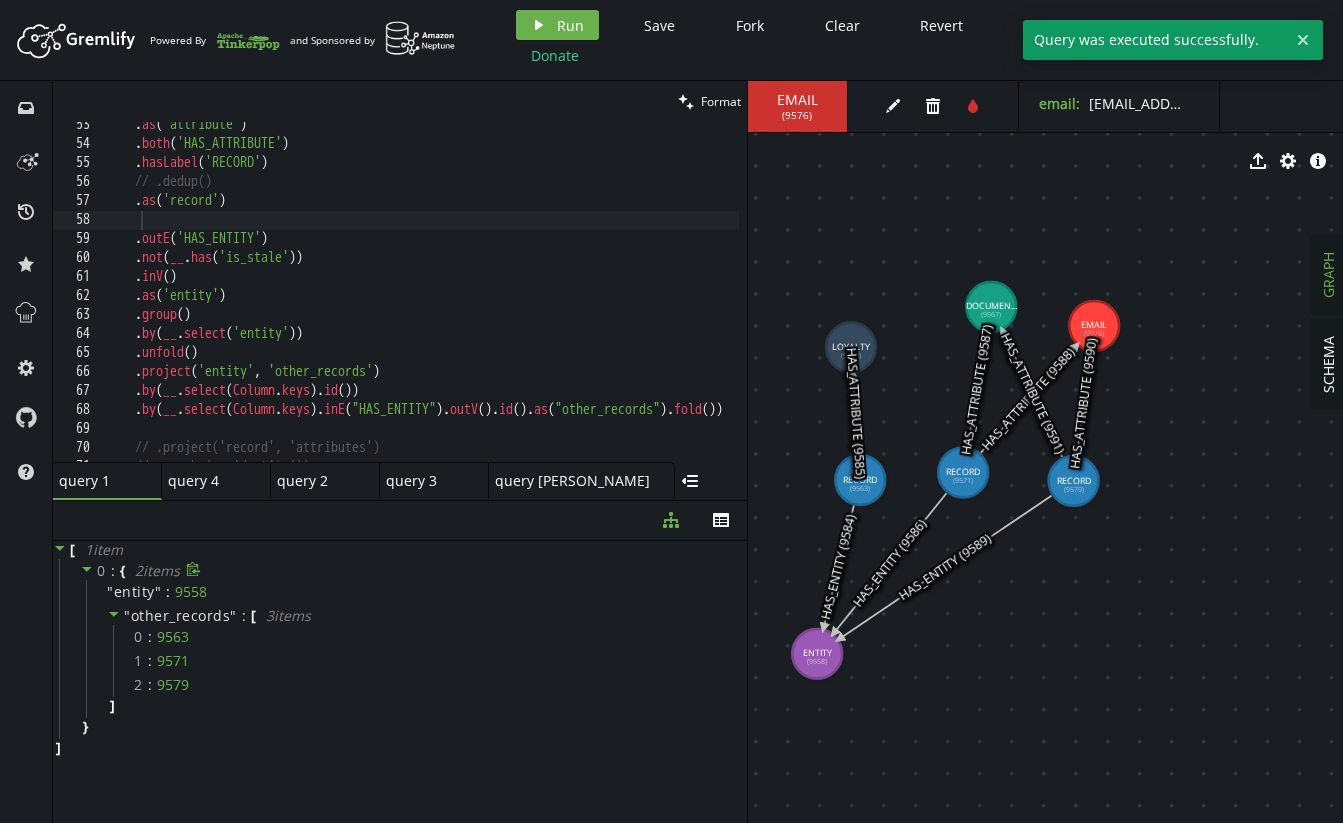 click on ". as ( 'attribute' )      . both ( 'HAS_ATTRIBUTE' )      . hasLabel ( 'RECORD' )      // .dedup()      . as ( 'record' )           . outE ( 'HAS_ENTITY' )      . not ( __ . has ( 'is_stale' ))      . inV ( )      . as ( 'entity' )      . group ( )      . by ( __ . select ( 'entity' ))      . unfold ( )      . project ( 'entity' ,   'other_records' )      . by ( __ . select ( Column . keys ) . id ( ))      . by ( __ . select ( Column . keys ) . inE ( "HAS_ENTITY" ) . outV ( ) . id ( ) . as ( "other_records" ) . fold ( ))           // .project('record', 'attributes')      //     .by(__.identity())" at bounding box center [611, 300] 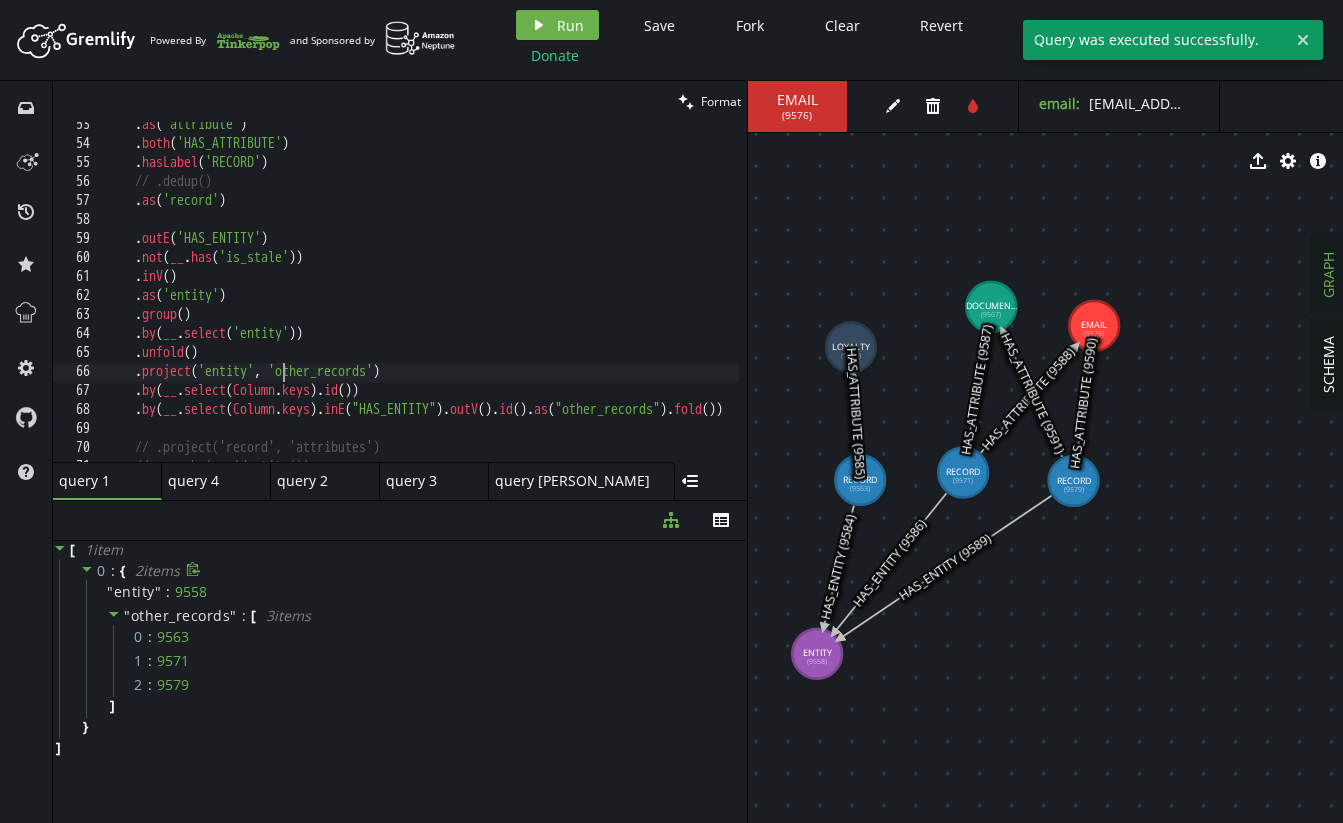 click on ". as ( 'attribute' )      . both ( 'HAS_ATTRIBUTE' )      . hasLabel ( 'RECORD' )      // .dedup()      . as ( 'record' )           . outE ( 'HAS_ENTITY' )      . not ( __ . has ( 'is_stale' ))      . inV ( )      . as ( 'entity' )      . group ( )      . by ( __ . select ( 'entity' ))      . unfold ( )      . project ( 'entity' ,   'other_records' )      . by ( __ . select ( Column . keys ) . id ( ))      . by ( __ . select ( Column . keys ) . inE ( "HAS_ENTITY" ) . outV ( ) . id ( ) . as ( "other_records" ) . fold ( ))           // .project('record', 'attributes')      //     .by(__.identity())" at bounding box center [611, 300] 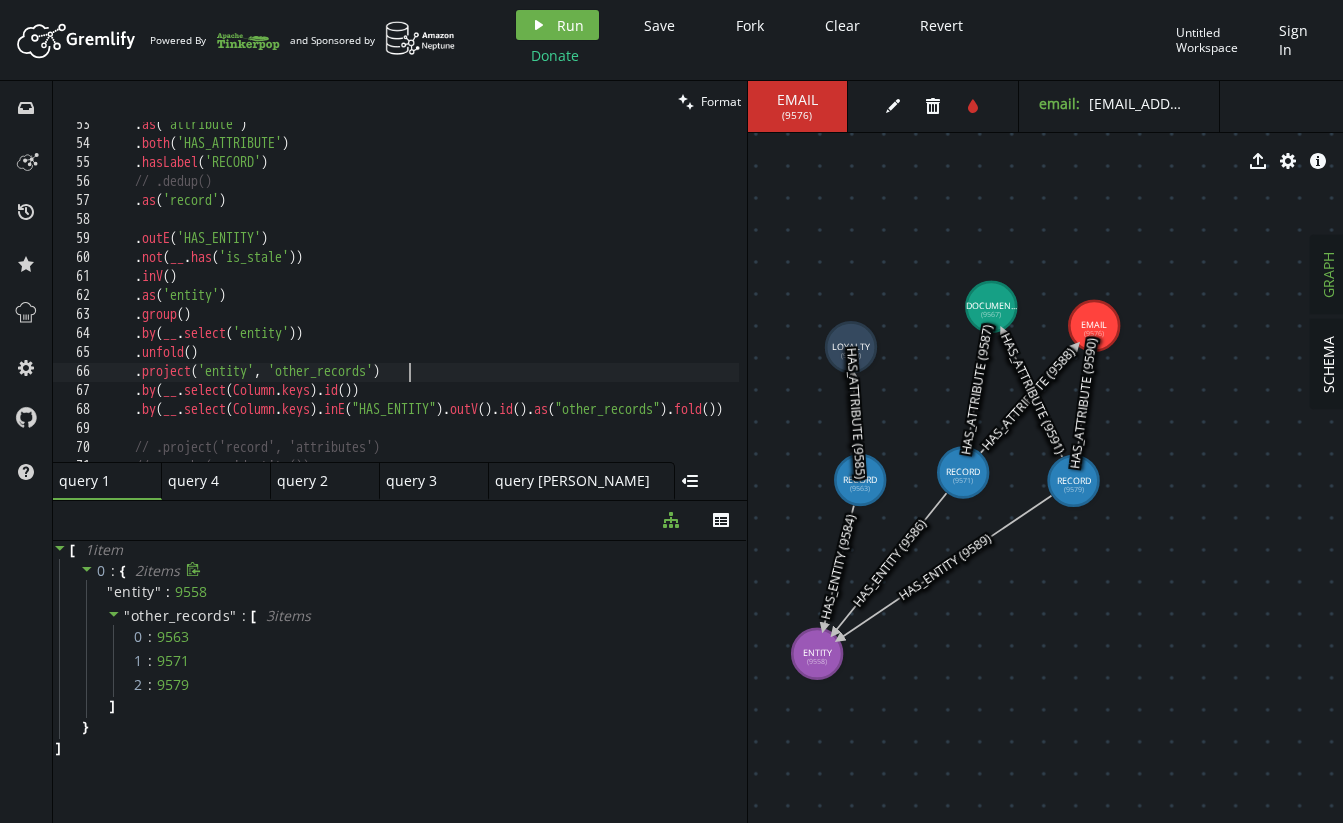 click on ". as ( 'attribute' )      . both ( 'HAS_ATTRIBUTE' )      . hasLabel ( 'RECORD' )      // .dedup()      . as ( 'record' )           . outE ( 'HAS_ENTITY' )      . not ( __ . has ( 'is_stale' ))      . inV ( )      . as ( 'entity' )      . group ( )      . by ( __ . select ( 'entity' ))      . unfold ( )      . project ( 'entity' ,   'other_records' )      . by ( __ . select ( Column . keys ) . id ( ))      . by ( __ . select ( Column . keys ) . inE ( "HAS_ENTITY" ) . outV ( ) . id ( ) . as ( "other_records" ) . fold ( ))           // .project('record', 'attributes')      //     .by(__.identity())" at bounding box center [611, 300] 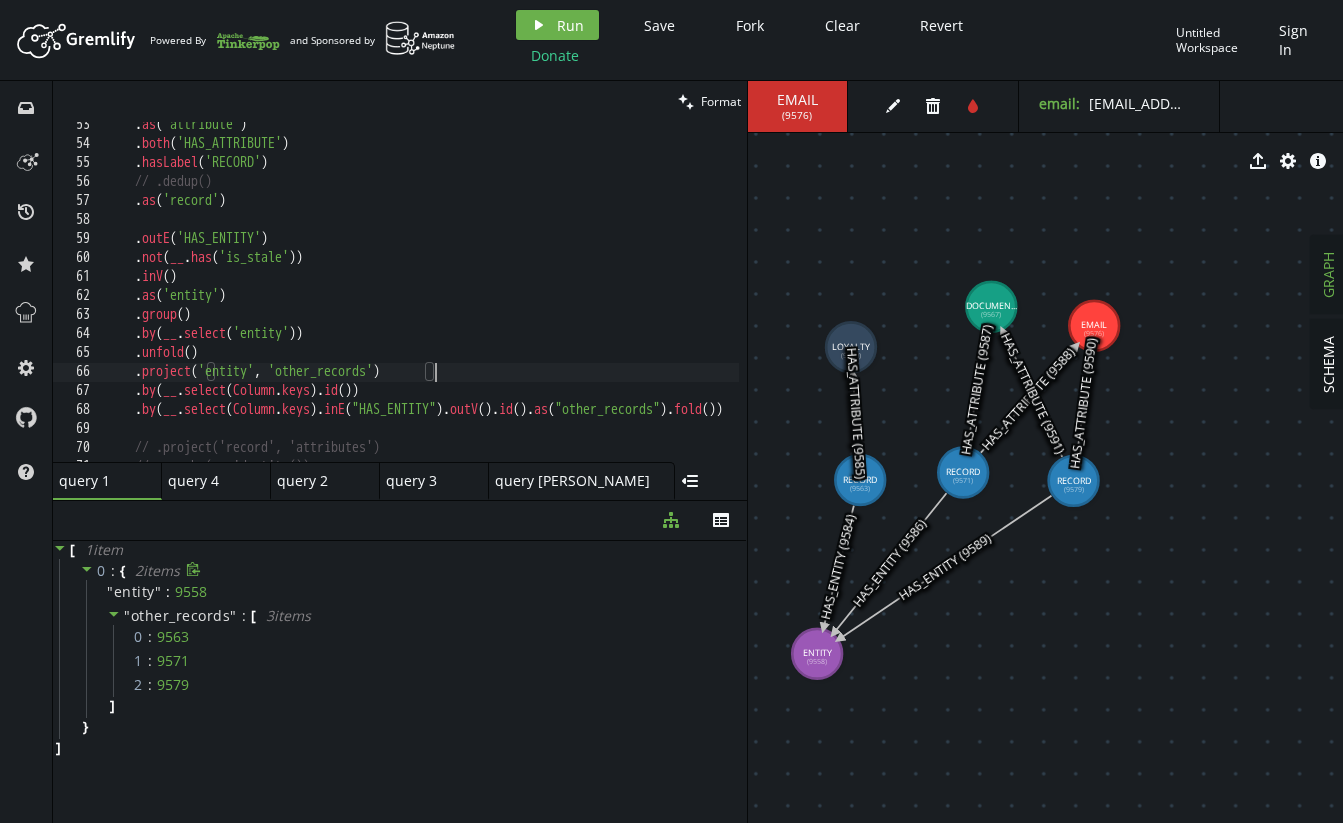 click on ". as ( 'attribute' )      . both ( 'HAS_ATTRIBUTE' )      . hasLabel ( 'RECORD' )      // .dedup()      . as ( 'record' )           . outE ( 'HAS_ENTITY' )      . not ( __ . has ( 'is_stale' ))      . inV ( )      . as ( 'entity' )      . group ( )      . by ( __ . select ( 'entity' ))      . unfold ( )      . project ( 'entity' ,   'other_records' )      . by ( __ . select ( Column . keys ) . id ( ))      . by ( __ . select ( Column . keys ) . inE ( "HAS_ENTITY" ) . outV ( ) . id ( ) . as ( "other_records" ) . fold ( ))           // .project('record', 'attributes')      //     .by(__.identity())" at bounding box center [611, 300] 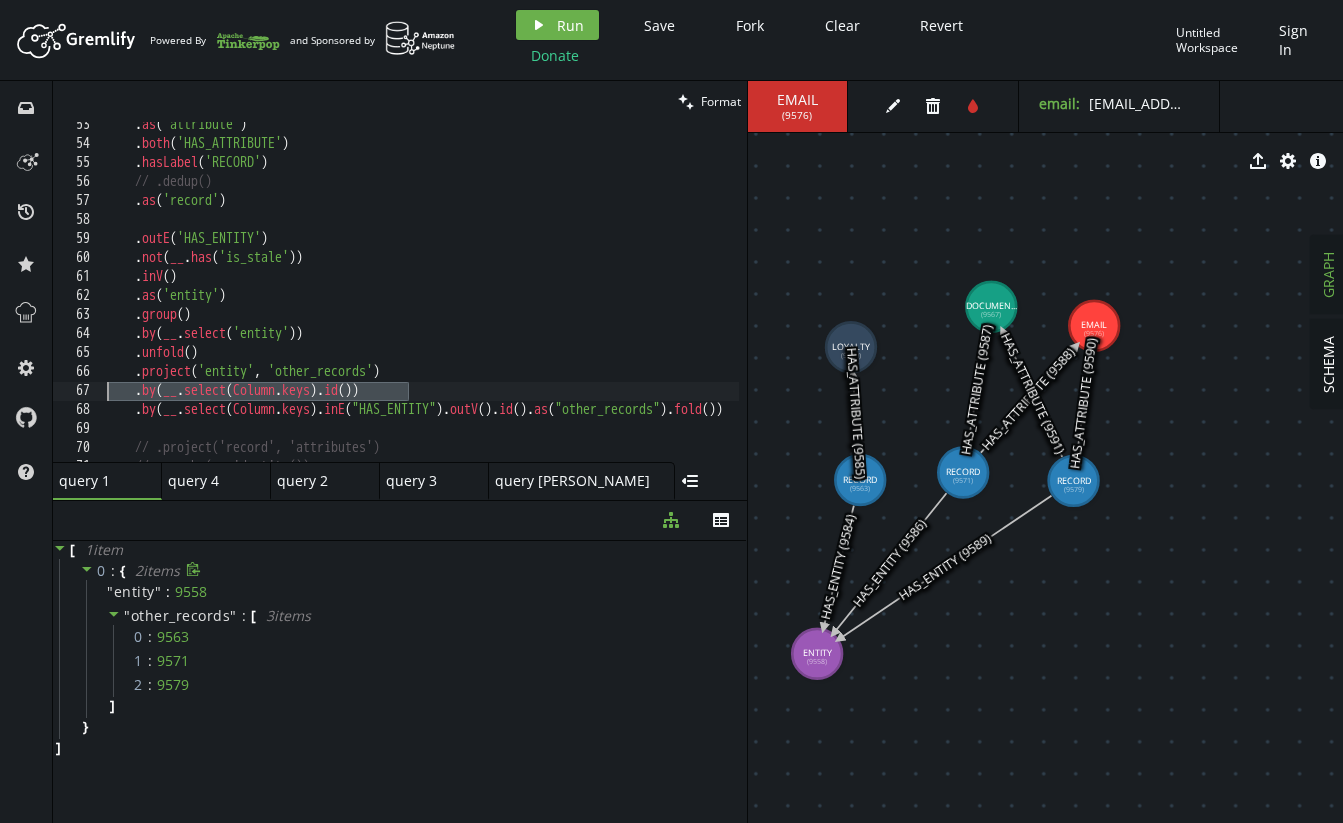 drag, startPoint x: 464, startPoint y: 393, endPoint x: -8, endPoint y: 398, distance: 472.0265 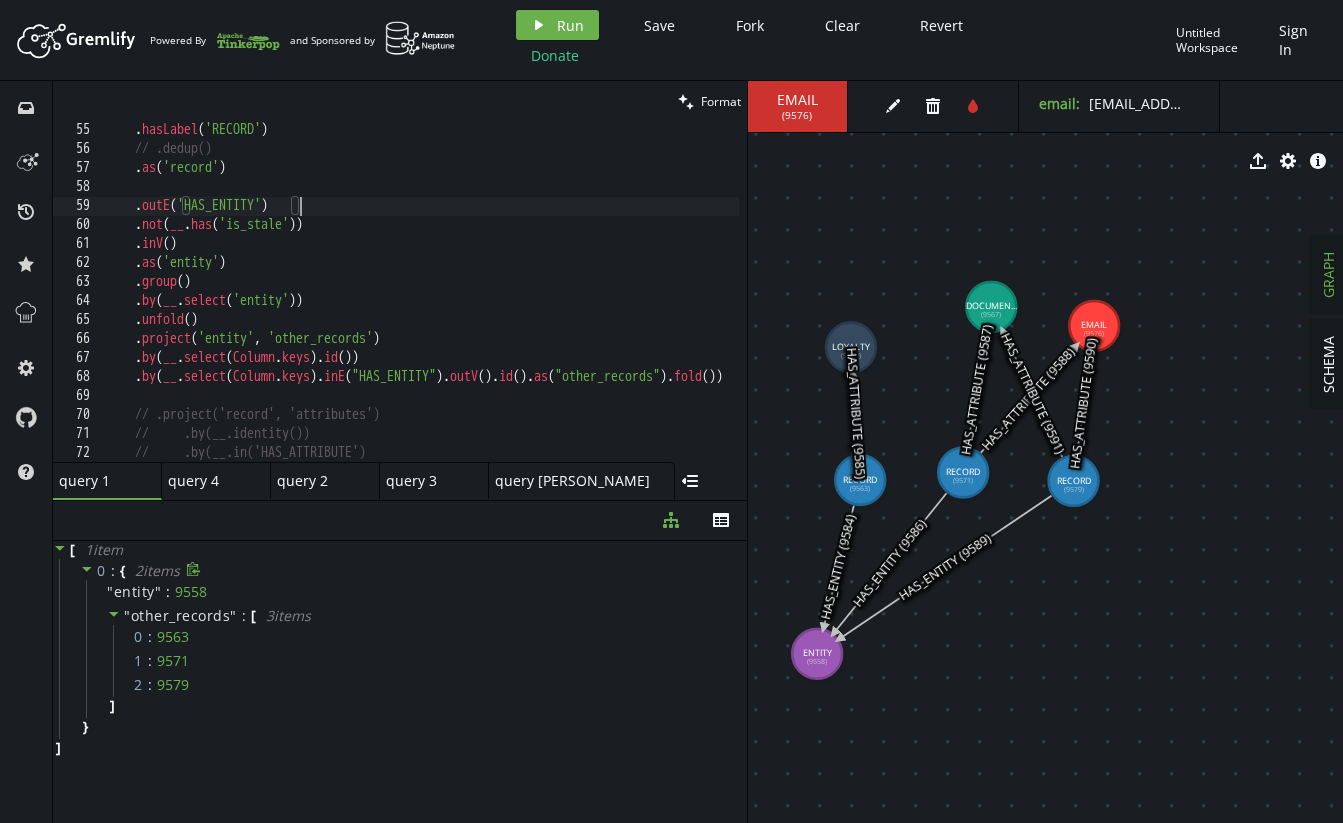 scroll, scrollTop: 1000, scrollLeft: 0, axis: vertical 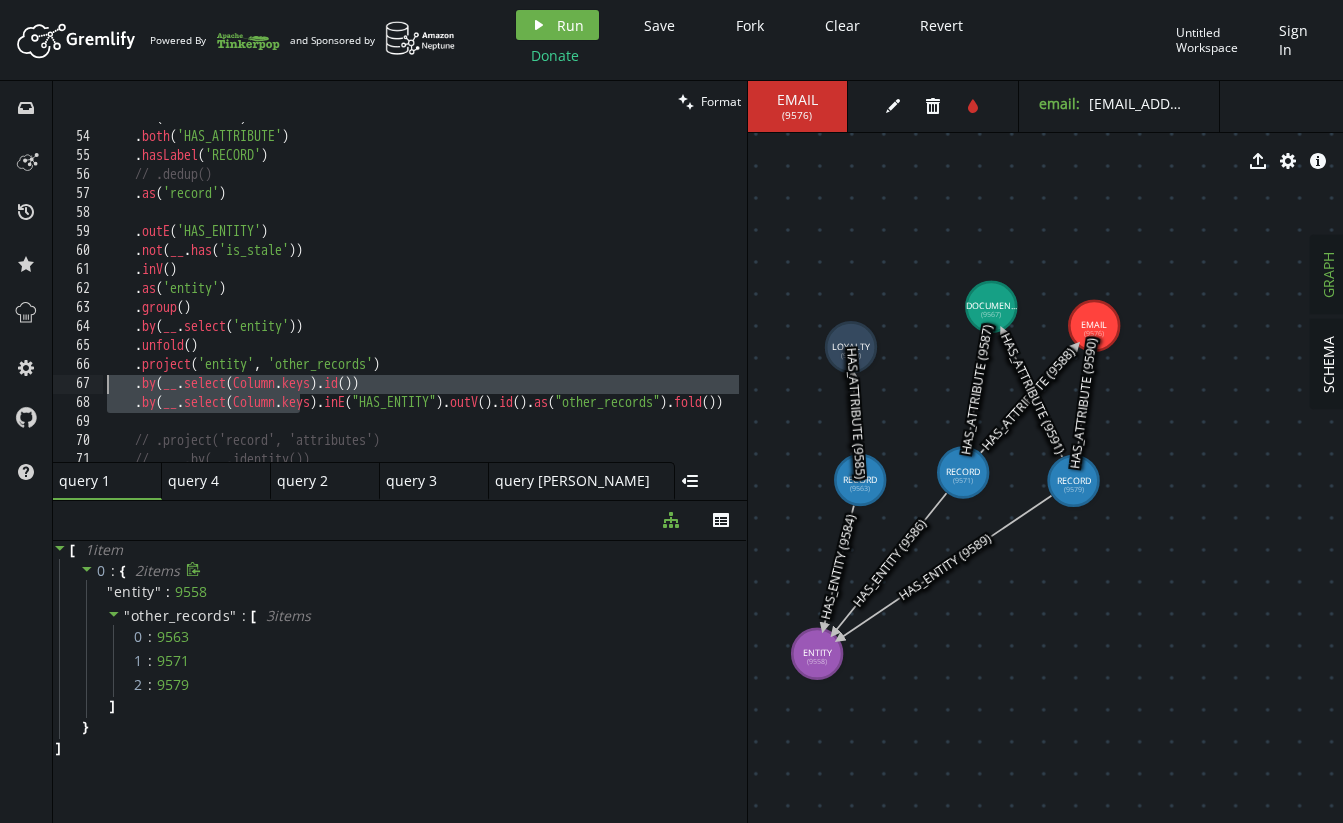 drag, startPoint x: 302, startPoint y: 403, endPoint x: -10, endPoint y: 383, distance: 312.64038 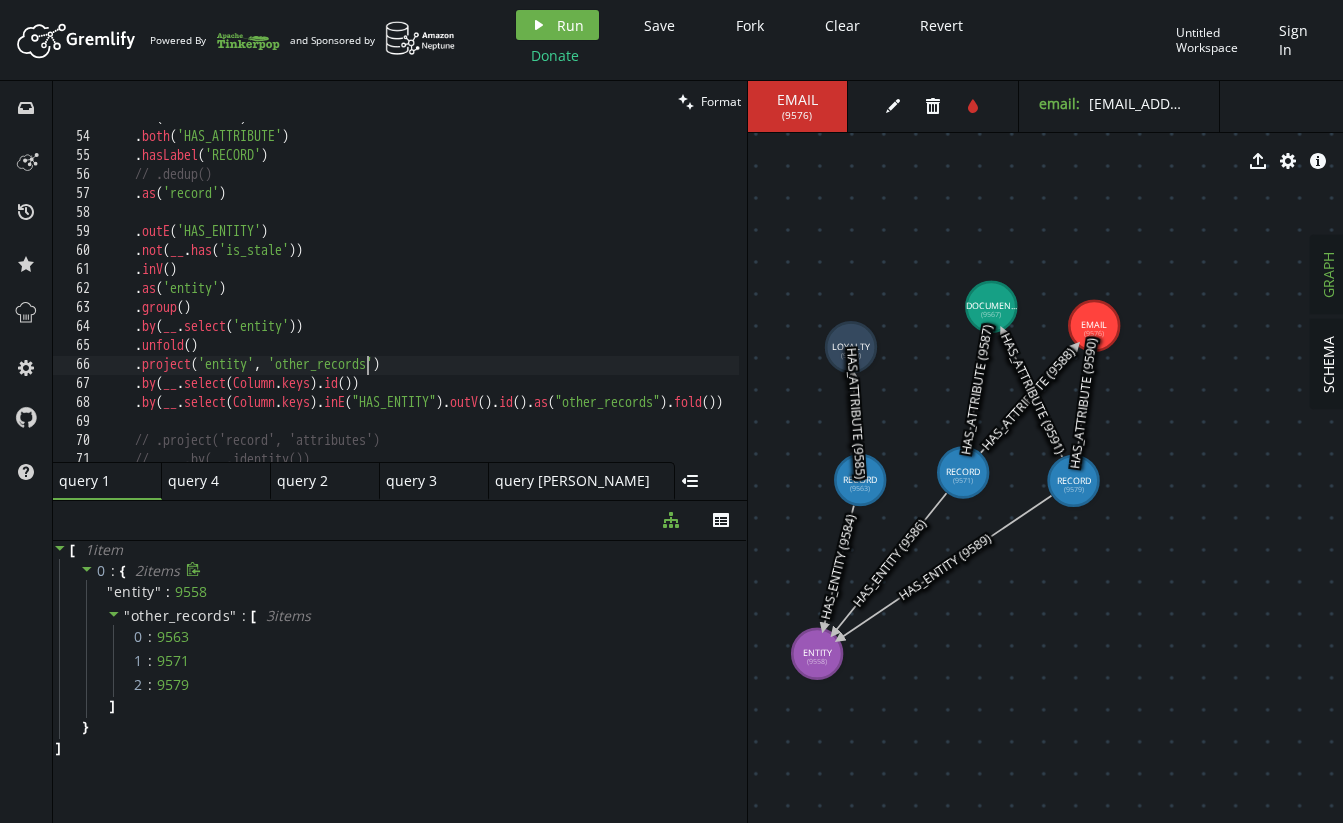 click on ". as ( 'attribute' )      . both ( 'HAS_ATTRIBUTE' )      . hasLabel ( 'RECORD' )      // .dedup()      . as ( 'record' )           . outE ( 'HAS_ENTITY' )      . not ( __ . has ( 'is_stale' ))      . inV ( )      . as ( 'entity' )      . group ( )      . by ( __ . select ( 'entity' ))      . unfold ( )      . project ( 'entity' ,   'other_records' )      . by ( __ . select ( Column . keys ) . id ( ))      . by ( __ . select ( Column . keys ) . inE ( "HAS_ENTITY" ) . outV ( ) . id ( ) . as ( "other_records" ) . fold ( ))           // .project('record', 'attributes')      //     .by(__.identity())" at bounding box center [611, 293] 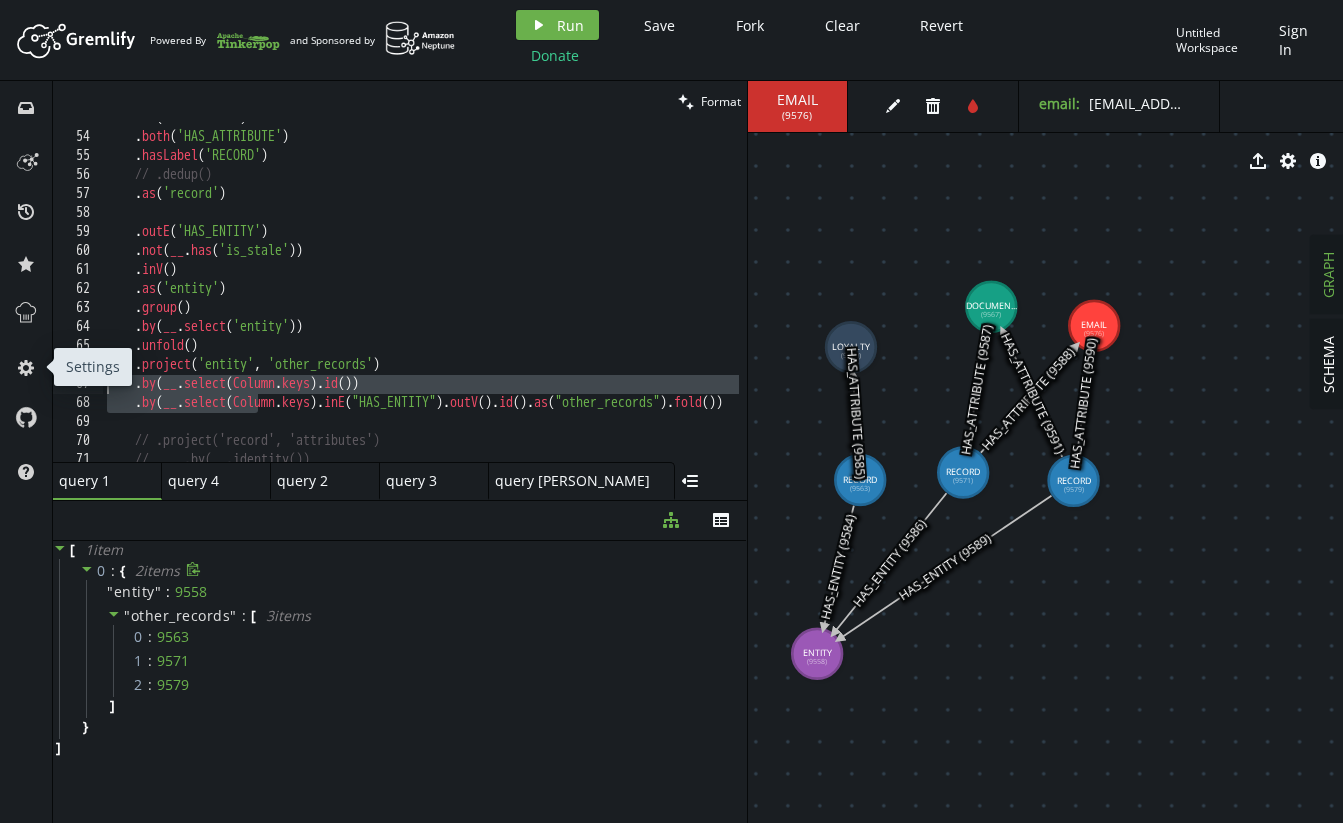 drag, startPoint x: 262, startPoint y: 406, endPoint x: 274, endPoint y: 356, distance: 51.41984 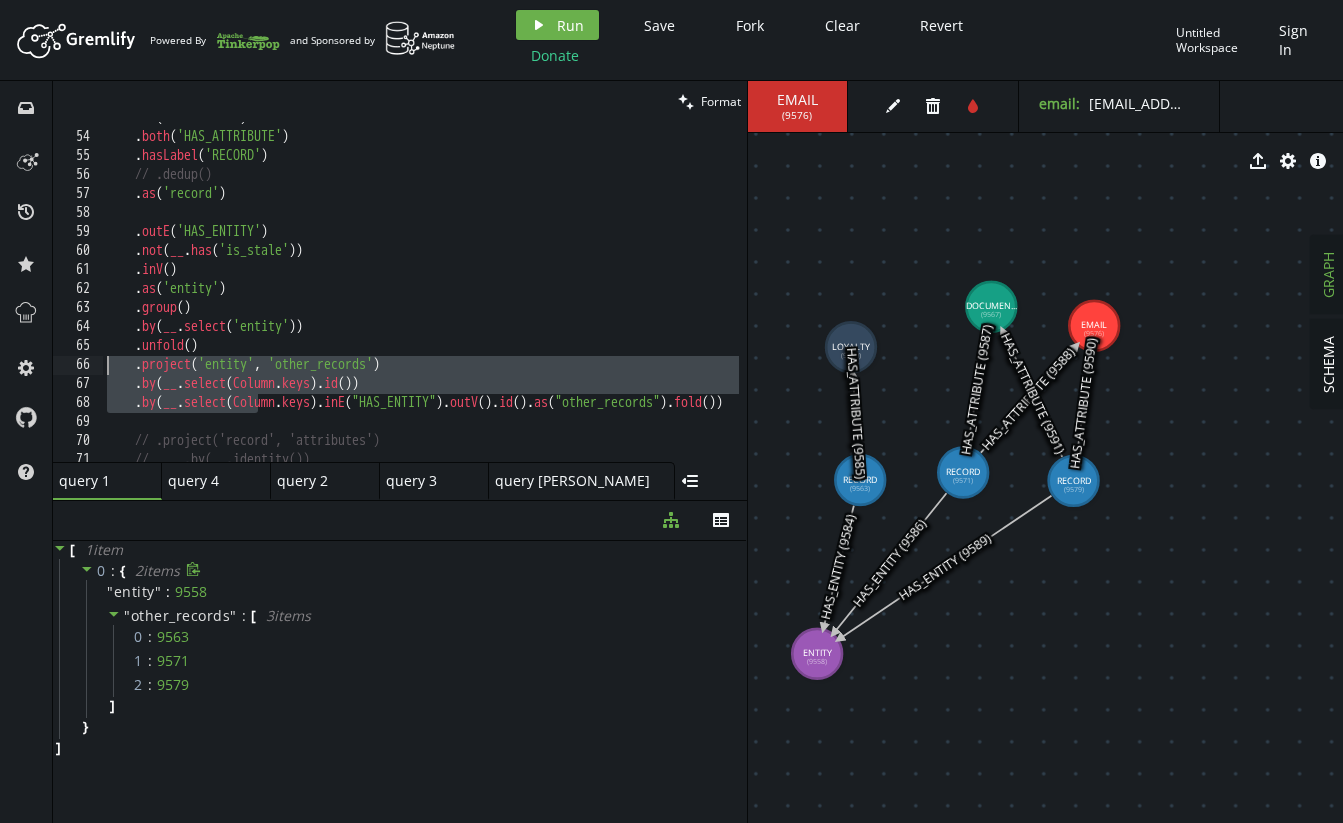 click on ". as ( 'attribute' )      . both ( 'HAS_ATTRIBUTE' )      . hasLabel ( 'RECORD' )      // .dedup()      . as ( 'record' )           . outE ( 'HAS_ENTITY' )      . not ( __ . has ( 'is_stale' ))      . inV ( )      . as ( 'entity' )      . group ( )      . by ( __ . select ( 'entity' ))      . unfold ( )      . project ( 'entity' ,   'other_records' )      . by ( __ . select ( Column . keys ) . id ( ))      . by ( __ . select ( Column . keys ) . inE ( "HAS_ENTITY" ) . outV ( ) . id ( ) . as ( "other_records" ) . fold ( ))           // .project('record', 'attributes')      //     .by(__.identity())" at bounding box center [611, 293] 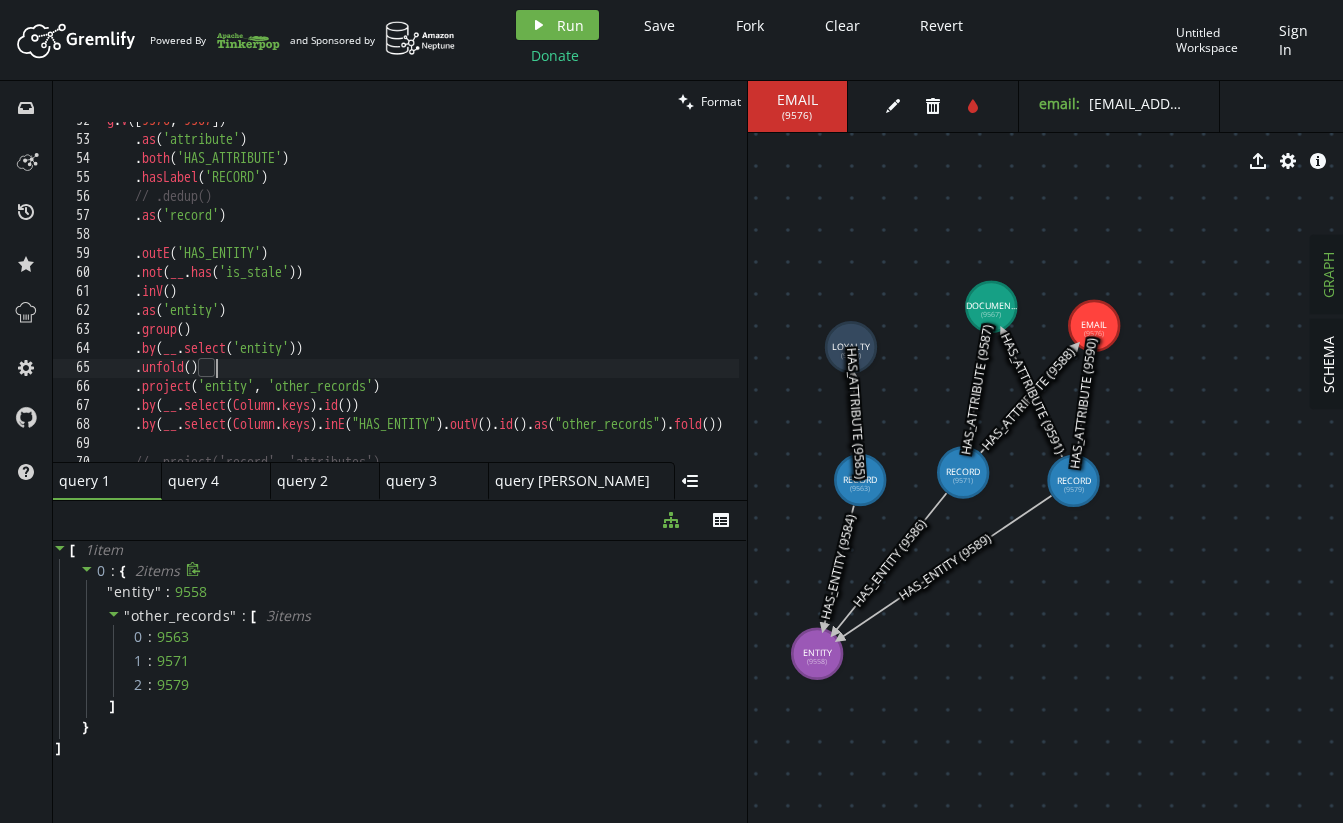 scroll, scrollTop: 1004, scrollLeft: 0, axis: vertical 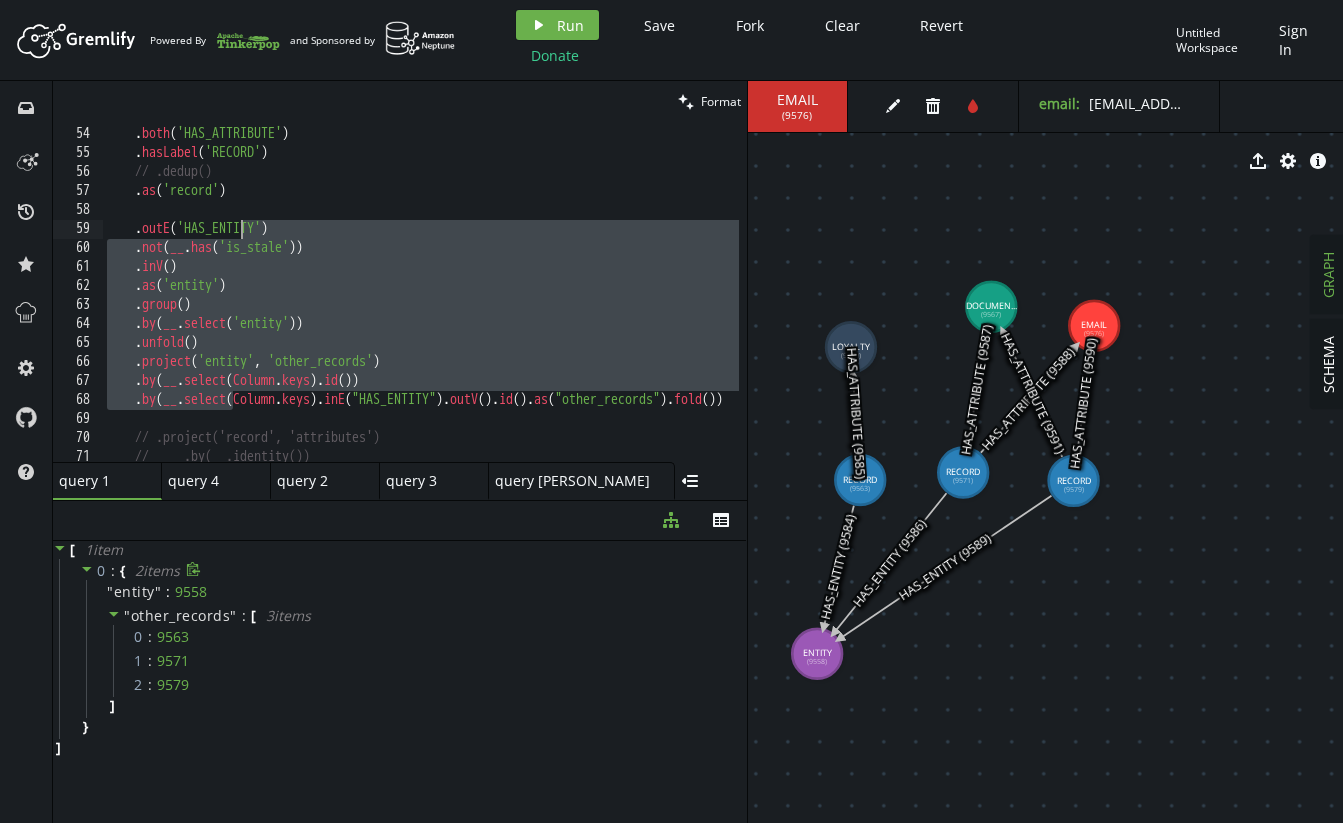 drag, startPoint x: 234, startPoint y: 402, endPoint x: 238, endPoint y: 232, distance: 170.04706 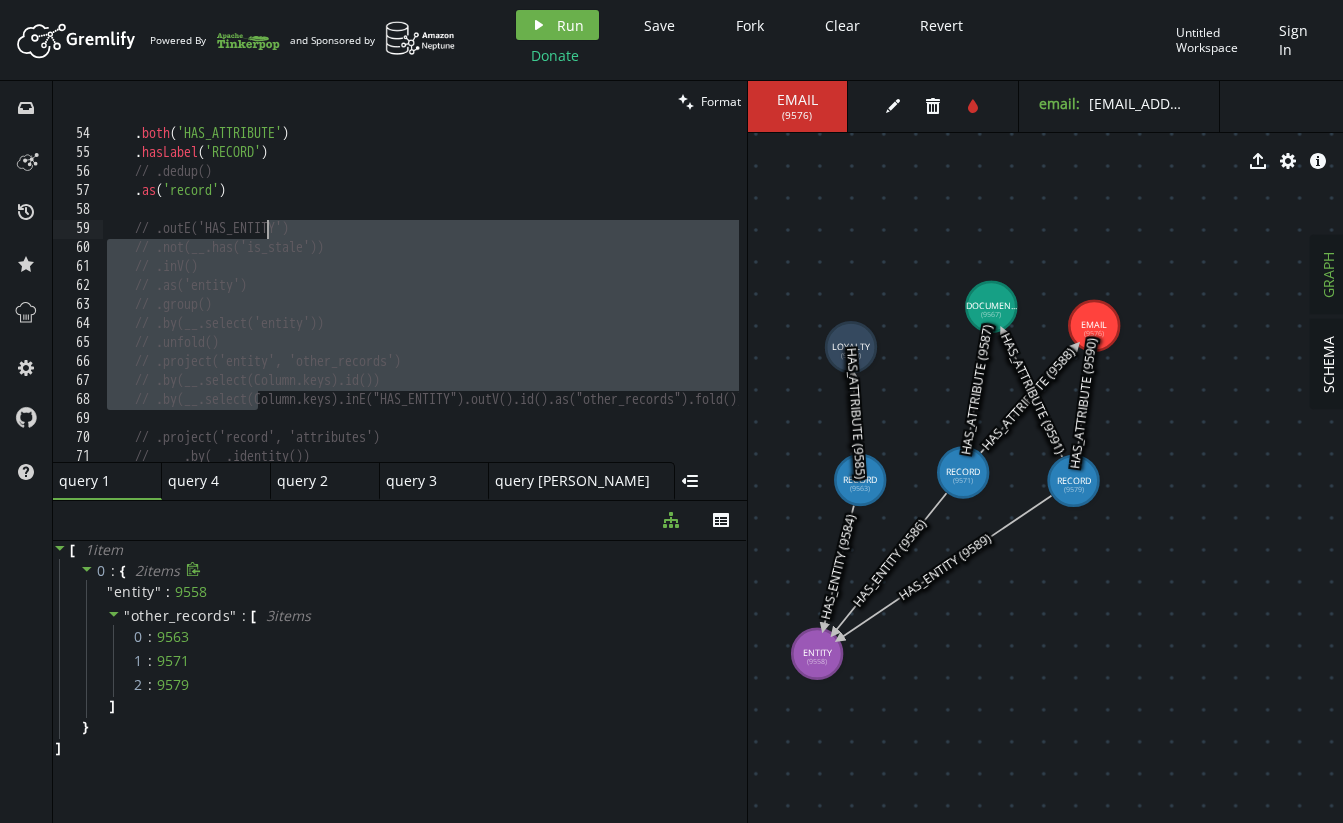 click on ". as ( 'attribute' )      . both ( 'HAS_ATTRIBUTE' )      . hasLabel ( 'RECORD' )      // .dedup()      . as ( 'record' )           // .outE('HAS_ENTITY')      // .not(__.has('is_stale'))      // .inV()      // .as('entity')      // .group()      // .by(__.select('entity'))      // .unfold()      // .project('entity', 'other_records')      // .by(__.select(Column.keys).id())      // .by(__.select(Column.keys).inE("HAS_ENTITY").outV().id().as("other_records").fold())           // .project('record', 'attributes')      //     .by(__.identity())" at bounding box center (611, 290) 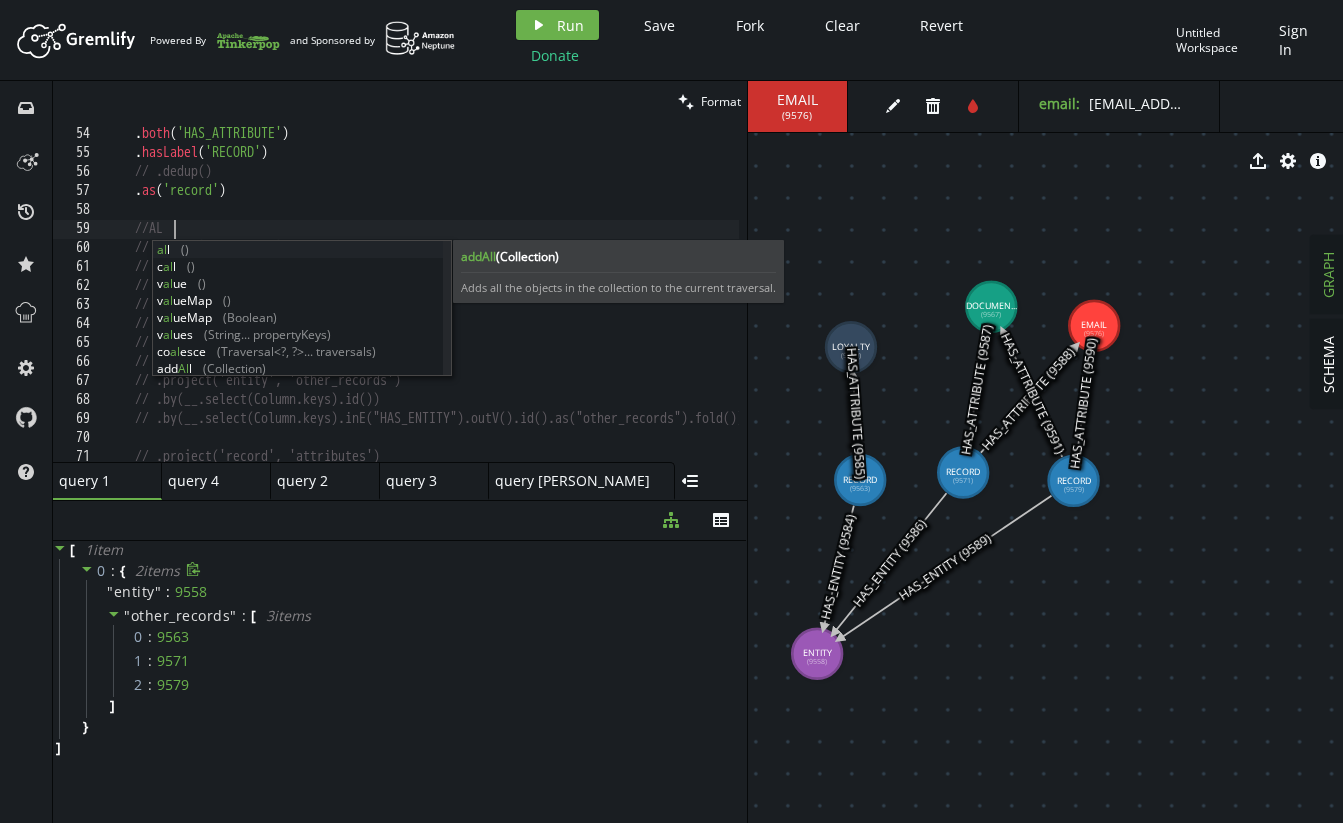 scroll, scrollTop: 0, scrollLeft: 74, axis: horizontal 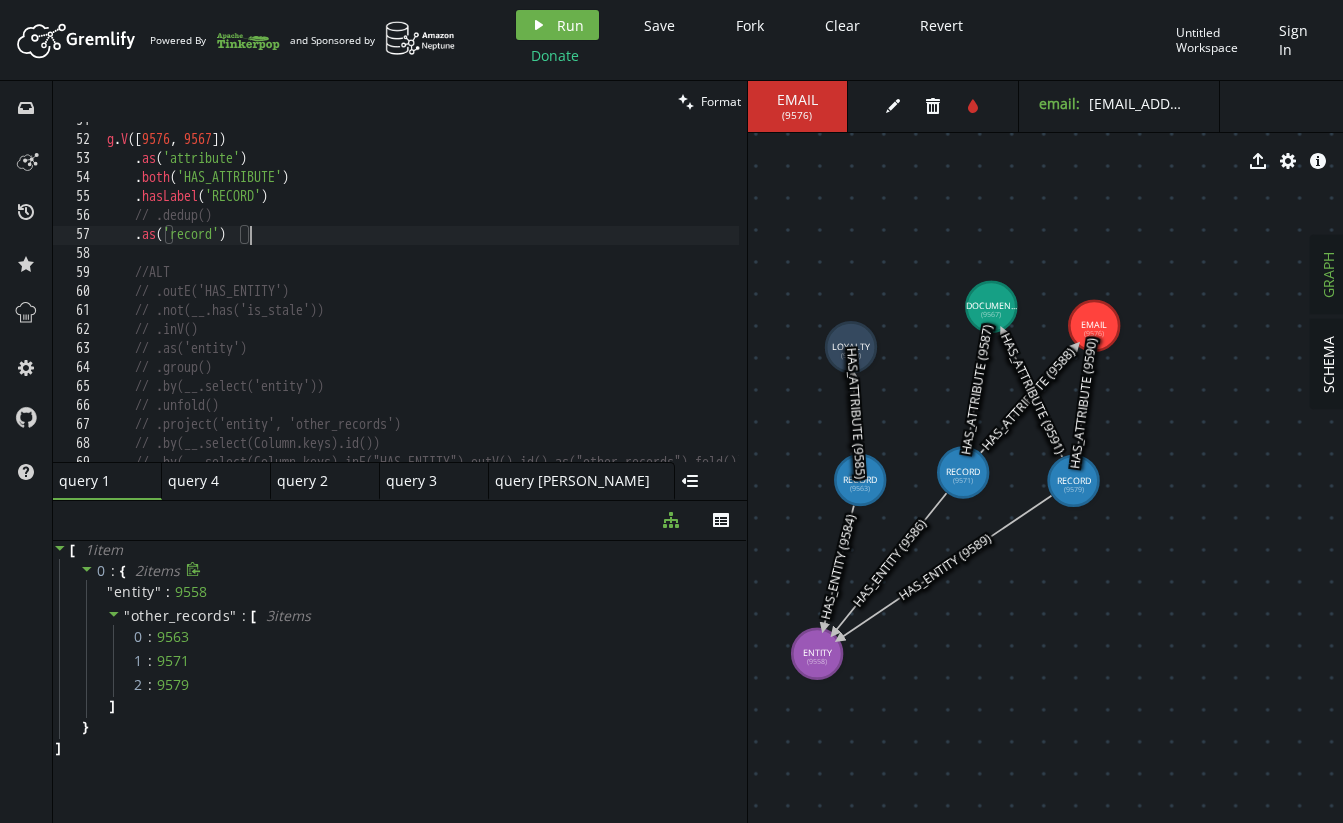 click on "g . V ([ 9576 ,   9567 ])        . as ( 'attribute' )      . both ( 'HAS_ATTRIBUTE' )      . hasLabel ( 'RECORD' )      // .dedup()      . as ( 'record' )           //ALT      // .outE('HAS_ENTITY')      // .not(__.has('is_stale'))      // .inV()      // .as('entity')      // .group()      // .by(__.select('entity'))      // .unfold()      // .project('entity', 'other_records')      // .by(__.select(Column.keys).id())      // .by(__.select(Column.keys).inE("HAS_ENTITY").outV().id().as("other_records").fold())" at bounding box center [611, 296] 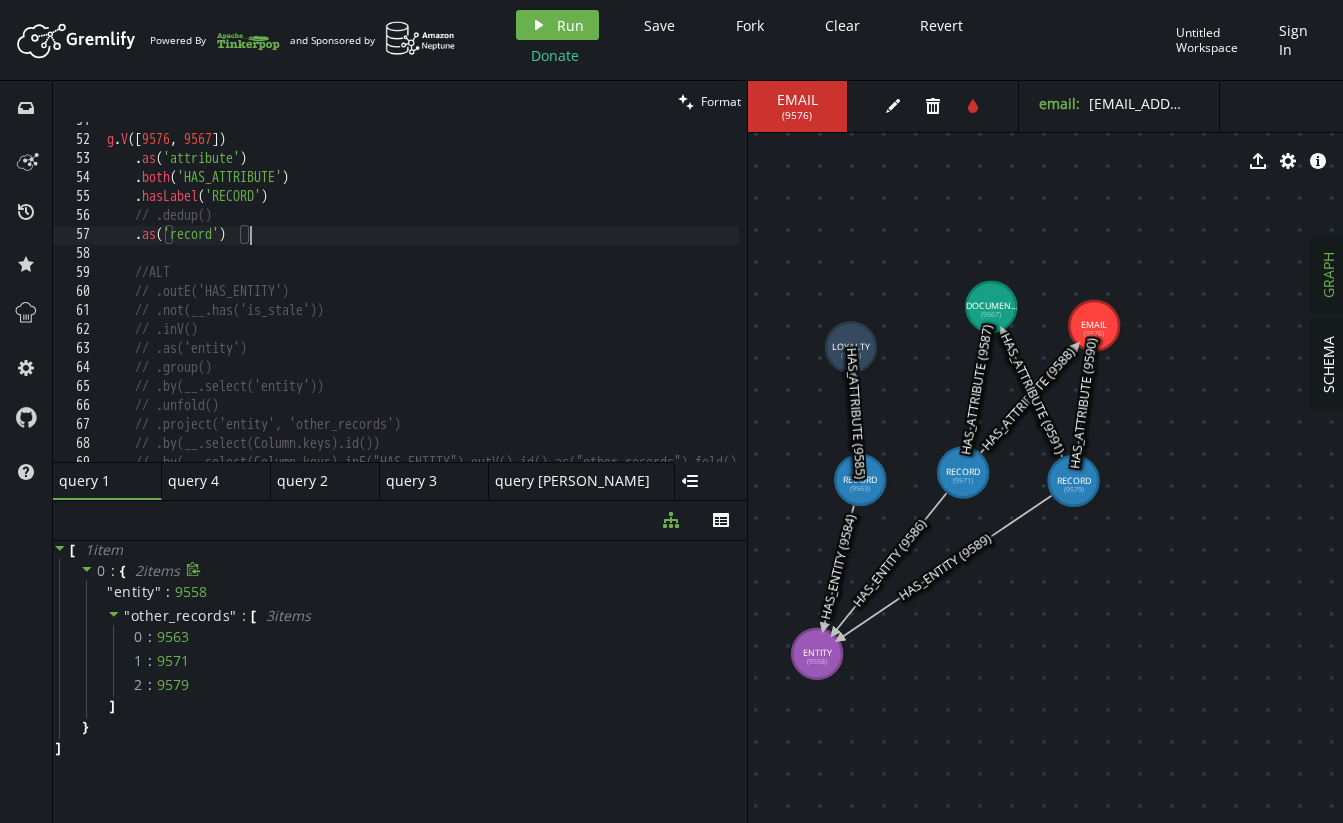 scroll, scrollTop: 962, scrollLeft: 0, axis: vertical 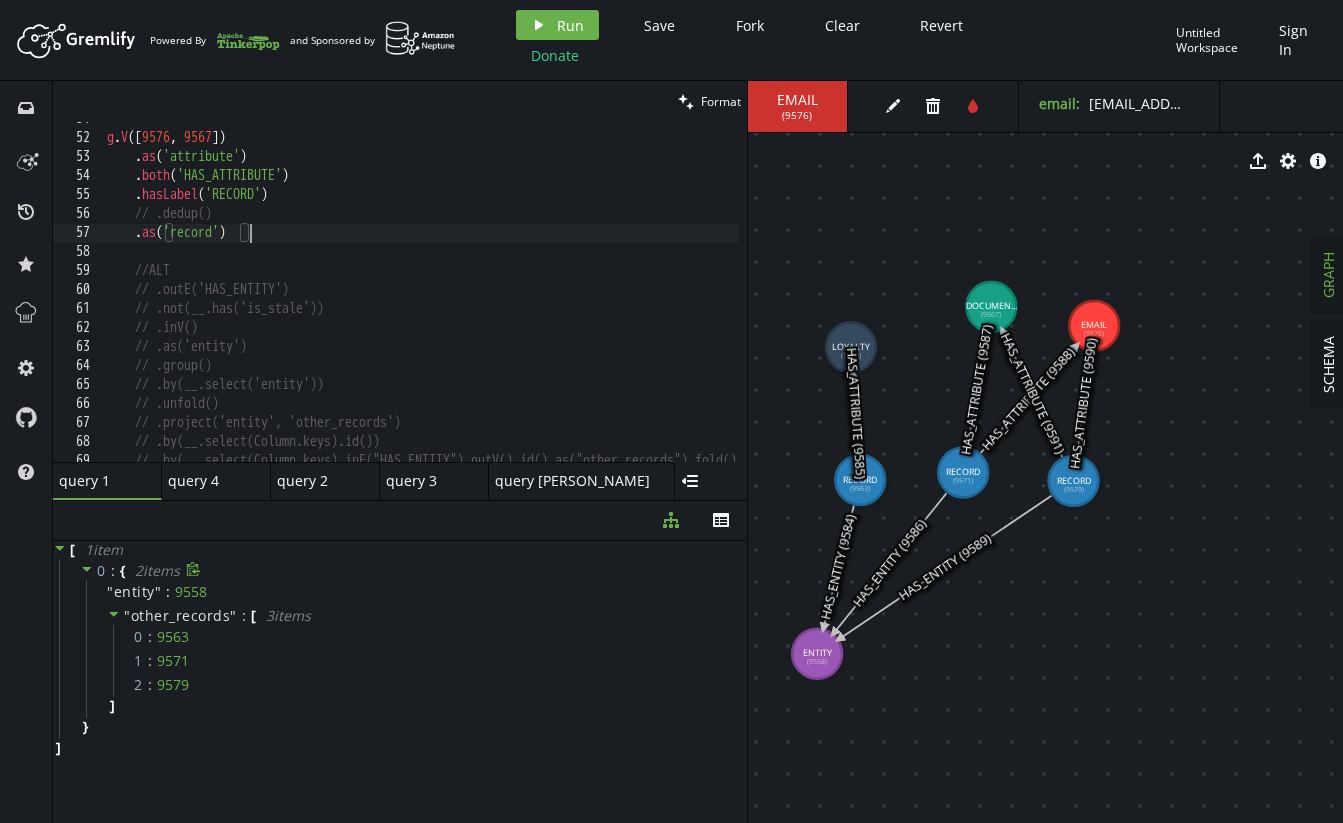click on "g . V ([ 9576 ,   9567 ])        . as ( 'attribute' )      . both ( 'HAS_ATTRIBUTE' )      . hasLabel ( 'RECORD' )      // .dedup()      . as ( 'record' )           //ALT      // .outE('HAS_ENTITY')      // .not(__.has('is_stale'))      // .inV()      // .as('entity')      // .group()      // .by(__.select('entity'))      // .unfold()      // .project('entity', 'other_records')      // .by(__.select(Column.keys).id())      // .by(__.select(Column.keys).inE("HAS_ENTITY").outV().id().as("other_records").fold())" at bounding box center (611, 294) 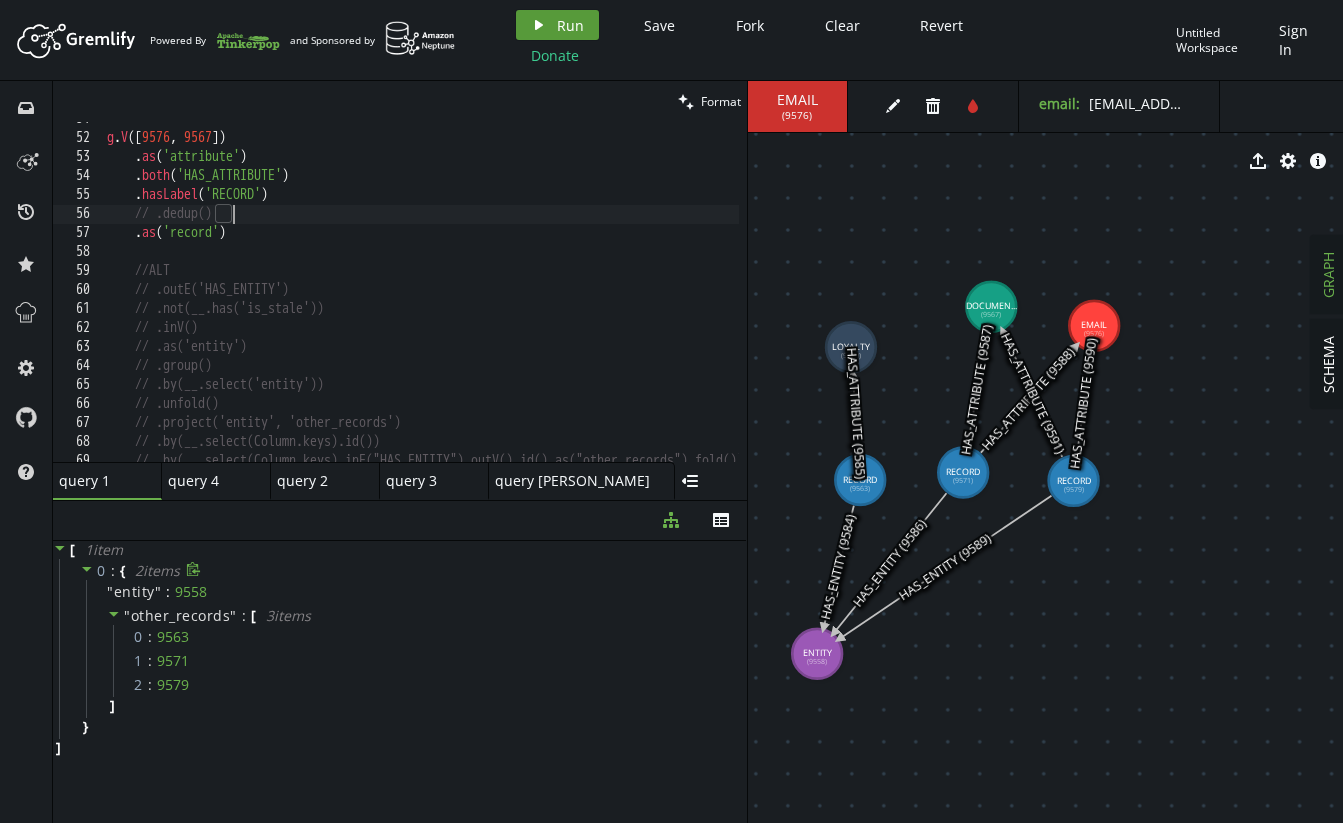 click on "play Run" at bounding box center [557, 25] 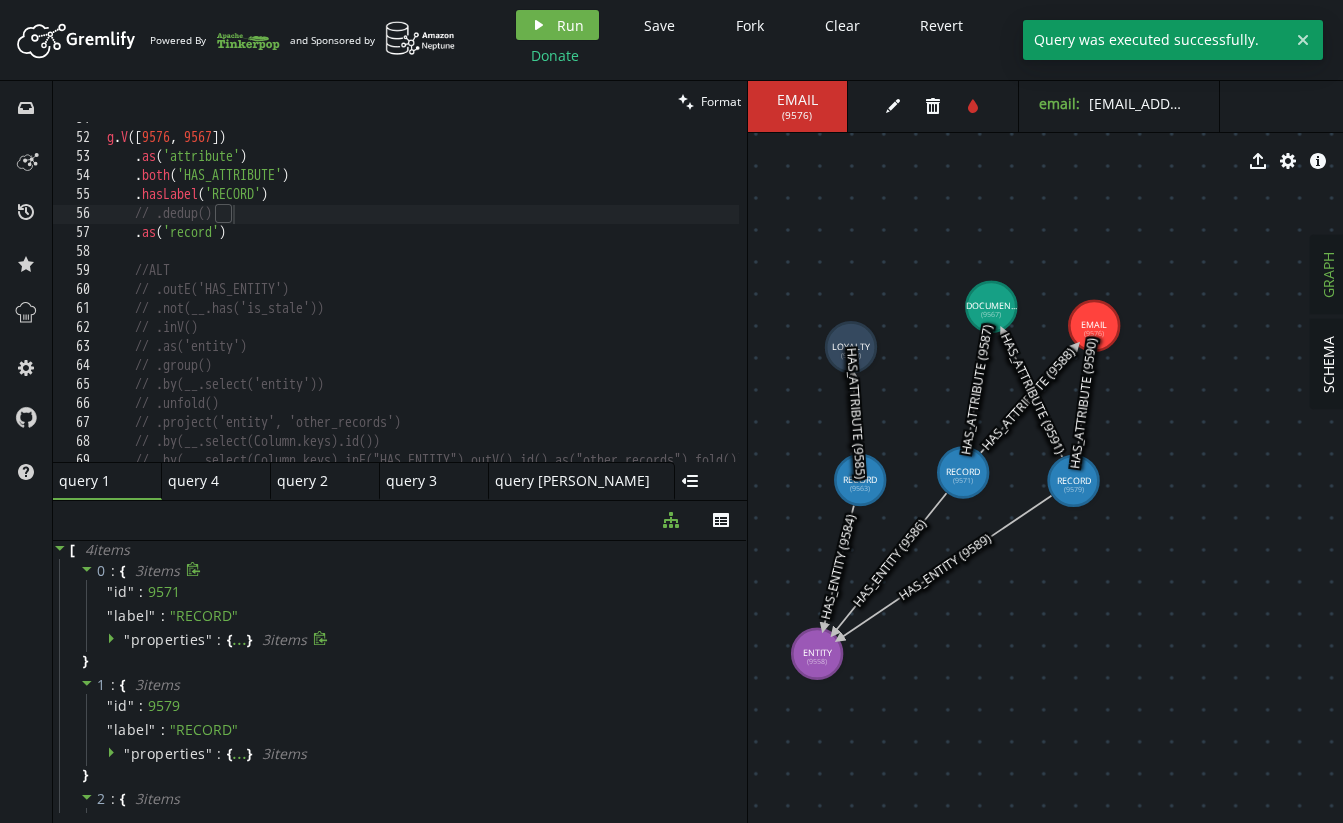 click 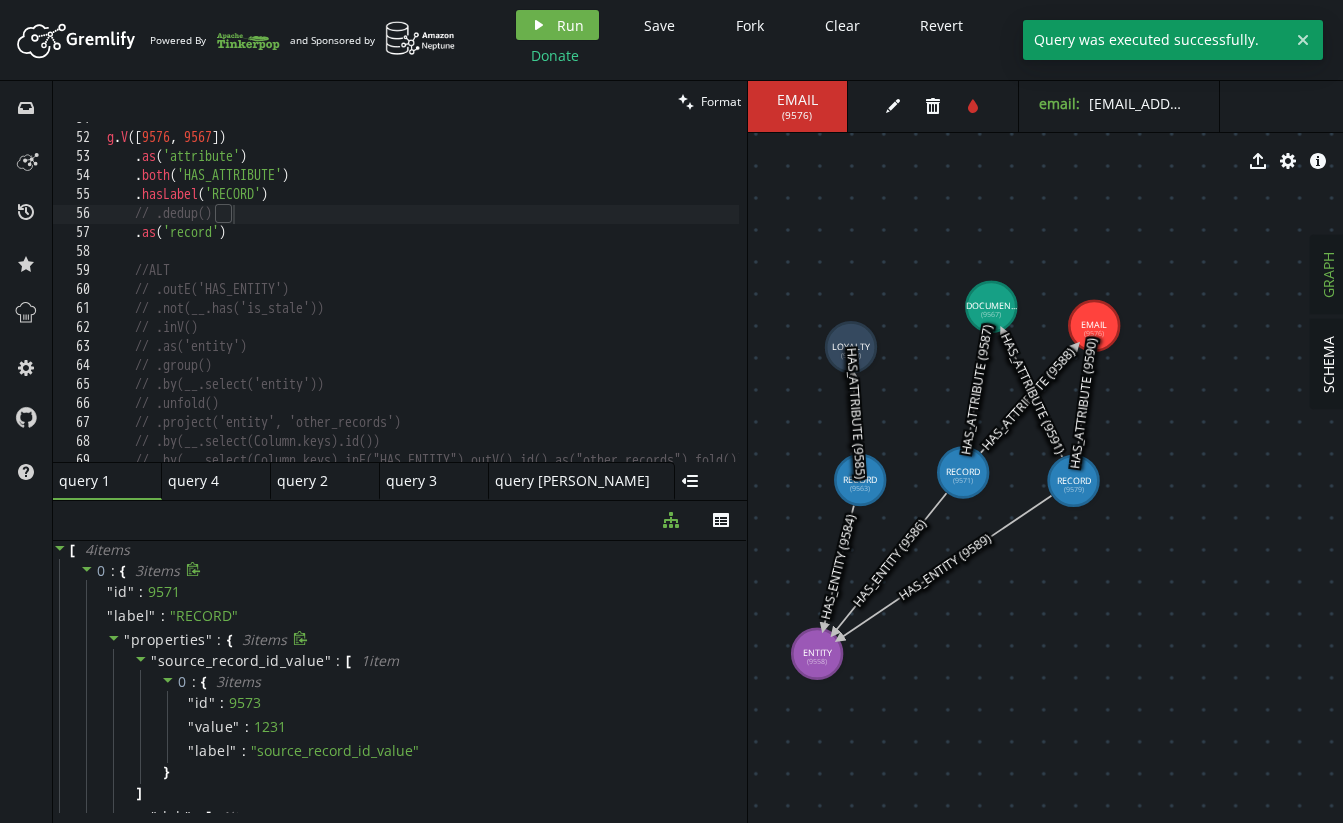 click 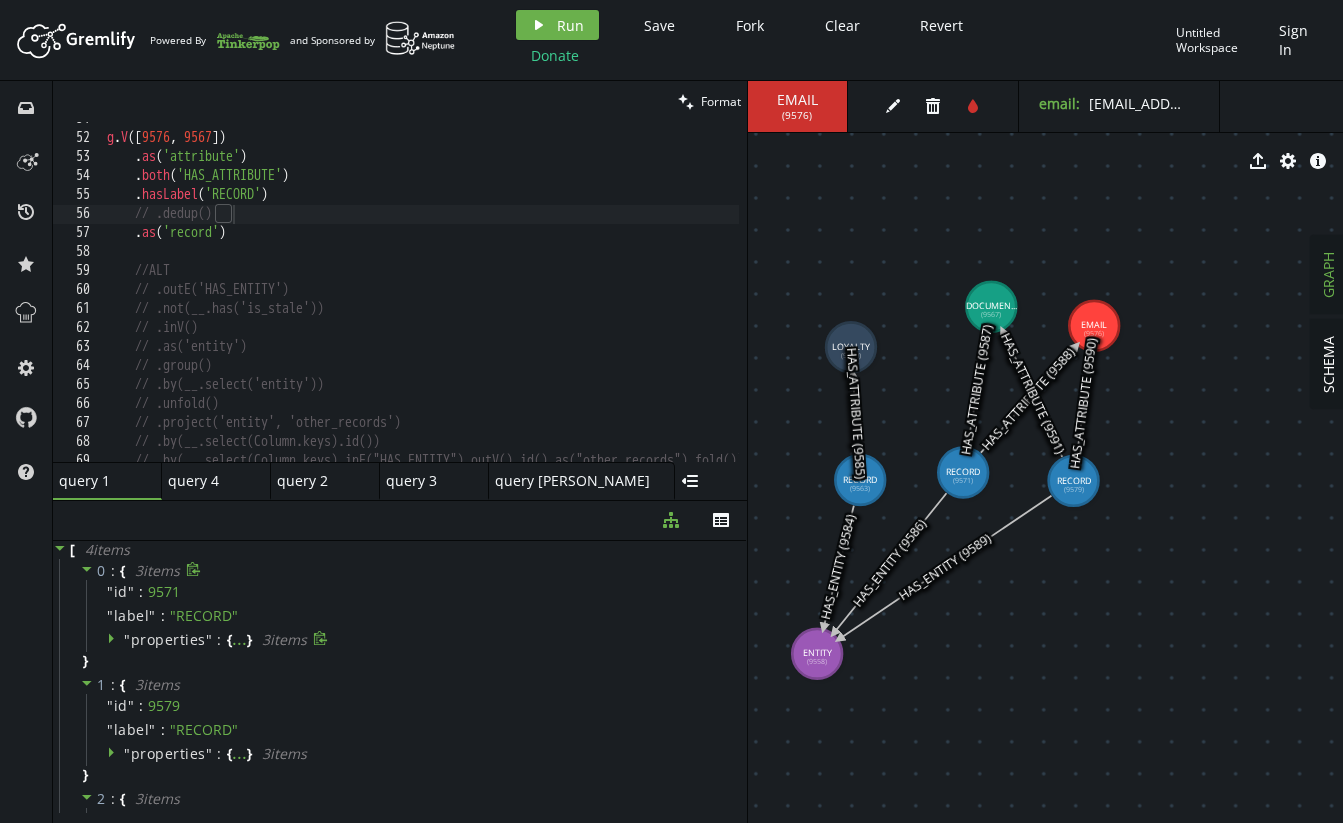 click on "g . V ([ 9576 ,   9567 ])        . as ( 'attribute' )      . both ( 'HAS_ATTRIBUTE' )      . hasLabel ( 'RECORD' )      // .dedup()      . as ( 'record' )           //ALT      // .outE('HAS_ENTITY')      // .not(__.has('is_stale'))      // .inV()      // .as('entity')      // .group()      // .by(__.select('entity'))      // .unfold()      // .project('entity', 'other_records')      // .by(__.select(Column.keys).id())      // .by(__.select(Column.keys).inE("HAS_ENTITY").outV().id().as("other_records").fold())" at bounding box center (611, 294) 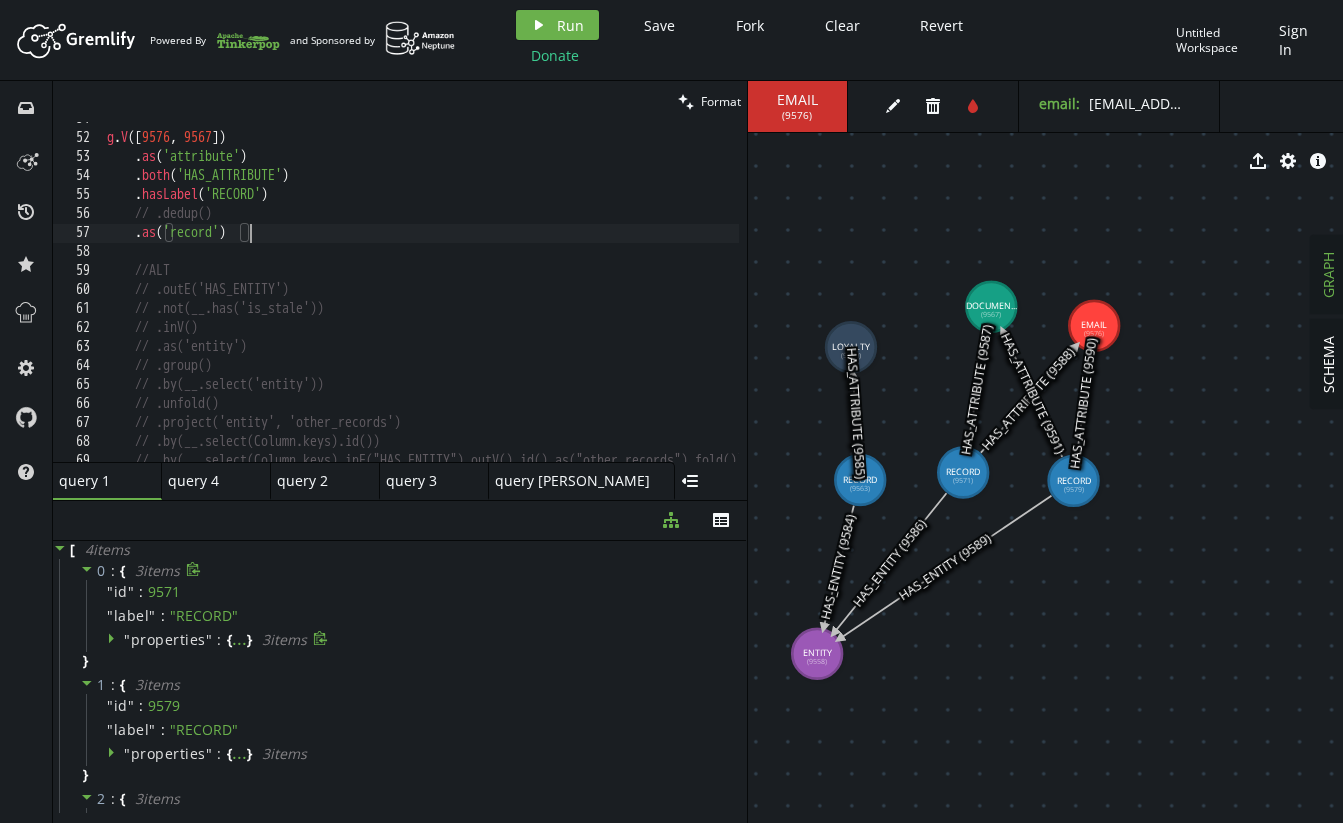 click on "g . V ([ 9576 ,   9567 ])        . as ( 'attribute' )      . both ( 'HAS_ATTRIBUTE' )      . hasLabel ( 'RECORD' )      // .dedup()      . as ( 'record' )           //ALT      // .outE('HAS_ENTITY')      // .not(__.has('is_stale'))      // .inV()      // .as('entity')      // .group()      // .by(__.select('entity'))      // .unfold()      // .project('entity', 'other_records')      // .by(__.select(Column.keys).id())      // .by(__.select(Column.keys).inE("HAS_ENTITY").outV().id().as("other_records").fold())" at bounding box center (611, 294) 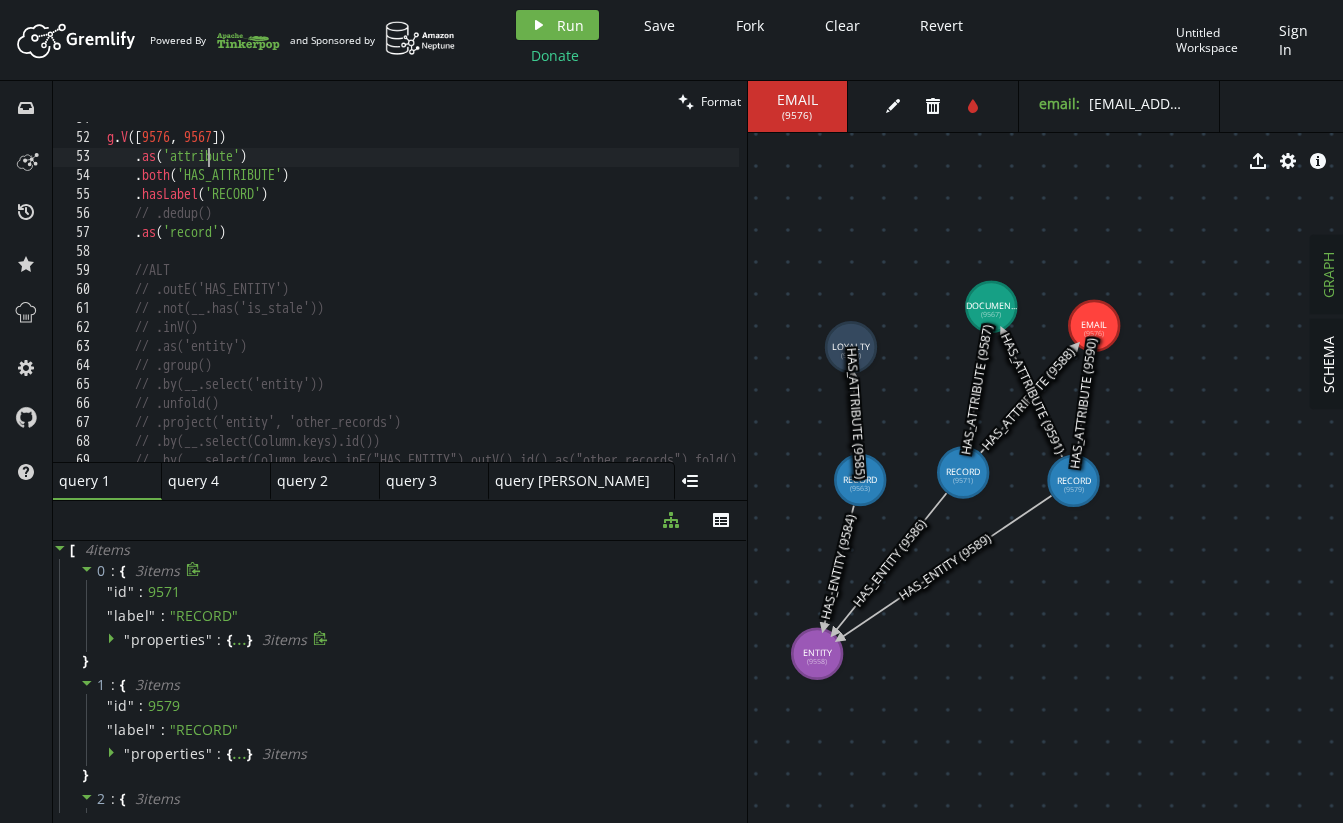type on ".as('attribute')" 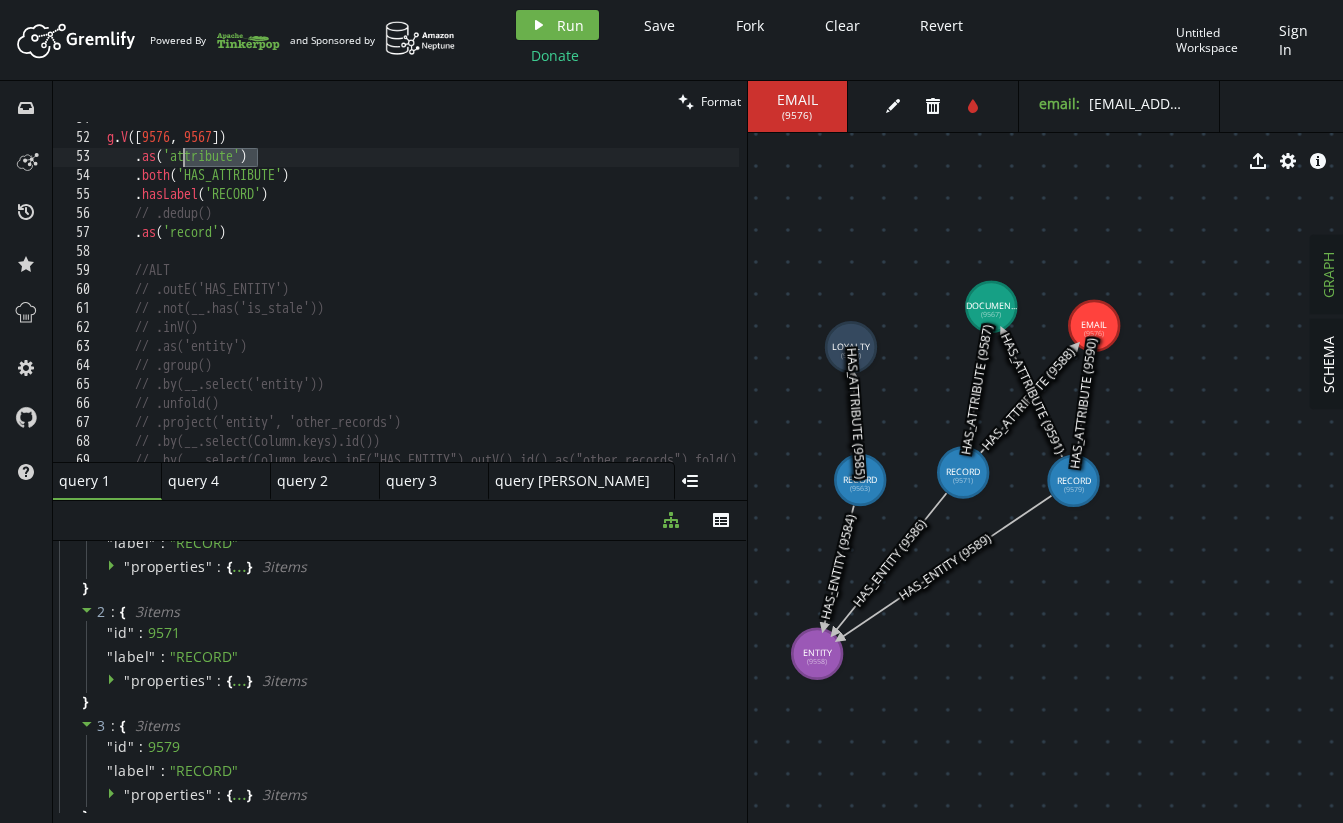 scroll, scrollTop: 0, scrollLeft: 0, axis: both 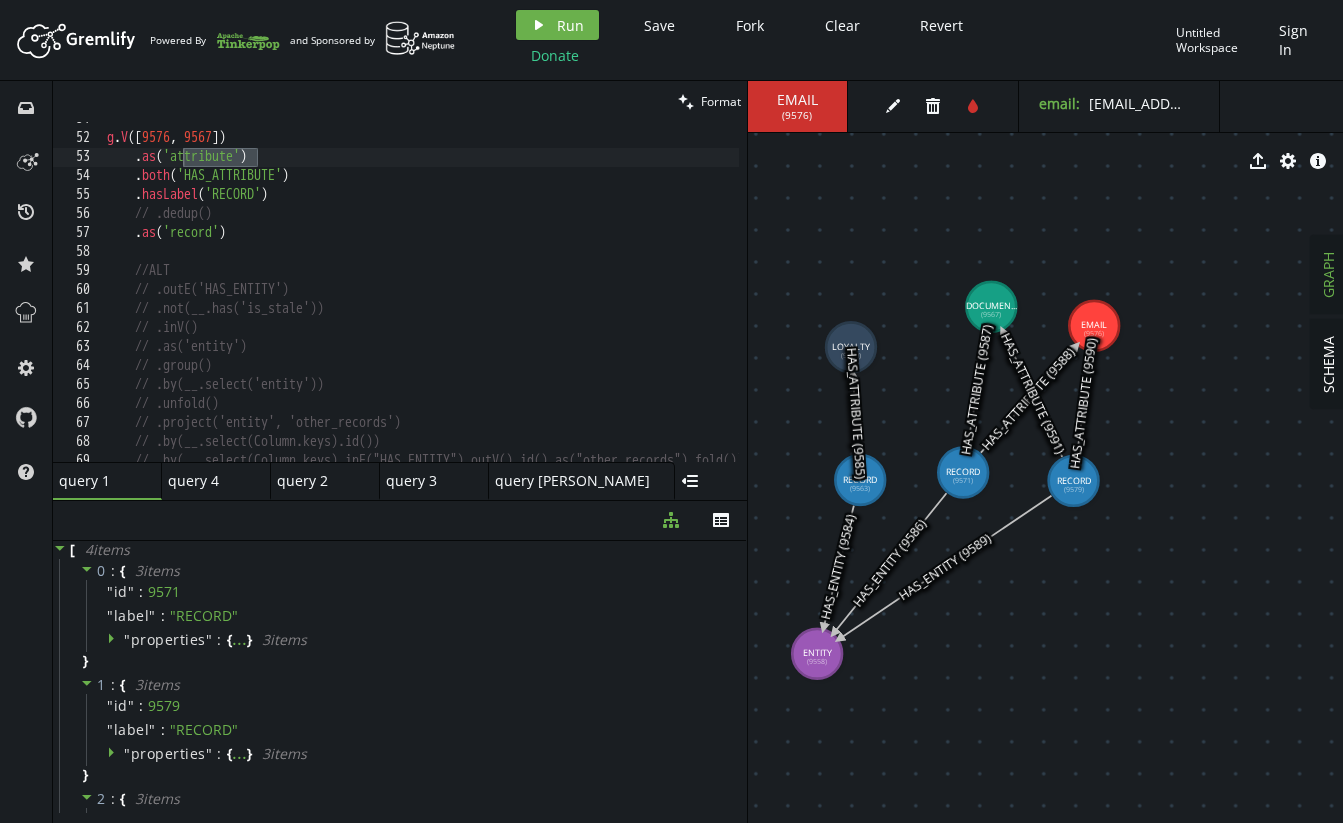 click 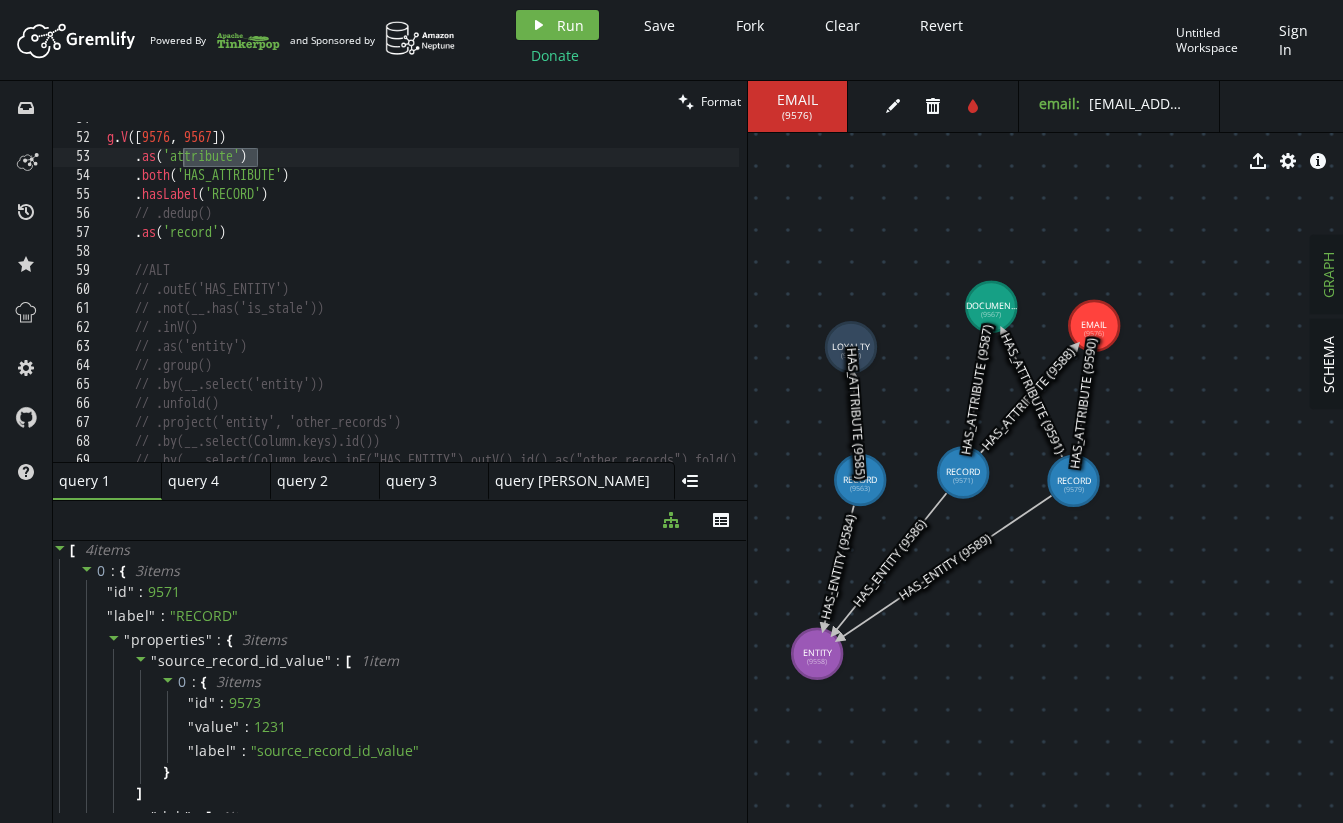 click 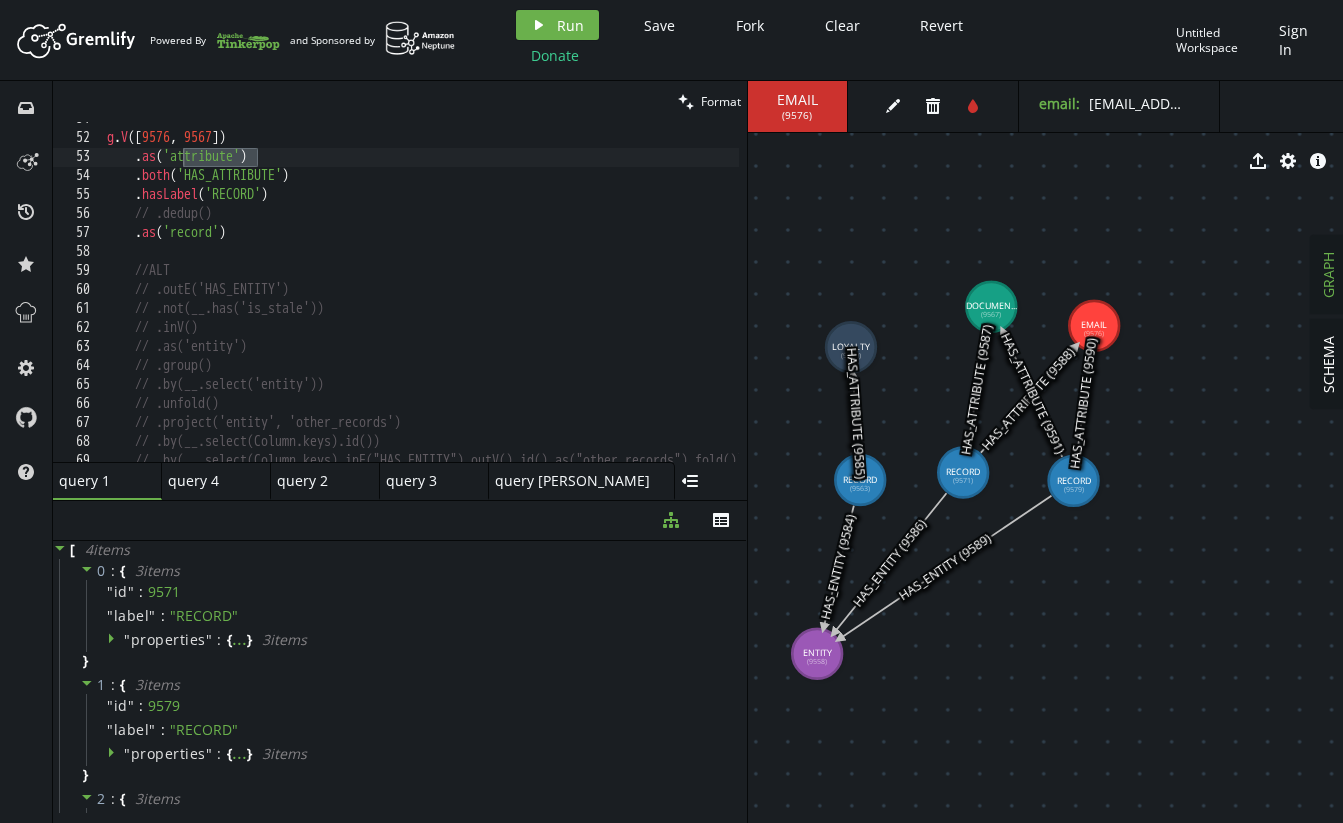 scroll, scrollTop: 0, scrollLeft: 32, axis: horizontal 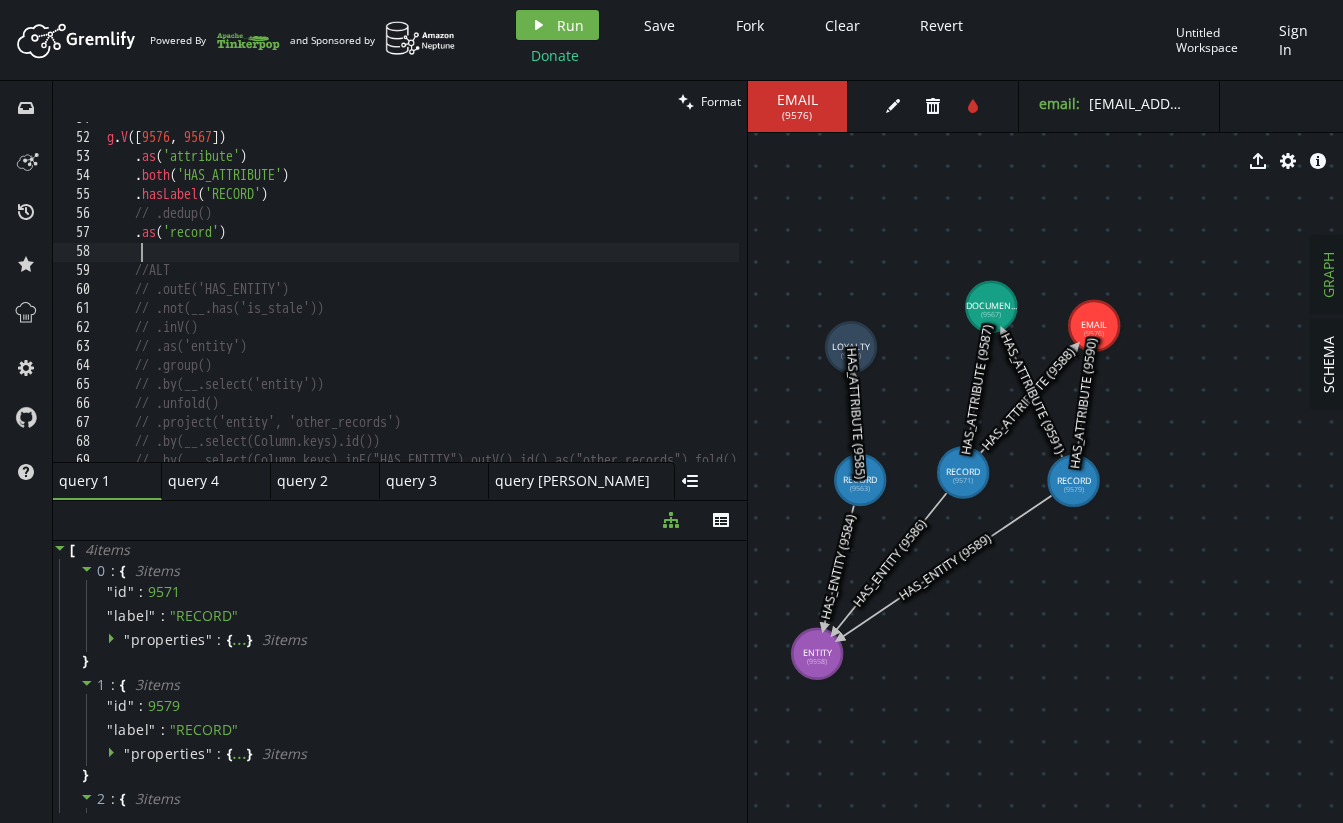 click on "g . V ([ 9576 ,   9567 ])        . as ( 'attribute' )      . both ( 'HAS_ATTRIBUTE' )      . hasLabel ( 'RECORD' )      // .dedup()      . as ( 'record' )           //ALT      // .outE('HAS_ENTITY')      // .not(__.has('is_stale'))      // .inV()      // .as('entity')      // .group()      // .by(__.select('entity'))      // .unfold()      // .project('entity', 'other_records')      // .by(__.select(Column.keys).id())      // .by(__.select(Column.keys).inE("HAS_ENTITY").outV().id().as("other_records").fold())" at bounding box center (611, 294) 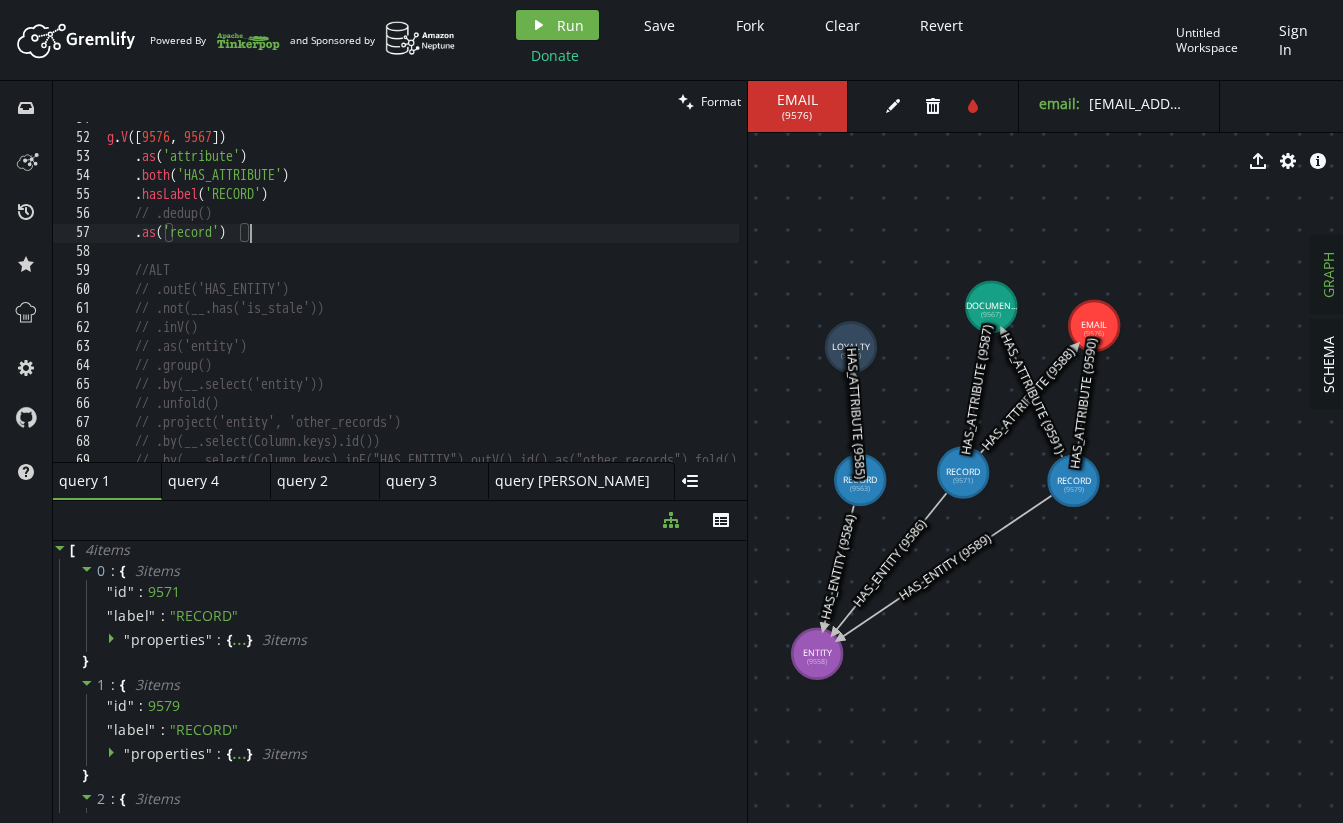 click on "g . V ([ 9576 ,   9567 ])        . as ( 'attribute' )      . both ( 'HAS_ATTRIBUTE' )      . hasLabel ( 'RECORD' )      // .dedup()      . as ( 'record' )           //ALT      // .outE('HAS_ENTITY')      // .not(__.has('is_stale'))      // .inV()      // .as('entity')      // .group()      // .by(__.select('entity'))      // .unfold()      // .project('entity', 'other_records')      // .by(__.select(Column.keys).id())      // .by(__.select(Column.keys).inE("HAS_ENTITY").outV().id().as("other_records").fold())" at bounding box center [611, 294] 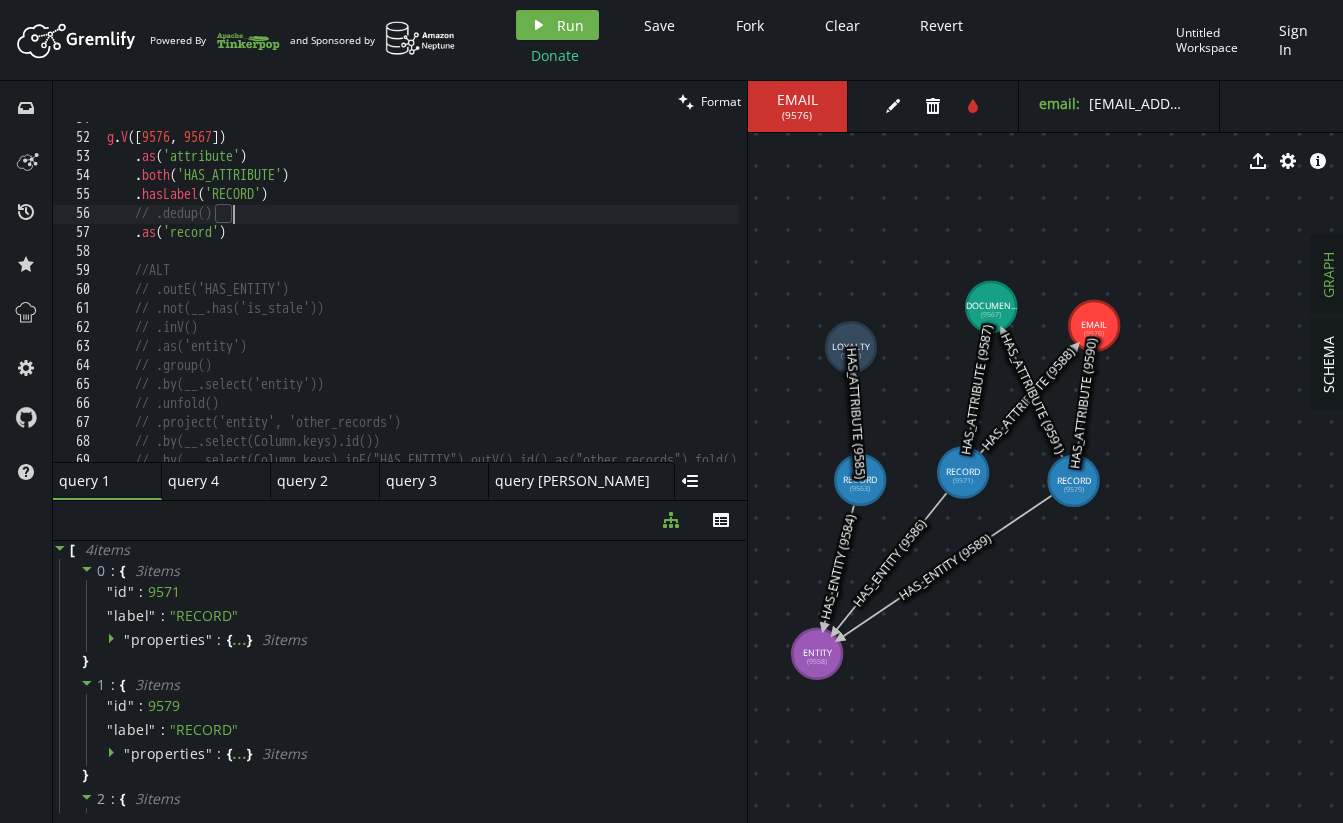 click on "g . V ([ 9576 ,   9567 ])        . as ( 'attribute' )      . both ( 'HAS_ATTRIBUTE' )      . hasLabel ( 'RECORD' )      // .dedup()      . as ( 'record' )           //ALT      // .outE('HAS_ENTITY')      // .not(__.has('is_stale'))      // .inV()      // .as('entity')      // .group()      // .by(__.select('entity'))      // .unfold()      // .project('entity', 'other_records')      // .by(__.select(Column.keys).id())      // .by(__.select(Column.keys).inE("HAS_ENTITY").outV().id().as("other_records").fold())" at bounding box center (611, 294) 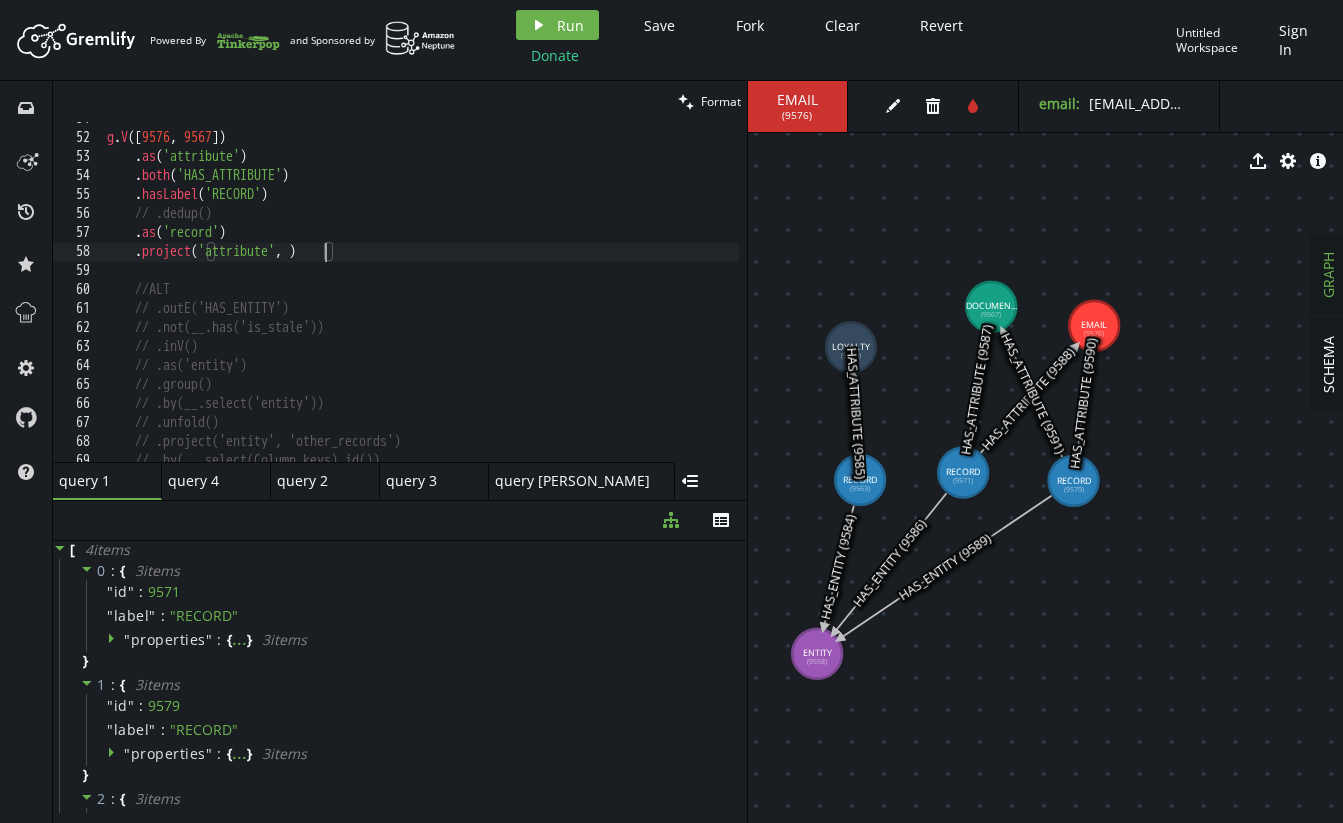 scroll, scrollTop: 0, scrollLeft: 226, axis: horizontal 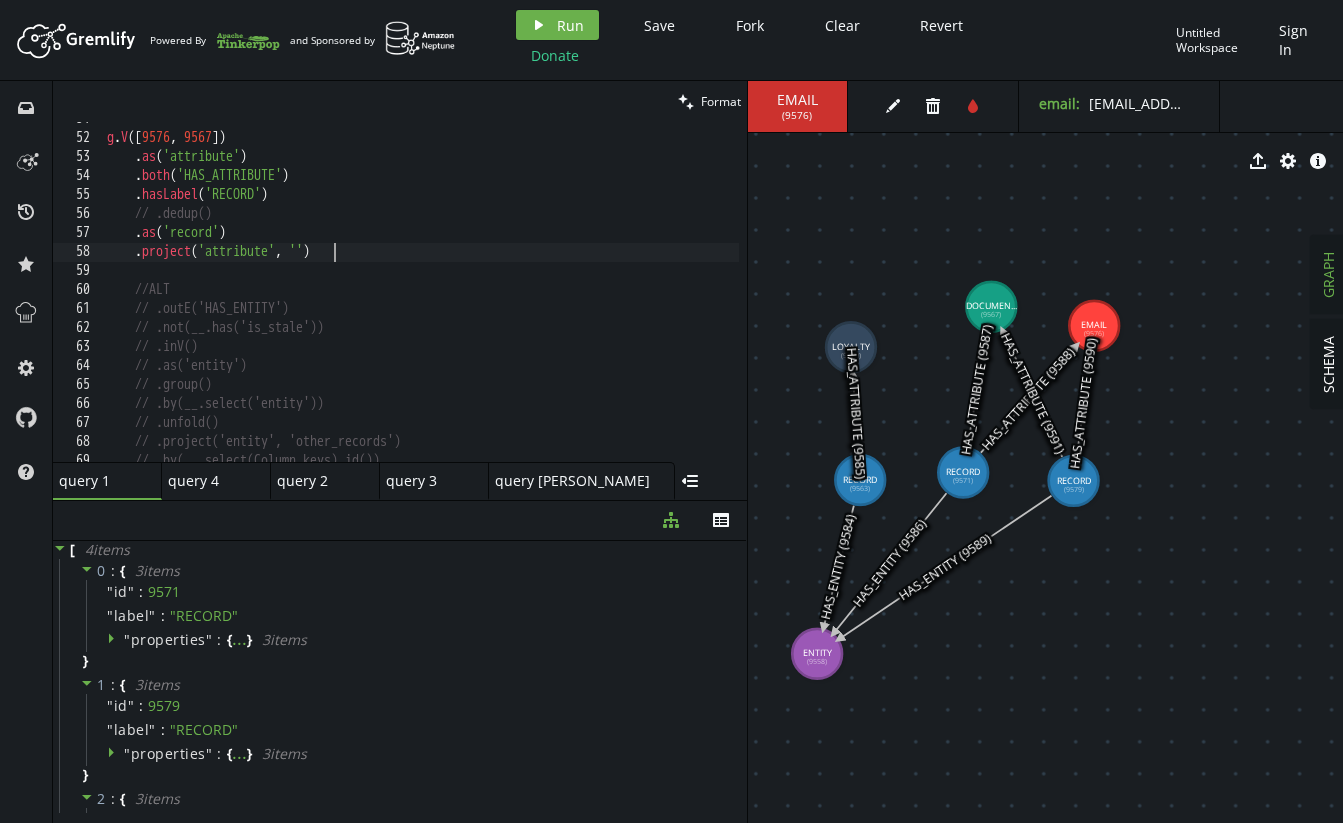 click on "g . V ([ 9576 ,   9567 ])        . as ( 'attribute' )      . both ( 'HAS_ATTRIBUTE' )      . hasLabel ( 'RECORD' )      // .dedup()      . as ( 'record' )      . project ( 'attribute' ,   '' )           //ALT      // .outE('HAS_ENTITY')      // .not(__.has('is_stale'))      // .inV()      // .as('entity')      // .group()      // .by(__.select('entity'))      // .unfold()      // .project('entity', 'other_records')      // .by(__.select(Column.keys).id())" at bounding box center [611, 294] 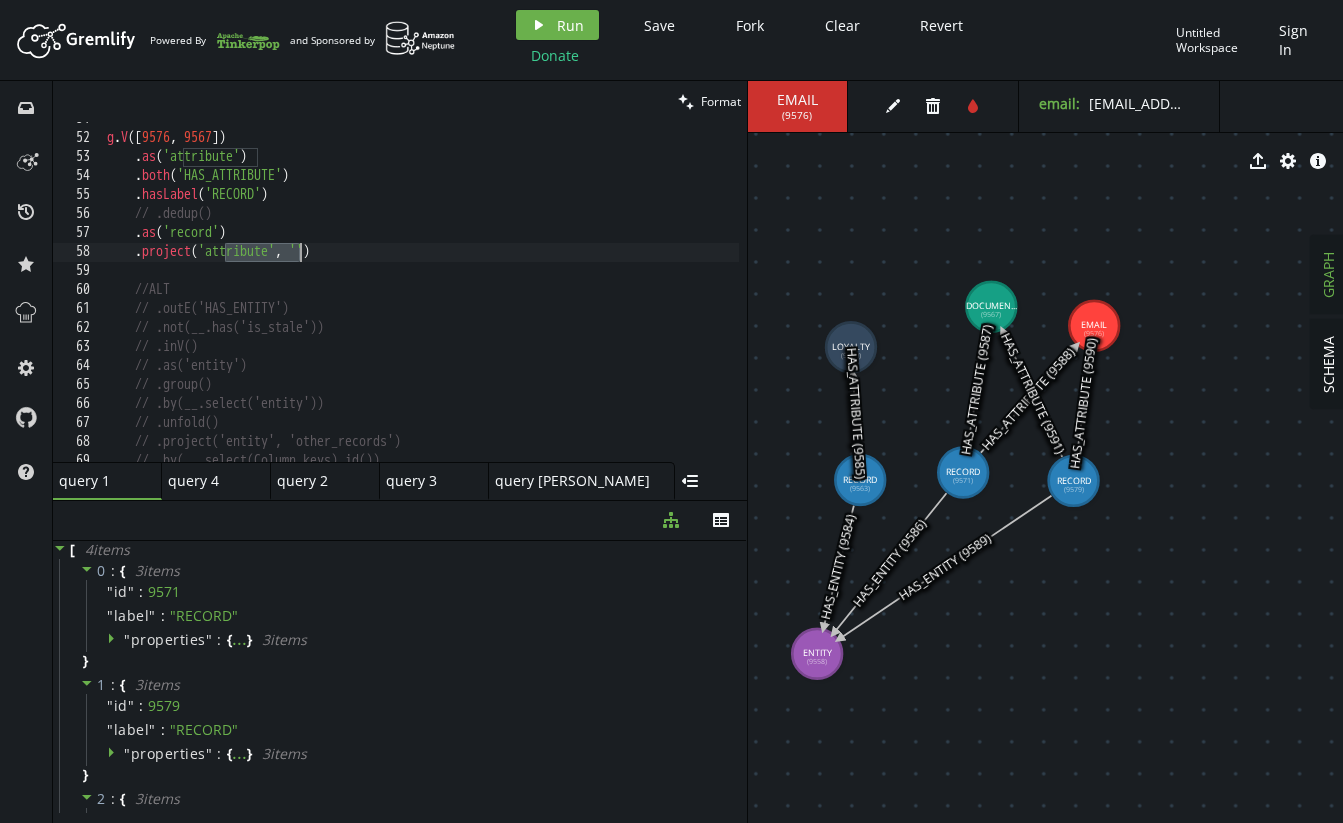 click on "g . V ([ 9576 ,   9567 ])        . as ( 'attribute' )      . both ( 'HAS_ATTRIBUTE' )      . hasLabel ( 'RECORD' )      // .dedup()      . as ( 'record' )      . project ( 'attribute' ,   '' )           //ALT      // .outE('HAS_ENTITY')      // .not(__.has('is_stale'))      // .inV()      // .as('entity')      // .group()      // .by(__.select('entity'))      // .unfold()      // .project('entity', 'other_records')      // .by(__.select(Column.keys).id())" at bounding box center [611, 294] 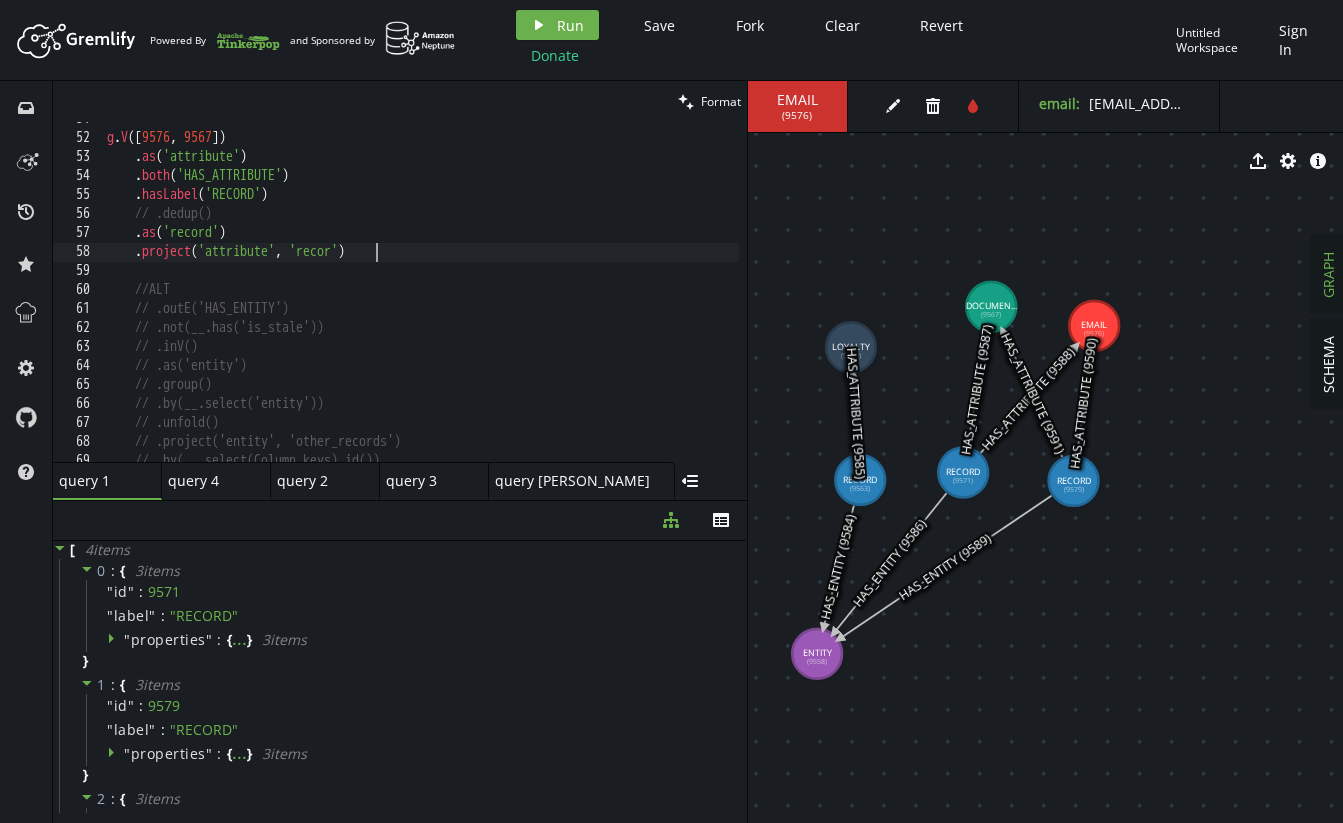 type on ".project('attribute', 'record')" 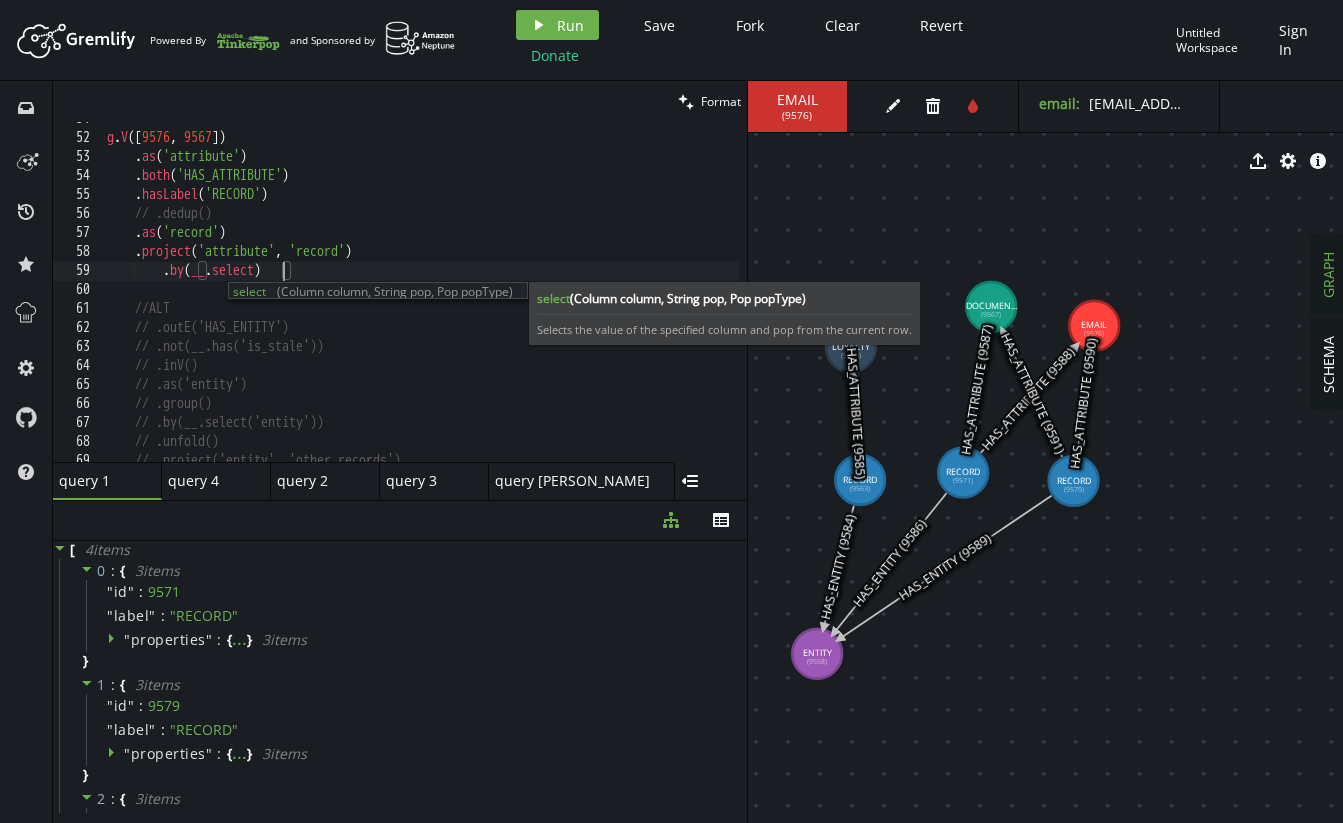 scroll, scrollTop: 0, scrollLeft: 183, axis: horizontal 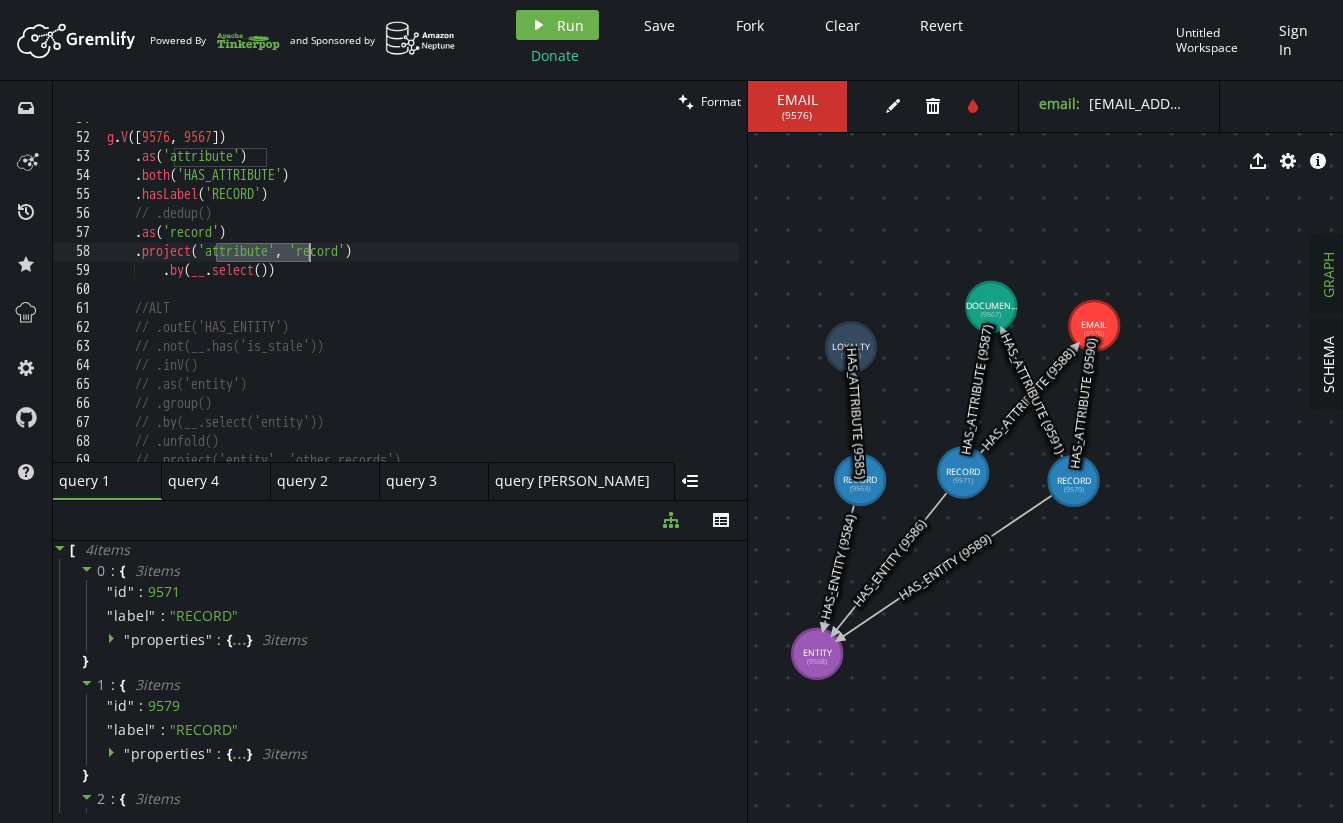 drag, startPoint x: 220, startPoint y: 249, endPoint x: 306, endPoint y: 251, distance: 86.023254 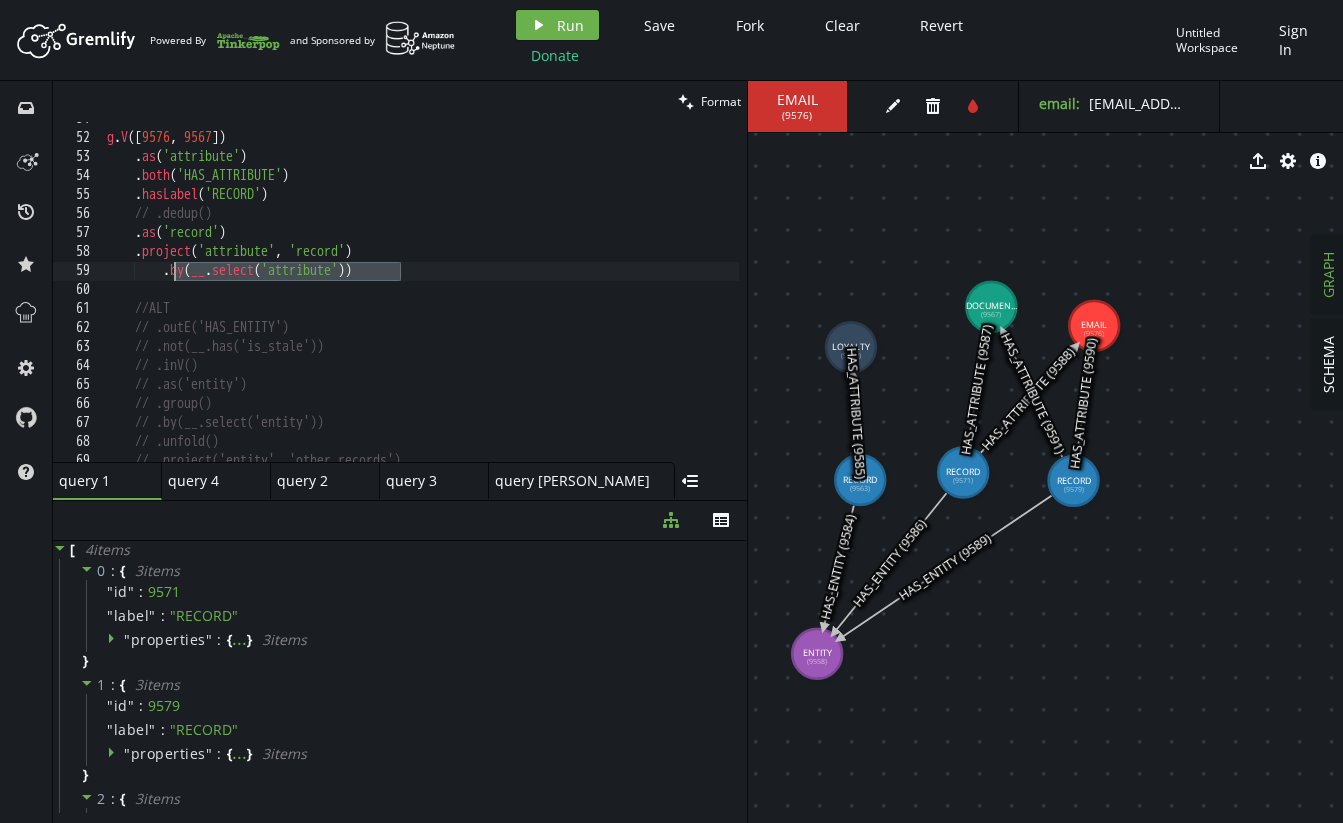 drag, startPoint x: 452, startPoint y: 269, endPoint x: 172, endPoint y: 269, distance: 280 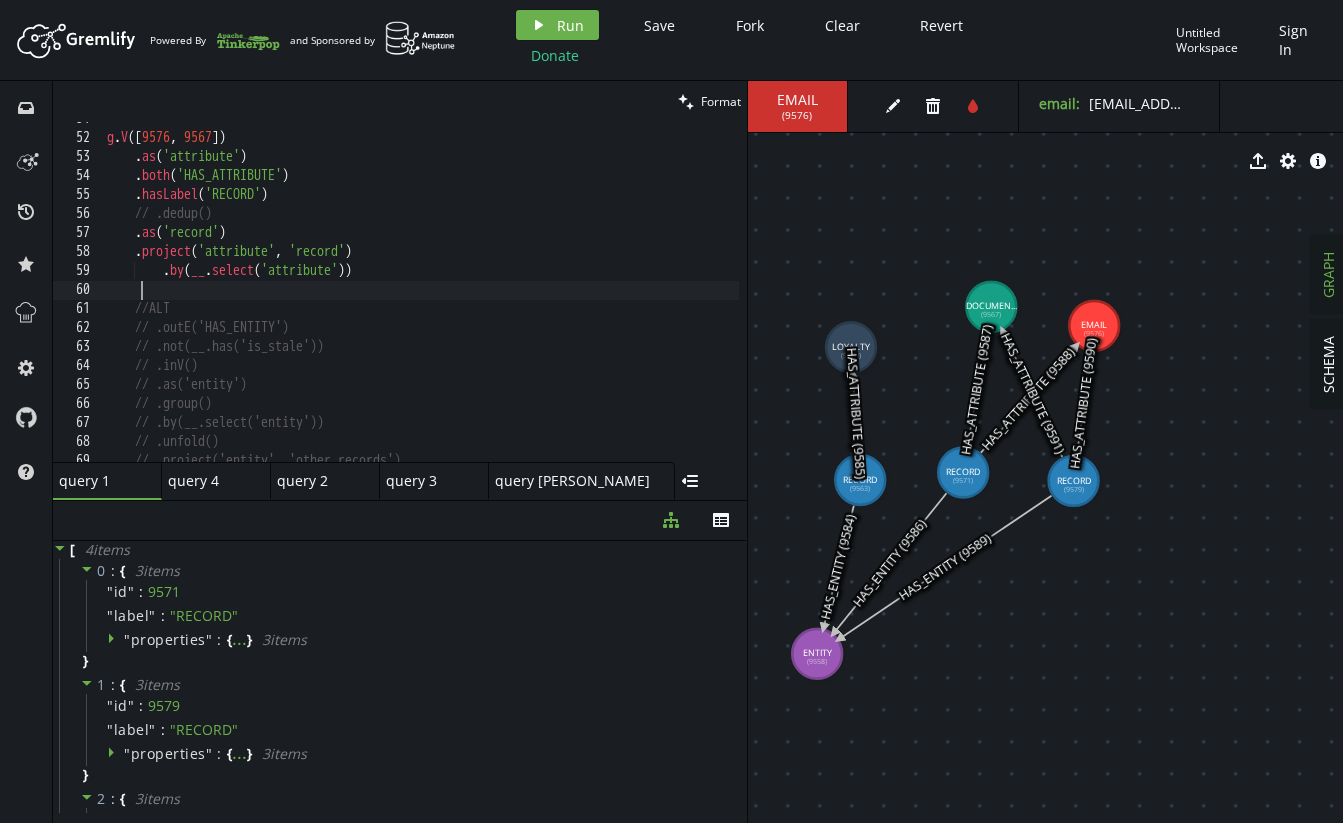 click on "g . V ([ 9576 ,   9567 ])        . as ( 'attribute' )      . both ( 'HAS_ATTRIBUTE' )      . hasLabel ( 'RECORD' )      // .dedup()      . as ( 'record' )      . project ( 'attribute' ,   'record' )           . by ( __ . select ( 'attribute' ))           //ALT      // .outE('HAS_ENTITY')      // .not(__.has('is_stale'))      // .inV()      // .as('entity')      // .group()      // .by(__.select('entity'))      // .unfold()      // .project('entity', 'other_records')" at bounding box center (611, 294) 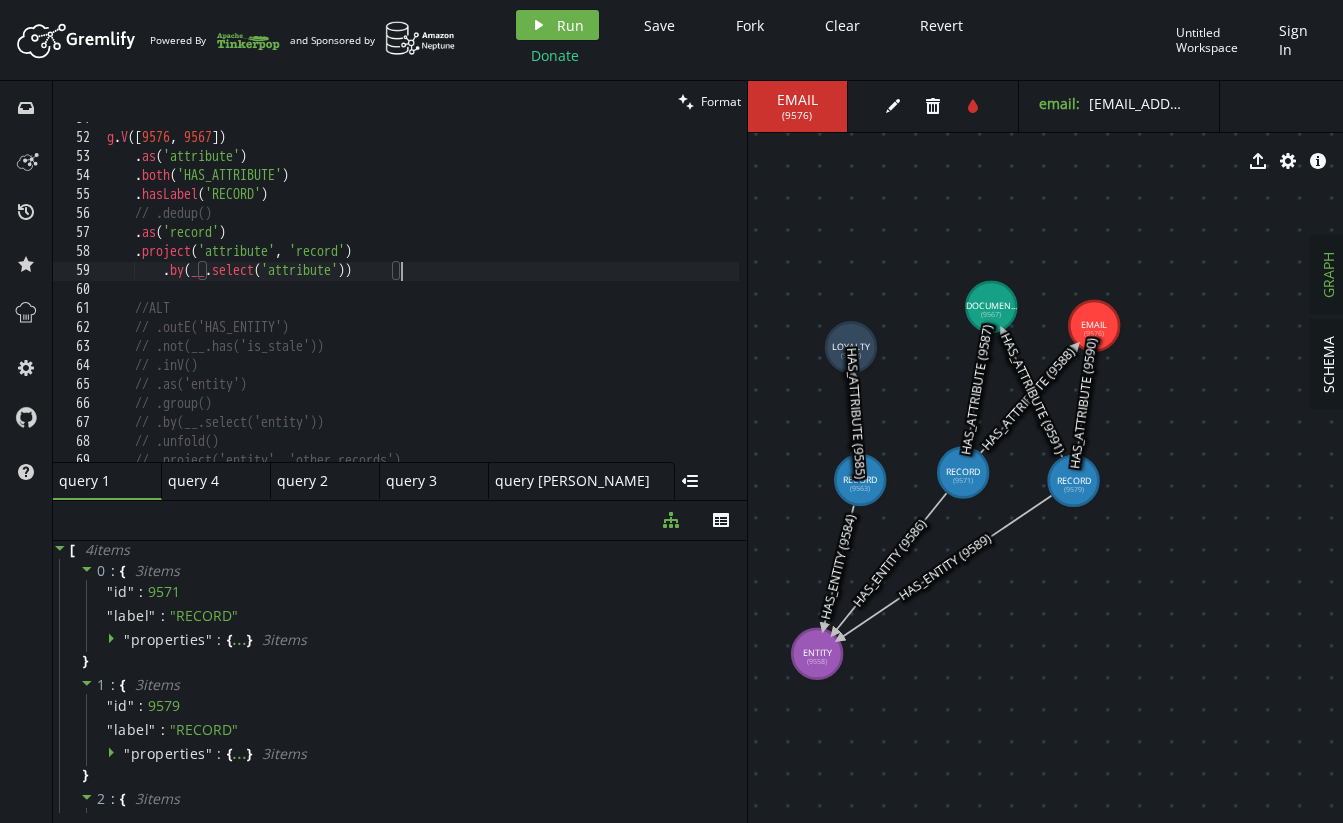 scroll, scrollTop: 0, scrollLeft: 66, axis: horizontal 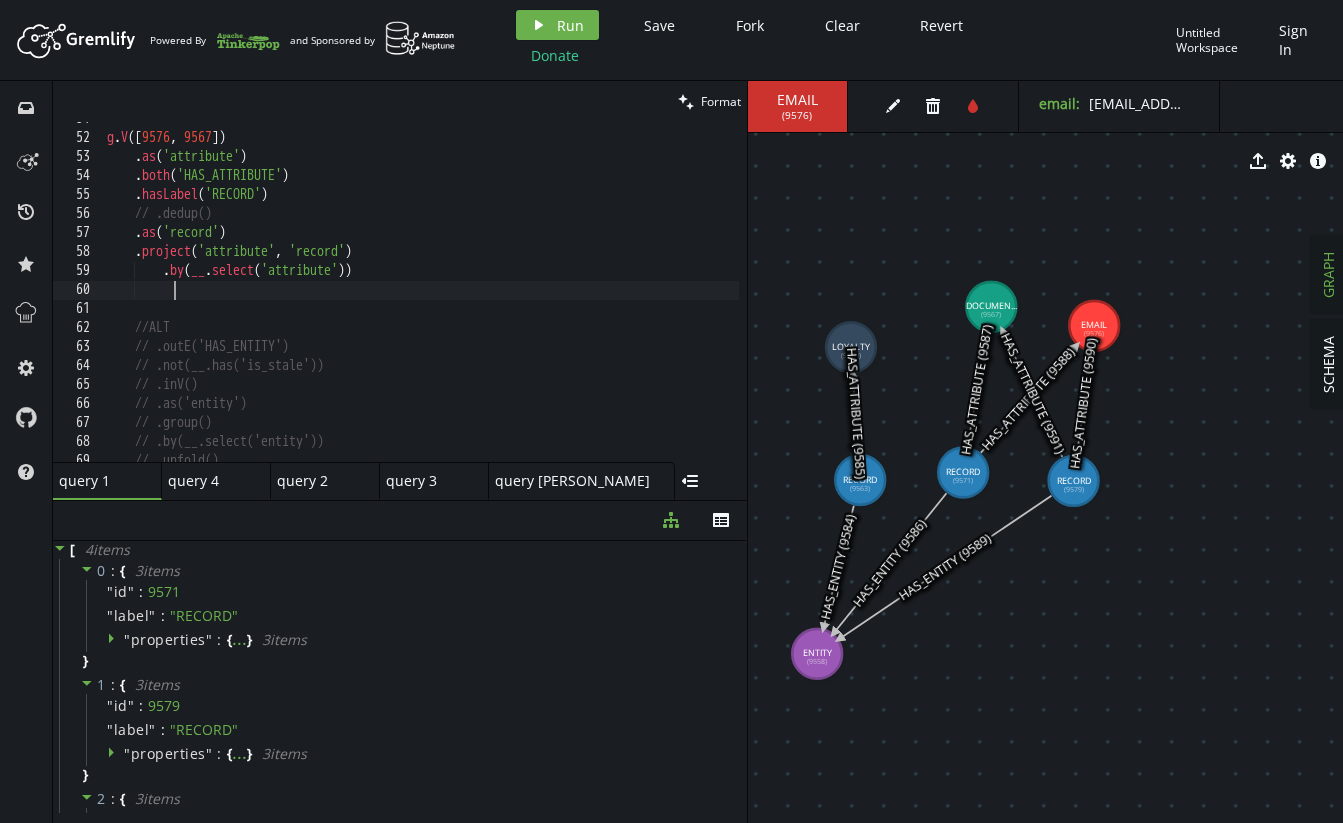 paste on ".by(__.select('attribute'))" 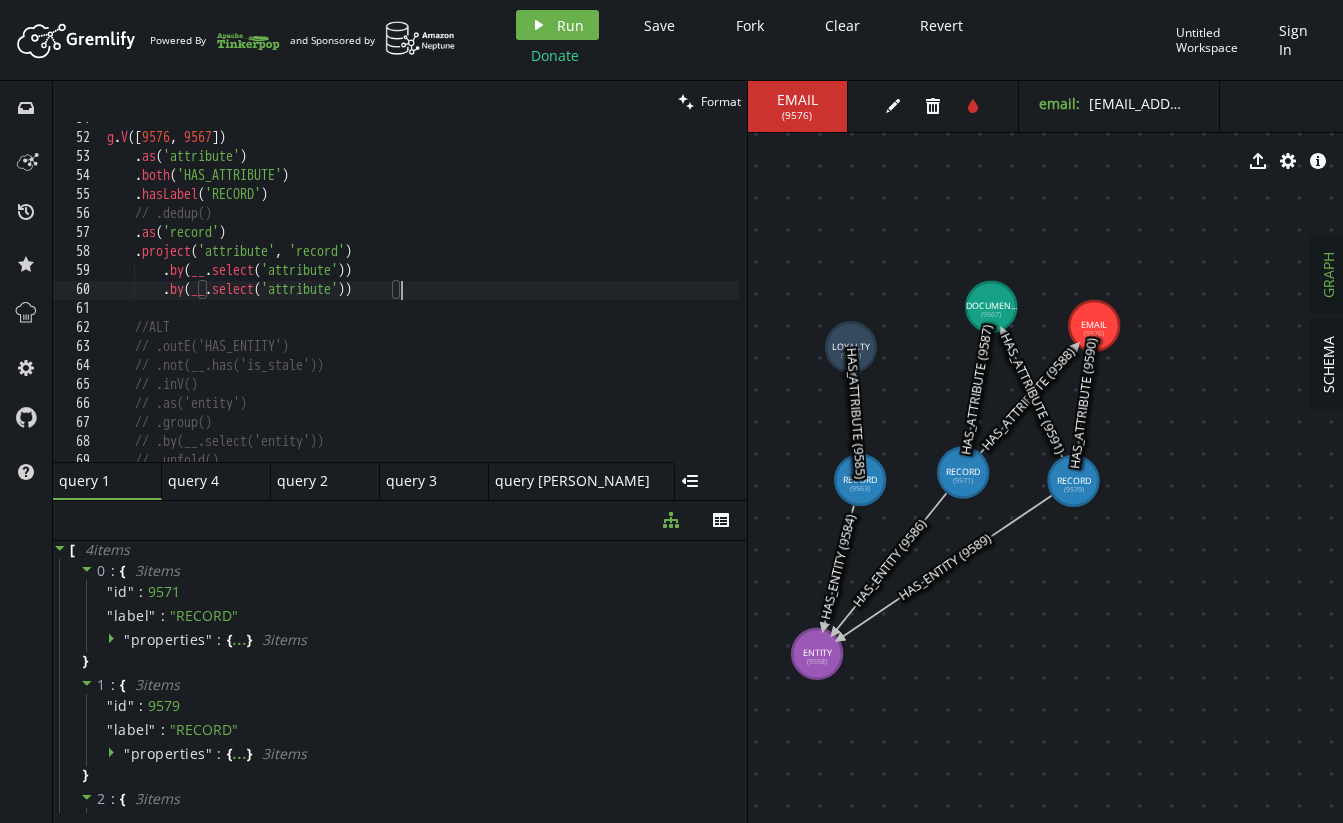 click on "g . V ([ 9576 ,   9567 ])        . as ( 'attribute' )      . both ( 'HAS_ATTRIBUTE' )      . hasLabel ( 'RECORD' )      // .dedup()      . as ( 'record' )      . project ( 'attribute' ,   'record' )           . by ( __ . select ( 'attribute' ))           . by ( __ . select ( 'attribute' ))           //ALT      // .outE('HAS_ENTITY')      // .not(__.has('is_stale'))      // .inV()      // .as('entity')      // .group()      // .by(__.select('entity'))      // .unfold()" at bounding box center [611, 294] 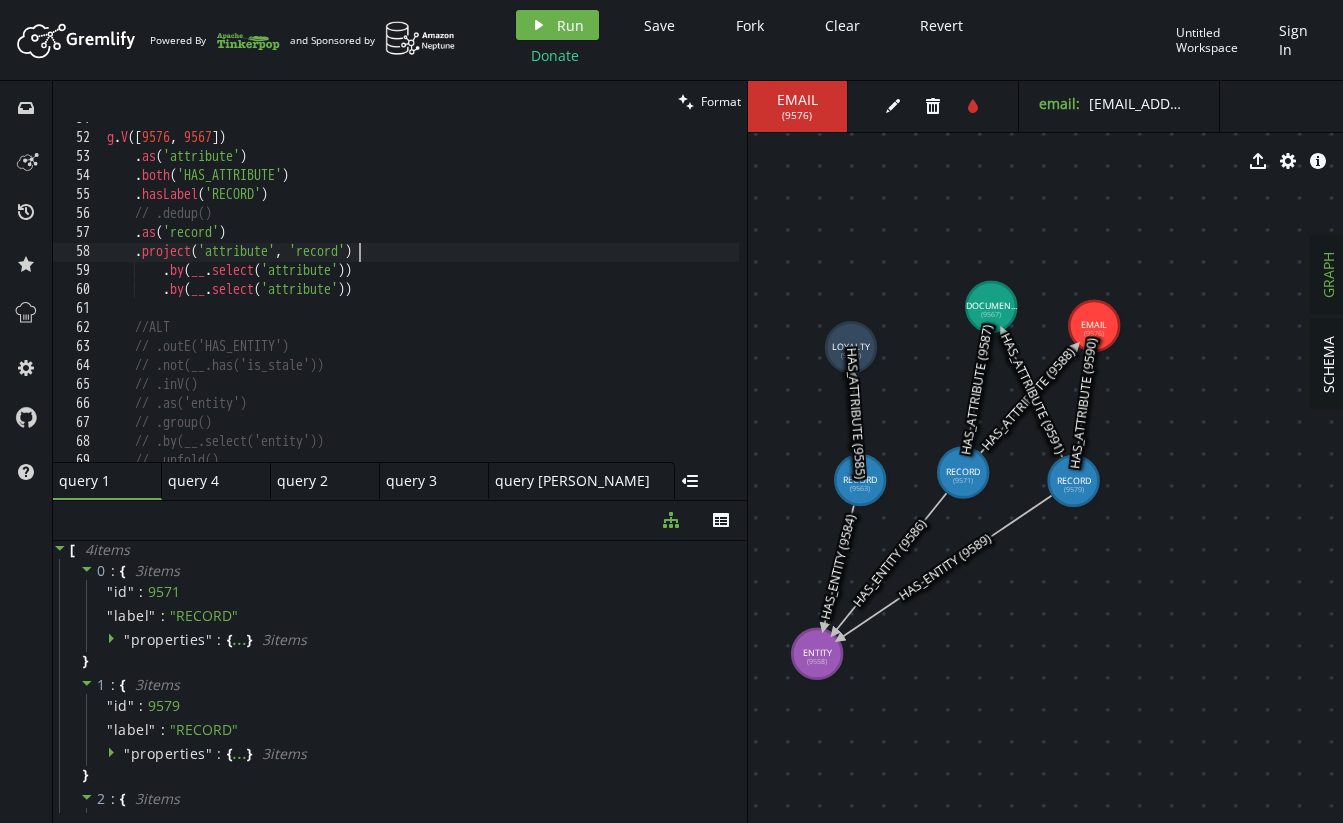 click on "g . V ([ 9576 ,   9567 ])        . as ( 'attribute' )      . both ( 'HAS_ATTRIBUTE' )      . hasLabel ( 'RECORD' )      // .dedup()      . as ( 'record' )      . project ( 'attribute' ,   'record' )           . by ( __ . select ( 'attribute' ))           . by ( __ . select ( 'attribute' ))           //ALT      // .outE('HAS_ENTITY')      // .not(__.has('is_stale'))      // .inV()      // .as('entity')      // .group()      // .by(__.select('entity'))      // .unfold()" at bounding box center (611, 294) 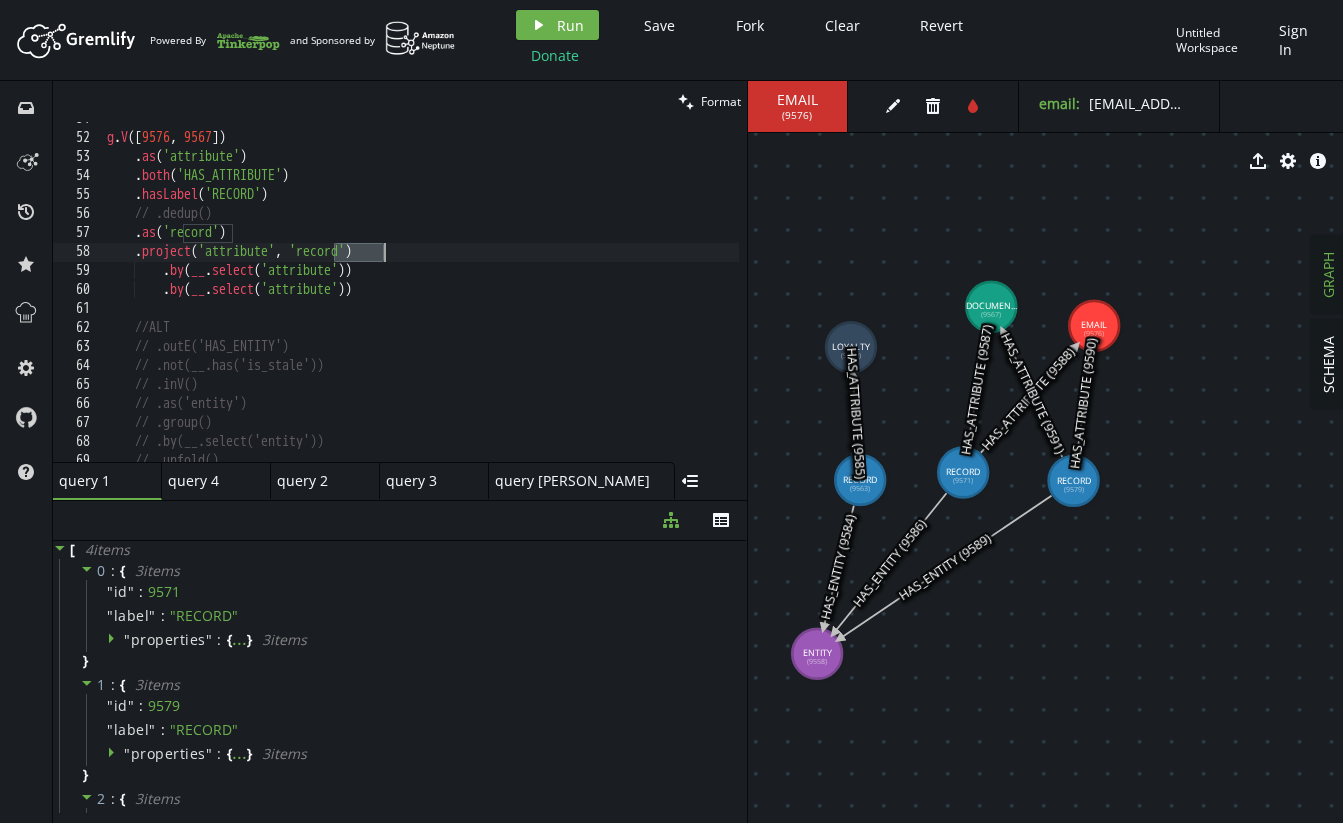 click on "g . V ([ 9576 ,   9567 ])        . as ( 'attribute' )      . both ( 'HAS_ATTRIBUTE' )      . hasLabel ( 'RECORD' )      // .dedup()      . as ( 'record' )      . project ( 'attribute' ,   'record' )           . by ( __ . select ( 'attribute' ))           . by ( __ . select ( 'attribute' ))           //ALT      // .outE('HAS_ENTITY')      // .not(__.has('is_stale'))      // .inV()      // .as('entity')      // .group()      // .by(__.select('entity'))      // .unfold()" at bounding box center (611, 294) 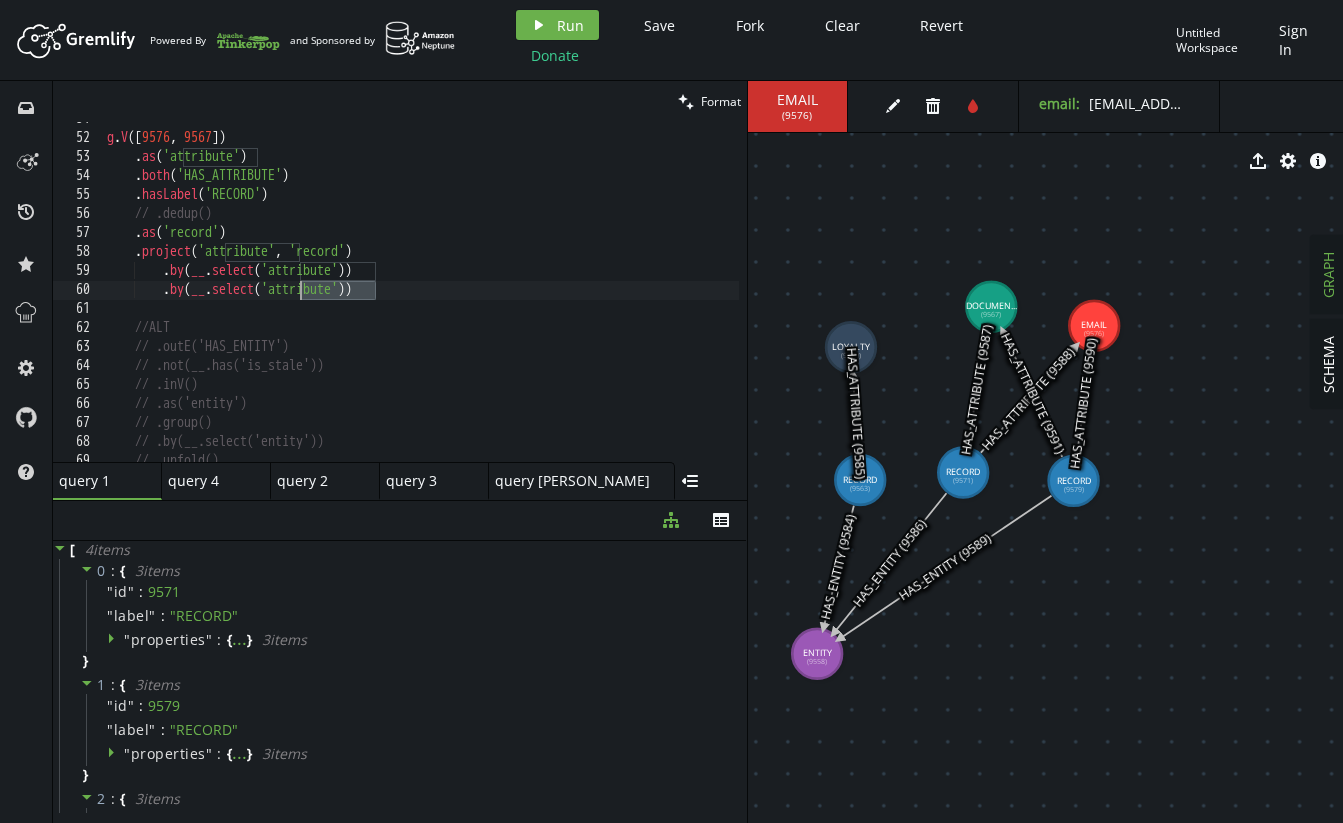 click on "g . V ([ 9576 ,   9567 ])        . as ( 'attribute' )      . both ( 'HAS_ATTRIBUTE' )      . hasLabel ( 'RECORD' )      // .dedup()      . as ( 'record' )      . project ( 'attribute' ,   'record' )           . by ( __ . select ( 'attribute' ))           . by ( __ . select ( 'attribute' ))           //ALT      // .outE('HAS_ENTITY')      // .not(__.has('is_stale'))      // .inV()      // .as('entity')      // .group()      // .by(__.select('entity'))      // .unfold()" at bounding box center [611, 294] 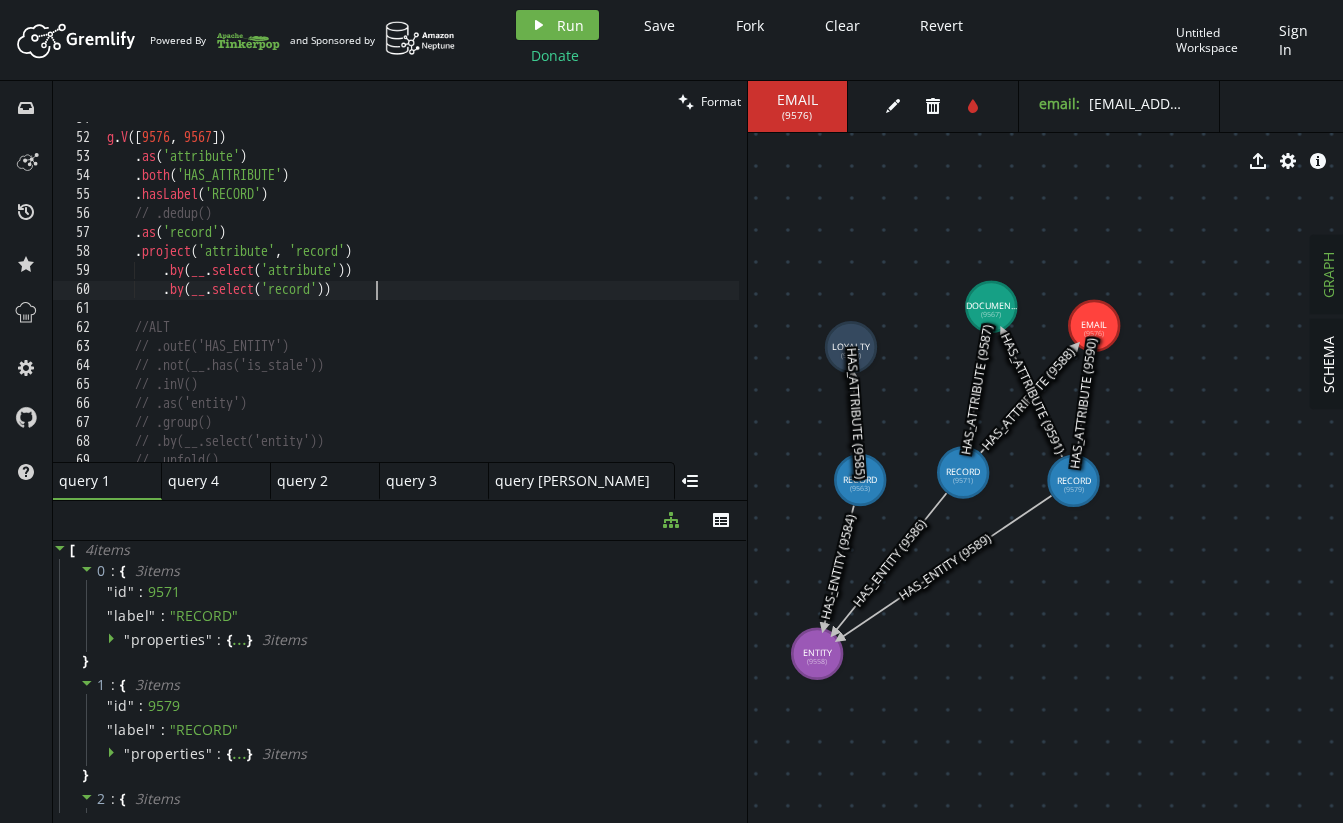 click on "g . V ([ 9576 ,   9567 ])        . as ( 'attribute' )      . both ( 'HAS_ATTRIBUTE' )      . hasLabel ( 'RECORD' )      // .dedup()      . as ( 'record' )      . project ( 'attribute' ,   'record' )           . by ( __ . select ( 'attribute' ))           . by ( __ . select ( 'record' ))           //ALT      // .outE('HAS_ENTITY')      // .not(__.has('is_stale'))      // .inV()      // .as('entity')      // .group()      // .by(__.select('entity'))      // .unfold()" at bounding box center [611, 294] 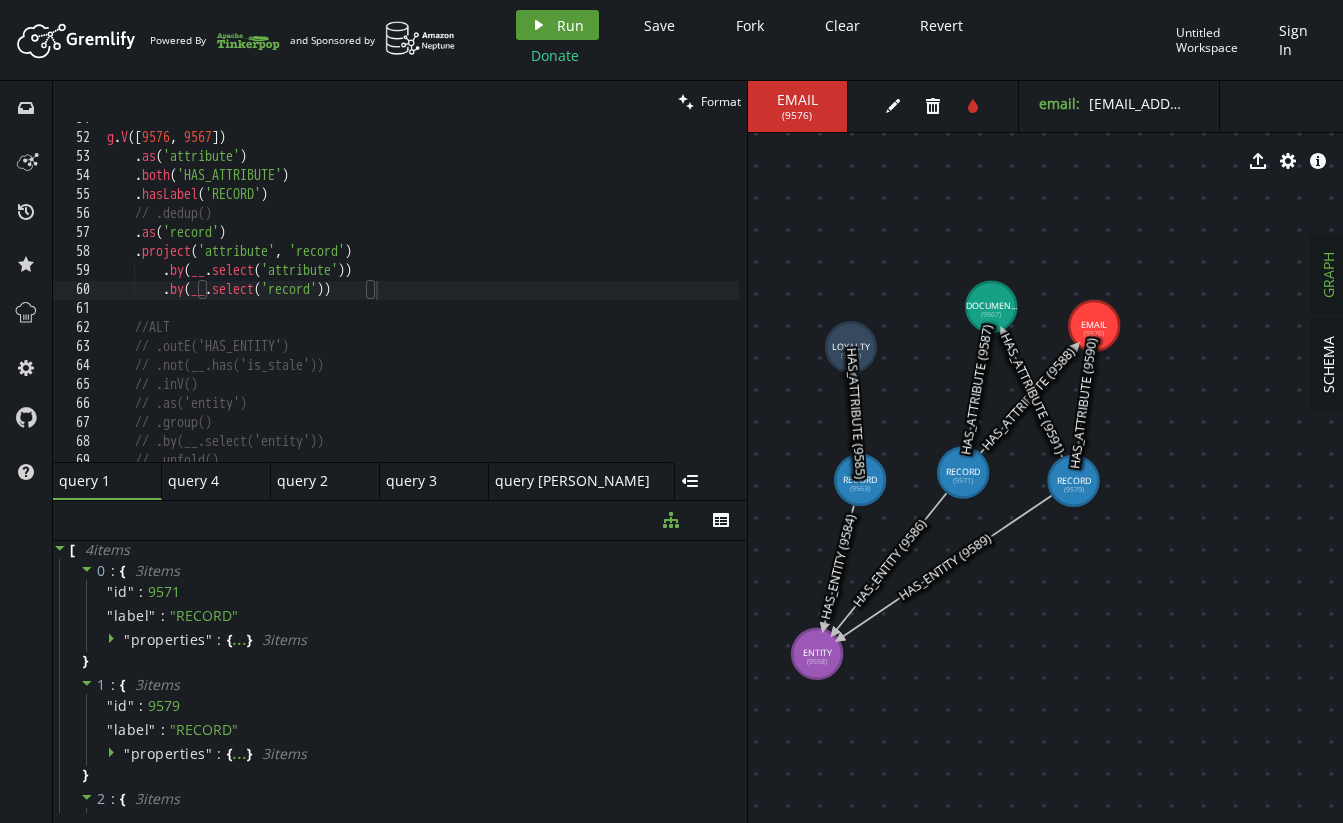 click on "play Run" at bounding box center [557, 25] 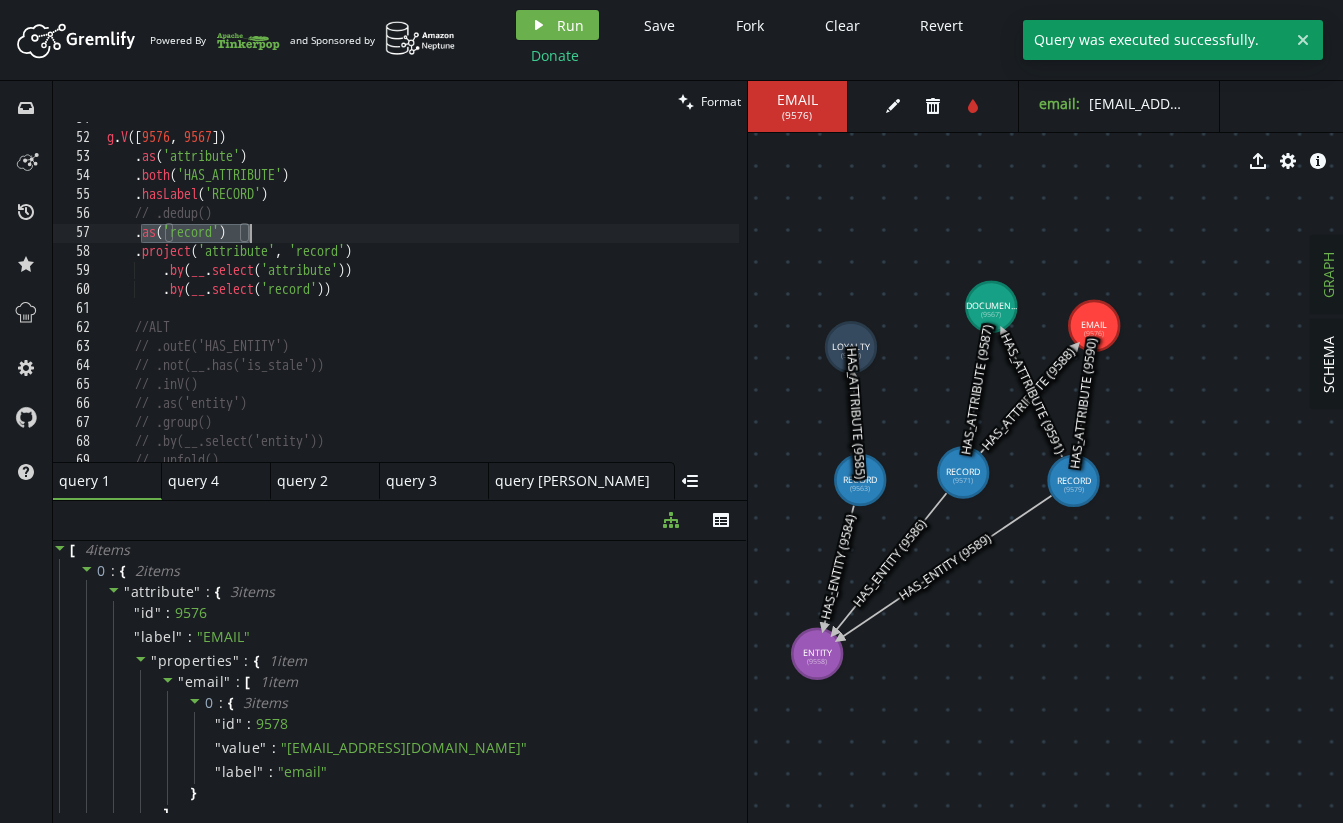 drag, startPoint x: 145, startPoint y: 234, endPoint x: 282, endPoint y: 233, distance: 137.00365 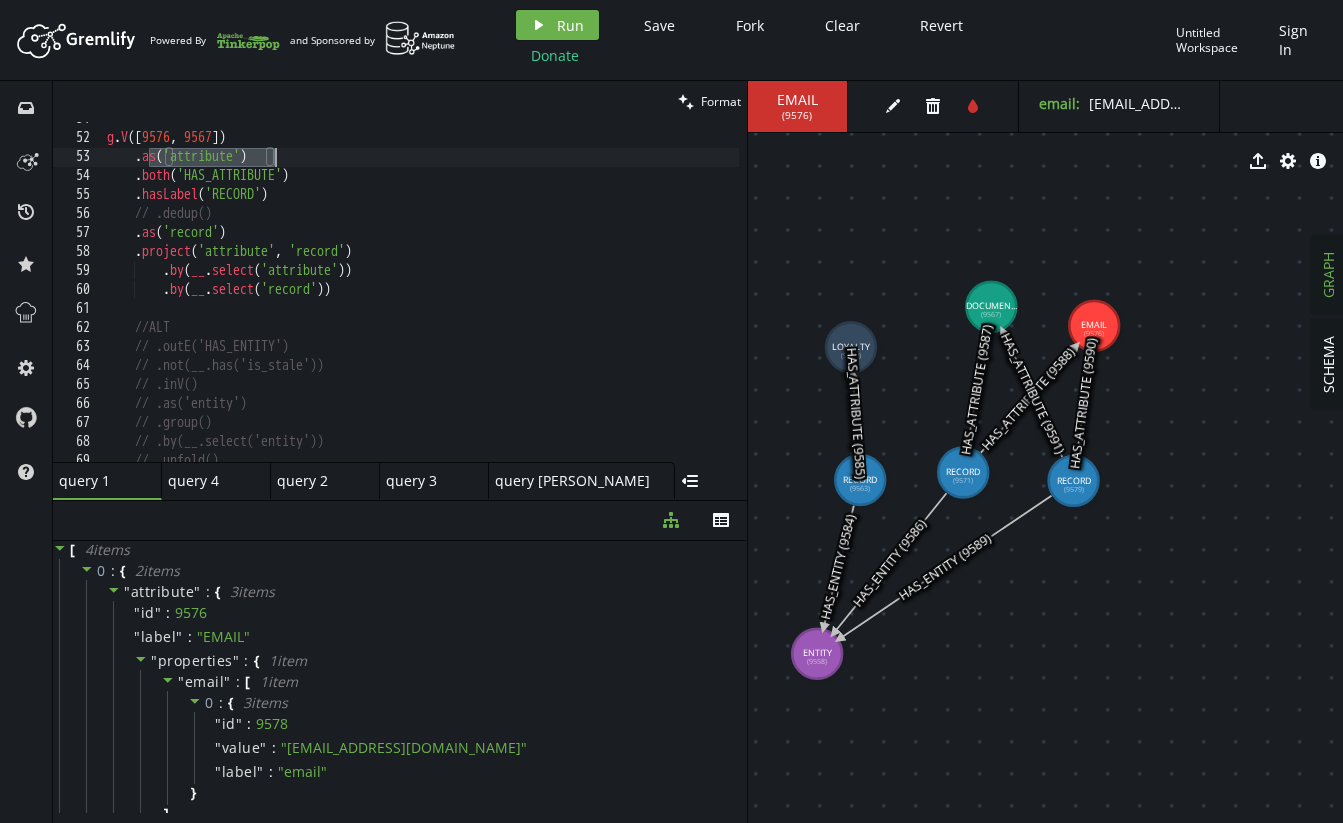 drag, startPoint x: 145, startPoint y: 160, endPoint x: 284, endPoint y: 158, distance: 139.01439 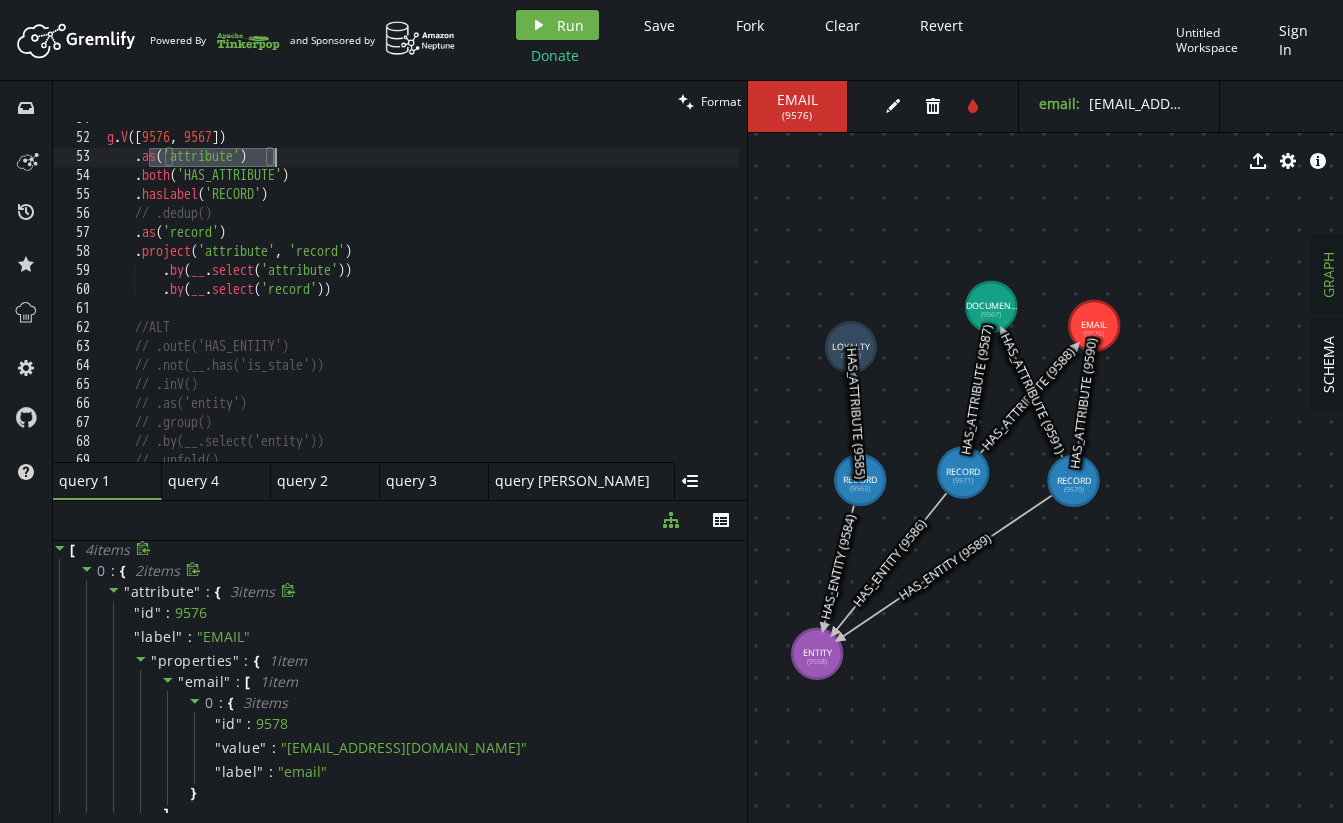 click 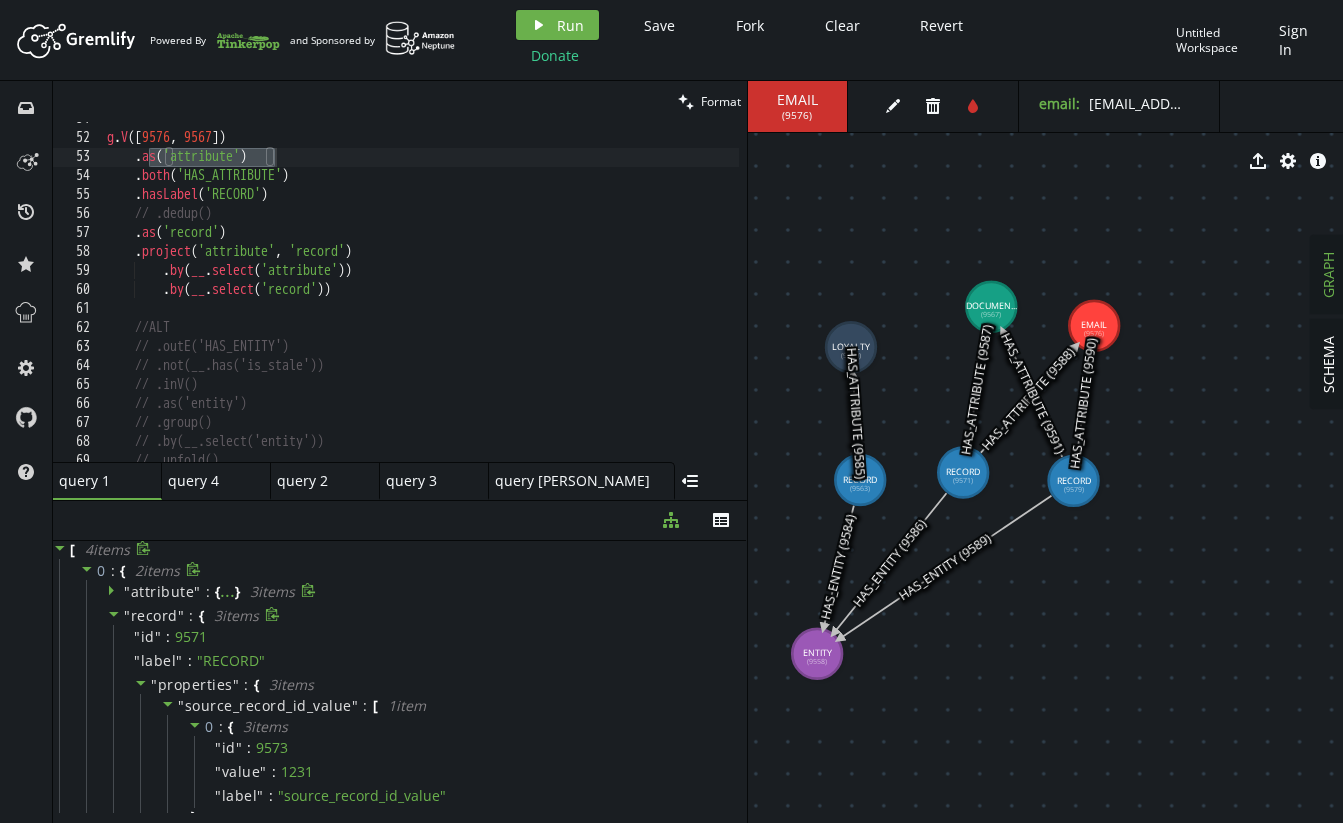 click at bounding box center (114, 615) 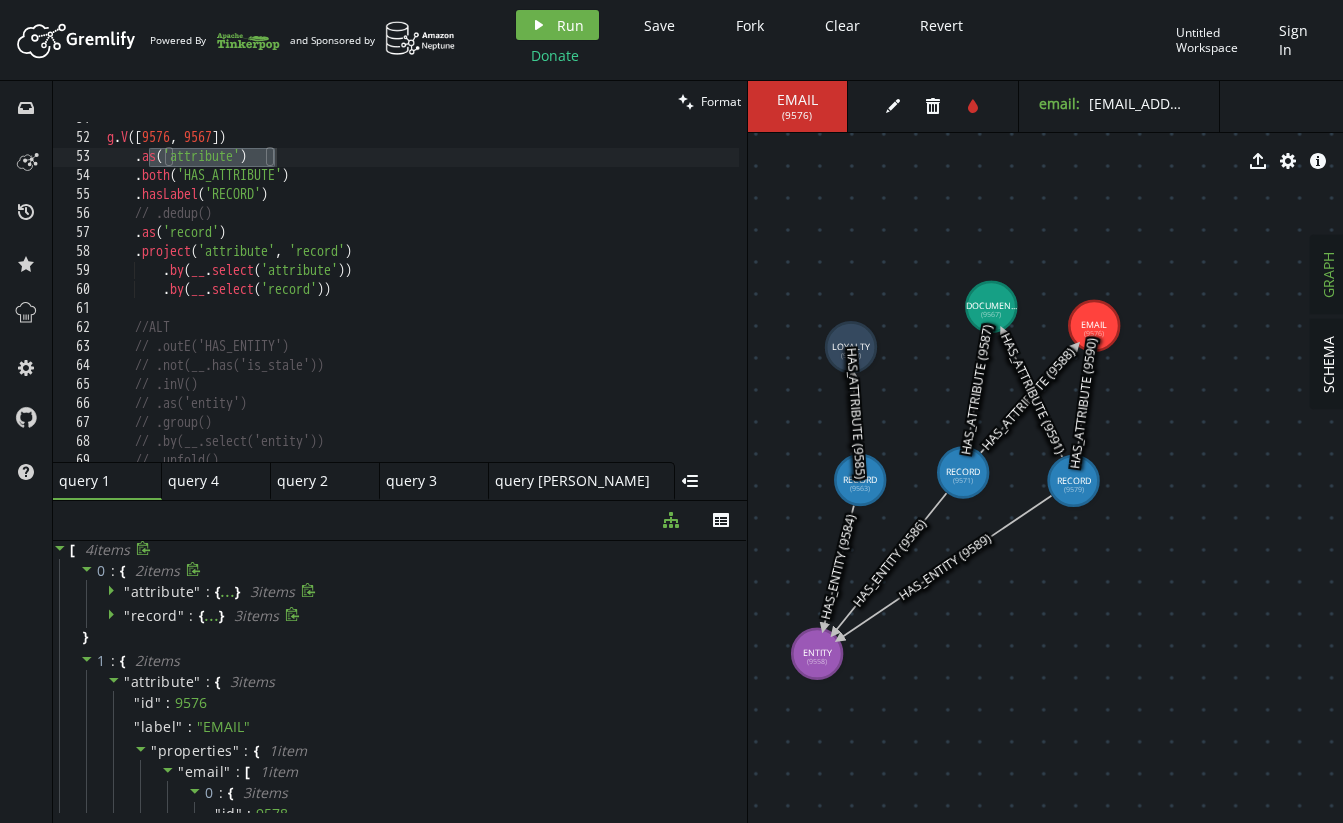 click 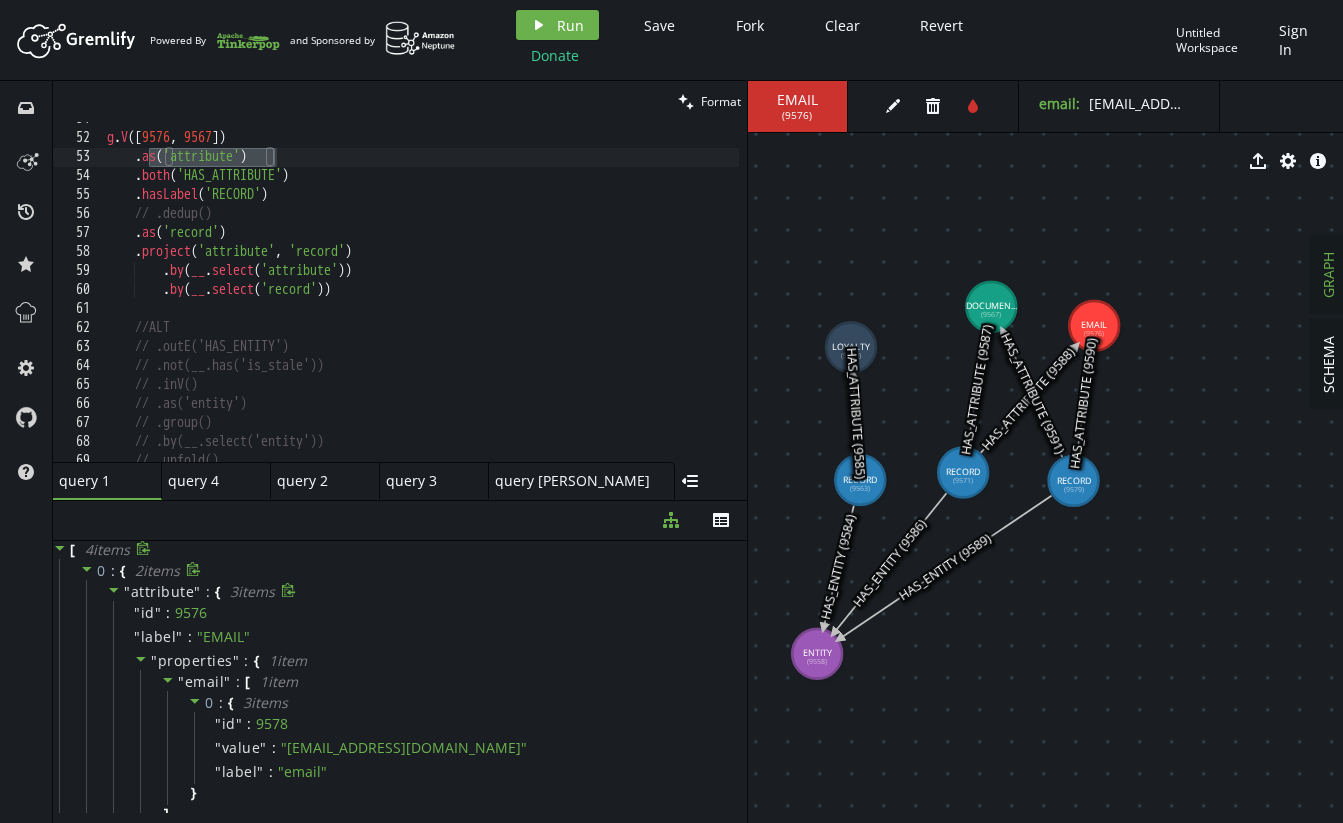 click 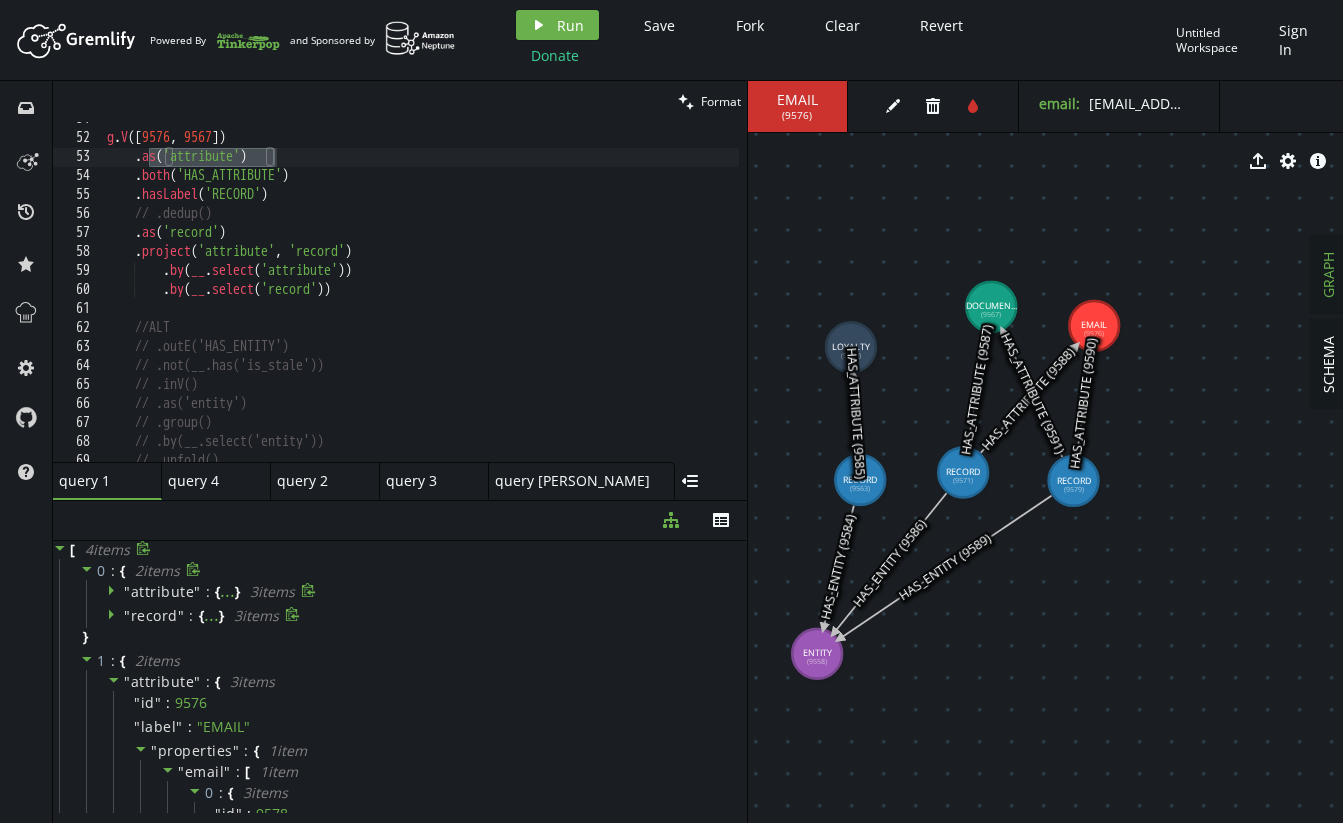 click 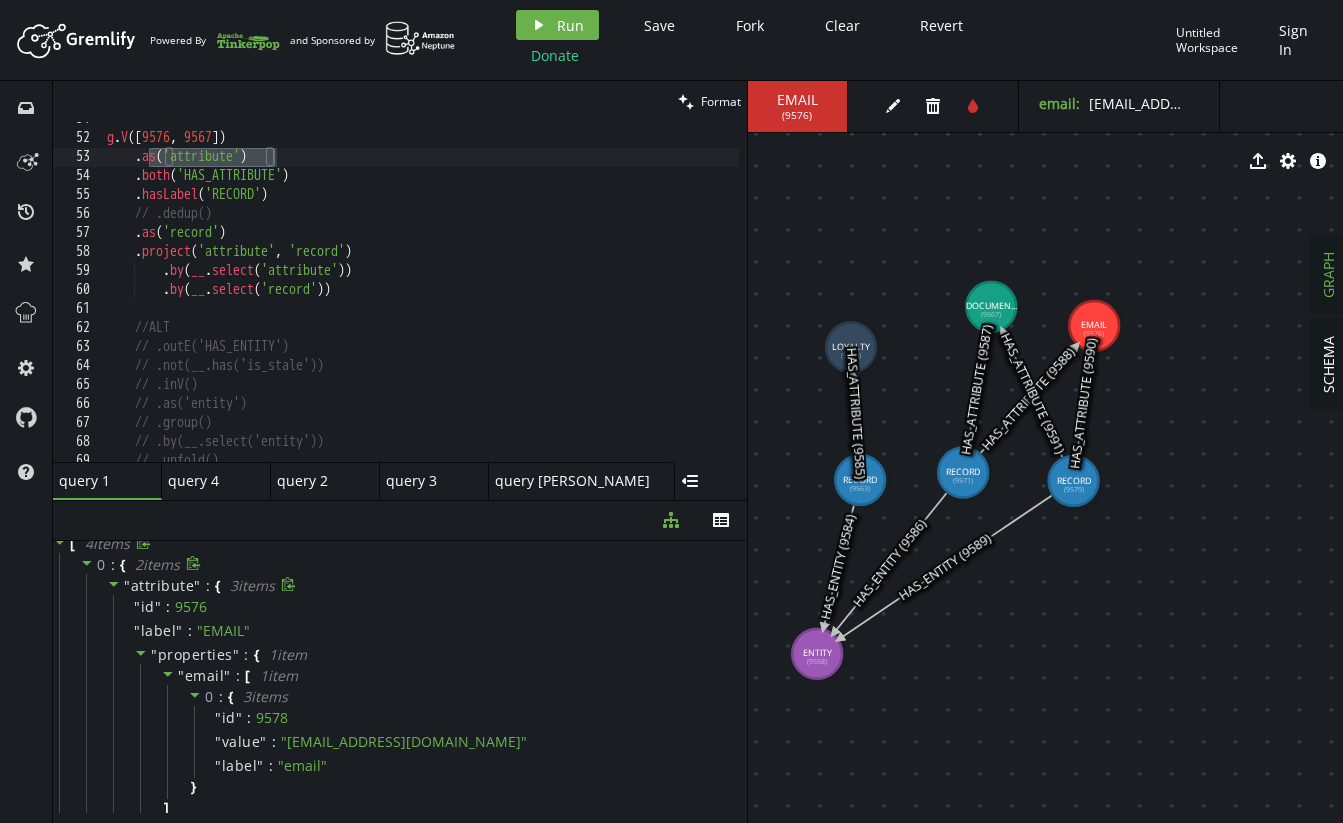 scroll, scrollTop: 0, scrollLeft: 0, axis: both 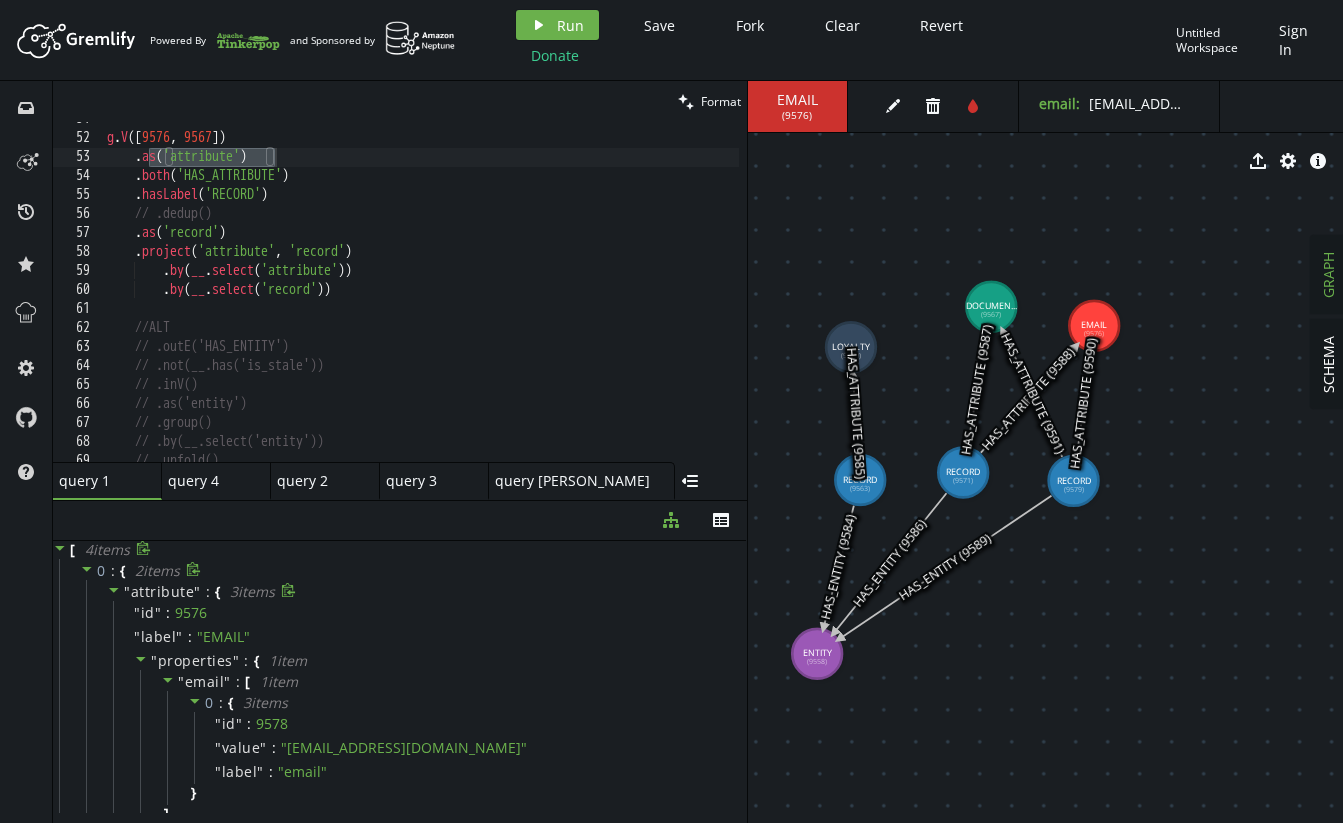 click 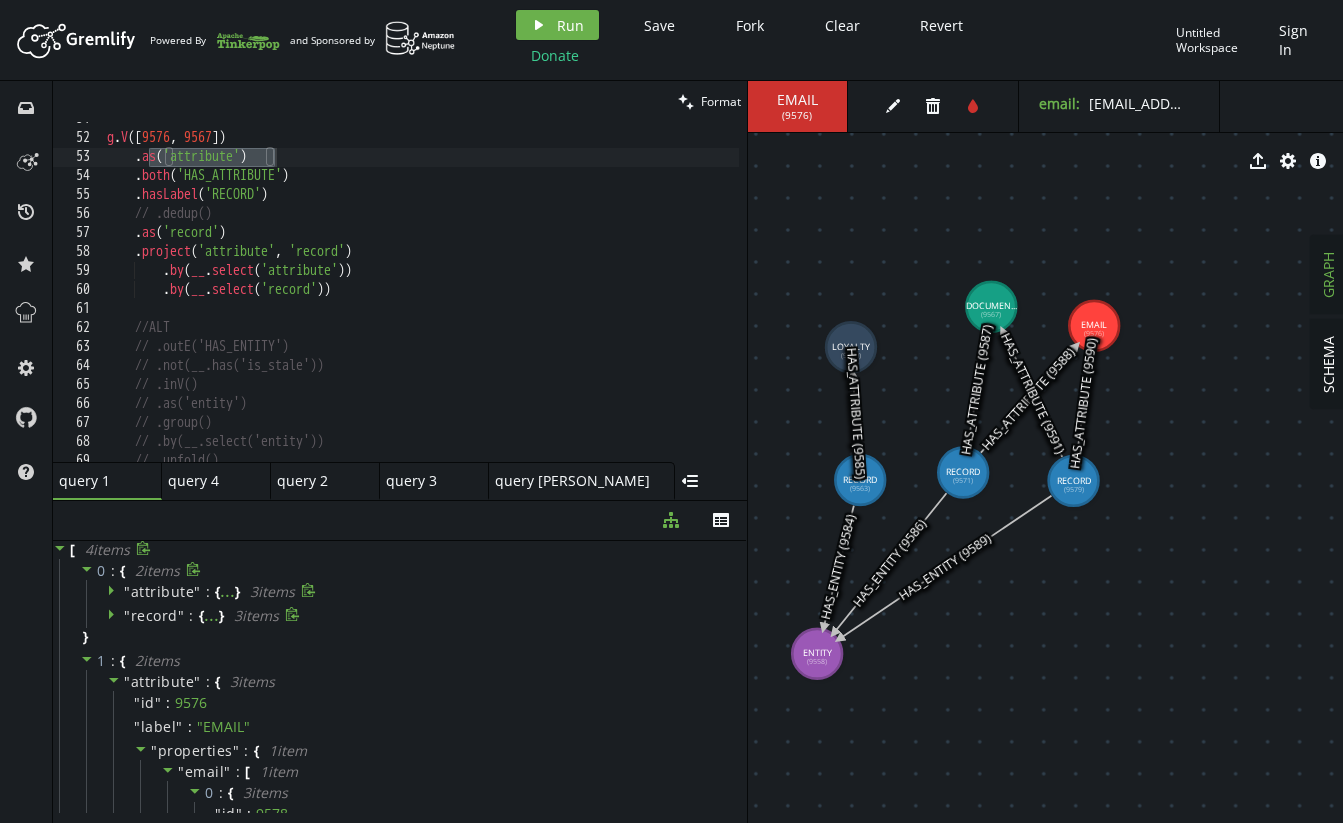 click 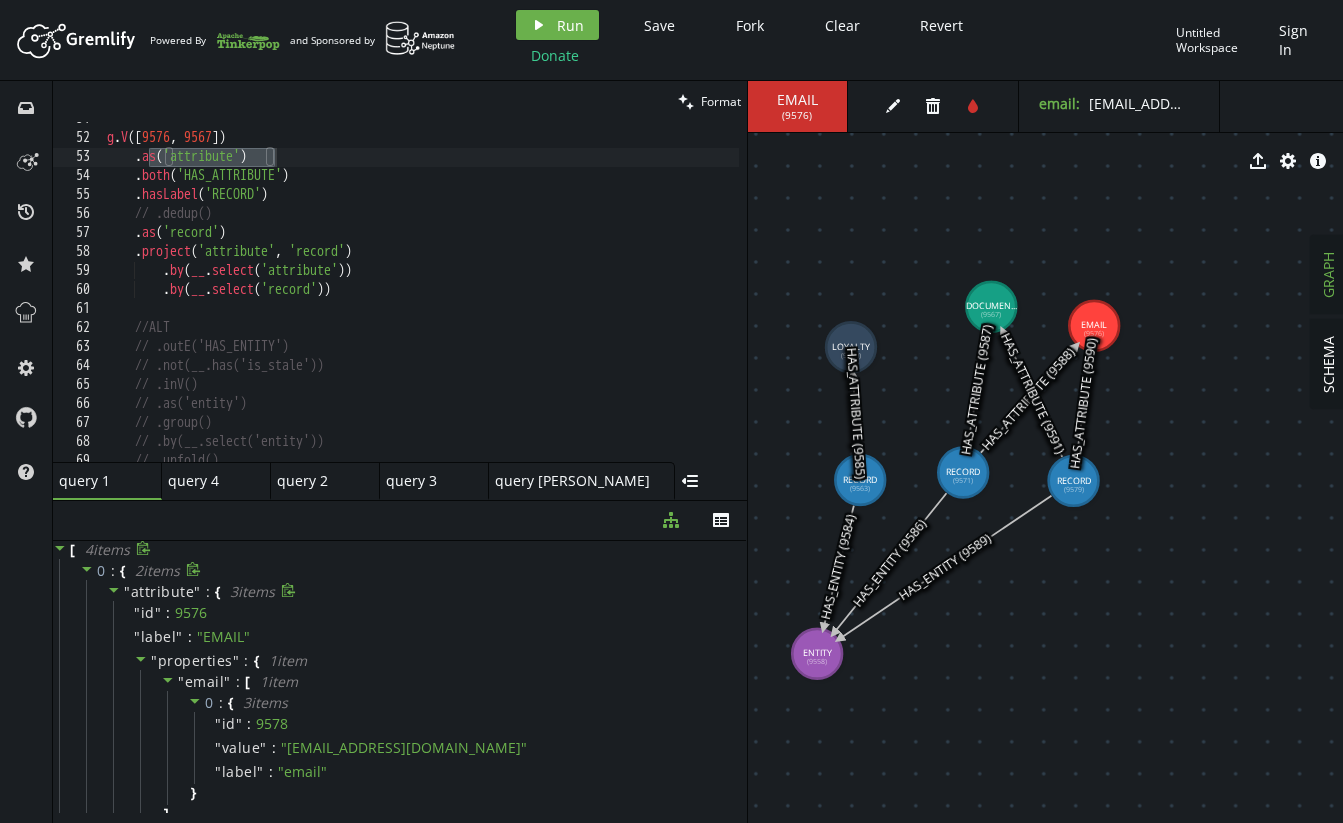 click 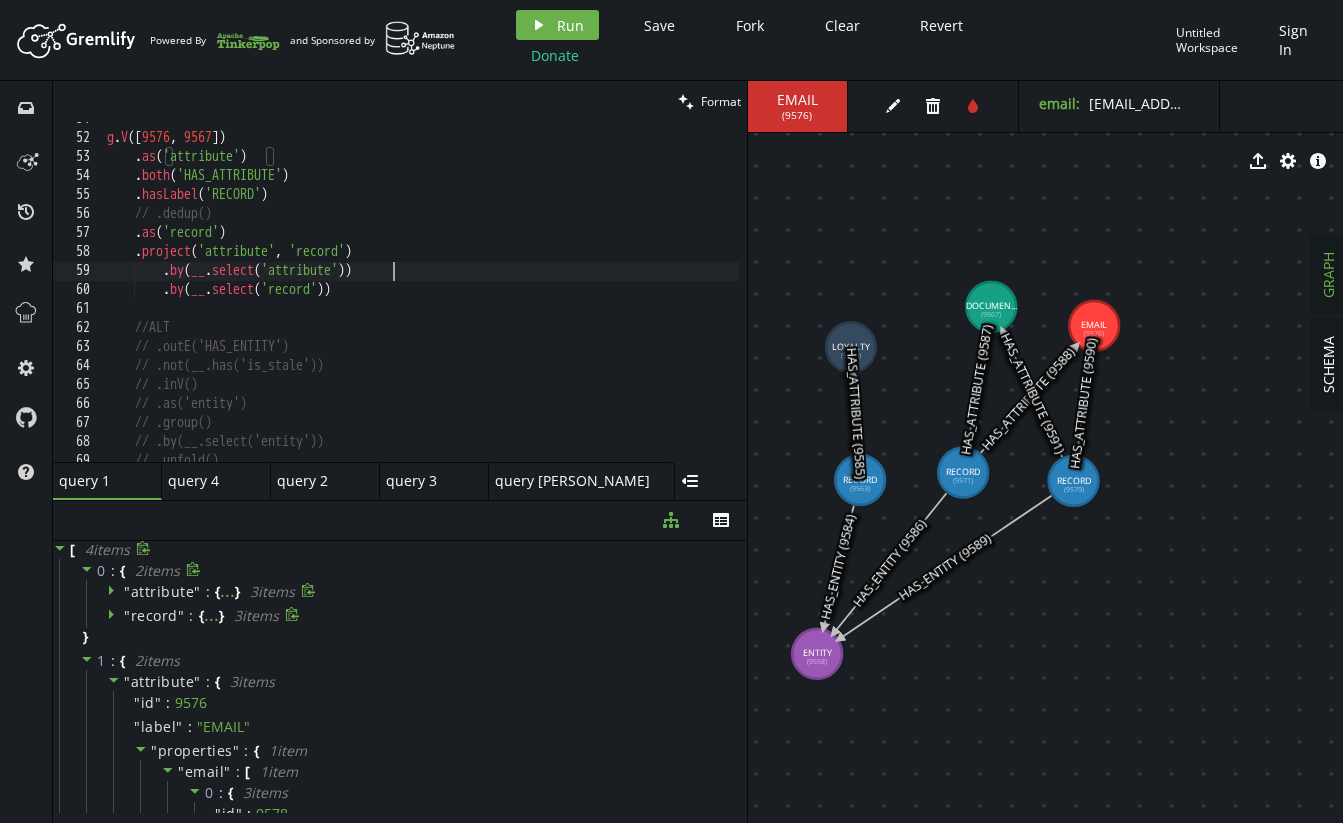click on "g . V ([ 9576 ,   9567 ])        . as ( 'attribute' )      . both ( 'HAS_ATTRIBUTE' )      . hasLabel ( 'RECORD' )      // .dedup()      . as ( 'record' )      . project ( 'attribute' ,   'record' )           . by ( __ . select ( 'attribute' ))           . by ( __ . select ( 'record' ))           //ALT      // .outE('HAS_ENTITY')      // .not(__.has('is_stale'))      // .inV()      // .as('entity')      // .group()      // .by(__.select('entity'))      // .unfold()" at bounding box center (611, 294) 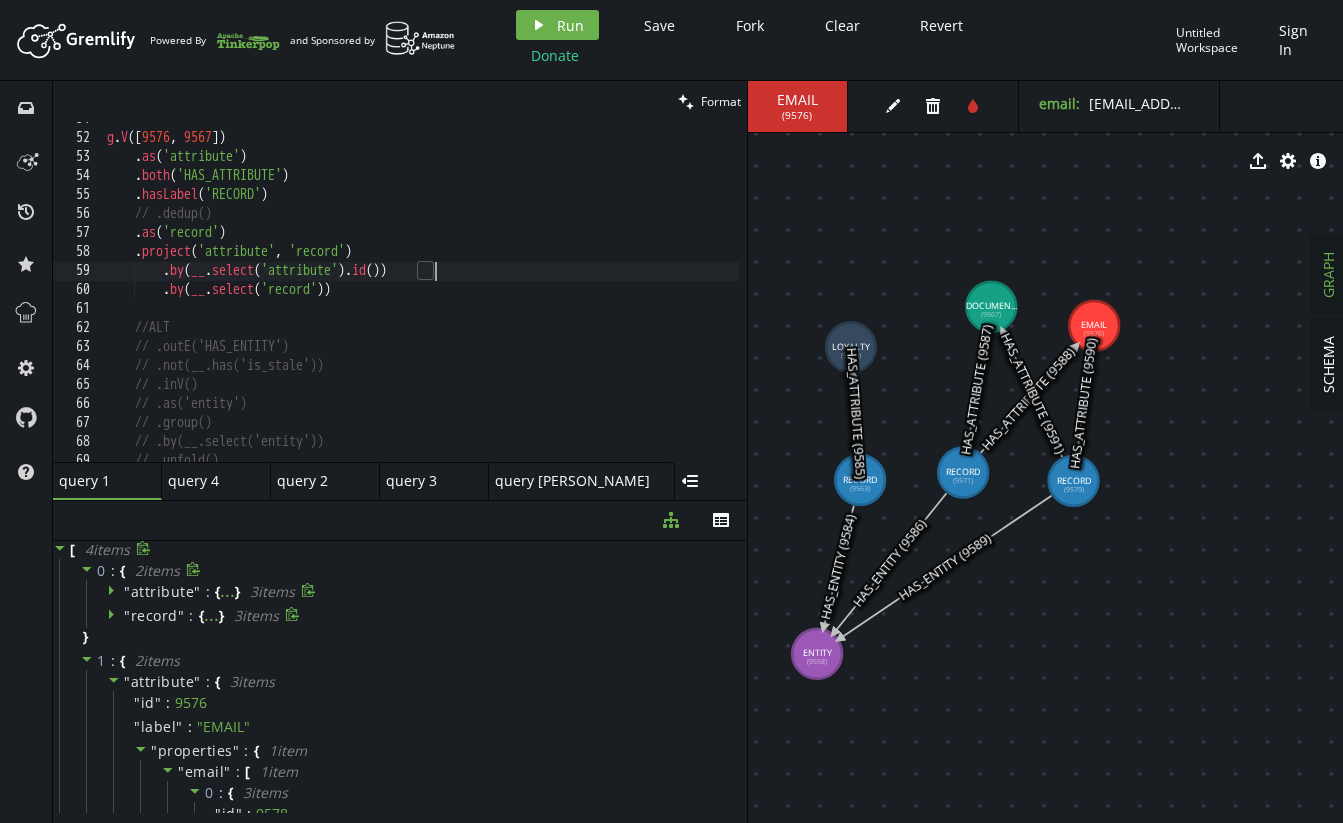 scroll, scrollTop: 0, scrollLeft: 327, axis: horizontal 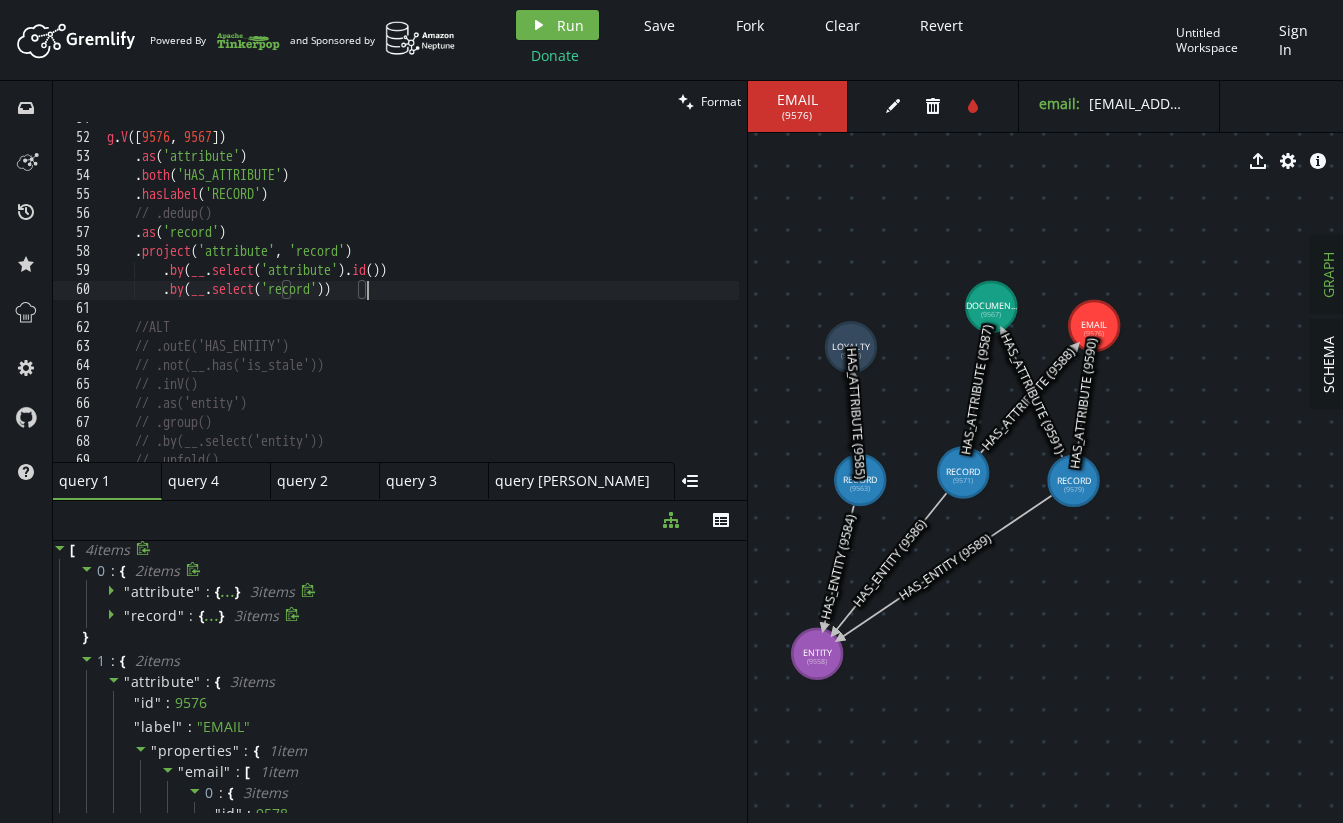 click on "g . V ([ 9576 ,   9567 ])        . as ( 'attribute' )      . both ( 'HAS_ATTRIBUTE' )      . hasLabel ( 'RECORD' )      // .dedup()      . as ( 'record' )      . project ( 'attribute' ,   'record' )           . by ( __ . select ( 'attribute' ) . id ( ))           . by ( __ . select ( 'record' ))           //ALT      // .outE('HAS_ENTITY')      // .not(__.has('is_stale'))      // .inV()      // .as('entity')      // .group()      // .by(__.select('entity'))      // .unfold()" at bounding box center [611, 294] 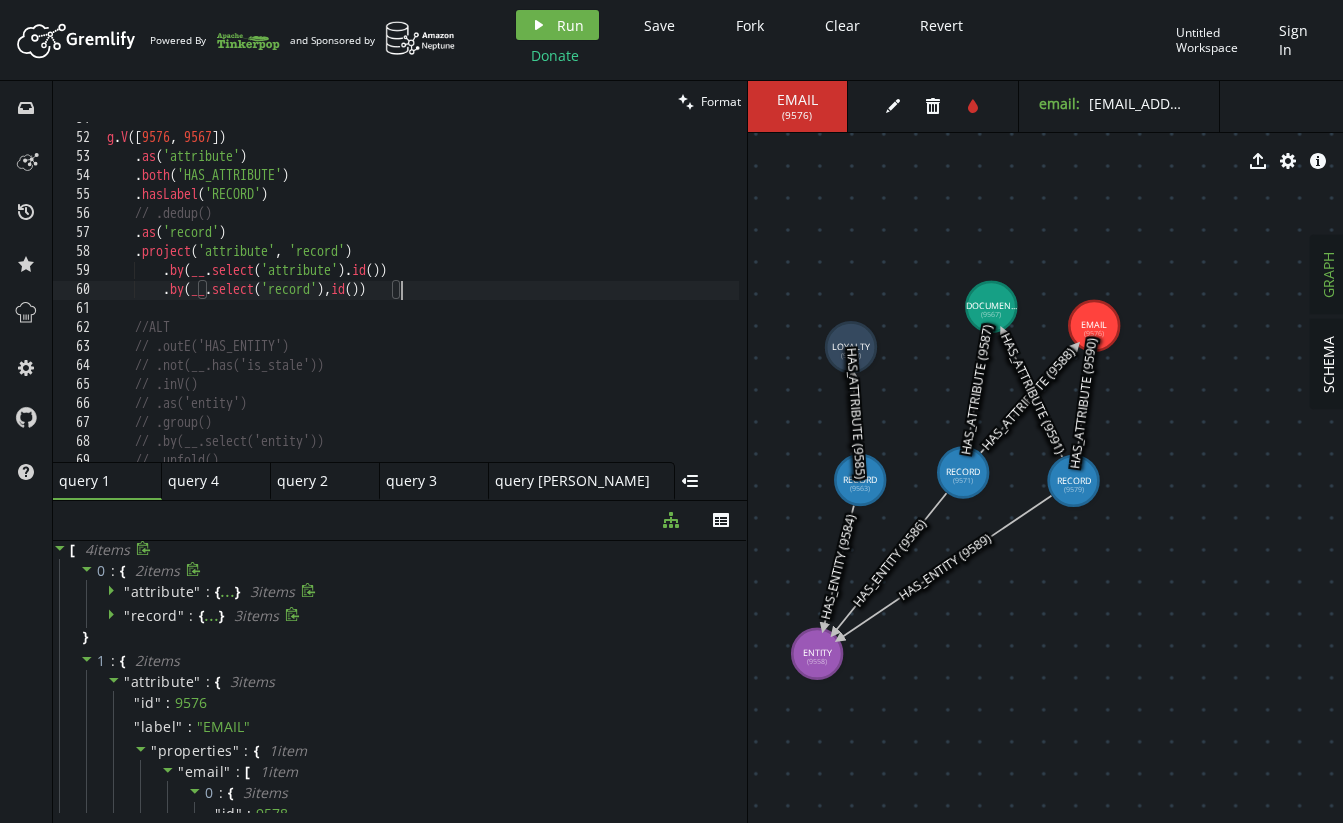 scroll, scrollTop: 0, scrollLeft: 302, axis: horizontal 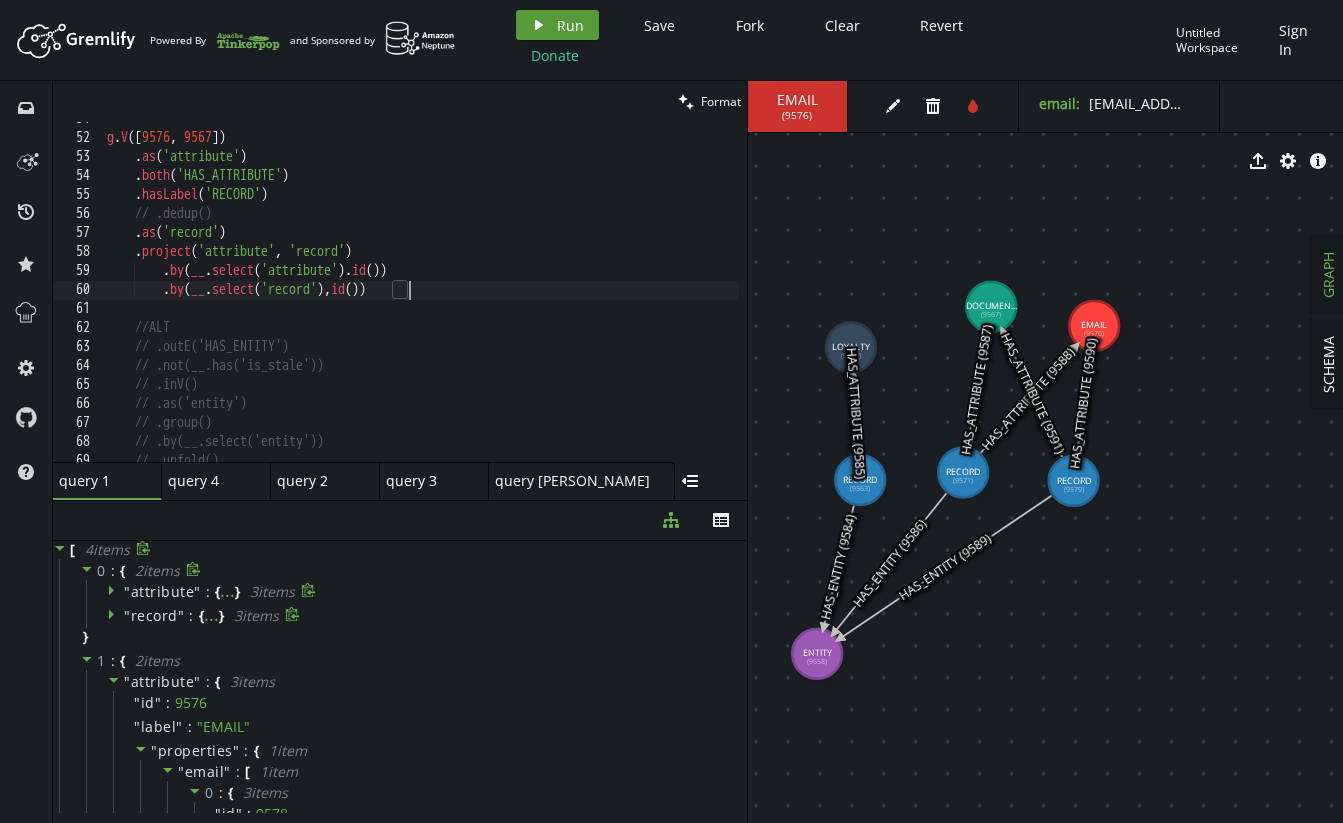 click on "Run" at bounding box center [570, 25] 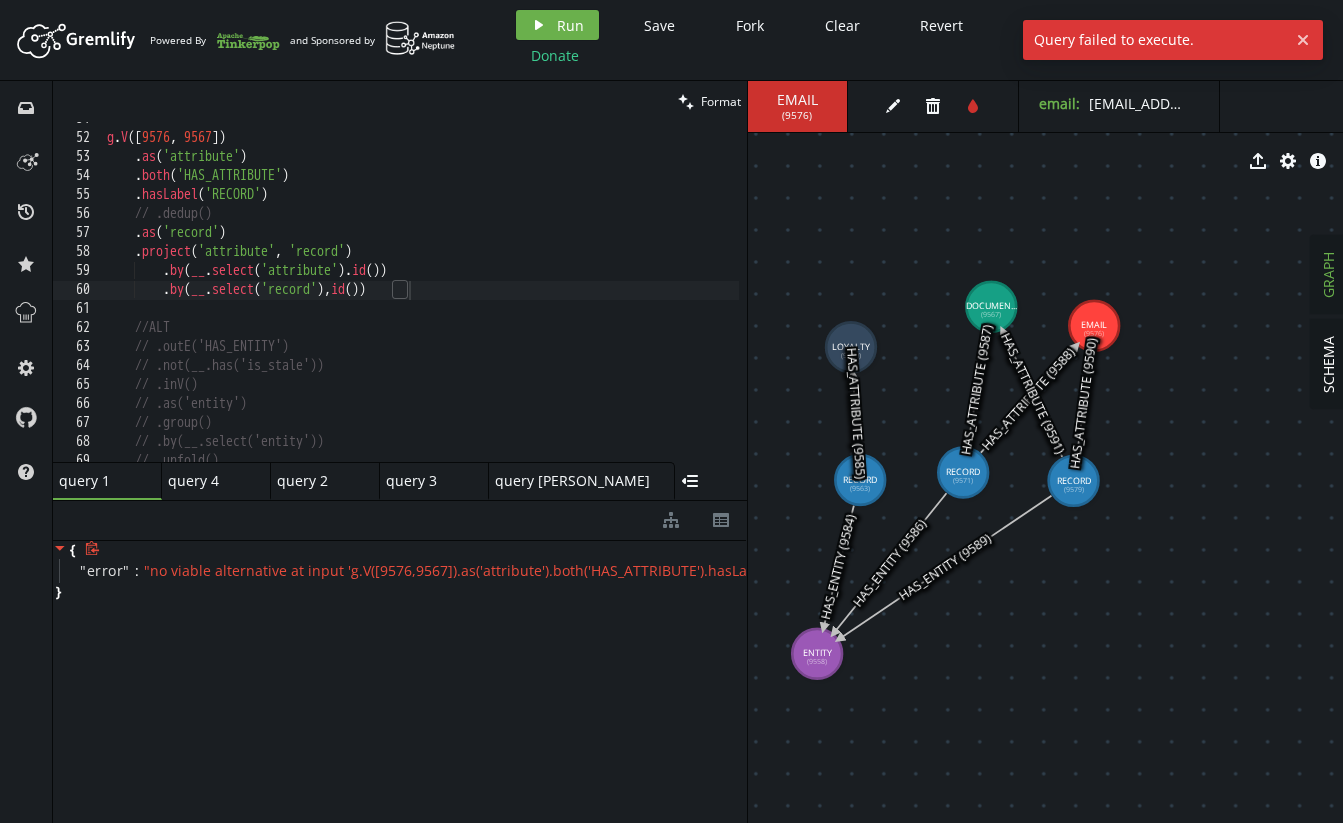 type on ".project('attribute', 'record')" 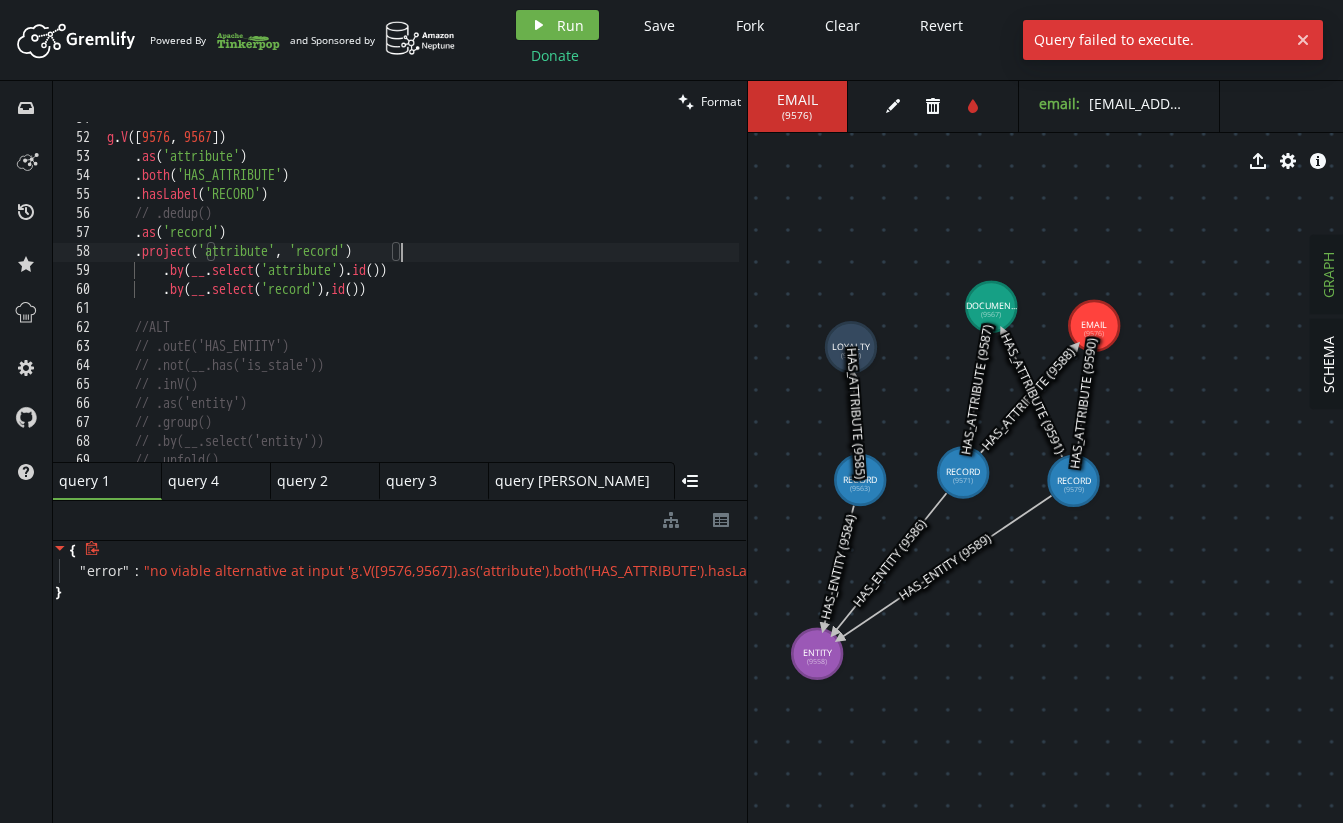 click on "g . V ([ 9576 ,   9567 ])        . as ( 'attribute' )      . both ( 'HAS_ATTRIBUTE' )      . hasLabel ( 'RECORD' )      // .dedup()      . as ( 'record' )      . project ( 'attribute' ,   'record' )           . by ( __ . select ( 'attribute' ) . id ( ))           . by ( __ . select ( 'record' ) , id ( ))           //ALT      // .outE('HAS_ENTITY')      // .not(__.has('is_stale'))      // .inV()      // .as('entity')      // .group()      // .by(__.select('entity'))      // .unfold()" at bounding box center [611, 294] 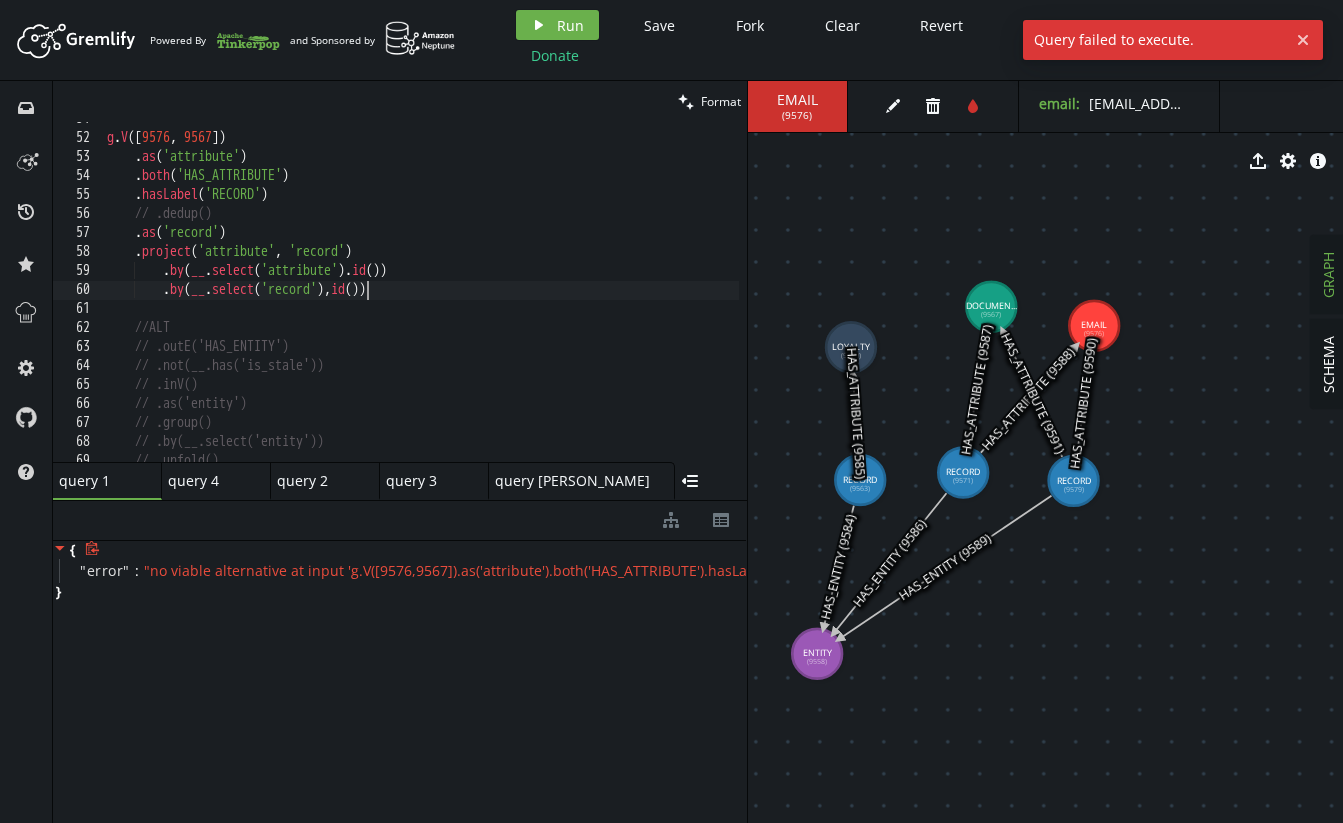 click on "g . V ([ 9576 ,   9567 ])        . as ( 'attribute' )      . both ( 'HAS_ATTRIBUTE' )      . hasLabel ( 'RECORD' )      // .dedup()      . as ( 'record' )      . project ( 'attribute' ,   'record' )           . by ( __ . select ( 'attribute' ) . id ( ))           . by ( __ . select ( 'record' ) , id ( ))           //ALT      // .outE('HAS_ENTITY')      // .not(__.has('is_stale'))      // .inV()      // .as('entity')      // .group()      // .by(__.select('entity'))      // .unfold()" at bounding box center [611, 294] 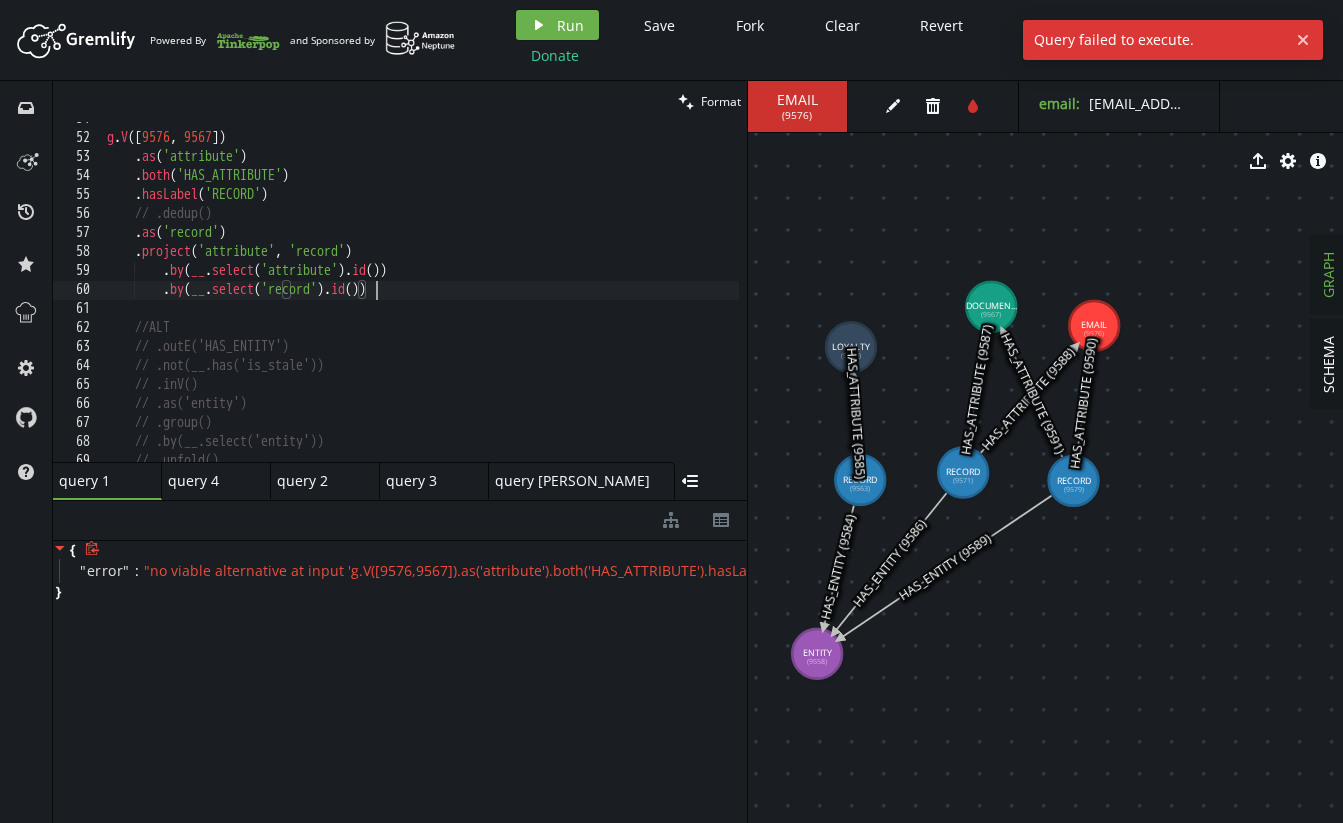 scroll, scrollTop: 0, scrollLeft: 268, axis: horizontal 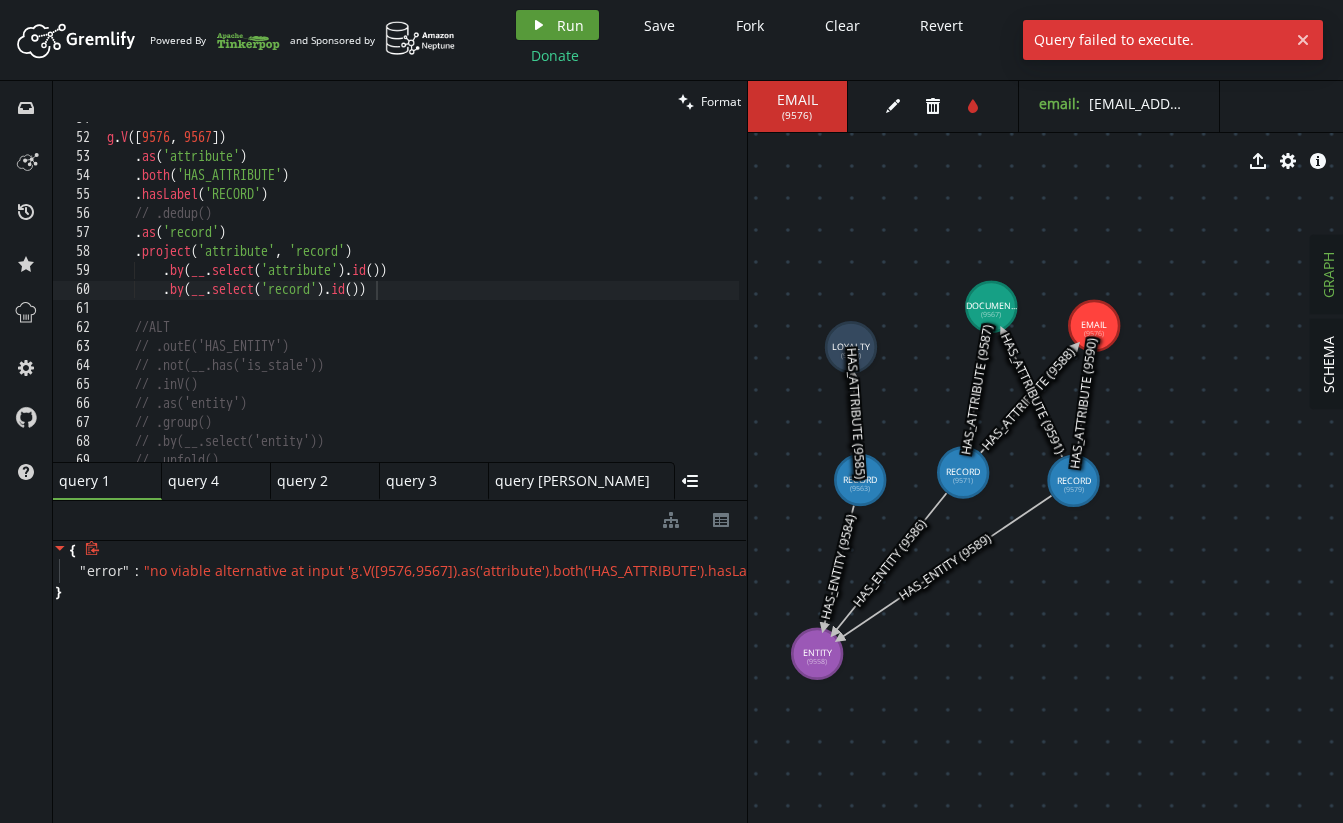click on "Run" at bounding box center (570, 25) 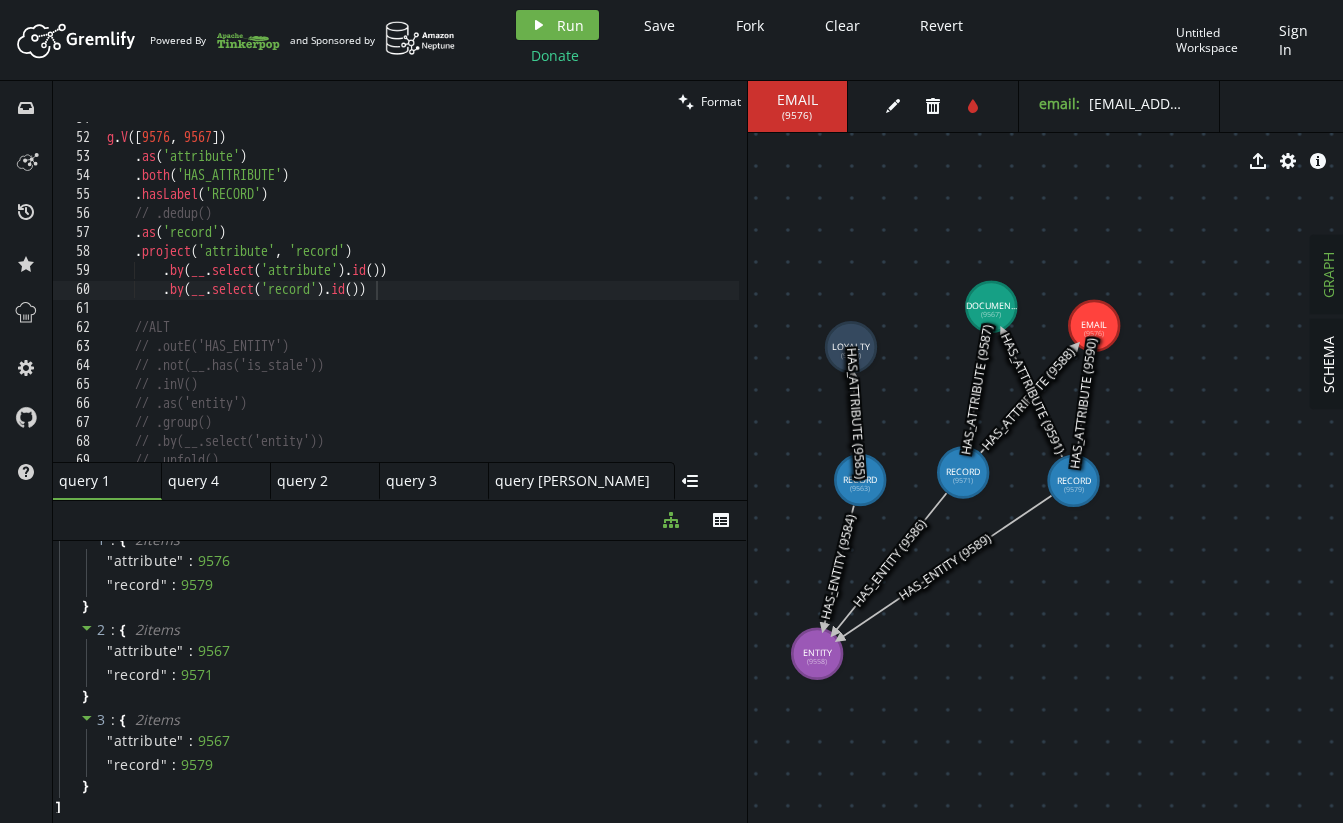 scroll, scrollTop: 124, scrollLeft: 0, axis: vertical 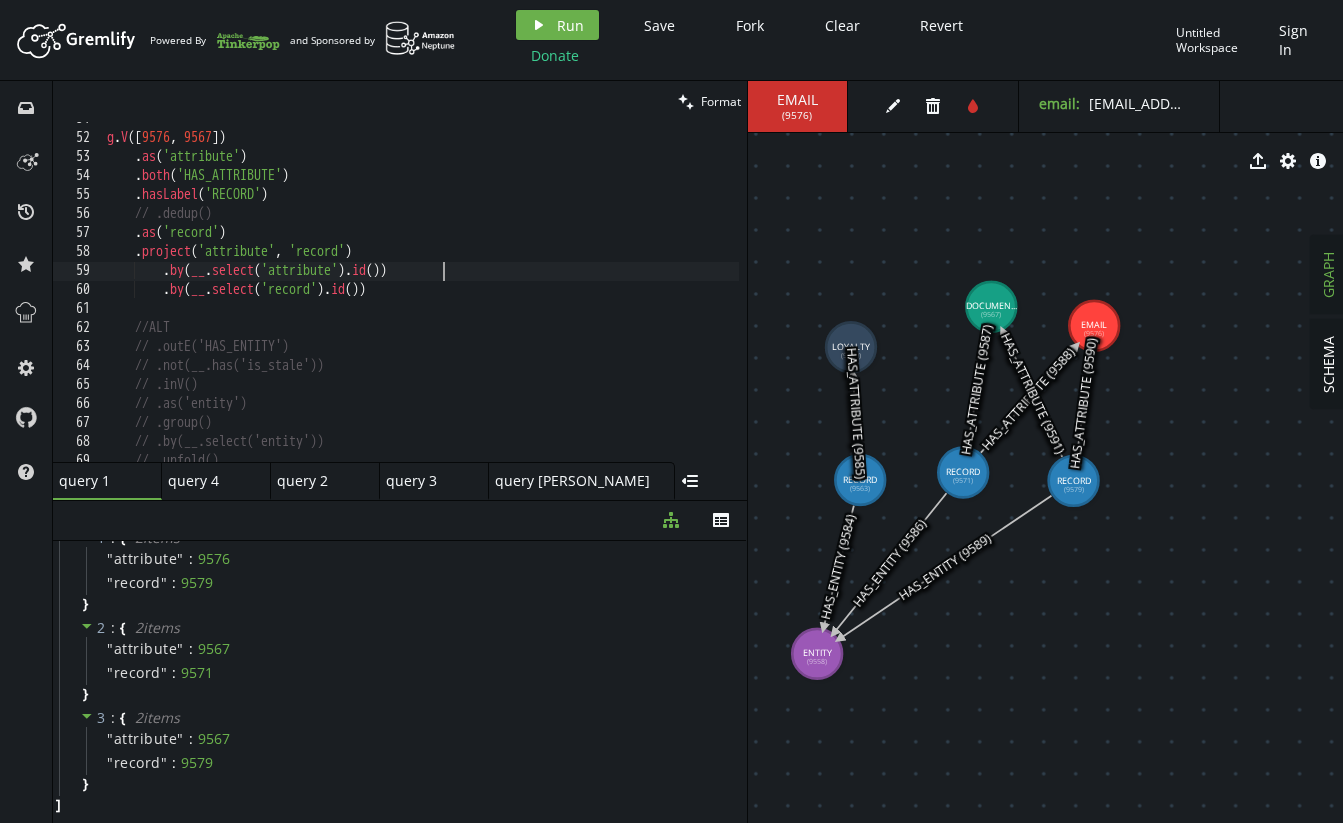 click on "g . V ([ 9576 ,   9567 ])        . as ( 'attribute' )      . both ( 'HAS_ATTRIBUTE' )      . hasLabel ( 'RECORD' )      // .dedup()      . as ( 'record' )      . project ( 'attribute' ,   'record' )           . by ( __ . select ( 'attribute' ) . id ( ))           . by ( __ . select ( 'record' ) . id ( ))           //ALT      // .outE('HAS_ENTITY')      // .not(__.has('is_stale'))      // .inV()      // .as('entity')      // .group()      // .by(__.select('entity'))      // .unfold()" at bounding box center [611, 294] 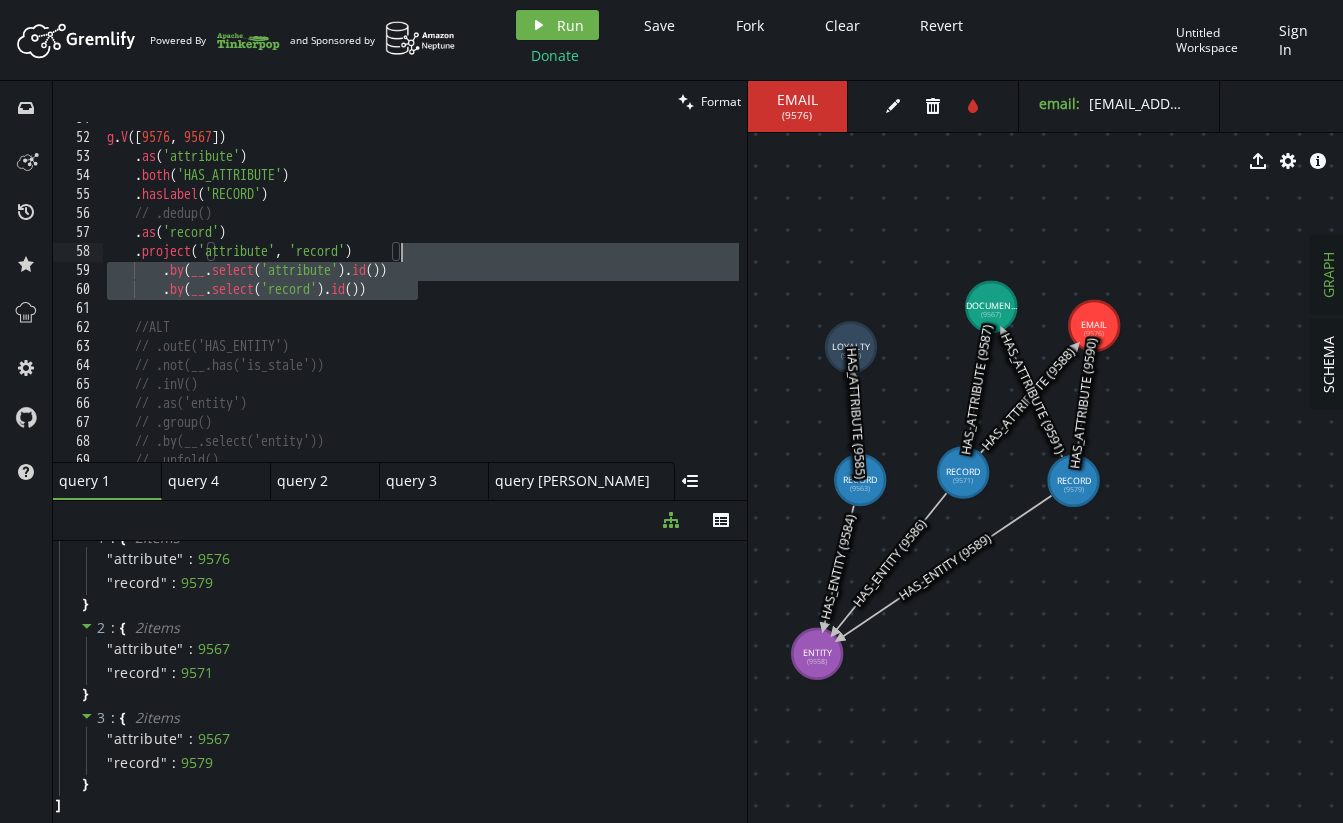 drag, startPoint x: 446, startPoint y: 294, endPoint x: 402, endPoint y: 258, distance: 56.85068 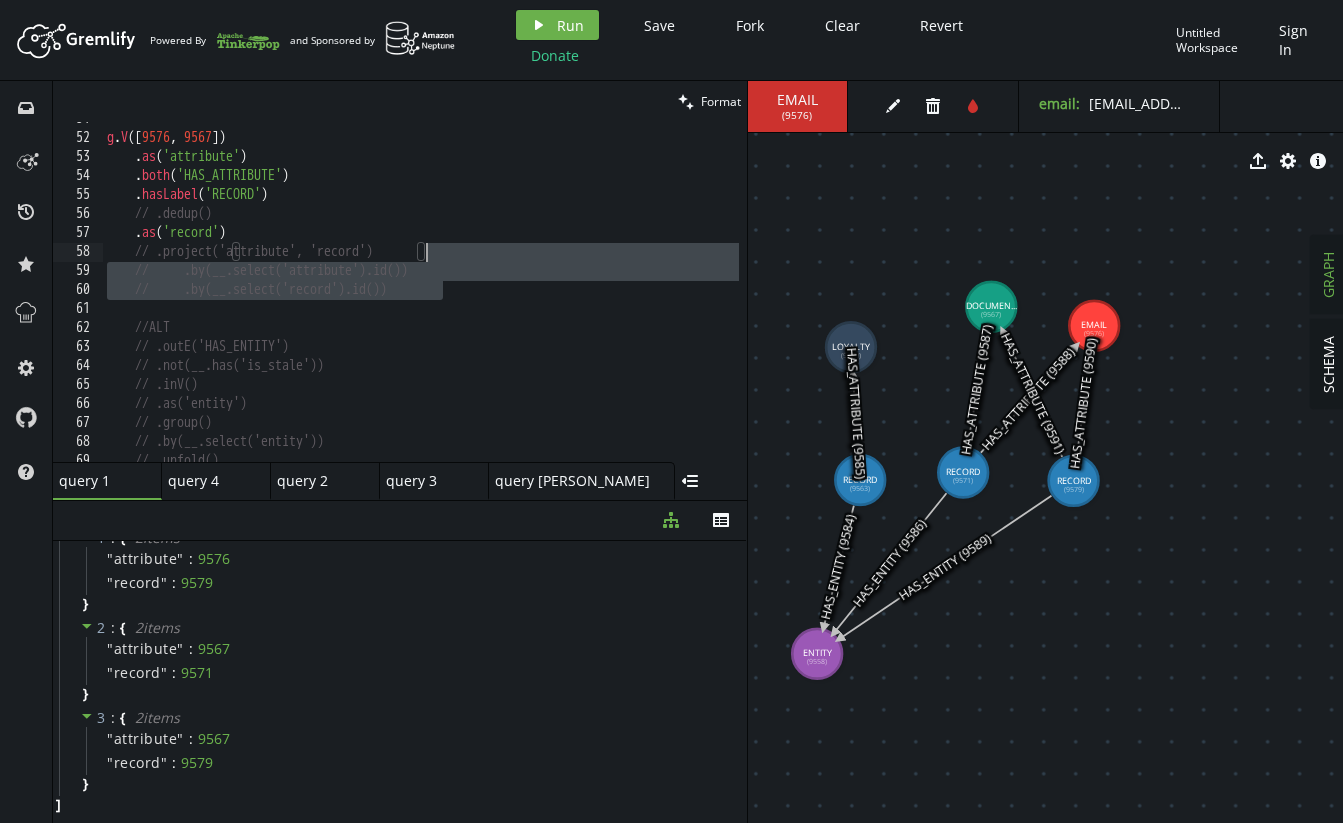 click on "g . V ([ 9576 ,   9567 ])        . as ( 'attribute' )      . both ( 'HAS_ATTRIBUTE' )      . hasLabel ( 'RECORD' )      // .dedup()      . as ( 'record' )      // .project('attribute', 'record')      //     .by(__.select('attribute').id())      //     .by(__.select('record').id())           //ALT      // .outE('HAS_ENTITY')      // .not(__.has('is_stale'))      // .inV()      // .as('entity')      // .group()      // .by(__.select('entity'))      // .unfold()" at bounding box center (611, 294) 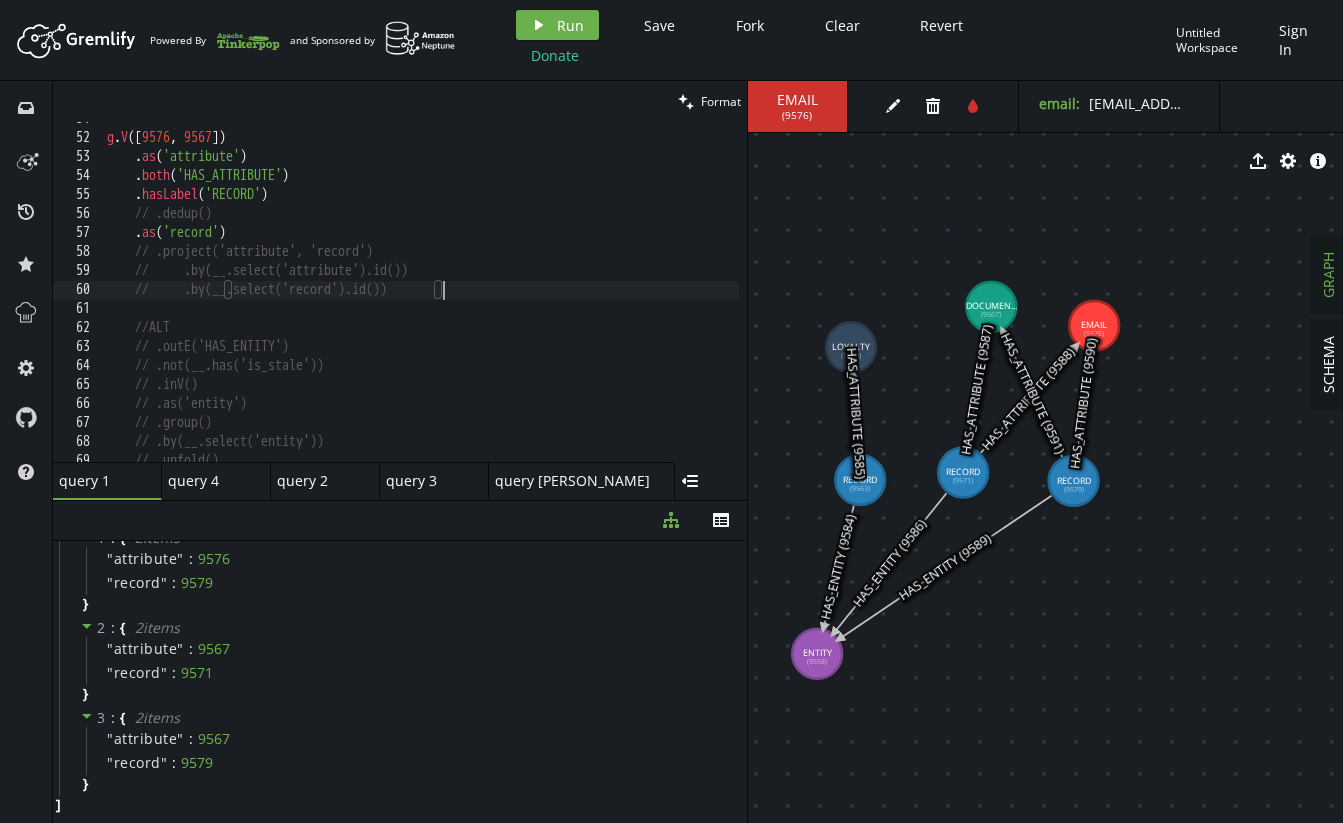 scroll, scrollTop: 0, scrollLeft: 32, axis: horizontal 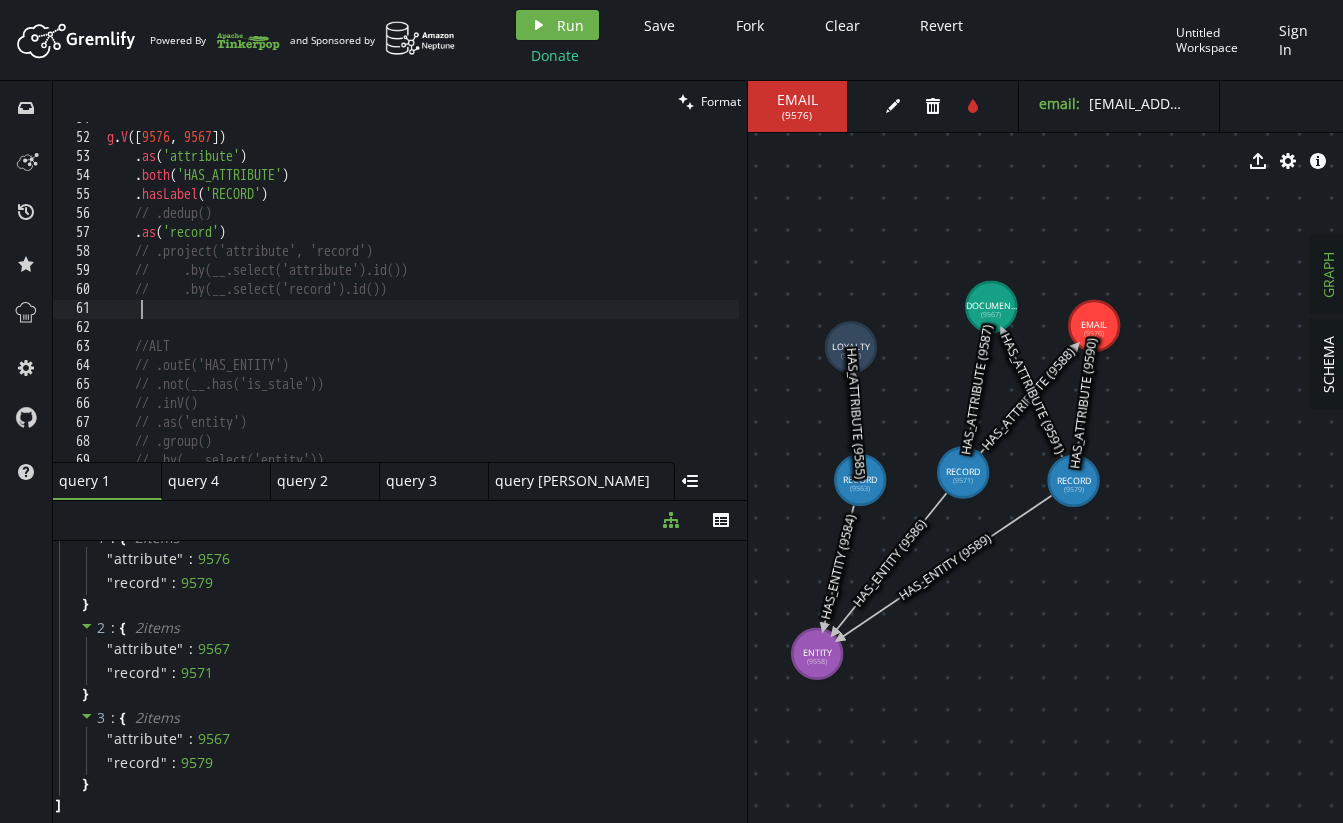 click on "g . V ([ 9576 ,   9567 ])        . as ( 'attribute' )      . both ( 'HAS_ATTRIBUTE' )      . hasLabel ( 'RECORD' )      // .dedup()      . as ( 'record' )      // .project('attribute', 'record')      //     .by(__.select('attribute').id())      //     .by(__.select('record').id())                //ALT      // .outE('HAS_ENTITY')      // .not(__.has('is_stale'))      // .inV()      // .as('entity')      // .group()      // .by(__.select('entity'))" at bounding box center [611, 294] 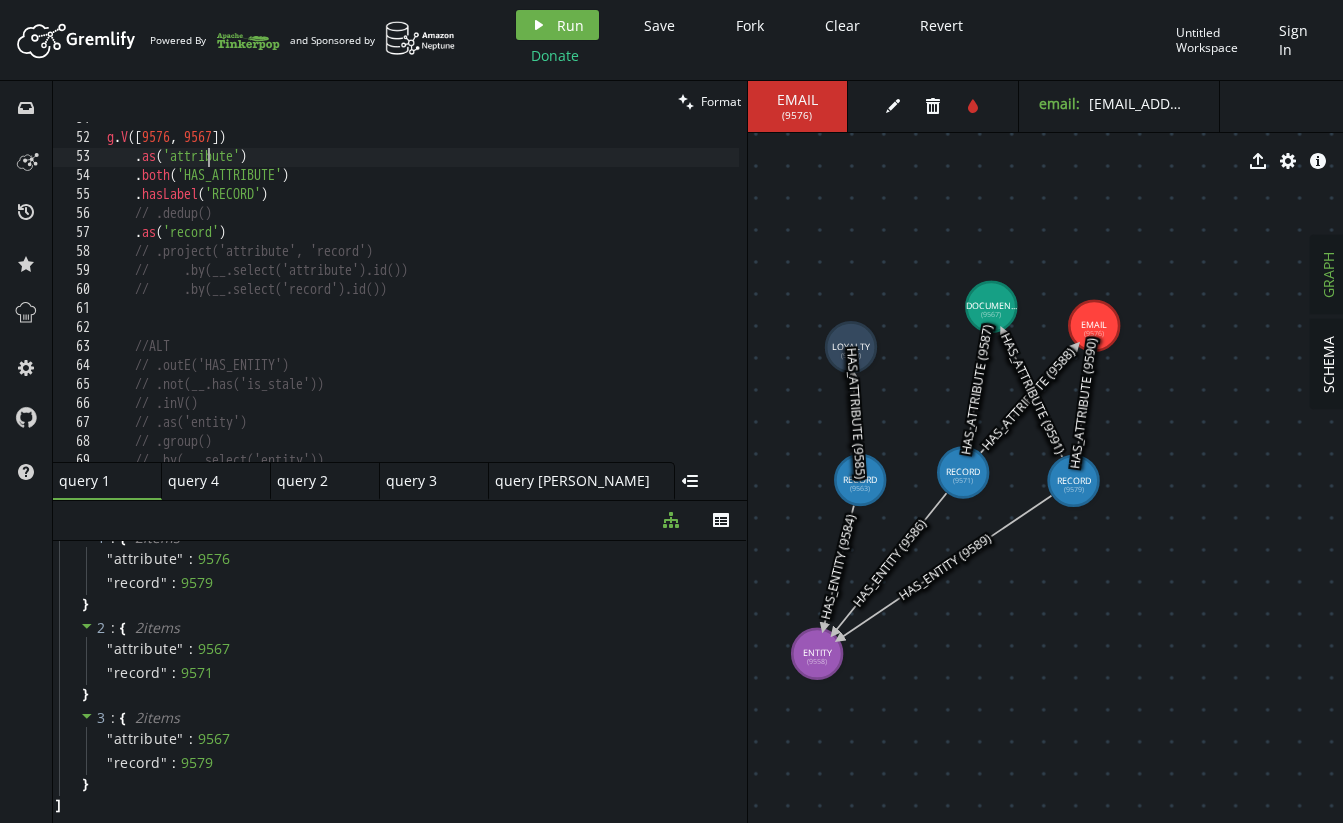click on "g . V ([ 9576 ,   9567 ])        . as ( 'attribute' )      . both ( 'HAS_ATTRIBUTE' )      . hasLabel ( 'RECORD' )      // .dedup()      . as ( 'record' )      // .project('attribute', 'record')      //     .by(__.select('attribute').id())      //     .by(__.select('record').id())                //ALT      // .outE('HAS_ENTITY')      // .not(__.has('is_stale'))      // .inV()      // .as('entity')      // .group()      // .by(__.select('entity'))" at bounding box center (611, 294) 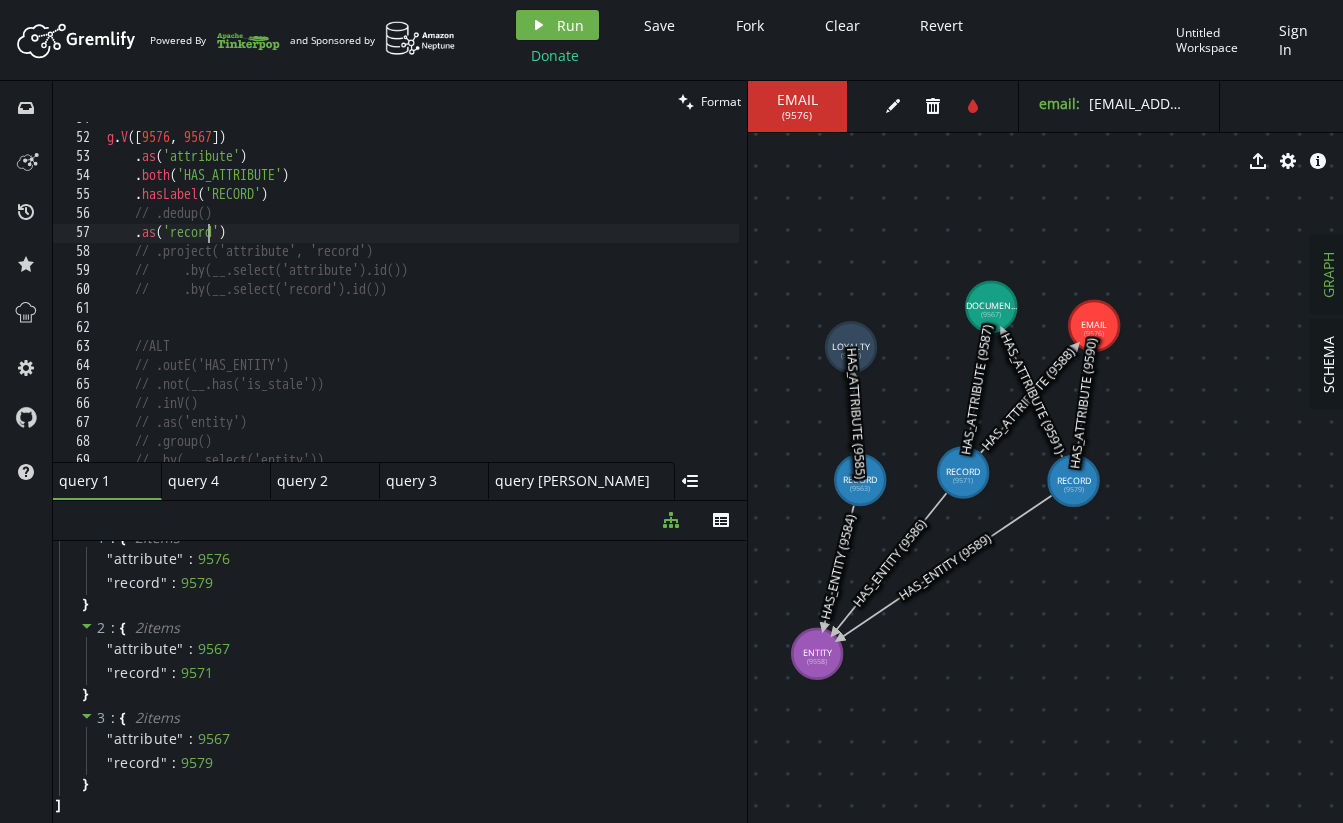 click on "g . V ([ 9576 ,   9567 ])        . as ( 'attribute' )      . both ( 'HAS_ATTRIBUTE' )      . hasLabel ( 'RECORD' )      // .dedup()      . as ( 'record' )      // .project('attribute', 'record')      //     .by(__.select('attribute').id())      //     .by(__.select('record').id())                //ALT      // .outE('HAS_ENTITY')      // .not(__.has('is_stale'))      // .inV()      // .as('entity')      // .group()      // .by(__.select('entity'))" at bounding box center (611, 294) 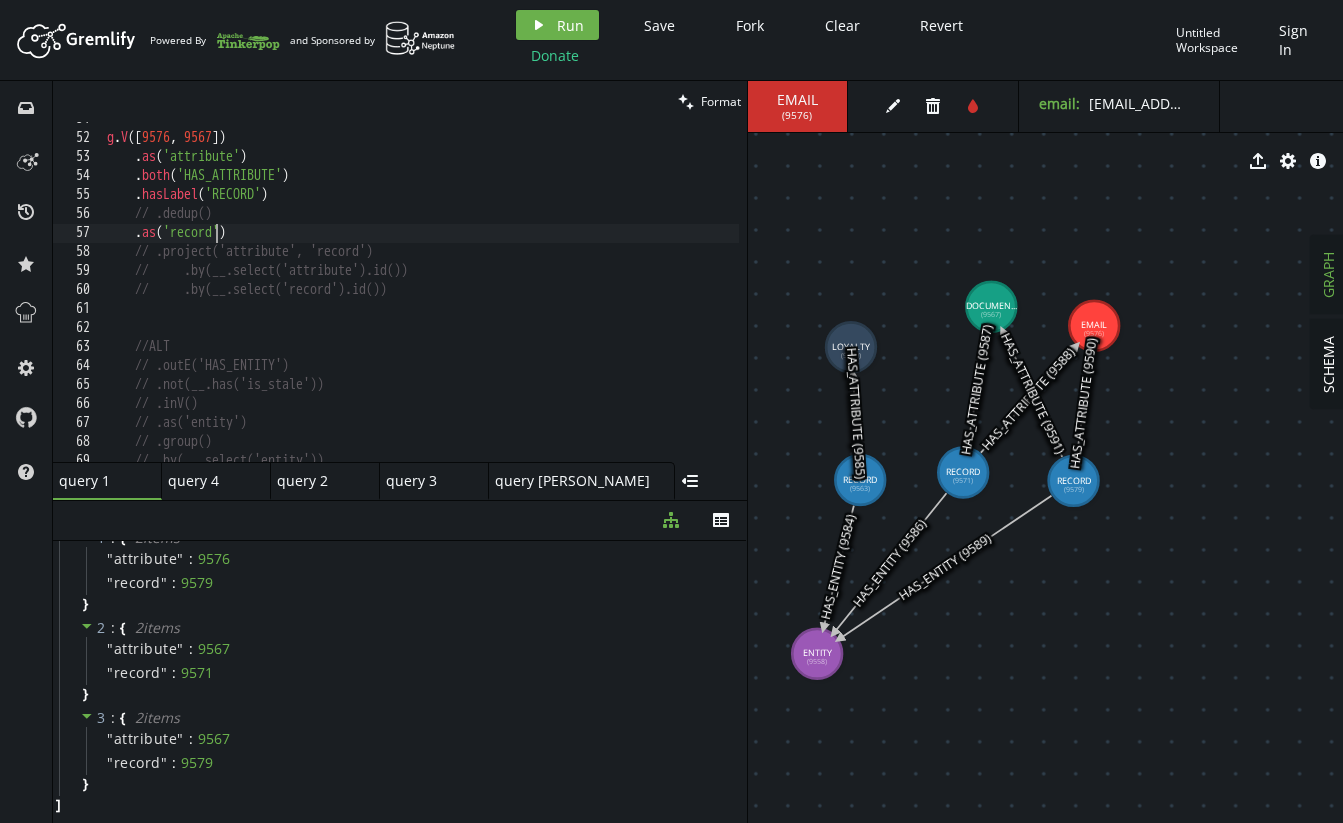 click on "g . V ([ 9576 ,   9567 ])        . as ( 'attribute' )      . both ( 'HAS_ATTRIBUTE' )      . hasLabel ( 'RECORD' )      // .dedup()      . as ( 'record' )      // .project('attribute', 'record')      //     .by(__.select('attribute').id())      //     .by(__.select('record').id())                //ALT      // .outE('HAS_ENTITY')      // .not(__.has('is_stale'))      // .inV()      // .as('entity')      // .group()      // .by(__.select('entity'))" at bounding box center [611, 294] 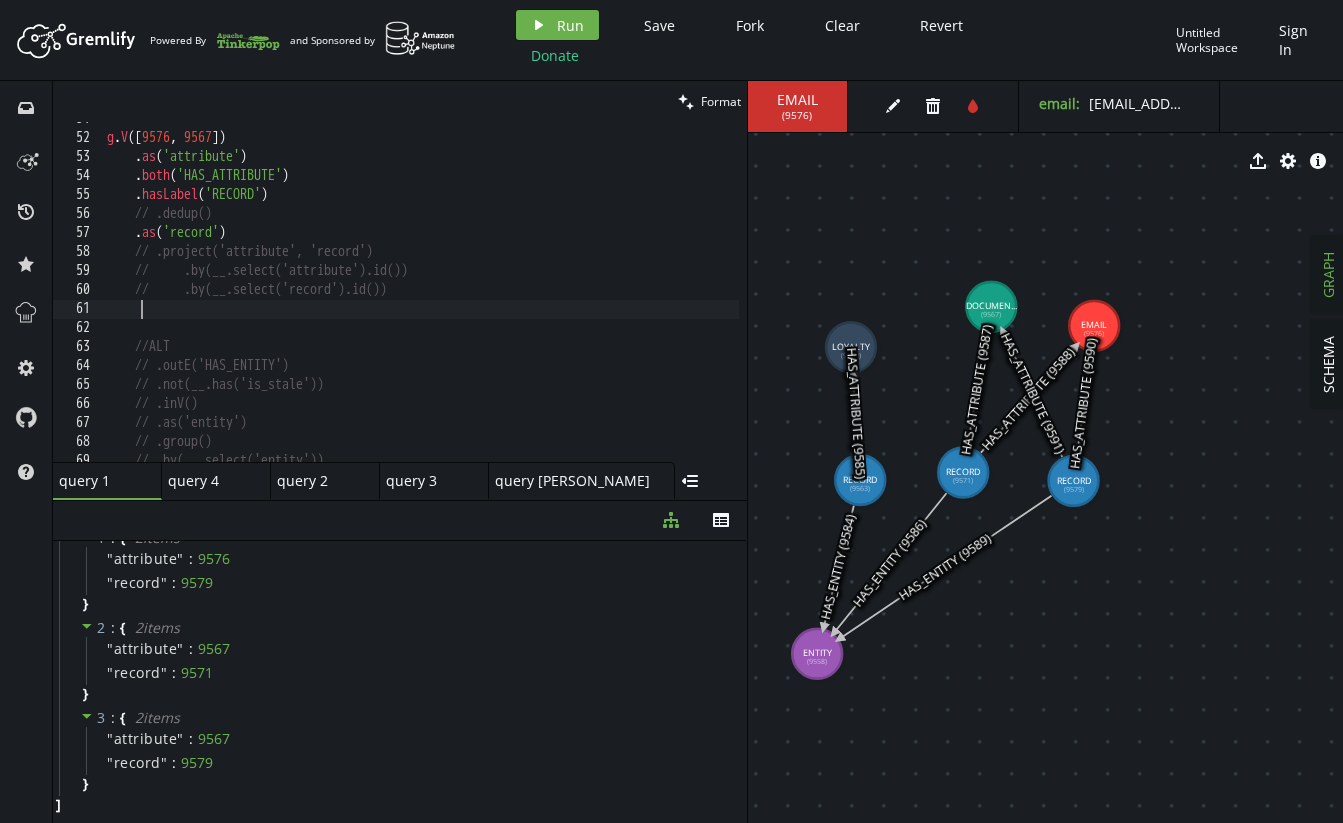 click on "g . V ([ 9576 ,   9567 ])        . as ( 'attribute' )      . both ( 'HAS_ATTRIBUTE' )      . hasLabel ( 'RECORD' )      // .dedup()      . as ( 'record' )      // .project('attribute', 'record')      //     .by(__.select('attribute').id())      //     .by(__.select('record').id())                //ALT      // .outE('HAS_ENTITY')      // .not(__.has('is_stale'))      // .inV()      // .as('entity')      // .group()      // .by(__.select('entity'))" at bounding box center (611, 294) 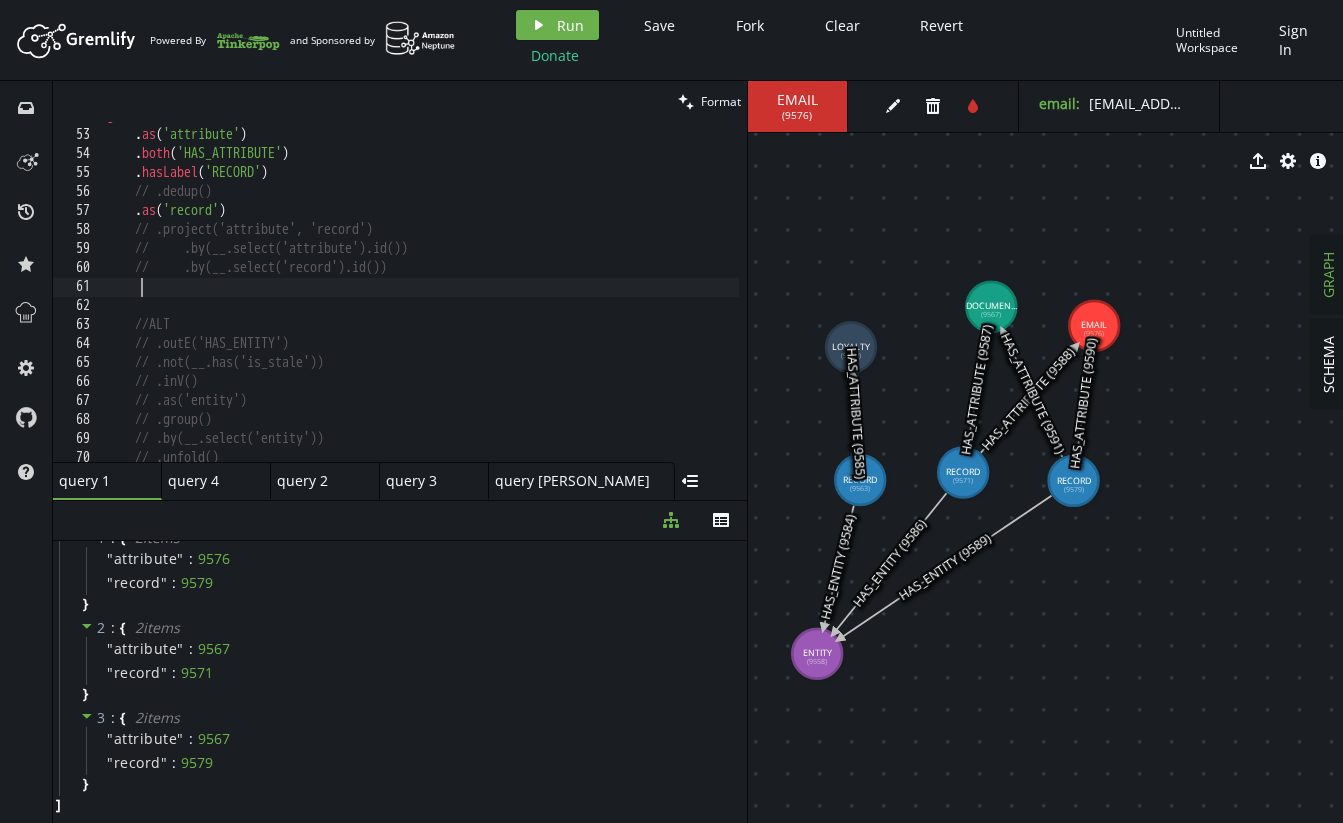 scroll, scrollTop: 984, scrollLeft: 0, axis: vertical 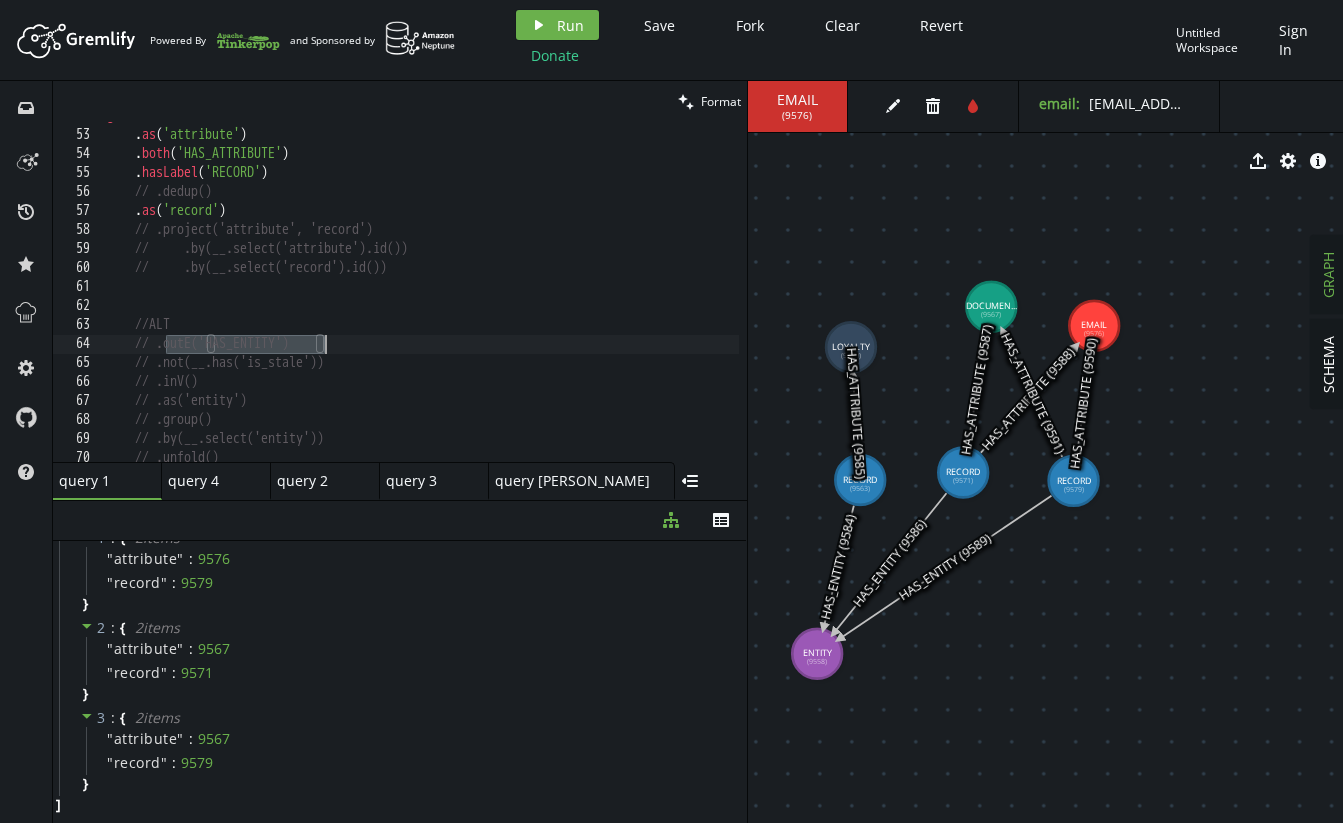 drag, startPoint x: 165, startPoint y: 342, endPoint x: 389, endPoint y: 337, distance: 224.0558 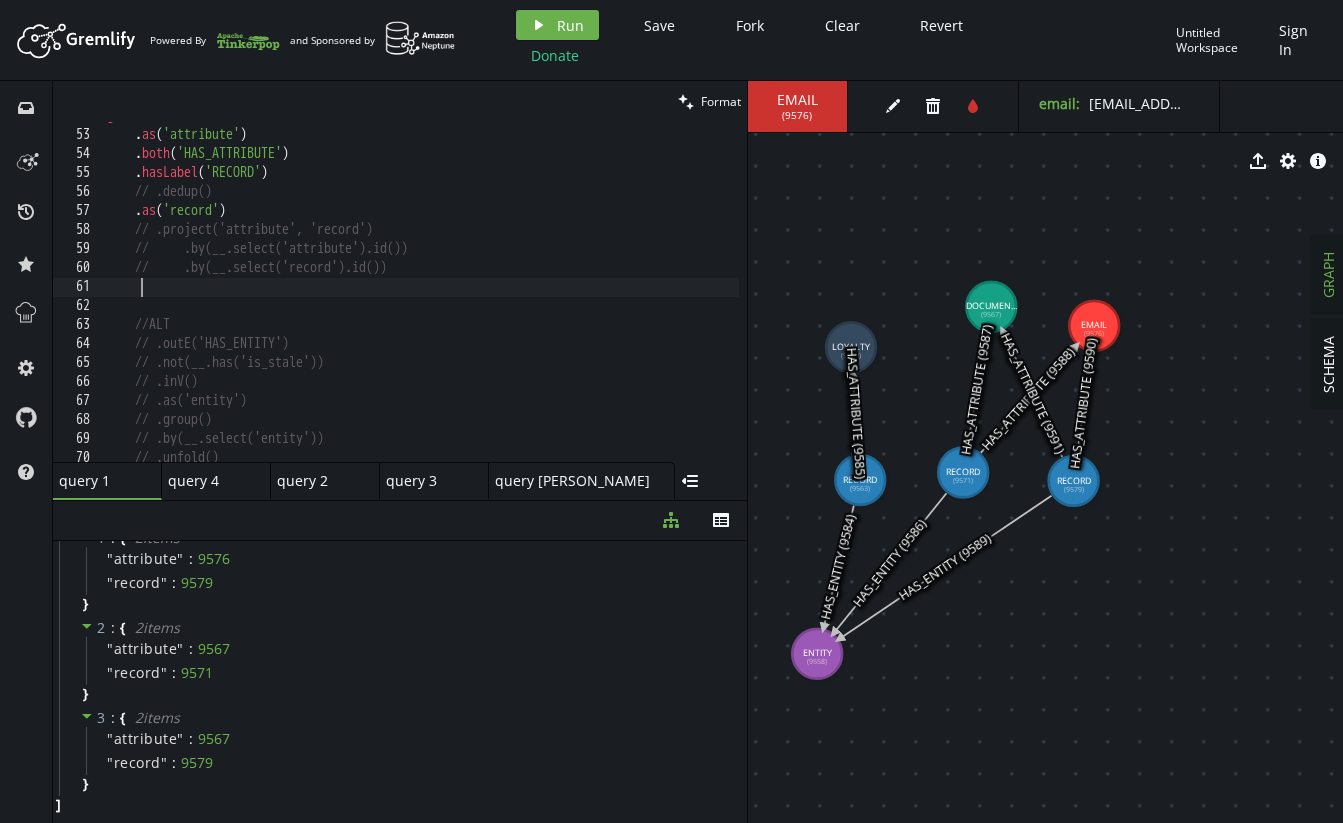 paste on ".outE('HAS_ENTITY')" 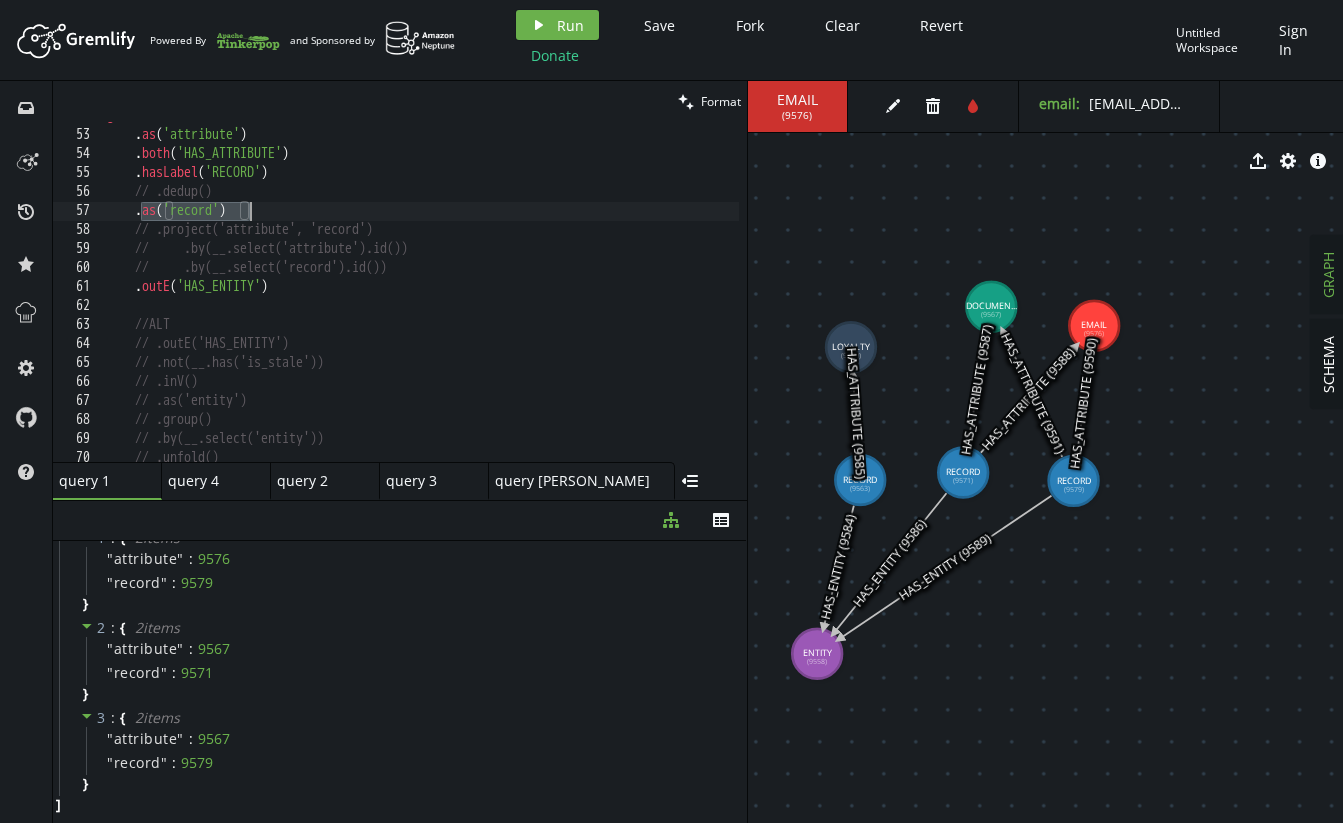 drag, startPoint x: 141, startPoint y: 220, endPoint x: 311, endPoint y: 211, distance: 170.23807 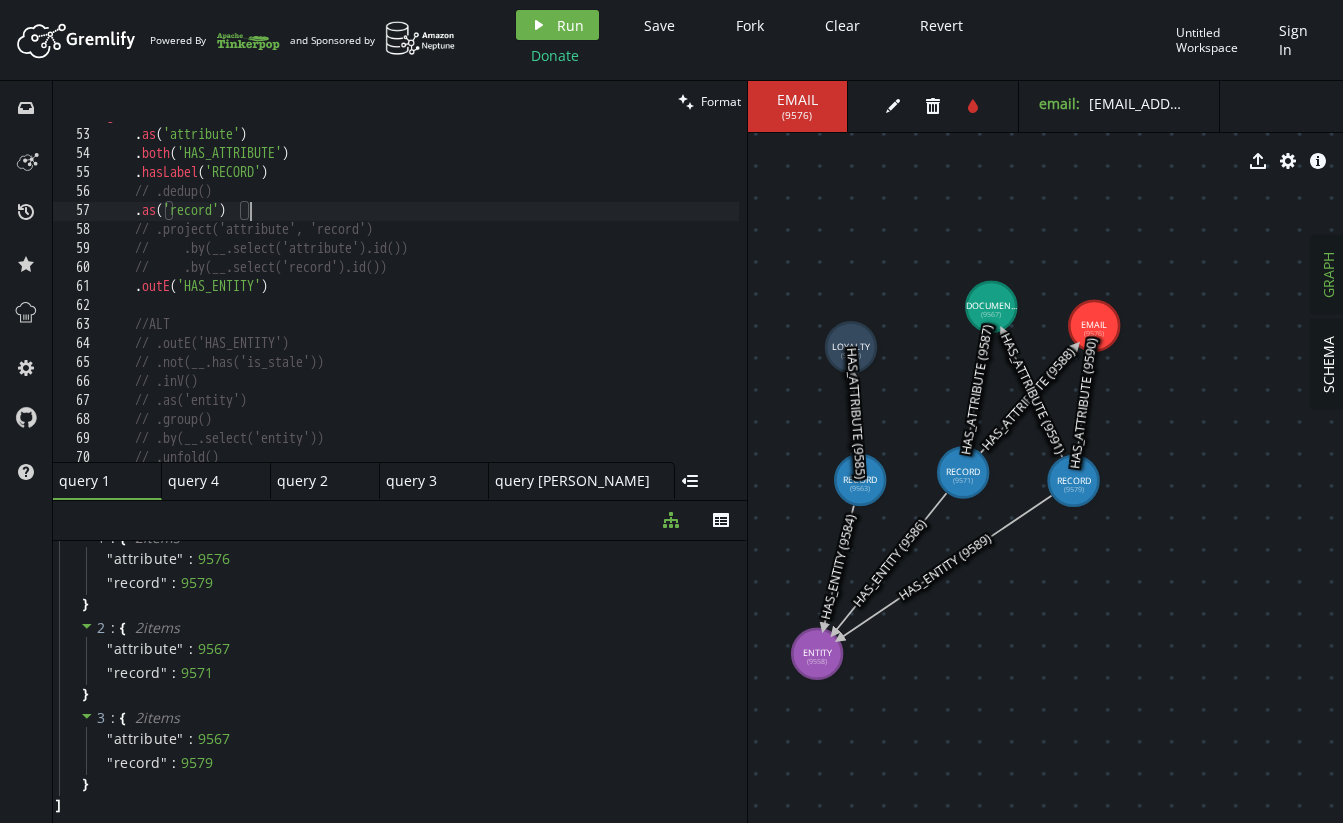 click on "g . V ([ 9576 ,   9567 ])        . as ( 'attribute' )      . both ( 'HAS_ATTRIBUTE' )      . hasLabel ( 'RECORD' )      // .dedup()      . as ( 'record' )      // .project('attribute', 'record')      //     .by(__.select('attribute').id())      //     .by(__.select('record').id())      . outE ( 'HAS_ENTITY' )           //ALT      // .outE('HAS_ENTITY')      // .not(__.has('is_stale'))      // .inV()      // .as('entity')      // .group()      // .by(__.select('entity'))      // .unfold()" at bounding box center (611, 291) 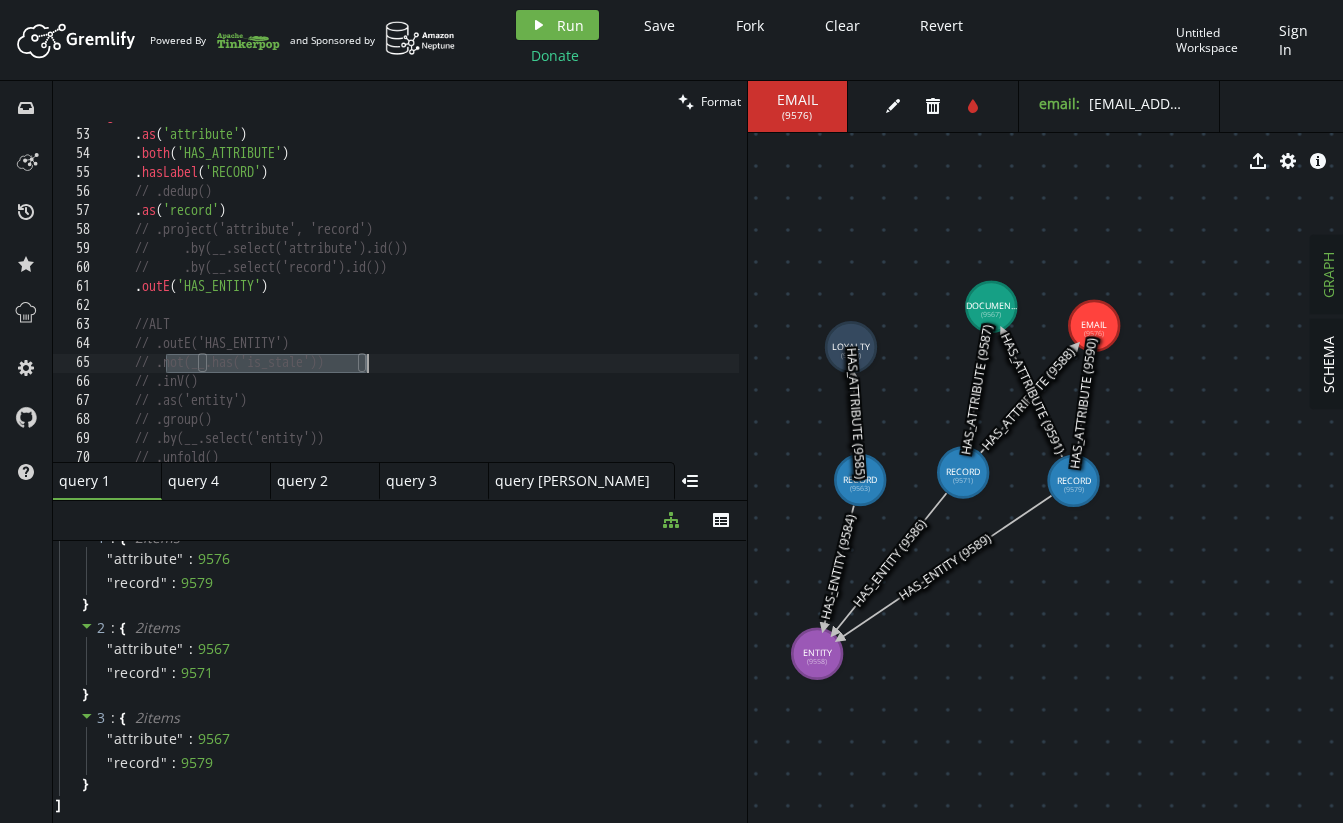 drag, startPoint x: 167, startPoint y: 357, endPoint x: 418, endPoint y: 362, distance: 251.04979 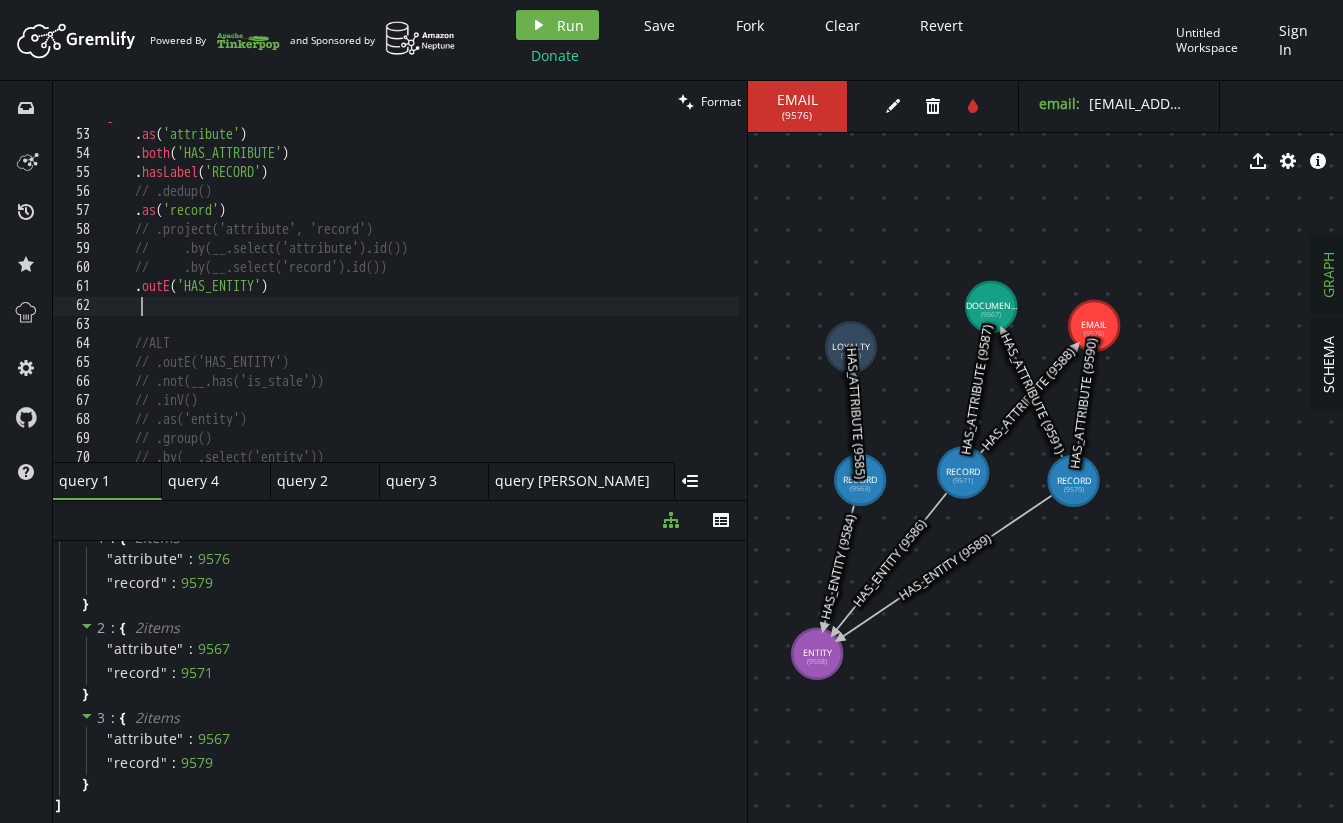 paste on ".not(__.has('is_stale'))" 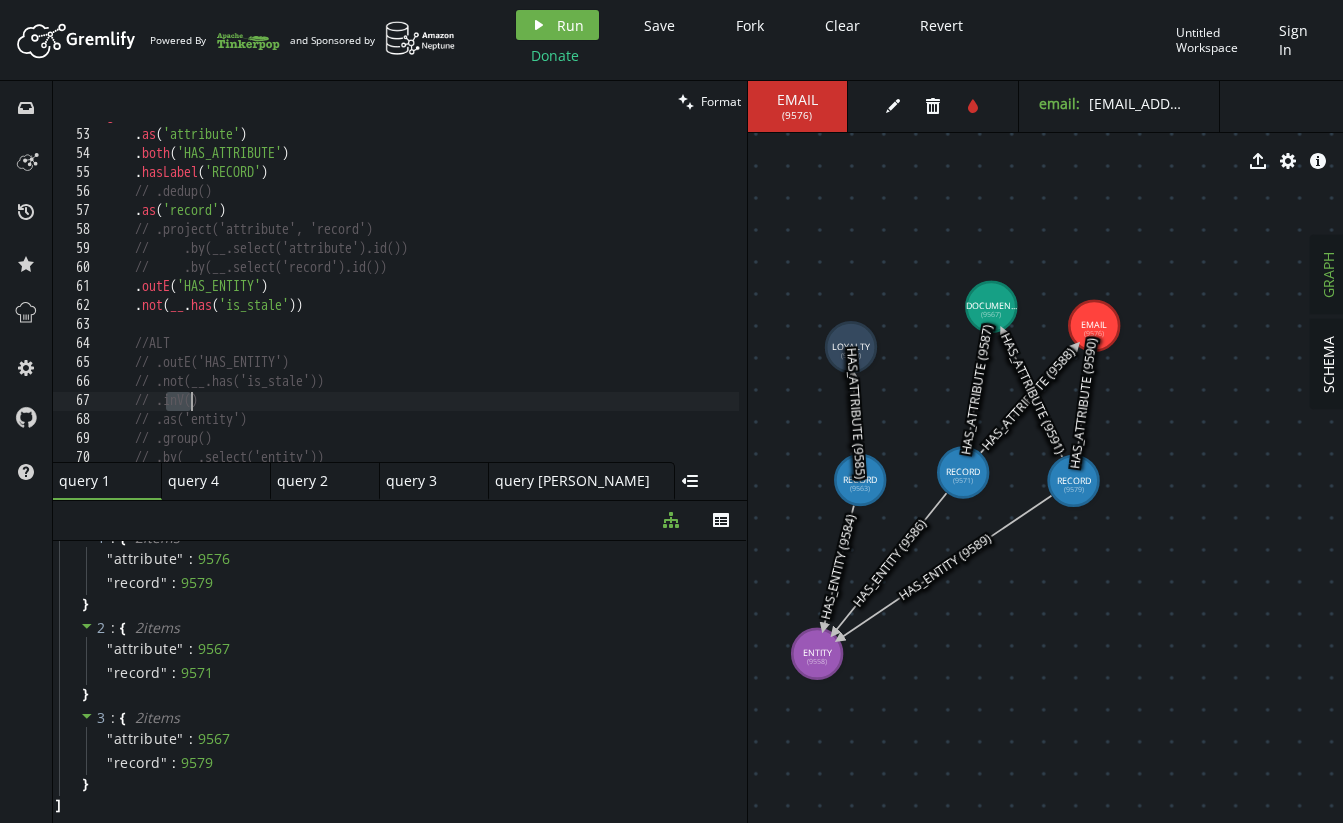 drag, startPoint x: 167, startPoint y: 402, endPoint x: 246, endPoint y: 399, distance: 79.05694 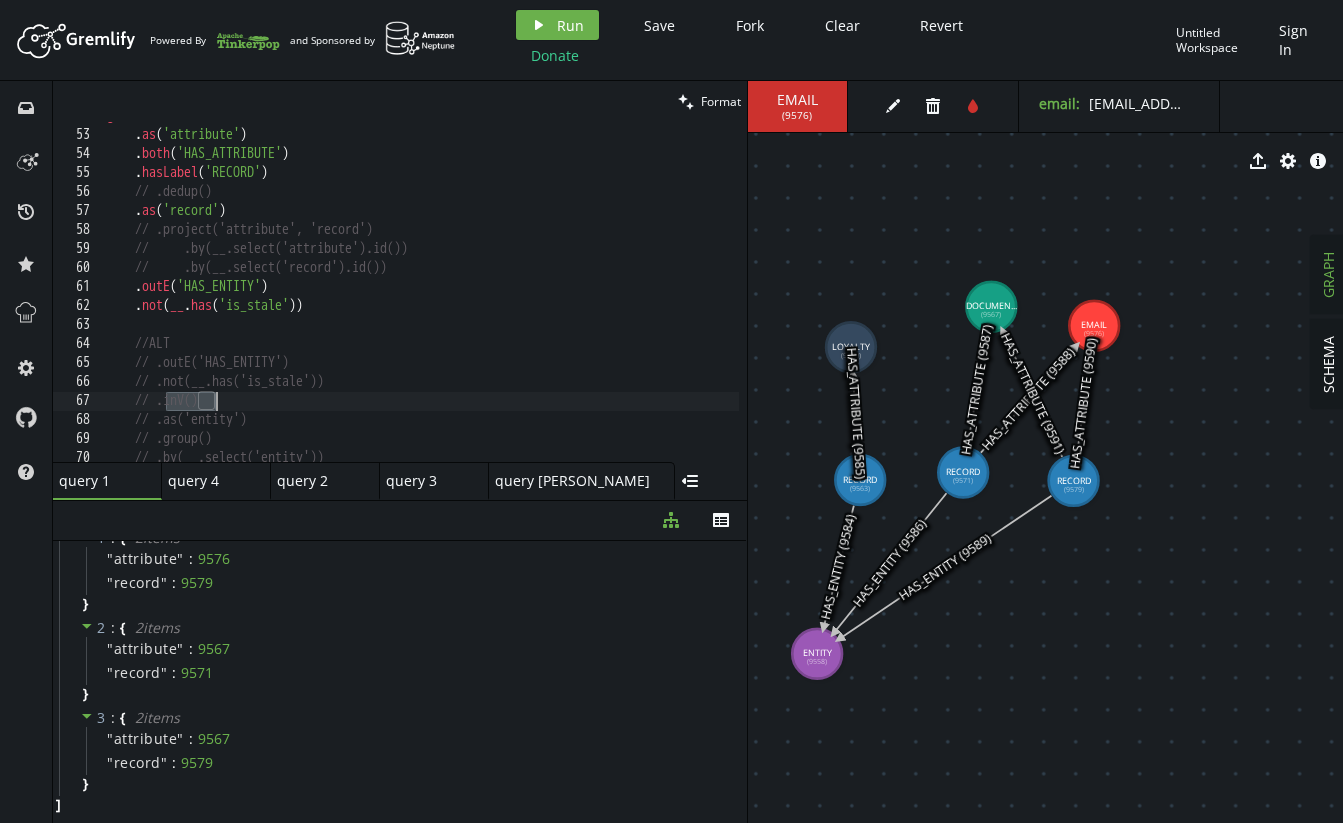click on "g . V ([ 9576 ,   9567 ])        . as ( 'attribute' )      . both ( 'HAS_ATTRIBUTE' )      . hasLabel ( 'RECORD' )      // .dedup()      . as ( 'record' )      // .project('attribute', 'record')      //     .by(__.select('attribute').id())      //     .by(__.select('record').id())      . outE ( 'HAS_ENTITY' )      . not ( __ . has ( 'is_stale' ))           //ALT      // .outE('HAS_ENTITY')      // .not(__.has('is_stale'))      // .inV()      // .as('entity')      // .group()      // .by(__.select('entity'))" at bounding box center (611, 291) 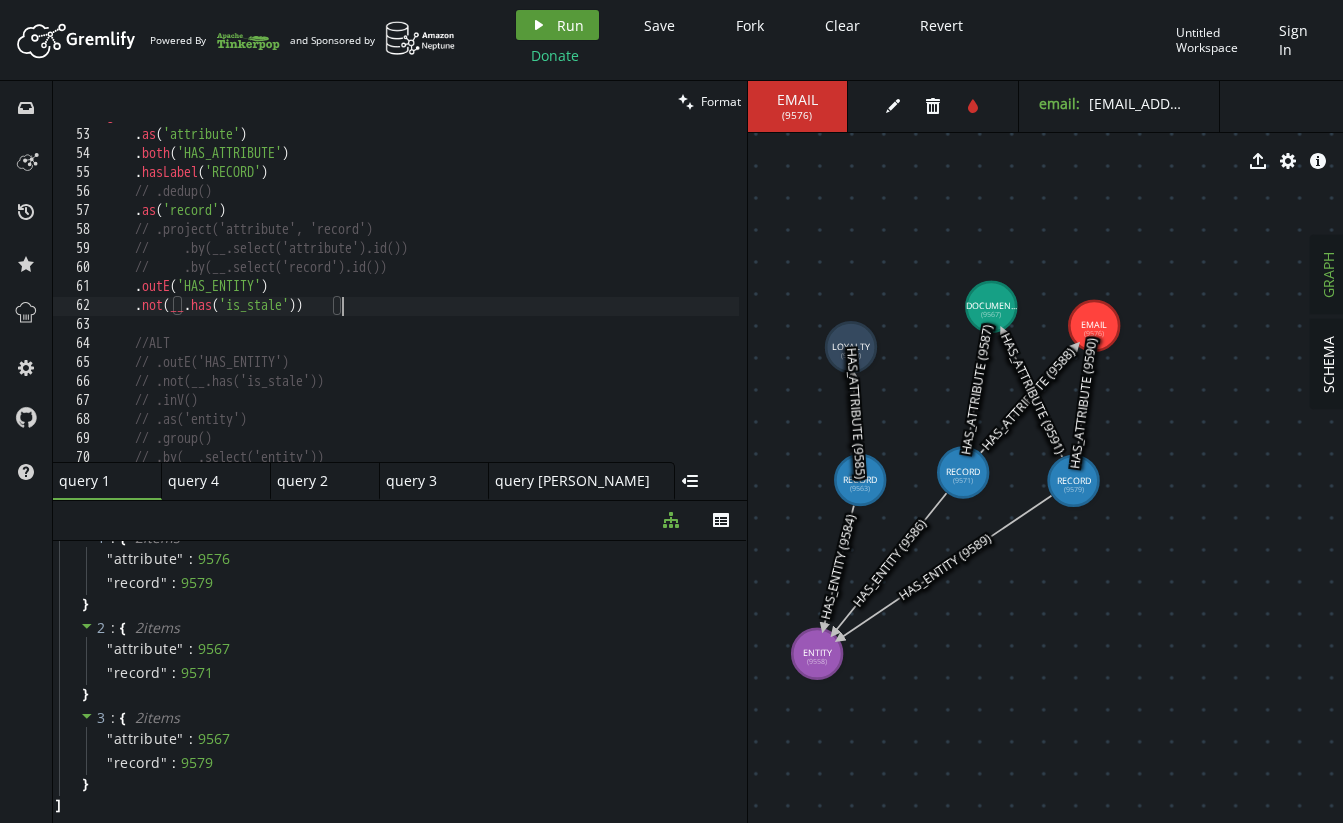 click 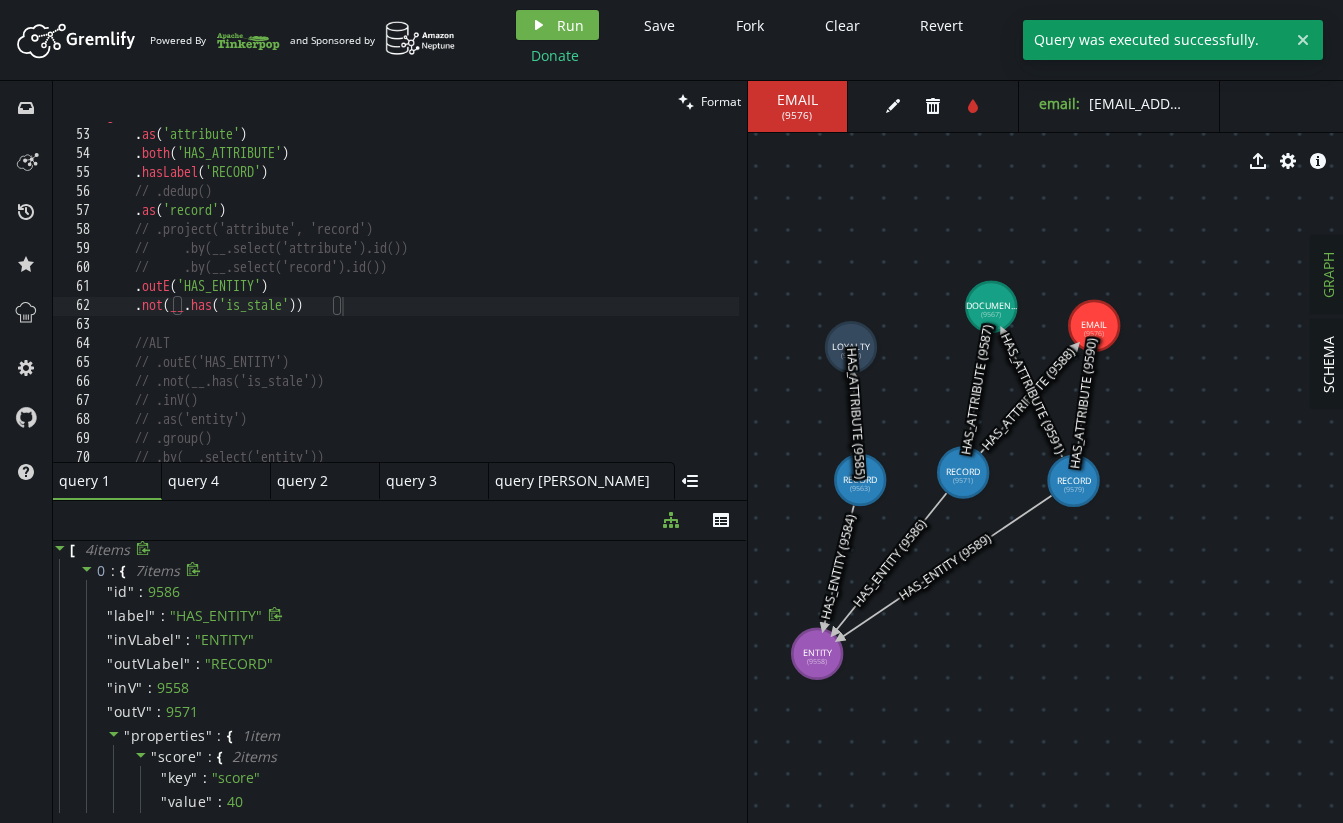 scroll, scrollTop: 0, scrollLeft: 0, axis: both 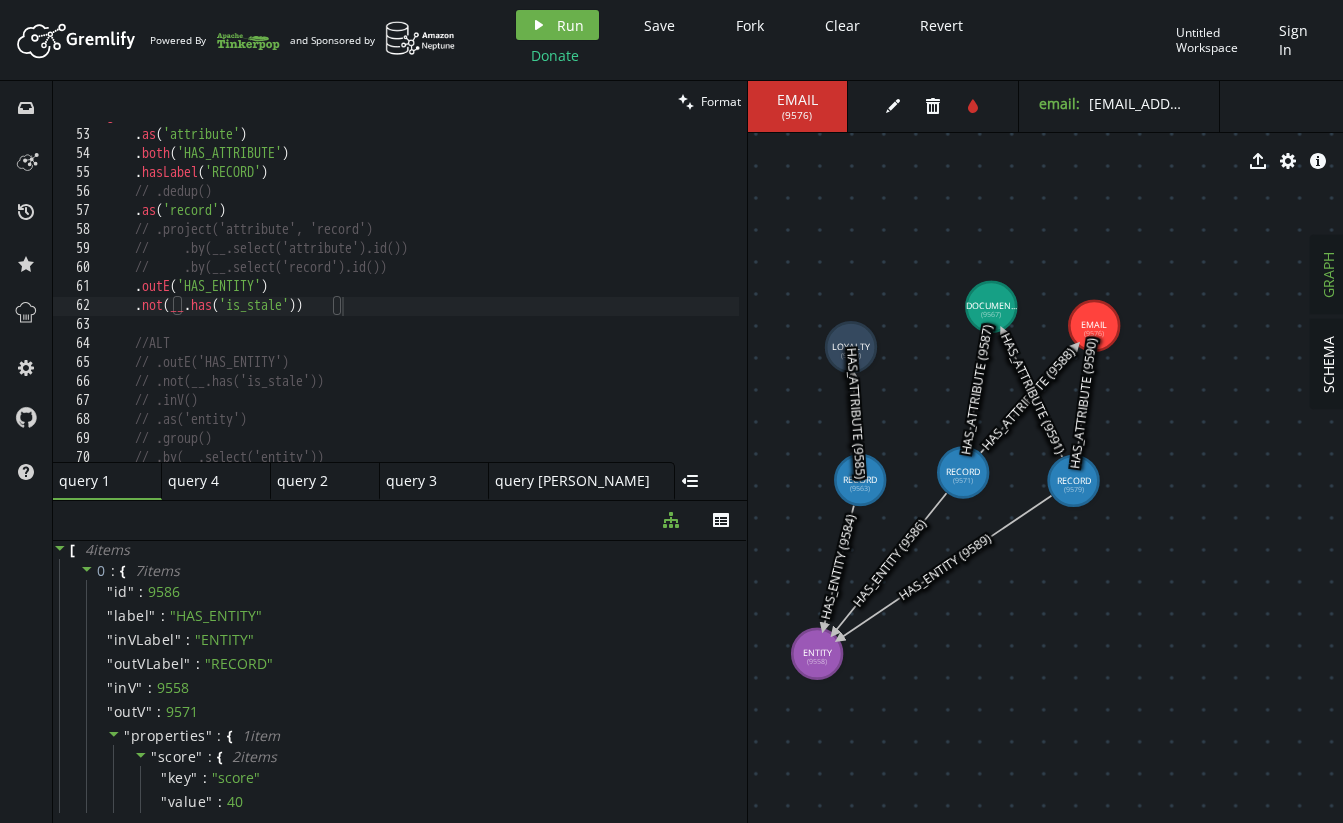 click on "g . V ([ 9576 ,   9567 ])        . as ( 'attribute' )      . both ( 'HAS_ATTRIBUTE' )      . hasLabel ( 'RECORD' )      // .dedup()      . as ( 'record' )      // .project('attribute', 'record')      //     .by(__.select('attribute').id())      //     .by(__.select('record').id())      . outE ( 'HAS_ENTITY' )      . not ( __ . has ( 'is_stale' ))           //ALT      // .outE('HAS_ENTITY')      // .not(__.has('is_stale'))      // .inV()      // .as('entity')      // .group()      // .by(__.select('entity'))" at bounding box center (611, 291) 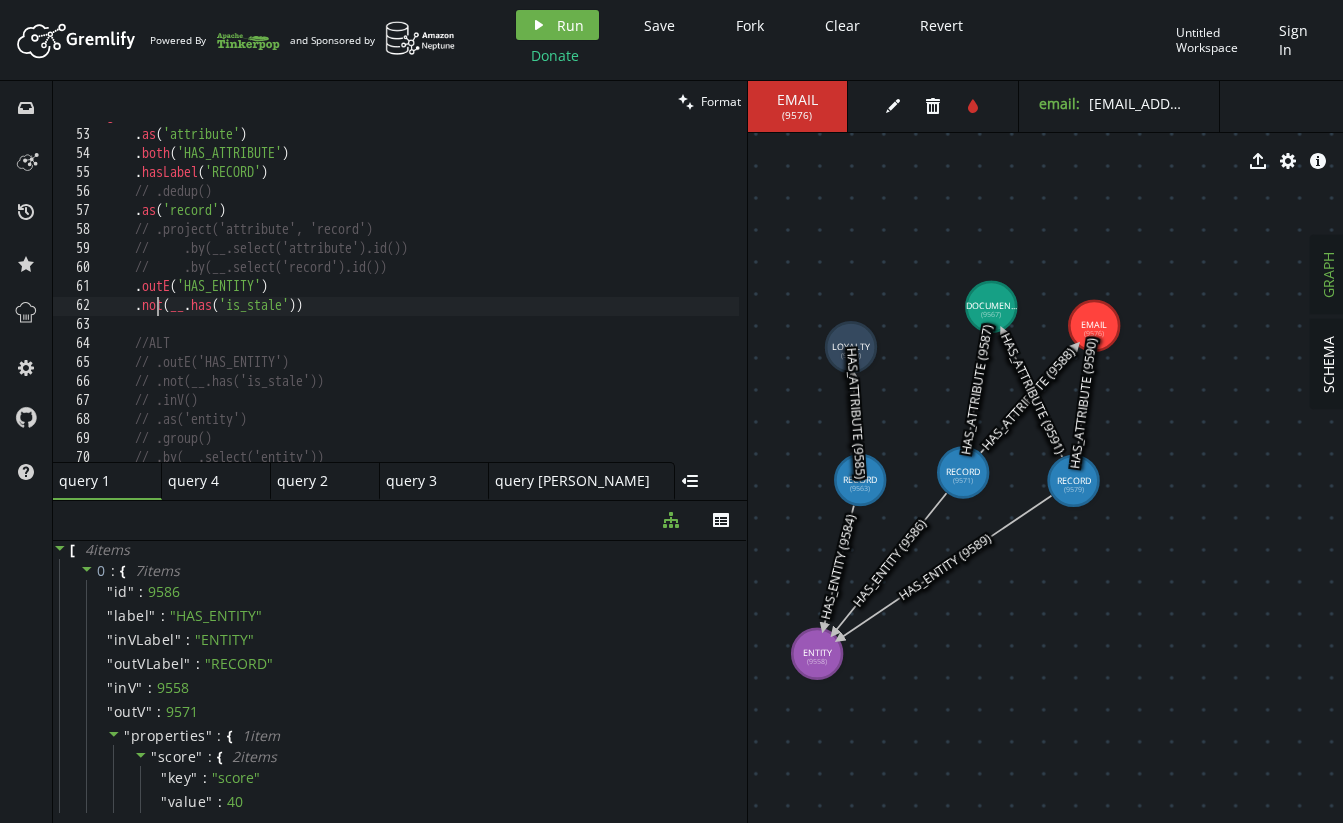 click on "g . V ([ 9576 ,   9567 ])        . as ( 'attribute' )      . both ( 'HAS_ATTRIBUTE' )      . hasLabel ( 'RECORD' )      // .dedup()      . as ( 'record' )      // .project('attribute', 'record')      //     .by(__.select('attribute').id())      //     .by(__.select('record').id())      . outE ( 'HAS_ENTITY' )      . not ( __ . has ( 'is_stale' ))           //ALT      // .outE('HAS_ENTITY')      // .not(__.has('is_stale'))      // .inV()      // .as('entity')      // .group()      // .by(__.select('entity'))" at bounding box center (611, 291) 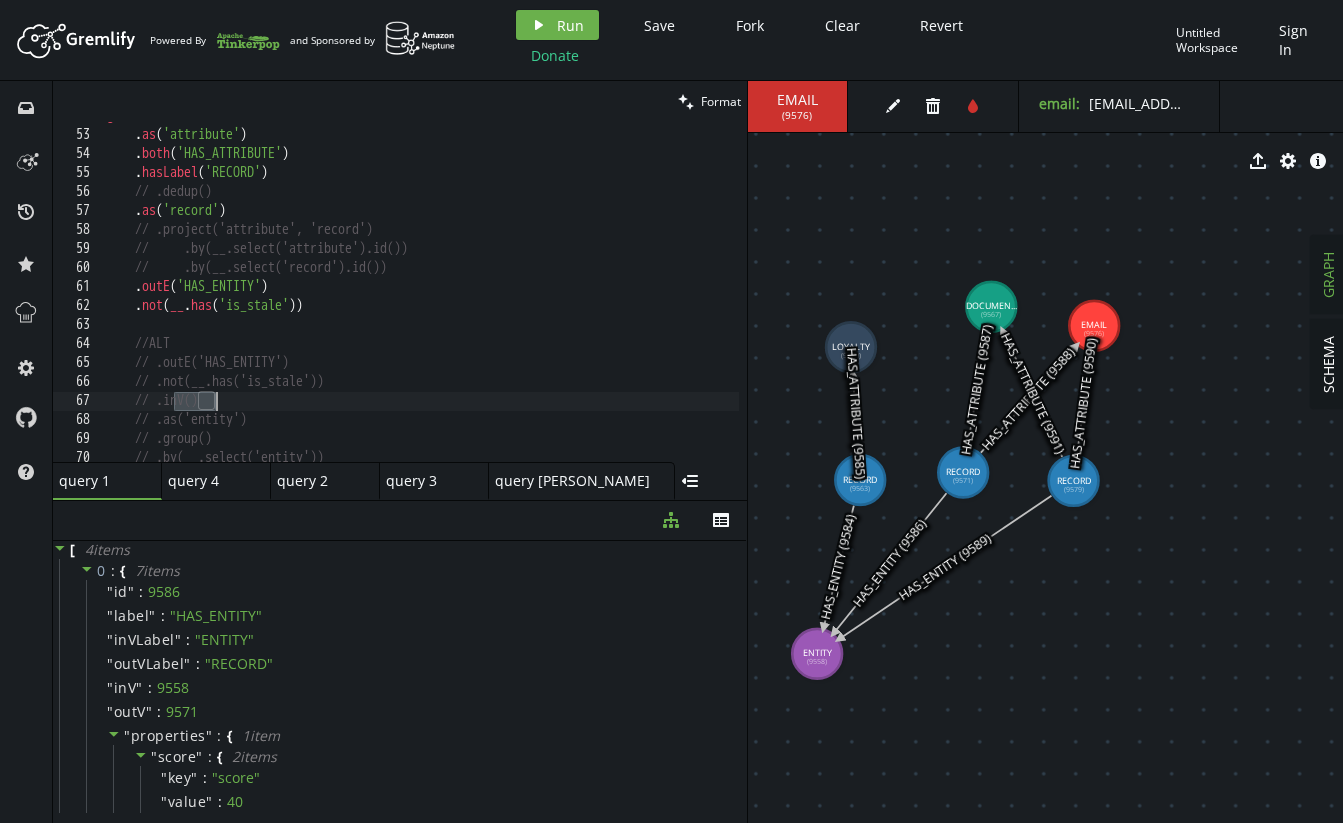 drag, startPoint x: 172, startPoint y: 405, endPoint x: 242, endPoint y: 395, distance: 70.71068 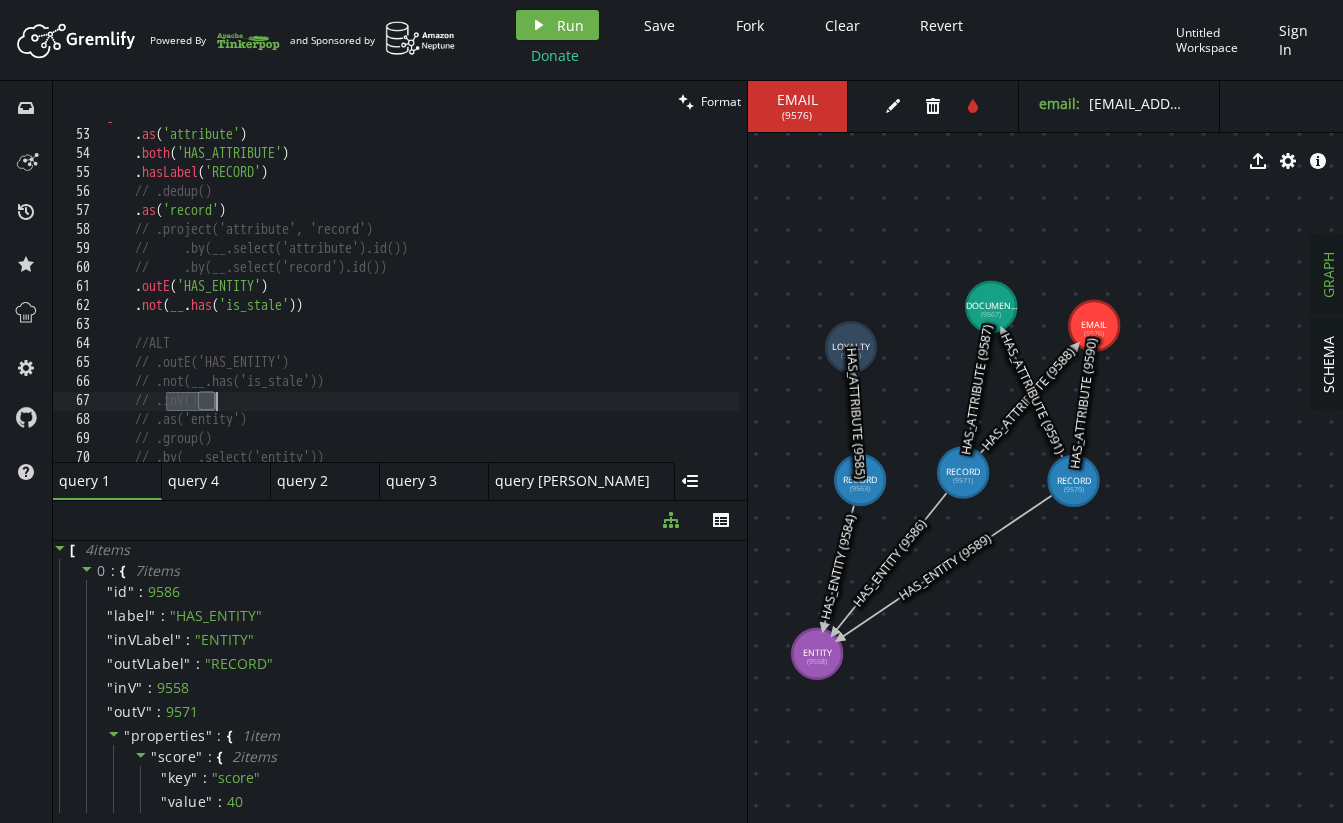 drag, startPoint x: 169, startPoint y: 401, endPoint x: 253, endPoint y: 401, distance: 84 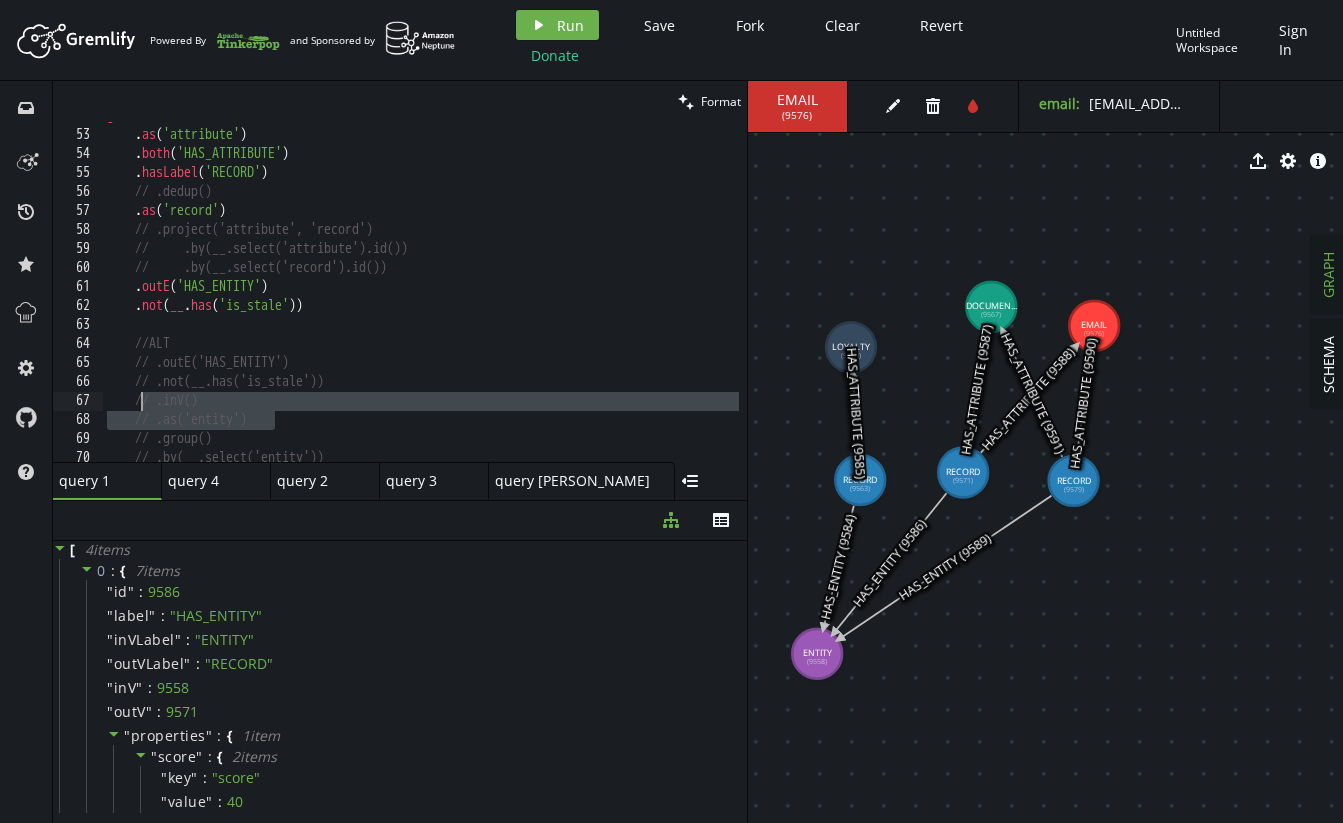 drag, startPoint x: 228, startPoint y: 413, endPoint x: 137, endPoint y: 394, distance: 92.96236 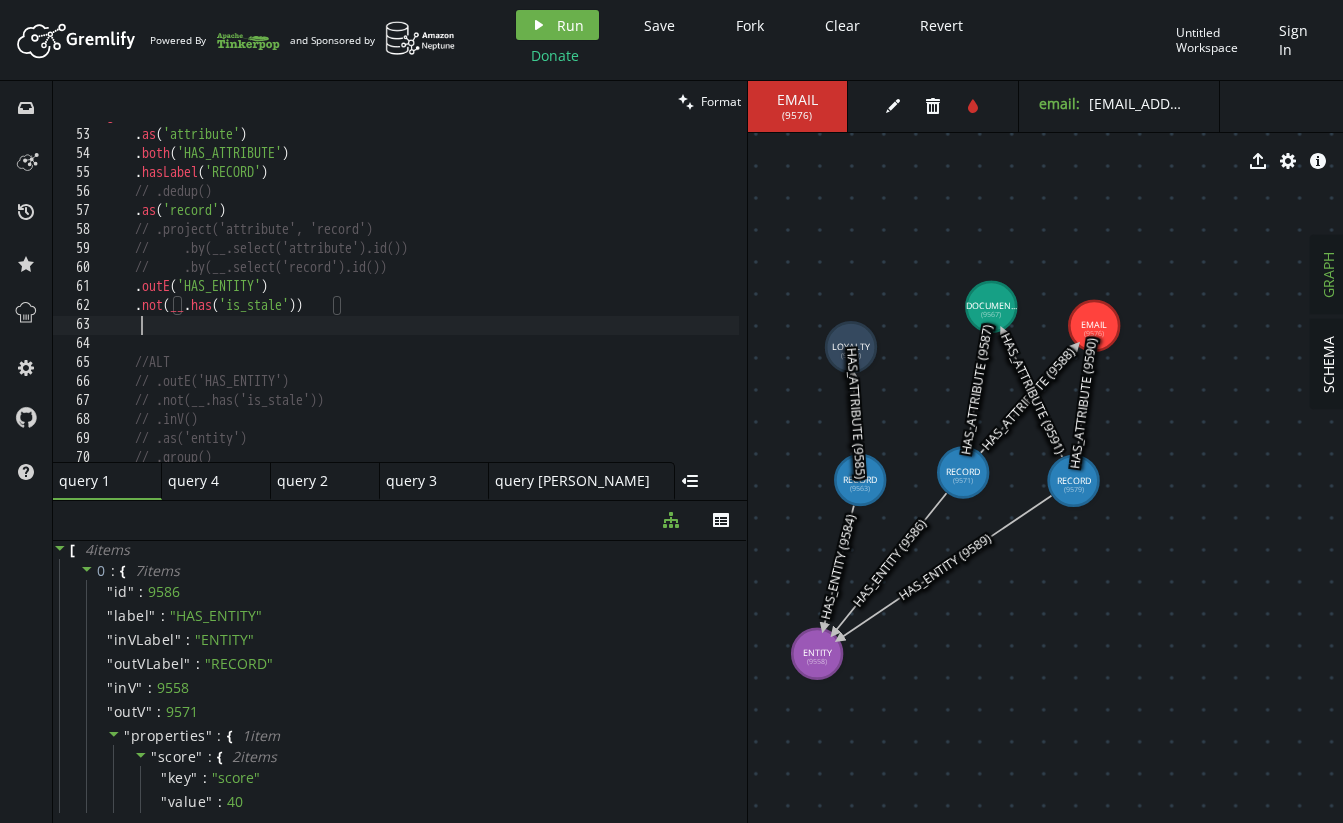 paste on "// .as('entity')" 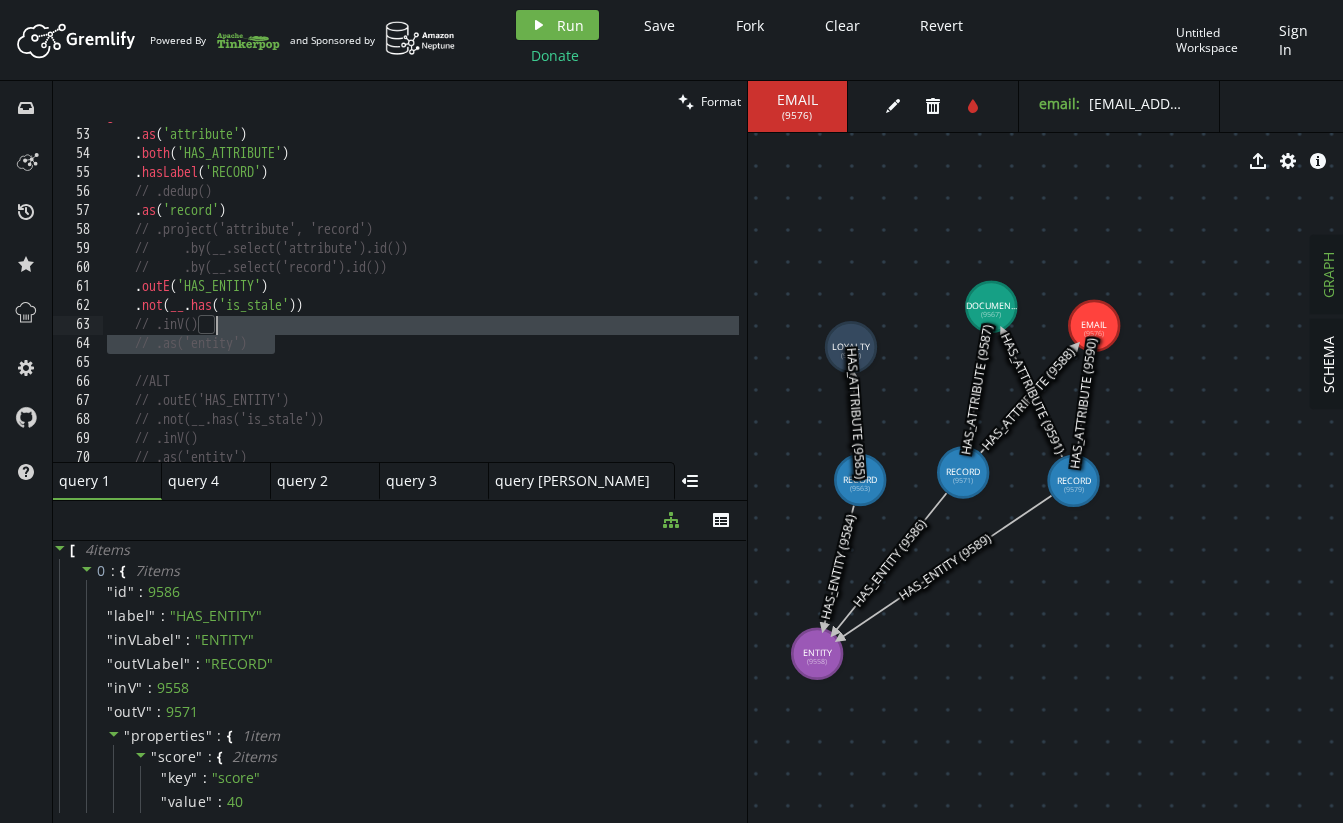 drag, startPoint x: 278, startPoint y: 337, endPoint x: 251, endPoint y: 325, distance: 29.546574 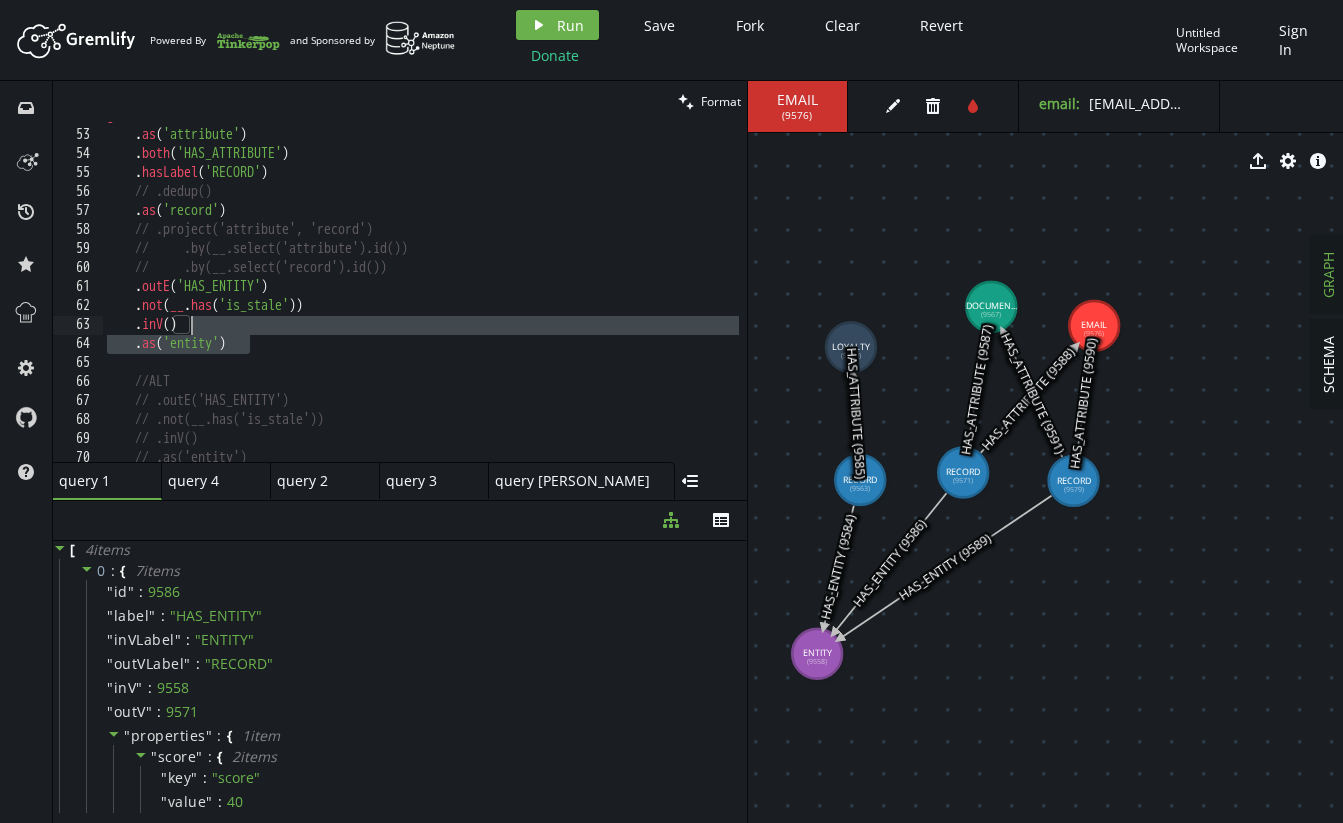 click on "g . V ([ 9576 ,   9567 ])        . as ( 'attribute' )      . both ( 'HAS_ATTRIBUTE' )      . hasLabel ( 'RECORD' )      // .dedup()      . as ( 'record' )      // .project('attribute', 'record')      //     .by(__.select('attribute').id())      //     .by(__.select('record').id())      . outE ( 'HAS_ENTITY' )      . not ( __ . has ( 'is_stale' ))      . inV ( )      . as ( 'entity' )           //ALT      // .outE('HAS_ENTITY')      // .not(__.has('is_stale'))      // .inV()      // .as('entity')" at bounding box center (611, 291) 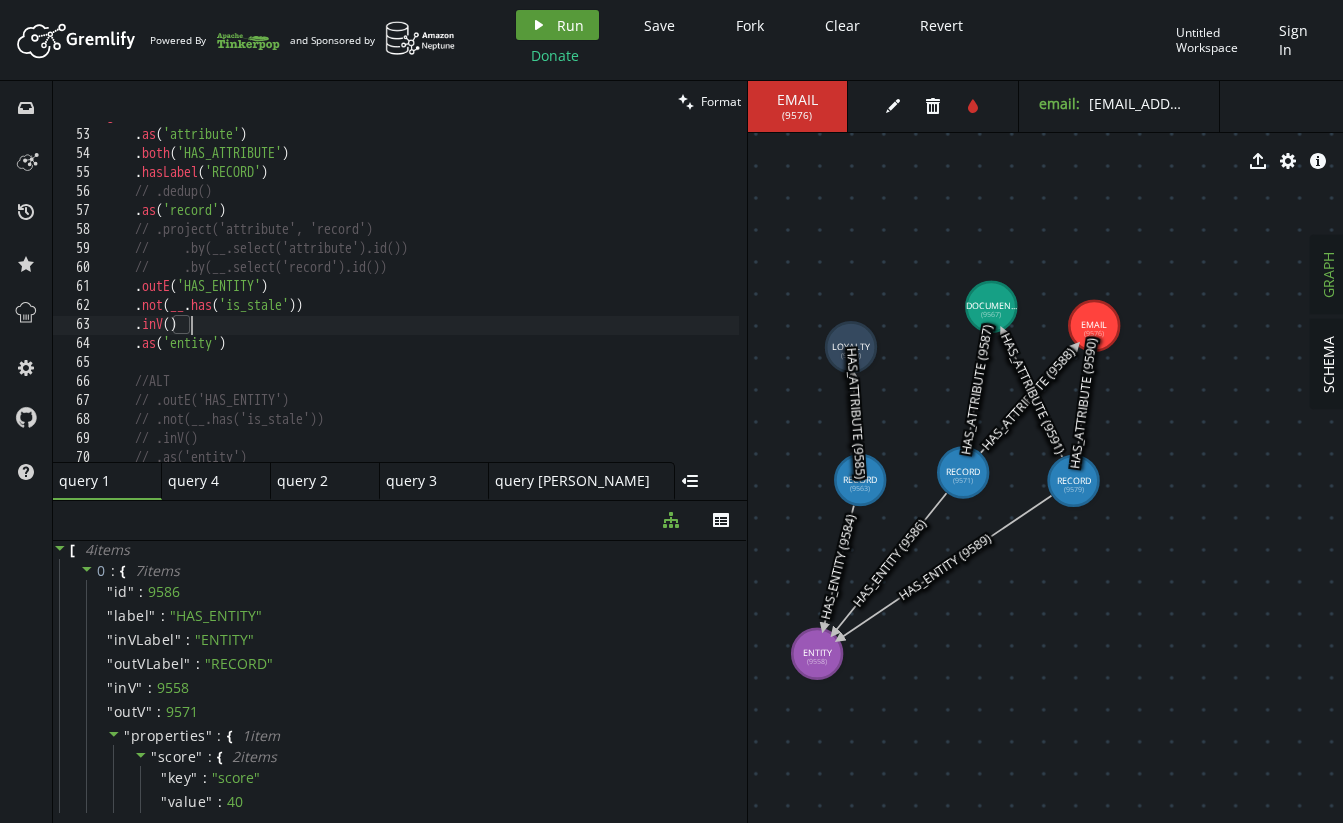 click on "Run" at bounding box center (570, 25) 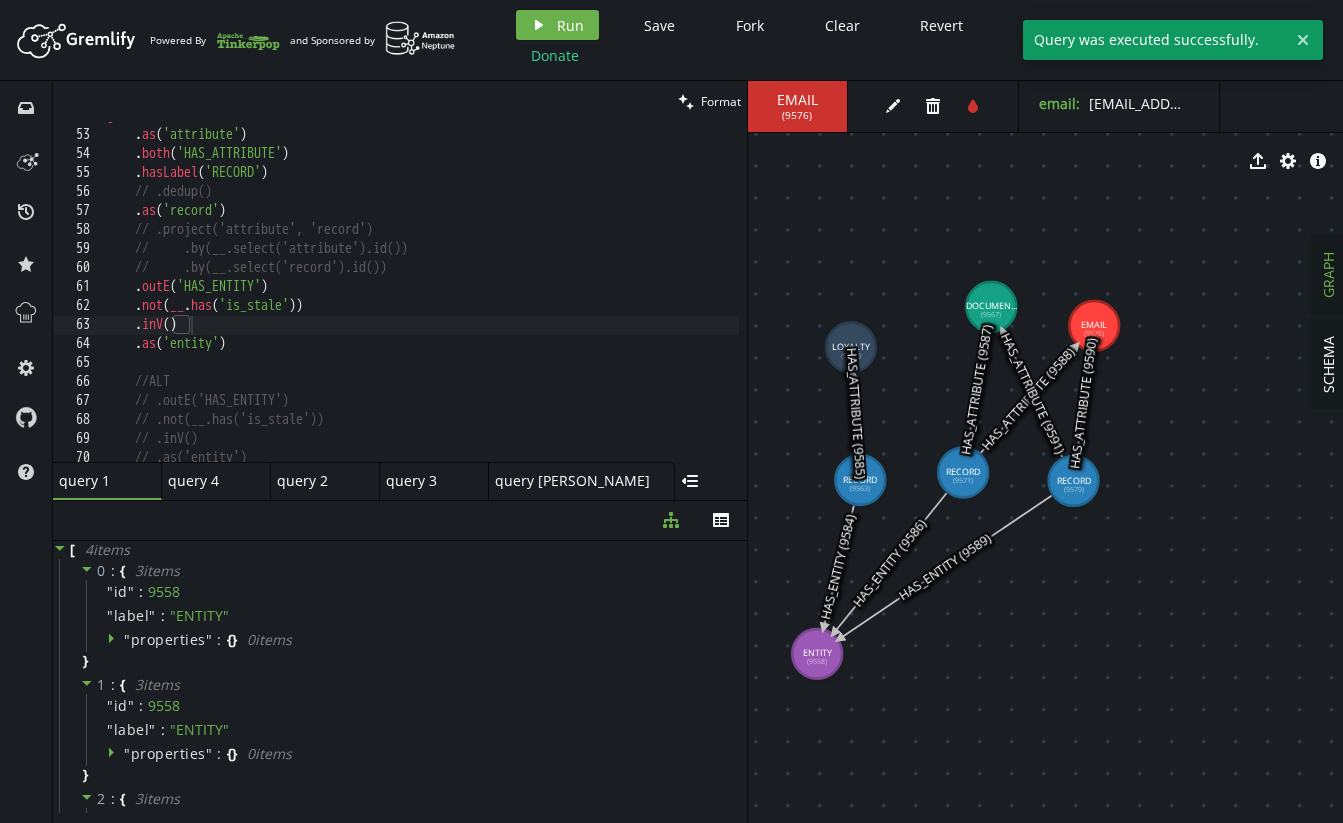 type on ".as('entity')" 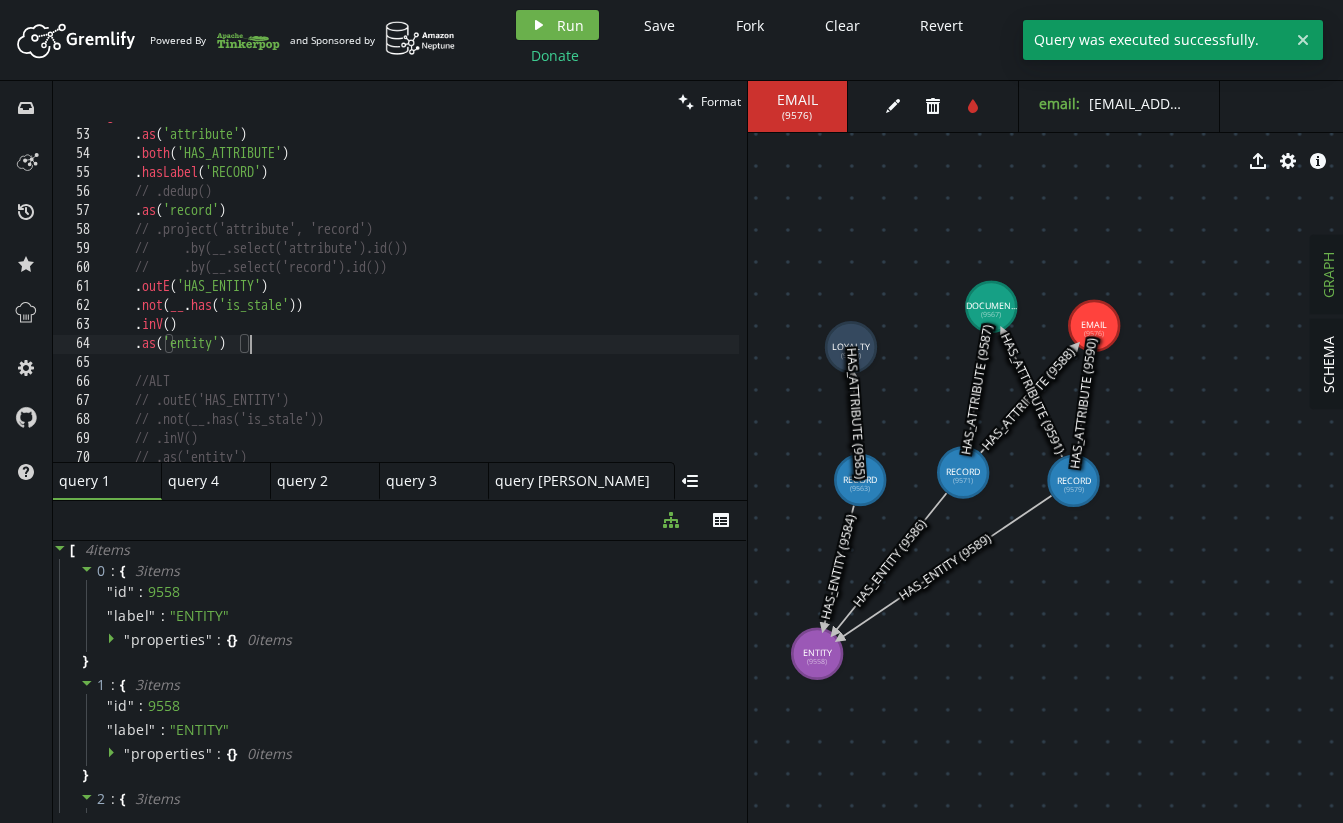 click on "g . V ([ 9576 ,   9567 ])        . as ( 'attribute' )      . both ( 'HAS_ATTRIBUTE' )      . hasLabel ( 'RECORD' )      // .dedup()      . as ( 'record' )      // .project('attribute', 'record')      //     .by(__.select('attribute').id())      //     .by(__.select('record').id())      . outE ( 'HAS_ENTITY' )      . not ( __ . has ( 'is_stale' ))      . inV ( )      . as ( 'entity' )           //ALT      // .outE('HAS_ENTITY')      // .not(__.has('is_stale'))      // .inV()      // .as('entity')" at bounding box center (611, 291) 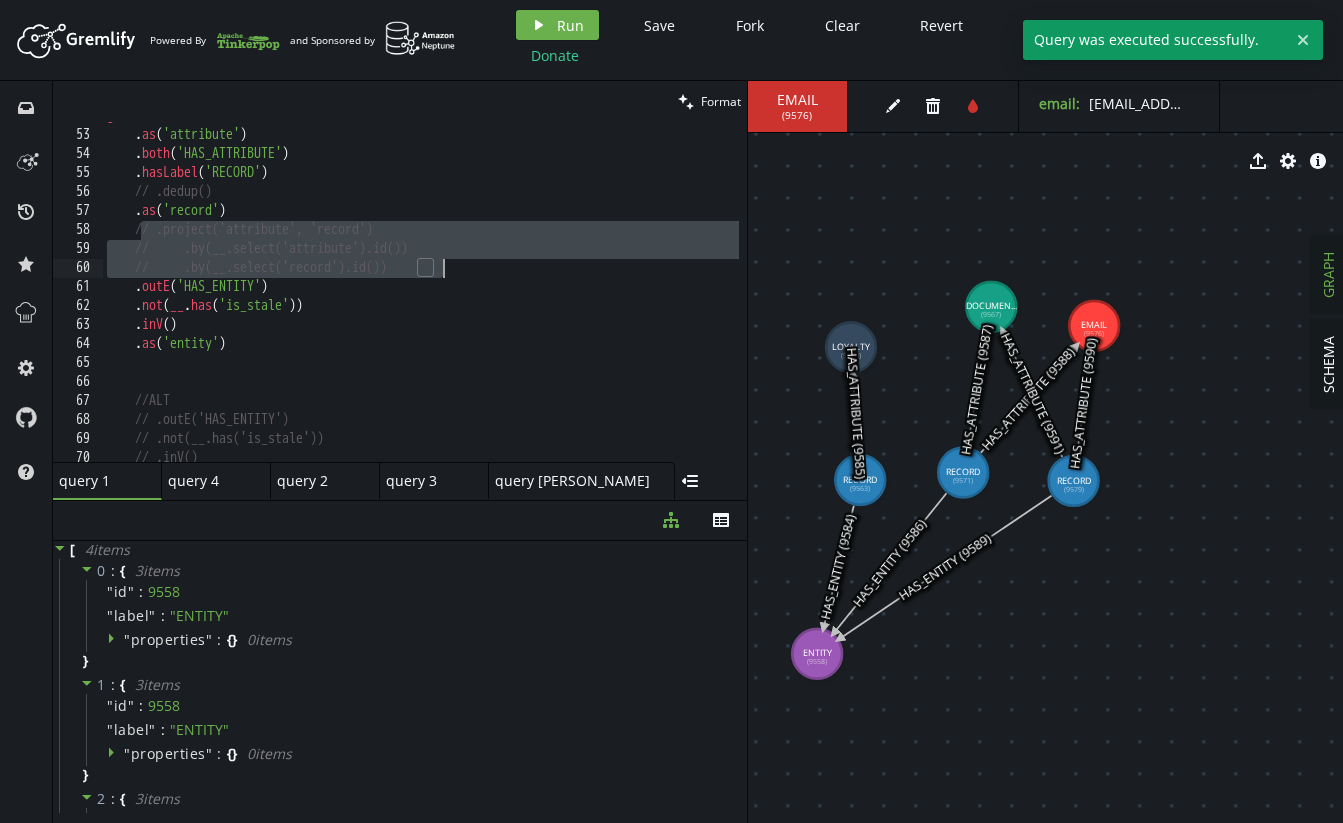 drag, startPoint x: 142, startPoint y: 228, endPoint x: 453, endPoint y: 268, distance: 313.5618 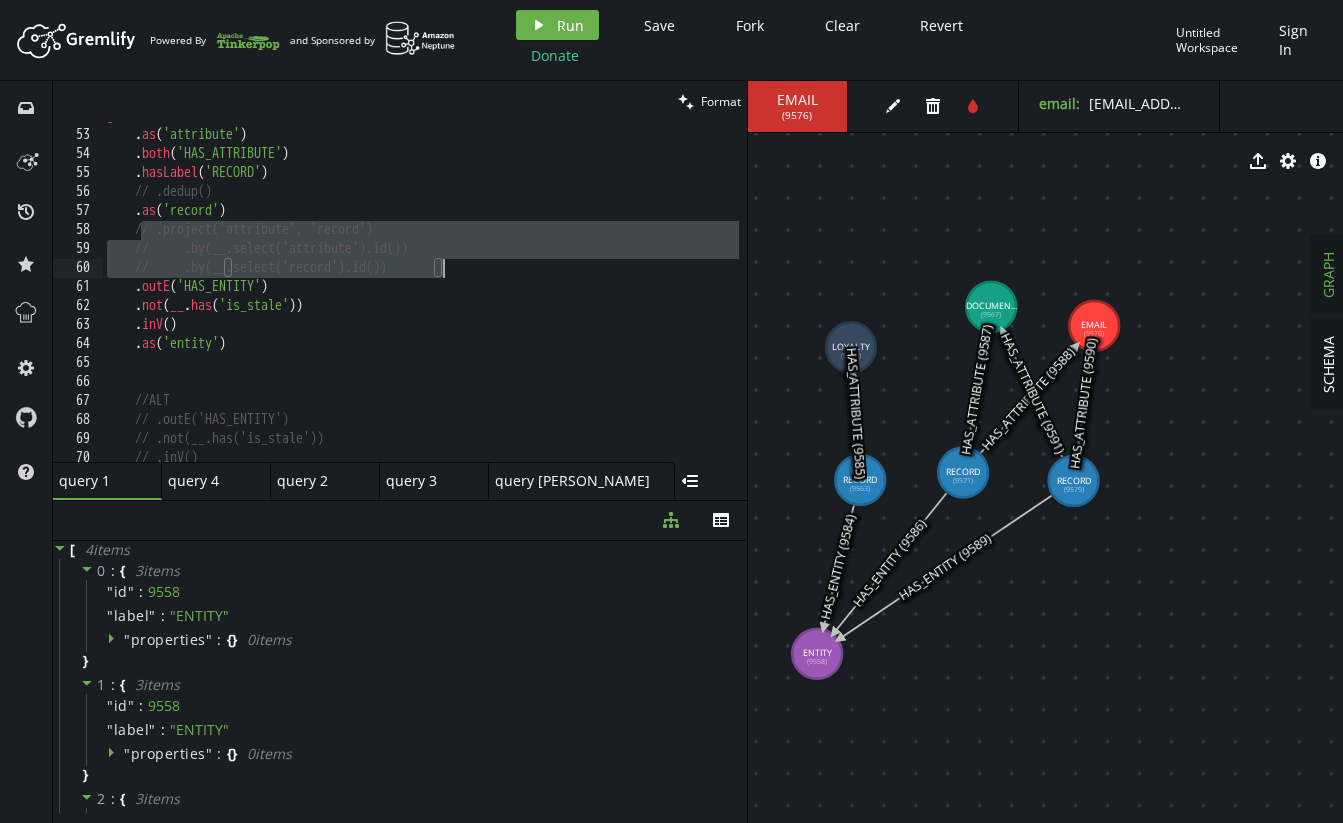 click on "g . V ([ 9576 ,   9567 ])        . as ( 'attribute' )      . both ( 'HAS_ATTRIBUTE' )      . hasLabel ( 'RECORD' )      // .dedup()      . as ( 'record' )      // .project('attribute', 'record')      //     .by(__.select('attribute').id())      //     .by(__.select('record').id())      . outE ( 'HAS_ENTITY' )      . not ( __ . has ( 'is_stale' ))      . inV ( )      . as ( 'entity' )                //ALT      // .outE('HAS_ENTITY')      // .not(__.has('is_stale'))      // .inV()" at bounding box center [611, 291] 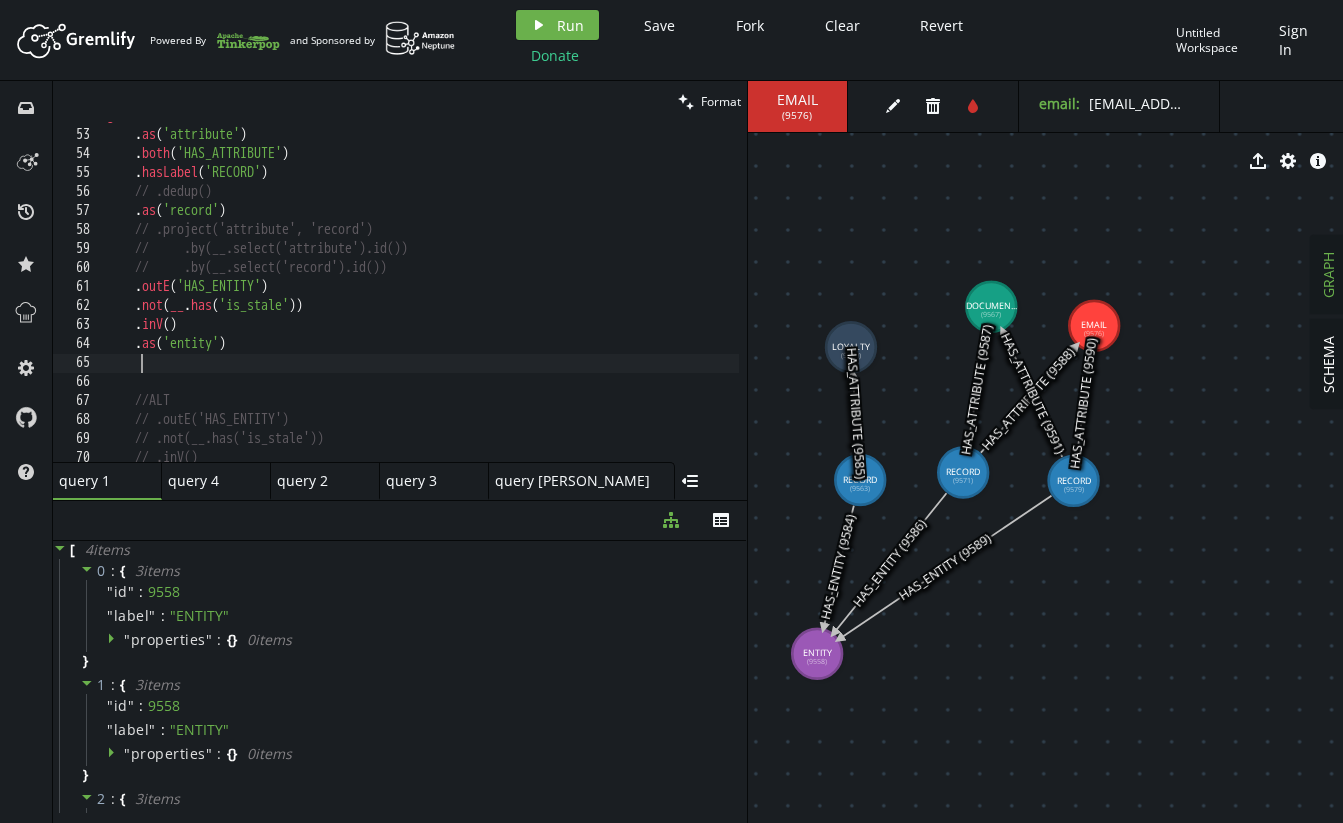 paste on "//     .by(__.select('record').id())" 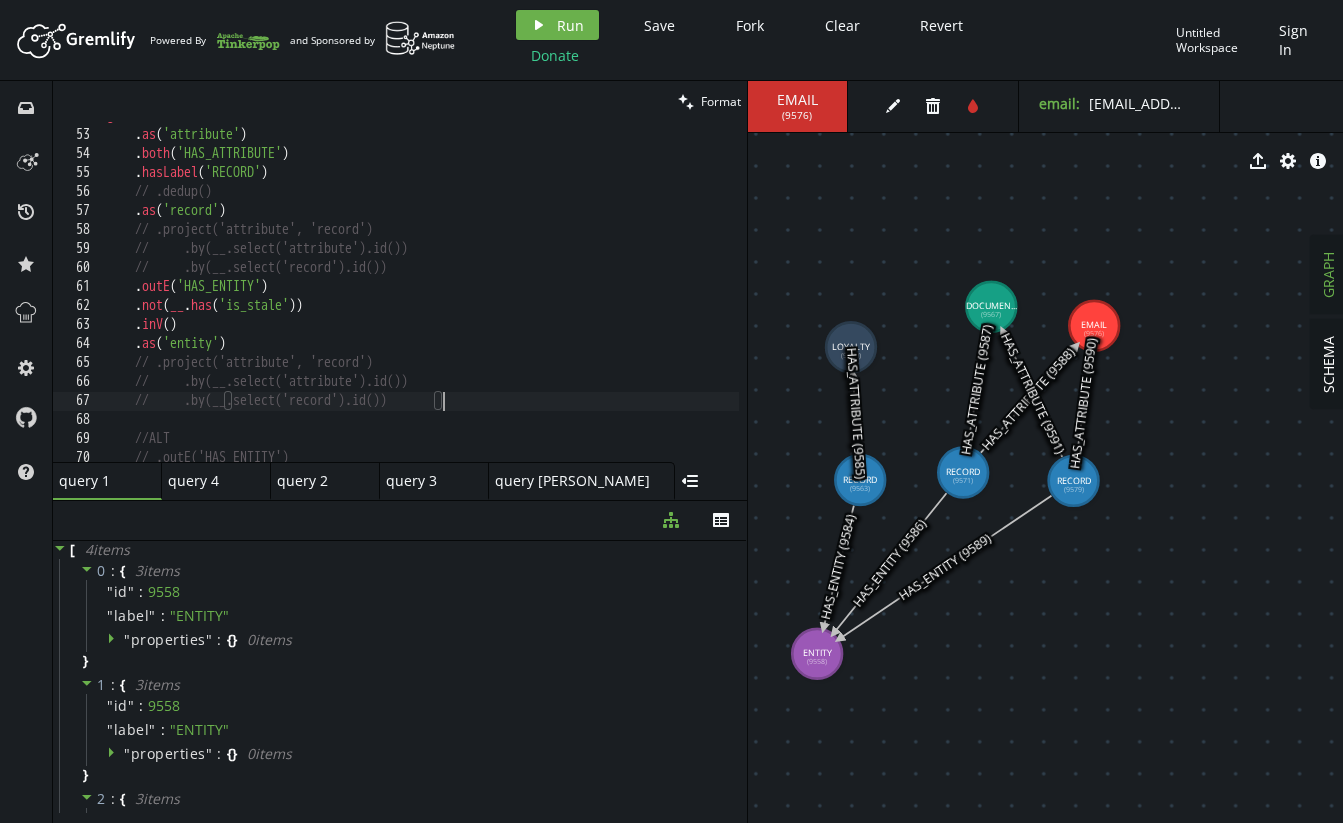 click on "g . V ([ 9576 ,   9567 ])        . as ( 'attribute' )      . both ( 'HAS_ATTRIBUTE' )      . hasLabel ( 'RECORD' )      // .dedup()      . as ( 'record' )      // .project('attribute', 'record')      //     .by(__.select('attribute').id())      //     .by(__.select('record').id())      . outE ( 'HAS_ENTITY' )      . not ( __ . has ( 'is_stale' ))      . inV ( )      . as ( 'entity' )      // .project('attribute', 'record')      //     .by(__.select('attribute').id())      //     .by(__.select('record').id())           //ALT      // .outE('HAS_ENTITY')" at bounding box center (611, 291) 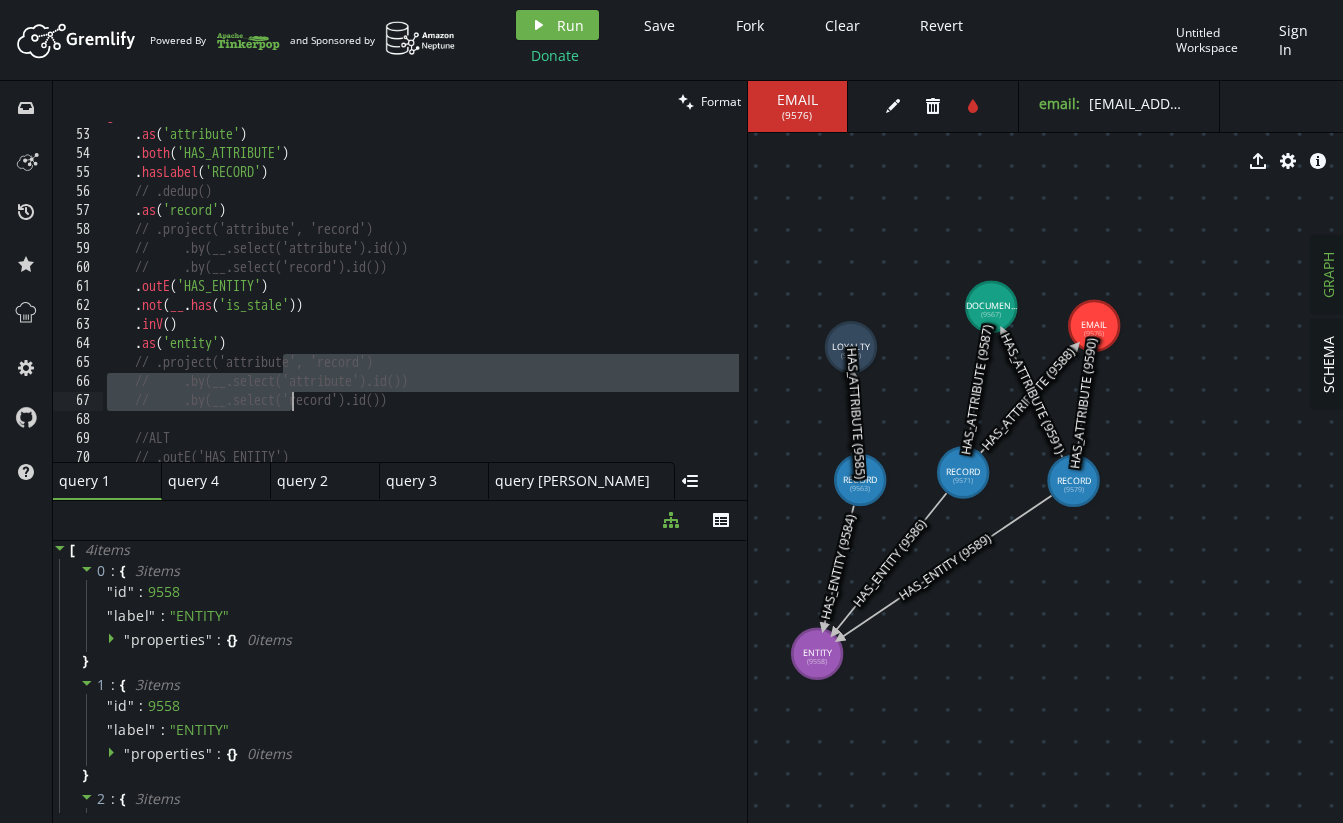 drag, startPoint x: 281, startPoint y: 359, endPoint x: 292, endPoint y: 406, distance: 48.270073 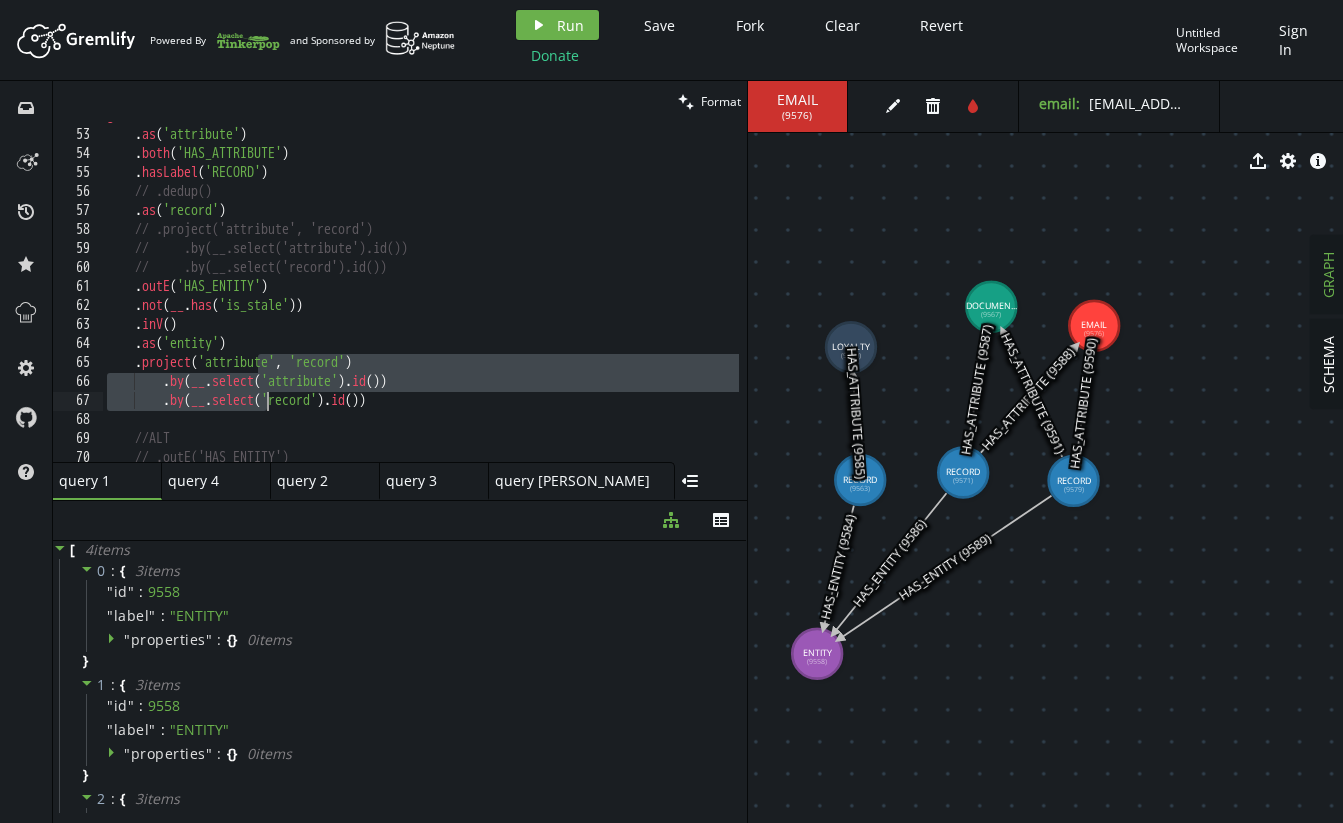 click on "g . V ([ 9576 ,   9567 ])        . as ( 'attribute' )      . both ( 'HAS_ATTRIBUTE' )      . hasLabel ( 'RECORD' )      // .dedup()      . as ( 'record' )      // .project('attribute', 'record')      //     .by(__.select('attribute').id())      //     .by(__.select('record').id())      . outE ( 'HAS_ENTITY' )      . not ( __ . has ( 'is_stale' ))      . inV ( )      . as ( 'entity' )      . project ( 'attribute' ,   'record' )           . by ( __ . select ( 'attribute' ) . id ( ))           . by ( __ . select ( 'record' ) . id ( ))           //ALT      // .outE('HAS_ENTITY')" at bounding box center [611, 291] 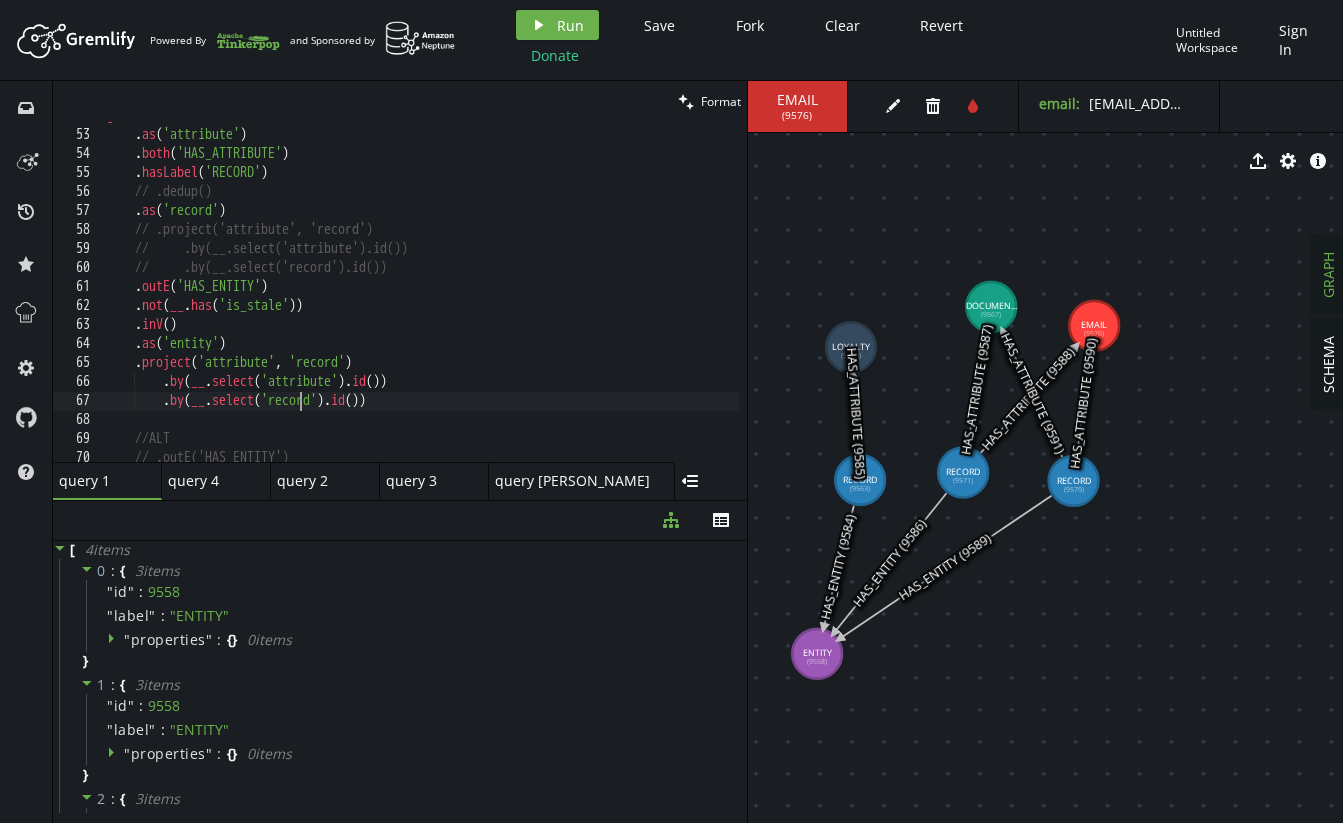 click on "g . V ([ 9576 ,   9567 ])        . as ( 'attribute' )      . both ( 'HAS_ATTRIBUTE' )      . hasLabel ( 'RECORD' )      // .dedup()      . as ( 'record' )      // .project('attribute', 'record')      //     .by(__.select('attribute').id())      //     .by(__.select('record').id())      . outE ( 'HAS_ENTITY' )      . not ( __ . has ( 'is_stale' ))      . inV ( )      . as ( 'entity' )      . project ( 'attribute' ,   'record' )           . by ( __ . select ( 'attribute' ) . id ( ))           . by ( __ . select ( 'record' ) . id ( ))           //ALT      // .outE('HAS_ENTITY')" at bounding box center [611, 291] 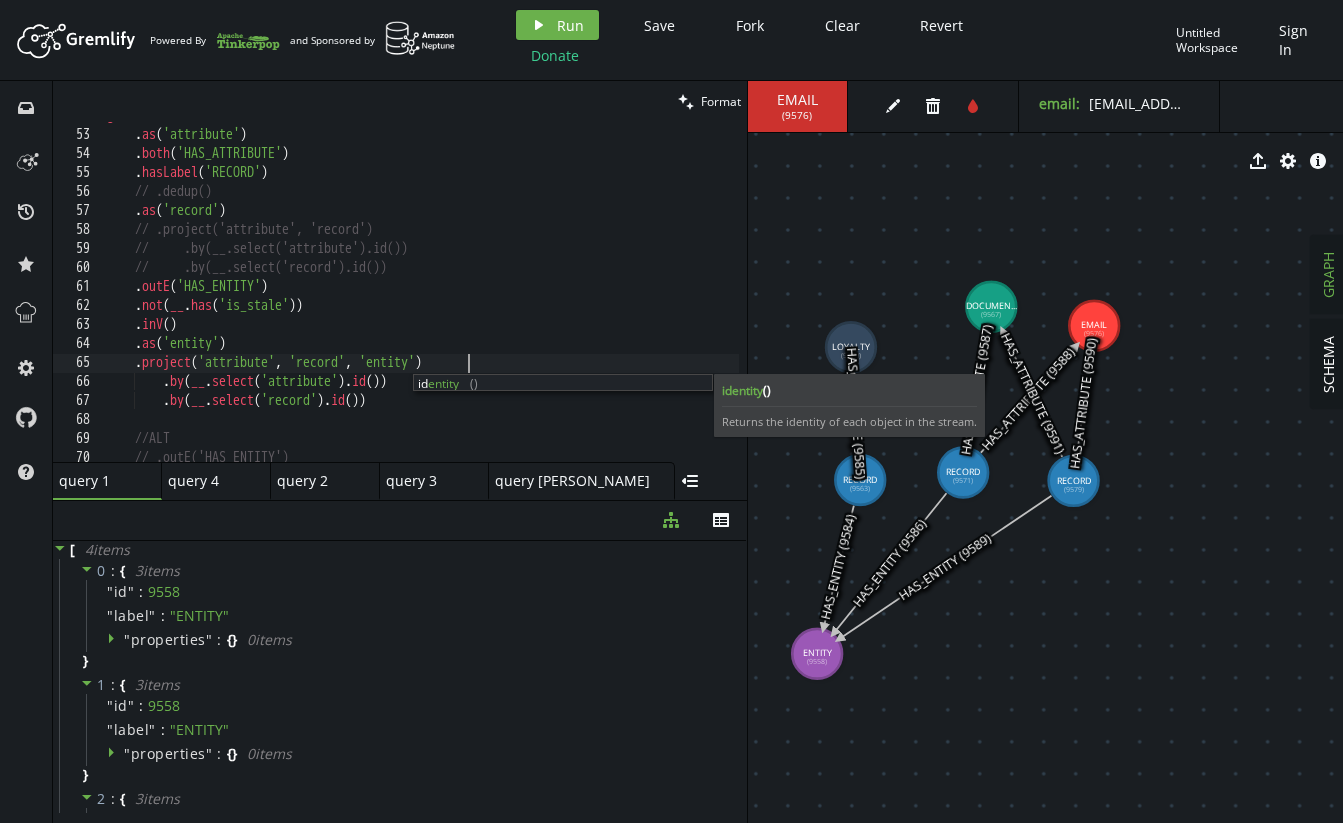 click on "g . V ([ 9576 ,   9567 ])        . as ( 'attribute' )      . both ( 'HAS_ATTRIBUTE' )      . hasLabel ( 'RECORD' )      // .dedup()      . as ( 'record' )      // .project('attribute', 'record')      //     .by(__.select('attribute').id())      //     .by(__.select('record').id())      . outE ( 'HAS_ENTITY' )      . not ( __ . has ( 'is_stale' ))      . inV ( )      . as ( 'entity' )      . project ( 'attribute' ,   'record' ,   'entity' )           . by ( __ . select ( 'attribute' ) . id ( ))           . by ( __ . select ( 'record' ) . id ( ))           //ALT      // .outE('HAS_ENTITY')" at bounding box center [611, 291] 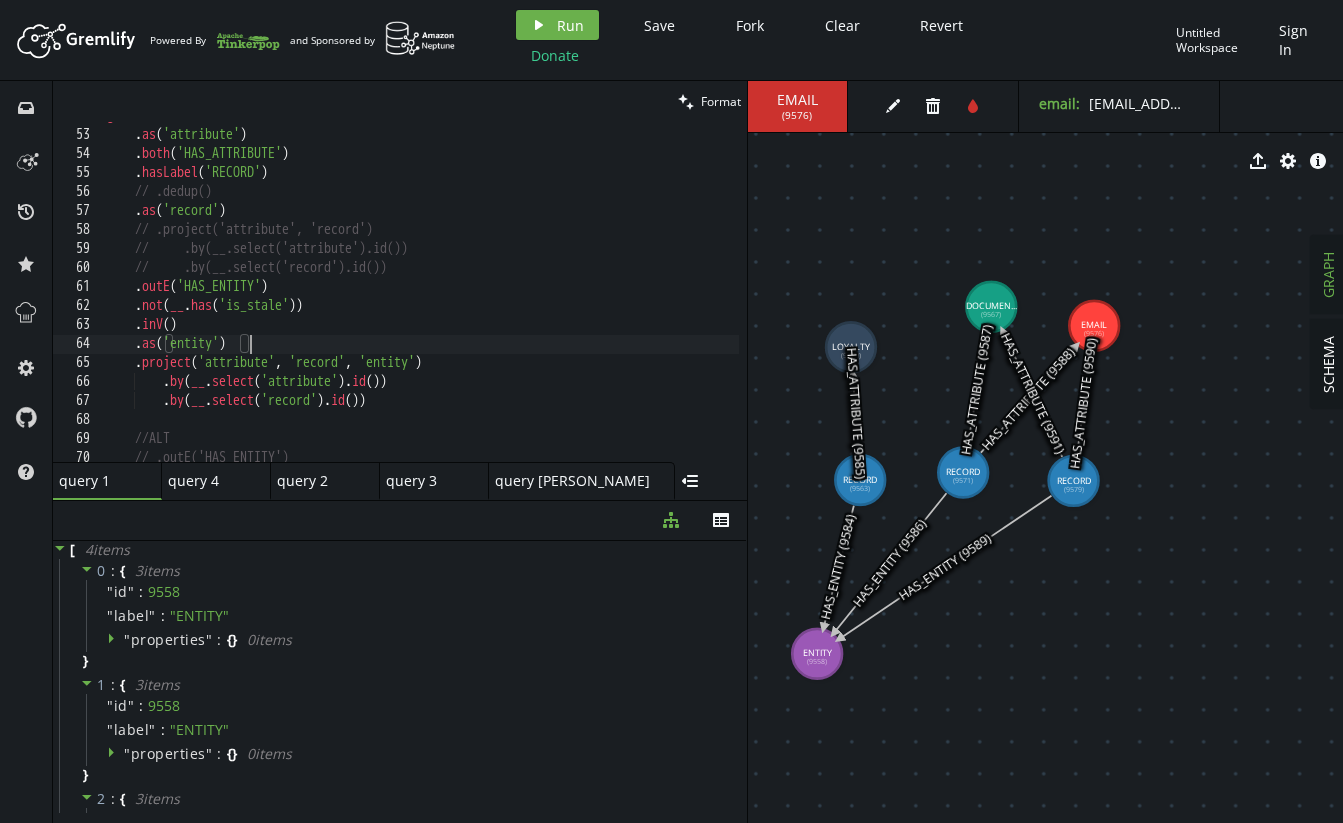 scroll, scrollTop: 0, scrollLeft: 142, axis: horizontal 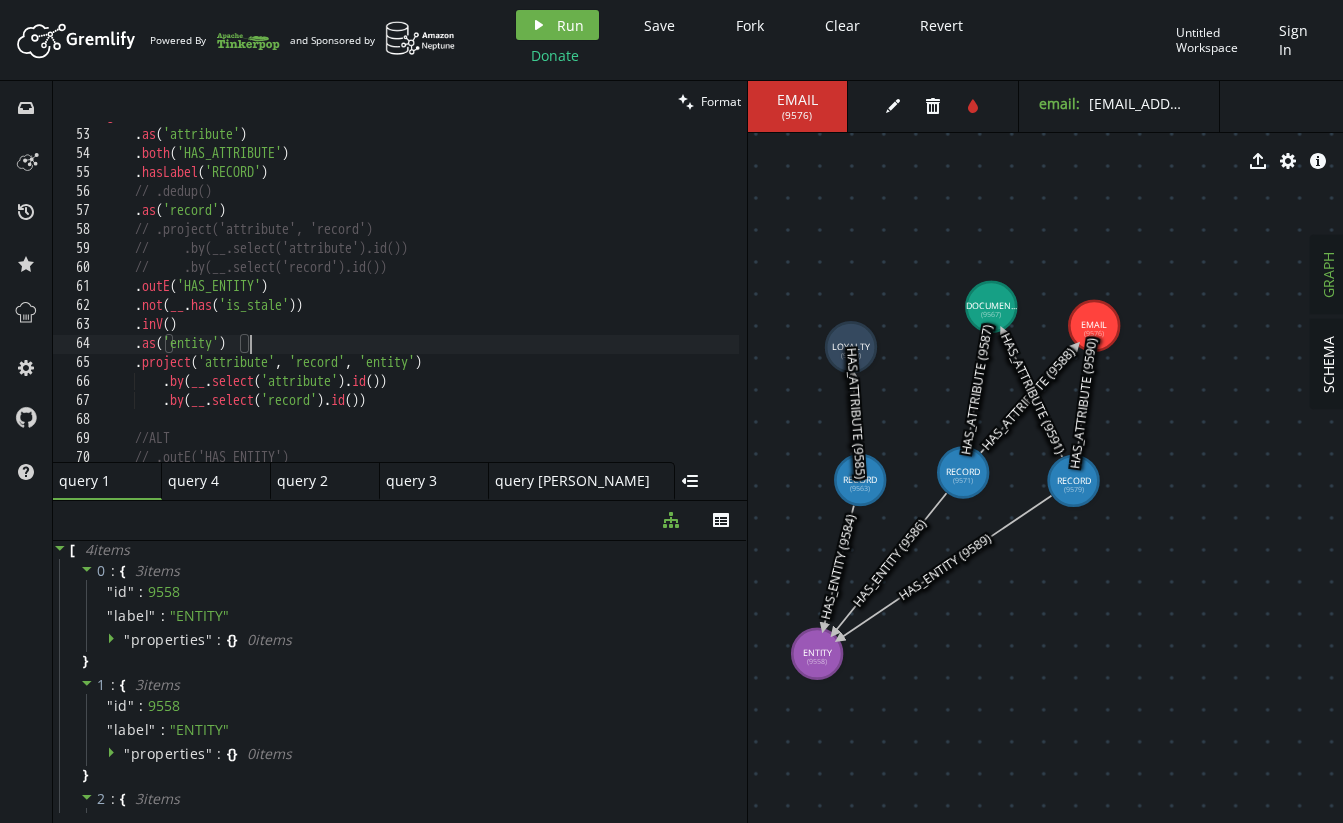 click on "g . V ([ 9576 ,   9567 ])        . as ( 'attribute' )      . both ( 'HAS_ATTRIBUTE' )      . hasLabel ( 'RECORD' )      // .dedup()      . as ( 'record' )      // .project('attribute', 'record')      //     .by(__.select('attribute').id())      //     .by(__.select('record').id())      . outE ( 'HAS_ENTITY' )      . not ( __ . has ( 'is_stale' ))      . inV ( )      . as ( 'entity' )      . project ( 'attribute' ,   'record' ,   'entity' )           . by ( __ . select ( 'attribute' ) . id ( ))           . by ( __ . select ( 'record' ) . id ( ))           //ALT      // .outE('HAS_ENTITY')" at bounding box center [611, 291] 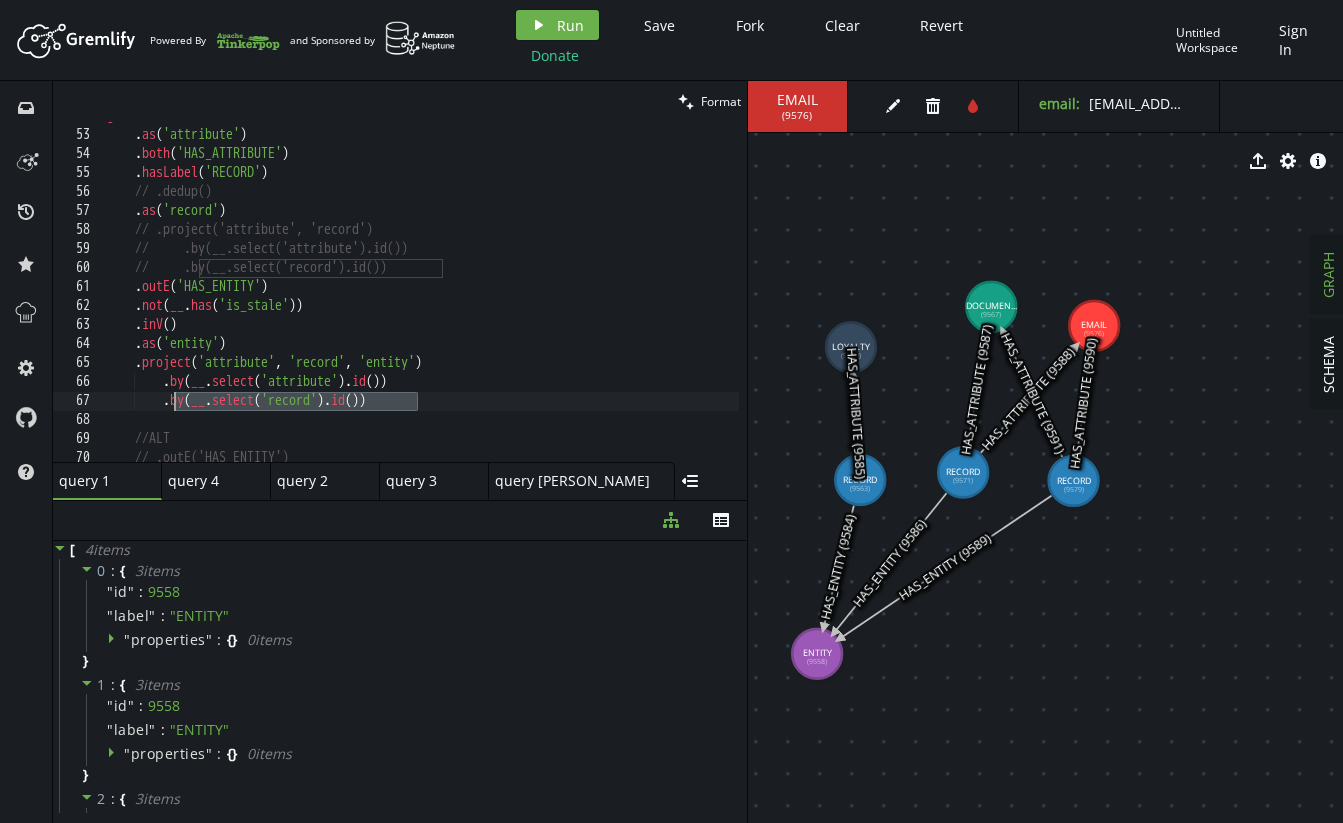 drag, startPoint x: 465, startPoint y: 401, endPoint x: 173, endPoint y: 401, distance: 292 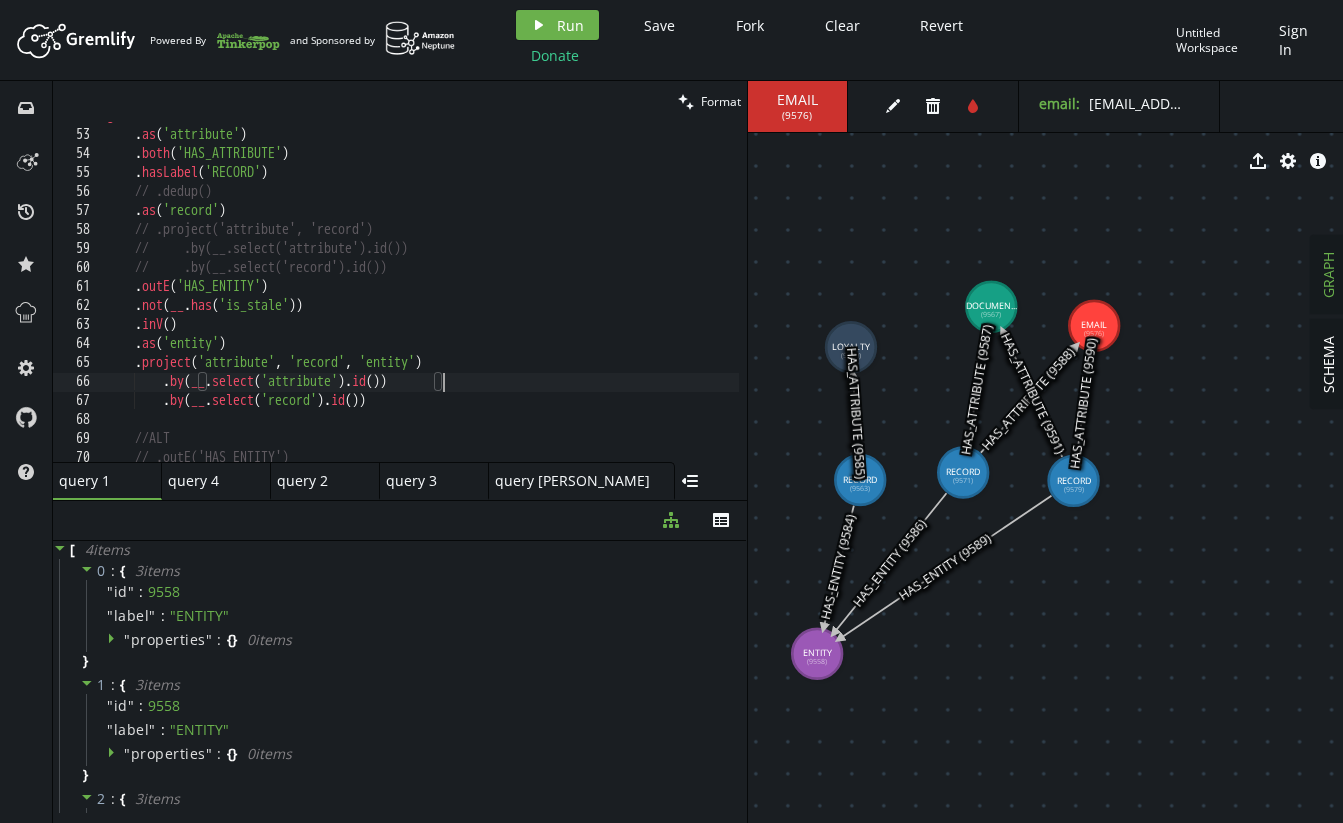 click on "g . V ([ 9576 ,   9567 ])        . as ( 'attribute' )      . both ( 'HAS_ATTRIBUTE' )      . hasLabel ( 'RECORD' )      // .dedup()      . as ( 'record' )      // .project('attribute', 'record')      //     .by(__.select('attribute').id())      //     .by(__.select('record').id())      . outE ( 'HAS_ENTITY' )      . not ( __ . has ( 'is_stale' ))      . inV ( )      . as ( 'entity' )      . project ( 'attribute' ,   'record' ,   'entity' )           . by ( __ . select ( 'attribute' ) . id ( ))           . by ( __ . select ( 'record' ) . id ( ))           //ALT      // .outE('HAS_ENTITY')" at bounding box center [611, 291] 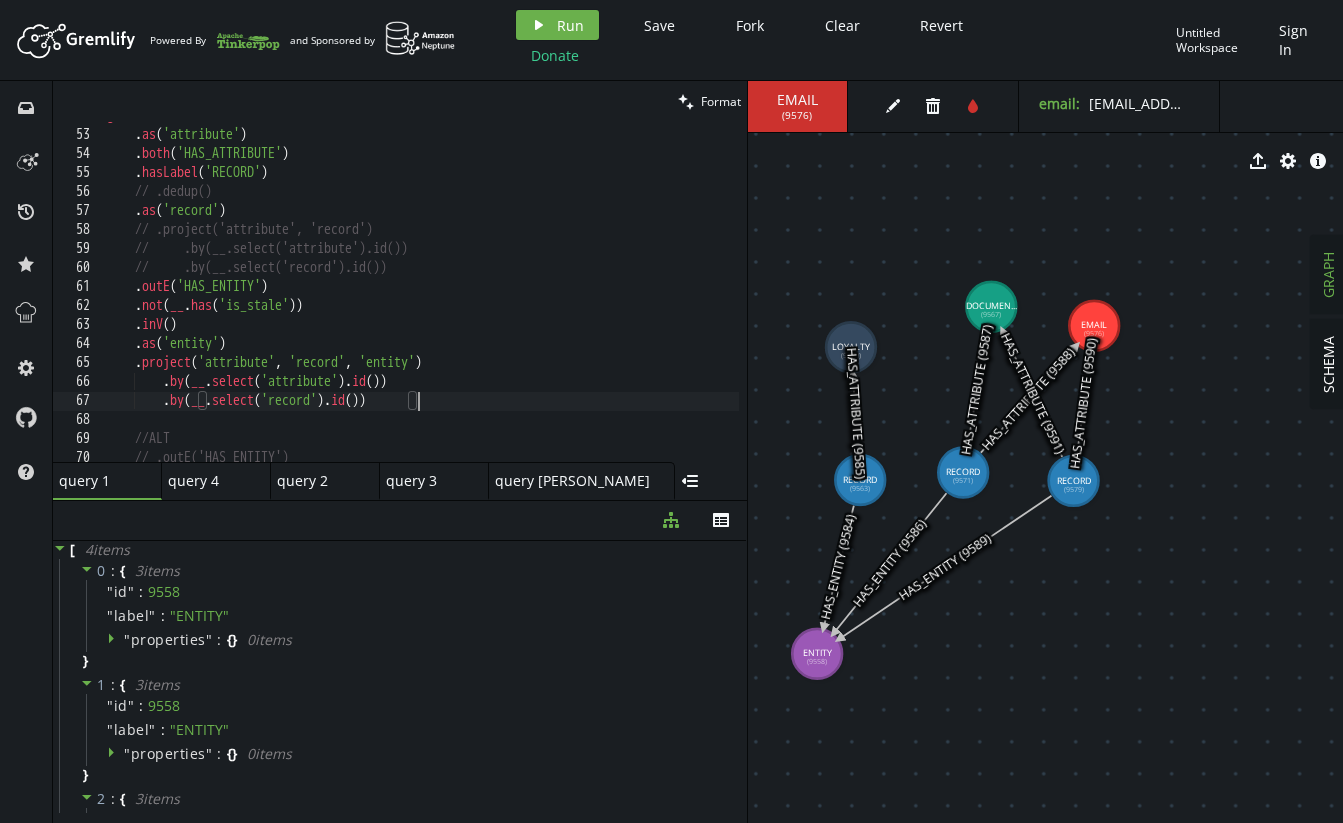 scroll, scrollTop: 0, scrollLeft: 66, axis: horizontal 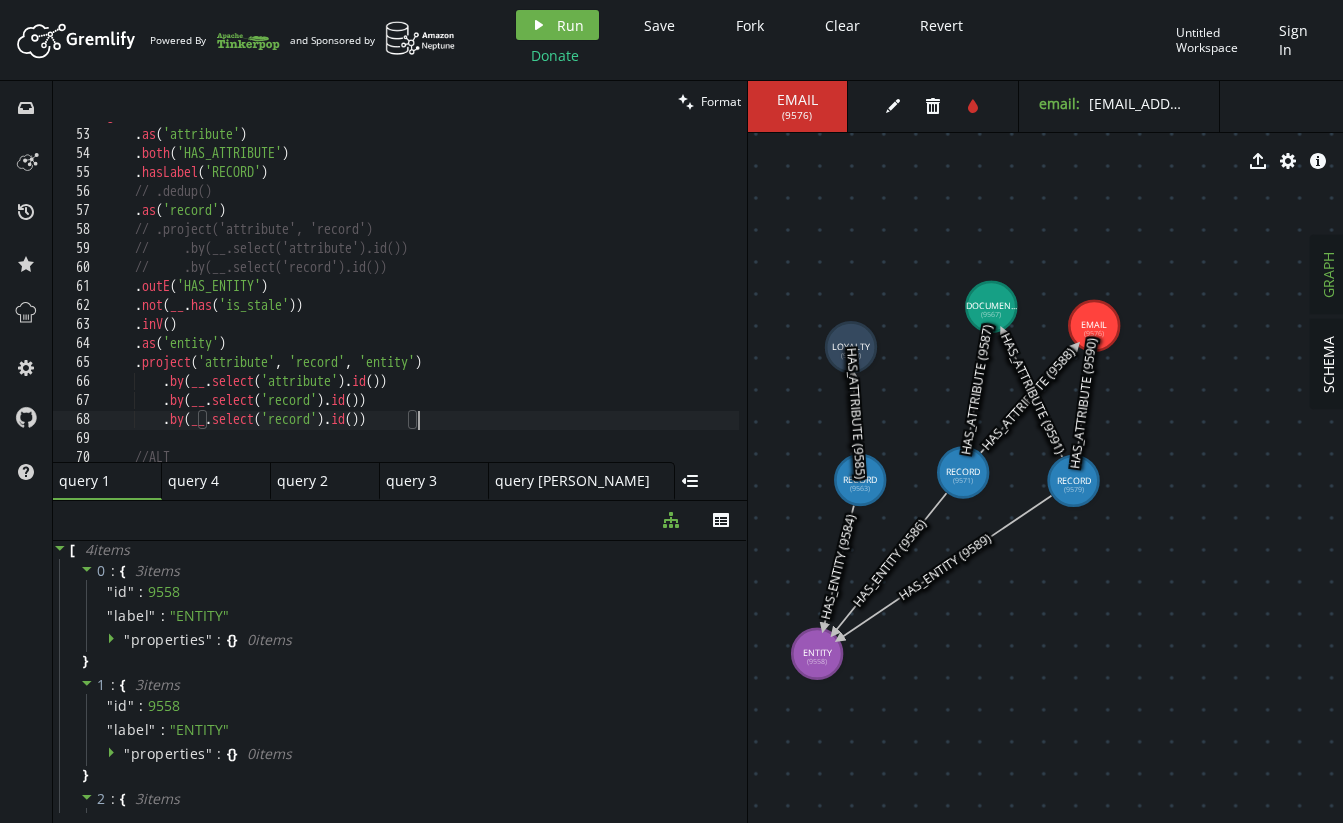 click on "g . V ([ 9576 ,   9567 ])        . as ( 'attribute' )      . both ( 'HAS_ATTRIBUTE' )      . hasLabel ( 'RECORD' )      // .dedup()      . as ( 'record' )      // .project('attribute', 'record')      //     .by(__.select('attribute').id())      //     .by(__.select('record').id())      . outE ( 'HAS_ENTITY' )      . not ( __ . has ( 'is_stale' ))      . inV ( )      . as ( 'entity' )      . project ( 'attribute' ,   'record' ,   'entity' )           . by ( __ . select ( 'attribute' ) . id ( ))           . by ( __ . select ( 'record' ) . id ( ))           . by ( __ . select ( 'record' ) . id ( ))           //ALT" at bounding box center [611, 291] 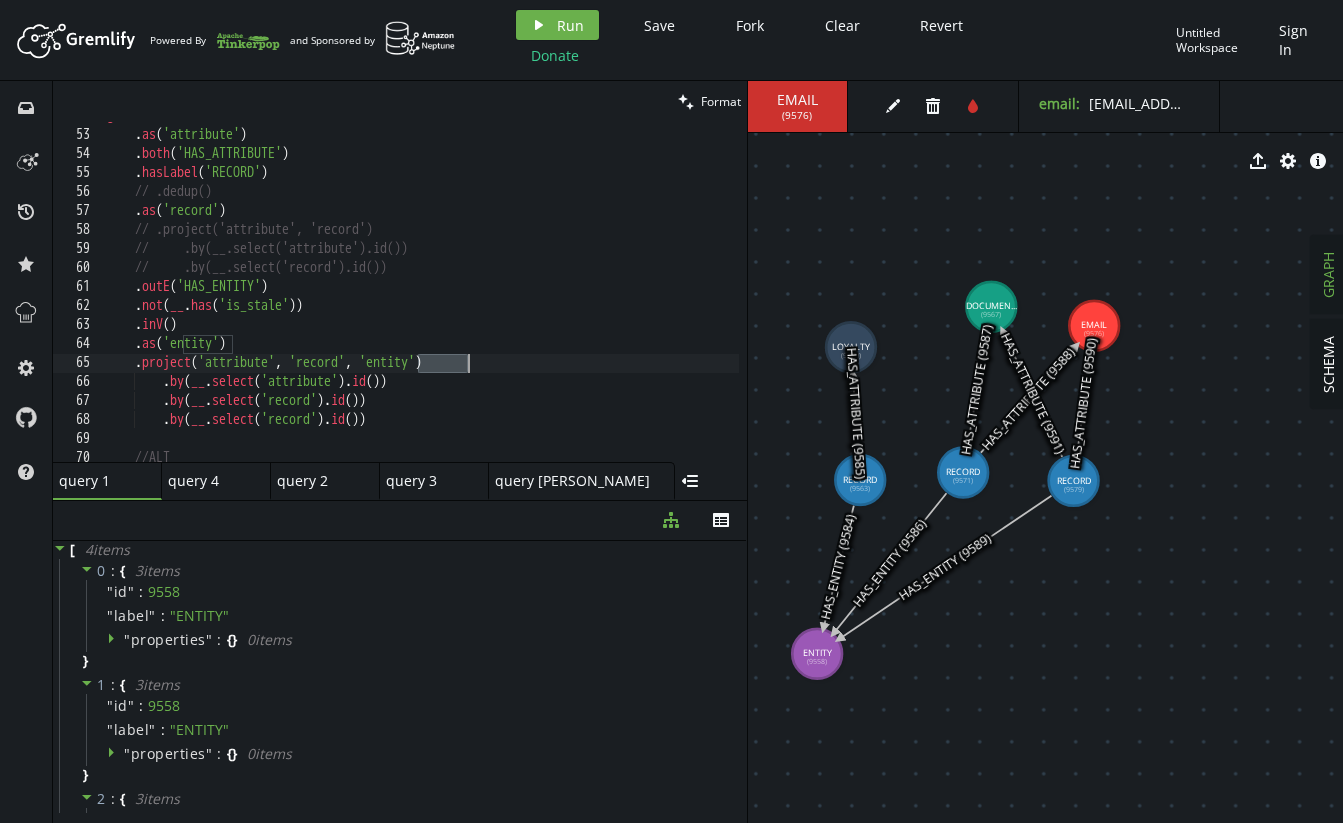 click on "g . V ([ 9576 ,   9567 ])        . as ( 'attribute' )      . both ( 'HAS_ATTRIBUTE' )      . hasLabel ( 'RECORD' )      // .dedup()      . as ( 'record' )      // .project('attribute', 'record')      //     .by(__.select('attribute').id())      //     .by(__.select('record').id())      . outE ( 'HAS_ENTITY' )      . not ( __ . has ( 'is_stale' ))      . inV ( )      . as ( 'entity' )      . project ( 'attribute' ,   'record' ,   'entity' )           . by ( __ . select ( 'attribute' ) . id ( ))           . by ( __ . select ( 'record' ) . id ( ))           . by ( __ . select ( 'record' ) . id ( ))           //ALT" at bounding box center (611, 291) 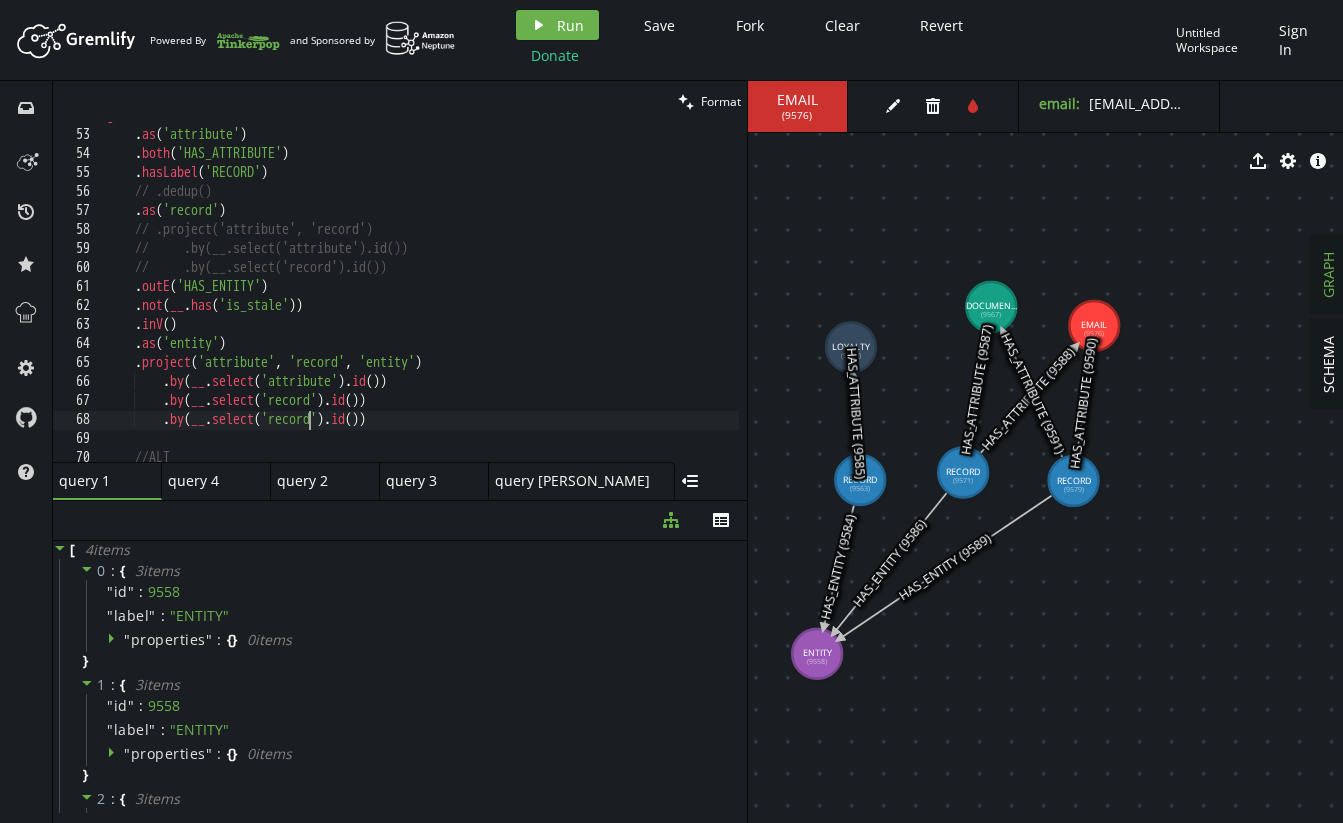 click on "g . V ([ 9576 ,   9567 ])        . as ( 'attribute' )      . both ( 'HAS_ATTRIBUTE' )      . hasLabel ( 'RECORD' )      // .dedup()      . as ( 'record' )      // .project('attribute', 'record')      //     .by(__.select('attribute').id())      //     .by(__.select('record').id())      . outE ( 'HAS_ENTITY' )      . not ( __ . has ( 'is_stale' ))      . inV ( )      . as ( 'entity' )      . project ( 'attribute' ,   'record' ,   'entity' )           . by ( __ . select ( 'attribute' ) . id ( ))           . by ( __ . select ( 'record' ) . id ( ))           . by ( __ . select ( 'record' ) . id ( ))           //ALT" at bounding box center [611, 291] 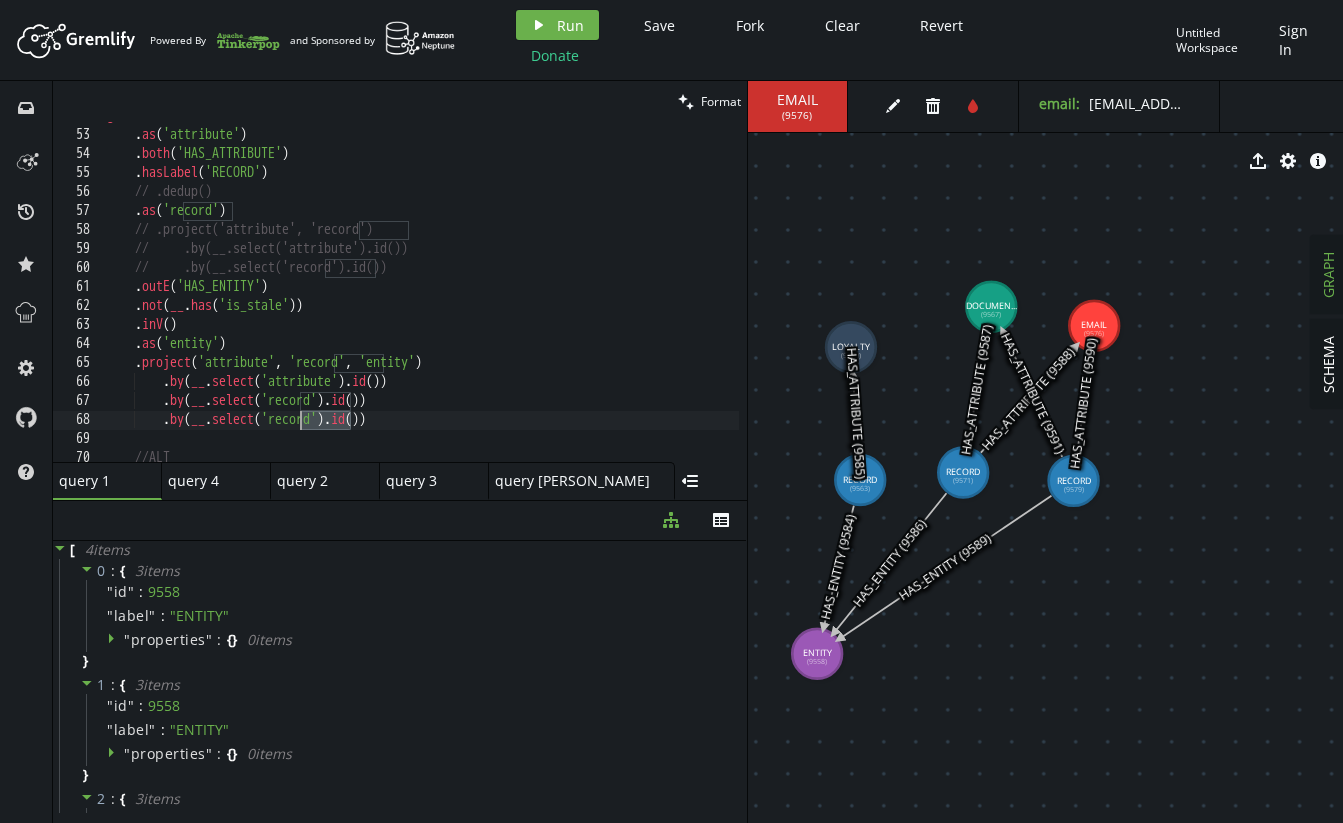 paste on "entity" 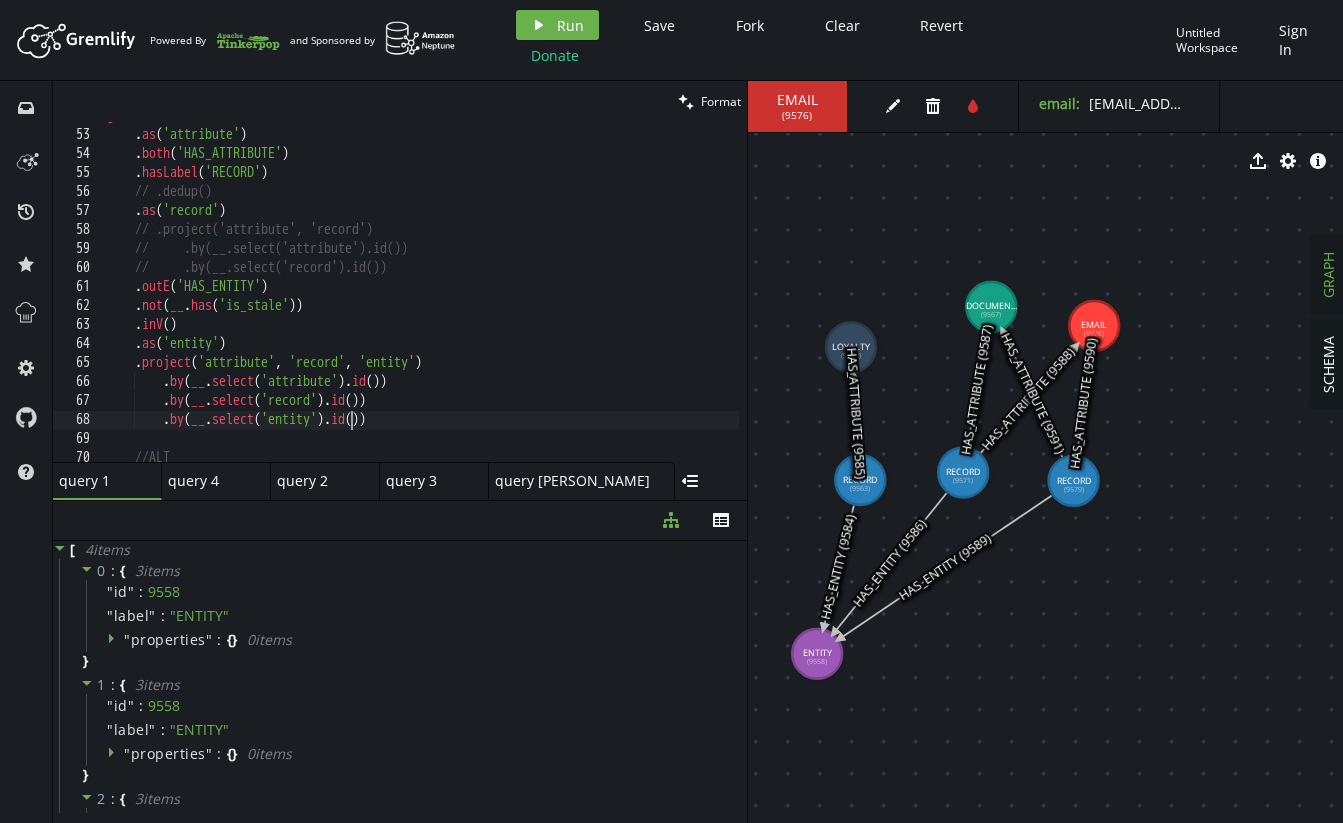 click on "g . V ([ 9576 ,   9567 ])        . as ( 'attribute' )      . both ( 'HAS_ATTRIBUTE' )      . hasLabel ( 'RECORD' )      // .dedup()      . as ( 'record' )      // .project('attribute', 'record')      //     .by(__.select('attribute').id())      //     .by(__.select('record').id())      . outE ( 'HAS_ENTITY' )      . not ( __ . has ( 'is_stale' ))      . inV ( )      . as ( 'entity' )      . project ( 'attribute' ,   'record' ,   'entity' )           . by ( __ . select ( 'attribute' ) . id ( ))           . by ( __ . select ( 'record' ) . id ( ))           . by ( __ . select ( 'entity' ) . id ( ))           //ALT" at bounding box center [611, 291] 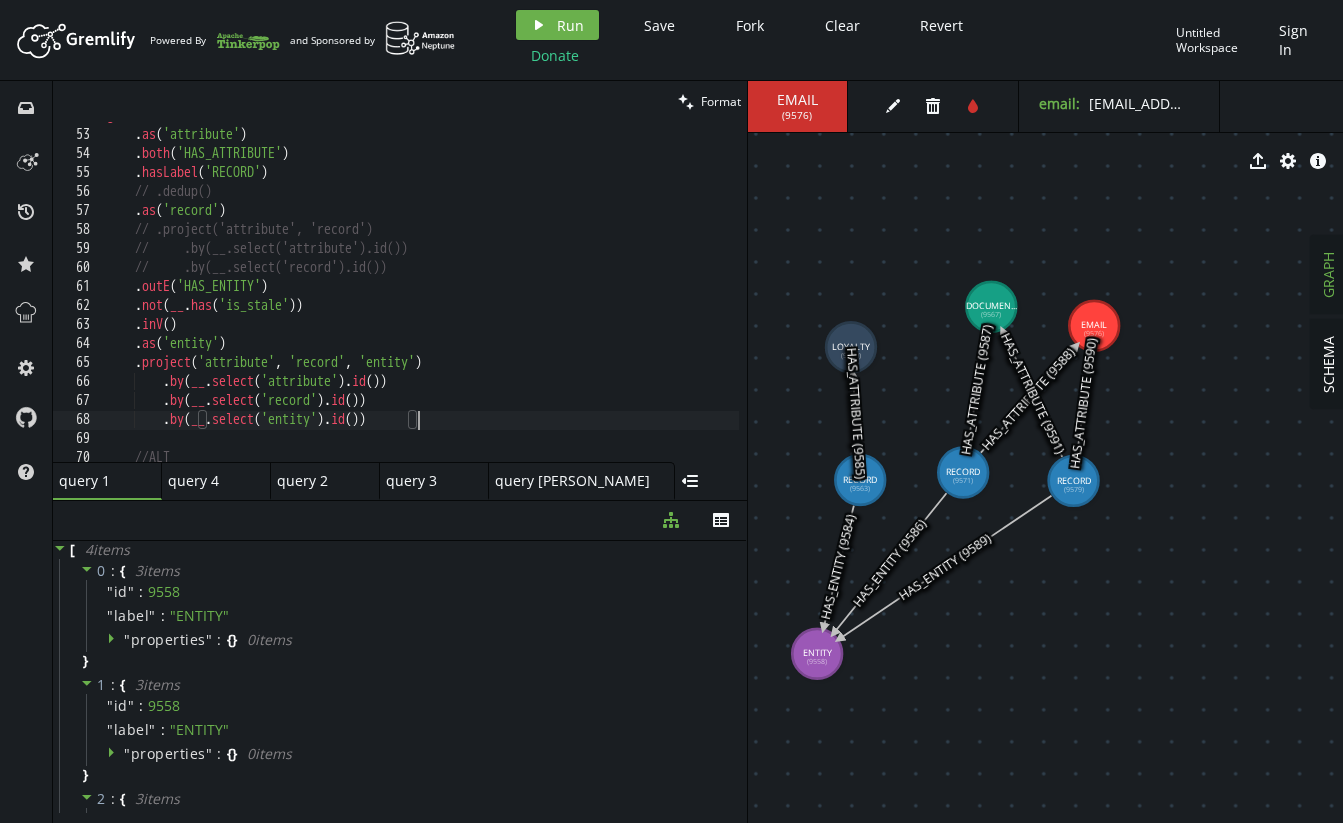 scroll, scrollTop: 986, scrollLeft: 0, axis: vertical 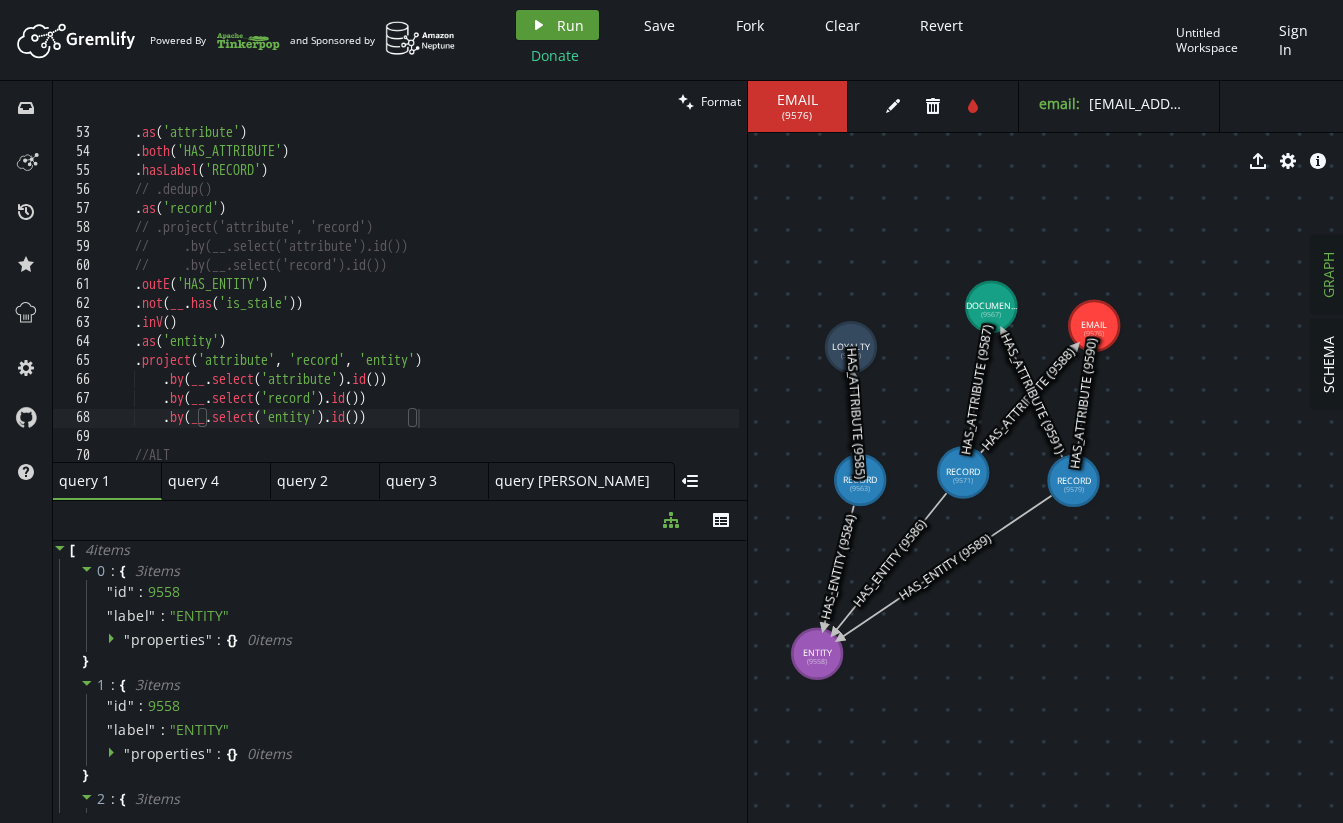 click on "play" 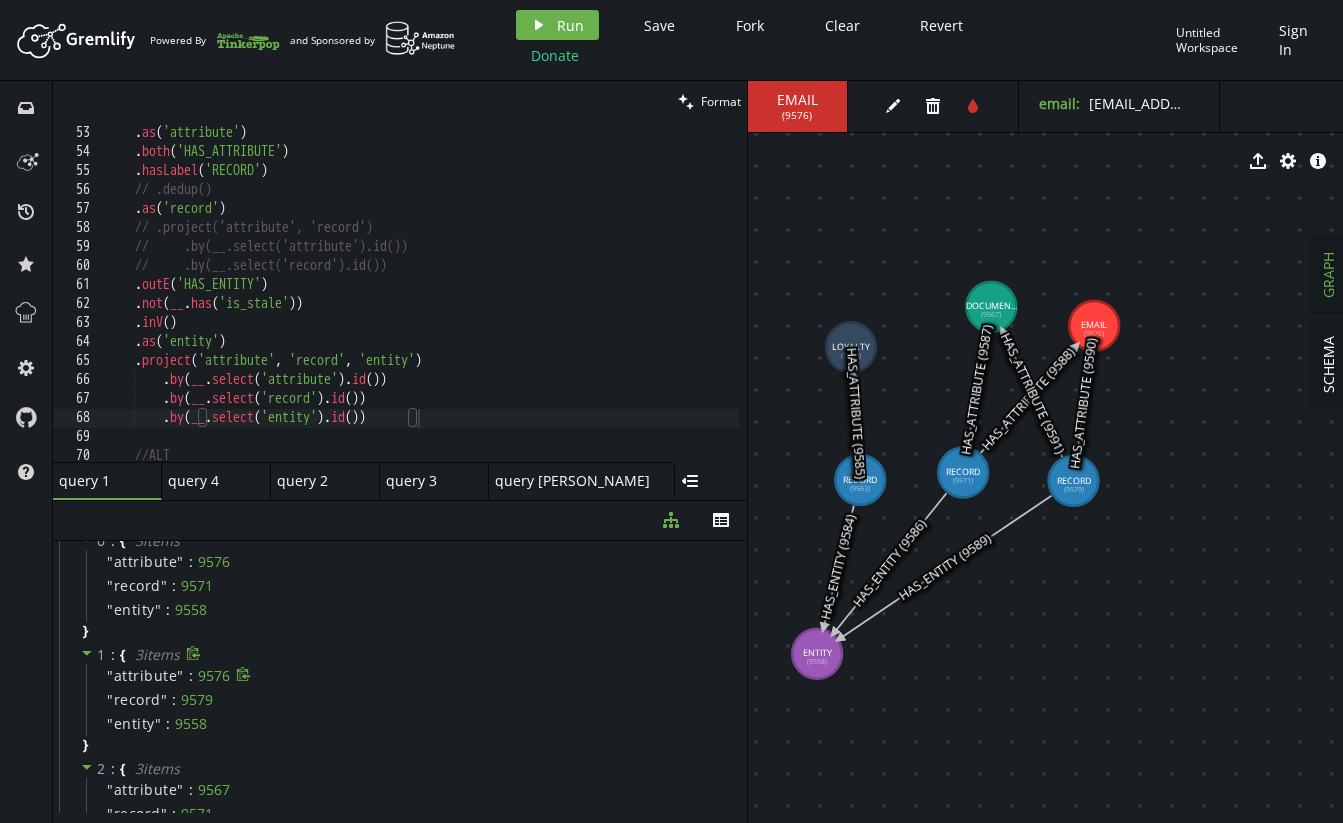 scroll, scrollTop: 31, scrollLeft: 0, axis: vertical 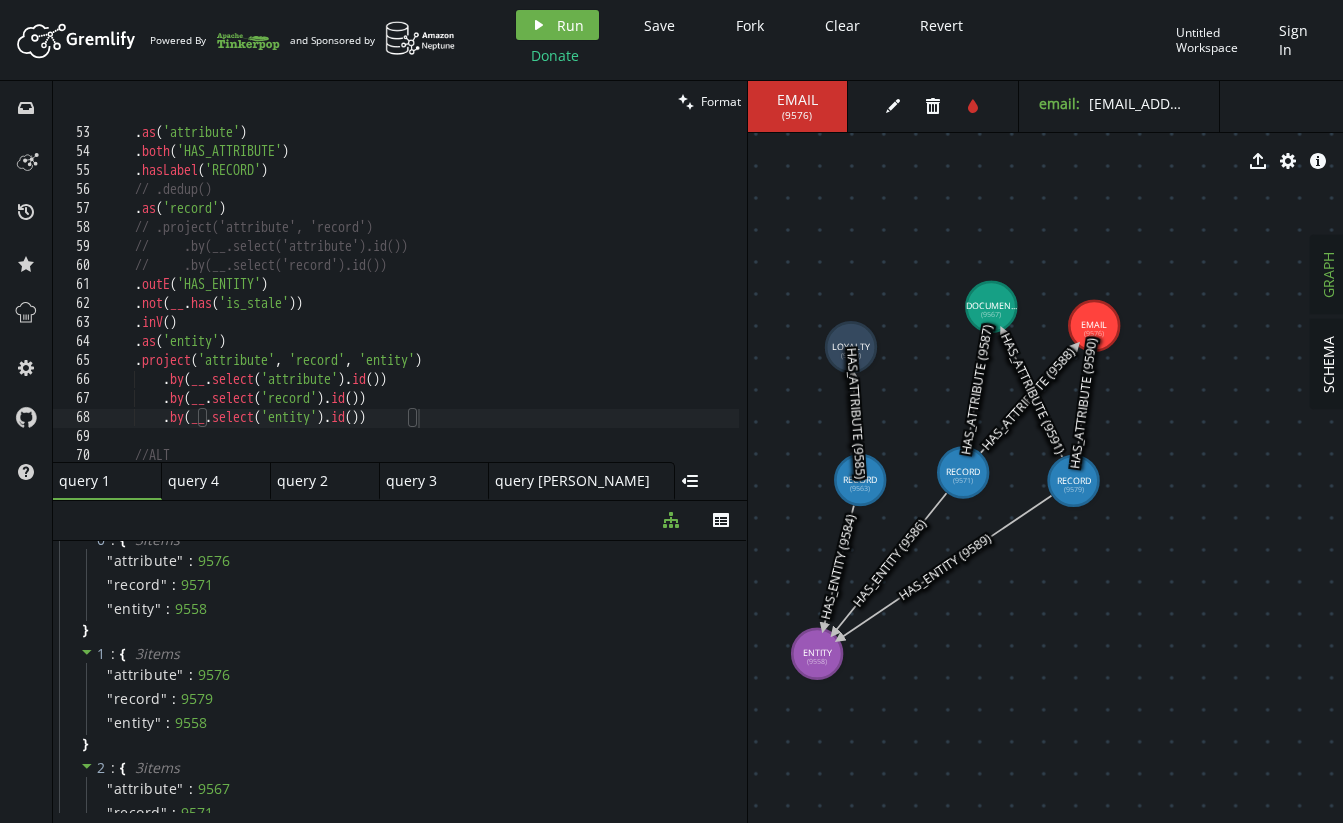 click on "g . V ([ 9576 ,   9567 ])        . as ( 'attribute' )      . both ( 'HAS_ATTRIBUTE' )      . hasLabel ( 'RECORD' )      // .dedup()      . as ( 'record' )      // .project('attribute', 'record')      //     .by(__.select('attribute').id())      //     .by(__.select('record').id())      . outE ( 'HAS_ENTITY' )      . not ( __ . has ( 'is_stale' ))      . inV ( )      . as ( 'entity' )      . project ( 'attribute' ,   'record' ,   'entity' )           . by ( __ . select ( 'attribute' ) . id ( ))           . by ( __ . select ( 'record' ) . id ( ))           . by ( __ . select ( 'entity' ) . id ( ))           //ALT" at bounding box center (611, 289) 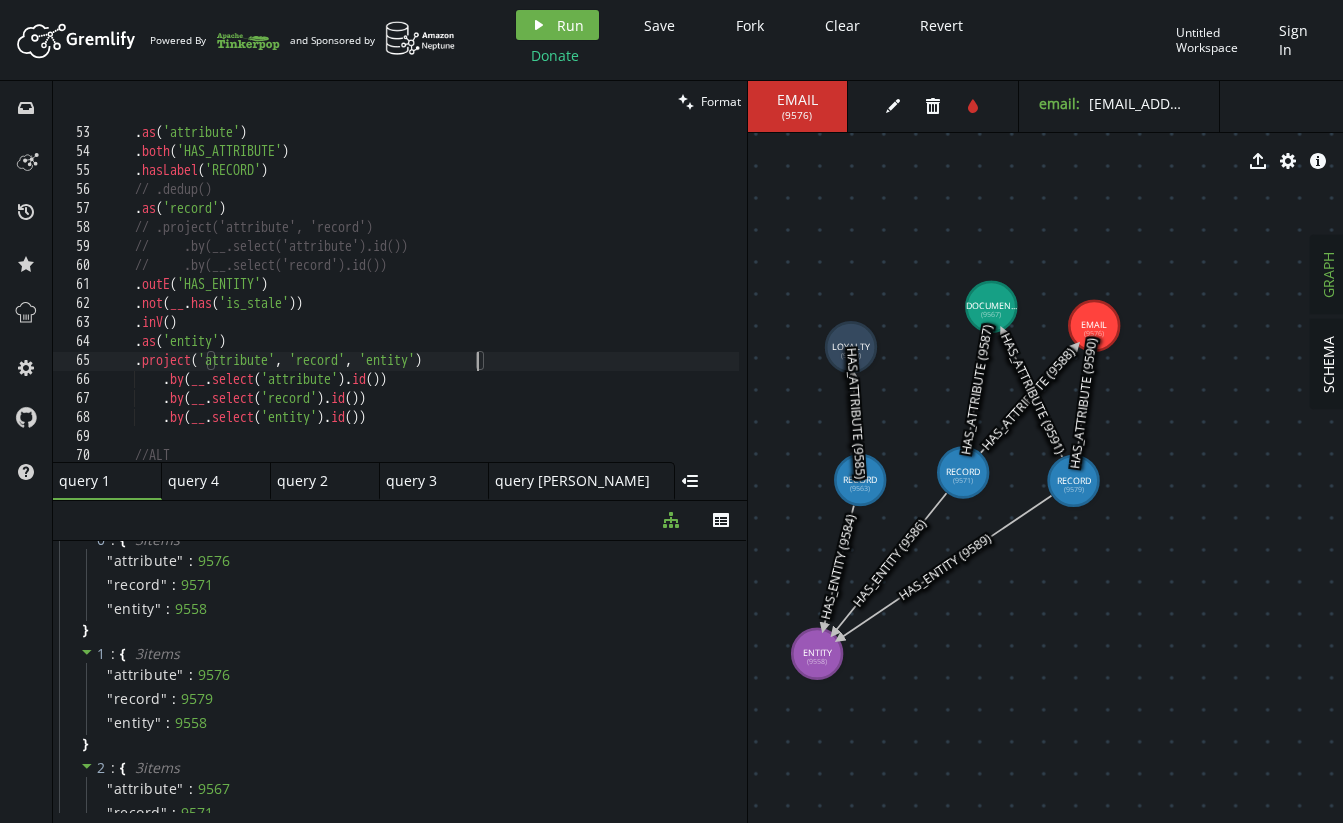 scroll, scrollTop: 988, scrollLeft: 0, axis: vertical 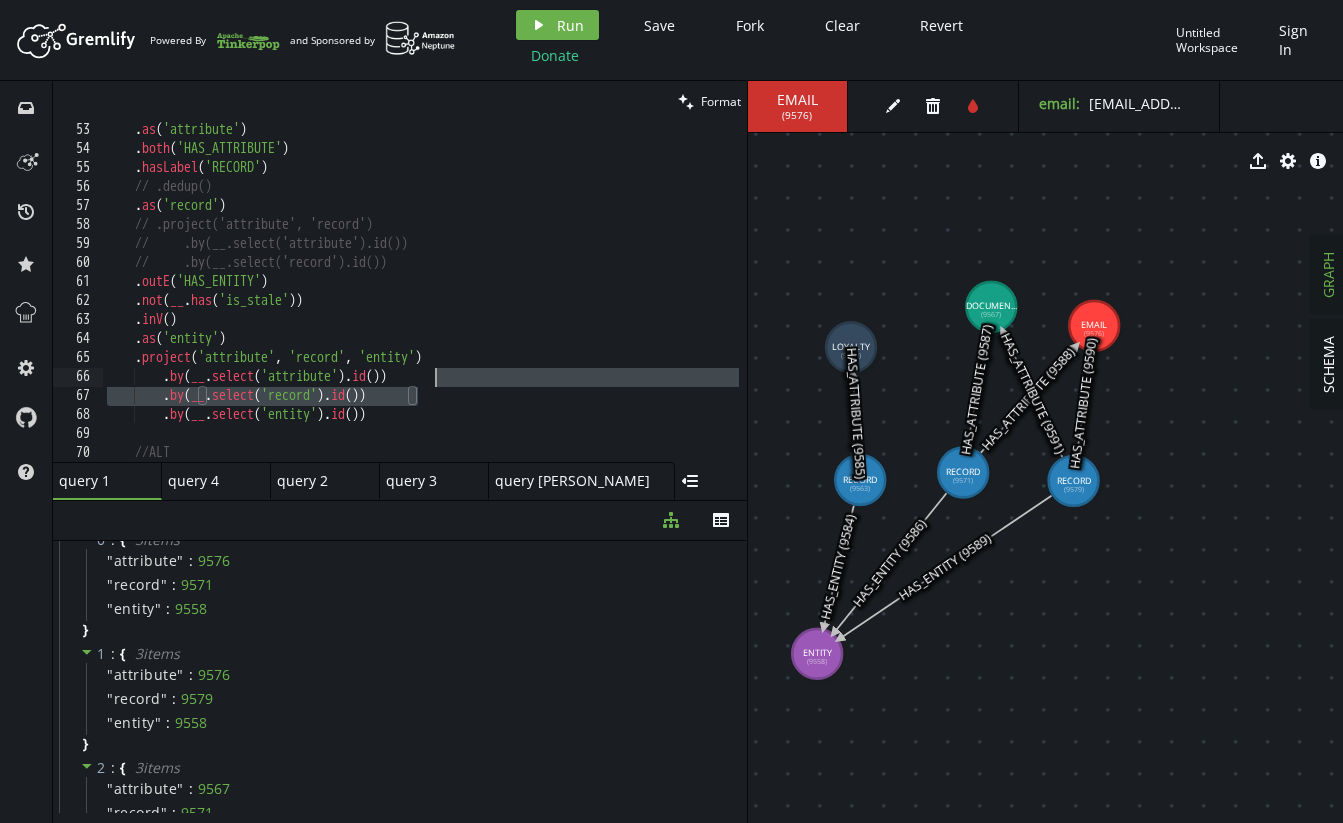drag, startPoint x: 453, startPoint y: 405, endPoint x: 423, endPoint y: 361, distance: 53.25411 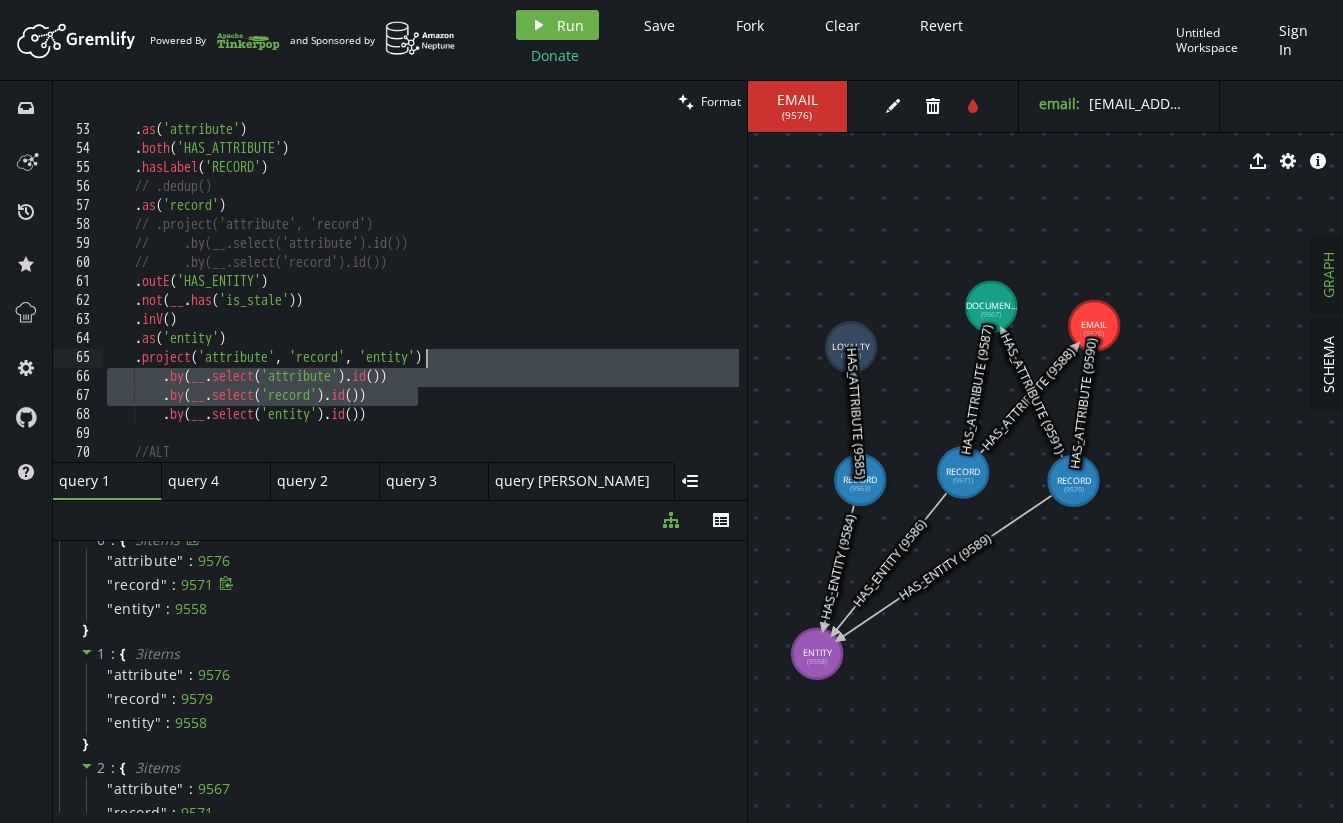 scroll, scrollTop: 991, scrollLeft: 0, axis: vertical 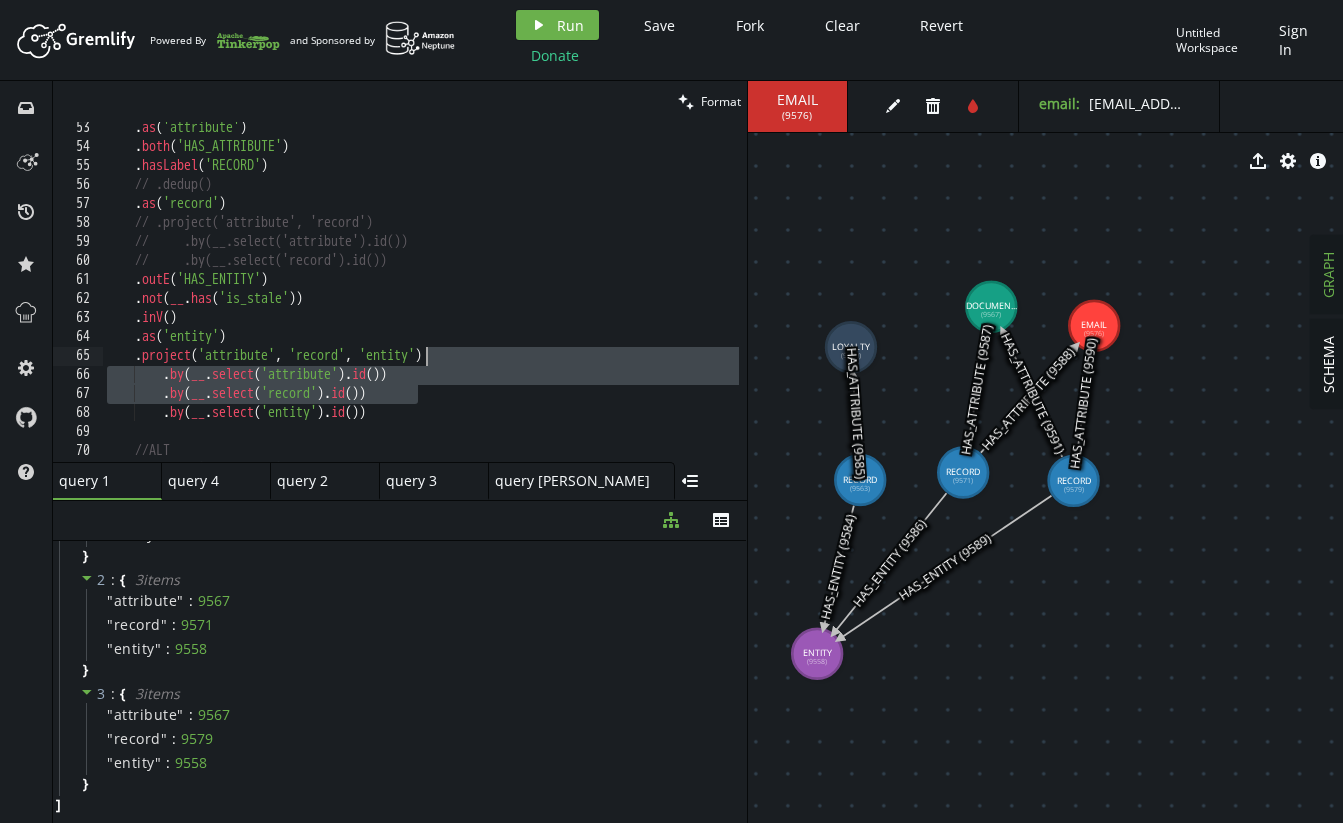 click on ". as ( 'attribute' )      . both ( 'HAS_ATTRIBUTE' )      . hasLabel ( 'RECORD' )      // .dedup()      . as ( 'record' )      // .project('attribute', 'record')      //     .by(__.select('attribute').id())      //     .by(__.select('record').id())      . outE ( 'HAS_ENTITY' )      . not ( __ . has ( 'is_stale' ))      . inV ( )      . as ( 'entity' )      . project ( 'attribute' ,   'record' ,   'entity' )           . by ( __ . select ( 'attribute' ) . id ( ))           . by ( __ . select ( 'record' ) . id ( ))           . by ( __ . select ( 'entity' ) . id ( ))           //ALT      // .outE('HAS_ENTITY')" at bounding box center [611, 303] 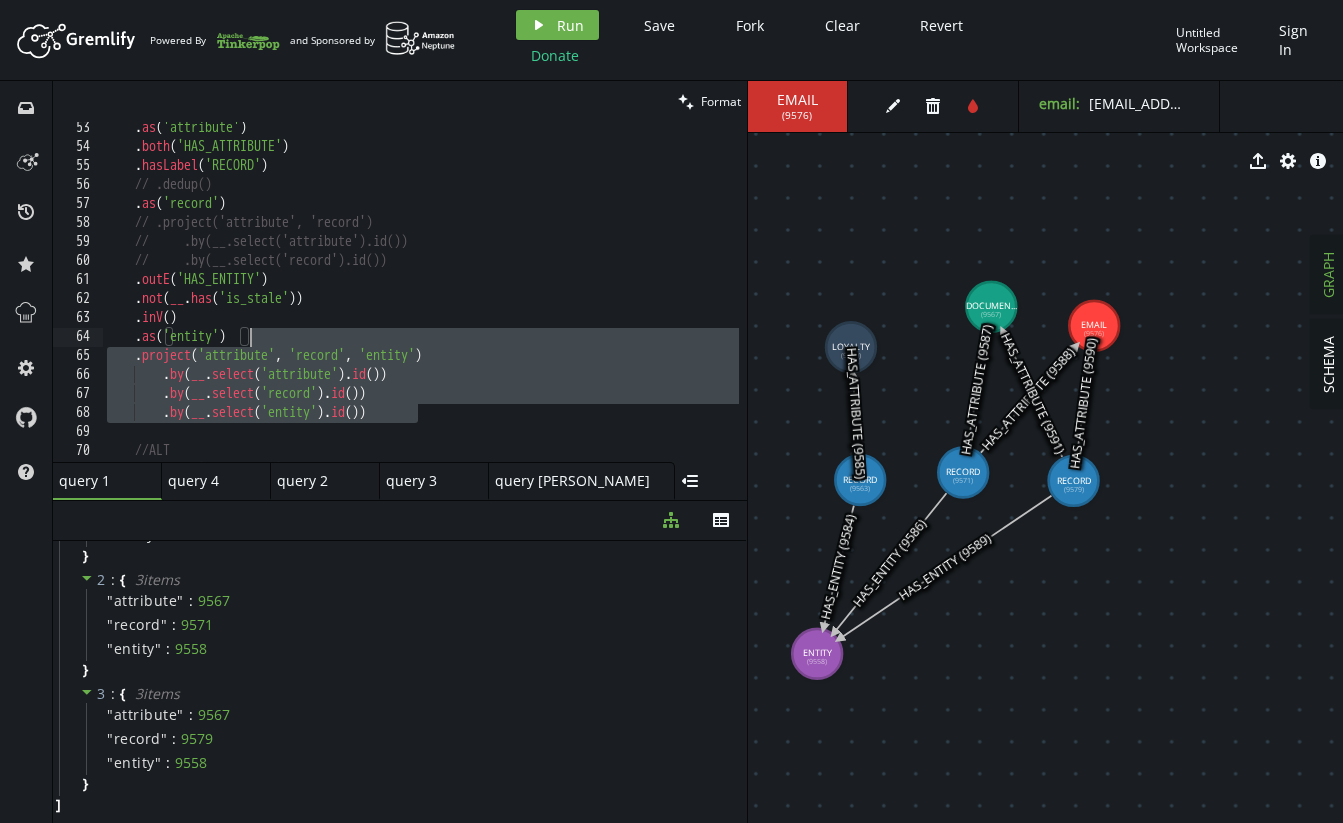 drag, startPoint x: 447, startPoint y: 413, endPoint x: 445, endPoint y: 354, distance: 59.03389 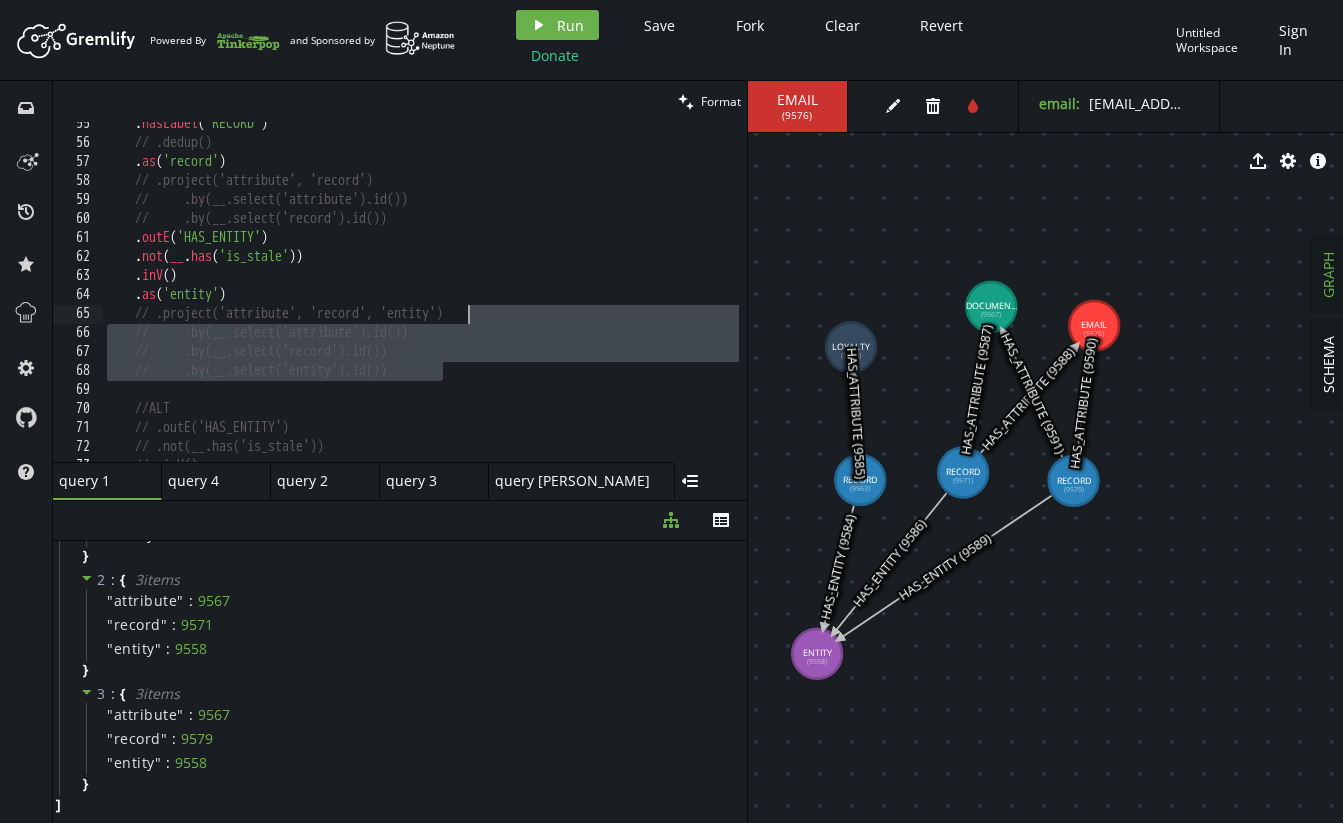 scroll, scrollTop: 1110, scrollLeft: 0, axis: vertical 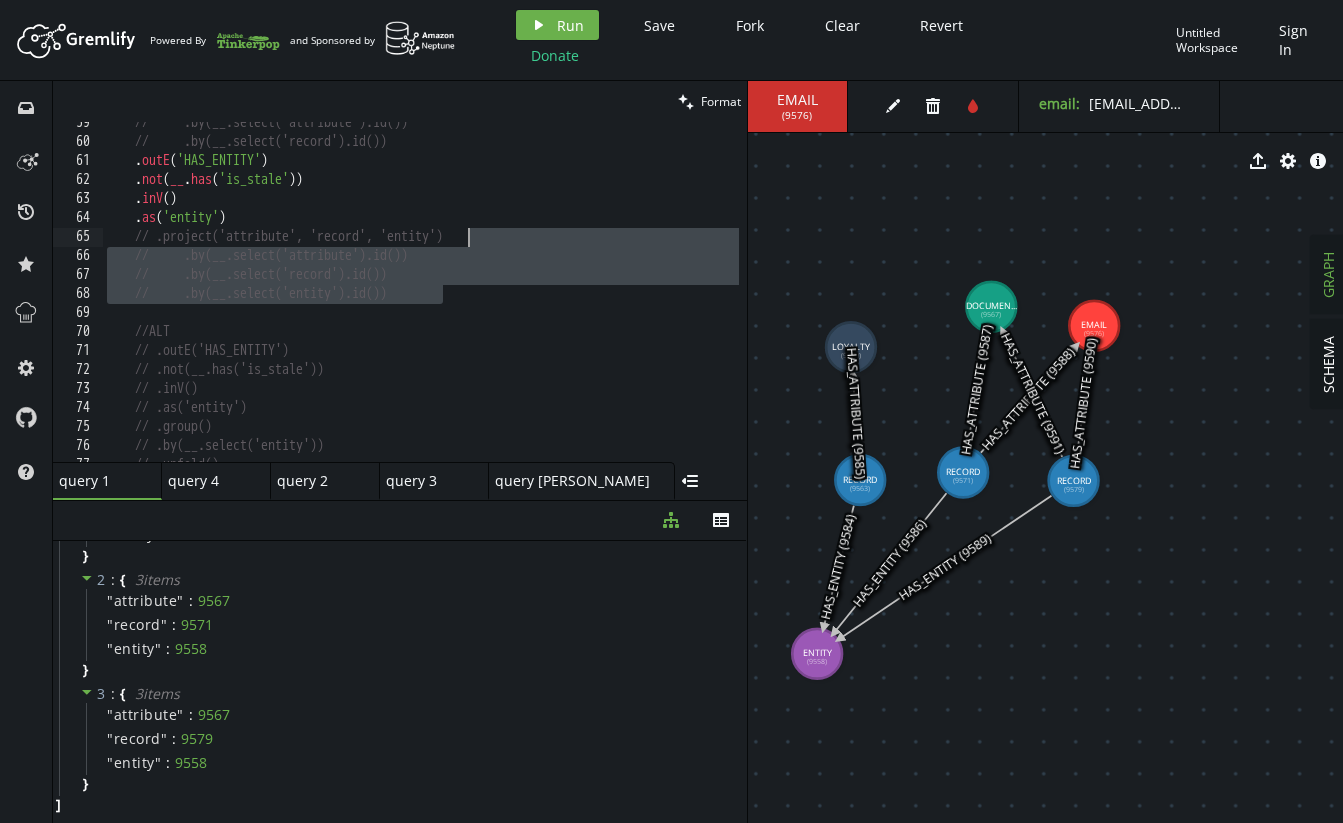 click on "//     .by(__.select('attribute').id())      //     .by(__.select('record').id())      . outE ( 'HAS_ENTITY' )      . not ( __ . has ( 'is_stale' ))      . inV ( )      . as ( 'entity' )      // .project('attribute', 'record', 'entity')      //     .by(__.select('attribute').id())      //     .by(__.select('record').id())      //     .by(__.select('entity').id())           //ALT      // .outE('HAS_ENTITY')      // .not(__.has('is_stale'))      // .inV()      // .as('entity')      // .group()      // .by(__.select('entity'))      // .unfold()" at bounding box center (611, 298) 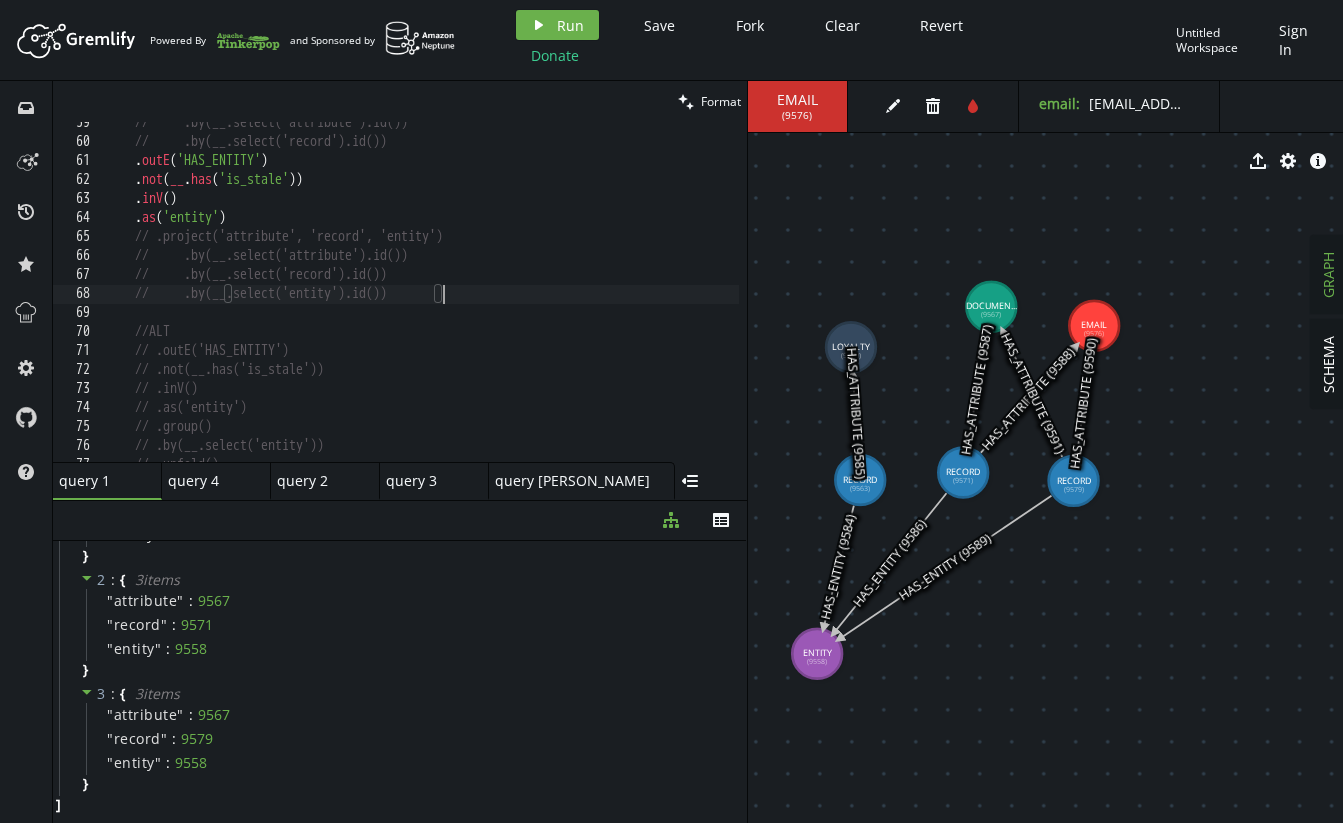 scroll, scrollTop: 0, scrollLeft: 32, axis: horizontal 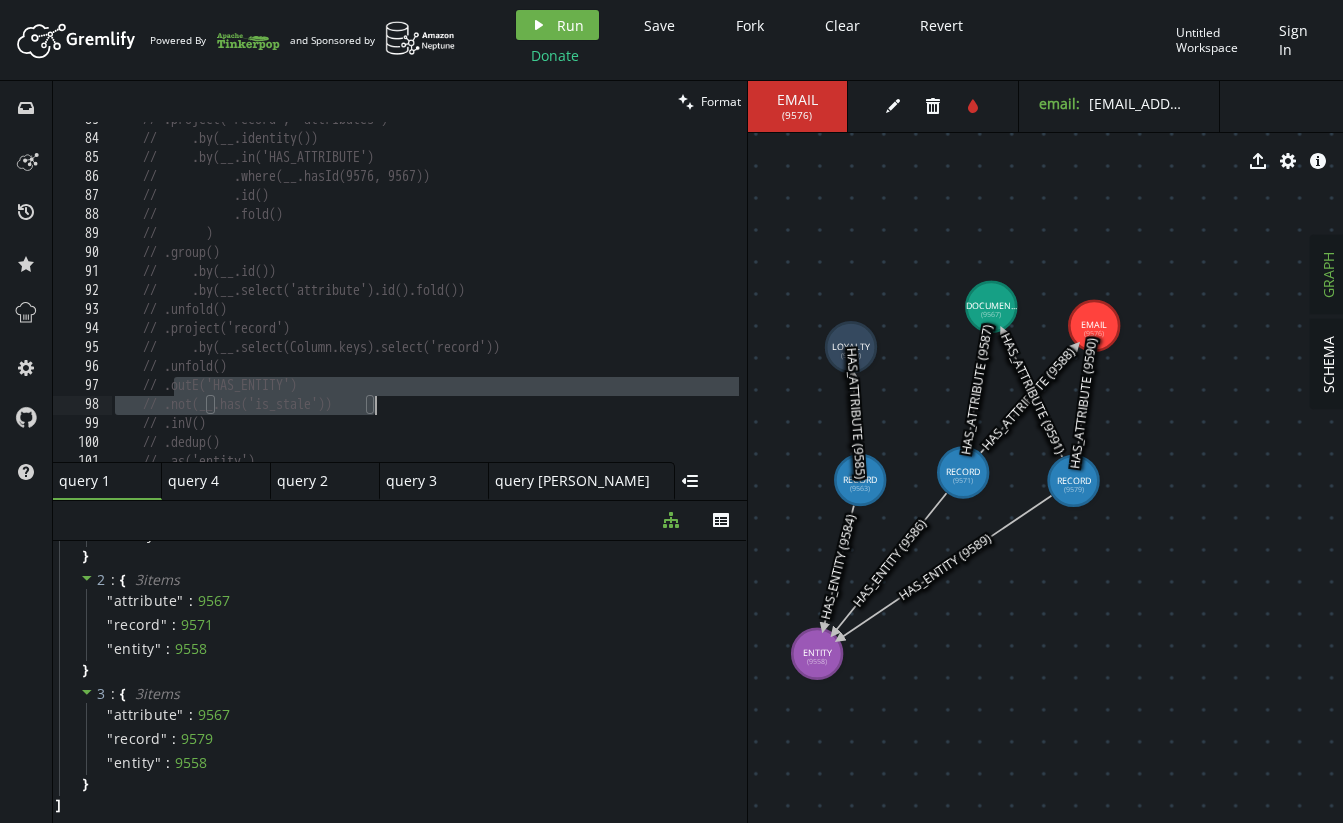 drag, startPoint x: 175, startPoint y: 384, endPoint x: 458, endPoint y: 398, distance: 283.34607 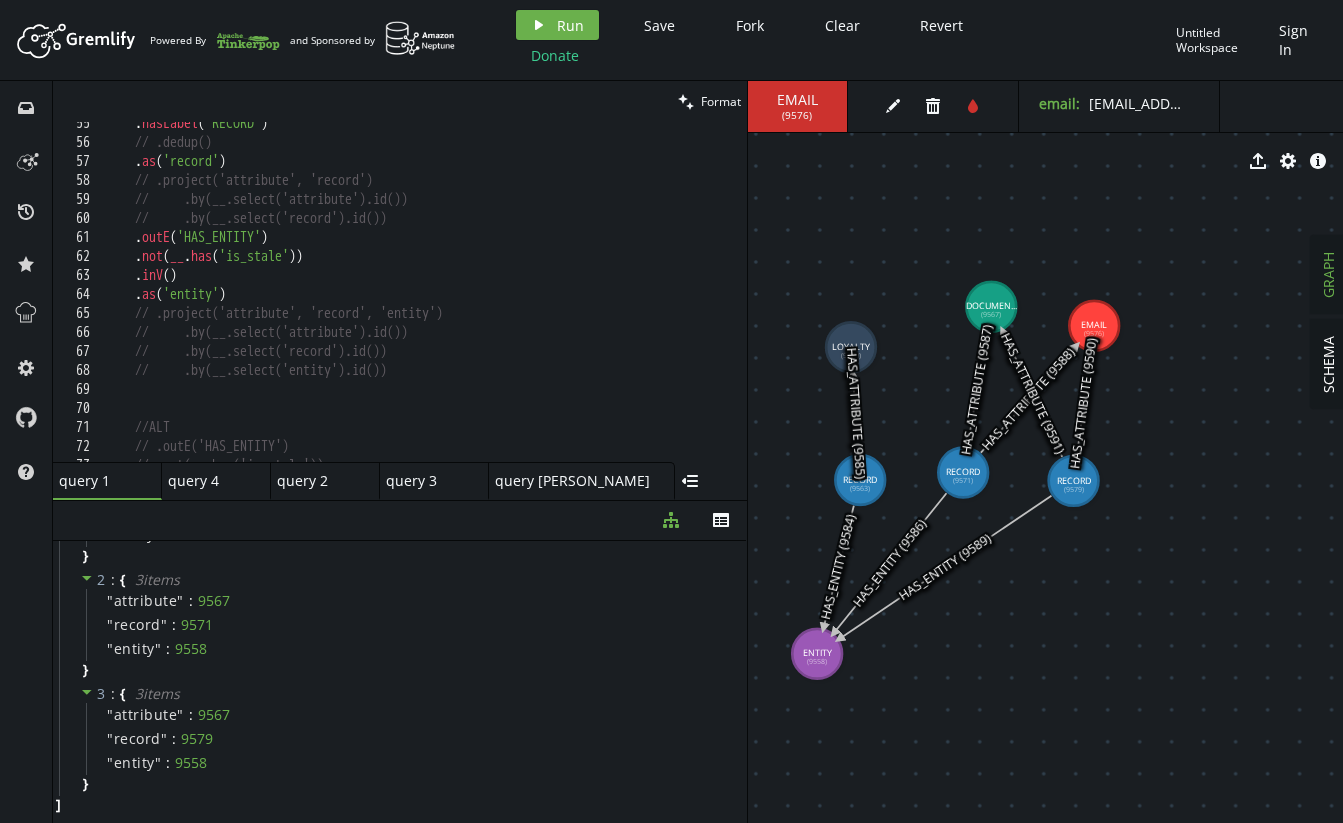 scroll, scrollTop: 1035, scrollLeft: 0, axis: vertical 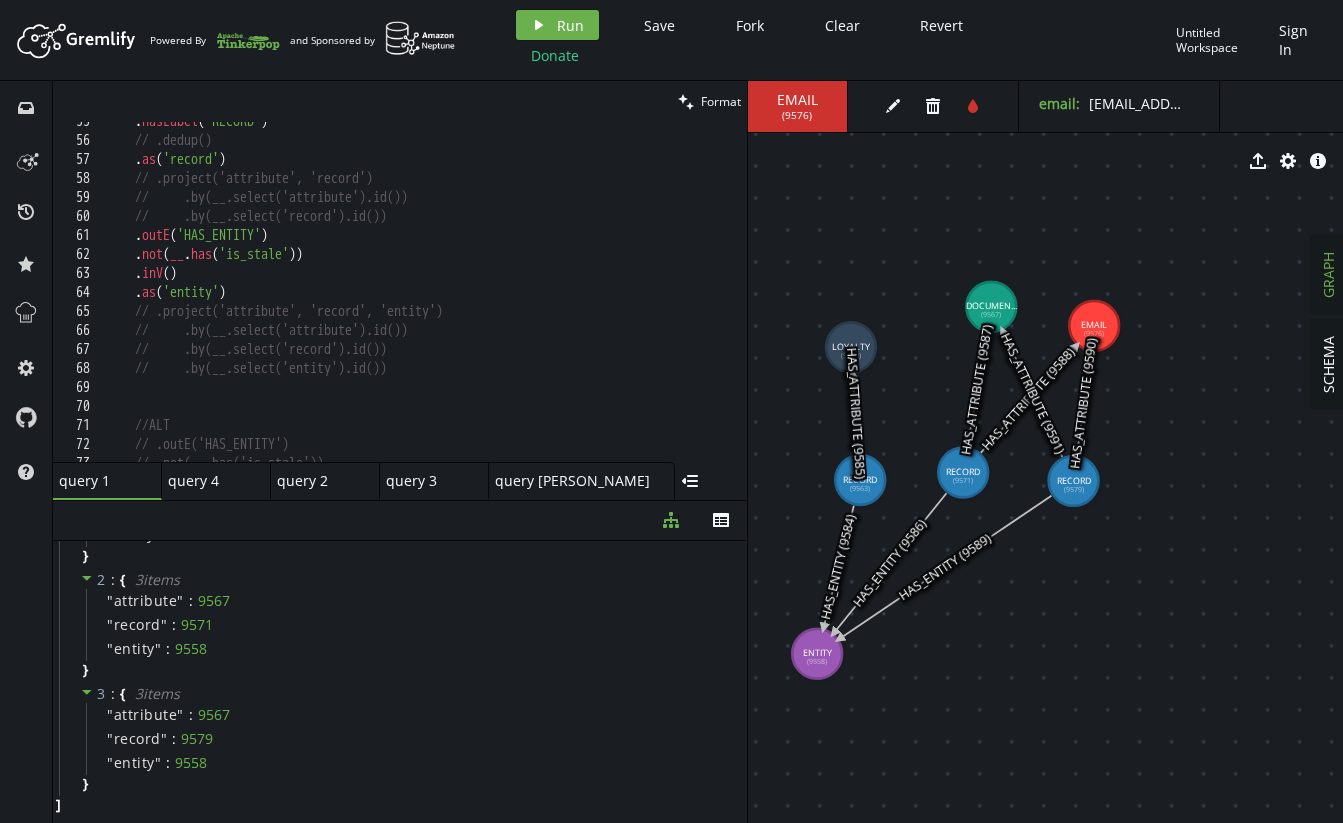 click on ". hasLabel ( 'RECORD' )      // .dedup()      . as ( 'record' )      // .project('attribute', 'record')      //     .by(__.select('attribute').id())      //     .by(__.select('record').id())      . outE ( 'HAS_ENTITY' )      . not ( __ . has ( 'is_stale' ))      . inV ( )      . as ( 'entity' )      // .project('attribute', 'record', 'entity')      //     .by(__.select('attribute').id())      //     .by(__.select('record').id())      //     .by(__.select('entity').id())                //ALT      // .outE('HAS_ENTITY')      // .not(__.has('is_stale'))" at bounding box center (611, 297) 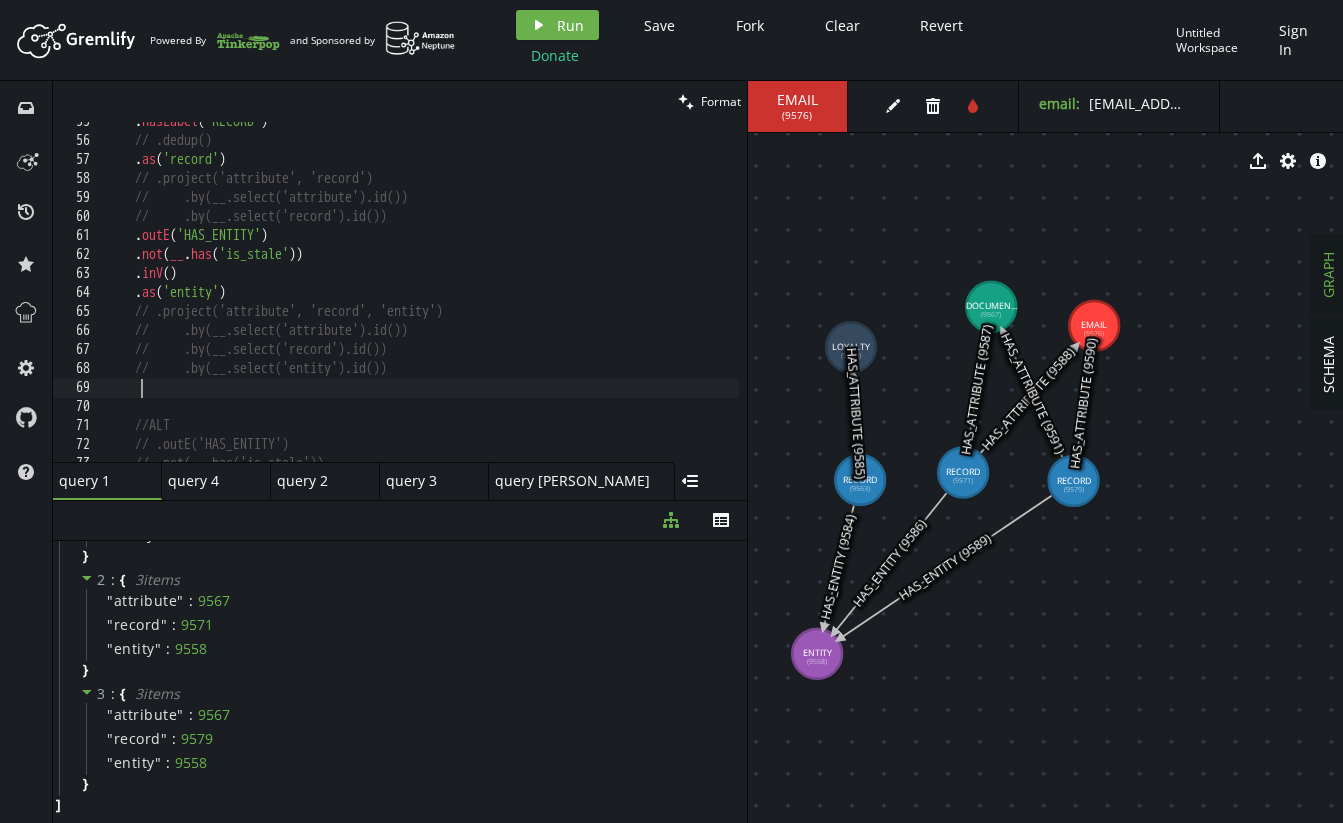 paste on "// .not(__.has('is_stale'))" 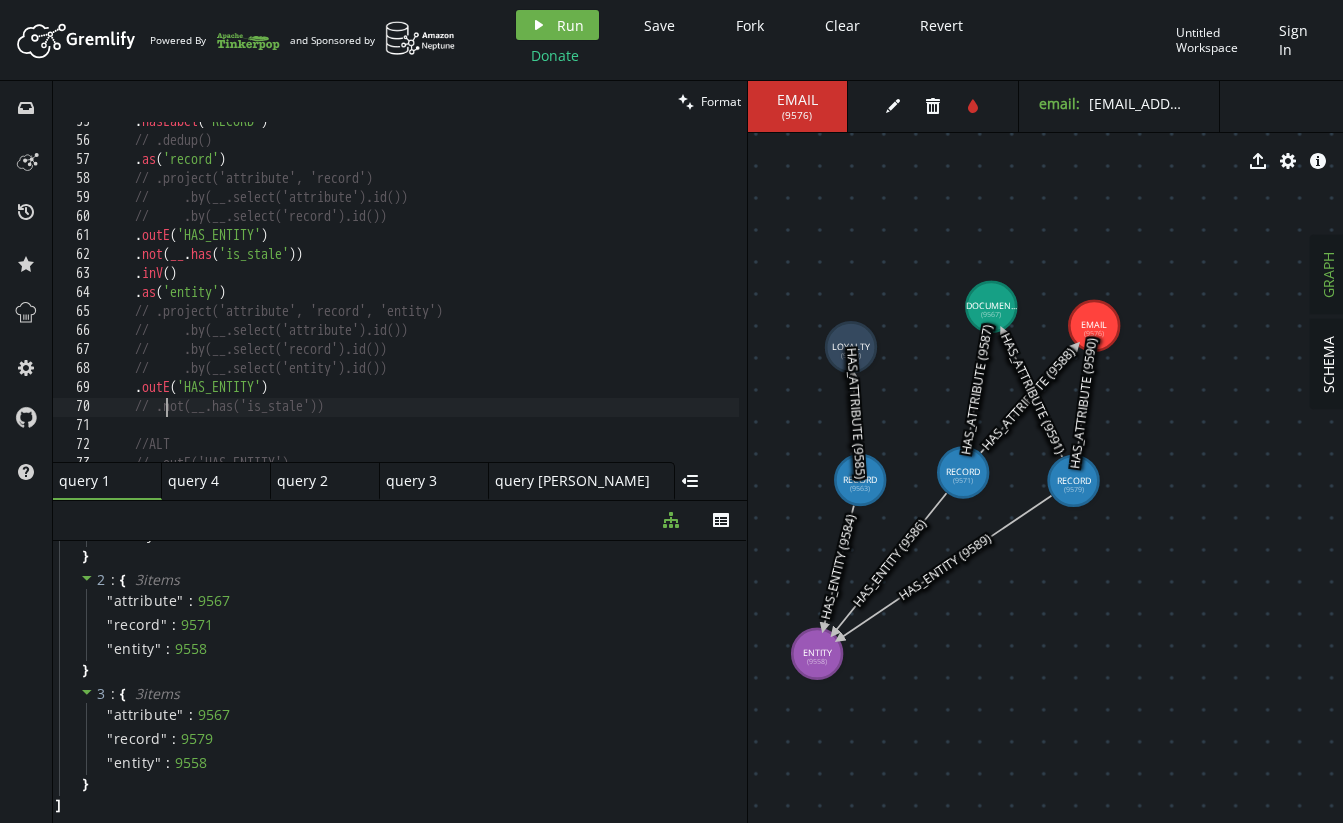 click on ". hasLabel ( 'RECORD' )      // .dedup()      . as ( 'record' )      // .project('attribute', 'record')      //     .by(__.select('attribute').id())      //     .by(__.select('record').id())      . outE ( 'HAS_ENTITY' )      . not ( __ . has ( 'is_stale' ))      . inV ( )      . as ( 'entity' )      // .project('attribute', 'record', 'entity')      //     .by(__.select('attribute').id())      //     .by(__.select('record').id())      //     .by(__.select('entity').id())      . outE ( 'HAS_ENTITY' )      // .not(__.has('is_stale'))           //ALT      // .outE('HAS_ENTITY')" at bounding box center [611, 297] 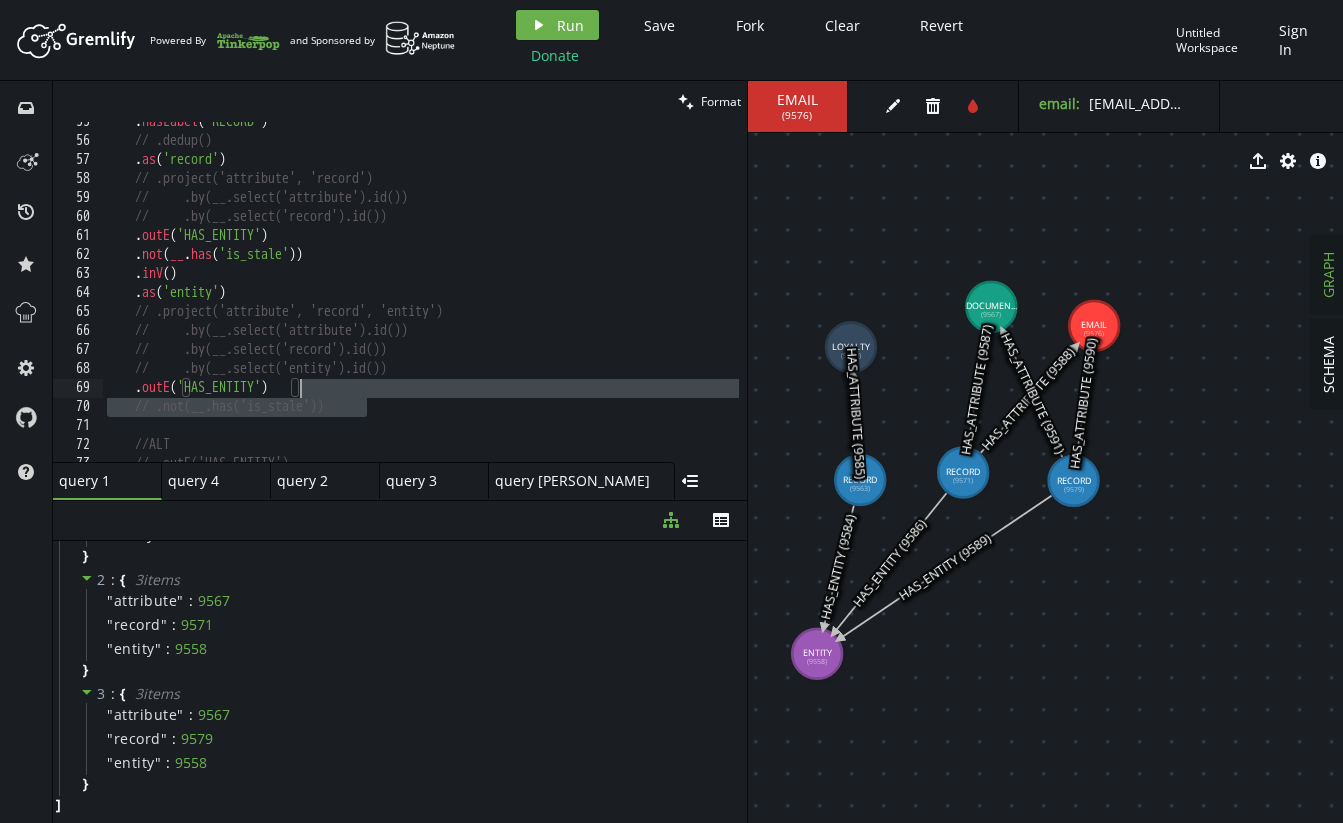 drag, startPoint x: 389, startPoint y: 403, endPoint x: 386, endPoint y: 391, distance: 12.369317 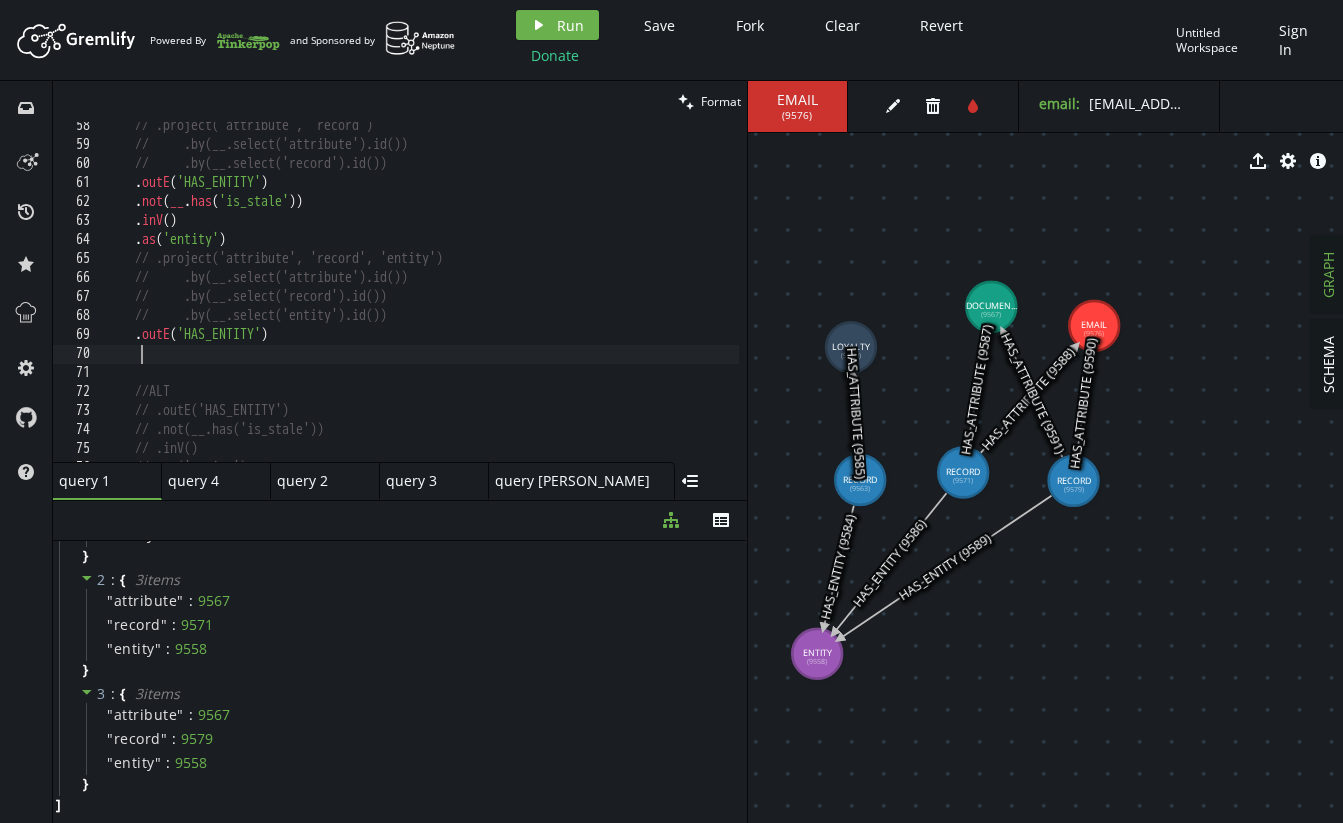 scroll, scrollTop: 1048, scrollLeft: 0, axis: vertical 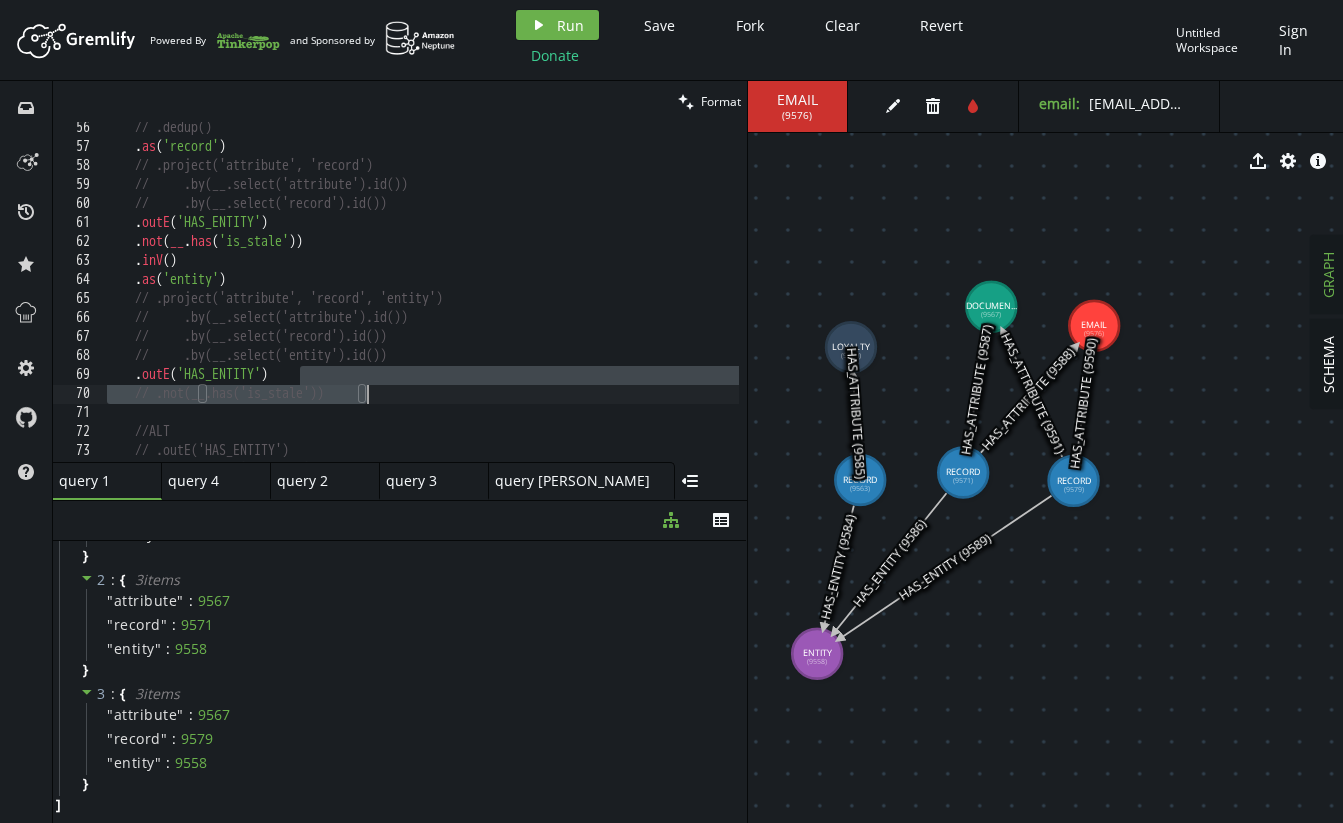 click on "// .dedup()      . as ( 'record' )      // .project('attribute', 'record')      //     .by(__.select('attribute').id())      //     .by(__.select('record').id())      . outE ( 'HAS_ENTITY' )      . not ( __ . has ( 'is_stale' ))      . inV ( )      . as ( 'entity' )      // .project('attribute', 'record', 'entity')      //     .by(__.select('attribute').id())      //     .by(__.select('record').id())      //     .by(__.select('entity').id())      . outE ( 'HAS_ENTITY' )      // .not(__.has('is_stale'))           //ALT      // .outE('HAS_ENTITY')      // .not(__.has('is_stale'))" at bounding box center [611, 303] 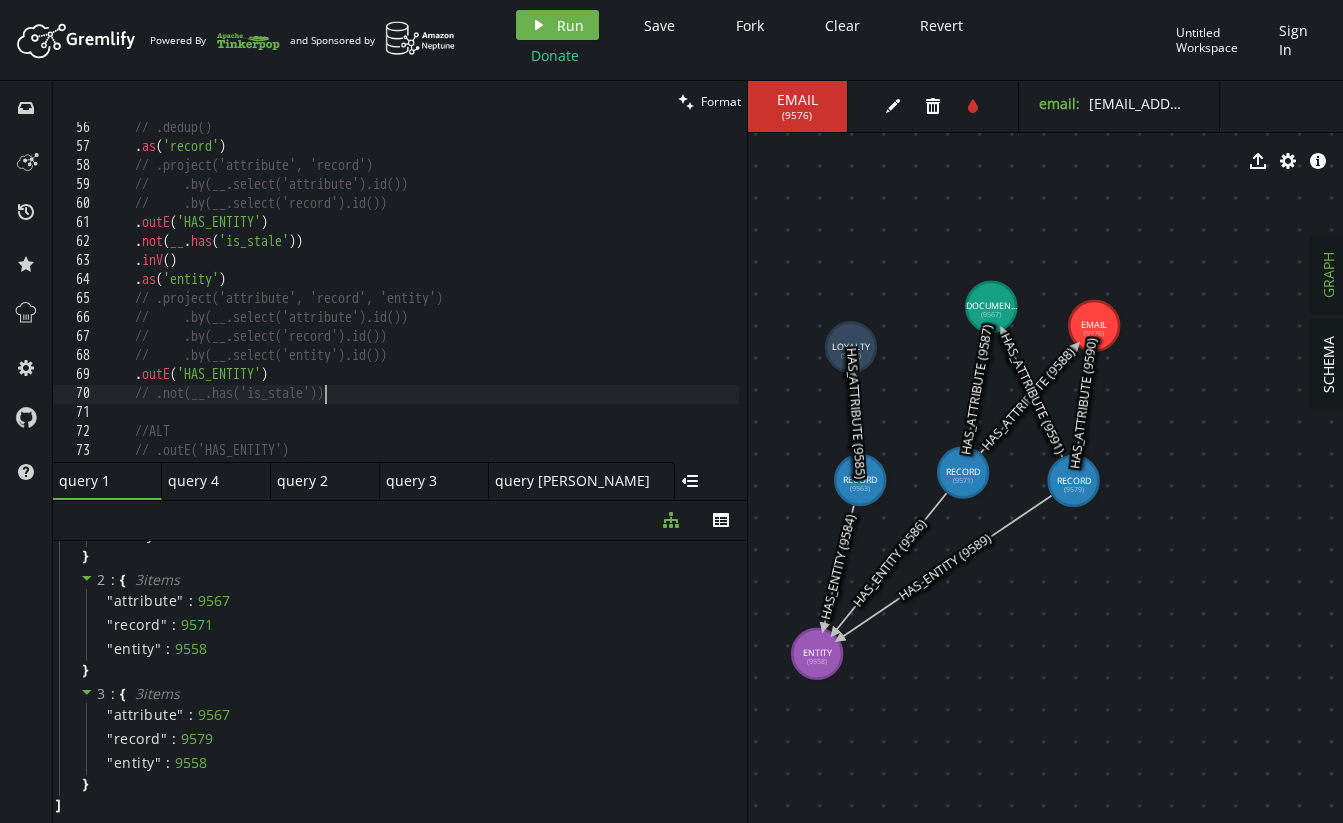 type on ".not(__.has('is_stale'))" 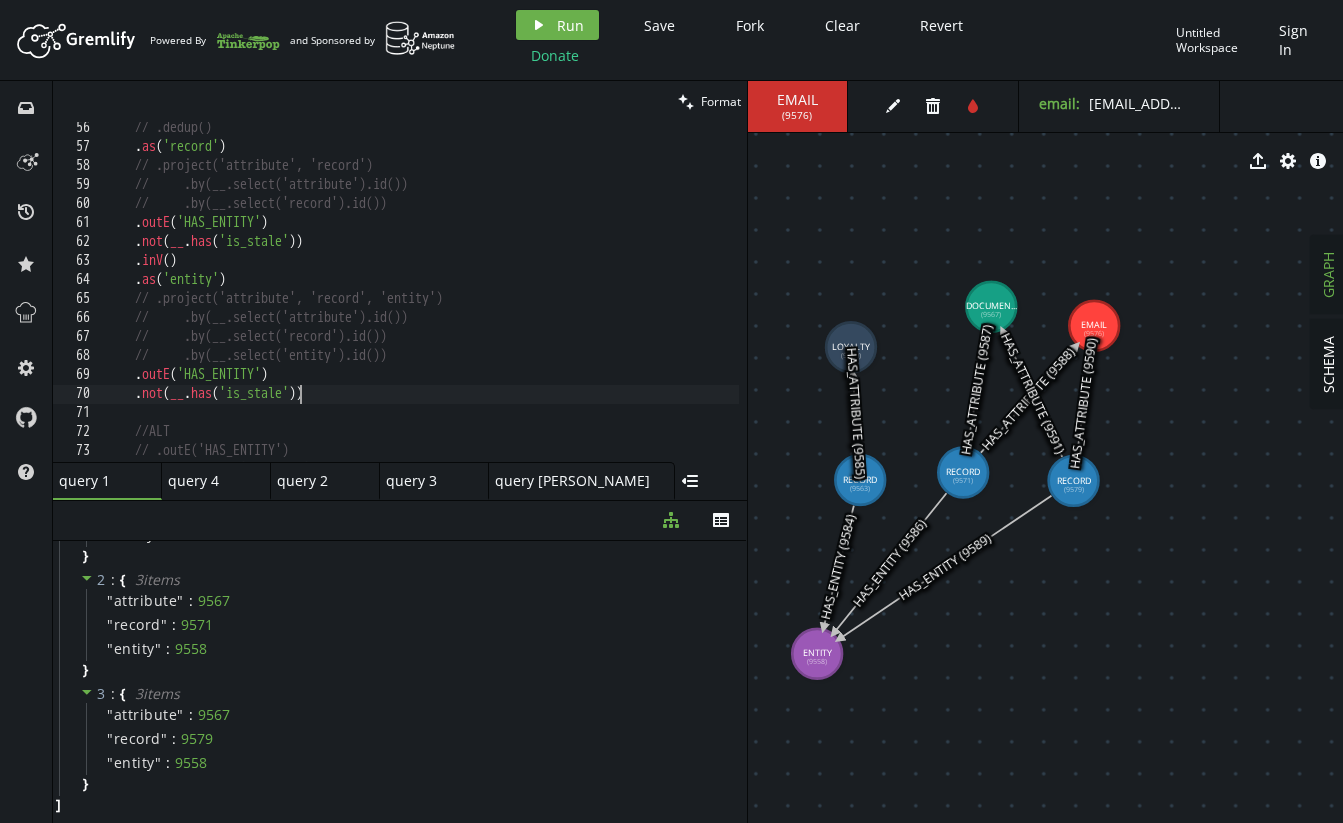 click on "// .dedup()      . as ( 'record' )      // .project('attribute', 'record')      //     .by(__.select('attribute').id())      //     .by(__.select('record').id())      . outE ( 'HAS_ENTITY' )      . not ( __ . has ( 'is_stale' ))      . inV ( )      . as ( 'entity' )      // .project('attribute', 'record', 'entity')      //     .by(__.select('attribute').id())      //     .by(__.select('record').id())      //     .by(__.select('entity').id())      . outE ( 'HAS_ENTITY' )      . not ( __ . has ( 'is_stale' ))           //ALT      // .outE('HAS_ENTITY')      // .not(__.has('is_stale'))" at bounding box center (611, 303) 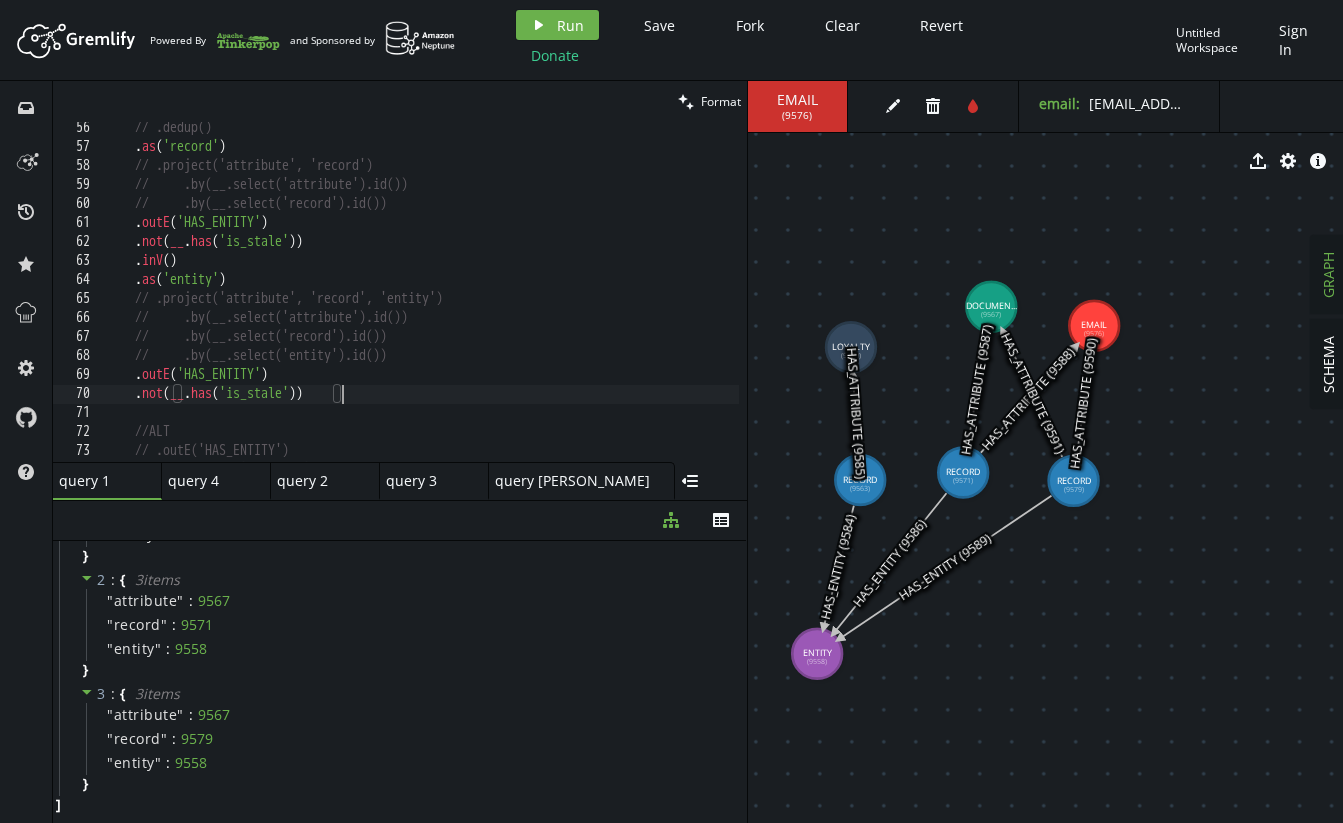 click on "// .dedup()      . as ( 'record' )      // .project('attribute', 'record')      //     .by(__.select('attribute').id())      //     .by(__.select('record').id())      . outE ( 'HAS_ENTITY' )      . not ( __ . has ( 'is_stale' ))      . inV ( )      . as ( 'entity' )      // .project('attribute', 'record', 'entity')      //     .by(__.select('attribute').id())      //     .by(__.select('record').id())      //     .by(__.select('entity').id())      . outE ( 'HAS_ENTITY' )      . not ( __ . has ( 'is_stale' ))           //ALT      // .outE('HAS_ENTITY')      // .not(__.has('is_stale'))" at bounding box center (611, 303) 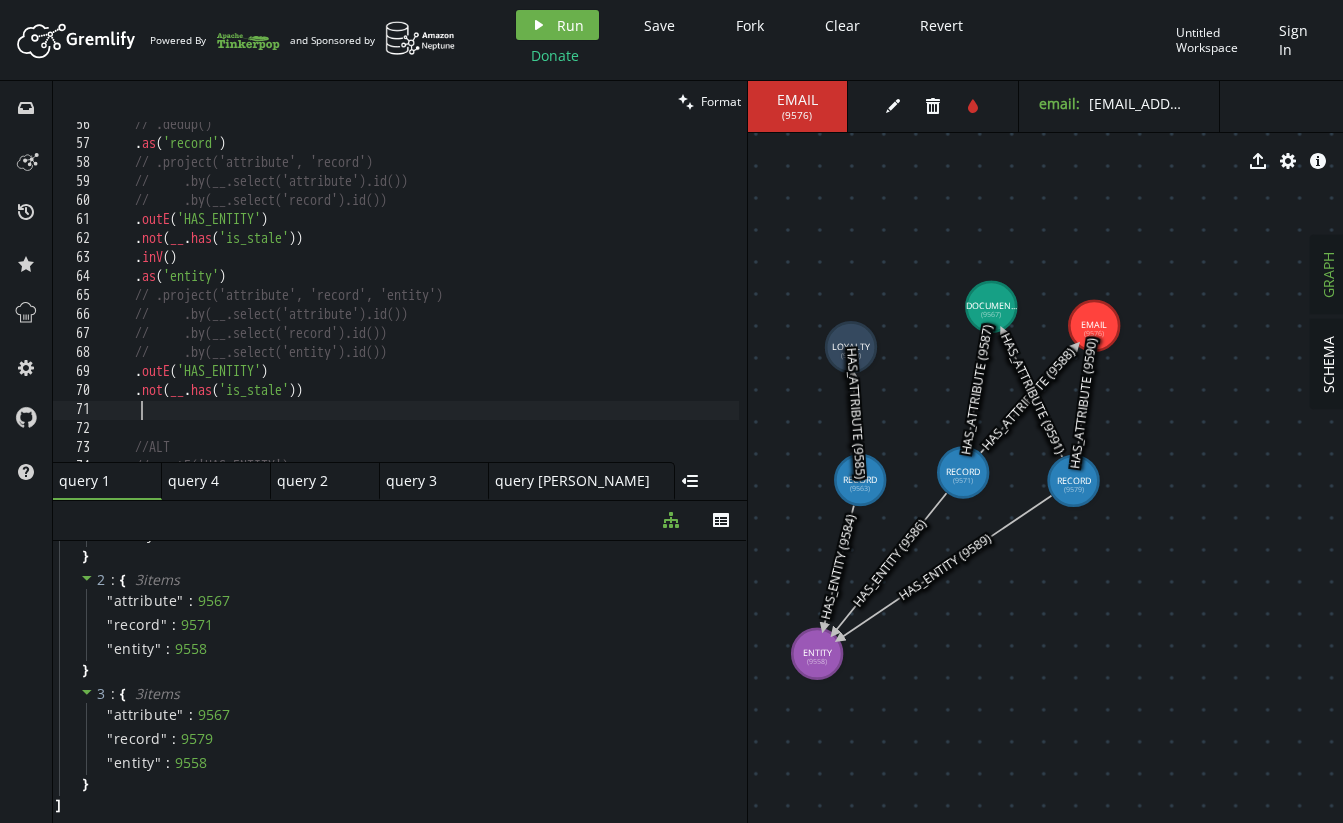 scroll, scrollTop: 1051, scrollLeft: 0, axis: vertical 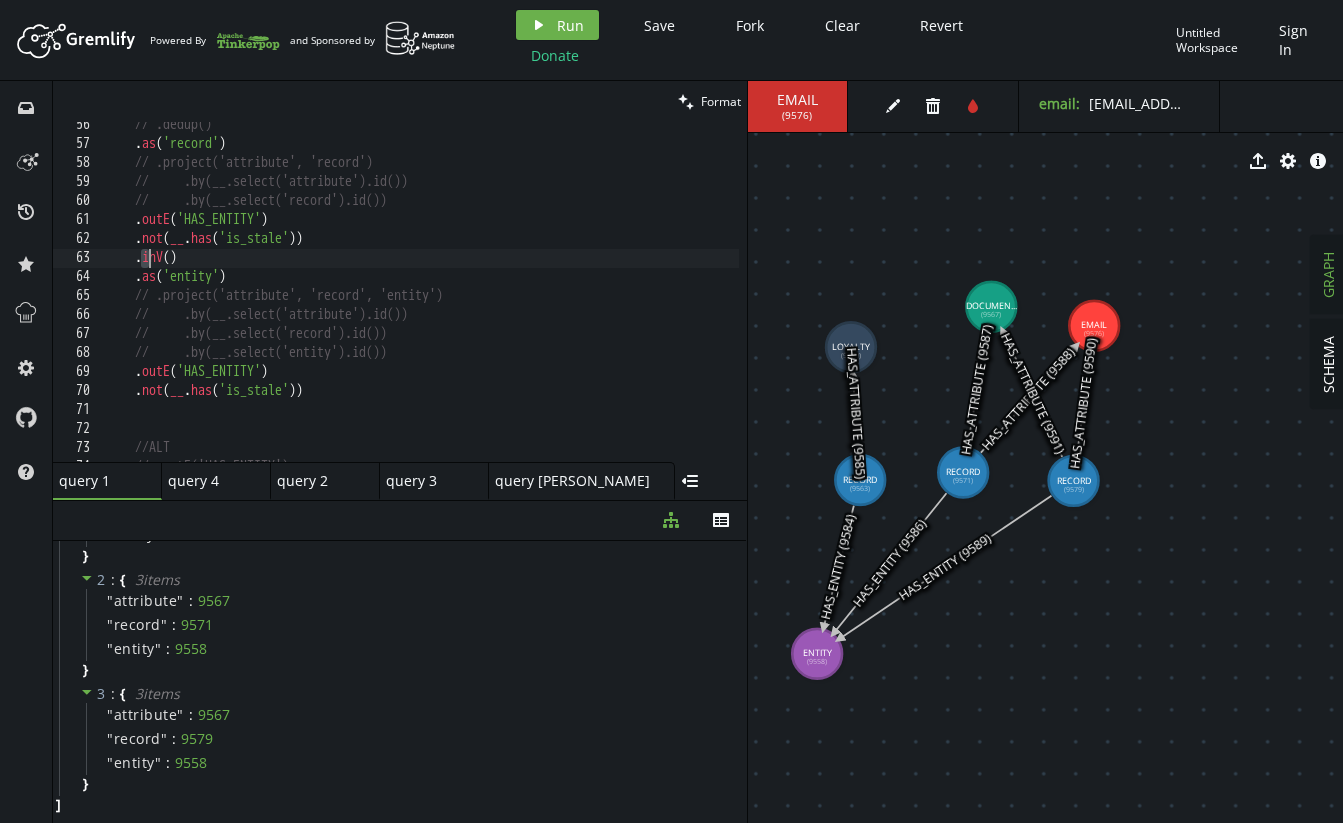 drag, startPoint x: 143, startPoint y: 258, endPoint x: 237, endPoint y: 262, distance: 94.08507 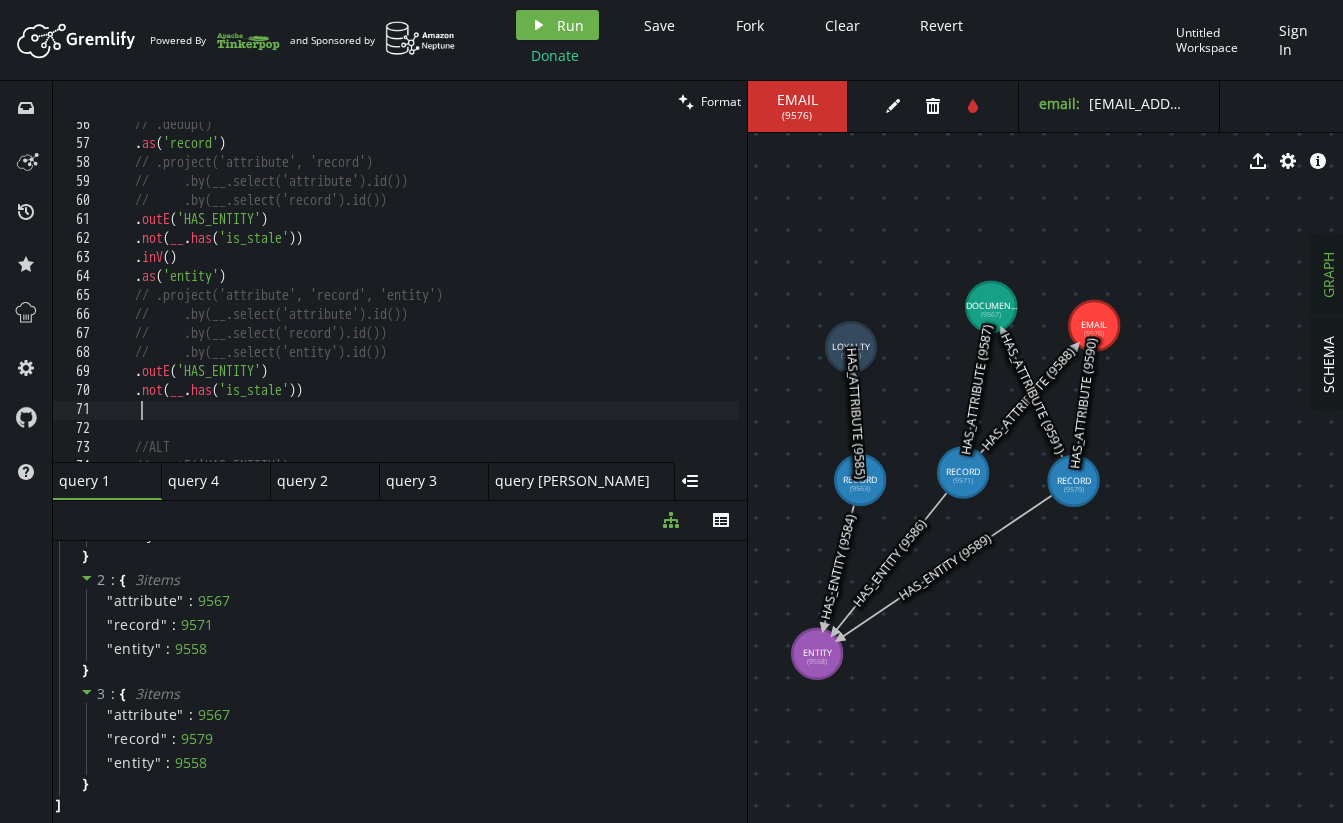 click on "// .dedup()      . as ( 'record' )      // .project('attribute', 'record')      //     .by(__.select('attribute').id())      //     .by(__.select('record').id())      . outE ( 'HAS_ENTITY' )      . not ( __ . has ( 'is_stale' ))      . inV ( )      . as ( 'entity' )      // .project('attribute', 'record', 'entity')      //     .by(__.select('attribute').id())      //     .by(__.select('record').id())      //     .by(__.select('entity').id())      . outE ( 'HAS_ENTITY' )      . not ( __ . has ( 'is_stale' ))                //ALT      // .outE('HAS_ENTITY')" at bounding box center [611, 300] 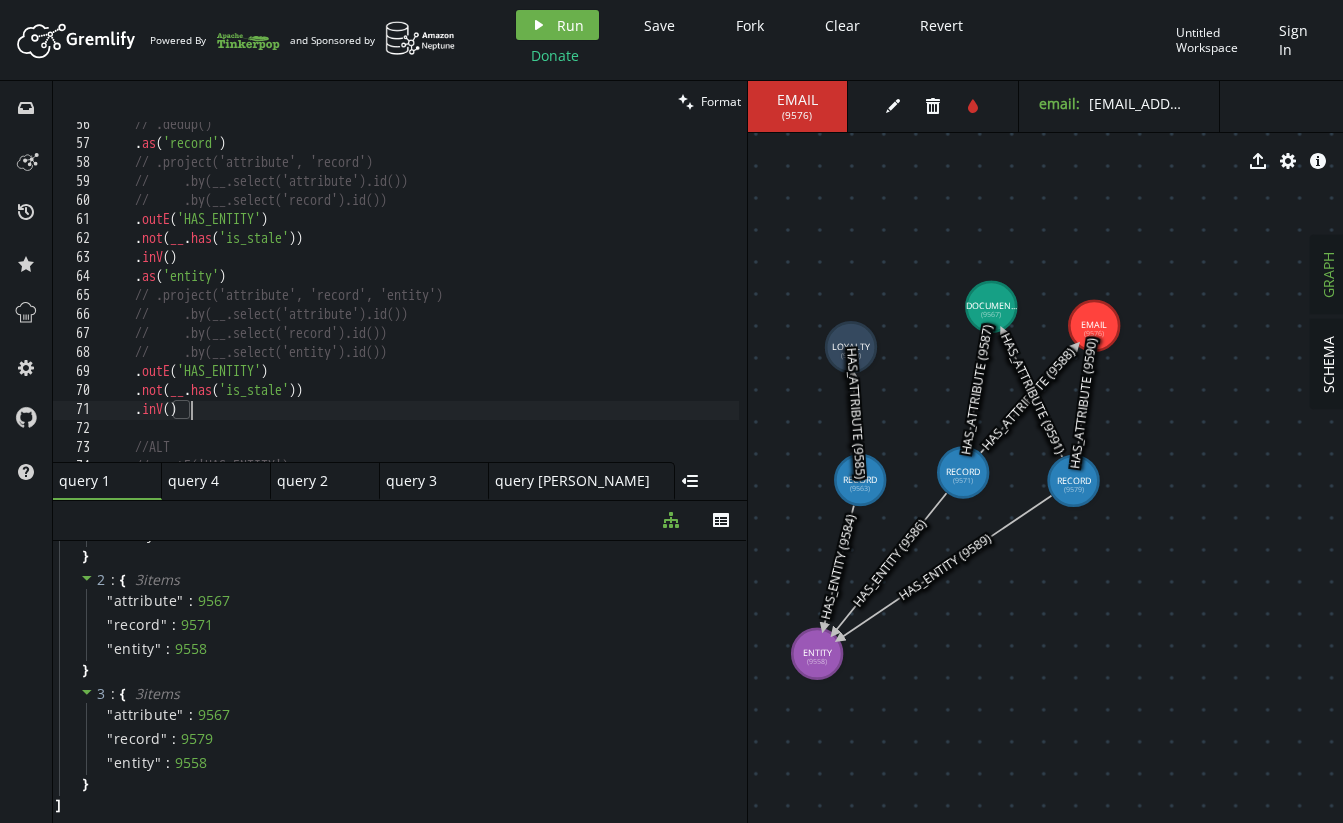 click on "// .dedup()      . as ( 'record' )      // .project('attribute', 'record')      //     .by(__.select('attribute').id())      //     .by(__.select('record').id())      . outE ( 'HAS_ENTITY' )      . not ( __ . has ( 'is_stale' ))      . inV ( )      . as ( 'entity' )      // .project('attribute', 'record', 'entity')      //     .by(__.select('attribute').id())      //     .by(__.select('record').id())      //     .by(__.select('entity').id())      . outE ( 'HAS_ENTITY' )      . not ( __ . has ( 'is_stale' ))      . inV ( )           //ALT      // .outE('HAS_ENTITY')" at bounding box center (611, 300) 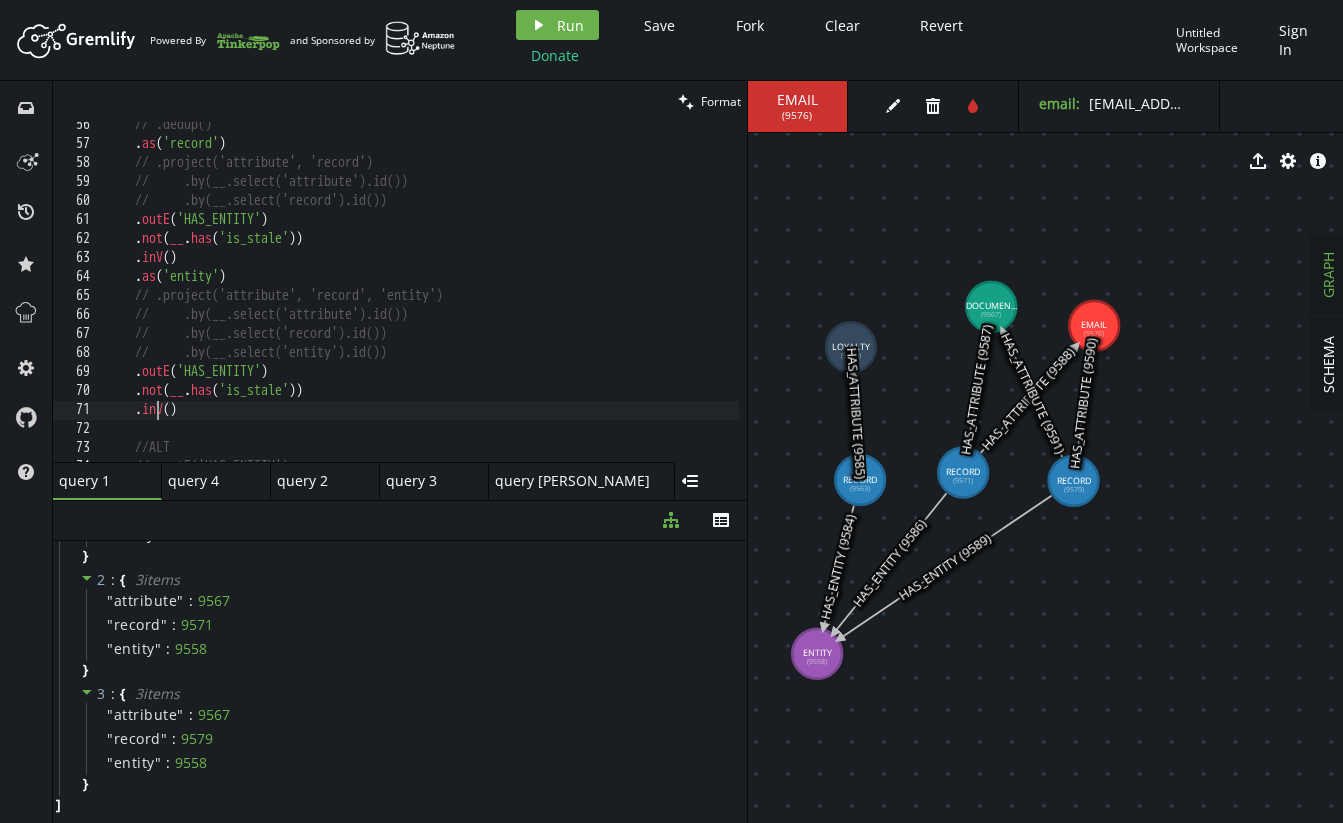 click on "// .dedup()      . as ( 'record' )      // .project('attribute', 'record')      //     .by(__.select('attribute').id())      //     .by(__.select('record').id())      . outE ( 'HAS_ENTITY' )      . not ( __ . has ( 'is_stale' ))      . inV ( )      . as ( 'entity' )      // .project('attribute', 'record', 'entity')      //     .by(__.select('attribute').id())      //     .by(__.select('record').id())      //     .by(__.select('entity').id())      . outE ( 'HAS_ENTITY' )      . not ( __ . has ( 'is_stale' ))      . inV ( )           //ALT      // .outE('HAS_ENTITY')" at bounding box center (611, 300) 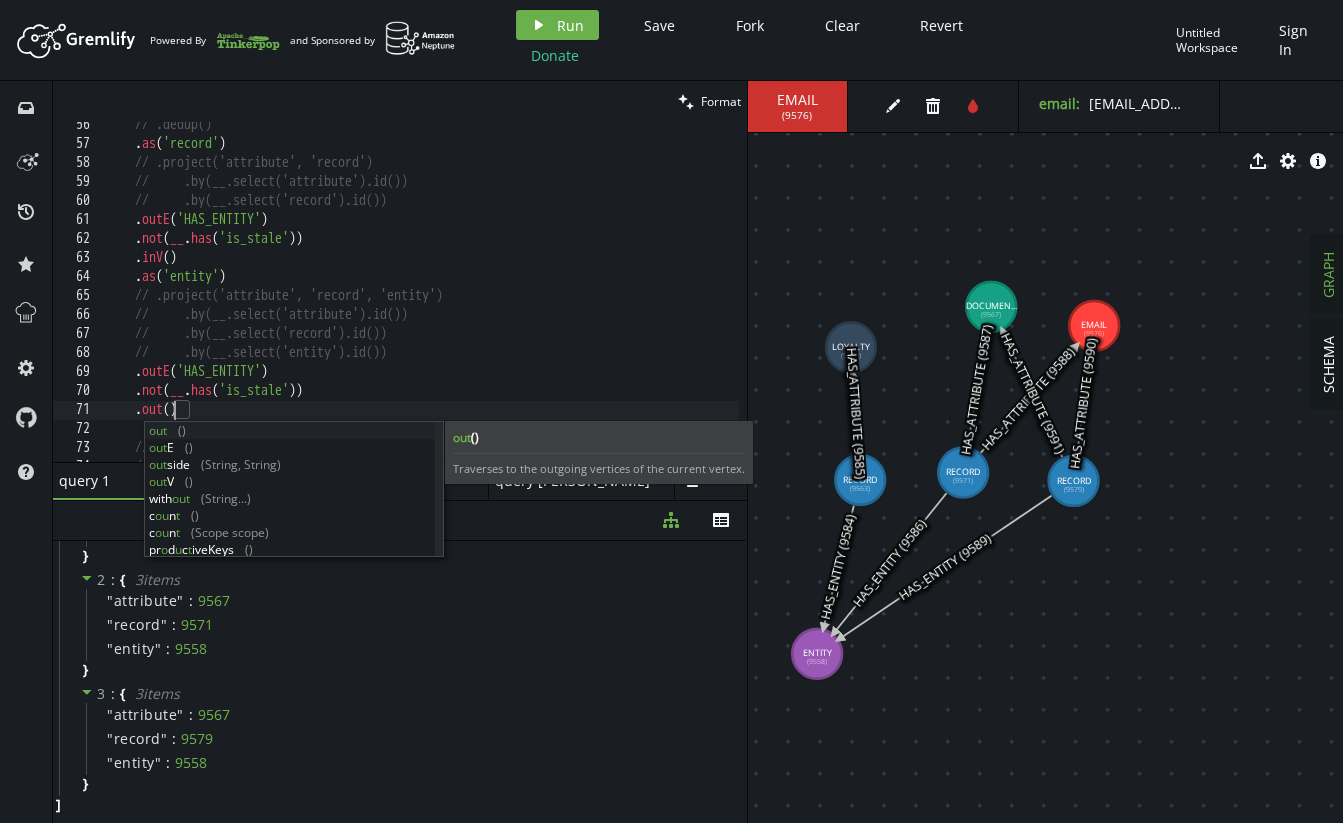 scroll, scrollTop: 0, scrollLeft: 75, axis: horizontal 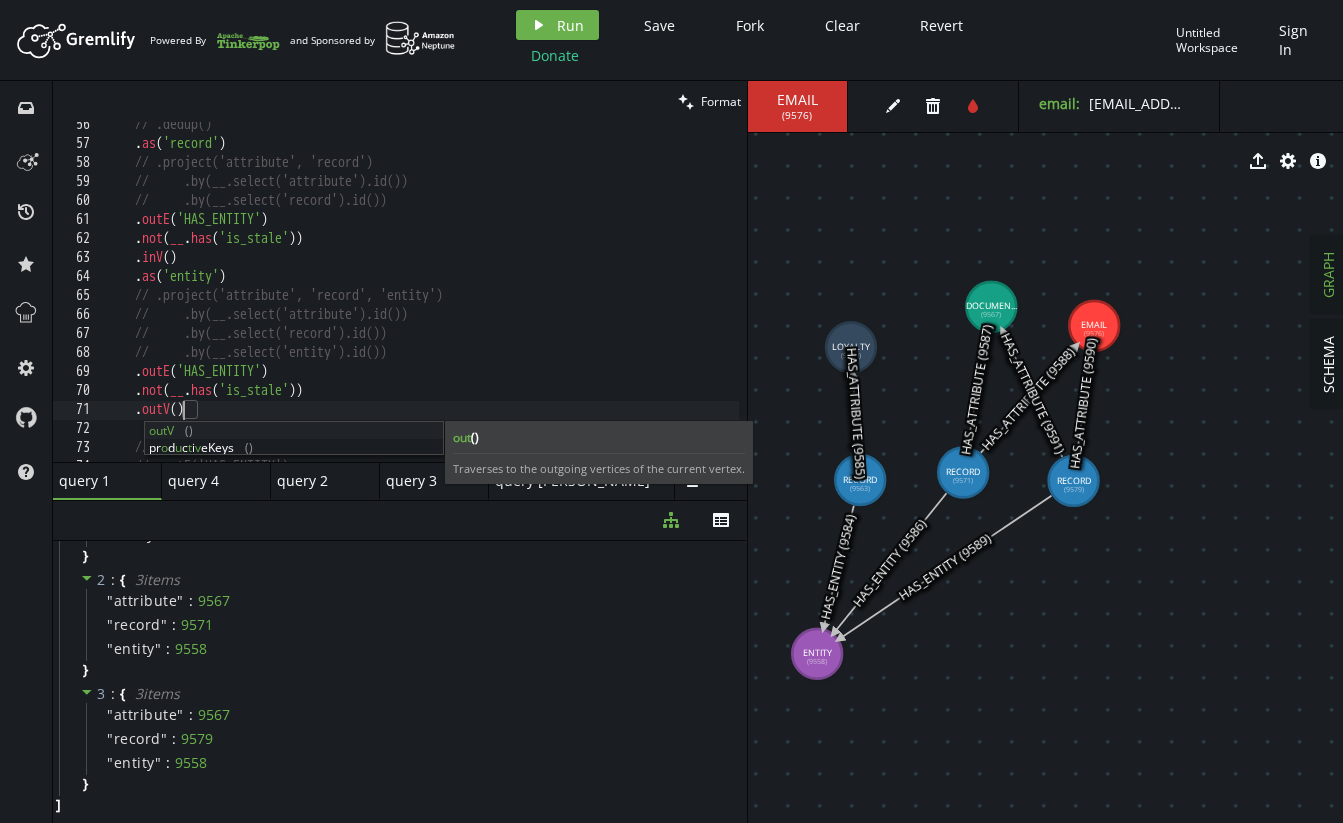 click on "// .dedup()      . as ( 'record' )      // .project('attribute', 'record')      //     .by(__.select('attribute').id())      //     .by(__.select('record').id())      . outE ( 'HAS_ENTITY' )      . not ( __ . has ( 'is_stale' ))      . inV ( )      . as ( 'entity' )      // .project('attribute', 'record', 'entity')      //     .by(__.select('attribute').id())      //     .by(__.select('record').id())      //     .by(__.select('entity').id())      . outE ( 'HAS_ENTITY' )      . not ( __ . has ( 'is_stale' ))      . outV ( )           //ALT      // .outE('HAS_ENTITY')" at bounding box center (611, 300) 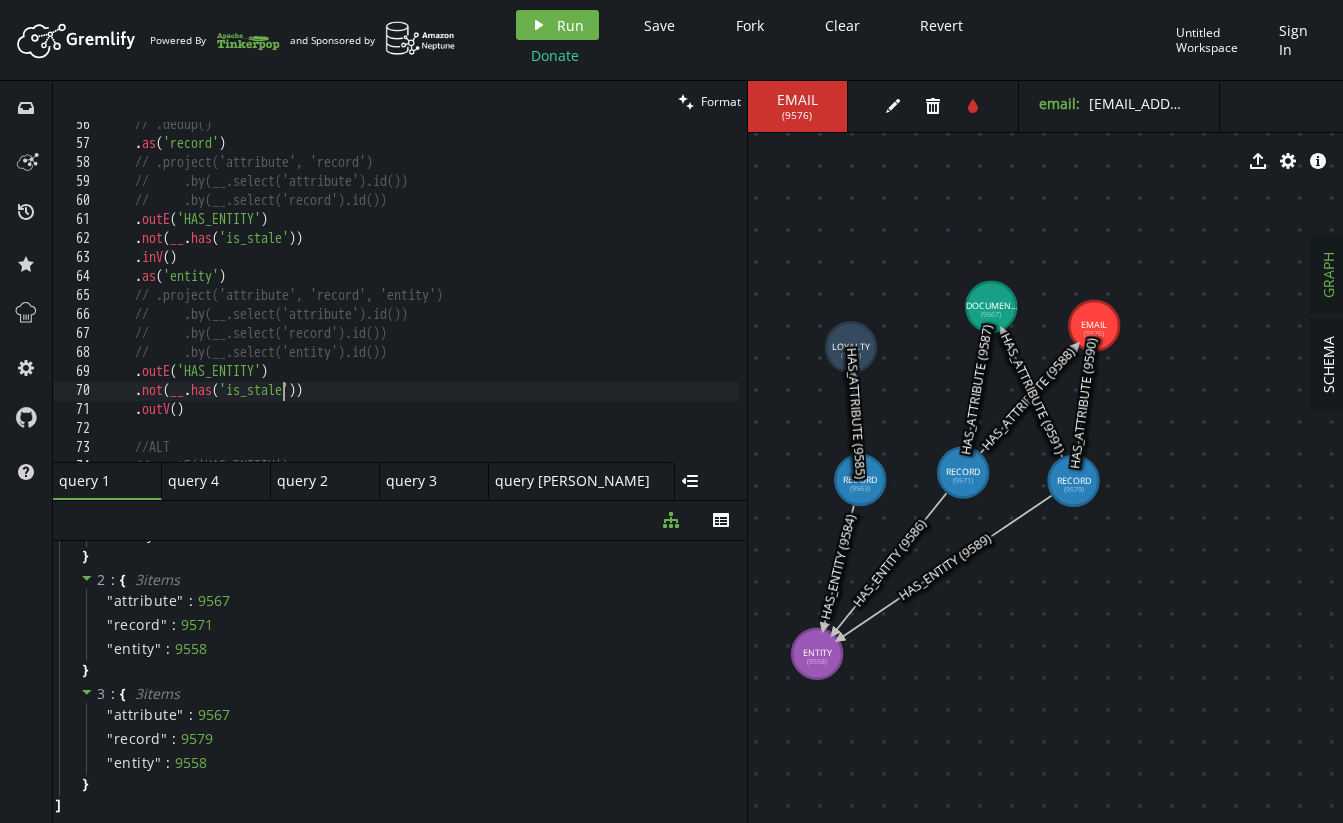 click on "// .dedup()      . as ( 'record' )      // .project('attribute', 'record')      //     .by(__.select('attribute').id())      //     .by(__.select('record').id())      . outE ( 'HAS_ENTITY' )      . not ( __ . has ( 'is_stale' ))      . inV ( )      . as ( 'entity' )      // .project('attribute', 'record', 'entity')      //     .by(__.select('attribute').id())      //     .by(__.select('record').id())      //     .by(__.select('entity').id())      . outE ( 'HAS_ENTITY' )      . not ( __ . has ( 'is_stale' ))      . outV ( )           //ALT      // .outE('HAS_ENTITY')" at bounding box center (611, 300) 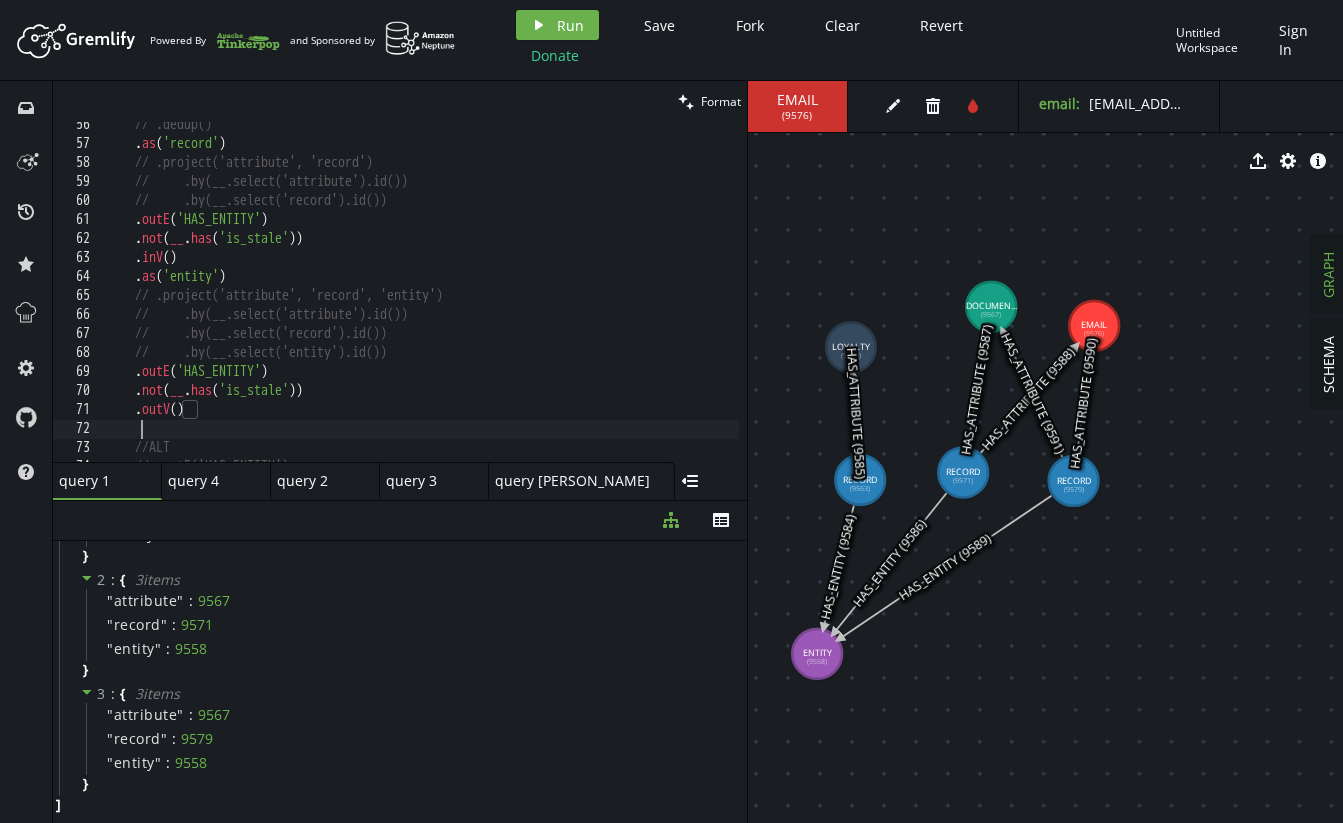 click on "// .dedup()      . as ( 'record' )      // .project('attribute', 'record')      //     .by(__.select('attribute').id())      //     .by(__.select('record').id())      . outE ( 'HAS_ENTITY' )      . not ( __ . has ( 'is_stale' ))      . inV ( )      . as ( 'entity' )      // .project('attribute', 'record', 'entity')      //     .by(__.select('attribute').id())      //     .by(__.select('record').id())      //     .by(__.select('entity').id())      . outE ( 'HAS_ENTITY' )      . not ( __ . has ( 'is_stale' ))      . outV ( )           //ALT      // .outE('HAS_ENTITY')" at bounding box center (611, 300) 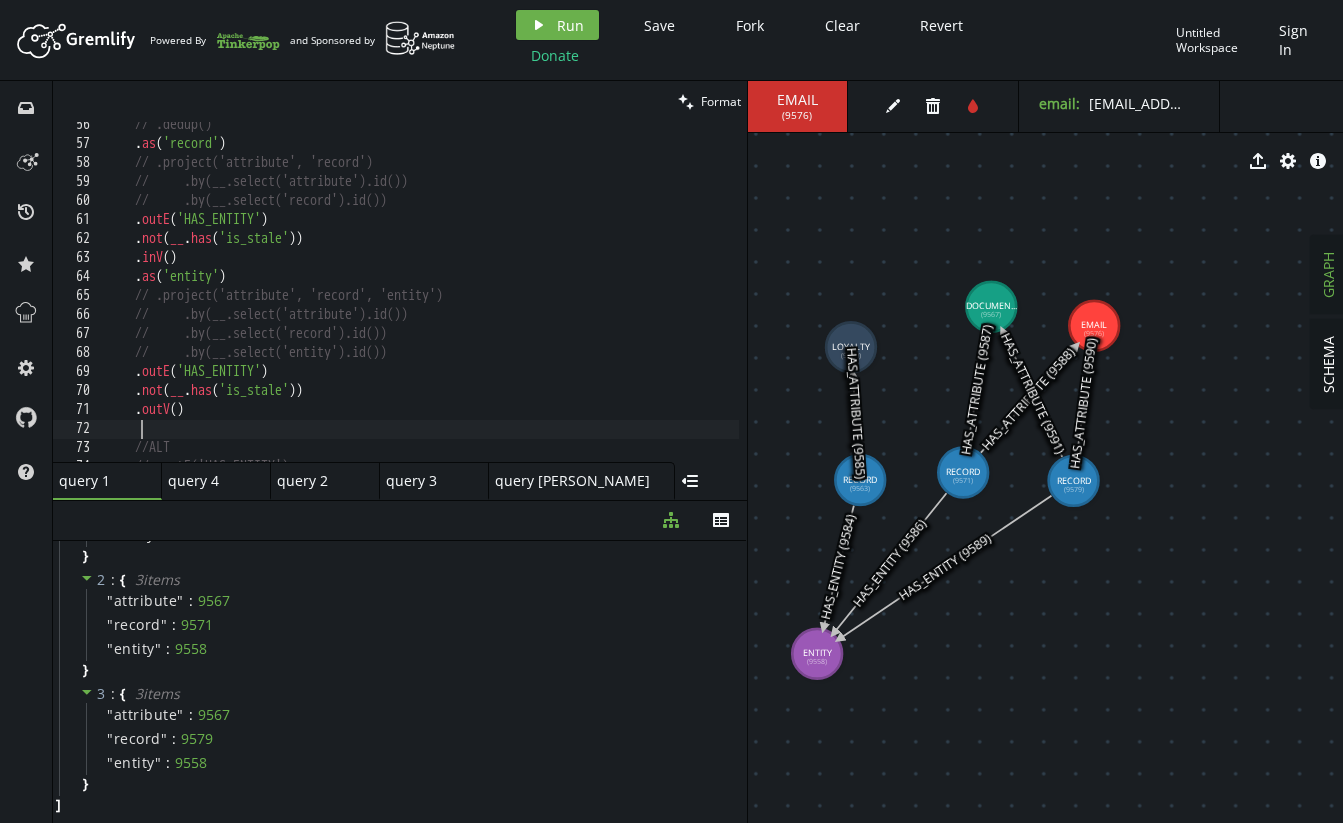 click on "// .dedup()      . as ( 'record' )      // .project('attribute', 'record')      //     .by(__.select('attribute').id())      //     .by(__.select('record').id())      . outE ( 'HAS_ENTITY' )      . not ( __ . has ( 'is_stale' ))      . inV ( )      . as ( 'entity' )      // .project('attribute', 'record', 'entity')      //     .by(__.select('attribute').id())      //     .by(__.select('record').id())      //     .by(__.select('entity').id())      . outE ( 'HAS_ENTITY' )      . not ( __ . has ( 'is_stale' ))      . outV ( )           //ALT      // .outE('HAS_ENTITY')" at bounding box center [611, 300] 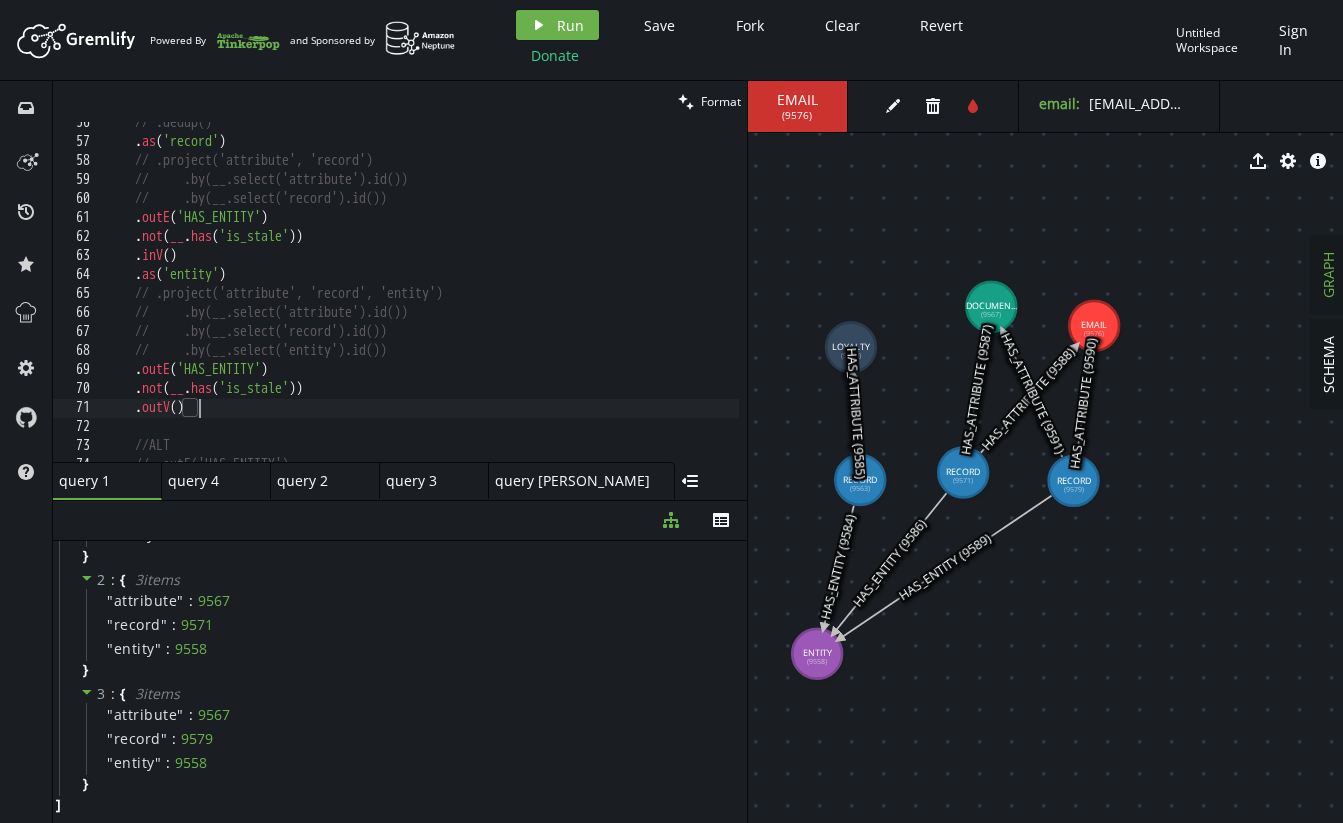 scroll, scrollTop: 1086, scrollLeft: 0, axis: vertical 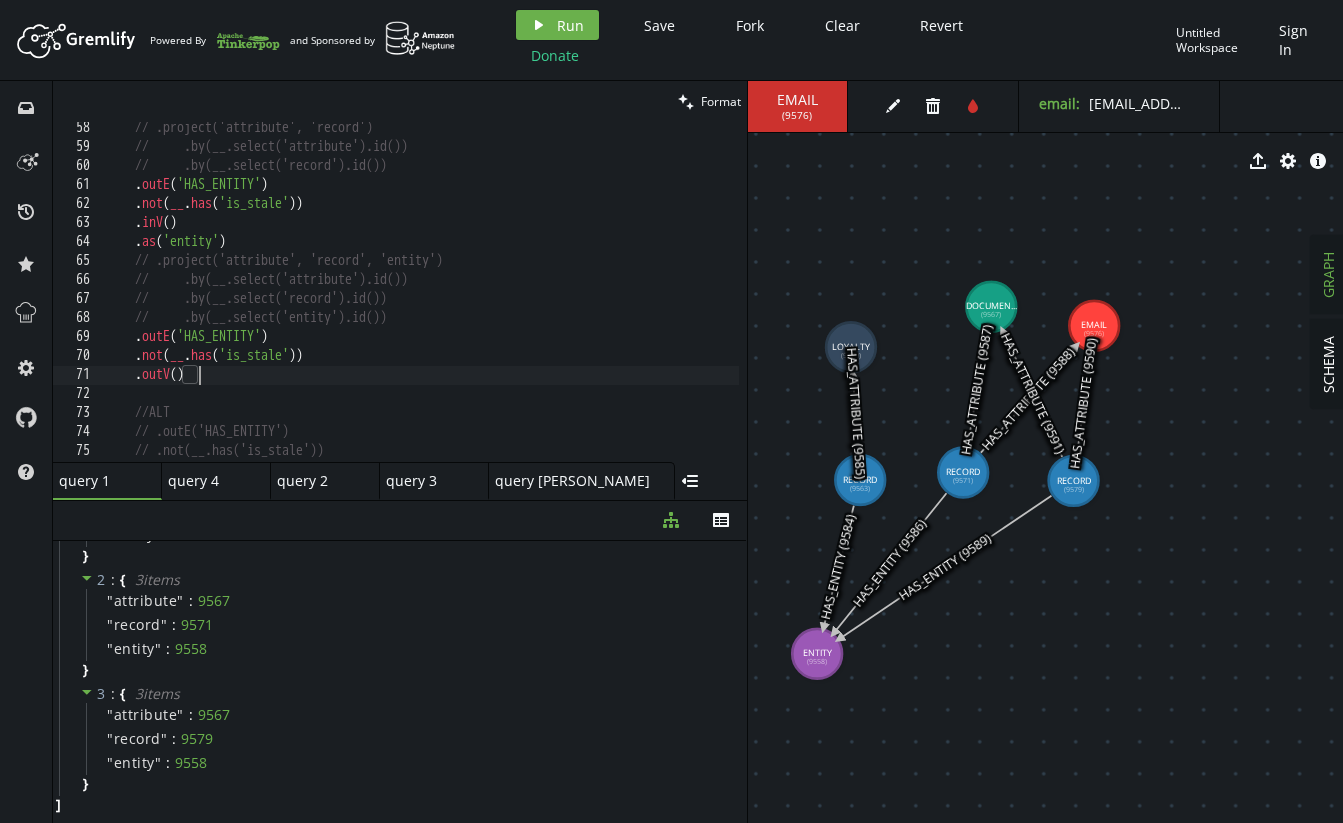 click on "// .project('attribute', 'record')      //     .by(__.select('attribute').id())      //     .by(__.select('record').id())      . outE ( 'HAS_ENTITY' )      . not ( __ . has ( 'is_stale' ))      . inV ( )      . as ( 'entity' )      // .project('attribute', 'record', 'entity')      //     .by(__.select('attribute').id())      //     .by(__.select('record').id())      //     .by(__.select('entity').id())      . outE ( 'HAS_ENTITY' )      . not ( __ . has ( 'is_stale' ))      . outV ( )           //ALT      // .outE('HAS_ENTITY')      // .not(__.has('is_stale'))      // .inV()" at bounding box center [611, 303] 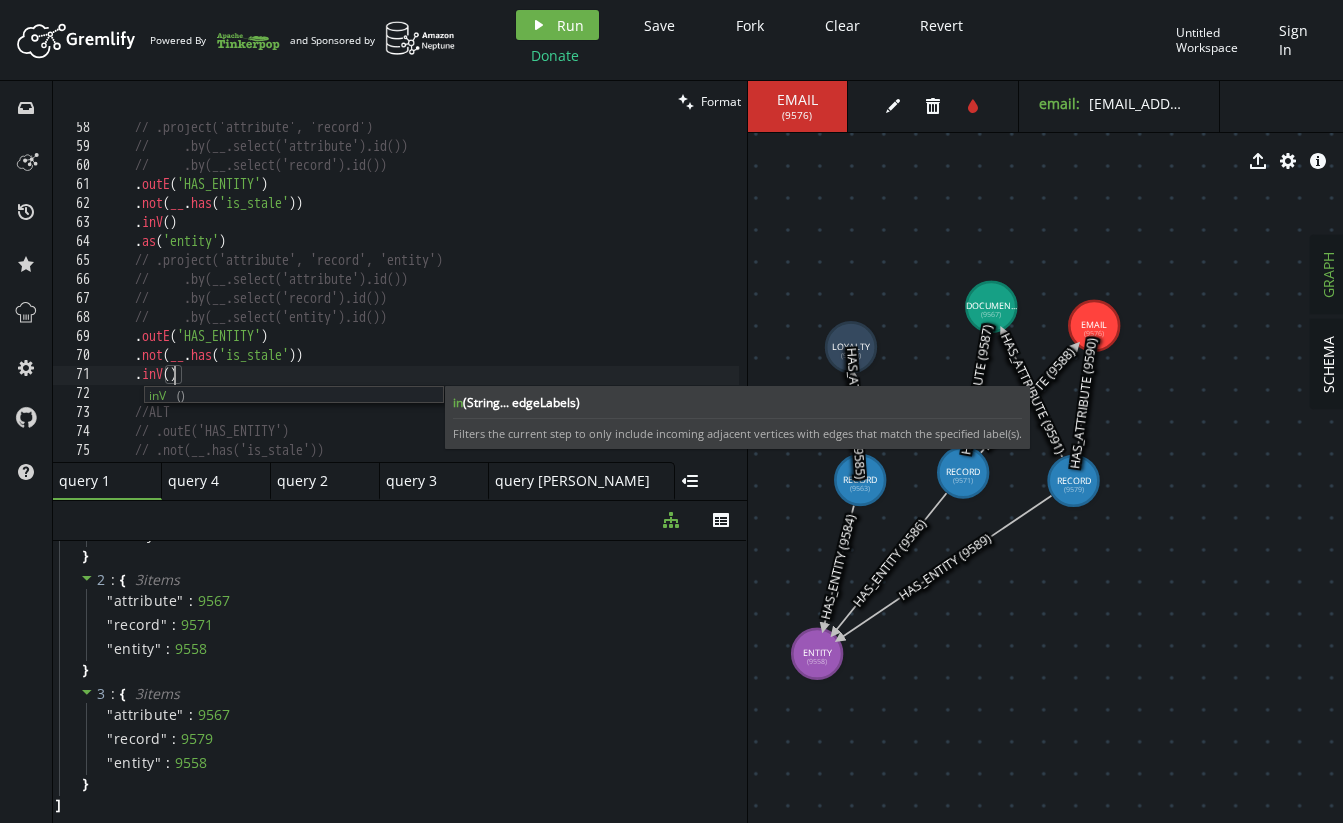 scroll, scrollTop: 0, scrollLeft: 66, axis: horizontal 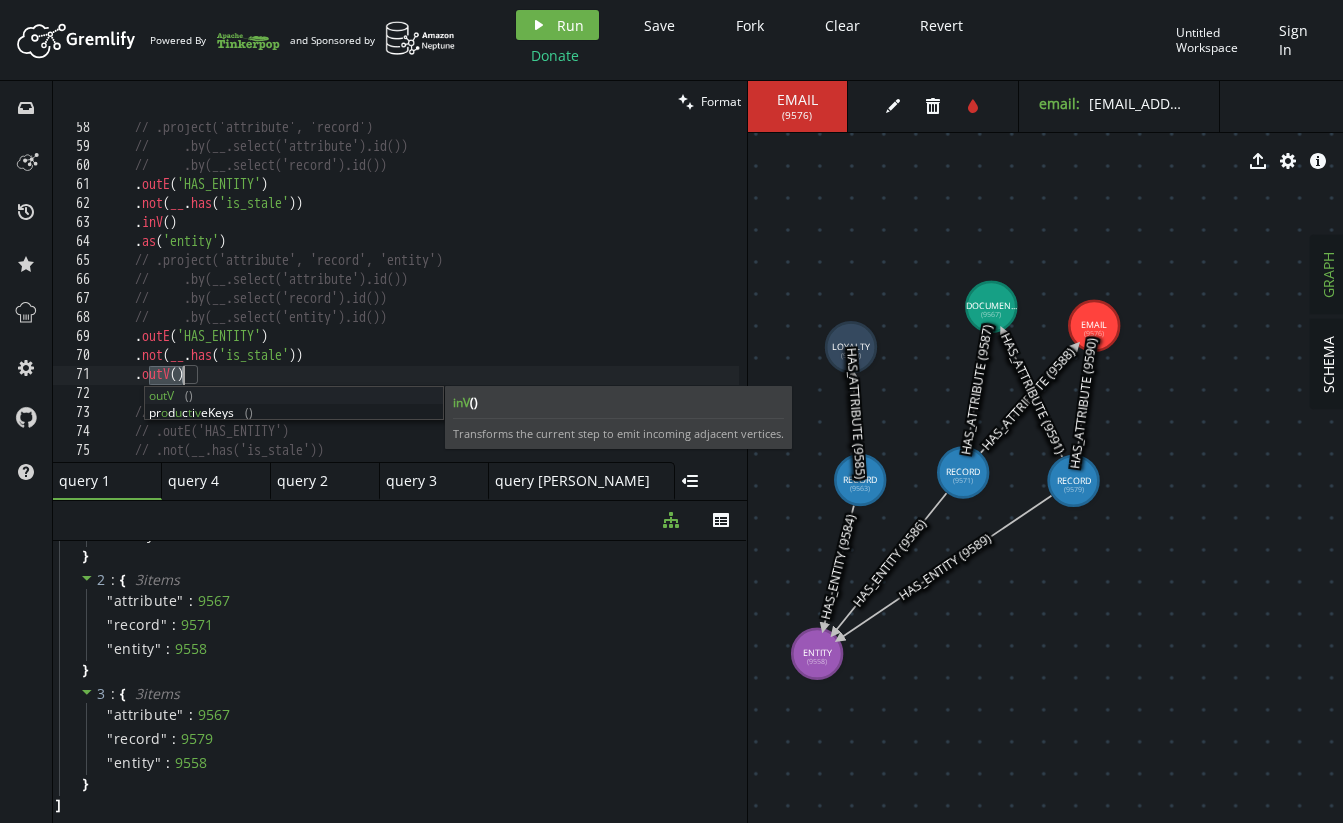 click on "// .project('attribute', 'record')      //     .by(__.select('attribute').id())      //     .by(__.select('record').id())      . outE ( 'HAS_ENTITY' )      . not ( __ . has ( 'is_stale' ))      . inV ( )      . as ( 'entity' )      // .project('attribute', 'record', 'entity')      //     .by(__.select('attribute').id())      //     .by(__.select('record').id())      //     .by(__.select('entity').id())      . outE ( 'HAS_ENTITY' )      . not ( __ . has ( 'is_stale' ))      . outV ( )           //ALT      // .outE('HAS_ENTITY')      // .not(__.has('is_stale'))      // .inV()" at bounding box center [611, 303] 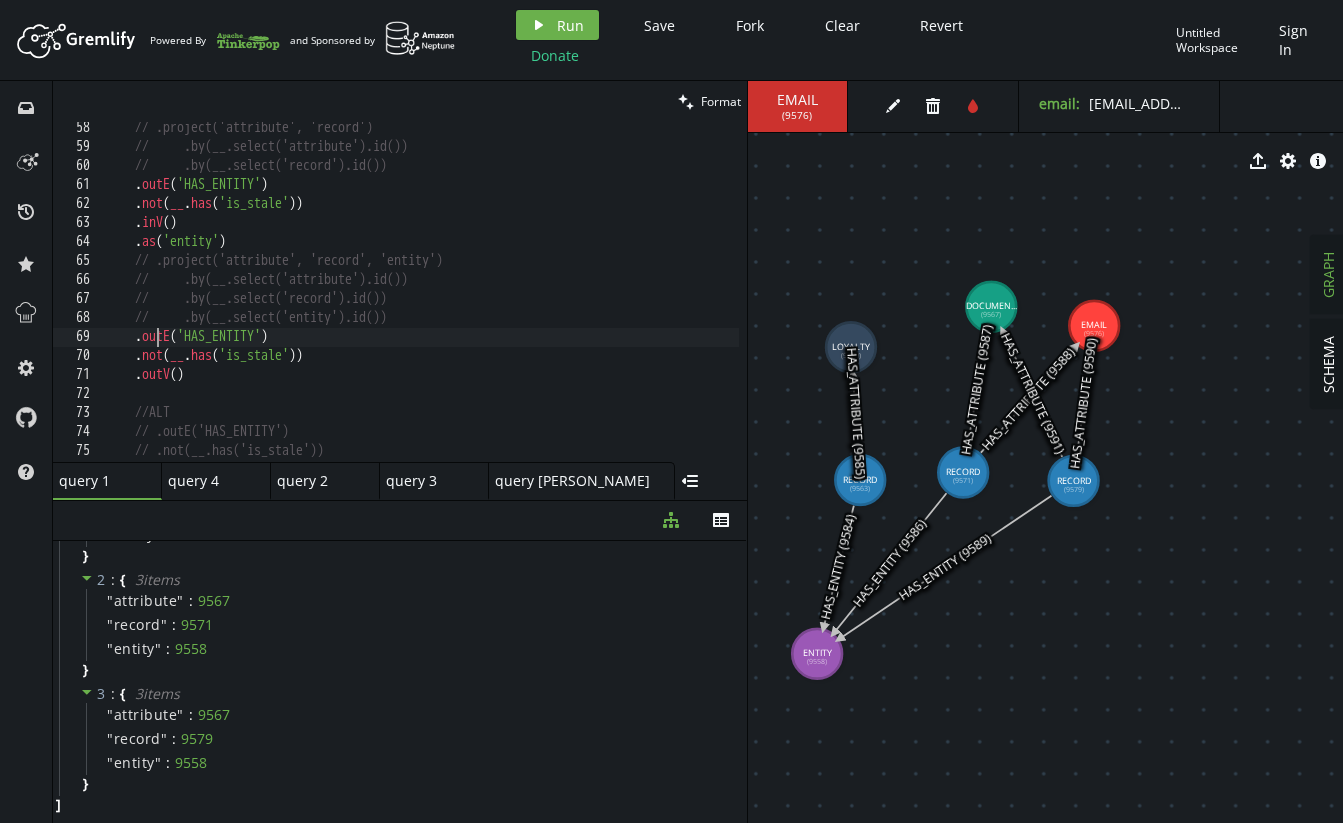 click on "// .project('attribute', 'record')      //     .by(__.select('attribute').id())      //     .by(__.select('record').id())      . outE ( 'HAS_ENTITY' )      . not ( __ . has ( 'is_stale' ))      . inV ( )      . as ( 'entity' )      // .project('attribute', 'record', 'entity')      //     .by(__.select('attribute').id())      //     .by(__.select('record').id())      //     .by(__.select('entity').id())      . outE ( 'HAS_ENTITY' )      . not ( __ . has ( 'is_stale' ))      . outV ( )           //ALT      // .outE('HAS_ENTITY')      // .not(__.has('is_stale'))      // .inV()" at bounding box center [611, 303] 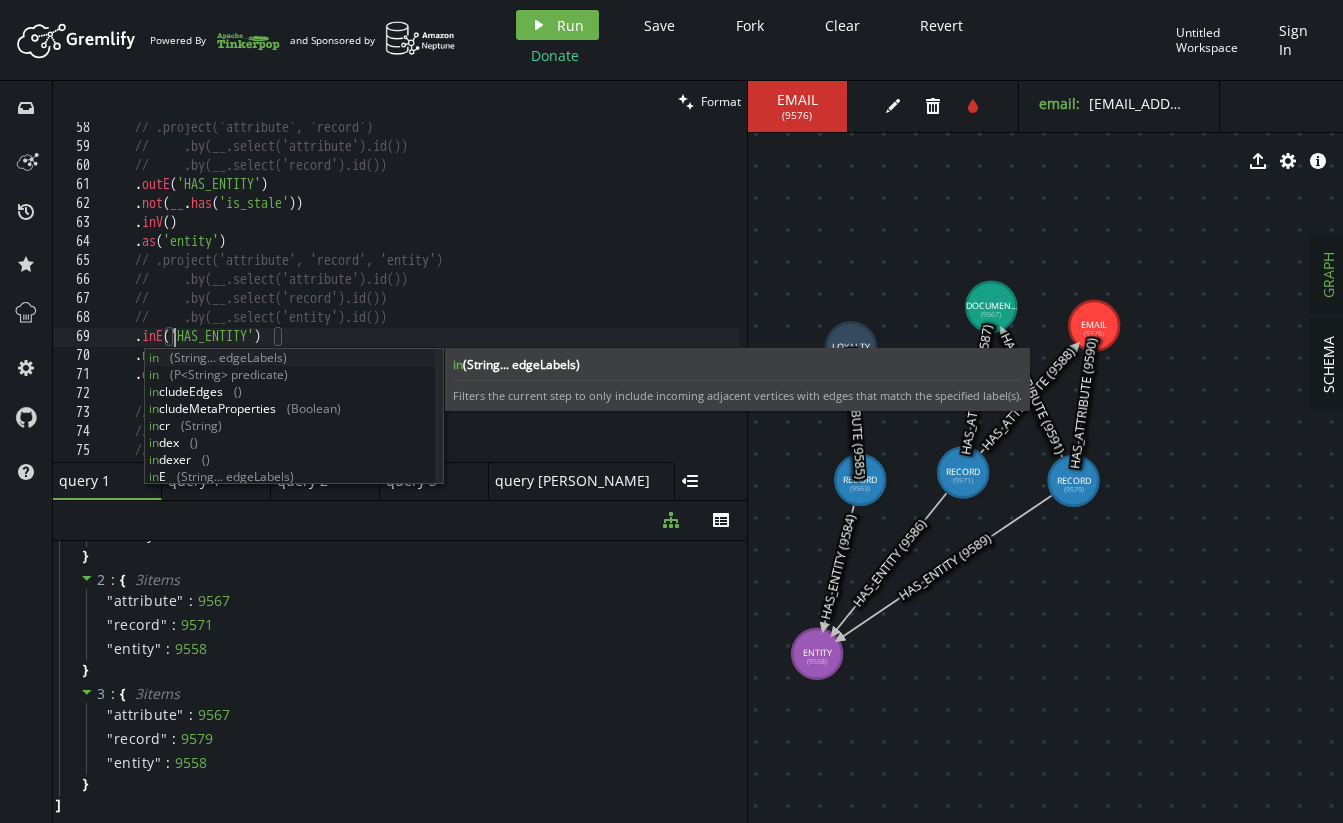 scroll, scrollTop: 0, scrollLeft: 66, axis: horizontal 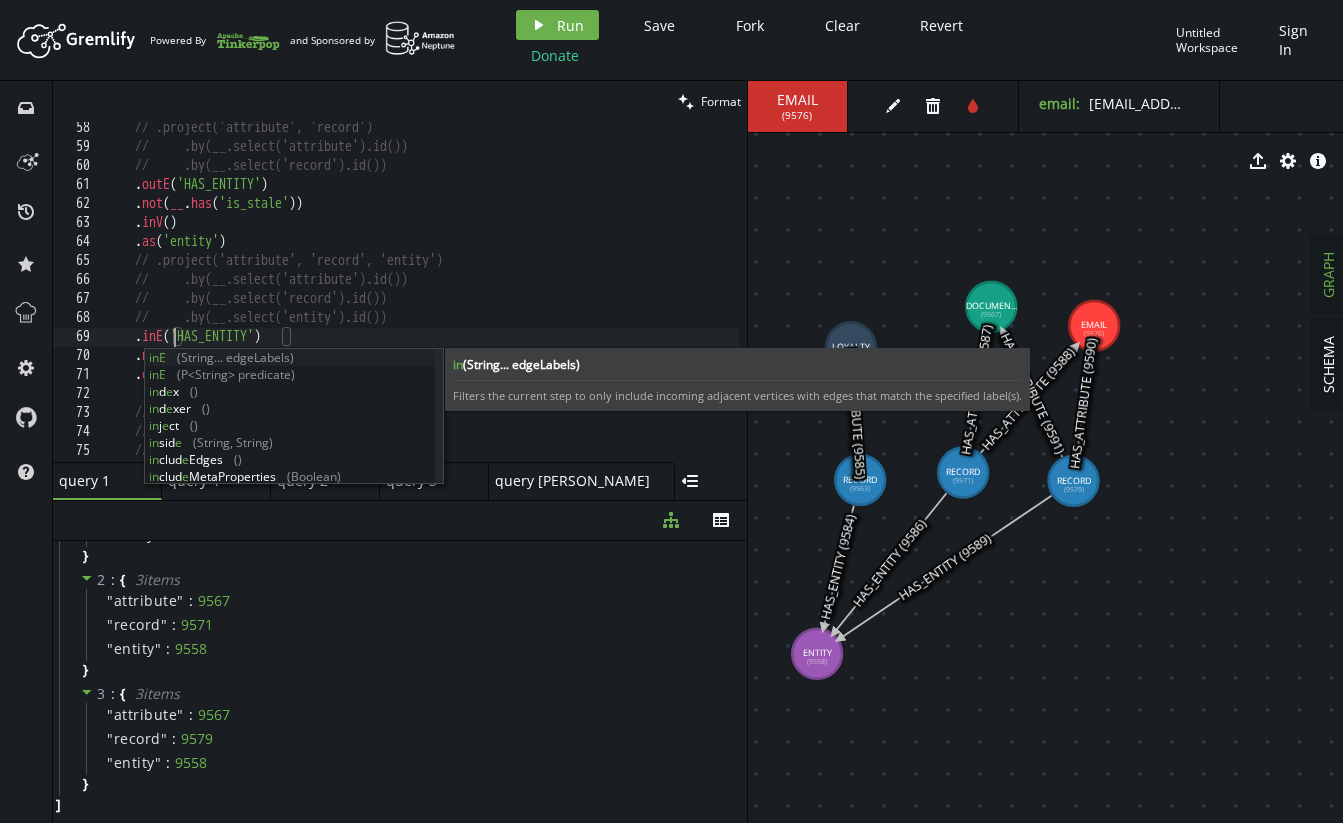 click on "// .project('attribute', 'record')      //     .by(__.select('attribute').id())      //     .by(__.select('record').id())      . outE ( 'HAS_ENTITY' )      . not ( __ . has ( 'is_stale' ))      . inV ( )      . as ( 'entity' )      // .project('attribute', 'record', 'entity')      //     .by(__.select('attribute').id())      //     .by(__.select('record').id())      //     .by(__.select('entity').id())      . inE ( 'HAS_ENTITY' )      . not ( __ . has ( 'is_stale' ))      . outV ( )           //ALT      // .outE('HAS_ENTITY')      // .not(__.has('is_stale'))      // .inV()" at bounding box center [611, 303] 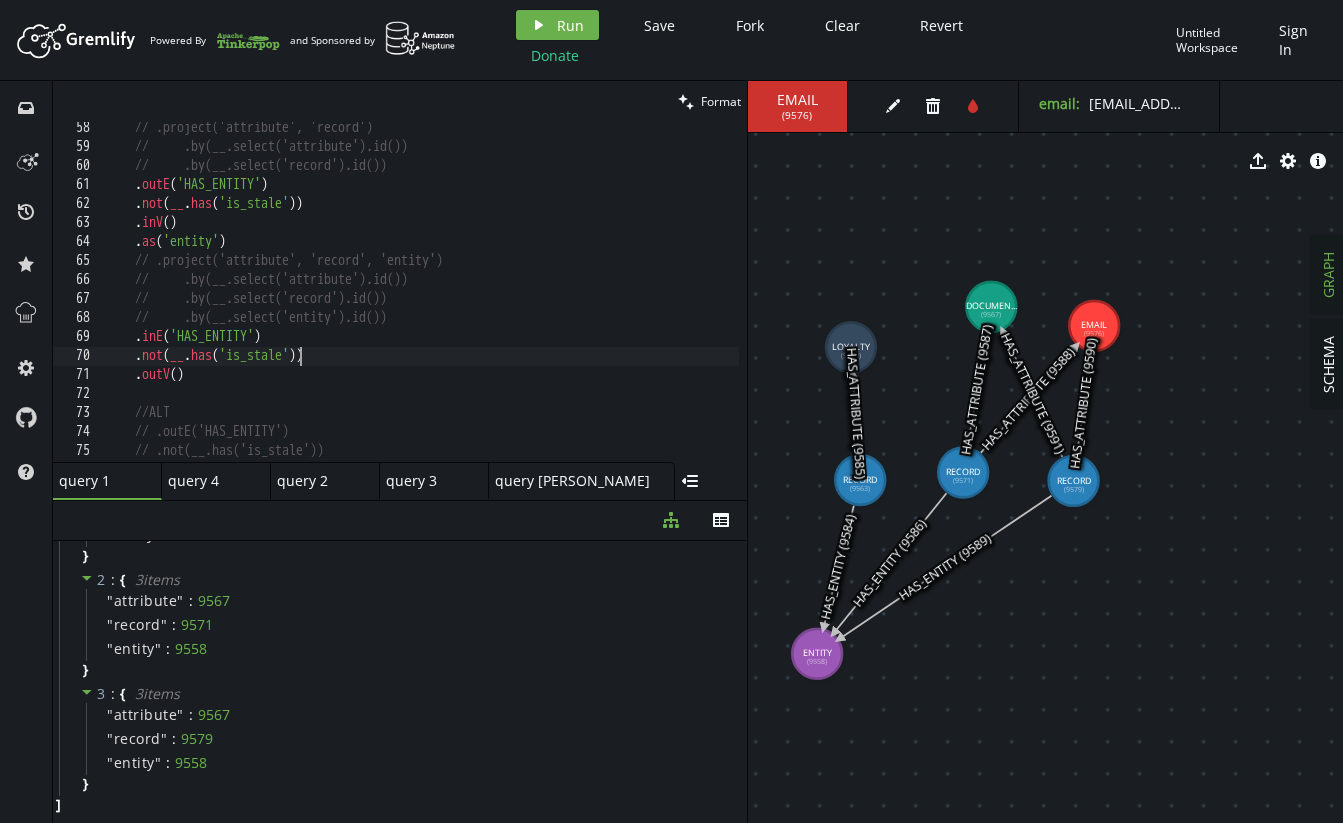 click on "// .project('attribute', 'record')      //     .by(__.select('attribute').id())      //     .by(__.select('record').id())      . outE ( 'HAS_ENTITY' )      . not ( __ . has ( 'is_stale' ))      . inV ( )      . as ( 'entity' )      // .project('attribute', 'record', 'entity')      //     .by(__.select('attribute').id())      //     .by(__.select('record').id())      //     .by(__.select('entity').id())      . inE ( 'HAS_ENTITY' )      . not ( __ . has ( 'is_stale' ))      . outV ( )           //ALT      // .outE('HAS_ENTITY')      // .not(__.has('is_stale'))      // .inV()" at bounding box center [611, 303] 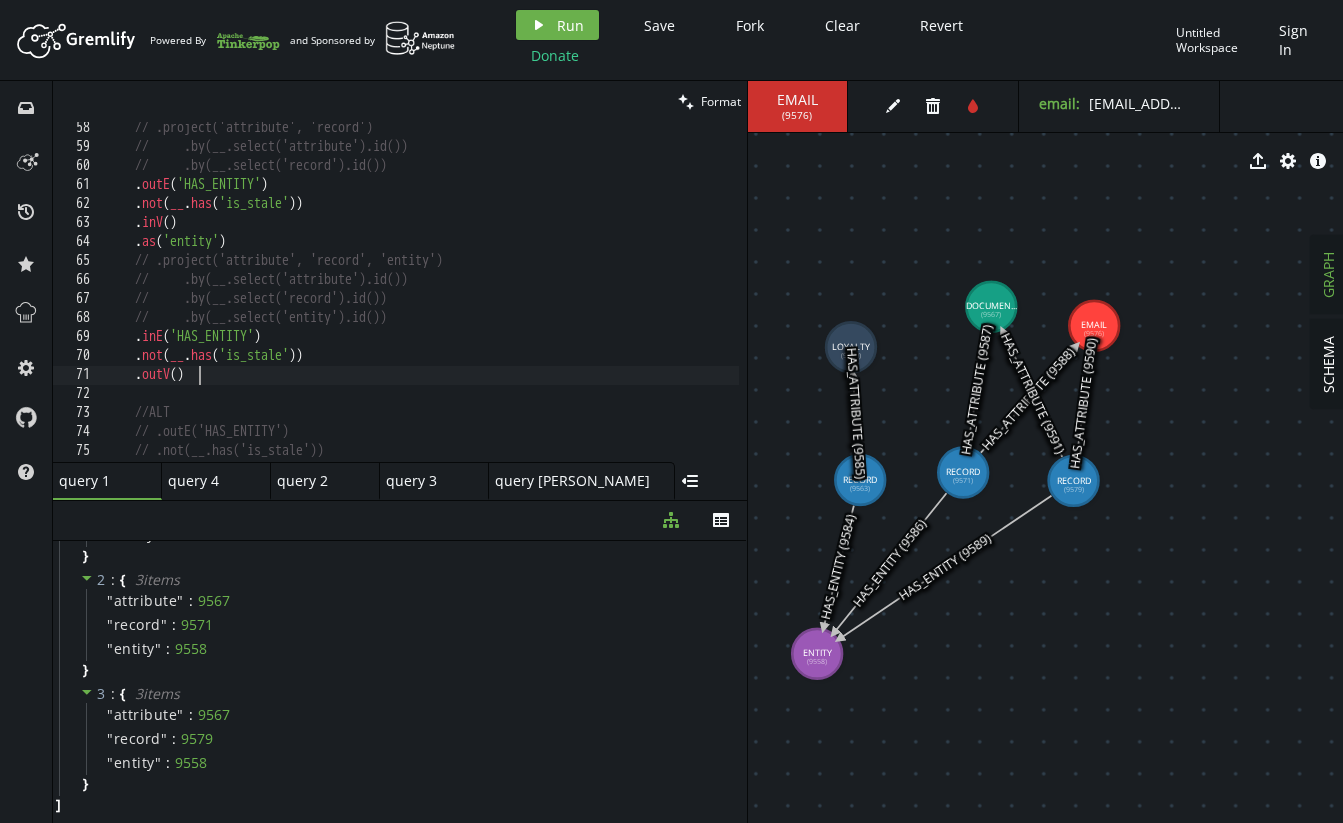 click on "// .project('attribute', 'record')      //     .by(__.select('attribute').id())      //     .by(__.select('record').id())      . outE ( 'HAS_ENTITY' )      . not ( __ . has ( 'is_stale' ))      . inV ( )      . as ( 'entity' )      // .project('attribute', 'record', 'entity')      //     .by(__.select('attribute').id())      //     .by(__.select('record').id())      //     .by(__.select('entity').id())      . inE ( 'HAS_ENTITY' )      . not ( __ . has ( 'is_stale' ))      . outV ( )           //ALT      // .outE('HAS_ENTITY')      // .not(__.has('is_stale'))      // .inV()" at bounding box center (611, 303) 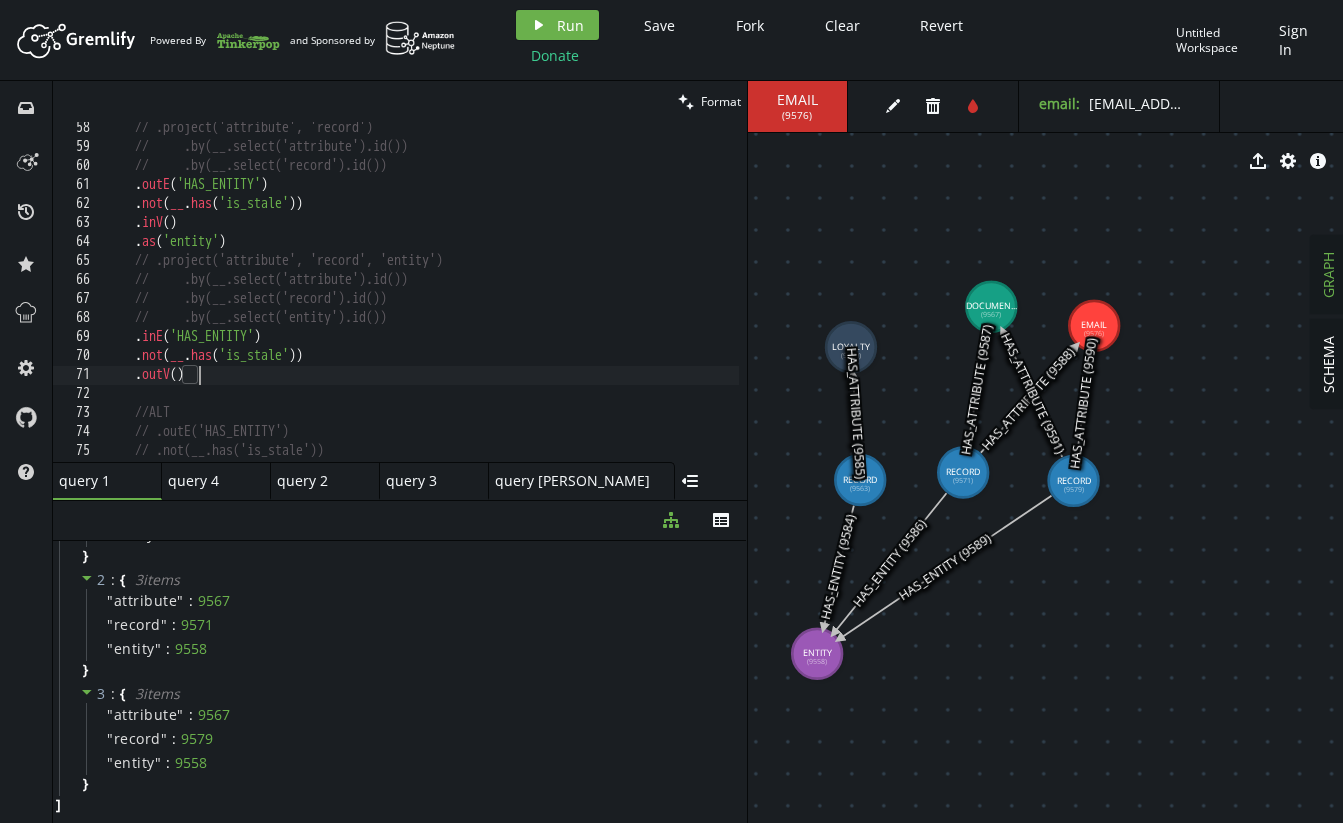 click on "// .project('attribute', 'record')      //     .by(__.select('attribute').id())      //     .by(__.select('record').id())      . outE ( 'HAS_ENTITY' )      . not ( __ . has ( 'is_stale' ))      . inV ( )      . as ( 'entity' )      // .project('attribute', 'record', 'entity')      //     .by(__.select('attribute').id())      //     .by(__.select('record').id())      //     .by(__.select('entity').id())      . inE ( 'HAS_ENTITY' )      . not ( __ . has ( 'is_stale' ))      . outV ( )           //ALT      // .outE('HAS_ENTITY')      // .not(__.has('is_stale'))      // .inV()" at bounding box center [611, 303] 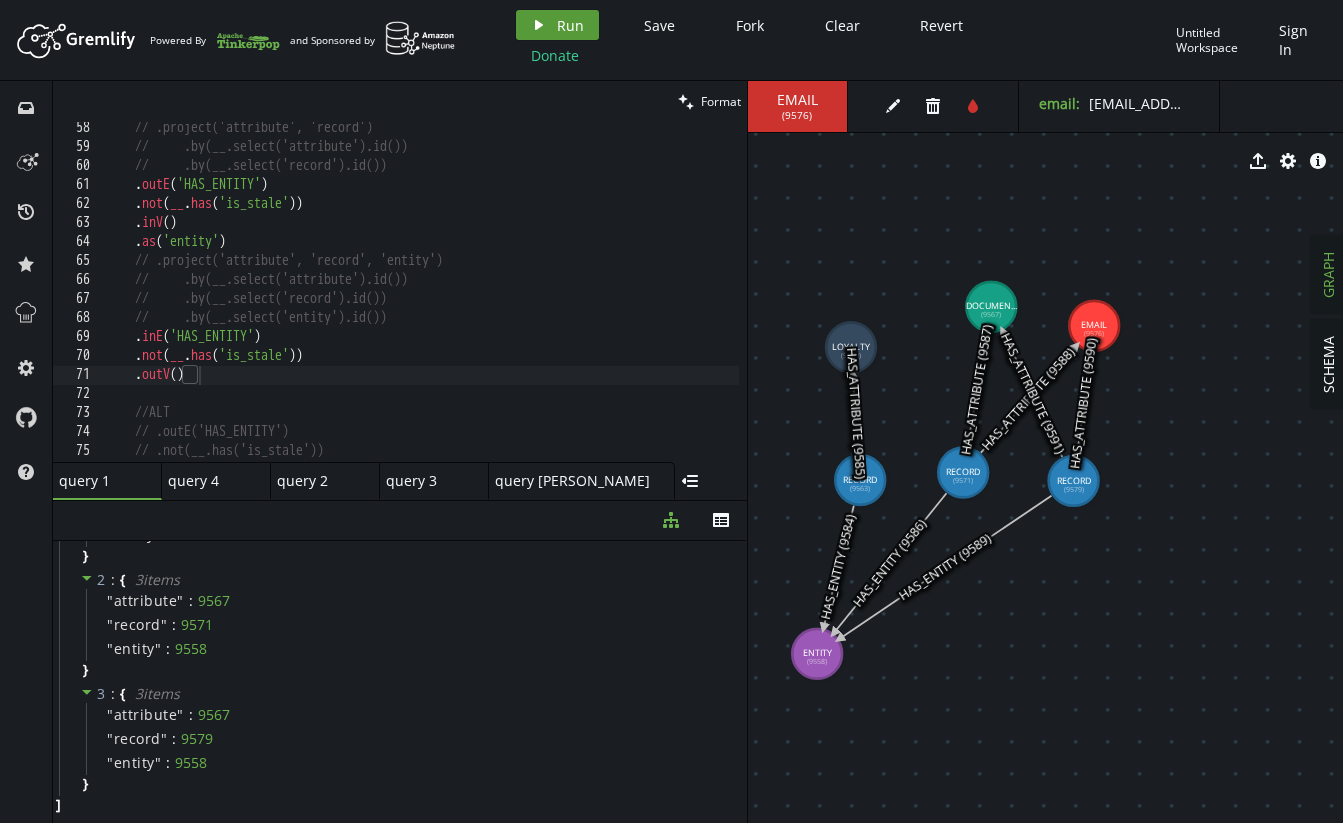 click on "Run" at bounding box center (570, 25) 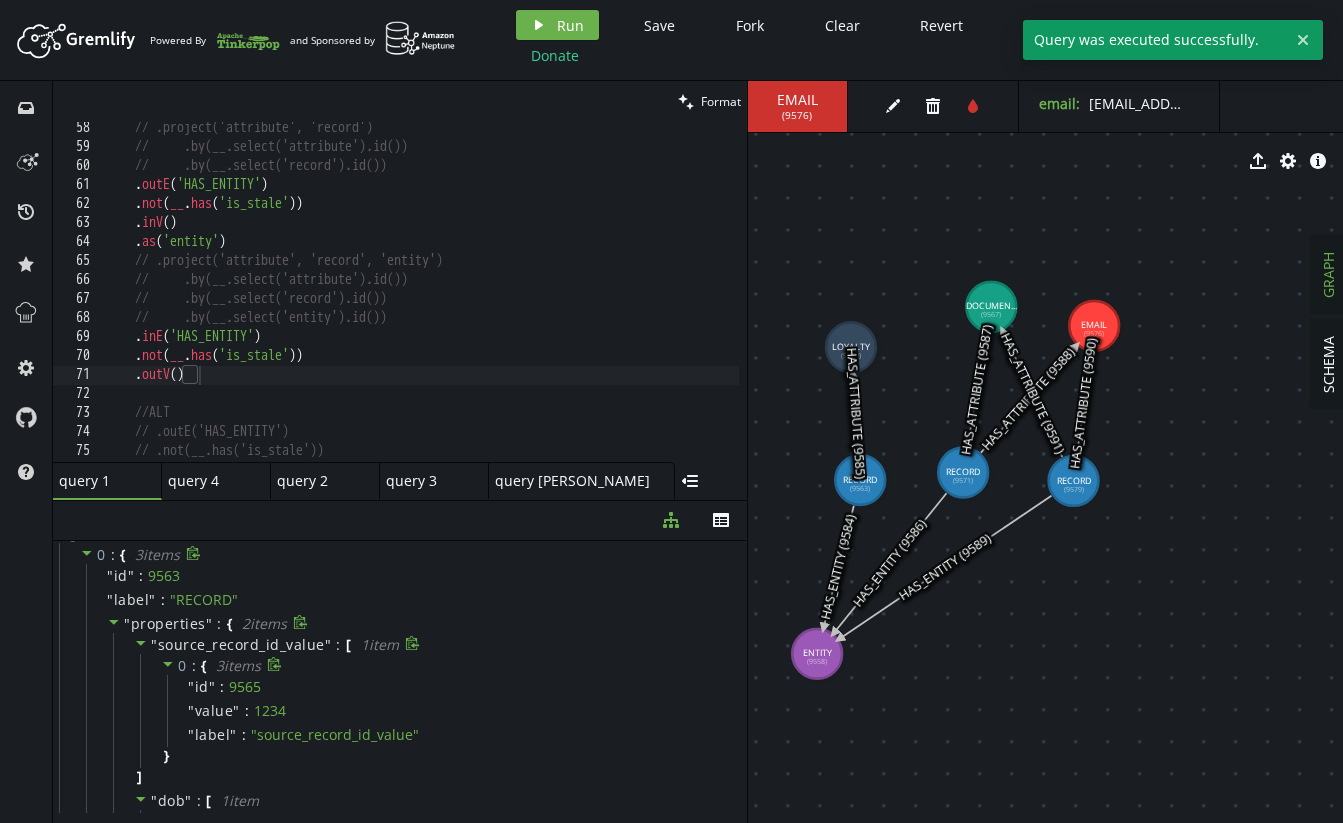 scroll, scrollTop: 0, scrollLeft: 0, axis: both 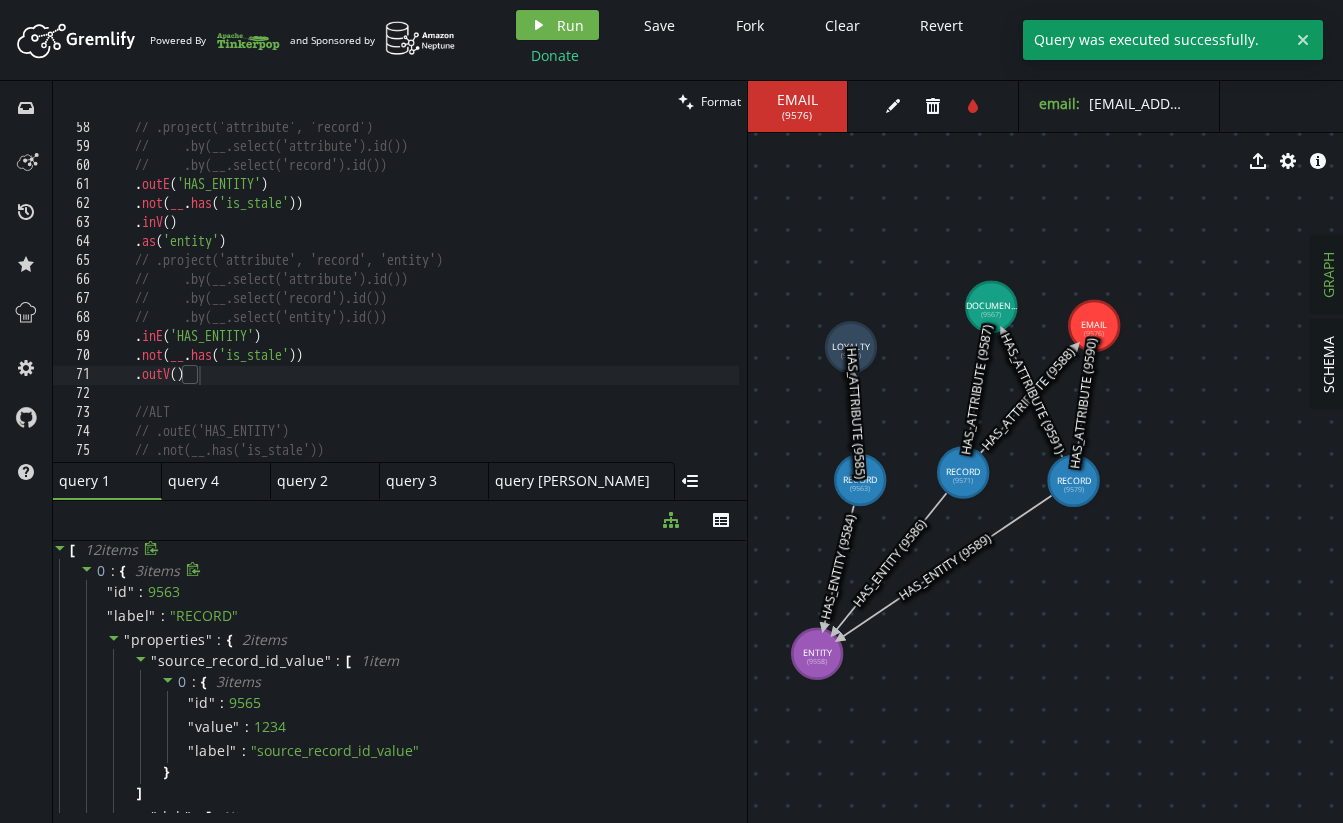 click at bounding box center (87, 570) 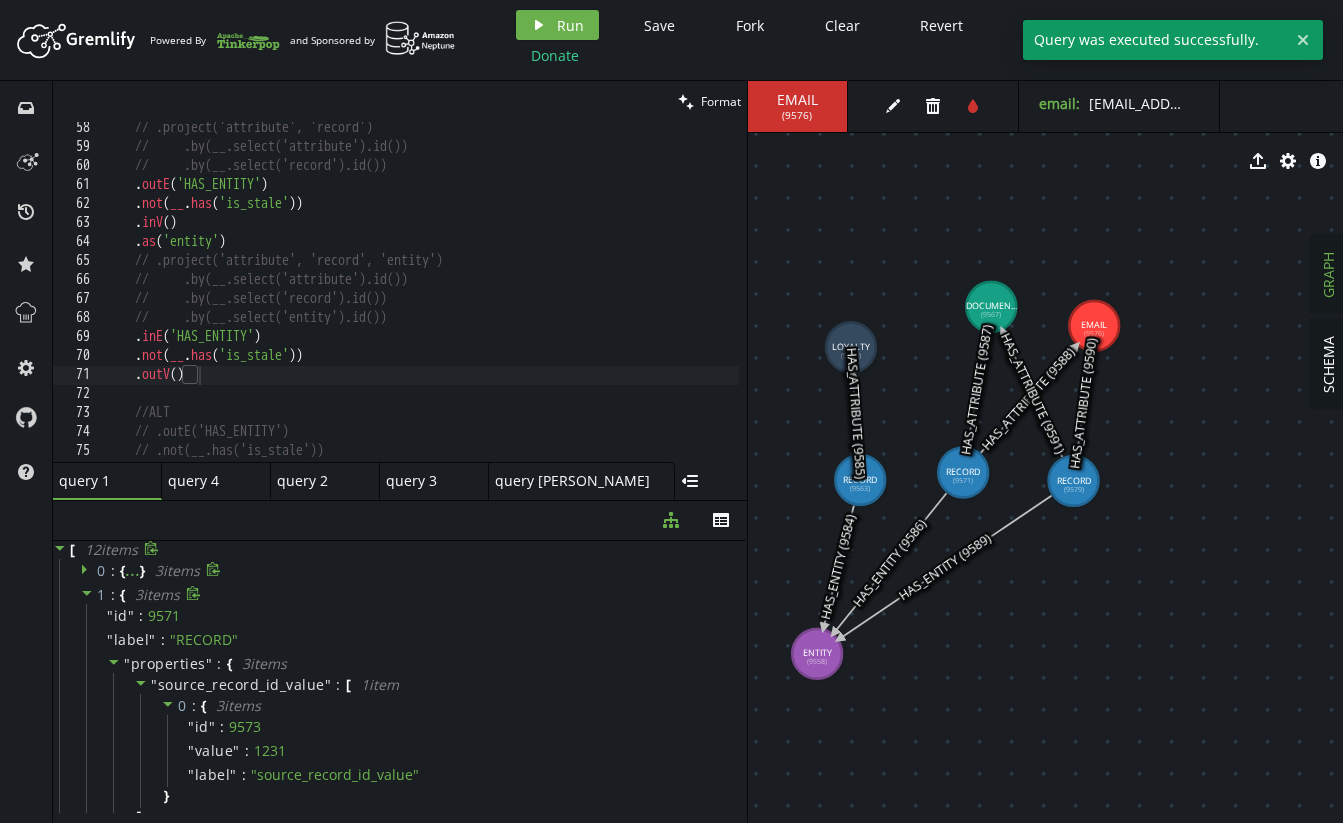 click 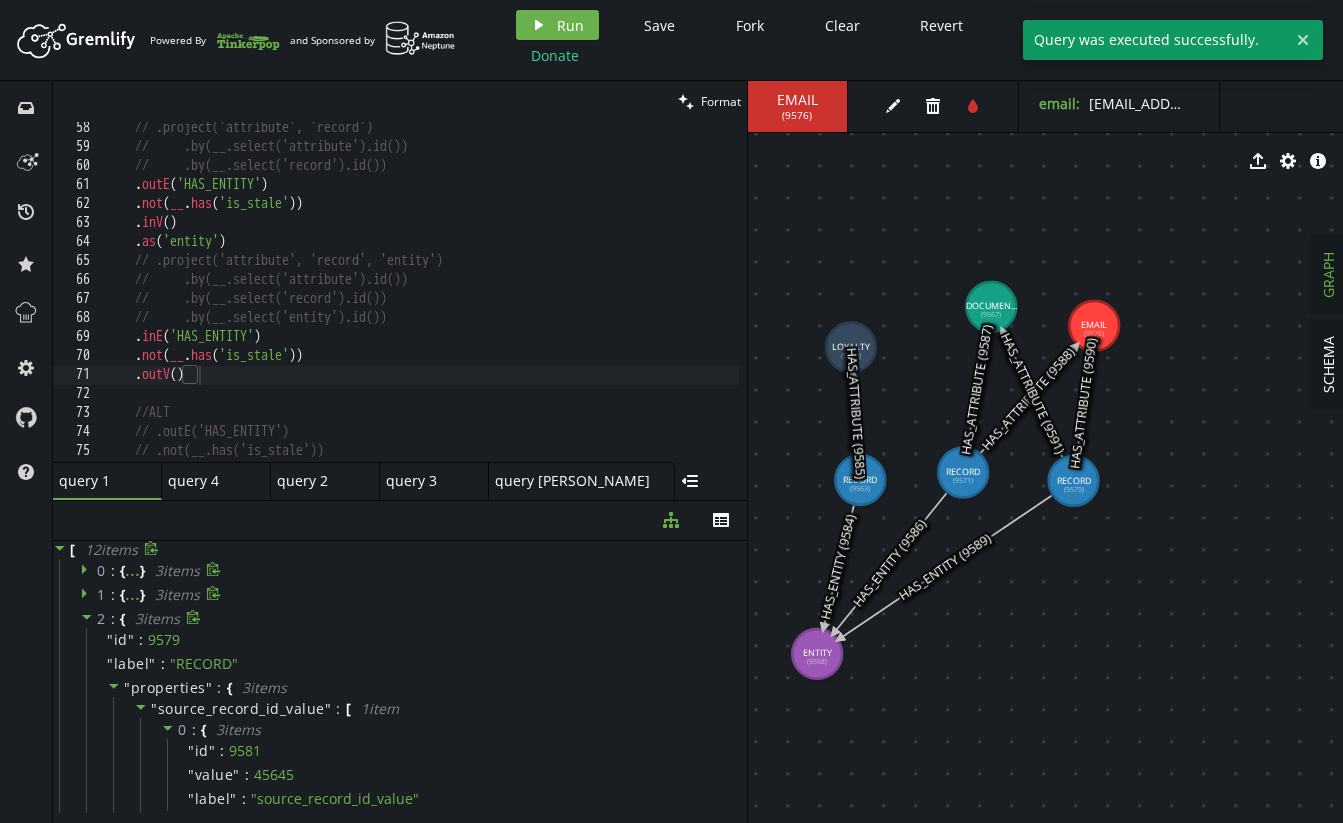 click 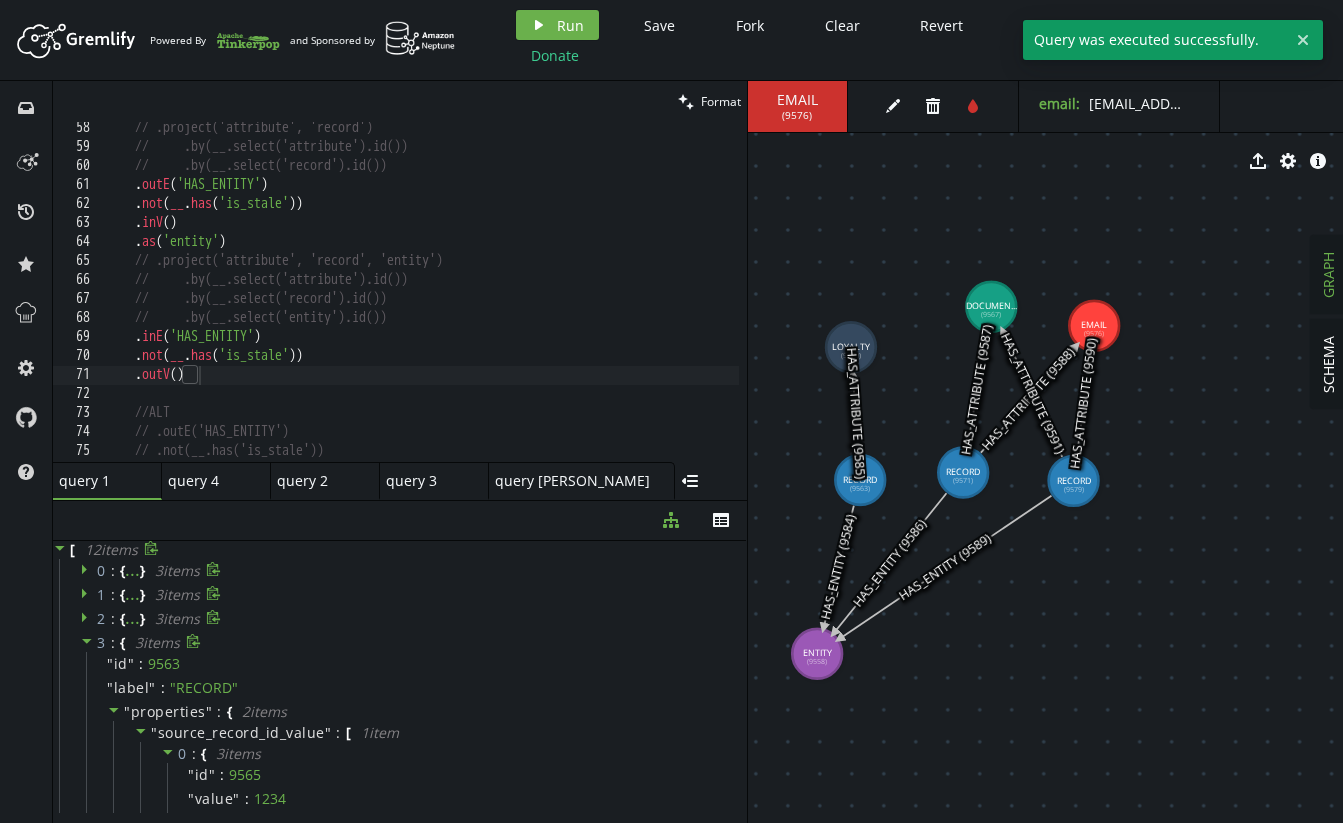 click 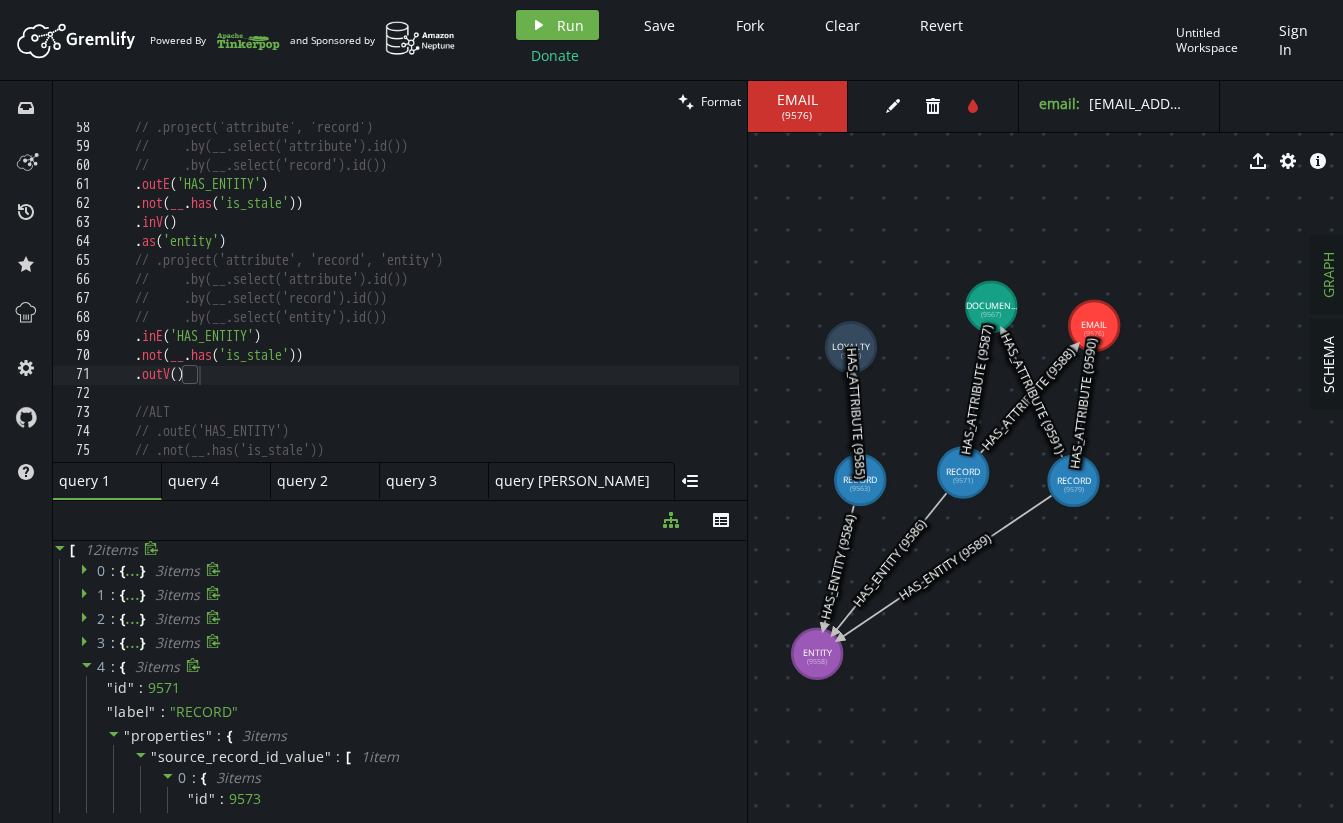 click 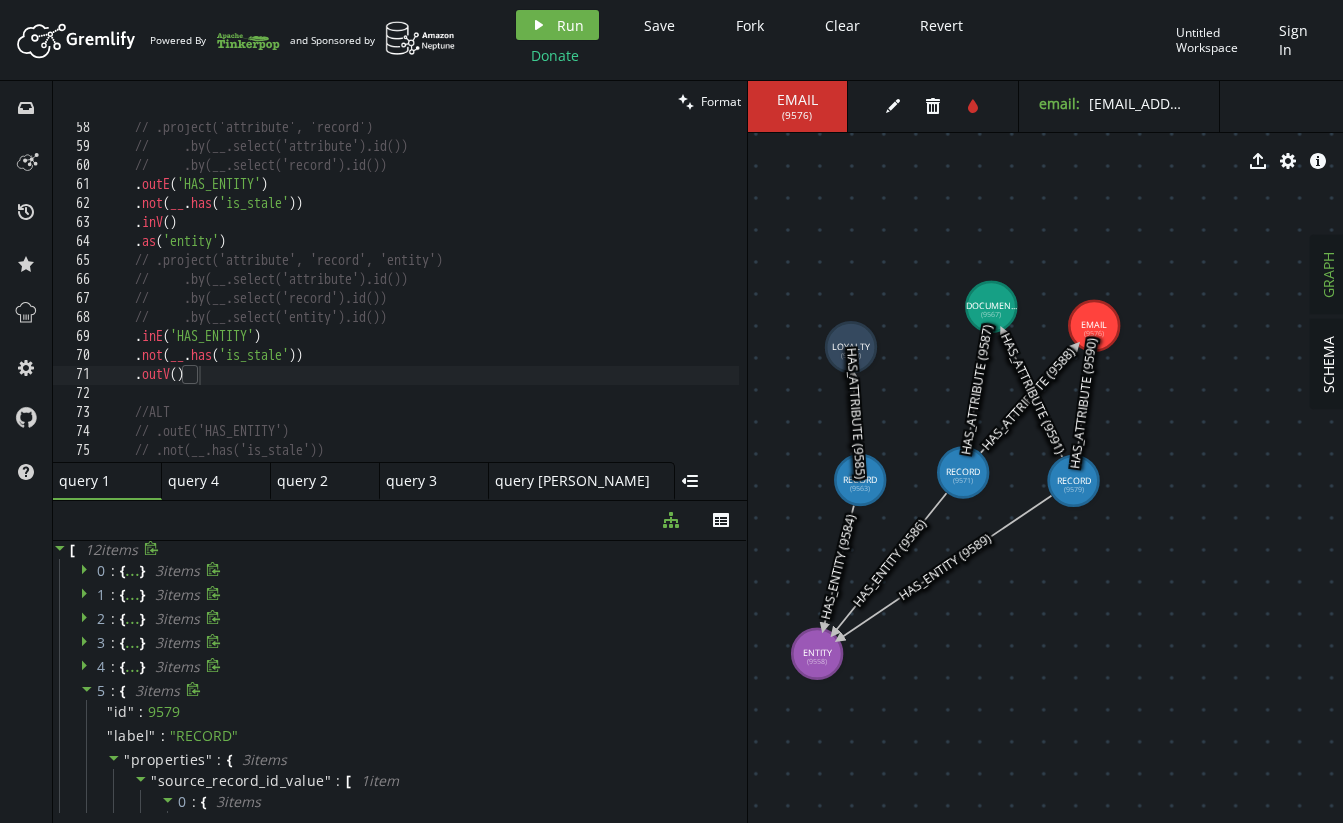 click 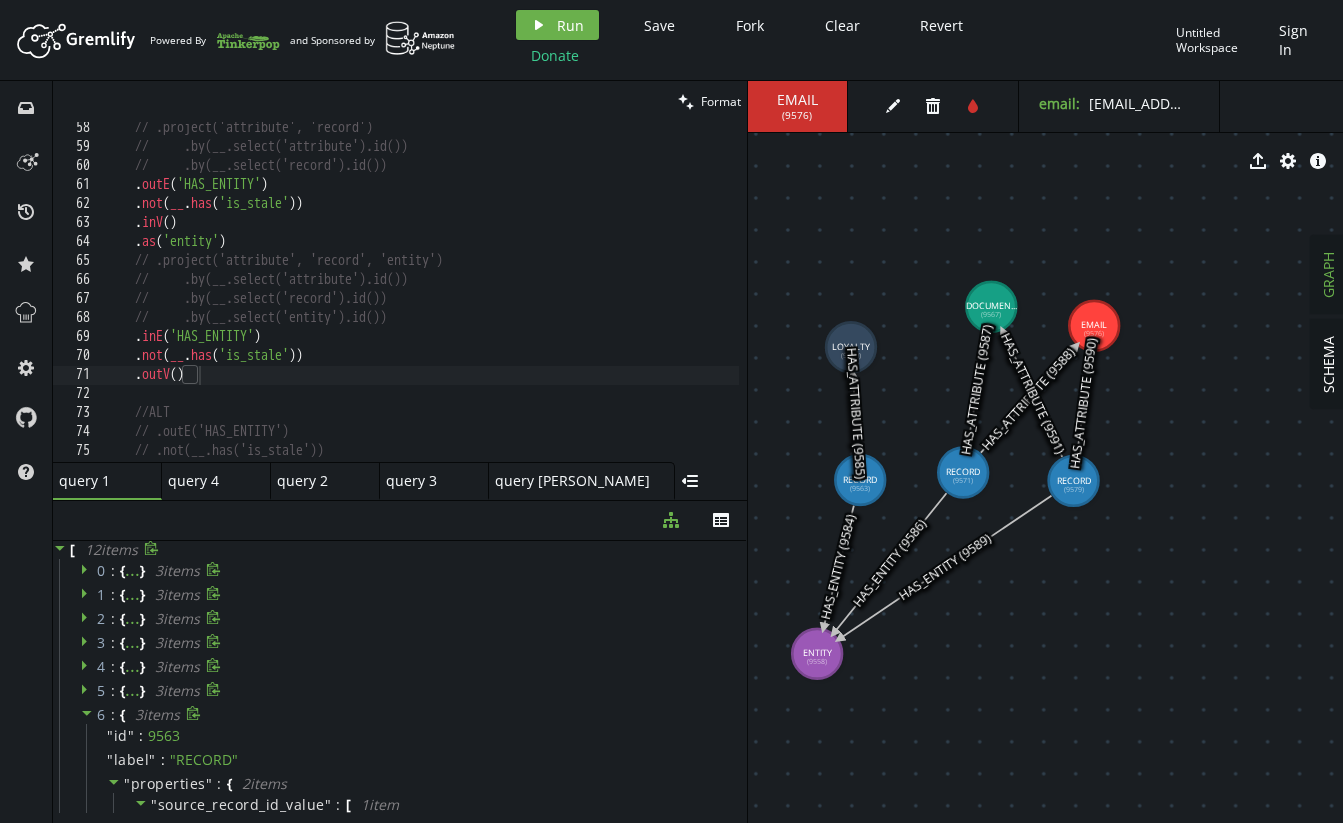 click 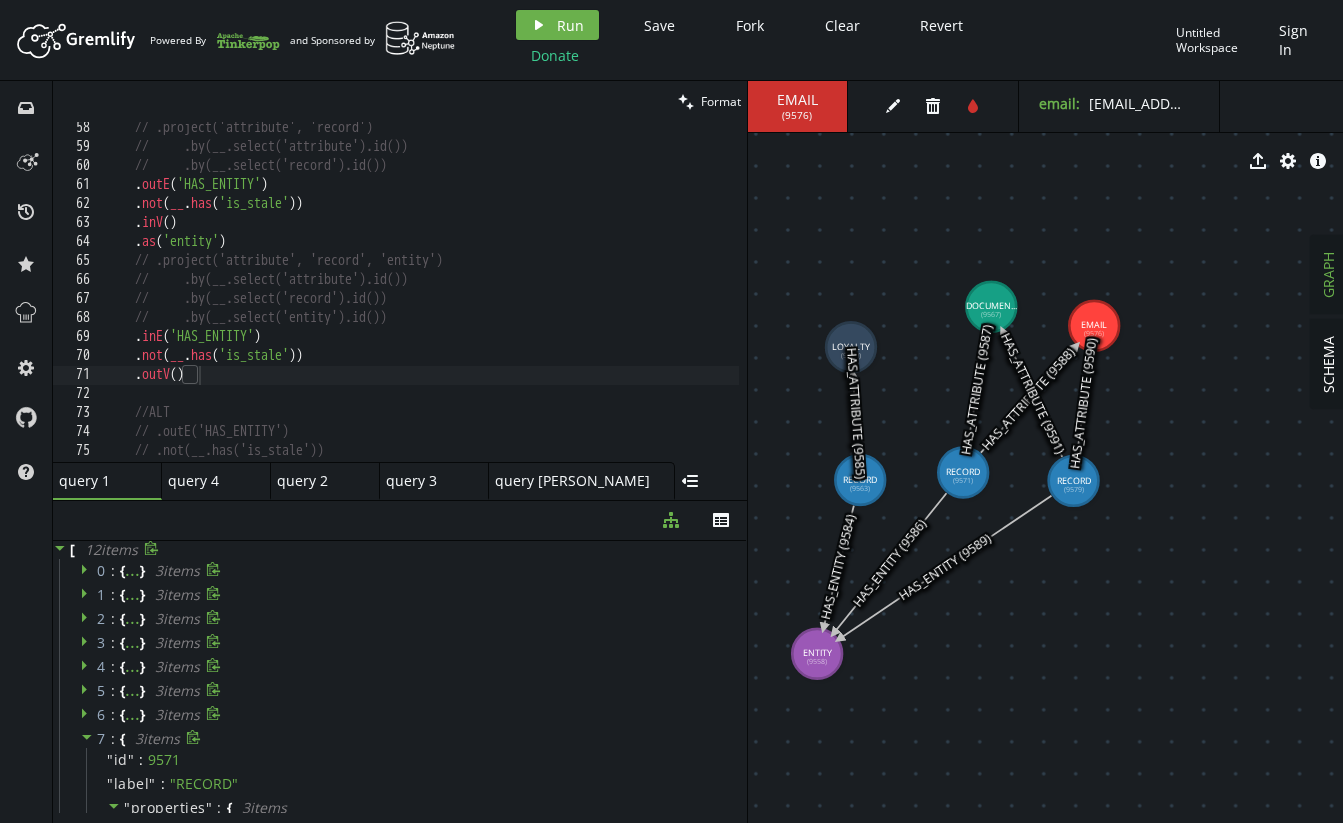 click 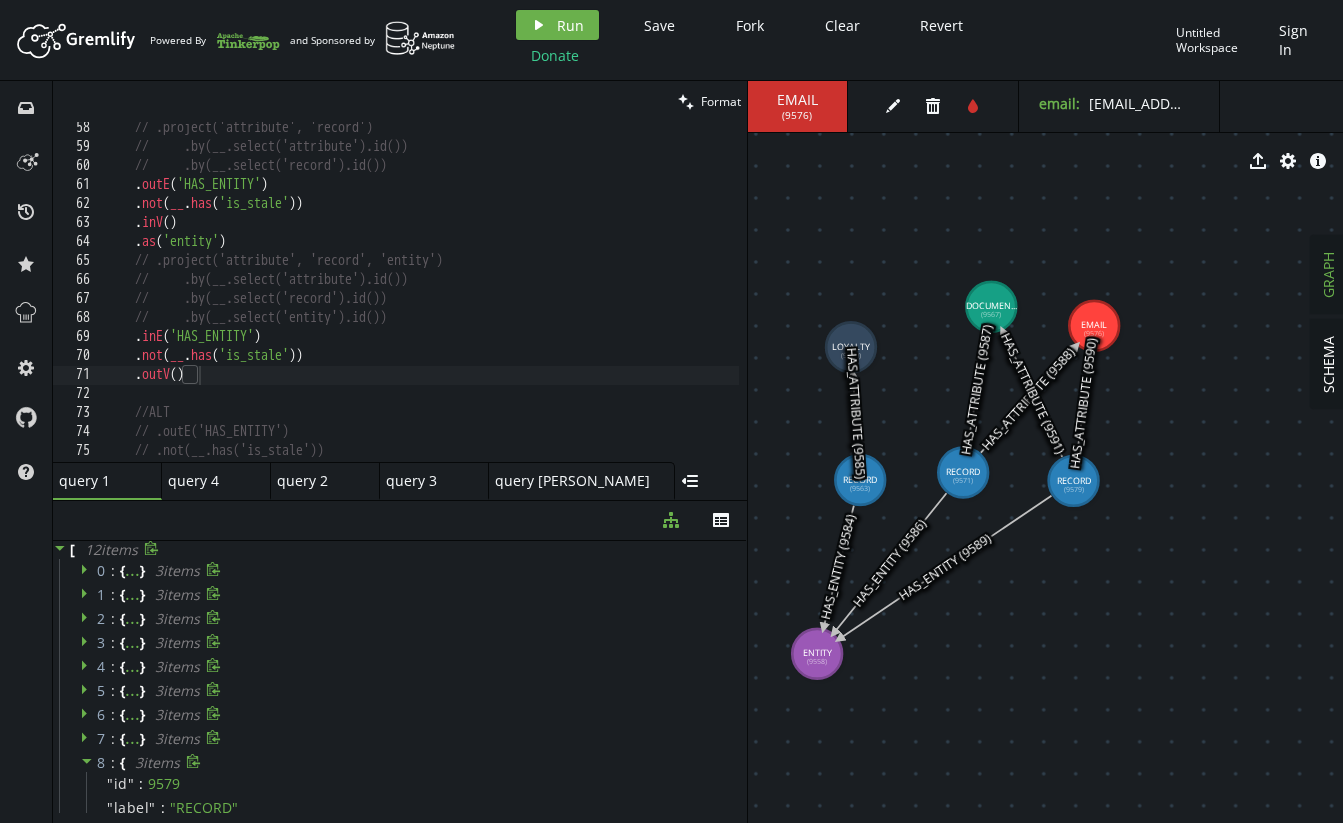 click 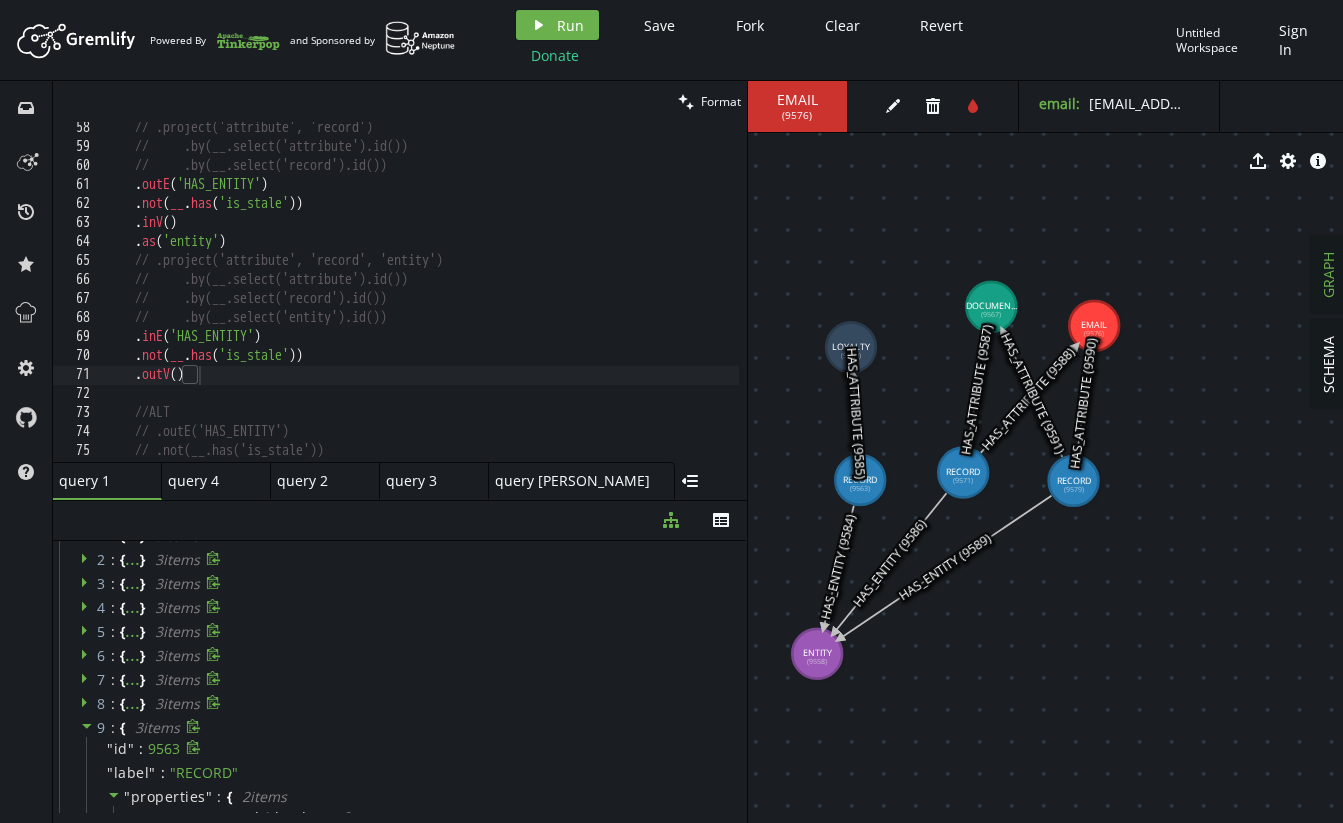 scroll, scrollTop: 66, scrollLeft: 0, axis: vertical 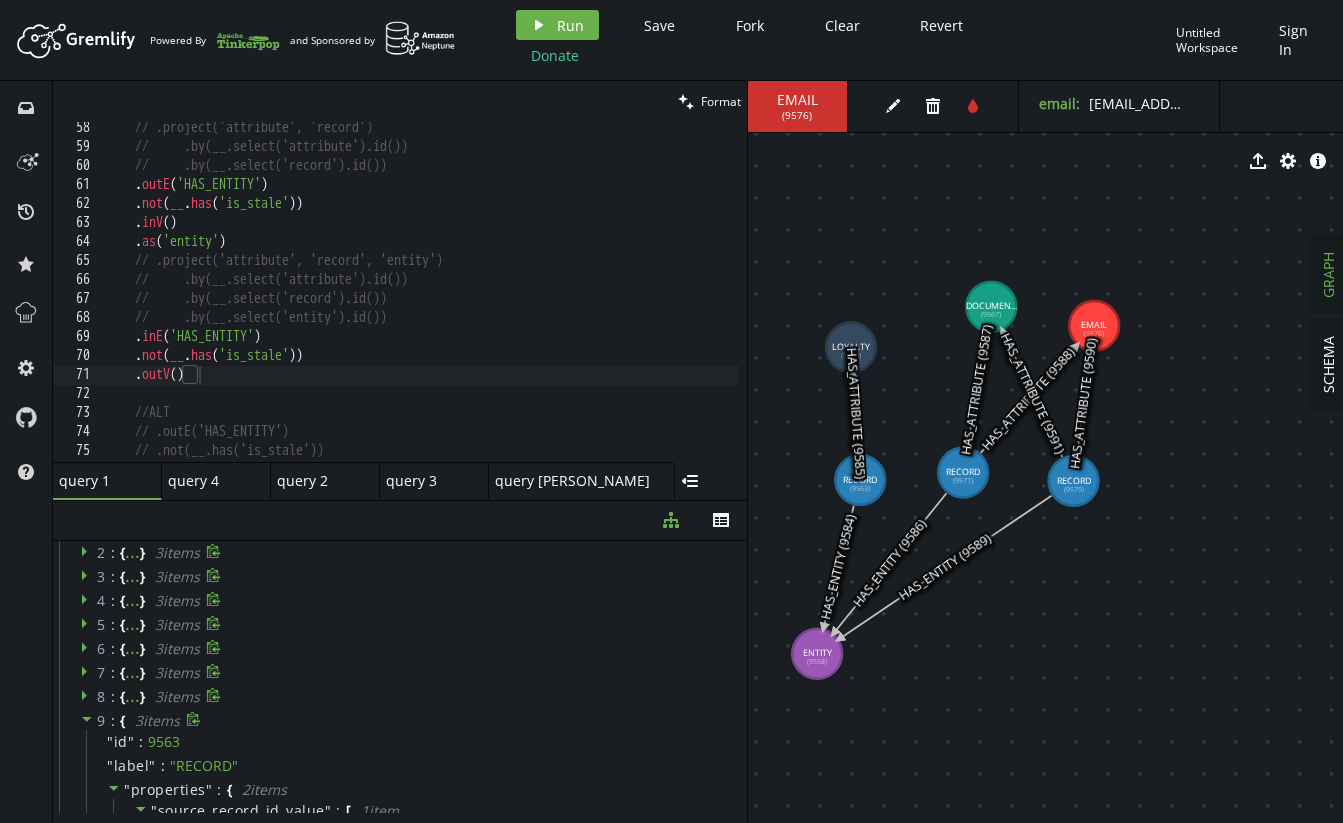 click 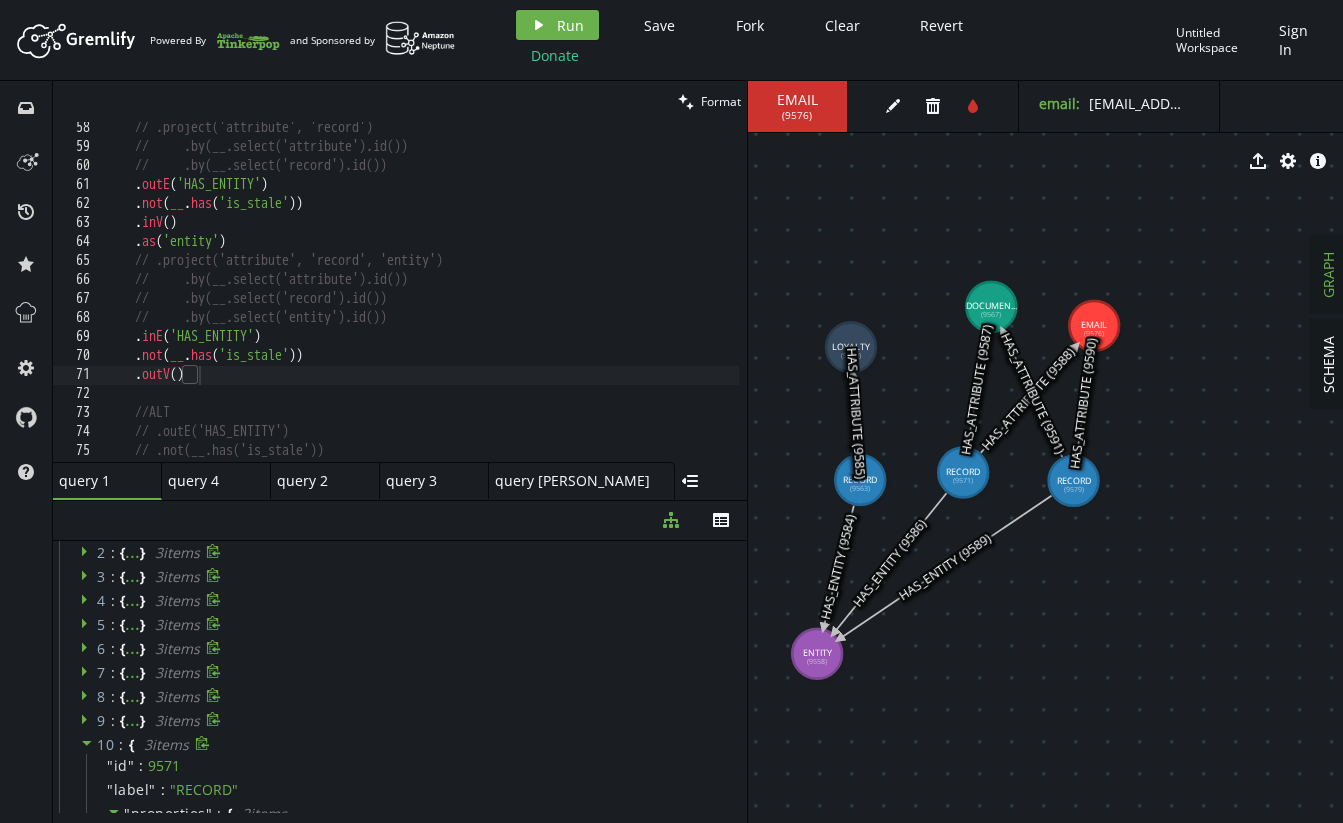 click 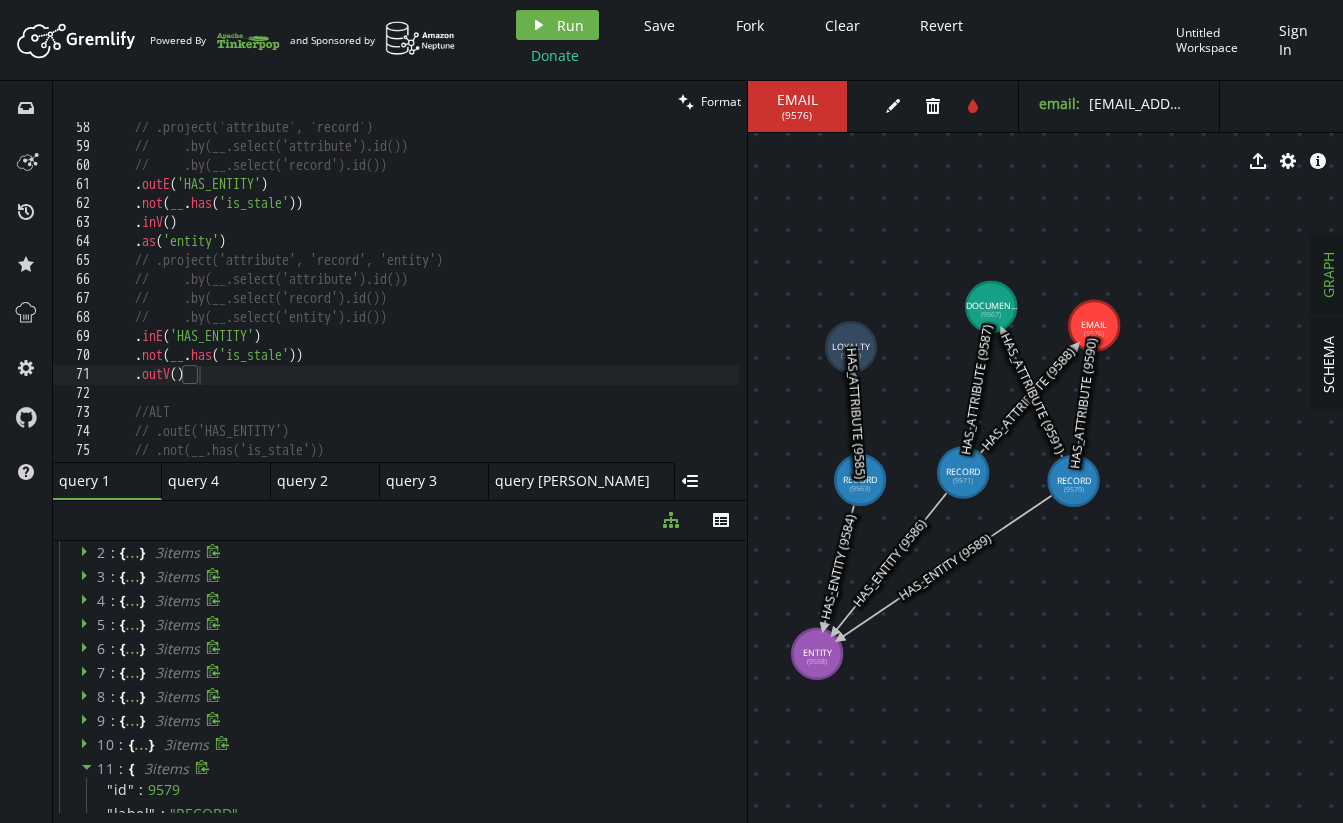 click 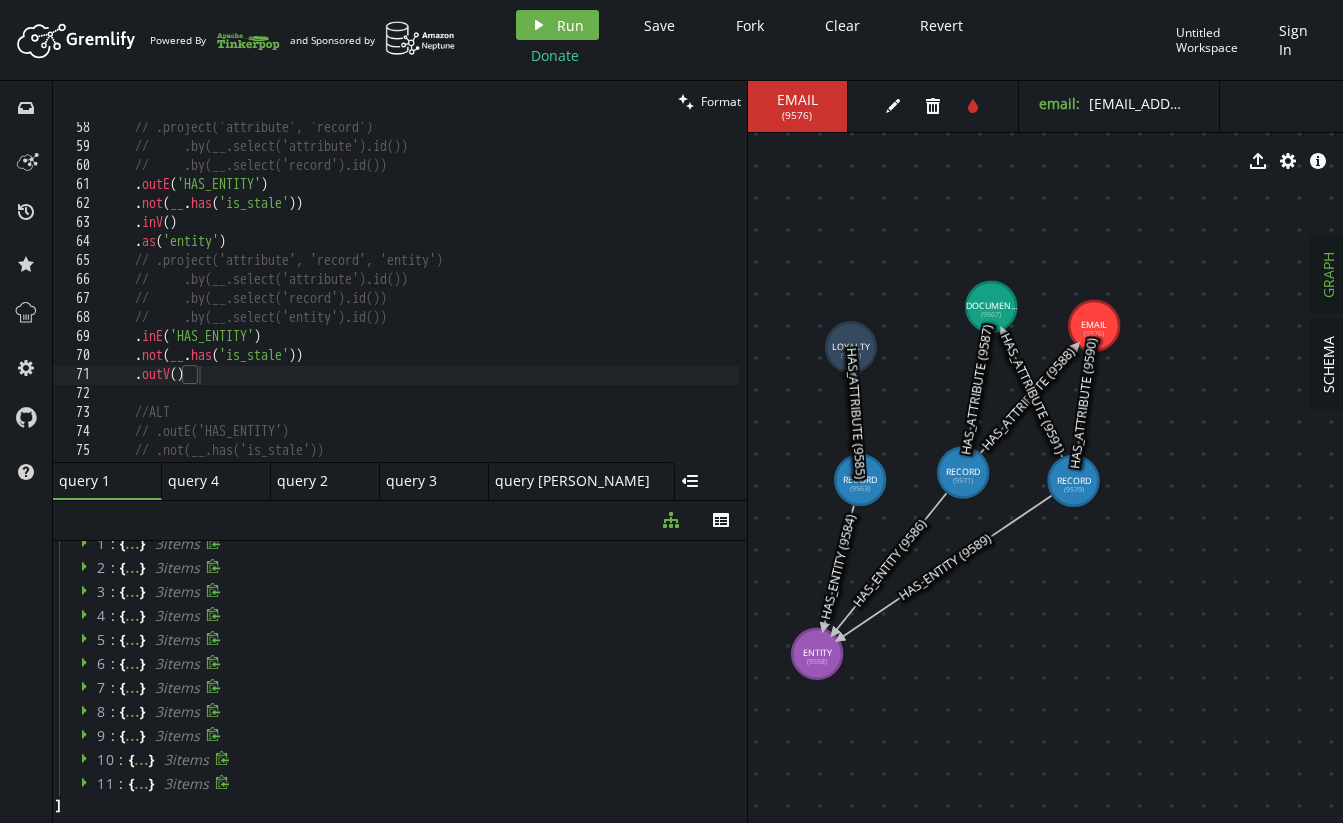 scroll, scrollTop: 52, scrollLeft: 0, axis: vertical 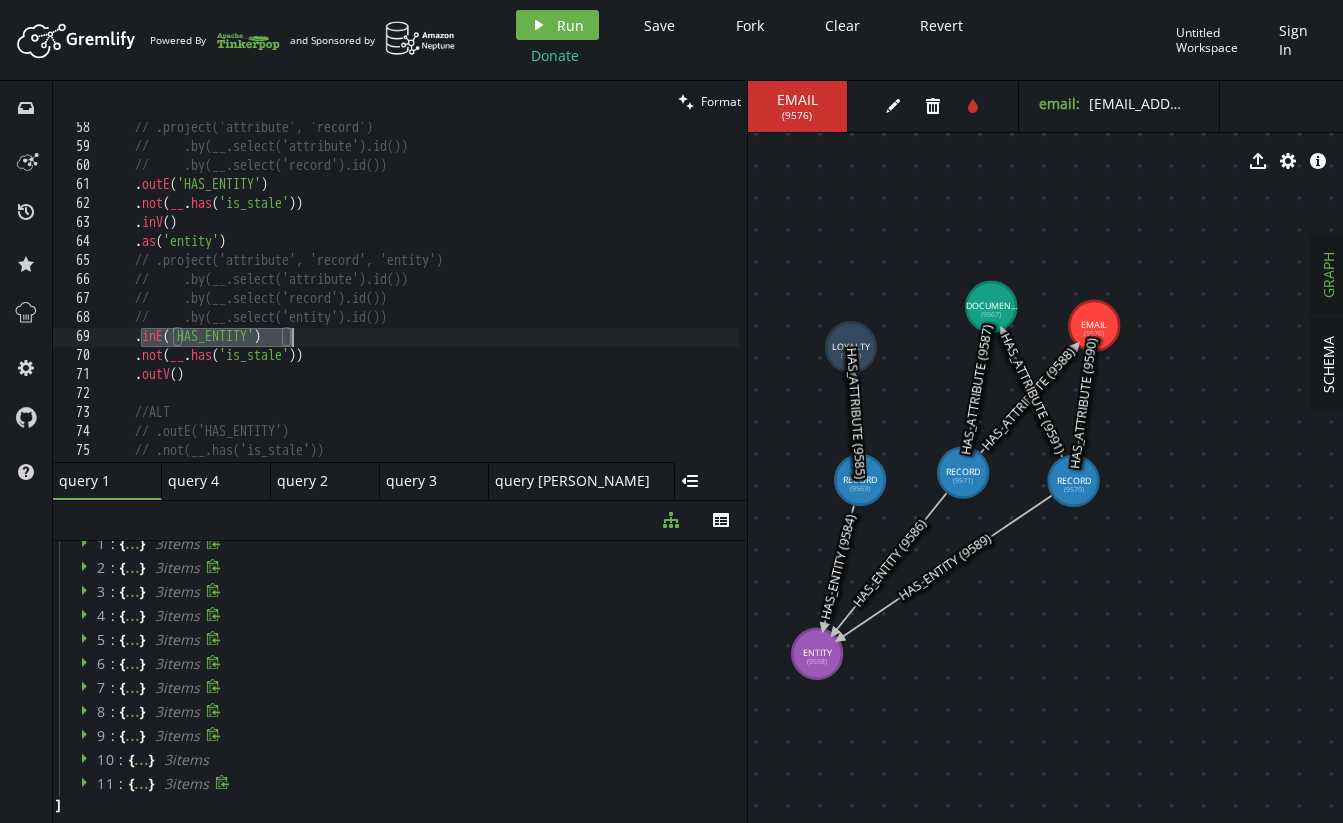 drag, startPoint x: 144, startPoint y: 342, endPoint x: 310, endPoint y: 340, distance: 166.01205 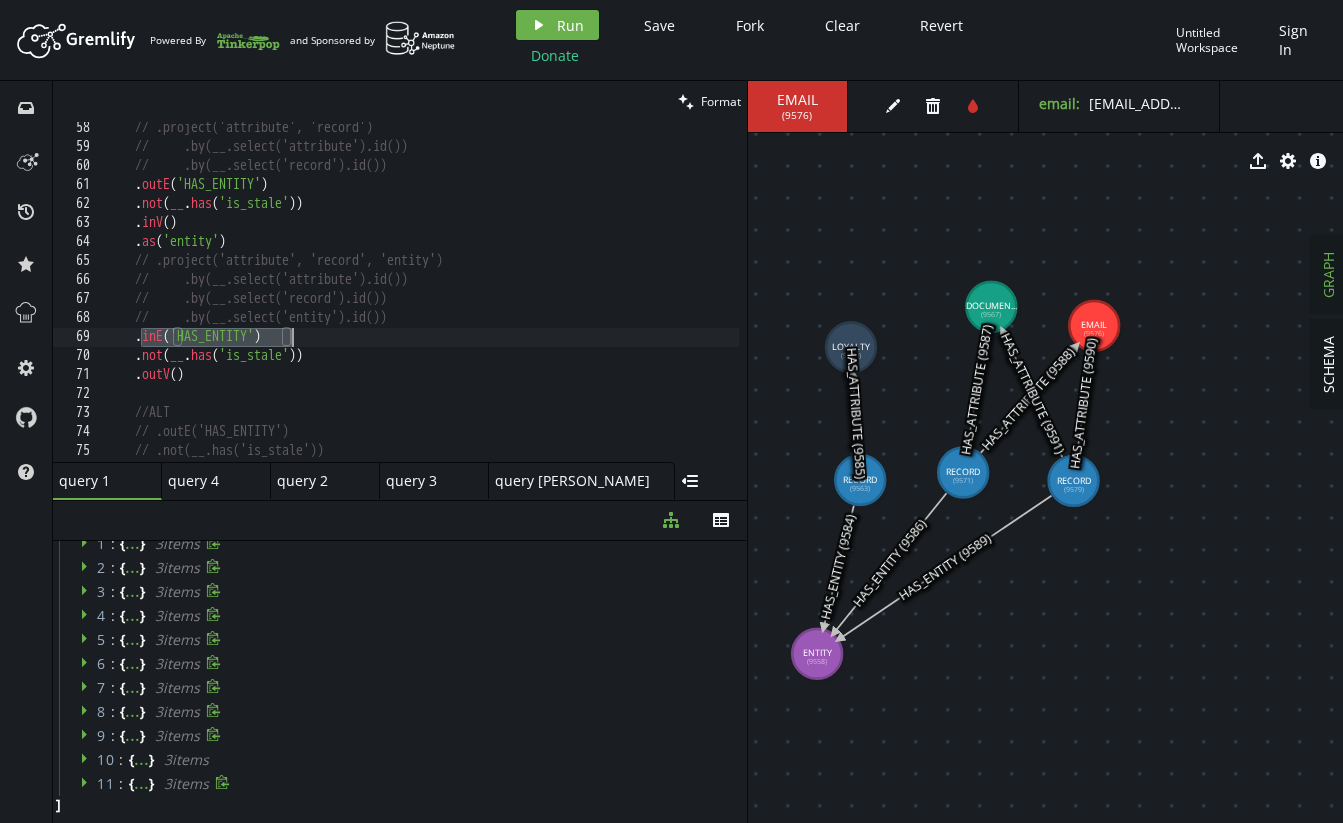 drag, startPoint x: 138, startPoint y: 338, endPoint x: 313, endPoint y: 336, distance: 175.01143 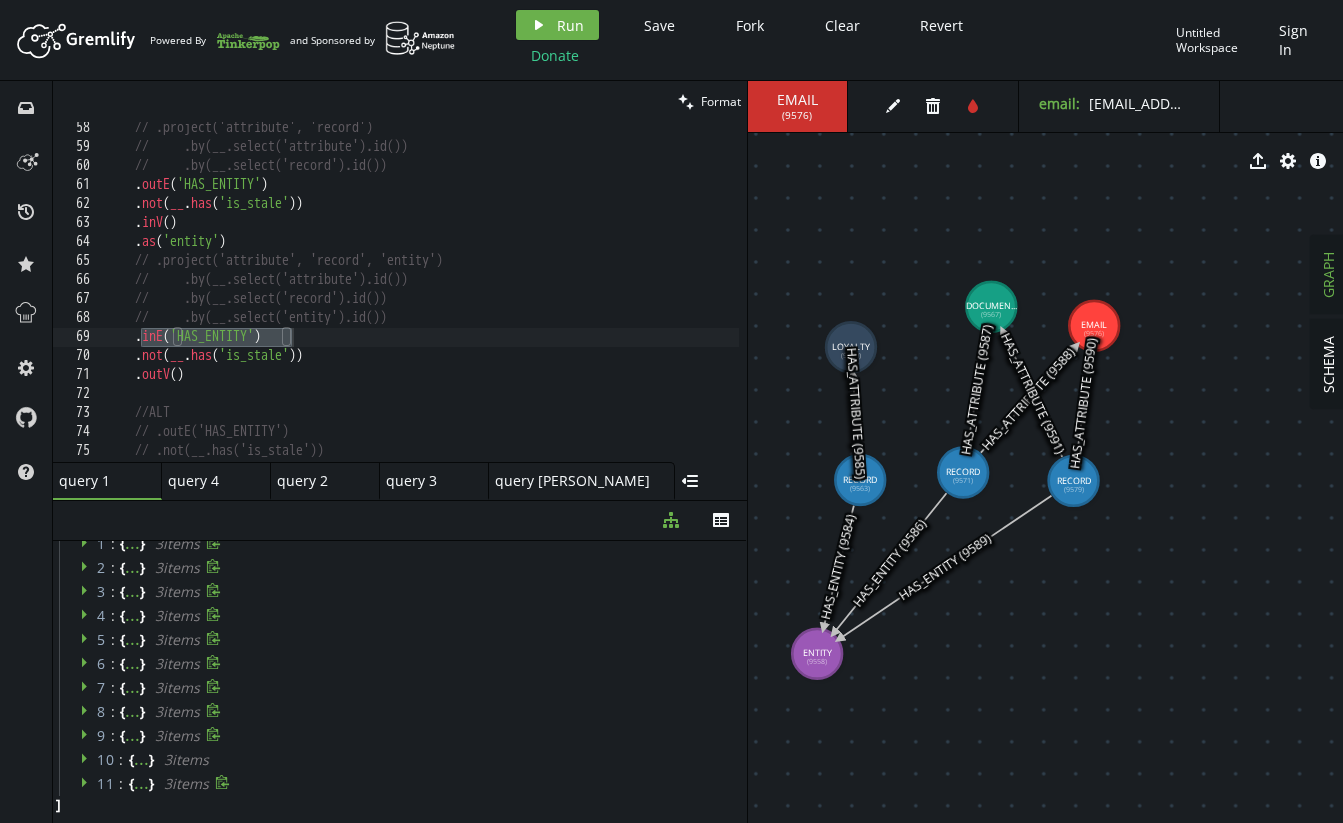 click on "// .project('attribute', 'record')      //     .by(__.select('attribute').id())      //     .by(__.select('record').id())      . outE ( 'HAS_ENTITY' )      . not ( __ . has ( 'is_stale' ))      . inV ( )      . as ( 'entity' )      // .project('attribute', 'record', 'entity')      //     .by(__.select('attribute').id())      //     .by(__.select('record').id())      //     .by(__.select('entity').id())      . inE ( 'HAS_ENTITY' )      . not ( __ . has ( 'is_stale' ))      . outV ( )           //ALT      // .outE('HAS_ENTITY')      // .not(__.has('is_stale'))      // .inV()" at bounding box center [611, 303] 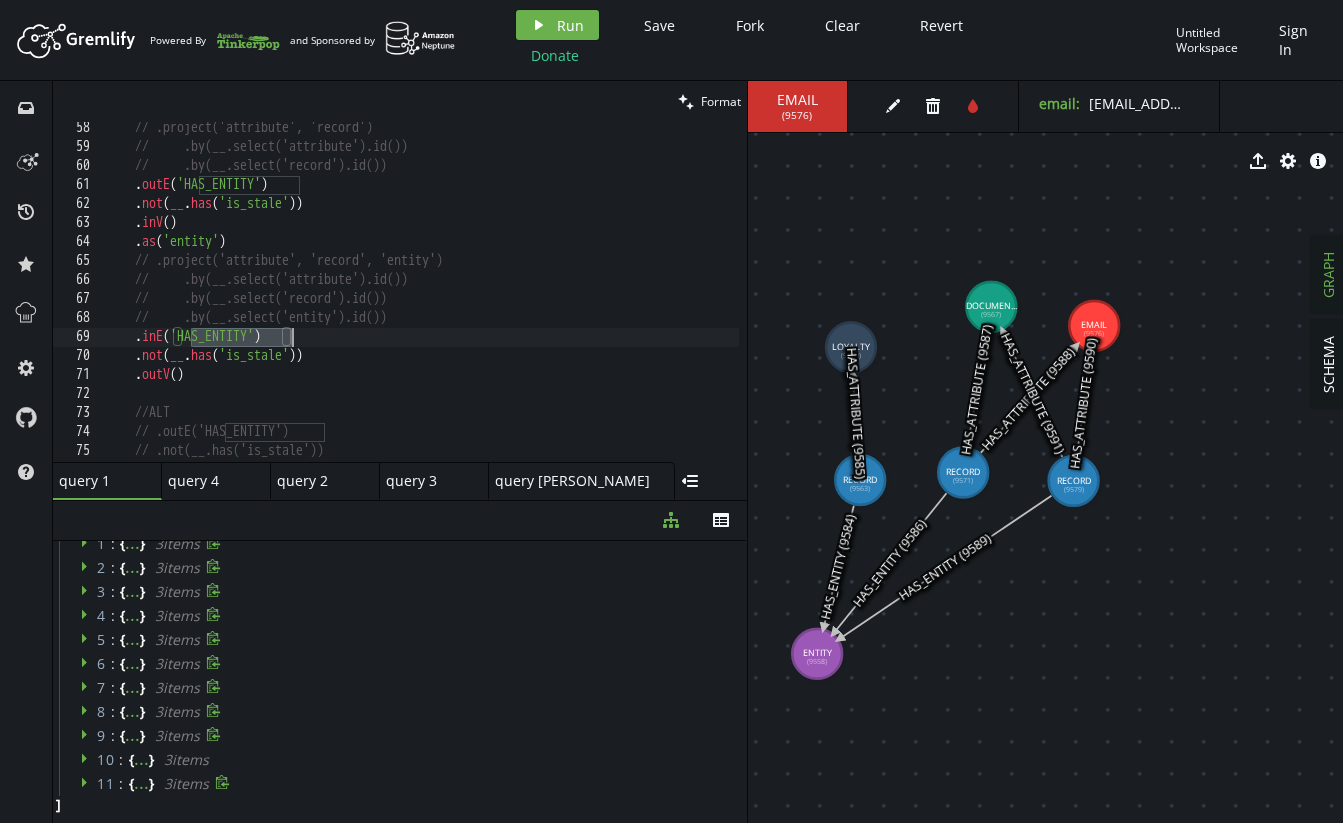 drag, startPoint x: 190, startPoint y: 338, endPoint x: 315, endPoint y: 329, distance: 125.32358 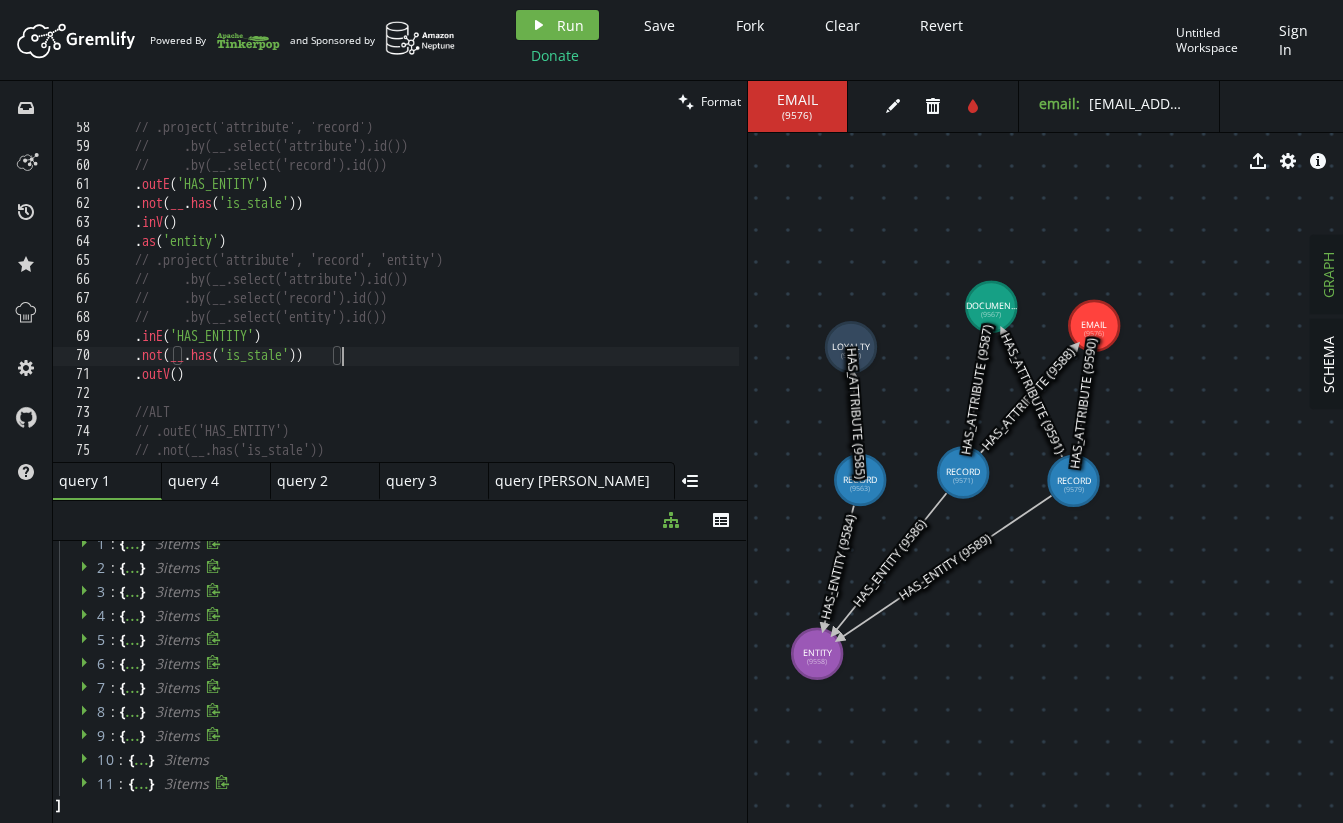 click on "// .project('attribute', 'record')      //     .by(__.select('attribute').id())      //     .by(__.select('record').id())      . outE ( 'HAS_ENTITY' )      . not ( __ . has ( 'is_stale' ))      . inV ( )      . as ( 'entity' )      // .project('attribute', 'record', 'entity')      //     .by(__.select('attribute').id())      //     .by(__.select('record').id())      //     .by(__.select('entity').id())      . inE ( 'HAS_ENTITY' )      . not ( __ . has ( 'is_stale' ))      . outV ( )           //ALT      // .outE('HAS_ENTITY')      // .not(__.has('is_stale'))      // .inV()" at bounding box center (611, 303) 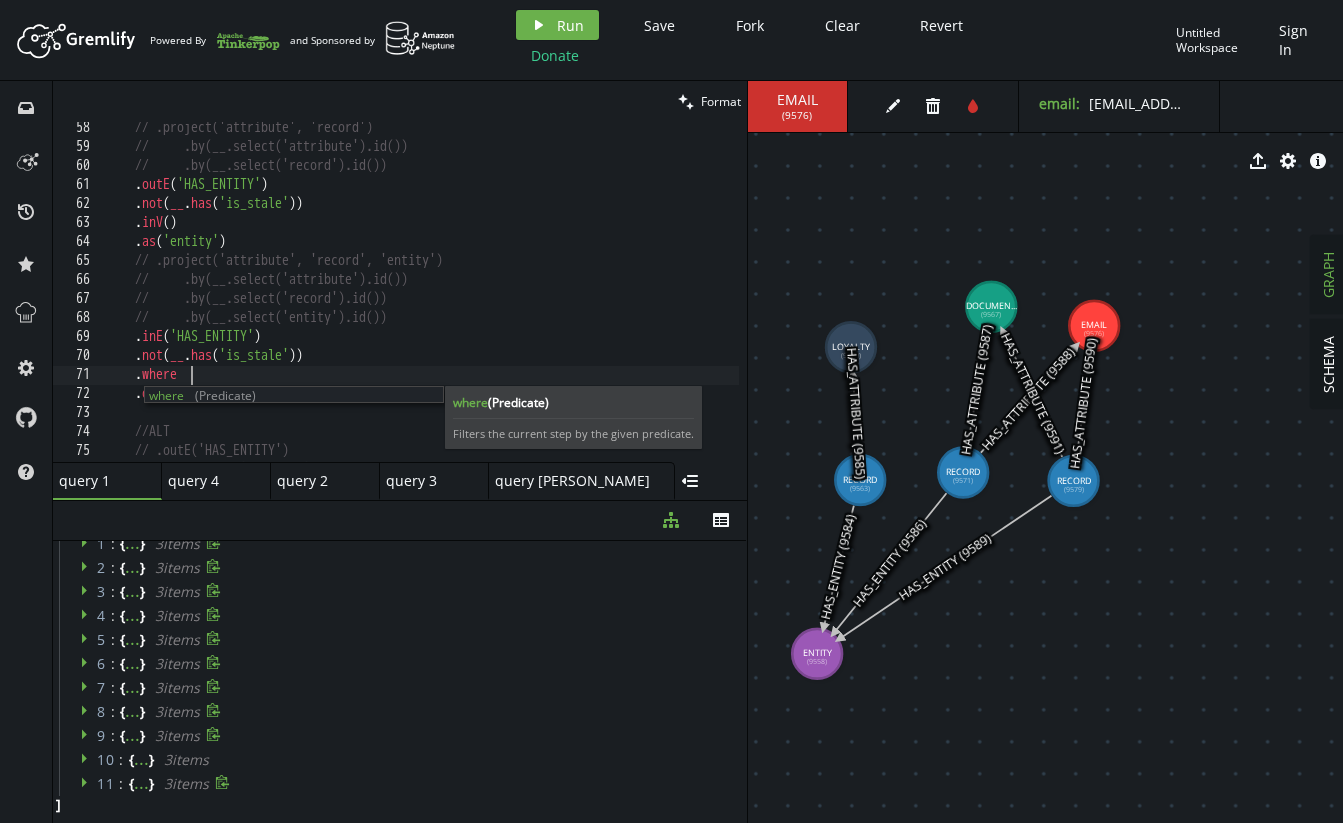 scroll, scrollTop: 0, scrollLeft: 91, axis: horizontal 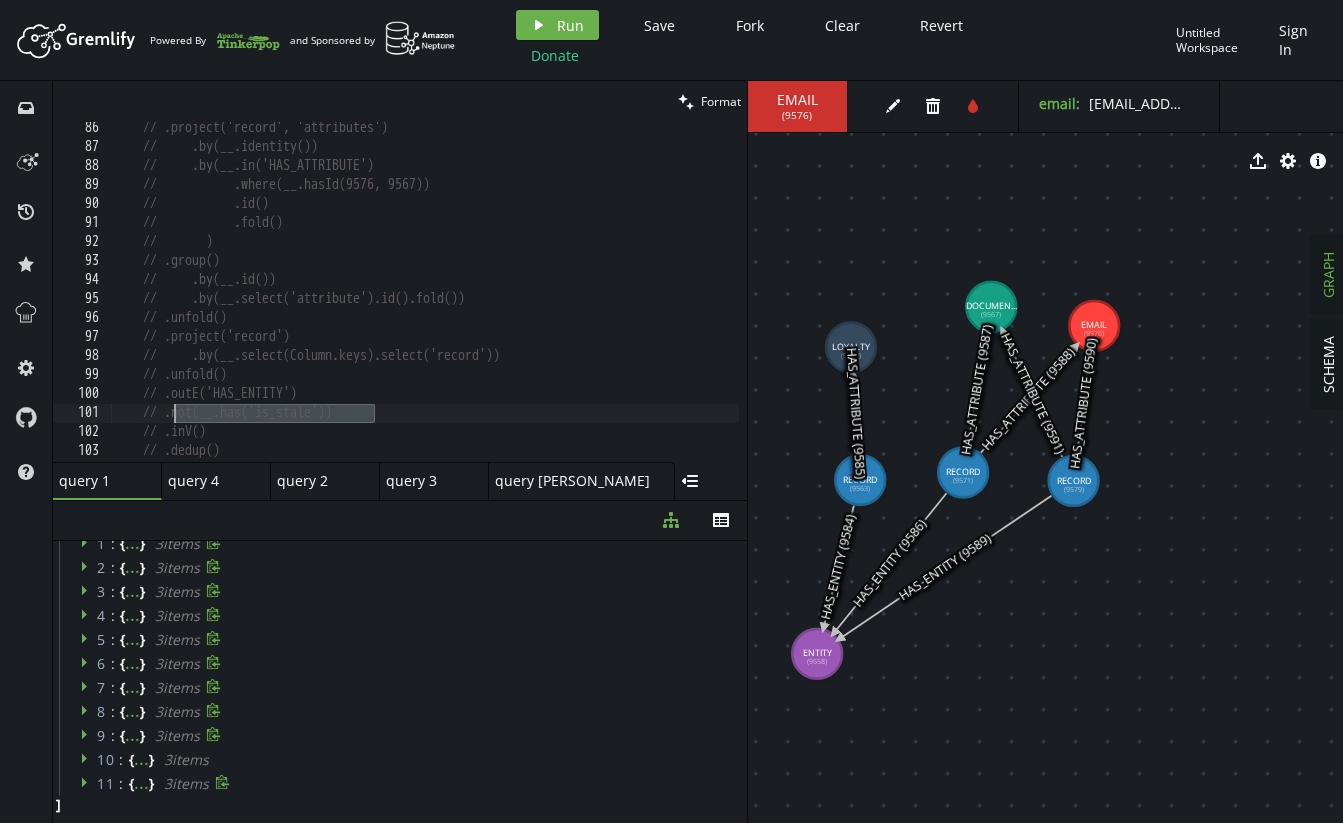 drag, startPoint x: 404, startPoint y: 417, endPoint x: 175, endPoint y: 408, distance: 229.17679 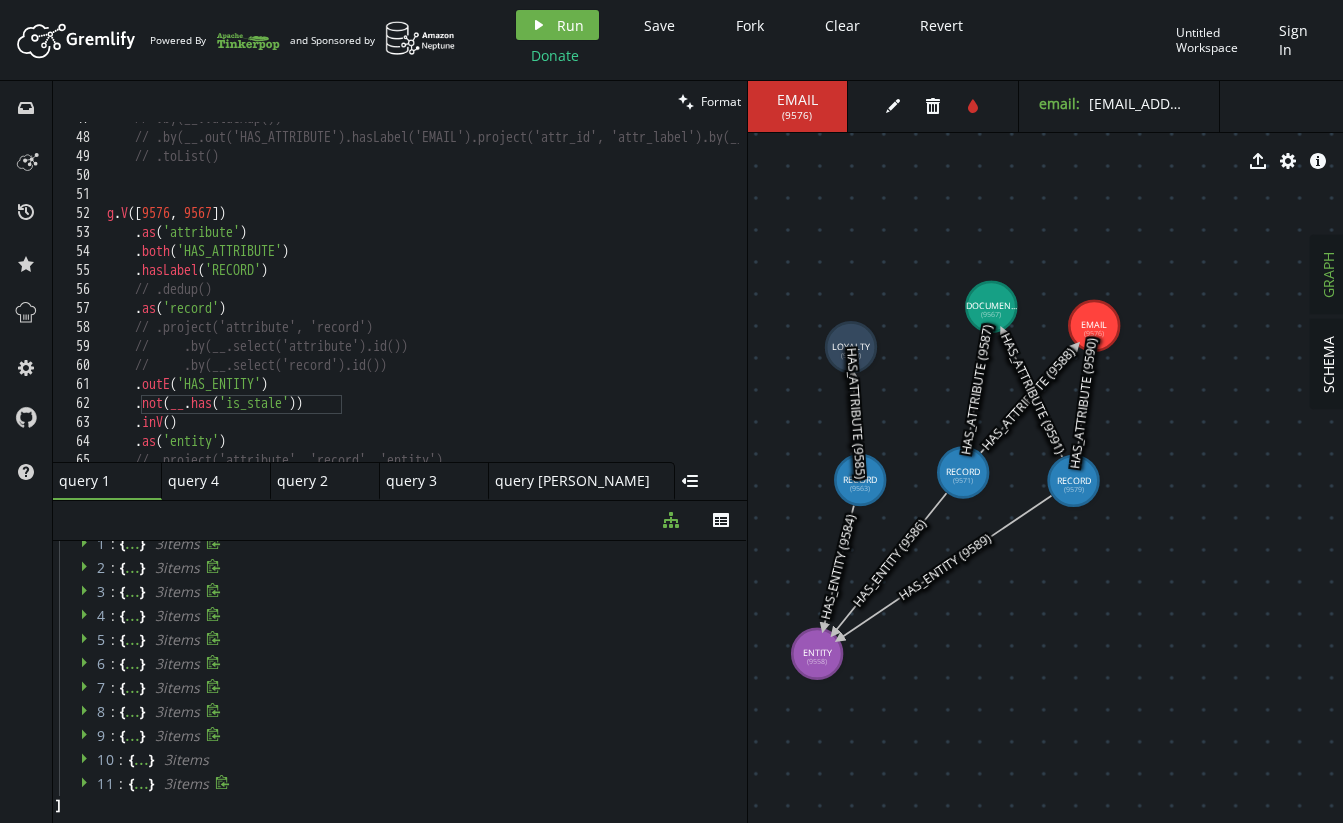 scroll, scrollTop: 922, scrollLeft: 0, axis: vertical 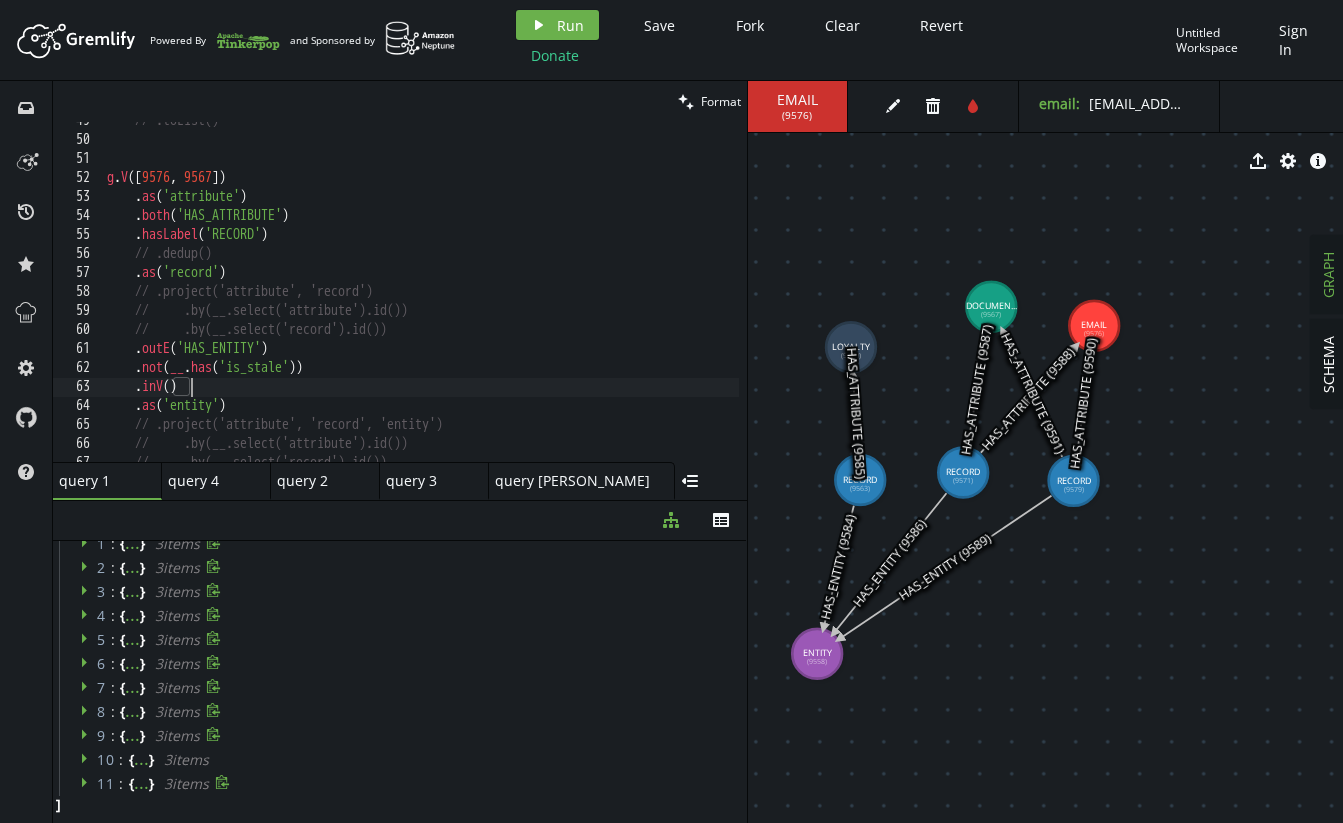 drag, startPoint x: 203, startPoint y: 391, endPoint x: 183, endPoint y: 391, distance: 20 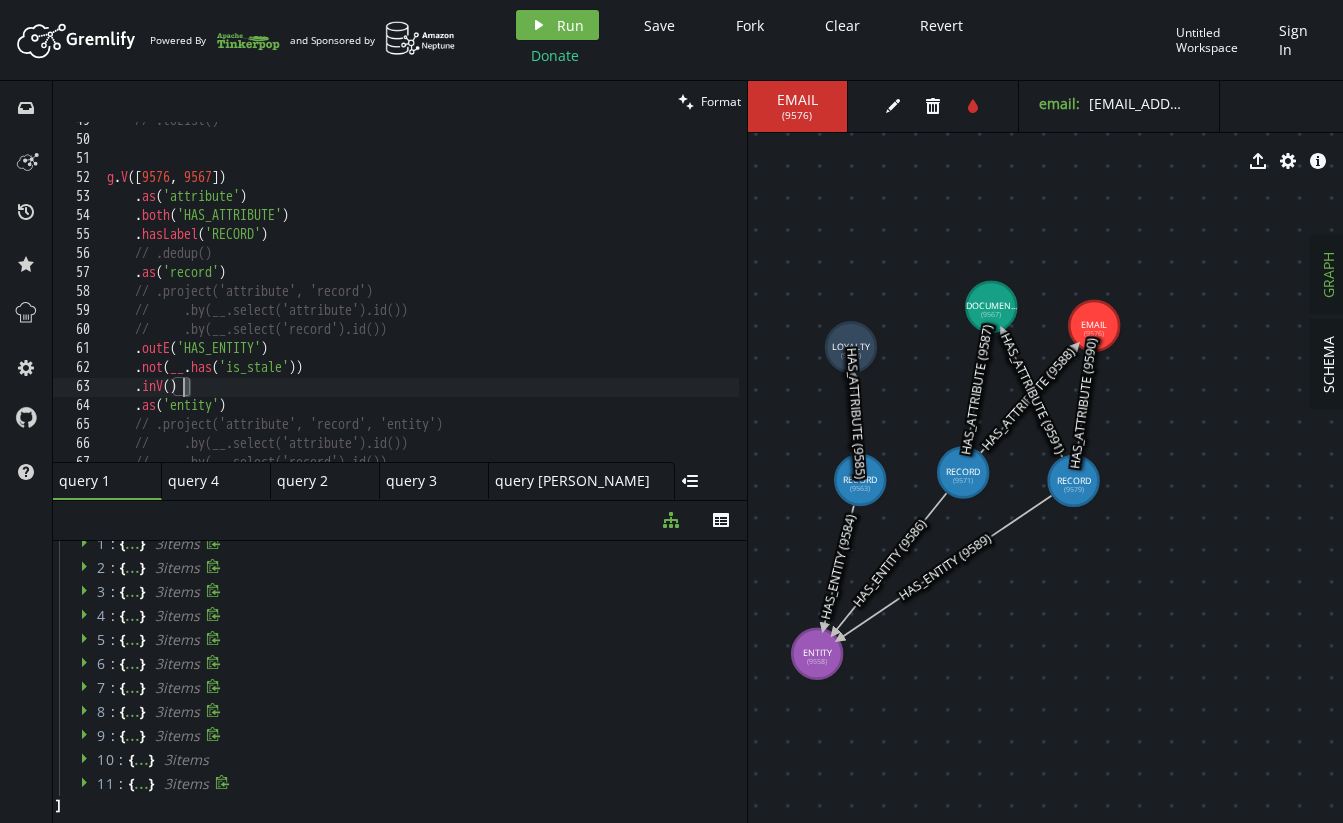 scroll, scrollTop: 0, scrollLeft: 83, axis: horizontal 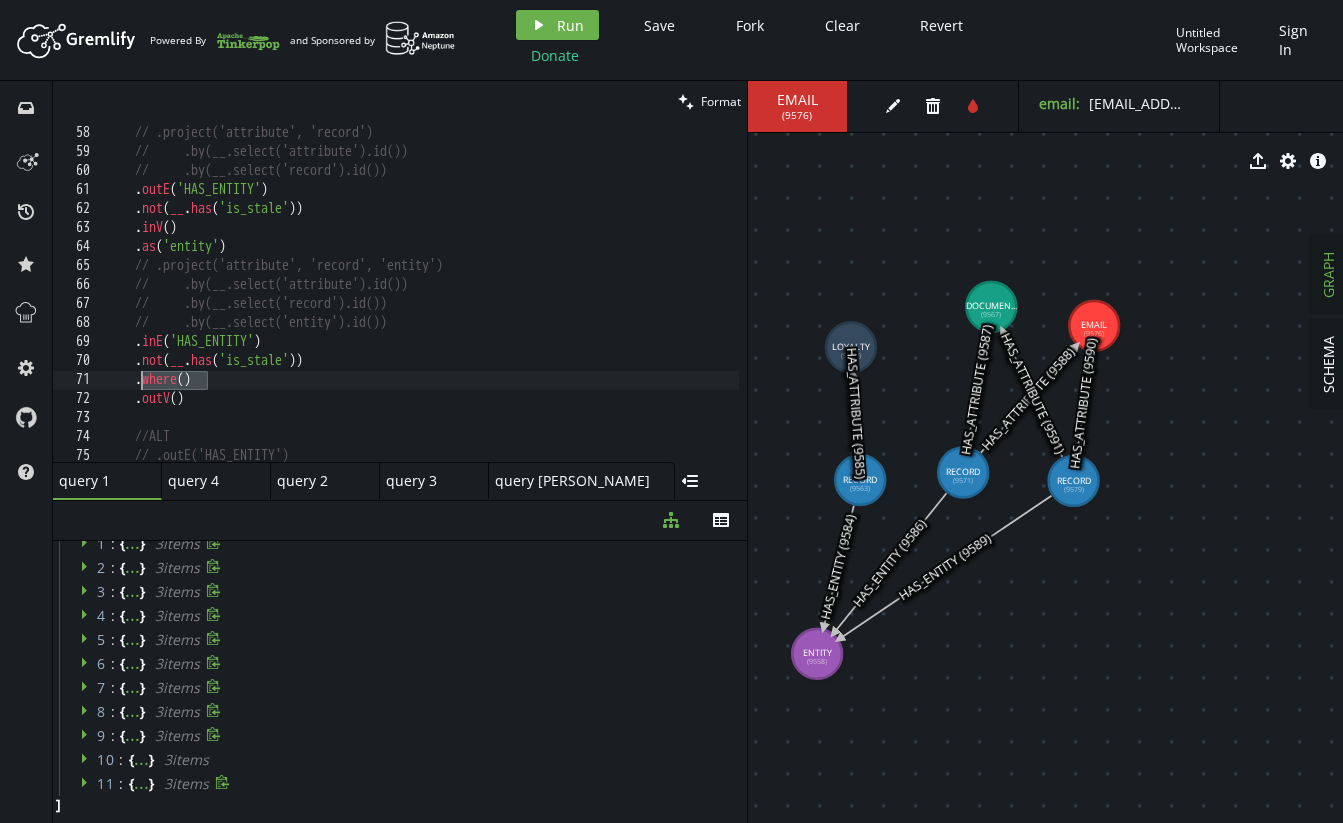 drag, startPoint x: 229, startPoint y: 380, endPoint x: 143, endPoint y: 381, distance: 86.00581 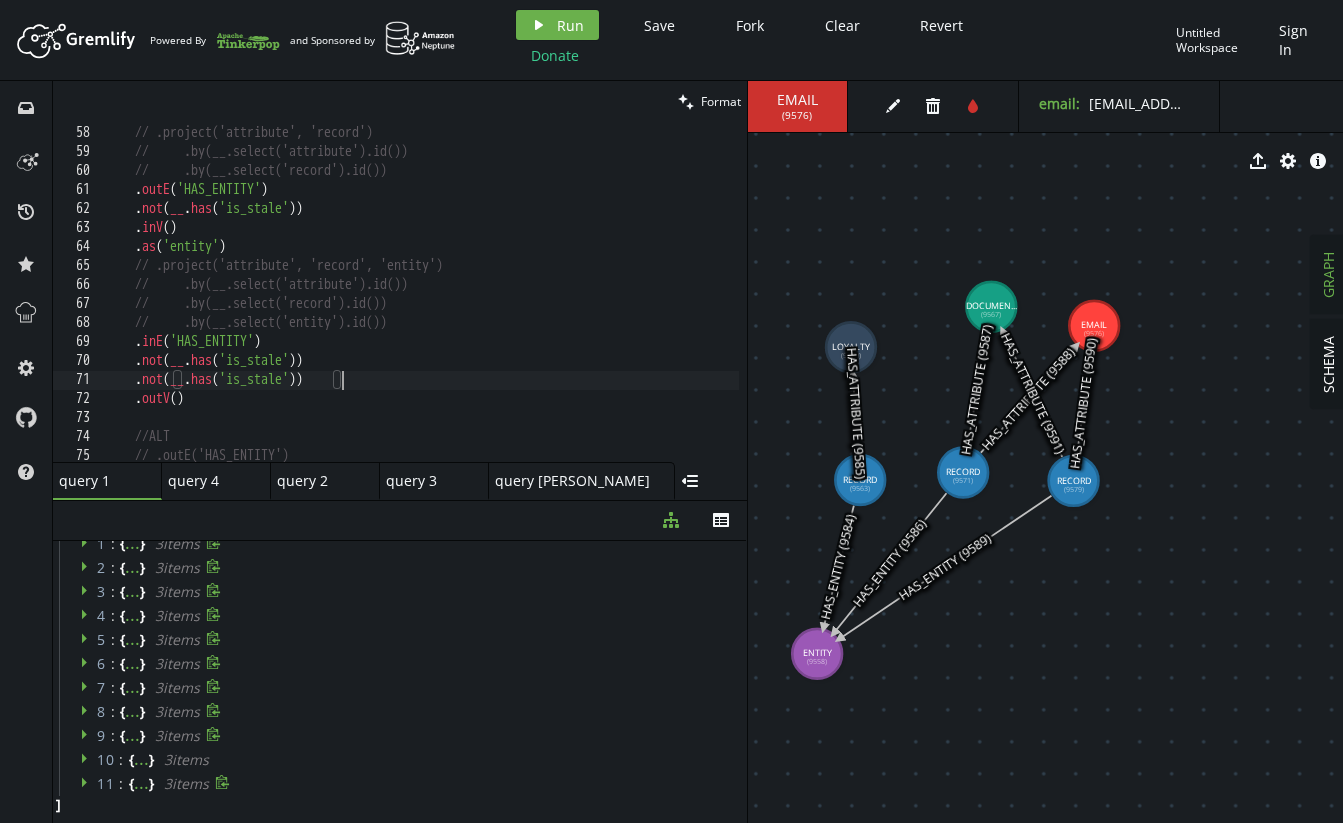 click on ". as ( 'record' )      // .project('attribute', 'record')      //     .by(__.select('attribute').id())      //     .by(__.select('record').id())      . outE ( 'HAS_ENTITY' )      . not ( __ . has ( 'is_stale' ))      . inV ( )      . as ( 'entity' )      // .project('attribute', 'record', 'entity')      //     .by(__.select('attribute').id())      //     .by(__.select('record').id())      //     .by(__.select('entity').id())      . inE ( 'HAS_ENTITY' )      . not ( __ . has ( 'is_stale' ))      . not ( __ . has ( 'is_stale' ))      . outV ( )           //ALT      // .outE('HAS_ENTITY')" at bounding box center [611, 289] 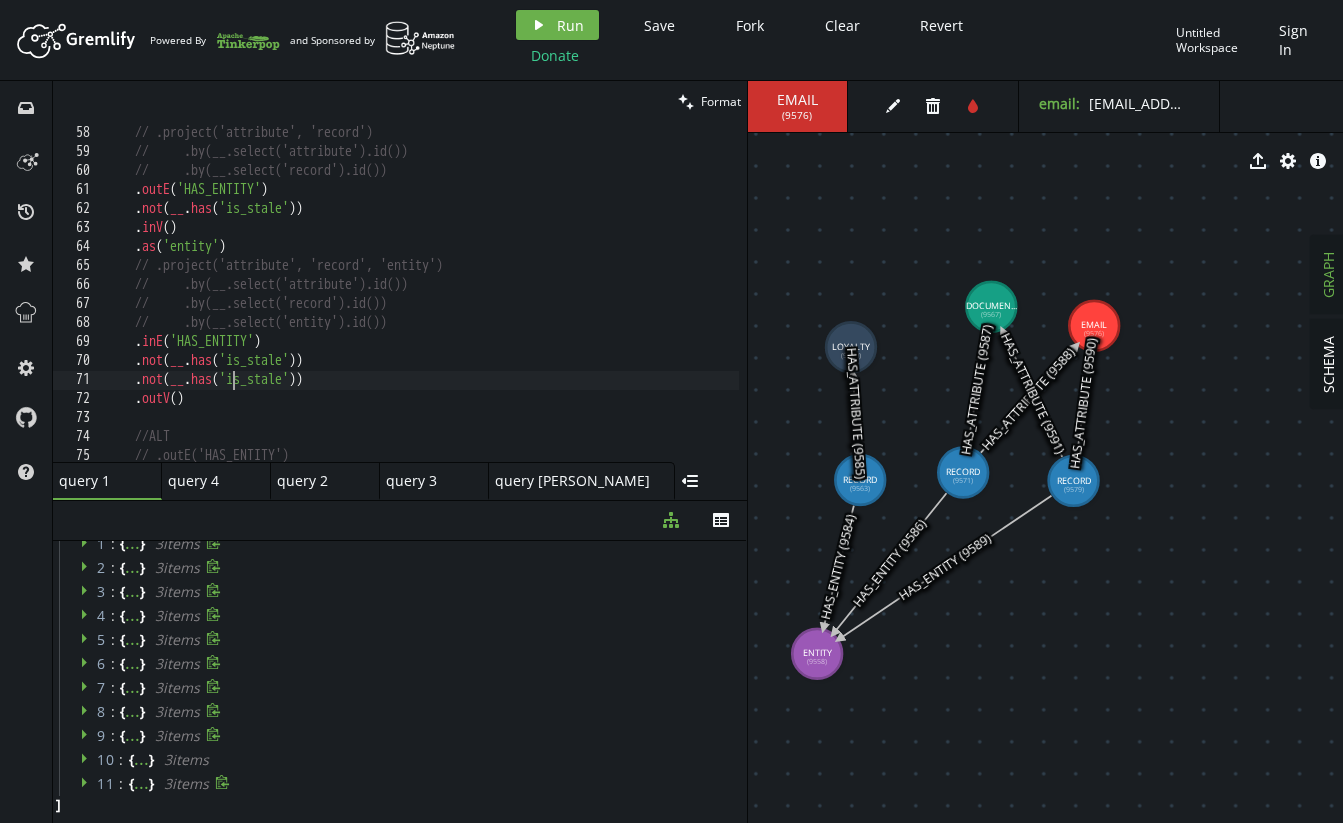 click on ". as ( 'record' )      // .project('attribute', 'record')      //     .by(__.select('attribute').id())      //     .by(__.select('record').id())      . outE ( 'HAS_ENTITY' )      . not ( __ . has ( 'is_stale' ))      . inV ( )      . as ( 'entity' )      // .project('attribute', 'record', 'entity')      //     .by(__.select('attribute').id())      //     .by(__.select('record').id())      //     .by(__.select('entity').id())      . inE ( 'HAS_ENTITY' )      . not ( __ . has ( 'is_stale' ))      . not ( __ . has ( 'is_stale' ))      . outV ( )           //ALT      // .outE('HAS_ENTITY')" at bounding box center [611, 289] 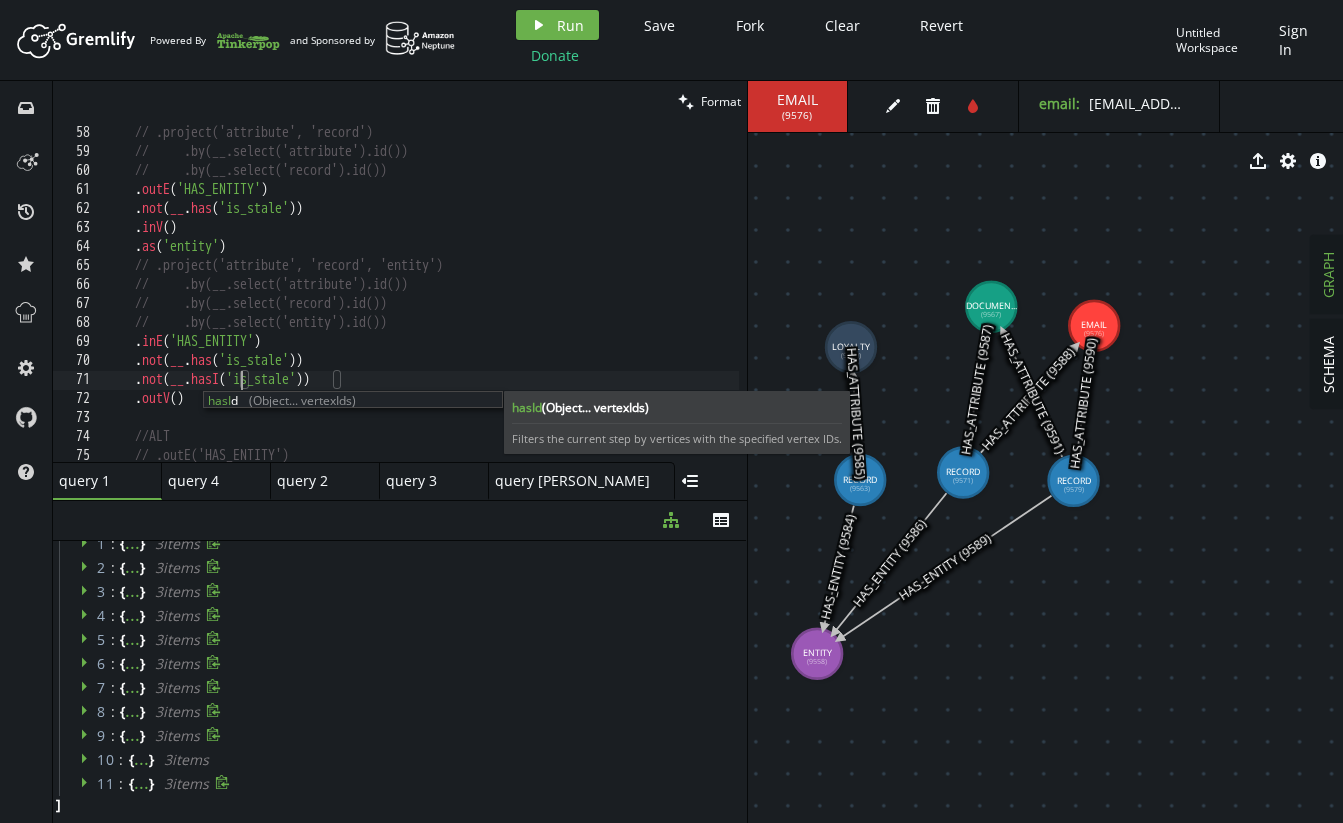 scroll, scrollTop: 0, scrollLeft: 142, axis: horizontal 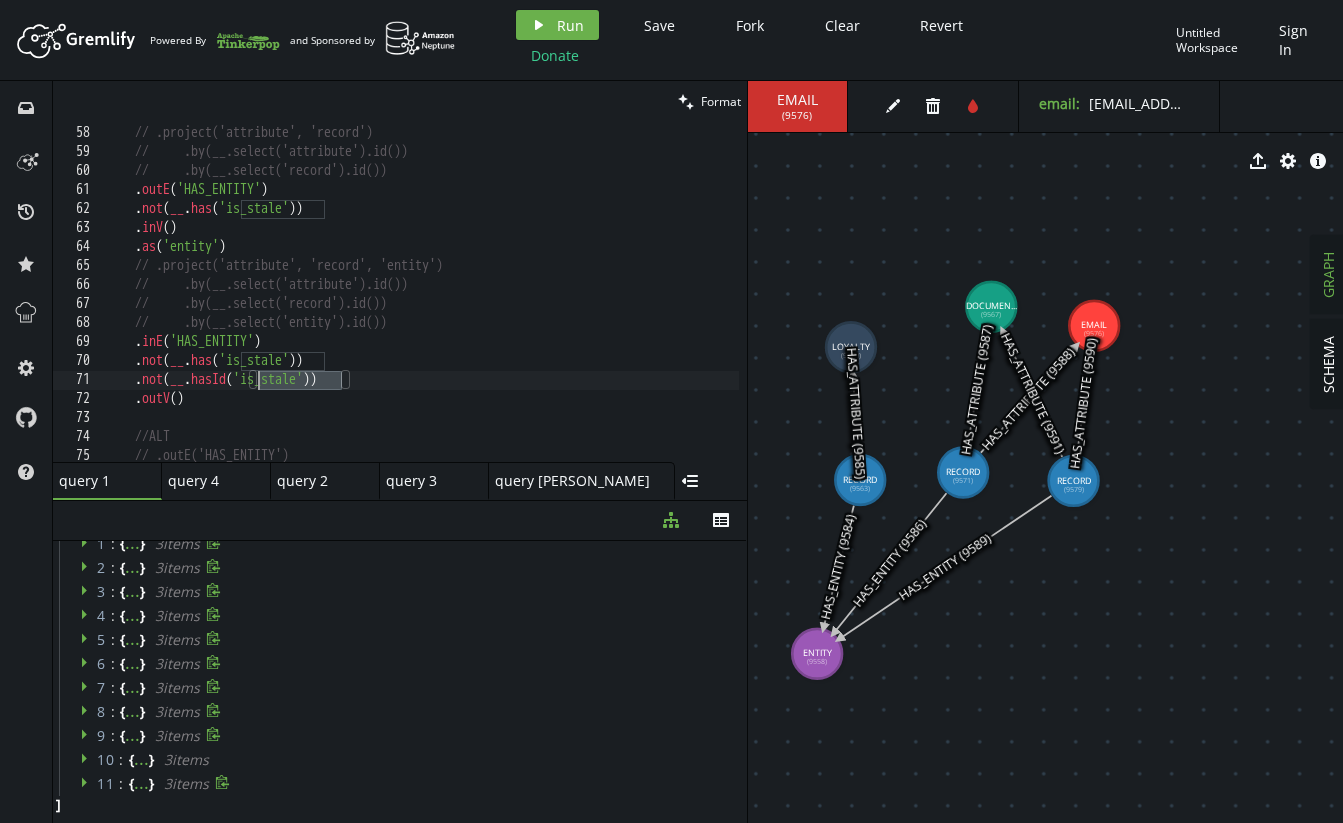 drag, startPoint x: 341, startPoint y: 379, endPoint x: 262, endPoint y: 381, distance: 79.025314 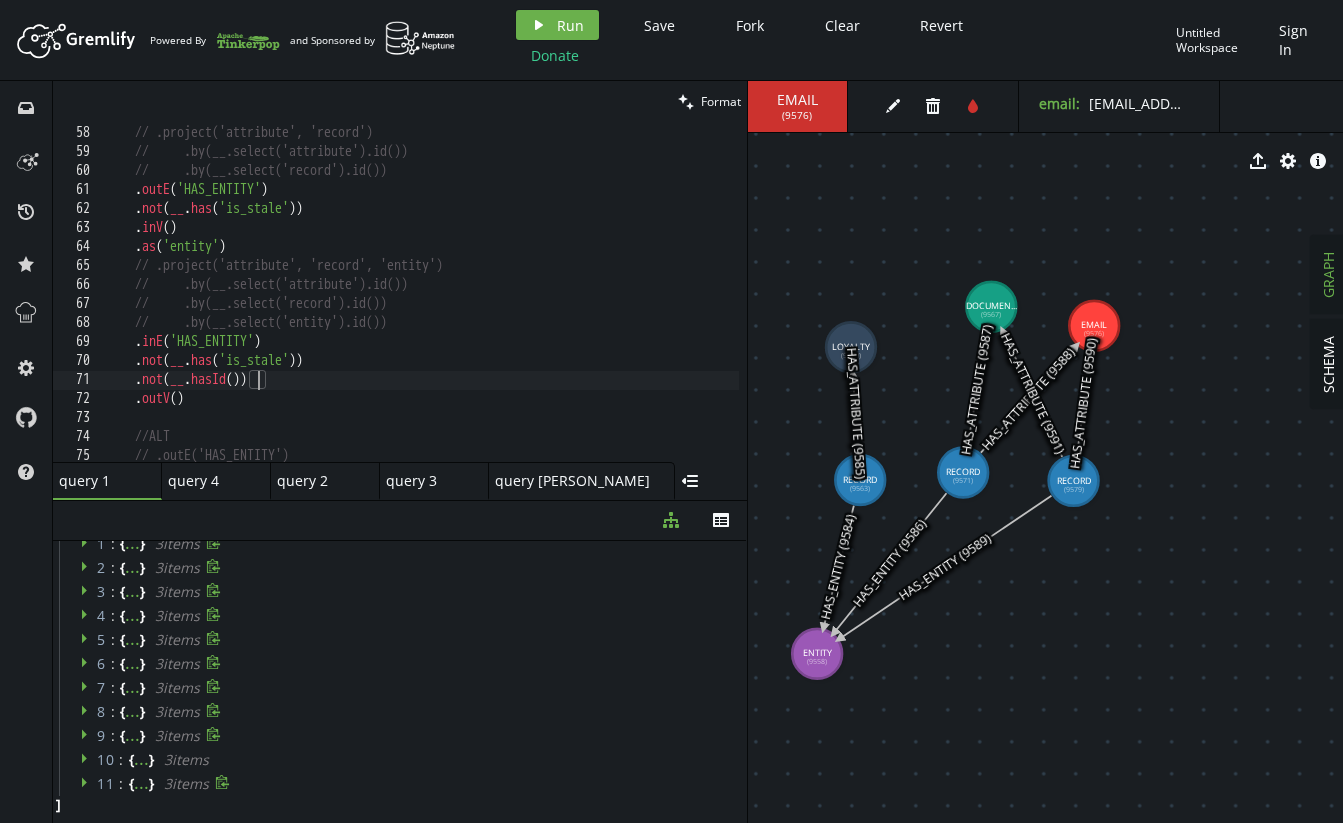 scroll, scrollTop: 1076, scrollLeft: 0, axis: vertical 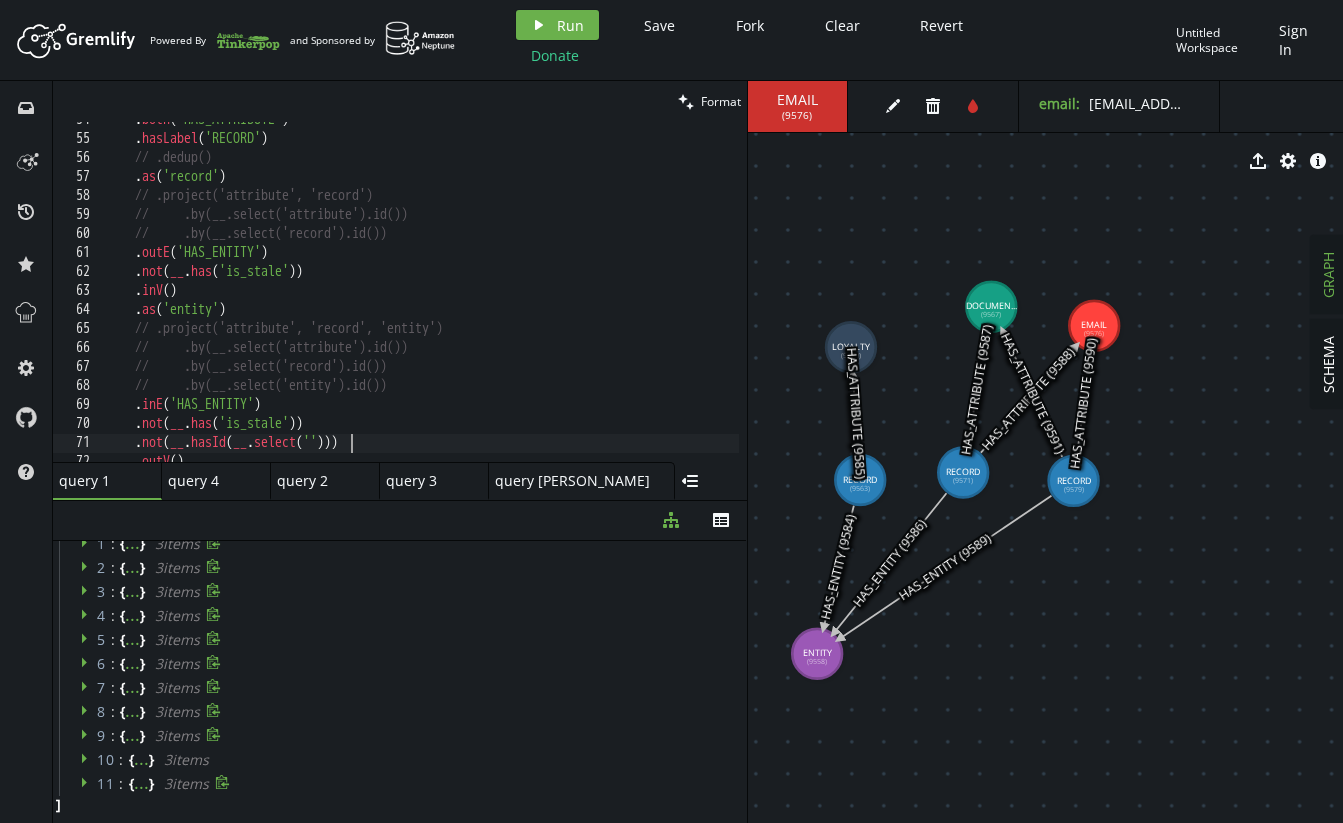 click on ". both ( 'HAS_ATTRIBUTE' )      . hasLabel ( 'RECORD' )      // .dedup()      . as ( 'record' )      // .project('attribute', 'record')      //     .by(__.select('attribute').id())      //     .by(__.select('record').id())      . outE ( 'HAS_ENTITY' )      . not ( __ . has ( 'is_stale' ))      . inV ( )      . as ( 'entity' )      // .project('attribute', 'record', 'entity')      //     .by(__.select('attribute').id())      //     .by(__.select('record').id())      //     .by(__.select('entity').id())      . inE ( 'HAS_ENTITY' )      . not ( __ . has ( 'is_stale' ))      . not ( __ . hasId ( __ . select ( '' )))      . outV ( )" at bounding box center (611, 295) 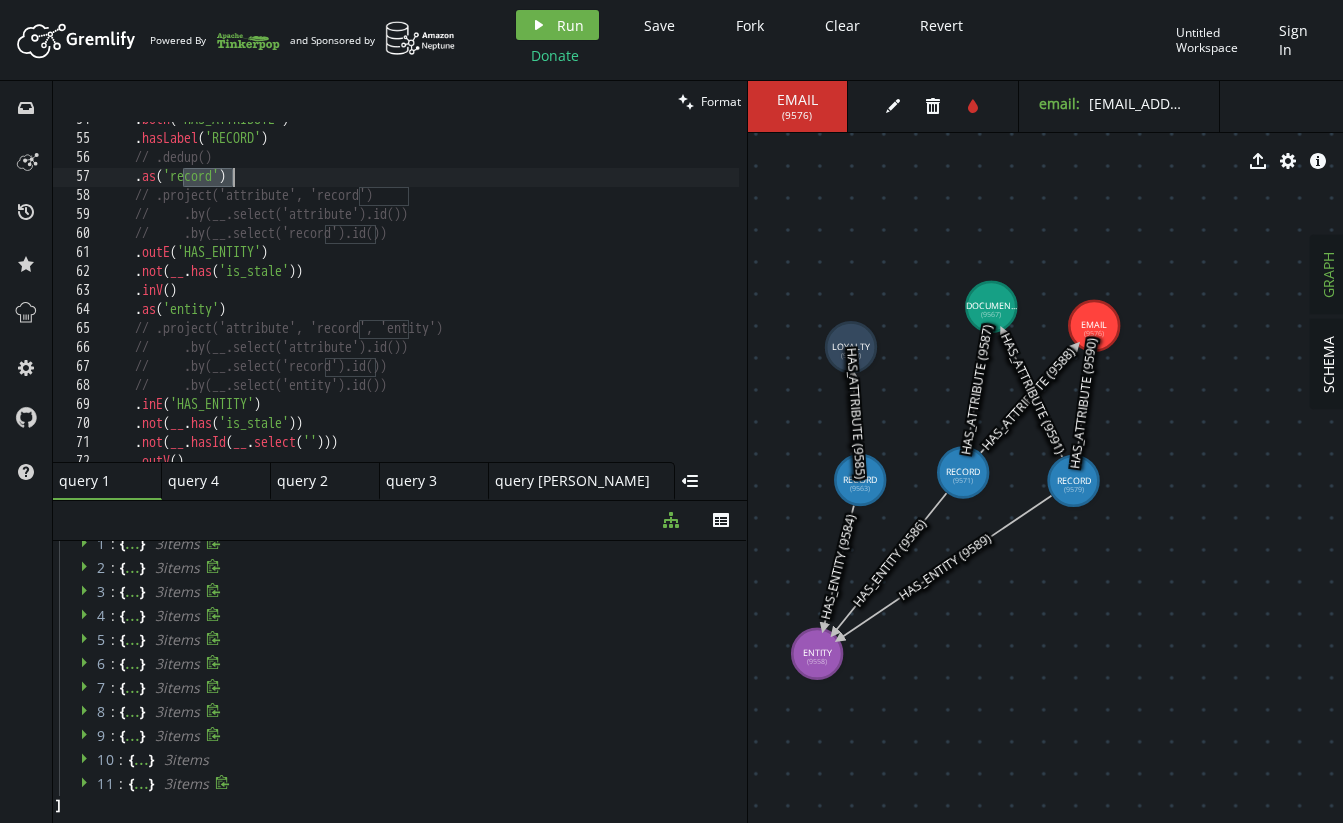 scroll, scrollTop: 0, scrollLeft: 142, axis: horizontal 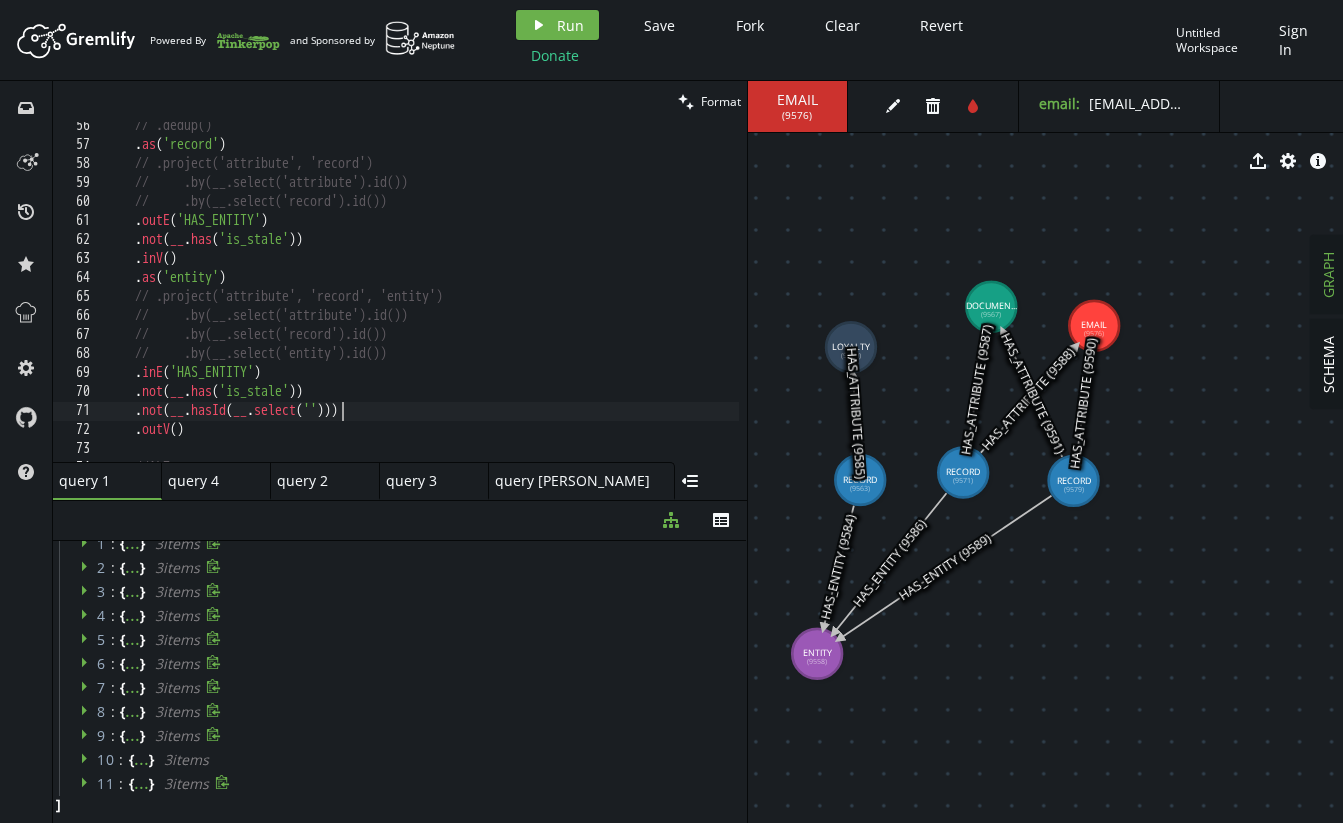click on "// .dedup()      . as ( 'record' )      // .project('attribute', 'record')      //     .by(__.select('attribute').id())      //     .by(__.select('record').id())      . outE ( 'HAS_ENTITY' )      . not ( __ . has ( 'is_stale' ))      . inV ( )      . as ( 'entity' )      // .project('attribute', 'record', 'entity')      //     .by(__.select('attribute').id())      //     .by(__.select('record').id())      //     .by(__.select('entity').id())      . inE ( 'HAS_ENTITY' )      . not ( __ . has ( 'is_stale' ))      . not ( __ . hasId ( __ . select ( '' )))      . outV ( )           //ALT" at bounding box center (611, 301) 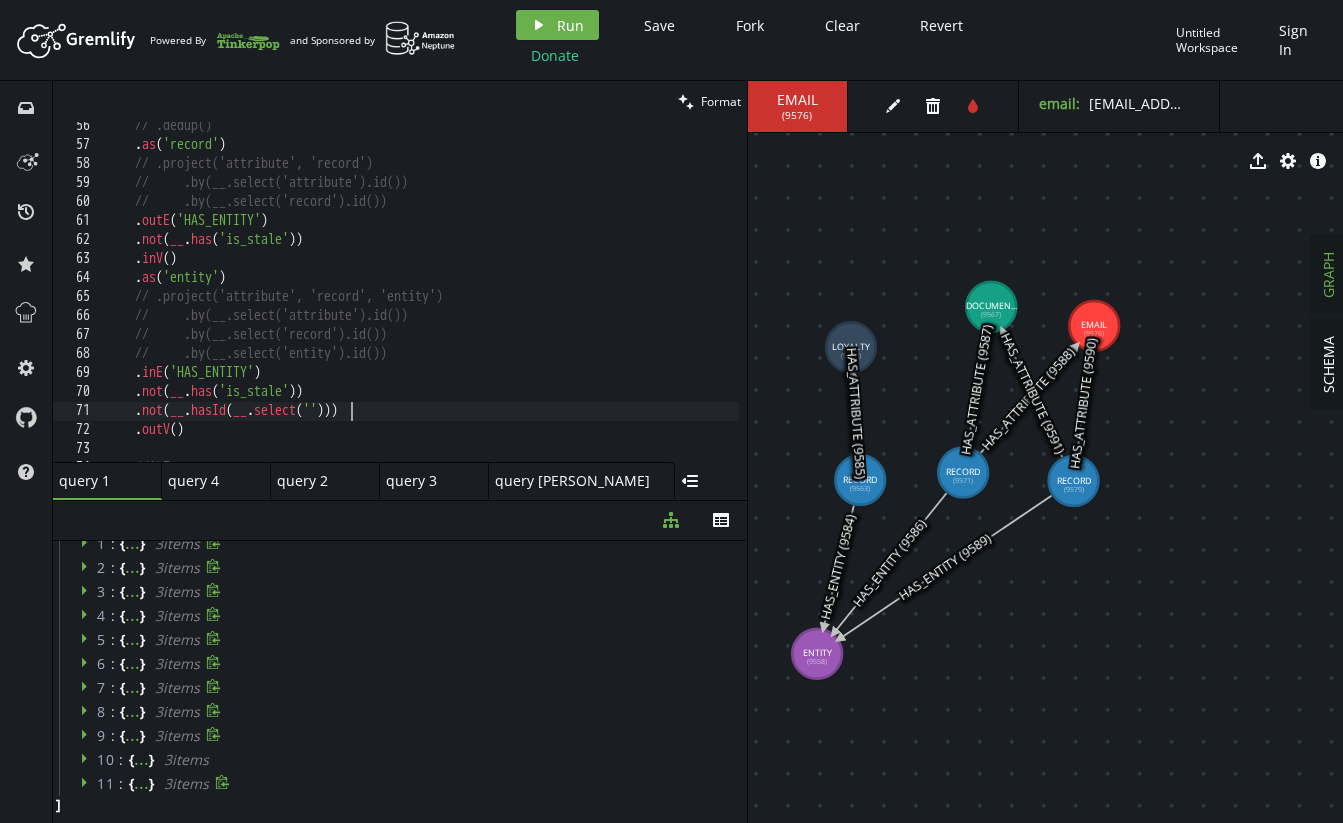 click on "// .dedup()      . as ( 'record' )      // .project('attribute', 'record')      //     .by(__.select('attribute').id())      //     .by(__.select('record').id())      . outE ( 'HAS_ENTITY' )      . not ( __ . has ( 'is_stale' ))      . inV ( )      . as ( 'entity' )      // .project('attribute', 'record', 'entity')      //     .by(__.select('attribute').id())      //     .by(__.select('record').id())      //     .by(__.select('entity').id())      . inE ( 'HAS_ENTITY' )      . not ( __ . has ( 'is_stale' ))      . not ( __ . hasId ( __ . select ( '' )))      . outV ( )           //ALT" at bounding box center [611, 301] 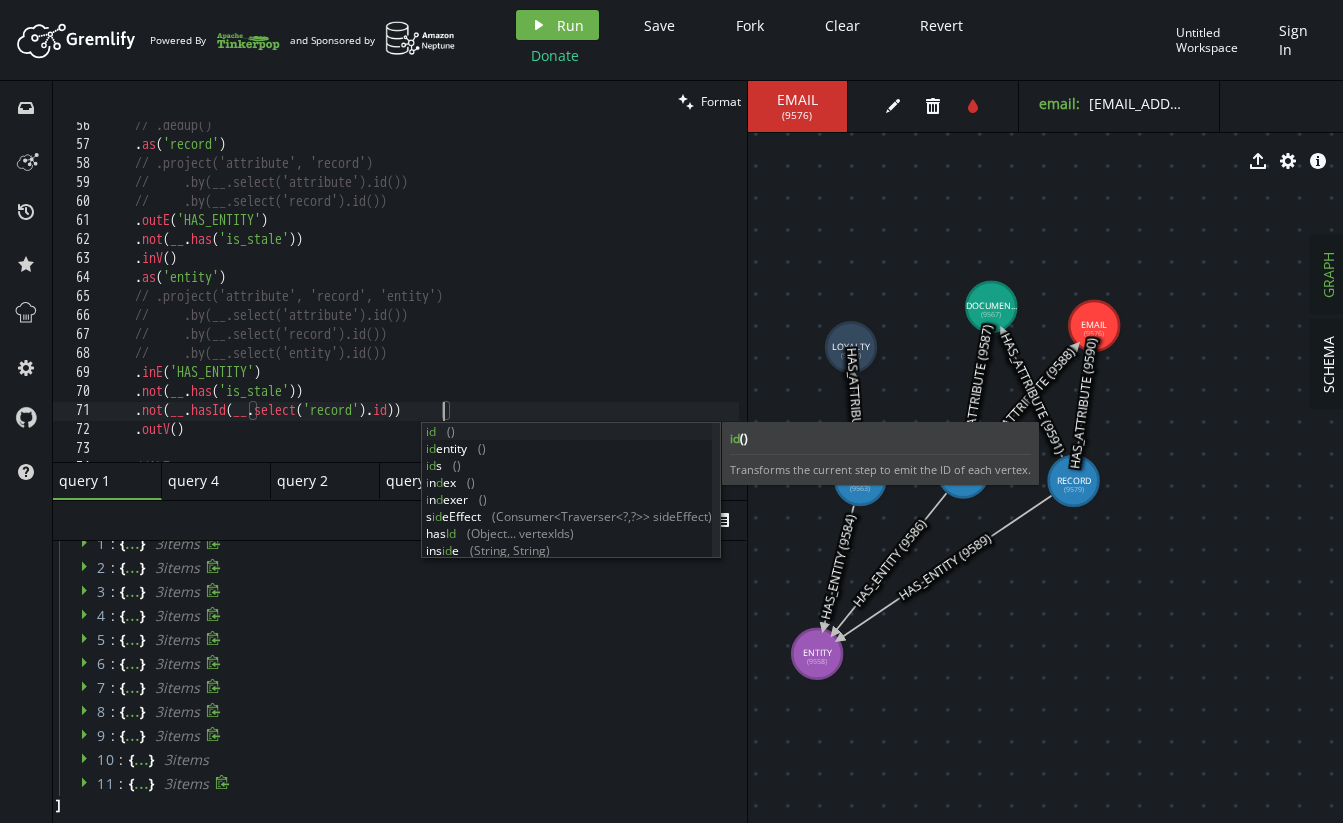 scroll, scrollTop: 0, scrollLeft: 352, axis: horizontal 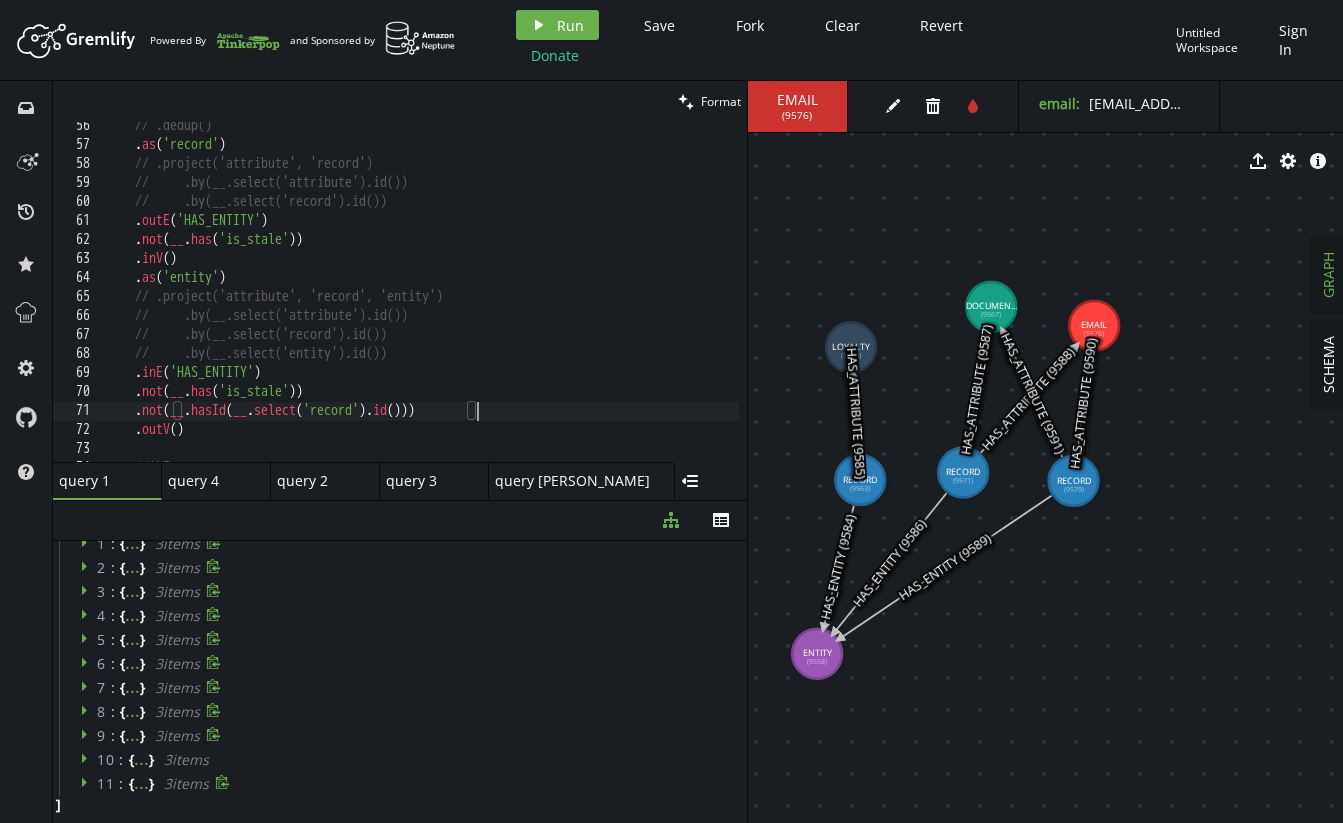 click on "// .dedup()      . as ( 'record' )      // .project('attribute', 'record')      //     .by(__.select('attribute').id())      //     .by(__.select('record').id())      . outE ( 'HAS_ENTITY' )      . not ( __ . has ( 'is_stale' ))      . inV ( )      . as ( 'entity' )      // .project('attribute', 'record', 'entity')      //     .by(__.select('attribute').id())      //     .by(__.select('record').id())      //     .by(__.select('entity').id())      . inE ( 'HAS_ENTITY' )      . not ( __ . has ( 'is_stale' ))      . not ( __ . hasId ( __ . select ( 'record' ) . id ( )))      . outV ( )           //ALT" at bounding box center [611, 301] 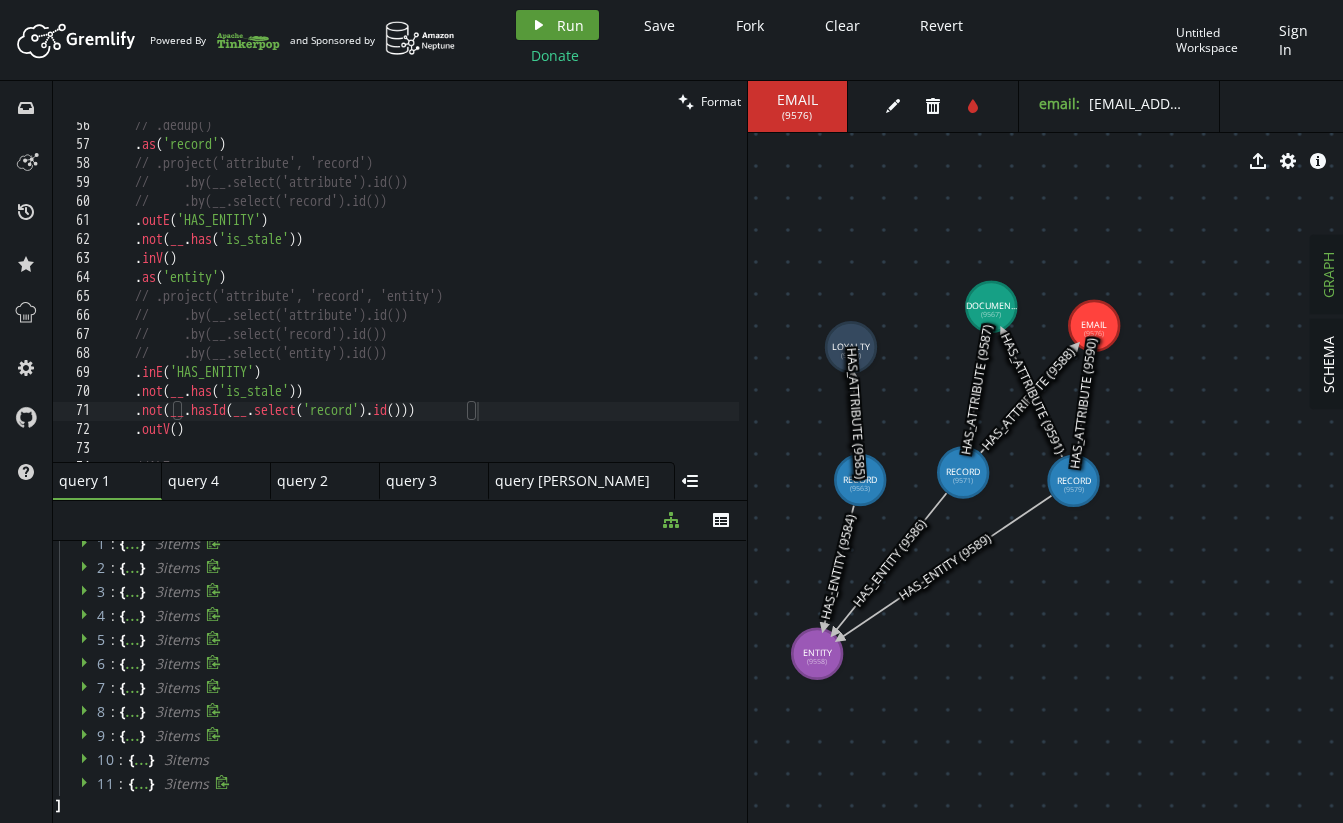 click on "play Run" at bounding box center (557, 25) 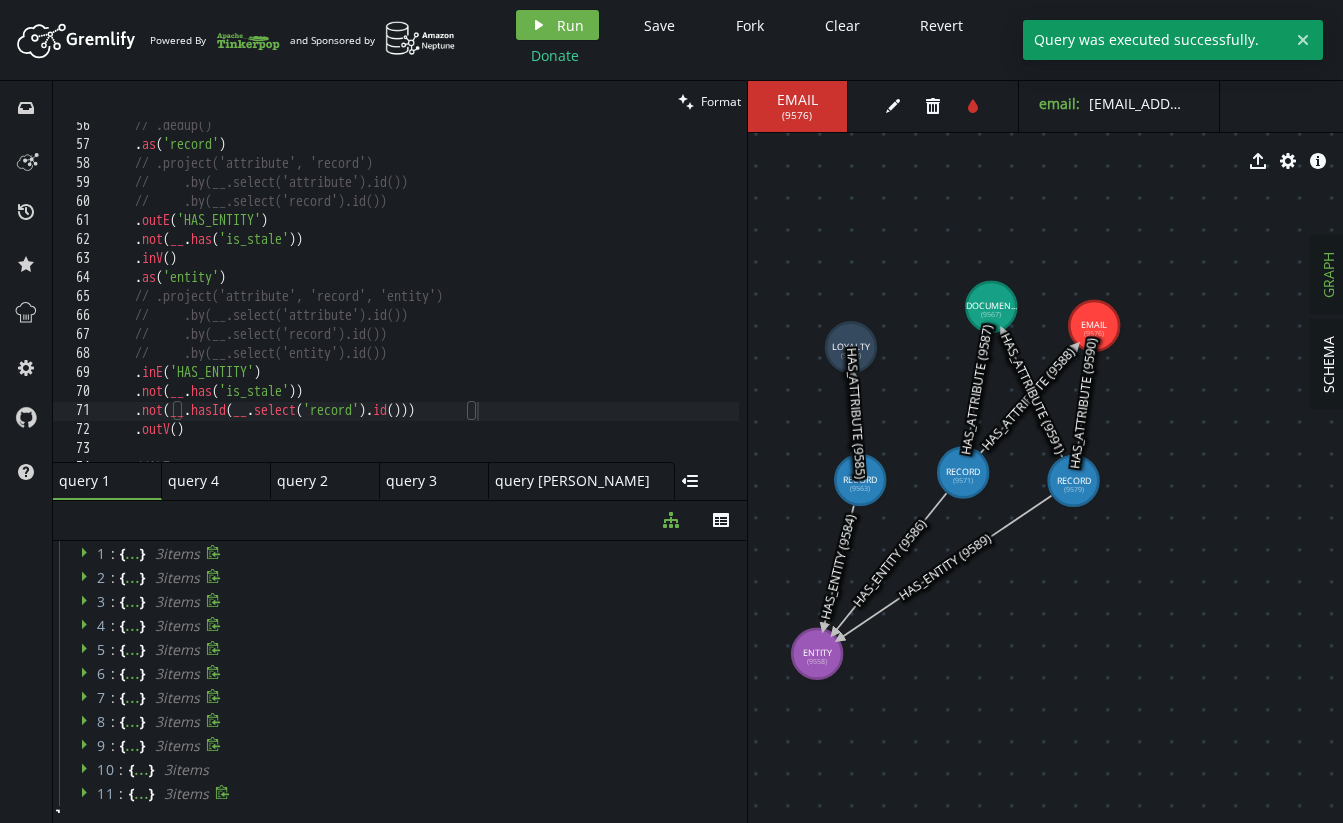 scroll, scrollTop: 52, scrollLeft: 0, axis: vertical 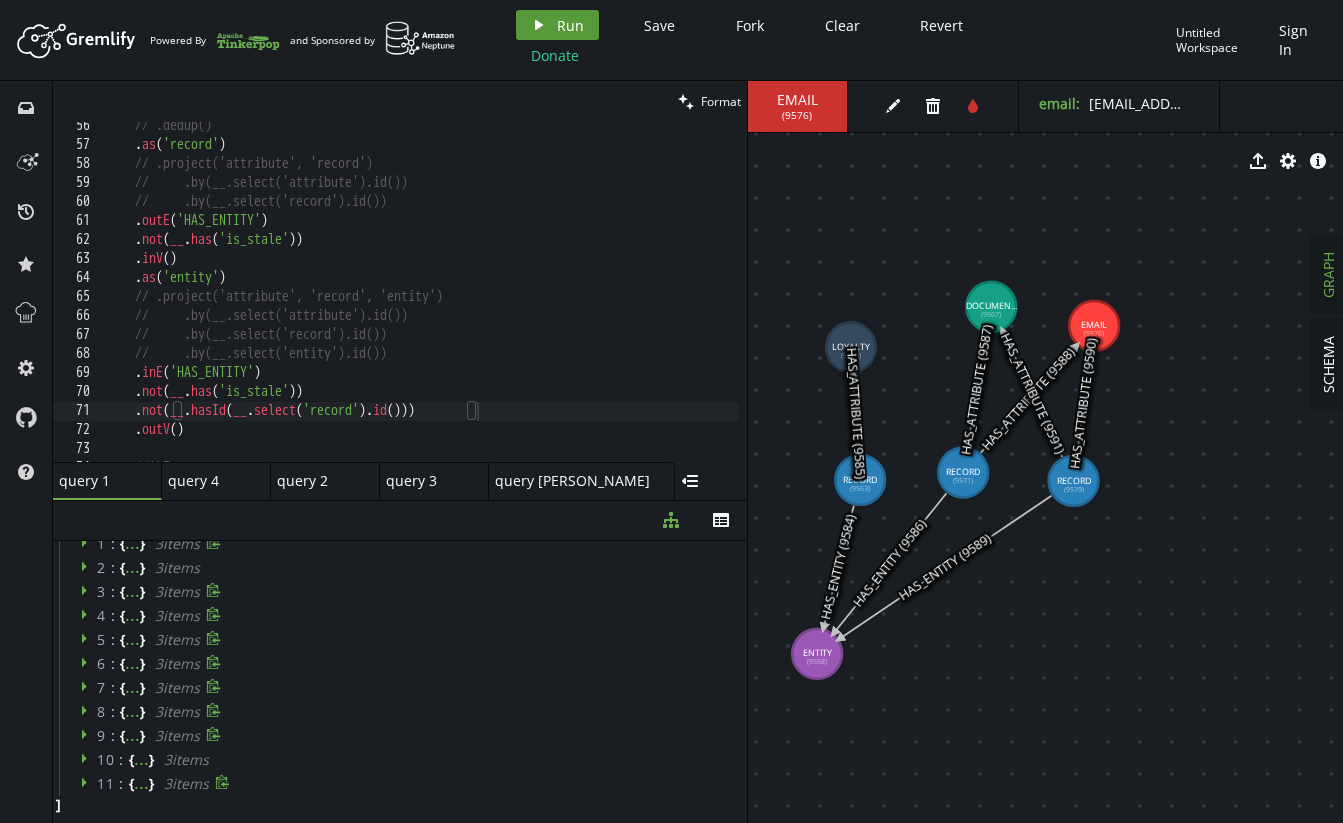 click on "play Run" at bounding box center [557, 25] 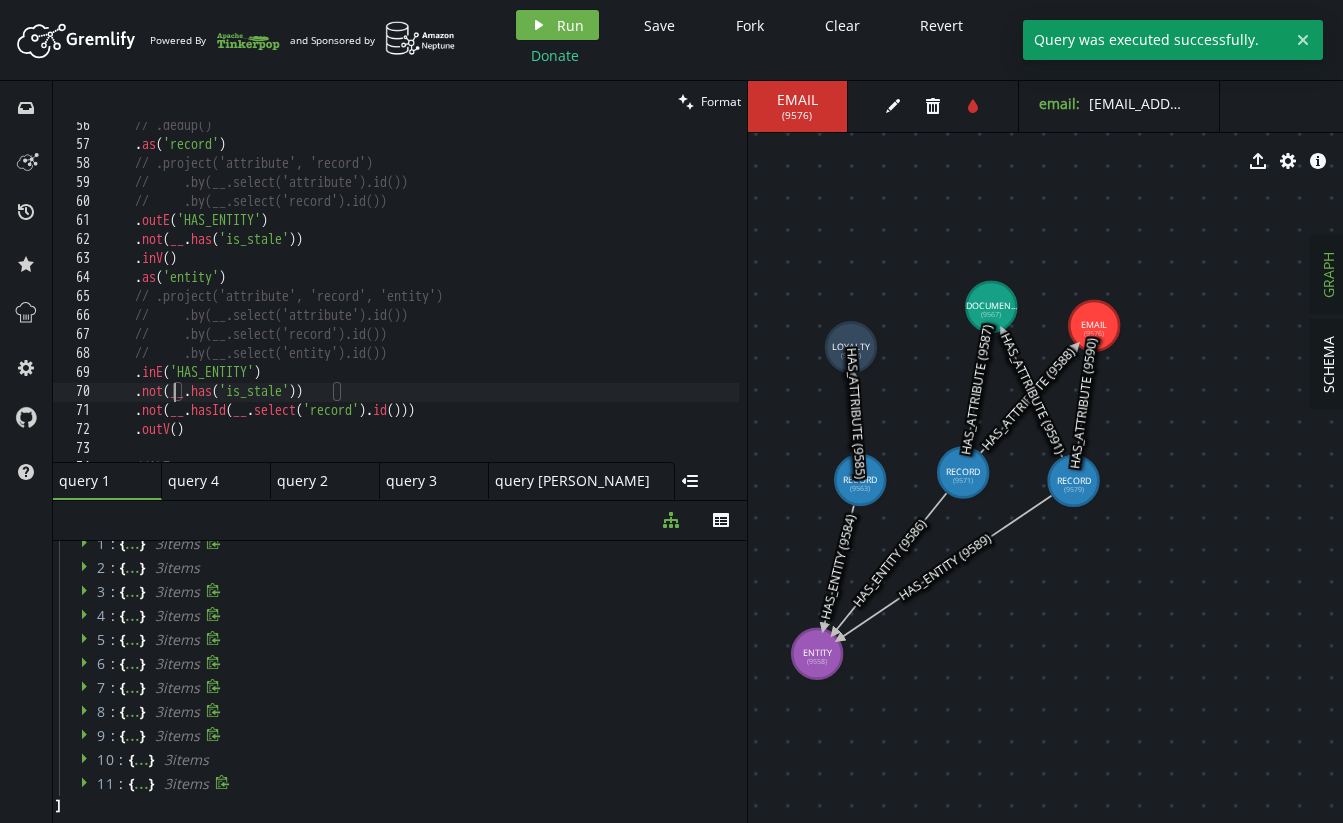 scroll, scrollTop: 0, scrollLeft: 234, axis: horizontal 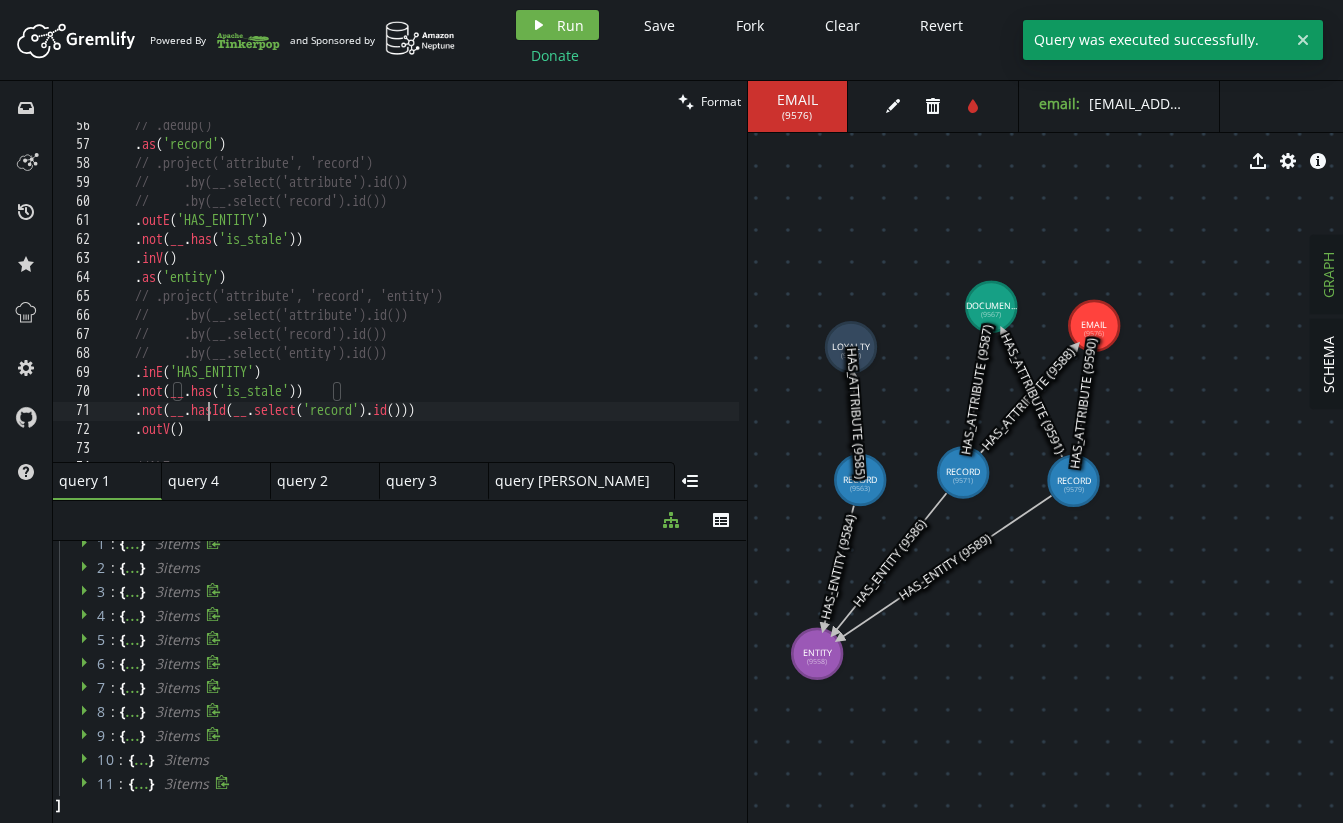click on "// .dedup()      . as ( 'record' )      // .project('attribute', 'record')      //     .by(__.select('attribute').id())      //     .by(__.select('record').id())      . outE ( 'HAS_ENTITY' )      . not ( __ . has ( 'is_stale' ))      . inV ( )      . as ( 'entity' )      // .project('attribute', 'record', 'entity')      //     .by(__.select('attribute').id())      //     .by(__.select('record').id())      //     .by(__.select('entity').id())      . inE ( 'HAS_ENTITY' )      . not ( __ . has ( 'is_stale' ))      . not ( __ . hasId ( __ . select ( 'record' ) . id ( )))      . outV ( )           //ALT" at bounding box center [611, 301] 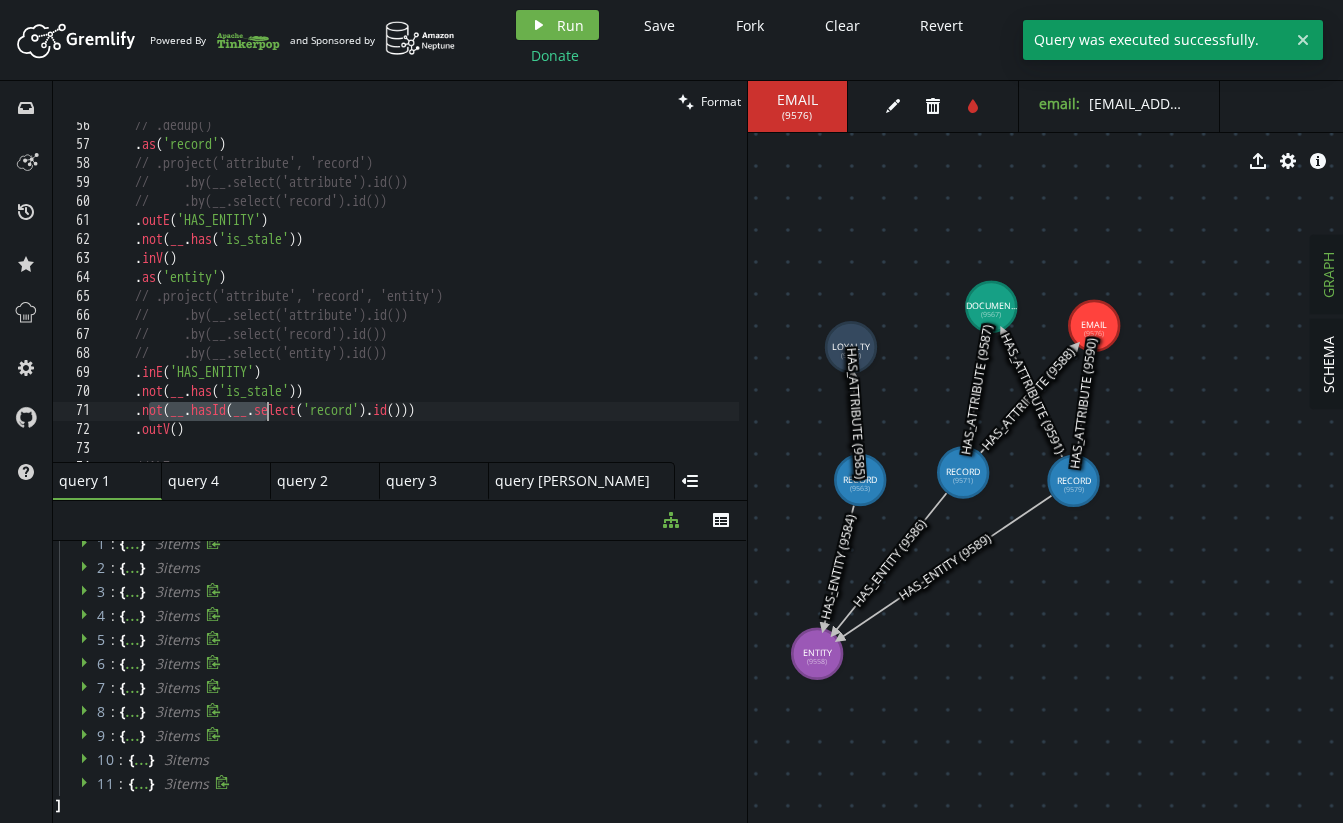 drag, startPoint x: 146, startPoint y: 411, endPoint x: 267, endPoint y: 409, distance: 121.016525 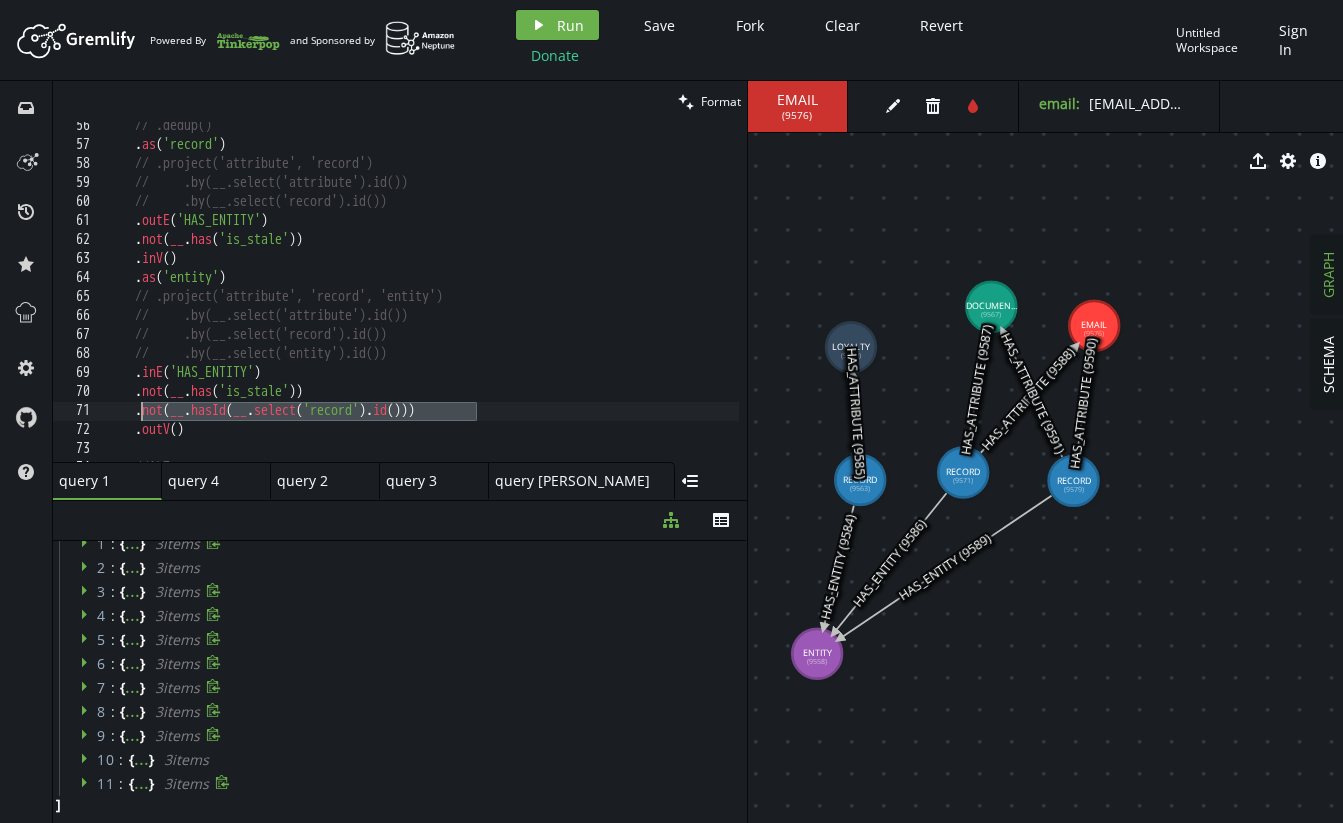 drag, startPoint x: 544, startPoint y: 418, endPoint x: 142, endPoint y: 413, distance: 402.0311 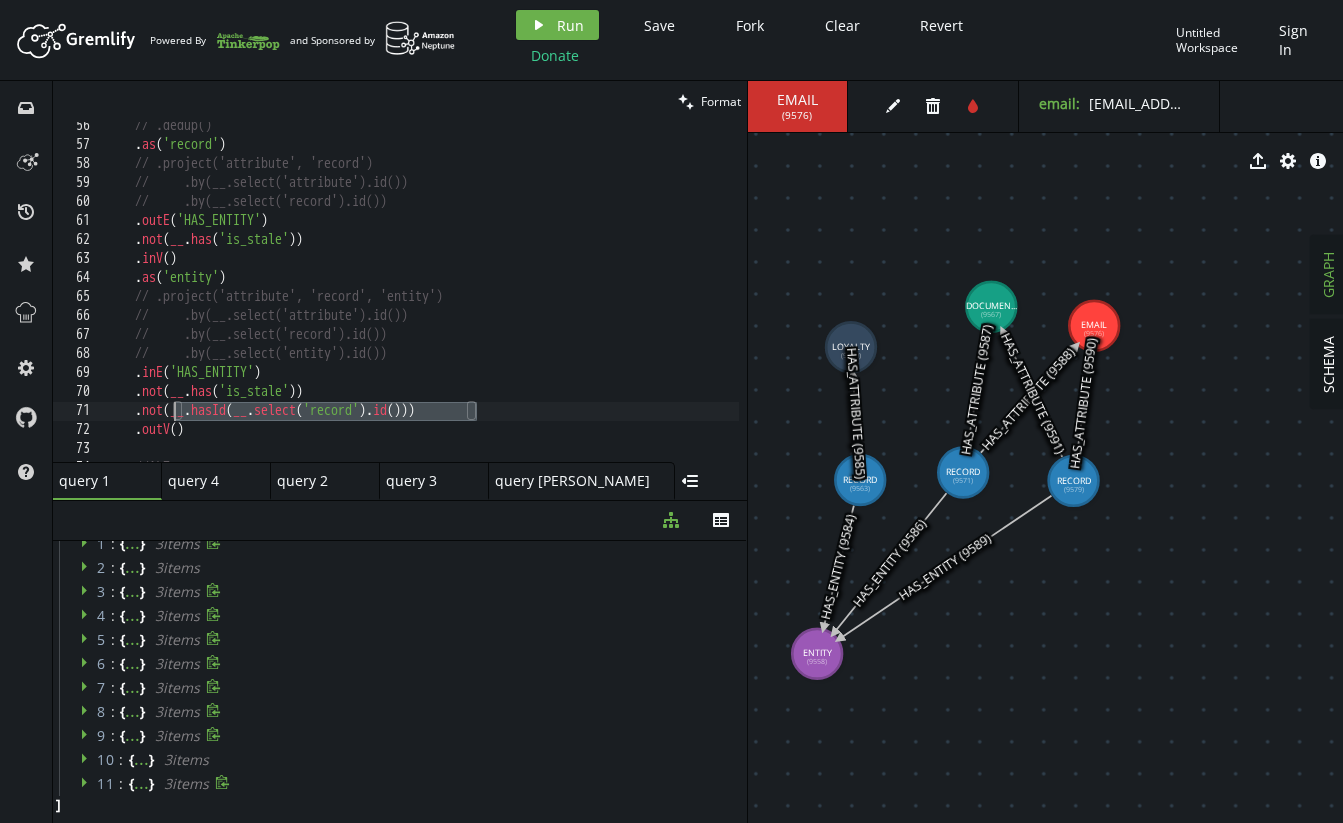 click on "// .dedup()      . as ( 'record' )      // .project('attribute', 'record')      //     .by(__.select('attribute').id())      //     .by(__.select('record').id())      . outE ( 'HAS_ENTITY' )      . not ( __ . has ( 'is_stale' ))      . inV ( )      . as ( 'entity' )      // .project('attribute', 'record', 'entity')      //     .by(__.select('attribute').id())      //     .by(__.select('record').id())      //     .by(__.select('entity').id())      . inE ( 'HAS_ENTITY' )      . not ( __ . has ( 'is_stale' ))      . not ( __ . hasId ( __ . select ( 'record' ) . id ( )))      . outV ( )           //ALT" at bounding box center [611, 301] 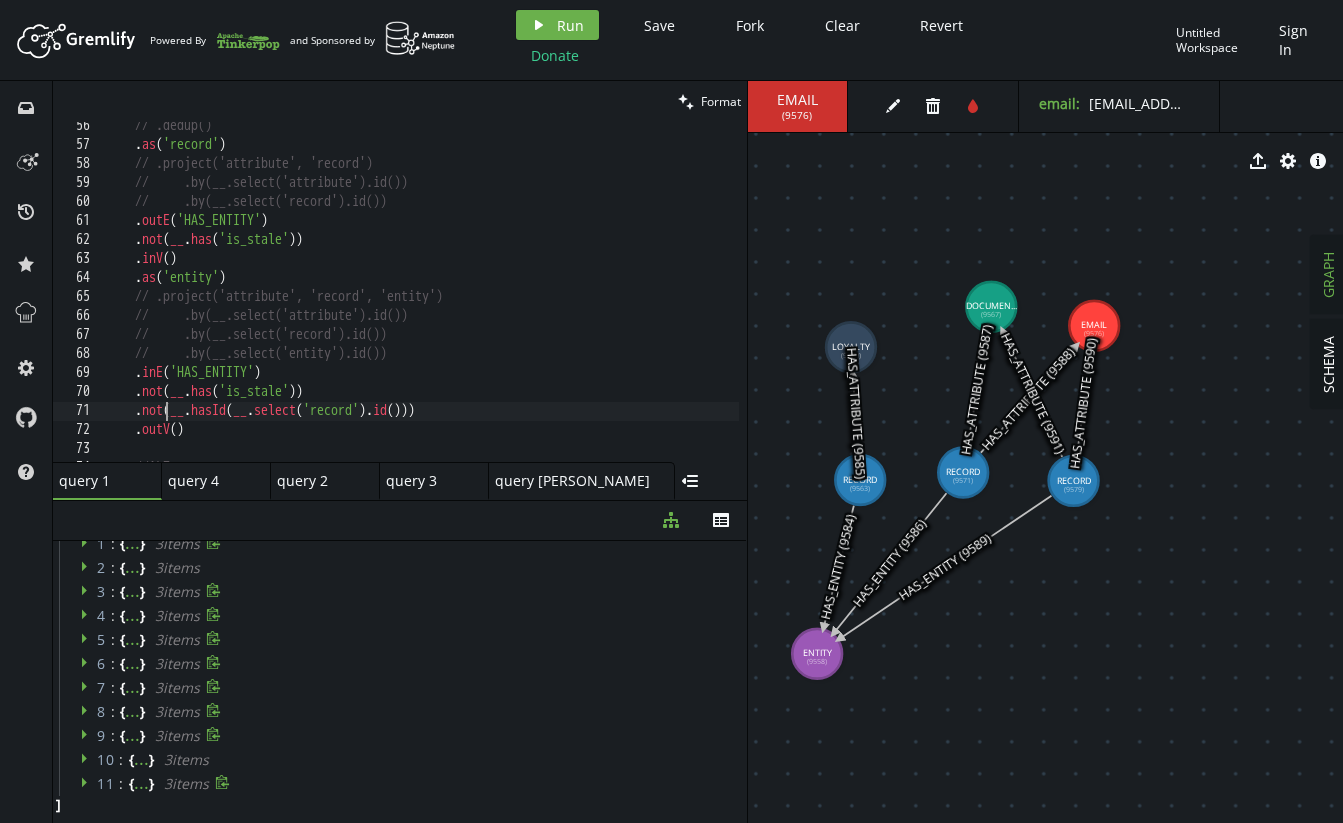 click on "// .dedup()      . as ( 'record' )      // .project('attribute', 'record')      //     .by(__.select('attribute').id())      //     .by(__.select('record').id())      . outE ( 'HAS_ENTITY' )      . not ( __ . has ( 'is_stale' ))      . inV ( )      . as ( 'entity' )      // .project('attribute', 'record', 'entity')      //     .by(__.select('attribute').id())      //     .by(__.select('record').id())      //     .by(__.select('entity').id())      . inE ( 'HAS_ENTITY' )      . not ( __ . has ( 'is_stale' ))      . not ( __ . hasId ( __ . select ( 'record' ) . id ( )))      . outV ( )           //ALT" at bounding box center (611, 301) 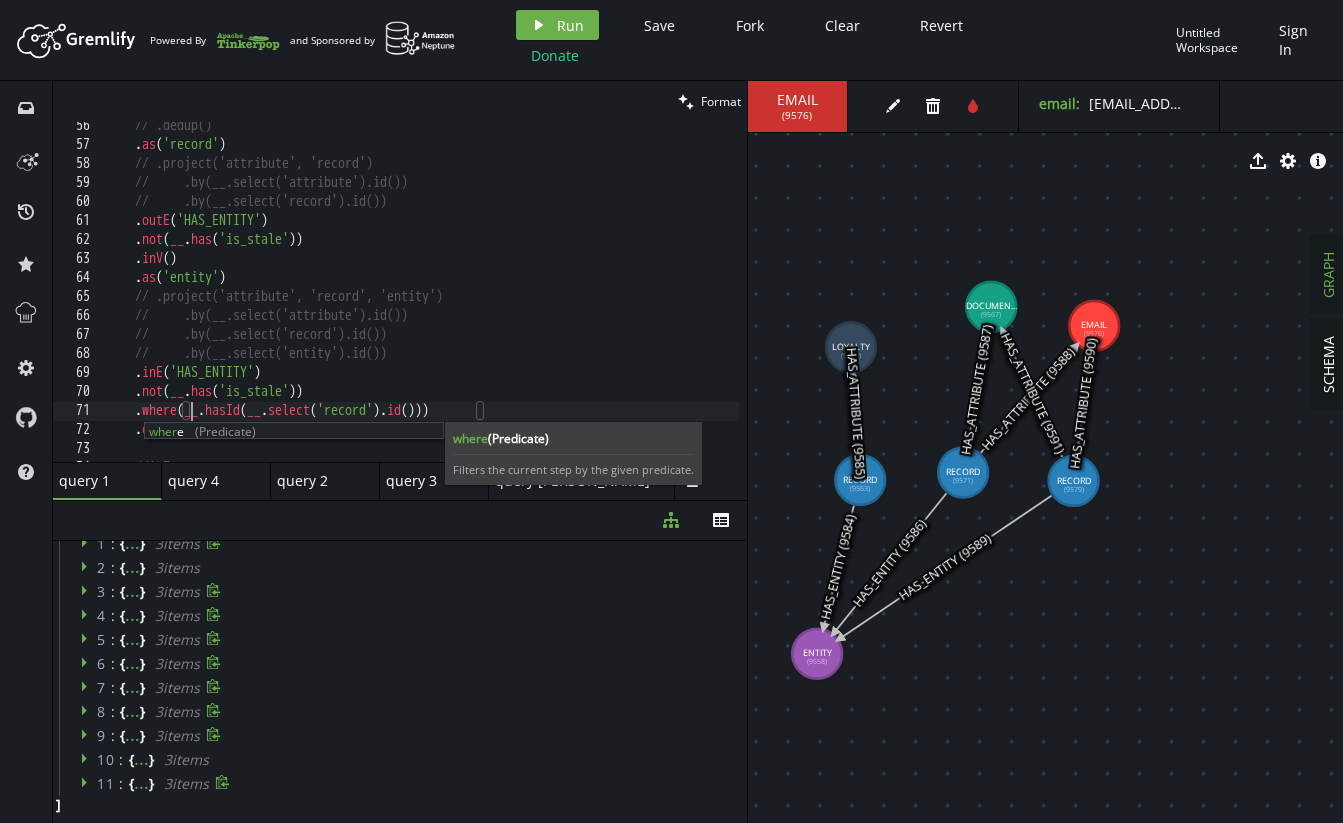 scroll, scrollTop: 0, scrollLeft: 83, axis: horizontal 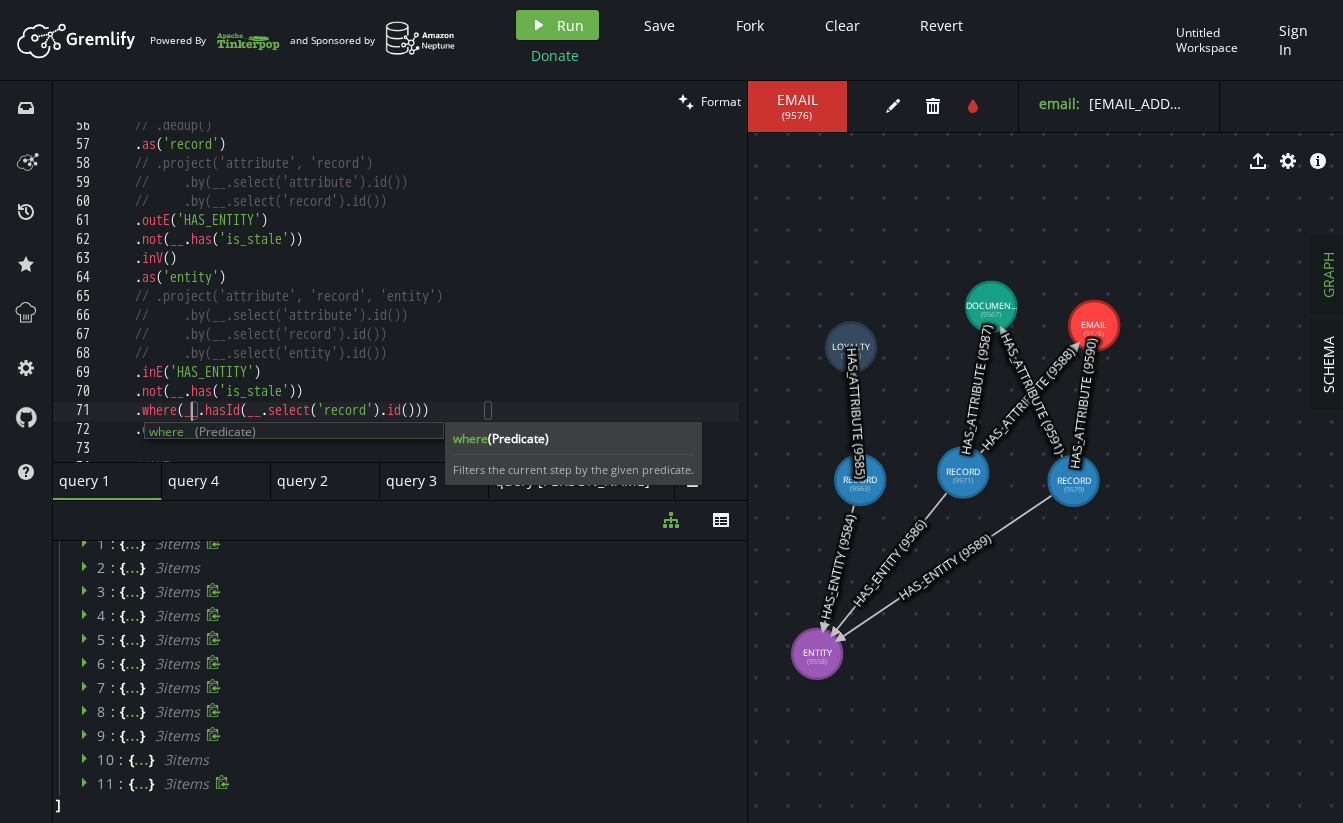 click on "// .dedup()      . as ( 'record' )      // .project('attribute', 'record')      //     .by(__.select('attribute').id())      //     .by(__.select('record').id())      . outE ( 'HAS_ENTITY' )      . not ( __ . has ( 'is_stale' ))      . inV ( )      . as ( 'entity' )      // .project('attribute', 'record', 'entity')      //     .by(__.select('attribute').id())      //     .by(__.select('record').id())      //     .by(__.select('entity').id())      . inE ( 'HAS_ENTITY' )      . not ( __ . has ( 'is_stale' ))      . where ( __ . hasId ( __ . select ( 'record' ) . id ( )))      . outV ( )           //ALT" at bounding box center (611, 301) 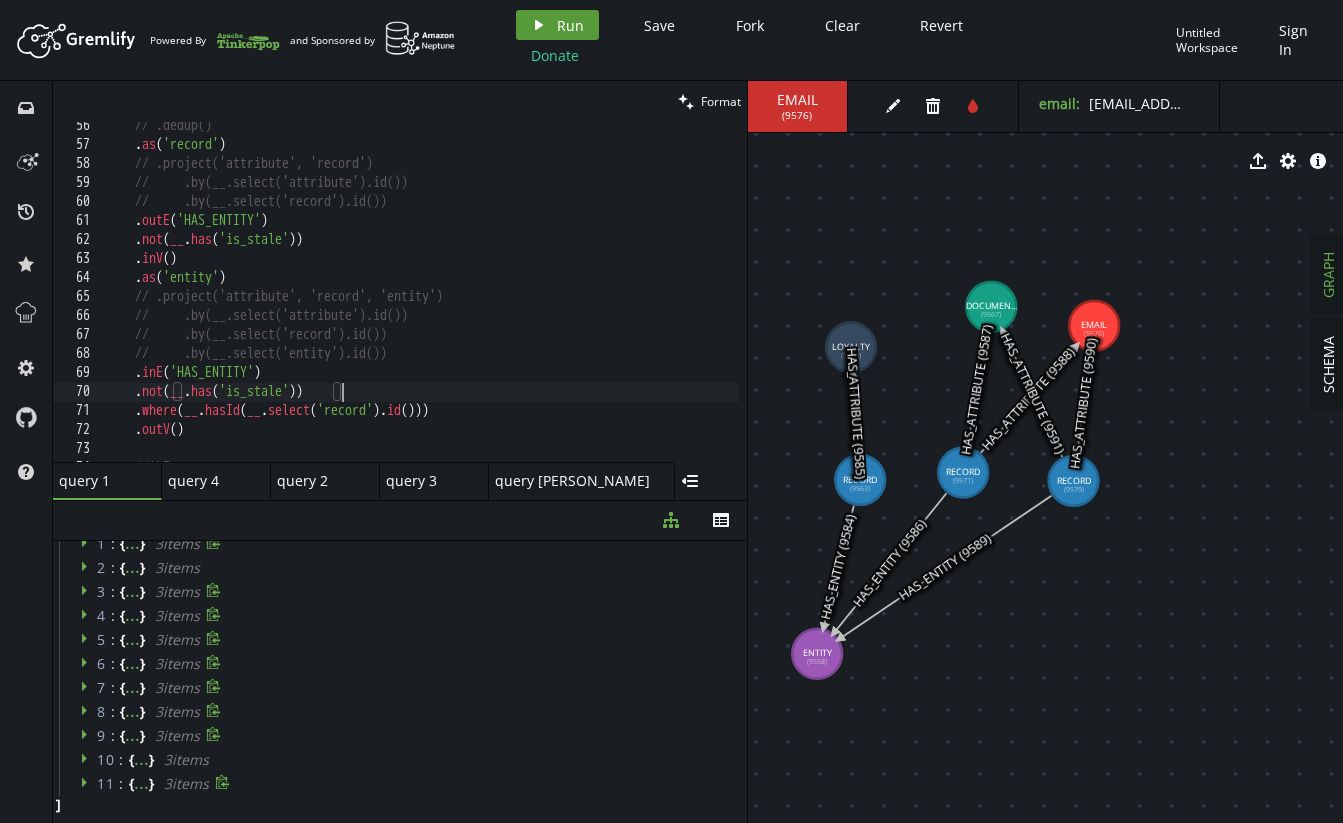 click on "play Run" at bounding box center (557, 25) 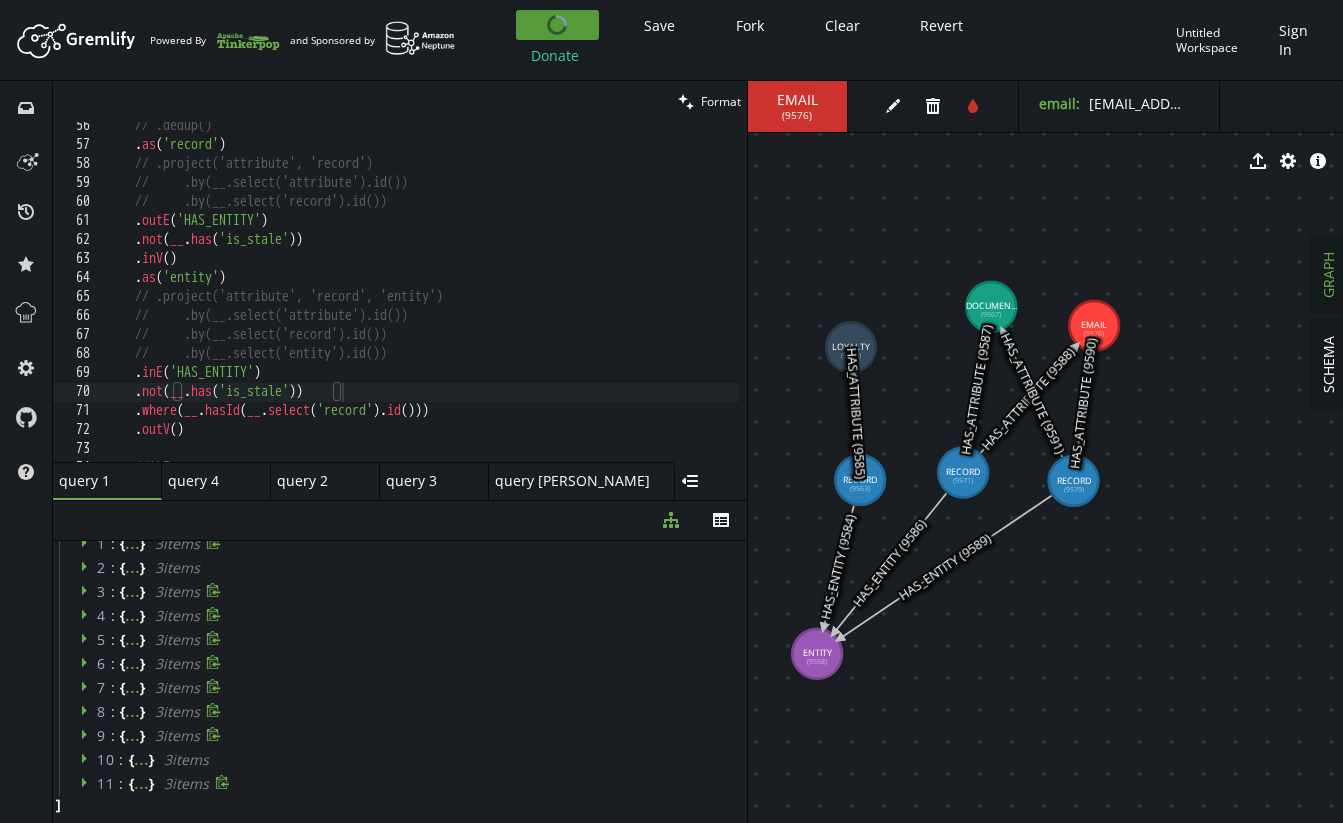 scroll, scrollTop: 0, scrollLeft: 0, axis: both 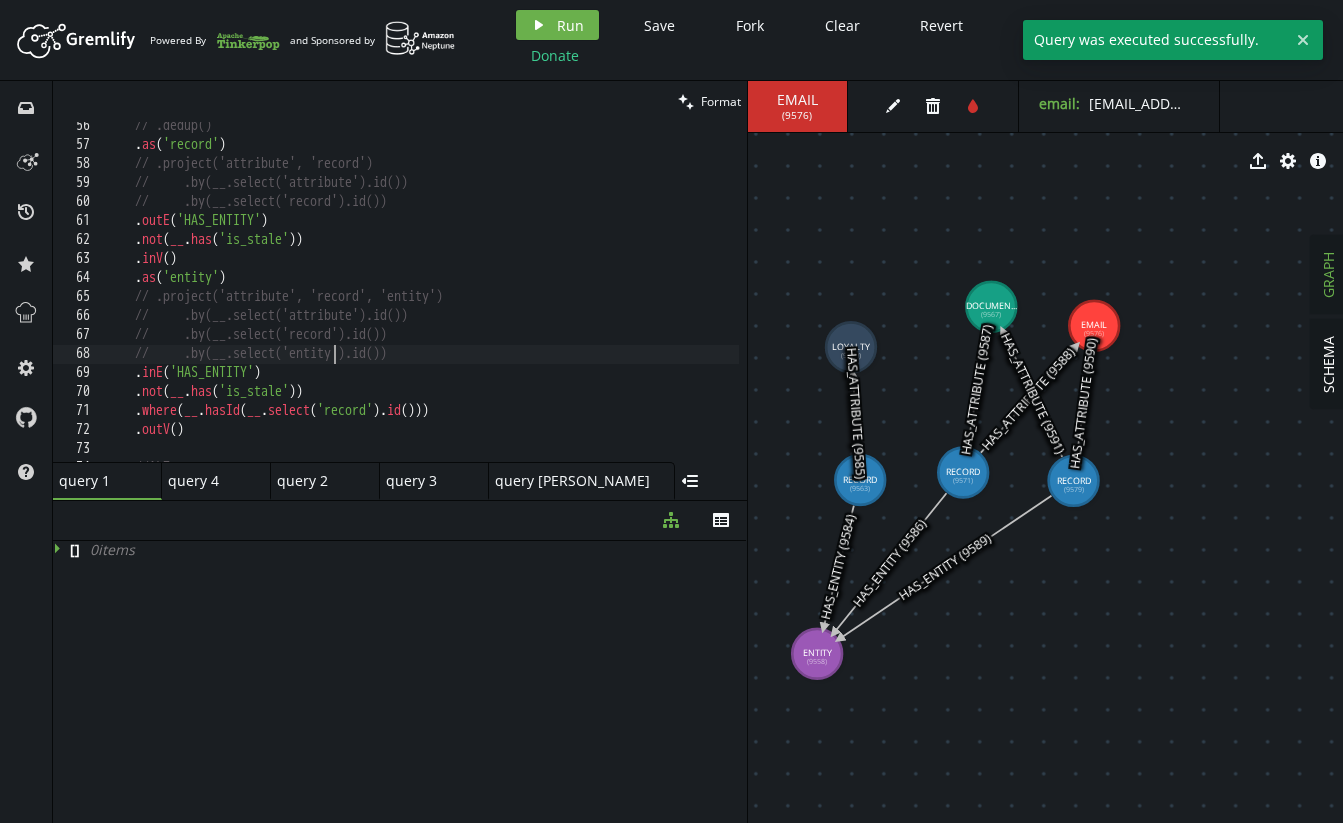 drag, startPoint x: 330, startPoint y: 356, endPoint x: 406, endPoint y: 424, distance: 101.98039 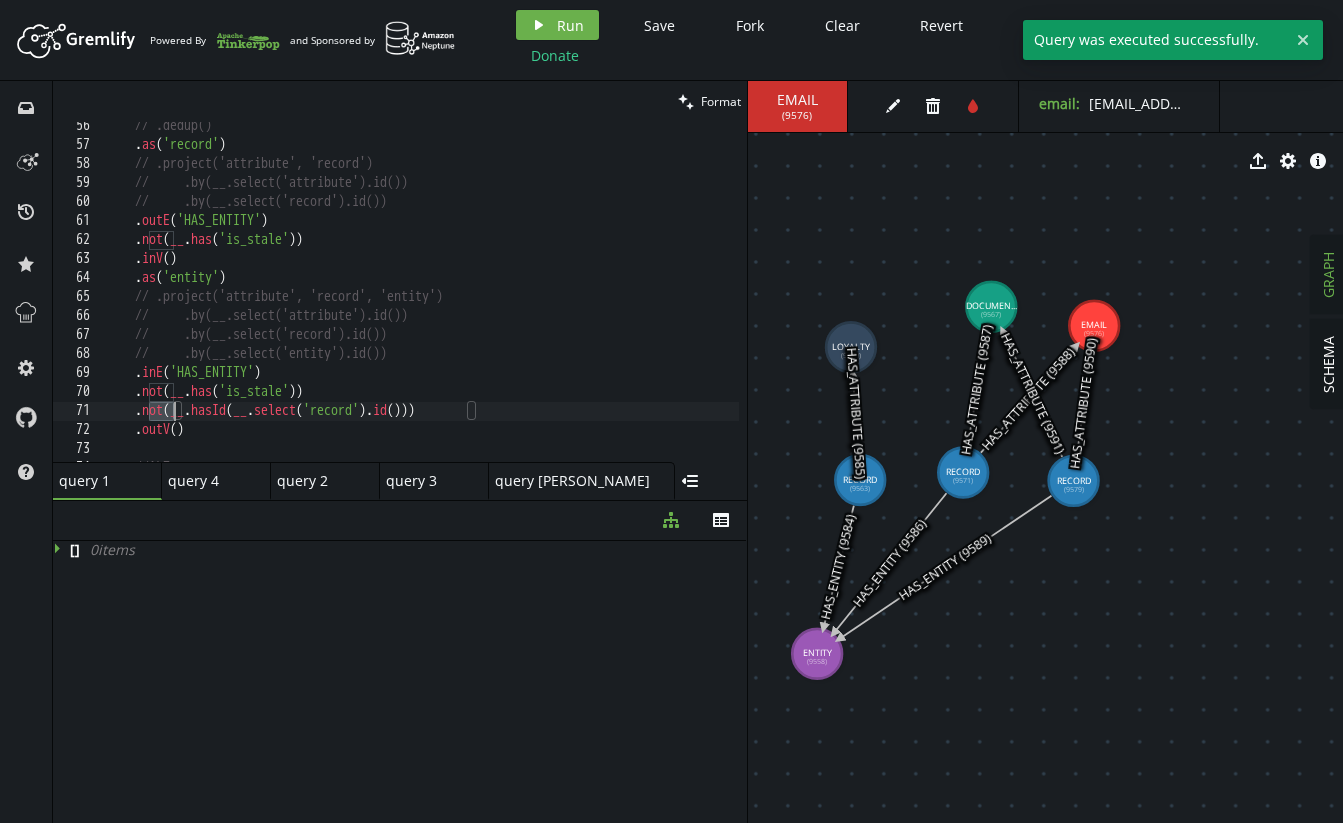 click on "// .dedup()      . as ( 'record' )      // .project('attribute', 'record')      //     .by(__.select('attribute').id())      //     .by(__.select('record').id())      . outE ( 'HAS_ENTITY' )      . not ( __ . has ( 'is_stale' ))      . inV ( )      . as ( 'entity' )      // .project('attribute', 'record', 'entity')      //     .by(__.select('attribute').id())      //     .by(__.select('record').id())      //     .by(__.select('entity').id())      . inE ( 'HAS_ENTITY' )      . not ( __ . has ( 'is_stale' ))      . not ( __ . hasId ( __ . select ( 'record' ) . id ( )))      . outV ( )           //ALT" at bounding box center [611, 301] 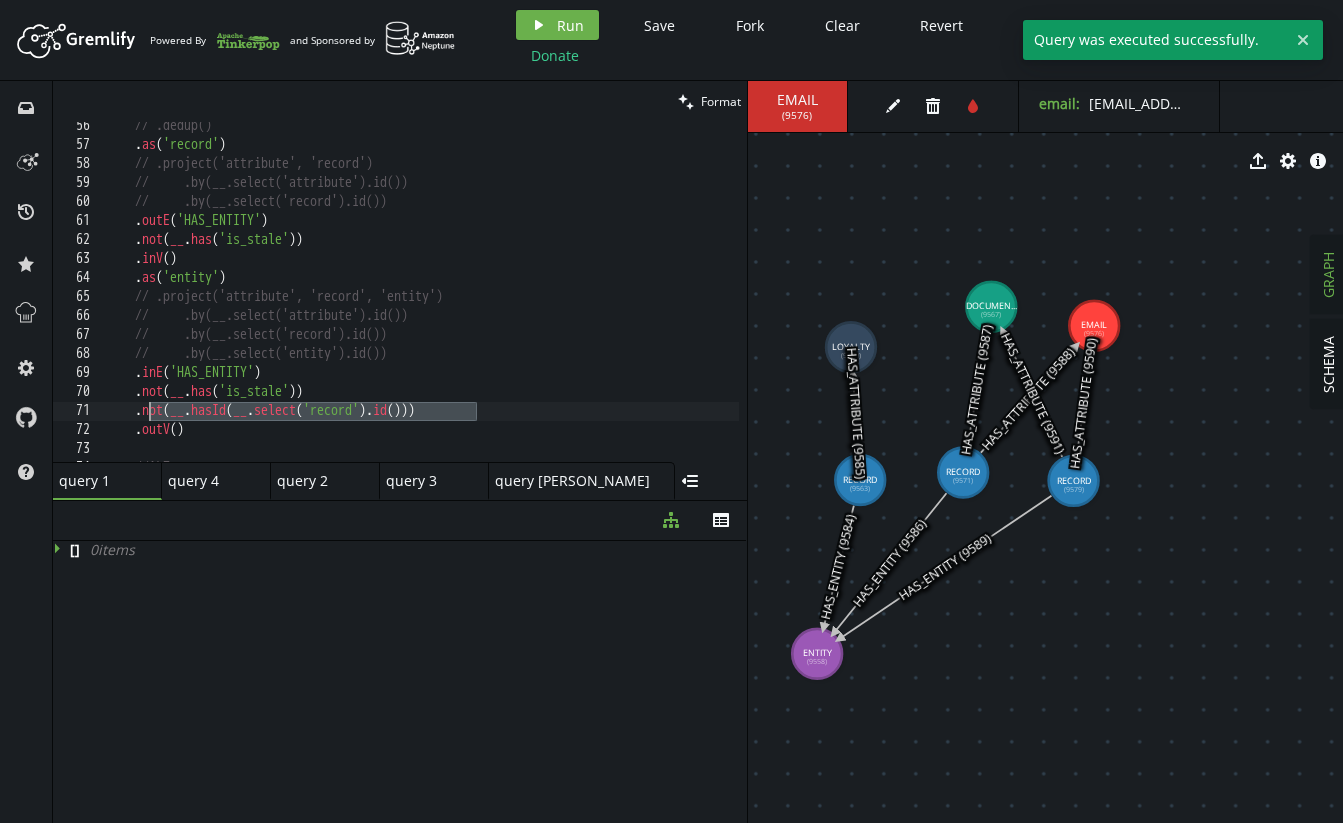 drag, startPoint x: 552, startPoint y: 410, endPoint x: 141, endPoint y: 407, distance: 411.01096 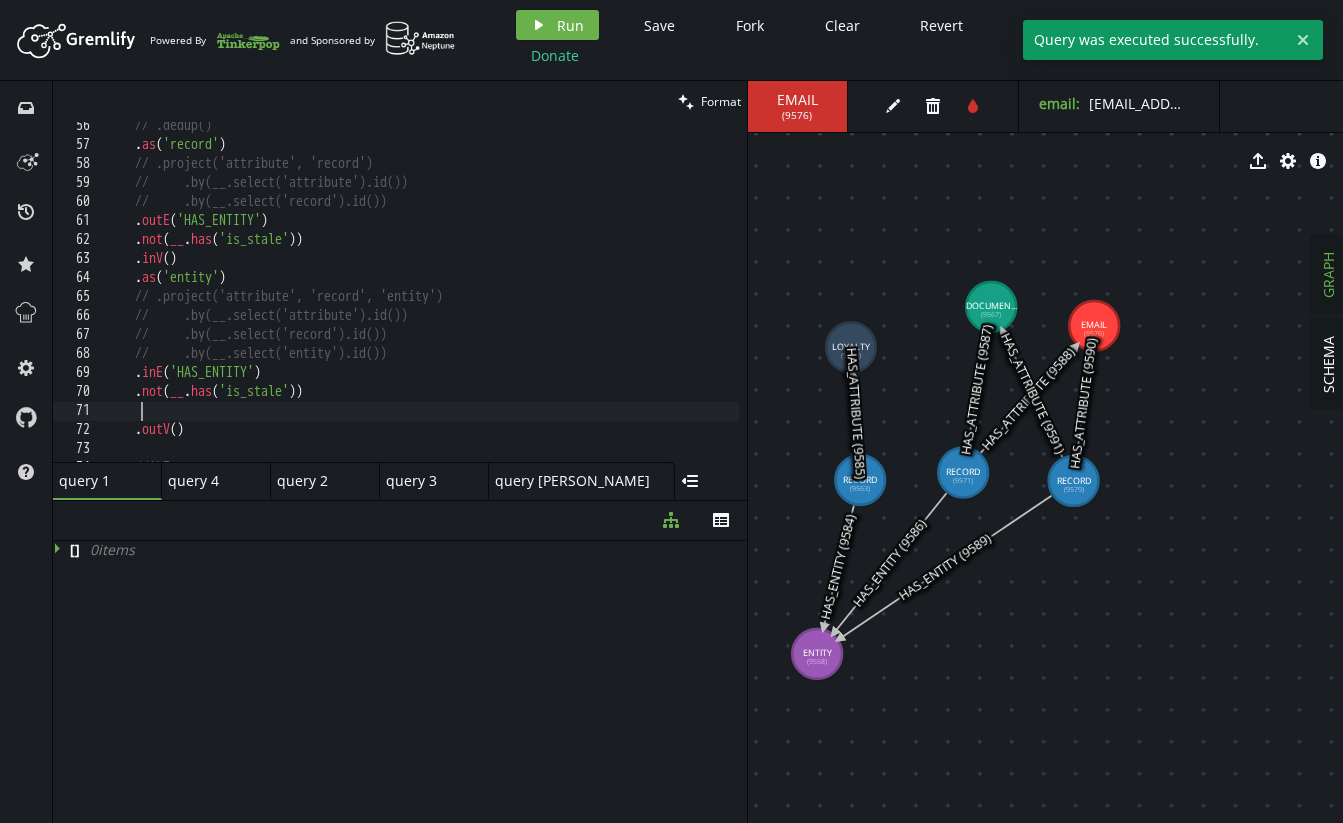 scroll, scrollTop: 0, scrollLeft: 32, axis: horizontal 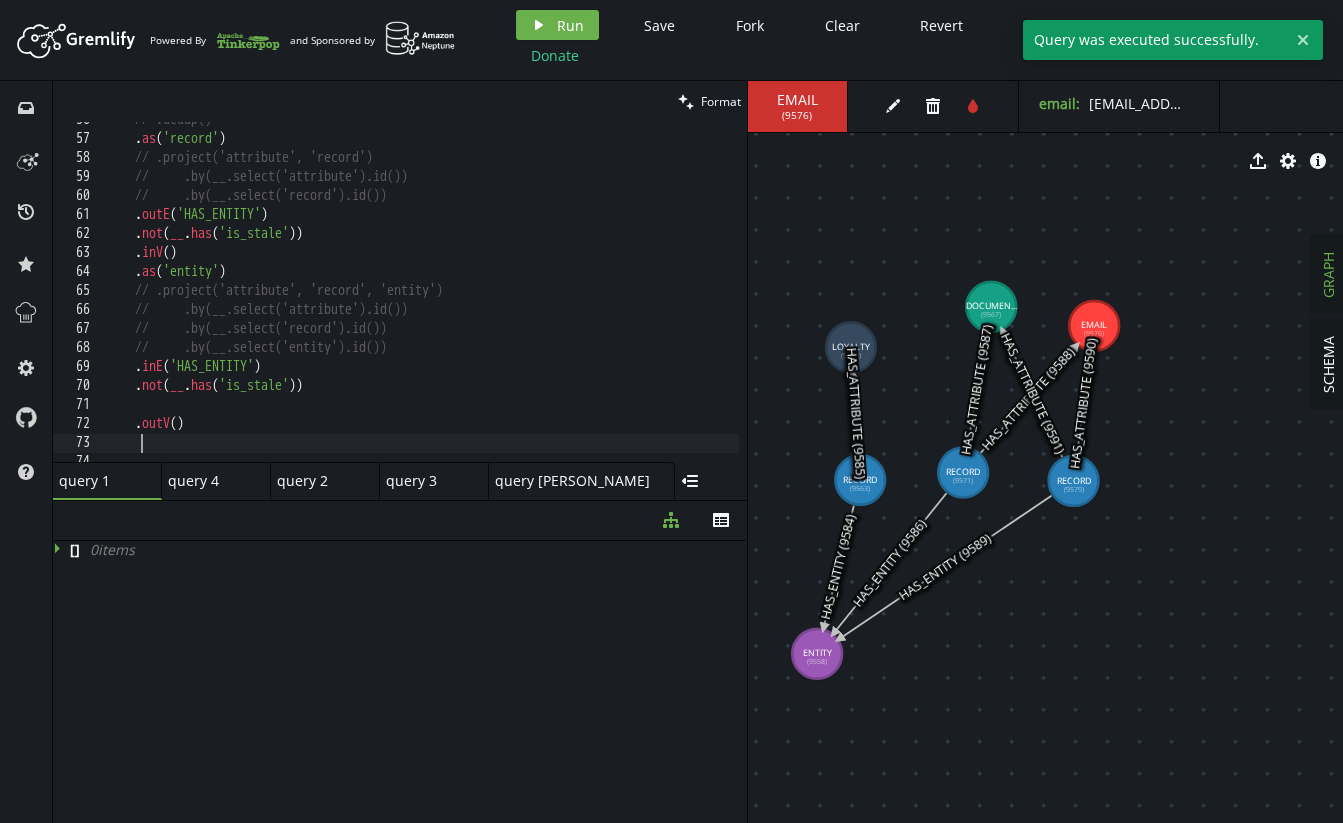 paste on ".not(__.hasId(__.select('record').id()))" 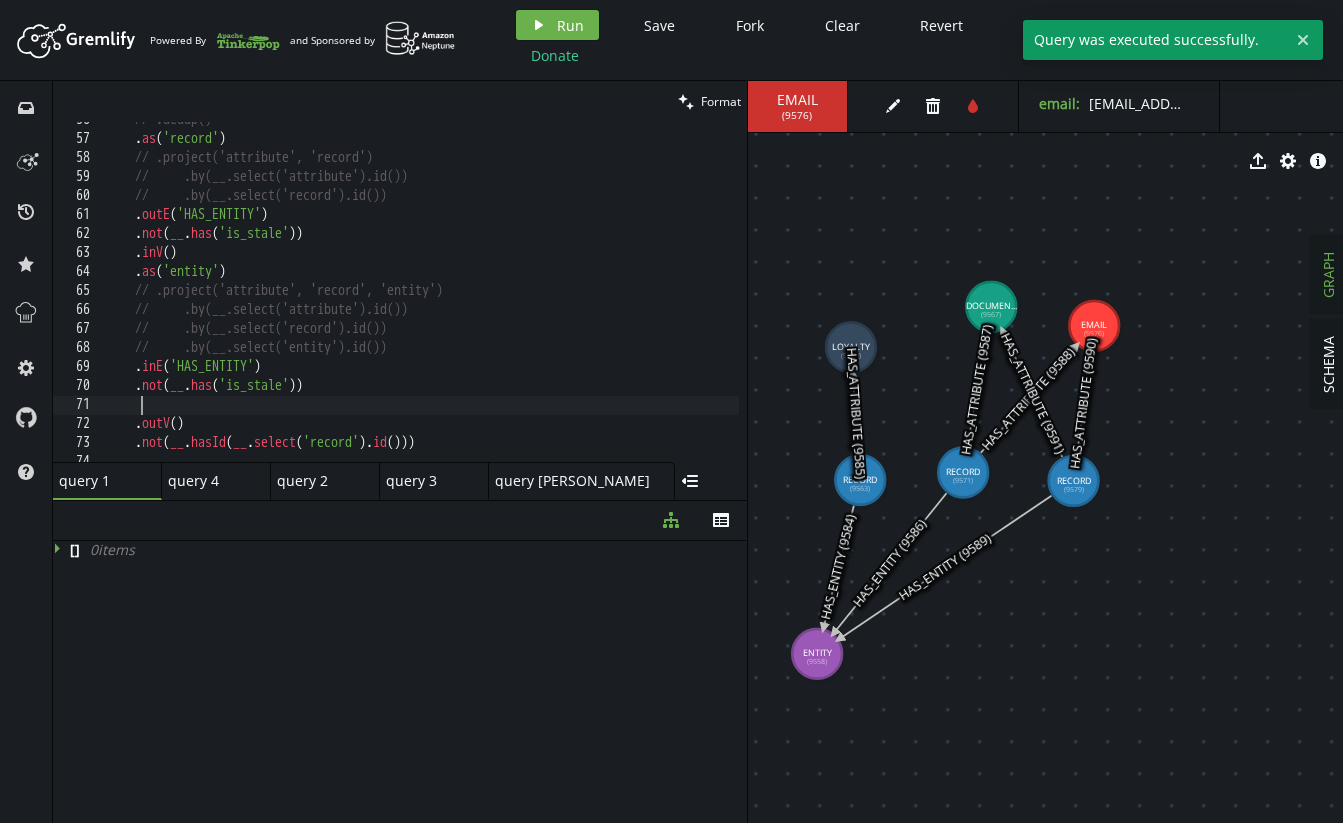 drag, startPoint x: 271, startPoint y: 405, endPoint x: 402, endPoint y: 390, distance: 131.85599 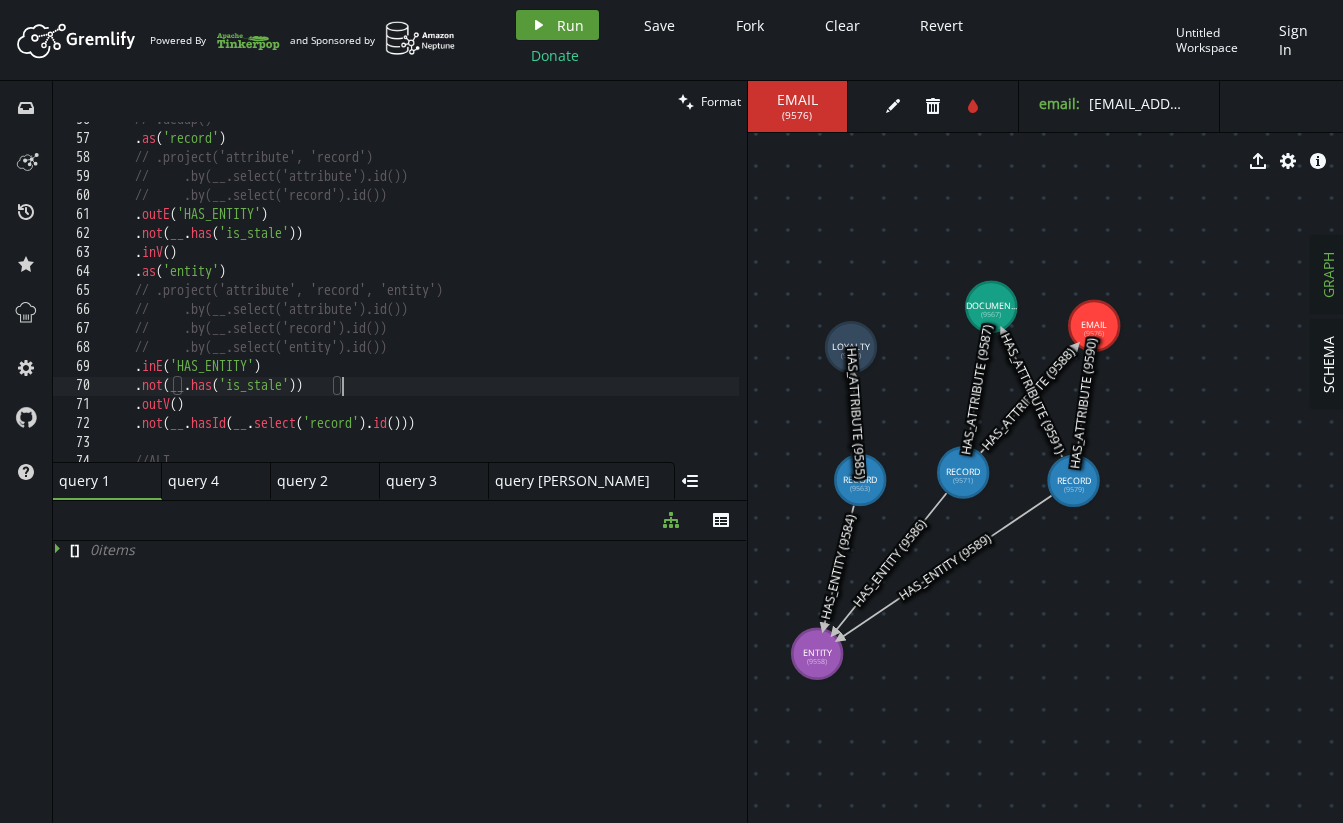 click on "Run" at bounding box center [570, 25] 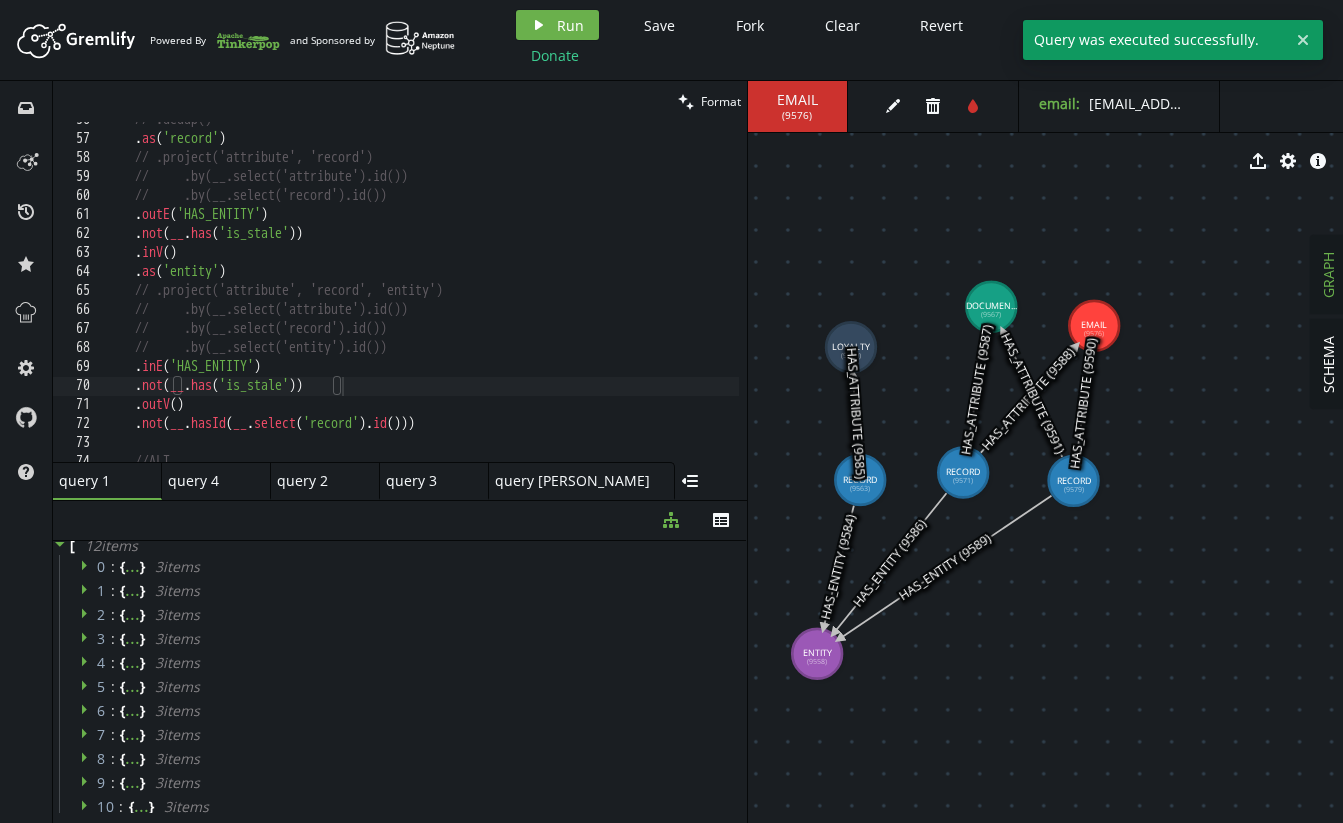 scroll, scrollTop: 0, scrollLeft: 0, axis: both 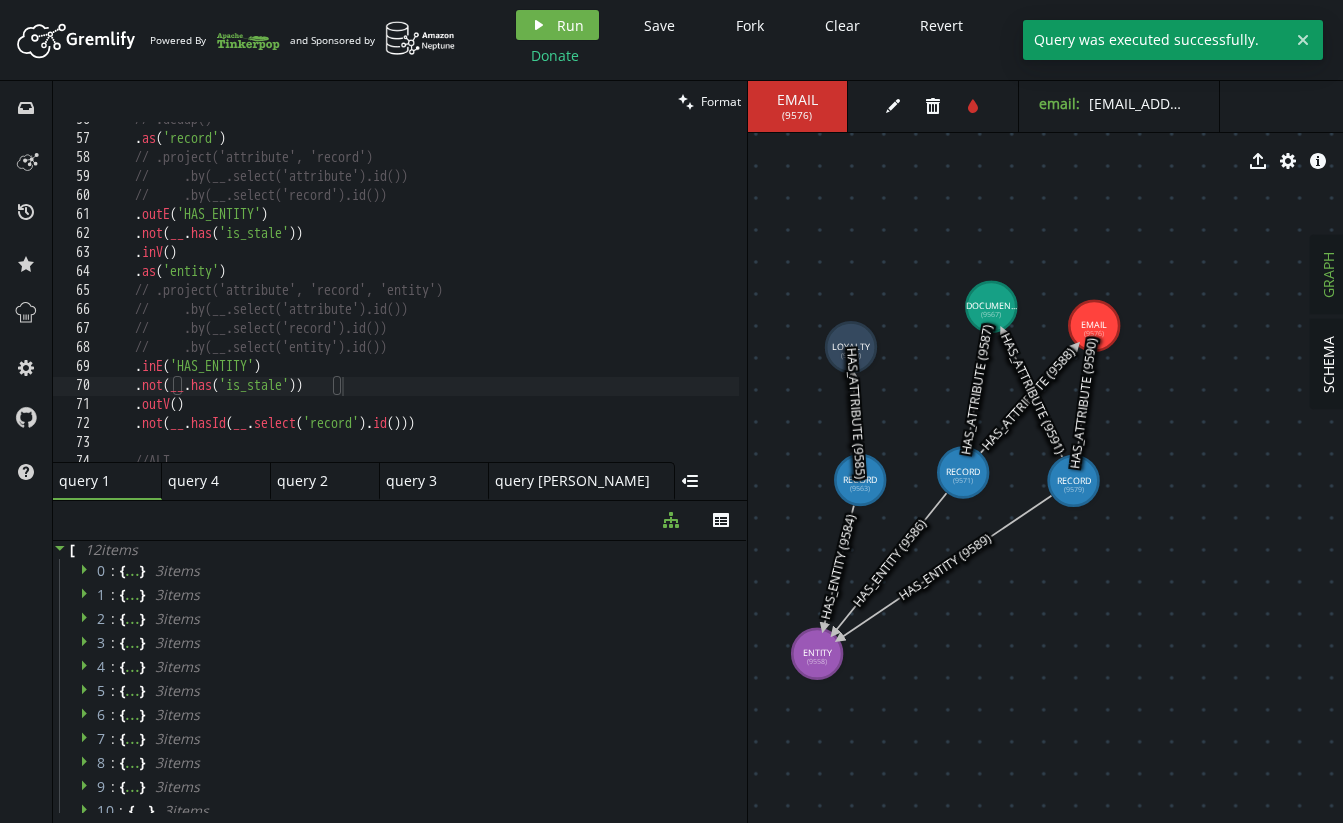 click on "// .dedup()      . as ( 'record' )      // .project('attribute', 'record')      //     .by(__.select('attribute').id())      //     .by(__.select('record').id())      . outE ( 'HAS_ENTITY' )      . not ( __ . has ( 'is_stale' ))      . inV ( )      . as ( 'entity' )      // .project('attribute', 'record', 'entity')      //     .by(__.select('attribute').id())      //     .by(__.select('record').id())      //     .by(__.select('entity').id())      . inE ( 'HAS_ENTITY' )      . not ( __ . has ( 'is_stale' ))      . outV ( )      . not ( __ . hasId ( __ . select ( 'record' ) . id ( )))           //ALT" at bounding box center (611, 295) 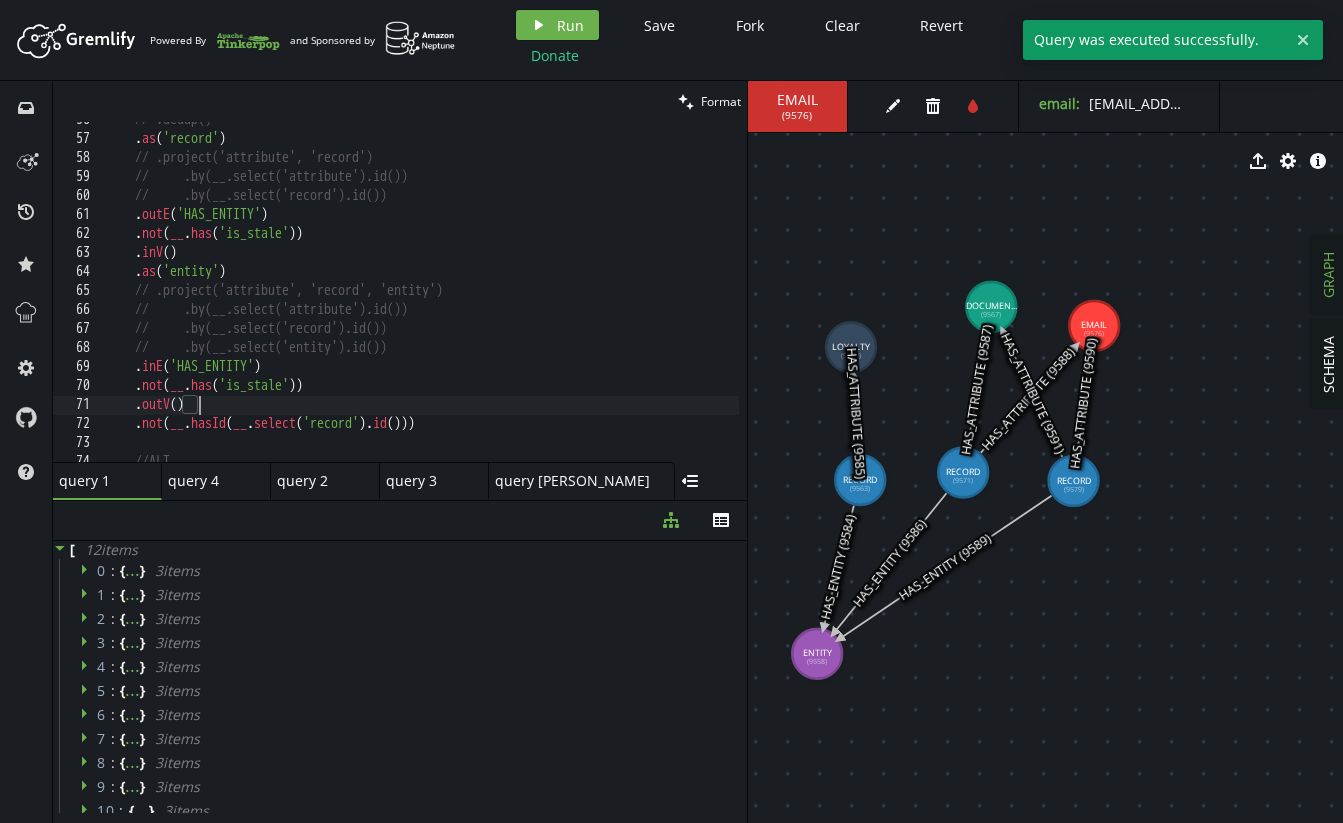 type on ".not(__.has('is_stale'))" 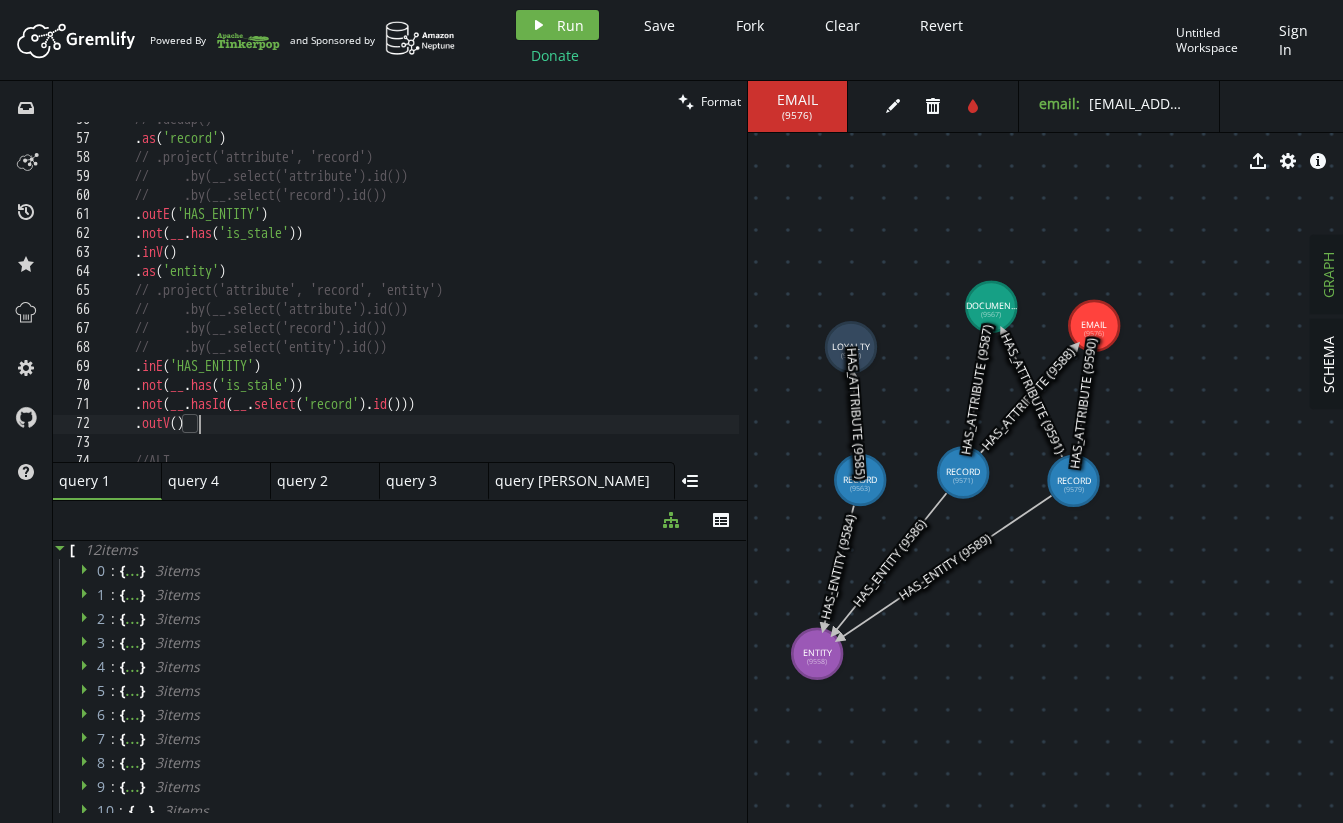 click on "// .dedup()      . as ( 'record' )      // .project('attribute', 'record')      //     .by(__.select('attribute').id())      //     .by(__.select('record').id())      . outE ( 'HAS_ENTITY' )      . not ( __ . has ( 'is_stale' ))      . inV ( )      . as ( 'entity' )      // .project('attribute', 'record', 'entity')      //     .by(__.select('attribute').id())      //     .by(__.select('record').id())      //     .by(__.select('entity').id())      . inE ( 'HAS_ENTITY' )      . not ( __ . has ( 'is_stale' ))      . not ( __ . hasId ( __ . select ( 'record' ) . id ( )))      . outV ( )           //ALT" at bounding box center [611, 295] 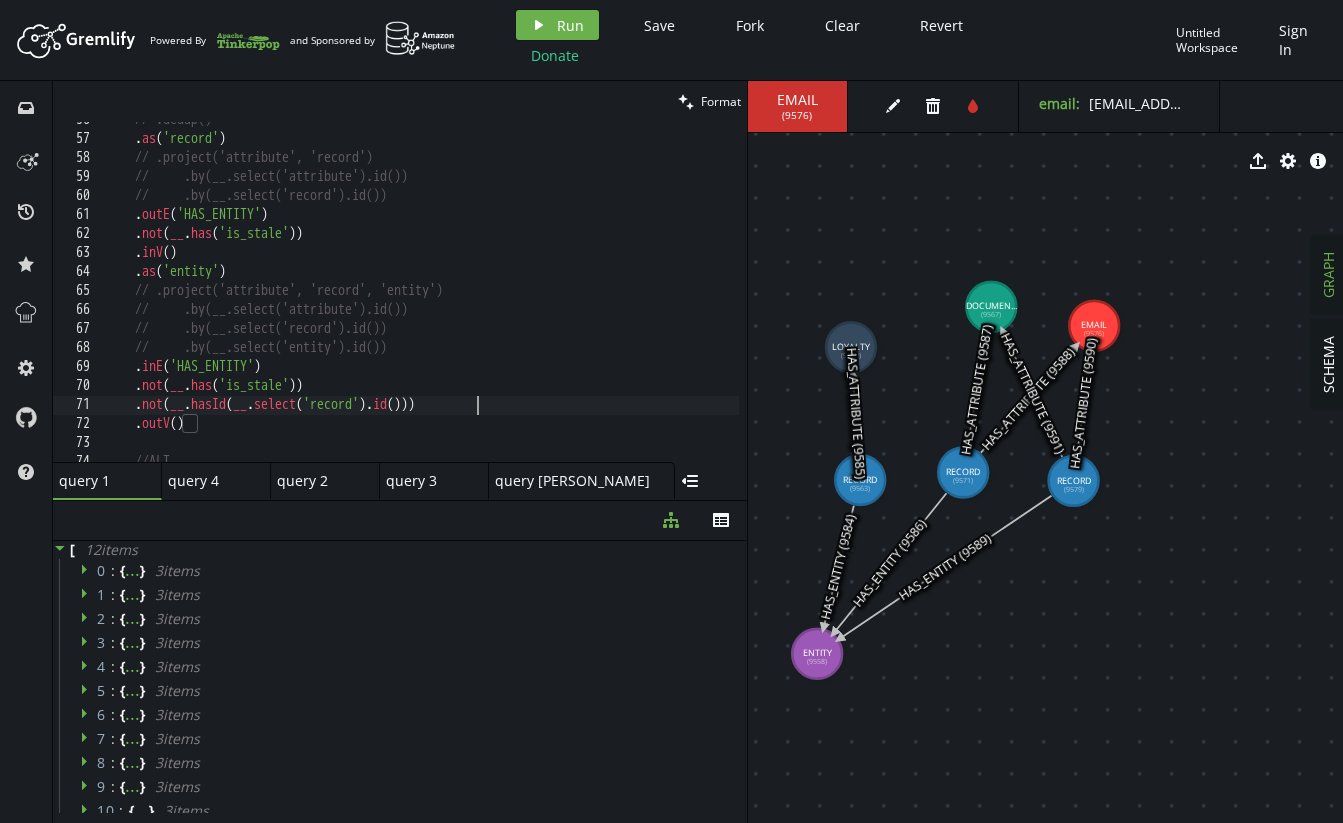 click on "// .dedup()      . as ( 'record' )      // .project('attribute', 'record')      //     .by(__.select('attribute').id())      //     .by(__.select('record').id())      . outE ( 'HAS_ENTITY' )      . not ( __ . has ( 'is_stale' ))      . inV ( )      . as ( 'entity' )      // .project('attribute', 'record', 'entity')      //     .by(__.select('attribute').id())      //     .by(__.select('record').id())      //     .by(__.select('entity').id())      . inE ( 'HAS_ENTITY' )      . not ( __ . has ( 'is_stale' ))      . not ( __ . hasId ( __ . select ( 'record' ) . id ( )))      . outV ( )           //ALT" at bounding box center (611, 295) 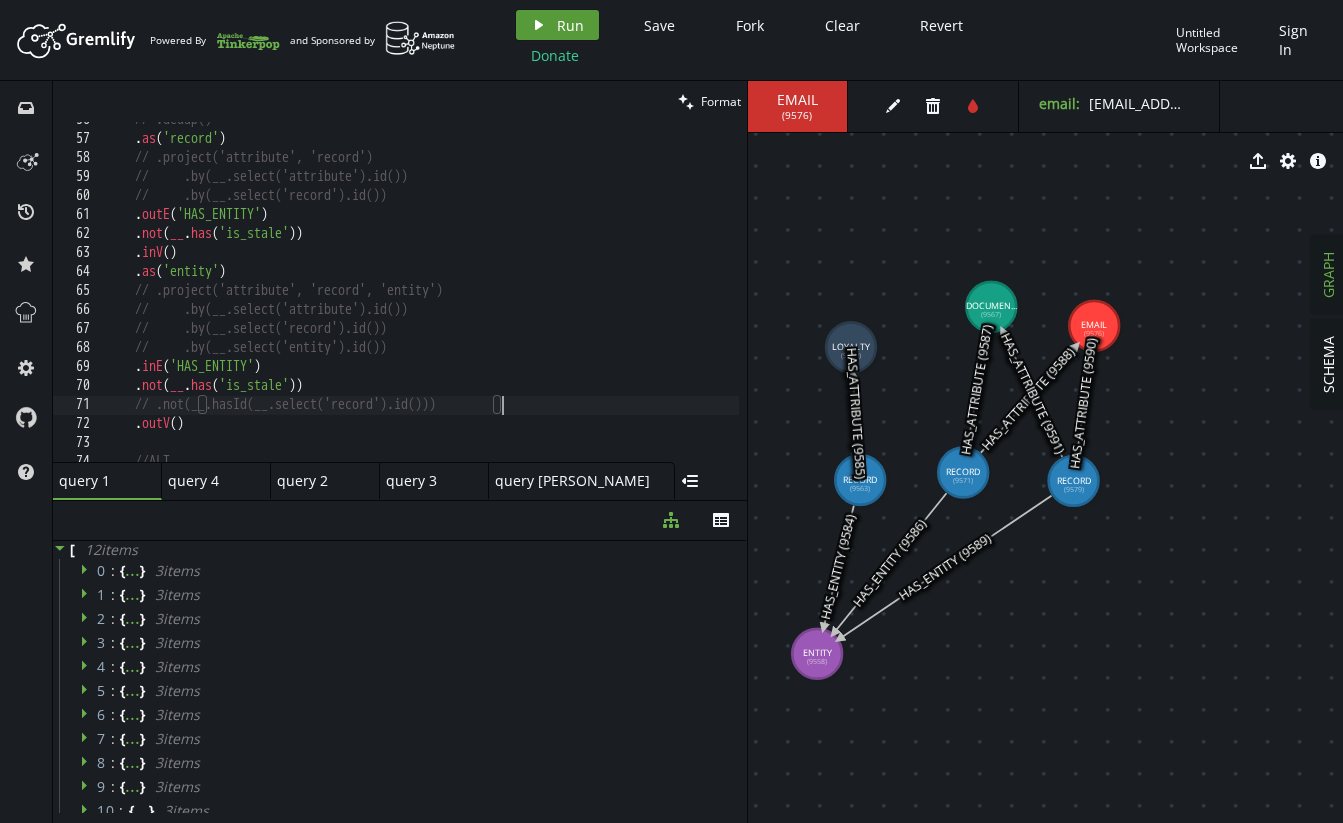 click on "play" 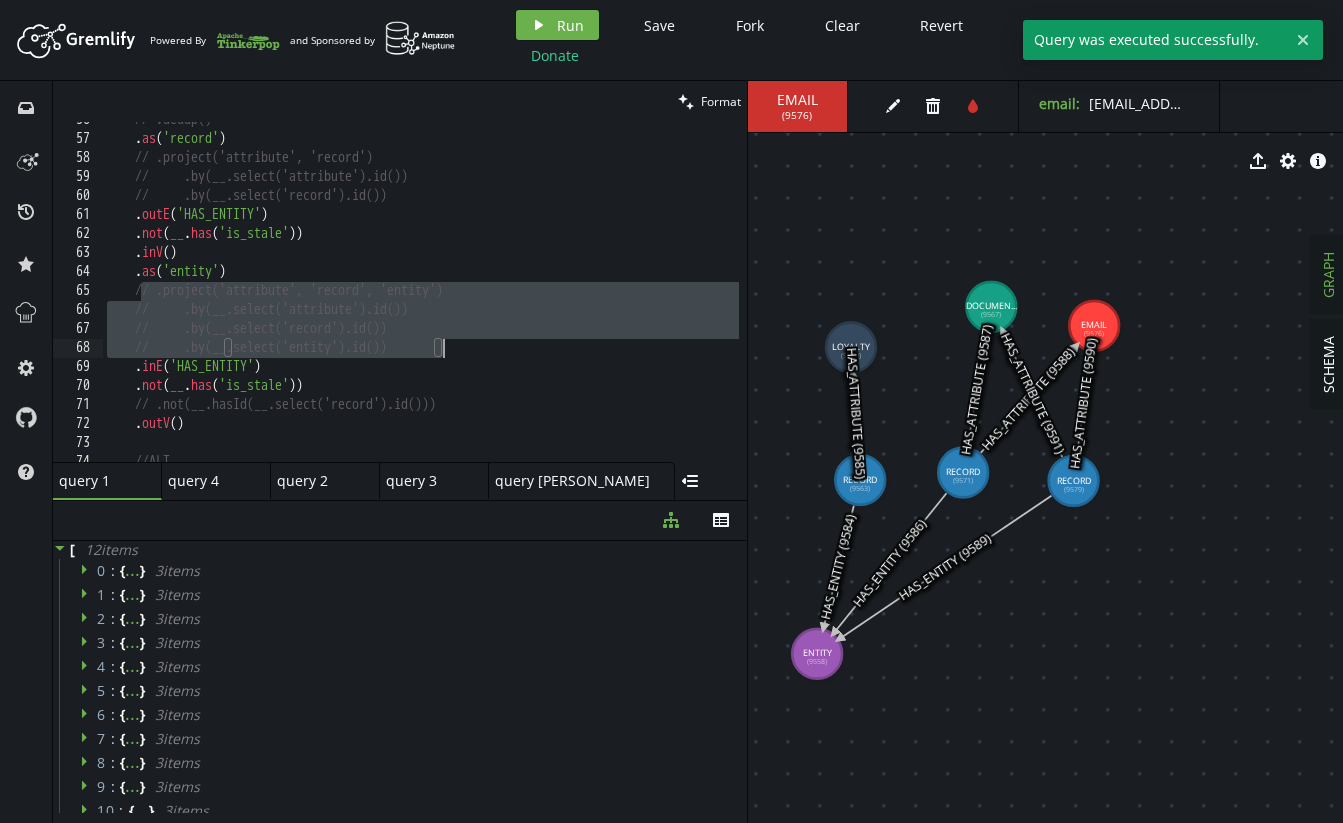 drag, startPoint x: 141, startPoint y: 285, endPoint x: 454, endPoint y: 349, distance: 319.47614 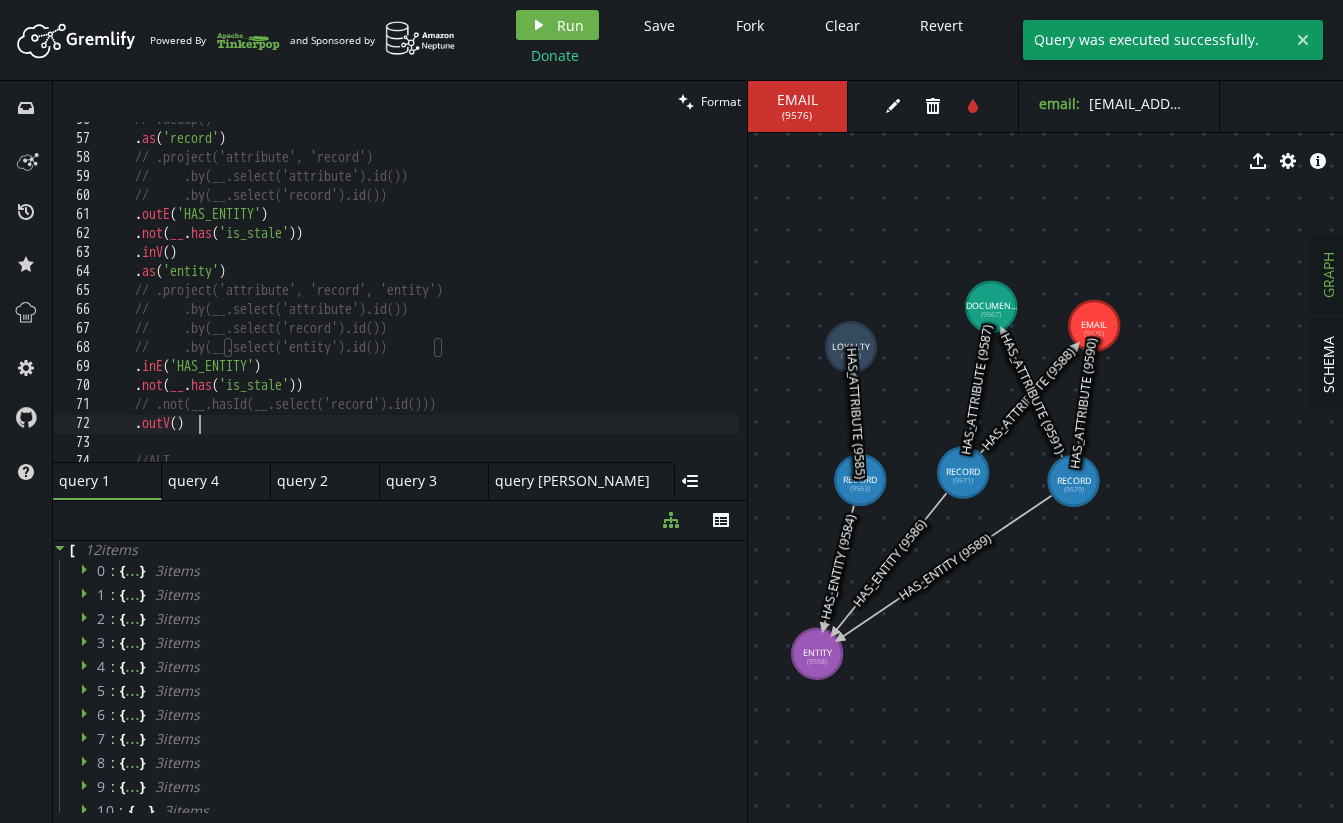 click on "// .dedup()      . as ( 'record' )      // .project('attribute', 'record')      //     .by(__.select('attribute').id())      //     .by(__.select('record').id())      . outE ( 'HAS_ENTITY' )      . not ( __ . has ( 'is_stale' ))      . inV ( )      . as ( 'entity' )      // .project('attribute', 'record', 'entity')      //     .by(__.select('attribute').id())      //     .by(__.select('record').id())      //     .by(__.select('entity').id())      . inE ( 'HAS_ENTITY' )      . not ( __ . has ( 'is_stale' ))      // .not(__.hasId(__.select('record').id()))      . outV ( )           //ALT" at bounding box center [611, 295] 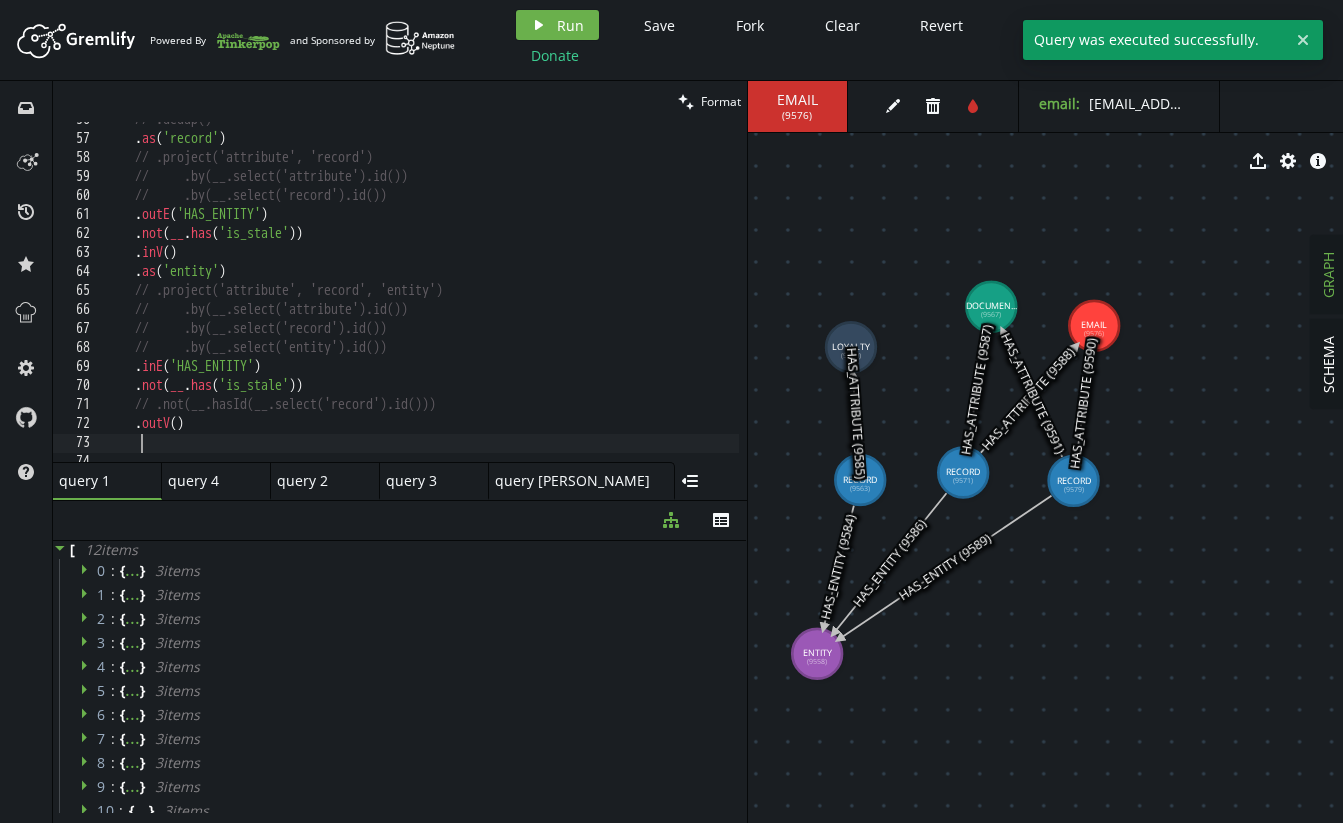 paste on "//     .by(__.select('entity').id())" 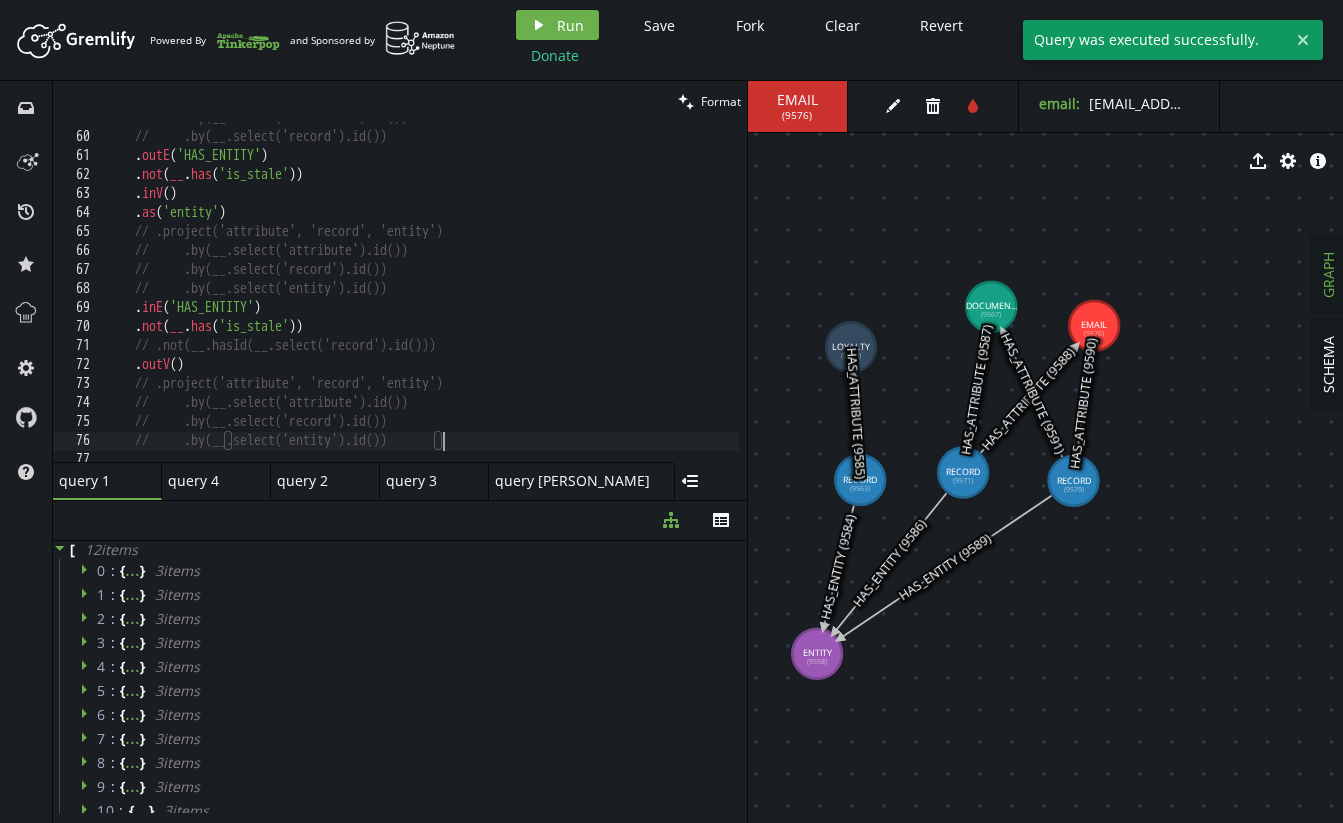 scroll, scrollTop: 1115, scrollLeft: 0, axis: vertical 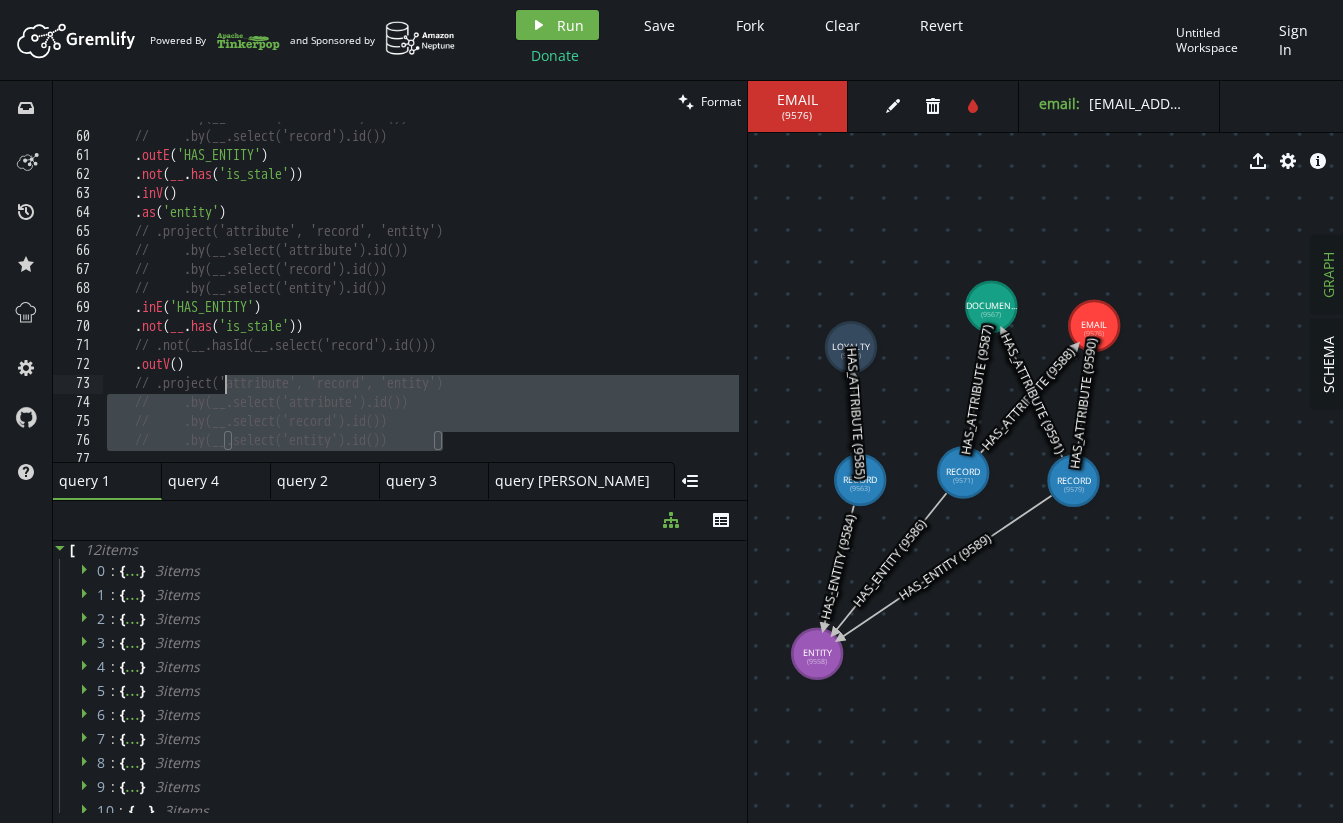 click on "//     .by(__.select('attribute').id())      //     .by(__.select('record').id())      . outE ( 'HAS_ENTITY' )      . not ( __ . has ( 'is_stale' ))      . inV ( )      . as ( 'entity' )      // .project('attribute', 'record', 'entity')      //     .by(__.select('attribute').id())      //     .by(__.select('record').id())      //     .by(__.select('entity').id())      . inE ( 'HAS_ENTITY' )      . not ( __ . has ( 'is_stale' ))      // .not(__.hasId(__.select('record').id()))      . outV ( )      // .project('attribute', 'record', 'entity')      //     .by(__.select('attribute').id())      //     .by(__.select('record').id())      //     .by(__.select('entity').id())" at bounding box center [611, 293] 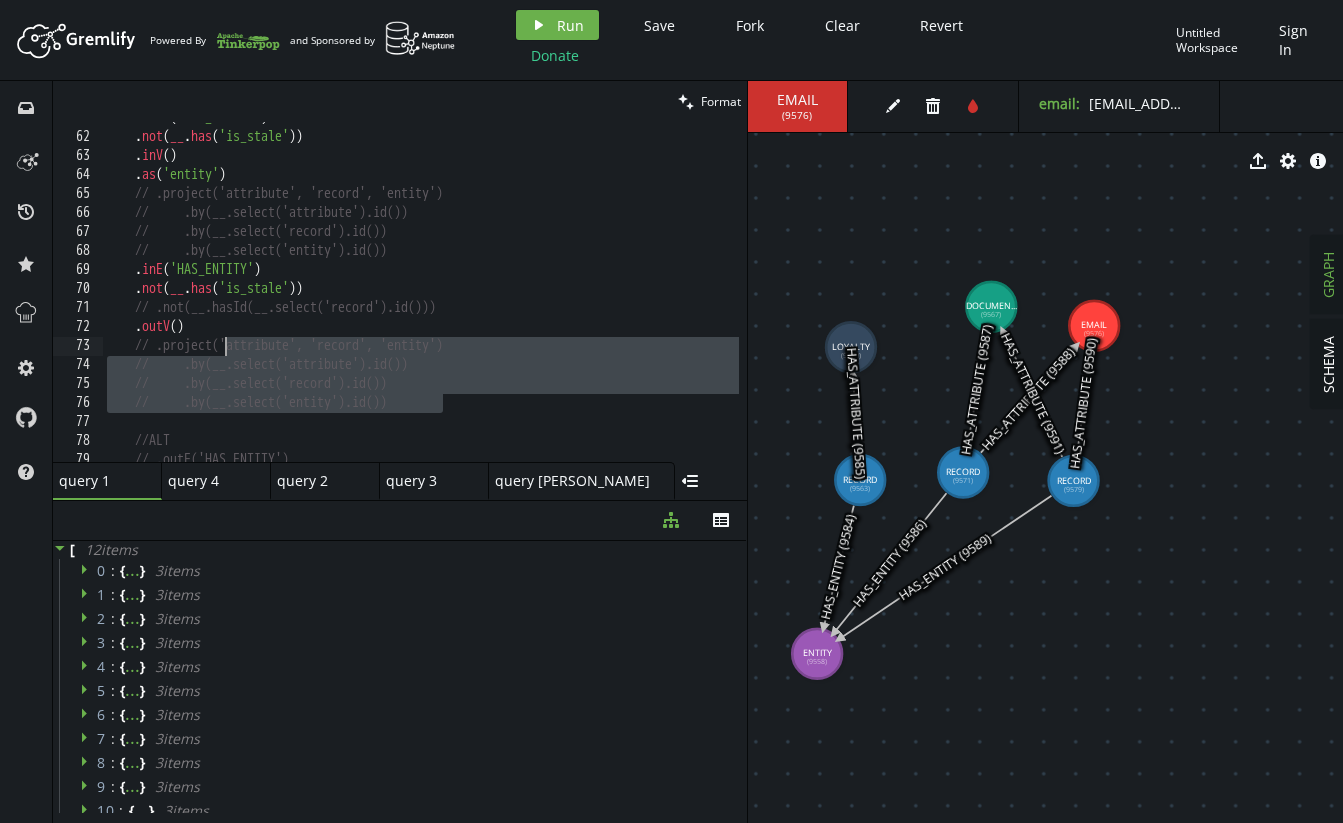 scroll, scrollTop: 1150, scrollLeft: 0, axis: vertical 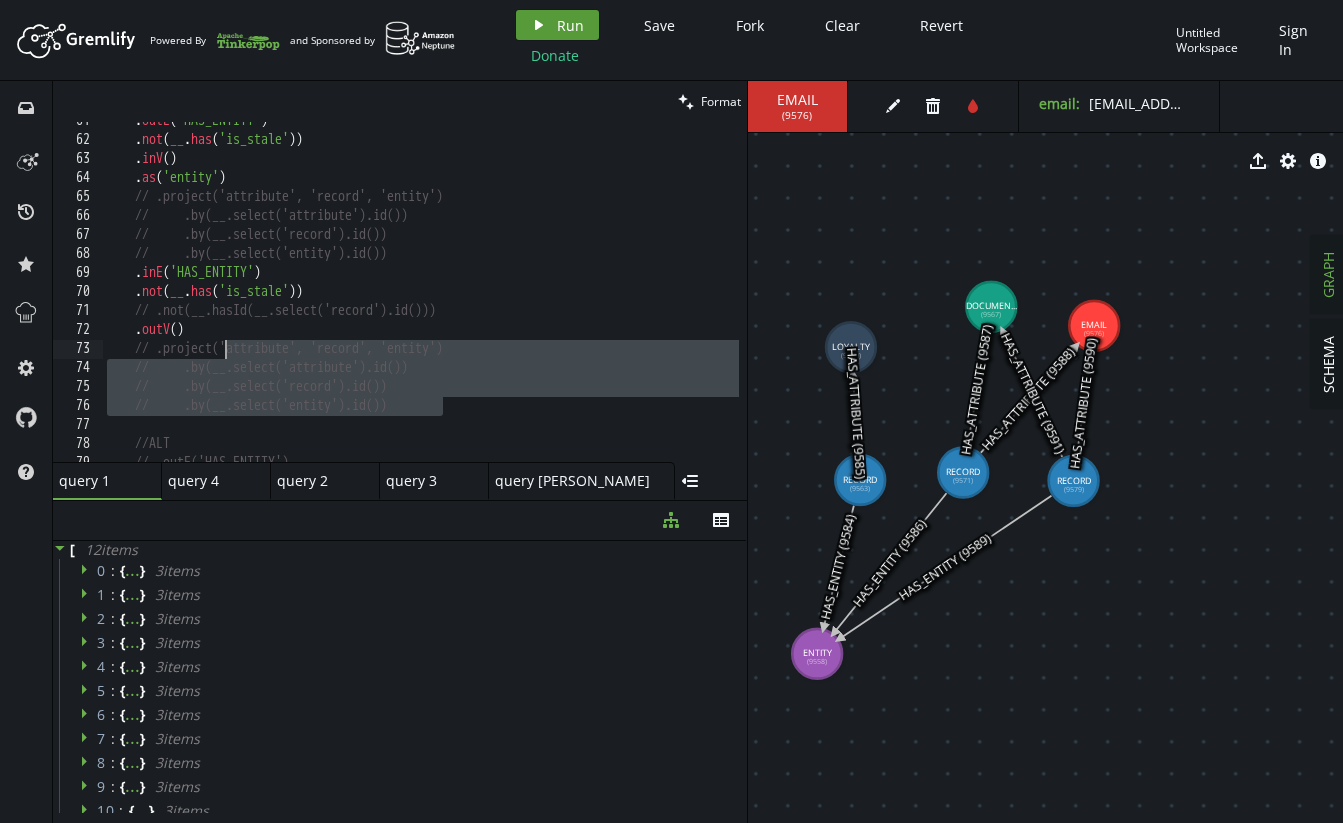 click on "play Run" at bounding box center (557, 25) 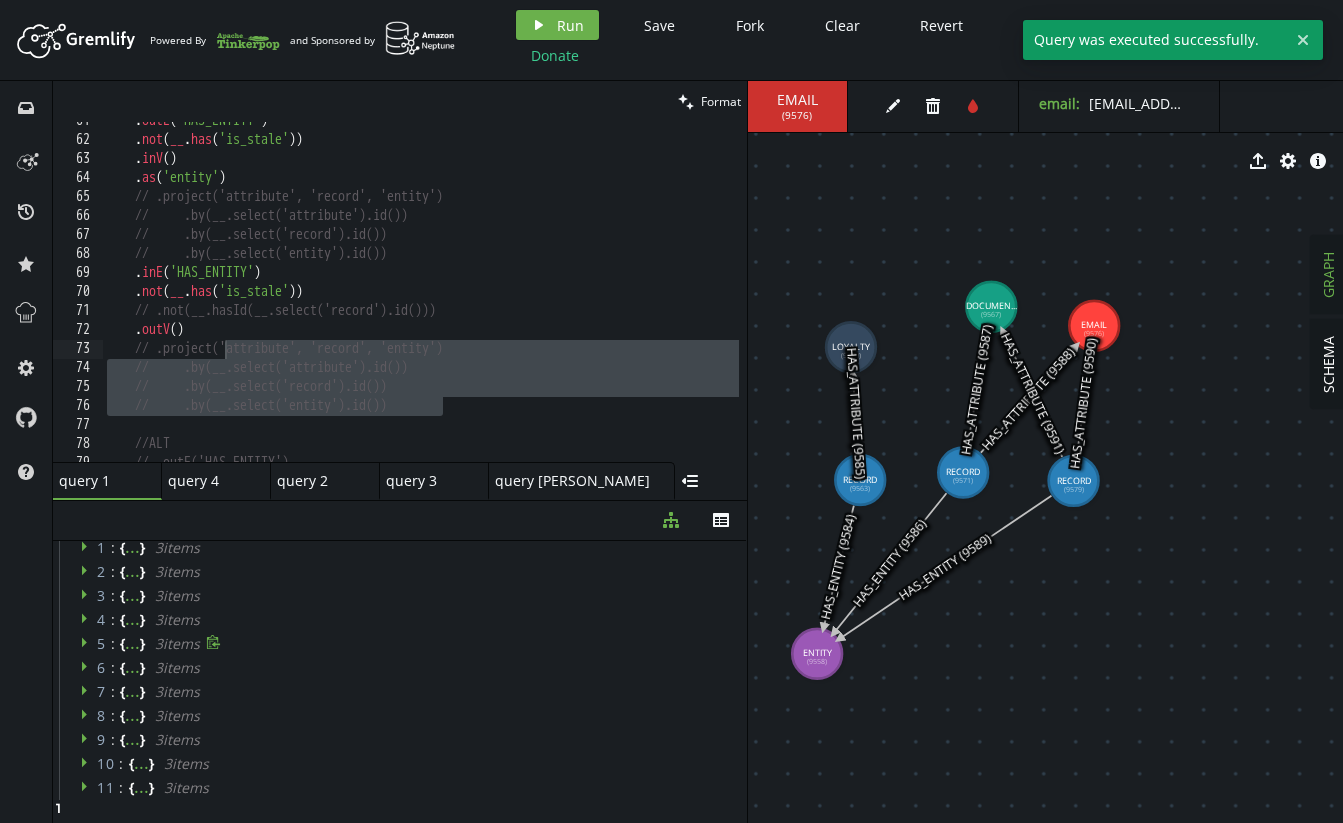 scroll, scrollTop: 52, scrollLeft: 0, axis: vertical 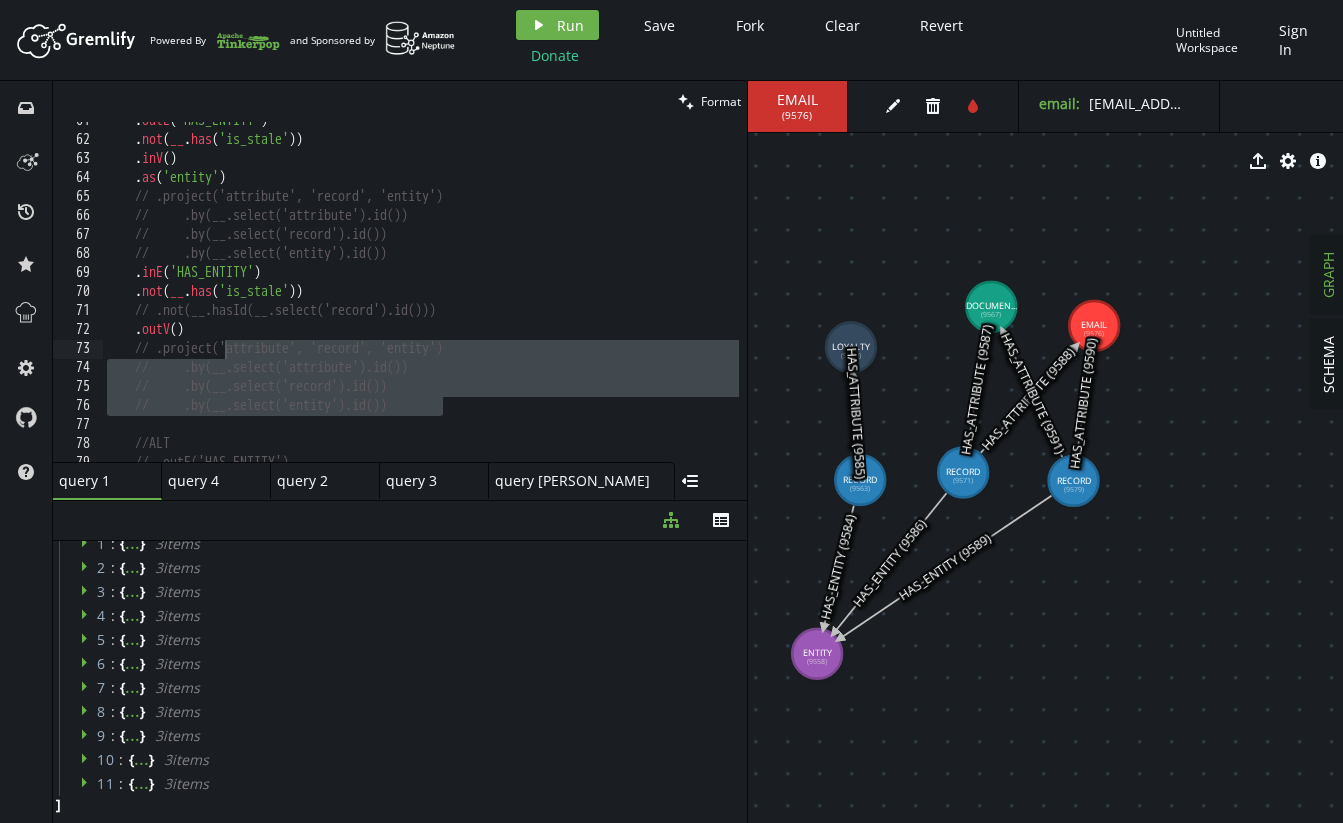 click on ". outE ( 'HAS_ENTITY' )      . not ( __ . has ( 'is_stale' ))      . inV ( )      . as ( 'entity' )      // .project('attribute', 'record', 'entity')      //     .by(__.select('attribute').id())      //     .by(__.select('record').id())      //     .by(__.select('entity').id())      . inE ( 'HAS_ENTITY' )      . not ( __ . has ( 'is_stale' ))      // .not(__.hasId(__.select('record').id()))      . outV ( )      // .project('attribute', 'record', 'entity')      //     .by(__.select('attribute').id())      //     .by(__.select('record').id())      //     .by(__.select('entity').id())           //ALT      // .outE('HAS_ENTITY')" at bounding box center [611, 296] 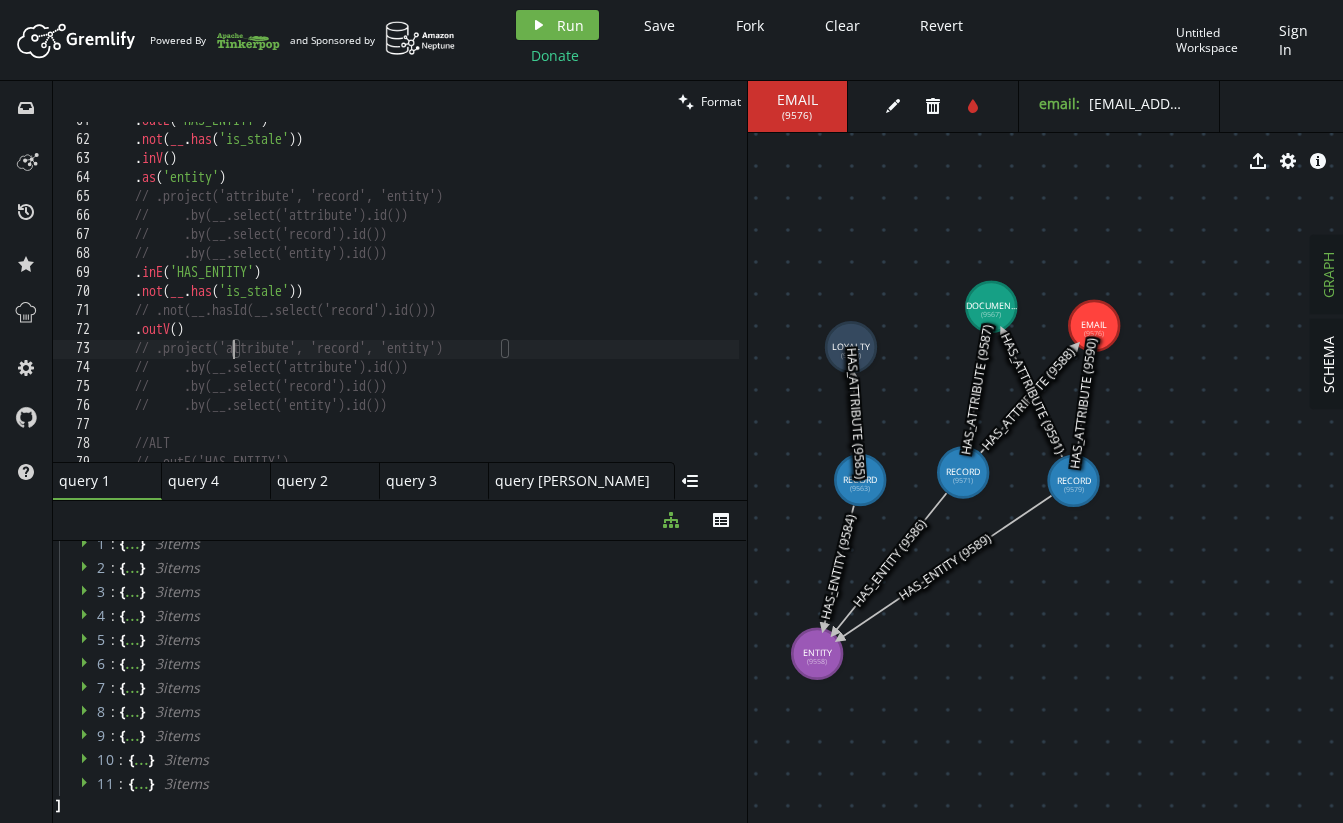 click on ". outE ( 'HAS_ENTITY' )      . not ( __ . has ( 'is_stale' ))      . inV ( )      . as ( 'entity' )      // .project('attribute', 'record', 'entity')      //     .by(__.select('attribute').id())      //     .by(__.select('record').id())      //     .by(__.select('entity').id())      . inE ( 'HAS_ENTITY' )      . not ( __ . has ( 'is_stale' ))      // .not(__.hasId(__.select('record').id()))      . outV ( )      // .project('attribute', 'record', 'entity')      //     .by(__.select('attribute').id())      //     .by(__.select('record').id())      //     .by(__.select('entity').id())           //ALT      // .outE('HAS_ENTITY')" at bounding box center [611, 296] 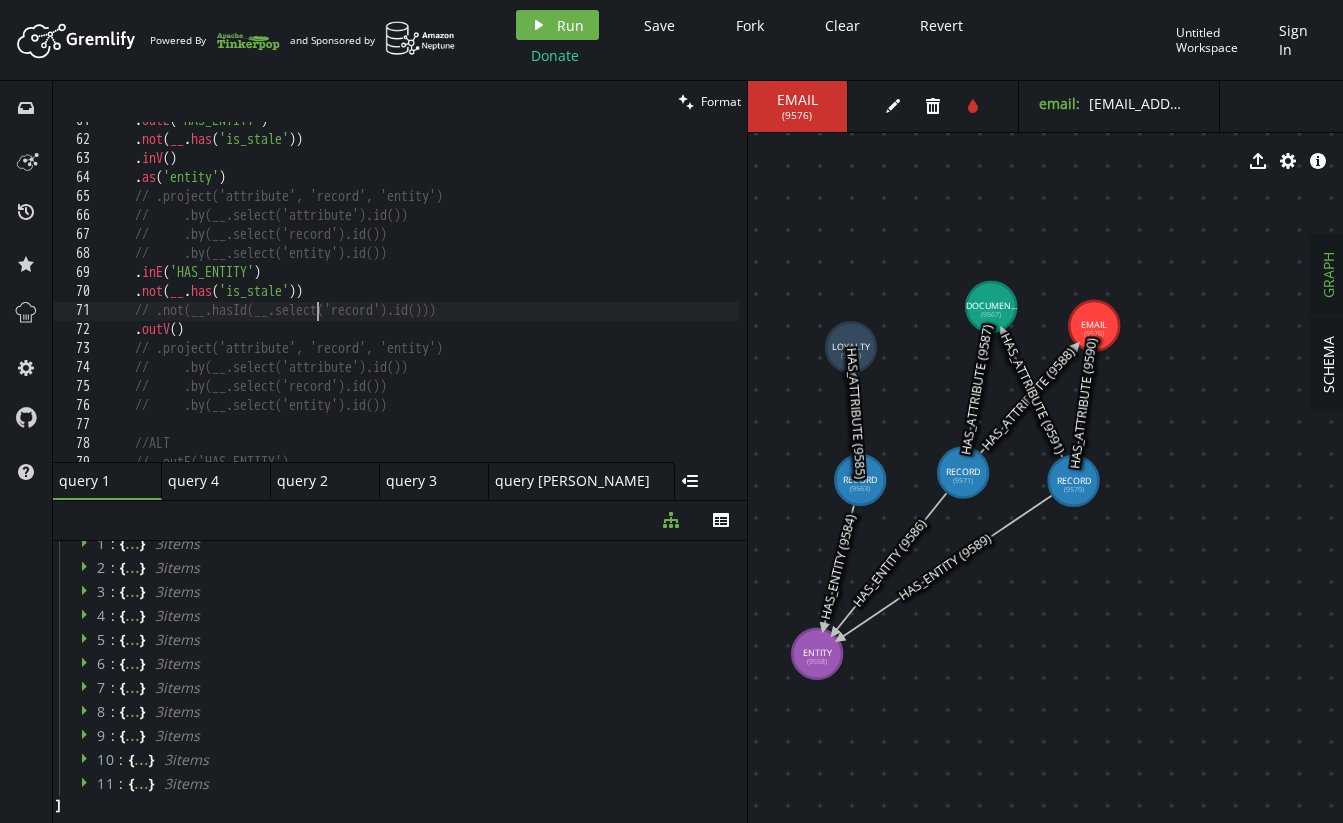 click on ". outE ( 'HAS_ENTITY' )      . not ( __ . has ( 'is_stale' ))      . inV ( )      . as ( 'entity' )      // .project('attribute', 'record', 'entity')      //     .by(__.select('attribute').id())      //     .by(__.select('record').id())      //     .by(__.select('entity').id())      . inE ( 'HAS_ENTITY' )      . not ( __ . has ( 'is_stale' ))      // .not(__.hasId(__.select('record').id()))      . outV ( )      // .project('attribute', 'record', 'entity')      //     .by(__.select('attribute').id())      //     .by(__.select('record').id())      //     .by(__.select('entity').id())           //ALT      // .outE('HAS_ENTITY')" at bounding box center [611, 296] 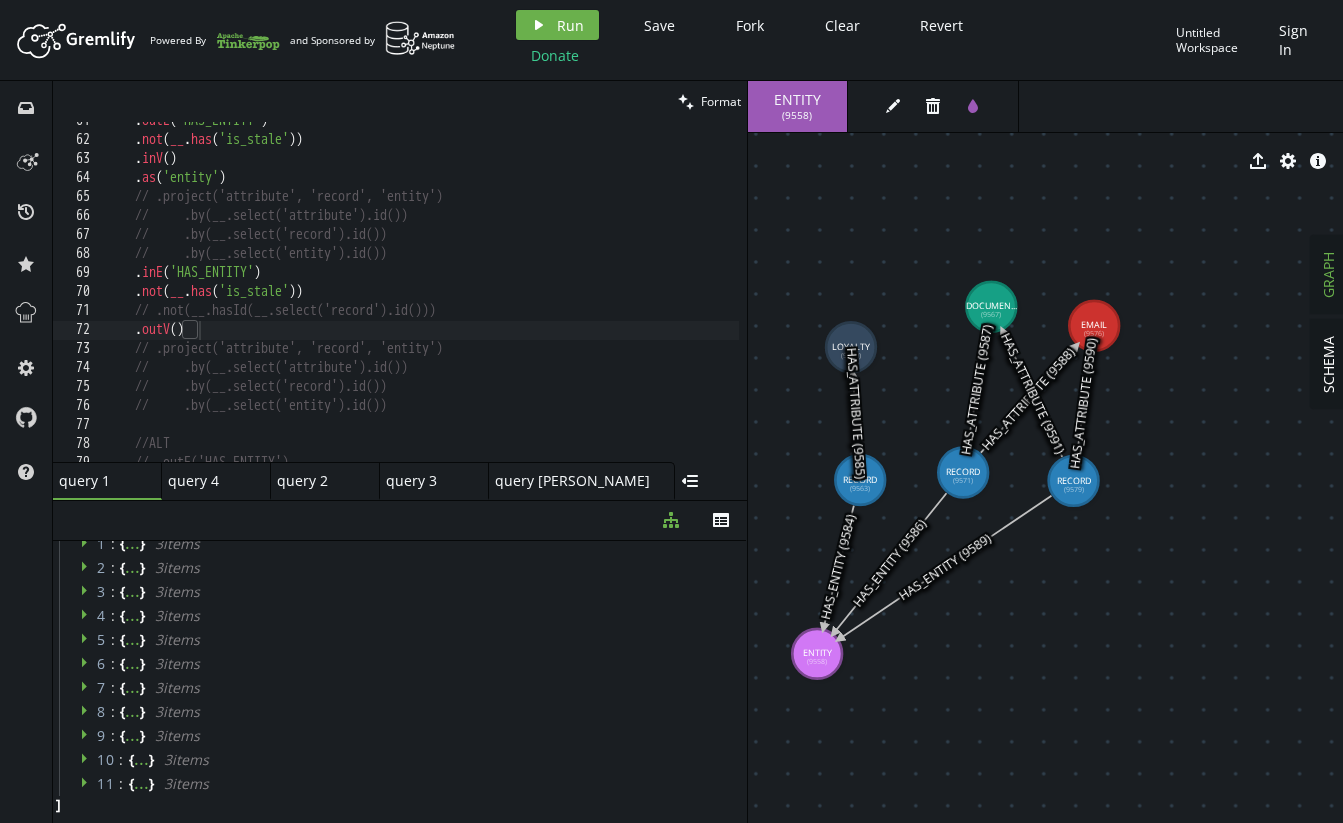 click on ". outE ( 'HAS_ENTITY' )      . not ( __ . has ( 'is_stale' ))      . inV ( )      . as ( 'entity' )      // .project('attribute', 'record', 'entity')      //     .by(__.select('attribute').id())      //     .by(__.select('record').id())      //     .by(__.select('entity').id())      . inE ( 'HAS_ENTITY' )      . not ( __ . has ( 'is_stale' ))      // .not(__.hasId(__.select('record').id()))      . outV ( )      // .project('attribute', 'record', 'entity')      //     .by(__.select('attribute').id())      //     .by(__.select('record').id())      //     .by(__.select('entity').id())           //ALT      // .outE('HAS_ENTITY')" at bounding box center (611, 296) 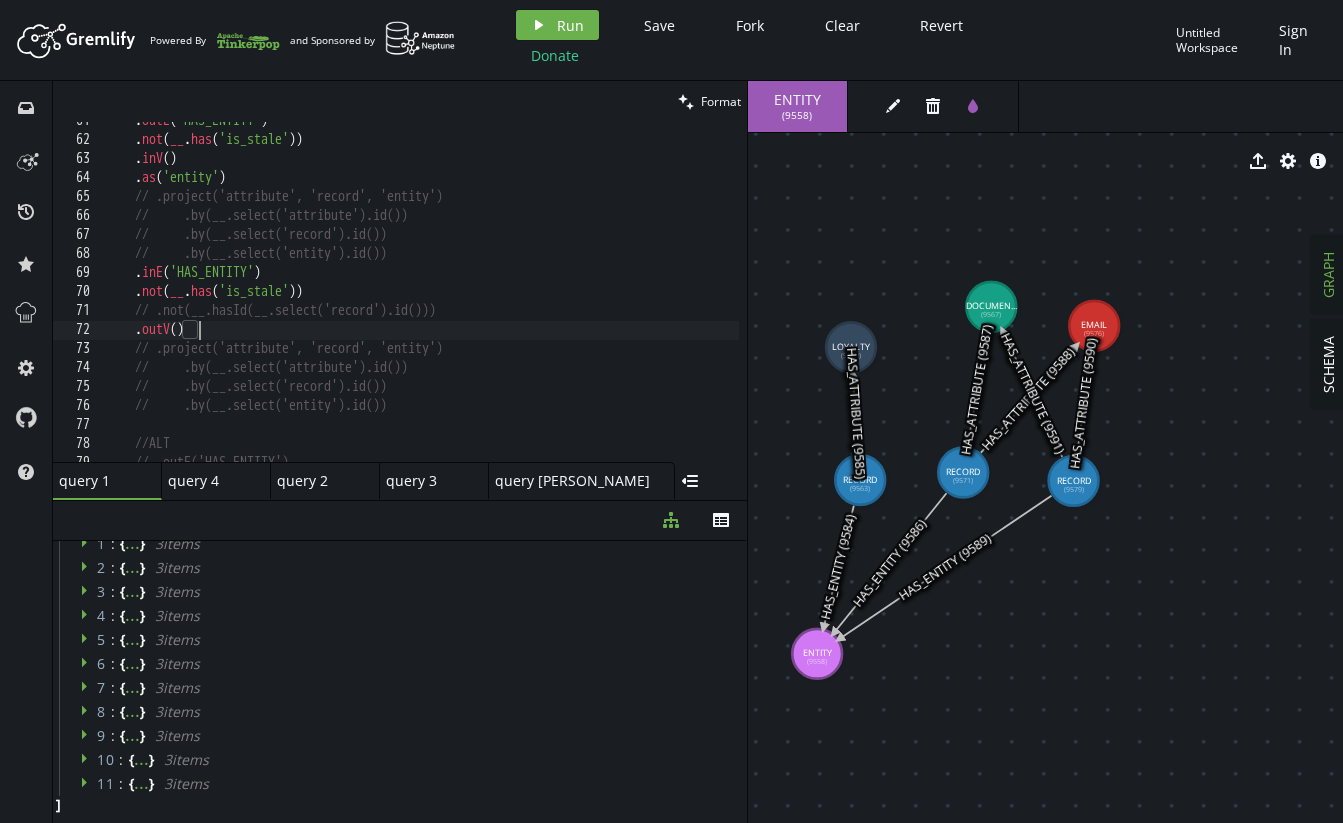 click on ". outE ( 'HAS_ENTITY' )      . not ( __ . has ( 'is_stale' ))      . inV ( )      . as ( 'entity' )      // .project('attribute', 'record', 'entity')      //     .by(__.select('attribute').id())      //     .by(__.select('record').id())      //     .by(__.select('entity').id())      . inE ( 'HAS_ENTITY' )      . not ( __ . has ( 'is_stale' ))      // .not(__.hasId(__.select('record').id()))      . outV ( )      // .project('attribute', 'record', 'entity')      //     .by(__.select('attribute').id())      //     .by(__.select('record').id())      //     .by(__.select('entity').id())           //ALT      // .outE('HAS_ENTITY')" at bounding box center [611, 296] 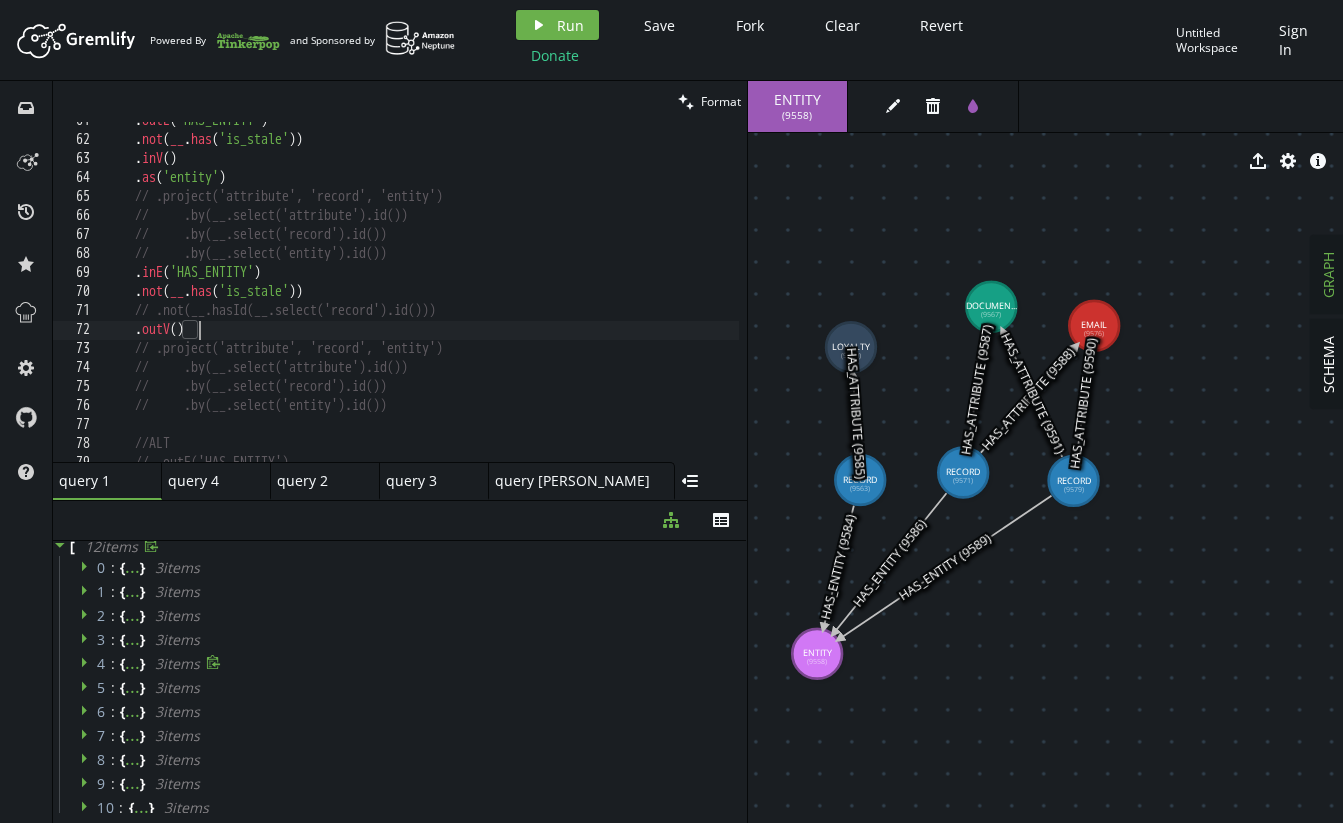 scroll, scrollTop: 0, scrollLeft: 0, axis: both 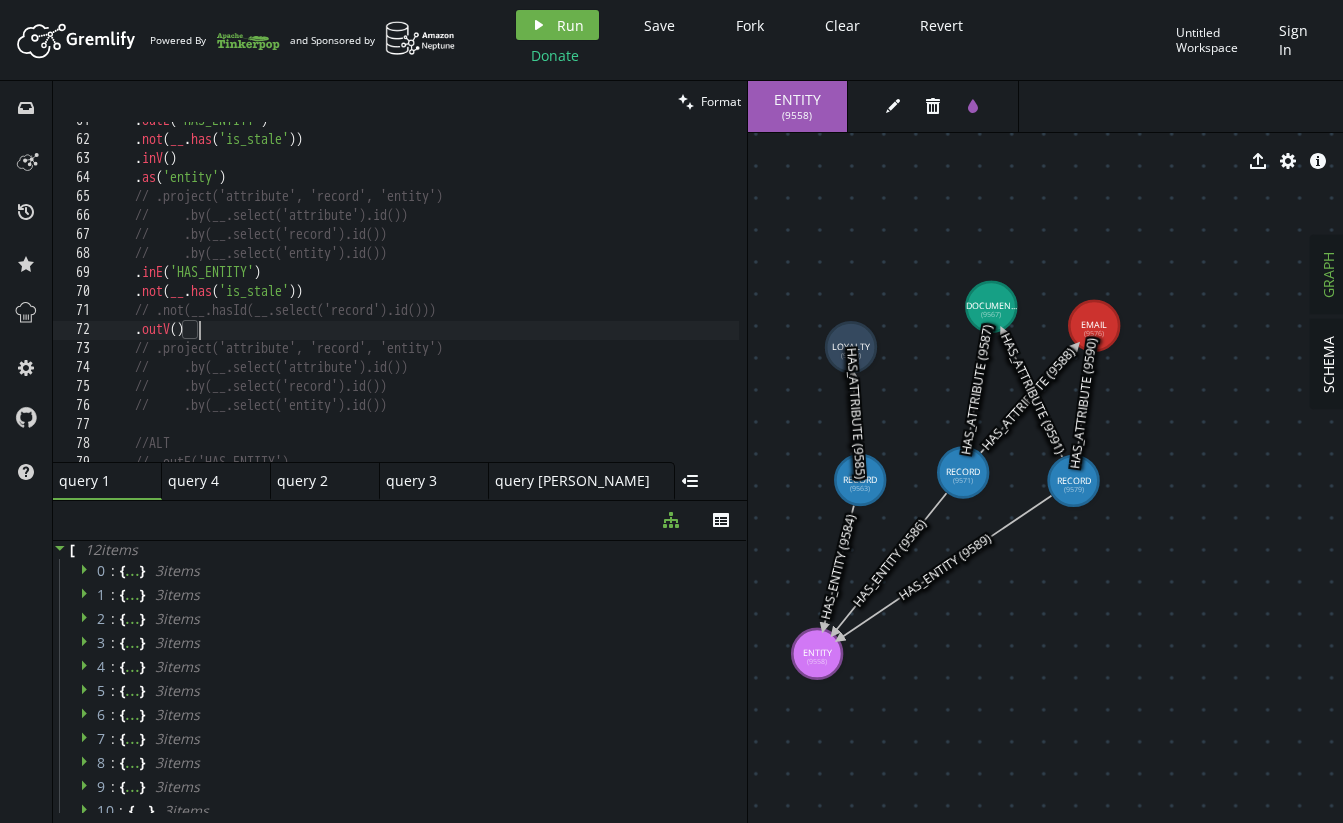 click on ". outE ( 'HAS_ENTITY' )      . not ( __ . has ( 'is_stale' ))      . inV ( )      . as ( 'entity' )      // .project('attribute', 'record', 'entity')      //     .by(__.select('attribute').id())      //     .by(__.select('record').id())      //     .by(__.select('entity').id())      . inE ( 'HAS_ENTITY' )      . not ( __ . has ( 'is_stale' ))      // .not(__.hasId(__.select('record').id()))      . outV ( )      // .project('attribute', 'record', 'entity')      //     .by(__.select('attribute').id())      //     .by(__.select('record').id())      //     .by(__.select('entity').id())           //ALT      // .outE('HAS_ENTITY')" at bounding box center (611, 296) 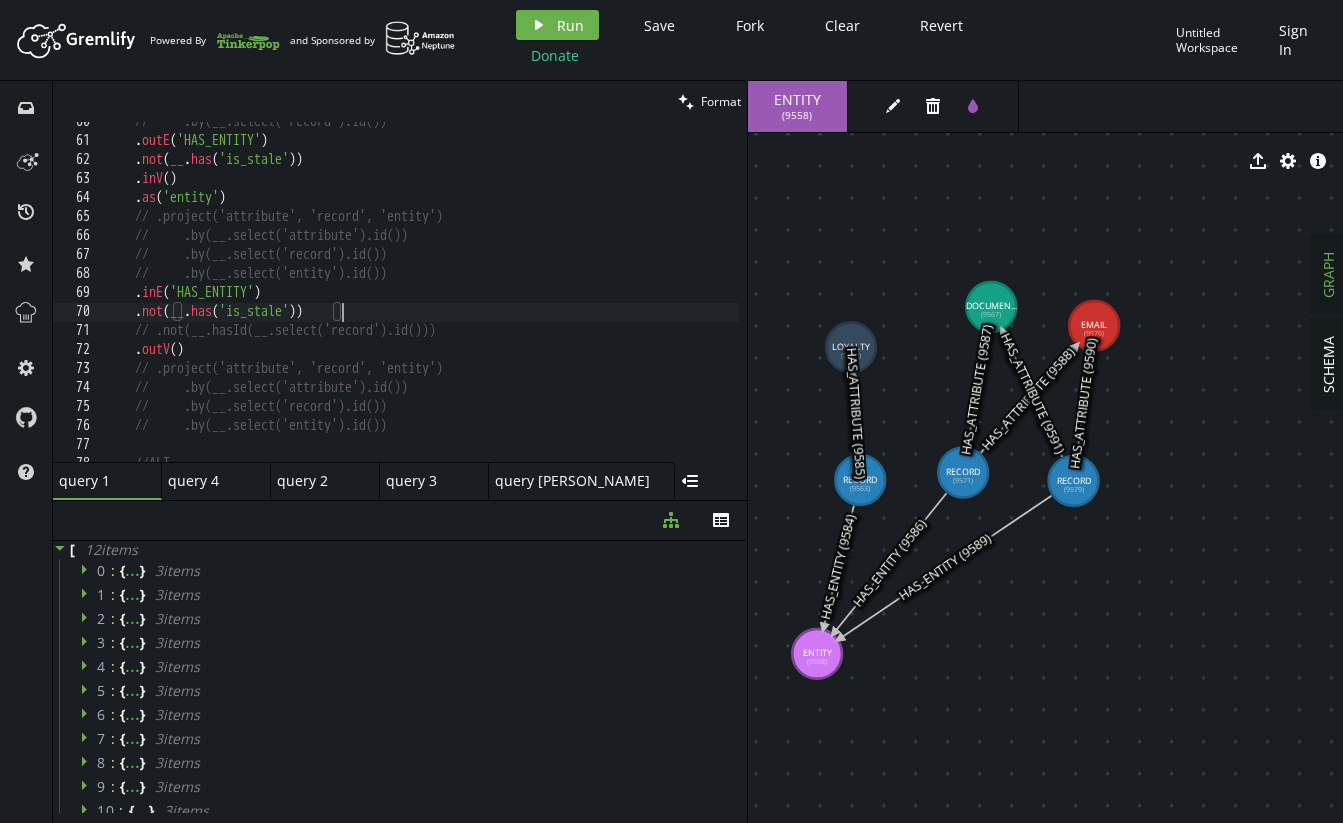 scroll, scrollTop: 1110, scrollLeft: 0, axis: vertical 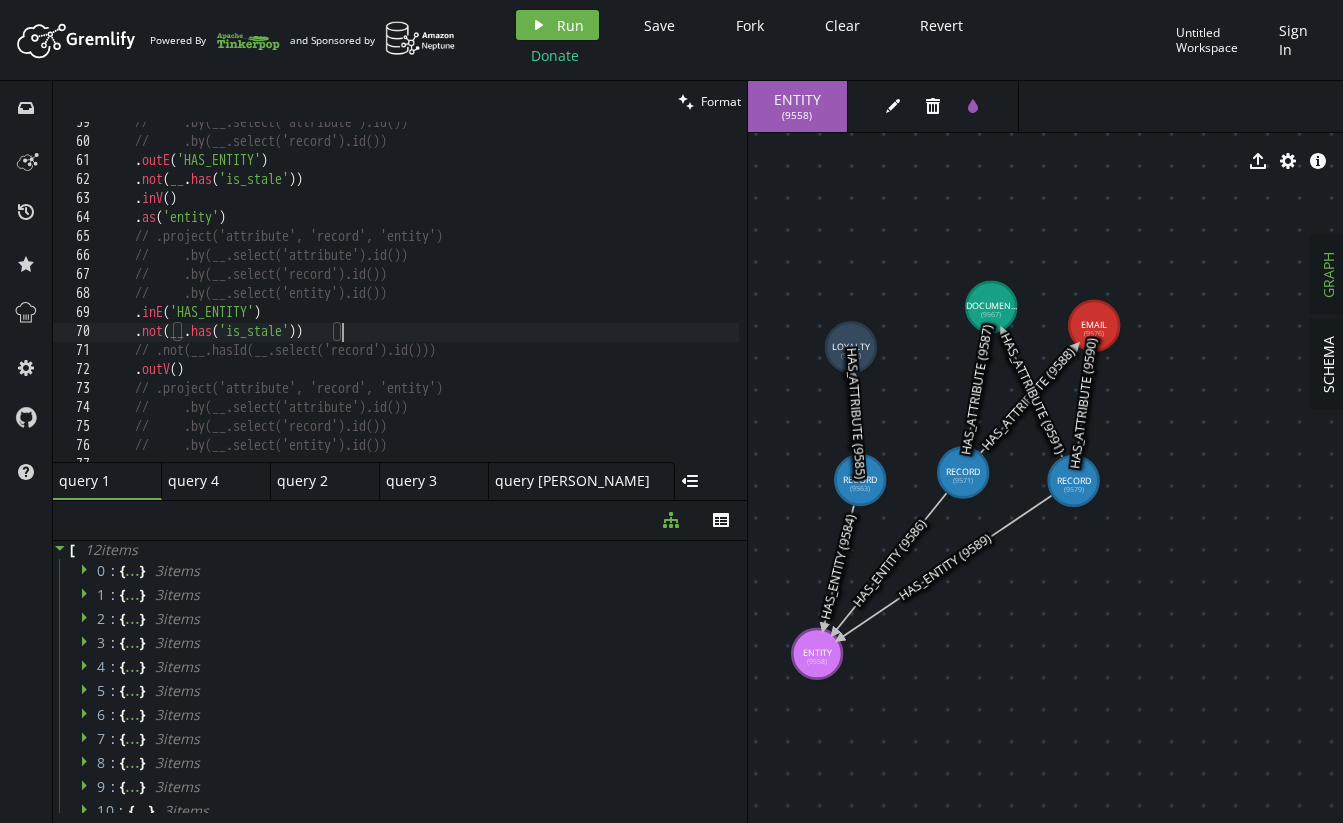 click on "//     .by(__.select('attribute').id())      //     .by(__.select('record').id())      . outE ( 'HAS_ENTITY' )      . not ( __ . has ( 'is_stale' ))      . inV ( )      . as ( 'entity' )      // .project('attribute', 'record', 'entity')      //     .by(__.select('attribute').id())      //     .by(__.select('record').id())      //     .by(__.select('entity').id())      . inE ( 'HAS_ENTITY' )      . not ( __ . has ( 'is_stale' ))      // .not(__.hasId(__.select('record').id()))      . outV ( )      // .project('attribute', 'record', 'entity')      //     .by(__.select('attribute').id())      //     .by(__.select('record').id())      //     .by(__.select('entity').id())" at bounding box center [611, 298] 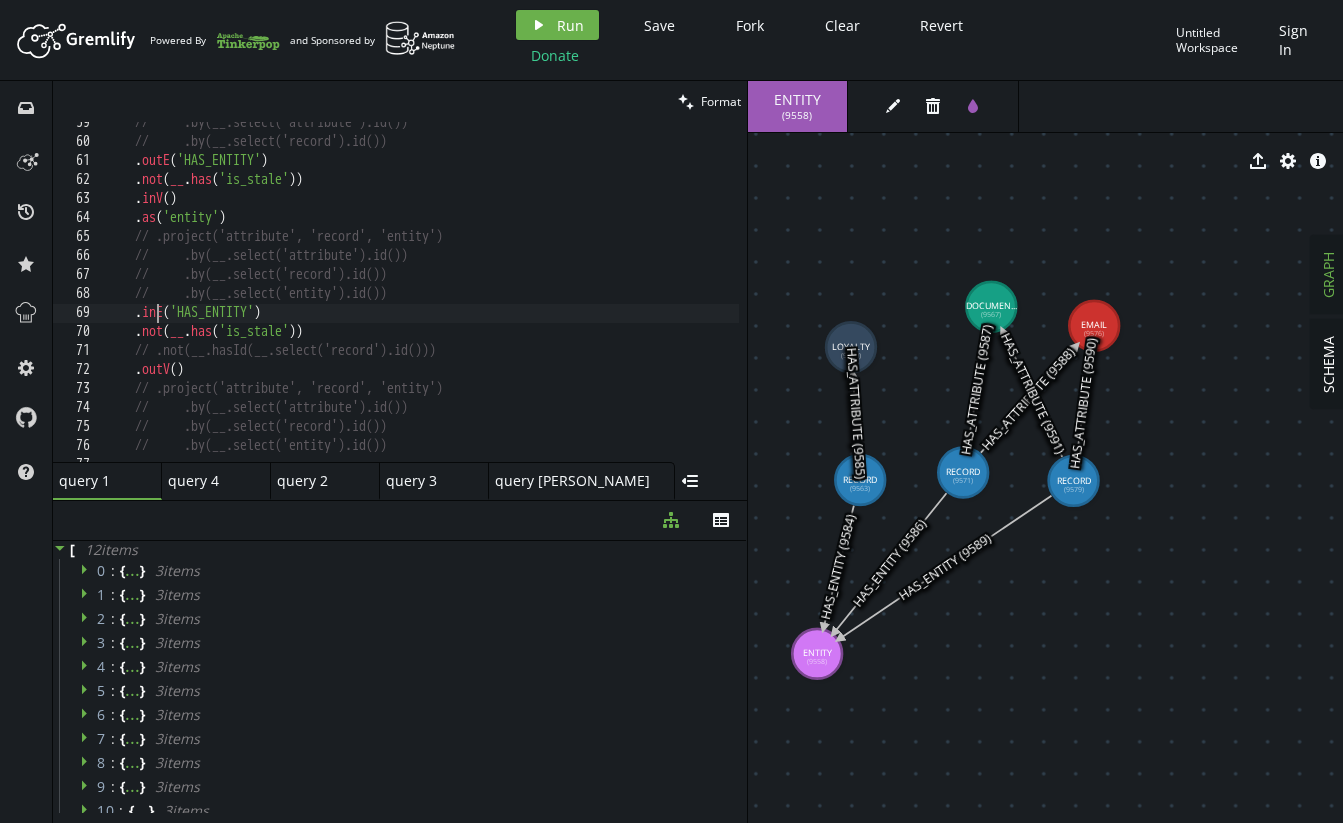 click on "//     .by(__.select('attribute').id())      //     .by(__.select('record').id())      . outE ( 'HAS_ENTITY' )      . not ( __ . has ( 'is_stale' ))      . inV ( )      . as ( 'entity' )      // .project('attribute', 'record', 'entity')      //     .by(__.select('attribute').id())      //     .by(__.select('record').id())      //     .by(__.select('entity').id())      . inE ( 'HAS_ENTITY' )      . not ( __ . has ( 'is_stale' ))      // .not(__.hasId(__.select('record').id()))      . outV ( )      // .project('attribute', 'record', 'entity')      //     .by(__.select('attribute').id())      //     .by(__.select('record').id())      //     .by(__.select('entity').id())" at bounding box center (611, 298) 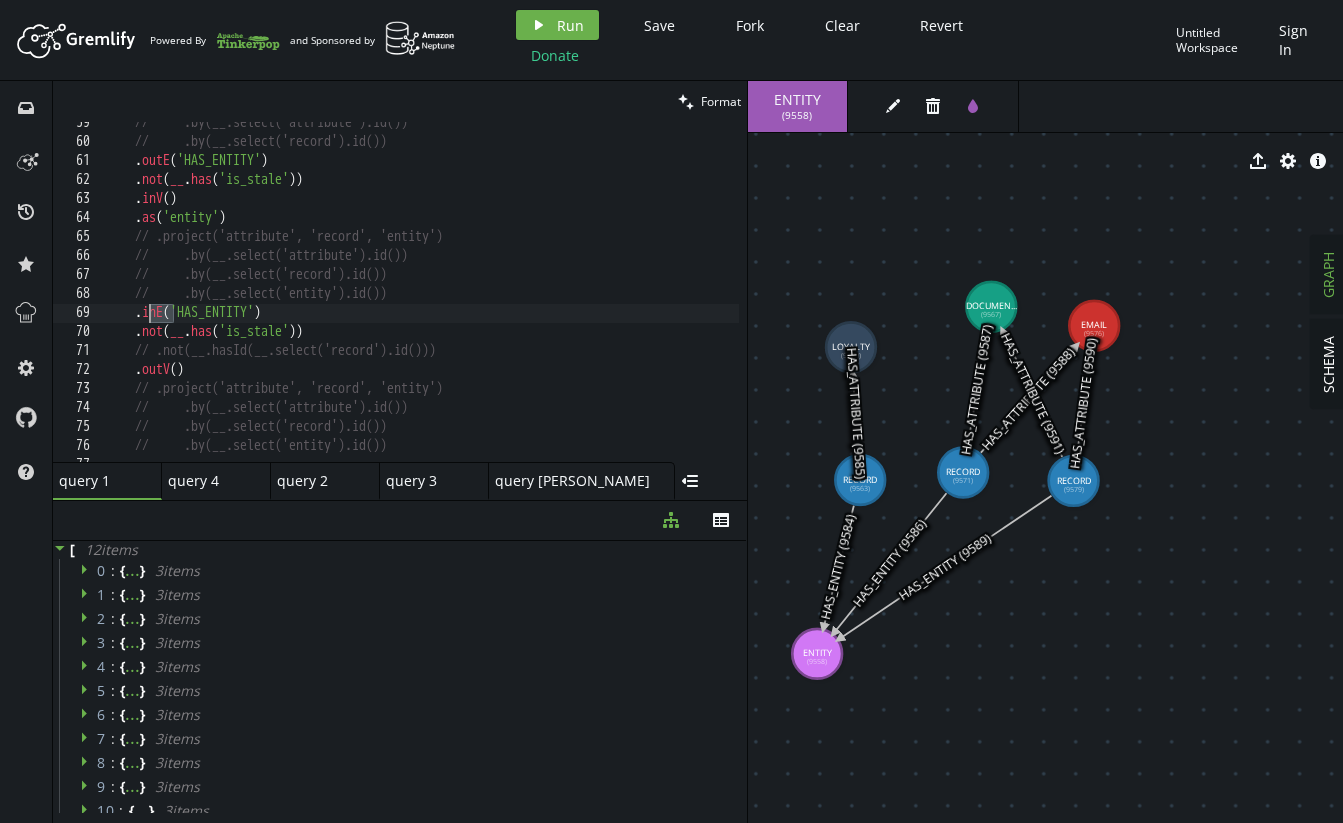 click on "//     .by(__.select('attribute').id())      //     .by(__.select('record').id())      . outE ( 'HAS_ENTITY' )      . not ( __ . has ( 'is_stale' ))      . inV ( )      . as ( 'entity' )      // .project('attribute', 'record', 'entity')      //     .by(__.select('attribute').id())      //     .by(__.select('record').id())      //     .by(__.select('entity').id())      . inE ( 'HAS_ENTITY' )      . not ( __ . has ( 'is_stale' ))      // .not(__.hasId(__.select('record').id()))      . outV ( )      // .project('attribute', 'record', 'entity')      //     .by(__.select('attribute').id())      //     .by(__.select('record').id())      //     .by(__.select('entity').id())" at bounding box center (611, 298) 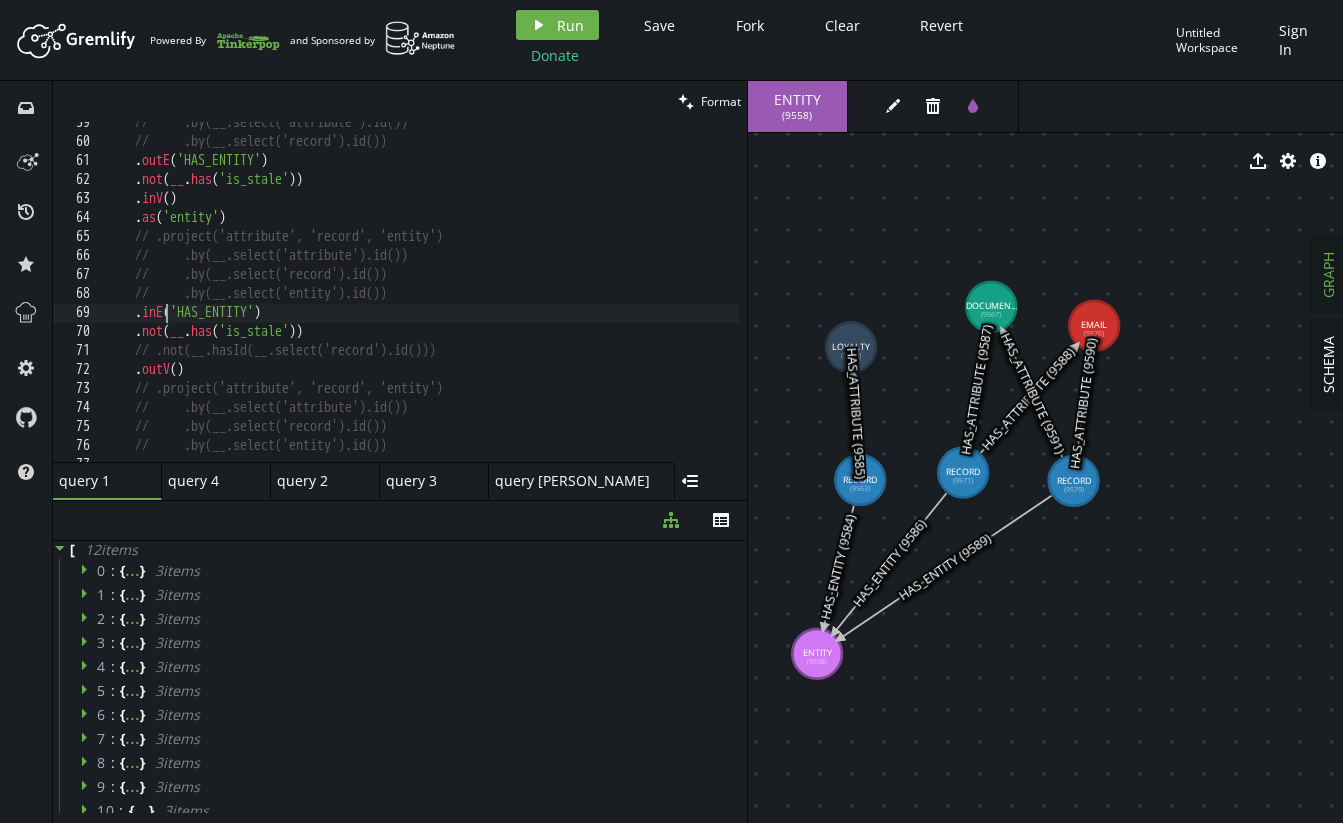 click on "//     .by(__.select('attribute').id())      //     .by(__.select('record').id())      . outE ( 'HAS_ENTITY' )      . not ( __ . has ( 'is_stale' ))      . inV ( )      . as ( 'entity' )      // .project('attribute', 'record', 'entity')      //     .by(__.select('attribute').id())      //     .by(__.select('record').id())      //     .by(__.select('entity').id())      . inE ( 'HAS_ENTITY' )      . not ( __ . has ( 'is_stale' ))      // .not(__.hasId(__.select('record').id()))      . outV ( )      // .project('attribute', 'record', 'entity')      //     .by(__.select('attribute').id())      //     .by(__.select('record').id())      //     .by(__.select('entity').id())" at bounding box center (611, 298) 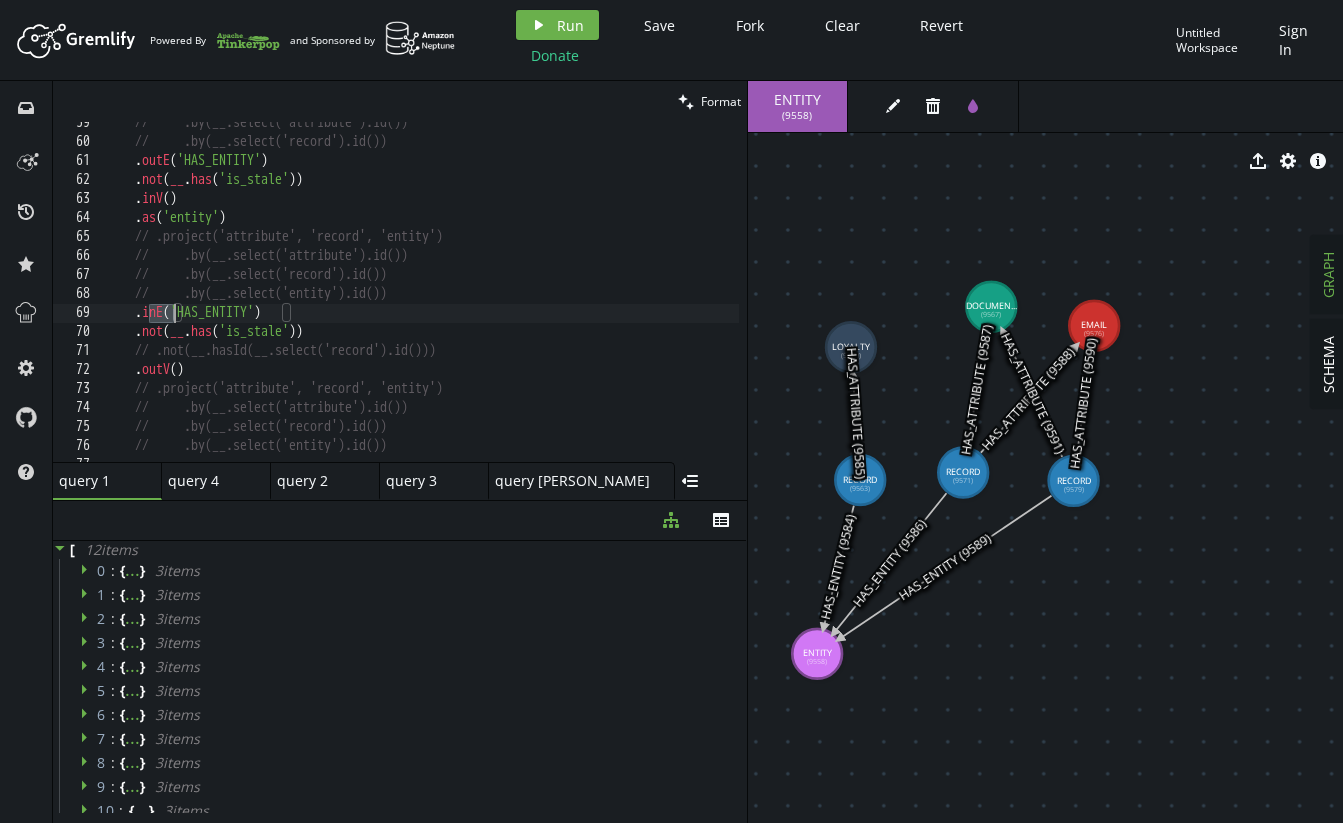 click 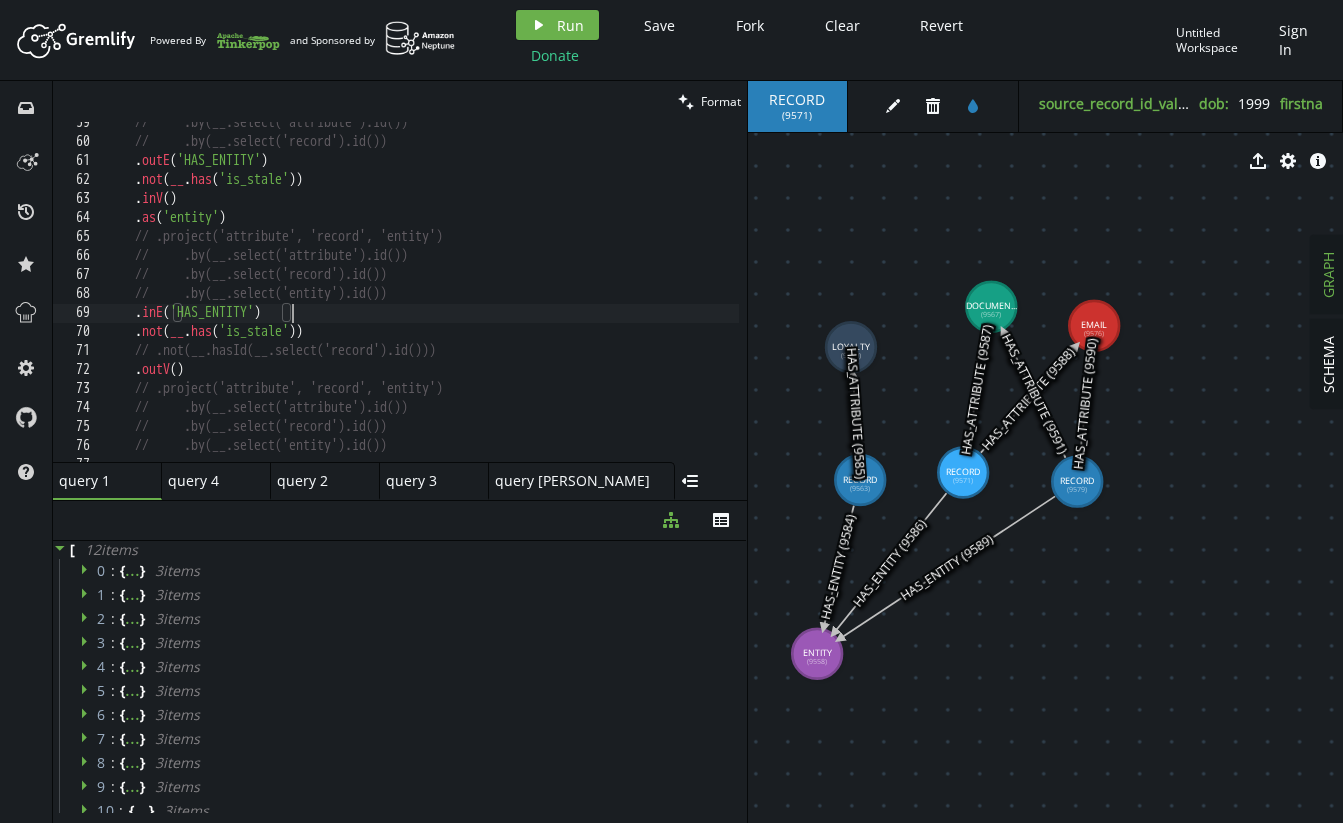 click on "//     .by(__.select('attribute').id())      //     .by(__.select('record').id())      . outE ( 'HAS_ENTITY' )      . not ( __ . has ( 'is_stale' ))      . inV ( )      . as ( 'entity' )      // .project('attribute', 'record', 'entity')      //     .by(__.select('attribute').id())      //     .by(__.select('record').id())      //     .by(__.select('entity').id())      . inE ( 'HAS_ENTITY' )      . not ( __ . has ( 'is_stale' ))      // .not(__.hasId(__.select('record').id()))      . outV ( )      // .project('attribute', 'record', 'entity')      //     .by(__.select('attribute').id())      //     .by(__.select('record').id())      //     .by(__.select('entity').id())" at bounding box center (611, 298) 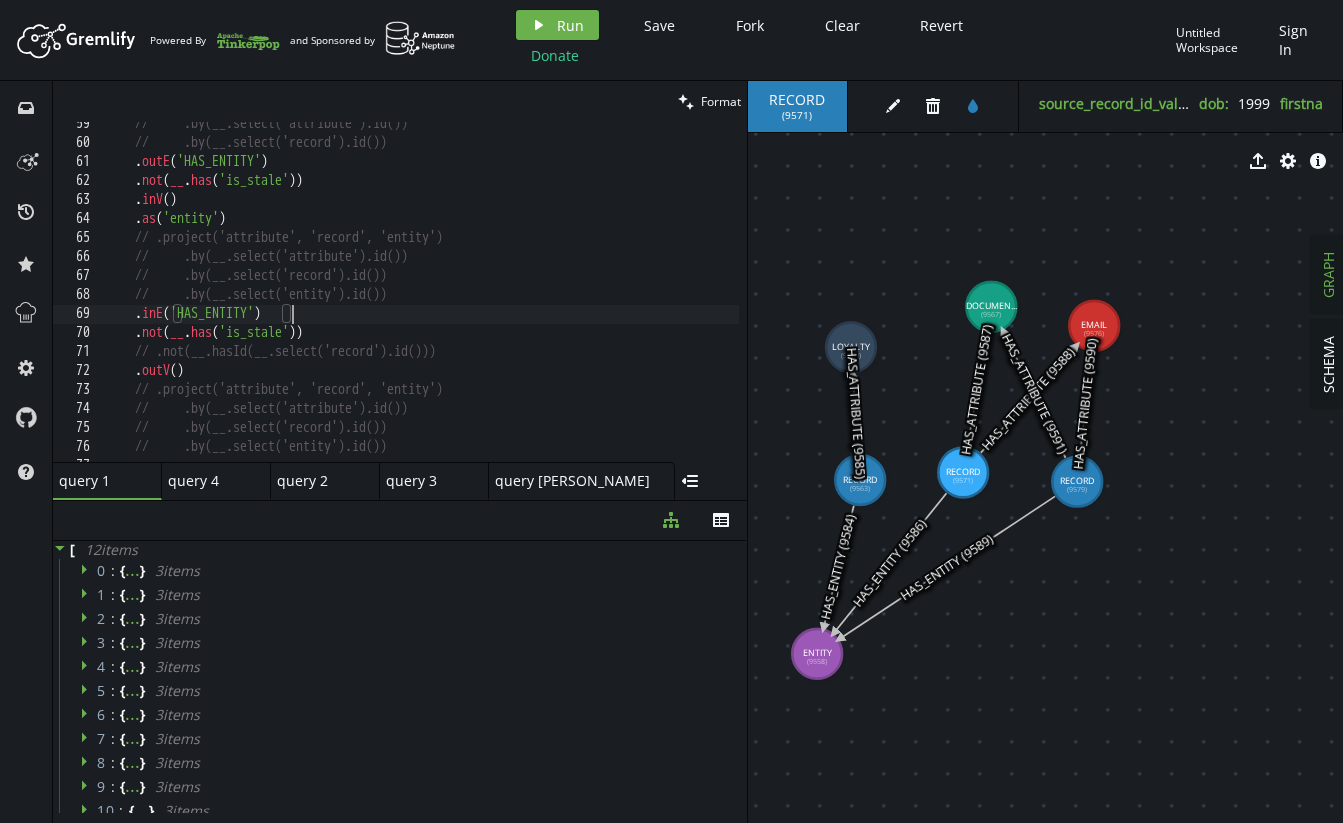 scroll, scrollTop: 1150, scrollLeft: 0, axis: vertical 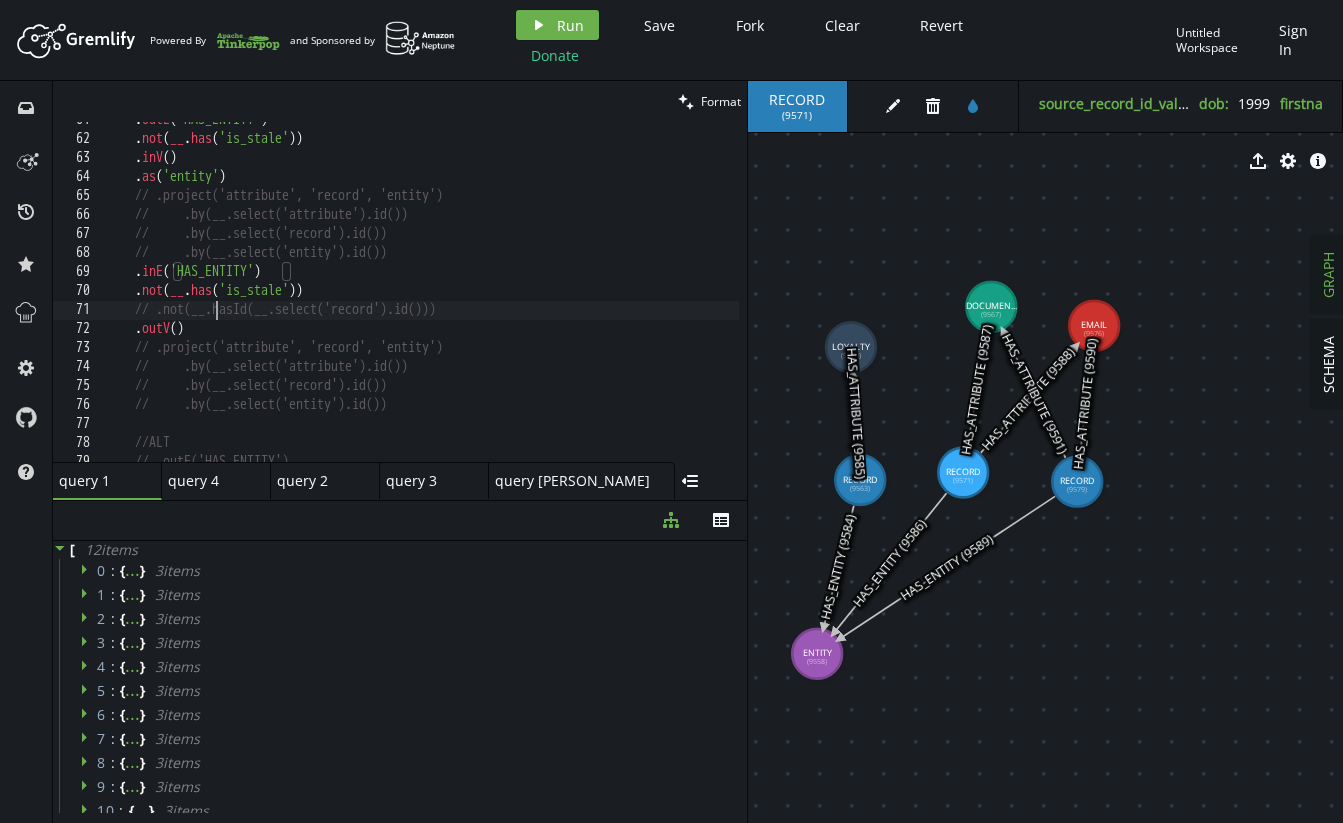 click on ". outE ( 'HAS_ENTITY' )      . not ( __ . has ( 'is_stale' ))      . inV ( )      . as ( 'entity' )      // .project('attribute', 'record', 'entity')      //     .by(__.select('attribute').id())      //     .by(__.select('record').id())      //     .by(__.select('entity').id())      . inE ( 'HAS_ENTITY' )      . not ( __ . has ( 'is_stale' ))      // .not(__.hasId(__.select('record').id()))      . outV ( )      // .project('attribute', 'record', 'entity')      //     .by(__.select('attribute').id())      //     .by(__.select('record').id())      //     .by(__.select('entity').id())           //ALT      // .outE('HAS_ENTITY')" at bounding box center (611, 295) 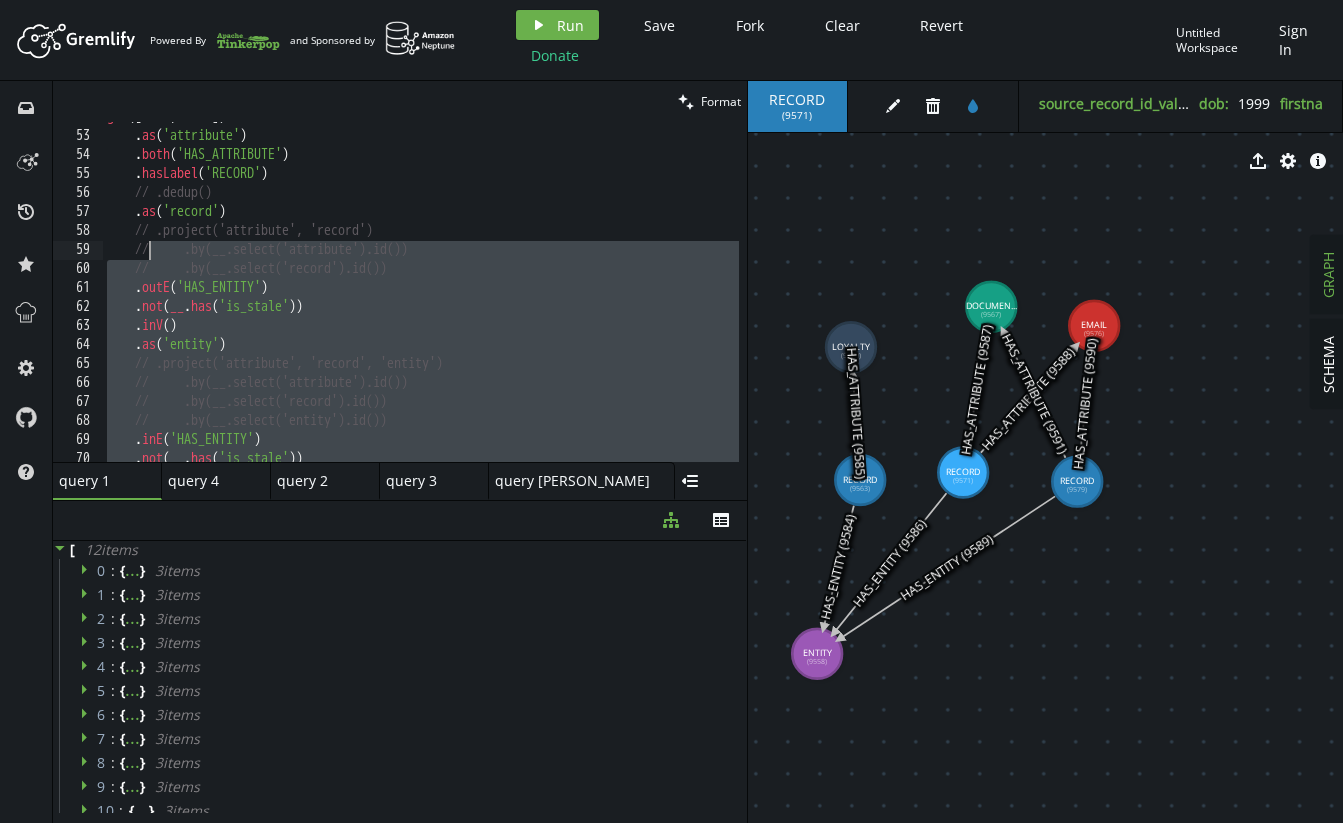 scroll, scrollTop: 953, scrollLeft: 0, axis: vertical 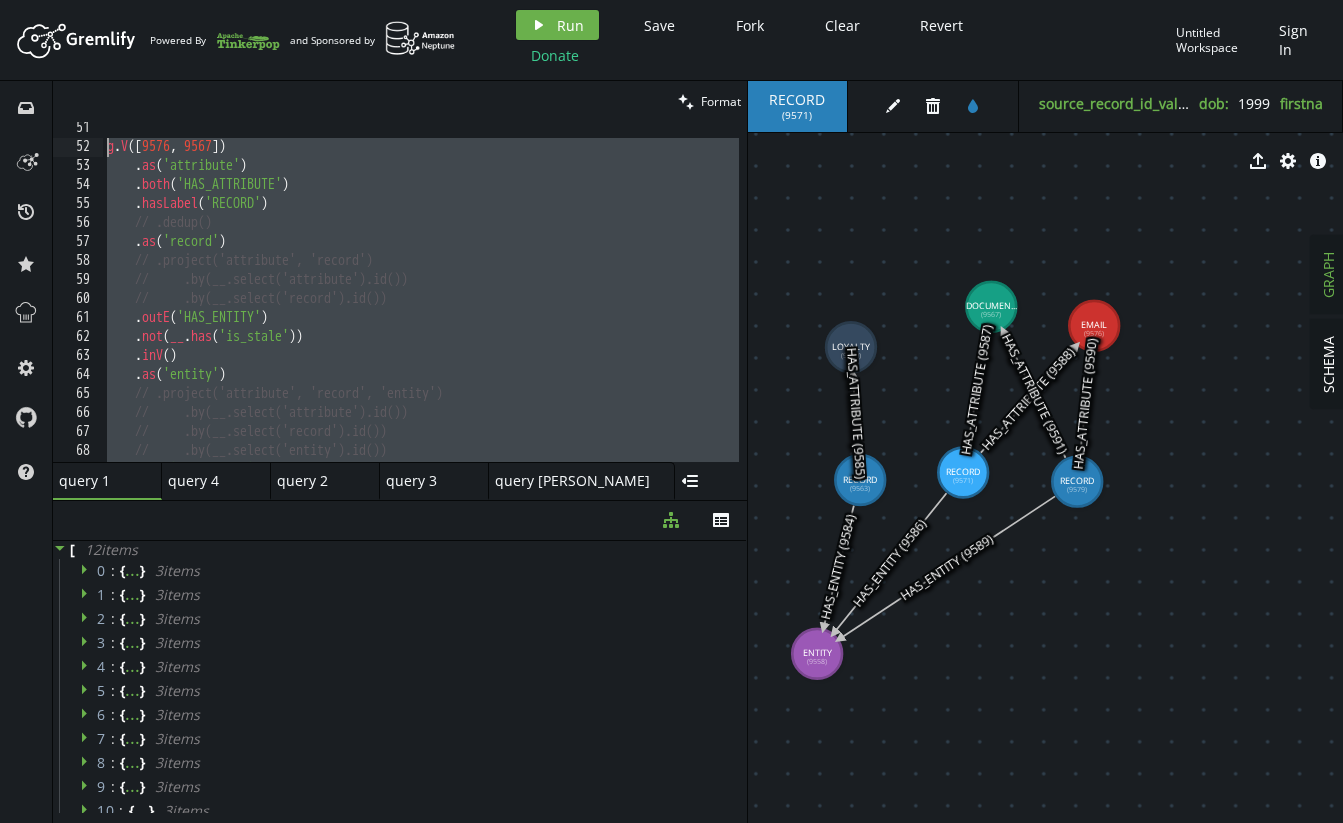 drag, startPoint x: 236, startPoint y: 337, endPoint x: 110, endPoint y: 142, distance: 232.1659 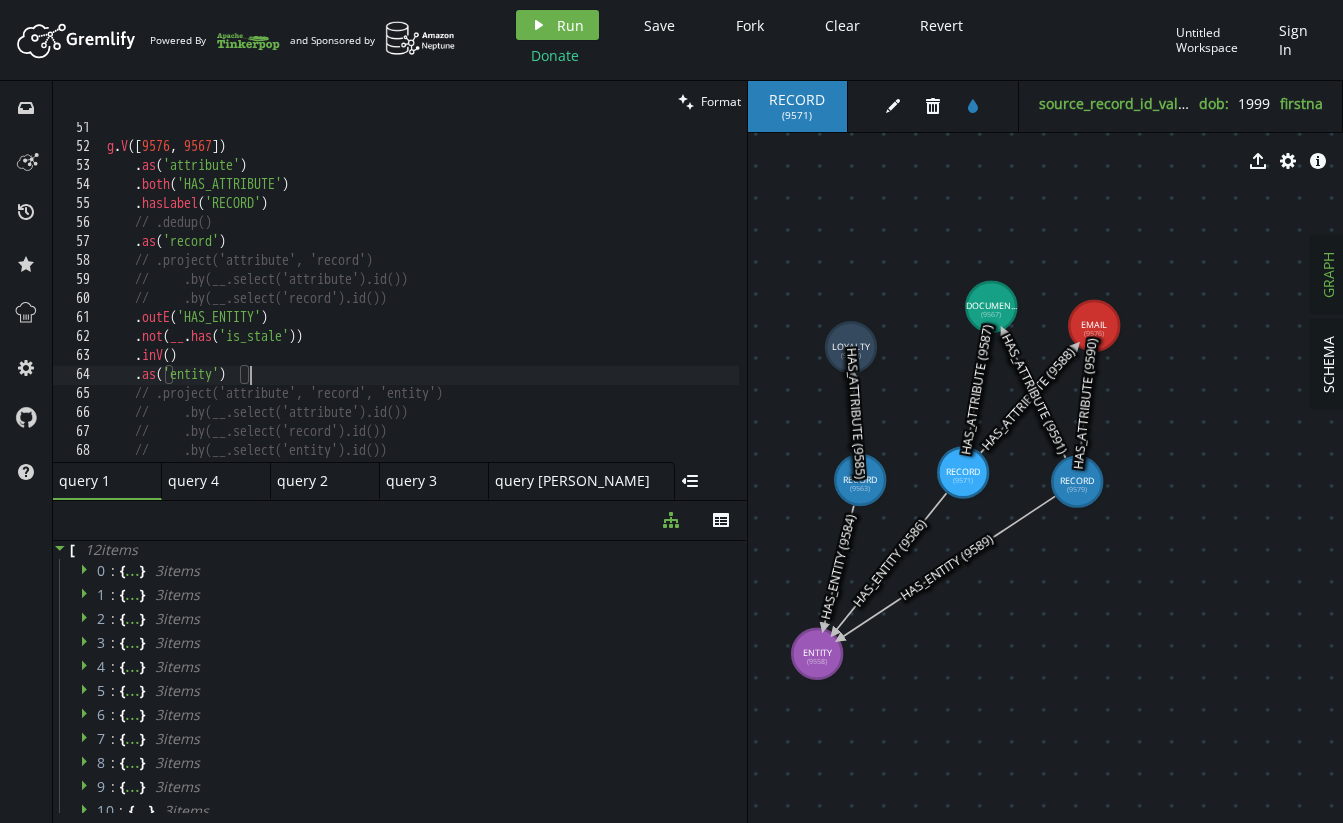 click on "g . V ([ 9576 ,   9567 ])        . as ( 'attribute' )      . both ( 'HAS_ATTRIBUTE' )      . hasLabel ( 'RECORD' )      // .dedup()      . as ( 'record' )      // .project('attribute', 'record')      //     .by(__.select('attribute').id())      //     .by(__.select('record').id())      . outE ( 'HAS_ENTITY' )      . not ( __ . has ( 'is_stale' ))      . inV ( )      . as ( 'entity' )      // .project('attribute', 'record', 'entity')      //     .by(__.select('attribute').id())      //     .by(__.select('record').id())      //     .by(__.select('entity').id())      . inE ( 'HAS_ENTITY' )" at bounding box center (611, 303) 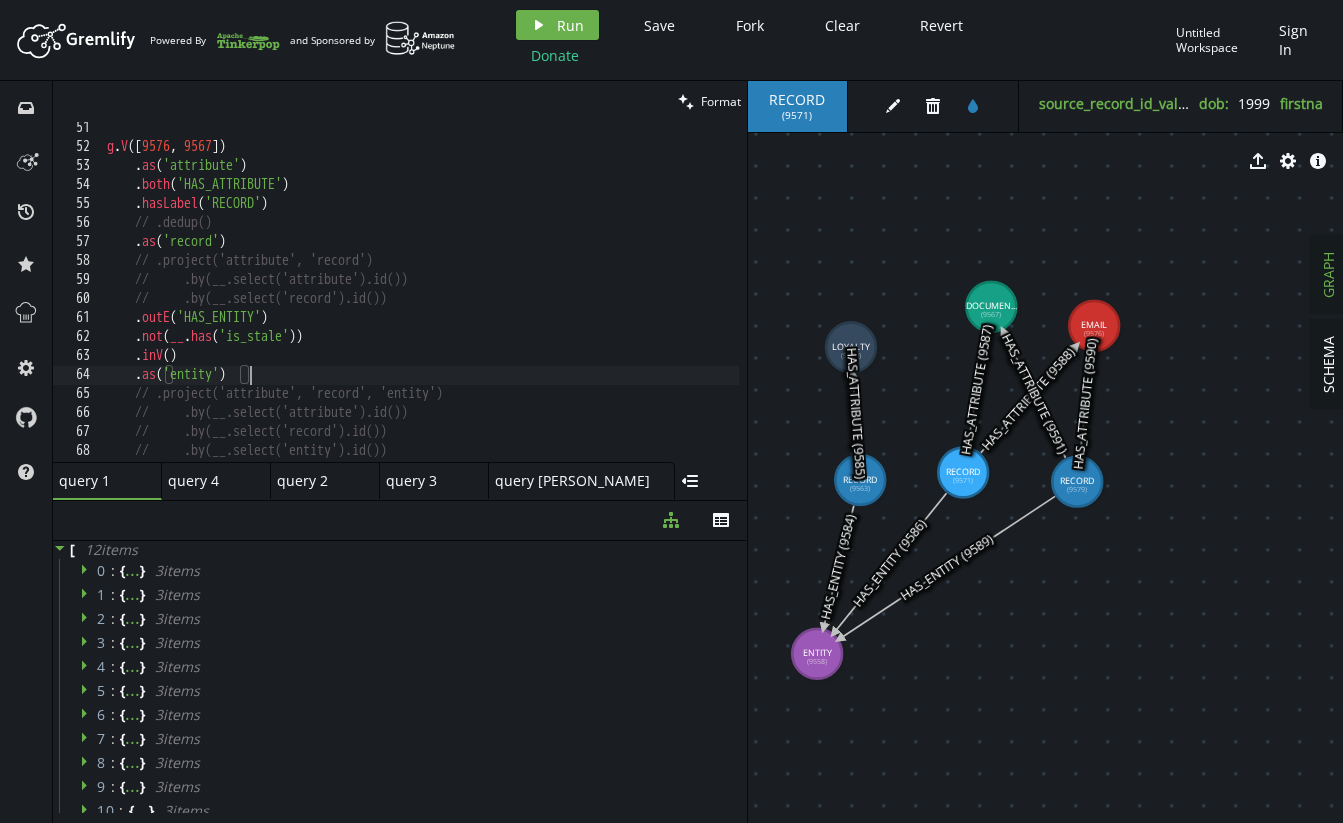 click on "g . V ([ 9576 ,   9567 ])        . as ( 'attribute' )      . both ( 'HAS_ATTRIBUTE' )      . hasLabel ( 'RECORD' )      // .dedup()      . as ( 'record' )      // .project('attribute', 'record')      //     .by(__.select('attribute').id())      //     .by(__.select('record').id())      . outE ( 'HAS_ENTITY' )      . not ( __ . has ( 'is_stale' ))      . inV ( )      . as ( 'entity' )      // .project('attribute', 'record', 'entity')      //     .by(__.select('attribute').id())      //     .by(__.select('record').id())      //     .by(__.select('entity').id())      . inE ( 'HAS_ENTITY' )" at bounding box center [611, 303] 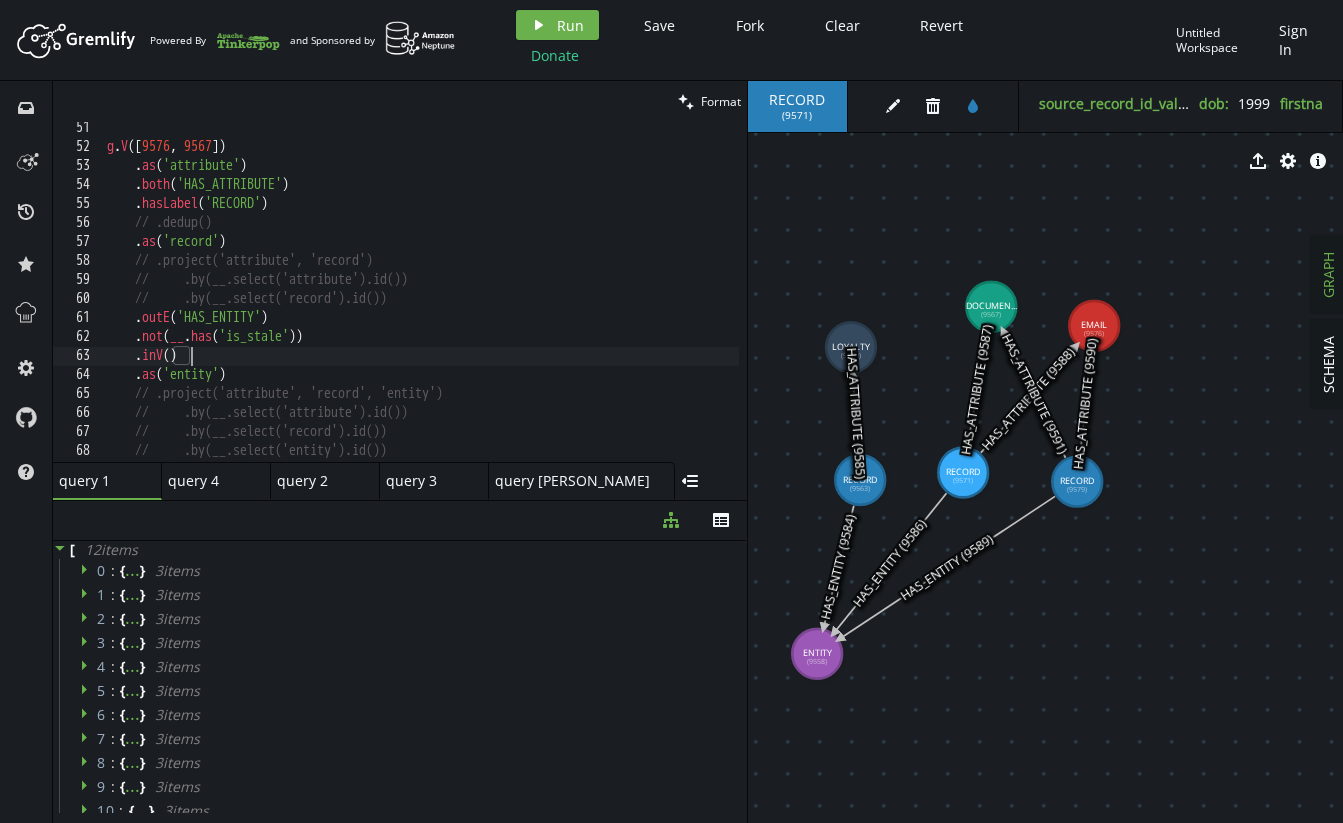 scroll, scrollTop: 1145, scrollLeft: 0, axis: vertical 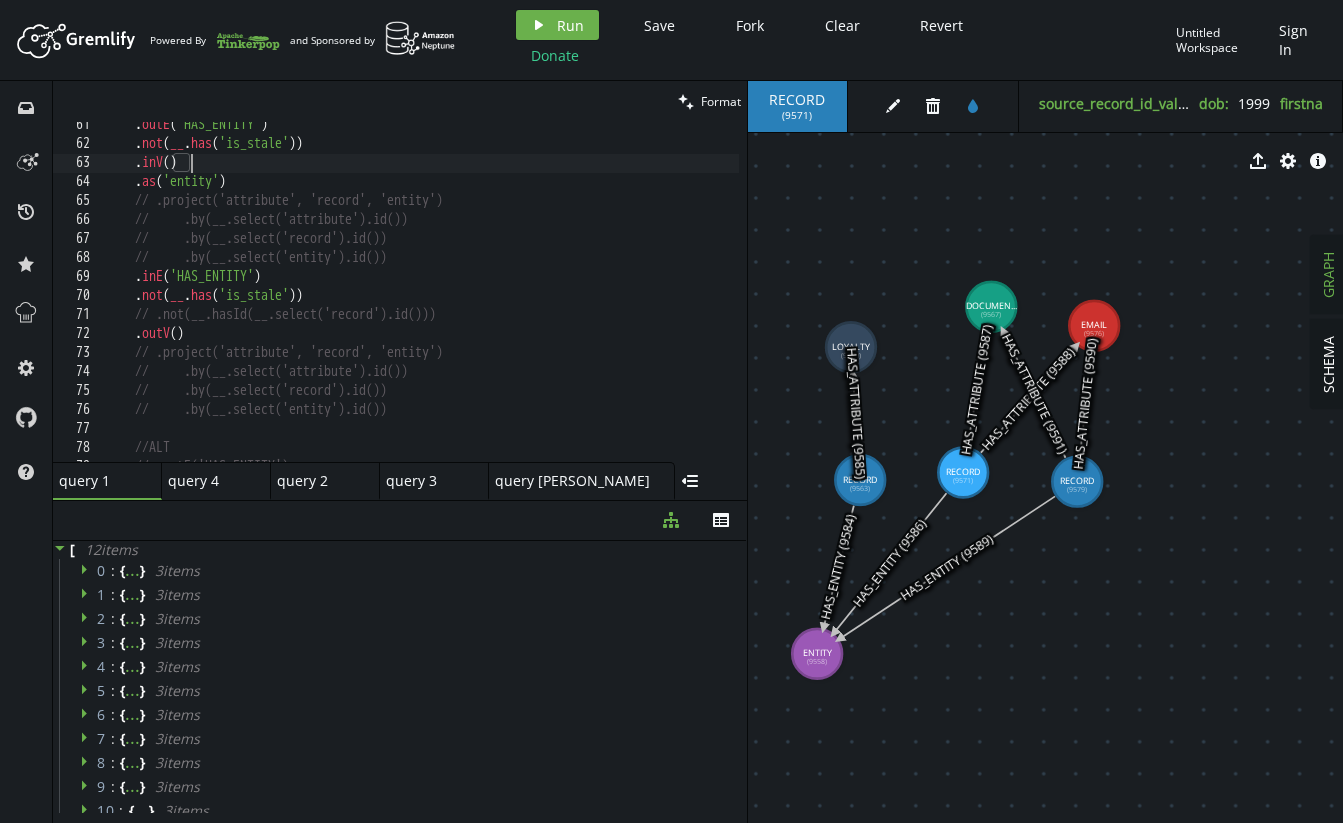 click on ". outE ( 'HAS_ENTITY' )      . not ( __ . has ( 'is_stale' ))      . inV ( )      . as ( 'entity' )      // .project('attribute', 'record', 'entity')      //     .by(__.select('attribute').id())      //     .by(__.select('record').id())      //     .by(__.select('entity').id())      . inE ( 'HAS_ENTITY' )      . not ( __ . has ( 'is_stale' ))      // .not(__.hasId(__.select('record').id()))      . outV ( )      // .project('attribute', 'record', 'entity')      //     .by(__.select('attribute').id())      //     .by(__.select('record').id())      //     .by(__.select('entity').id())           //ALT      // .outE('HAS_ENTITY')" at bounding box center [611, 300] 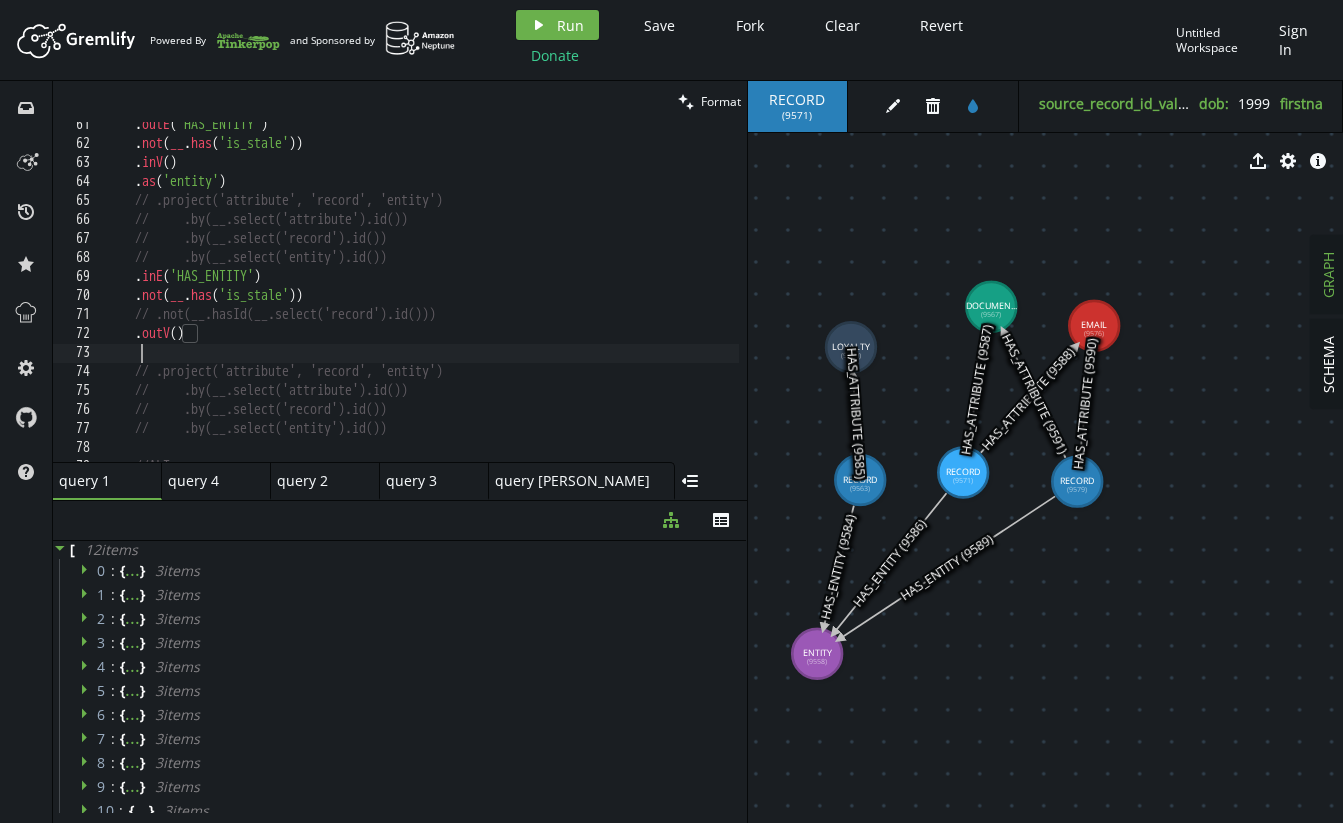 paste on ".where(neq('record'))" 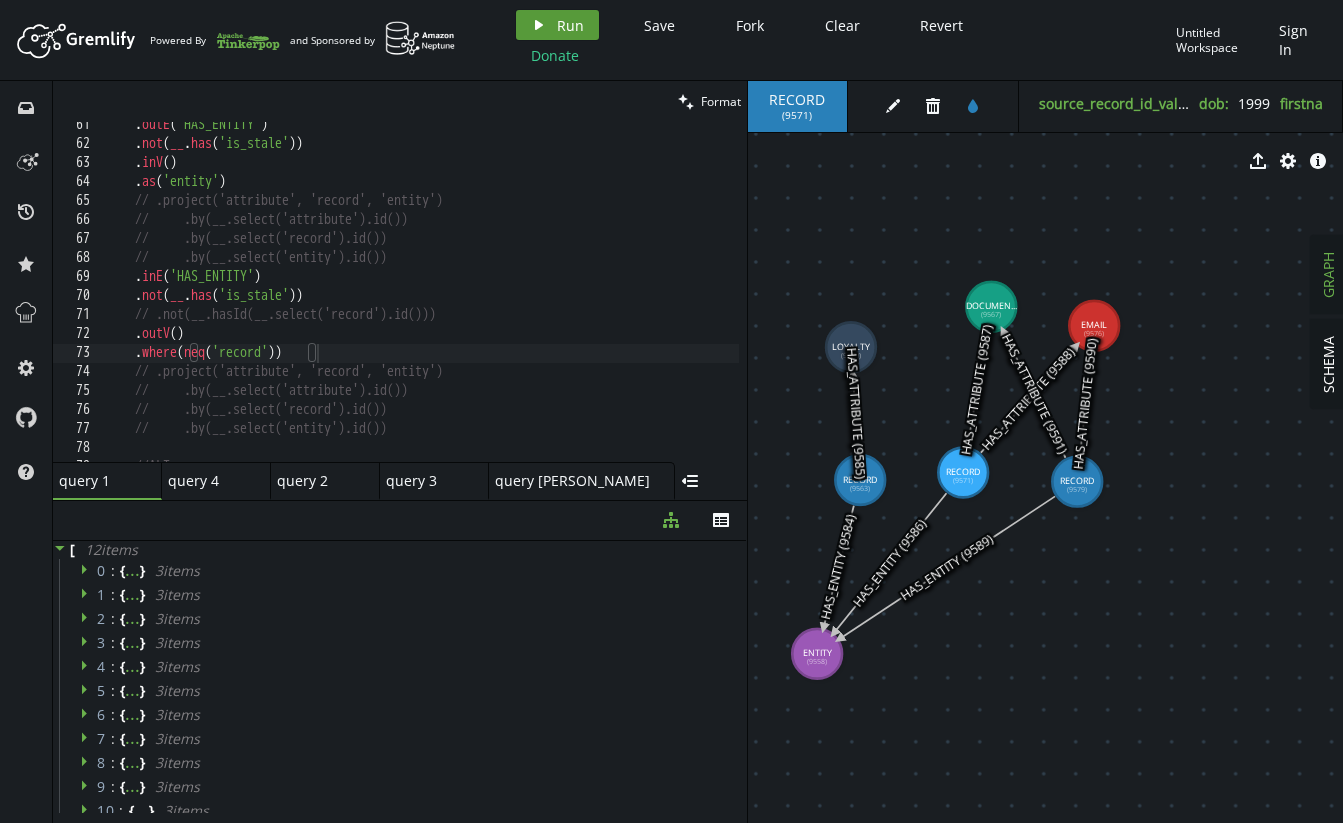 click on "play Run" at bounding box center [557, 25] 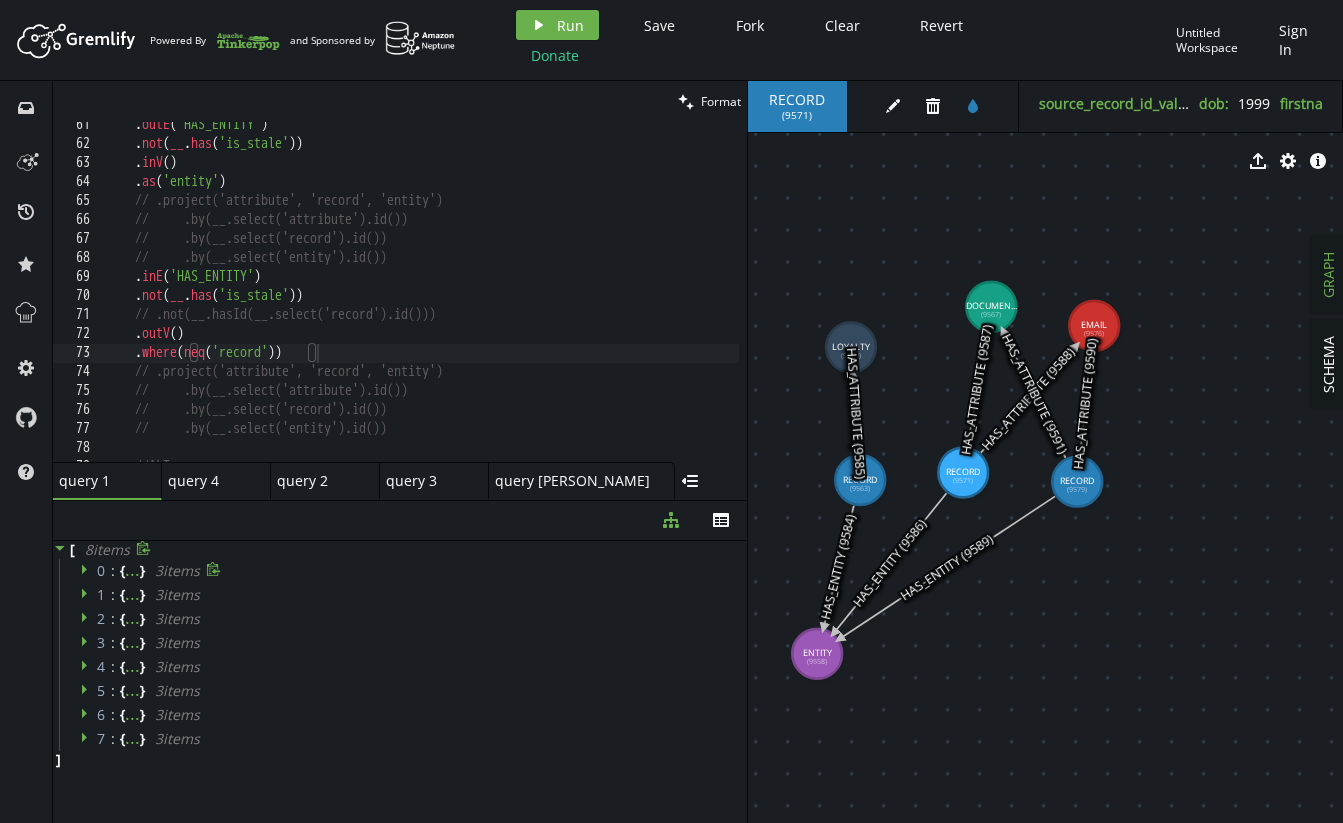 click 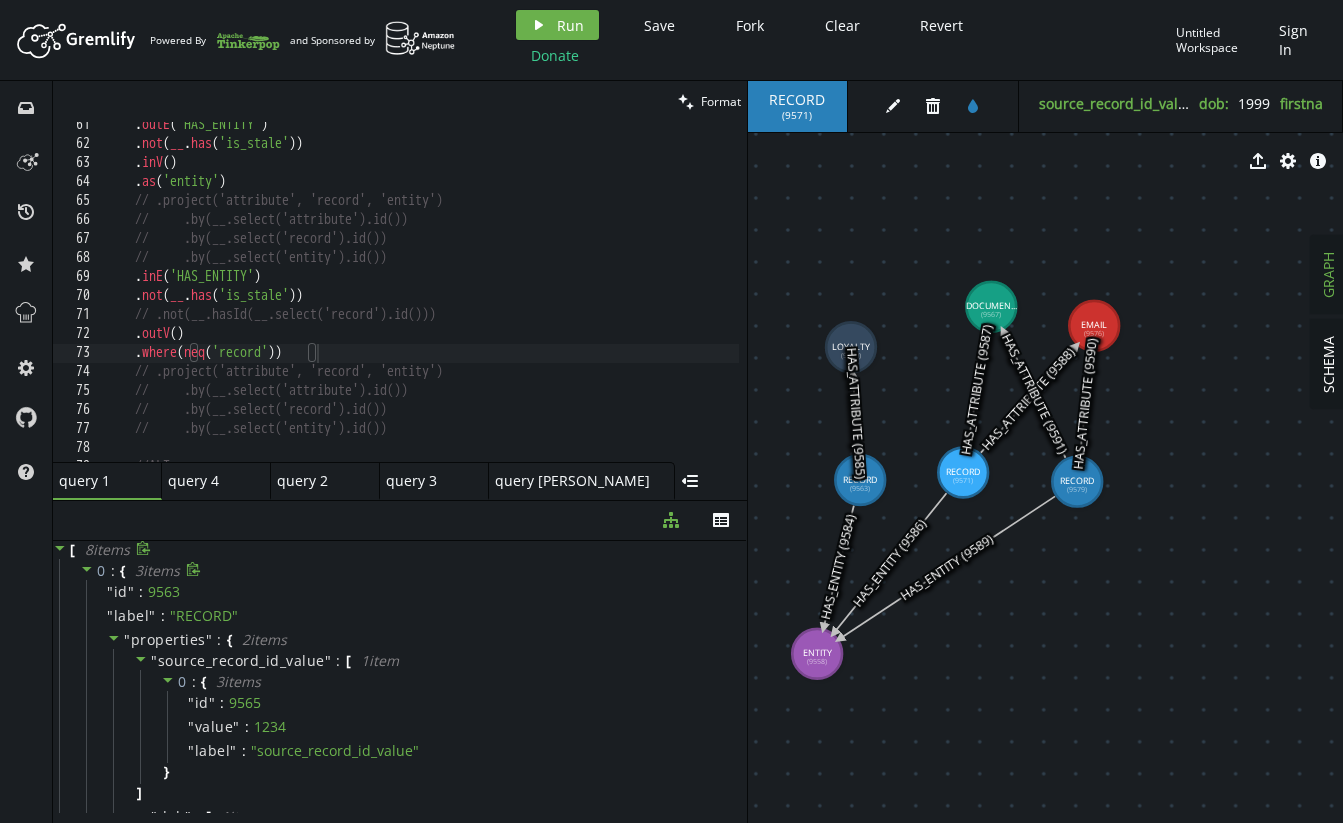 click 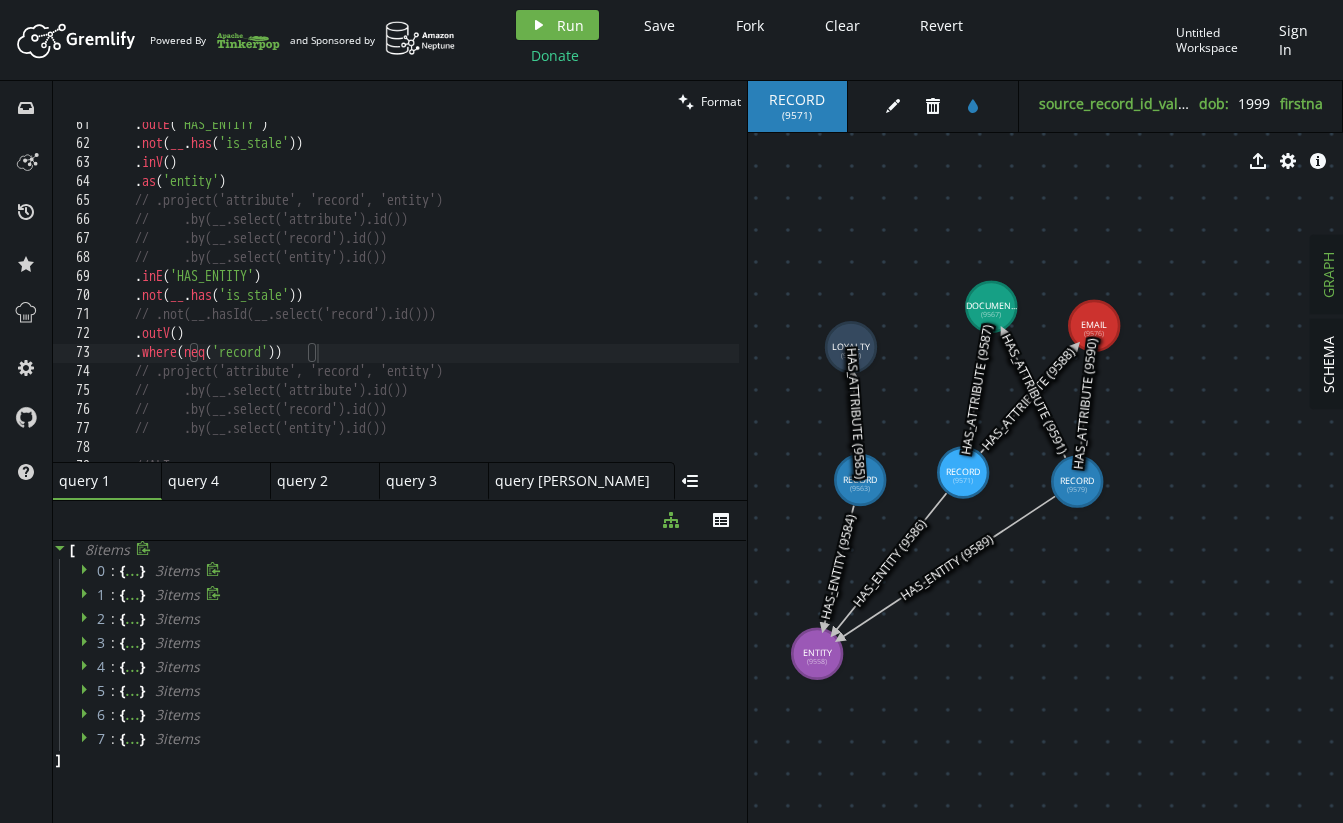 click on "1 : { ... } 3  item s" at bounding box center [403, 595] 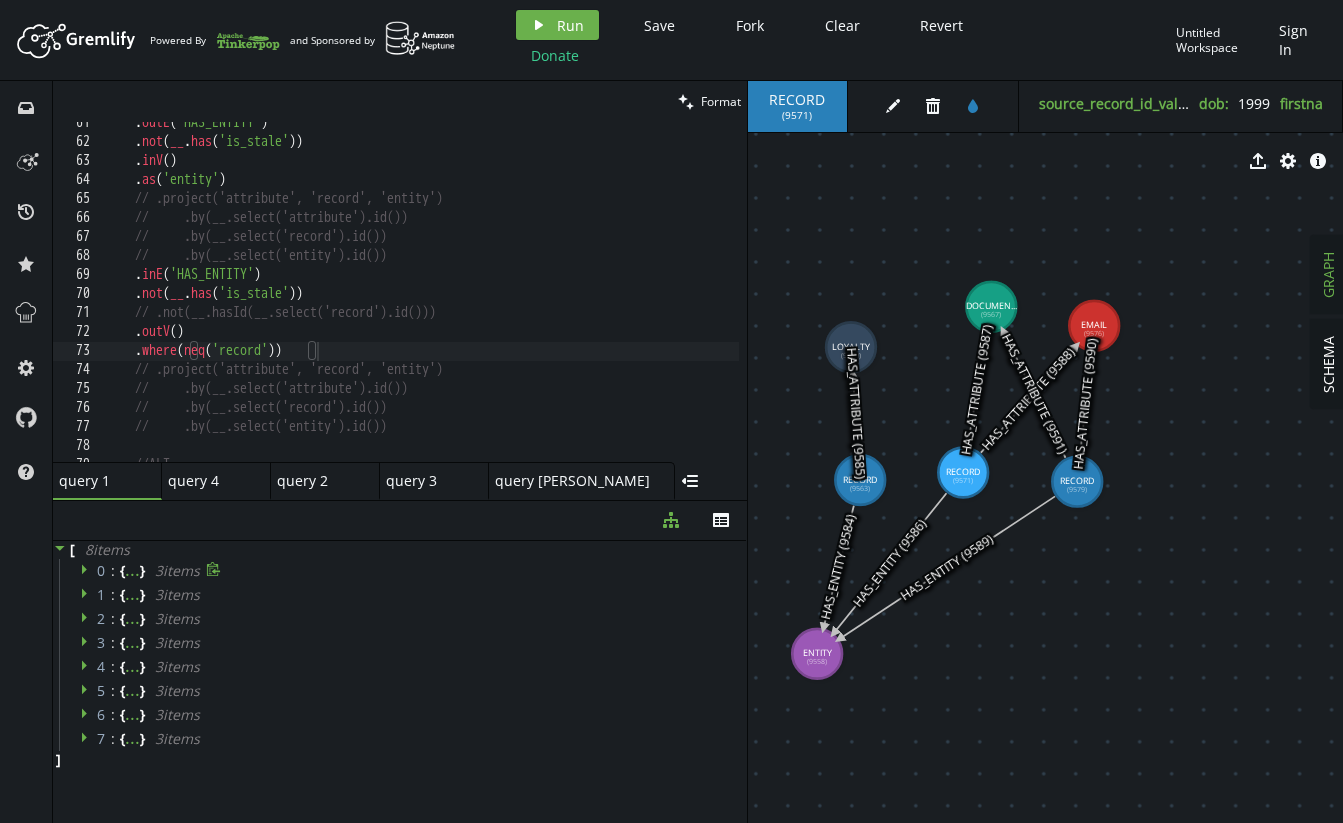 scroll, scrollTop: 1148, scrollLeft: 0, axis: vertical 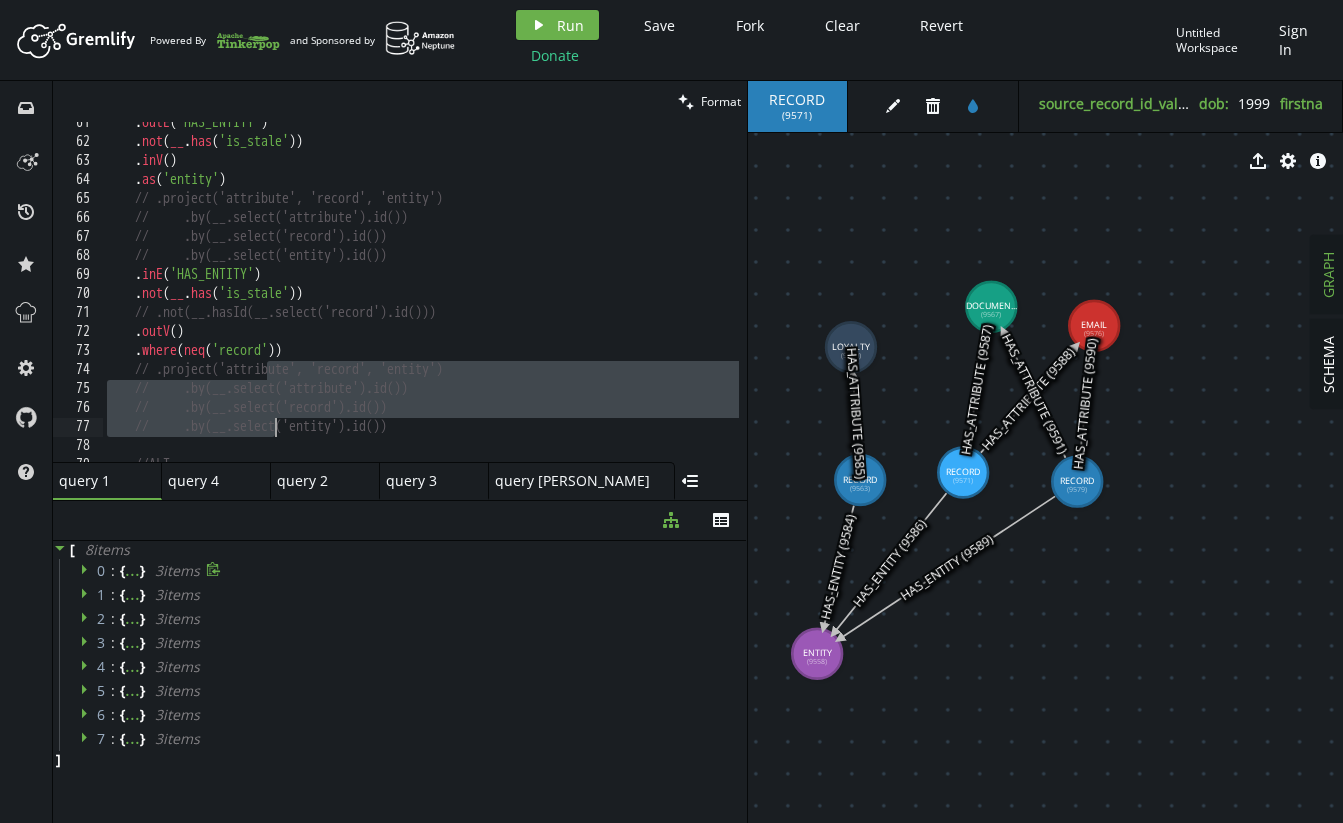 drag, startPoint x: 266, startPoint y: 366, endPoint x: 272, endPoint y: 420, distance: 54.33231 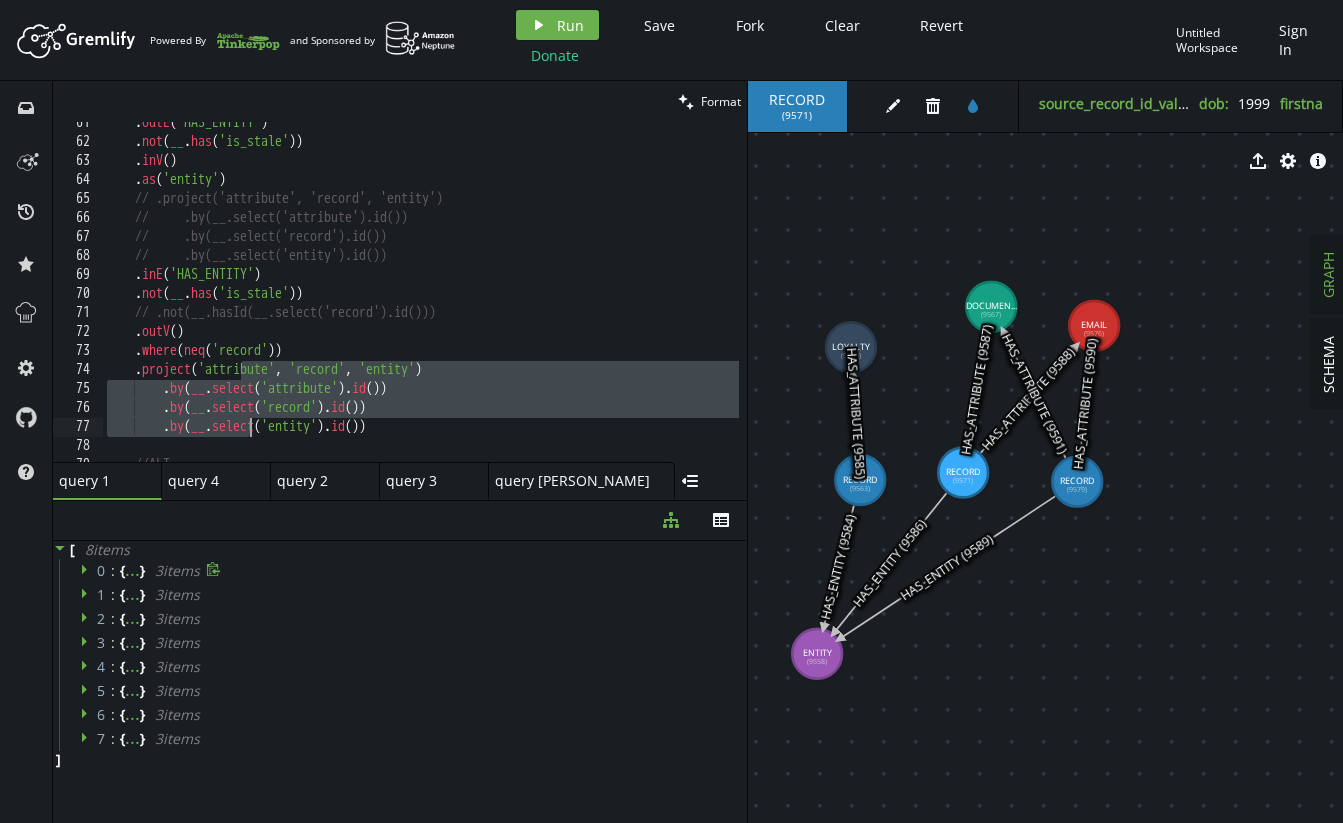 click on ". outE ( 'HAS_ENTITY' )      . not ( __ . has ( 'is_stale' ))      . inV ( )      . as ( 'entity' )      // .project('attribute', 'record', 'entity')      //     .by(__.select('attribute').id())      //     .by(__.select('record').id())      //     .by(__.select('entity').id())      . inE ( 'HAS_ENTITY' )      . not ( __ . has ( 'is_stale' ))      // .not(__.hasId(__.select('record').id()))      . outV ( )      . where ( neq ( 'record' ))      . project ( 'attribute' ,   'record' ,   'entity' )           . by ( __ . select ( 'attribute' ) . id ( ))           . by ( __ . select ( 'record' ) . id ( ))           . by ( __ . select ( 'entity' ) . id ( ))           //ALT" at bounding box center [611, 298] 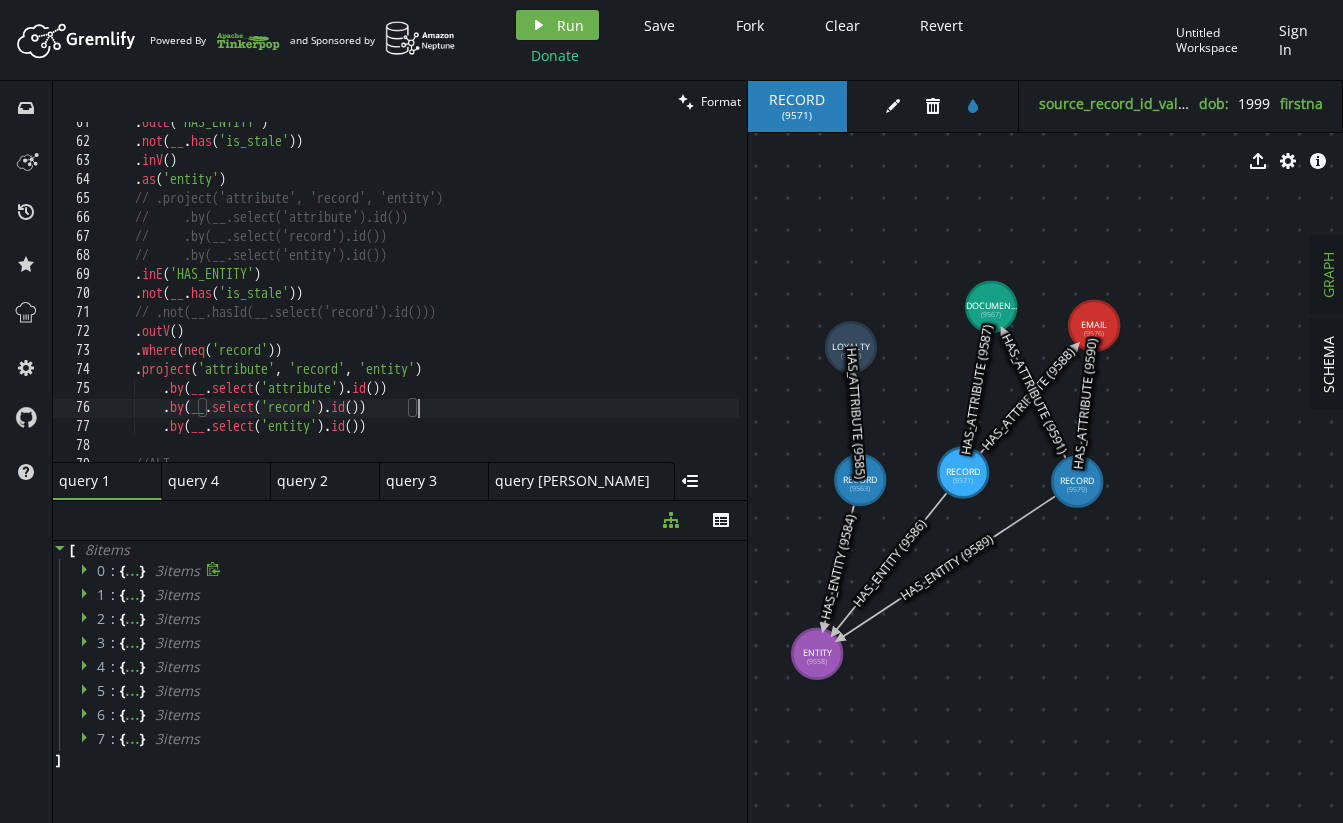click on ". outE ( 'HAS_ENTITY' )      . not ( __ . has ( 'is_stale' ))      . inV ( )      . as ( 'entity' )      // .project('attribute', 'record', 'entity')      //     .by(__.select('attribute').id())      //     .by(__.select('record').id())      //     .by(__.select('entity').id())      . inE ( 'HAS_ENTITY' )      . not ( __ . has ( 'is_stale' ))      // .not(__.hasId(__.select('record').id()))      . outV ( )      . where ( neq ( 'record' ))      . project ( 'attribute' ,   'record' ,   'entity' )           . by ( __ . select ( 'attribute' ) . id ( ))           . by ( __ . select ( 'record' ) . id ( ))           . by ( __ . select ( 'entity' ) . id ( ))           //ALT" at bounding box center [611, 298] 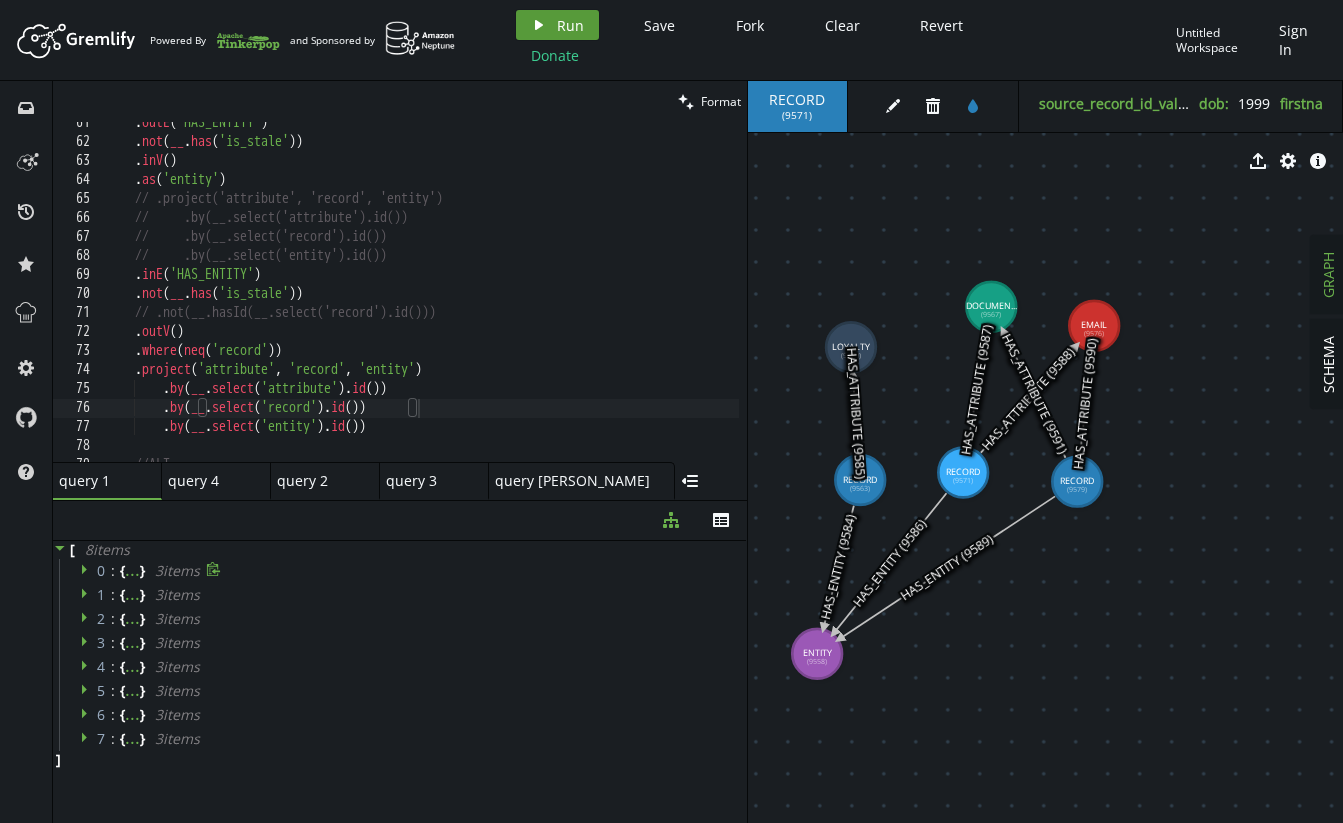 click on "Run" at bounding box center (570, 25) 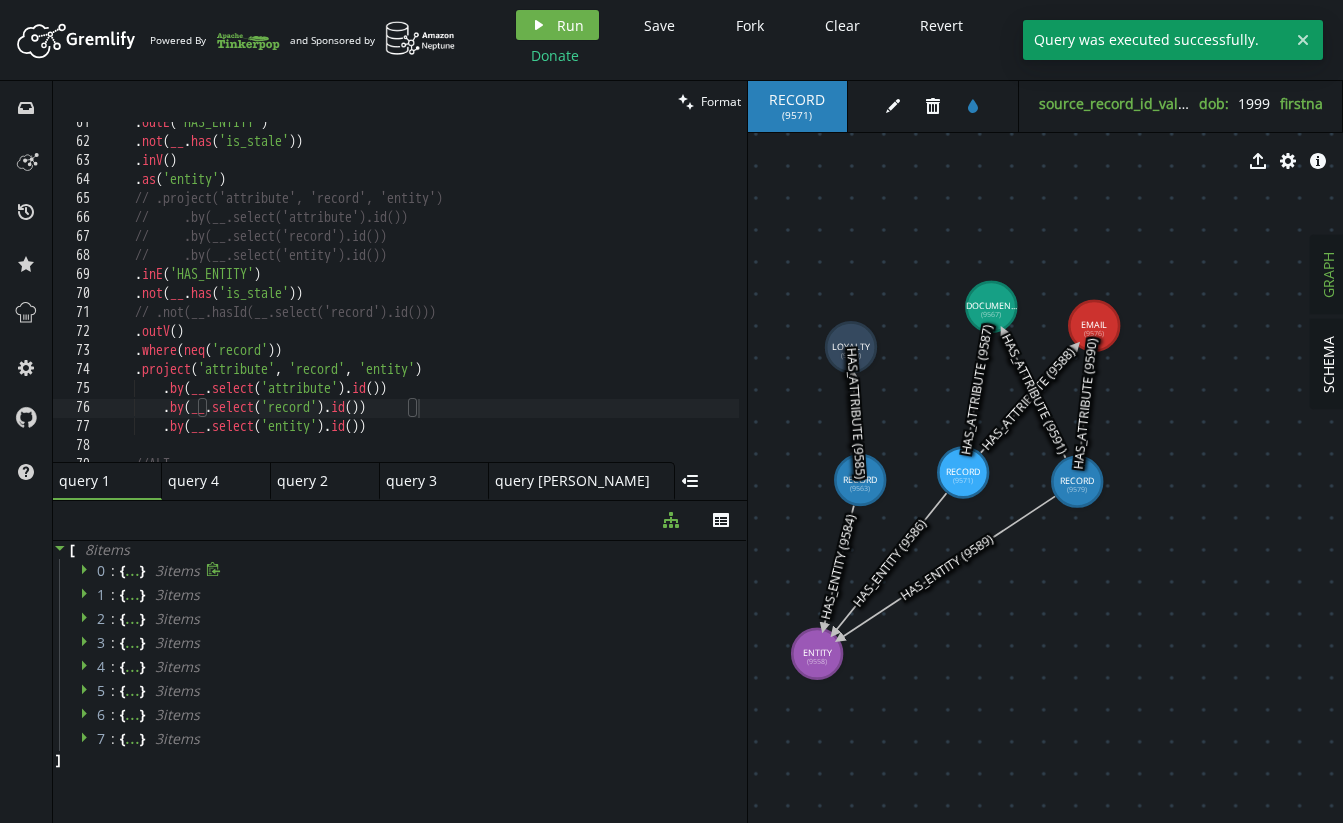 scroll, scrollTop: 1178, scrollLeft: 0, axis: vertical 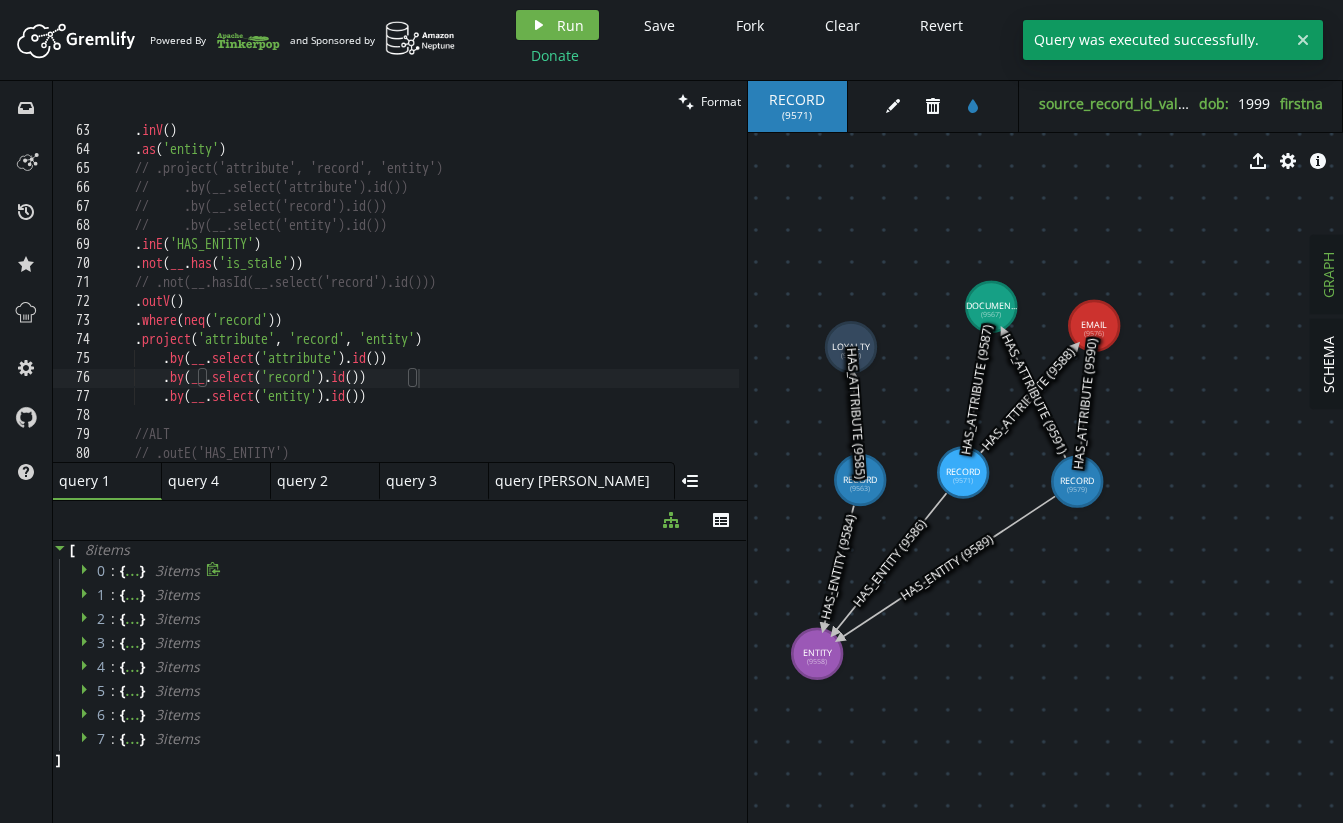 click on ". inV ( )      . as ( 'entity' )      // .project('attribute', 'record', 'entity')      //     .by(__.select('attribute').id())      //     .by(__.select('record').id())      //     .by(__.select('entity').id())      . inE ( 'HAS_ENTITY' )      . not ( __ . has ( 'is_stale' ))      // .not(__.hasId(__.select('record').id()))      . outV ( )      . where ( neq ( 'record' ))      . project ( 'attribute' ,   'record' ,   'entity' )           . by ( __ . select ( 'attribute' ) . id ( ))           . by ( __ . select ( 'record' ) . id ( ))           . by ( __ . select ( 'entity' ) . id ( ))           //ALT      // .outE('HAS_ENTITY')      // .not(__.has('is_stale'))" at bounding box center (611, 306) 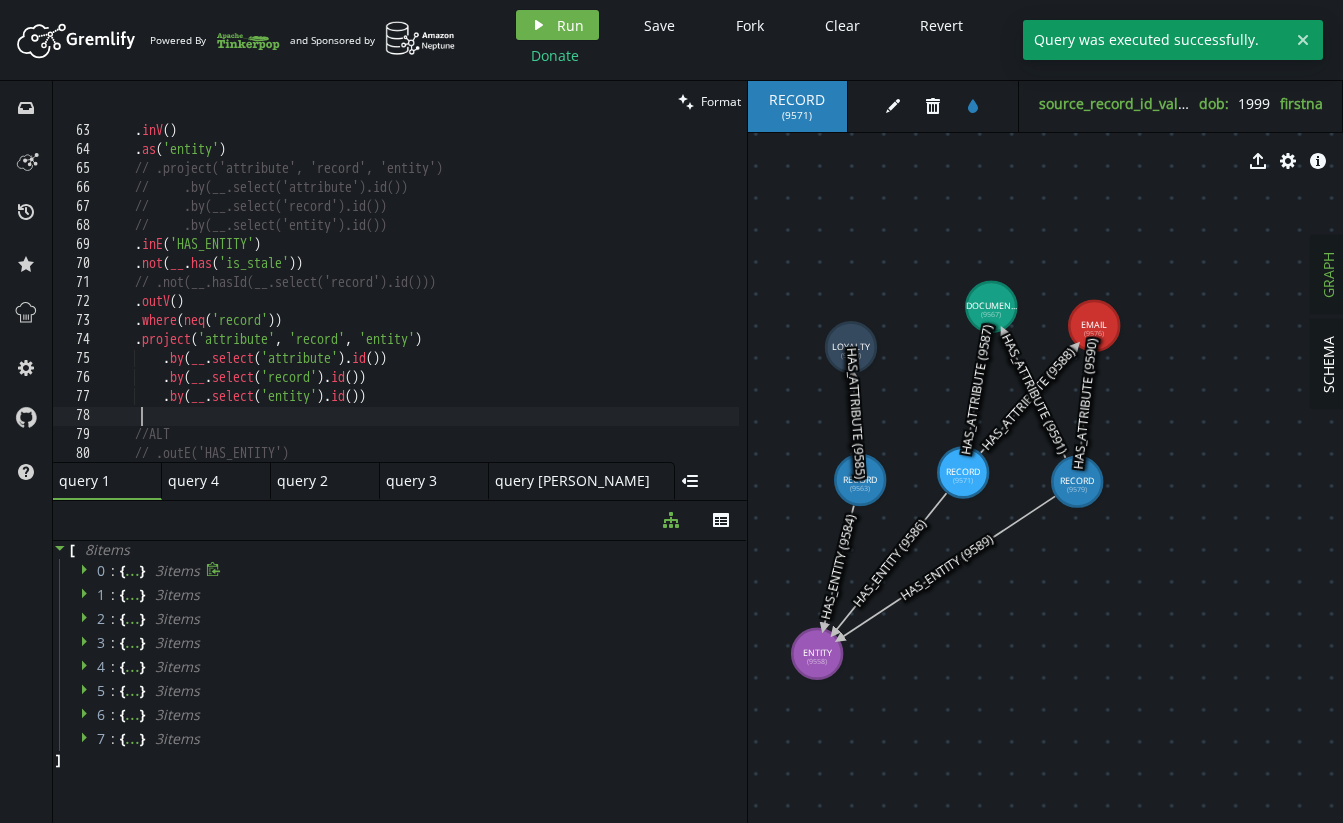 click on ". inV ( )      . as ( 'entity' )      // .project('attribute', 'record', 'entity')      //     .by(__.select('attribute').id())      //     .by(__.select('record').id())      //     .by(__.select('entity').id())      . inE ( 'HAS_ENTITY' )      . not ( __ . has ( 'is_stale' ))      // .not(__.hasId(__.select('record').id()))      . outV ( )      . where ( neq ( 'record' ))      . project ( 'attribute' ,   'record' ,   'entity' )           . by ( __ . select ( 'attribute' ) . id ( ))           . by ( __ . select ( 'record' ) . id ( ))           . by ( __ . select ( 'entity' ) . id ( ))           //ALT      // .outE('HAS_ENTITY')      // .not(__.has('is_stale'))" at bounding box center [611, 306] 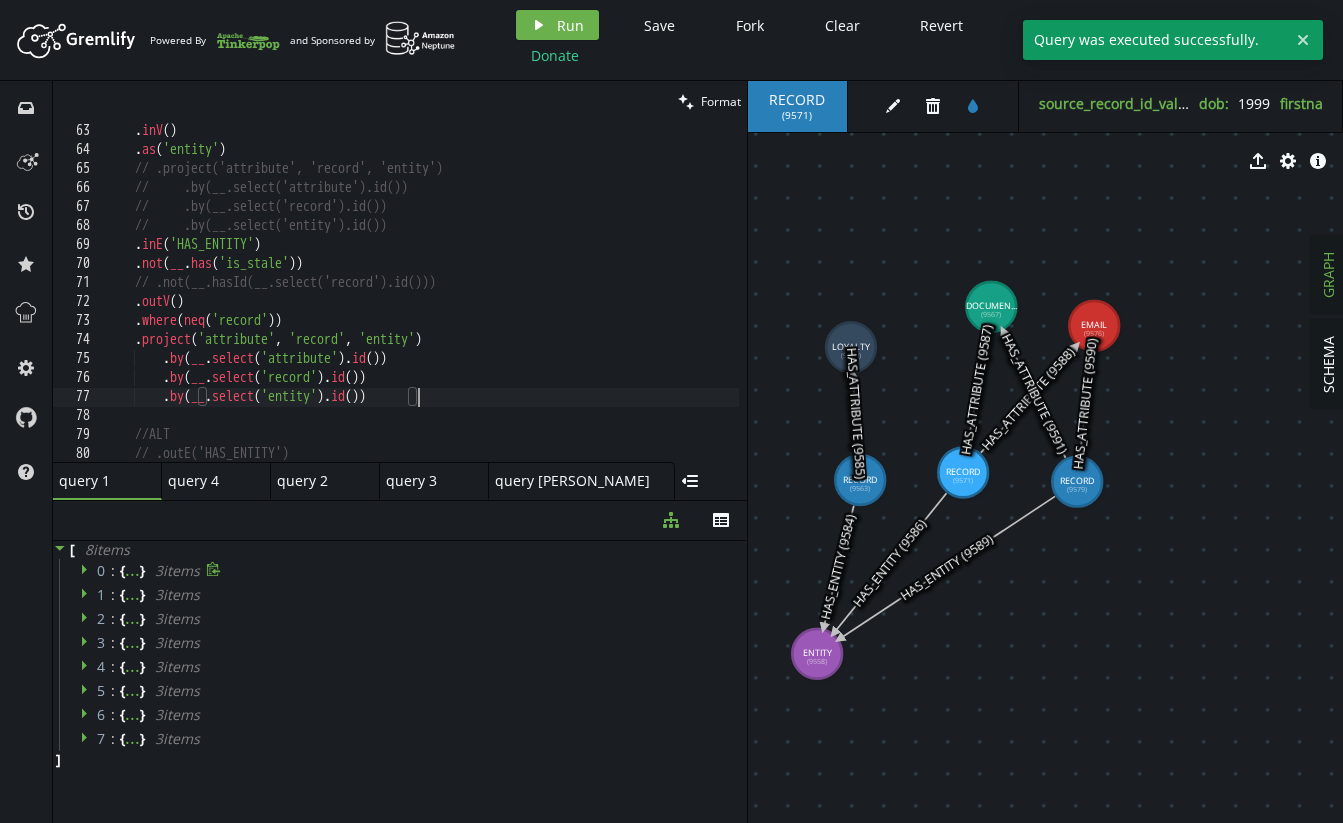 click 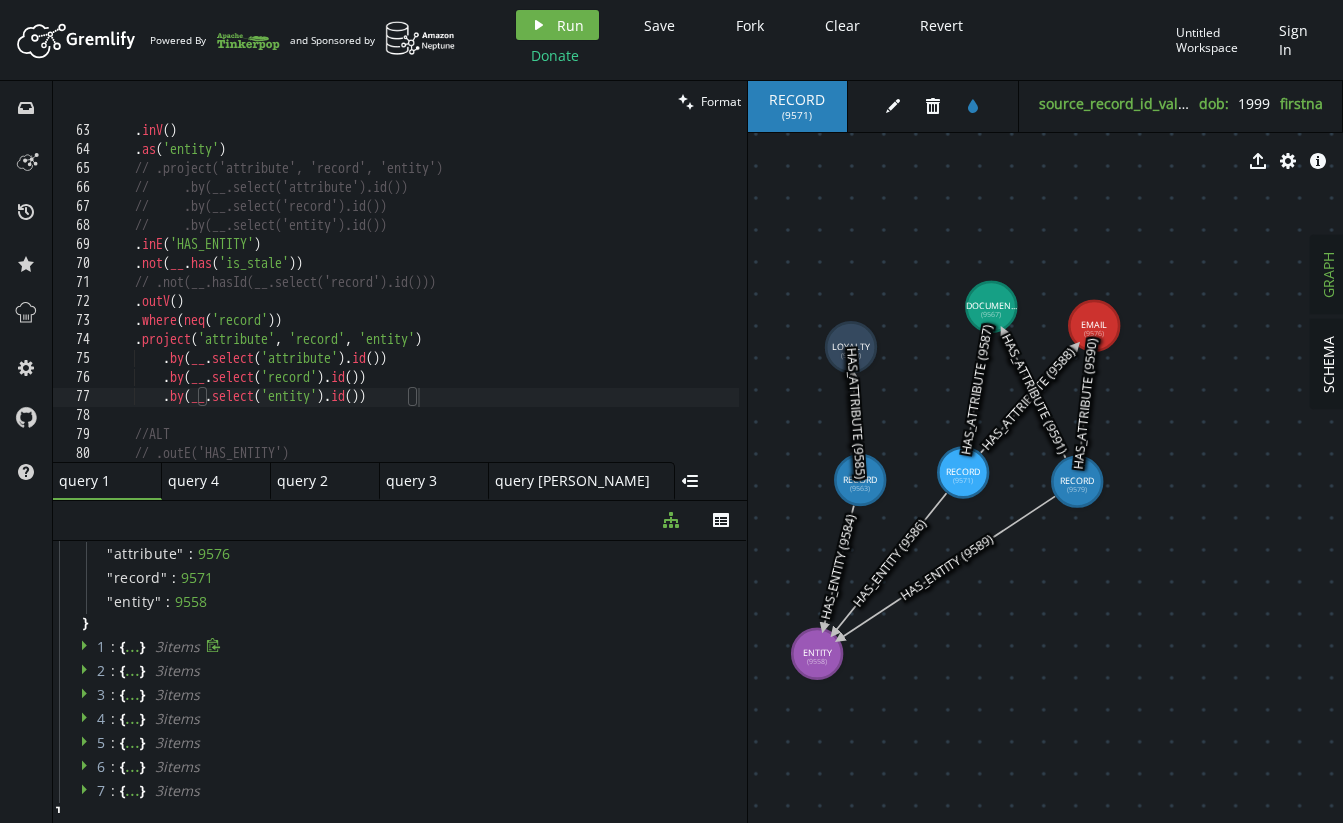 click 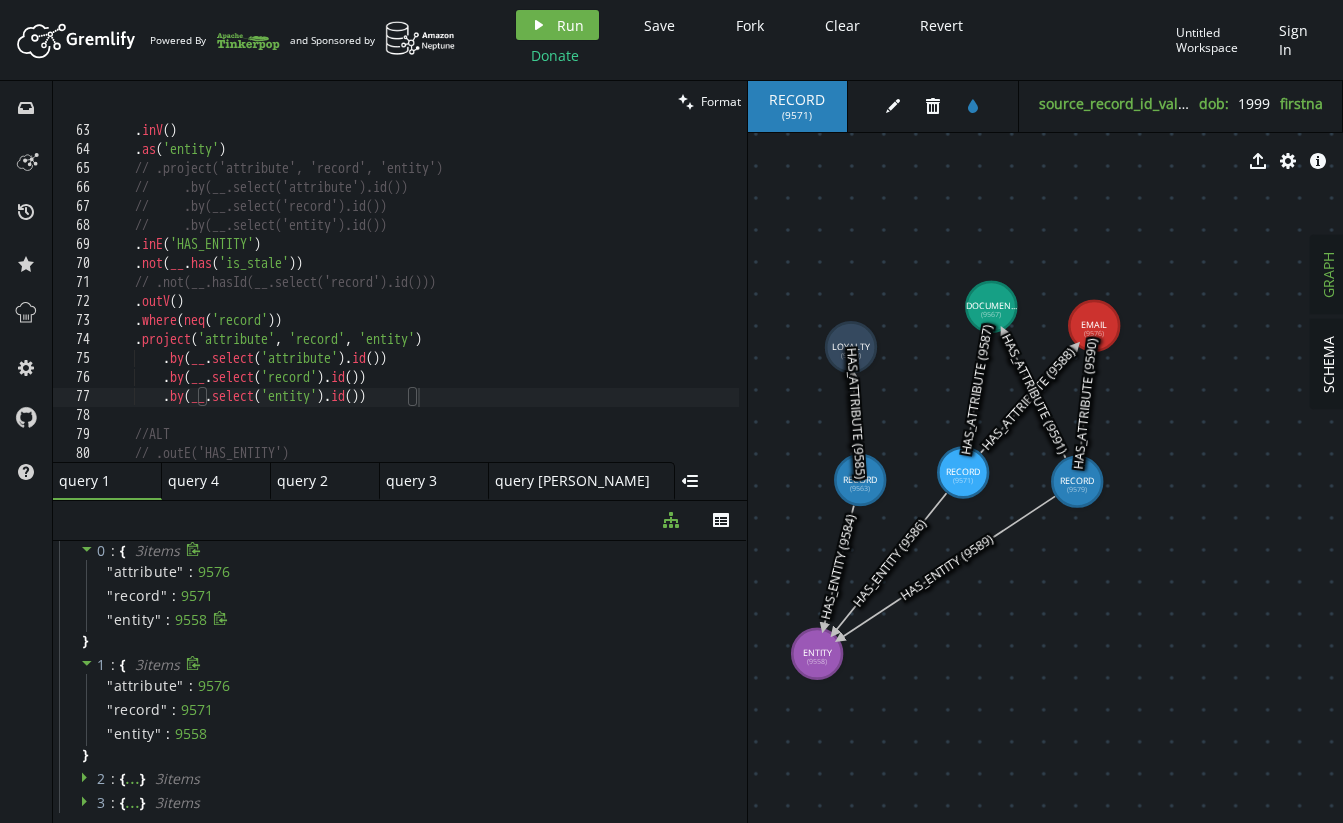 scroll, scrollTop: 2, scrollLeft: 0, axis: vertical 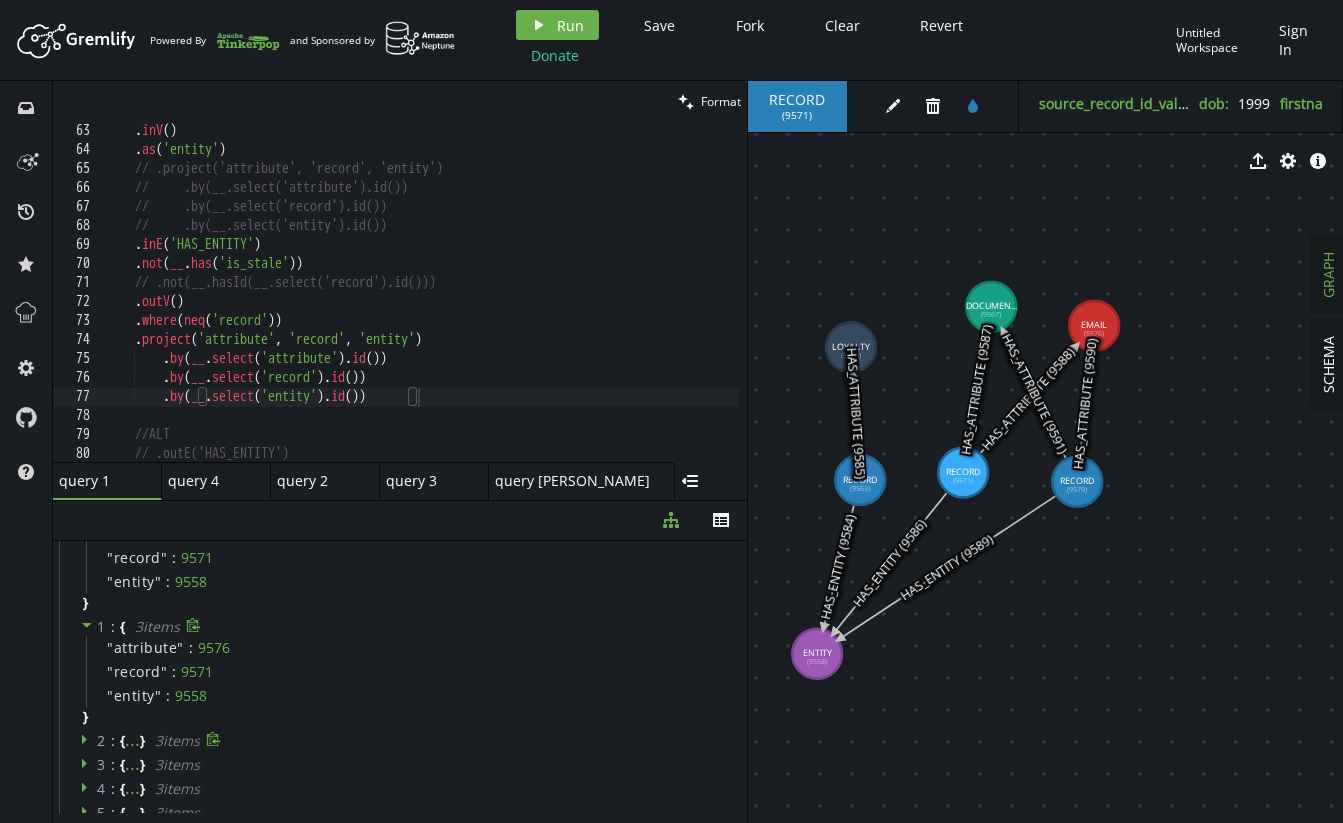 click 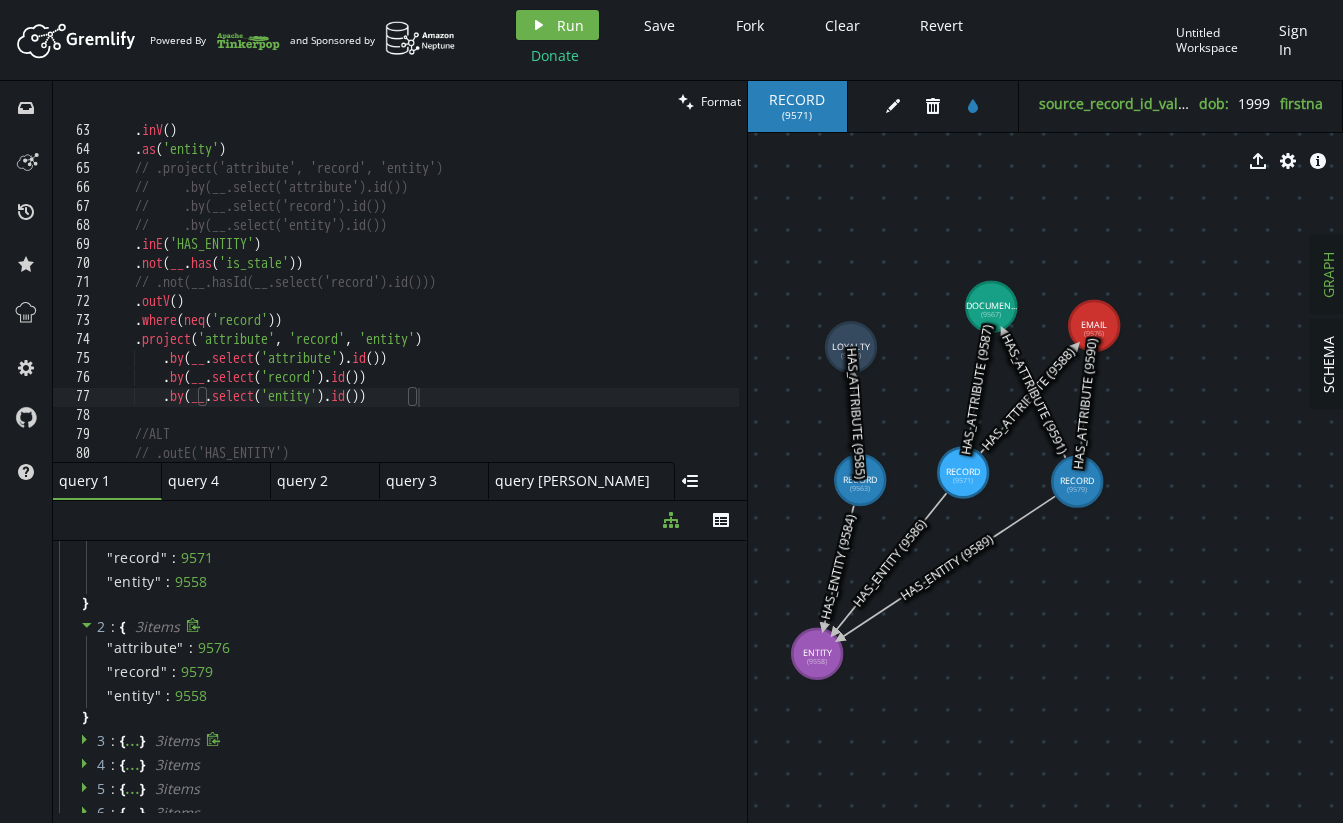 click 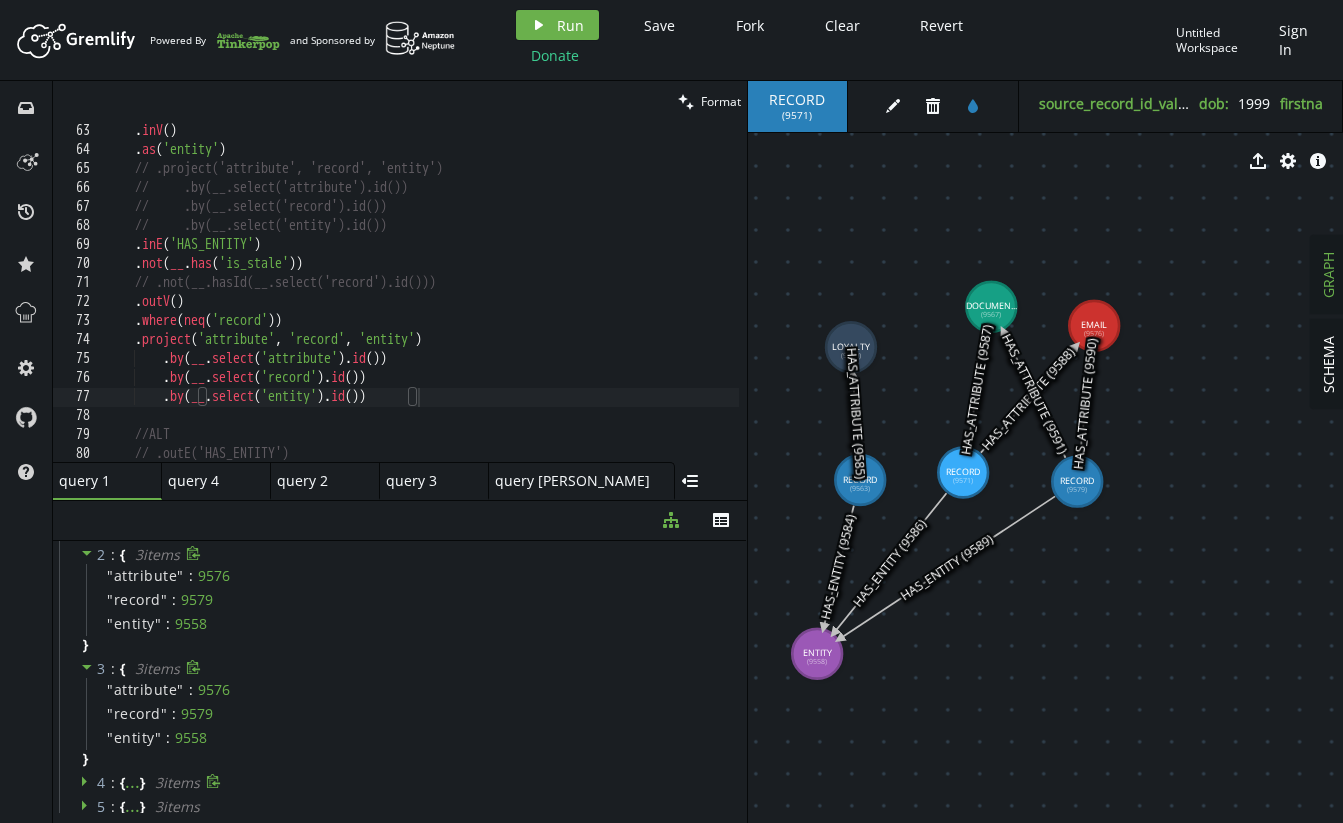 click 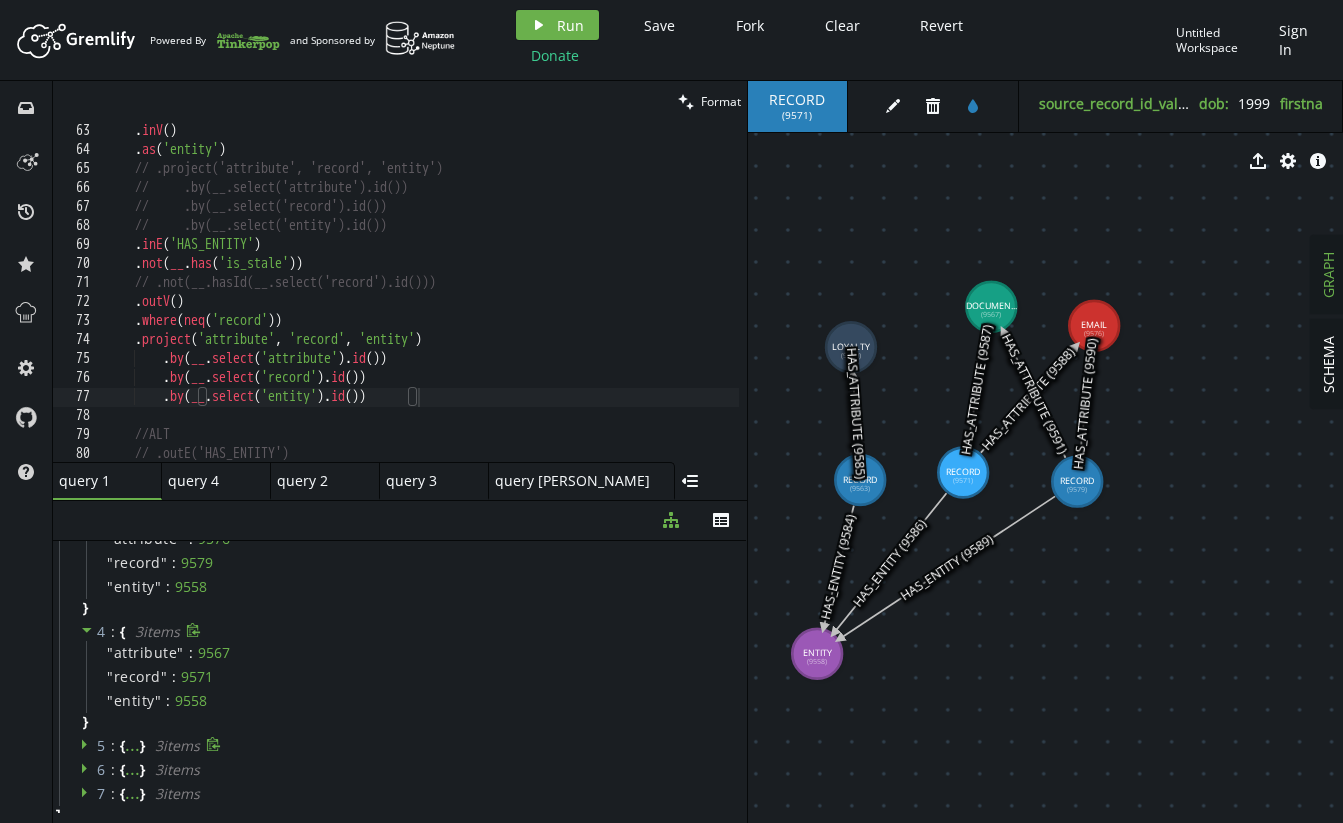 scroll, scrollTop: 406, scrollLeft: 0, axis: vertical 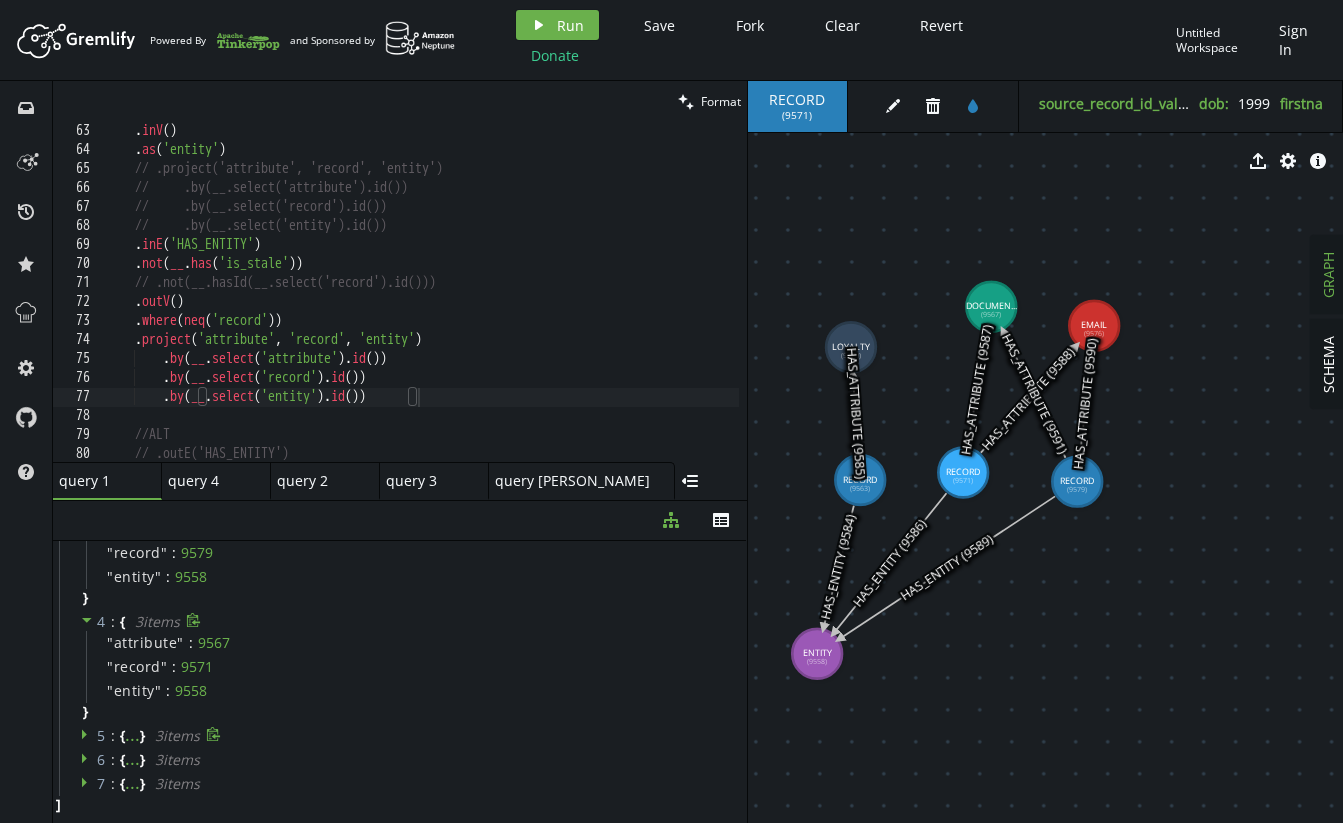 drag, startPoint x: 90, startPoint y: 725, endPoint x: 89, endPoint y: 742, distance: 17.029387 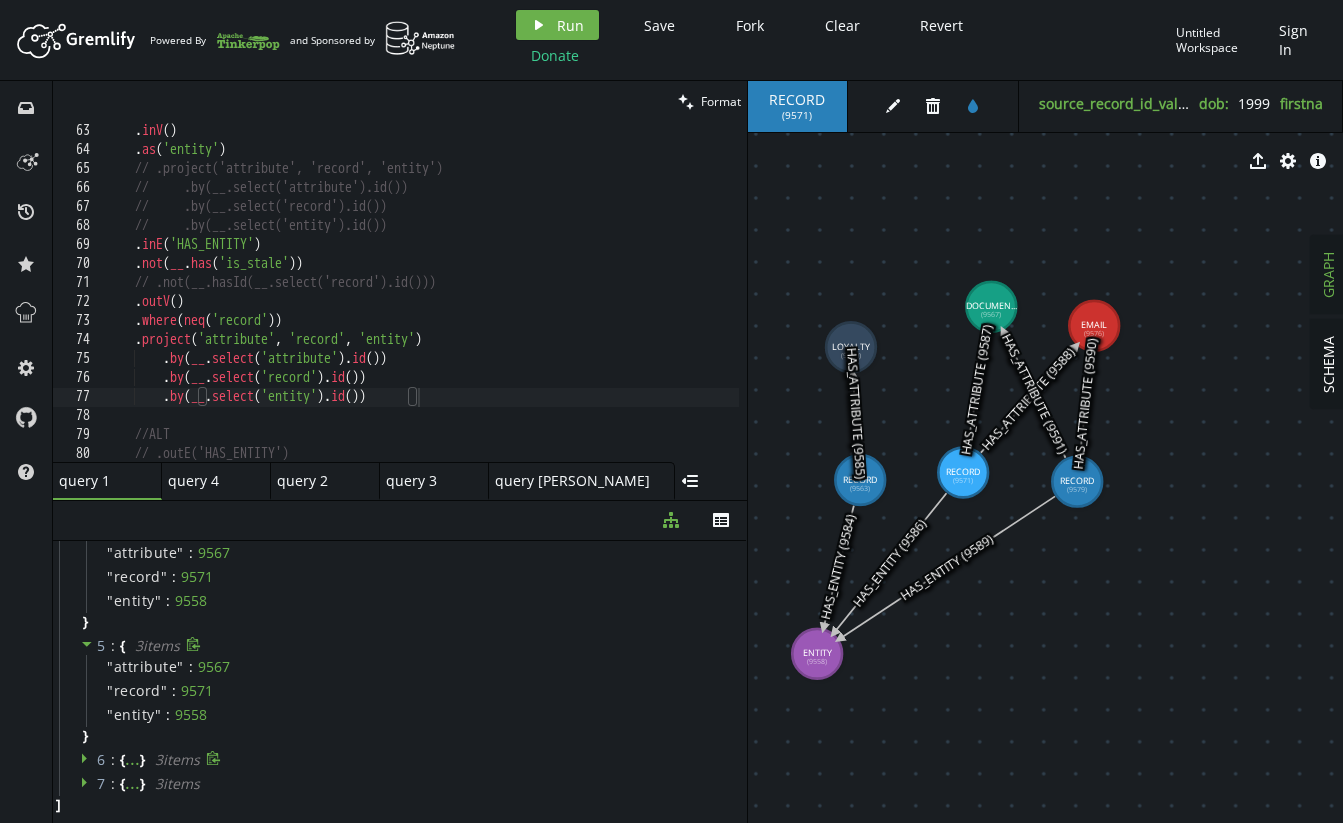 click 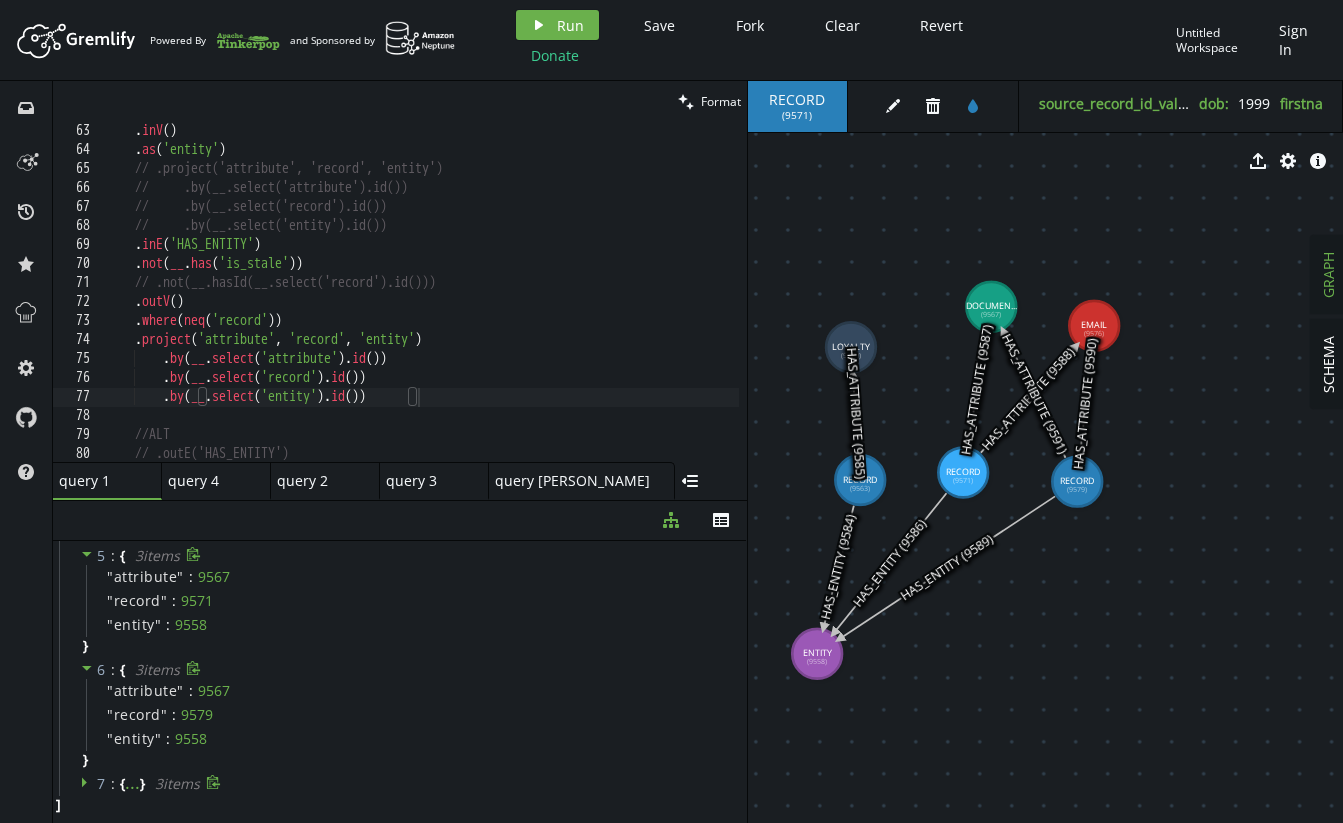 click 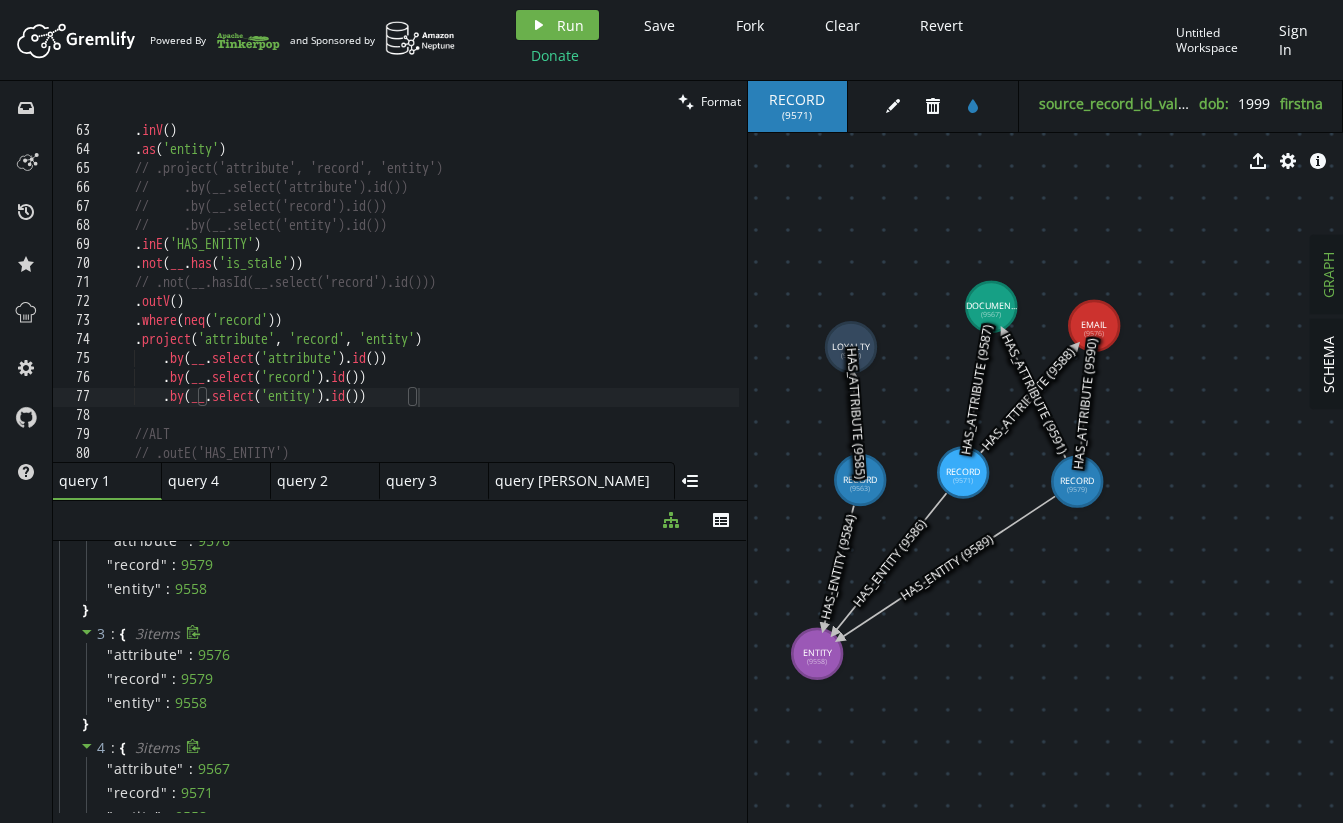 scroll, scrollTop: 0, scrollLeft: 0, axis: both 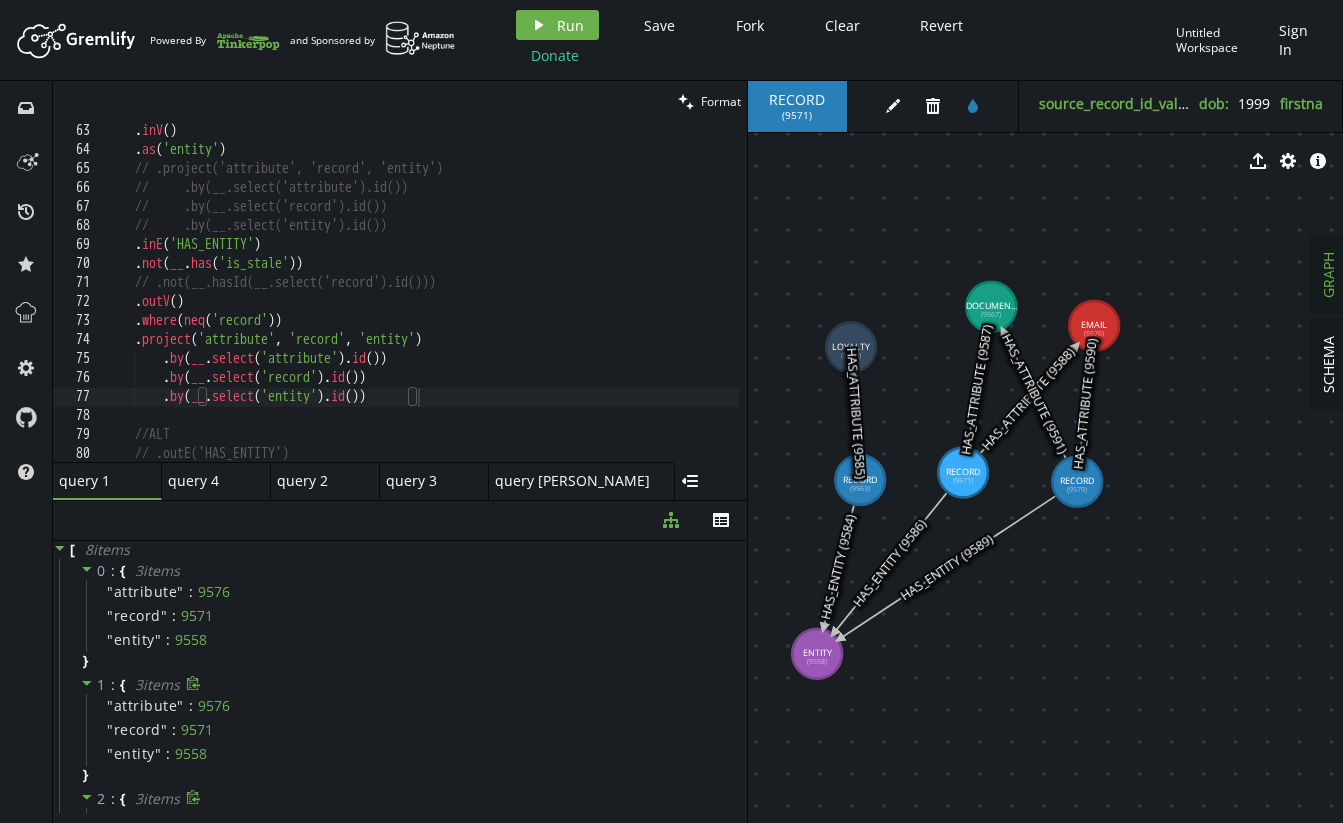 click on ". inV ( )      . as ( 'entity' )      // .project('attribute', 'record', 'entity')      //     .by(__.select('attribute').id())      //     .by(__.select('record').id())      //     .by(__.select('entity').id())      . inE ( 'HAS_ENTITY' )      . not ( __ . has ( 'is_stale' ))      // .not(__.hasId(__.select('record').id()))      . outV ( )      . where ( neq ( 'record' ))      . project ( 'attribute' ,   'record' ,   'entity' )           . by ( __ . select ( 'attribute' ) . id ( ))           . by ( __ . select ( 'record' ) . id ( ))           . by ( __ . select ( 'entity' ) . id ( ))           //ALT      // .outE('HAS_ENTITY')      // .not(__.has('is_stale'))" at bounding box center (611, 306) 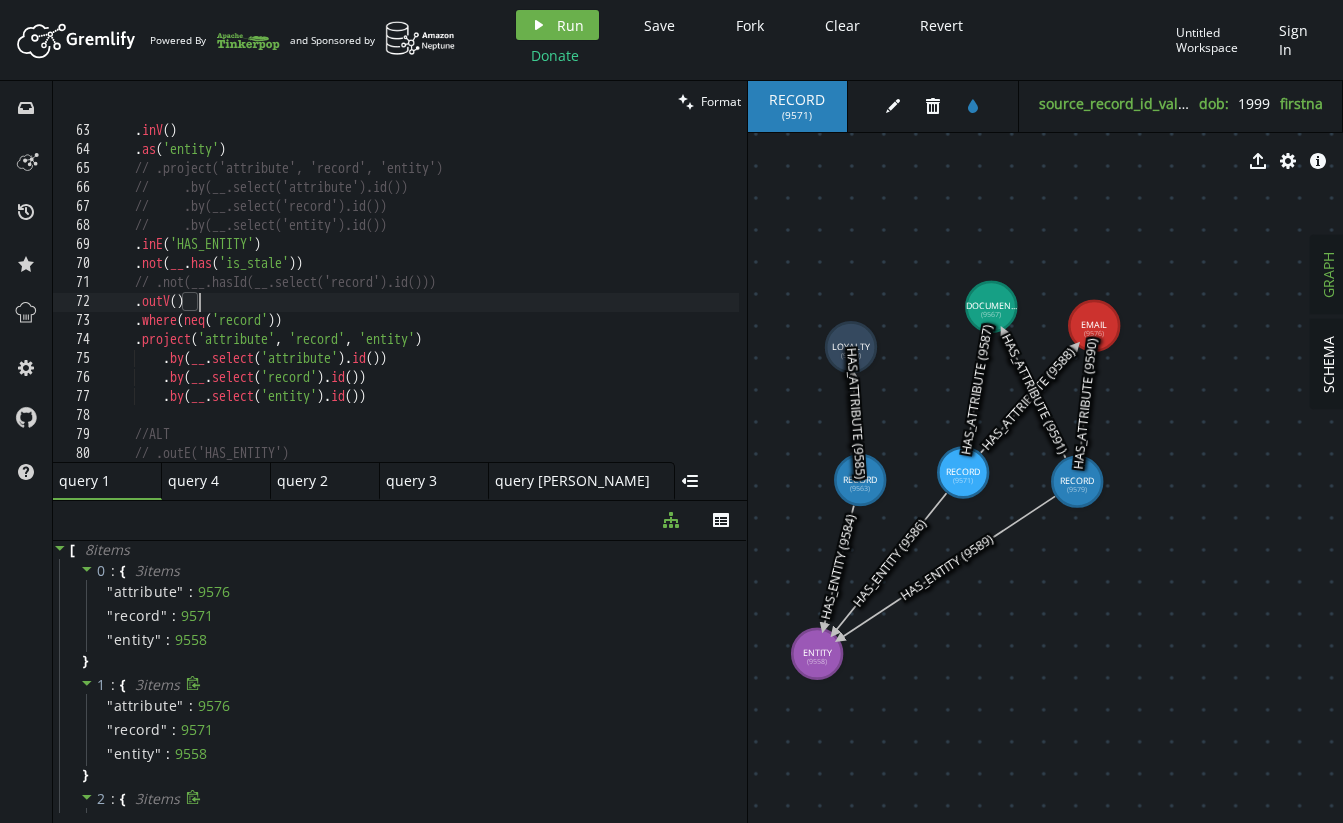 click on ". inV ( )      . as ( 'entity' )      // .project('attribute', 'record', 'entity')      //     .by(__.select('attribute').id())      //     .by(__.select('record').id())      //     .by(__.select('entity').id())      . inE ( 'HAS_ENTITY' )      . not ( __ . has ( 'is_stale' ))      // .not(__.hasId(__.select('record').id()))      . outV ( )      . where ( neq ( 'record' ))      . project ( 'attribute' ,   'record' ,   'entity' )           . by ( __ . select ( 'attribute' ) . id ( ))           . by ( __ . select ( 'record' ) . id ( ))           . by ( __ . select ( 'entity' ) . id ( ))           //ALT      // .outE('HAS_ENTITY')      // .not(__.has('is_stale'))" at bounding box center [611, 306] 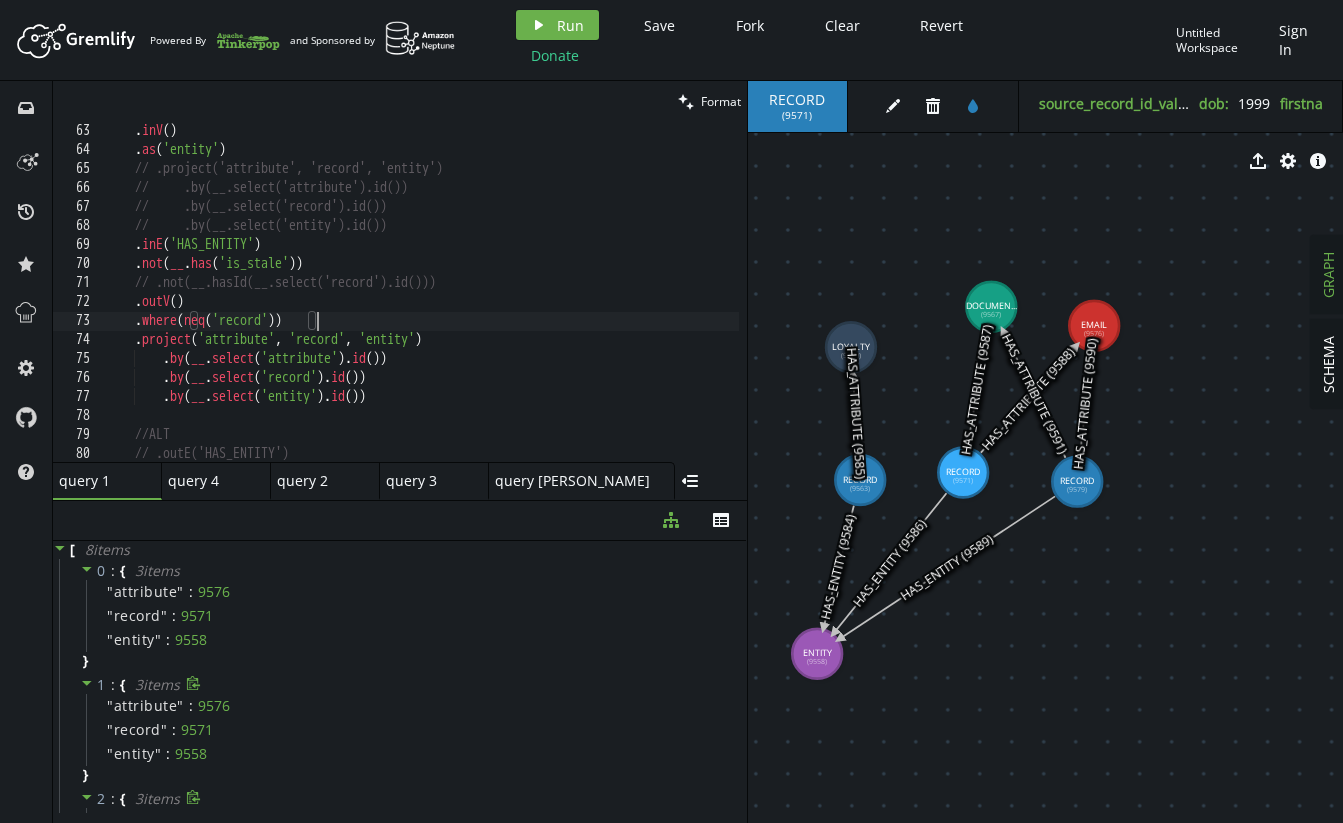click on ". inV ( )      . as ( 'entity' )      // .project('attribute', 'record', 'entity')      //     .by(__.select('attribute').id())      //     .by(__.select('record').id())      //     .by(__.select('entity').id())      . inE ( 'HAS_ENTITY' )      . not ( __ . has ( 'is_stale' ))      // .not(__.hasId(__.select('record').id()))      . outV ( )      . where ( neq ( 'record' ))      . project ( 'attribute' ,   'record' ,   'entity' )           . by ( __ . select ( 'attribute' ) . id ( ))           . by ( __ . select ( 'record' ) . id ( ))           . by ( __ . select ( 'entity' ) . id ( ))           //ALT      // .outE('HAS_ENTITY')      // .not(__.has('is_stale'))" at bounding box center (611, 306) 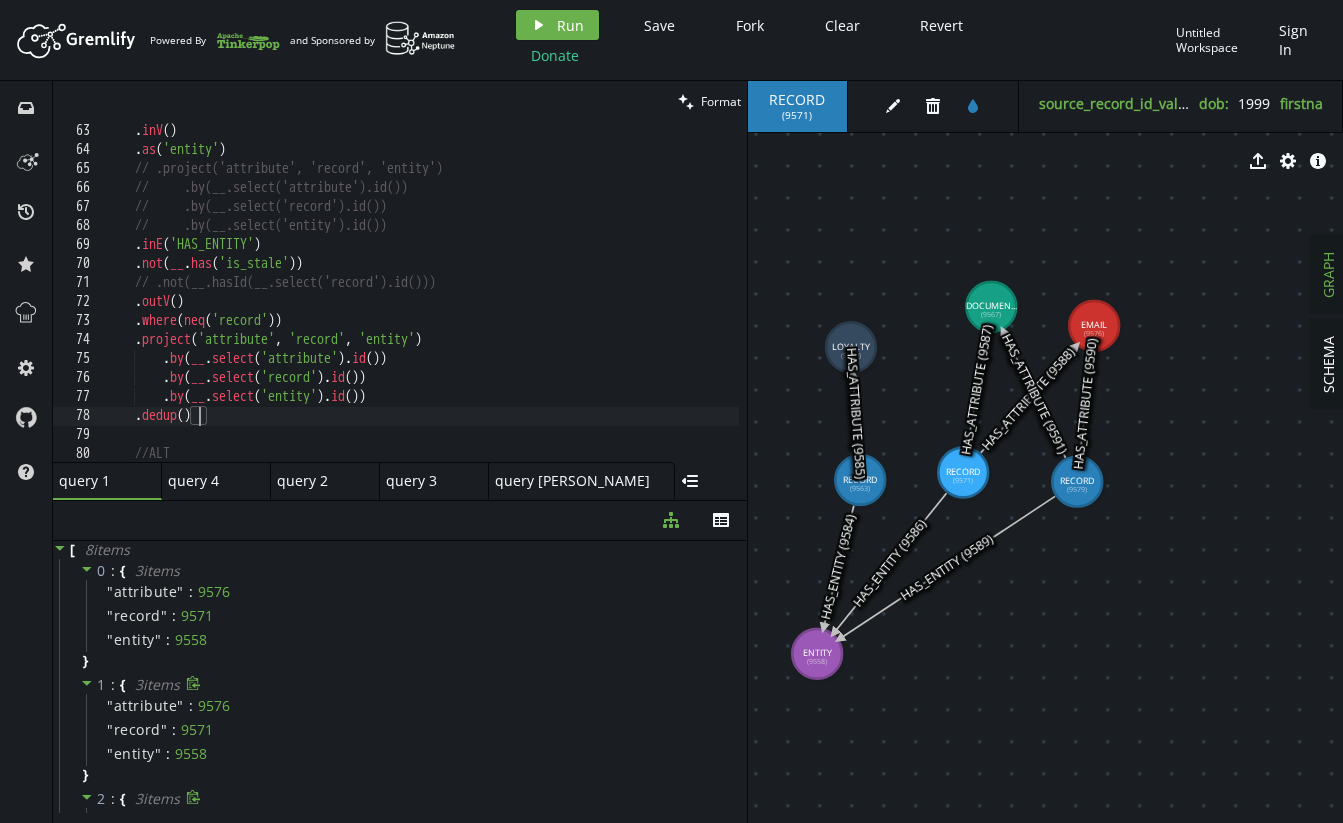 scroll, scrollTop: 0, scrollLeft: 99, axis: horizontal 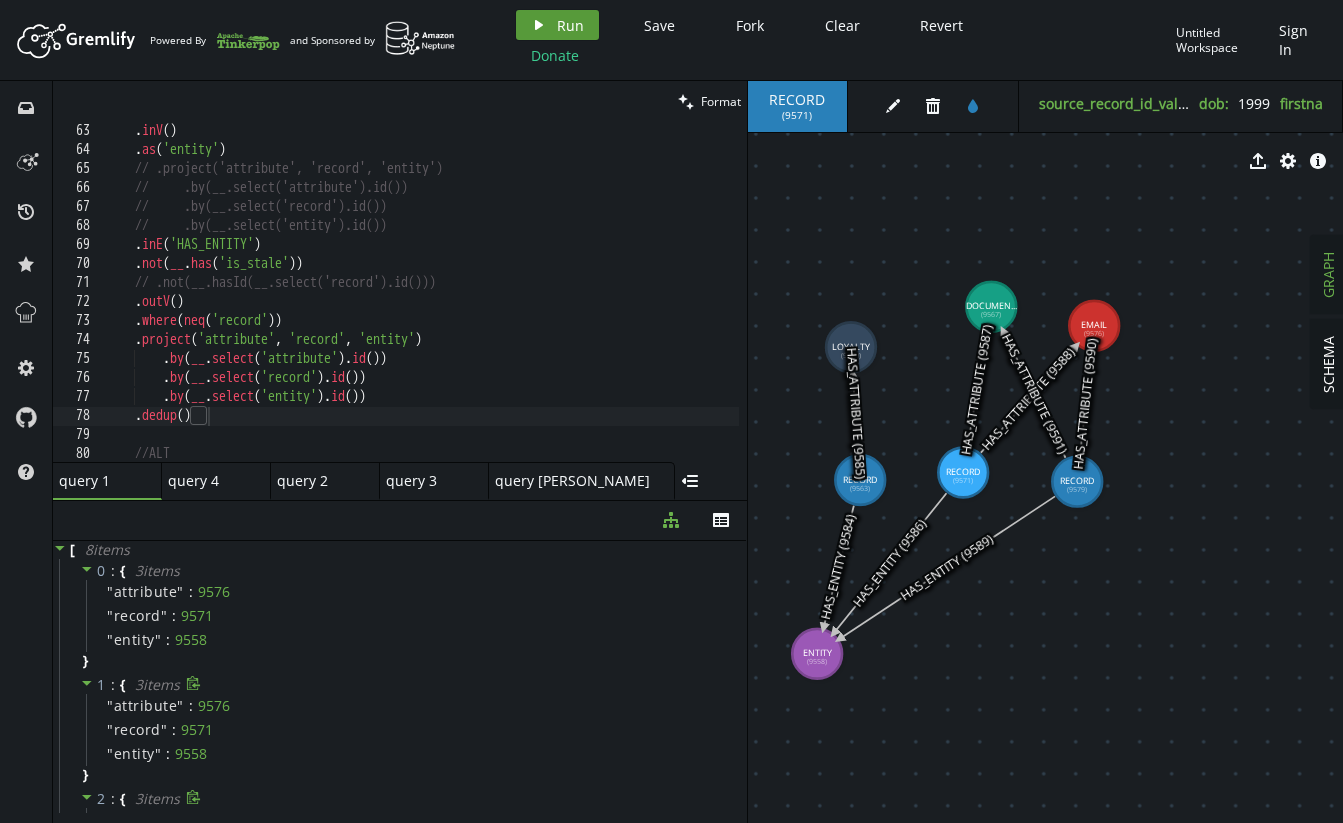 click on "Run" at bounding box center (570, 25) 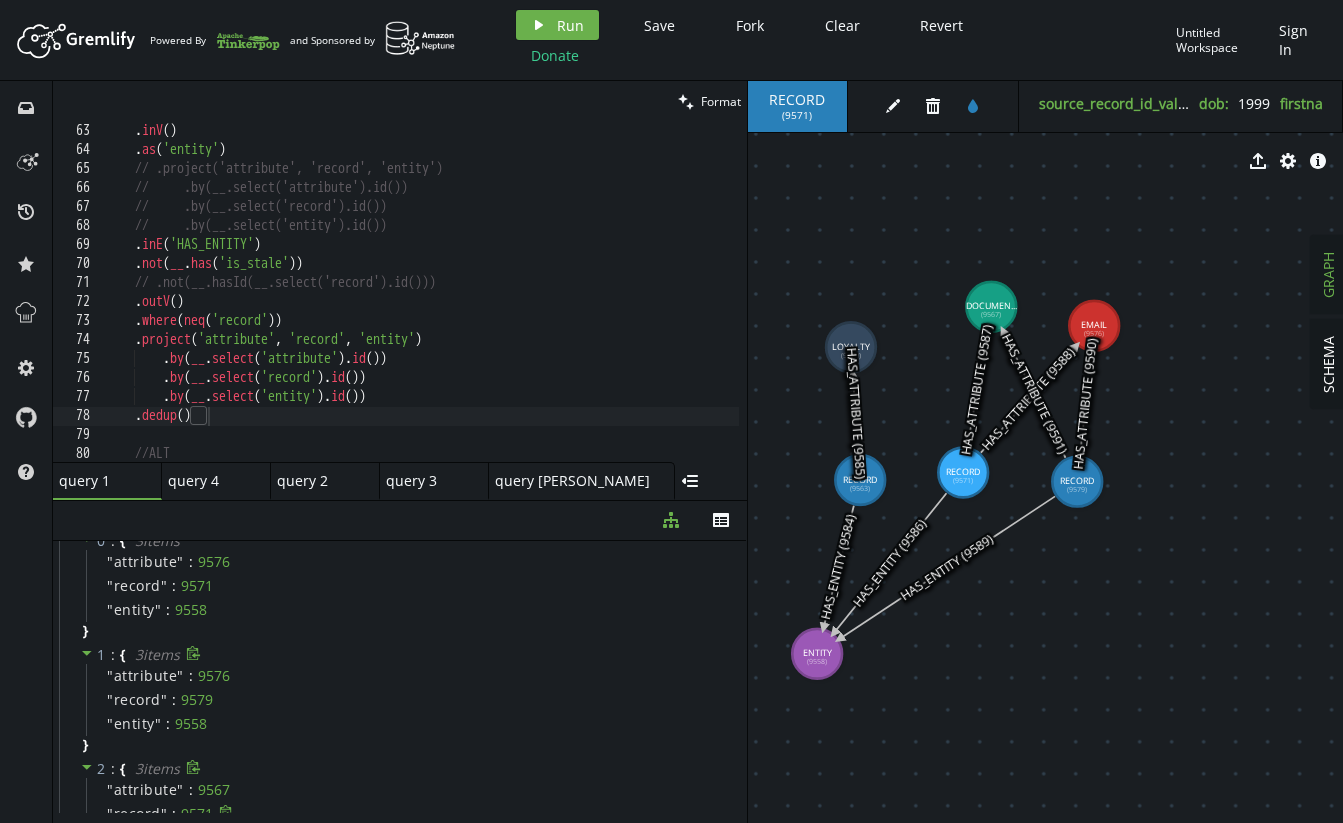 scroll, scrollTop: 0, scrollLeft: 0, axis: both 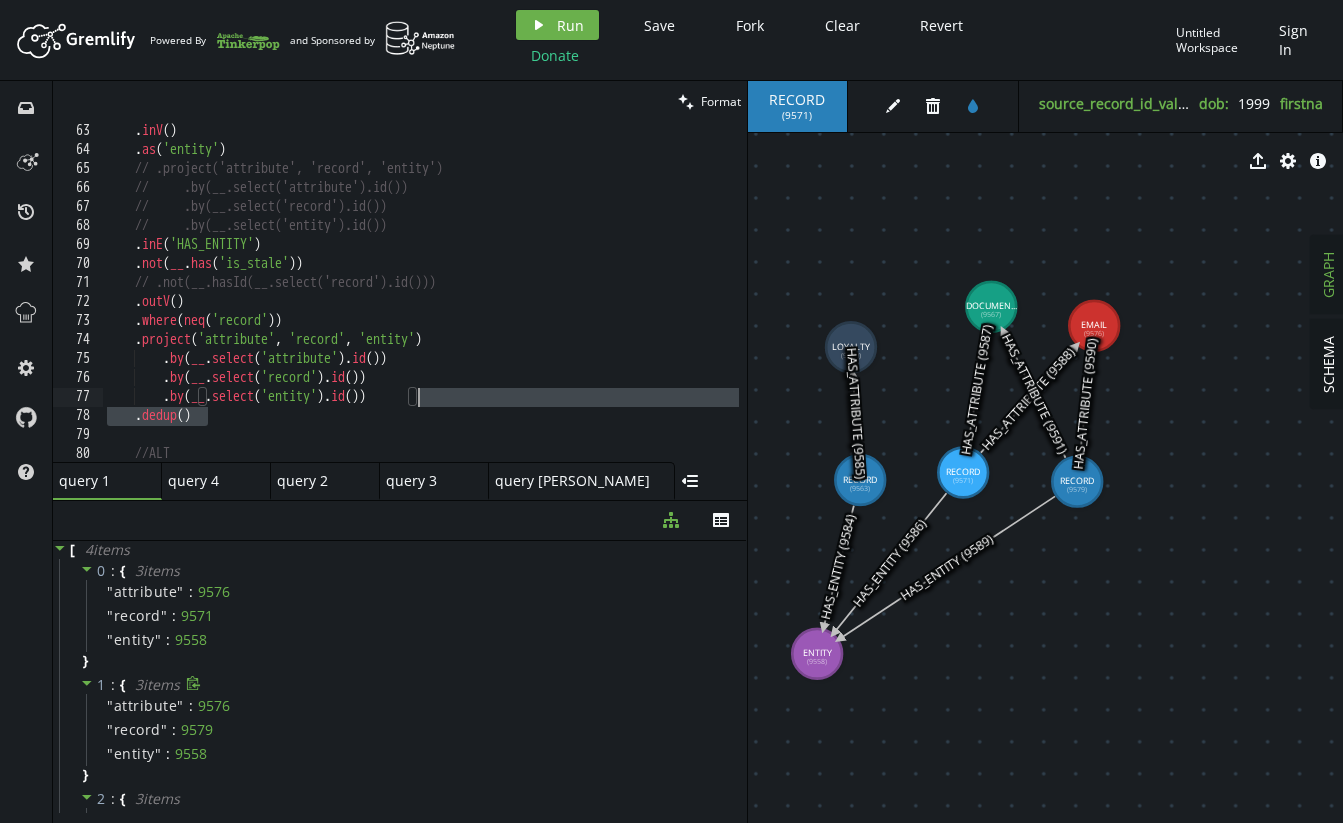 drag, startPoint x: 253, startPoint y: 413, endPoint x: 444, endPoint y: 395, distance: 191.8463 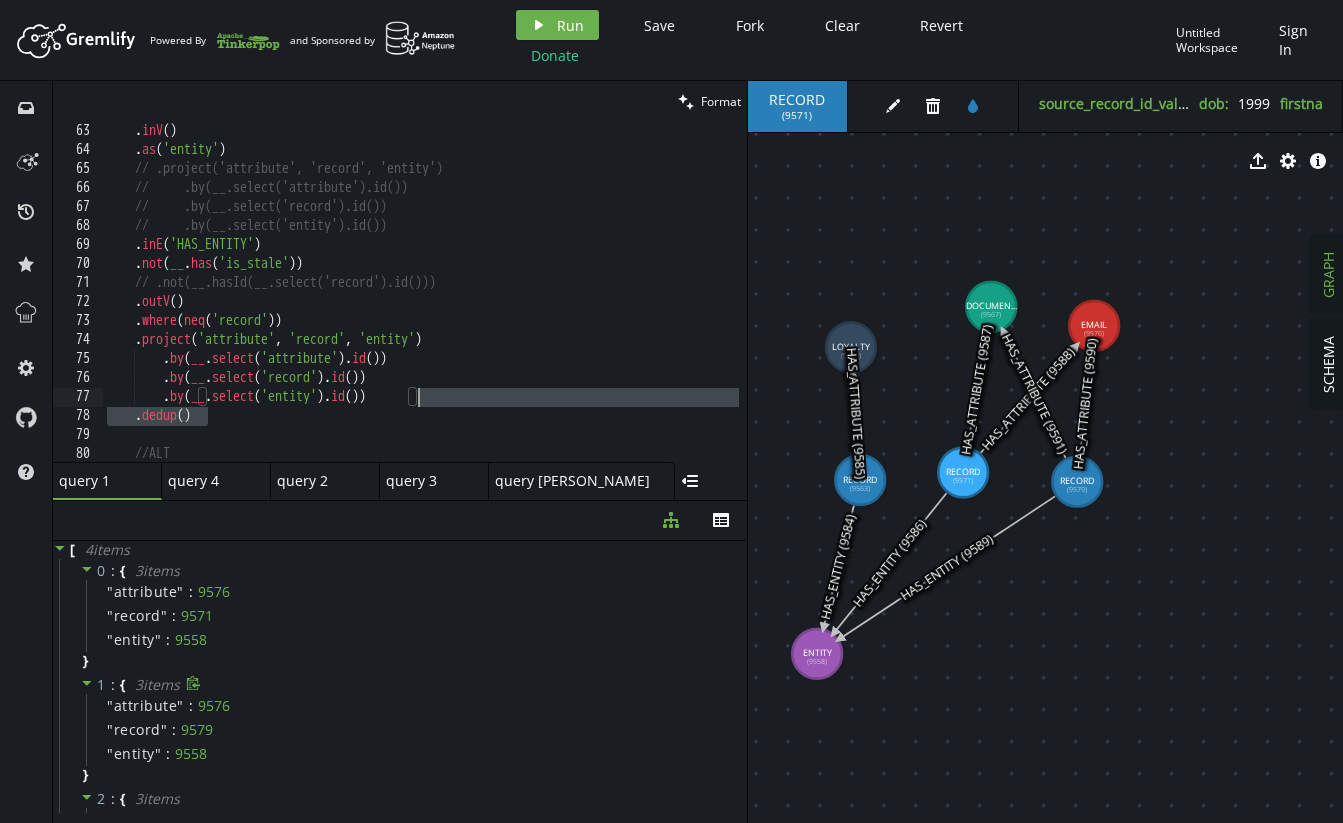 type on ".by(__.select('entity').id())" 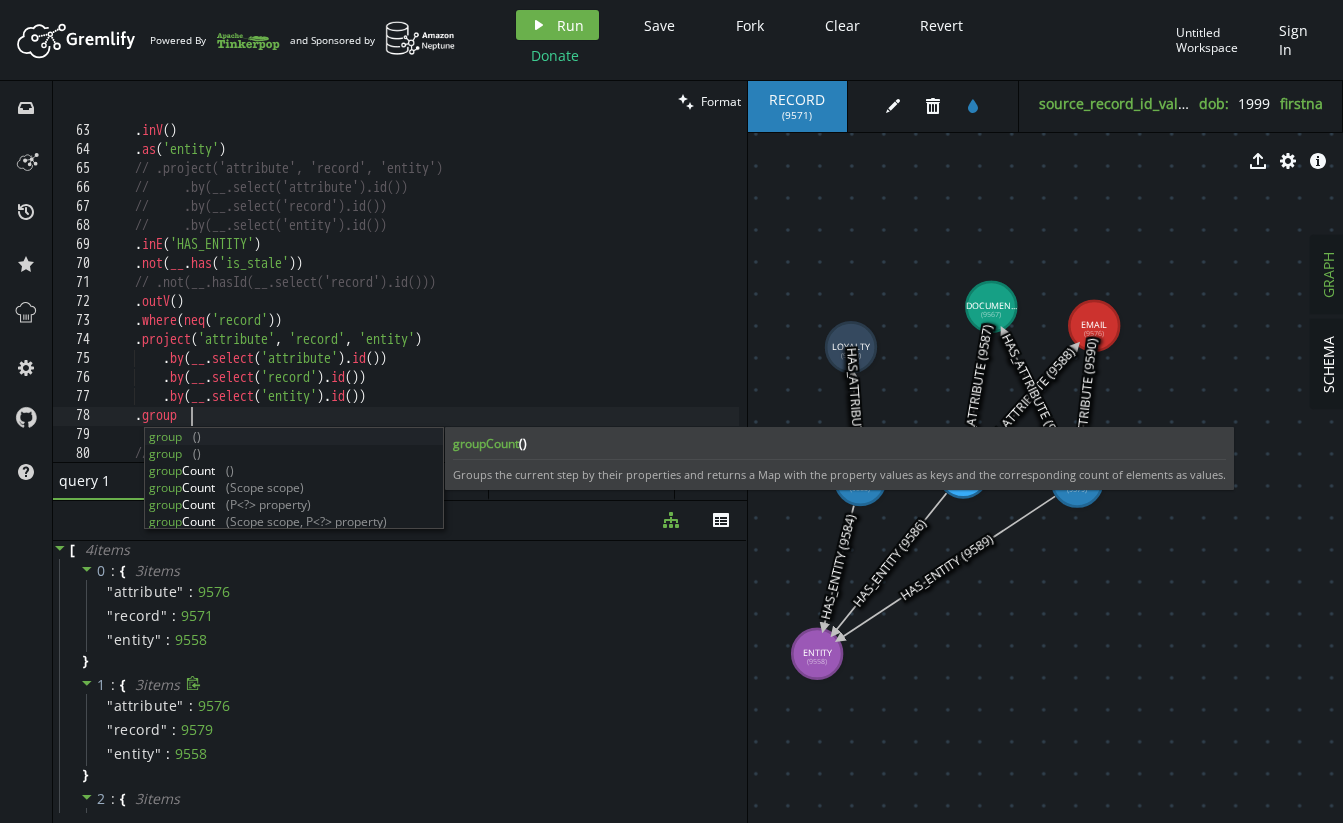 scroll, scrollTop: 0, scrollLeft: 91, axis: horizontal 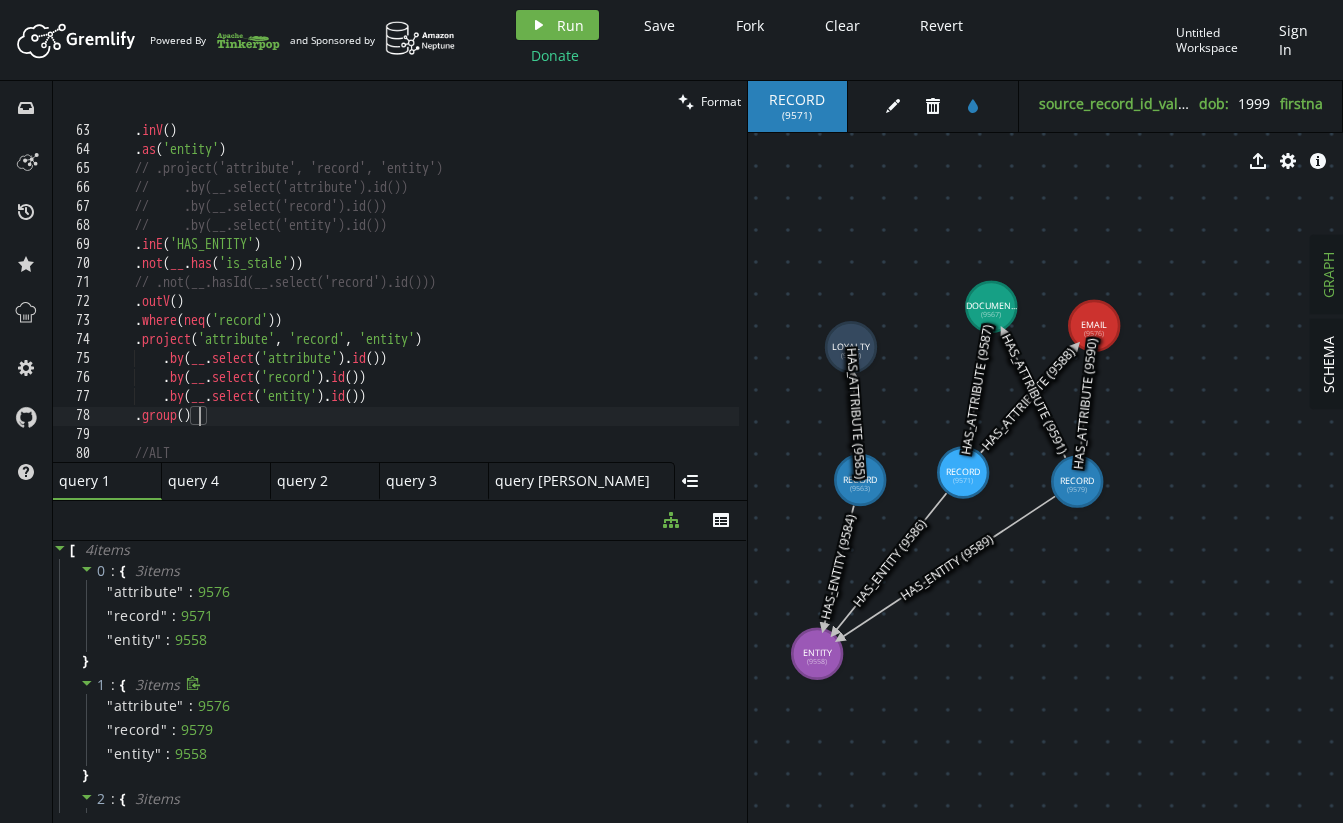 type on ".group()" 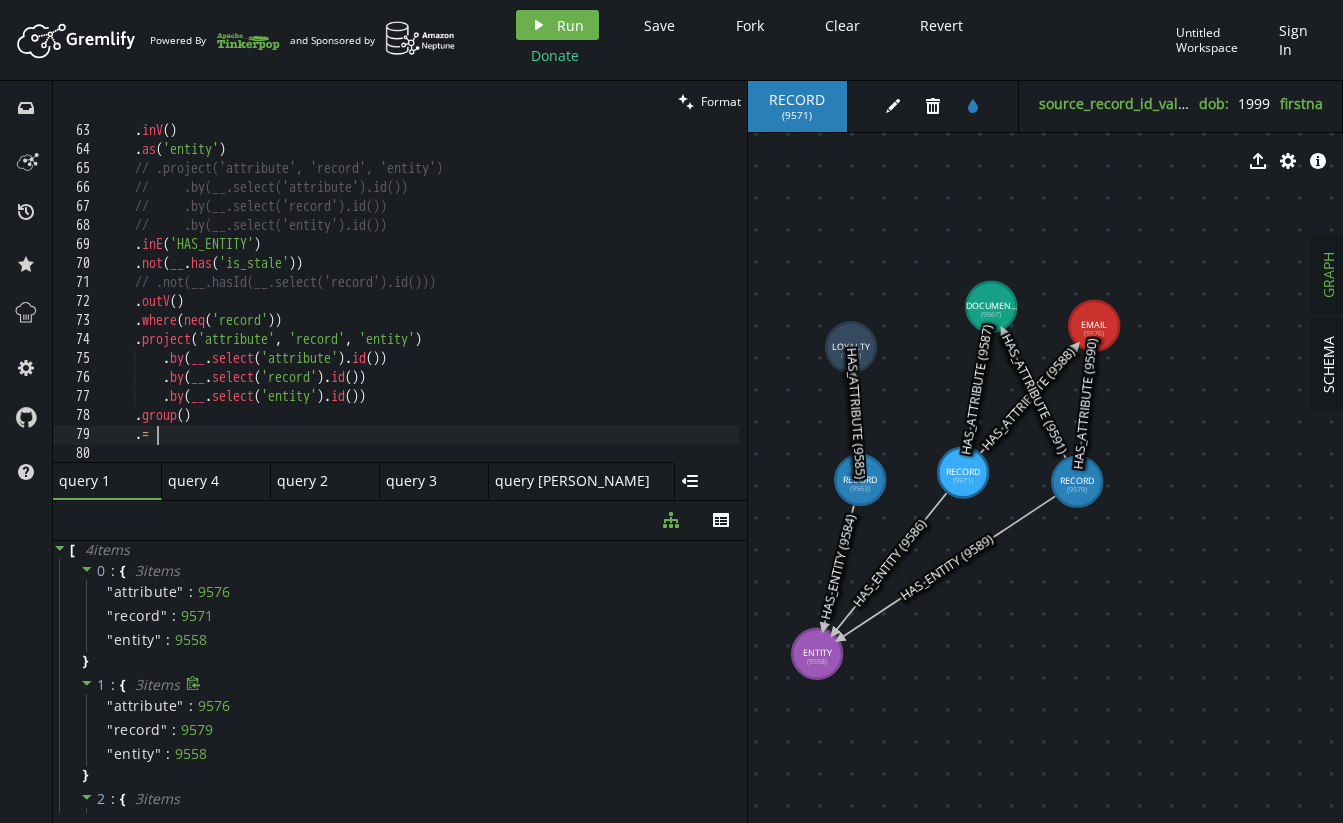 type on "." 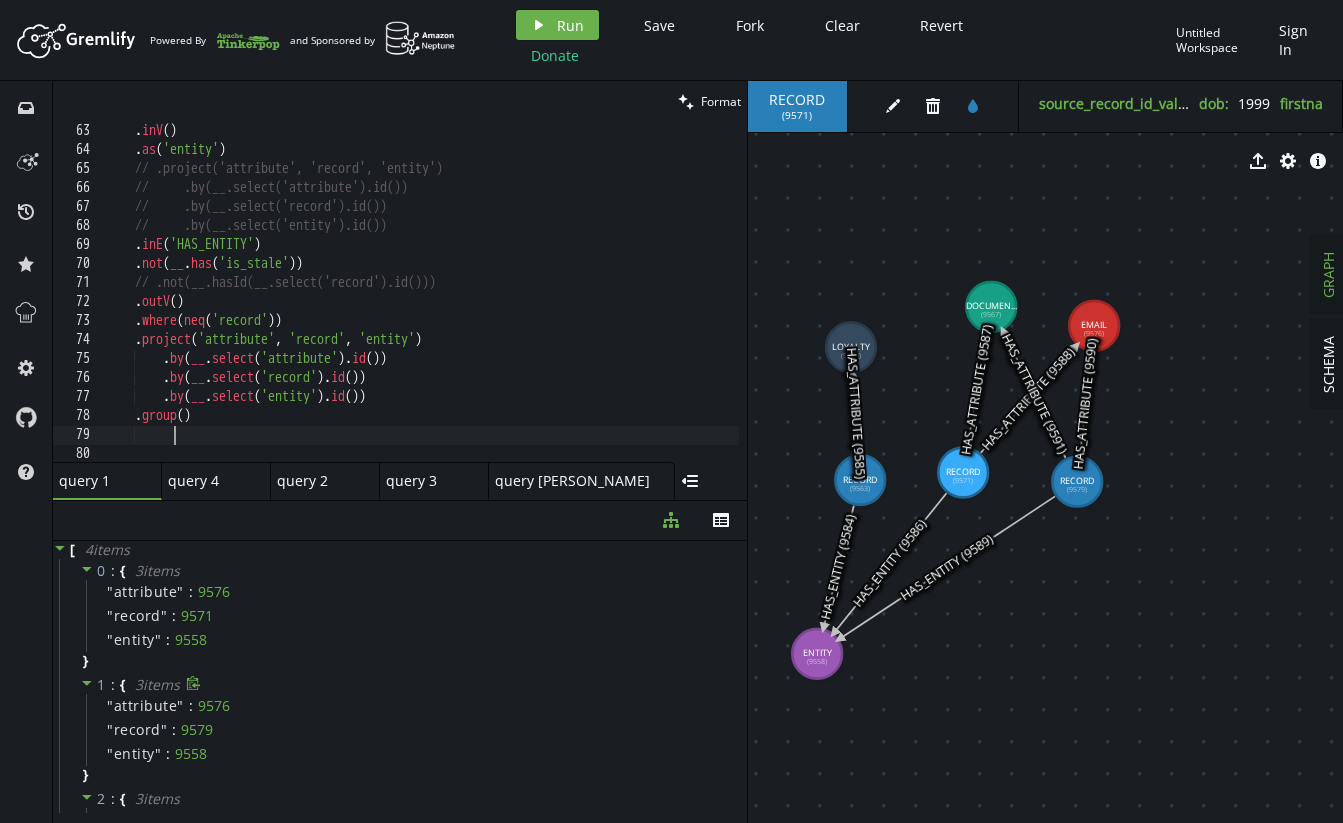 scroll, scrollTop: 0, scrollLeft: 74, axis: horizontal 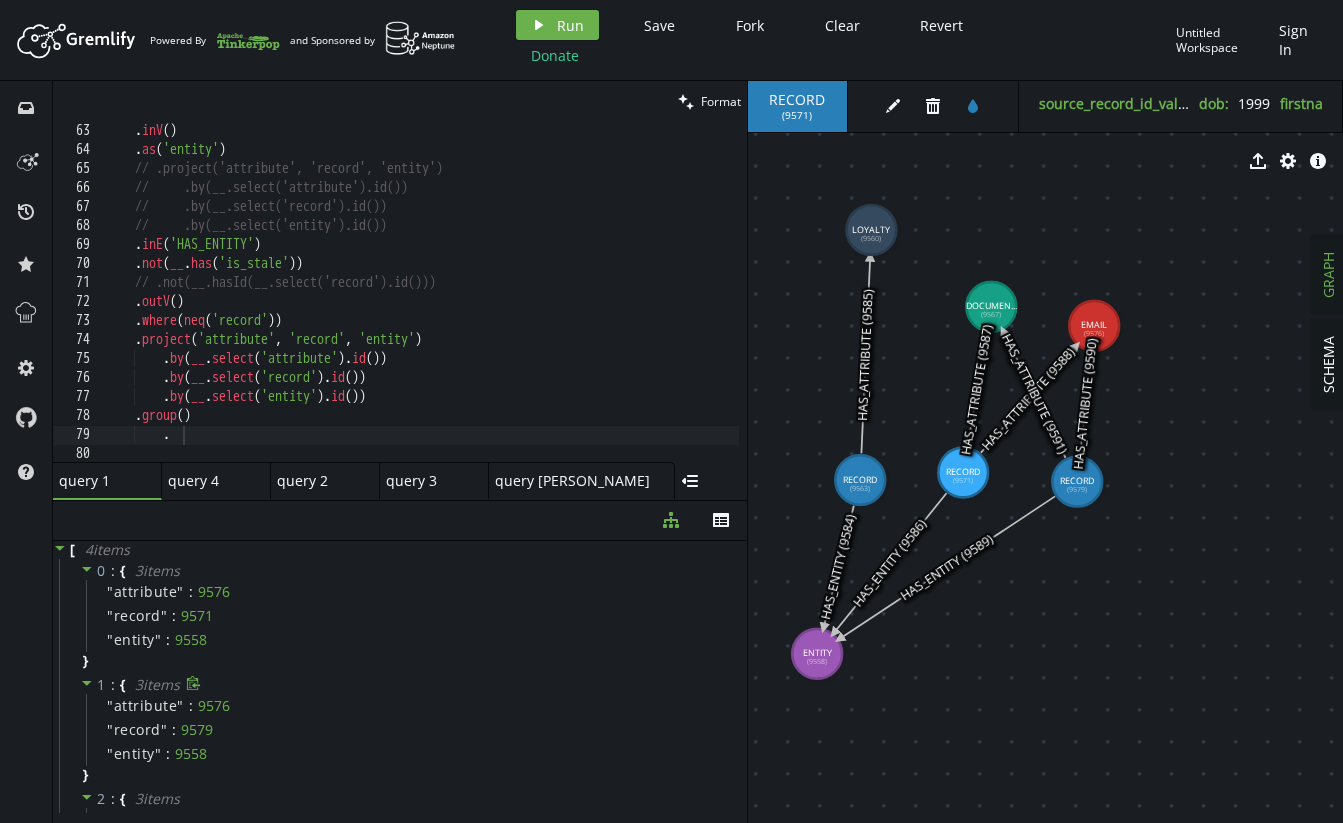 drag, startPoint x: 868, startPoint y: 360, endPoint x: 871, endPoint y: 230, distance: 130.0346 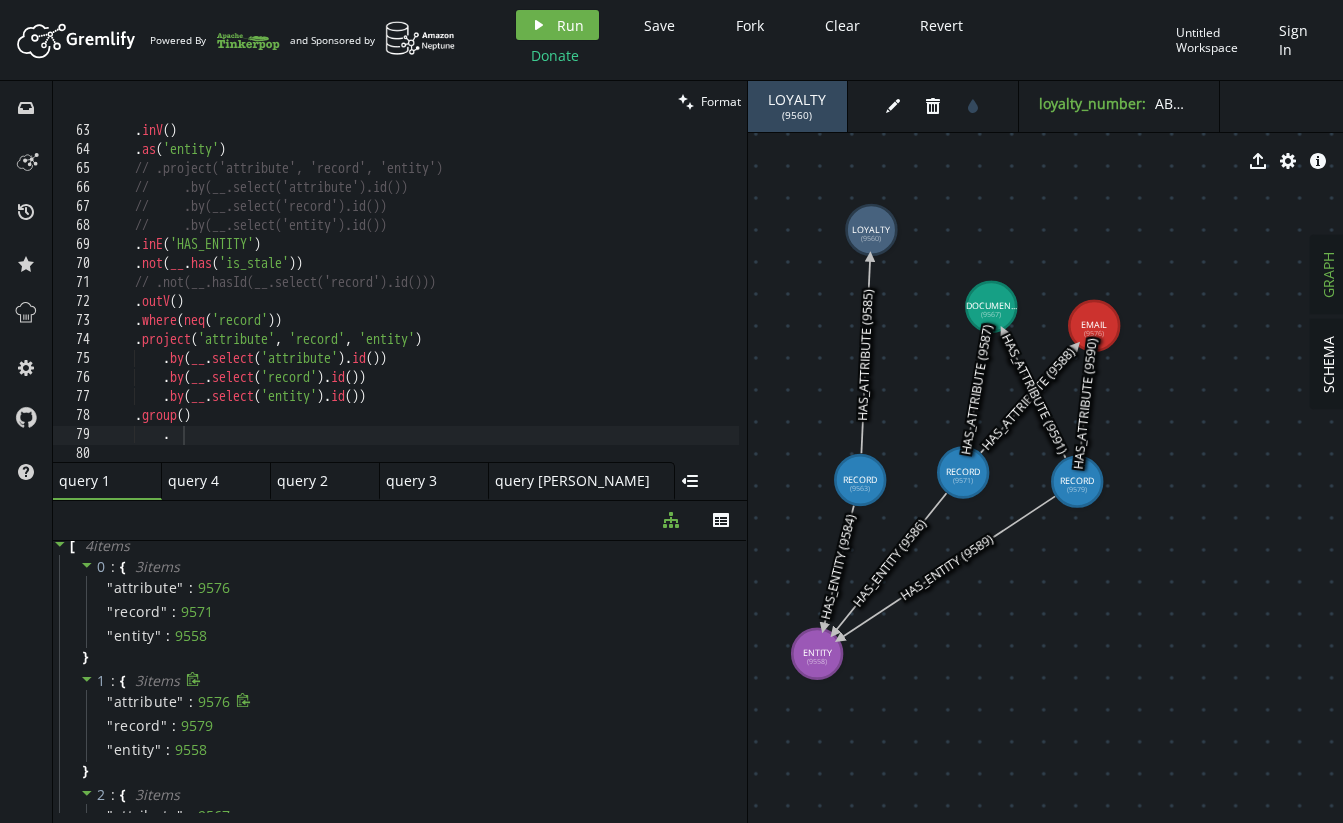 scroll, scrollTop: 0, scrollLeft: 0, axis: both 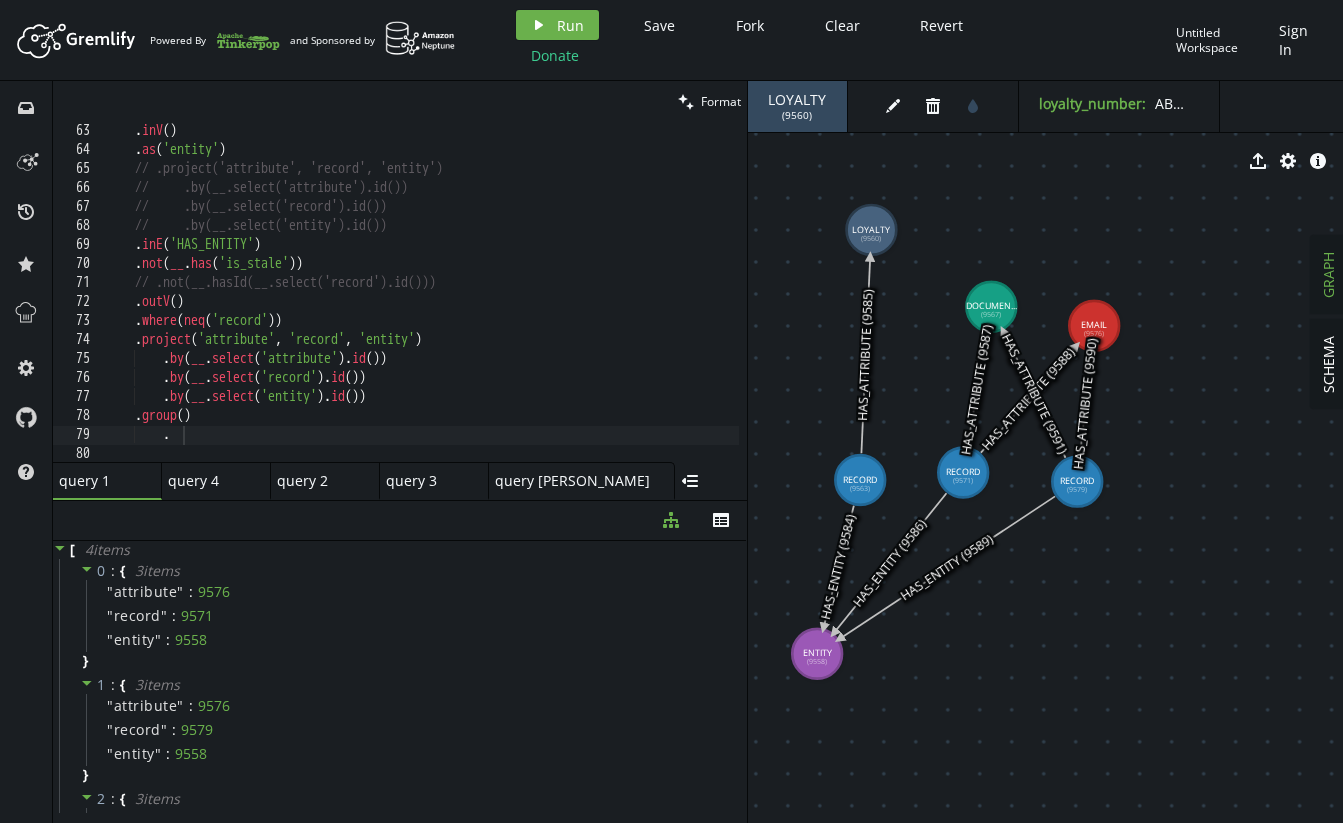 click on ". inV ( )      . as ( 'entity' )      // .project('attribute', 'record', 'entity')      //     .by(__.select('attribute').id())      //     .by(__.select('record').id())      //     .by(__.select('entity').id())      . inE ( 'HAS_ENTITY' )      . not ( __ . has ( 'is_stale' ))      // .not(__.hasId(__.select('record').id()))      . outV ( )      . where ( neq ( 'record' ))      . project ( 'attribute' ,   'record' ,   'entity' )           . by ( __ . select ( 'attribute' ) . id ( ))           . by ( __ . select ( 'record' ) . id ( ))           . by ( __ . select ( 'entity' ) . id ( ))      . group ( )           .           //ALT" at bounding box center [611, 306] 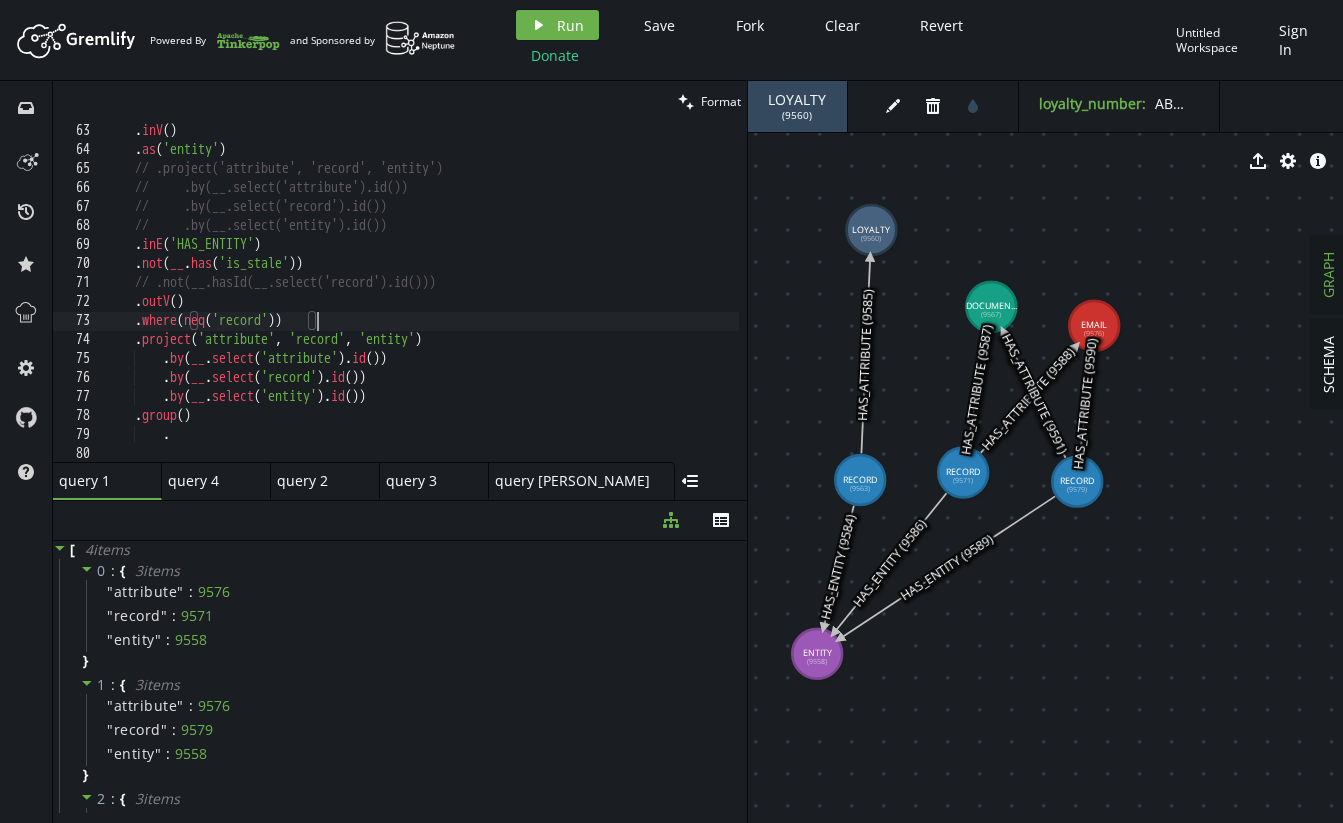 click on ". inV ( )      . as ( 'entity' )      // .project('attribute', 'record', 'entity')      //     .by(__.select('attribute').id())      //     .by(__.select('record').id())      //     .by(__.select('entity').id())      . inE ( 'HAS_ENTITY' )      . not ( __ . has ( 'is_stale' ))      // .not(__.hasId(__.select('record').id()))      . outV ( )      . where ( neq ( 'record' ))      . project ( 'attribute' ,   'record' ,   'entity' )           . by ( __ . select ( 'attribute' ) . id ( ))           . by ( __ . select ( 'record' ) . id ( ))           . by ( __ . select ( 'entity' ) . id ( ))      . group ( )           .           //ALT" at bounding box center (611, 306) 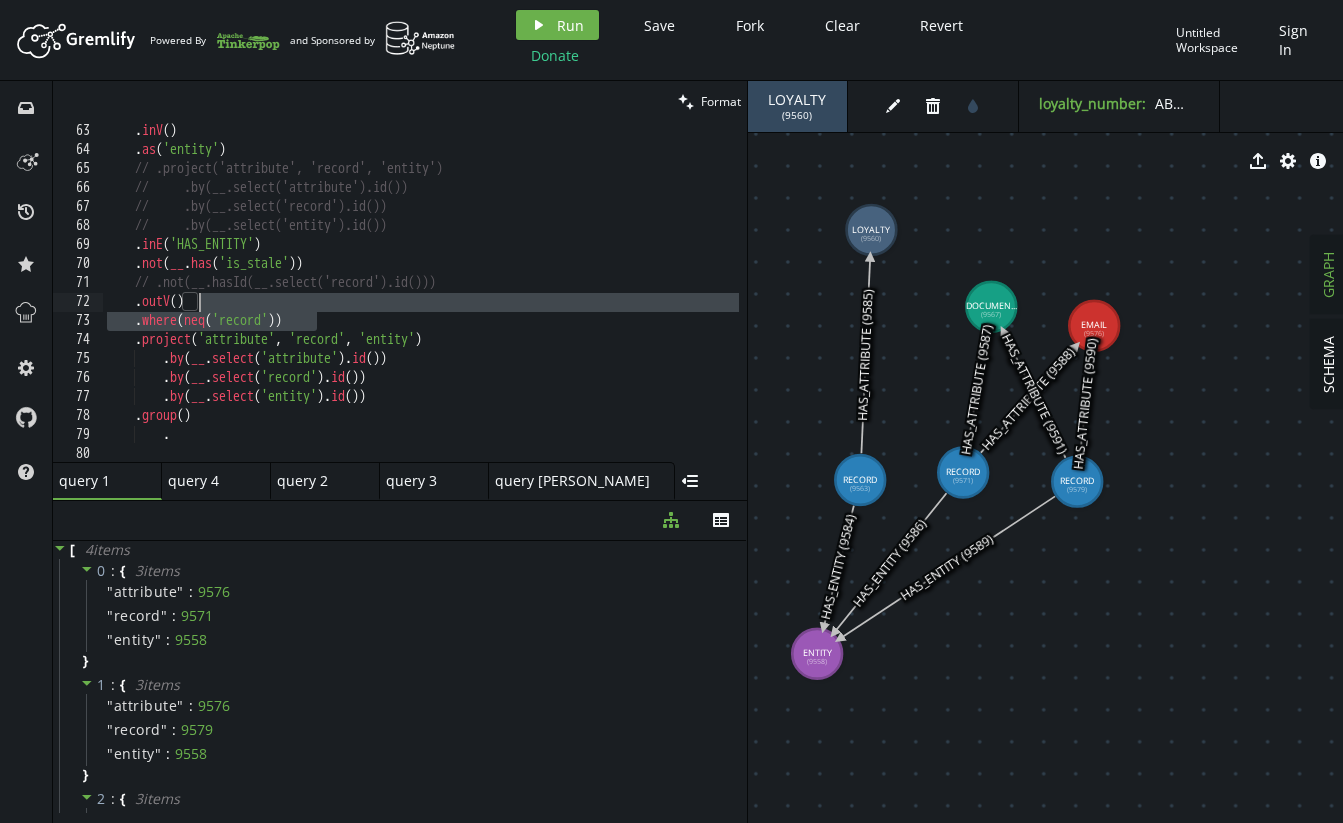 drag, startPoint x: 356, startPoint y: 318, endPoint x: 355, endPoint y: 306, distance: 12.0415945 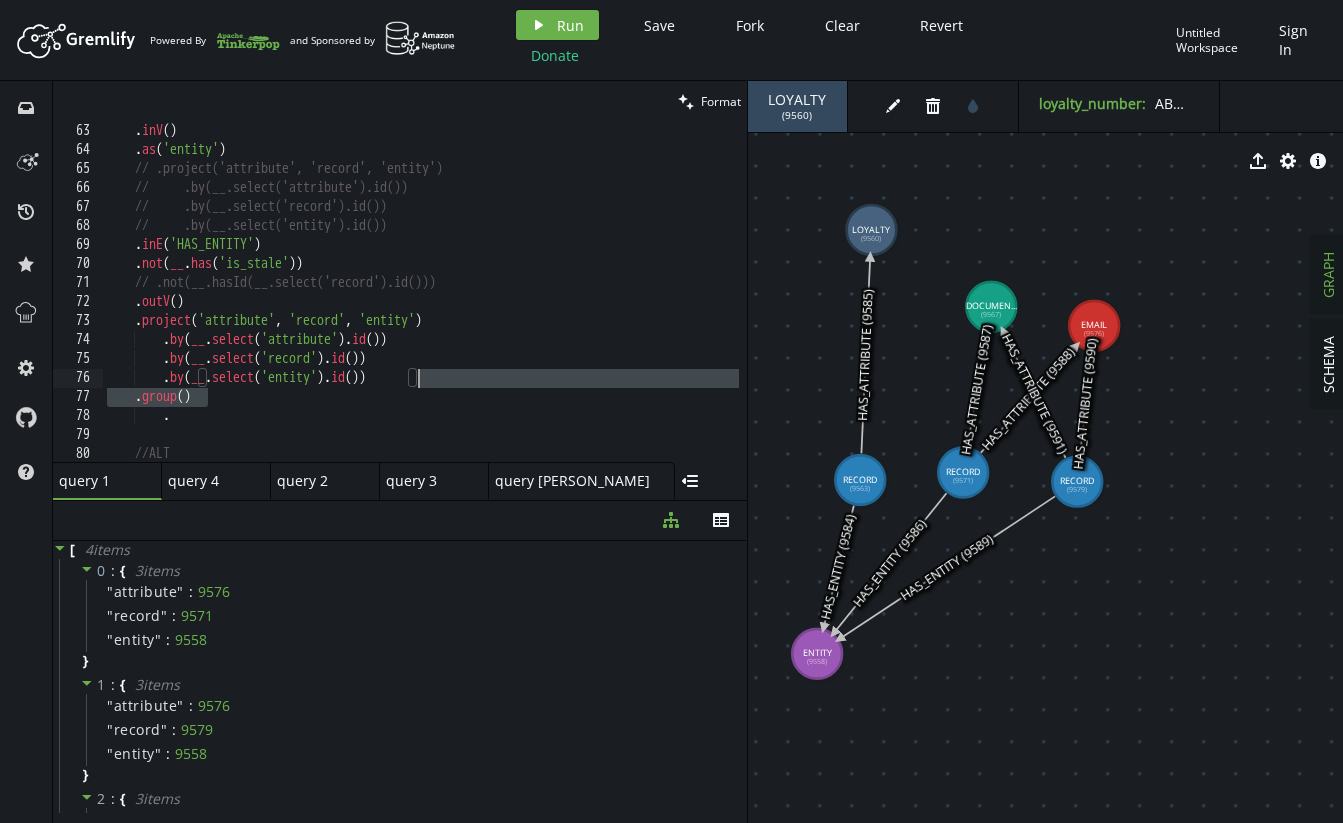 drag, startPoint x: 234, startPoint y: 400, endPoint x: 515, endPoint y: 379, distance: 281.7836 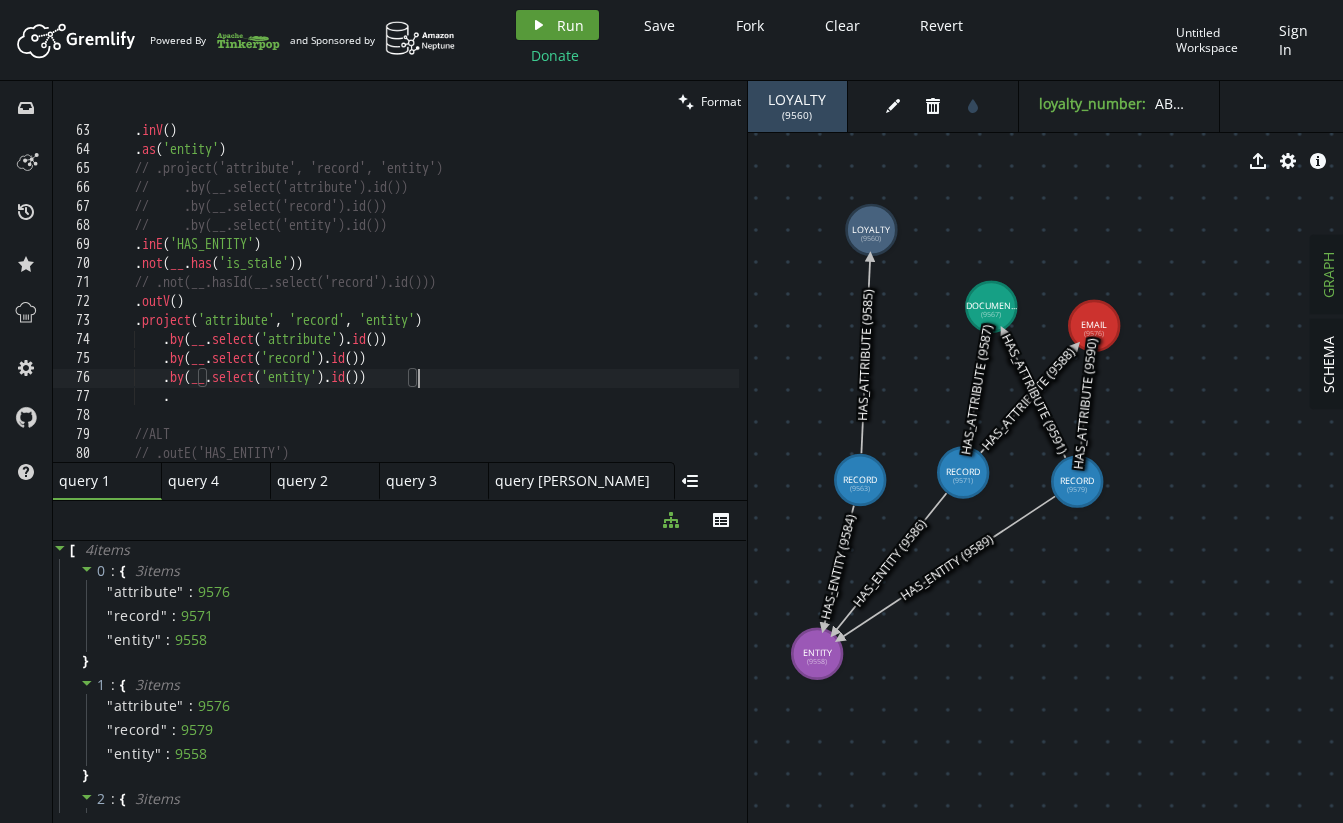 click on "Run" at bounding box center [570, 25] 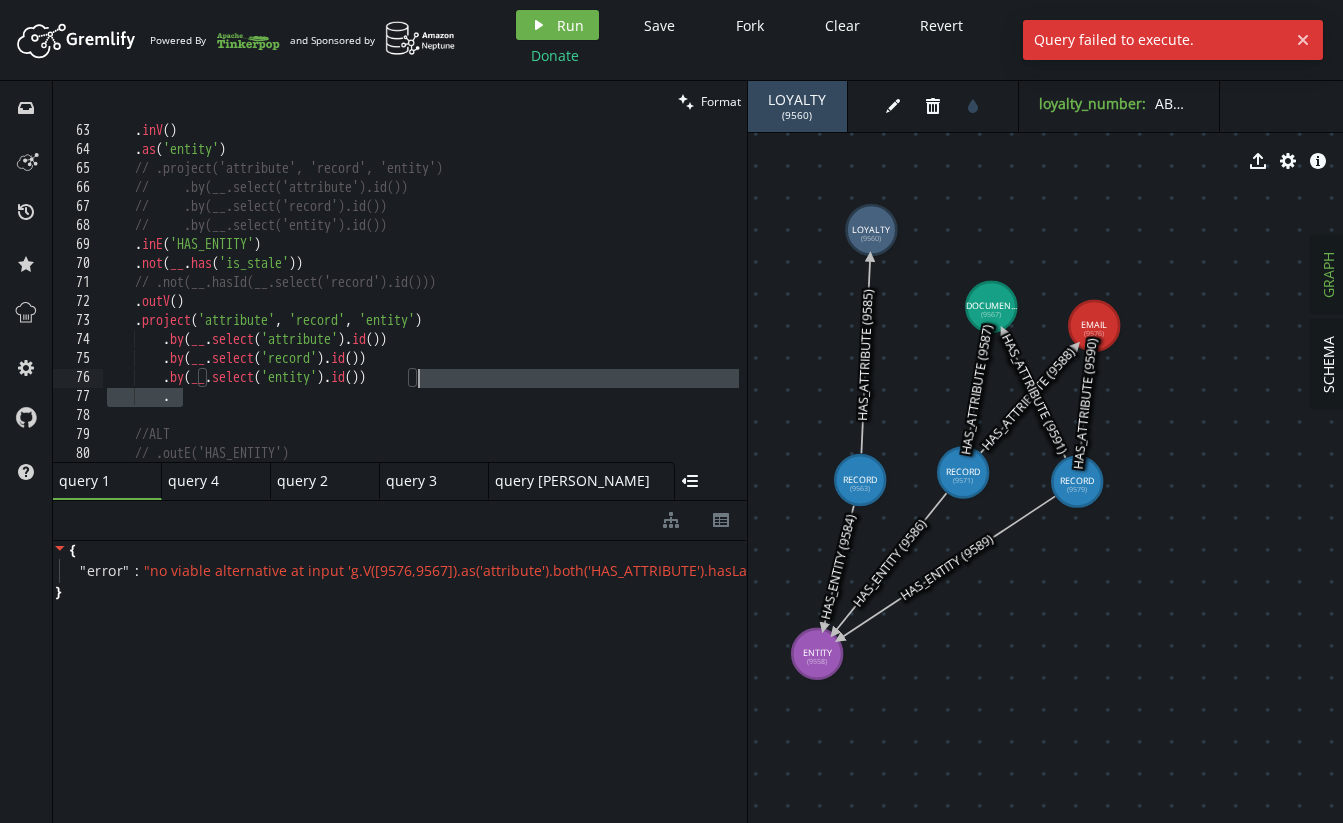 drag, startPoint x: 223, startPoint y: 404, endPoint x: 456, endPoint y: 373, distance: 235.05319 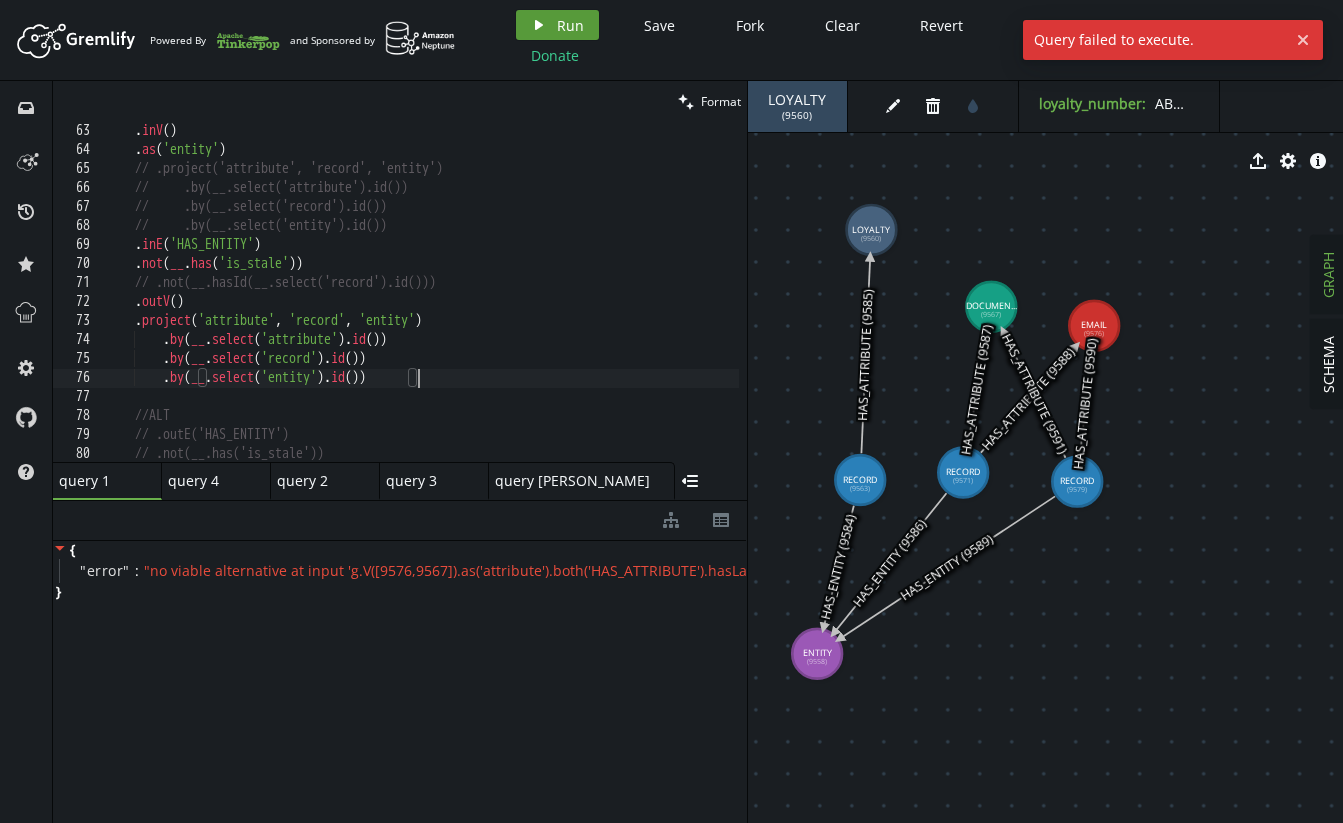 click 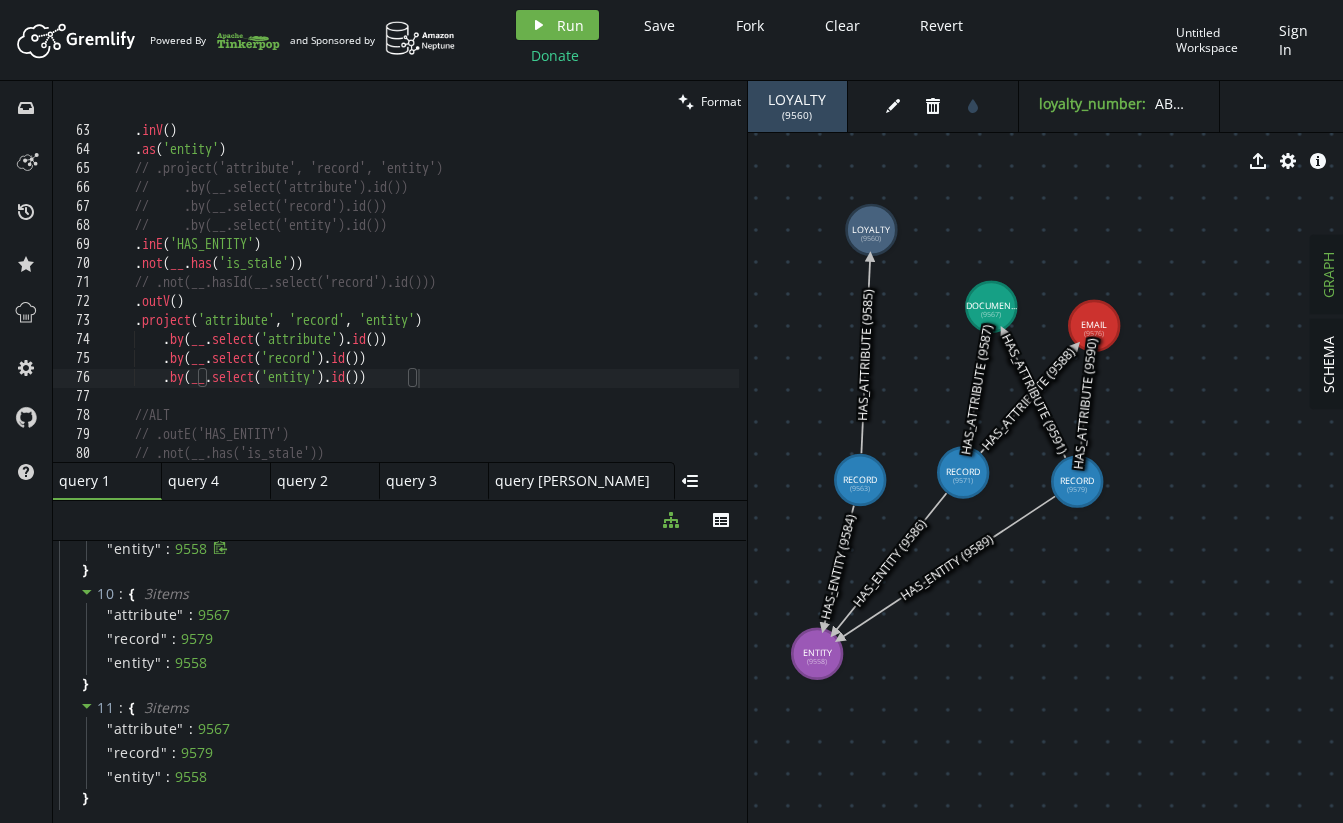 scroll, scrollTop: 1132, scrollLeft: 0, axis: vertical 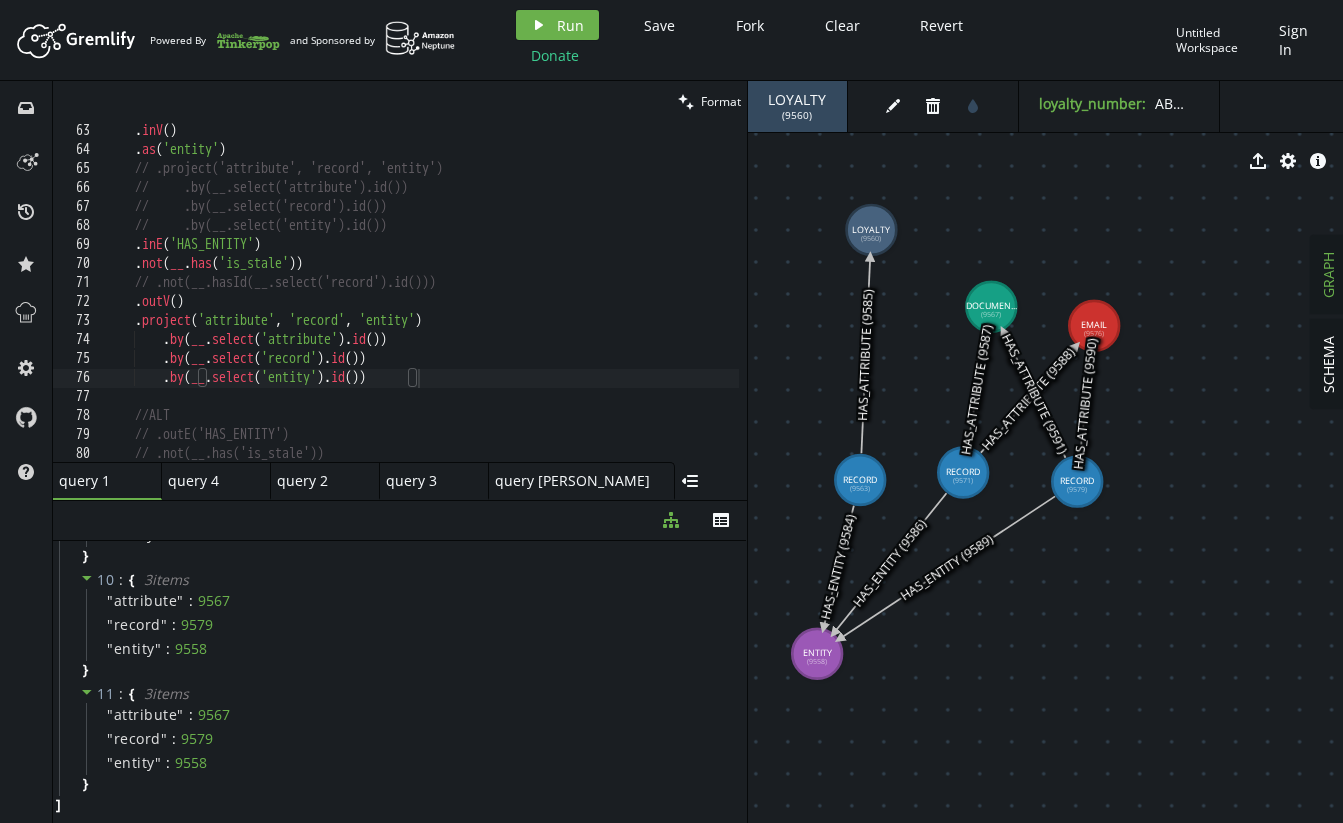 click on ". inV ( )      . as ( 'entity' )      // .project('attribute', 'record', 'entity')      //     .by(__.select('attribute').id())      //     .by(__.select('record').id())      //     .by(__.select('entity').id())      . inE ( 'HAS_ENTITY' )      . not ( __ . has ( 'is_stale' ))      // .not(__.hasId(__.select('record').id()))      . outV ( )      . project ( 'attribute' ,   'record' ,   'entity' )           . by ( __ . select ( 'attribute' ) . id ( ))           . by ( __ . select ( 'record' ) . id ( ))           . by ( __ . select ( 'entity' ) . id ( ))           //ALT      // .outE('HAS_ENTITY')      // .not(__.has('is_stale'))      // .inV()" at bounding box center (611, 306) 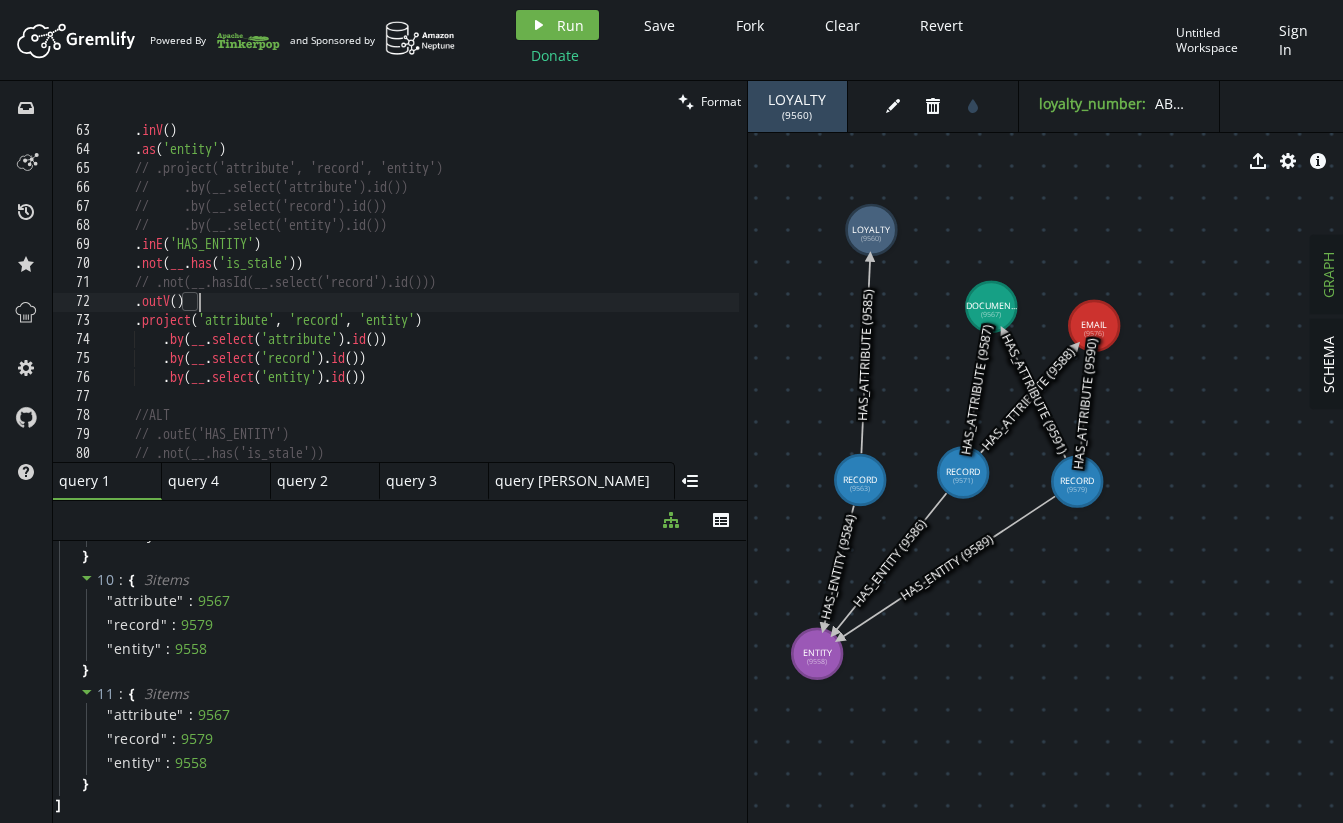 click on ". inV ( )      . as ( 'entity' )      // .project('attribute', 'record', 'entity')      //     .by(__.select('attribute').id())      //     .by(__.select('record').id())      //     .by(__.select('entity').id())      . inE ( 'HAS_ENTITY' )      . not ( __ . has ( 'is_stale' ))      // .not(__.hasId(__.select('record').id()))      . outV ( )      . project ( 'attribute' ,   'record' ,   'entity' )           . by ( __ . select ( 'attribute' ) . id ( ))           . by ( __ . select ( 'record' ) . id ( ))           . by ( __ . select ( 'entity' ) . id ( ))           //ALT      // .outE('HAS_ENTITY')      // .not(__.has('is_stale'))      // .inV()" at bounding box center (611, 306) 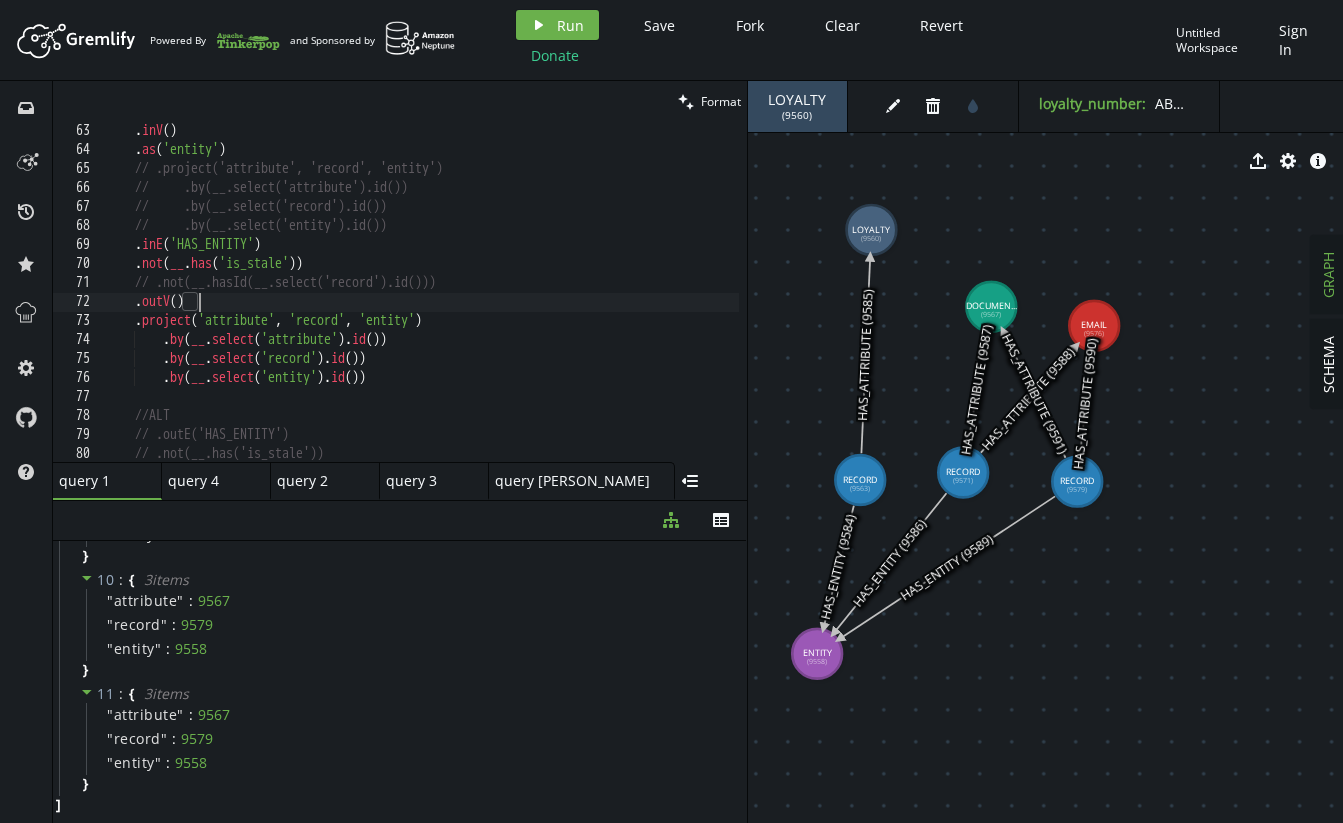 click on ". inV ( )      . as ( 'entity' )      // .project('attribute', 'record', 'entity')      //     .by(__.select('attribute').id())      //     .by(__.select('record').id())      //     .by(__.select('entity').id())      . inE ( 'HAS_ENTITY' )      . not ( __ . has ( 'is_stale' ))      // .not(__.hasId(__.select('record').id()))      . outV ( )      . project ( 'attribute' ,   'record' ,   'entity' )           . by ( __ . select ( 'attribute' ) . id ( ))           . by ( __ . select ( 'record' ) . id ( ))           . by ( __ . select ( 'entity' ) . id ( ))           //ALT      // .outE('HAS_ENTITY')      // .not(__.has('is_stale'))      // .inV()" at bounding box center (611, 306) 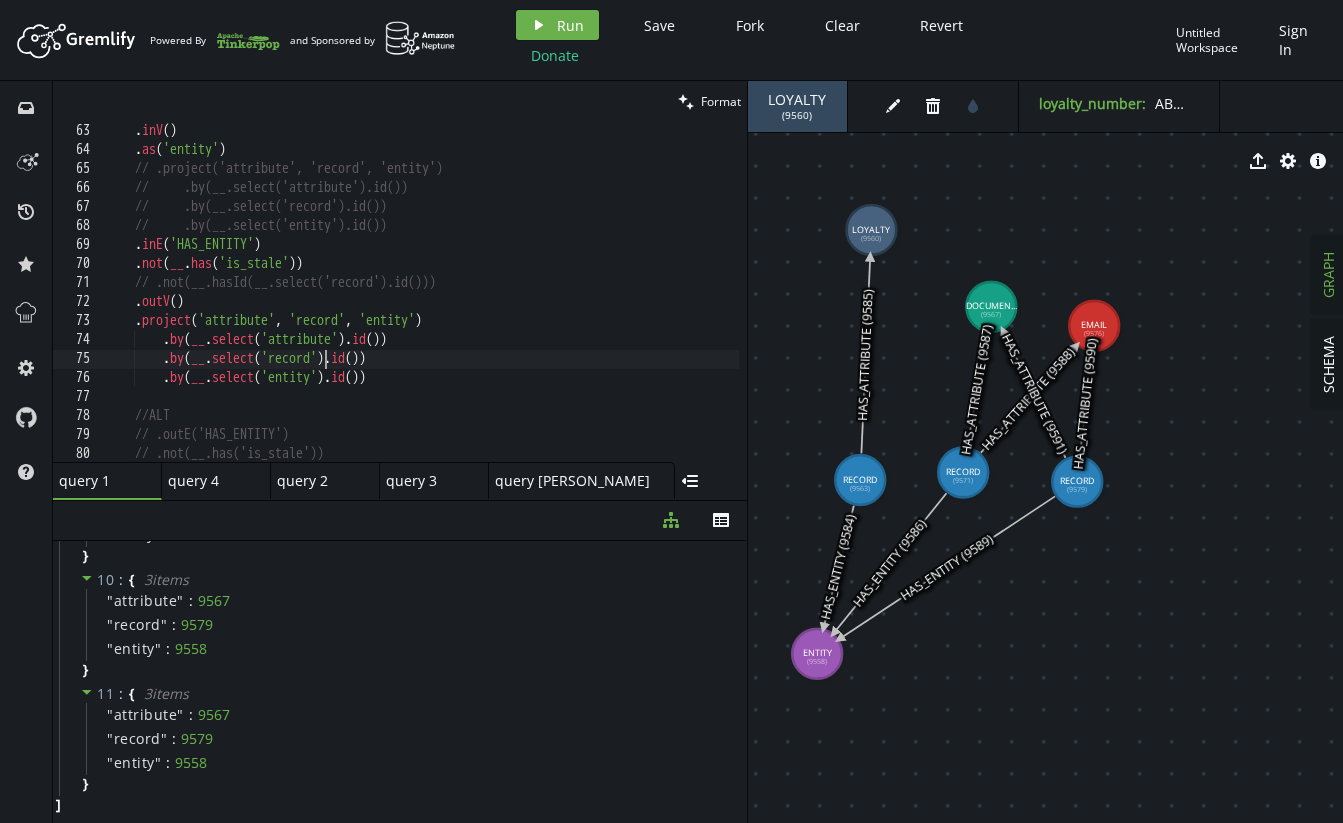 click on ". inV ( )      . as ( 'entity' )      // .project('attribute', 'record', 'entity')      //     .by(__.select('attribute').id())      //     .by(__.select('record').id())      //     .by(__.select('entity').id())      . inE ( 'HAS_ENTITY' )      . not ( __ . has ( 'is_stale' ))      // .not(__.hasId(__.select('record').id()))      . outV ( )      . project ( 'attribute' ,   'record' ,   'entity' )           . by ( __ . select ( 'attribute' ) . id ( ))           . by ( __ . select ( 'record' ) . id ( ))           . by ( __ . select ( 'entity' ) . id ( ))           //ALT      // .outE('HAS_ENTITY')      // .not(__.has('is_stale'))      // .inV()" at bounding box center [611, 306] 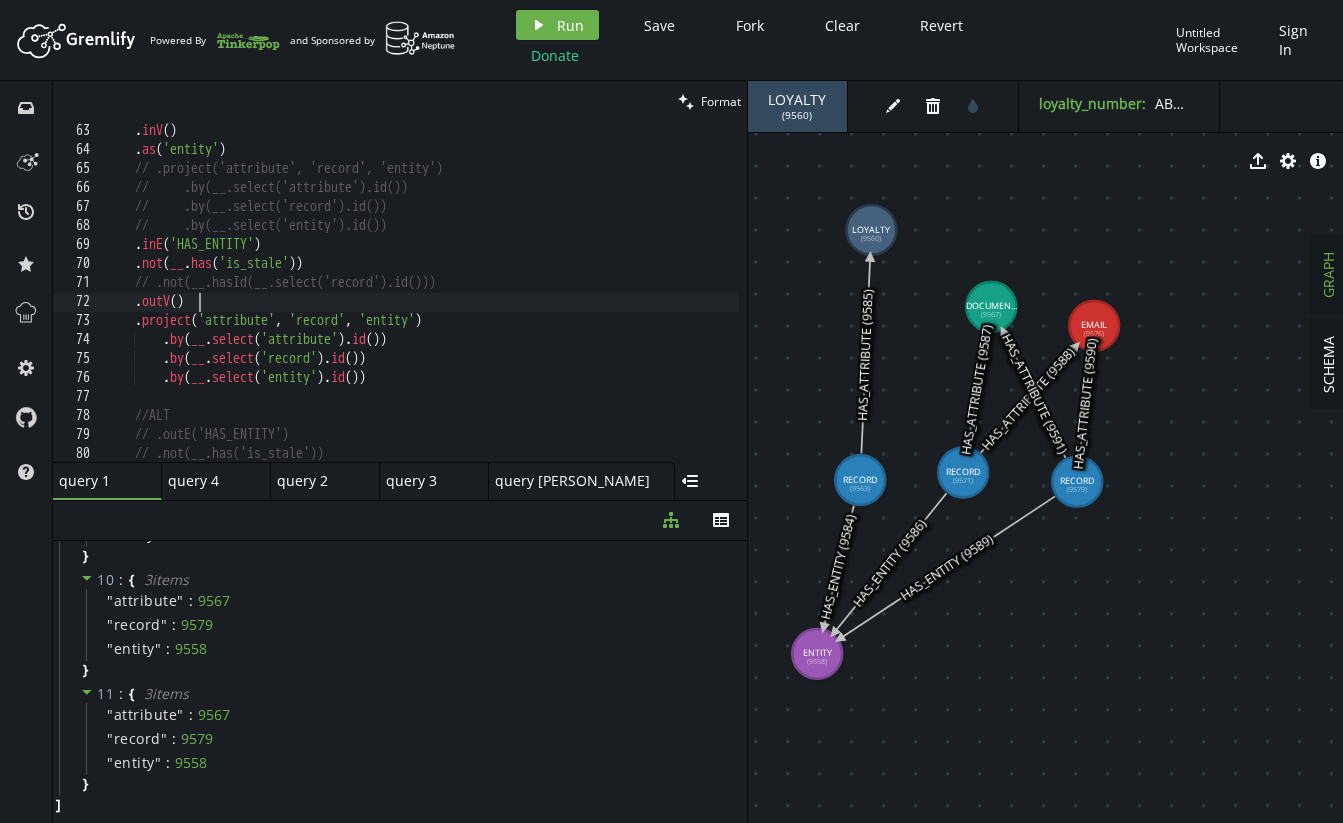 click on ". inV ( )      . as ( 'entity' )      // .project('attribute', 'record', 'entity')      //     .by(__.select('attribute').id())      //     .by(__.select('record').id())      //     .by(__.select('entity').id())      . inE ( 'HAS_ENTITY' )      . not ( __ . has ( 'is_stale' ))      // .not(__.hasId(__.select('record').id()))      . outV ( )      . project ( 'attribute' ,   'record' ,   'entity' )           . by ( __ . select ( 'attribute' ) . id ( ))           . by ( __ . select ( 'record' ) . id ( ))           . by ( __ . select ( 'entity' ) . id ( ))           //ALT      // .outE('HAS_ENTITY')      // .not(__.has('is_stale'))      // .inV()" at bounding box center (611, 306) 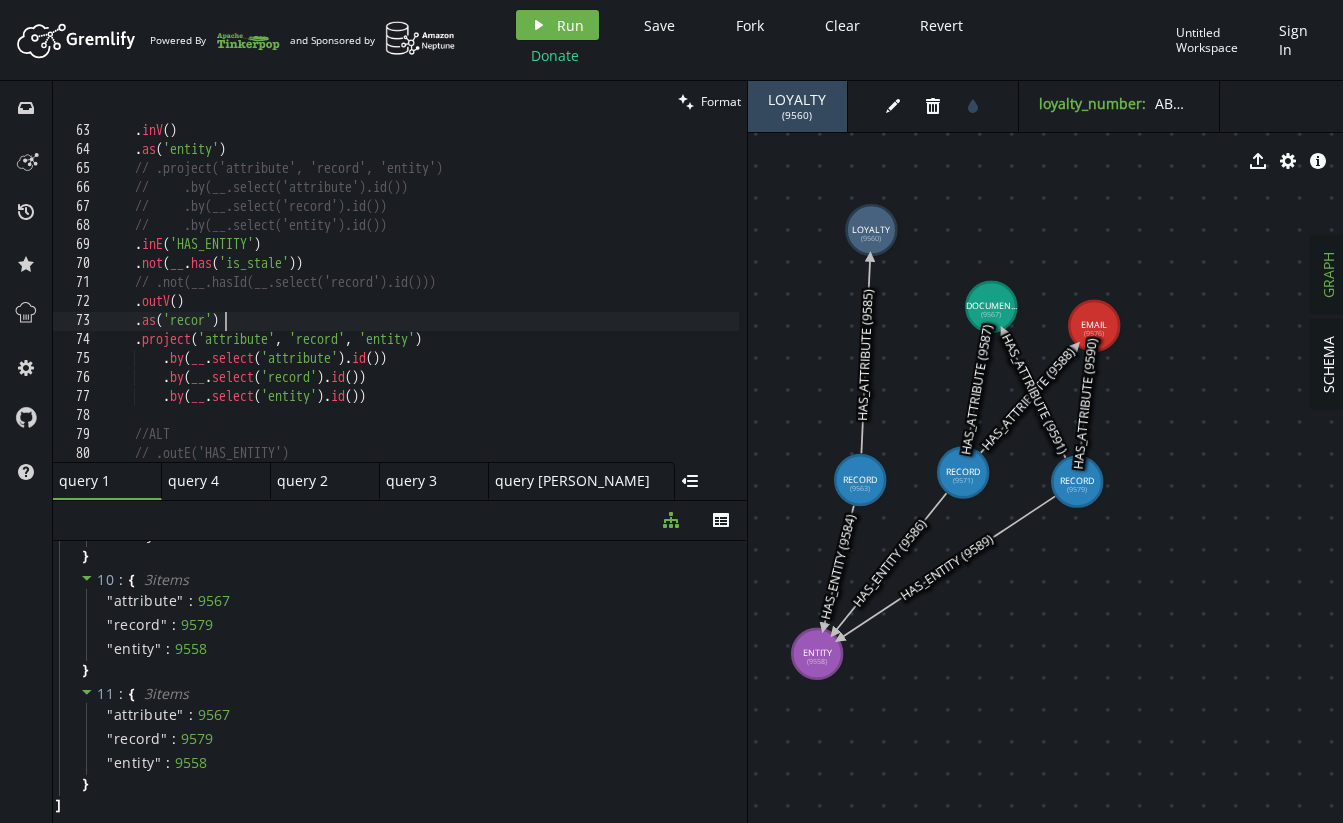 scroll, scrollTop: 0, scrollLeft: 125, axis: horizontal 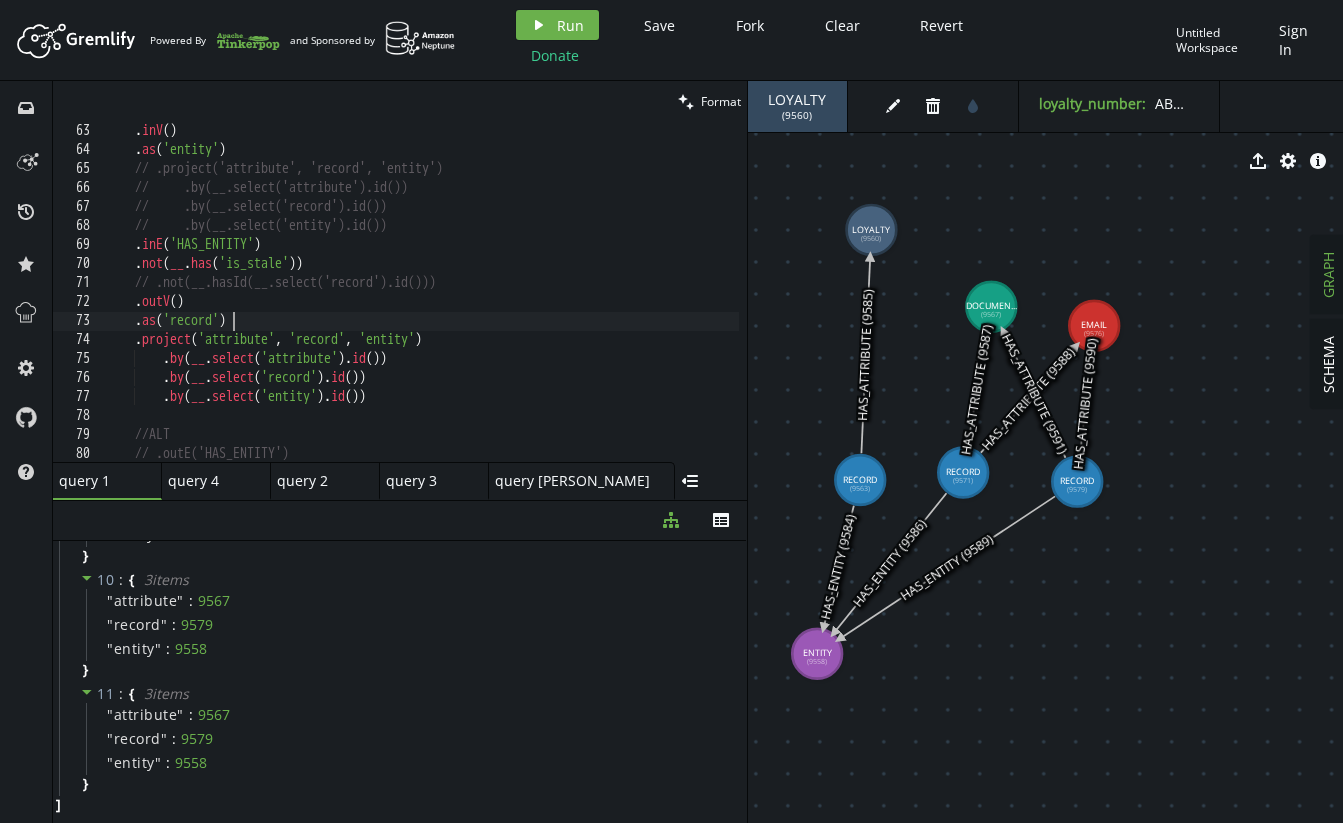 click on ". inV ( )      . as ( 'entity' )      // .project('attribute', 'record', 'entity')      //     .by(__.select('attribute').id())      //     .by(__.select('record').id())      //     .by(__.select('entity').id())      . inE ( 'HAS_ENTITY' )      . not ( __ . has ( 'is_stale' ))      // .not(__.hasId(__.select('record').id()))      . outV ( )      . as ( 'record' )      . project ( 'attribute' ,   'record' ,   'entity' )           . by ( __ . select ( 'attribute' ) . id ( ))           . by ( __ . select ( 'record' ) . id ( ))           . by ( __ . select ( 'entity' ) . id ( ))           //ALT      // .outE('HAS_ENTITY')      // .not(__.has('is_stale'))" at bounding box center [611, 306] 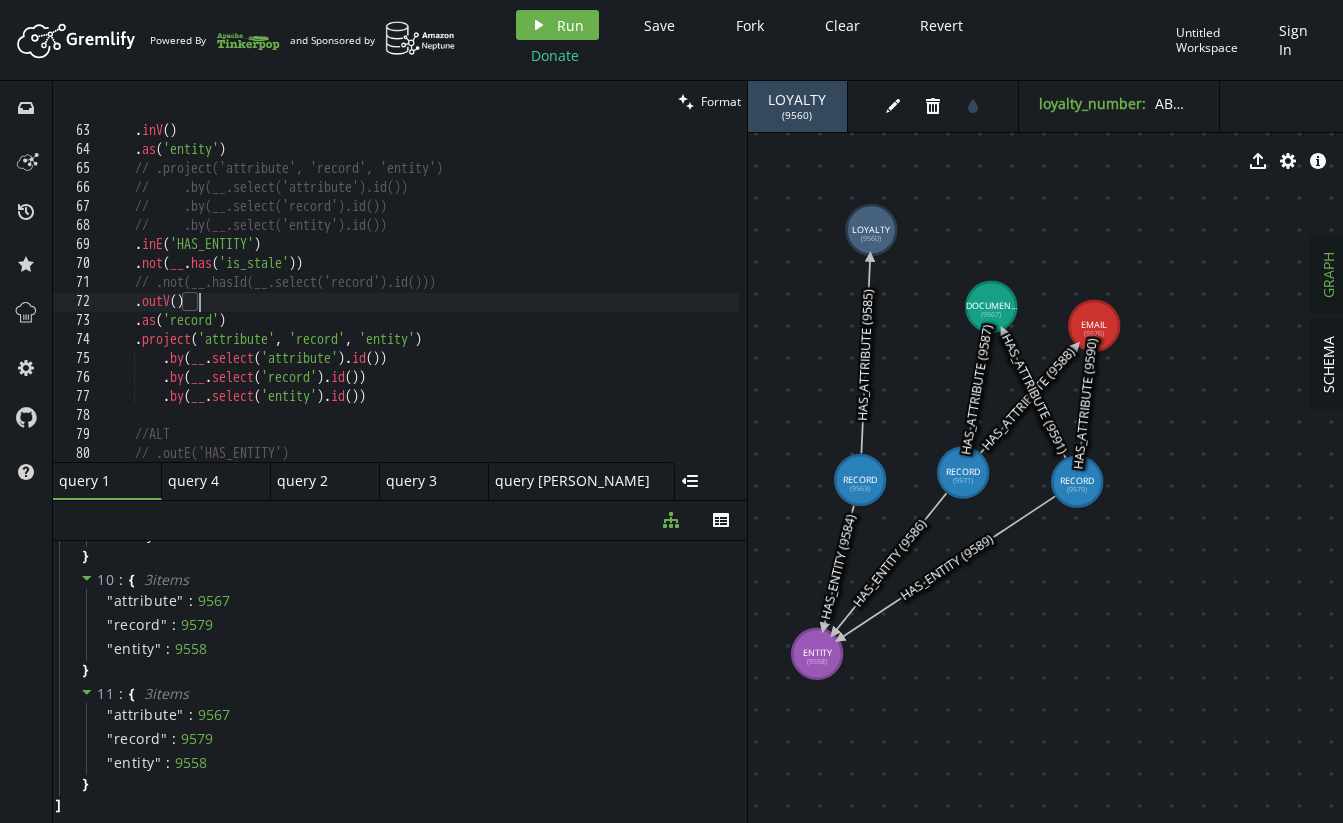 scroll, scrollTop: 0, scrollLeft: 91, axis: horizontal 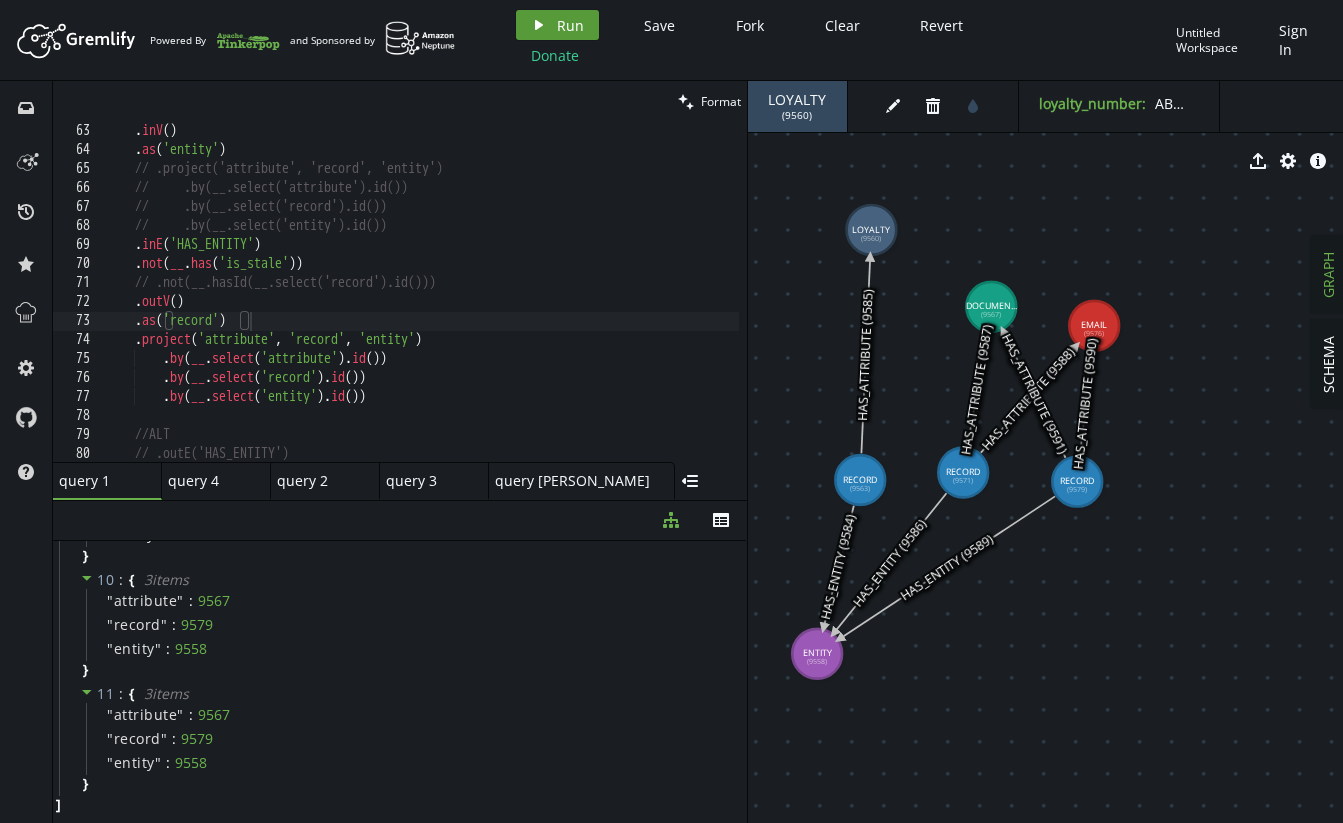 click on "Run" at bounding box center [570, 25] 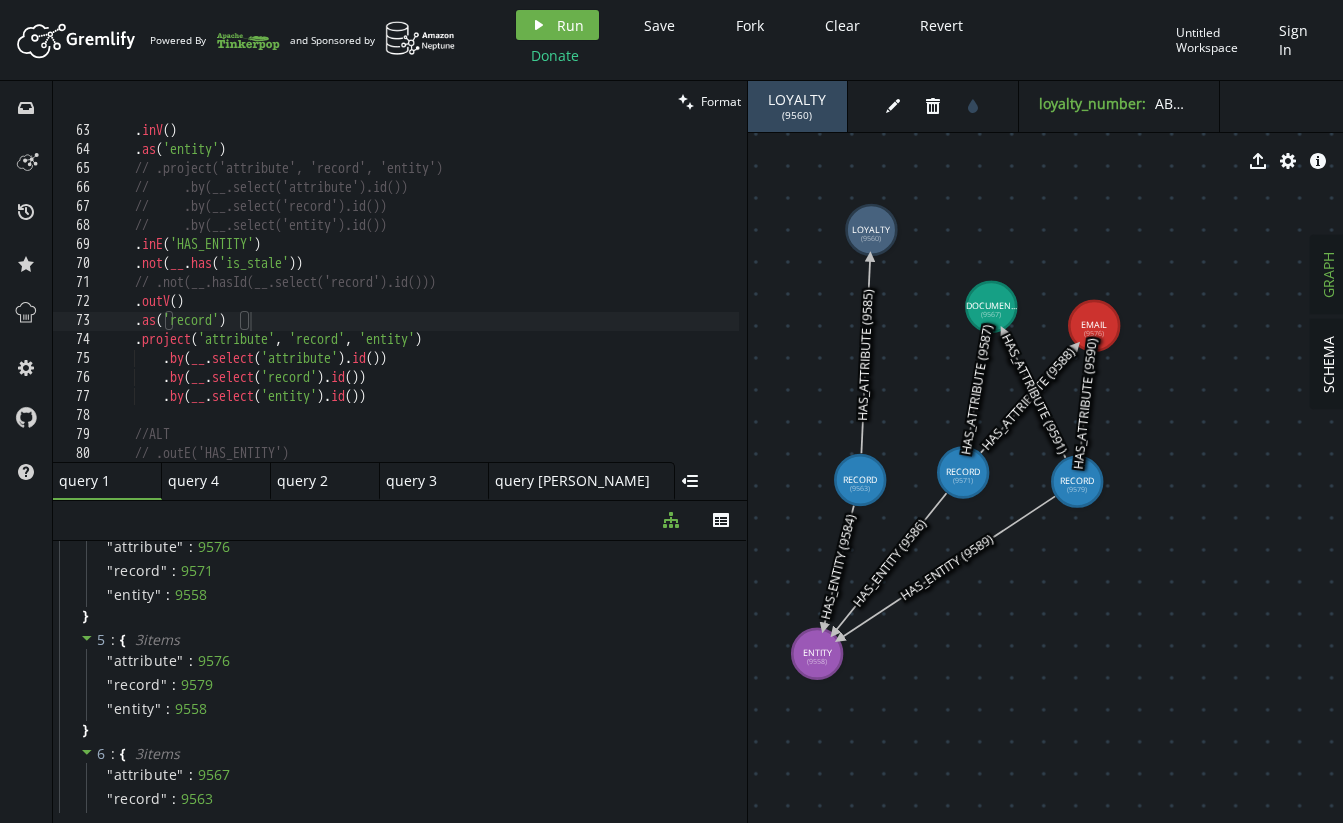 scroll, scrollTop: 0, scrollLeft: 0, axis: both 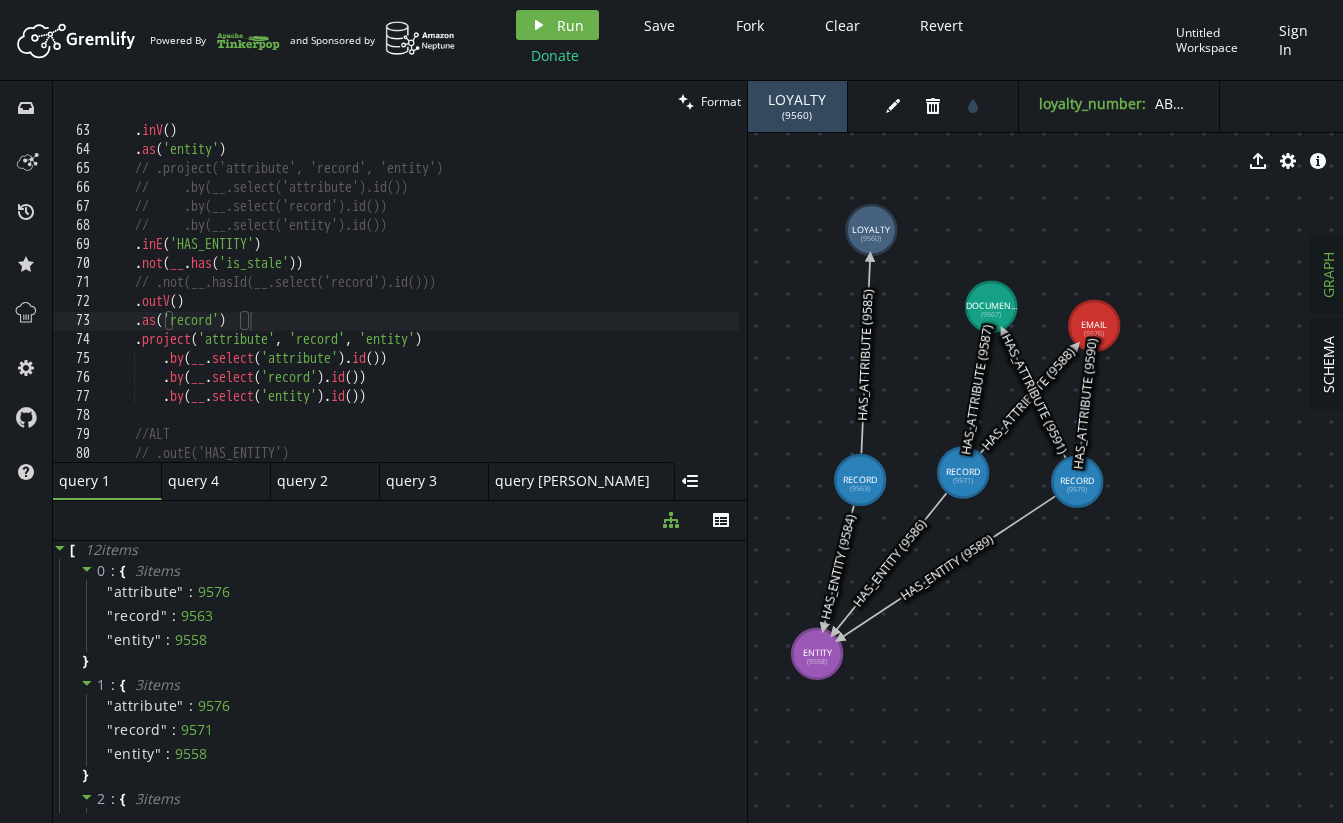 click on ". inV ( )      . as ( 'entity' )      // .project('attribute', 'record', 'entity')      //     .by(__.select('attribute').id())      //     .by(__.select('record').id())      //     .by(__.select('entity').id())      . inE ( 'HAS_ENTITY' )      . not ( __ . has ( 'is_stale' ))      // .not(__.hasId(__.select('record').id()))      . outV ( )      . as ( 'record' )      . project ( 'attribute' ,   'record' ,   'entity' )           . by ( __ . select ( 'attribute' ) . id ( ))           . by ( __ . select ( 'record' ) . id ( ))           . by ( __ . select ( 'entity' ) . id ( ))           //ALT      // .outE('HAS_ENTITY')      // .not(__.has('is_stale'))" at bounding box center [611, 306] 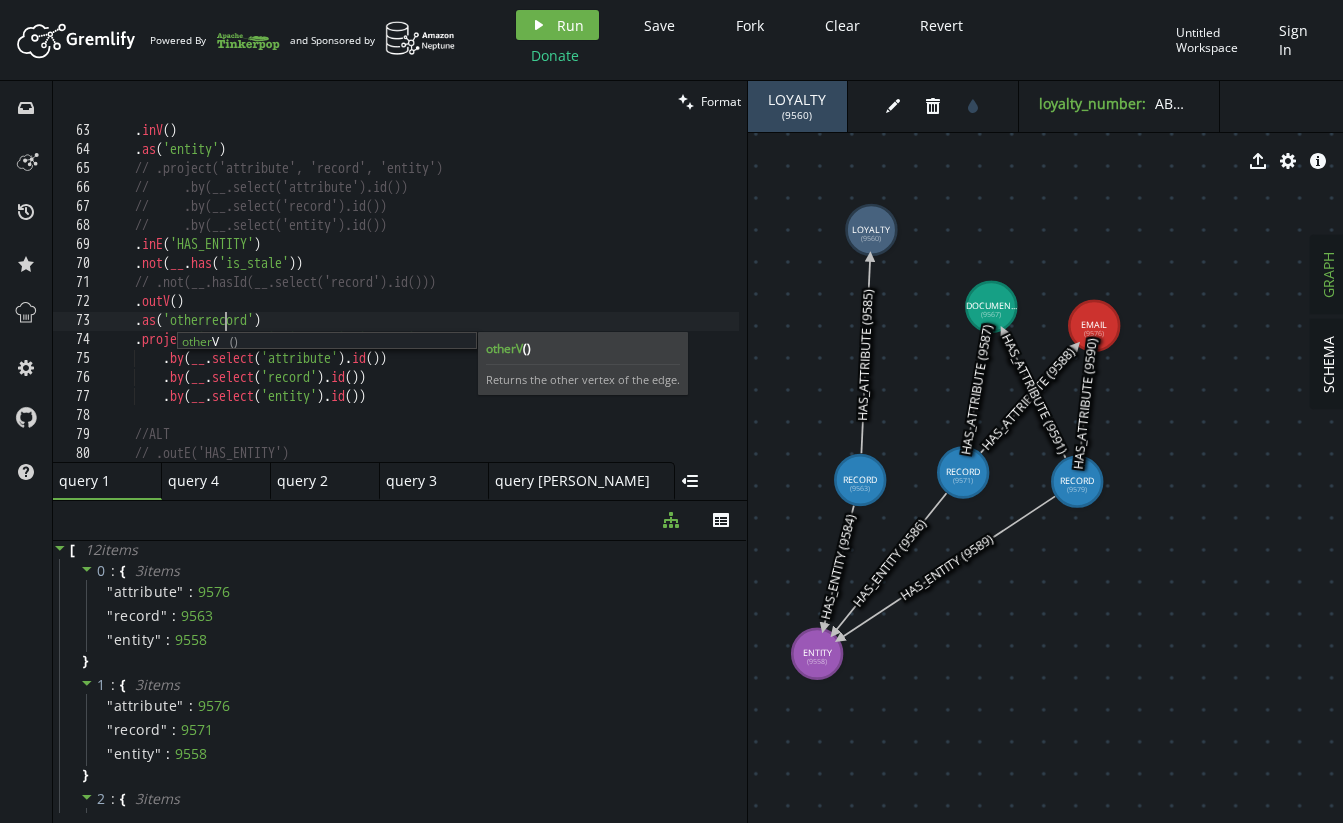 scroll, scrollTop: 0, scrollLeft: 125, axis: horizontal 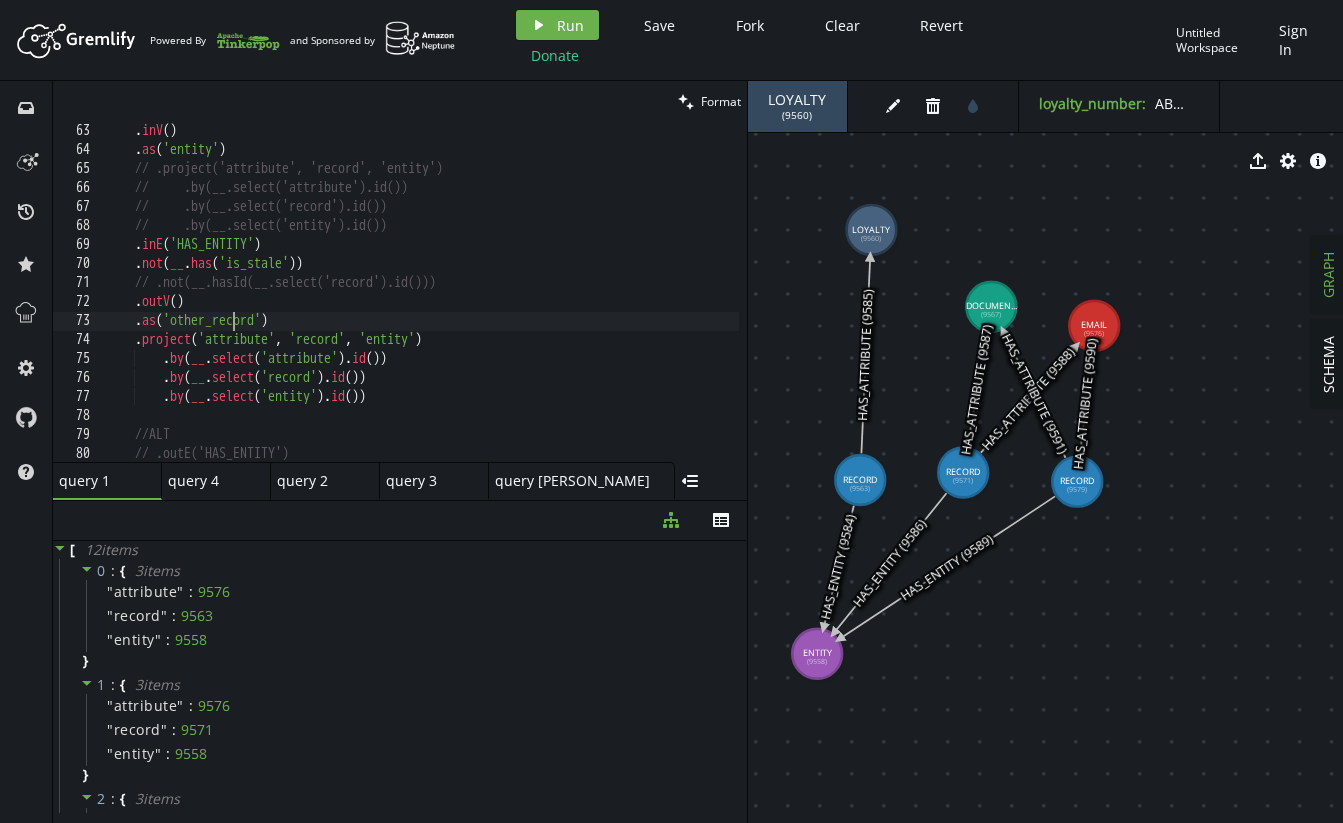 click on ". inV ( )      . as ( 'entity' )      // .project('attribute', 'record', 'entity')      //     .by(__.select('attribute').id())      //     .by(__.select('record').id())      //     .by(__.select('entity').id())      . inE ( 'HAS_ENTITY' )      . not ( __ . has ( 'is_stale' ))      // .not(__.hasId(__.select('record').id()))      . outV ( )      . as ( 'other_record' )      . project ( 'attribute' ,   'record' ,   'entity' )           . by ( __ . select ( 'attribute' ) . id ( ))           . by ( __ . select ( 'record' ) . id ( ))           . by ( __ . select ( 'entity' ) . id ( ))           //ALT      // .outE('HAS_ENTITY')      // .not(__.has('is_stale'))" at bounding box center [611, 306] 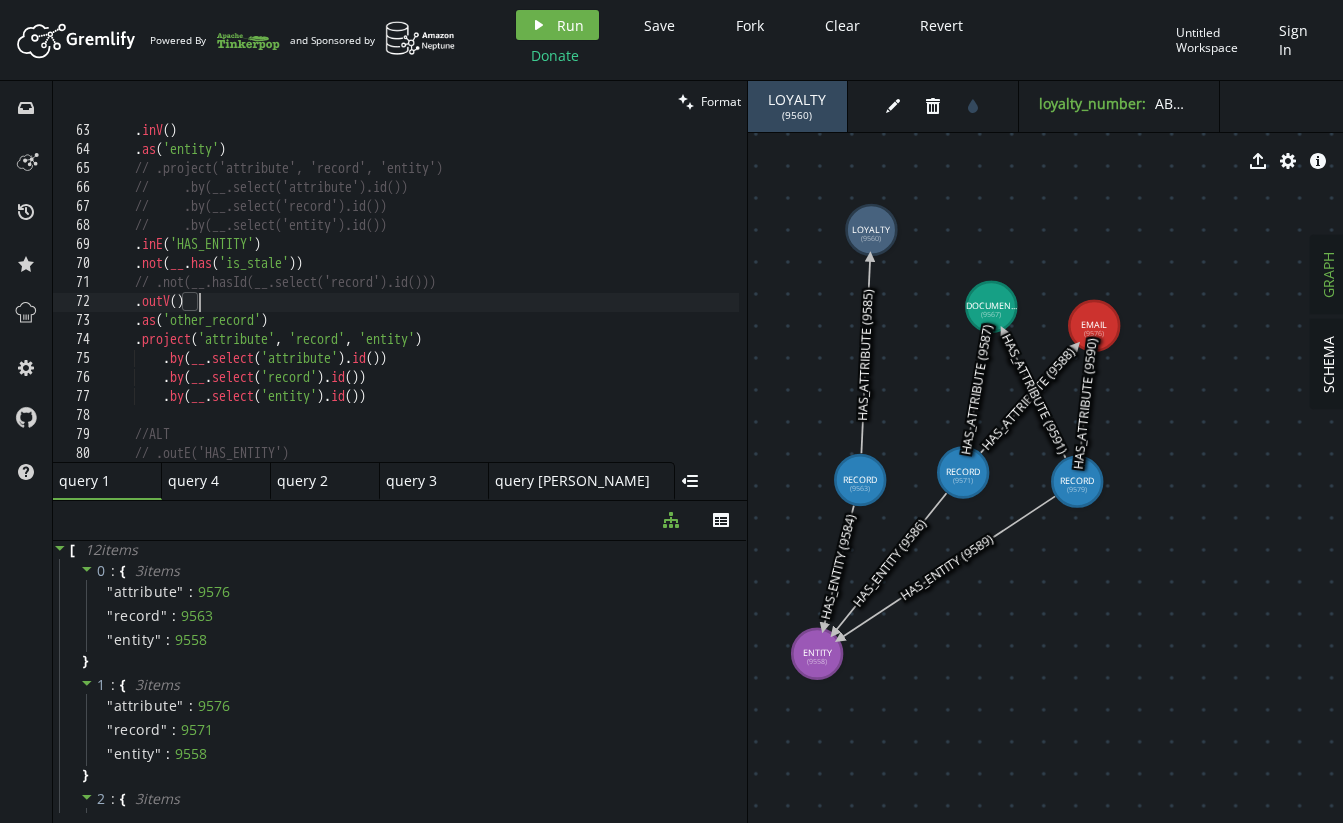 scroll, scrollTop: 0, scrollLeft: 91, axis: horizontal 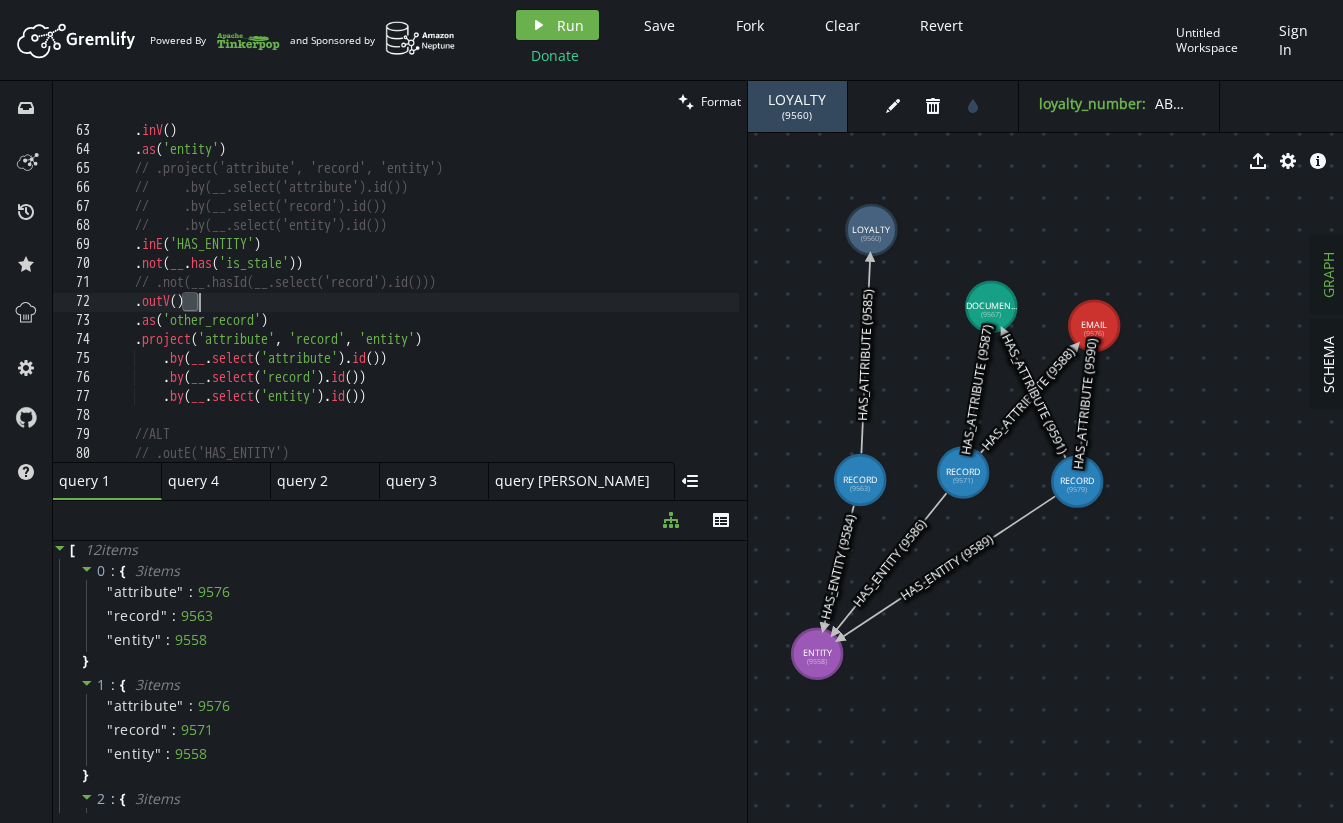 click on ". inV ( )      . as ( 'entity' )      // .project('attribute', 'record', 'entity')      //     .by(__.select('attribute').id())      //     .by(__.select('record').id())      //     .by(__.select('entity').id())      . inE ( 'HAS_ENTITY' )      . not ( __ . has ( 'is_stale' ))      // .not(__.hasId(__.select('record').id()))      . outV ( )      . as ( 'other_record' )      . project ( 'attribute' ,   'record' ,   'entity' )           . by ( __ . select ( 'attribute' ) . id ( ))           . by ( __ . select ( 'record' ) . id ( ))           . by ( __ . select ( 'entity' ) . id ( ))           //ALT      // .outE('HAS_ENTITY')      // .not(__.has('is_stale'))" at bounding box center [611, 306] 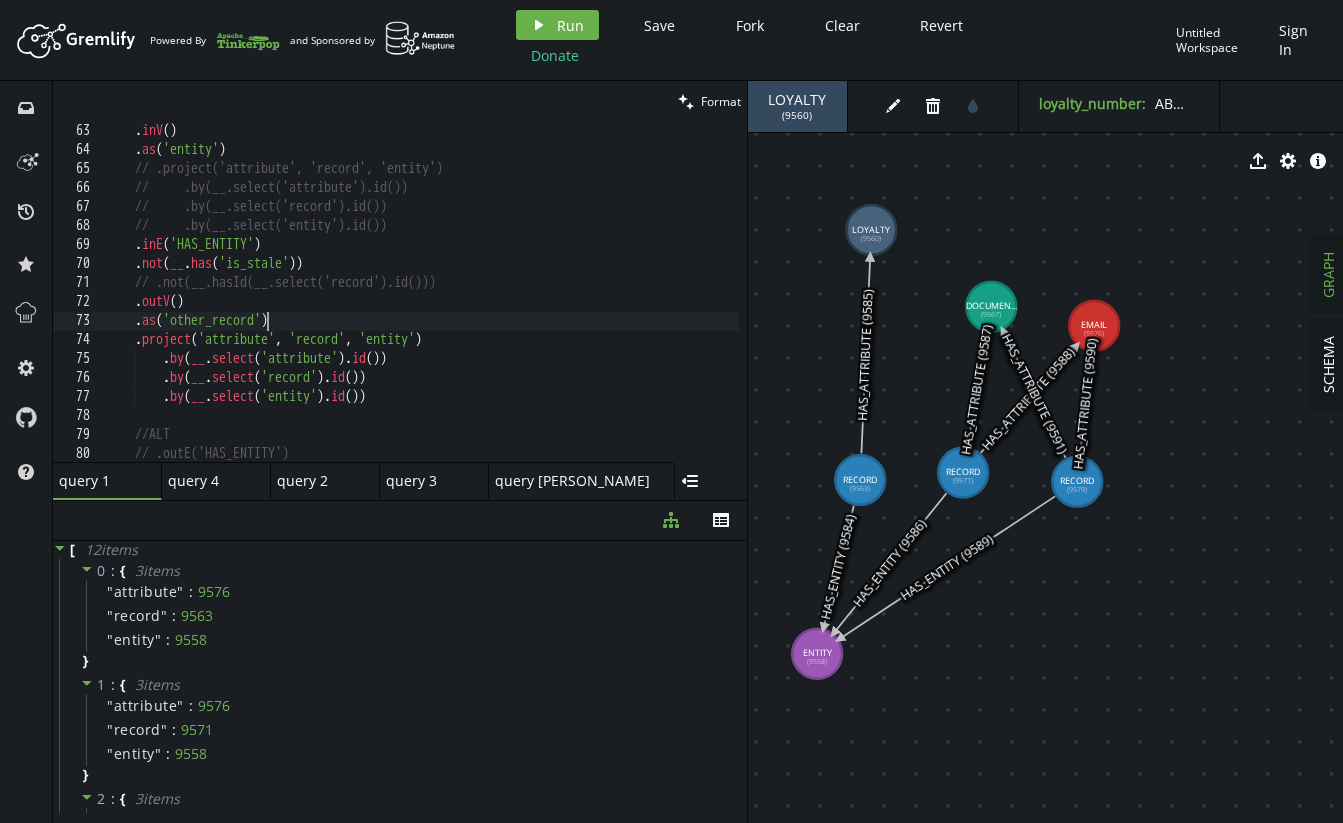 click on ". inV ( )      . as ( 'entity' )      // .project('attribute', 'record', 'entity')      //     .by(__.select('attribute').id())      //     .by(__.select('record').id())      //     .by(__.select('entity').id())      . inE ( 'HAS_ENTITY' )      . not ( __ . has ( 'is_stale' ))      // .not(__.hasId(__.select('record').id()))      . outV ( )      . as ( 'other_record' )      . project ( 'attribute' ,   'record' ,   'entity' )           . by ( __ . select ( 'attribute' ) . id ( ))           . by ( __ . select ( 'record' ) . id ( ))           . by ( __ . select ( 'entity' ) . id ( ))           //ALT      // .outE('HAS_ENTITY')      // .not(__.has('is_stale'))" at bounding box center (611, 306) 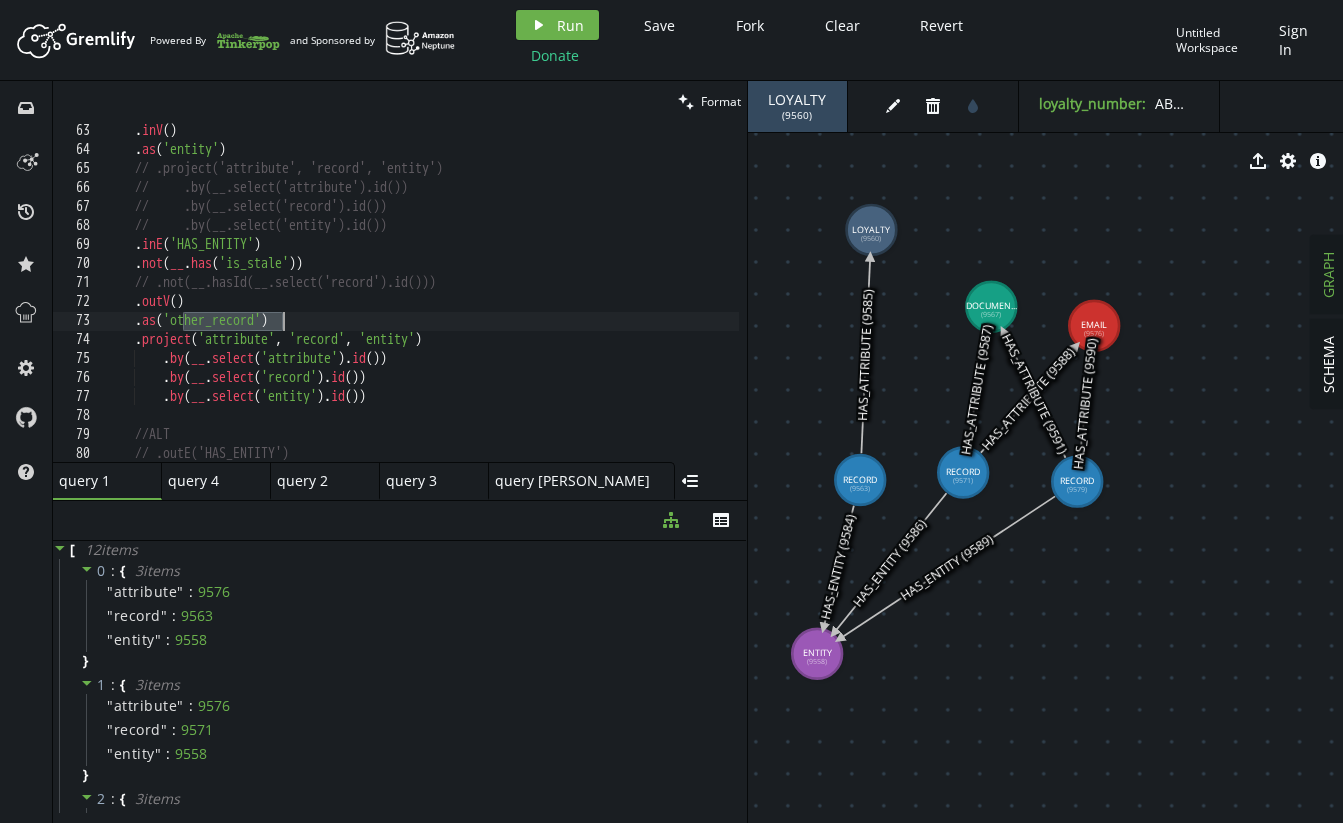 click on ". inV ( )      . as ( 'entity' )      // .project('attribute', 'record', 'entity')      //     .by(__.select('attribute').id())      //     .by(__.select('record').id())      //     .by(__.select('entity').id())      . inE ( 'HAS_ENTITY' )      . not ( __ . has ( 'is_stale' ))      // .not(__.hasId(__.select('record').id()))      . outV ( )      . as ( 'other_record' )      . project ( 'attribute' ,   'record' ,   'entity' )           . by ( __ . select ( 'attribute' ) . id ( ))           . by ( __ . select ( 'record' ) . id ( ))           . by ( __ . select ( 'entity' ) . id ( ))           //ALT      // .outE('HAS_ENTITY')      // .not(__.has('is_stale'))" at bounding box center (611, 306) 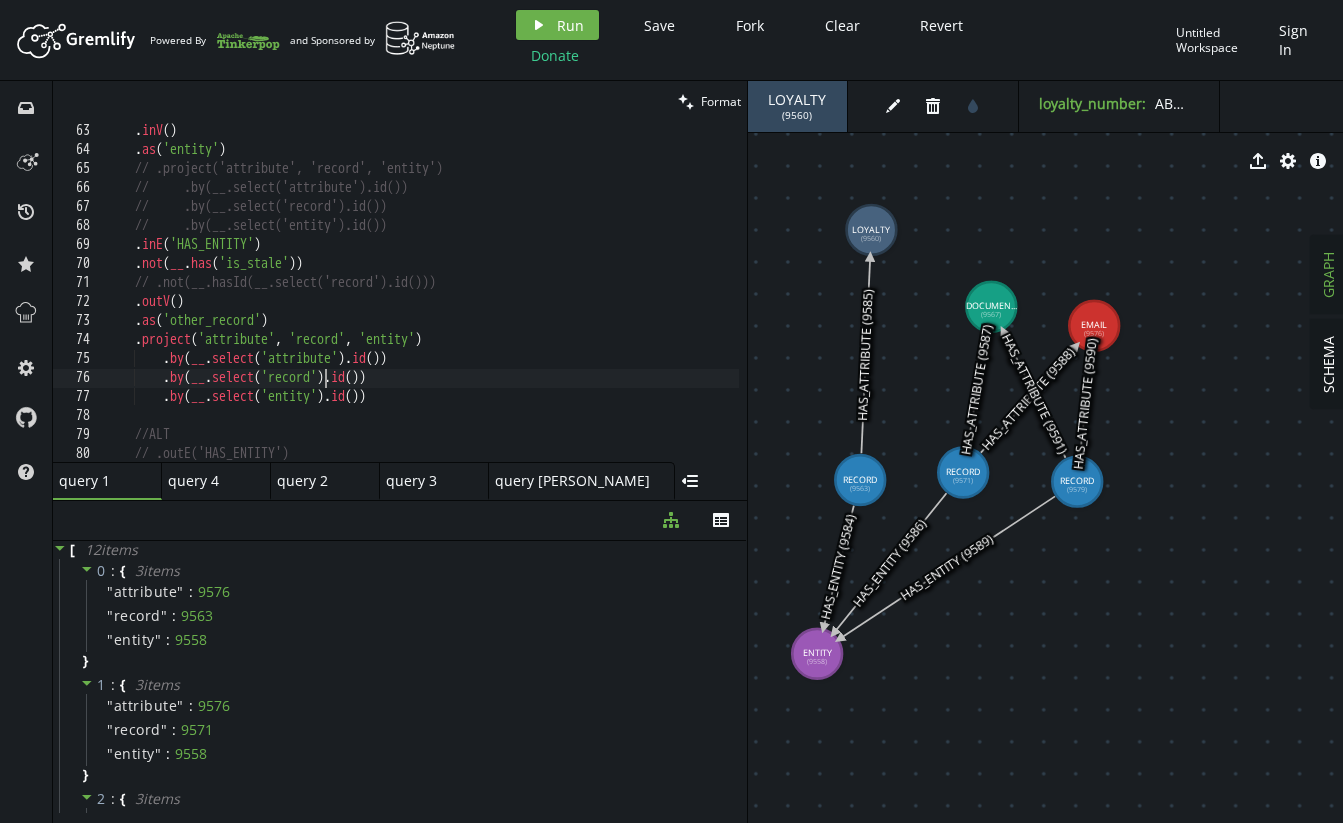 click on ". inV ( )      . as ( 'entity' )      // .project('attribute', 'record', 'entity')      //     .by(__.select('attribute').id())      //     .by(__.select('record').id())      //     .by(__.select('entity').id())      . inE ( 'HAS_ENTITY' )      . not ( __ . has ( 'is_stale' ))      // .not(__.hasId(__.select('record').id()))      . outV ( )      . as ( 'other_record' )      . project ( 'attribute' ,   'record' ,   'entity' )           . by ( __ . select ( 'attribute' ) . id ( ))           . by ( __ . select ( 'record' ) . id ( ))           . by ( __ . select ( 'entity' ) . id ( ))           //ALT      // .outE('HAS_ENTITY')      // .not(__.has('is_stale'))" at bounding box center [611, 306] 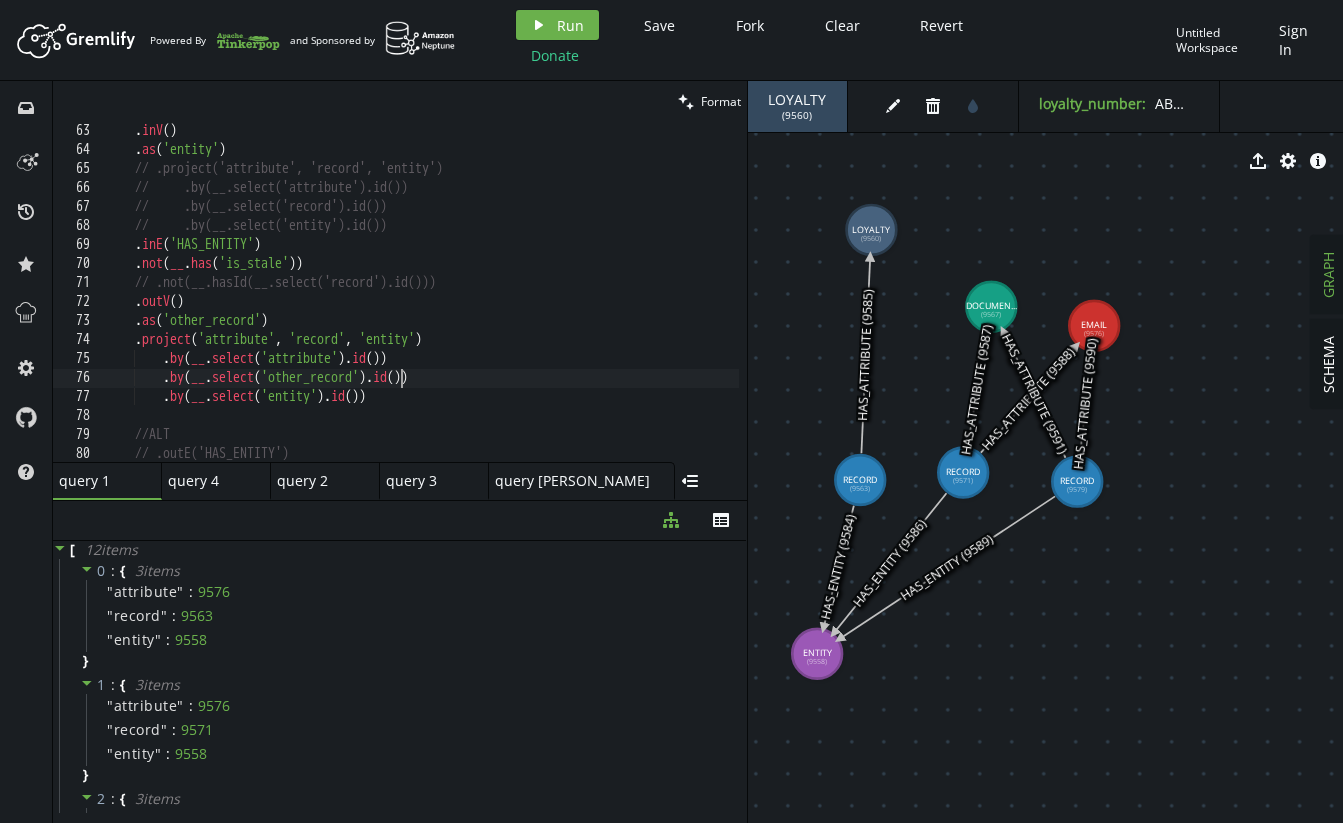 click on ". inV ( )      . as ( 'entity' )      // .project('attribute', 'record', 'entity')      //     .by(__.select('attribute').id())      //     .by(__.select('record').id())      //     .by(__.select('entity').id())      . inE ( 'HAS_ENTITY' )      . not ( __ . has ( 'is_stale' ))      // .not(__.hasId(__.select('record').id()))      . outV ( )      . as ( 'other_record' )      . project ( 'attribute' ,   'record' ,   'entity' )           . by ( __ . select ( 'attribute' ) . id ( ))           . by ( __ . select ( 'other_record' ) . id ( ))           . by ( __ . select ( 'entity' ) . id ( ))           //ALT      // .outE('HAS_ENTITY')      // .not(__.has('is_stale'))" at bounding box center (611, 306) 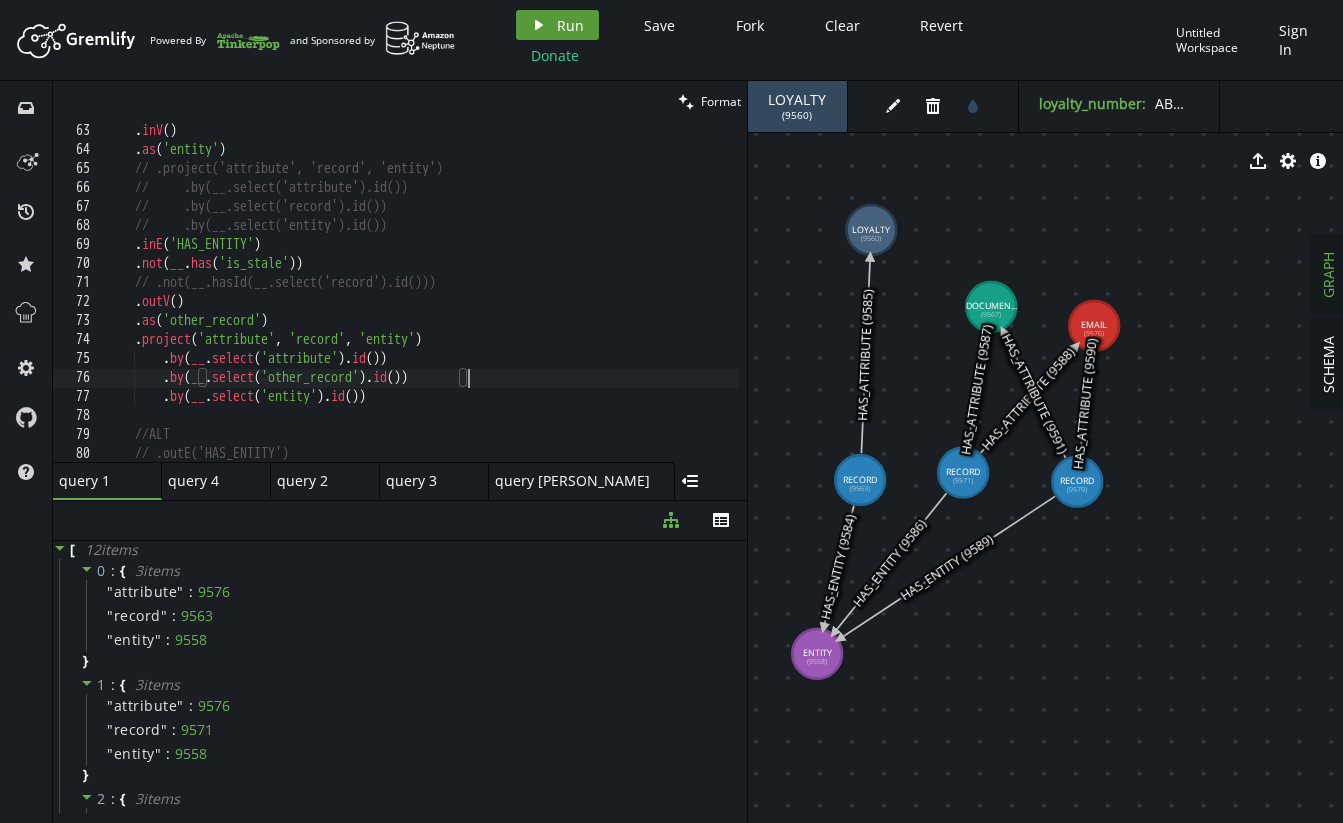 click on "Run" at bounding box center (570, 25) 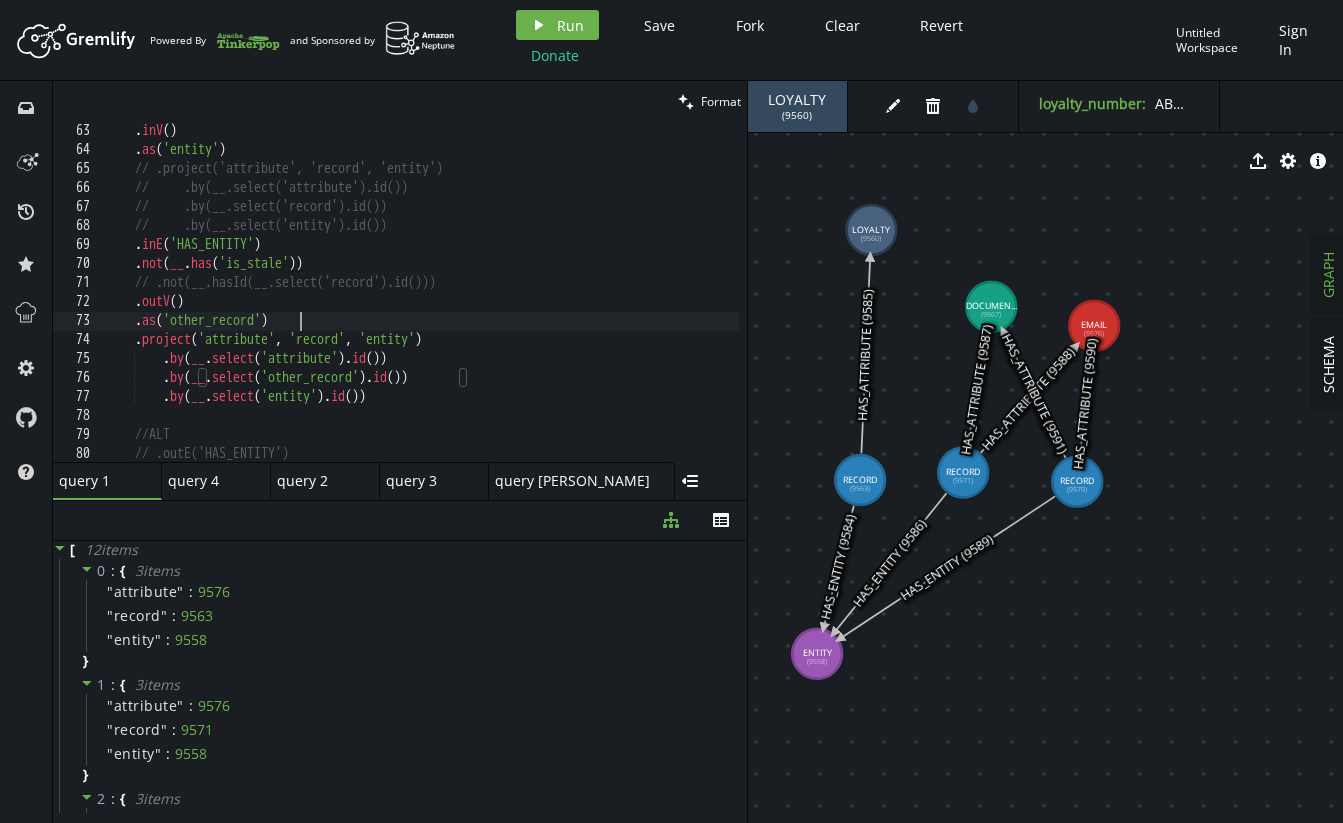click on ". inV ( )      . as ( 'entity' )      // .project('attribute', 'record', 'entity')      //     .by(__.select('attribute').id())      //     .by(__.select('record').id())      //     .by(__.select('entity').id())      . inE ( 'HAS_ENTITY' )      . not ( __ . has ( 'is_stale' ))      // .not(__.hasId(__.select('record').id()))      . outV ( )      . as ( 'other_record' )      . project ( 'attribute' ,   'record' ,   'entity' )           . by ( __ . select ( 'attribute' ) . id ( ))           . by ( __ . select ( 'other_record' ) . id ( ))           . by ( __ . select ( 'entity' ) . id ( ))           //ALT      // .outE('HAS_ENTITY')      // .not(__.has('is_stale'))" at bounding box center (611, 306) 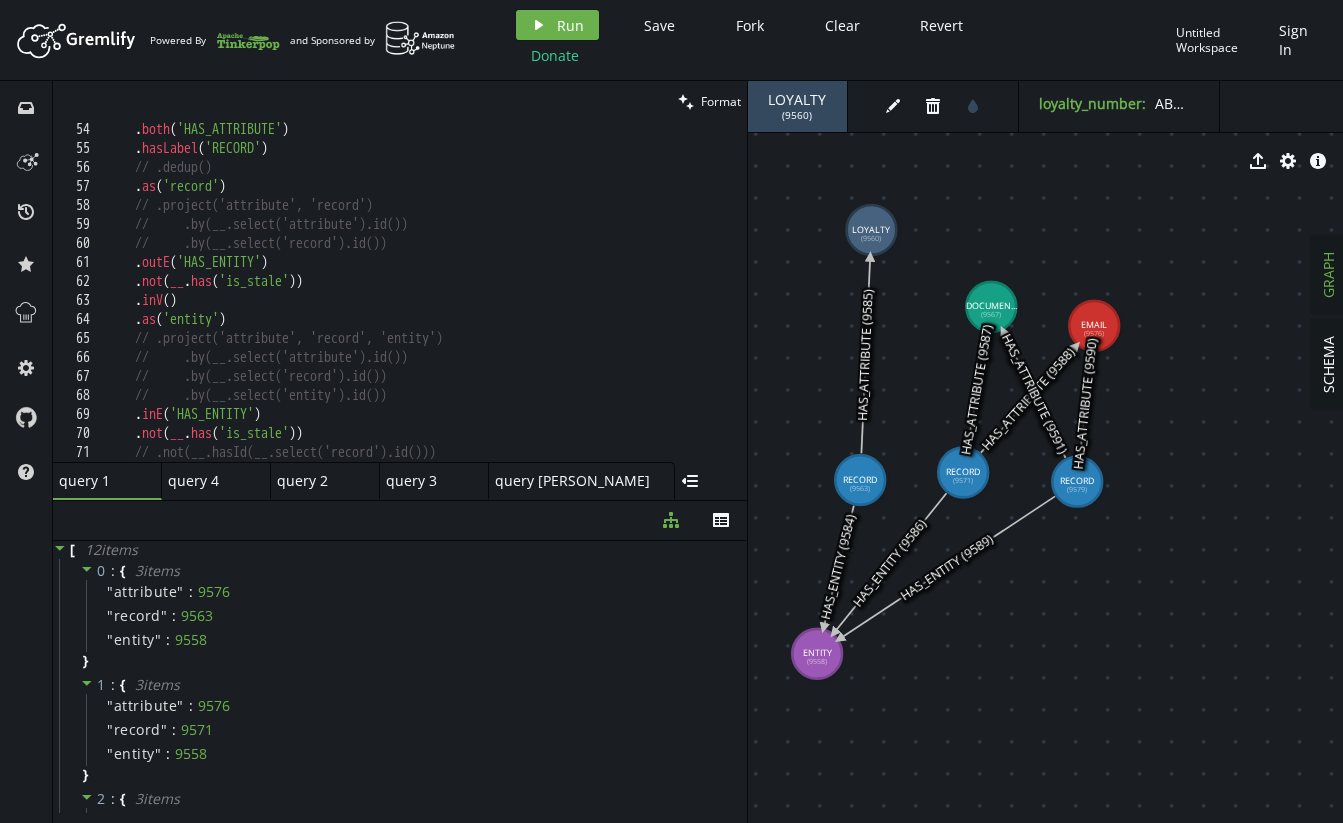 scroll, scrollTop: 1174, scrollLeft: 0, axis: vertical 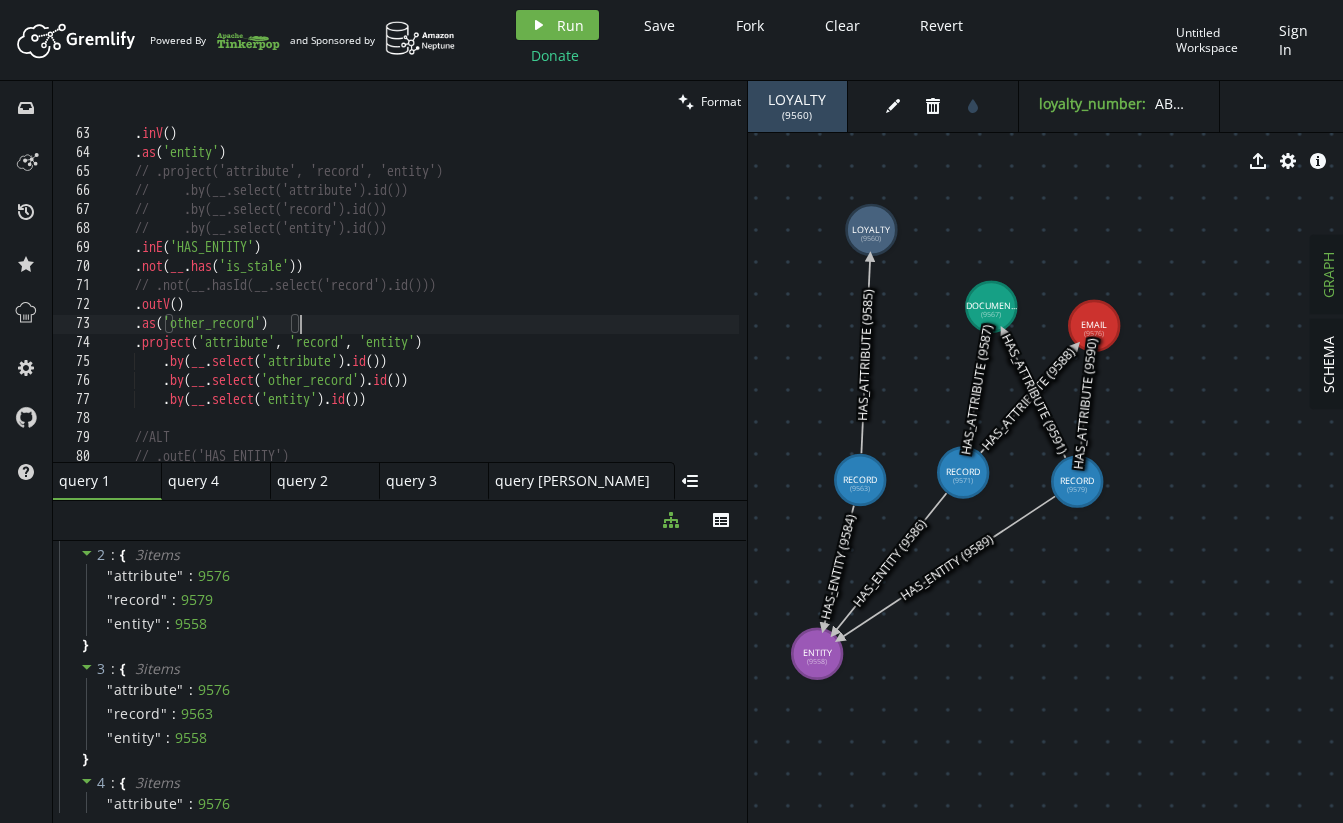 click on ". not ( __ . has ( 'is_stale' ))      . inV ( )      . as ( 'entity' )      // .project('attribute', 'record', 'entity')      //     .by(__.select('attribute').id())      //     .by(__.select('record').id())      //     .by(__.select('entity').id())      . inE ( 'HAS_ENTITY' )      . not ( __ . has ( 'is_stale' ))      // .not(__.hasId(__.select('record').id()))      . outV ( )      . as ( 'other_record' )      . project ( 'attribute' ,   'record' ,   'entity' )           . by ( __ . select ( 'attribute' ) . id ( ))           . by ( __ . select ( 'other_record' ) . id ( ))           . by ( __ . select ( 'entity' ) . id ( ))           //ALT      // .outE('HAS_ENTITY')" at bounding box center (611, 290) 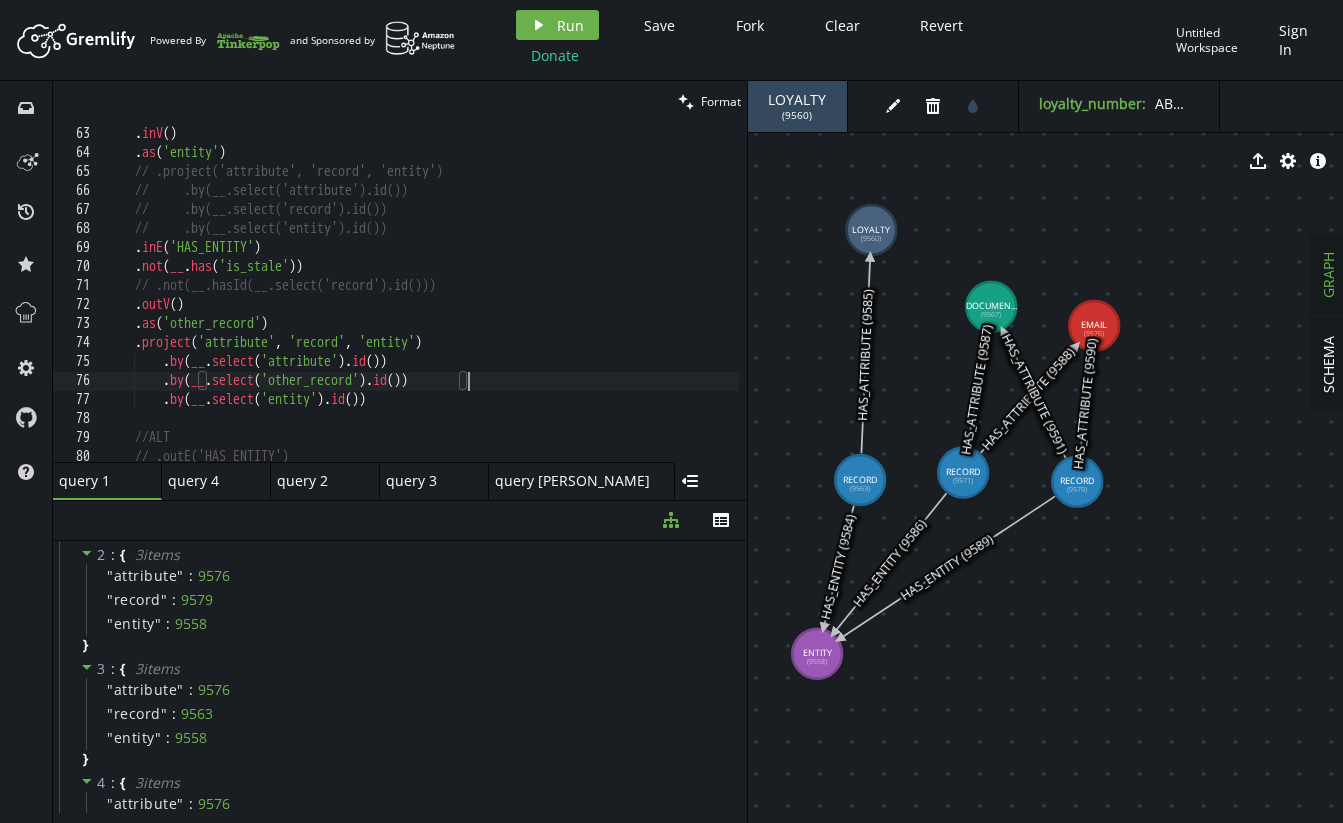 click on ". not ( __ . has ( 'is_stale' ))      . inV ( )      . as ( 'entity' )      // .project('attribute', 'record', 'entity')      //     .by(__.select('attribute').id())      //     .by(__.select('record').id())      //     .by(__.select('entity').id())      . inE ( 'HAS_ENTITY' )      . not ( __ . has ( 'is_stale' ))      // .not(__.hasId(__.select('record').id()))      . outV ( )      . as ( 'other_record' )      . project ( 'attribute' ,   'record' ,   'entity' )           . by ( __ . select ( 'attribute' ) . id ( ))           . by ( __ . select ( 'other_record' ) . id ( ))           . by ( __ . select ( 'entity' ) . id ( ))           //ALT      // .outE('HAS_ENTITY')" at bounding box center (611, 290) 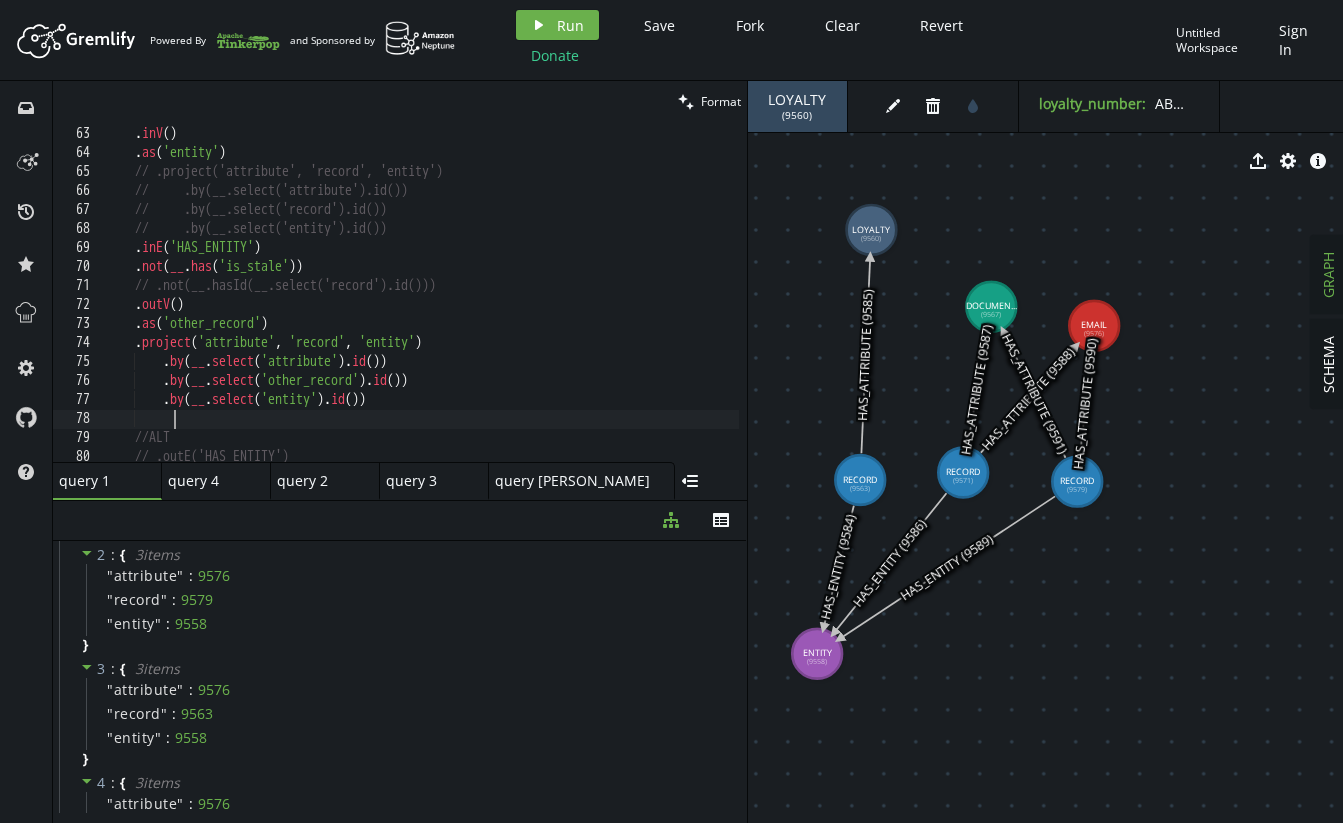 scroll, scrollTop: 0, scrollLeft: 32, axis: horizontal 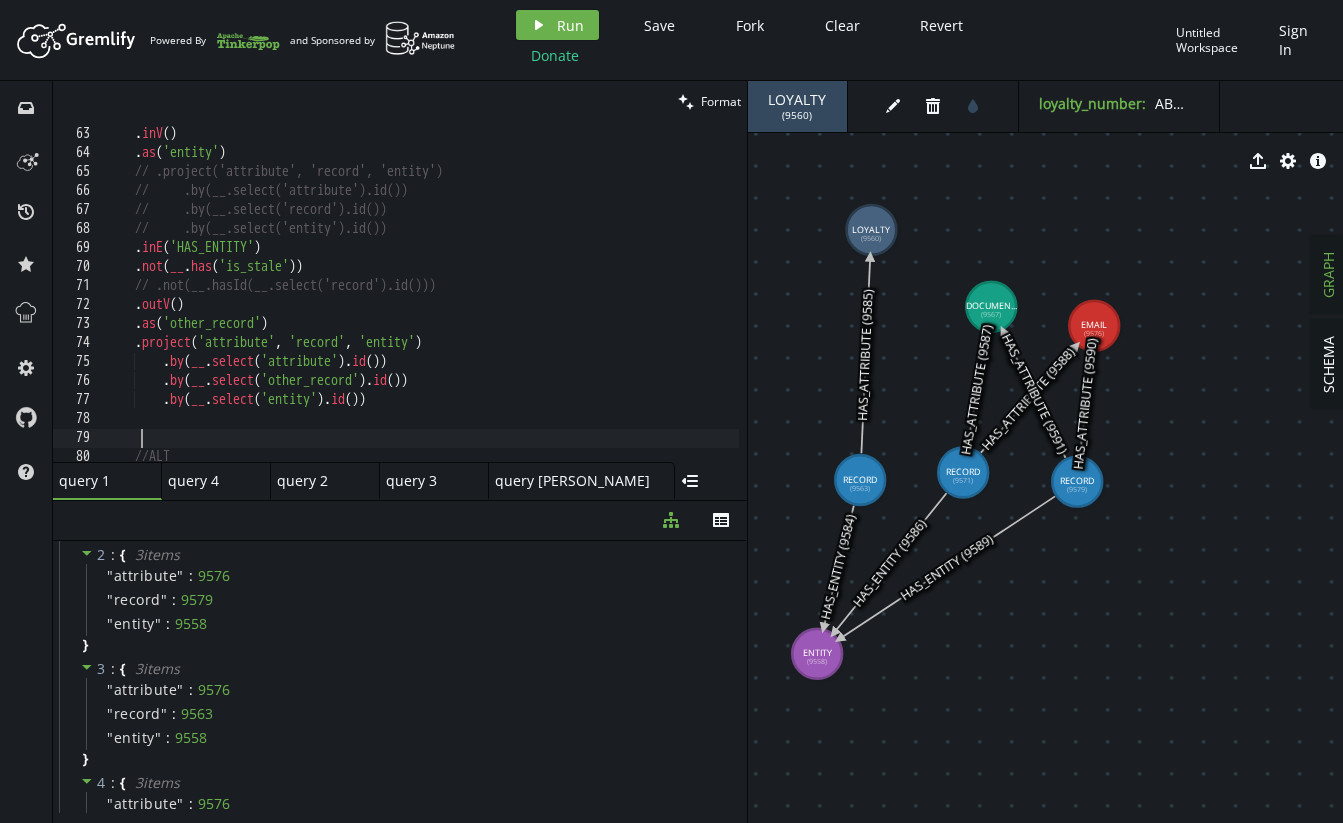 click on ". not ( __ . has ( 'is_stale' ))      . inV ( )      . as ( 'entity' )      // .project('attribute', 'record', 'entity')      //     .by(__.select('attribute').id())      //     .by(__.select('record').id())      //     .by(__.select('entity').id())      . inE ( 'HAS_ENTITY' )      . not ( __ . has ( 'is_stale' ))      // .not(__.hasId(__.select('record').id()))      . outV ( )      . as ( 'other_record' )      . project ( 'attribute' ,   'record' ,   'entity' )           . by ( __ . select ( 'attribute' ) . id ( ))           . by ( __ . select ( 'other_record' ) . id ( ))           . by ( __ . select ( 'entity' ) . id ( ))                //ALT" at bounding box center [611, 290] 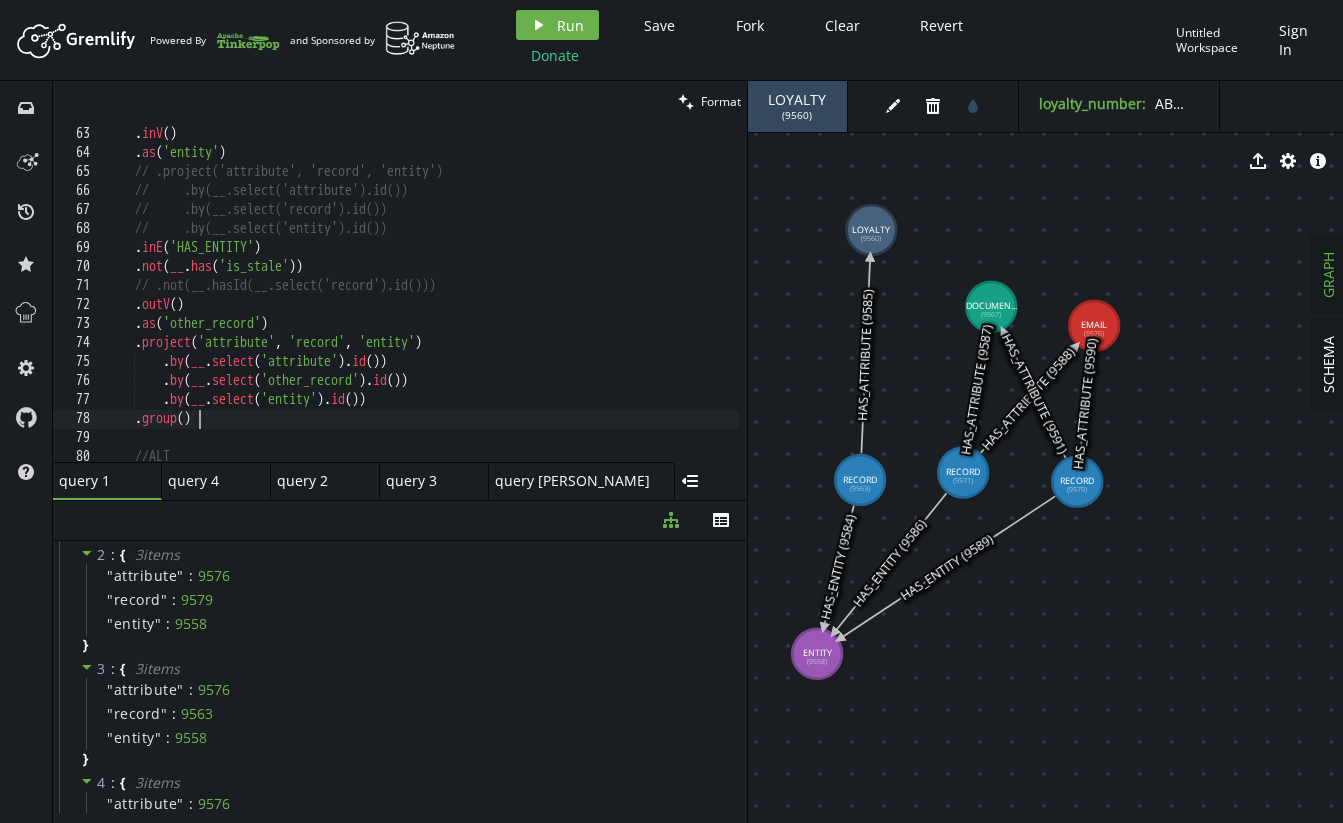 type on ".group()" 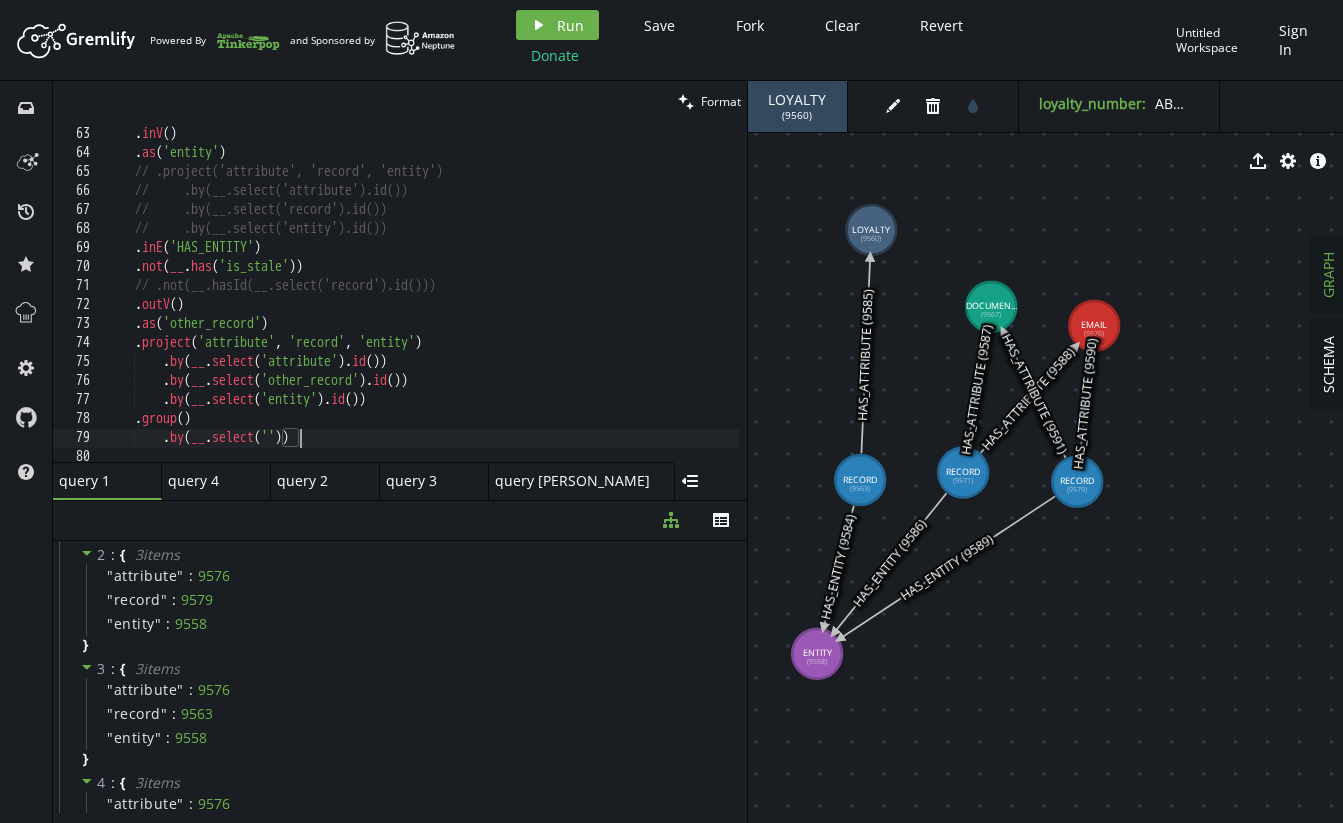 scroll, scrollTop: 0, scrollLeft: 192, axis: horizontal 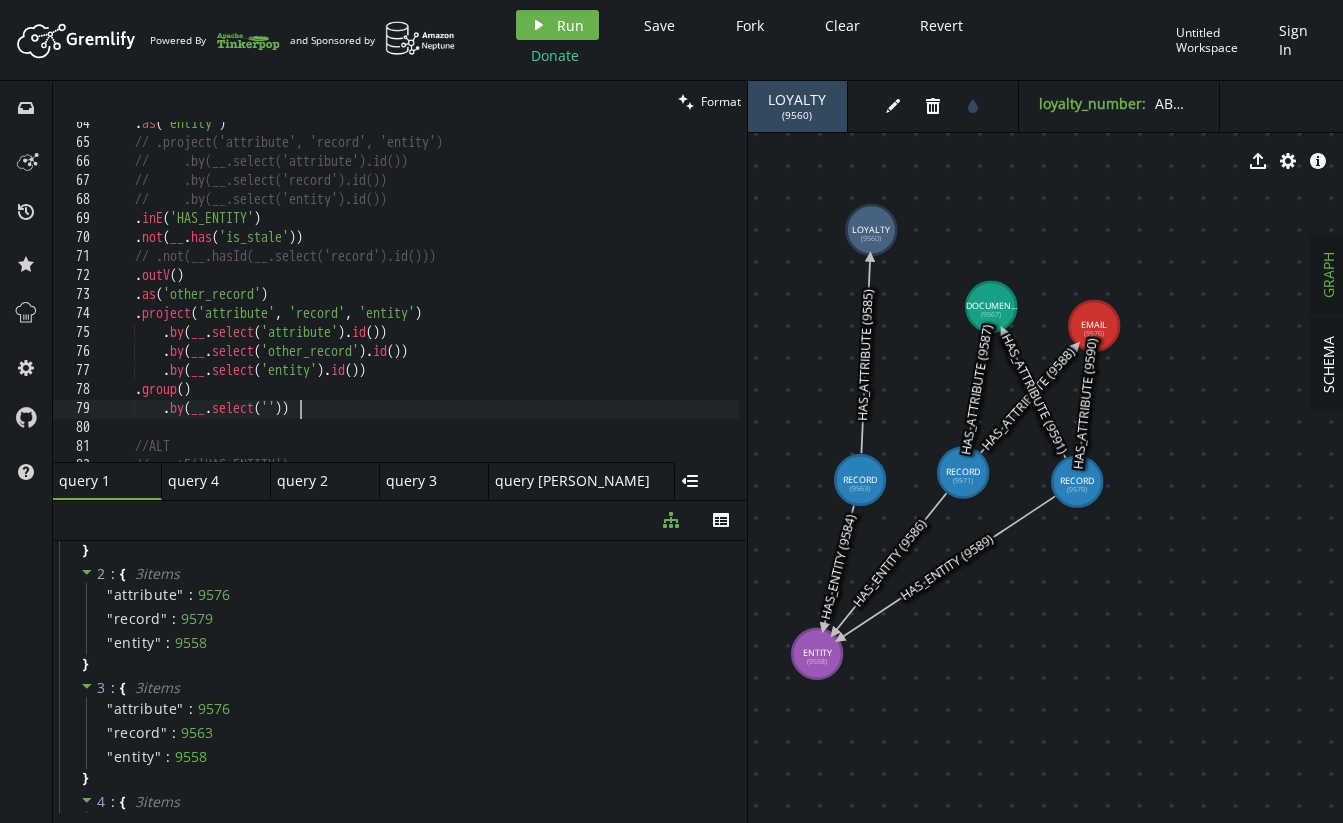 click on ". as ( 'entity' )      // .project('attribute', 'record', 'entity')      //     .by(__.select('attribute').id())      //     .by(__.select('record').id())      //     .by(__.select('entity').id())      . inE ( 'HAS_ENTITY' )      . not ( __ . has ( 'is_stale' ))      // .not(__.hasId(__.select('record').id()))      . outV ( )      . as ( 'other_record' )      . project ( 'attribute' ,   'record' ,   'entity' )           . by ( __ . select ( 'attribute' ) . id ( ))           . by ( __ . select ( 'other_record' ) . id ( ))           . by ( __ . select ( 'entity' ) . id ( ))      . group ( )           . by ( __ . select ( '' ))           //ALT      // .outE('HAS_ENTITY')" at bounding box center (611, 299) 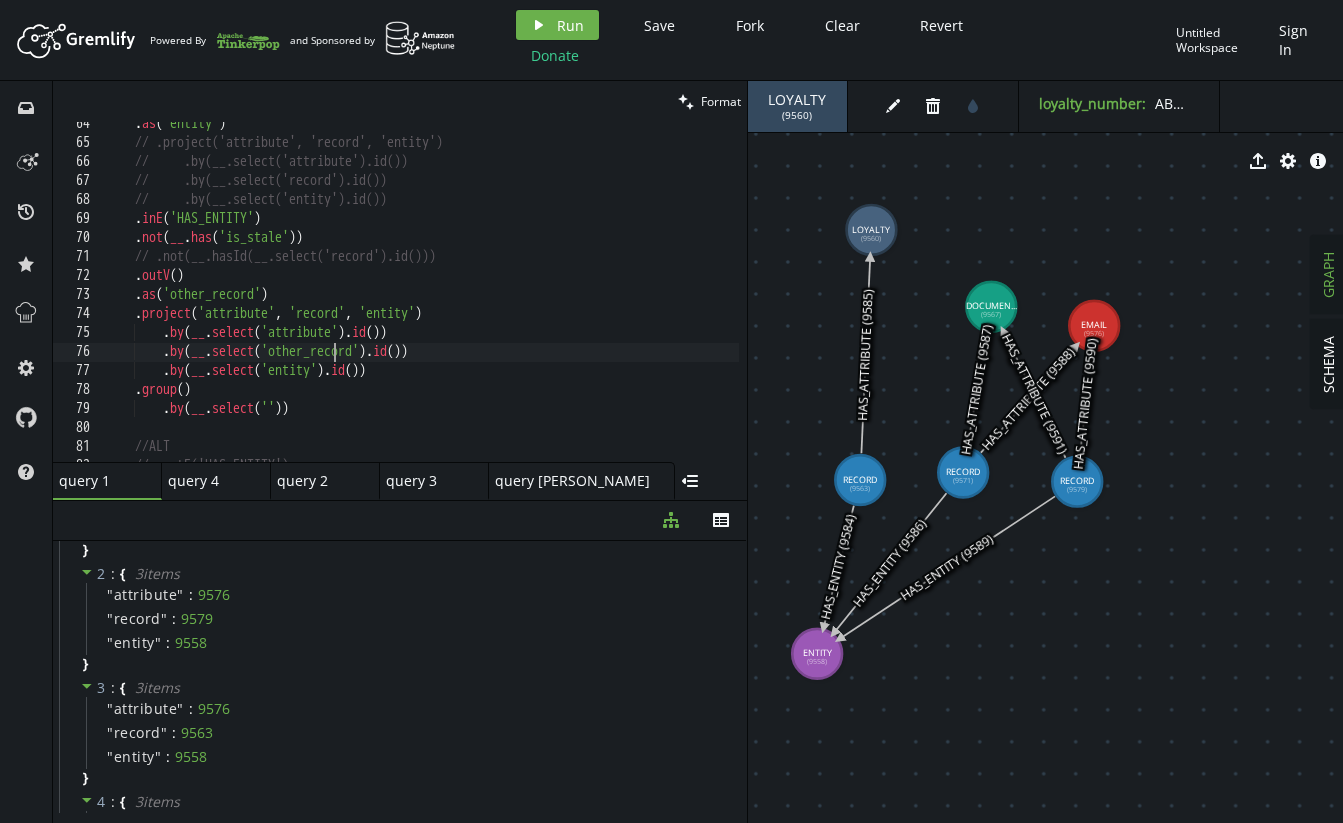 click on ". as ( 'entity' )      // .project('attribute', 'record', 'entity')      //     .by(__.select('attribute').id())      //     .by(__.select('record').id())      //     .by(__.select('entity').id())      . inE ( 'HAS_ENTITY' )      . not ( __ . has ( 'is_stale' ))      // .not(__.hasId(__.select('record').id()))      . outV ( )      . as ( 'other_record' )      . project ( 'attribute' ,   'record' ,   'entity' )           . by ( __ . select ( 'attribute' ) . id ( ))           . by ( __ . select ( 'other_record' ) . id ( ))           . by ( __ . select ( 'entity' ) . id ( ))      . group ( )           . by ( __ . select ( '' ))           //ALT      // .outE('HAS_ENTITY')" at bounding box center (611, 299) 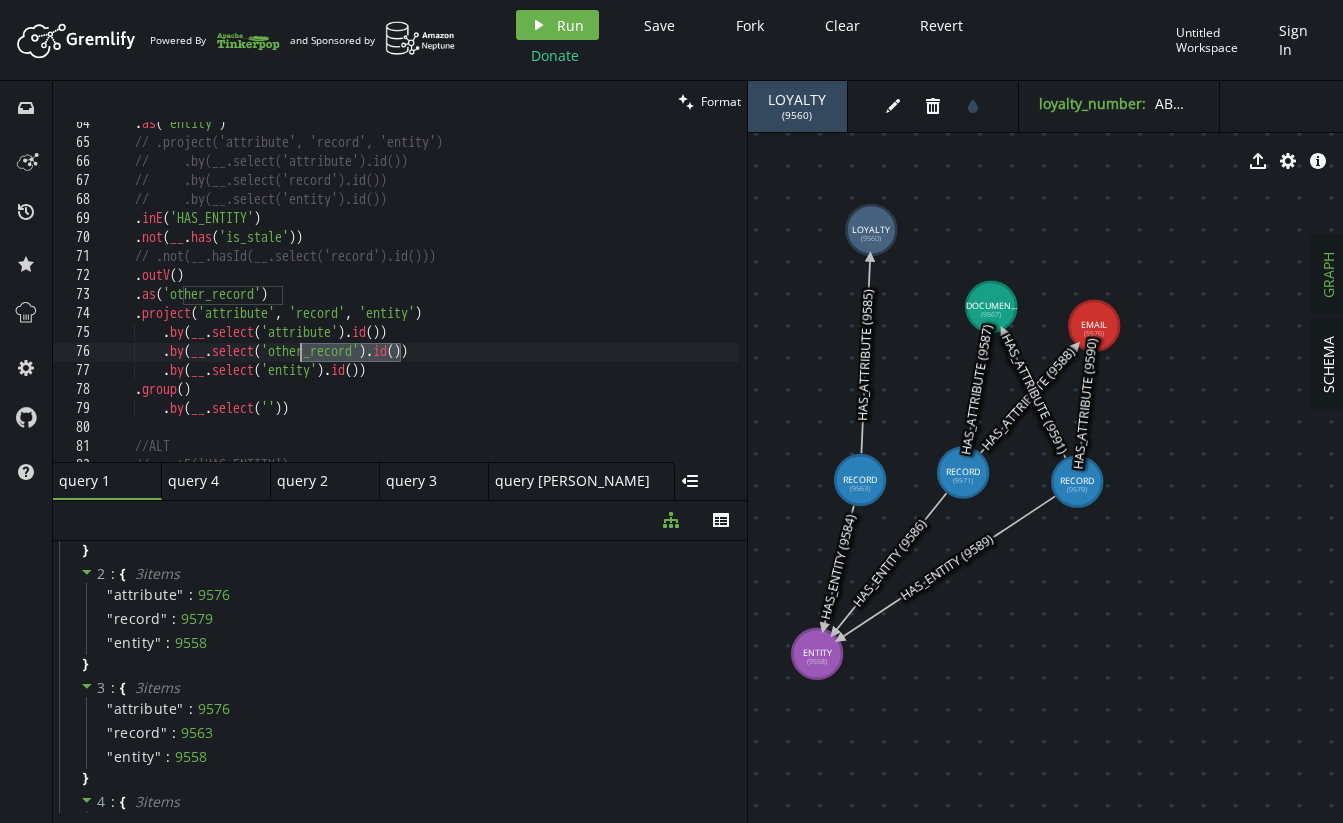 click on ". as ( 'entity' )      // .project('attribute', 'record', 'entity')      //     .by(__.select('attribute').id())      //     .by(__.select('record').id())      //     .by(__.select('entity').id())      . inE ( 'HAS_ENTITY' )      . not ( __ . has ( 'is_stale' ))      // .not(__.hasId(__.select('record').id()))      . outV ( )      . as ( 'other_record' )      . project ( 'attribute' ,   'record' ,   'entity' )           . by ( __ . select ( 'attribute' ) . id ( ))           . by ( __ . select ( 'other_record' ) . id ( ))           . by ( __ . select ( 'entity' ) . id ( ))      . group ( )           . by ( __ . select ( '' ))           //ALT      // .outE('HAS_ENTITY')" at bounding box center [611, 299] 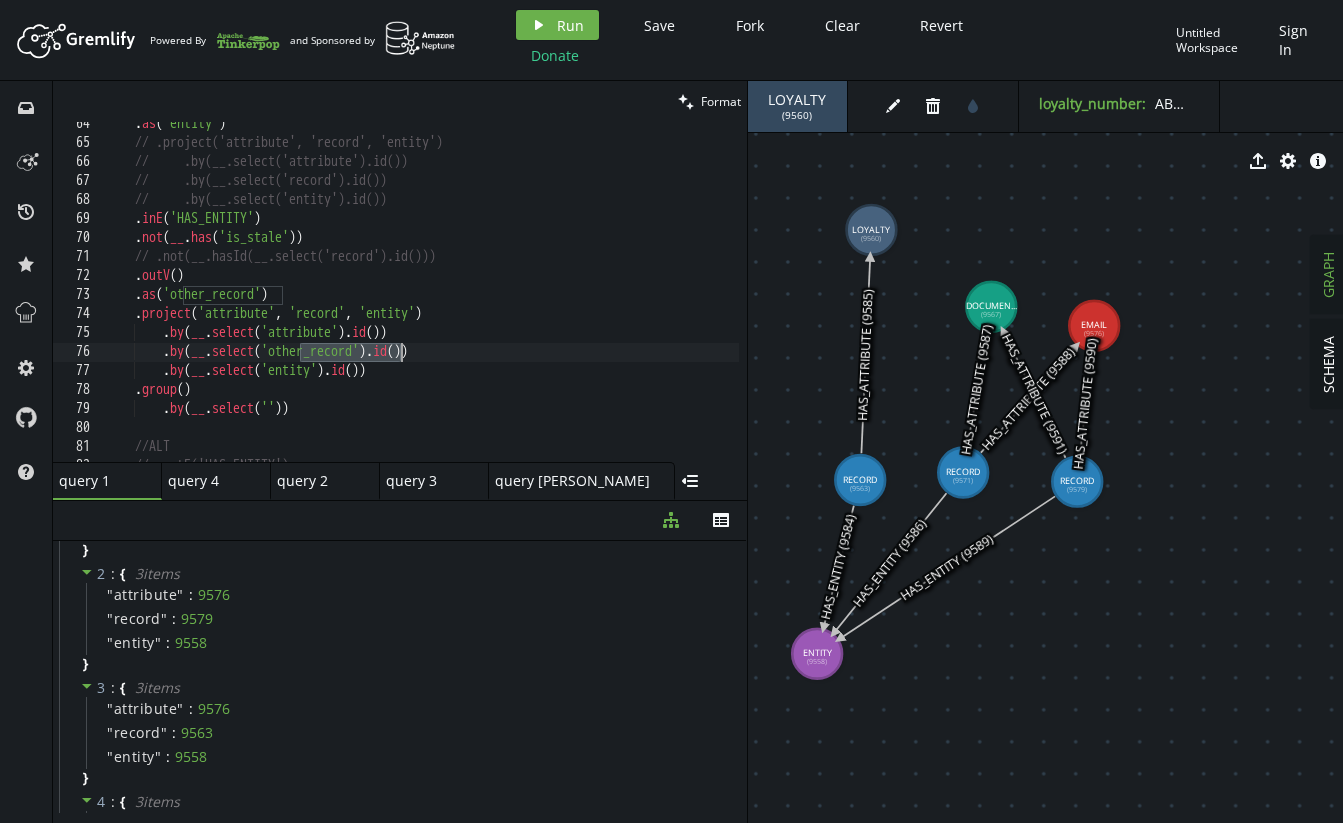 click on ". as ( 'entity' )      // .project('attribute', 'record', 'entity')      //     .by(__.select('attribute').id())      //     .by(__.select('record').id())      //     .by(__.select('entity').id())      . inE ( 'HAS_ENTITY' )      . not ( __ . has ( 'is_stale' ))      // .not(__.hasId(__.select('record').id()))      . outV ( )      . as ( 'other_record' )      . project ( 'attribute' ,   'record' ,   'entity' )           . by ( __ . select ( 'attribute' ) . id ( ))           . by ( __ . select ( 'other_record' ) . id ( ))           . by ( __ . select ( 'entity' ) . id ( ))      . group ( )           . by ( __ . select ( '' ))           //ALT      // .outE('HAS_ENTITY')" at bounding box center [611, 299] 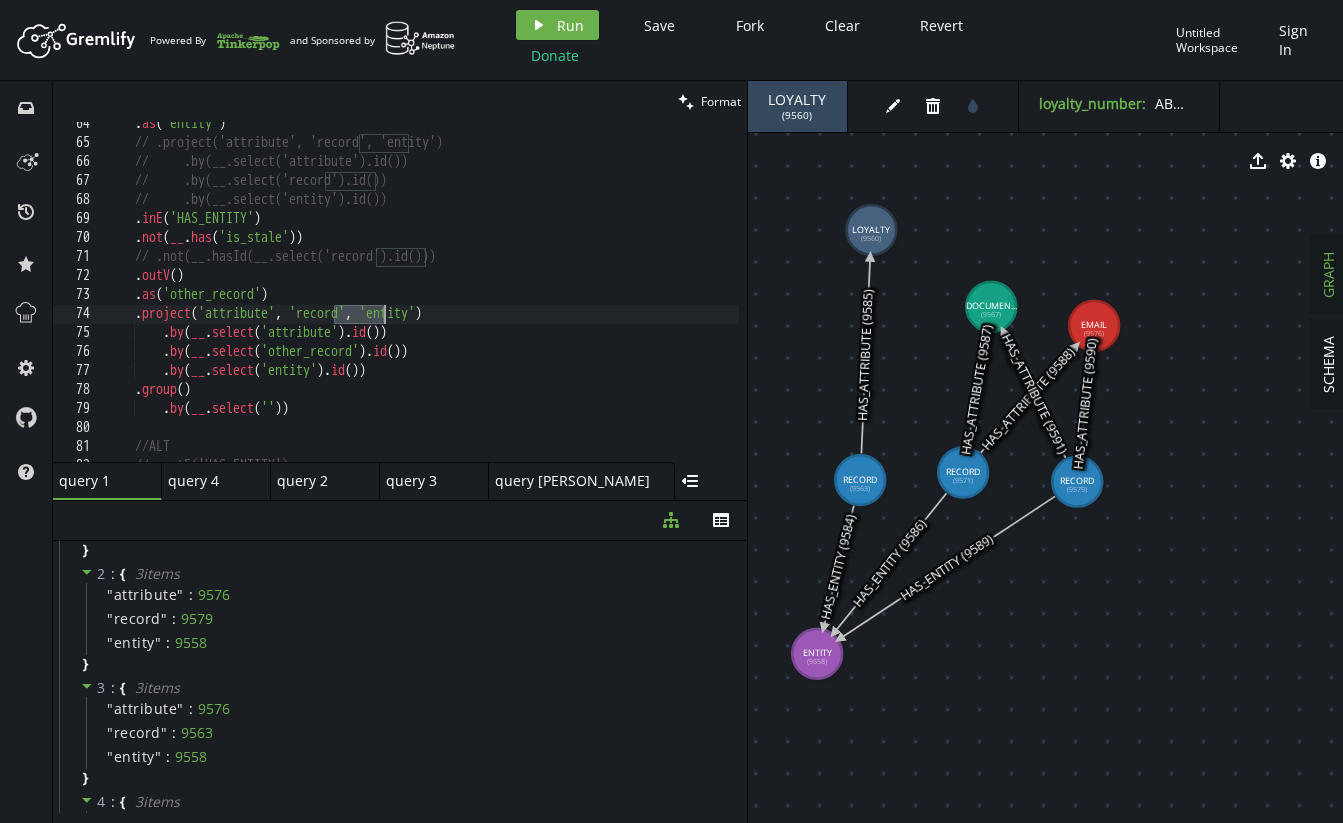 click on ". as ( 'entity' )      // .project('attribute', 'record', 'entity')      //     .by(__.select('attribute').id())      //     .by(__.select('record').id())      //     .by(__.select('entity').id())      . inE ( 'HAS_ENTITY' )      . not ( __ . has ( 'is_stale' ))      // .not(__.hasId(__.select('record').id()))      . outV ( )      . as ( 'other_record' )      . project ( 'attribute' ,   'record' ,   'entity' )           . by ( __ . select ( 'attribute' ) . id ( ))           . by ( __ . select ( 'other_record' ) . id ( ))           . by ( __ . select ( 'entity' ) . id ( ))      . group ( )           . by ( __ . select ( '' ))           //ALT      // .outE('HAS_ENTITY')" at bounding box center (611, 299) 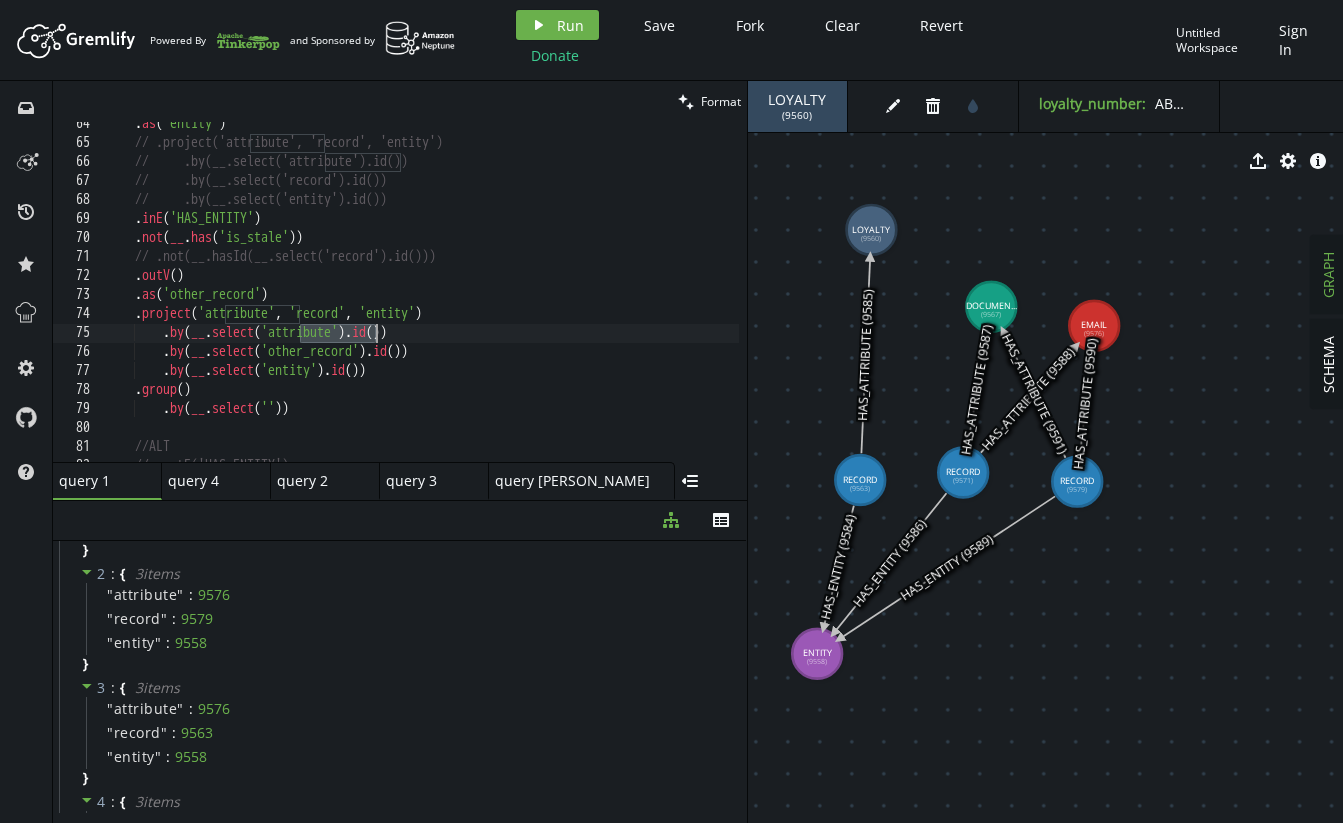 click on ". as ( 'entity' )      // .project('attribute', 'record', 'entity')      //     .by(__.select('attribute').id())      //     .by(__.select('record').id())      //     .by(__.select('entity').id())      . inE ( 'HAS_ENTITY' )      . not ( __ . has ( 'is_stale' ))      // .not(__.hasId(__.select('record').id()))      . outV ( )      . as ( 'other_record' )      . project ( 'attribute' ,   'record' ,   'entity' )           . by ( __ . select ( 'attribute' ) . id ( ))           . by ( __ . select ( 'other_record' ) . id ( ))           . by ( __ . select ( 'entity' ) . id ( ))      . group ( )           . by ( __ . select ( '' ))           //ALT      // .outE('HAS_ENTITY')" at bounding box center (611, 299) 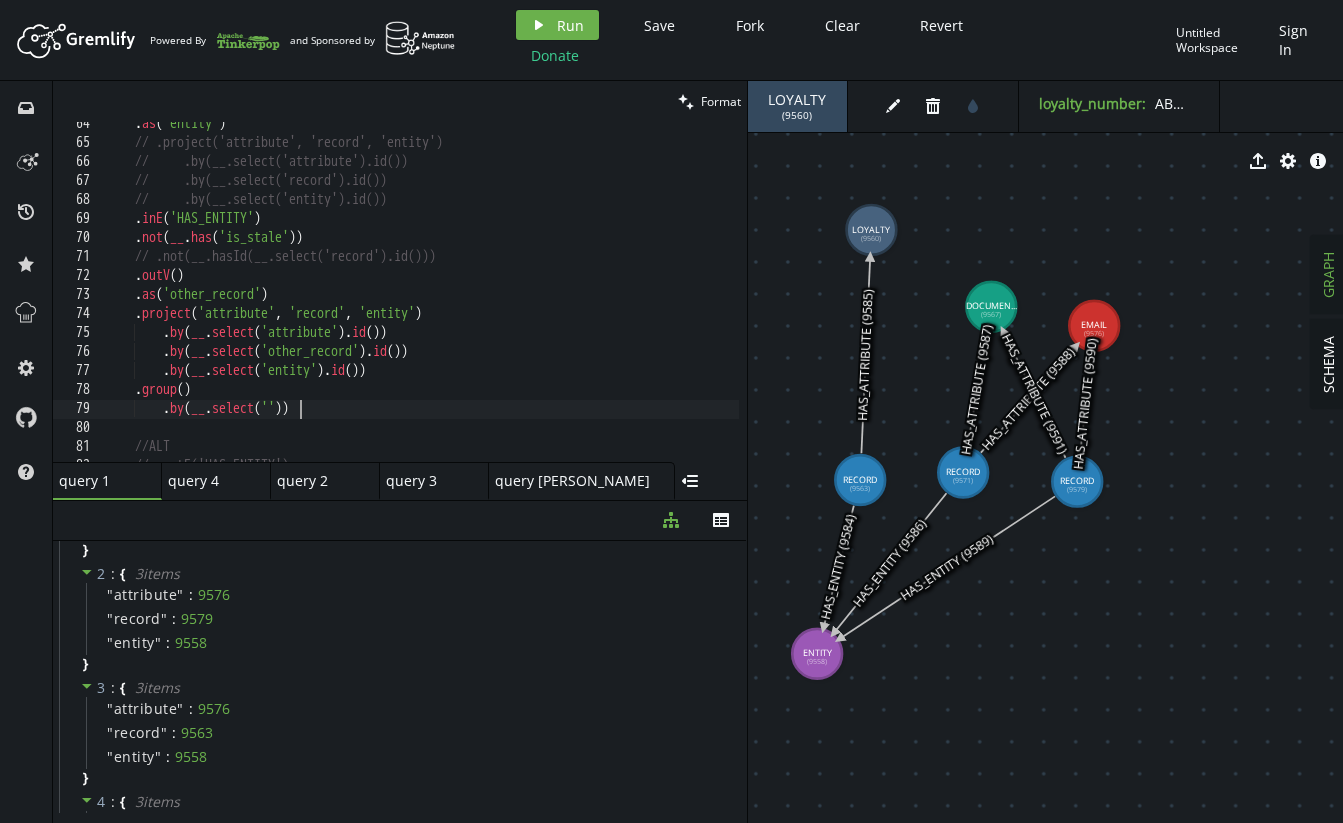 click on ". as ( 'entity' )      // .project('attribute', 'record', 'entity')      //     .by(__.select('attribute').id())      //     .by(__.select('record').id())      //     .by(__.select('entity').id())      . inE ( 'HAS_ENTITY' )      . not ( __ . has ( 'is_stale' ))      // .not(__.hasId(__.select('record').id()))      . outV ( )      . as ( 'other_record' )      . project ( 'attribute' ,   'record' ,   'entity' )           . by ( __ . select ( 'attribute' ) . id ( ))           . by ( __ . select ( 'other_record' ) . id ( ))           . by ( __ . select ( 'entity' ) . id ( ))      . group ( )           . by ( __ . select ( '' ))           //ALT      // .outE('HAS_ENTITY')" at bounding box center (611, 299) 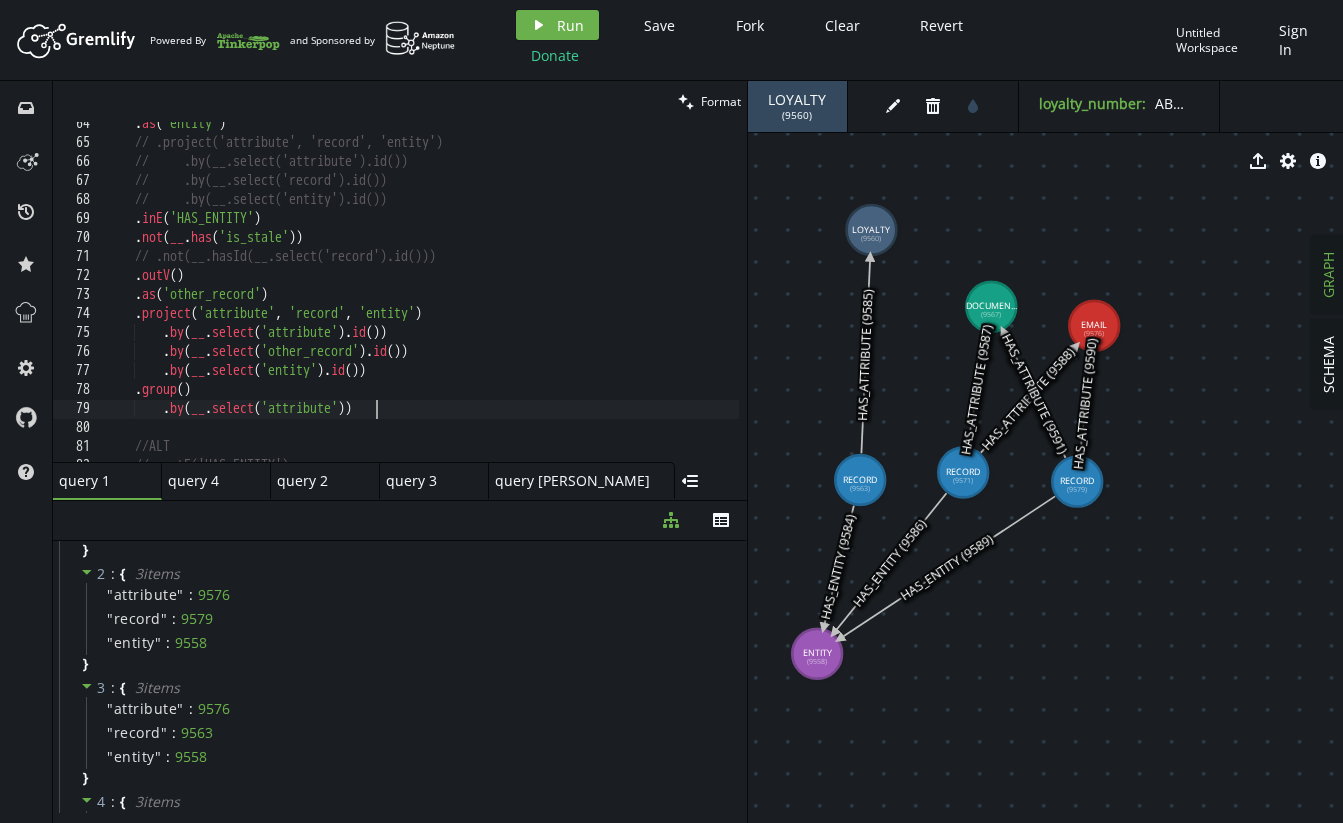 click on ". as ( 'entity' )      // .project('attribute', 'record', 'entity')      //     .by(__.select('attribute').id())      //     .by(__.select('record').id())      //     .by(__.select('entity').id())      . inE ( 'HAS_ENTITY' )      . not ( __ . has ( 'is_stale' ))      // .not(__.hasId(__.select('record').id()))      . outV ( )      . as ( 'other_record' )      . project ( 'attribute' ,   'record' ,   'entity' )           . by ( __ . select ( 'attribute' ) . id ( ))           . by ( __ . select ( 'other_record' ) . id ( ))           . by ( __ . select ( 'entity' ) . id ( ))      . group ( )           . by ( __ . select ( 'attribute' ))           //ALT      // .outE('HAS_ENTITY')" at bounding box center [611, 299] 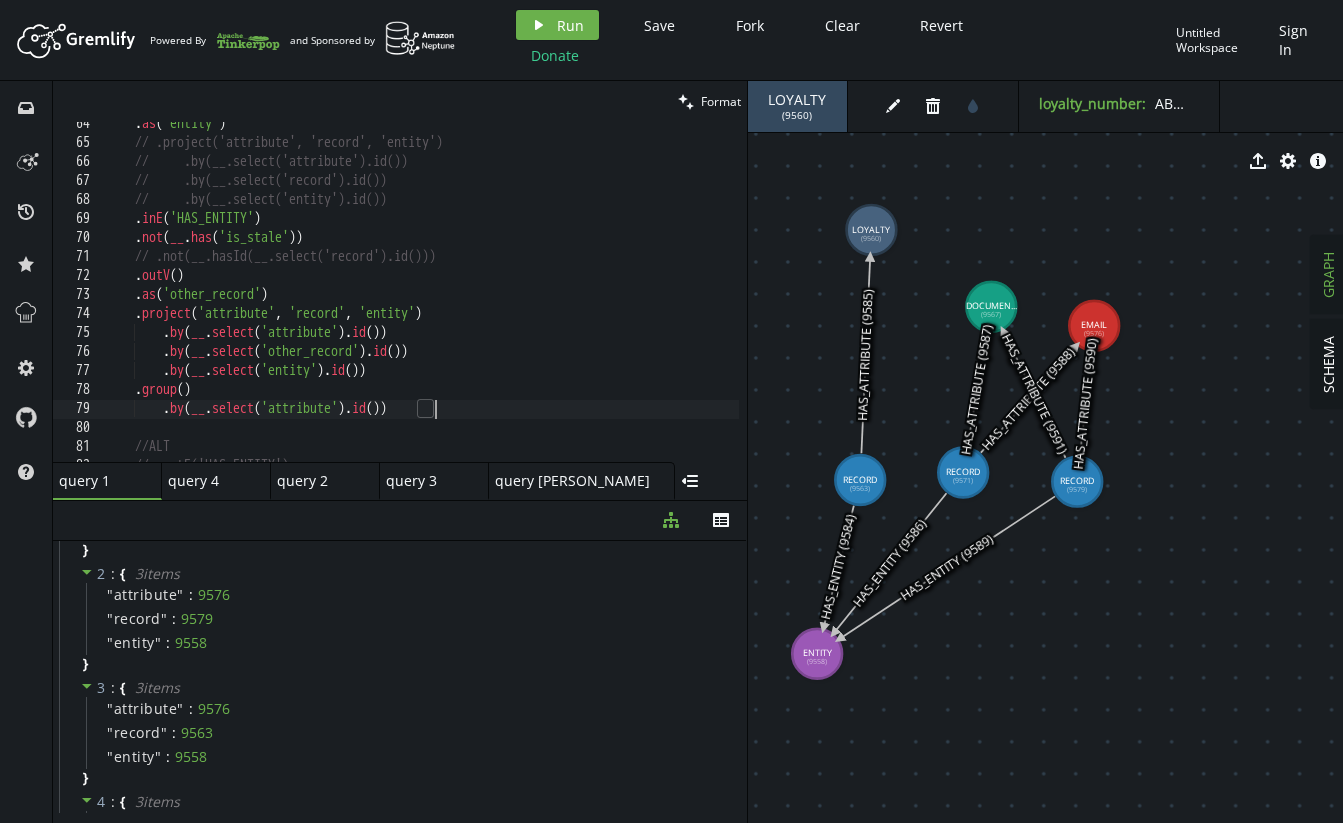 click on ". as ( 'entity' )      // .project('attribute', 'record', 'entity')      //     .by(__.select('attribute').id())      //     .by(__.select('record').id())      //     .by(__.select('entity').id())      . inE ( 'HAS_ENTITY' )      . not ( __ . has ( 'is_stale' ))      // .not(__.hasId(__.select('record').id()))      . outV ( )      . as ( 'other_record' )      . project ( 'attribute' ,   'record' ,   'entity' )           . by ( __ . select ( 'attribute' ) . id ( ))           . by ( __ . select ( 'other_record' ) . id ( ))           . by ( __ . select ( 'entity' ) . id ( ))      . group ( )           . by ( __ . select ( 'attribute' ) . id ( ))           //ALT      // .outE('HAS_ENTITY')" at bounding box center [611, 299] 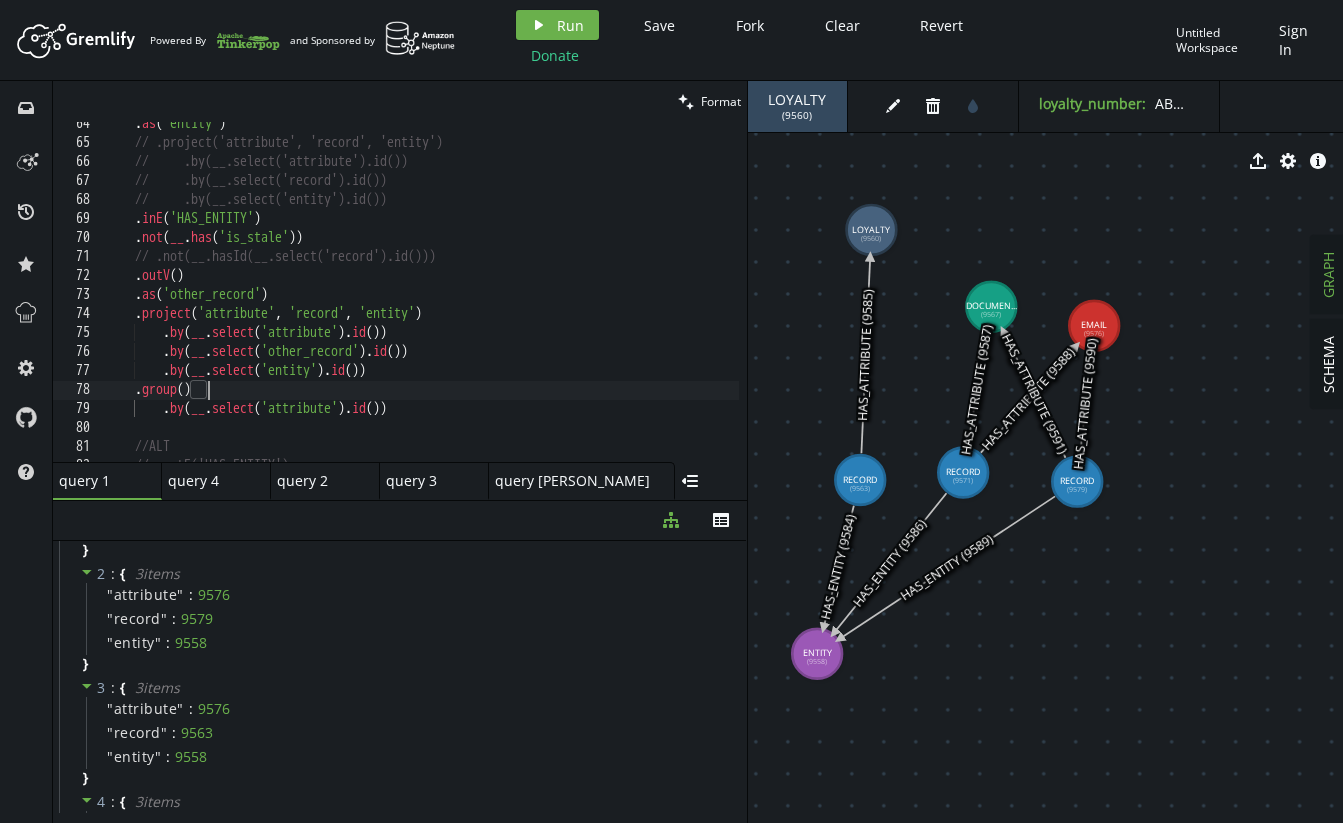 click on ". as ( 'entity' )      // .project('attribute', 'record', 'entity')      //     .by(__.select('attribute').id())      //     .by(__.select('record').id())      //     .by(__.select('entity').id())      . inE ( 'HAS_ENTITY' )      . not ( __ . has ( 'is_stale' ))      // .not(__.hasId(__.select('record').id()))      . outV ( )      . as ( 'other_record' )      . project ( 'attribute' ,   'record' ,   'entity' )           . by ( __ . select ( 'attribute' ) . id ( ))           . by ( __ . select ( 'other_record' ) . id ( ))           . by ( __ . select ( 'entity' ) . id ( ))      . group ( )           . by ( __ . select ( 'attribute' ) . id ( ))           //ALT      // .outE('HAS_ENTITY')" at bounding box center (611, 299) 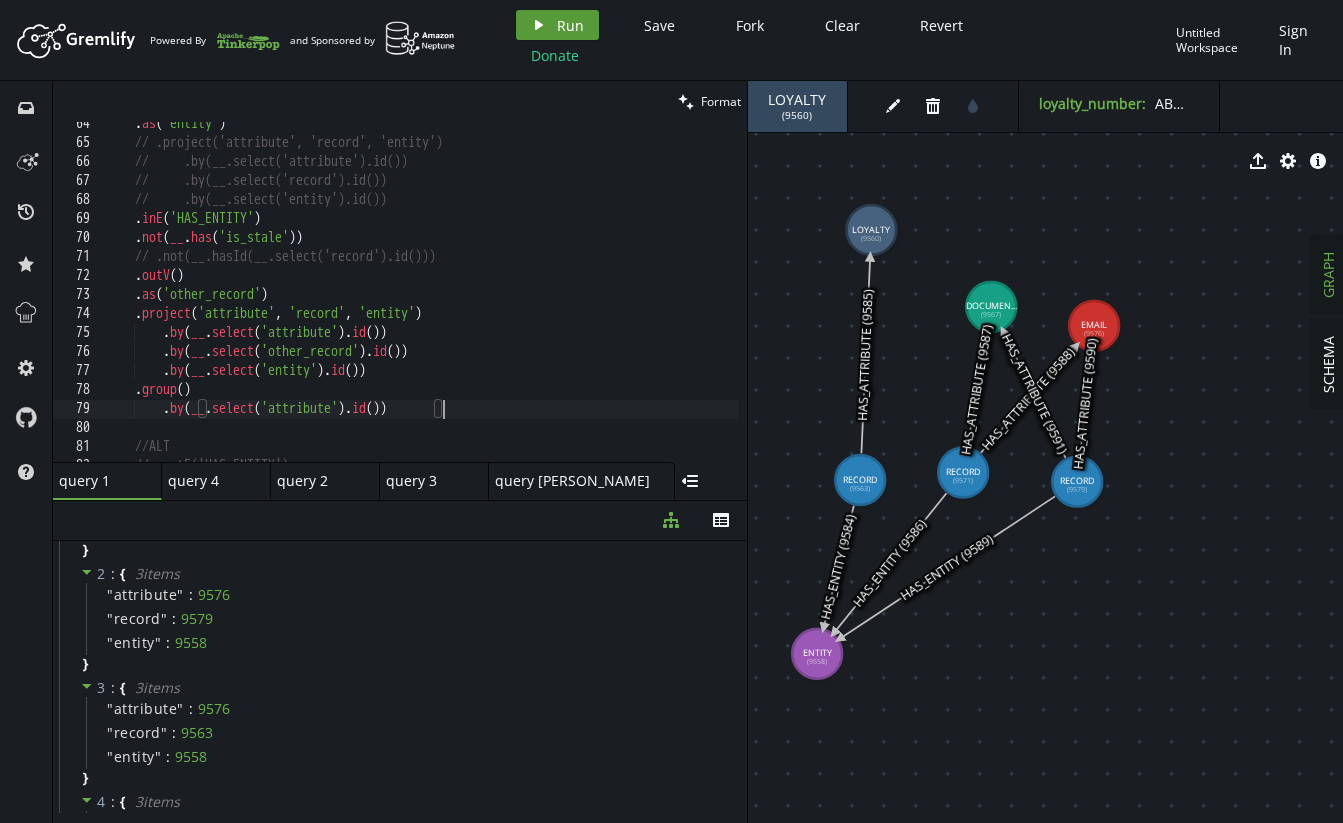 click on "play Run" at bounding box center [557, 25] 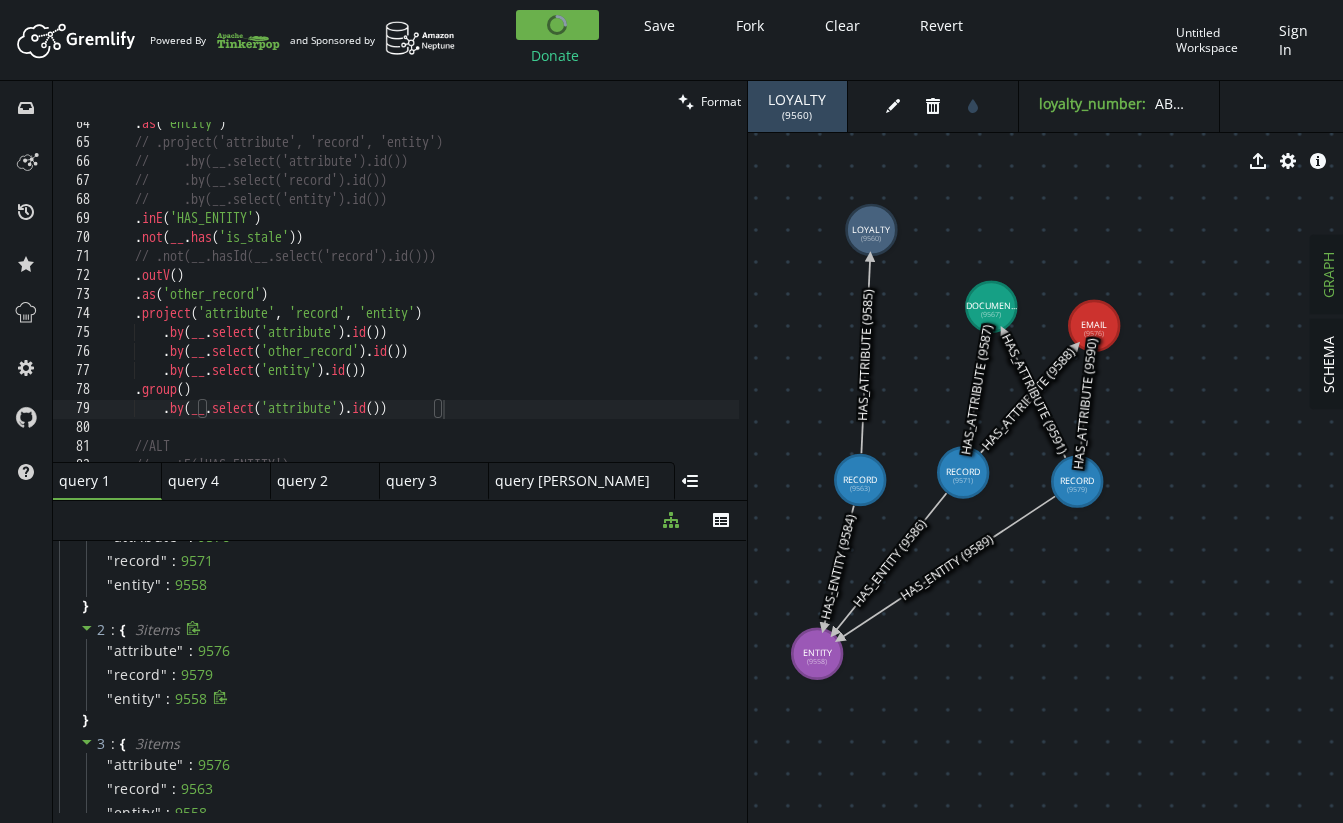 scroll, scrollTop: 0, scrollLeft: 0, axis: both 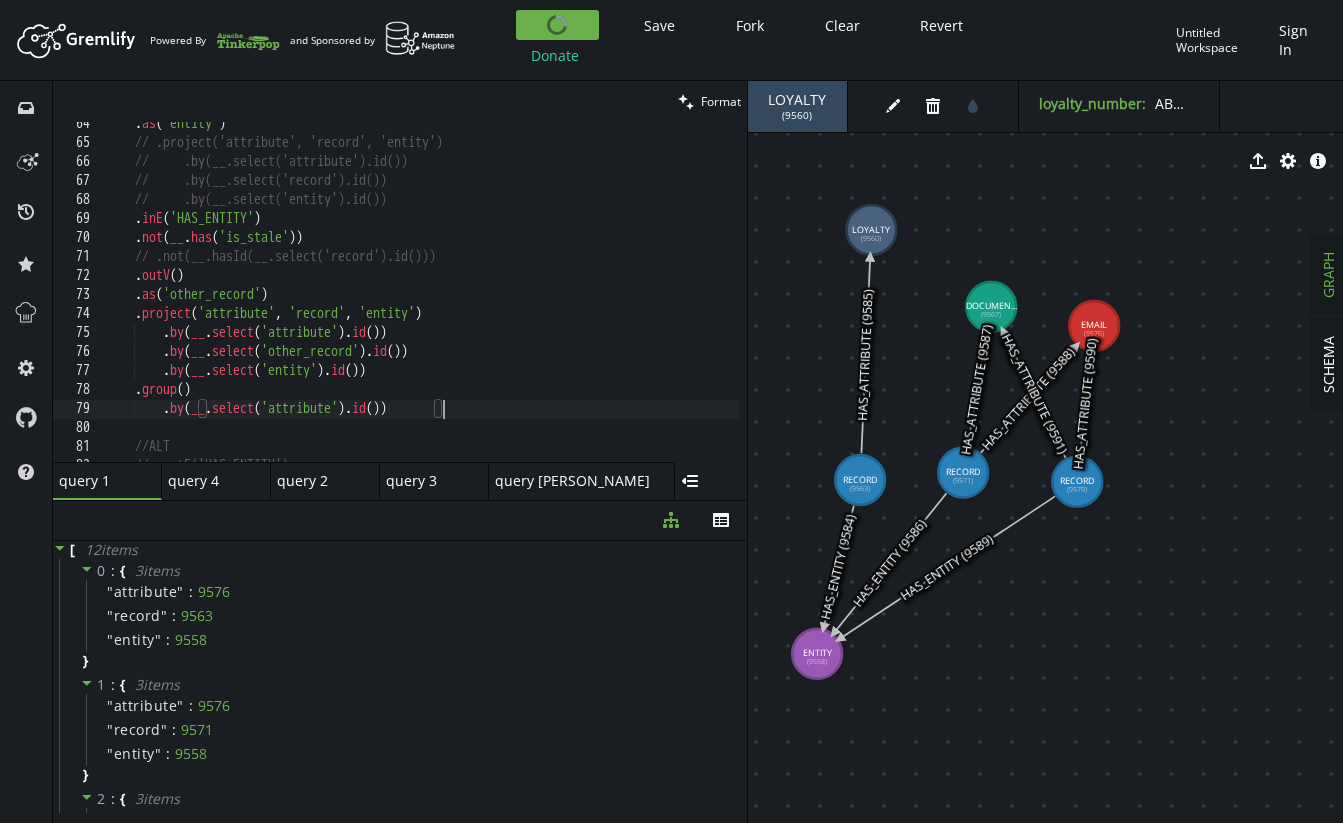click on ". as ( 'entity' )      // .project('attribute', 'record', 'entity')      //     .by(__.select('attribute').id())      //     .by(__.select('record').id())      //     .by(__.select('entity').id())      . inE ( 'HAS_ENTITY' )      . not ( __ . has ( 'is_stale' ))      // .not(__.hasId(__.select('record').id()))      . outV ( )      . as ( 'other_record' )      . project ( 'attribute' ,   'record' ,   'entity' )           . by ( __ . select ( 'attribute' ) . id ( ))           . by ( __ . select ( 'other_record' ) . id ( ))           . by ( __ . select ( 'entity' ) . id ( ))      . group ( )           . by ( __ . select ( 'attribute' ) . id ( ))           //ALT      // .outE('HAS_ENTITY')" at bounding box center (611, 299) 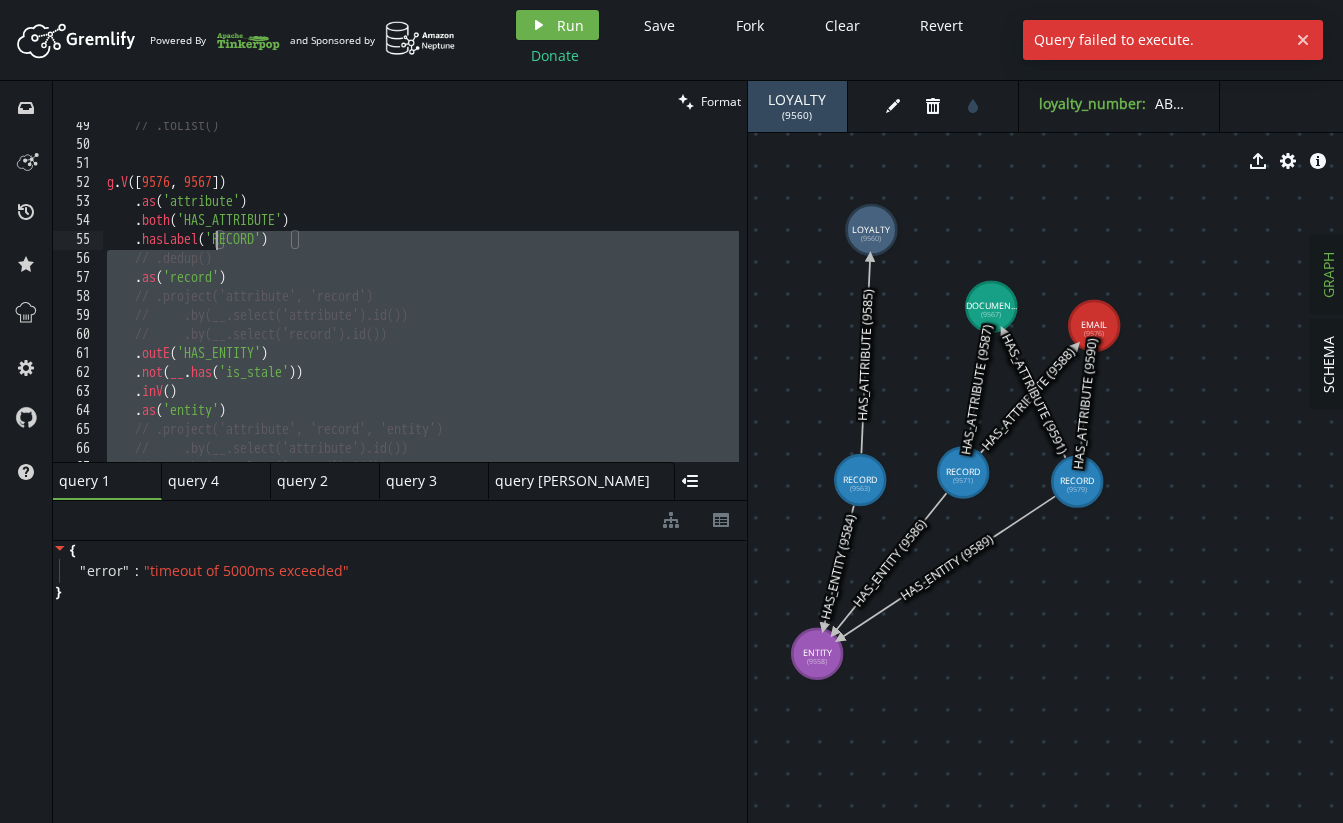 scroll, scrollTop: 917, scrollLeft: 0, axis: vertical 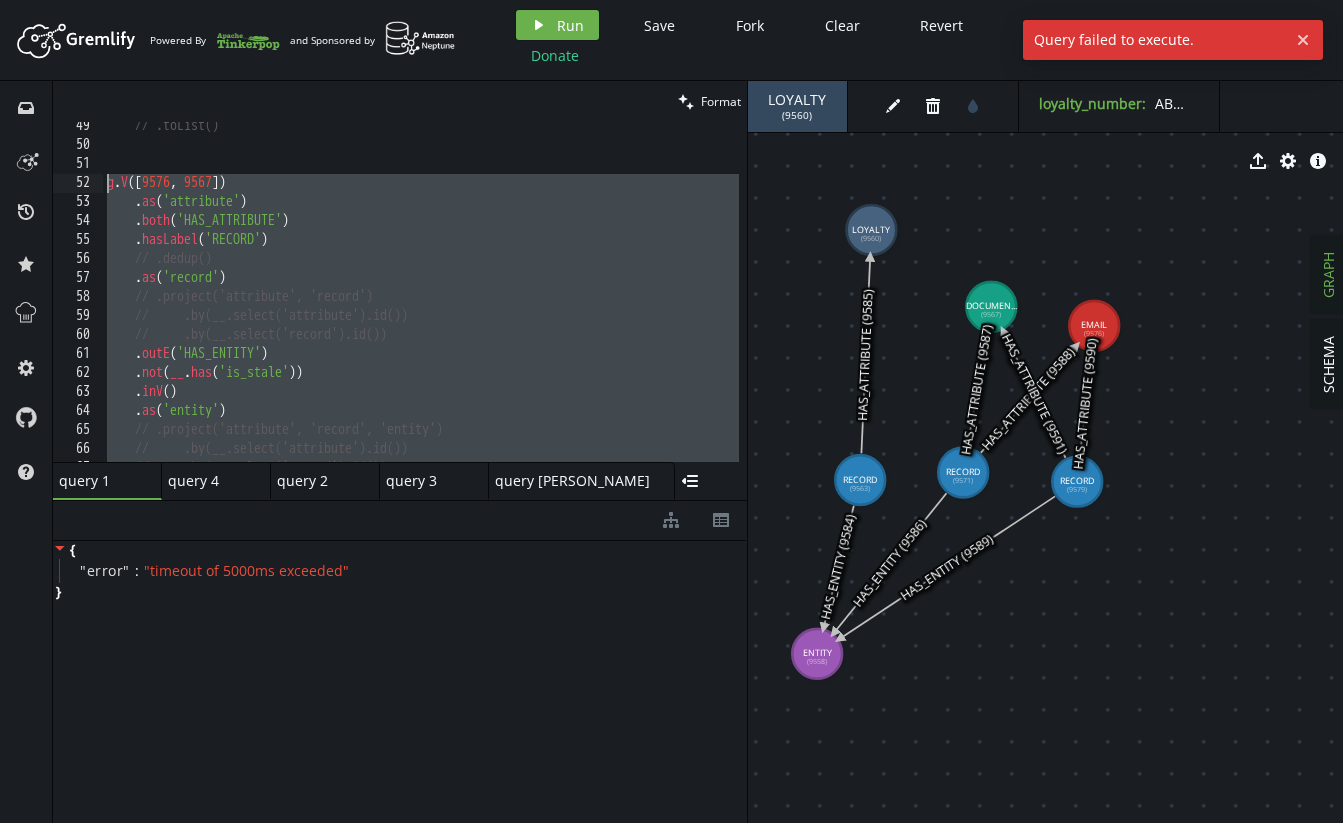 drag, startPoint x: 473, startPoint y: 408, endPoint x: 102, endPoint y: 180, distance: 435.45953 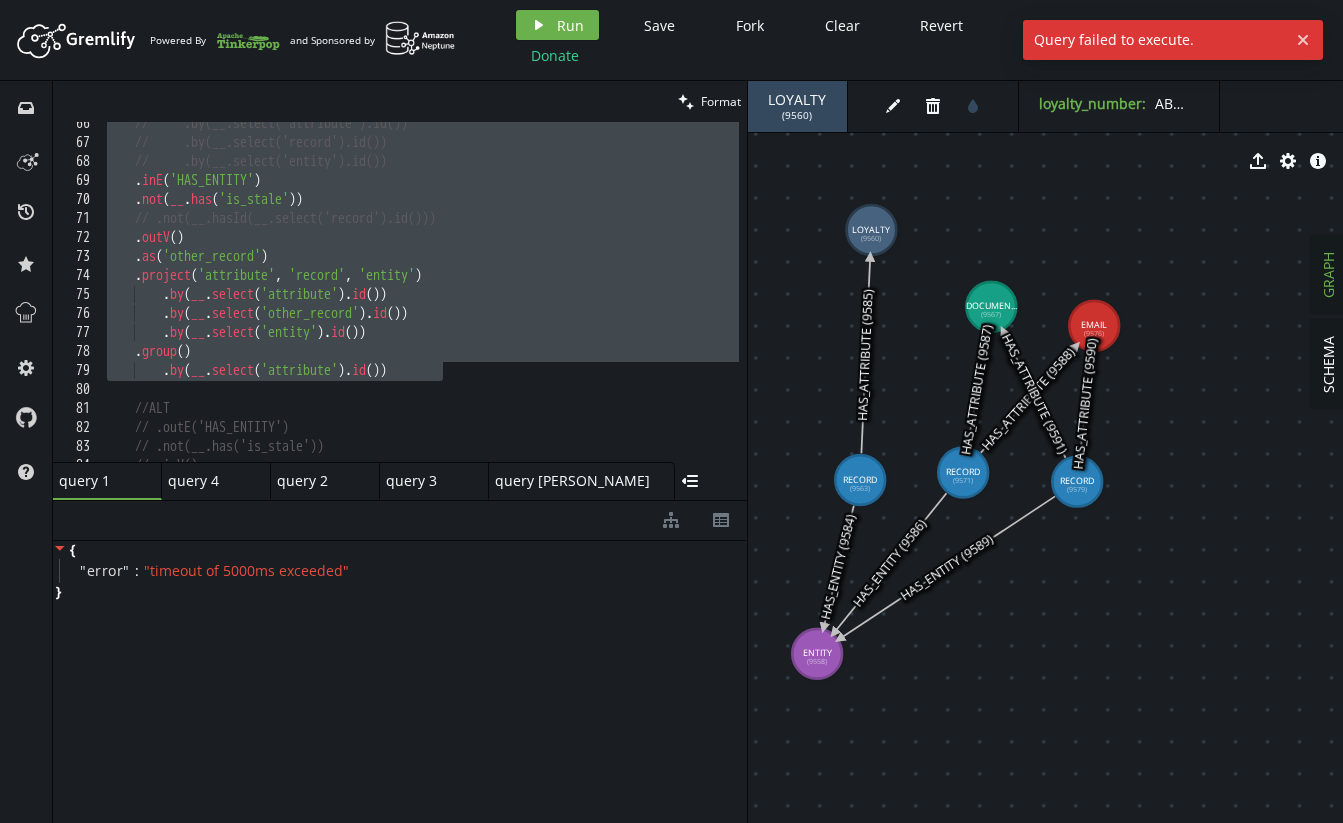 scroll, scrollTop: 1245, scrollLeft: 0, axis: vertical 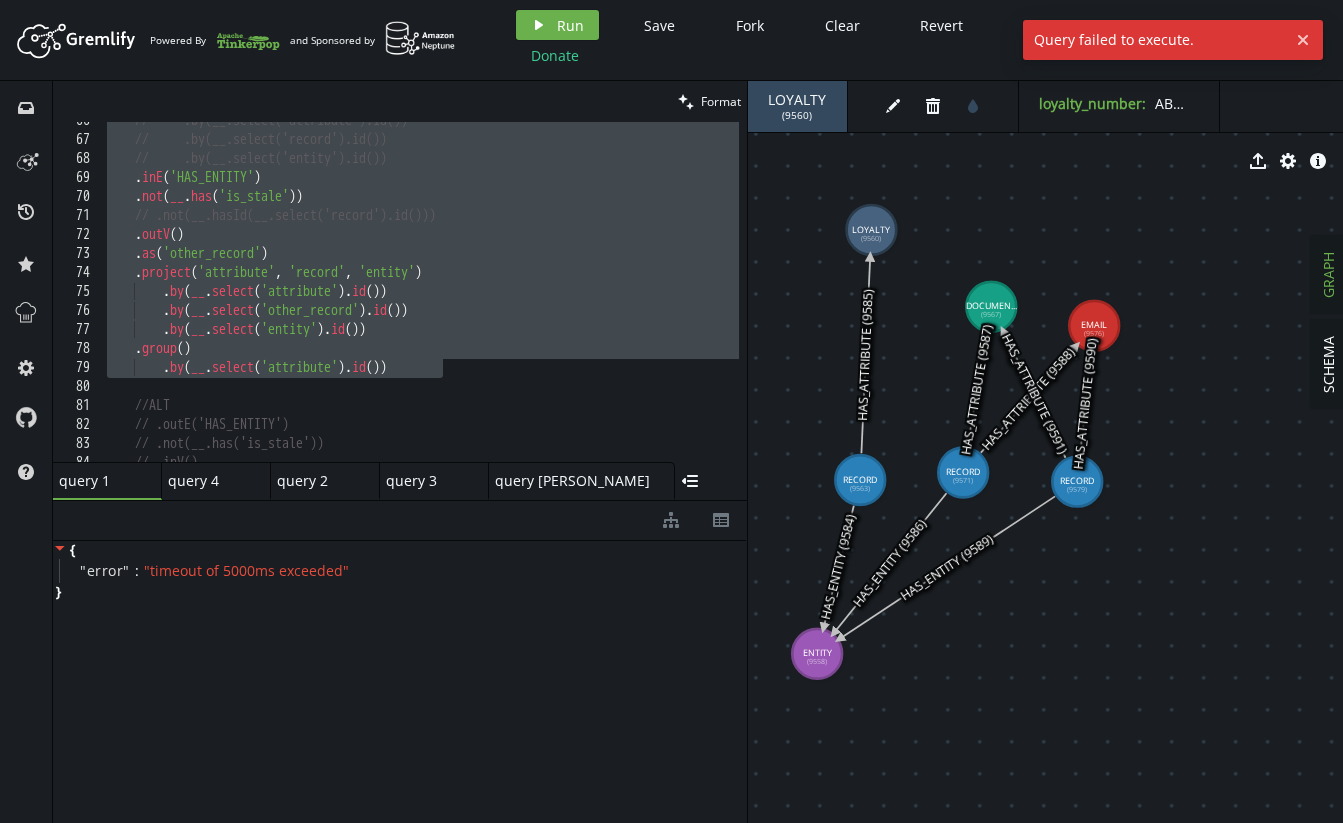 click on "//     .by(__.select('attribute').id())      //     .by(__.select('record').id())      //     .by(__.select('entity').id())      . inE ( 'HAS_ENTITY' )      . not ( __ . has ( 'is_stale' ))      // .not(__.hasId(__.select('record').id()))      . outV ( )      . as ( 'other_record' )      . project ( 'attribute' ,   'record' ,   'entity' )           . by ( __ . select ( 'attribute' ) . id ( ))           . by ( __ . select ( 'other_record' ) . id ( ))           . by ( __ . select ( 'entity' ) . id ( ))      . group ( )           . by ( __ . select ( 'attribute' ) . id ( ))           //ALT      // .outE('HAS_ENTITY')      // .not(__.has('is_stale'))      // .inV()" at bounding box center (611, 296) 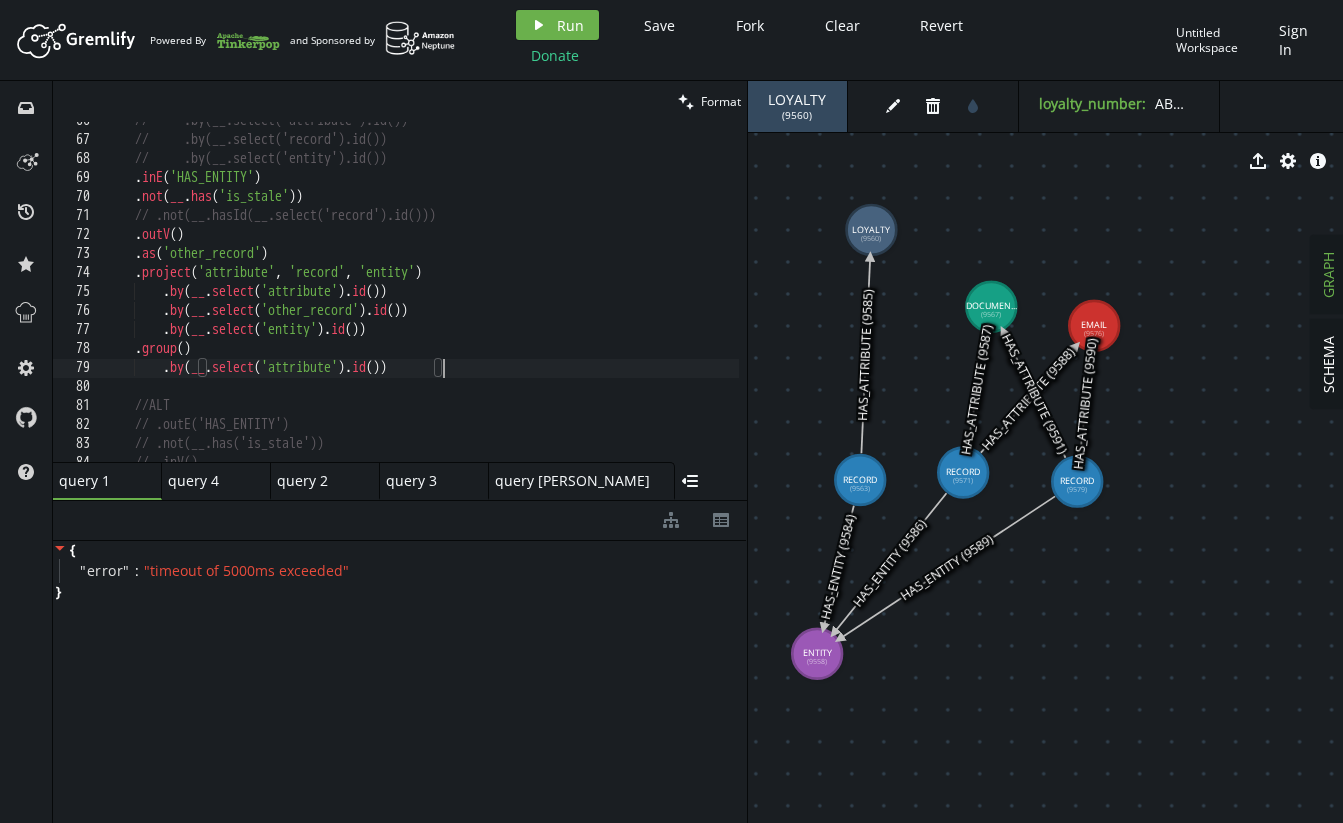 click on "//     .by(__.select('attribute').id())      //     .by(__.select('record').id())      //     .by(__.select('entity').id())      . inE ( 'HAS_ENTITY' )      . not ( __ . has ( 'is_stale' ))      // .not(__.hasId(__.select('record').id()))      . outV ( )      . as ( 'other_record' )      . project ( 'attribute' ,   'record' ,   'entity' )           . by ( __ . select ( 'attribute' ) . id ( ))           . by ( __ . select ( 'other_record' ) . id ( ))           . by ( __ . select ( 'entity' ) . id ( ))      . group ( )           . by ( __ . select ( 'attribute' ) . id ( ))           //ALT      // .outE('HAS_ENTITY')      // .not(__.has('is_stale'))      // .inV()" at bounding box center (611, 296) 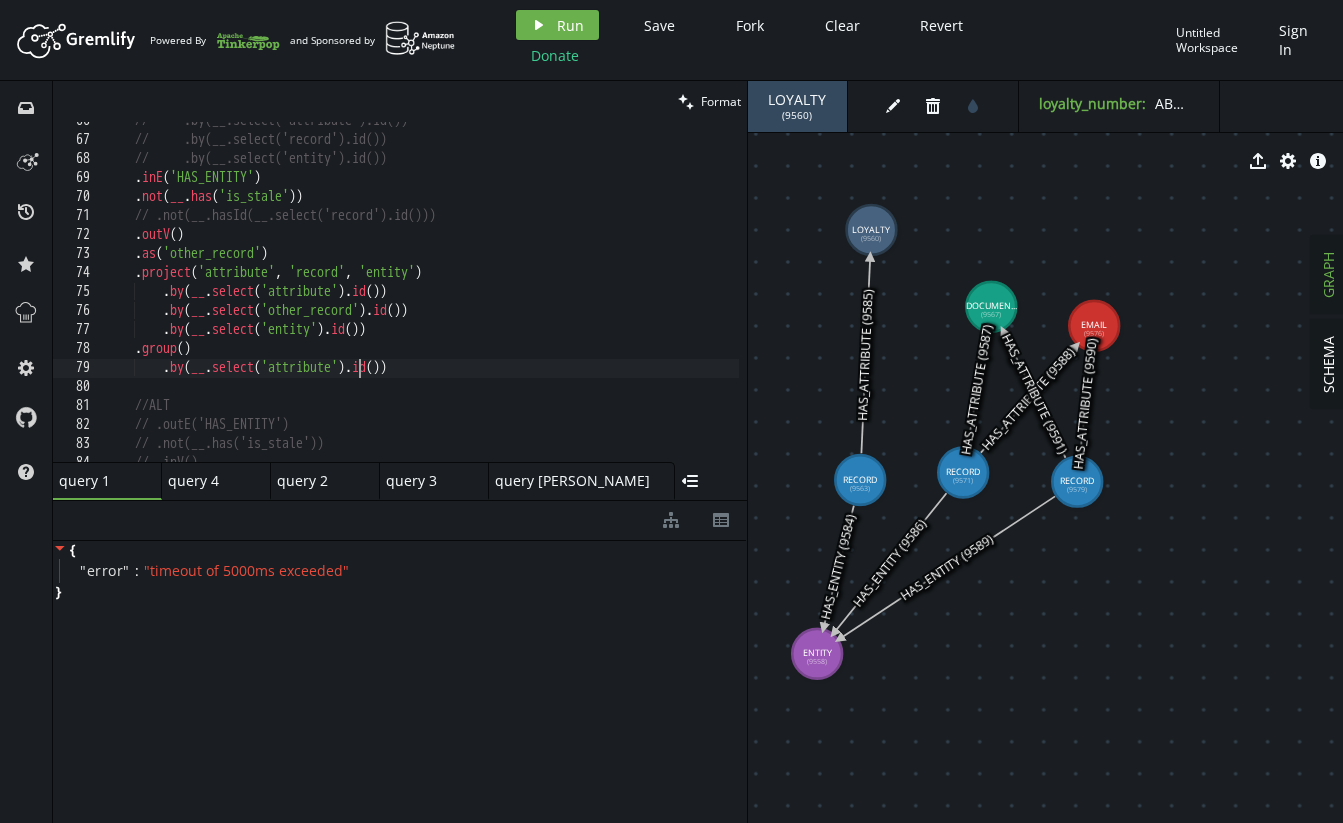 click on "//     .by(__.select('attribute').id())      //     .by(__.select('record').id())      //     .by(__.select('entity').id())      . inE ( 'HAS_ENTITY' )      . not ( __ . has ( 'is_stale' ))      // .not(__.hasId(__.select('record').id()))      . outV ( )      . as ( 'other_record' )      . project ( 'attribute' ,   'record' ,   'entity' )           . by ( __ . select ( 'attribute' ) . id ( ))           . by ( __ . select ( 'other_record' ) . id ( ))           . by ( __ . select ( 'entity' ) . id ( ))      . group ( )           . by ( __ . select ( 'attribute' ) . id ( ))           //ALT      // .outE('HAS_ENTITY')      // .not(__.has('is_stale'))      // .inV()" at bounding box center [611, 296] 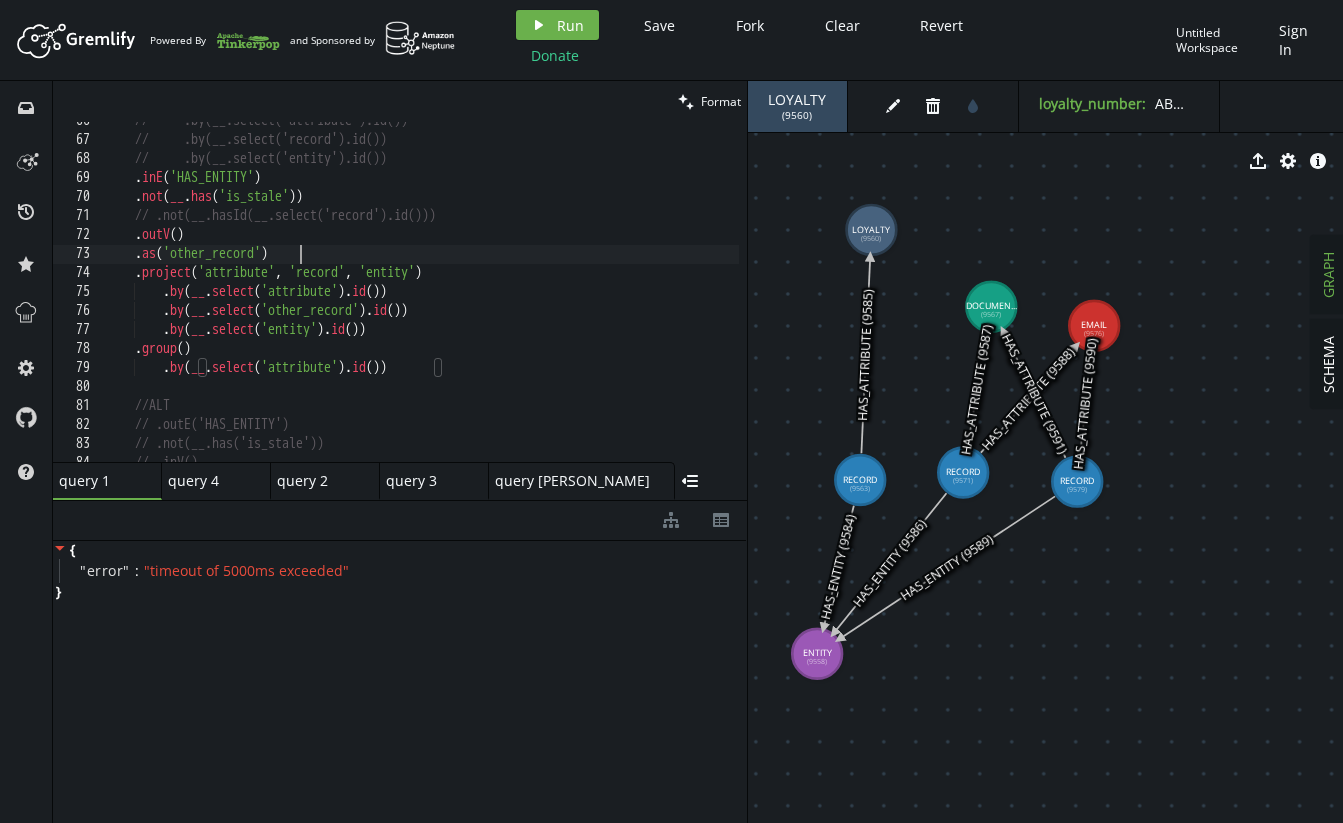 click on "//     .by(__.select('attribute').id())      //     .by(__.select('record').id())      //     .by(__.select('entity').id())      . inE ( 'HAS_ENTITY' )      . not ( __ . has ( 'is_stale' ))      // .not(__.hasId(__.select('record').id()))      . outV ( )      . as ( 'other_record' )      . project ( 'attribute' ,   'record' ,   'entity' )           . by ( __ . select ( 'attribute' ) . id ( ))           . by ( __ . select ( 'other_record' ) . id ( ))           . by ( __ . select ( 'entity' ) . id ( ))      . group ( )           . by ( __ . select ( 'attribute' ) . id ( ))           //ALT      // .outE('HAS_ENTITY')      // .not(__.has('is_stale'))      // .inV()" at bounding box center (611, 296) 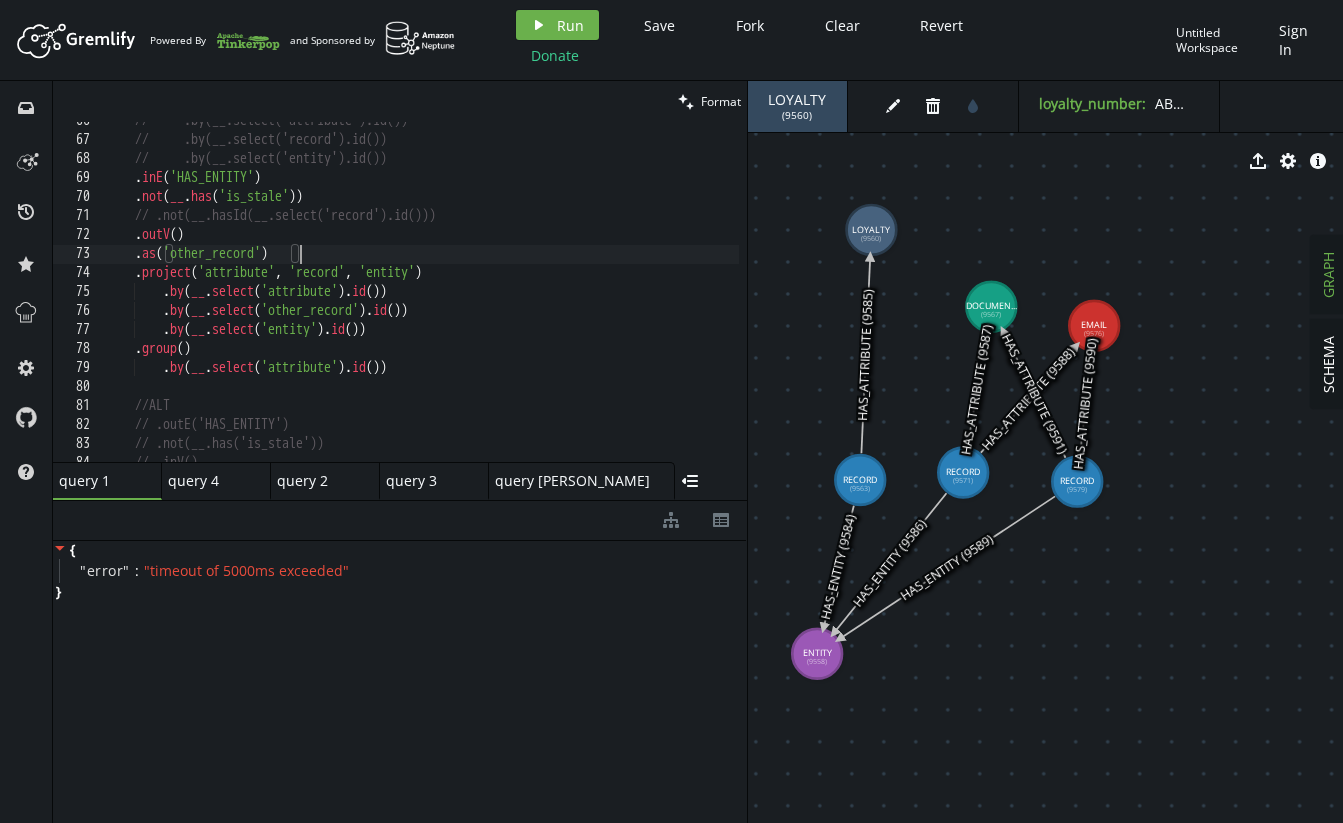click on "//     .by(__.select('attribute').id())      //     .by(__.select('record').id())      //     .by(__.select('entity').id())      . inE ( 'HAS_ENTITY' )      . not ( __ . has ( 'is_stale' ))      // .not(__.hasId(__.select('record').id()))      . outV ( )      . as ( 'other_record' )      . project ( 'attribute' ,   'record' ,   'entity' )           . by ( __ . select ( 'attribute' ) . id ( ))           . by ( __ . select ( 'other_record' ) . id ( ))           . by ( __ . select ( 'entity' ) . id ( ))      . group ( )           . by ( __ . select ( 'attribute' ) . id ( ))           //ALT      // .outE('HAS_ENTITY')      // .not(__.has('is_stale'))      // .inV()" at bounding box center (611, 296) 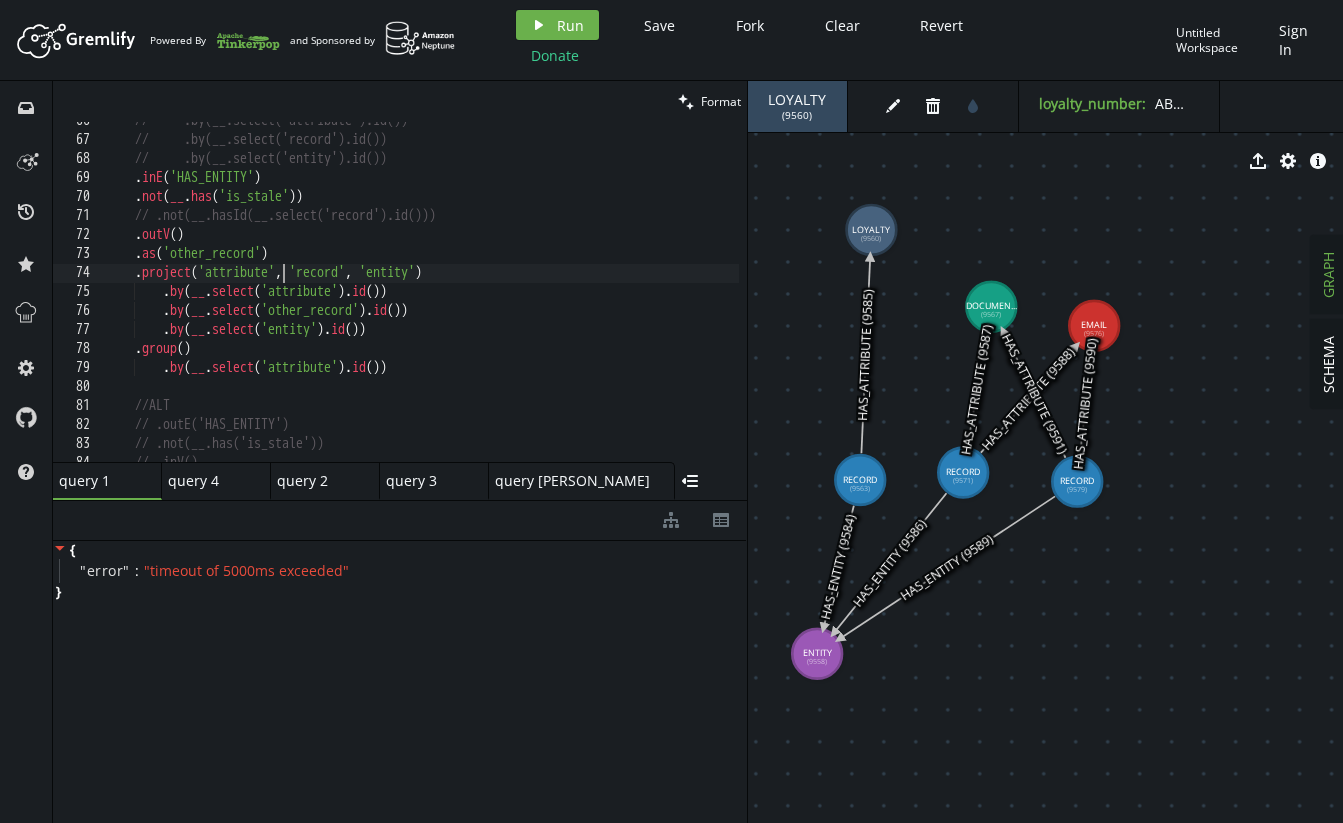 click on "//     .by(__.select('attribute').id())      //     .by(__.select('record').id())      //     .by(__.select('entity').id())      . inE ( 'HAS_ENTITY' )      . not ( __ . has ( 'is_stale' ))      // .not(__.hasId(__.select('record').id()))      . outV ( )      . as ( 'other_record' )      . project ( 'attribute' ,   'record' ,   'entity' )           . by ( __ . select ( 'attribute' ) . id ( ))           . by ( __ . select ( 'other_record' ) . id ( ))           . by ( __ . select ( 'entity' ) . id ( ))      . group ( )           . by ( __ . select ( 'attribute' ) . id ( ))           //ALT      // .outE('HAS_ENTITY')      // .not(__.has('is_stale'))      // .inV()" at bounding box center [611, 296] 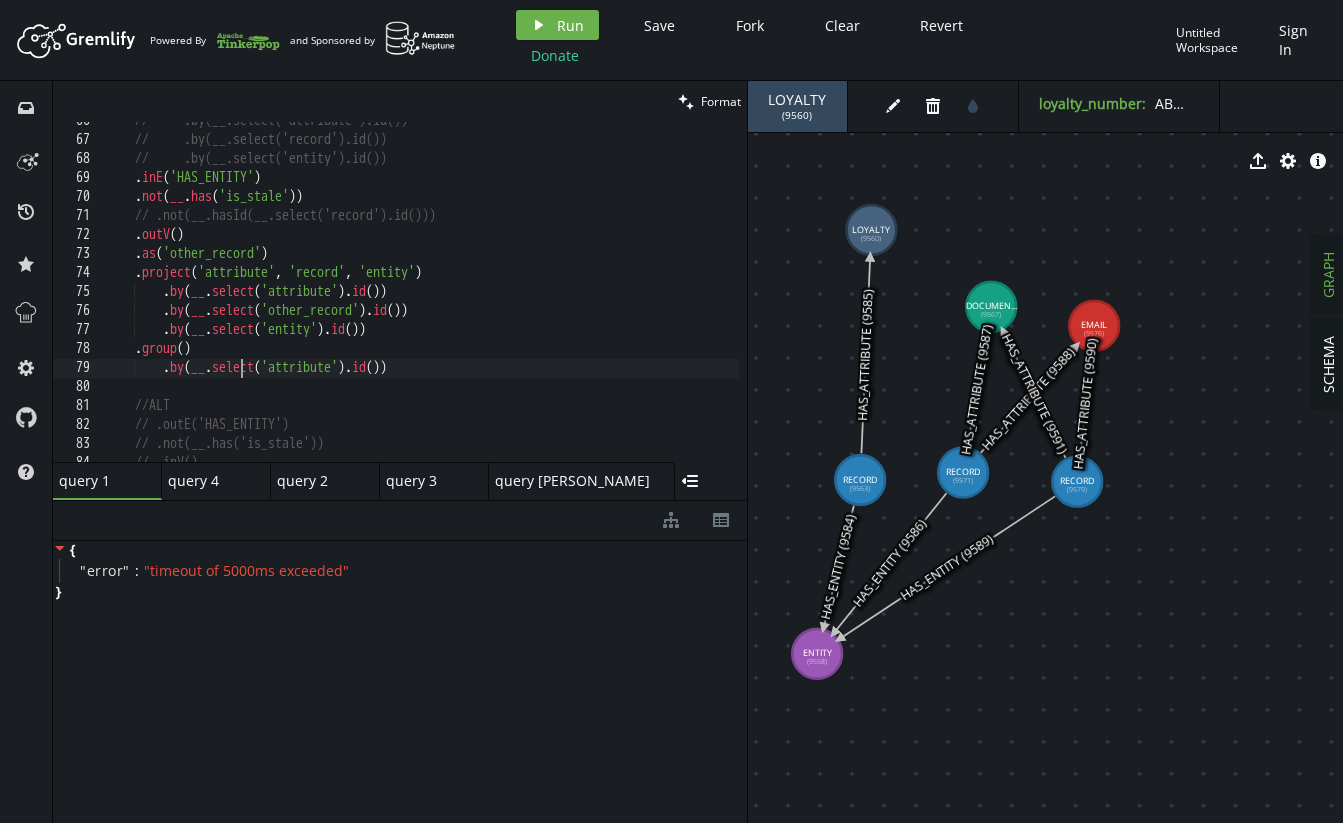 click on "//     .by(__.select('attribute').id())      //     .by(__.select('record').id())      //     .by(__.select('entity').id())      . inE ( 'HAS_ENTITY' )      . not ( __ . has ( 'is_stale' ))      // .not(__.hasId(__.select('record').id()))      . outV ( )      . as ( 'other_record' )      . project ( 'attribute' ,   'record' ,   'entity' )           . by ( __ . select ( 'attribute' ) . id ( ))           . by ( __ . select ( 'other_record' ) . id ( ))           . by ( __ . select ( 'entity' ) . id ( ))      . group ( )           . by ( __ . select ( 'attribute' ) . id ( ))           //ALT      // .outE('HAS_ENTITY')      // .not(__.has('is_stale'))      // .inV()" at bounding box center [611, 296] 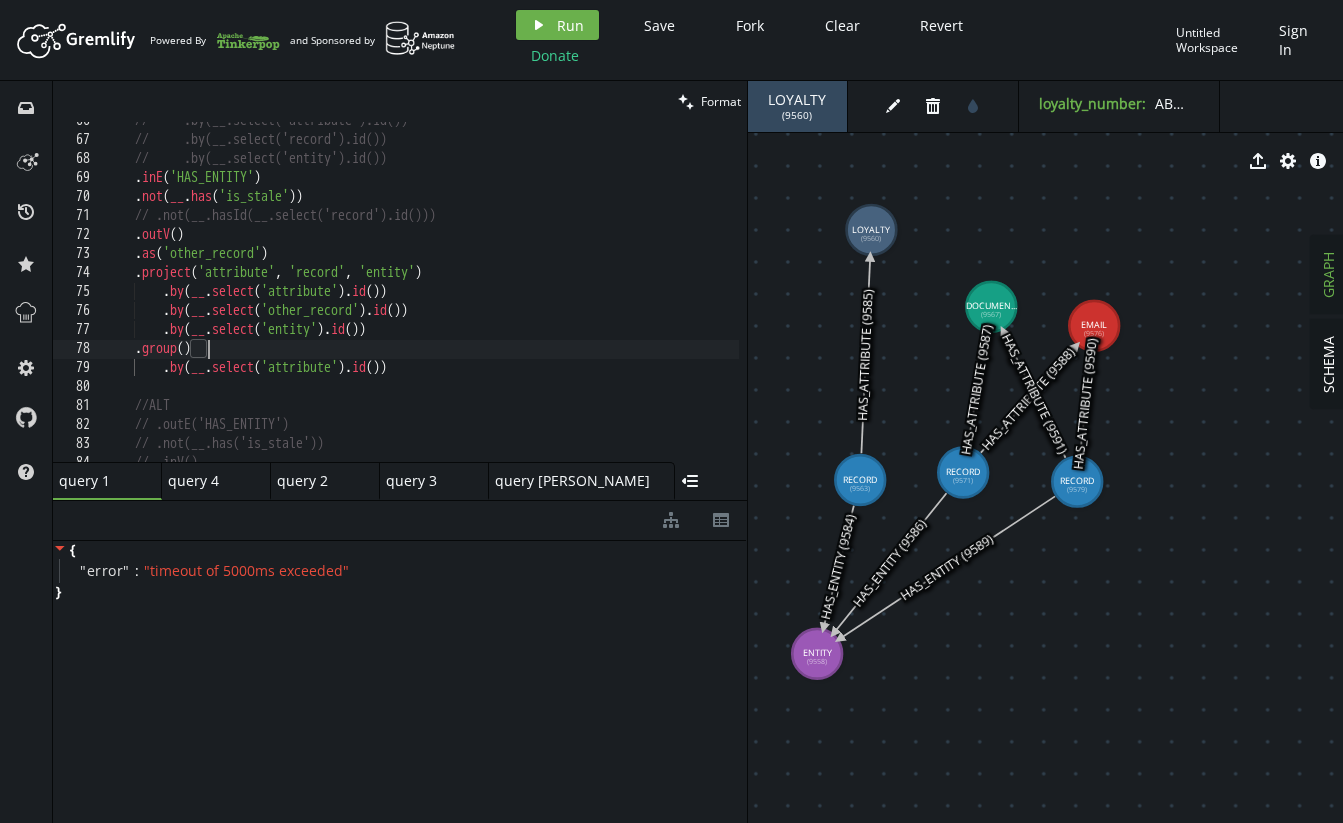 click on "//     .by(__.select('attribute').id())      //     .by(__.select('record').id())      //     .by(__.select('entity').id())      . inE ( 'HAS_ENTITY' )      . not ( __ . has ( 'is_stale' ))      // .not(__.hasId(__.select('record').id()))      . outV ( )      . as ( 'other_record' )      . project ( 'attribute' ,   'record' ,   'entity' )           . by ( __ . select ( 'attribute' ) . id ( ))           . by ( __ . select ( 'other_record' ) . id ( ))           . by ( __ . select ( 'entity' ) . id ( ))      . group ( )           . by ( __ . select ( 'attribute' ) . id ( ))           //ALT      // .outE('HAS_ENTITY')      // .not(__.has('is_stale'))      // .inV()" at bounding box center (611, 296) 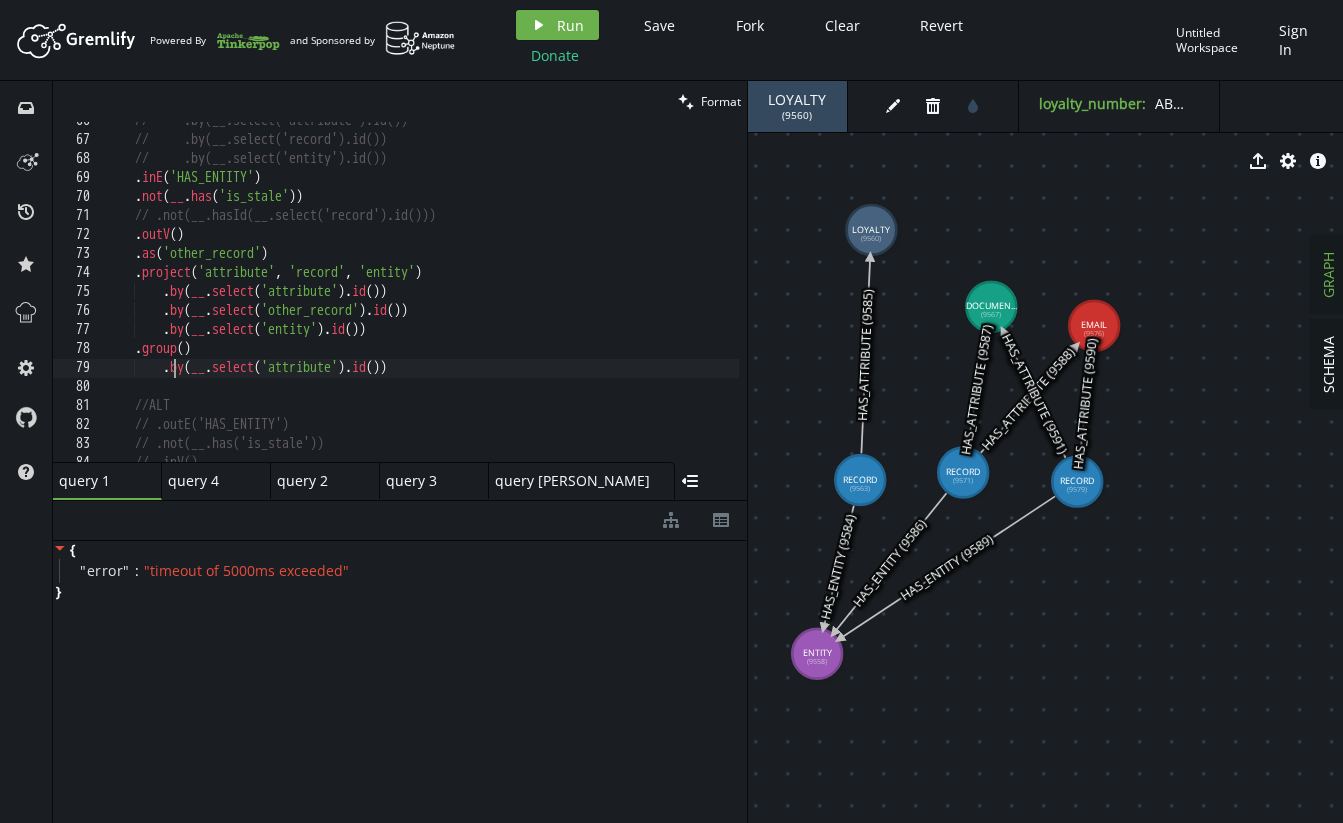 click on "//     .by(__.select('attribute').id())      //     .by(__.select('record').id())      //     .by(__.select('entity').id())      . inE ( 'HAS_ENTITY' )      . not ( __ . has ( 'is_stale' ))      // .not(__.hasId(__.select('record').id()))      . outV ( )      . as ( 'other_record' )      . project ( 'attribute' ,   'record' ,   'entity' )           . by ( __ . select ( 'attribute' ) . id ( ))           . by ( __ . select ( 'other_record' ) . id ( ))           . by ( __ . select ( 'entity' ) . id ( ))      . group ( )           . by ( __ . select ( 'attribute' ) . id ( ))           //ALT      // .outE('HAS_ENTITY')      // .not(__.has('is_stale'))      // .inV()" at bounding box center (611, 296) 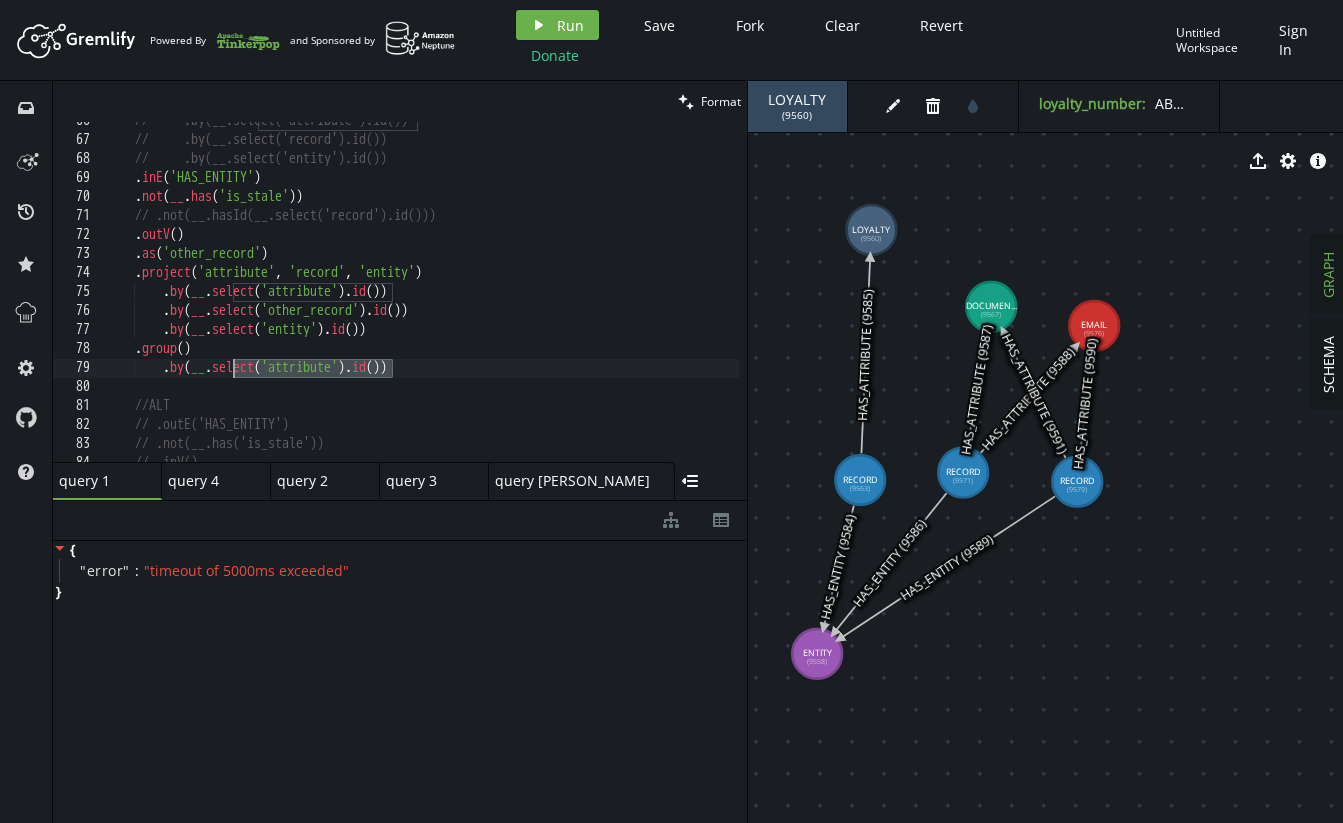 drag, startPoint x: 395, startPoint y: 370, endPoint x: 233, endPoint y: 367, distance: 162.02777 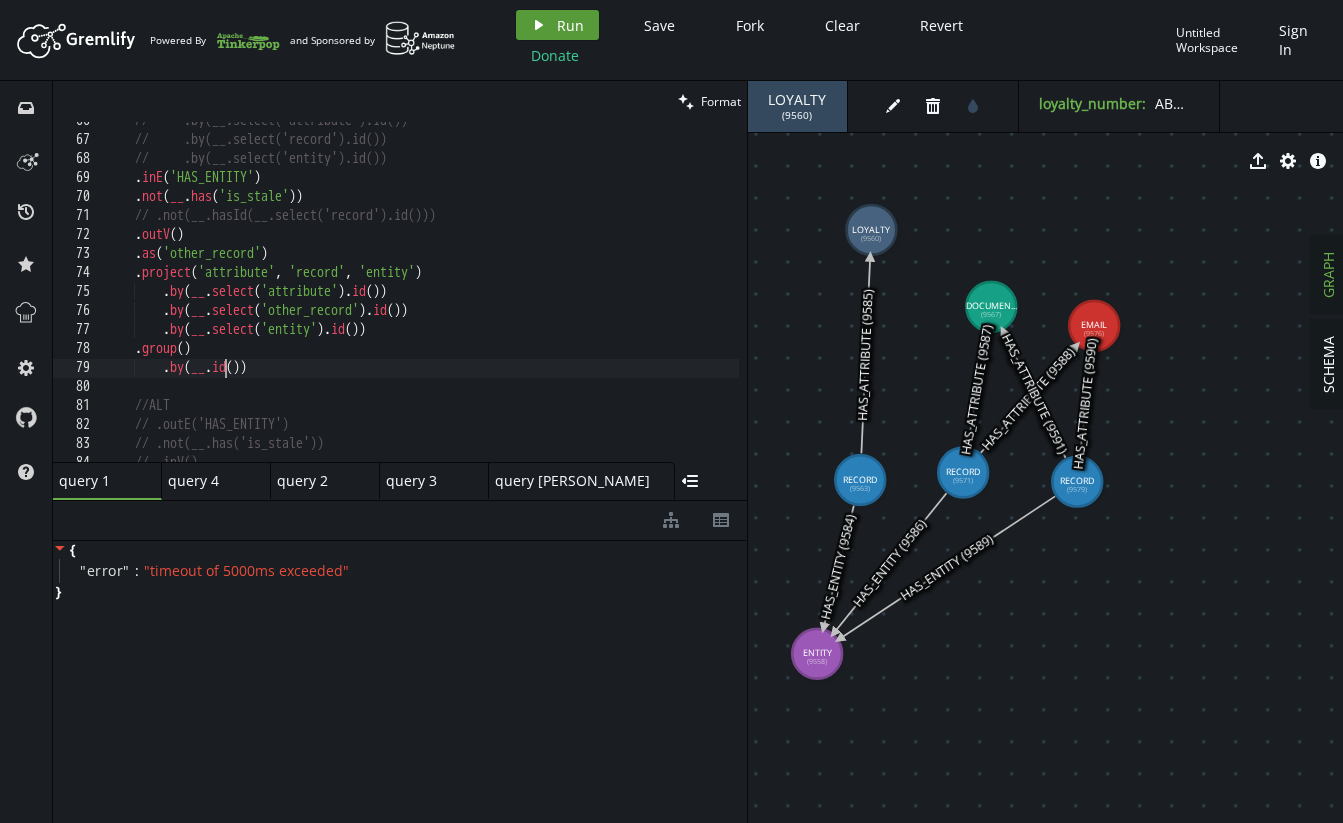 click 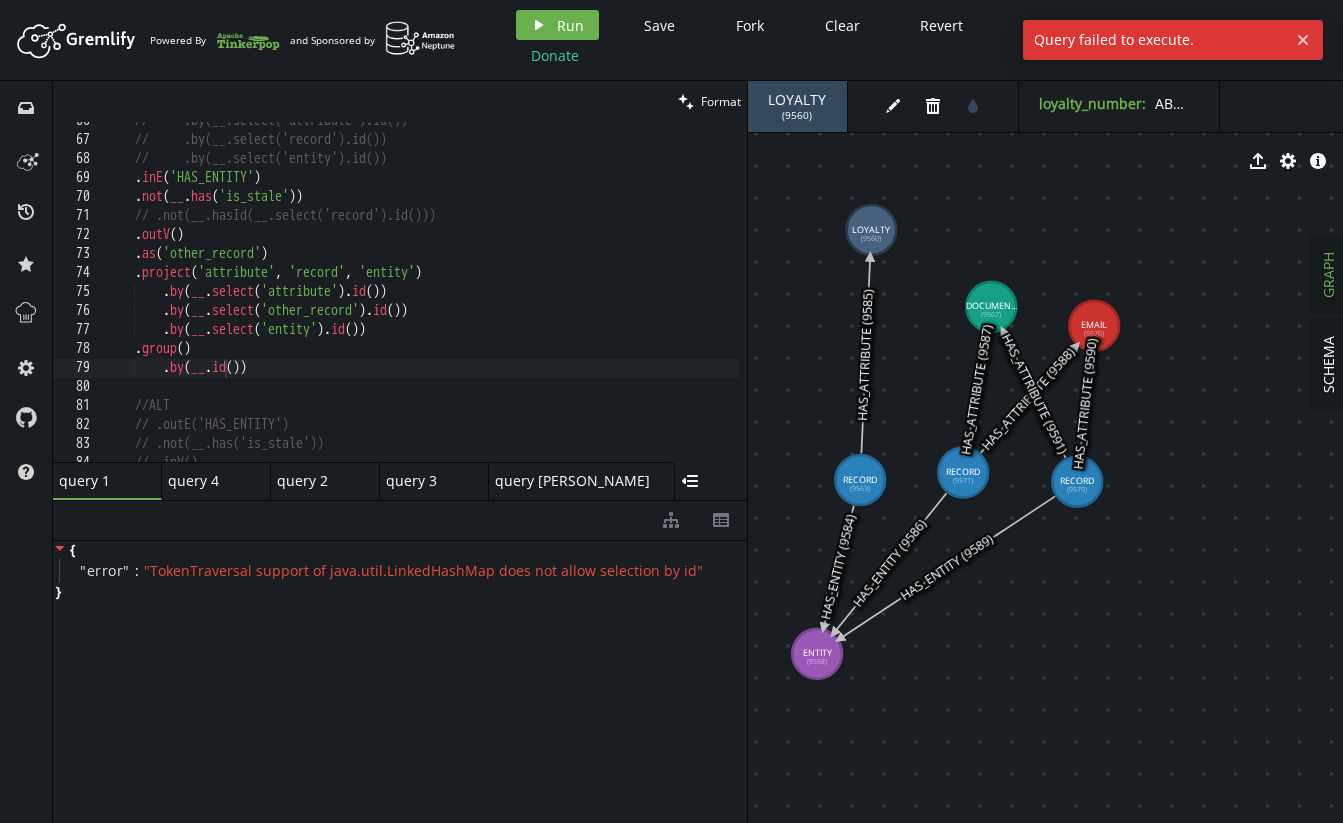 click on "//     .by(__.select('attribute').id())      //     .by(__.select('record').id())      //     .by(__.select('entity').id())      . inE ( 'HAS_ENTITY' )      . not ( __ . has ( 'is_stale' ))      // .not(__.hasId(__.select('record').id()))      . outV ( )      . as ( 'other_record' )      . project ( 'attribute' ,   'record' ,   'entity' )           . by ( __ . select ( 'attribute' ) . id ( ))           . by ( __ . select ( 'other_record' ) . id ( ))           . by ( __ . select ( 'entity' ) . id ( ))      . group ( )           . by ( __ . id ( ))           //ALT      // .outE('HAS_ENTITY')      // .not(__.has('is_stale'))      // .inV()" at bounding box center [611, 296] 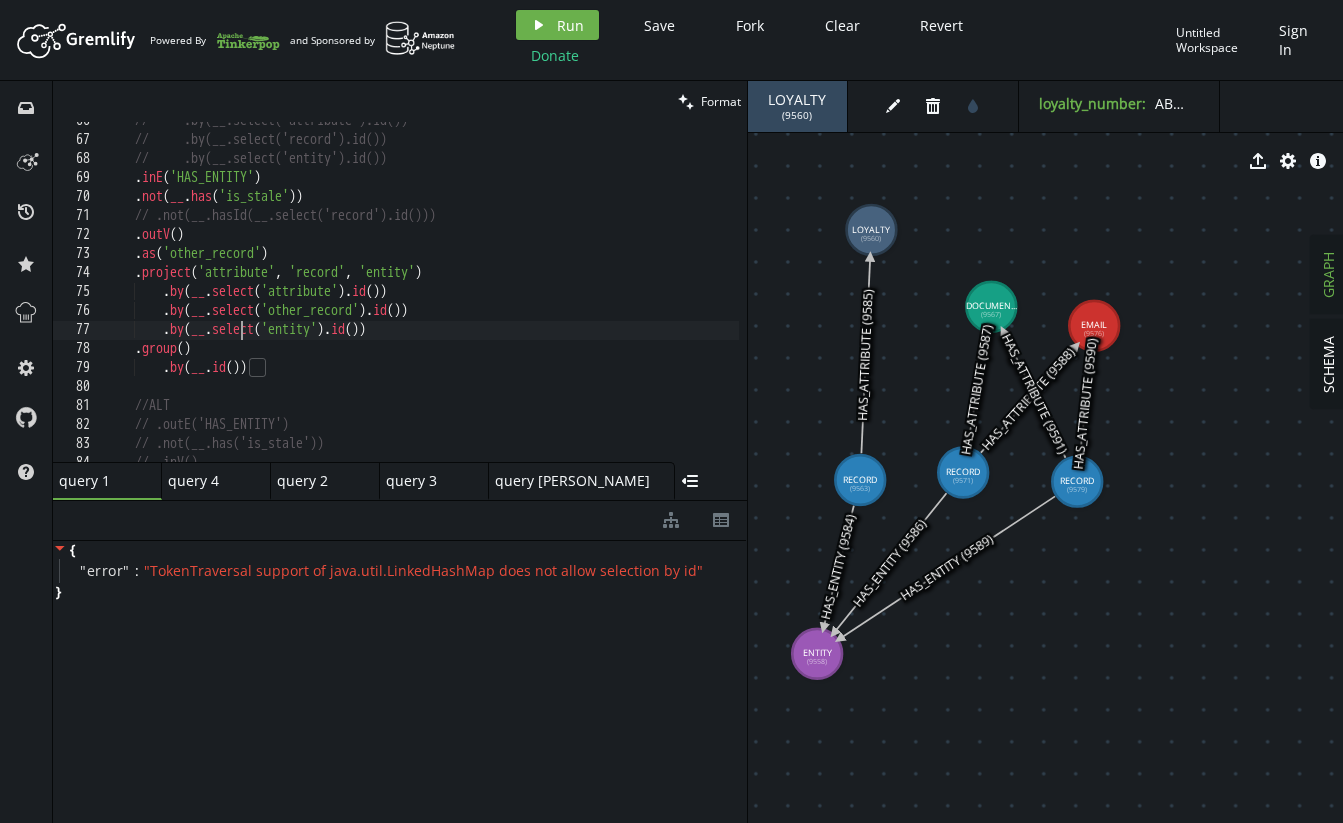 click on "//     .by(__.select('attribute').id())      //     .by(__.select('record').id())      //     .by(__.select('entity').id())      . inE ( 'HAS_ENTITY' )      . not ( __ . has ( 'is_stale' ))      // .not(__.hasId(__.select('record').id()))      . outV ( )      . as ( 'other_record' )      . project ( 'attribute' ,   'record' ,   'entity' )           . by ( __ . select ( 'attribute' ) . id ( ))           . by ( __ . select ( 'other_record' ) . id ( ))           . by ( __ . select ( 'entity' ) . id ( ))      . group ( )           . by ( __ . id ( ))           //ALT      // .outE('HAS_ENTITY')      // .not(__.has('is_stale'))      // .inV()" at bounding box center (611, 296) 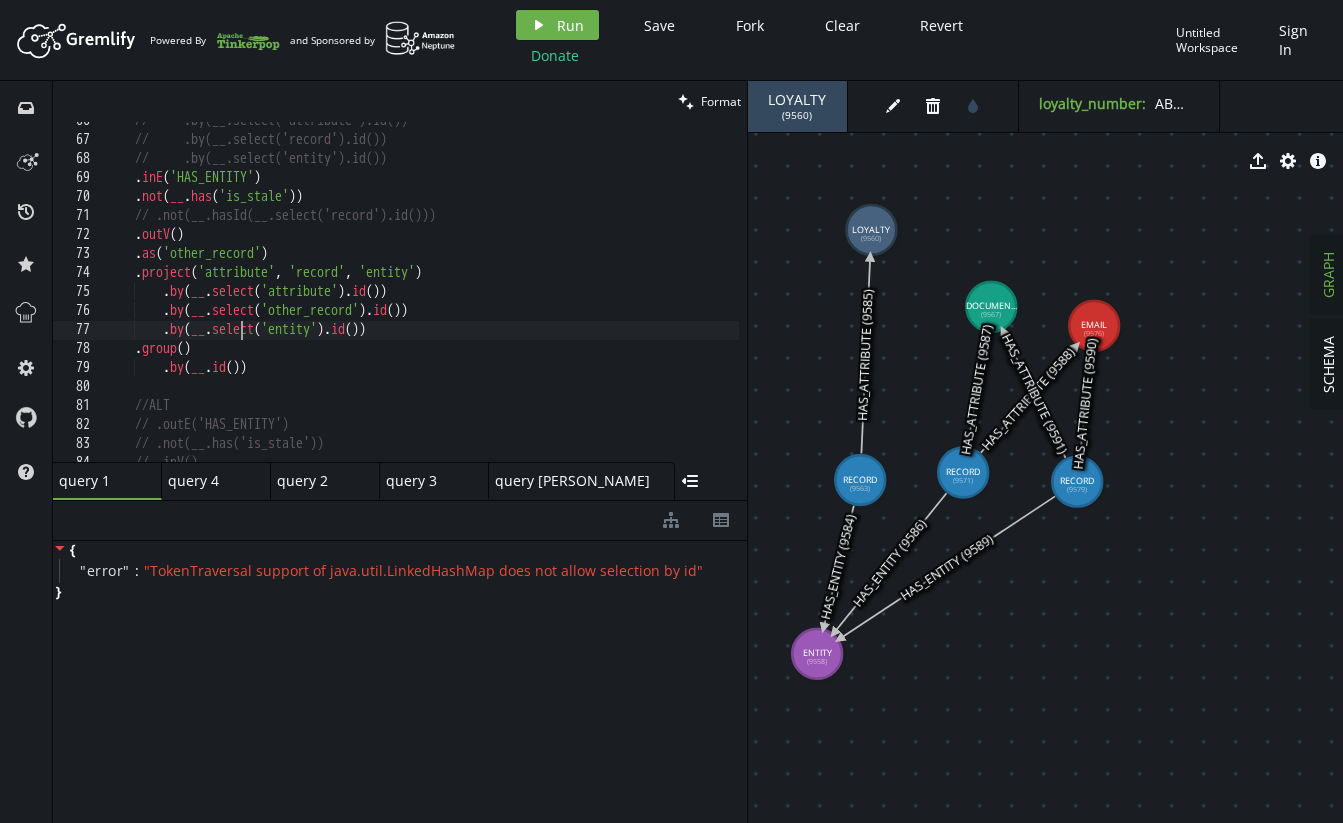 click on "//     .by(__.select('attribute').id())      //     .by(__.select('record').id())      //     .by(__.select('entity').id())      . inE ( 'HAS_ENTITY' )      . not ( __ . has ( 'is_stale' ))      // .not(__.hasId(__.select('record').id()))      . outV ( )      . as ( 'other_record' )      . project ( 'attribute' ,   'record' ,   'entity' )           . by ( __ . select ( 'attribute' ) . id ( ))           . by ( __ . select ( 'other_record' ) . id ( ))           . by ( __ . select ( 'entity' ) . id ( ))      . group ( )           . by ( __ . id ( ))           //ALT      // .outE('HAS_ENTITY')      // .not(__.has('is_stale'))      // .inV()" at bounding box center (611, 296) 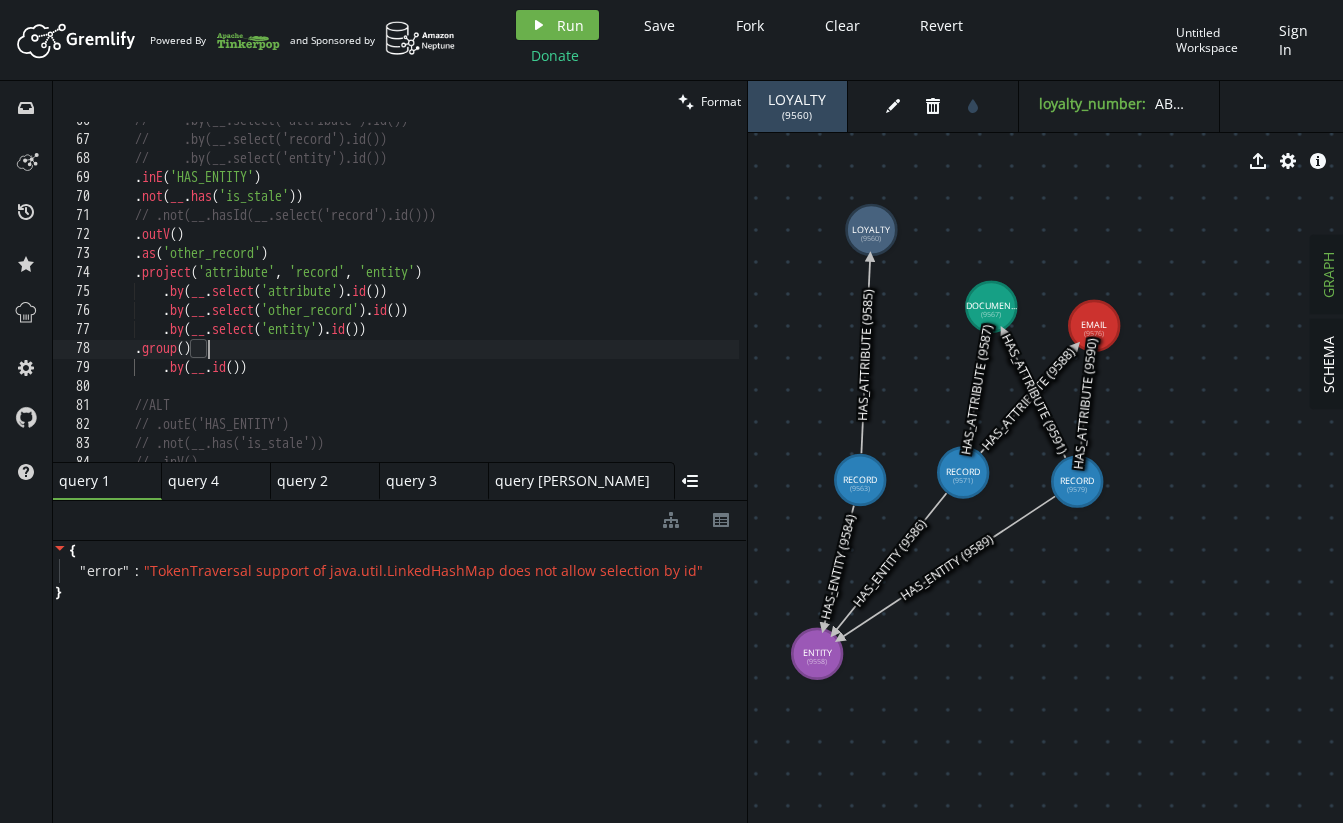 click on "//     .by(__.select('attribute').id())      //     .by(__.select('record').id())      //     .by(__.select('entity').id())      . inE ( 'HAS_ENTITY' )      . not ( __ . has ( 'is_stale' ))      // .not(__.hasId(__.select('record').id()))      . outV ( )      . as ( 'other_record' )      . project ( 'attribute' ,   'record' ,   'entity' )           . by ( __ . select ( 'attribute' ) . id ( ))           . by ( __ . select ( 'other_record' ) . id ( ))           . by ( __ . select ( 'entity' ) . id ( ))      . group ( )           . by ( __ . id ( ))           //ALT      // .outE('HAS_ENTITY')      // .not(__.has('is_stale'))      // .inV()" at bounding box center (611, 296) 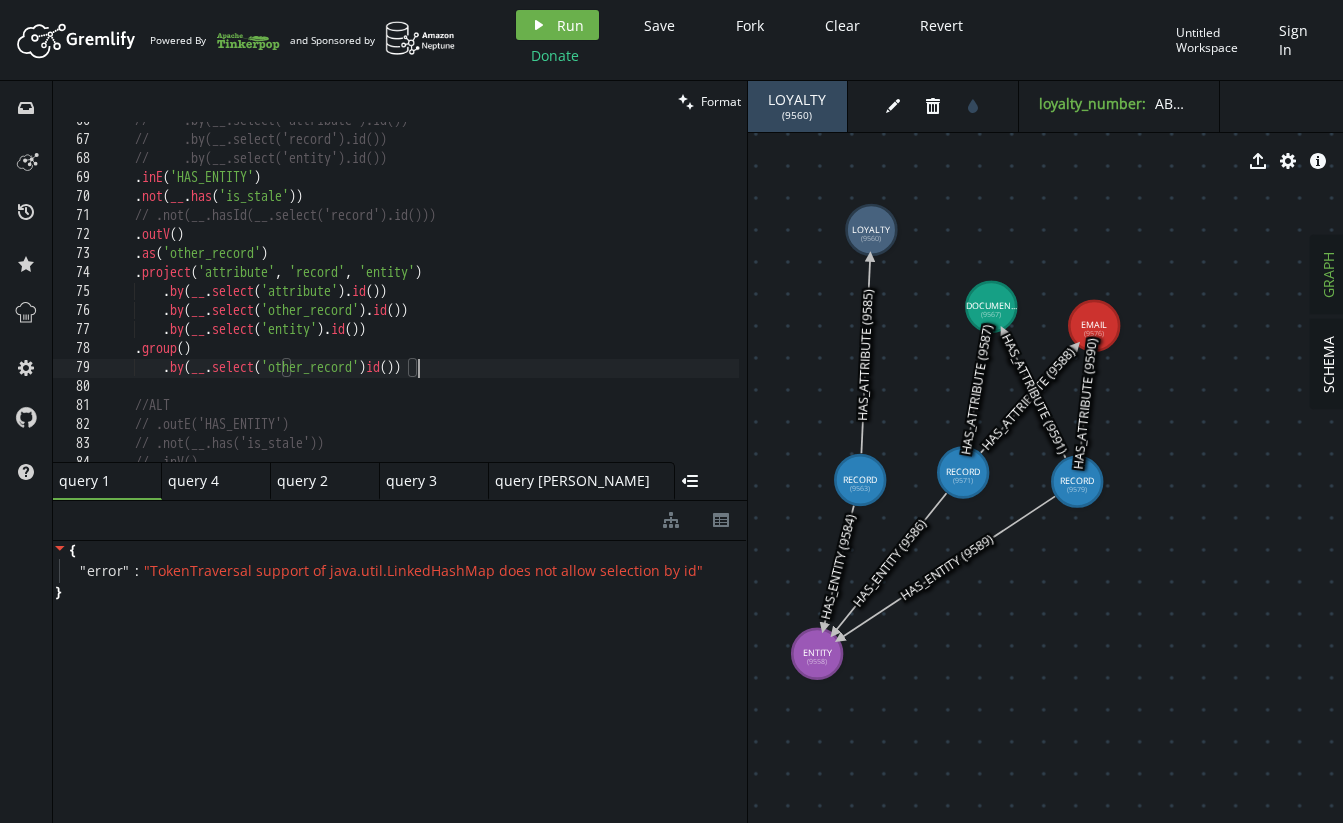 scroll, scrollTop: 0, scrollLeft: 319, axis: horizontal 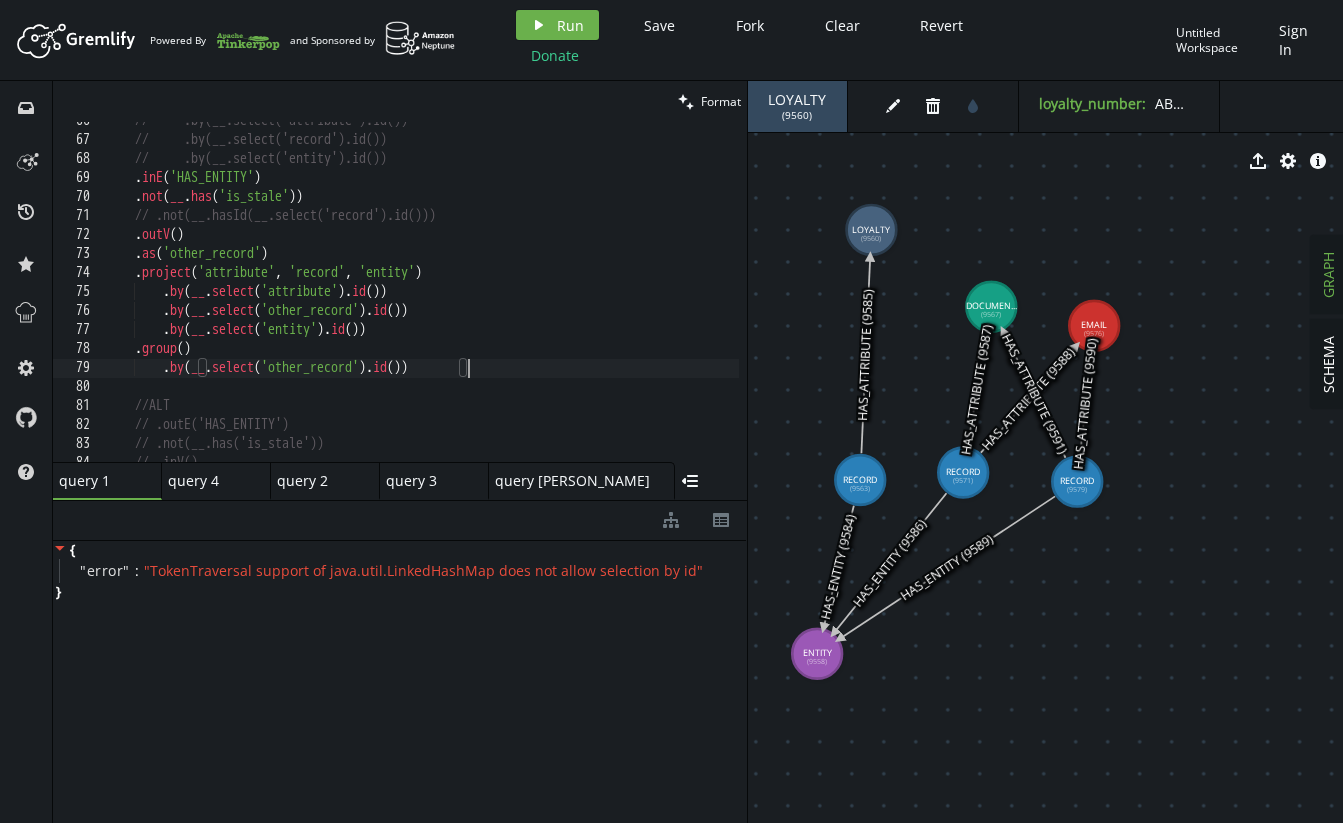 click on "//     .by(__.select('attribute').id())      //     .by(__.select('record').id())      //     .by(__.select('entity').id())      . inE ( 'HAS_ENTITY' )      . not ( __ . has ( 'is_stale' ))      // .not(__.hasId(__.select('record').id()))      . outV ( )      . as ( 'other_record' )      . project ( 'attribute' ,   'record' ,   'entity' )           . by ( __ . select ( 'attribute' ) . id ( ))           . by ( __ . select ( 'other_record' ) . id ( ))           . by ( __ . select ( 'entity' ) . id ( ))      . group ( )           . by ( __ . select ( 'other_record' ) . id ( ))           //ALT      // .outE('HAS_ENTITY')      // .not(__.has('is_stale'))      // .inV()" at bounding box center [611, 296] 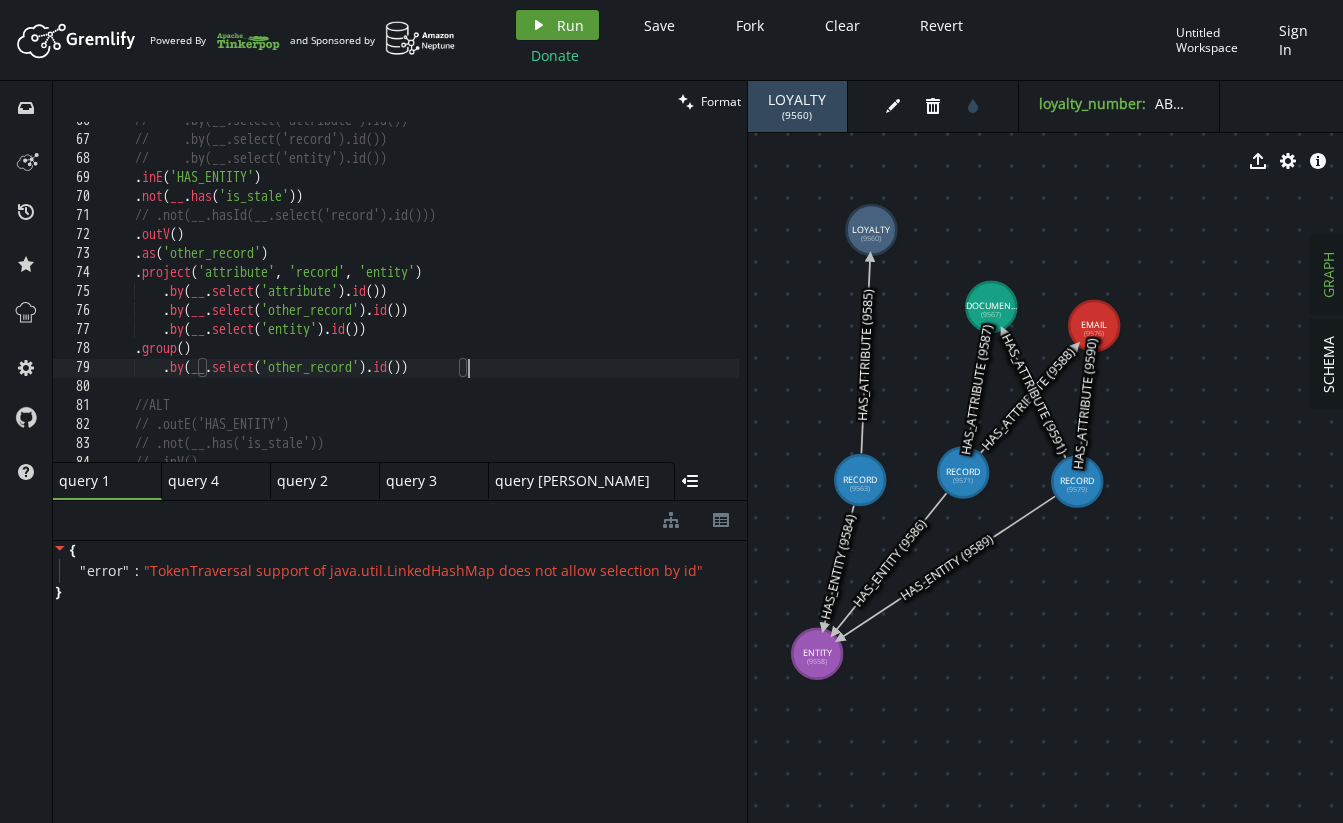 type on ".by(__.select('other_record').id())" 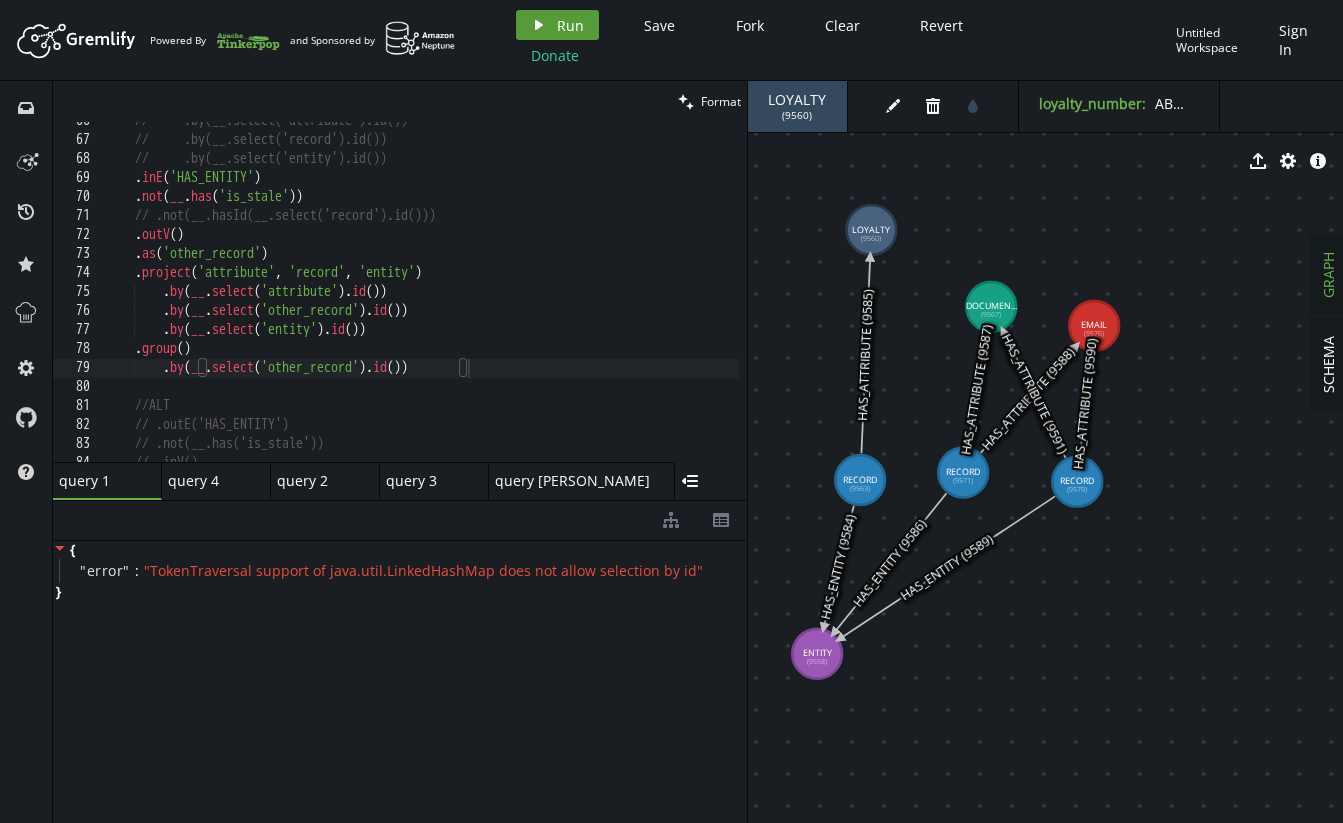 click on "Run" at bounding box center [570, 25] 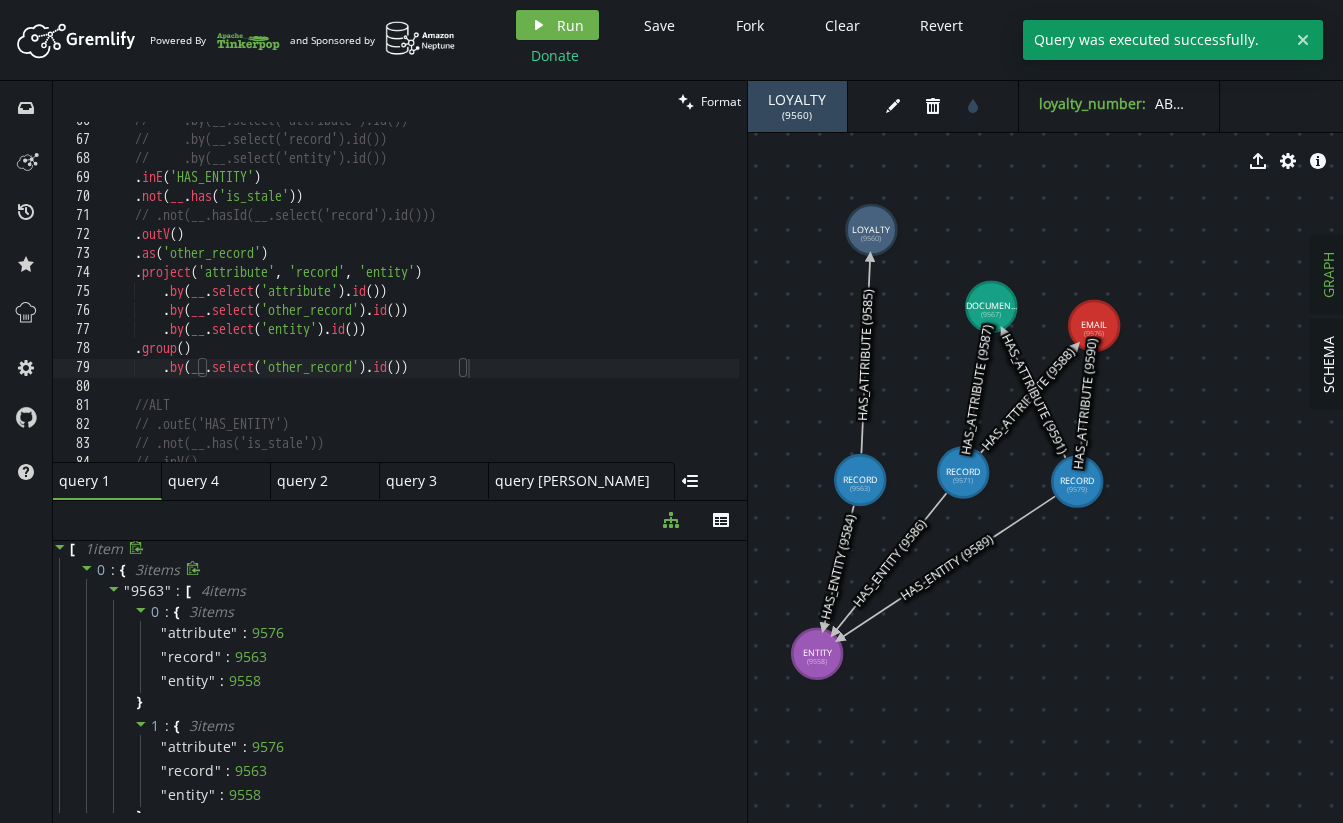 scroll, scrollTop: 0, scrollLeft: 0, axis: both 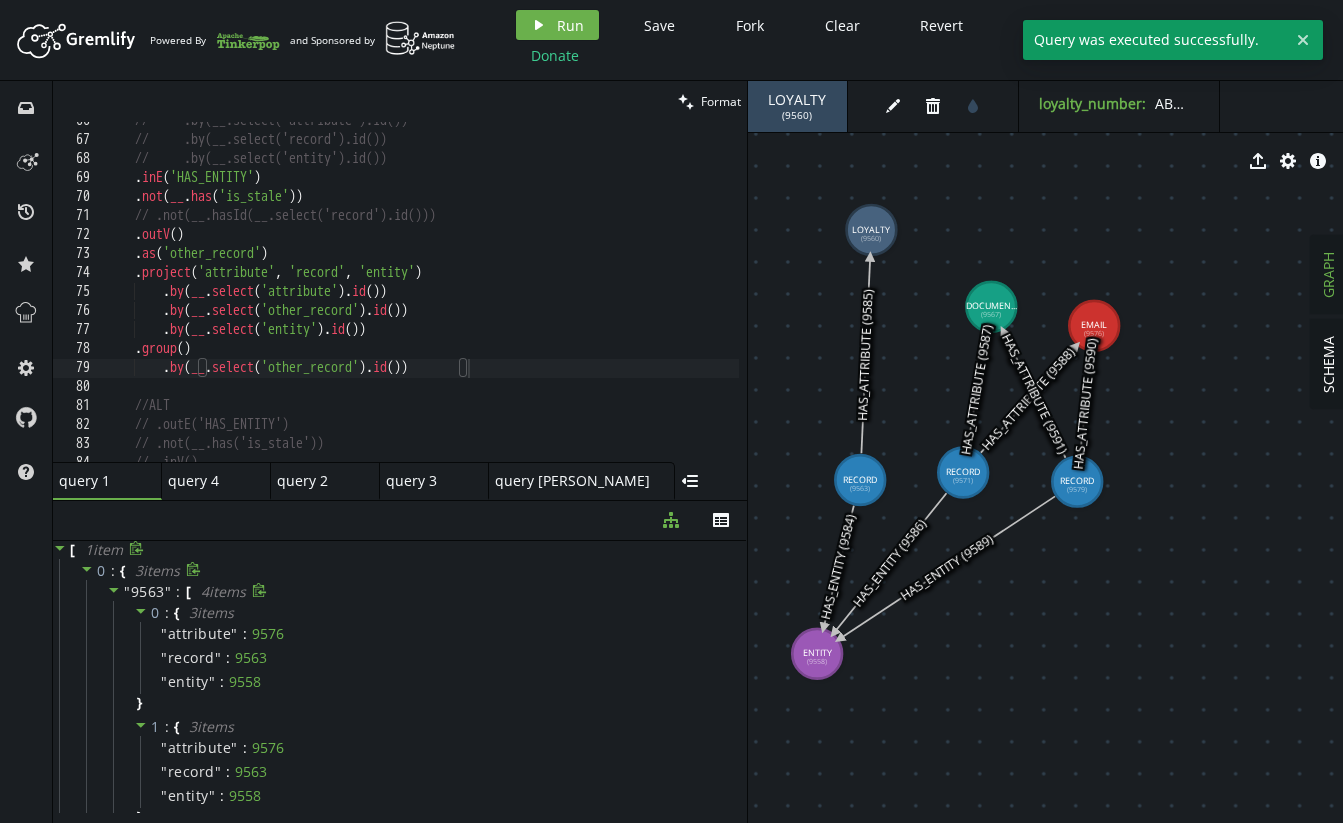click 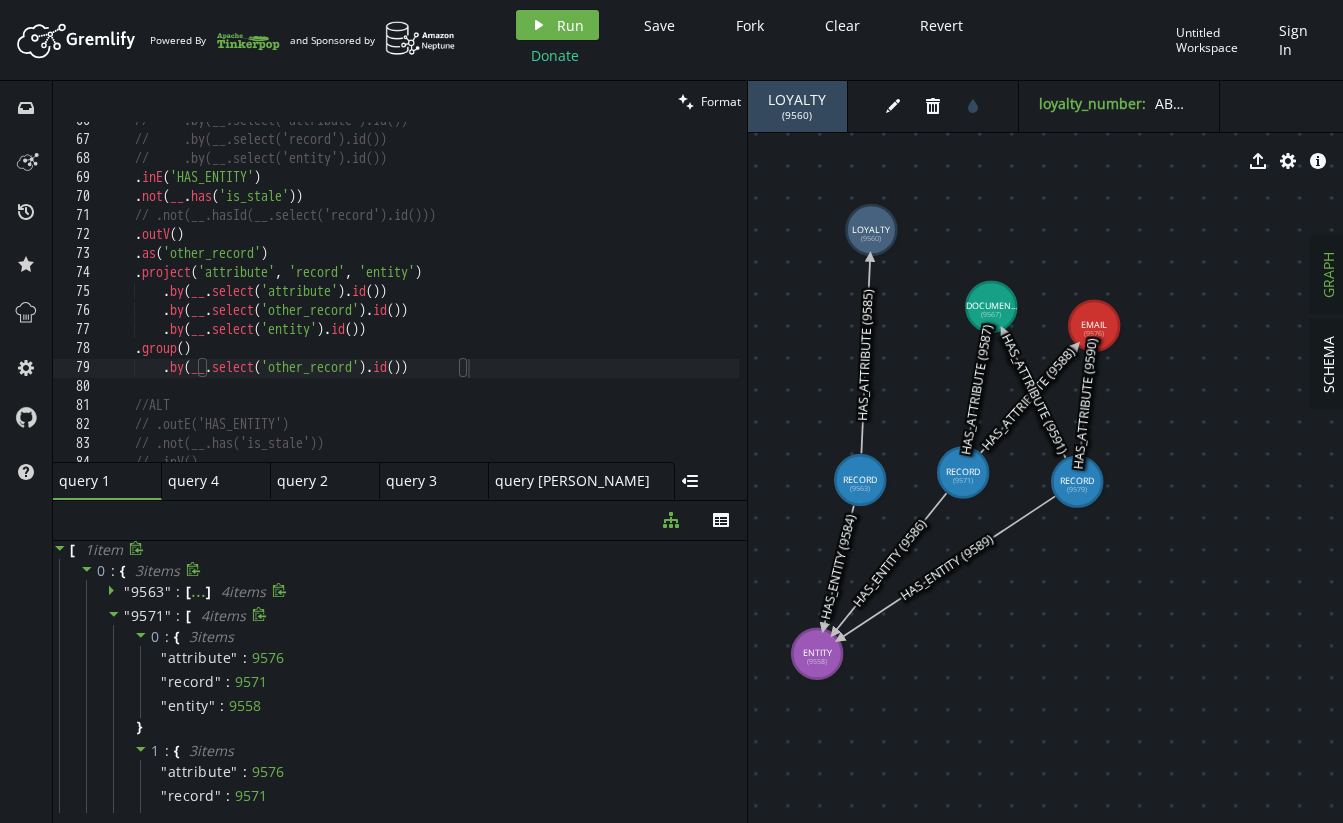 click 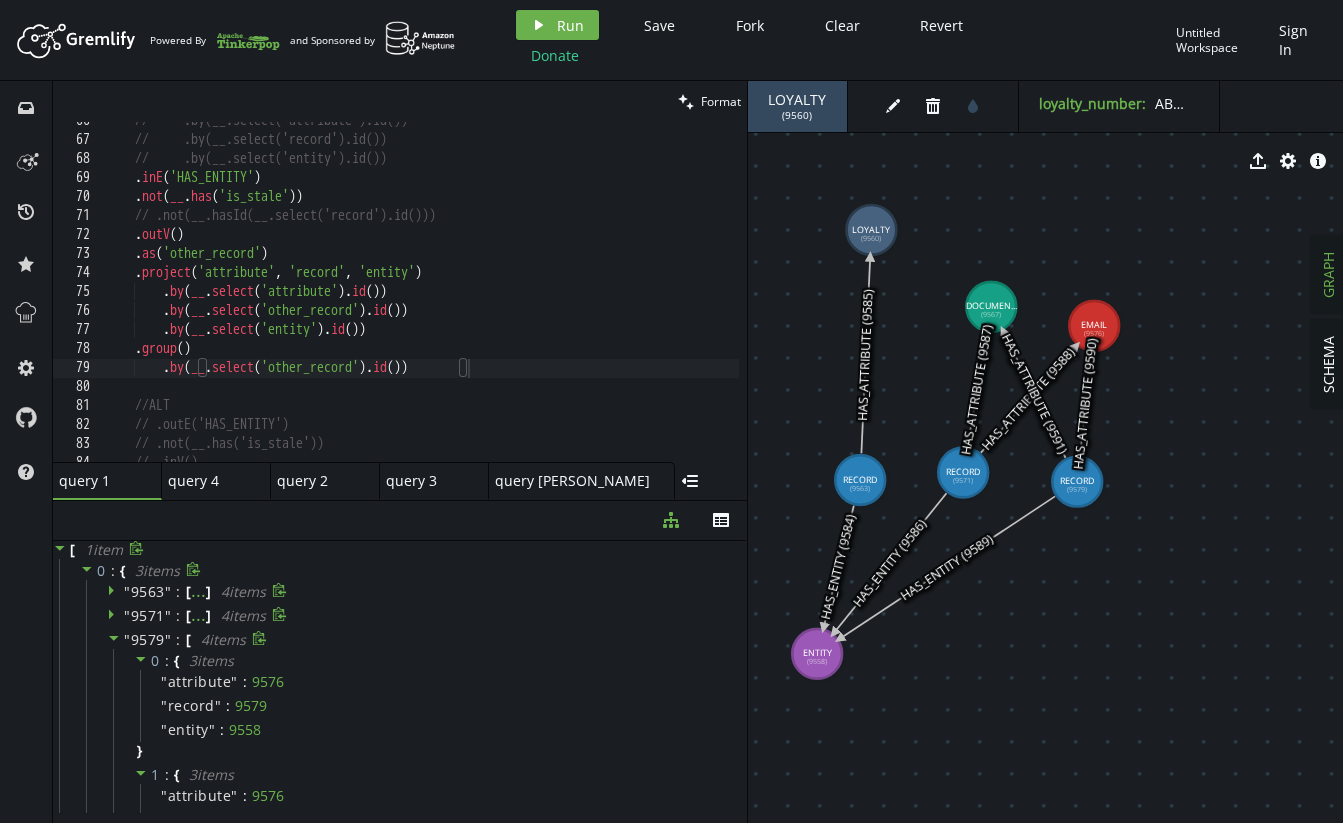 click 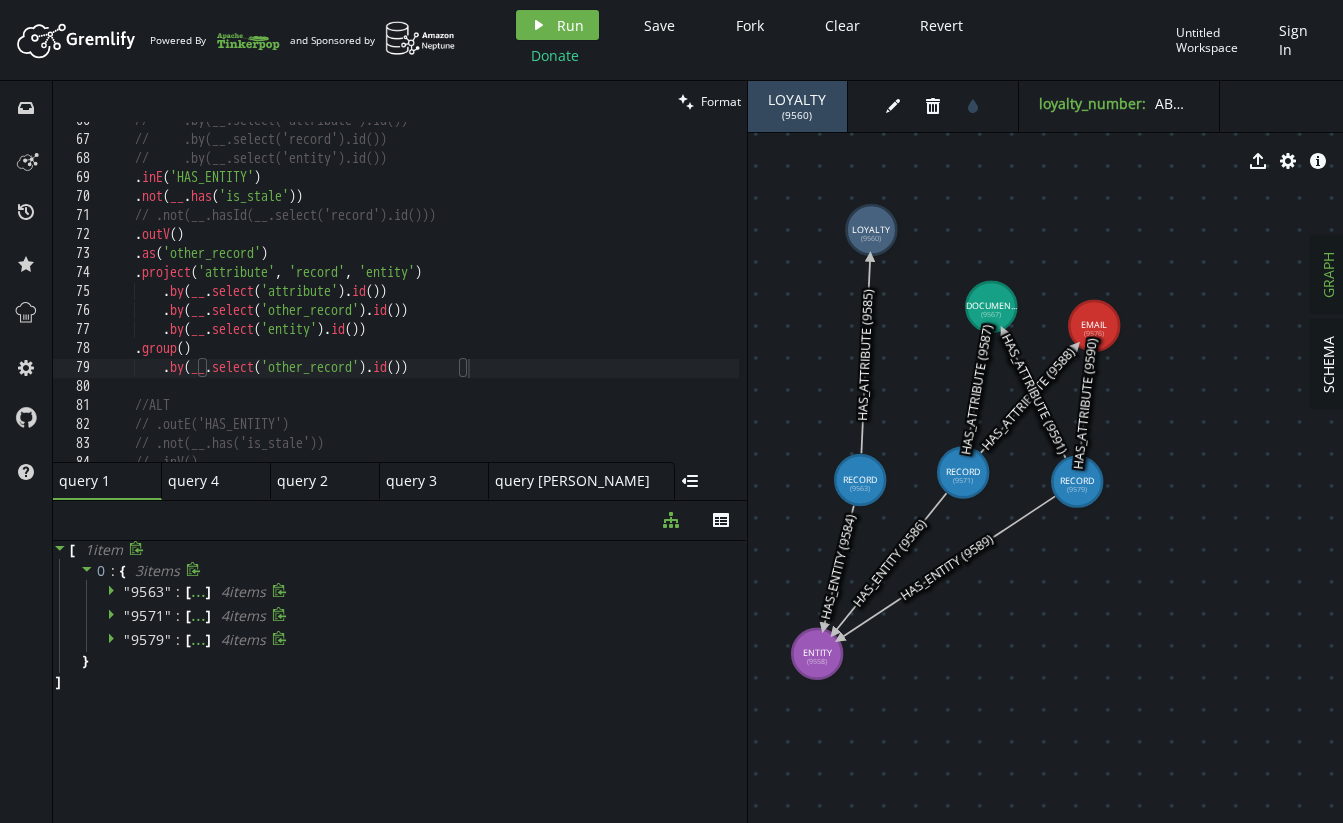 click 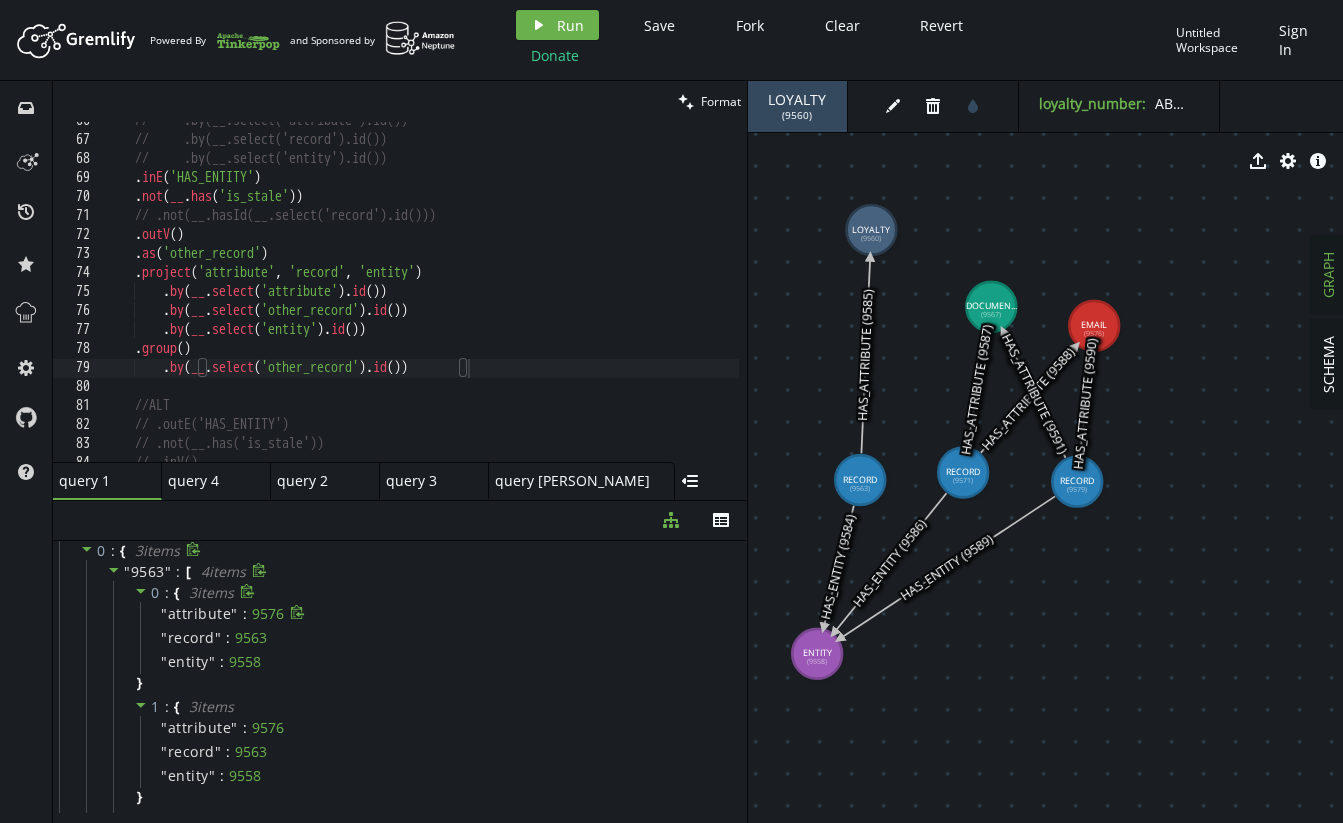 scroll, scrollTop: 0, scrollLeft: 0, axis: both 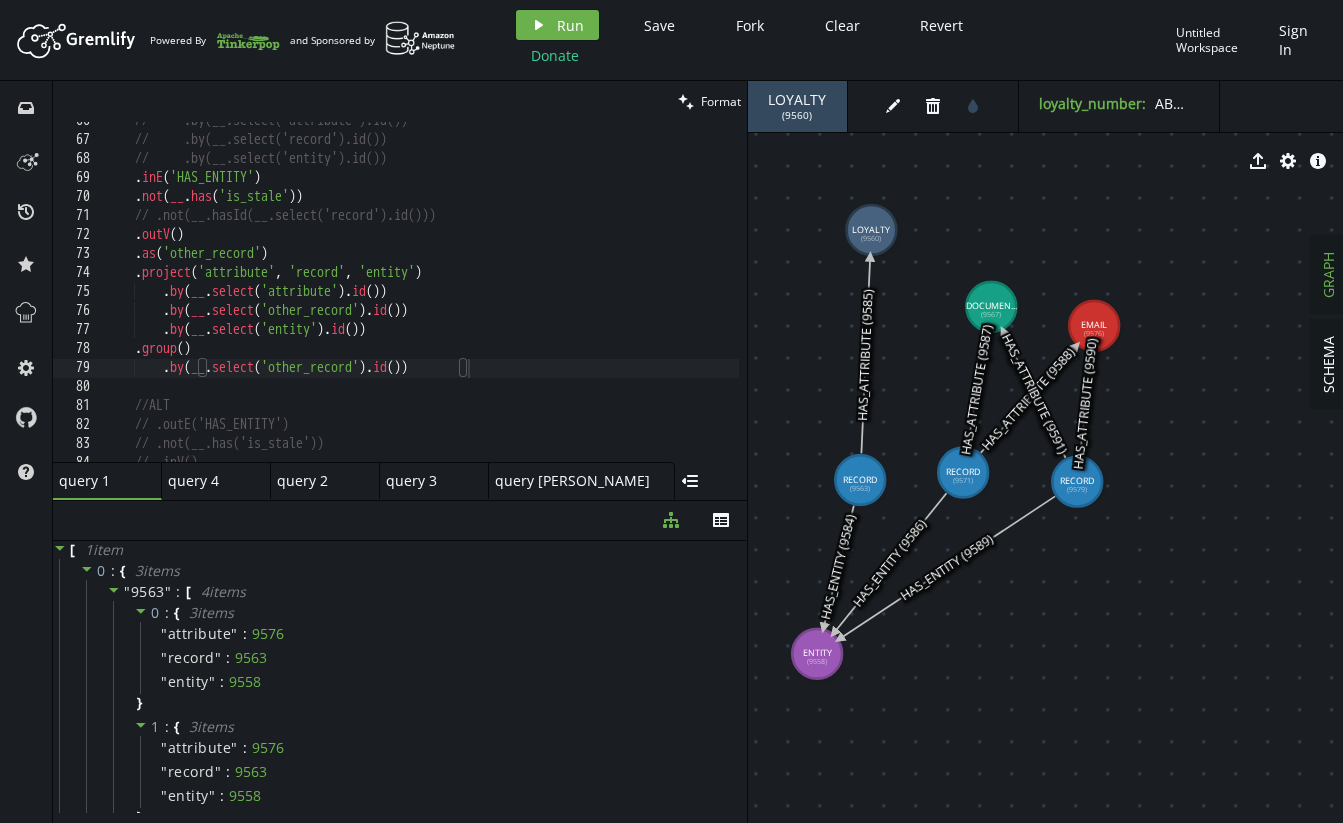 click on "//     .by(__.select('attribute').id())      //     .by(__.select('record').id())      //     .by(__.select('entity').id())      . inE ( 'HAS_ENTITY' )      . not ( __ . has ( 'is_stale' ))      // .not(__.hasId(__.select('record').id()))      . outV ( )      . as ( 'other_record' )      . project ( 'attribute' ,   'record' ,   'entity' )           . by ( __ . select ( 'attribute' ) . id ( ))           . by ( __ . select ( 'other_record' ) . id ( ))           . by ( __ . select ( 'entity' ) . id ( ))      . group ( )           . by ( __ . select ( 'other_record' ) . id ( ))           //ALT      // .outE('HAS_ENTITY')      // .not(__.has('is_stale'))      // .inV()" at bounding box center [611, 296] 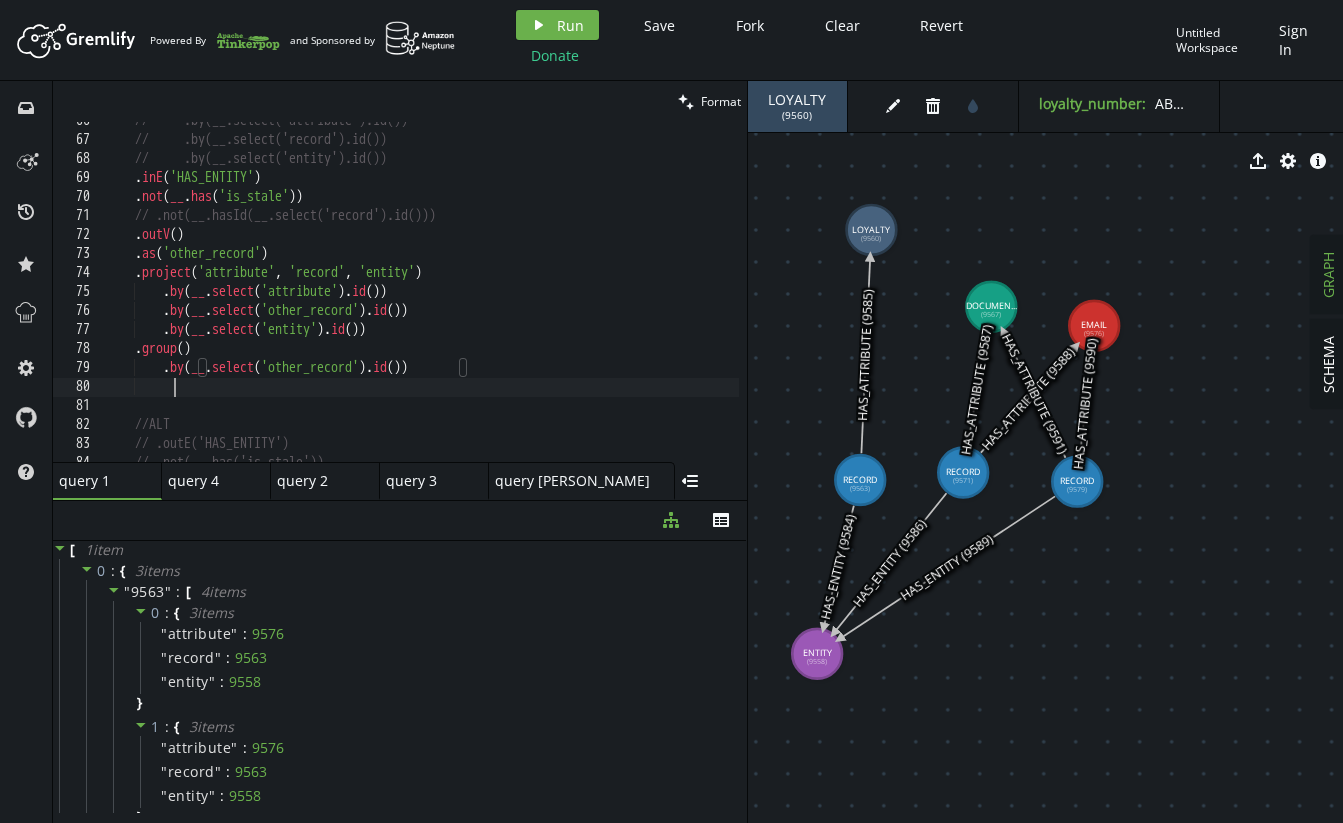 scroll, scrollTop: 0, scrollLeft: 66, axis: horizontal 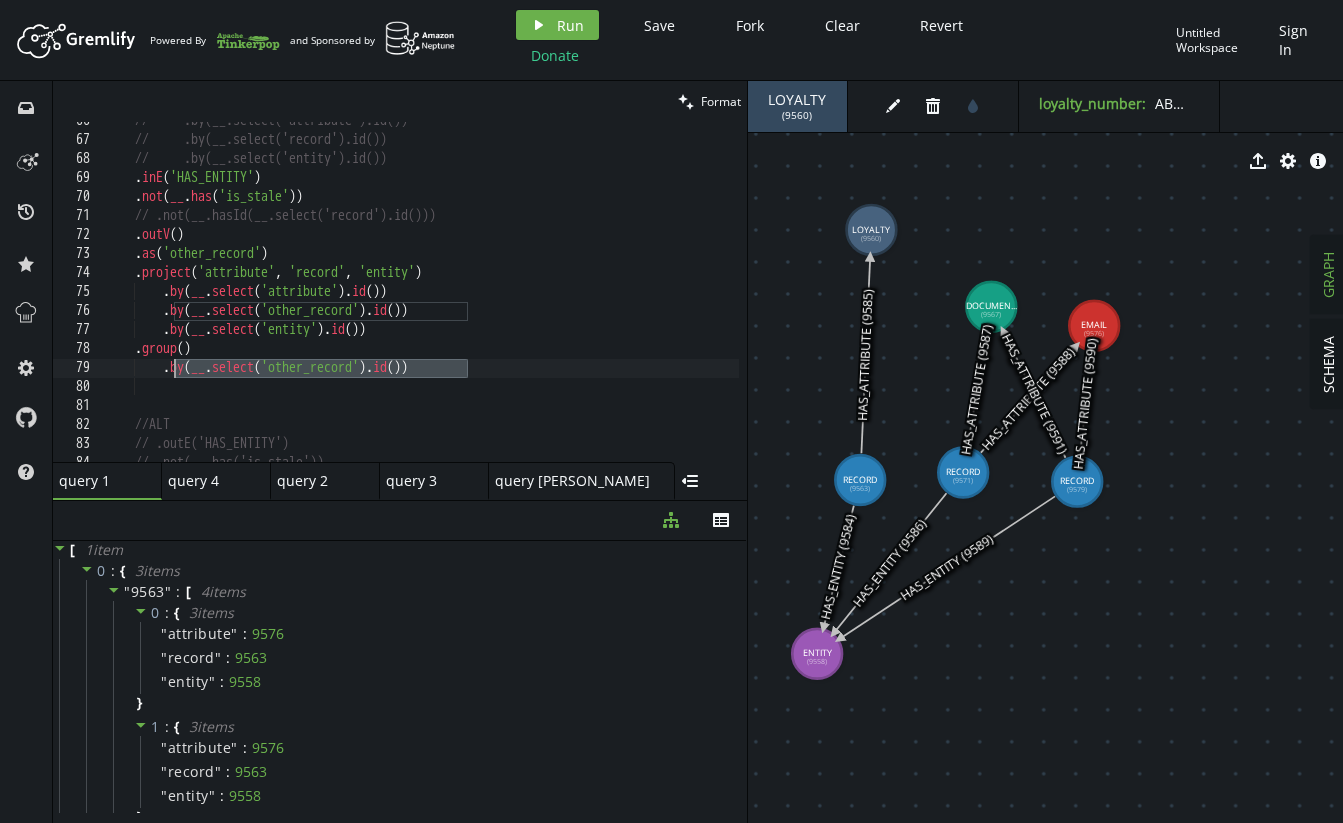 drag, startPoint x: 527, startPoint y: 369, endPoint x: 170, endPoint y: 374, distance: 357.035 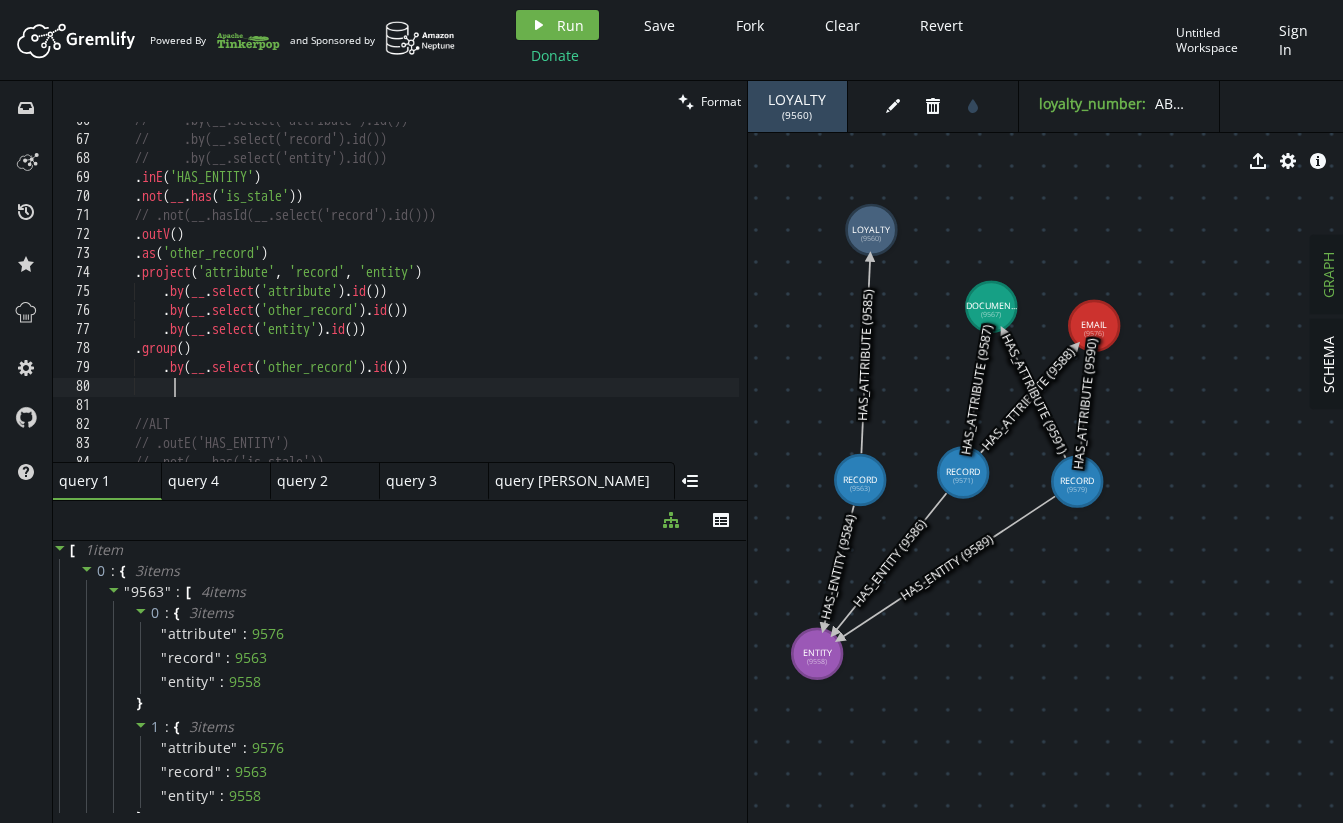 paste on ".by(__.select('other_record').id())" 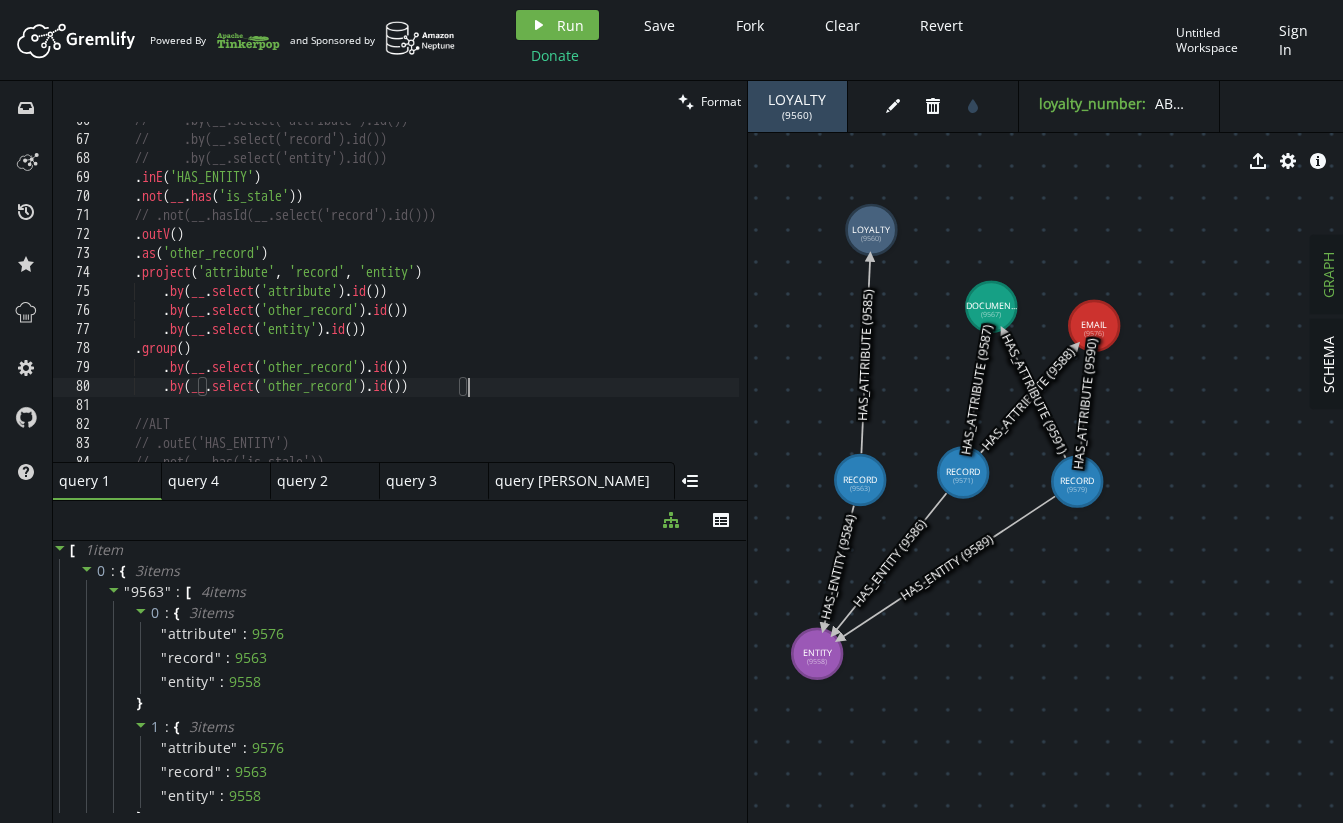 click on "//     .by(__.select('attribute').id())      //     .by(__.select('record').id())      //     .by(__.select('entity').id())      . inE ( 'HAS_ENTITY' )      . not ( __ . has ( 'is_stale' ))      // .not(__.hasId(__.select('record').id()))      . outV ( )      . as ( 'other_record' )      . project ( 'attribute' ,   'record' ,   'entity' )           . by ( __ . select ( 'attribute' ) . id ( ))           . by ( __ . select ( 'other_record' ) . id ( ))           . by ( __ . select ( 'entity' ) . id ( ))      . group ( )           . by ( __ . select ( 'other_record' ) . id ( ))           . by ( __ . select ( 'other_record' ) . id ( ))           //ALT      // .outE('HAS_ENTITY')      // .not(__.has('is_stale'))" at bounding box center [611, 296] 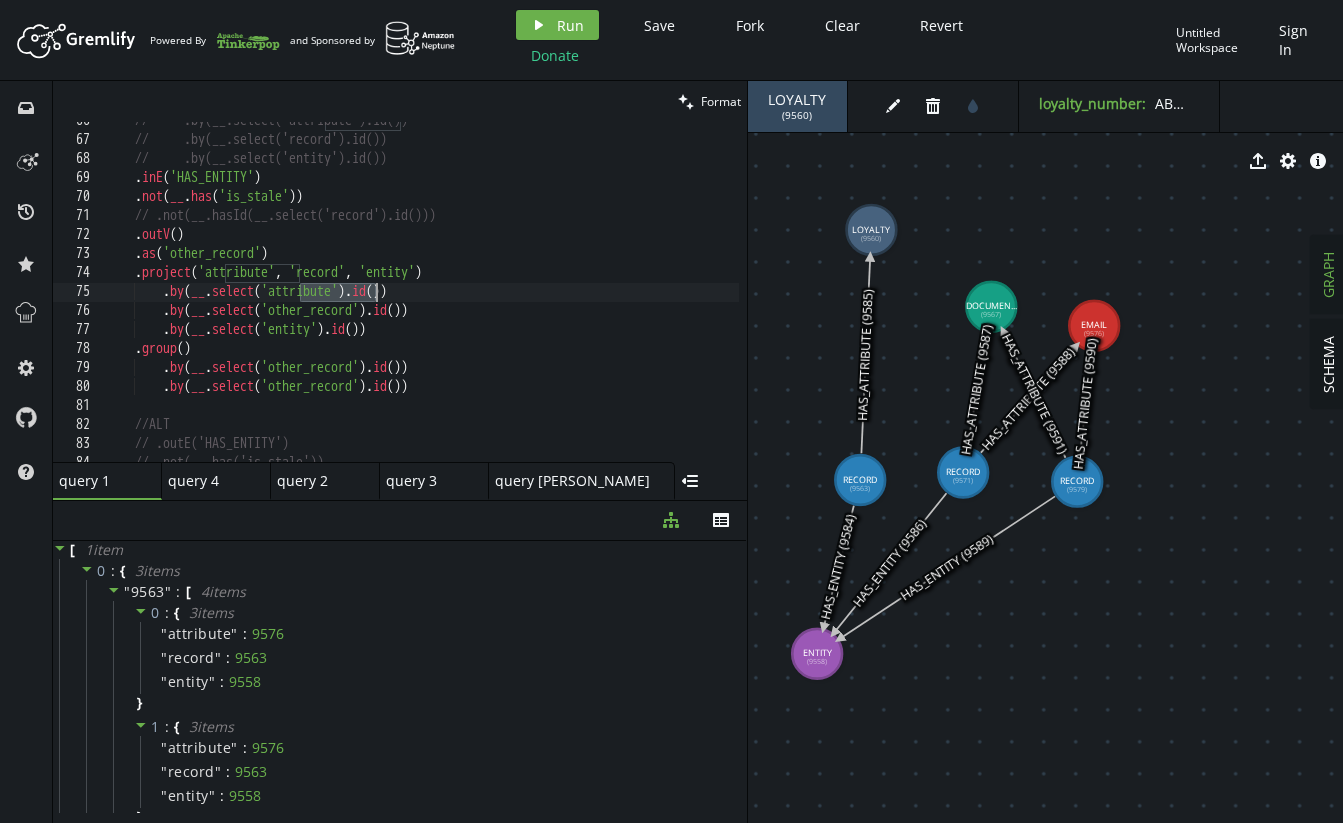 click on "//     .by(__.select('attribute').id())      //     .by(__.select('record').id())      //     .by(__.select('entity').id())      . inE ( 'HAS_ENTITY' )      . not ( __ . has ( 'is_stale' ))      // .not(__.hasId(__.select('record').id()))      . outV ( )      . as ( 'other_record' )      . project ( 'attribute' ,   'record' ,   'entity' )           . by ( __ . select ( 'attribute' ) . id ( ))           . by ( __ . select ( 'other_record' ) . id ( ))           . by ( __ . select ( 'entity' ) . id ( ))      . group ( )           . by ( __ . select ( 'other_record' ) . id ( ))           . by ( __ . select ( 'other_record' ) . id ( ))           //ALT      // .outE('HAS_ENTITY')      // .not(__.has('is_stale'))" at bounding box center [611, 296] 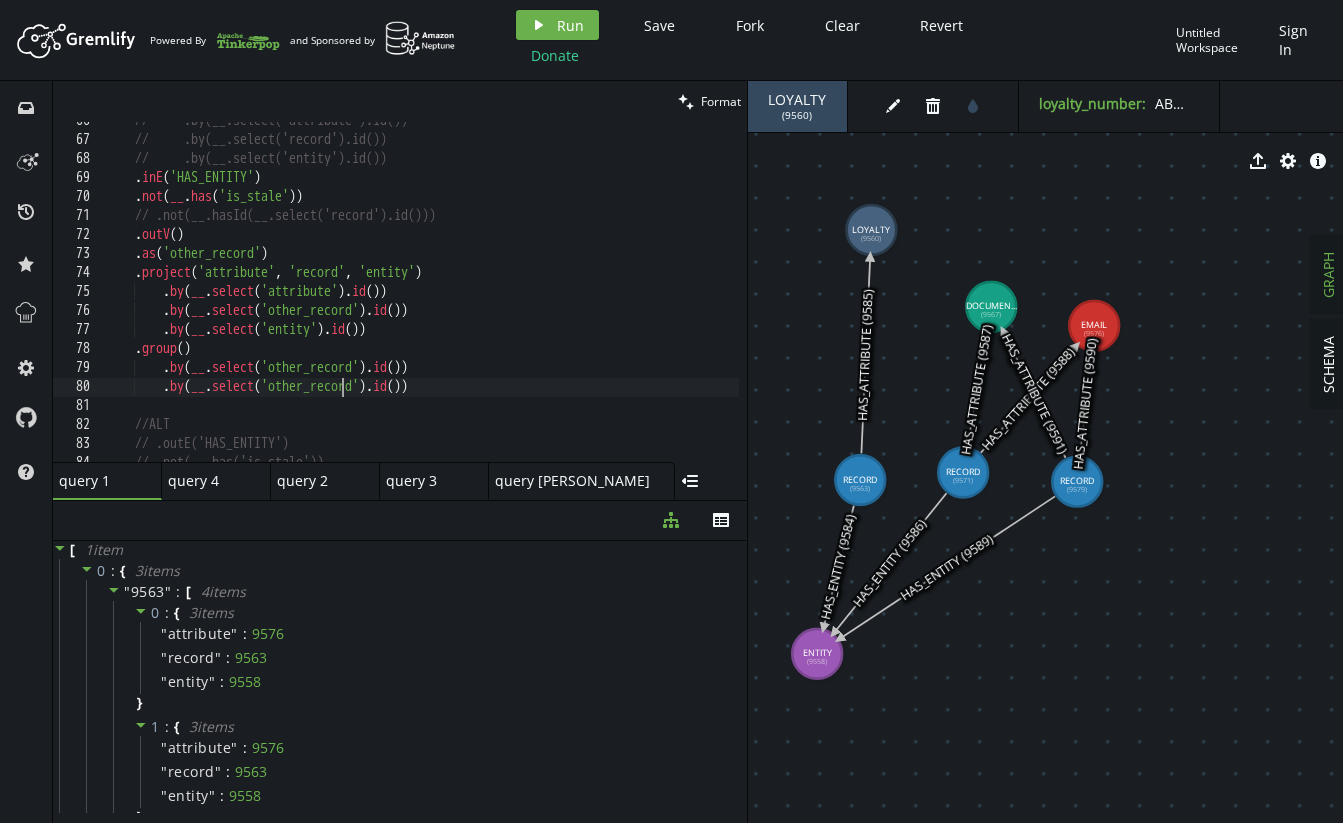 click on "//     .by(__.select('attribute').id())      //     .by(__.select('record').id())      //     .by(__.select('entity').id())      . inE ( 'HAS_ENTITY' )      . not ( __ . has ( 'is_stale' ))      // .not(__.hasId(__.select('record').id()))      . outV ( )      . as ( 'other_record' )      . project ( 'attribute' ,   'record' ,   'entity' )           . by ( __ . select ( 'attribute' ) . id ( ))           . by ( __ . select ( 'other_record' ) . id ( ))           . by ( __ . select ( 'entity' ) . id ( ))      . group ( )           . by ( __ . select ( 'other_record' ) . id ( ))           . by ( __ . select ( 'other_record' ) . id ( ))           //ALT      // .outE('HAS_ENTITY')      // .not(__.has('is_stale'))" at bounding box center (611, 296) 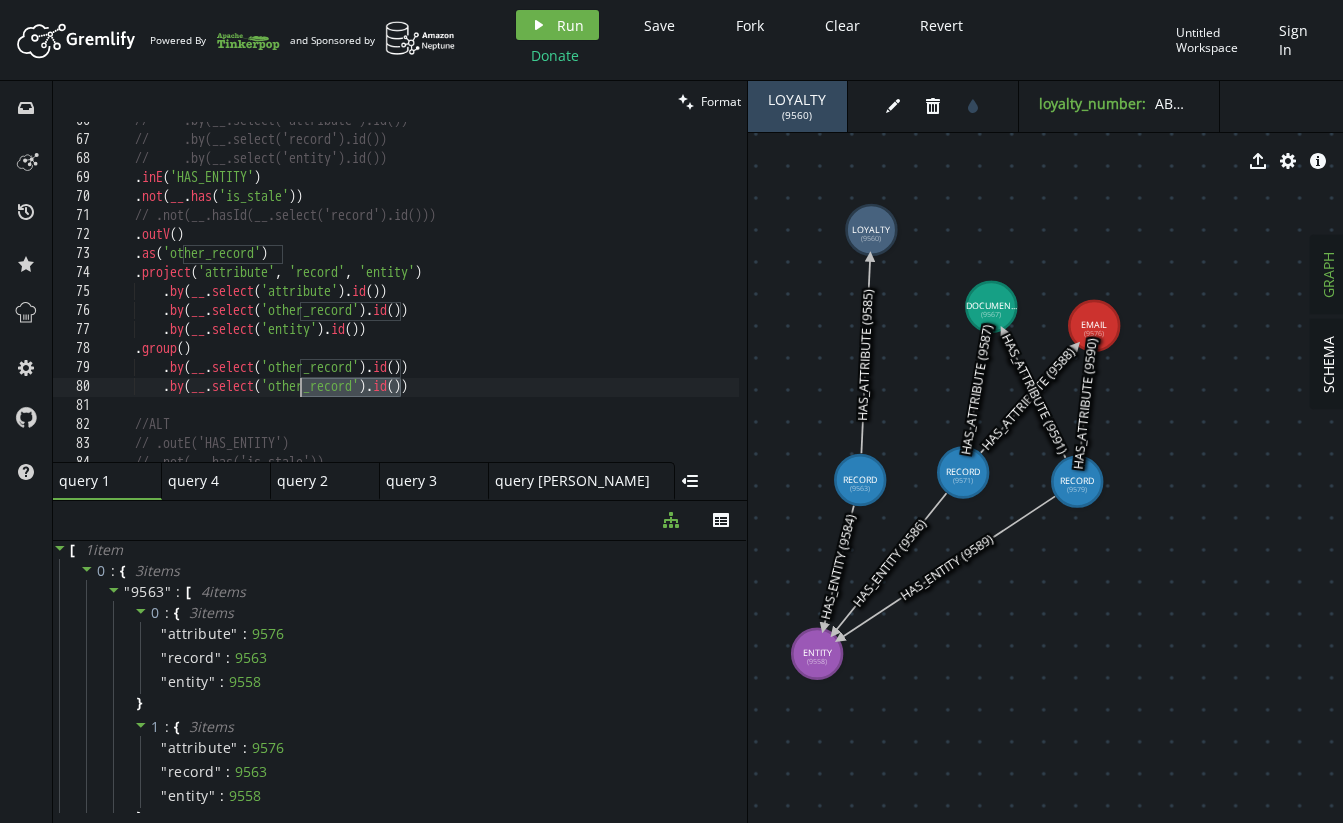 paste on "attribute" 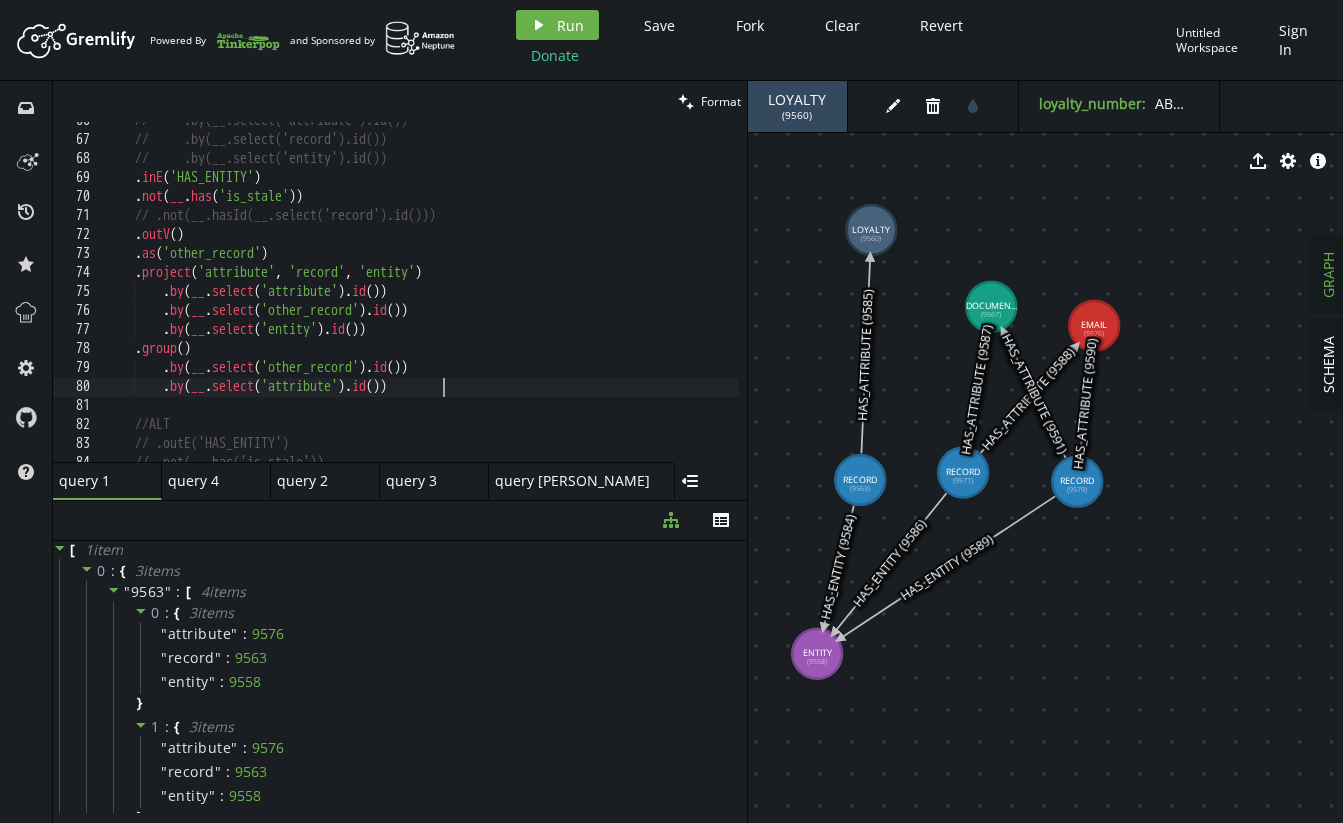 click on "//     .by(__.select('attribute').id())      //     .by(__.select('record').id())      //     .by(__.select('entity').id())      . inE ( 'HAS_ENTITY' )      . not ( __ . has ( 'is_stale' ))      // .not(__.hasId(__.select('record').id()))      . outV ( )      . as ( 'other_record' )      . project ( 'attribute' ,   'record' ,   'entity' )           . by ( __ . select ( 'attribute' ) . id ( ))           . by ( __ . select ( 'other_record' ) . id ( ))           . by ( __ . select ( 'entity' ) . id ( ))      . group ( )           . by ( __ . select ( 'other_record' ) . id ( ))           . by ( __ . select ( 'attribute' ) . id ( ))           //ALT      // .outE('HAS_ENTITY')      // .not(__.has('is_stale'))" at bounding box center [611, 296] 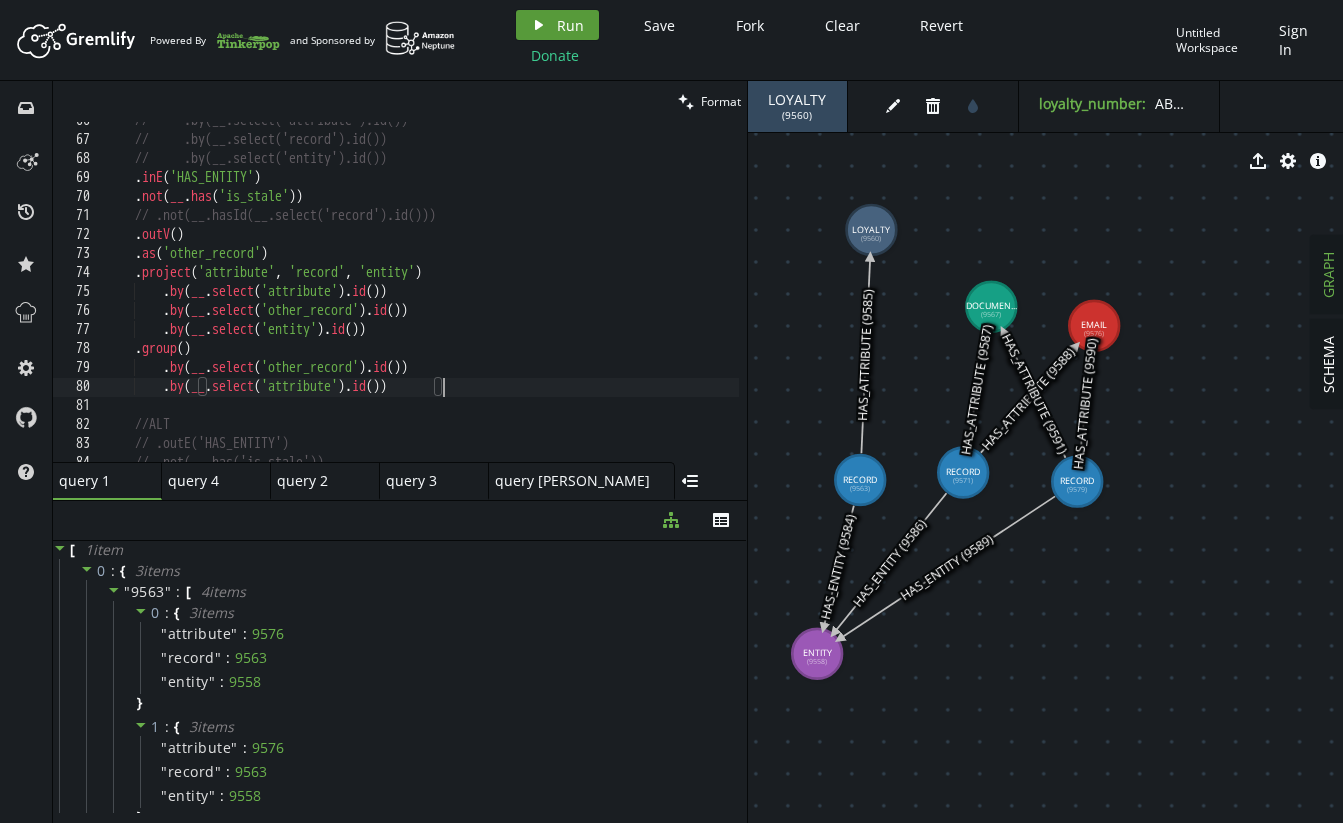 type on ".by(__.select('attribute').id())" 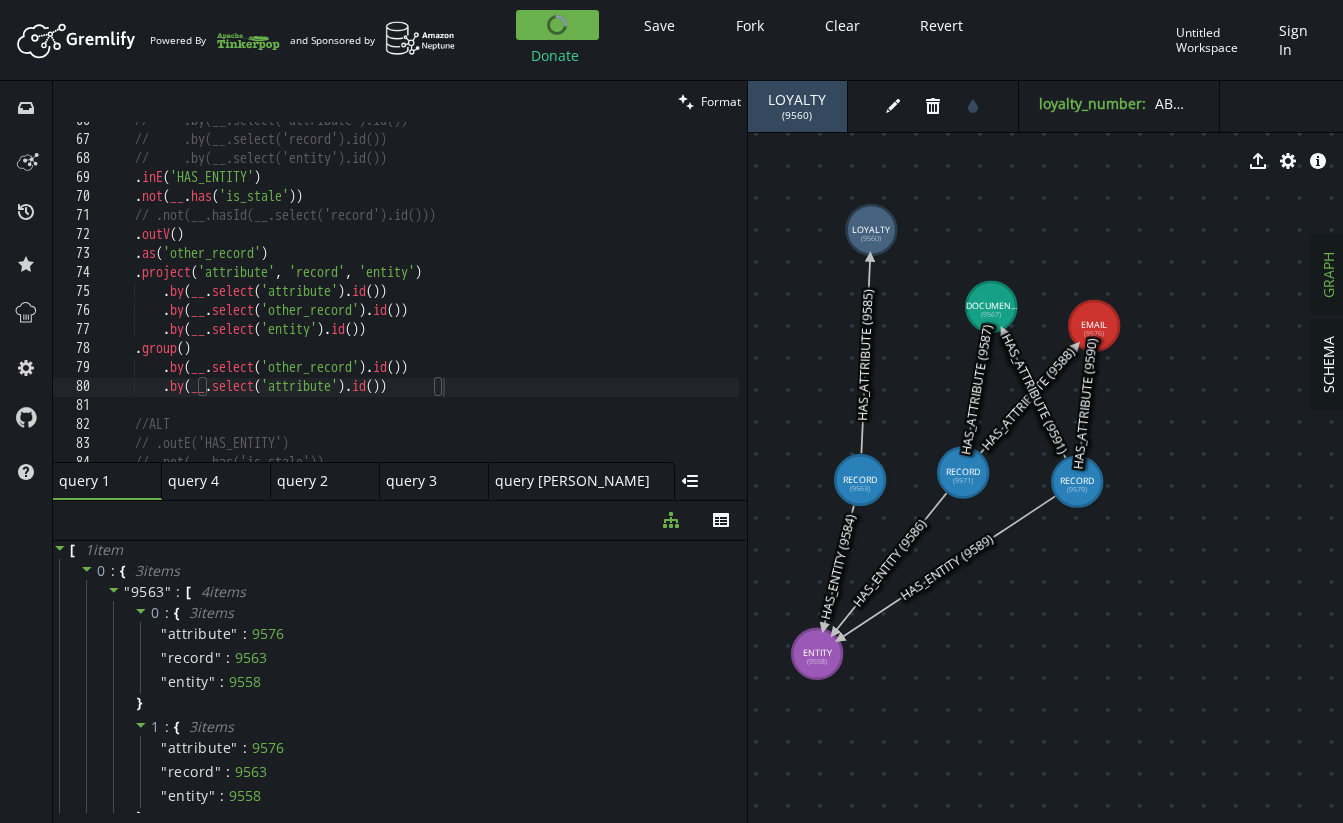 click on "//     .by(__.select('attribute').id())      //     .by(__.select('record').id())      //     .by(__.select('entity').id())      . inE ( 'HAS_ENTITY' )      . not ( __ . has ( 'is_stale' ))      // .not(__.hasId(__.select('record').id()))      . outV ( )      . as ( 'other_record' )      . project ( 'attribute' ,   'record' ,   'entity' )           . by ( __ . select ( 'attribute' ) . id ( ))           . by ( __ . select ( 'other_record' ) . id ( ))           . by ( __ . select ( 'entity' ) . id ( ))      . group ( )           . by ( __ . select ( 'other_record' ) . id ( ))           . by ( __ . select ( 'attribute' ) . id ( ))           //ALT      // .outE('HAS_ENTITY')      // .not(__.has('is_stale'))" at bounding box center (611, 296) 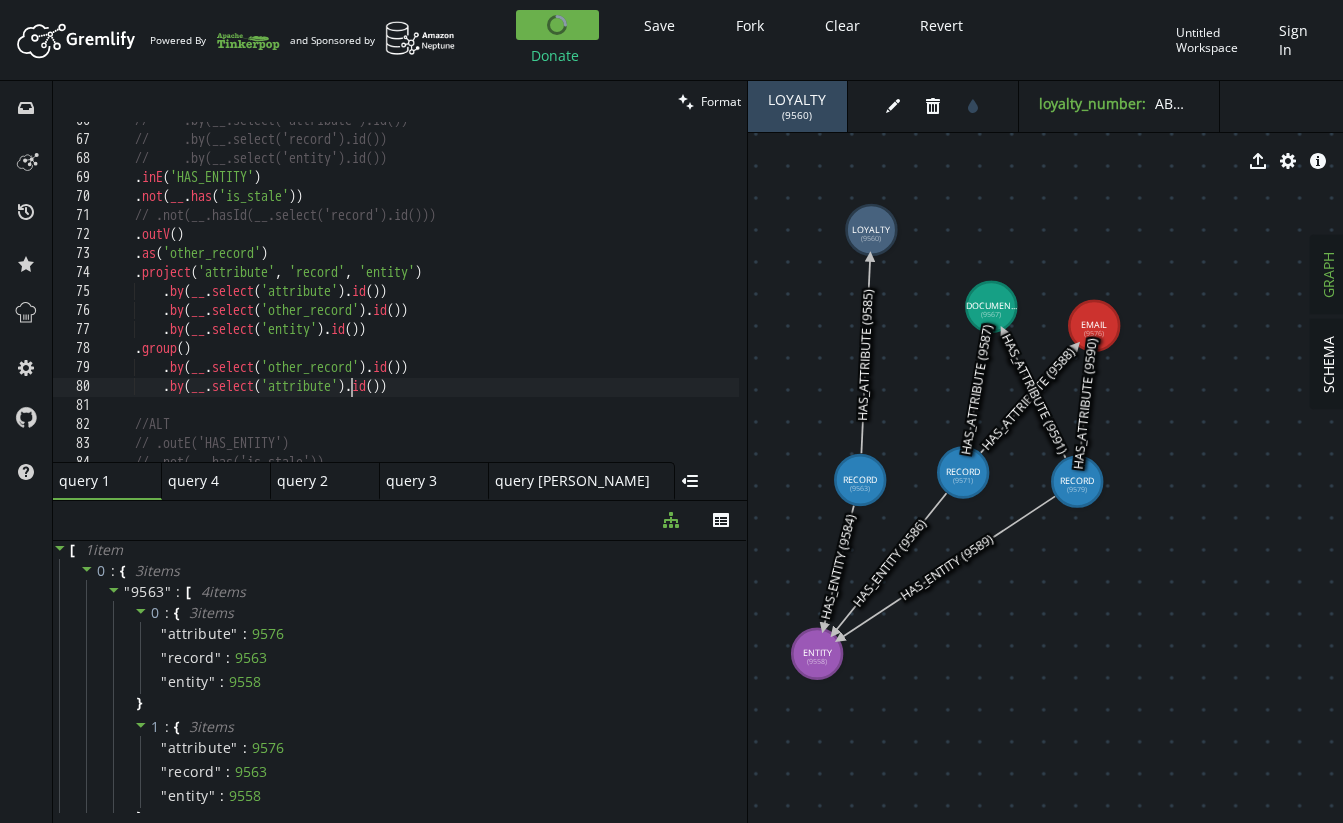 click on "//     .by(__.select('attribute').id())      //     .by(__.select('record').id())      //     .by(__.select('entity').id())      . inE ( 'HAS_ENTITY' )      . not ( __ . has ( 'is_stale' ))      // .not(__.hasId(__.select('record').id()))      . outV ( )      . as ( 'other_record' )      . project ( 'attribute' ,   'record' ,   'entity' )           . by ( __ . select ( 'attribute' ) . id ( ))           . by ( __ . select ( 'other_record' ) . id ( ))           . by ( __ . select ( 'entity' ) . id ( ))      . group ( )           . by ( __ . select ( 'other_record' ) . id ( ))           . by ( __ . select ( 'attribute' ) . id ( ))           //ALT      // .outE('HAS_ENTITY')      // .not(__.has('is_stale'))" at bounding box center (611, 296) 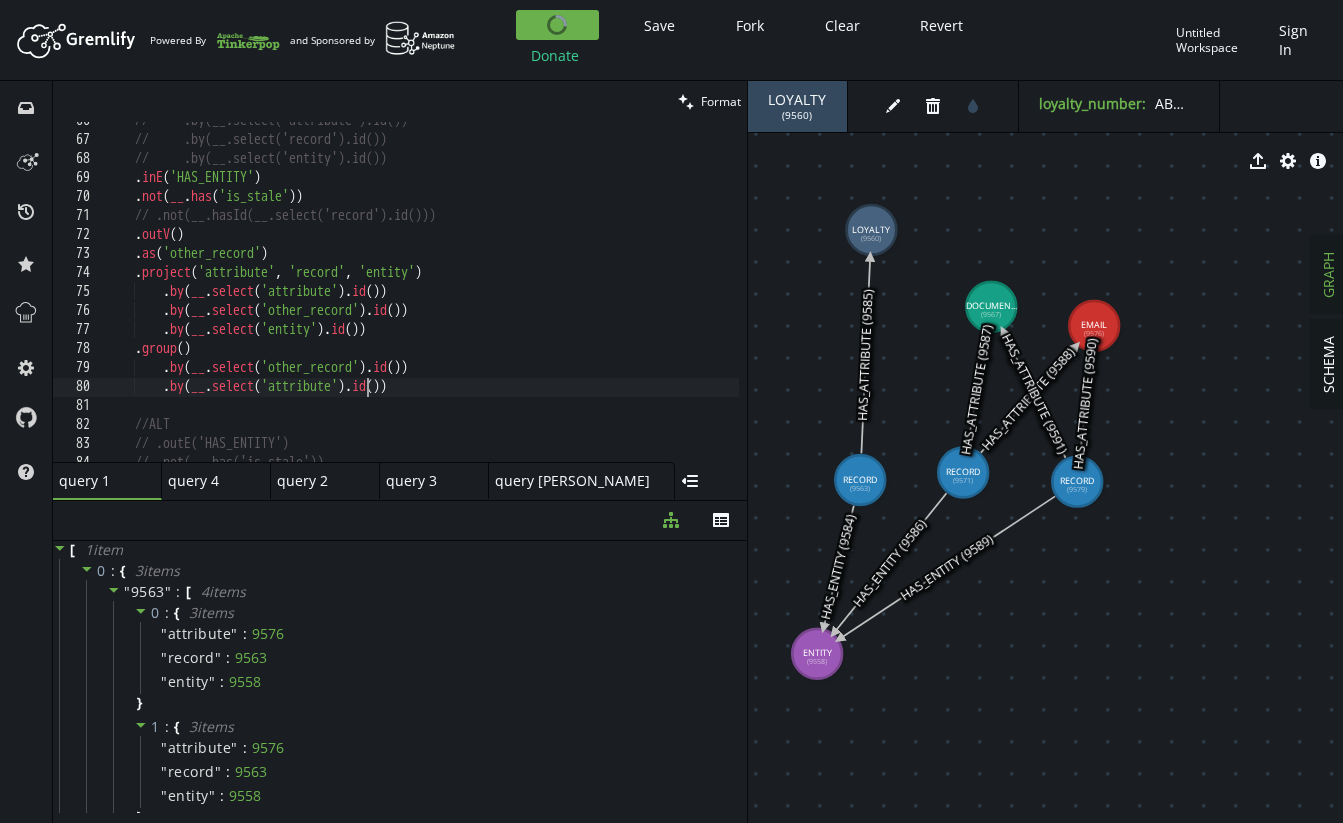 click on "//     .by(__.select('attribute').id())      //     .by(__.select('record').id())      //     .by(__.select('entity').id())      . inE ( 'HAS_ENTITY' )      . not ( __ . has ( 'is_stale' ))      // .not(__.hasId(__.select('record').id()))      . outV ( )      . as ( 'other_record' )      . project ( 'attribute' ,   'record' ,   'entity' )           . by ( __ . select ( 'attribute' ) . id ( ))           . by ( __ . select ( 'other_record' ) . id ( ))           . by ( __ . select ( 'entity' ) . id ( ))      . group ( )           . by ( __ . select ( 'other_record' ) . id ( ))           . by ( __ . select ( 'attribute' ) . id ( ))           //ALT      // .outE('HAS_ENTITY')      // .not(__.has('is_stale'))" at bounding box center [611, 296] 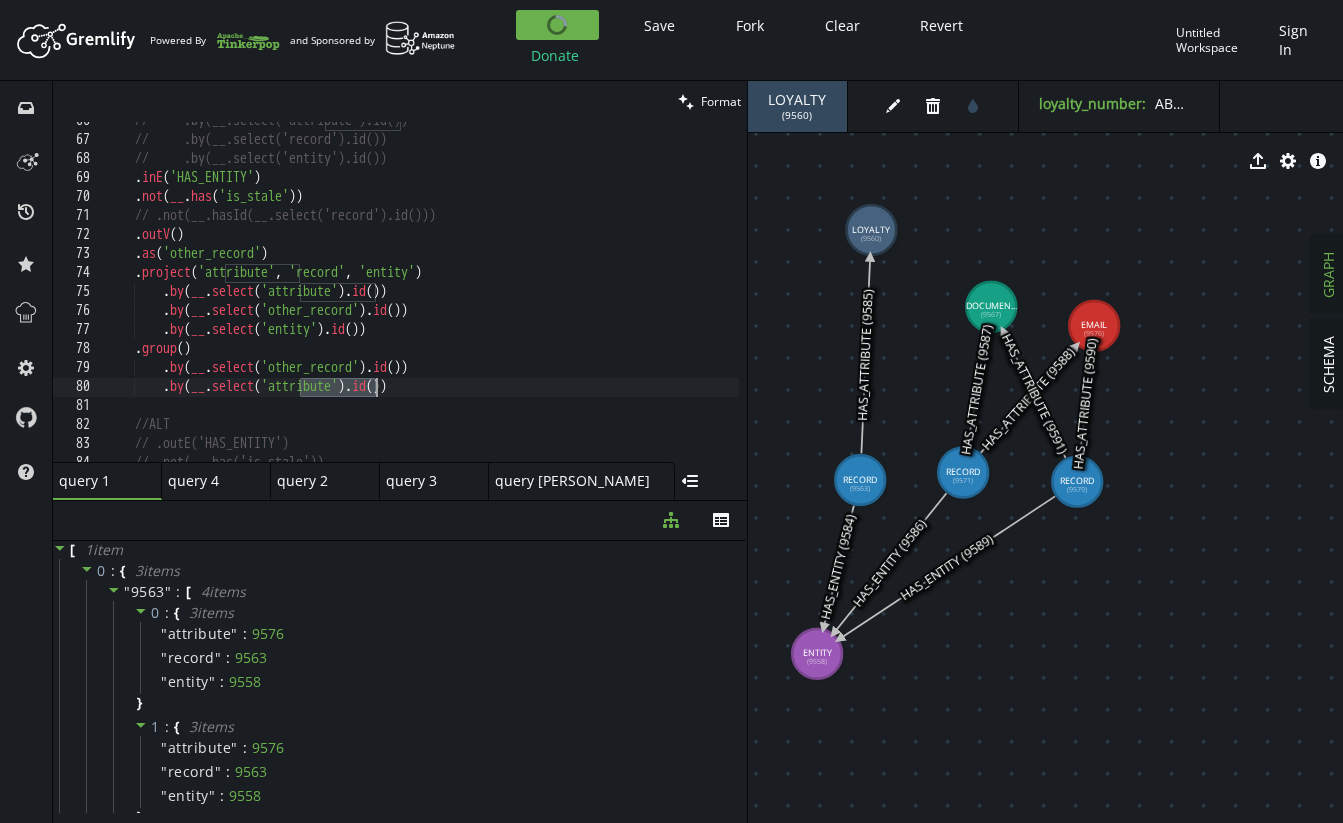 click on "//     .by(__.select('attribute').id())      //     .by(__.select('record').id())      //     .by(__.select('entity').id())      . inE ( 'HAS_ENTITY' )      . not ( __ . has ( 'is_stale' ))      // .not(__.hasId(__.select('record').id()))      . outV ( )      . as ( 'other_record' )      . project ( 'attribute' ,   'record' ,   'entity' )           . by ( __ . select ( 'attribute' ) . id ( ))           . by ( __ . select ( 'other_record' ) . id ( ))           . by ( __ . select ( 'entity' ) . id ( ))      . group ( )           . by ( __ . select ( 'other_record' ) . id ( ))           . by ( __ . select ( 'attribute' ) . id ( ))           //ALT      // .outE('HAS_ENTITY')      // .not(__.has('is_stale'))" at bounding box center [611, 296] 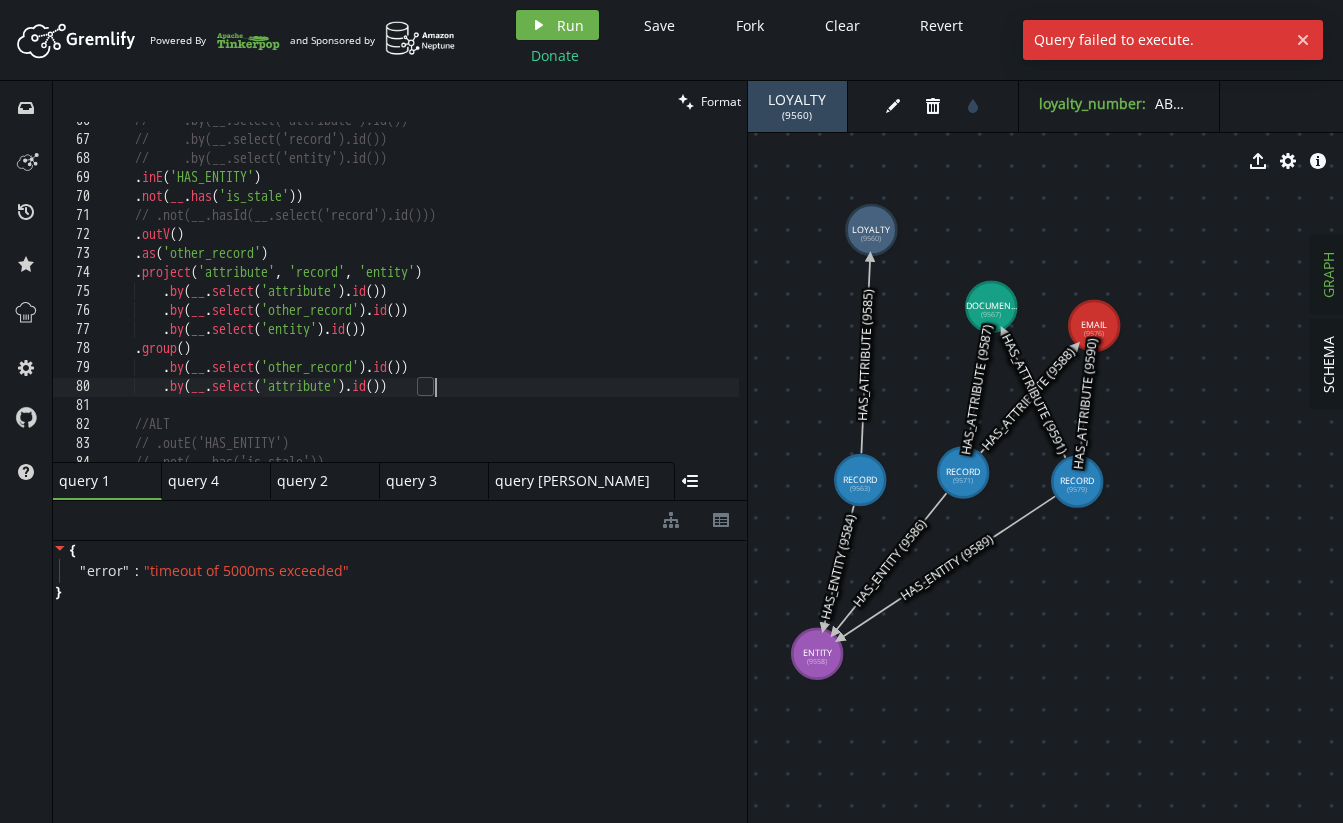 click on "//     .by(__.select('attribute').id())      //     .by(__.select('record').id())      //     .by(__.select('entity').id())      . inE ( 'HAS_ENTITY' )      . not ( __ . has ( 'is_stale' ))      // .not(__.hasId(__.select('record').id()))      . outV ( )      . as ( 'other_record' )      . project ( 'attribute' ,   'record' ,   'entity' )           . by ( __ . select ( 'attribute' ) . id ( ))           . by ( __ . select ( 'other_record' ) . id ( ))           . by ( __ . select ( 'entity' ) . id ( ))      . group ( )           . by ( __ . select ( 'other_record' ) . id ( ))           . by ( __ . select ( 'attribute' ) . id ( ))           //ALT      // .outE('HAS_ENTITY')      // .not(__.has('is_stale'))" at bounding box center (611, 296) 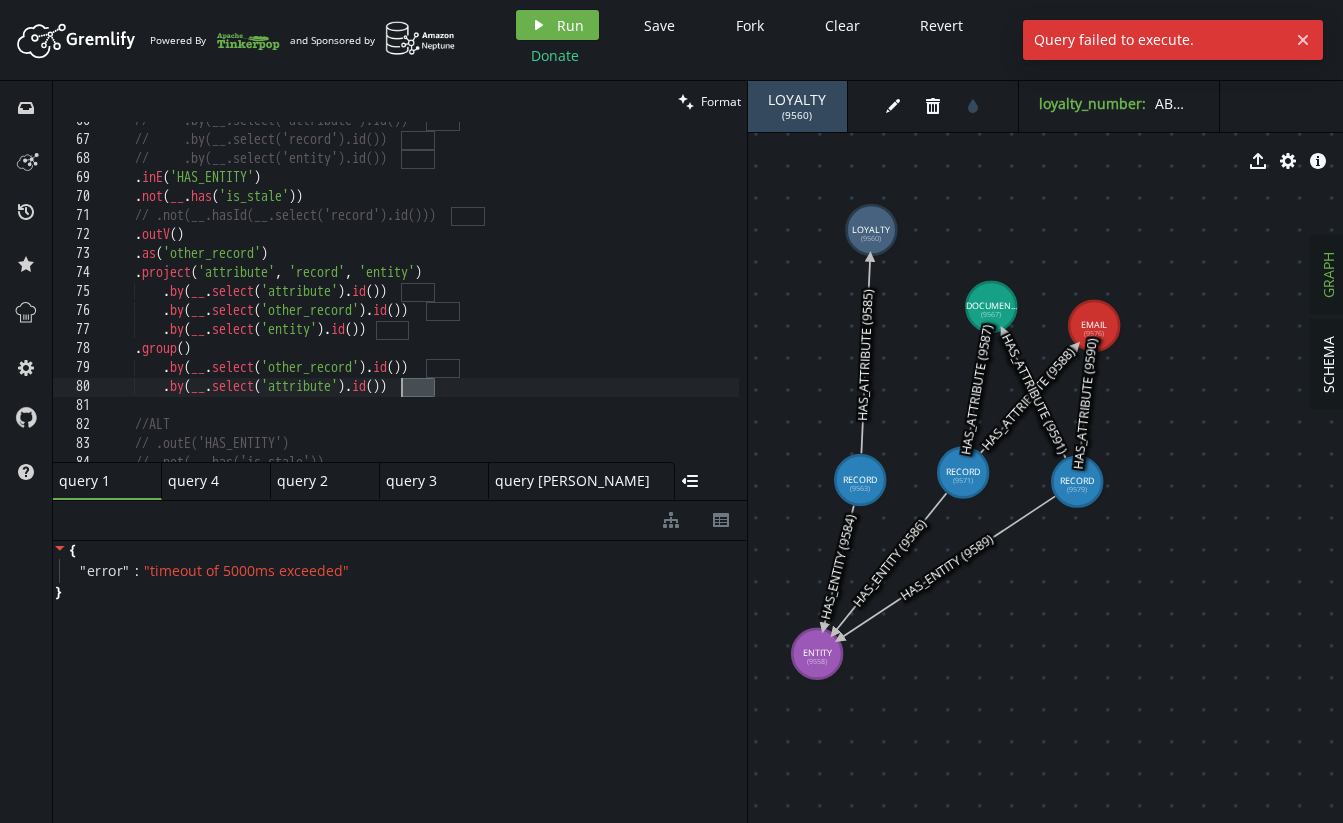 drag, startPoint x: 435, startPoint y: 388, endPoint x: 396, endPoint y: 389, distance: 39.012817 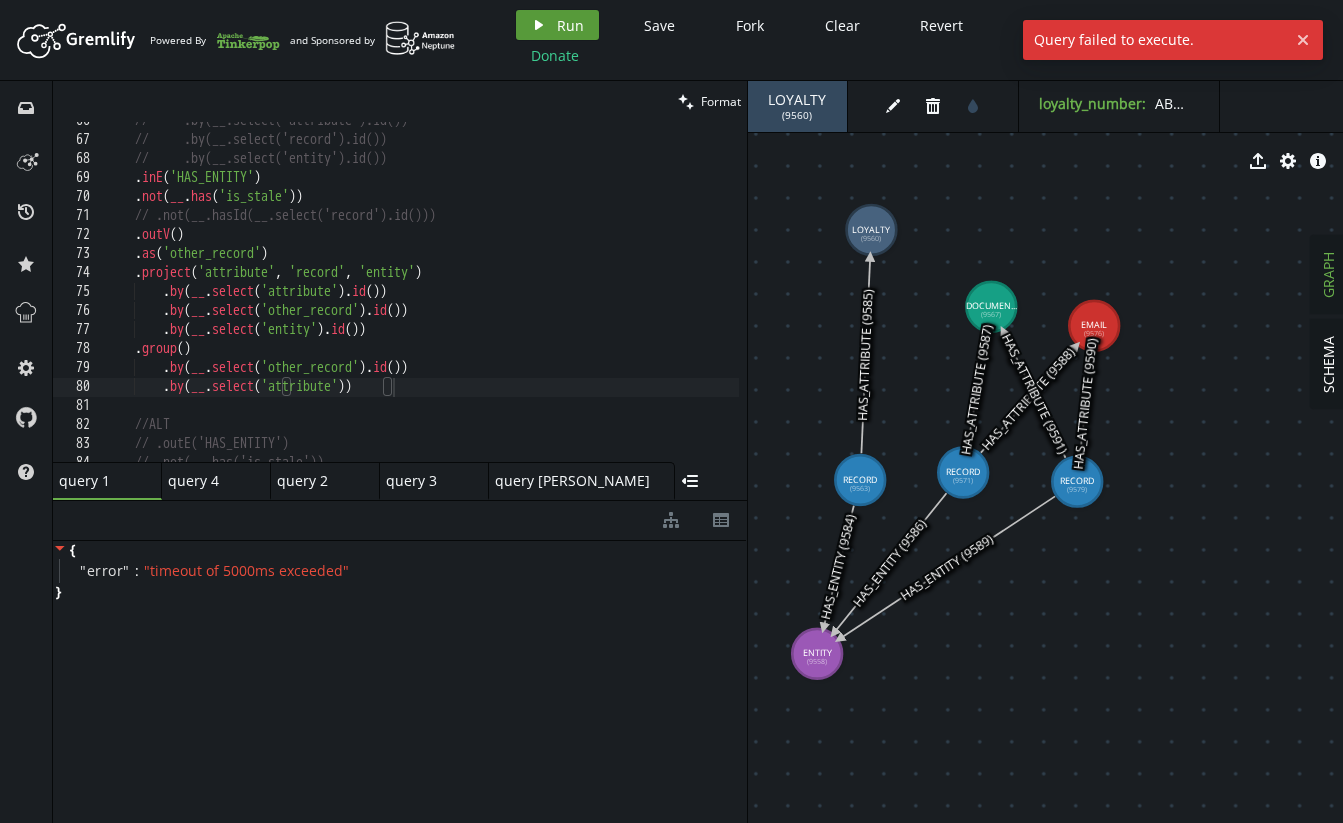 click on "Run" at bounding box center (570, 25) 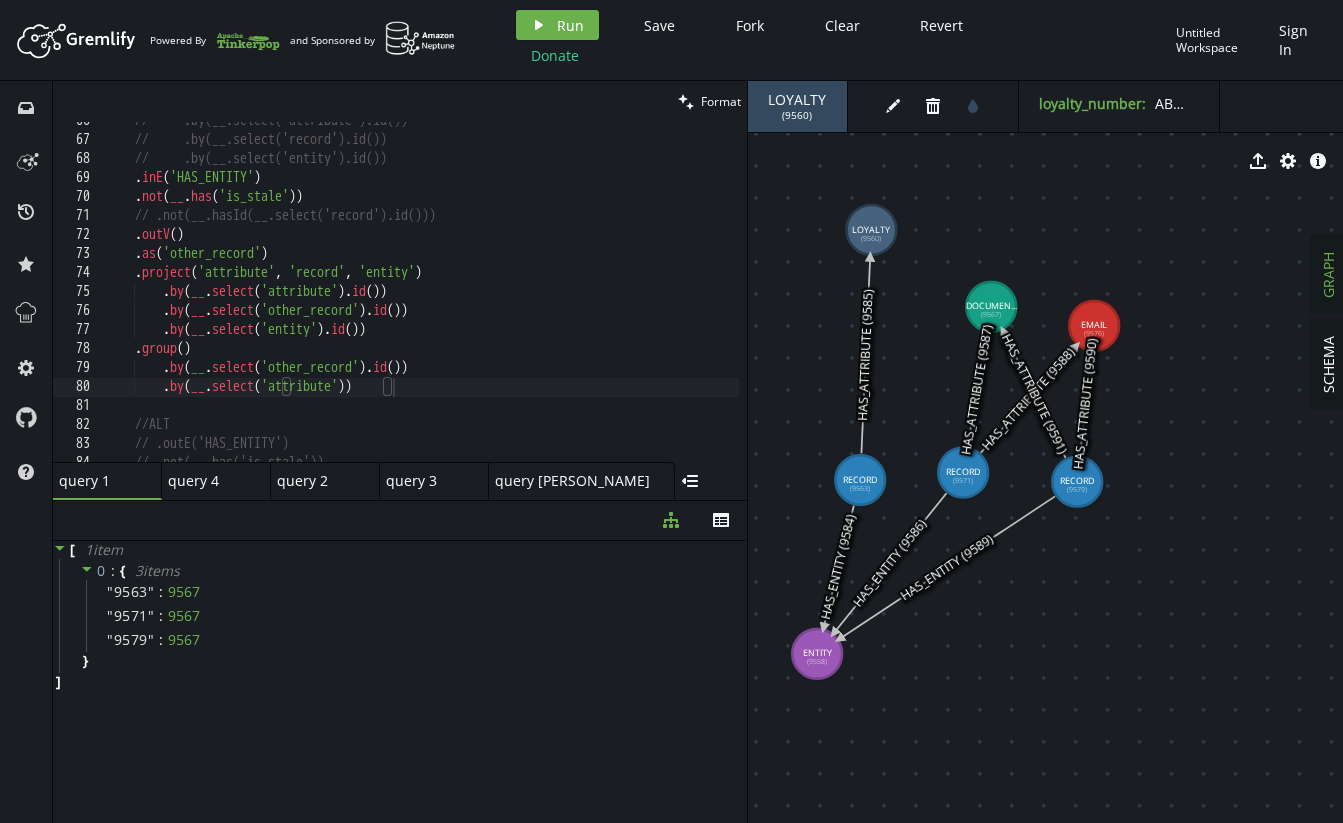 click on "//     .by(__.select('attribute').id())      //     .by(__.select('record').id())      //     .by(__.select('entity').id())      . inE ( 'HAS_ENTITY' )      . not ( __ . has ( 'is_stale' ))      // .not(__.hasId(__.select('record').id()))      . outV ( )      . as ( 'other_record' )      . project ( 'attribute' ,   'record' ,   'entity' )           . by ( __ . select ( 'attribute' ) . id ( ))           . by ( __ . select ( 'other_record' ) . id ( ))           . by ( __ . select ( 'entity' ) . id ( ))      . group ( )           . by ( __ . select ( 'other_record' ) . id ( ))           . by ( __ . select ( 'attribute' ))           //ALT      // .outE('HAS_ENTITY')      // .not(__.has('is_stale'))" at bounding box center [611, 296] 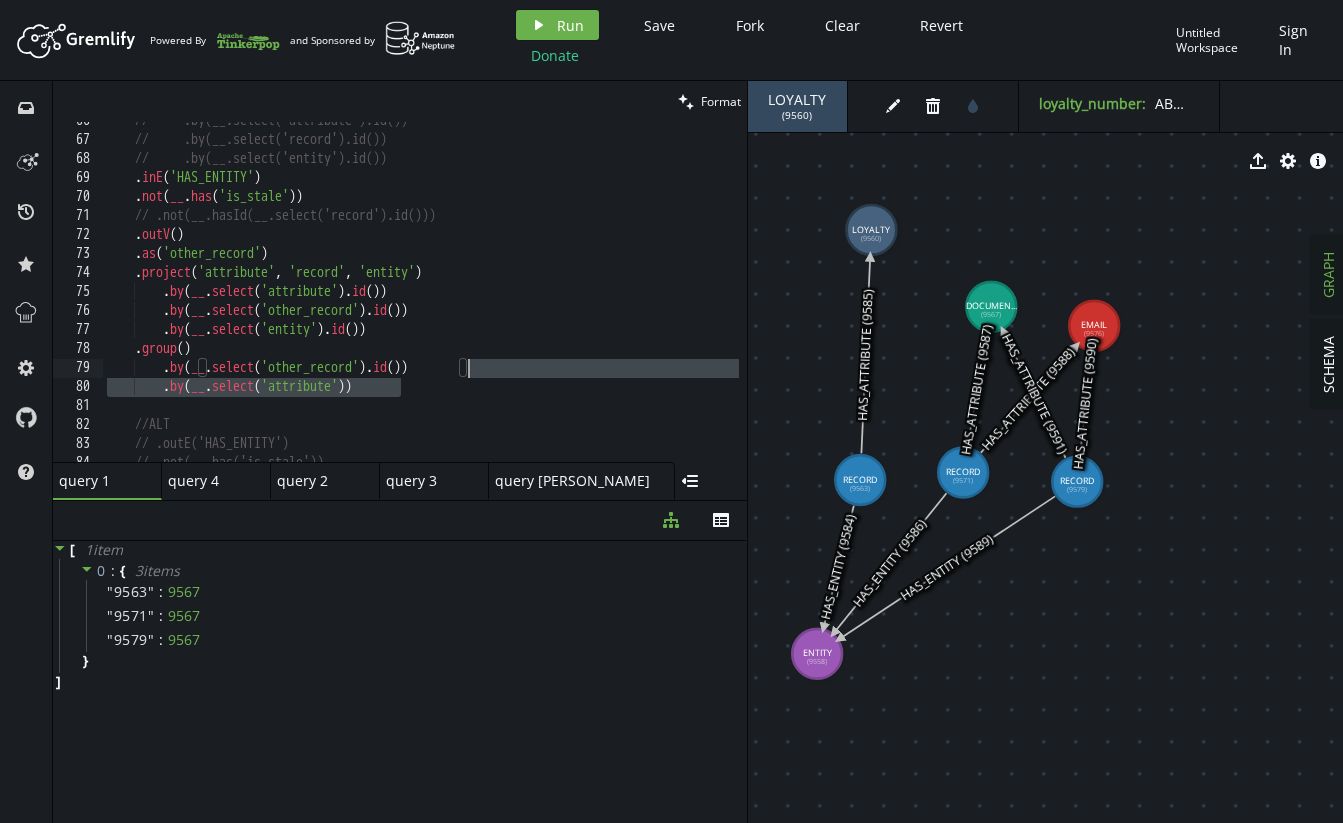 drag, startPoint x: 434, startPoint y: 388, endPoint x: 506, endPoint y: 373, distance: 73.545906 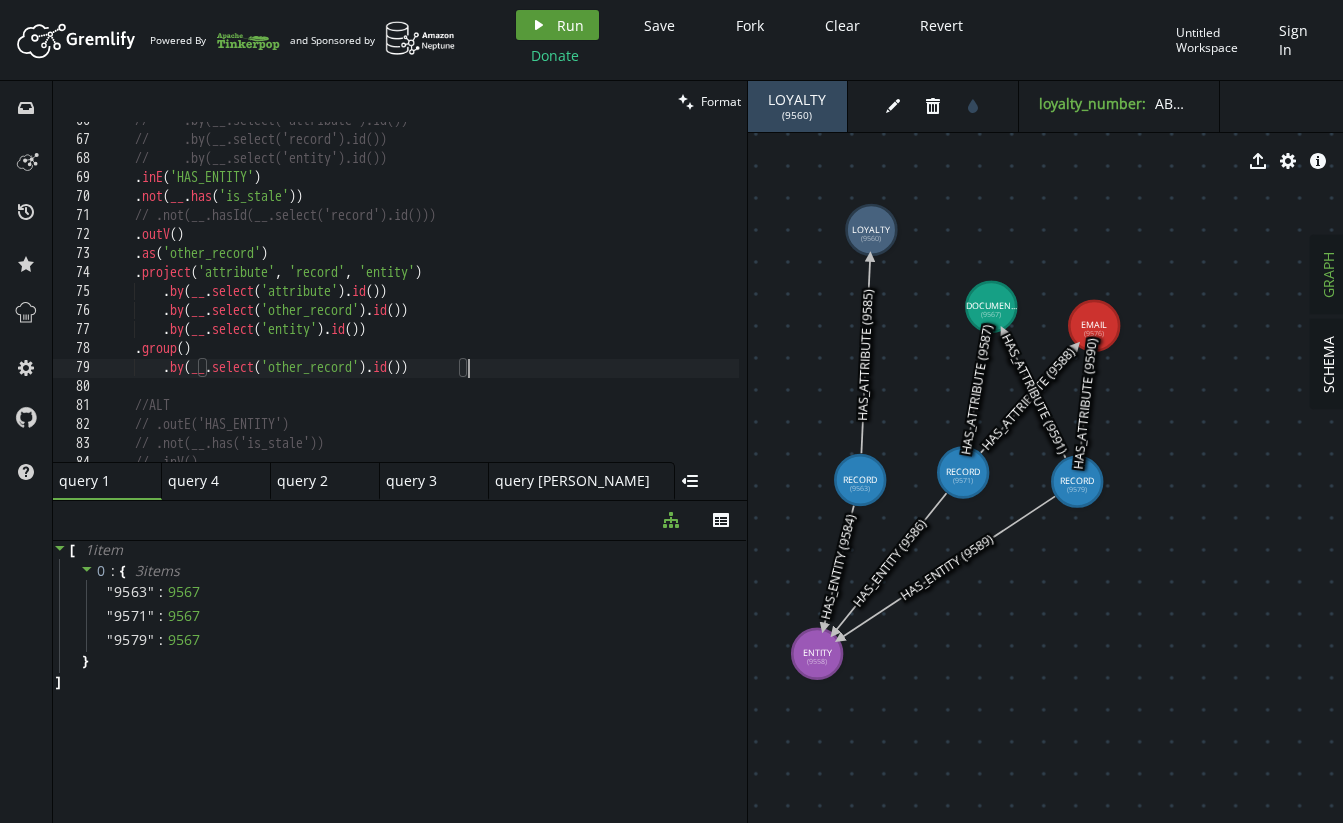 click 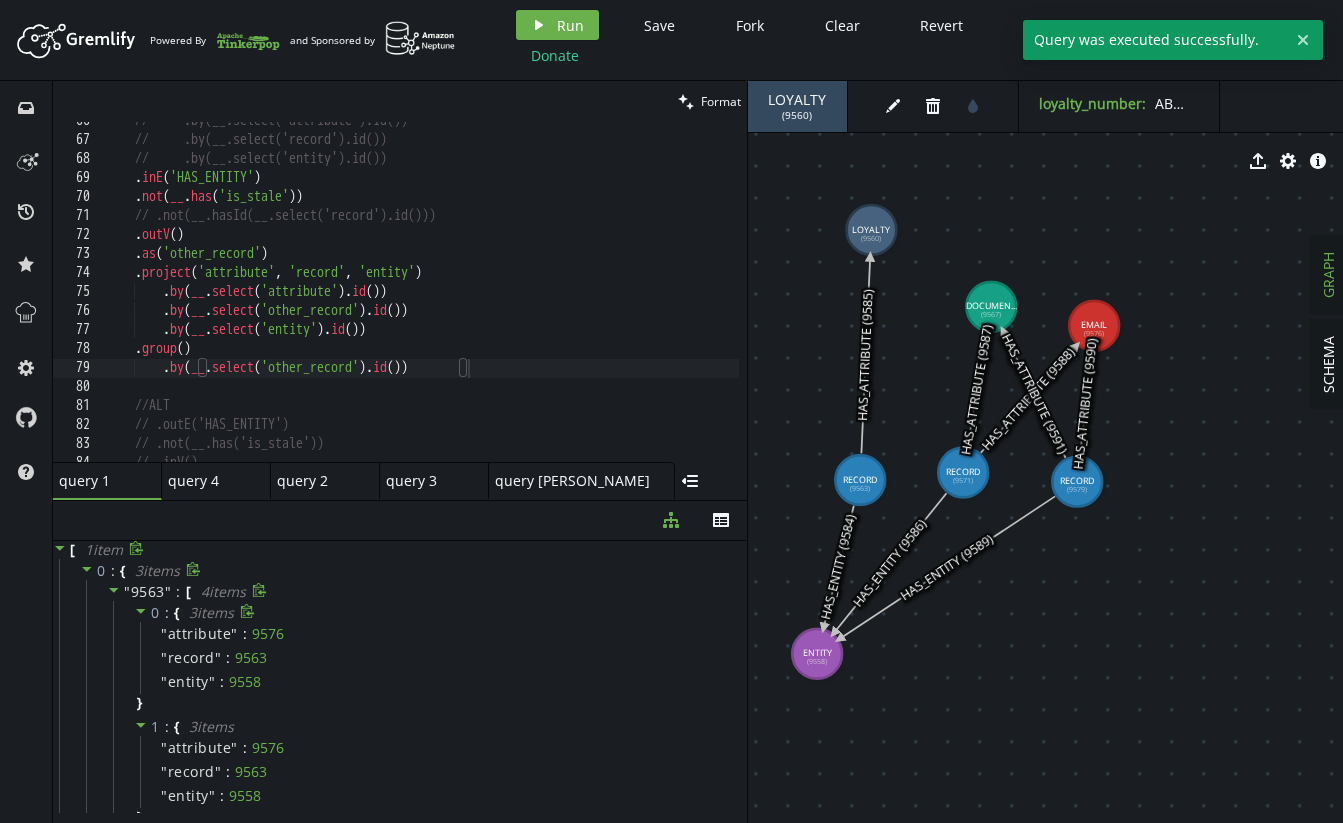 click 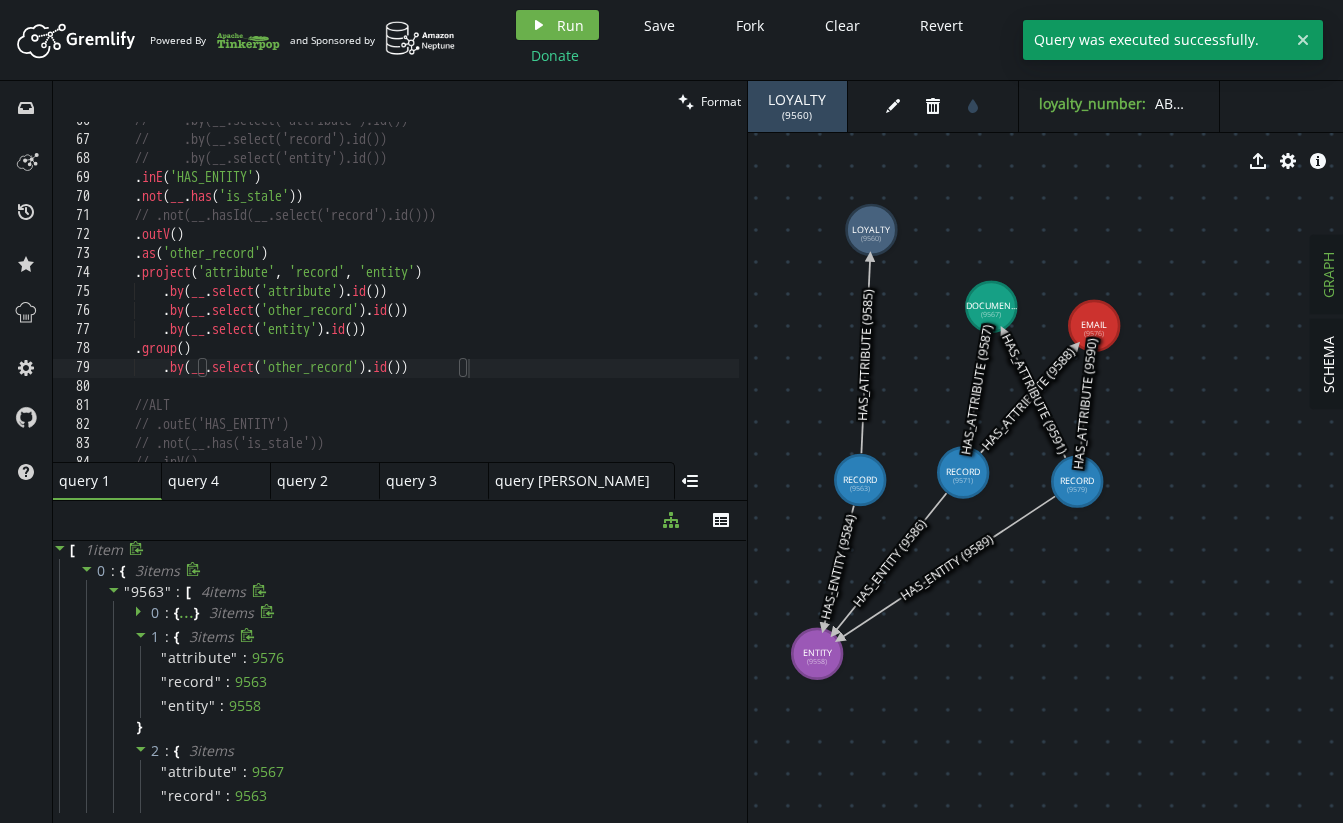 click 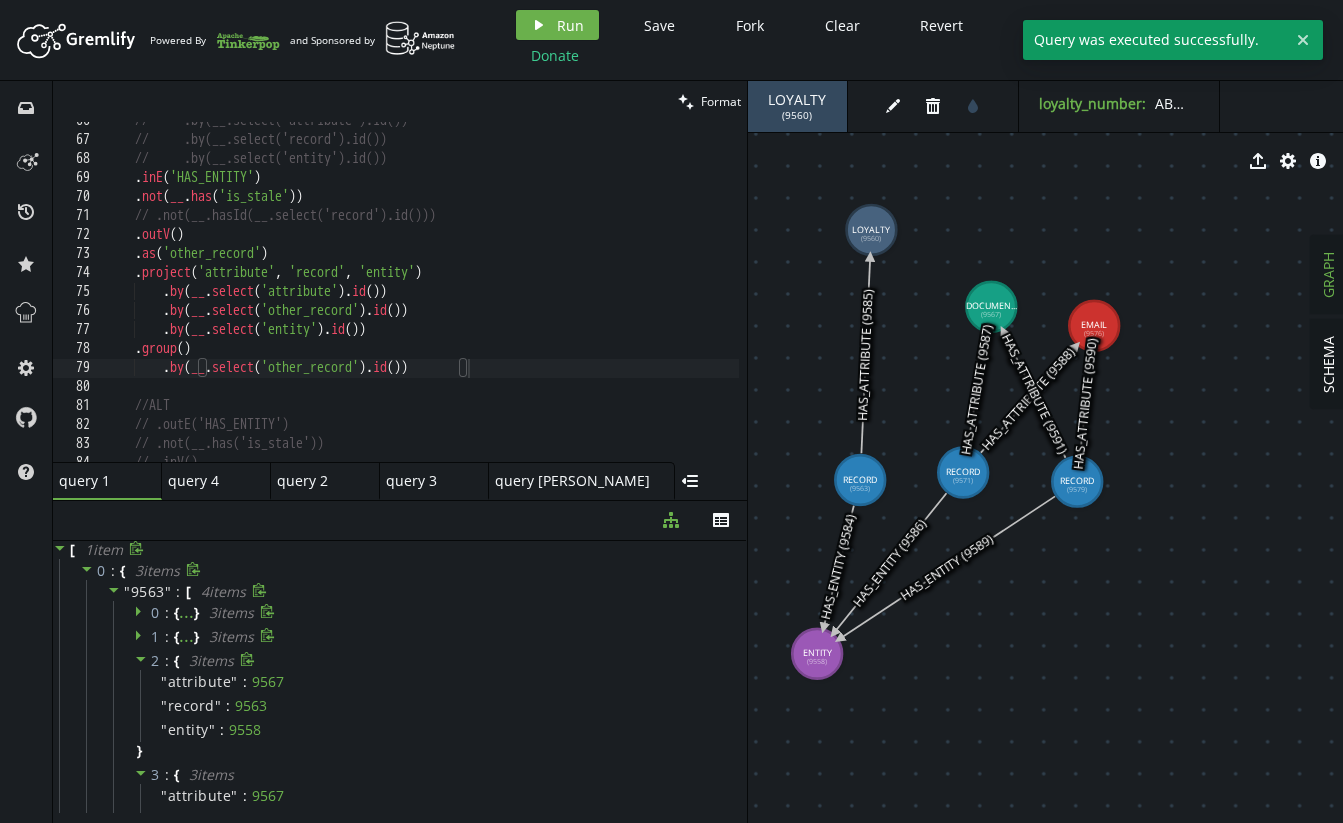 click 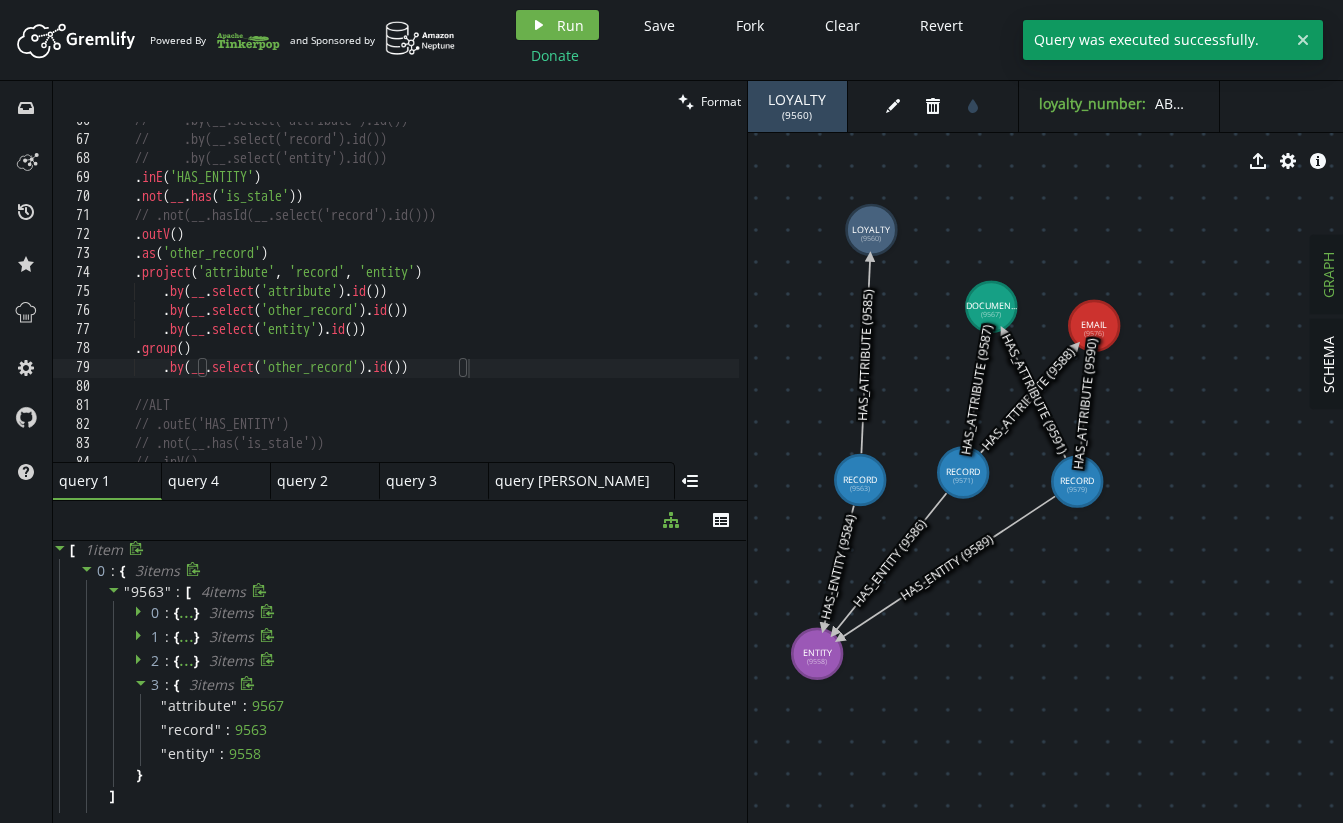 click 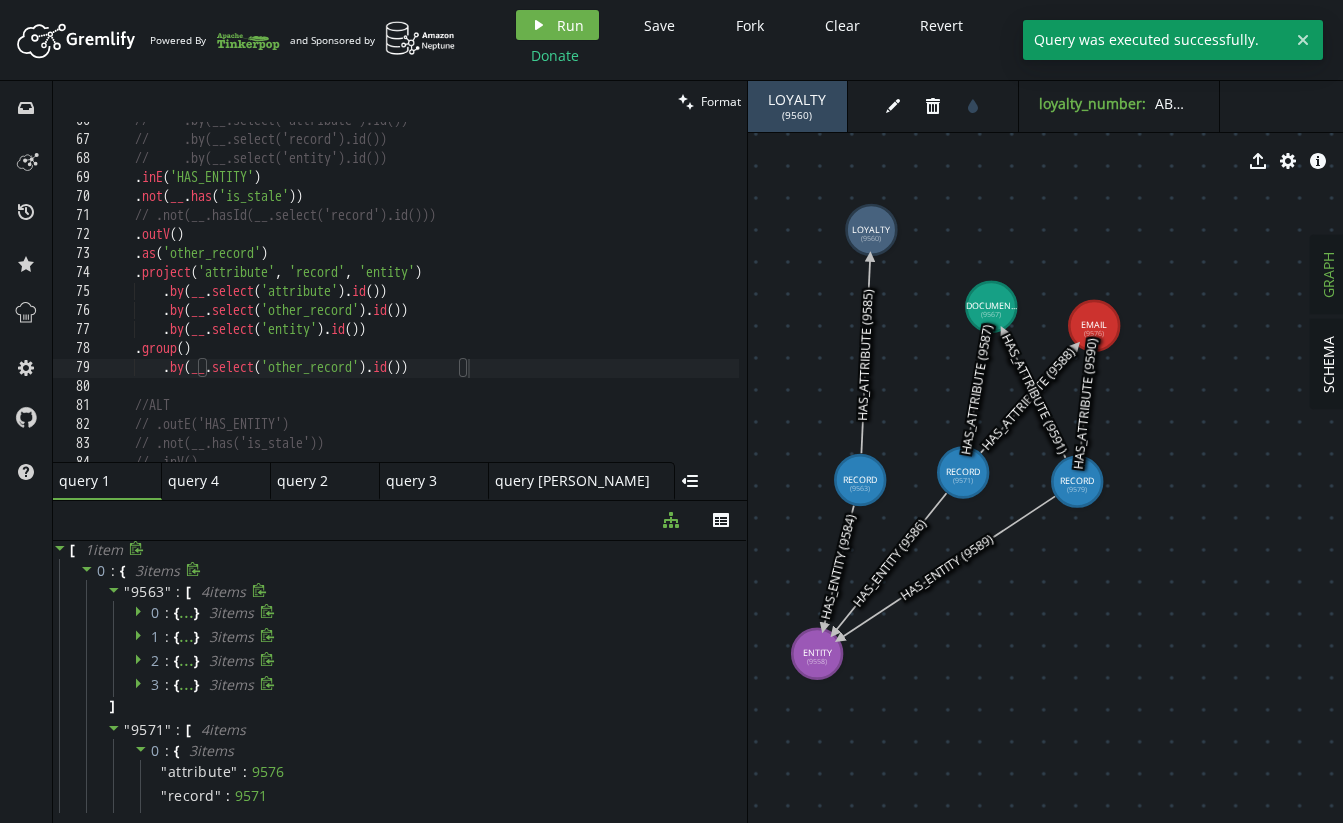 click on "0 : { ... } 3  item s" at bounding box center (425, 613) 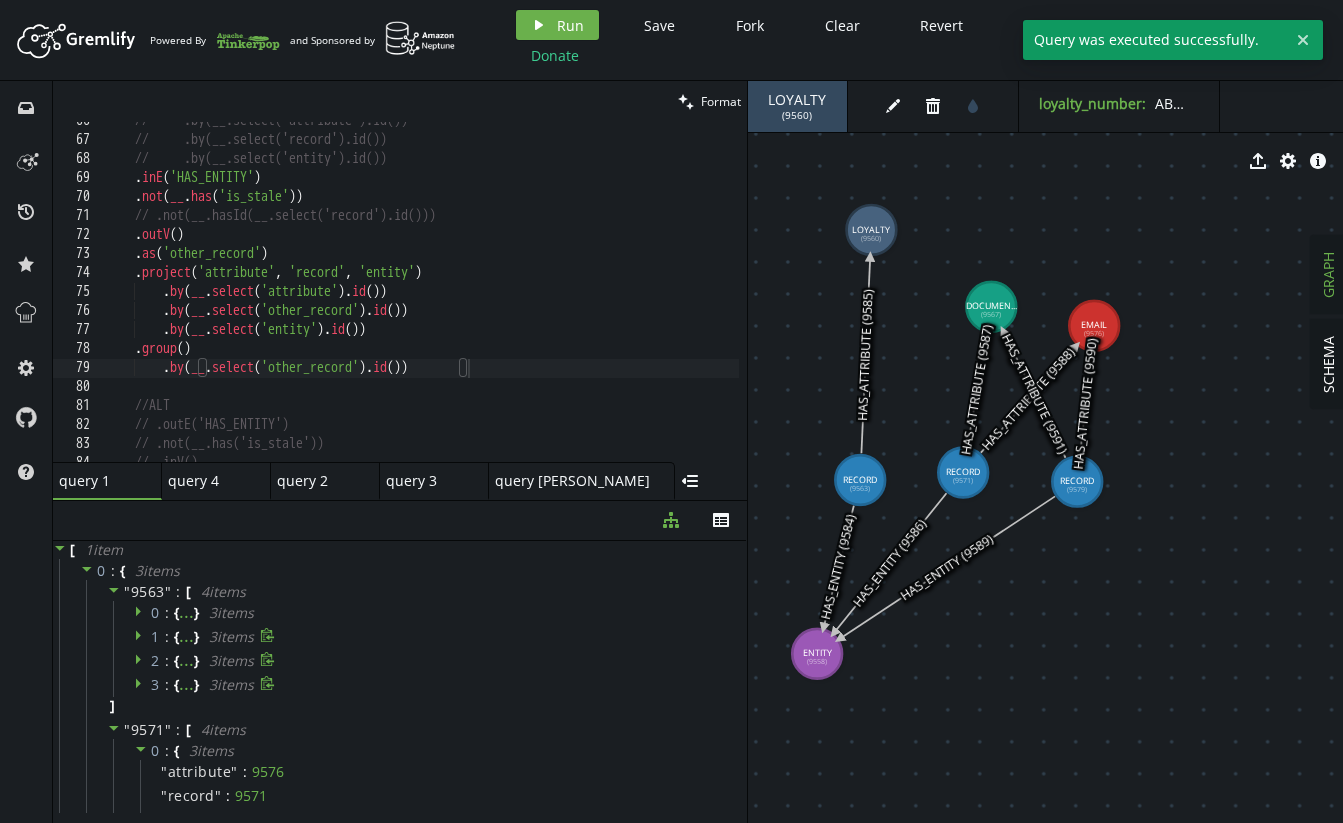 click 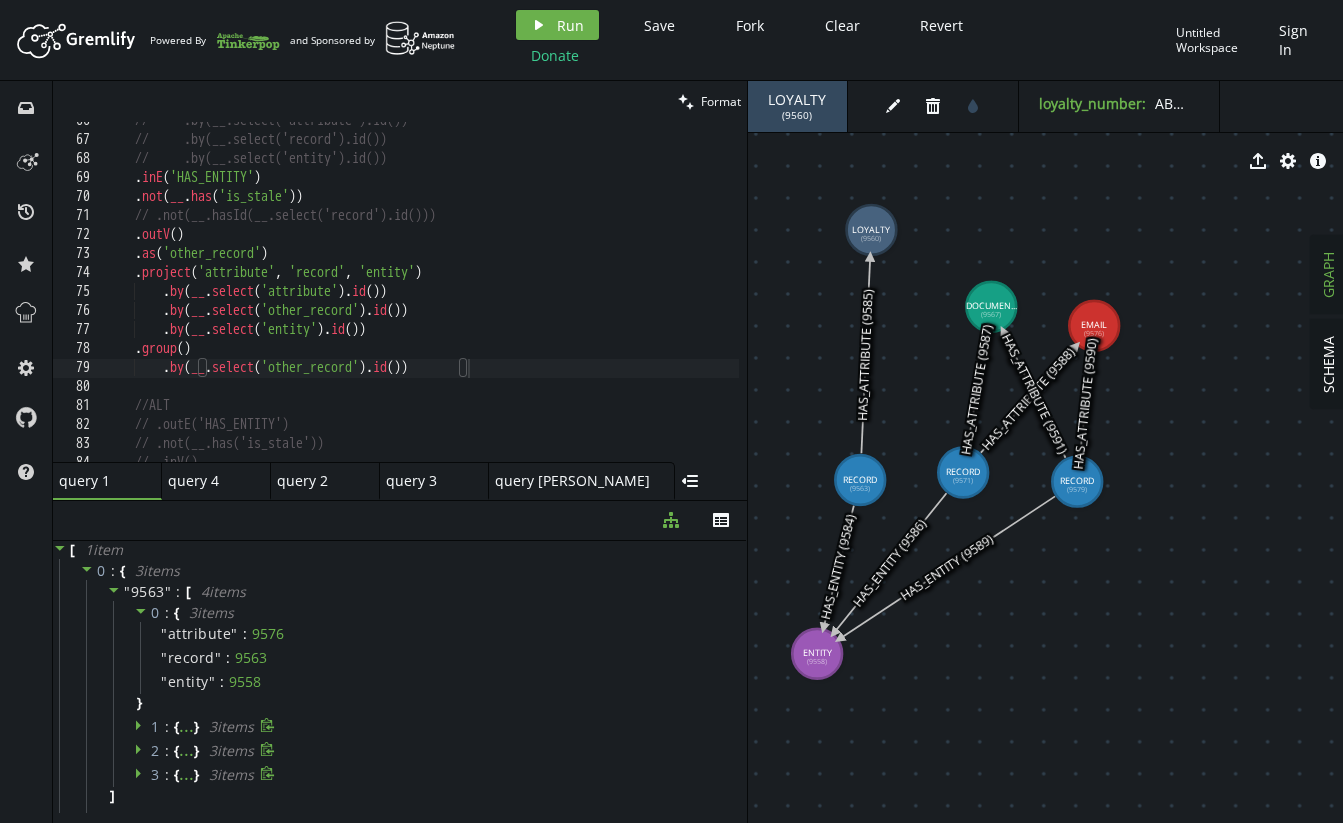 click 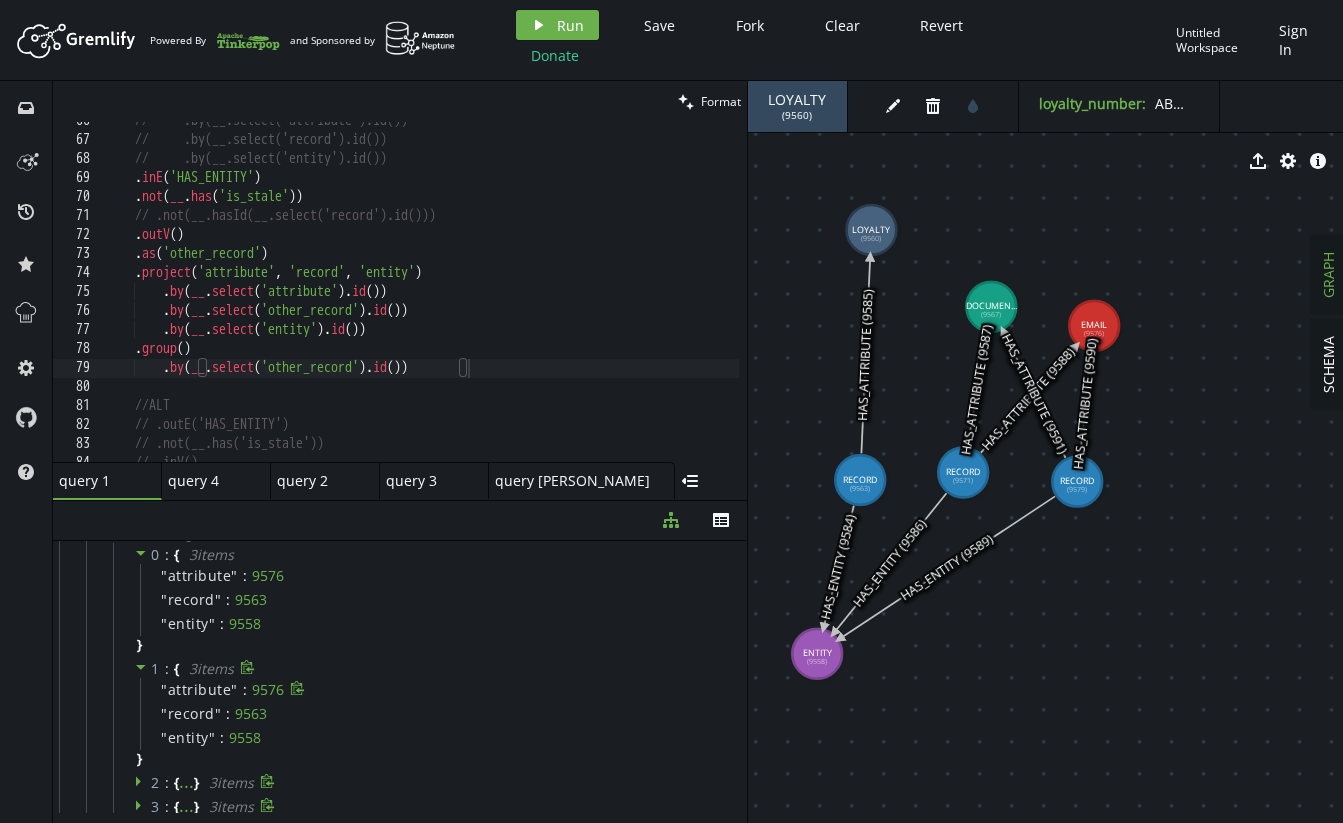 scroll, scrollTop: 65, scrollLeft: 0, axis: vertical 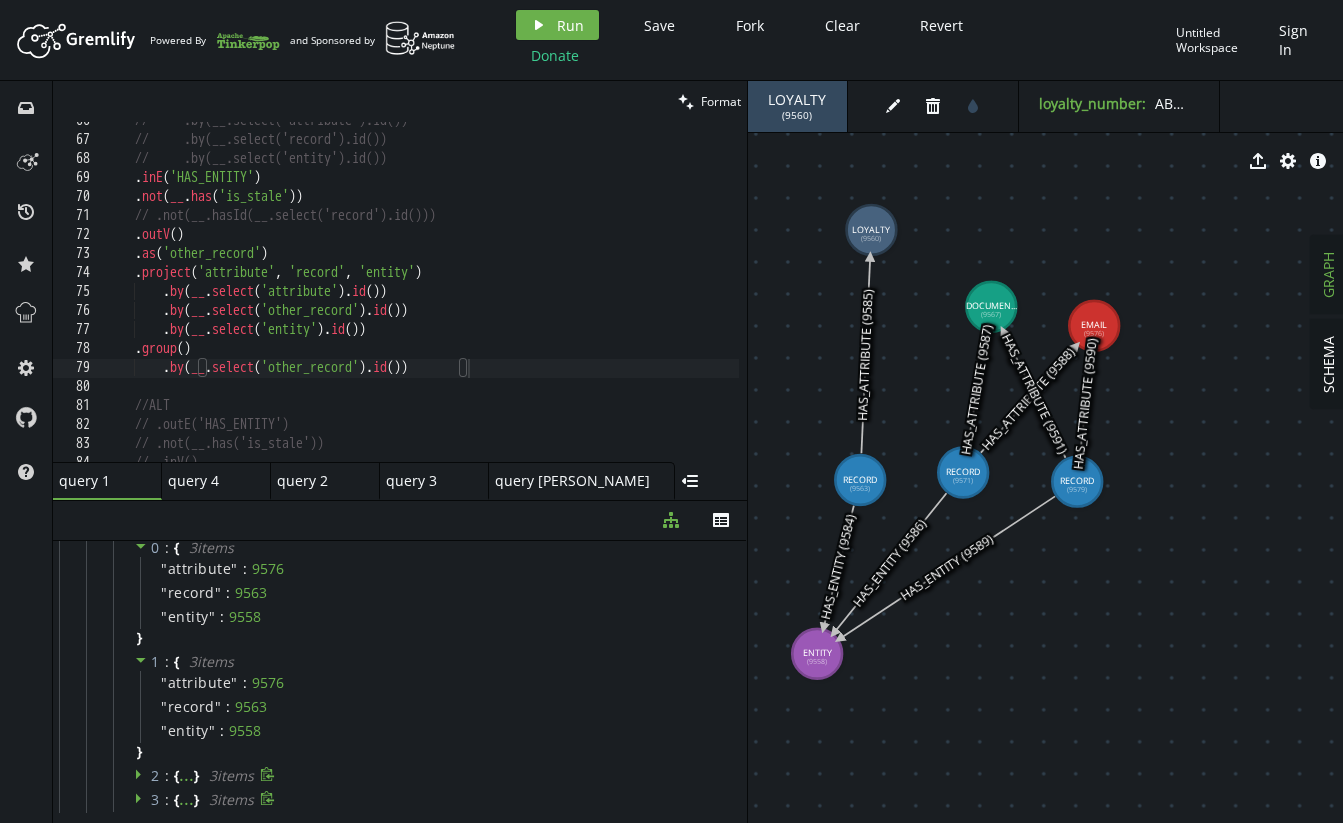 click on "2 : { ... } 3  item s" at bounding box center [425, 776] 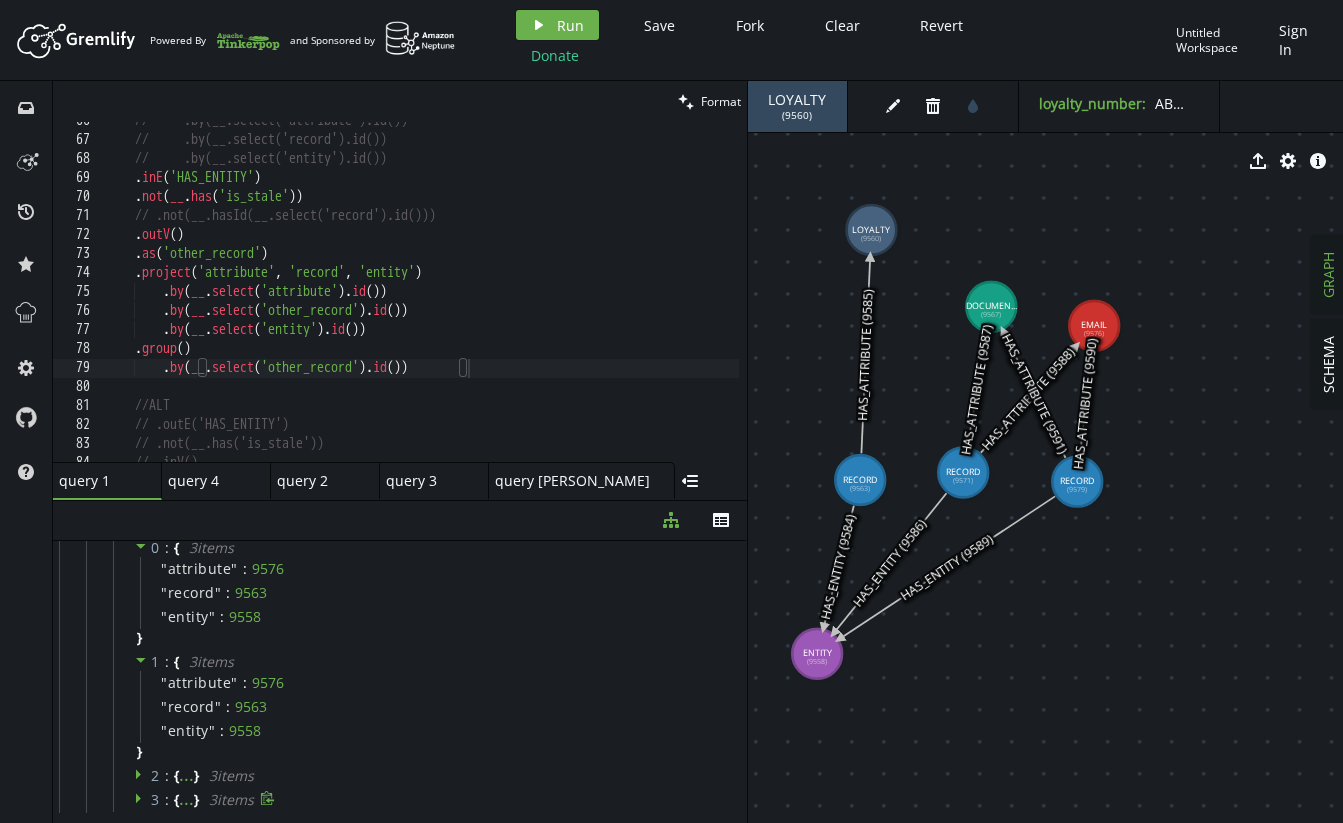click 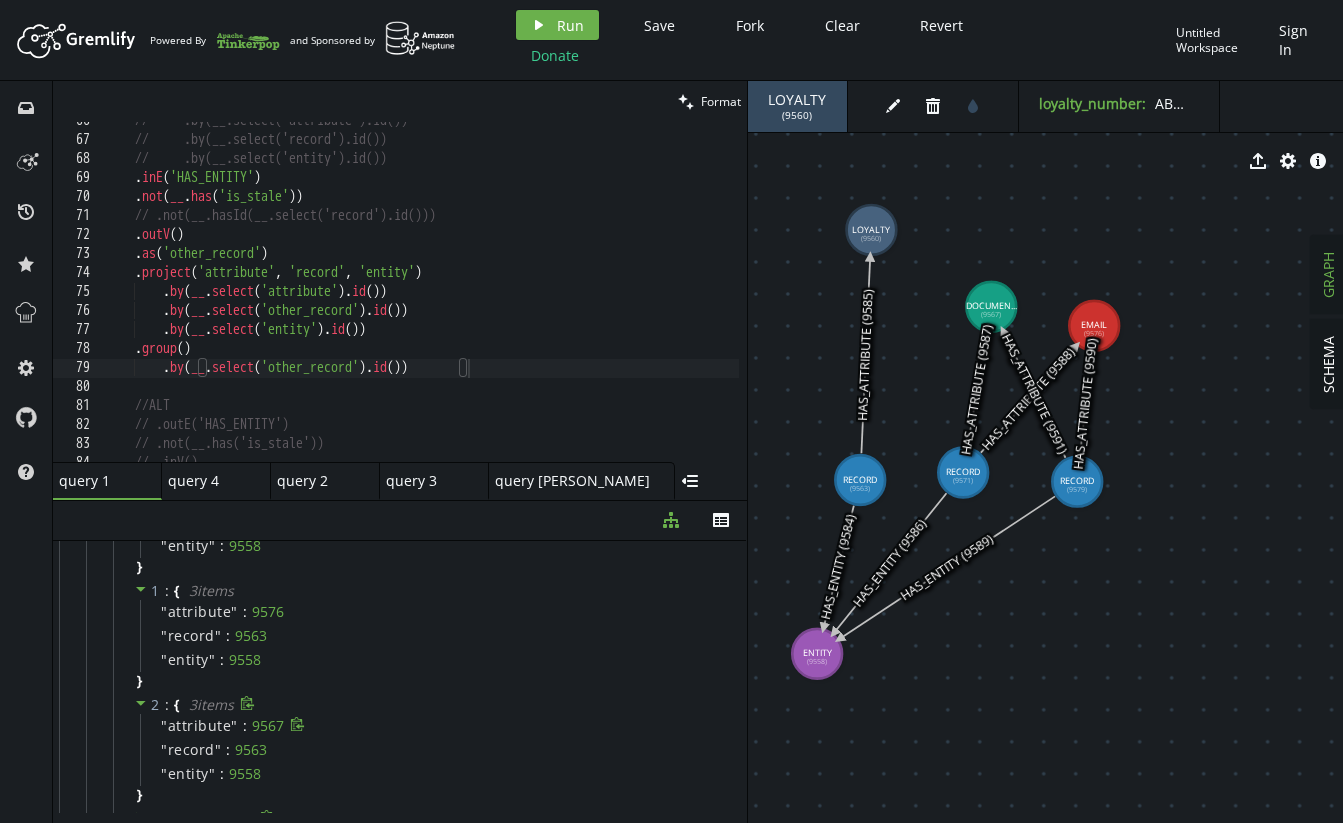 scroll, scrollTop: 186, scrollLeft: 0, axis: vertical 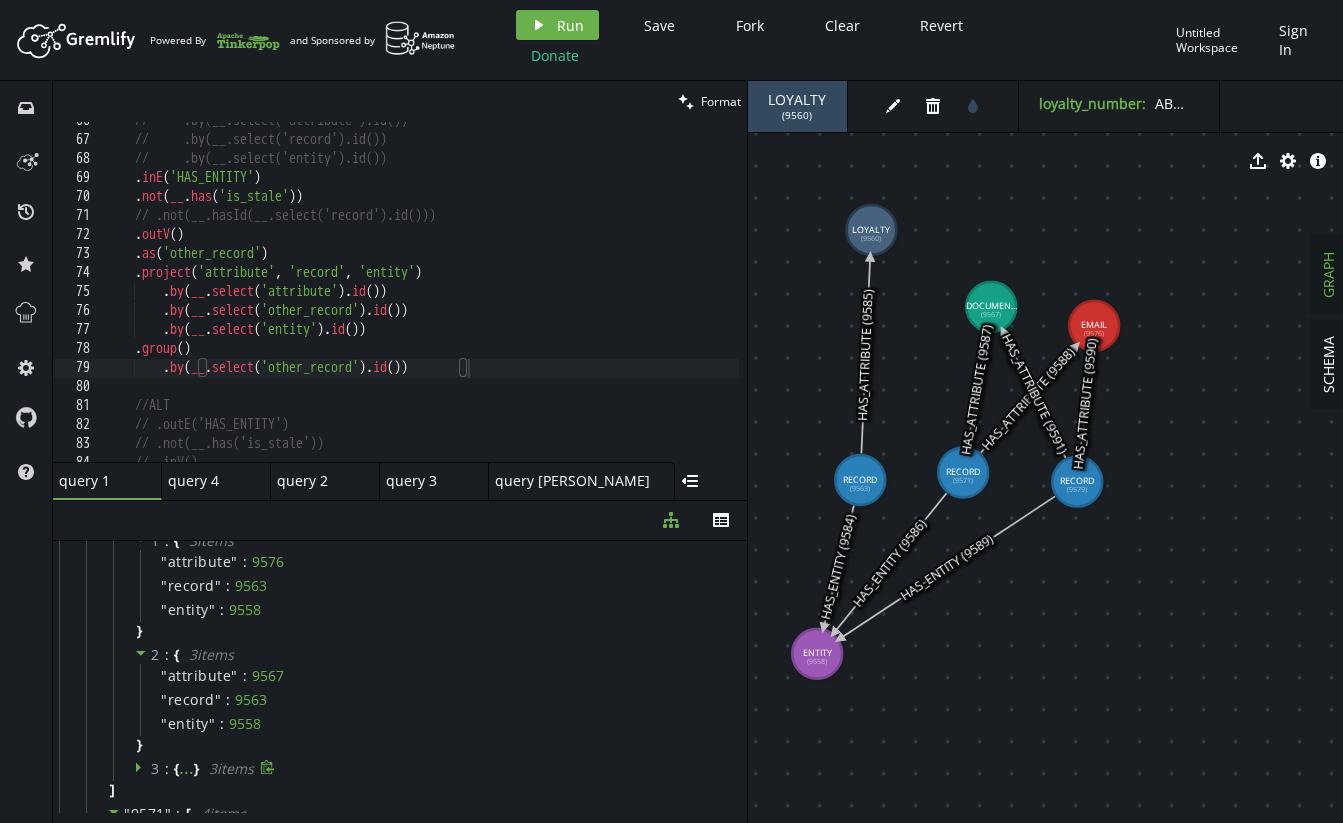 click 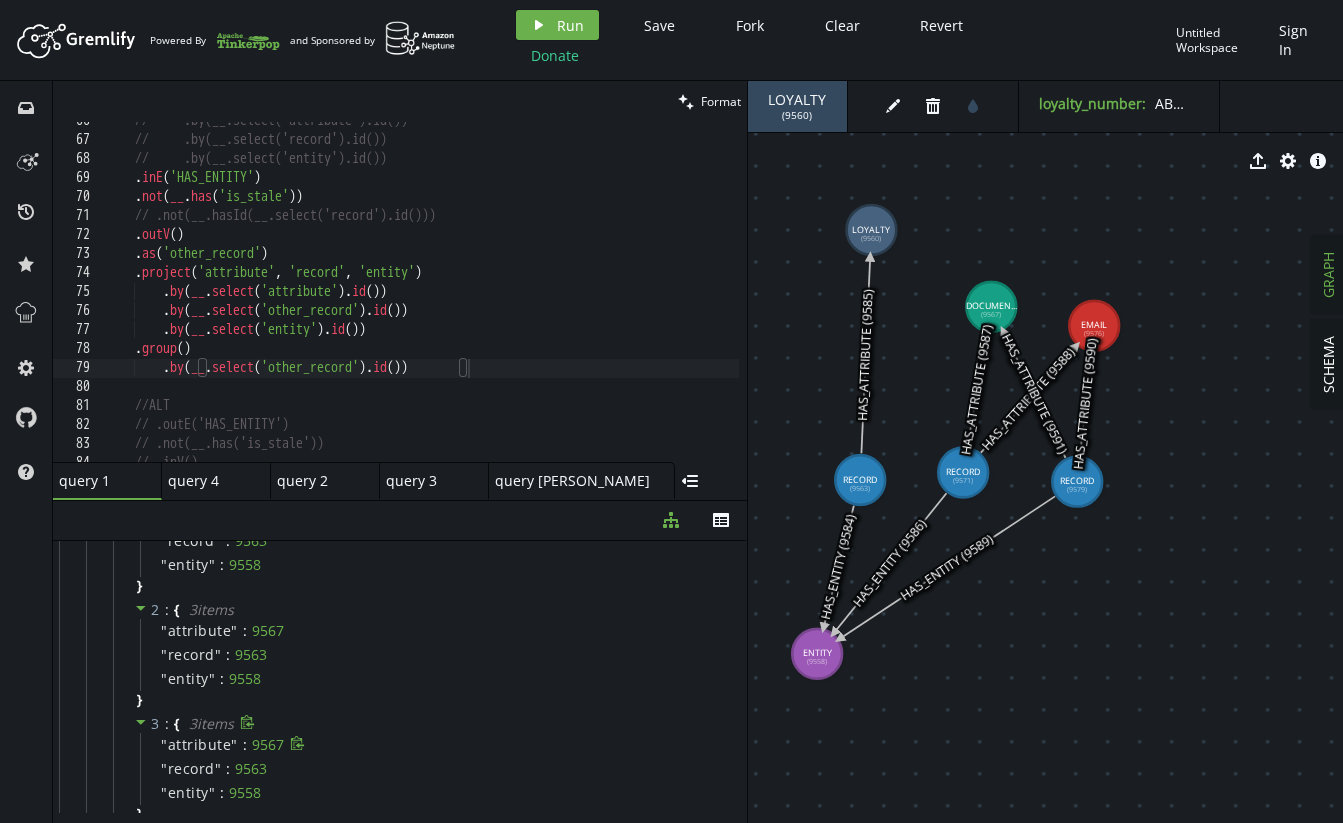scroll, scrollTop: 0, scrollLeft: 0, axis: both 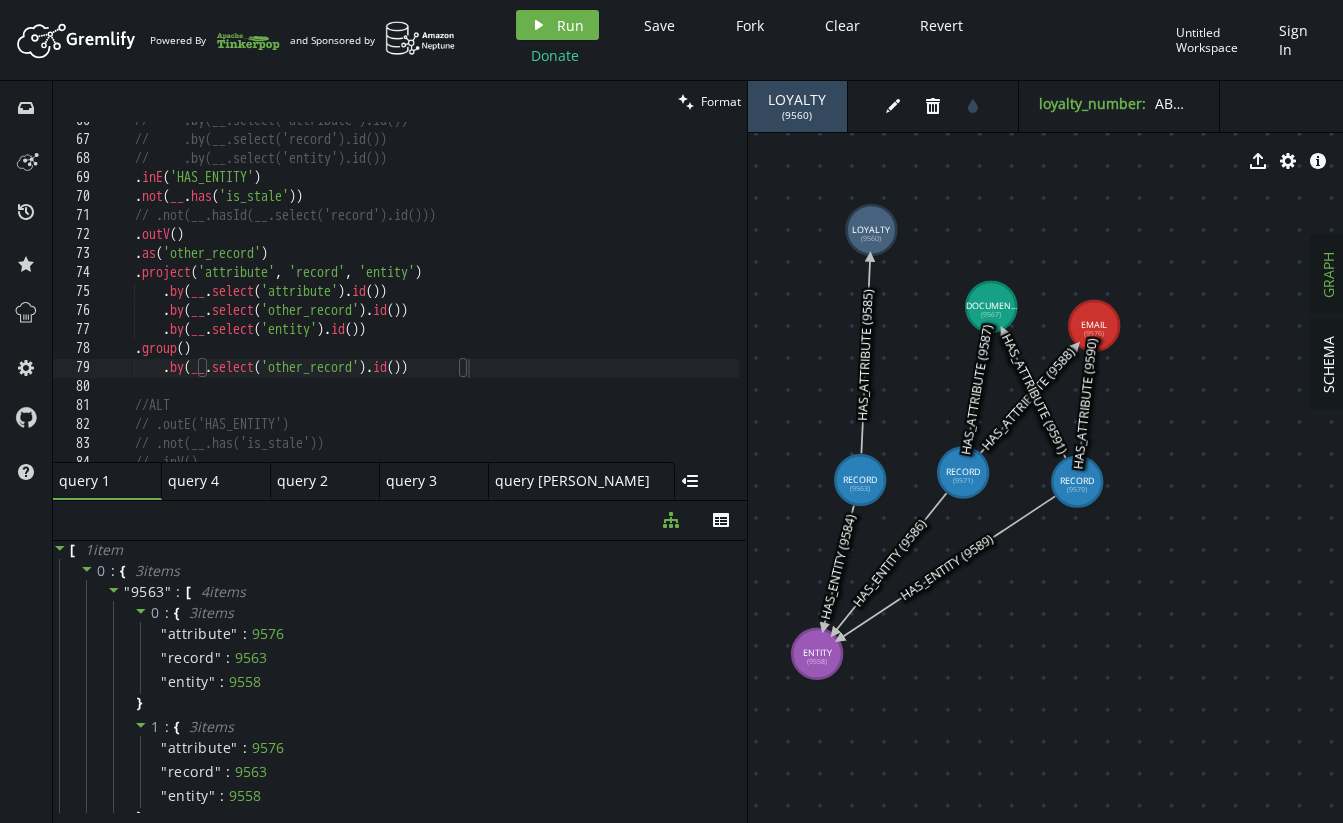 click 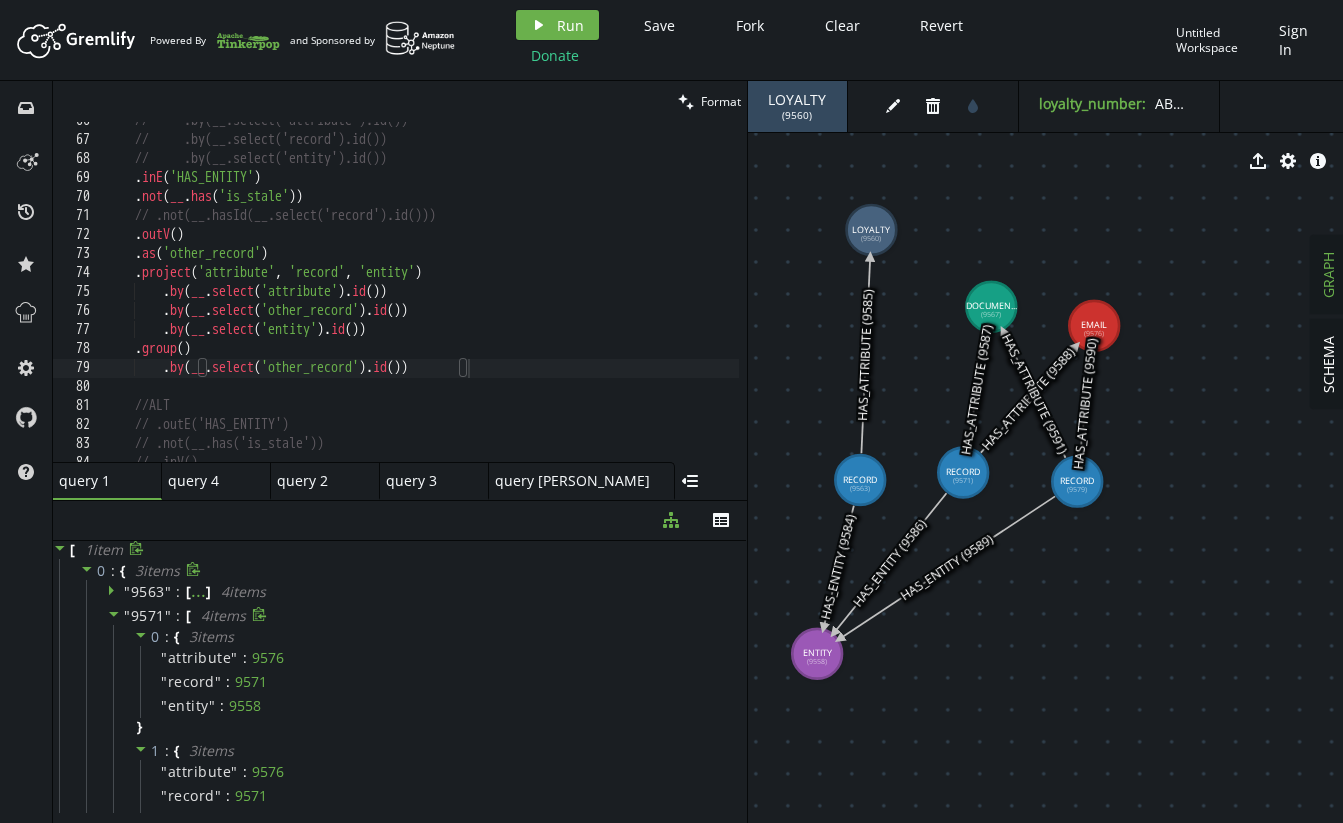 click 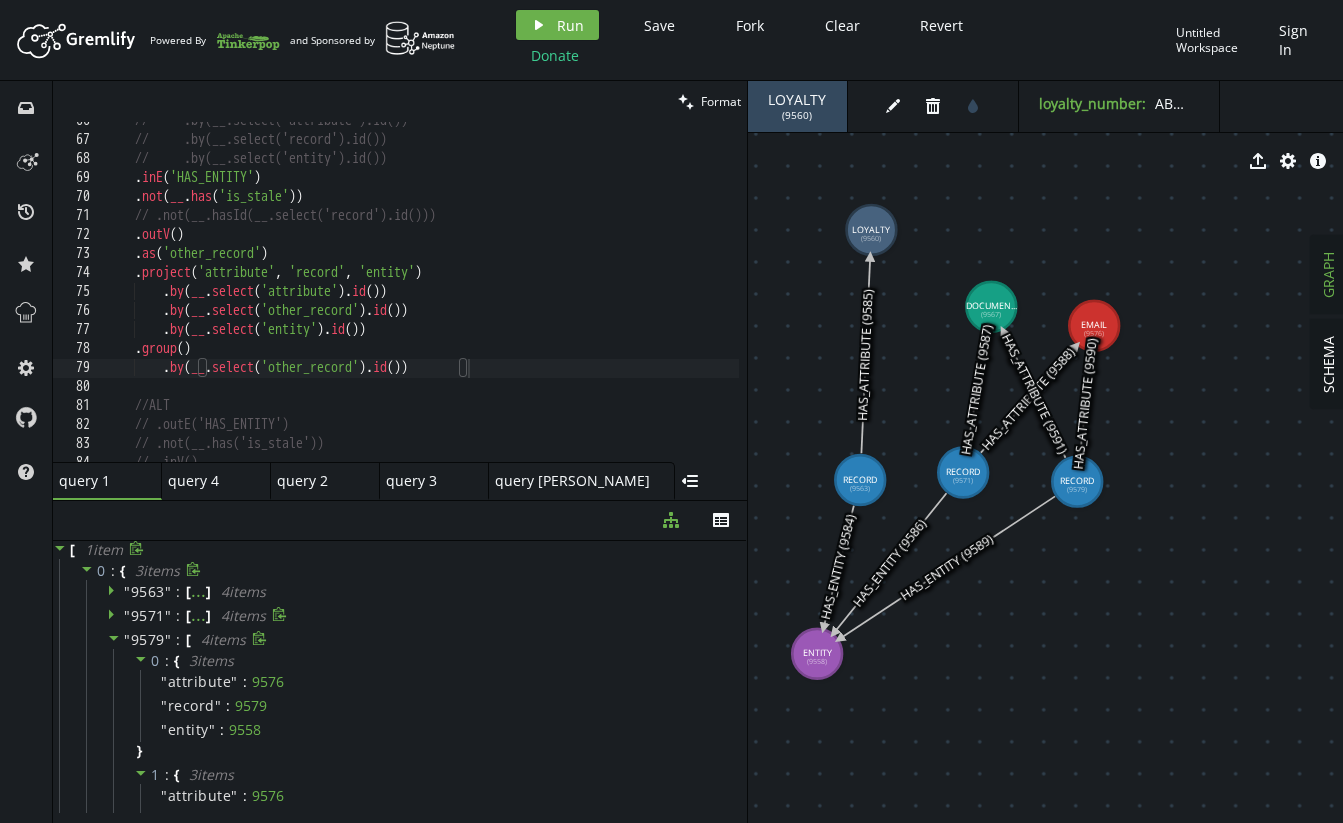 click at bounding box center [114, 639] 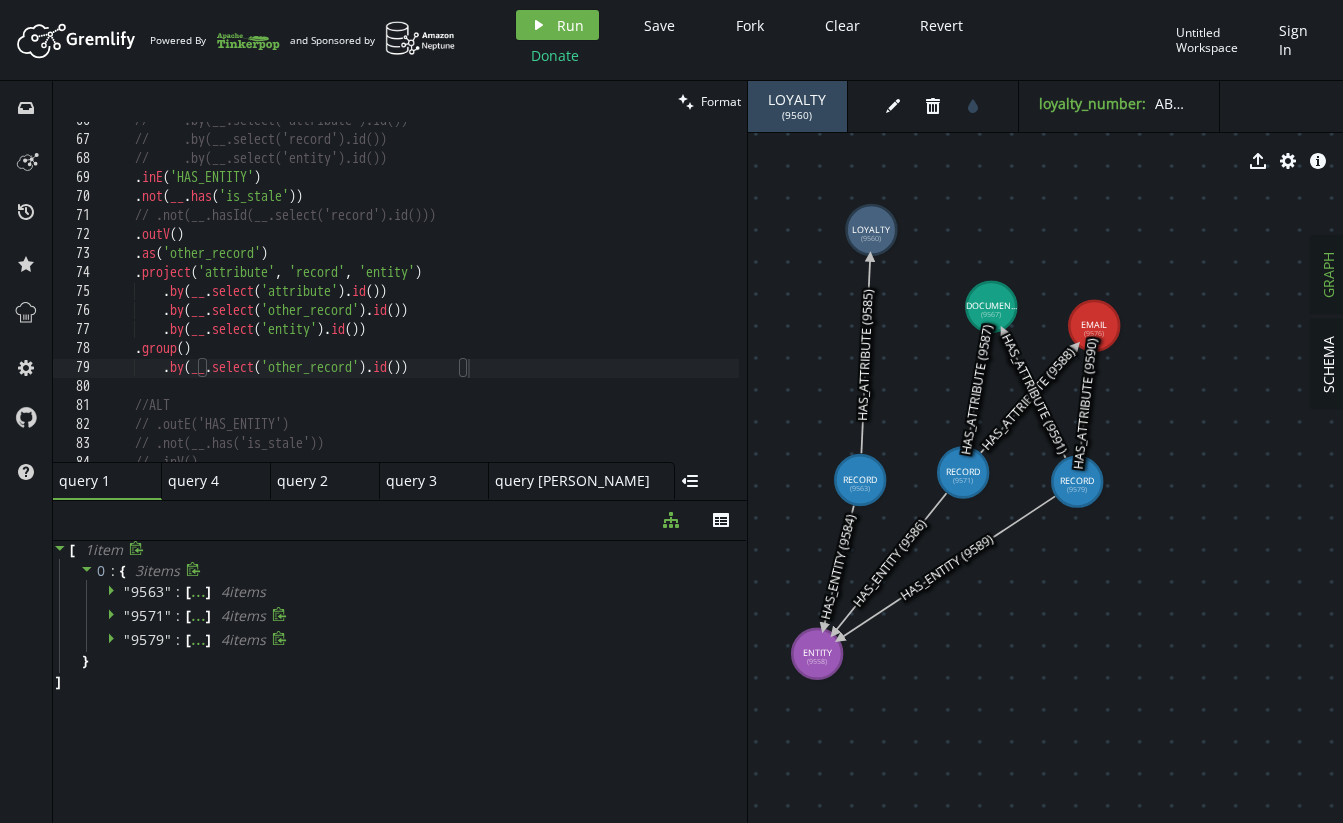 click 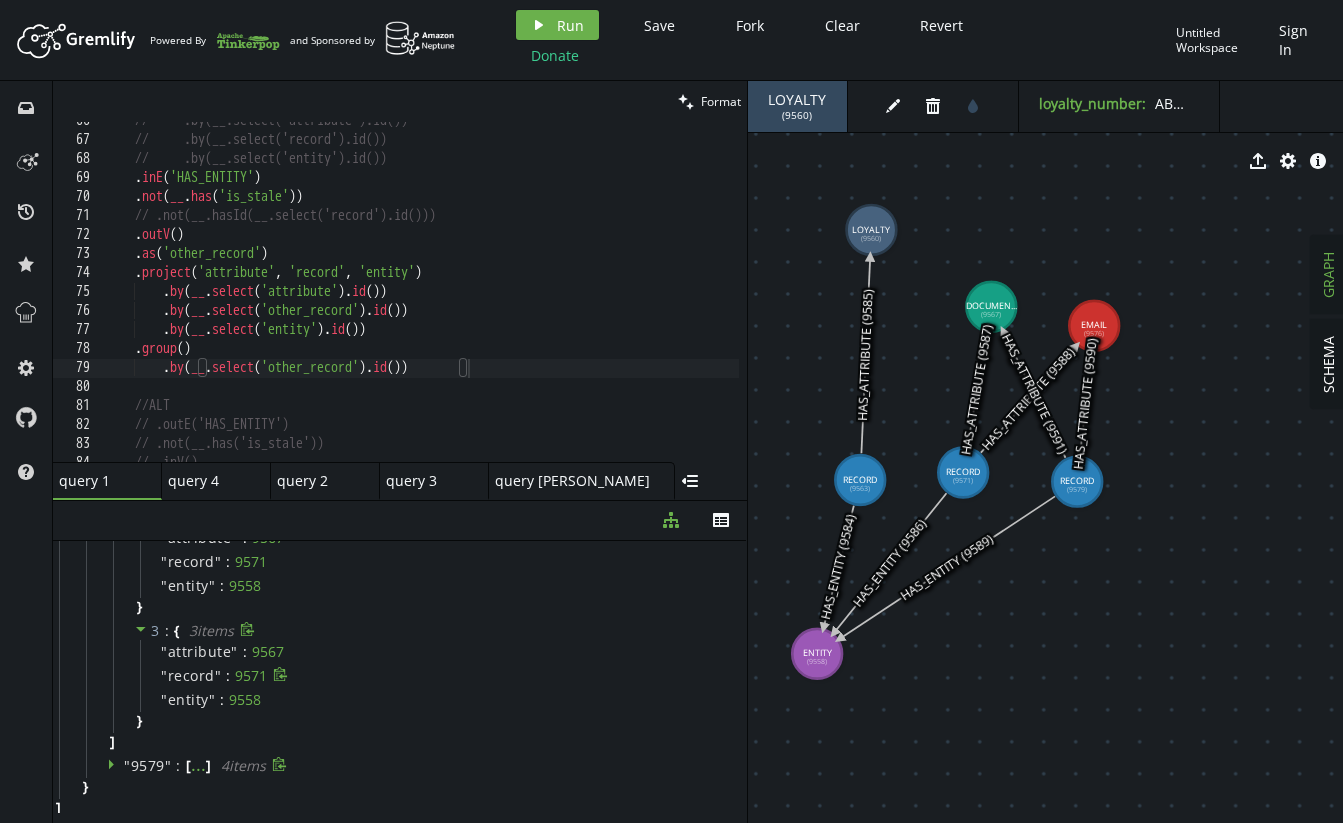 scroll, scrollTop: 352, scrollLeft: 0, axis: vertical 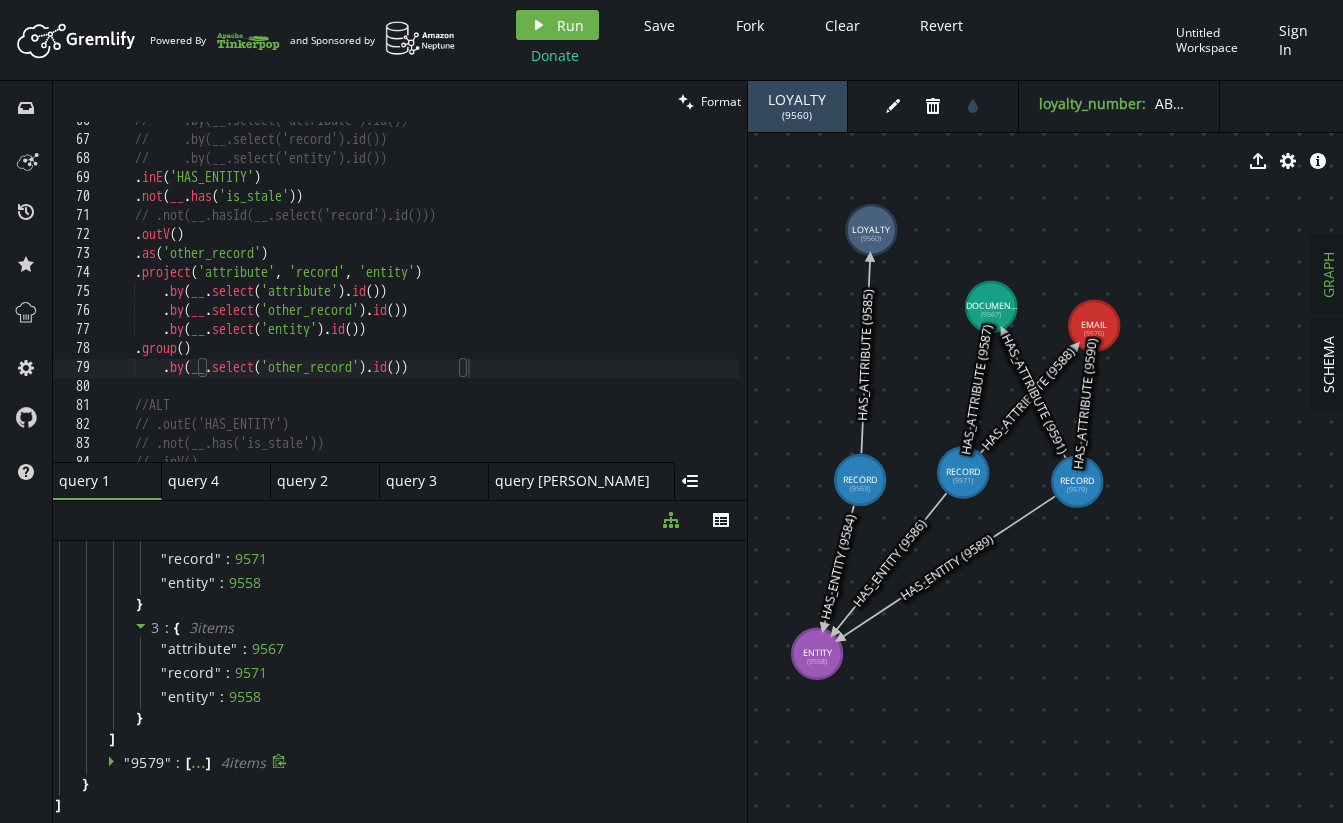 click 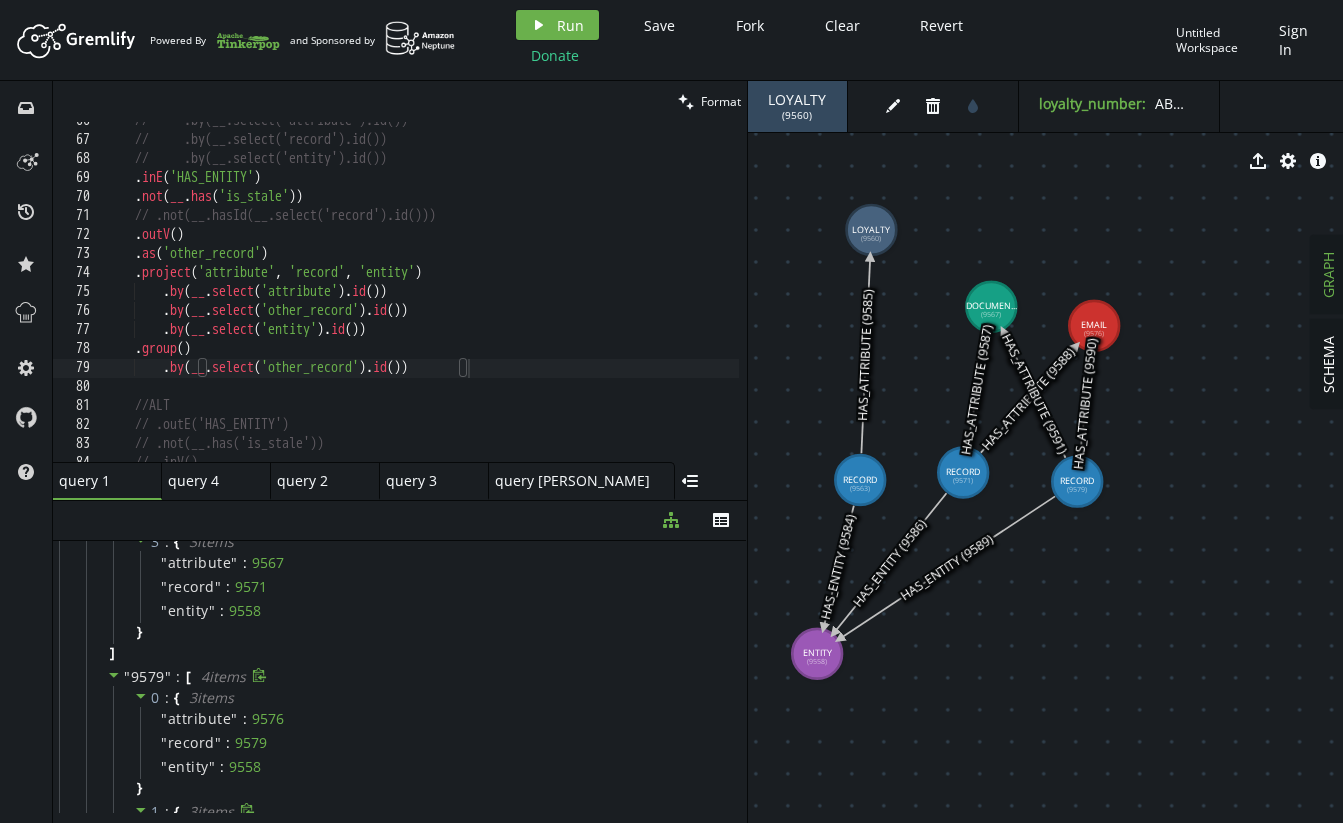 scroll, scrollTop: 433, scrollLeft: 0, axis: vertical 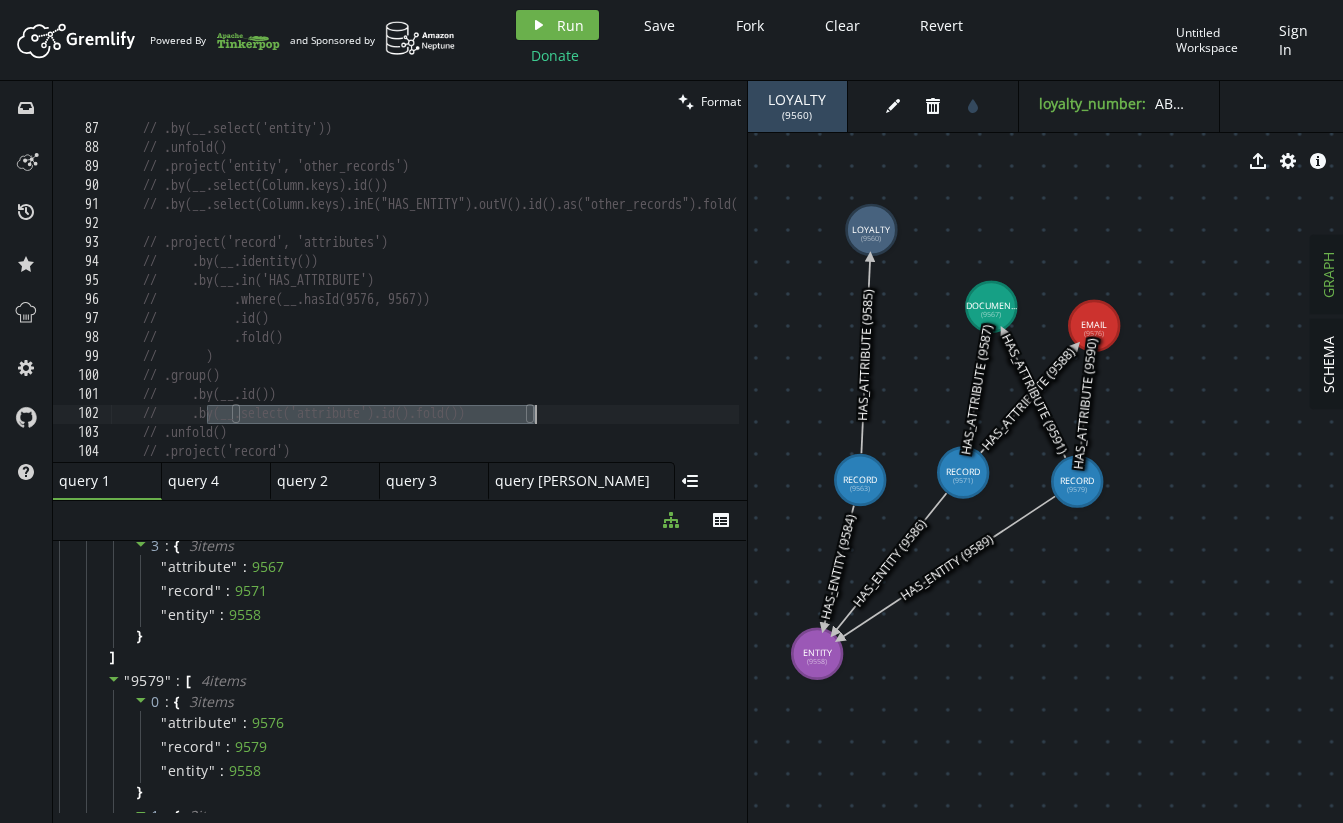 drag, startPoint x: 208, startPoint y: 411, endPoint x: 556, endPoint y: 416, distance: 348.03592 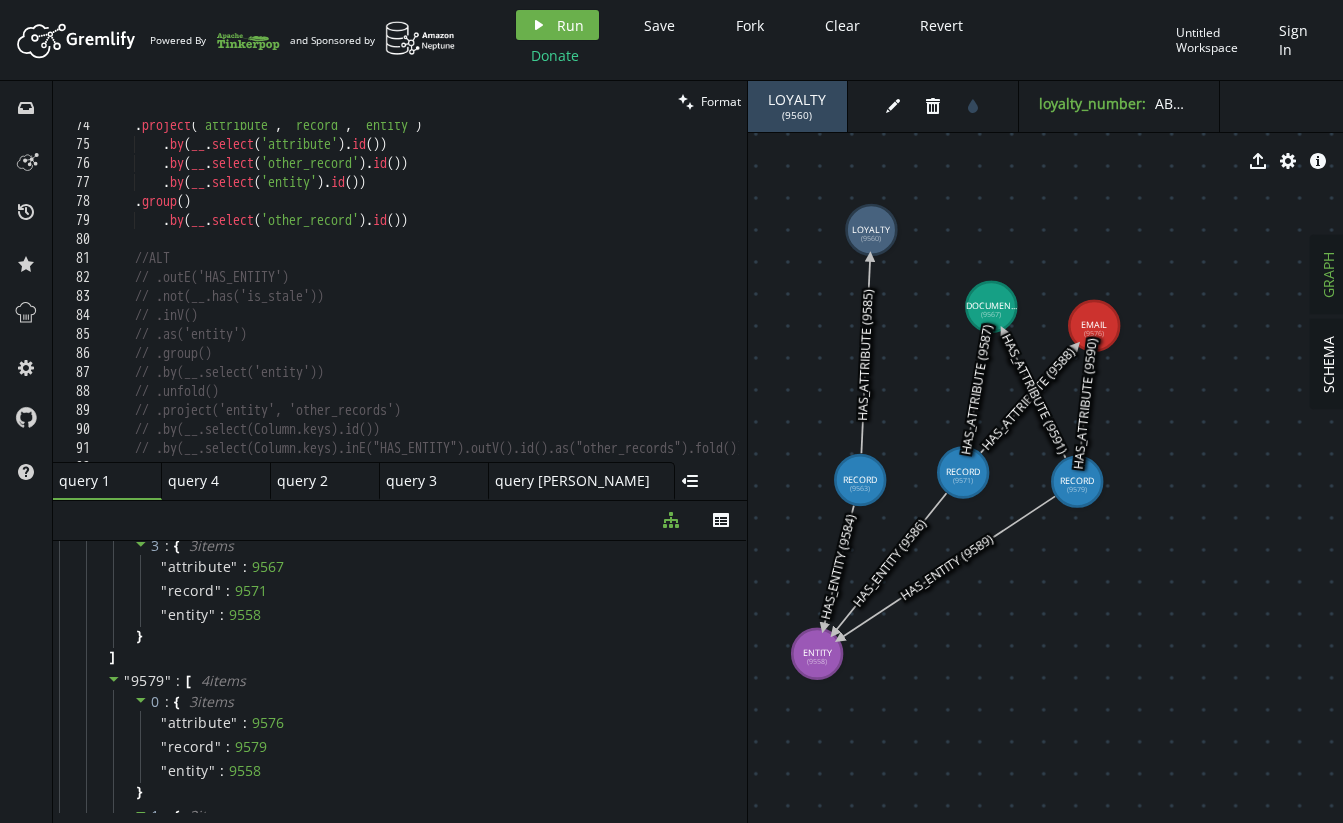 scroll, scrollTop: 1389, scrollLeft: 0, axis: vertical 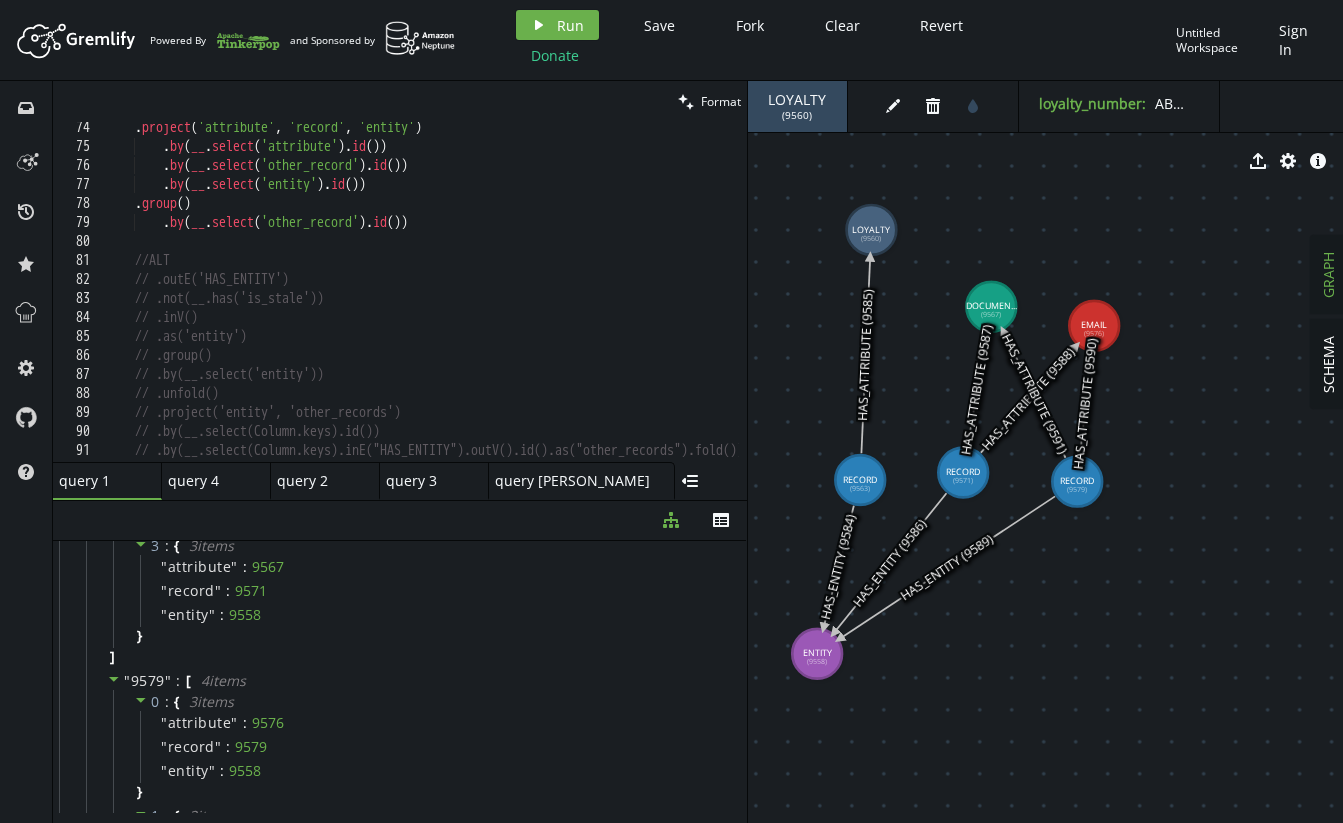 click on ". project ( 'attribute' ,   'record' ,   'entity' )           . by ( __ . select ( 'attribute' ) . id ( ))           . by ( __ . select ( 'other_record' ) . id ( ))           . by ( __ . select ( 'entity' ) . id ( ))      . group ( )           . by ( __ . select ( 'other_record' ) . id ( ))           //ALT      // .outE('HAS_ENTITY')      // .not(__.has('is_stale'))      // .inV()      // .as('entity')      // .group()      // .by(__.select('entity'))      // .unfold()      // .project('entity', 'other_records')      // .by(__.select(Column.keys).id())      // .by(__.select(Column.keys).inE("HAS_ENTITY").outV().id().as("other_records").fold())" at bounding box center [611, 303] 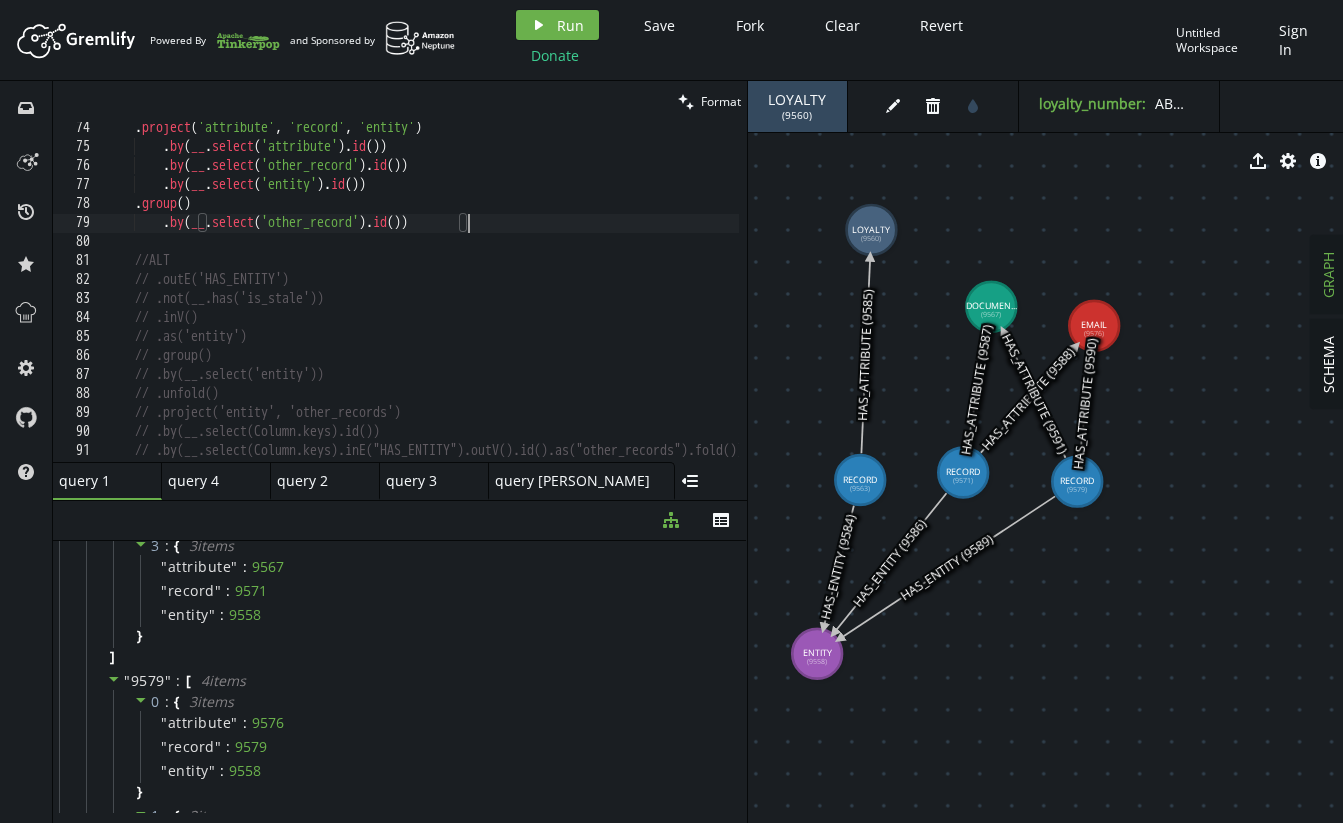 scroll, scrollTop: 0, scrollLeft: 66, axis: horizontal 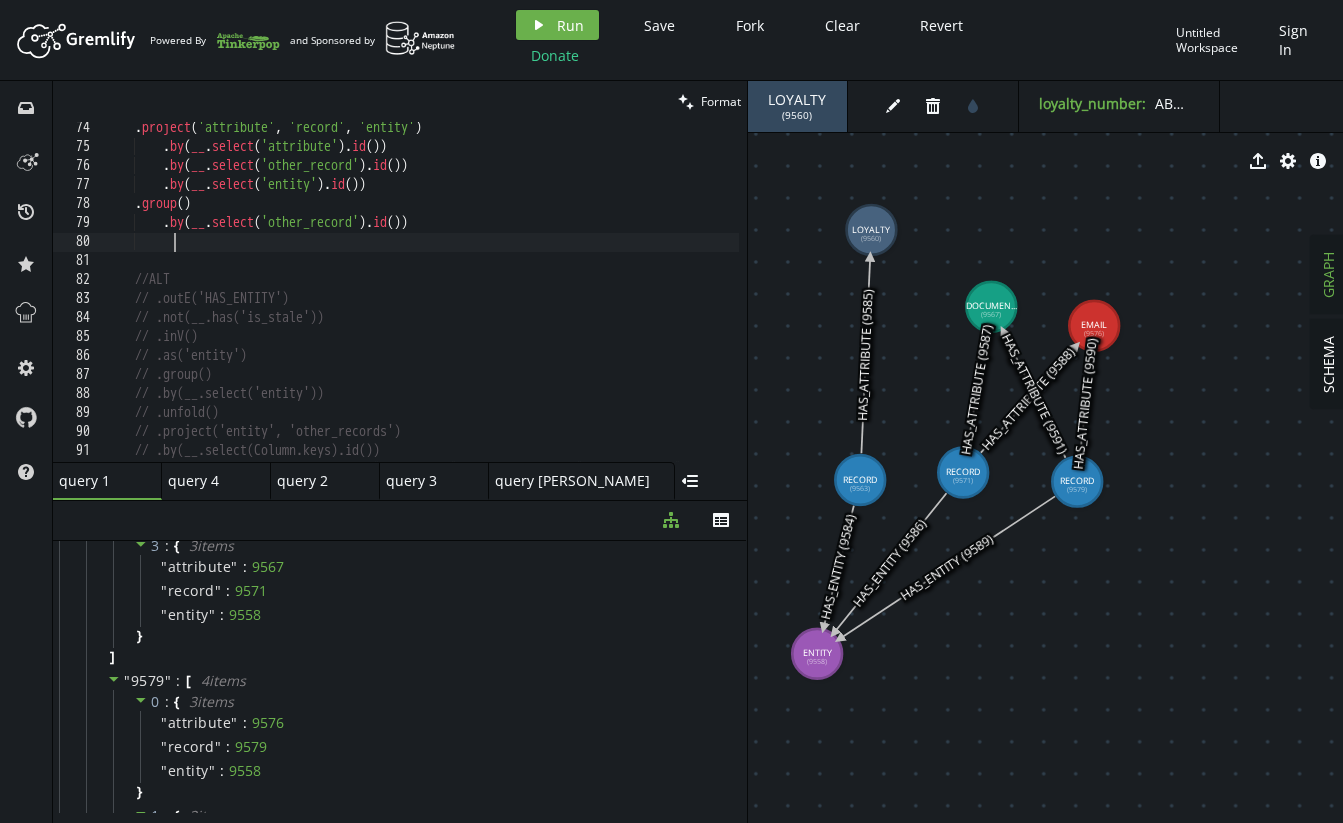 paste on ".by(__.select('attribute').id().fold())" 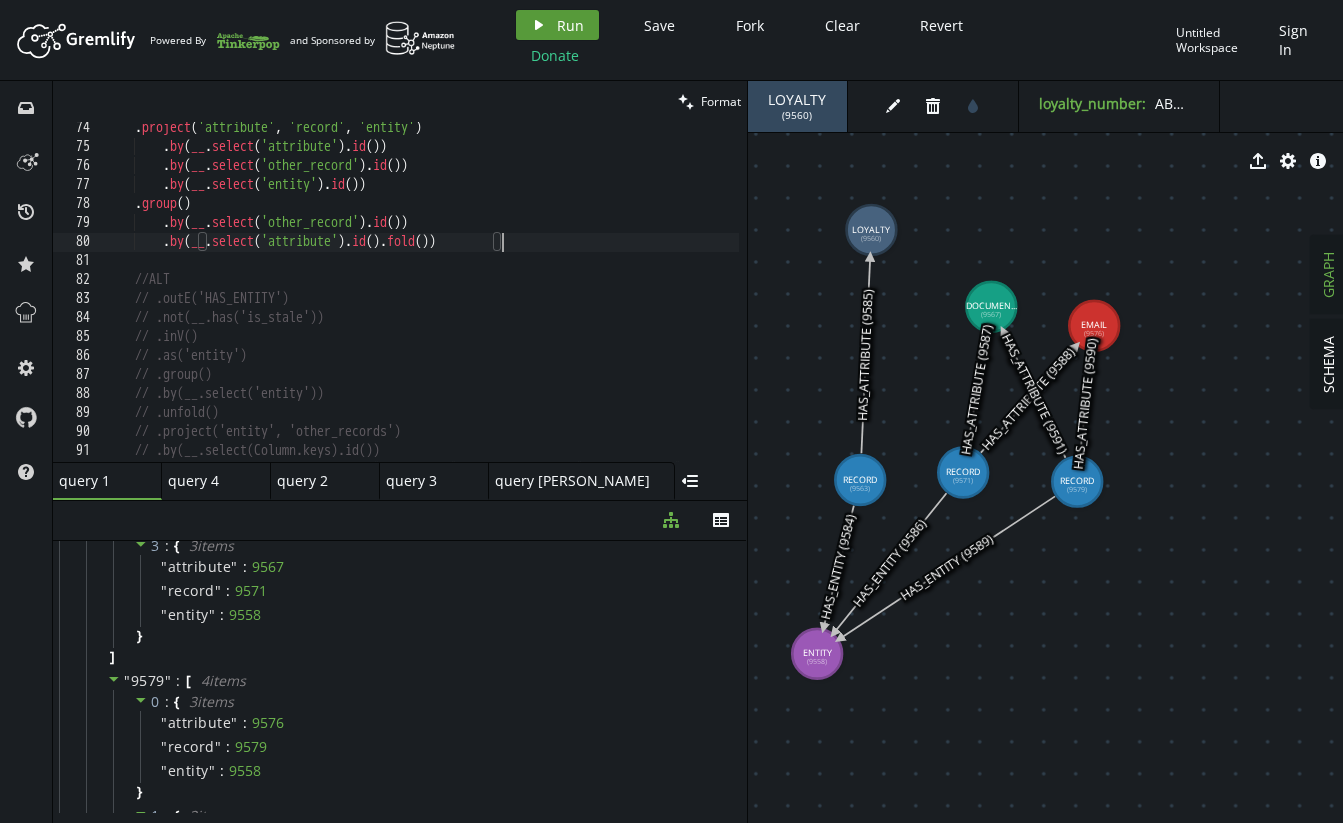 click on "Run" at bounding box center (570, 25) 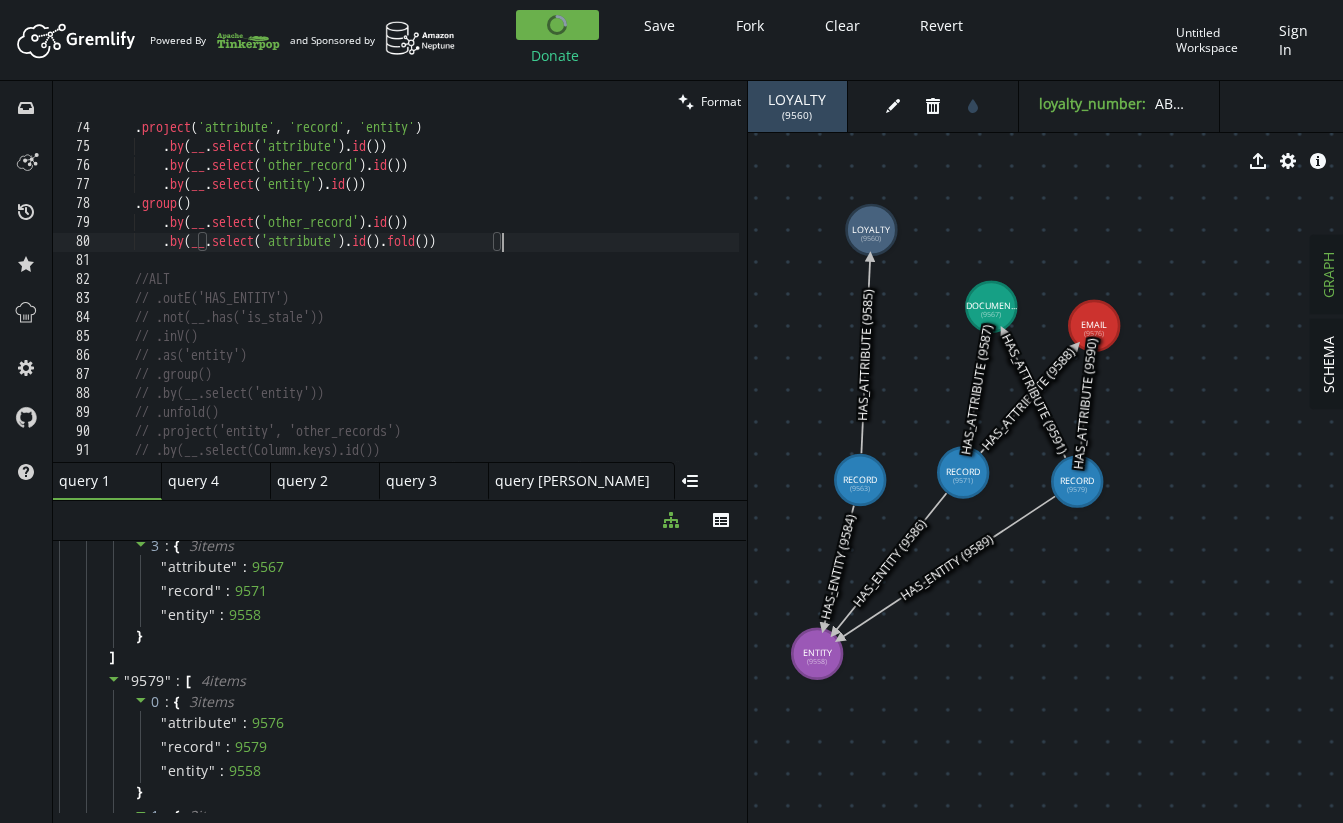 scroll, scrollTop: 0, scrollLeft: 0, axis: both 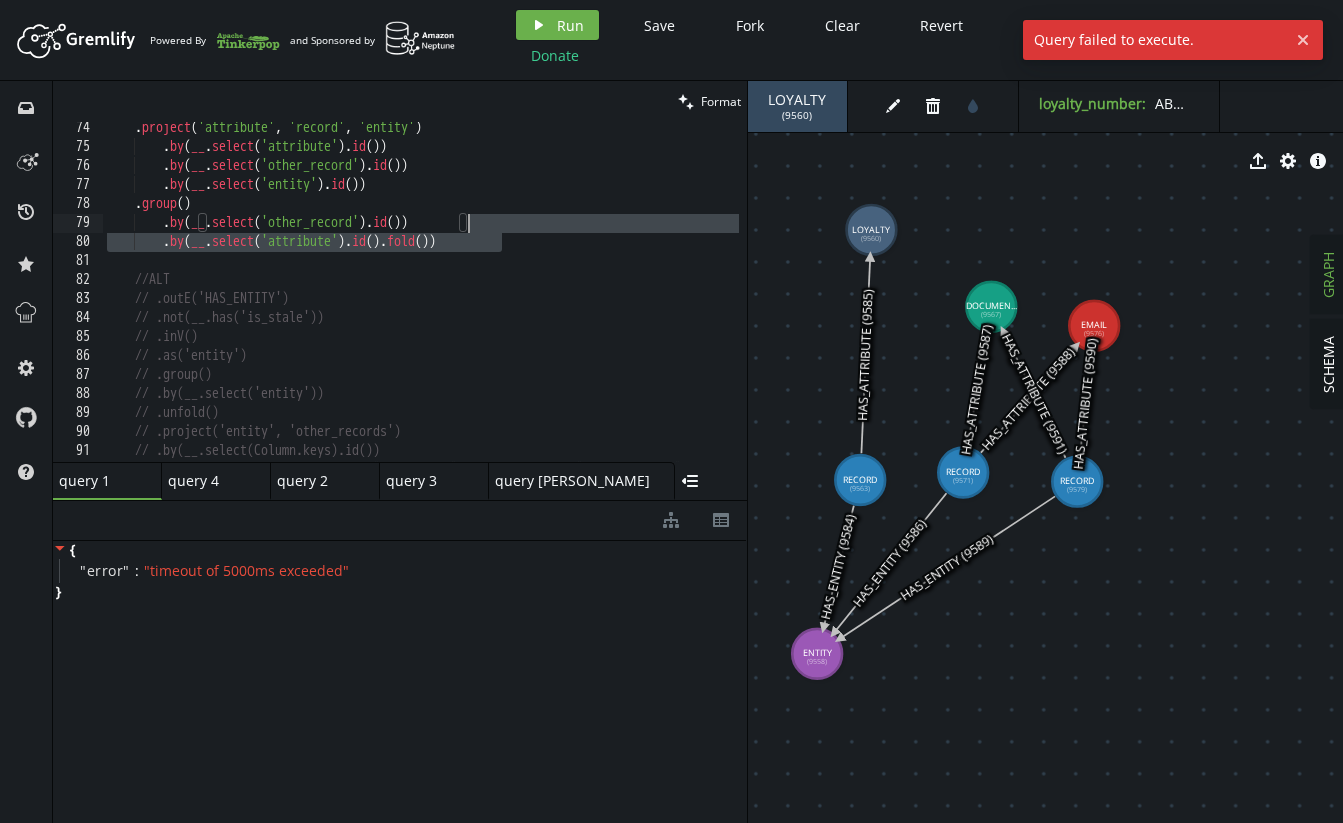 drag, startPoint x: 546, startPoint y: 242, endPoint x: 547, endPoint y: 227, distance: 15.033297 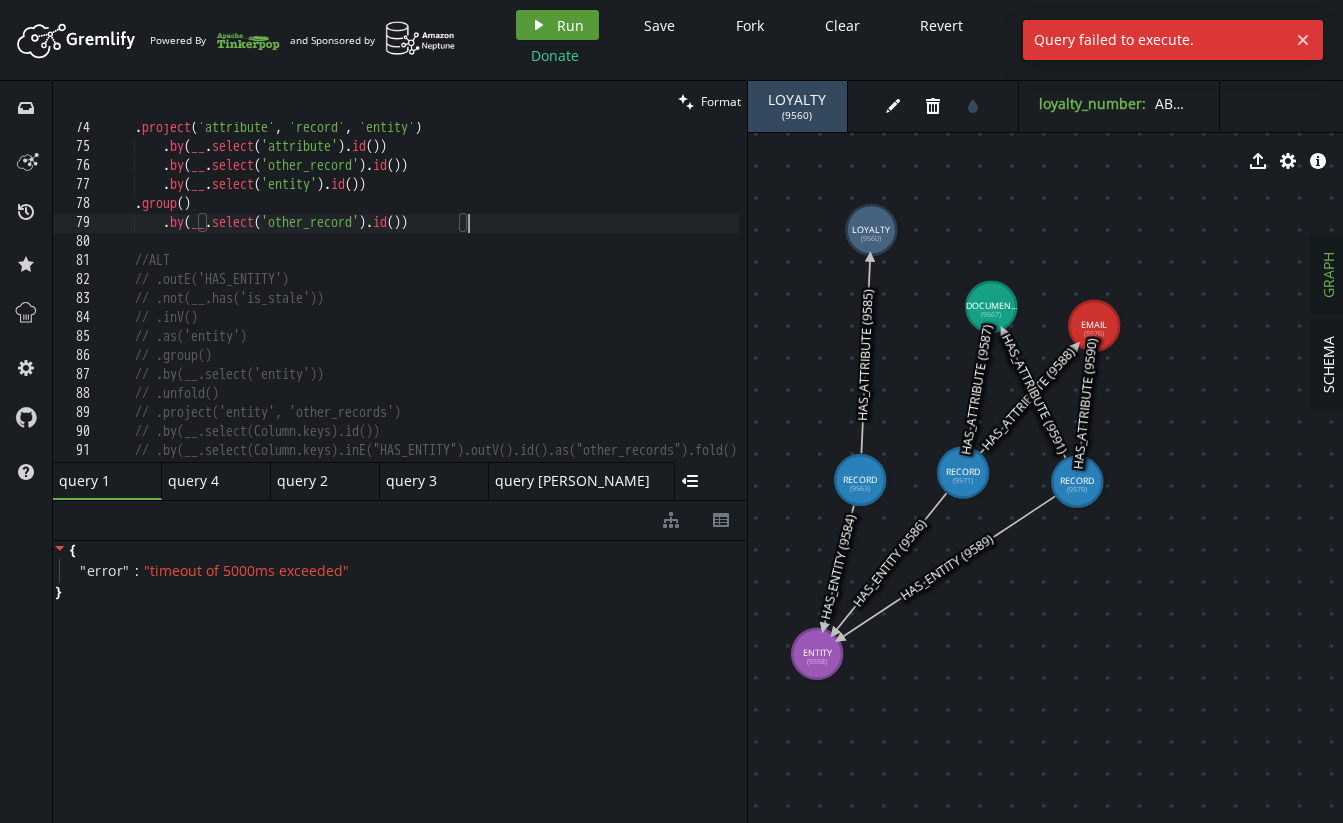 click on "Run" at bounding box center (570, 25) 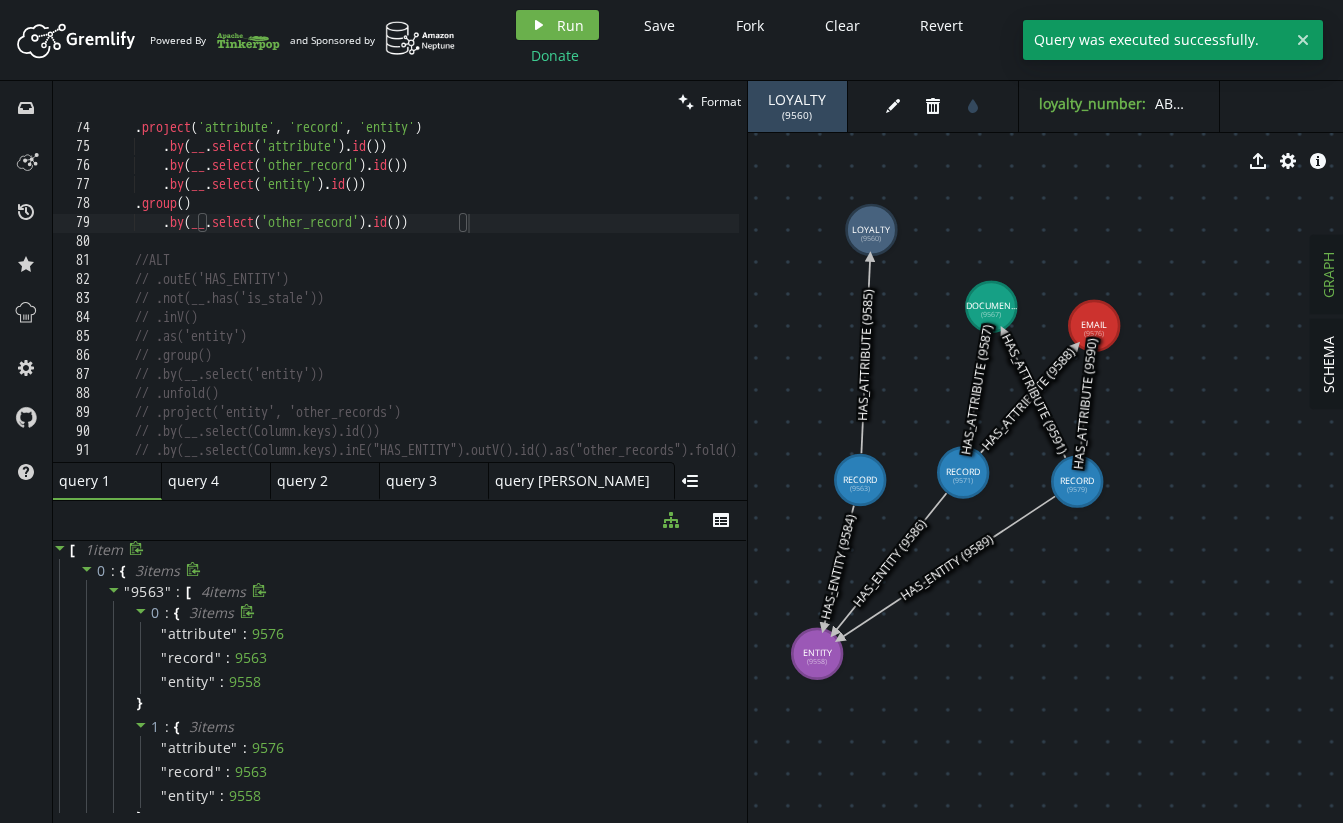 click 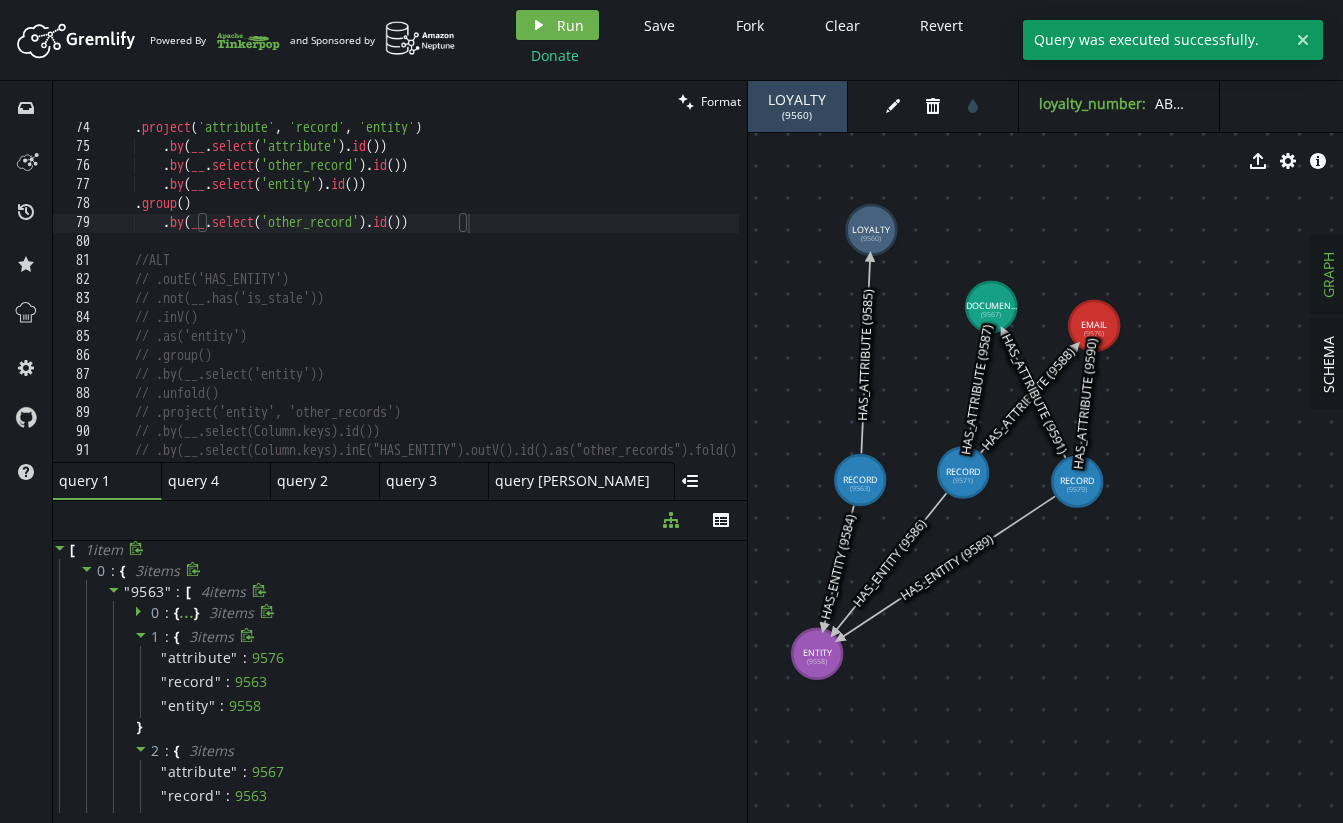 click 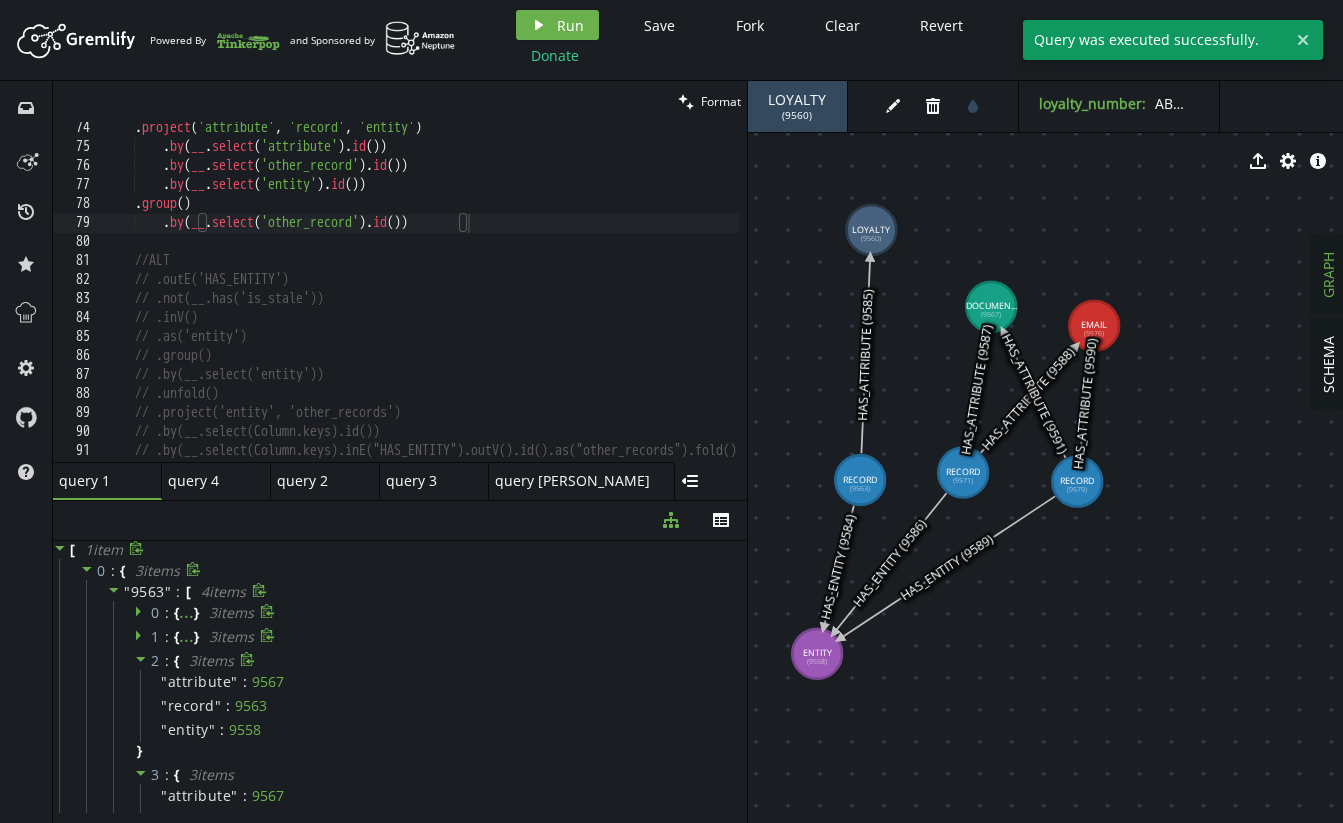 click on "2 : { 3  item s " attribute " : 9567 " record " : 9563 " entity " : 9558 }" at bounding box center [425, 706] 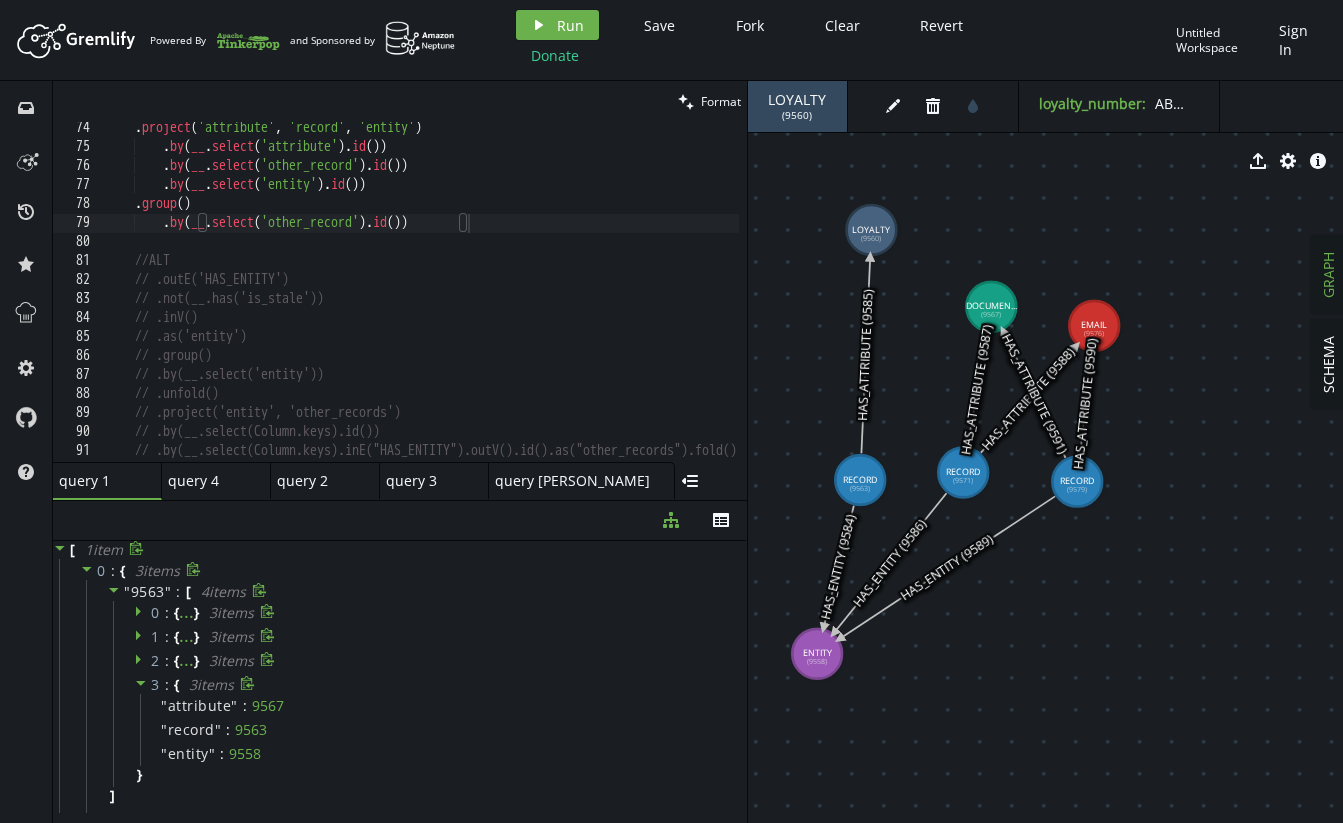 click 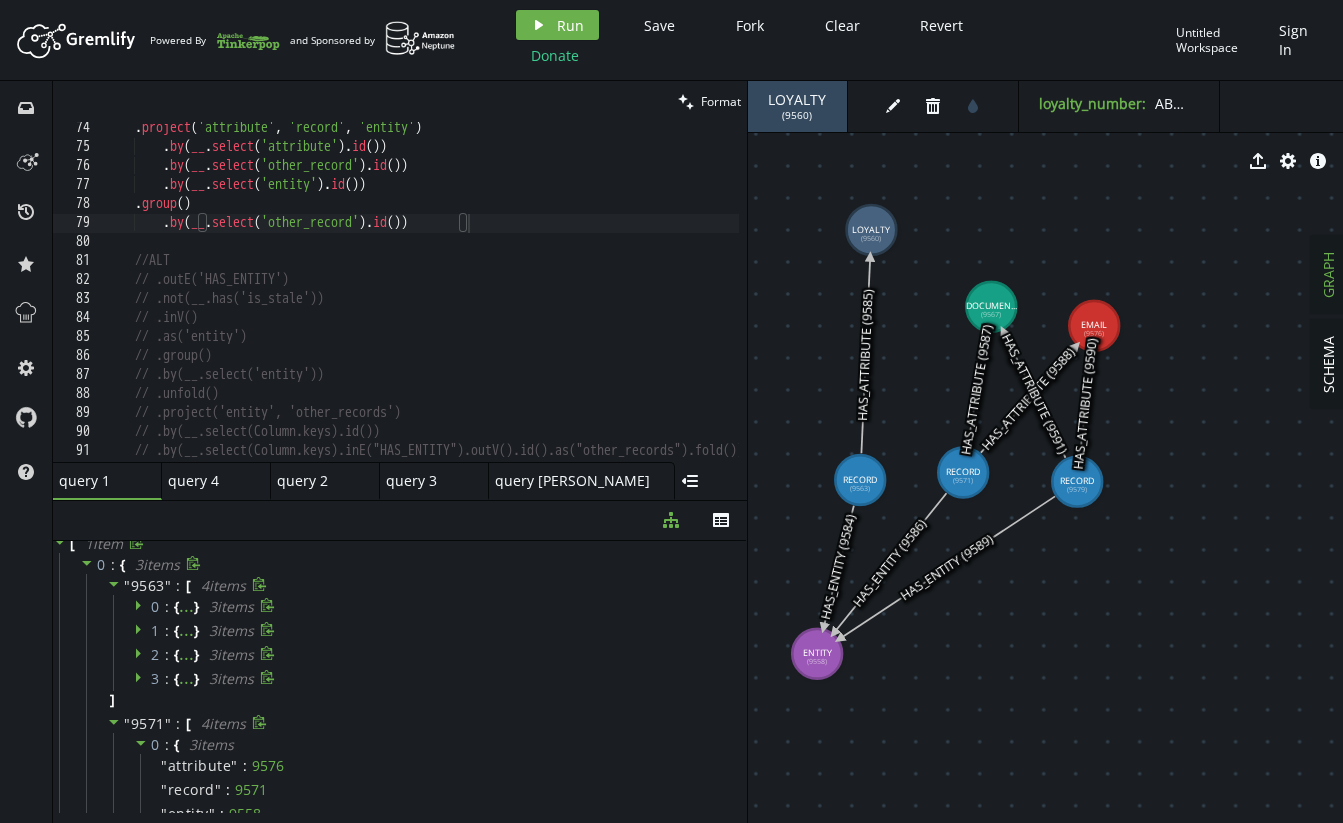 scroll, scrollTop: 54, scrollLeft: 0, axis: vertical 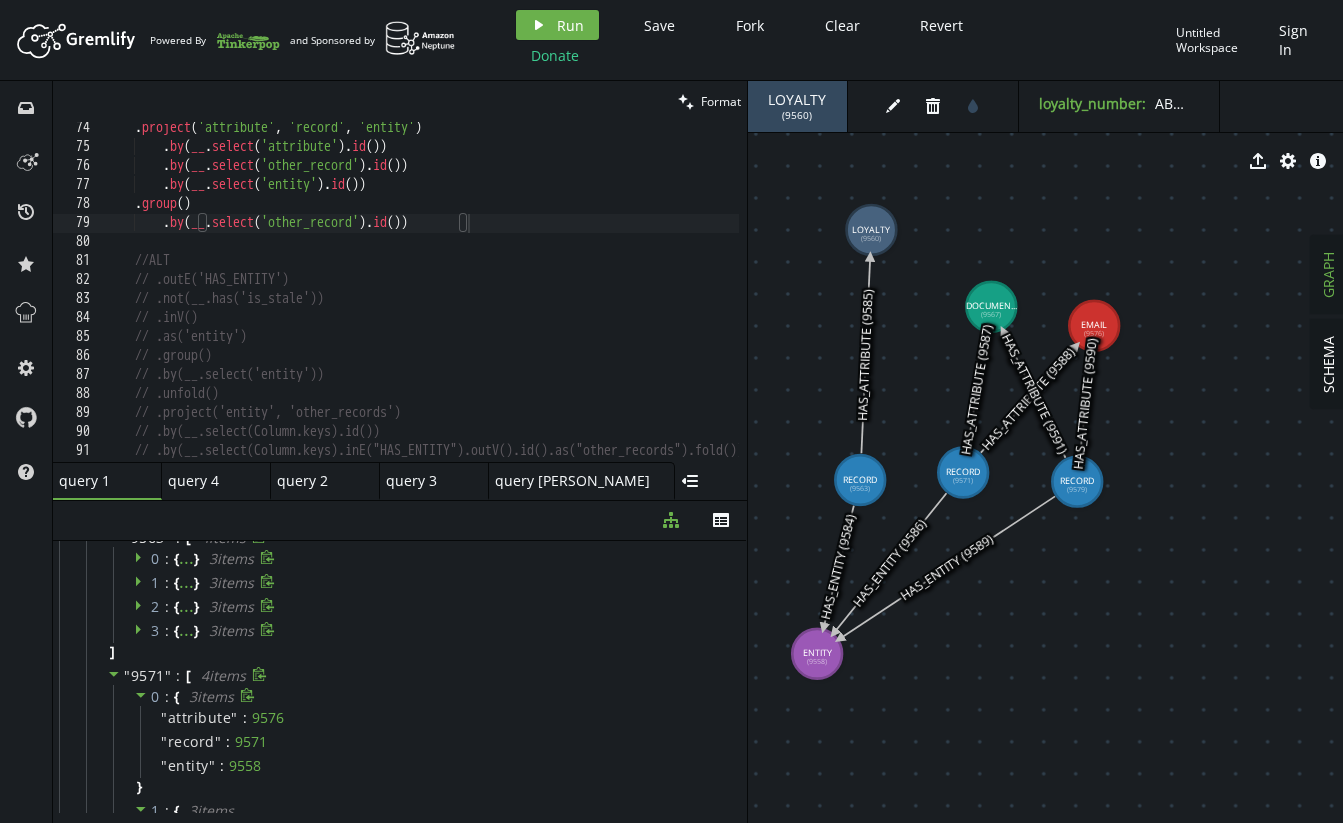click 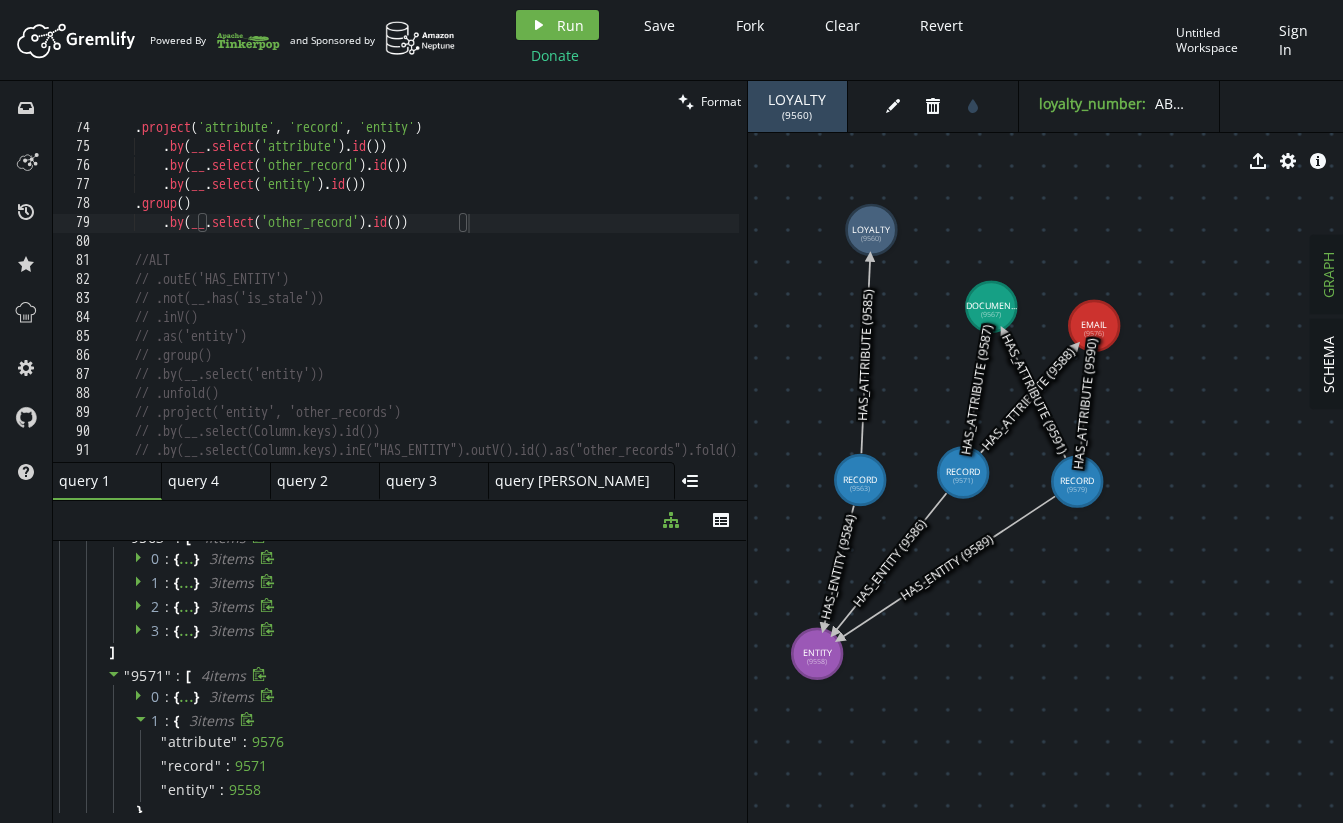 click 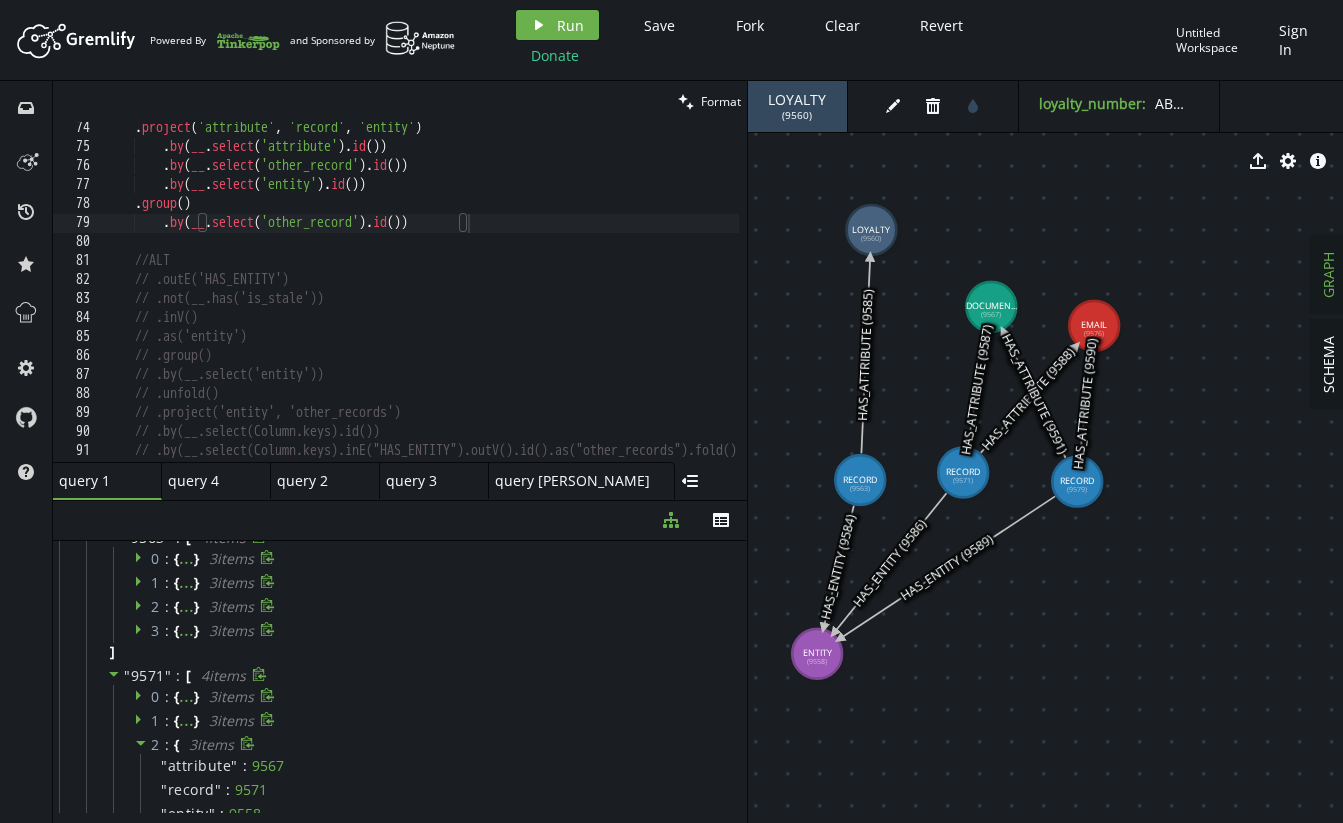 click 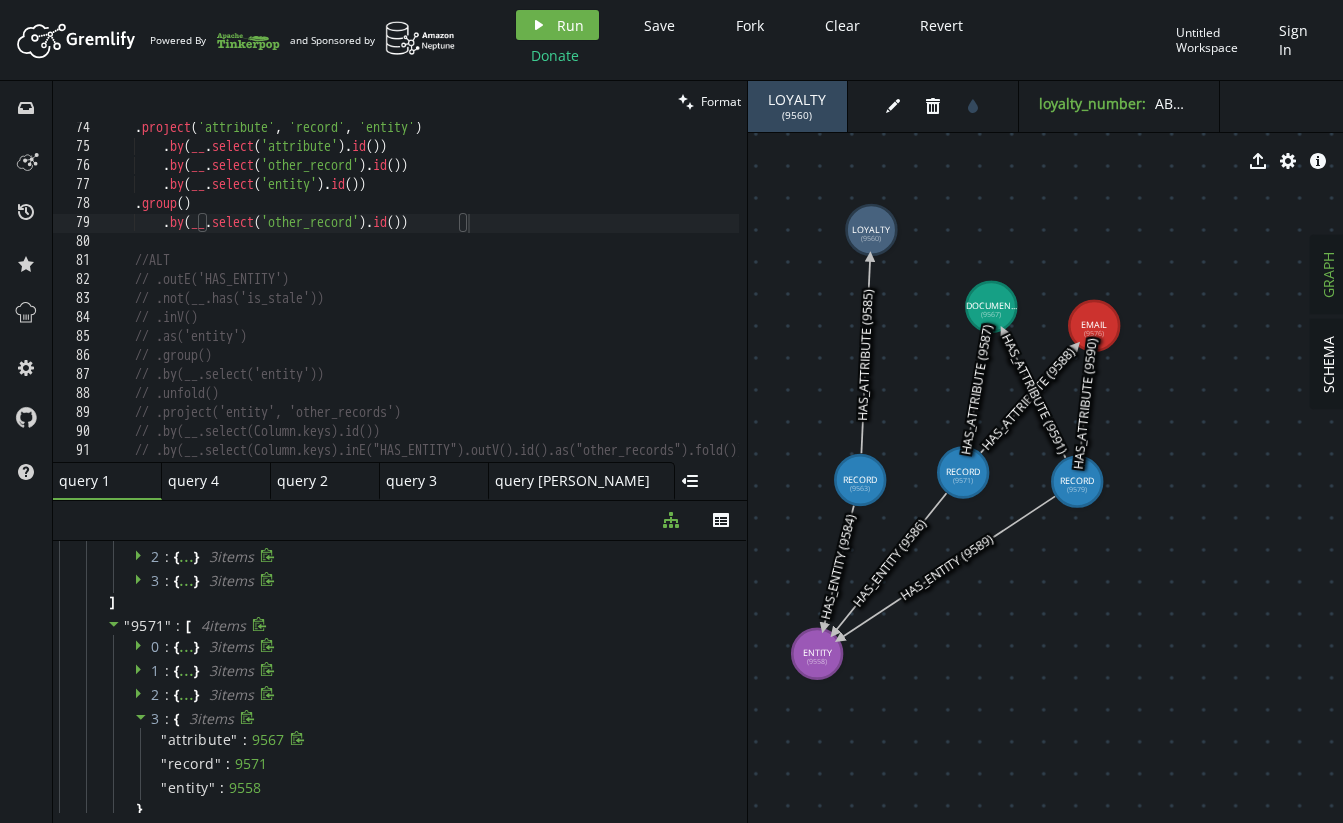scroll, scrollTop: 114, scrollLeft: 0, axis: vertical 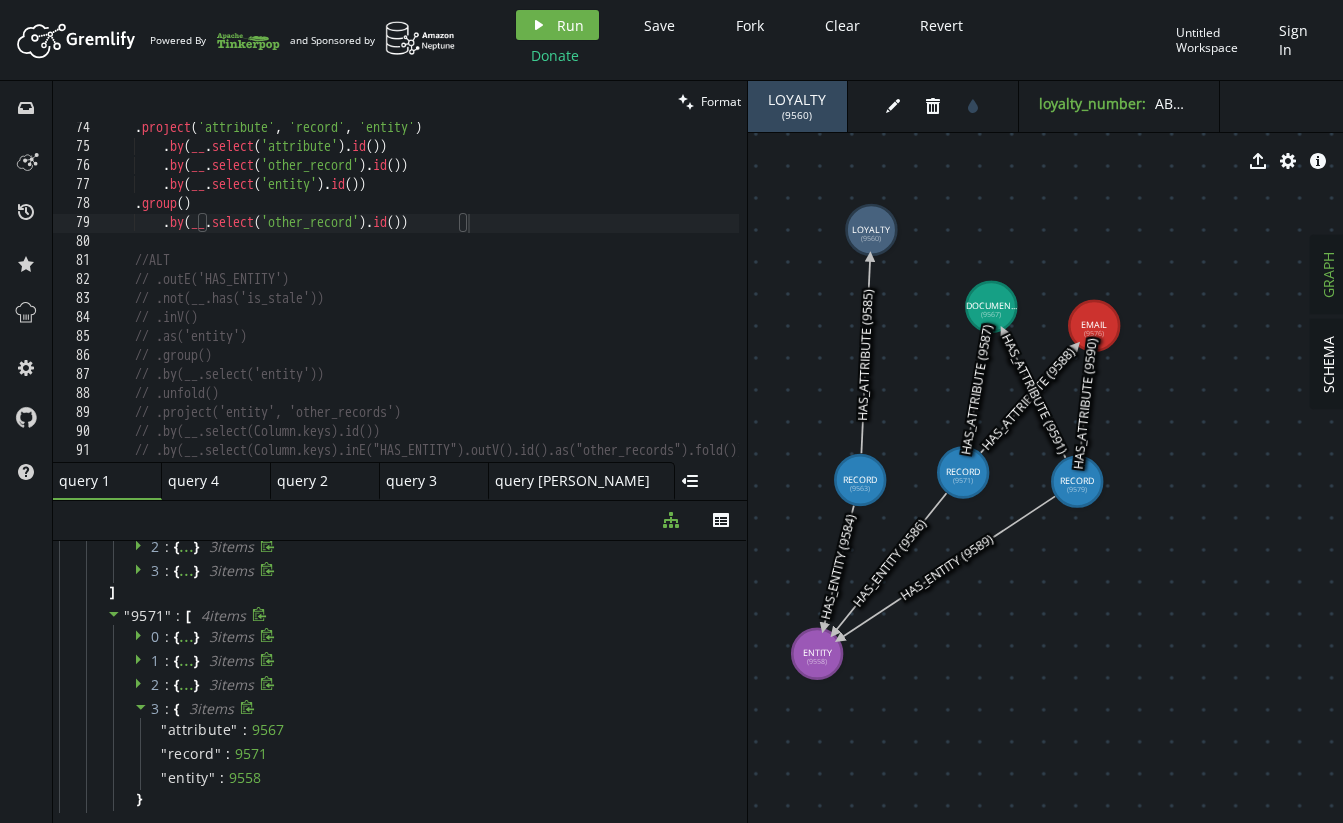 click 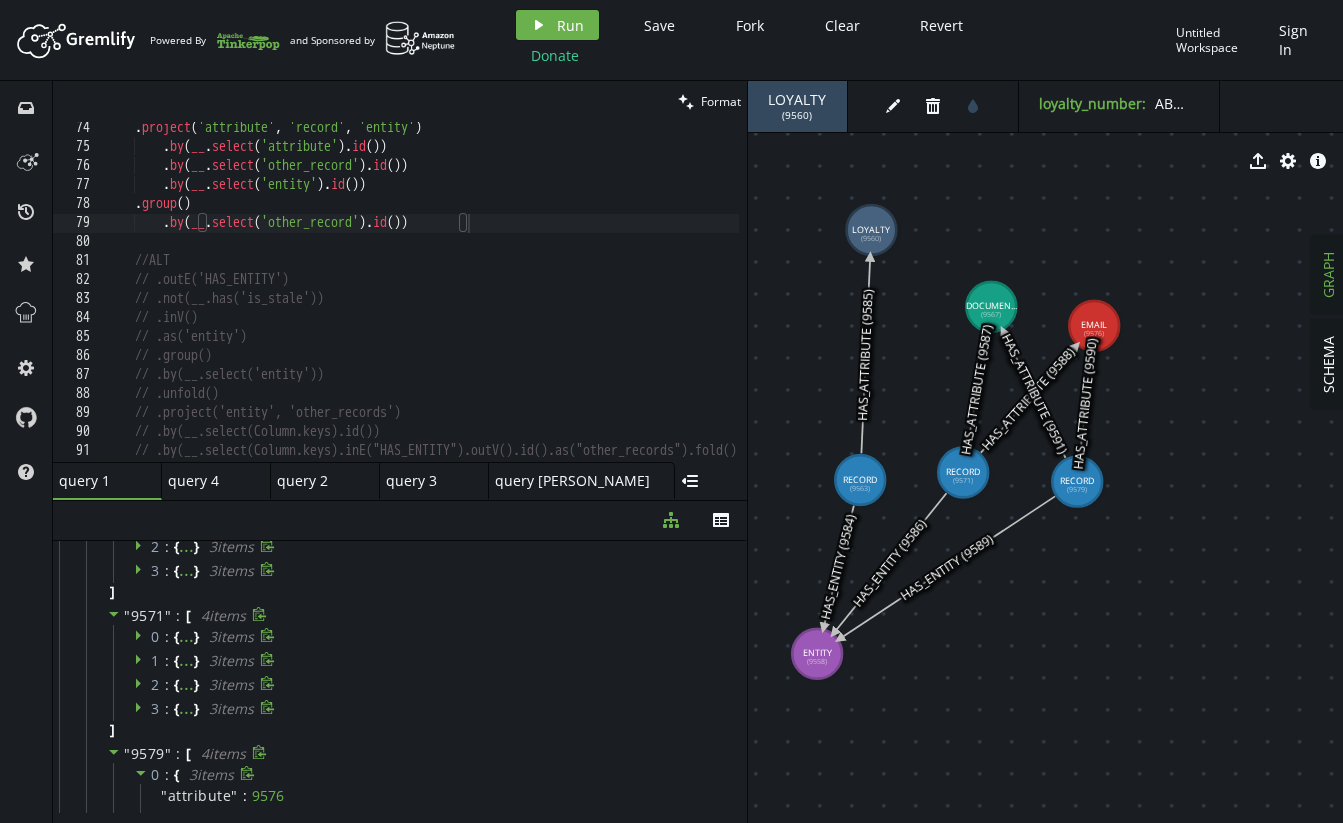 click 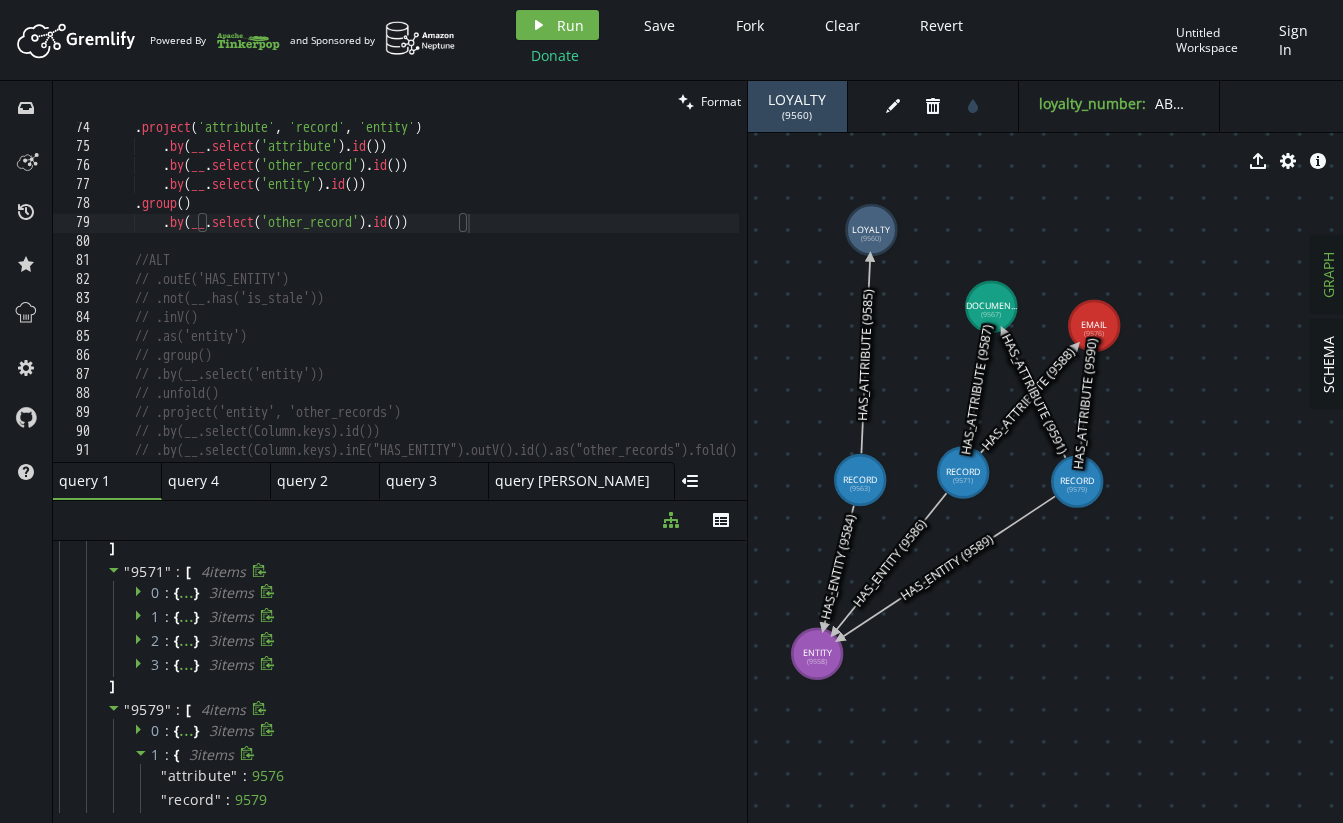 click 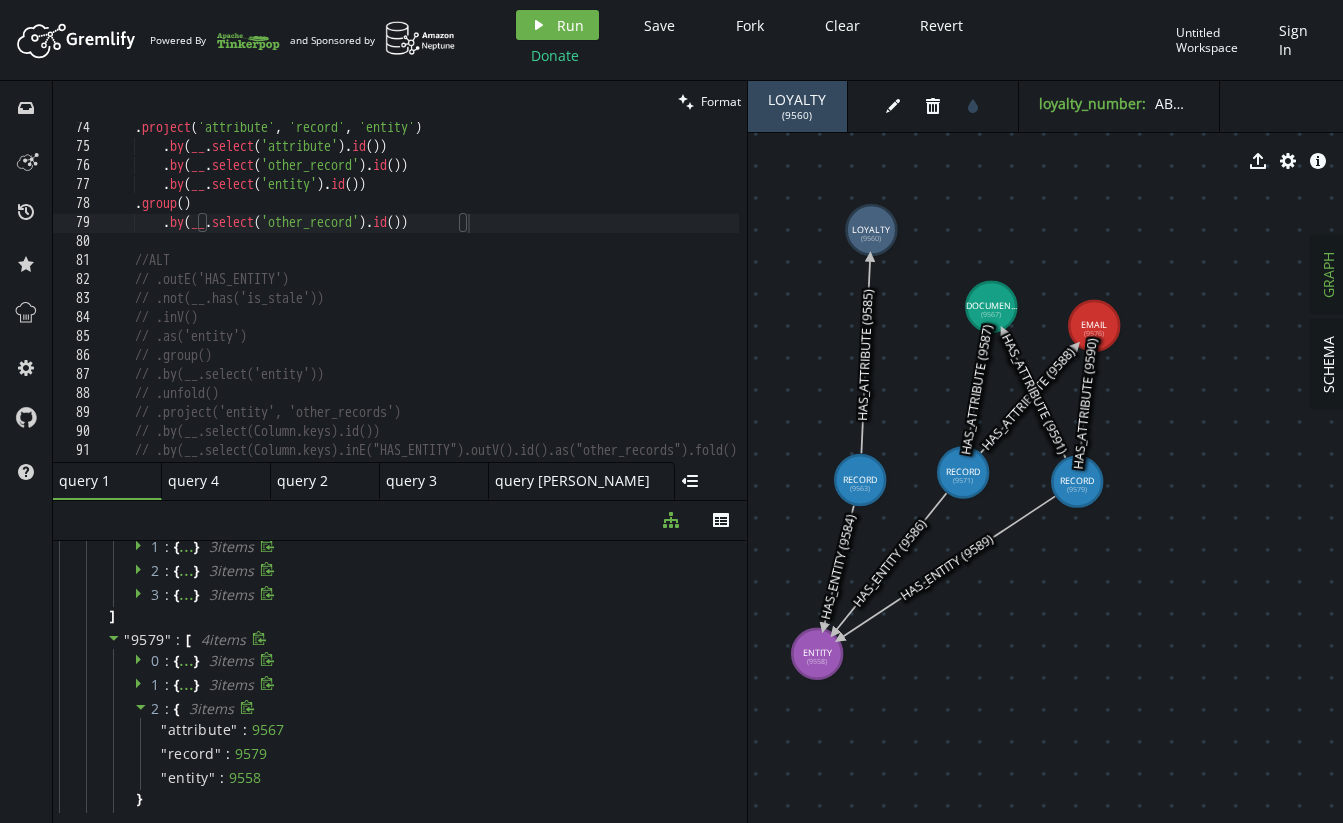 click at bounding box center [141, 708] 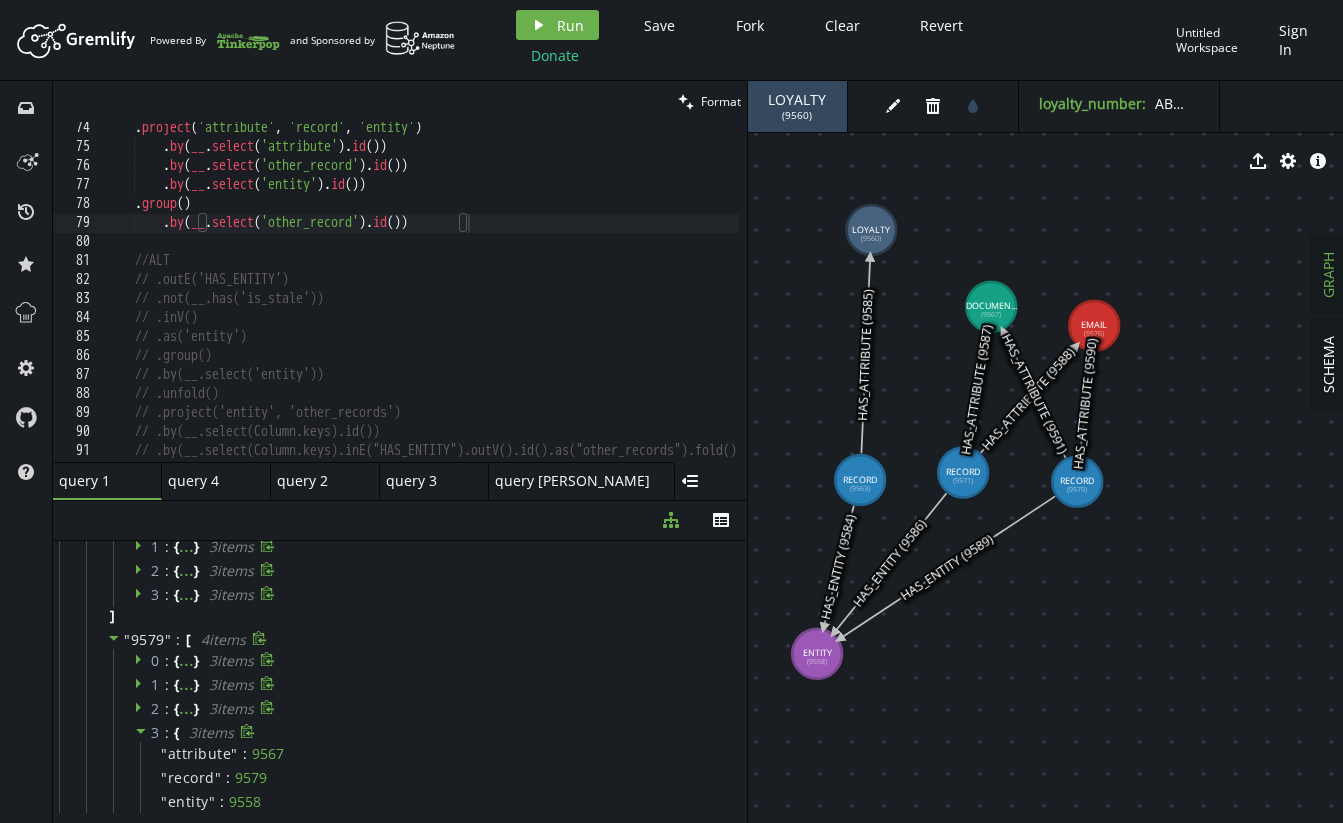 click at bounding box center (141, 732) 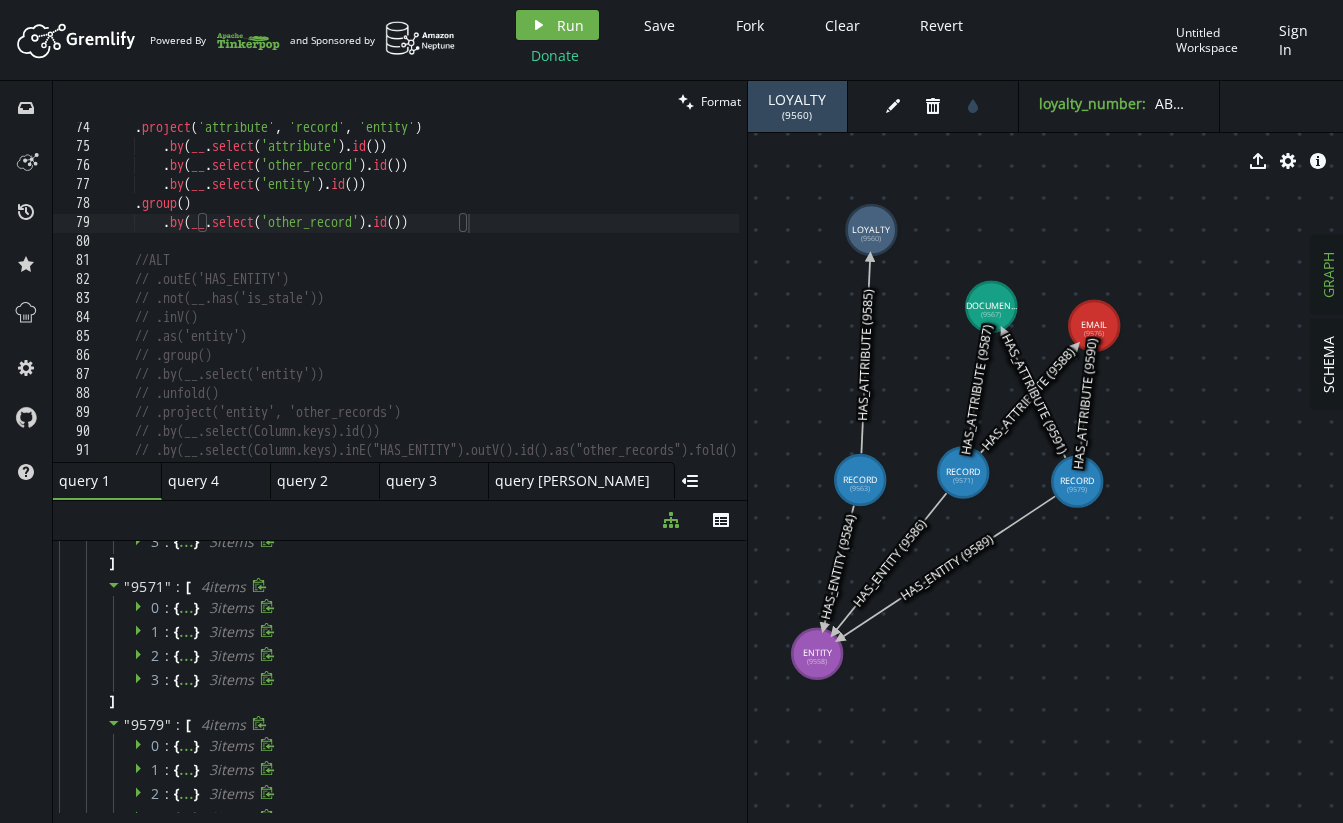 scroll, scrollTop: 0, scrollLeft: 0, axis: both 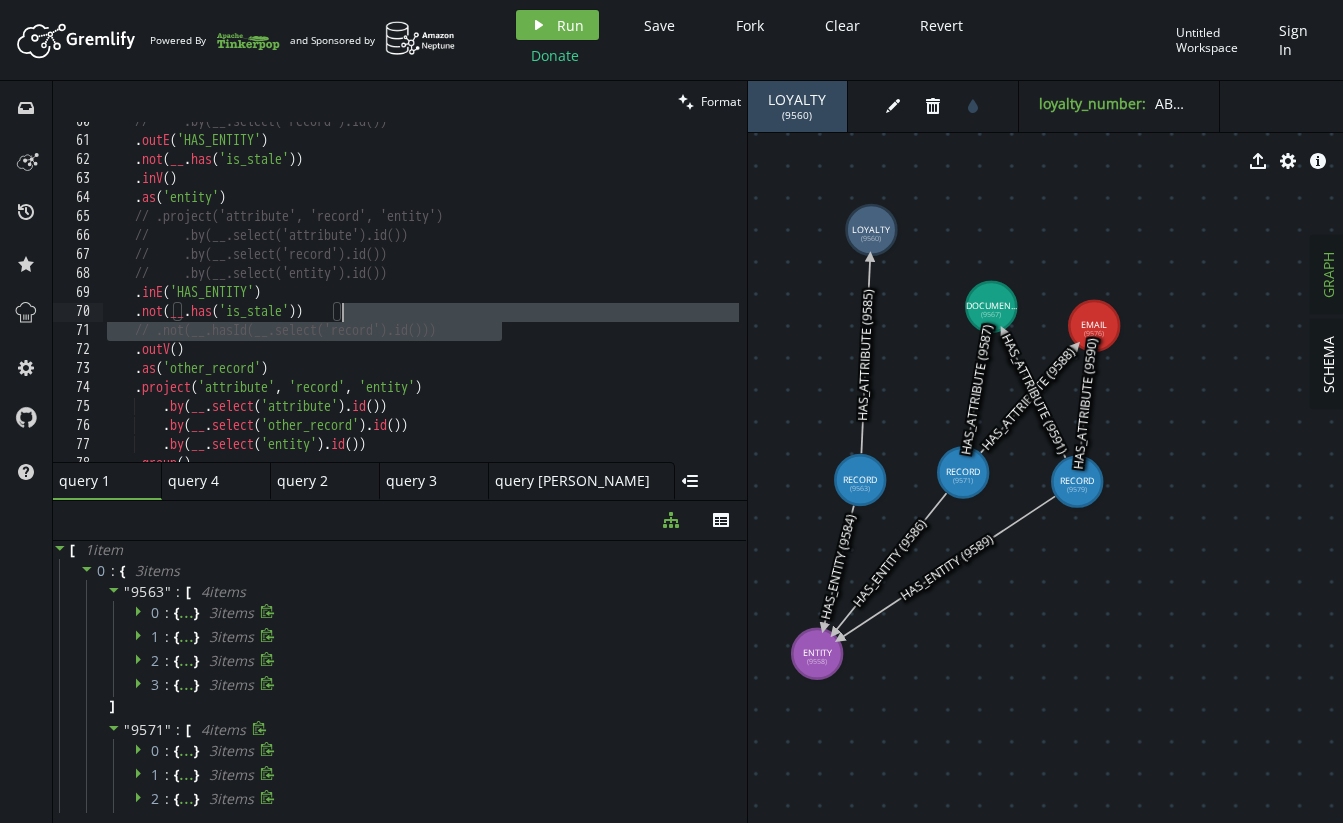 drag, startPoint x: 531, startPoint y: 325, endPoint x: 541, endPoint y: 307, distance: 20.59126 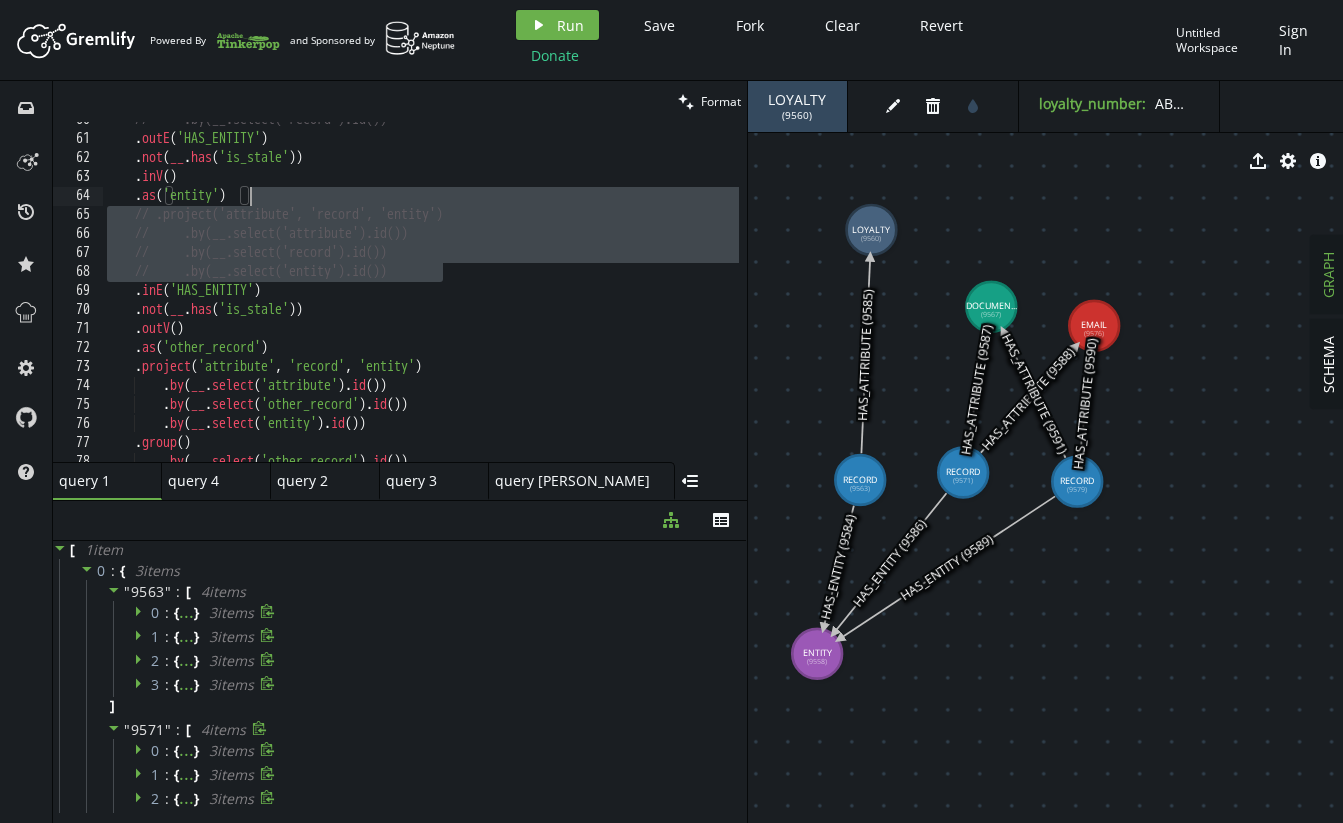 drag, startPoint x: 470, startPoint y: 267, endPoint x: 481, endPoint y: 195, distance: 72.835434 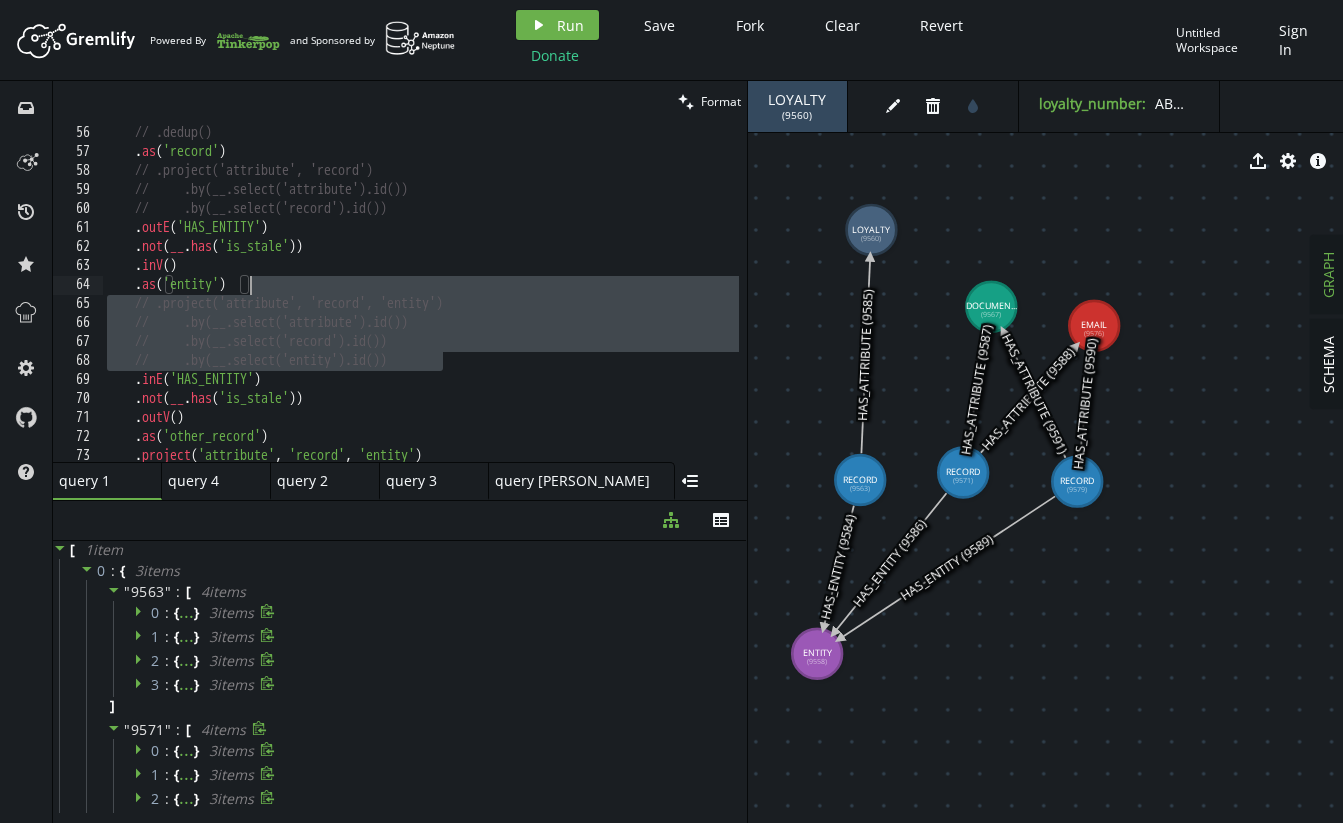 scroll, scrollTop: 1003, scrollLeft: 0, axis: vertical 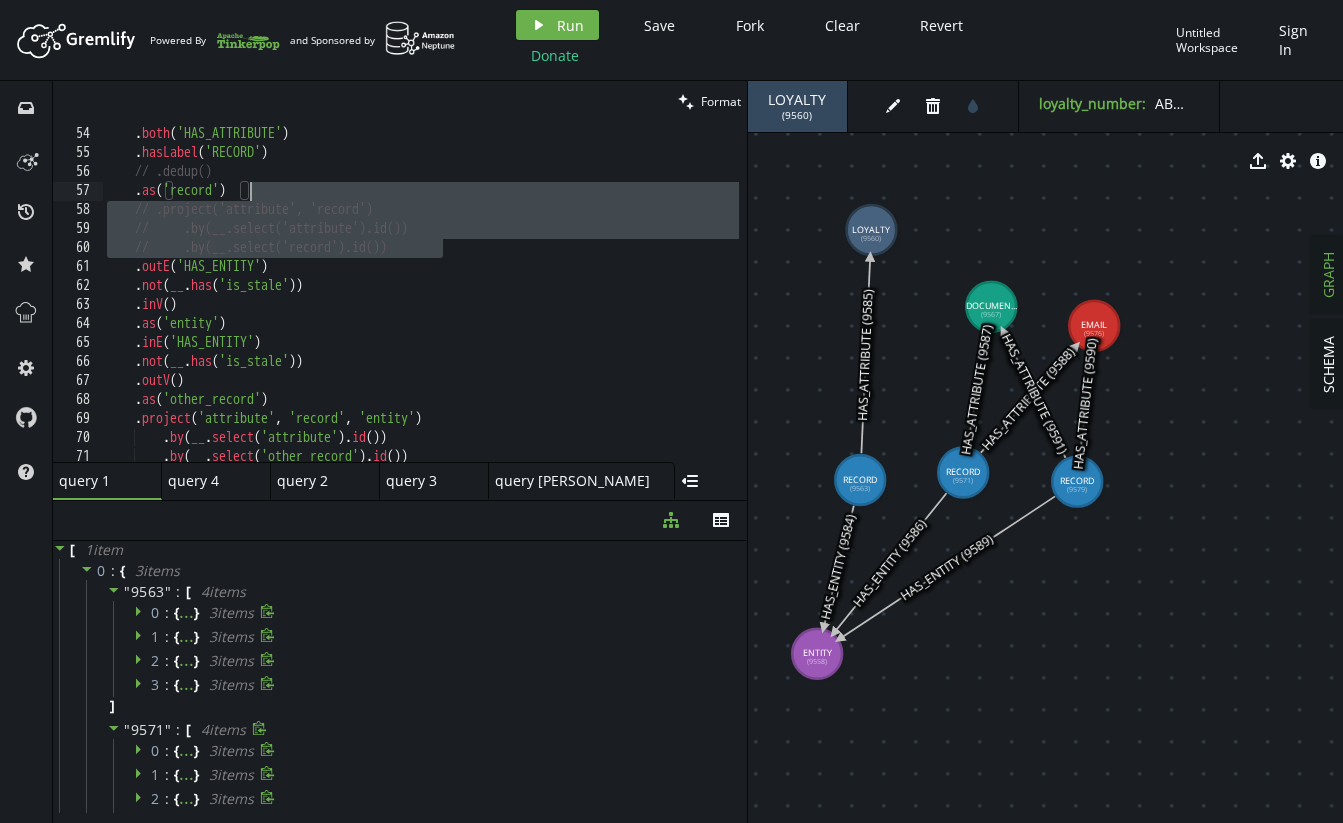 drag, startPoint x: 475, startPoint y: 245, endPoint x: 469, endPoint y: 184, distance: 61.294373 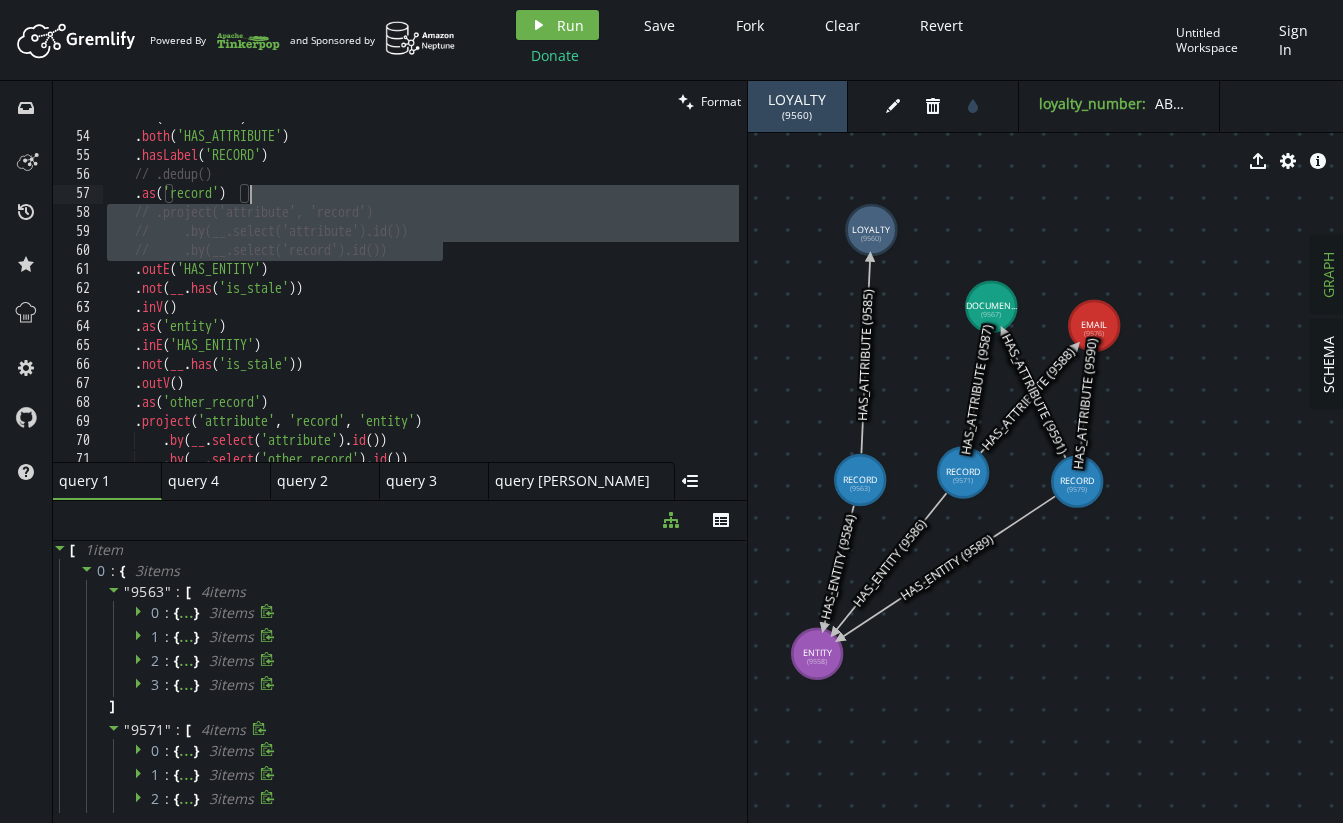 scroll, scrollTop: 827, scrollLeft: 0, axis: vertical 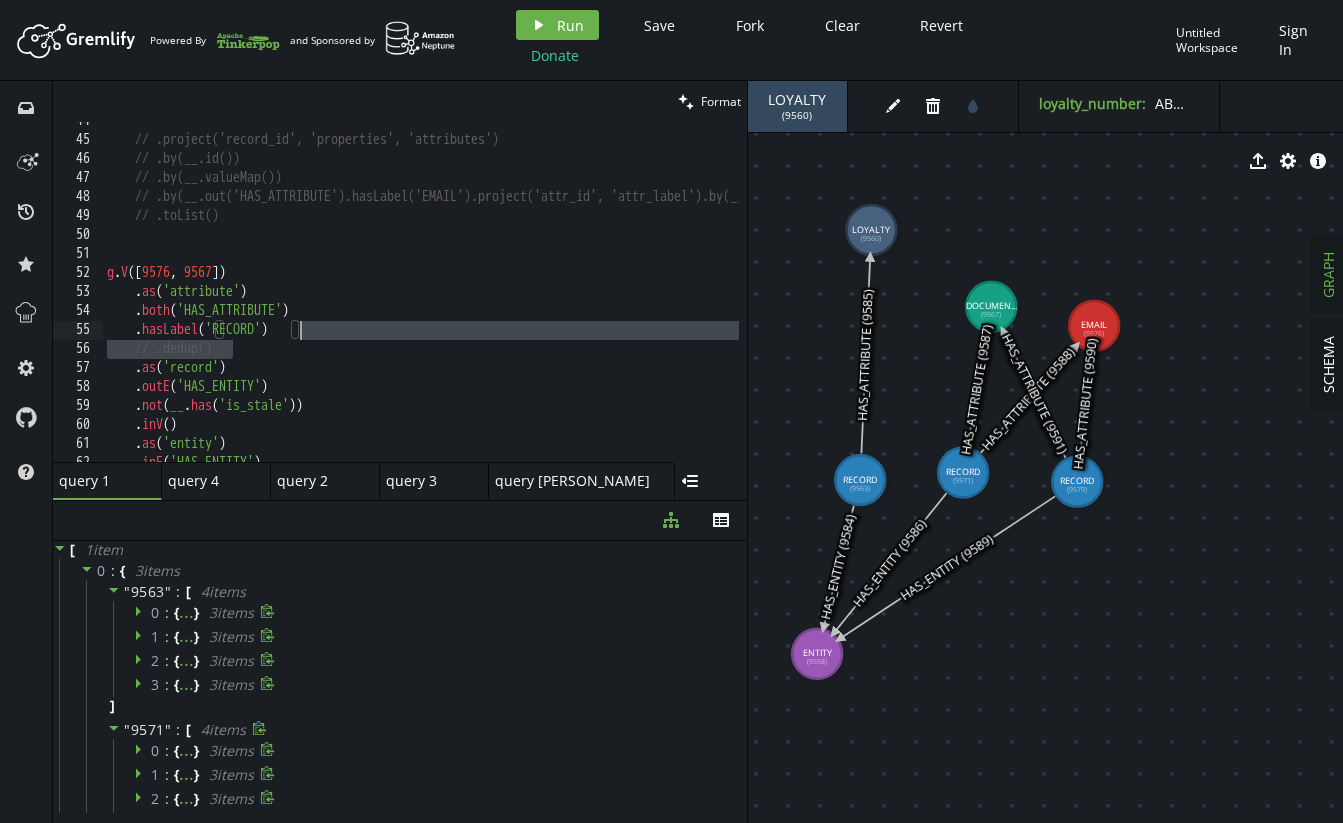 drag, startPoint x: 270, startPoint y: 344, endPoint x: 327, endPoint y: 329, distance: 58.940647 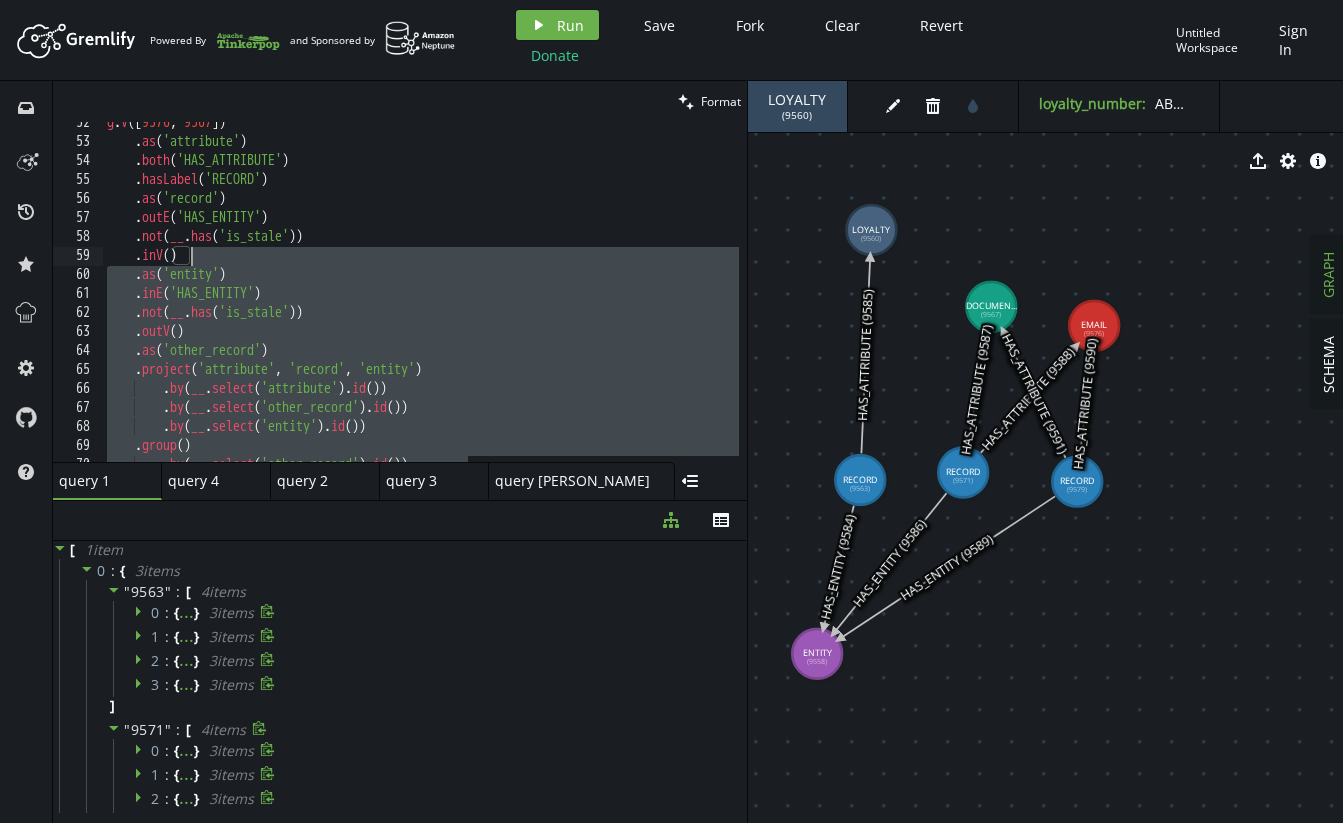 scroll, scrollTop: 954, scrollLeft: 0, axis: vertical 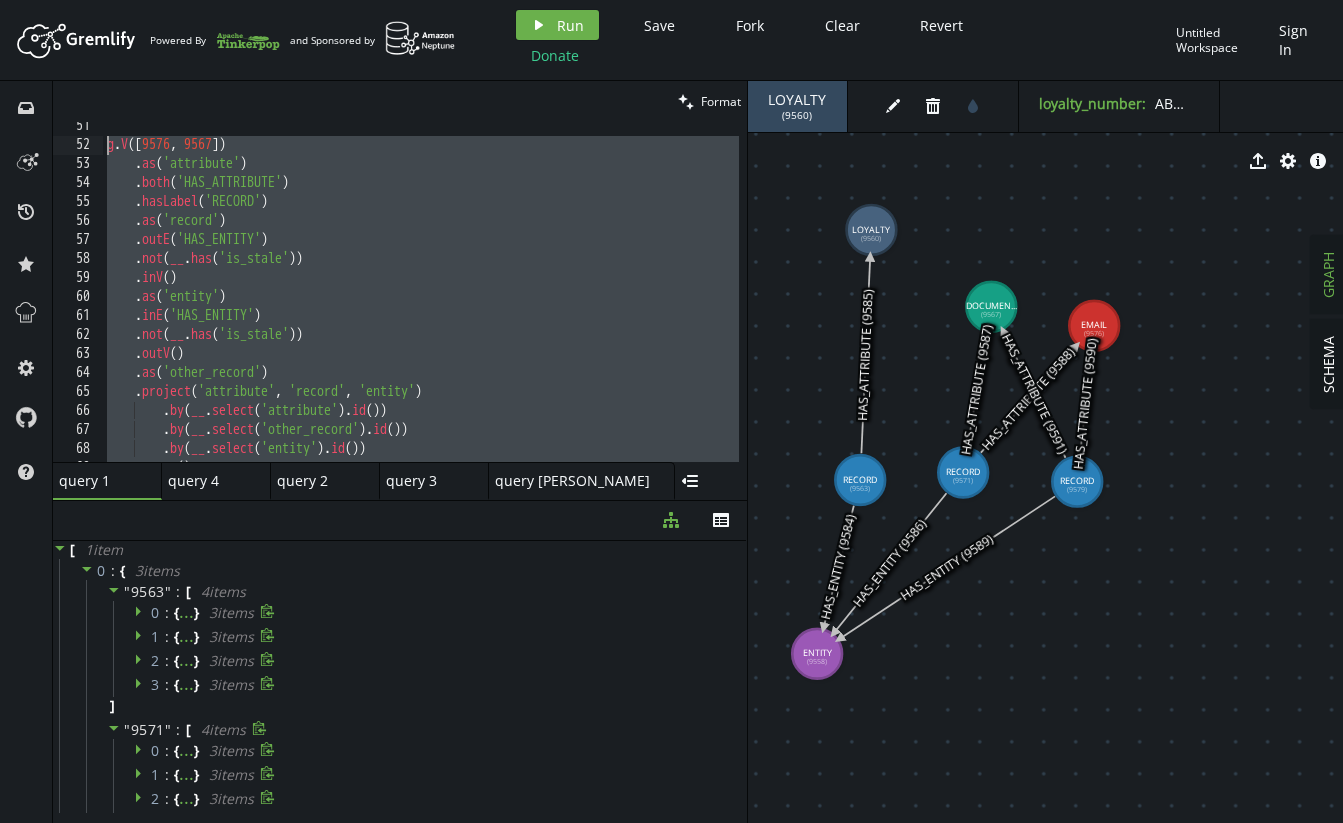 drag, startPoint x: 496, startPoint y: 393, endPoint x: 88, endPoint y: 149, distance: 475.39456 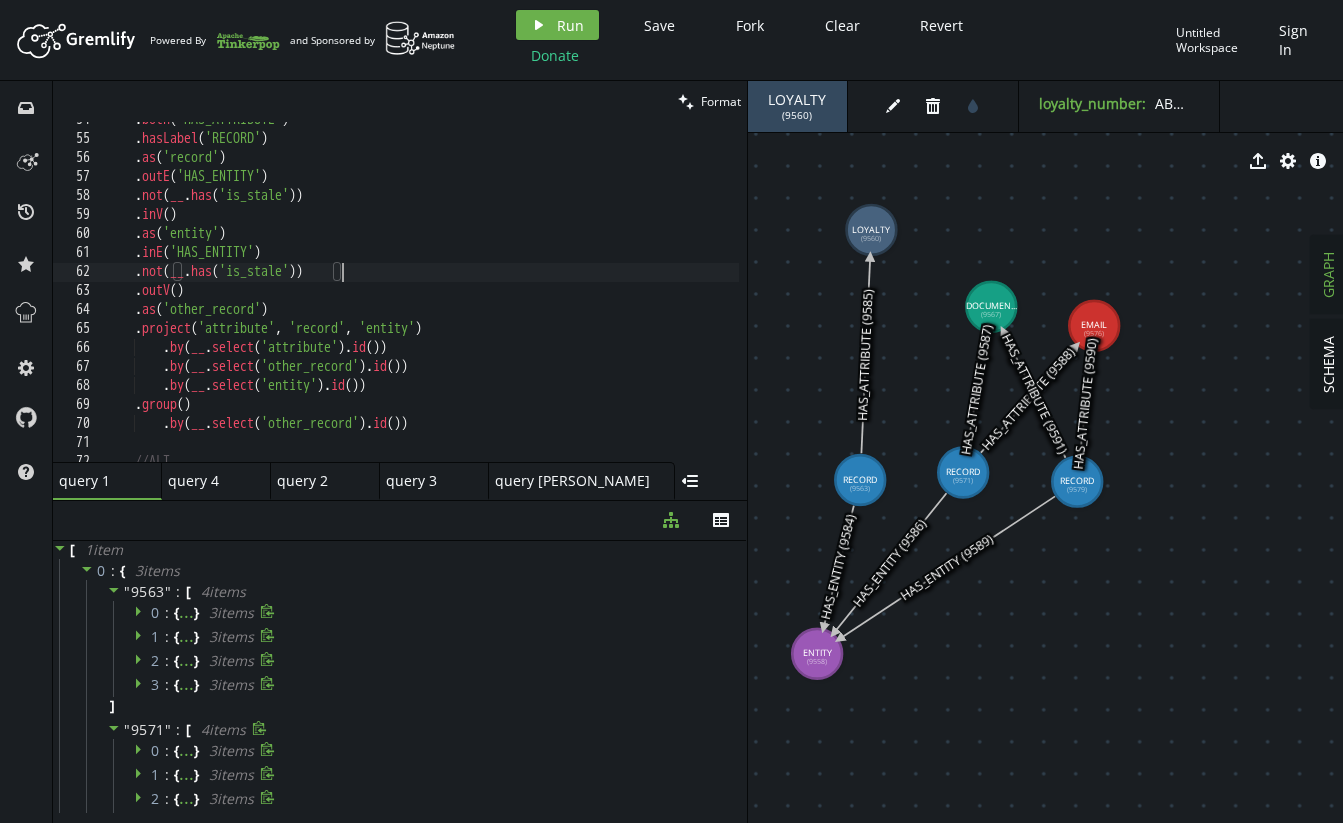 scroll, scrollTop: 1052, scrollLeft: 0, axis: vertical 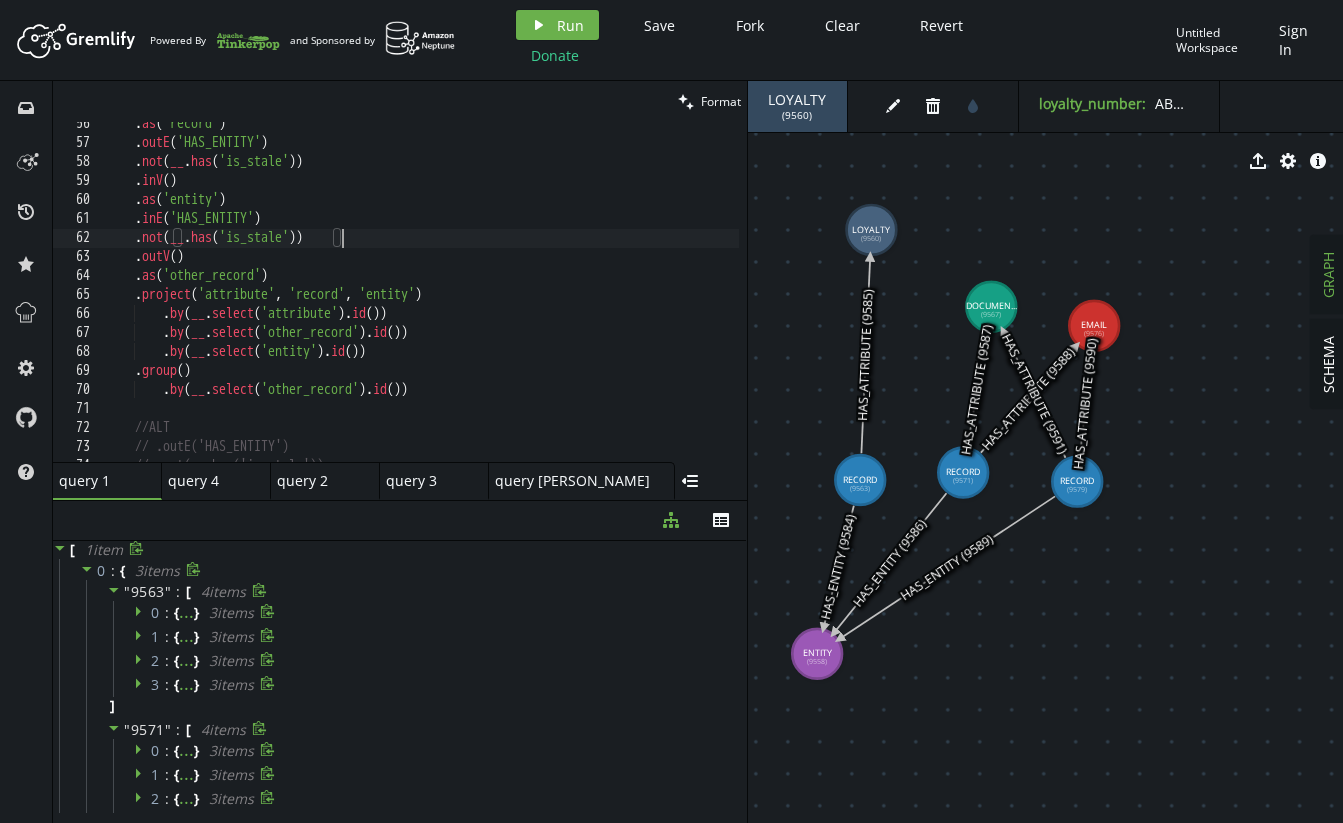 click 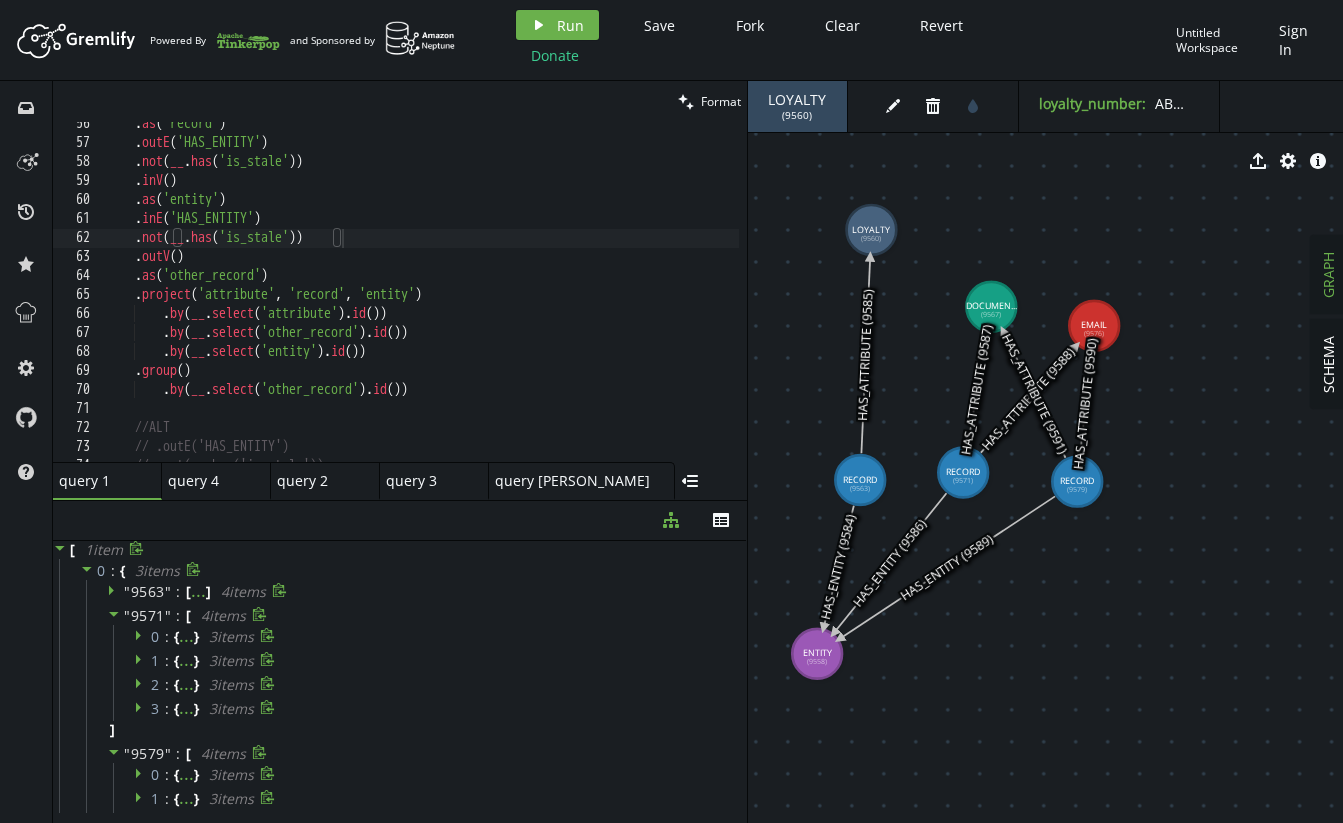 click 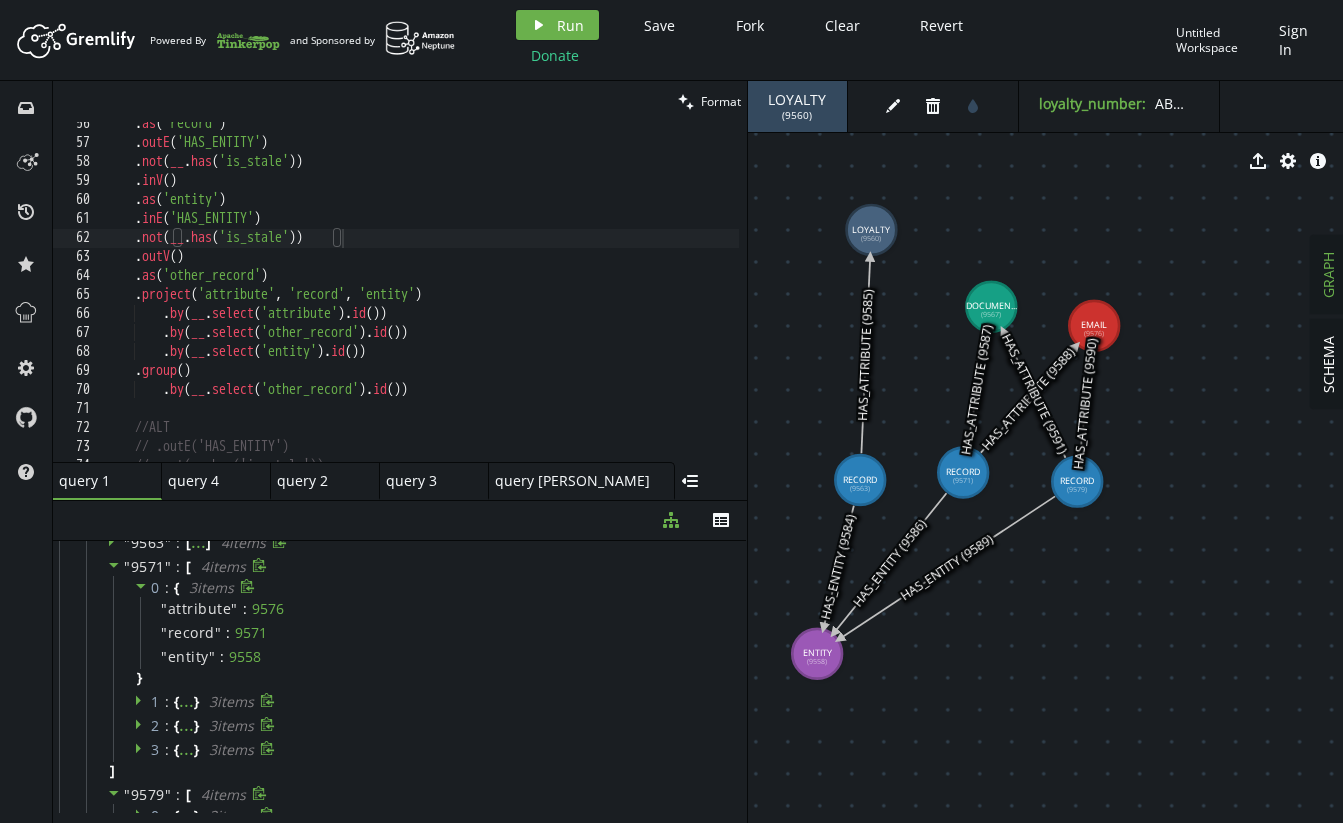scroll, scrollTop: 59, scrollLeft: 0, axis: vertical 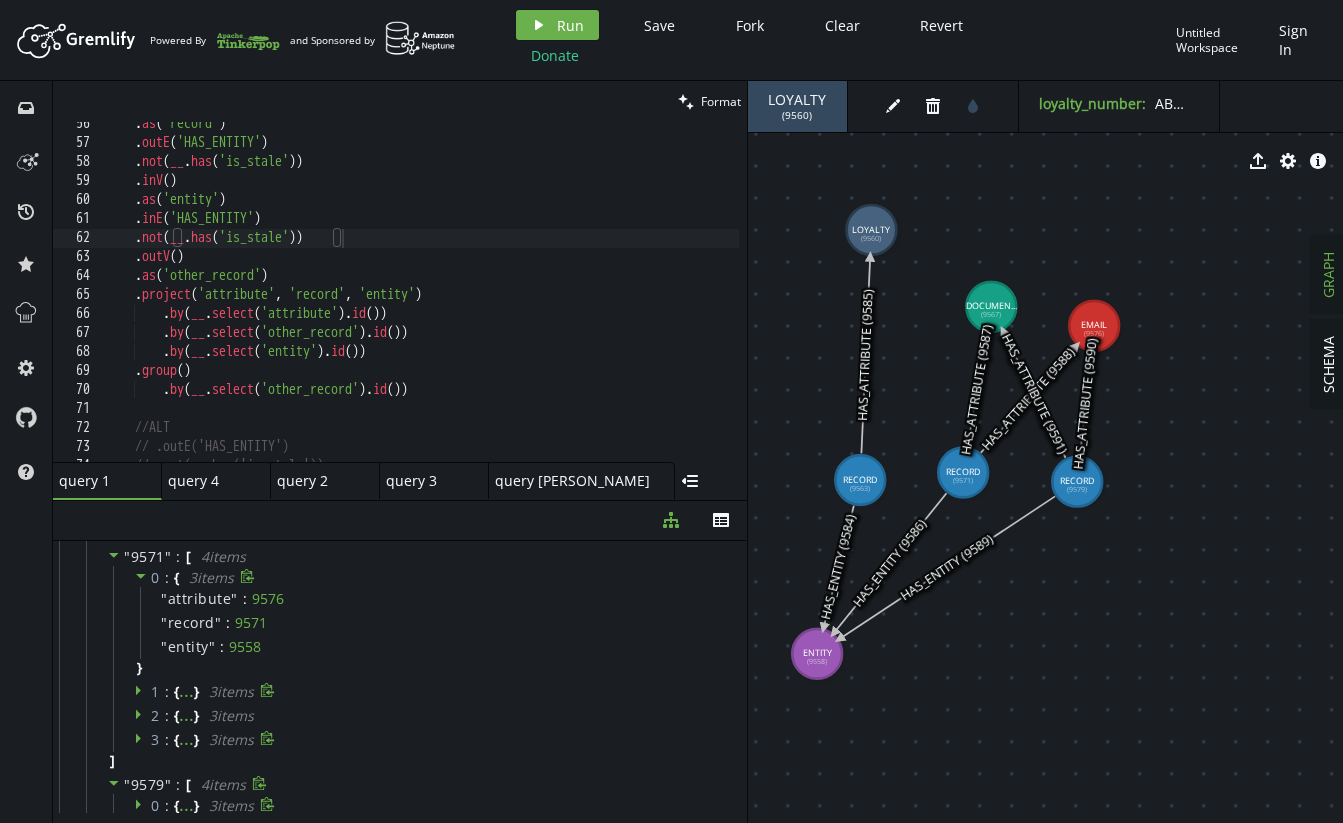 click 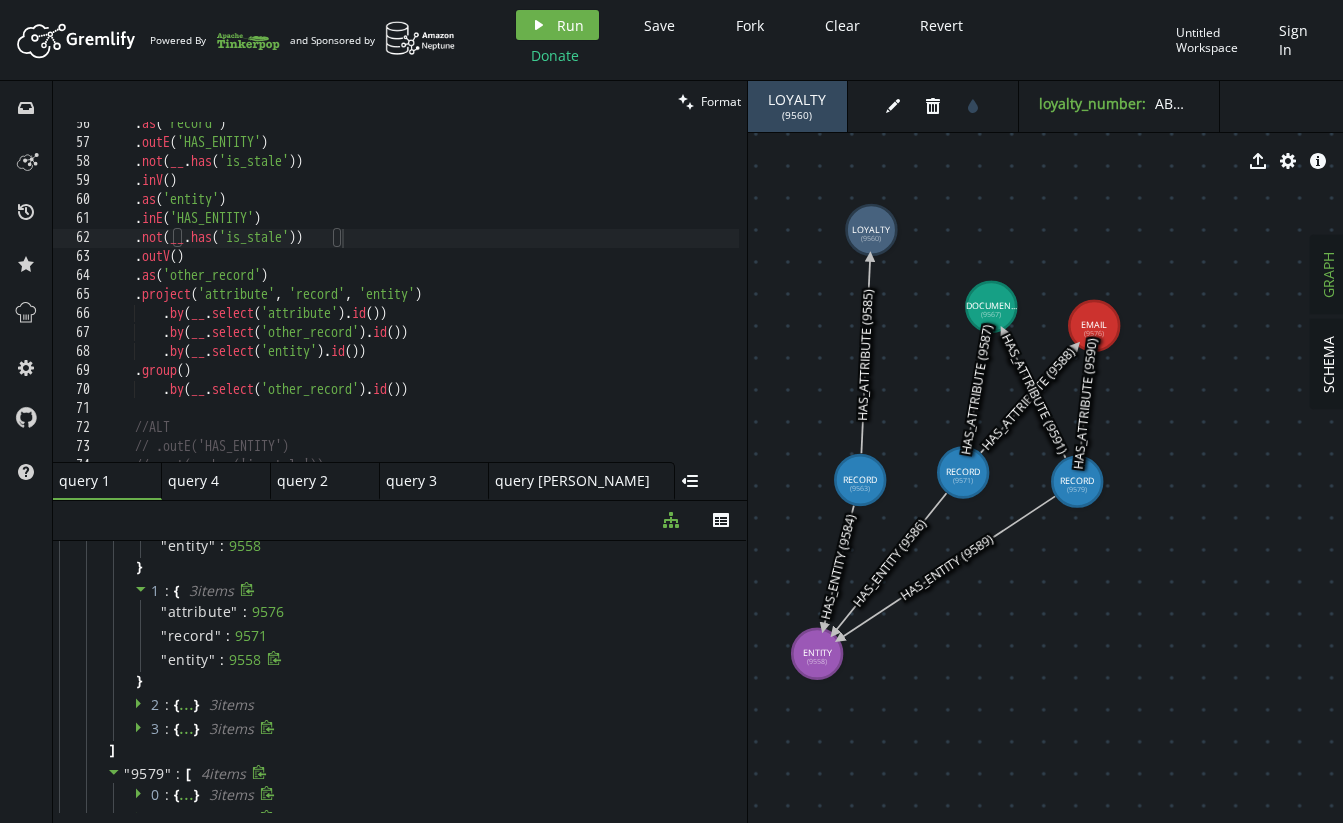 scroll, scrollTop: 154, scrollLeft: 0, axis: vertical 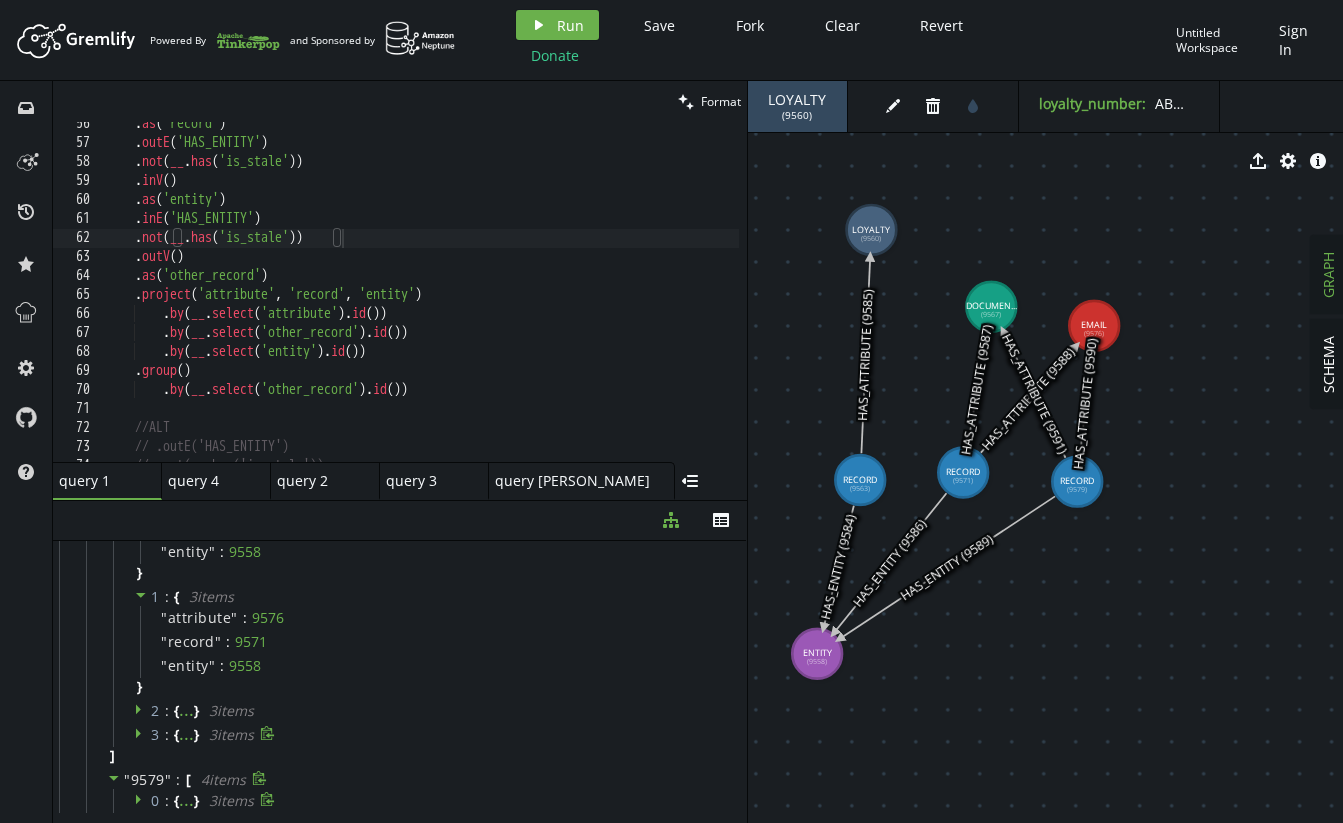 click 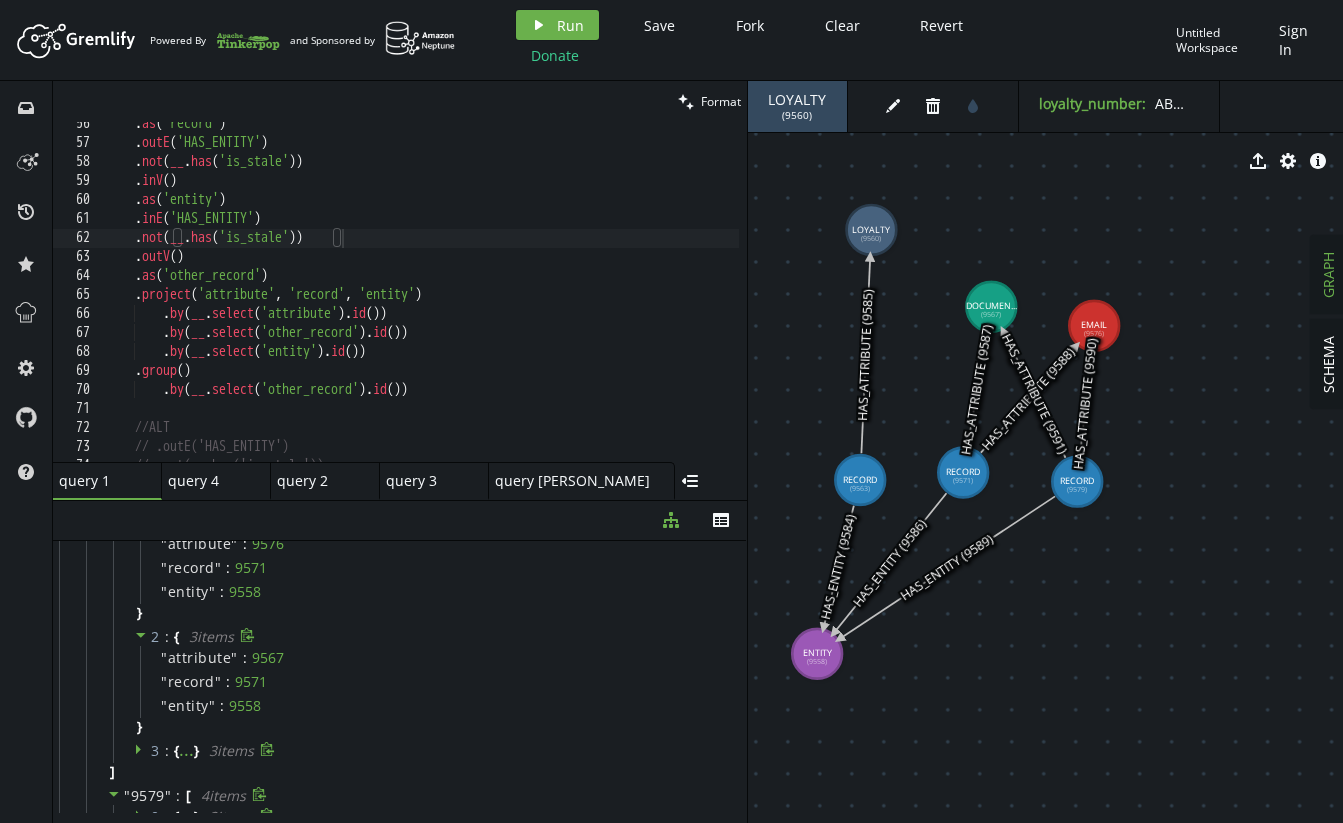 scroll, scrollTop: 230, scrollLeft: 0, axis: vertical 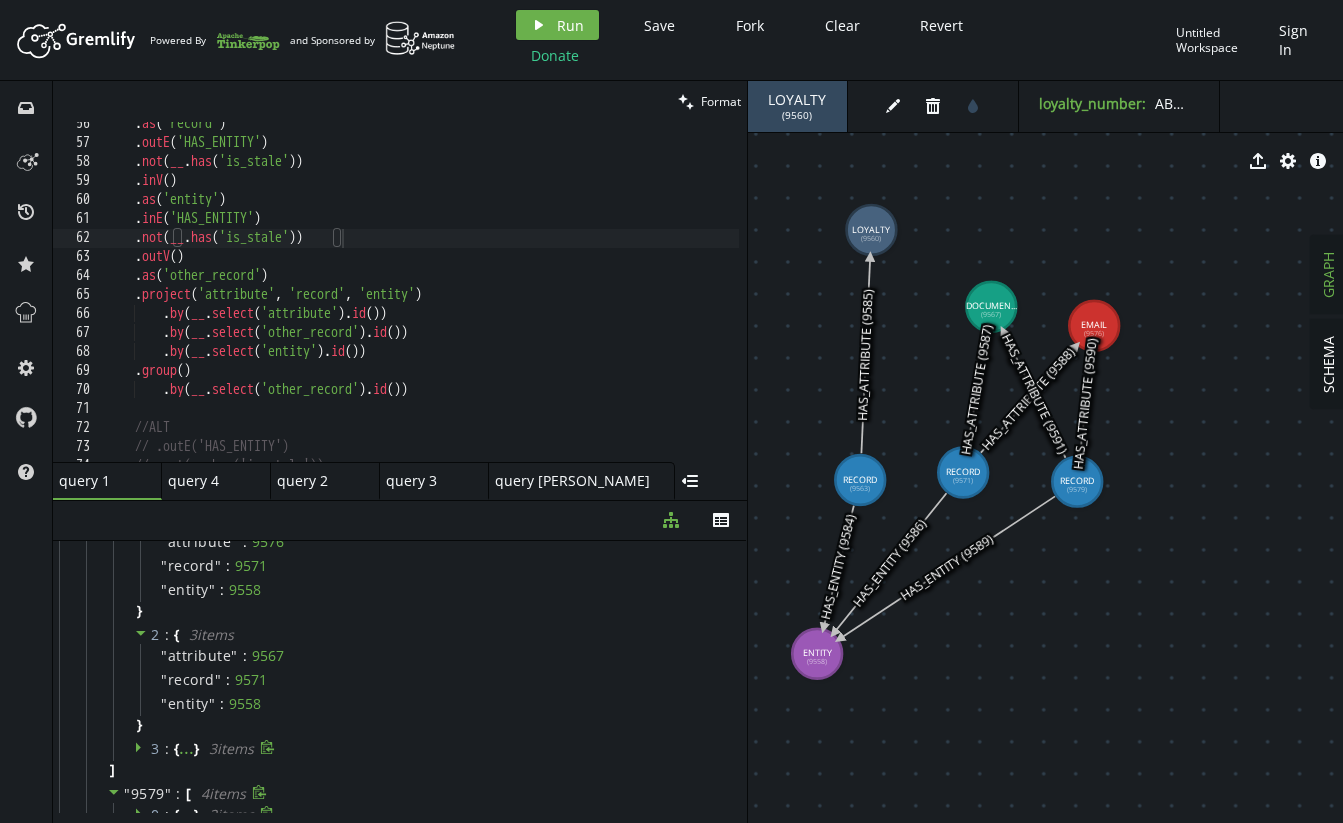 click 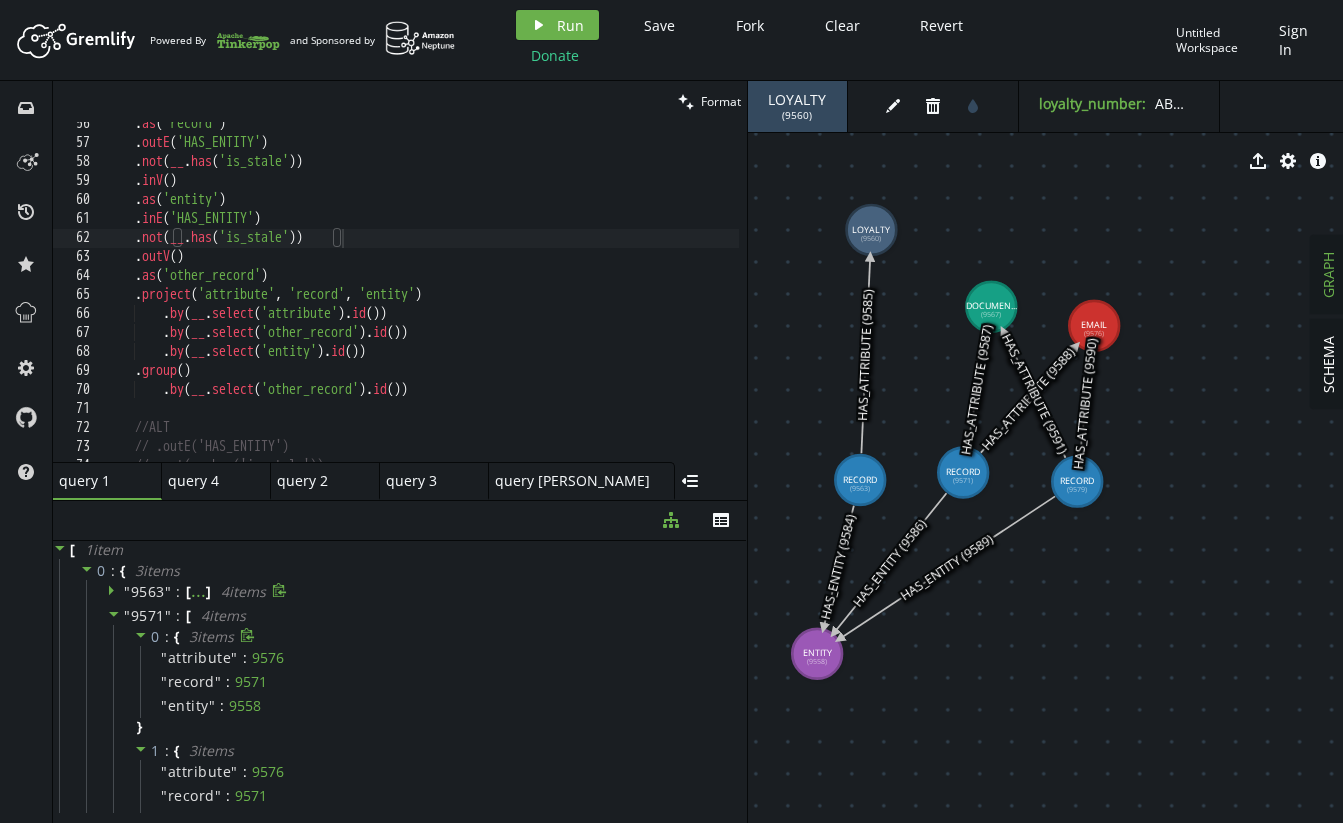 scroll, scrollTop: 382, scrollLeft: 0, axis: vertical 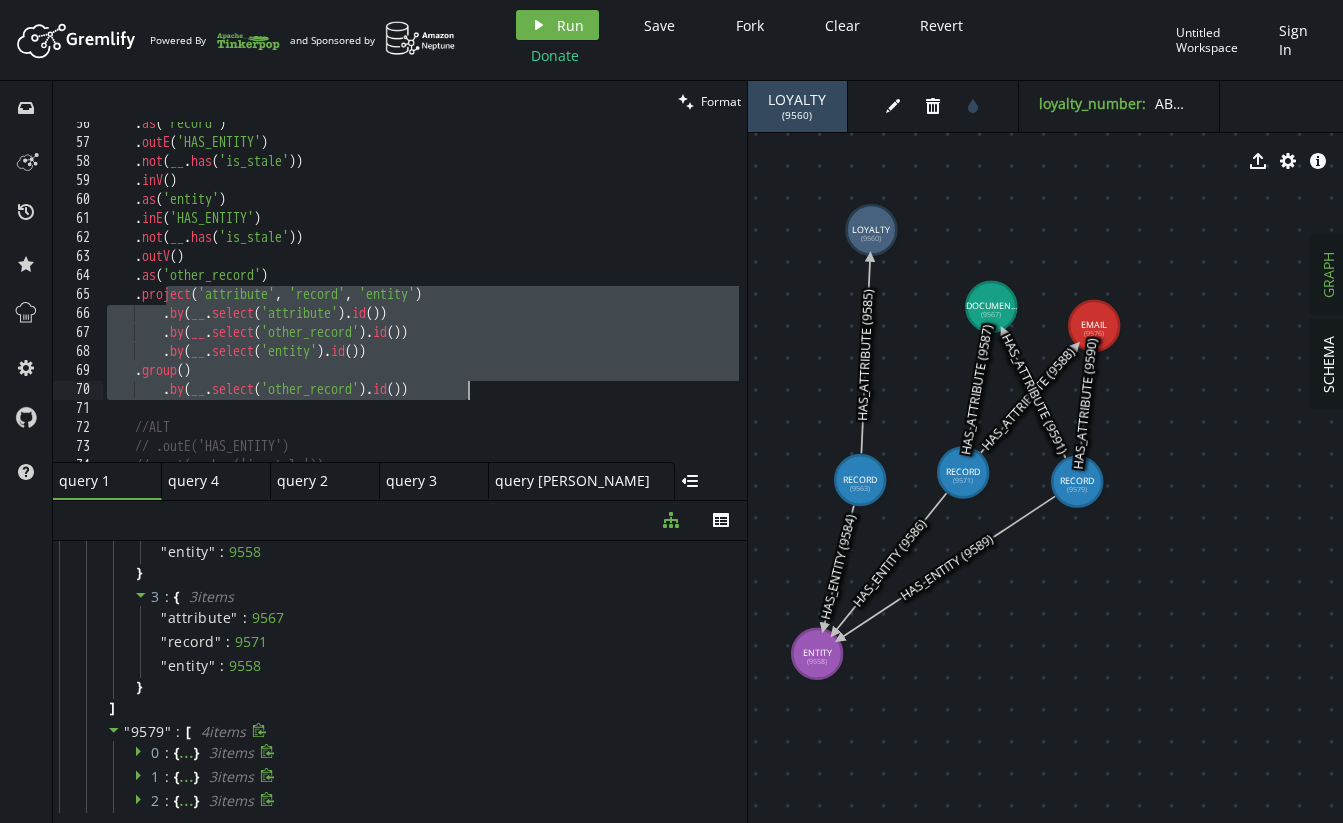 drag, startPoint x: 170, startPoint y: 299, endPoint x: 523, endPoint y: 397, distance: 366.35092 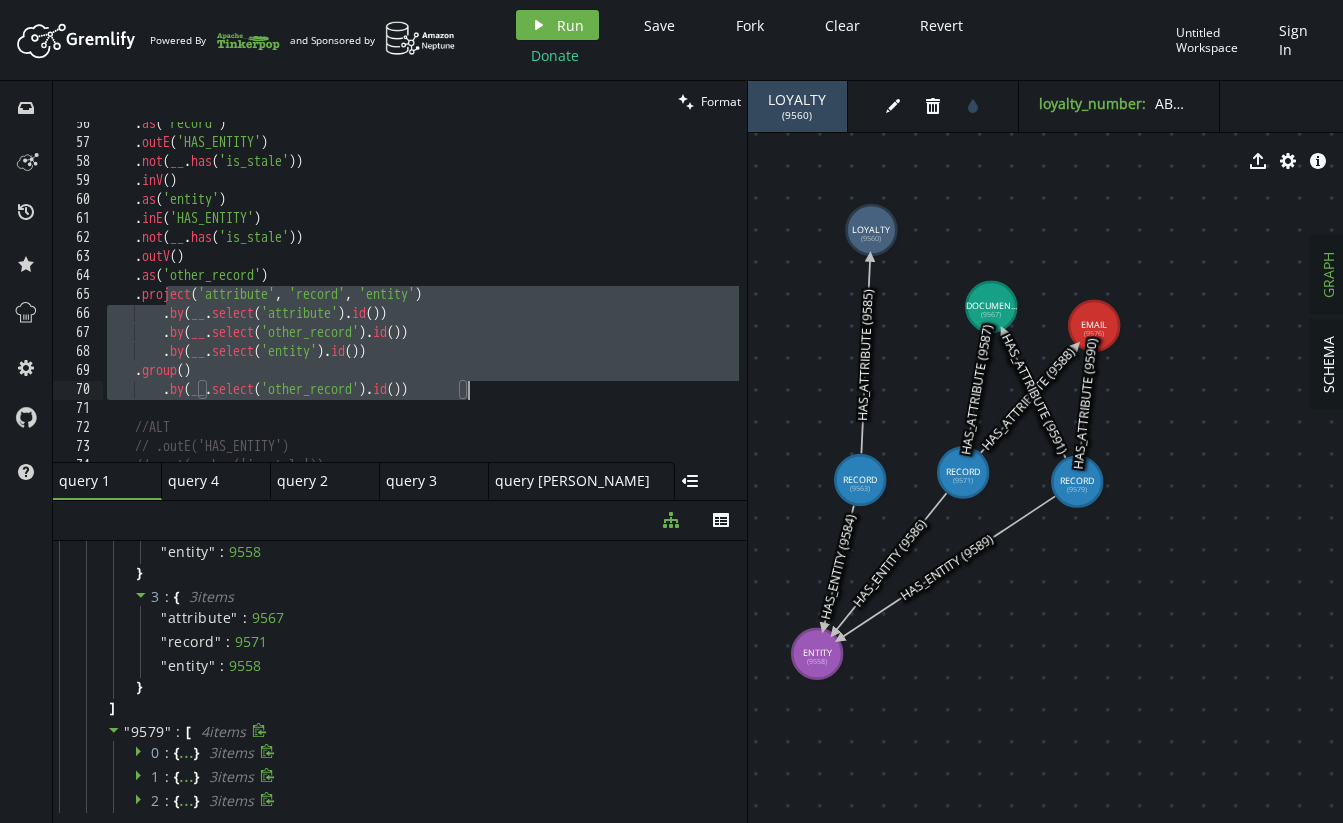 click on ". as ( 'record' )      . outE ( 'HAS_ENTITY' )      . not ( __ . has ( 'is_stale' ))      . inV ( )      . as ( 'entity' )      . inE ( 'HAS_ENTITY' )      . not ( __ . has ( 'is_stale' ))      . outV ( )      . as ( 'other_record' )      . project ( 'attribute' ,   'record' ,   'entity' )           . by ( __ . select ( 'attribute' ) . id ( ))           . by ( __ . select ( 'other_record' ) . id ( ))           . by ( __ . select ( 'entity' ) . id ( ))      . group ( )           . by ( __ . select ( 'other_record' ) . id ( ))           //ALT      // .outE('HAS_ENTITY')      // .not(__.has('is_stale'))" at bounding box center [611, 299] 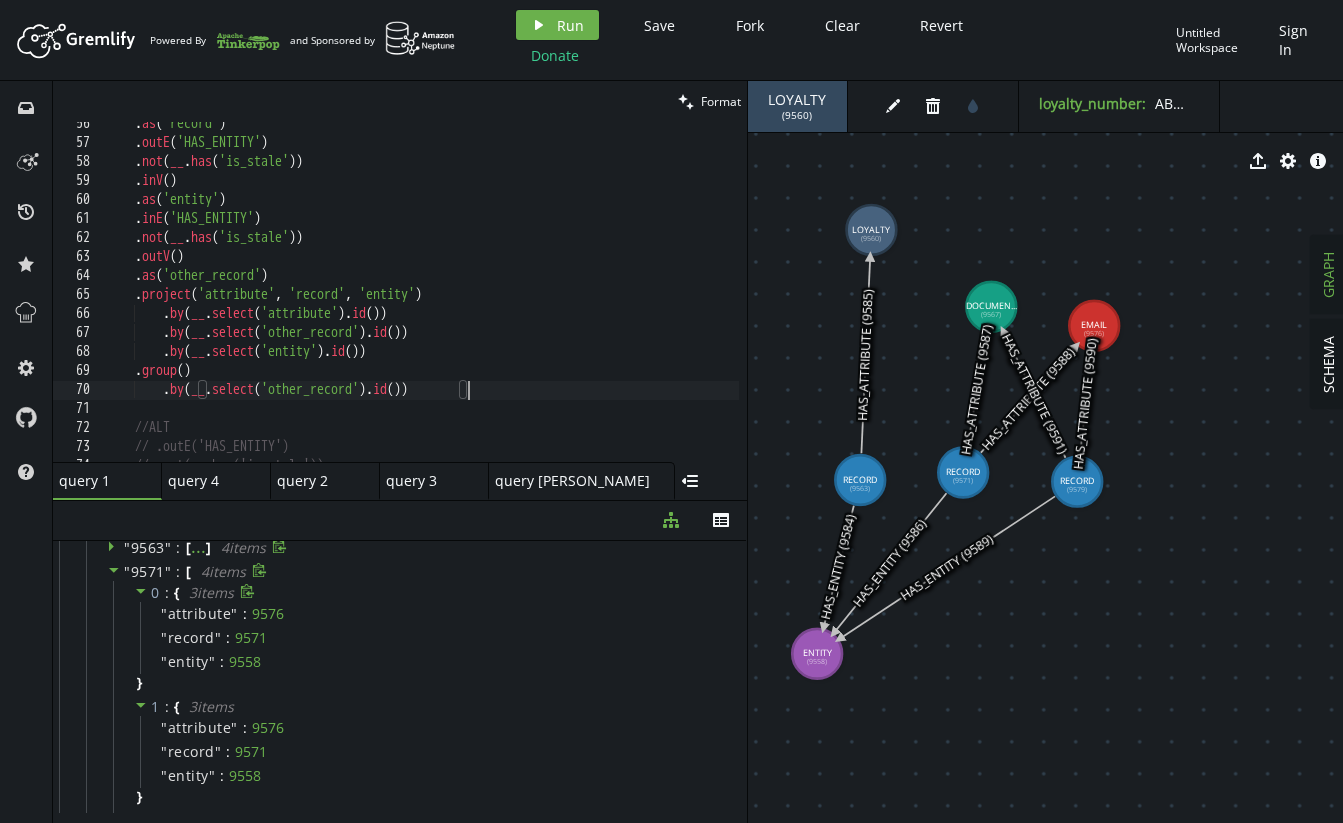 scroll, scrollTop: 43, scrollLeft: 0, axis: vertical 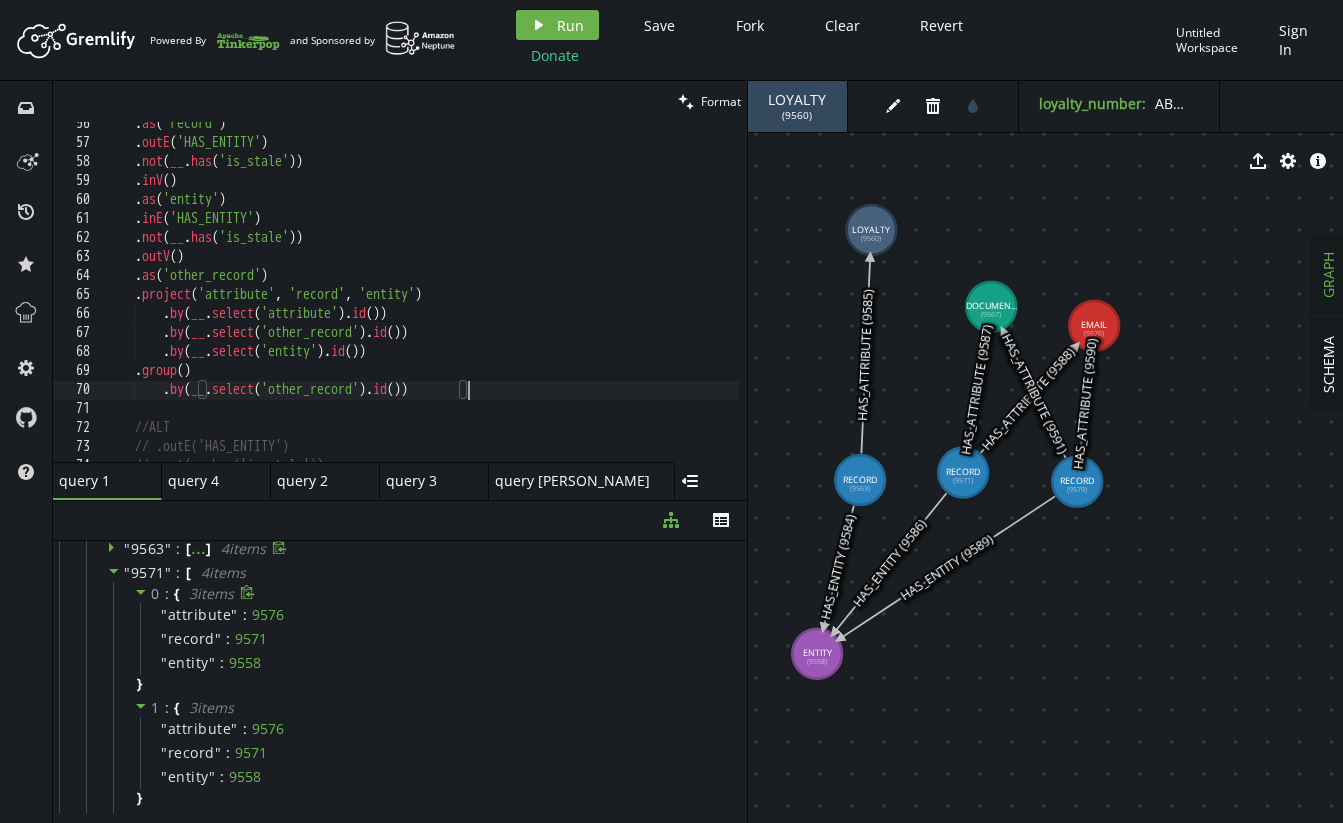 click 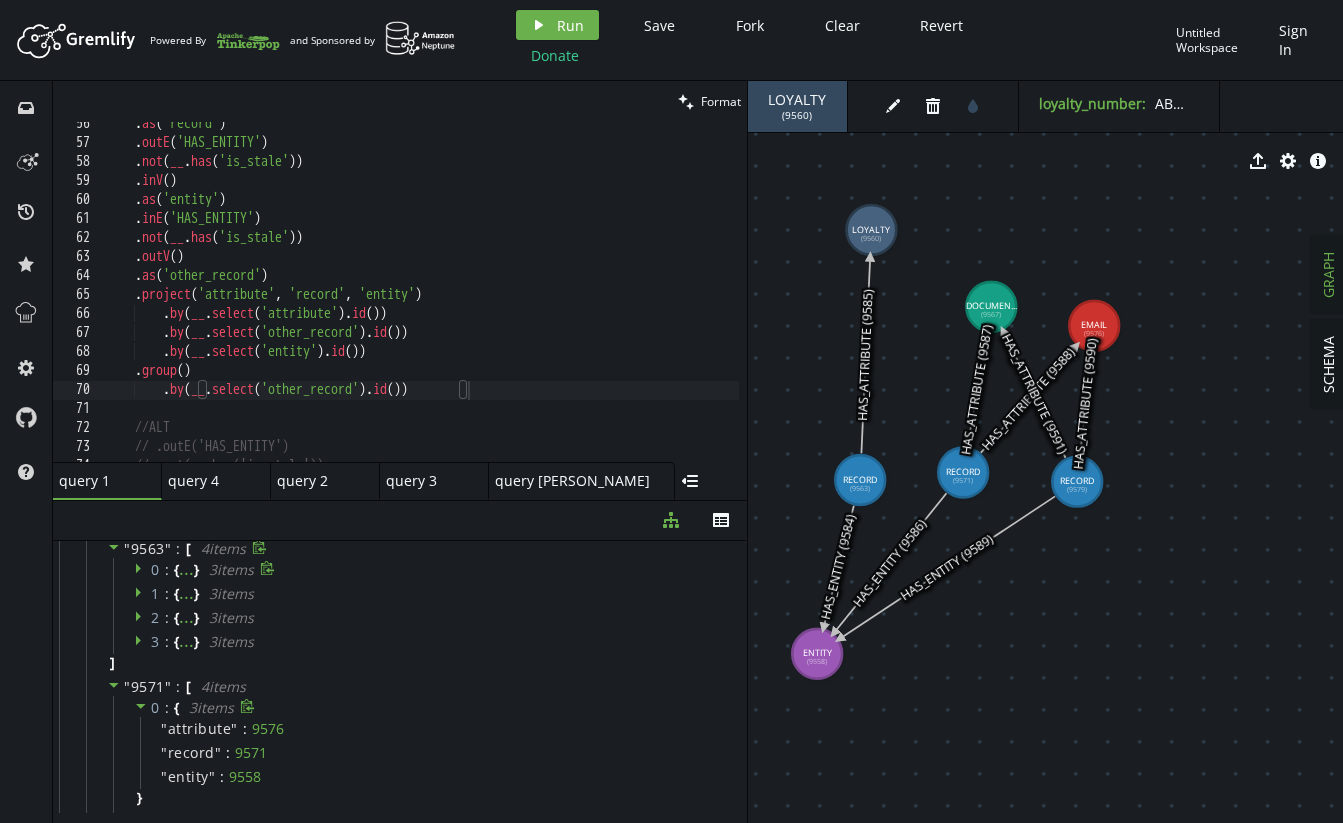 click 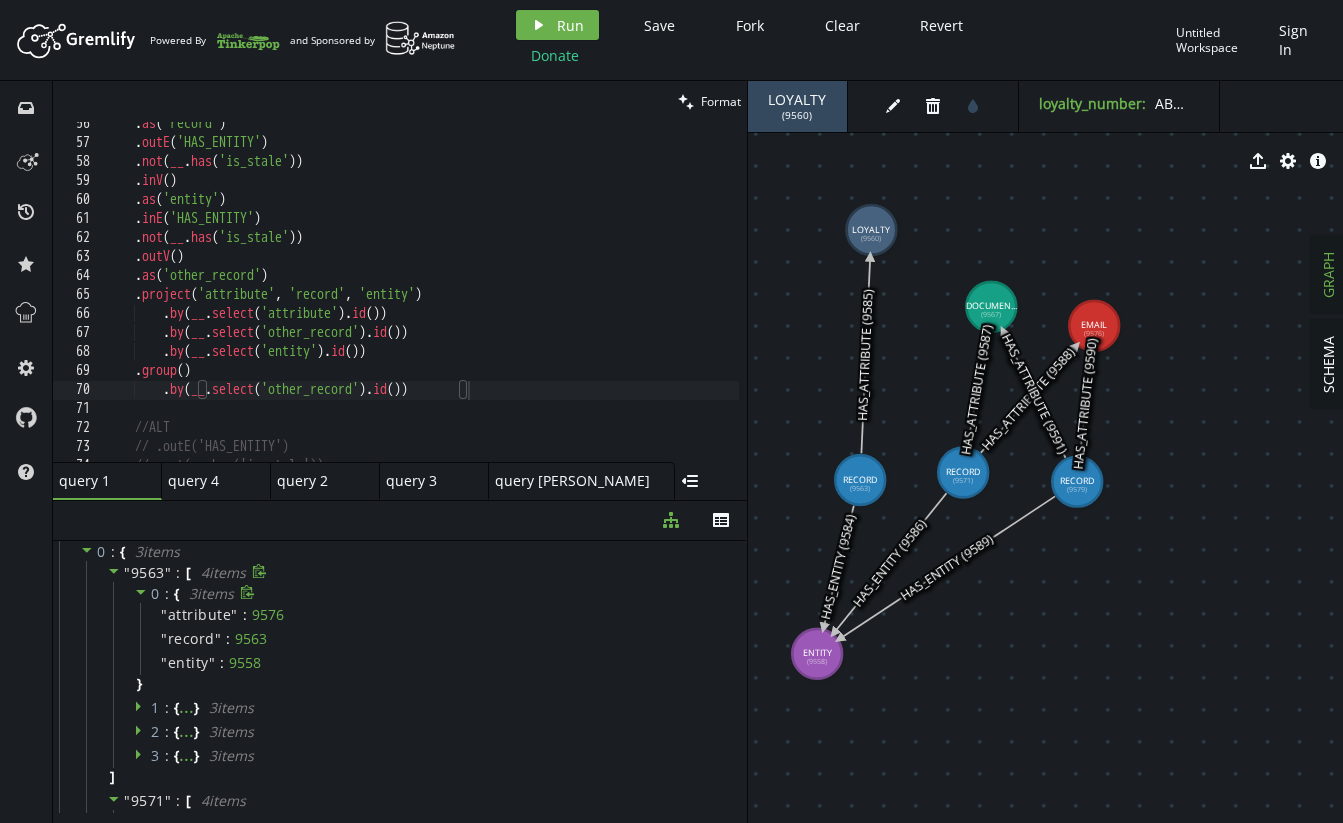scroll, scrollTop: 4, scrollLeft: 0, axis: vertical 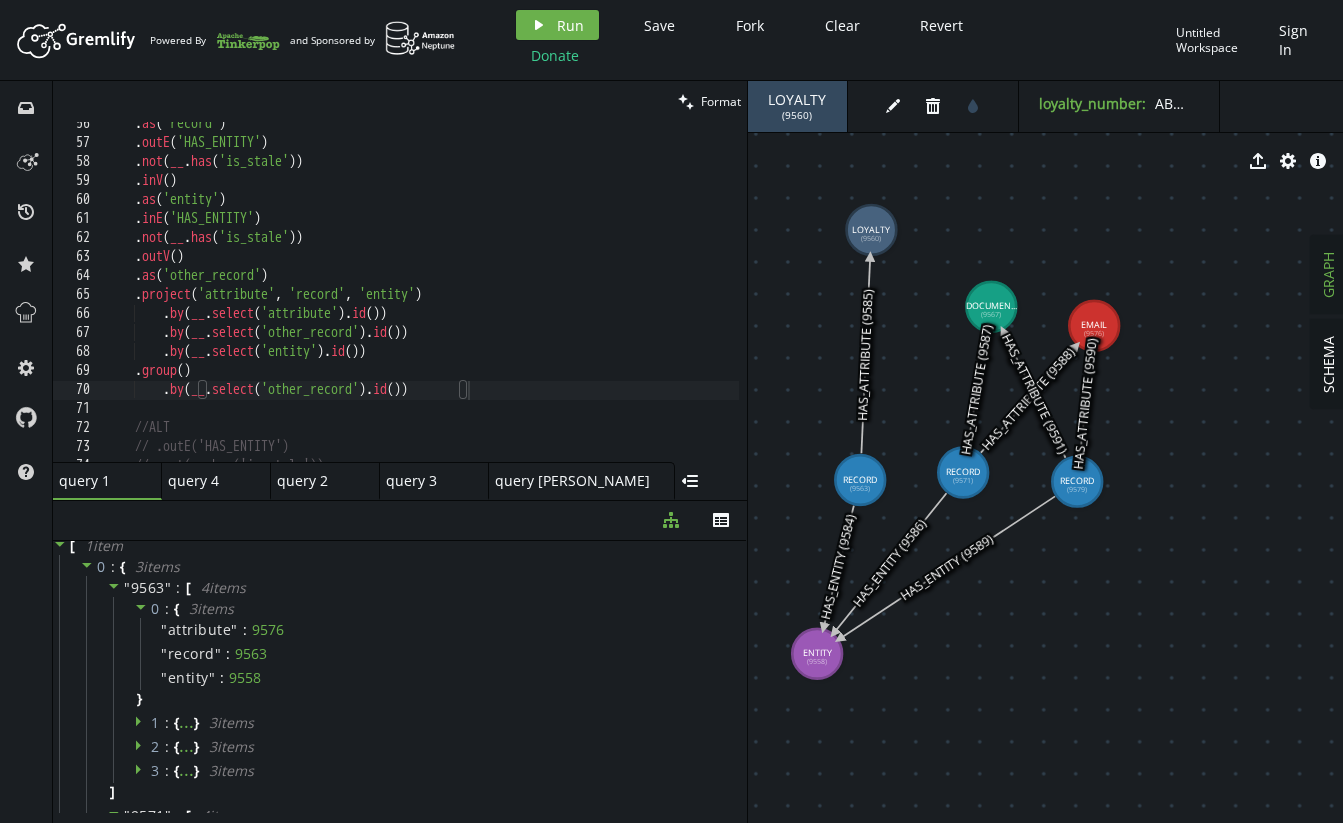 click on "9563" at bounding box center (148, 587) 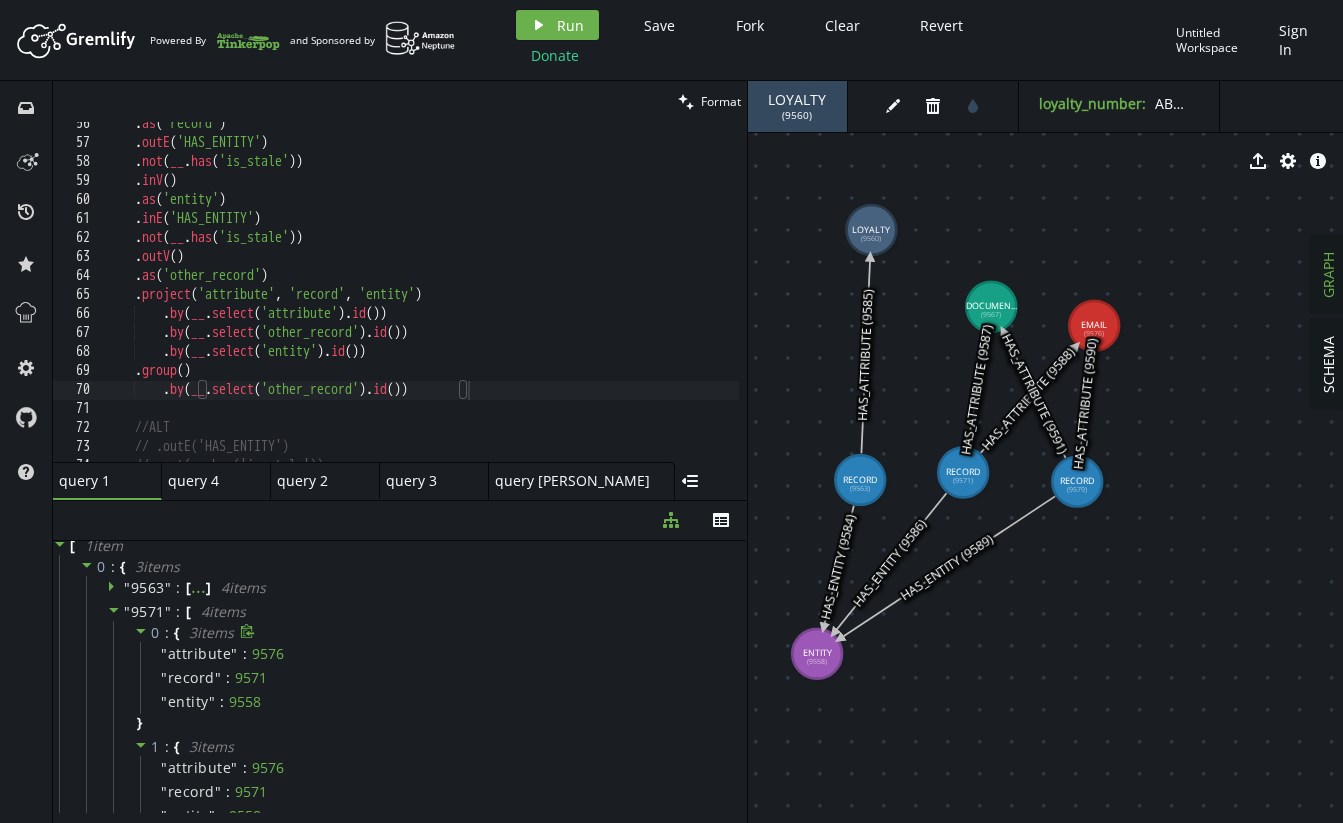 click on "9563" at bounding box center [148, 587] 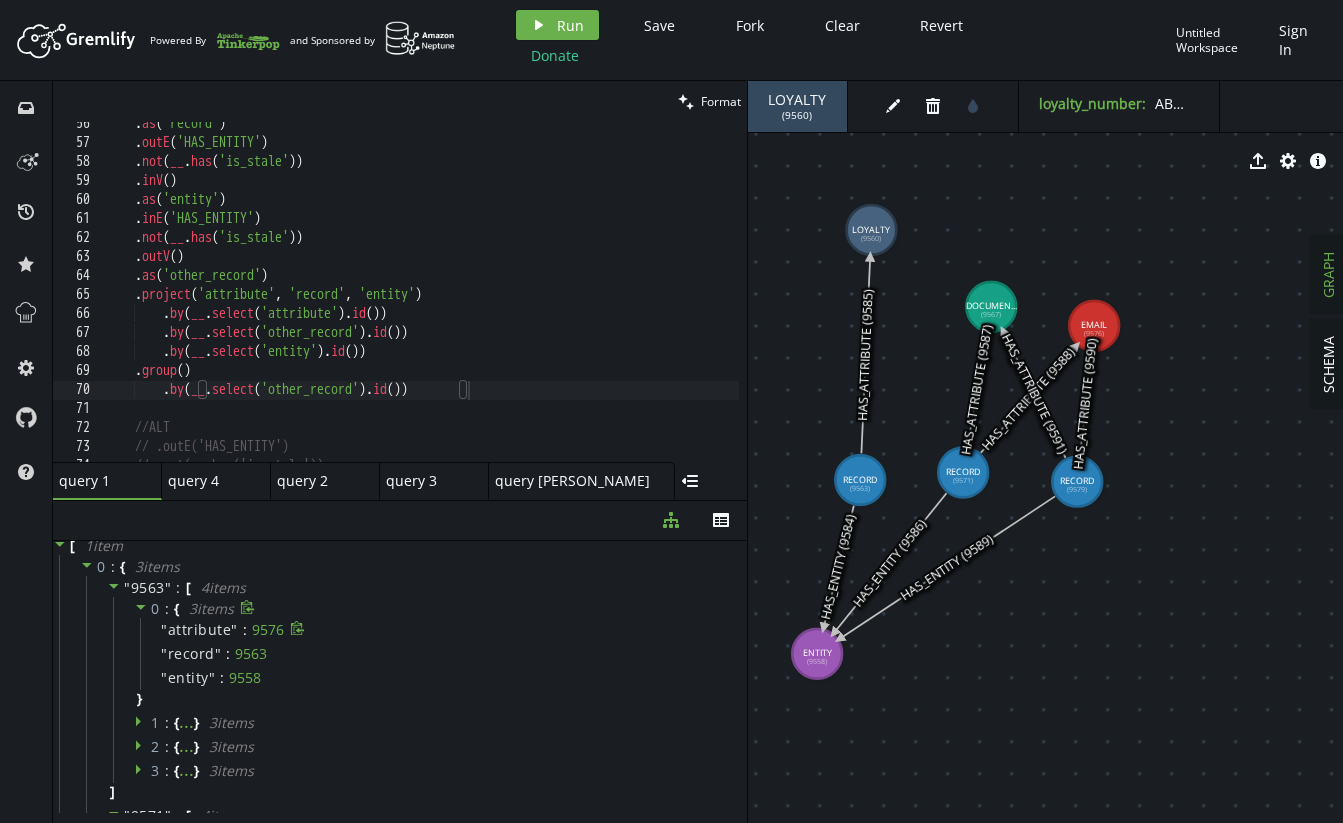 click on "attribute" at bounding box center [200, 630] 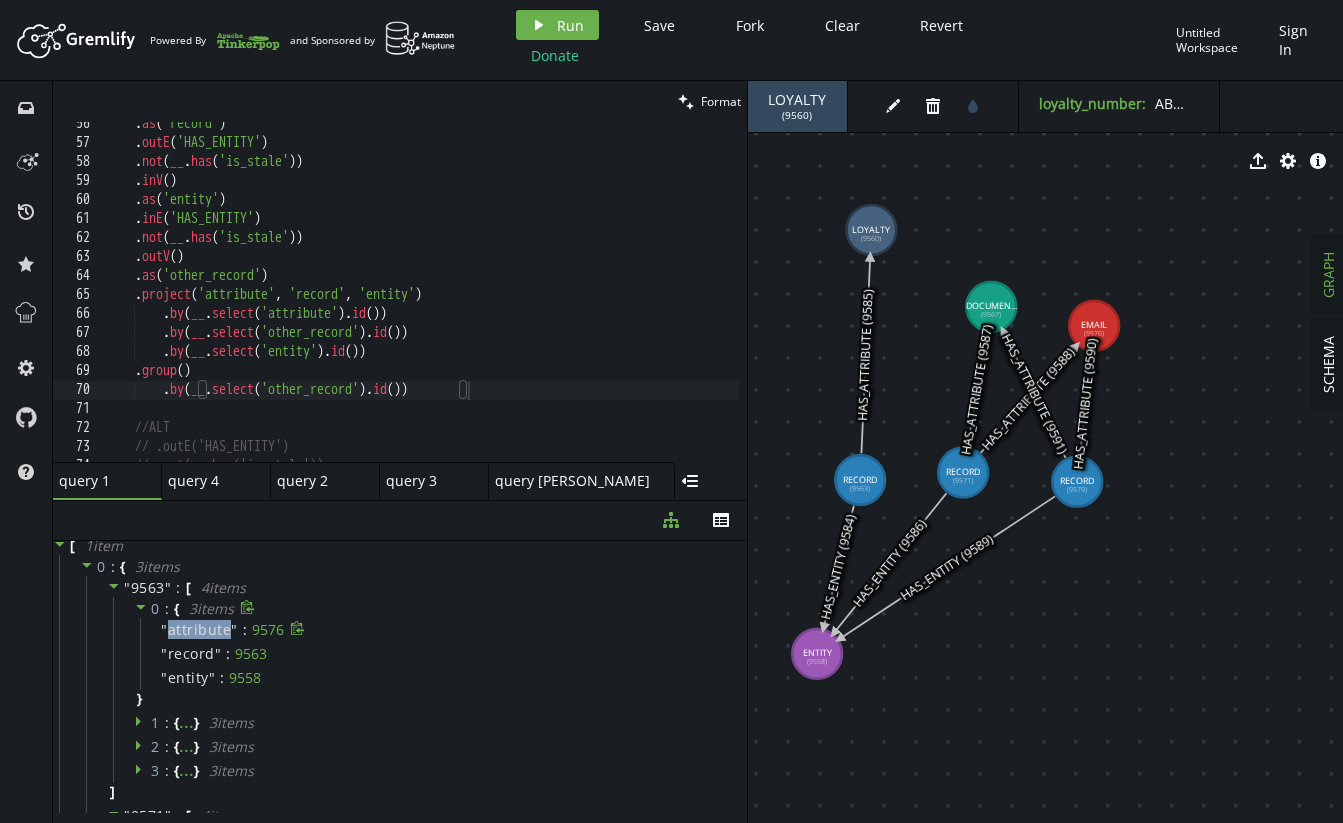 click on "attribute" at bounding box center (200, 630) 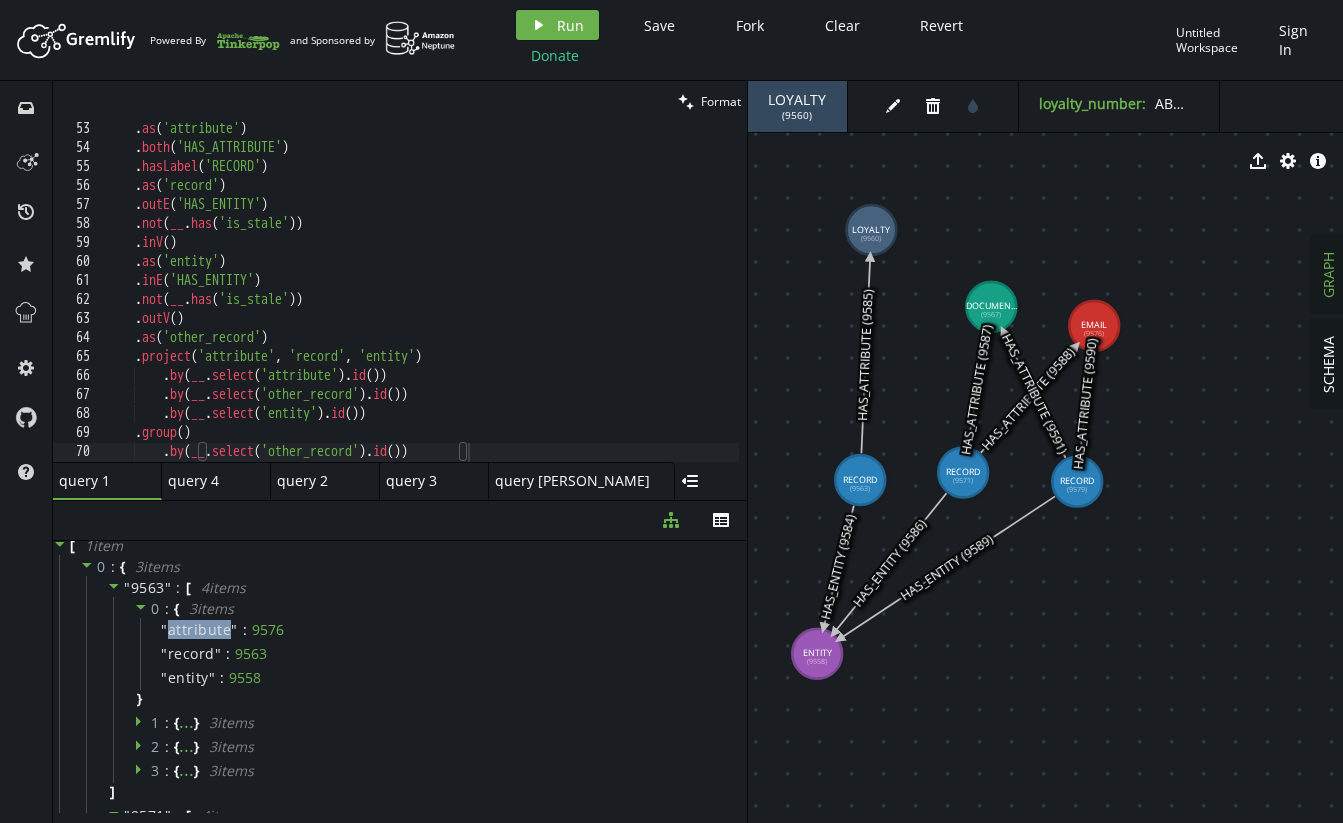 scroll, scrollTop: 959, scrollLeft: 0, axis: vertical 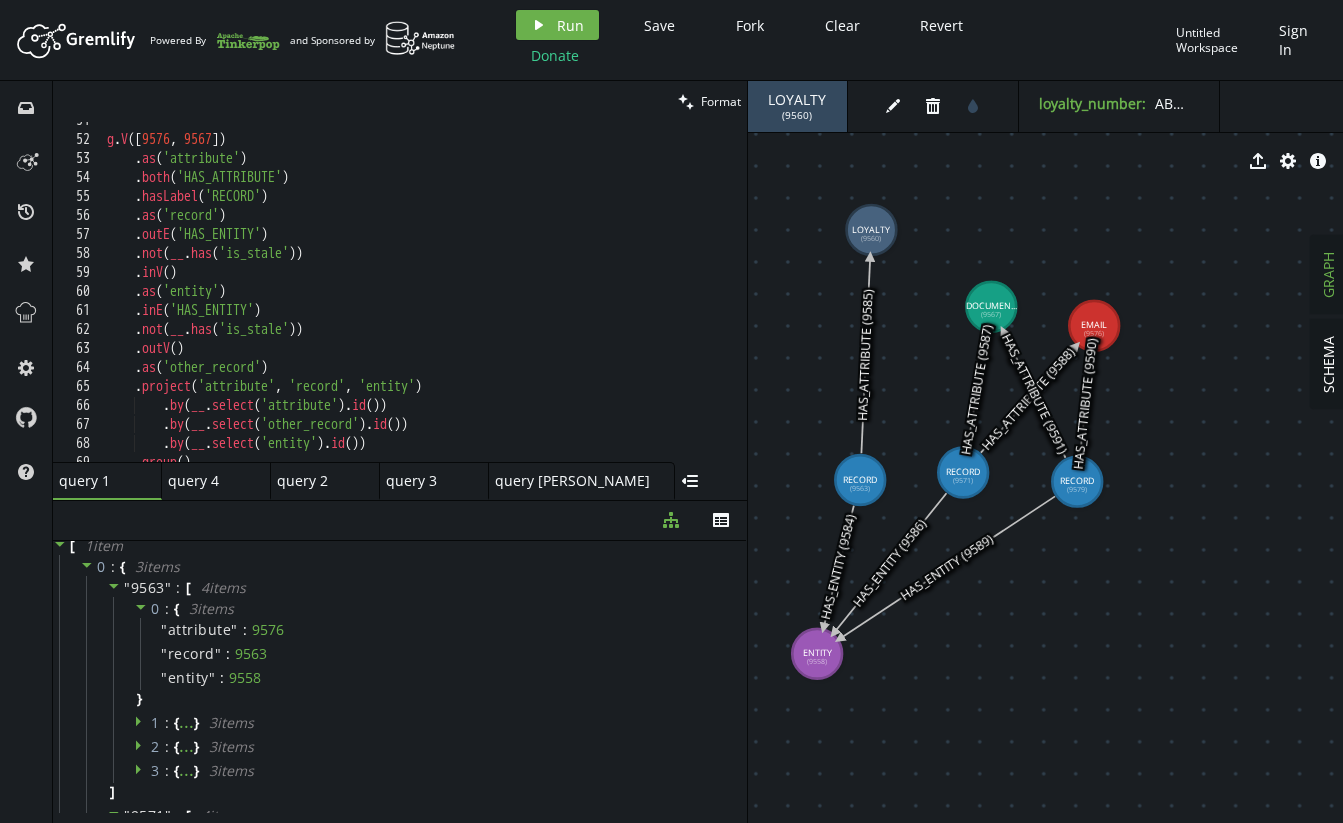 click on "g . V ([ 9576 ,   9567 ])        . as ( 'attribute' )      . both ( 'HAS_ATTRIBUTE' )      . hasLabel ( 'RECORD' )      . as ( 'record' )      . outE ( 'HAS_ENTITY' )      . not ( __ . has ( 'is_stale' ))      . inV ( )      . as ( 'entity' )      . inE ( 'HAS_ENTITY' )      . not ( __ . has ( 'is_stale' ))      . outV ( )      . as ( 'other_record' )      . project ( 'attribute' ,   'record' ,   'entity' )           . by ( __ . select ( 'attribute' ) . id ( ))           . by ( __ . select ( 'other_record' ) . id ( ))           . by ( __ . select ( 'entity' ) . id ( ))      . group ( )" at bounding box center [611, 296] 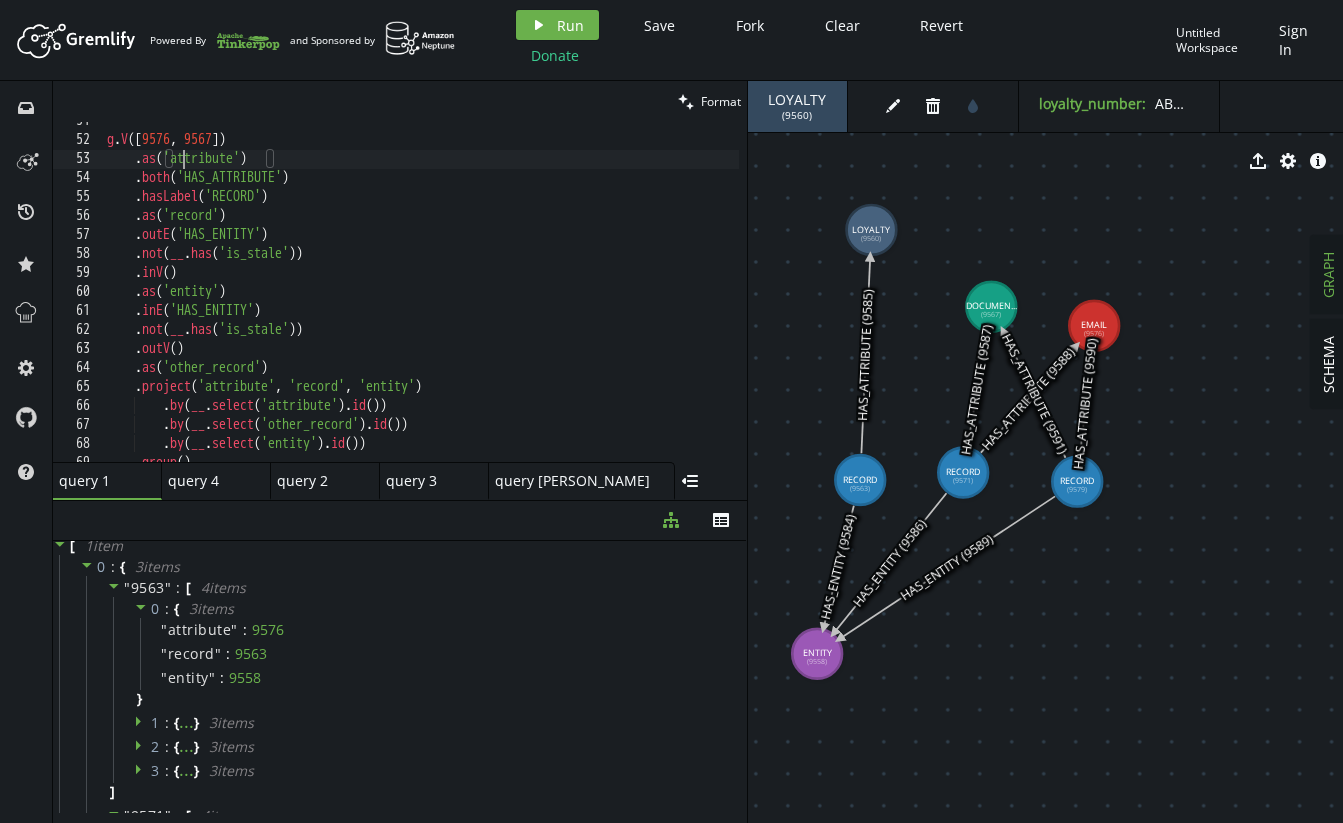 click on "g . V ([ 9576 ,   9567 ])        . as ( 'attribute' )      . both ( 'HAS_ATTRIBUTE' )      . hasLabel ( 'RECORD' )      . as ( 'record' )      . outE ( 'HAS_ENTITY' )      . not ( __ . has ( 'is_stale' ))      . inV ( )      . as ( 'entity' )      . inE ( 'HAS_ENTITY' )      . not ( __ . has ( 'is_stale' ))      . outV ( )      . as ( 'other_record' )      . project ( 'attribute' ,   'record' ,   'entity' )           . by ( __ . select ( 'attribute' ) . id ( ))           . by ( __ . select ( 'other_record' ) . id ( ))           . by ( __ . select ( 'entity' ) . id ( ))      . group ( )" at bounding box center [611, 296] 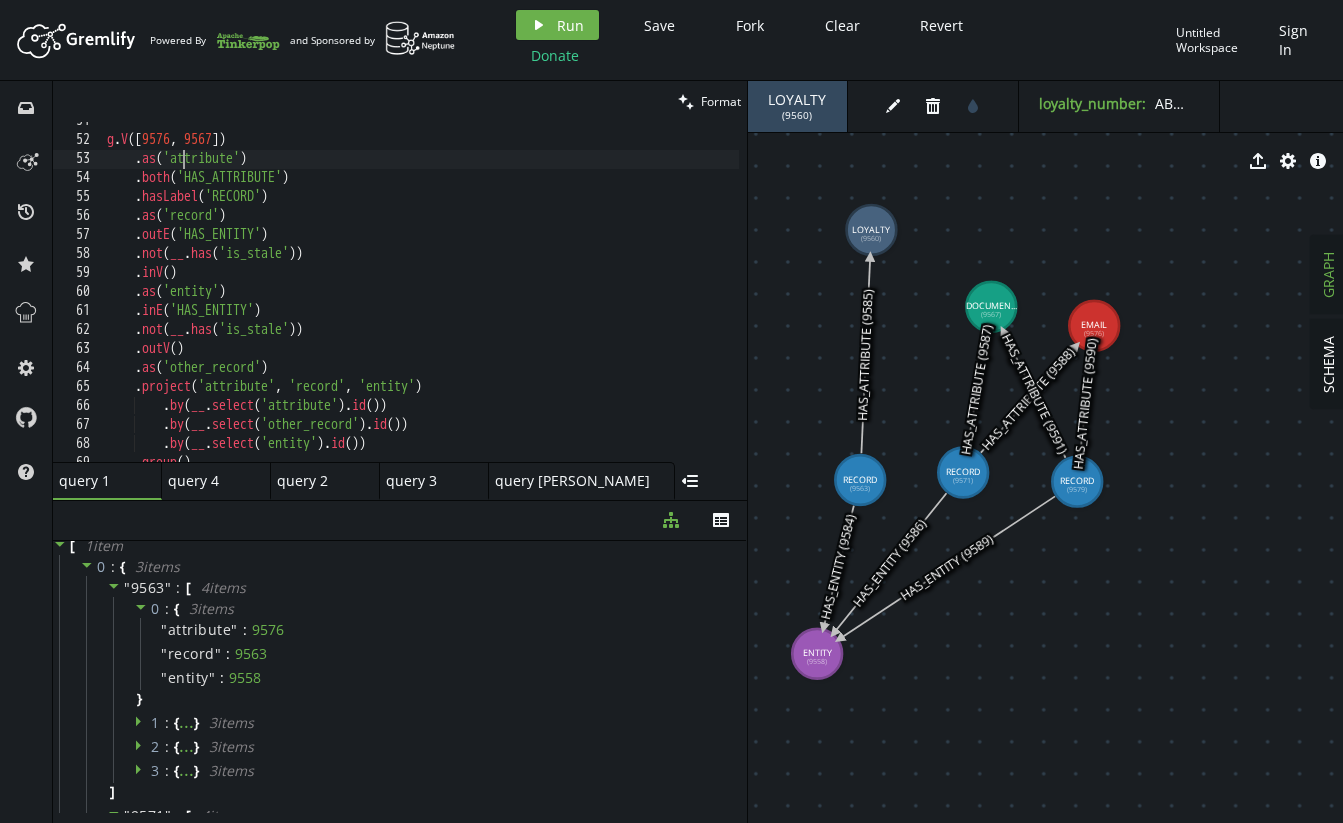scroll, scrollTop: 1073, scrollLeft: 0, axis: vertical 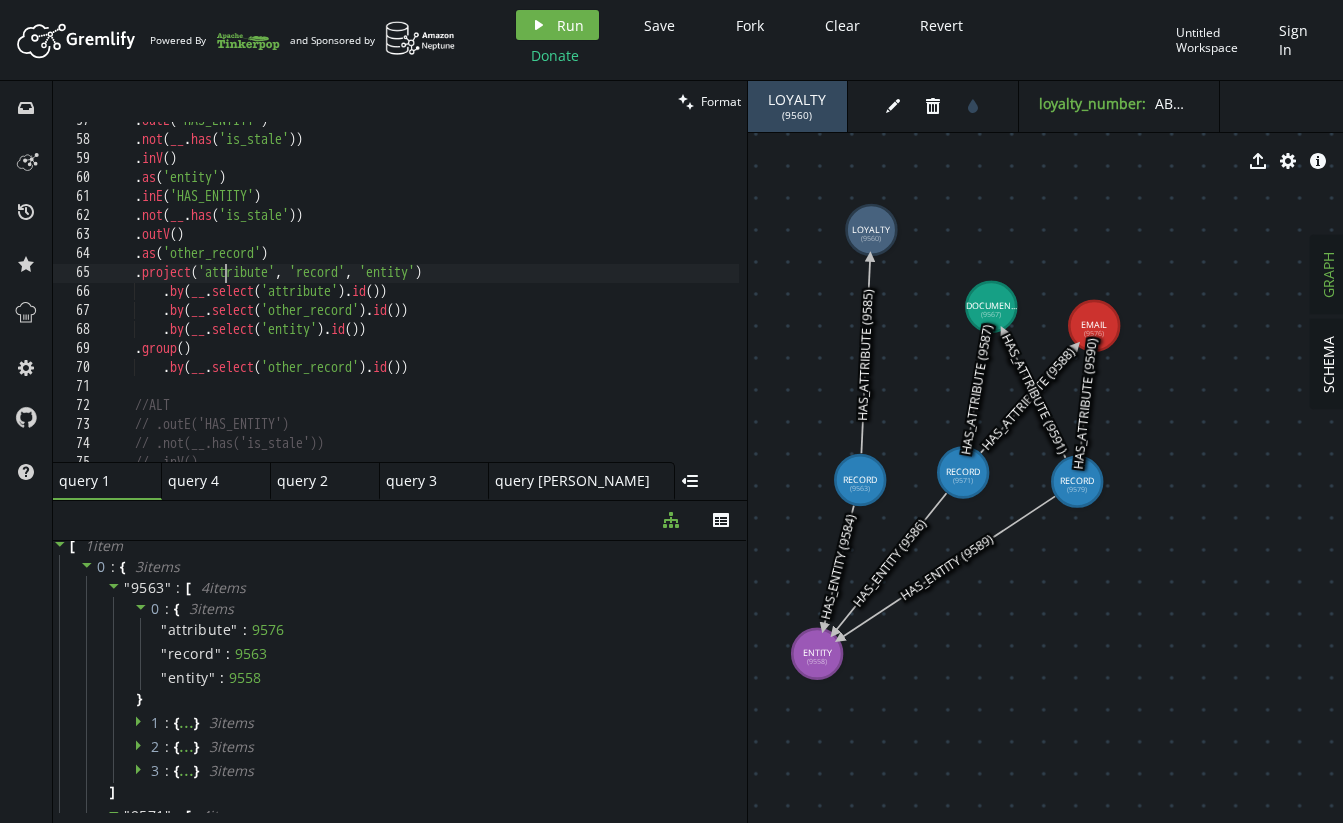 click on ". outE ( 'HAS_ENTITY' )      . not ( __ . has ( 'is_stale' ))      . inV ( )      . as ( 'entity' )      . inE ( 'HAS_ENTITY' )      . not ( __ . has ( 'is_stale' ))      . outV ( )      . as ( 'other_record' )      . project ( 'attribute' ,   'record' ,   'entity' )           . by ( __ . select ( 'attribute' ) . id ( ))           . by ( __ . select ( 'other_record' ) . id ( ))           . by ( __ . select ( 'entity' ) . id ( ))      . group ( )           . by ( __ . select ( 'other_record' ) . id ( ))           //ALT      // .outE('HAS_ENTITY')      // .not(__.has('is_stale'))      // .inV()" at bounding box center (611, 296) 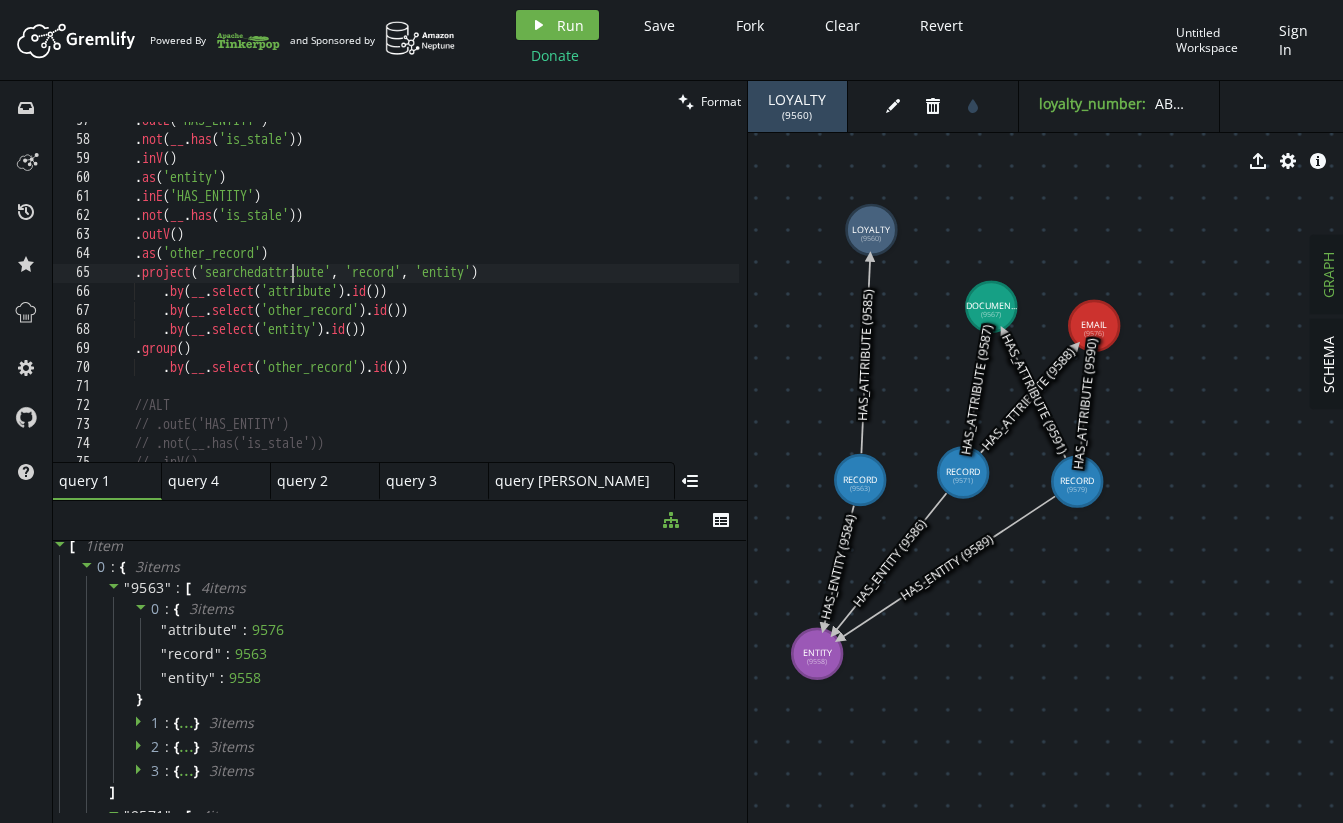 scroll, scrollTop: 0, scrollLeft: 192, axis: horizontal 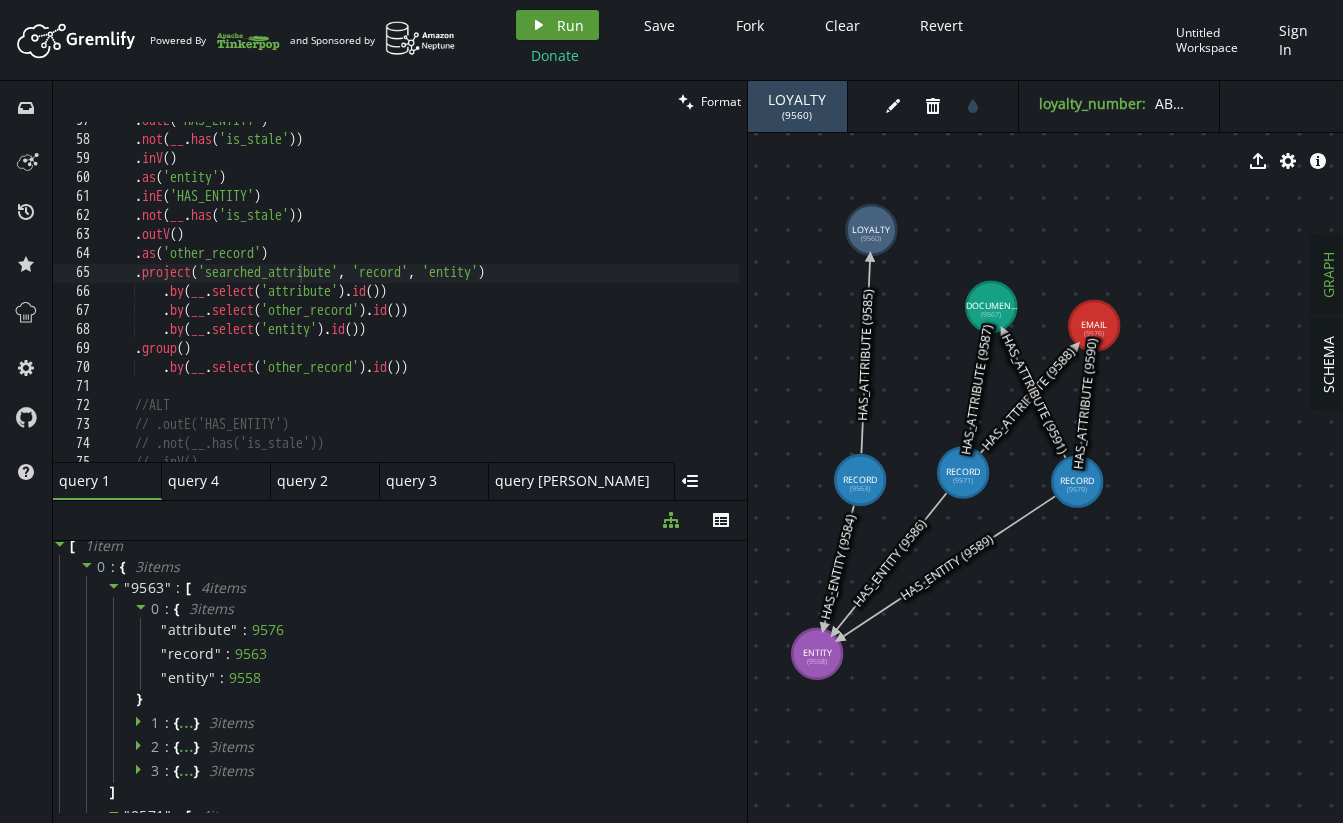 click on "Run" at bounding box center (570, 25) 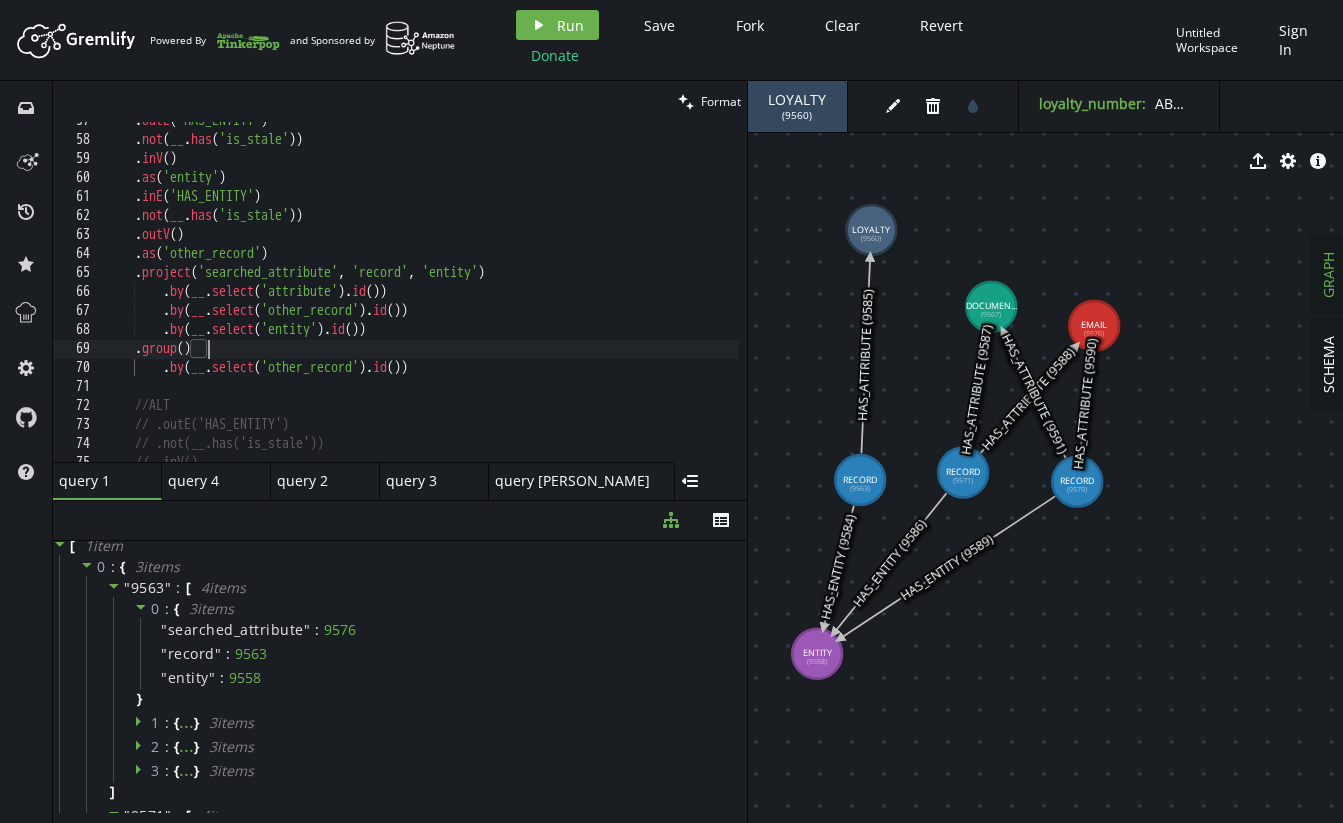 scroll, scrollTop: 0, scrollLeft: 100, axis: horizontal 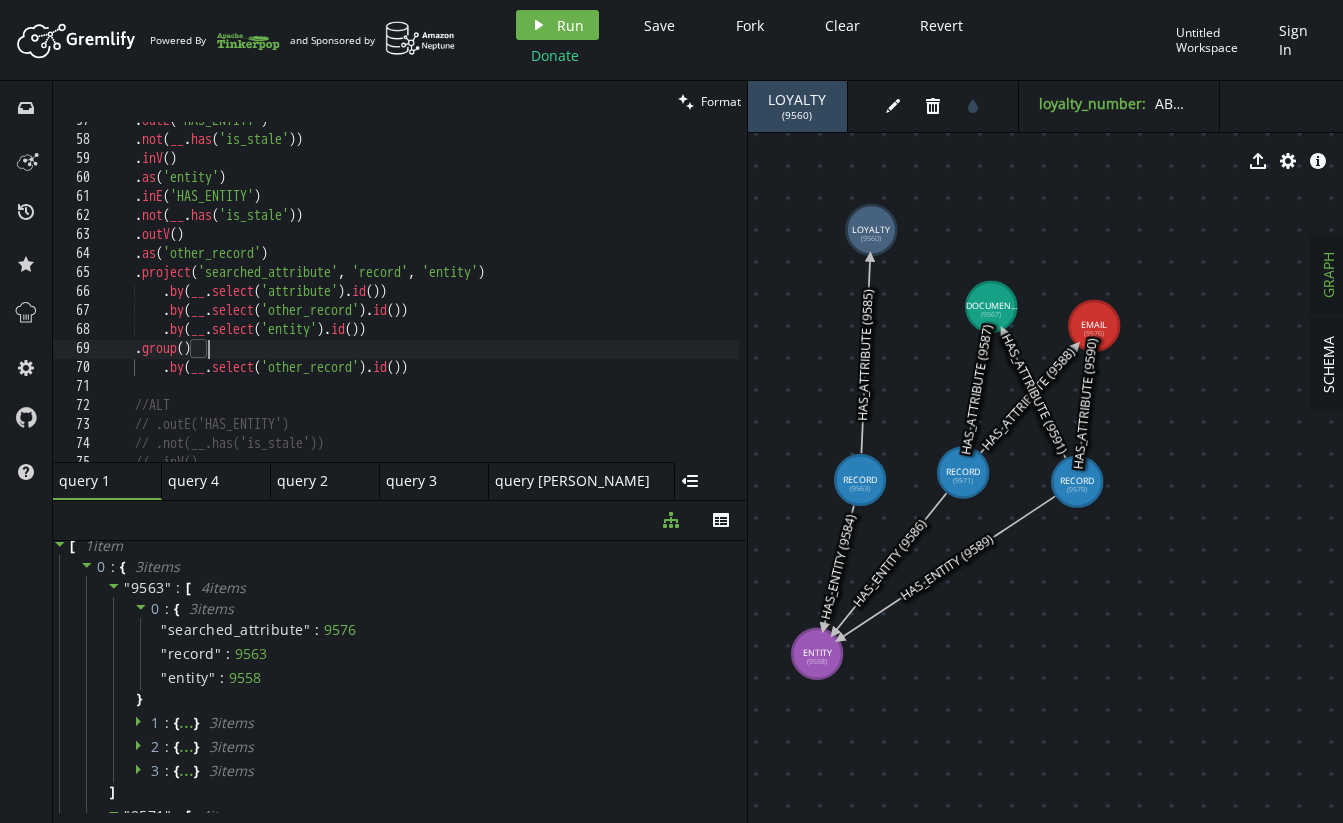click on ". outE ( 'HAS_ENTITY' )      . not ( __ . has ( 'is_stale' ))      . inV ( )      . as ( 'entity' )      . inE ( 'HAS_ENTITY' )      . not ( __ . has ( 'is_stale' ))      . outV ( )      . as ( 'other_record' )      . project ( 'searched_attribute' ,   'record' ,   'entity' )           . by ( __ . select ( 'attribute' ) . id ( ))           . by ( __ . select ( 'other_record' ) . id ( ))           . by ( __ . select ( 'entity' ) . id ( ))      . group ( )           . by ( __ . select ( 'other_record' ) . id ( ))           //ALT      // .outE('HAS_ENTITY')      // .not(__.has('is_stale'))      // .inV()" at bounding box center (611, 296) 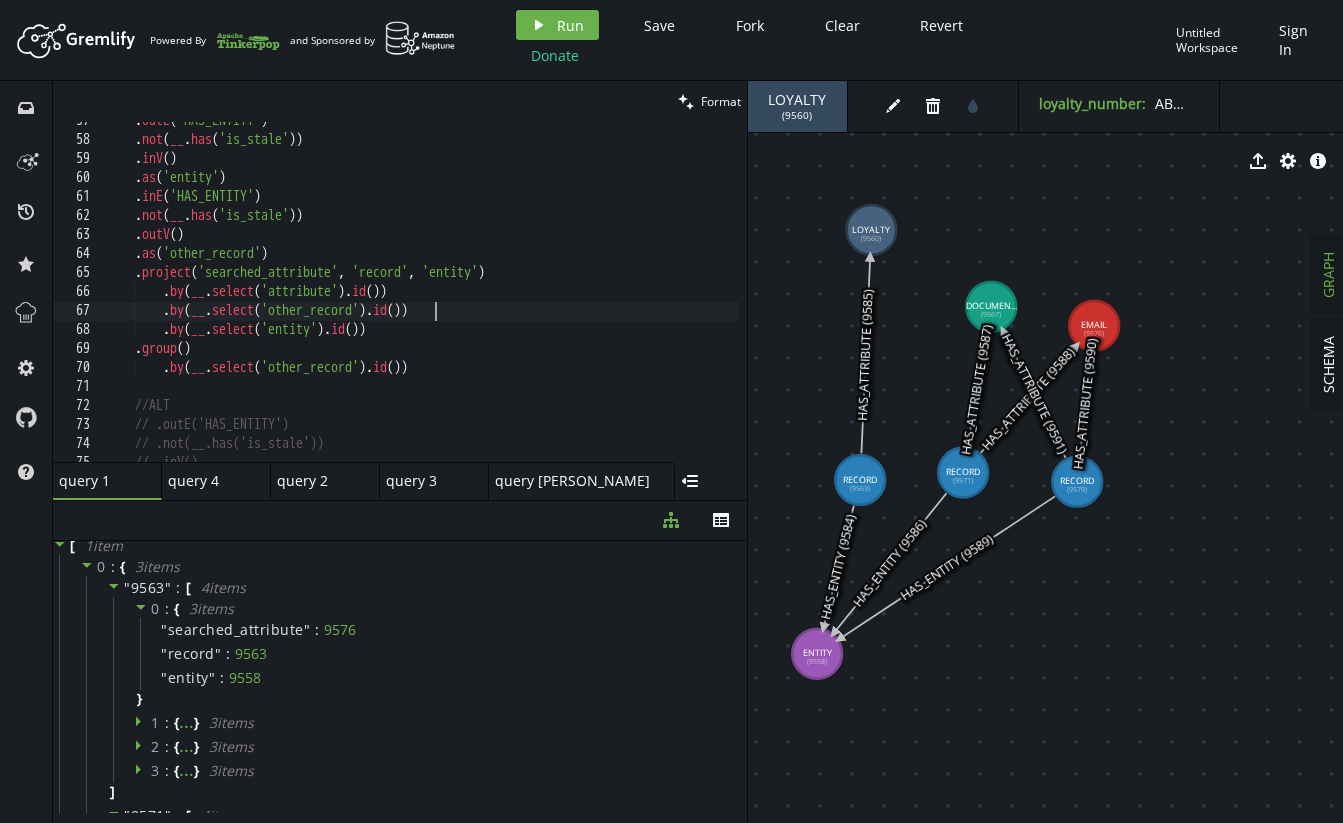 click on ". outE ( 'HAS_ENTITY' )      . not ( __ . has ( 'is_stale' ))      . inV ( )      . as ( 'entity' )      . inE ( 'HAS_ENTITY' )      . not ( __ . has ( 'is_stale' ))      . outV ( )      . as ( 'other_record' )      . project ( 'searched_attribute' ,   'record' ,   'entity' )           . by ( __ . select ( 'attribute' ) . id ( ))           . by ( __ . select ( 'other_record' ) . id ( ))           . by ( __ . select ( 'entity' ) . id ( ))      . group ( )           . by ( __ . select ( 'other_record' ) . id ( ))           //ALT      // .outE('HAS_ENTITY')      // .not(__.has('is_stale'))      // .inV()" at bounding box center (611, 296) 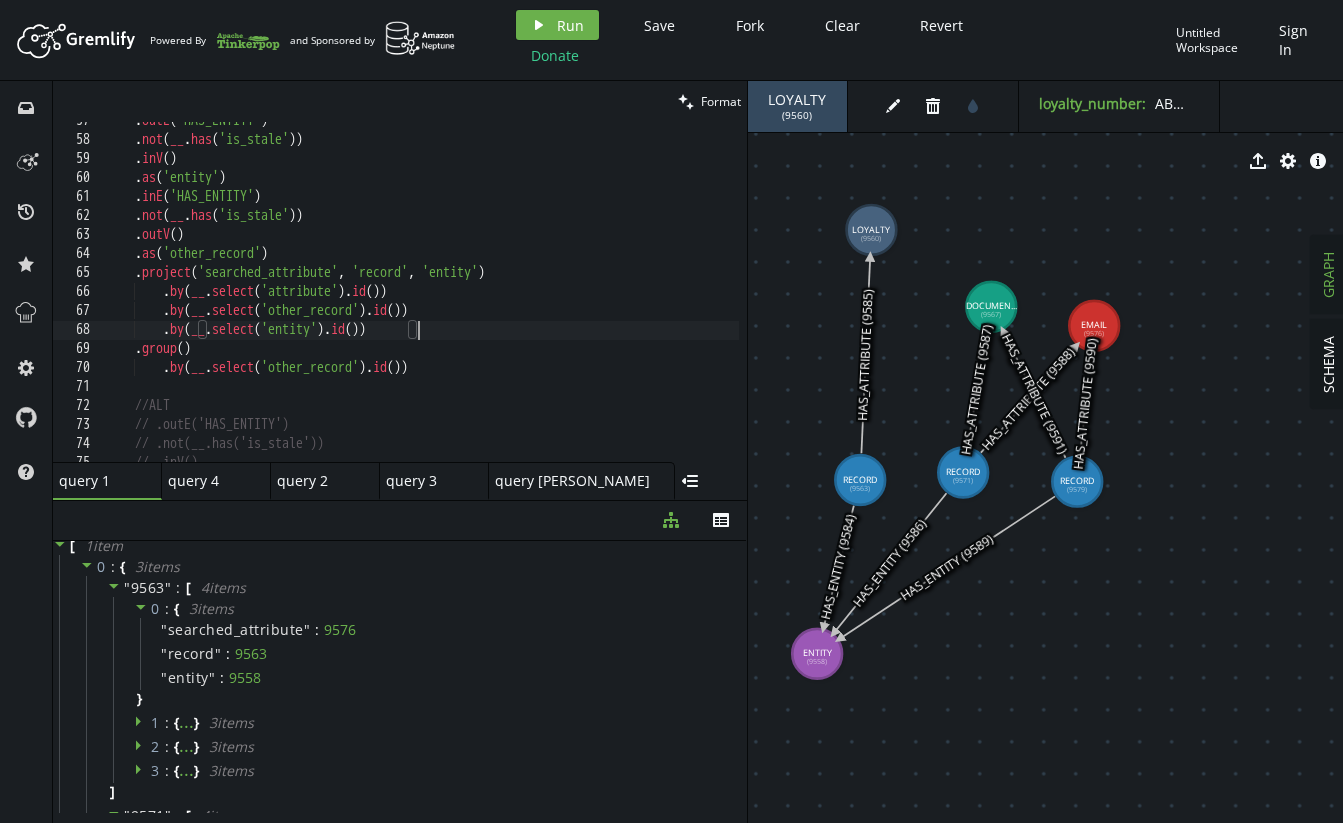 click on ". outE ( 'HAS_ENTITY' )      . not ( __ . has ( 'is_stale' ))      . inV ( )      . as ( 'entity' )      . inE ( 'HAS_ENTITY' )      . not ( __ . has ( 'is_stale' ))      . outV ( )      . as ( 'other_record' )      . project ( 'searched_attribute' ,   'record' ,   'entity' )           . by ( __ . select ( 'attribute' ) . id ( ))           . by ( __ . select ( 'other_record' ) . id ( ))           . by ( __ . select ( 'entity' ) . id ( ))      . group ( )           . by ( __ . select ( 'other_record' ) . id ( ))           //ALT      // .outE('HAS_ENTITY')      // .not(__.has('is_stale'))      // .inV()" at bounding box center (611, 296) 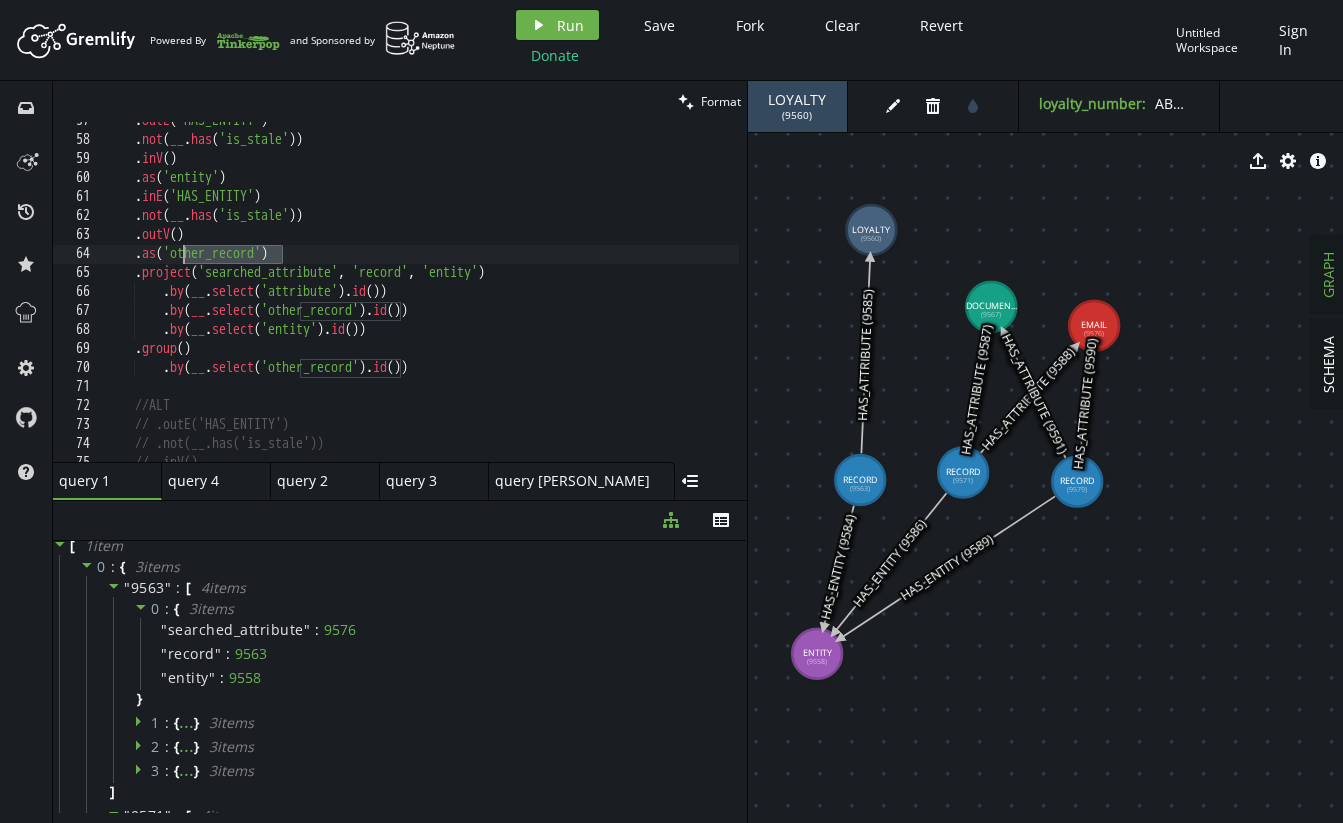 click on ". outE ( 'HAS_ENTITY' )      . not ( __ . has ( 'is_stale' ))      . inV ( )      . as ( 'entity' )      . inE ( 'HAS_ENTITY' )      . not ( __ . has ( 'is_stale' ))      . outV ( )      . as ( 'other_record' )      . project ( 'searched_attribute' ,   'record' ,   'entity' )           . by ( __ . select ( 'attribute' ) . id ( ))           . by ( __ . select ( 'other_record' ) . id ( ))           . by ( __ . select ( 'entity' ) . id ( ))      . group ( )           . by ( __ . select ( 'other_record' ) . id ( ))           //ALT      // .outE('HAS_ENTITY')      // .not(__.has('is_stale'))      // .inV()" at bounding box center [611, 296] 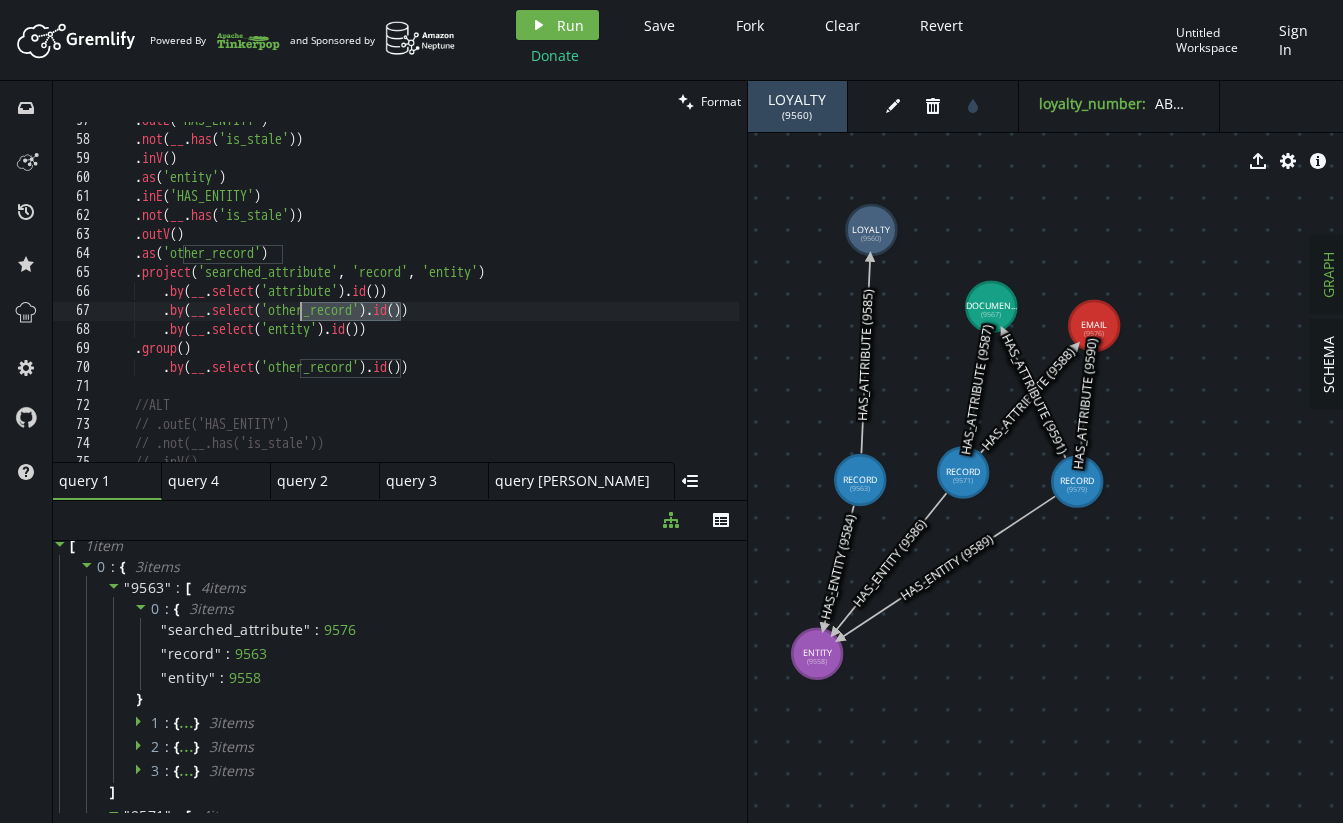 click on ". outE ( 'HAS_ENTITY' )      . not ( __ . has ( 'is_stale' ))      . inV ( )      . as ( 'entity' )      . inE ( 'HAS_ENTITY' )      . not ( __ . has ( 'is_stale' ))      . outV ( )      . as ( 'other_record' )      . project ( 'searched_attribute' ,   'record' ,   'entity' )           . by ( __ . select ( 'attribute' ) . id ( ))           . by ( __ . select ( 'other_record' ) . id ( ))           . by ( __ . select ( 'entity' ) . id ( ))      . group ( )           . by ( __ . select ( 'other_record' ) . id ( ))           //ALT      // .outE('HAS_ENTITY')      // .not(__.has('is_stale'))      // .inV()" at bounding box center (611, 296) 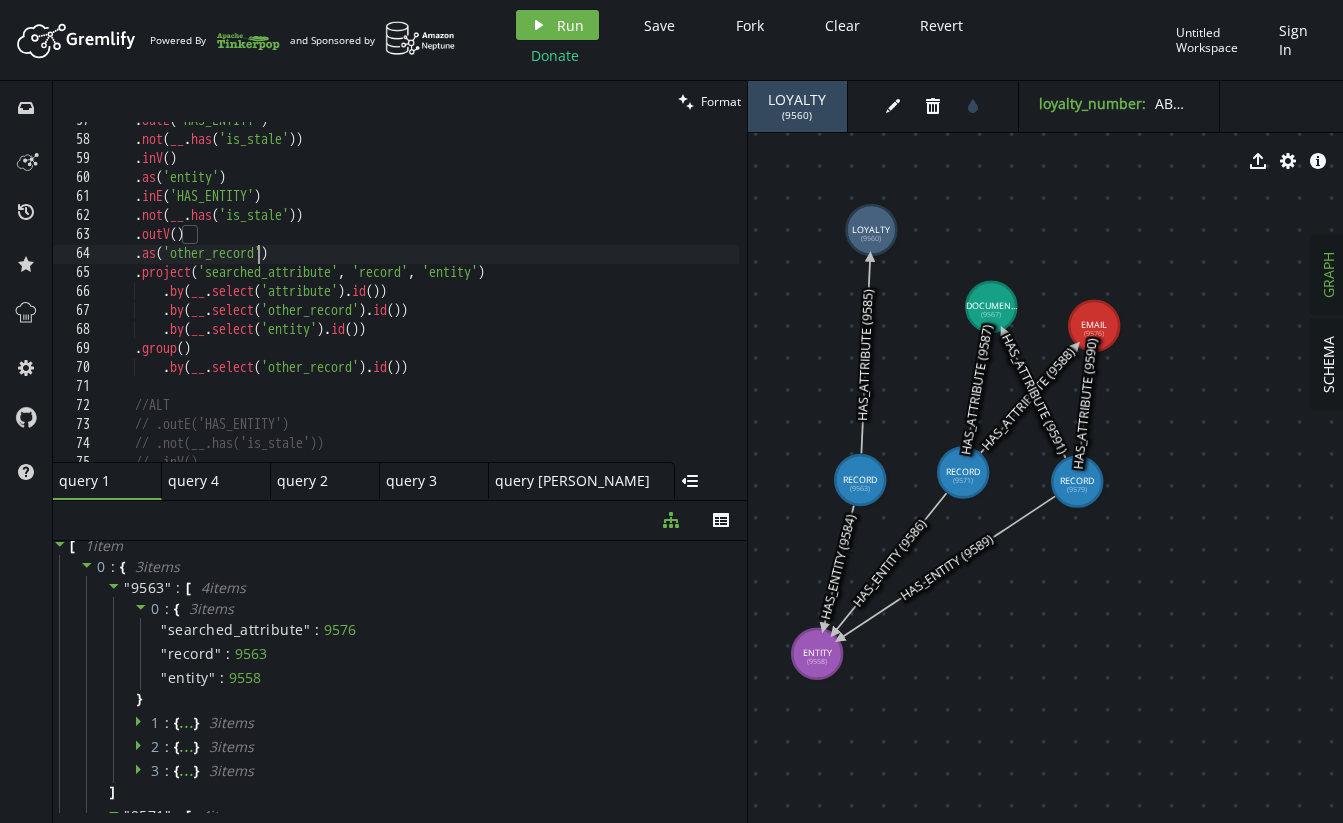 click on ". outE ( 'HAS_ENTITY' )      . not ( __ . has ( 'is_stale' ))      . inV ( )      . as ( 'entity' )      . inE ( 'HAS_ENTITY' )      . not ( __ . has ( 'is_stale' ))      . outV ( )      . as ( 'other_record' )      . project ( 'searched_attribute' ,   'record' ,   'entity' )           . by ( __ . select ( 'attribute' ) . id ( ))           . by ( __ . select ( 'other_record' ) . id ( ))           . by ( __ . select ( 'entity' ) . id ( ))      . group ( )           . by ( __ . select ( 'other_record' ) . id ( ))           //ALT      // .outE('HAS_ENTITY')      // .not(__.has('is_stale'))      // .inV()" at bounding box center [611, 296] 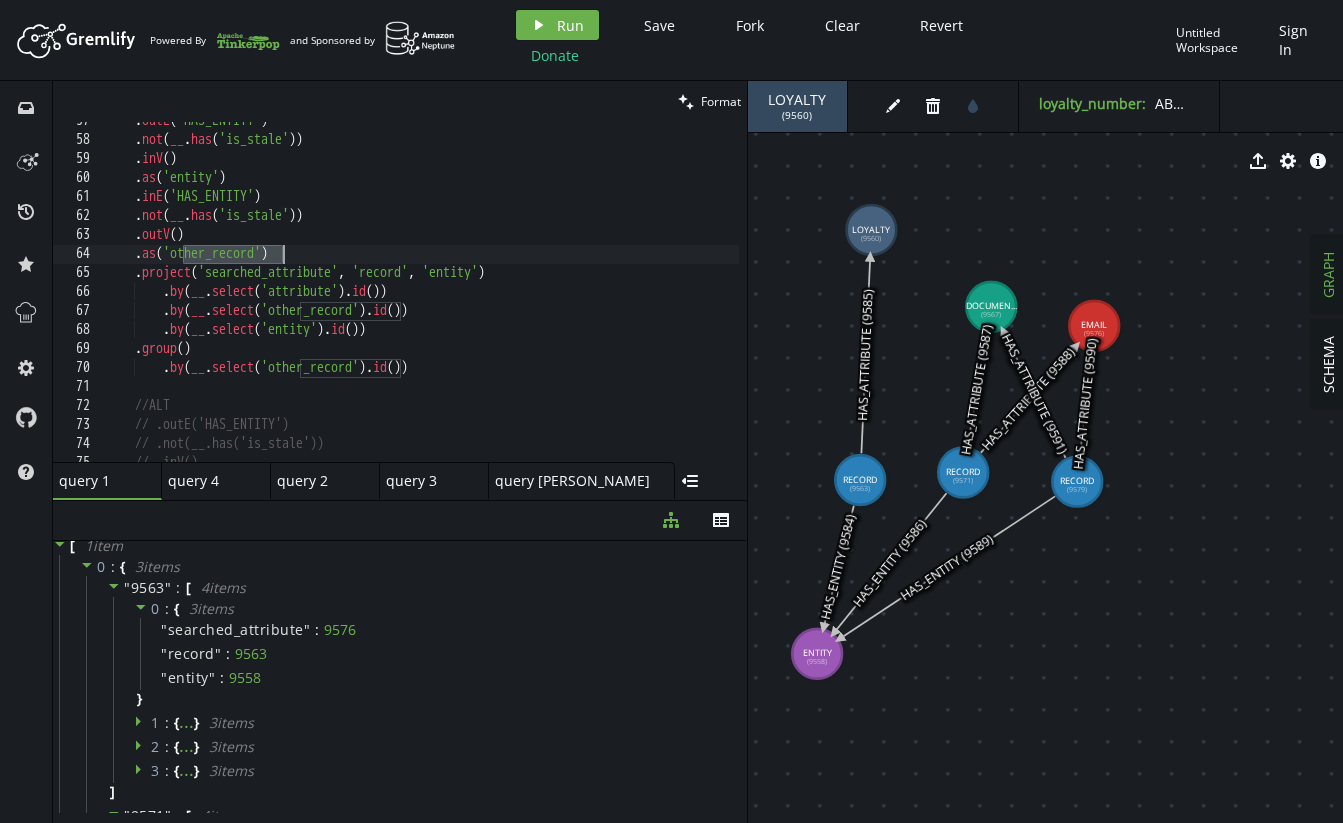 click on ". outE ( 'HAS_ENTITY' )      . not ( __ . has ( 'is_stale' ))      . inV ( )      . as ( 'entity' )      . inE ( 'HAS_ENTITY' )      . not ( __ . has ( 'is_stale' ))      . outV ( )      . as ( 'other_record' )      . project ( 'searched_attribute' ,   'record' ,   'entity' )           . by ( __ . select ( 'attribute' ) . id ( ))           . by ( __ . select ( 'other_record' ) . id ( ))           . by ( __ . select ( 'entity' ) . id ( ))      . group ( )           . by ( __ . select ( 'other_record' ) . id ( ))           //ALT      // .outE('HAS_ENTITY')      // .not(__.has('is_stale'))      // .inV()" at bounding box center (611, 296) 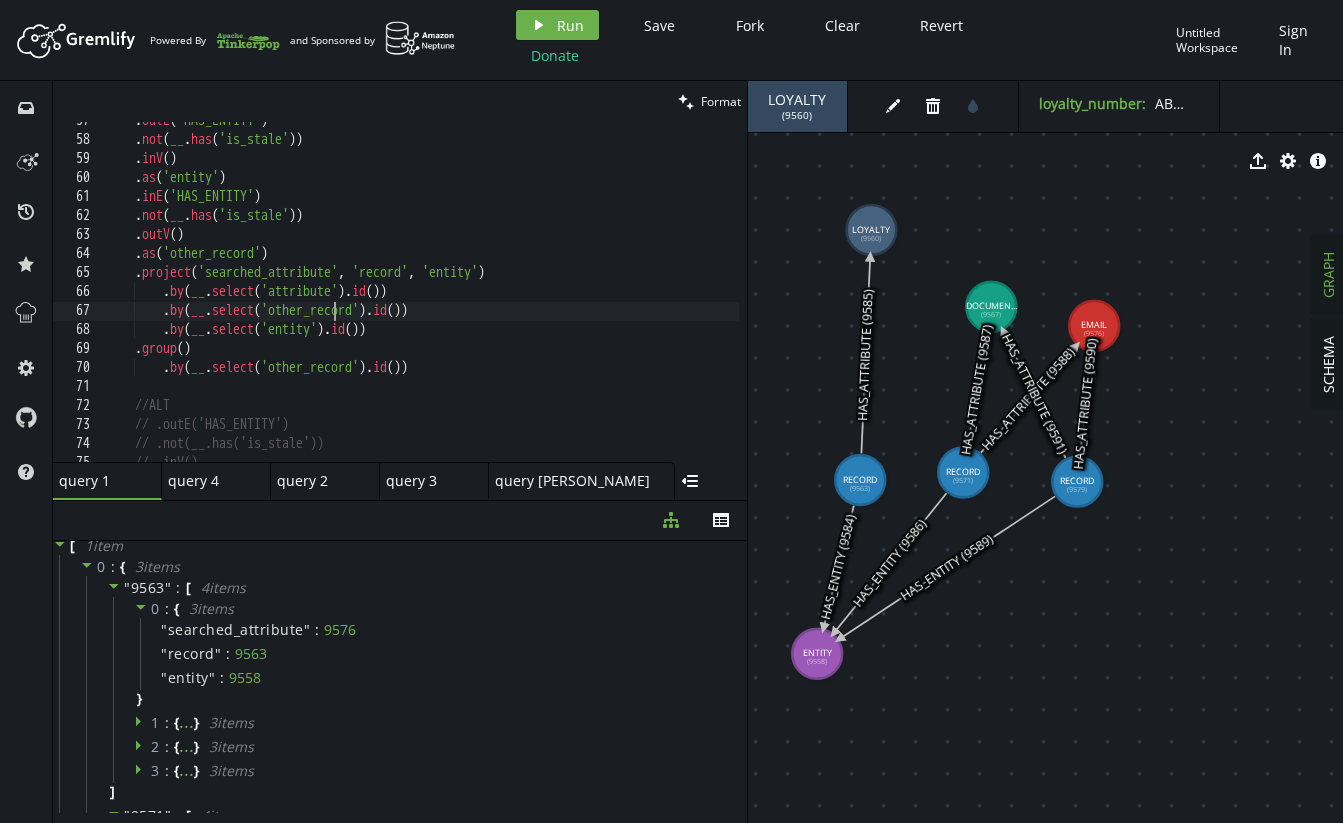 click on ". outE ( 'HAS_ENTITY' )      . not ( __ . has ( 'is_stale' ))      . inV ( )      . as ( 'entity' )      . inE ( 'HAS_ENTITY' )      . not ( __ . has ( 'is_stale' ))      . outV ( )      . as ( 'other_record' )      . project ( 'searched_attribute' ,   'record' ,   'entity' )           . by ( __ . select ( 'attribute' ) . id ( ))           . by ( __ . select ( 'other_record' ) . id ( ))           . by ( __ . select ( 'entity' ) . id ( ))      . group ( )           . by ( __ . select ( 'other_record' ) . id ( ))           //ALT      // .outE('HAS_ENTITY')      // .not(__.has('is_stale'))      // .inV()" at bounding box center [611, 296] 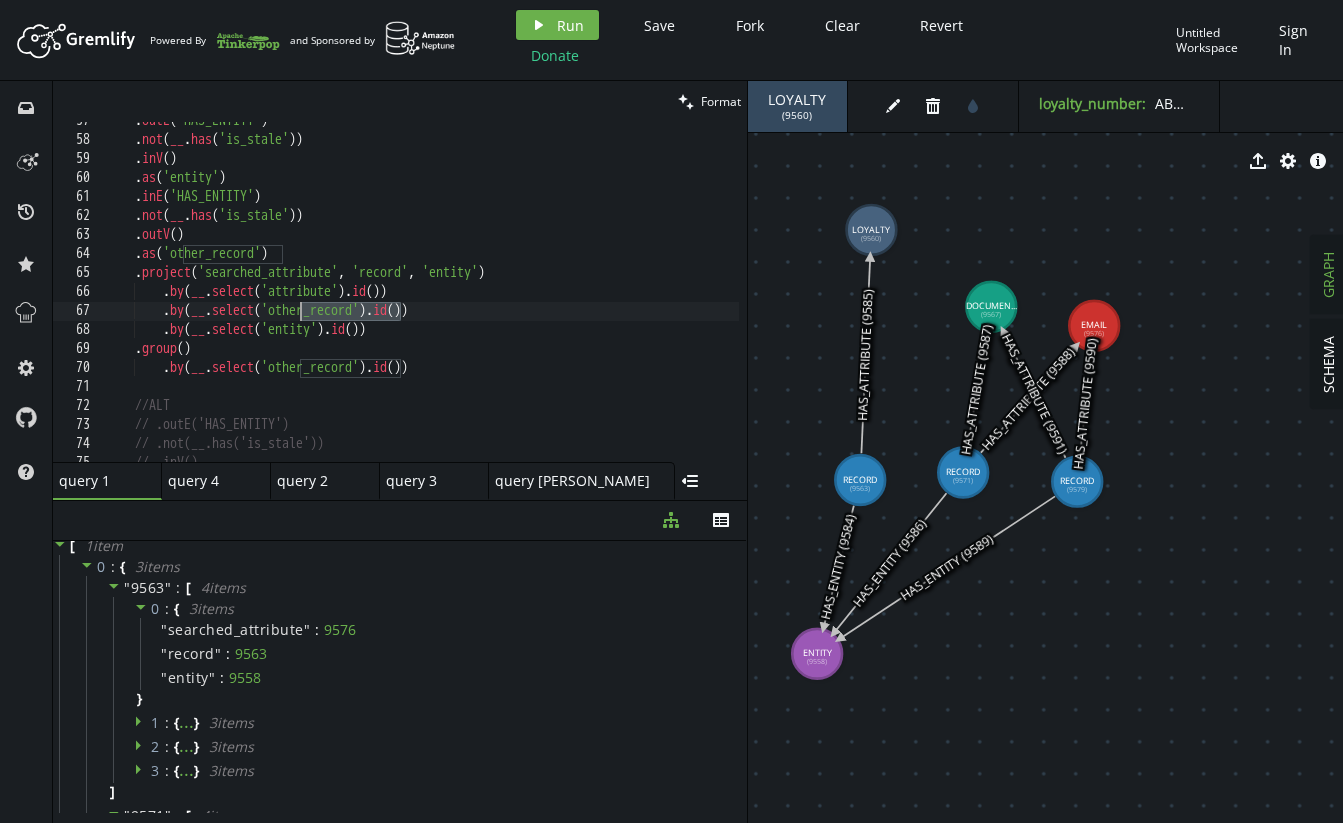 click on ". outE ( 'HAS_ENTITY' )      . not ( __ . has ( 'is_stale' ))      . inV ( )      . as ( 'entity' )      . inE ( 'HAS_ENTITY' )      . not ( __ . has ( 'is_stale' ))      . outV ( )      . as ( 'other_record' )      . project ( 'searched_attribute' ,   'record' ,   'entity' )           . by ( __ . select ( 'attribute' ) . id ( ))           . by ( __ . select ( 'other_record' ) . id ( ))           . by ( __ . select ( 'entity' ) . id ( ))      . group ( )           . by ( __ . select ( 'other_record' ) . id ( ))           //ALT      // .outE('HAS_ENTITY')      // .not(__.has('is_stale'))      // .inV()" at bounding box center (611, 296) 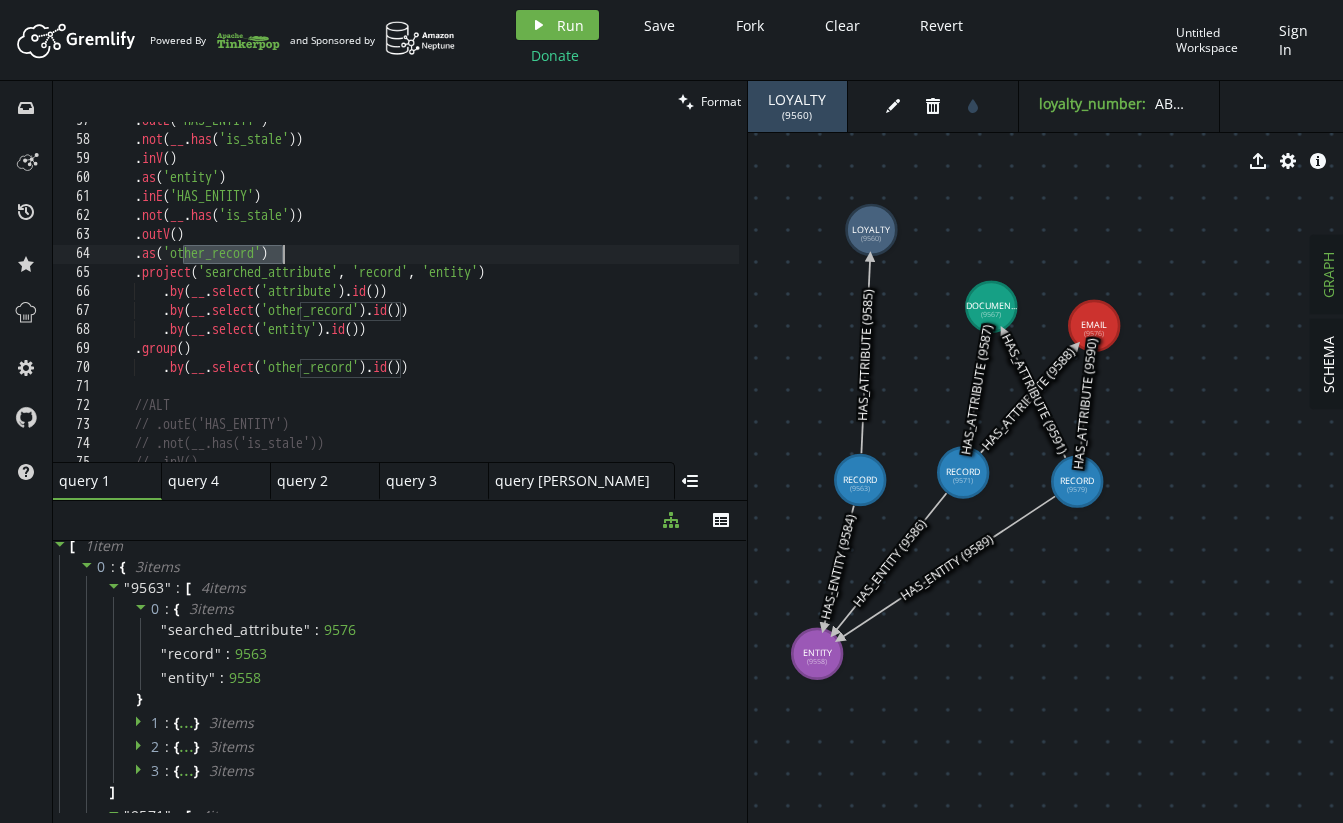 click on ". outE ( 'HAS_ENTITY' )      . not ( __ . has ( 'is_stale' ))      . inV ( )      . as ( 'entity' )      . inE ( 'HAS_ENTITY' )      . not ( __ . has ( 'is_stale' ))      . outV ( )      . as ( 'other_record' )      . project ( 'searched_attribute' ,   'record' ,   'entity' )           . by ( __ . select ( 'attribute' ) . id ( ))           . by ( __ . select ( 'other_record' ) . id ( ))           . by ( __ . select ( 'entity' ) . id ( ))      . group ( )           . by ( __ . select ( 'other_record' ) . id ( ))           //ALT      // .outE('HAS_ENTITY')      // .not(__.has('is_stale'))      // .inV()" at bounding box center [611, 296] 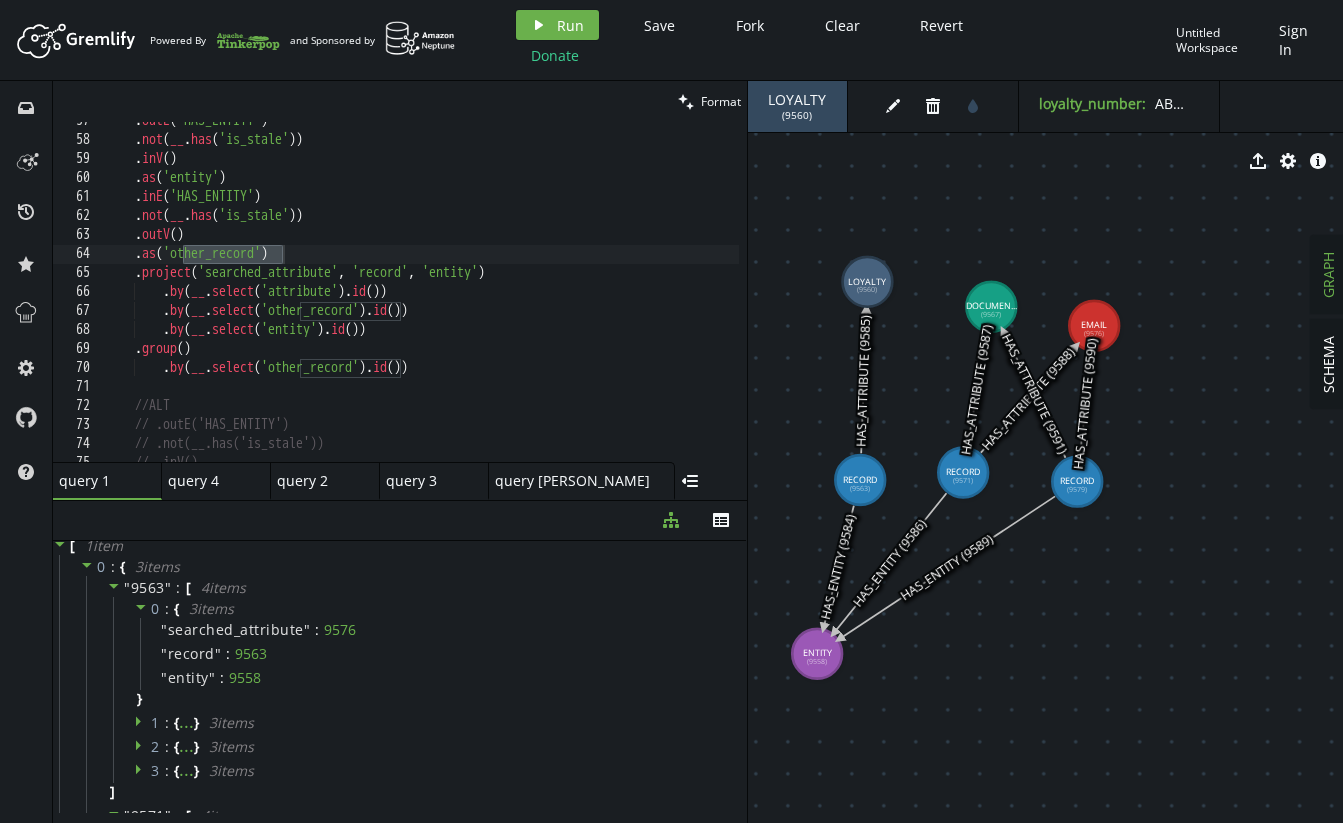 drag, startPoint x: 871, startPoint y: 230, endPoint x: 867, endPoint y: 282, distance: 52.153618 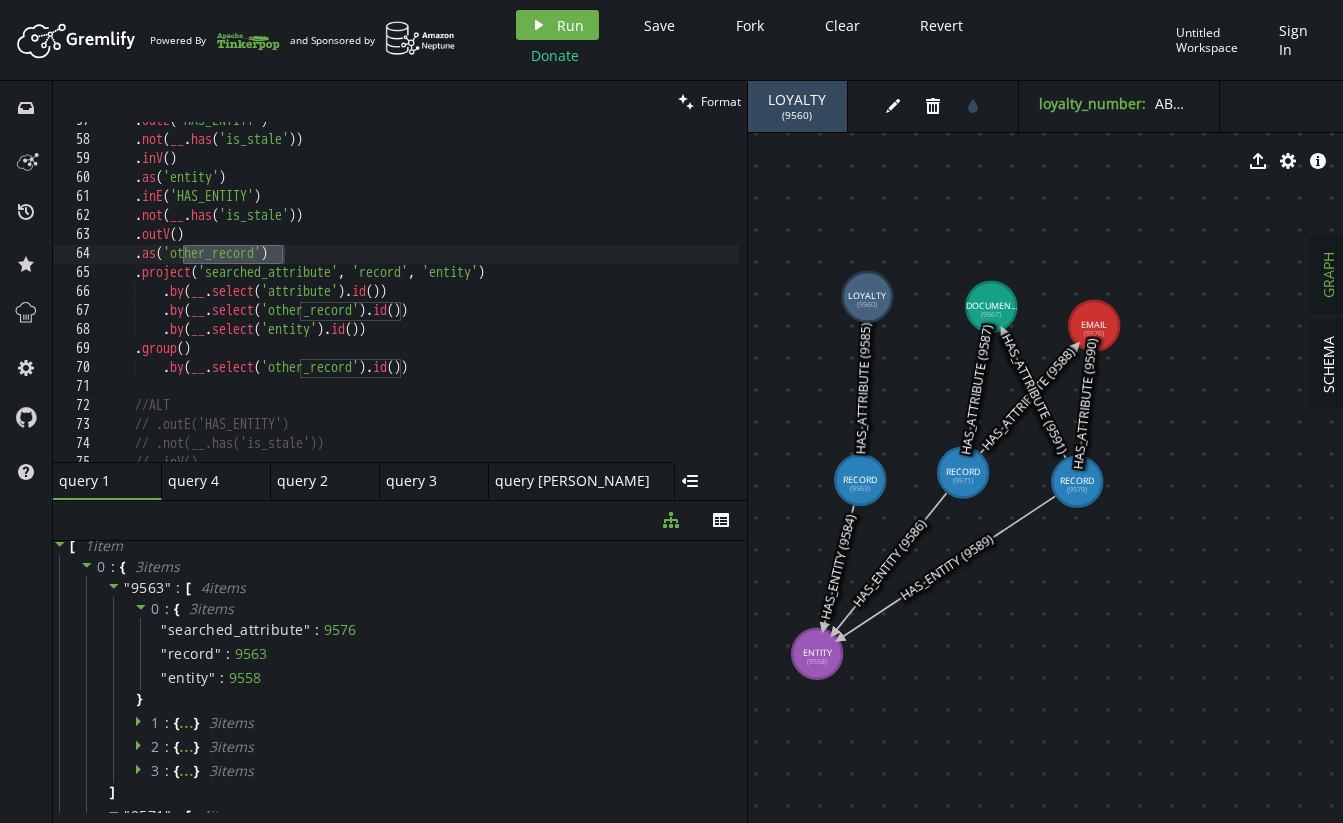 drag, startPoint x: 867, startPoint y: 282, endPoint x: 867, endPoint y: 297, distance: 15 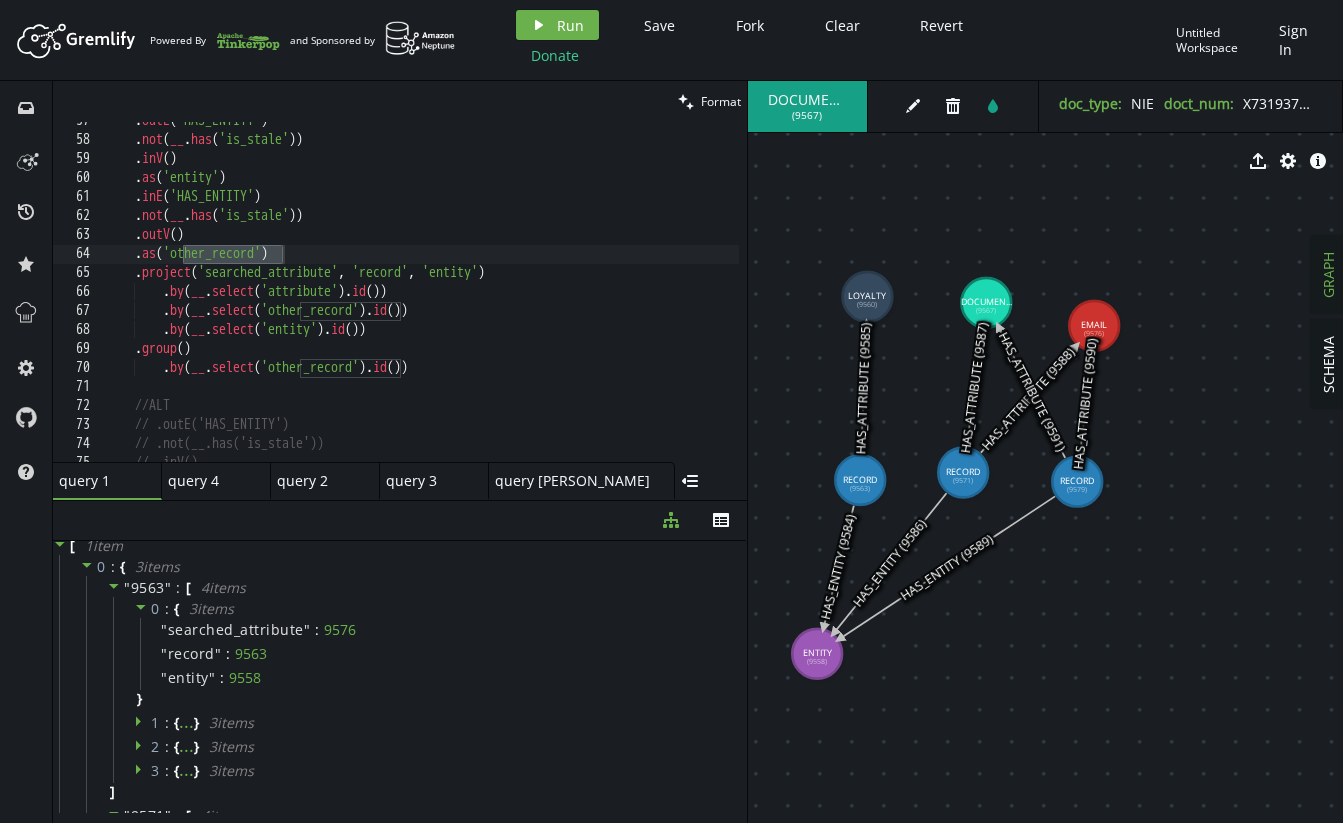 drag, startPoint x: 986, startPoint y: 303, endPoint x: 991, endPoint y: 294, distance: 10.29563 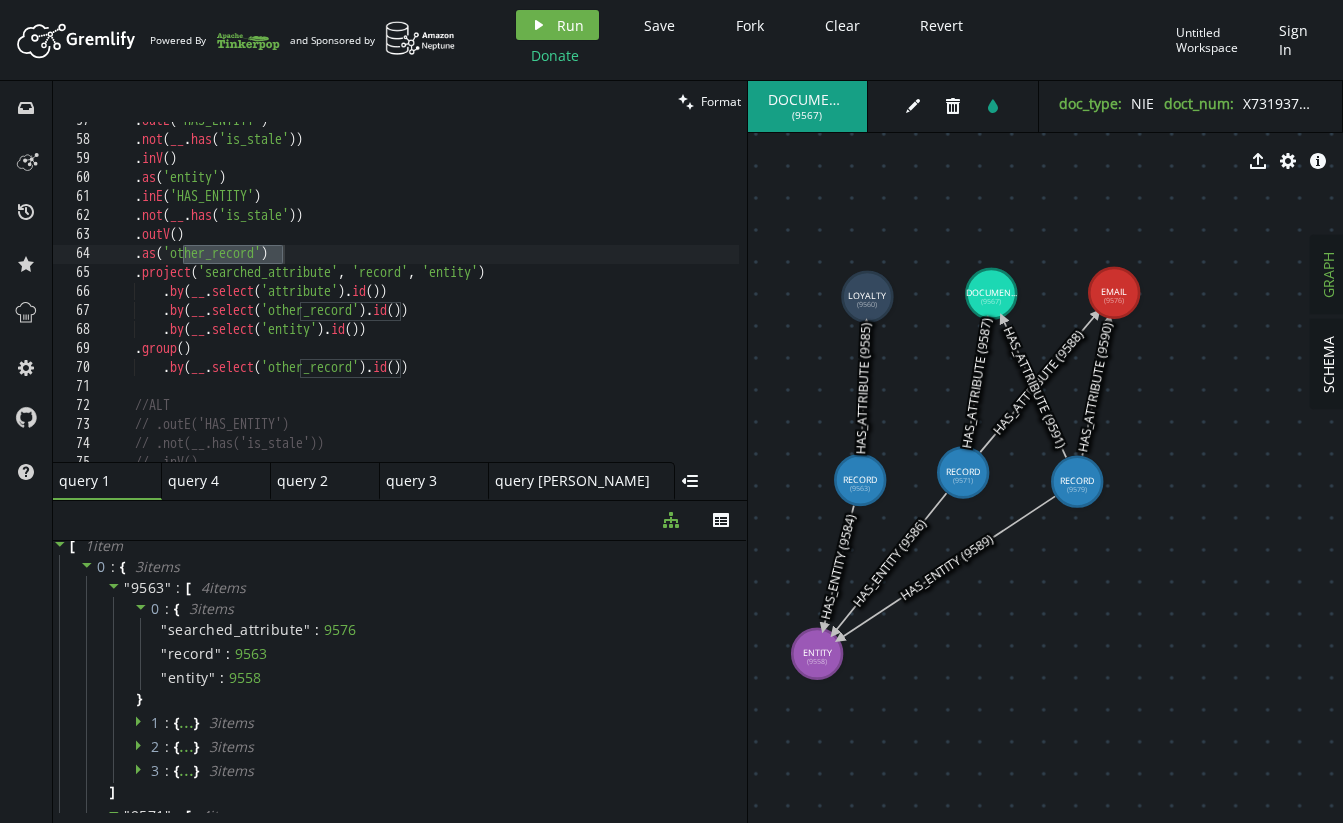 drag, startPoint x: 1111, startPoint y: 319, endPoint x: 1114, endPoint y: 293, distance: 26.172504 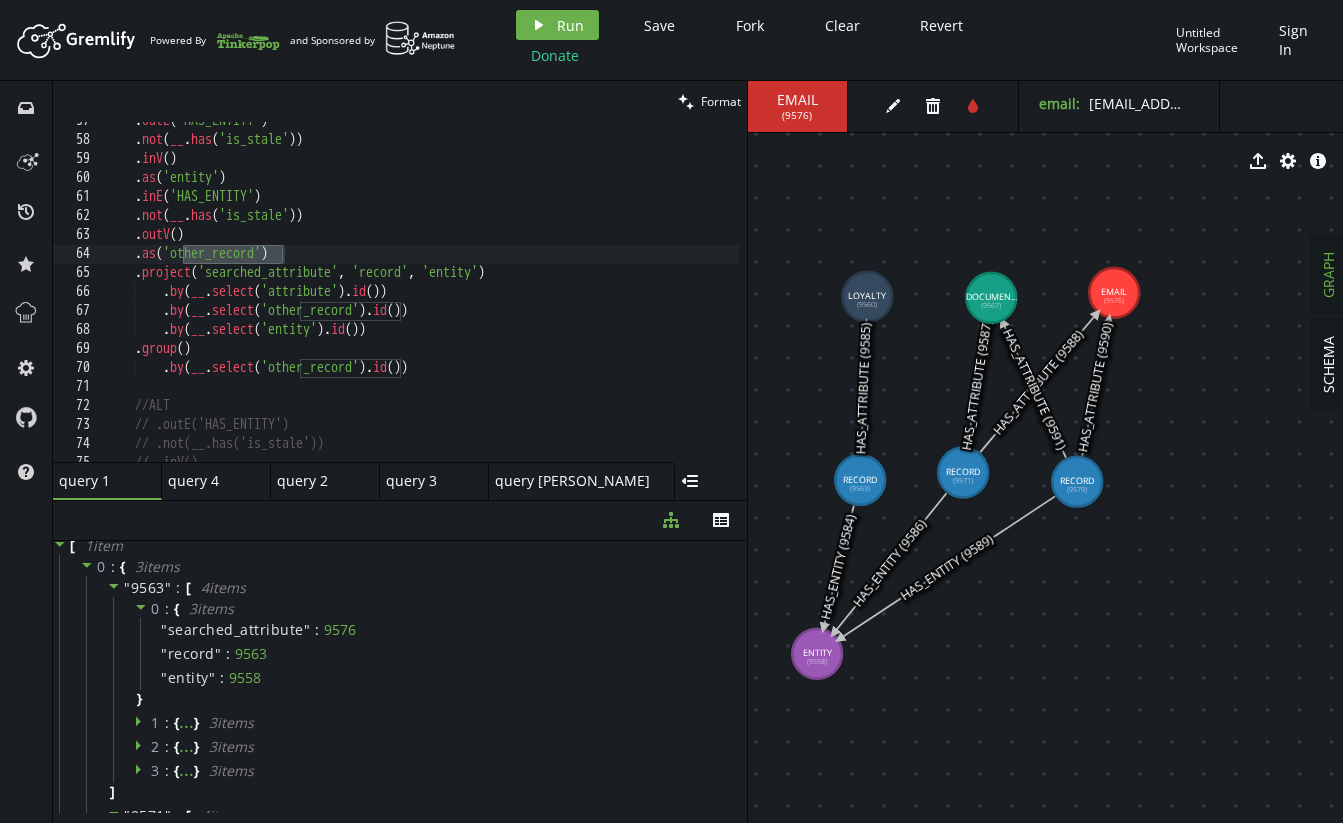 drag, startPoint x: 991, startPoint y: 298, endPoint x: 983, endPoint y: 284, distance: 16.124516 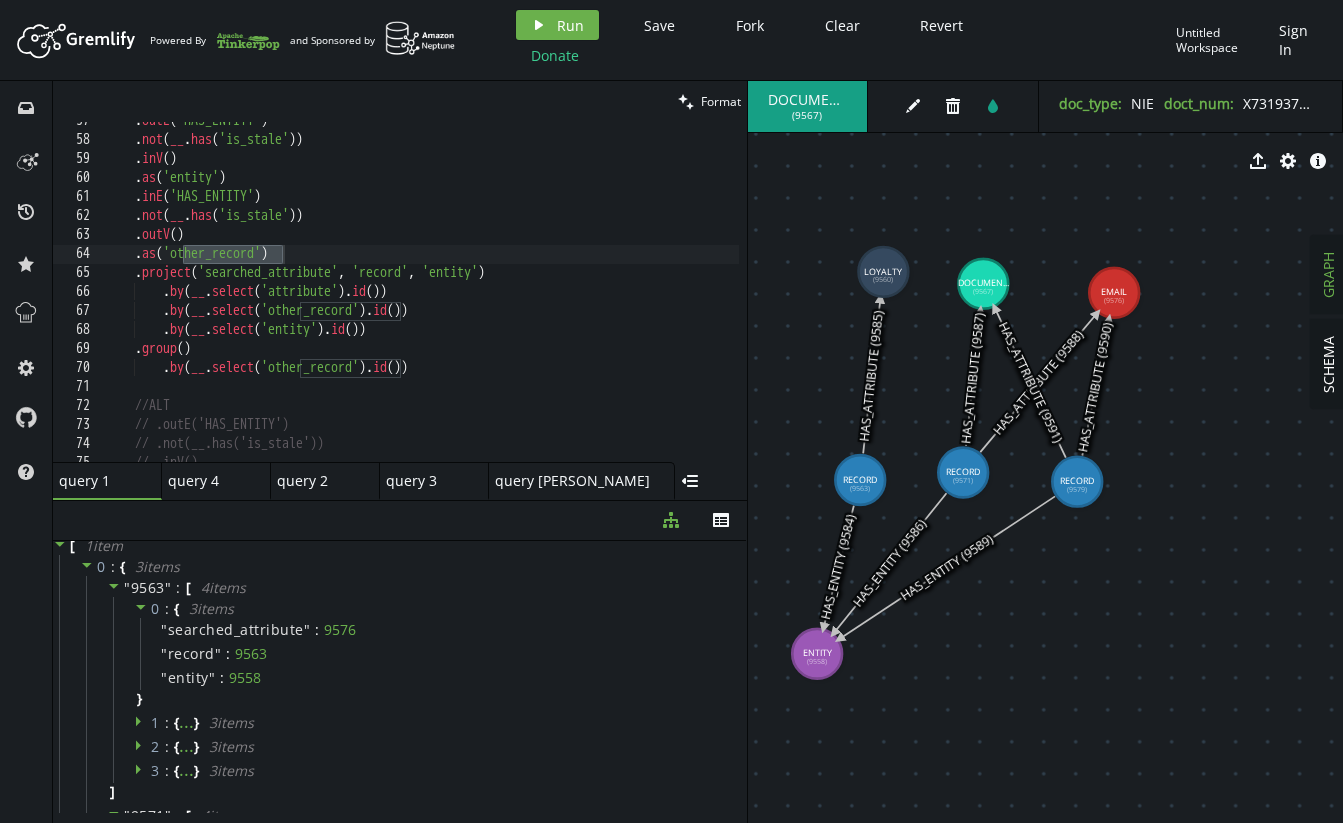 drag, startPoint x: 885, startPoint y: 295, endPoint x: 883, endPoint y: 272, distance: 23.086792 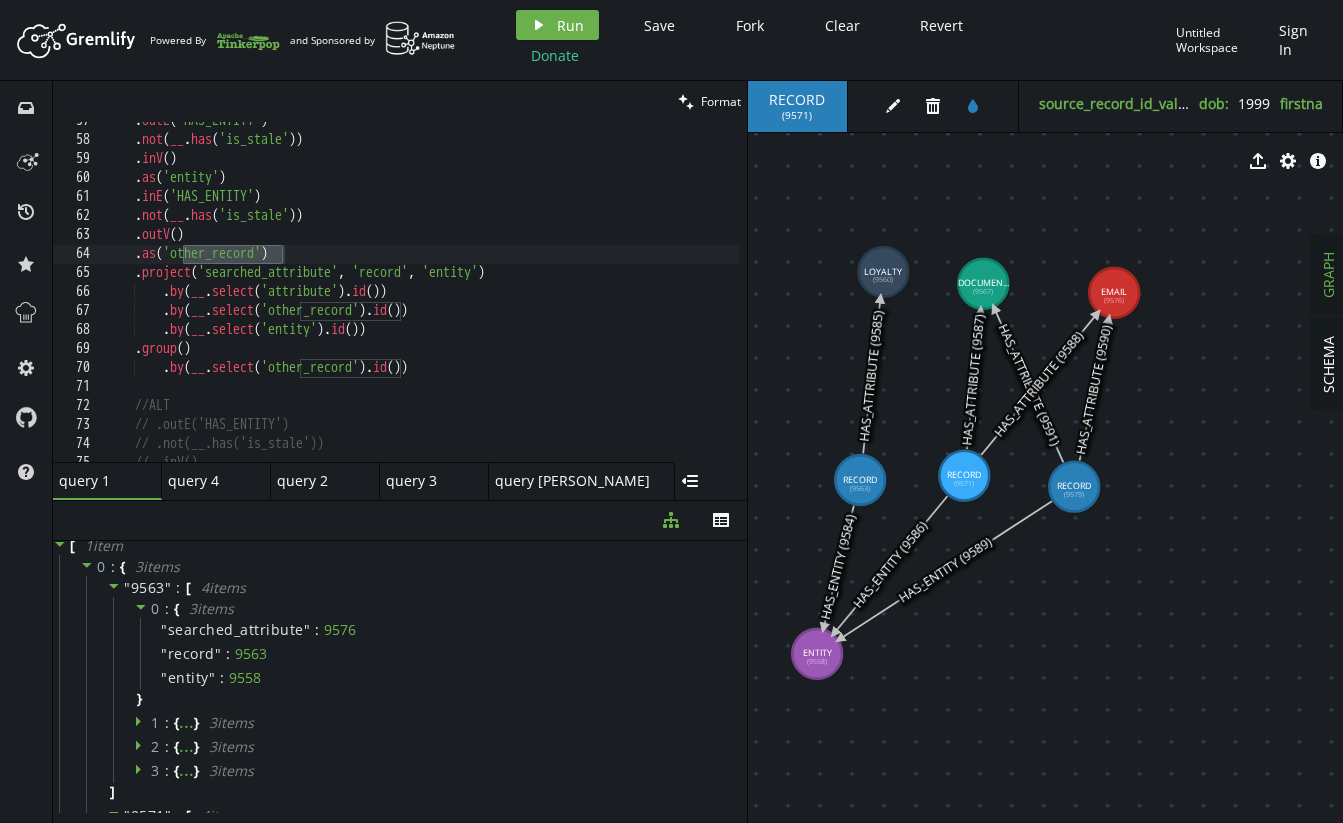drag, startPoint x: 980, startPoint y: 482, endPoint x: 965, endPoint y: 461, distance: 25.806976 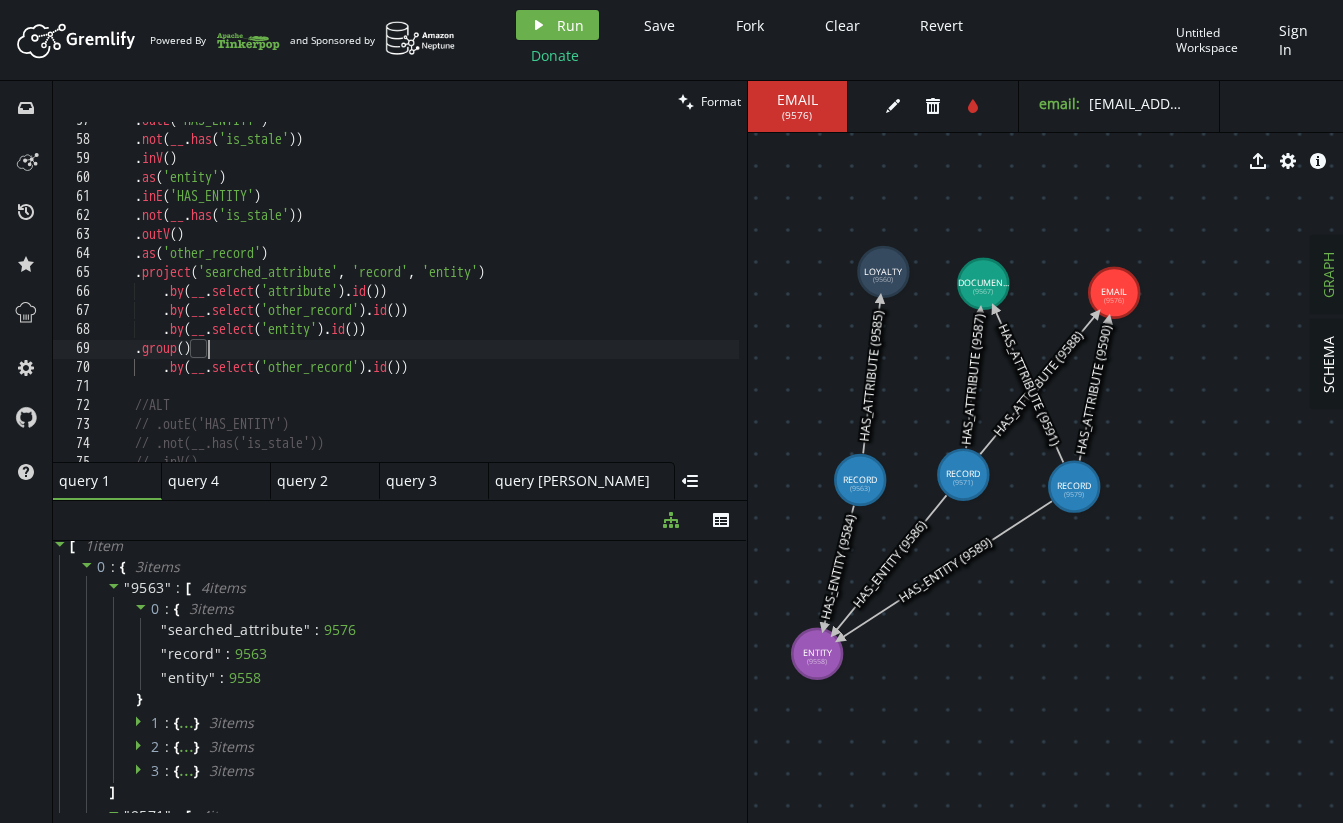click on ". outE ( 'HAS_ENTITY' )      . not ( __ . has ( 'is_stale' ))      . inV ( )      . as ( 'entity' )      . inE ( 'HAS_ENTITY' )      . not ( __ . has ( 'is_stale' ))      . outV ( )      . as ( 'other_record' )      . project ( 'searched_attribute' ,   'record' ,   'entity' )           . by ( __ . select ( 'attribute' ) . id ( ))           . by ( __ . select ( 'other_record' ) . id ( ))           . by ( __ . select ( 'entity' ) . id ( ))      . group ( )           . by ( __ . select ( 'other_record' ) . id ( ))           //ALT      // .outE('HAS_ENTITY')      // .not(__.has('is_stale'))      // .inV()" at bounding box center (611, 296) 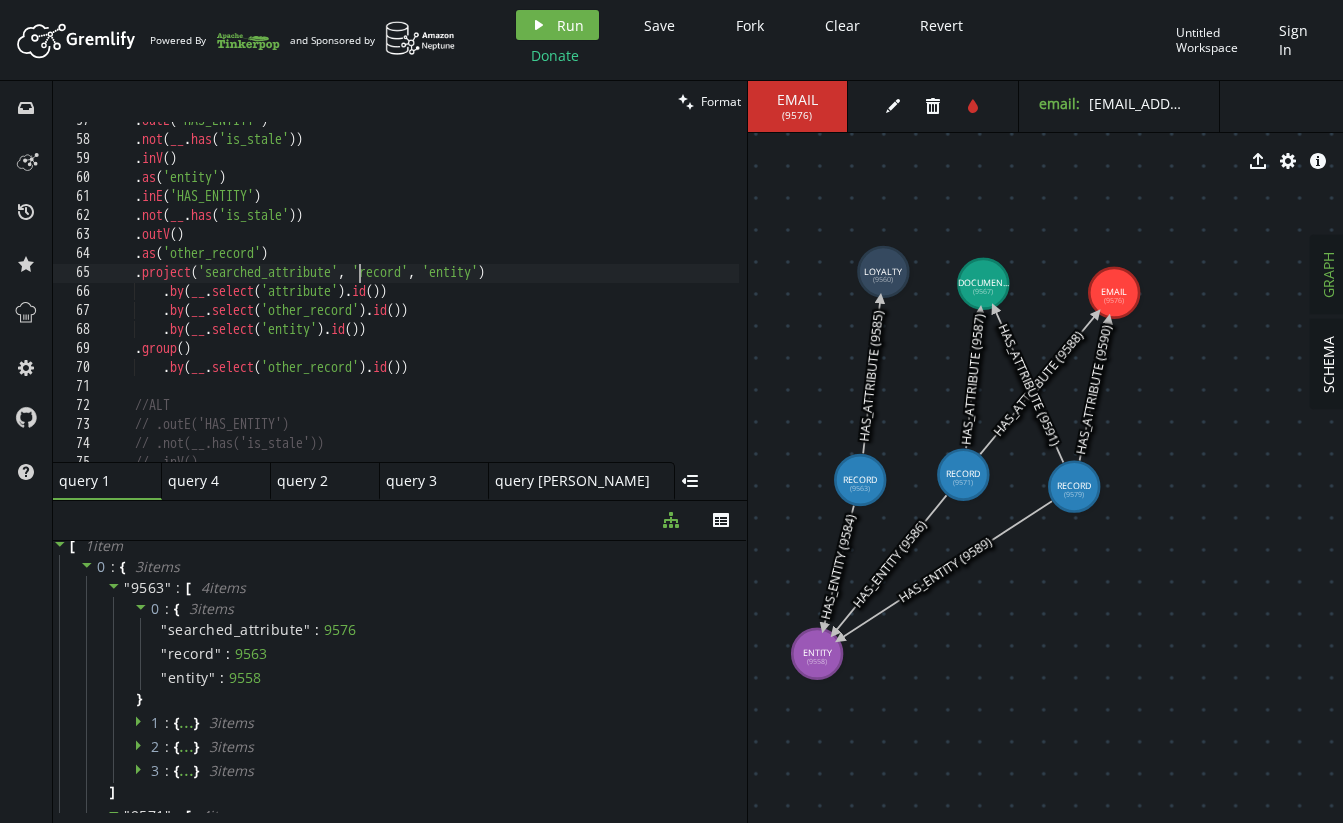 click on ". outE ( 'HAS_ENTITY' )      . not ( __ . has ( 'is_stale' ))      . inV ( )      . as ( 'entity' )      . inE ( 'HAS_ENTITY' )      . not ( __ . has ( 'is_stale' ))      . outV ( )      . as ( 'other_record' )      . project ( 'searched_attribute' ,   'record' ,   'entity' )           . by ( __ . select ( 'attribute' ) . id ( ))           . by ( __ . select ( 'other_record' ) . id ( ))           . by ( __ . select ( 'entity' ) . id ( ))      . group ( )           . by ( __ . select ( 'other_record' ) . id ( ))           //ALT      // .outE('HAS_ENTITY')      // .not(__.has('is_stale'))      // .inV()" at bounding box center [611, 296] 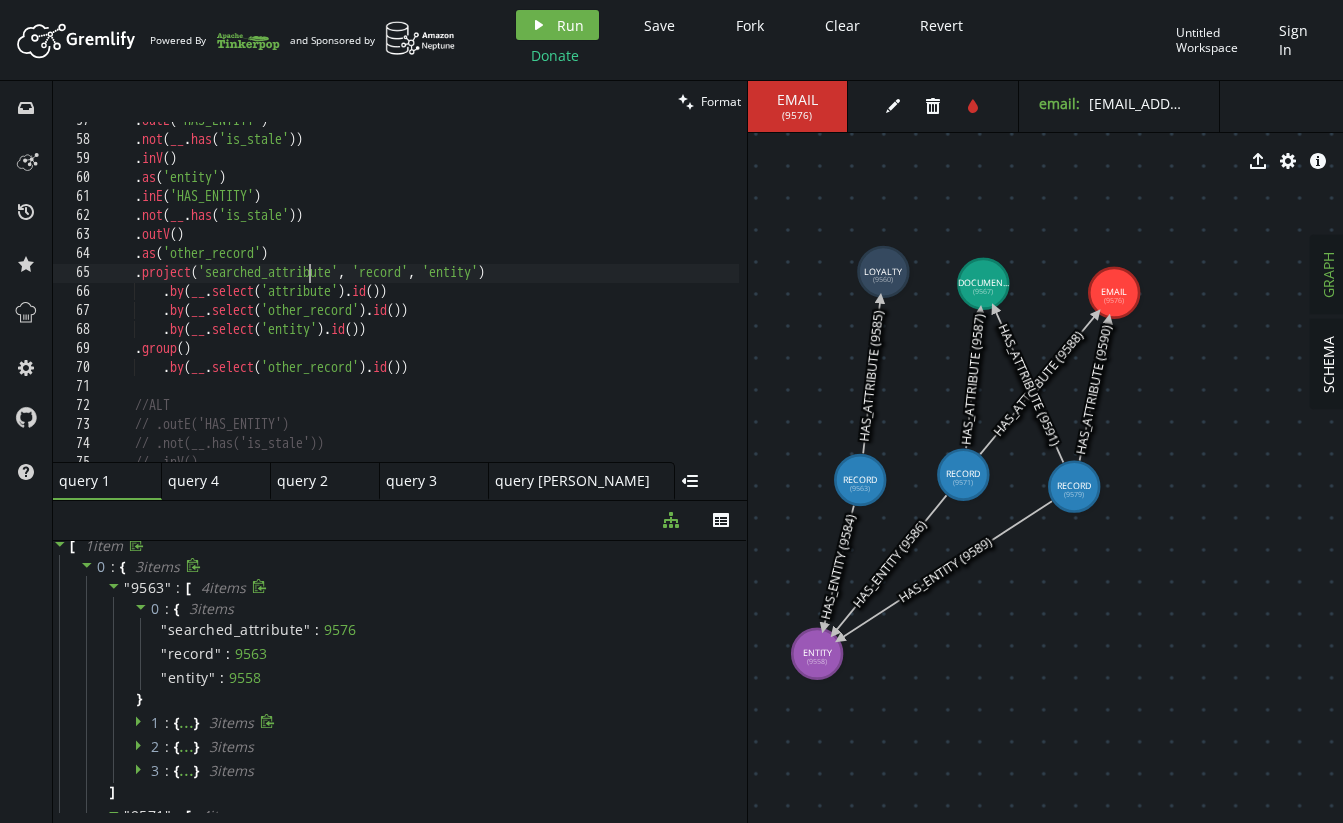 click 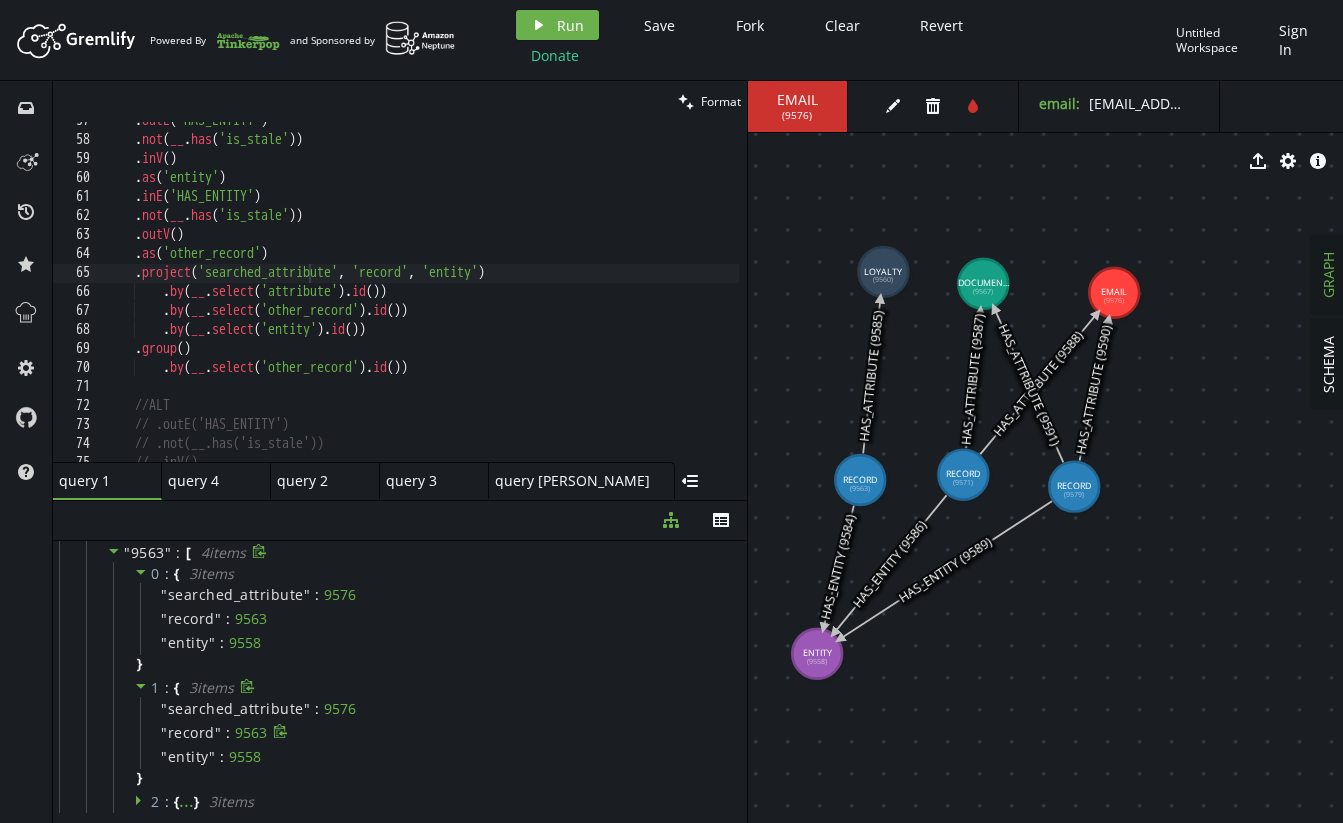scroll, scrollTop: 59, scrollLeft: 0, axis: vertical 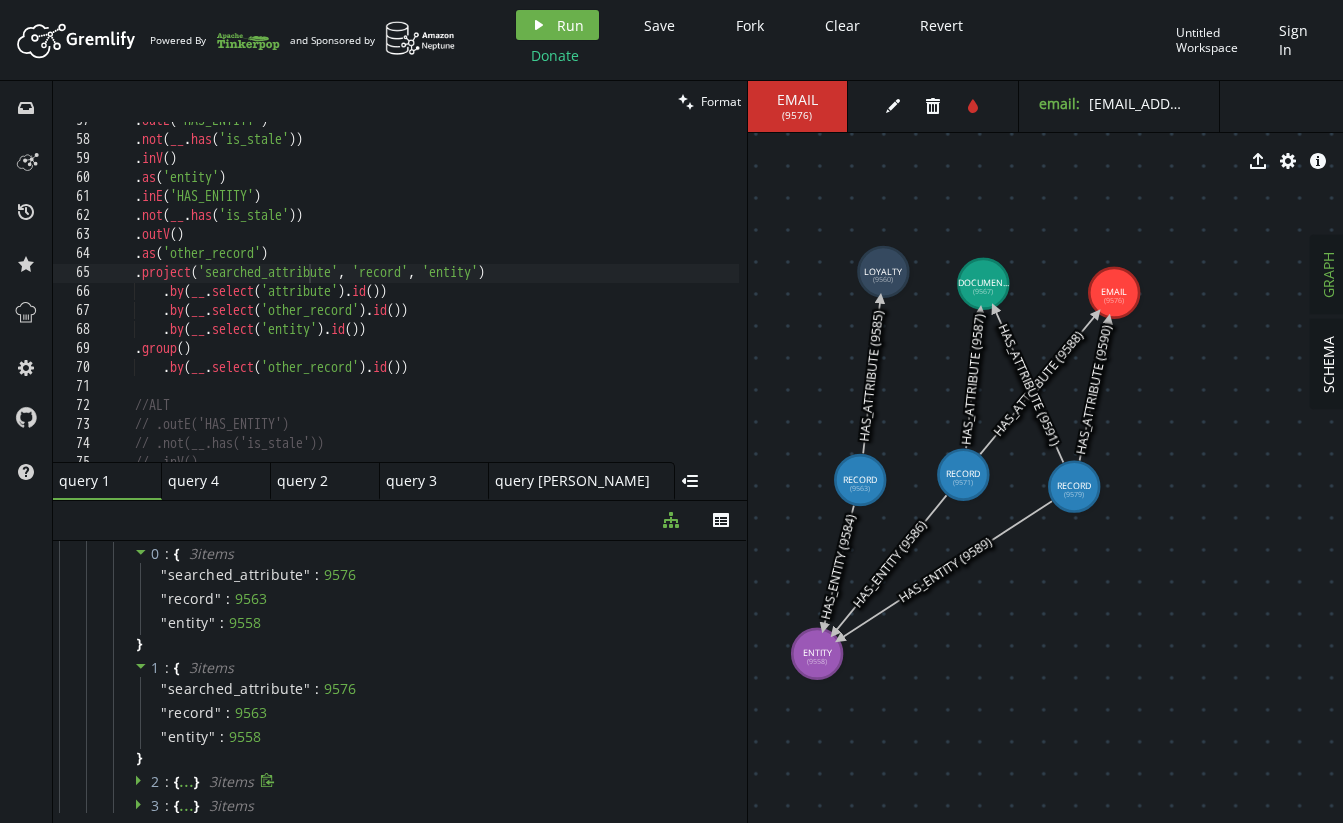 click on "2 : { ... } 3  item s" at bounding box center (425, 782) 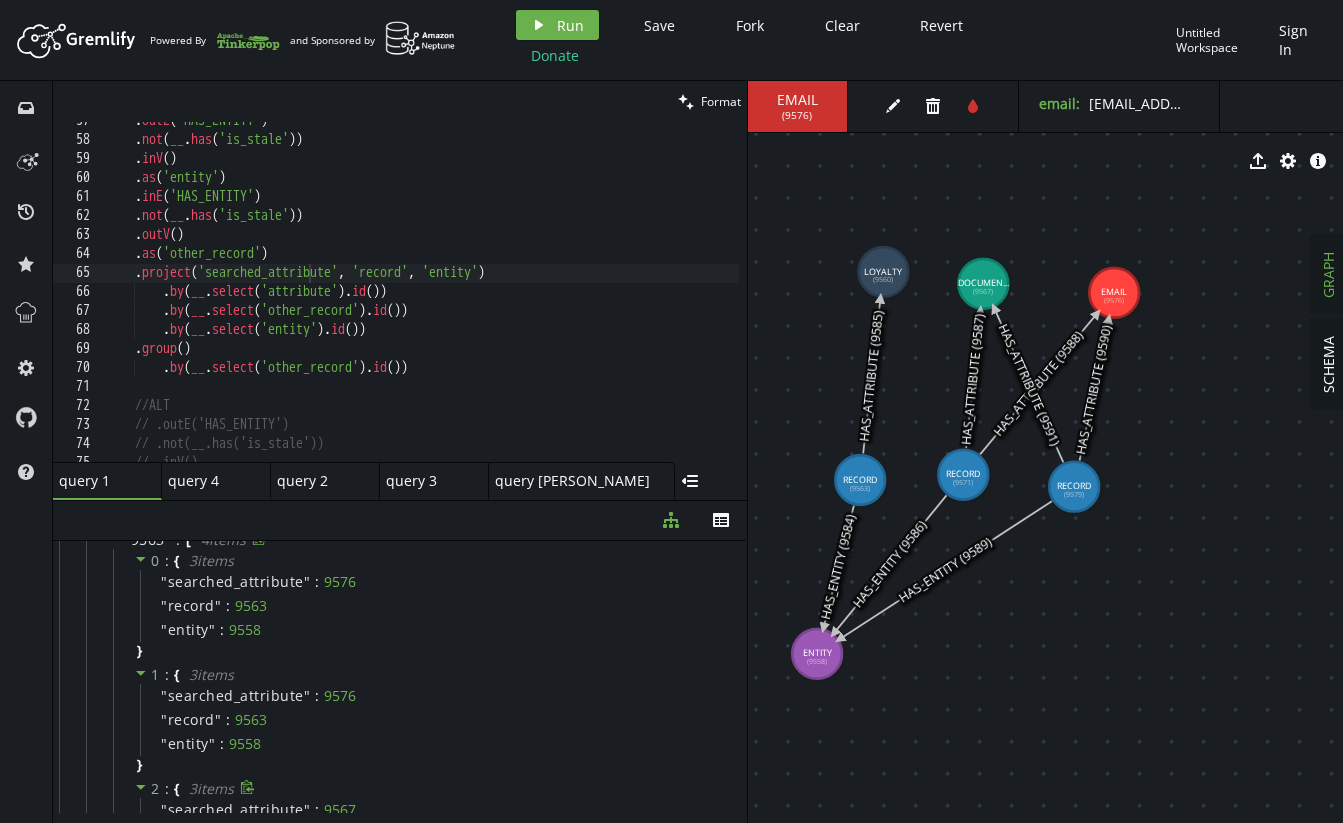 scroll, scrollTop: 0, scrollLeft: 0, axis: both 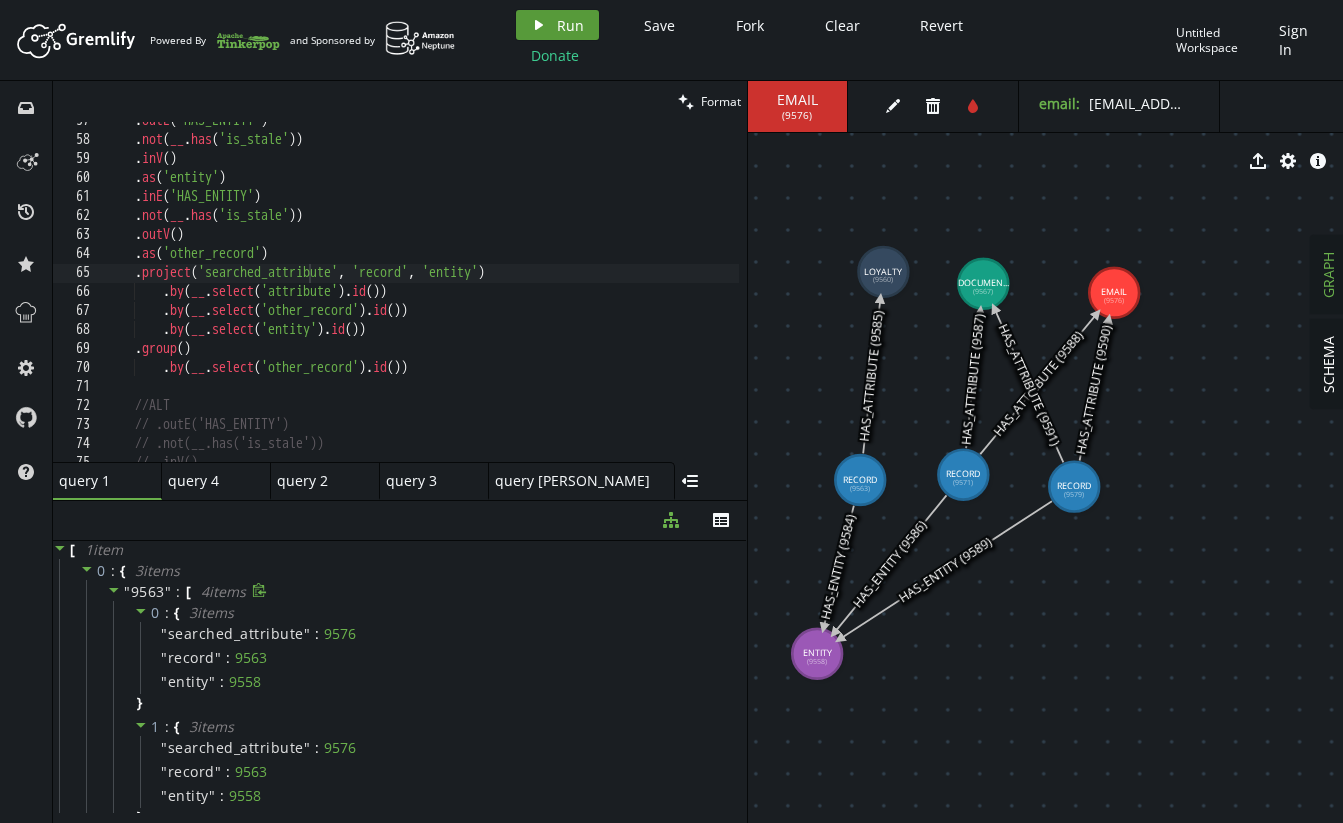 click on "Run" at bounding box center [570, 25] 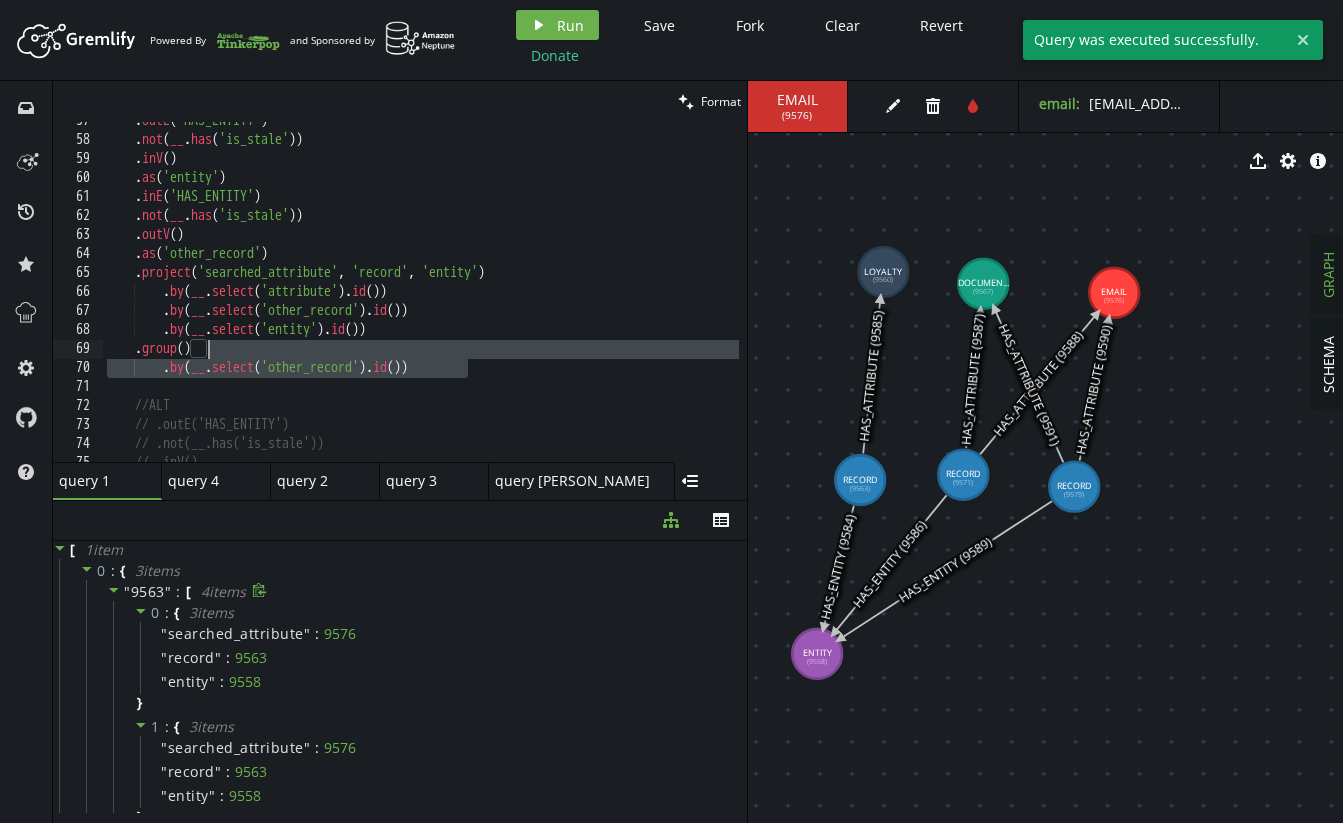 drag, startPoint x: 490, startPoint y: 372, endPoint x: 480, endPoint y: 352, distance: 22.36068 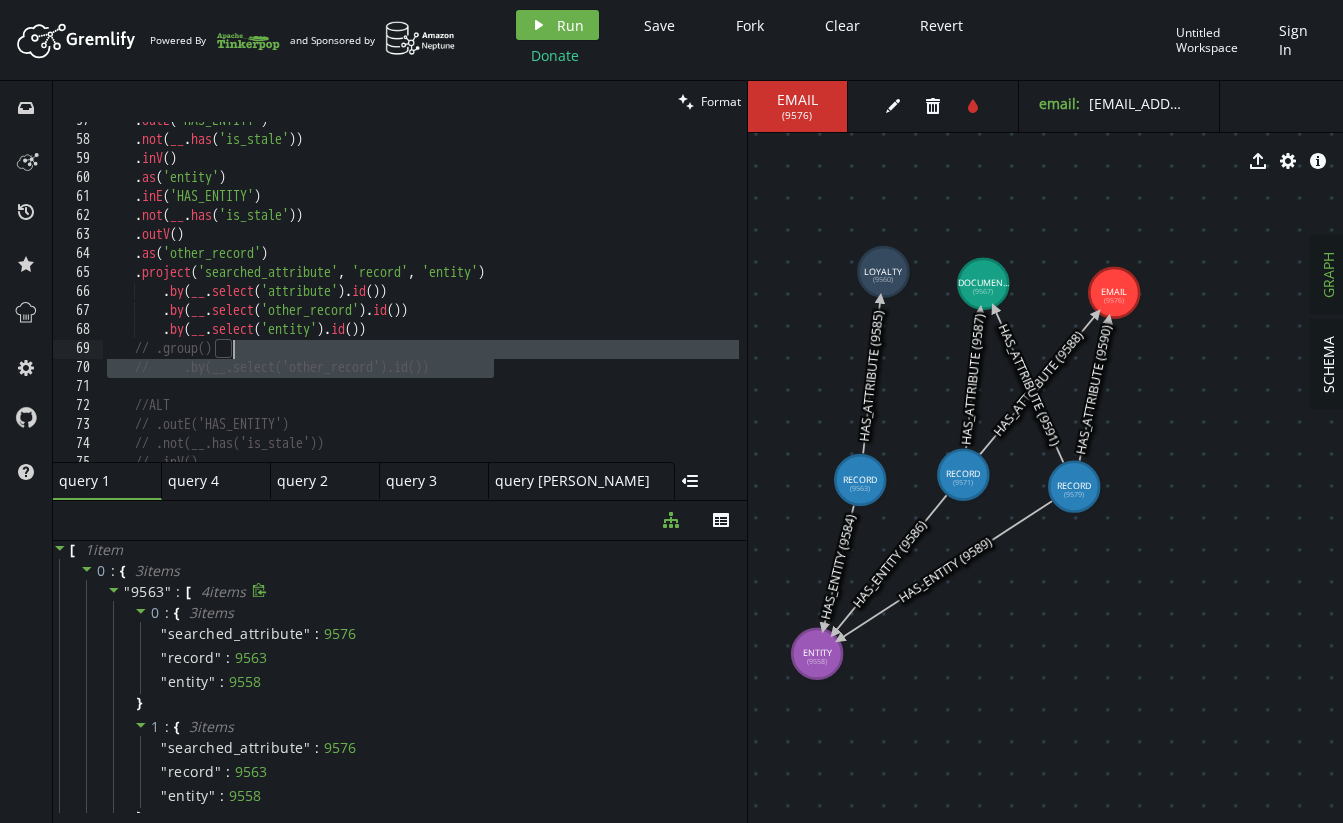 click on ". outE ( 'HAS_ENTITY' )      . not ( __ . has ( 'is_stale' ))      . inV ( )      . as ( 'entity' )      . inE ( 'HAS_ENTITY' )      . not ( __ . has ( 'is_stale' ))      . outV ( )      . as ( 'other_record' )      . project ( 'searched_attribute' ,   'record' ,   'entity' )           . by ( __ . select ( 'attribute' ) . id ( ))           . by ( __ . select ( 'other_record' ) . id ( ))           . by ( __ . select ( 'entity' ) . id ( ))      // .group()      //     .by(__.select('other_record').id())           //ALT      // .outE('HAS_ENTITY')      // .not(__.has('is_stale'))      // .inV()" at bounding box center (611, 296) 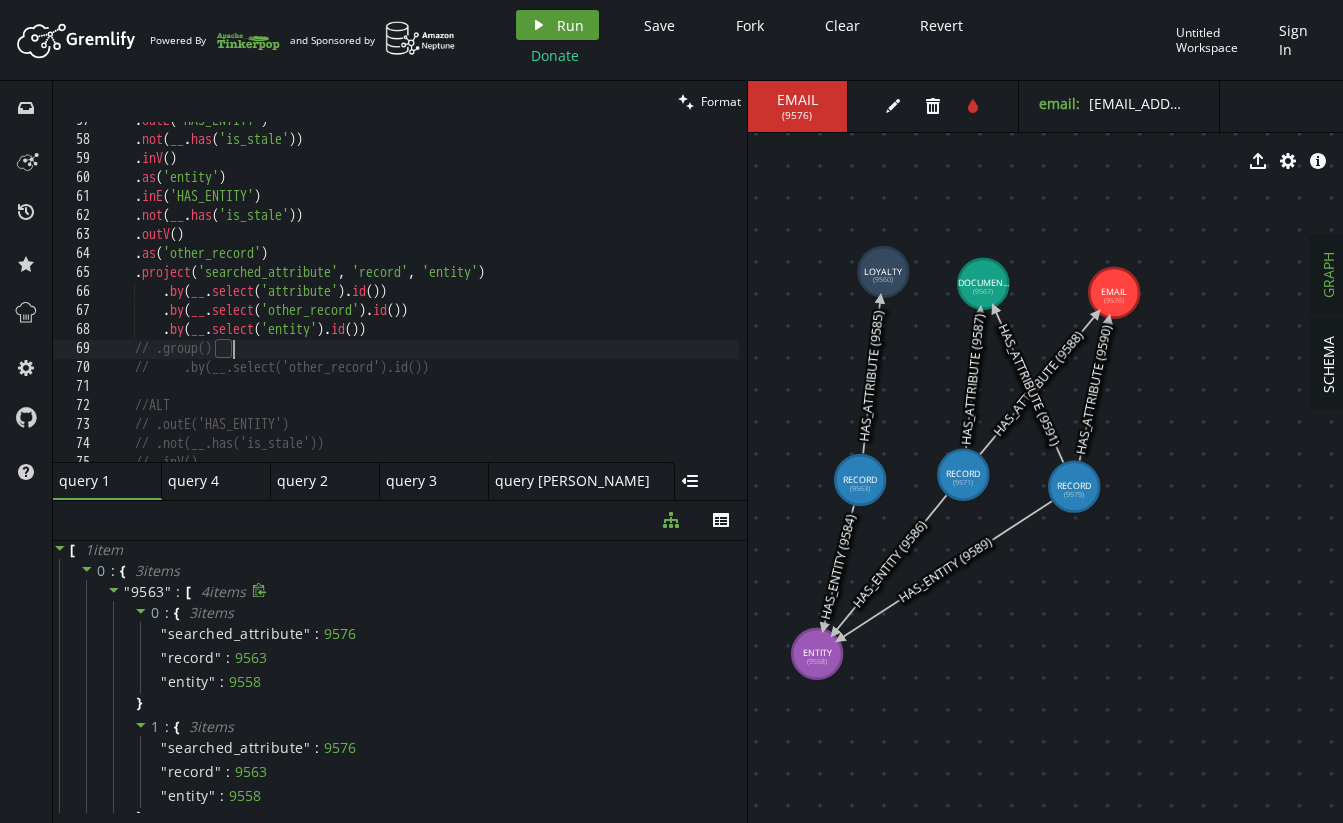 click on "Run" at bounding box center [570, 25] 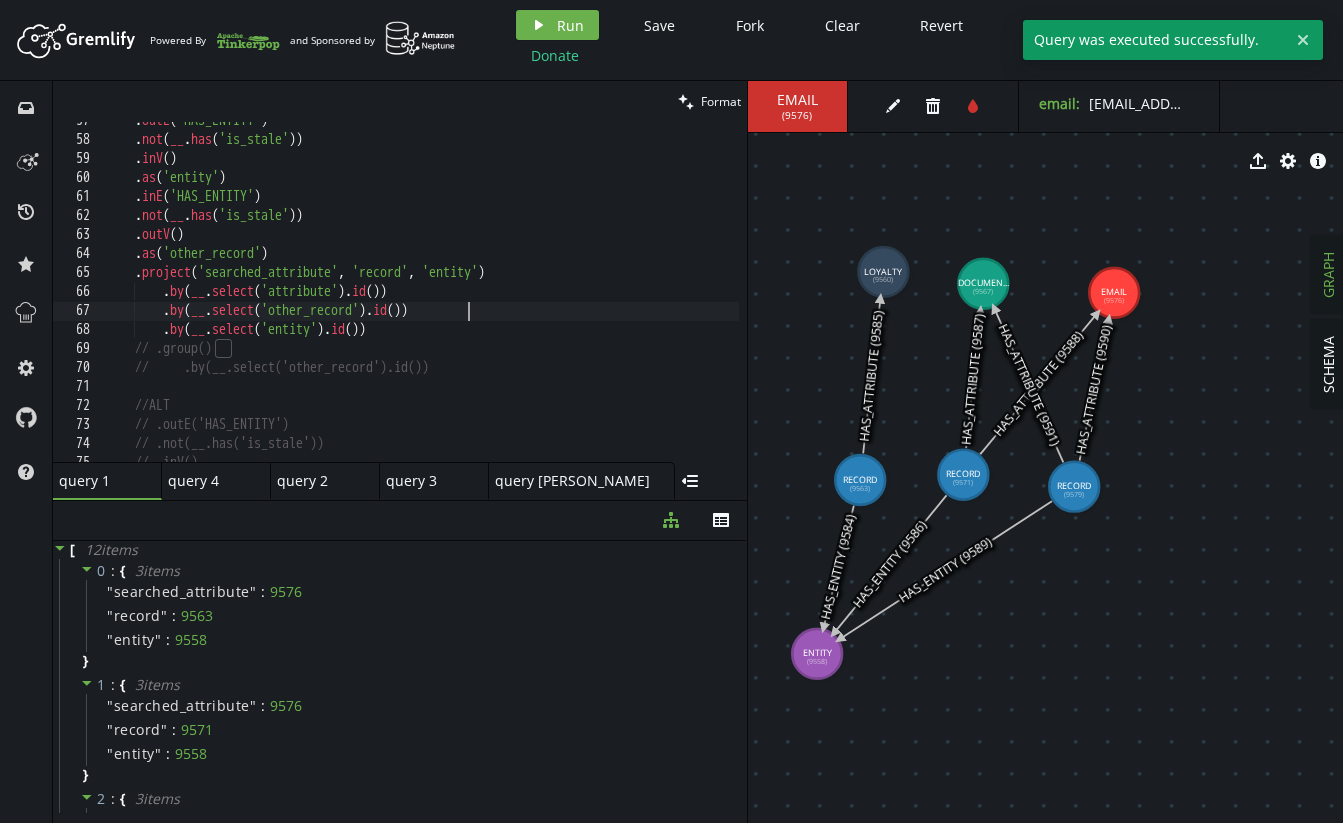 click on ". outE ( 'HAS_ENTITY' )      . not ( __ . has ( 'is_stale' ))      . inV ( )      . as ( 'entity' )      . inE ( 'HAS_ENTITY' )      . not ( __ . has ( 'is_stale' ))      . outV ( )      . as ( 'other_record' )      . project ( 'searched_attribute' ,   'record' ,   'entity' )           . by ( __ . select ( 'attribute' ) . id ( ))           . by ( __ . select ( 'other_record' ) . id ( ))           . by ( __ . select ( 'entity' ) . id ( ))      // .group()      //     .by(__.select('other_record').id())           //ALT      // .outE('HAS_ENTITY')      // .not(__.has('is_stale'))      // .inV()" at bounding box center (611, 296) 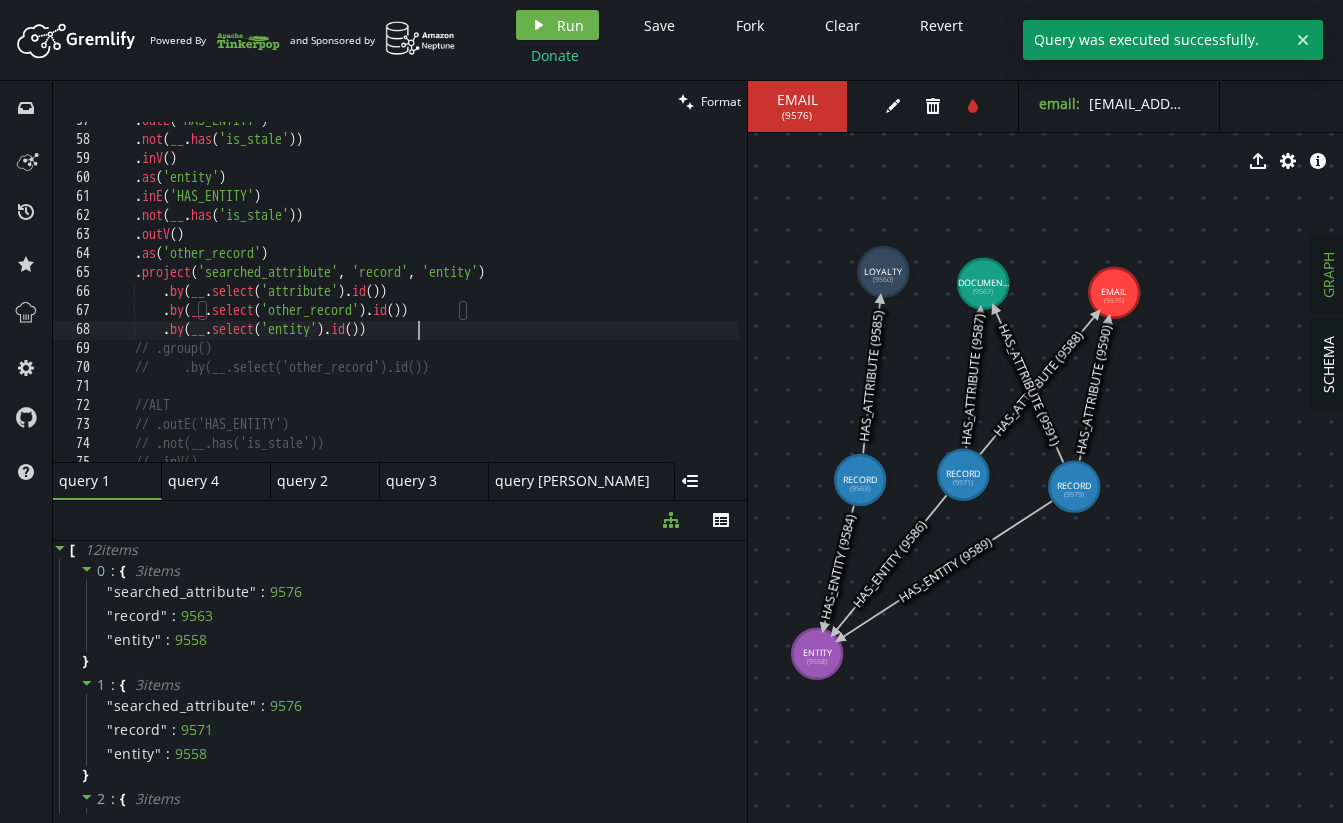 click on ". outE ( 'HAS_ENTITY' )      . not ( __ . has ( 'is_stale' ))      . inV ( )      . as ( 'entity' )      . inE ( 'HAS_ENTITY' )      . not ( __ . has ( 'is_stale' ))      . outV ( )      . as ( 'other_record' )      . project ( 'searched_attribute' ,   'record' ,   'entity' )           . by ( __ . select ( 'attribute' ) . id ( ))           . by ( __ . select ( 'other_record' ) . id ( ))           . by ( __ . select ( 'entity' ) . id ( ))      // .group()      //     .by(__.select('other_record').id())           //ALT      // .outE('HAS_ENTITY')      // .not(__.has('is_stale'))      // .inV()" at bounding box center (611, 296) 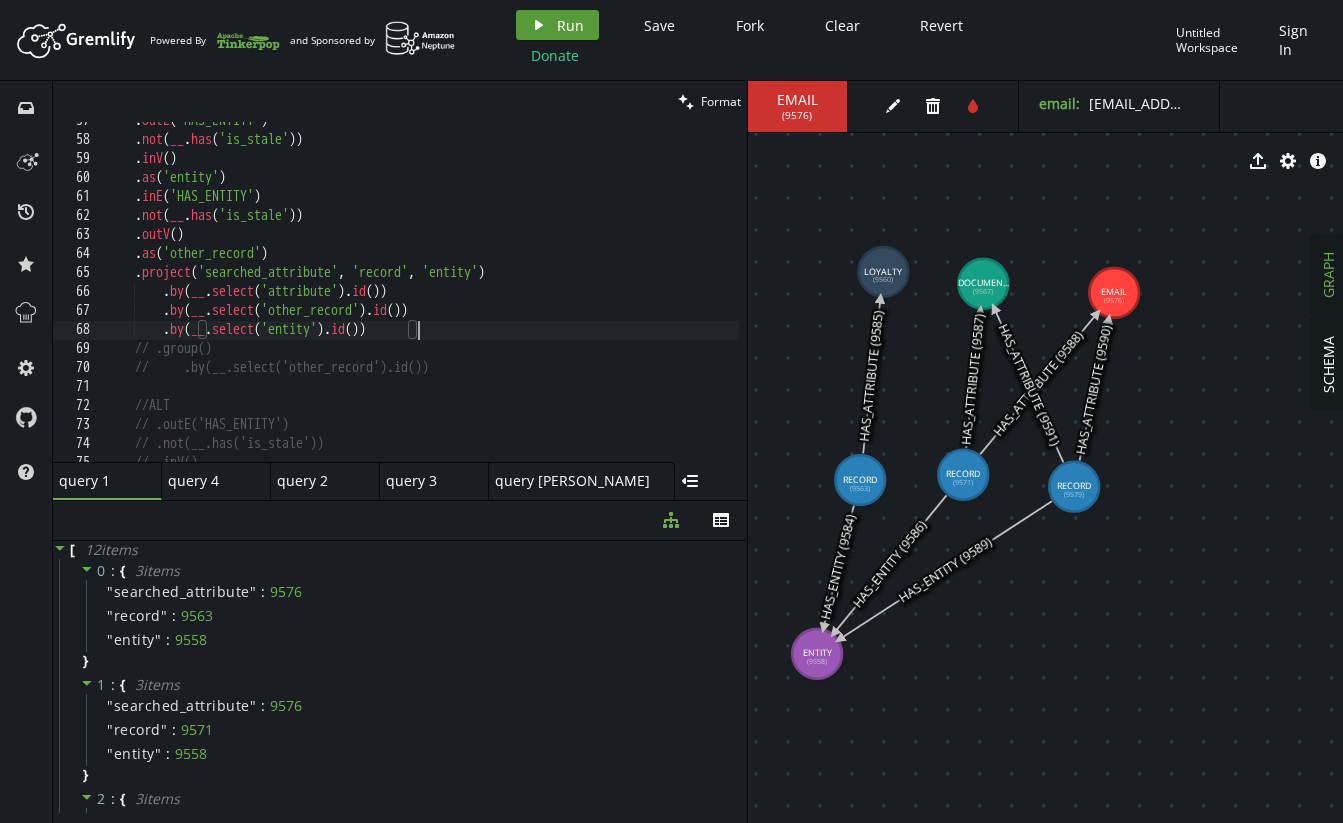 click on "play Run" at bounding box center (557, 25) 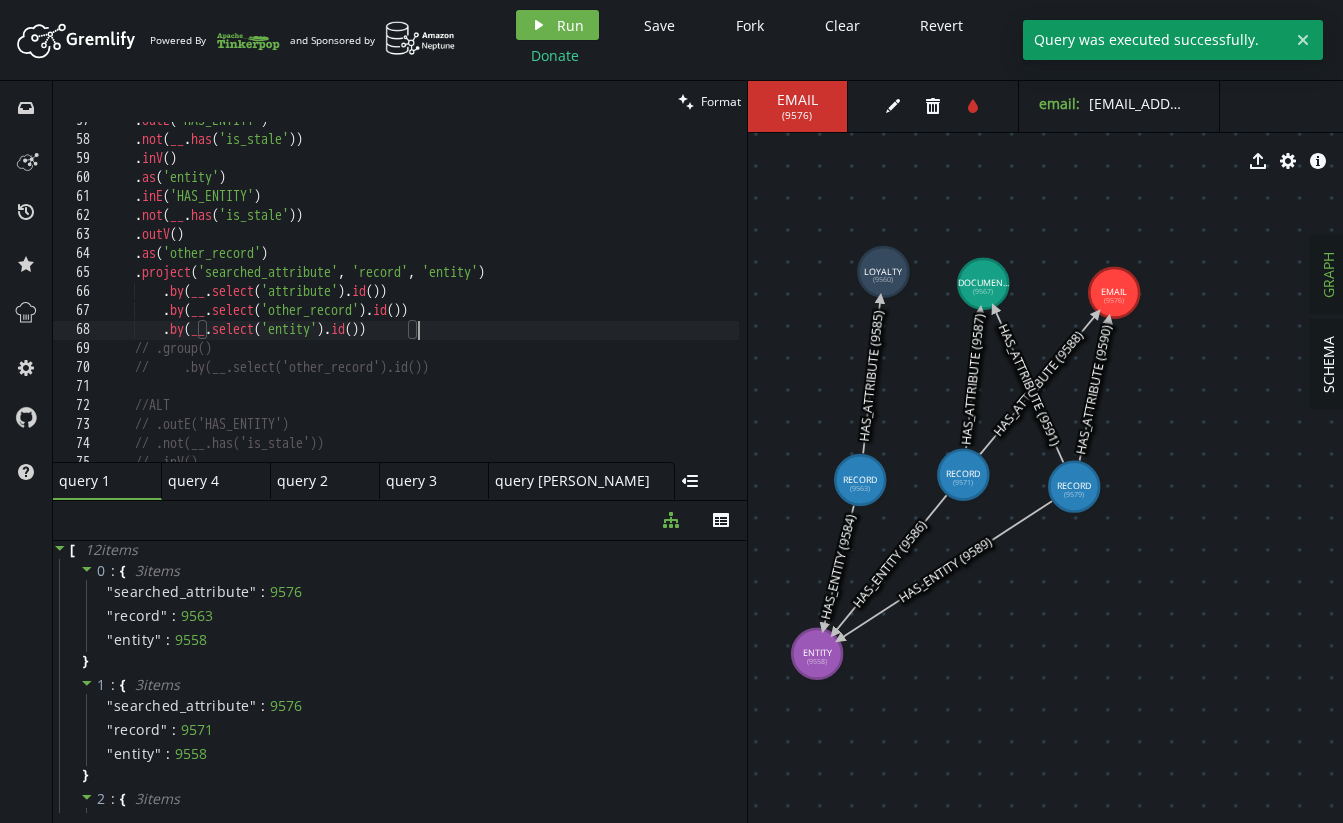 click on ". outE ( 'HAS_ENTITY' )      . not ( __ . has ( 'is_stale' ))      . inV ( )      . as ( 'entity' )      . inE ( 'HAS_ENTITY' )      . not ( __ . has ( 'is_stale' ))      . outV ( )      . as ( 'other_record' )      . project ( 'searched_attribute' ,   'record' ,   'entity' )           . by ( __ . select ( 'attribute' ) . id ( ))           . by ( __ . select ( 'other_record' ) . id ( ))           . by ( __ . select ( 'entity' ) . id ( ))      // .group()      //     .by(__.select('other_record').id())           //ALT      // .outE('HAS_ENTITY')      // .not(__.has('is_stale'))      // .inV()" at bounding box center [611, 296] 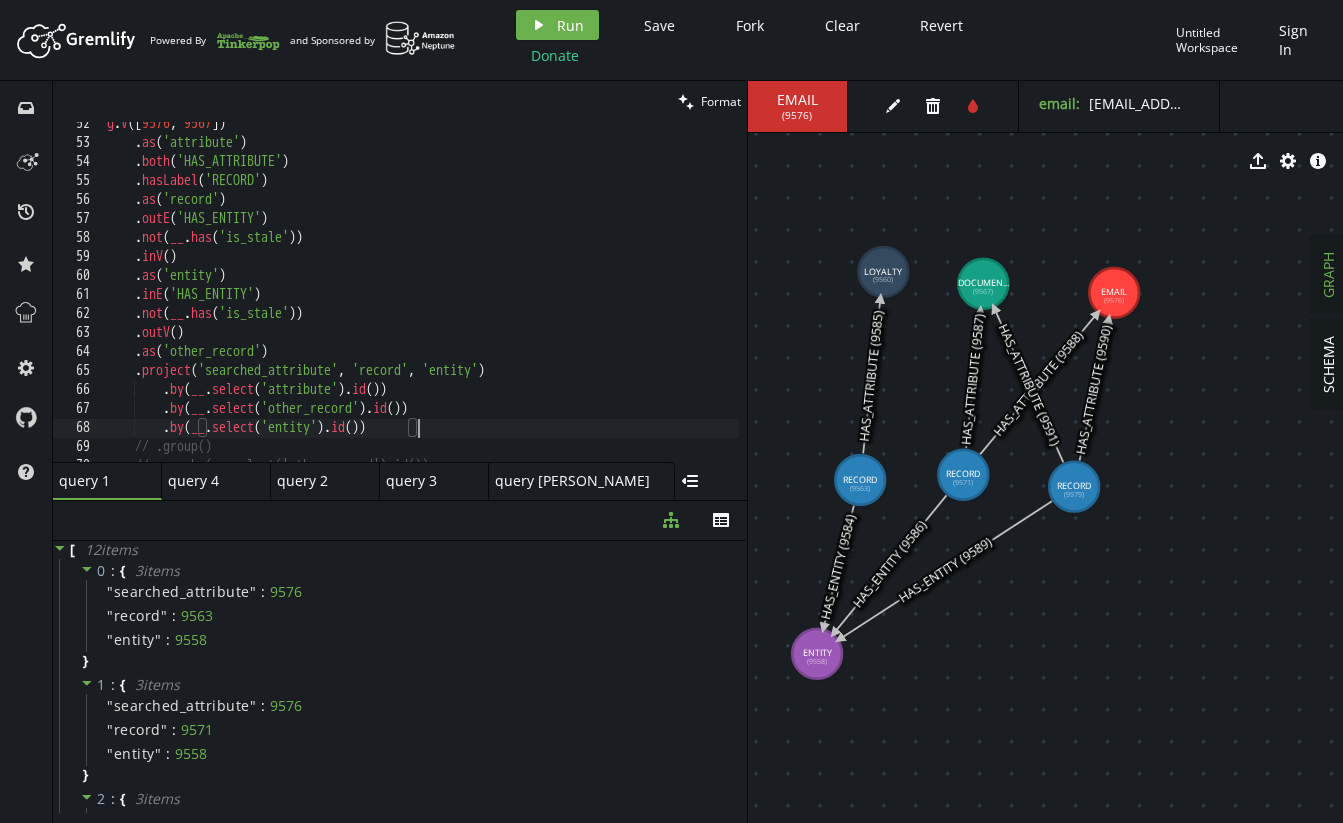scroll, scrollTop: 1015, scrollLeft: 0, axis: vertical 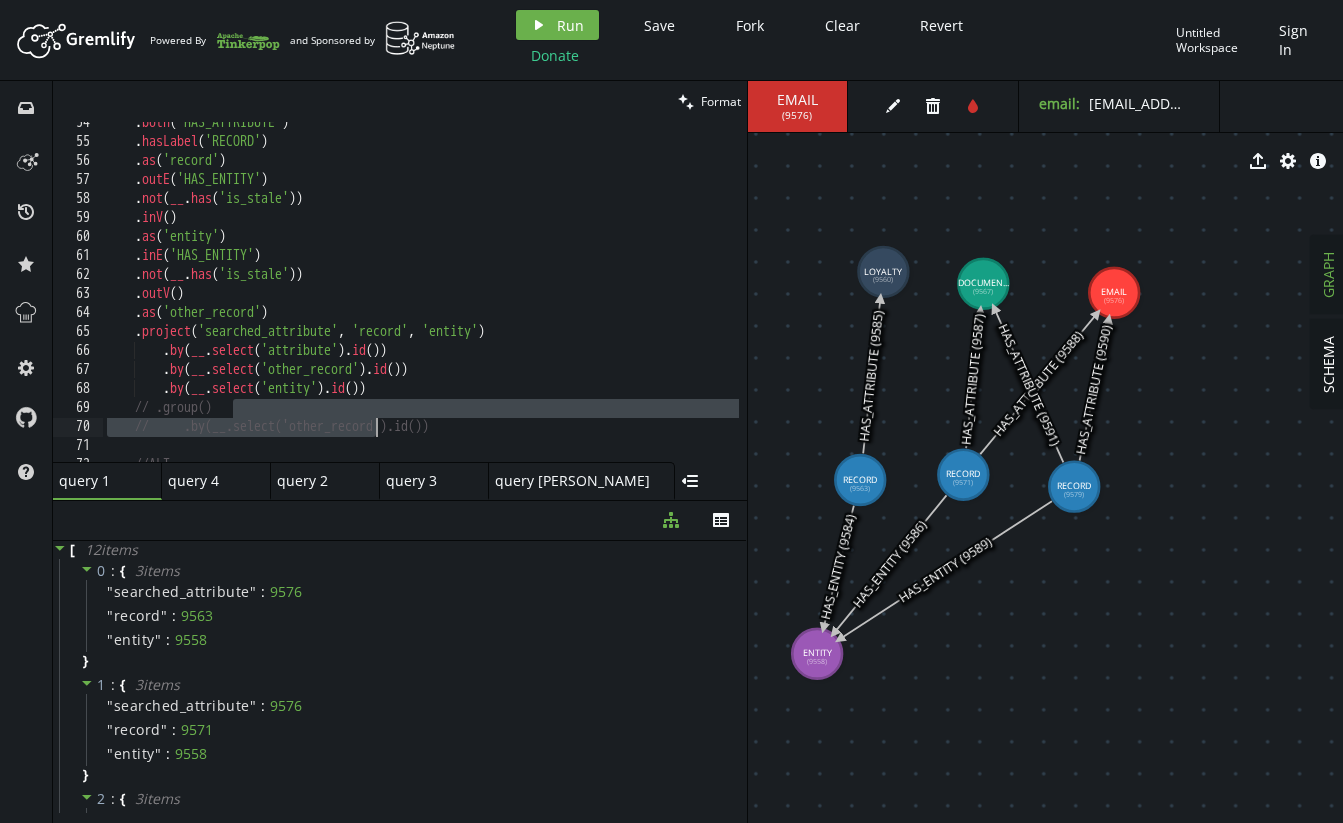 drag, startPoint x: 368, startPoint y: 405, endPoint x: 373, endPoint y: 430, distance: 25.495098 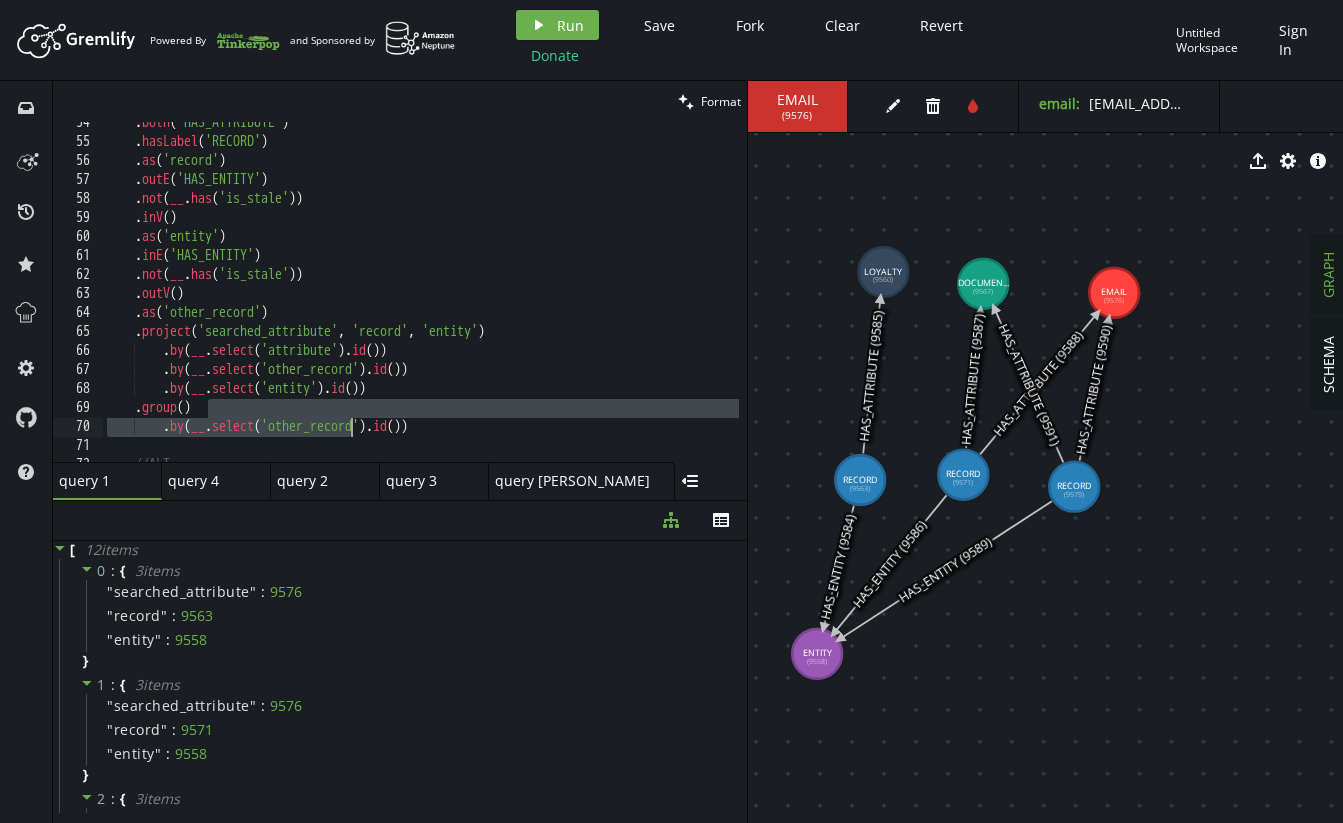 click on ". both ( 'HAS_ATTRIBUTE' )      . hasLabel ( 'RECORD' )      . as ( 'record' )      . outE ( 'HAS_ENTITY' )      . not ( __ . has ( 'is_stale' ))      . inV ( )      . as ( 'entity' )      . inE ( 'HAS_ENTITY' )      . not ( __ . has ( 'is_stale' ))      . outV ( )      . as ( 'other_record' )      . project ( 'searched_attribute' ,   'record' ,   'entity' )           . by ( __ . select ( 'attribute' ) . id ( ))           . by ( __ . select ( 'other_record' ) . id ( ))           . by ( __ . select ( 'entity' ) . id ( ))      . group ( )           . by ( __ . select ( 'other_record' ) . id ( ))           //ALT" at bounding box center [611, 298] 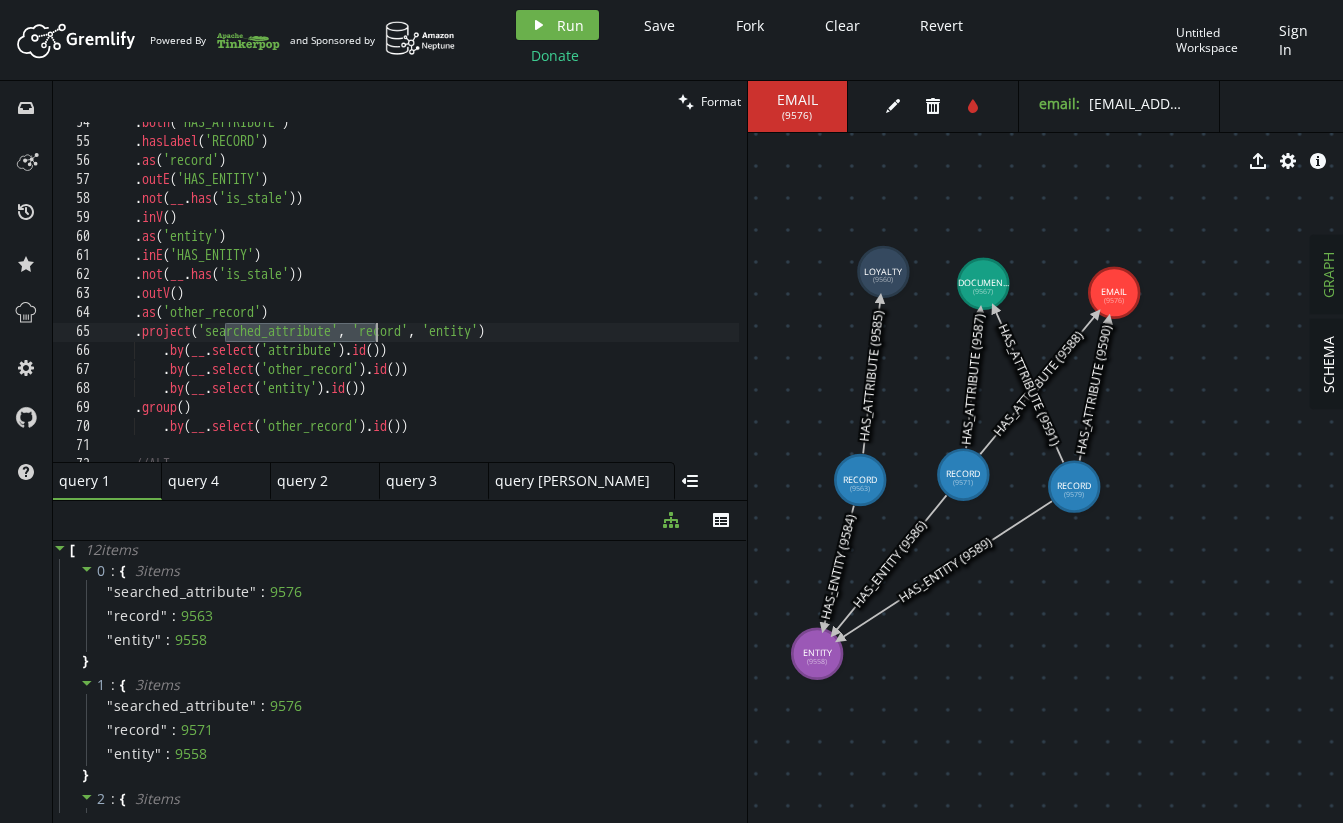 click on ". both ( 'HAS_ATTRIBUTE' )      . hasLabel ( 'RECORD' )      . as ( 'record' )      . outE ( 'HAS_ENTITY' )      . not ( __ . has ( 'is_stale' ))      . inV ( )      . as ( 'entity' )      . inE ( 'HAS_ENTITY' )      . not ( __ . has ( 'is_stale' ))      . outV ( )      . as ( 'other_record' )      . project ( 'searched_attribute' ,   'record' ,   'entity' )           . by ( __ . select ( 'attribute' ) . id ( ))           . by ( __ . select ( 'other_record' ) . id ( ))           . by ( __ . select ( 'entity' ) . id ( ))      . group ( )           . by ( __ . select ( 'other_record' ) . id ( ))           //ALT" at bounding box center [611, 298] 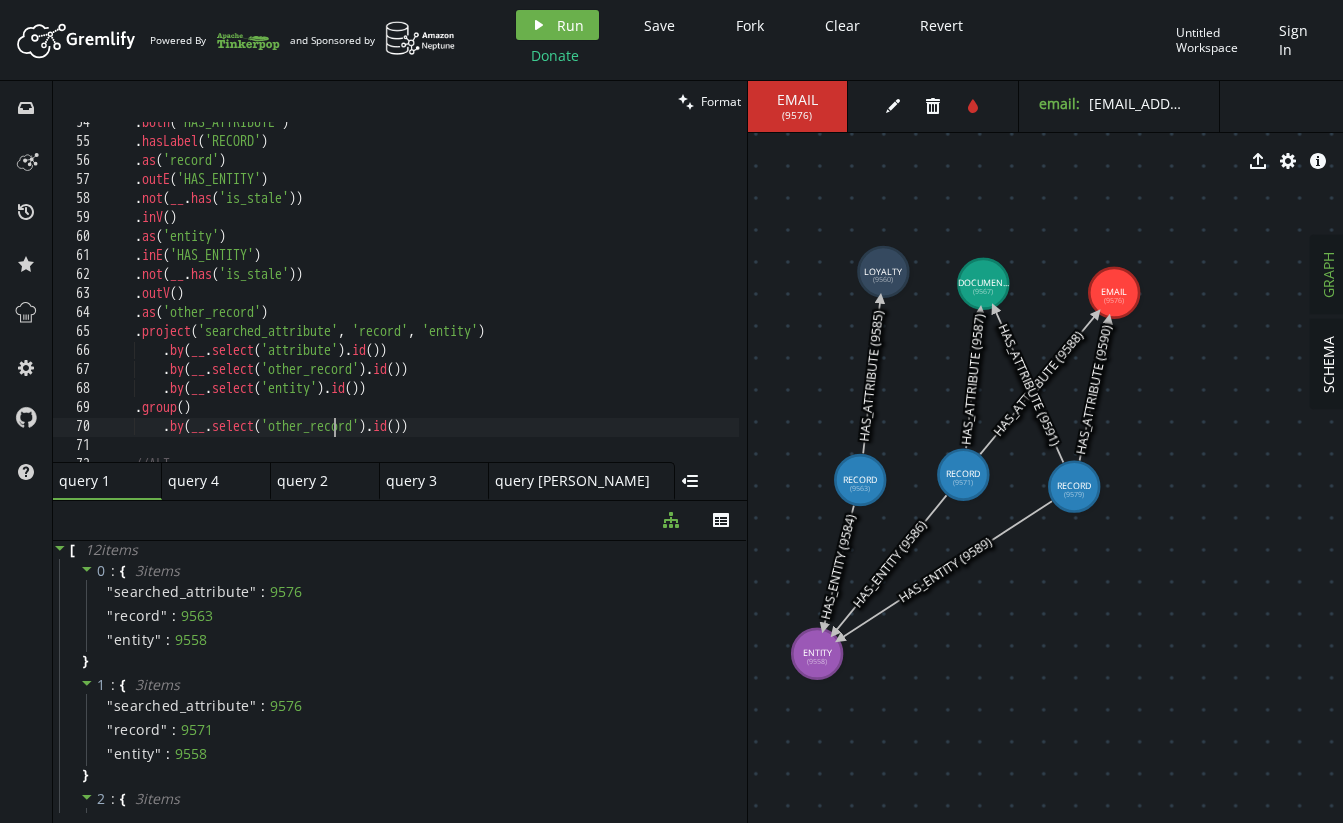 click on ". both ( 'HAS_ATTRIBUTE' )      . hasLabel ( 'RECORD' )      . as ( 'record' )      . outE ( 'HAS_ENTITY' )      . not ( __ . has ( 'is_stale' ))      . inV ( )      . as ( 'entity' )      . inE ( 'HAS_ENTITY' )      . not ( __ . has ( 'is_stale' ))      . outV ( )      . as ( 'other_record' )      . project ( 'searched_attribute' ,   'record' ,   'entity' )           . by ( __ . select ( 'attribute' ) . id ( ))           . by ( __ . select ( 'other_record' ) . id ( ))           . by ( __ . select ( 'entity' ) . id ( ))      . group ( )           . by ( __ . select ( 'other_record' ) . id ( ))           //ALT" at bounding box center (611, 298) 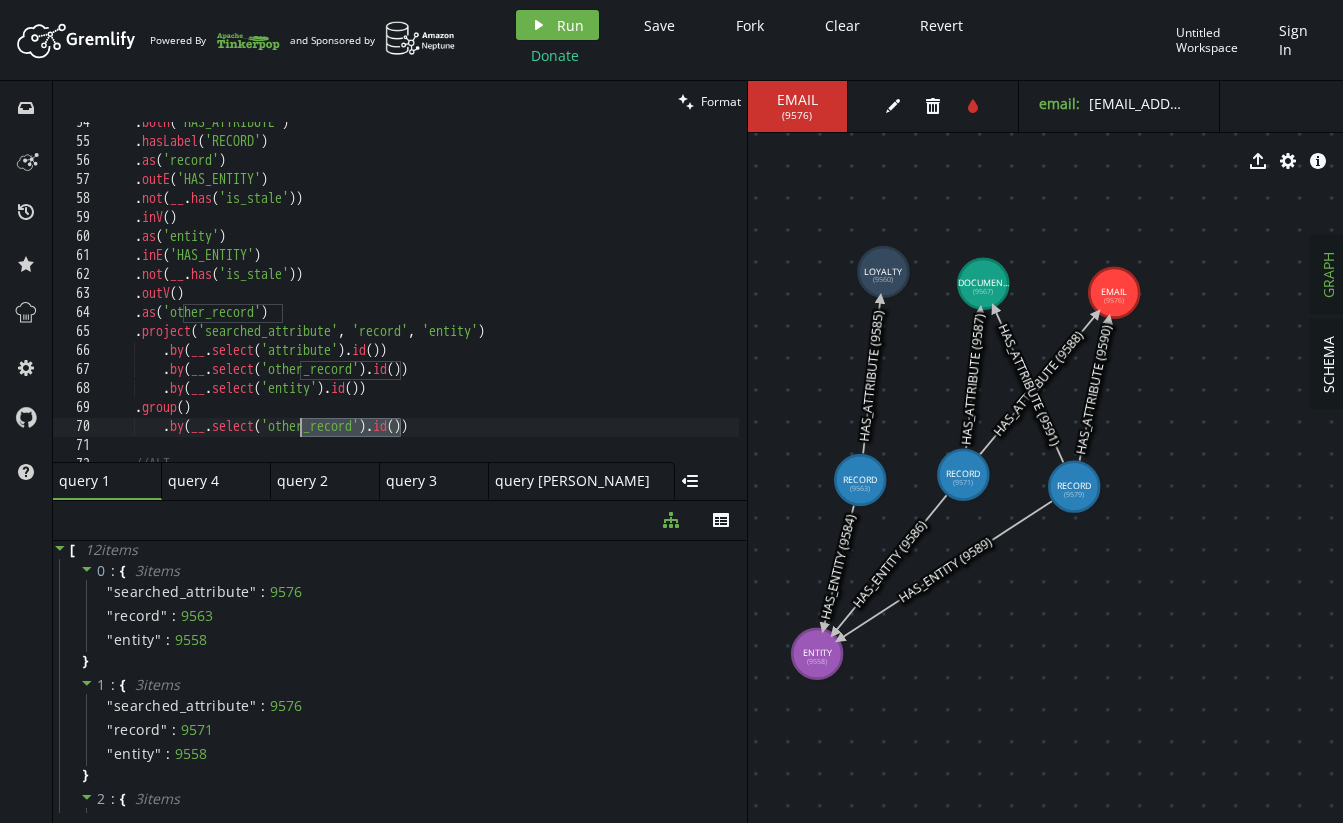 paste on "searched_attribute" 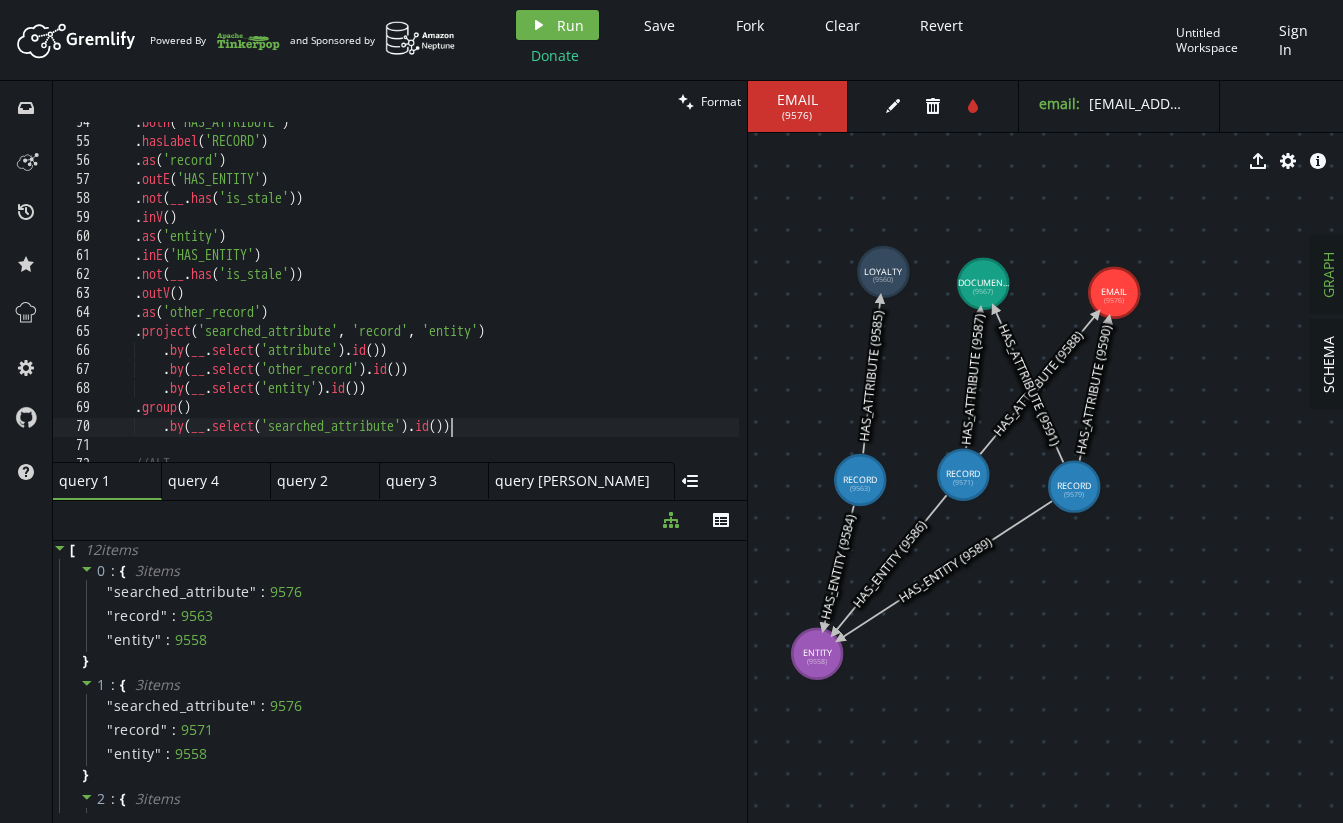 click on ". both ( 'HAS_ATTRIBUTE' )      . hasLabel ( 'RECORD' )      . as ( 'record' )      . outE ( 'HAS_ENTITY' )      . not ( __ . has ( 'is_stale' ))      . inV ( )      . as ( 'entity' )      . inE ( 'HAS_ENTITY' )      . not ( __ . has ( 'is_stale' ))      . outV ( )      . as ( 'other_record' )      . project ( 'searched_attribute' ,   'record' ,   'entity' )           . by ( __ . select ( 'attribute' ) . id ( ))           . by ( __ . select ( 'other_record' ) . id ( ))           . by ( __ . select ( 'entity' ) . id ( ))      . group ( )           . by ( __ . select ( 'searched_attribute' ) . id ( ))           //ALT" at bounding box center (611, 298) 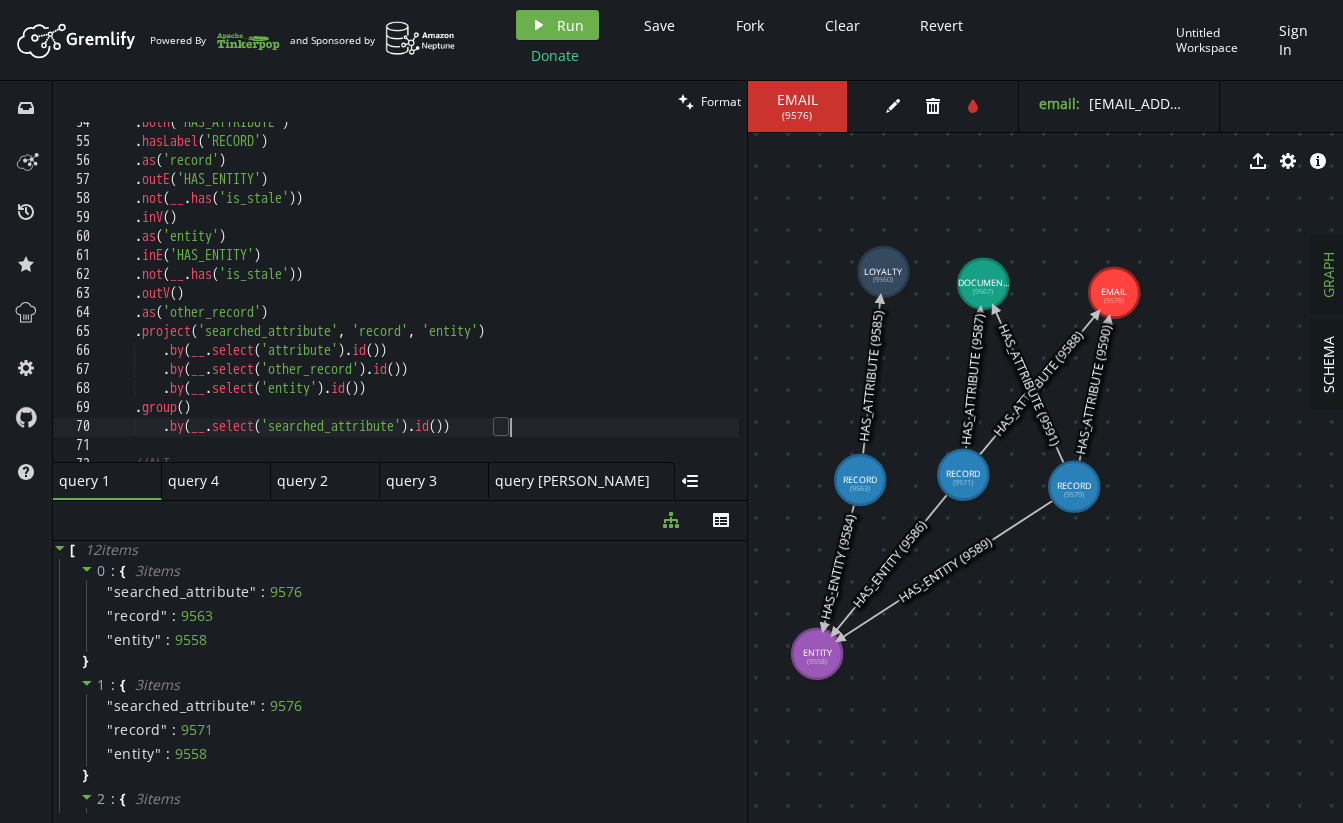 click on ". both ( 'HAS_ATTRIBUTE' )      . hasLabel ( 'RECORD' )      . as ( 'record' )      . outE ( 'HAS_ENTITY' )      . not ( __ . has ( 'is_stale' ))      . inV ( )      . as ( 'entity' )      . inE ( 'HAS_ENTITY' )      . not ( __ . has ( 'is_stale' ))      . outV ( )      . as ( 'other_record' )      . project ( 'searched_attribute' ,   'record' ,   'entity' )           . by ( __ . select ( 'attribute' ) . id ( ))           . by ( __ . select ( 'other_record' ) . id ( ))           . by ( __ . select ( 'entity' ) . id ( ))      . group ( )           . by ( __ . select ( 'searched_attribute' ) . id ( ))           //ALT" at bounding box center [611, 298] 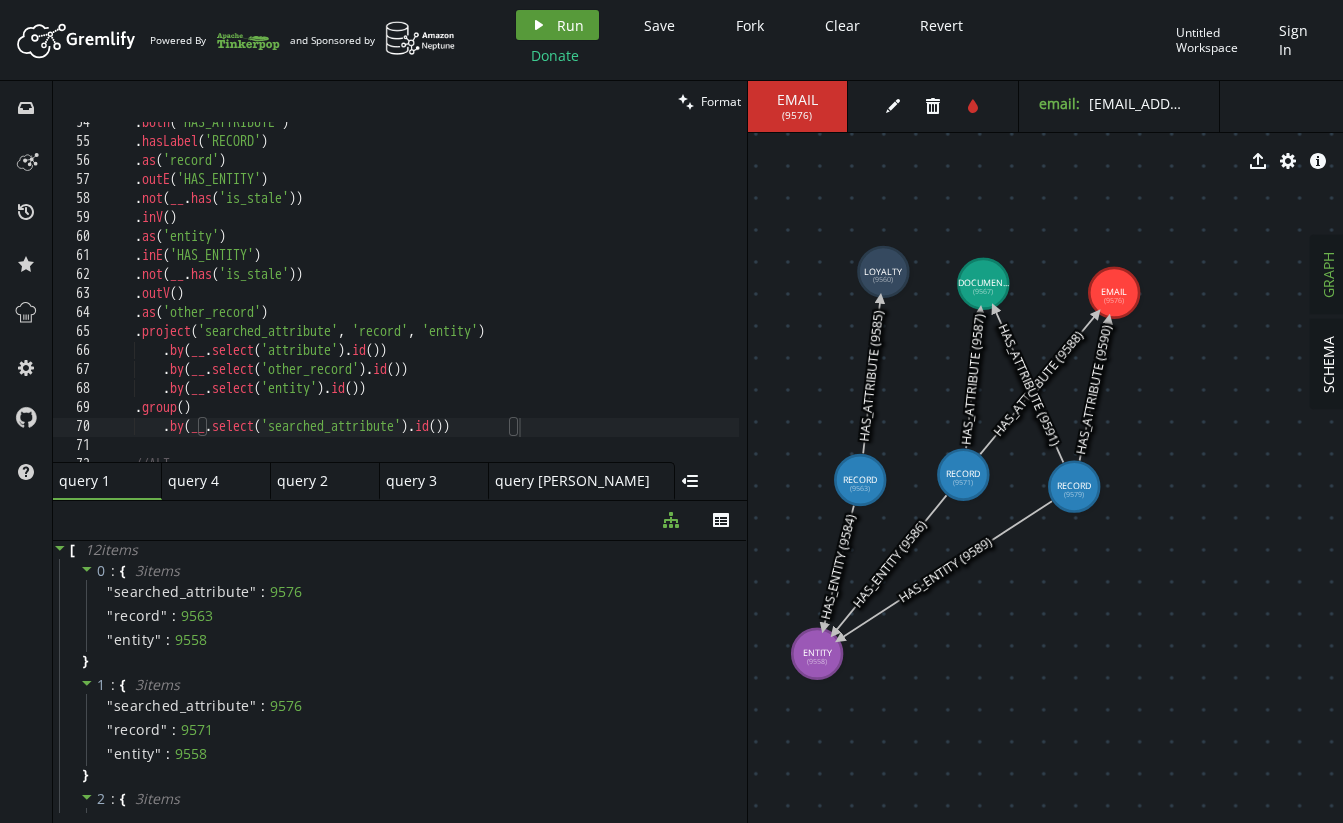 click on "Run" at bounding box center [570, 25] 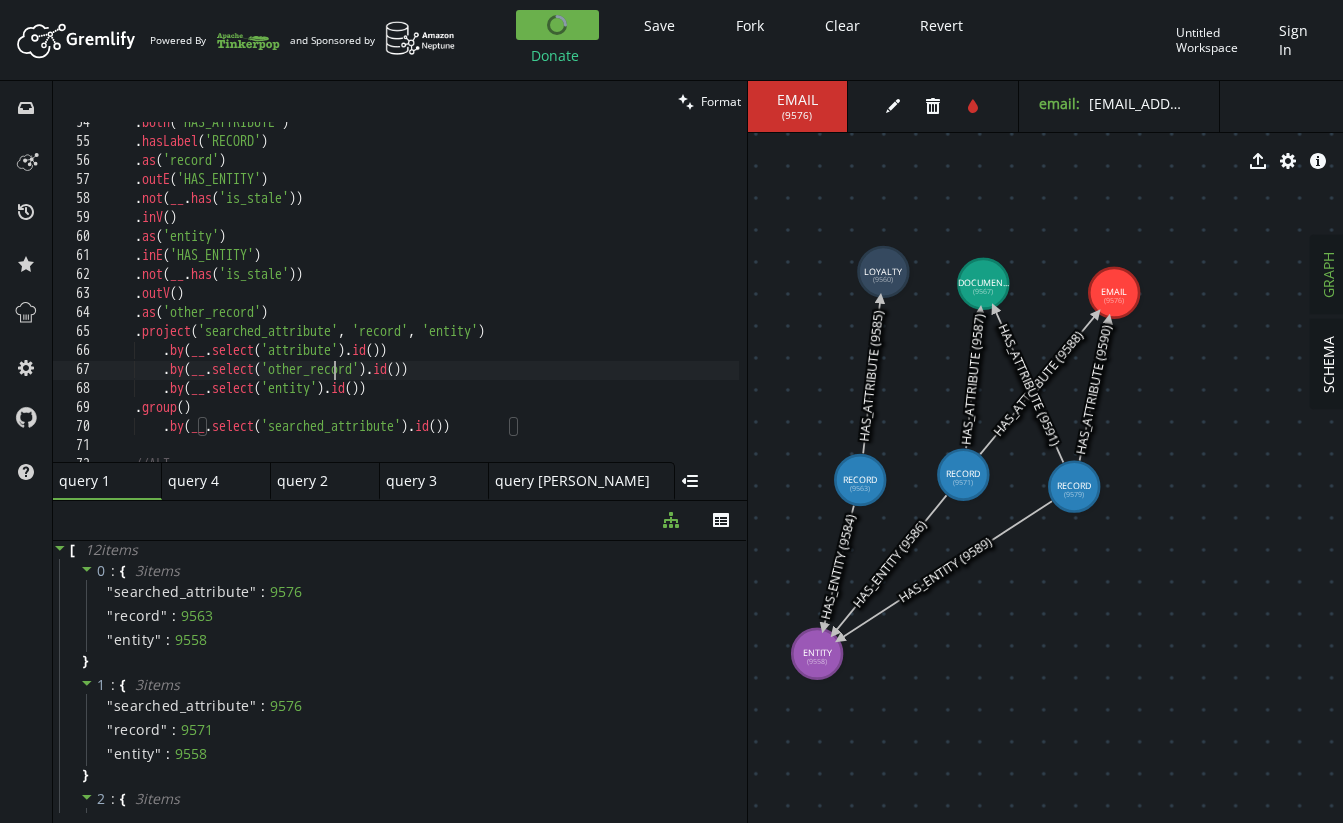 click on ". both ( 'HAS_ATTRIBUTE' )      . hasLabel ( 'RECORD' )      . as ( 'record' )      . outE ( 'HAS_ENTITY' )      . not ( __ . has ( 'is_stale' ))      . inV ( )      . as ( 'entity' )      . inE ( 'HAS_ENTITY' )      . not ( __ . has ( 'is_stale' ))      . outV ( )      . as ( 'other_record' )      . project ( 'searched_attribute' ,   'record' ,   'entity' )           . by ( __ . select ( 'attribute' ) . id ( ))           . by ( __ . select ( 'other_record' ) . id ( ))           . by ( __ . select ( 'entity' ) . id ( ))      . group ( )           . by ( __ . select ( 'searched_attribute' ) . id ( ))           //ALT" at bounding box center (611, 298) 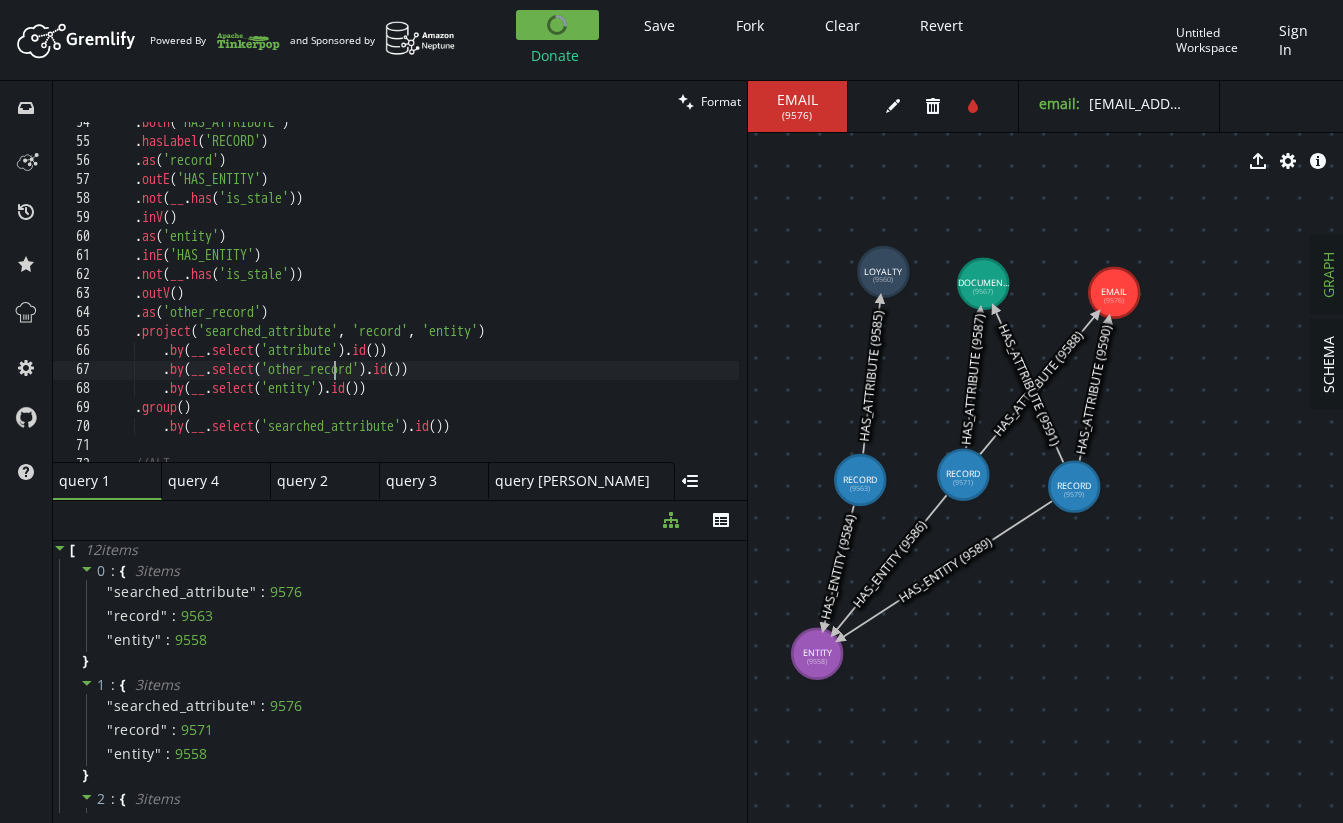 click on ". both ( 'HAS_ATTRIBUTE' )      . hasLabel ( 'RECORD' )      . as ( 'record' )      . outE ( 'HAS_ENTITY' )      . not ( __ . has ( 'is_stale' ))      . inV ( )      . as ( 'entity' )      . inE ( 'HAS_ENTITY' )      . not ( __ . has ( 'is_stale' ))      . outV ( )      . as ( 'other_record' )      . project ( 'searched_attribute' ,   'record' ,   'entity' )           . by ( __ . select ( 'attribute' ) . id ( ))           . by ( __ . select ( 'other_record' ) . id ( ))           . by ( __ . select ( 'entity' ) . id ( ))      . group ( )           . by ( __ . select ( 'searched_attribute' ) . id ( ))           //ALT" at bounding box center [611, 298] 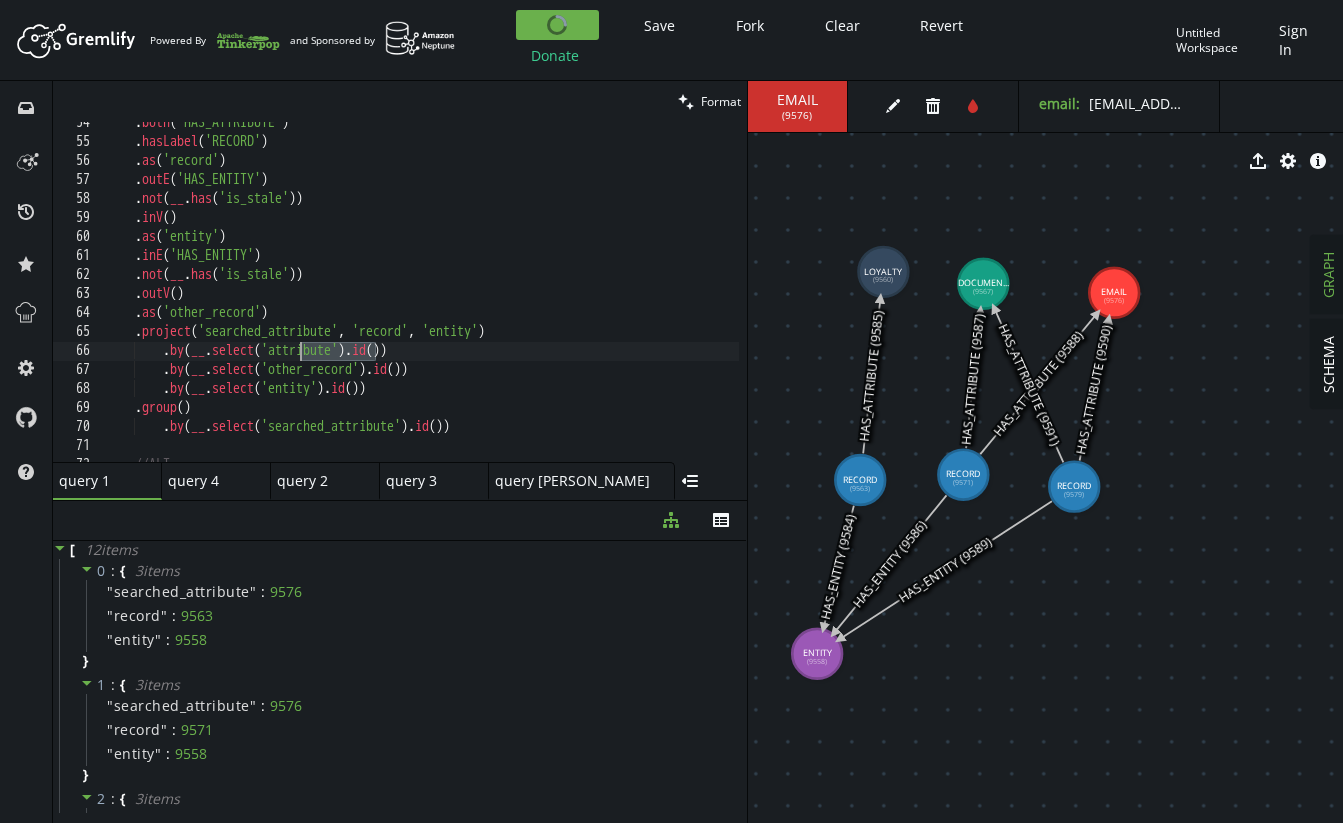 click on ". both ( 'HAS_ATTRIBUTE' )      . hasLabel ( 'RECORD' )      . as ( 'record' )      . outE ( 'HAS_ENTITY' )      . not ( __ . has ( 'is_stale' ))      . inV ( )      . as ( 'entity' )      . inE ( 'HAS_ENTITY' )      . not ( __ . has ( 'is_stale' ))      . outV ( )      . as ( 'other_record' )      . project ( 'searched_attribute' ,   'record' ,   'entity' )           . by ( __ . select ( 'attribute' ) . id ( ))           . by ( __ . select ( 'other_record' ) . id ( ))           . by ( __ . select ( 'entity' ) . id ( ))      . group ( )           . by ( __ . select ( 'searched_attribute' ) . id ( ))           //ALT" at bounding box center (611, 298) 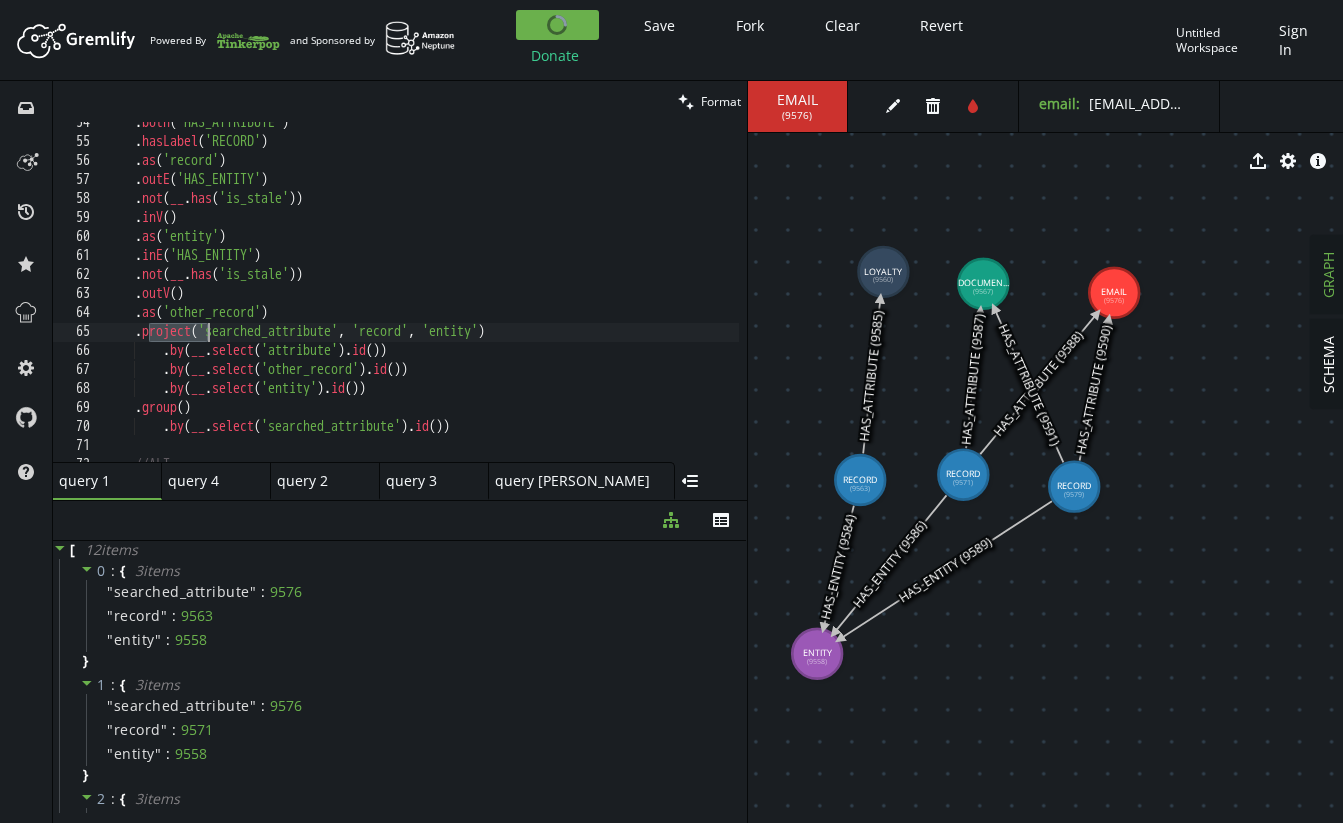 click on ". both ( 'HAS_ATTRIBUTE' )      . hasLabel ( 'RECORD' )      . as ( 'record' )      . outE ( 'HAS_ENTITY' )      . not ( __ . has ( 'is_stale' ))      . inV ( )      . as ( 'entity' )      . inE ( 'HAS_ENTITY' )      . not ( __ . has ( 'is_stale' ))      . outV ( )      . as ( 'other_record' )      . project ( 'searched_attribute' ,   'record' ,   'entity' )           . by ( __ . select ( 'attribute' ) . id ( ))           . by ( __ . select ( 'other_record' ) . id ( ))           . by ( __ . select ( 'entity' ) . id ( ))      . group ( )           . by ( __ . select ( 'searched_attribute' ) . id ( ))           //ALT" at bounding box center (611, 298) 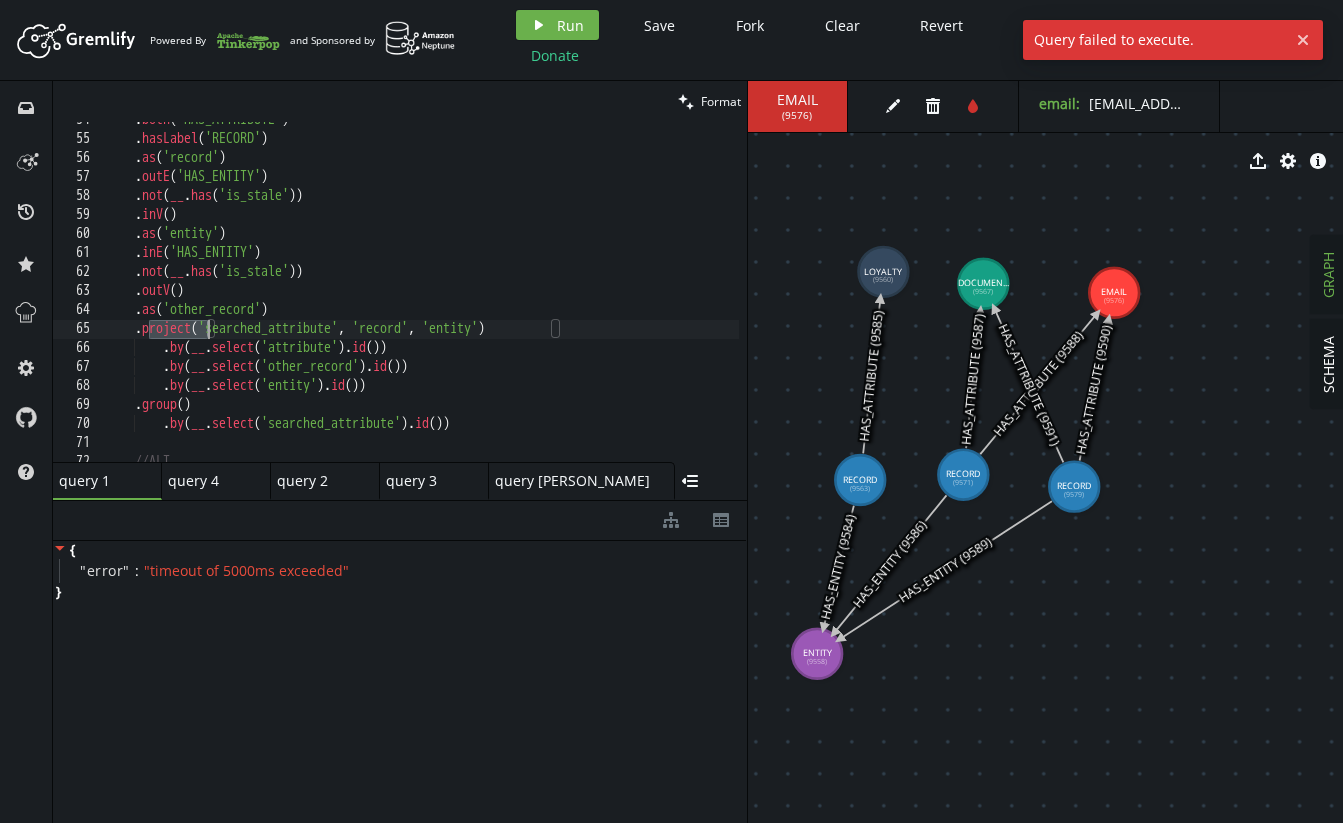 scroll, scrollTop: 1020, scrollLeft: 0, axis: vertical 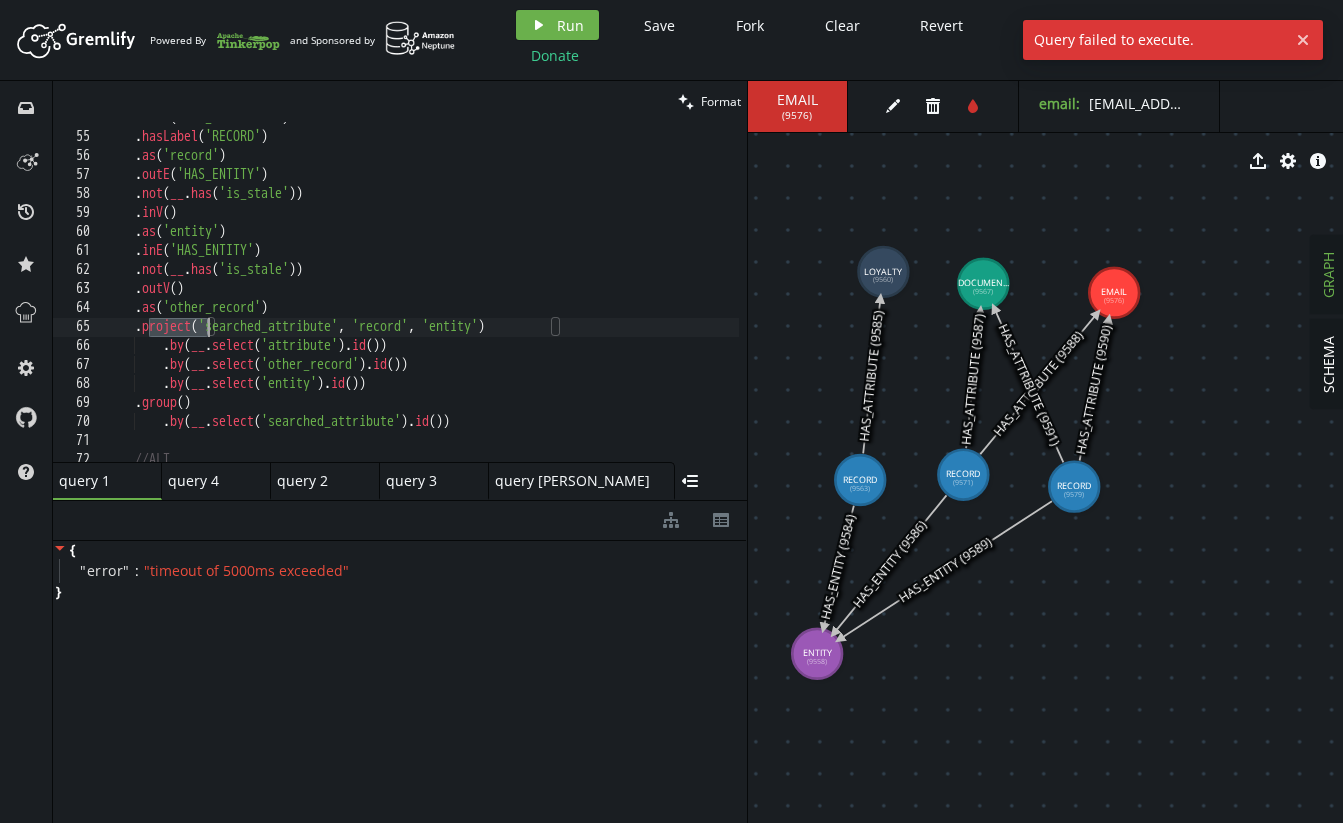 click on ". both ( 'HAS_ATTRIBUTE' )      . hasLabel ( 'RECORD' )      . as ( 'record' )      . outE ( 'HAS_ENTITY' )      . not ( __ . has ( 'is_stale' ))      . inV ( )      . as ( 'entity' )      . inE ( 'HAS_ENTITY' )      . not ( __ . has ( 'is_stale' ))      . outV ( )      . as ( 'other_record' )      . project ( 'searched_attribute' ,   'record' ,   'entity' )           . by ( __ . select ( 'attribute' ) . id ( ))           . by ( __ . select ( 'other_record' ) . id ( ))           . by ( __ . select ( 'entity' ) . id ( ))      . group ( )           . by ( __ . select ( 'searched_attribute' ) . id ( ))           //ALT" at bounding box center [611, 293] 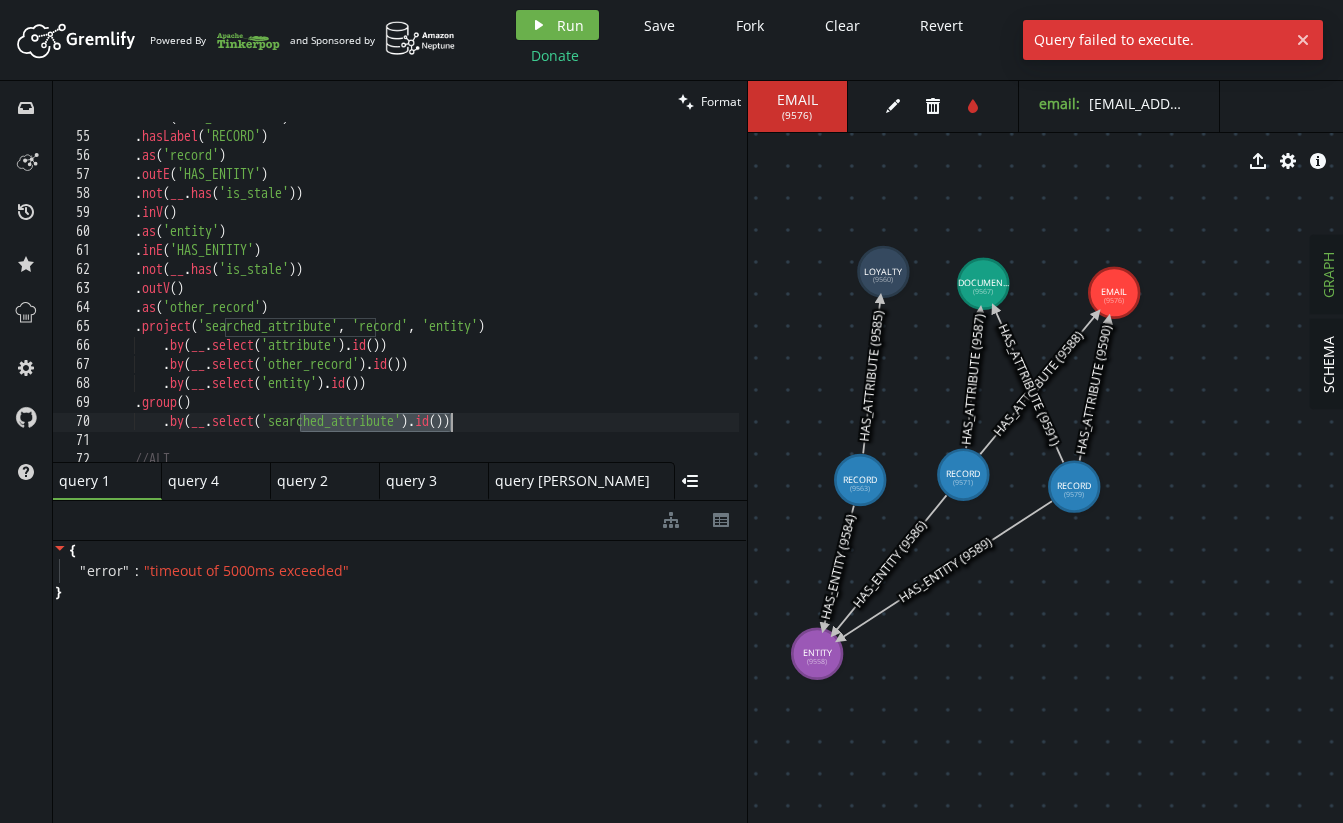 click on ". both ( 'HAS_ATTRIBUTE' )      . hasLabel ( 'RECORD' )      . as ( 'record' )      . outE ( 'HAS_ENTITY' )      . not ( __ . has ( 'is_stale' ))      . inV ( )      . as ( 'entity' )      . inE ( 'HAS_ENTITY' )      . not ( __ . has ( 'is_stale' ))      . outV ( )      . as ( 'other_record' )      . project ( 'searched_attribute' ,   'record' ,   'entity' )           . by ( __ . select ( 'attribute' ) . id ( ))           . by ( __ . select ( 'other_record' ) . id ( ))           . by ( __ . select ( 'entity' ) . id ( ))      . group ( )           . by ( __ . select ( 'searched_attribute' ) . id ( ))           //ALT" at bounding box center (611, 293) 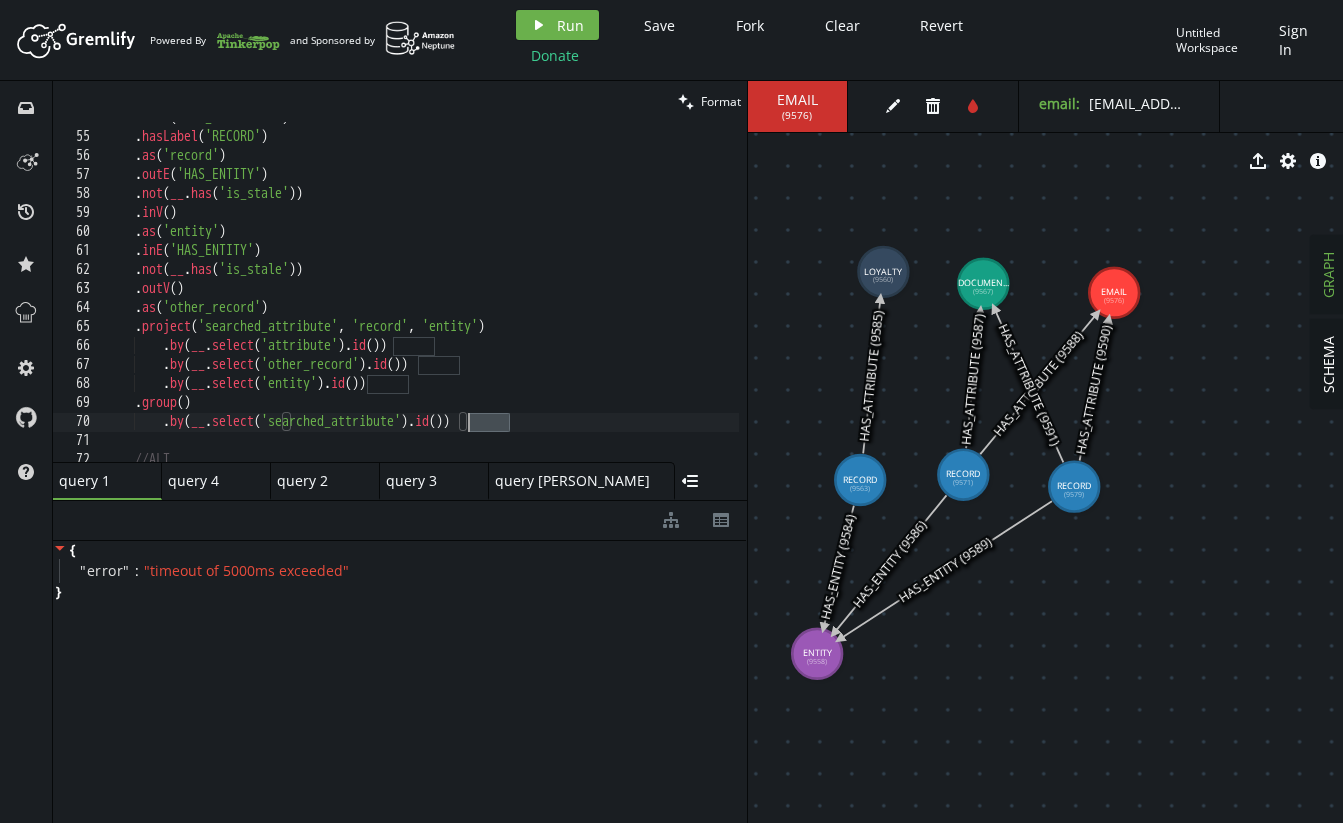 drag, startPoint x: 508, startPoint y: 425, endPoint x: 469, endPoint y: 420, distance: 39.319206 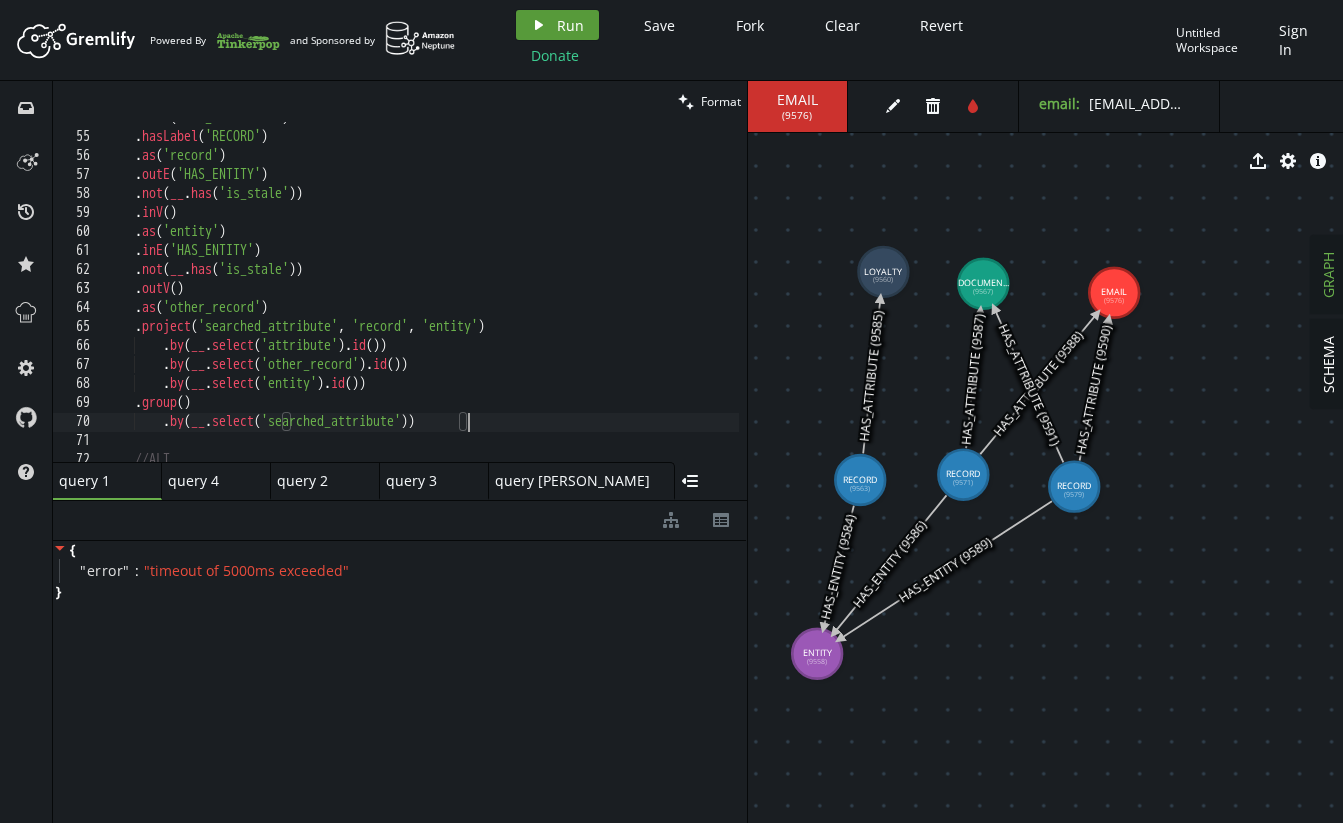 click on "play Run" at bounding box center (557, 25) 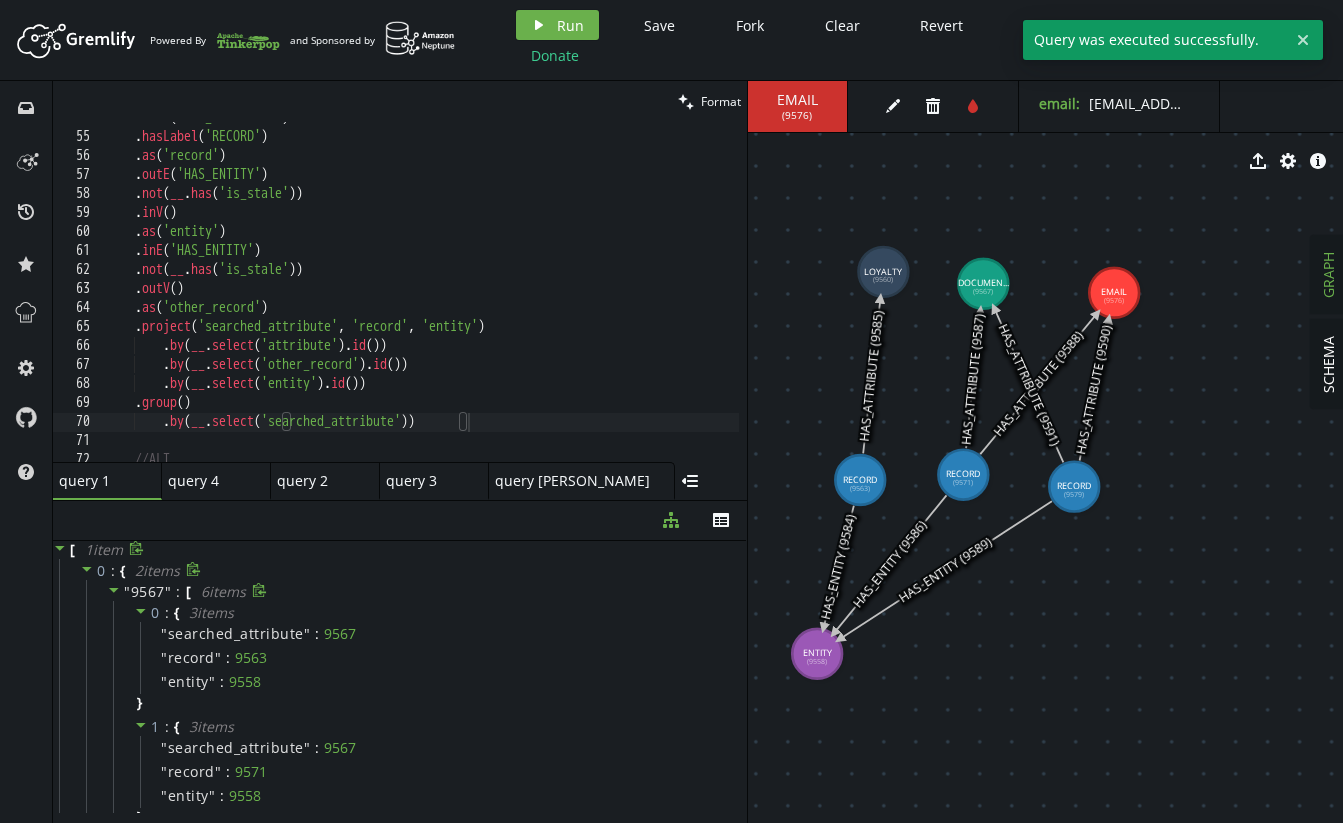 click 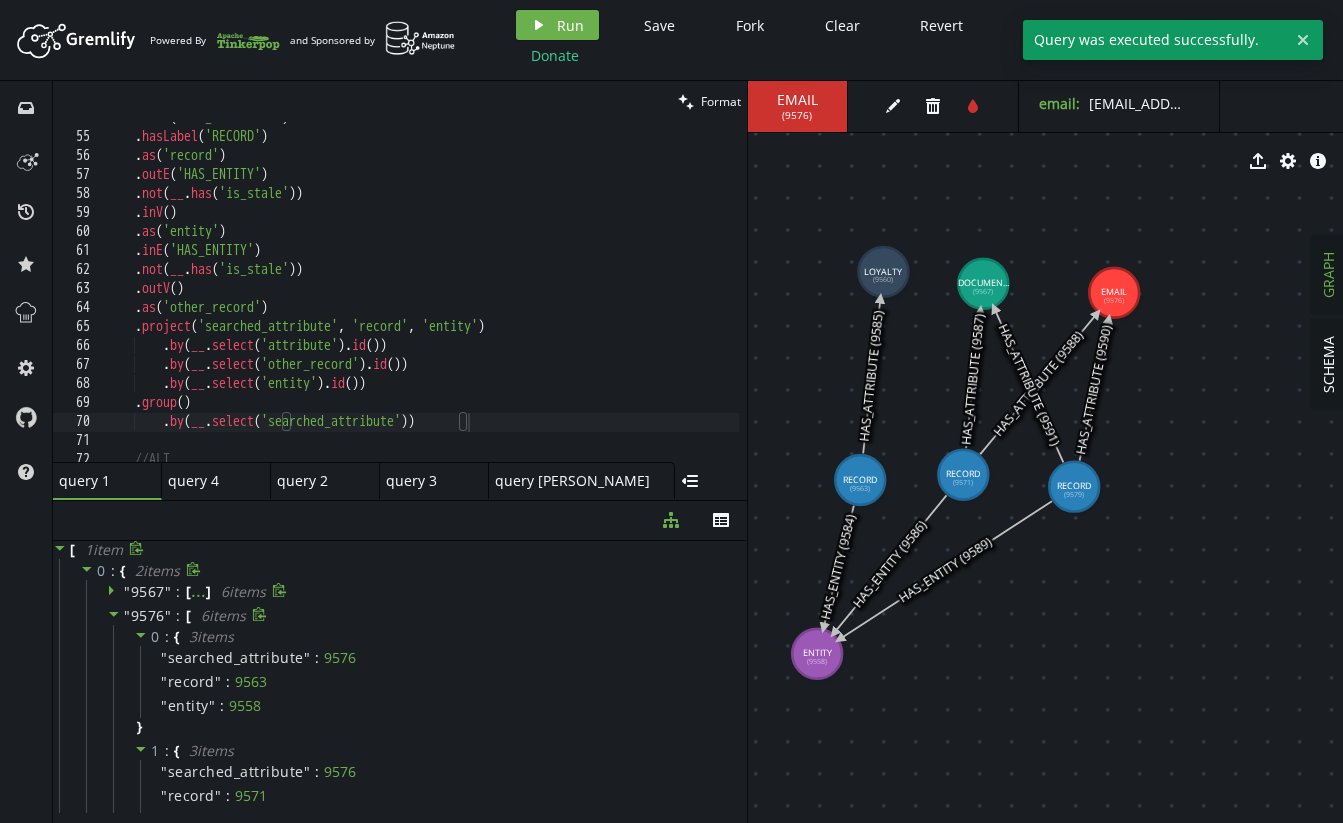click 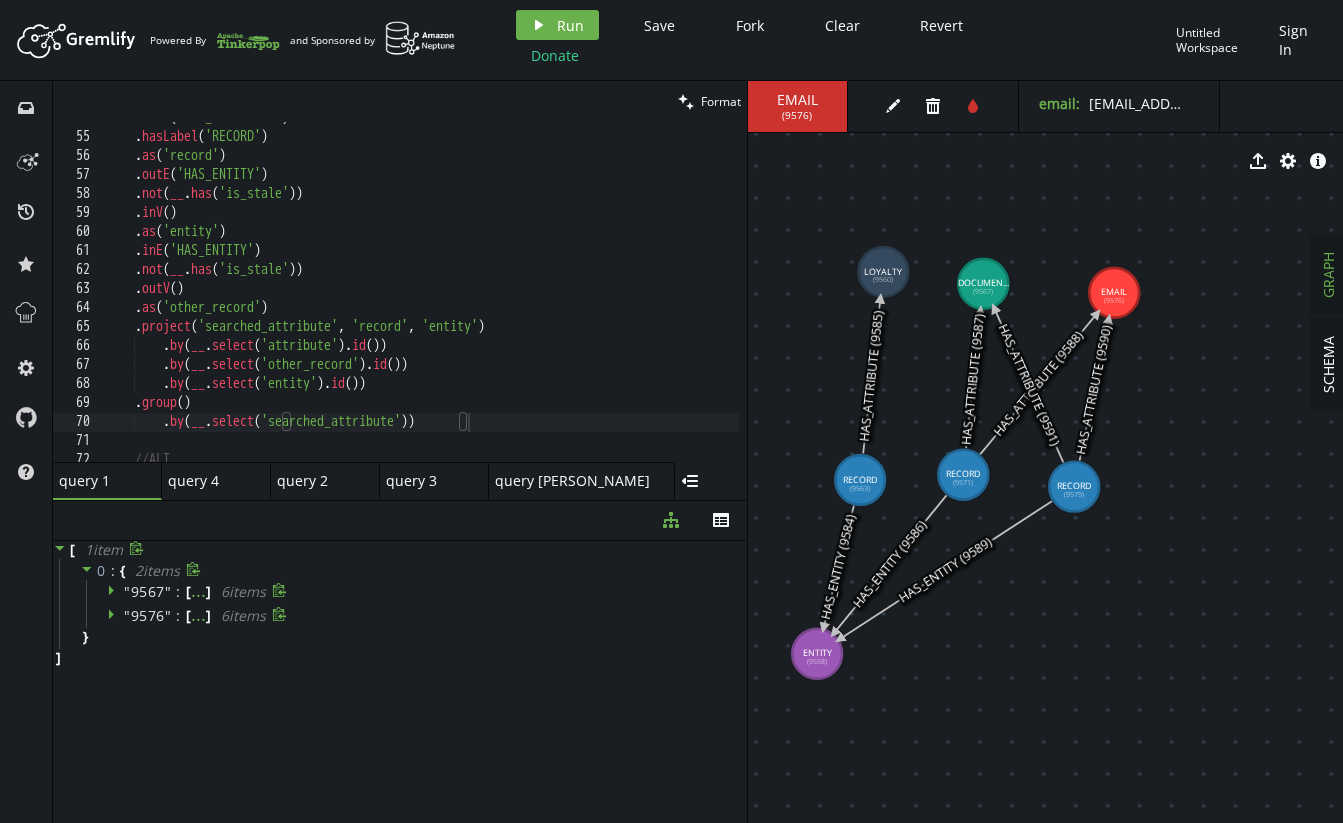 click 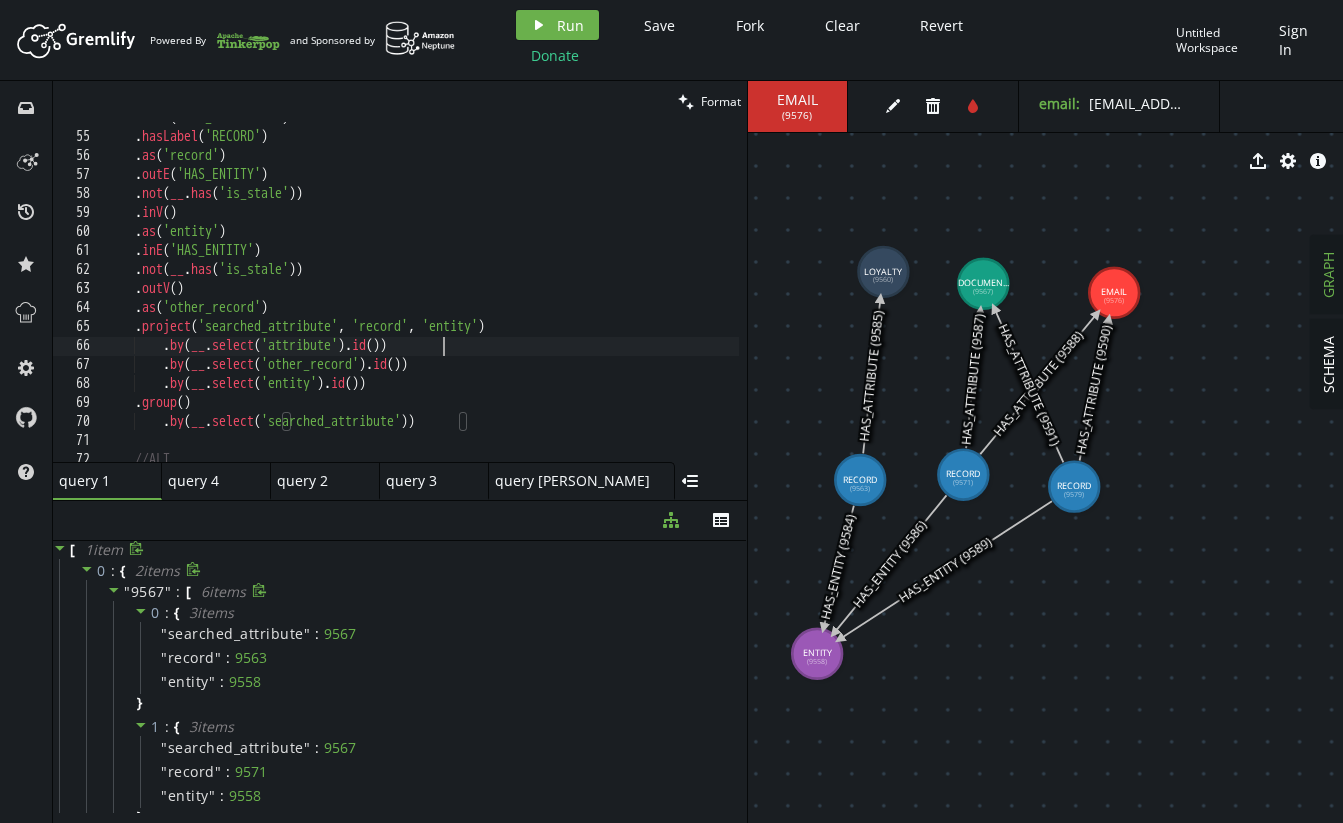 click on ". both ( 'HAS_ATTRIBUTE' )      . hasLabel ( 'RECORD' )      . as ( 'record' )      . outE ( 'HAS_ENTITY' )      . not ( __ . has ( 'is_stale' ))      . inV ( )      . as ( 'entity' )      . inE ( 'HAS_ENTITY' )      . not ( __ . has ( 'is_stale' ))      . outV ( )      . as ( 'other_record' )      . project ( 'searched_attribute' ,   'record' ,   'entity' )           . by ( __ . select ( 'attribute' ) . id ( ))           . by ( __ . select ( 'other_record' ) . id ( ))           . by ( __ . select ( 'entity' ) . id ( ))      . group ( )           . by ( __ . select ( 'searched_attribute' ))           //ALT" at bounding box center [611, 293] 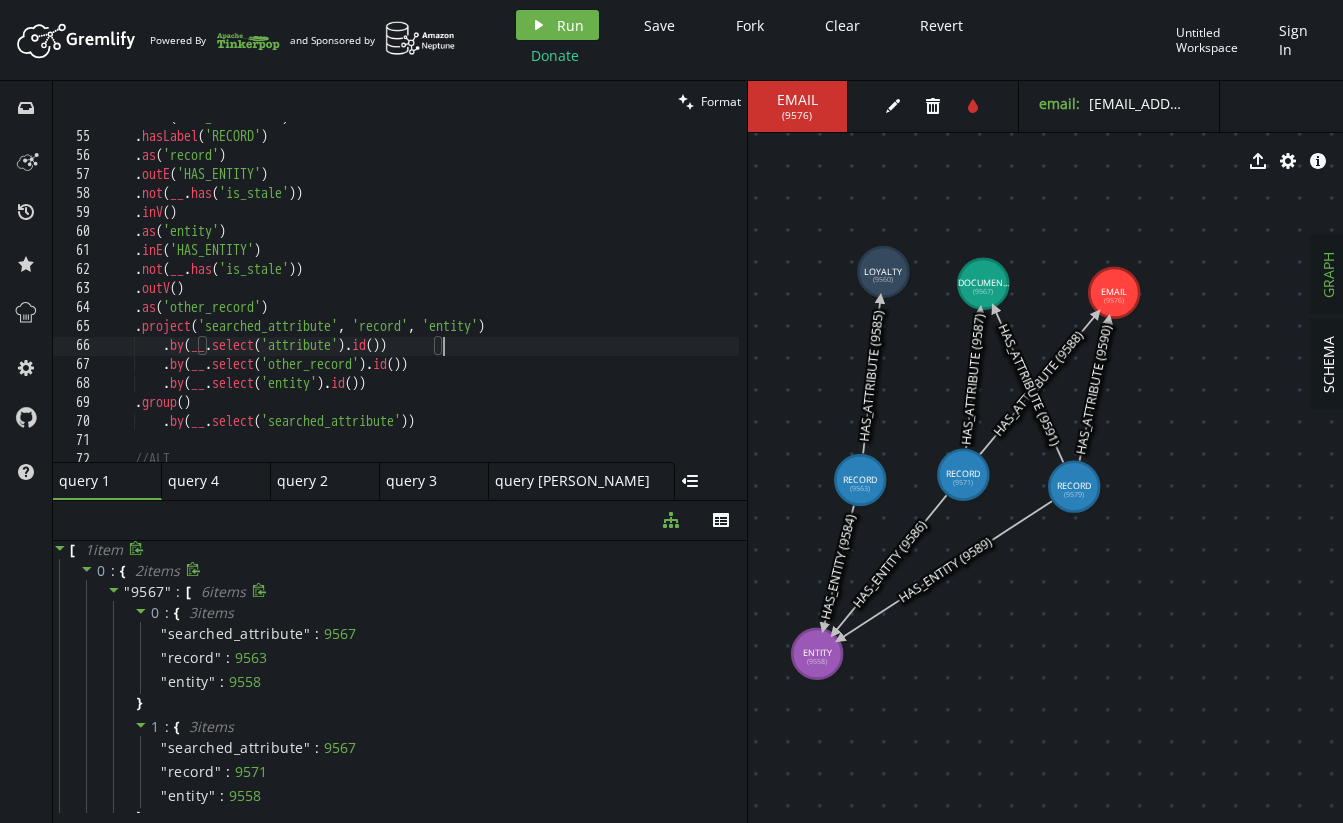 click on ". both ( 'HAS_ATTRIBUTE' )      . hasLabel ( 'RECORD' )      . as ( 'record' )      . outE ( 'HAS_ENTITY' )      . not ( __ . has ( 'is_stale' ))      . inV ( )      . as ( 'entity' )      . inE ( 'HAS_ENTITY' )      . not ( __ . has ( 'is_stale' ))      . outV ( )      . as ( 'other_record' )      . project ( 'searched_attribute' ,   'record' ,   'entity' )           . by ( __ . select ( 'attribute' ) . id ( ))           . by ( __ . select ( 'other_record' ) . id ( ))           . by ( __ . select ( 'entity' ) . id ( ))      . group ( )           . by ( __ . select ( 'searched_attribute' ))           //ALT" at bounding box center [611, 293] 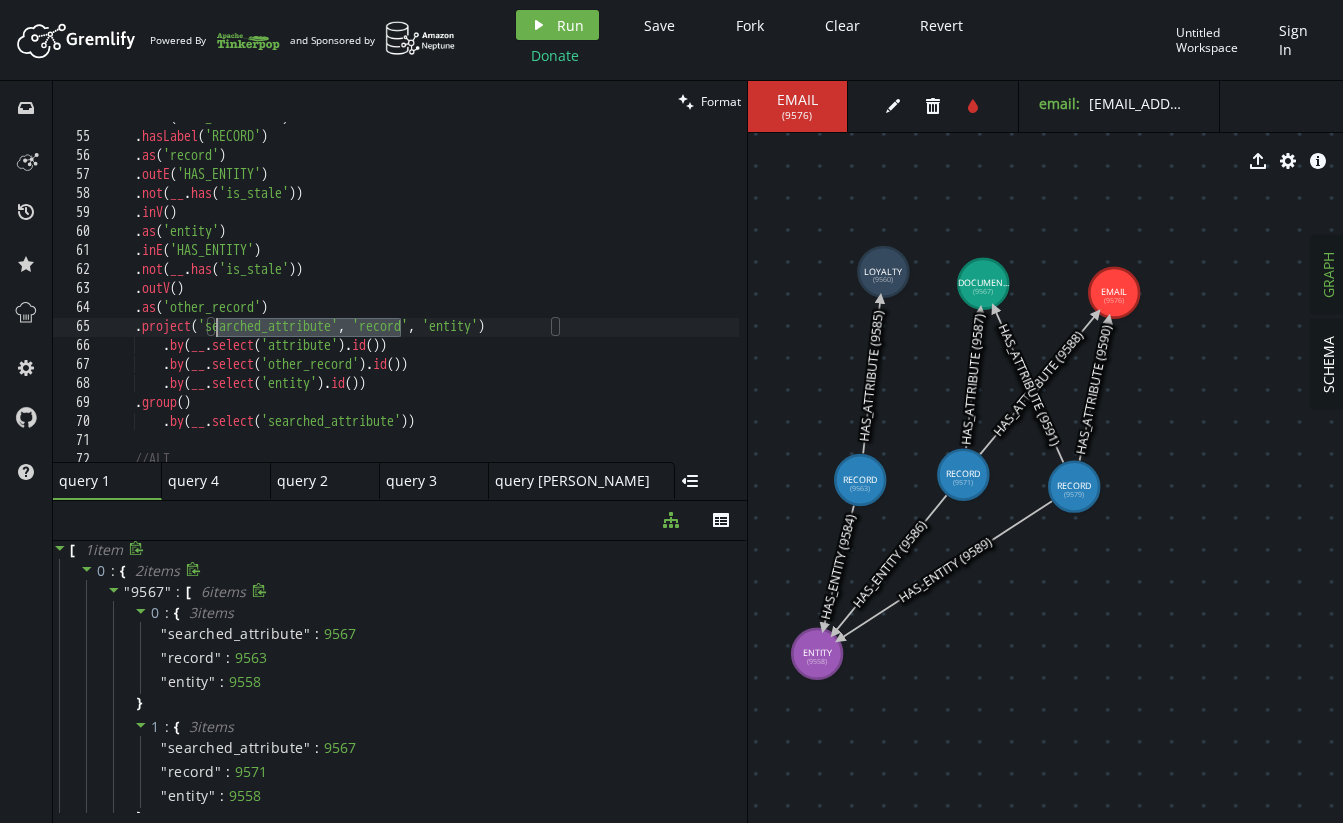 drag, startPoint x: 400, startPoint y: 329, endPoint x: 217, endPoint y: 333, distance: 183.04372 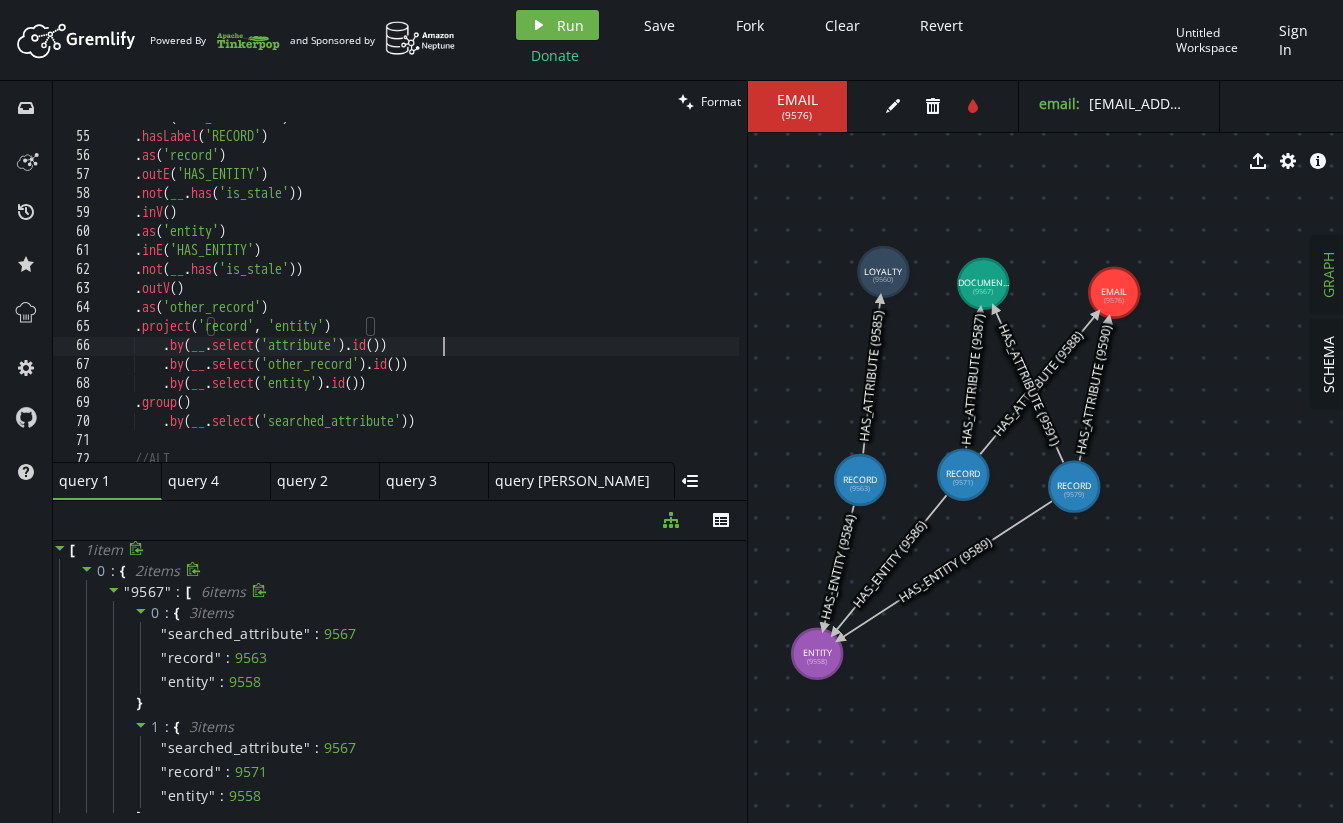 click on ". both ( 'HAS_ATTRIBUTE' )      . hasLabel ( 'RECORD' )      . as ( 'record' )      . outE ( 'HAS_ENTITY' )      . not ( __ . has ( 'is_stale' ))      . inV ( )      . as ( 'entity' )      . inE ( 'HAS_ENTITY' )      . not ( __ . has ( 'is_stale' ))      . outV ( )      . as ( 'other_record' )      . project ( 'record' ,   'entity' )           . by ( __ . select ( 'attribute' ) . id ( ))           . by ( __ . select ( 'other_record' ) . id ( ))           . by ( __ . select ( 'entity' ) . id ( ))      . group ( )           . by ( __ . select ( 'searched_attribute' ))           //ALT" at bounding box center [611, 293] 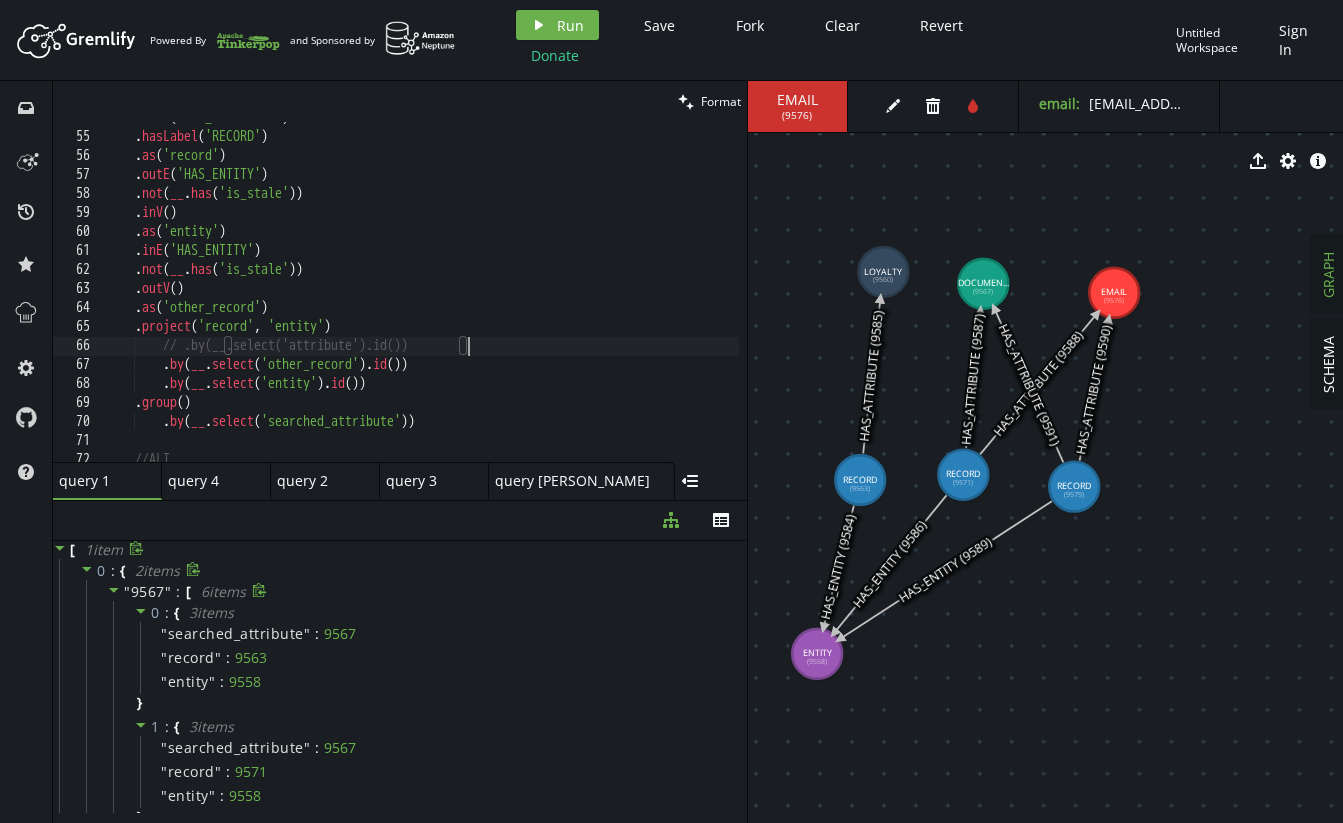 click on ". both ( 'HAS_ATTRIBUTE' )      . hasLabel ( 'RECORD' )      . as ( 'record' )      . outE ( 'HAS_ENTITY' )      . not ( __ . has ( 'is_stale' ))      . inV ( )      . as ( 'entity' )      . inE ( 'HAS_ENTITY' )      . not ( __ . has ( 'is_stale' ))      . outV ( )      . as ( 'other_record' )      . project ( 'record' ,   'entity' )           // .by(__.select('attribute').id())           . by ( __ . select ( 'other_record' ) . id ( ))           . by ( __ . select ( 'entity' ) . id ( ))      . group ( )           . by ( __ . select ( 'searched_attribute' ))           //ALT" at bounding box center [611, 293] 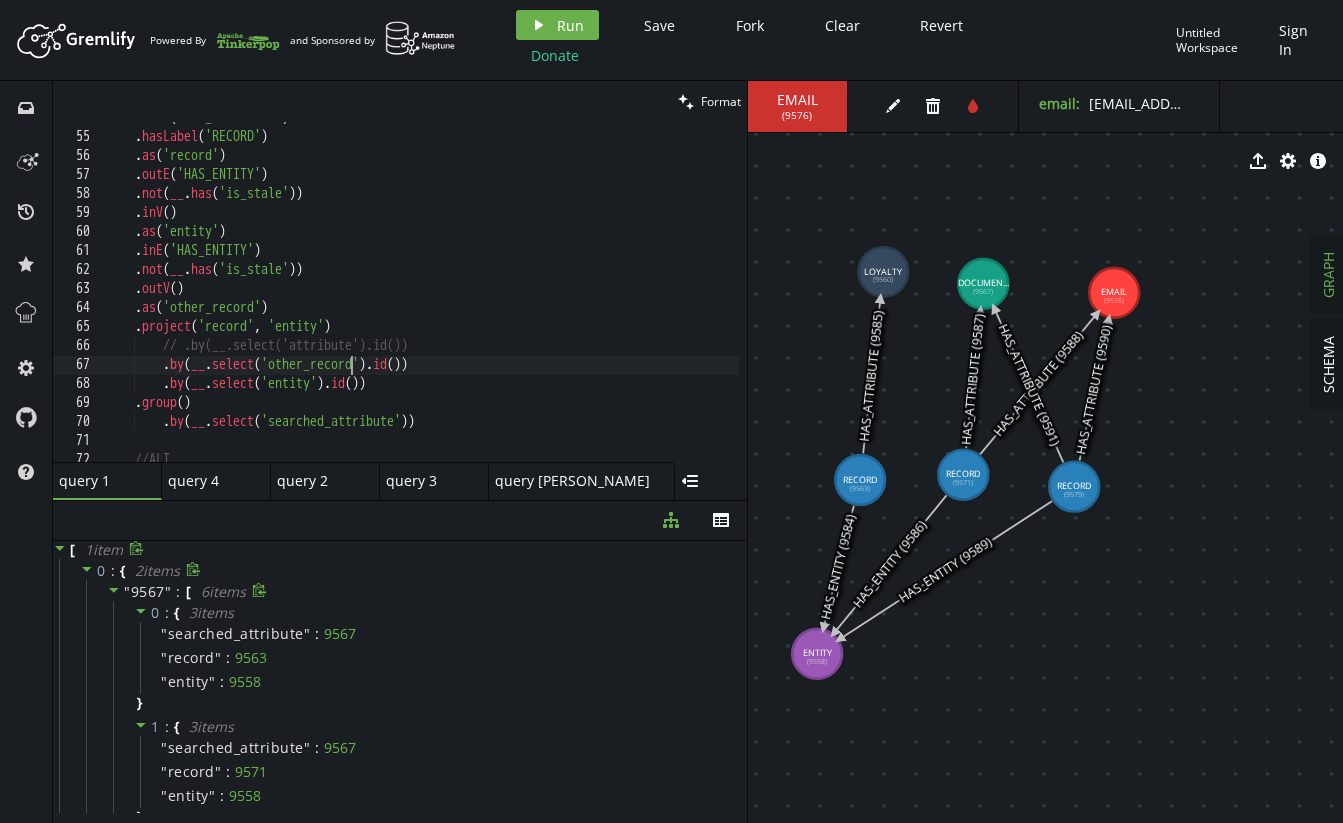 click on ". both ( 'HAS_ATTRIBUTE' )      . hasLabel ( 'RECORD' )      . as ( 'record' )      . outE ( 'HAS_ENTITY' )      . not ( __ . has ( 'is_stale' ))      . inV ( )      . as ( 'entity' )      . inE ( 'HAS_ENTITY' )      . not ( __ . has ( 'is_stale' ))      . outV ( )      . as ( 'other_record' )      . project ( 'record' ,   'entity' )           // .by(__.select('attribute').id())           . by ( __ . select ( 'other_record' ) . id ( ))           . by ( __ . select ( 'entity' ) . id ( ))      . group ( )           . by ( __ . select ( 'searched_attribute' ))           //ALT" at bounding box center (611, 293) 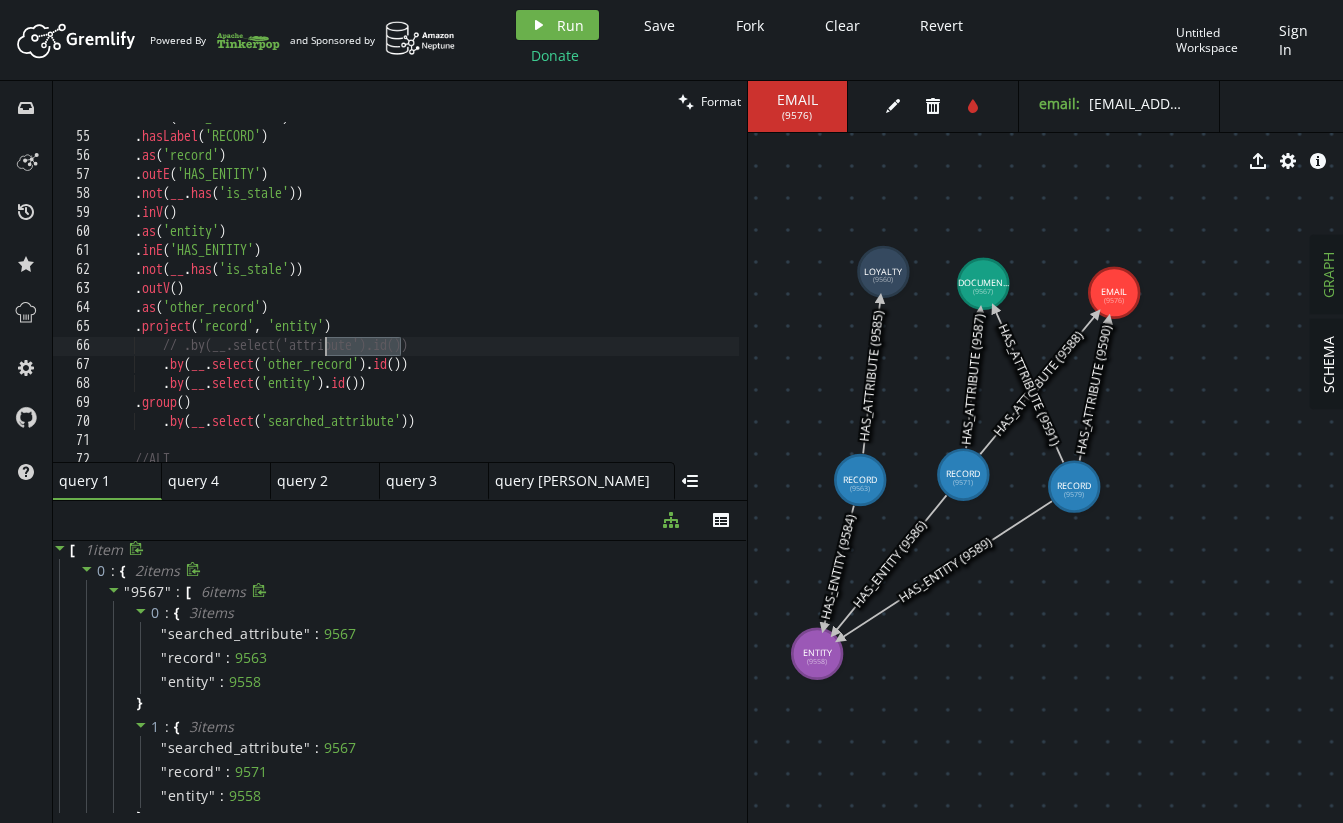 click on ". both ( 'HAS_ATTRIBUTE' )      . hasLabel ( 'RECORD' )      . as ( 'record' )      . outE ( 'HAS_ENTITY' )      . not ( __ . has ( 'is_stale' ))      . inV ( )      . as ( 'entity' )      . inE ( 'HAS_ENTITY' )      . not ( __ . has ( 'is_stale' ))      . outV ( )      . as ( 'other_record' )      . project ( 'record' ,   'entity' )           // .by(__.select('attribute').id())           . by ( __ . select ( 'other_record' ) . id ( ))           . by ( __ . select ( 'entity' ) . id ( ))      . group ( )           . by ( __ . select ( 'searched_attribute' ))           //ALT" at bounding box center [611, 293] 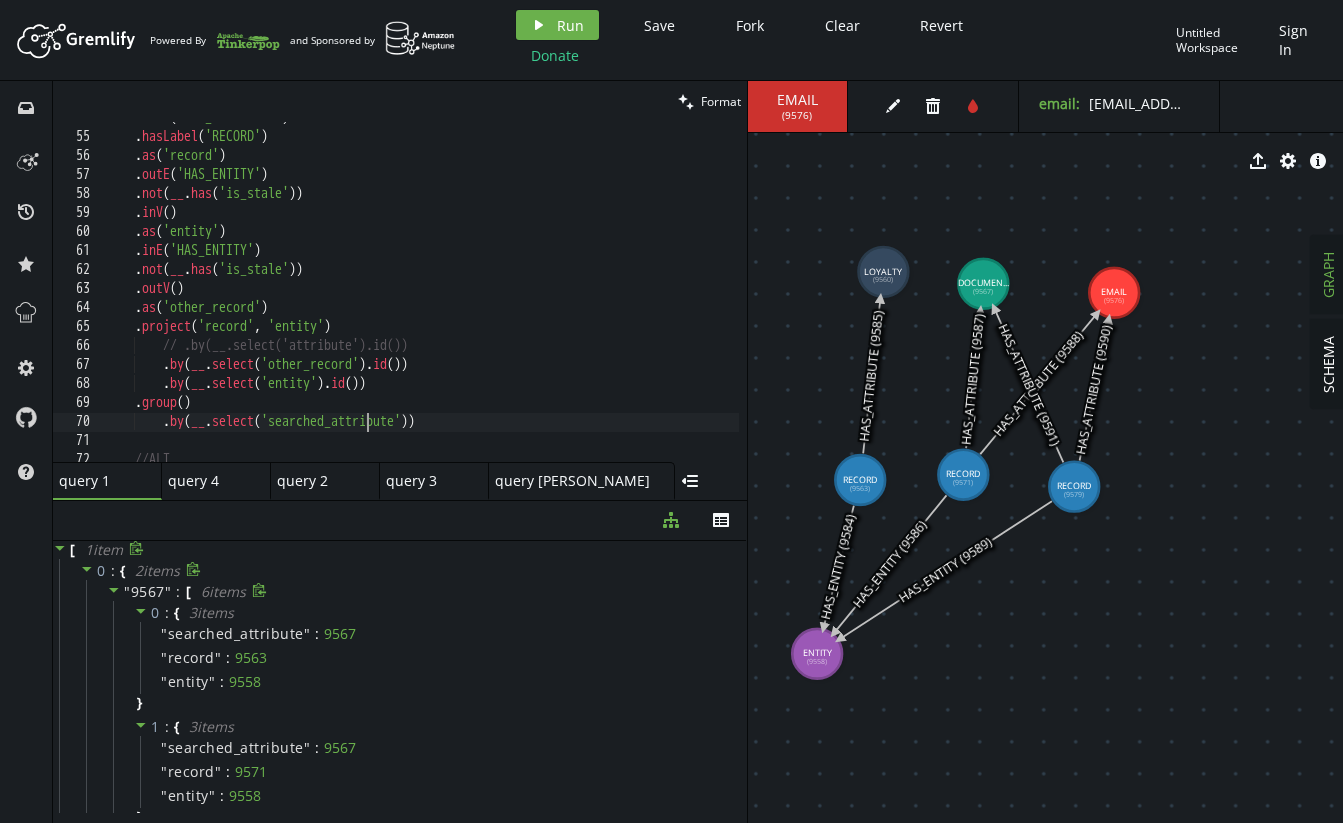 click on ". both ( 'HAS_ATTRIBUTE' )      . hasLabel ( 'RECORD' )      . as ( 'record' )      . outE ( 'HAS_ENTITY' )      . not ( __ . has ( 'is_stale' ))      . inV ( )      . as ( 'entity' )      . inE ( 'HAS_ENTITY' )      . not ( __ . has ( 'is_stale' ))      . outV ( )      . as ( 'other_record' )      . project ( 'record' ,   'entity' )           // .by(__.select('attribute').id())           . by ( __ . select ( 'other_record' ) . id ( ))           . by ( __ . select ( 'entity' ) . id ( ))      . group ( )           . by ( __ . select ( 'searched_attribute' ))           //ALT" at bounding box center [611, 293] 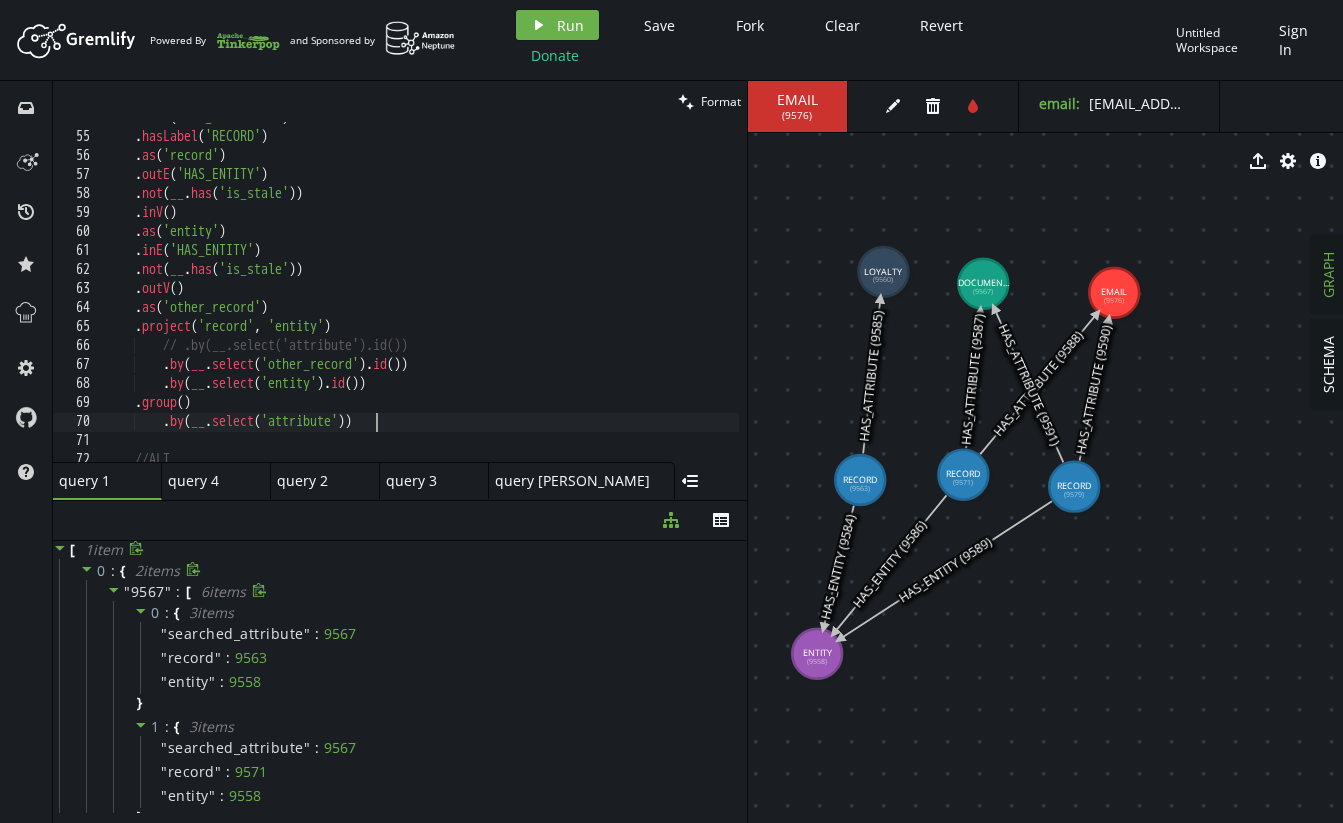 click on ". both ( 'HAS_ATTRIBUTE' )      . hasLabel ( 'RECORD' )      . as ( 'record' )      . outE ( 'HAS_ENTITY' )      . not ( __ . has ( 'is_stale' ))      . inV ( )      . as ( 'entity' )      . inE ( 'HAS_ENTITY' )      . not ( __ . has ( 'is_stale' ))      . outV ( )      . as ( 'other_record' )      . project ( 'record' ,   'entity' )           // .by(__.select('attribute').id())           . by ( __ . select ( 'other_record' ) . id ( ))           . by ( __ . select ( 'entity' ) . id ( ))      . group ( )           . by ( __ . select ( 'attribute' ))           //ALT" at bounding box center (611, 293) 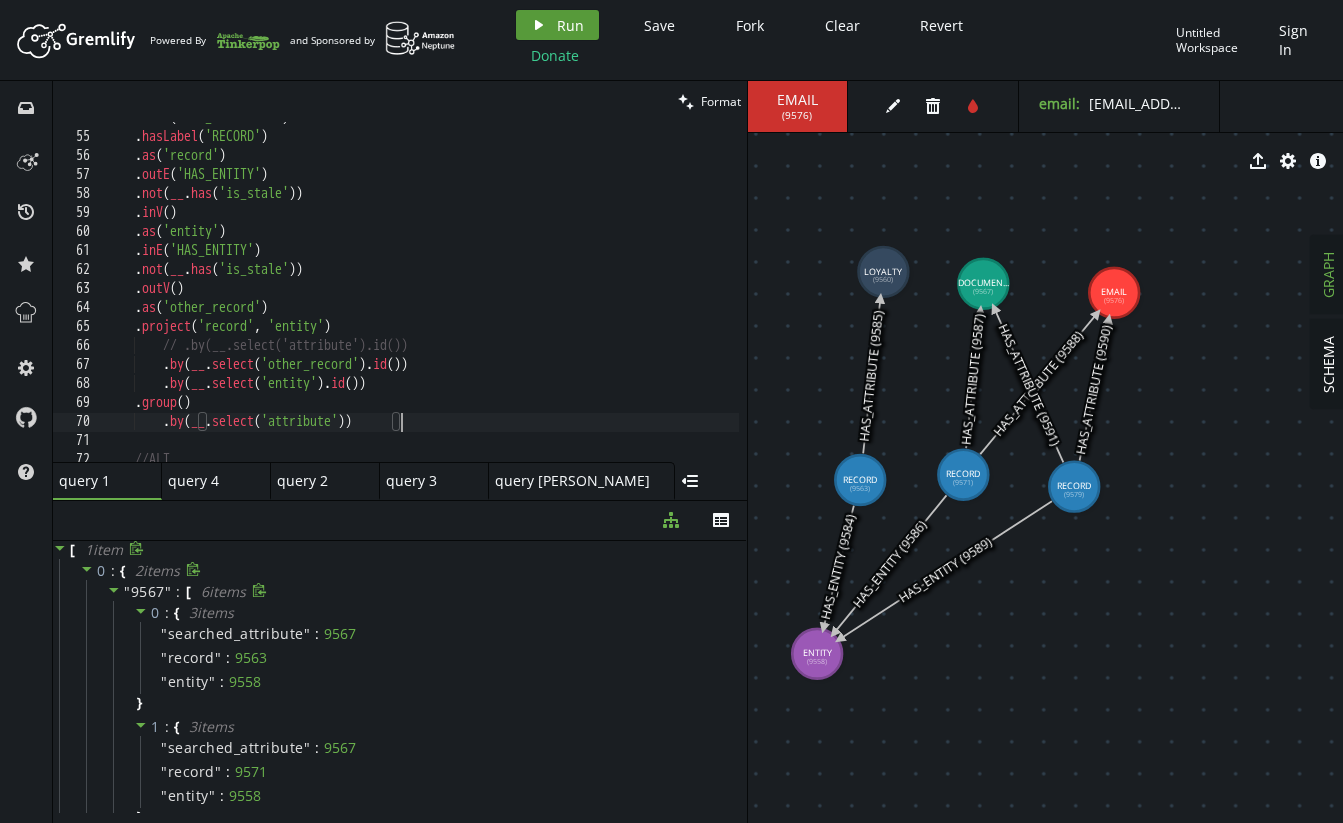 click on "Run" at bounding box center (570, 25) 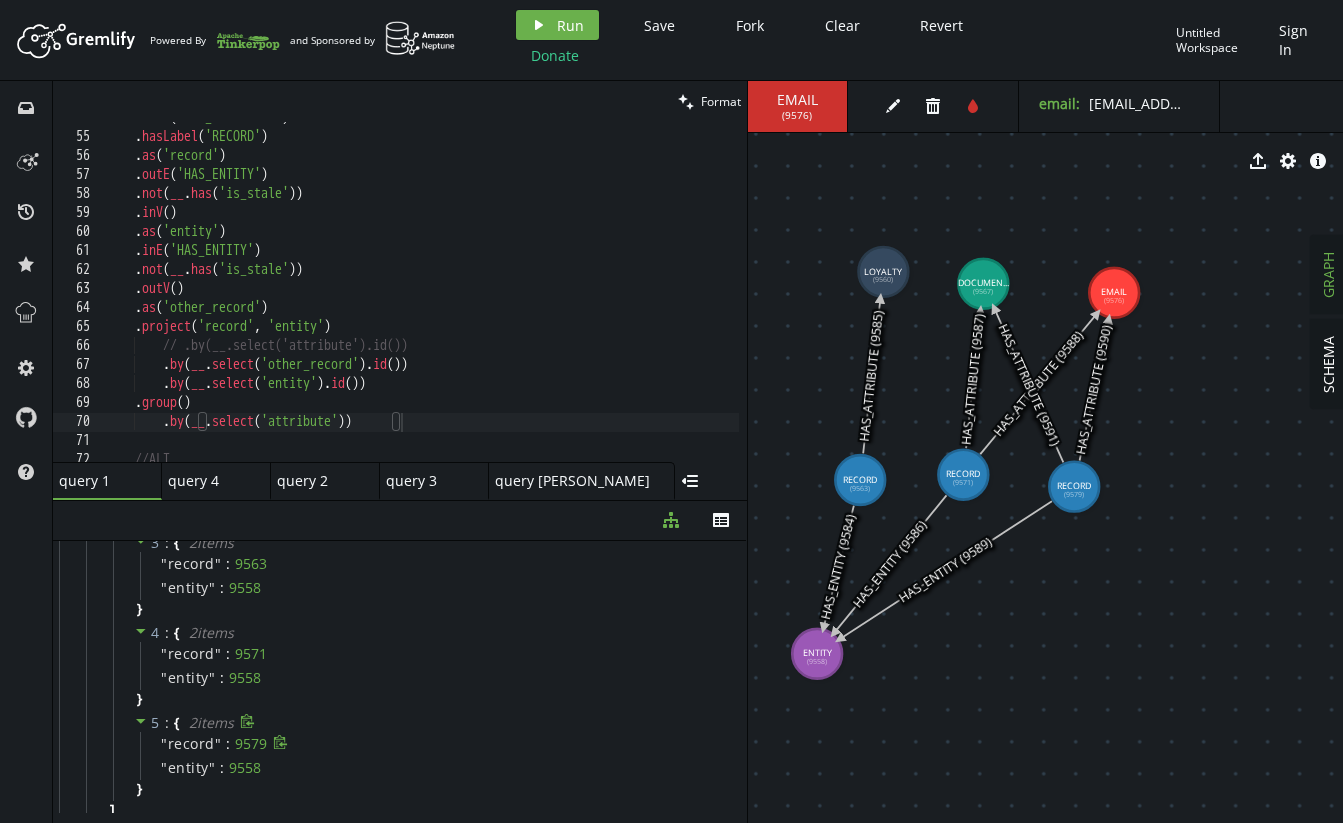 scroll, scrollTop: 367, scrollLeft: 0, axis: vertical 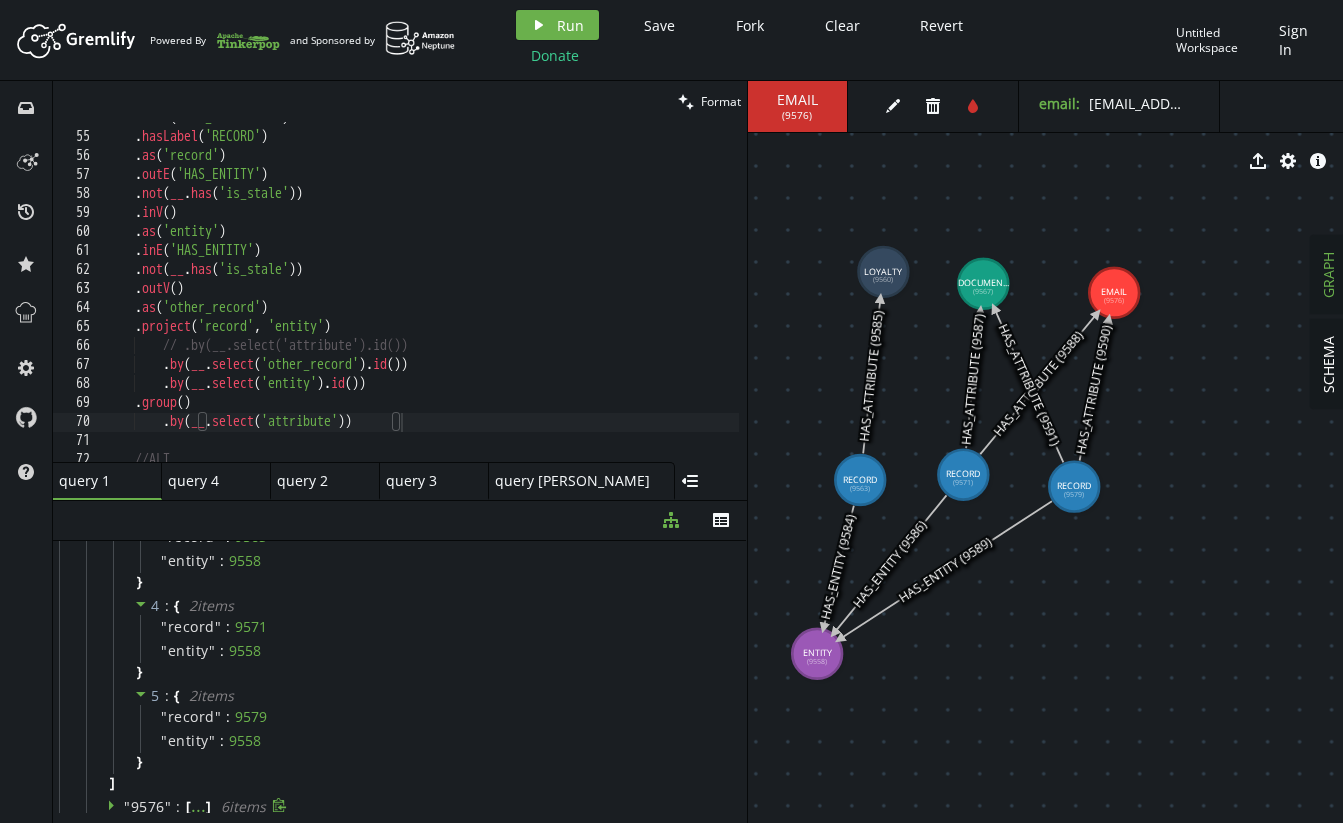 click on ". both ( 'HAS_ATTRIBUTE' )      . hasLabel ( 'RECORD' )      . as ( 'record' )      . outE ( 'HAS_ENTITY' )      . not ( __ . has ( 'is_stale' ))      . inV ( )      . as ( 'entity' )      . inE ( 'HAS_ENTITY' )      . not ( __ . has ( 'is_stale' ))      . outV ( )      . as ( 'other_record' )      . project ( 'record' ,   'entity' )           // .by(__.select('attribute').id())           . by ( __ . select ( 'other_record' ) . id ( ))           . by ( __ . select ( 'entity' ) . id ( ))      . group ( )           . by ( __ . select ( 'attribute' ))           //ALT" at bounding box center (611, 293) 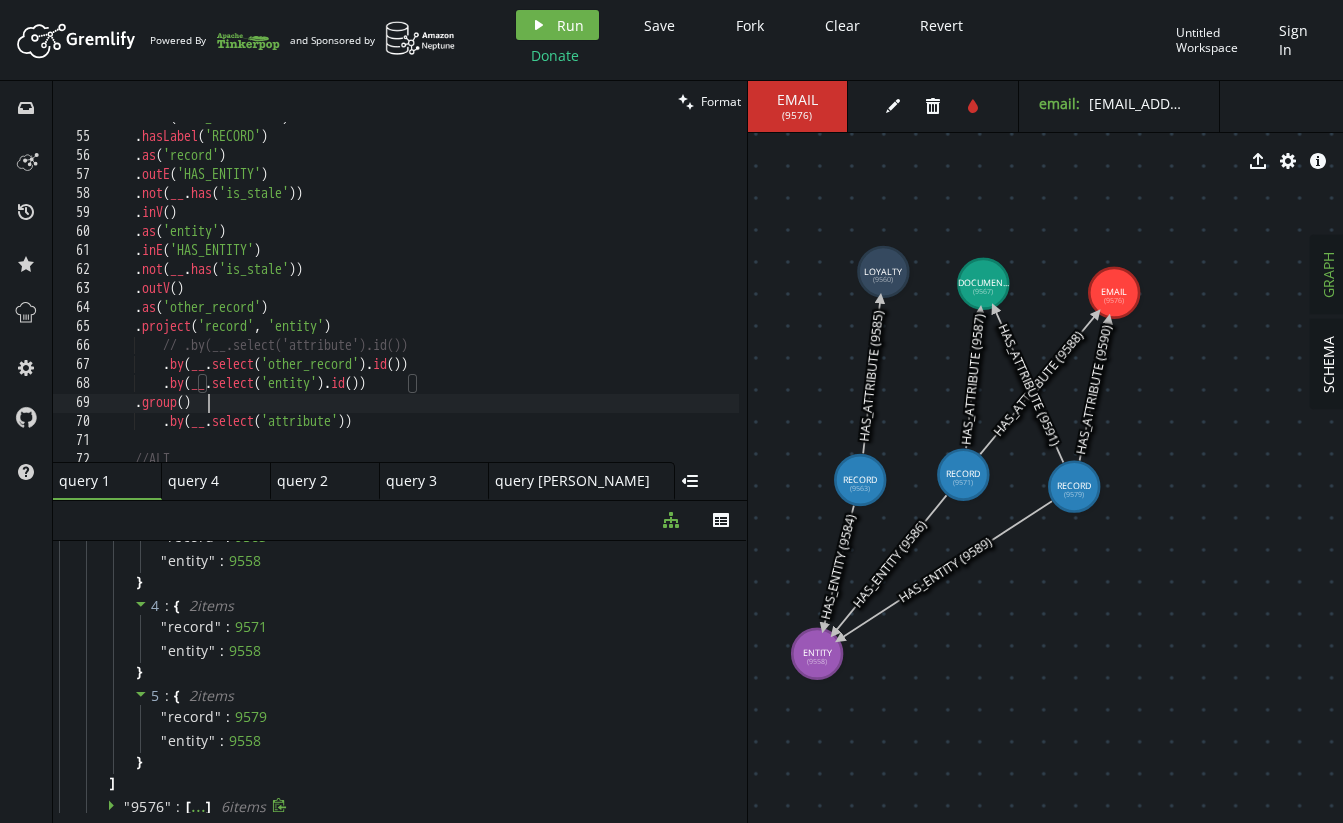 click on ". both ( 'HAS_ATTRIBUTE' )      . hasLabel ( 'RECORD' )      . as ( 'record' )      . outE ( 'HAS_ENTITY' )      . not ( __ . has ( 'is_stale' ))      . inV ( )      . as ( 'entity' )      . inE ( 'HAS_ENTITY' )      . not ( __ . has ( 'is_stale' ))      . outV ( )      . as ( 'other_record' )      . project ( 'record' ,   'entity' )           // .by(__.select('attribute').id())           . by ( __ . select ( 'other_record' ) . id ( ))           . by ( __ . select ( 'entity' ) . id ( ))      . group ( )           . by ( __ . select ( 'attribute' ))           //ALT" at bounding box center (611, 293) 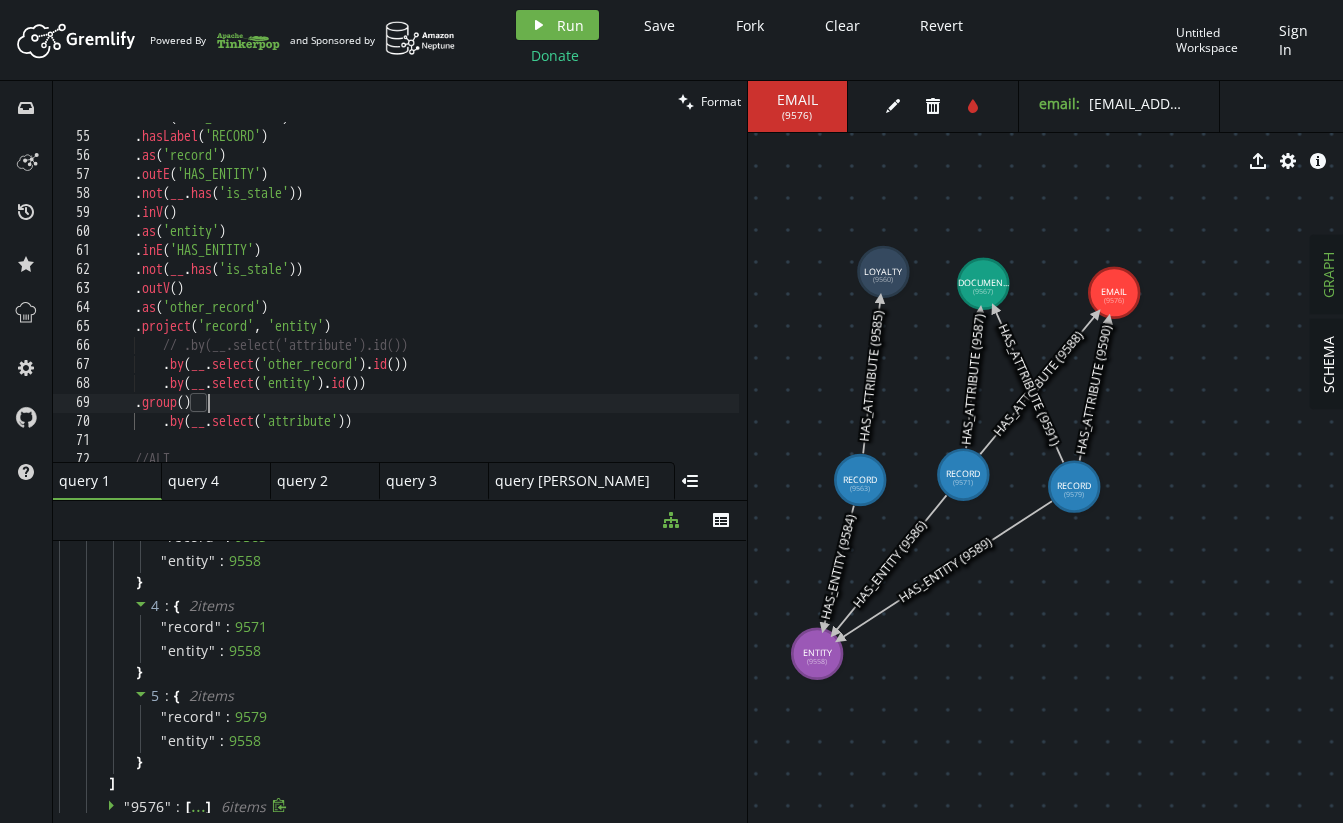 click on ". both ( 'HAS_ATTRIBUTE' )      . hasLabel ( 'RECORD' )      . as ( 'record' )      . outE ( 'HAS_ENTITY' )      . not ( __ . has ( 'is_stale' ))      . inV ( )      . as ( 'entity' )      . inE ( 'HAS_ENTITY' )      . not ( __ . has ( 'is_stale' ))      . outV ( )      . as ( 'other_record' )      . project ( 'record' ,   'entity' )           // .by(__.select('attribute').id())           . by ( __ . select ( 'other_record' ) . id ( ))           . by ( __ . select ( 'entity' ) . id ( ))      . group ( )           . by ( __ . select ( 'attribute' ))           //ALT" at bounding box center [611, 293] 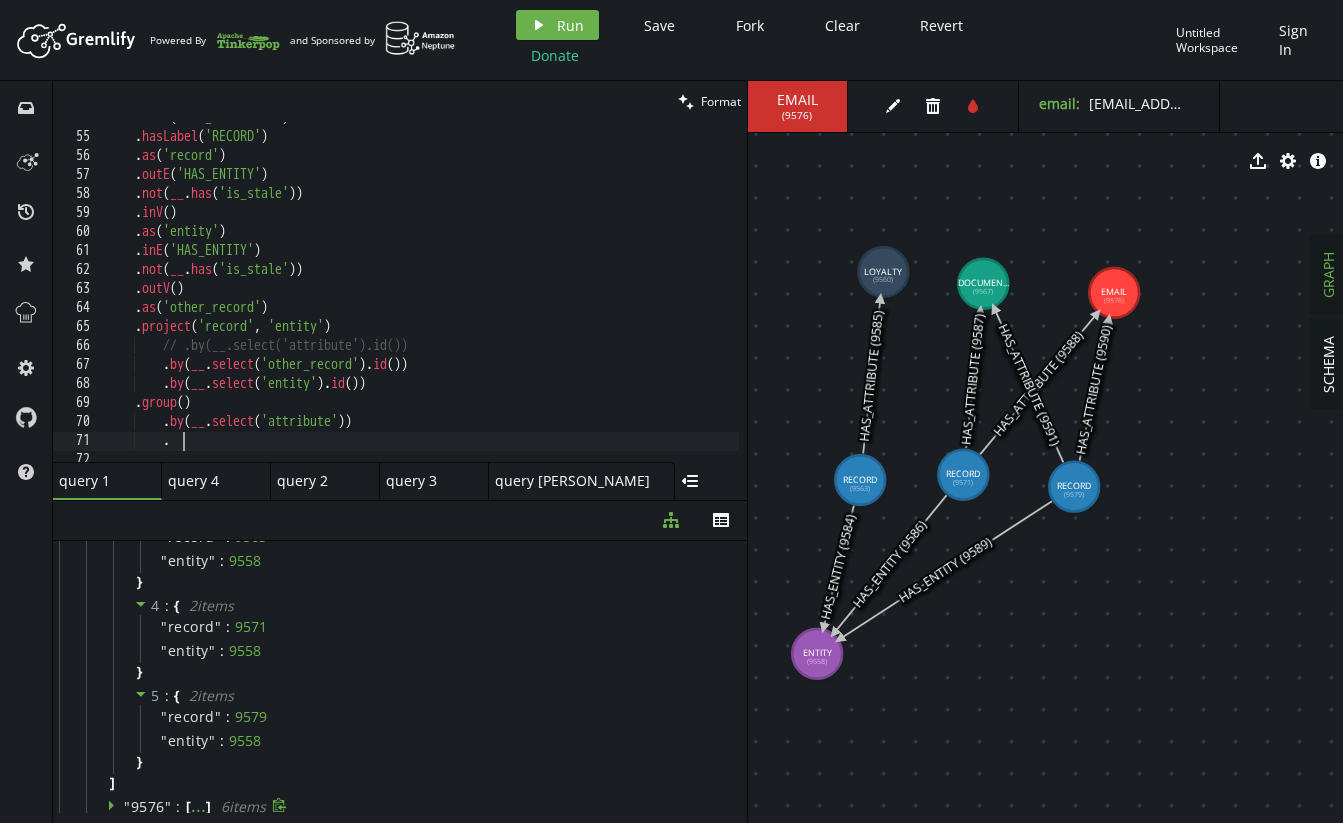 scroll, scrollTop: 0, scrollLeft: 74, axis: horizontal 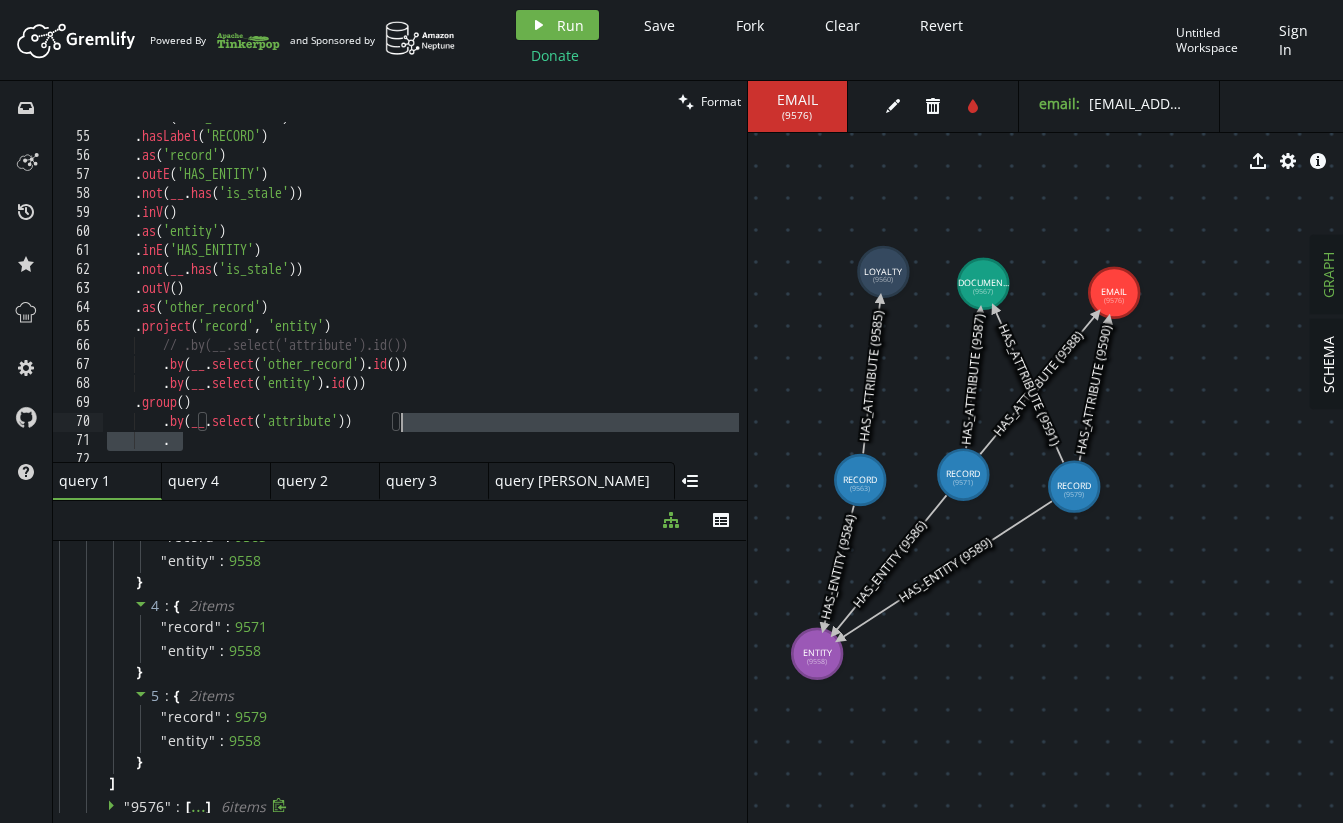 drag, startPoint x: 421, startPoint y: 433, endPoint x: 434, endPoint y: 414, distance: 23.021729 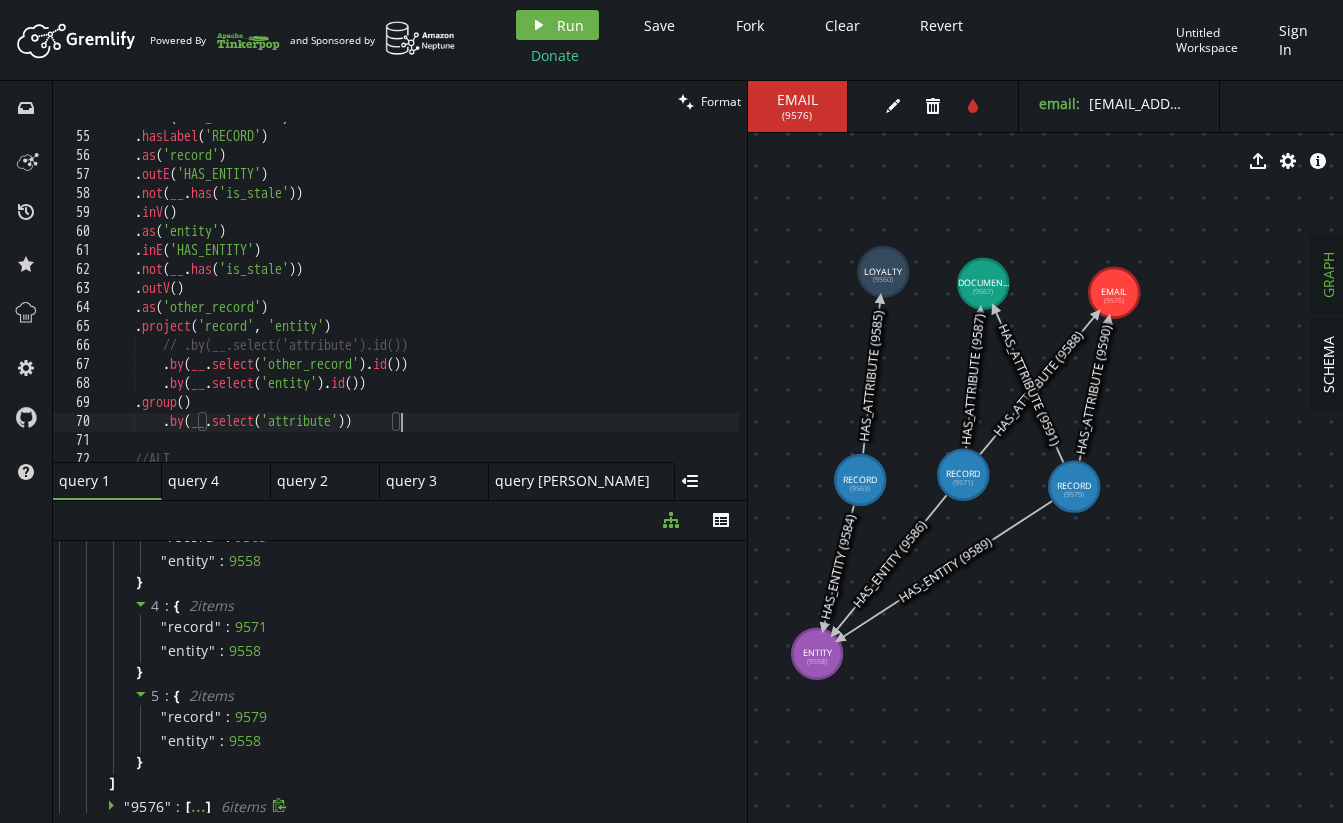 click on ". both ( 'HAS_ATTRIBUTE' )      . hasLabel ( 'RECORD' )      . as ( 'record' )      . outE ( 'HAS_ENTITY' )      . not ( __ . has ( 'is_stale' ))      . inV ( )      . as ( 'entity' )      . inE ( 'HAS_ENTITY' )      . not ( __ . has ( 'is_stale' ))      . outV ( )      . as ( 'other_record' )      . project ( 'record' ,   'entity' )           // .by(__.select('attribute').id())           . by ( __ . select ( 'other_record' ) . id ( ))           . by ( __ . select ( 'entity' ) . id ( ))      . group ( )           . by ( __ . select ( 'attribute' ))           //ALT" at bounding box center (611, 293) 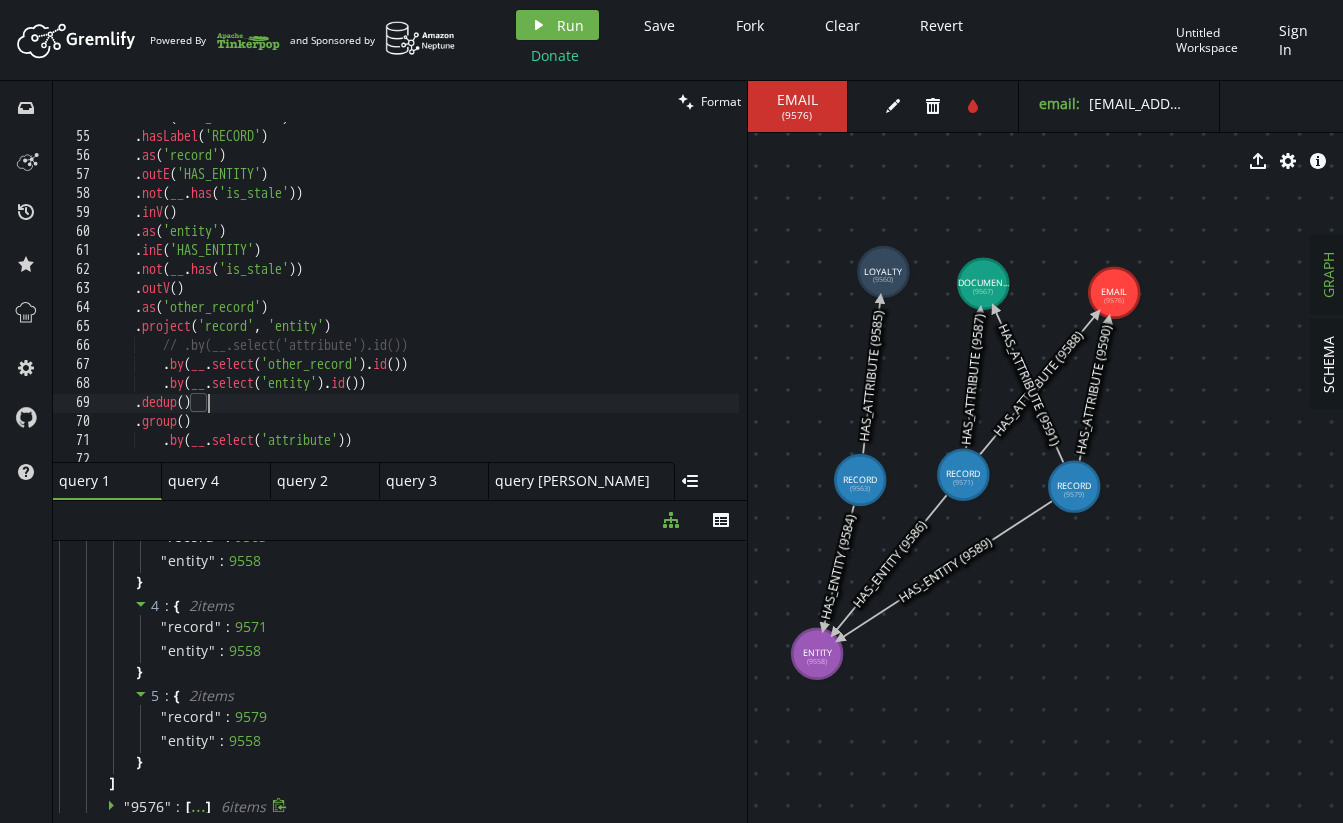 scroll, scrollTop: 0, scrollLeft: 99, axis: horizontal 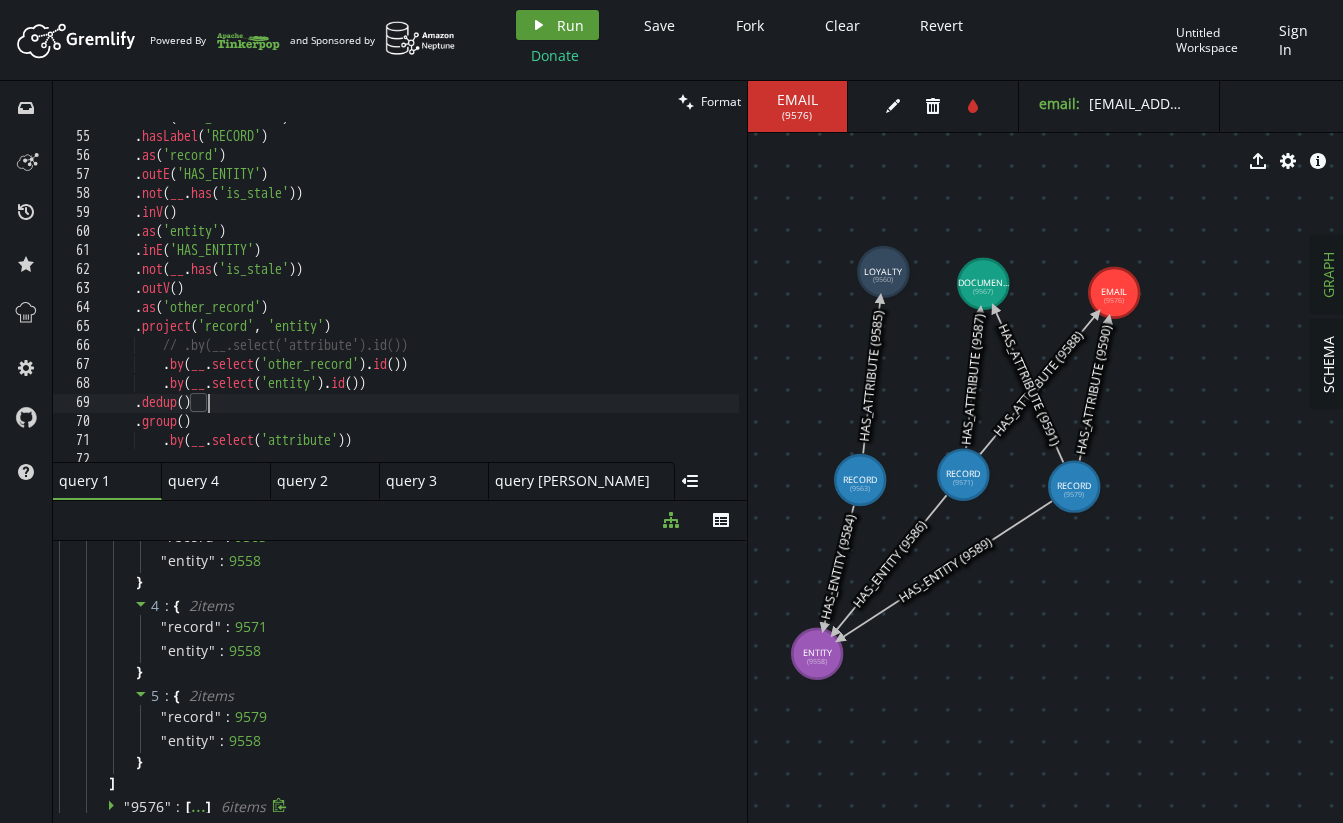 click on "play Run" at bounding box center (557, 25) 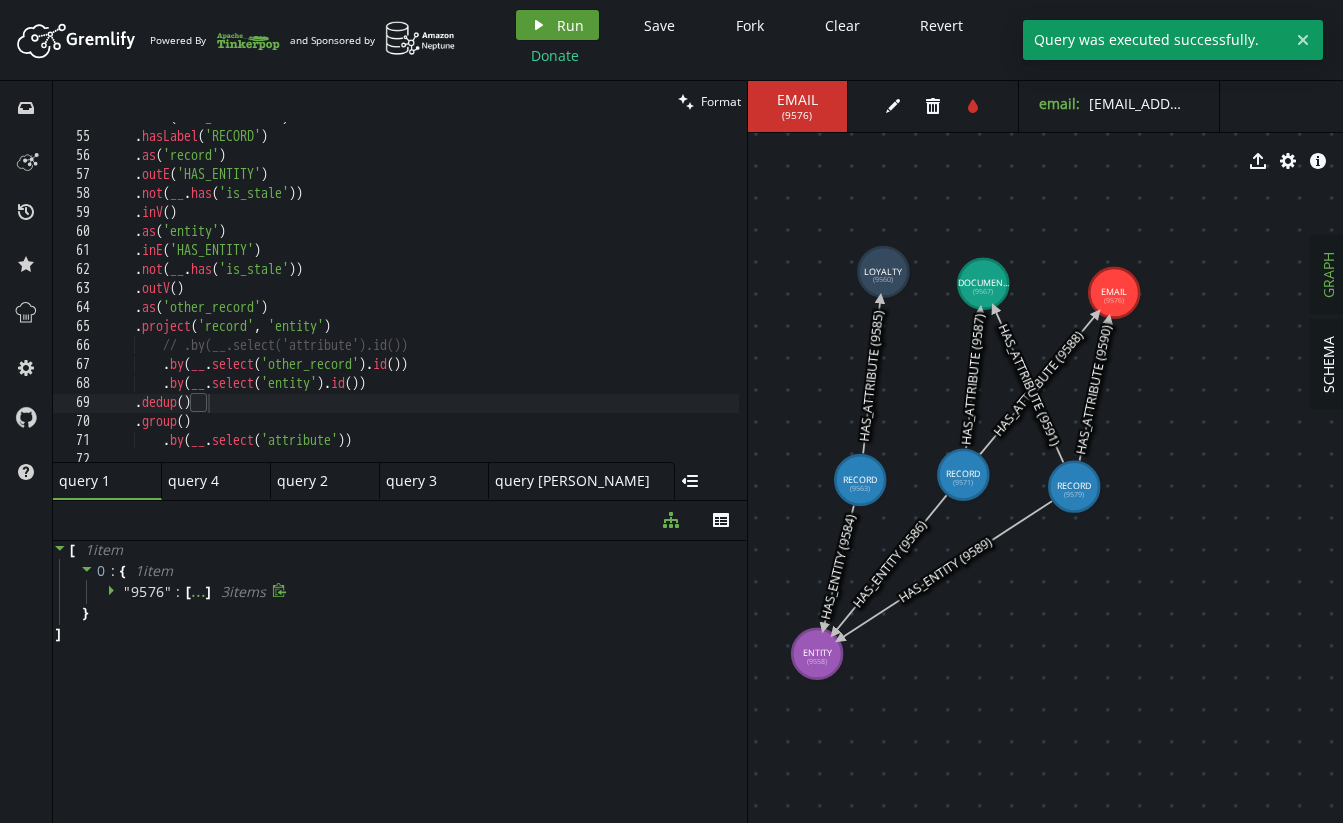 scroll, scrollTop: 0, scrollLeft: 0, axis: both 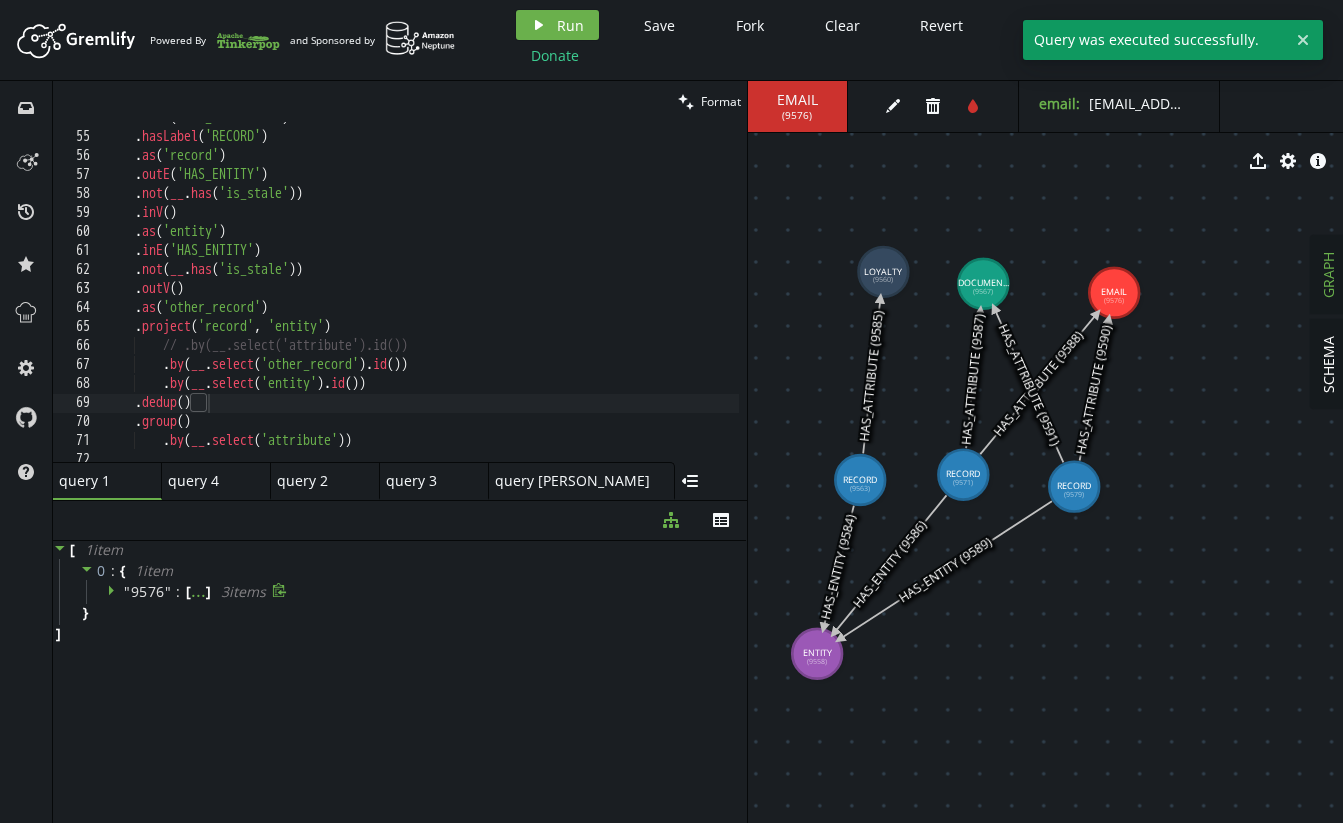 click on "" 9576 " : [ ... ] 3  item s" at bounding box center (414, 592) 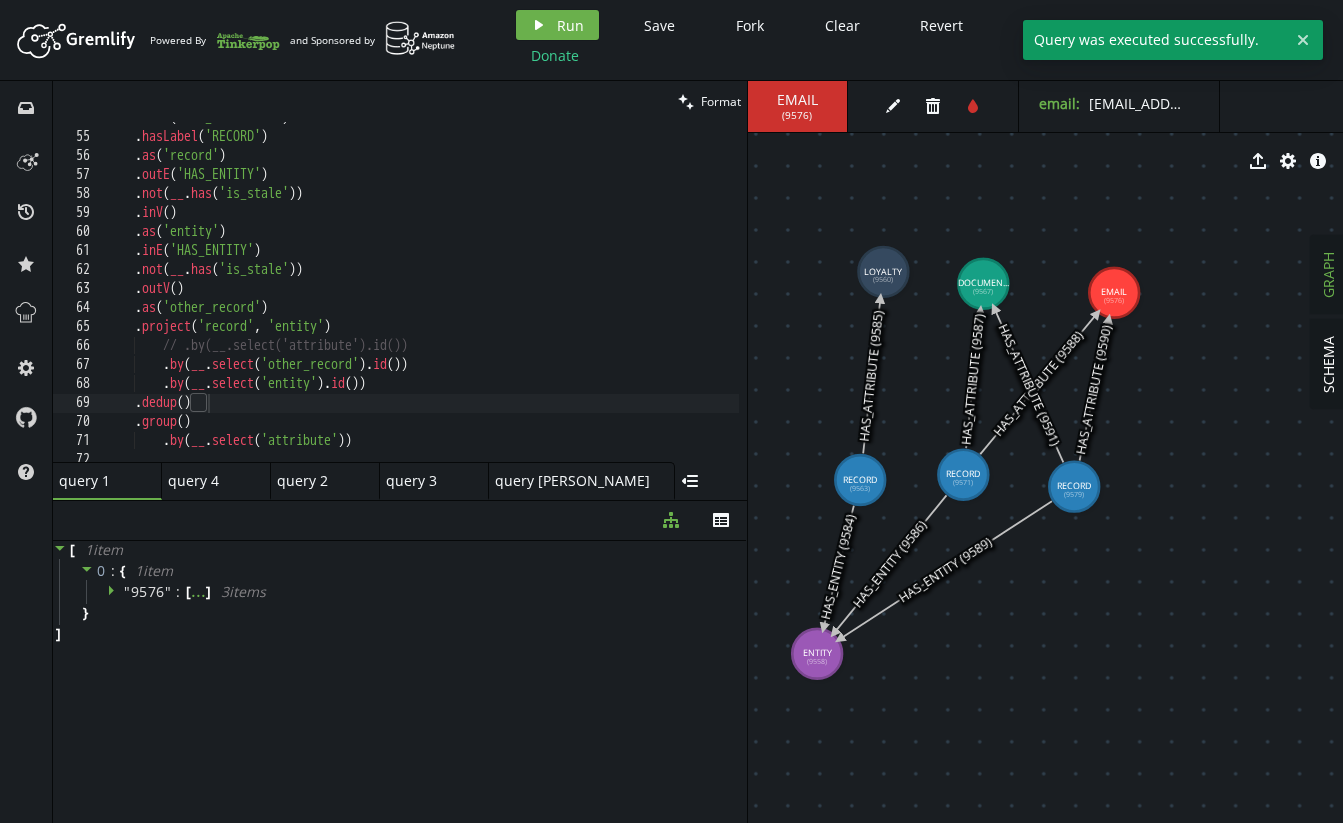 click 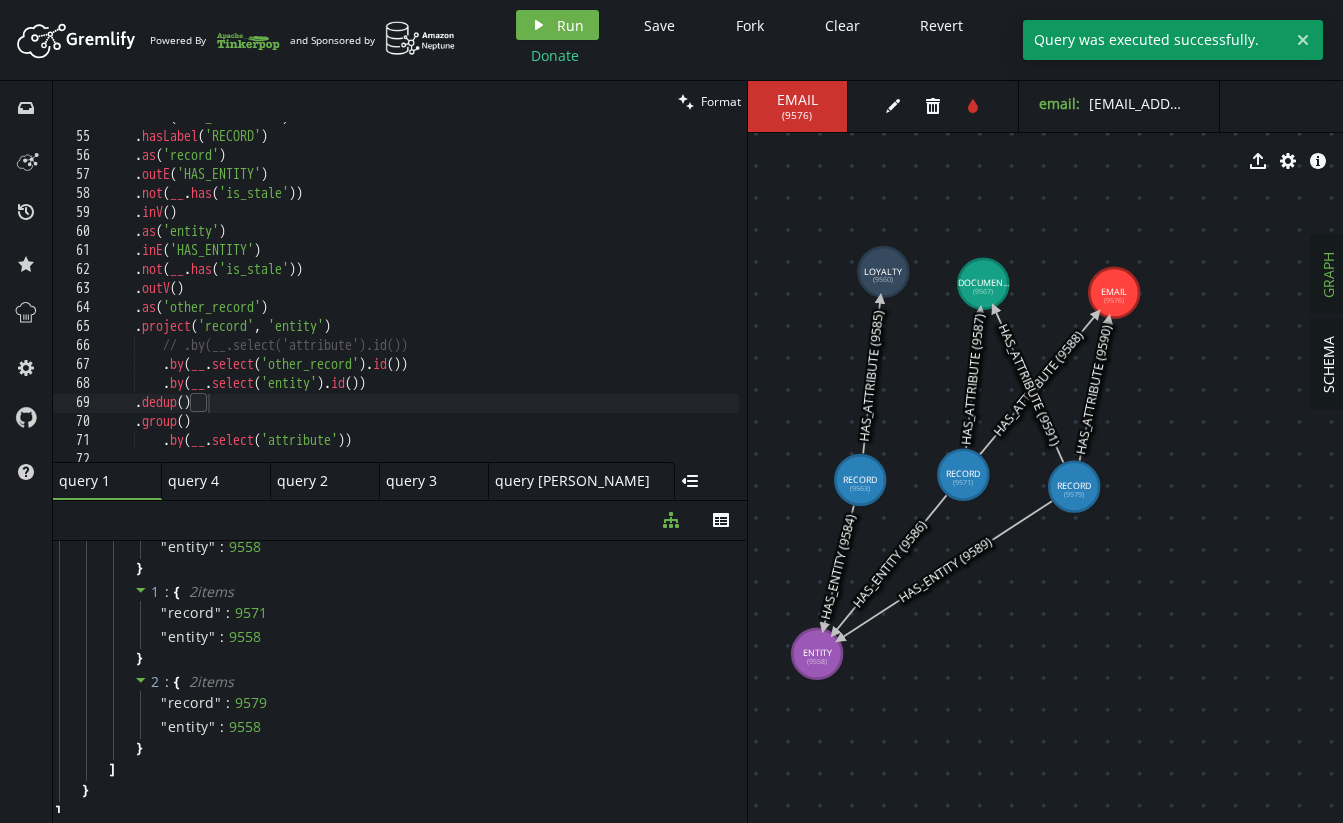 scroll, scrollTop: 105, scrollLeft: 0, axis: vertical 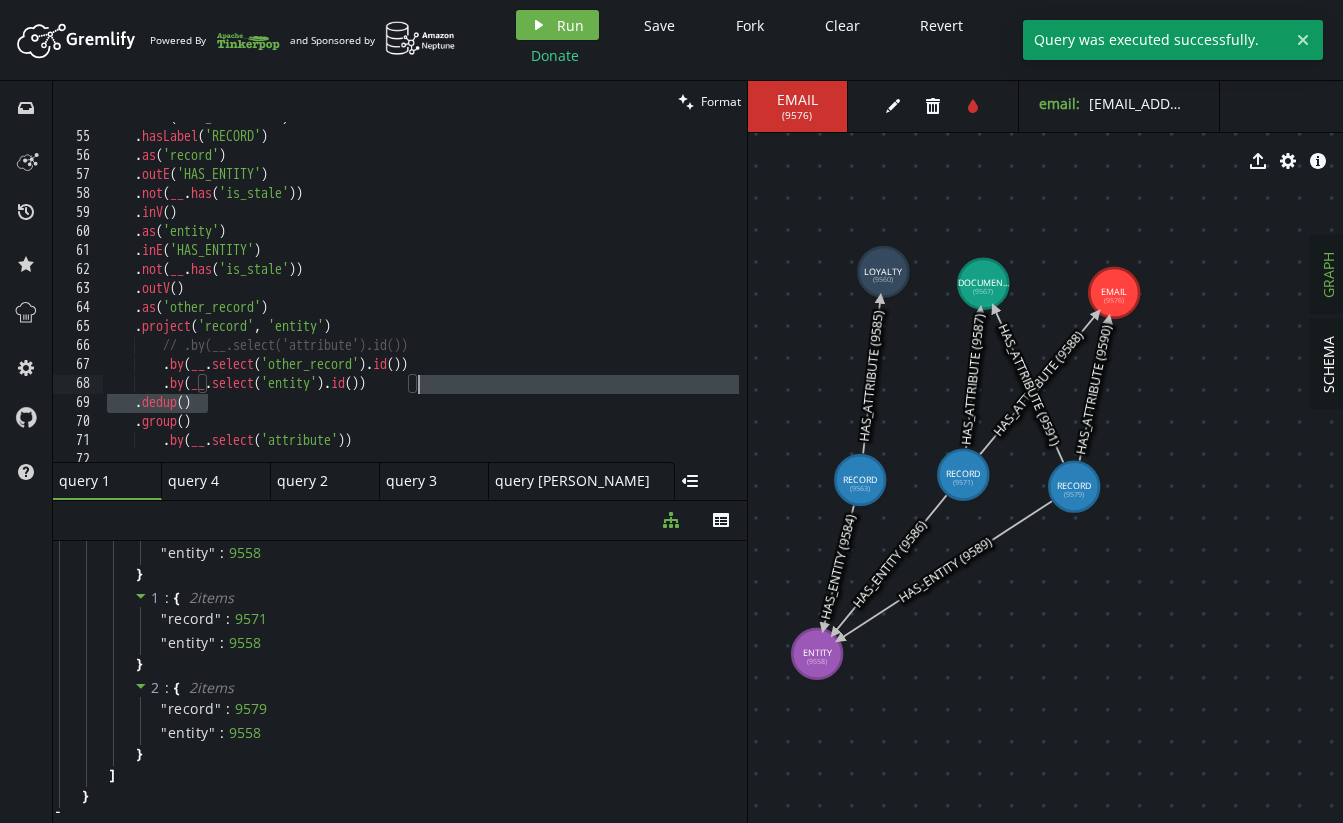 drag, startPoint x: 265, startPoint y: 401, endPoint x: 486, endPoint y: 388, distance: 221.38202 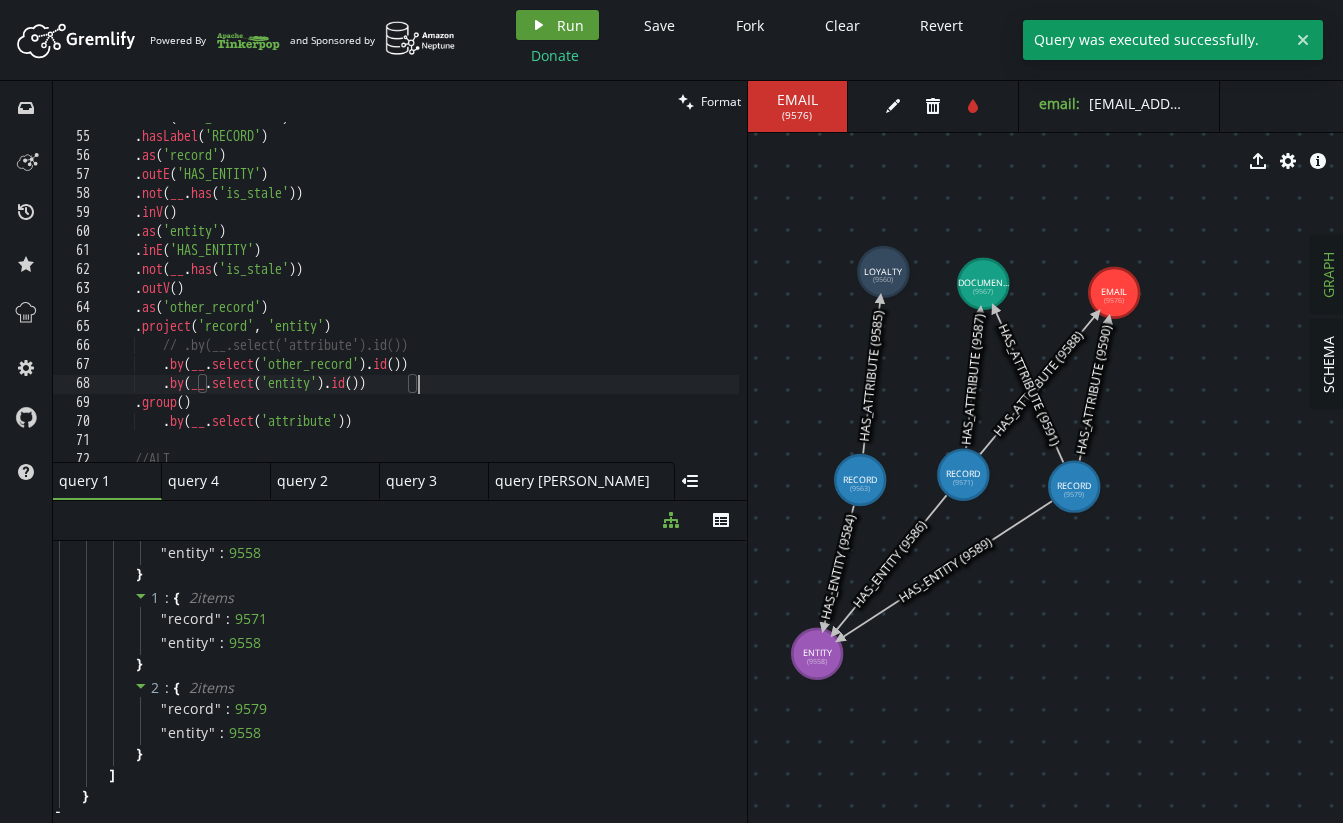 click on "play Run" at bounding box center [557, 25] 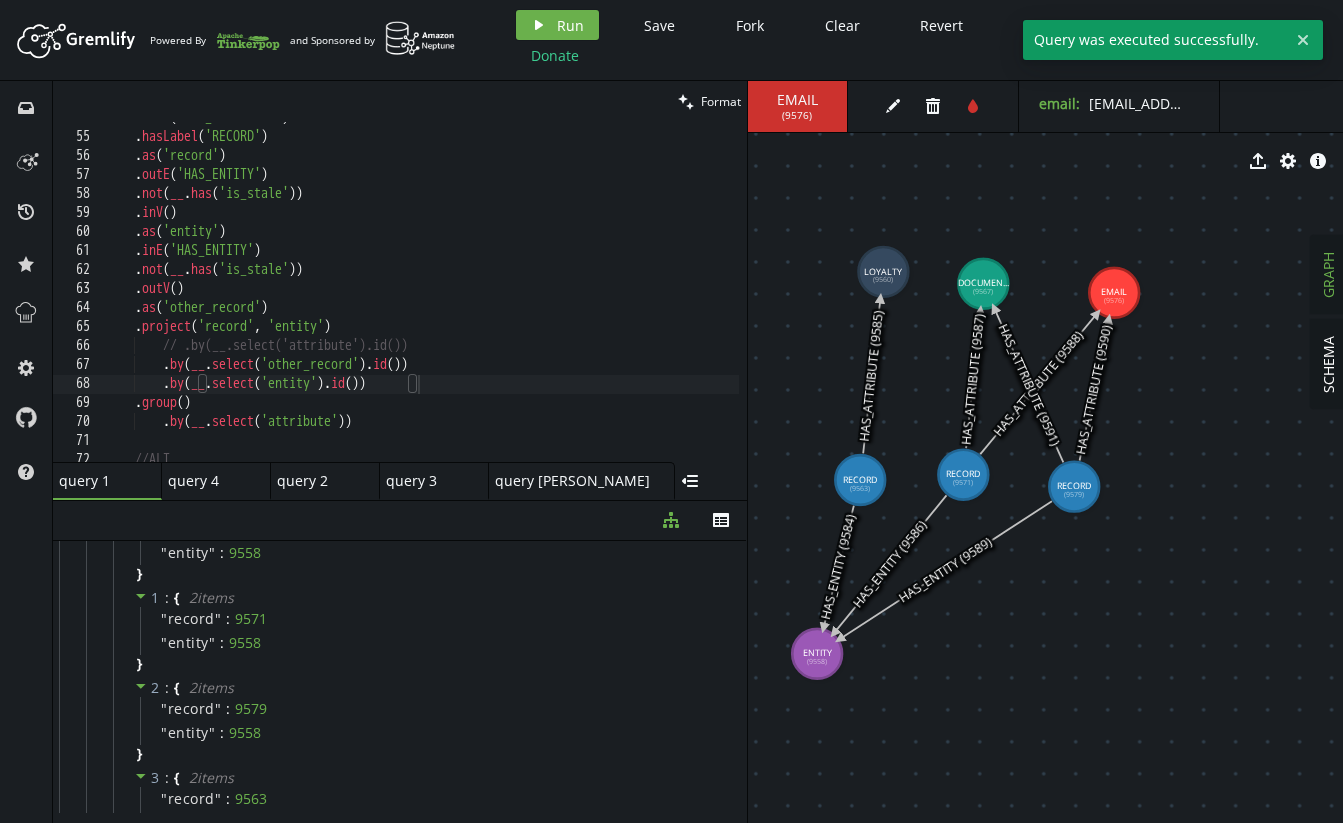 scroll, scrollTop: 687, scrollLeft: 0, axis: vertical 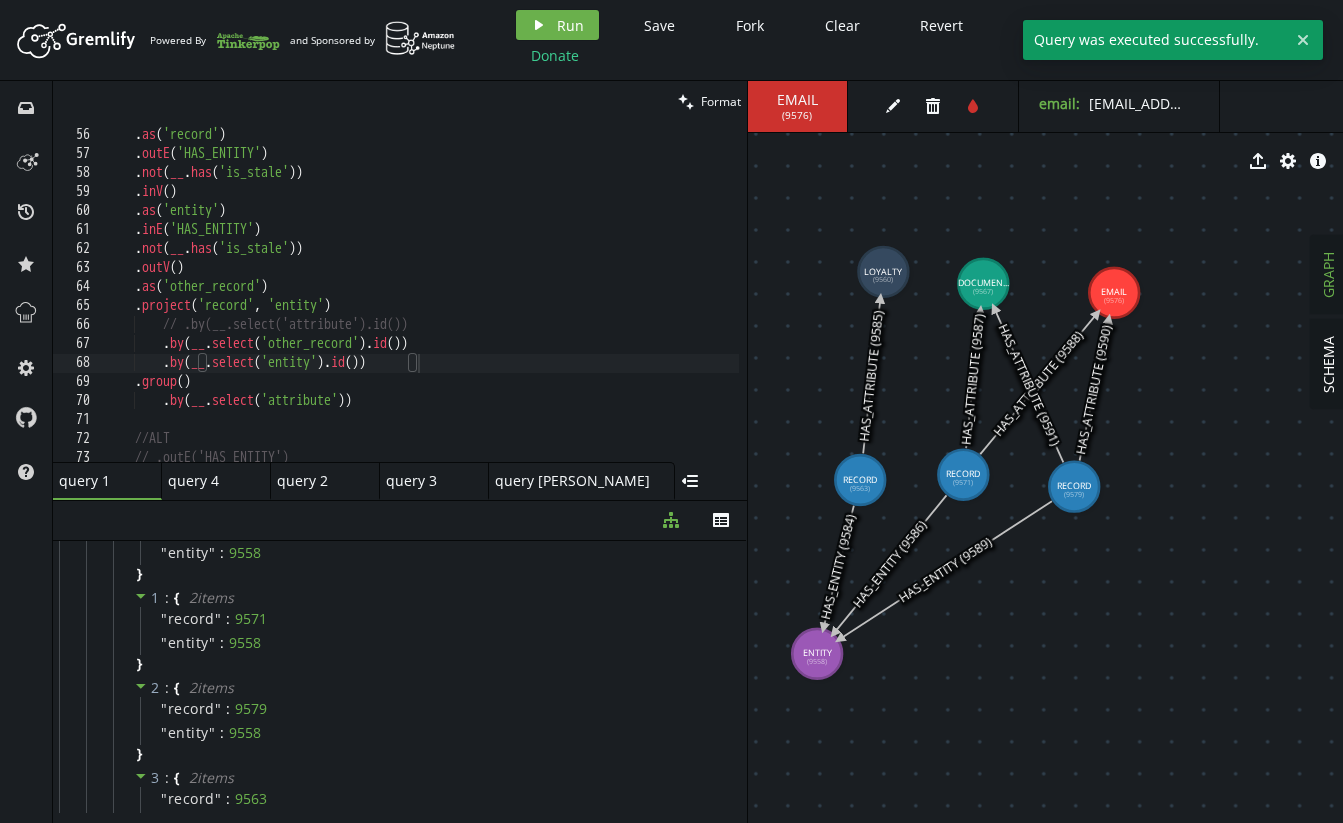 type on ".by(__.select('attribute'))" 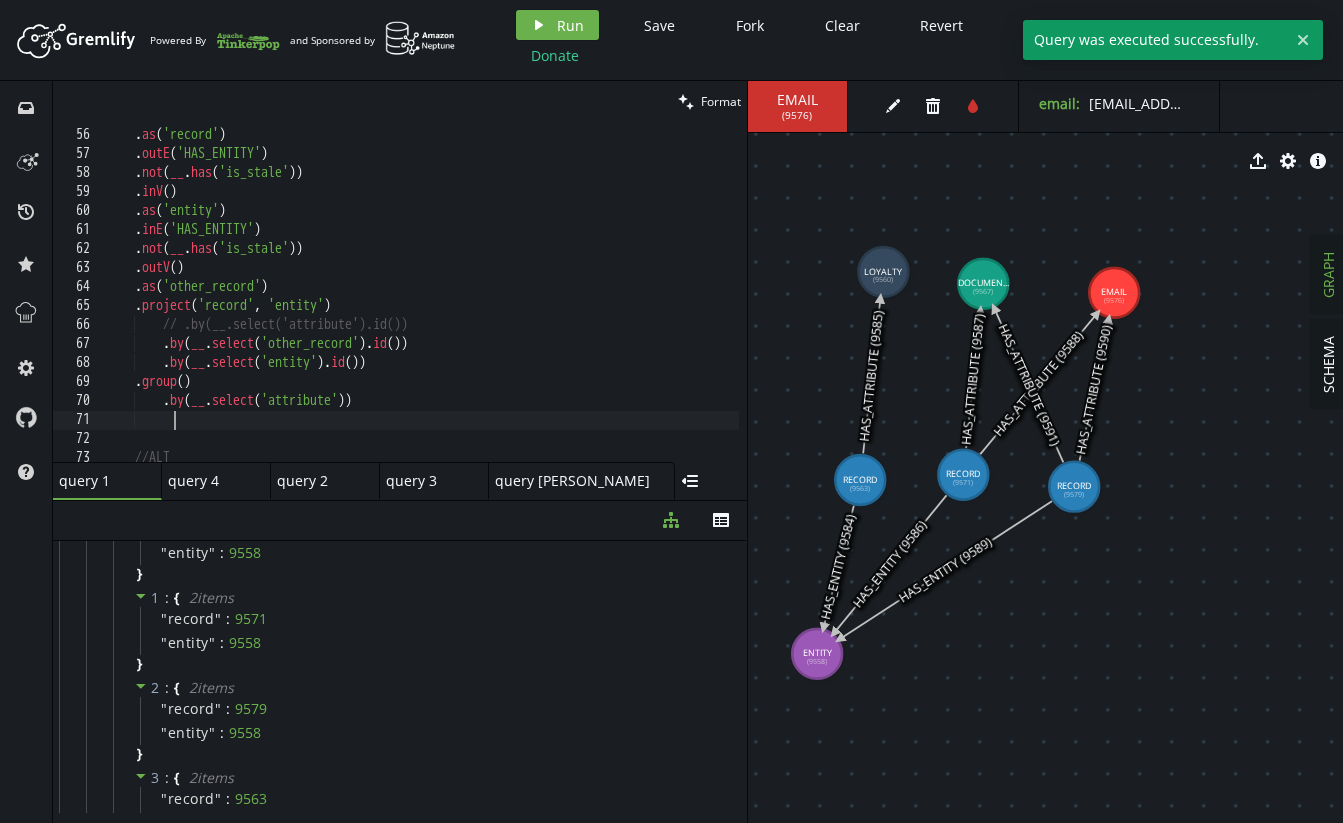 type on "," 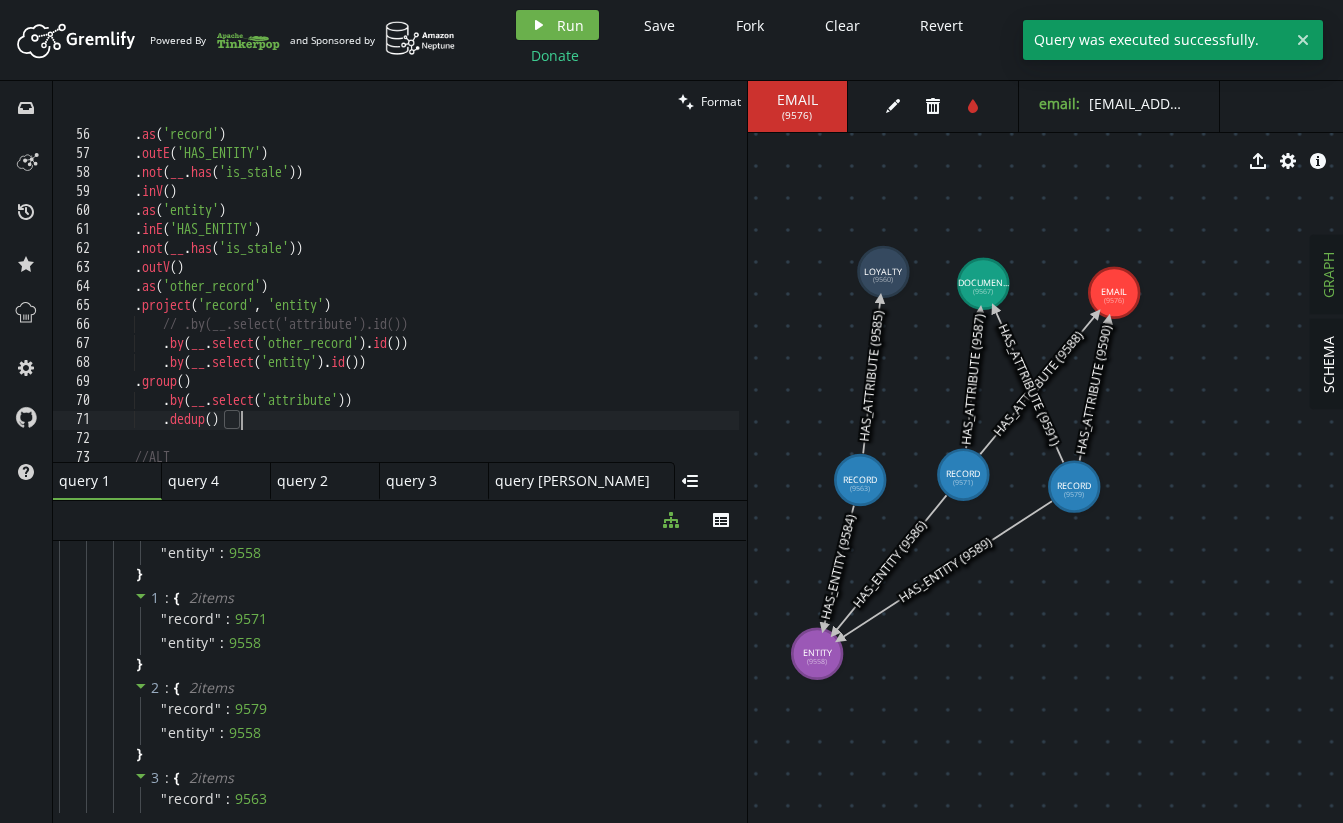 scroll, scrollTop: 0, scrollLeft: 133, axis: horizontal 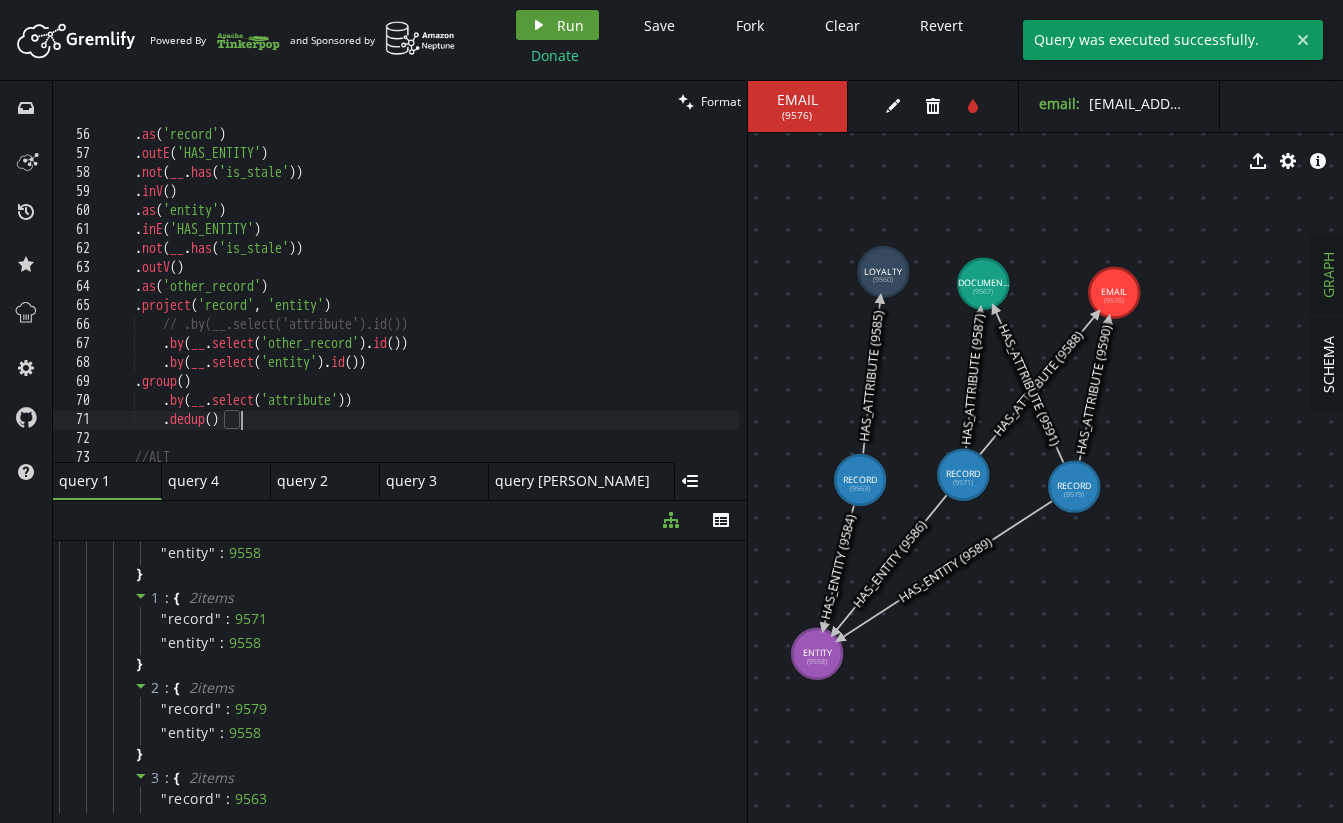 click on "play Run" at bounding box center (557, 25) 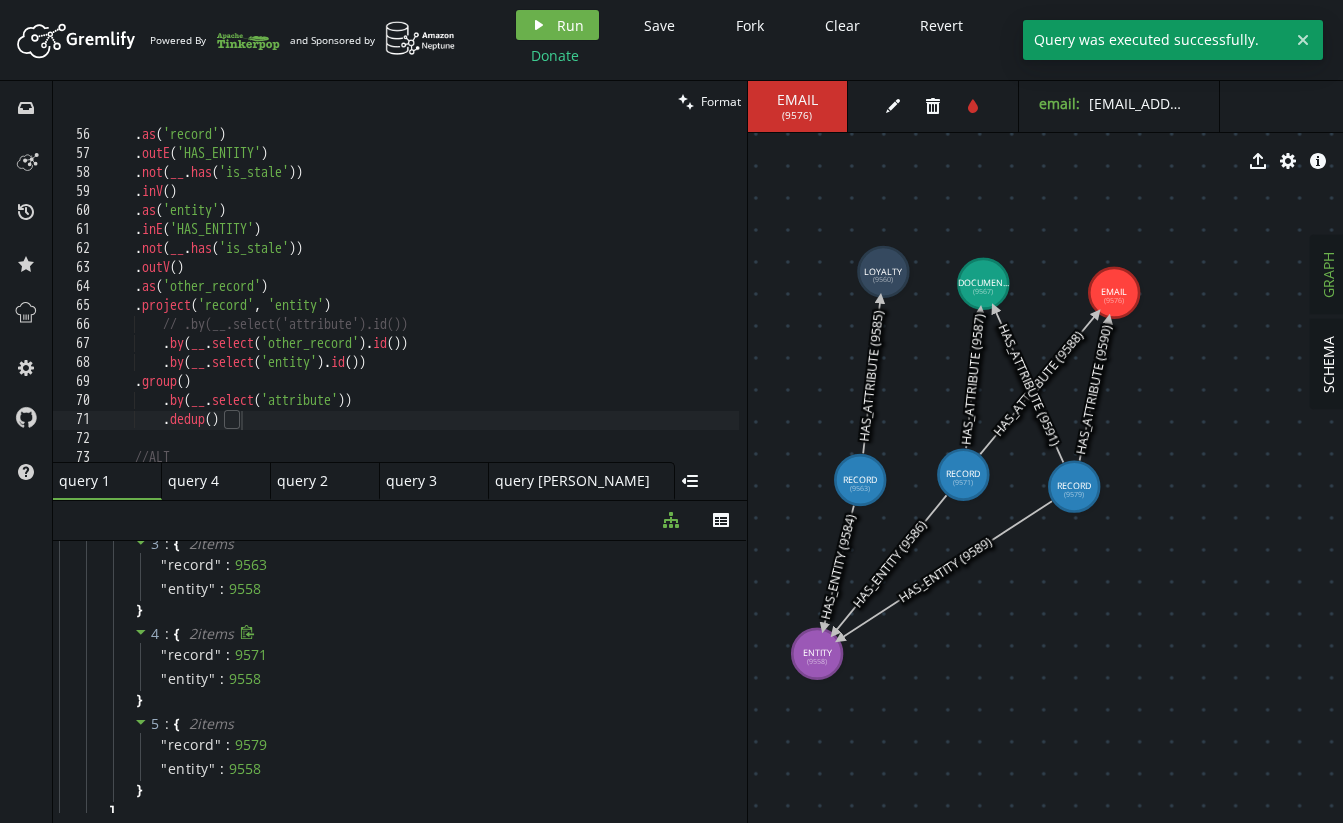 scroll, scrollTop: 0, scrollLeft: 0, axis: both 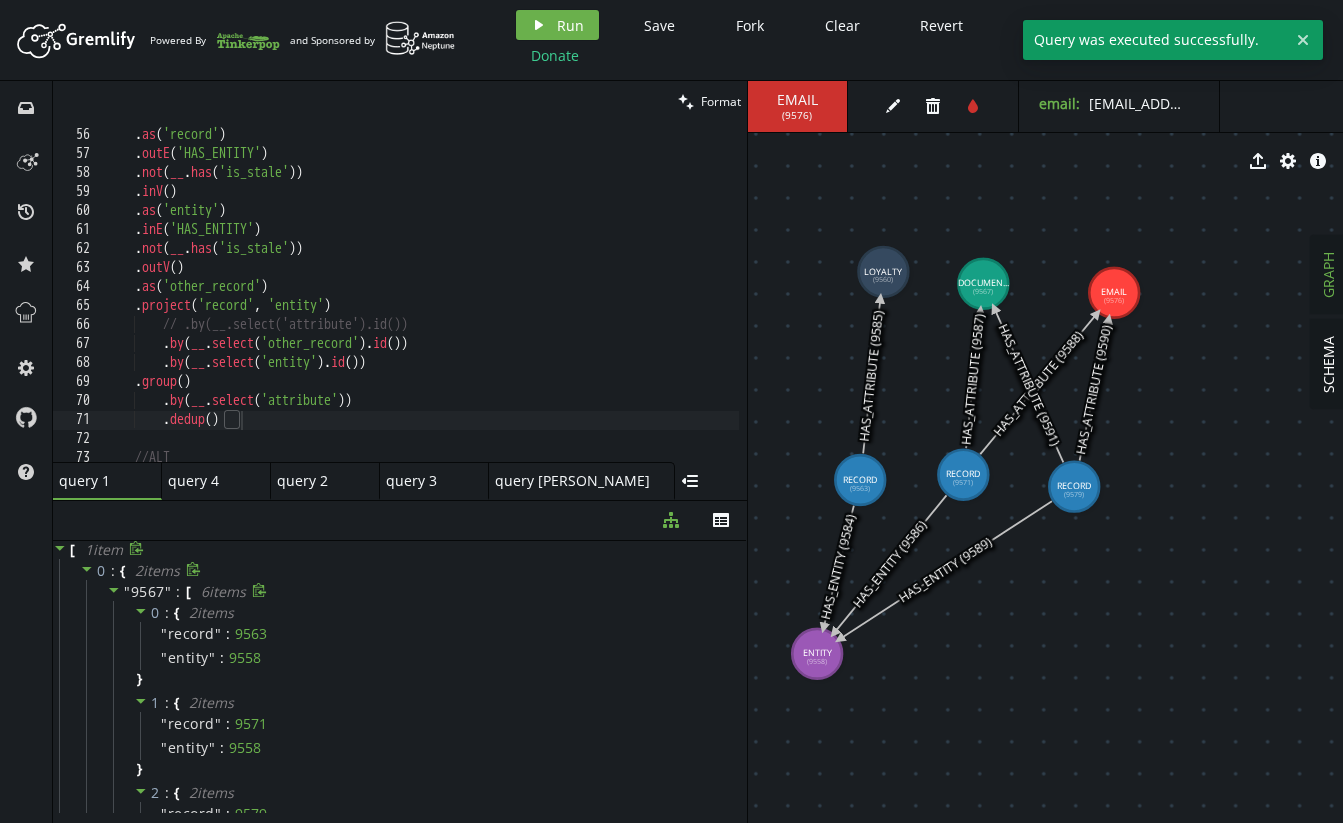click 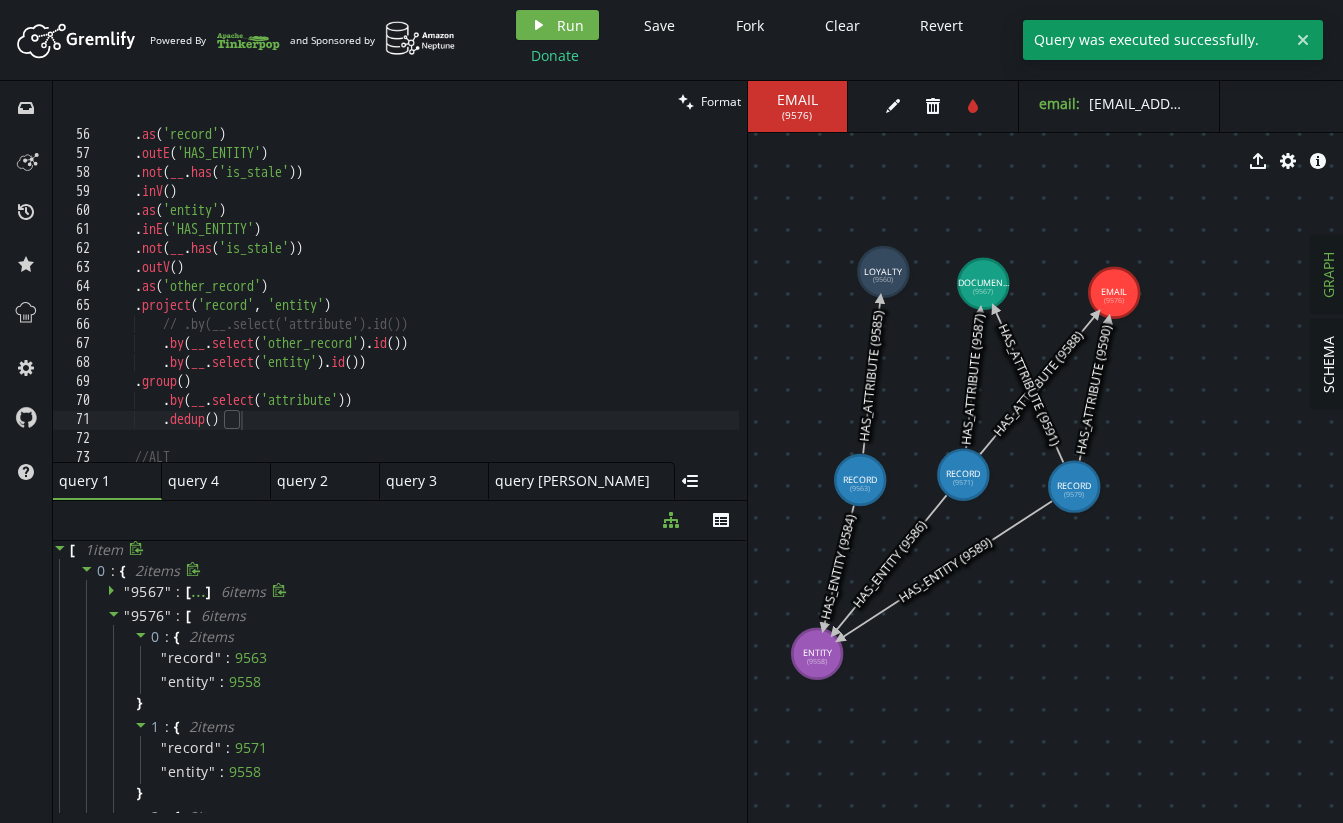 click 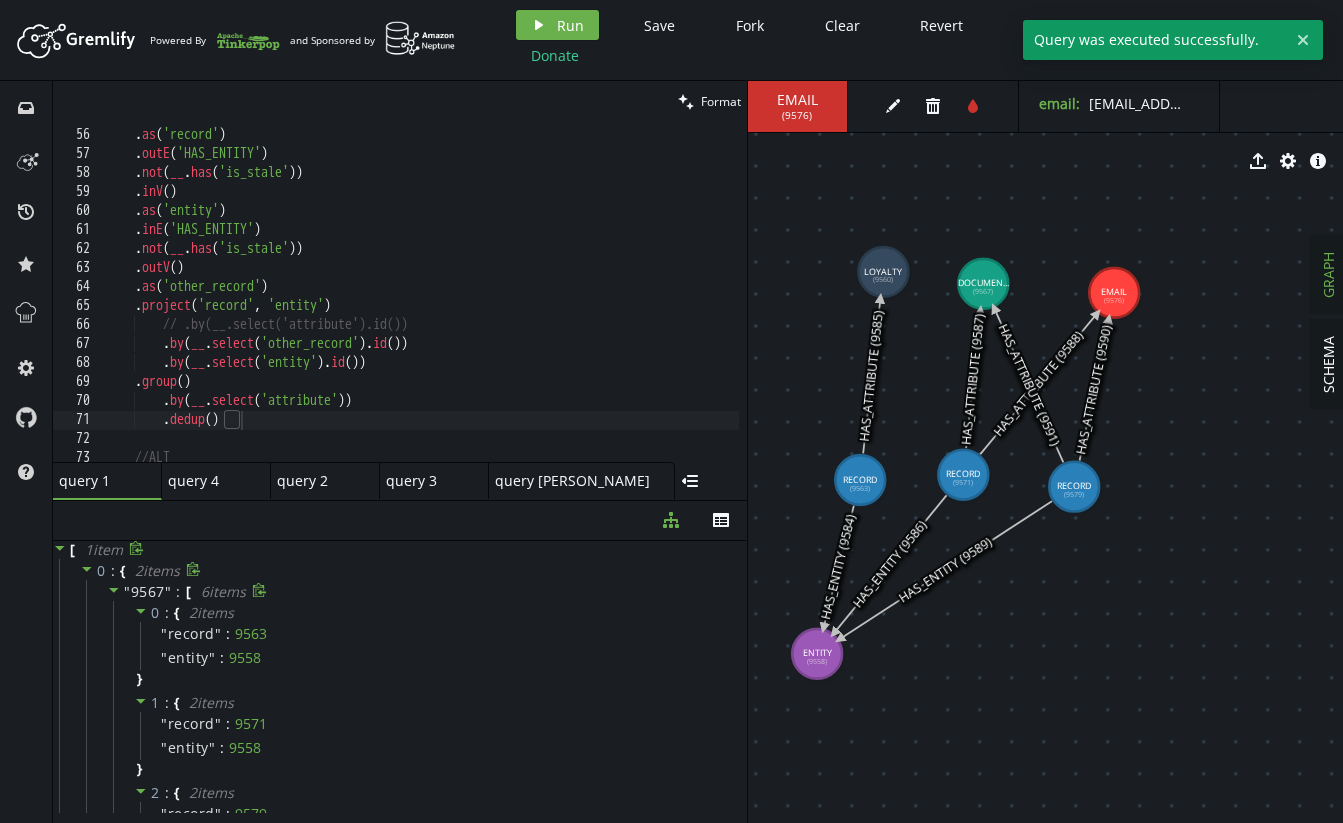 click at bounding box center [115, 592] 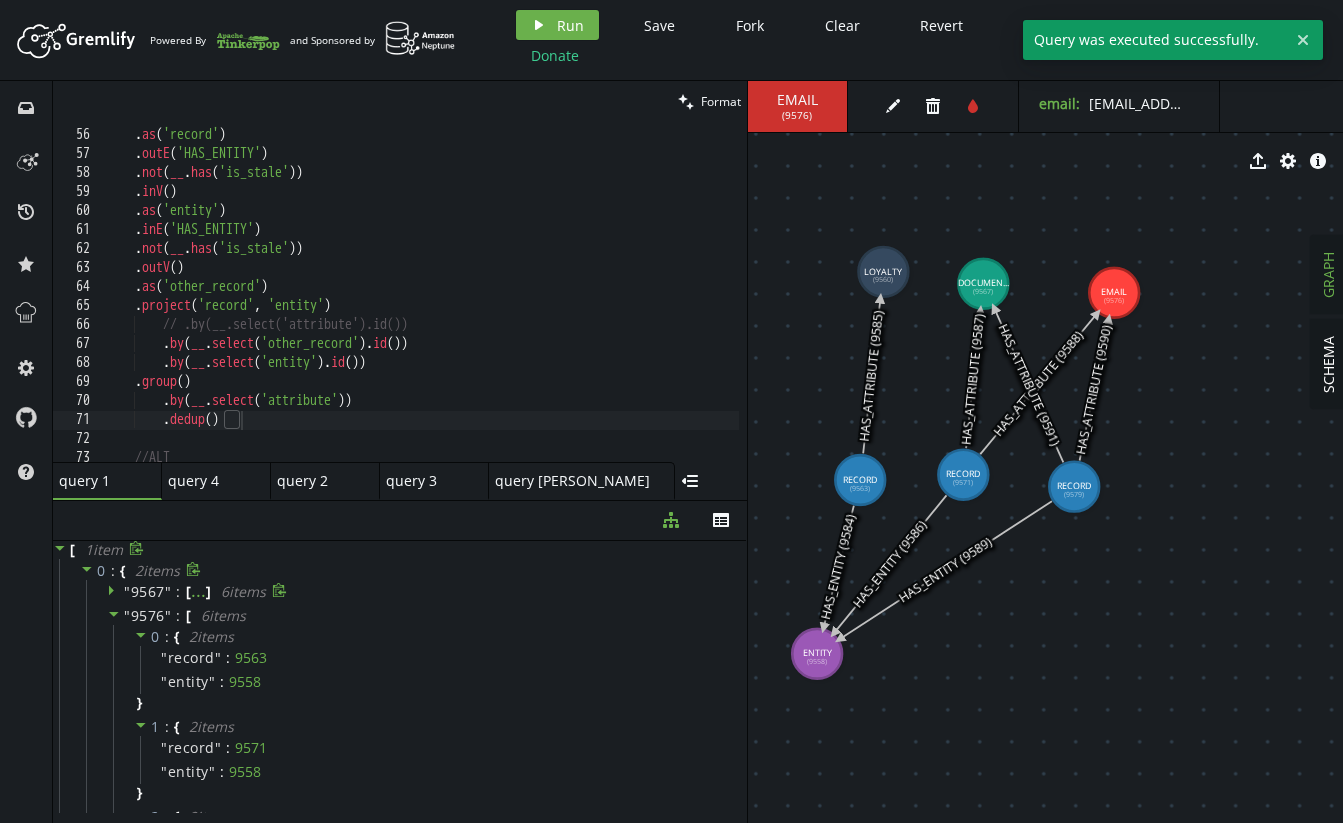 click 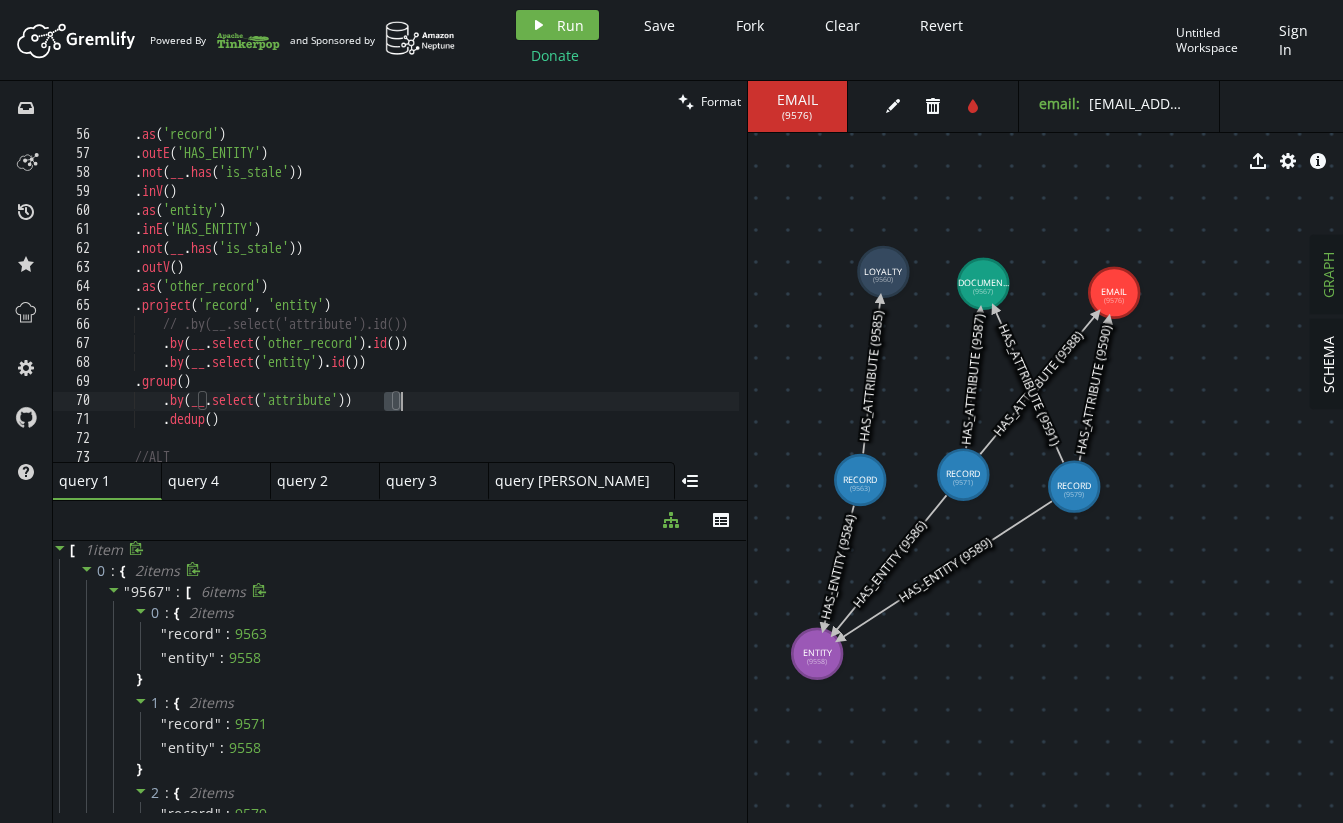 drag, startPoint x: 389, startPoint y: 408, endPoint x: 431, endPoint y: 400, distance: 42.755116 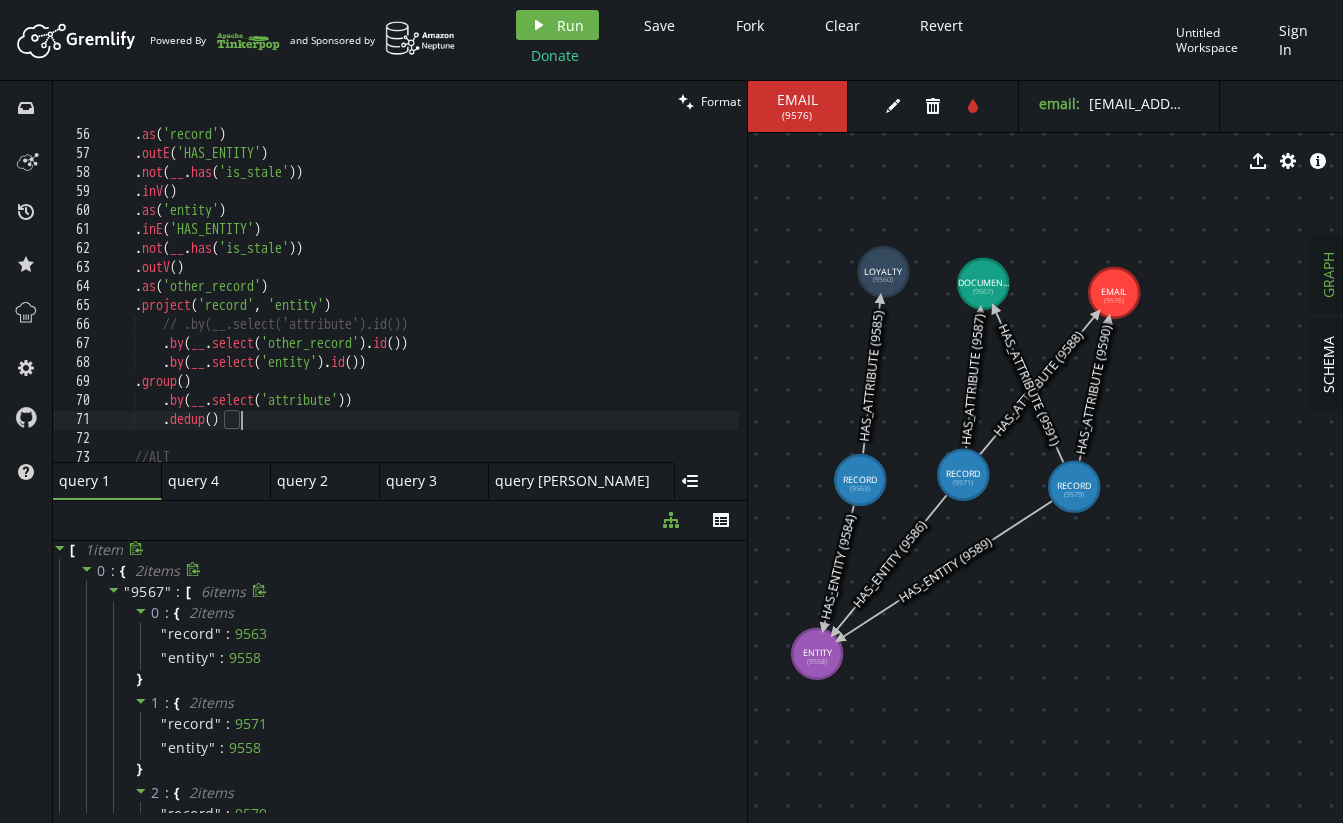drag, startPoint x: 425, startPoint y: 417, endPoint x: 438, endPoint y: 405, distance: 17.691807 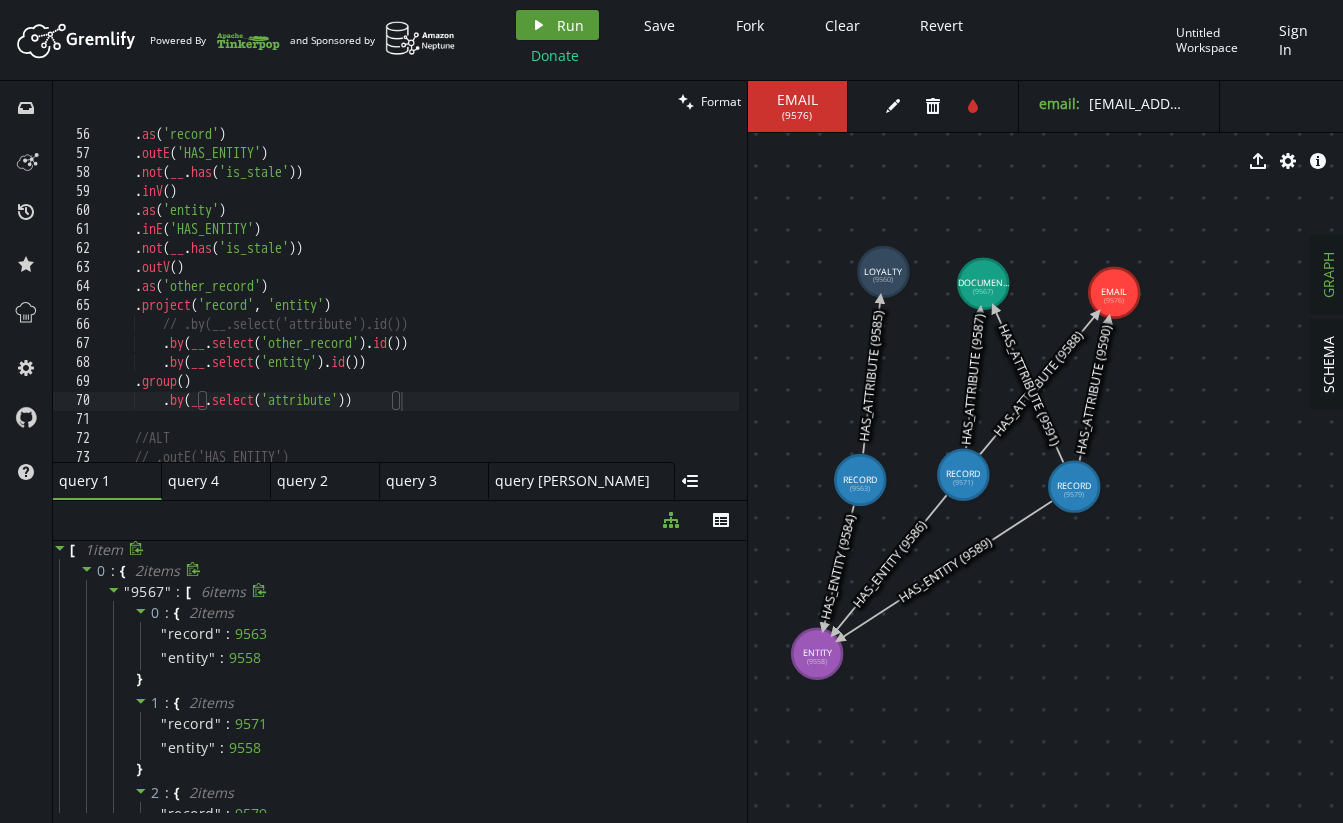 click on "play Run" at bounding box center (557, 25) 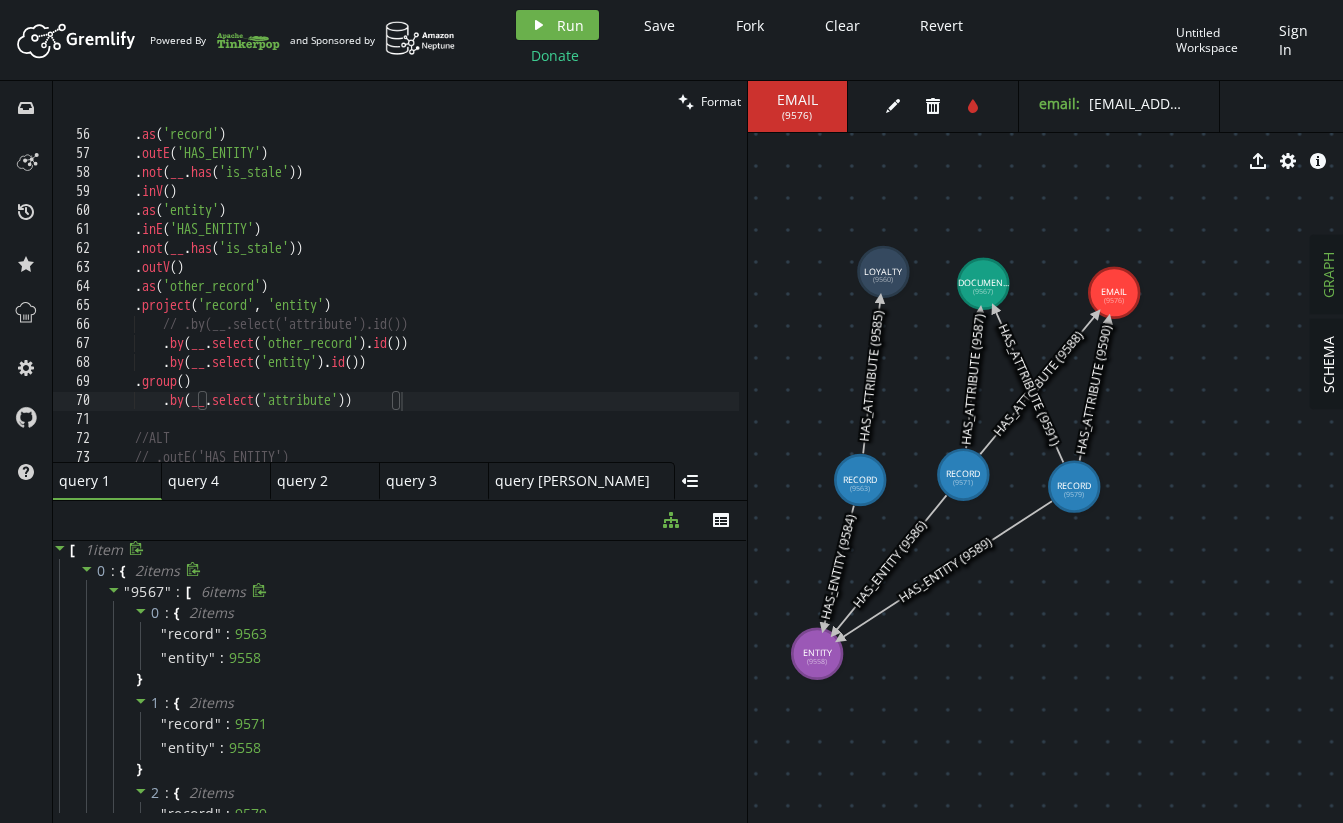 click on ". hasLabel ( 'RECORD' )      . as ( 'record' )      . outE ( 'HAS_ENTITY' )      . not ( __ . has ( 'is_stale' ))      . inV ( )      . as ( 'entity' )      . inE ( 'HAS_ENTITY' )      . not ( __ . has ( 'is_stale' ))      . outV ( )      . as ( 'other_record' )      . project ( 'record' ,   'entity' )           // .by(__.select('attribute').id())           . by ( __ . select ( 'other_record' ) . id ( ))           . by ( __ . select ( 'entity' ) . id ( ))      . group ( )           . by ( __ . select ( 'attribute' ))           //ALT      // .outE('HAS_ENTITY')" at bounding box center (611, 291) 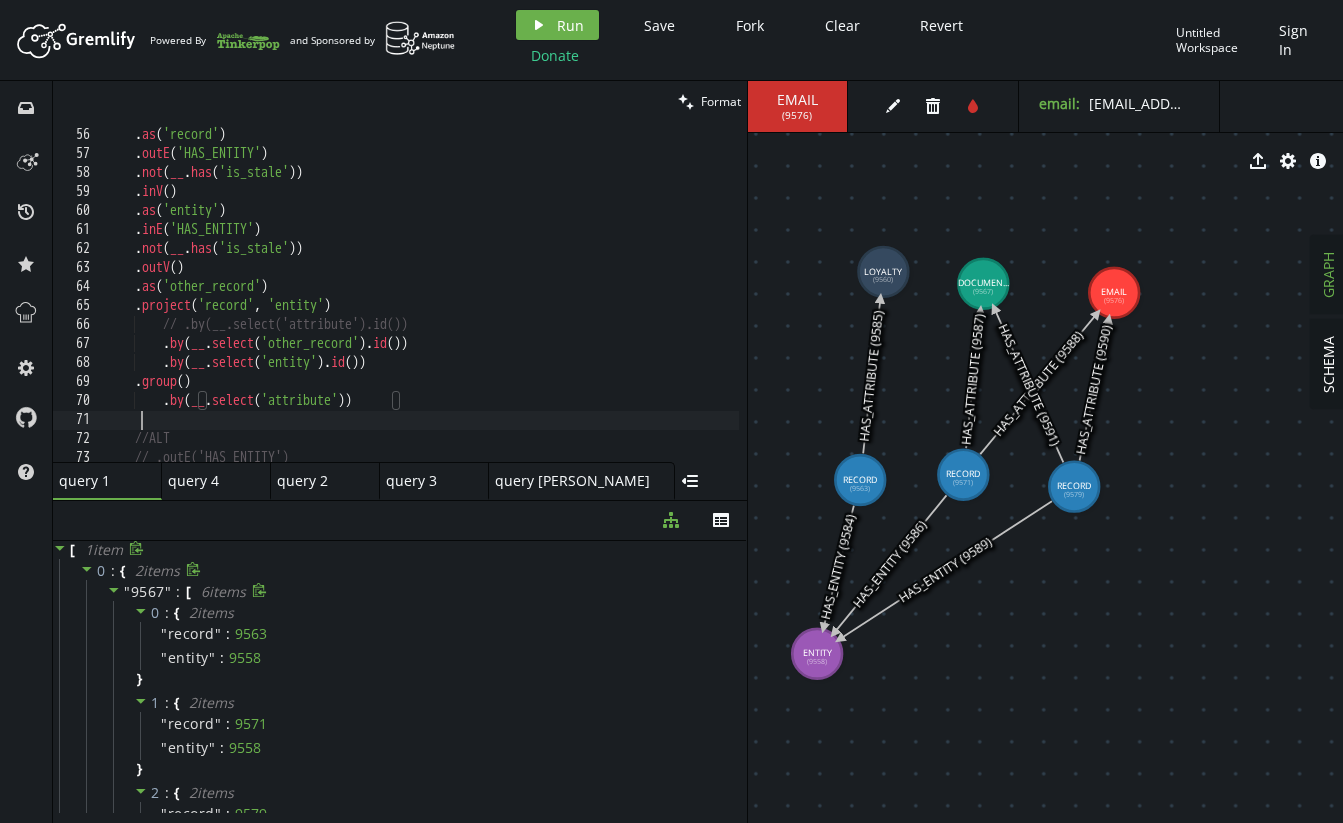 scroll, scrollTop: 0, scrollLeft: 32, axis: horizontal 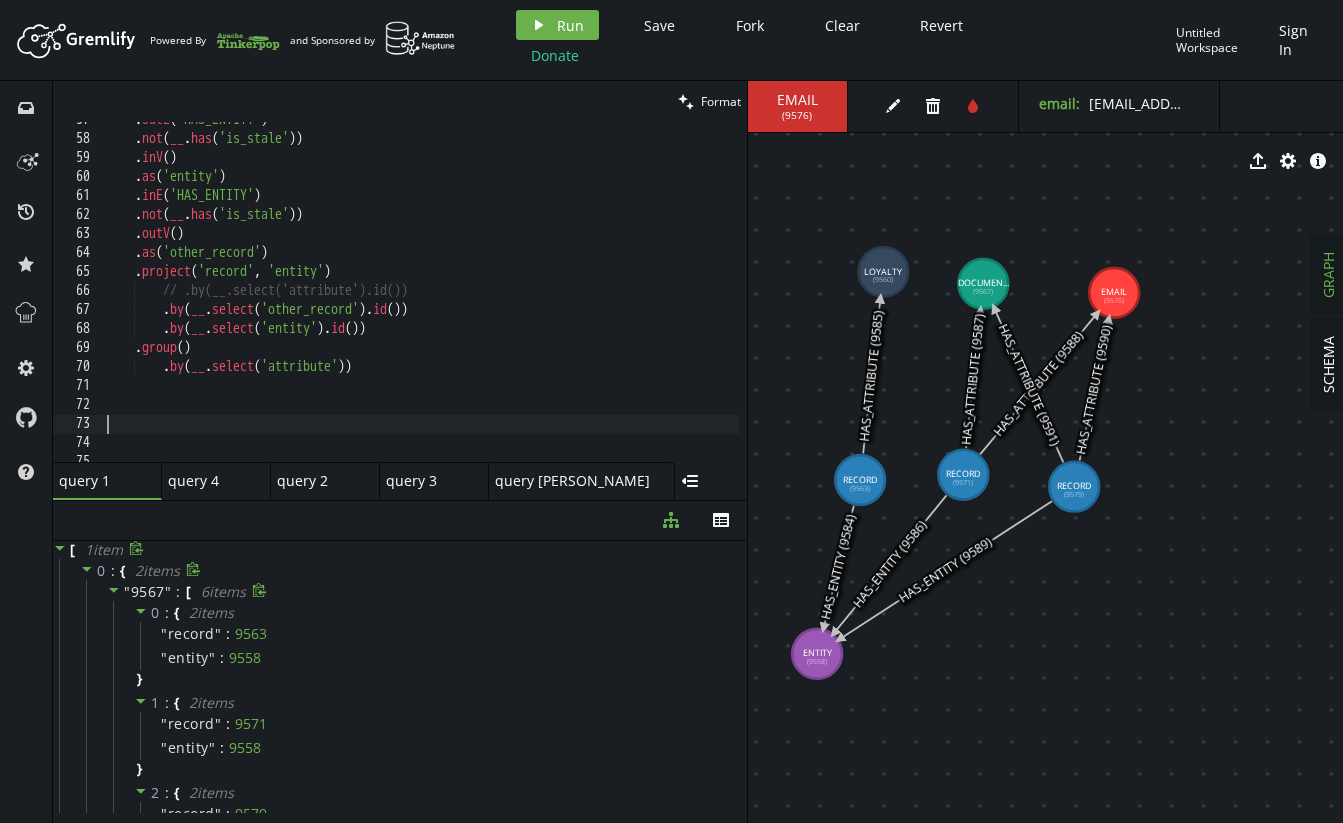 paste on ".by(__.select(Column.keys).id())" 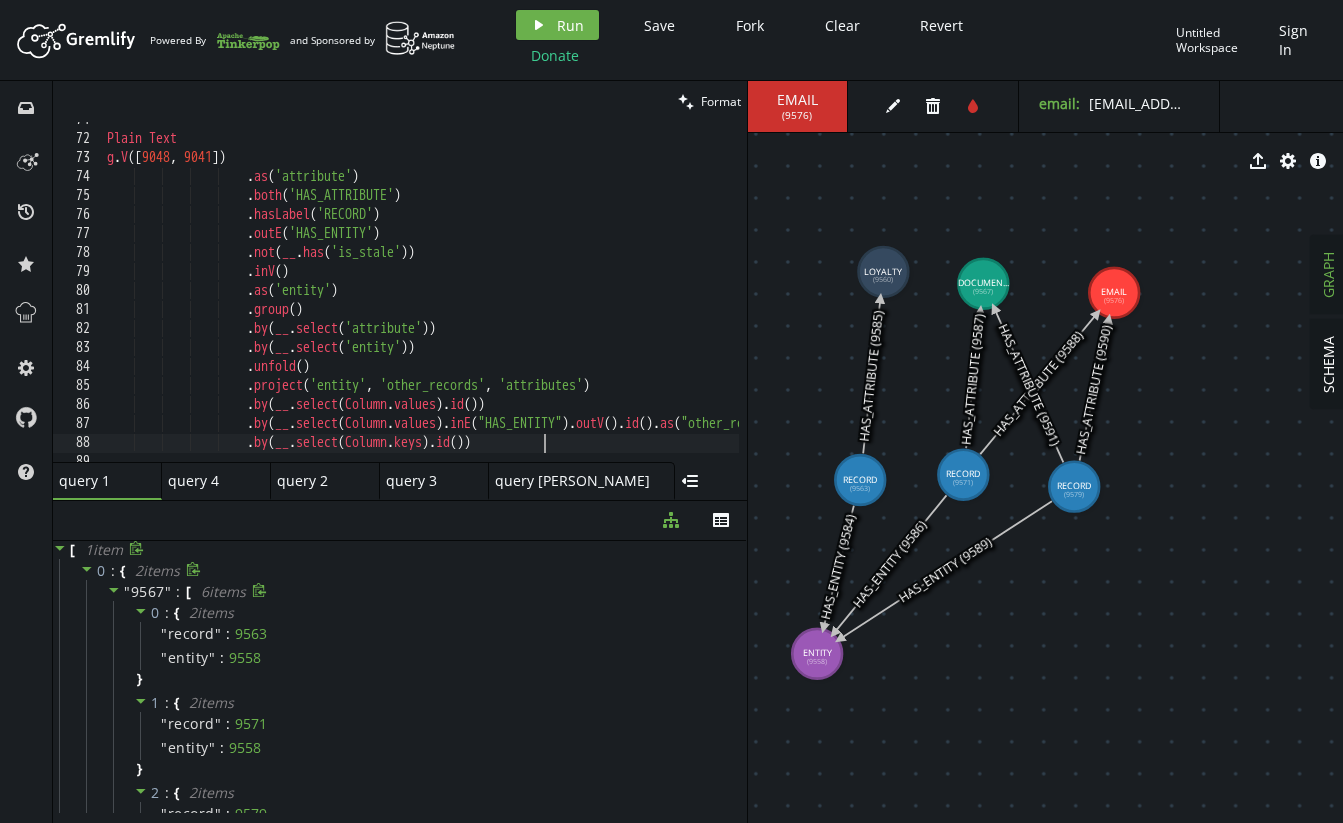 scroll, scrollTop: 1341, scrollLeft: 0, axis: vertical 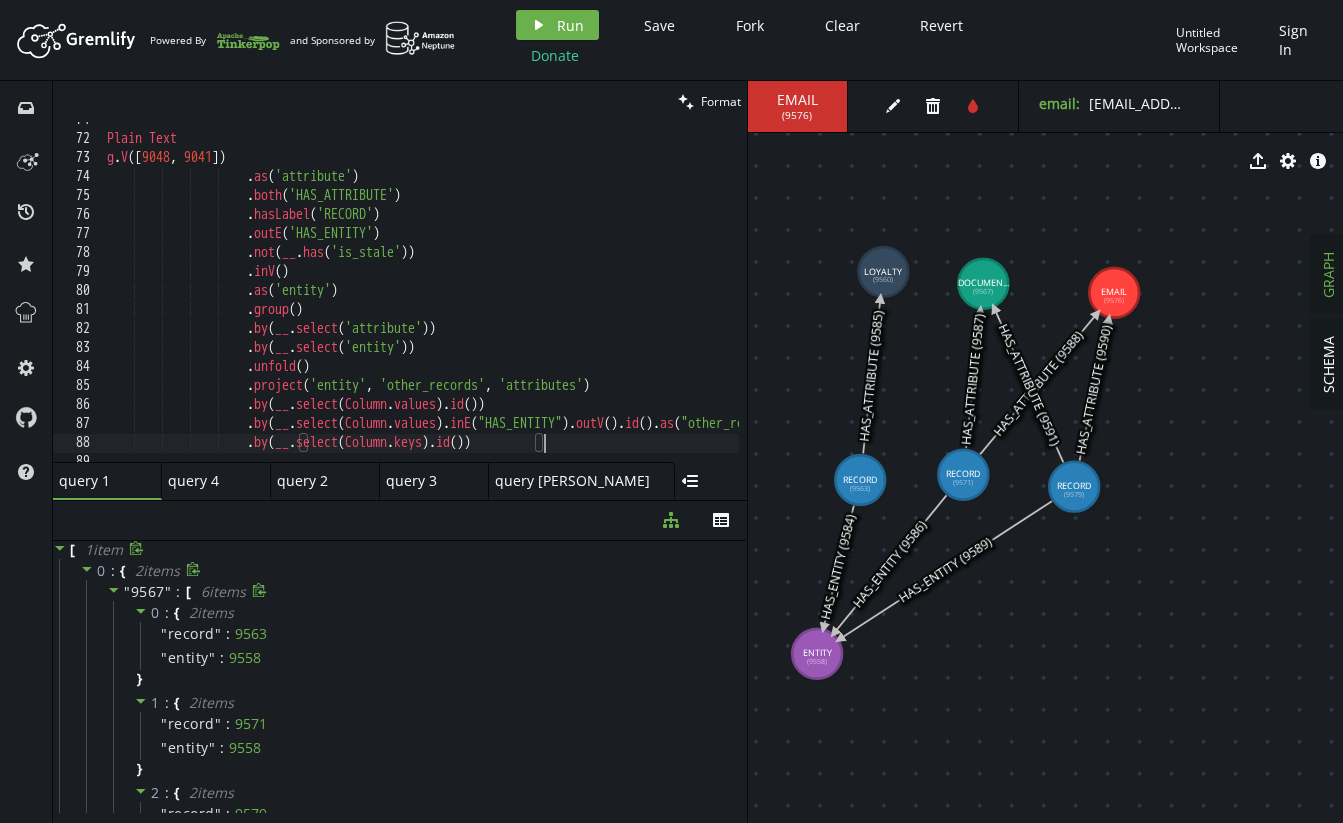 click on "Plain   Text g . V ([ 9048 ,   9041 ])                            . as ( 'attribute' )                          . both ( 'HAS_ATTRIBUTE' )                          . hasLabel ( 'RECORD' )                          . outE ( 'HAS_ENTITY' )                          . not ( __ . has ( 'is_stale' ))                          . inV ( )                          . as ( 'entity' )                          . group ( )                          . by ( __ . select ( 'attribute' ))                          . by ( __ . select ( 'entity' ))                          . unfold ( )                          . project ( 'entity' ,   'other_records' ,   'attributes' )                          . by ( __ . select ( Column . values ) . id ( ))                          . by ( __ . select ( Column . values ) . inE ( "HAS_ENTITY" ) . outV ( ) . id ( ) . as ( "other_records" ) . fold ( ))                          . by ( __ . select ( Column . keys ) . id ( ))" at bounding box center (611, 295) 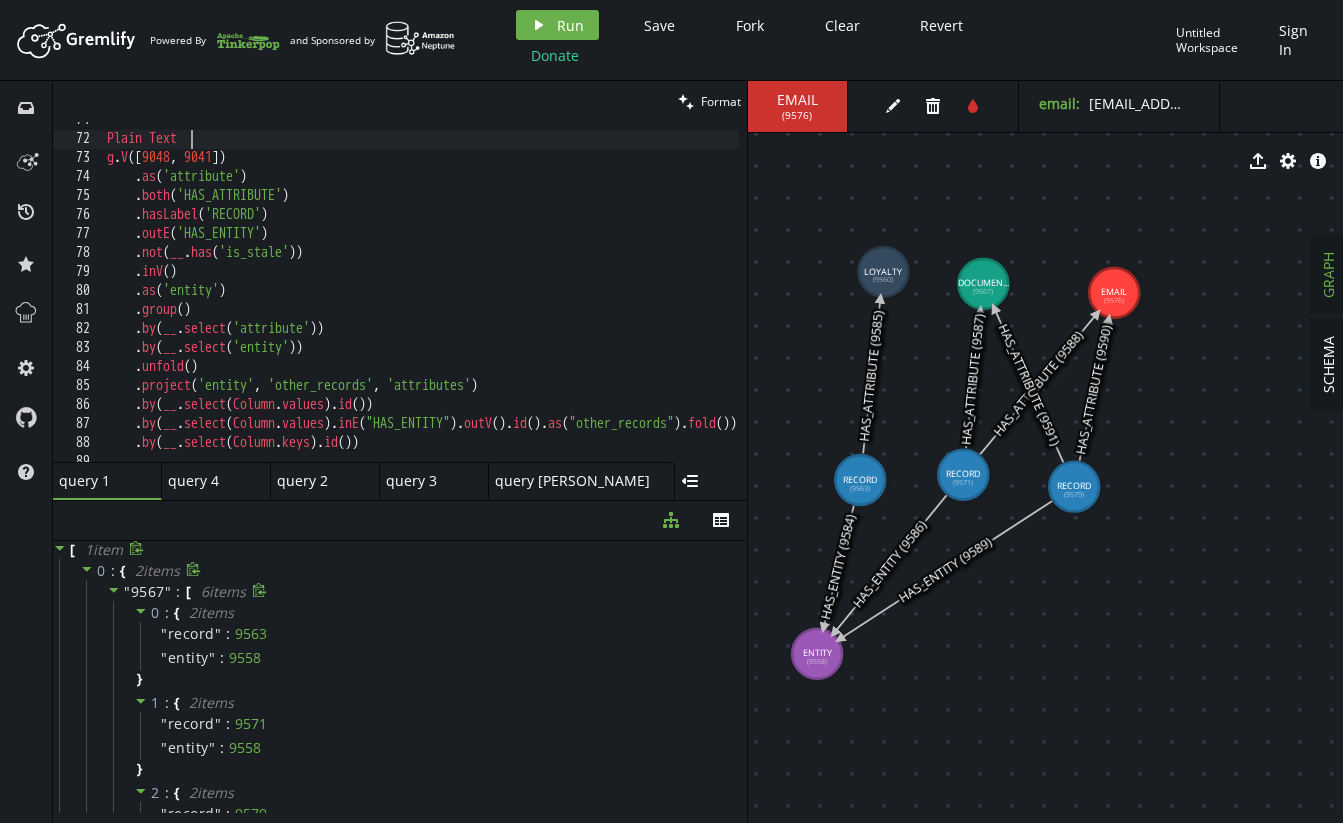 drag, startPoint x: 219, startPoint y: 144, endPoint x: 225, endPoint y: 131, distance: 14.3178215 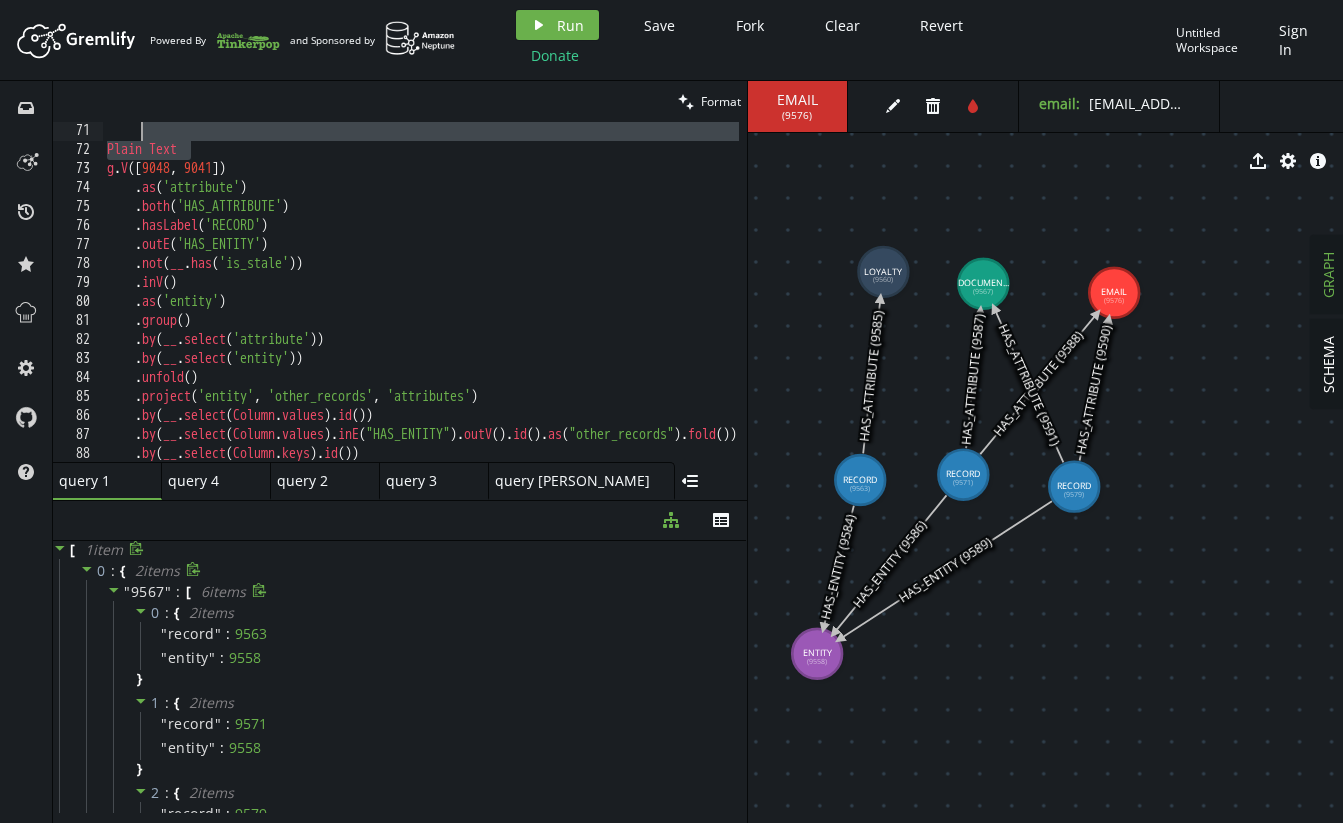 drag, startPoint x: 230, startPoint y: 138, endPoint x: 216, endPoint y: 125, distance: 19.104973 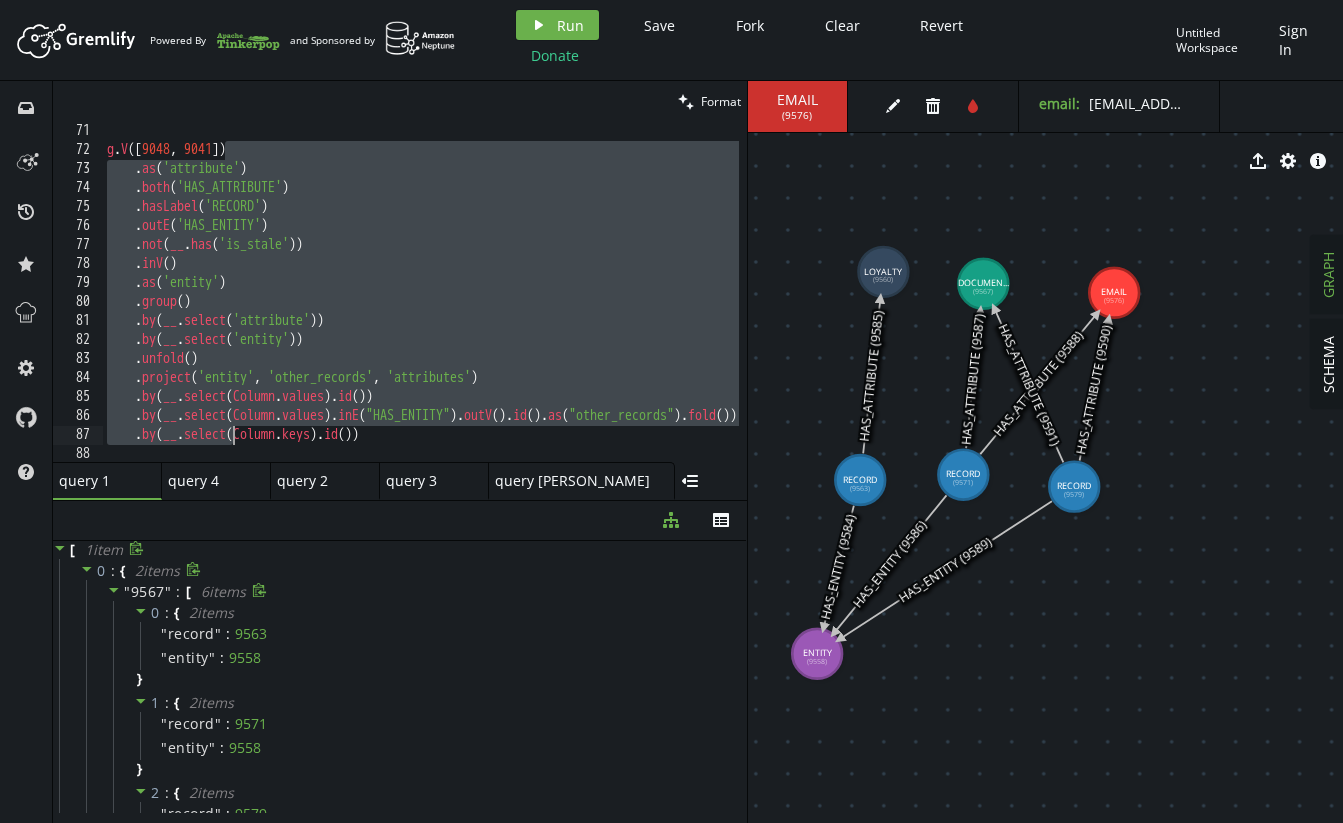 drag, startPoint x: 225, startPoint y: 155, endPoint x: 236, endPoint y: 438, distance: 283.2137 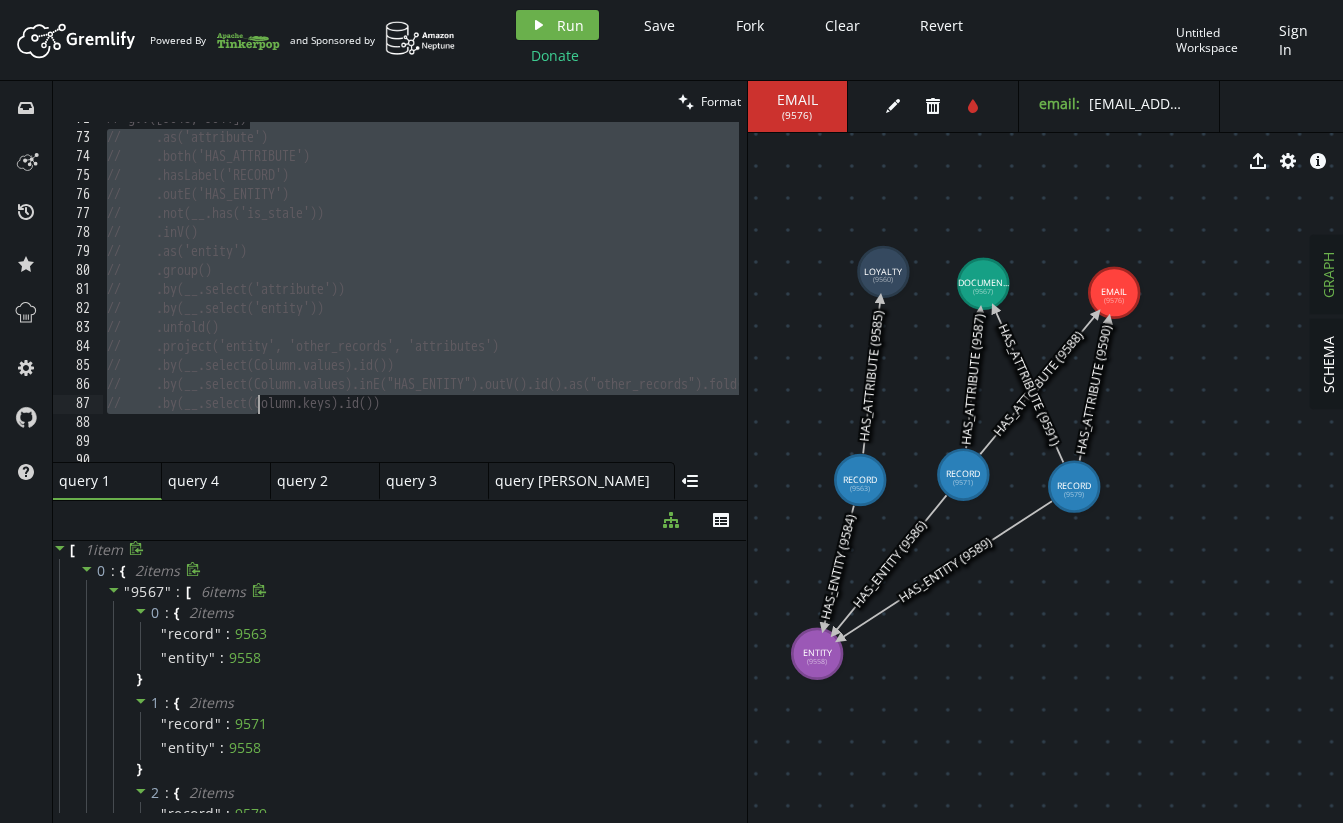 scroll, scrollTop: 1339, scrollLeft: 0, axis: vertical 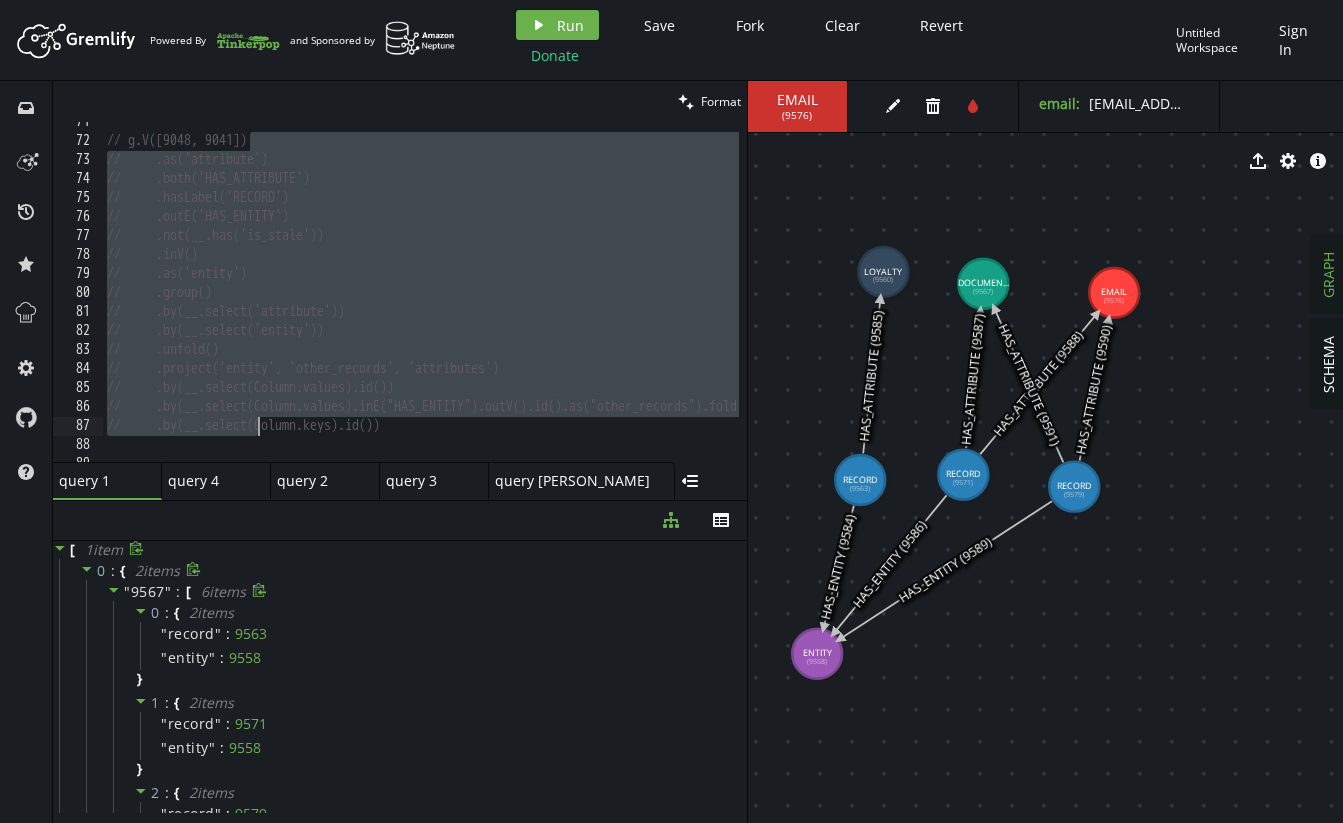 click on "// g.V([9048, 9041])  //     .as('attribute') //     .both('HAS_ATTRIBUTE') //     .hasLabel('RECORD') //     .outE('HAS_ENTITY') //     .not(__.has('is_stale')) //     .inV() //     .as('entity') //     .group() //     .by(__.select('attribute')) //     .by(__.select('entity')) //     .unfold() //     .project('entity', 'other_records', 'attributes') //     .by(__.select(Column.values).id()) //     .by(__.select(Column.values).inE("HAS_ENTITY").outV().id().as("other_records").fold()) //     .by(__.select(Column.keys).id())" at bounding box center [611, 297] 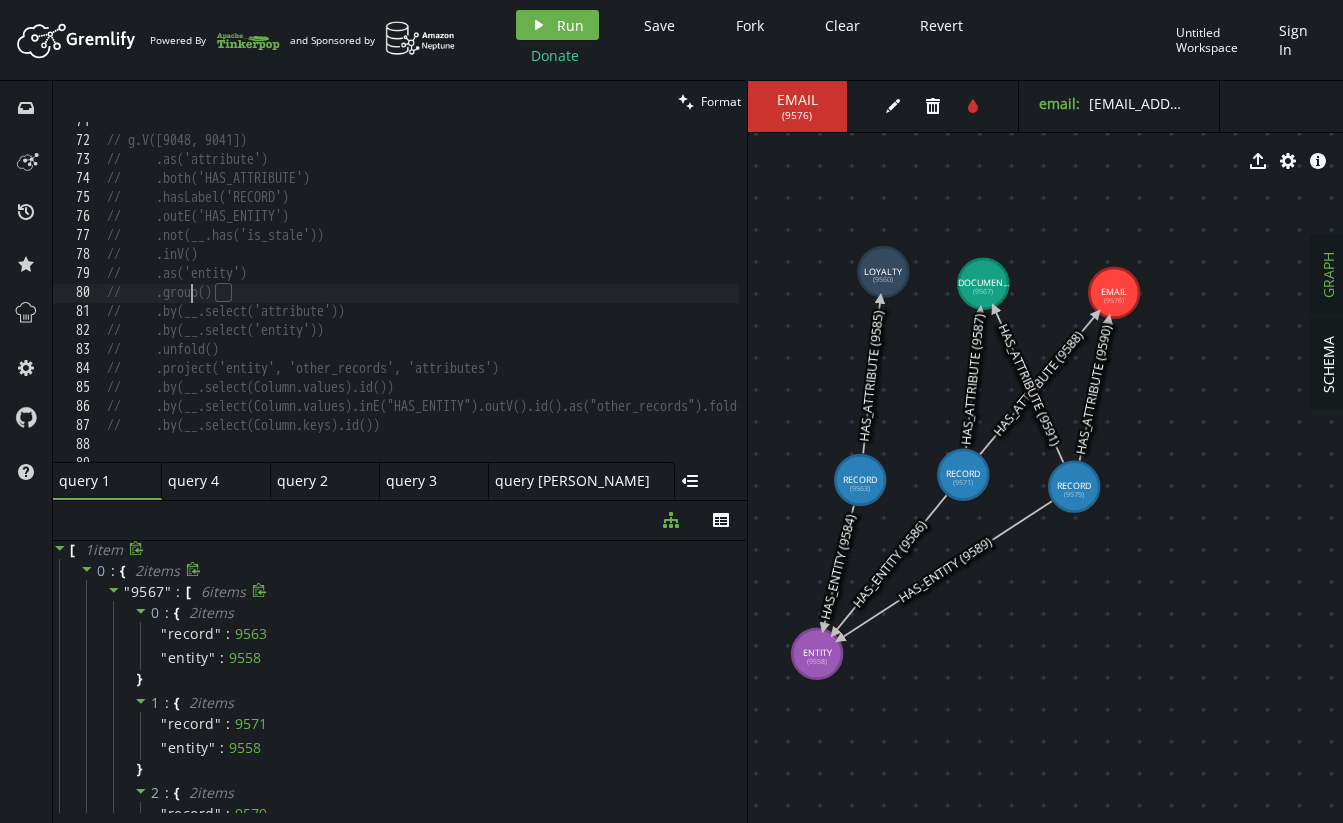click on "// g.V([9048, 9041])  //     .as('attribute') //     .both('HAS_ATTRIBUTE') //     .hasLabel('RECORD') //     .outE('HAS_ENTITY') //     .not(__.has('is_stale')) //     .inV() //     .as('entity') //     .group() //     .by(__.select('attribute')) //     .by(__.select('entity')) //     .unfold() //     .project('entity', 'other_records', 'attributes') //     .by(__.select(Column.values).id()) //     .by(__.select(Column.values).inE("HAS_ENTITY").outV().id().as("other_records").fold()) //     .by(__.select(Column.keys).id())" at bounding box center [611, 297] 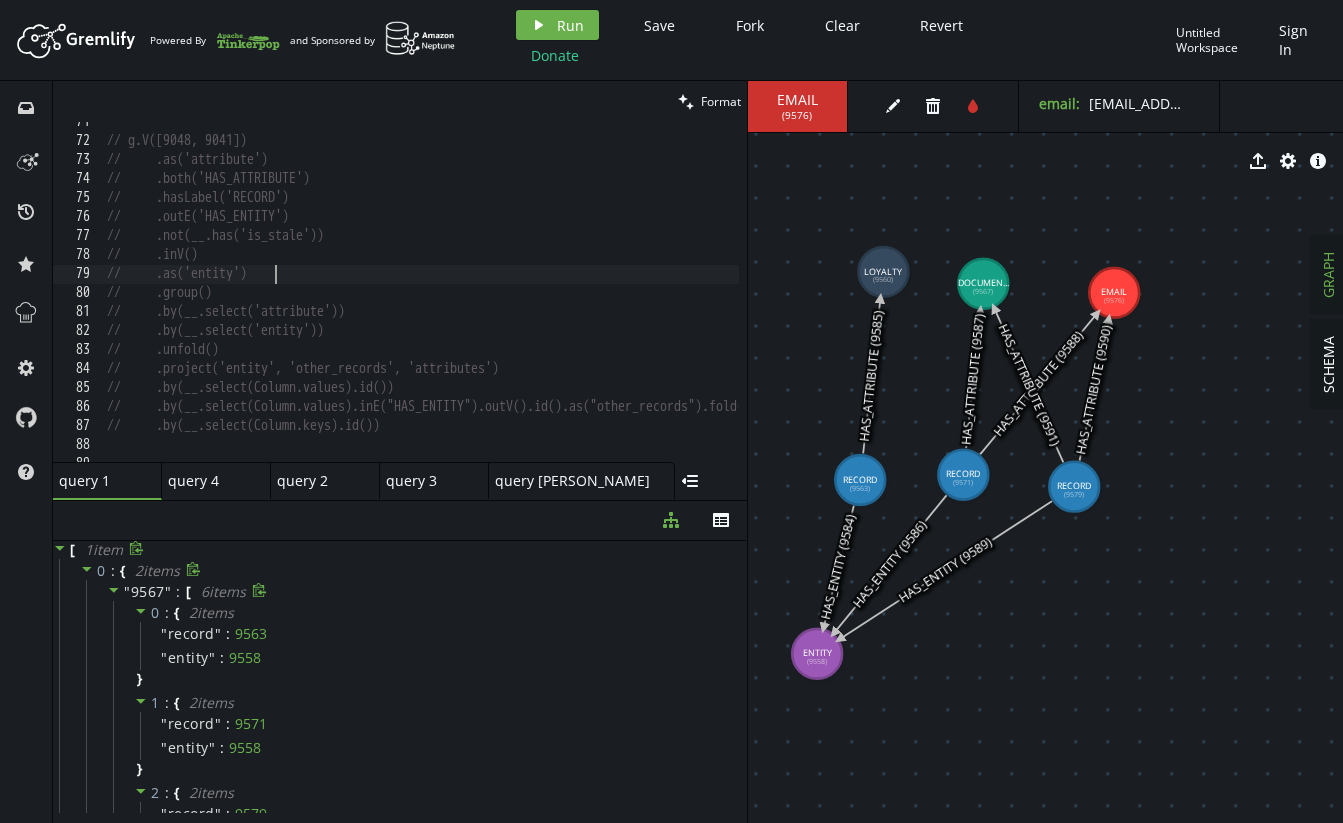 click on "// g.V([9048, 9041])  //     .as('attribute') //     .both('HAS_ATTRIBUTE') //     .hasLabel('RECORD') //     .outE('HAS_ENTITY') //     .not(__.has('is_stale')) //     .inV() //     .as('entity') //     .group() //     .by(__.select('attribute')) //     .by(__.select('entity')) //     .unfold() //     .project('entity', 'other_records', 'attributes') //     .by(__.select(Column.values).id()) //     .by(__.select(Column.values).inE("HAS_ENTITY").outV().id().as("other_records").fold()) //     .by(__.select(Column.keys).id())" at bounding box center (611, 297) 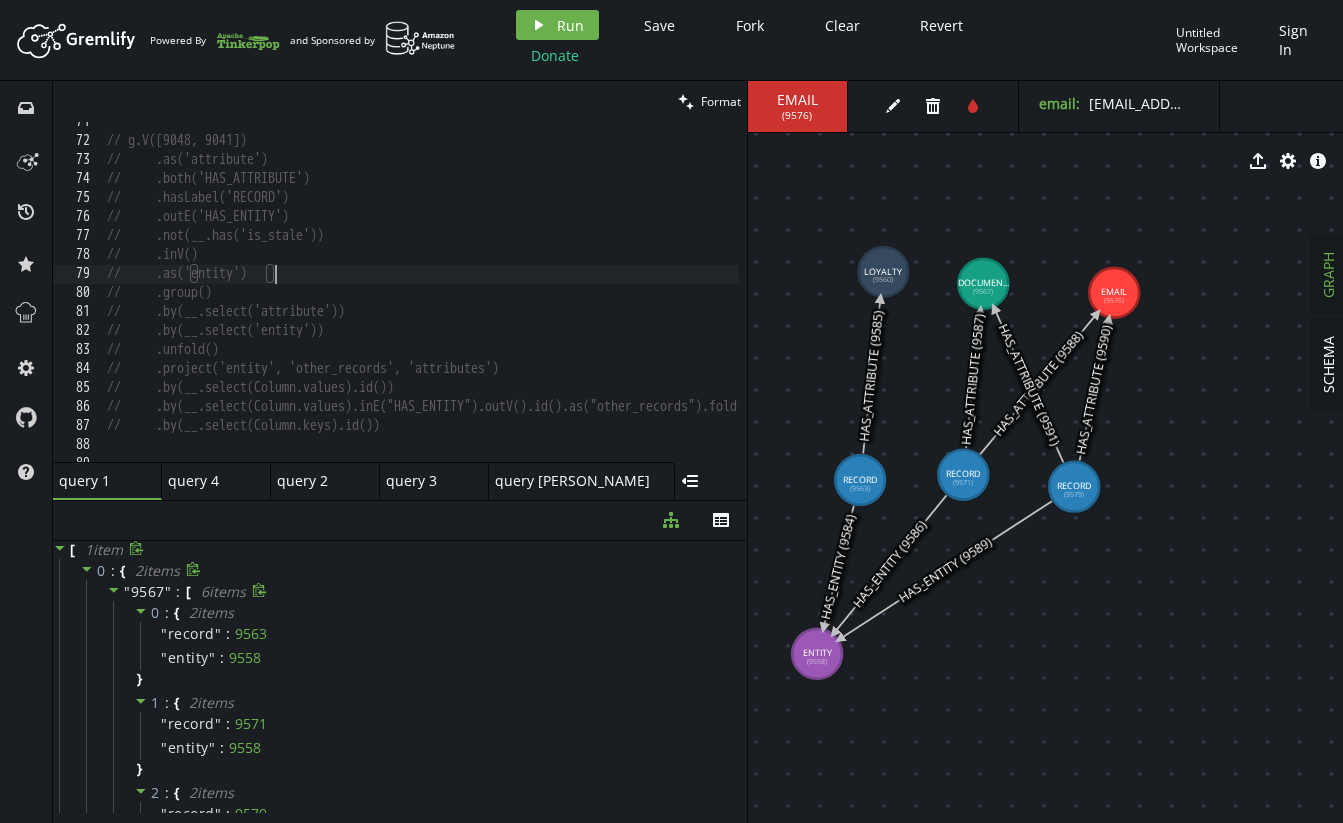 click on "// g.V([9048, 9041])  //     .as('attribute') //     .both('HAS_ATTRIBUTE') //     .hasLabel('RECORD') //     .outE('HAS_ENTITY') //     .not(__.has('is_stale')) //     .inV() //     .as('entity') //     .group() //     .by(__.select('attribute')) //     .by(__.select('entity')) //     .unfold() //     .project('entity', 'other_records', 'attributes') //     .by(__.select(Column.values).id()) //     .by(__.select(Column.values).inE("HAS_ENTITY").outV().id().as("other_records").fold()) //     .by(__.select(Column.keys).id())" at bounding box center [611, 297] 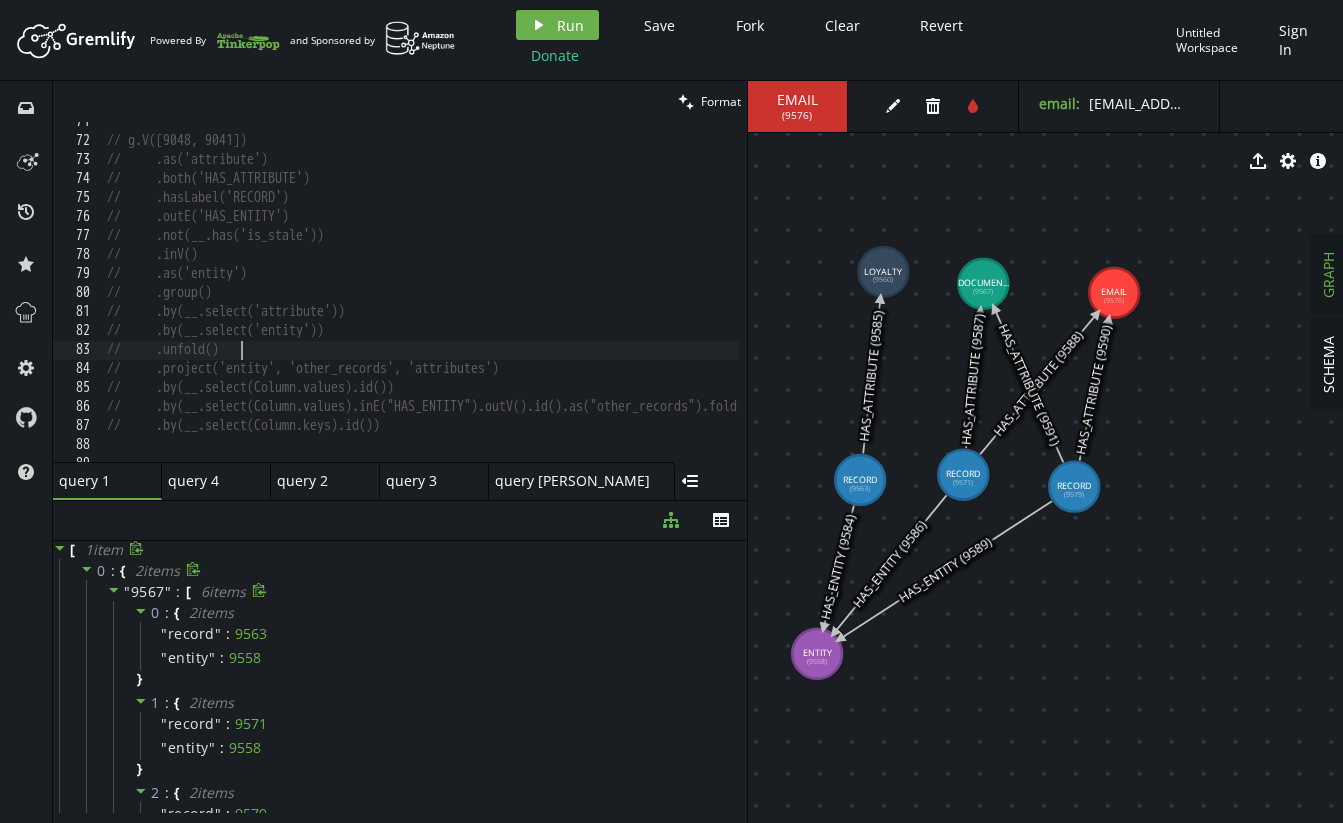 click on "// g.V([9048, 9041])  //     .as('attribute') //     .both('HAS_ATTRIBUTE') //     .hasLabel('RECORD') //     .outE('HAS_ENTITY') //     .not(__.has('is_stale')) //     .inV() //     .as('entity') //     .group() //     .by(__.select('attribute')) //     .by(__.select('entity')) //     .unfold() //     .project('entity', 'other_records', 'attributes') //     .by(__.select(Column.values).id()) //     .by(__.select(Column.values).inE("HAS_ENTITY").outV().id().as("other_records").fold()) //     .by(__.select(Column.keys).id())" at bounding box center [611, 297] 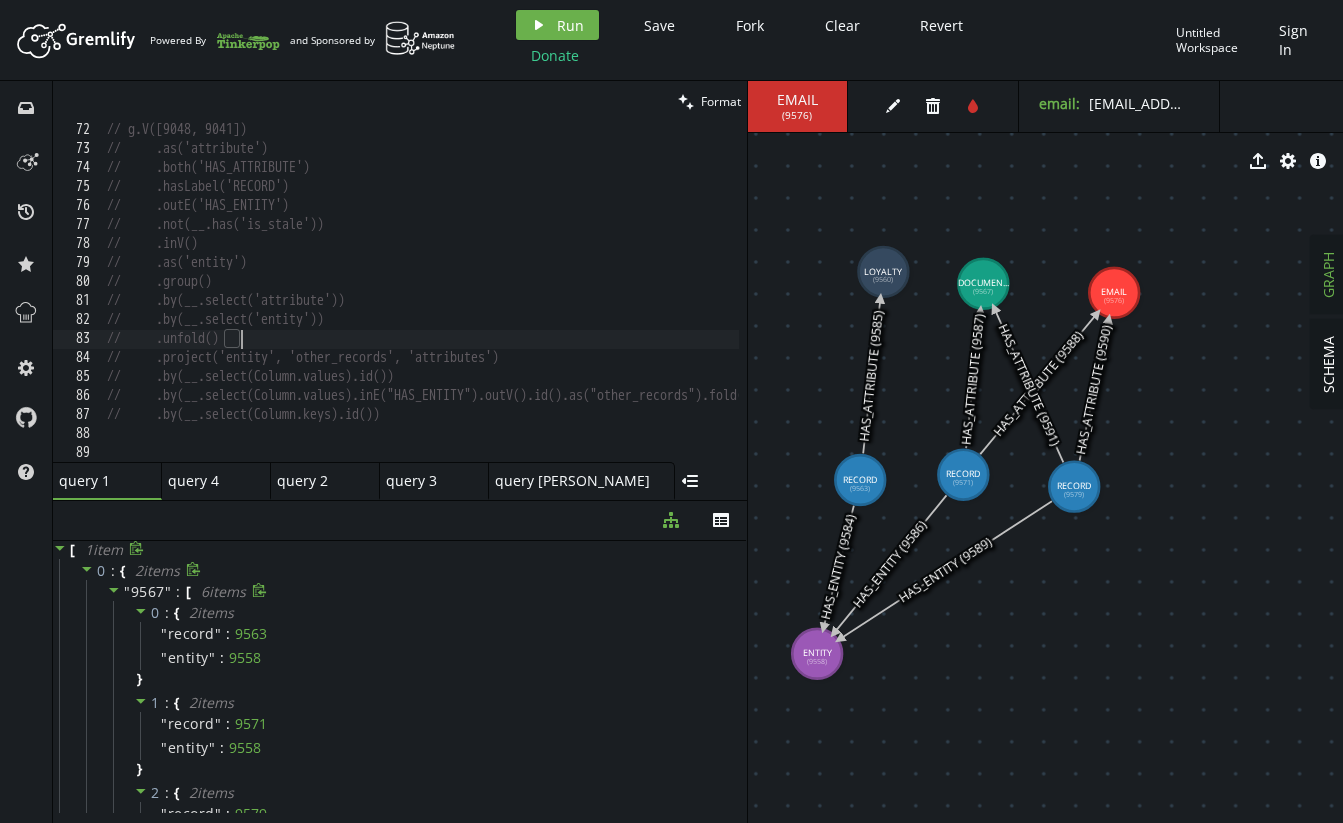 scroll, scrollTop: 1350, scrollLeft: 0, axis: vertical 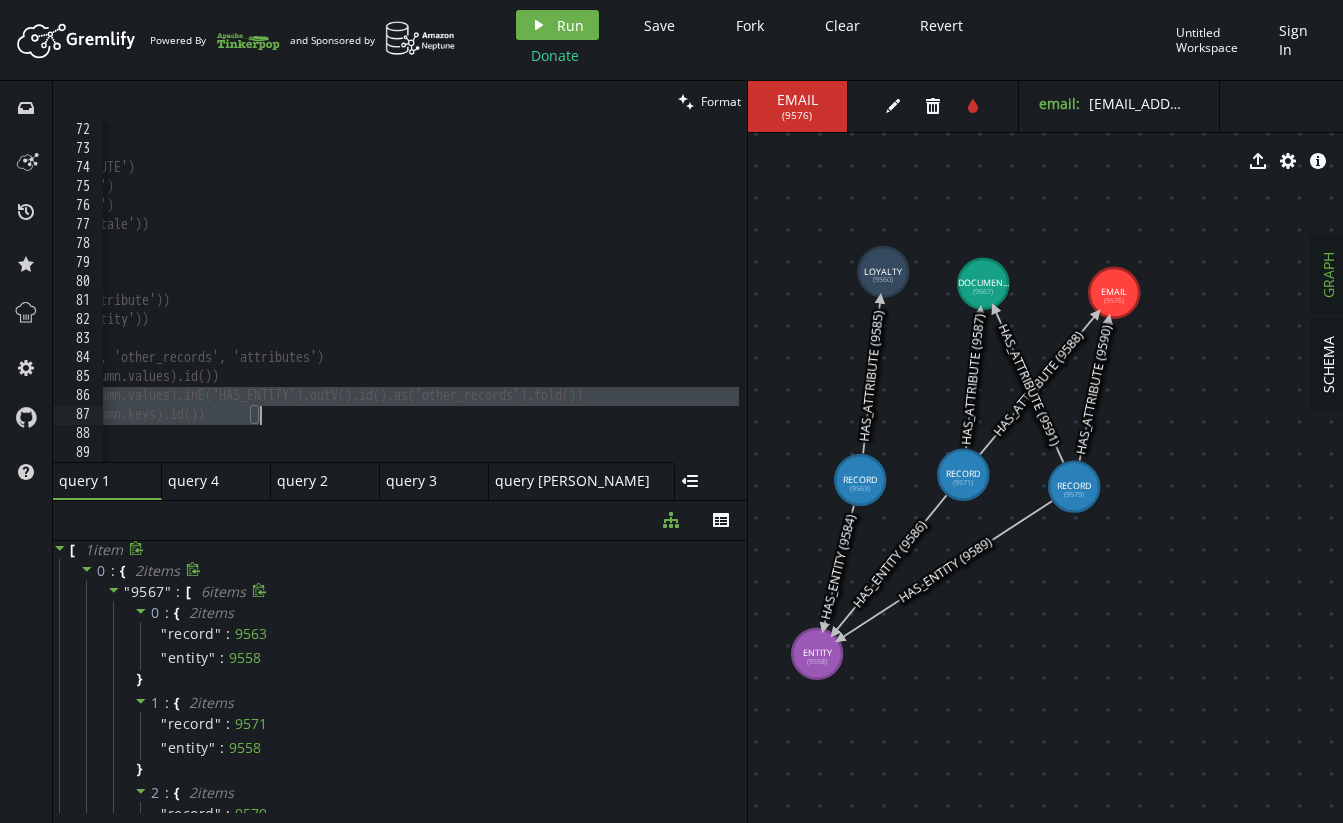 drag, startPoint x: 299, startPoint y: 394, endPoint x: 697, endPoint y: 406, distance: 398.18088 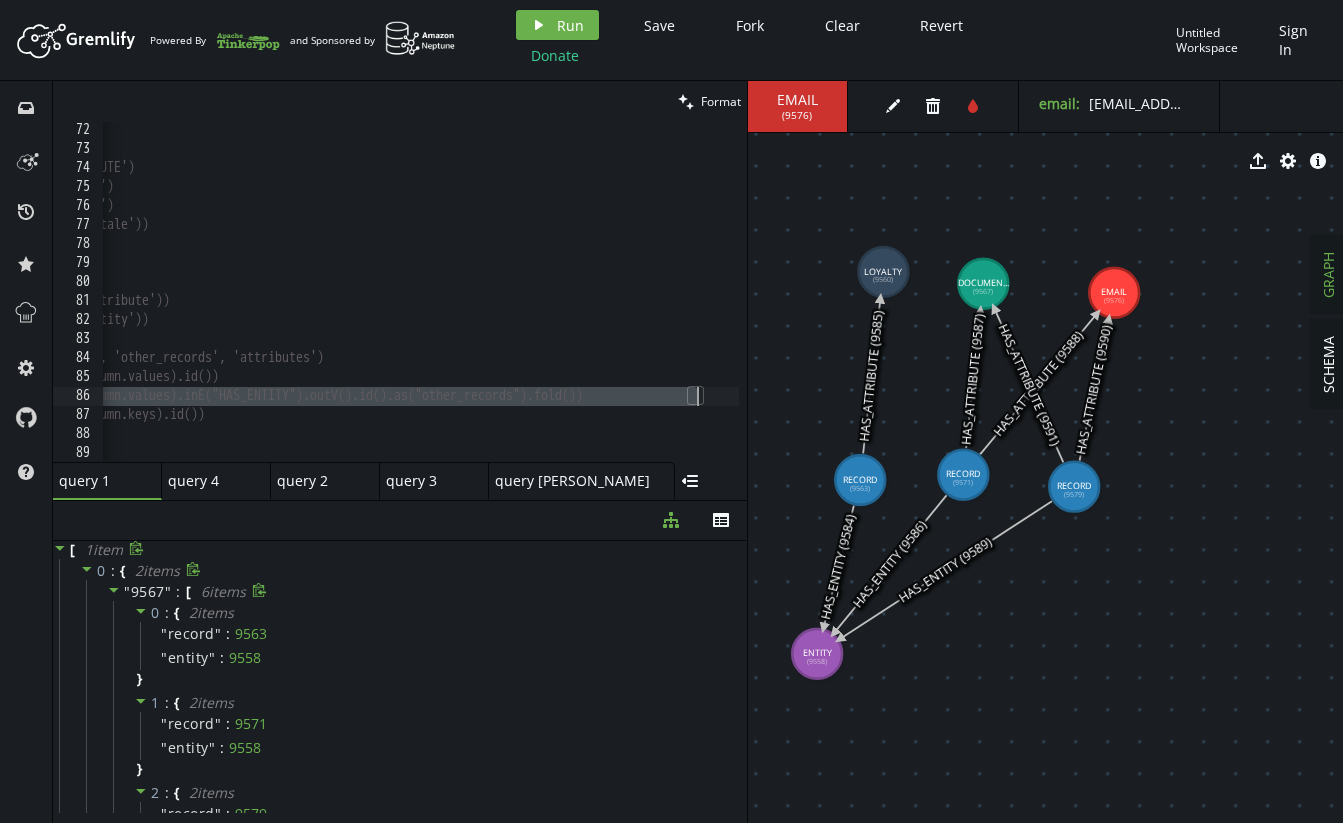 click on "// g.V([9048, 9041])  //     .as('attribute') //     .both('HAS_ATTRIBUTE') //     .hasLabel('RECORD') //     .outE('HAS_ENTITY') //     .not(__.has('is_stale')) //     .inV() //     .as('entity') //     .group() //     .by(__.select('attribute')) //     .by(__.select('entity')) //     .unfold() //     .project('entity', 'other_records', 'attributes') //     .by(__.select(Column.values).id()) //     .by(__.select(Column.values).inE("HAS_ENTITY").outV().id().as("other_records").fold()) //     .by(__.select(Column.keys).id())" at bounding box center [436, 305] 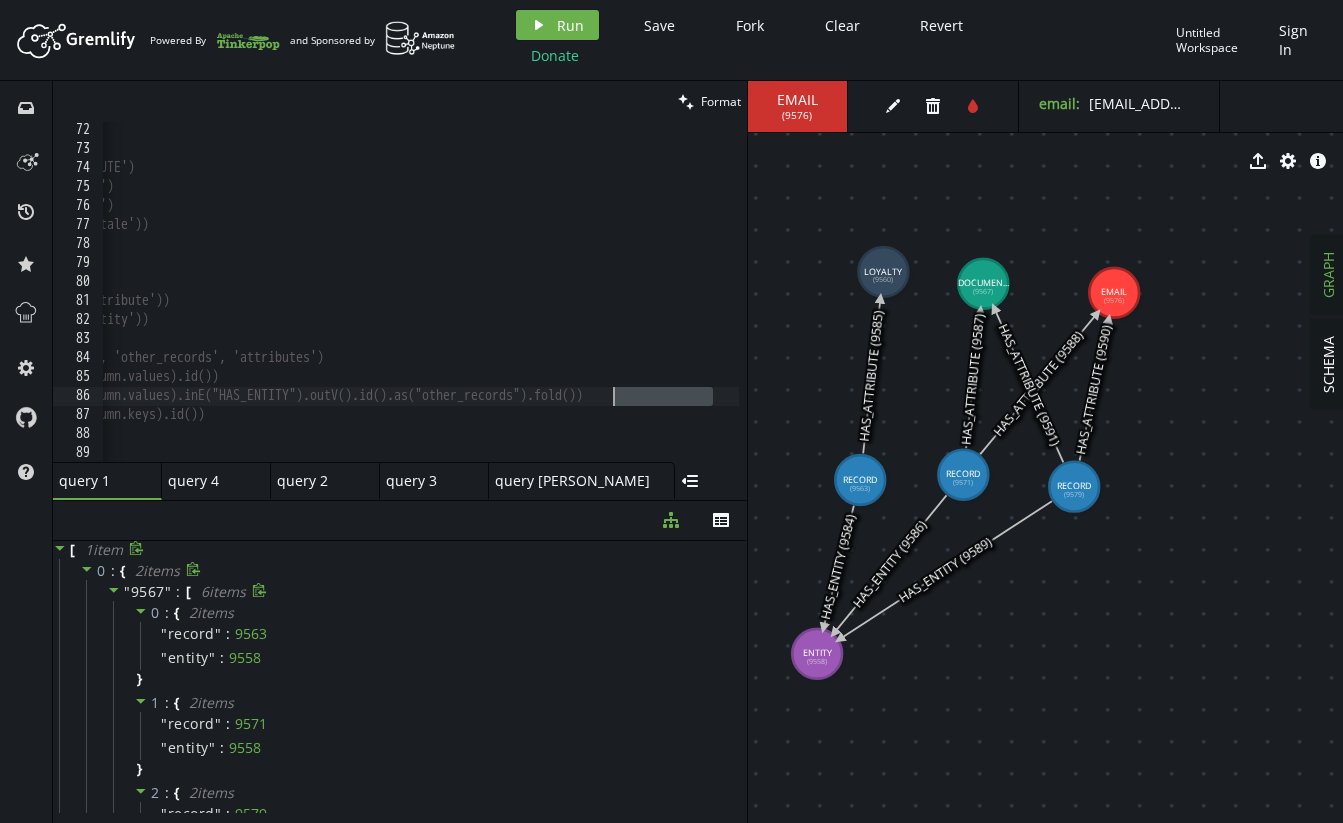 scroll, scrollTop: 0, scrollLeft: 0, axis: both 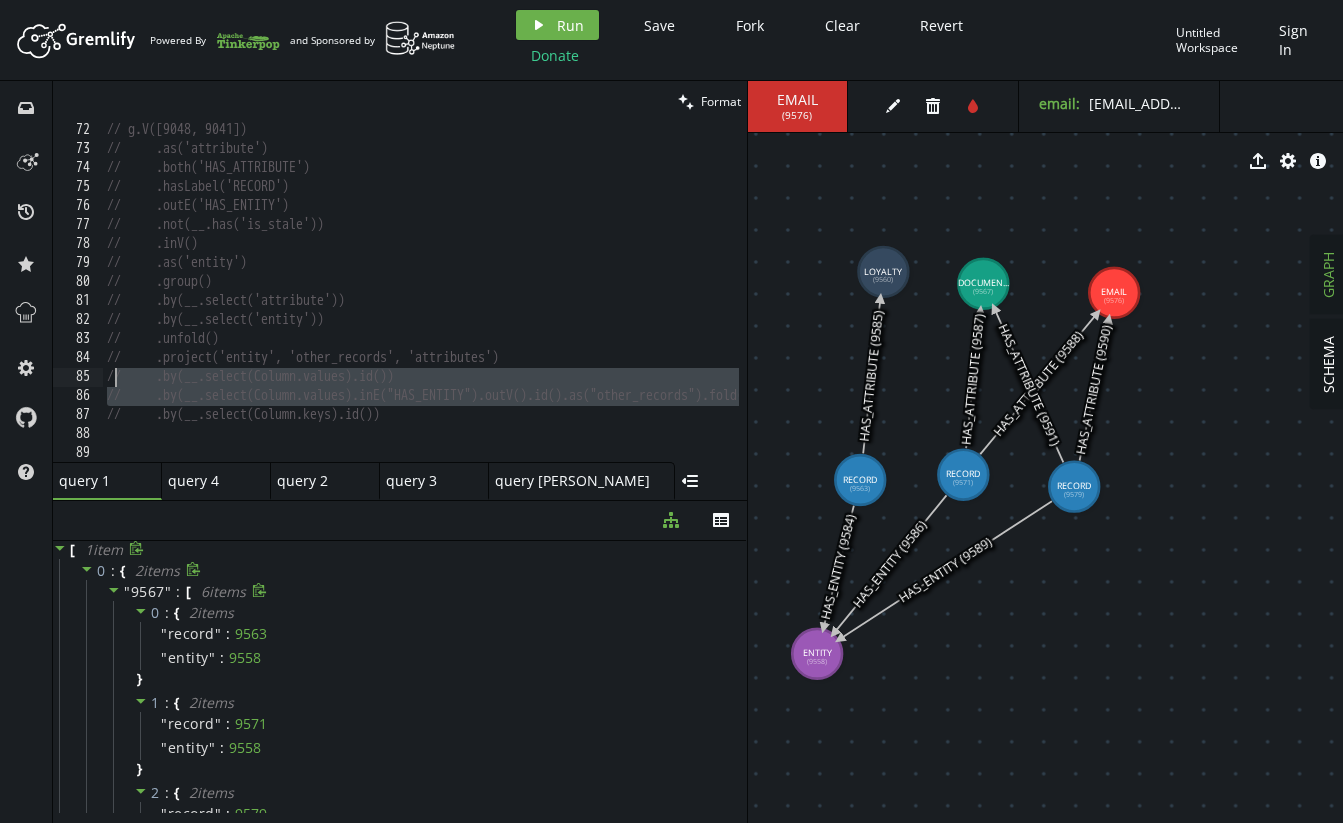 drag, startPoint x: 714, startPoint y: 399, endPoint x: 147, endPoint y: 384, distance: 567.19836 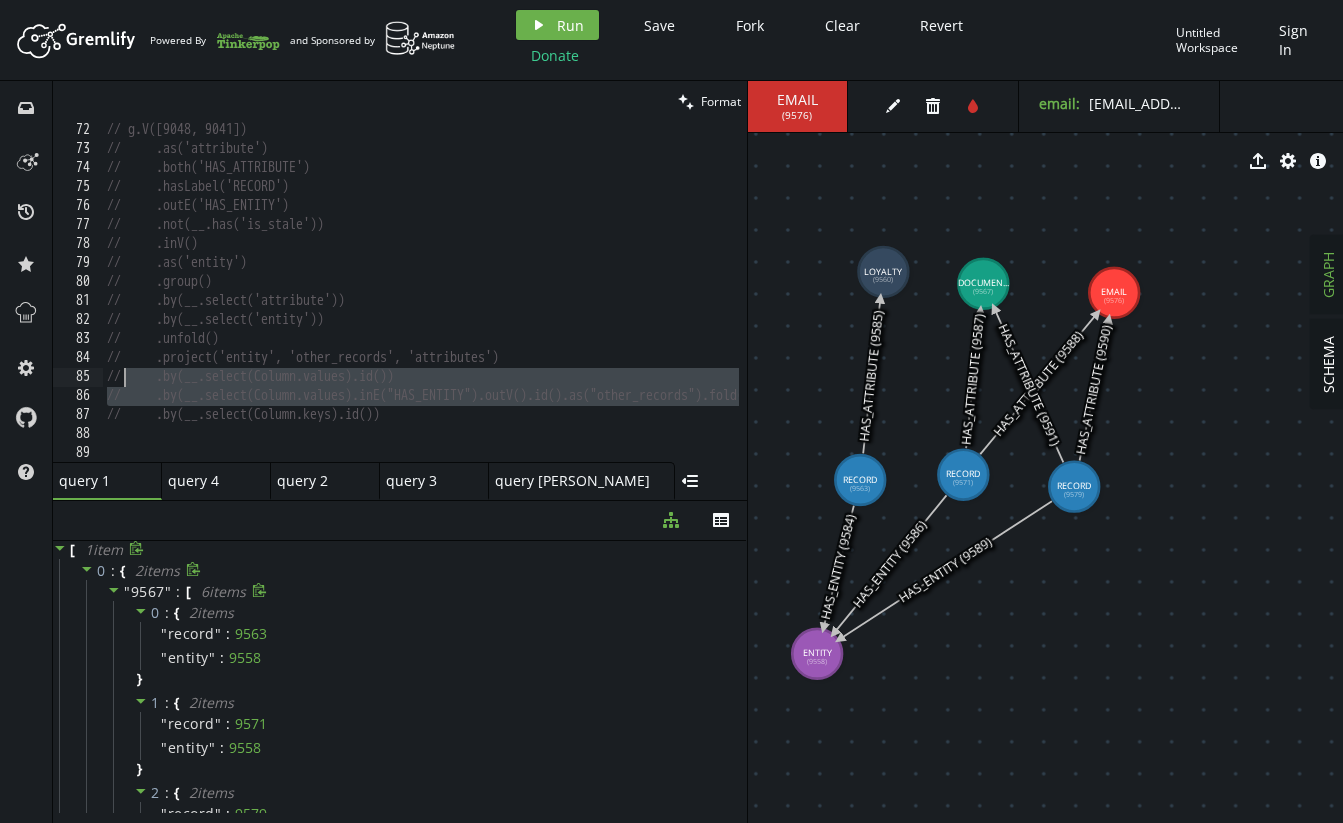 click on "// g.V([9048, 9041])  //     .as('attribute') //     .both('HAS_ATTRIBUTE') //     .hasLabel('RECORD') //     .outE('HAS_ENTITY') //     .not(__.has('is_stale')) //     .inV() //     .as('entity') //     .group() //     .by(__.select('attribute')) //     .by(__.select('entity')) //     .unfold() //     .project('entity', 'other_records', 'attributes') //     .by(__.select(Column.values).id()) //     .by(__.select(Column.values).inE("HAS_ENTITY").outV().id().as("other_records").fold()) //     .by(__.select(Column.keys).id())" at bounding box center [611, 305] 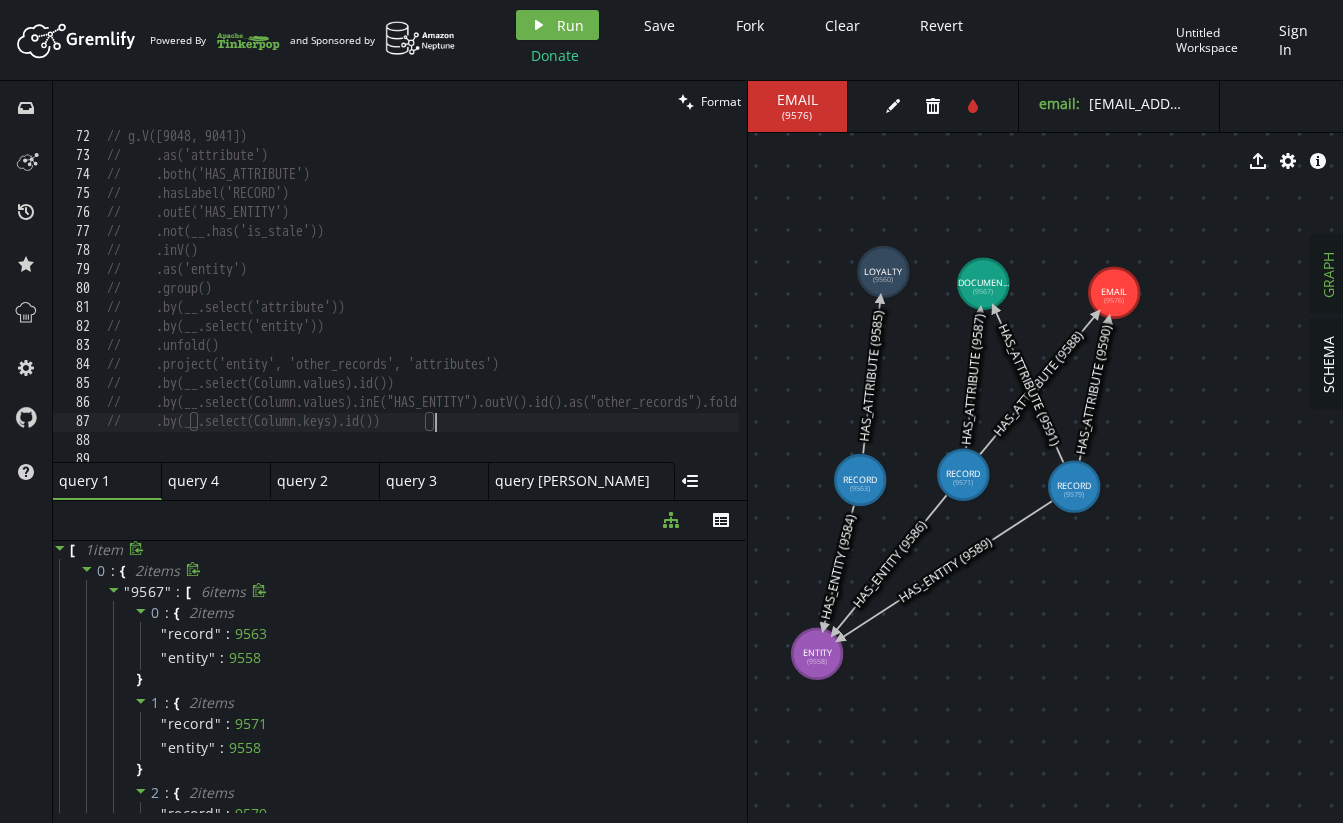 scroll, scrollTop: 1341, scrollLeft: 0, axis: vertical 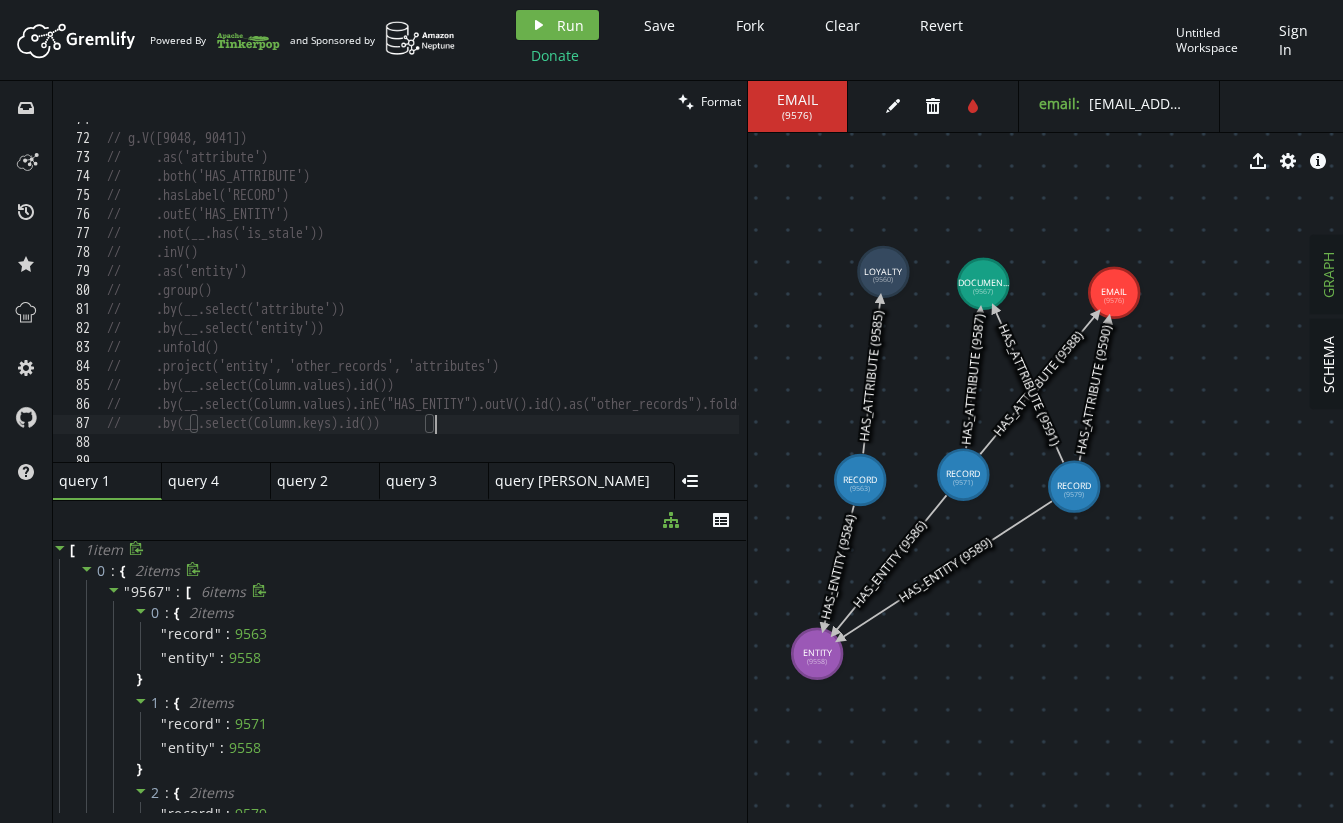 click on "// g.V([9048, 9041])  //     .as('attribute') //     .both('HAS_ATTRIBUTE') //     .hasLabel('RECORD') //     .outE('HAS_ENTITY') //     .not(__.has('is_stale')) //     .inV() //     .as('entity') //     .group() //     .by(__.select('attribute')) //     .by(__.select('entity')) //     .unfold() //     .project('entity', 'other_records', 'attributes') //     .by(__.select(Column.values).id()) //     .by(__.select(Column.values).inE("HAS_ENTITY").outV().id().as("other_records").fold()) //     .by(__.select(Column.keys).id())" at bounding box center (611, 295) 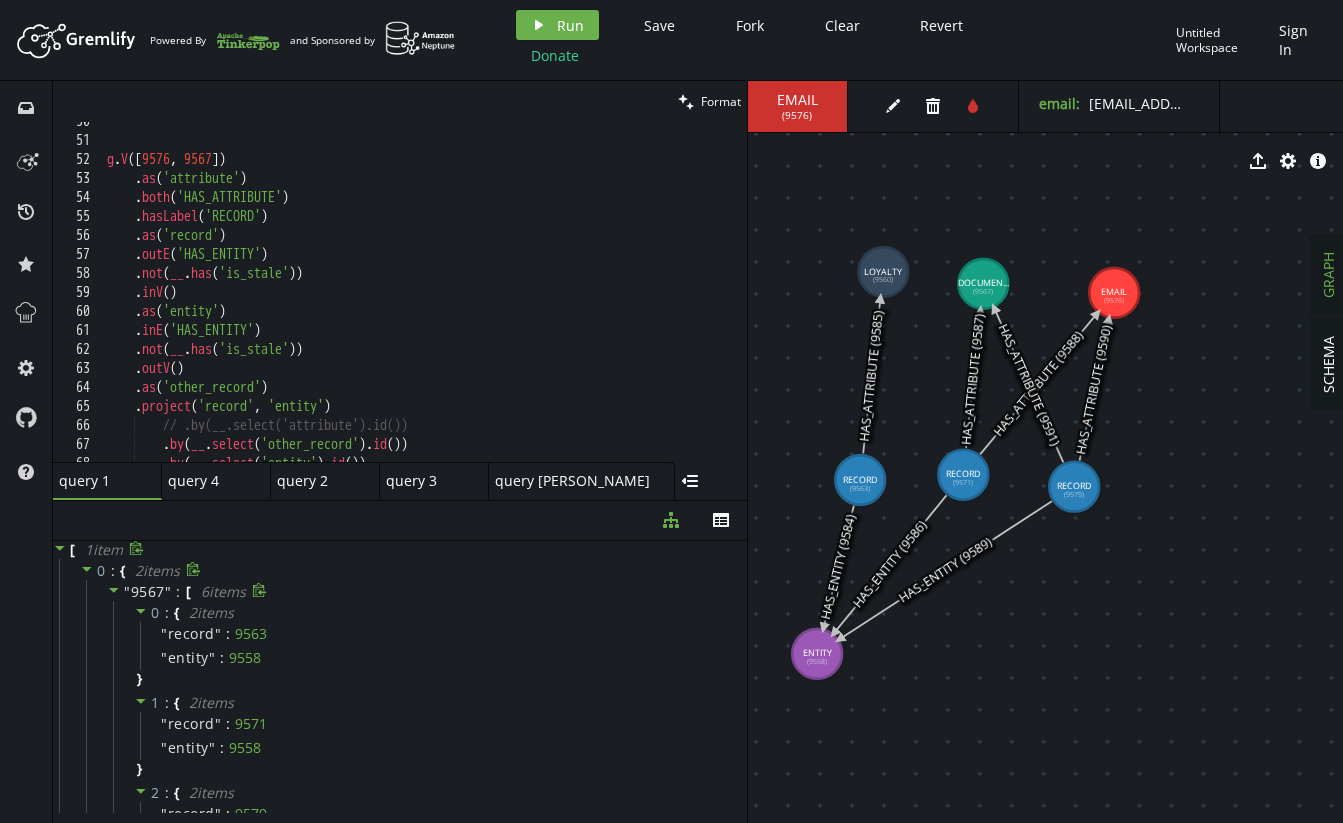 scroll, scrollTop: 905, scrollLeft: 0, axis: vertical 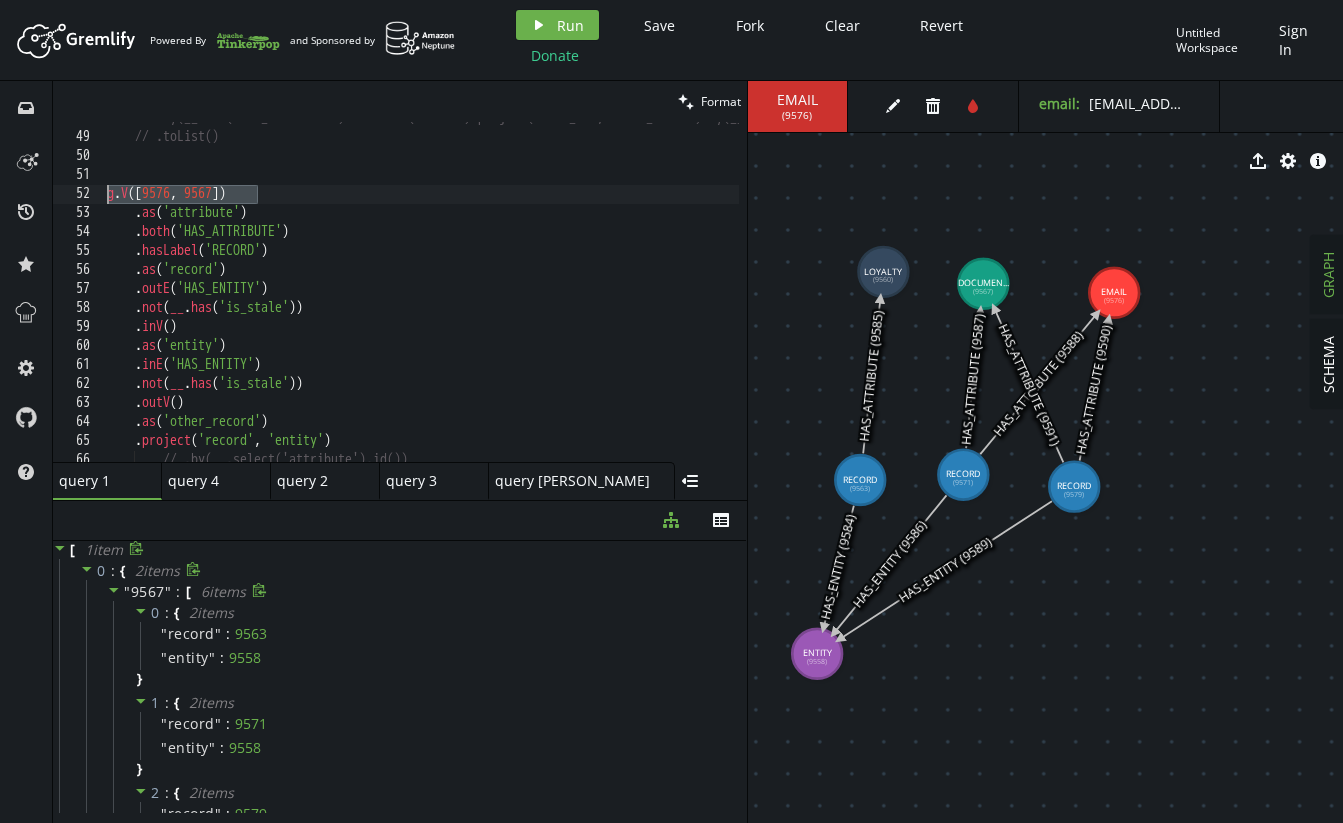 drag, startPoint x: 270, startPoint y: 193, endPoint x: 85, endPoint y: 193, distance: 185 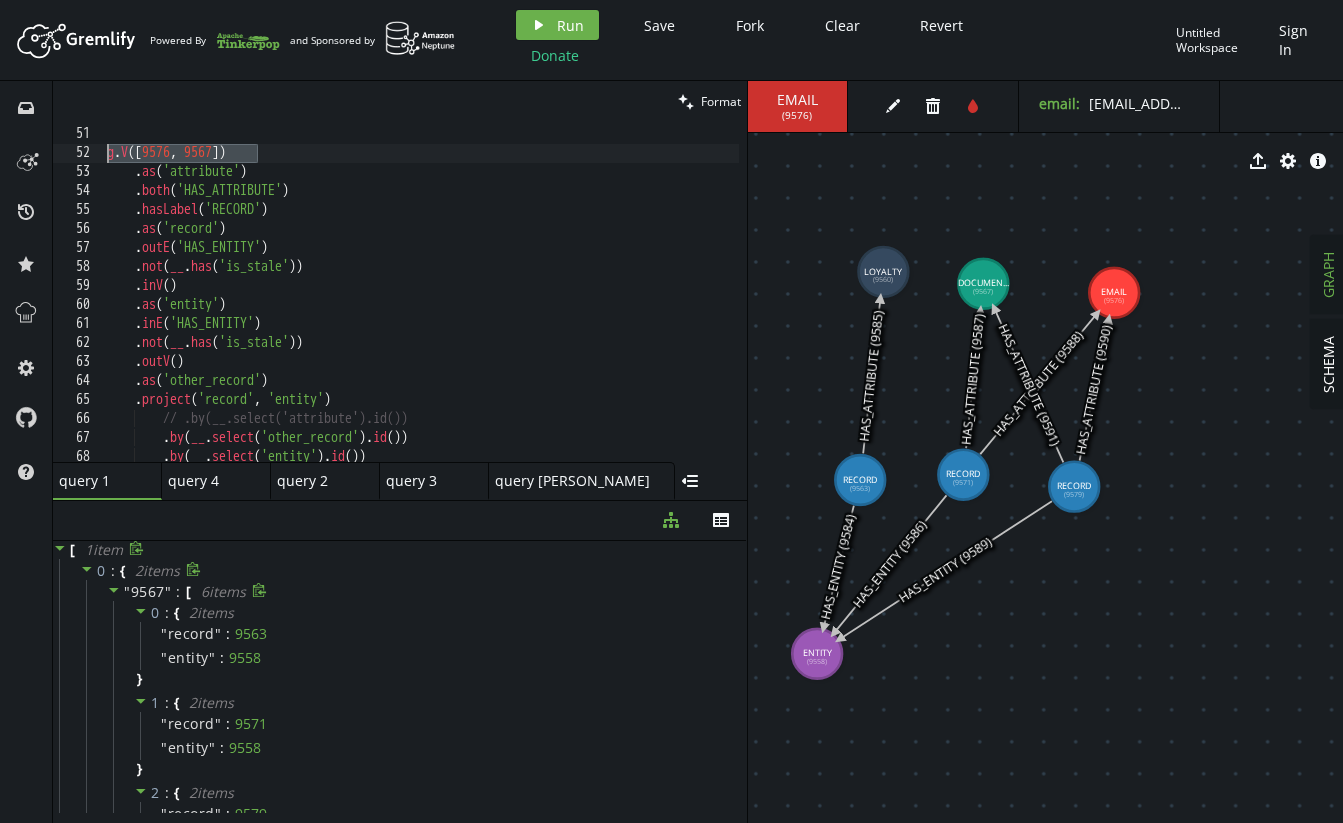 scroll, scrollTop: 1094, scrollLeft: 0, axis: vertical 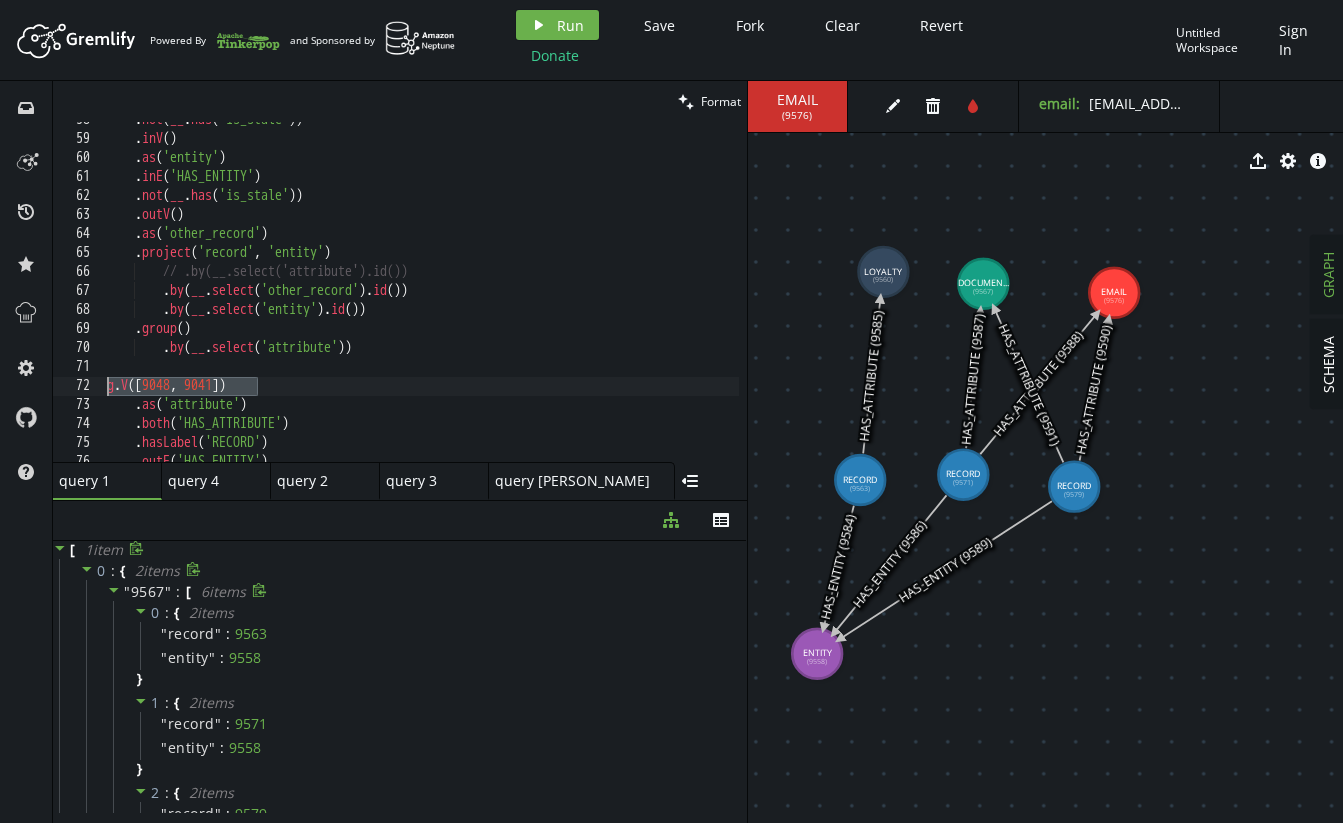 drag, startPoint x: 267, startPoint y: 384, endPoint x: 79, endPoint y: 385, distance: 188.00266 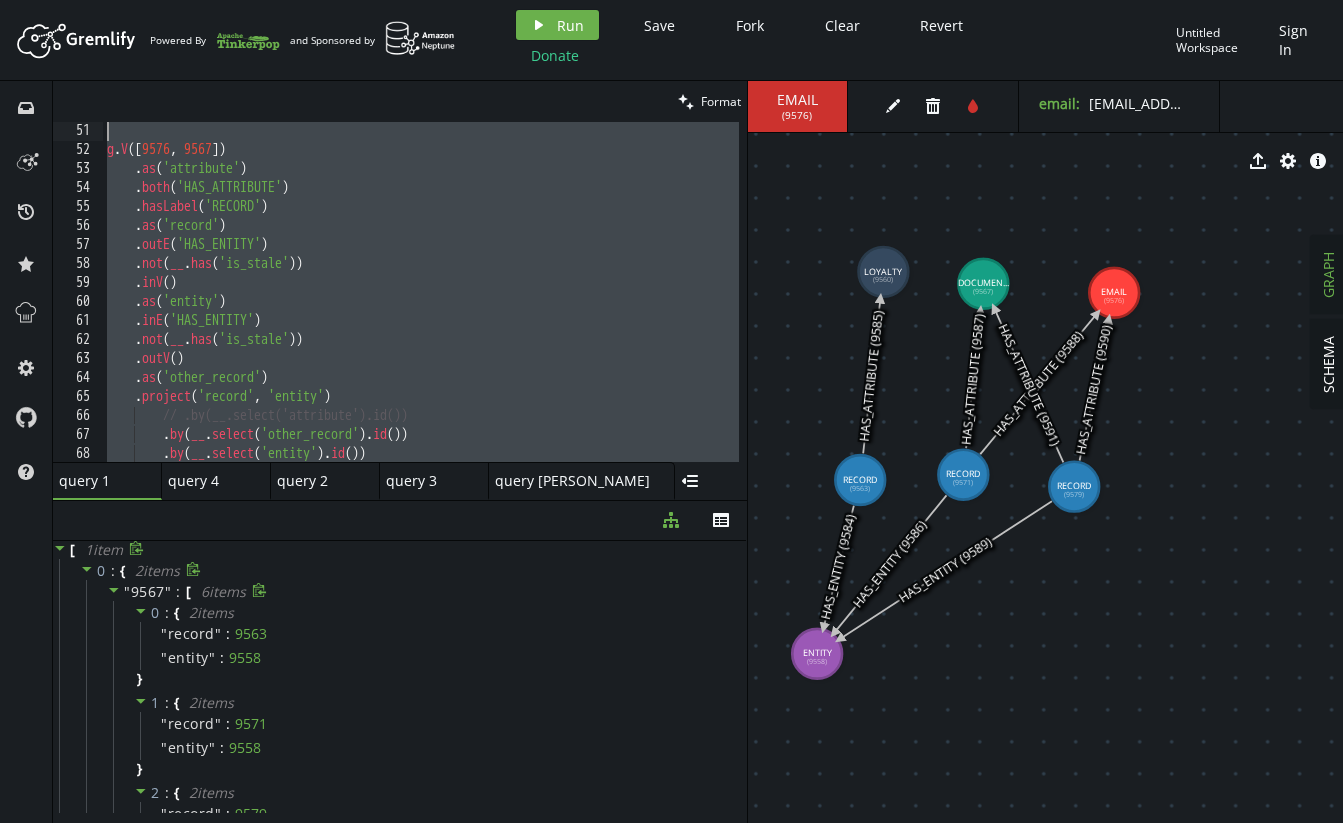 scroll, scrollTop: 950, scrollLeft: 0, axis: vertical 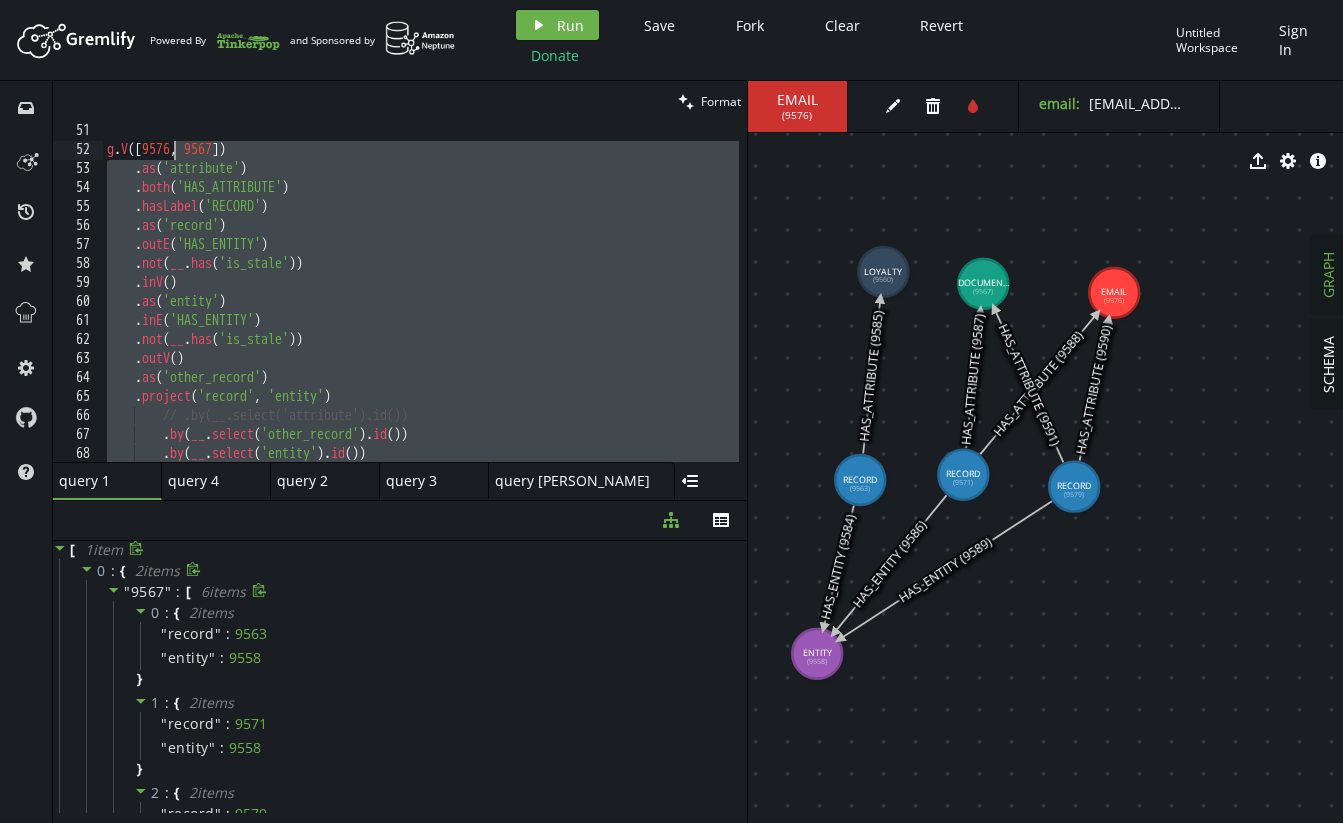 drag, startPoint x: 444, startPoint y: 351, endPoint x: 174, endPoint y: 152, distance: 335.41168 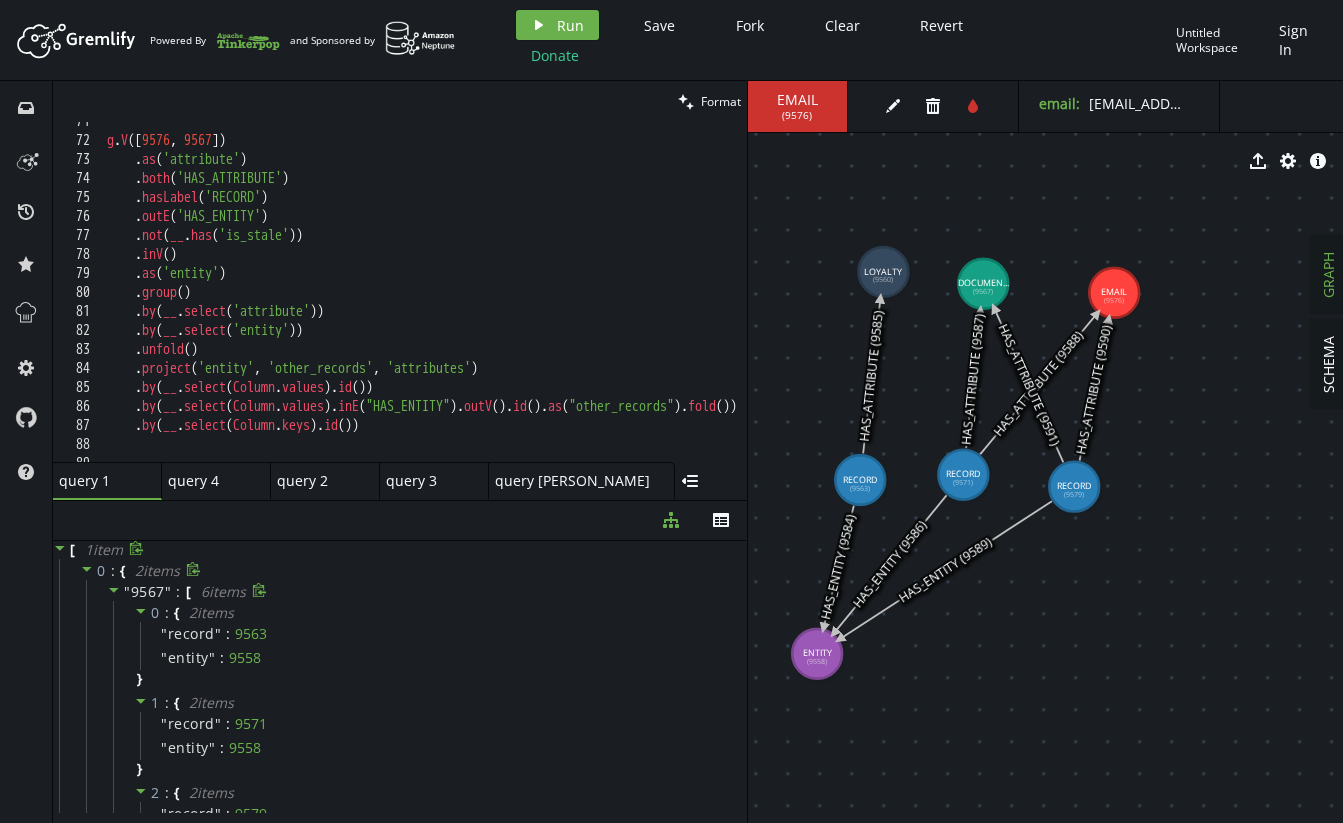 scroll, scrollTop: 1297, scrollLeft: 0, axis: vertical 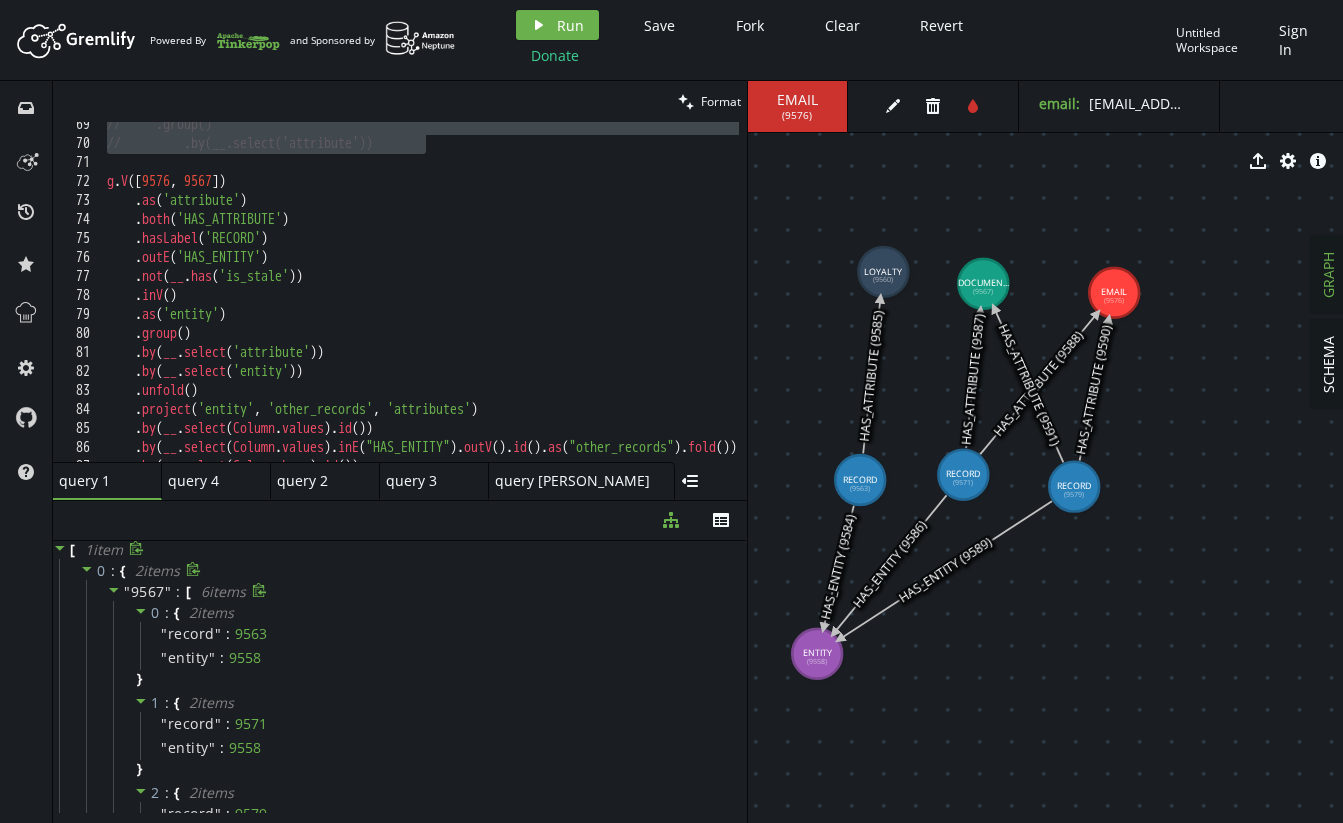 drag, startPoint x: 349, startPoint y: 209, endPoint x: 425, endPoint y: 124, distance: 114.02193 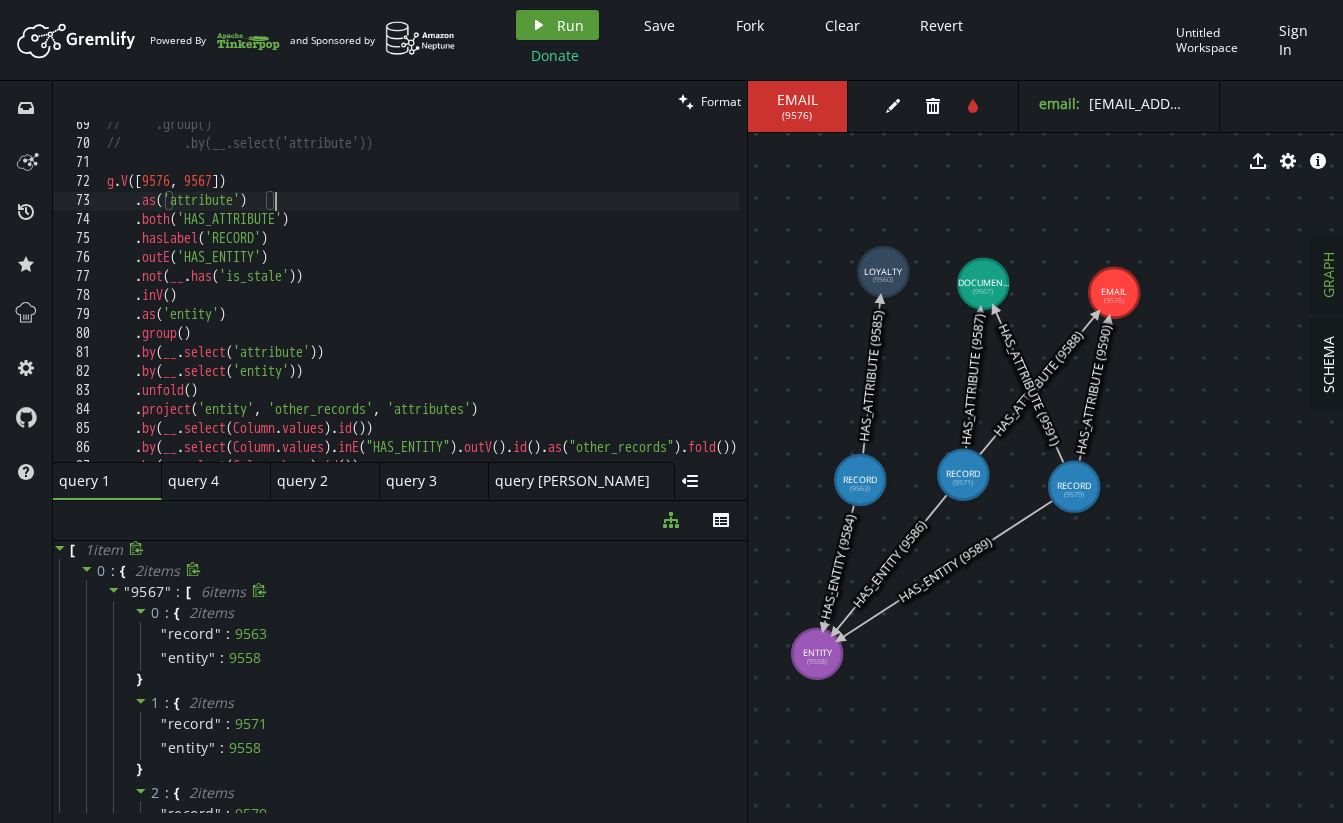 click on "Run" at bounding box center (570, 25) 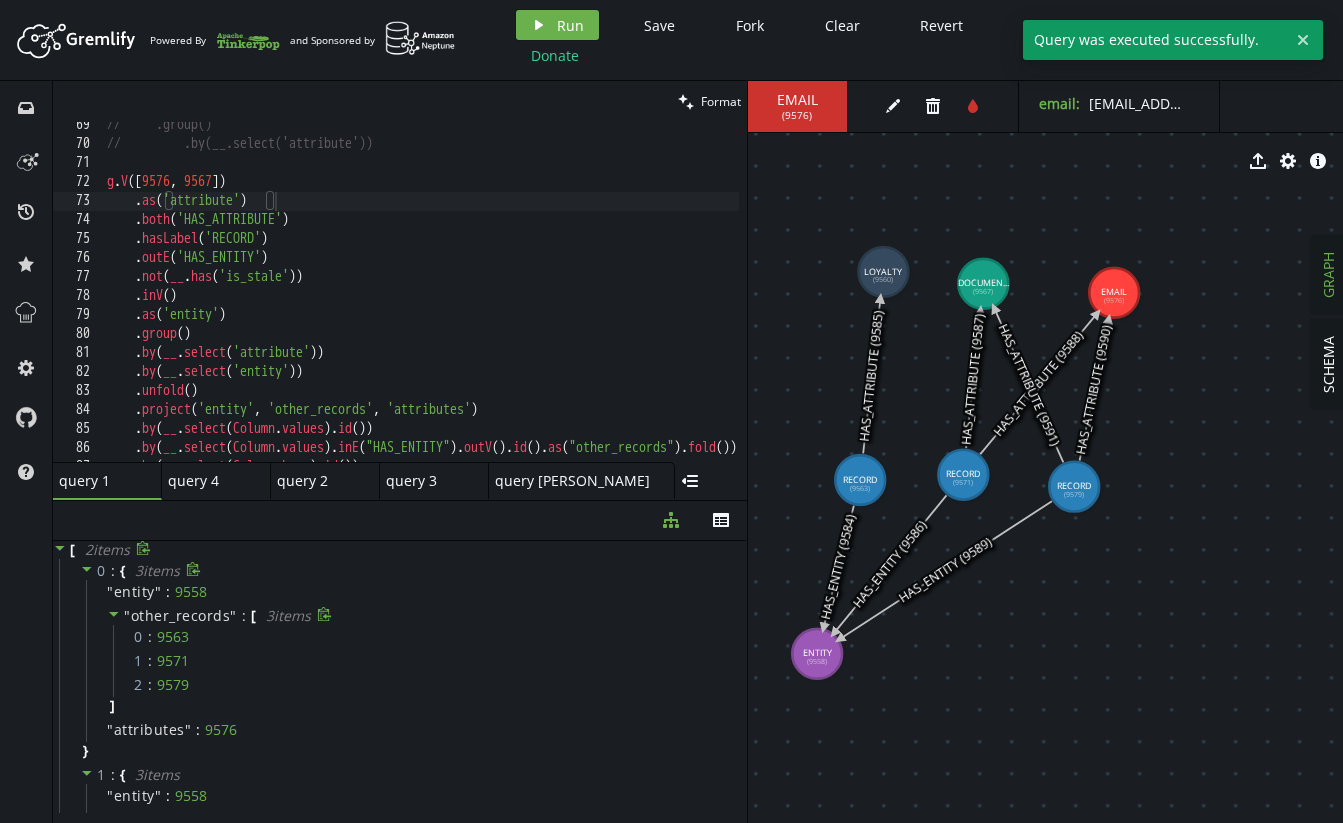 click on """ at bounding box center (127, 615) 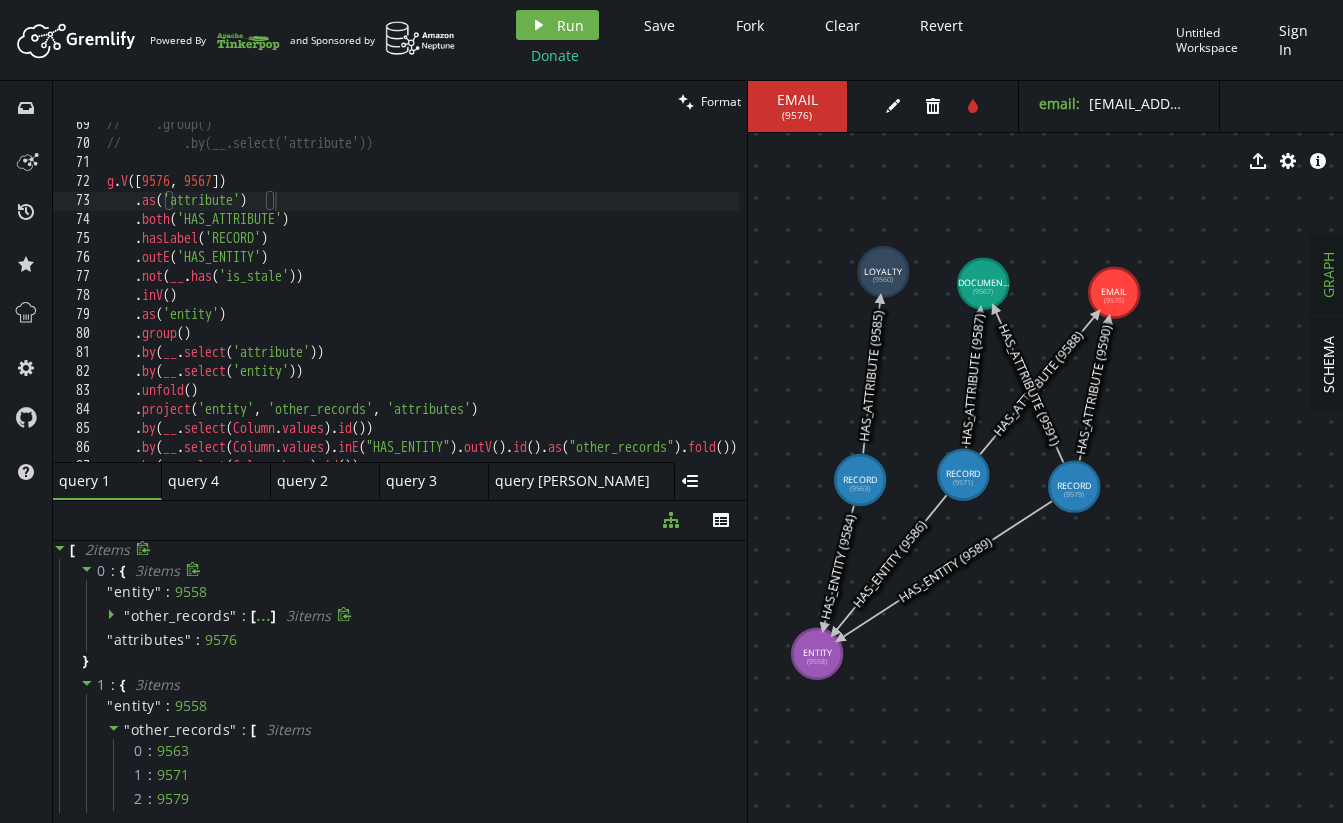click 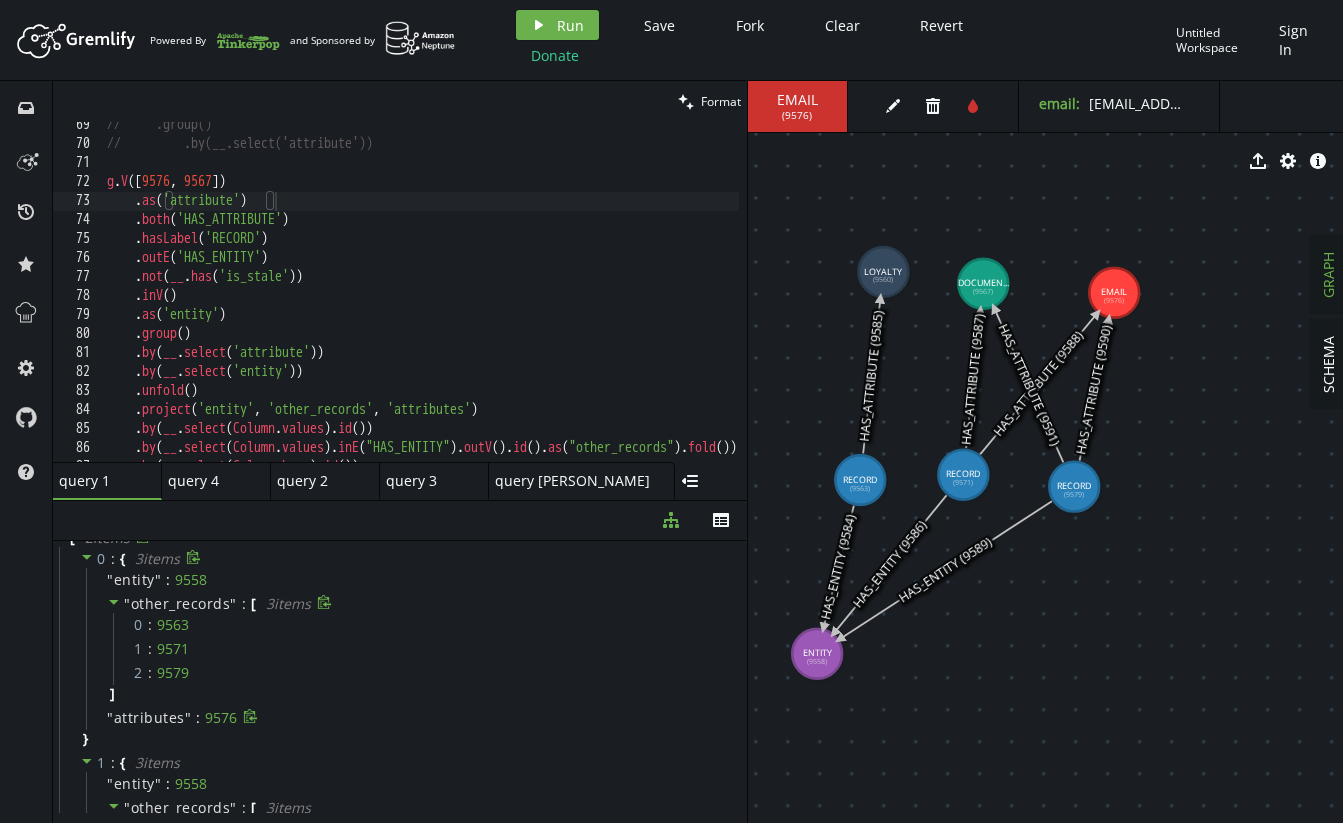 scroll, scrollTop: 0, scrollLeft: 0, axis: both 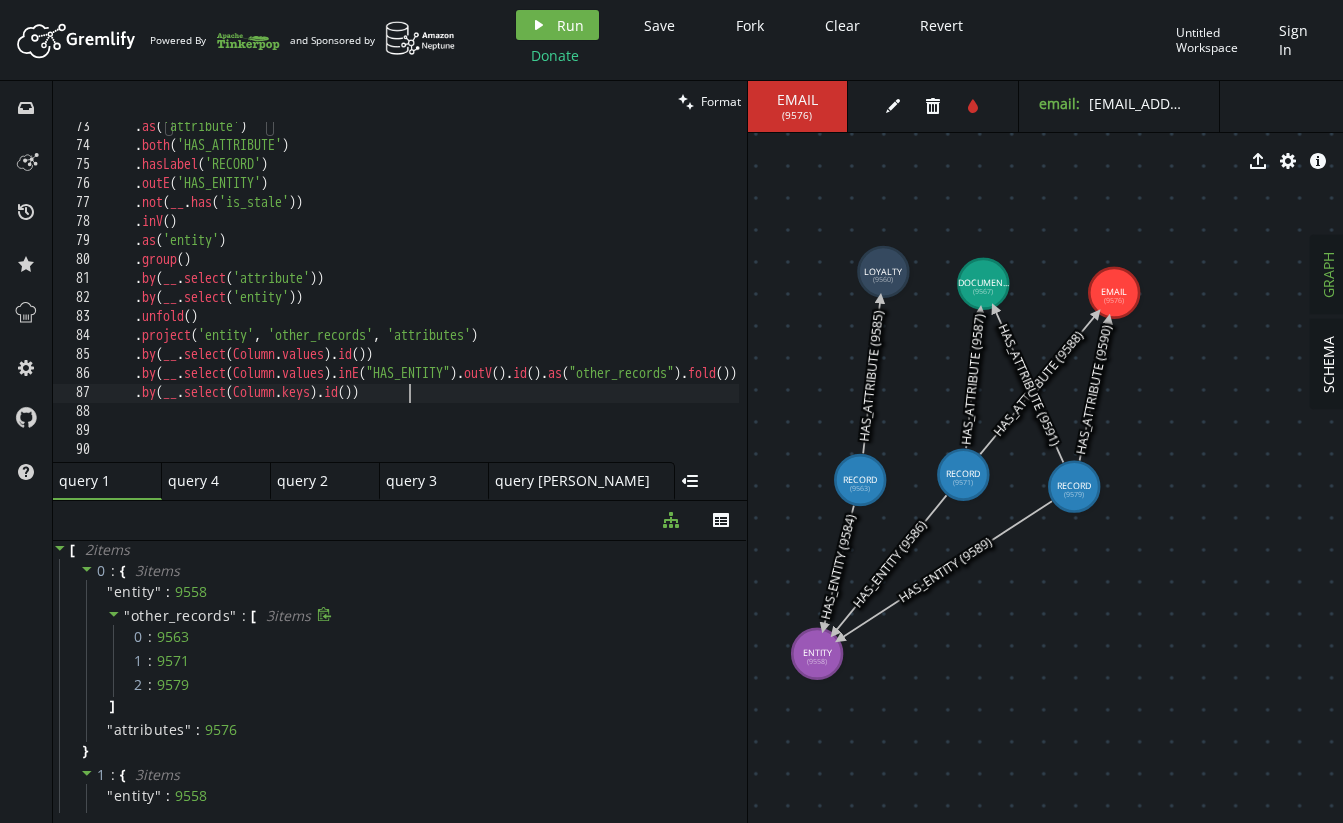 click on ". as ( 'attribute' )      . both ( 'HAS_ATTRIBUTE' )      . hasLabel ( 'RECORD' )      . outE ( 'HAS_ENTITY' )      . not ( __ . has ( 'is_stale' ))      . inV ( )      . as ( 'entity' )      . group ( )      . by ( __ . select ( 'attribute' ))      . by ( __ . select ( 'entity' ))      . unfold ( )      . project ( 'entity' ,   'other_records' ,   'attributes' )      . by ( __ . select ( Column . values ) . id ( ))      . by ( __ . select ( Column . values ) . inE ( "HAS_ENTITY" ) . outV ( ) . id ( ) . as ( "other_records" ) . fold ( ))      . by ( __ . select ( Column . keys ) . id ( ))           //ALT" at bounding box center (611, 302) 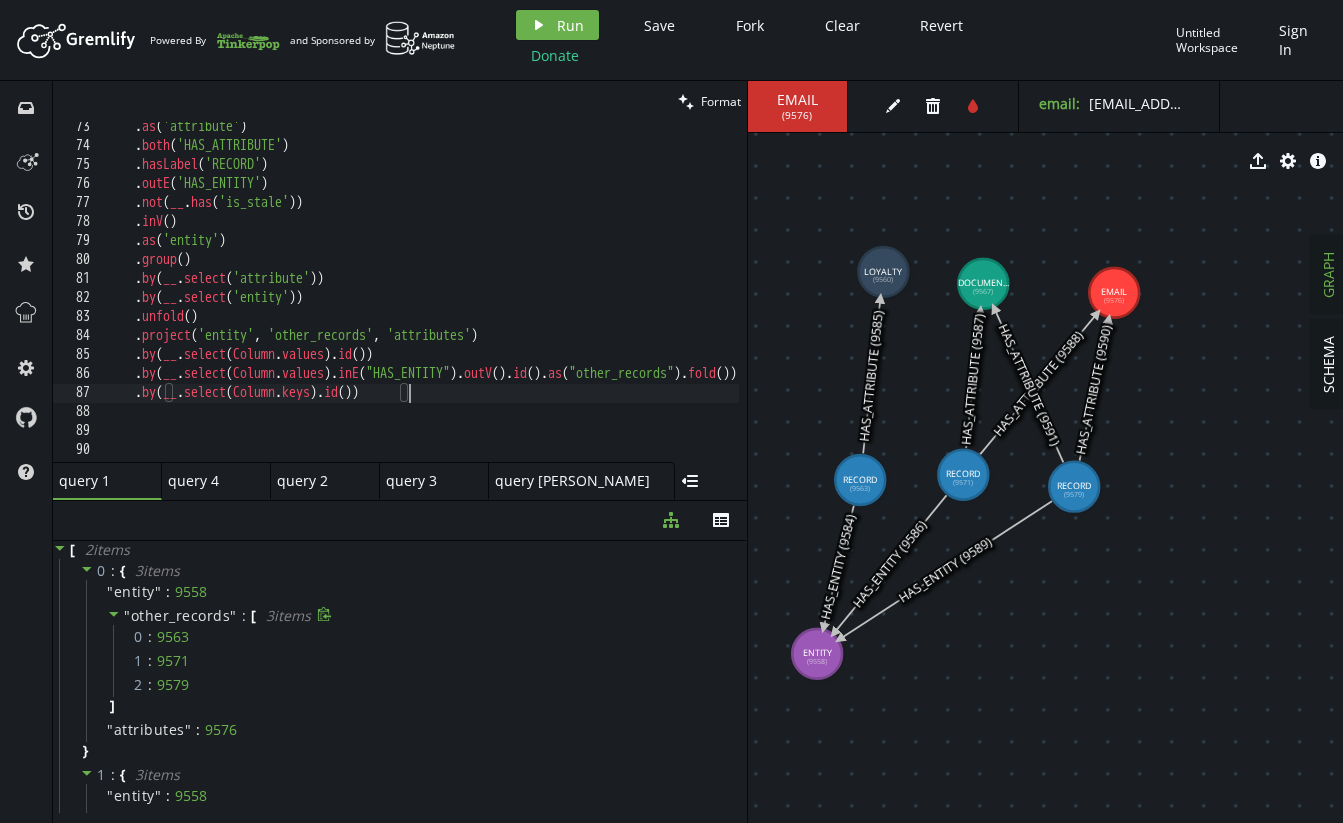 click on ". as ( 'attribute' )      . both ( 'HAS_ATTRIBUTE' )      . hasLabel ( 'RECORD' )      . outE ( 'HAS_ENTITY' )      . not ( __ . has ( 'is_stale' ))      . inV ( )      . as ( 'entity' )      . group ( )      . by ( __ . select ( 'attribute' ))      . by ( __ . select ( 'entity' ))      . unfold ( )      . project ( 'entity' ,   'other_records' ,   'attributes' )      . by ( __ . select ( Column . values ) . id ( ))      . by ( __ . select ( Column . values ) . inE ( "HAS_ENTITY" ) . outV ( ) . id ( ) . as ( "other_records" ) . fold ( ))      . by ( __ . select ( Column . keys ) . id ( ))           //ALT" at bounding box center (611, 302) 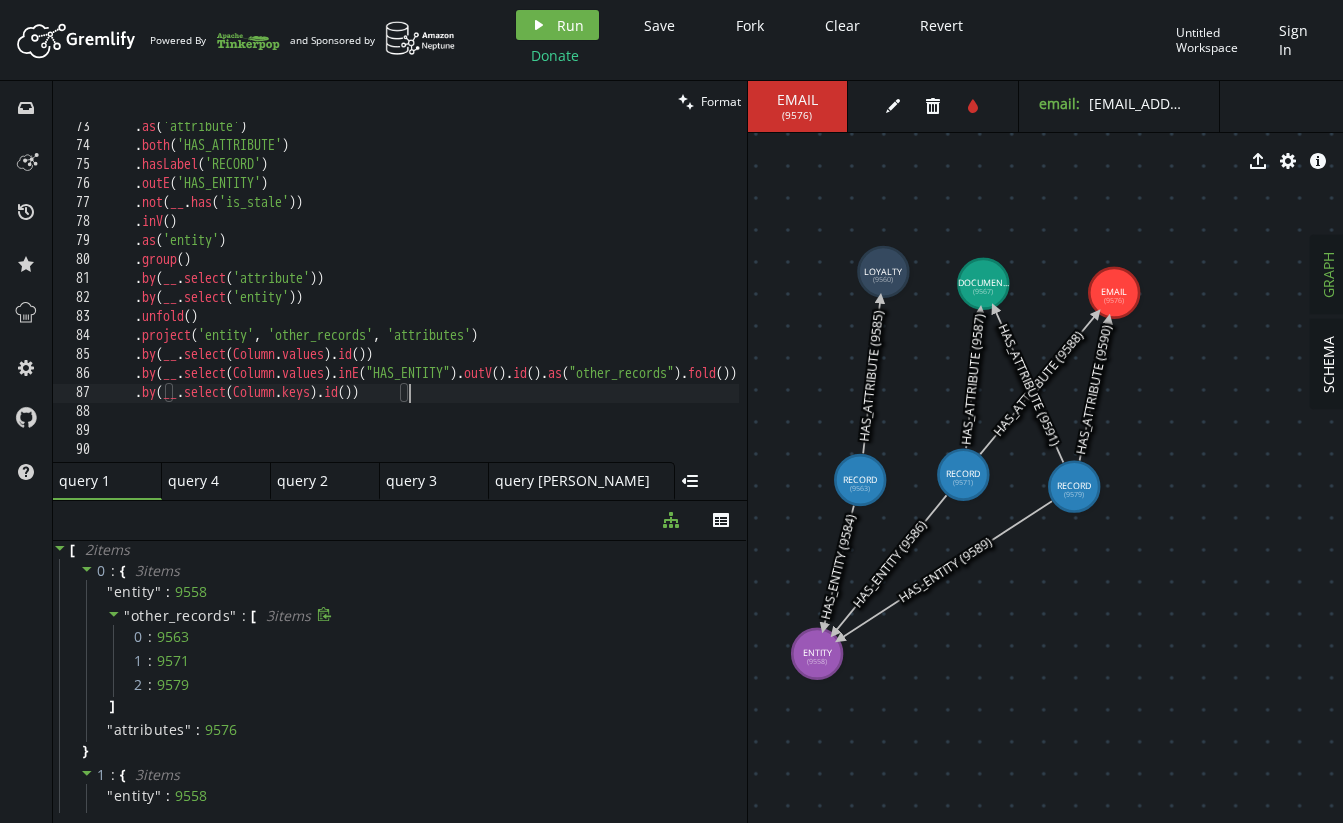click on ". as ( 'attribute' )      . both ( 'HAS_ATTRIBUTE' )      . hasLabel ( 'RECORD' )      . outE ( 'HAS_ENTITY' )      . not ( __ . has ( 'is_stale' ))      . inV ( )      . as ( 'entity' )      . group ( )      . by ( __ . select ( 'attribute' ))      . by ( __ . select ( 'entity' ))      . unfold ( )      . project ( 'entity' ,   'other_records' ,   'attributes' )      . by ( __ . select ( Column . values ) . id ( ))      . by ( __ . select ( Column . values ) . inE ( "HAS_ENTITY" ) . outV ( ) . id ( ) . as ( "other_records" ) . fold ( ))      . by ( __ . select ( Column . keys ) . id ( ))           //ALT" at bounding box center (611, 302) 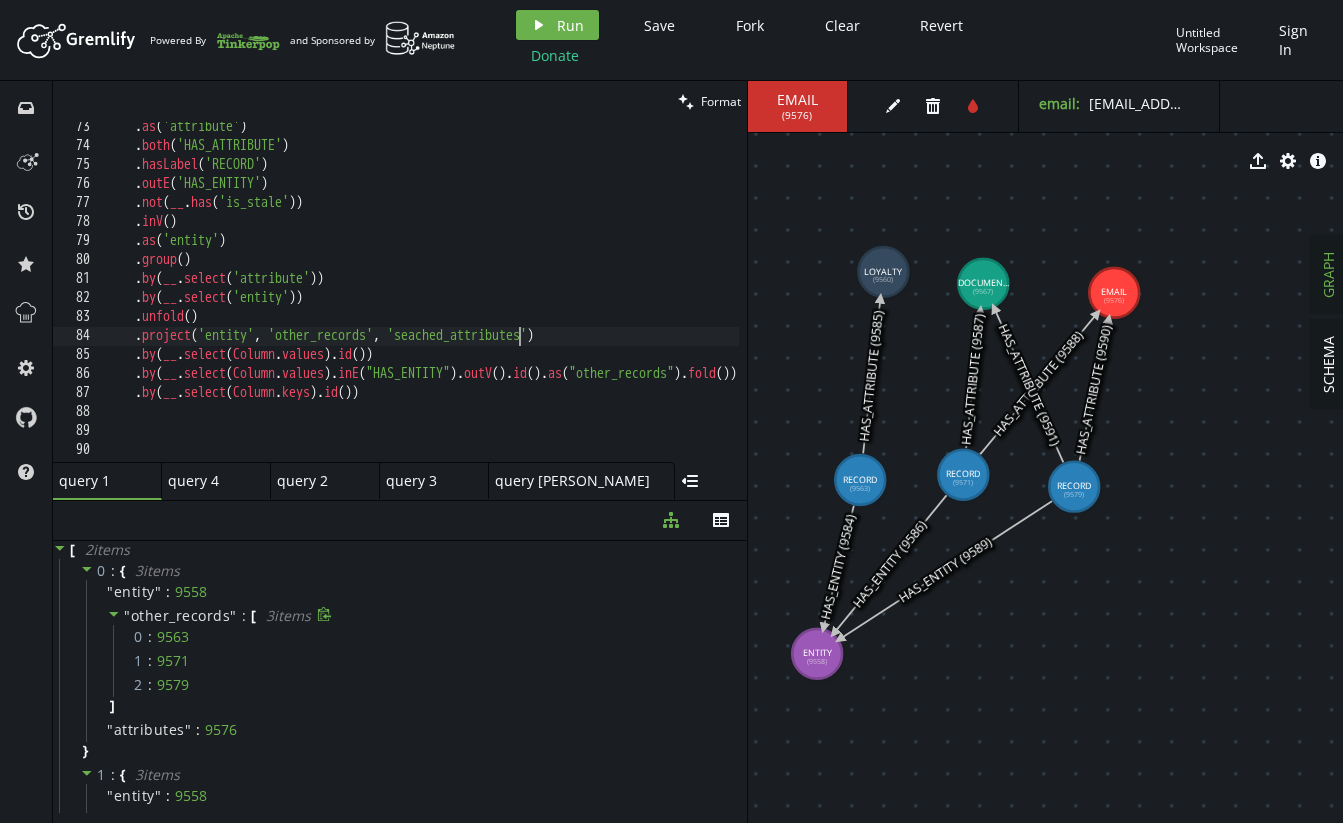 scroll, scrollTop: 0, scrollLeft: 411, axis: horizontal 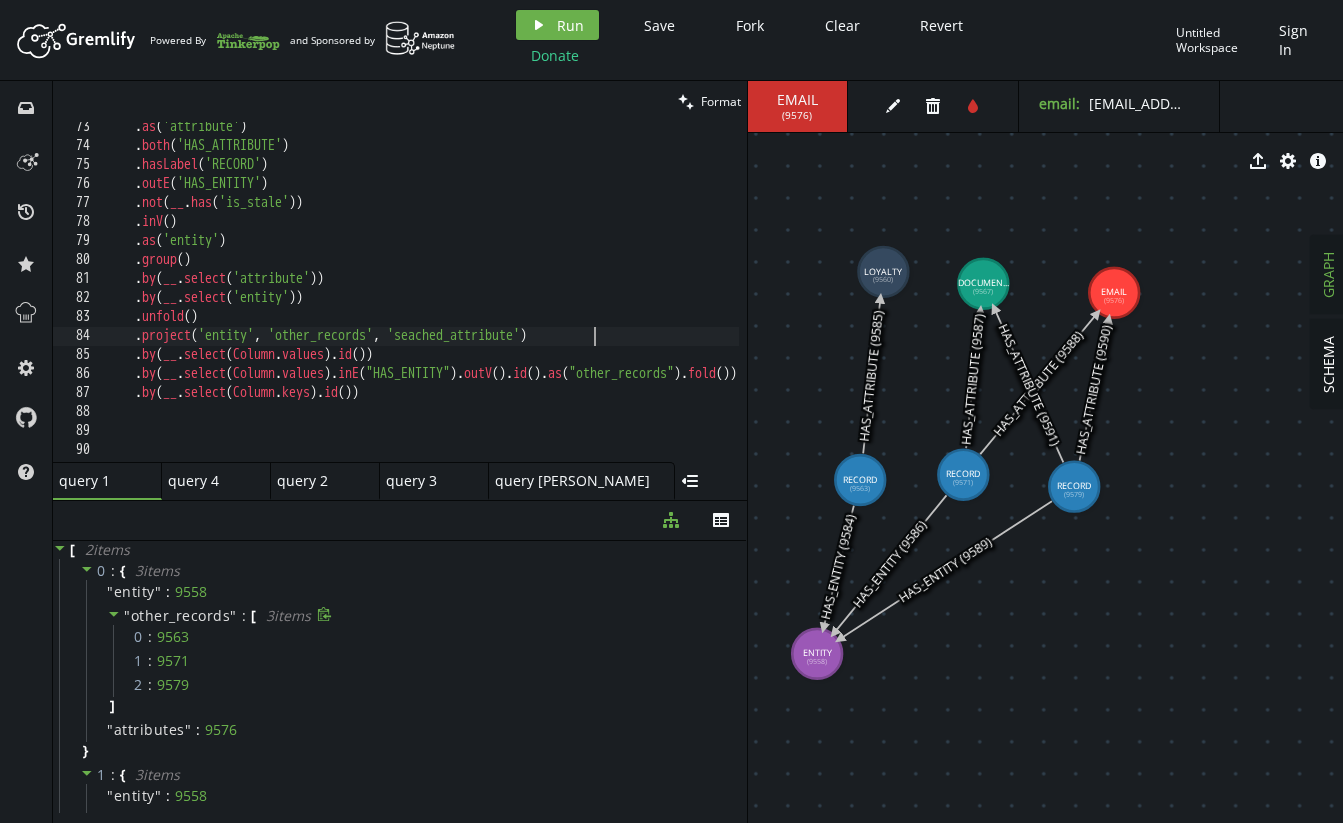 click on ". as ( 'attribute' )      . both ( 'HAS_ATTRIBUTE' )      . hasLabel ( 'RECORD' )      . outE ( 'HAS_ENTITY' )      . not ( __ . has ( 'is_stale' ))      . inV ( )      . as ( 'entity' )      . group ( )      . by ( __ . select ( 'attribute' ))      . by ( __ . select ( 'entity' ))      . unfold ( )      . project ( 'entity' ,   'other_records' ,   'seached_attribute' )      . by ( __ . select ( Column . values ) . id ( ))      . by ( __ . select ( Column . values ) . inE ( "HAS_ENTITY" ) . outV ( ) . id ( ) . as ( "other_records" ) . fold ( ))      . by ( __ . select ( Column . keys ) . id ( ))           //ALT" at bounding box center [611, 302] 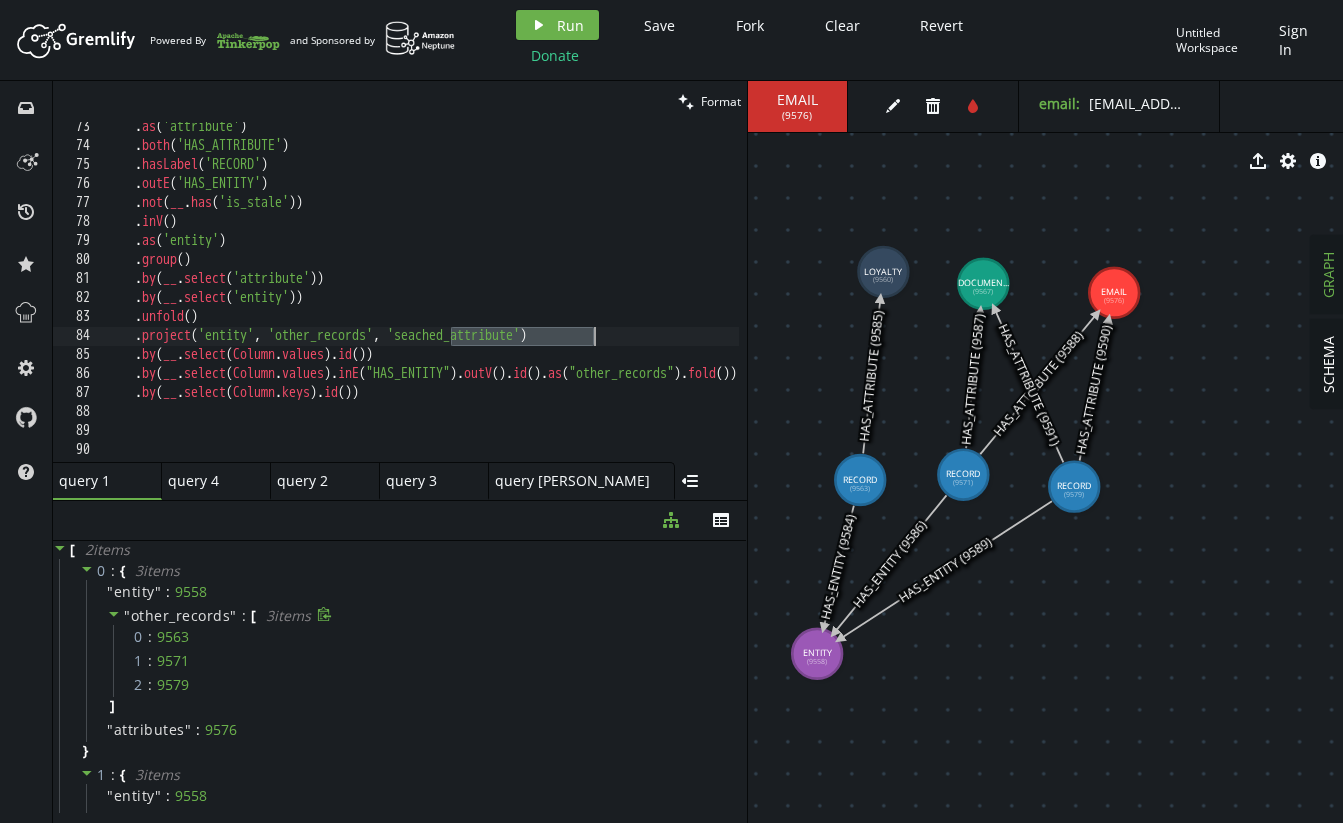click on ". as ( 'attribute' )      . both ( 'HAS_ATTRIBUTE' )      . hasLabel ( 'RECORD' )      . outE ( 'HAS_ENTITY' )      . not ( __ . has ( 'is_stale' ))      . inV ( )      . as ( 'entity' )      . group ( )      . by ( __ . select ( 'attribute' ))      . by ( __ . select ( 'entity' ))      . unfold ( )      . project ( 'entity' ,   'other_records' ,   'seached_attribute' )      . by ( __ . select ( Column . values ) . id ( ))      . by ( __ . select ( Column . values ) . inE ( "HAS_ENTITY" ) . outV ( ) . id ( ) . as ( "other_records" ) . fold ( ))      . by ( __ . select ( Column . keys ) . id ( ))           //ALT" at bounding box center [611, 302] 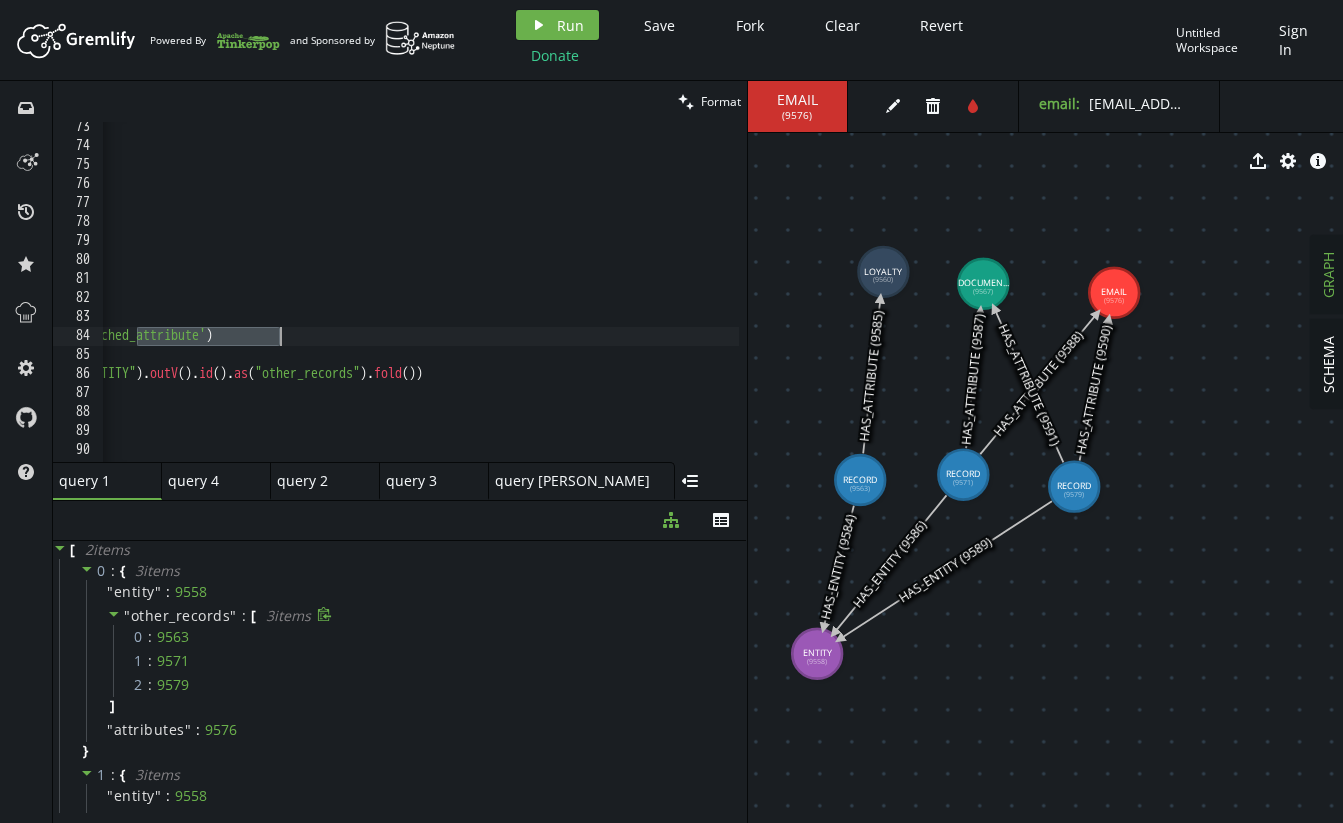 scroll, scrollTop: 0, scrollLeft: 0, axis: both 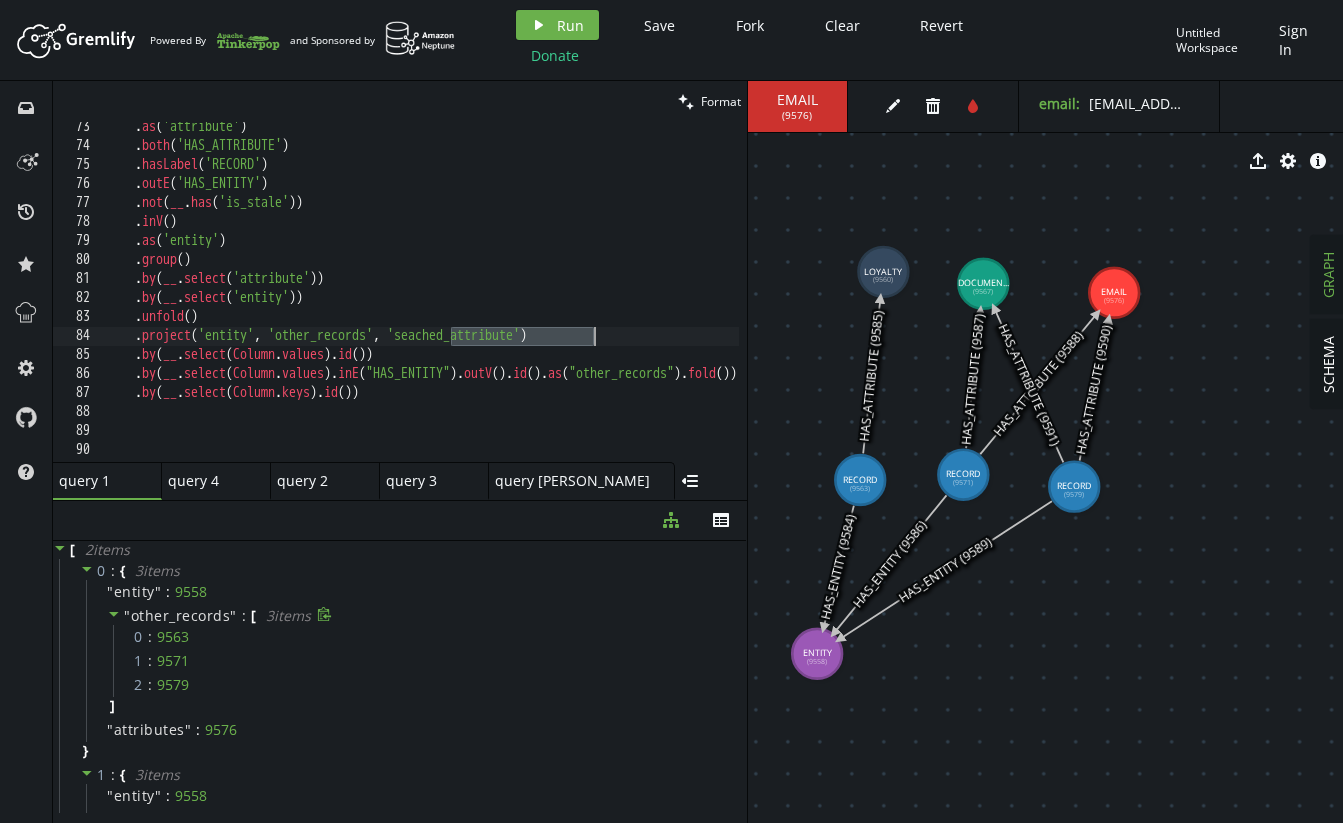 click on ". as ( 'attribute' )      . both ( 'HAS_ATTRIBUTE' )      . hasLabel ( 'RECORD' )      . outE ( 'HAS_ENTITY' )      . not ( __ . has ( 'is_stale' ))      . inV ( )      . as ( 'entity' )      . group ( )      . by ( __ . select ( 'attribute' ))      . by ( __ . select ( 'entity' ))      . unfold ( )      . project ( 'entity' ,   'other_records' ,   'seached_attribute' )      . by ( __ . select ( Column . values ) . id ( ))      . by ( __ . select ( Column . values ) . inE ( "HAS_ENTITY" ) . outV ( ) . id ( ) . as ( "other_records" ) . fold ( ))      . by ( __ . select ( Column . keys ) . id ( ))           //ALT" at bounding box center [611, 302] 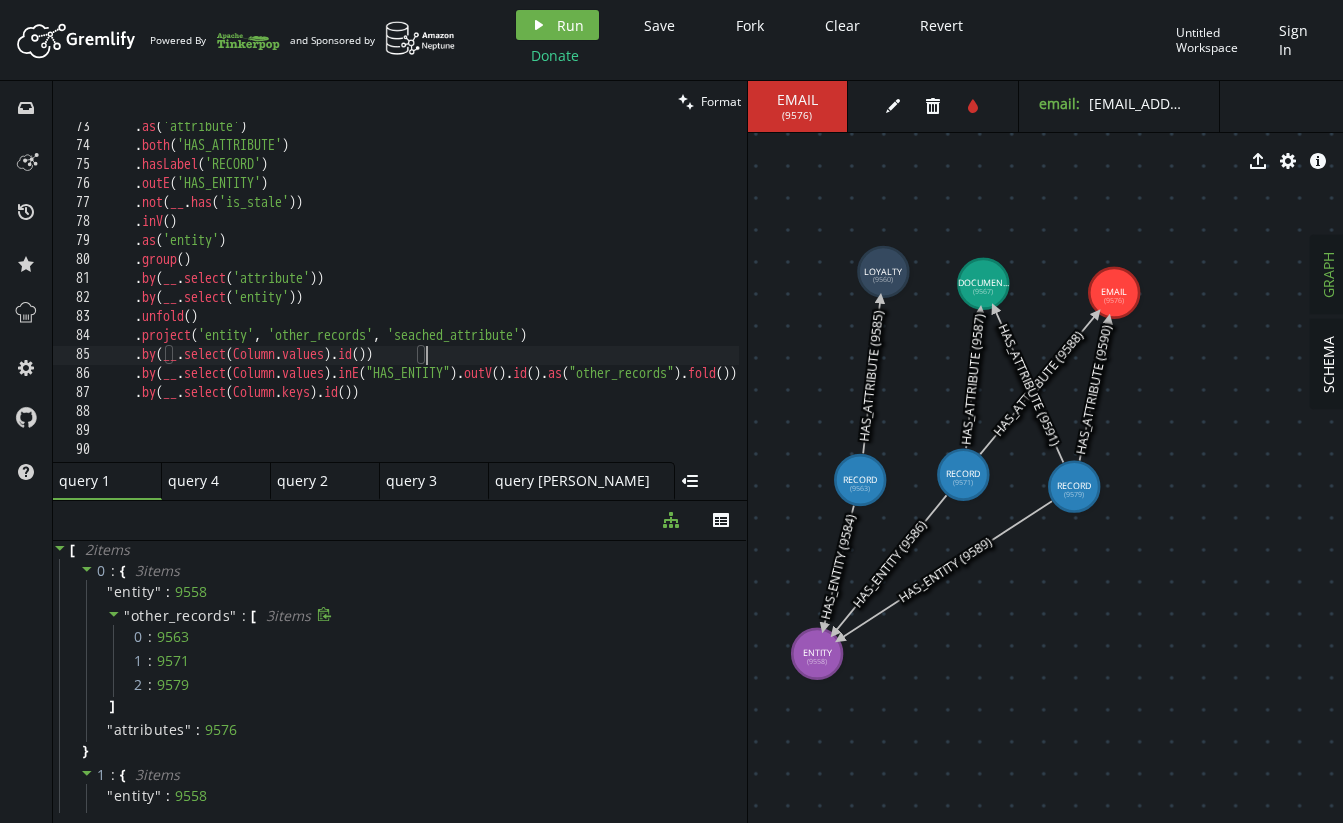 scroll, scrollTop: 0, scrollLeft: 318, axis: horizontal 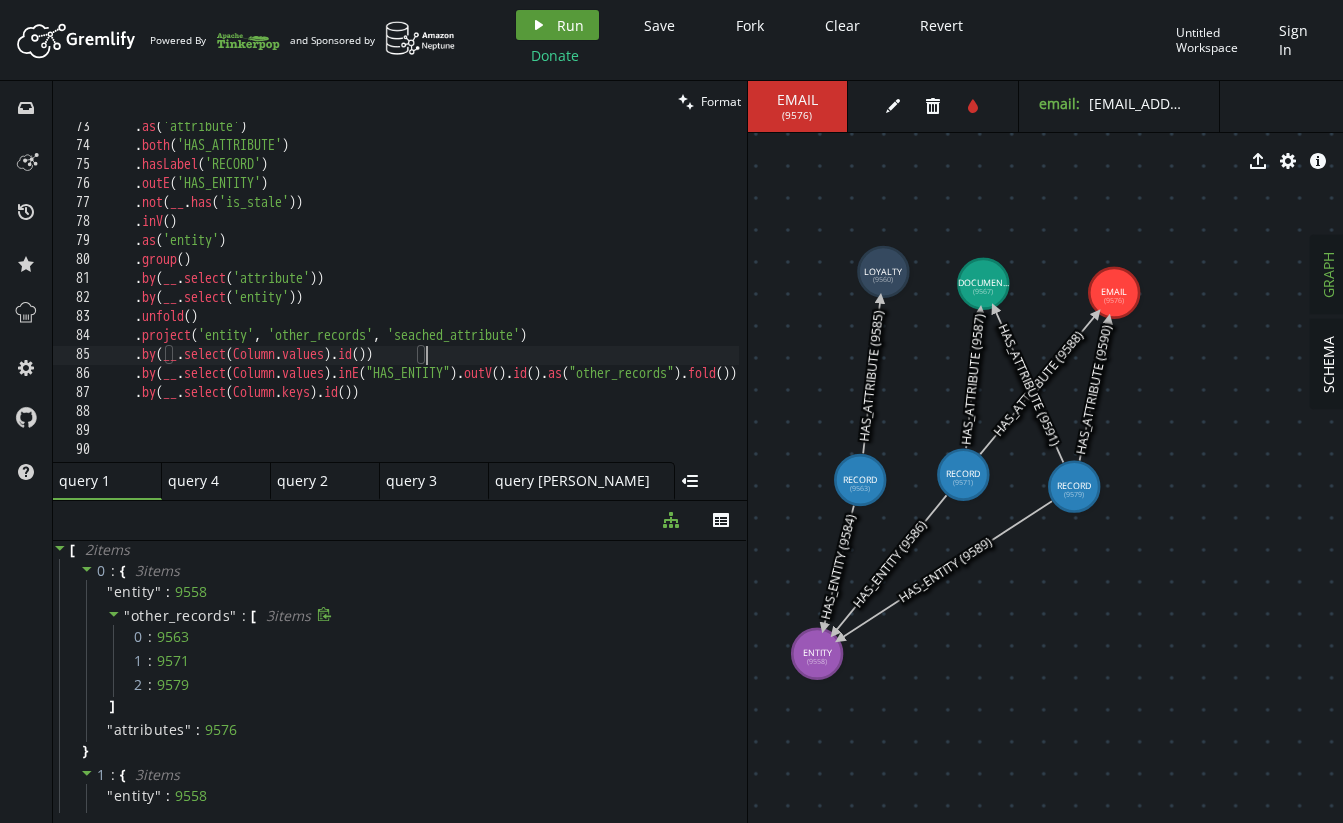 click on "Run" at bounding box center (570, 25) 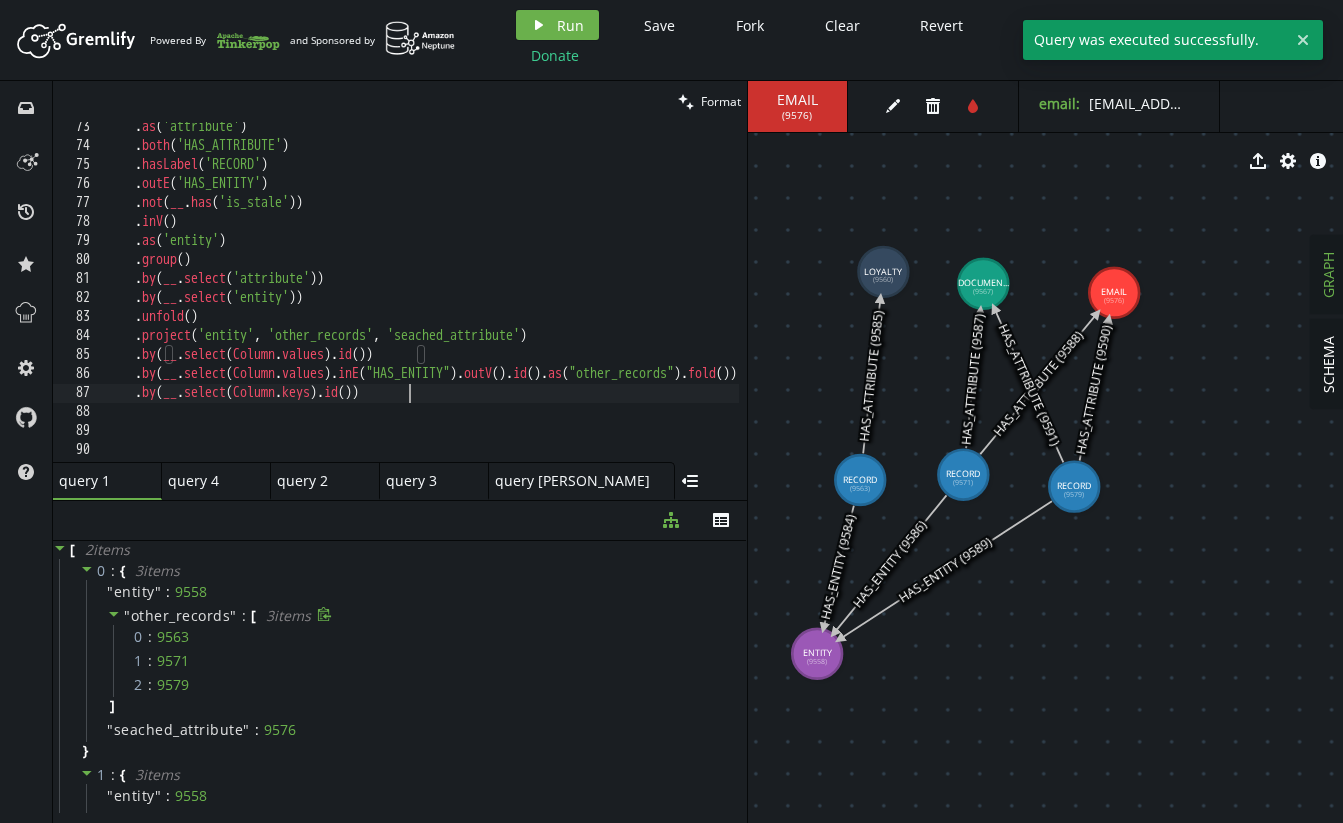 scroll, scrollTop: 0, scrollLeft: 301, axis: horizontal 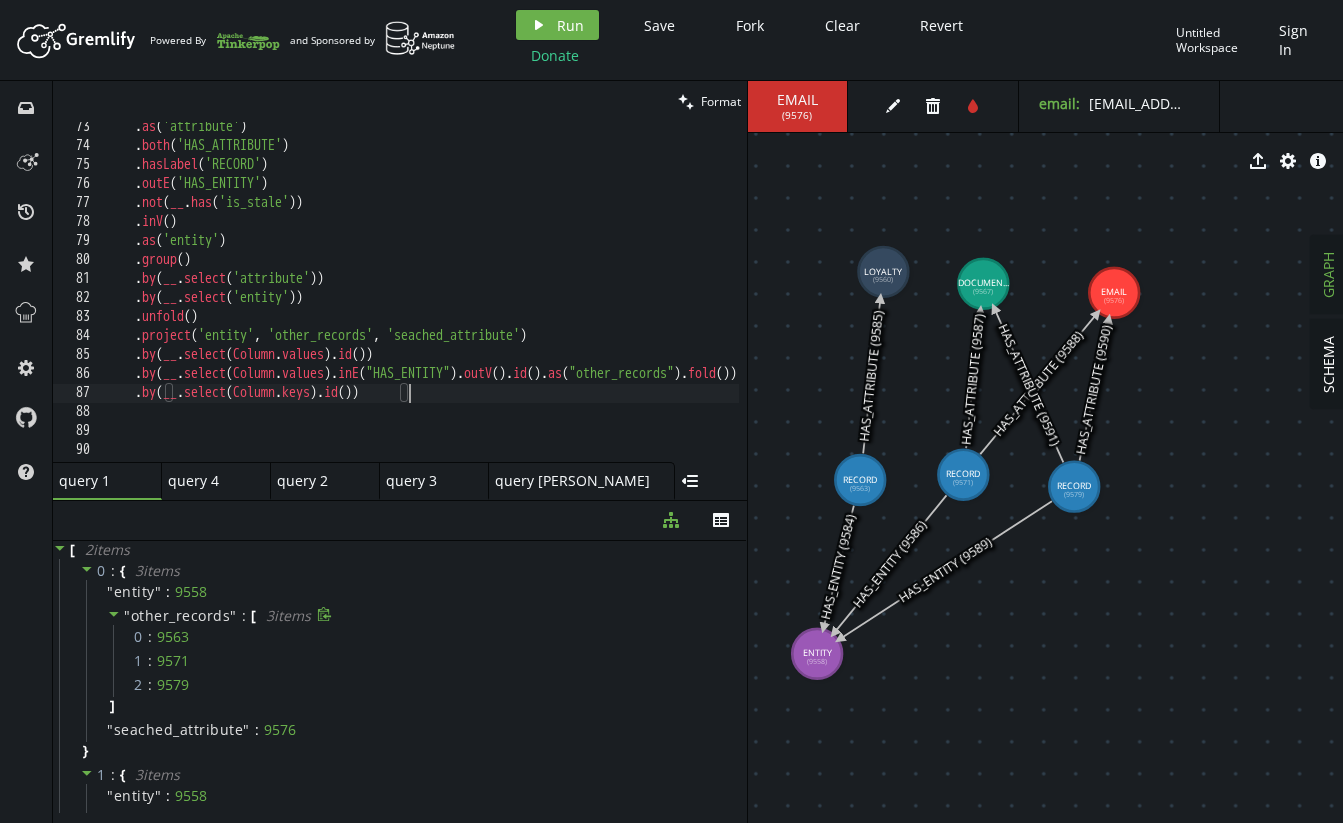click on ". as ( 'attribute' )      . both ( 'HAS_ATTRIBUTE' )      . hasLabel ( 'RECORD' )      . outE ( 'HAS_ENTITY' )      . not ( __ . has ( 'is_stale' ))      . inV ( )      . as ( 'entity' )      . group ( )      . by ( __ . select ( 'attribute' ))      . by ( __ . select ( 'entity' ))      . unfold ( )      . project ( 'entity' ,   'other_records' ,   'seached_attribute' )      . by ( __ . select ( Column . values ) . id ( ))      . by ( __ . select ( Column . values ) . inE ( "HAS_ENTITY" ) . outV ( ) . id ( ) . as ( "other_records" ) . fold ( ))      . by ( __ . select ( Column . keys ) . id ( ))           //ALT" at bounding box center (611, 302) 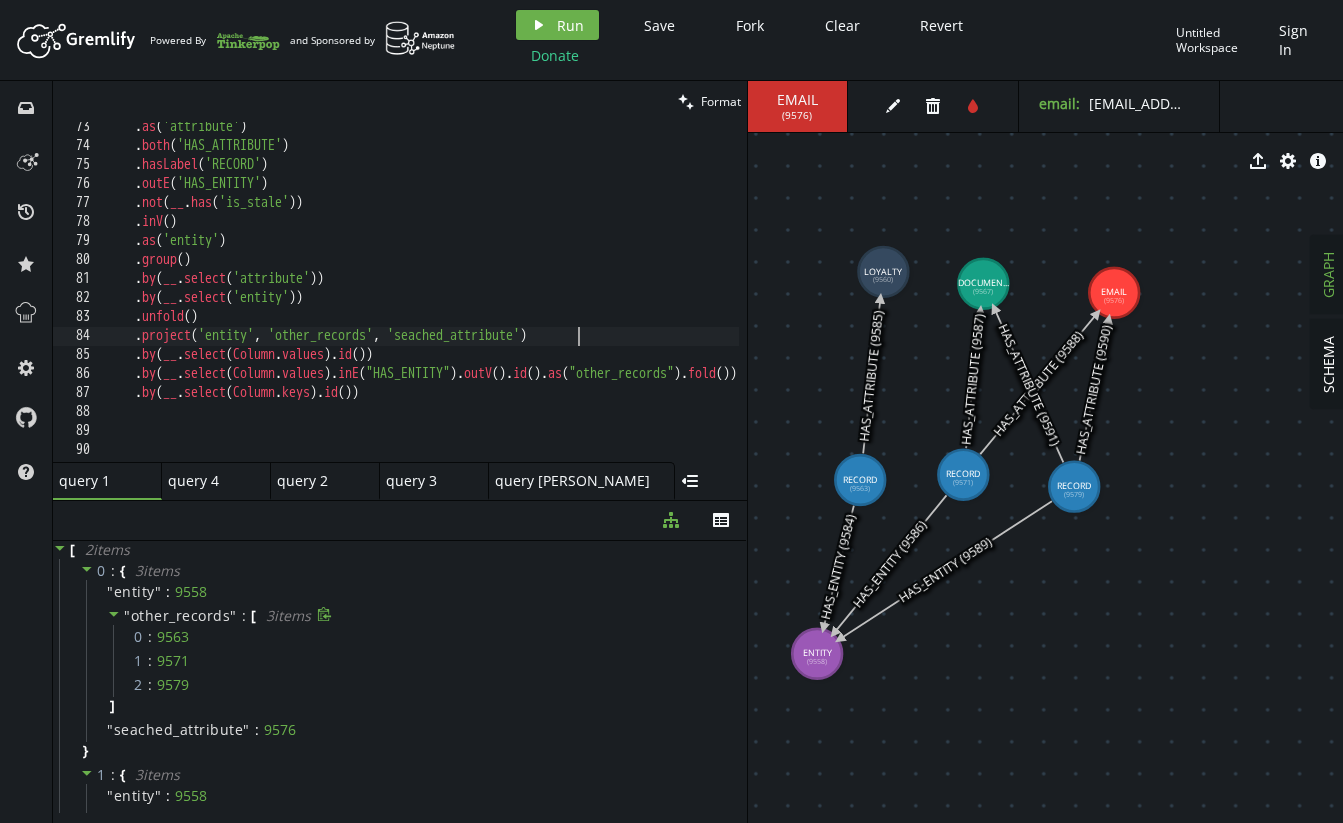 click on ". as ( 'attribute' )      . both ( 'HAS_ATTRIBUTE' )      . hasLabel ( 'RECORD' )      . outE ( 'HAS_ENTITY' )      . not ( __ . has ( 'is_stale' ))      . inV ( )      . as ( 'entity' )      . group ( )      . by ( __ . select ( 'attribute' ))      . by ( __ . select ( 'entity' ))      . unfold ( )      . project ( 'entity' ,   'other_records' ,   'seached_attribute' )      . by ( __ . select ( Column . values ) . id ( ))      . by ( __ . select ( Column . values ) . inE ( "HAS_ENTITY" ) . outV ( ) . id ( ) . as ( "other_records" ) . fold ( ))      . by ( __ . select ( Column . keys ) . id ( ))           //ALT" at bounding box center [611, 302] 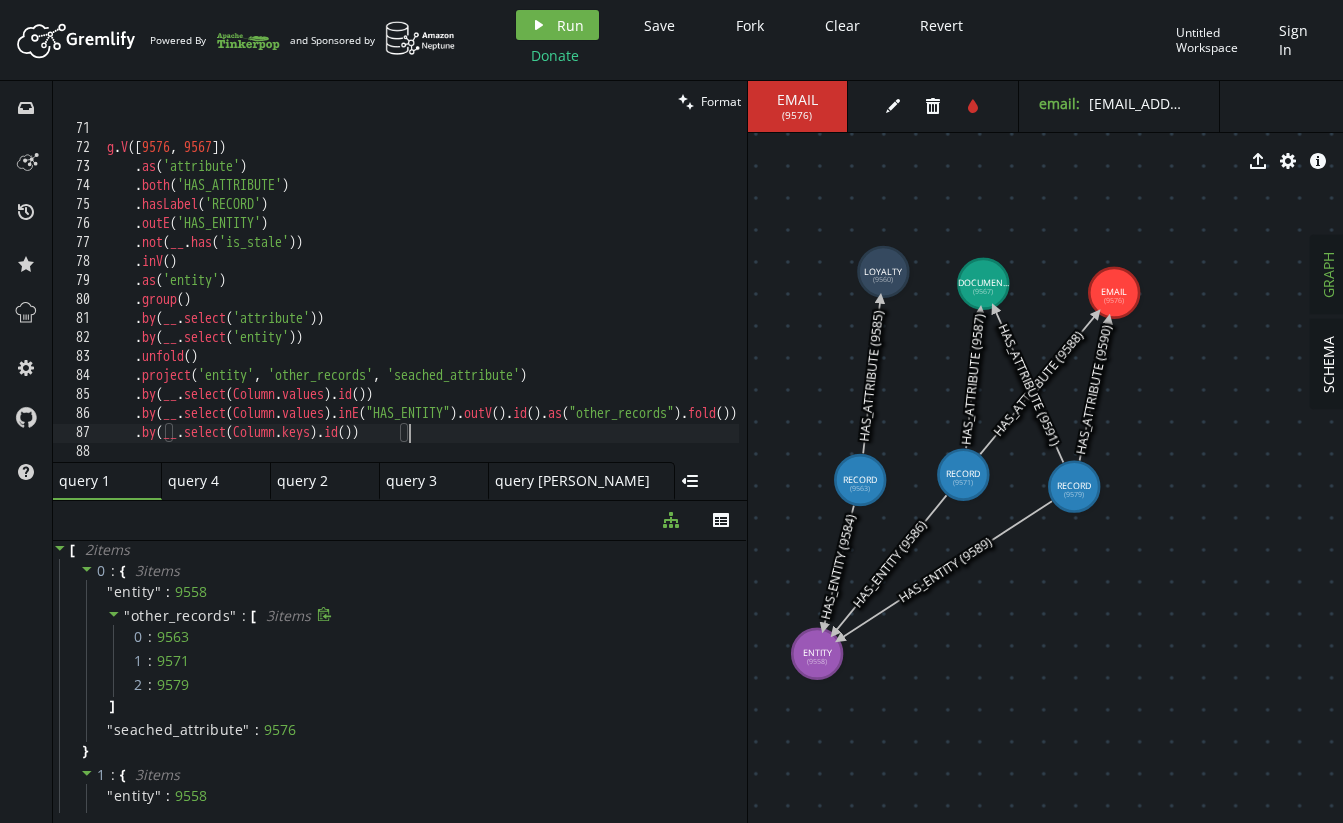 scroll, scrollTop: 1354, scrollLeft: 0, axis: vertical 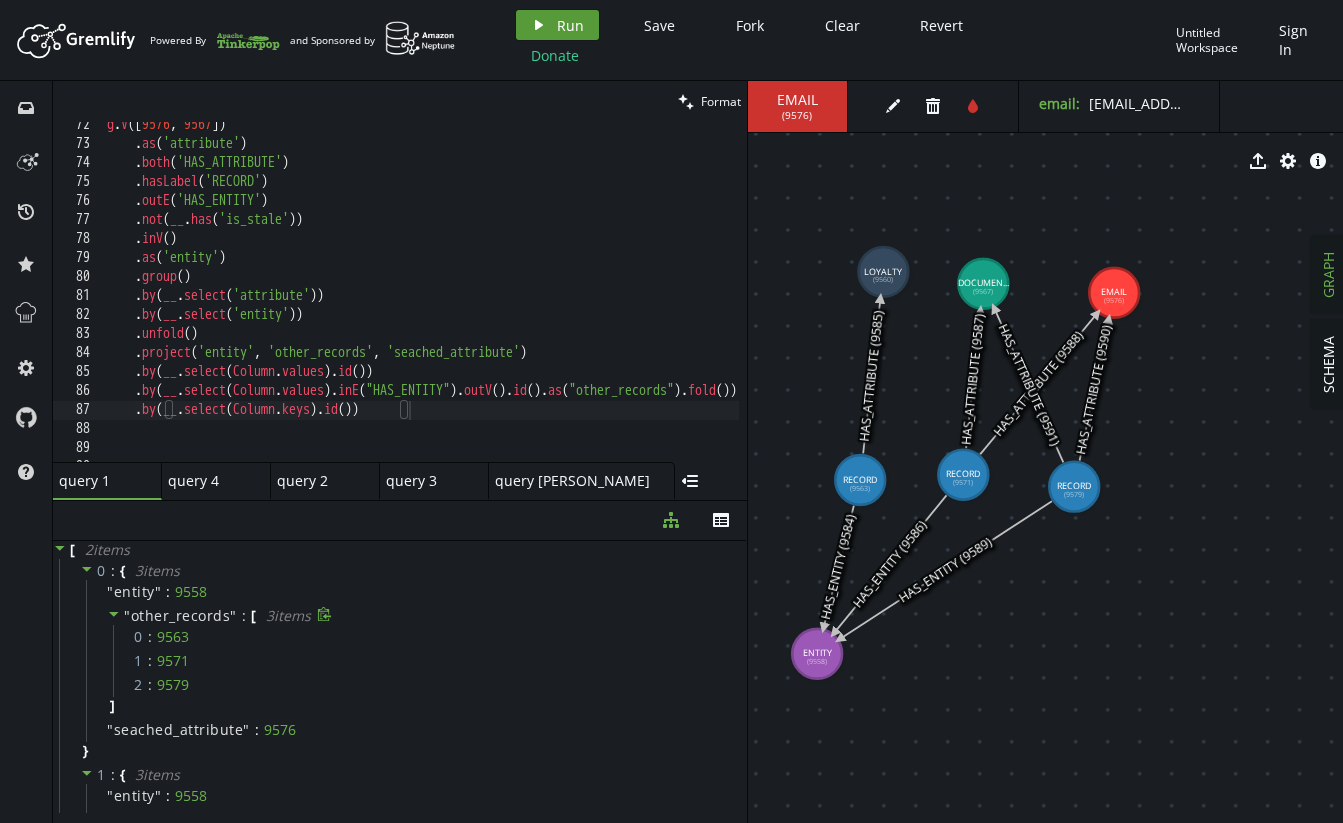 click on "Run" at bounding box center [570, 25] 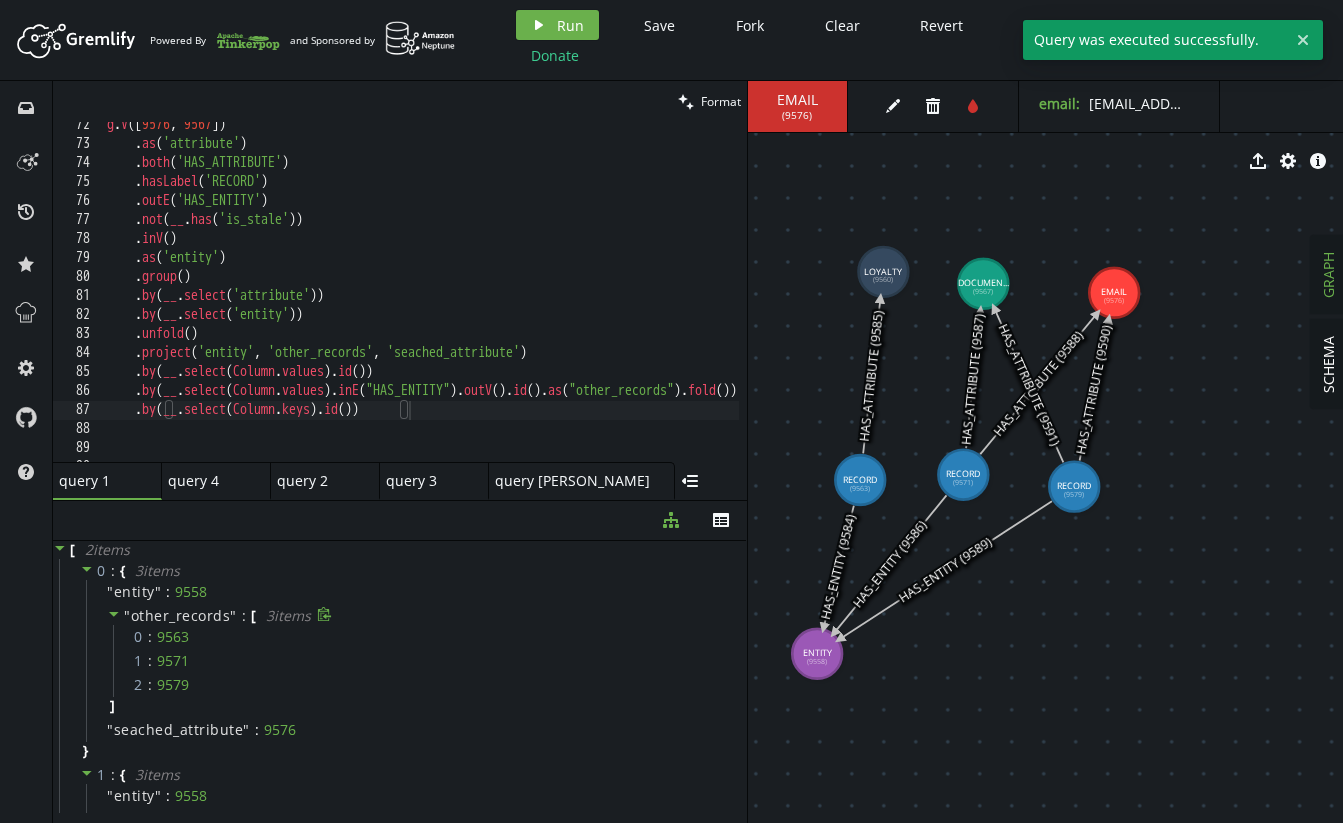 click on "g . V ([ 9576 ,   9567 ])        . as ( 'attribute' )      . both ( 'HAS_ATTRIBUTE' )      . hasLabel ( 'RECORD' )      . outE ( 'HAS_ENTITY' )      . not ( __ . has ( 'is_stale' ))      . inV ( )      . as ( 'entity' )      . group ( )      . by ( __ . select ( 'attribute' ))      . by ( __ . select ( 'entity' ))      . unfold ( )      . project ( 'entity' ,   'other_records' ,   'seached_attribute' )      . by ( __ . select ( Column . values ) . id ( ))      . by ( __ . select ( Column . values ) . inE ( "HAS_ENTITY" ) . outV ( ) . id ( ) . as ( "other_records" ) . fold ( ))      . by ( __ . select ( Column . keys ) . id ( ))" at bounding box center (611, 300) 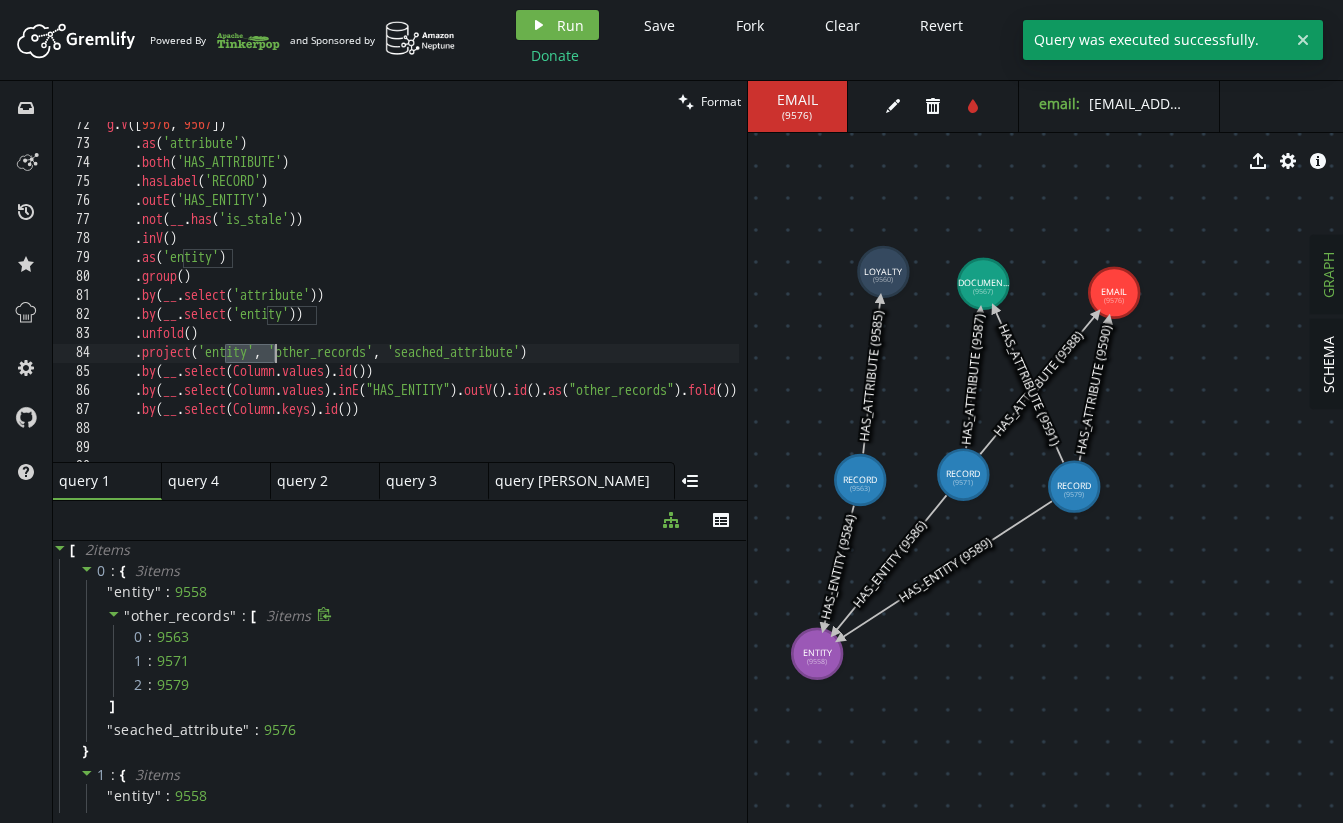click on "g . V ([ 9576 ,   9567 ])        . as ( 'attribute' )      . both ( 'HAS_ATTRIBUTE' )      . hasLabel ( 'RECORD' )      . outE ( 'HAS_ENTITY' )      . not ( __ . has ( 'is_stale' ))      . inV ( )      . as ( 'entity' )      . group ( )      . by ( __ . select ( 'attribute' ))      . by ( __ . select ( 'entity' ))      . unfold ( )      . project ( 'entity' ,   'other_records' ,   'seached_attribute' )      . by ( __ . select ( Column . values ) . id ( ))      . by ( __ . select ( Column . values ) . inE ( "HAS_ENTITY" ) . outV ( ) . id ( ) . as ( "other_records" ) . fold ( ))      . by ( __ . select ( Column . keys ) . id ( ))" at bounding box center [611, 300] 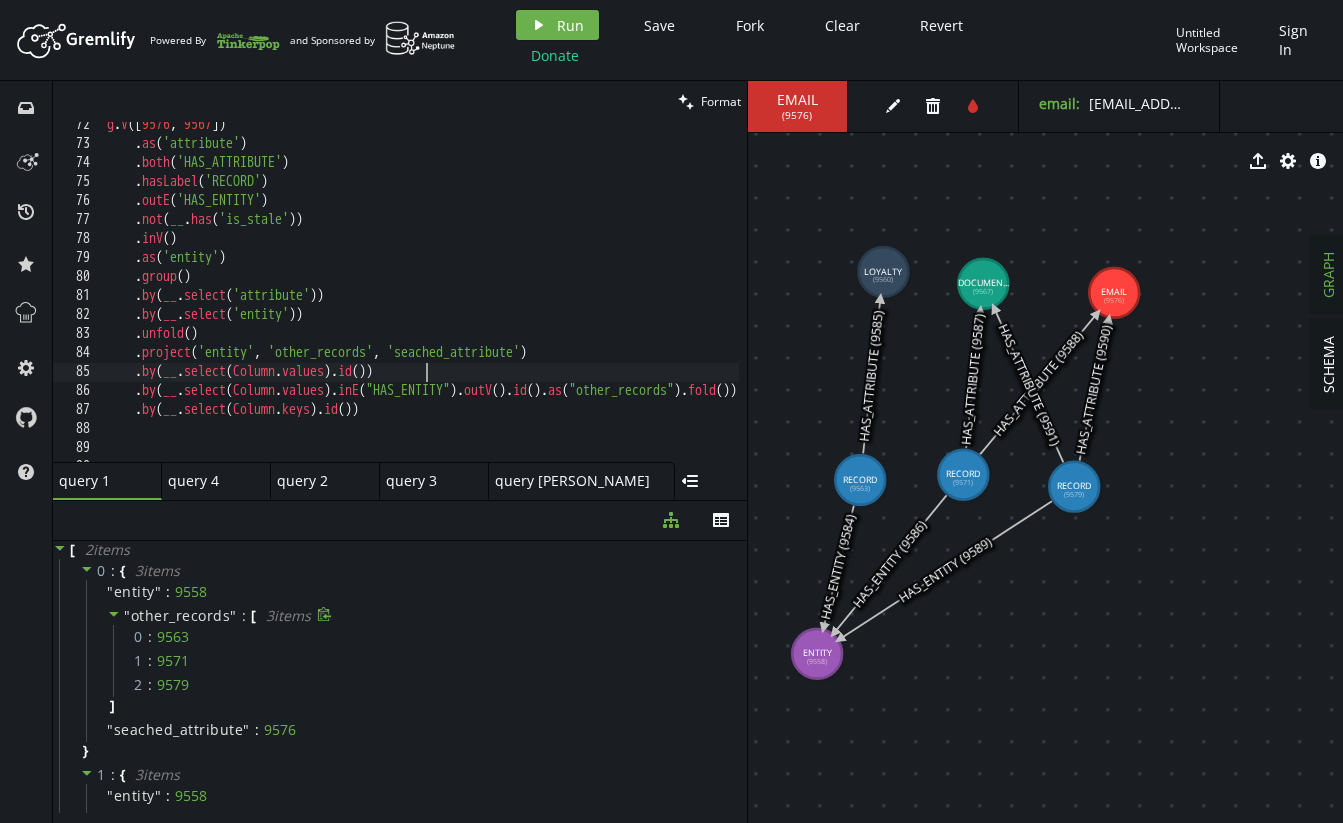 click on "g . V ([ 9576 ,   9567 ])        . as ( 'attribute' )      . both ( 'HAS_ATTRIBUTE' )      . hasLabel ( 'RECORD' )      . outE ( 'HAS_ENTITY' )      . not ( __ . has ( 'is_stale' ))      . inV ( )      . as ( 'entity' )      . group ( )      . by ( __ . select ( 'attribute' ))      . by ( __ . select ( 'entity' ))      . unfold ( )      . project ( 'entity' ,   'other_records' ,   'seached_attribute' )      . by ( __ . select ( Column . values ) . id ( ))      . by ( __ . select ( Column . values ) . inE ( "HAS_ENTITY" ) . outV ( ) . id ( ) . as ( "other_records" ) . fold ( ))      . by ( __ . select ( Column . keys ) . id ( ))" at bounding box center (611, 300) 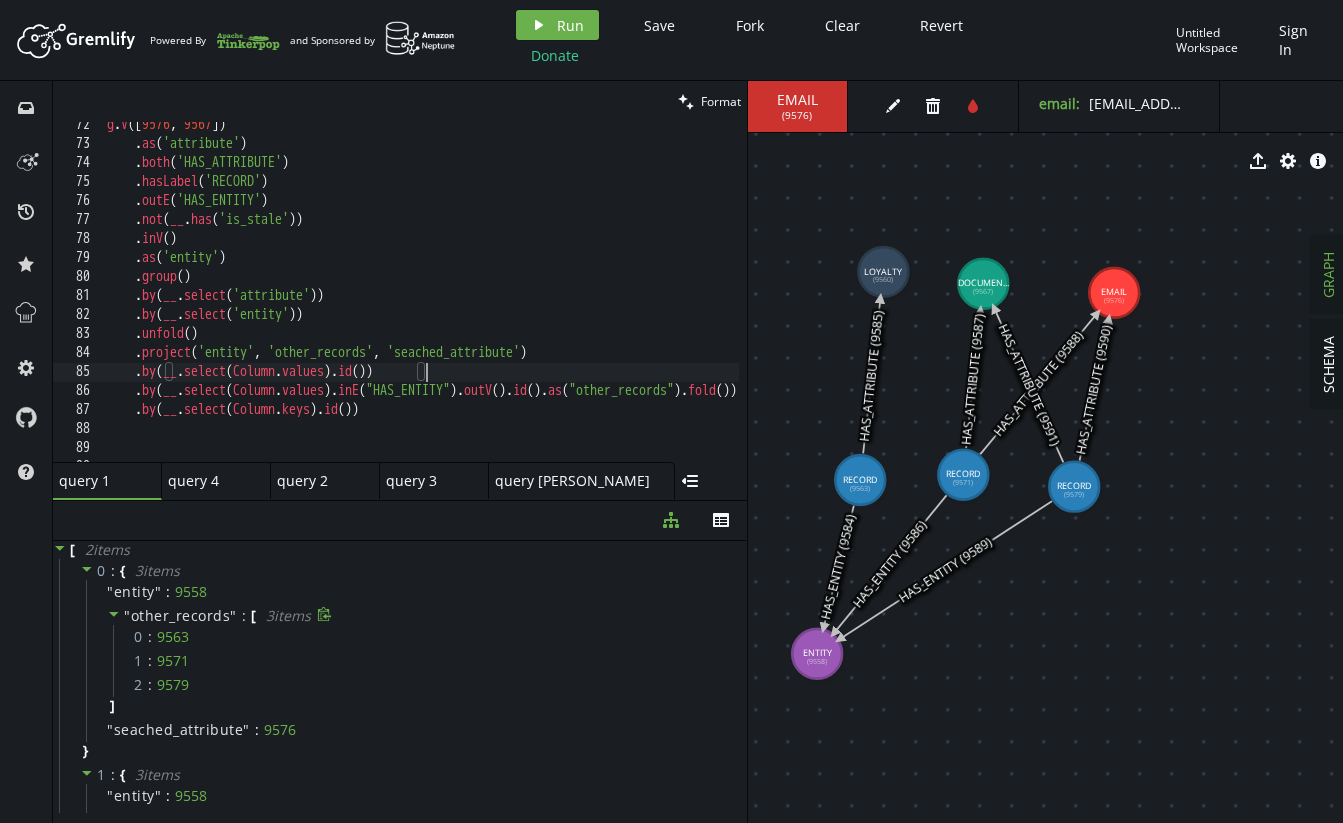 click on "g . V ([ 9576 ,   9567 ])        . as ( 'attribute' )      . both ( 'HAS_ATTRIBUTE' )      . hasLabel ( 'RECORD' )      . outE ( 'HAS_ENTITY' )      . not ( __ . has ( 'is_stale' ))      . inV ( )      . as ( 'entity' )      . group ( )      . by ( __ . select ( 'attribute' ))      . by ( __ . select ( 'entity' ))      . unfold ( )      . project ( 'entity' ,   'other_records' ,   'seached_attribute' )      . by ( __ . select ( Column . values ) . id ( ))      . by ( __ . select ( Column . values ) . inE ( "HAS_ENTITY" ) . outV ( ) . id ( ) . as ( "other_records" ) . fold ( ))      . by ( __ . select ( Column . keys ) . id ( ))" at bounding box center (611, 300) 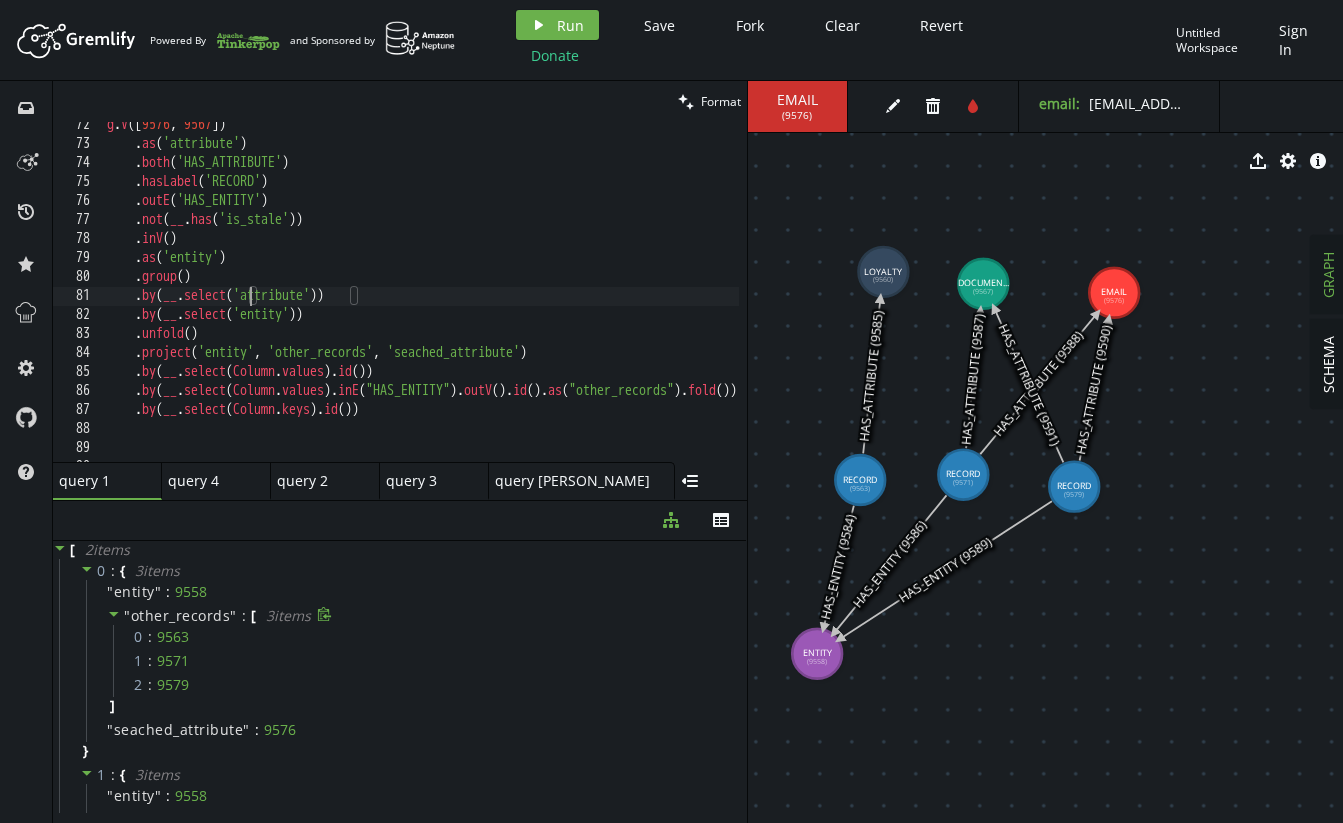 scroll, scrollTop: 0, scrollLeft: 259, axis: horizontal 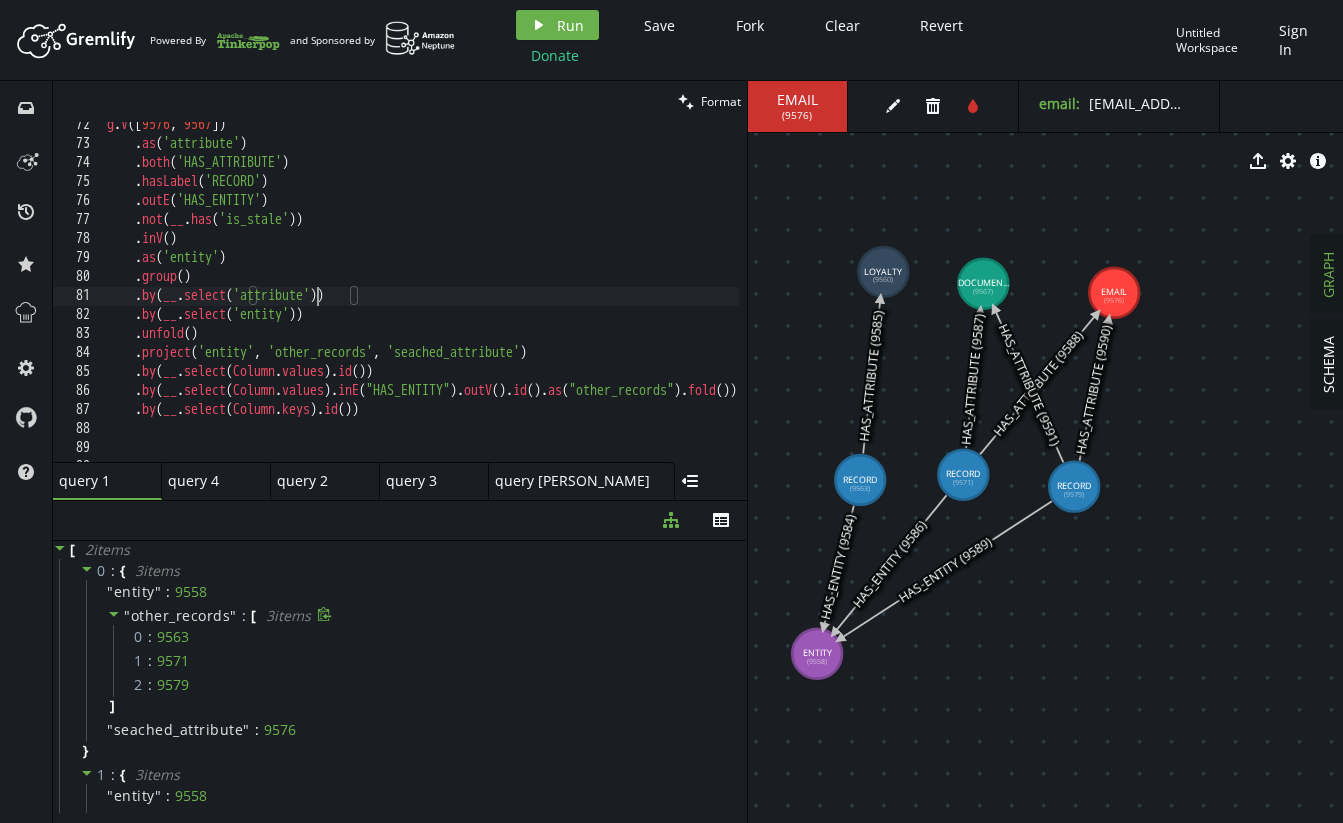 click on "g . V ([ 9576 ,   9567 ])        . as ( 'attribute' )      . both ( 'HAS_ATTRIBUTE' )      . hasLabel ( 'RECORD' )      . outE ( 'HAS_ENTITY' )      . not ( __ . has ( 'is_stale' ))      . inV ( )      . as ( 'entity' )      . group ( )      . by ( __ . select ( 'attribute' ))      . by ( __ . select ( 'entity' ))      . unfold ( )      . project ( 'entity' ,   'other_records' ,   'seached_attribute' )      . by ( __ . select ( Column . values ) . id ( ))      . by ( __ . select ( Column . values ) . inE ( "HAS_ENTITY" ) . outV ( ) . id ( ) . as ( "other_records" ) . fold ( ))      . by ( __ . select ( Column . keys ) . id ( ))" at bounding box center (611, 300) 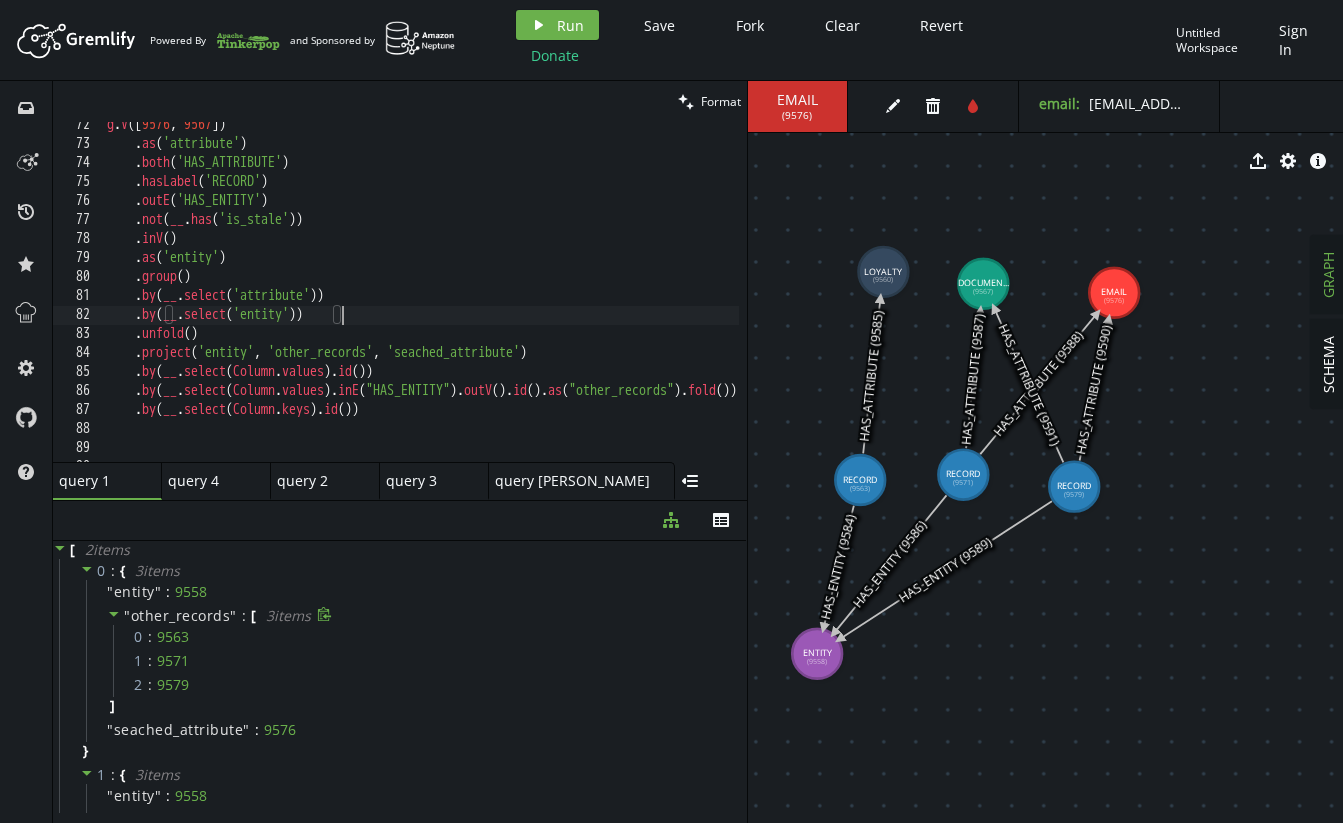 click on "g . V ([ 9576 ,   9567 ])        . as ( 'attribute' )      . both ( 'HAS_ATTRIBUTE' )      . hasLabel ( 'RECORD' )      . outE ( 'HAS_ENTITY' )      . not ( __ . has ( 'is_stale' ))      . inV ( )      . as ( 'entity' )      . group ( )      . by ( __ . select ( 'attribute' ))      . by ( __ . select ( 'entity' ))      . unfold ( )      . project ( 'entity' ,   'other_records' ,   'seached_attribute' )      . by ( __ . select ( Column . values ) . id ( ))      . by ( __ . select ( Column . values ) . inE ( "HAS_ENTITY" ) . outV ( ) . id ( ) . as ( "other_records" ) . fold ( ))      . by ( __ . select ( Column . keys ) . id ( ))" at bounding box center [611, 300] 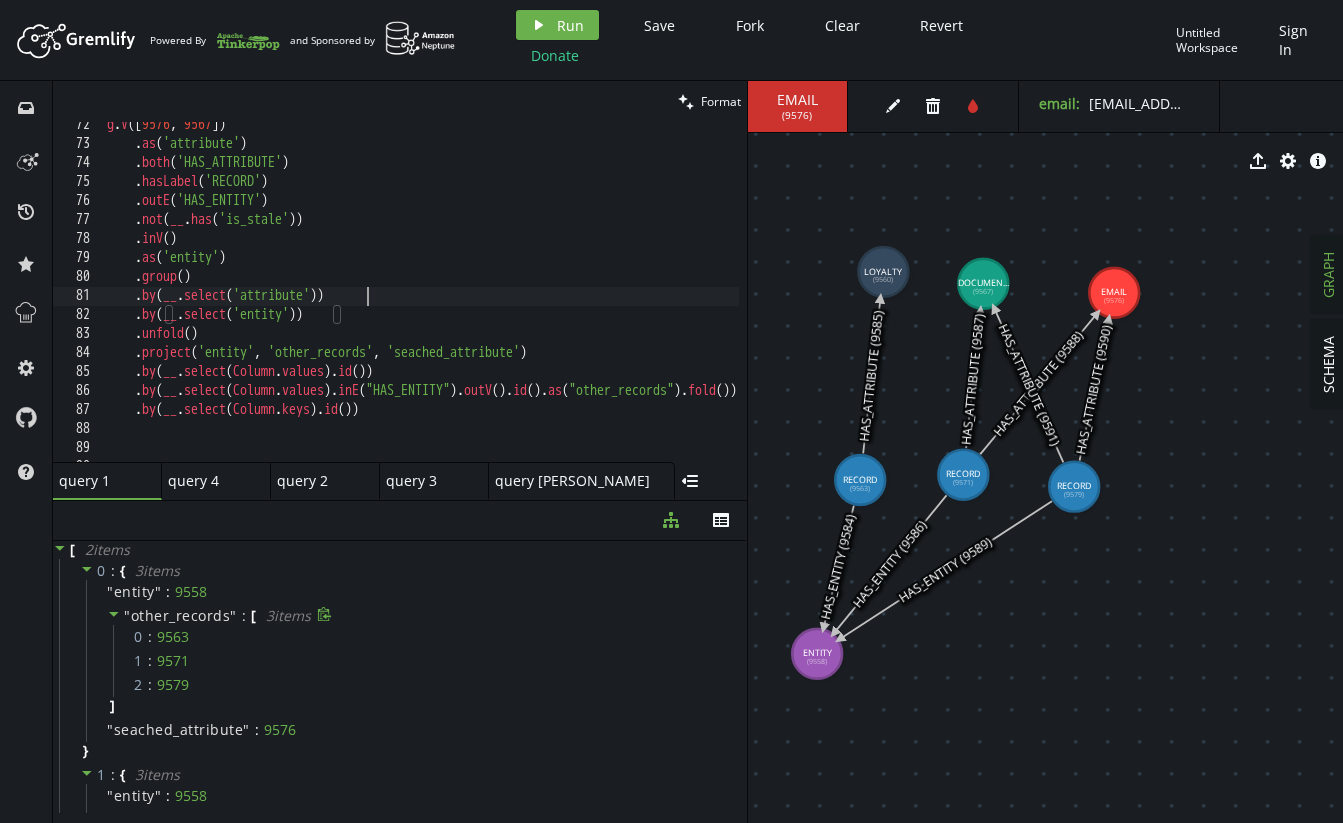click on "g . V ([ 9576 ,   9567 ])        . as ( 'attribute' )      . both ( 'HAS_ATTRIBUTE' )      . hasLabel ( 'RECORD' )      . outE ( 'HAS_ENTITY' )      . not ( __ . has ( 'is_stale' ))      . inV ( )      . as ( 'entity' )      . group ( )      . by ( __ . select ( 'attribute' ))      . by ( __ . select ( 'entity' ))      . unfold ( )      . project ( 'entity' ,   'other_records' ,   'seached_attribute' )      . by ( __ . select ( Column . values ) . id ( ))      . by ( __ . select ( Column . values ) . inE ( "HAS_ENTITY" ) . outV ( ) . id ( ) . as ( "other_records" ) . fold ( ))      . by ( __ . select ( Column . keys ) . id ( ))" at bounding box center (611, 300) 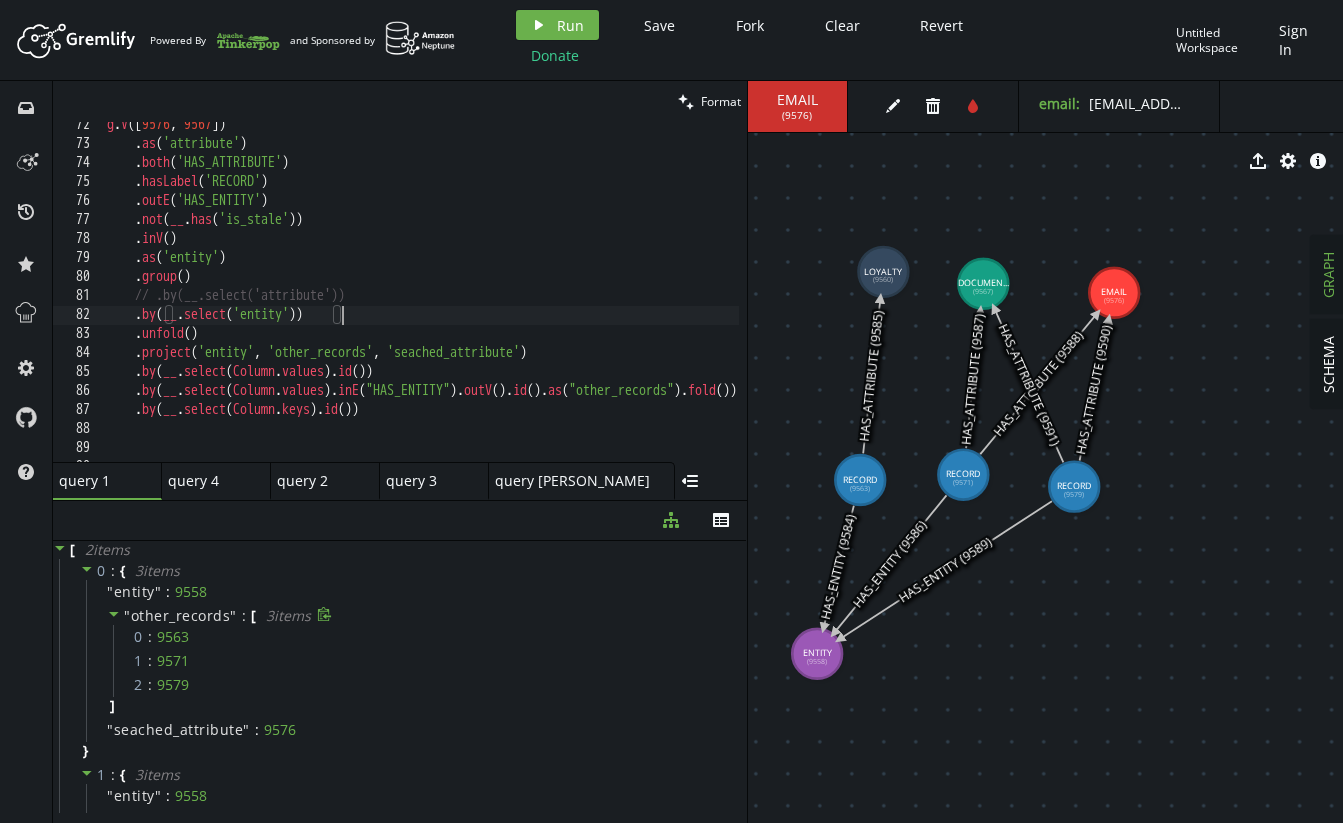 click on "g . V ([ 9576 ,   9567 ])        . as ( 'attribute' )      . both ( 'HAS_ATTRIBUTE' )      . hasLabel ( 'RECORD' )      . outE ( 'HAS_ENTITY' )      . not ( __ . has ( 'is_stale' ))      . inV ( )      . as ( 'entity' )      . group ( )      // .by(__.select('attribute'))      . by ( __ . select ( 'entity' ))      . unfold ( )      . project ( 'entity' ,   'other_records' ,   'seached_attribute' )      . by ( __ . select ( Column . values ) . id ( ))      . by ( __ . select ( Column . values ) . inE ( "HAS_ENTITY" ) . outV ( ) . id ( ) . as ( "other_records" ) . fold ( ))      . by ( __ . select ( Column . keys ) . id ( ))" at bounding box center (611, 300) 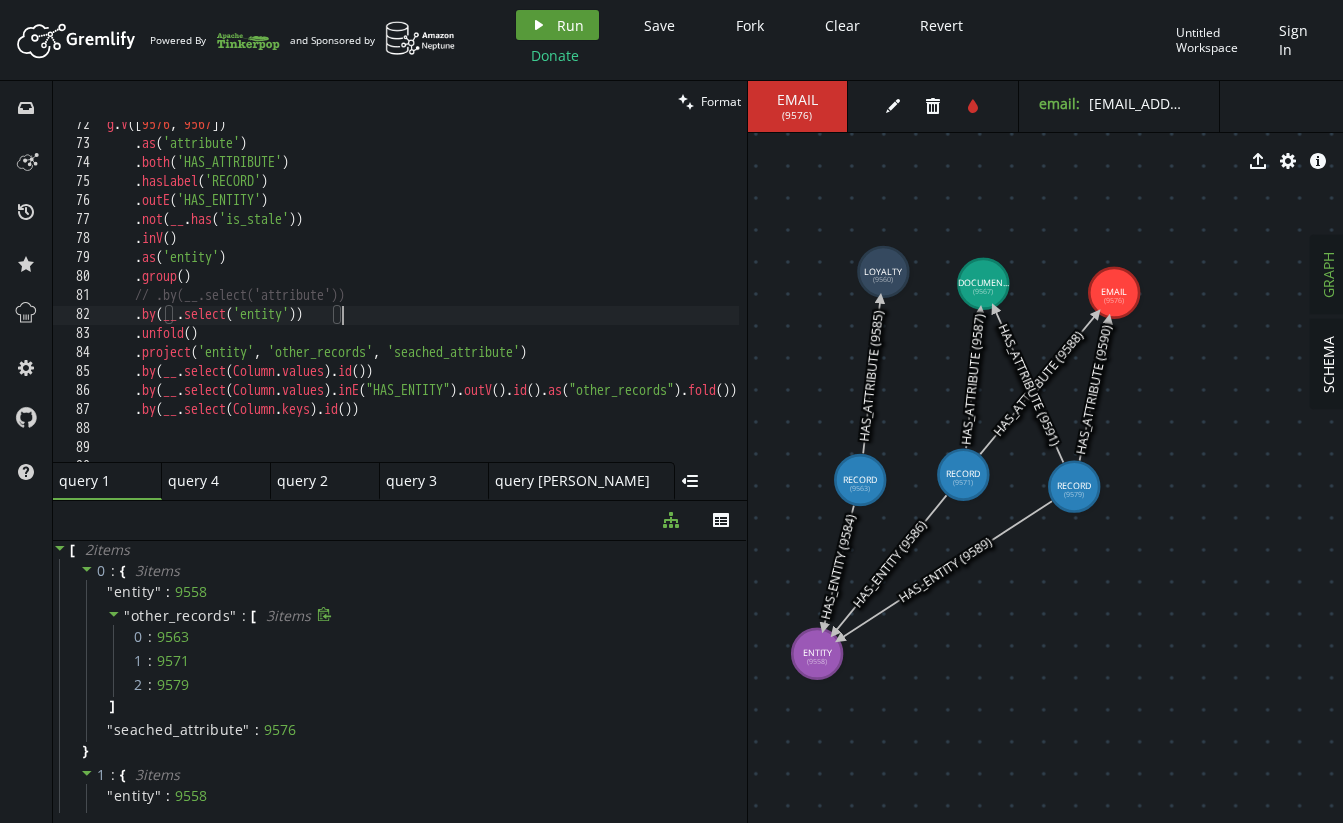 click on "play Run" at bounding box center (557, 25) 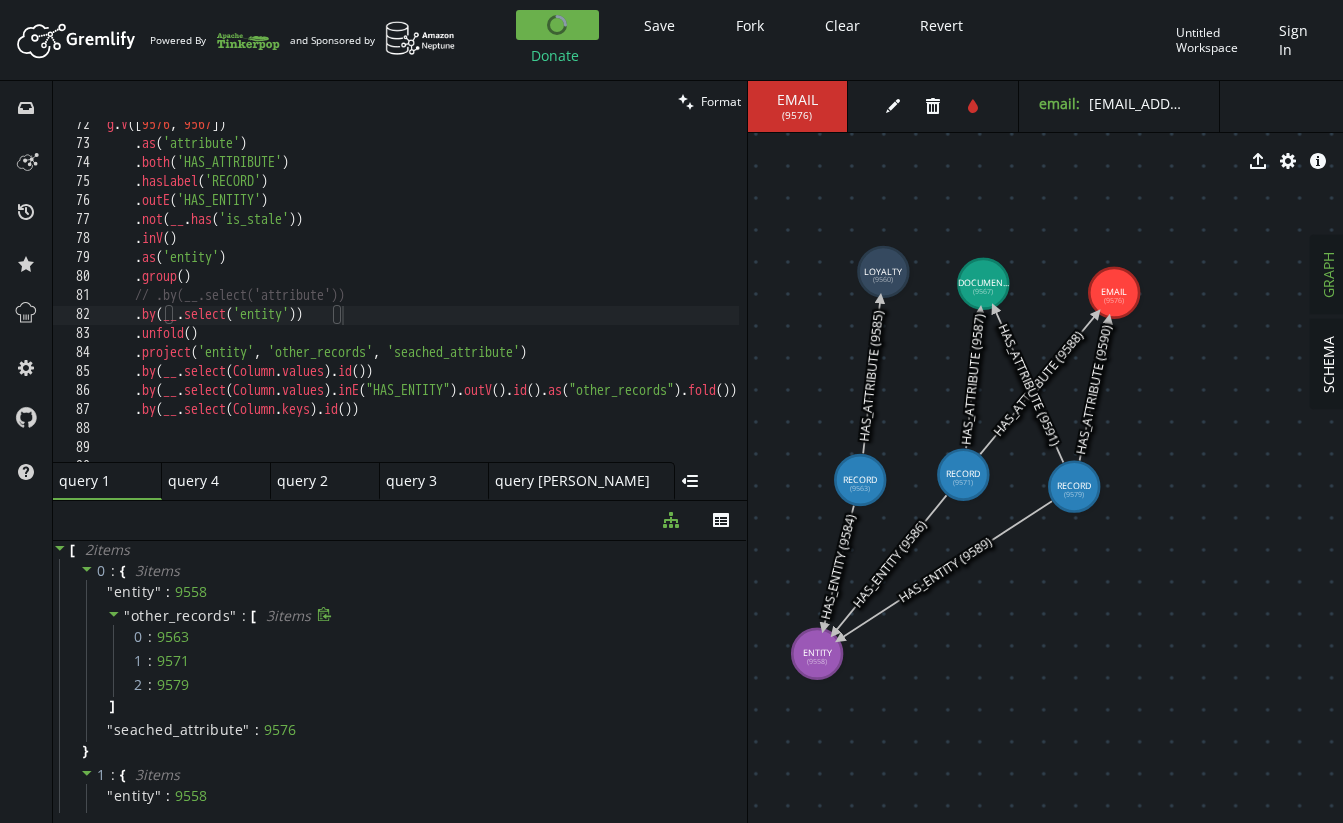 click on "g . V ([ 9576 ,   9567 ])        . as ( 'attribute' )      . both ( 'HAS_ATTRIBUTE' )      . hasLabel ( 'RECORD' )      . outE ( 'HAS_ENTITY' )      . not ( __ . has ( 'is_stale' ))      . inV ( )      . as ( 'entity' )      . group ( )      // .by(__.select('attribute'))      . by ( __ . select ( 'entity' ))      . unfold ( )      . project ( 'entity' ,   'other_records' ,   'seached_attribute' )      . by ( __ . select ( Column . values ) . id ( ))      . by ( __ . select ( Column . values ) . inE ( "HAS_ENTITY" ) . outV ( ) . id ( ) . as ( "other_records" ) . fold ( ))      . by ( __ . select ( Column . keys ) . id ( ))" at bounding box center [611, 300] 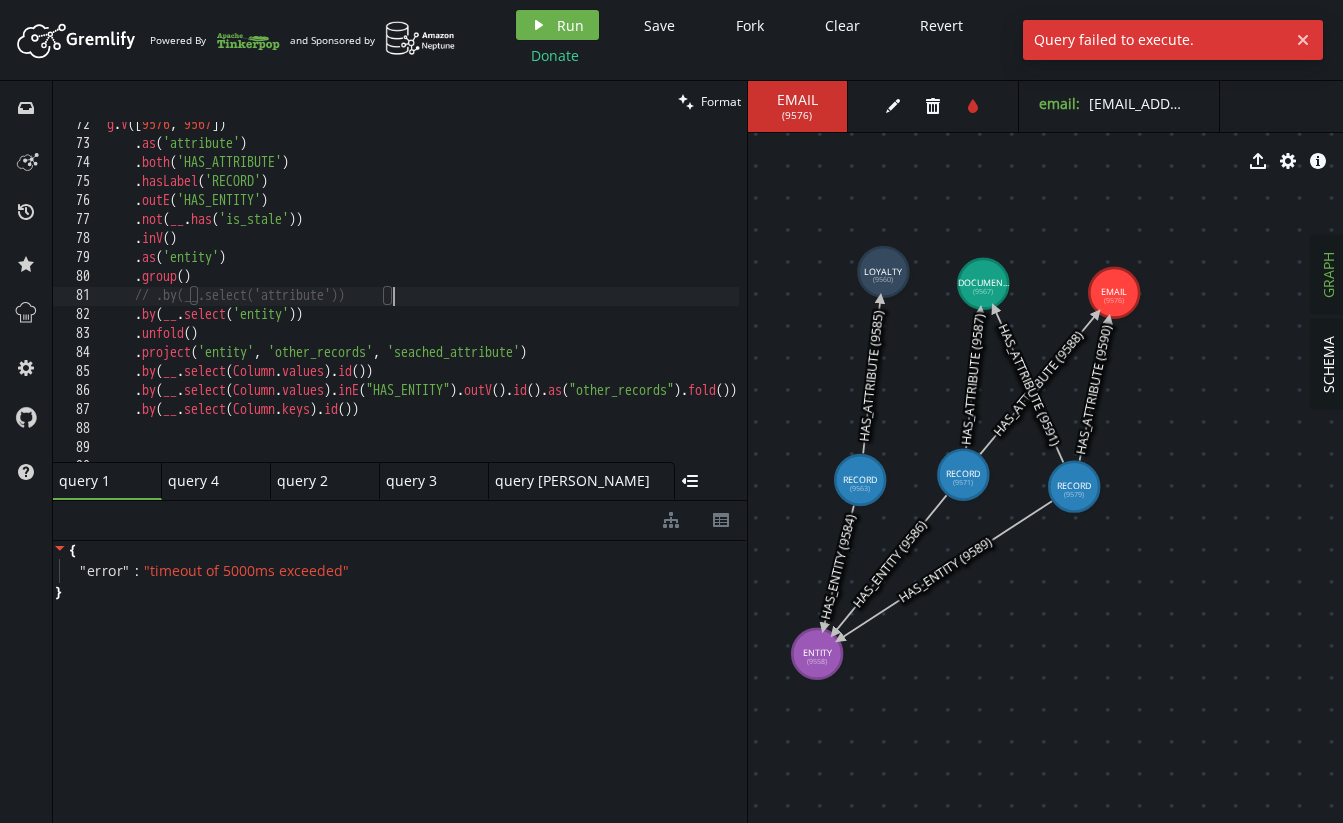 click on "g . V ([ 9576 ,   9567 ])        . as ( 'attribute' )      . both ( 'HAS_ATTRIBUTE' )      . hasLabel ( 'RECORD' )      . outE ( 'HAS_ENTITY' )      . not ( __ . has ( 'is_stale' ))      . inV ( )      . as ( 'entity' )      . group ( )      // .by(__.select('attribute'))      . by ( __ . select ( 'entity' ))      . unfold ( )      . project ( 'entity' ,   'other_records' ,   'seached_attribute' )      . by ( __ . select ( Column . values ) . id ( ))      . by ( __ . select ( Column . values ) . inE ( "HAS_ENTITY" ) . outV ( ) . id ( ) . as ( "other_records" ) . fold ( ))      . by ( __ . select ( Column . keys ) . id ( ))" at bounding box center (611, 300) 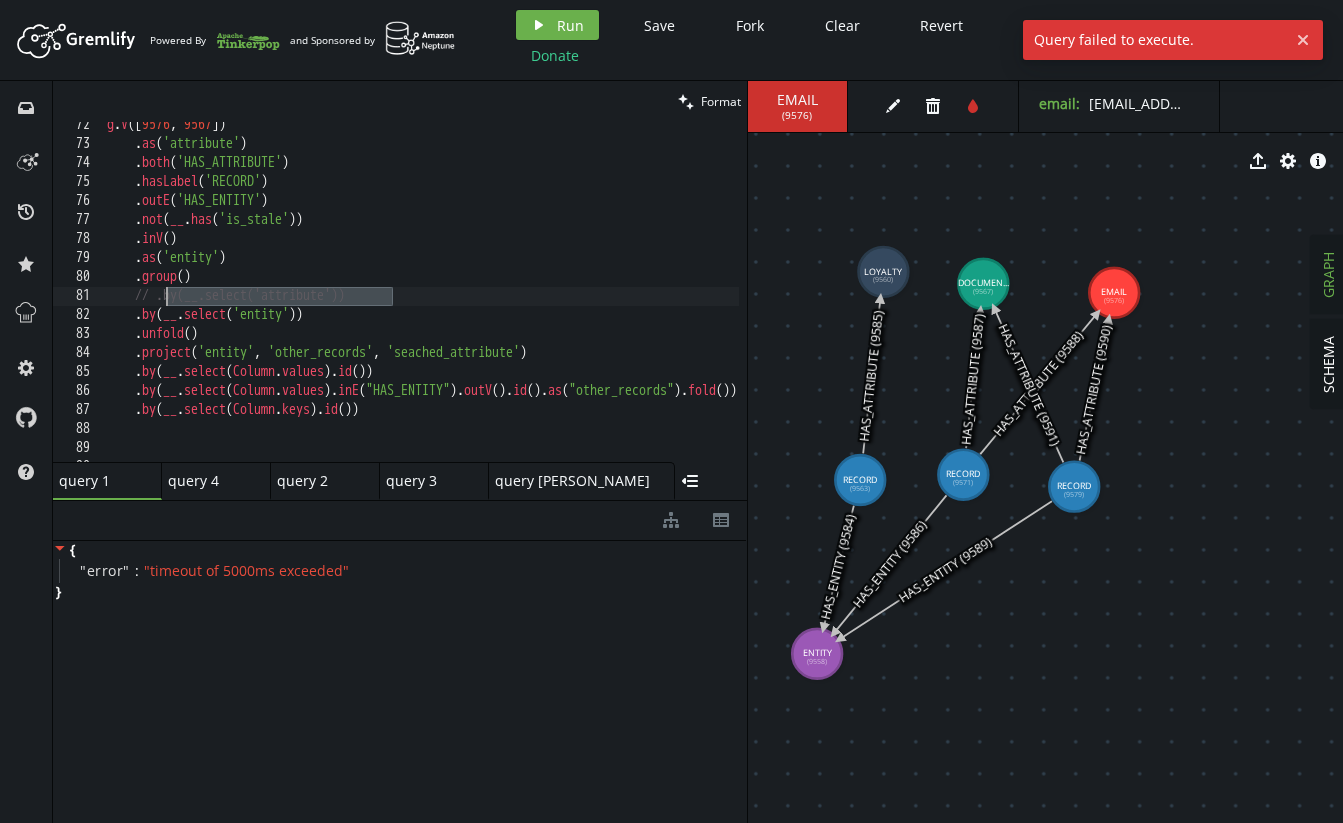 drag, startPoint x: 415, startPoint y: 293, endPoint x: 163, endPoint y: 296, distance: 252.01785 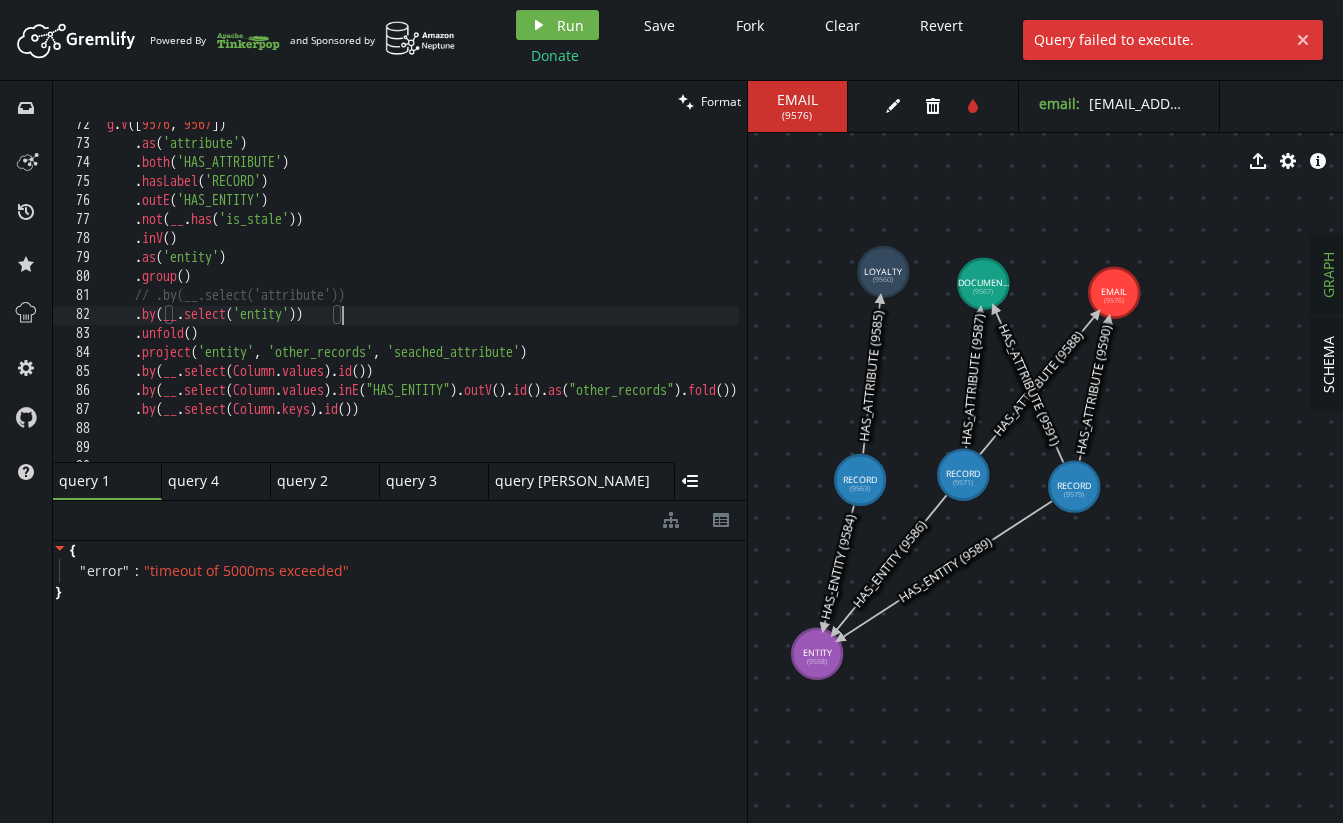 click on "g . V ([ 9576 ,   9567 ])        . as ( 'attribute' )      . both ( 'HAS_ATTRIBUTE' )      . hasLabel ( 'RECORD' )      . outE ( 'HAS_ENTITY' )      . not ( __ . has ( 'is_stale' ))      . inV ( )      . as ( 'entity' )      . group ( )      // .by(__.select('attribute'))      . by ( __ . select ( 'entity' ))      . unfold ( )      . project ( 'entity' ,   'other_records' ,   'seached_attribute' )      . by ( __ . select ( Column . values ) . id ( ))      . by ( __ . select ( Column . values ) . inE ( "HAS_ENTITY" ) . outV ( ) . id ( ) . as ( "other_records" ) . fold ( ))      . by ( __ . select ( Column . keys ) . id ( ))" at bounding box center (611, 300) 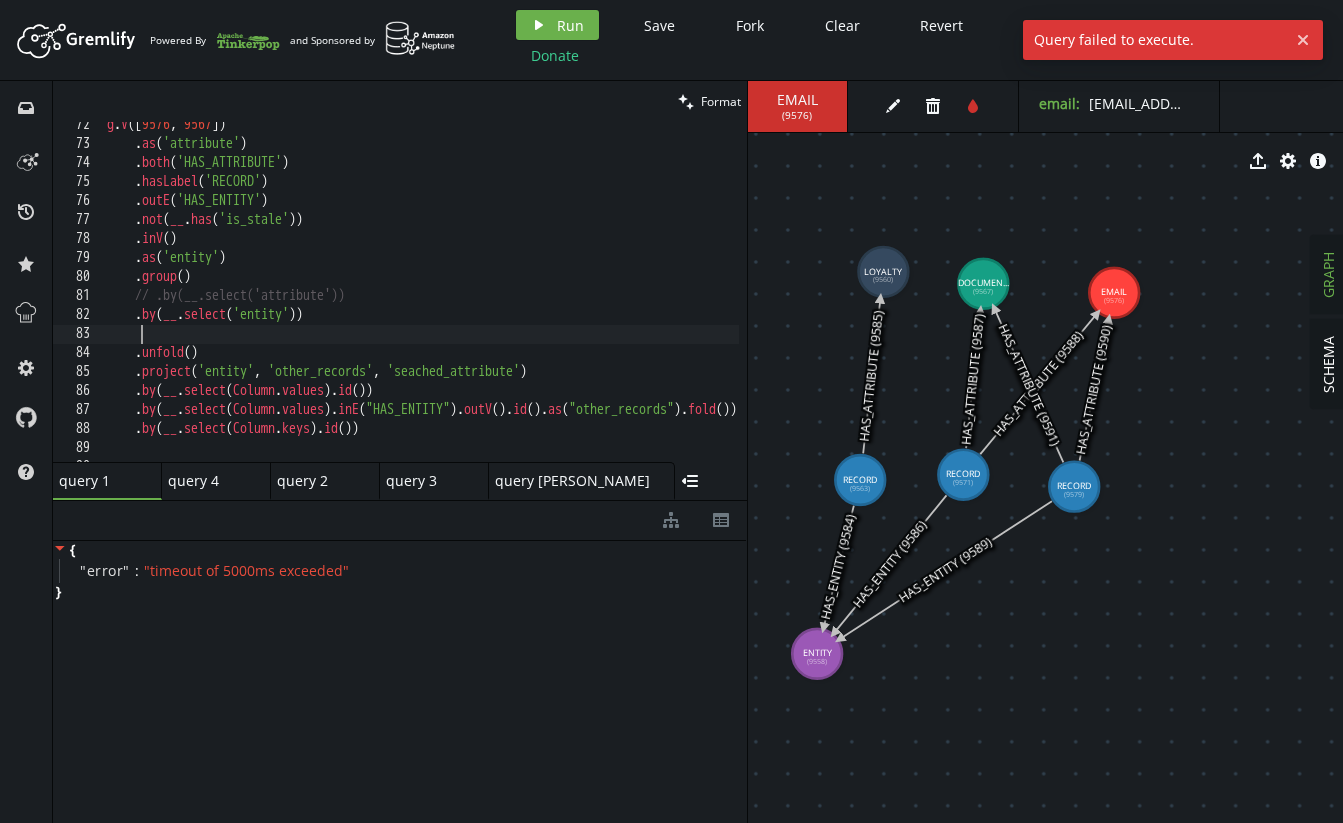 paste on ".by(__.select('attribute'))" 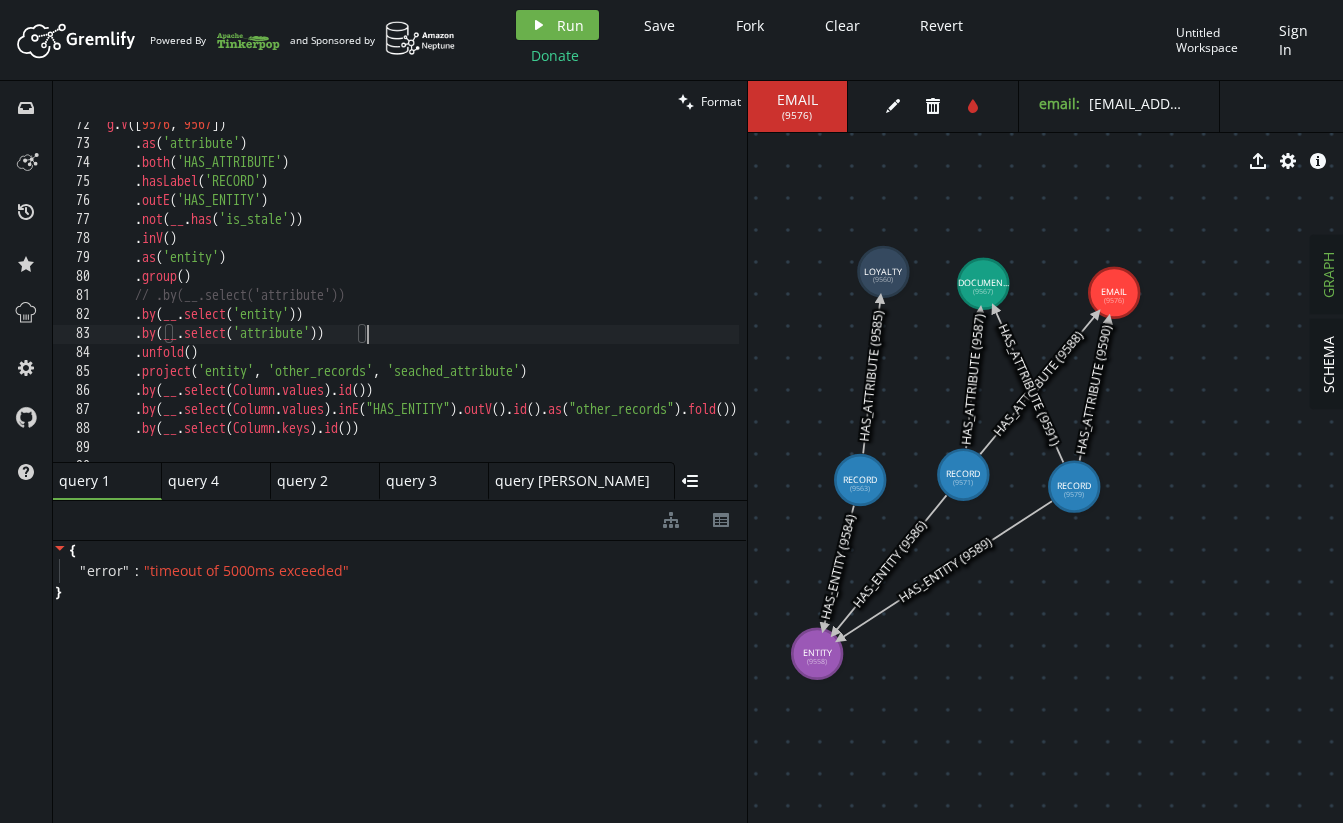 click on "g . V ([ 9576 ,   9567 ])        . as ( 'attribute' )      . both ( 'HAS_ATTRIBUTE' )      . hasLabel ( 'RECORD' )      . outE ( 'HAS_ENTITY' )      . not ( __ . has ( 'is_stale' ))      . inV ( )      . as ( 'entity' )      . group ( )      // .by(__.select('attribute'))      . by ( __ . select ( 'entity' ))      . by ( __ . select ( 'attribute' ))      . unfold ( )      . project ( 'entity' ,   'other_records' ,   'seached_attribute' )      . by ( __ . select ( Column . values ) . id ( ))      . by ( __ . select ( Column . values ) . inE ( "HAS_ENTITY" ) . outV ( ) . id ( ) . as ( "other_records" ) . fold ( ))      . by ( __ . select ( Column . keys ) . id ( ))" at bounding box center (611, 300) 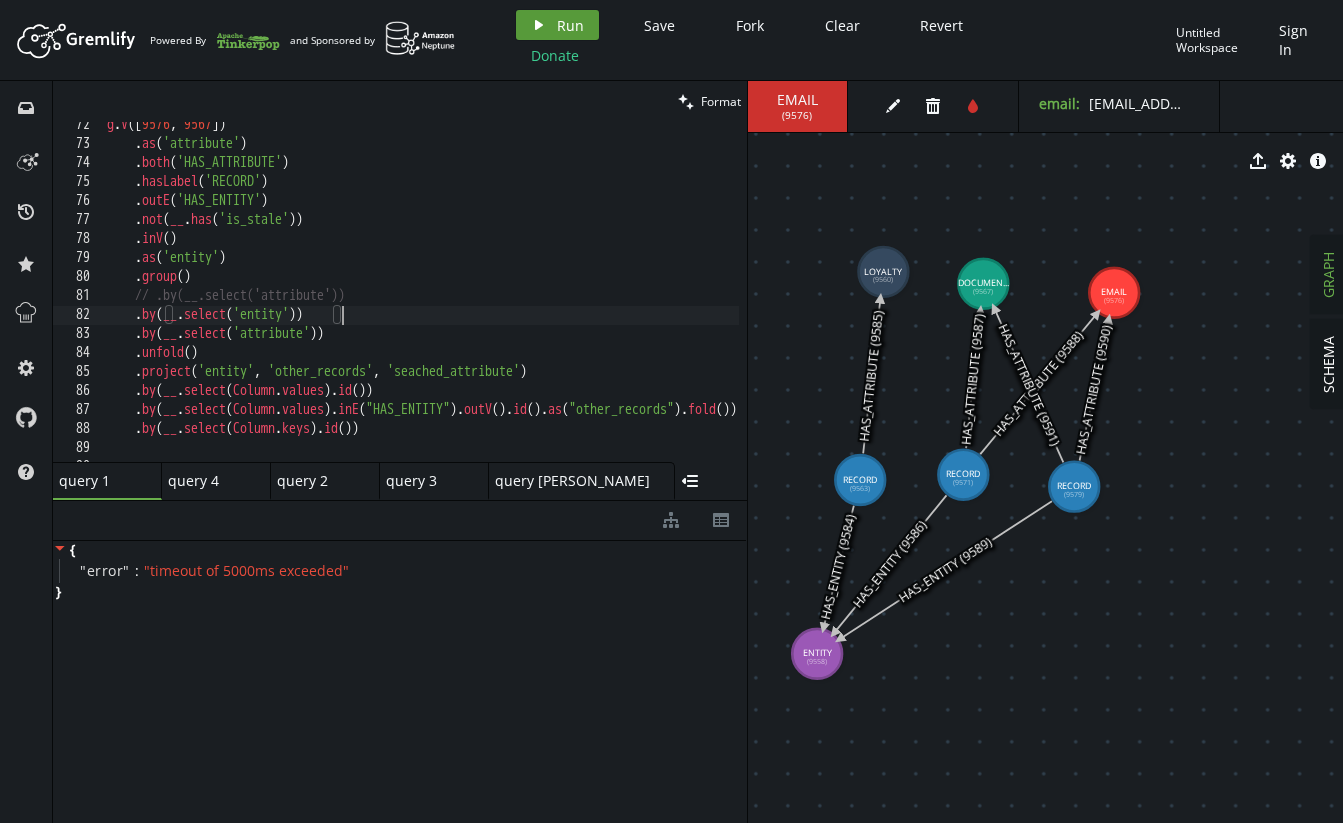 click on "Run" at bounding box center (570, 25) 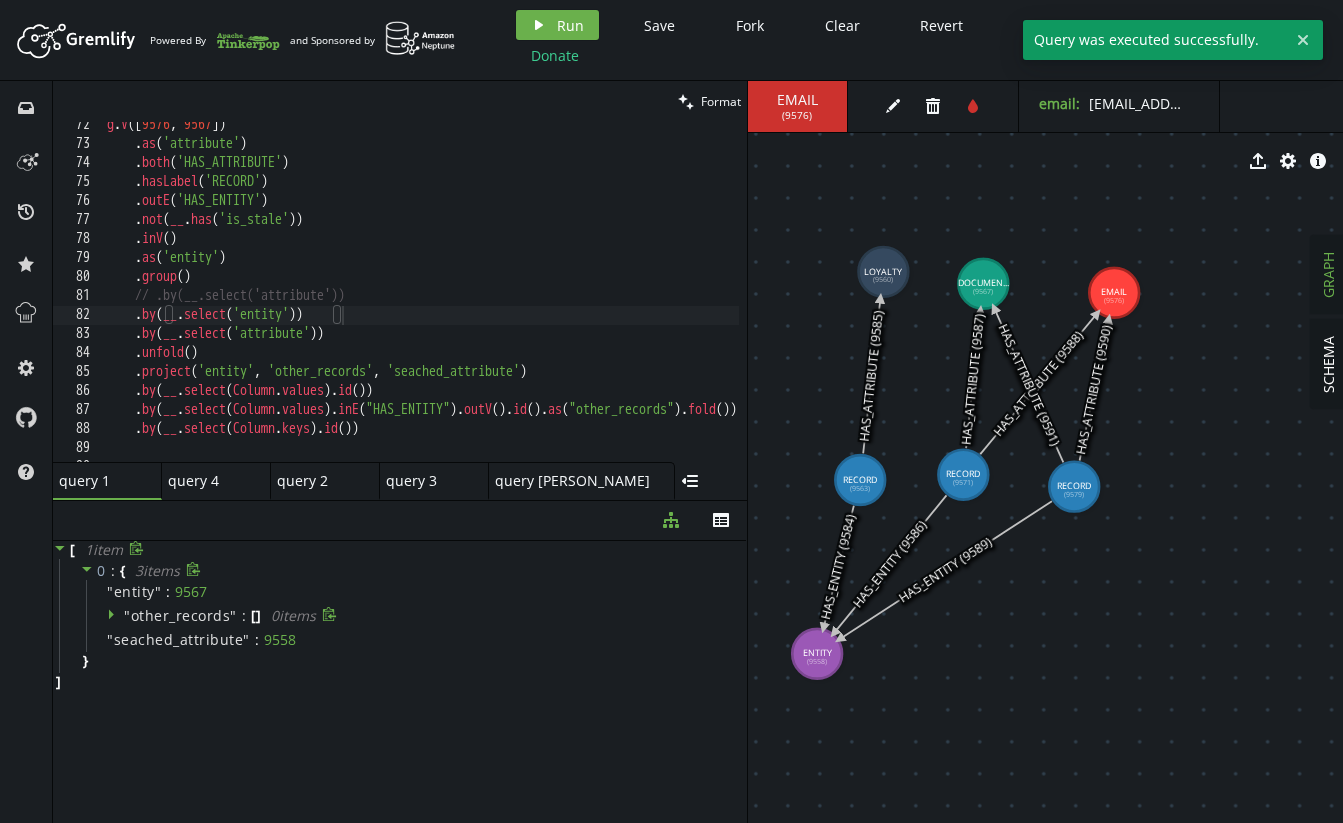 click 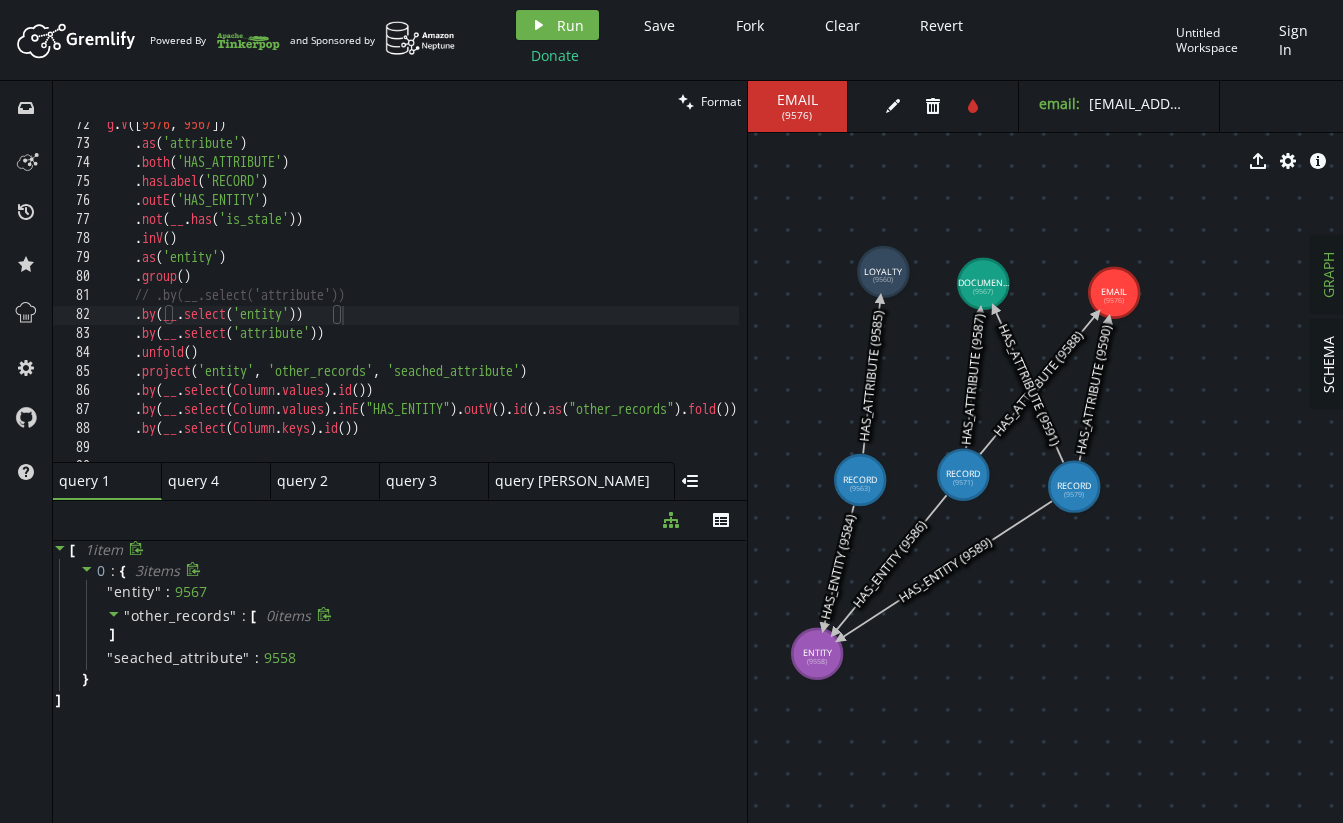 click 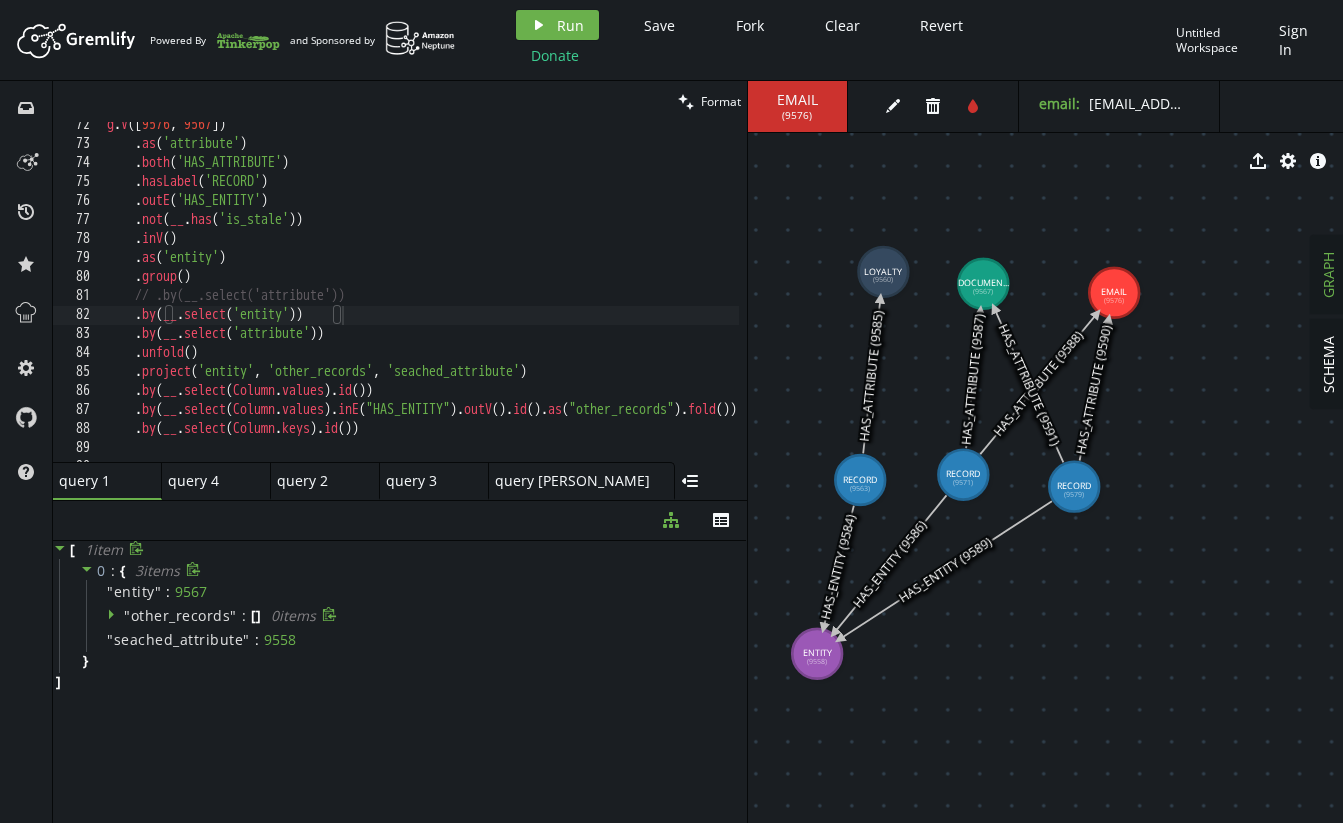type on ".by(__.select('attribute'))" 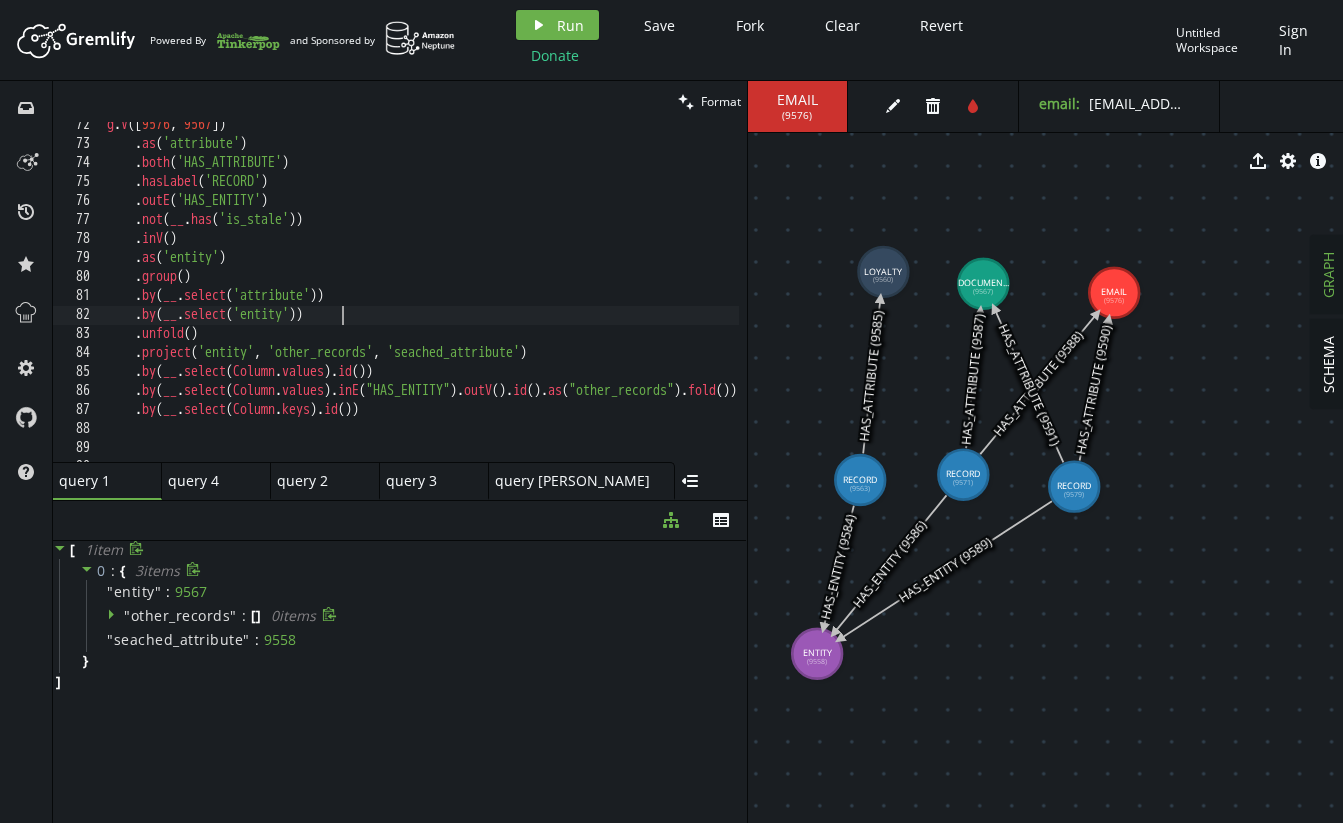 click on "g . V ([ 9576 ,   9567 ])        . as ( 'attribute' )      . both ( 'HAS_ATTRIBUTE' )      . hasLabel ( 'RECORD' )      . outE ( 'HAS_ENTITY' )      . not ( __ . has ( 'is_stale' ))      . inV ( )      . as ( 'entity' )      . group ( )      . by ( __ . select ( 'attribute' ))      . by ( __ . select ( 'entity' ))      . unfold ( )      . project ( 'entity' ,   'other_records' ,   'seached_attribute' )      . by ( __ . select ( Column . values ) . id ( ))      . by ( __ . select ( Column . values ) . inE ( "HAS_ENTITY" ) . outV ( ) . id ( ) . as ( "other_records" ) . fold ( ))      . by ( __ . select ( Column . keys ) . id ( ))" at bounding box center [611, 300] 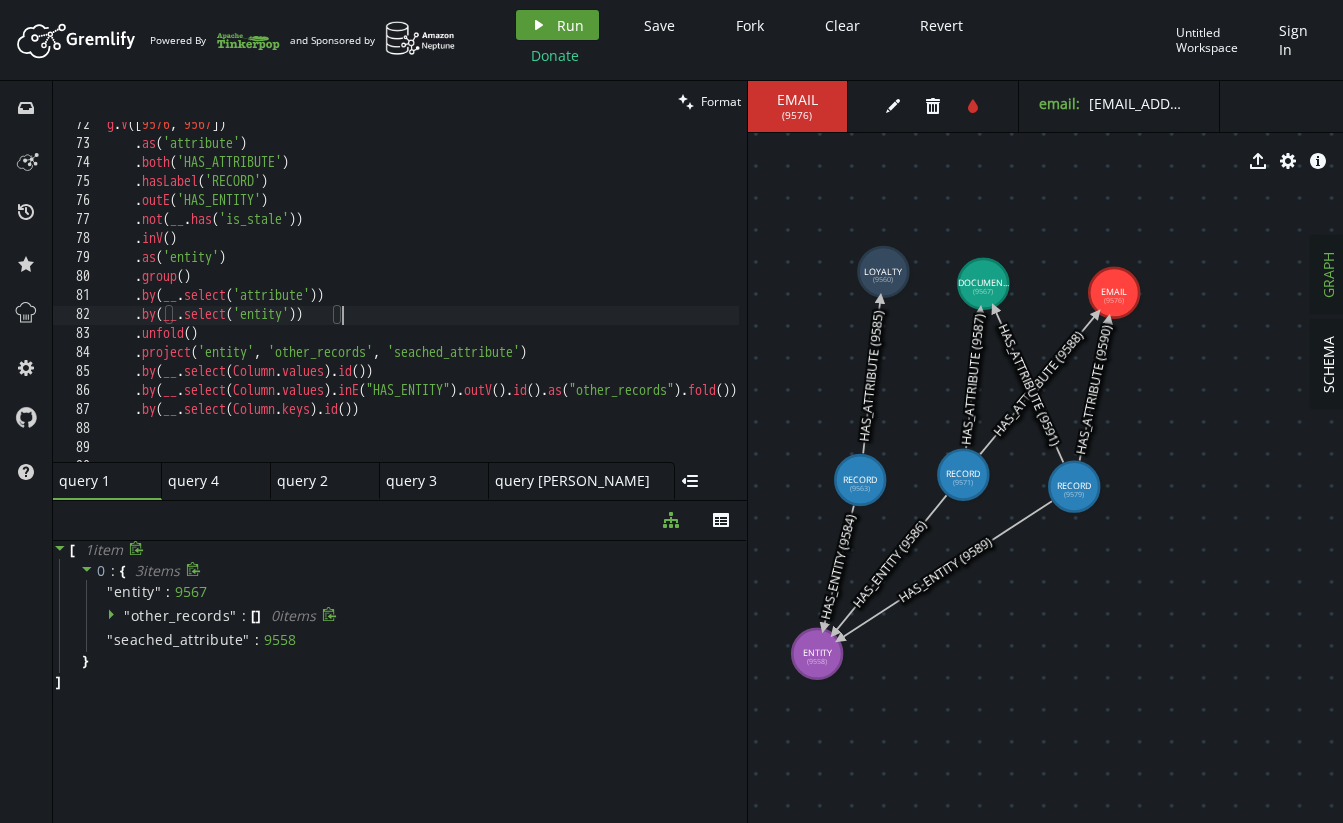 click on "Run" at bounding box center [570, 25] 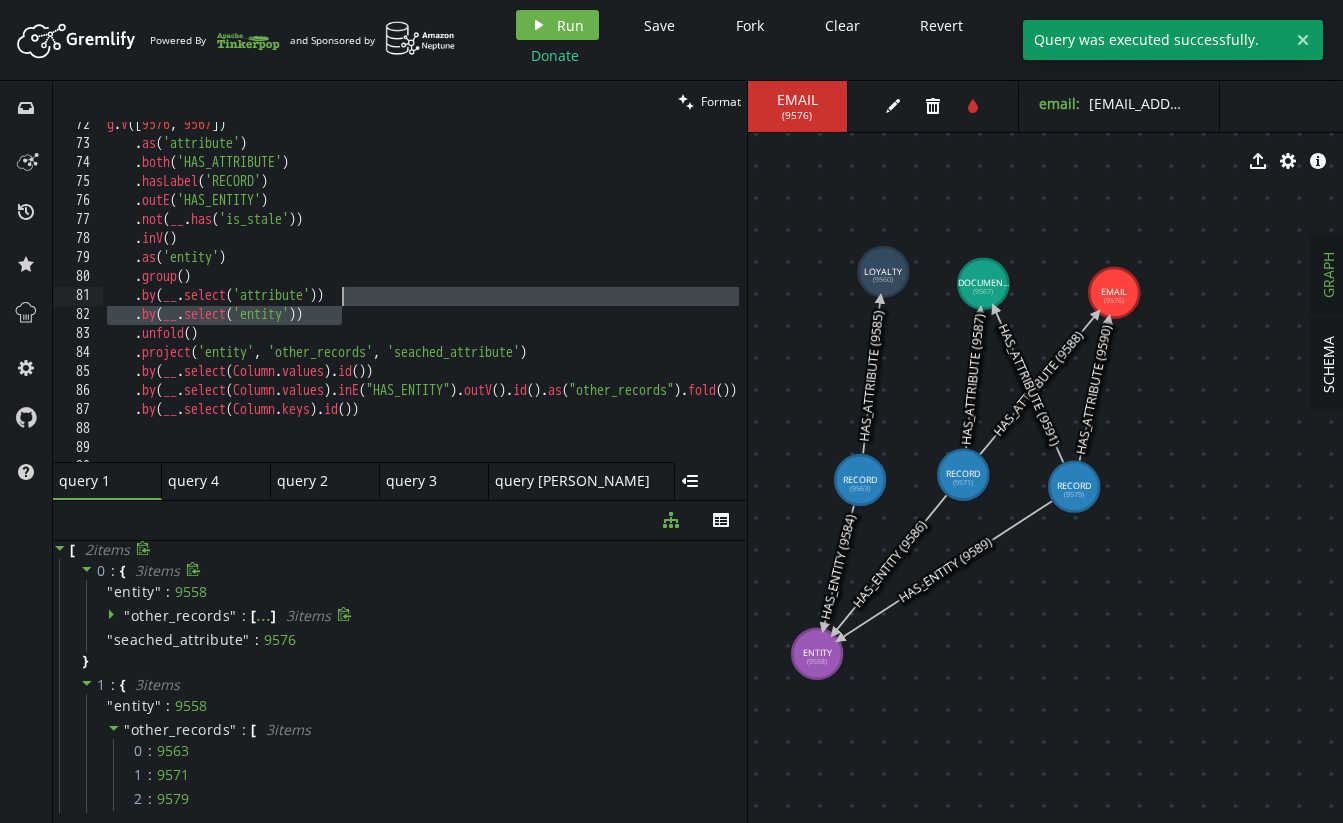drag, startPoint x: 365, startPoint y: 318, endPoint x: 344, endPoint y: 294, distance: 31.890438 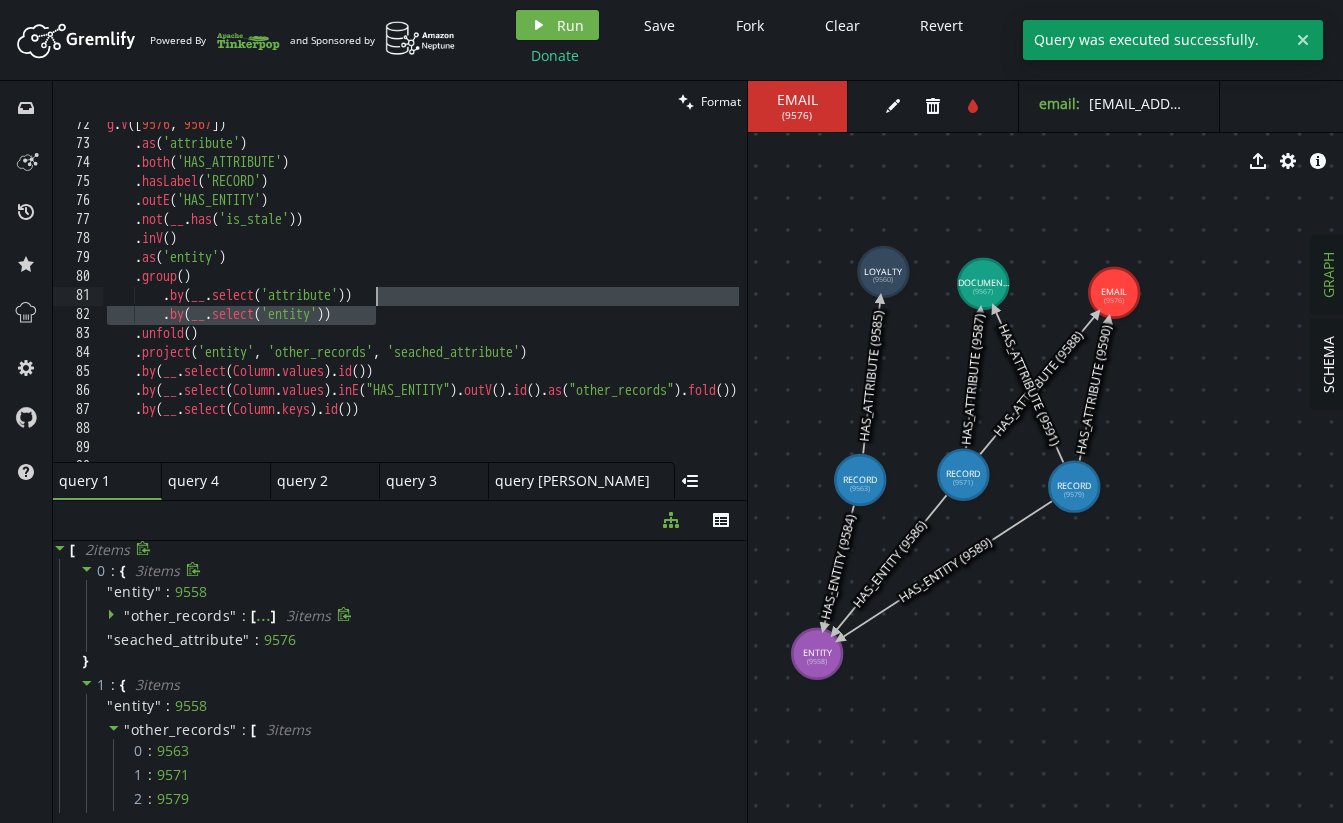 click on "g . V ([ 9576 ,   9567 ])        . as ( 'attribute' )      . both ( 'HAS_ATTRIBUTE' )      . hasLabel ( 'RECORD' )      . outE ( 'HAS_ENTITY' )      . not ( __ . has ( 'is_stale' ))      . inV ( )      . as ( 'entity' )      . group ( )           . by ( __ . select ( 'attribute' ))           . by ( __ . select ( 'entity' ))      . unfold ( )      . project ( 'entity' ,   'other_records' ,   'seached_attribute' )      . by ( __ . select ( Column . values ) . id ( ))      . by ( __ . select ( Column . values ) . inE ( "HAS_ENTITY" ) . outV ( ) . id ( ) . as ( "other_records" ) . fold ( ))      . by ( __ . select ( Column . keys ) . id ( ))" at bounding box center [611, 300] 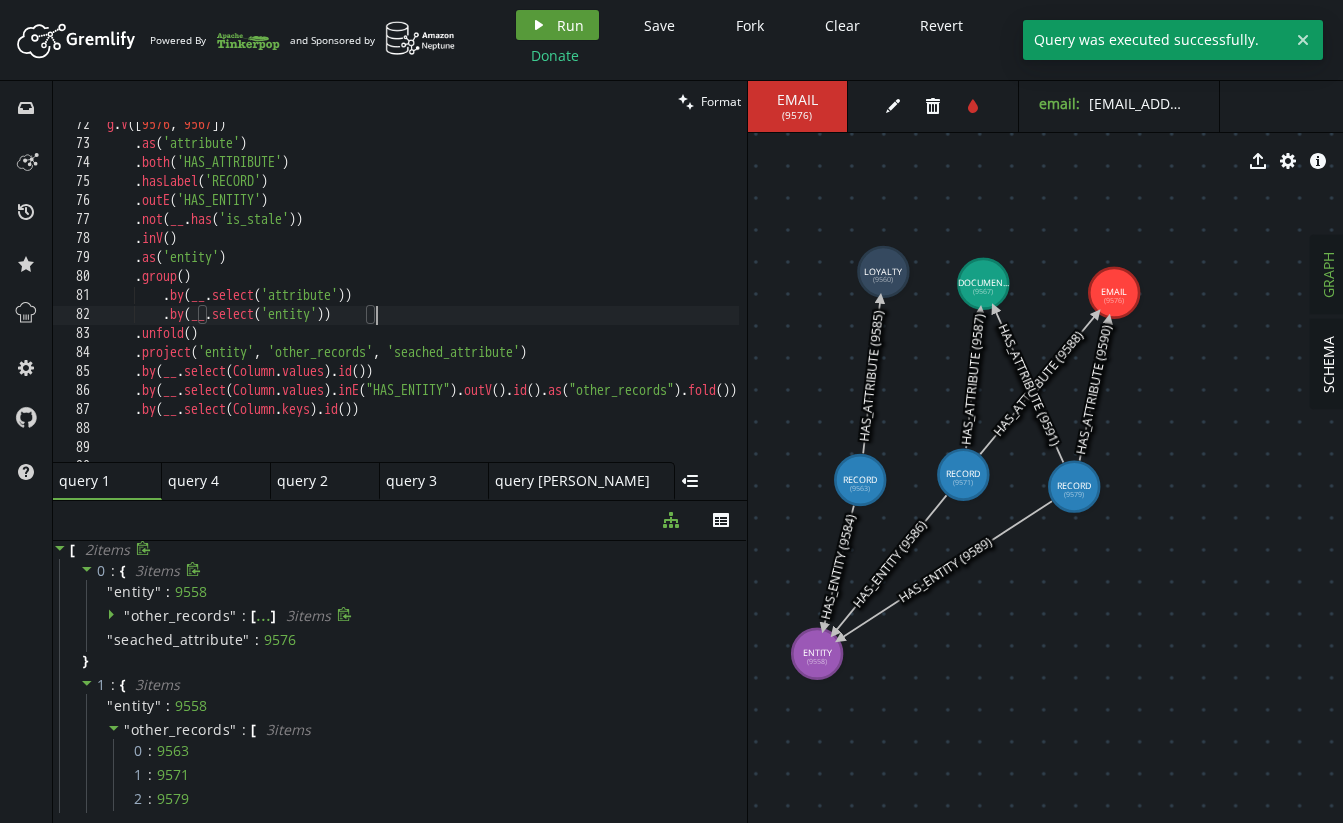 click on "play Run" at bounding box center (557, 25) 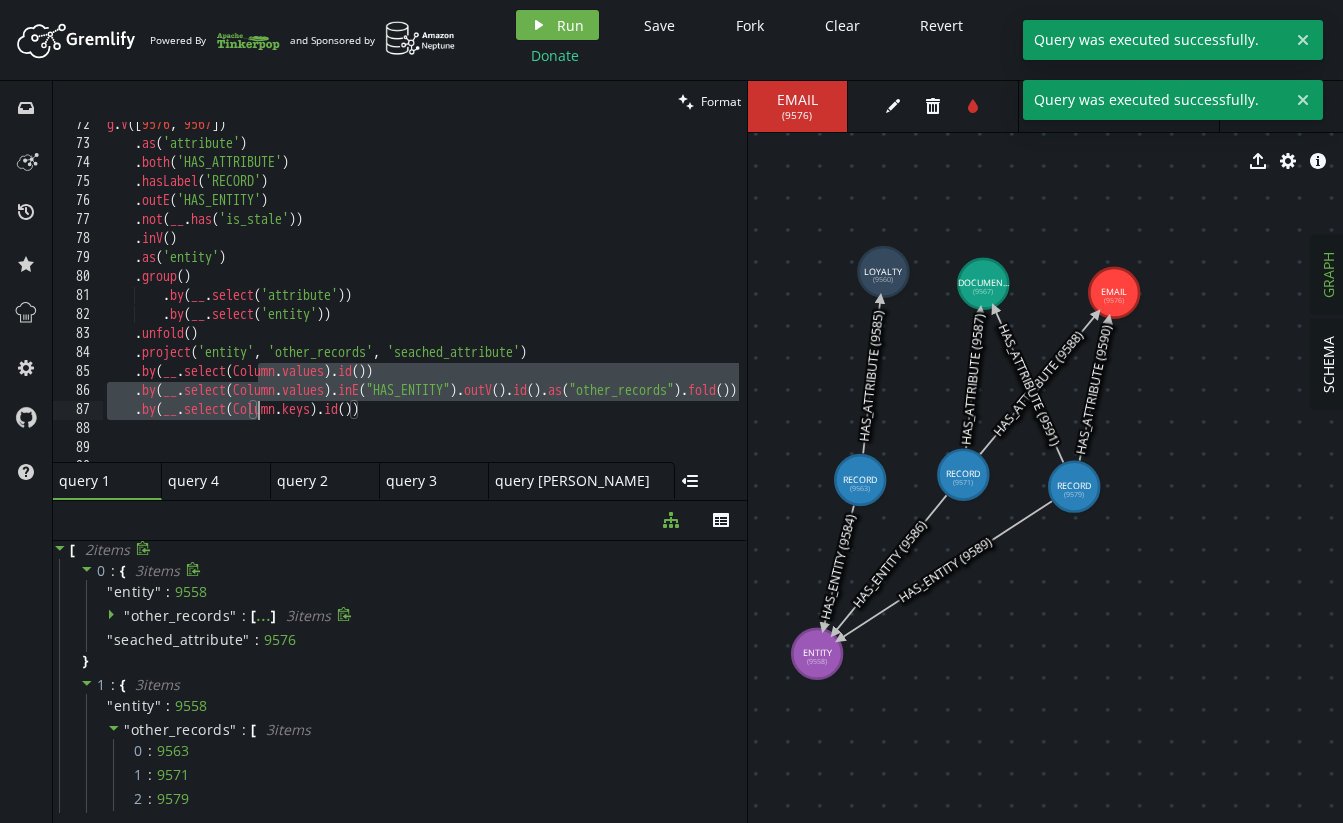 drag, startPoint x: 260, startPoint y: 366, endPoint x: 260, endPoint y: 404, distance: 38 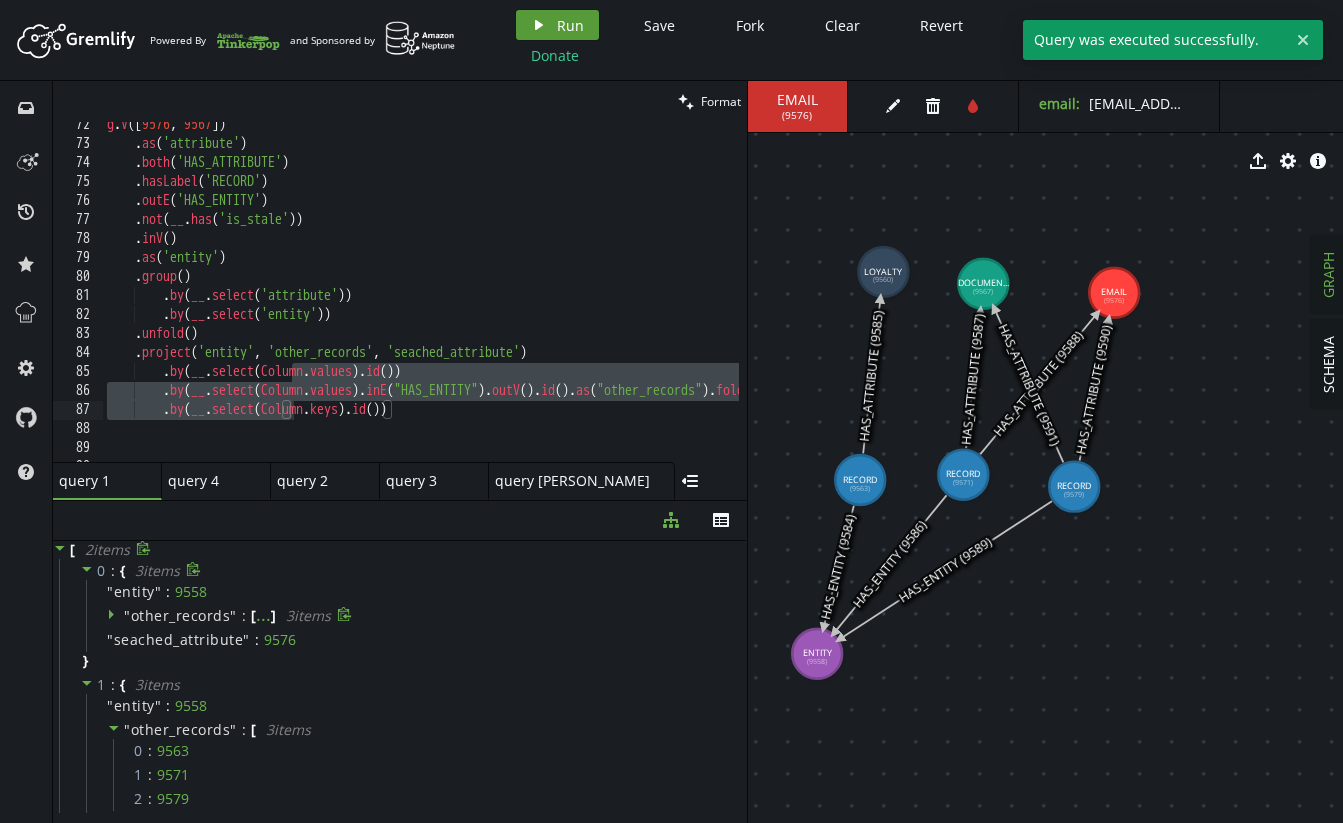 click on "Run" at bounding box center [570, 25] 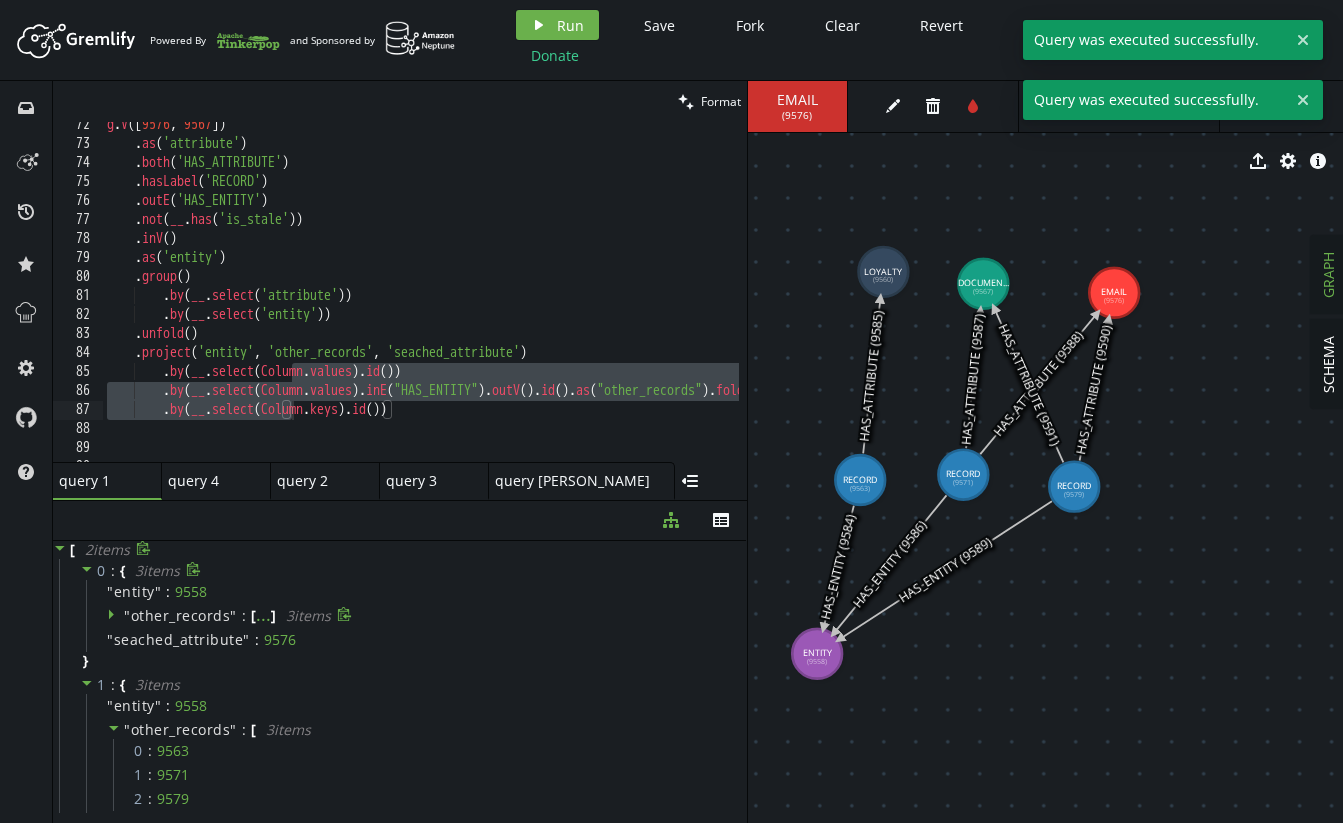 click on "g . V ([ 9576 ,   9567 ])        . as ( 'attribute' )      . both ( 'HAS_ATTRIBUTE' )      . hasLabel ( 'RECORD' )      . outE ( 'HAS_ENTITY' )      . not ( __ . has ( 'is_stale' ))      . inV ( )      . as ( 'entity' )      . group ( )           . by ( __ . select ( 'attribute' ))           . by ( __ . select ( 'entity' ))      . unfold ( )      . project ( 'entity' ,   'other_records' ,   'seached_attribute' )           . by ( __ . select ( Column . values ) . id ( ))           . by ( __ . select ( Column . values ) . inE ( "HAS_ENTITY" ) . outV ( ) . id ( ) . as ( "other_records" ) . fold ( ))           . by ( __ . select ( Column . keys ) . id ( ))" at bounding box center [611, 300] 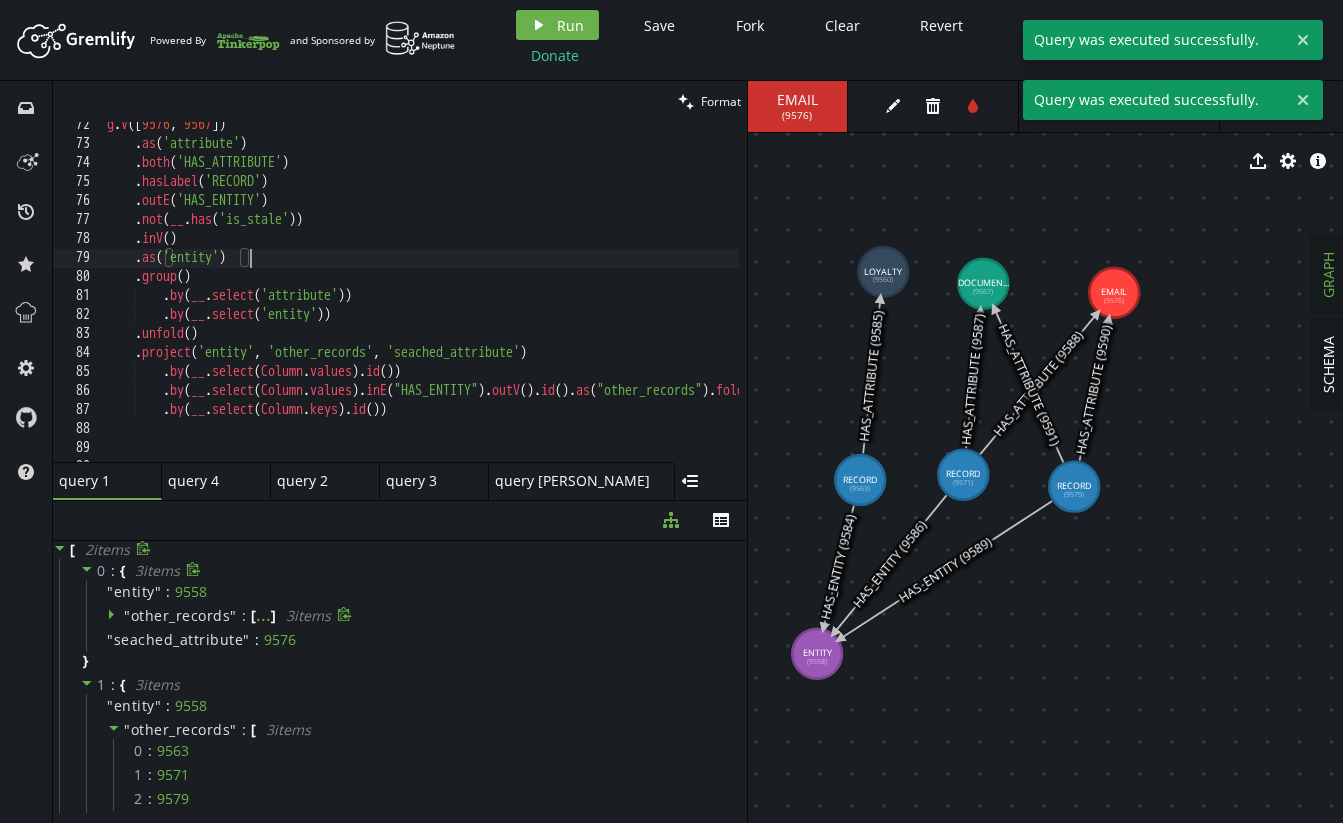 click 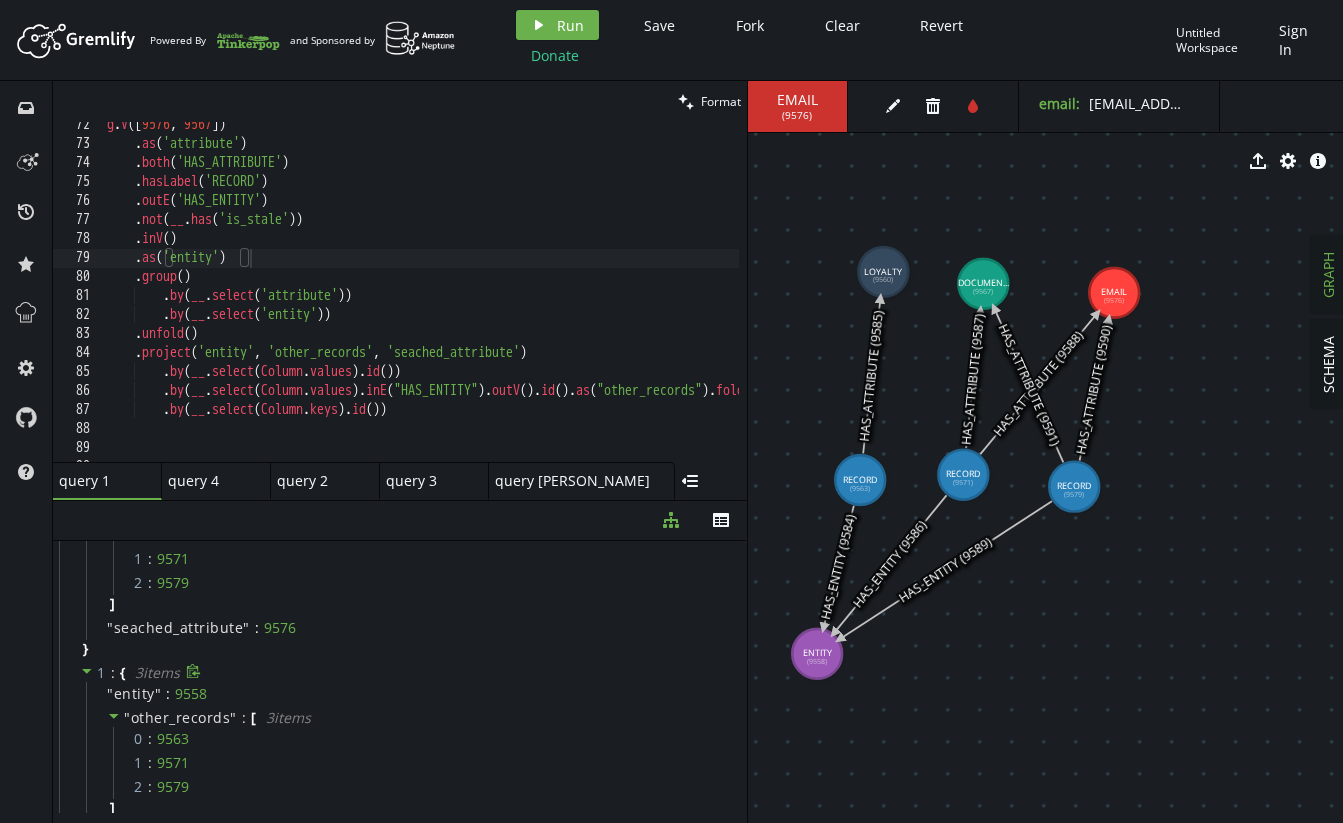 scroll, scrollTop: 0, scrollLeft: 0, axis: both 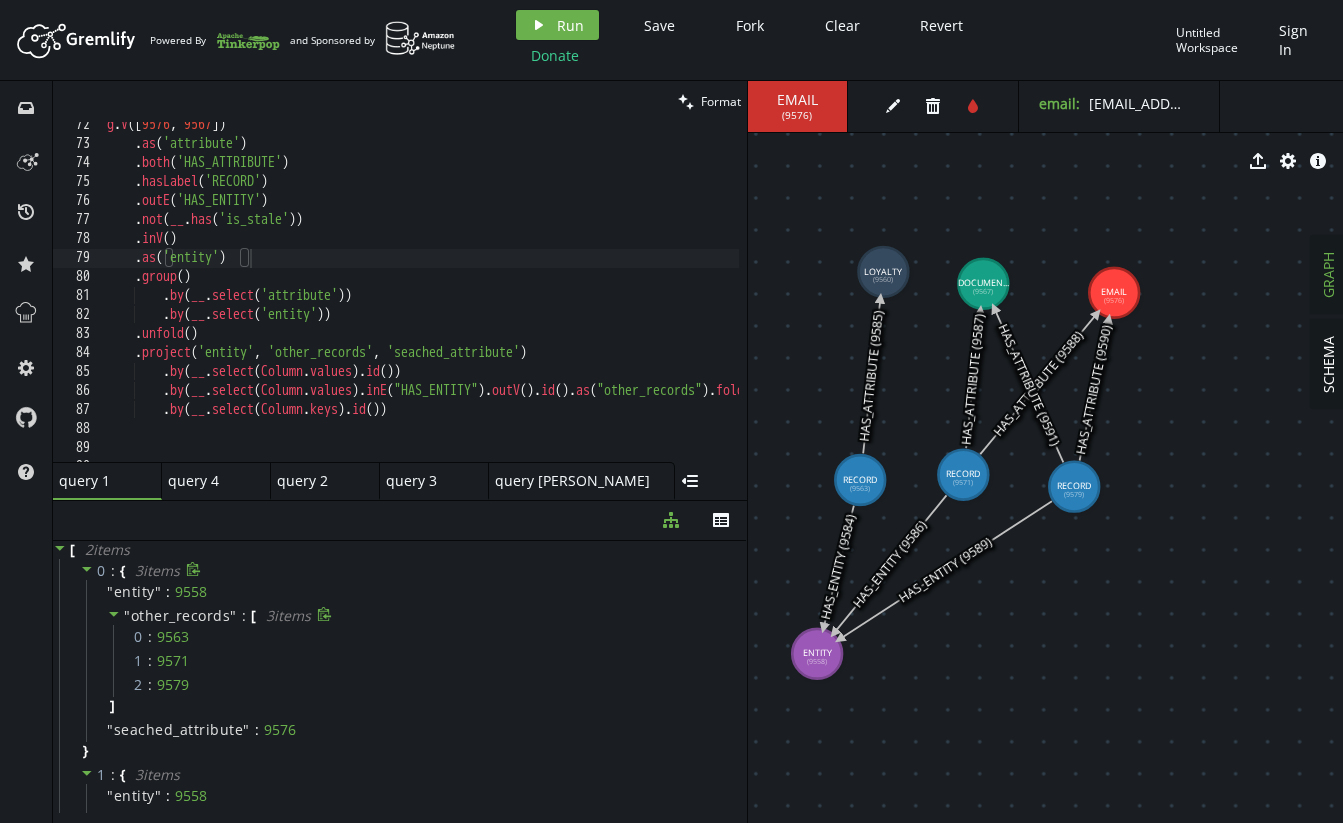 click on "g . V ([ 9576 ,   9567 ])        . as ( 'attribute' )      . both ( 'HAS_ATTRIBUTE' )      . hasLabel ( 'RECORD' )      . outE ( 'HAS_ENTITY' )      . not ( __ . has ( 'is_stale' ))      . inV ( )      . as ( 'entity' )      . group ( )           . by ( __ . select ( 'attribute' ))           . by ( __ . select ( 'entity' ))      . unfold ( )      . project ( 'entity' ,   'other_records' ,   'seached_attribute' )           . by ( __ . select ( Column . values ) . id ( ))           . by ( __ . select ( Column . values ) . inE ( "HAS_ENTITY" ) . outV ( ) . id ( ) . as ( "other_records" ) . fold ( ))           . by ( __ . select ( Column . keys ) . id ( ))" at bounding box center (611, 300) 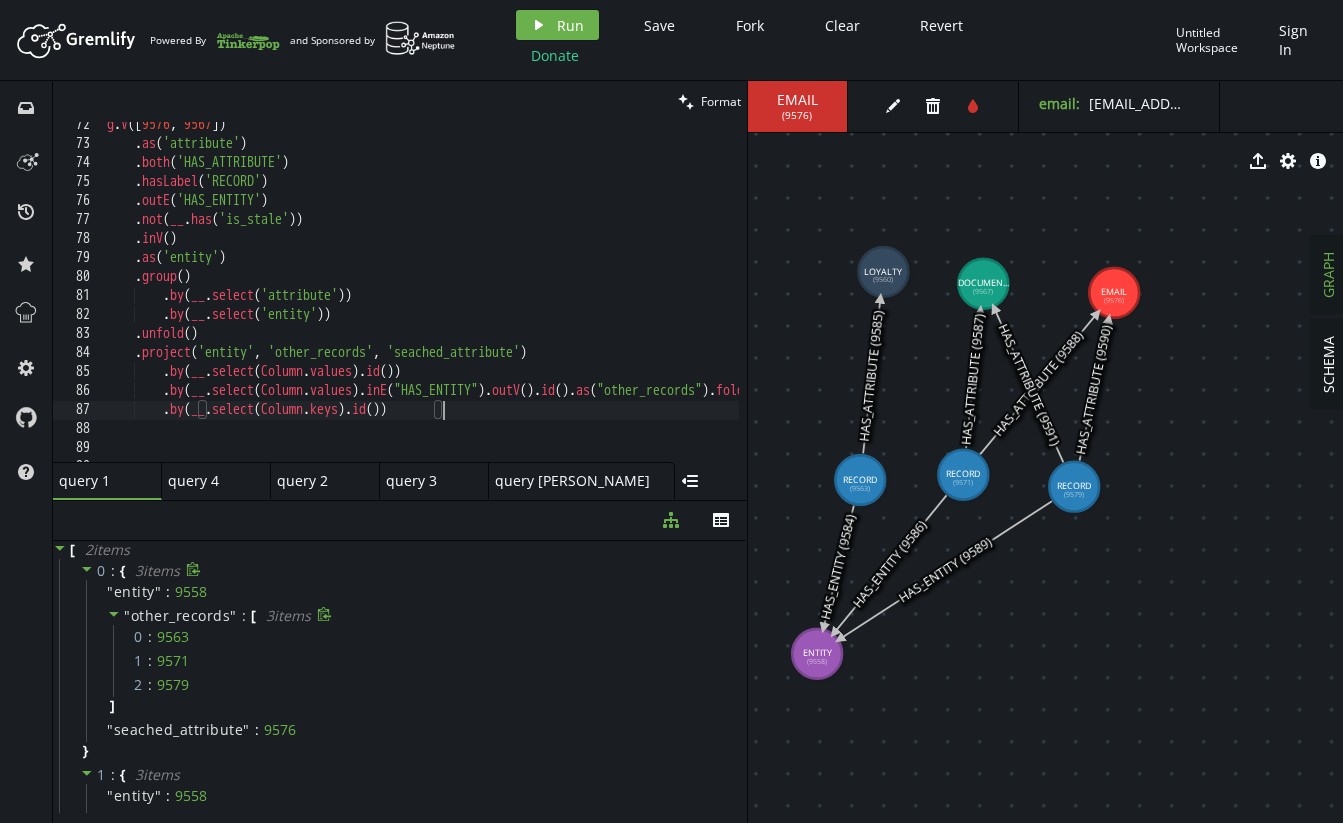 scroll, scrollTop: 0, scrollLeft: 0, axis: both 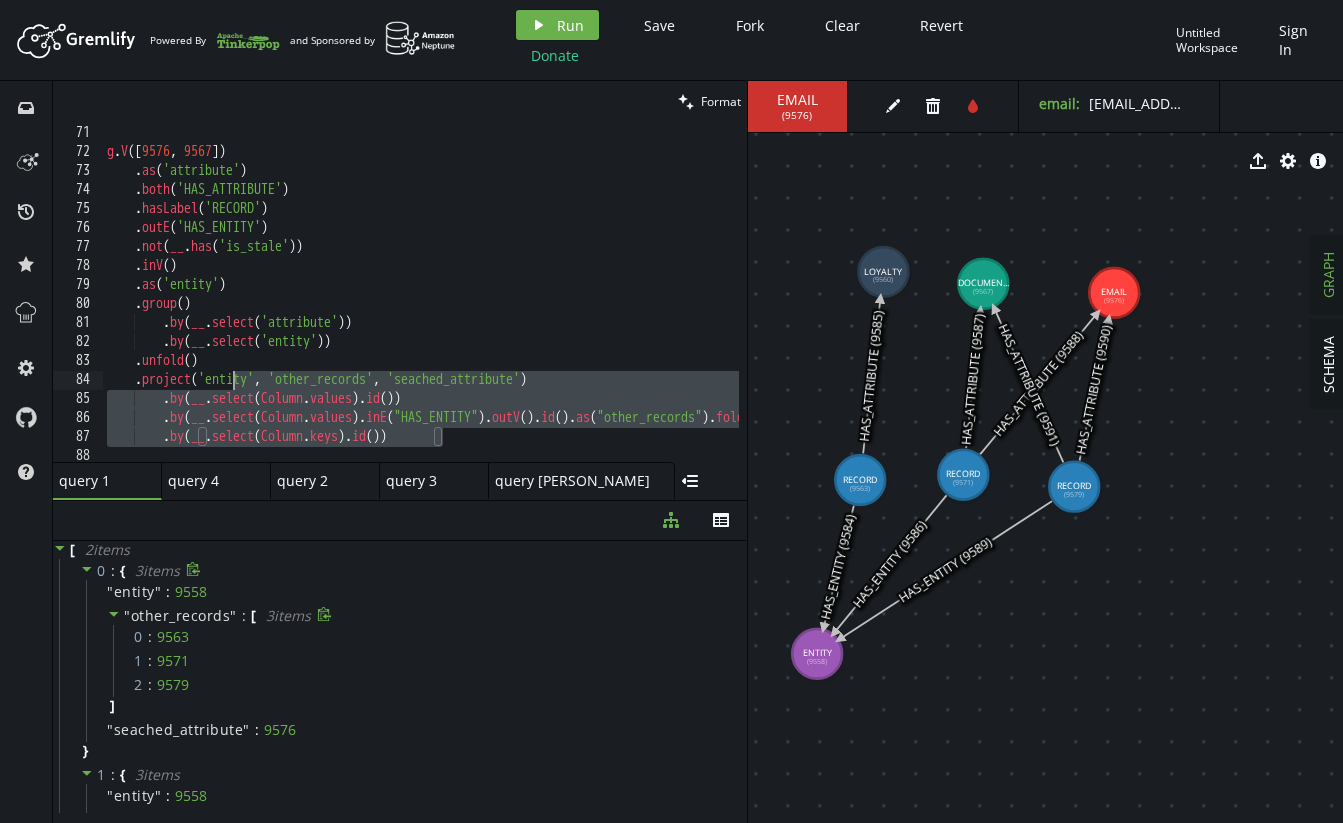 click on "//         .by(__.select('attribute'))      g . V ([ 9576 ,   9567 ])        . as ( 'attribute' )      . both ( 'HAS_ATTRIBUTE' )      . hasLabel ( 'RECORD' )      . outE ( 'HAS_ENTITY' )      . not ( __ . has ( 'is_stale' ))      . inV ( )      . as ( 'entity' )      . group ( )           . by ( __ . select ( 'attribute' ))           . by ( __ . select ( 'entity' ))      . unfold ( )      . project ( 'entity' ,   'other_records' ,   'seached_attribute' )           . by ( __ . select ( Column . values ) . id ( ))           . by ( __ . select ( Column . values ) . inE ( "HAS_ENTITY" ) . outV ( ) . id ( ) . as ( "other_records" ) . fold ( ))           . by ( __ . select ( Column . keys ) . id ( ))" at bounding box center (611, 289) 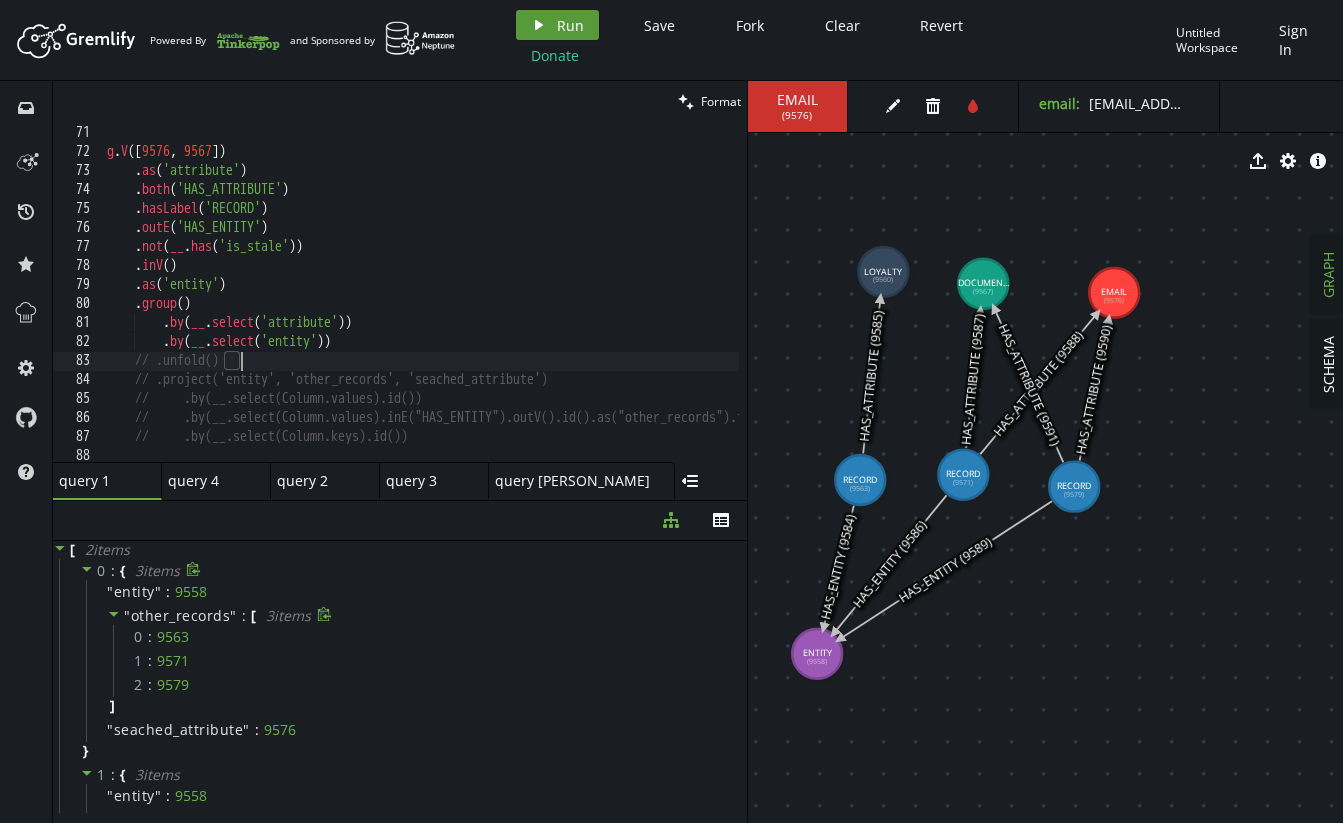 click on "Run" at bounding box center (570, 25) 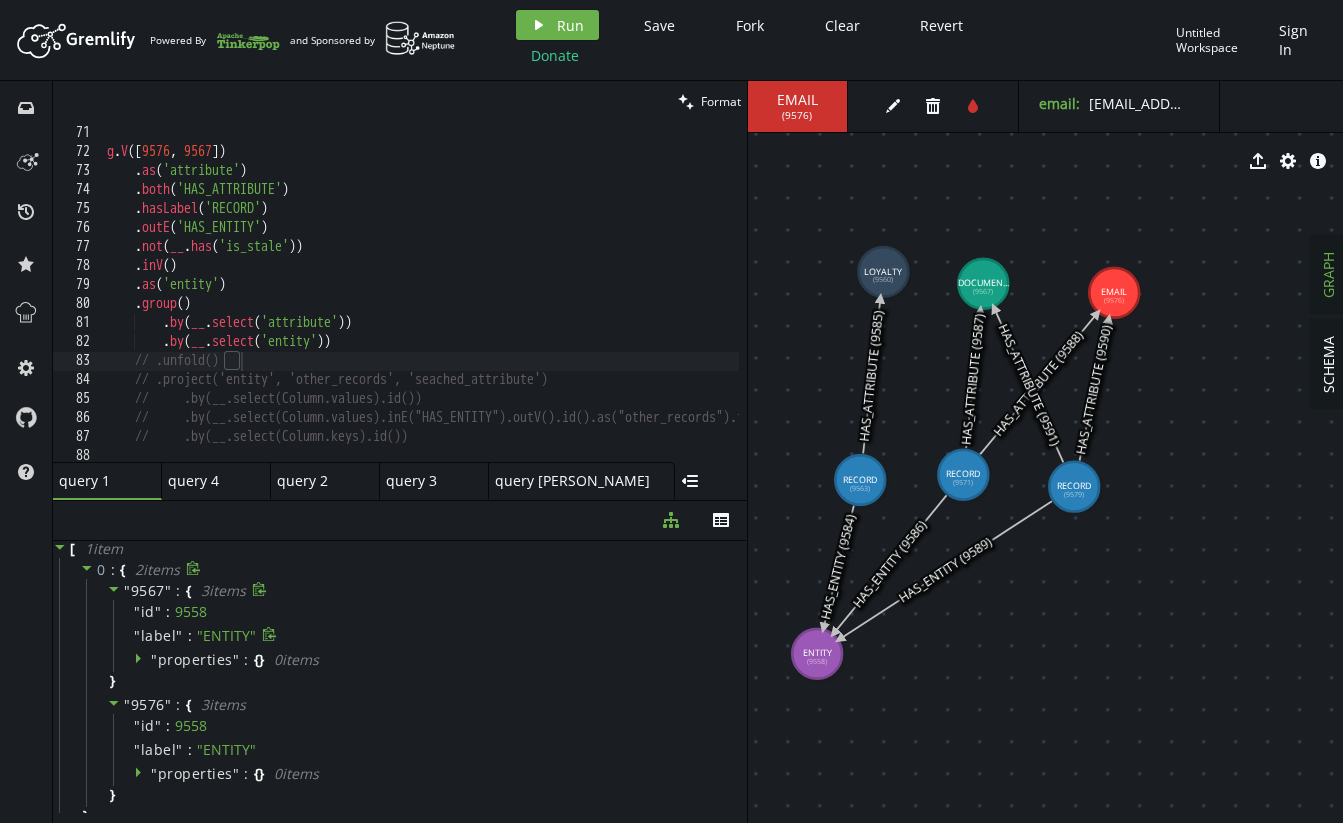 scroll, scrollTop: 0, scrollLeft: 0, axis: both 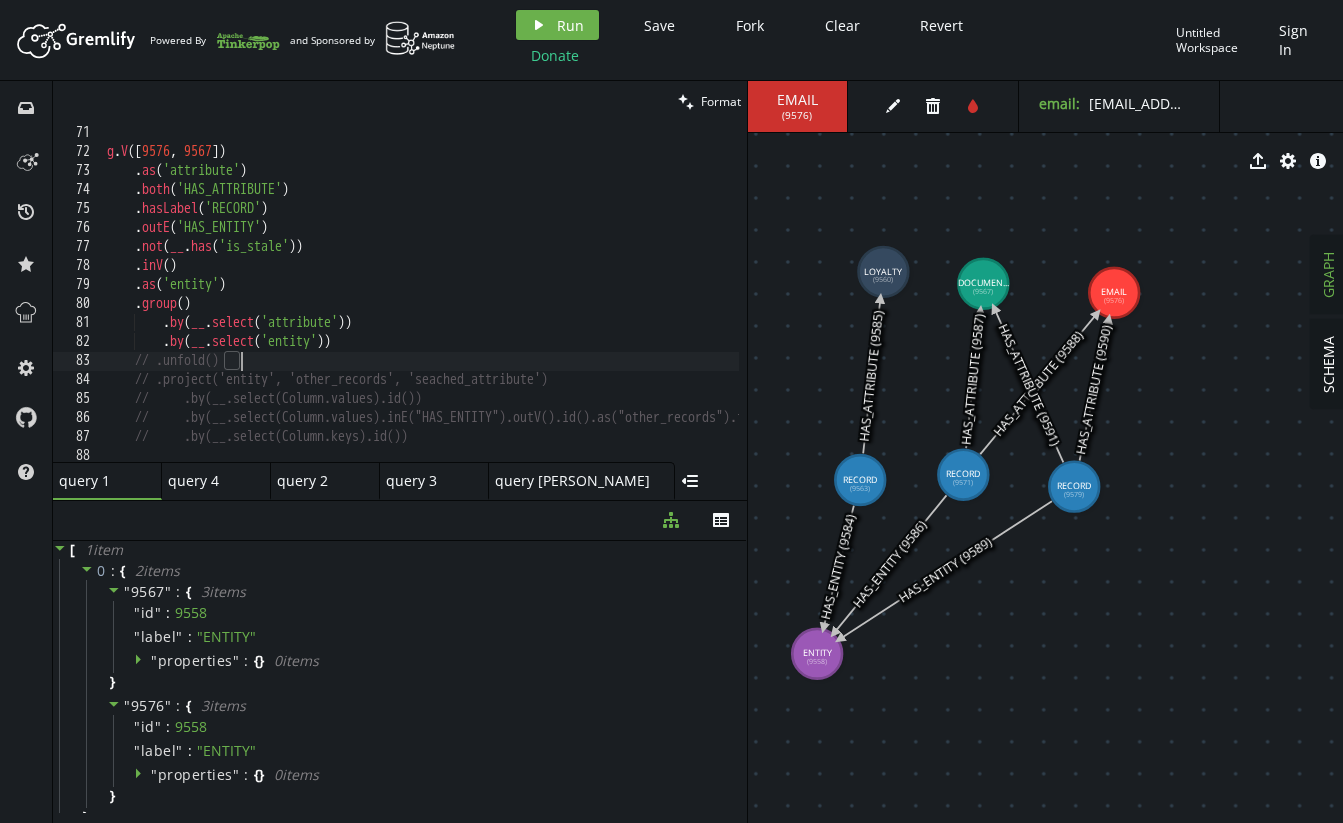 click on "//         .by(__.select('attribute'))      g . V ([ 9576 ,   9567 ])        . as ( 'attribute' )      . both ( 'HAS_ATTRIBUTE' )      . hasLabel ( 'RECORD' )      . outE ( 'HAS_ENTITY' )      . not ( __ . has ( 'is_stale' ))      . inV ( )      . as ( 'entity' )      . group ( )           . by ( __ . select ( 'attribute' ))           . by ( __ . select ( 'entity' ))      // .unfold()      // .project('entity', 'other_records', 'seached_attribute')      //     .by(__.select(Column.values).id())      //     .by(__.select(Column.values).inE("HAS_ENTITY").outV().id().as("other_records").fold())      //     .by(__.select(Column.keys).id())" at bounding box center [611, 289] 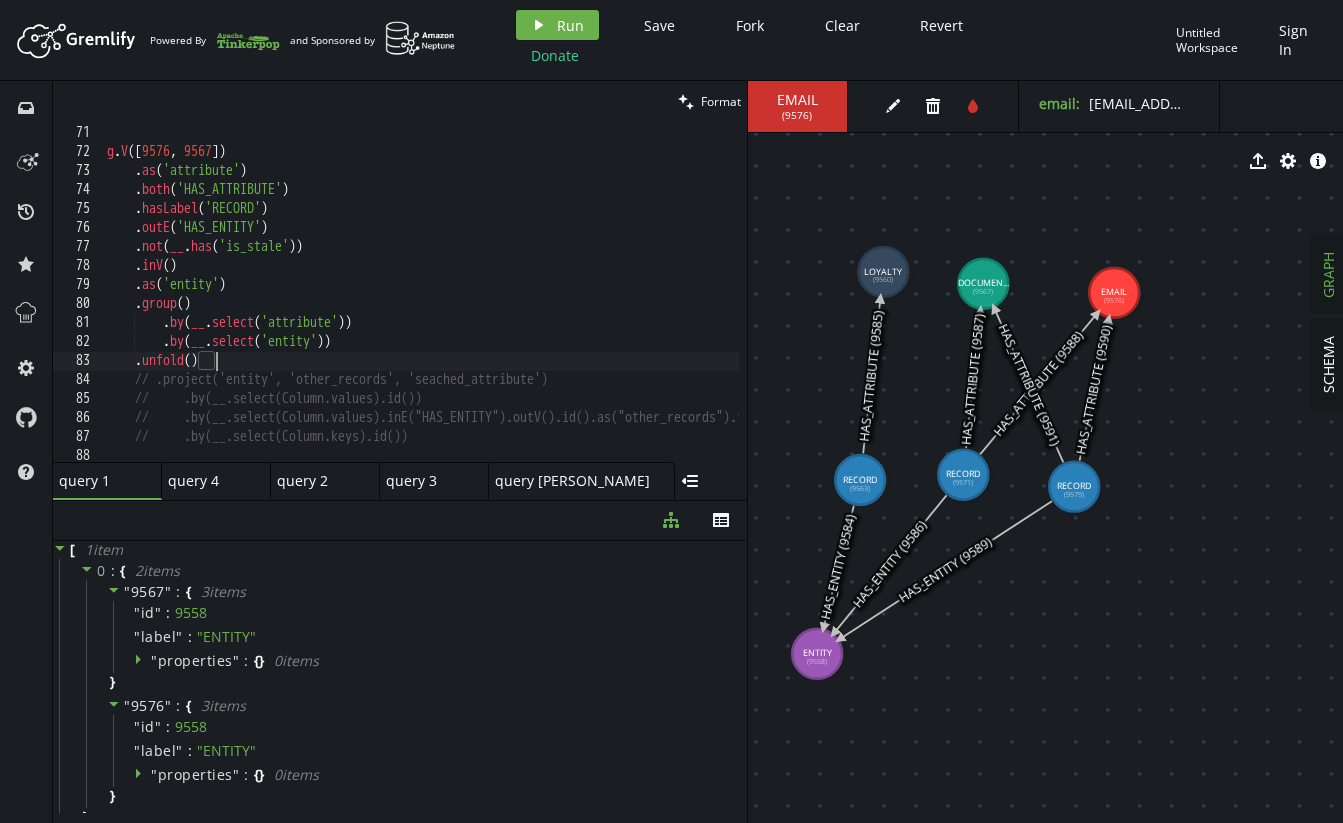 scroll, scrollTop: 1364, scrollLeft: 0, axis: vertical 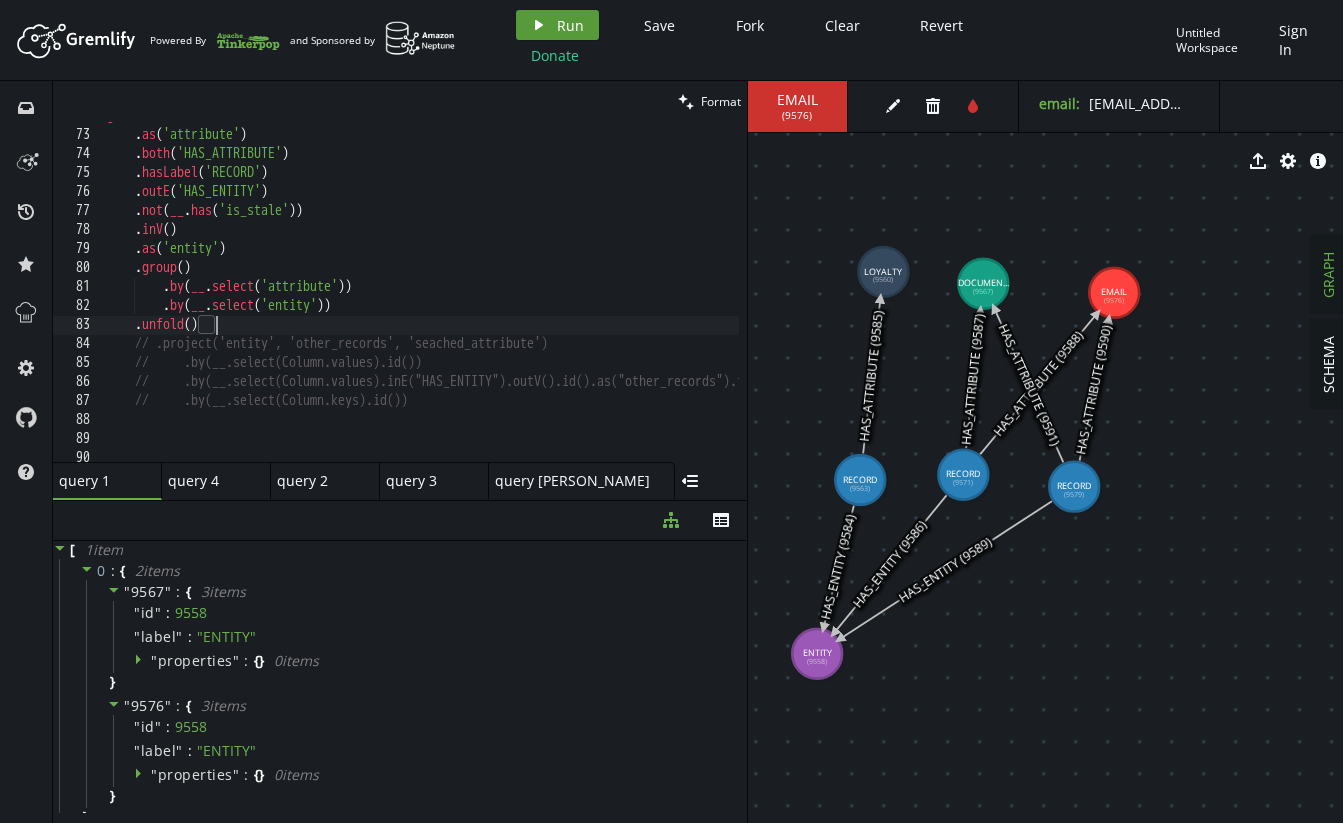 click on "Run" at bounding box center [570, 25] 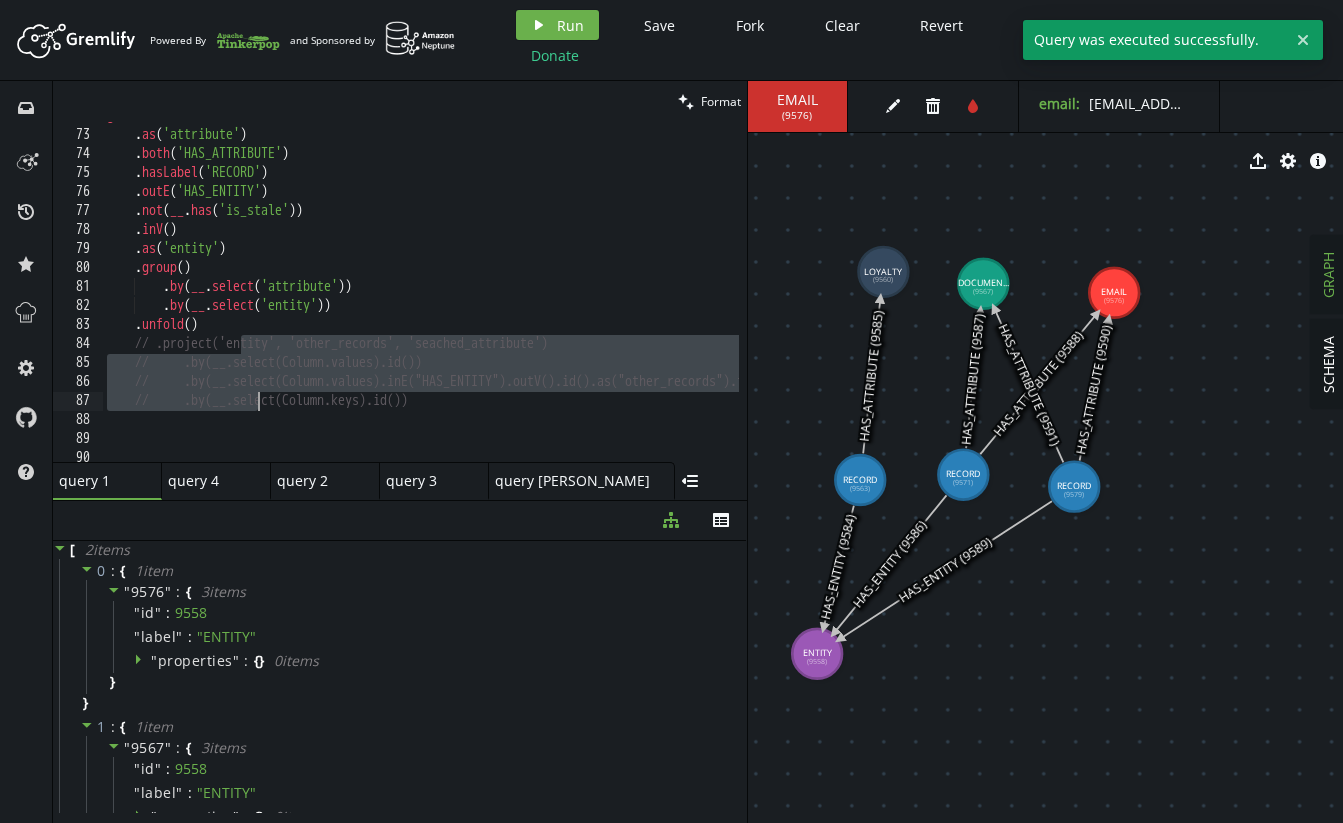 drag, startPoint x: 240, startPoint y: 340, endPoint x: 257, endPoint y: 397, distance: 59.48109 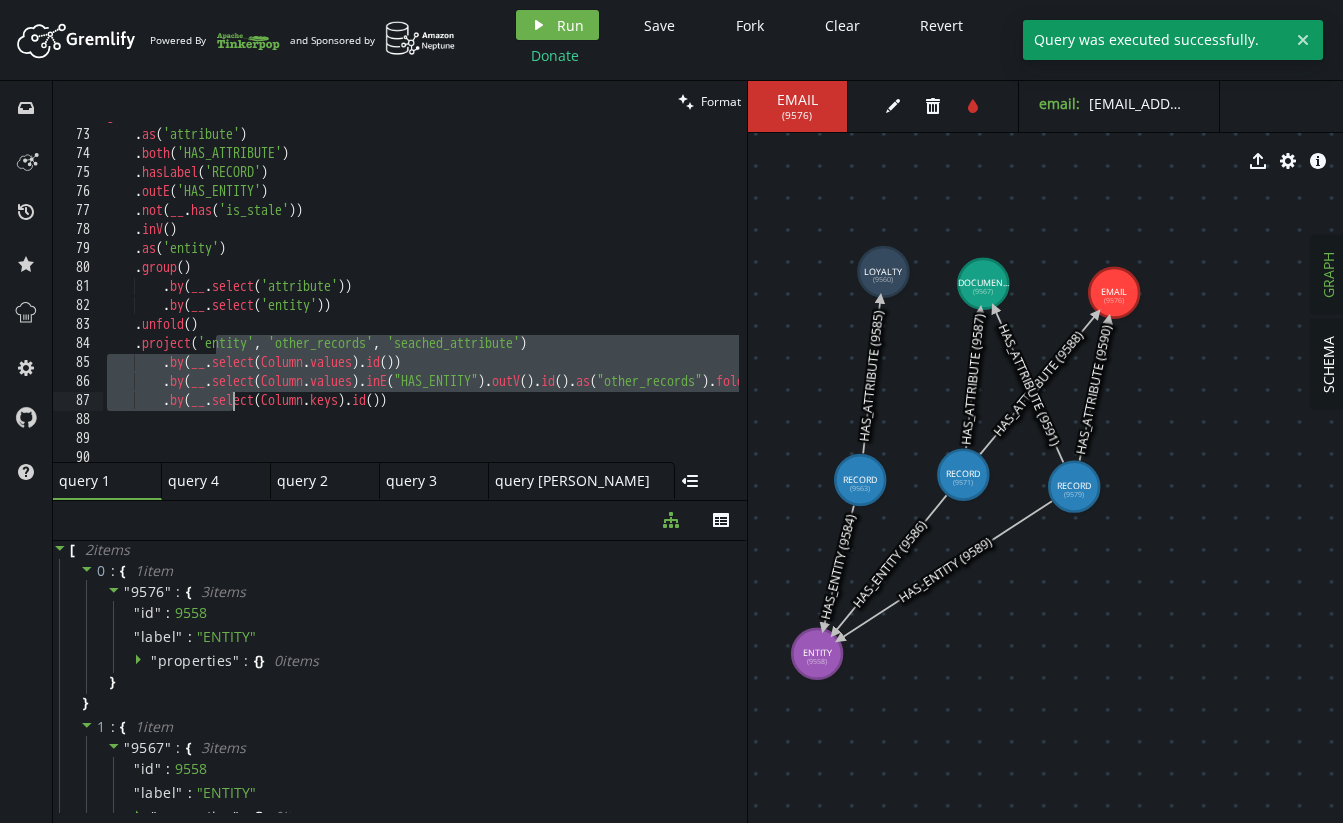 click on "g . V ([ 9576 ,   9567 ])        . as ( 'attribute' )      . both ( 'HAS_ATTRIBUTE' )      . hasLabel ( 'RECORD' )      . outE ( 'HAS_ENTITY' )      . not ( __ . has ( 'is_stale' ))      . inV ( )      . as ( 'entity' )      . group ( )           . by ( __ . select ( 'attribute' ))           . by ( __ . select ( 'entity' ))      . unfold ( )      . project ( 'entity' ,   'other_records' ,   'seached_attribute' )           . by ( __ . select ( Column . values ) . id ( ))           . by ( __ . select ( Column . values ) . inE ( "HAS_ENTITY" ) . outV ( ) . id ( ) . as ( "other_records" ) . fold ( ))           . by ( __ . select ( Column . keys ) . id ( ))" at bounding box center [611, 291] 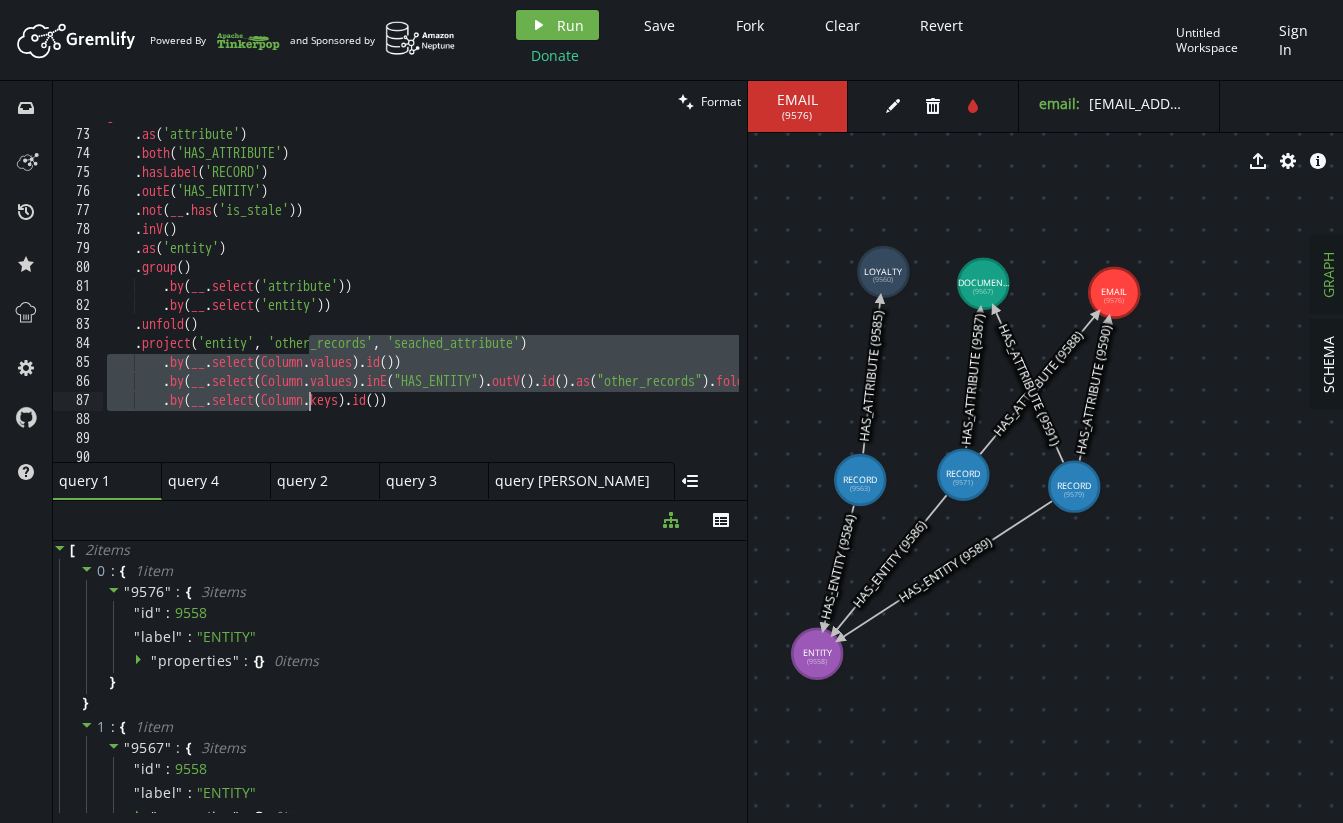 drag, startPoint x: 308, startPoint y: 345, endPoint x: 310, endPoint y: 401, distance: 56.0357 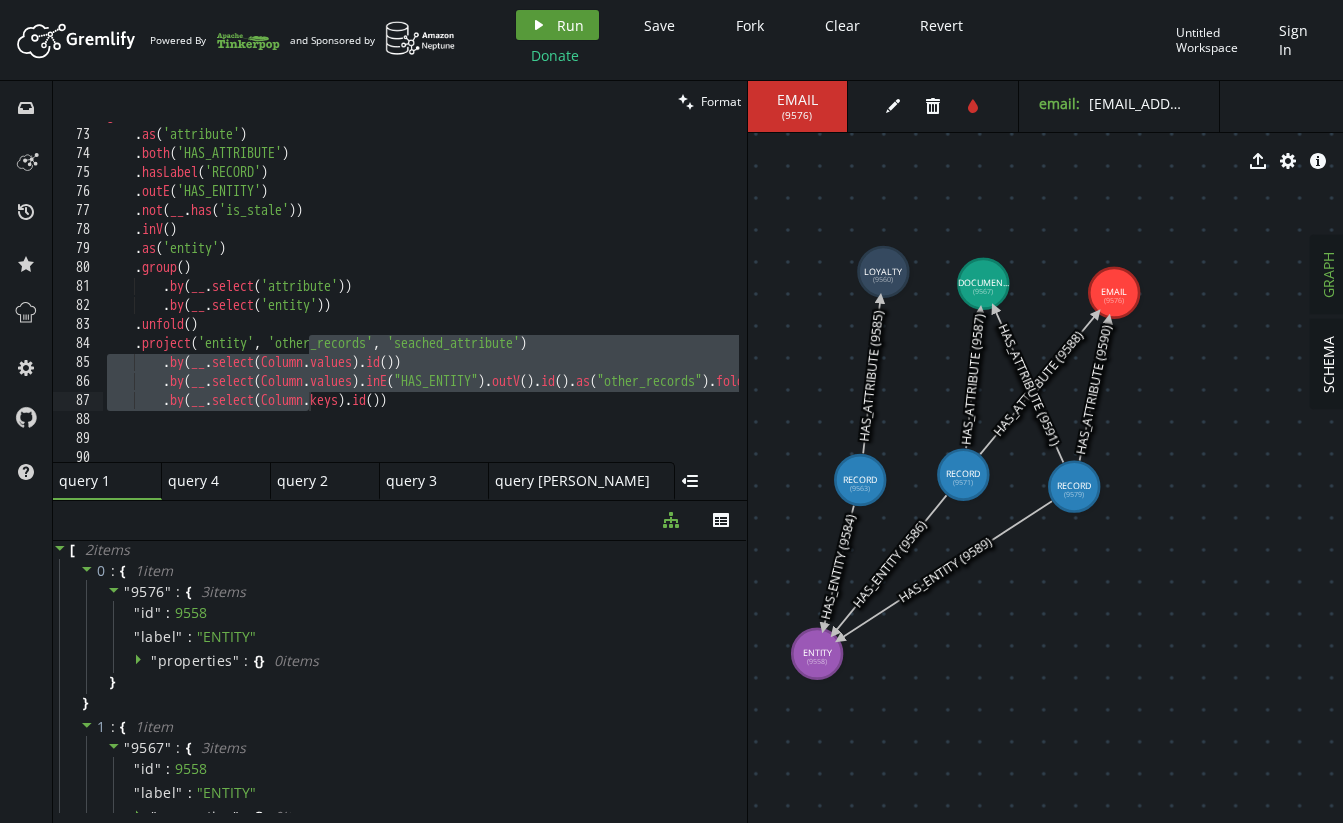 click on "play" 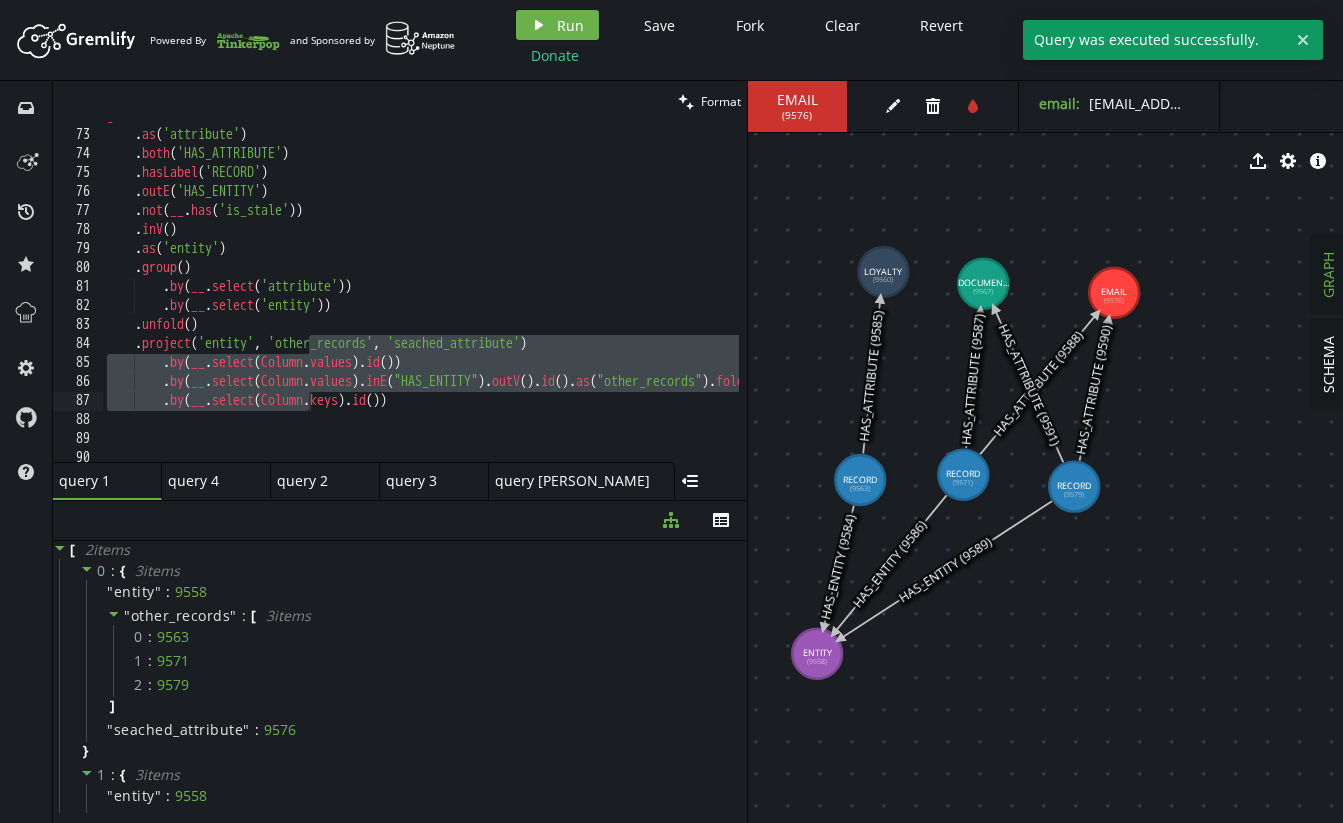 click on "g . V ([ 9576 ,   9567 ])        . as ( 'attribute' )      . both ( 'HAS_ATTRIBUTE' )      . hasLabel ( 'RECORD' )      . outE ( 'HAS_ENTITY' )      . not ( __ . has ( 'is_stale' ))      . inV ( )      . as ( 'entity' )      . group ( )           . by ( __ . select ( 'attribute' ))           . by ( __ . select ( 'entity' ))      . unfold ( )      . project ( 'entity' ,   'other_records' ,   'seached_attribute' )           . by ( __ . select ( Column . values ) . id ( ))           . by ( __ . select ( Column . values ) . inE ( "HAS_ENTITY" ) . outV ( ) . id ( ) . as ( "other_records" ) . fold ( ))           . by ( __ . select ( Column . keys ) . id ( ))" at bounding box center (611, 291) 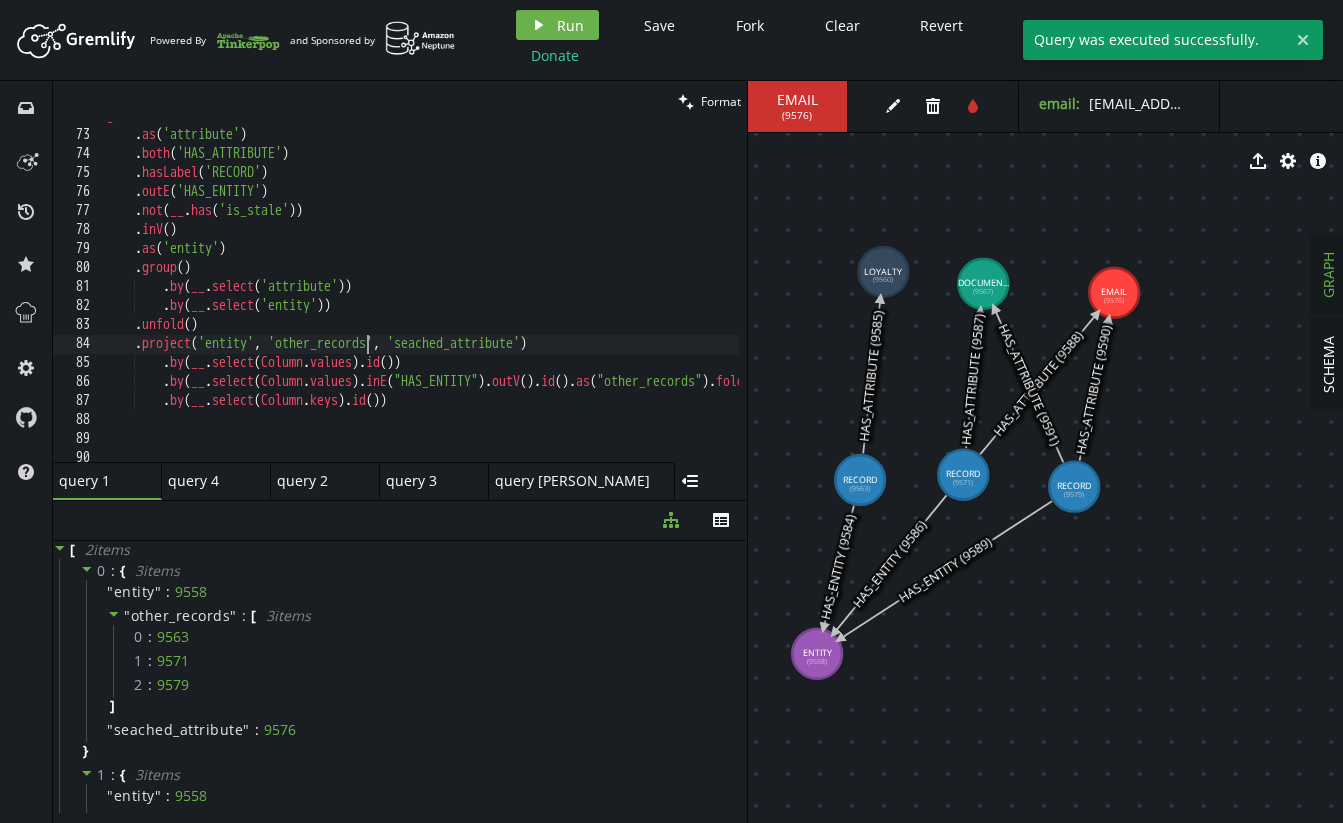 click on "g . V ([ 9576 ,   9567 ])        . as ( 'attribute' )      . both ( 'HAS_ATTRIBUTE' )      . hasLabel ( 'RECORD' )      . outE ( 'HAS_ENTITY' )      . not ( __ . has ( 'is_stale' ))      . inV ( )      . as ( 'entity' )      . group ( )           . by ( __ . select ( 'attribute' ))           . by ( __ . select ( 'entity' ))      . unfold ( )      . project ( 'entity' ,   'other_records' ,   'seached_attribute' )           . by ( __ . select ( Column . values ) . id ( ))           . by ( __ . select ( Column . values ) . inE ( "HAS_ENTITY" ) . outV ( ) . id ( ) . as ( "other_records" ) . fold ( ))           . by ( __ . select ( Column . keys ) . id ( ))" at bounding box center (611, 291) 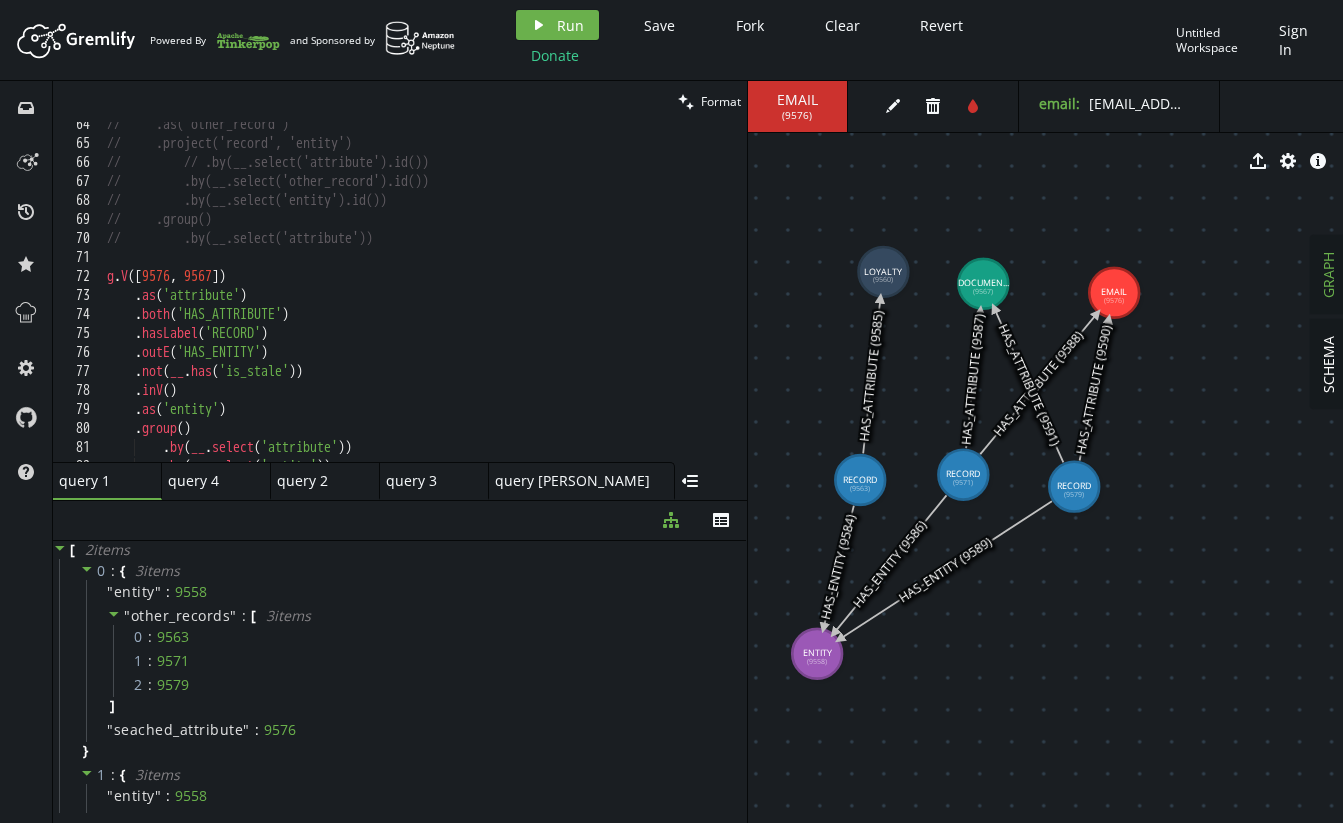 scroll, scrollTop: 1343, scrollLeft: 0, axis: vertical 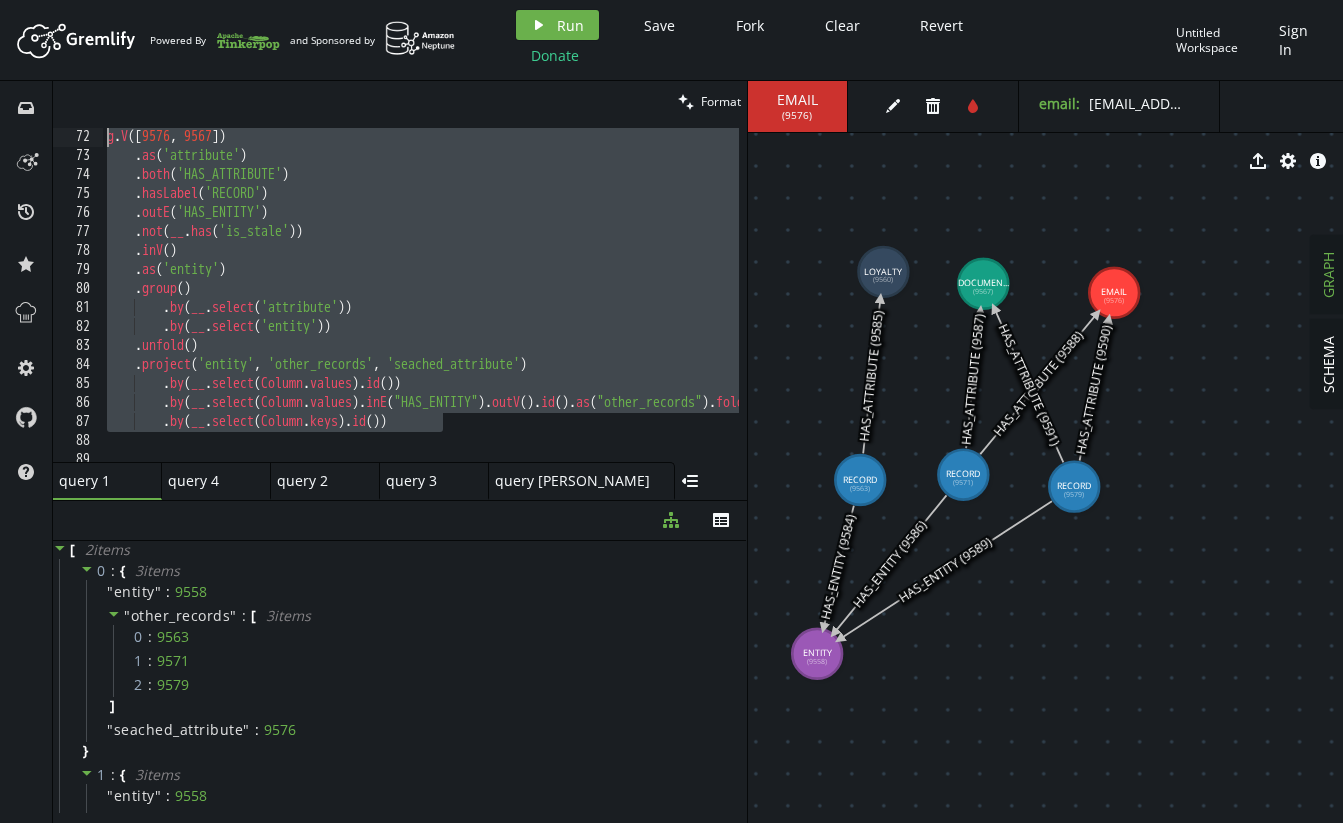 drag, startPoint x: 467, startPoint y: 421, endPoint x: 109, endPoint y: 141, distance: 454.49313 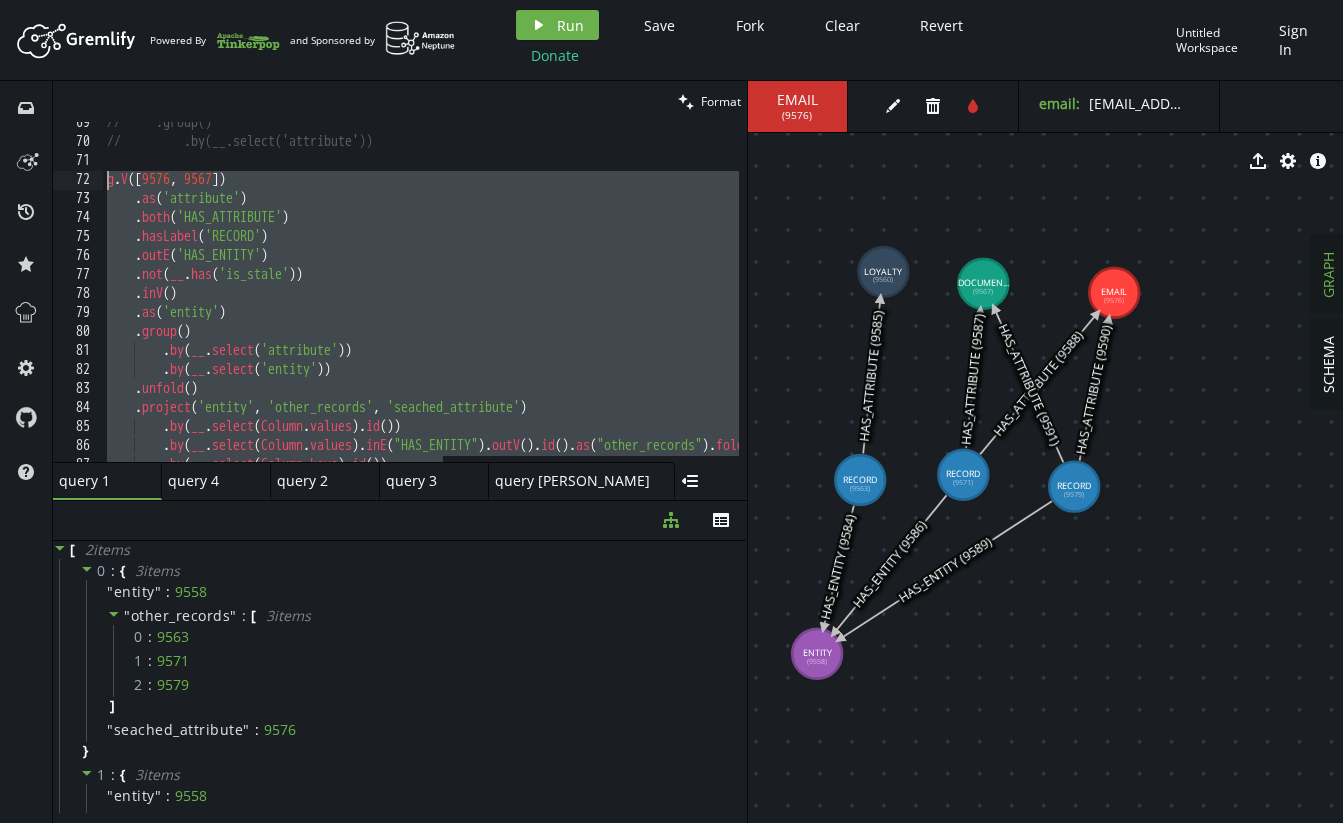 scroll, scrollTop: 1318, scrollLeft: 0, axis: vertical 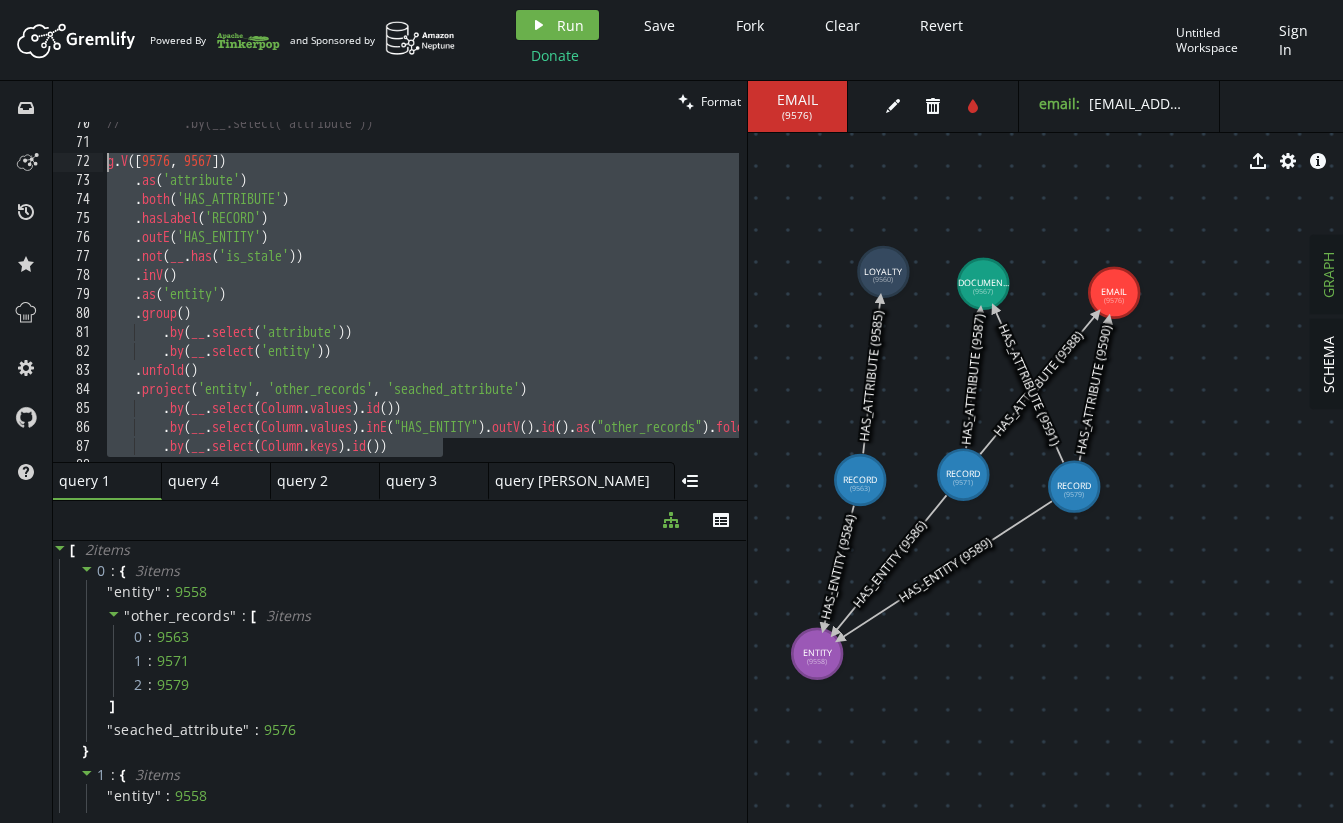 click on "//         .by(__.select('attribute'))      g . V ([ 9576 ,   9567 ])        . as ( 'attribute' )      . both ( 'HAS_ATTRIBUTE' )      . hasLabel ( 'RECORD' )      . outE ( 'HAS_ENTITY' )      . not ( __ . has ( 'is_stale' ))      . inV ( )      . as ( 'entity' )      . group ( )           . by ( __ . select ( 'attribute' ))           . by ( __ . select ( 'entity' ))      . unfold ( )      . project ( 'entity' ,   'other_records' ,   'seached_attribute' )           . by ( __ . select ( Column . values ) . id ( ))           . by ( __ . select ( Column . values ) . inE ( "HAS_ENTITY" ) . outV ( ) . id ( ) . as ( "other_records" ) . fold ( ))           . by ( __ . select ( Column . keys ) . id ( ))" at bounding box center (611, 299) 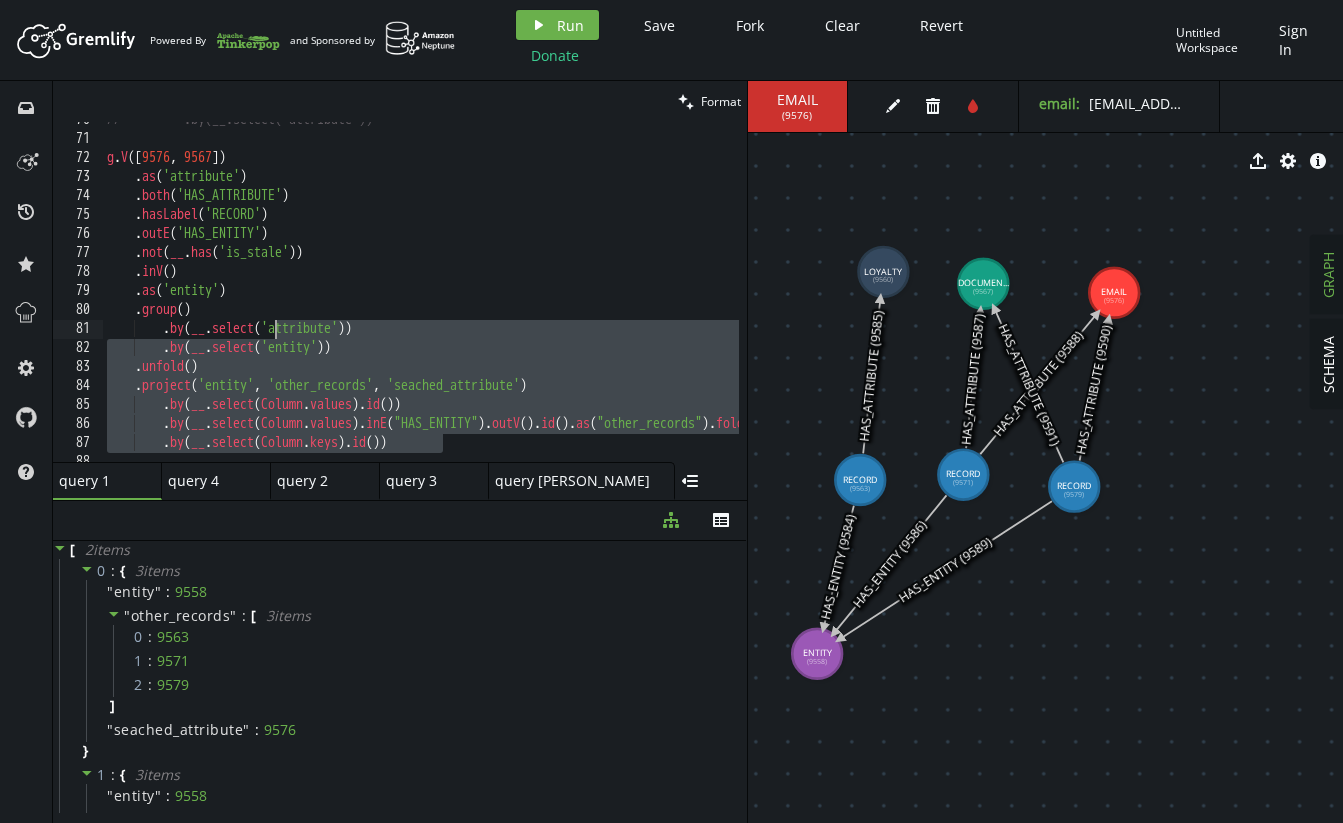 scroll, scrollTop: 1301, scrollLeft: 0, axis: vertical 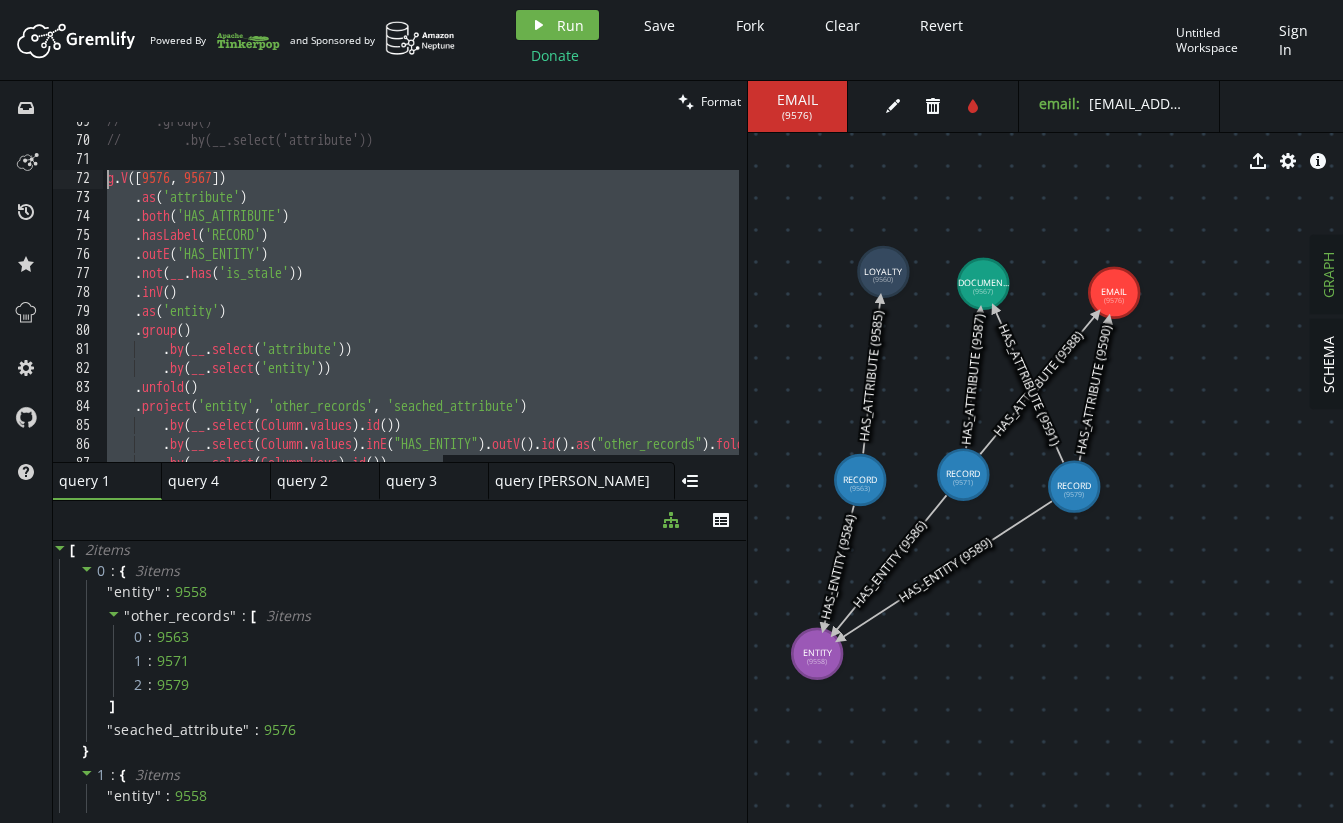 drag, startPoint x: 444, startPoint y: 444, endPoint x: 106, endPoint y: 181, distance: 428.26743 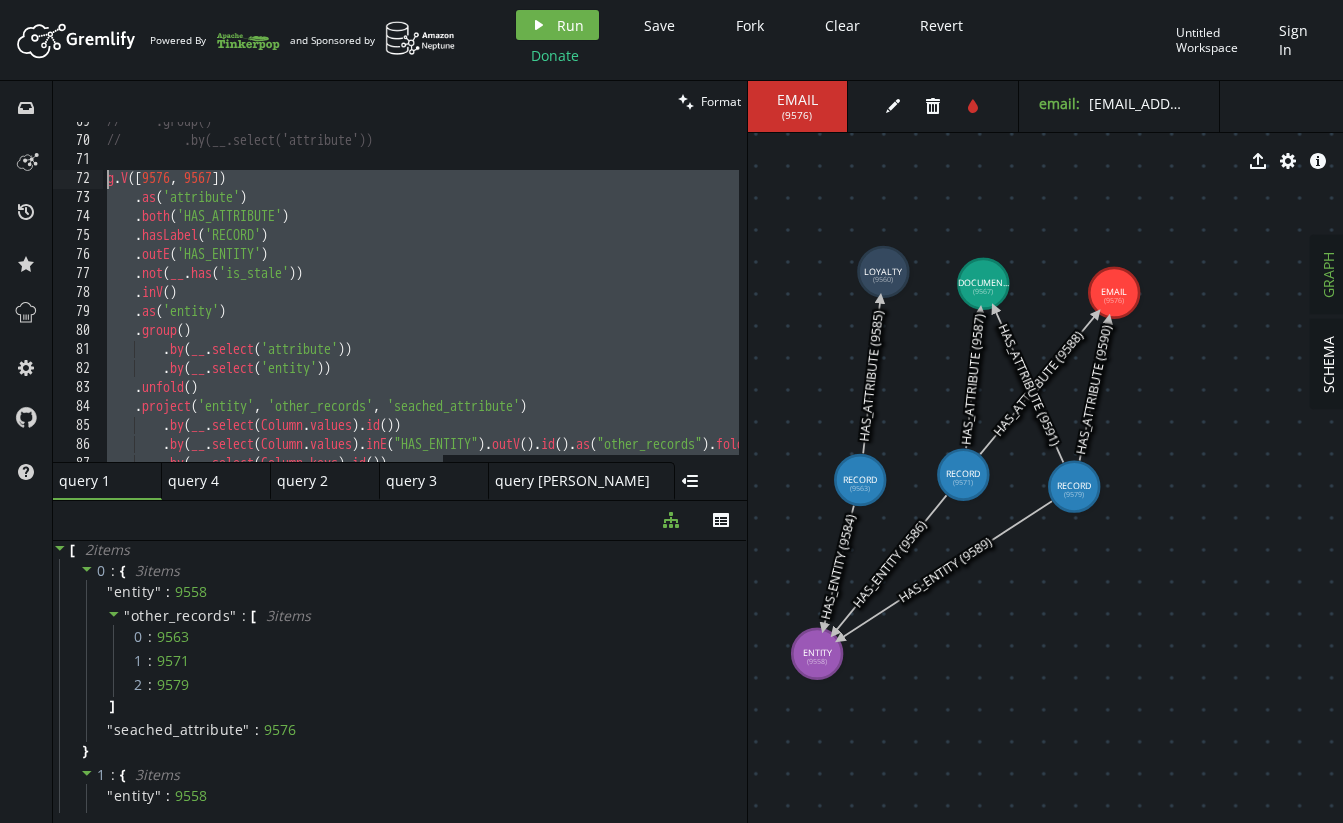 click on "//     .group() //         .by(__.select('attribute'))      g . V ([ 9576 ,   9567 ])        . as ( 'attribute' )      . both ( 'HAS_ATTRIBUTE' )      . hasLabel ( 'RECORD' )      . outE ( 'HAS_ENTITY' )      . not ( __ . has ( 'is_stale' ))      . inV ( )      . as ( 'entity' )      . group ( )           . by ( __ . select ( 'attribute' ))           . by ( __ . select ( 'entity' ))      . unfold ( )      . project ( 'entity' ,   'other_records' ,   'seached_attribute' )           . by ( __ . select ( Column . values ) . id ( ))           . by ( __ . select ( Column . values ) . inE ( "HAS_ENTITY" ) . outV ( ) . id ( ) . as ( "other_records" ) . fold ( ))           . by ( __ . select ( Column . keys ) . id ( ))" at bounding box center [611, 297] 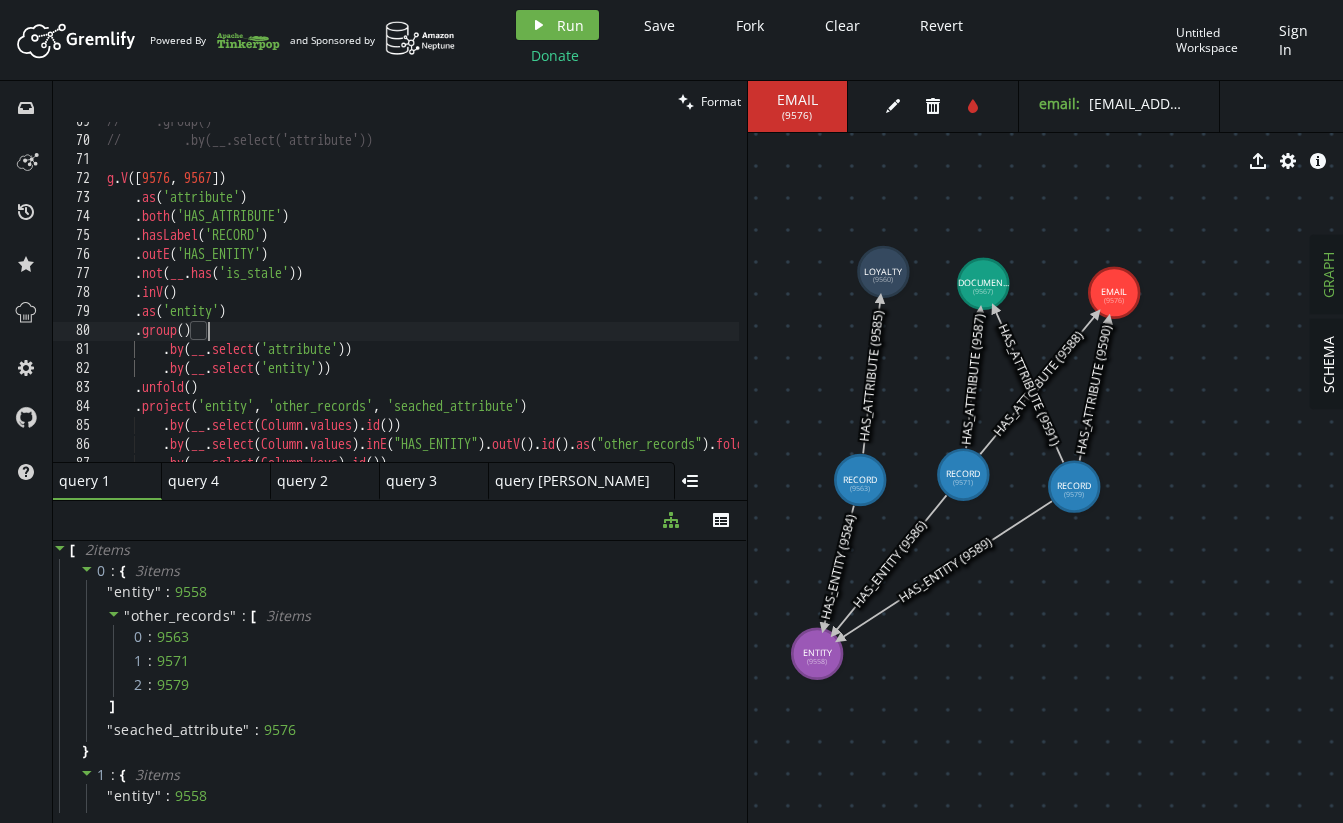 scroll, scrollTop: 1341, scrollLeft: 0, axis: vertical 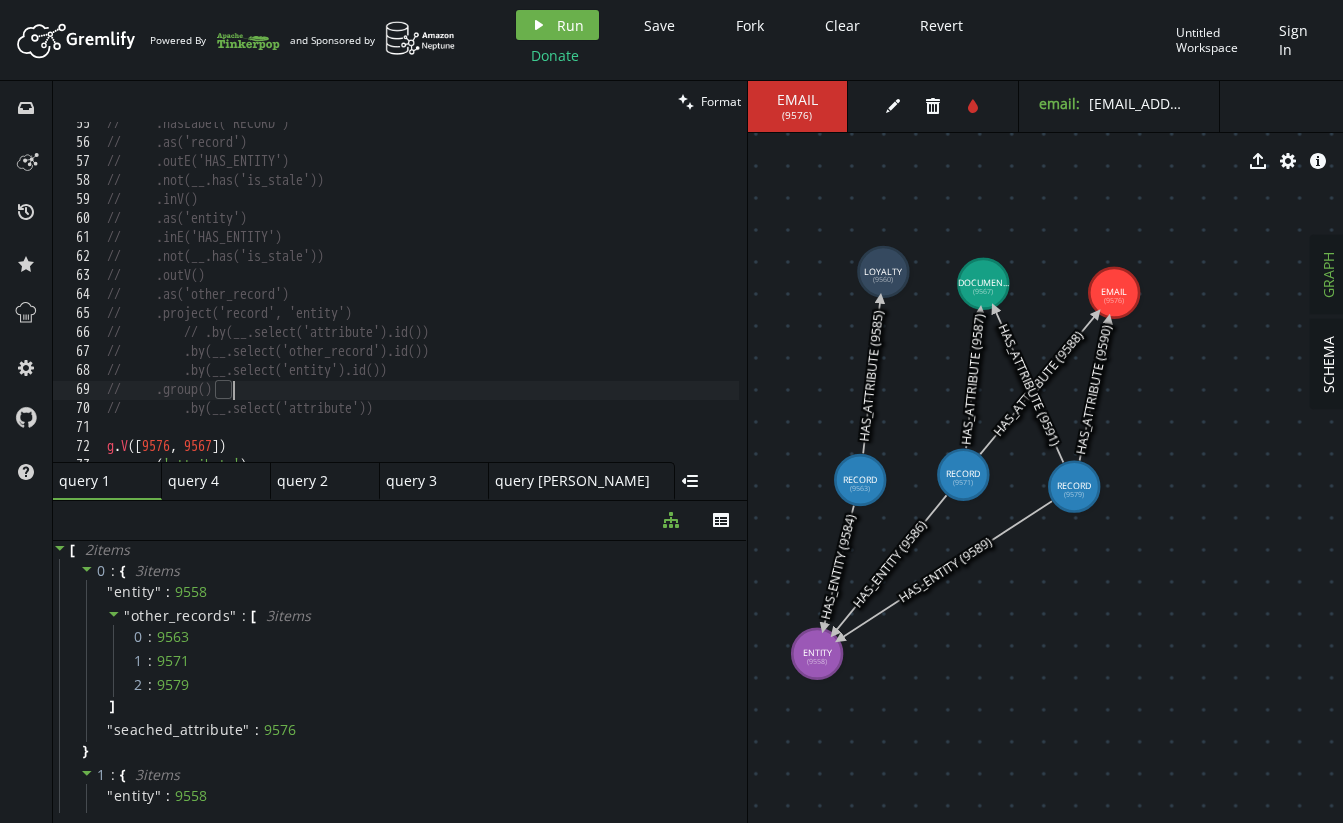 click on "//     .hasLabel('RECORD') //     .as('record') //     .outE('HAS_ENTITY') //     .not(__.has('is_stale')) //     .inV() //     .as('entity') //     .inE('HAS_ENTITY') //     .not(__.has('is_stale')) //     .outV() //     .as('other_record') //     .project('record', 'entity') //         // .by(__.select('attribute').id()) //         .by(__.select('other_record').id()) //         .by(__.select('entity').id()) //     .group() //         .by(__.select('attribute'))      g . V ([ 9576 ,   9567 ])        . as ( 'attribute' )" at bounding box center (611, 299) 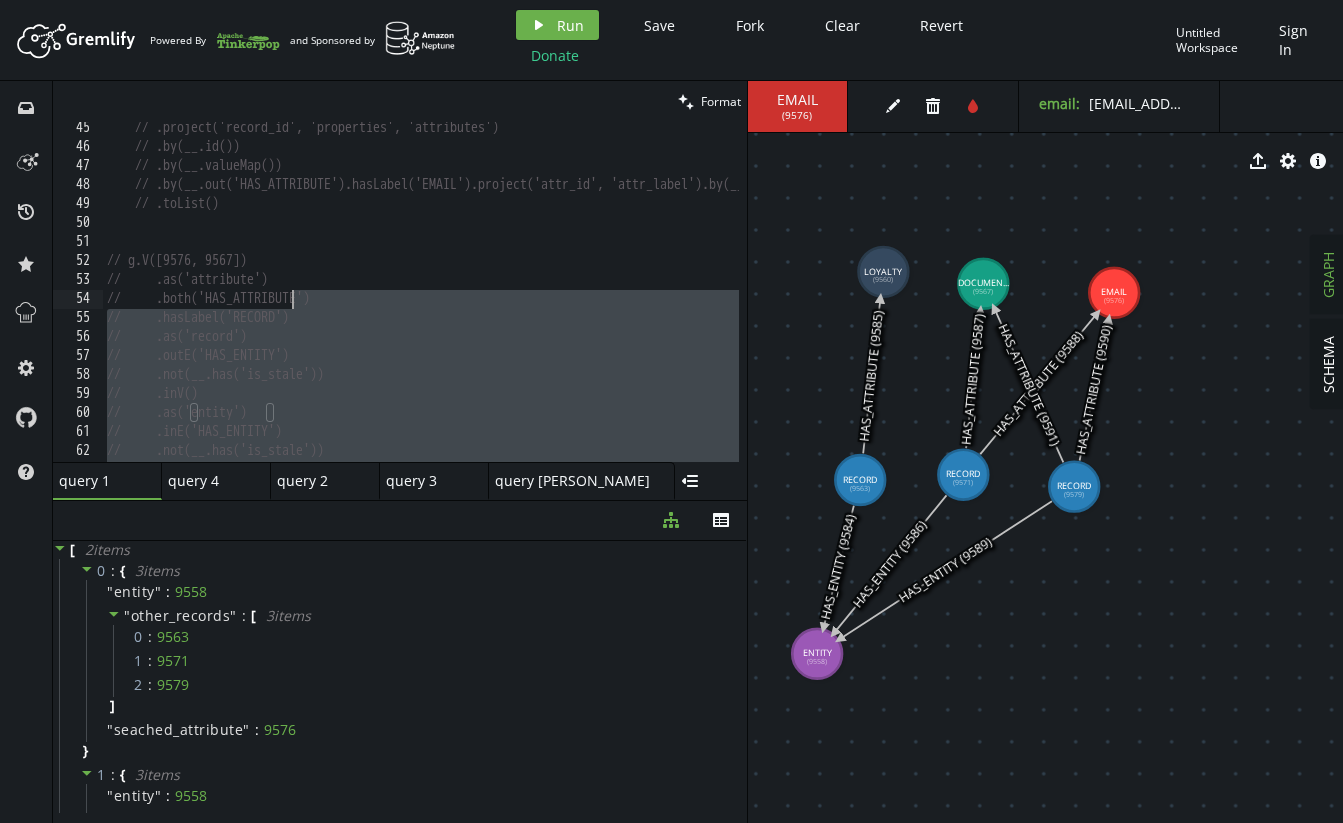 scroll, scrollTop: 839, scrollLeft: 0, axis: vertical 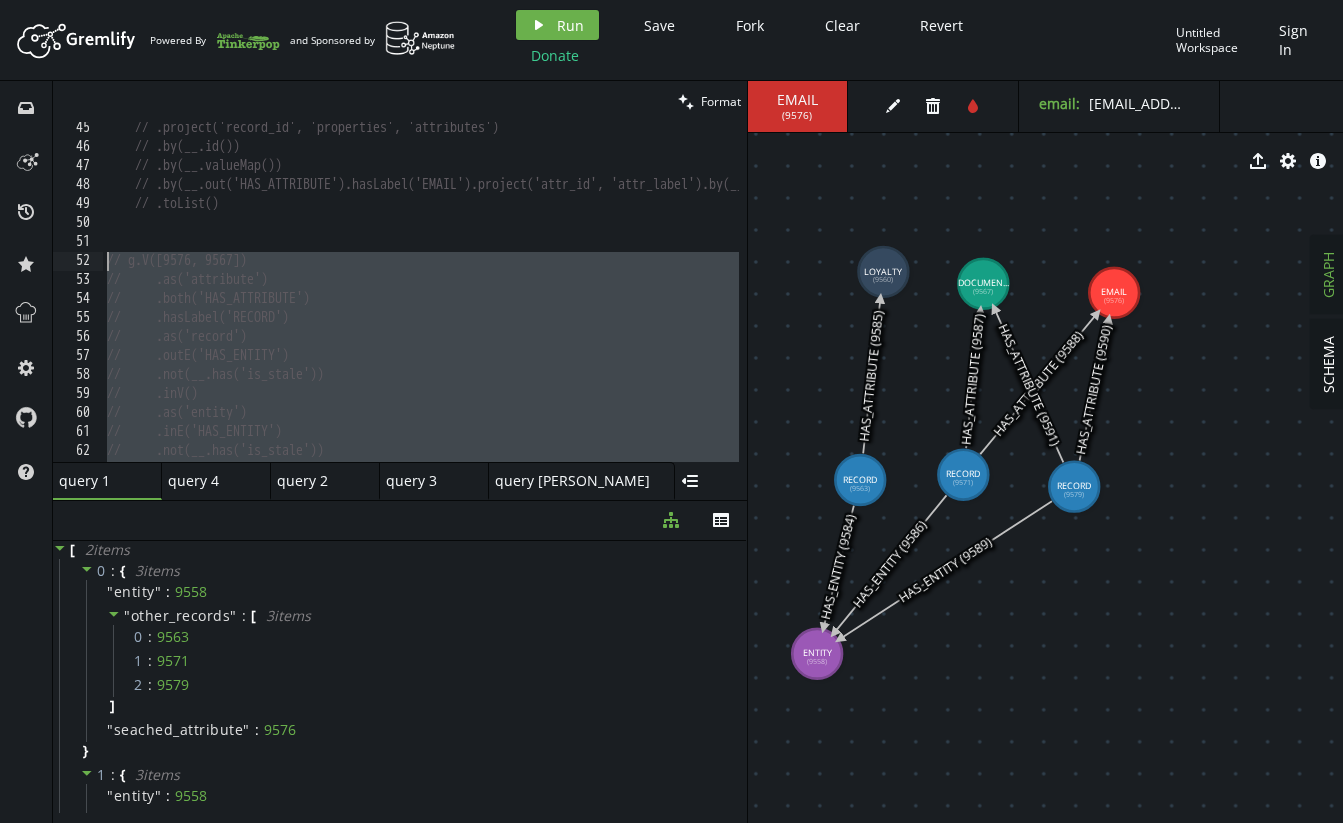 drag, startPoint x: 438, startPoint y: 404, endPoint x: 105, endPoint y: 259, distance: 363.19968 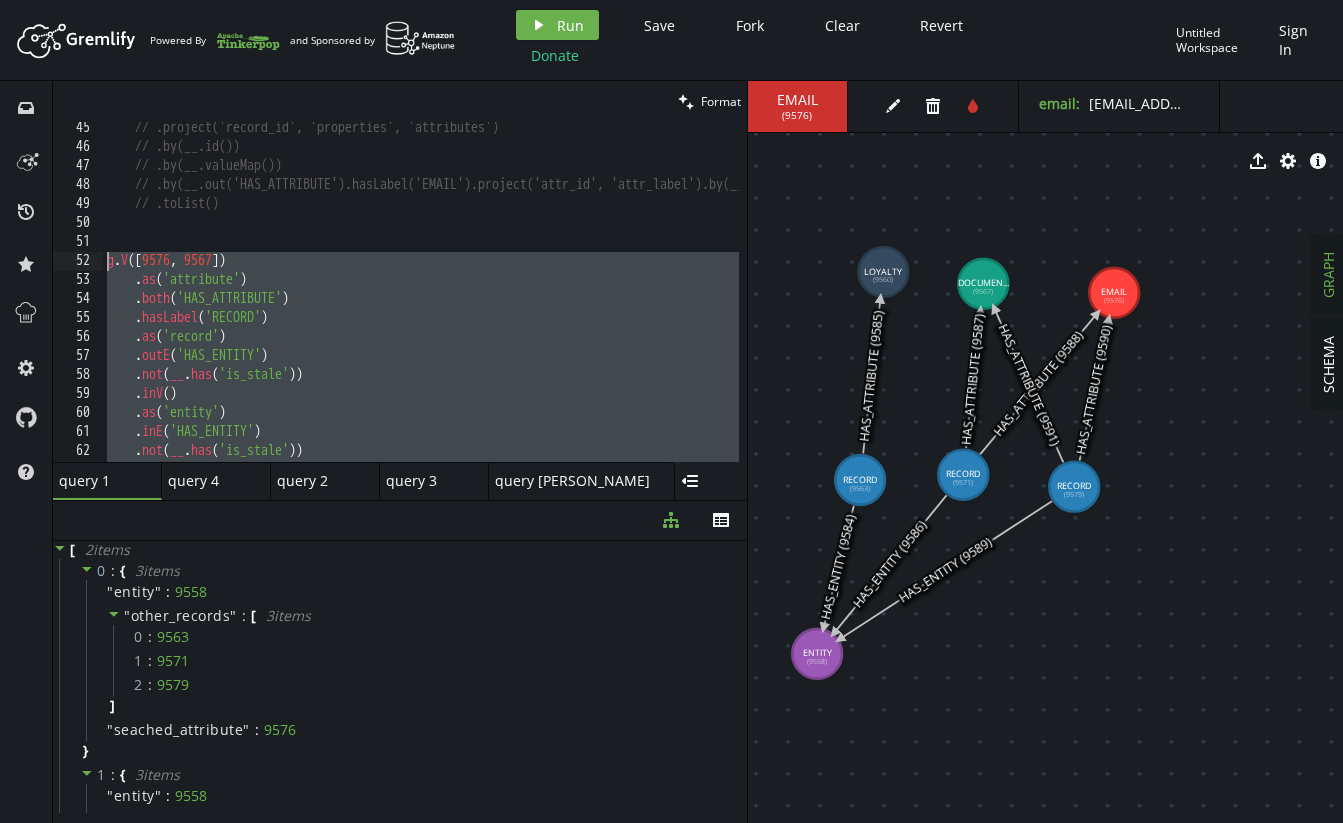 click on "// .project('record_id', 'properties', 'attributes')      // .by(__.id())      // .by(__.valueMap())      // .by(__.out('HAS_ATTRIBUTE').hasLabel('EMAIL').project('attr_id', 'attr_label').by(__.id()).by(__.label()).fold())      // .toList() g . V ([ 9576 ,   9567 ])        . as ( 'attribute' )      . both ( 'HAS_ATTRIBUTE' )      . hasLabel ( 'RECORD' )      . as ( 'record' )      . outE ( 'HAS_ENTITY' )      . not ( __ . has ( 'is_stale' ))      . inV ( )      . as ( 'entity' )      . inE ( 'HAS_ENTITY' )      . not ( __ . has ( 'is_stale' ))      . outV ( )" at bounding box center [611, 303] 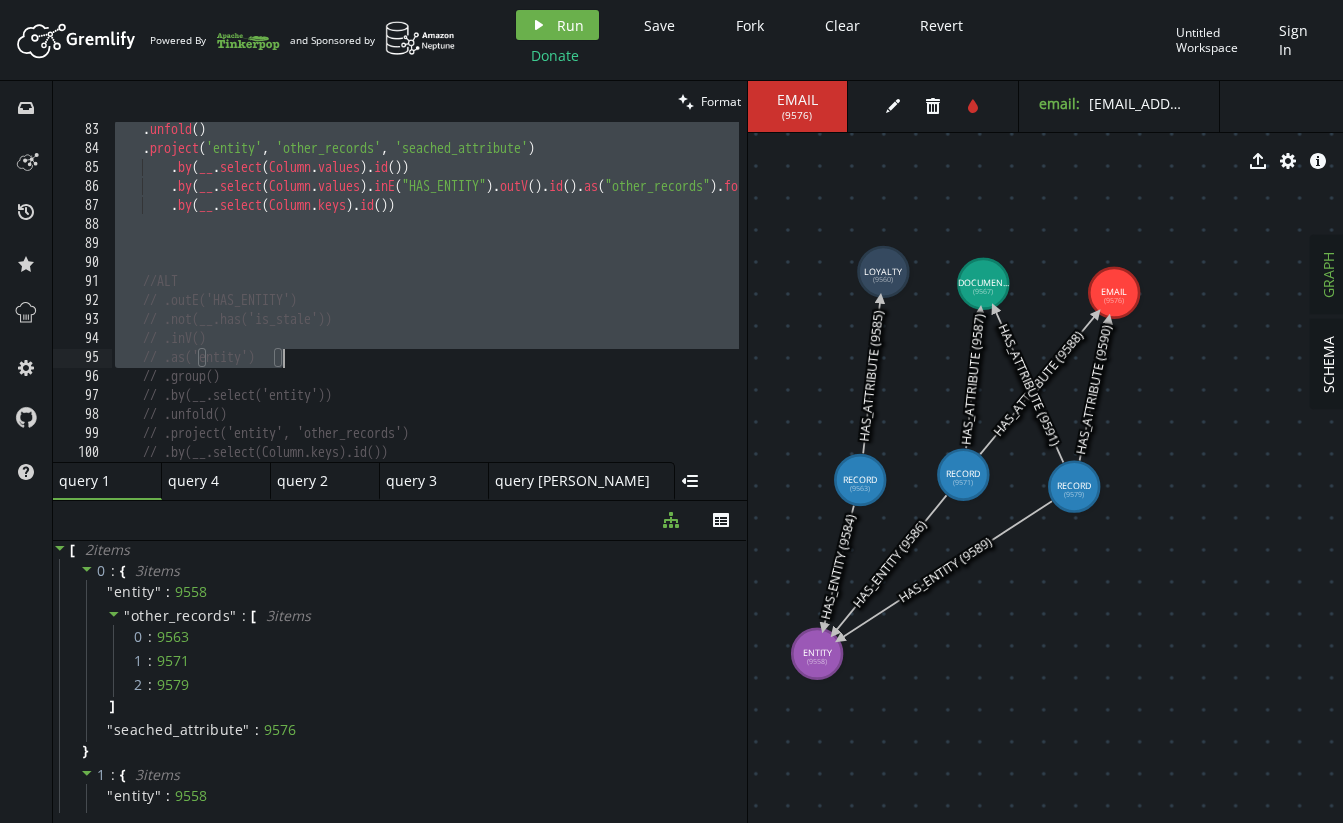 scroll, scrollTop: 1529, scrollLeft: 0, axis: vertical 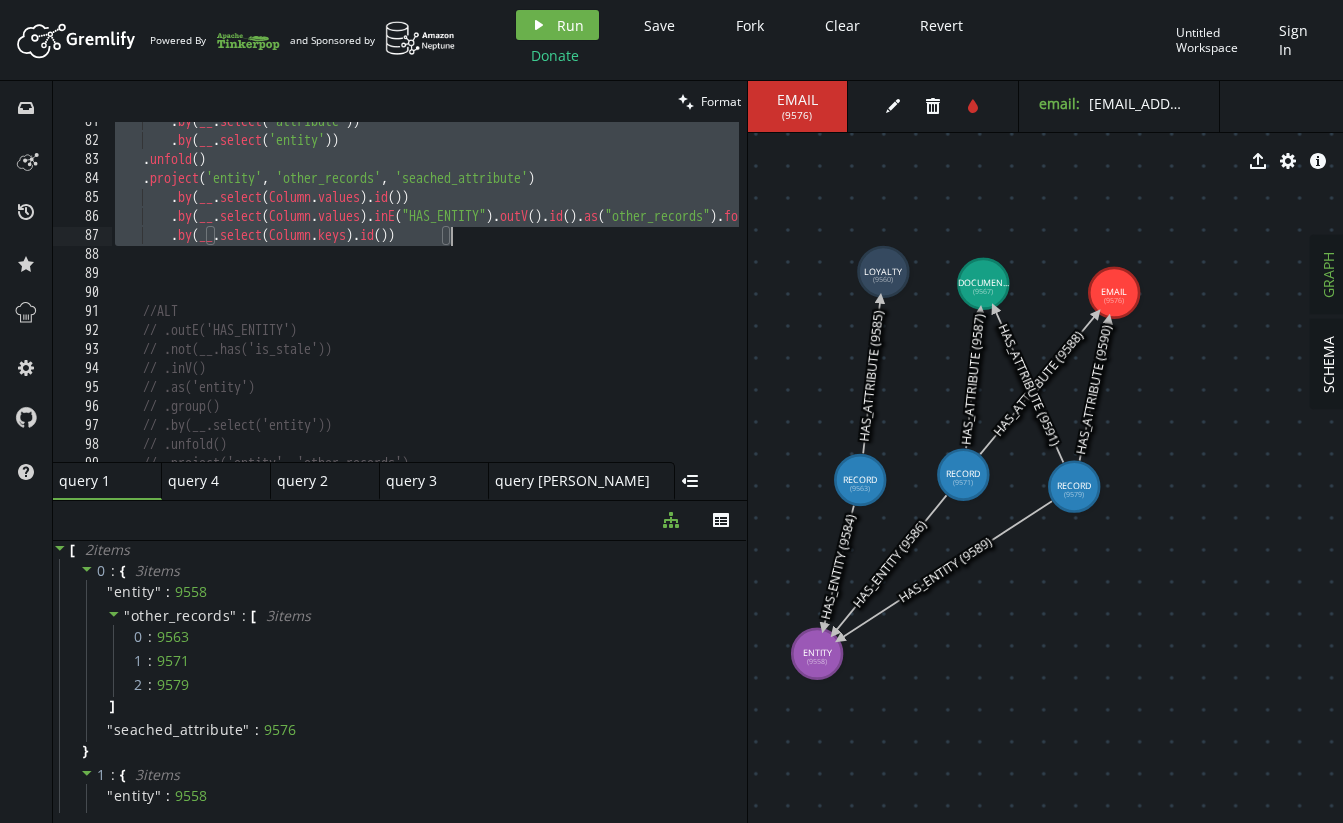 drag, startPoint x: 109, startPoint y: 264, endPoint x: 481, endPoint y: 238, distance: 372.9075 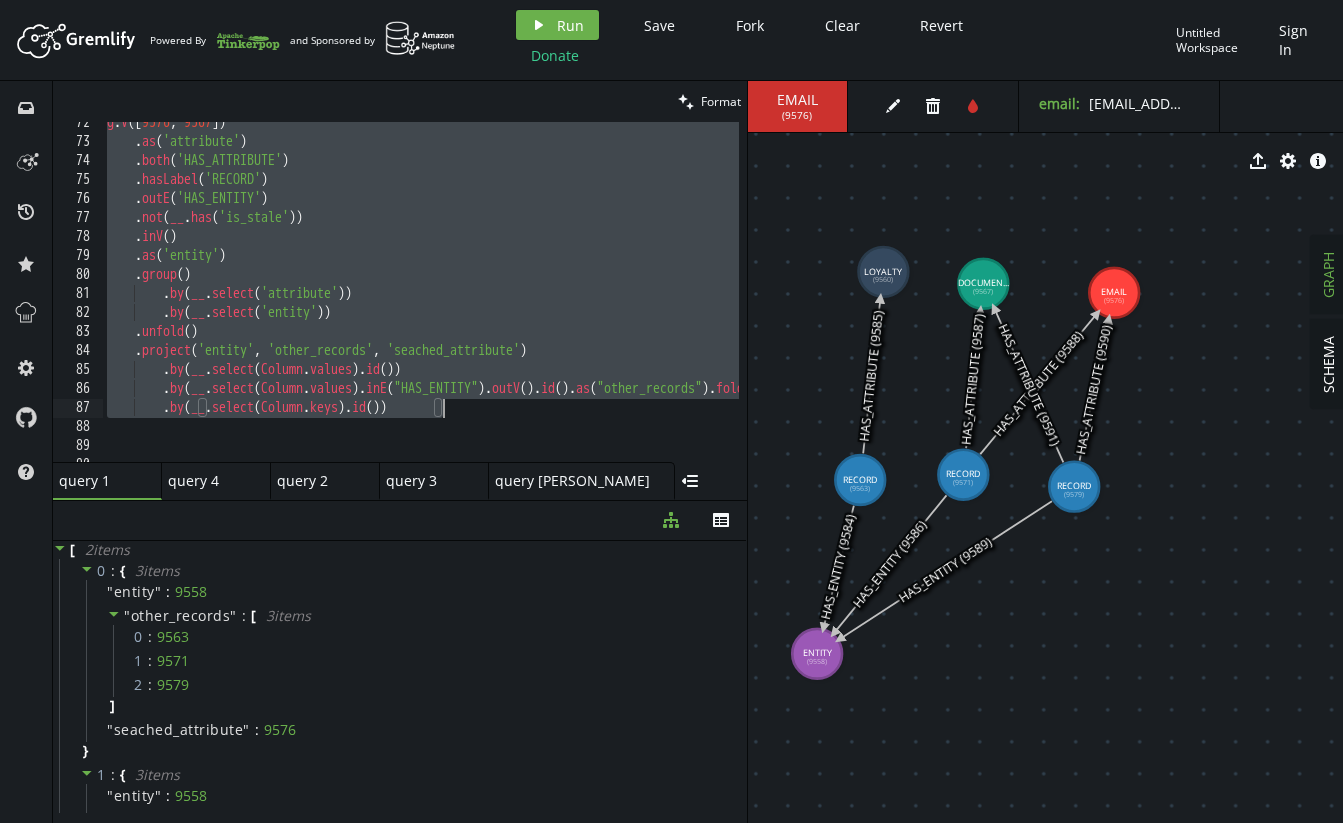 scroll, scrollTop: 1236, scrollLeft: 0, axis: vertical 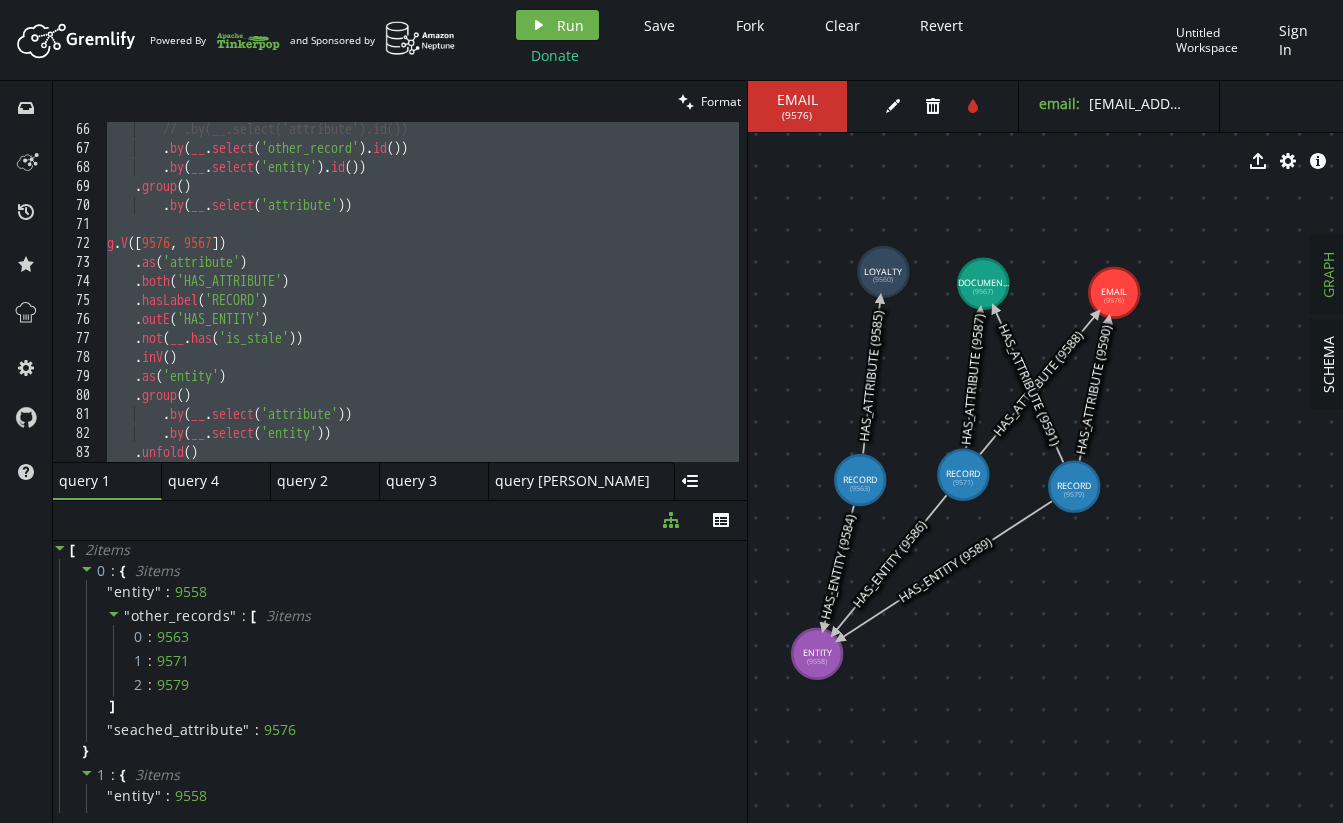 type on ".hasLabel('RECORD')" 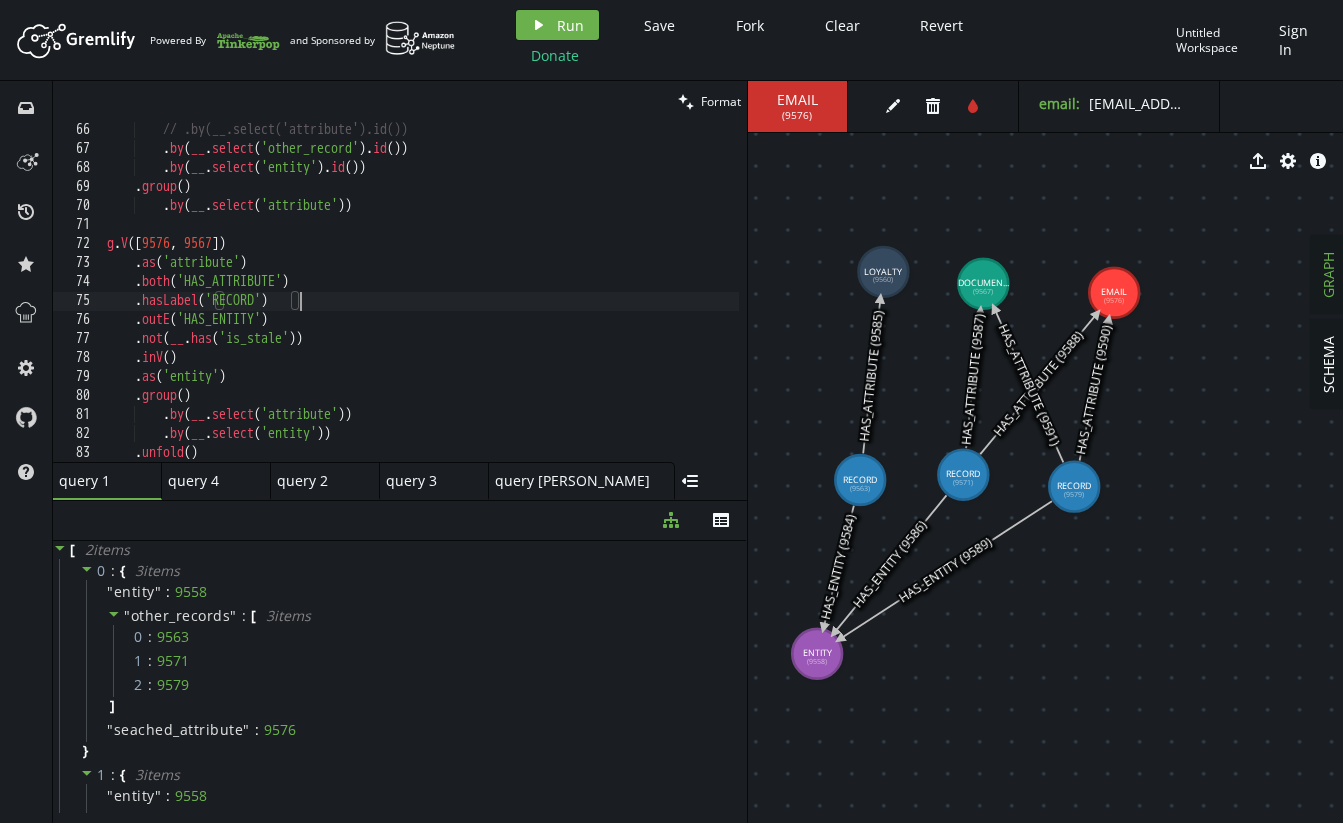 click on "// .by(__.select('attribute').id())           . by ( __ . select ( 'other_record' ) . id ( ))           . by ( __ . select ( 'entity' ) . id ( ))      . group ( )           . by ( __ . select ( 'attribute' ))      g . V ([ 9576 ,   9567 ])        . as ( 'attribute' )      . both ( 'HAS_ATTRIBUTE' )      . hasLabel ( 'RECORD' )      . outE ( 'HAS_ENTITY' )      . not ( __ . has ( 'is_stale' ))      . inV ( )      . as ( 'entity' )      . group ( )           . by ( __ . select ( 'attribute' ))           . by ( __ . select ( 'entity' ))      . unfold ( )      . project ( 'entity' ,   'other_records' ,   'seached_attribute' )" at bounding box center [611, 305] 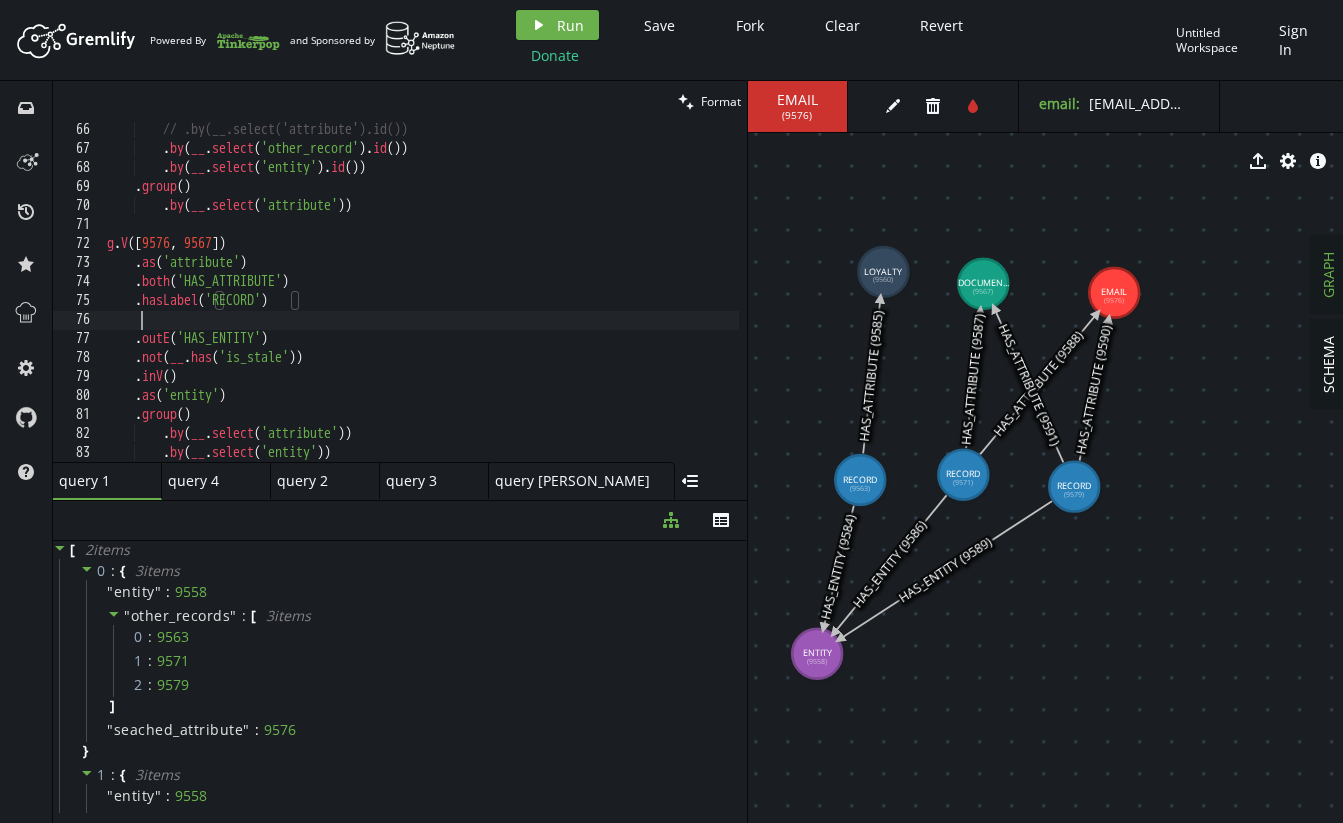 paste on ".dedup()" 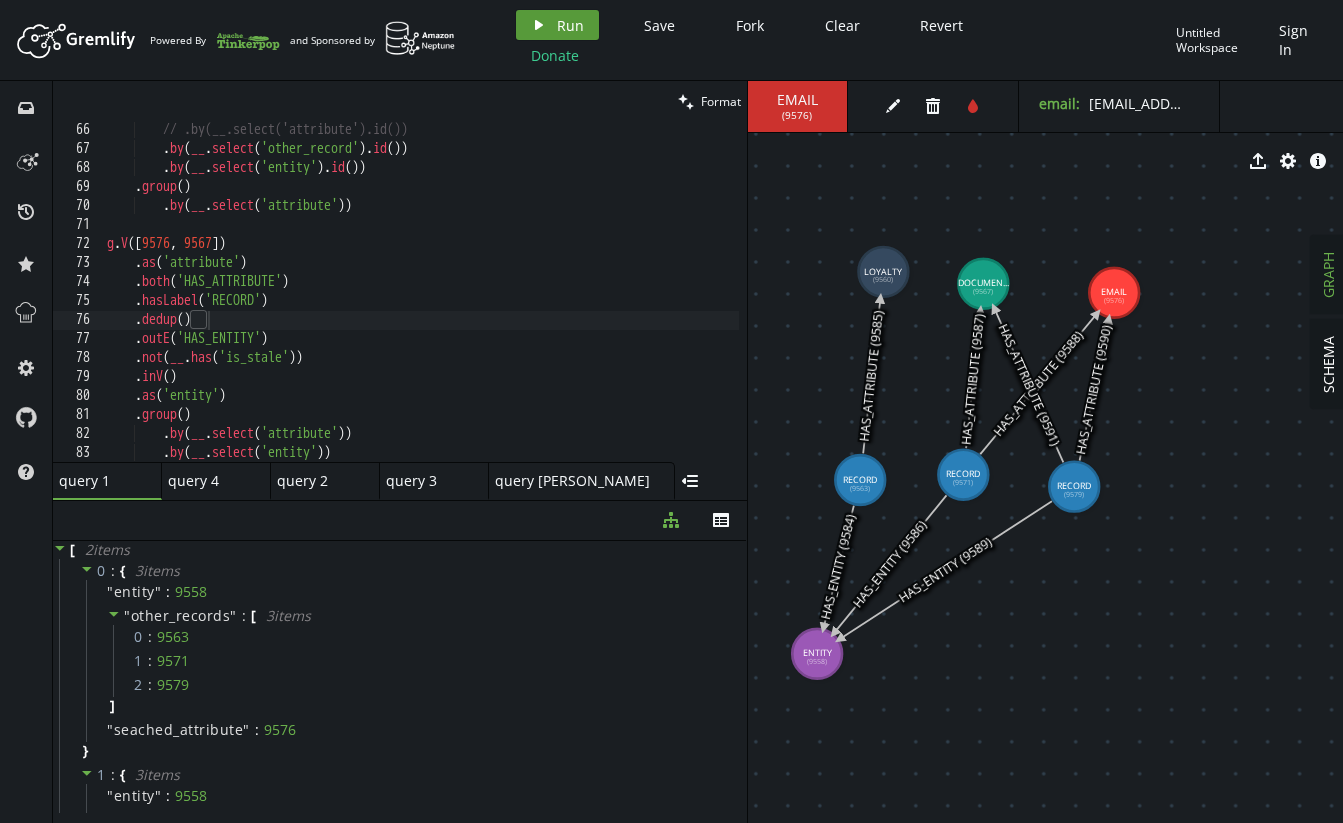 click on "Run" at bounding box center (570, 25) 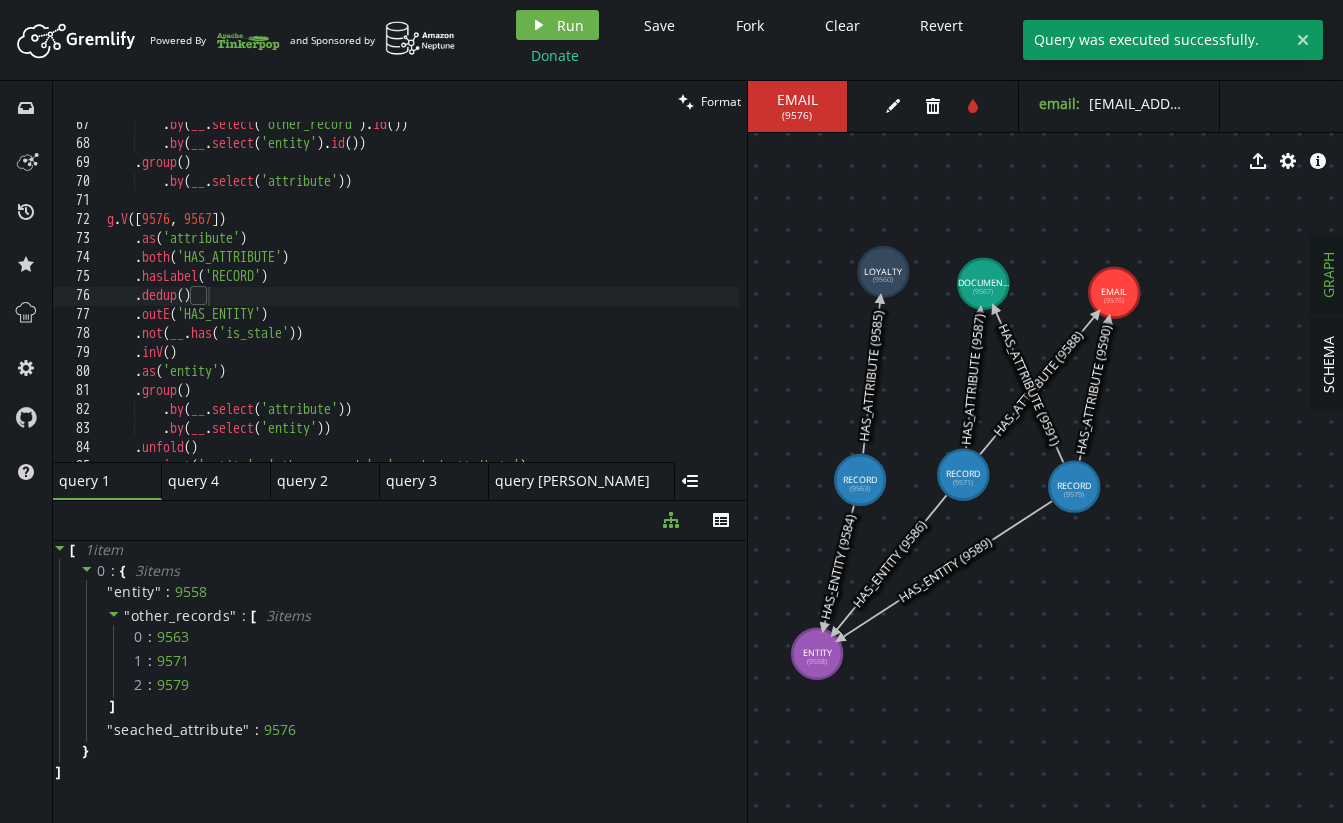 scroll, scrollTop: 1260, scrollLeft: 0, axis: vertical 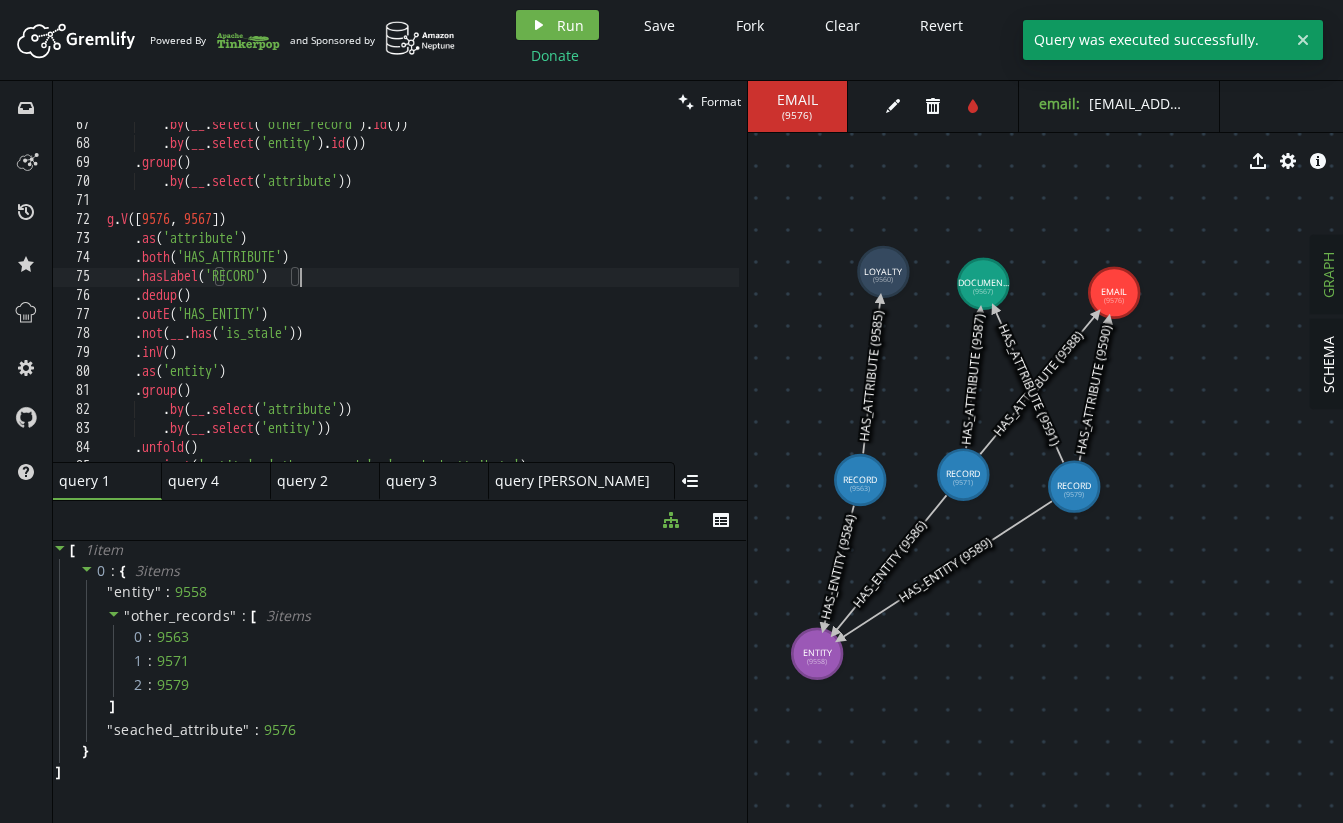 click on ". by ( __ . select ( 'other_record' ) . id ( ))           . by ( __ . select ( 'entity' ) . id ( ))      . group ( )           . by ( __ . select ( 'attribute' ))      g . V ([ 9576 ,   9567 ])        . as ( 'attribute' )      . both ( 'HAS_ATTRIBUTE' )      . hasLabel ( 'RECORD' )      . dedup ( )      . outE ( 'HAS_ENTITY' )      . not ( __ . has ( 'is_stale' ))      . inV ( )      . as ( 'entity' )      . group ( )           . by ( __ . select ( 'attribute' ))           . by ( __ . select ( 'entity' ))      . unfold ( )      . project ( 'entity' ,   'other_records' ,   'seached_attribute' )" at bounding box center (611, 300) 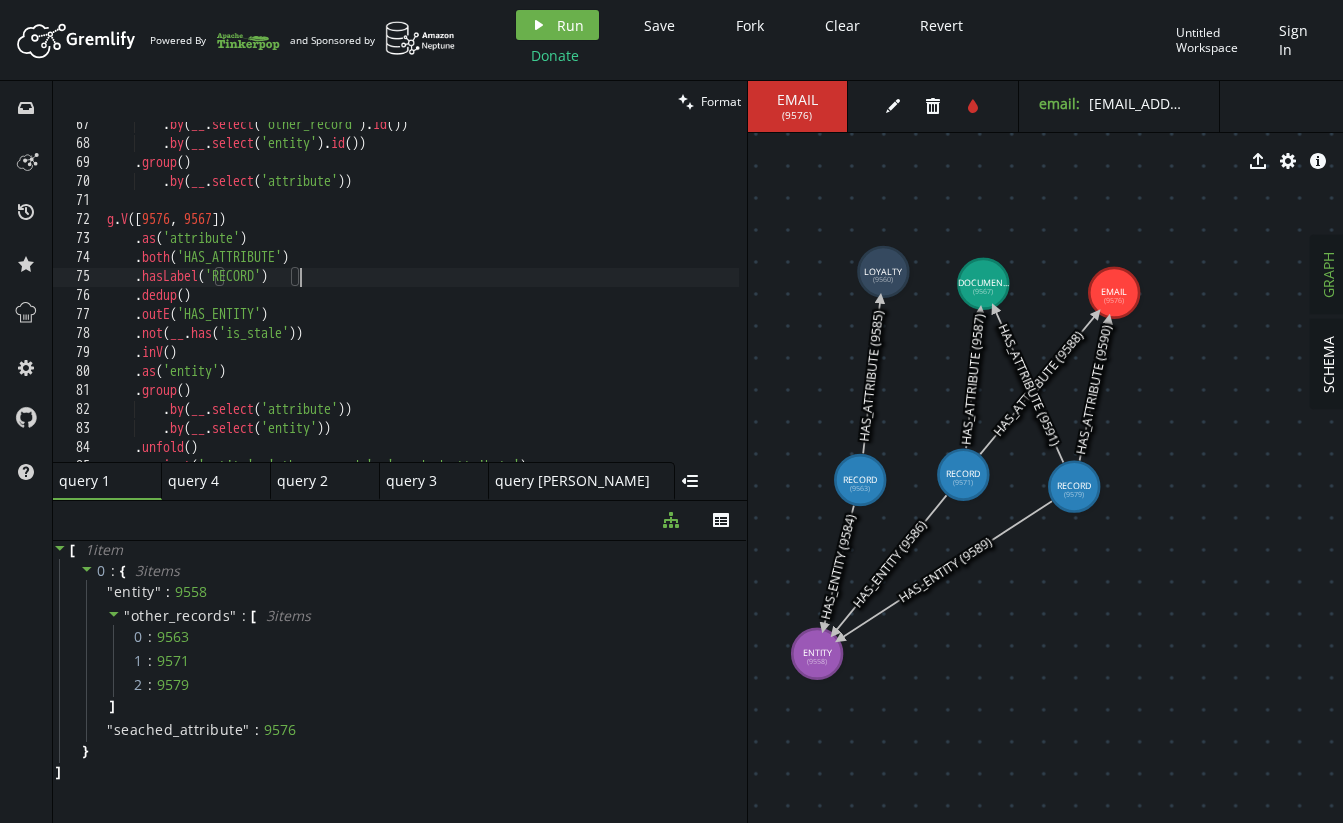 click on ". by ( __ . select ( 'other_record' ) . id ( ))           . by ( __ . select ( 'entity' ) . id ( ))      . group ( )           . by ( __ . select ( 'attribute' ))      g . V ([ 9576 ,   9567 ])        . as ( 'attribute' )      . both ( 'HAS_ATTRIBUTE' )      . hasLabel ( 'RECORD' )      . dedup ( )      . outE ( 'HAS_ENTITY' )      . not ( __ . has ( 'is_stale' ))      . inV ( )      . as ( 'entity' )      . group ( )           . by ( __ . select ( 'attribute' ))           . by ( __ . select ( 'entity' ))      . unfold ( )      . project ( 'entity' ,   'other_records' ,   'seached_attribute' )" at bounding box center [611, 300] 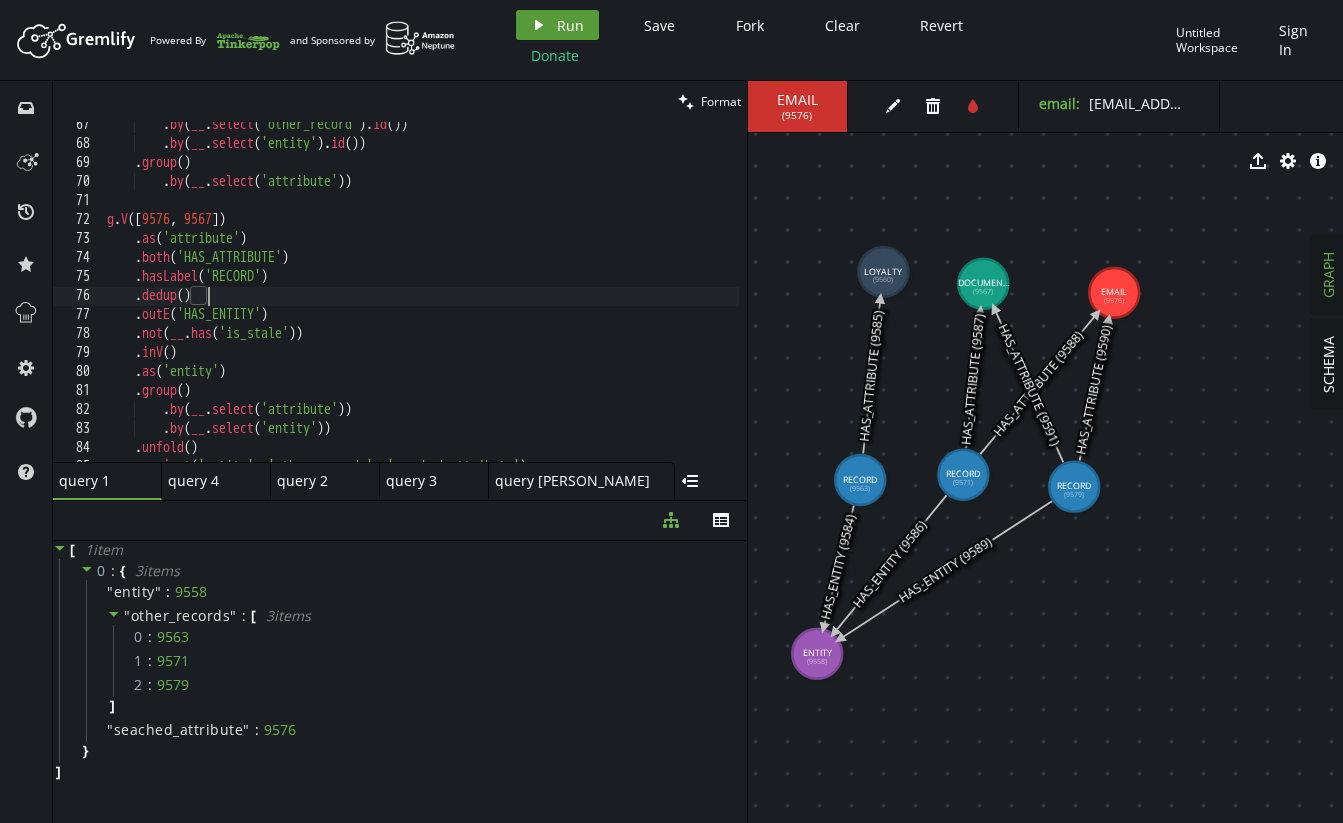 click on "Run" at bounding box center [570, 25] 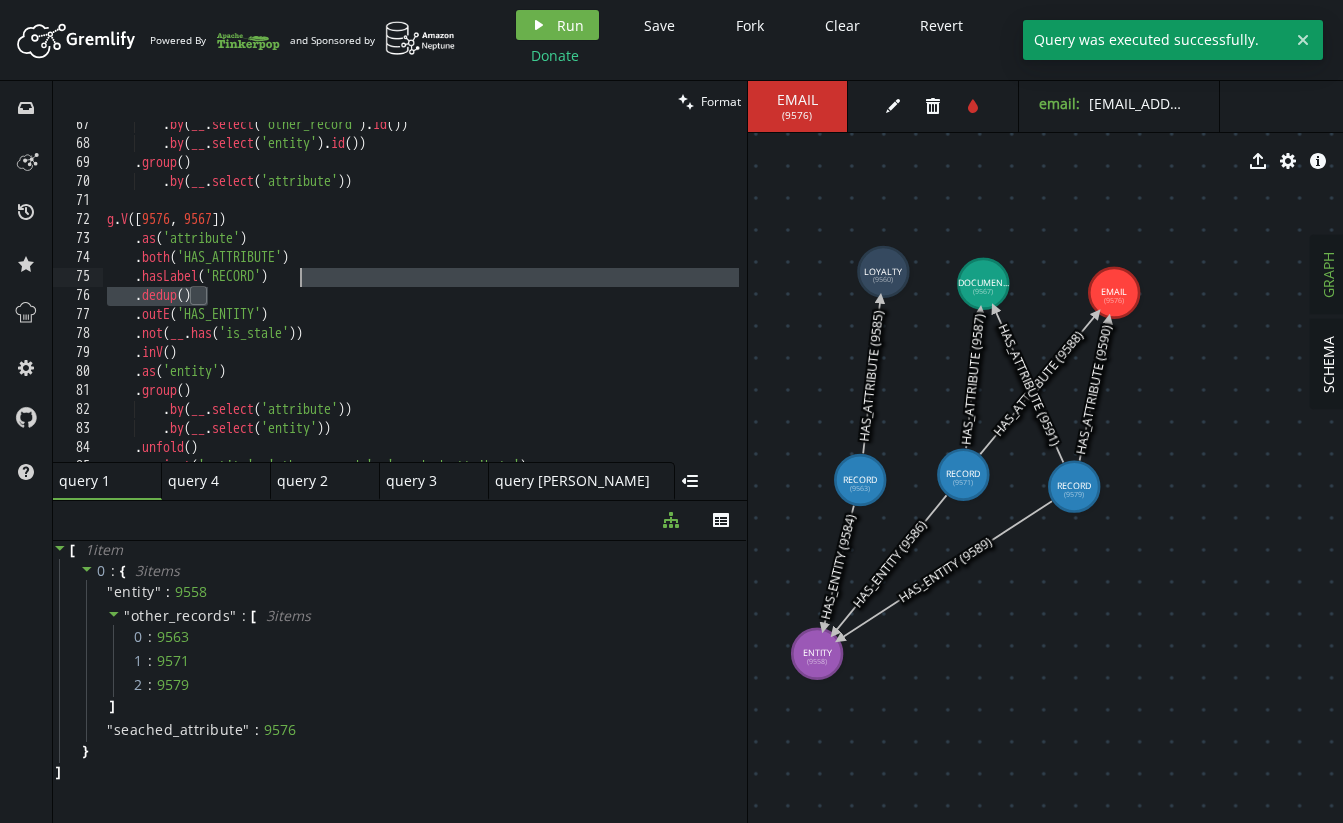 drag, startPoint x: 301, startPoint y: 297, endPoint x: 347, endPoint y: 280, distance: 49.0408 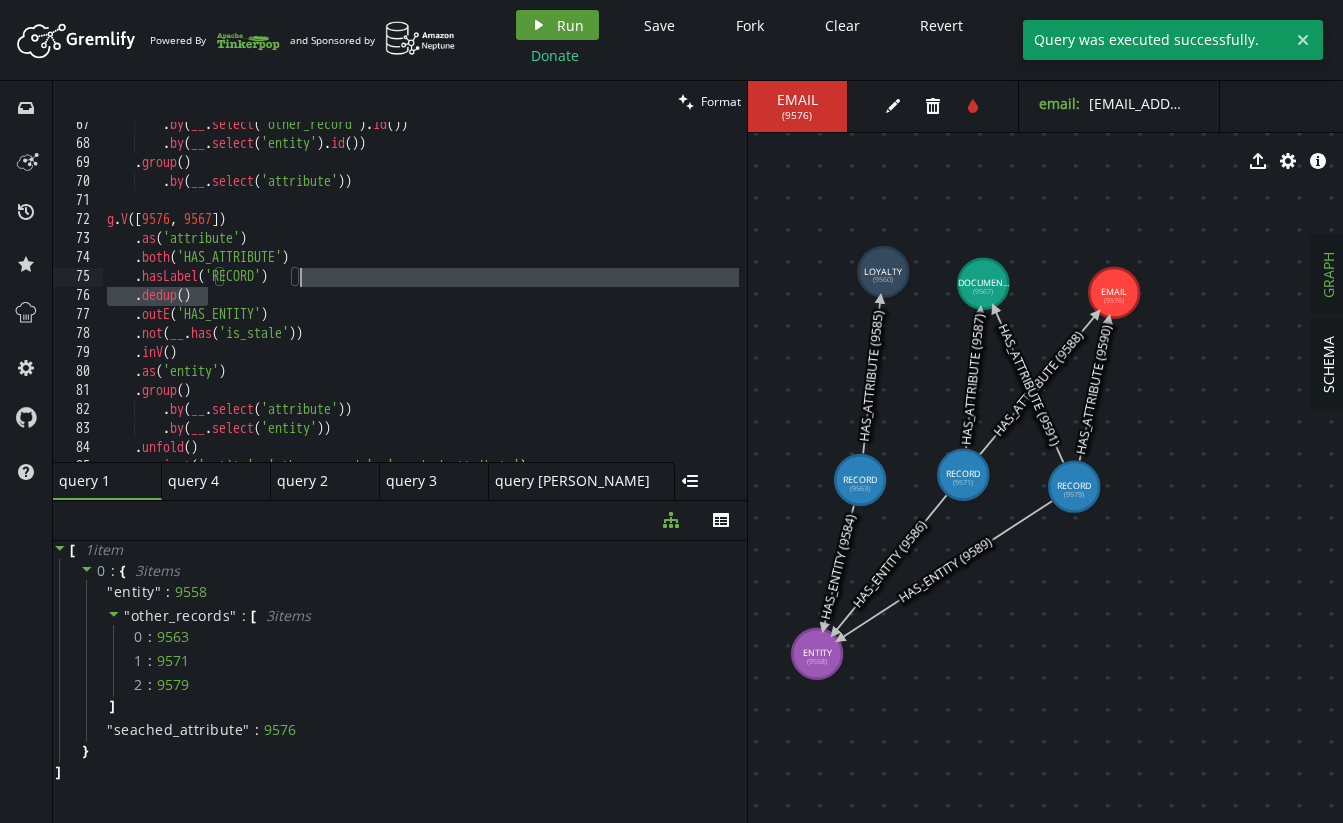 type on ".hasLabel('RECORD')" 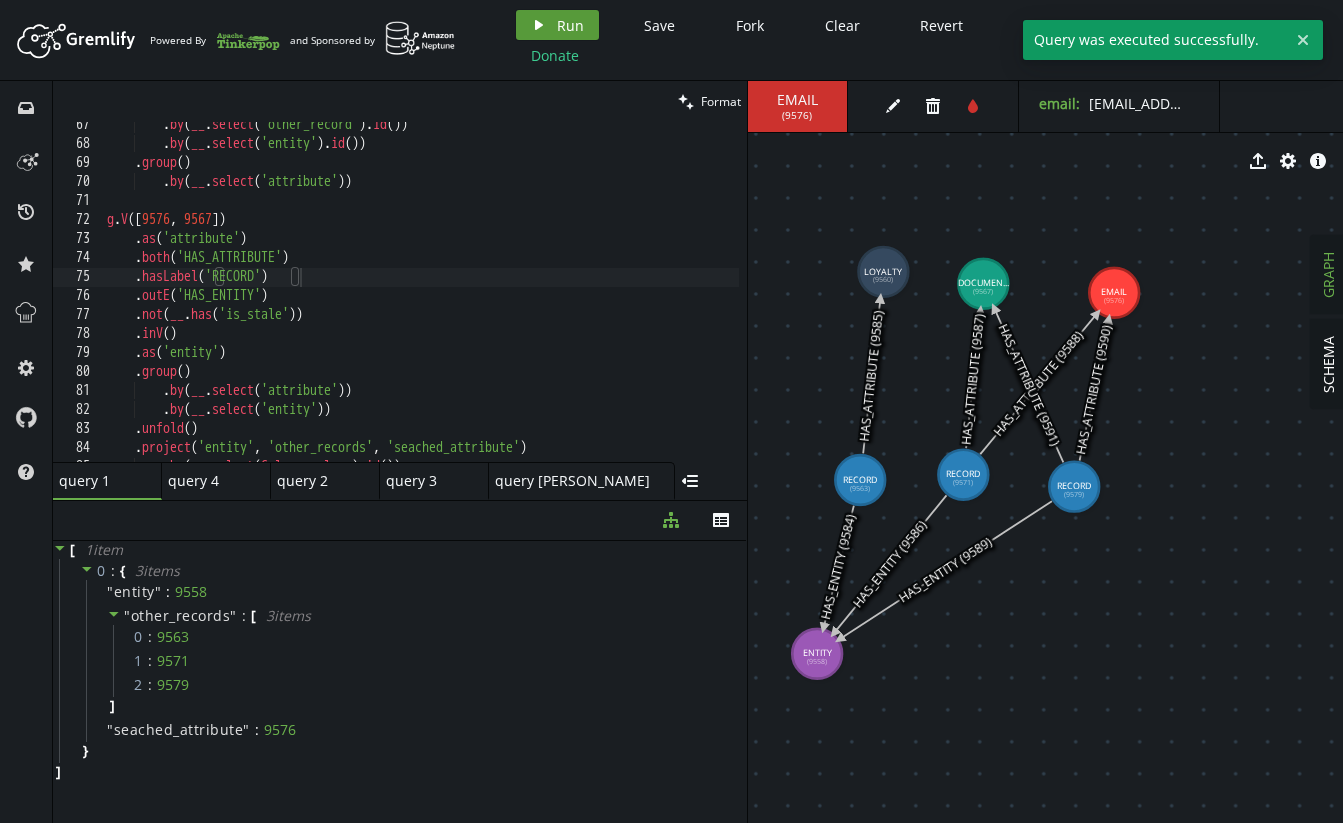 click on "play Run" at bounding box center [557, 25] 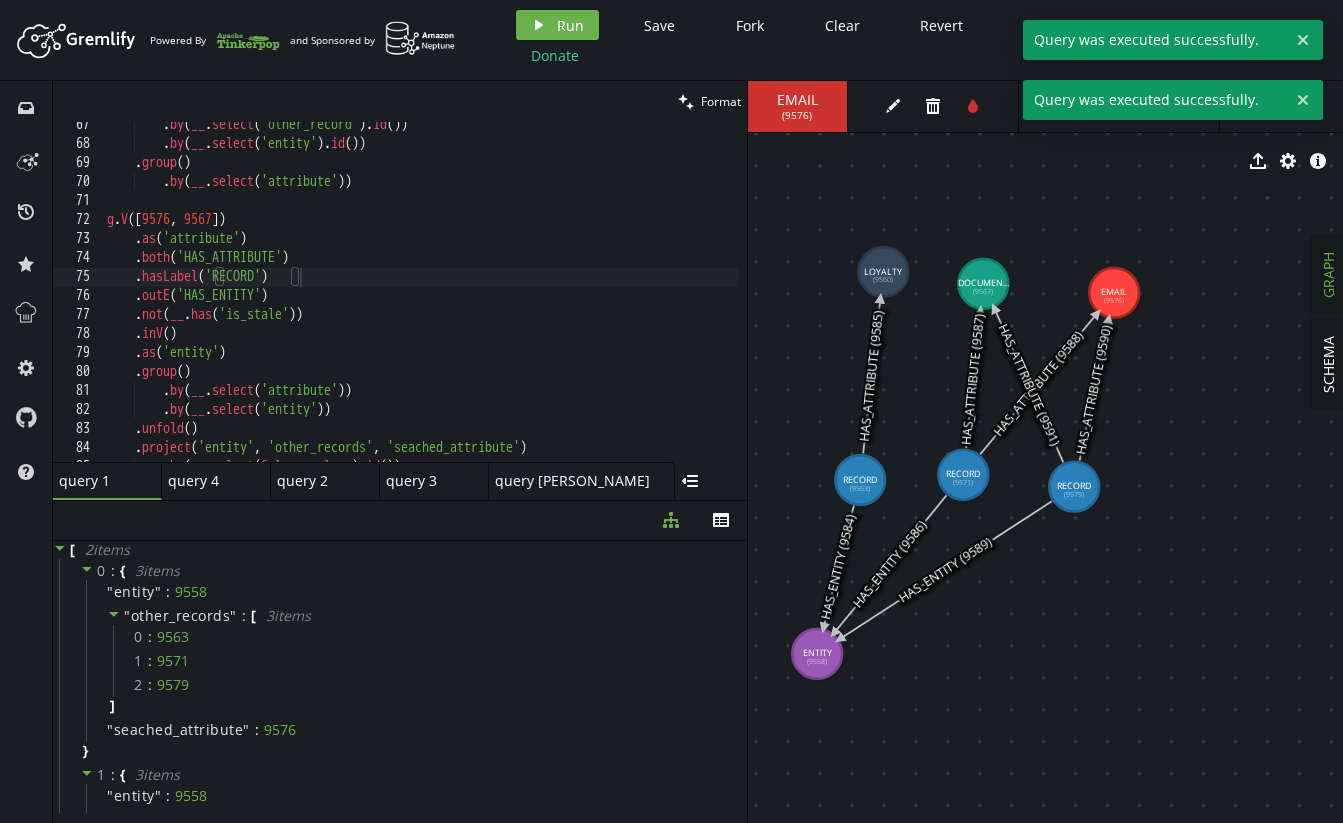 scroll, scrollTop: 1294, scrollLeft: 0, axis: vertical 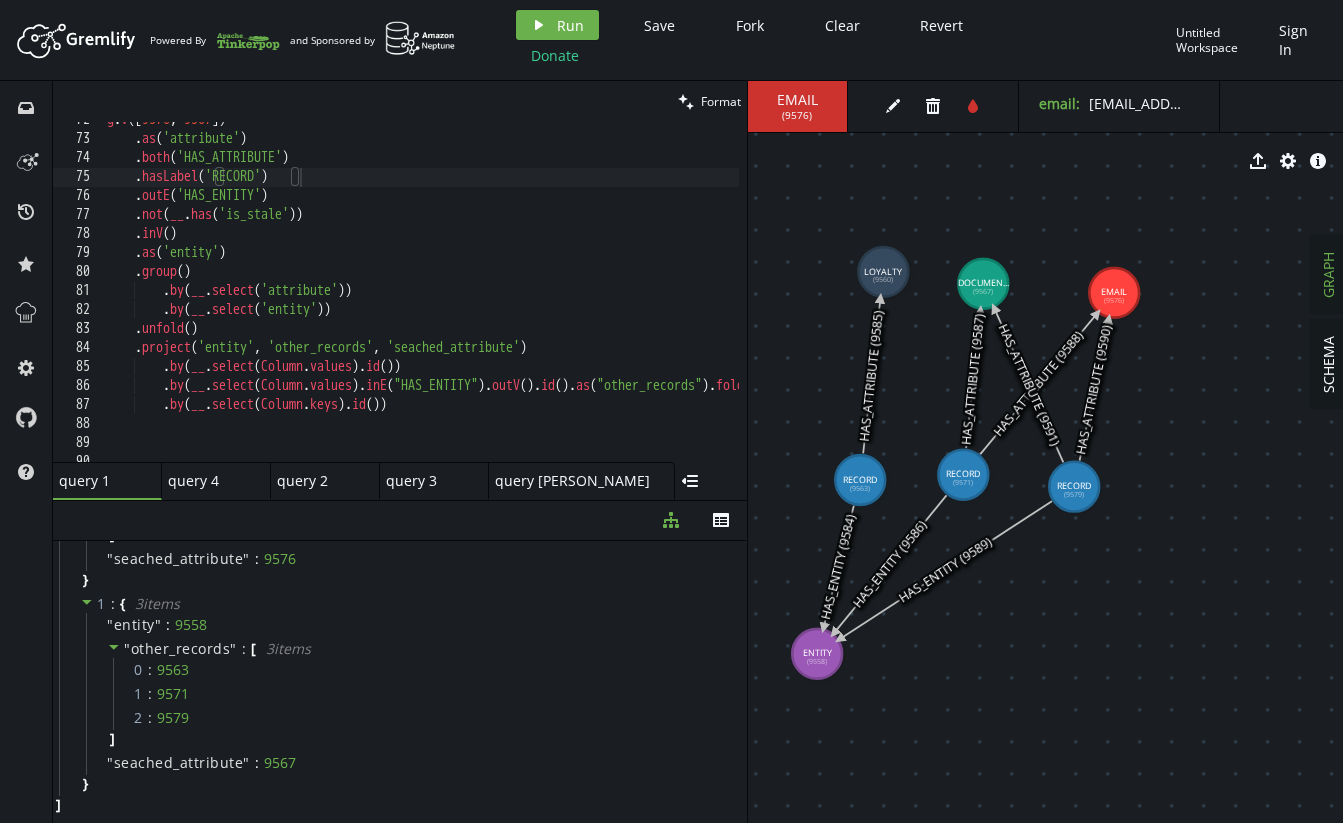 click on "g . V ([ 9576 ,   9567 ])        . as ( 'attribute' )      . both ( 'HAS_ATTRIBUTE' )      . hasLabel ( 'RECORD' )      . outE ( 'HAS_ENTITY' )      . not ( __ . has ( 'is_stale' ))      . inV ( )      . as ( 'entity' )      . group ( )           . by ( __ . select ( 'attribute' ))           . by ( __ . select ( 'entity' ))      . unfold ( )      . project ( 'entity' ,   'other_records' ,   'seached_attribute' )           . by ( __ . select ( Column . values ) . id ( ))           . by ( __ . select ( Column . values ) . inE ( "HAS_ENTITY" ) . outV ( ) . id ( ) . as ( "other_records" ) . fold ( ))           . by ( __ . select ( Column . keys ) . id ( ))" at bounding box center (611, 295) 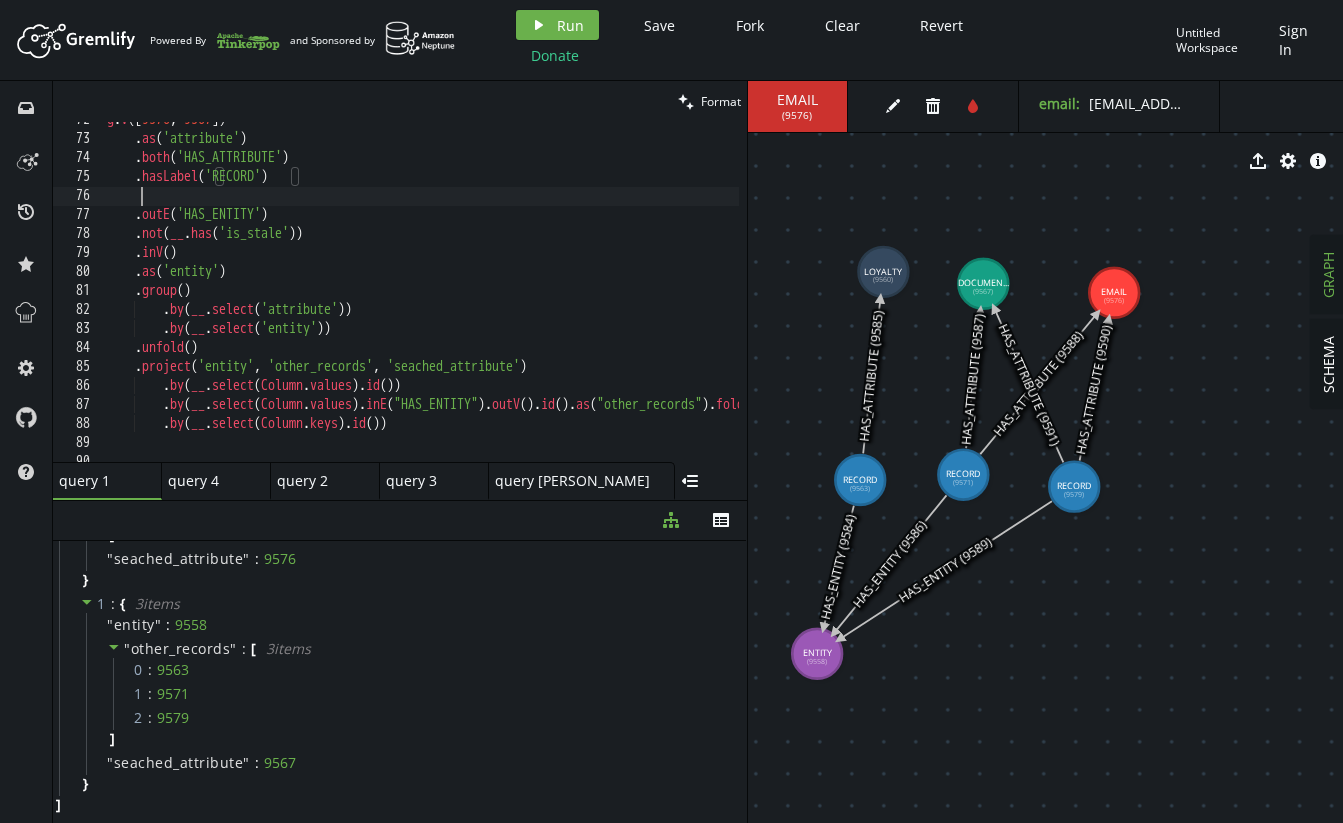 paste on ".dedup('attribute', 'record')" 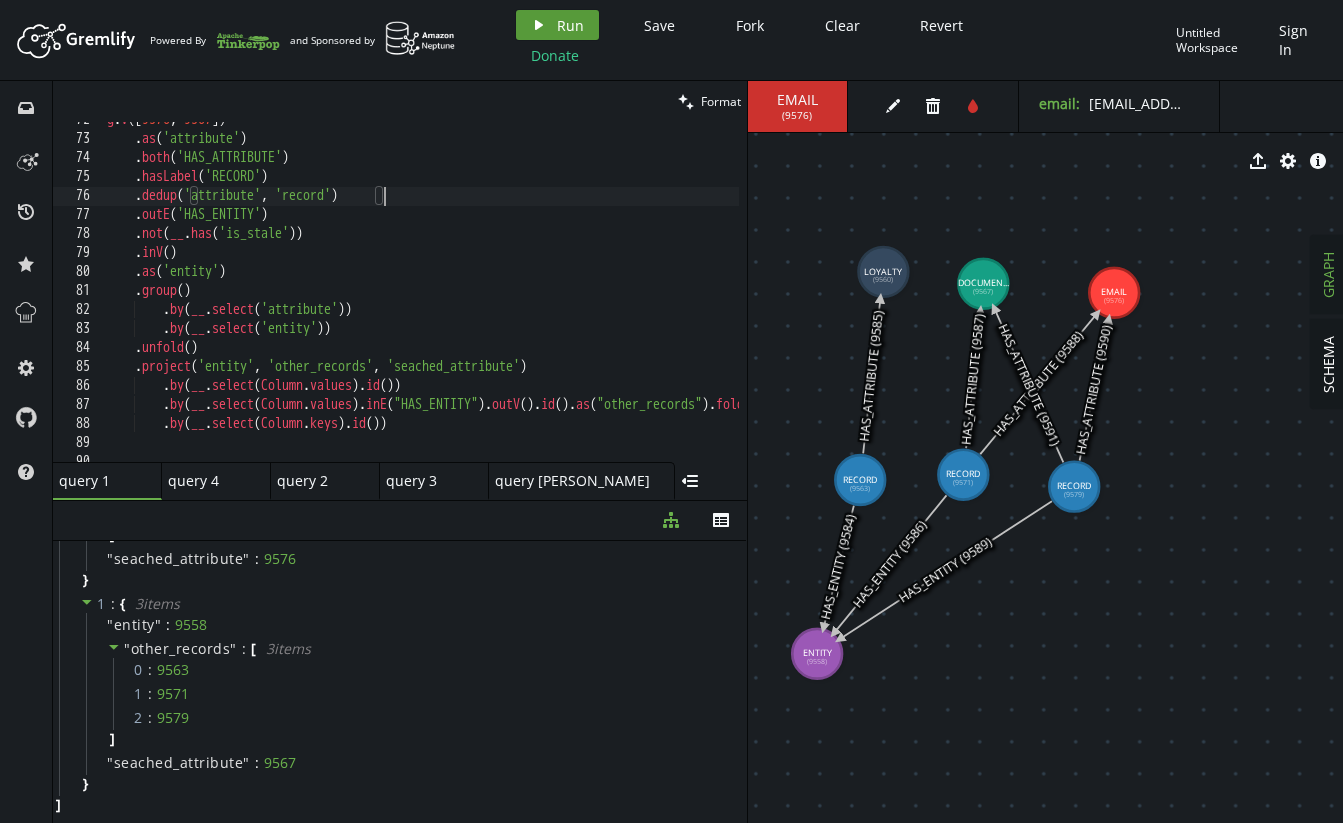 click on "play Run" at bounding box center (557, 25) 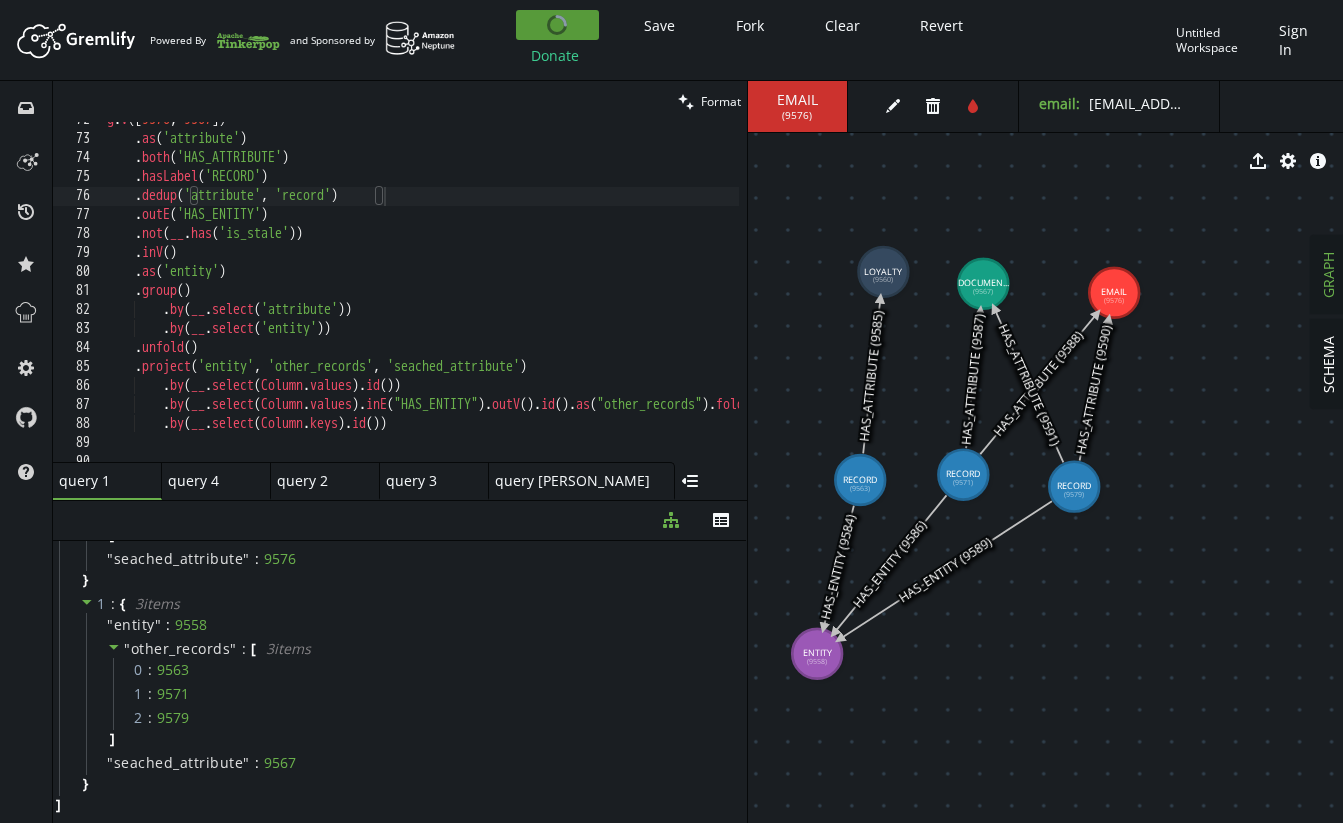 scroll, scrollTop: 0, scrollLeft: 0, axis: both 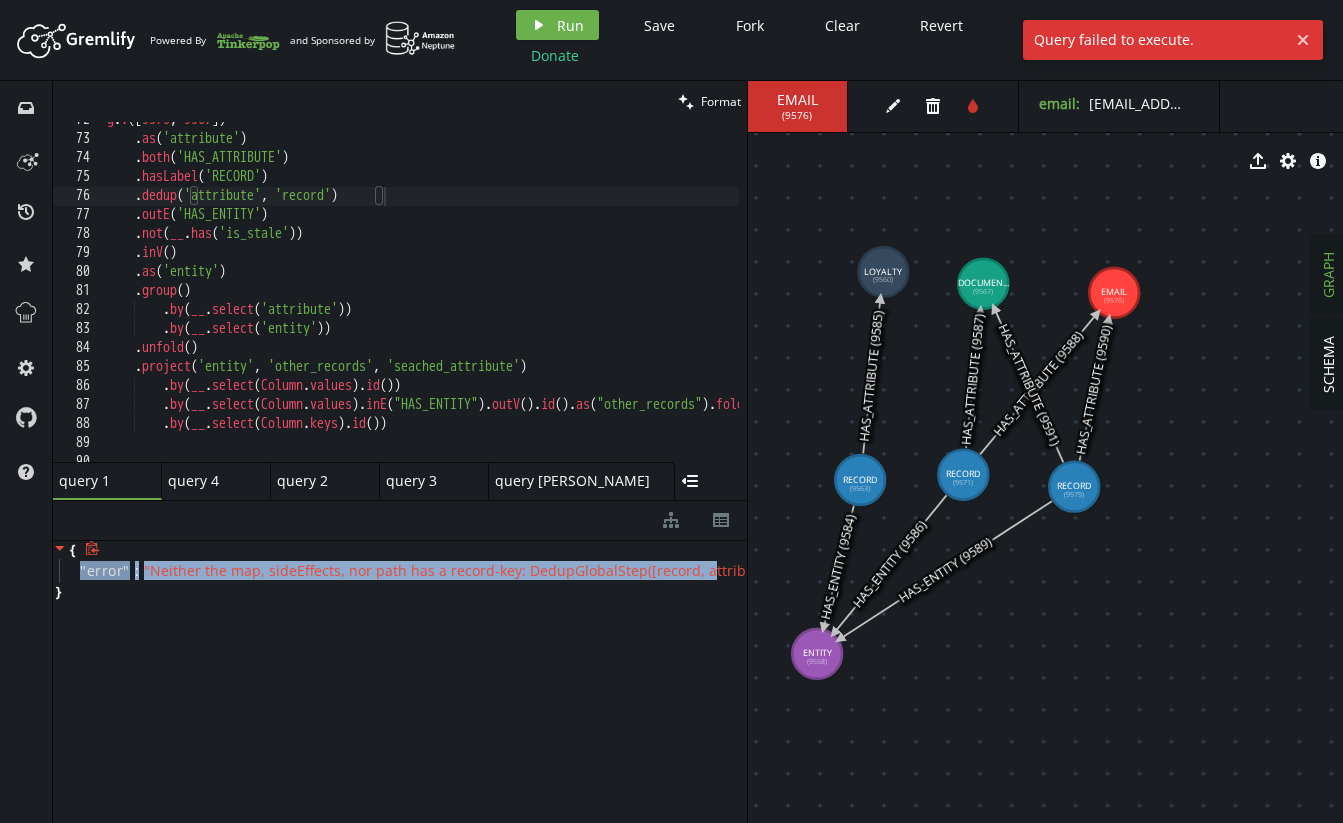 drag, startPoint x: 457, startPoint y: 556, endPoint x: 672, endPoint y: 572, distance: 215.59453 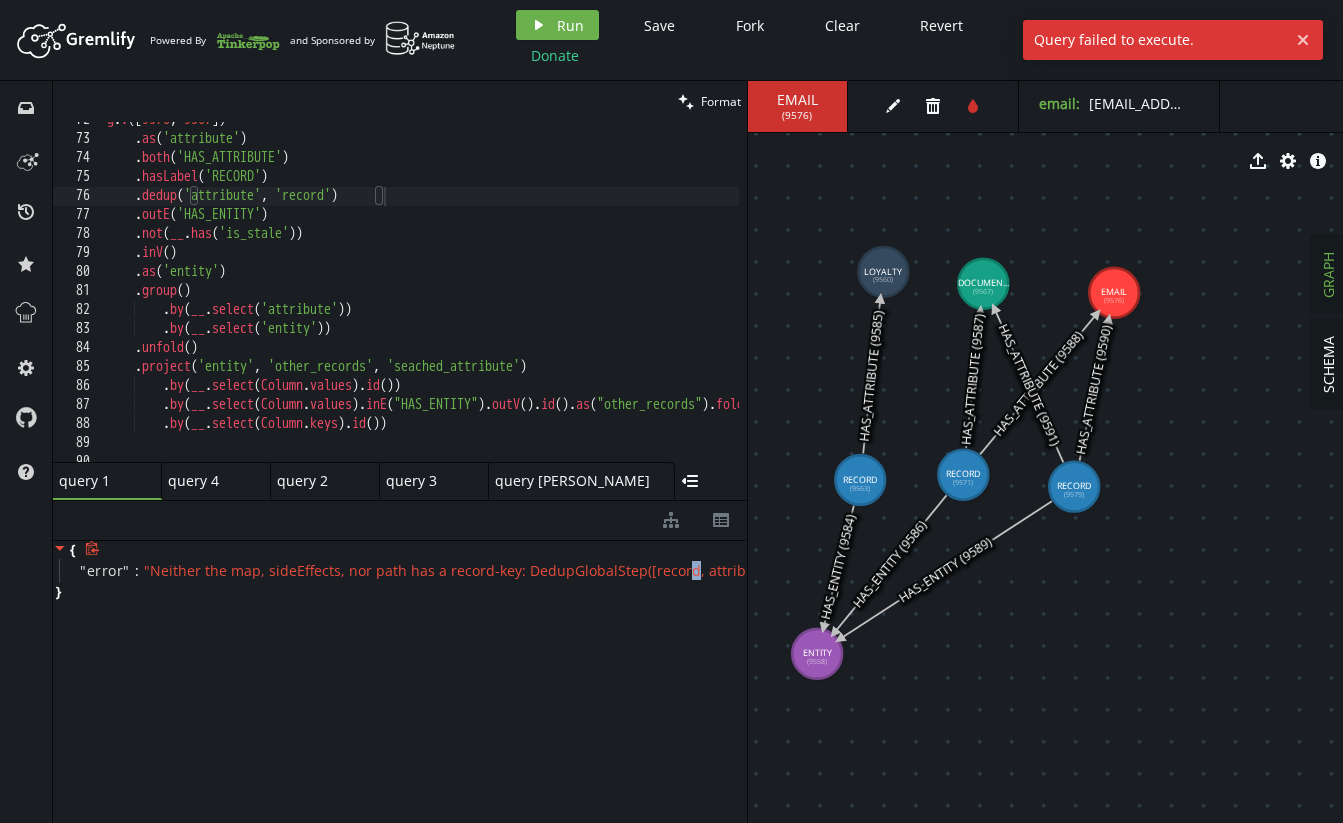 click on "" Neither the map, sideEffects, nor path has a record-key: DedupGlobalStep([record, attribute],null) "" at bounding box center (478, 570) 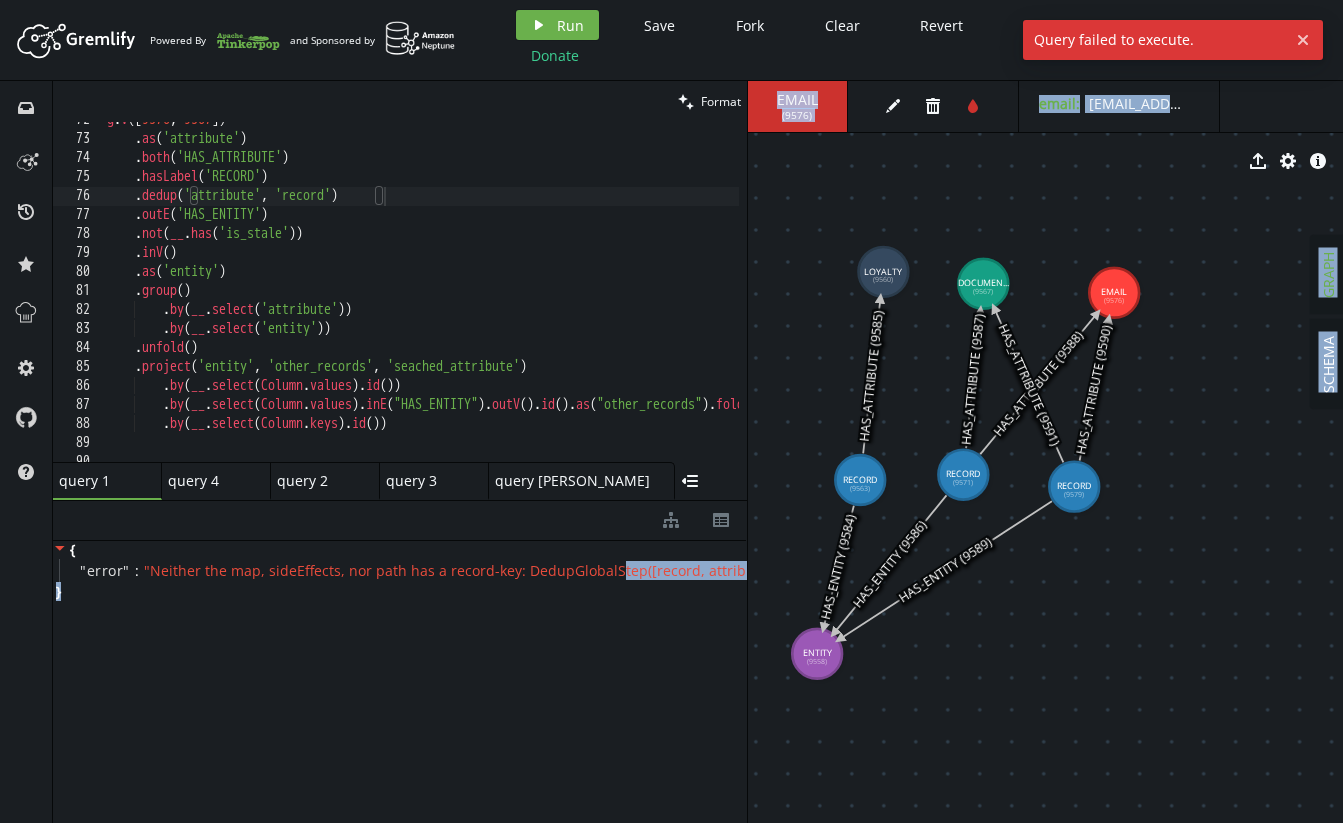 scroll, scrollTop: 0, scrollLeft: 46, axis: horizontal 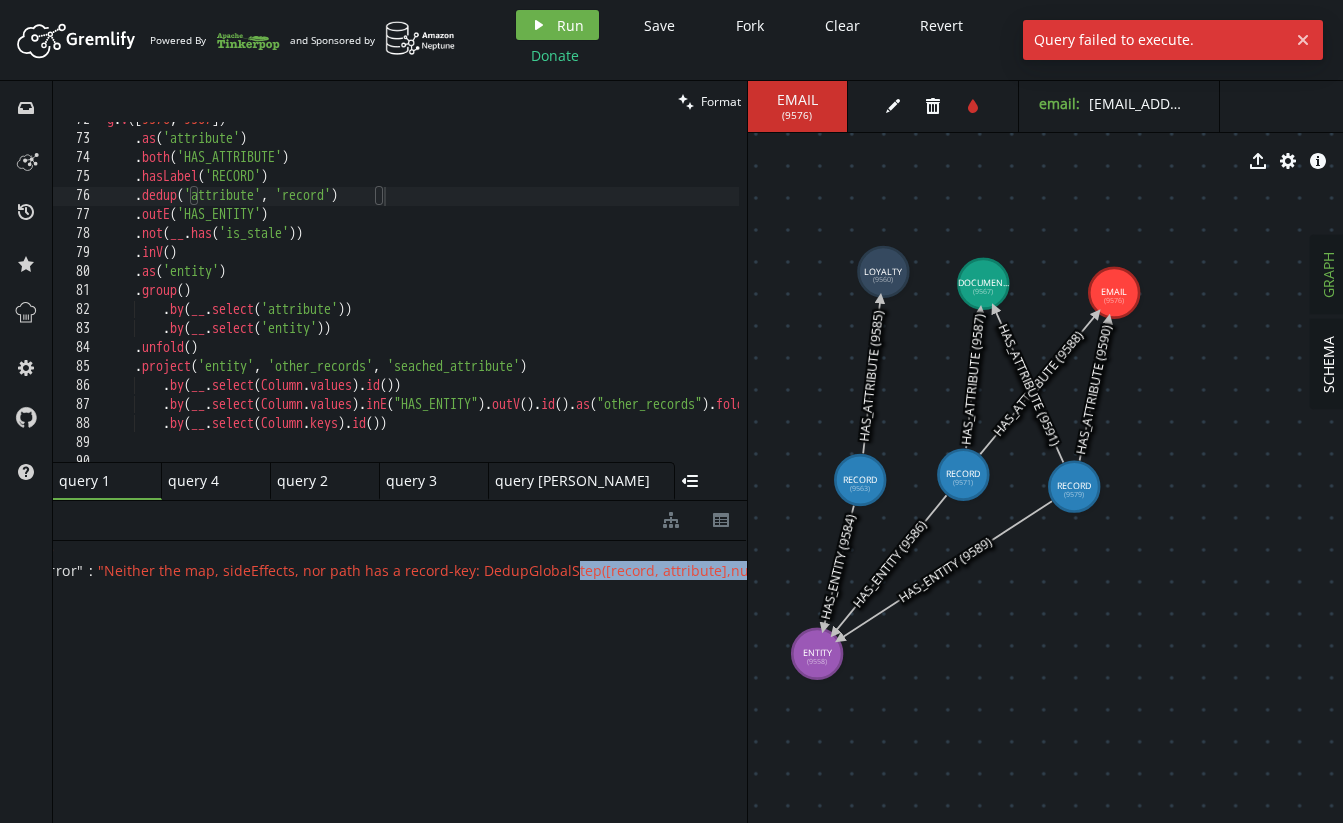 drag, startPoint x: 636, startPoint y: 567, endPoint x: 695, endPoint y: 580, distance: 60.41523 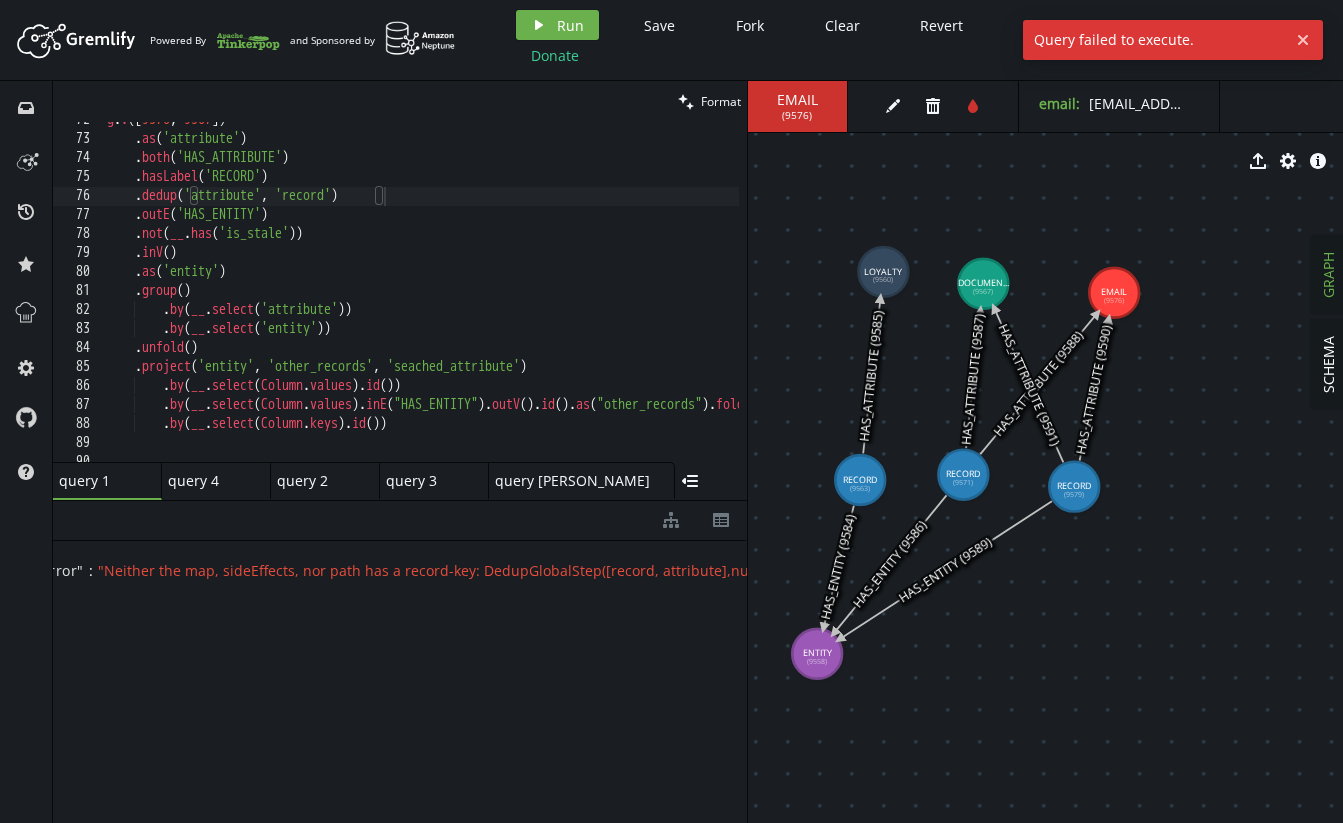 click on "" error " : " Neither the map, sideEffects, nor path has a record-key: DedupGlobalStep([record, attribute],null) "" at bounding box center [357, 571] 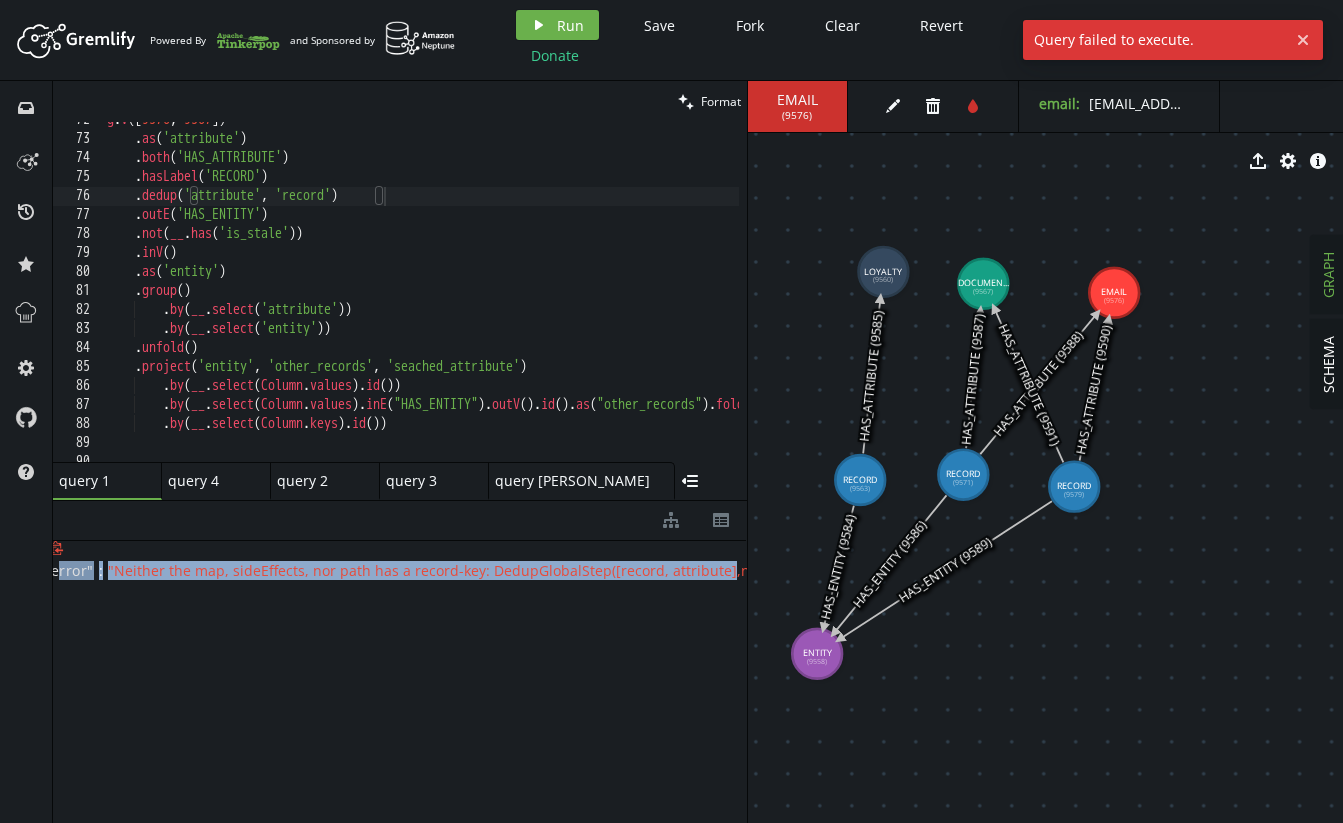 scroll, scrollTop: 0, scrollLeft: 6, axis: horizontal 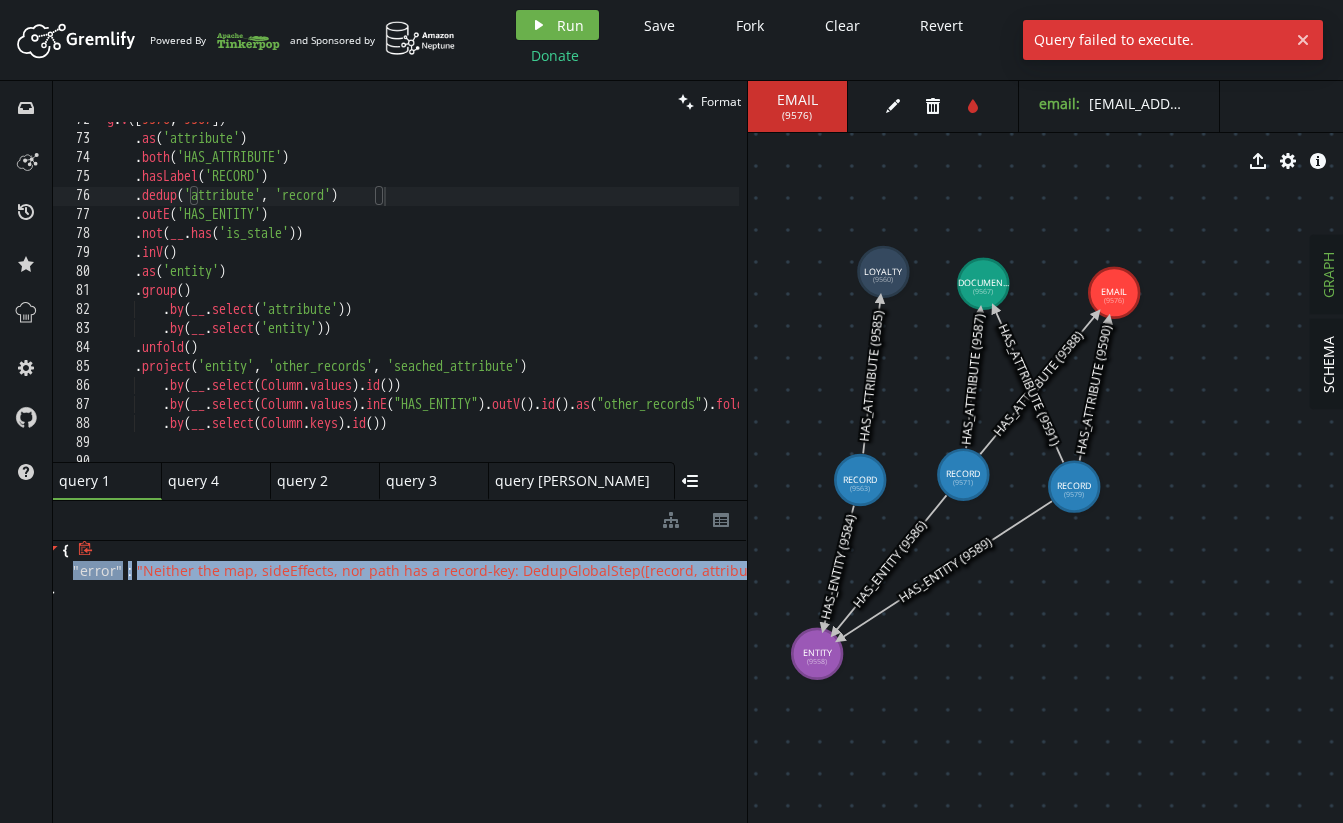 drag, startPoint x: 661, startPoint y: 569, endPoint x: 71, endPoint y: 564, distance: 590.0212 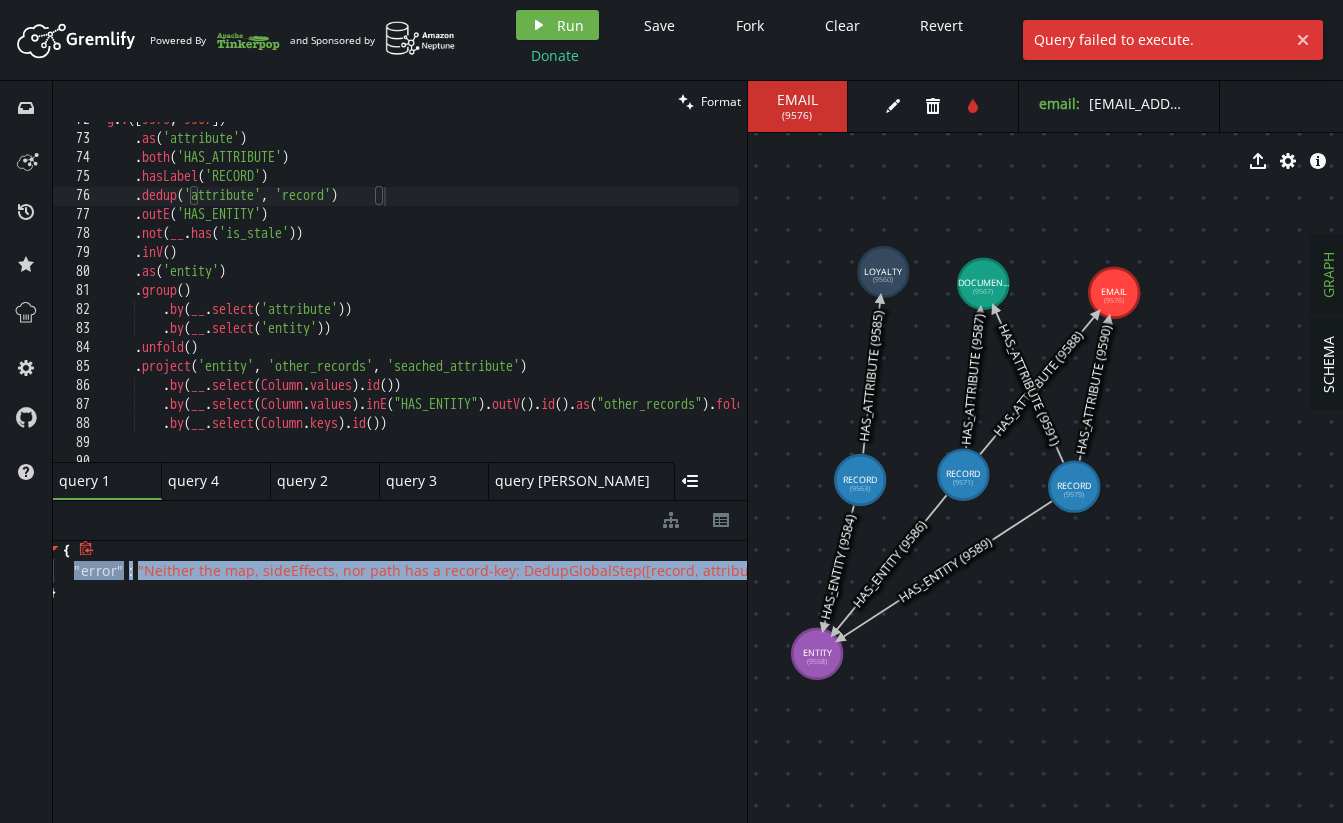 click on "" error " : " Neither the map, sideEffects, nor path has a record-key: DedupGlobalStep([record, attribute],null) "" at bounding box center (397, 571) 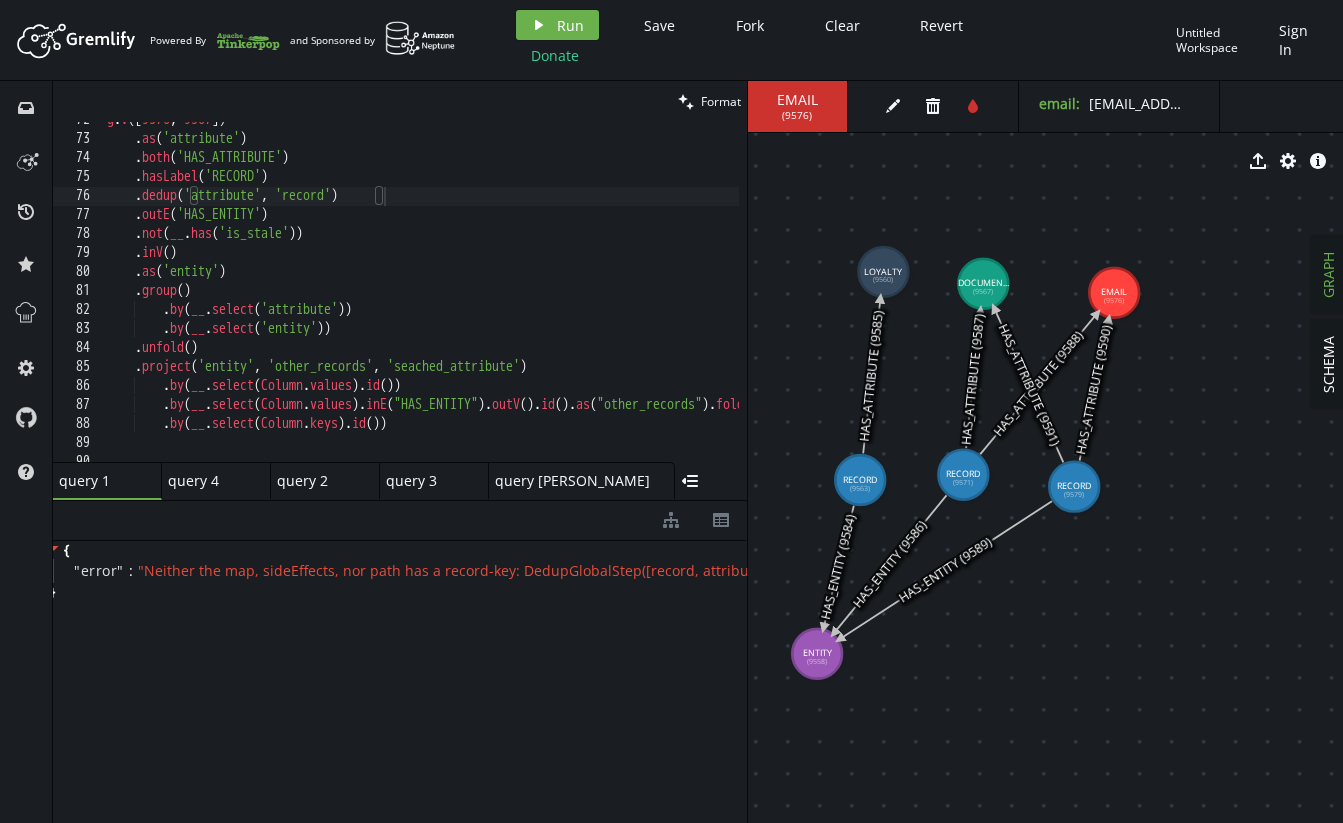 click on "g . V ([ 9576 ,   9567 ])        . as ( 'attribute' )      . both ( 'HAS_ATTRIBUTE' )      . hasLabel ( 'RECORD' )      . dedup ( 'attribute' ,   'record' )      . outE ( 'HAS_ENTITY' )      . not ( __ . has ( 'is_stale' ))      . inV ( )      . as ( 'entity' )      . group ( )           . by ( __ . select ( 'attribute' ))           . by ( __ . select ( 'entity' ))      . unfold ( )      . project ( 'entity' ,   'other_records' ,   'seached_attribute' )           . by ( __ . select ( Column . values ) . id ( ))           . by ( __ . select ( Column . values ) . inE ( "HAS_ENTITY" ) . outV ( ) . id ( ) . as ( "other_records" ) . fold ( ))           . by ( __ . select ( Column . keys ) . id ( ))" at bounding box center (611, 295) 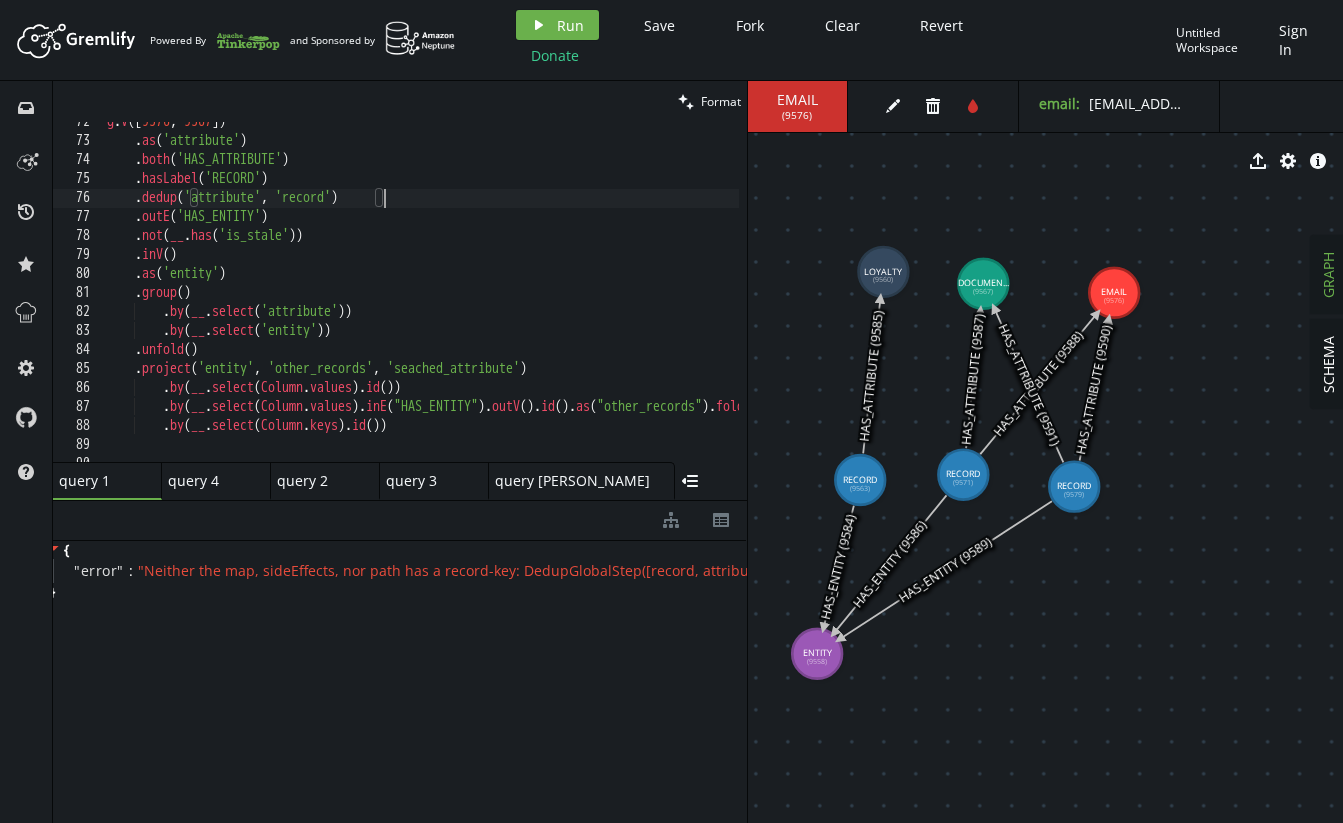 scroll, scrollTop: 1358, scrollLeft: 0, axis: vertical 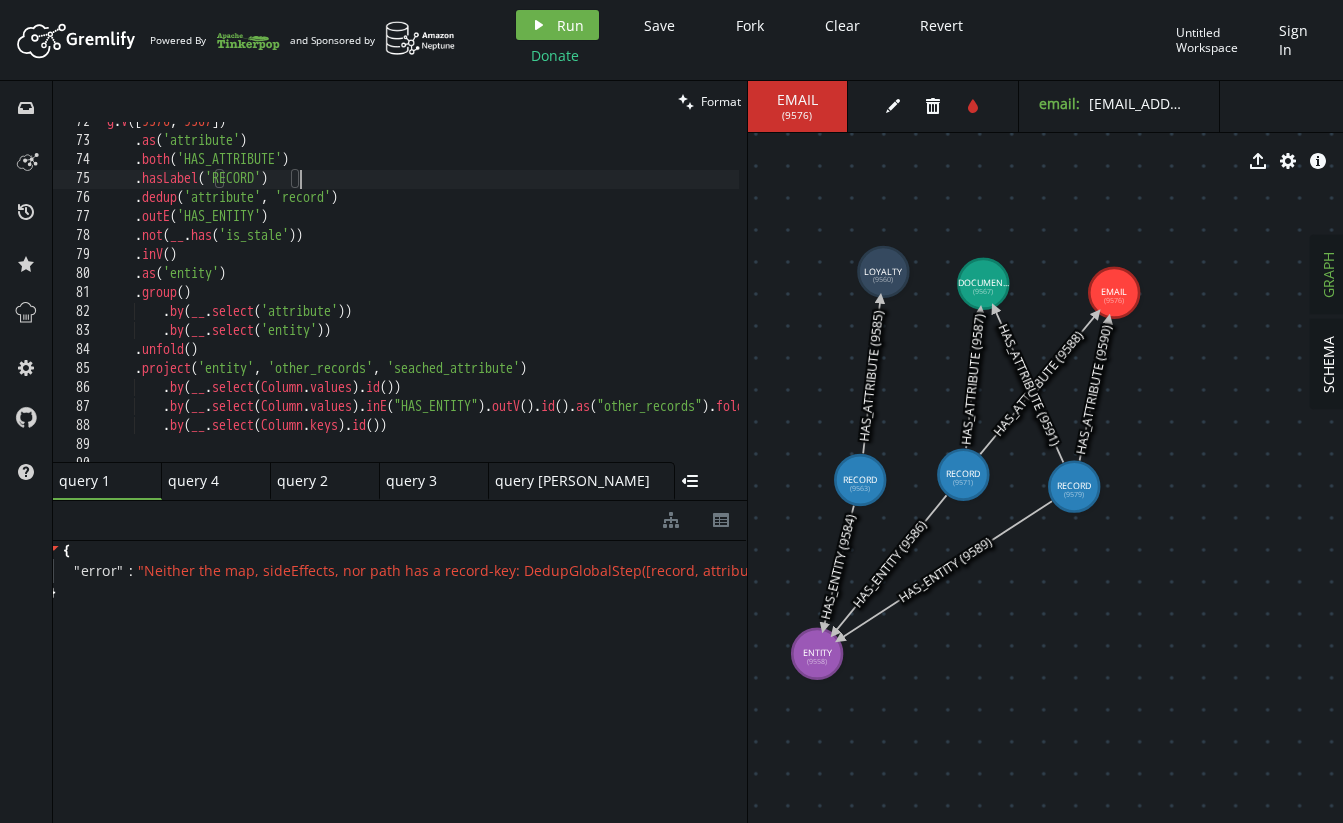 click on "g . V ([ 9576 ,   9567 ])        . as ( 'attribute' )      . both ( 'HAS_ATTRIBUTE' )      . hasLabel ( 'RECORD' )      . dedup ( 'attribute' ,   'record' )      . outE ( 'HAS_ENTITY' )      . not ( __ . has ( 'is_stale' ))      . inV ( )      . as ( 'entity' )      . group ( )           . by ( __ . select ( 'attribute' ))           . by ( __ . select ( 'entity' ))      . unfold ( )      . project ( 'entity' ,   'other_records' ,   'seached_attribute' )           . by ( __ . select ( Column . values ) . id ( ))           . by ( __ . select ( Column . values ) . inE ( "HAS_ENTITY" ) . outV ( ) . id ( ) . as ( "other_records" ) . fold ( ))           . by ( __ . select ( Column . keys ) . id ( ))" at bounding box center [611, 297] 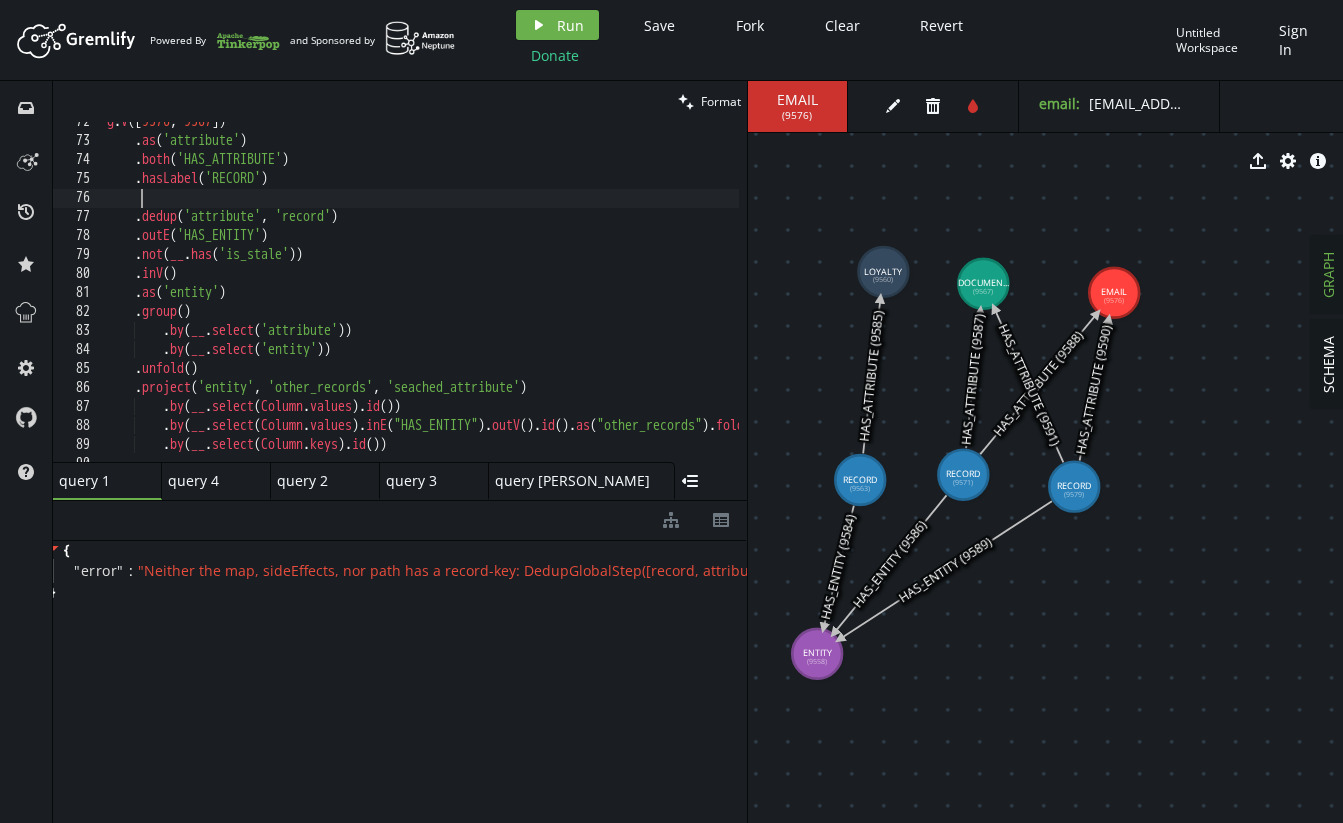paste on ".as('record')" 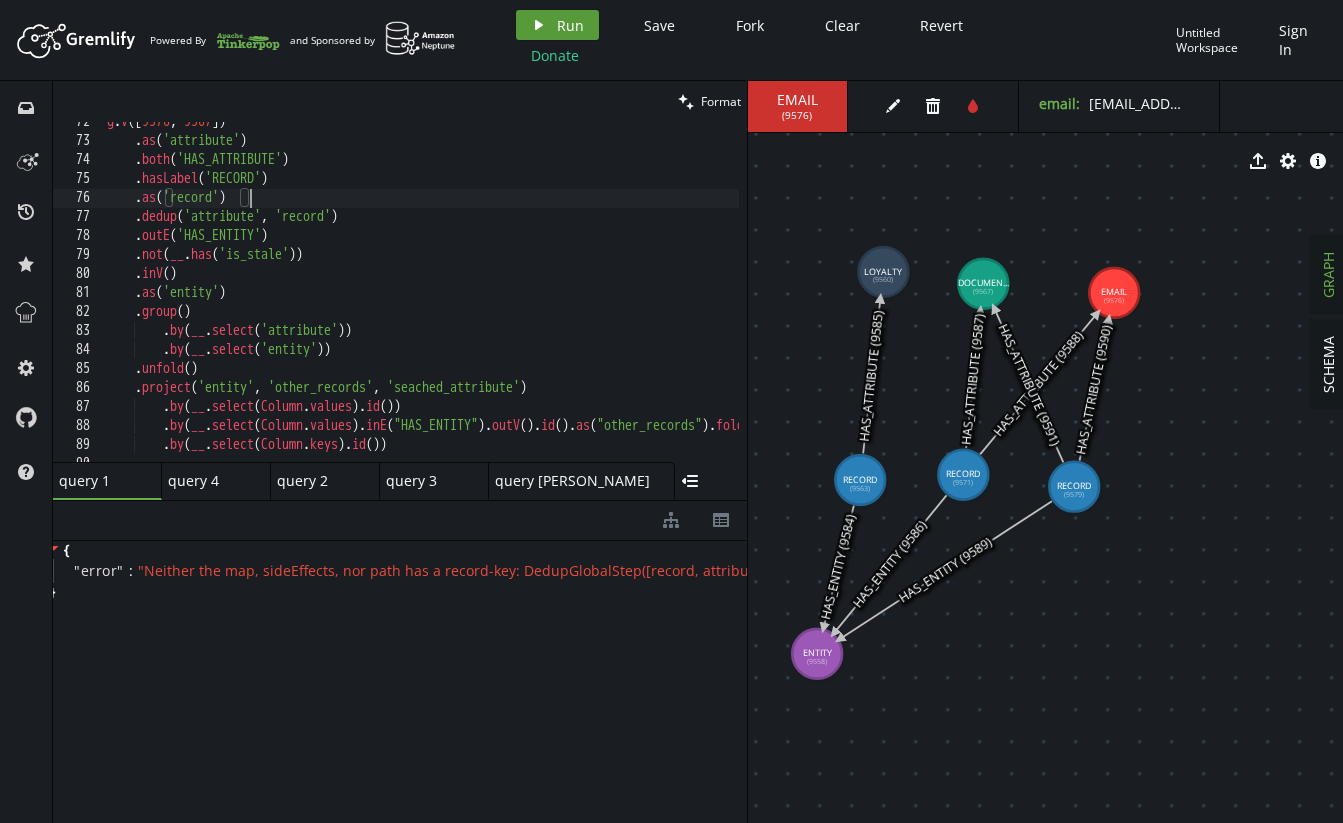 click on "Run" at bounding box center (570, 25) 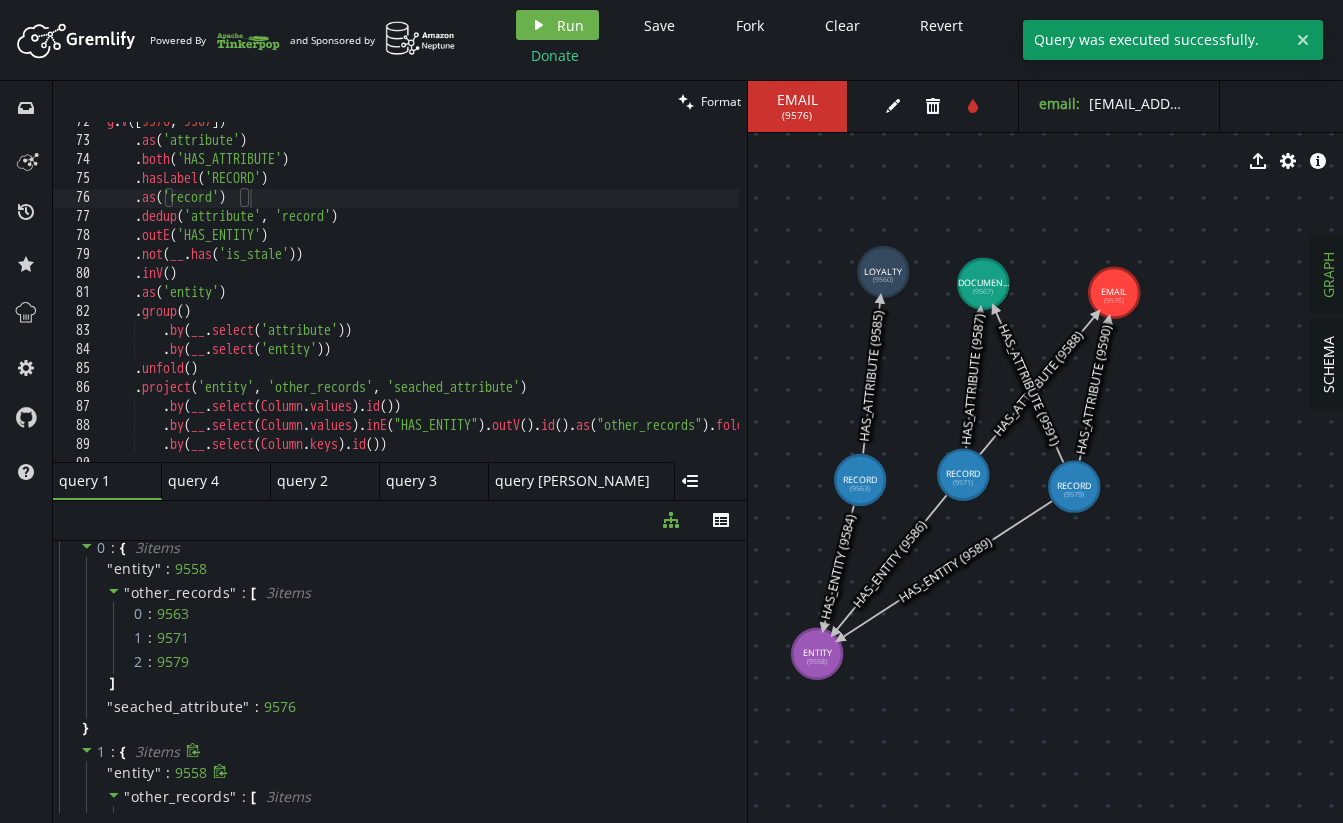 scroll, scrollTop: 0, scrollLeft: 0, axis: both 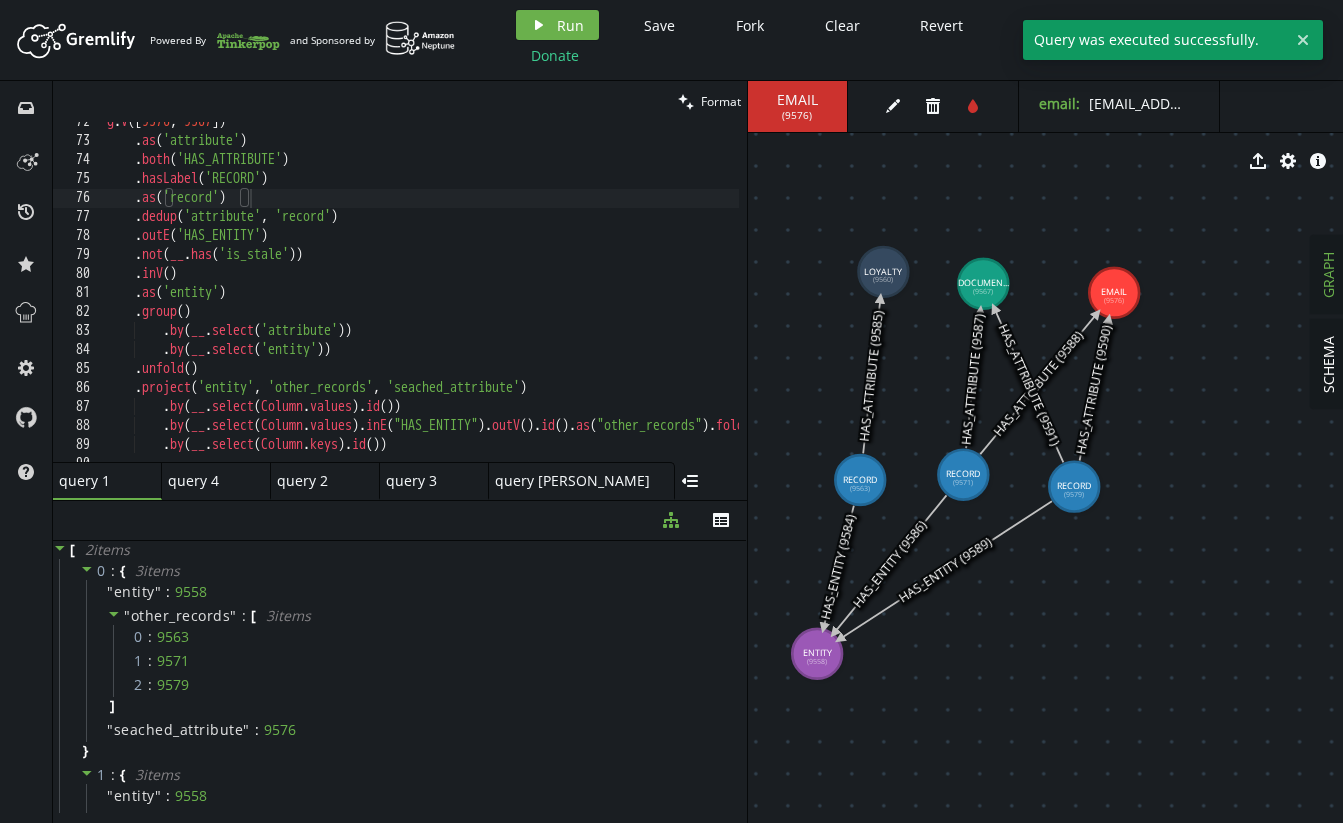click on "g . V ([ 9576 ,   9567 ])        . as ( 'attribute' )      . both ( 'HAS_ATTRIBUTE' )      . hasLabel ( 'RECORD' )      . as ( 'record' )      . dedup ( 'attribute' ,   'record' )      . outE ( 'HAS_ENTITY' )      . not ( __ . has ( 'is_stale' ))      . inV ( )      . as ( 'entity' )      . group ( )           . by ( __ . select ( 'attribute' ))           . by ( __ . select ( 'entity' ))      . unfold ( )      . project ( 'entity' ,   'other_records' ,   'seached_attribute' )           . by ( __ . select ( Column . values ) . id ( ))           . by ( __ . select ( Column . values ) . inE ( "HAS_ENTITY" ) . outV ( ) . id ( ) . as ( "other_records" ) . fold ( ))           . by ( __ . select ( Column . keys ) . id ( ))" at bounding box center [611, 297] 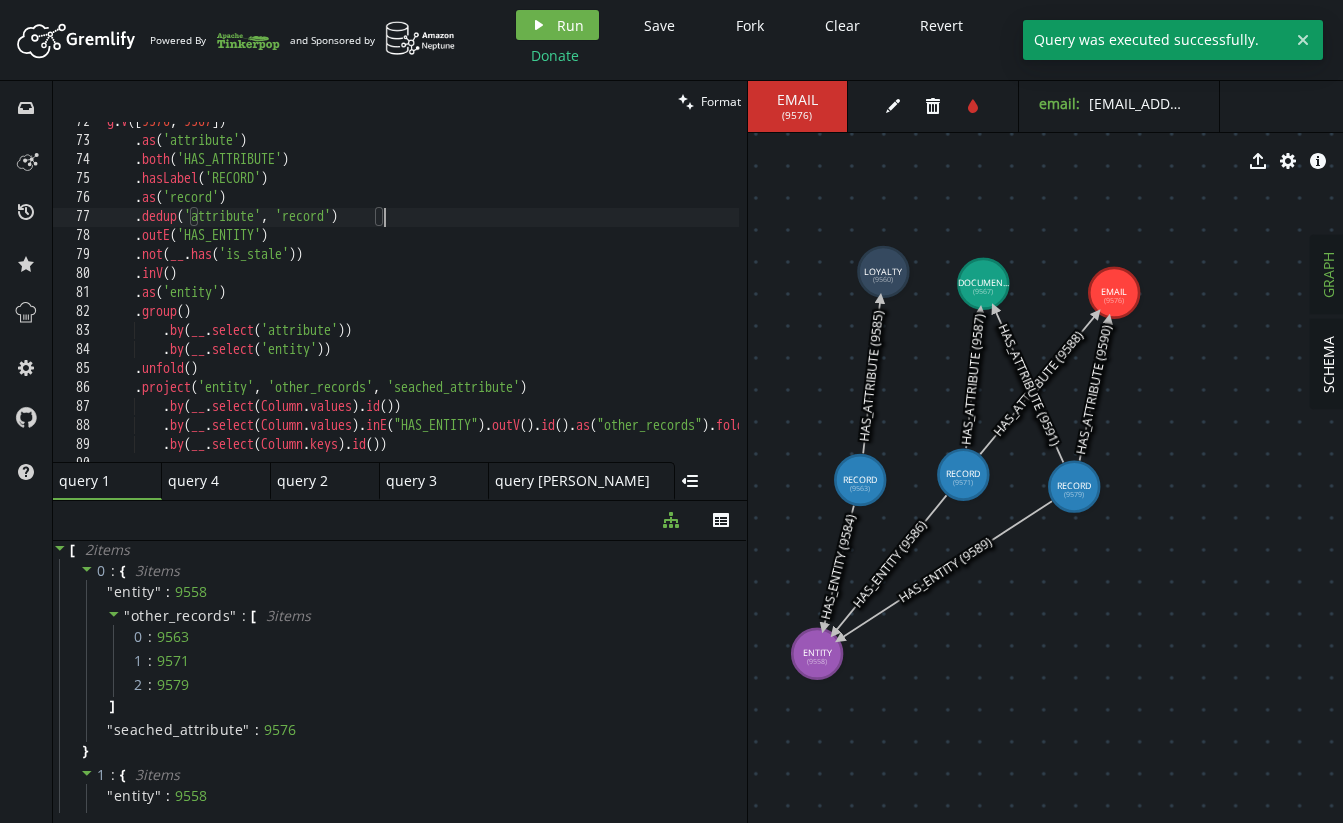 click on "g . V ([ 9576 ,   9567 ])        . as ( 'attribute' )      . both ( 'HAS_ATTRIBUTE' )      . hasLabel ( 'RECORD' )      . as ( 'record' )      . dedup ( 'attribute' ,   'record' )      . outE ( 'HAS_ENTITY' )      . not ( __ . has ( 'is_stale' ))      . inV ( )      . as ( 'entity' )      . group ( )           . by ( __ . select ( 'attribute' ))           . by ( __ . select ( 'entity' ))      . unfold ( )      . project ( 'entity' ,   'other_records' ,   'seached_attribute' )           . by ( __ . select ( Column . values ) . id ( ))           . by ( __ . select ( Column . values ) . inE ( "HAS_ENTITY" ) . outV ( ) . id ( ) . as ( "other_records" ) . fold ( ))           . by ( __ . select ( Column . keys ) . id ( ))" at bounding box center [611, 297] 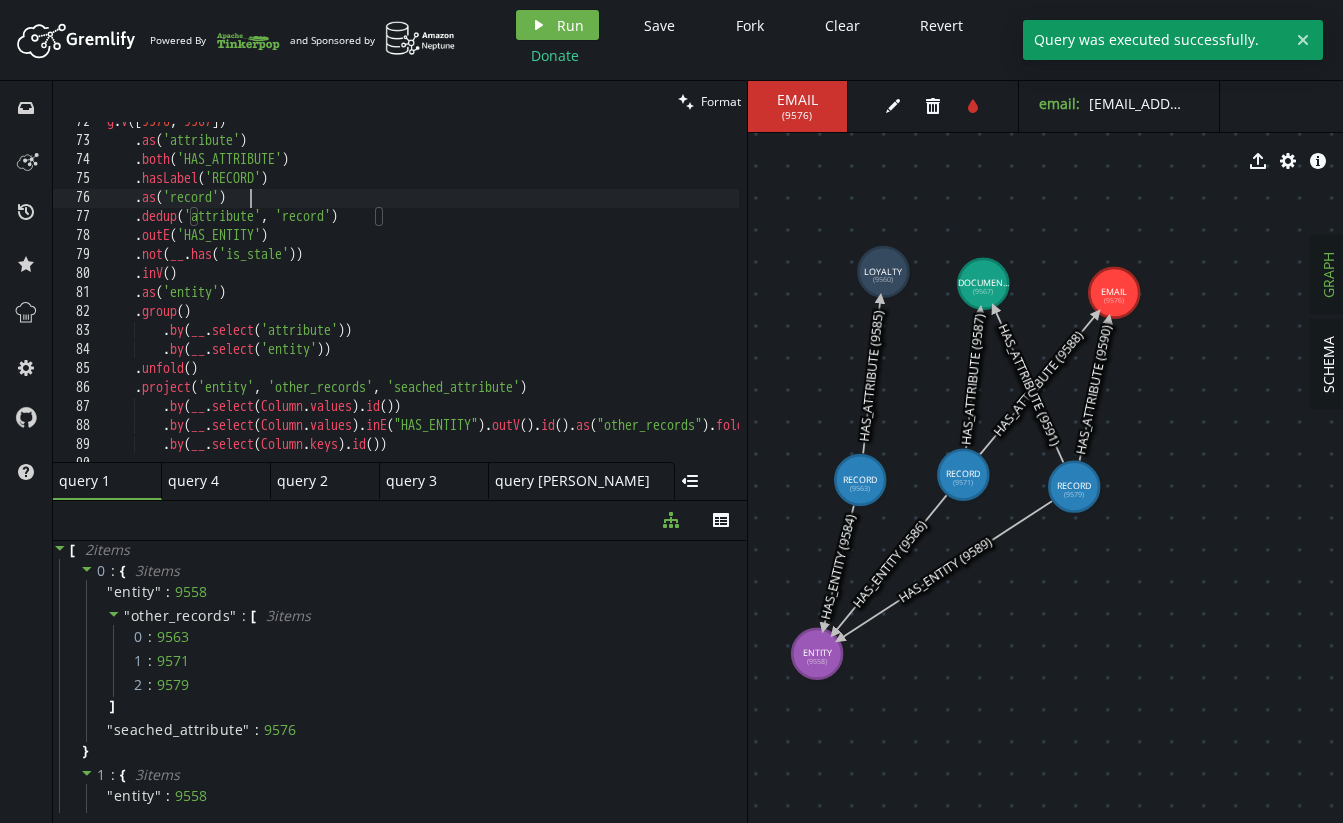 click on "g . V ([ 9576 ,   9567 ])        . as ( 'attribute' )      . both ( 'HAS_ATTRIBUTE' )      . hasLabel ( 'RECORD' )      . as ( 'record' )      . dedup ( 'attribute' ,   'record' )      . outE ( 'HAS_ENTITY' )      . not ( __ . has ( 'is_stale' ))      . inV ( )      . as ( 'entity' )      . group ( )           . by ( __ . select ( 'attribute' ))           . by ( __ . select ( 'entity' ))      . unfold ( )      . project ( 'entity' ,   'other_records' ,   'seached_attribute' )           . by ( __ . select ( Column . values ) . id ( ))           . by ( __ . select ( Column . values ) . inE ( "HAS_ENTITY" ) . outV ( ) . id ( ) . as ( "other_records" ) . fold ( ))           . by ( __ . select ( Column . keys ) . id ( ))" at bounding box center (611, 297) 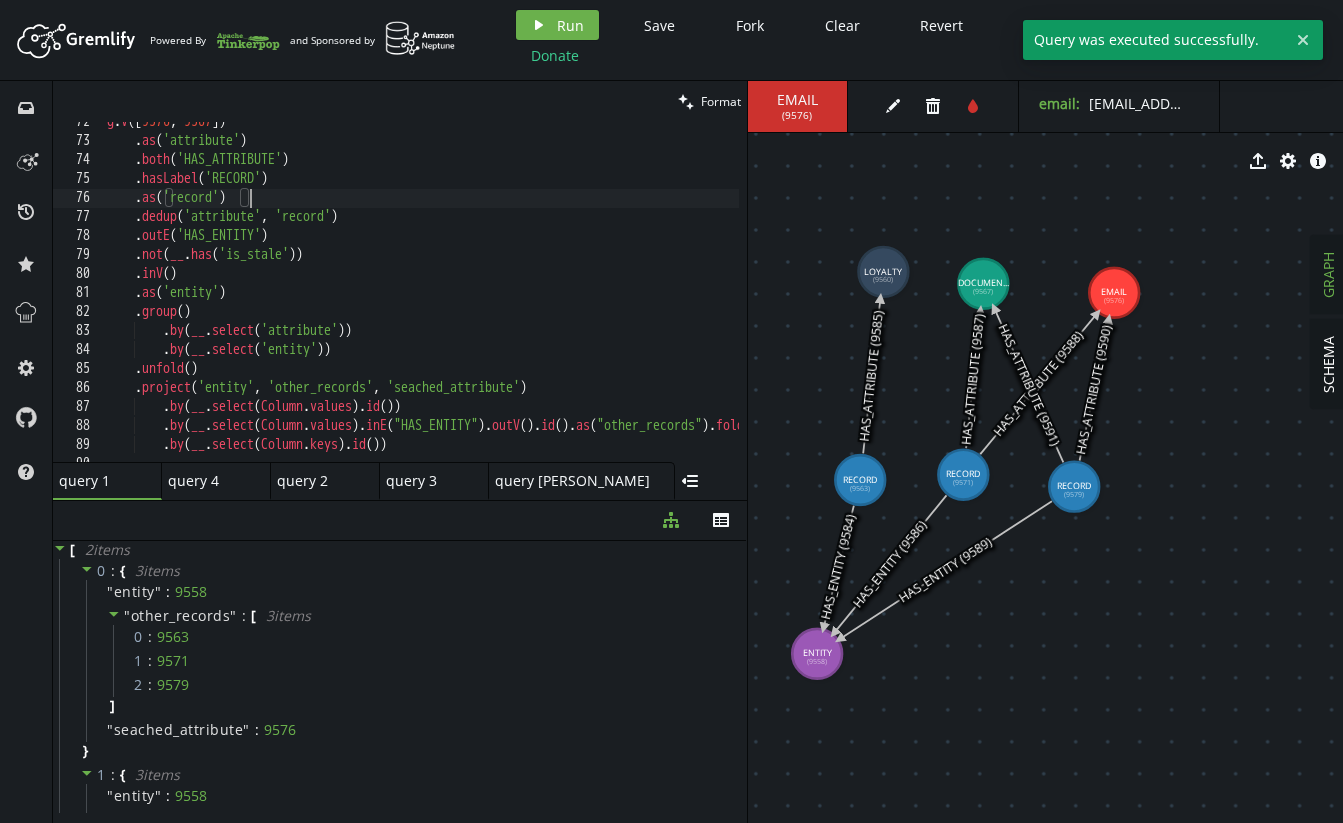 click on "g . V ([ 9576 ,   9567 ])        . as ( 'attribute' )      . both ( 'HAS_ATTRIBUTE' )      . hasLabel ( 'RECORD' )      . as ( 'record' )      . dedup ( 'attribute' ,   'record' )      . outE ( 'HAS_ENTITY' )      . not ( __ . has ( 'is_stale' ))      . inV ( )      . as ( 'entity' )      . group ( )           . by ( __ . select ( 'attribute' ))           . by ( __ . select ( 'entity' ))      . unfold ( )      . project ( 'entity' ,   'other_records' ,   'seached_attribute' )           . by ( __ . select ( Column . values ) . id ( ))           . by ( __ . select ( Column . values ) . inE ( "HAS_ENTITY" ) . outV ( ) . id ( ) . as ( "other_records" ) . fold ( ))           . by ( __ . select ( Column . keys ) . id ( ))" at bounding box center [611, 297] 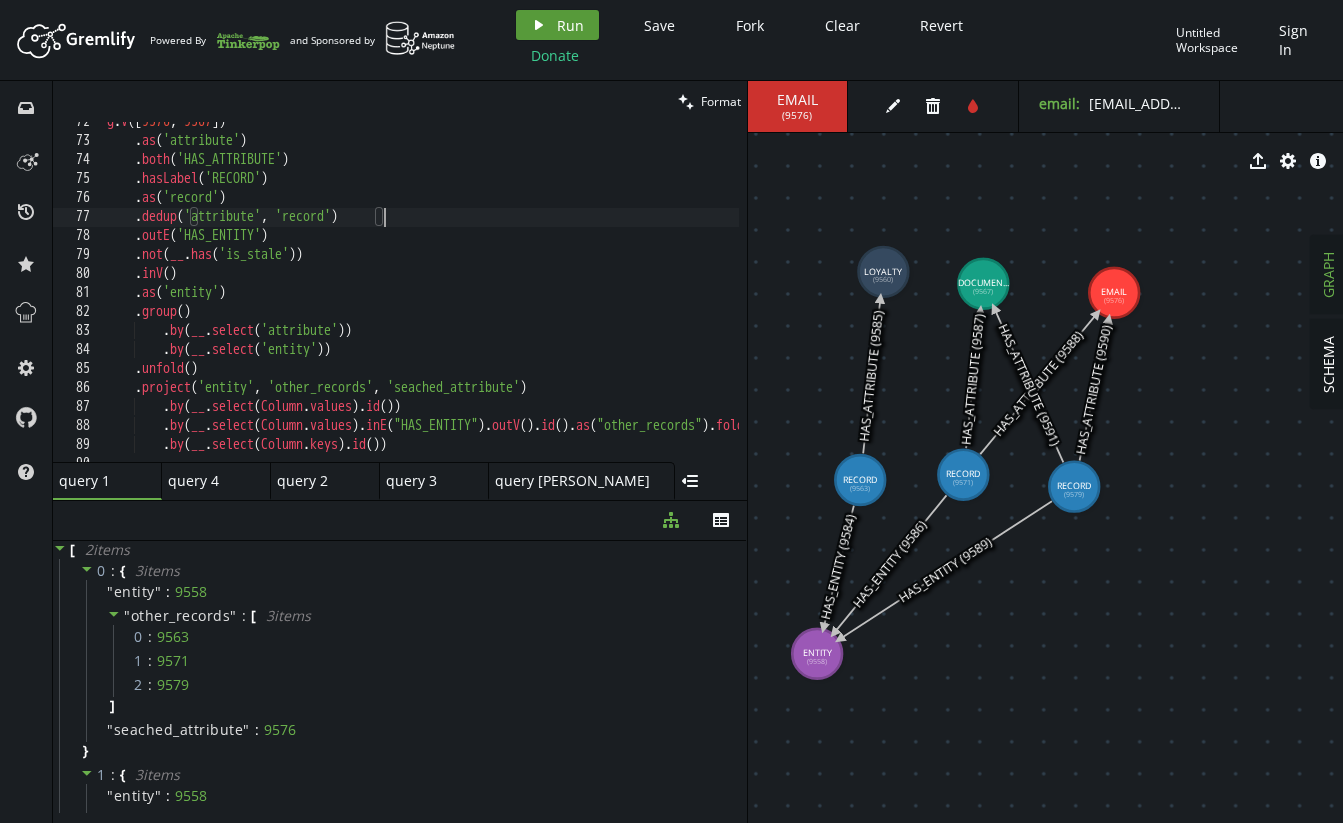 click on "Run" at bounding box center (570, 25) 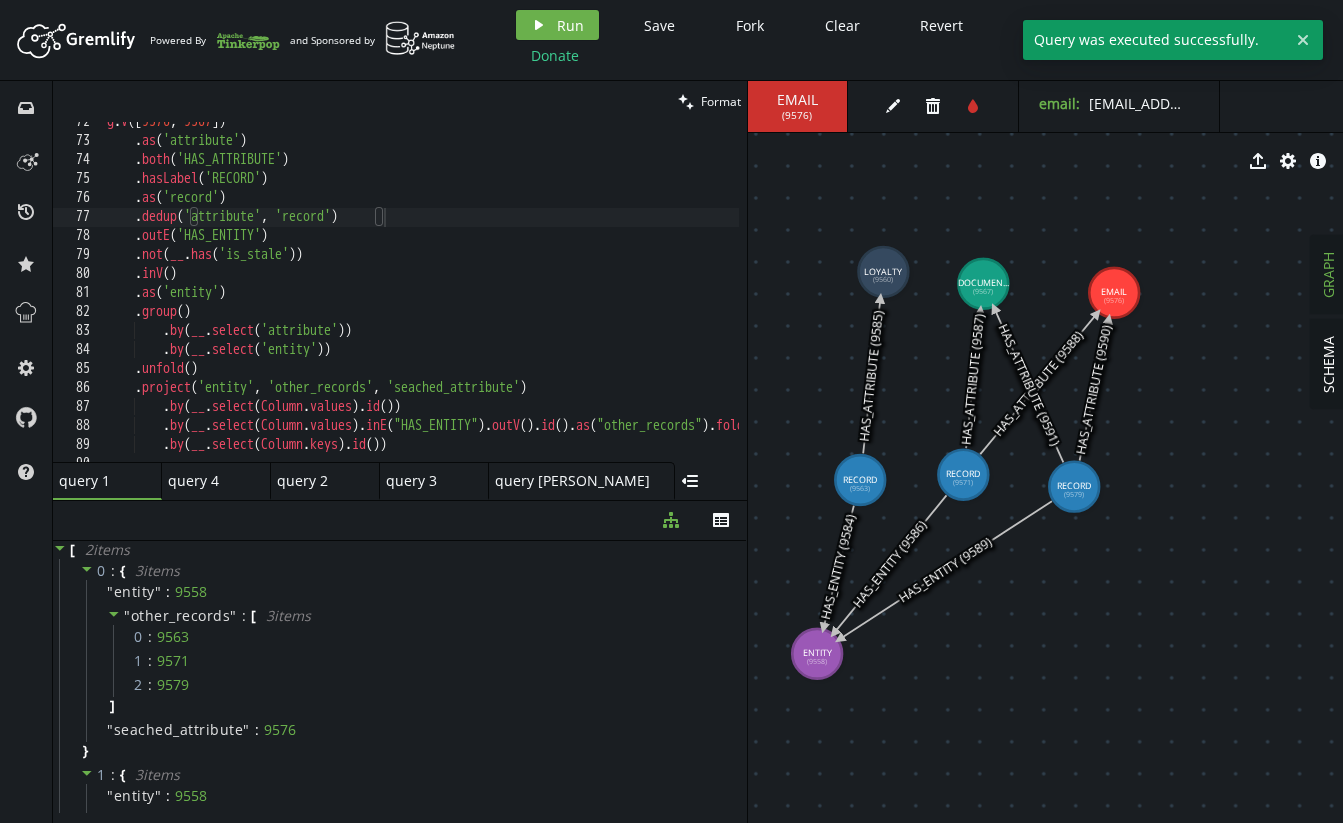 click on "g . V ([ 9576 ,   9567 ])        . as ( 'attribute' )      . both ( 'HAS_ATTRIBUTE' )      . hasLabel ( 'RECORD' )      . as ( 'record' )      . dedup ( 'attribute' ,   'record' )      . outE ( 'HAS_ENTITY' )      . not ( __ . has ( 'is_stale' ))      . inV ( )      . as ( 'entity' )      . group ( )           . by ( __ . select ( 'attribute' ))           . by ( __ . select ( 'entity' ))      . unfold ( )      . project ( 'entity' ,   'other_records' ,   'seached_attribute' )           . by ( __ . select ( Column . values ) . id ( ))           . by ( __ . select ( Column . values ) . inE ( "HAS_ENTITY" ) . outV ( ) . id ( ) . as ( "other_records" ) . fold ( ))           . by ( __ . select ( Column . keys ) . id ( ))" at bounding box center (611, 297) 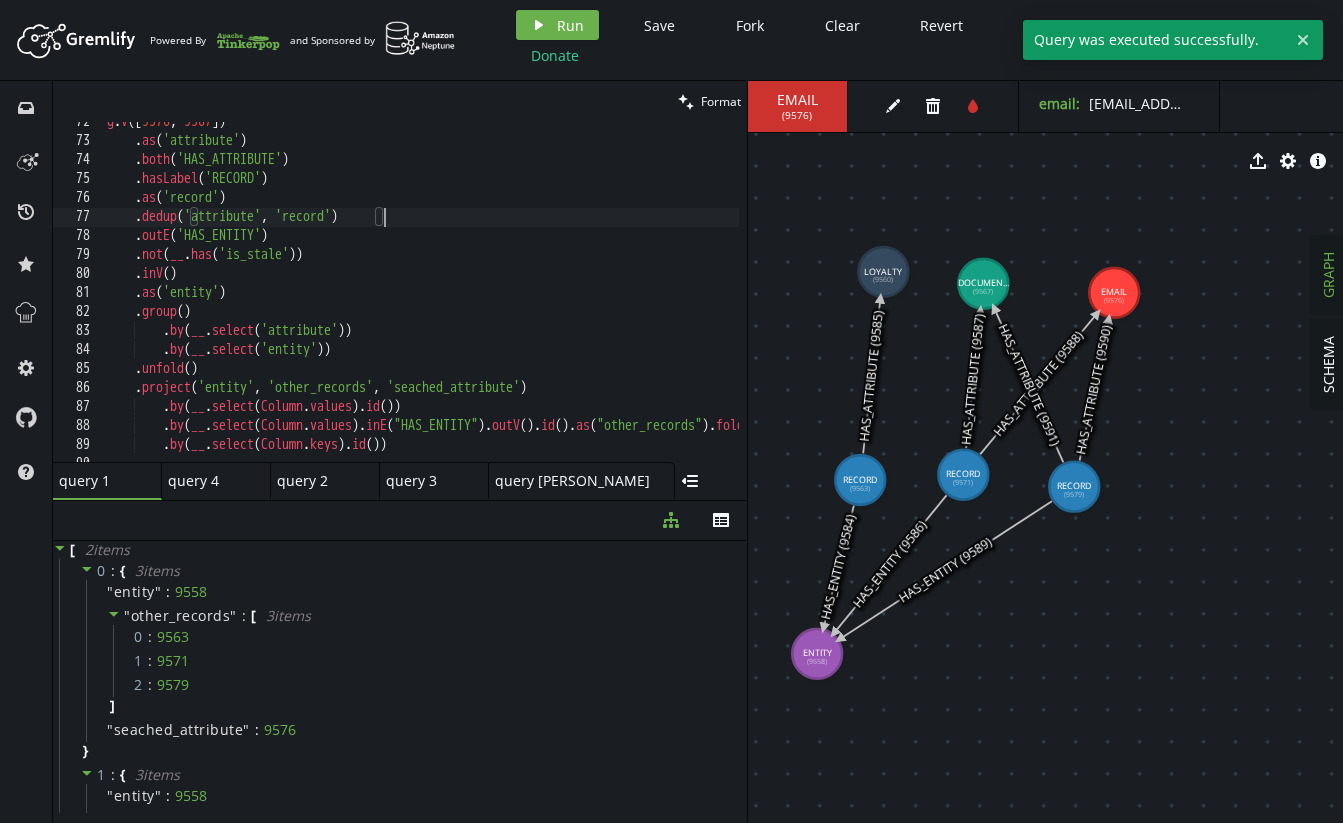 scroll, scrollTop: 1391, scrollLeft: 0, axis: vertical 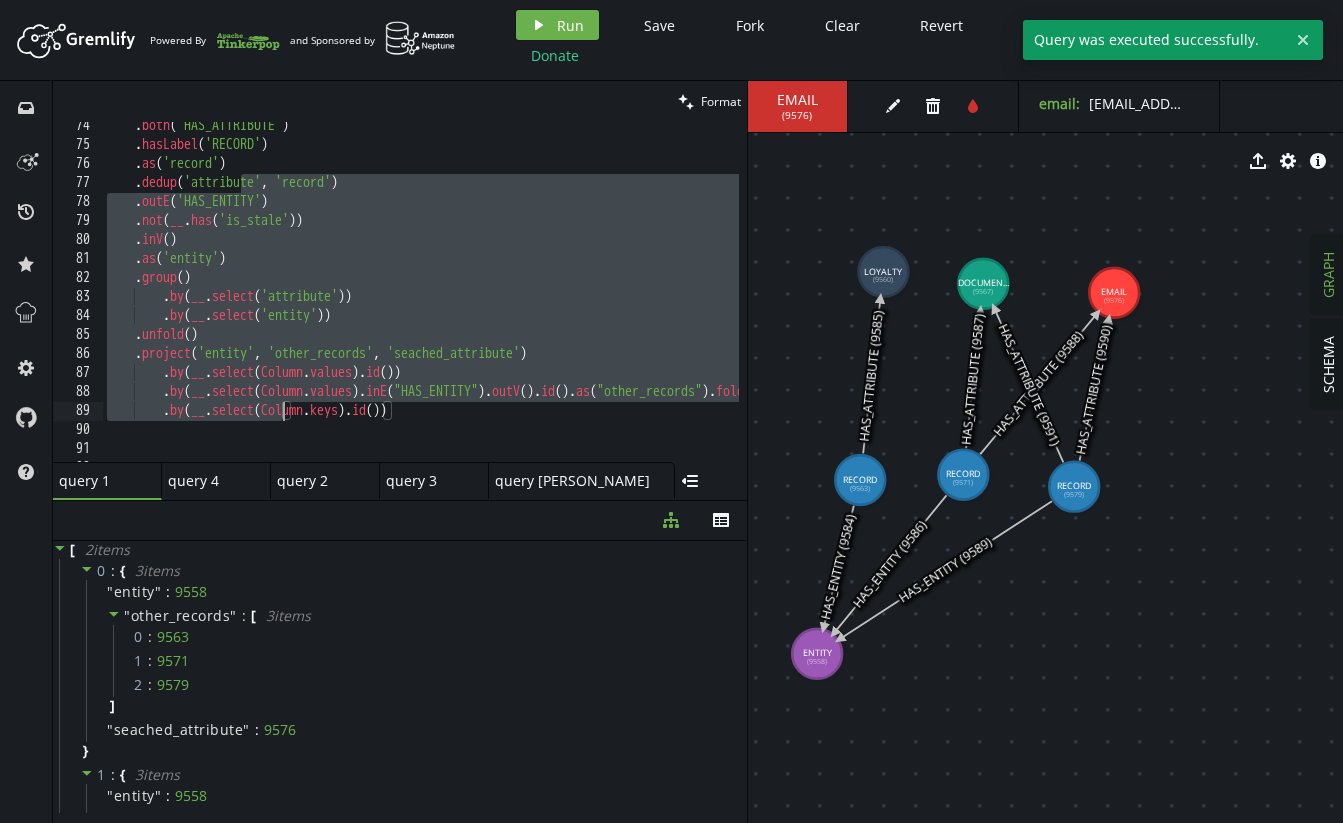 drag, startPoint x: 242, startPoint y: 186, endPoint x: 281, endPoint y: 414, distance: 231.31148 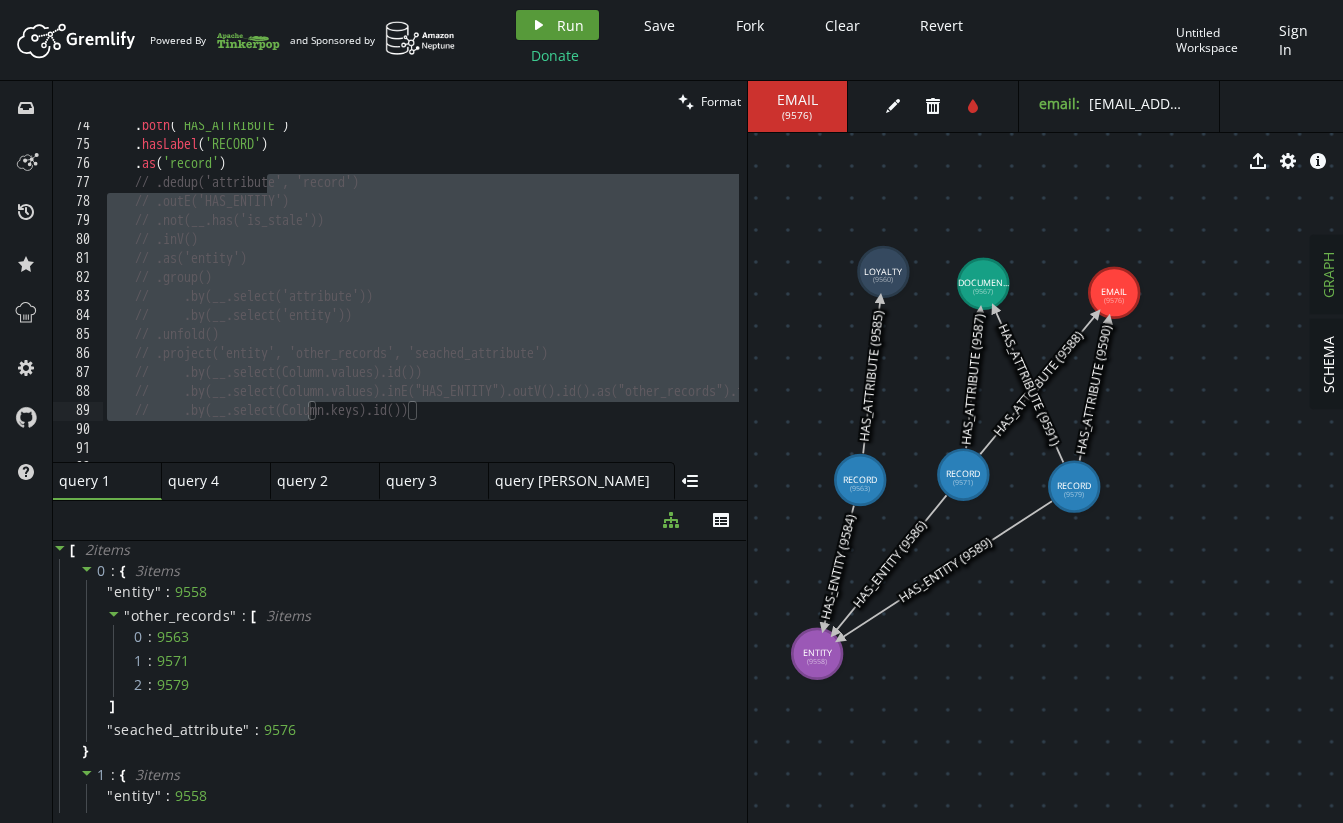 click on "play Run" at bounding box center [557, 25] 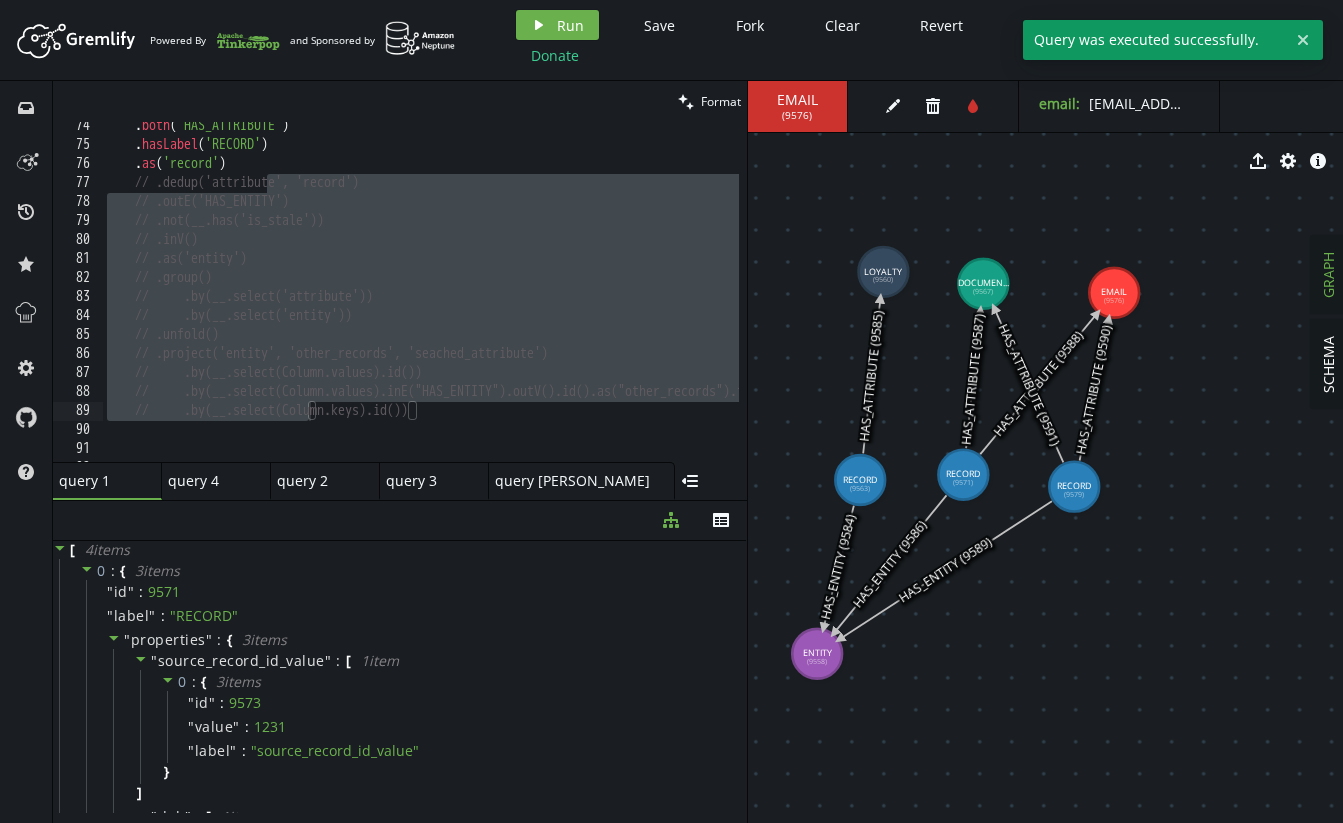 click on ". both ( 'HAS_ATTRIBUTE' )      . hasLabel ( 'RECORD' )      . as ( 'record' )      // .dedup('attribute', 'record')      // .outE('HAS_ENTITY')      // .not(__.has('is_stale'))      // .inV()      // .as('entity')      // .group()      //     .by(__.select('attribute'))      //     .by(__.select('entity'))      // .unfold()      // .project('entity', 'other_records', 'seached_attribute')      //     .by(__.select(Column.values).id())      //     .by(__.select(Column.values).inE("HAS_ENTITY").outV().id().as("other_records").fold())      //     .by(__.select(Column.keys).id())" at bounding box center (611, 301) 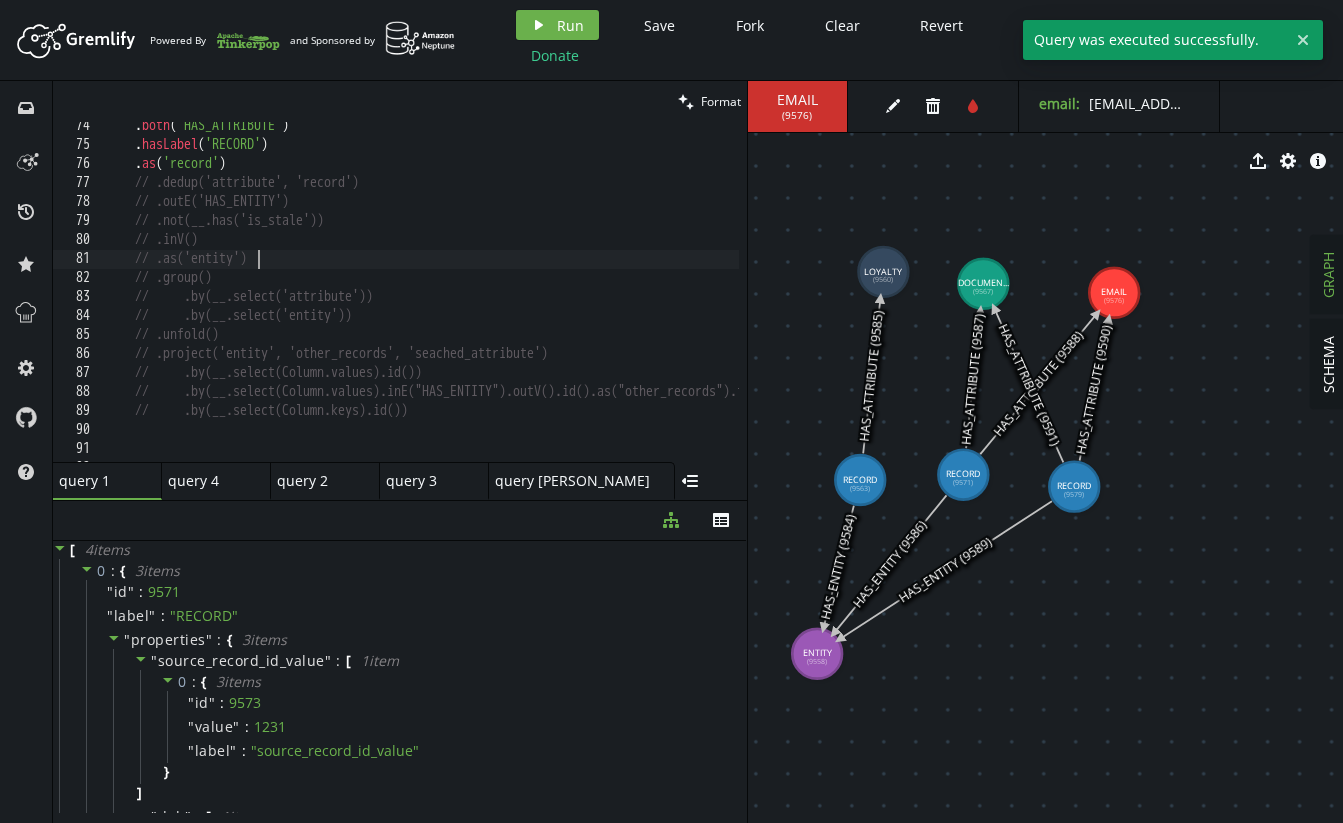 click on ". both ( 'HAS_ATTRIBUTE' )      . hasLabel ( 'RECORD' )      . as ( 'record' )      // .dedup('attribute', 'record')      // .outE('HAS_ENTITY')      // .not(__.has('is_stale'))      // .inV()      // .as('entity')      // .group()      //     .by(__.select('attribute'))      //     .by(__.select('entity'))      // .unfold()      // .project('entity', 'other_records', 'seached_attribute')      //     .by(__.select(Column.values).id())      //     .by(__.select(Column.values).inE("HAS_ENTITY").outV().id().as("other_records").fold())      //     .by(__.select(Column.keys).id())" at bounding box center [611, 301] 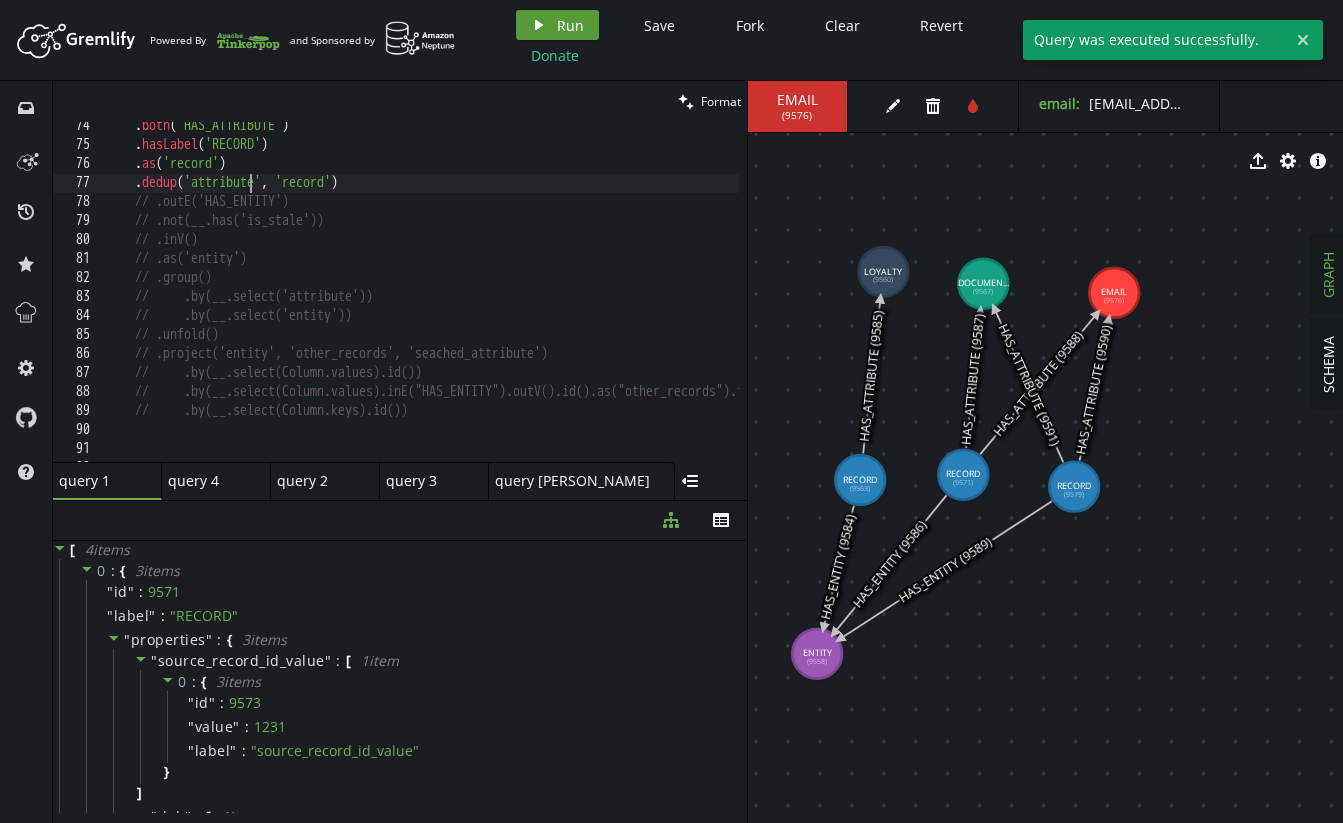 click 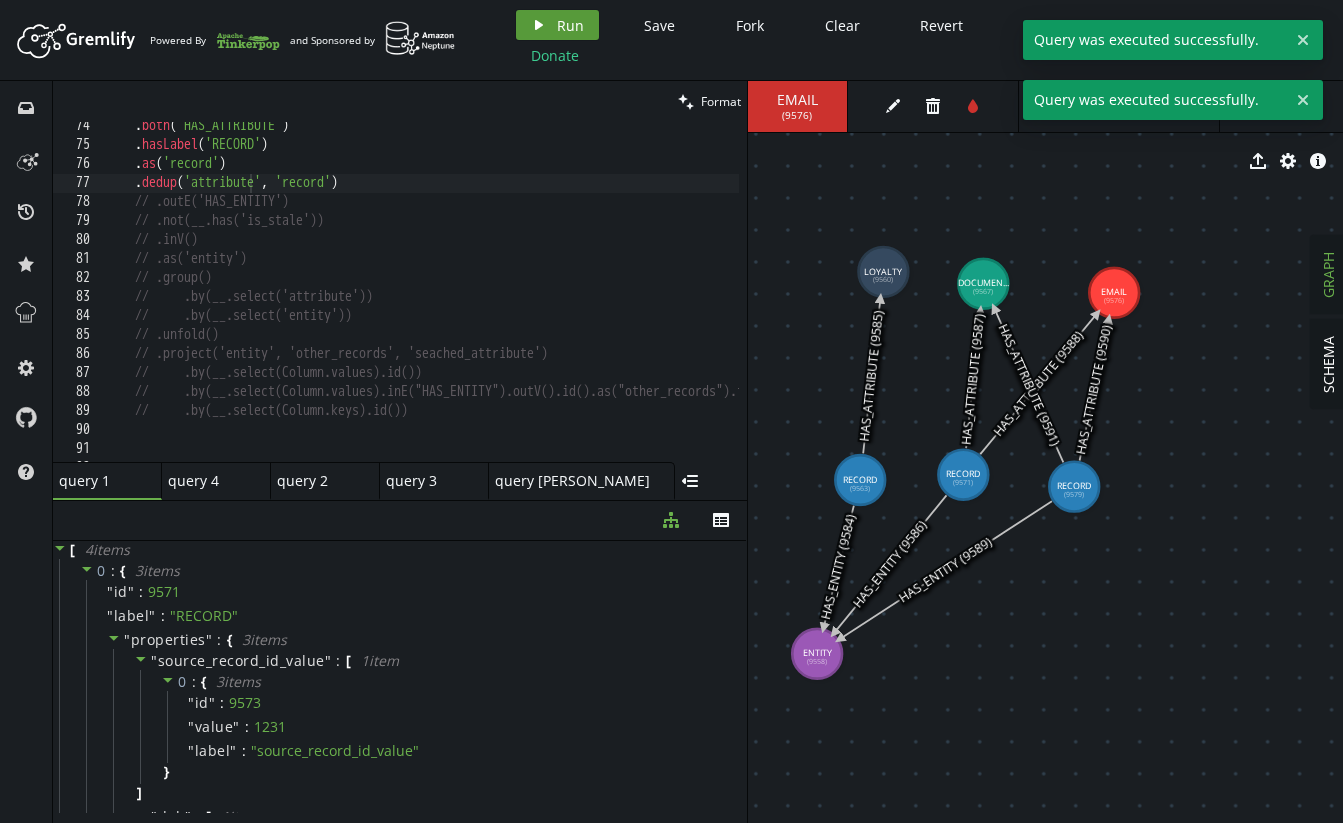 click on "Run" at bounding box center (570, 25) 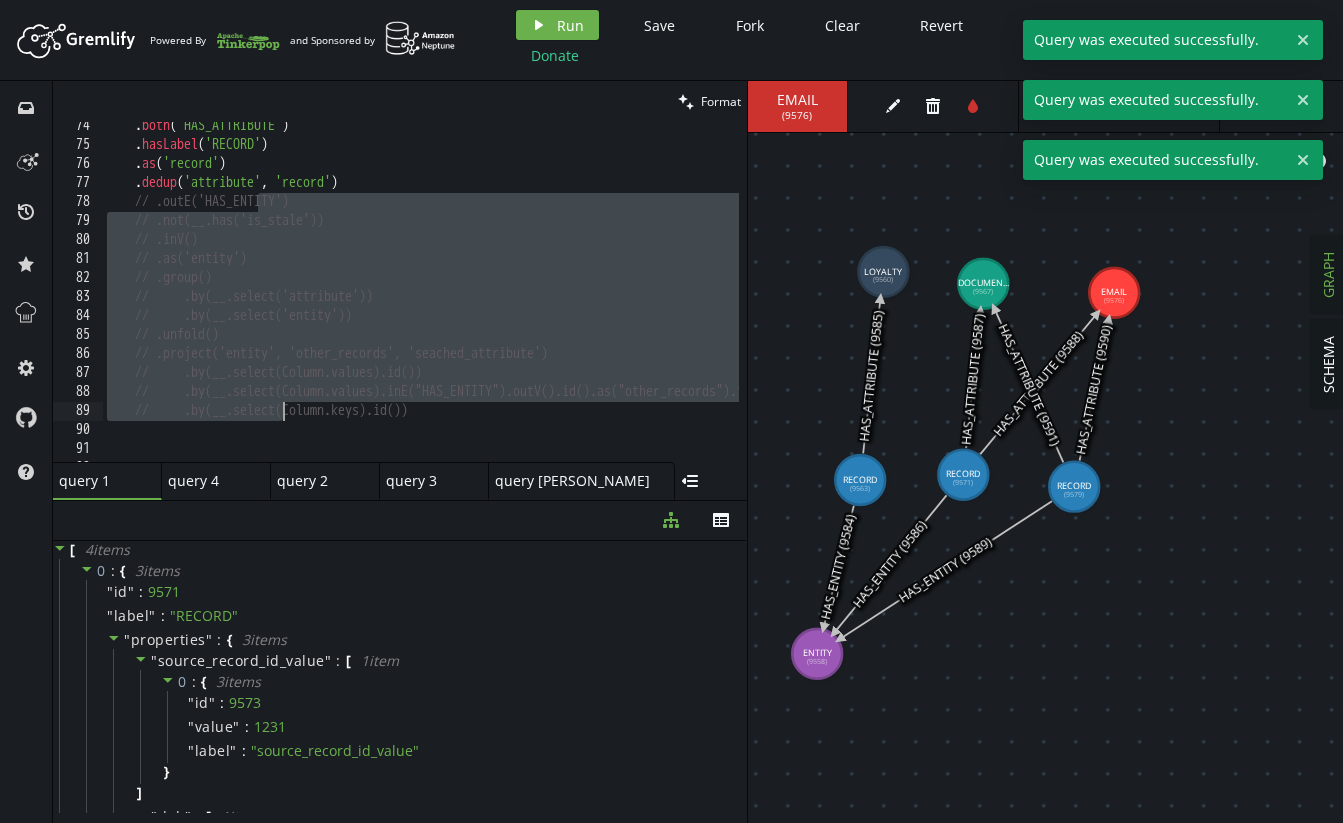 drag, startPoint x: 256, startPoint y: 205, endPoint x: 280, endPoint y: 413, distance: 209.38004 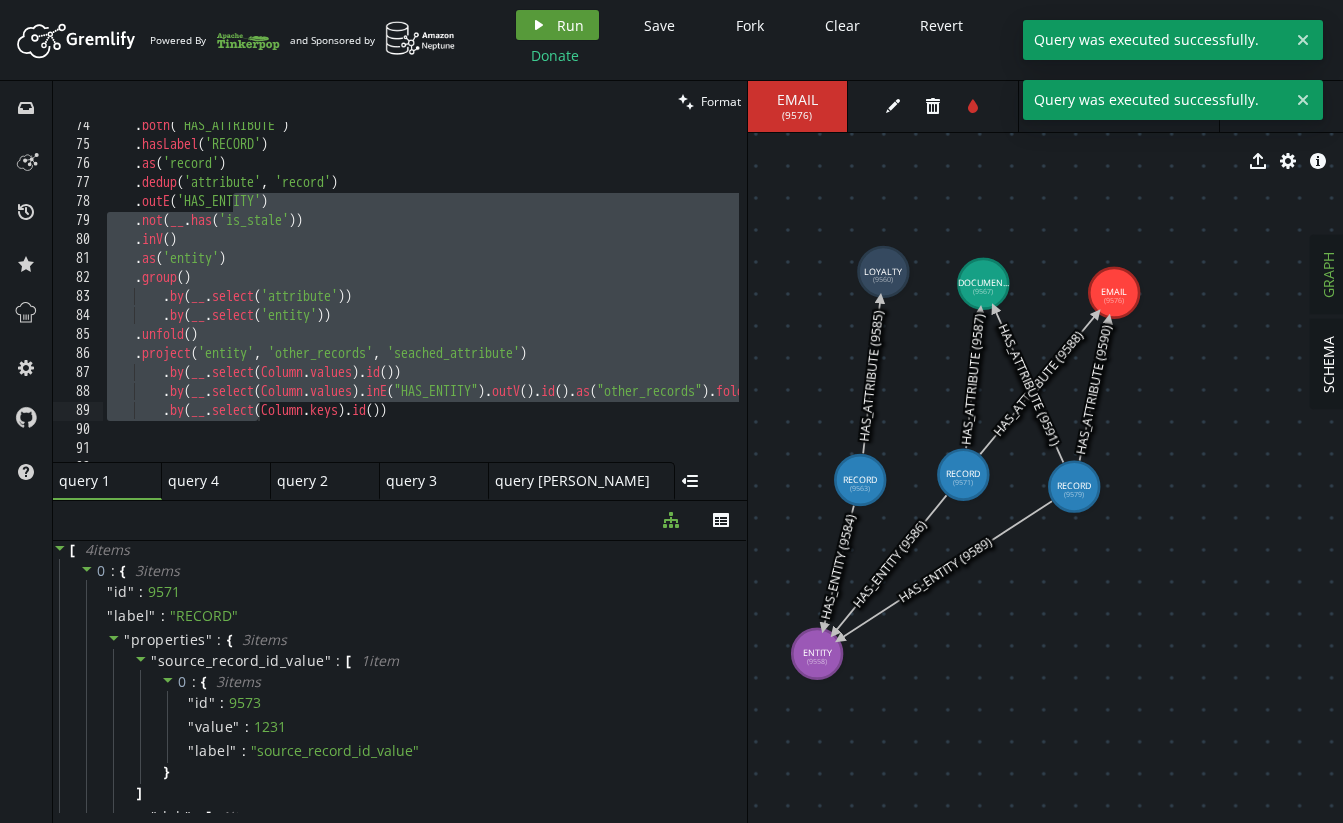 click on "play Run" at bounding box center [557, 25] 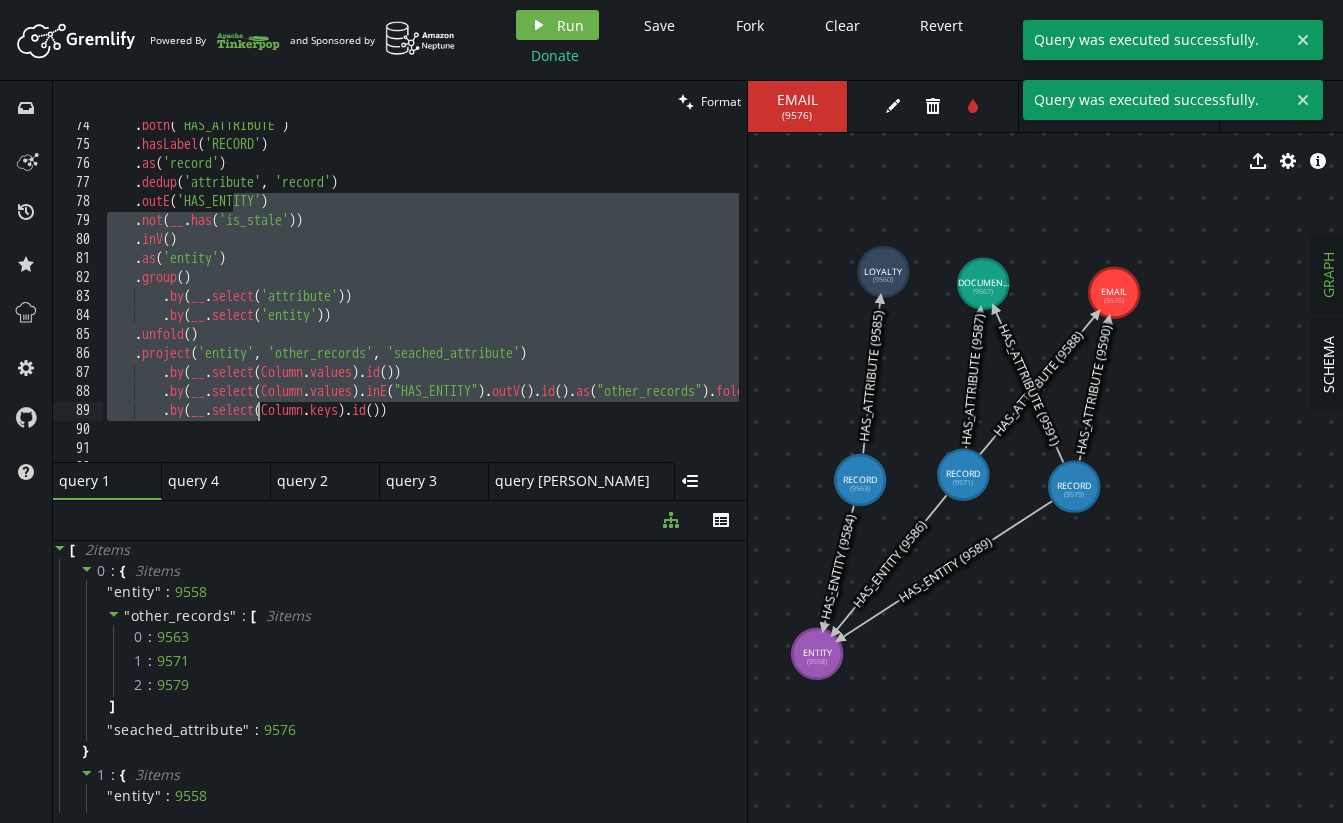 click on ". both ( 'HAS_ATTRIBUTE' )      . hasLabel ( 'RECORD' )      . as ( 'record' )      . dedup ( 'attribute' ,   'record' )      . outE ( 'HAS_ENTITY' )      . not ( __ . has ( 'is_stale' ))      . inV ( )      . as ( 'entity' )      . group ( )           . by ( __ . select ( 'attribute' ))           . by ( __ . select ( 'entity' ))      . unfold ( )      . project ( 'entity' ,   'other_records' ,   'seached_attribute' )           . by ( __ . select ( Column . values ) . id ( ))           . by ( __ . select ( Column . values ) . inE ( "HAS_ENTITY" ) . outV ( ) . id ( ) . as ( "other_records" ) . fold ( ))           . by ( __ . select ( Column . keys ) . id ( ))" at bounding box center (611, 301) 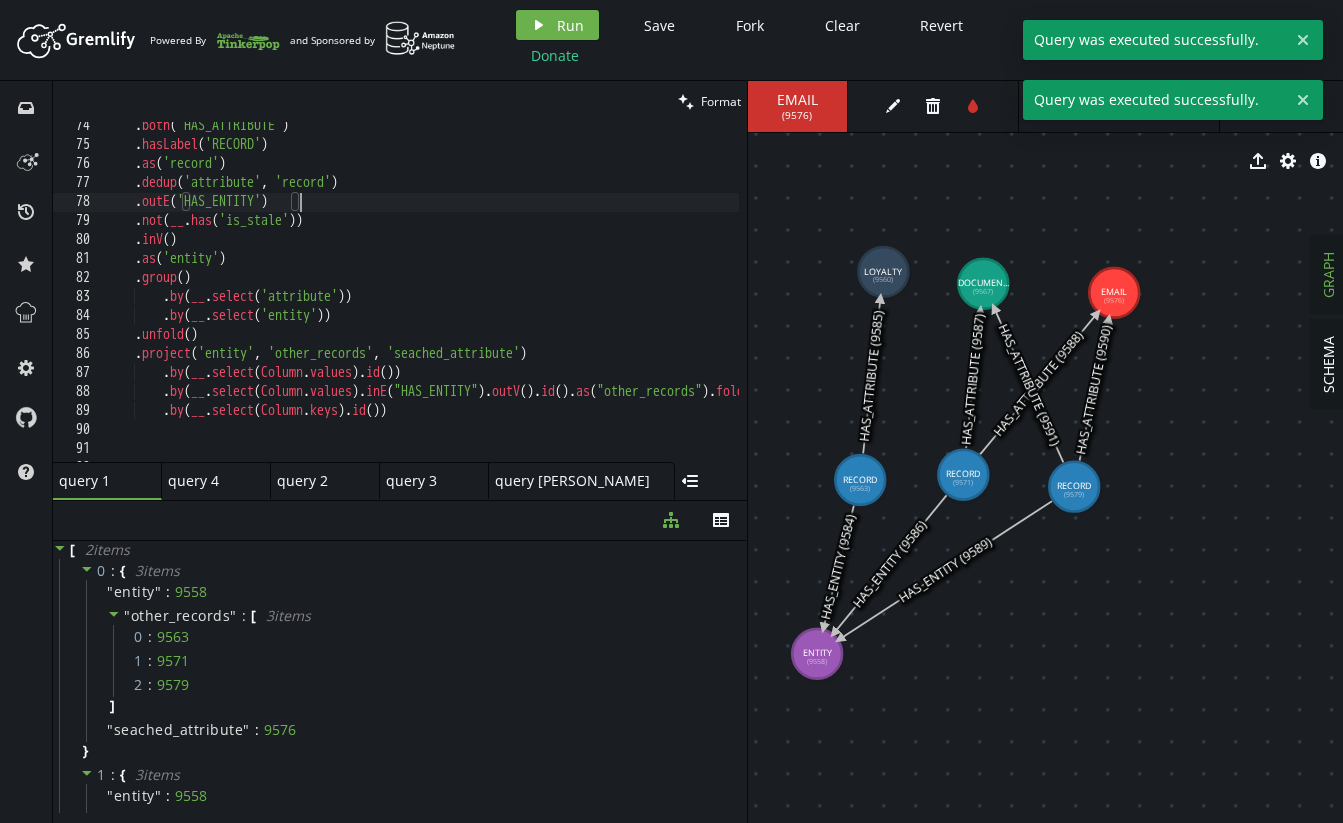 click on ". both ( 'HAS_ATTRIBUTE' )      . hasLabel ( 'RECORD' )      . as ( 'record' )      . dedup ( 'attribute' ,   'record' )      . outE ( 'HAS_ENTITY' )      . not ( __ . has ( 'is_stale' ))      . inV ( )      . as ( 'entity' )      . group ( )           . by ( __ . select ( 'attribute' ))           . by ( __ . select ( 'entity' ))      . unfold ( )      . project ( 'entity' ,   'other_records' ,   'seached_attribute' )           . by ( __ . select ( Column . values ) . id ( ))           . by ( __ . select ( Column . values ) . inE ( "HAS_ENTITY" ) . outV ( ) . id ( ) . as ( "other_records" ) . fold ( ))           . by ( __ . select ( Column . keys ) . id ( ))" at bounding box center (611, 301) 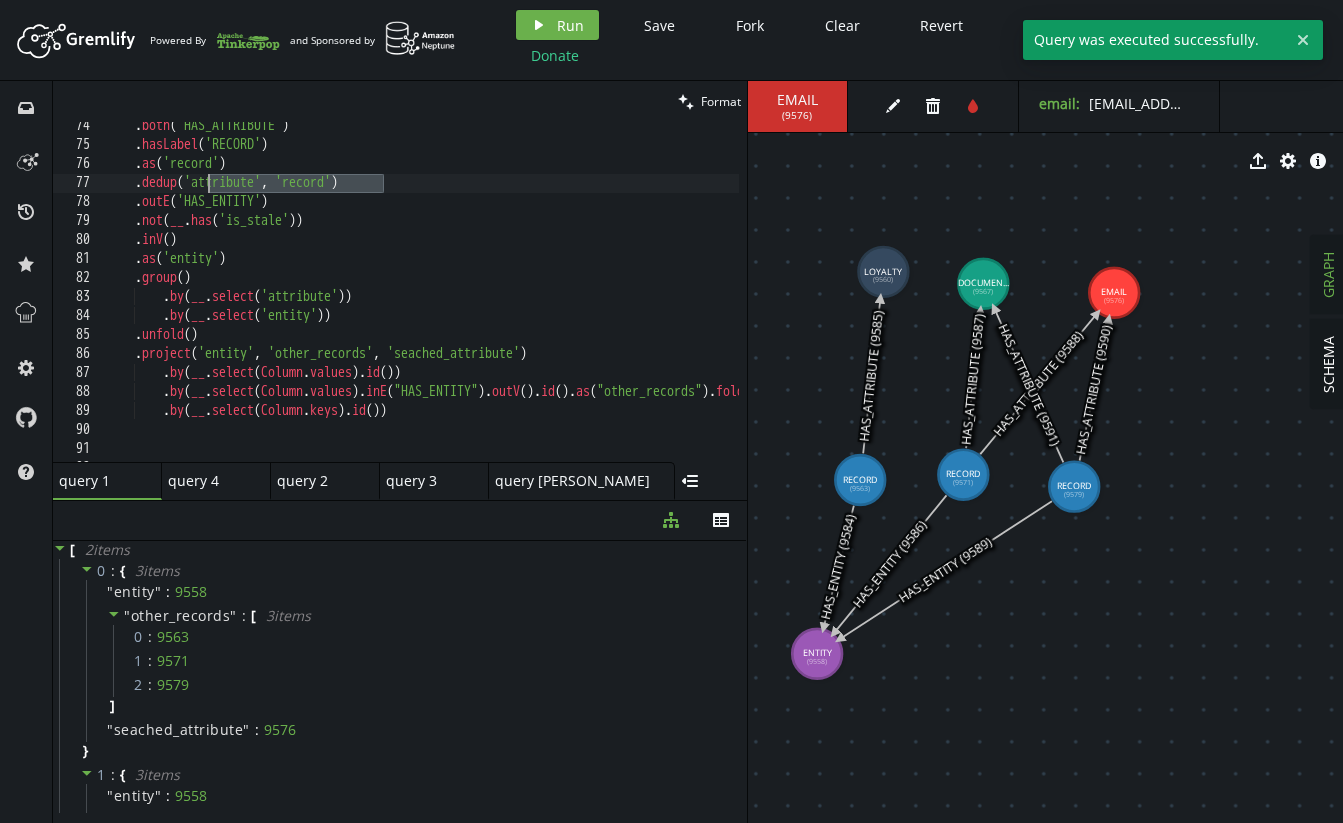drag, startPoint x: 426, startPoint y: 180, endPoint x: 210, endPoint y: 190, distance: 216.23135 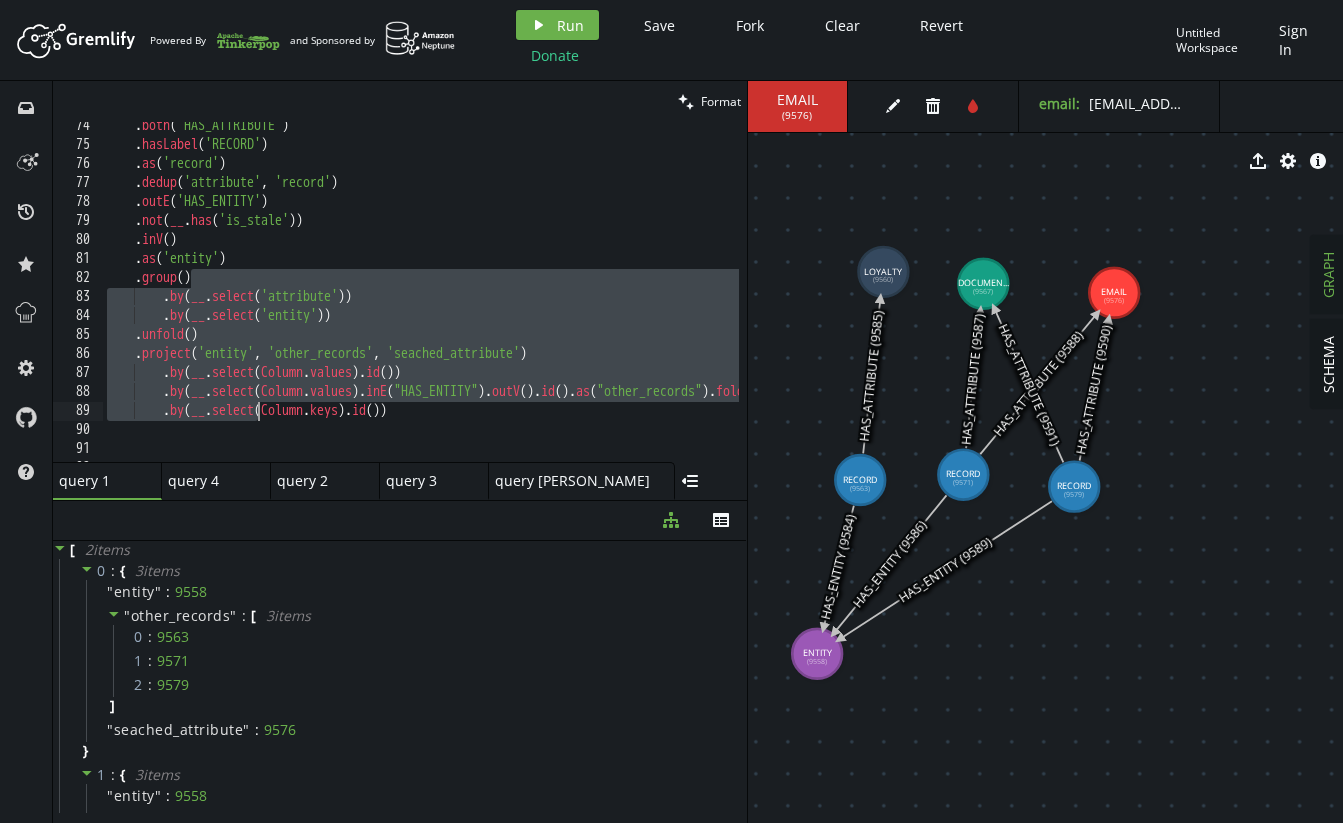 drag, startPoint x: 188, startPoint y: 277, endPoint x: 262, endPoint y: 411, distance: 153.07515 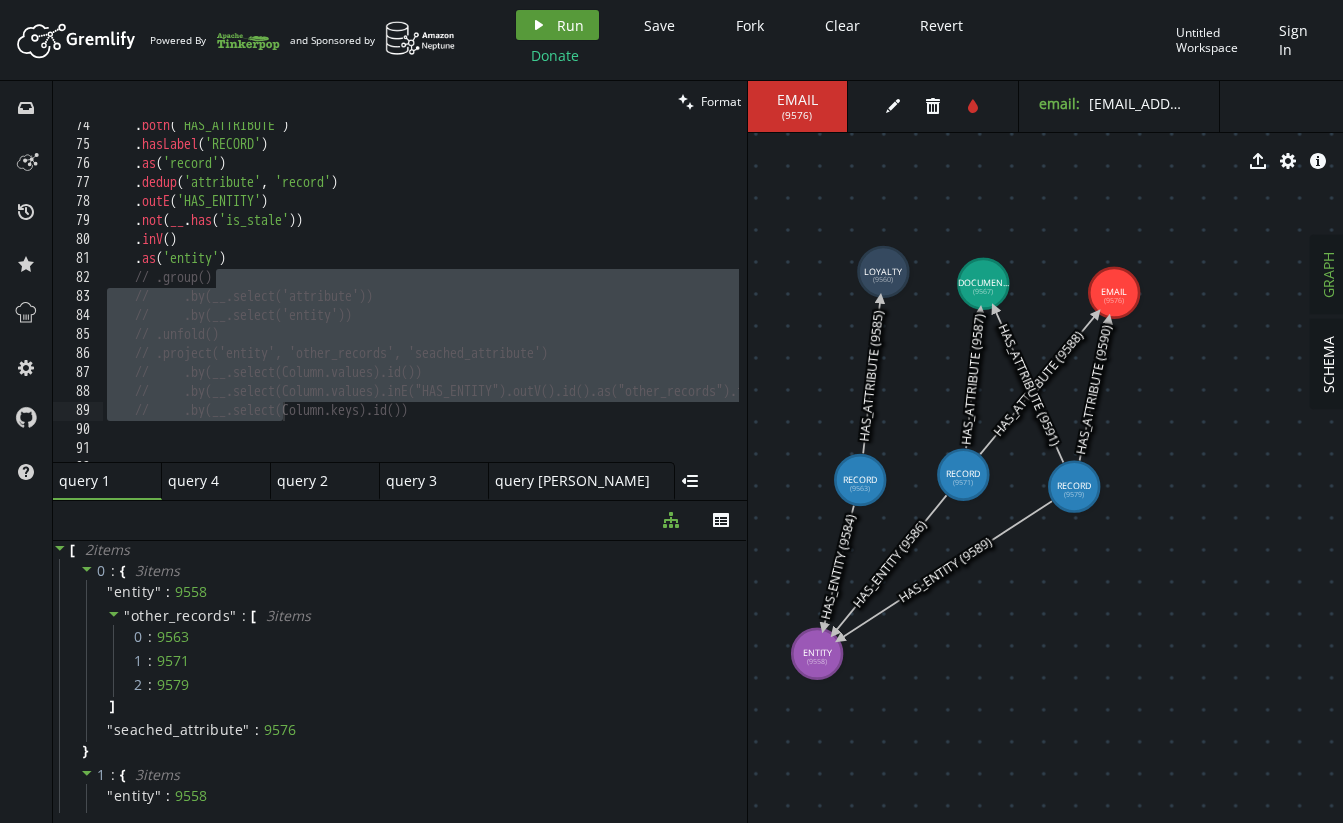click on "play Run" at bounding box center (557, 25) 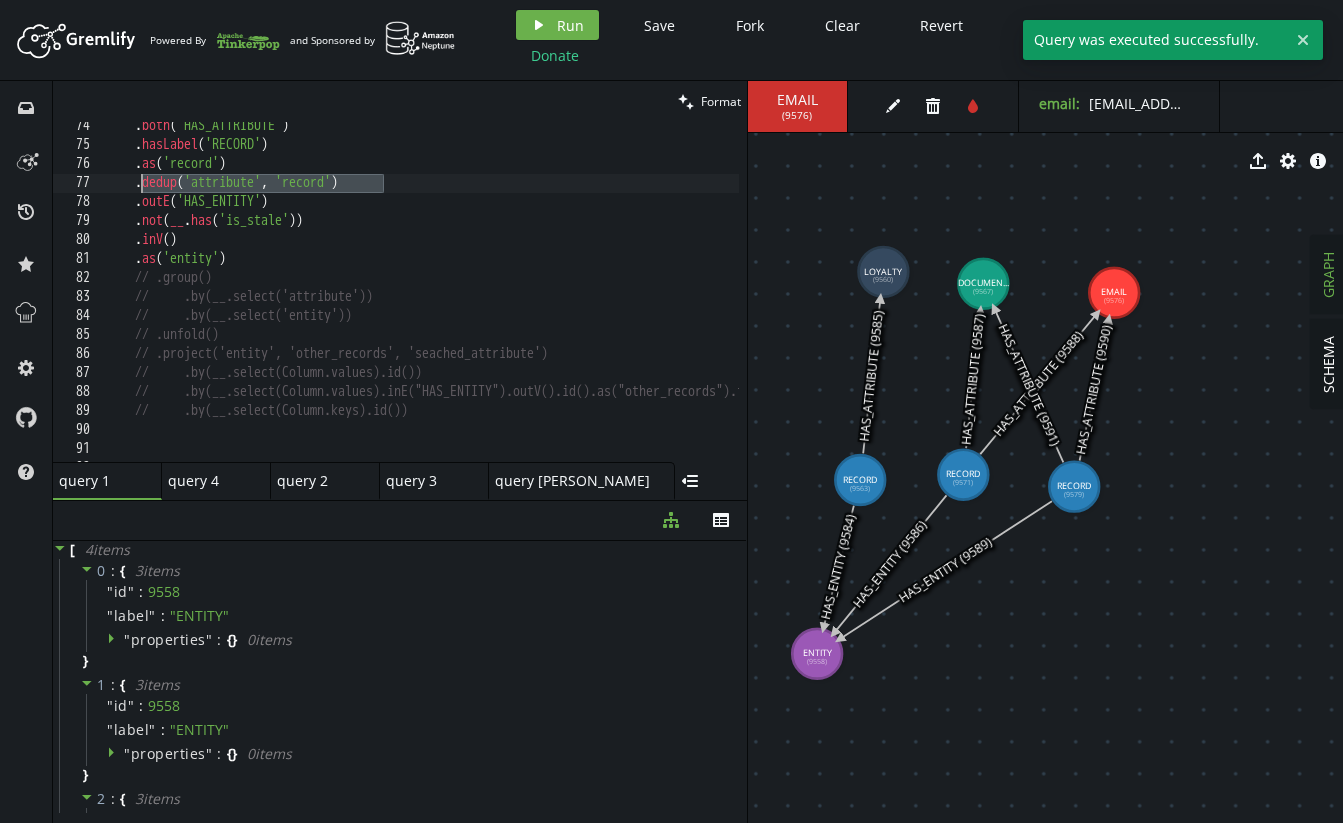 drag, startPoint x: 406, startPoint y: 188, endPoint x: 144, endPoint y: 182, distance: 262.0687 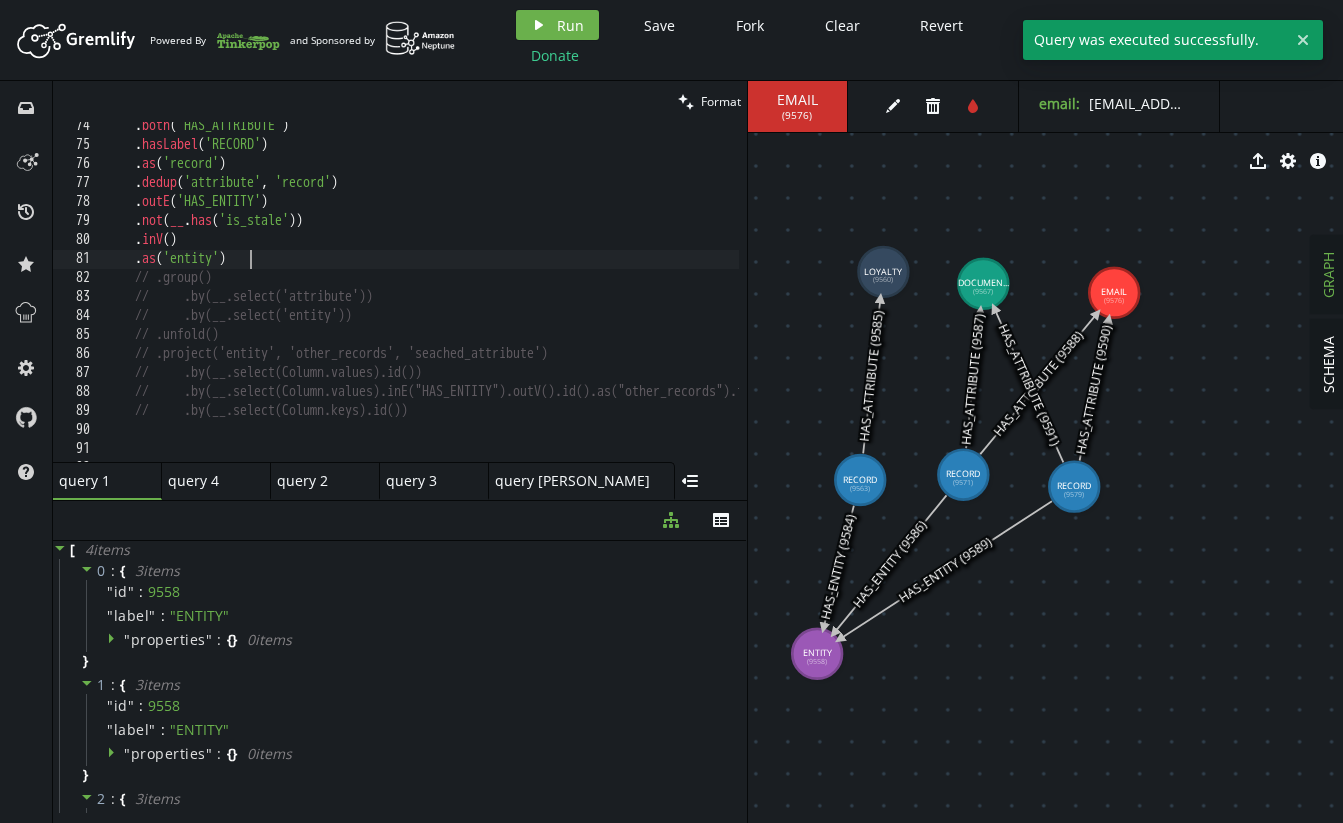 click on ". both ( 'HAS_ATTRIBUTE' )      . hasLabel ( 'RECORD' )      . as ( 'record' )      . dedup ( 'attribute' ,   'record' )      . outE ( 'HAS_ENTITY' )      . not ( __ . has ( 'is_stale' ))      . inV ( )      . as ( 'entity' )      // .group()      //     .by(__.select('attribute'))      //     .by(__.select('entity'))      // .unfold()      // .project('entity', 'other_records', 'seached_attribute')      //     .by(__.select(Column.values).id())      //     .by(__.select(Column.values).inE("HAS_ENTITY").outV().id().as("other_records").fold())      //     .by(__.select(Column.keys).id())" at bounding box center (611, 301) 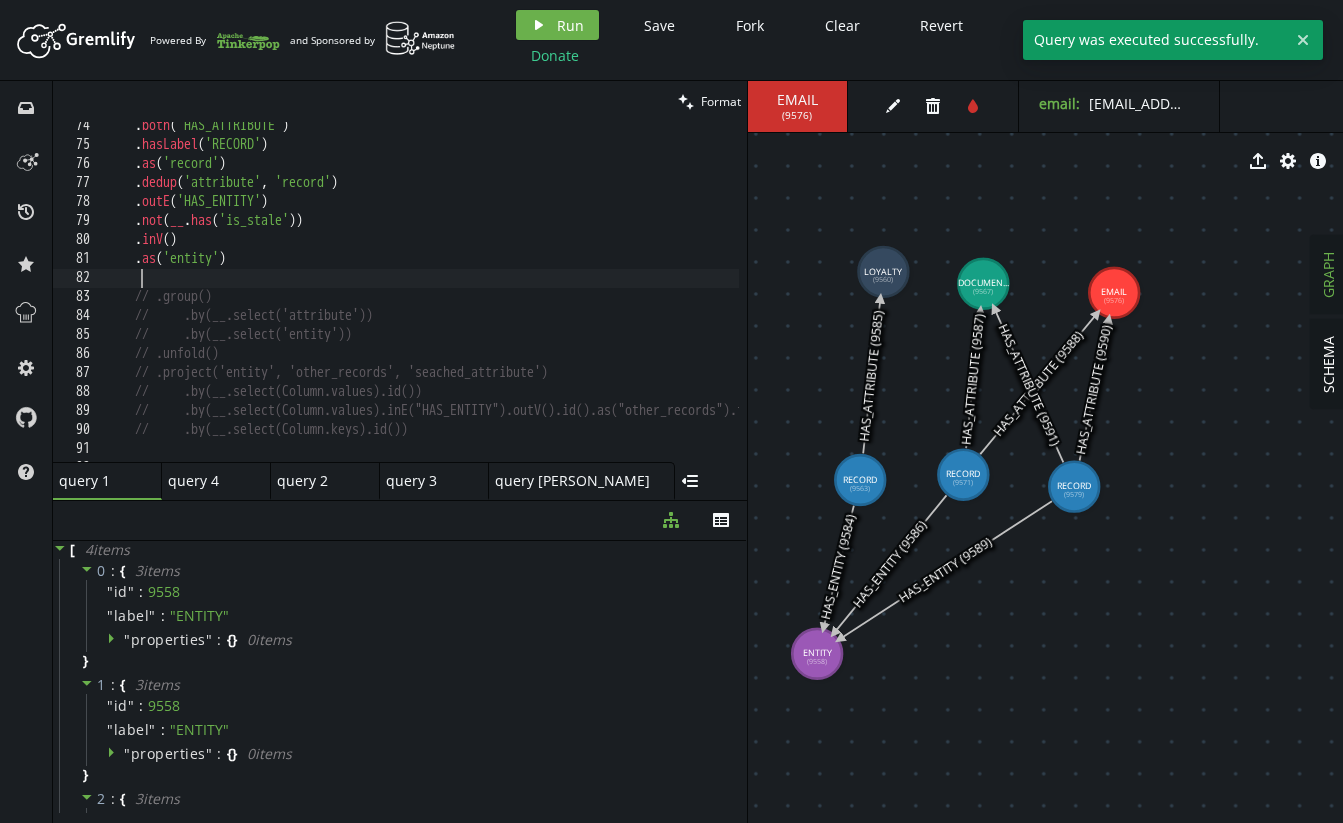 paste on ".dedup('attribute', 'record')" 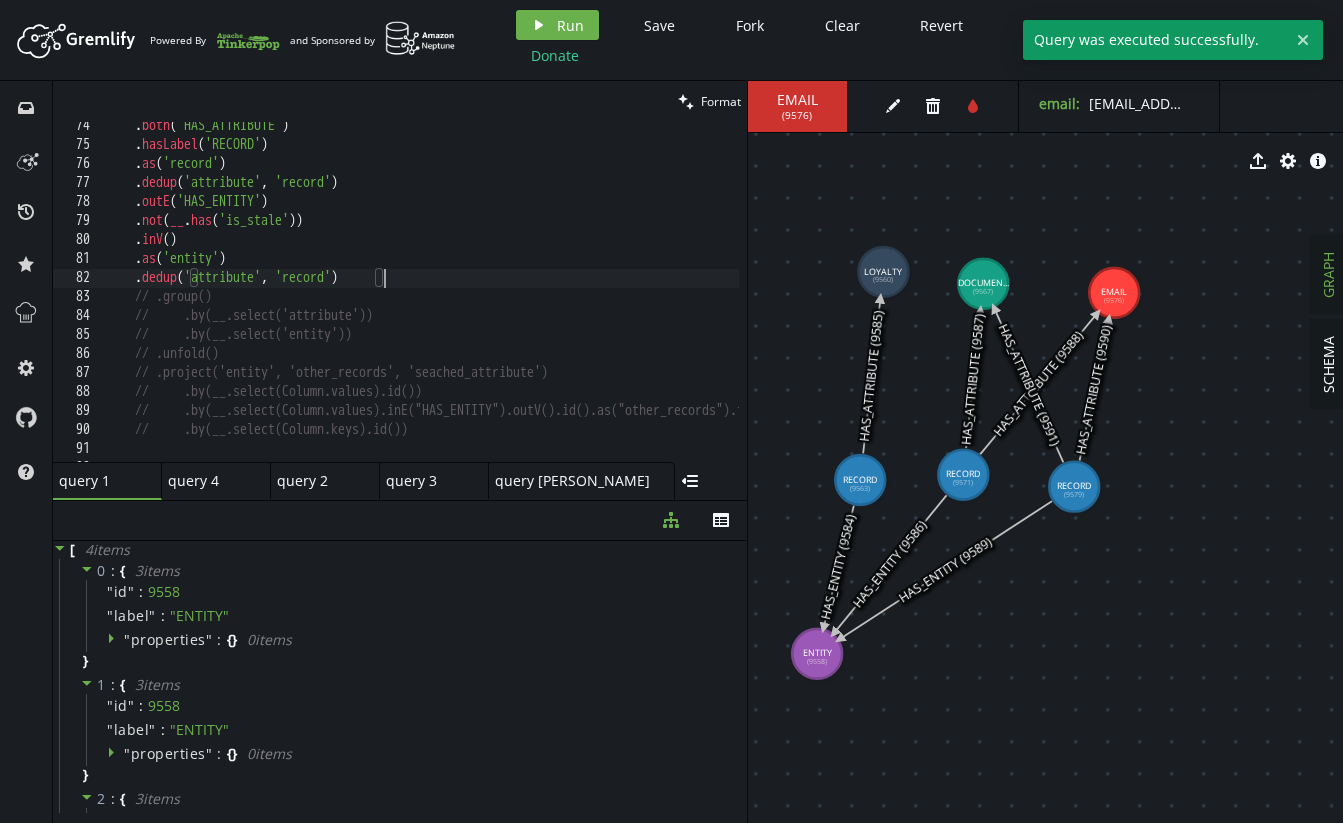 click on ". both ( 'HAS_ATTRIBUTE' )      . hasLabel ( 'RECORD' )      . as ( 'record' )      . dedup ( 'attribute' ,   'record' )      . outE ( 'HAS_ENTITY' )      . not ( __ . has ( 'is_stale' ))      . inV ( )      . as ( 'entity' )      . dedup ( 'attribute' ,   'record' )      // .group()      //     .by(__.select('attribute'))      //     .by(__.select('entity'))      // .unfold()      // .project('entity', 'other_records', 'seached_attribute')      //     .by(__.select(Column.values).id())      //     .by(__.select(Column.values).inE("HAS_ENTITY").outV().id().as("other_records").fold())      //     .by(__.select(Column.keys).id())" at bounding box center [611, 301] 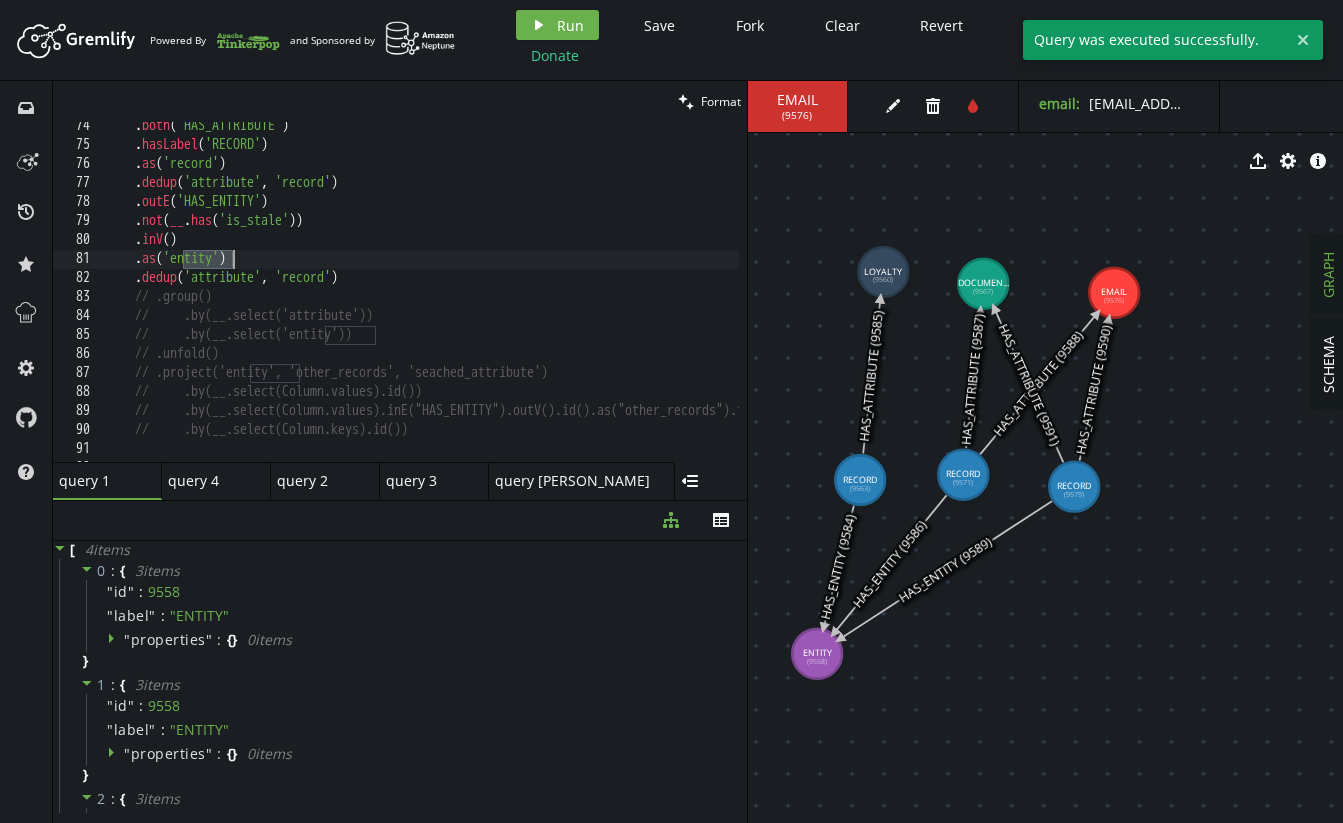 click on ". both ( 'HAS_ATTRIBUTE' )      . hasLabel ( 'RECORD' )      . as ( 'record' )      . dedup ( 'attribute' ,   'record' )      . outE ( 'HAS_ENTITY' )      . not ( __ . has ( 'is_stale' ))      . inV ( )      . as ( 'entity' )      . dedup ( 'attribute' ,   'record' )      // .group()      //     .by(__.select('attribute'))      //     .by(__.select('entity'))      // .unfold()      // .project('entity', 'other_records', 'seached_attribute')      //     .by(__.select(Column.values).id())      //     .by(__.select(Column.values).inE("HAS_ENTITY").outV().id().as("other_records").fold())      //     .by(__.select(Column.keys).id())" at bounding box center (611, 301) 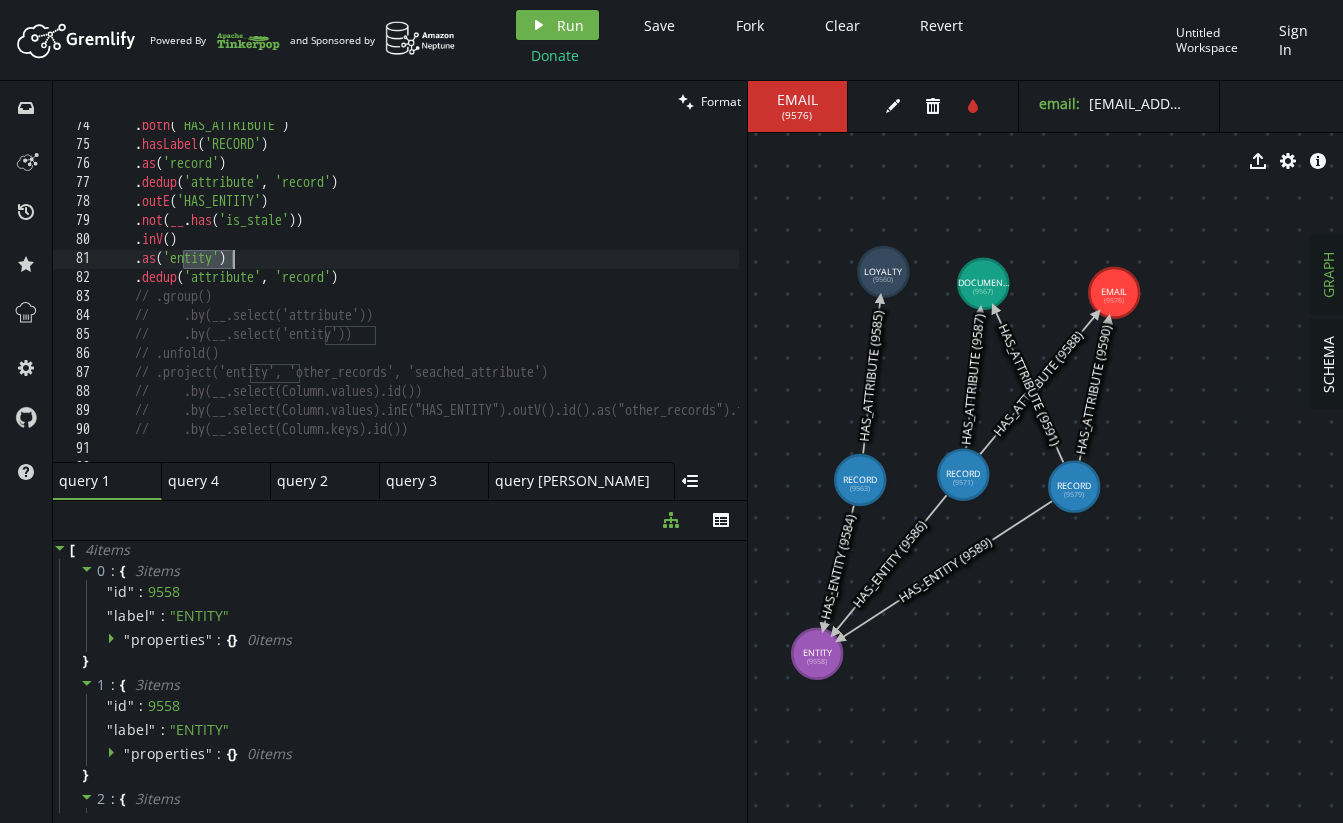 click on ". both ( 'HAS_ATTRIBUTE' )      . hasLabel ( 'RECORD' )      . as ( 'record' )      . dedup ( 'attribute' ,   'record' )      . outE ( 'HAS_ENTITY' )      . not ( __ . has ( 'is_stale' ))      . inV ( )      . as ( 'entity' )      . dedup ( 'attribute' ,   'record' )      // .group()      //     .by(__.select('attribute'))      //     .by(__.select('entity'))      // .unfold()      // .project('entity', 'other_records', 'seached_attribute')      //     .by(__.select(Column.values).id())      //     .by(__.select(Column.values).inE("HAS_ENTITY").outV().id().as("other_records").fold())      //     .by(__.select(Column.keys).id())" at bounding box center [611, 301] 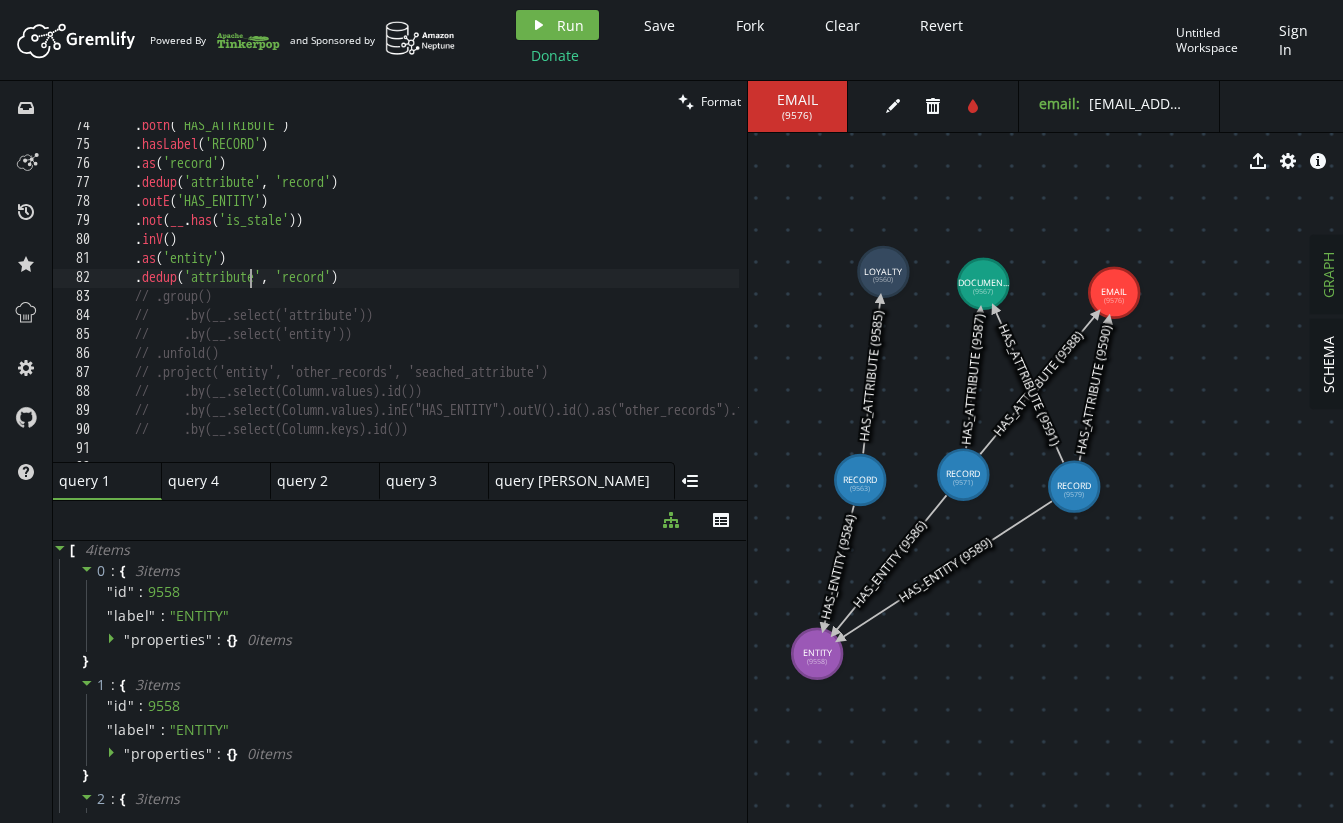 click on ". both ( 'HAS_ATTRIBUTE' )      . hasLabel ( 'RECORD' )      . as ( 'record' )      . dedup ( 'attribute' ,   'record' )      . outE ( 'HAS_ENTITY' )      . not ( __ . has ( 'is_stale' ))      . inV ( )      . as ( 'entity' )      . dedup ( 'attribute' ,   'record' )      // .group()      //     .by(__.select('attribute'))      //     .by(__.select('entity'))      // .unfold()      // .project('entity', 'other_records', 'seached_attribute')      //     .by(__.select(Column.values).id())      //     .by(__.select(Column.values).inE("HAS_ENTITY").outV().id().as("other_records").fold())      //     .by(__.select(Column.keys).id())" at bounding box center (611, 301) 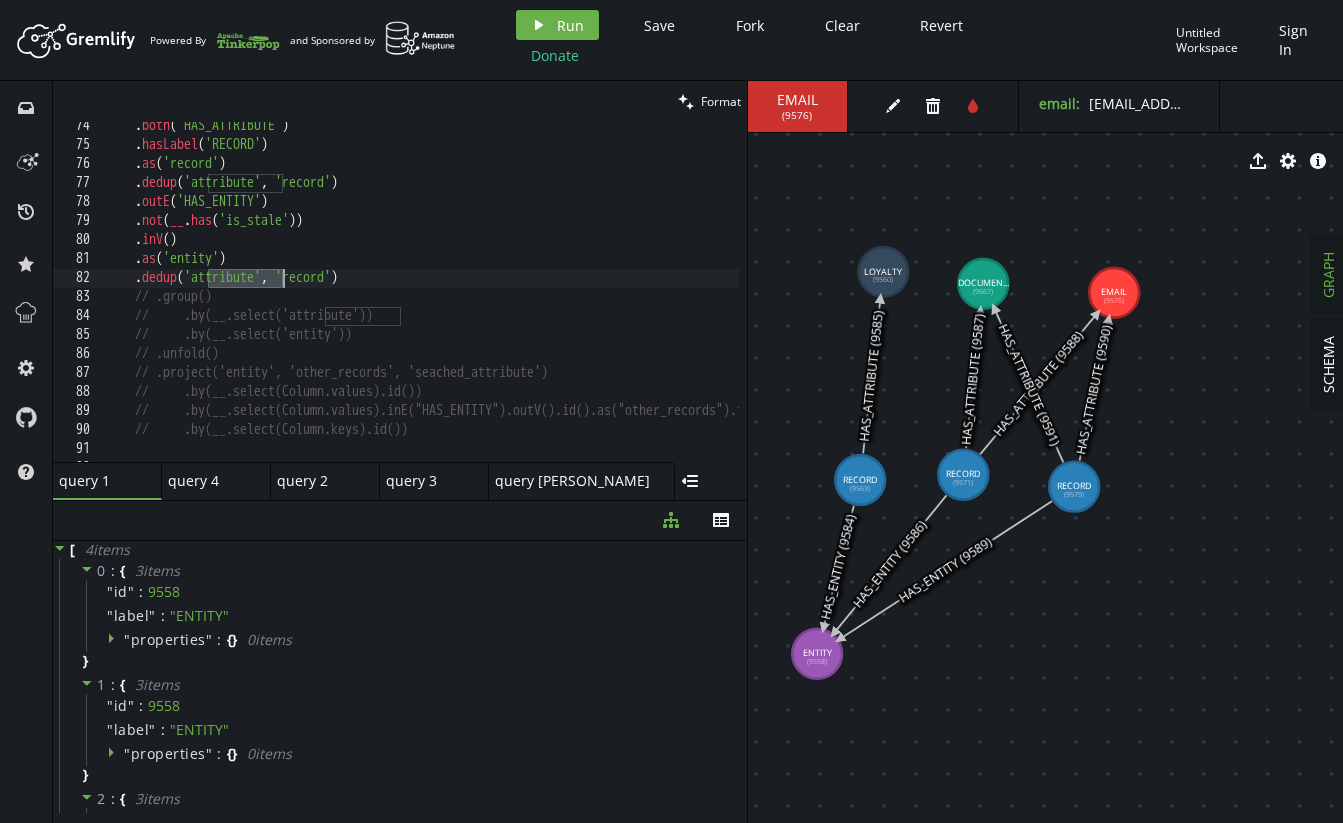 paste on "entity" 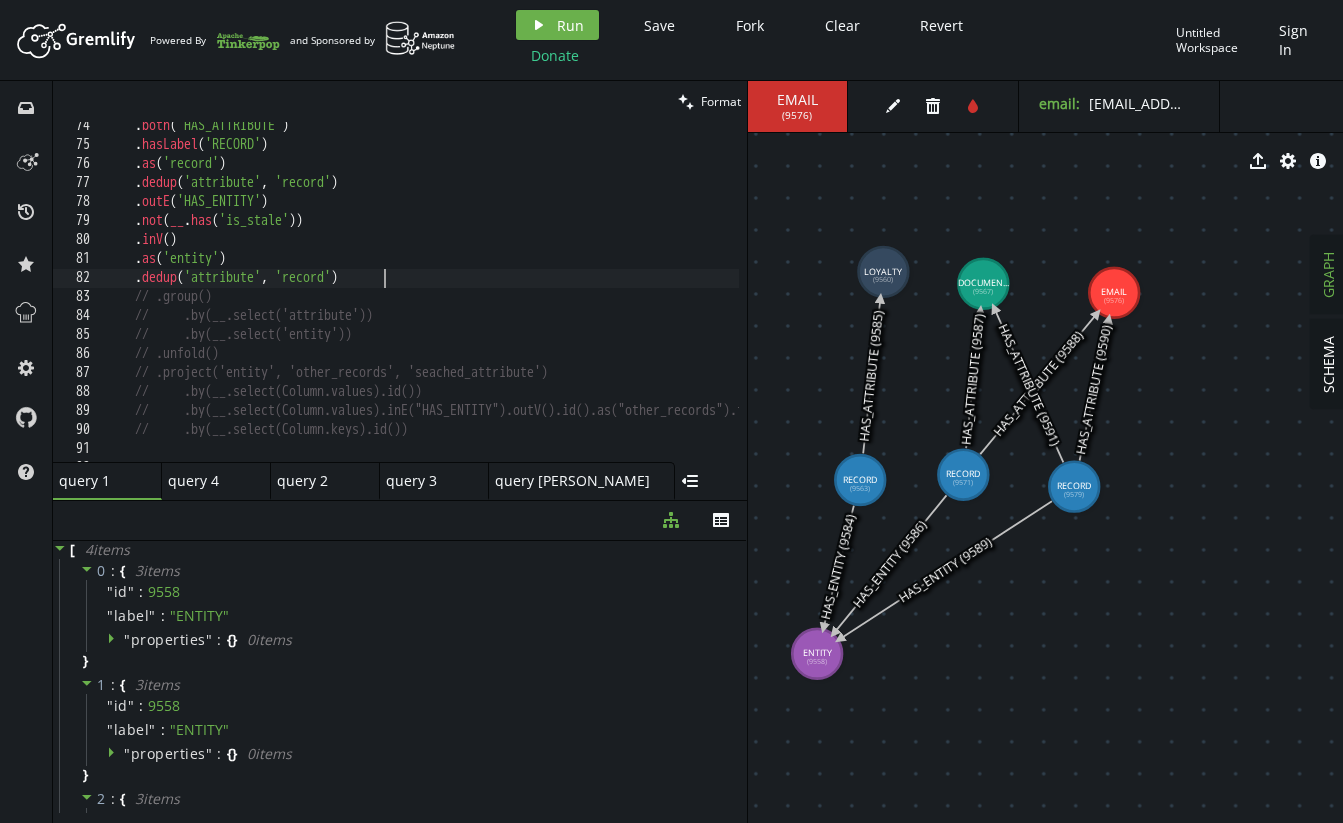 click on ". both ( 'HAS_ATTRIBUTE' )      . hasLabel ( 'RECORD' )      . as ( 'record' )      . dedup ( 'attribute' ,   'record' )      . outE ( 'HAS_ENTITY' )      . not ( __ . has ( 'is_stale' ))      . inV ( )      . as ( 'entity' )      . dedup ( 'attribute' ,   'record' )      // .group()      //     .by(__.select('attribute'))      //     .by(__.select('entity'))      // .unfold()      // .project('entity', 'other_records', 'seached_attribute')      //     .by(__.select(Column.values).id())      //     .by(__.select(Column.values).inE("HAS_ENTITY").outV().id().as("other_records").fold())      //     .by(__.select(Column.keys).id())" at bounding box center (611, 301) 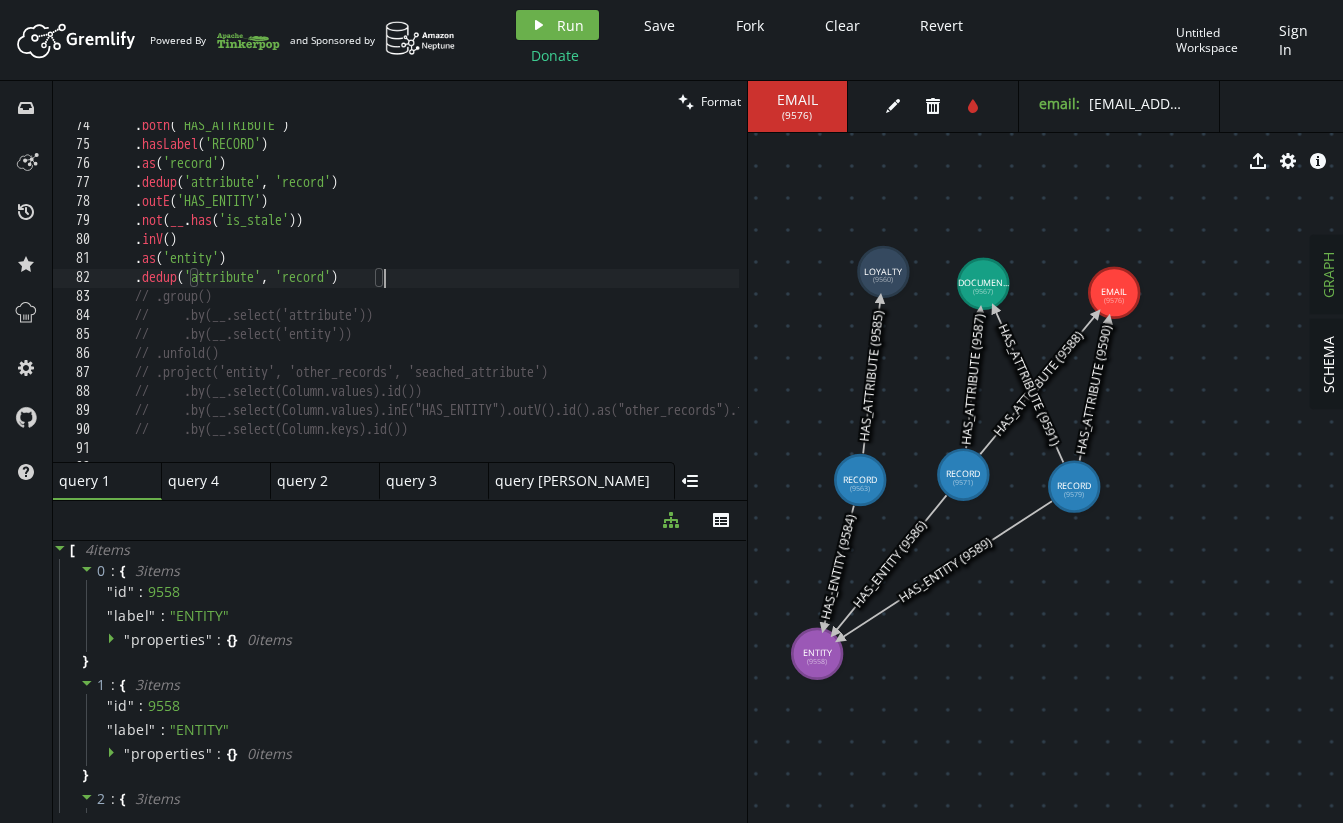 click on ". both ( 'HAS_ATTRIBUTE' )      . hasLabel ( 'RECORD' )      . as ( 'record' )      . dedup ( 'attribute' ,   'record' )      . outE ( 'HAS_ENTITY' )      . not ( __ . has ( 'is_stale' ))      . inV ( )      . as ( 'entity' )      . dedup ( 'attribute' ,   'record' )      // .group()      //     .by(__.select('attribute'))      //     .by(__.select('entity'))      // .unfold()      // .project('entity', 'other_records', 'seached_attribute')      //     .by(__.select(Column.values).id())      //     .by(__.select(Column.values).inE("HAS_ENTITY").outV().id().as("other_records").fold())      //     .by(__.select(Column.keys).id())" at bounding box center (611, 301) 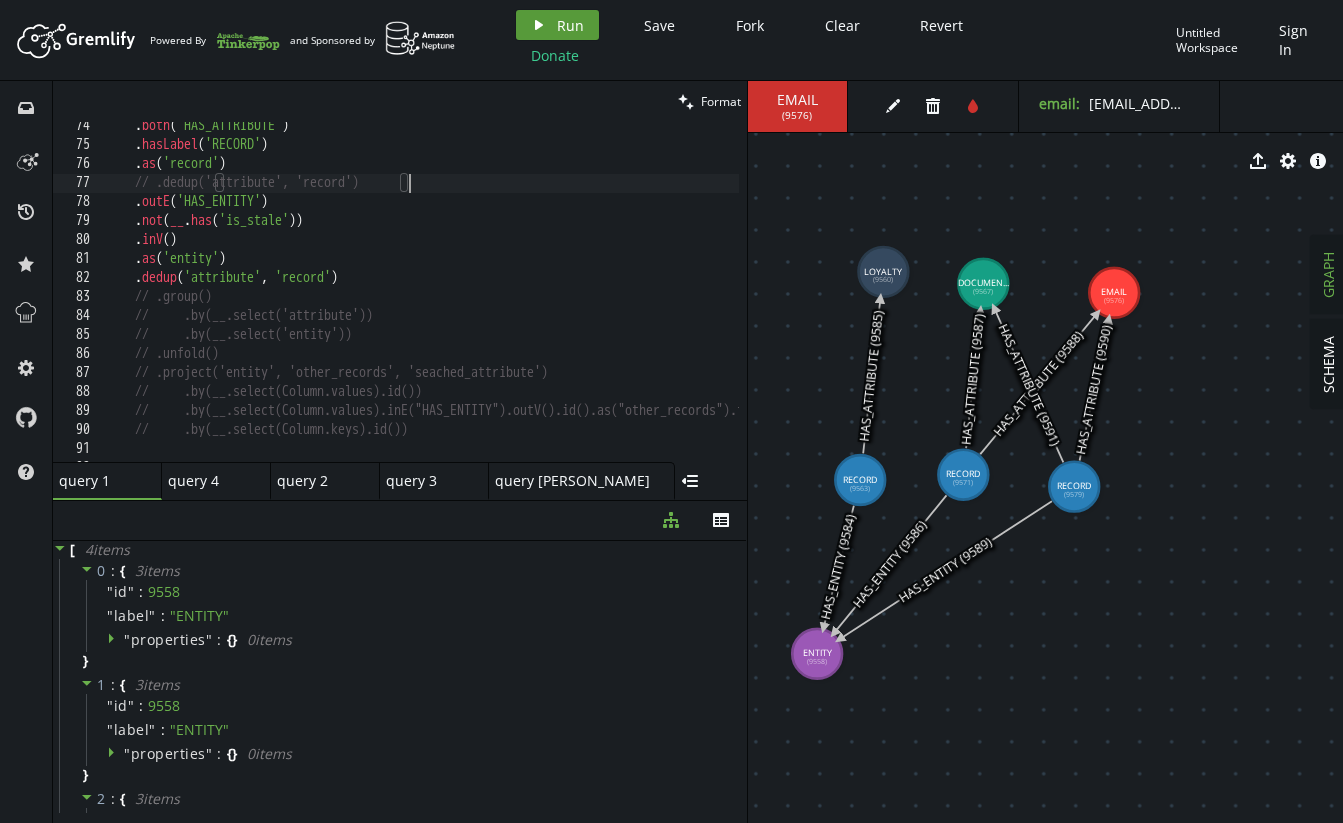 click 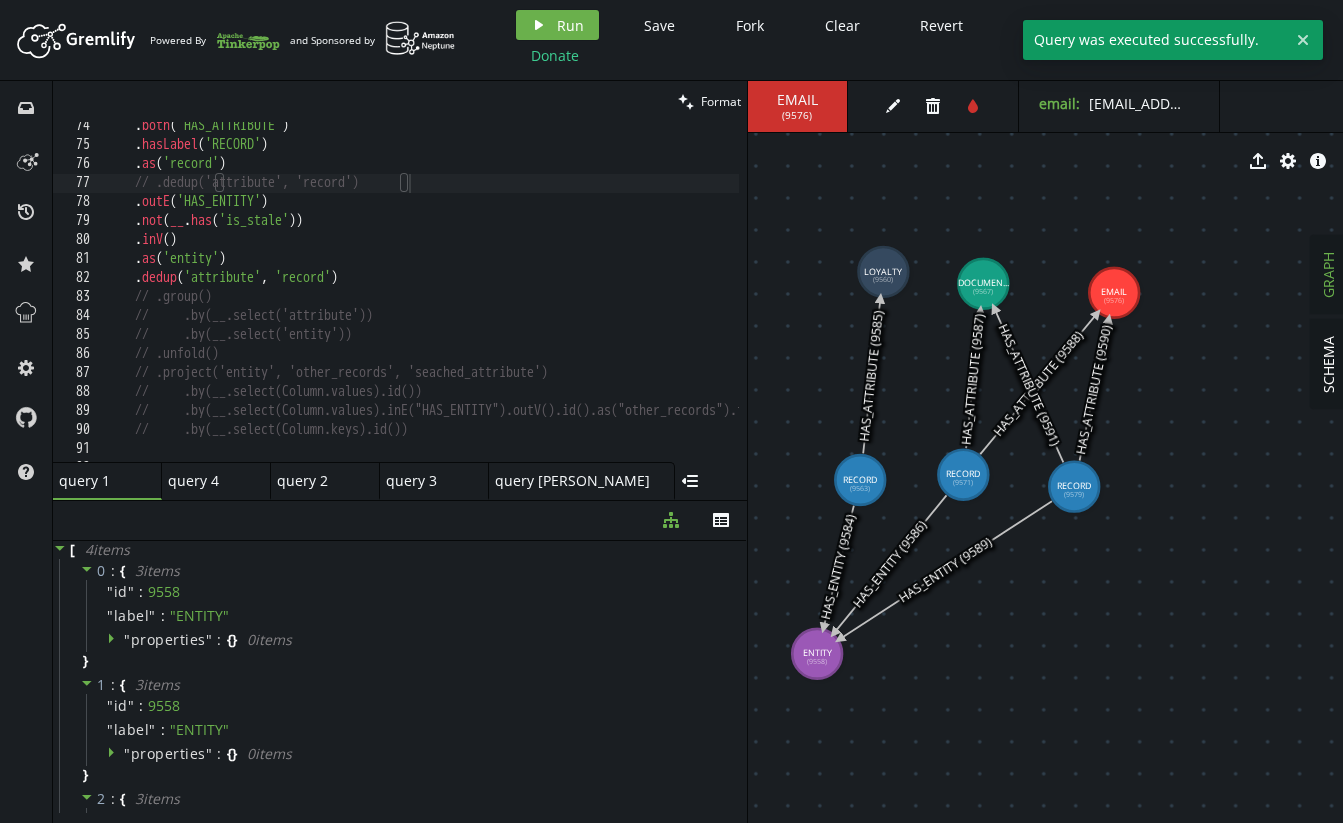 click on ". both ( 'HAS_ATTRIBUTE' )      . hasLabel ( 'RECORD' )      . as ( 'record' )      // .dedup('attribute', 'record')      . outE ( 'HAS_ENTITY' )      . not ( __ . has ( 'is_stale' ))      . inV ( )      . as ( 'entity' )      . dedup ( 'attribute' ,   'record' )      // .group()      //     .by(__.select('attribute'))      //     .by(__.select('entity'))      // .unfold()      // .project('entity', 'other_records', 'seached_attribute')      //     .by(__.select(Column.values).id())      //     .by(__.select(Column.values).inE("HAS_ENTITY").outV().id().as("other_records").fold())      //     .by(__.select(Column.keys).id())" at bounding box center (611, 301) 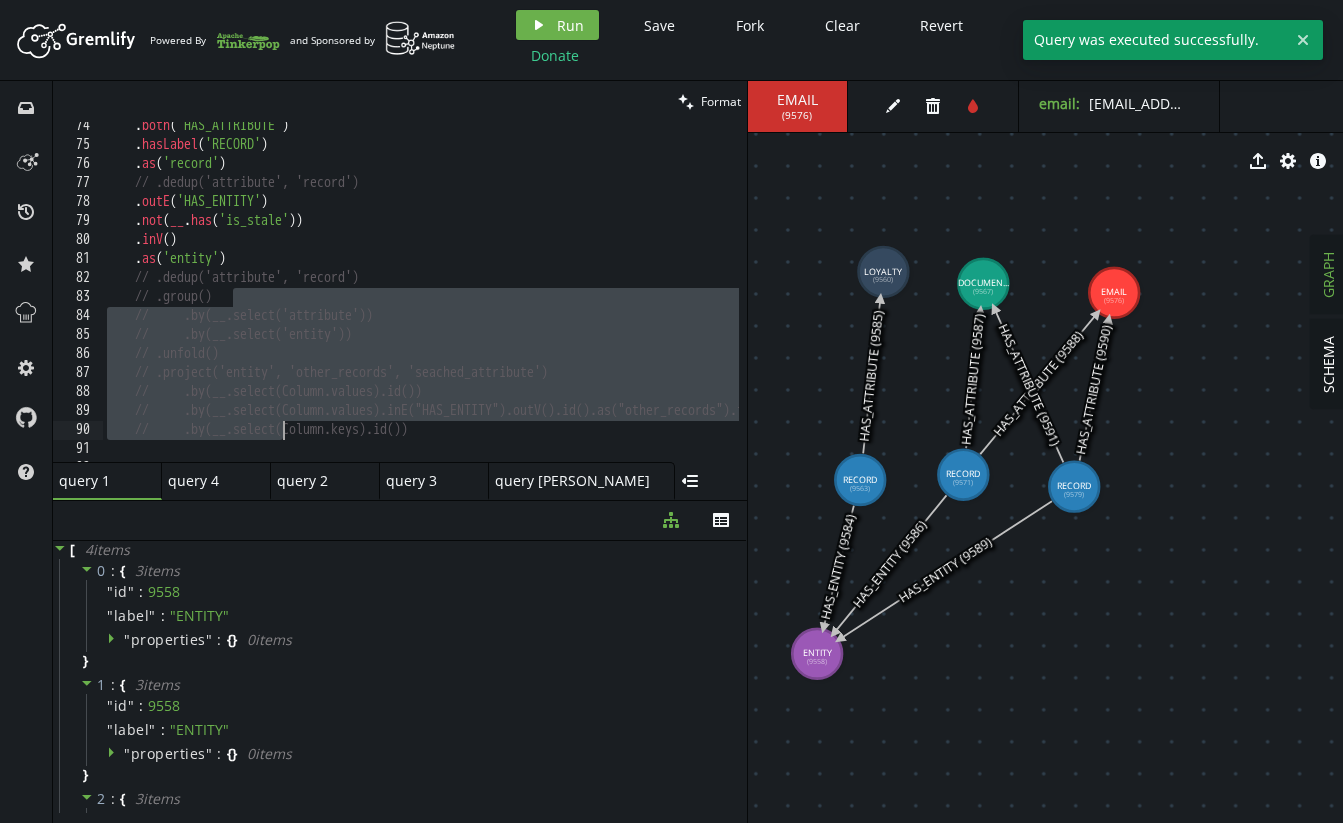 drag, startPoint x: 264, startPoint y: 297, endPoint x: 284, endPoint y: 430, distance: 134.49535 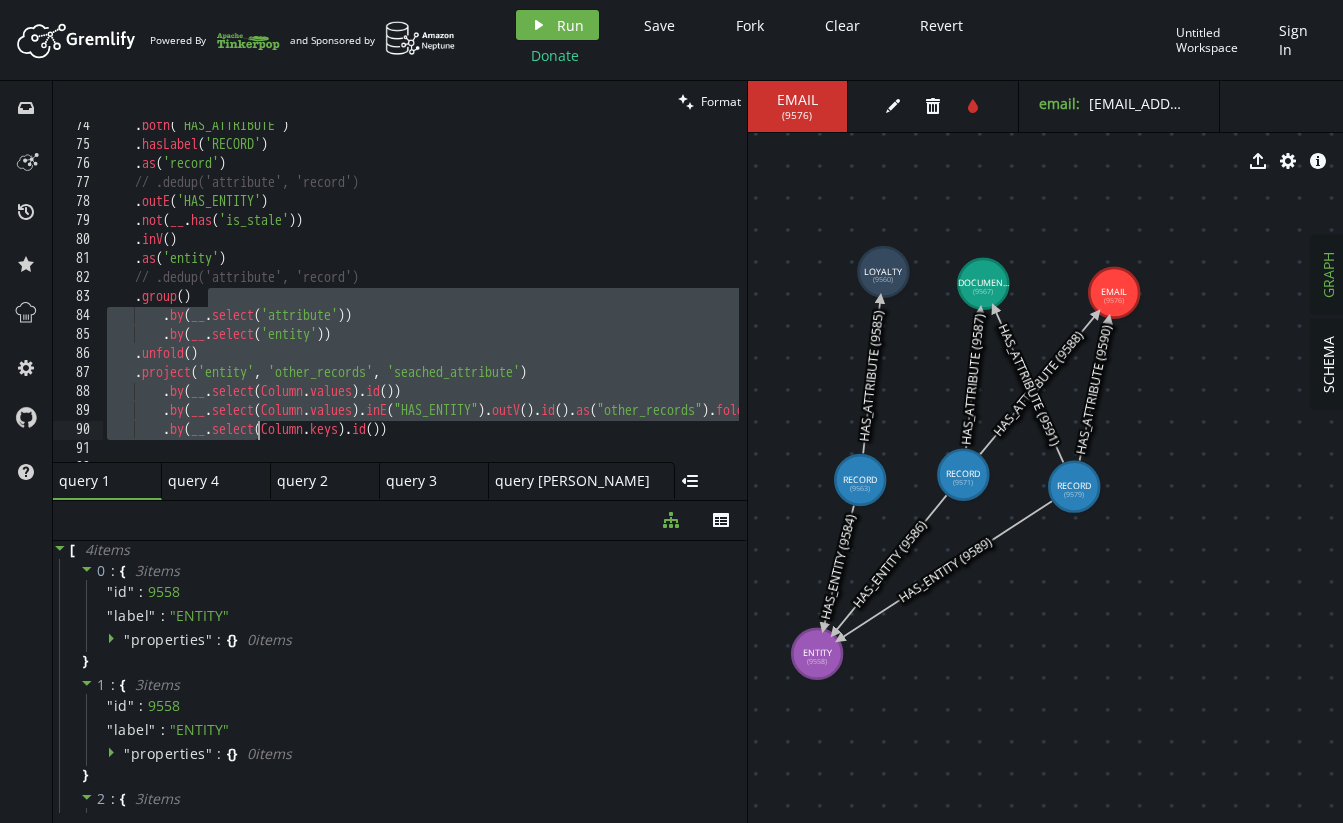 click on ". both ( 'HAS_ATTRIBUTE' )      . hasLabel ( 'RECORD' )      . as ( 'record' )      // .dedup('attribute', 'record')      . outE ( 'HAS_ENTITY' )      . not ( __ . has ( 'is_stale' ))      . inV ( )      . as ( 'entity' )      // .dedup('attribute', 'record')      . group ( )           . by ( __ . select ( 'attribute' ))           . by ( __ . select ( 'entity' ))      . unfold ( )      . project ( 'entity' ,   'other_records' ,   'seached_attribute' )           . by ( __ . select ( Column . values ) . id ( ))           . by ( __ . select ( Column . values ) . inE ( "HAS_ENTITY" ) . outV ( ) . id ( ) . as ( "other_records" ) . fold ( ))           . by ( __ . select ( Column . keys ) . id ( ))" at bounding box center [611, 301] 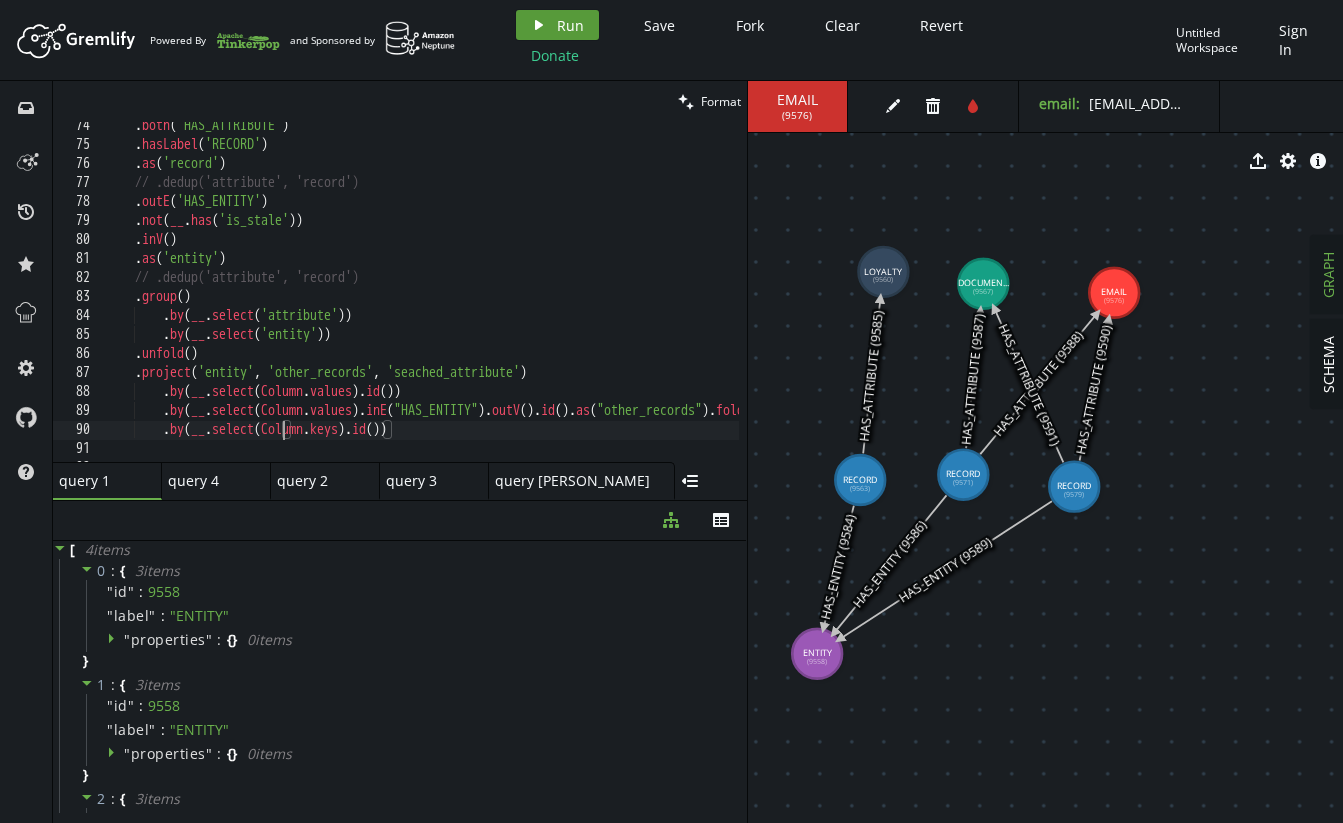 click on "play" 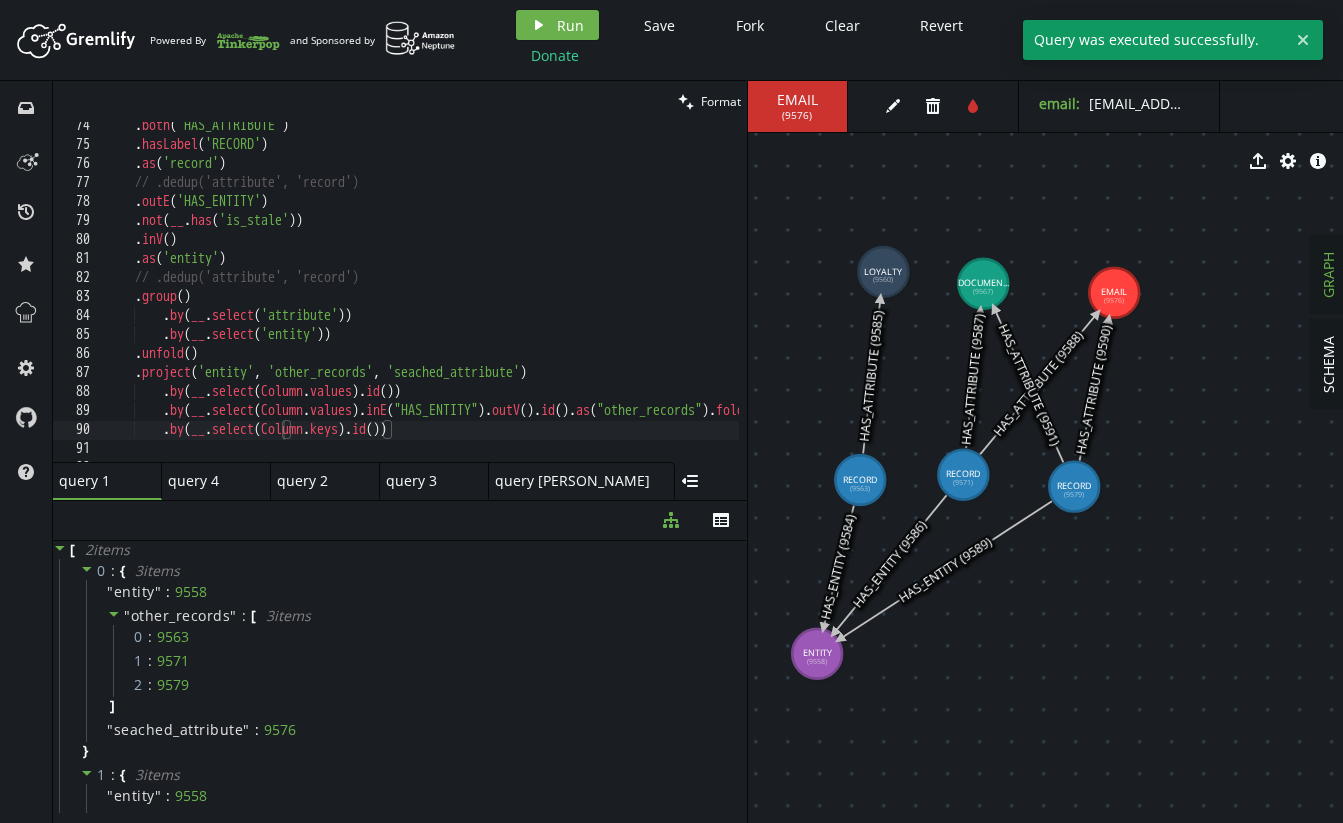 click on ". both ( 'HAS_ATTRIBUTE' )      . hasLabel ( 'RECORD' )      . as ( 'record' )      // .dedup('attribute', 'record')      . outE ( 'HAS_ENTITY' )      . not ( __ . has ( 'is_stale' ))      . inV ( )      . as ( 'entity' )      // .dedup('attribute', 'record')      . group ( )           . by ( __ . select ( 'attribute' ))           . by ( __ . select ( 'entity' ))      . unfold ( )      . project ( 'entity' ,   'other_records' ,   'seached_attribute' )           . by ( __ . select ( Column . values ) . id ( ))           . by ( __ . select ( Column . values ) . inE ( "HAS_ENTITY" ) . outV ( ) . id ( ) . as ( "other_records" ) . fold ( ))           . by ( __ . select ( Column . keys ) . id ( ))" at bounding box center [611, 301] 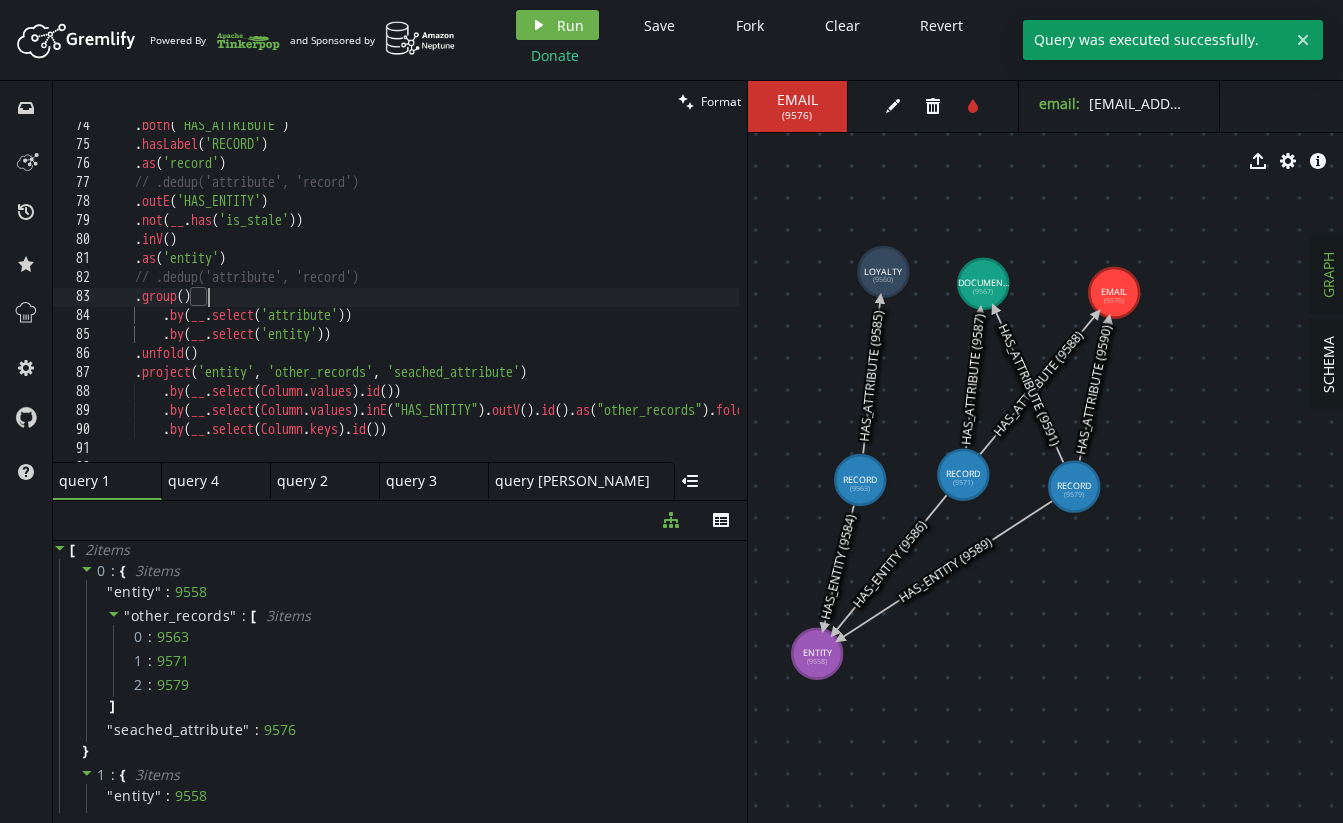 click on ". both ( 'HAS_ATTRIBUTE' )      . hasLabel ( 'RECORD' )      . as ( 'record' )      // .dedup('attribute', 'record')      . outE ( 'HAS_ENTITY' )      . not ( __ . has ( 'is_stale' ))      . inV ( )      . as ( 'entity' )      // .dedup('attribute', 'record')      . group ( )           . by ( __ . select ( 'attribute' ))           . by ( __ . select ( 'entity' ))      . unfold ( )      . project ( 'entity' ,   'other_records' ,   'seached_attribute' )           . by ( __ . select ( Column . values ) . id ( ))           . by ( __ . select ( Column . values ) . inE ( "HAS_ENTITY" ) . outV ( ) . id ( ) . as ( "other_records" ) . fold ( ))           . by ( __ . select ( Column . keys ) . id ( ))" at bounding box center [611, 301] 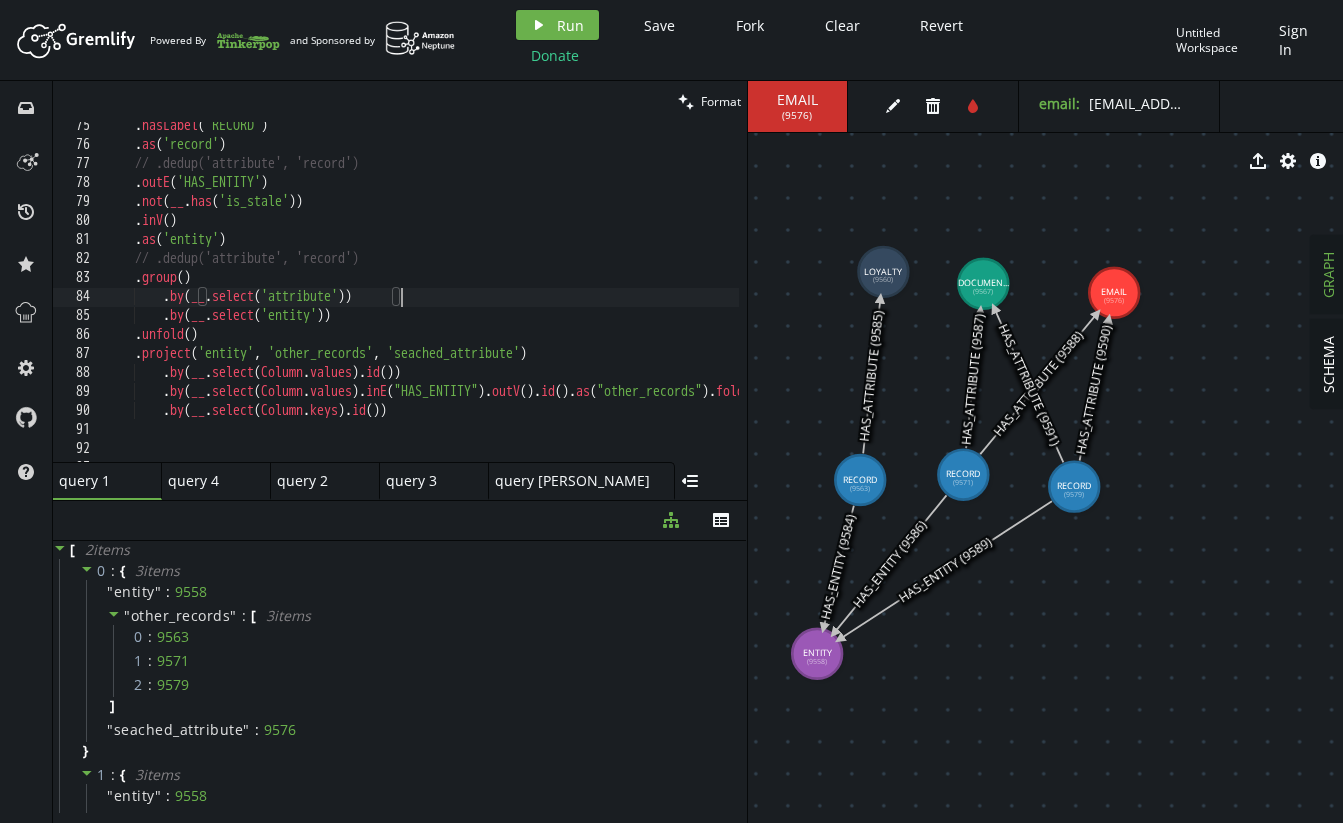scroll, scrollTop: 1409, scrollLeft: 0, axis: vertical 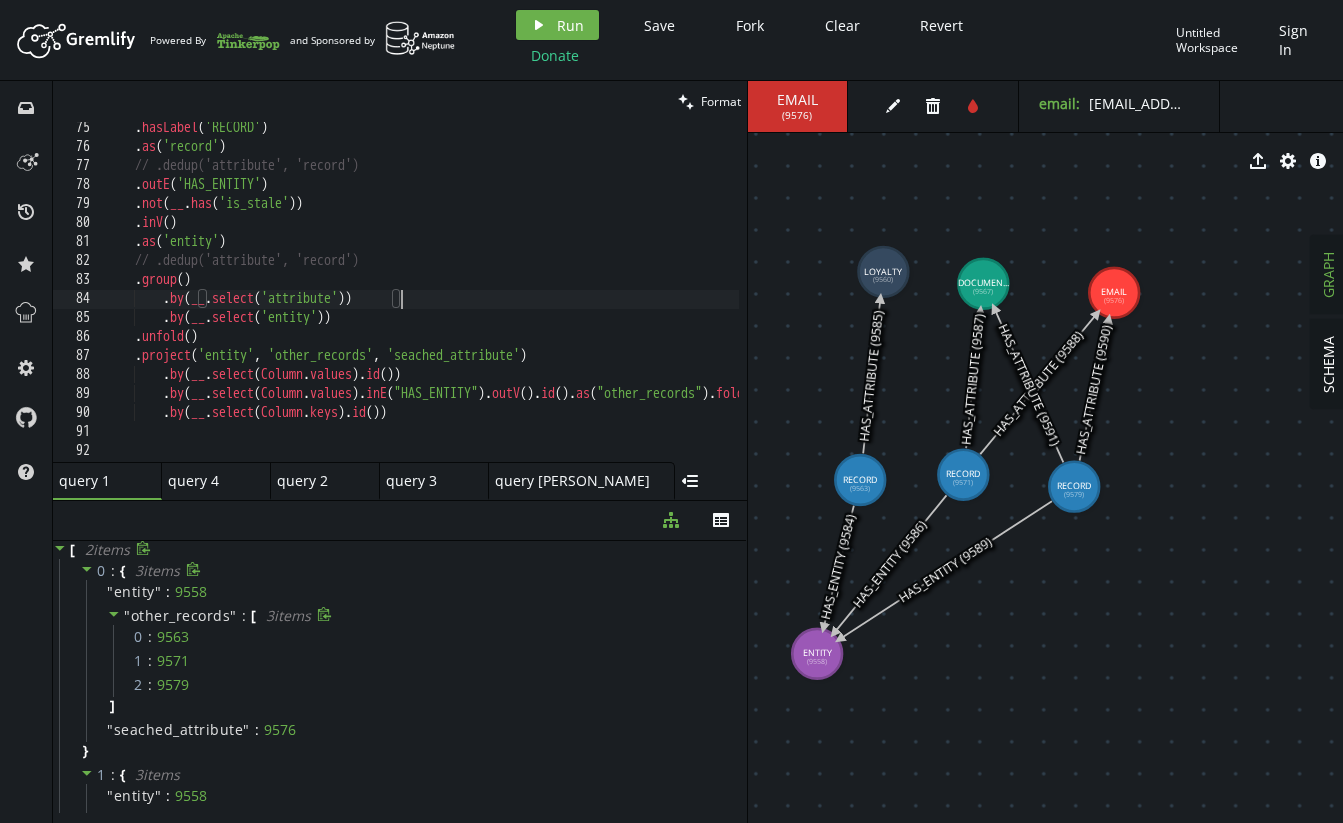 click at bounding box center (115, 616) 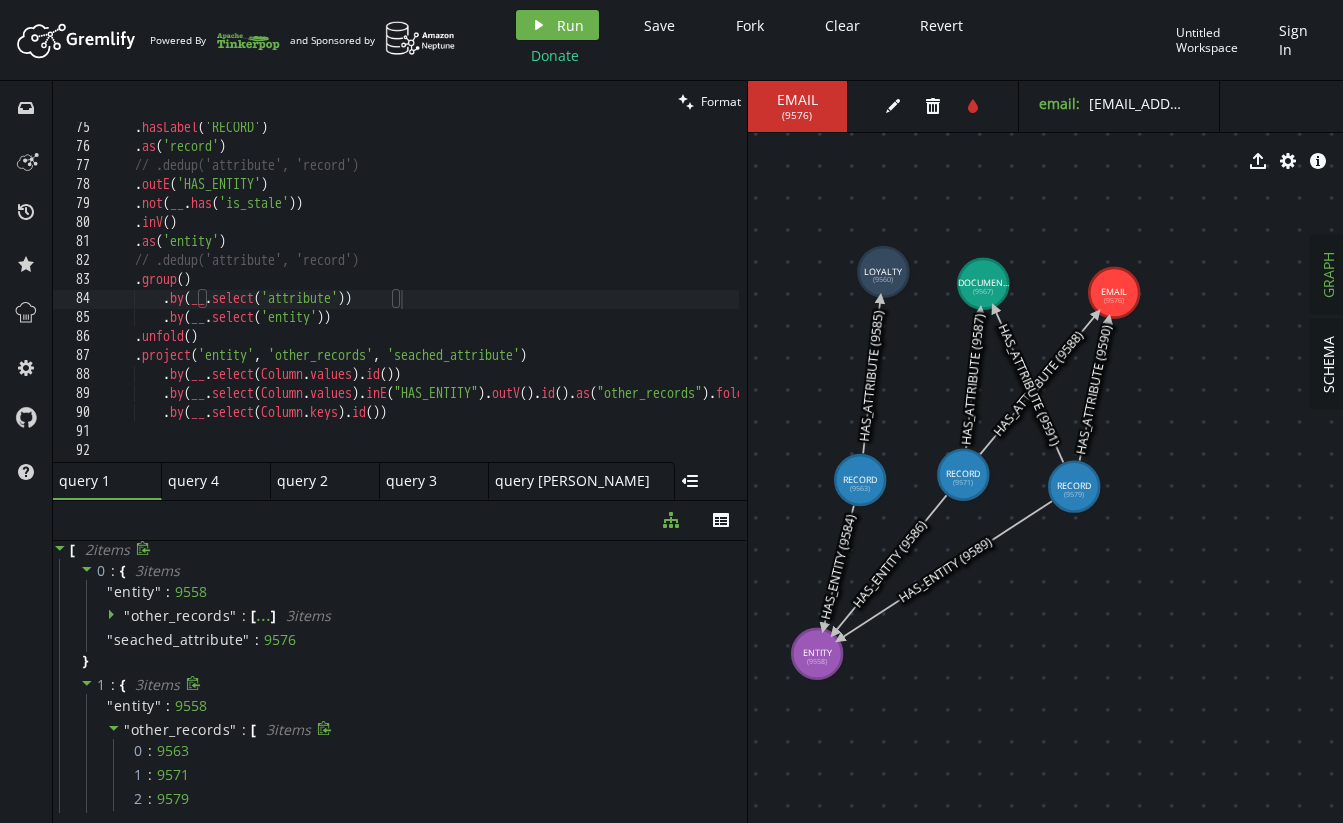 click 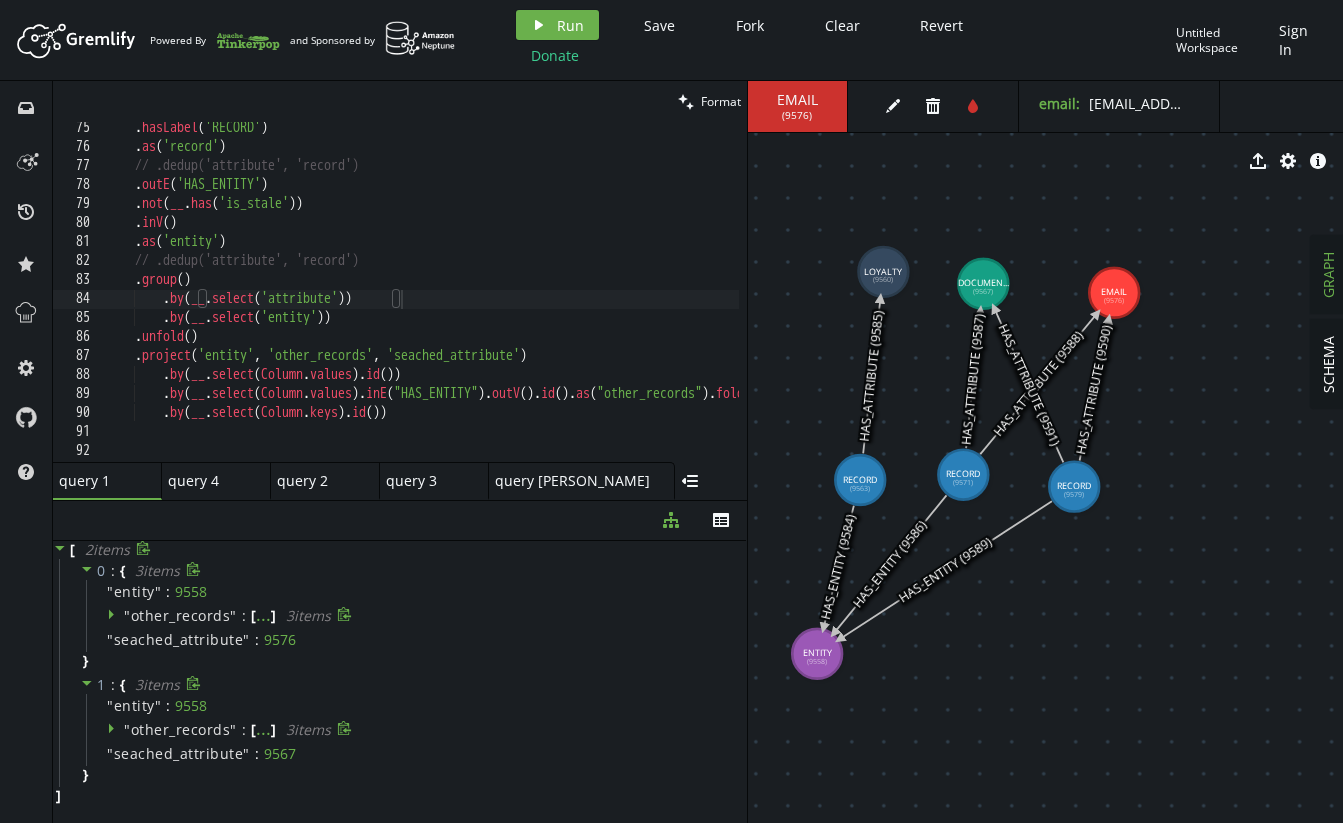 click on "other_records" at bounding box center [181, 615] 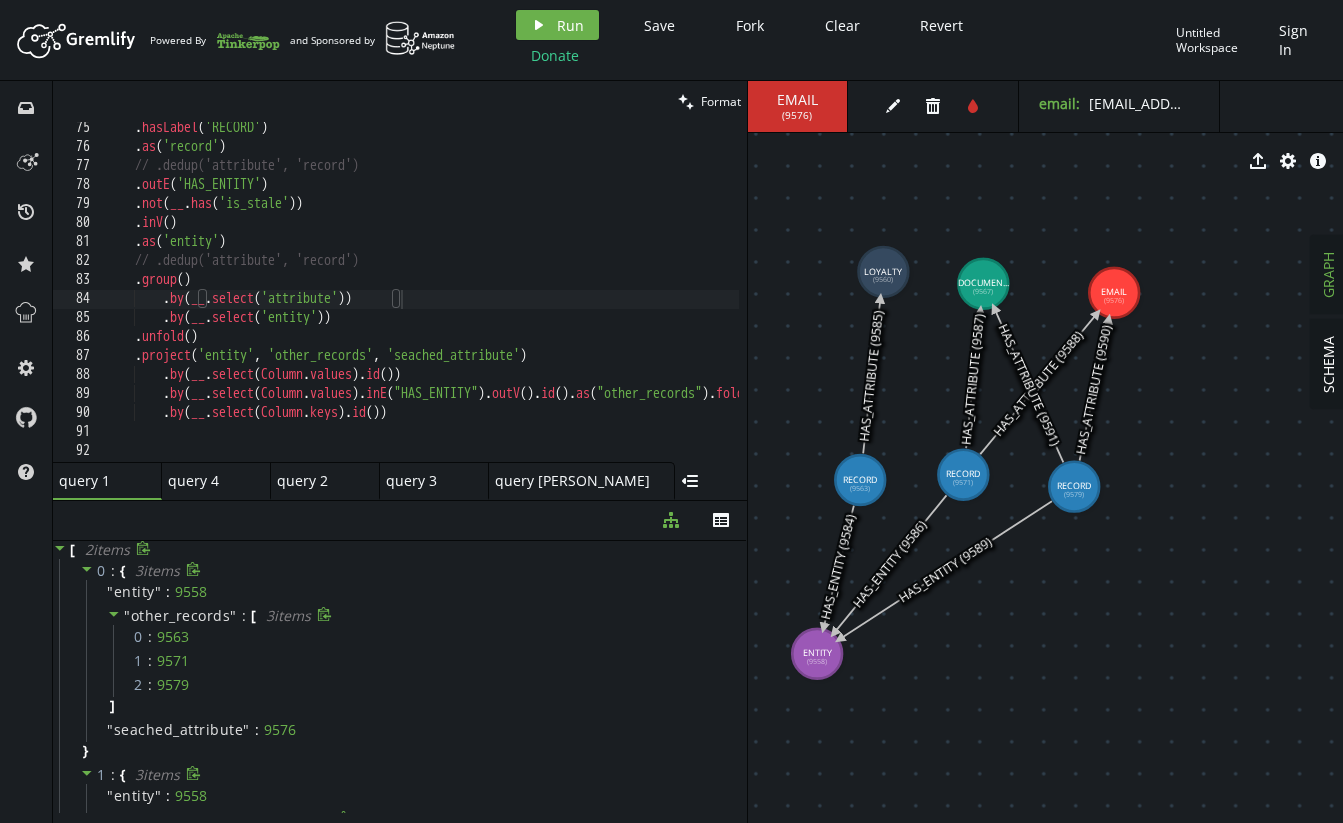 click on "other_records" at bounding box center [181, 615] 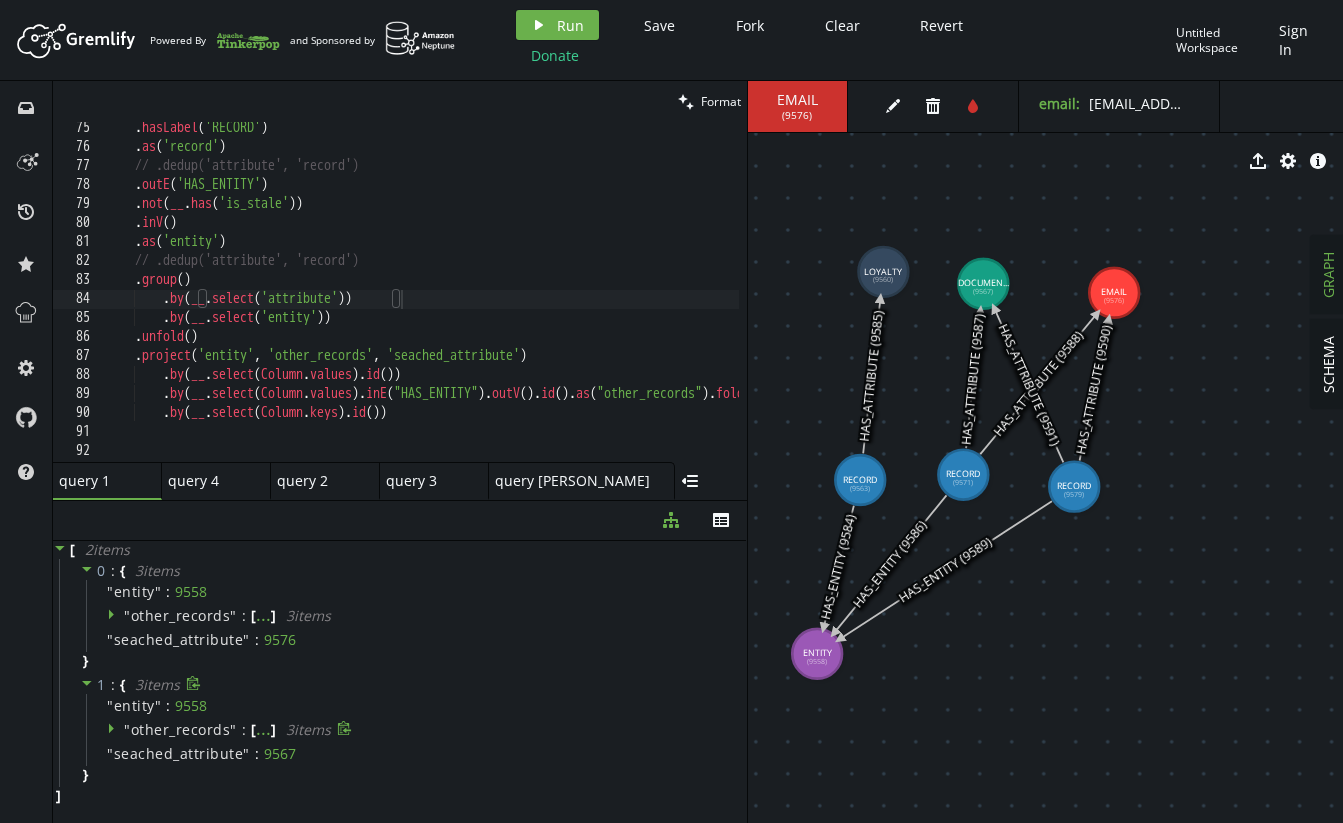 click on "other_records" at bounding box center (181, 729) 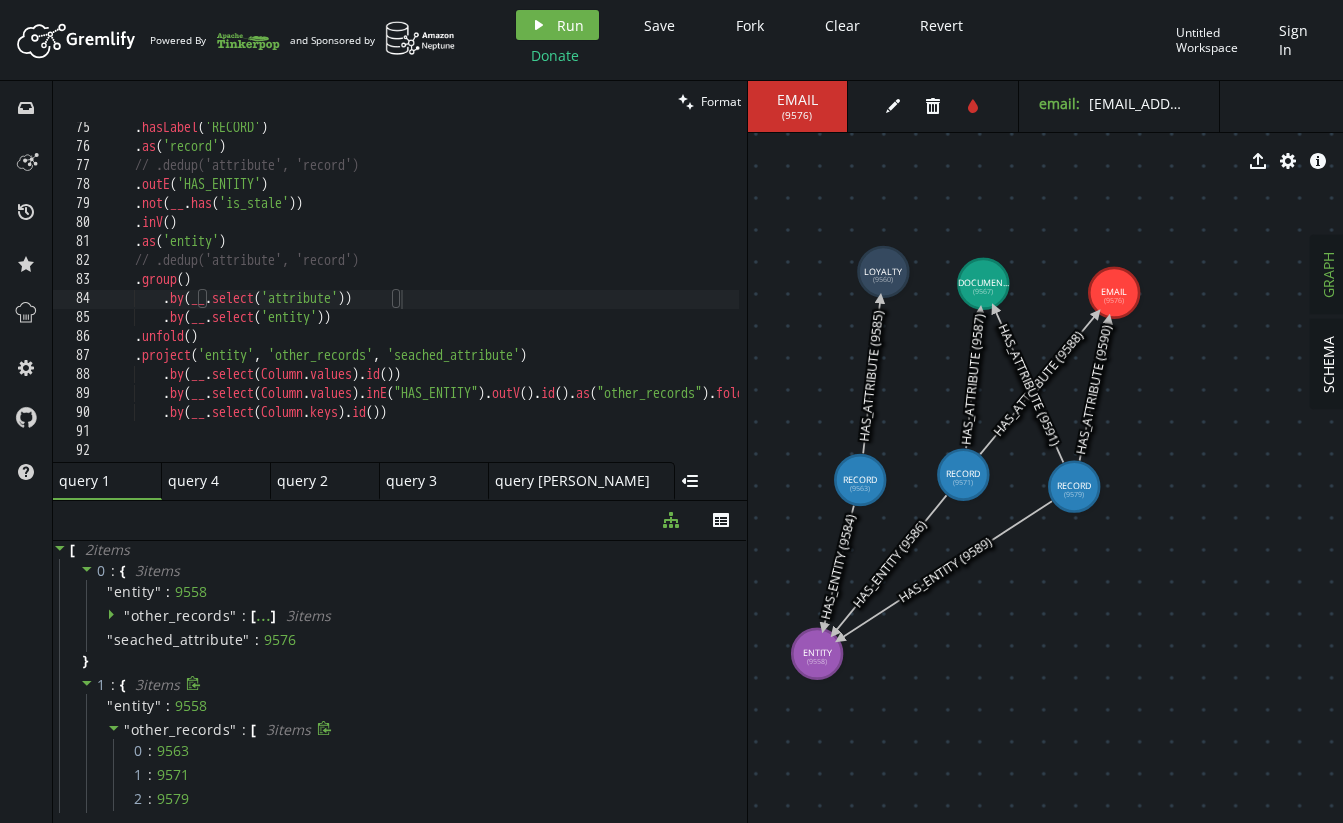 click on "other_records" at bounding box center (181, 729) 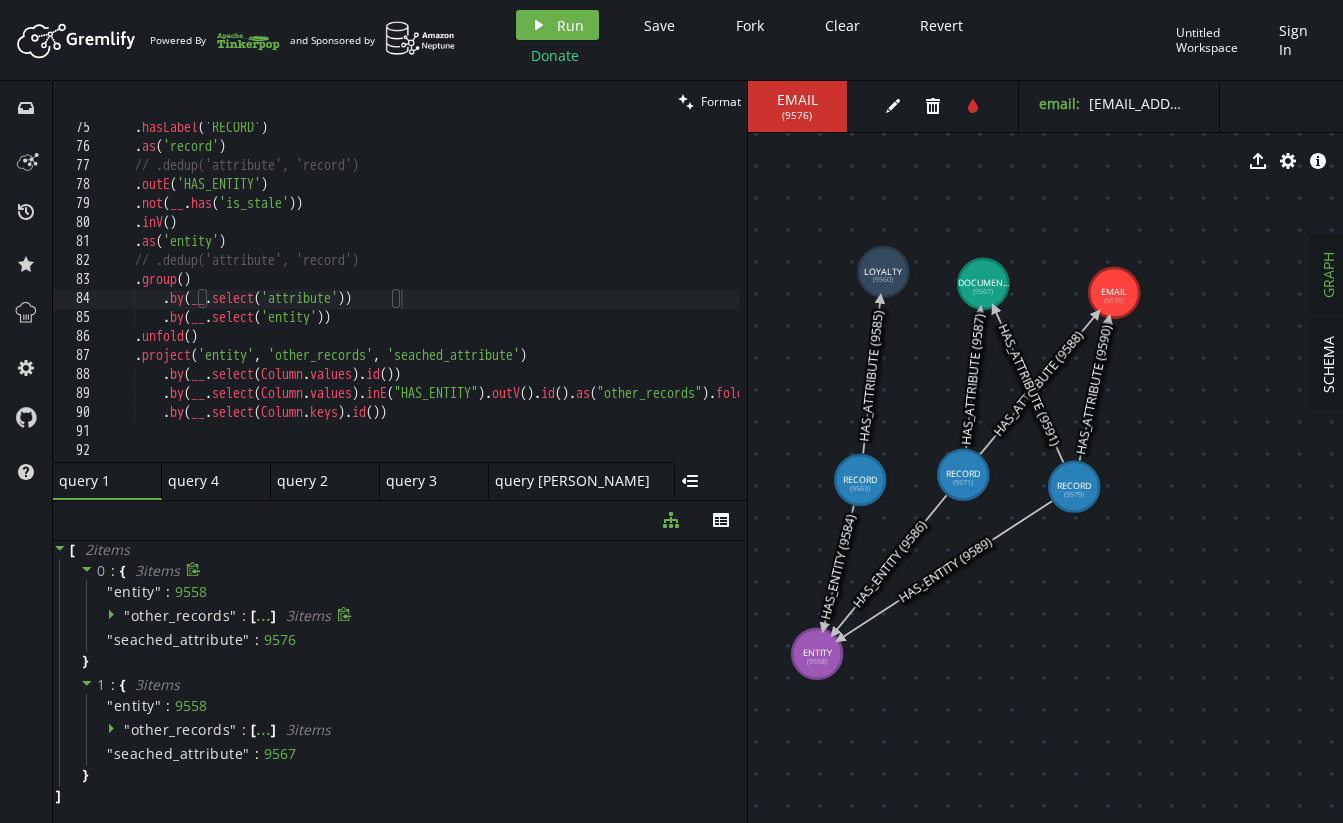 click on "other_records" at bounding box center [181, 615] 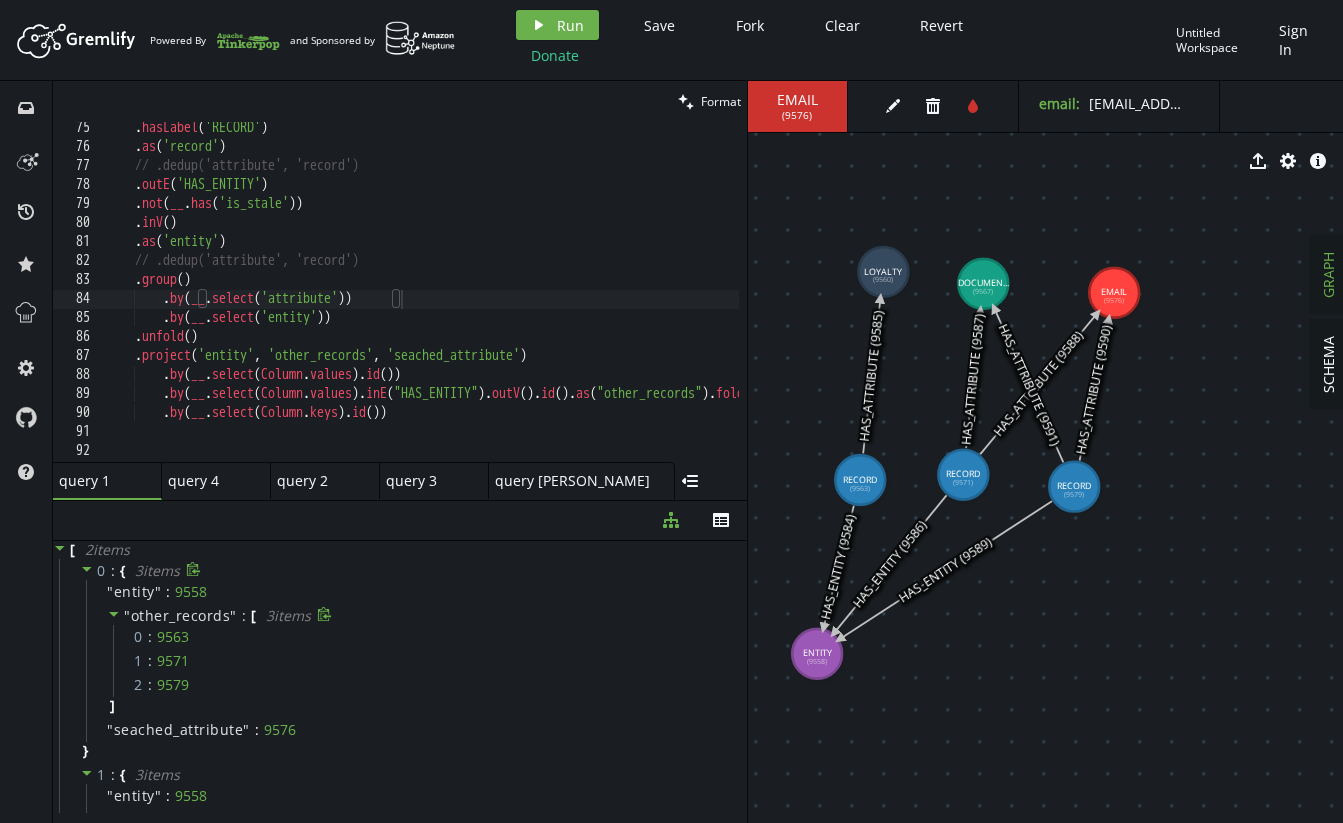 click on "other_records" at bounding box center [181, 615] 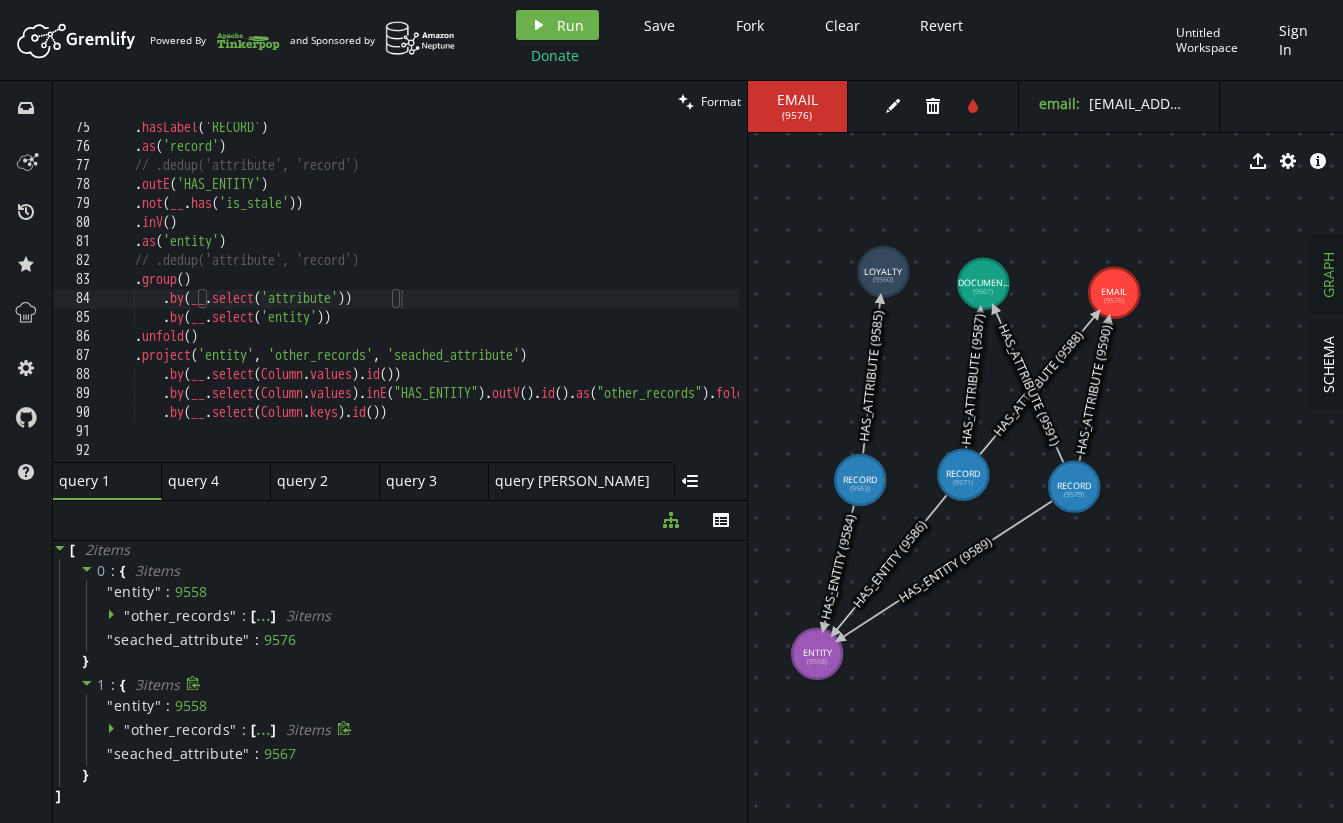 click on "other_records" at bounding box center [181, 729] 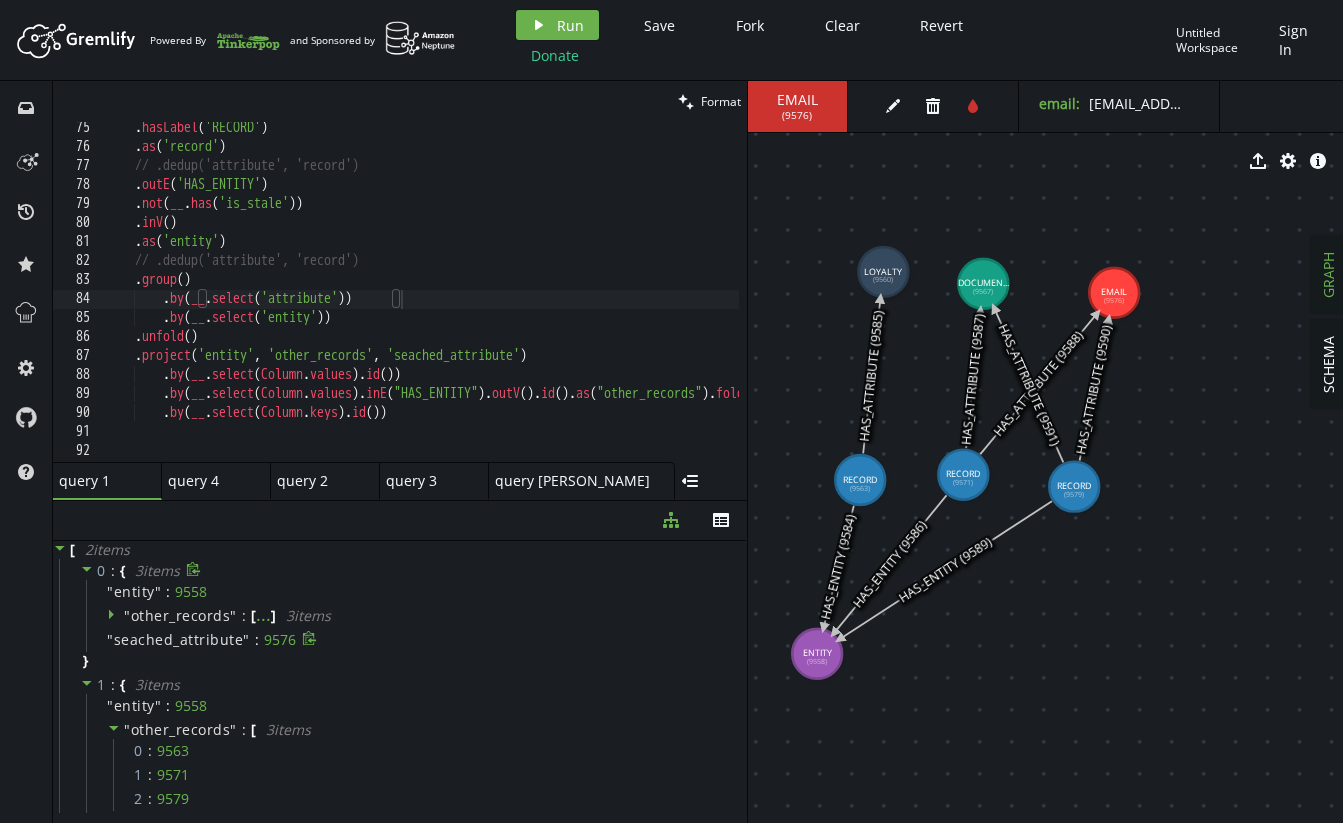 click on "" seached_attribute " : 9576" at bounding box center [414, 640] 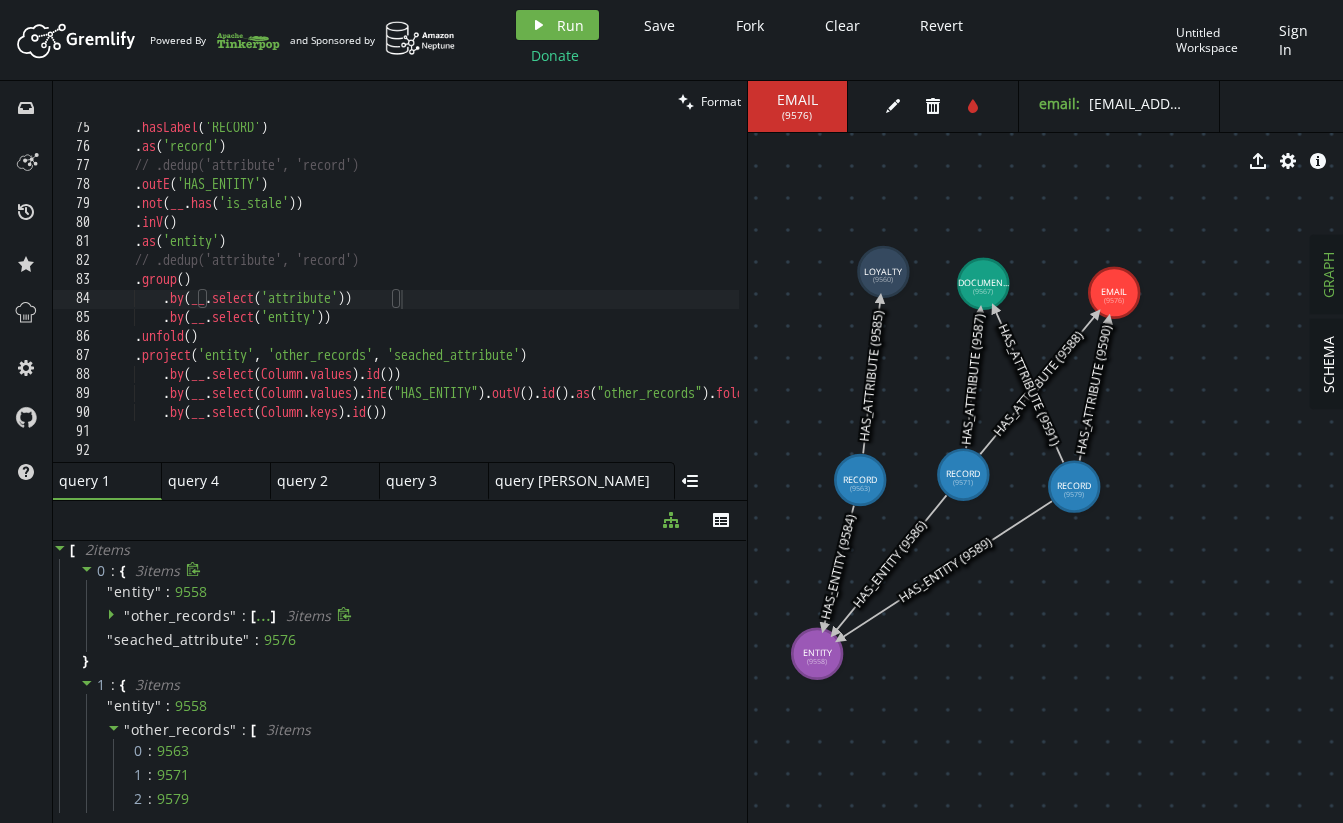 click on "other_records" at bounding box center (181, 615) 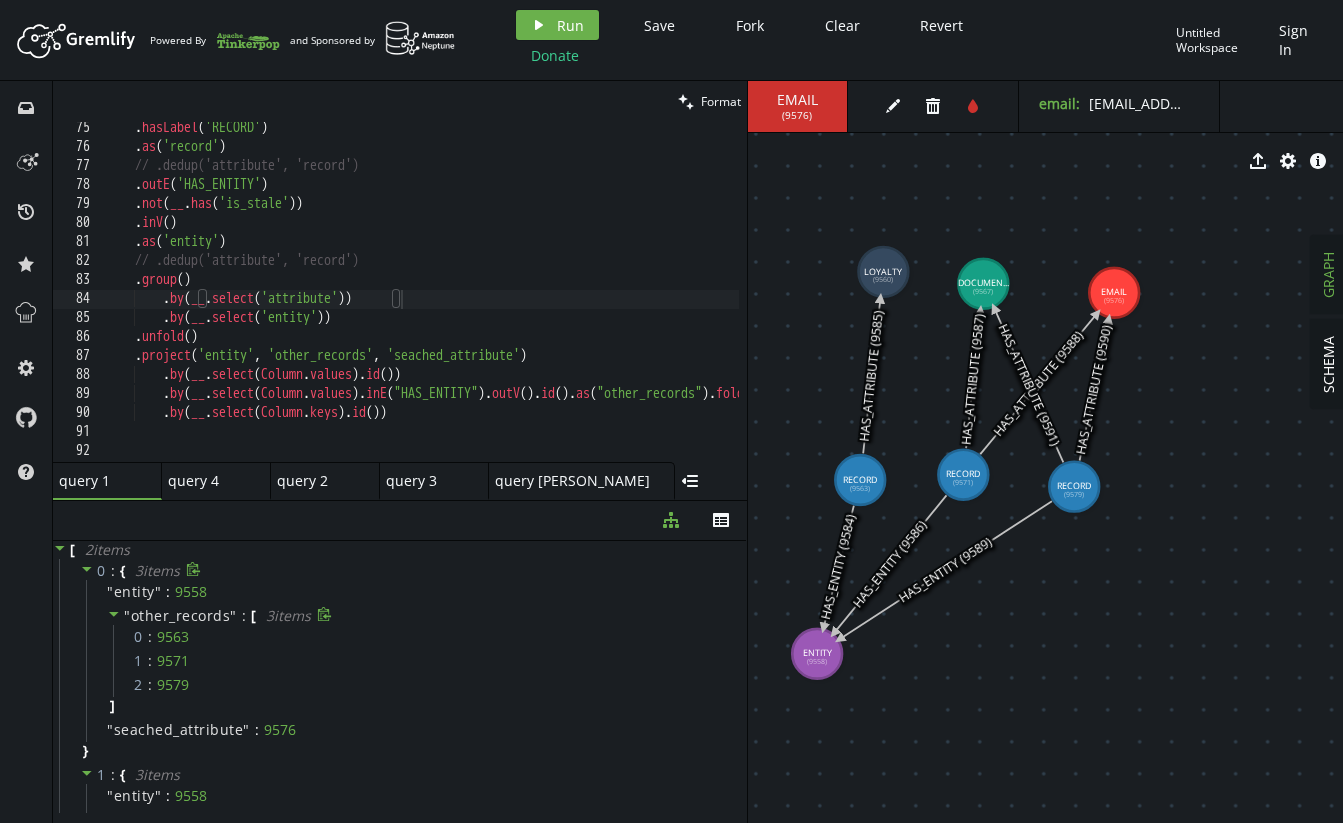 click on "other_records" at bounding box center (181, 615) 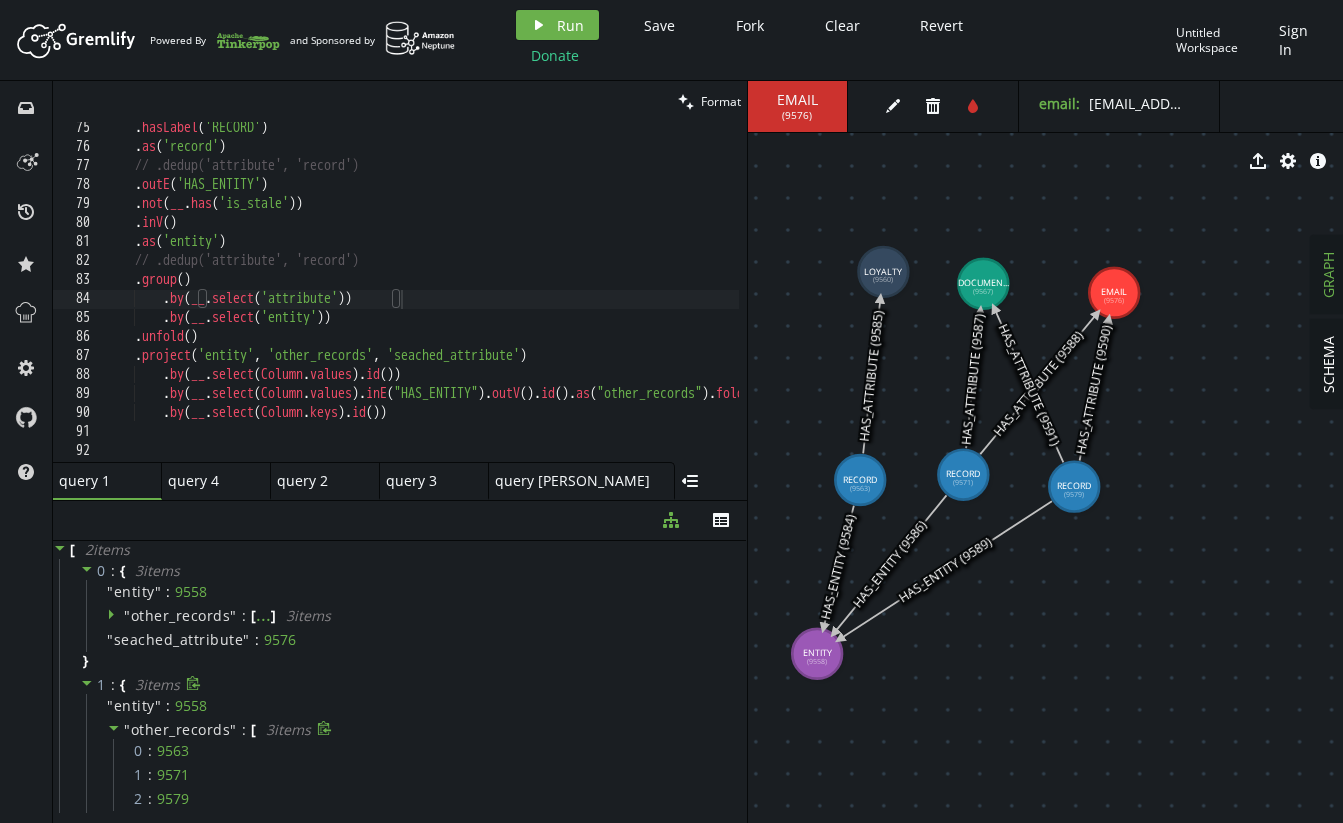 click on "other_records" at bounding box center (181, 729) 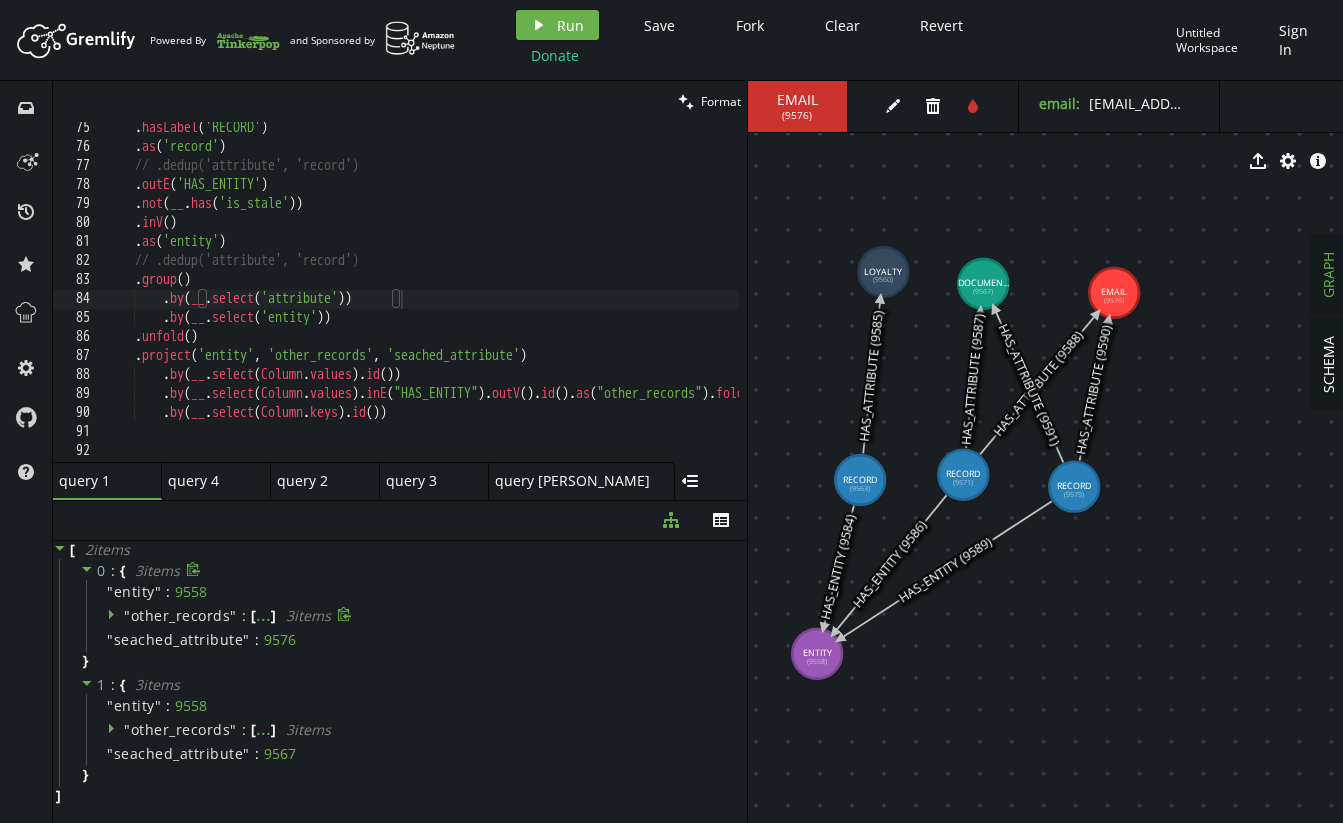 click on "other_records" at bounding box center (181, 615) 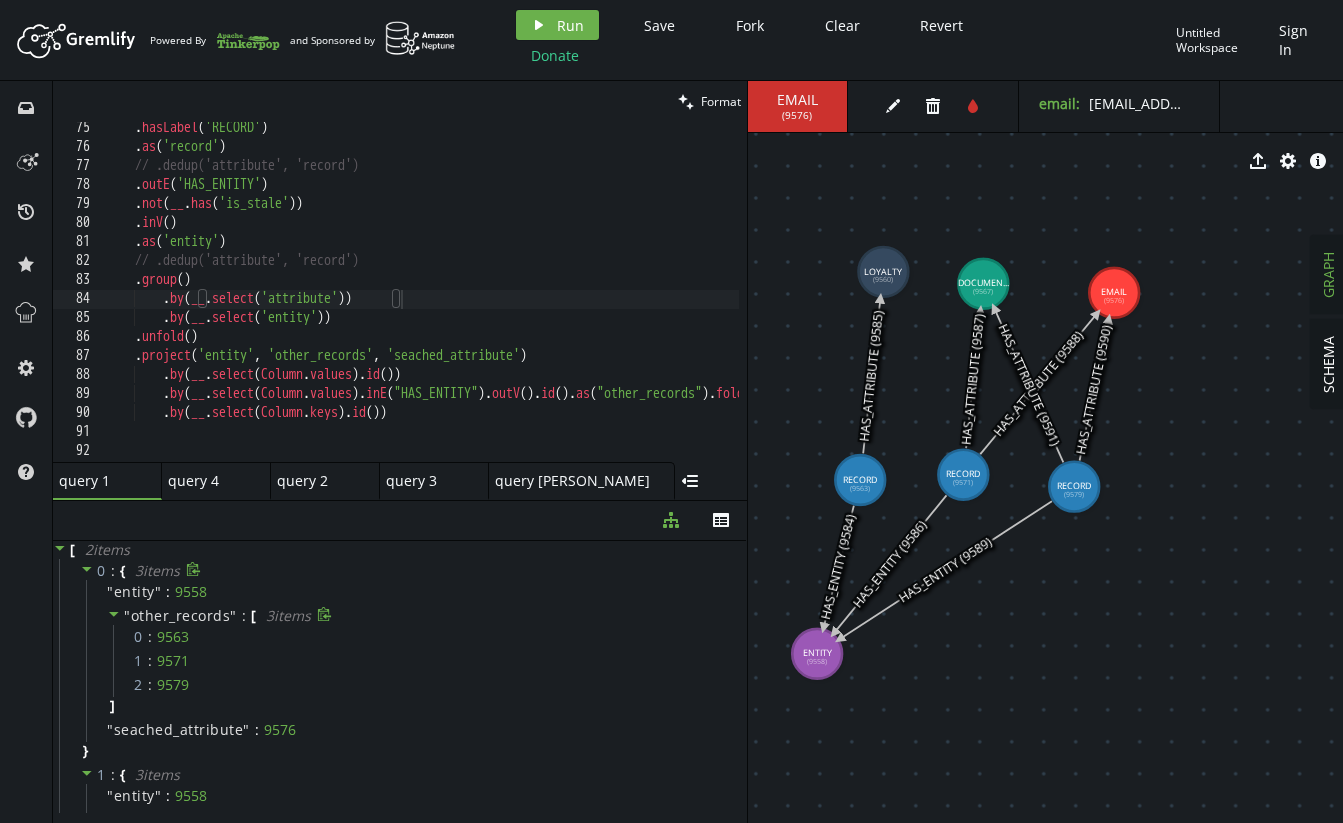 click on "other_records" at bounding box center (181, 615) 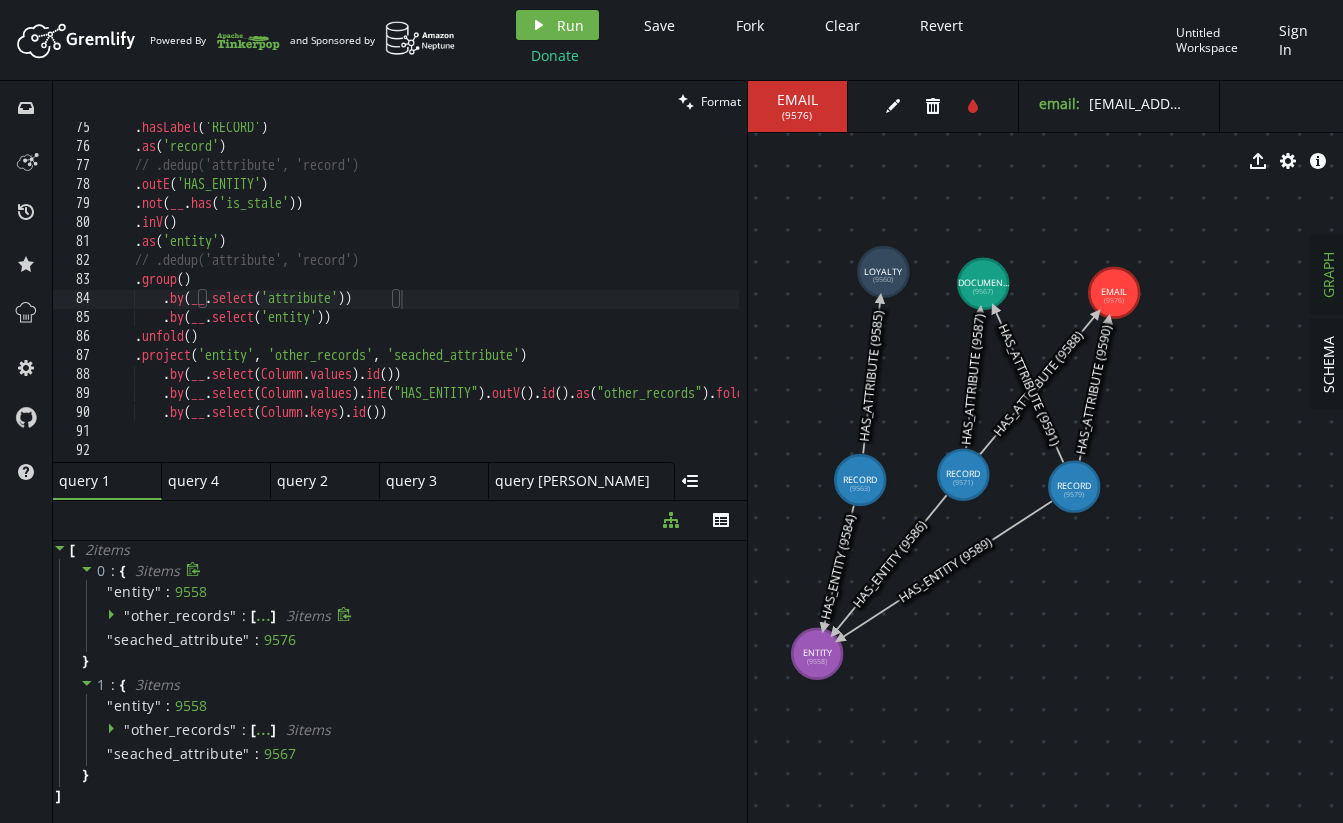 click on "other_records" at bounding box center [181, 615] 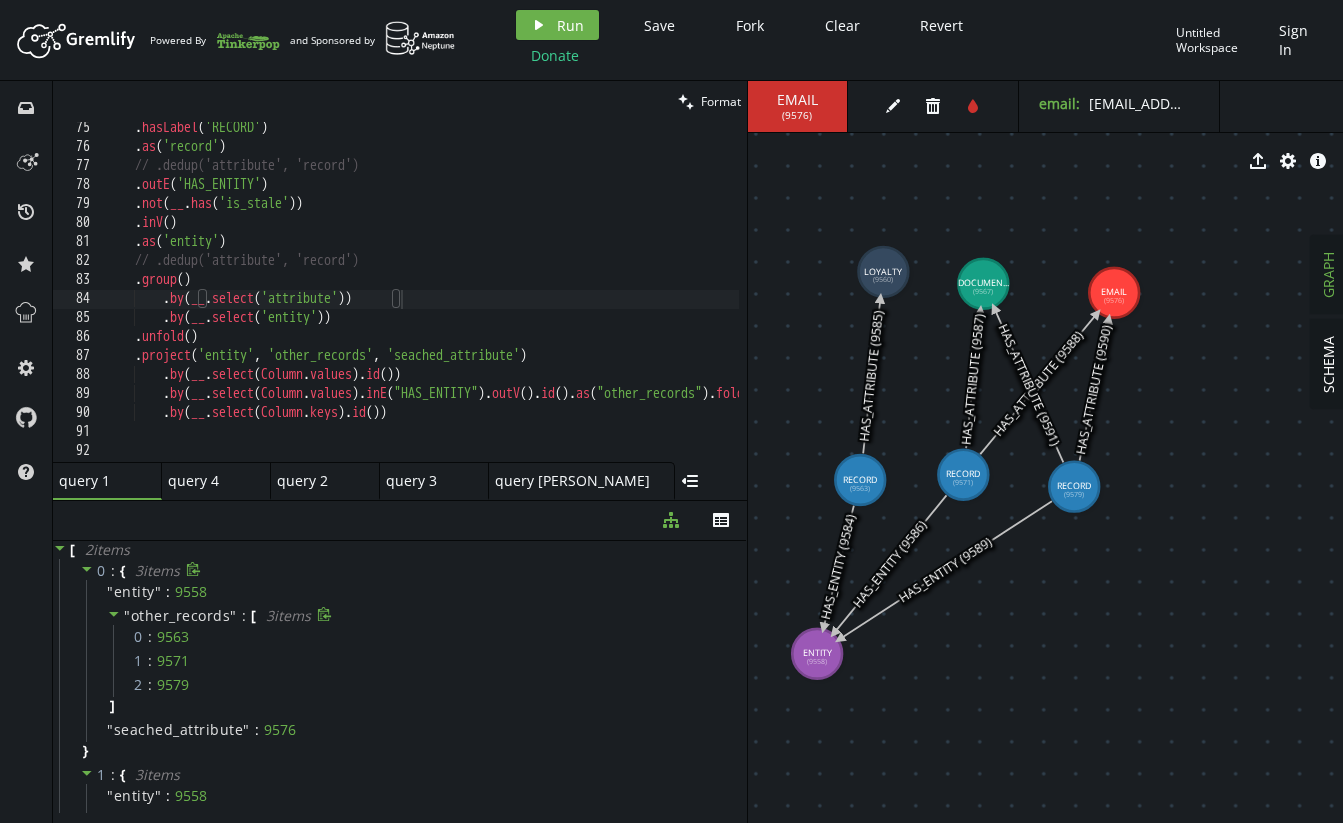 click on "other_records" at bounding box center (181, 615) 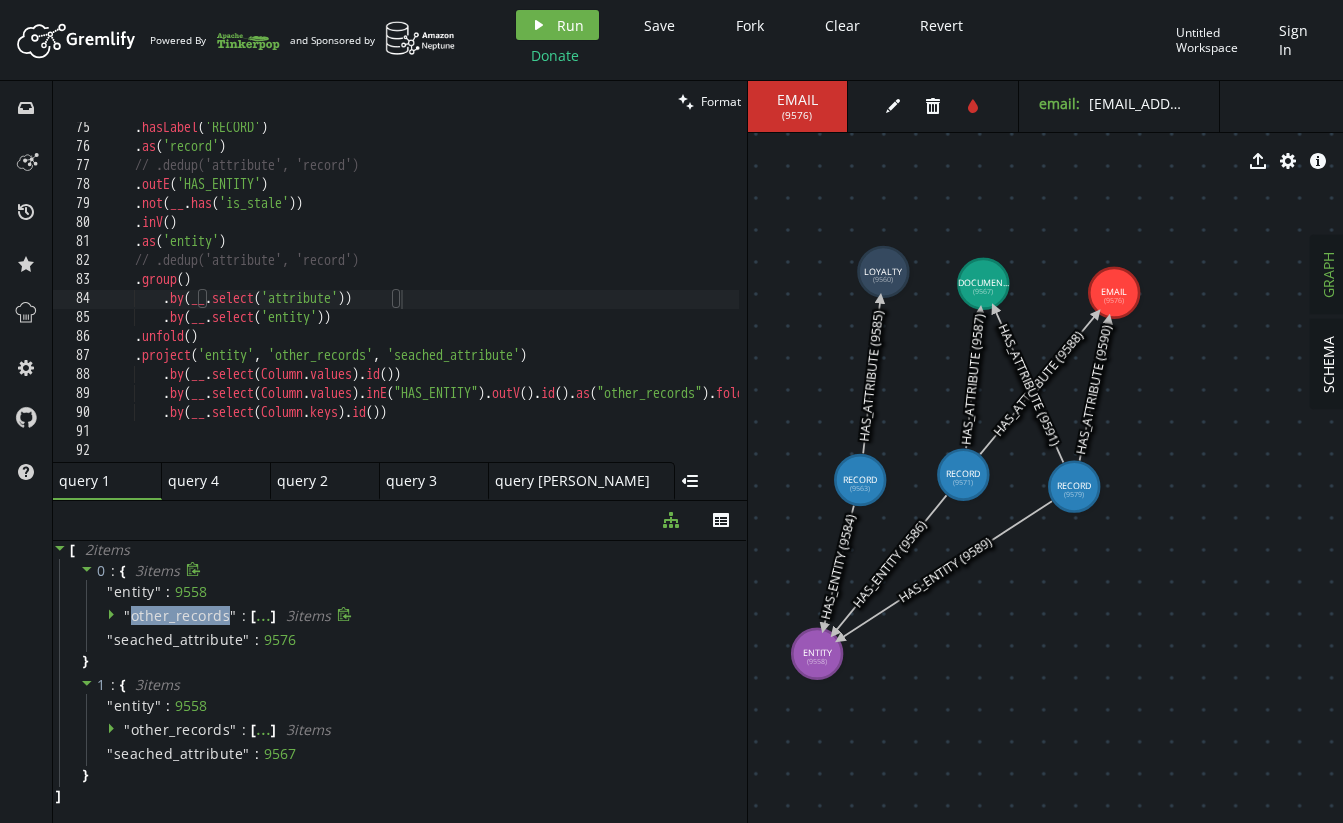 click on "other_records" at bounding box center [181, 615] 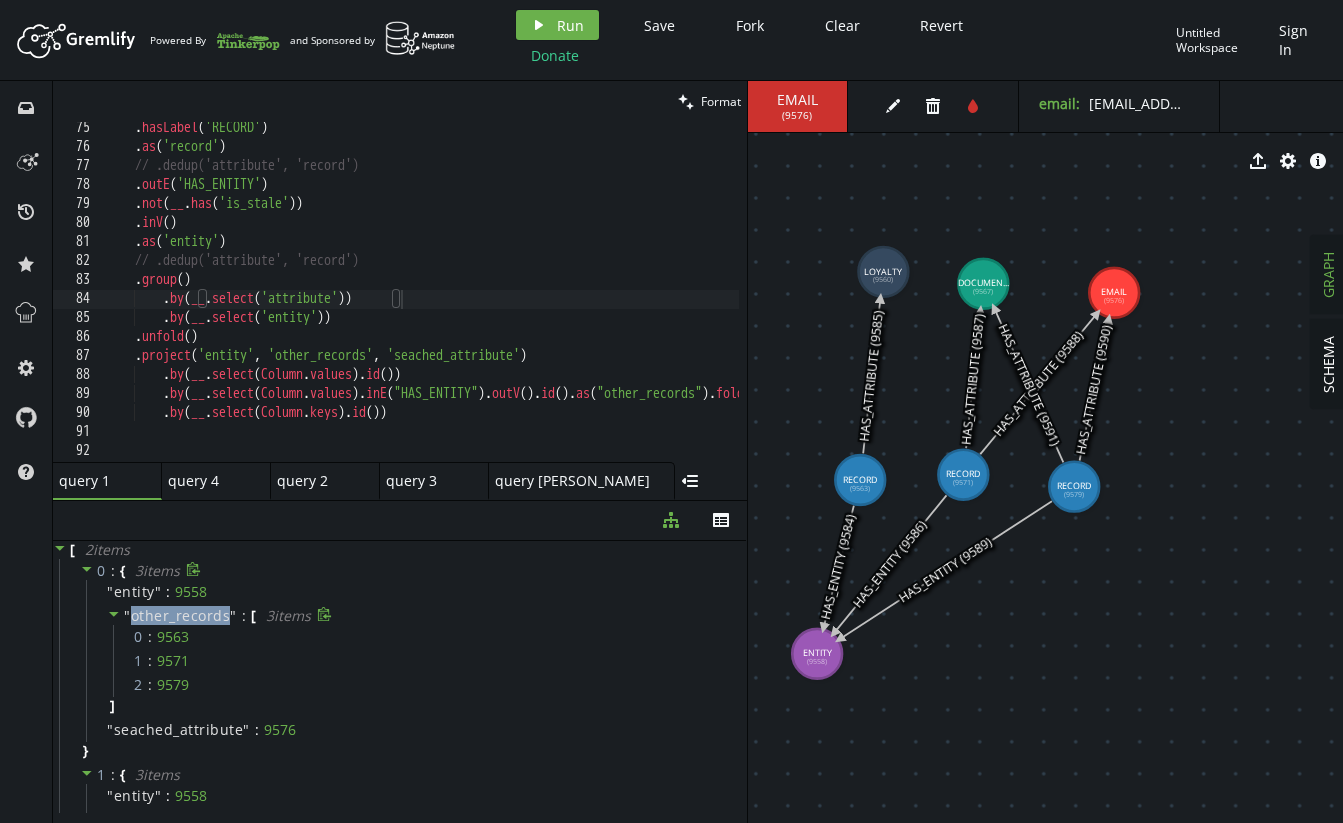 click on "other_records" at bounding box center (181, 615) 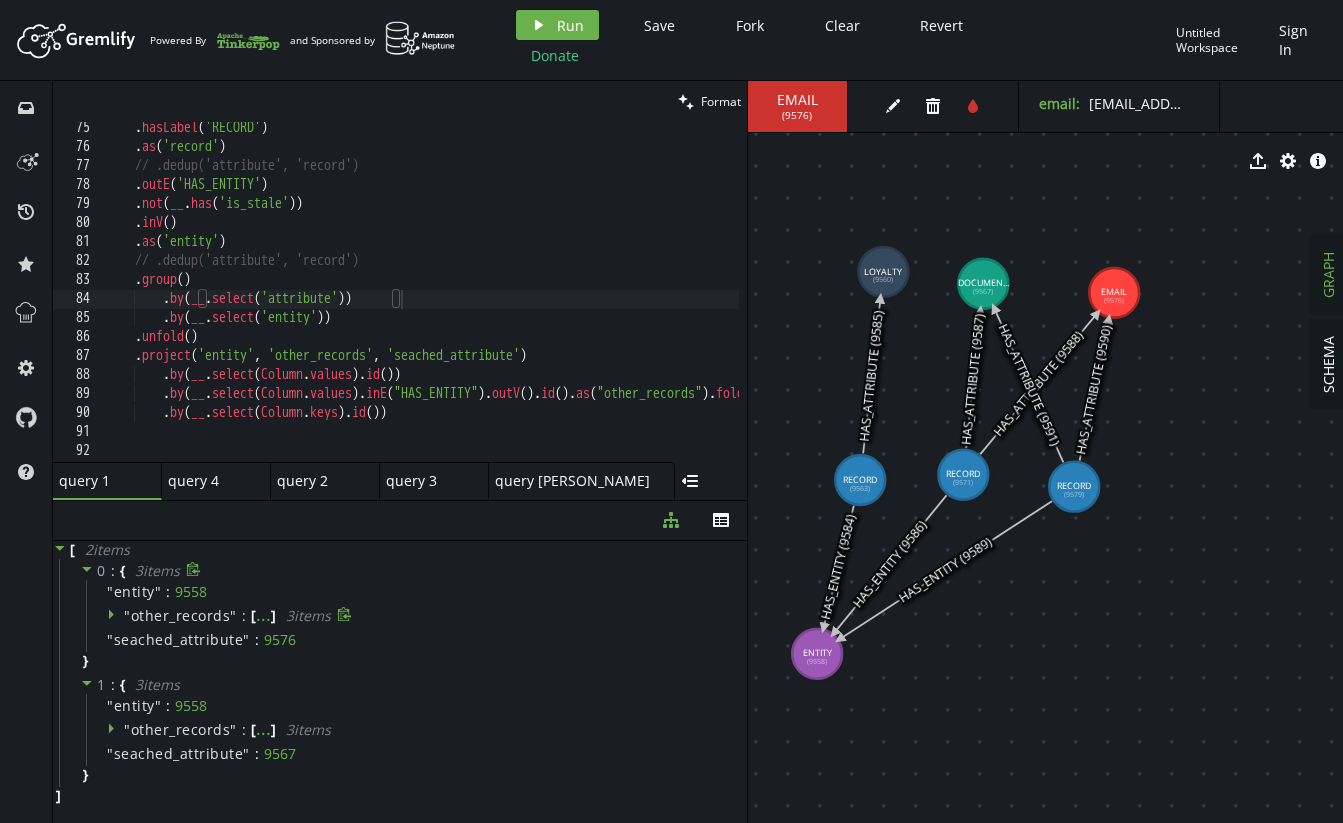 click on "other_records" at bounding box center [181, 615] 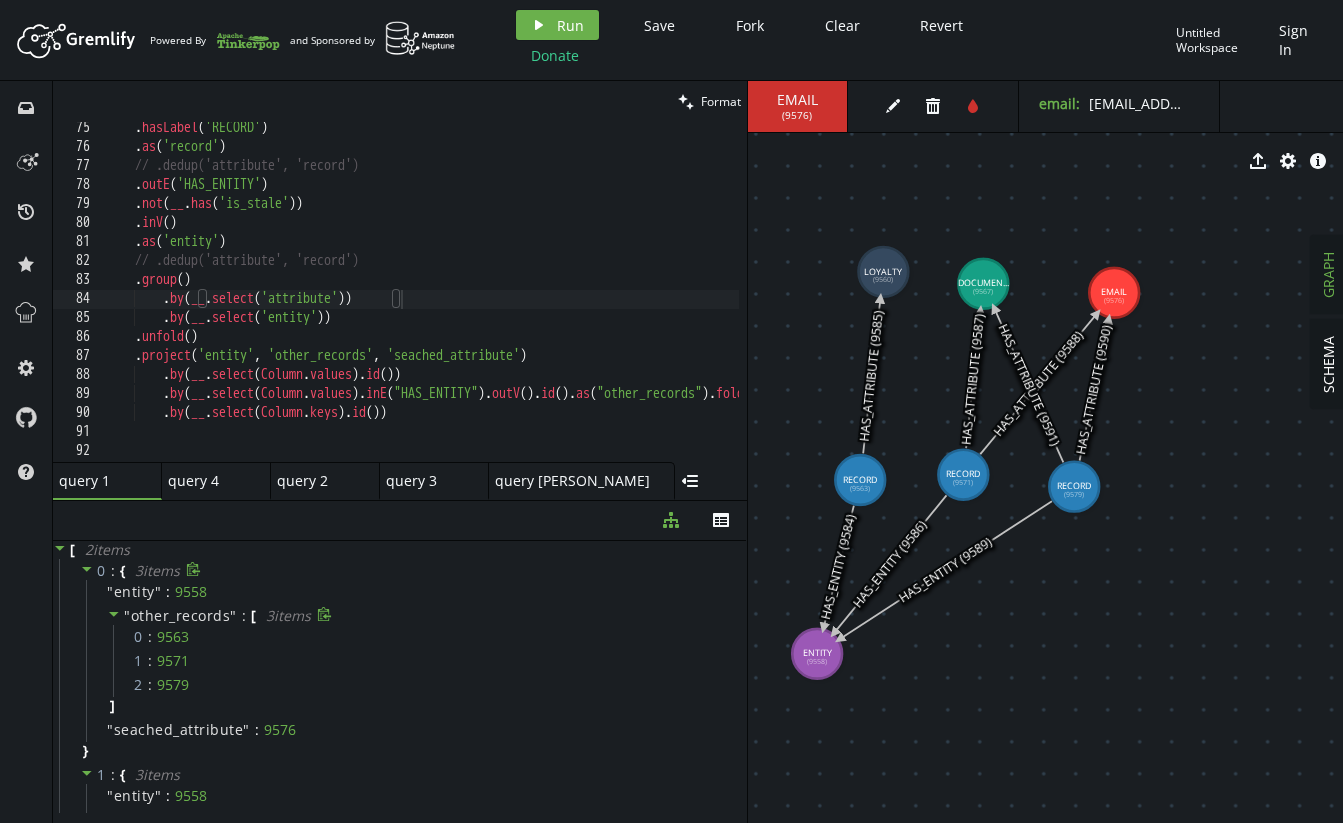 click on """ at bounding box center (127, 615) 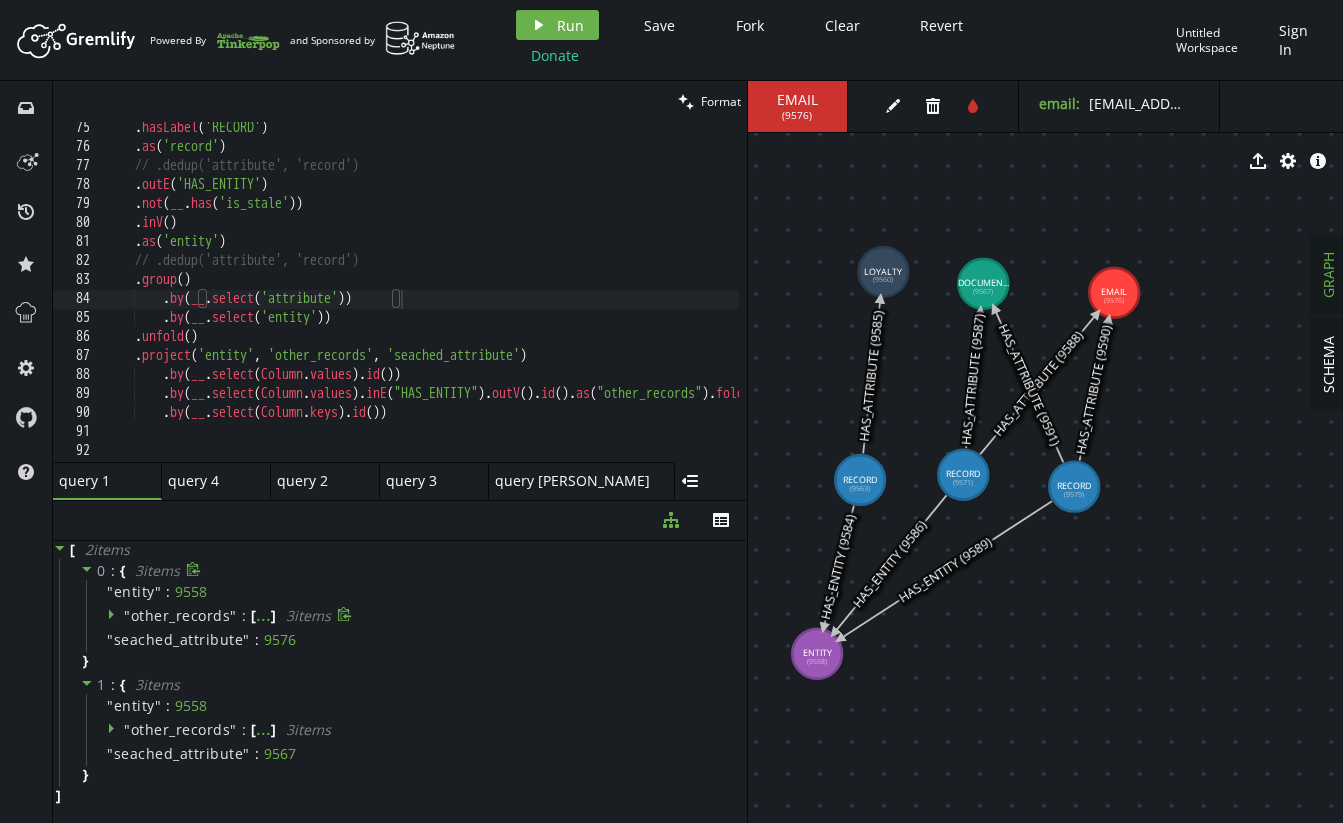 click on "other_records" at bounding box center [181, 615] 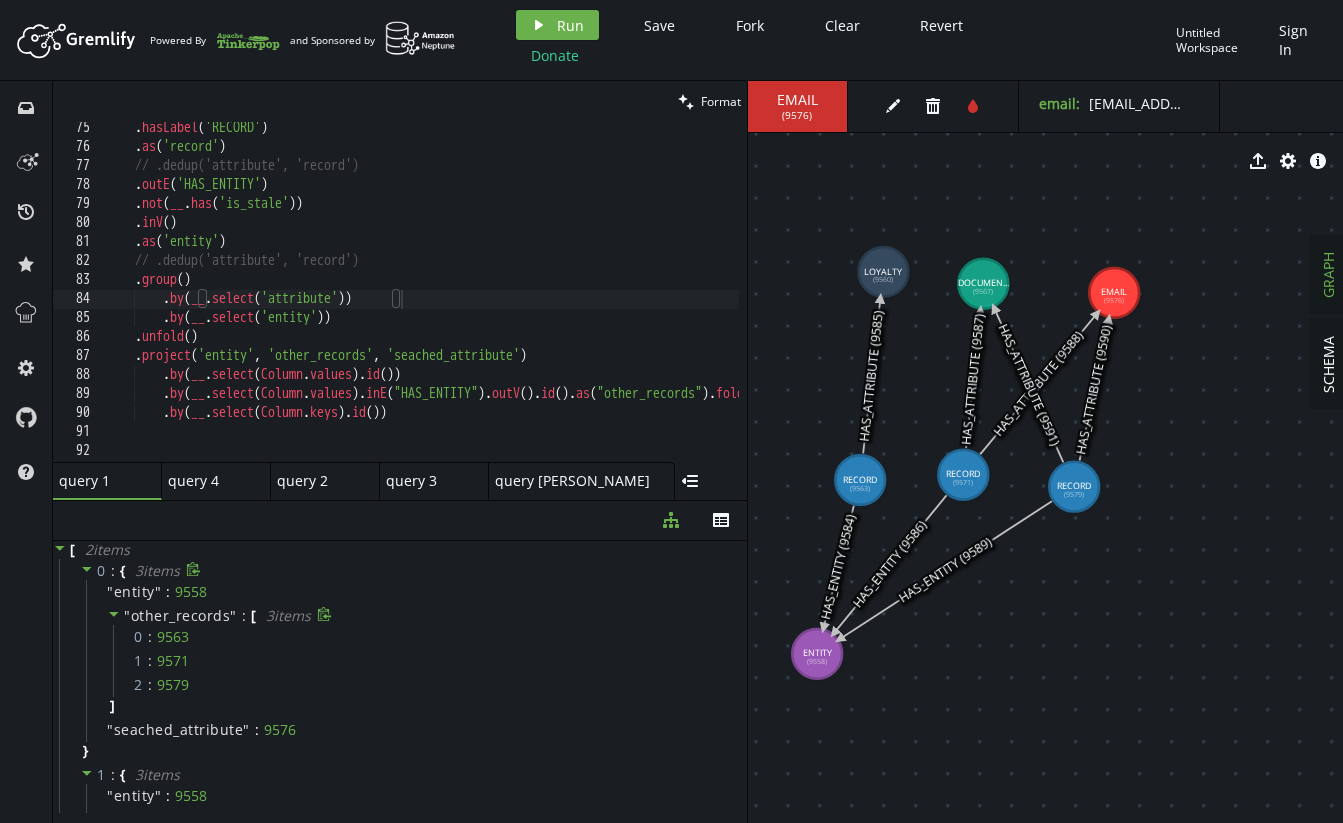 click on "other_records" at bounding box center (181, 615) 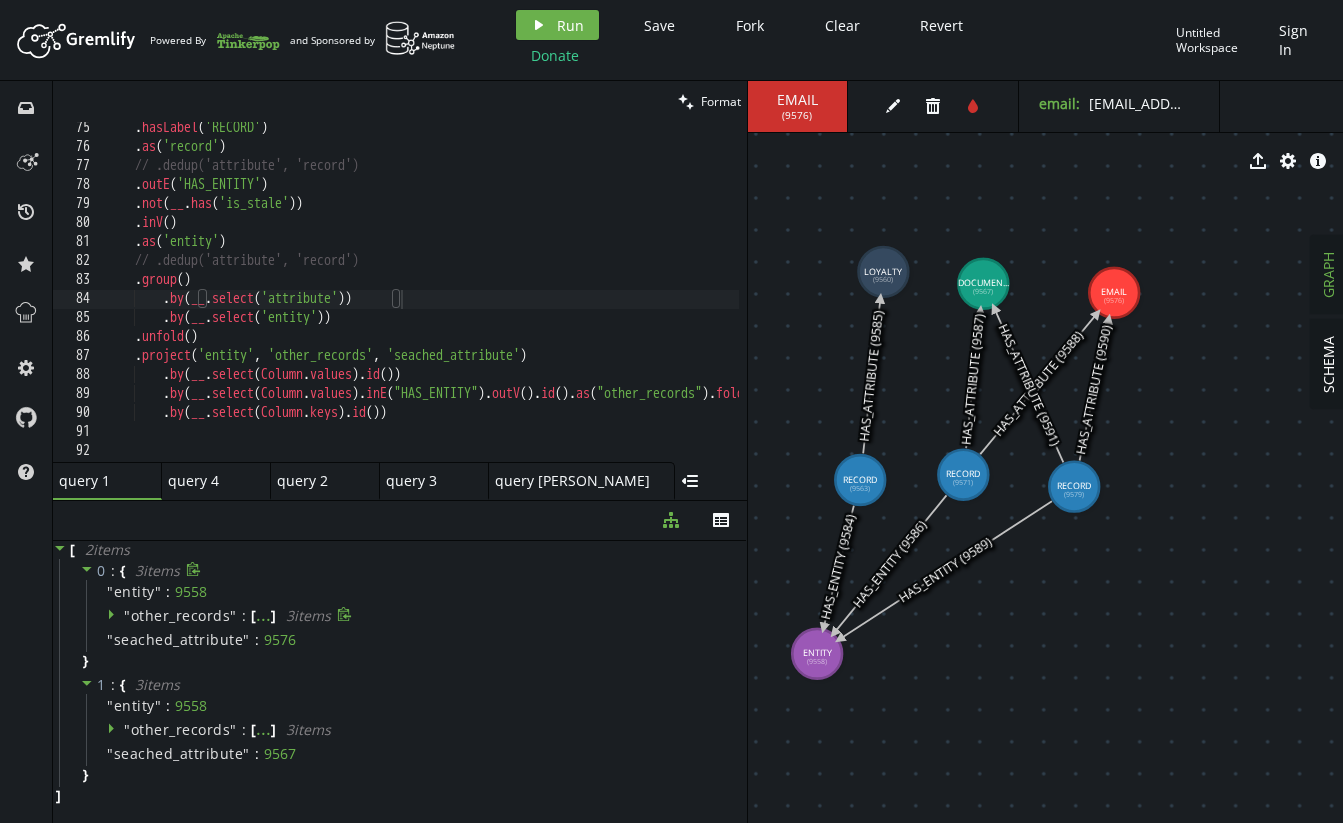 click on "other_records" at bounding box center [181, 615] 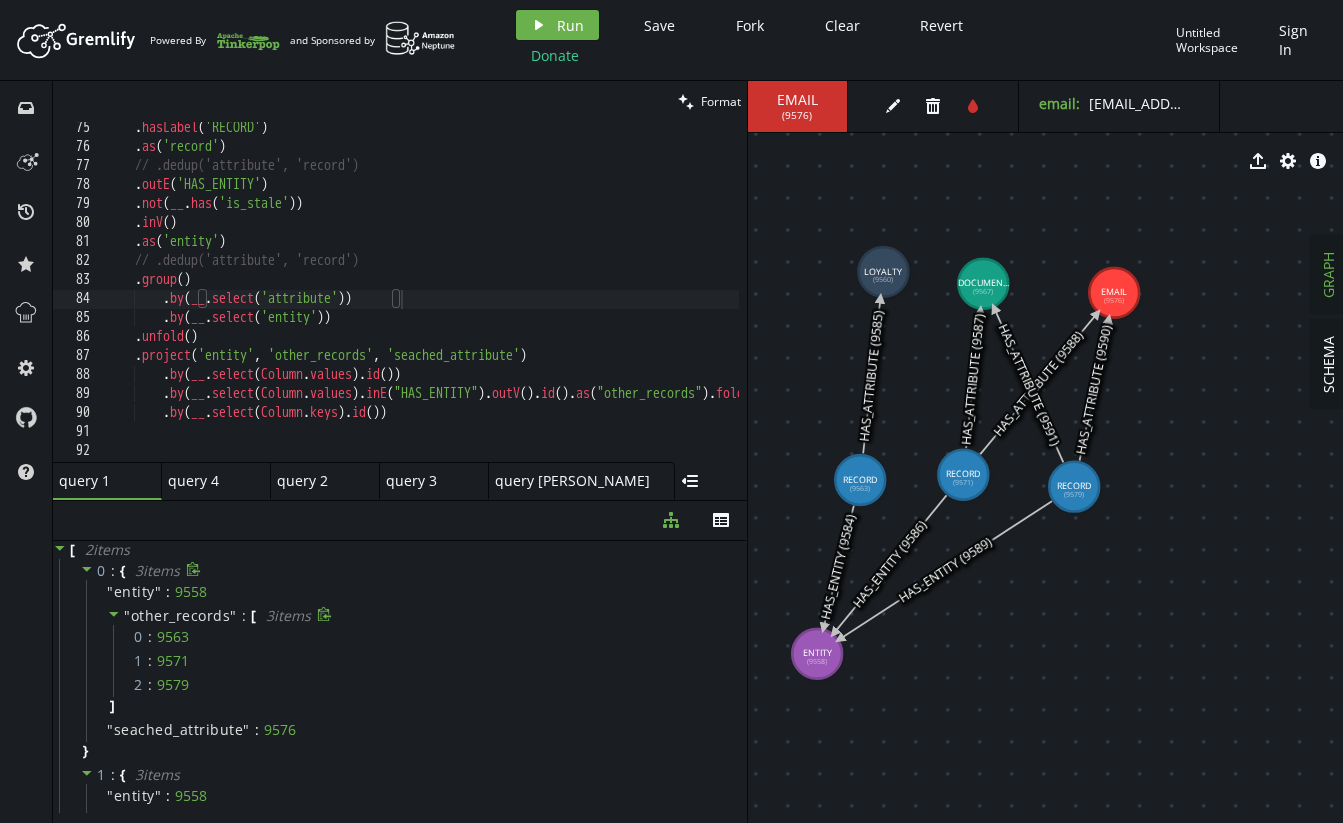 click on "other_records" at bounding box center (181, 615) 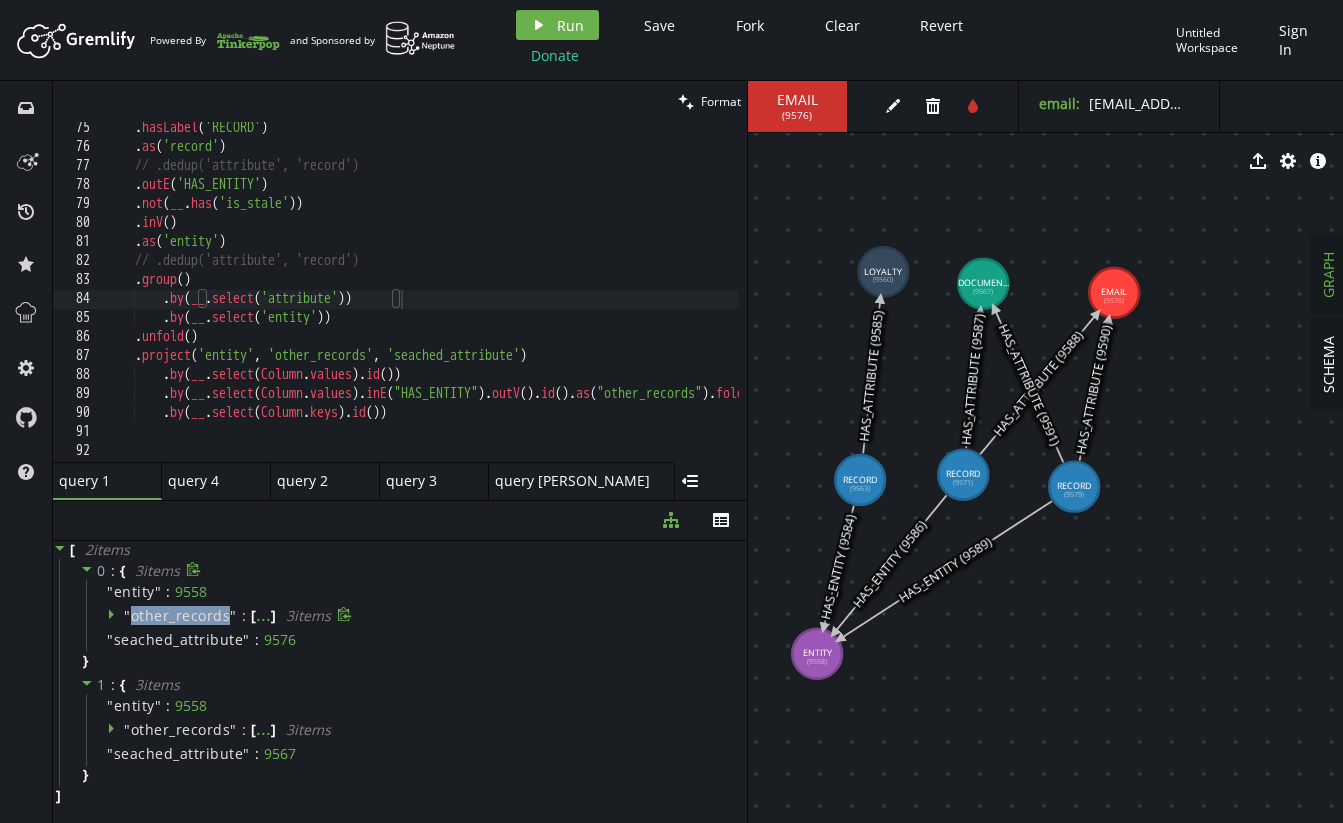 click on "other_records" at bounding box center [181, 615] 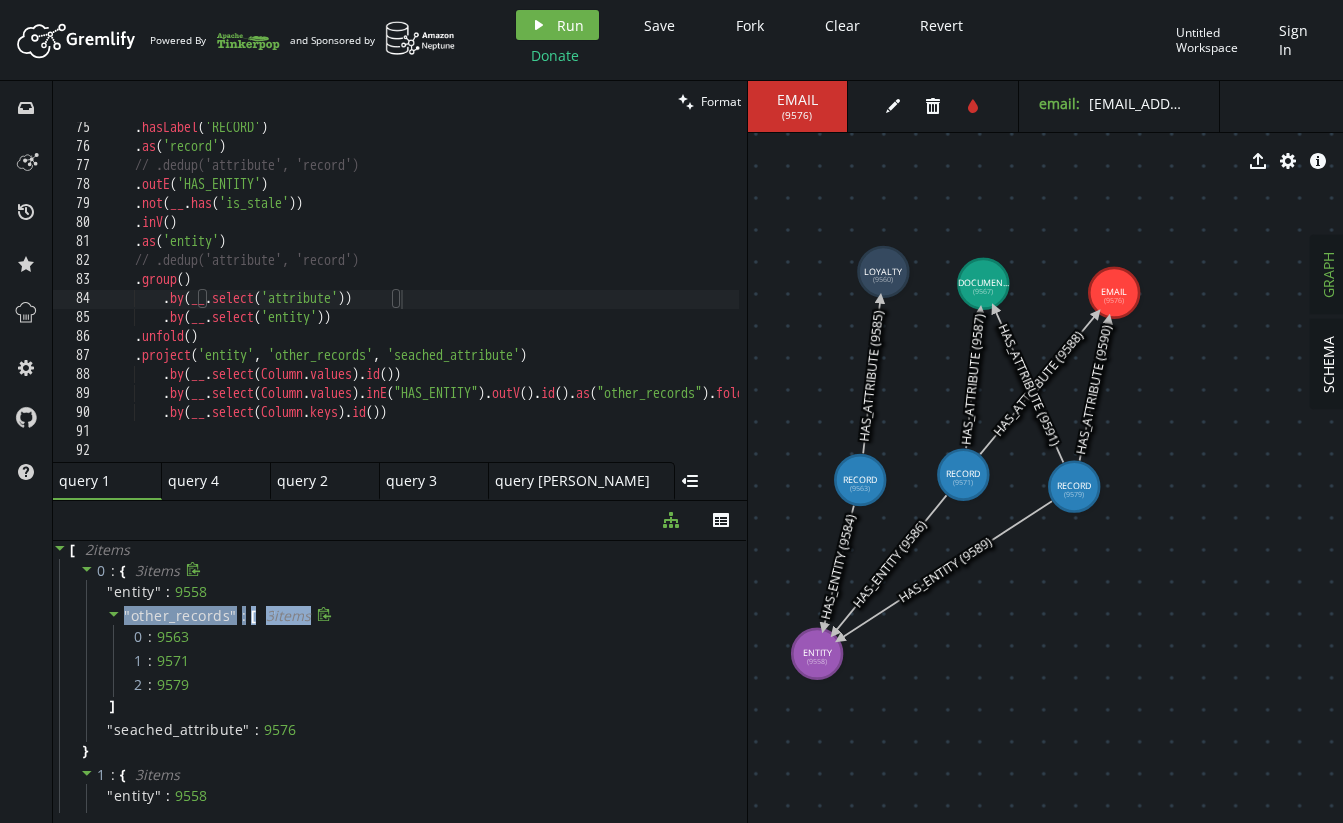 click on "other_records" at bounding box center (181, 615) 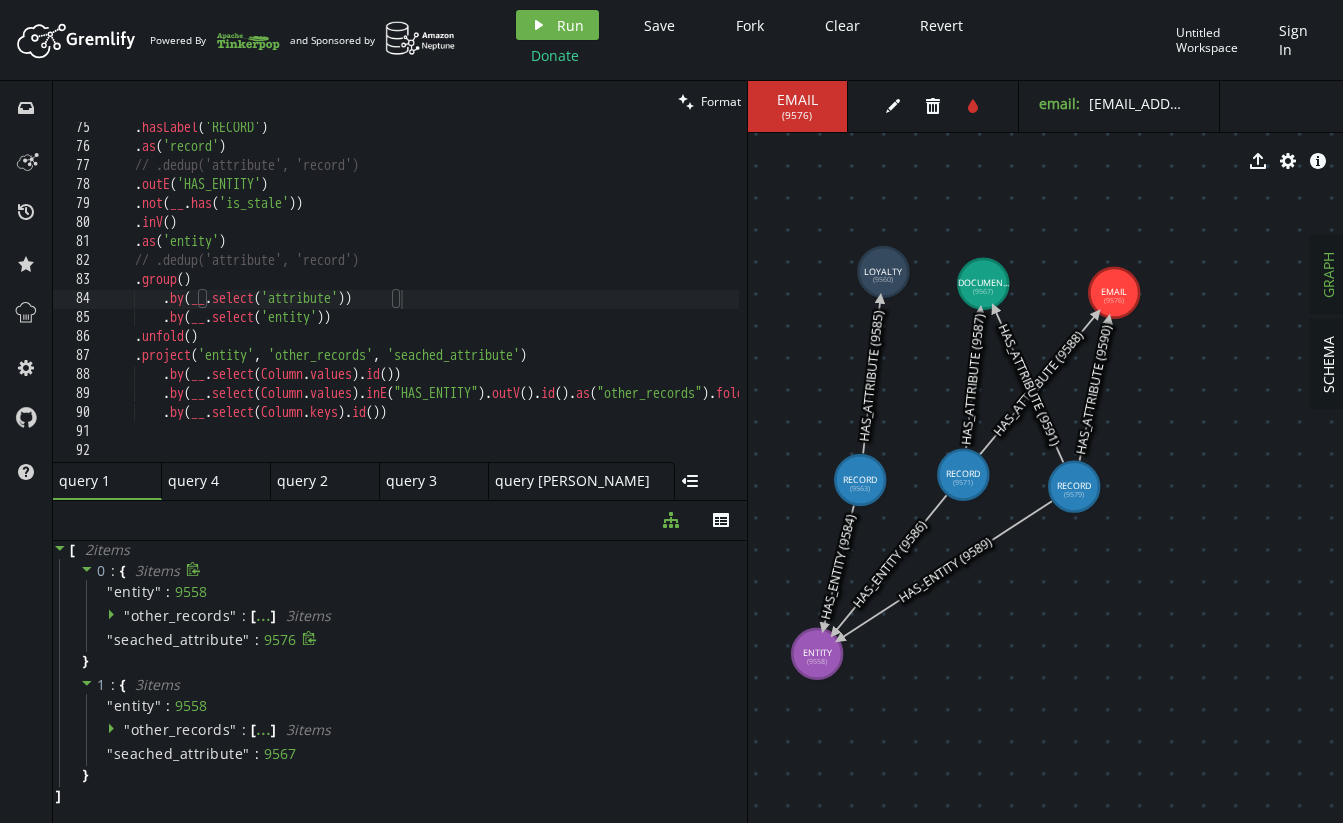 click on "" seached_attribute " : 9576" at bounding box center (414, 640) 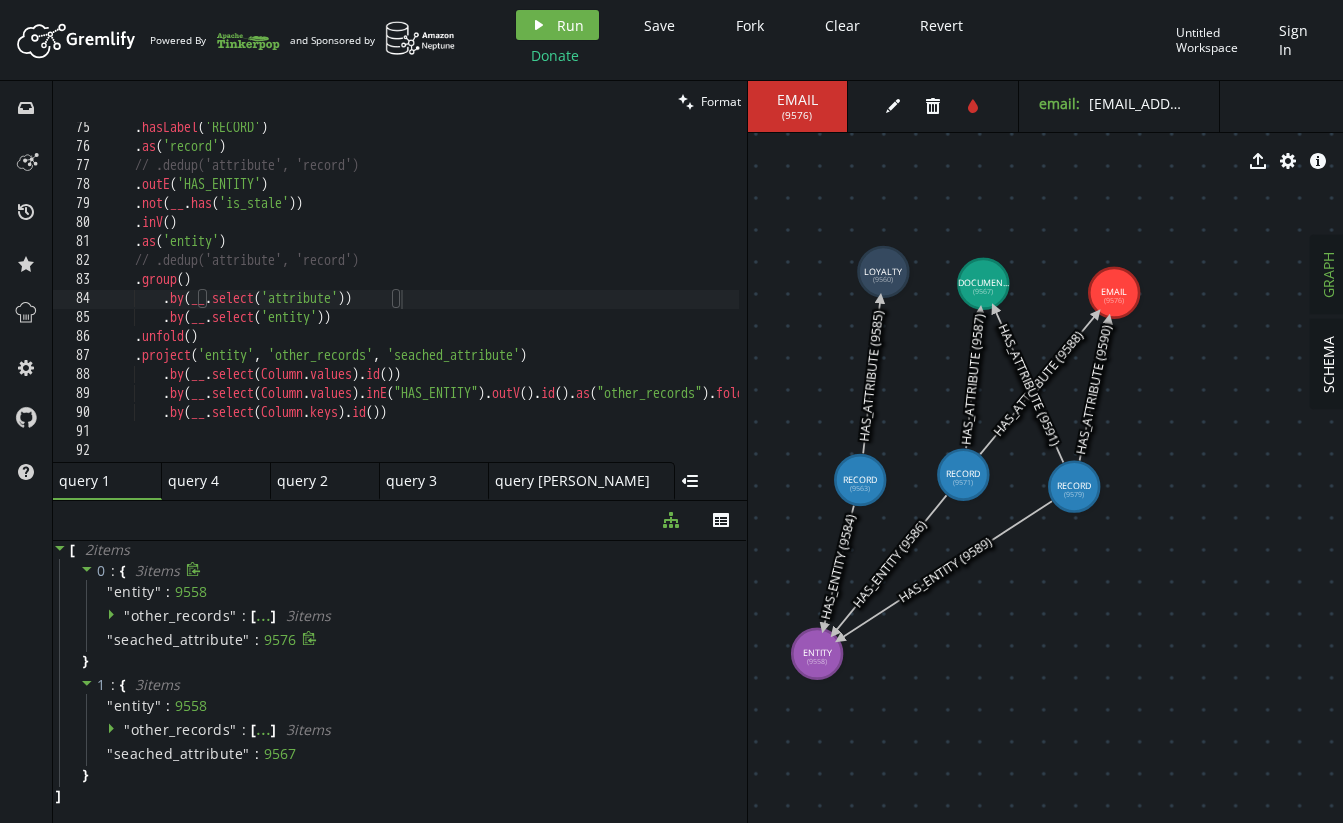 drag, startPoint x: 388, startPoint y: 637, endPoint x: 408, endPoint y: 632, distance: 20.615528 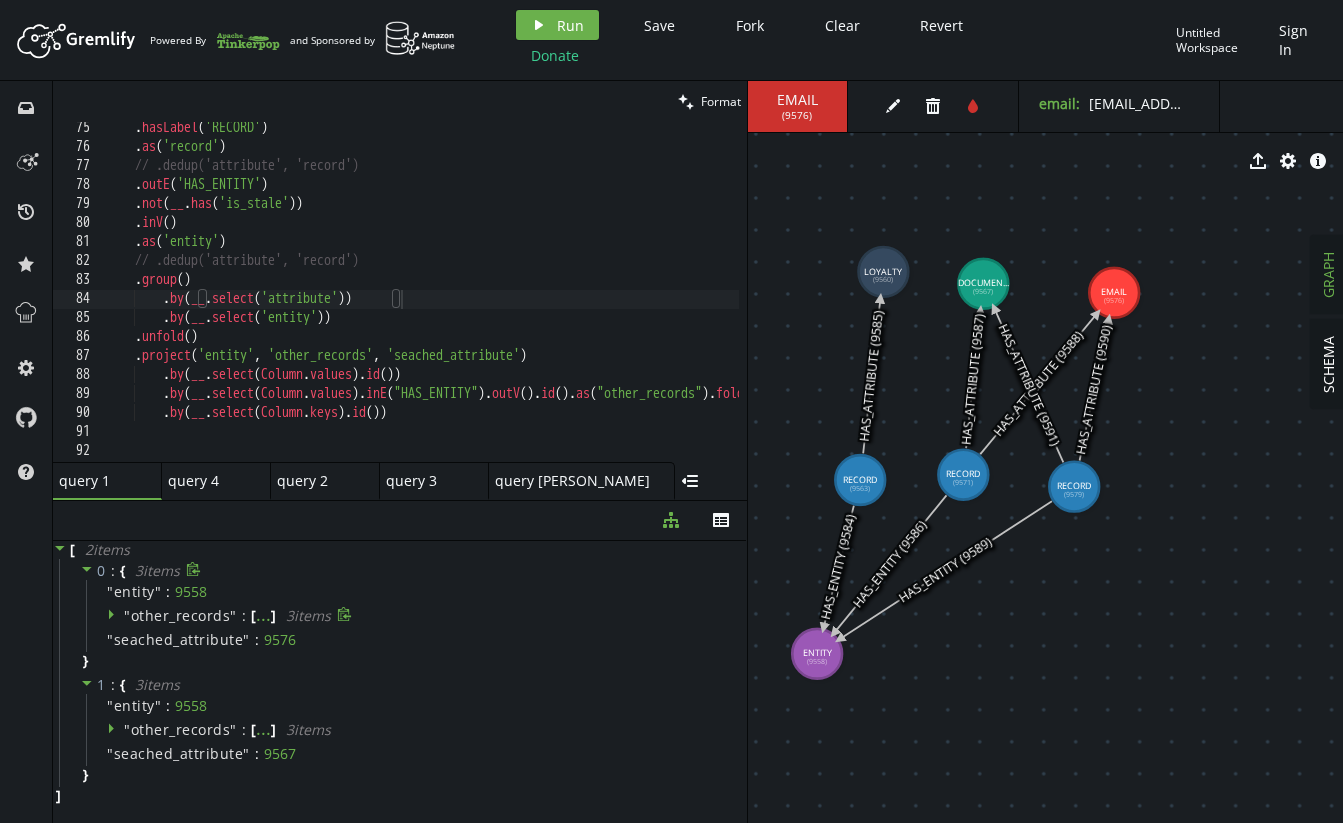 click on "other_records" at bounding box center (181, 615) 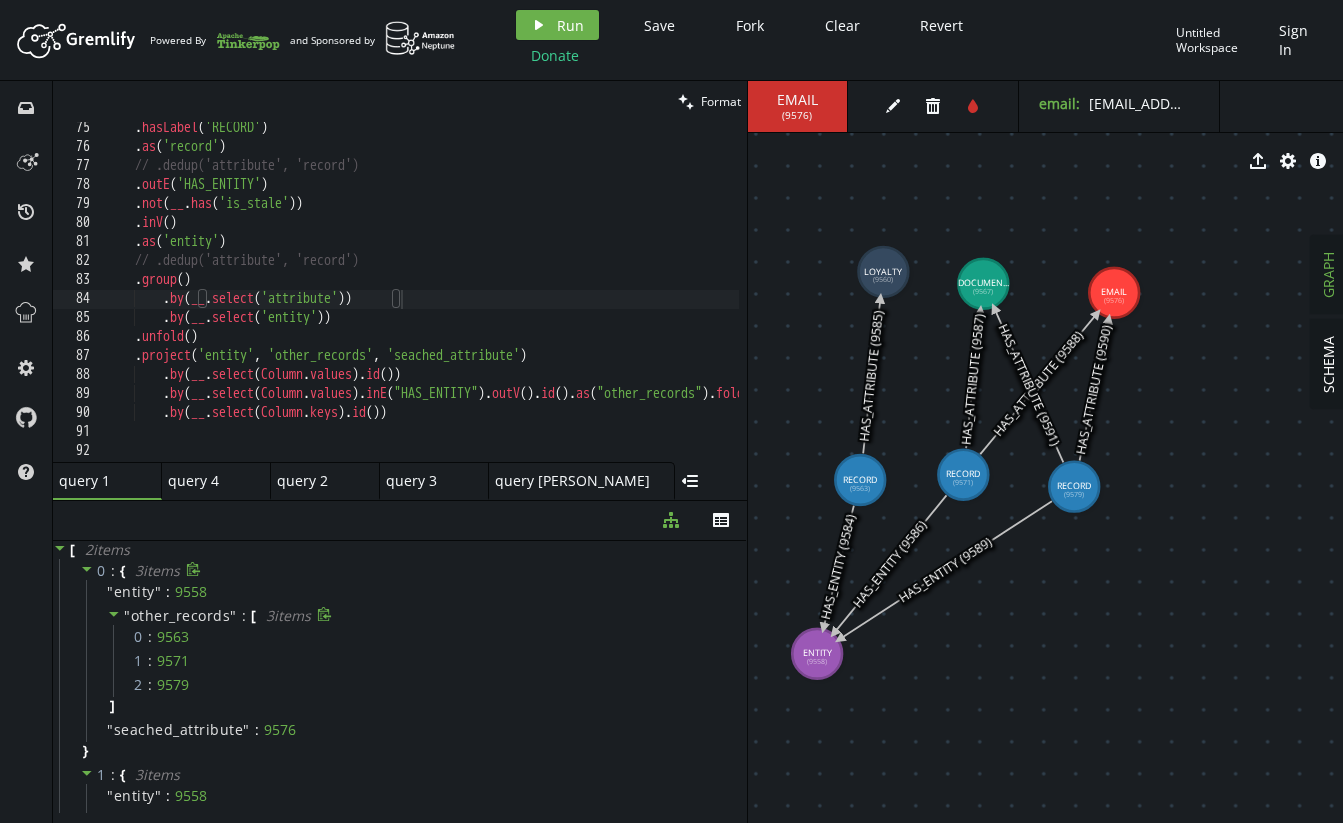 click on "other_records" at bounding box center [181, 615] 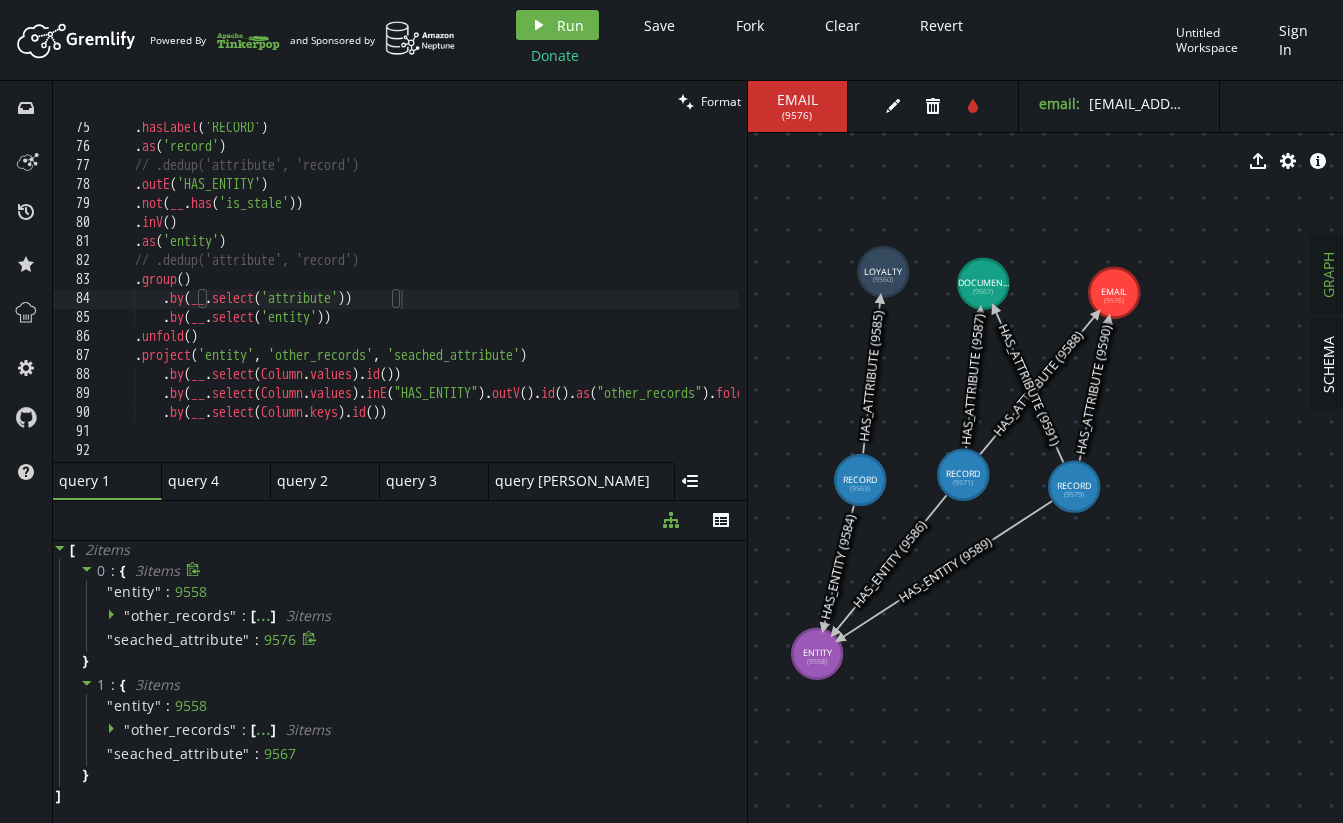 click on "" seached_attribute " : 9576" at bounding box center [414, 640] 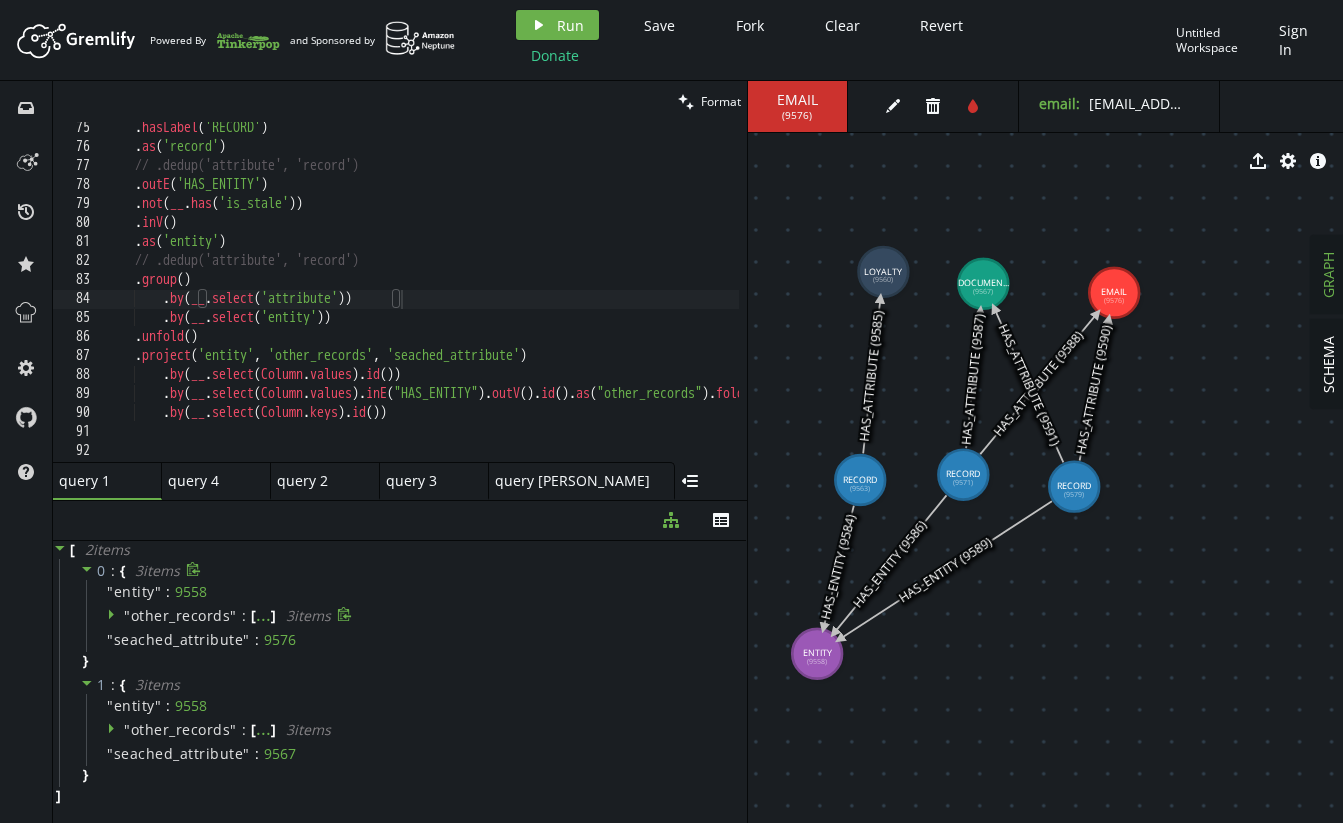 click on "other_records" at bounding box center (181, 615) 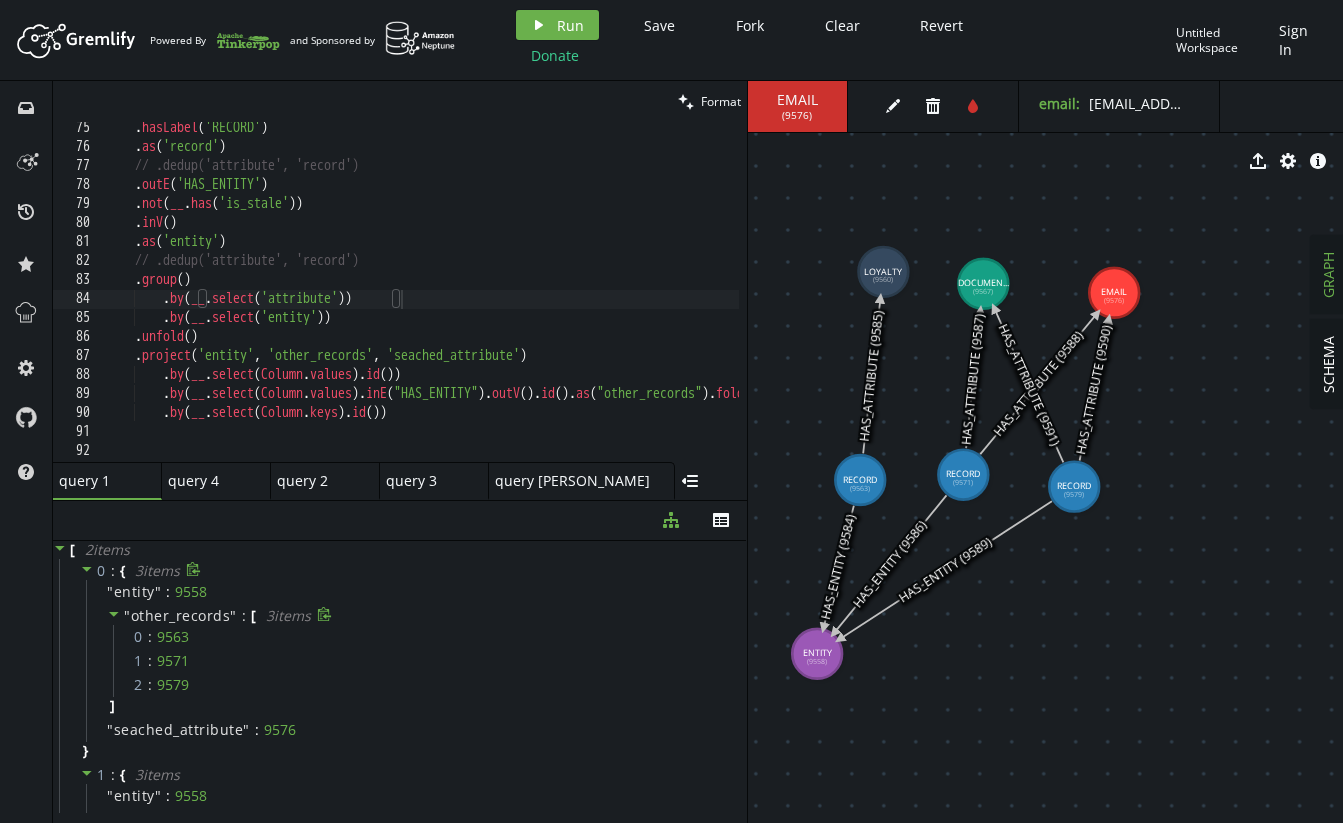 click on "other_records" at bounding box center [181, 615] 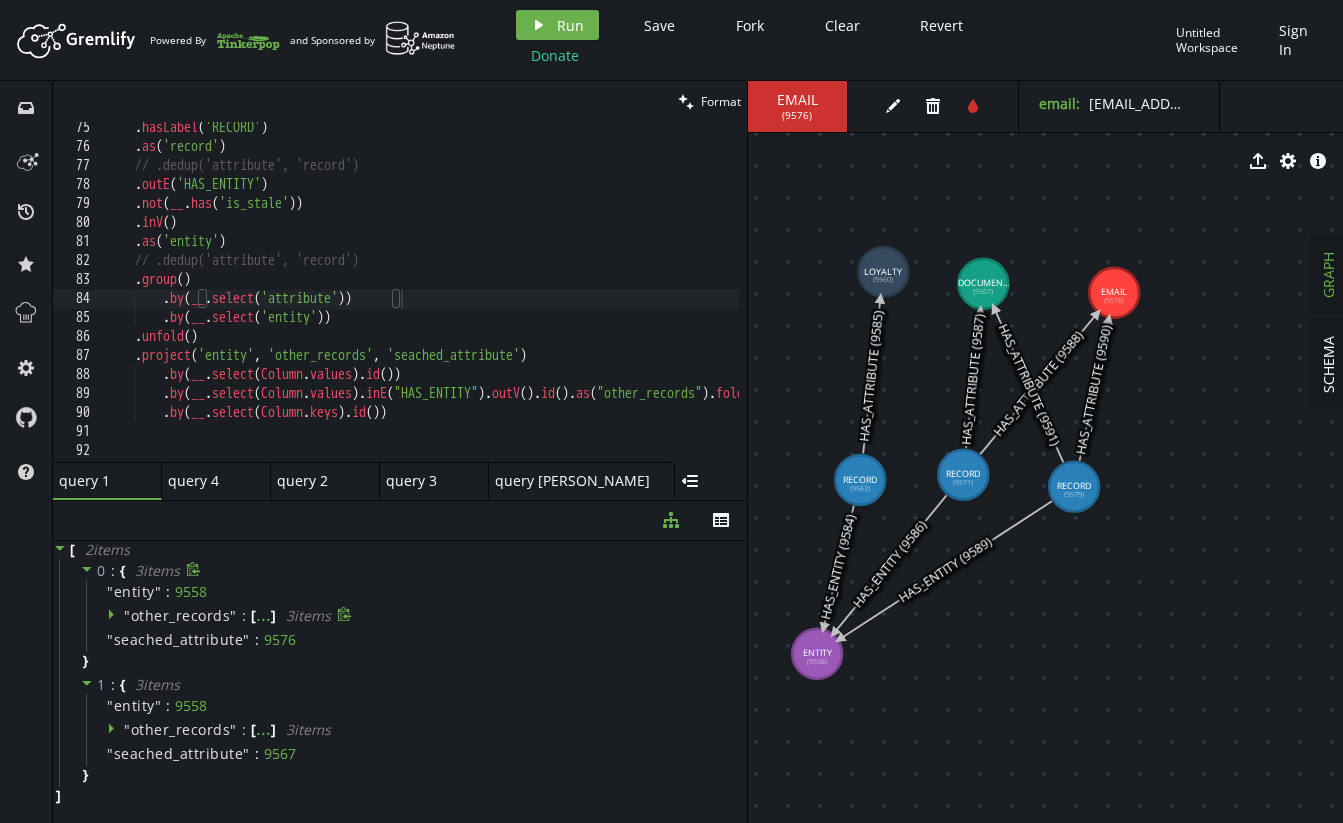 click on "other_records" at bounding box center [181, 615] 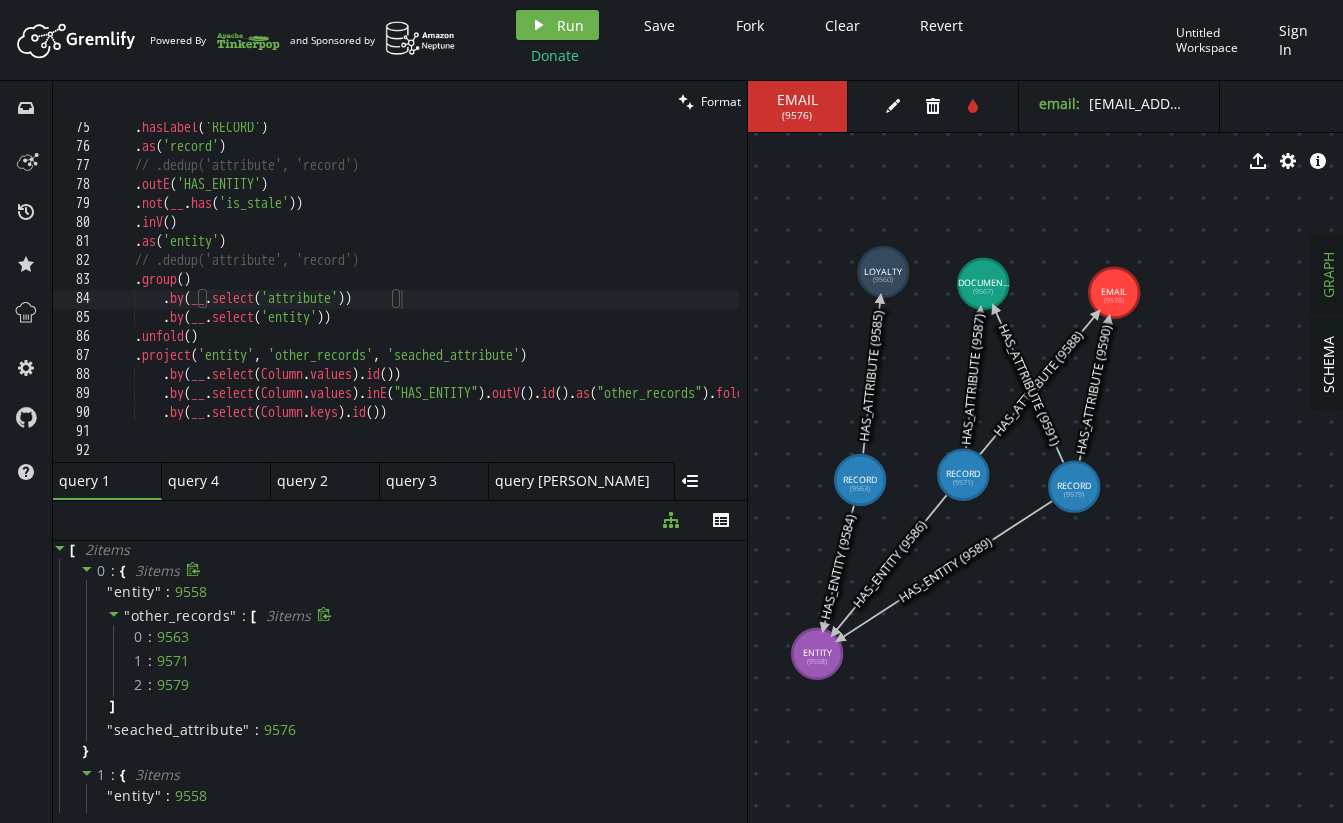 click on "other_records" at bounding box center [181, 615] 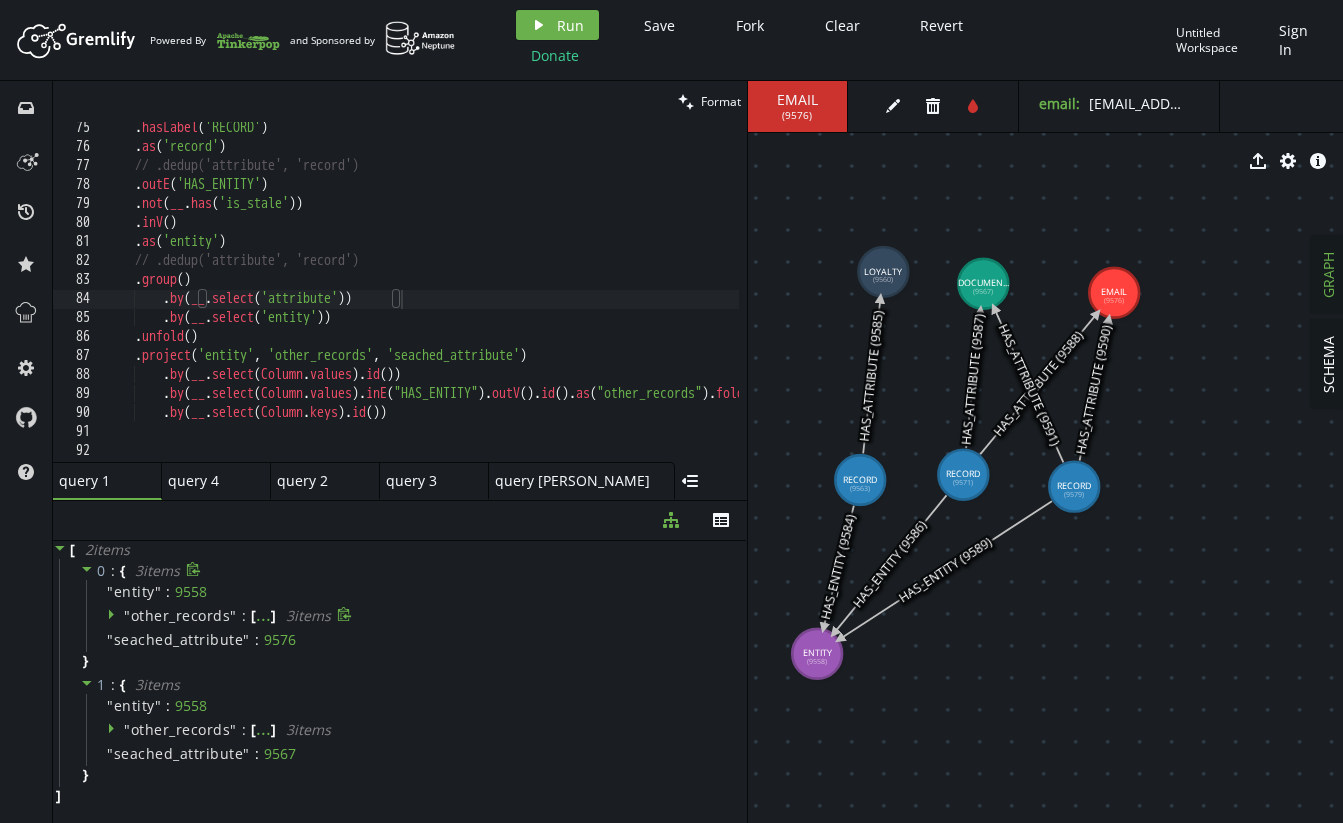 click on "other_records" at bounding box center [181, 615] 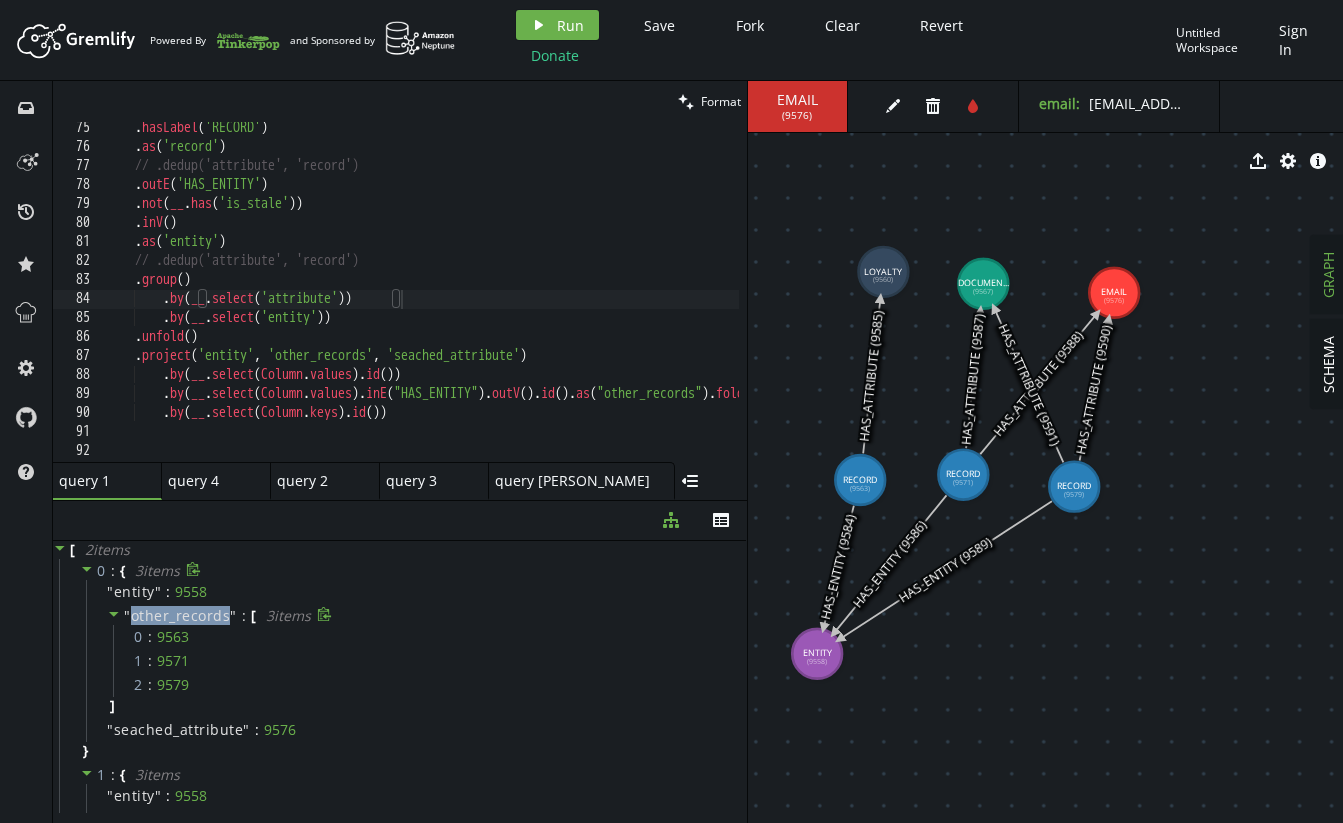 click on "other_records" at bounding box center [181, 615] 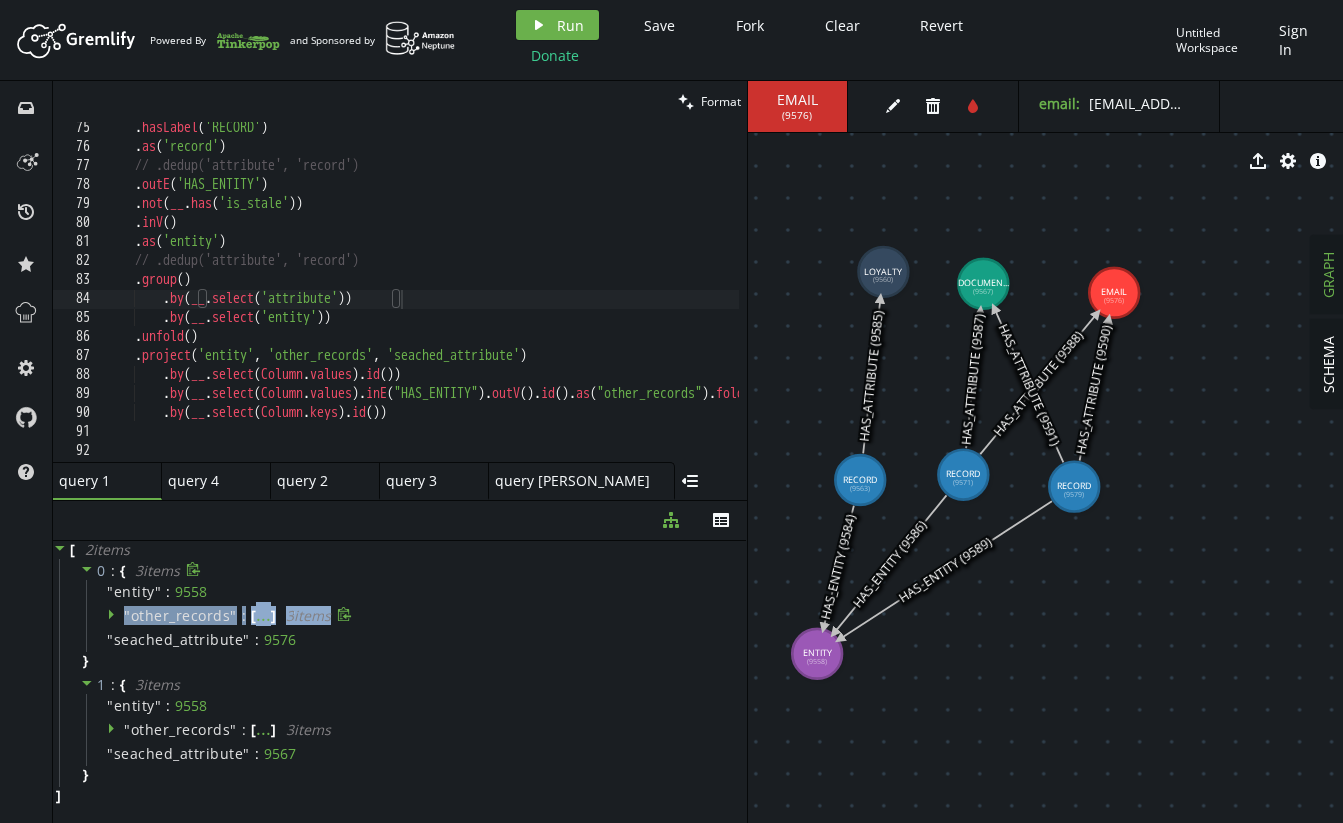 click on "other_records" at bounding box center [181, 615] 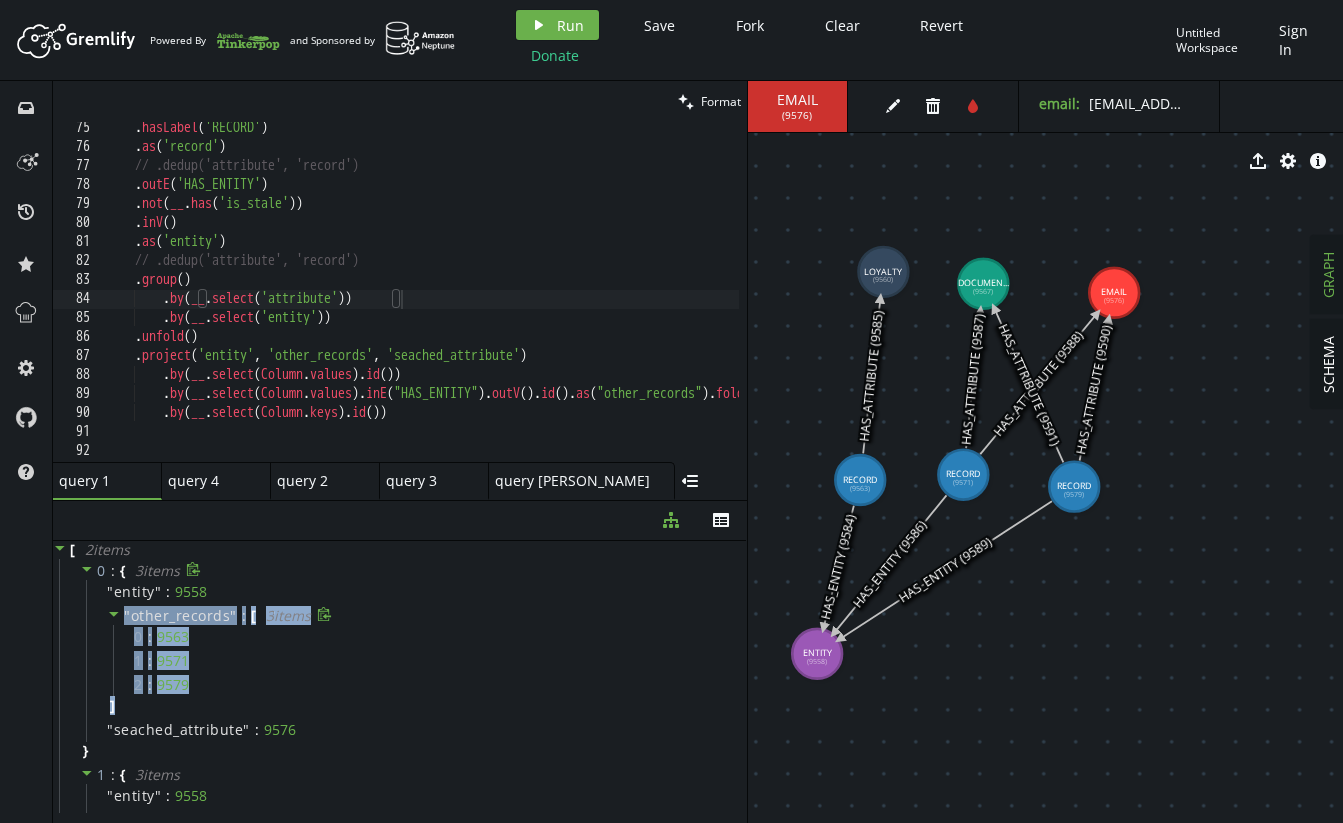 click on "other_records" at bounding box center [181, 615] 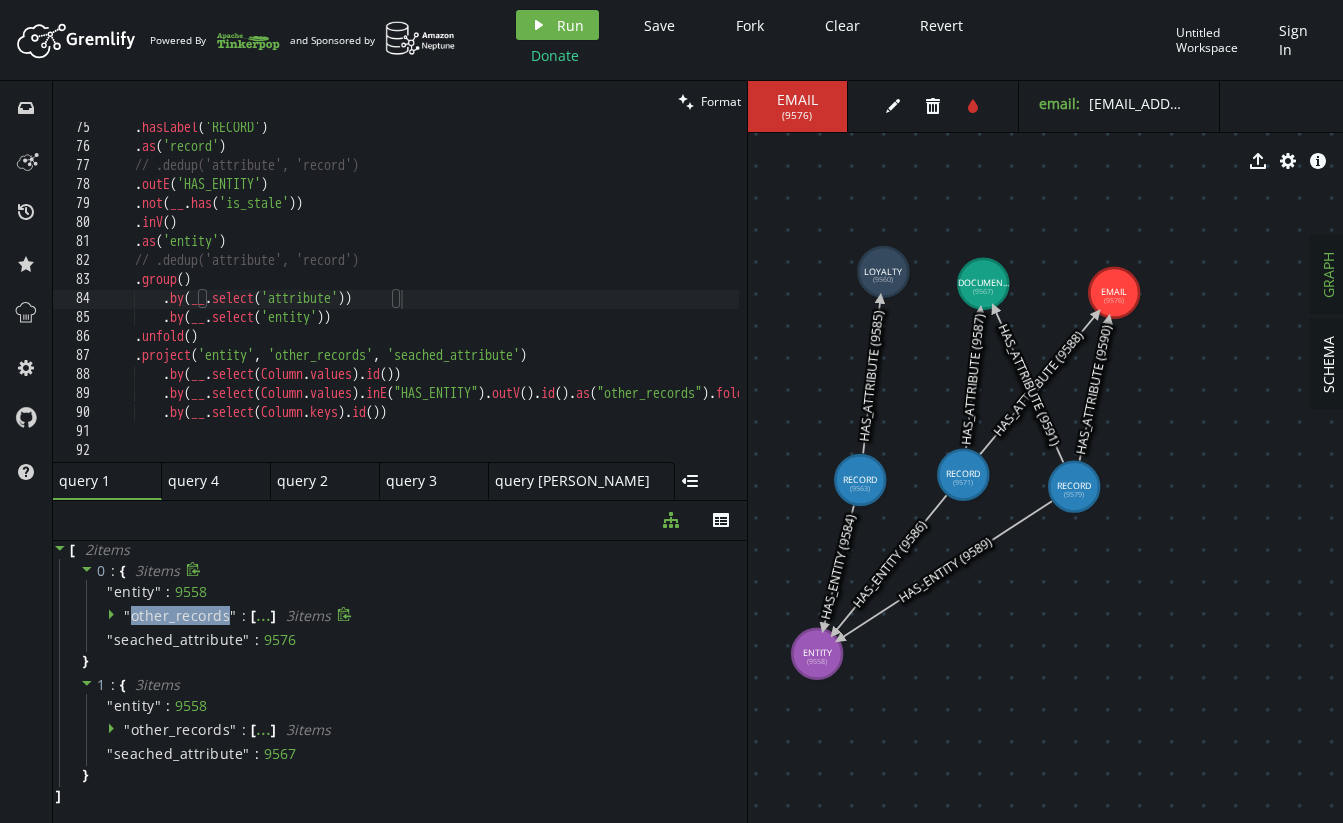 click on "other_records" at bounding box center [181, 615] 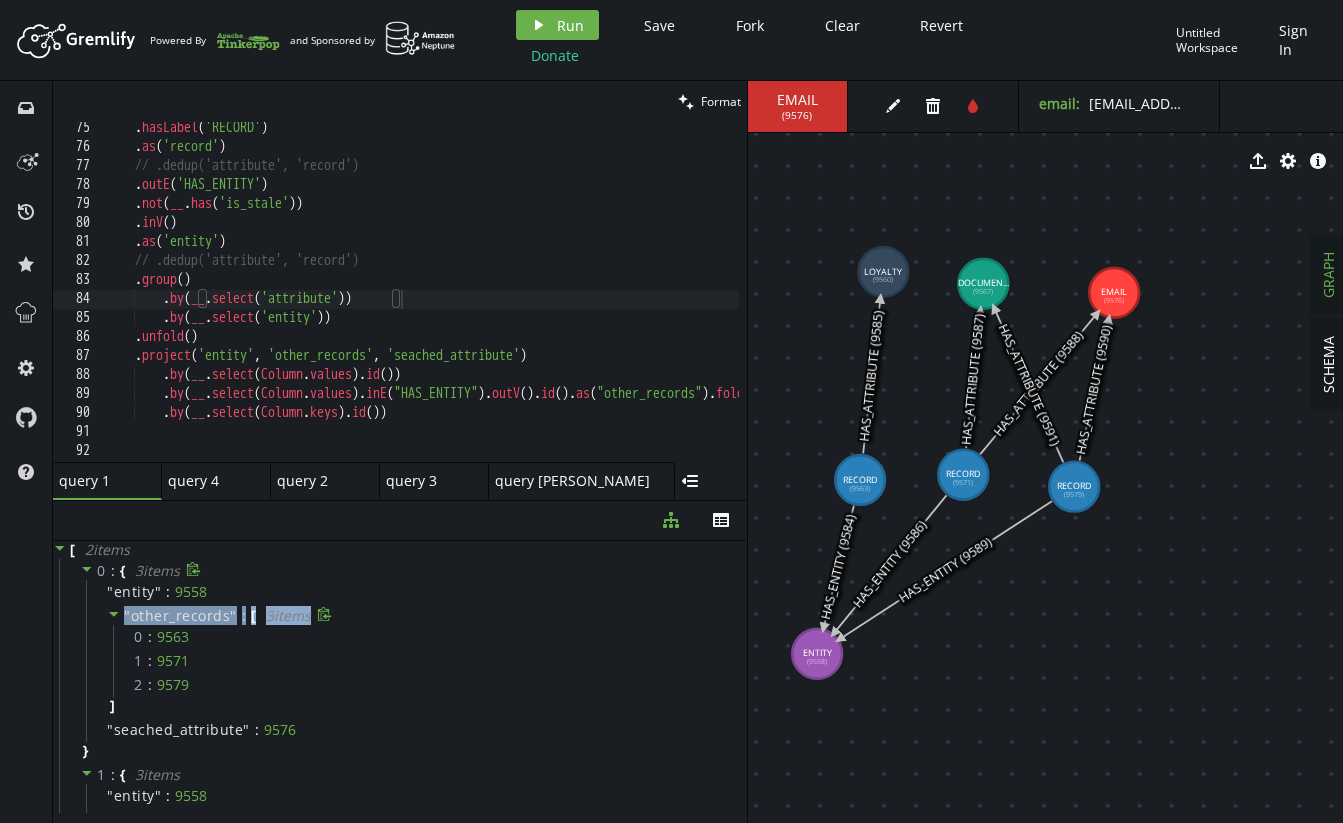 click on "other_records" at bounding box center (181, 615) 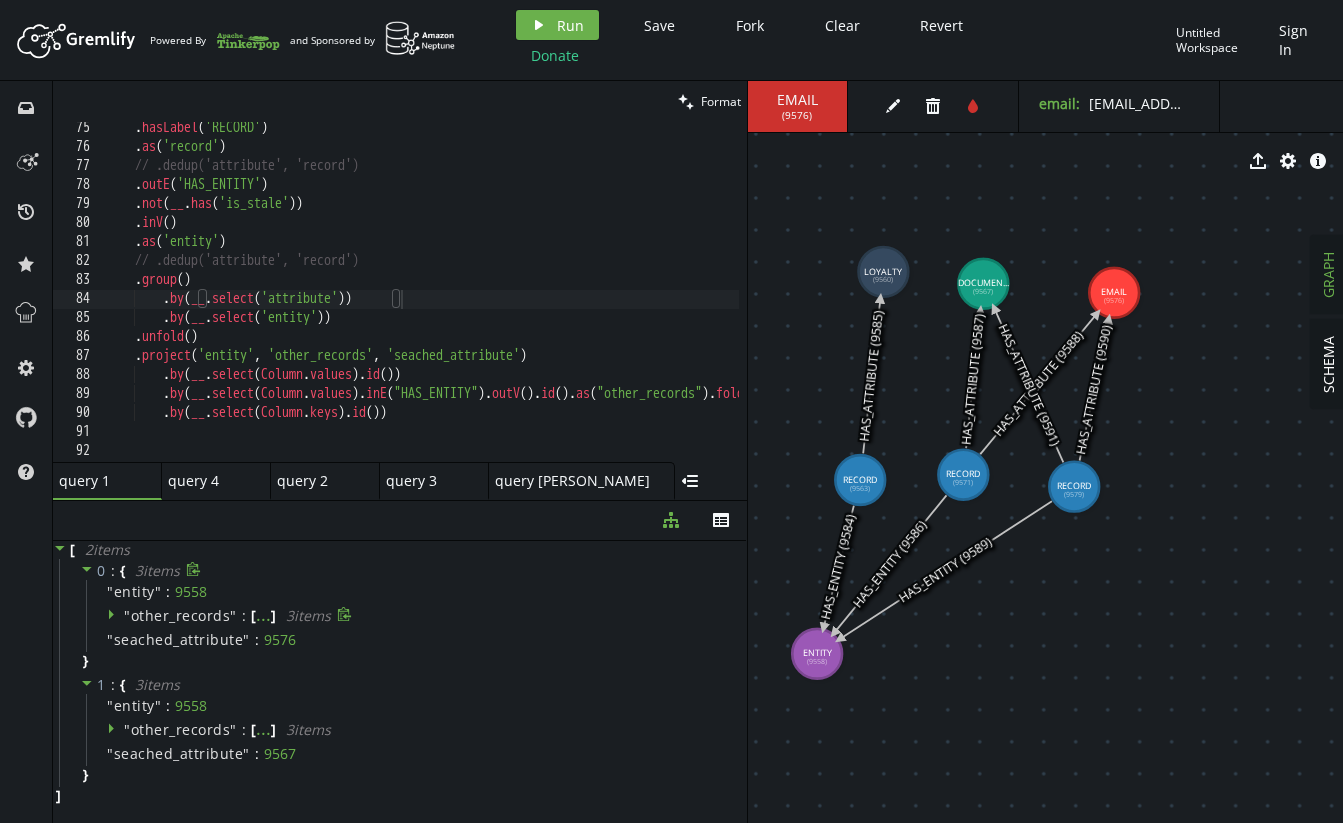 click on "other_records" at bounding box center (181, 615) 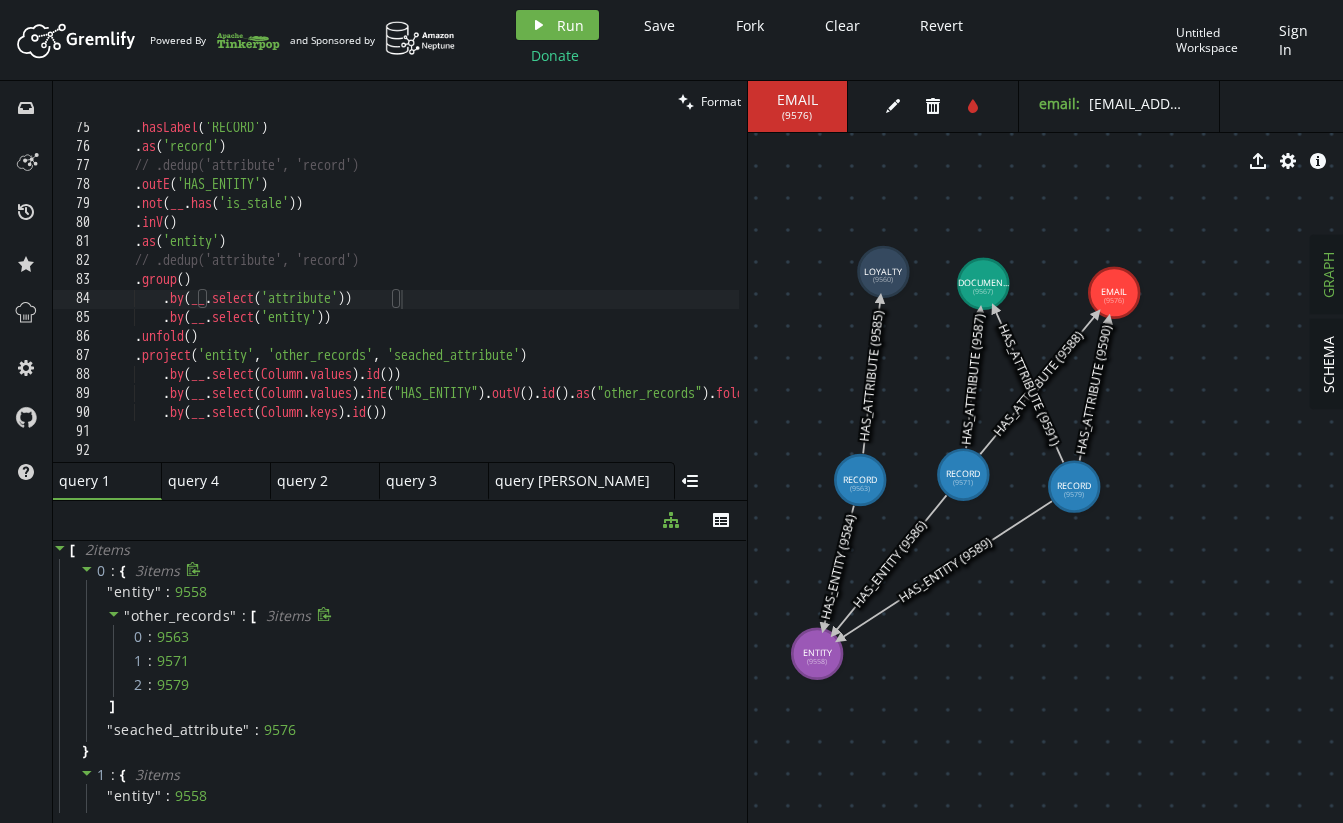 click on "other_records" at bounding box center [181, 615] 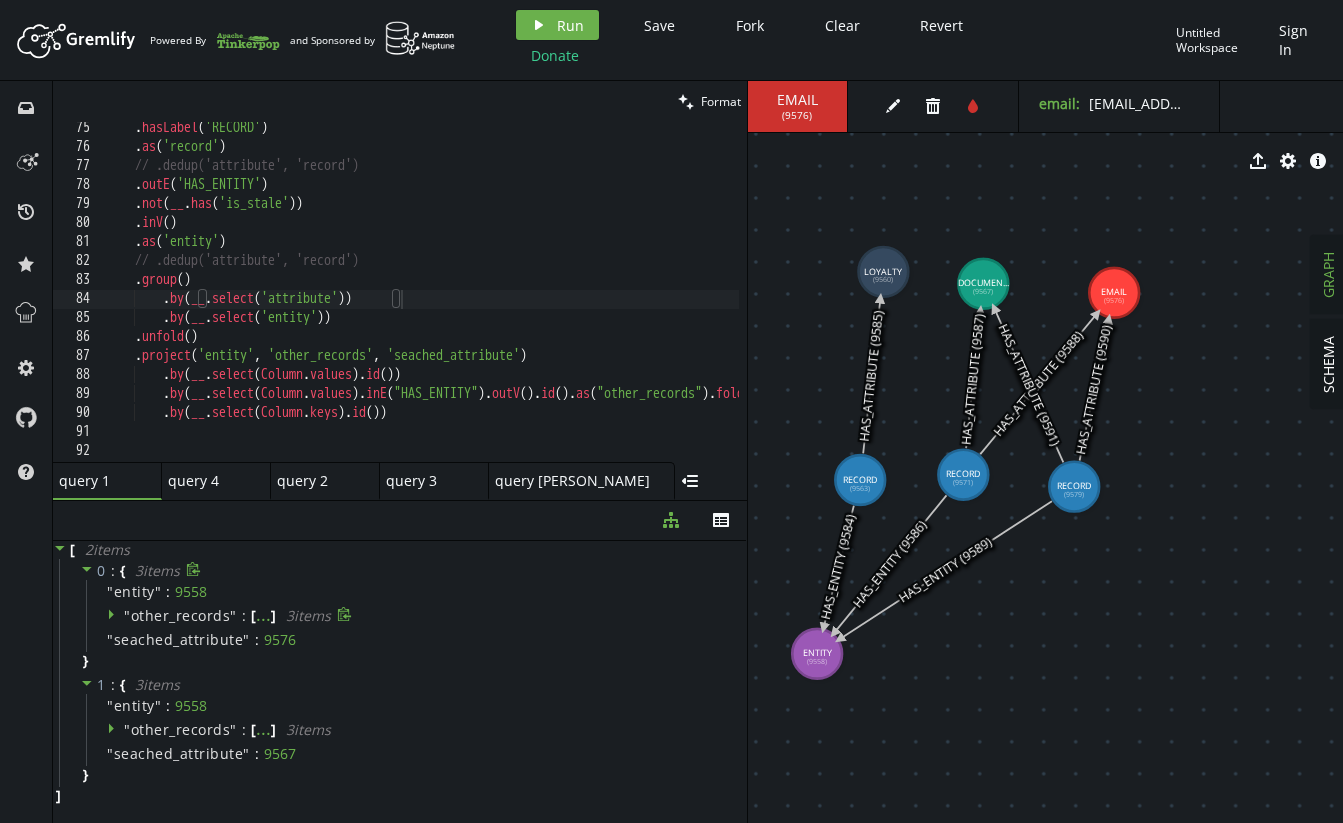 click on "other_records" at bounding box center [181, 615] 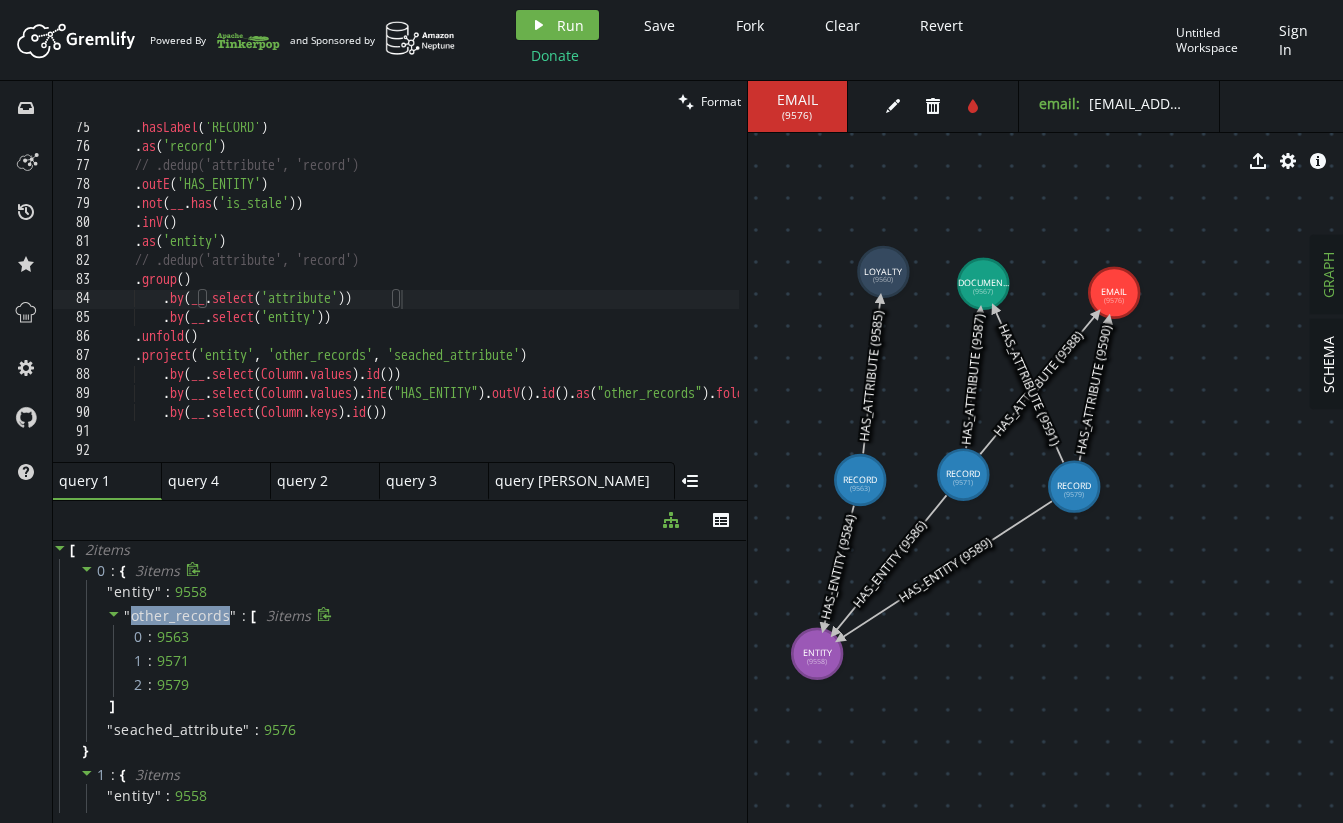 click on "other_records" at bounding box center (181, 615) 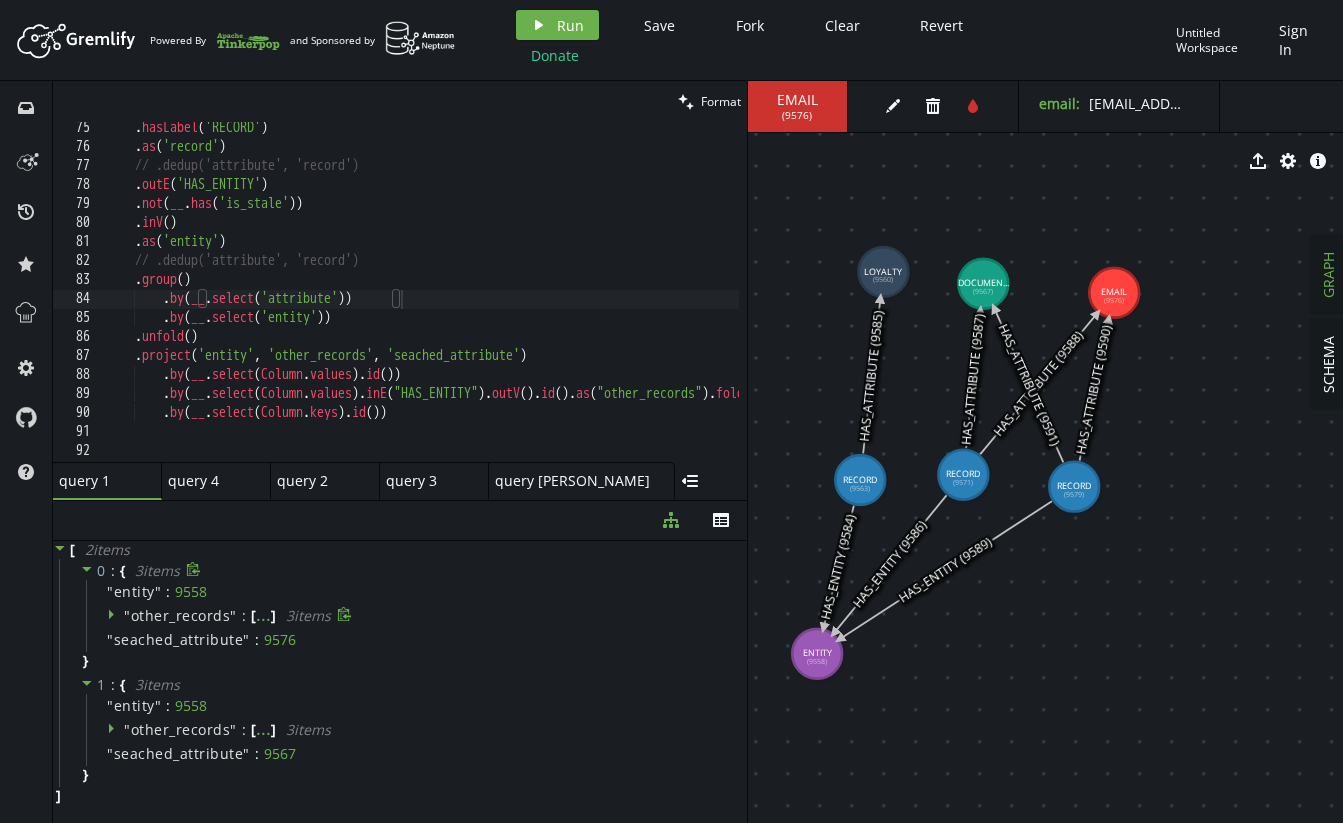 click on "" other_records " : [ ... ] 3  item s" at bounding box center (414, 616) 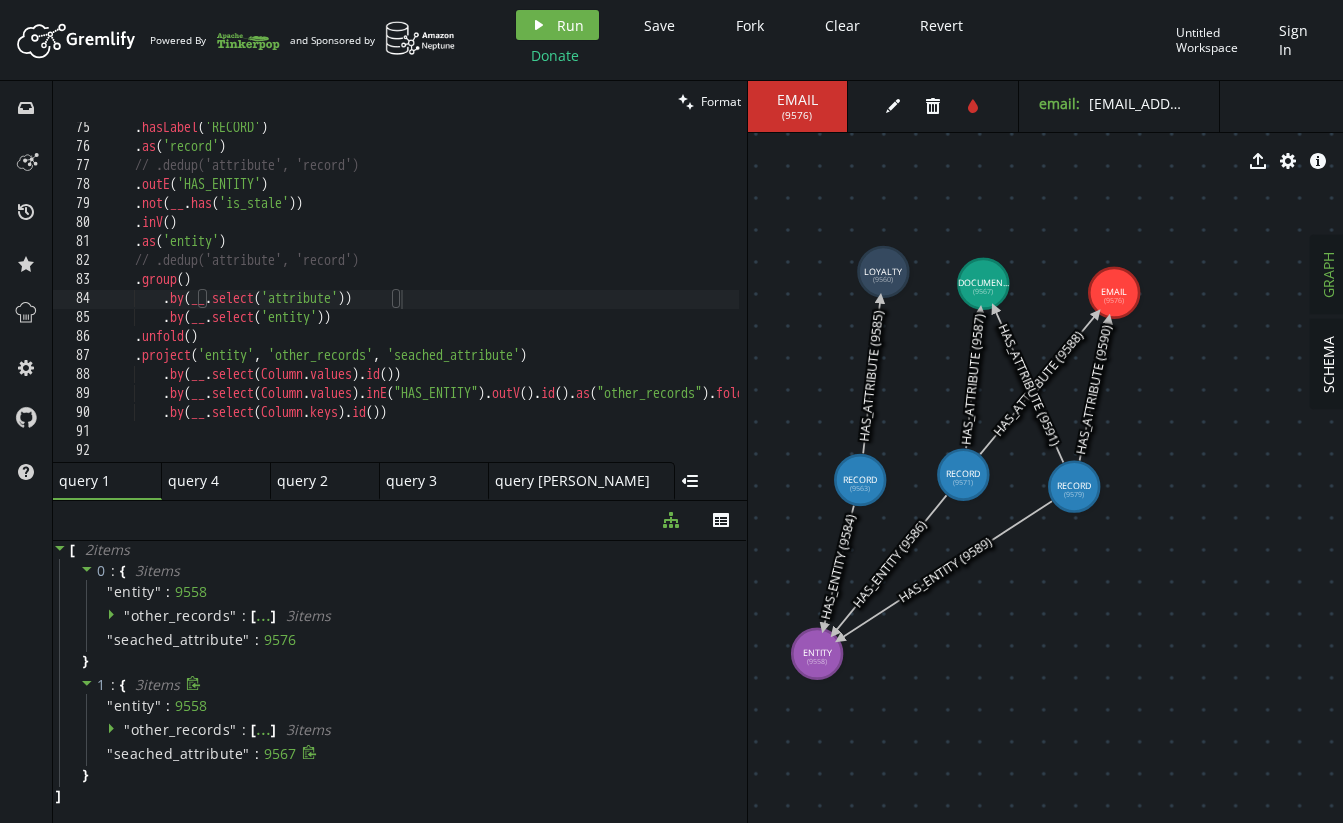 drag, startPoint x: 330, startPoint y: 751, endPoint x: 513, endPoint y: 744, distance: 183.13383 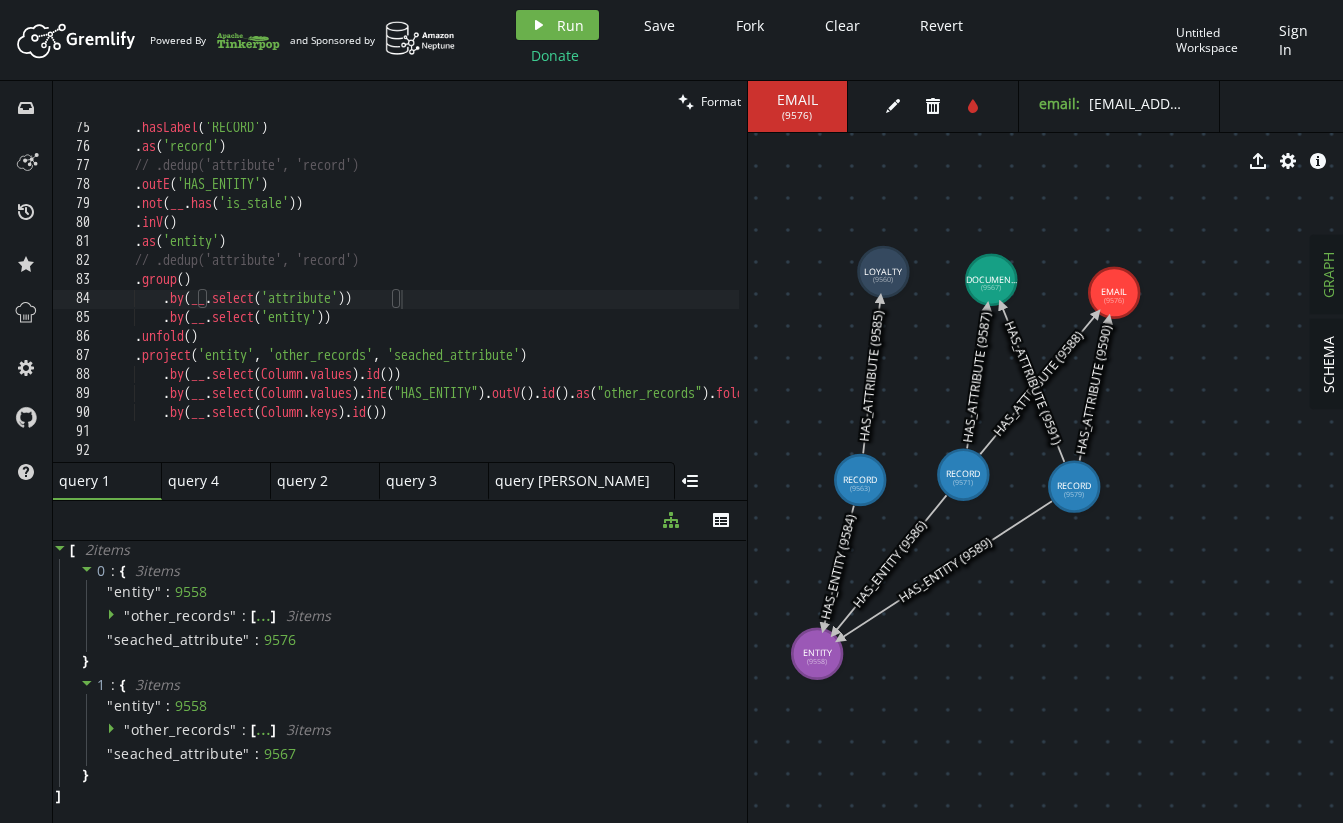 drag, startPoint x: 991, startPoint y: 280, endPoint x: 984, endPoint y: 272, distance: 10.630146 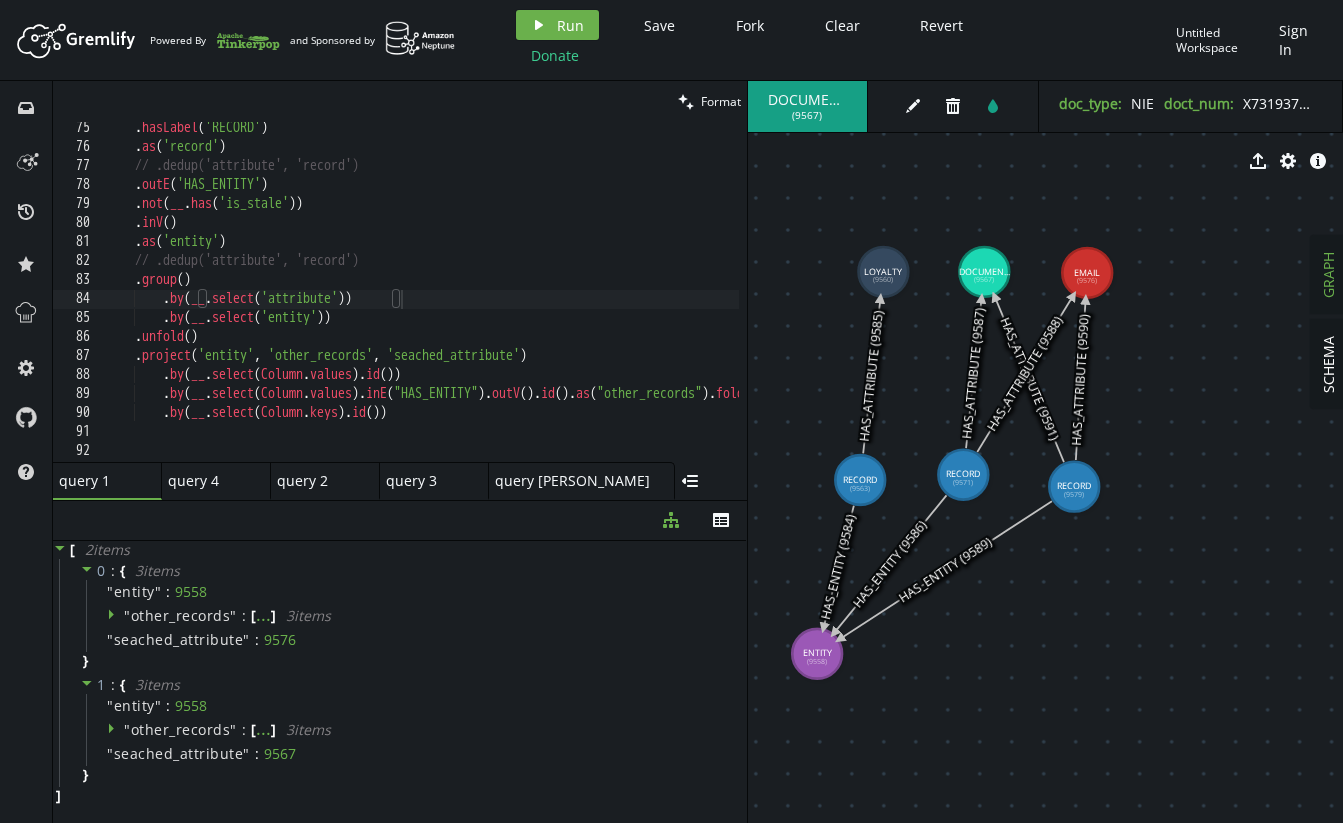 drag, startPoint x: 1103, startPoint y: 293, endPoint x: 1086, endPoint y: 273, distance: 26.24881 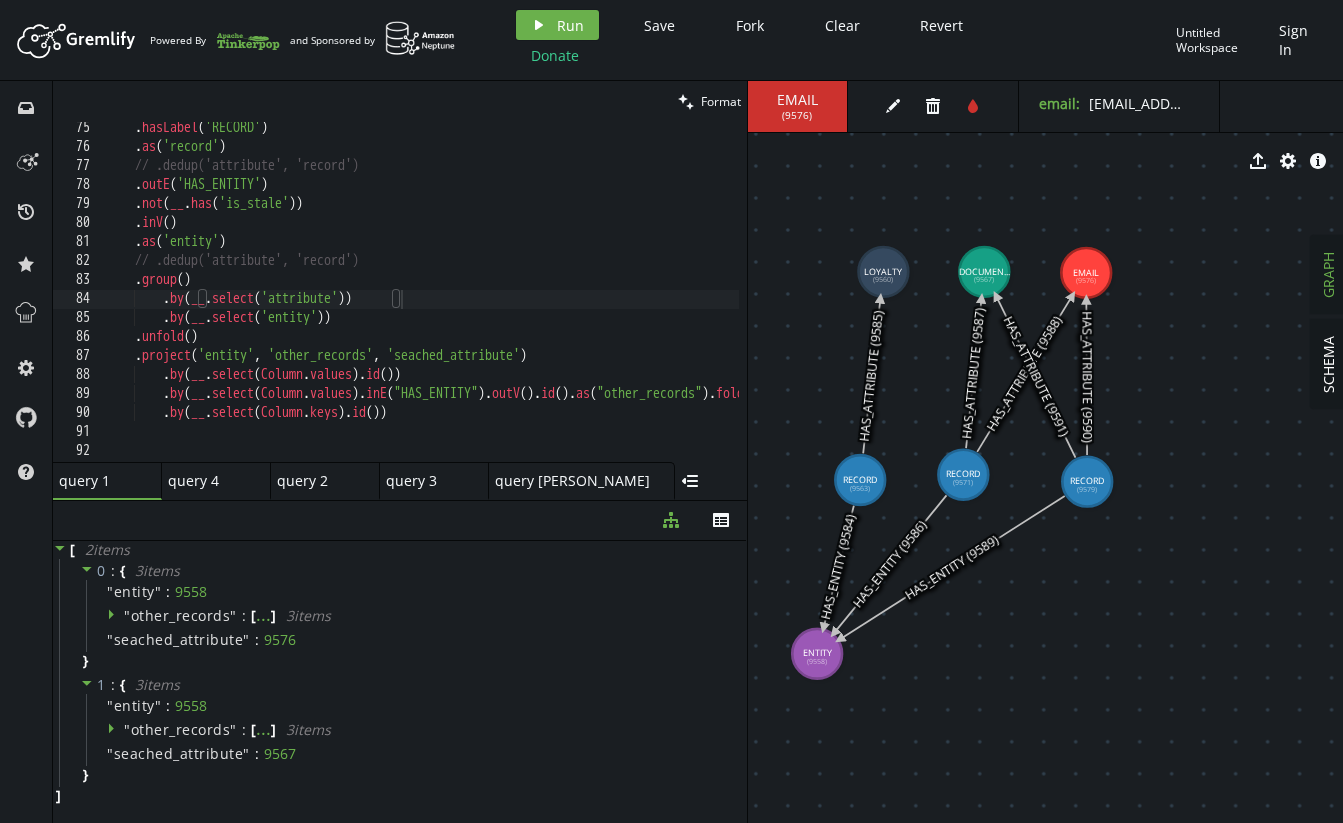drag, startPoint x: 1070, startPoint y: 471, endPoint x: 1076, endPoint y: 488, distance: 18.027756 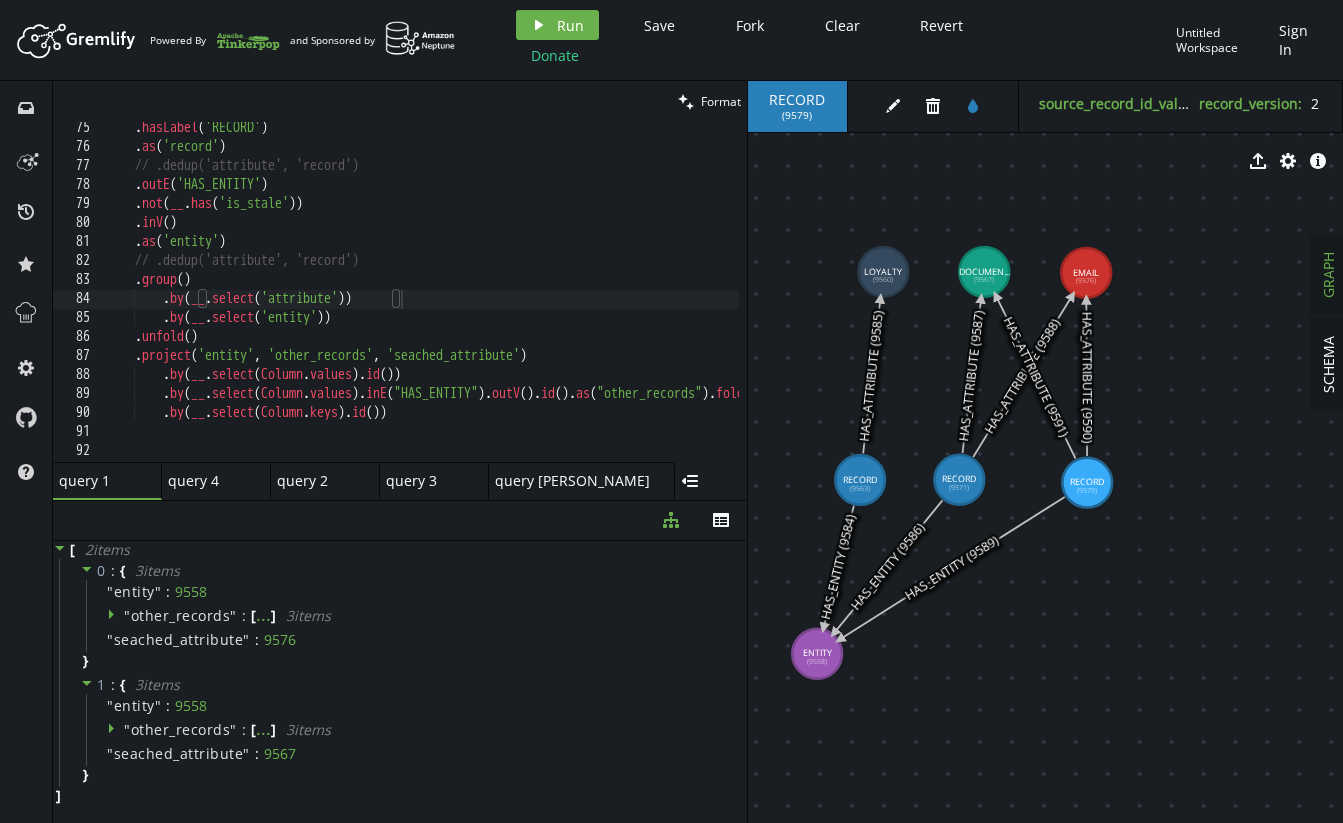 drag, startPoint x: 971, startPoint y: 473, endPoint x: 959, endPoint y: 480, distance: 13.892444 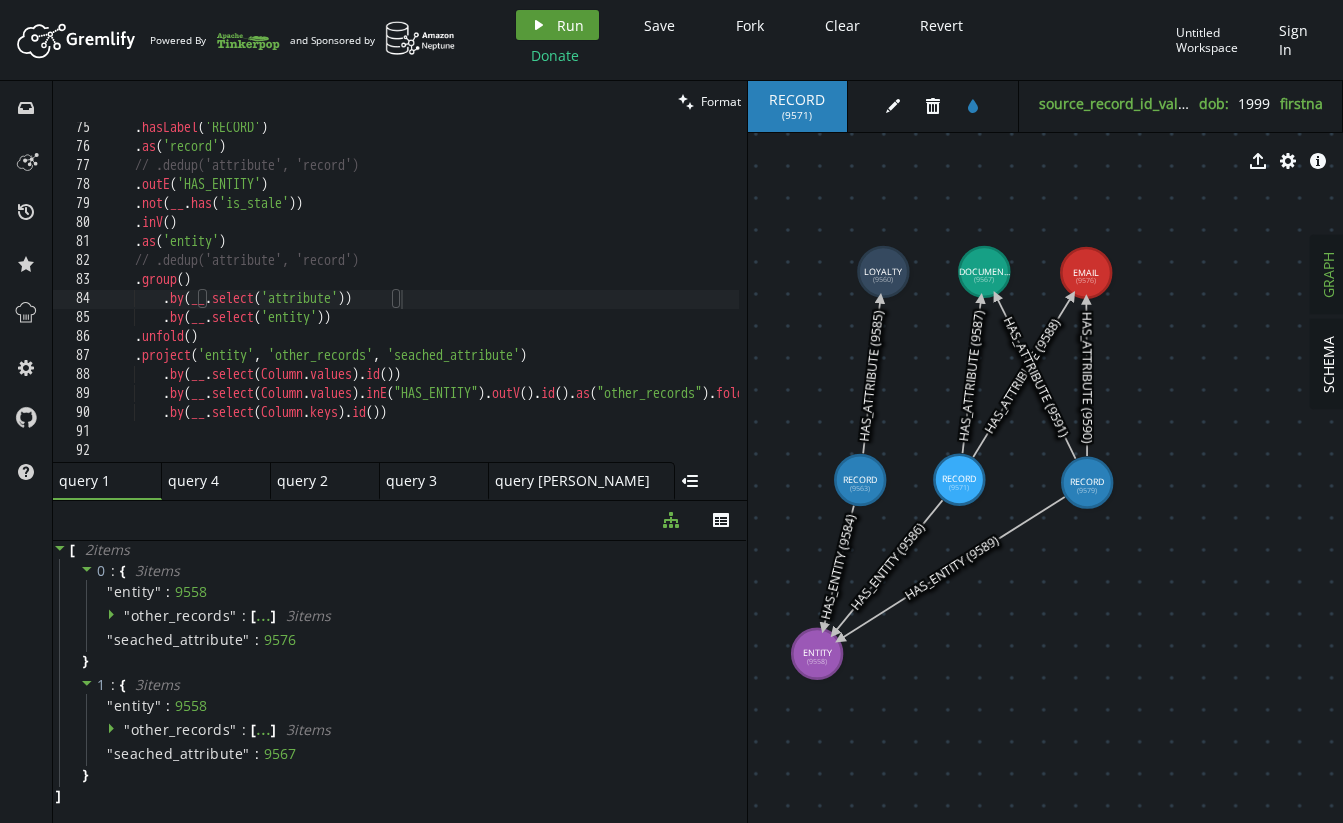 click on "Run" at bounding box center [570, 25] 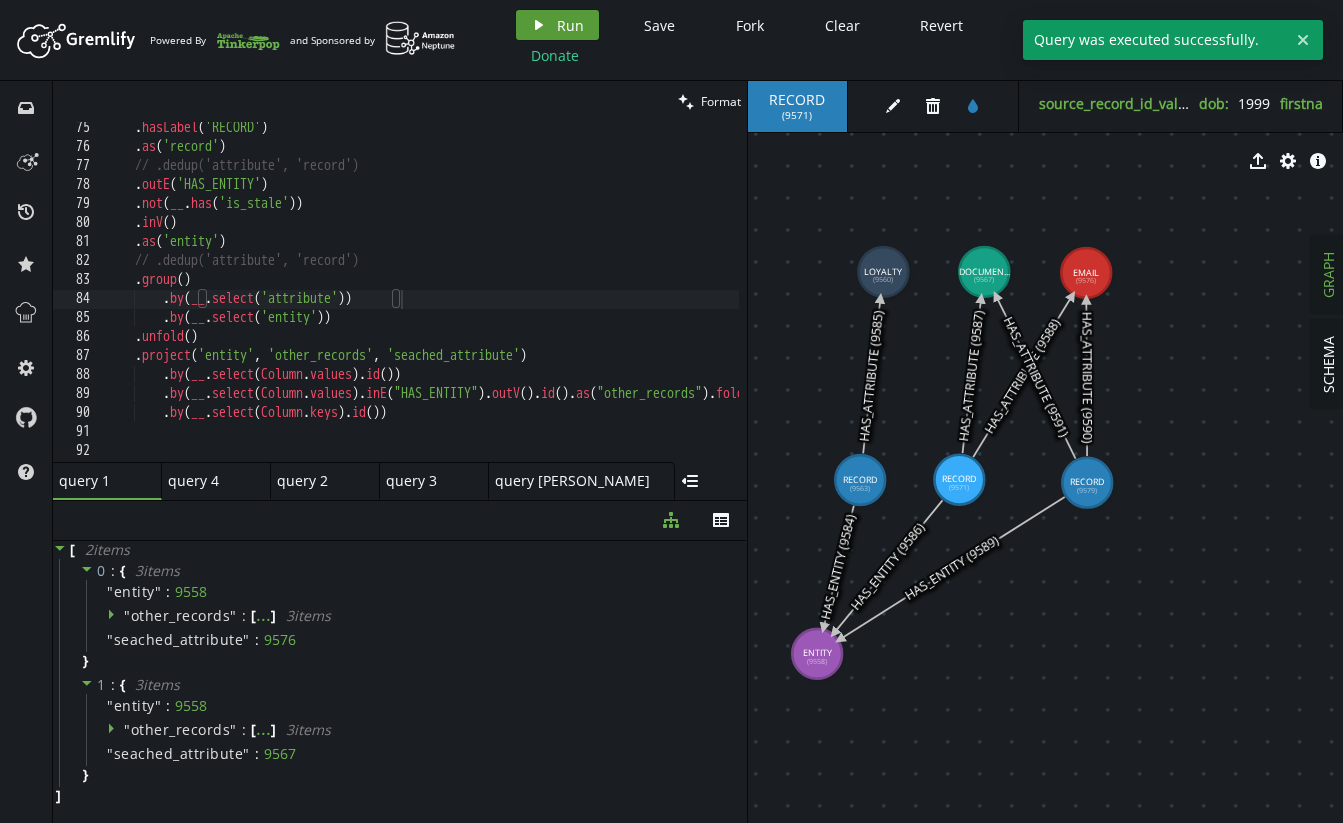click on "Run" at bounding box center (570, 25) 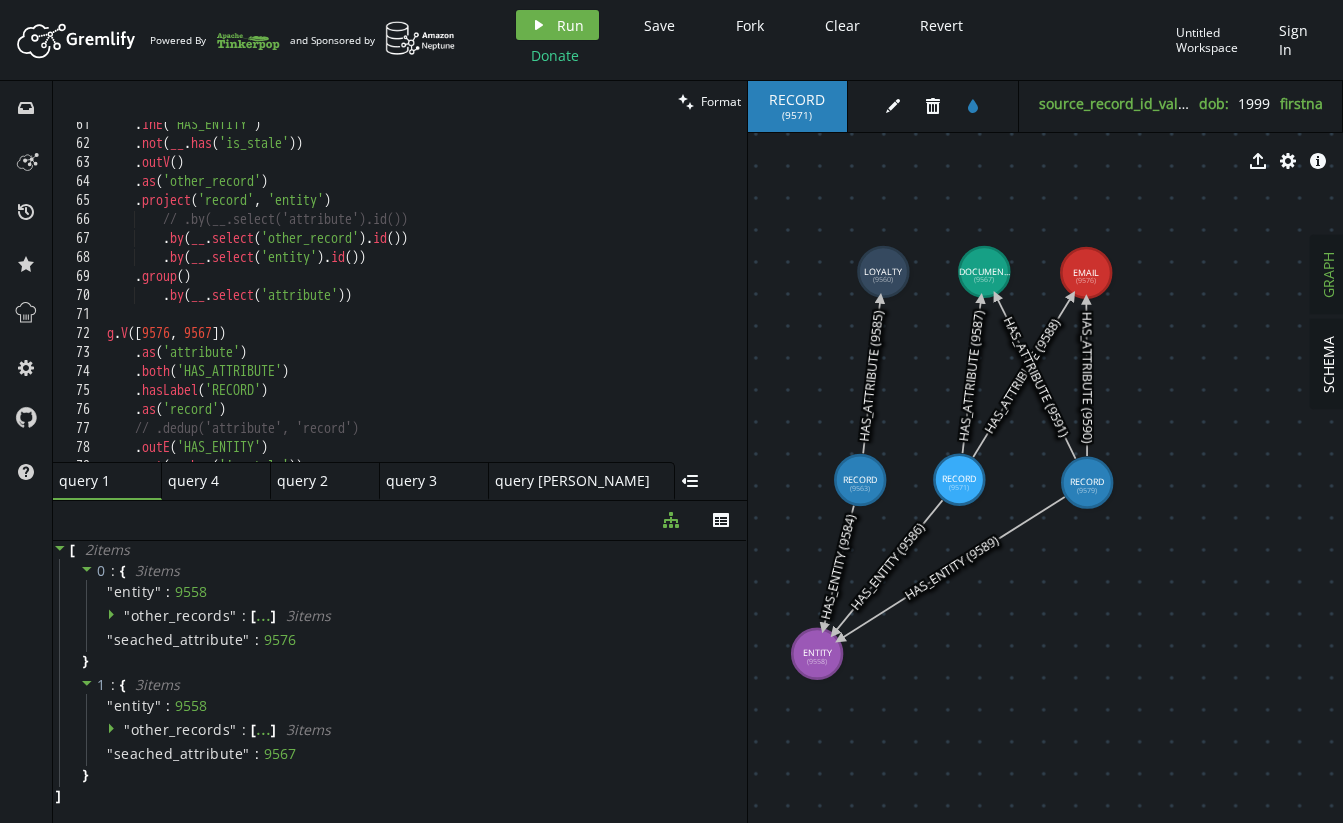scroll, scrollTop: 1143, scrollLeft: 0, axis: vertical 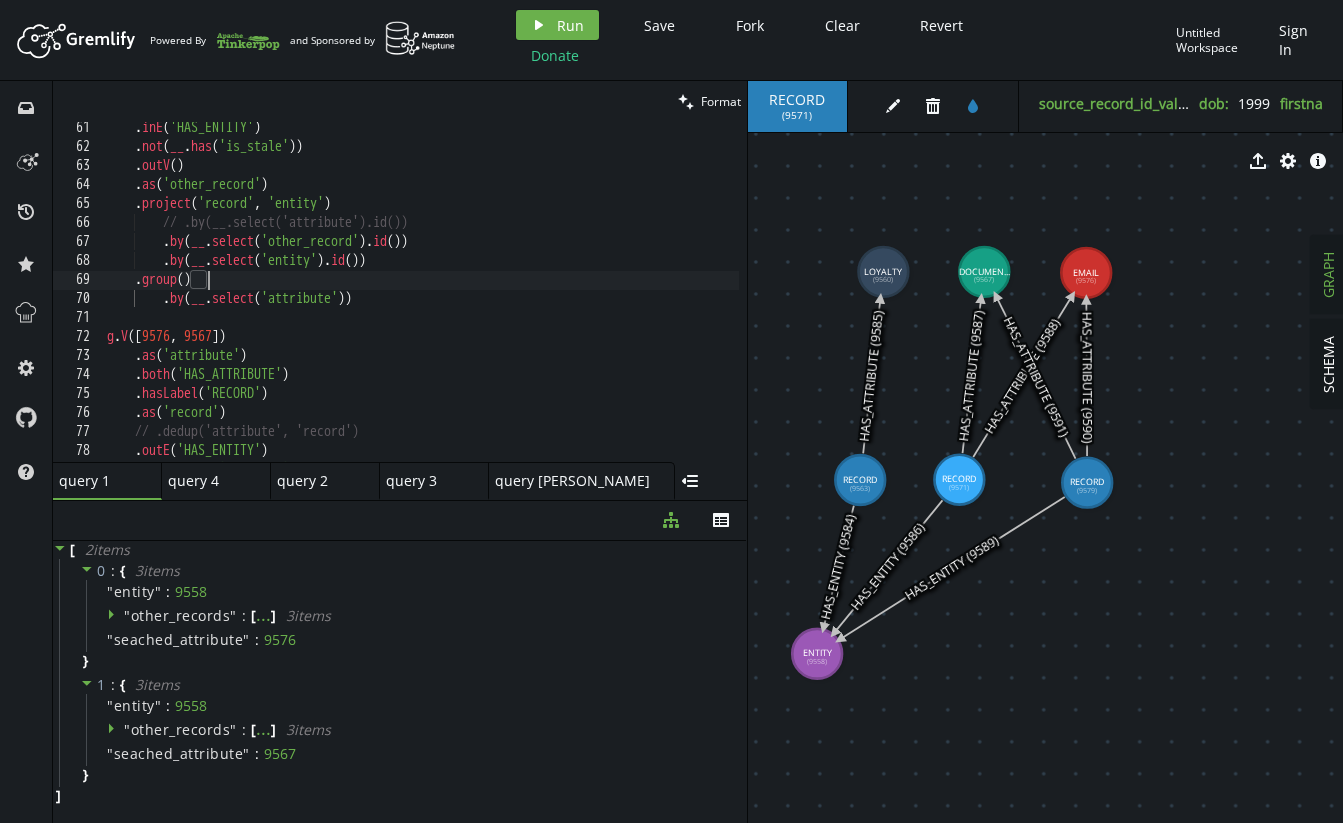 click on ". inE ( 'HAS_ENTITY' )      . not ( __ . has ( 'is_stale' ))      . outV ( )      . as ( 'other_record' )      . project ( 'record' ,   'entity' )           // .by(__.select('attribute').id())           . by ( __ . select ( 'other_record' ) . id ( ))           . by ( __ . select ( 'entity' ) . id ( ))      . group ( )           . by ( __ . select ( 'attribute' ))      g . V ([ 9576 ,   9567 ])        . as ( 'attribute' )      . both ( 'HAS_ATTRIBUTE' )      . hasLabel ( 'RECORD' )      . as ( 'record' )      // .dedup('attribute', 'record')      . outE ( 'HAS_ENTITY' )      . not ( __ . has ( 'is_stale' ))" at bounding box center [611, 303] 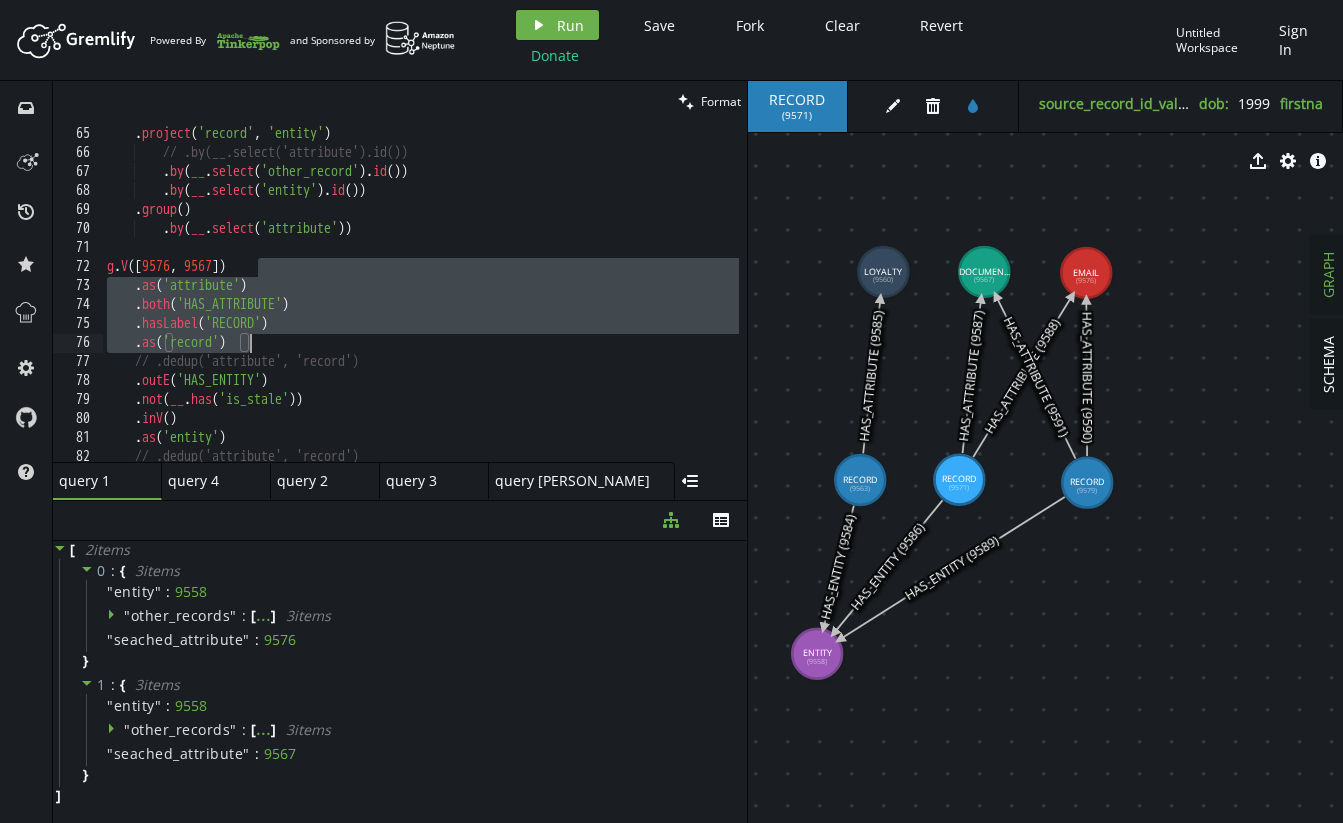 drag, startPoint x: 298, startPoint y: 309, endPoint x: 438, endPoint y: 348, distance: 145.33066 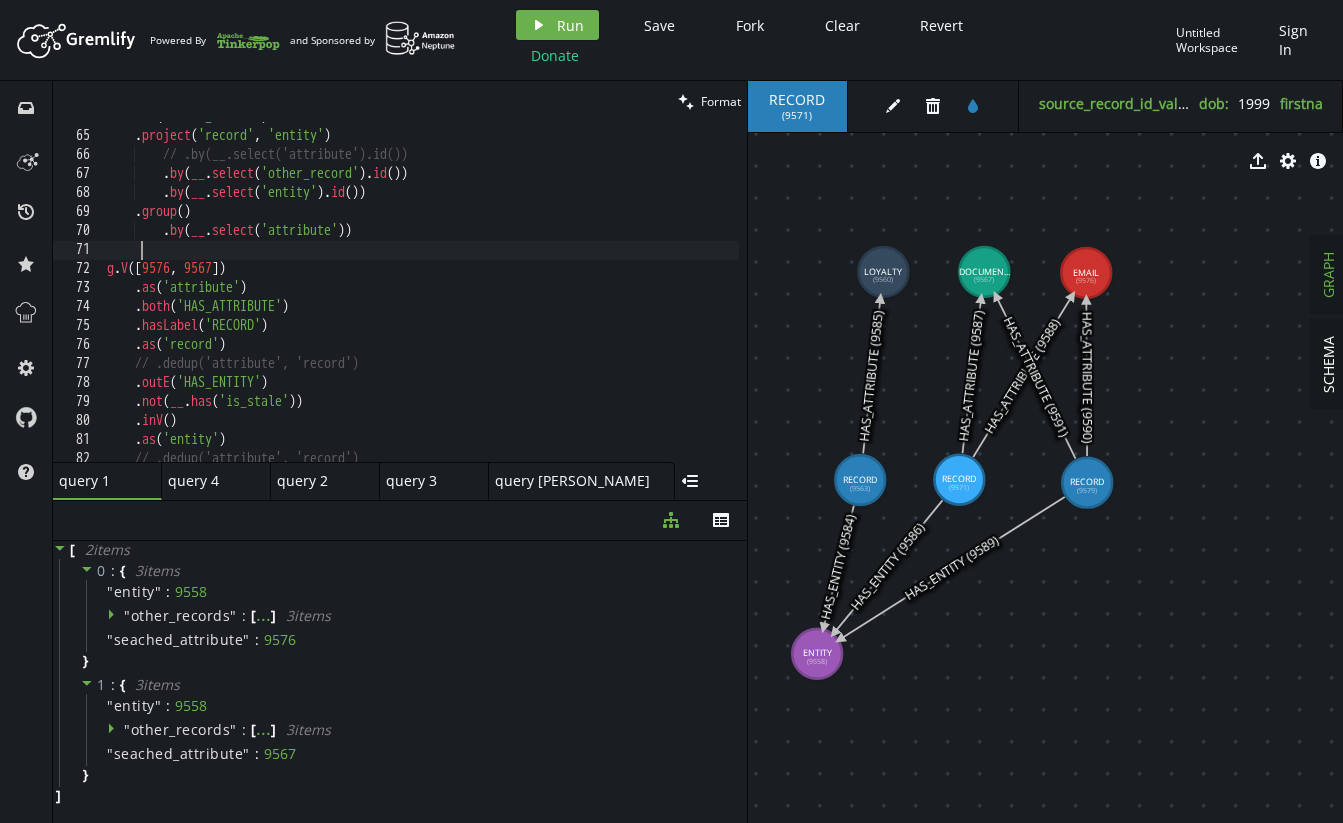 drag, startPoint x: 456, startPoint y: 242, endPoint x: 483, endPoint y: 255, distance: 29.966648 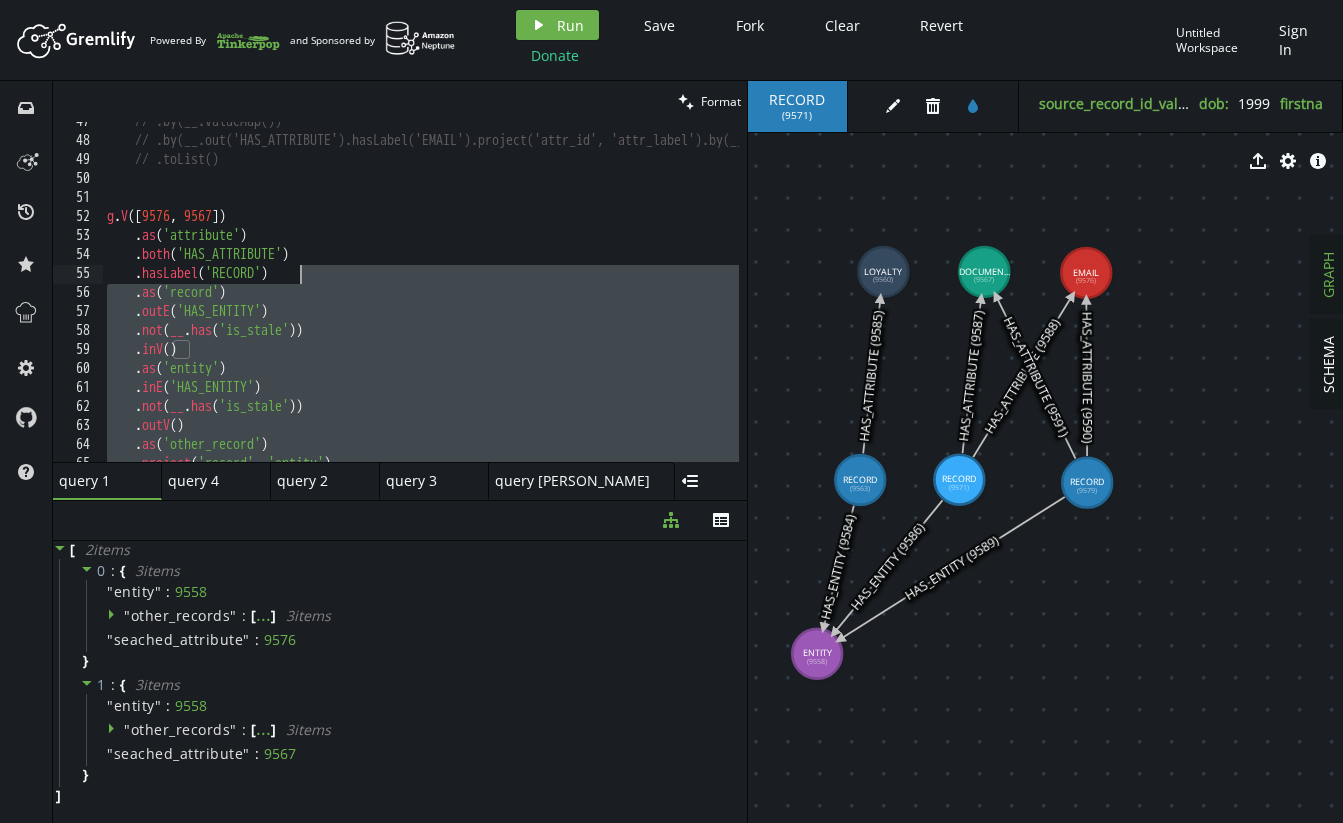 scroll, scrollTop: 883, scrollLeft: 0, axis: vertical 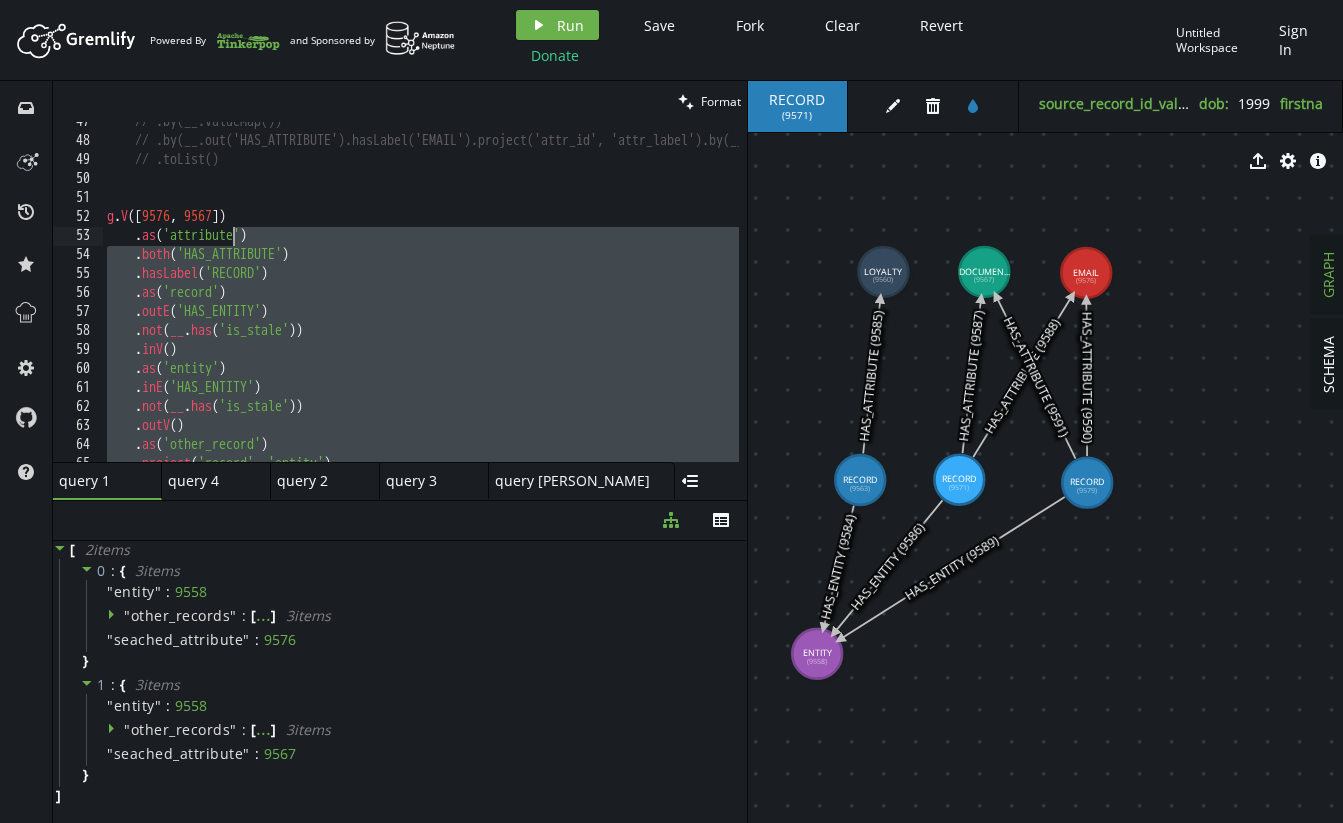drag, startPoint x: 475, startPoint y: 231, endPoint x: 226, endPoint y: 225, distance: 249.07228 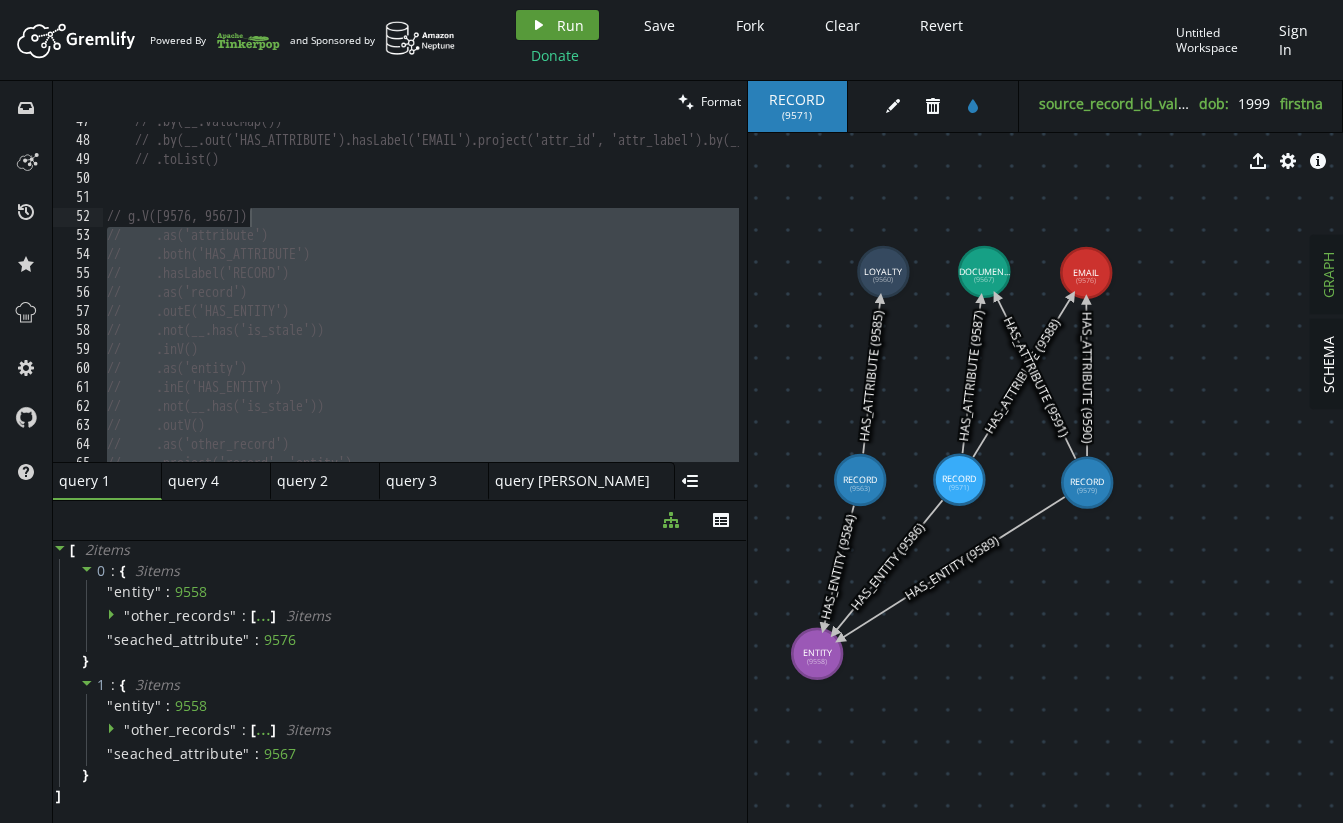 click on "play Run" at bounding box center (557, 25) 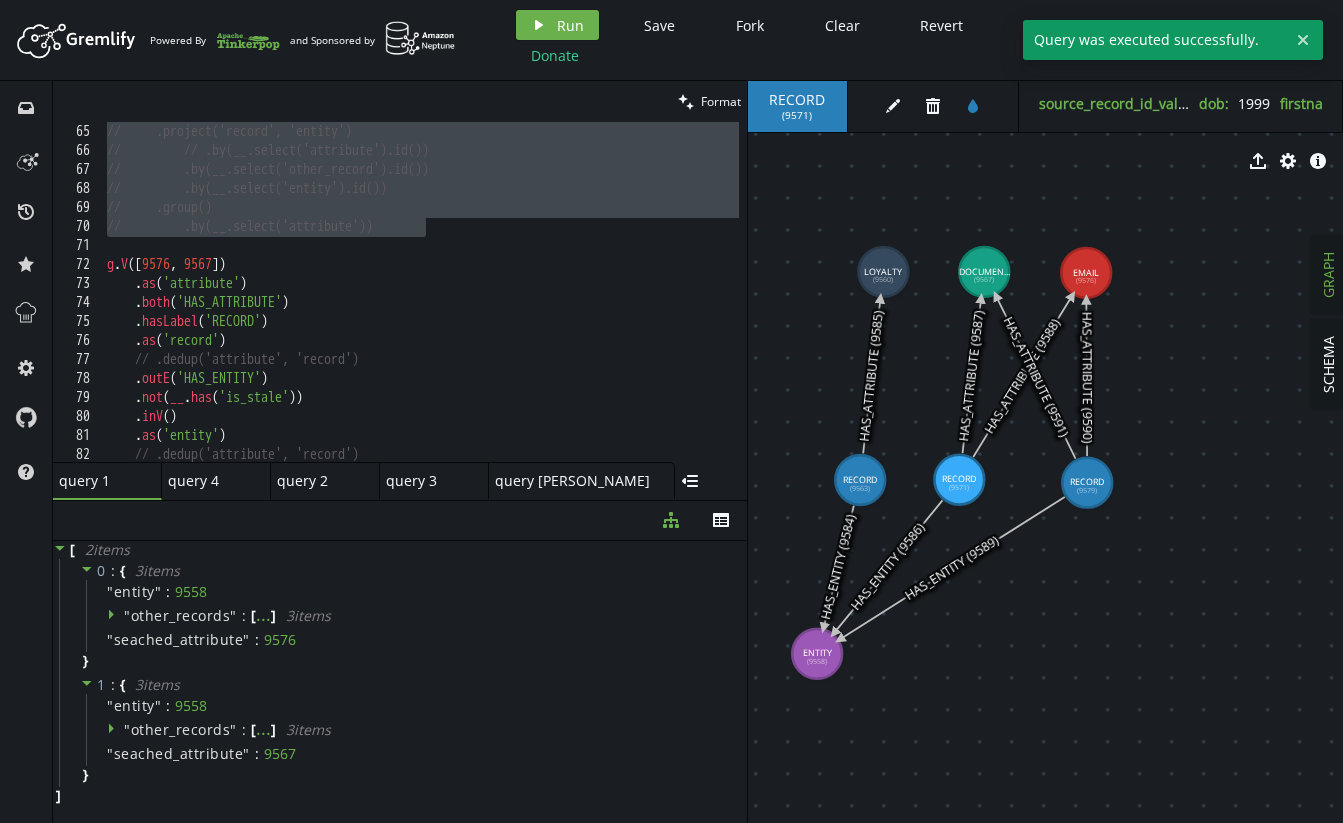 scroll, scrollTop: 1414, scrollLeft: 0, axis: vertical 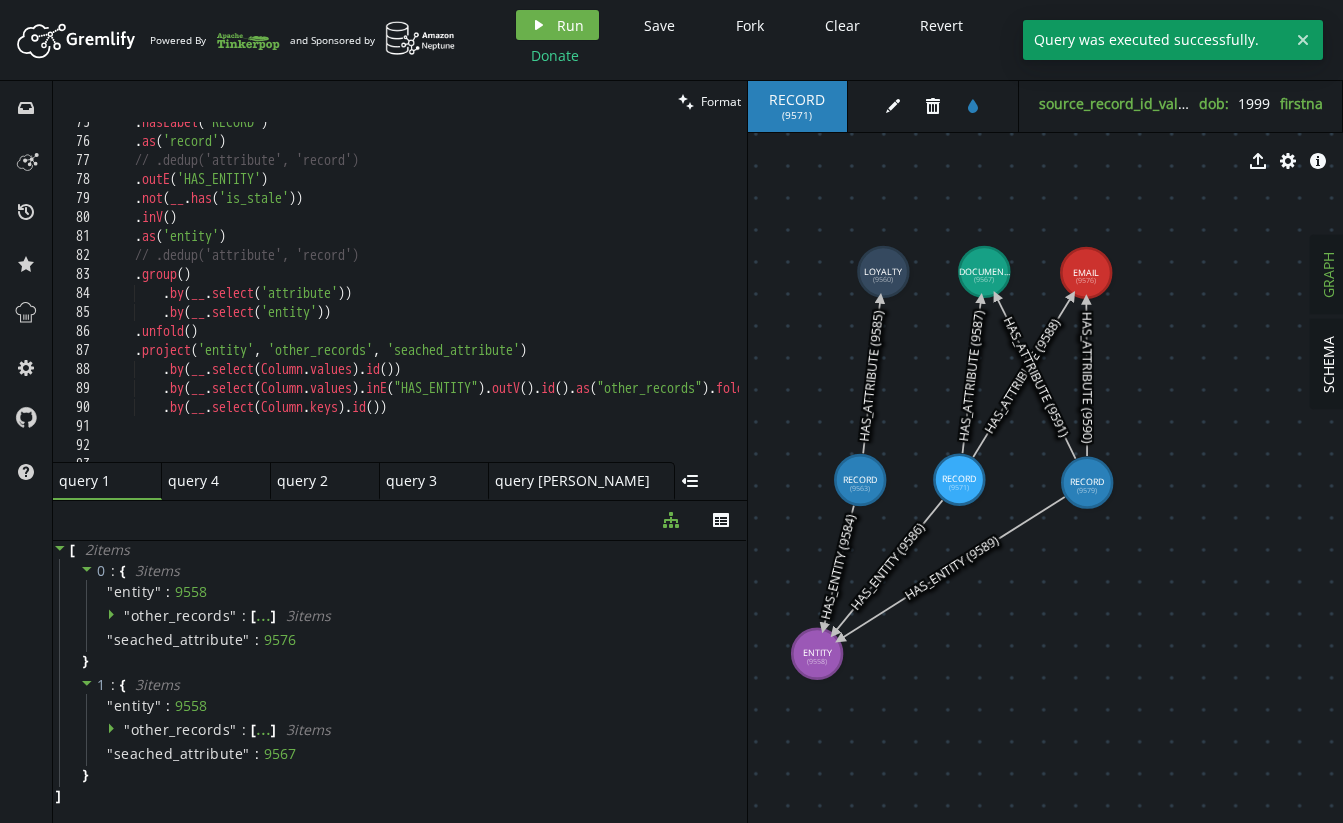 click on ". hasLabel ( 'RECORD' )      . as ( 'record' )      // .dedup('attribute', 'record')      . outE ( 'HAS_ENTITY' )      . not ( __ . has ( 'is_stale' ))      . inV ( )      . as ( 'entity' )      // .dedup('attribute', 'record')      . group ( )           . by ( __ . select ( 'attribute' ))           . by ( __ . select ( 'entity' ))      . unfold ( )      . project ( 'entity' ,   'other_records' ,   'seached_attribute' )           . by ( __ . select ( Column . values ) . id ( ))           . by ( __ . select ( Column . values ) . inE ( "HAS_ENTITY" ) . outV ( ) . id ( ) . as ( "other_records" ) . fold ( ))           . by ( __ . select ( Column . keys ) . id ( ))" at bounding box center [611, 298] 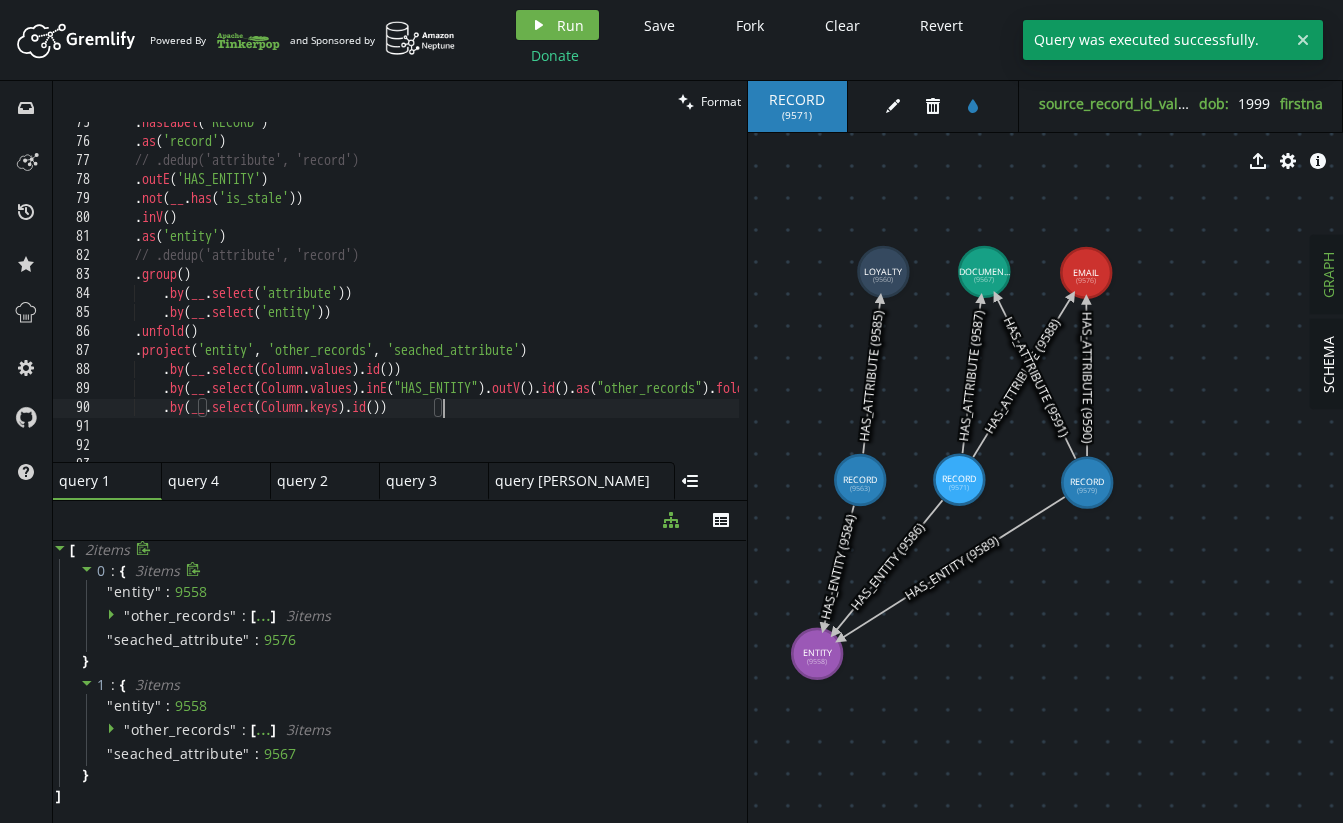 click on "0 : { 3  item s " entity " : 9558 " other_records " : [ ... ] 3  item s " seached_attribute " : 9576 }" at bounding box center (403, 616) 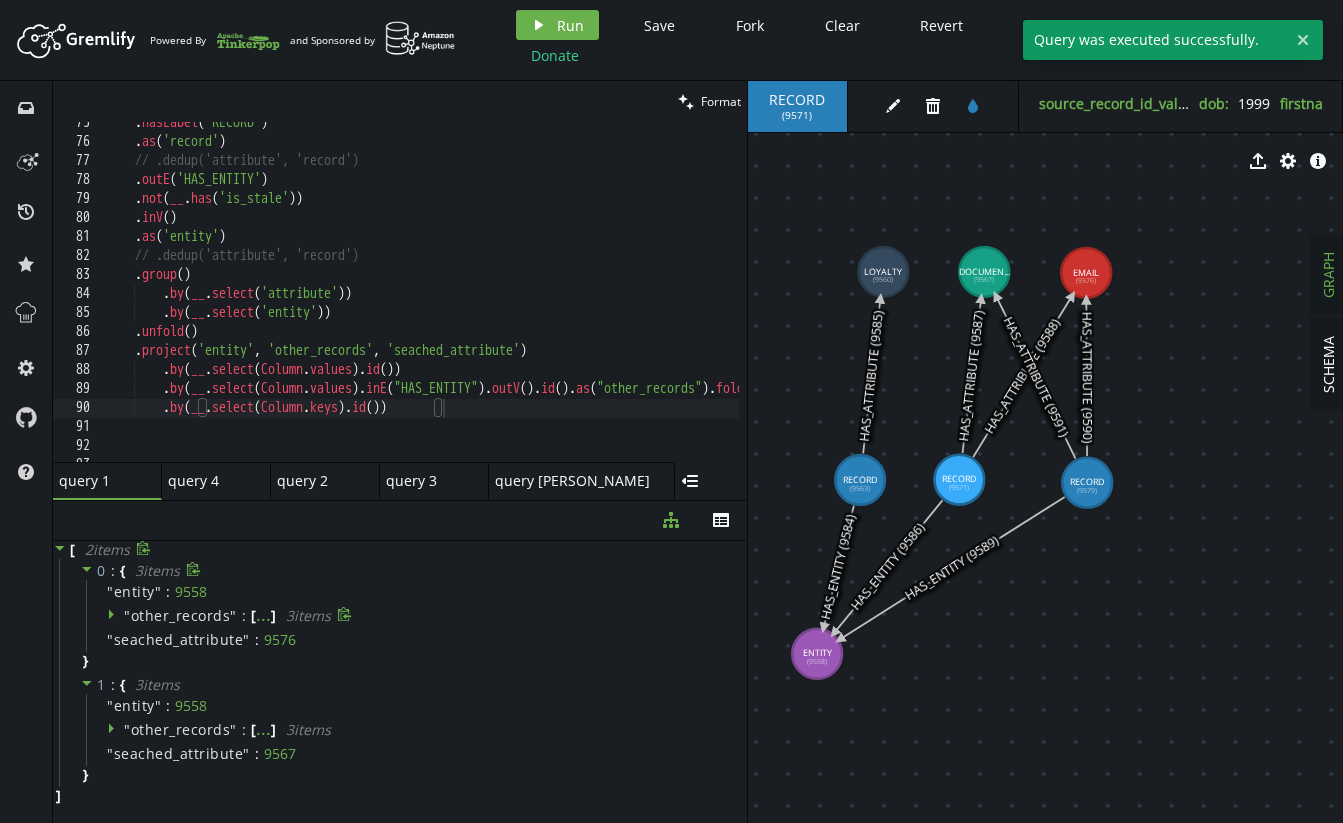 click at bounding box center (114, 615) 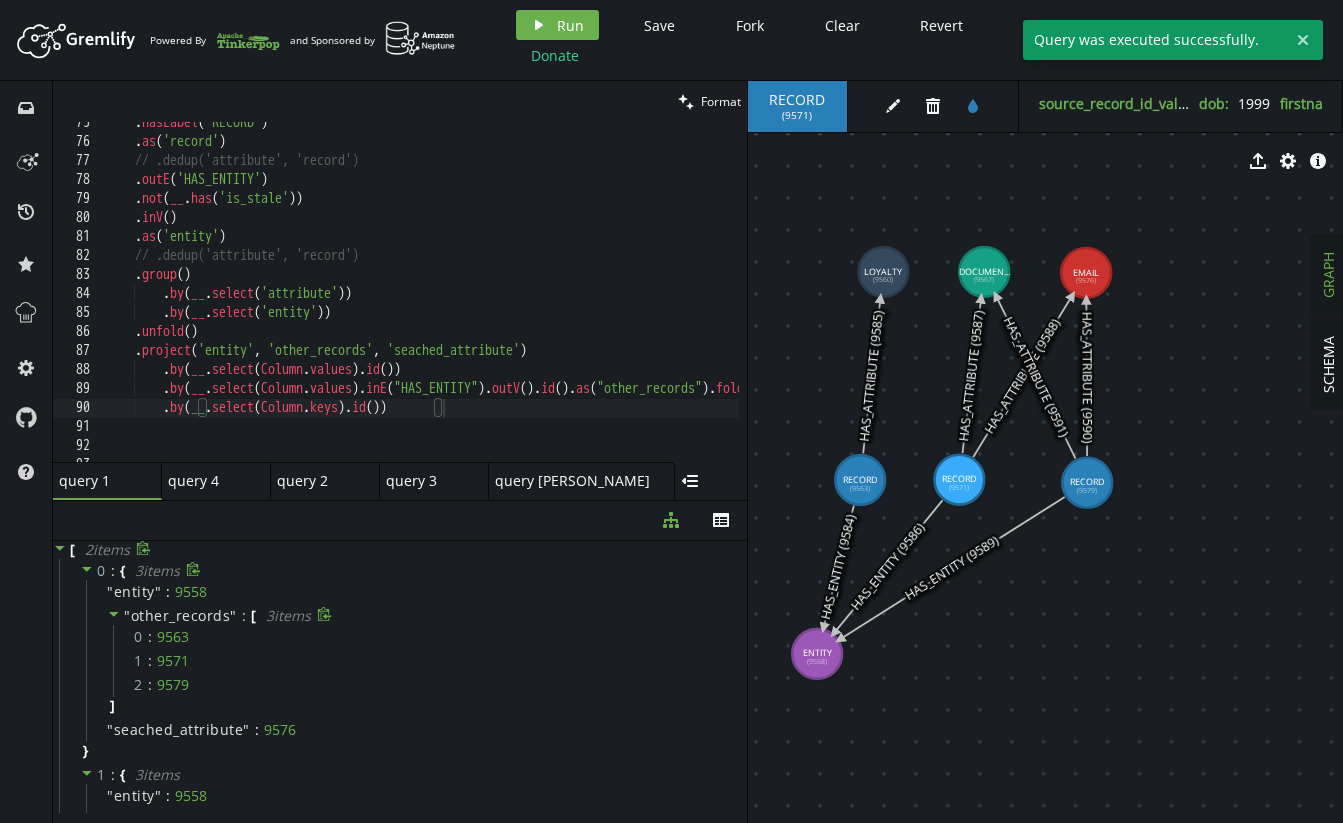 click 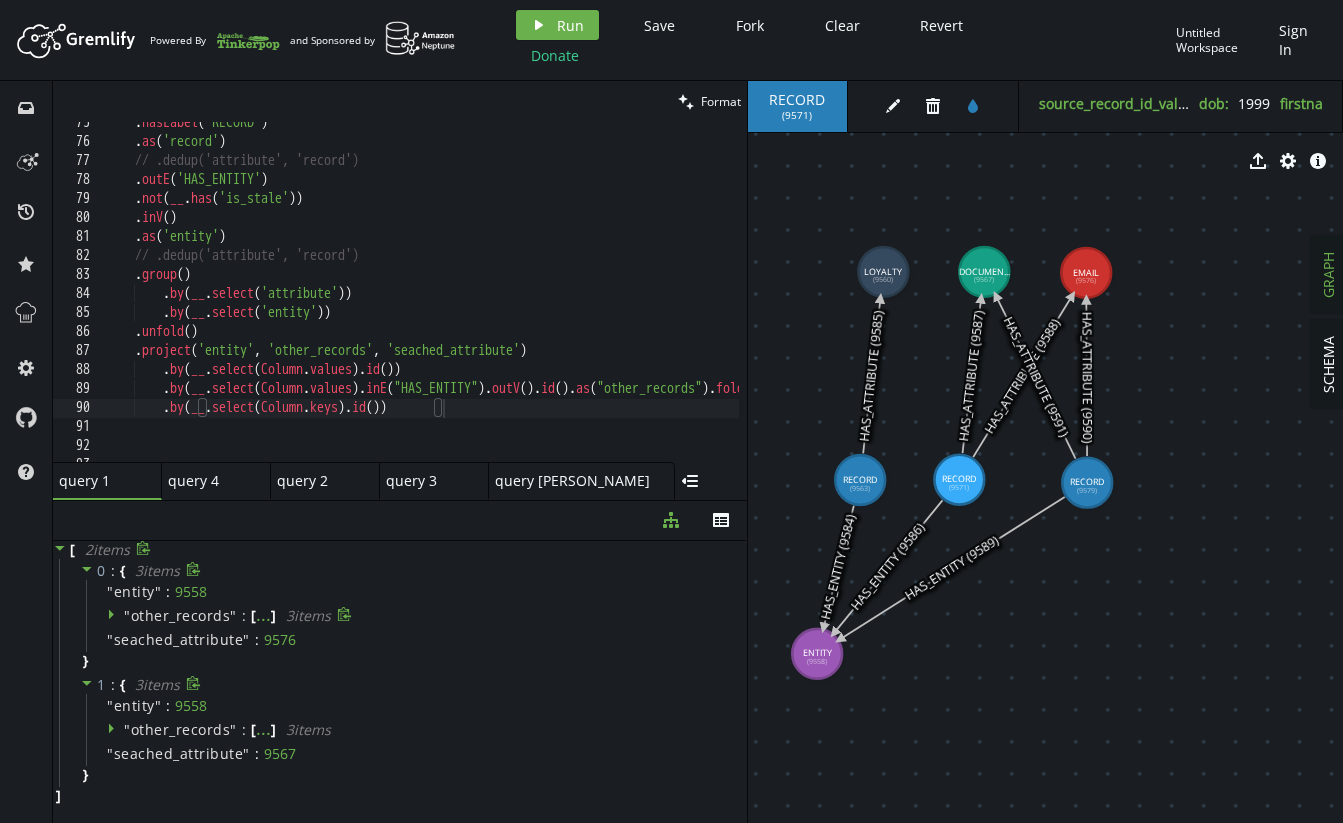 click on "3  item s" at bounding box center (164, 685) 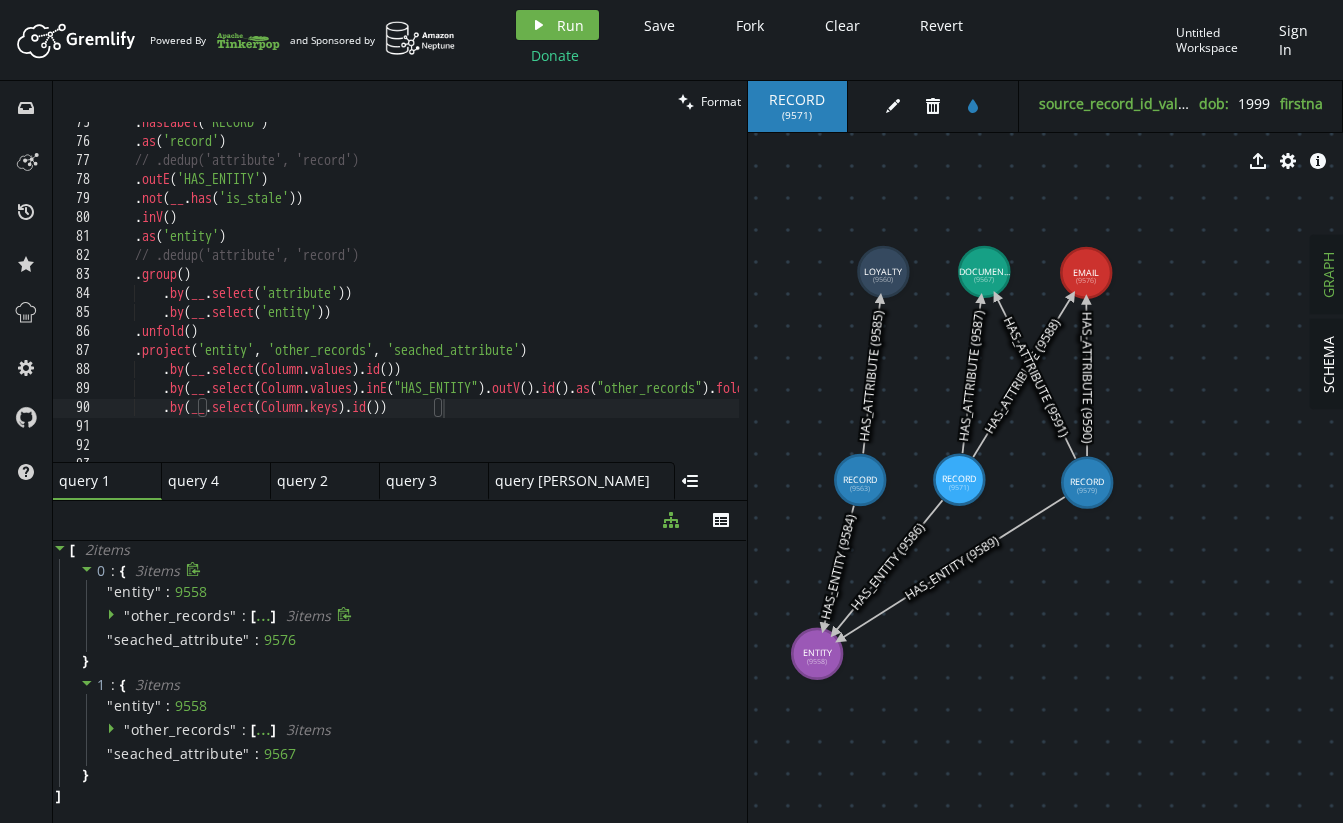 click 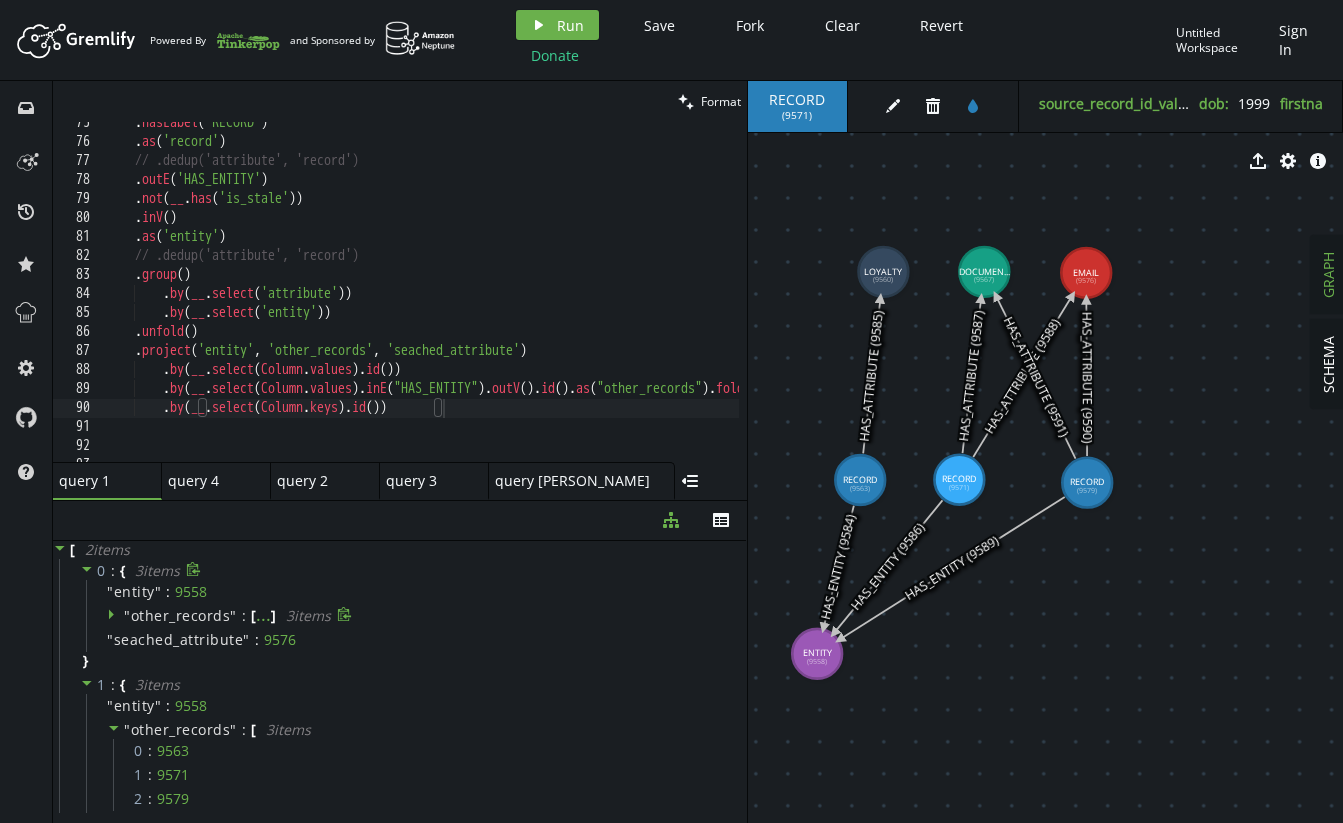 click 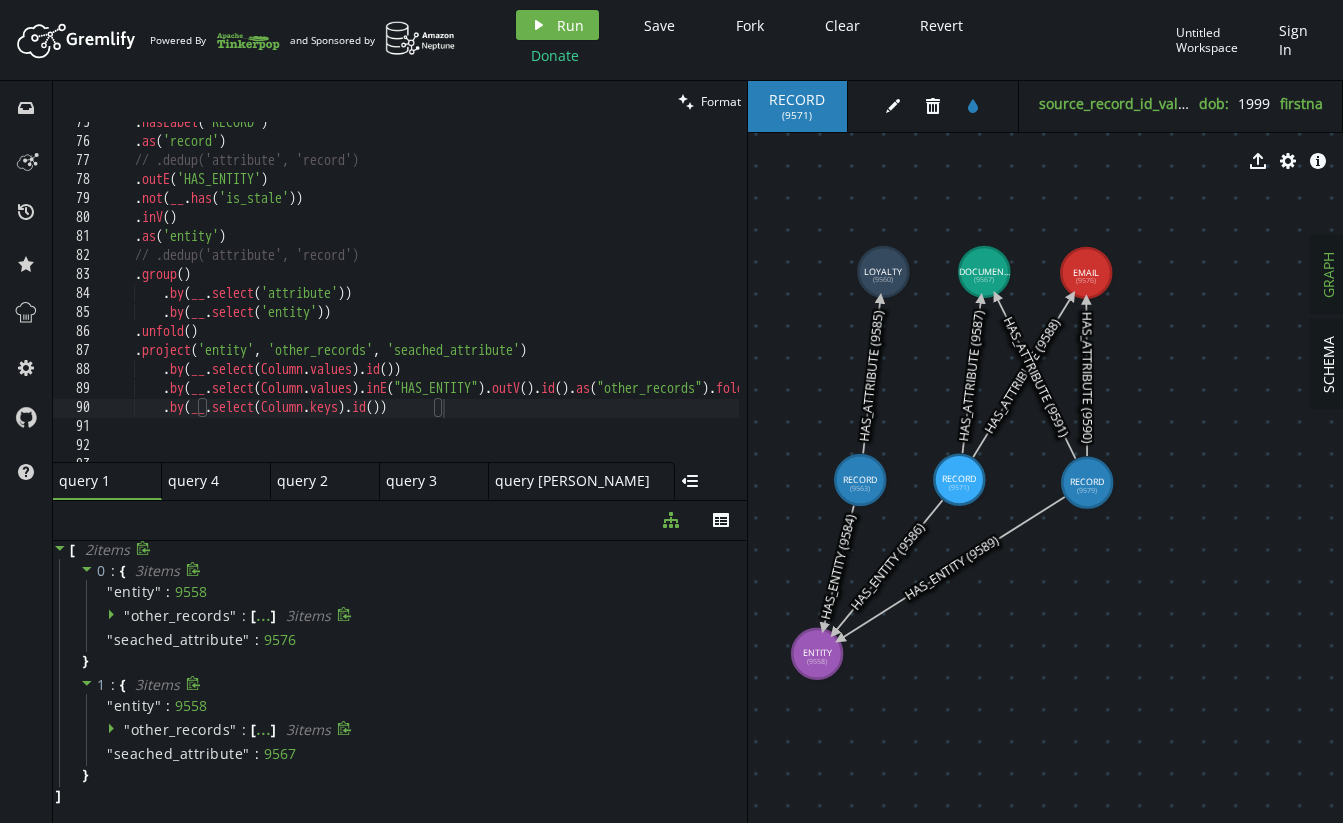 click on "]" at bounding box center [273, 730] 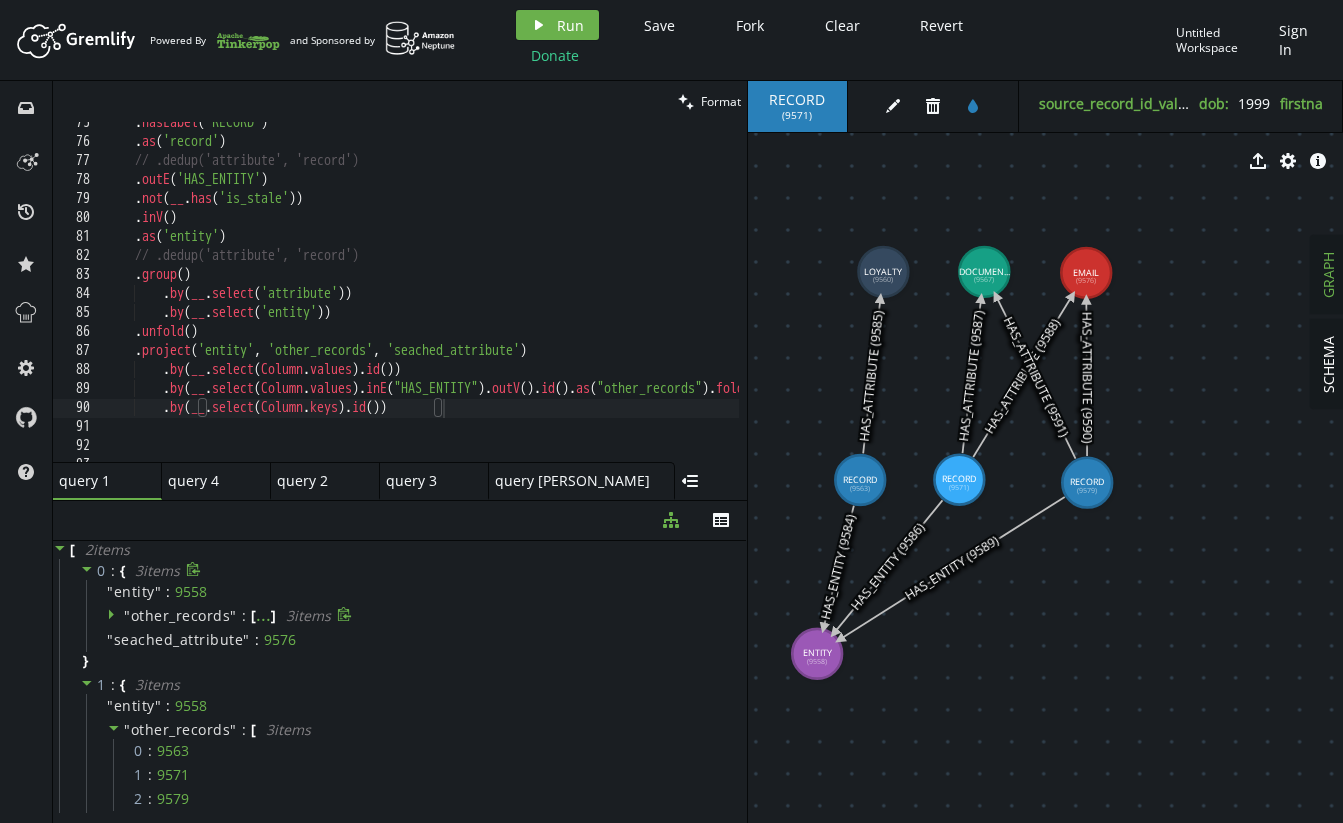 click on "[" at bounding box center (253, 616) 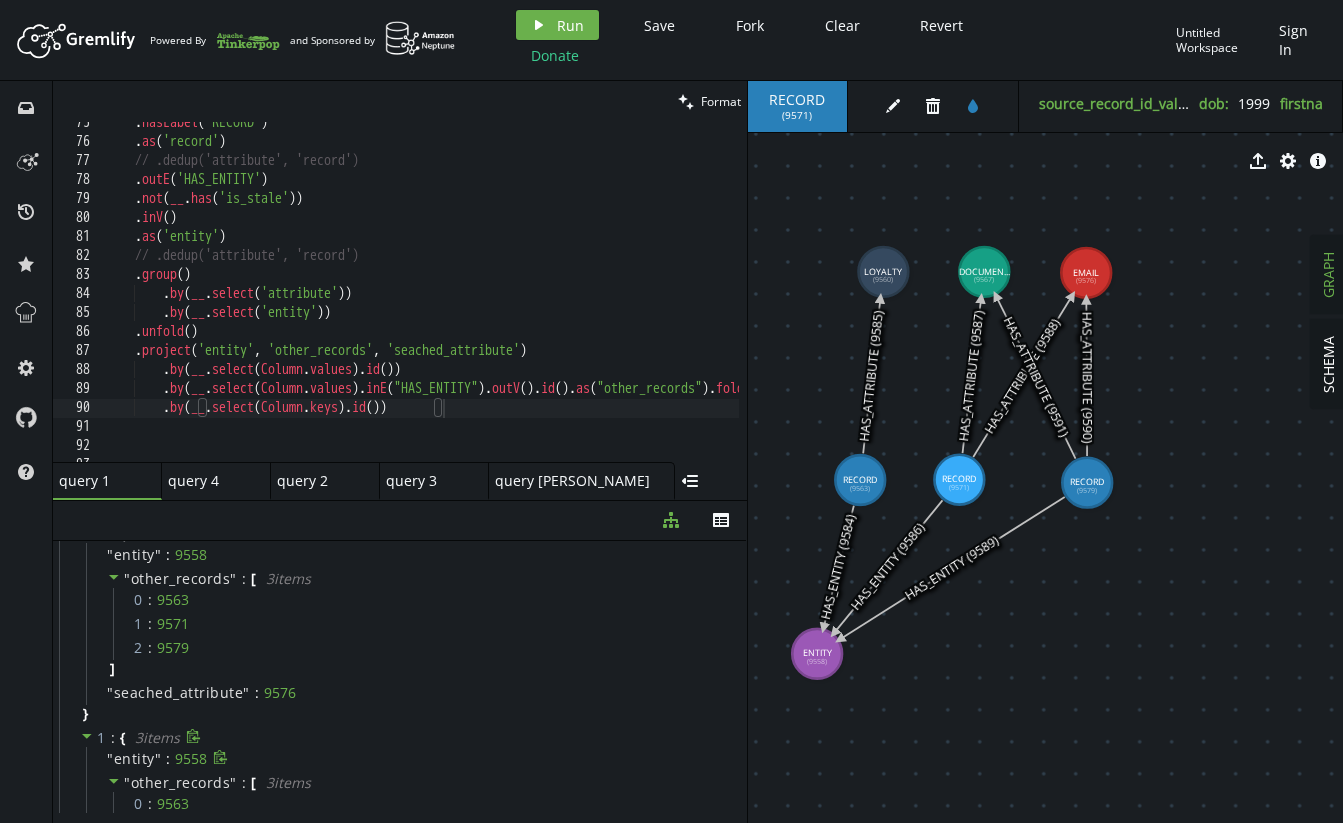 scroll, scrollTop: 0, scrollLeft: 0, axis: both 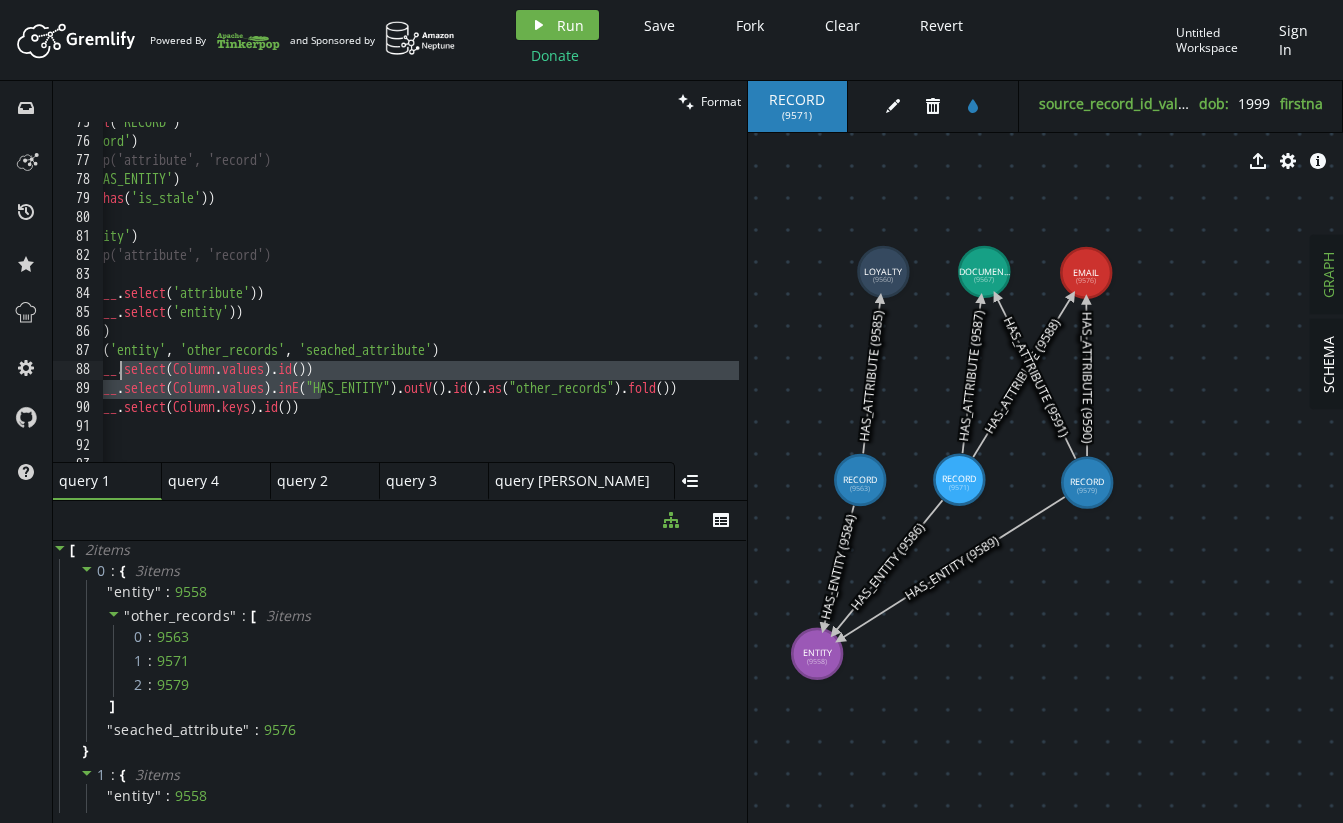 drag, startPoint x: 411, startPoint y: 386, endPoint x: 82, endPoint y: 366, distance: 329.60733 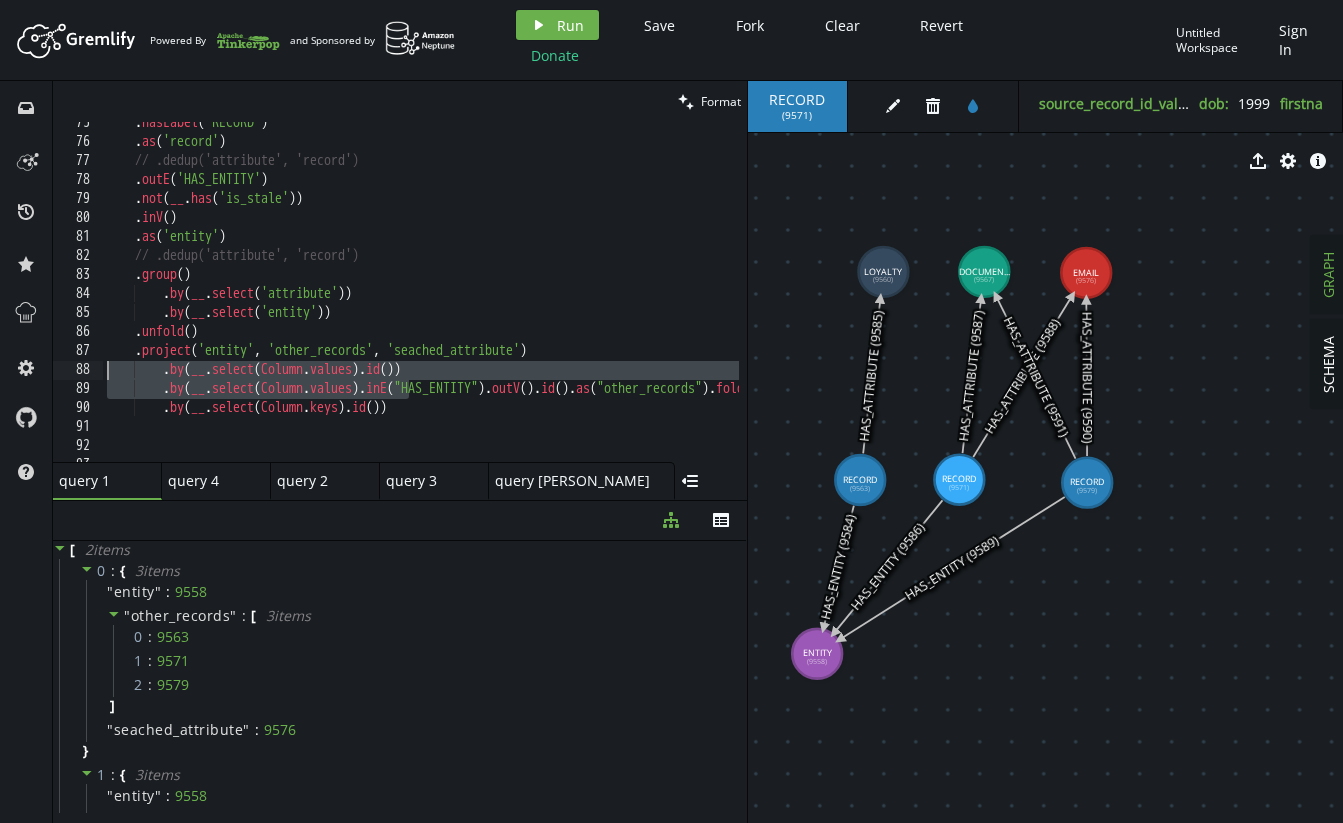 click on ". hasLabel ( 'RECORD' )      . as ( 'record' )      // .dedup('attribute', 'record')      . outE ( 'HAS_ENTITY' )      . not ( __ . has ( 'is_stale' ))      . inV ( )      . as ( 'entity' )      // .dedup('attribute', 'record')      . group ( )           . by ( __ . select ( 'attribute' ))           . by ( __ . select ( 'entity' ))      . unfold ( )      . project ( 'entity' ,   'other_records' ,   'seached_attribute' )           . by ( __ . select ( Column . values ) . id ( ))           . by ( __ . select ( Column . values ) . inE ( "HAS_ENTITY" ) . outV ( ) . id ( ) . as ( "other_records" ) . fold ( ))           . by ( __ . select ( Column . keys ) . id ( ))" at bounding box center (611, 298) 